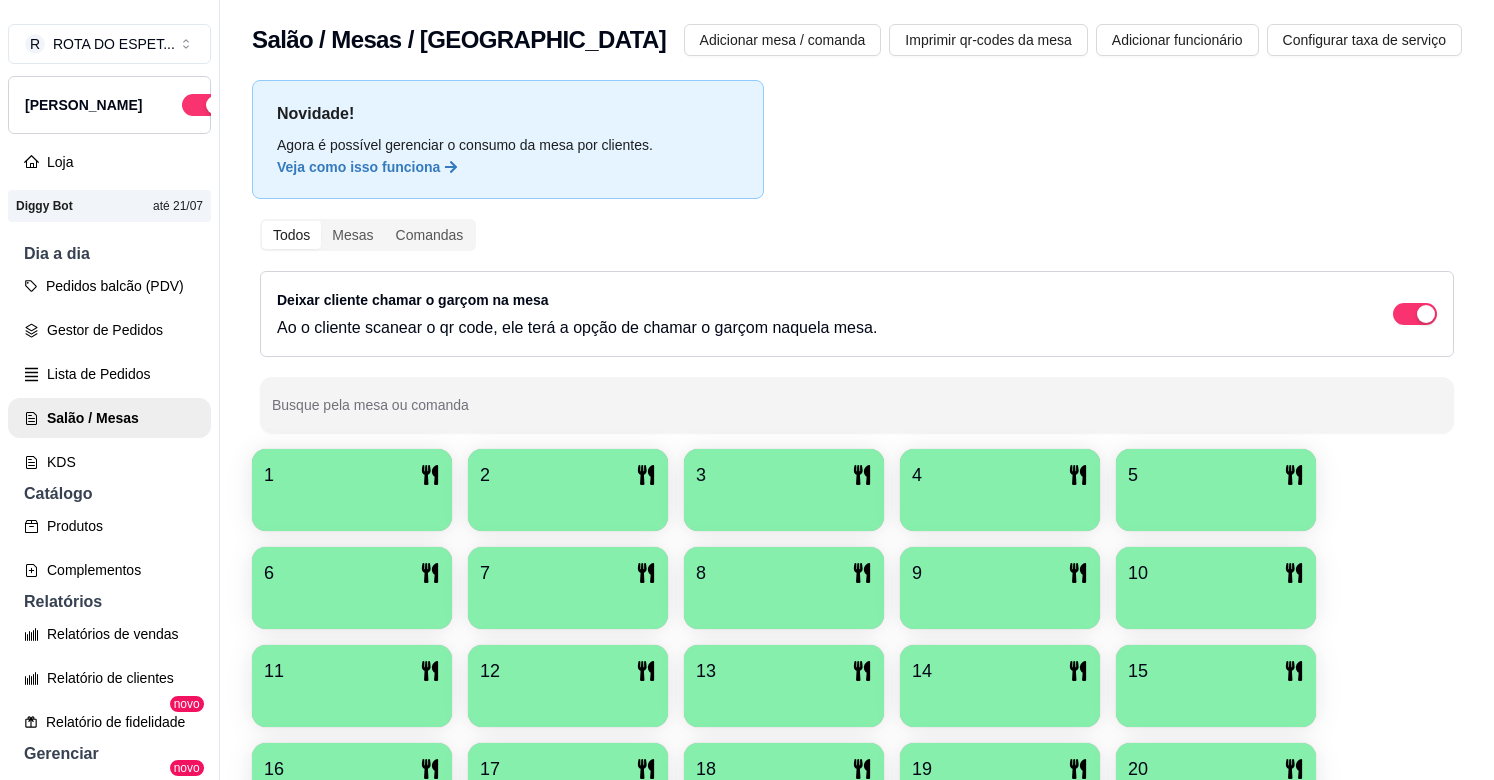 scroll, scrollTop: 0, scrollLeft: 0, axis: both 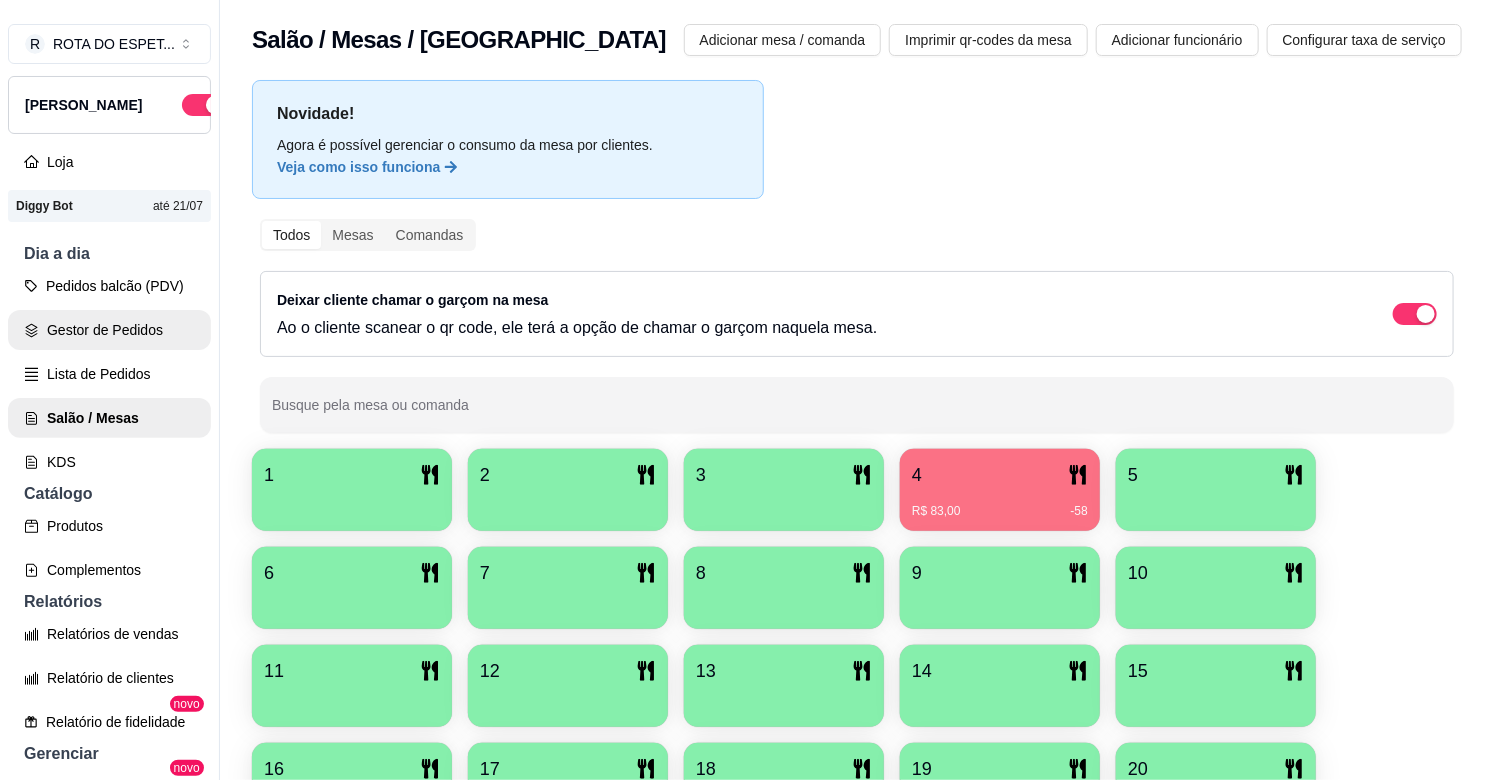click on "Gestor de Pedidos" at bounding box center (109, 330) 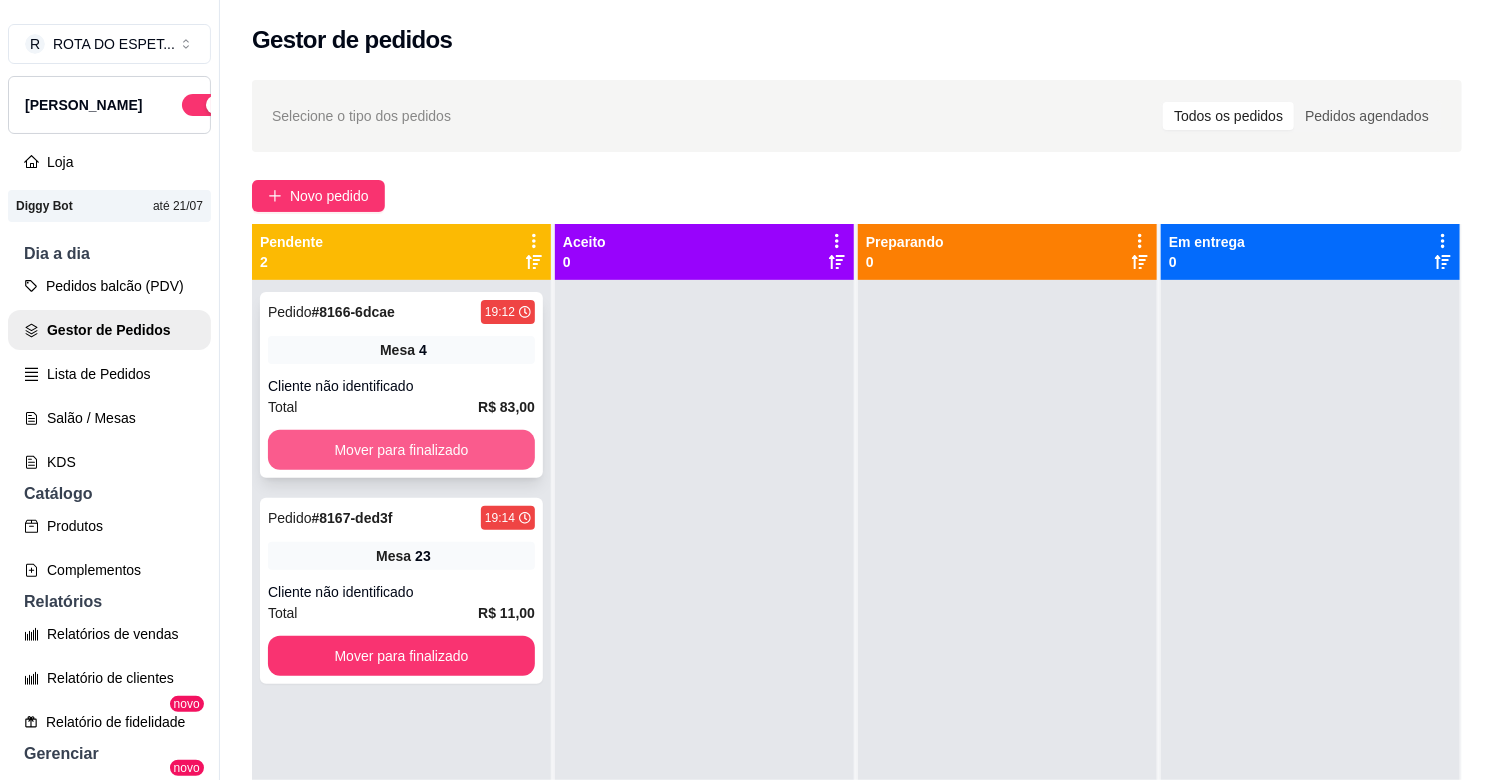 click on "Mover para finalizado" at bounding box center [401, 450] 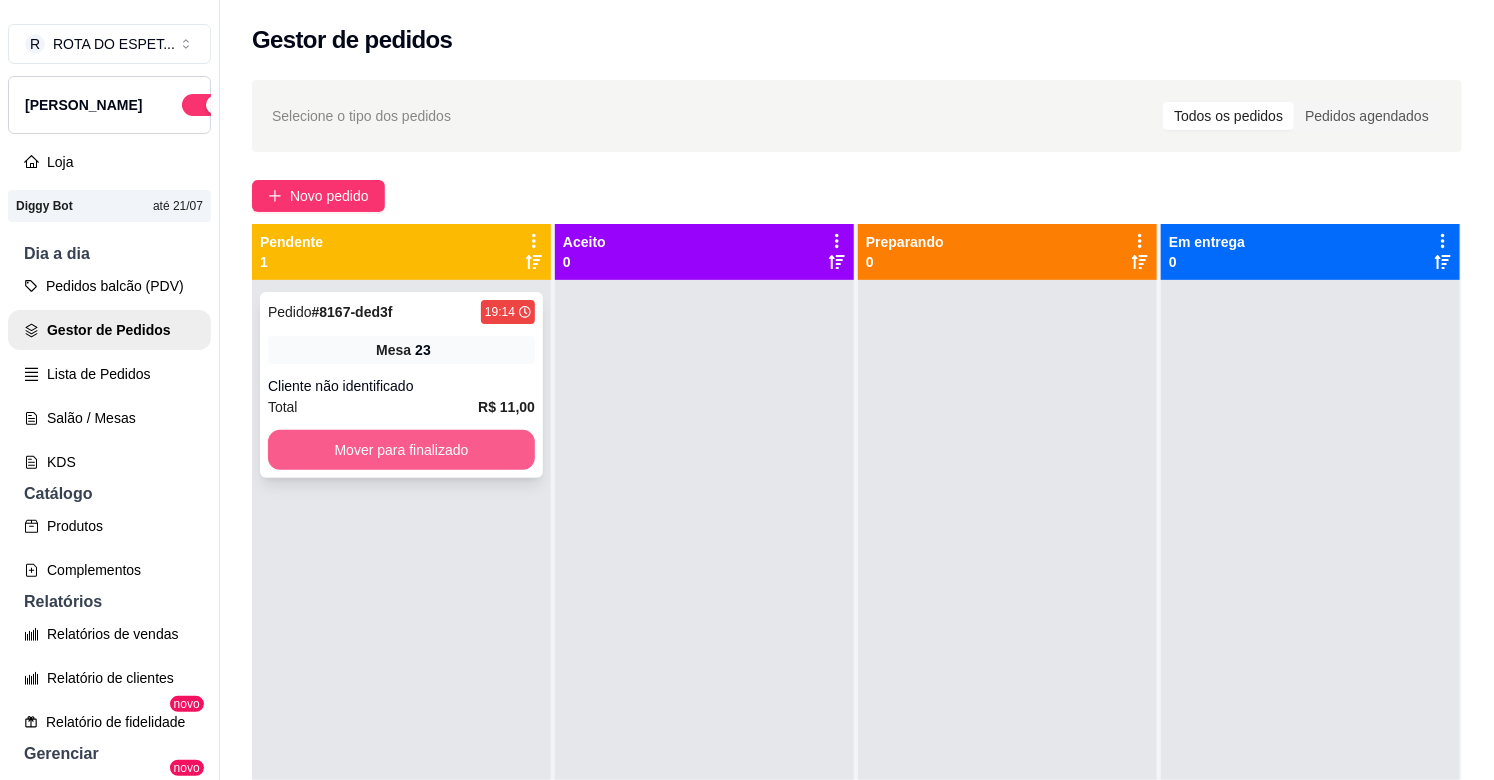 click on "Mover para finalizado" at bounding box center [401, 450] 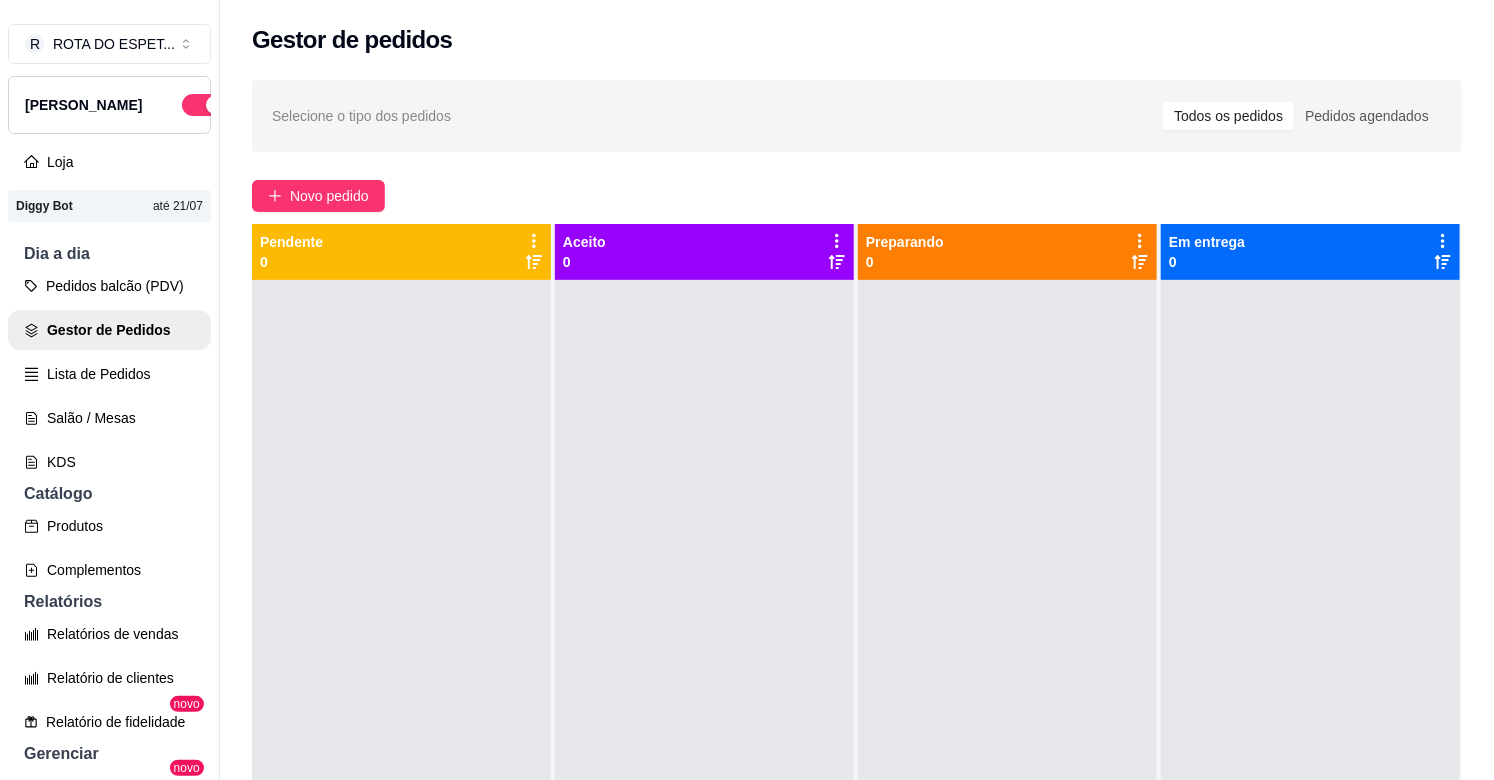 click at bounding box center [401, 670] 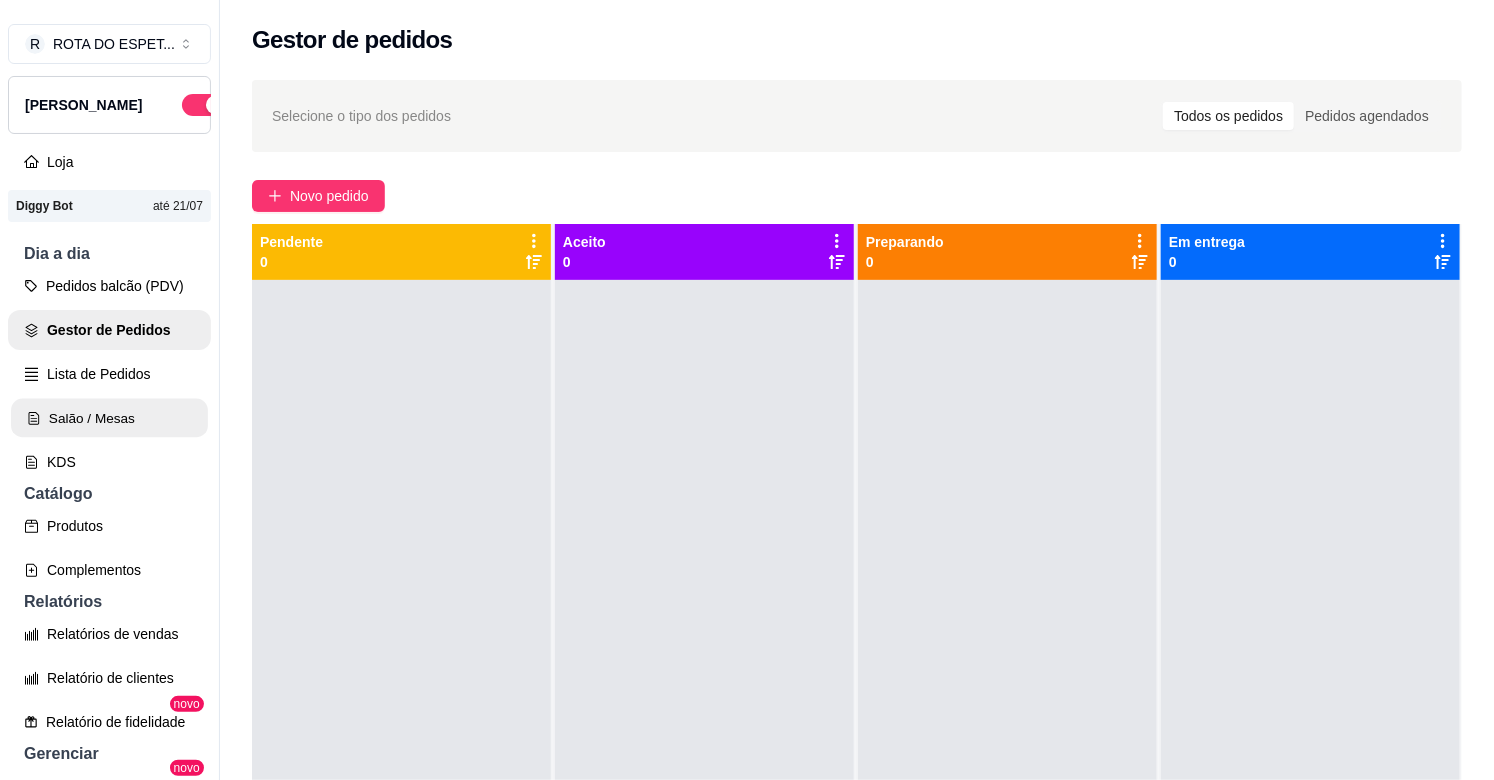 click on "Salão / Mesas" at bounding box center (109, 418) 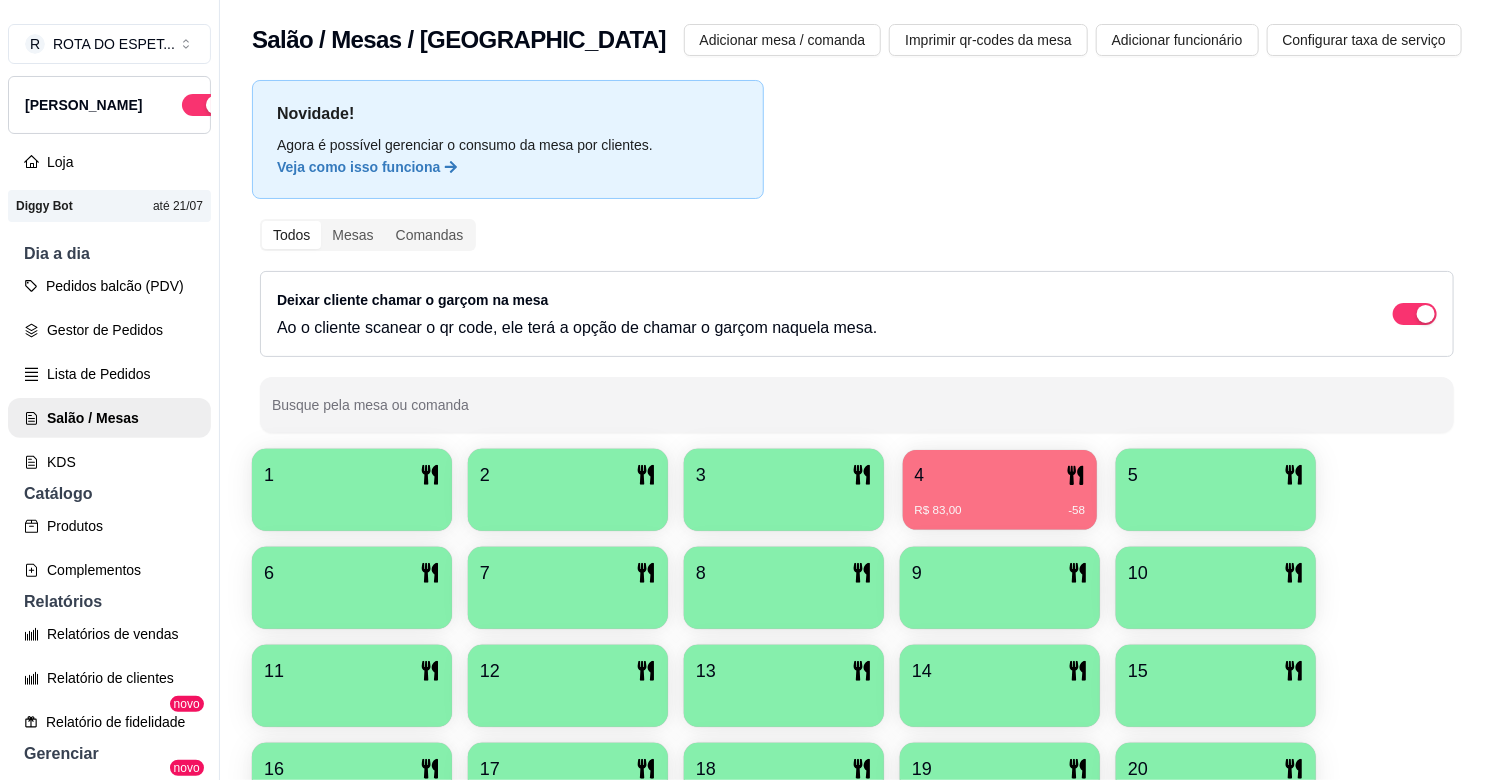 click on "4 R$ 83,00 -58" at bounding box center [1000, 490] 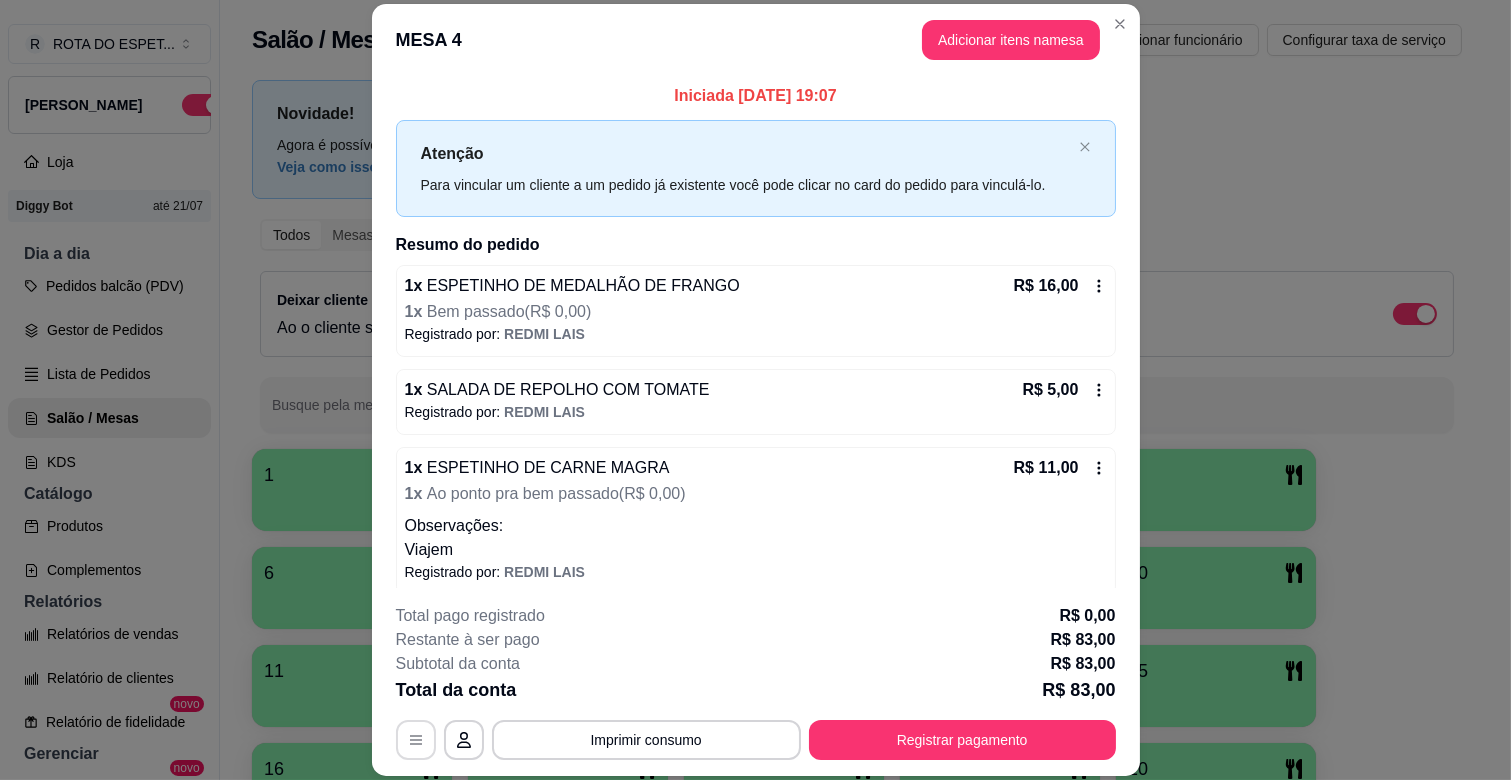 click 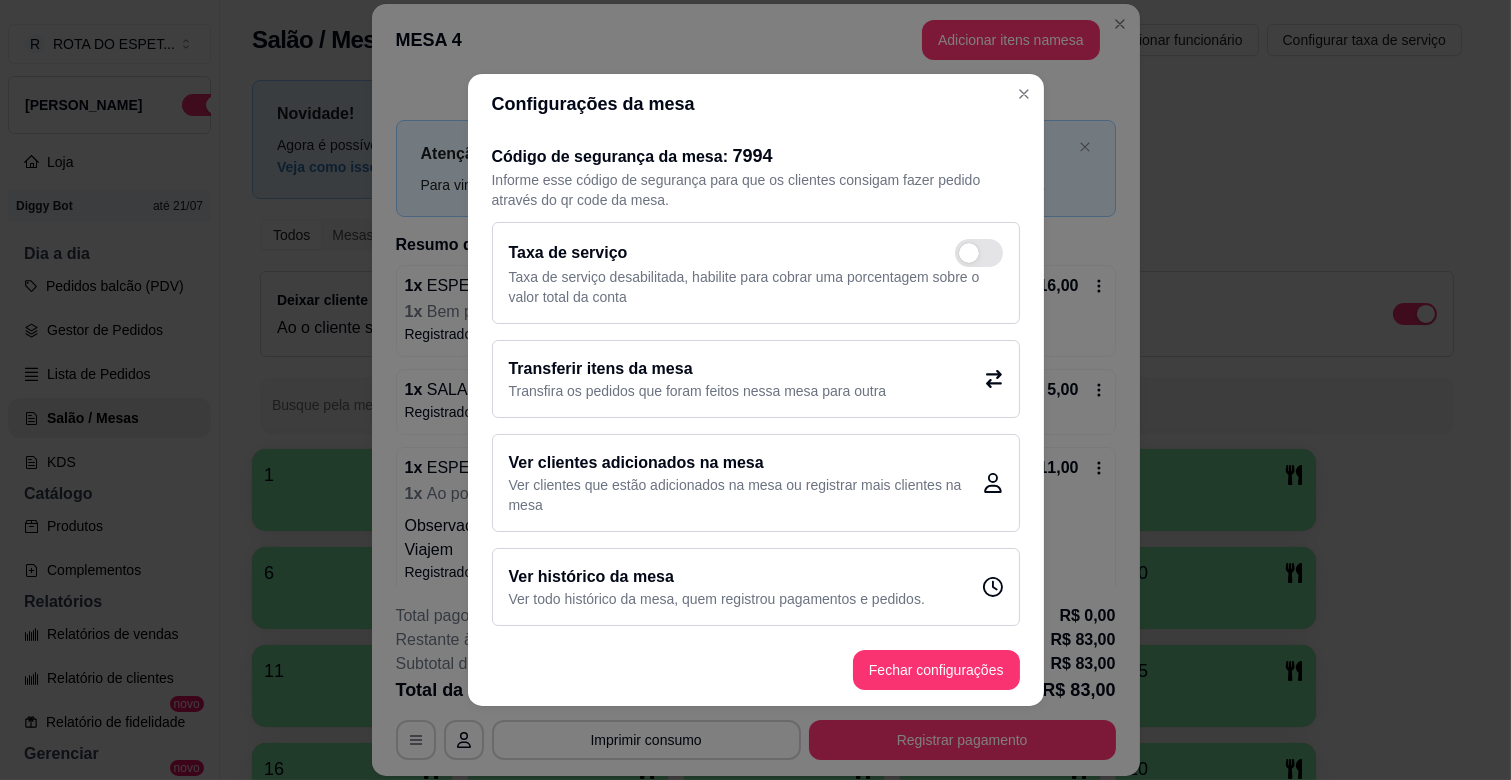 click on "Transferir itens da mesa" at bounding box center (698, 369) 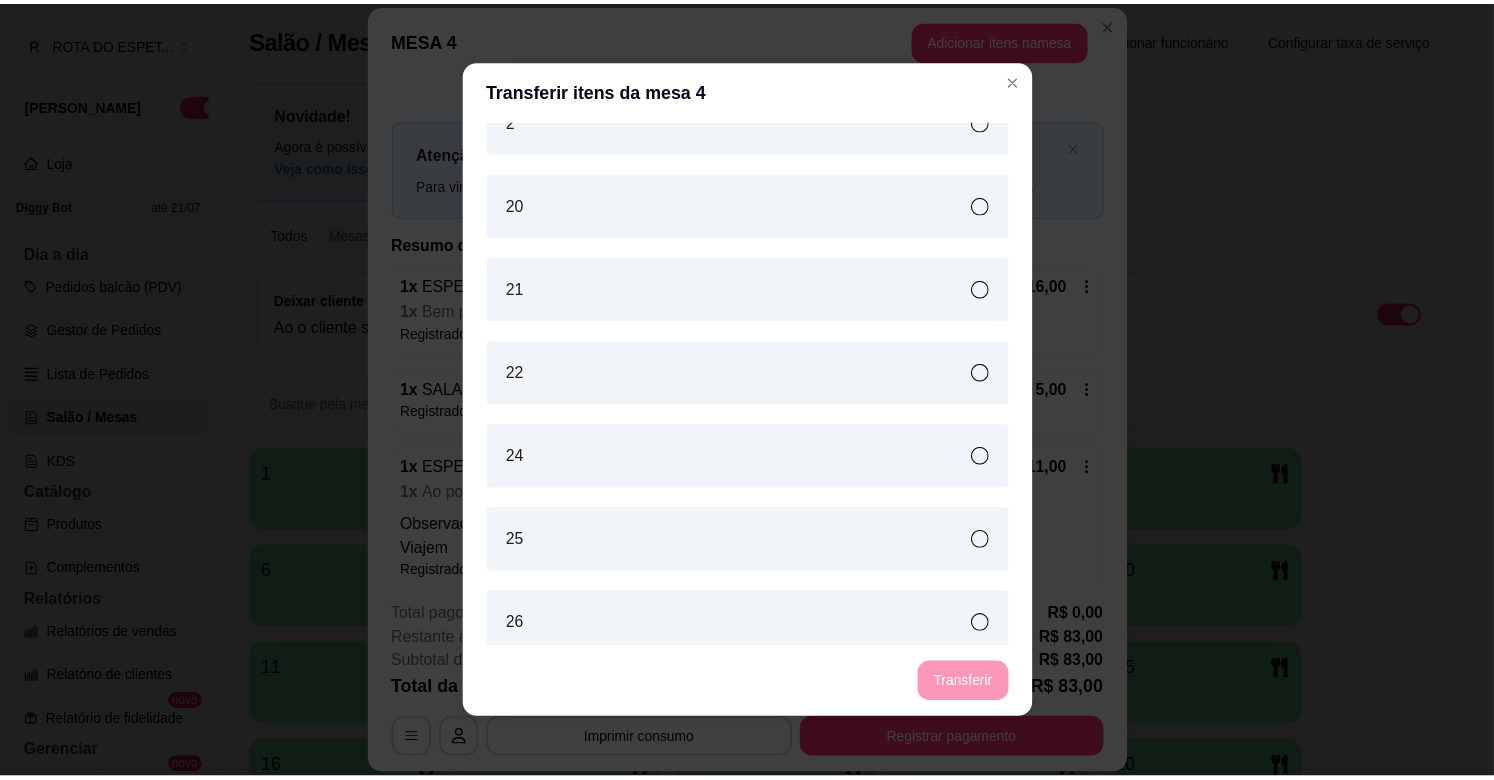 scroll, scrollTop: 906, scrollLeft: 0, axis: vertical 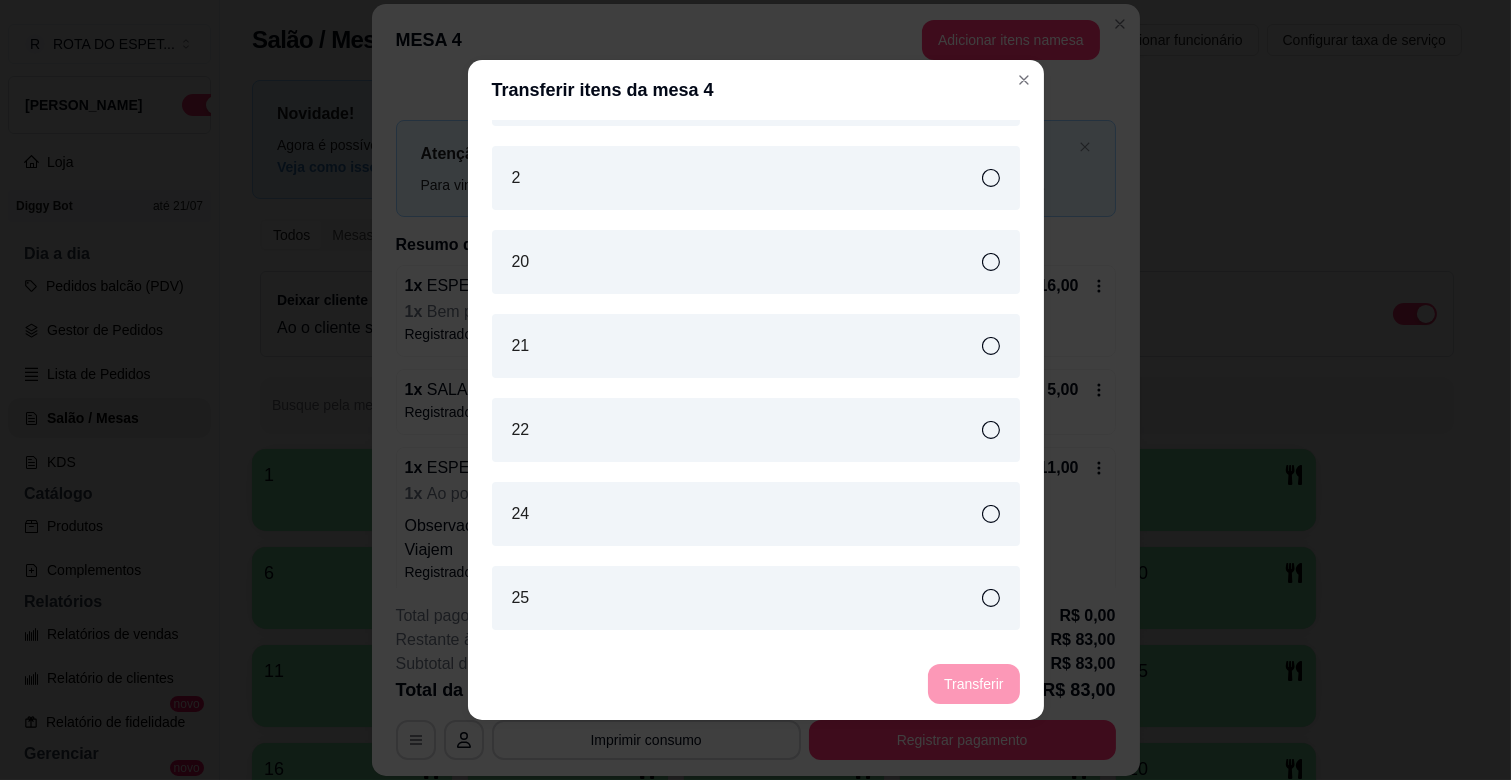 click on "2" at bounding box center [756, 178] 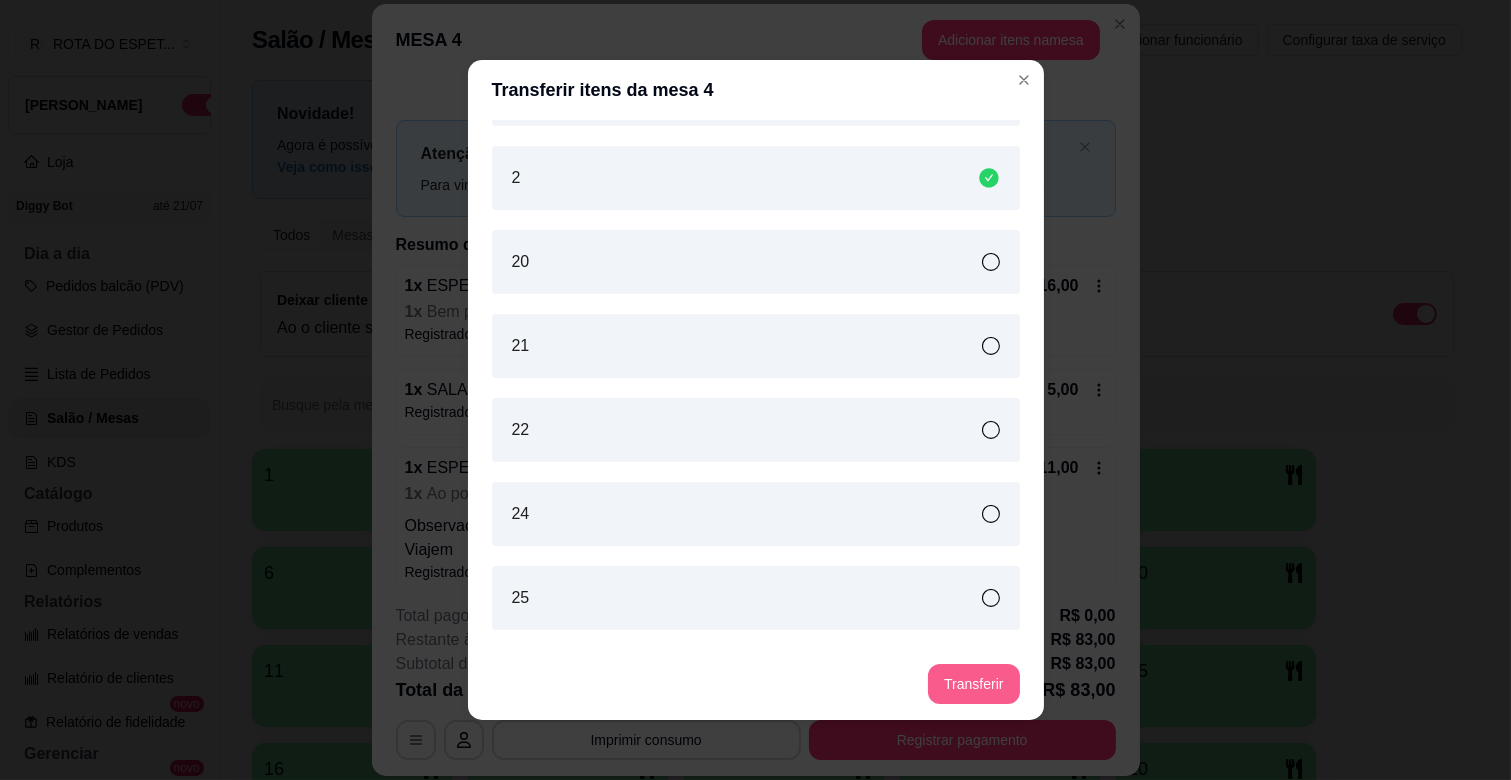 click on "Transferir" at bounding box center (973, 684) 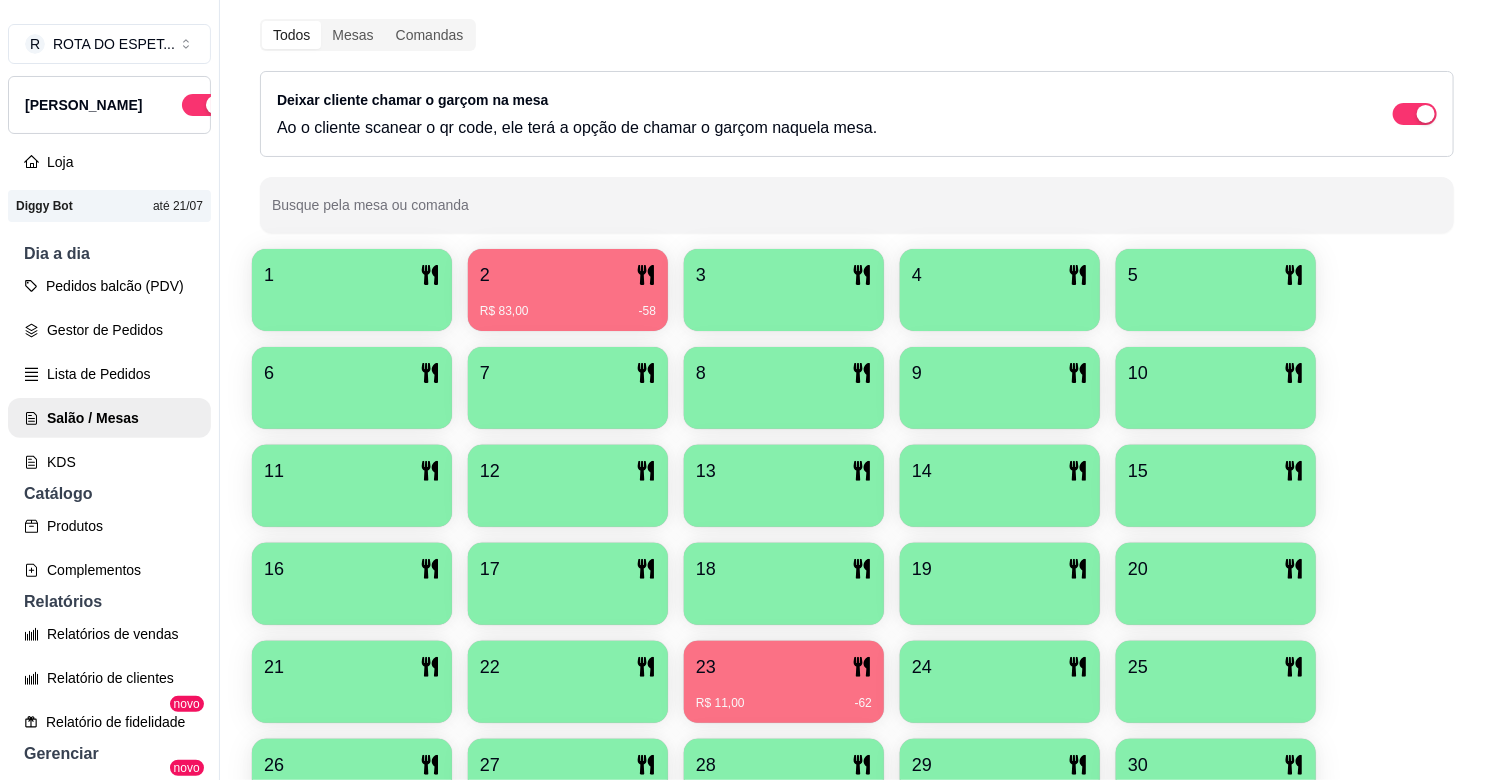 scroll, scrollTop: 333, scrollLeft: 0, axis: vertical 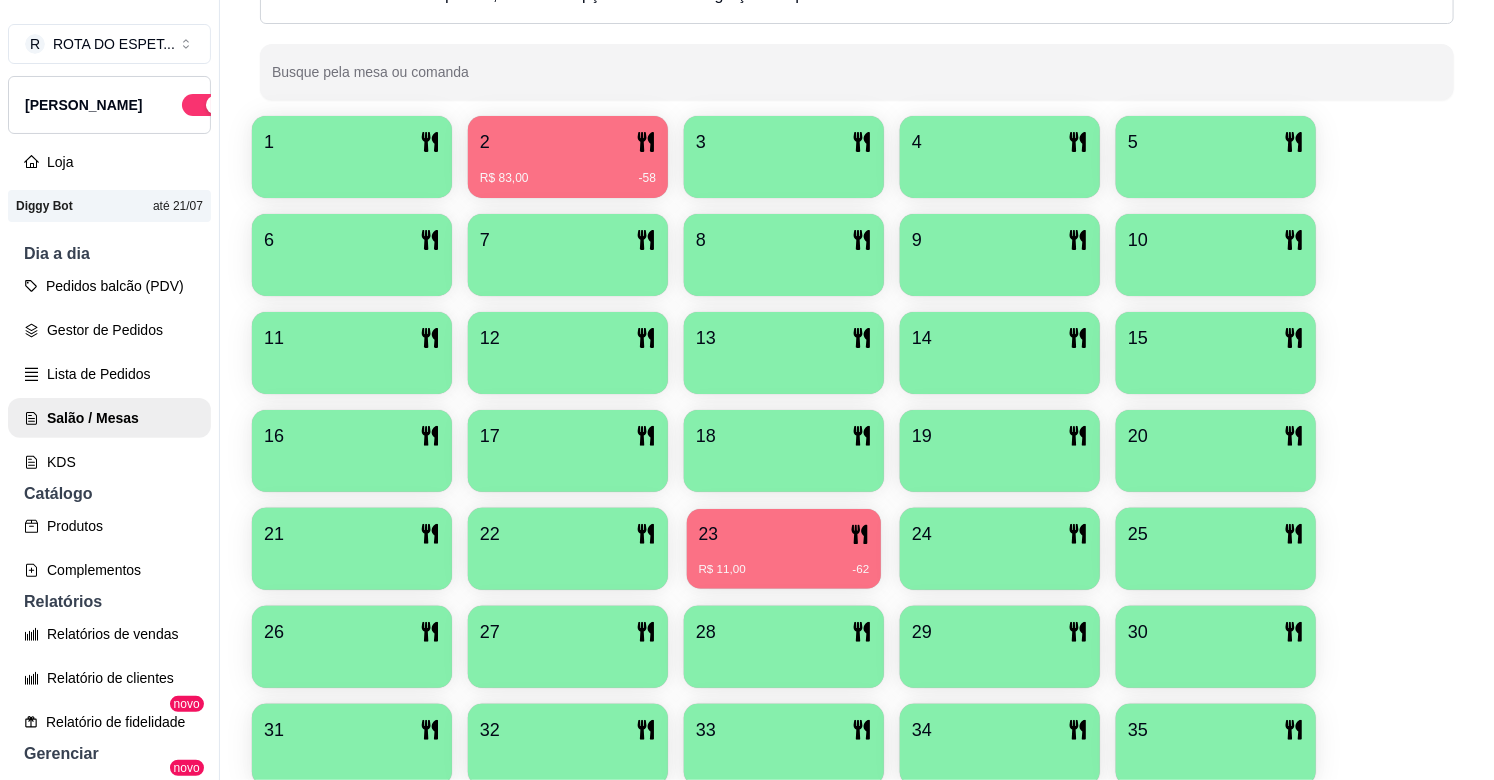 click on "23 R$ 11,00 -62" at bounding box center [784, 549] 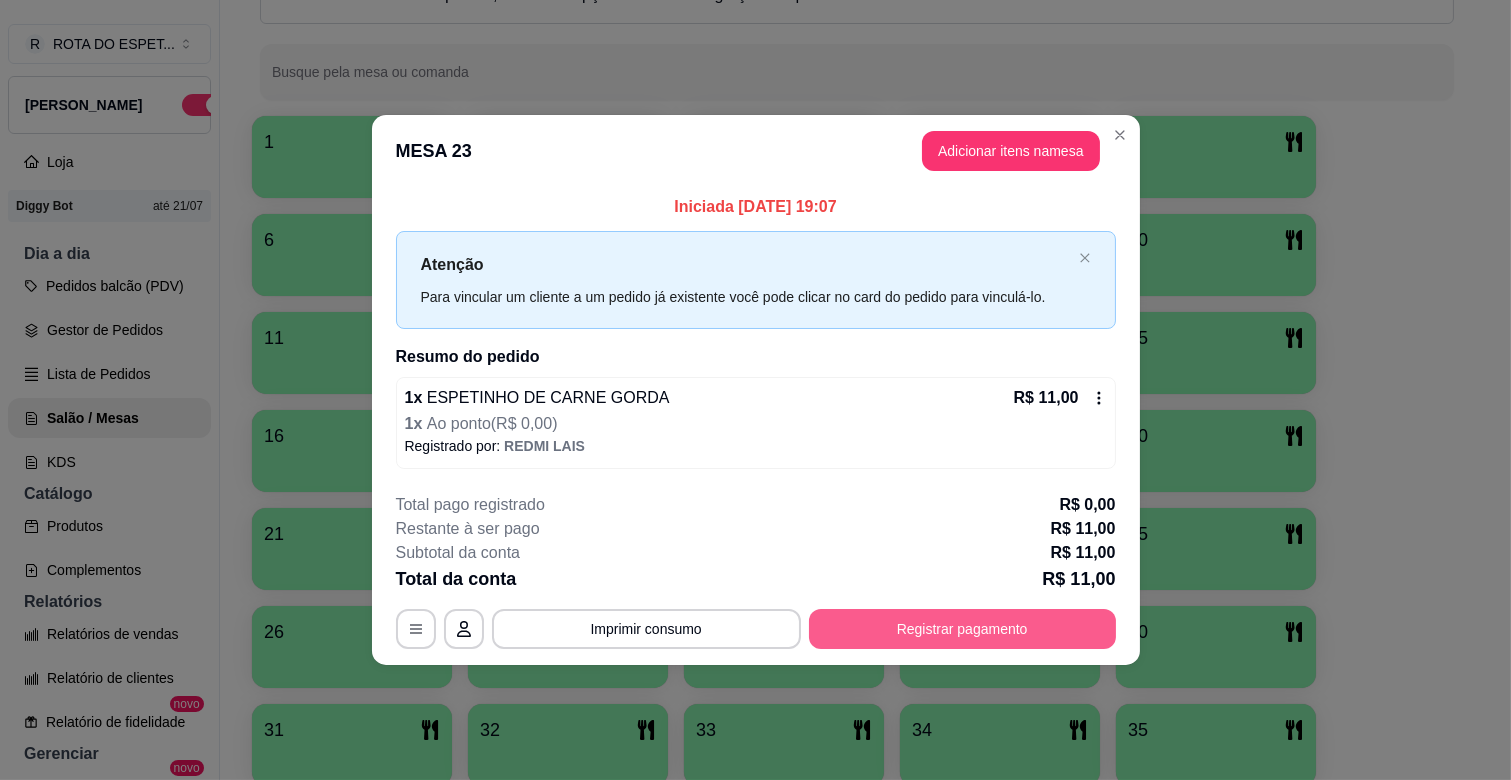 click on "Registrar pagamento" at bounding box center (962, 629) 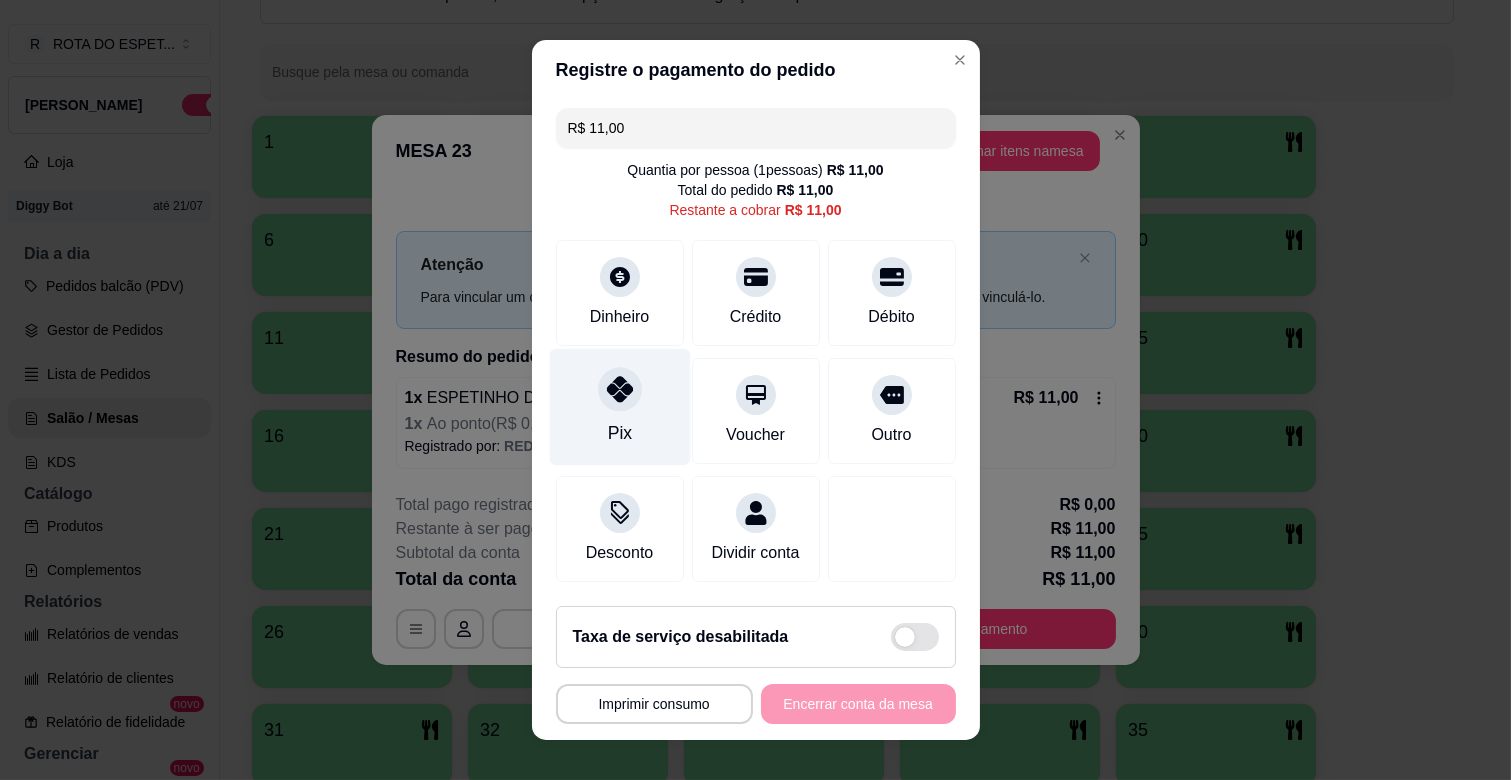 click on "Pix" at bounding box center [619, 407] 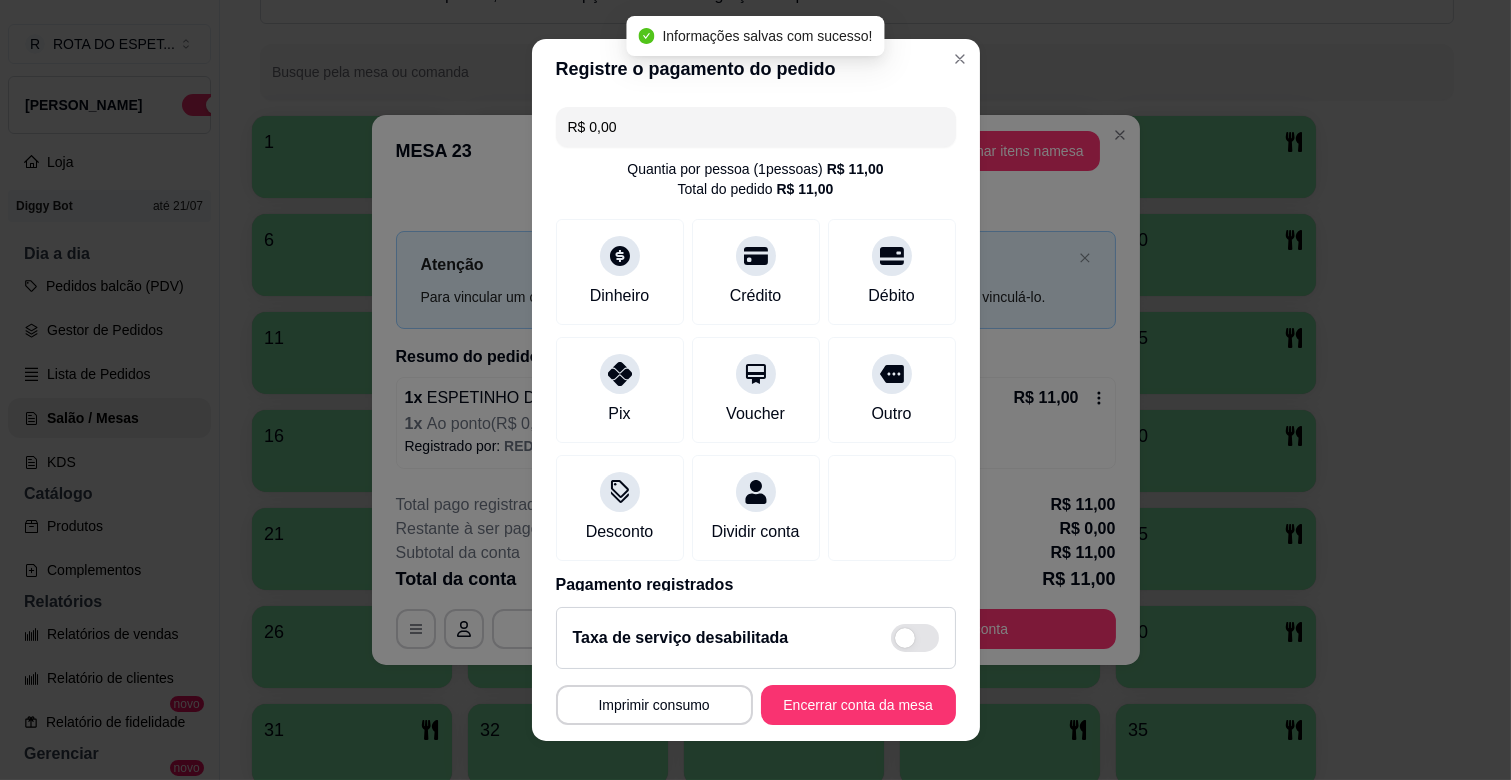 type on "R$ 0,00" 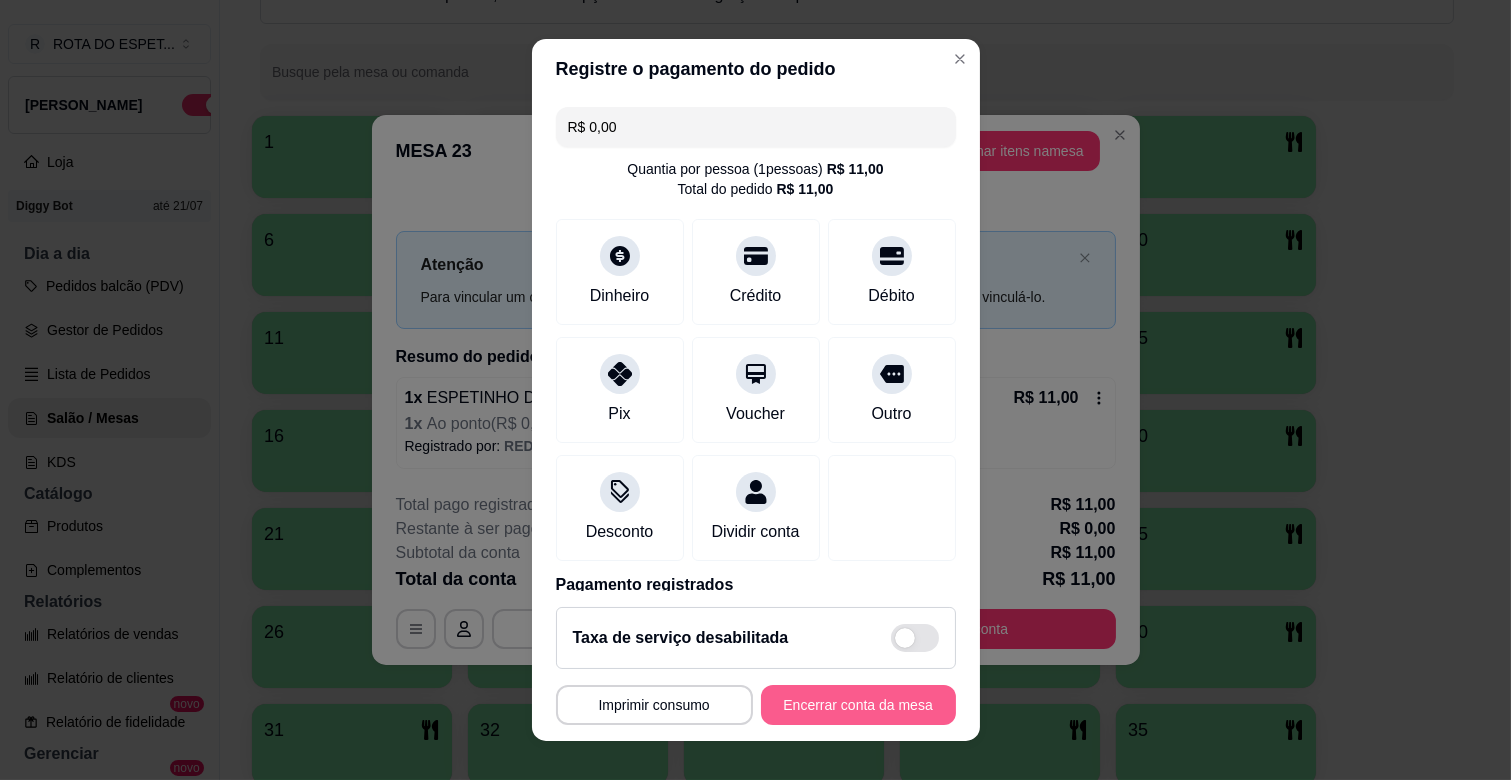 click on "Encerrar conta da mesa" at bounding box center [858, 705] 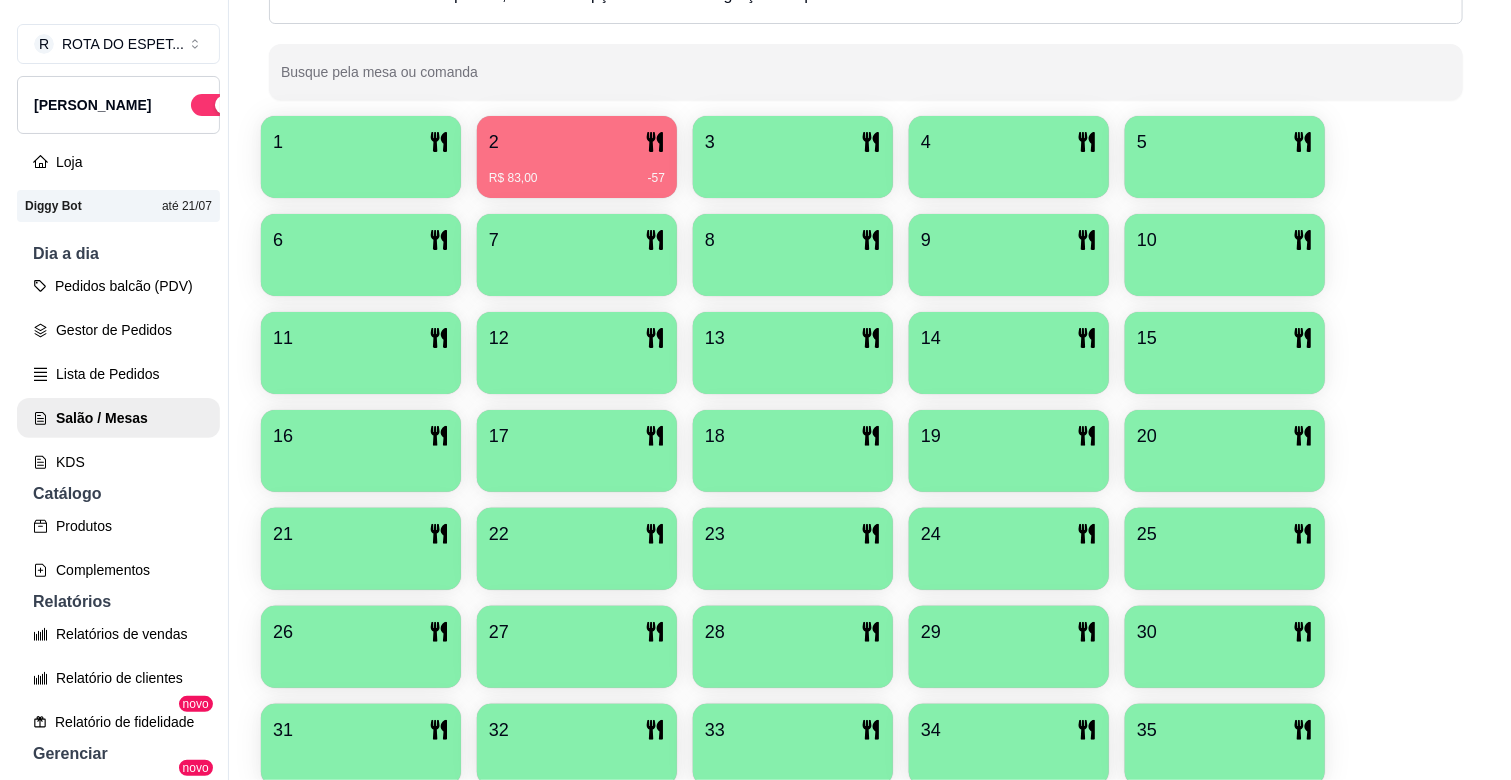 scroll, scrollTop: 0, scrollLeft: 0, axis: both 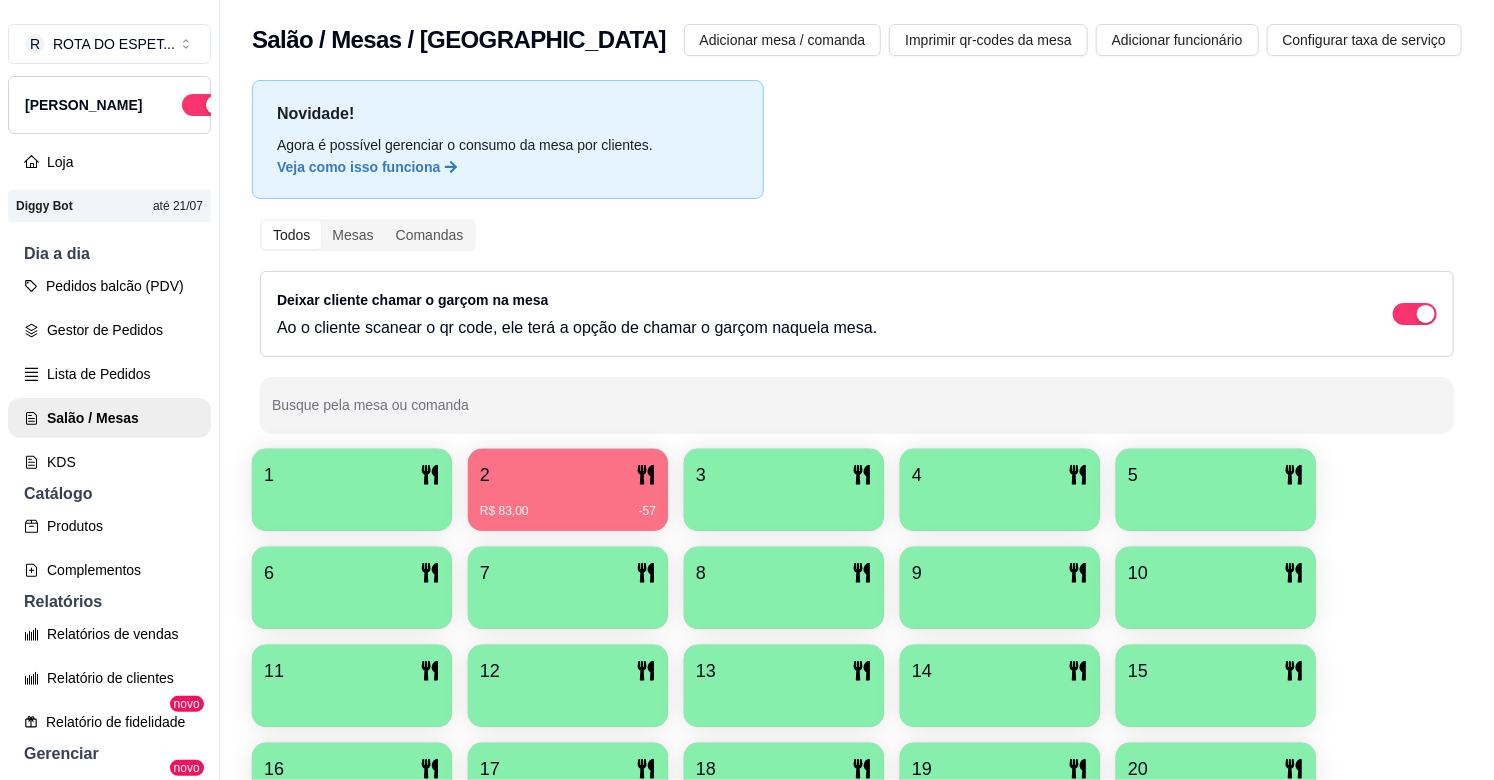 click on "2" at bounding box center (568, 475) 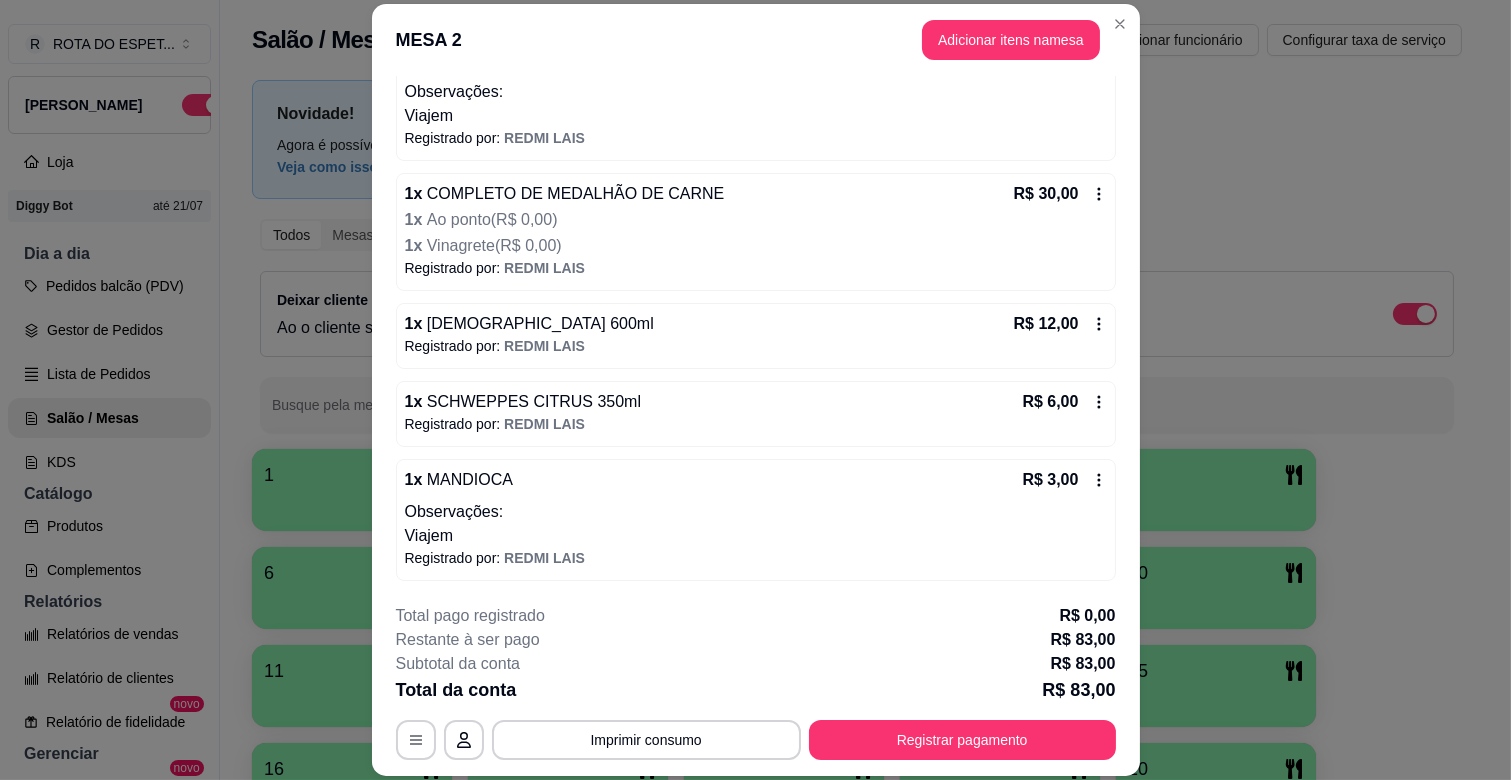scroll, scrollTop: 436, scrollLeft: 0, axis: vertical 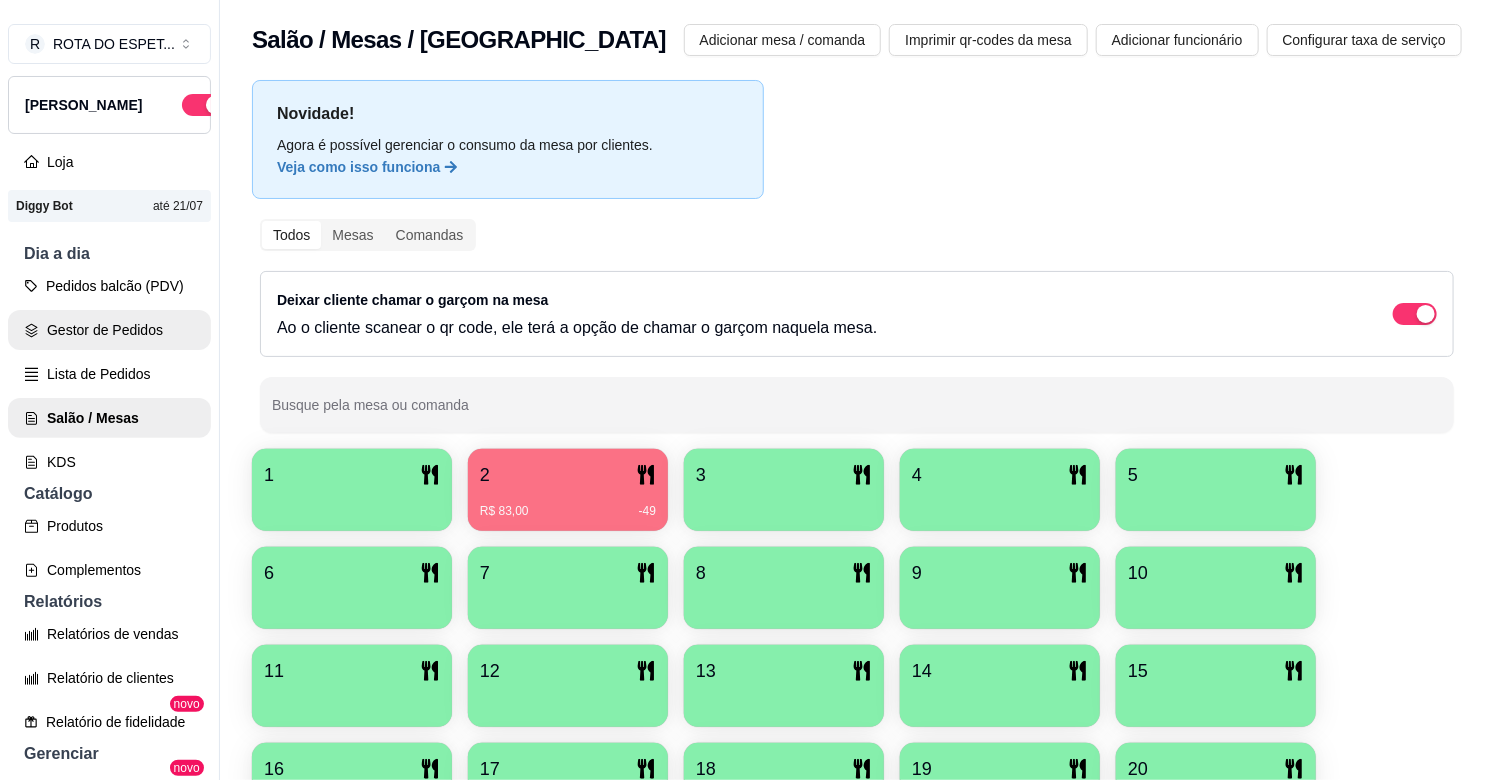 click on "Gestor de Pedidos" at bounding box center (109, 330) 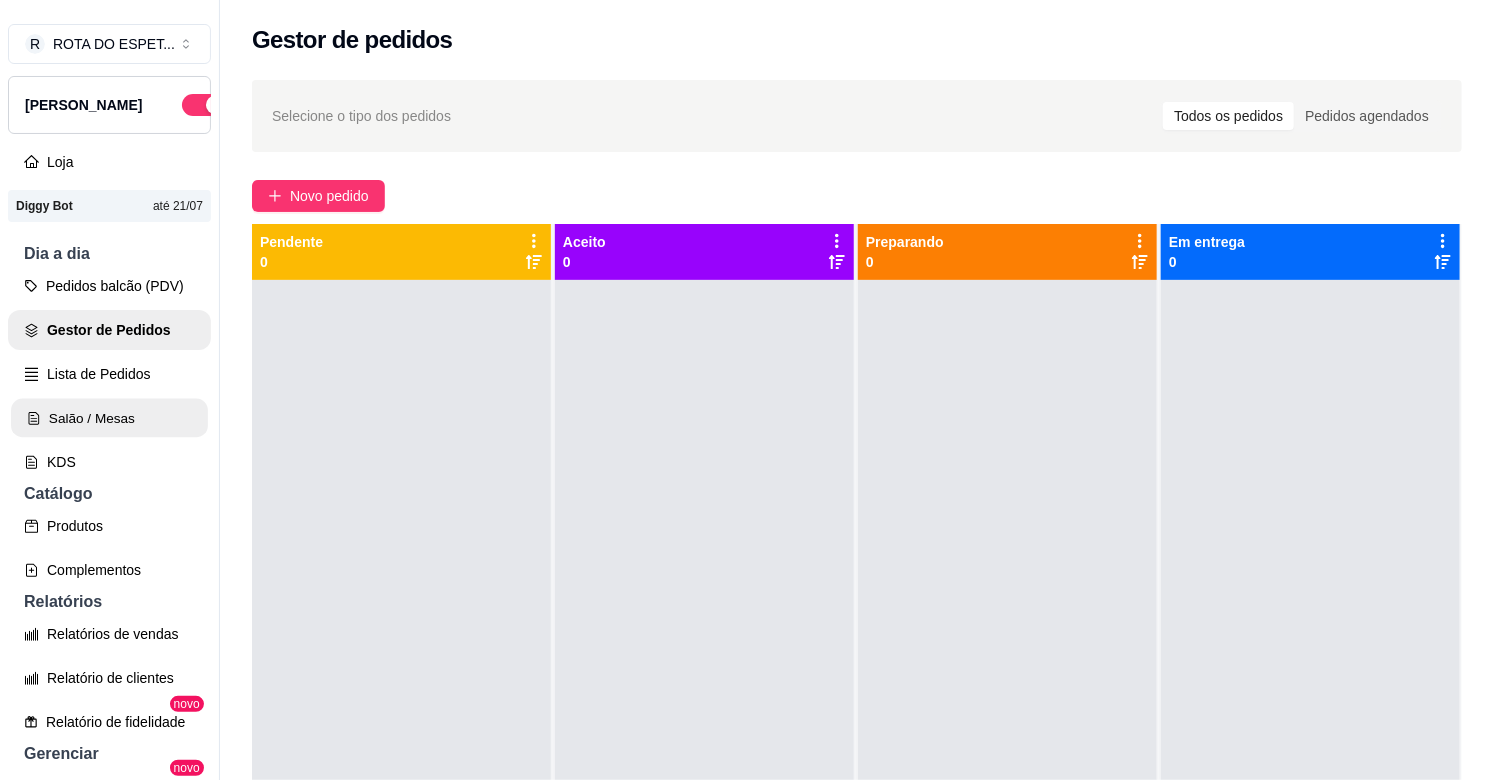 click on "Salão / Mesas" at bounding box center [109, 418] 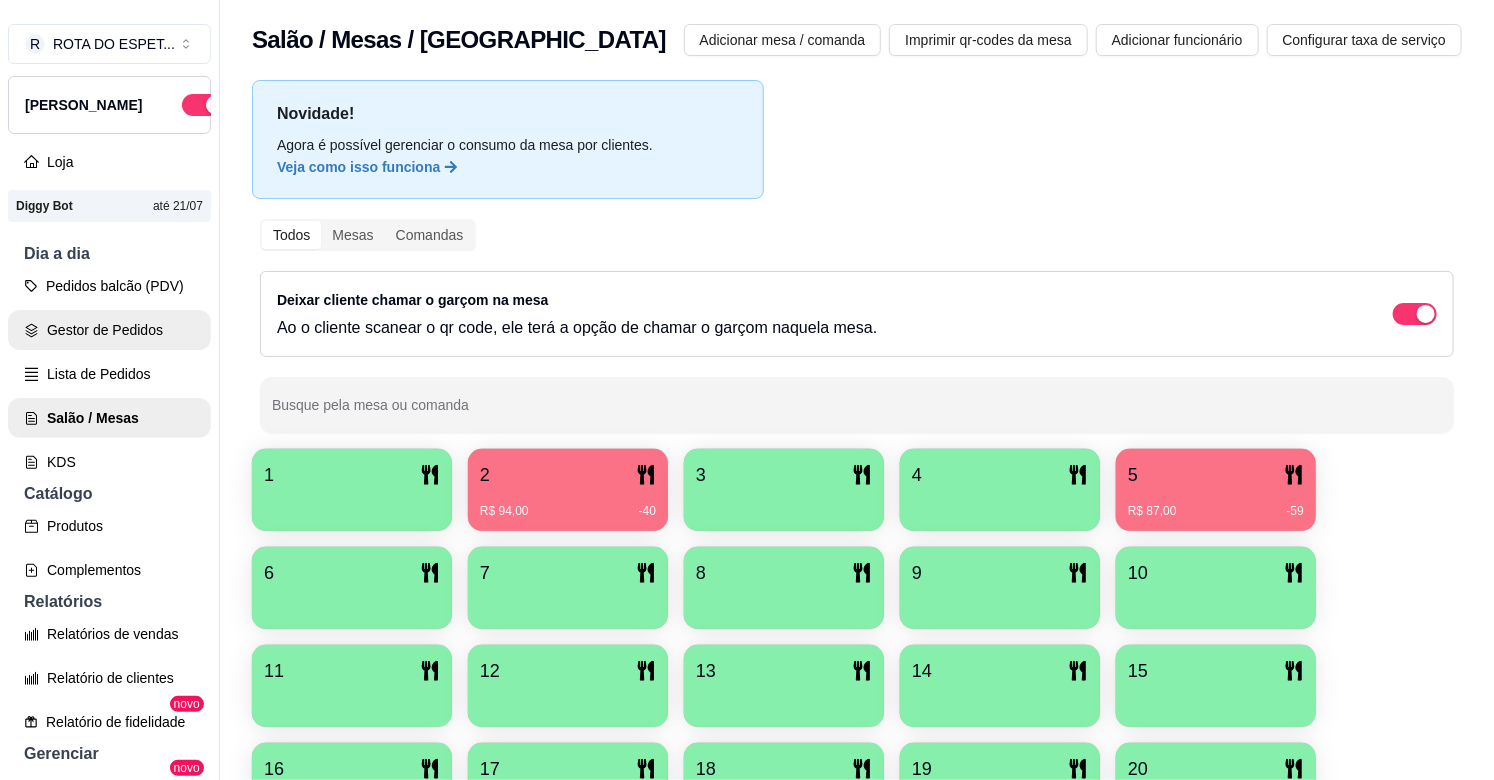 click on "Gestor de Pedidos" at bounding box center [109, 330] 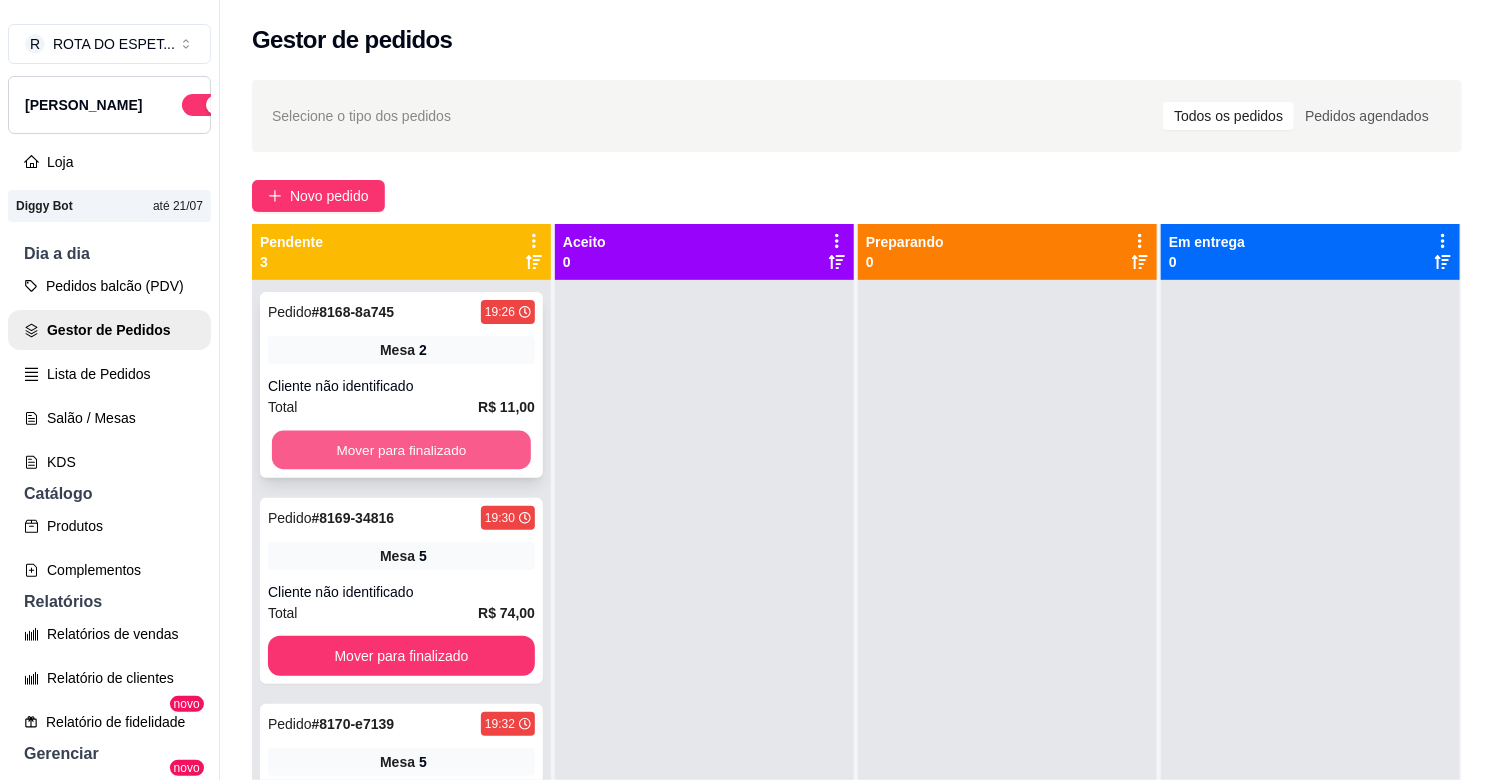 click on "Mover para finalizado" at bounding box center (401, 450) 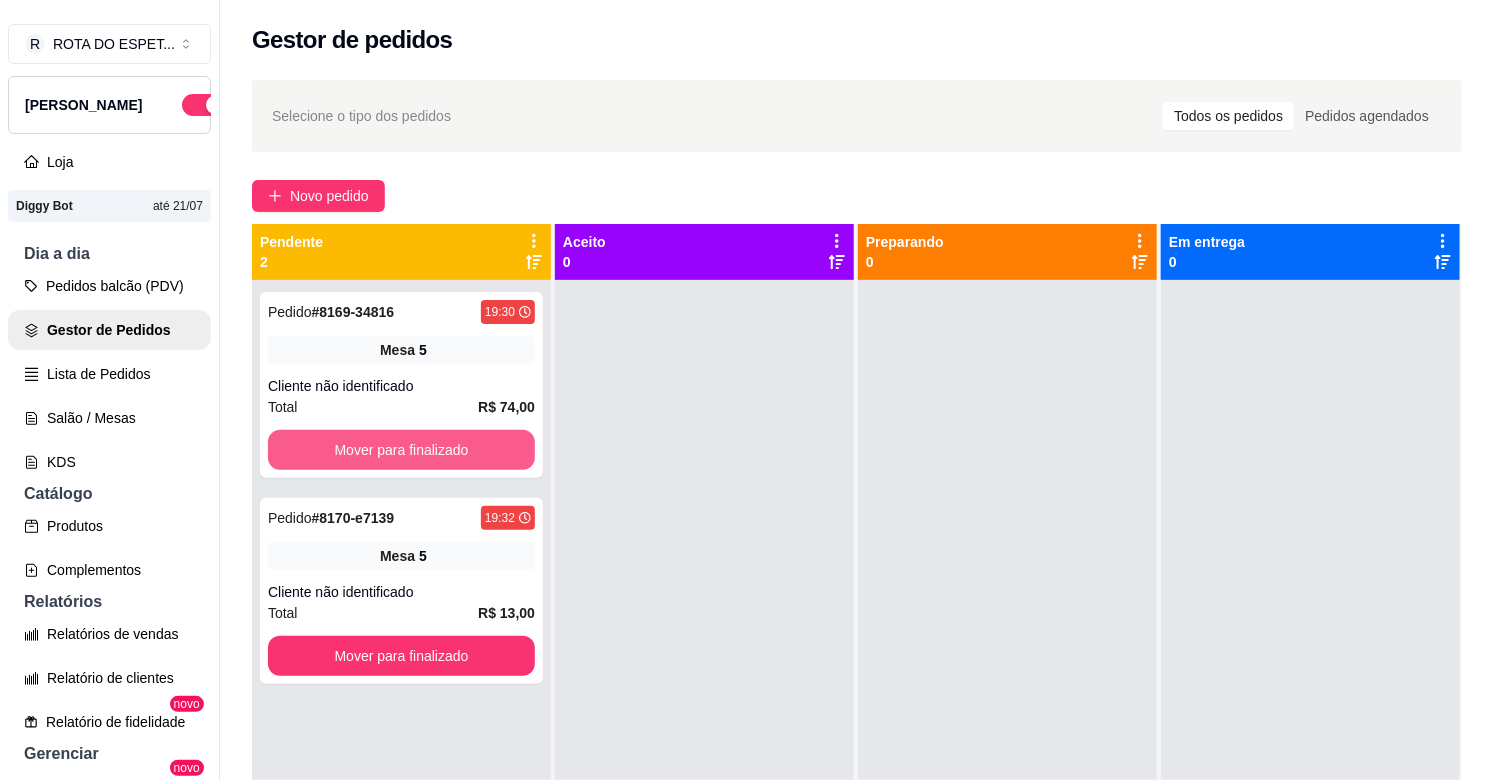 click on "Mover para finalizado" at bounding box center [401, 450] 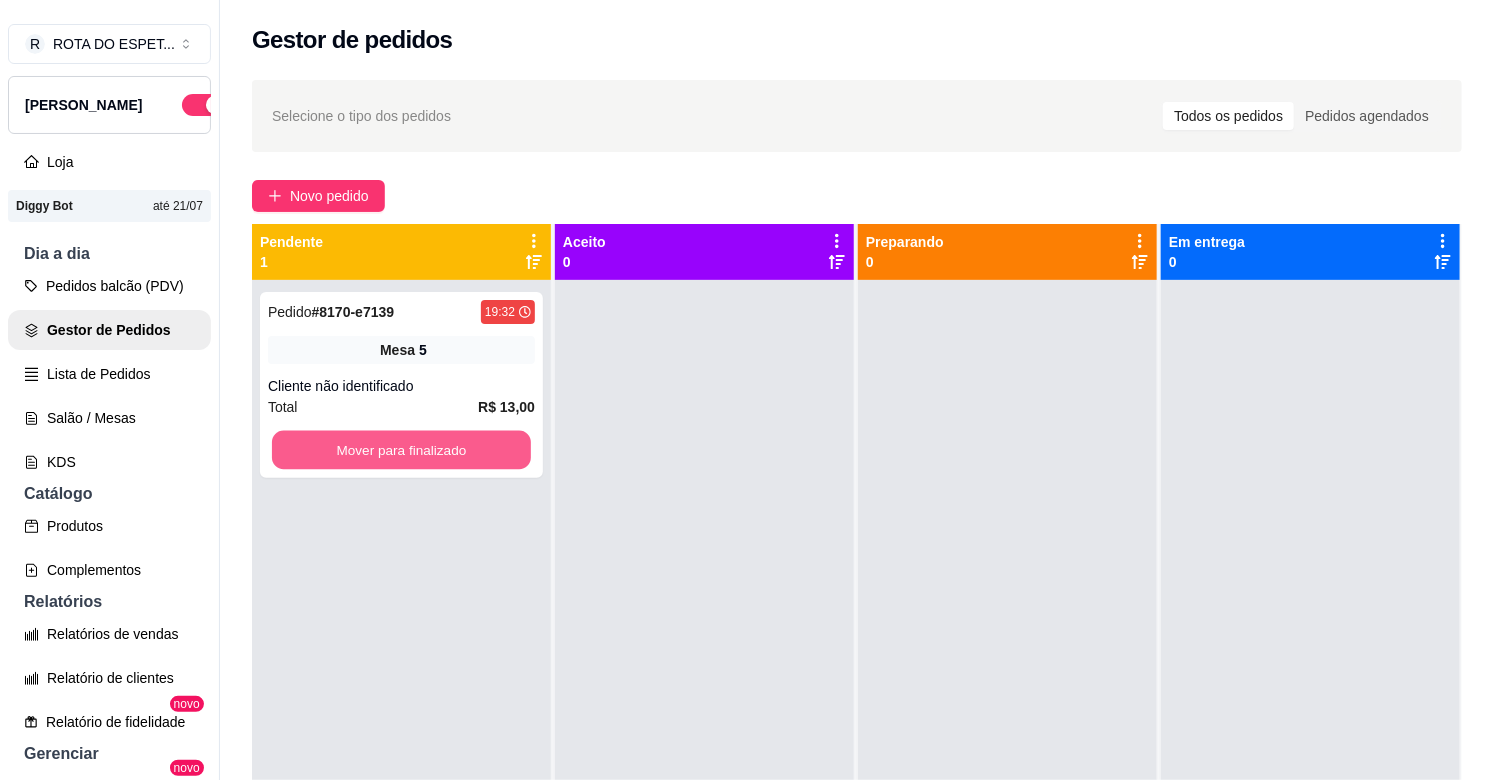 click on "Mover para finalizado" at bounding box center [401, 450] 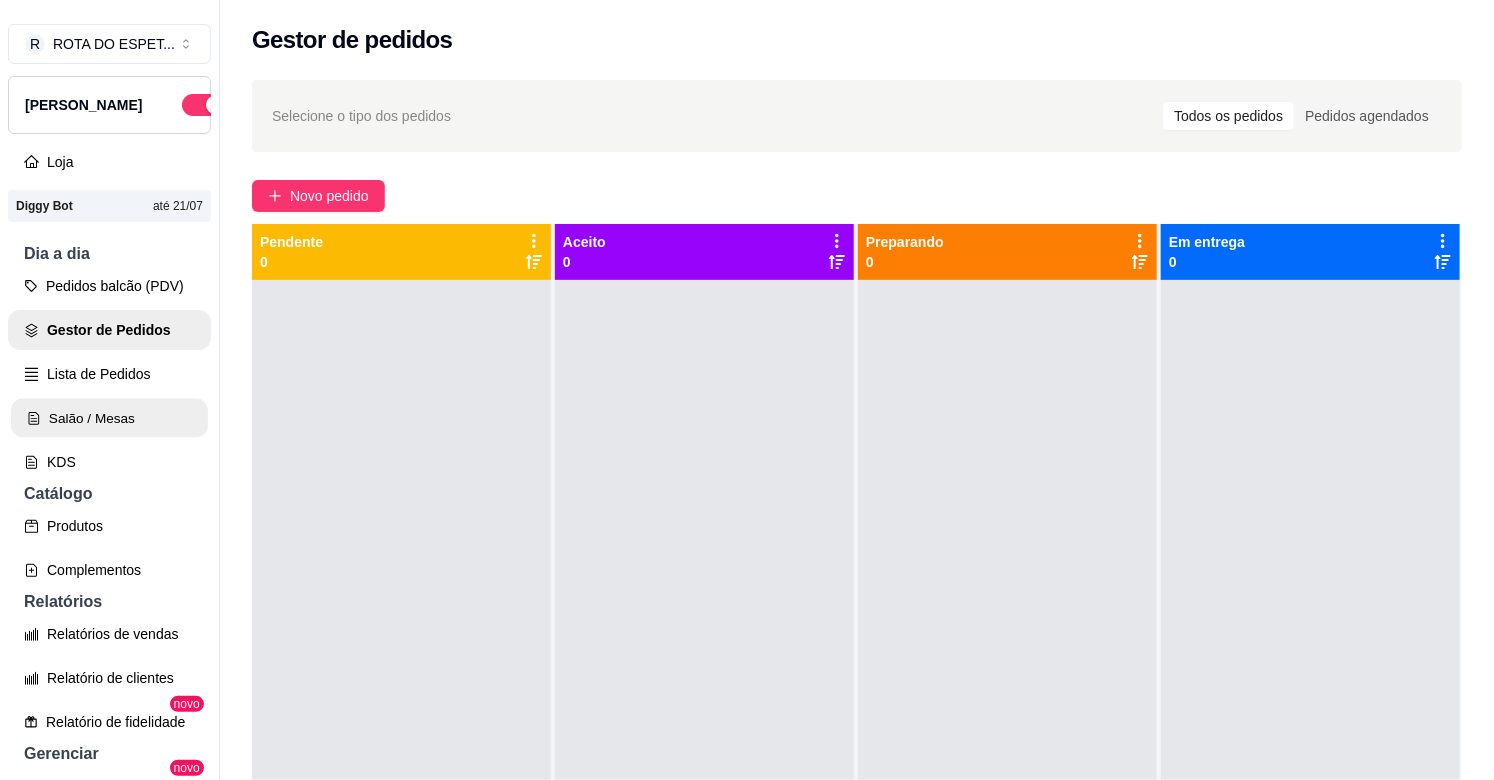 click on "Salão / Mesas" at bounding box center (109, 418) 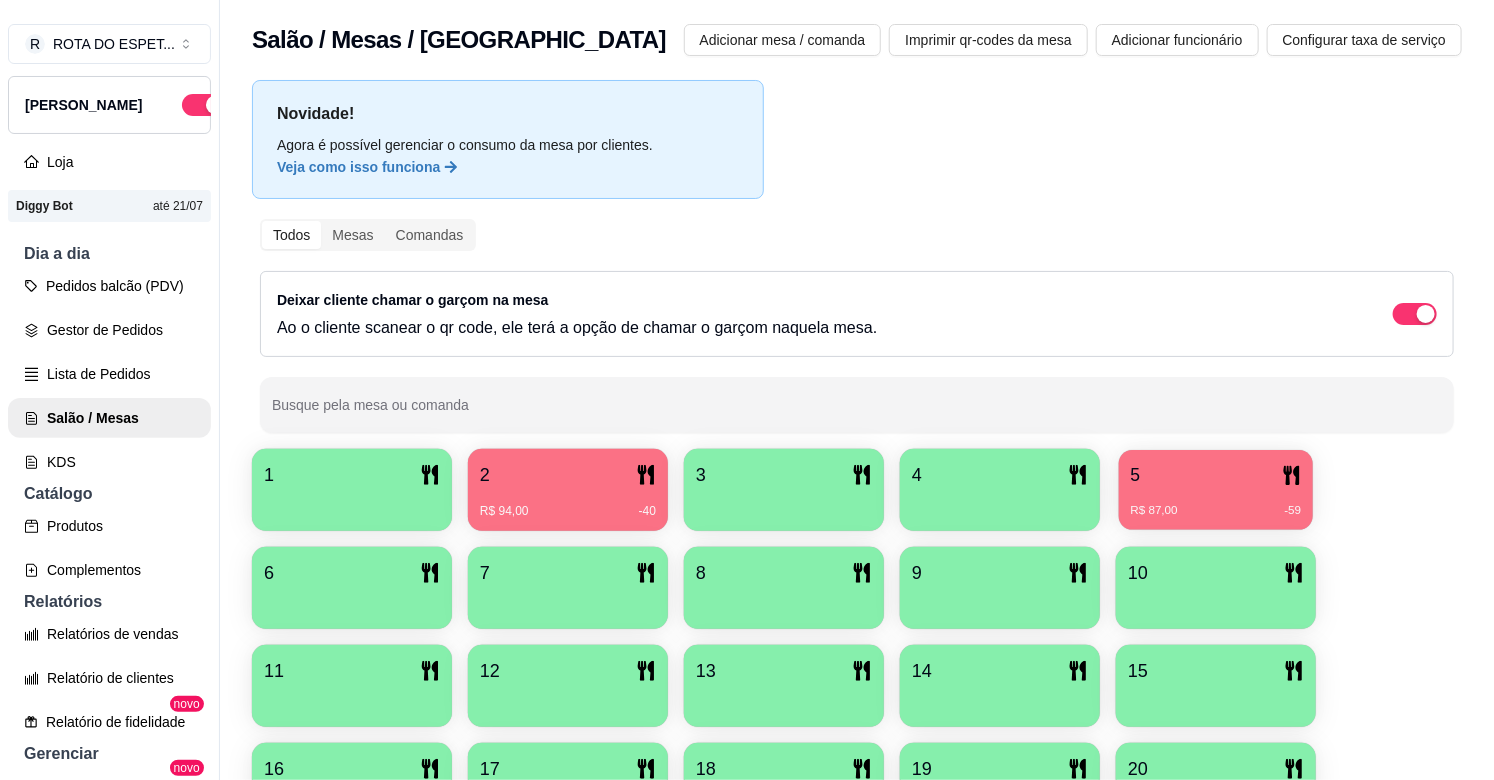 click on "R$ 87,00 -59" at bounding box center (1216, 503) 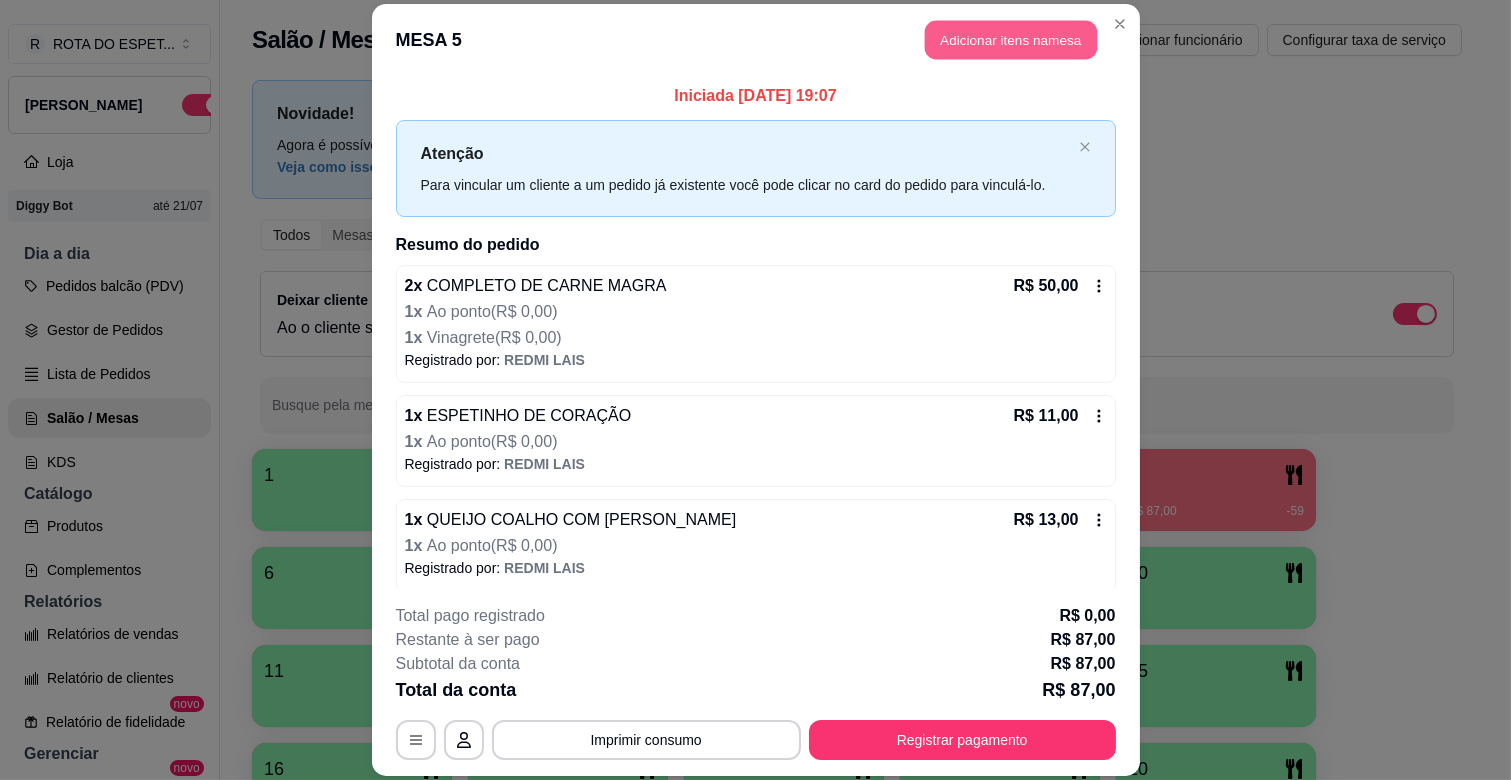 click on "Adicionar itens na  mesa" at bounding box center (1011, 40) 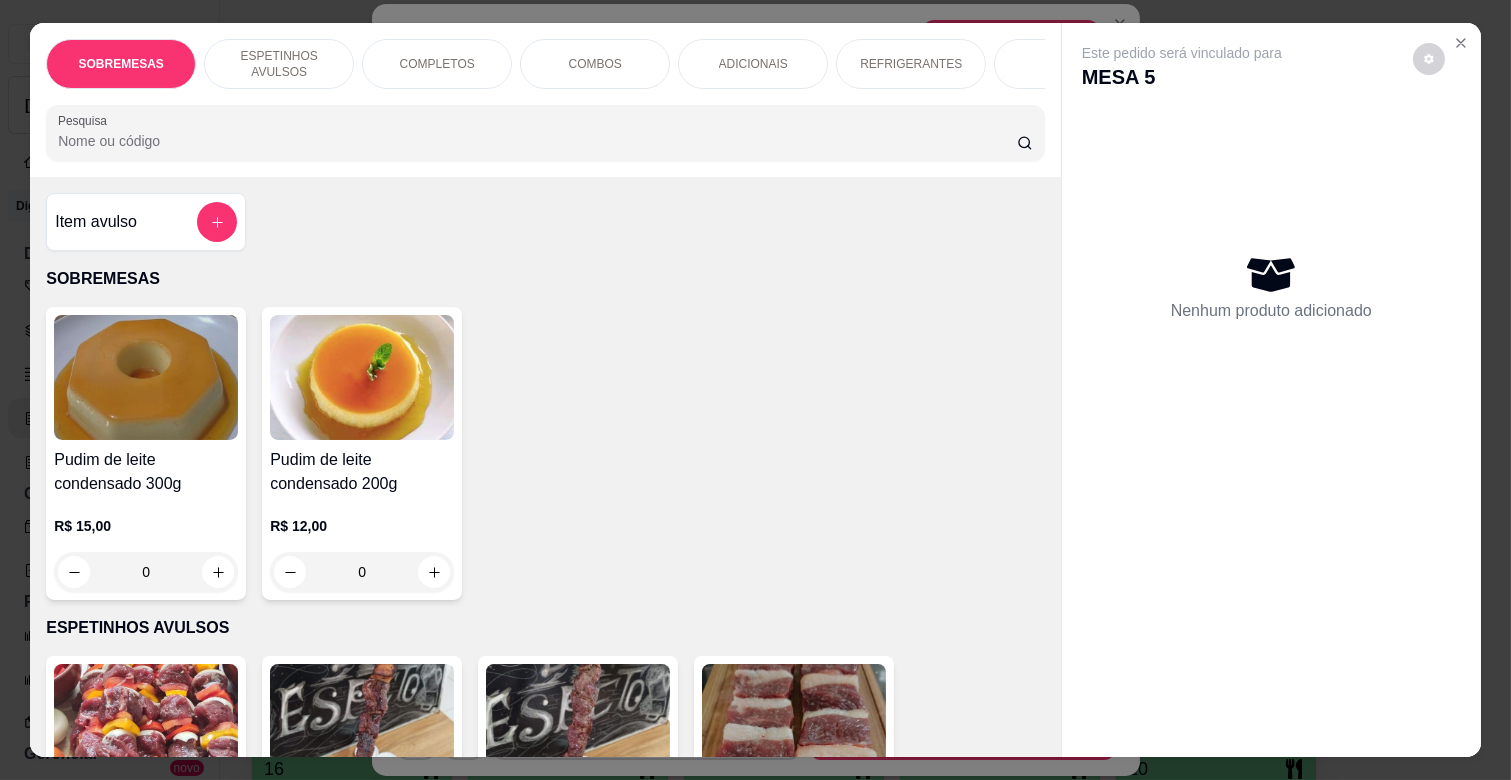 click on "REFRIGERANTES" at bounding box center (911, 64) 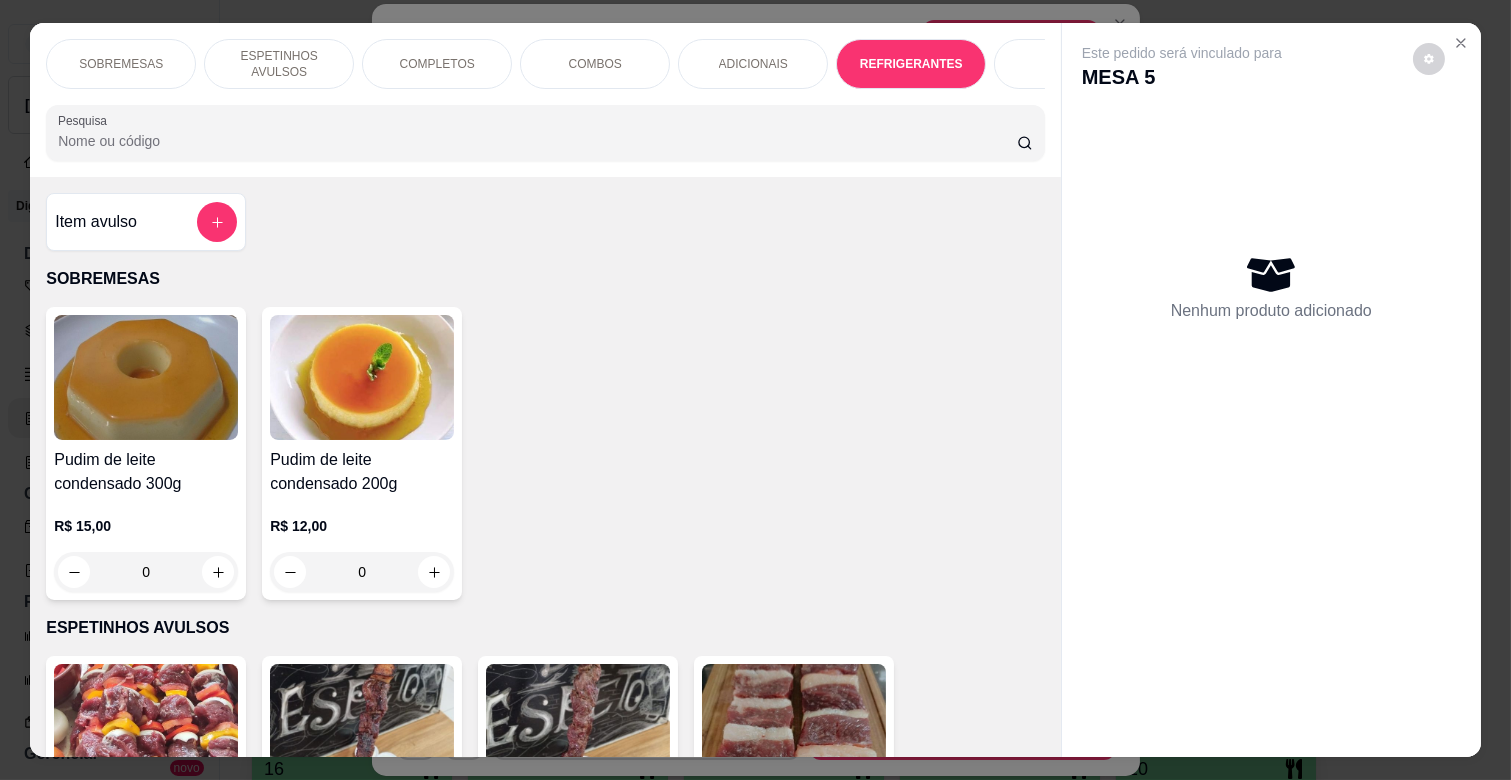 scroll, scrollTop: 4053, scrollLeft: 0, axis: vertical 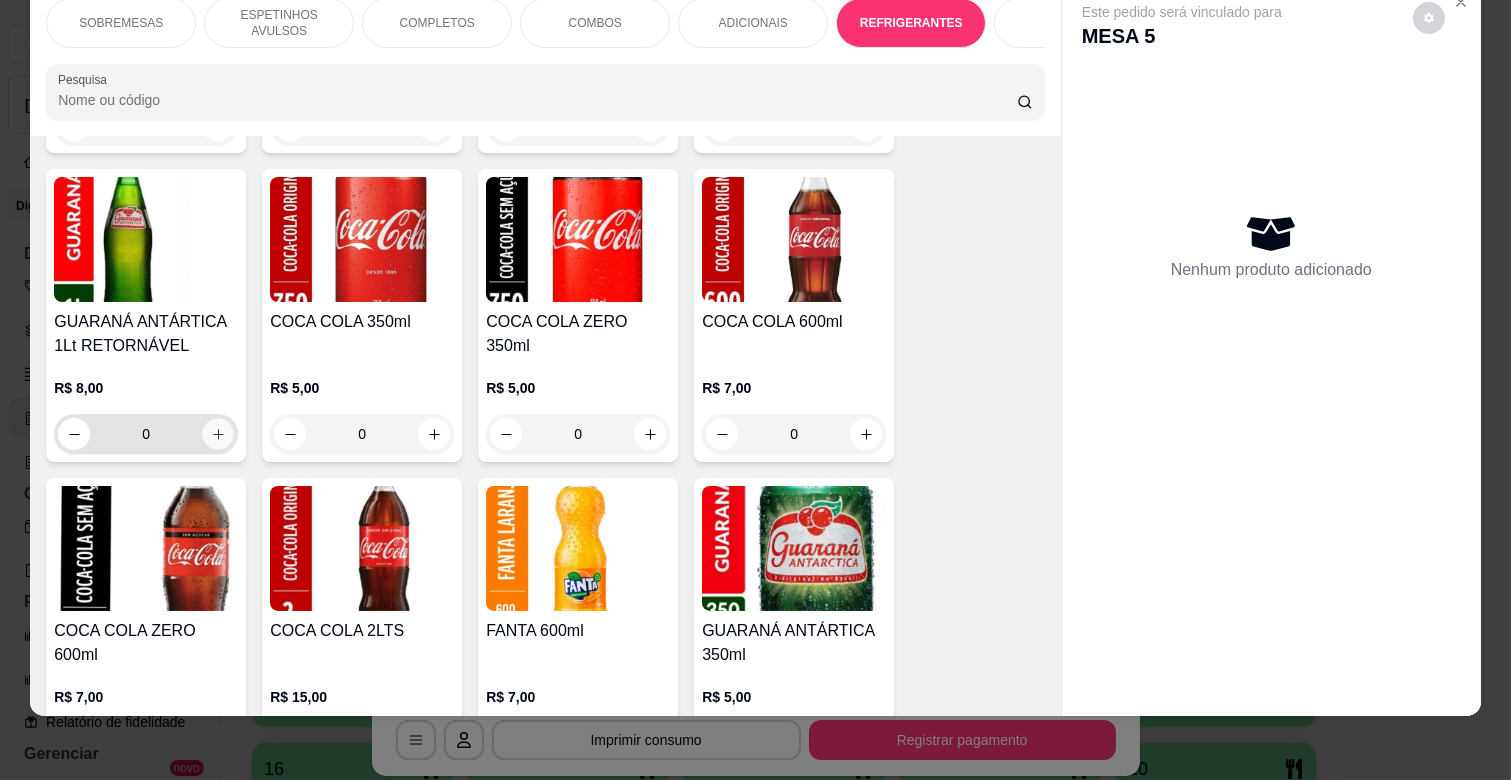click at bounding box center [218, 434] 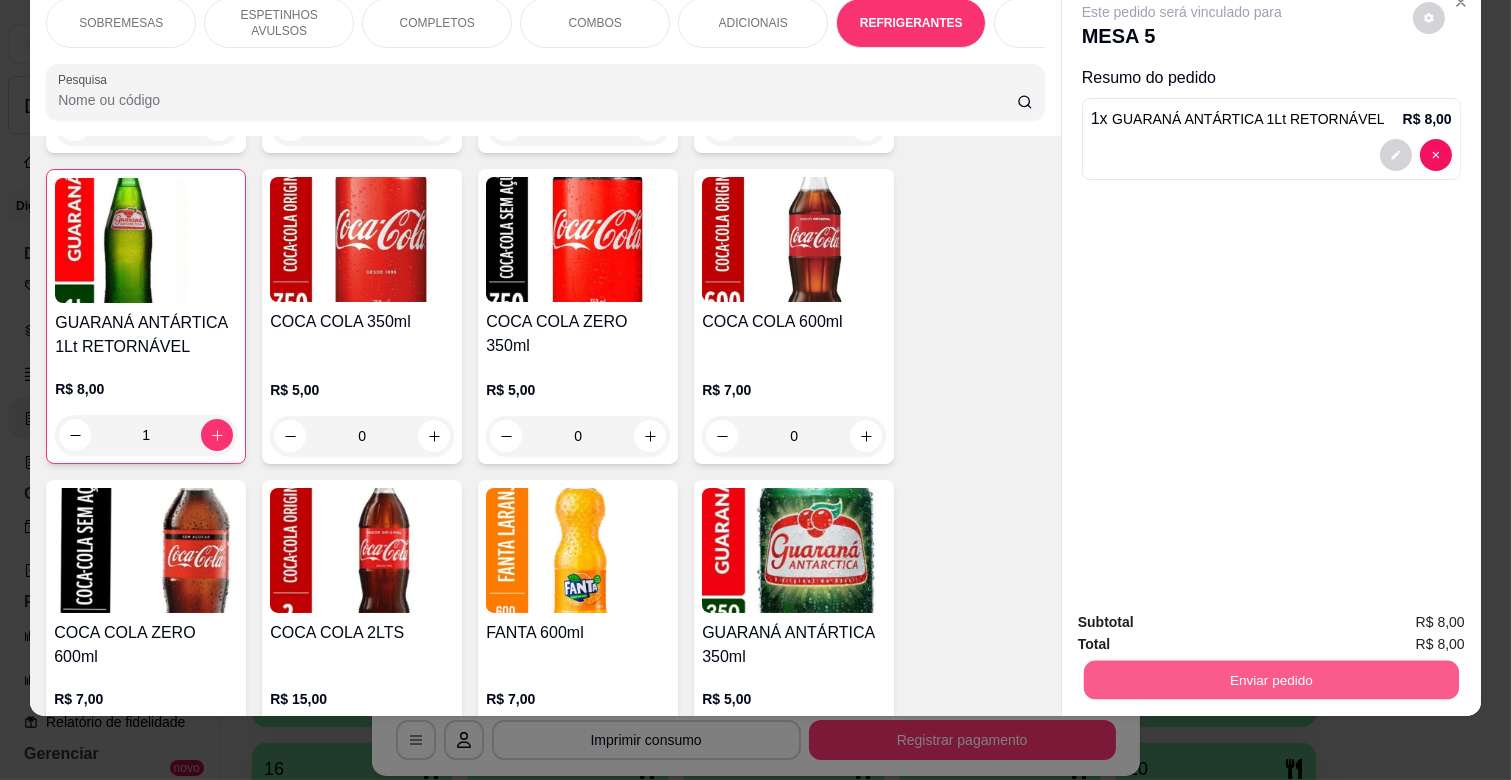 click on "Enviar pedido" at bounding box center [1271, 679] 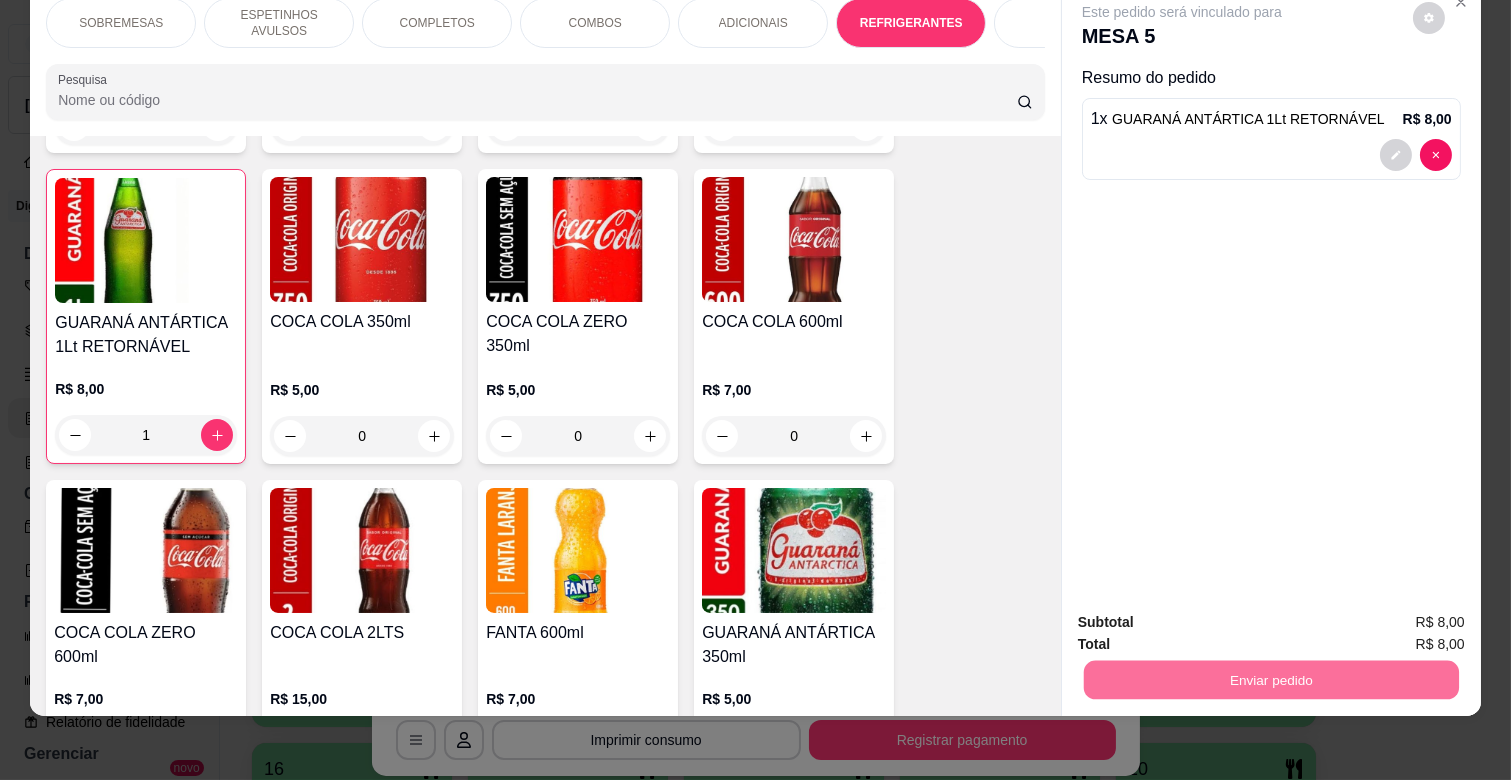 click on "Não registrar e enviar pedido" at bounding box center [1204, 614] 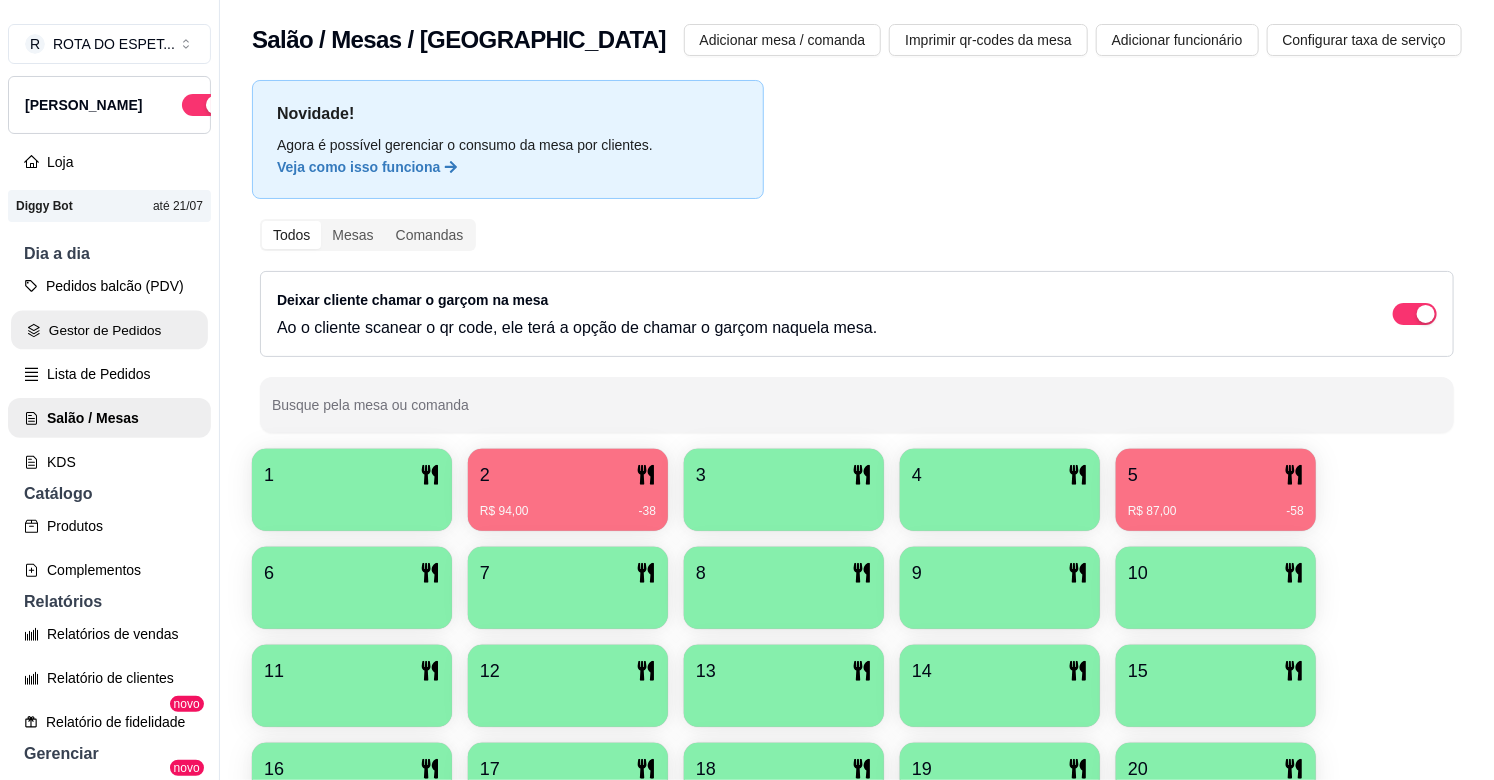 click on "Gestor de Pedidos" at bounding box center [109, 330] 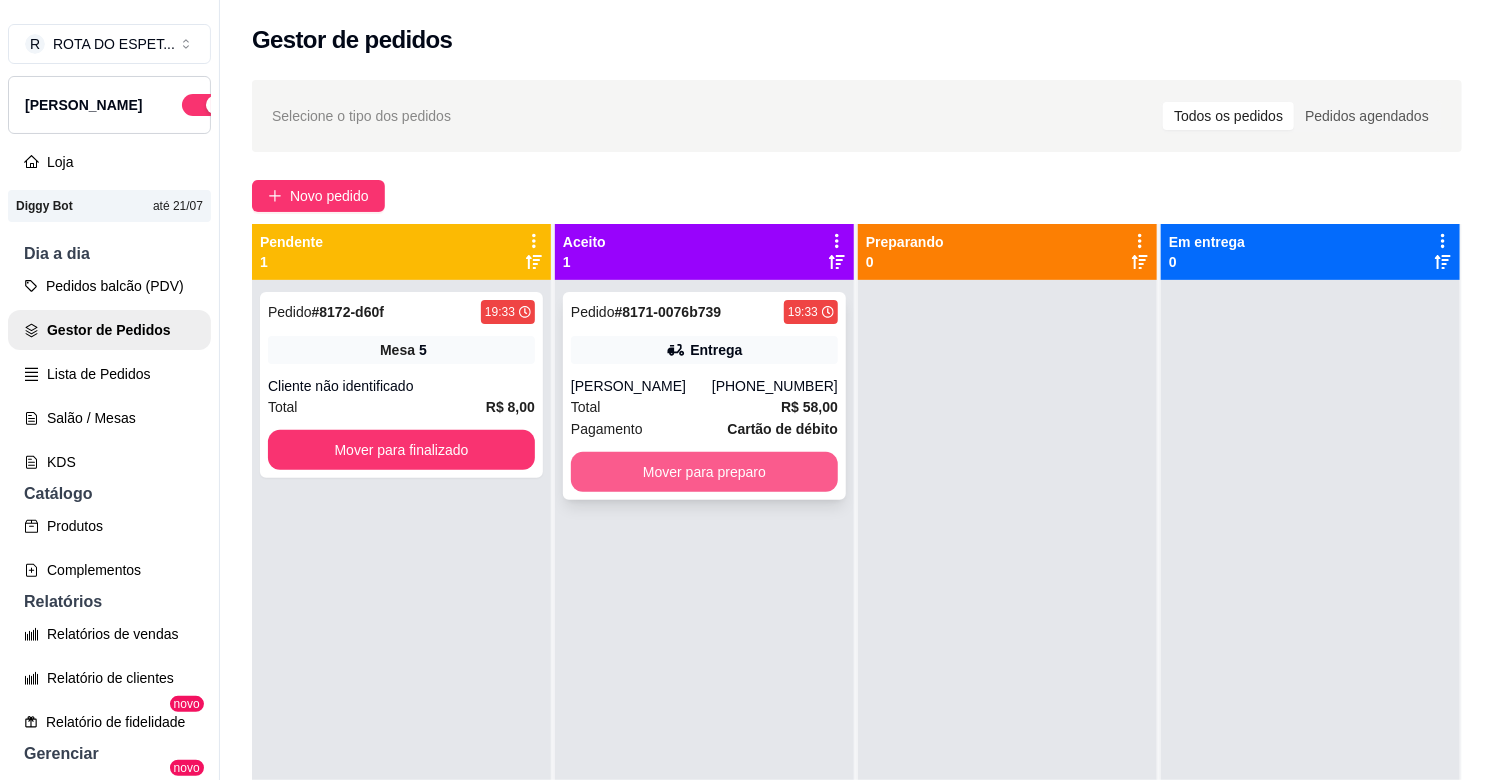 click on "Mover para preparo" at bounding box center [704, 472] 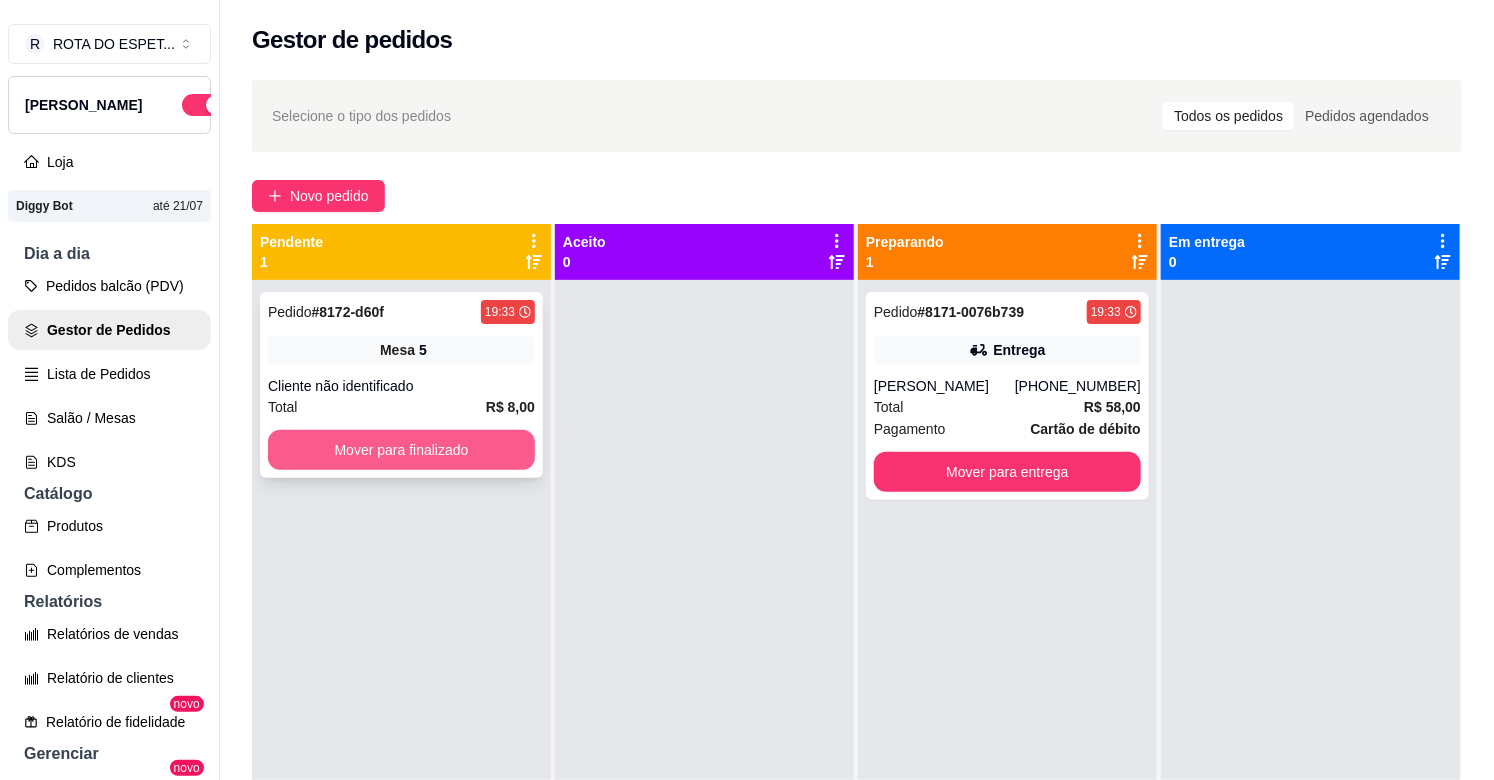 click on "Mover para finalizado" at bounding box center [401, 450] 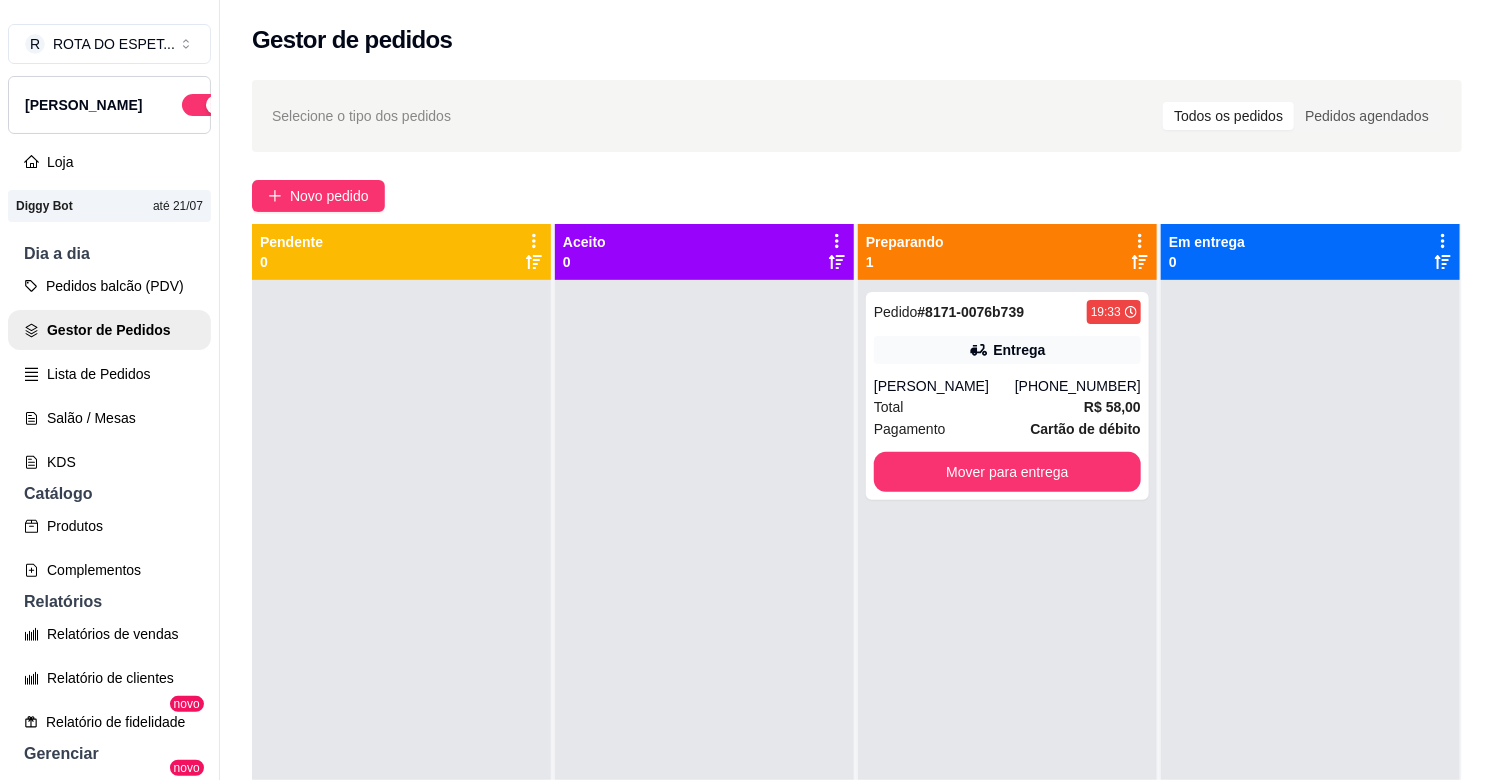 click at bounding box center [704, 670] 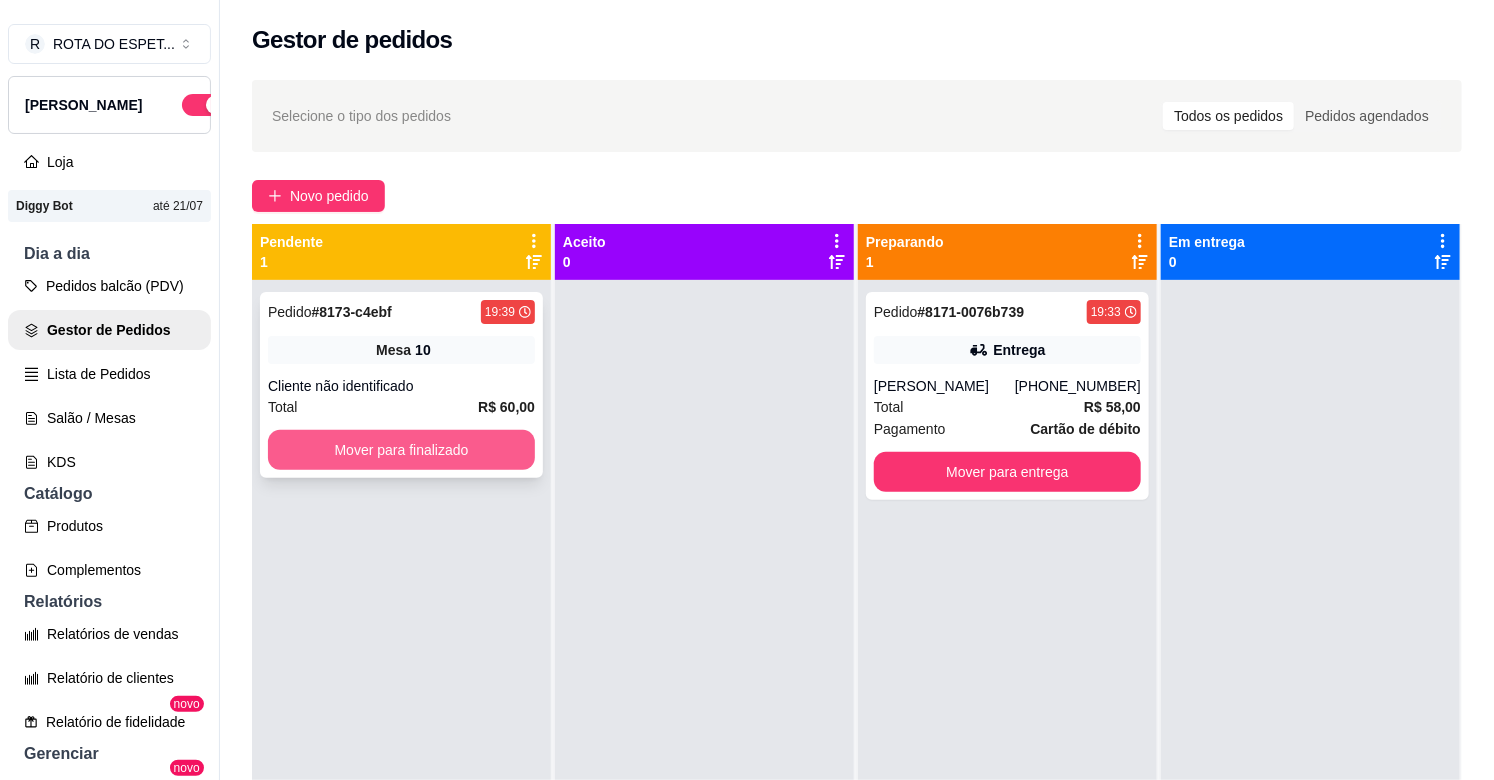 click on "Mover para finalizado" at bounding box center (401, 450) 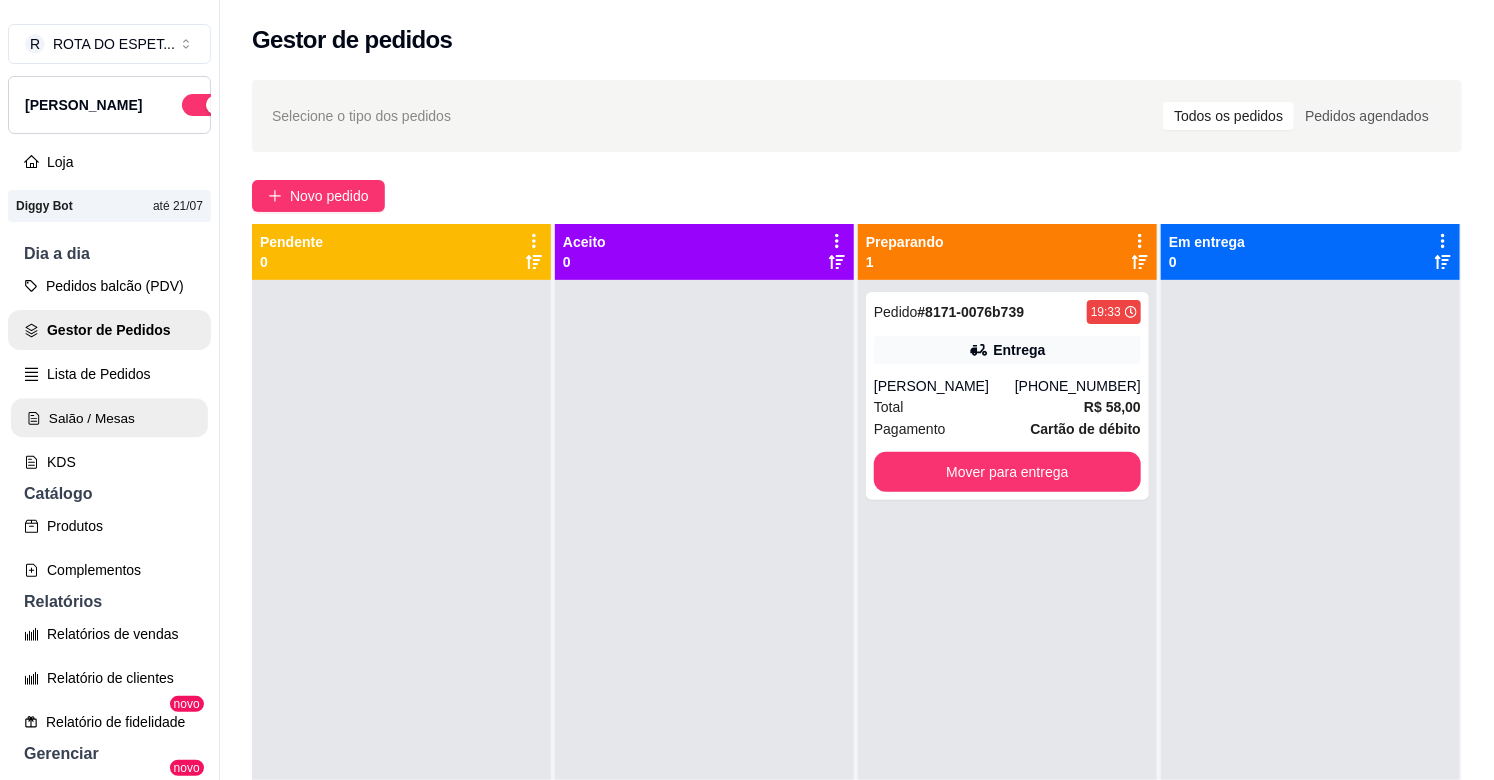 click on "Salão / Mesas" at bounding box center (109, 418) 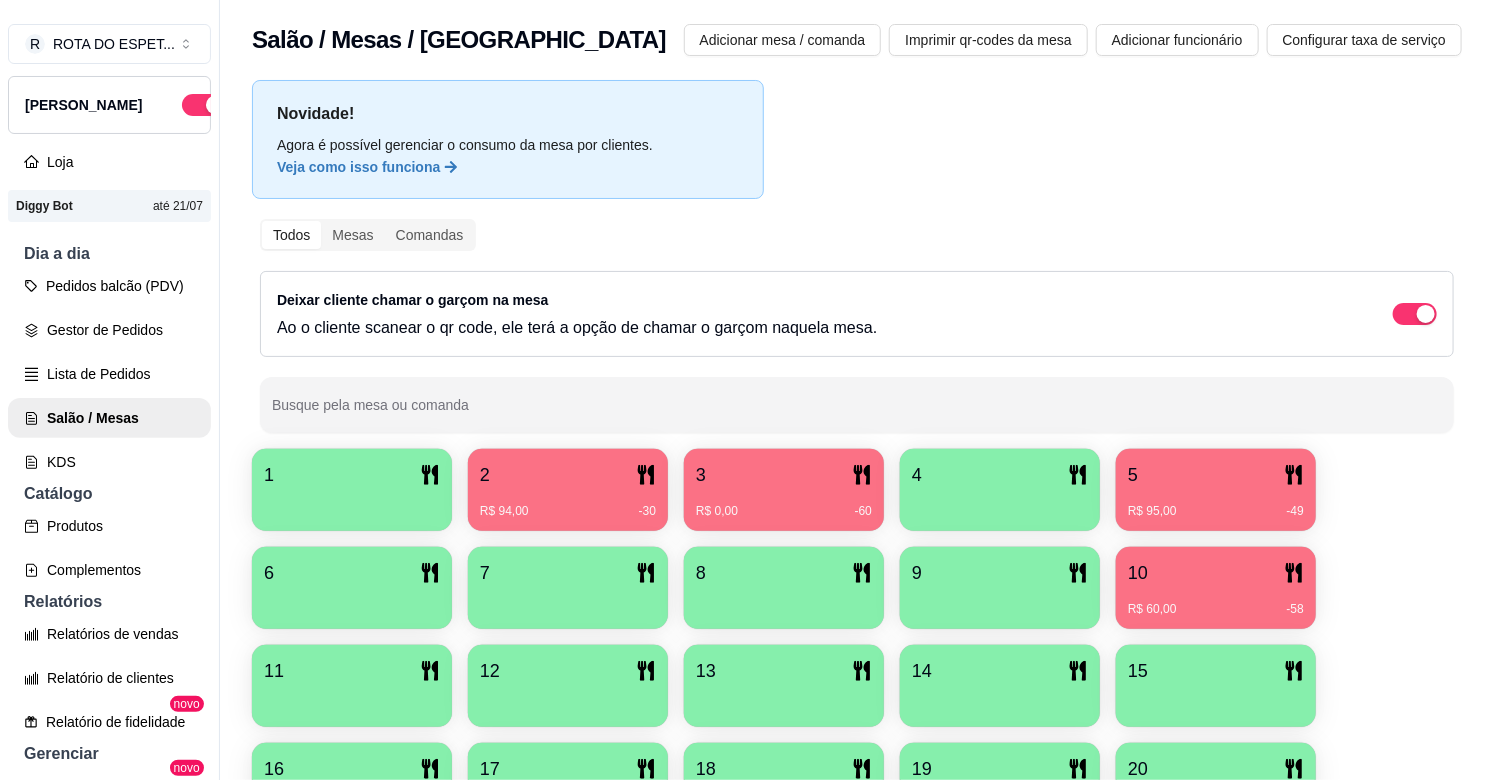 click on "R$ 60,00 -58" at bounding box center (1216, 602) 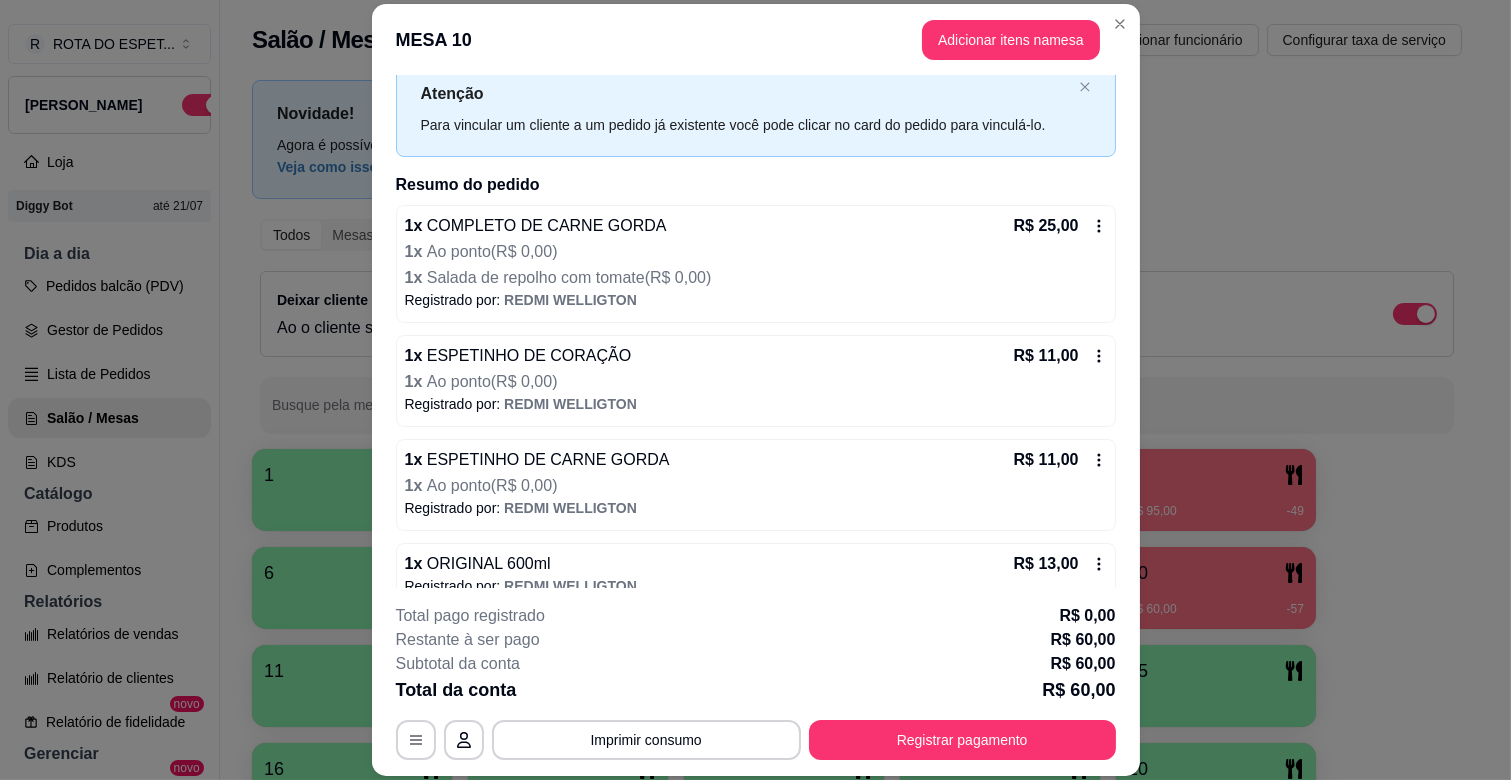 scroll, scrollTop: 90, scrollLeft: 0, axis: vertical 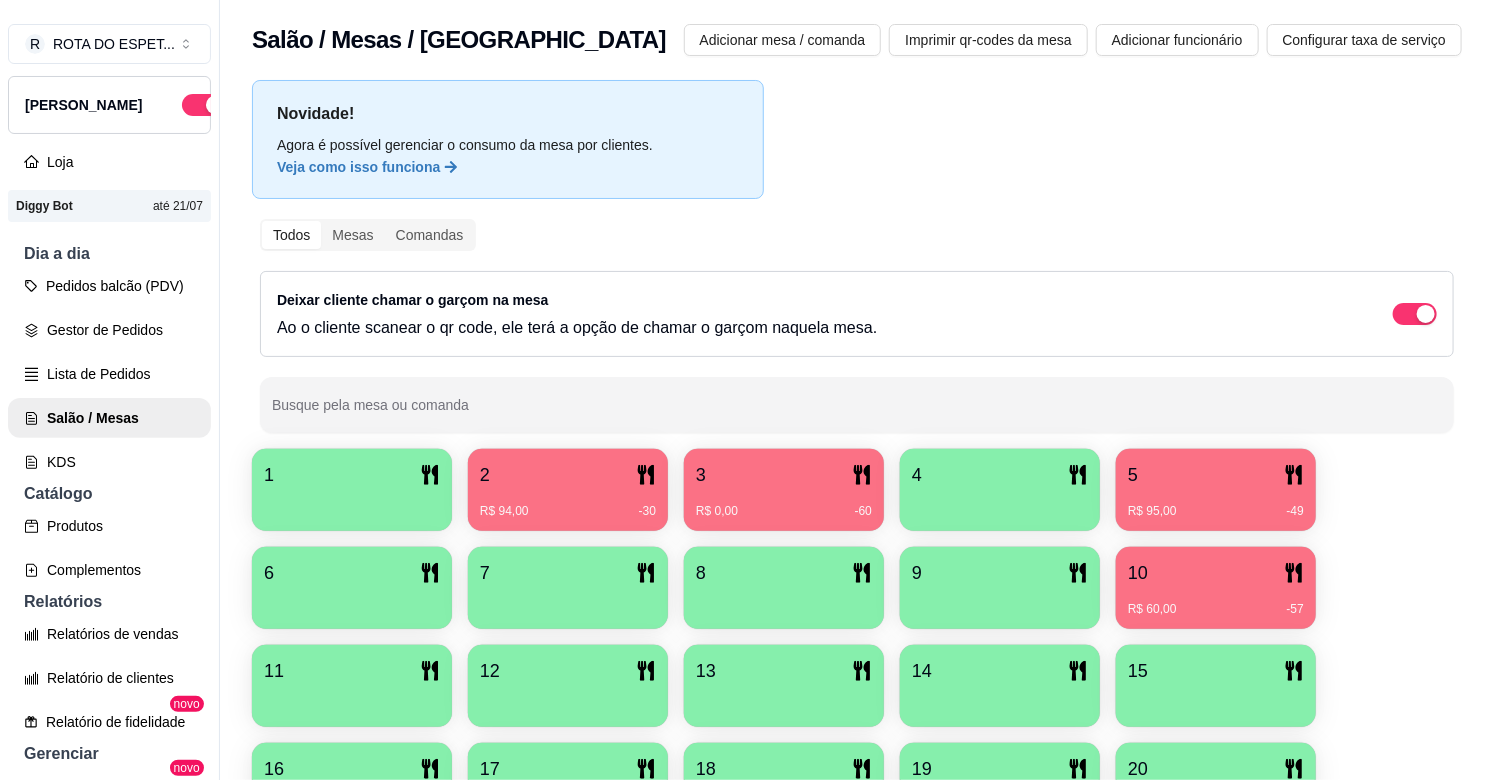 click on "2" at bounding box center [568, 475] 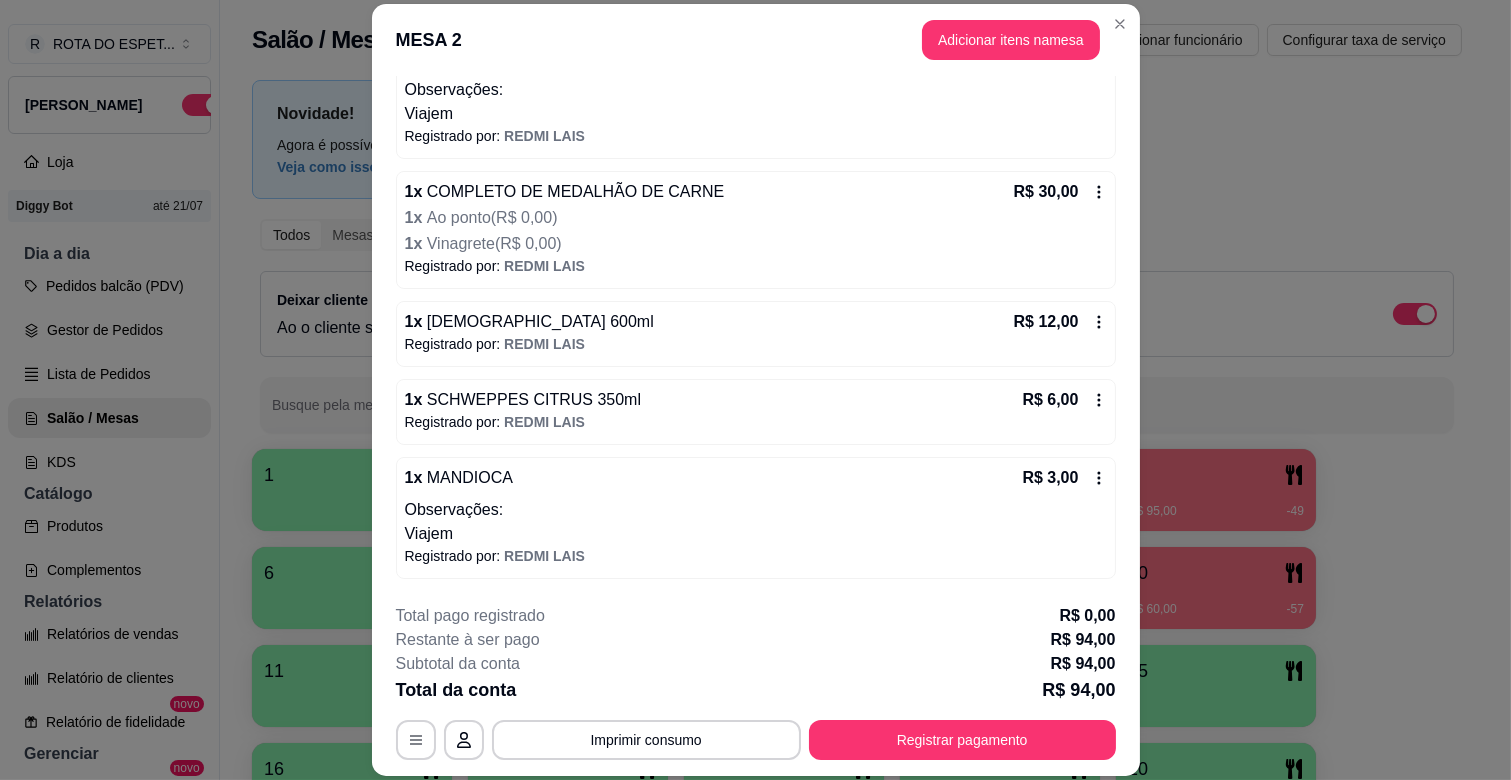 scroll, scrollTop: 541, scrollLeft: 0, axis: vertical 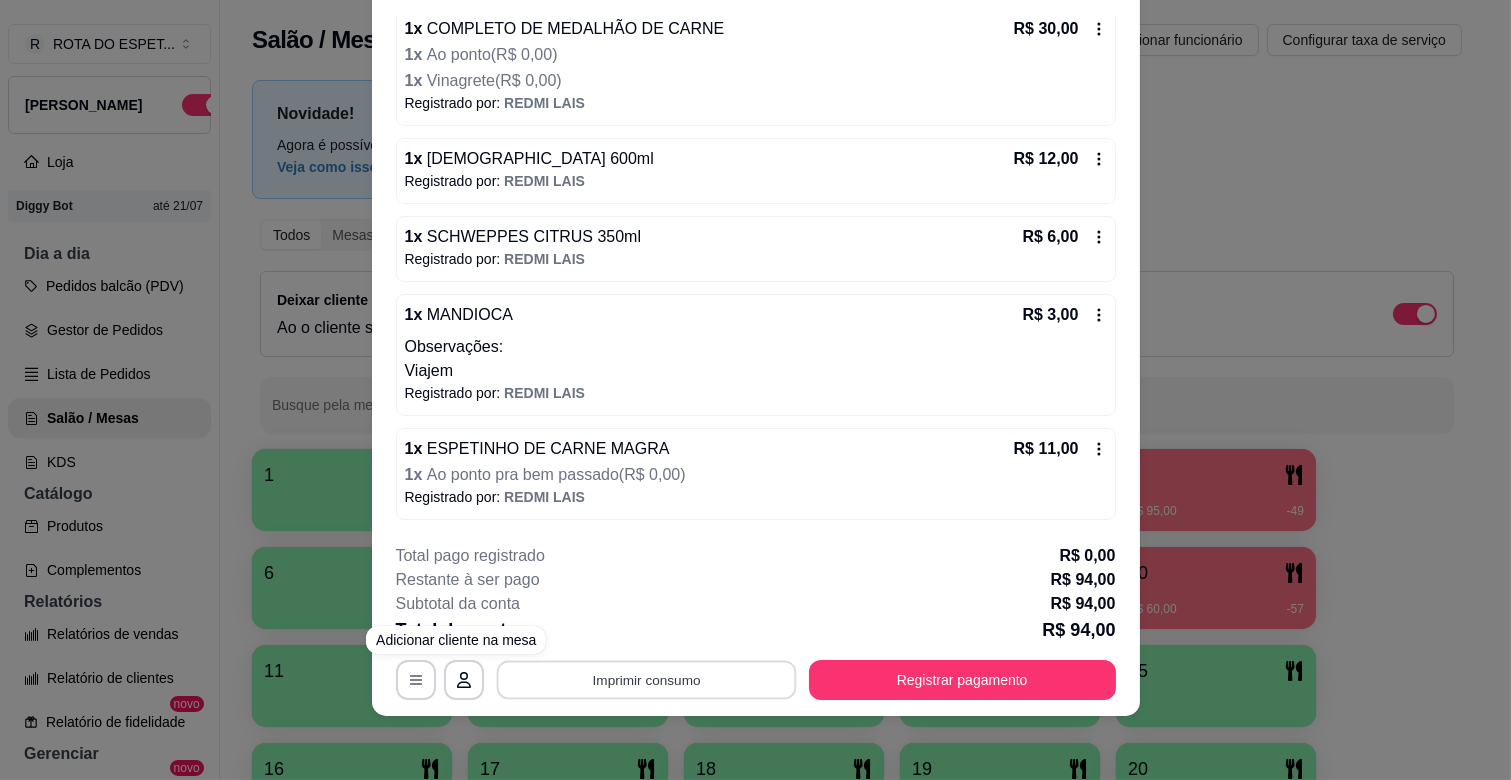 click on "Imprimir consumo" at bounding box center [646, 680] 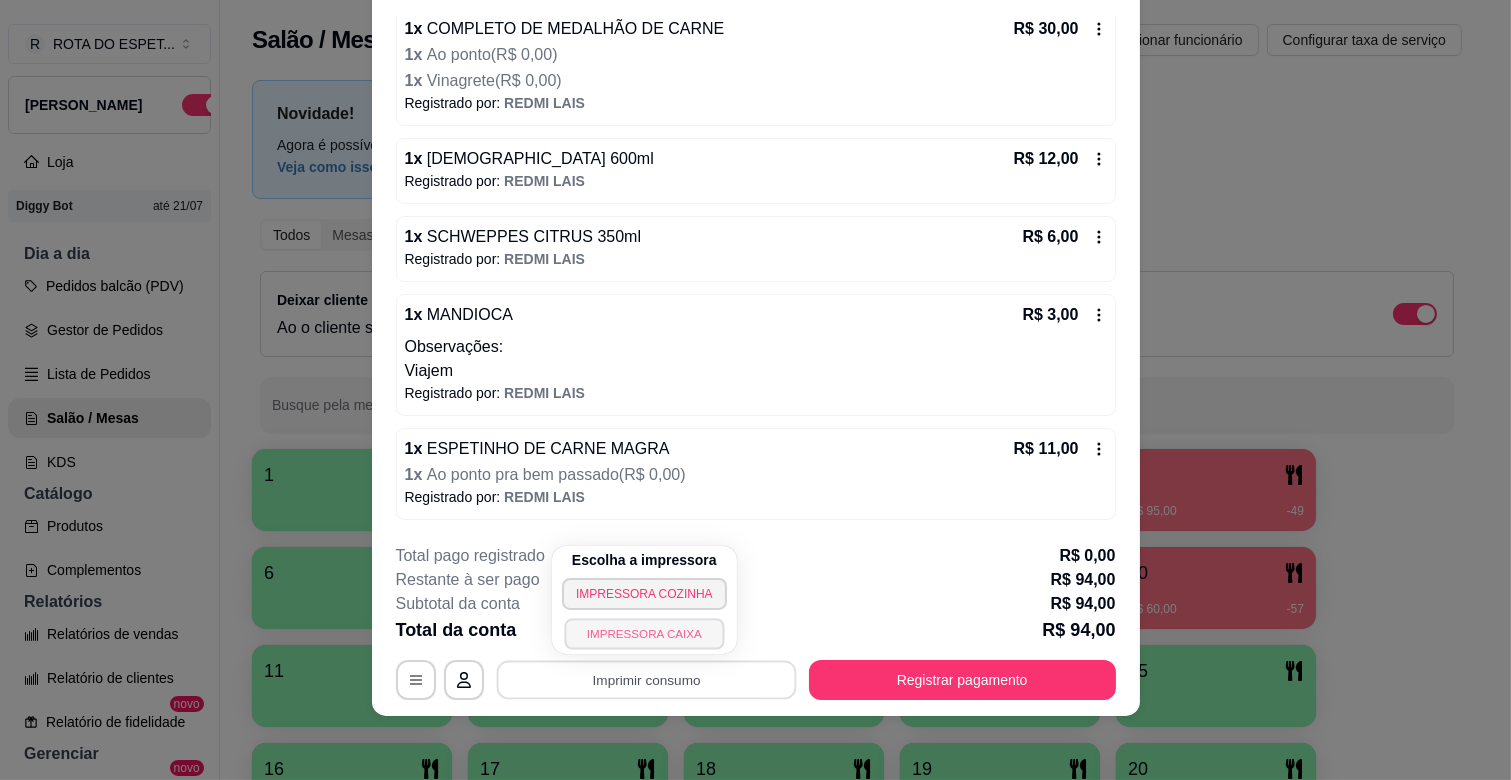 click on "IMPRESSORA CAIXA" at bounding box center (644, 633) 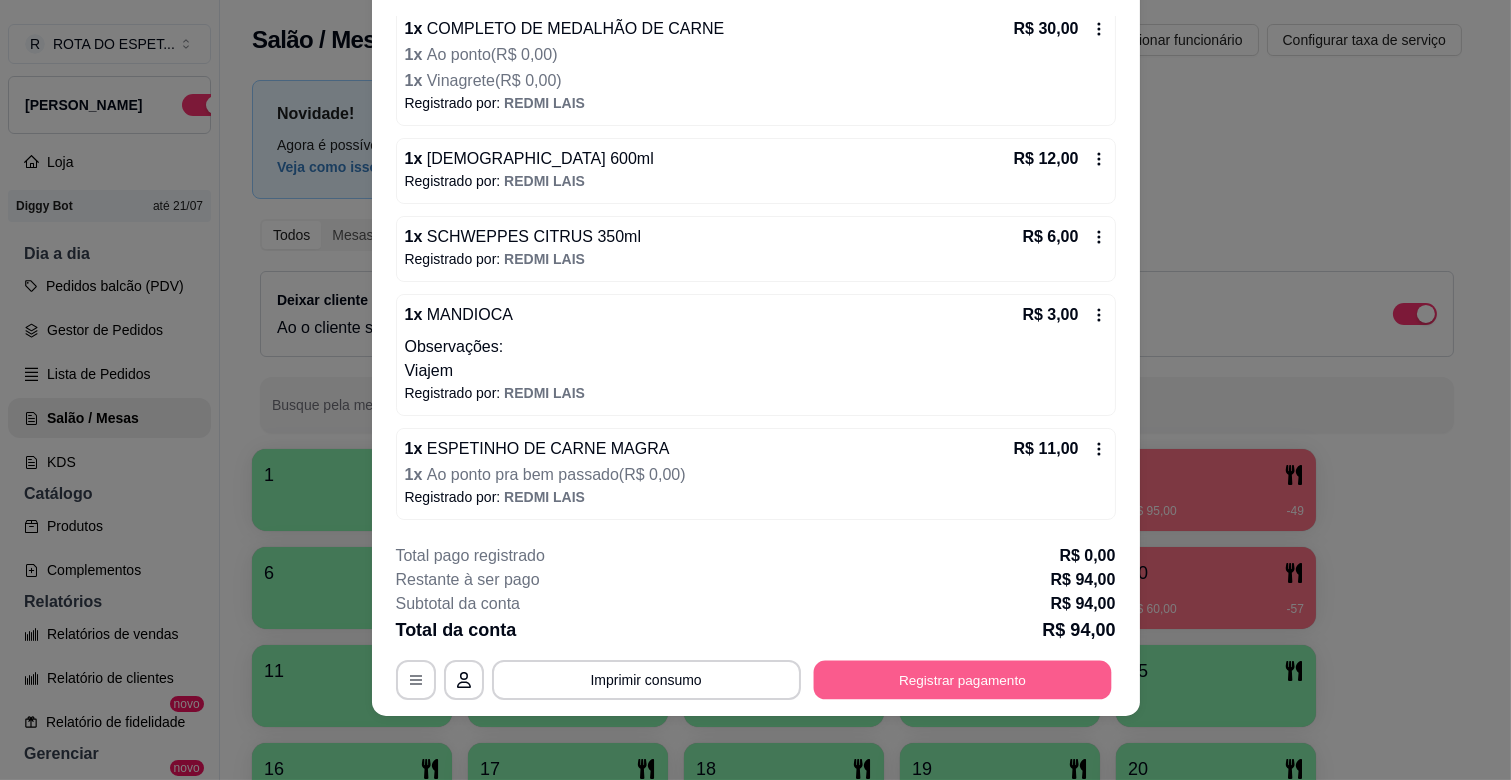click on "Registrar pagamento" at bounding box center (962, 680) 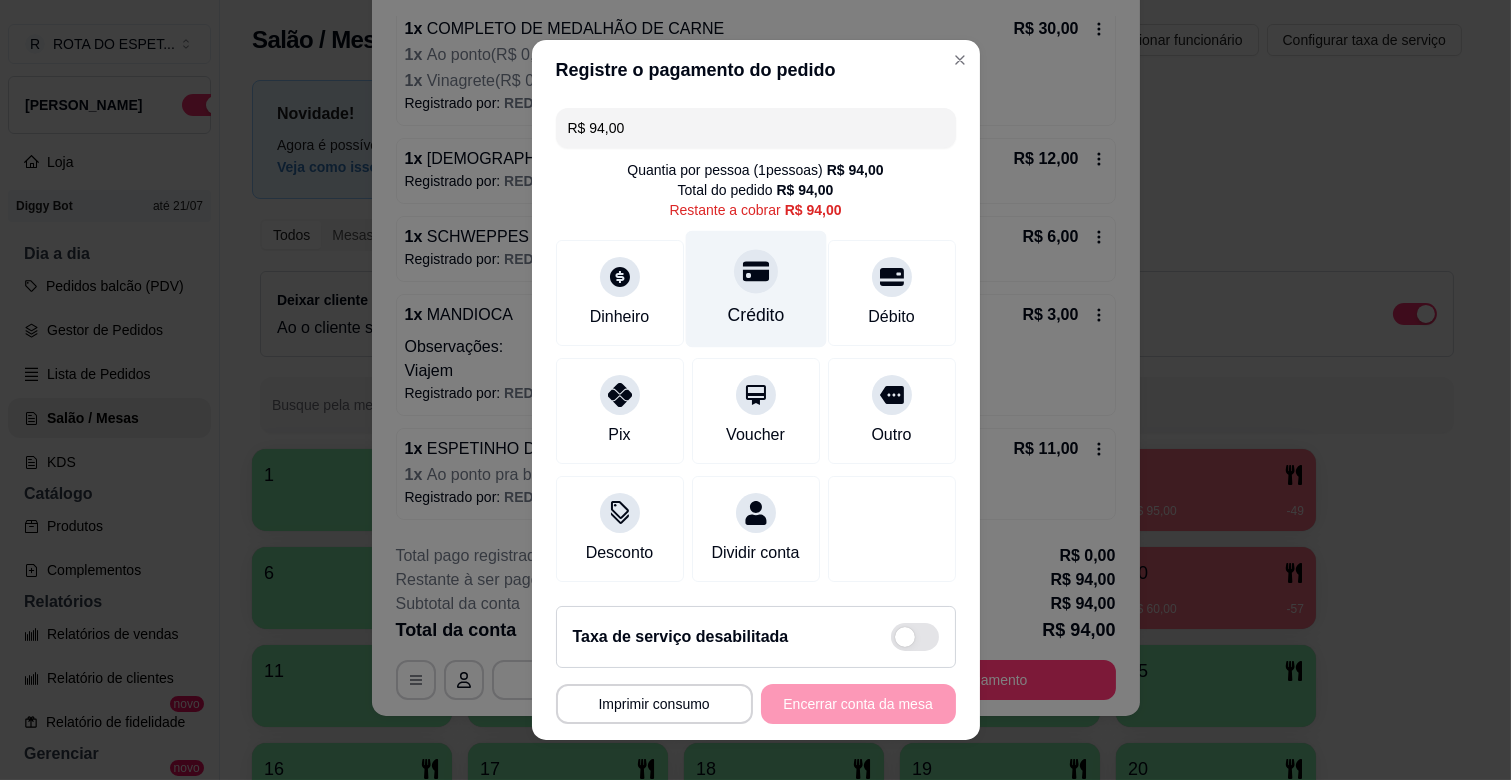 click at bounding box center (756, 271) 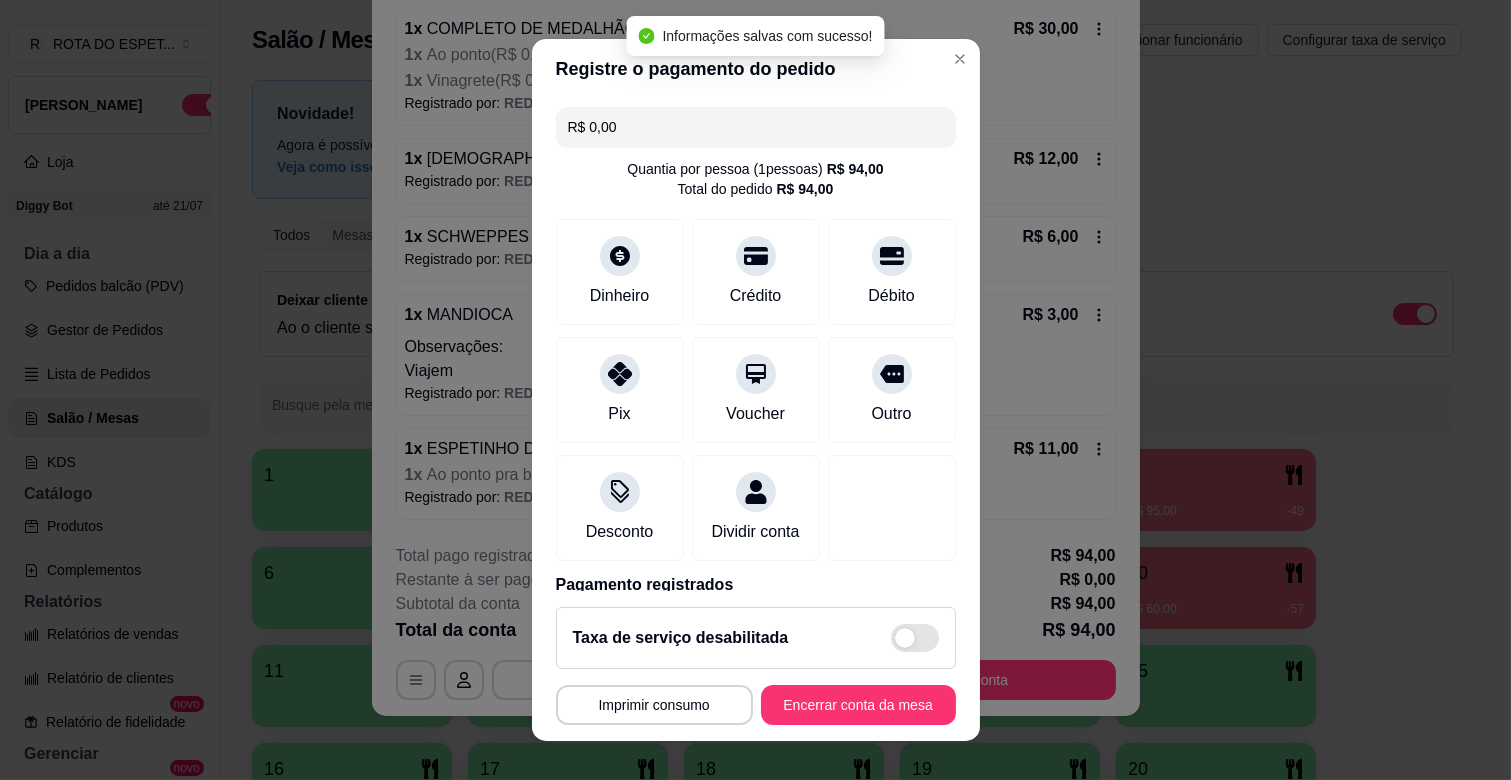 type on "R$ 0,00" 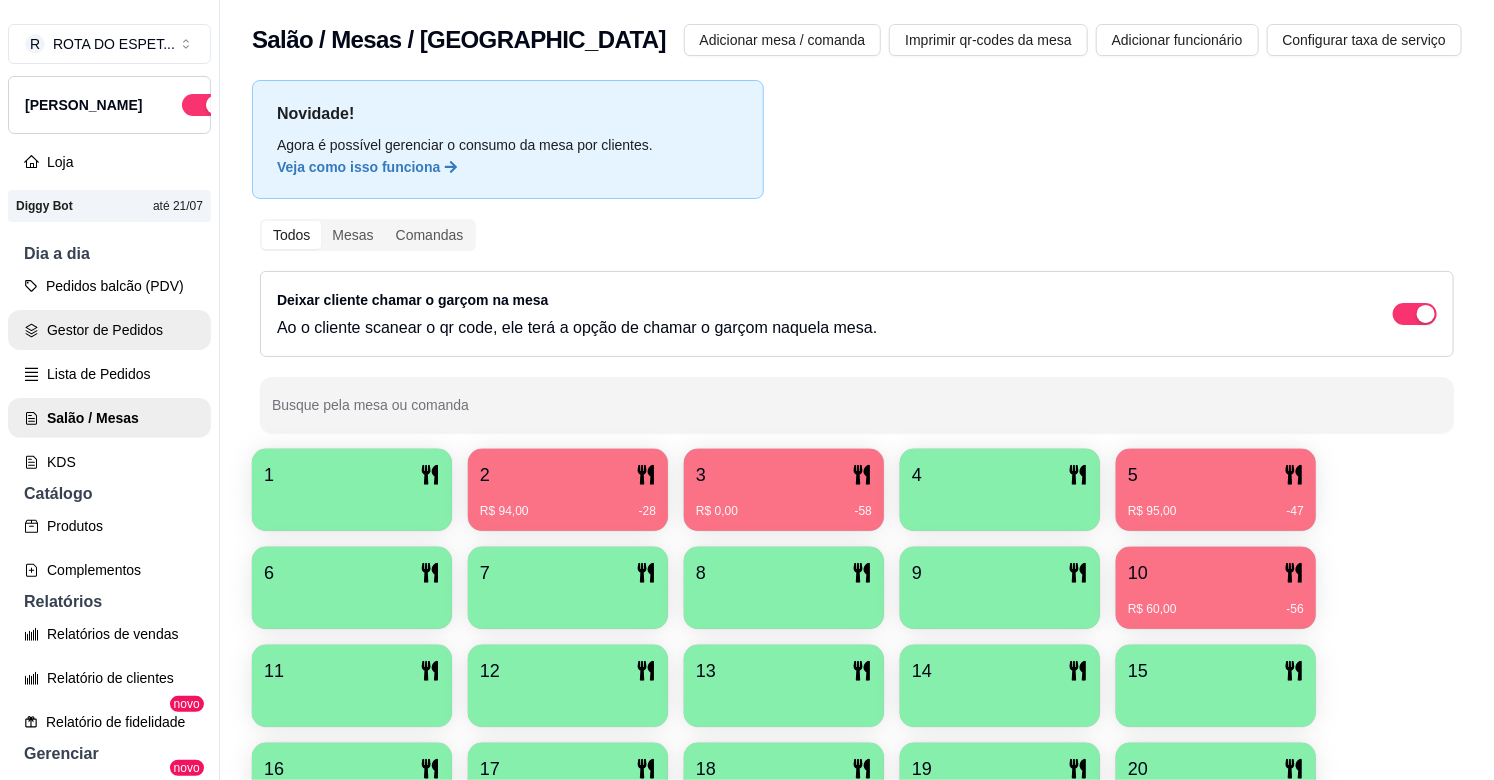 click on "Gestor de Pedidos" at bounding box center (109, 330) 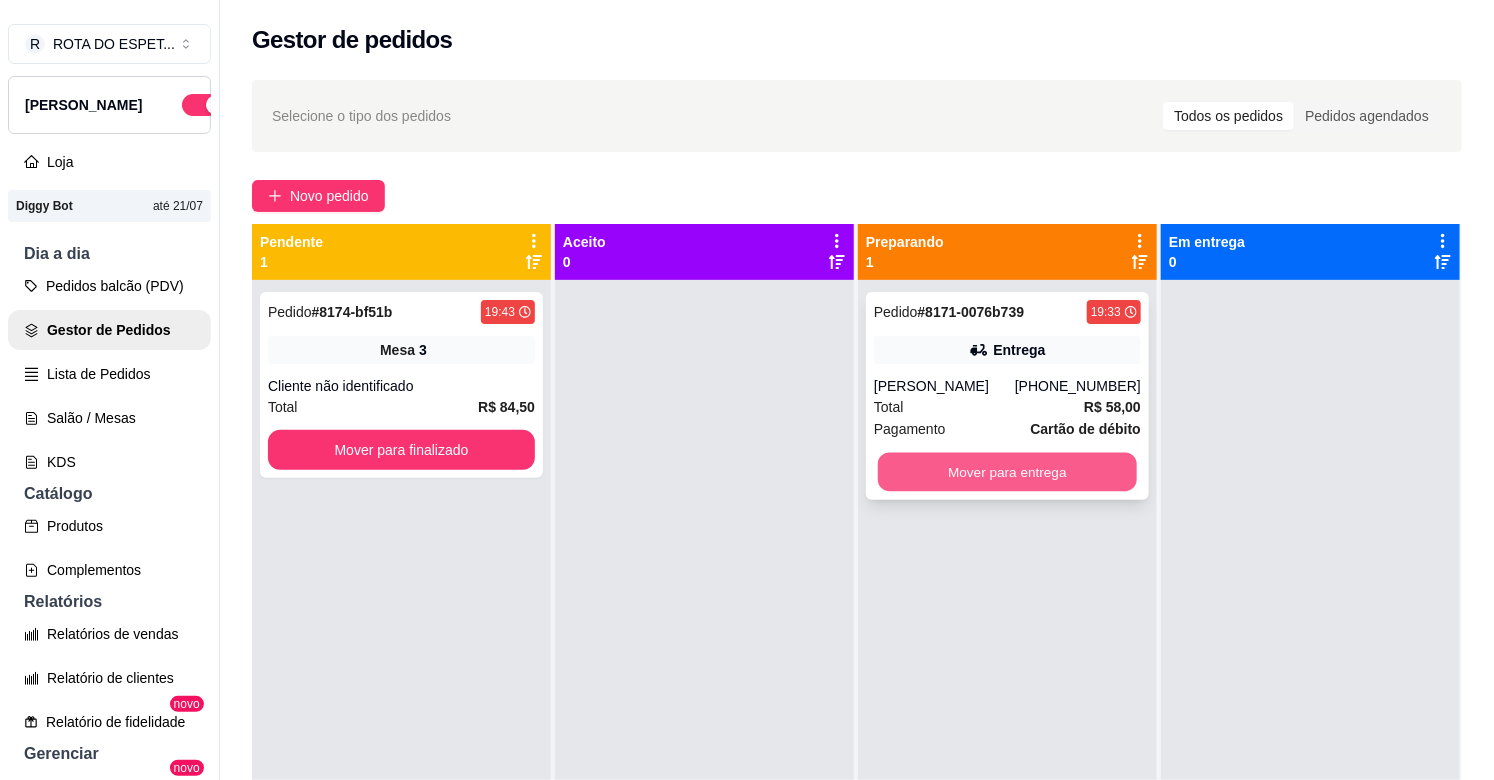 click on "Mover para entrega" at bounding box center [1007, 472] 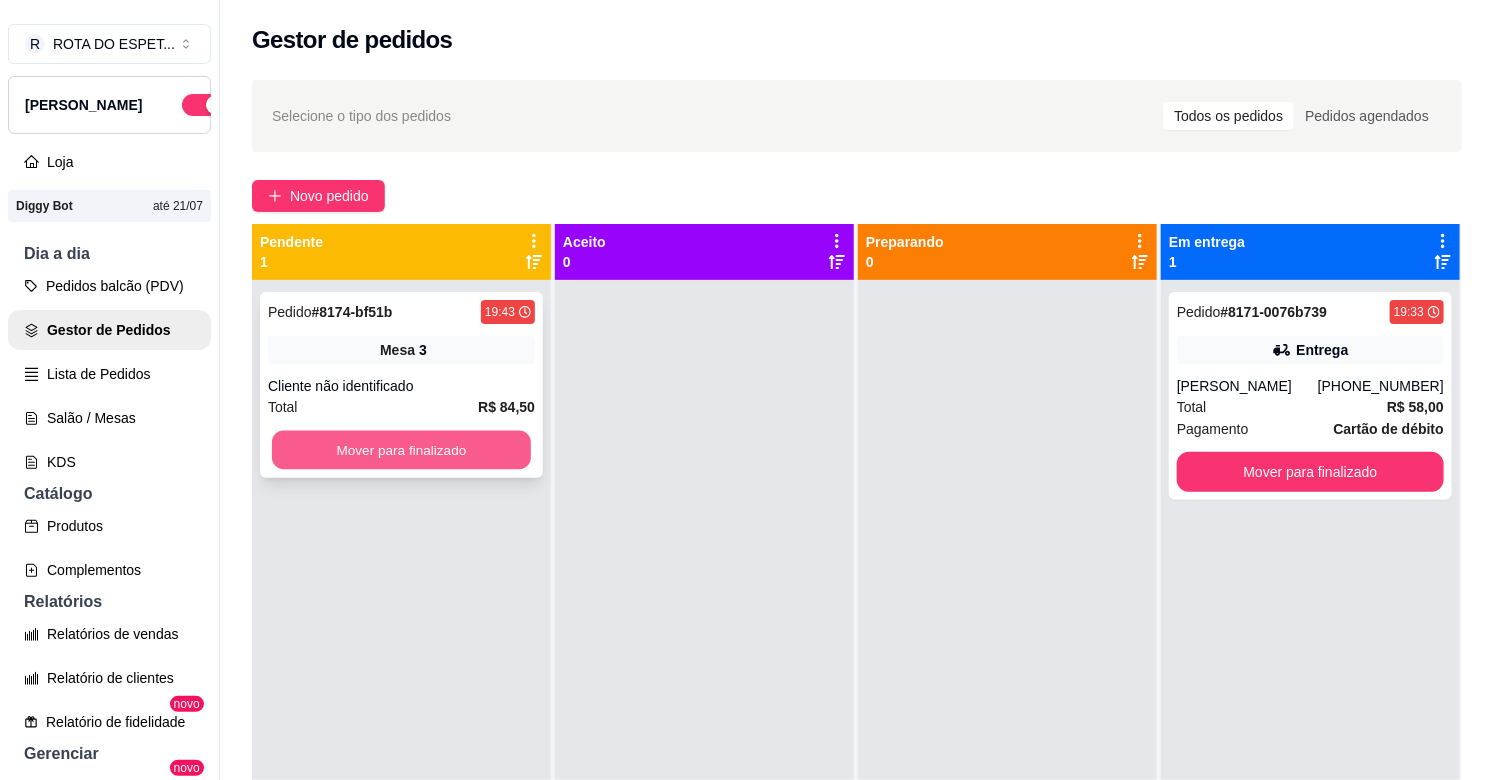 click on "Mover para finalizado" at bounding box center (401, 450) 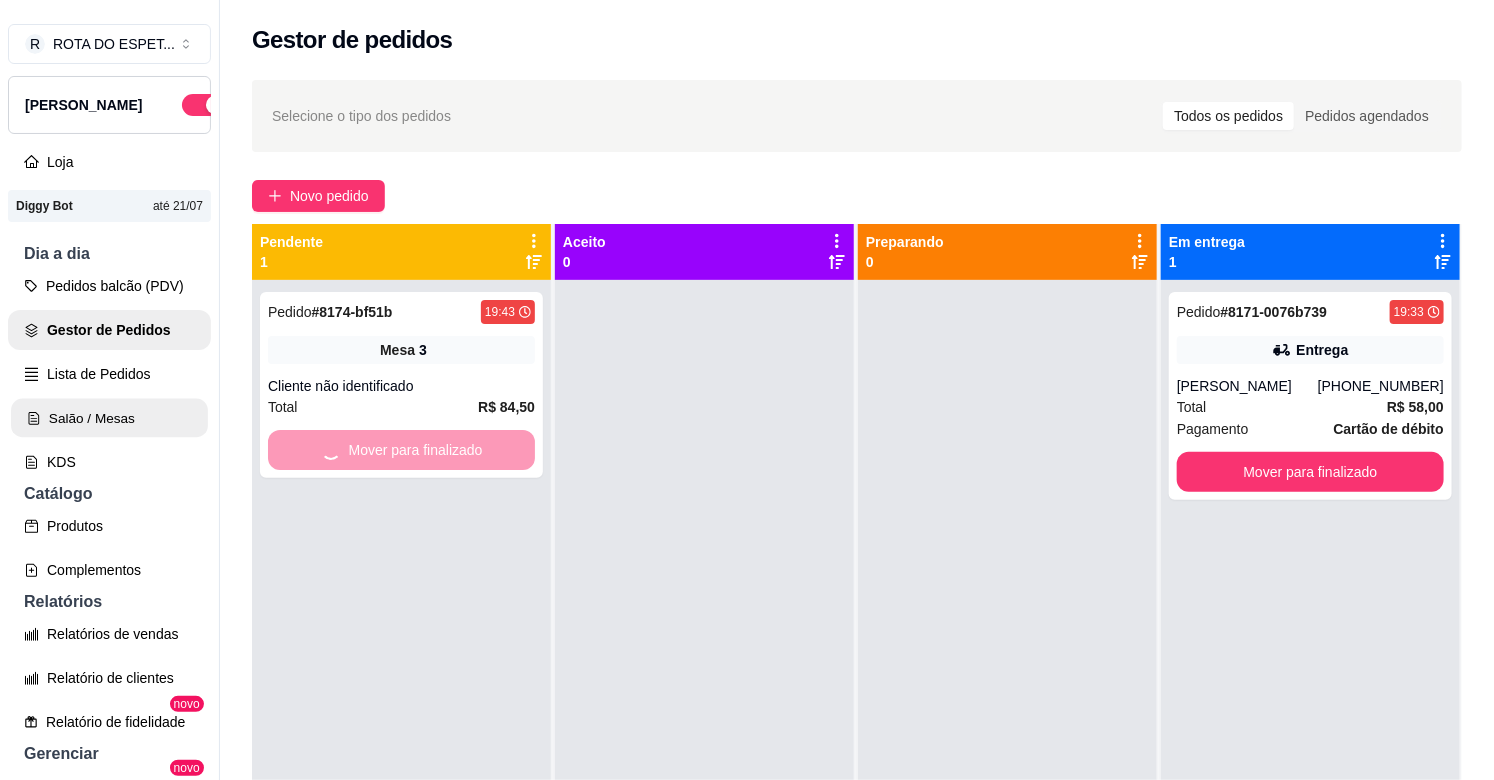 click on "Salão / Mesas" at bounding box center (109, 418) 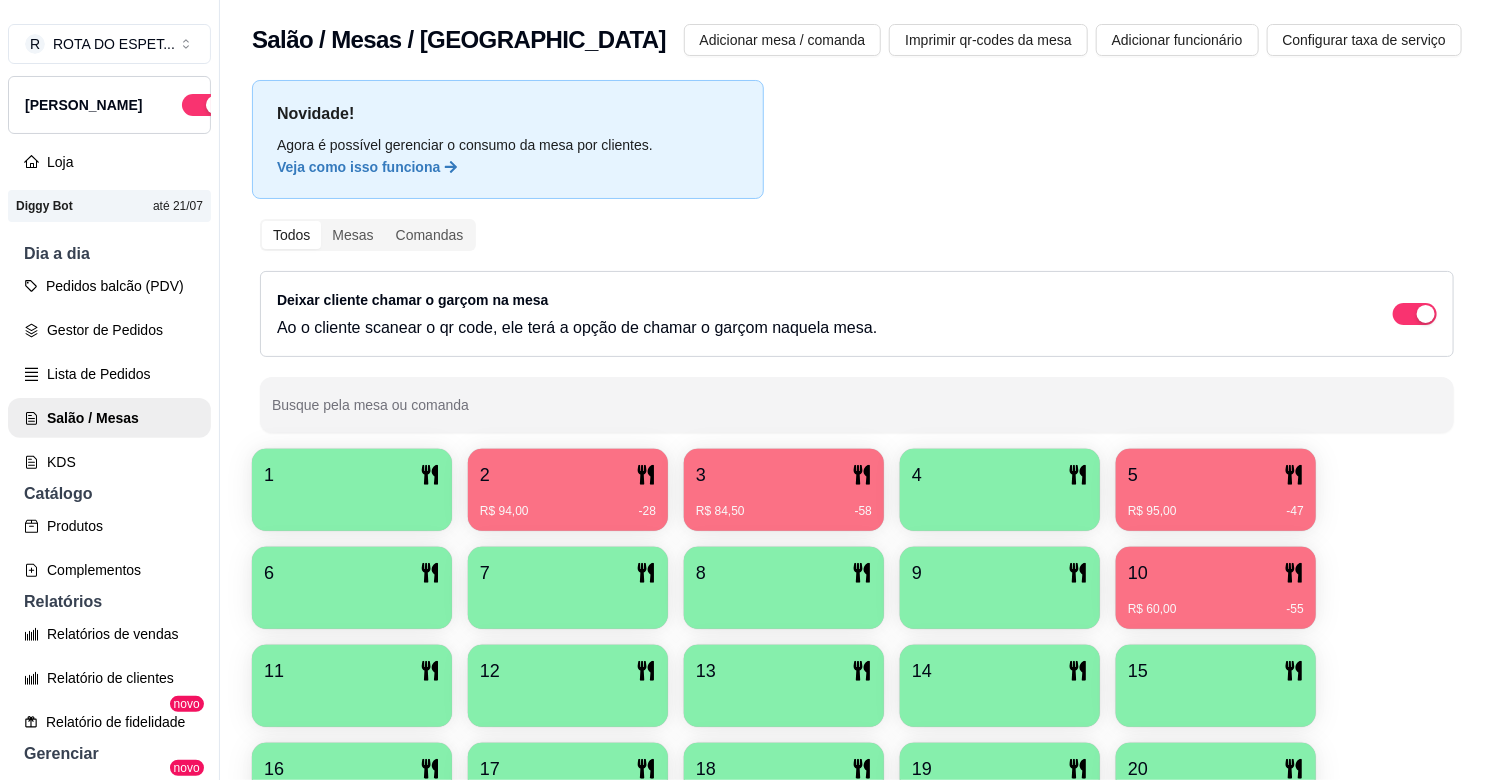 click on "2" at bounding box center [568, 475] 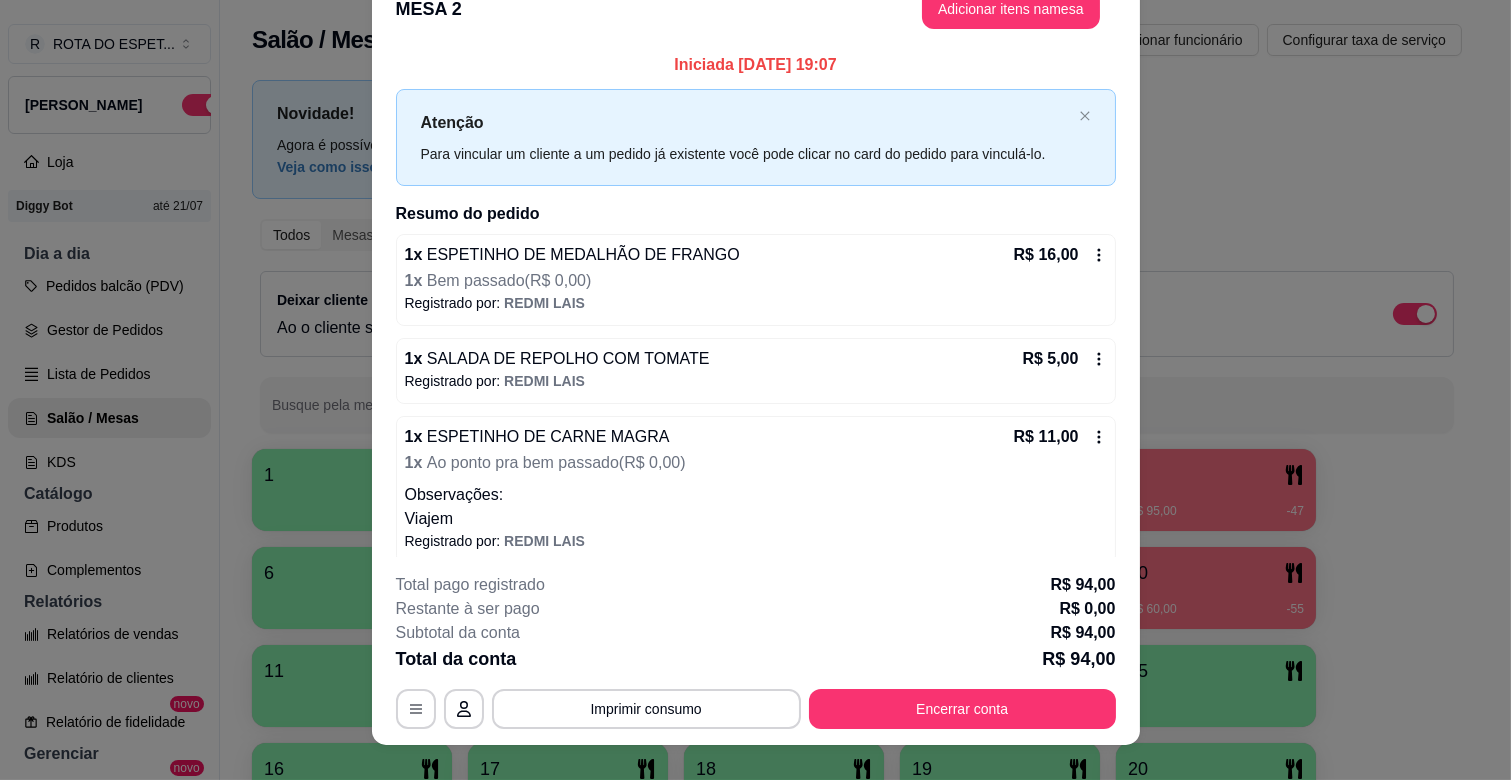 scroll, scrollTop: 60, scrollLeft: 0, axis: vertical 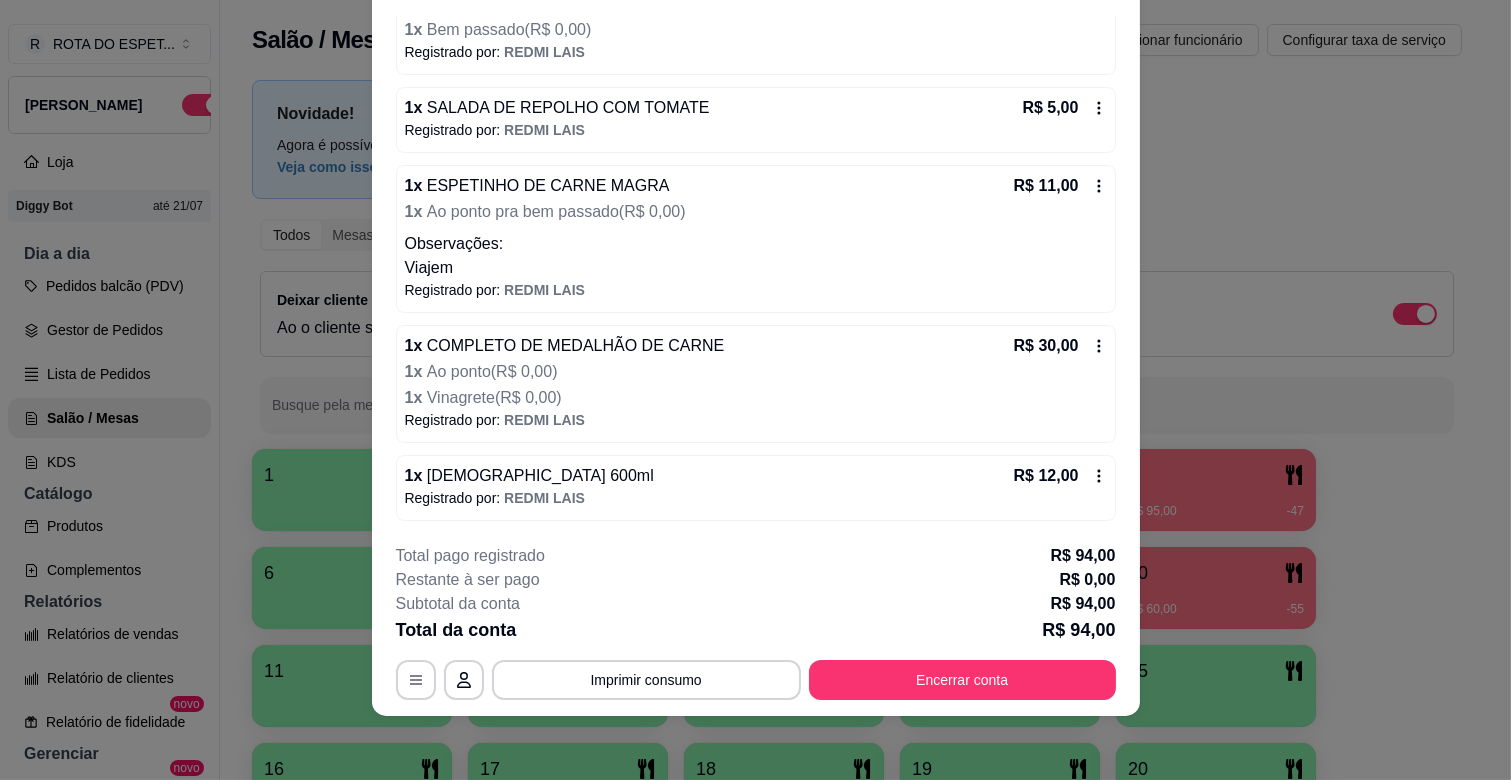 drag, startPoint x: 906, startPoint y: 651, endPoint x: 923, endPoint y: 667, distance: 23.345236 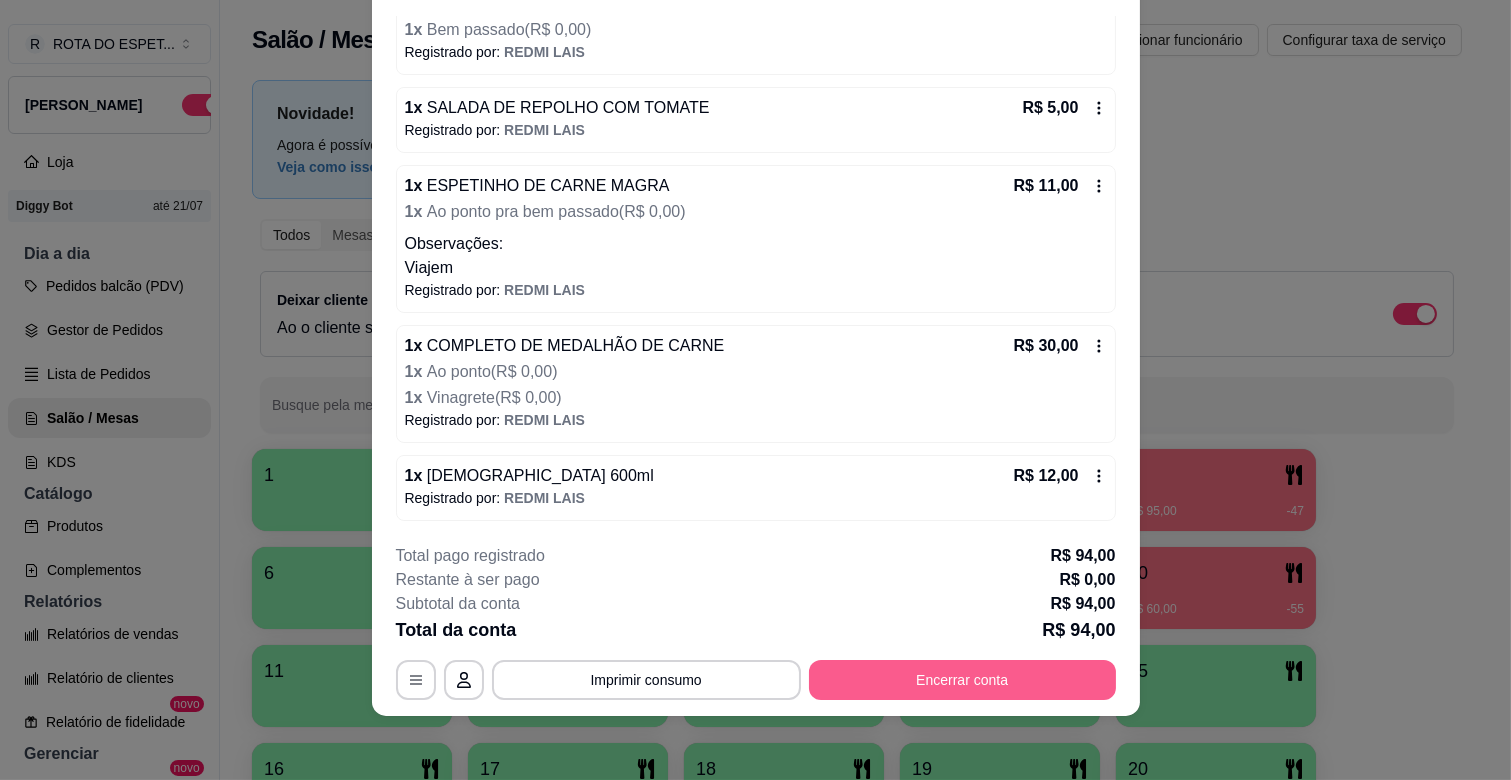 click on "Encerrar conta" at bounding box center [962, 680] 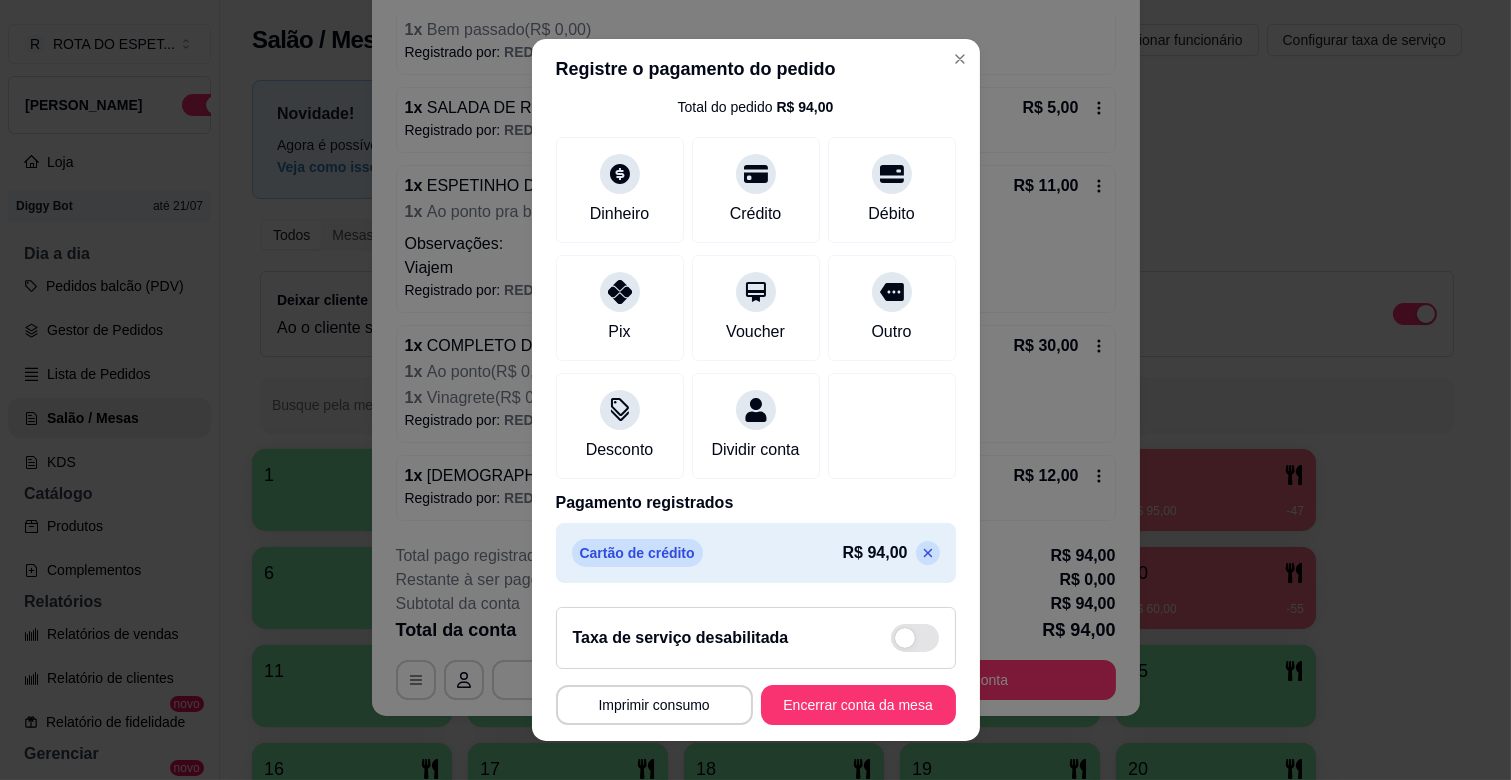 scroll, scrollTop: 106, scrollLeft: 0, axis: vertical 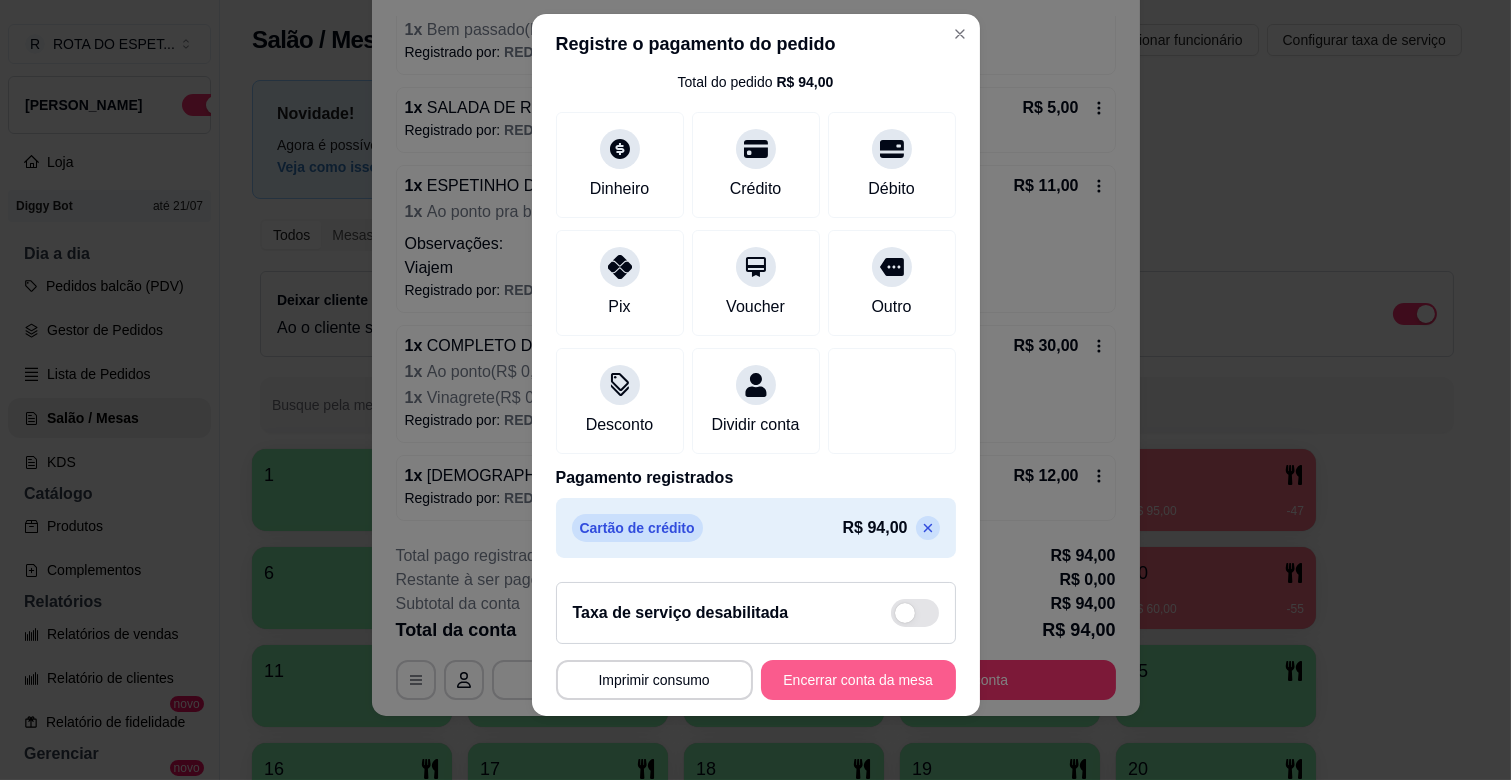 click on "Encerrar conta da mesa" at bounding box center (858, 680) 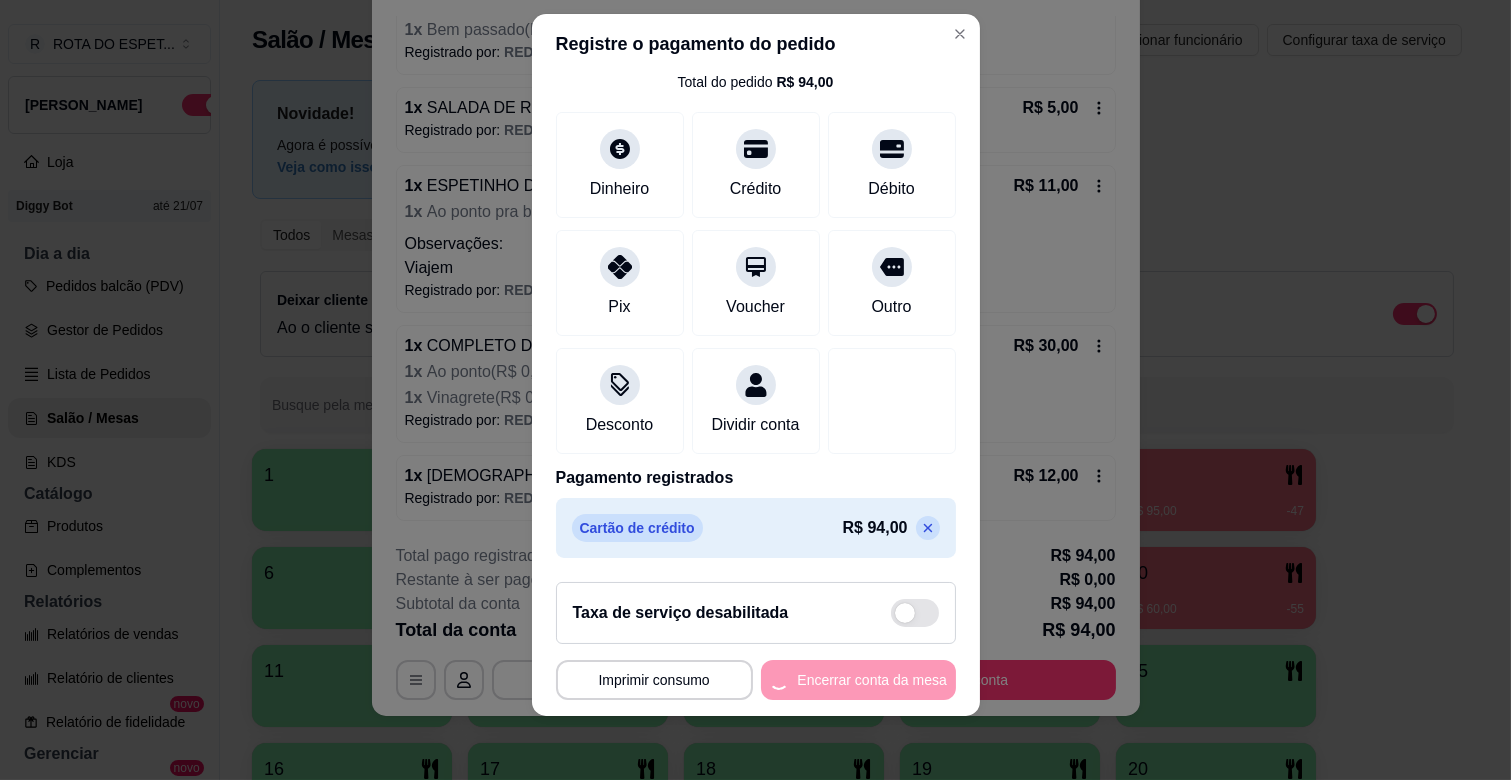 scroll, scrollTop: 0, scrollLeft: 0, axis: both 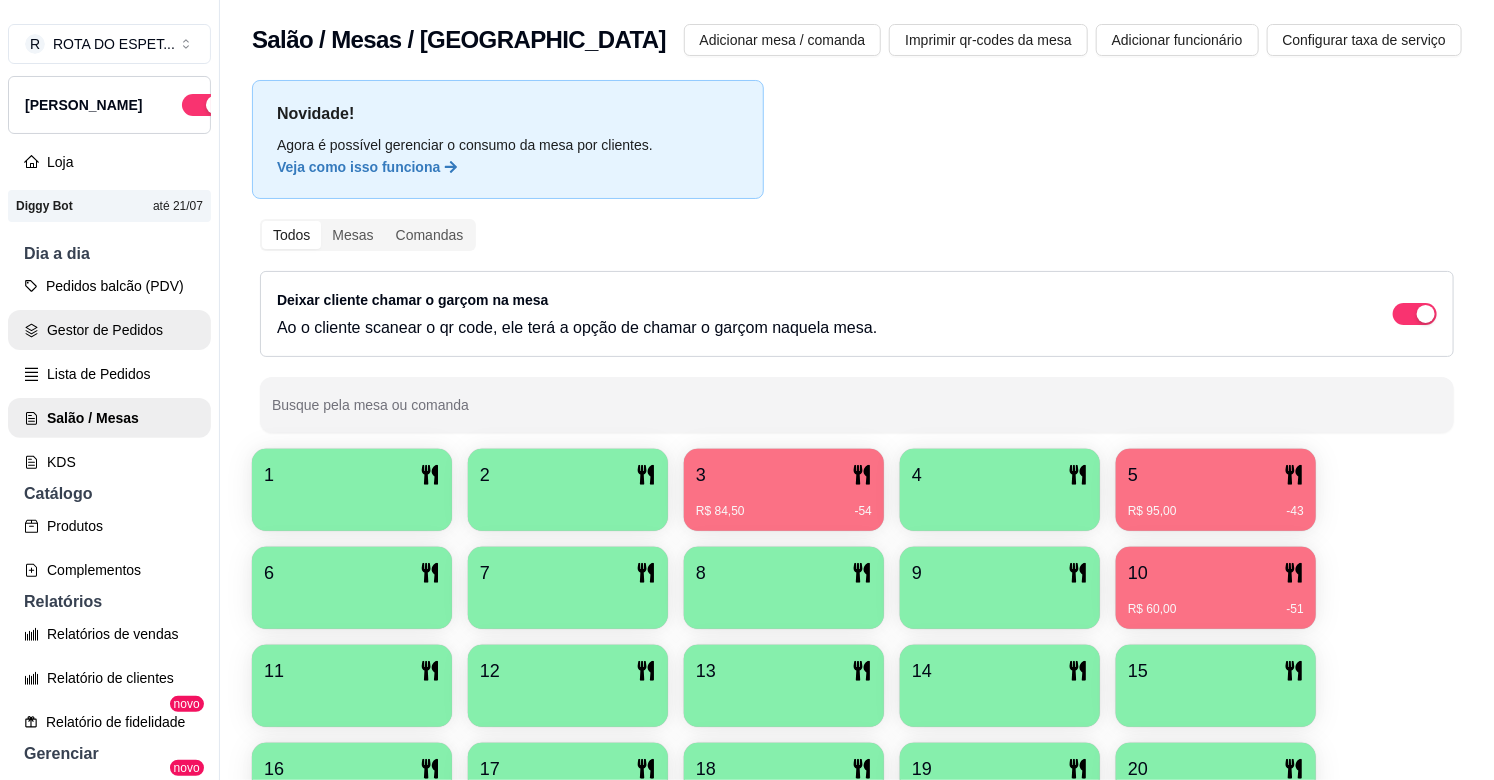 click on "Gestor de Pedidos" at bounding box center [109, 330] 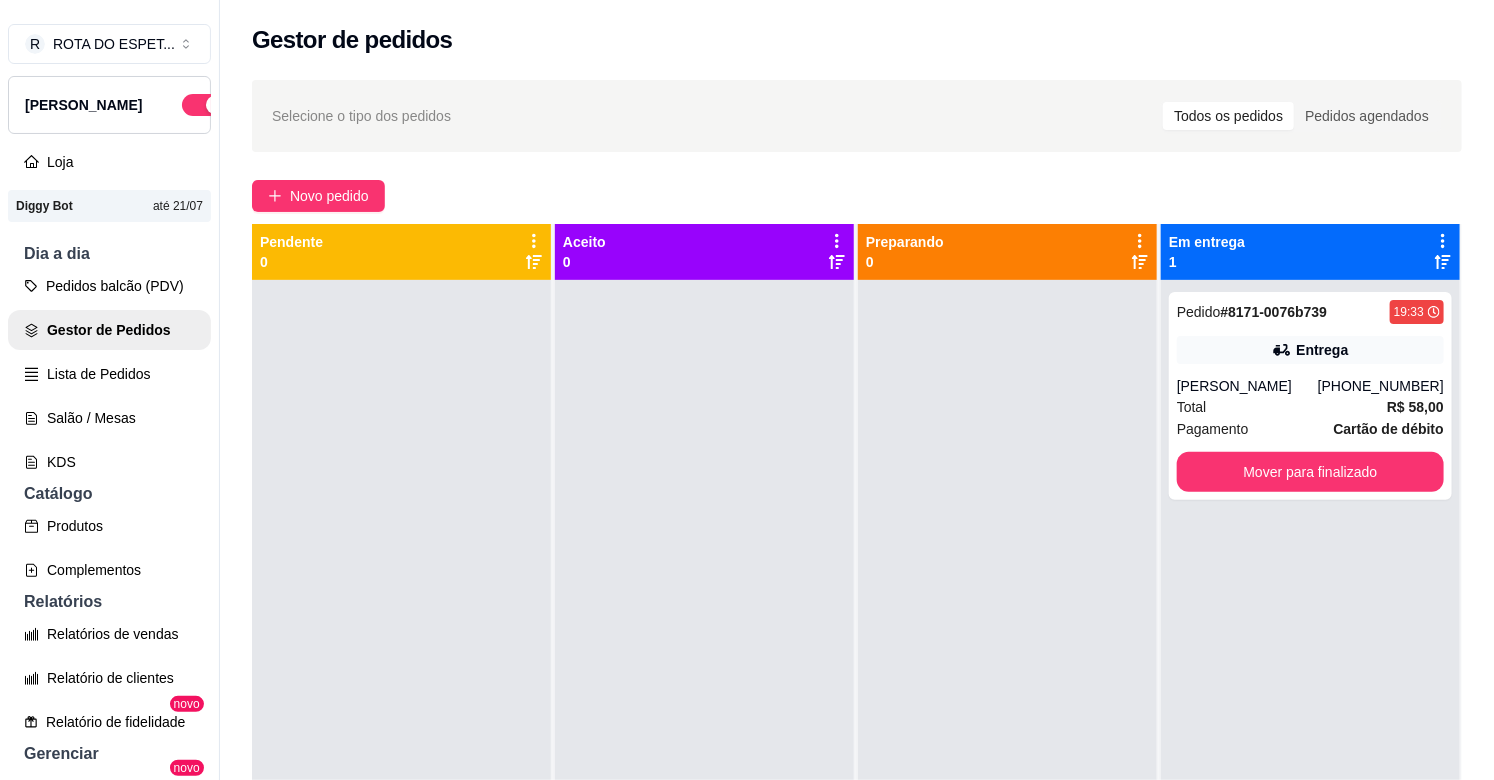 click at bounding box center [704, 670] 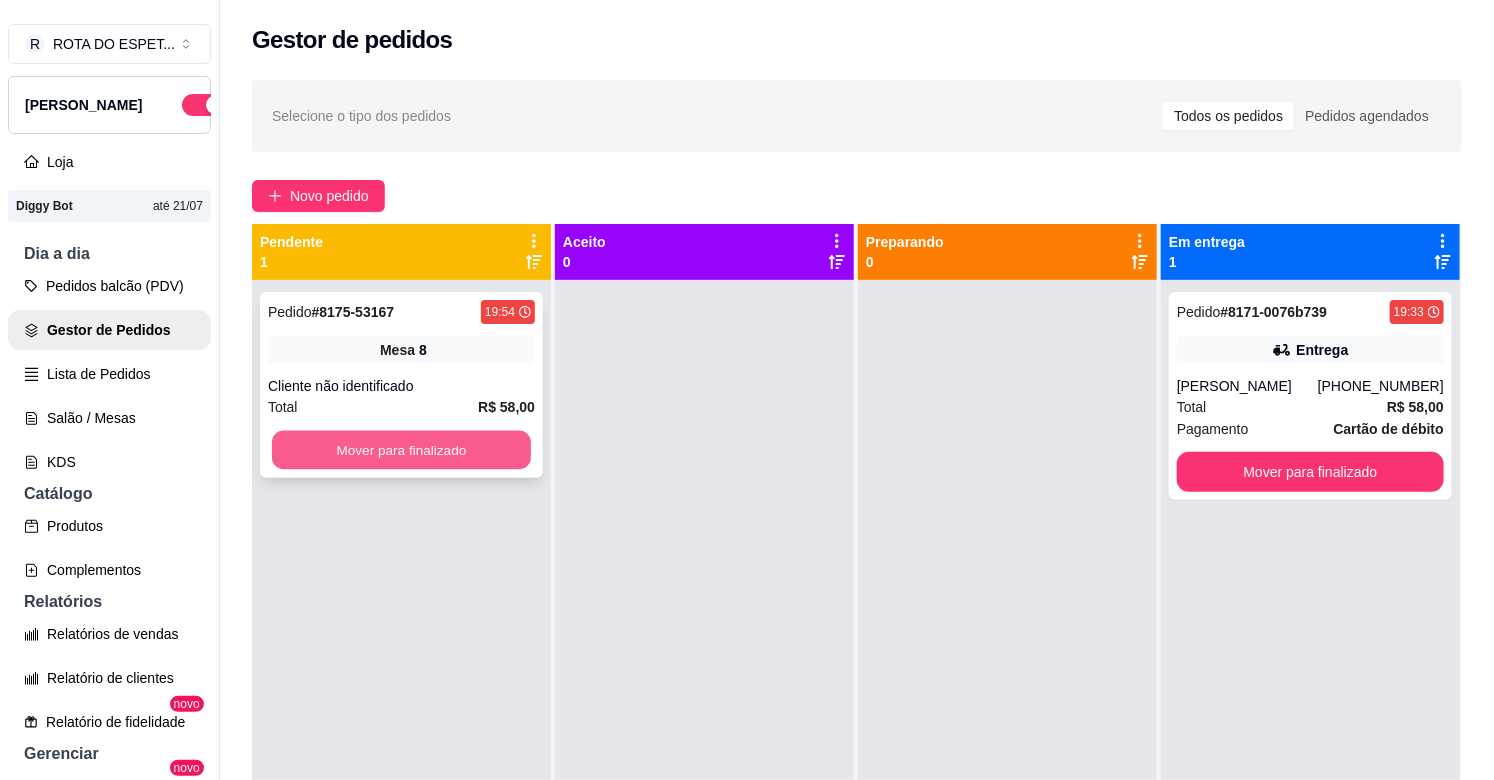 click on "Mover para finalizado" at bounding box center [401, 450] 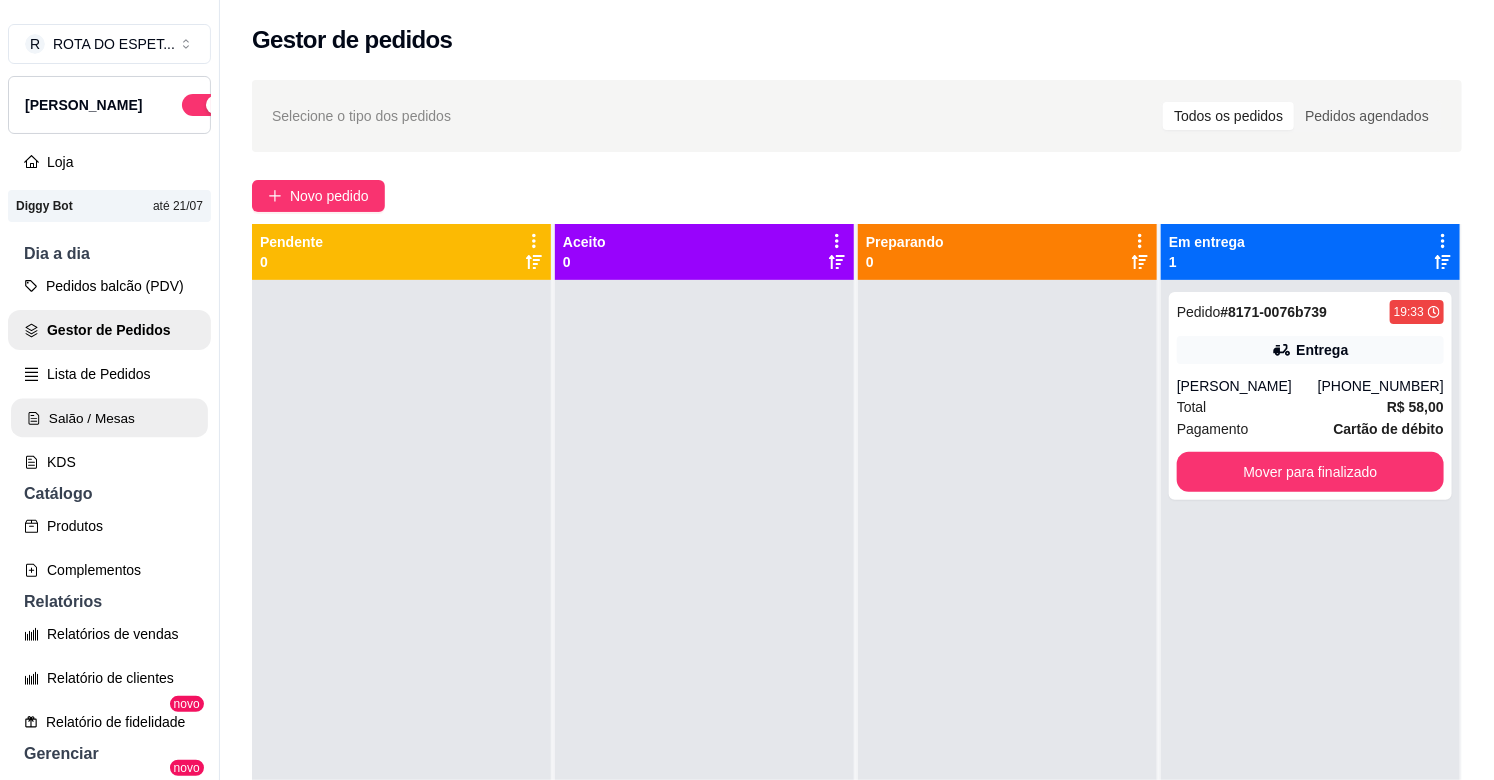 click on "Salão / Mesas" at bounding box center [109, 418] 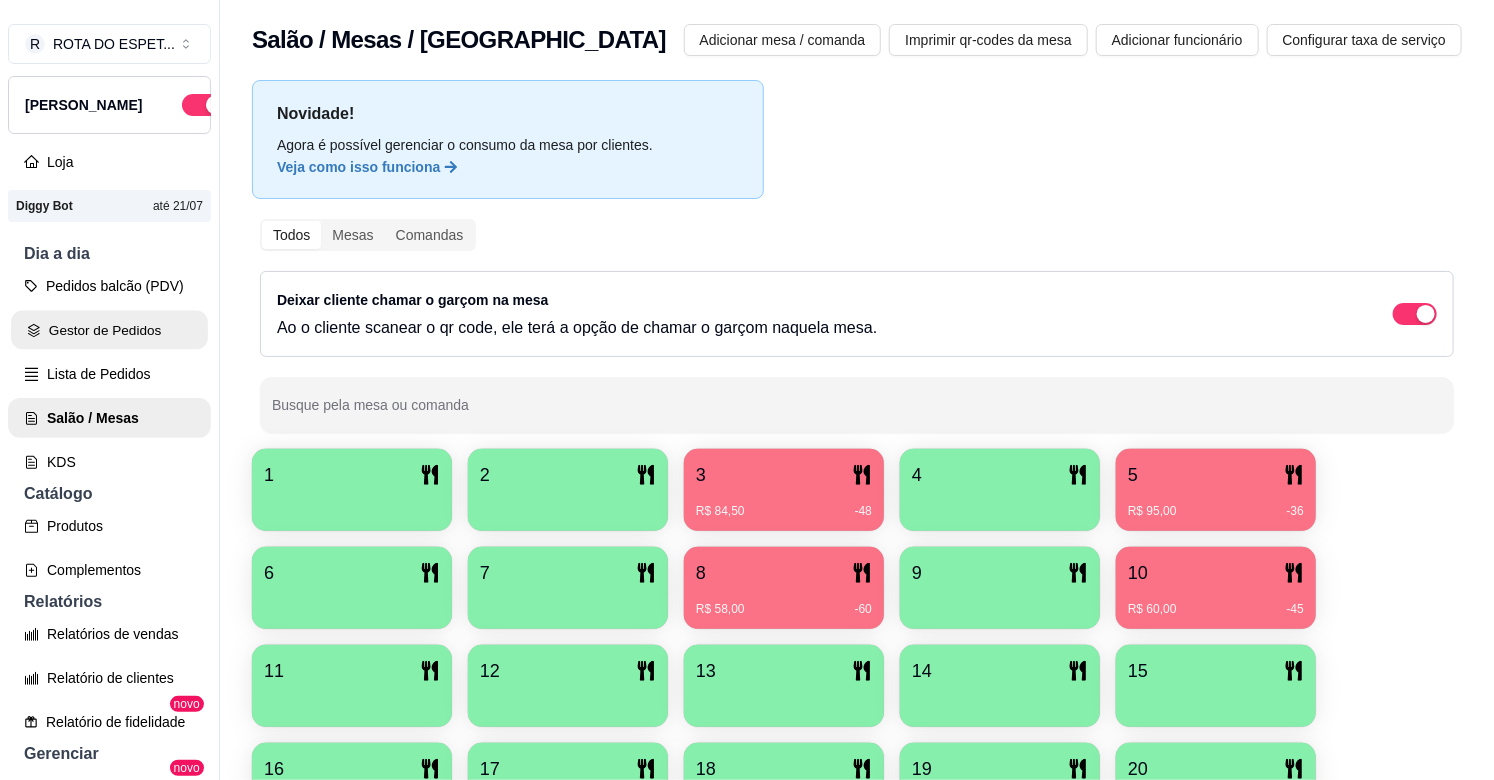 click on "Gestor de Pedidos" at bounding box center (109, 330) 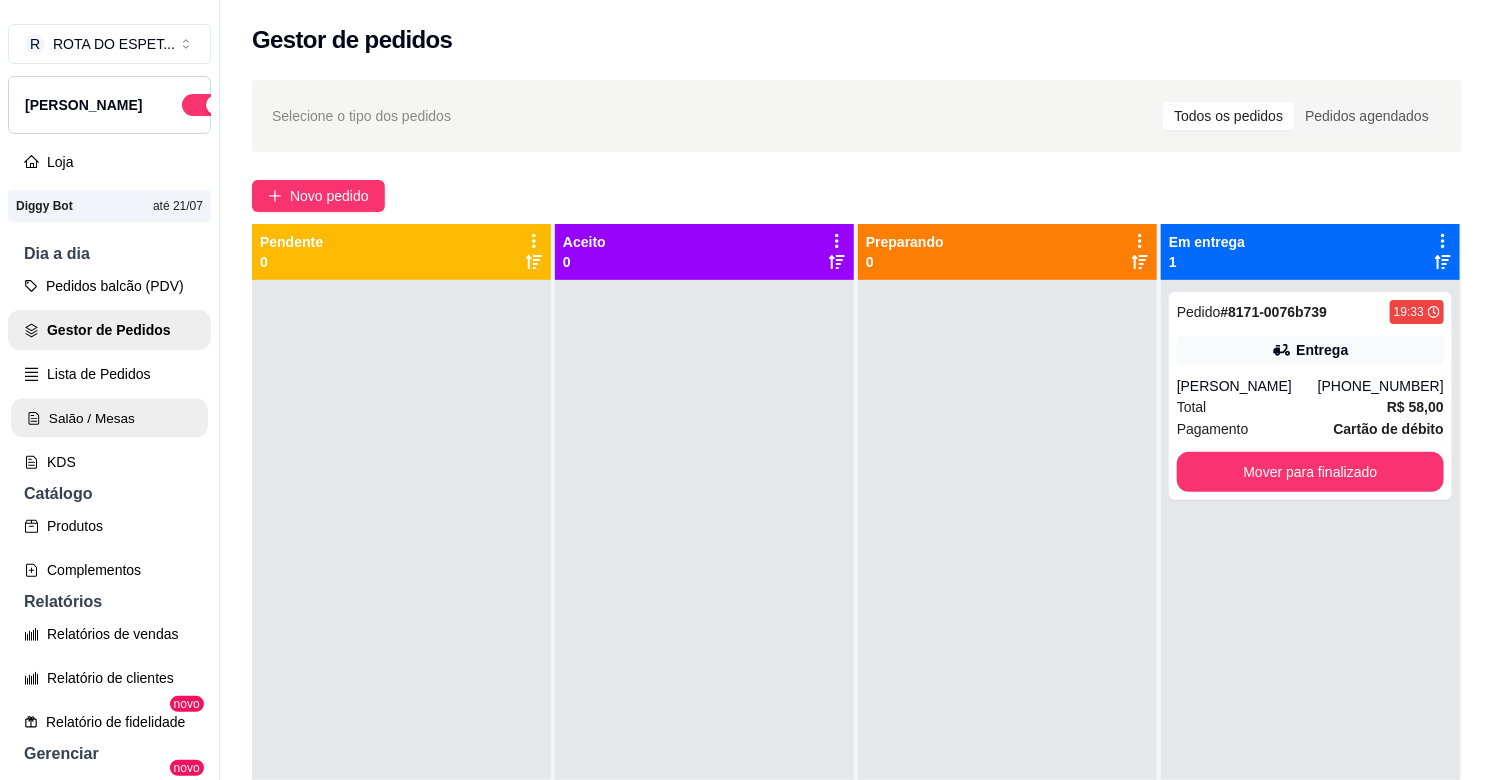 click on "Salão / Mesas" at bounding box center [109, 418] 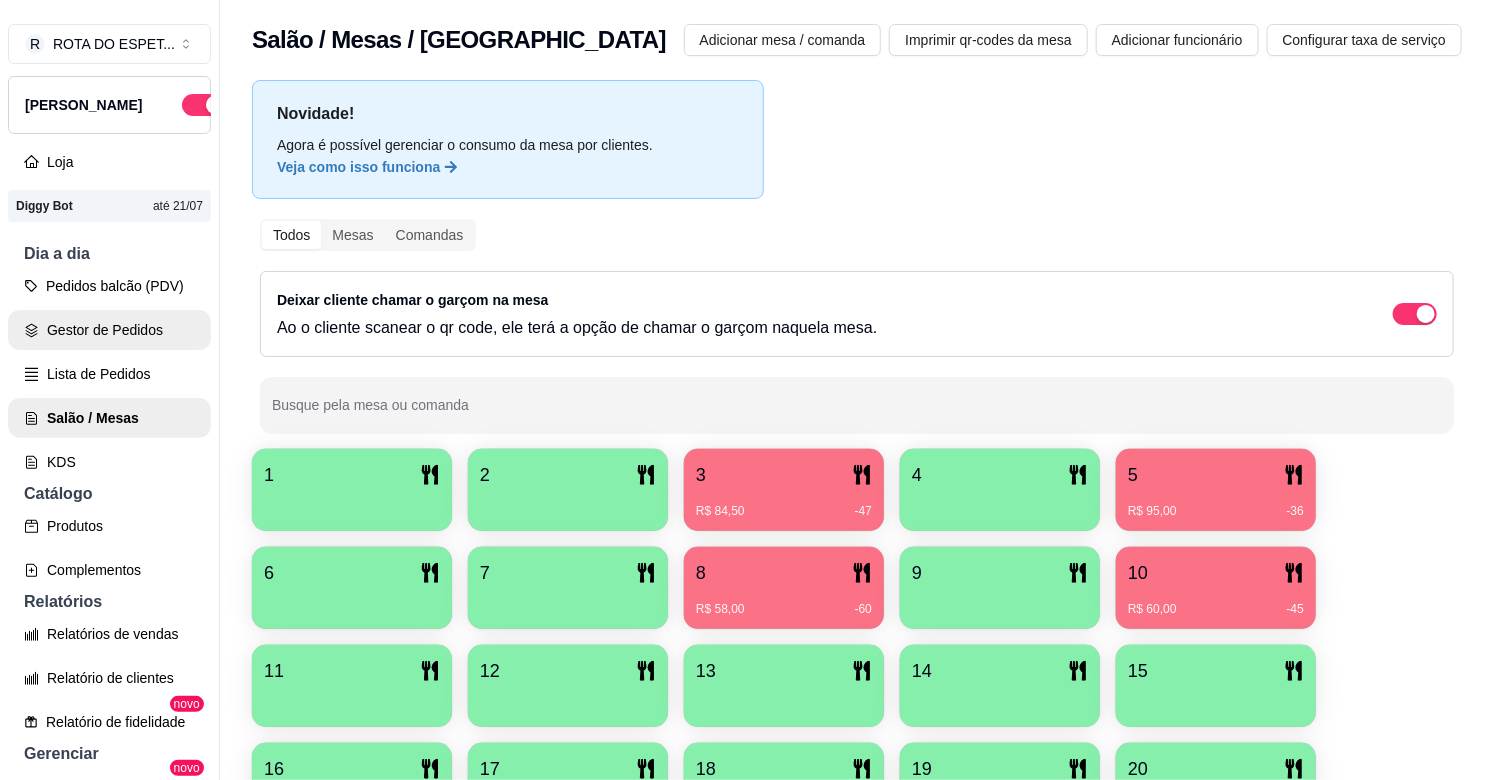 click on "Gestor de Pedidos" at bounding box center (109, 330) 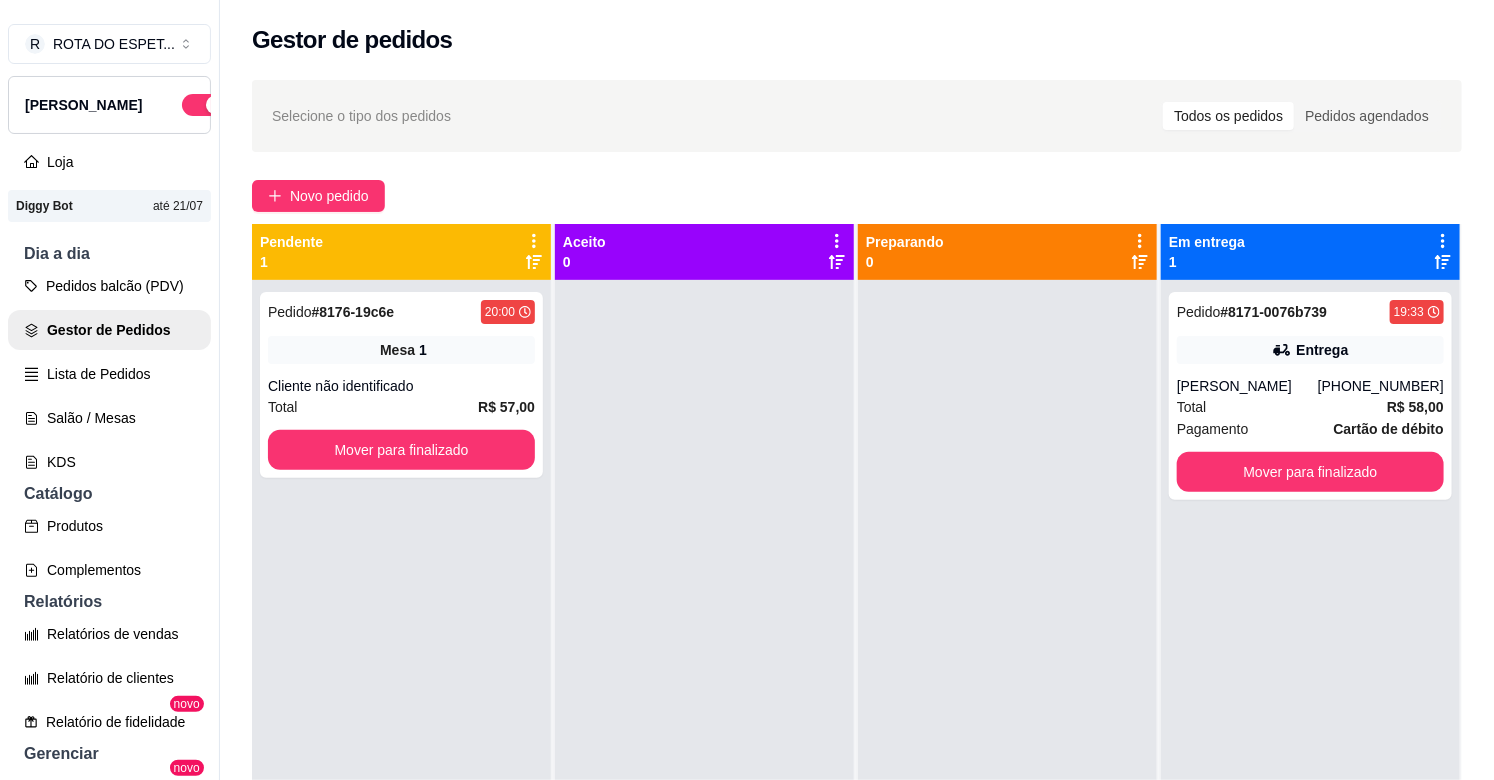 click on "Pedido  # 8176-19c6e 20:00 Mesa 1 Cliente não identificado Total R$ 57,00 Mover para finalizado" at bounding box center [401, 670] 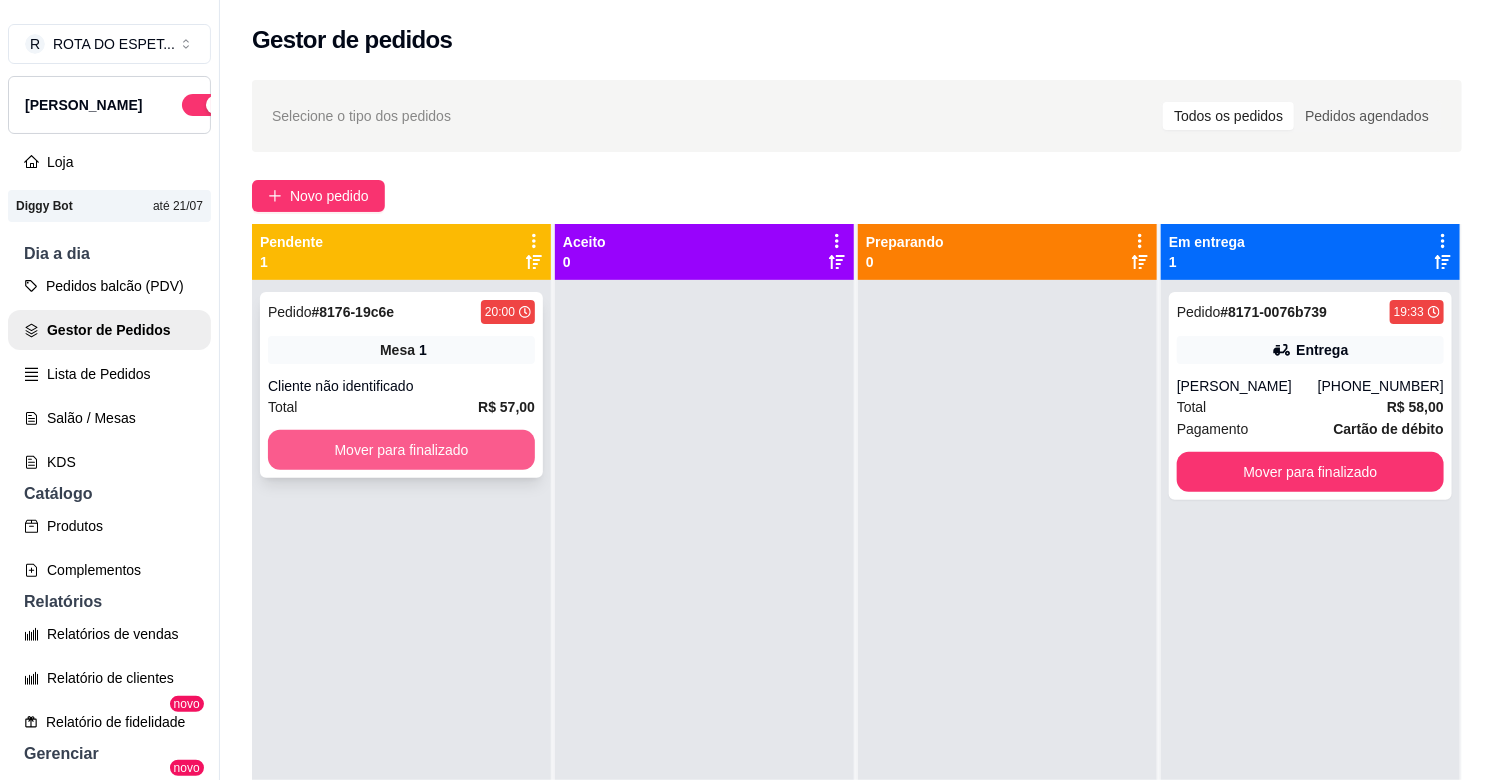 click on "Mover para finalizado" at bounding box center (401, 450) 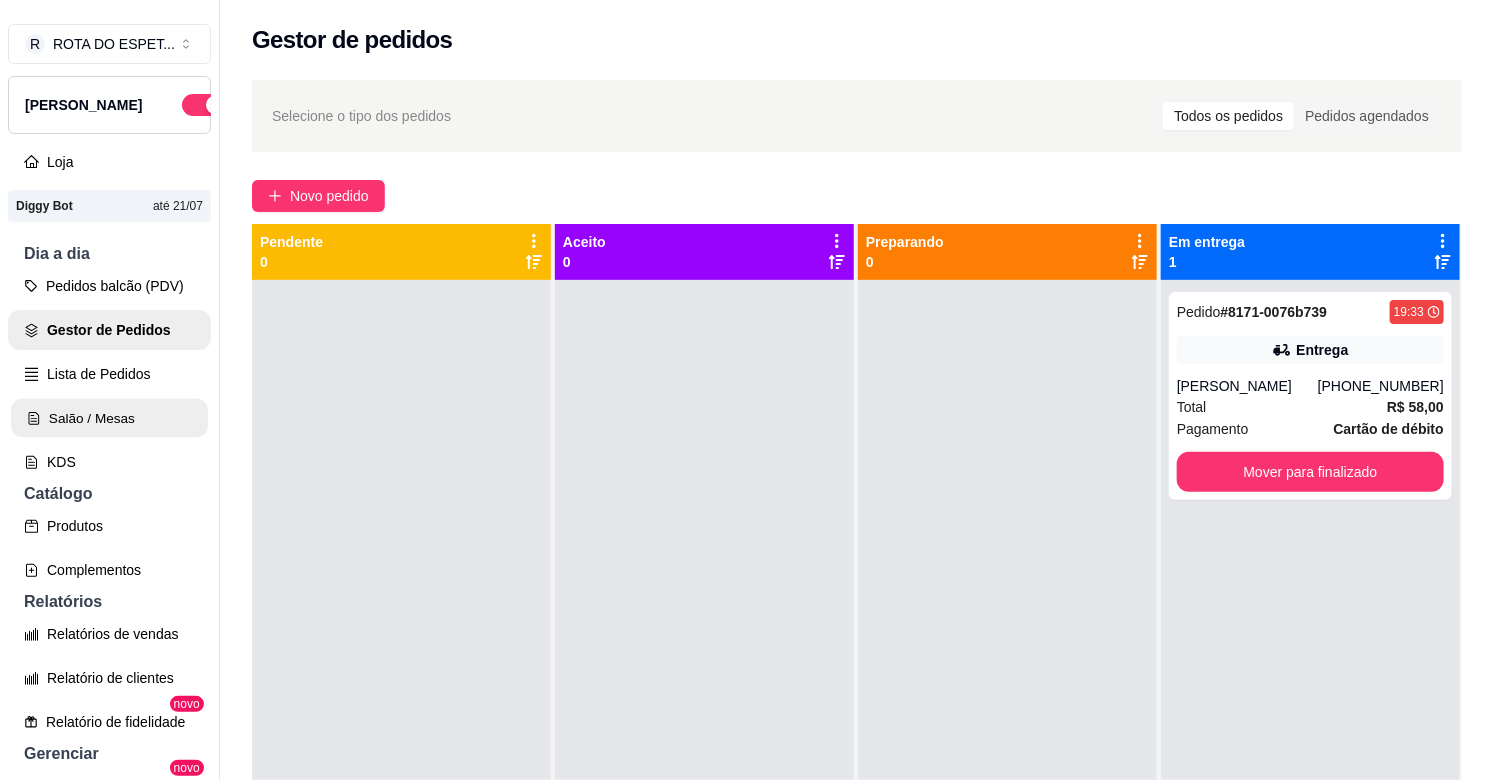 click on "Salão / Mesas" at bounding box center [109, 418] 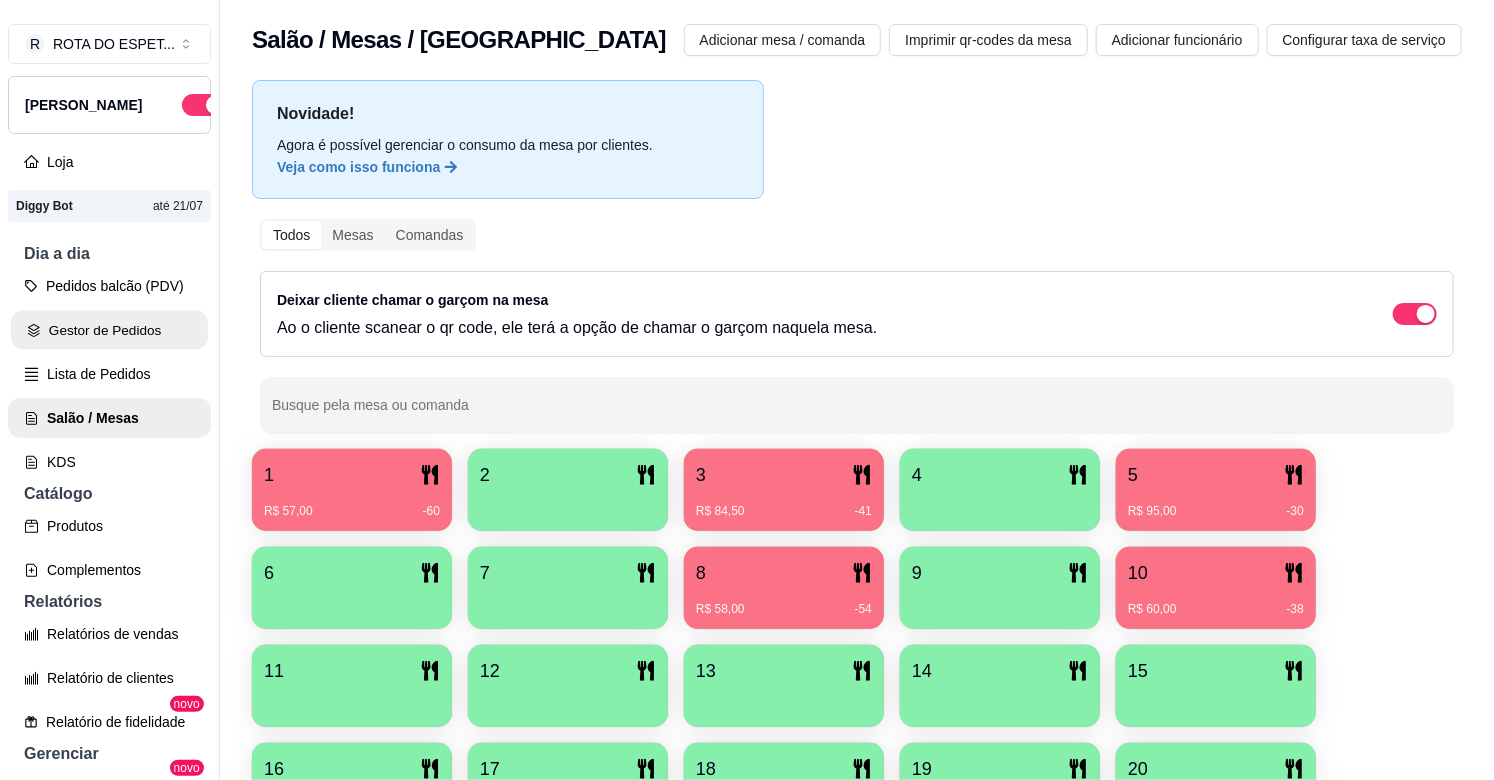 click on "Gestor de Pedidos" at bounding box center (109, 330) 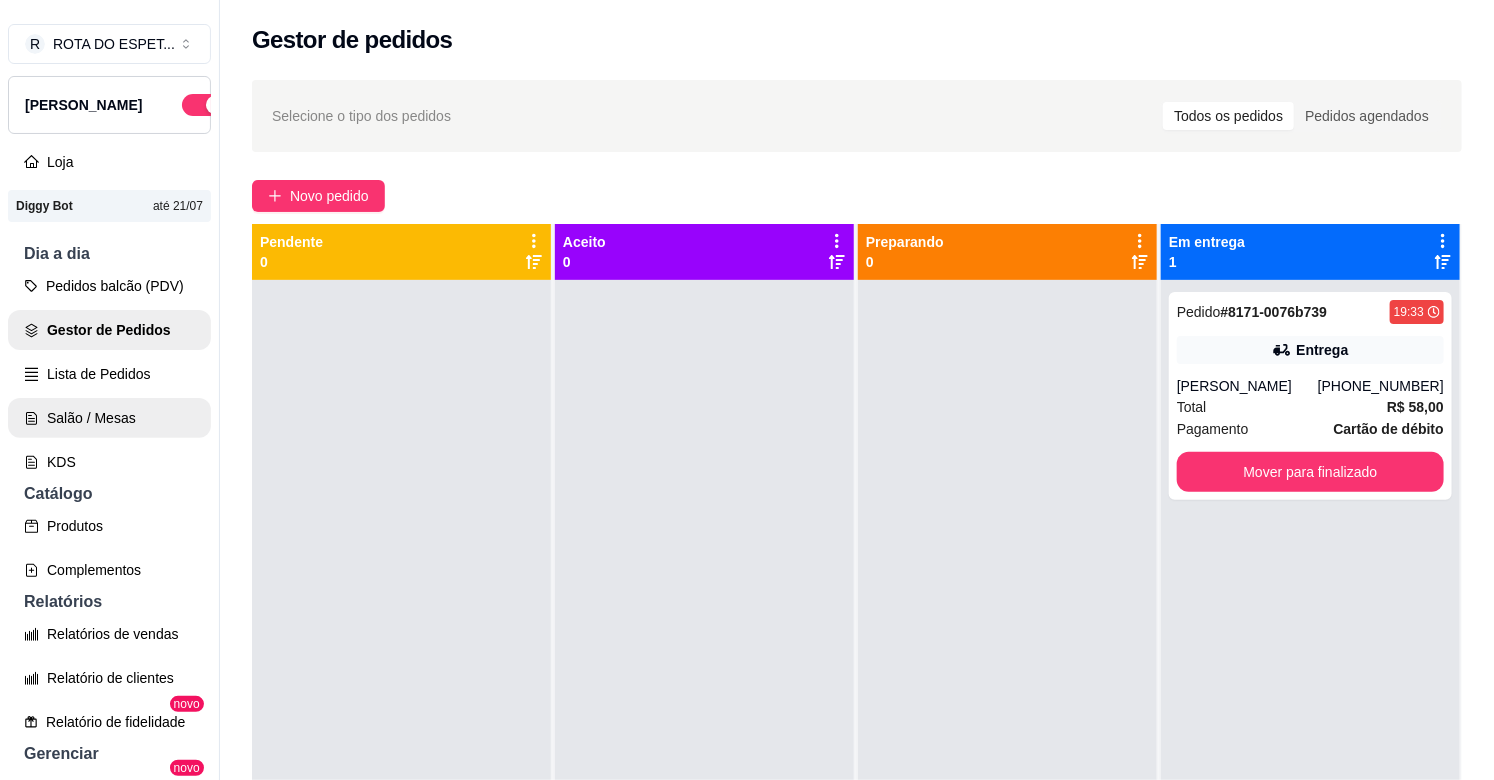 click on "Salão / Mesas" at bounding box center (109, 418) 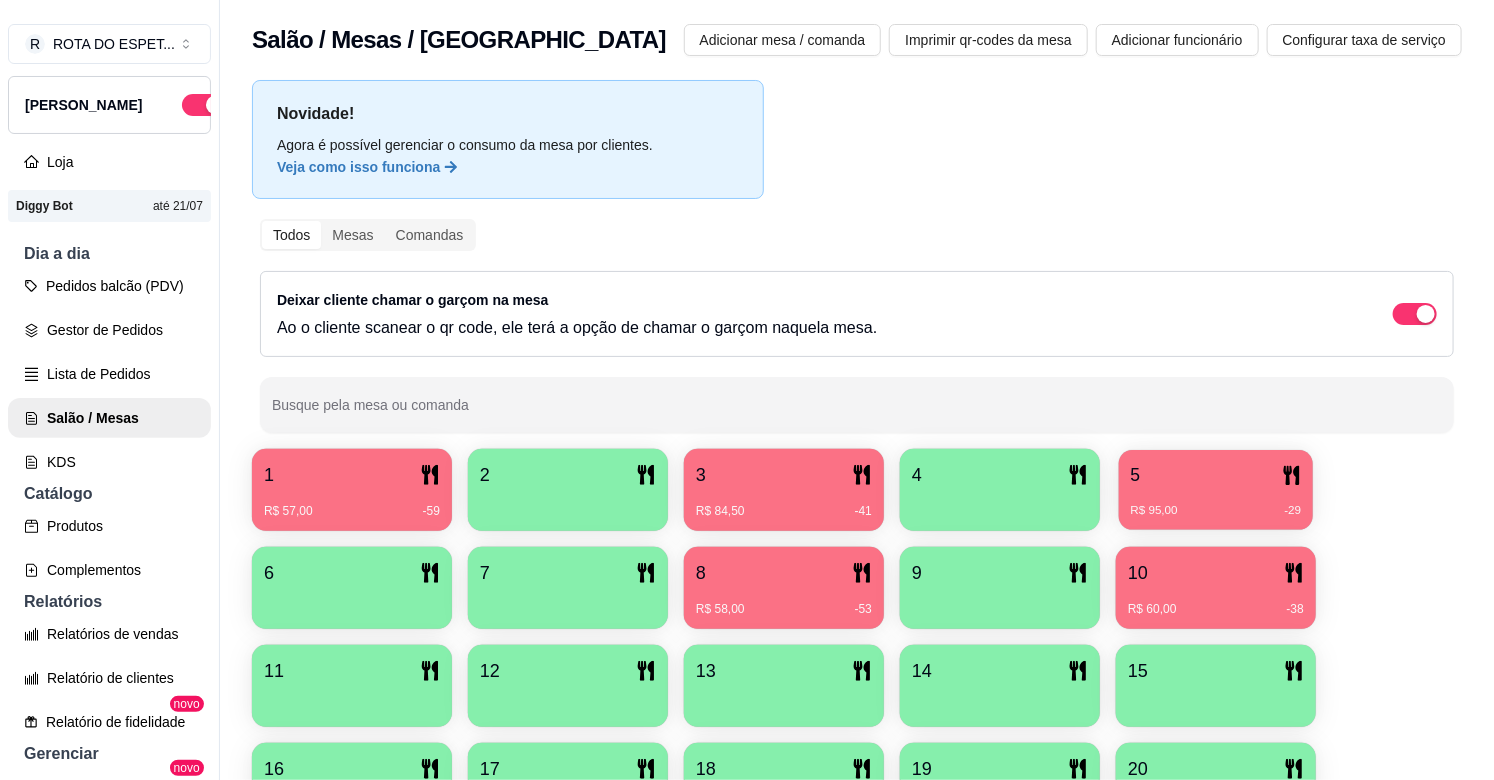 click on "5" at bounding box center [1216, 475] 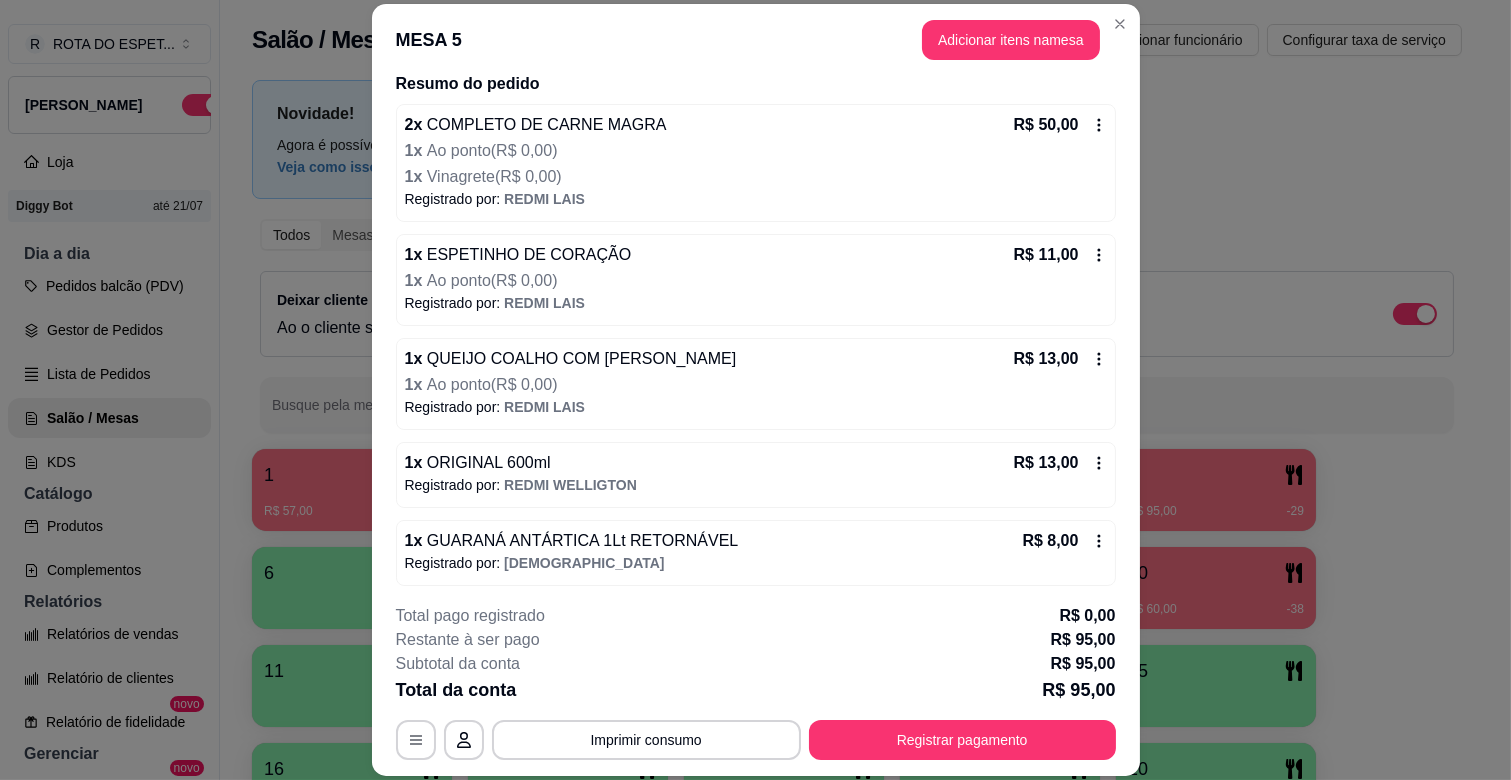 scroll, scrollTop: 167, scrollLeft: 0, axis: vertical 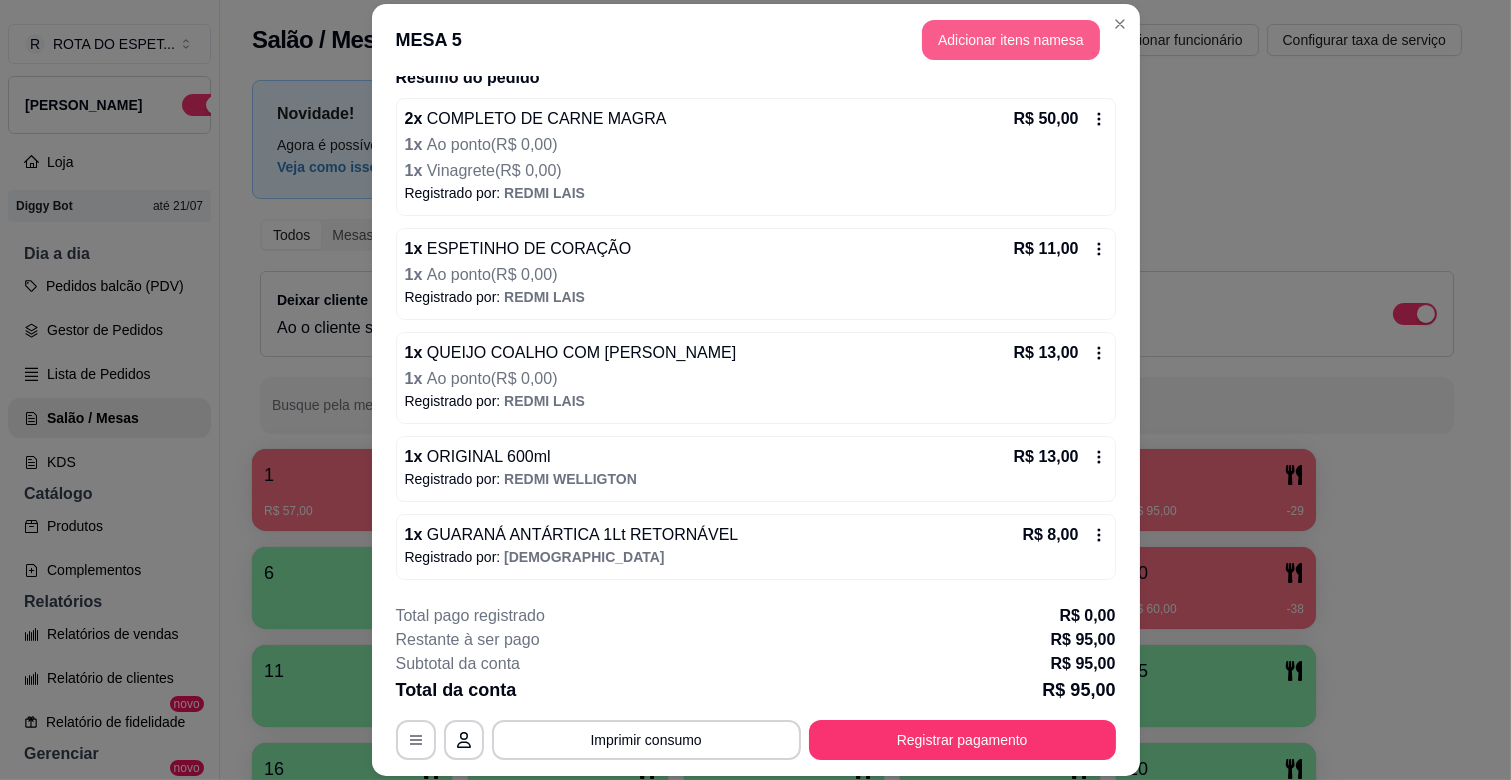 click on "Adicionar itens na  mesa" at bounding box center [1011, 40] 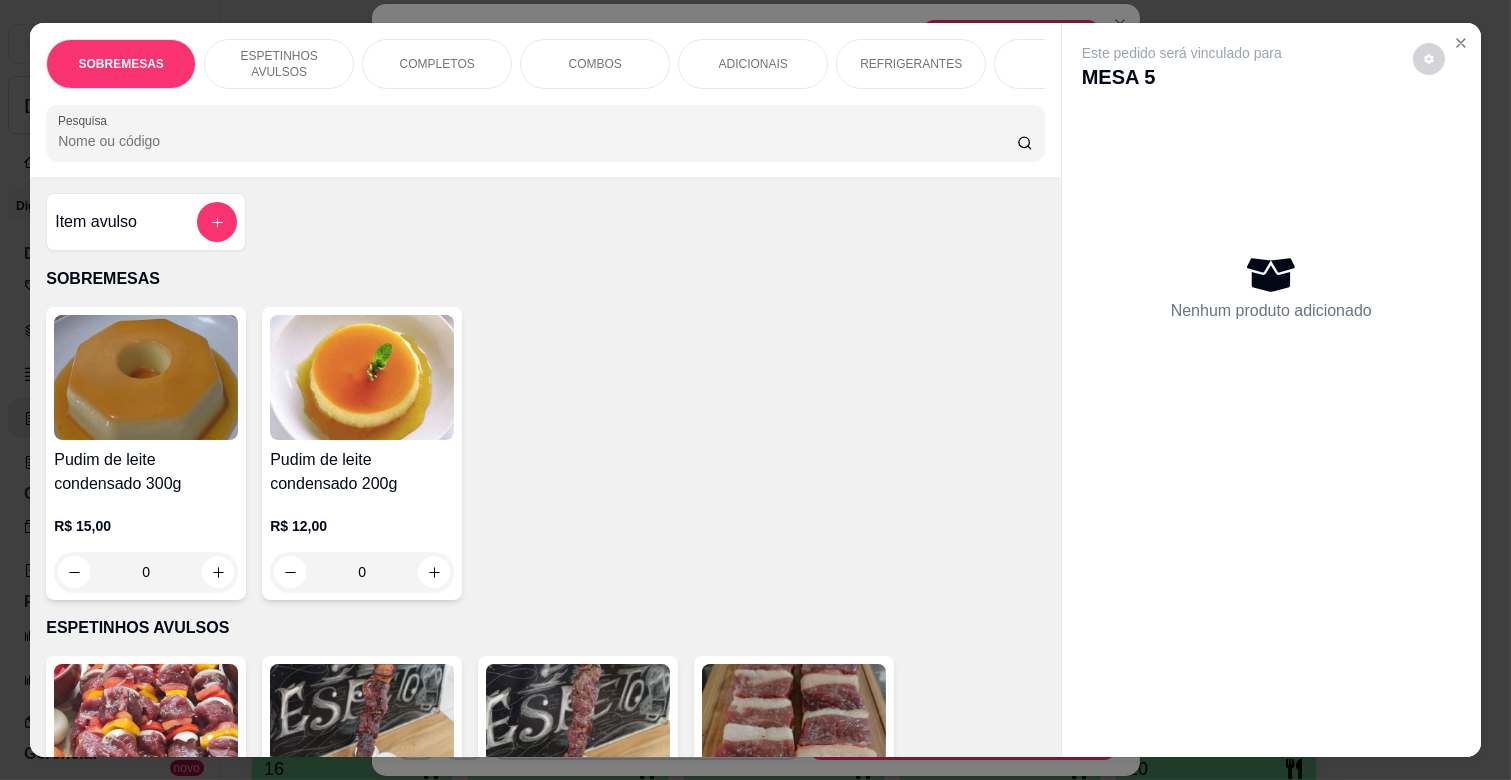 scroll, scrollTop: 0, scrollLeft: 573, axis: horizontal 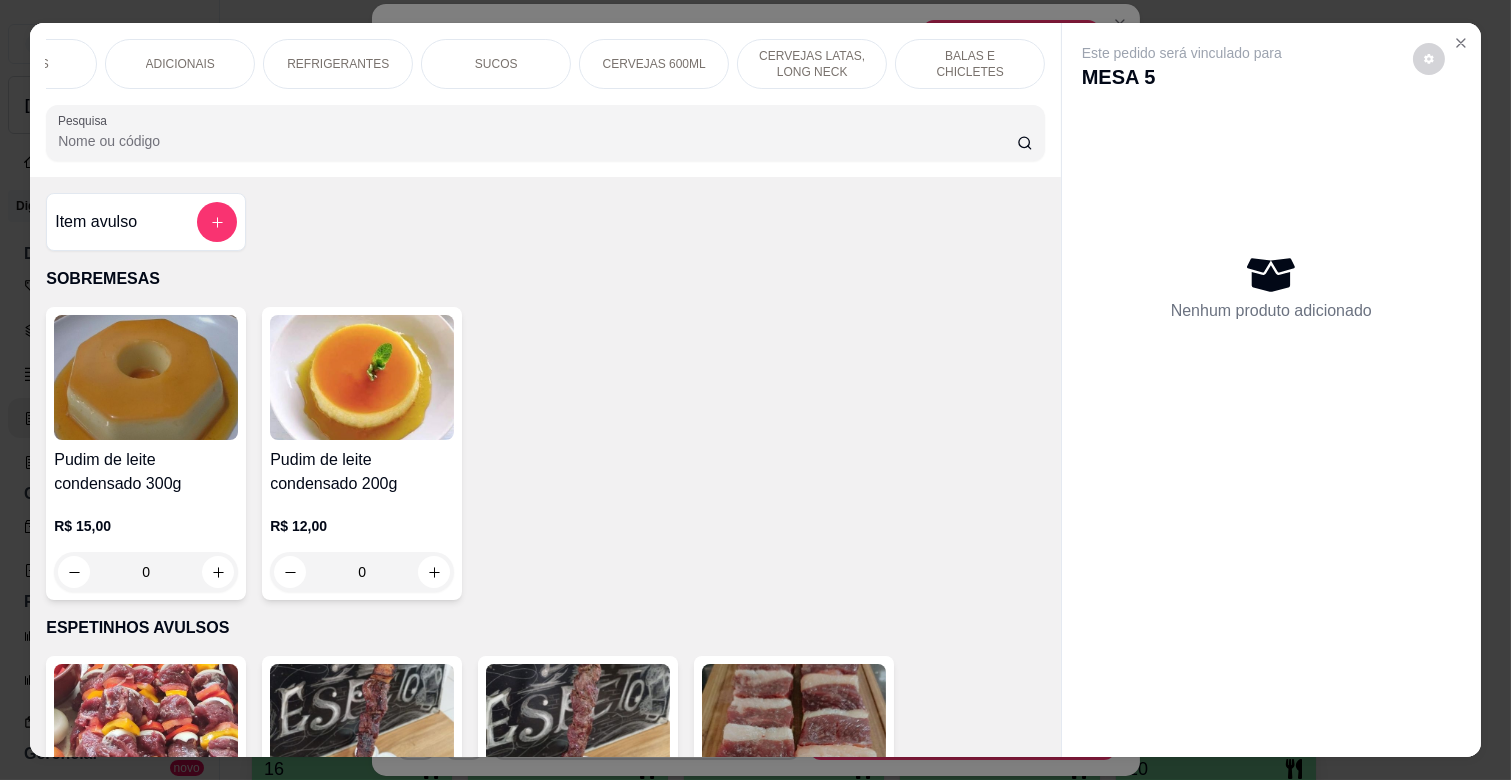 click on "BALAS E CHICLETES" at bounding box center [970, 64] 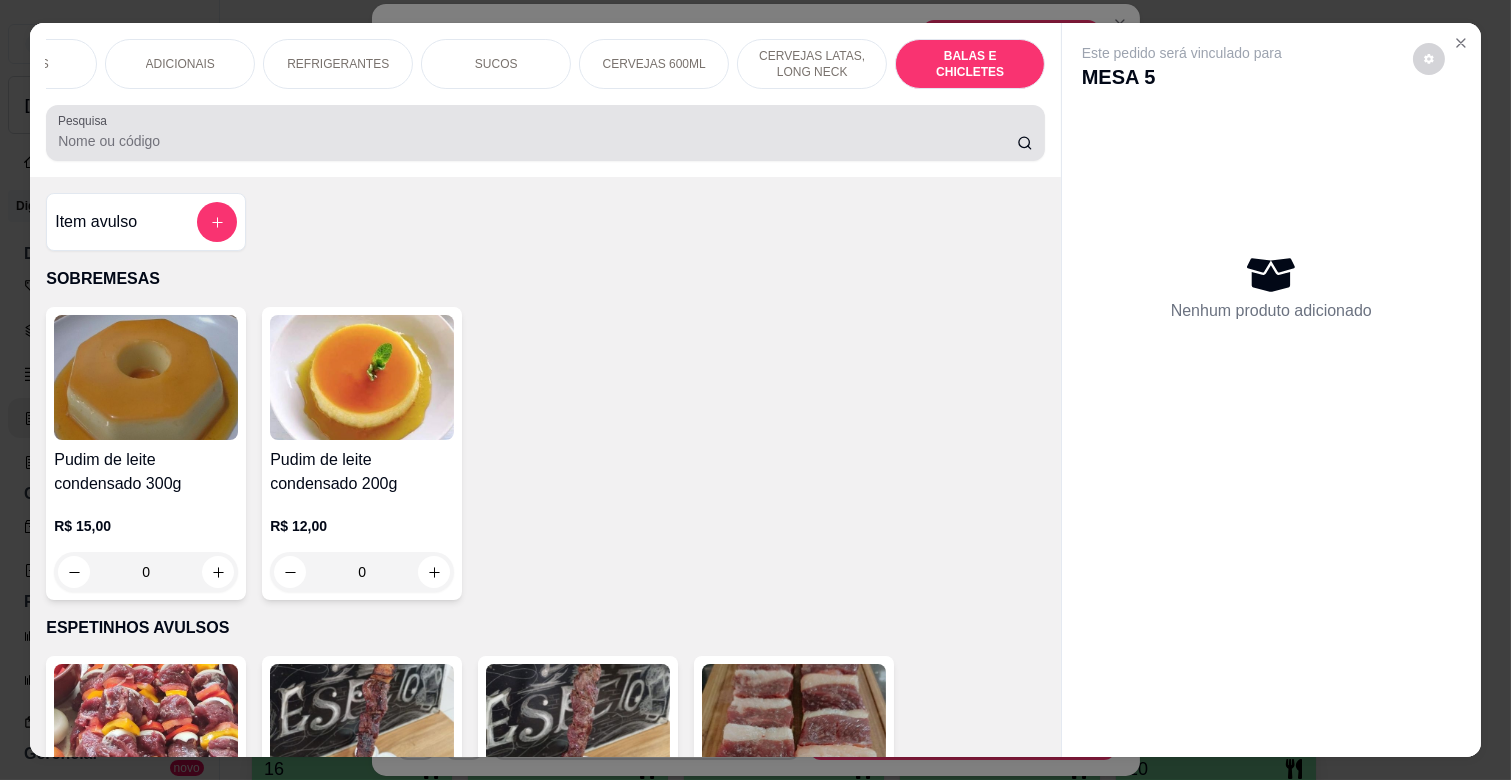 scroll, scrollTop: 7540, scrollLeft: 0, axis: vertical 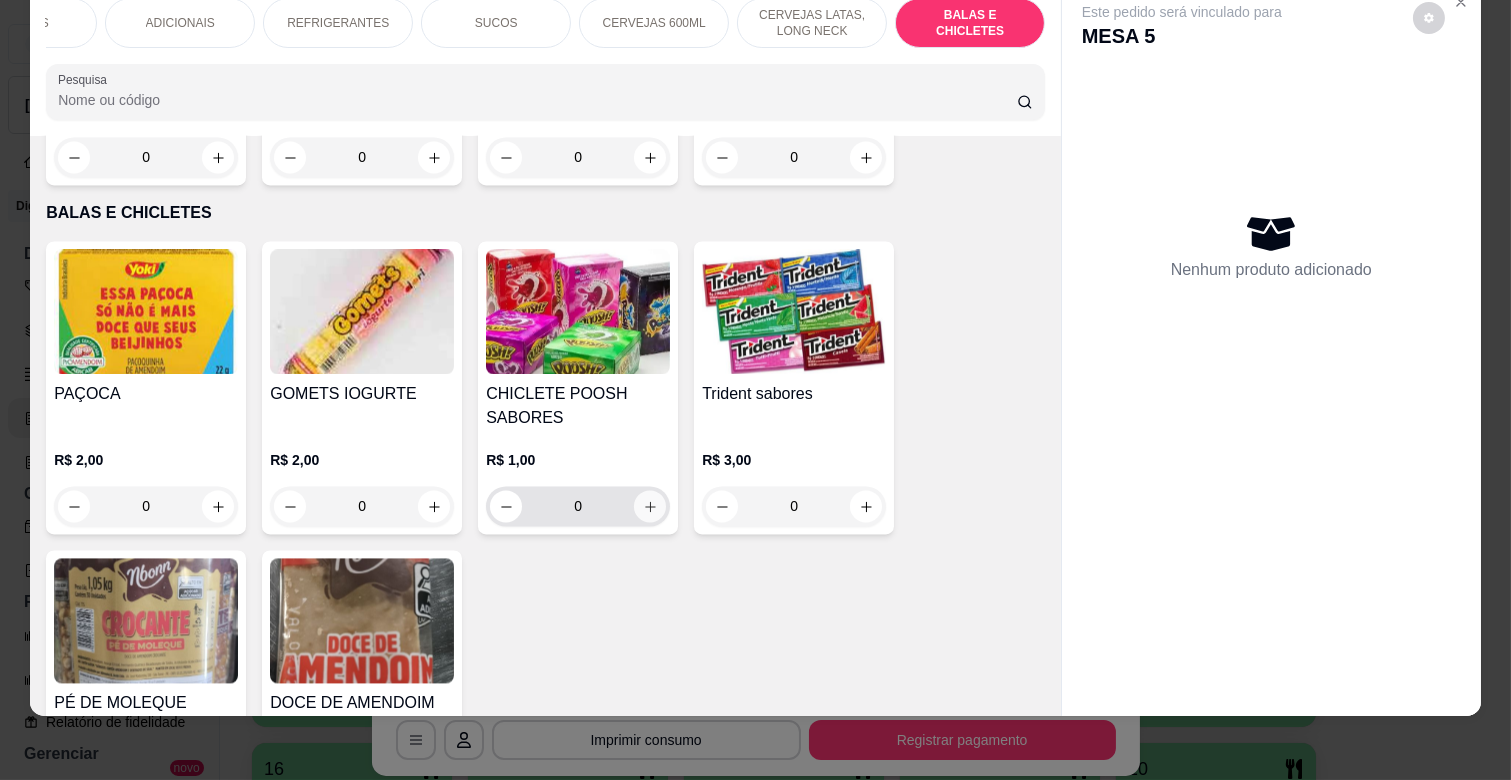 click 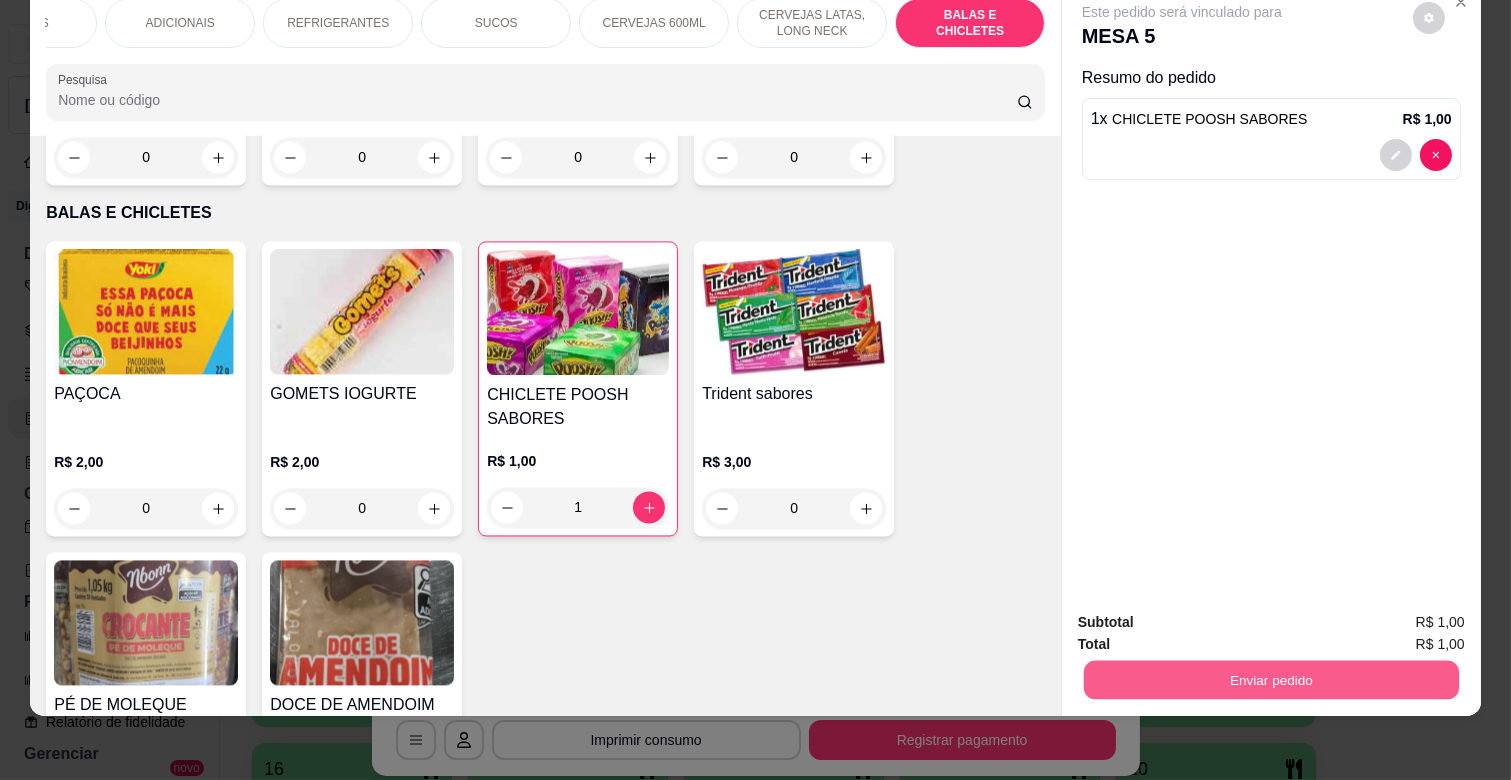 click on "Enviar pedido" at bounding box center [1271, 679] 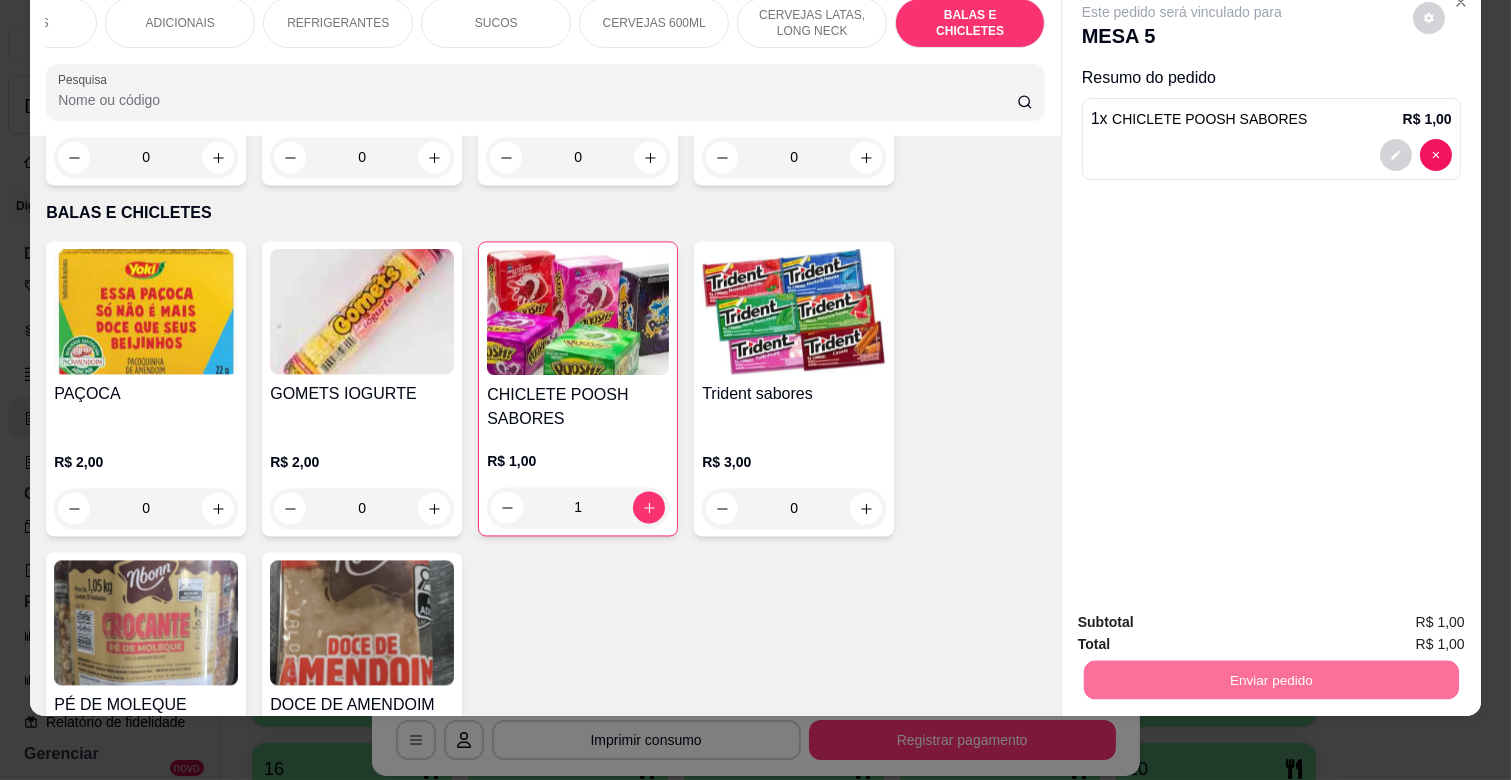 click on "Não registrar e enviar pedido" at bounding box center [1204, 614] 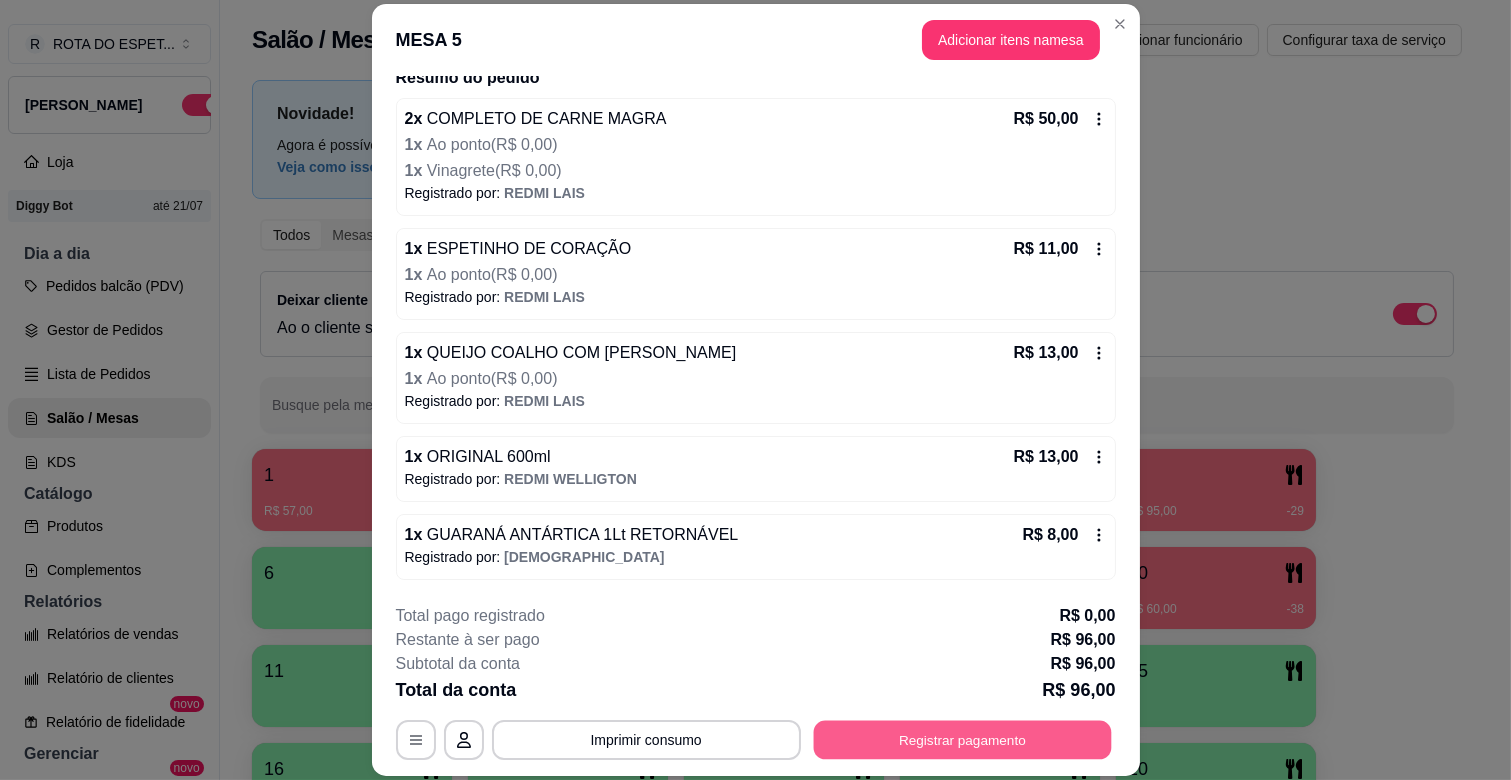 click on "Registrar pagamento" at bounding box center (962, 740) 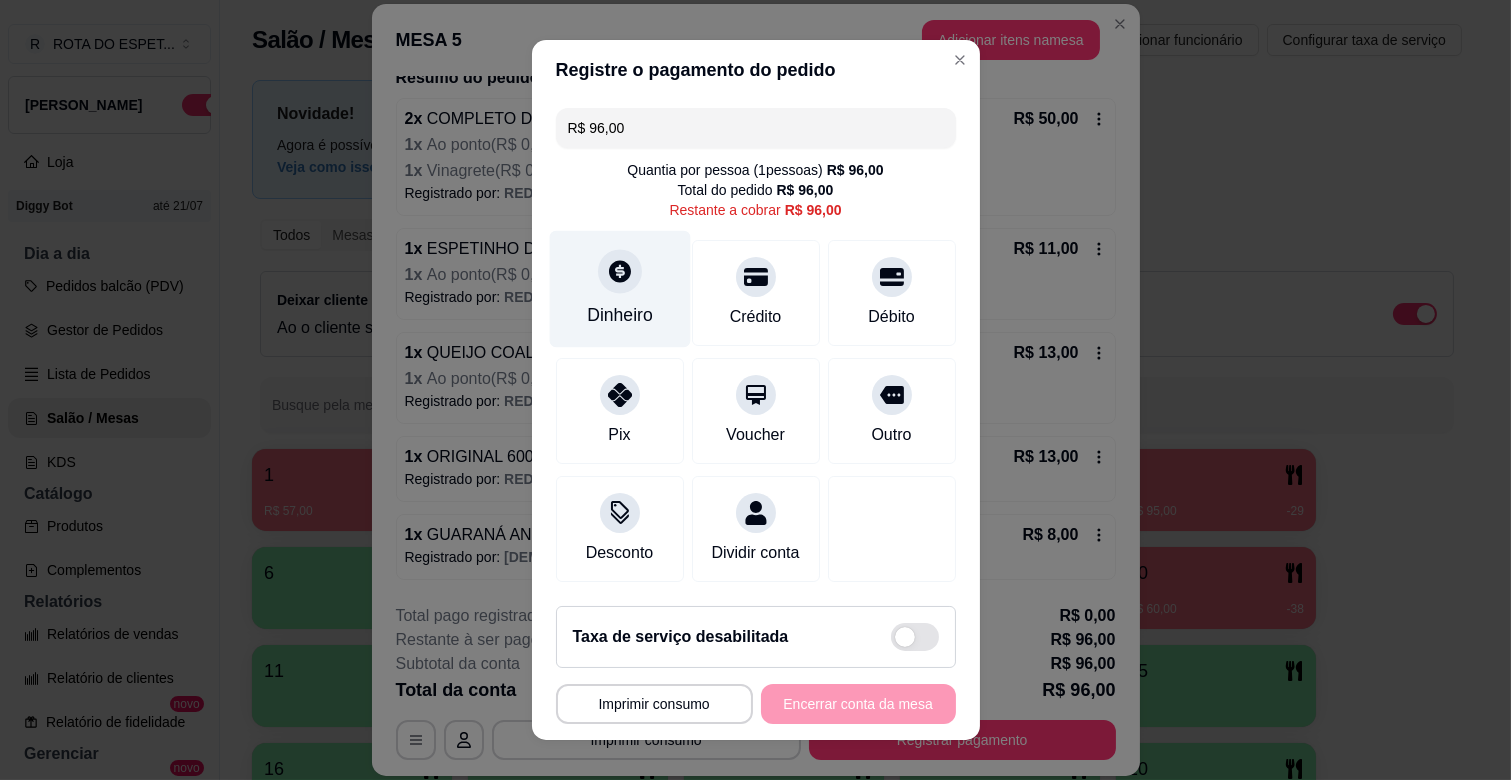 click on "Dinheiro" at bounding box center [620, 315] 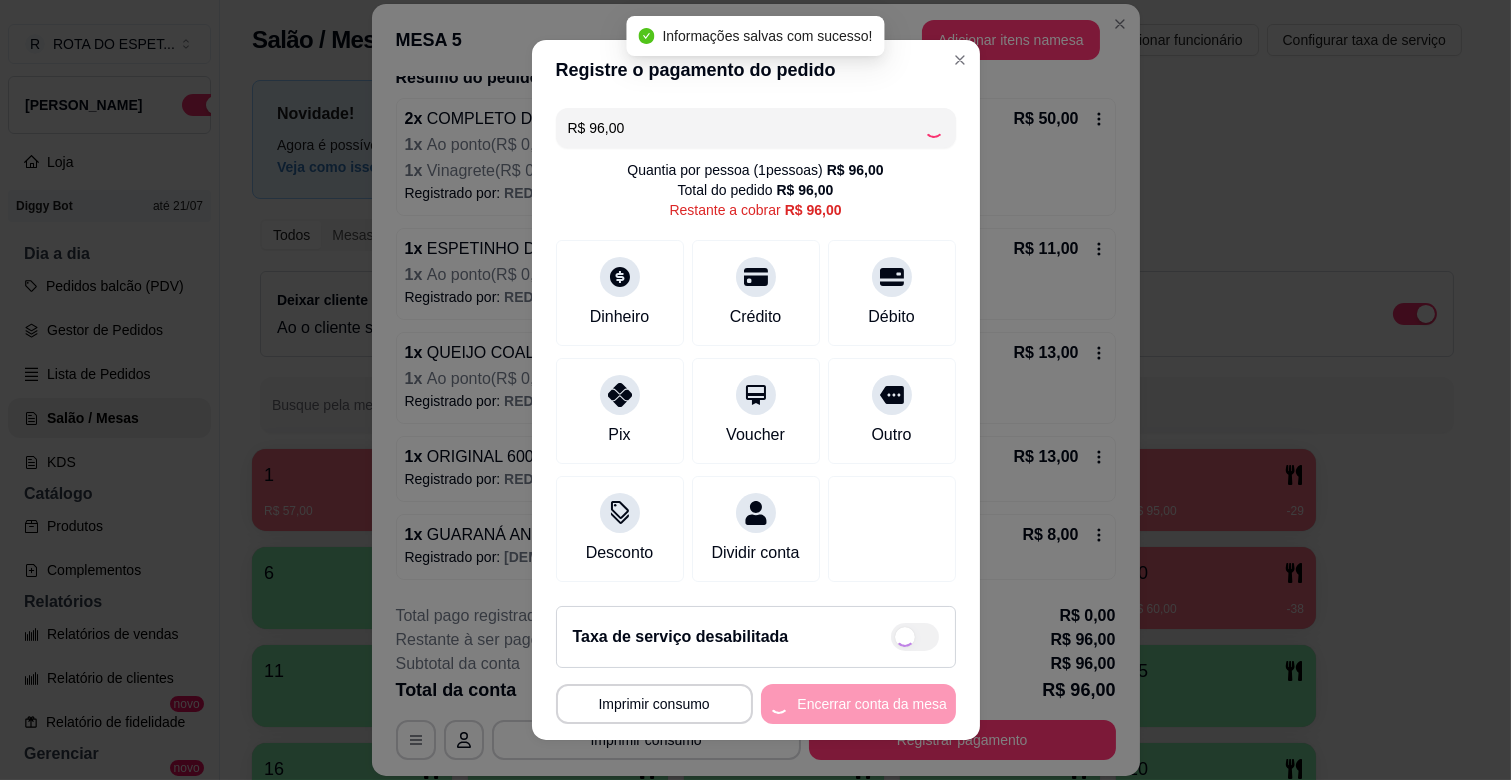 type on "R$ 0,00" 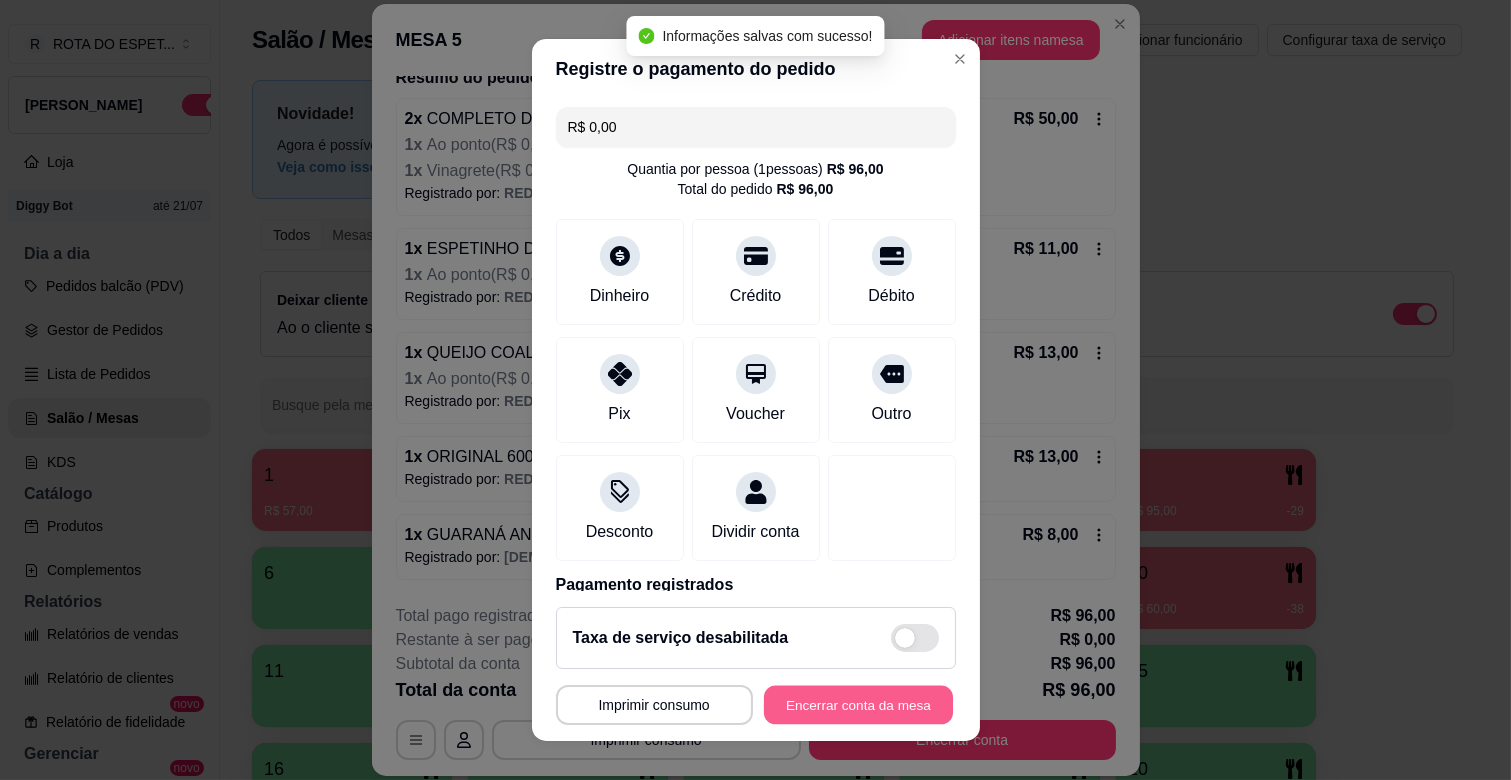 click on "Encerrar conta da mesa" at bounding box center (858, 705) 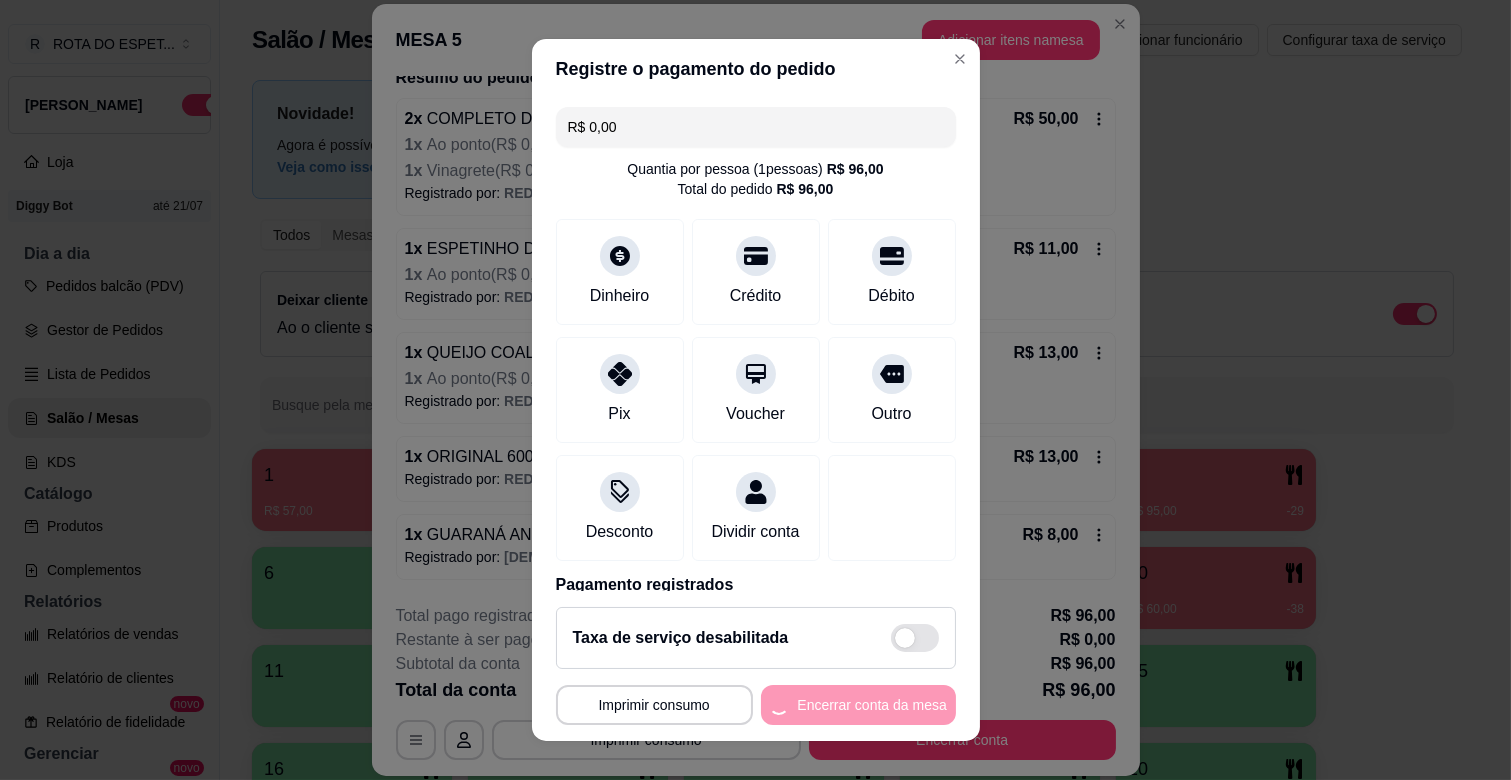 scroll, scrollTop: 0, scrollLeft: 0, axis: both 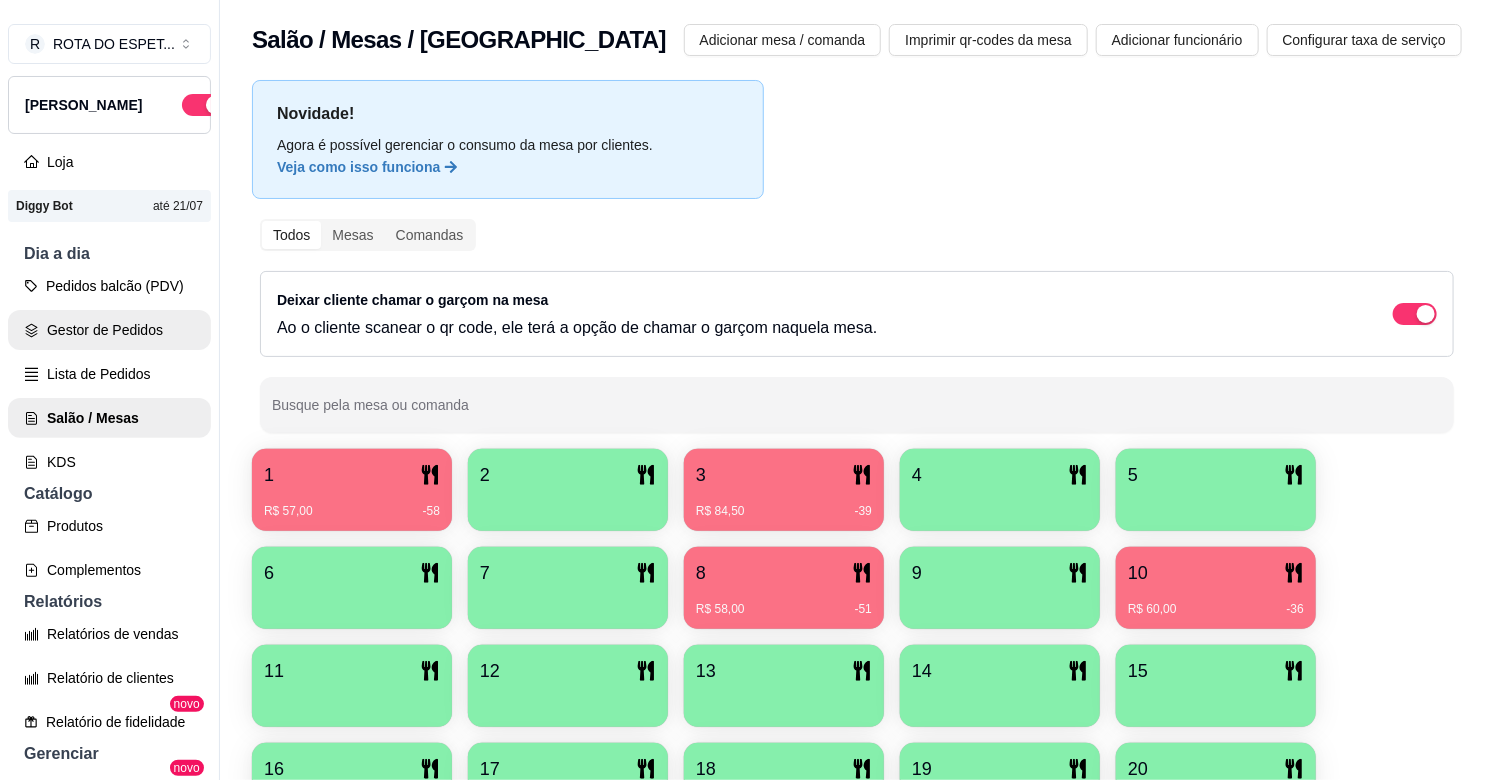 click on "Gestor de Pedidos" at bounding box center (109, 330) 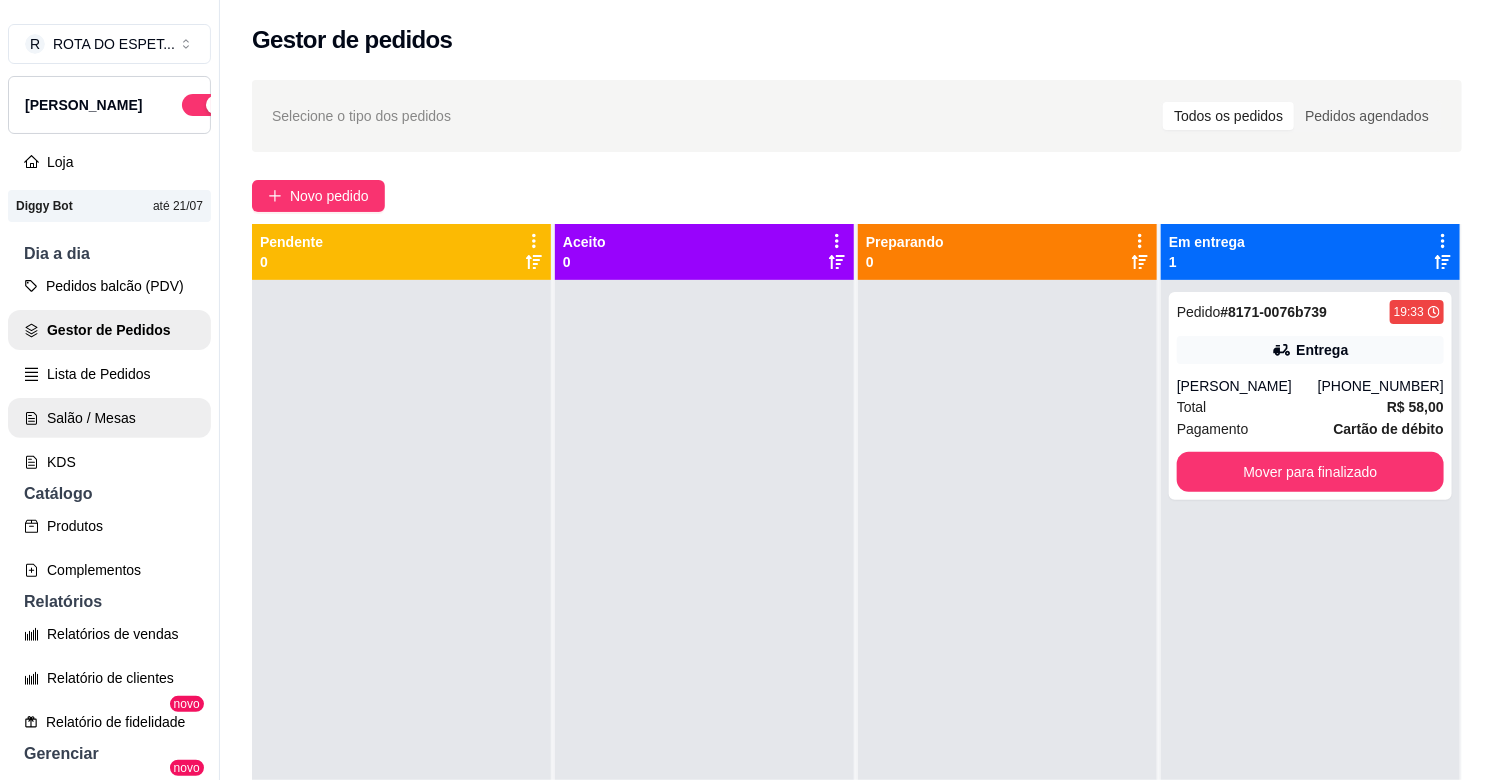 click on "Salão / Mesas" at bounding box center [109, 418] 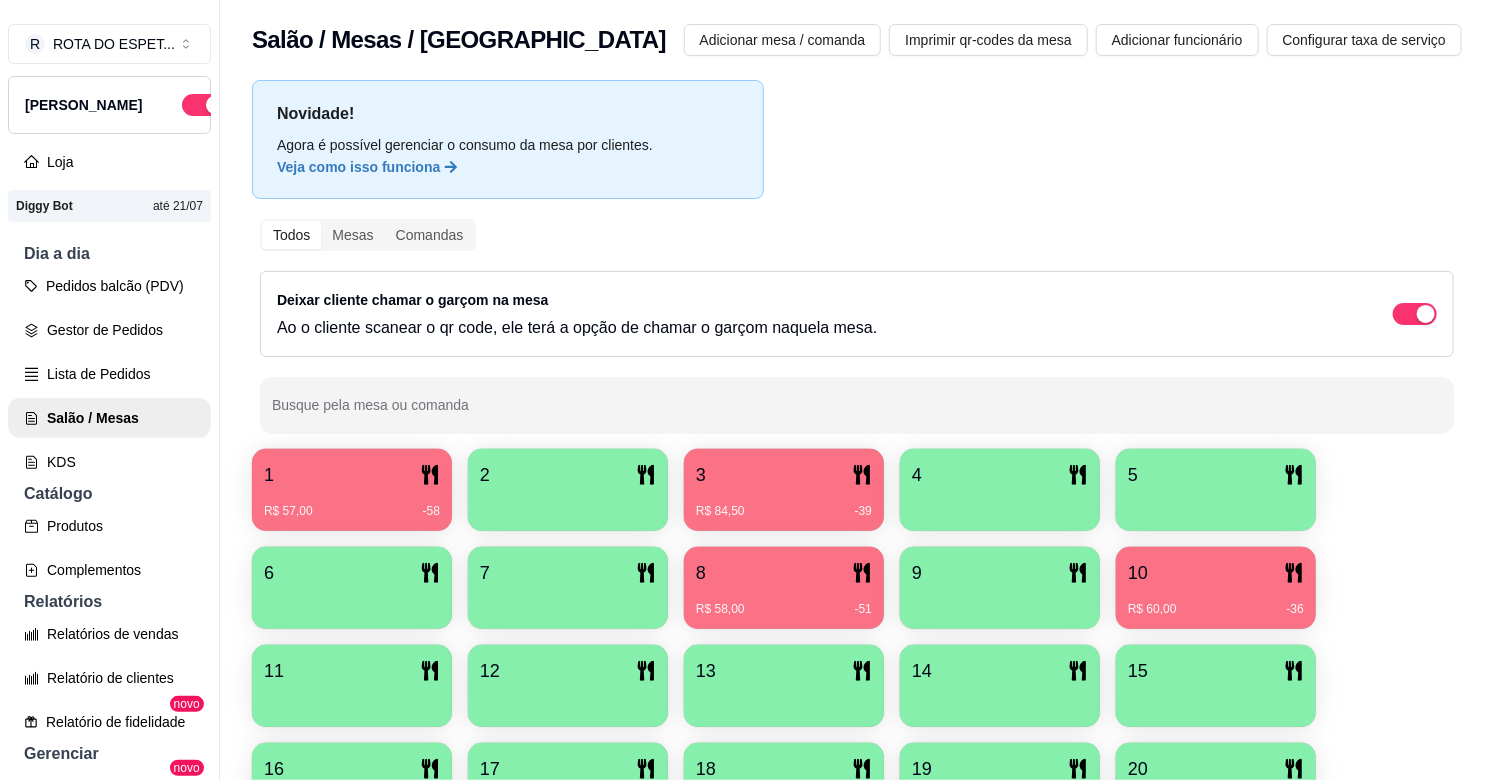 click on "10" at bounding box center [1216, 573] 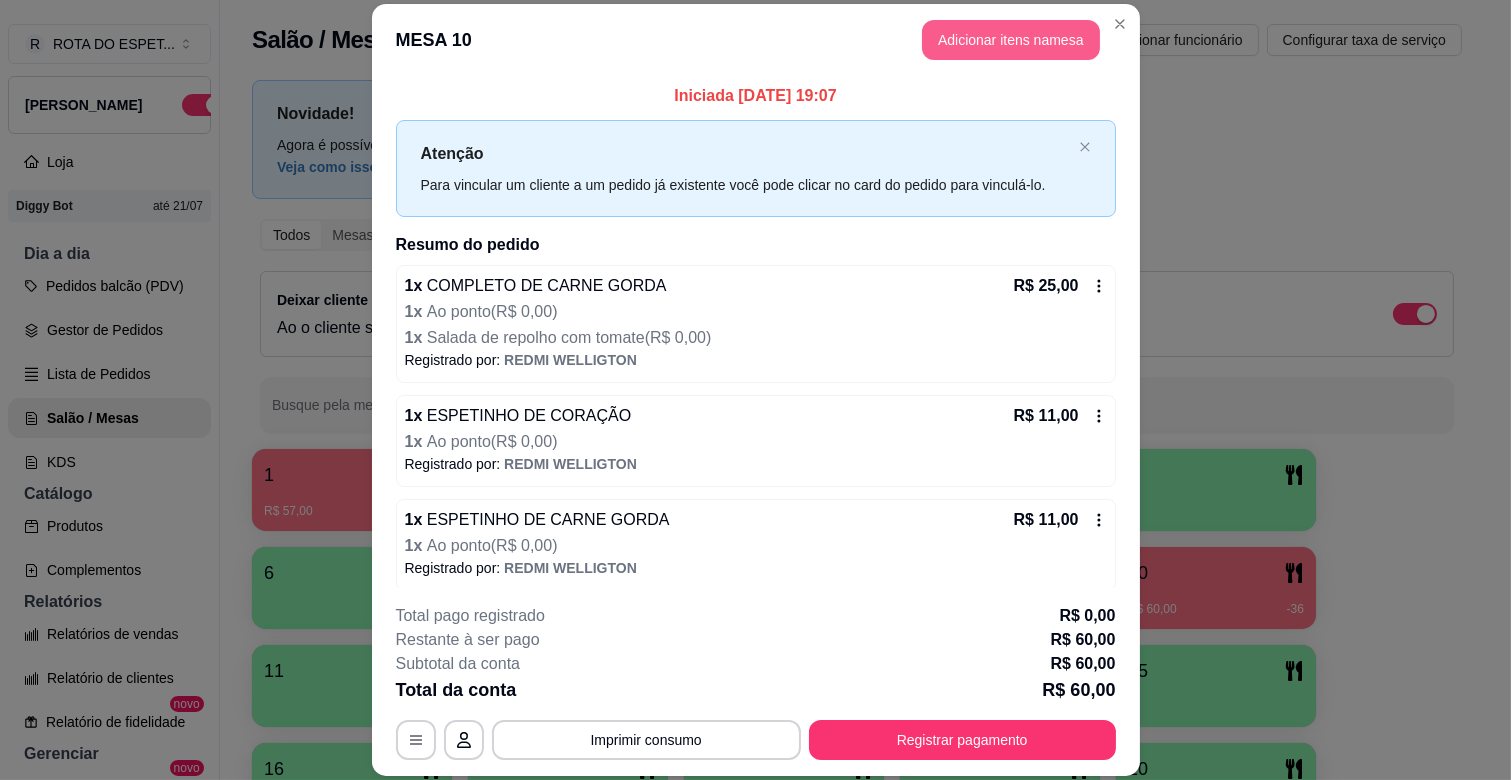 click on "Adicionar itens na  mesa" at bounding box center (1011, 40) 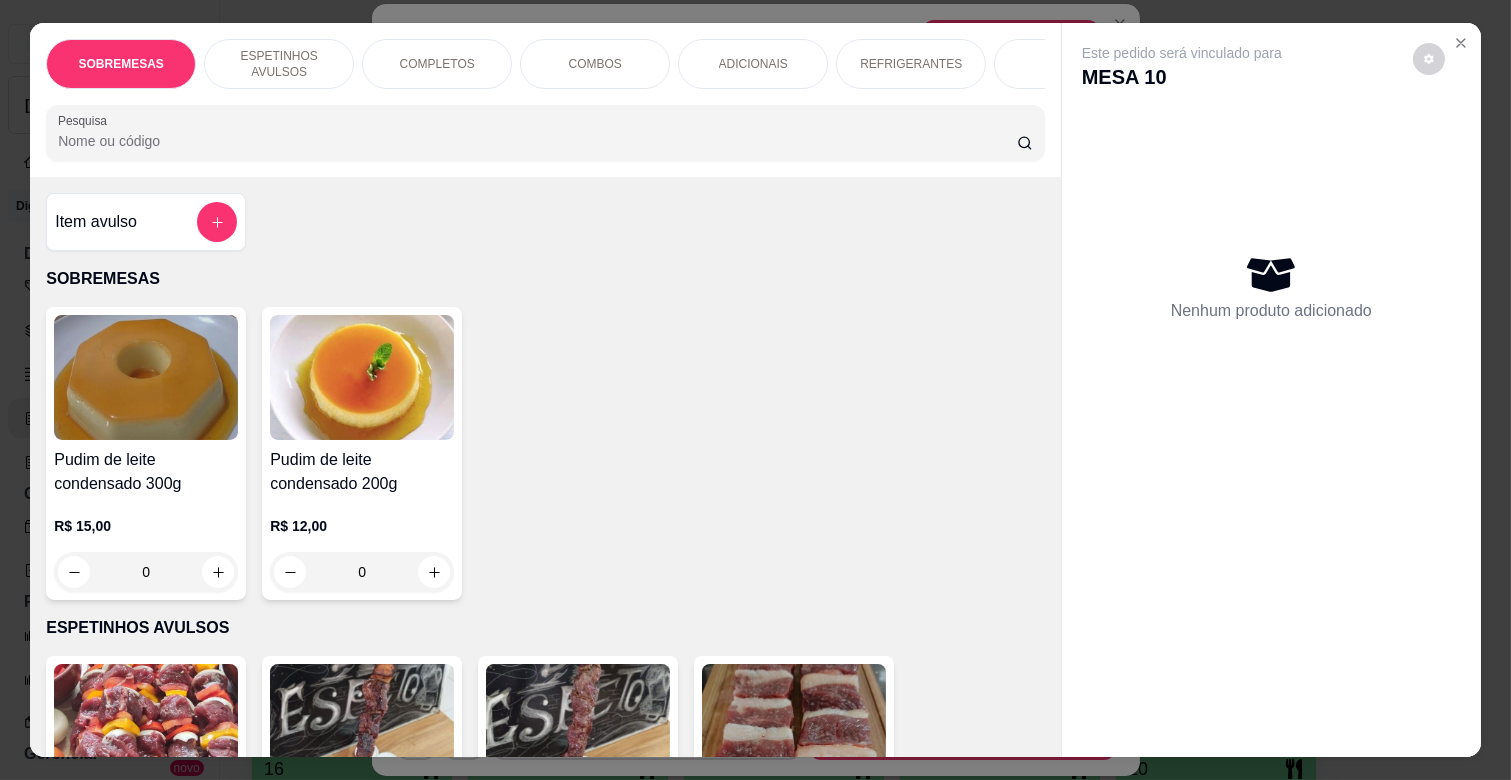 scroll, scrollTop: 0, scrollLeft: 573, axis: horizontal 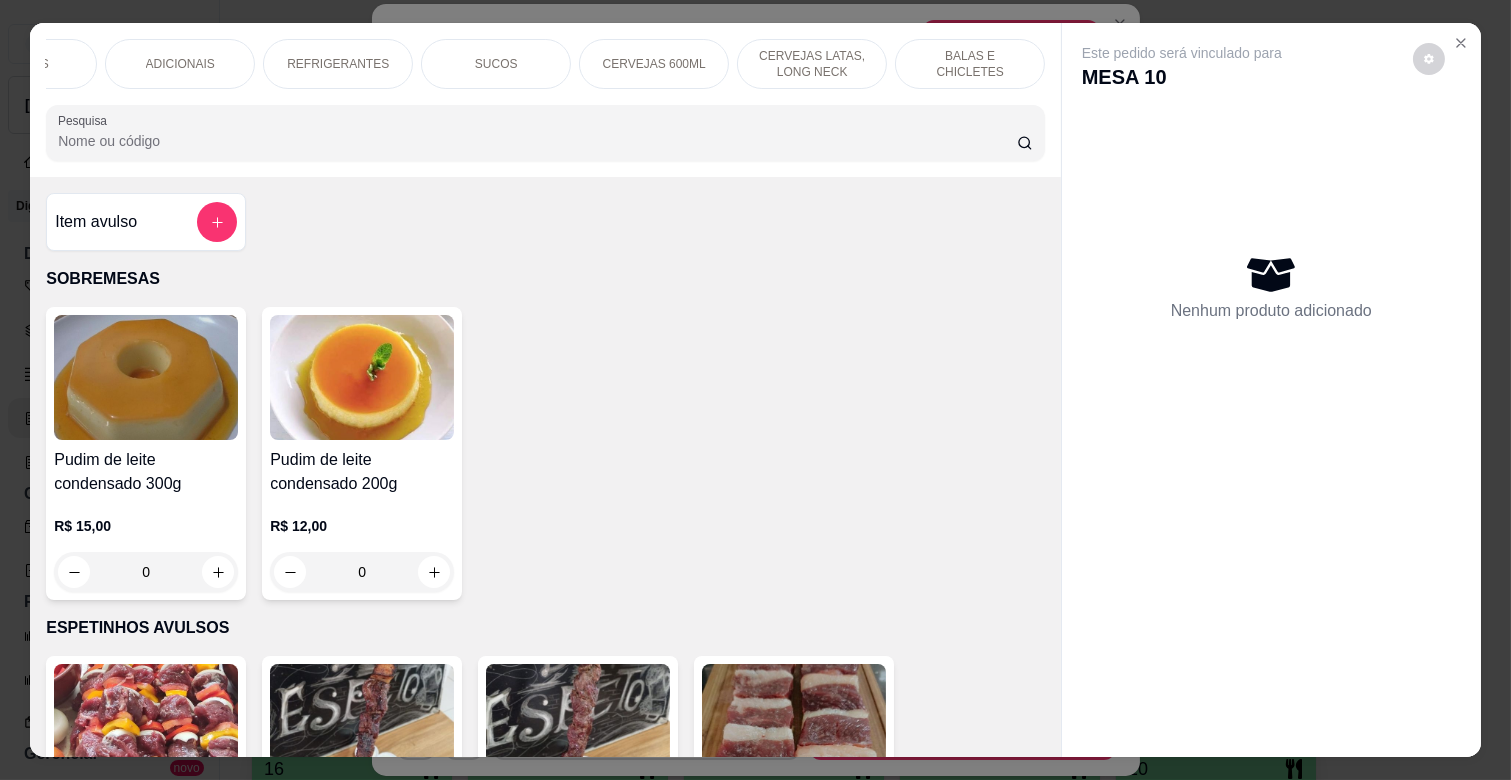 click on "CERVEJAS 600ML" at bounding box center [654, 64] 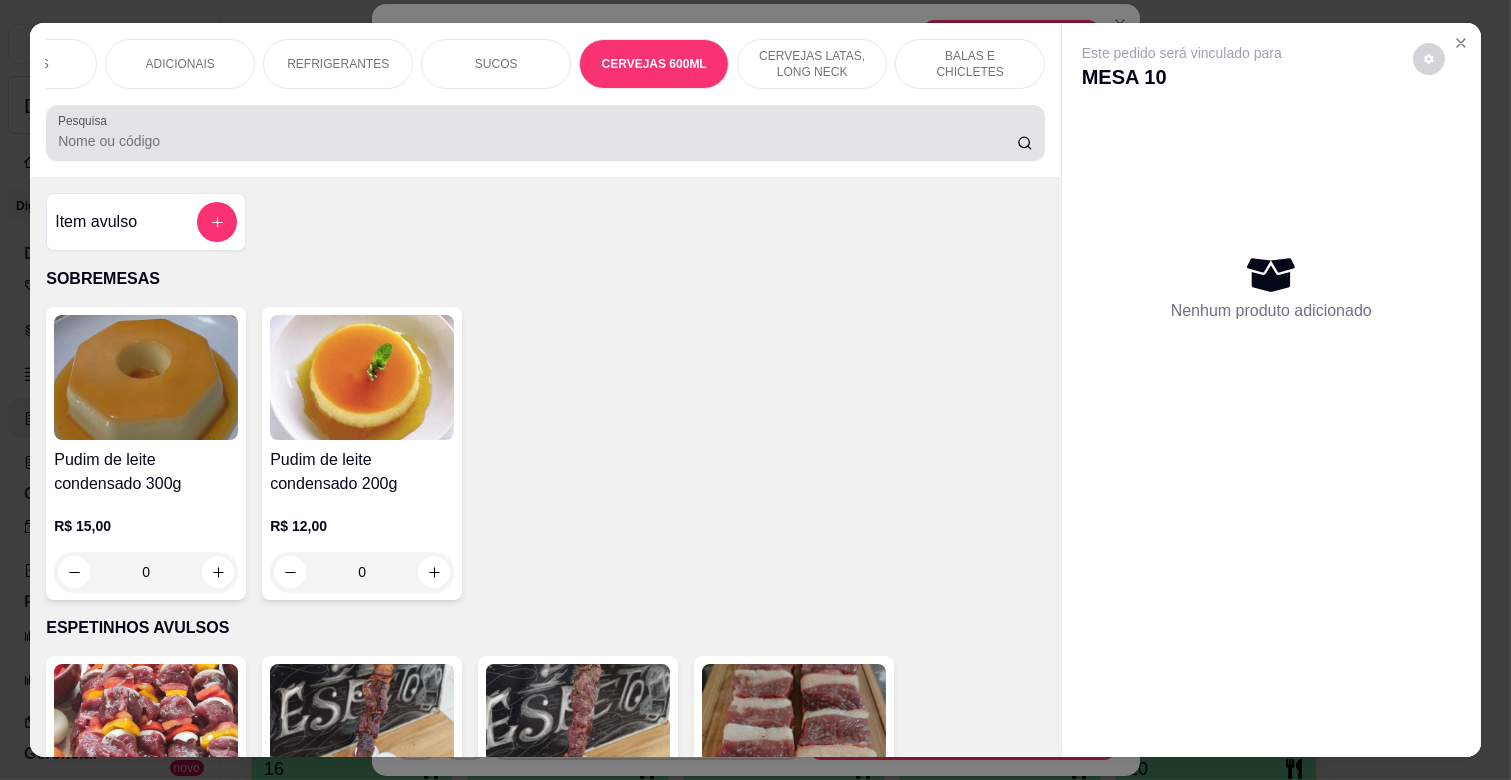 scroll, scrollTop: 5938, scrollLeft: 0, axis: vertical 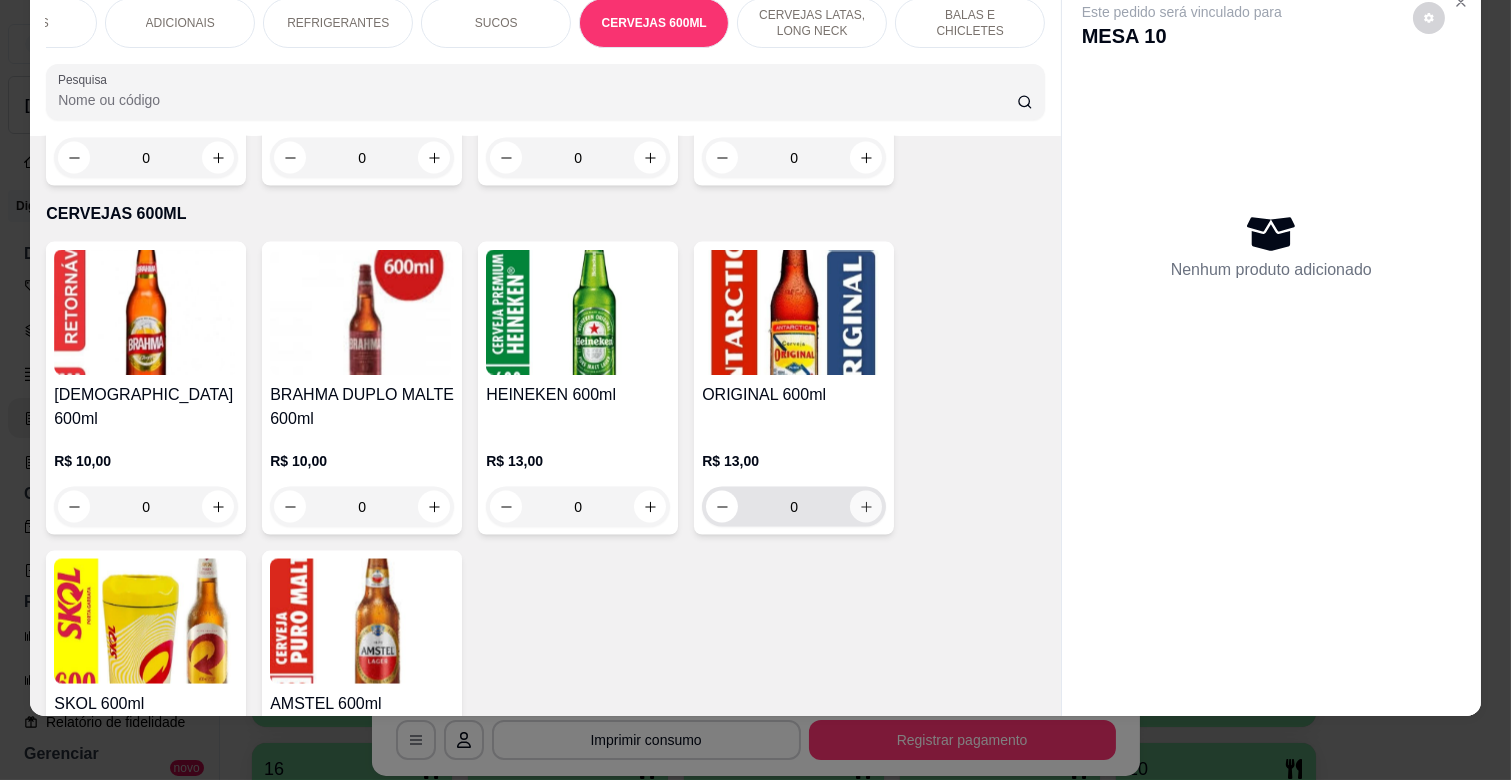 click 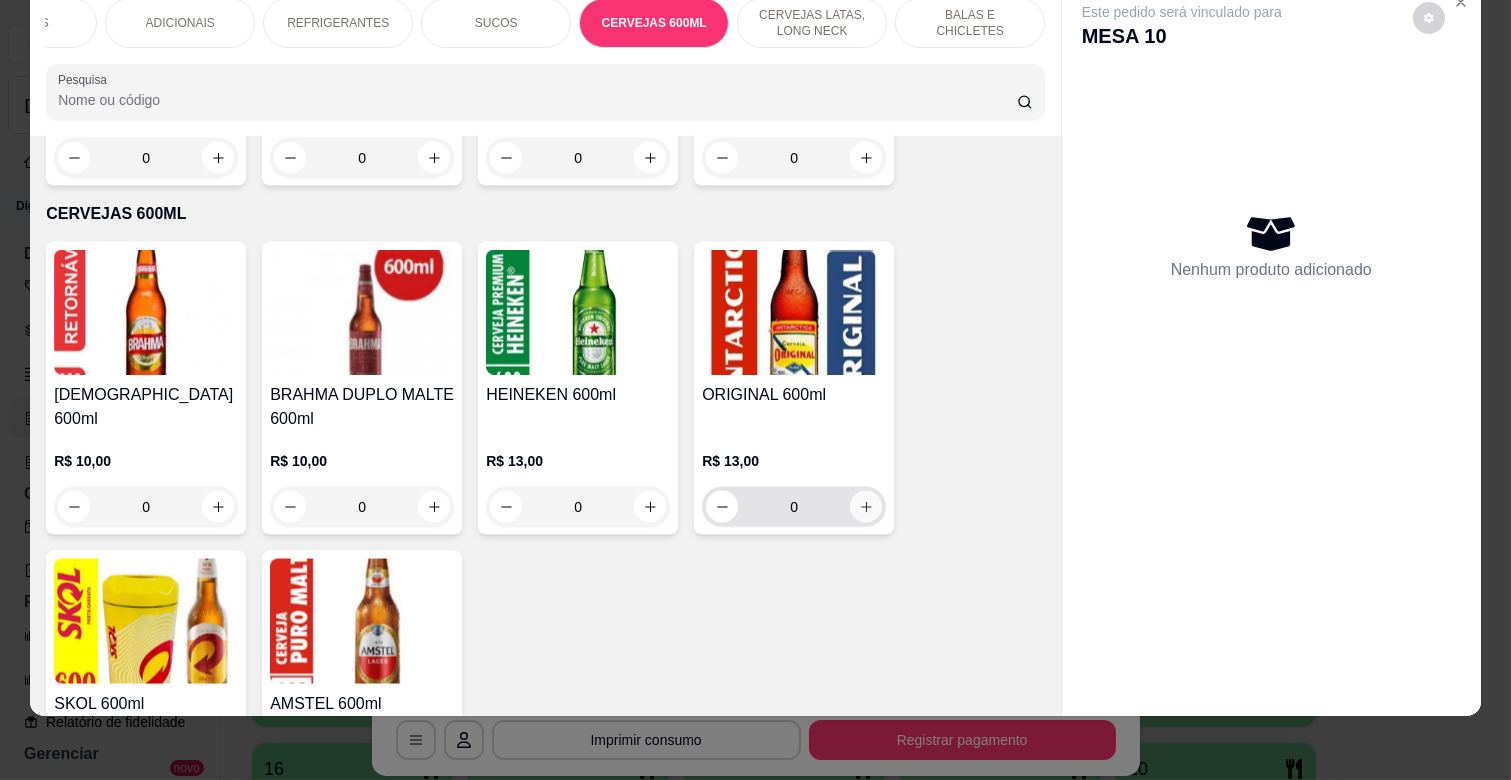 type on "1" 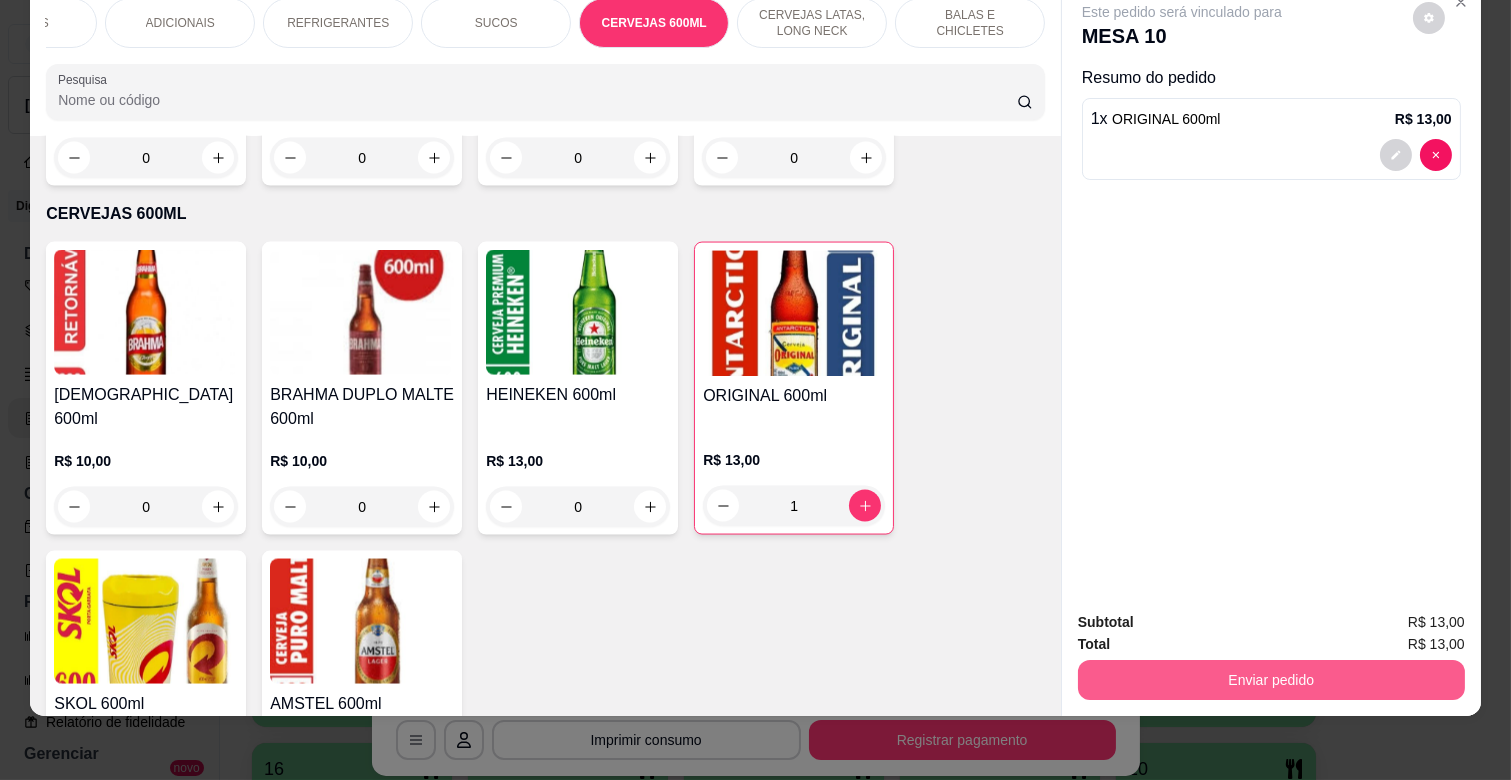 click on "Enviar pedido" at bounding box center [1271, 680] 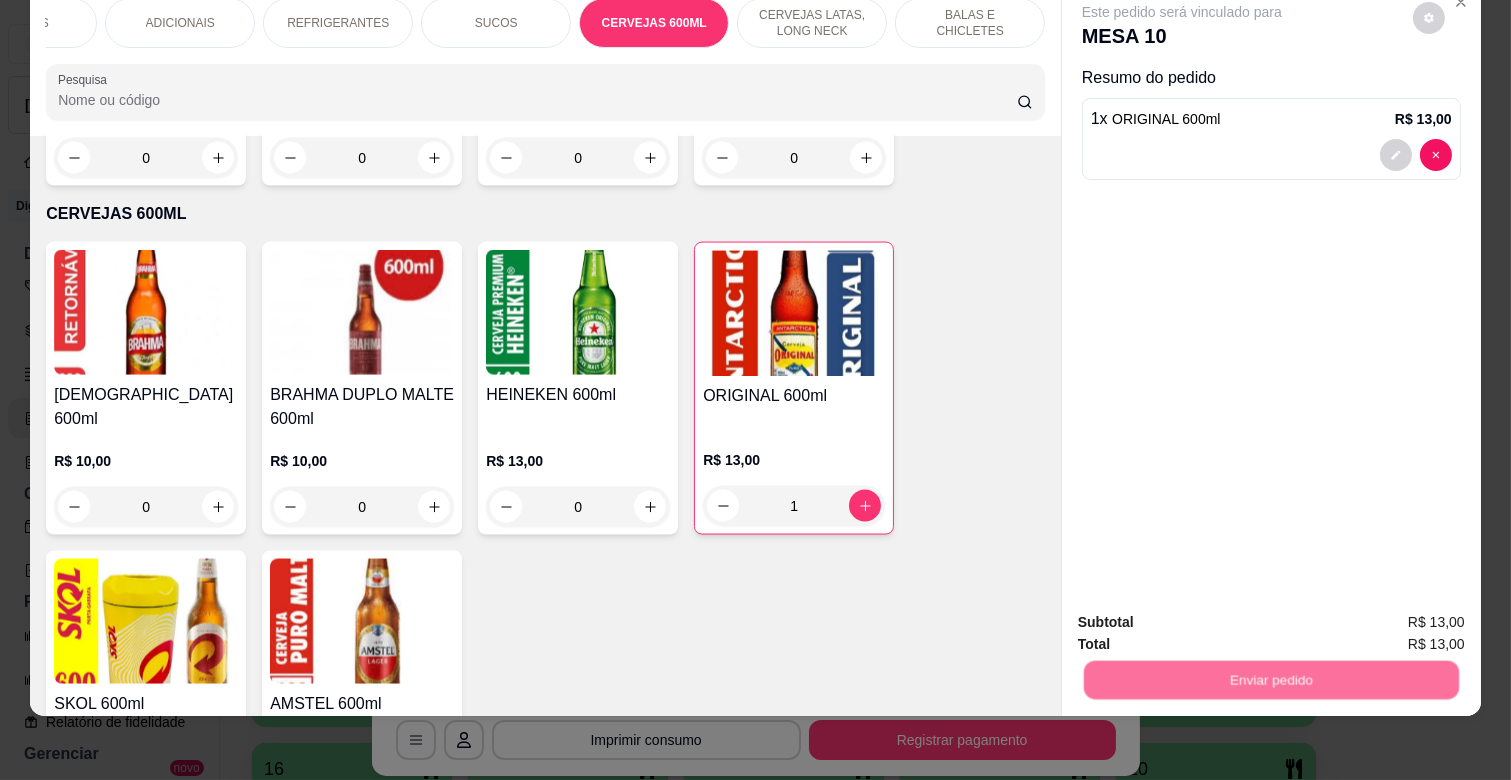 click on "Não registrar e enviar pedido" at bounding box center (1205, 613) 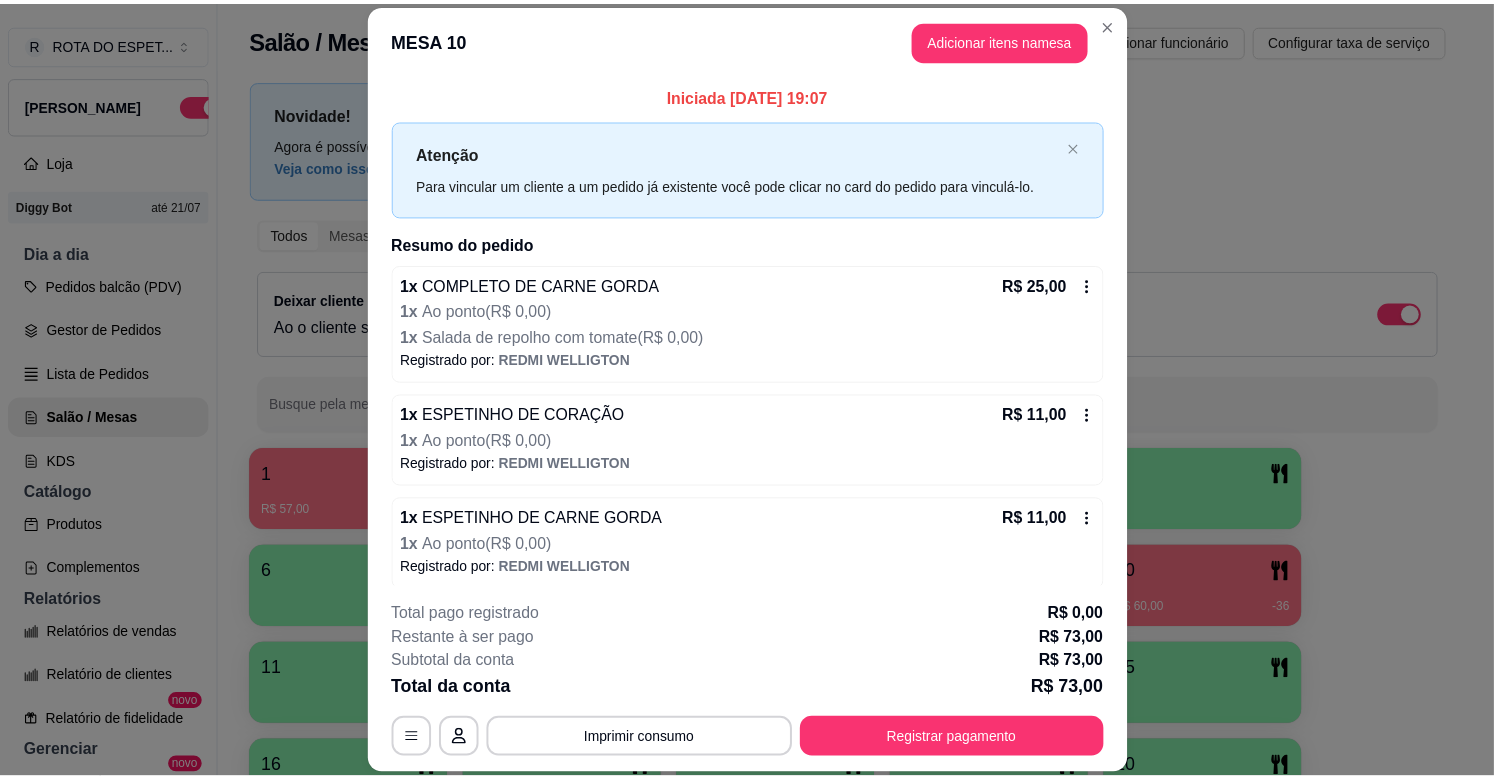 scroll, scrollTop: 167, scrollLeft: 0, axis: vertical 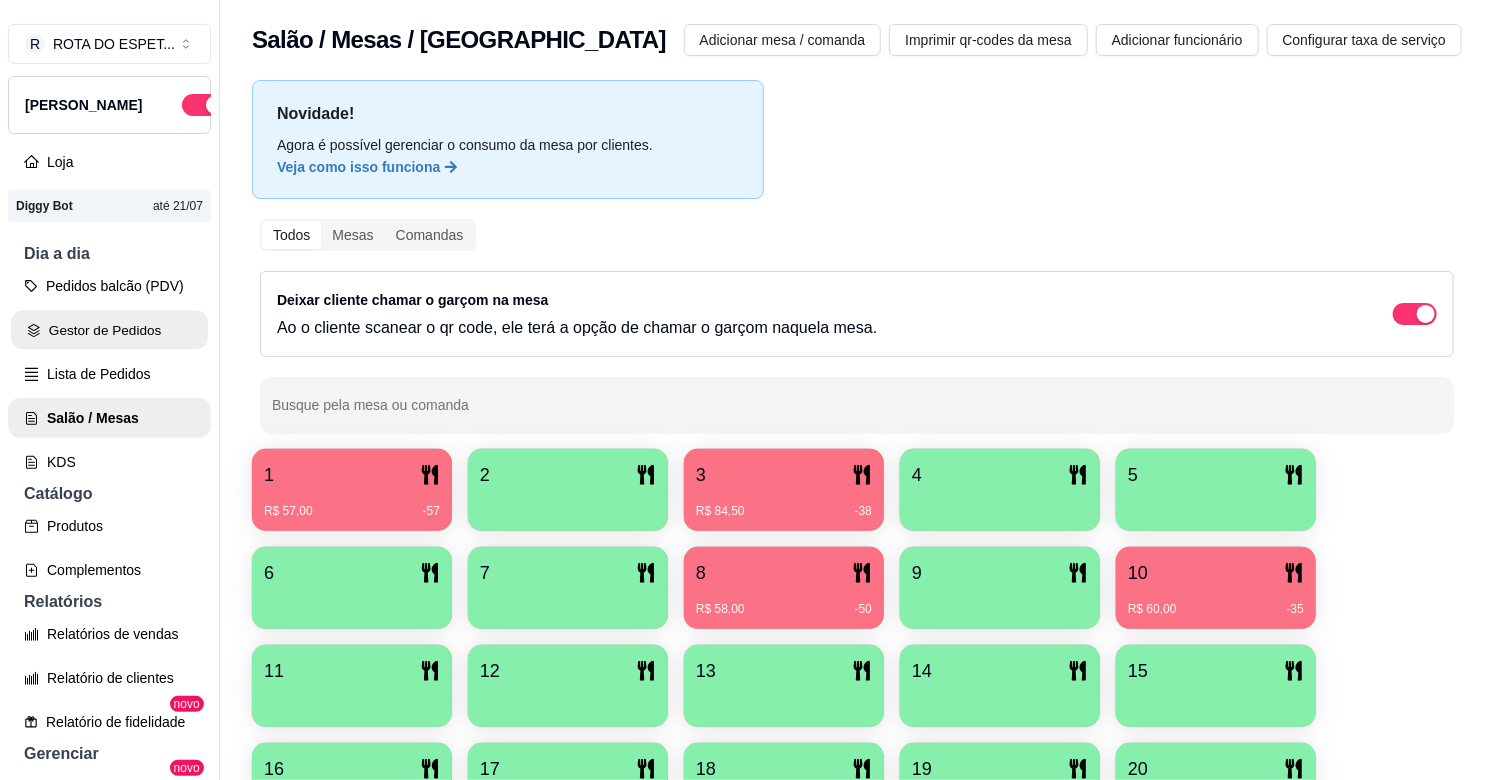 click on "Gestor de Pedidos" at bounding box center [109, 330] 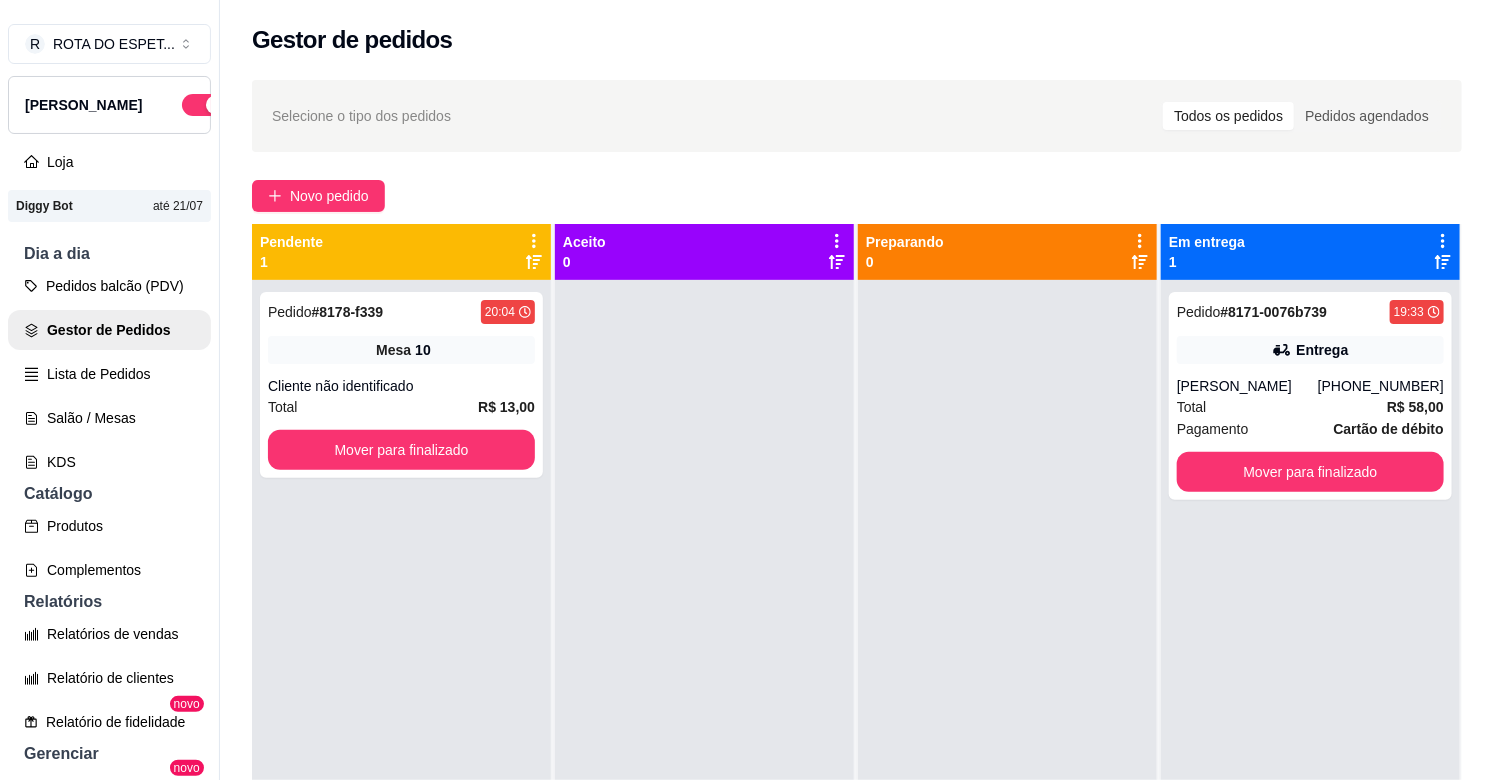 click at bounding box center [1007, 670] 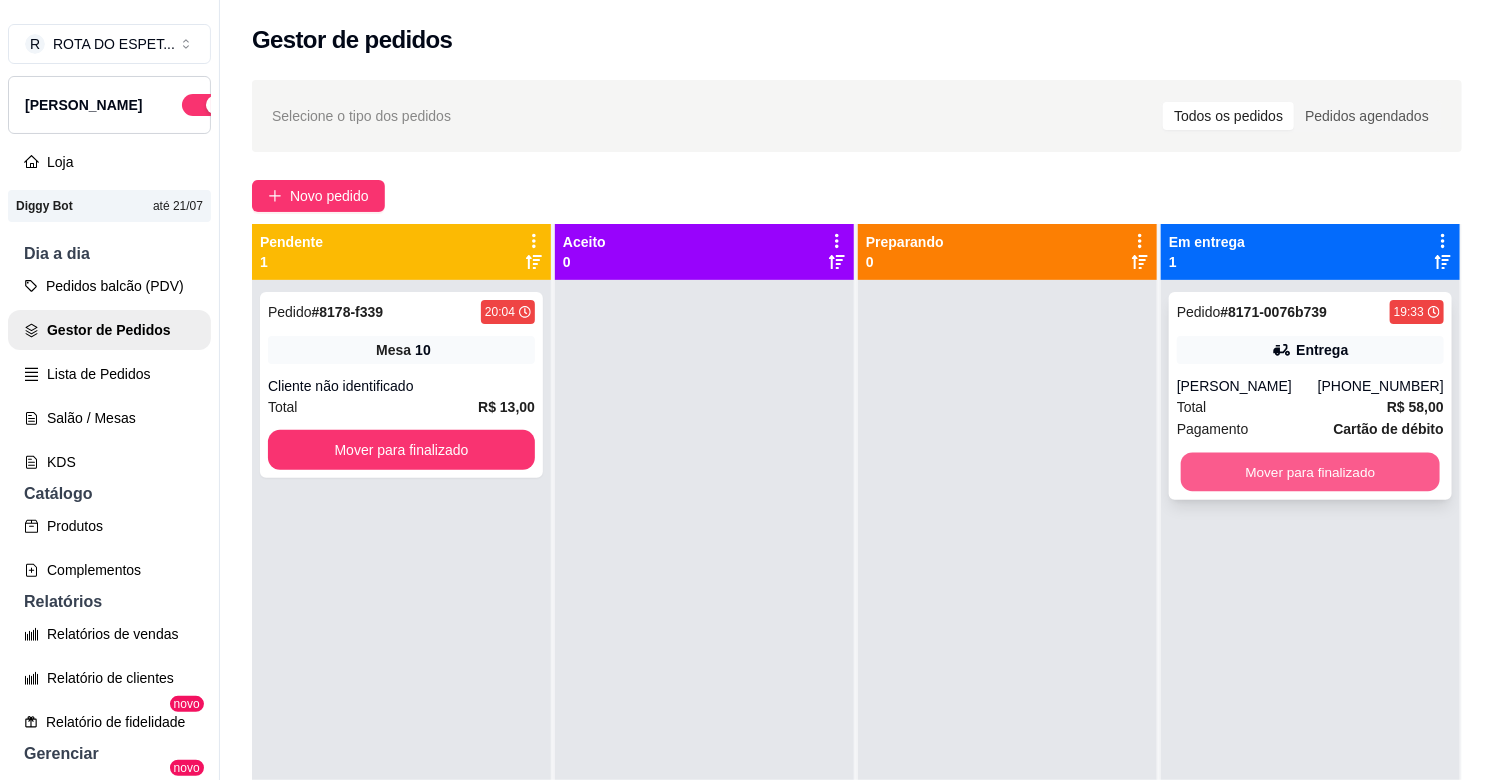 click on "Mover para finalizado" at bounding box center (1310, 472) 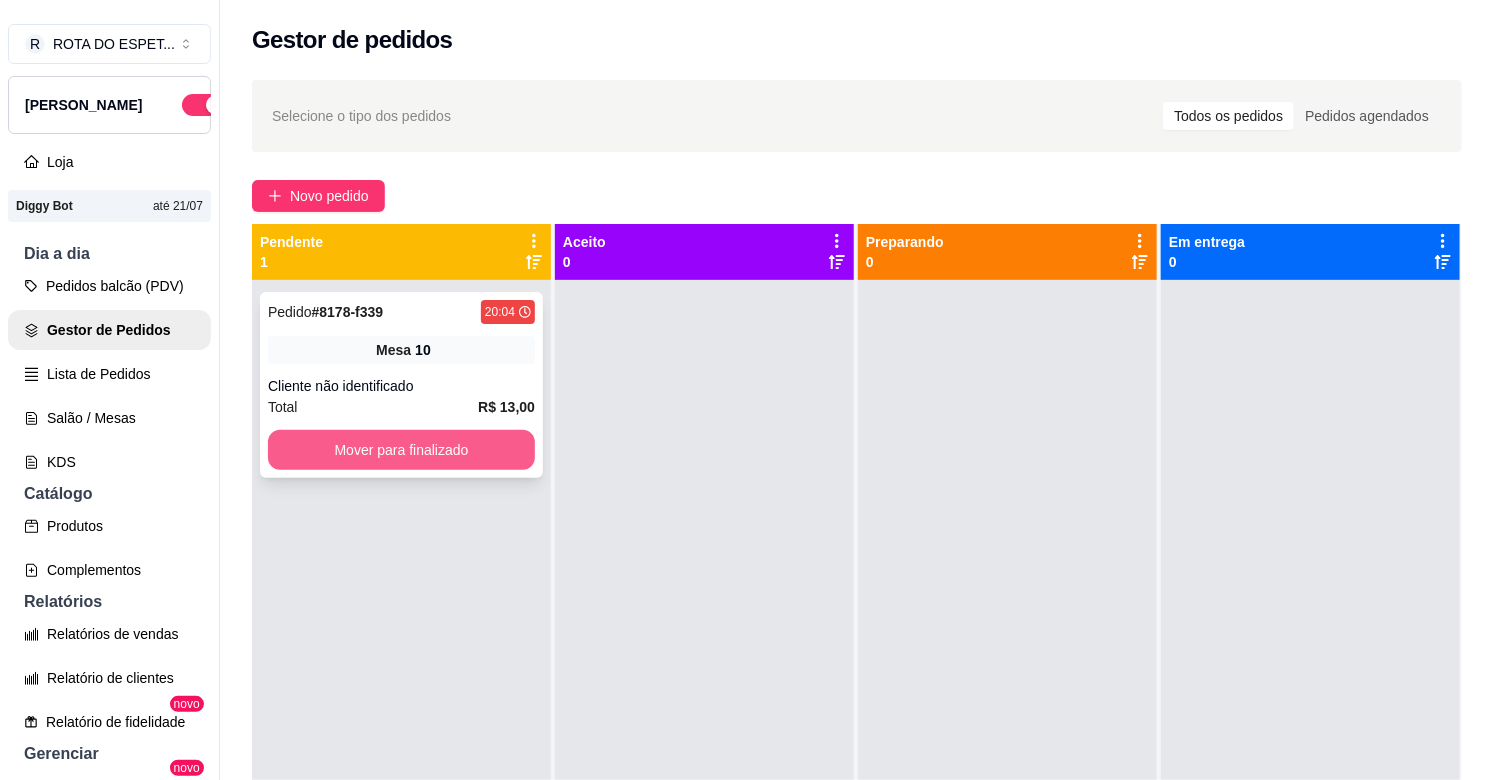 click on "Mover para finalizado" at bounding box center (401, 450) 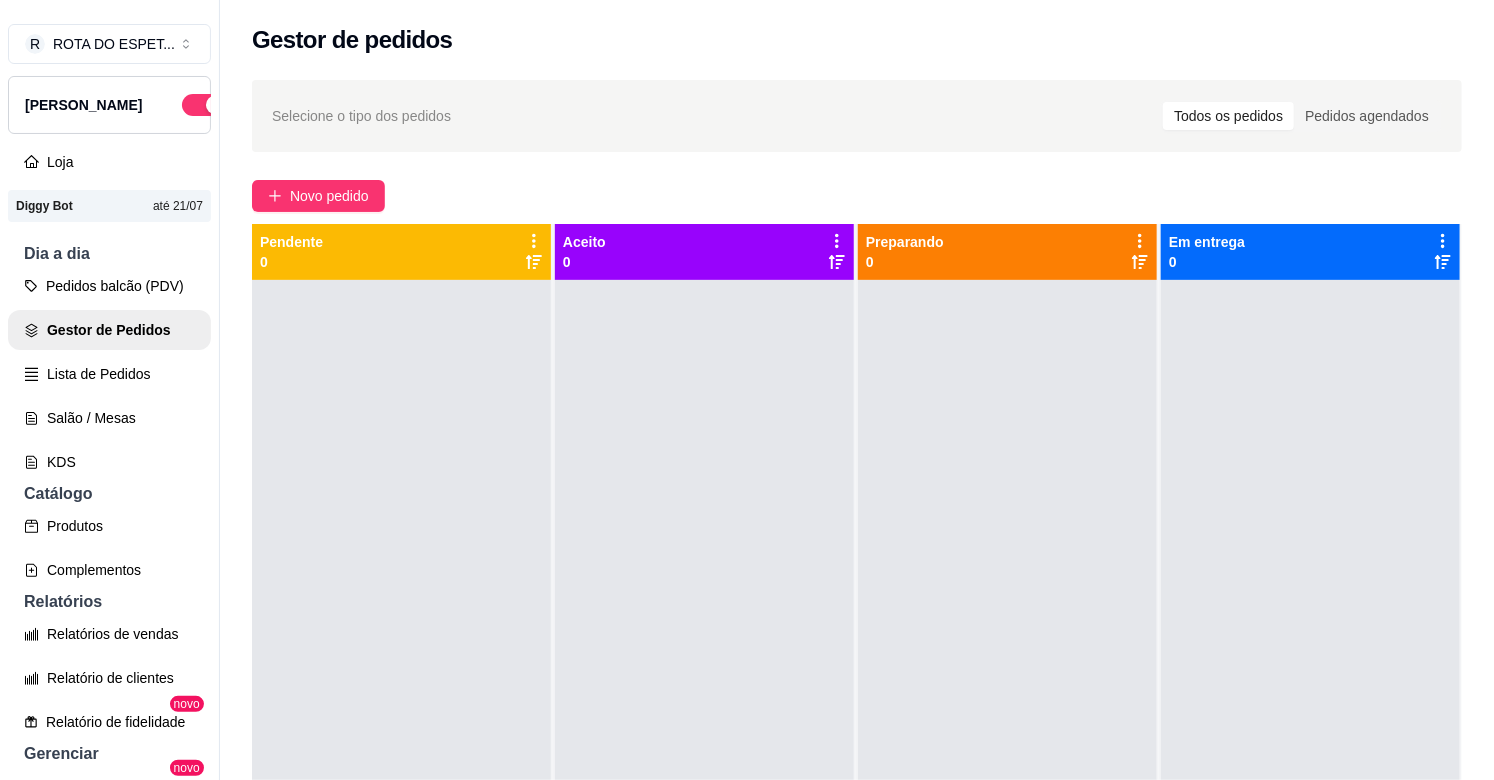 click at bounding box center [704, 670] 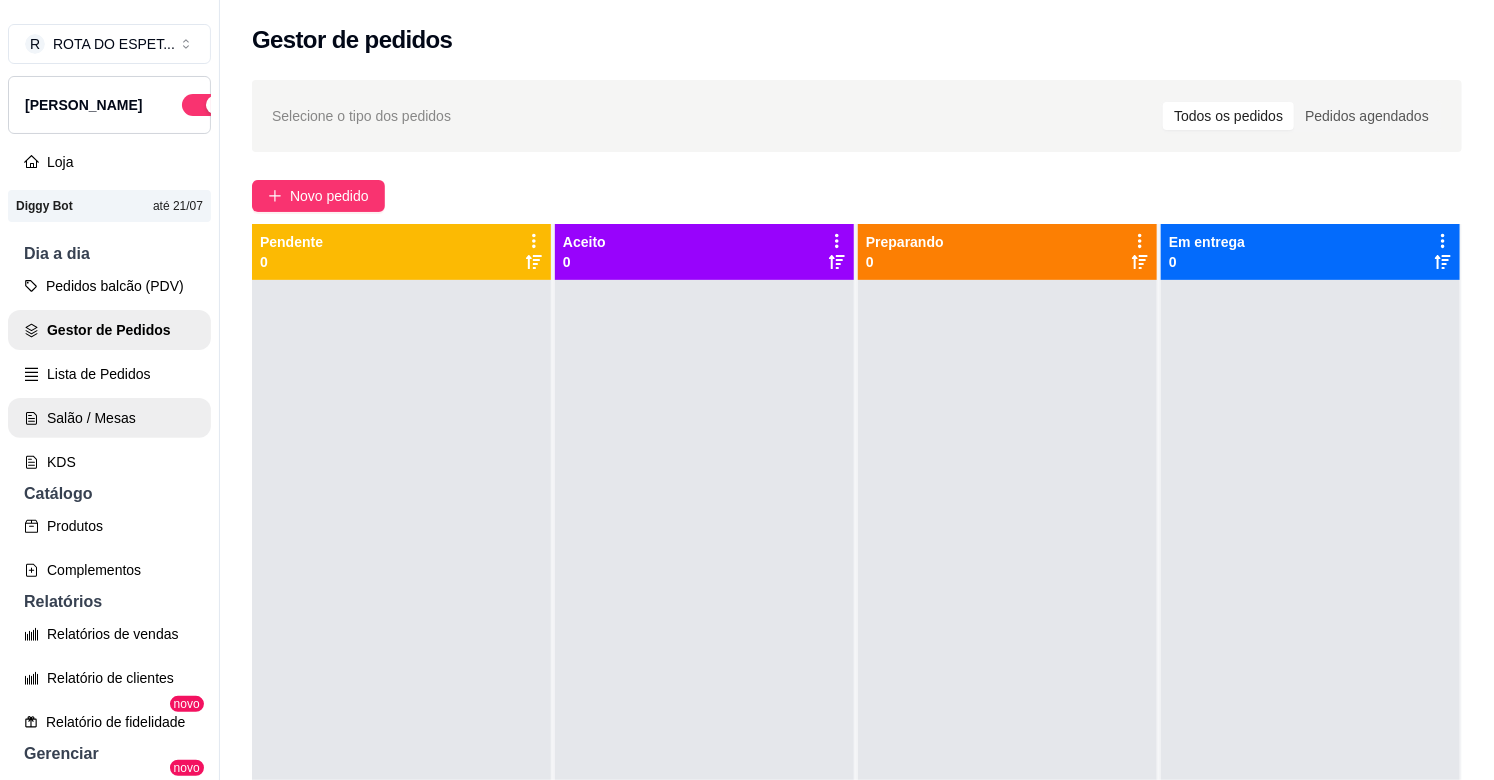 click on "Salão / Mesas" at bounding box center (109, 418) 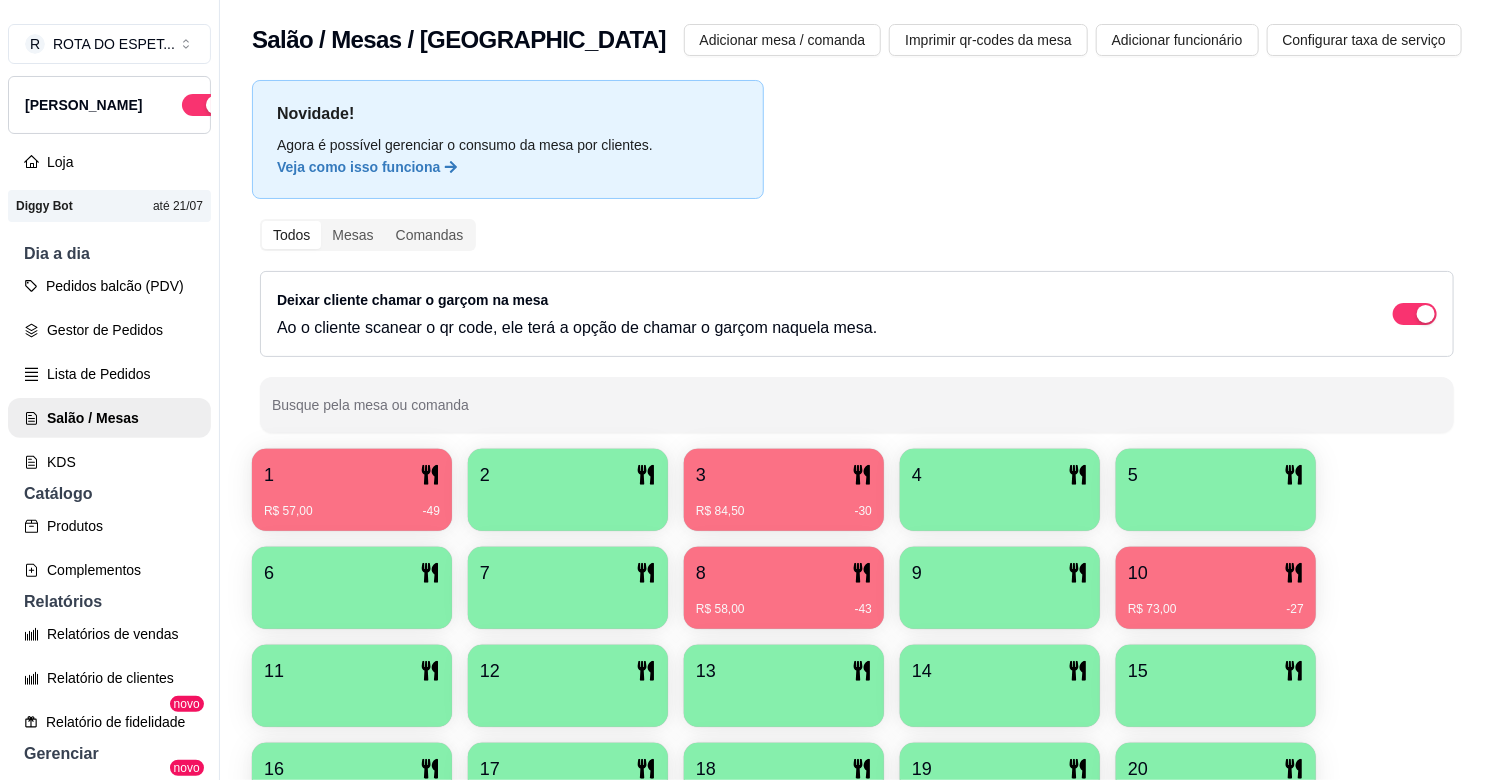 click on "Novidade! Agora é possível gerenciar o consumo da mesa por clientes.   Veja como isso funciona Todos Mesas Comandas Deixar cliente chamar o garçom na mesa Ao o cliente scanear o qr code, ele terá a opção de chamar o garçom naquela mesa. Busque pela mesa ou comanda
1 R$ 57,00 -49 2 3 R$ 84,50 -30 4 5 6 7 8 R$ 58,00 -43 9 10 R$ 73,00 -27 11 12 13 14 15 16 17 18 19 20 21 22 23 24 25 26 27 28 29 30 31 32 33 34 35" at bounding box center [857, 605] 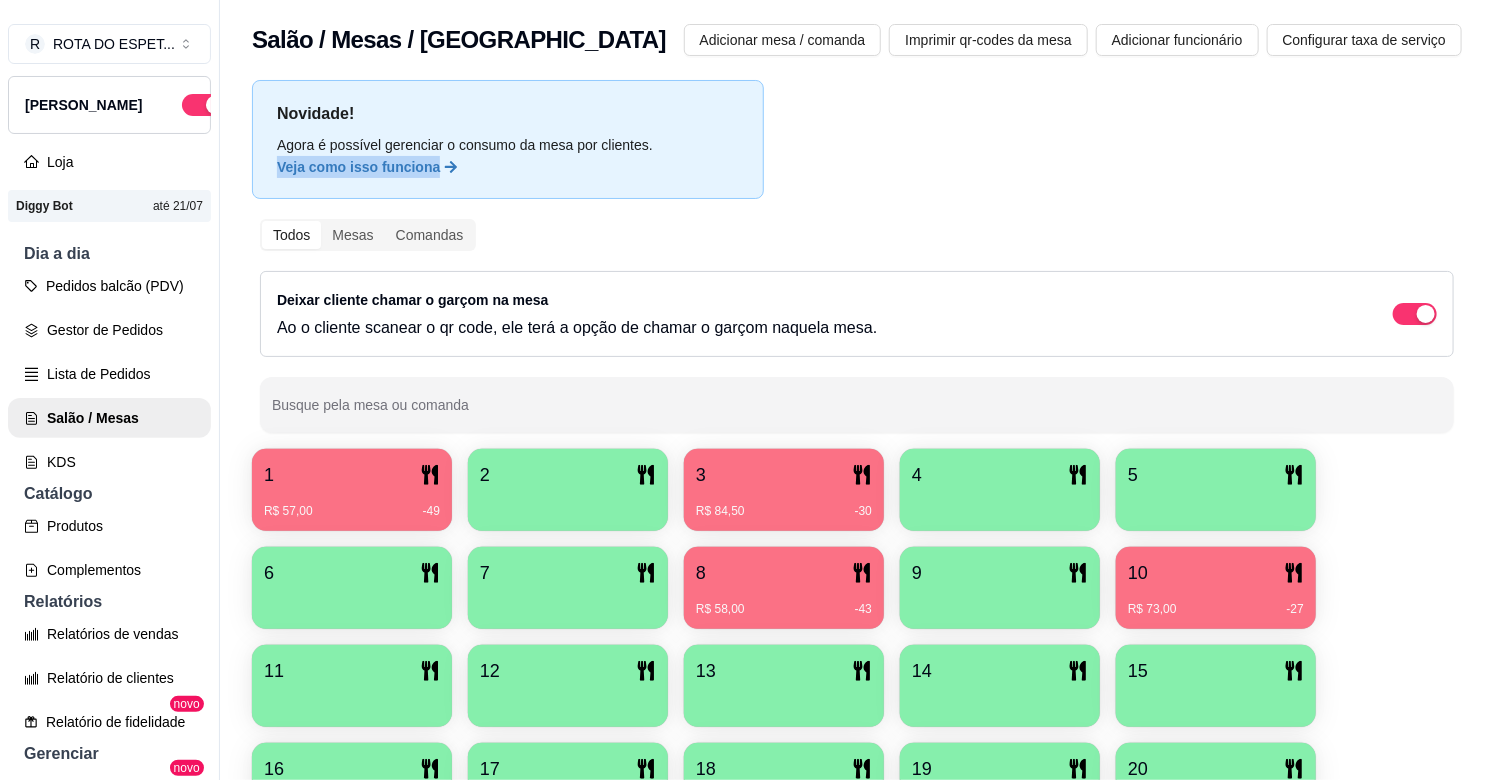 click on "Novidade! Agora é possível gerenciar o consumo da mesa por clientes.   Veja como isso funciona Todos Mesas Comandas Deixar cliente chamar o garçom na mesa Ao o cliente scanear o qr code, ele terá a opção de chamar o garçom naquela mesa. Busque pela mesa ou comanda
1 R$ 57,00 -49 2 3 R$ 84,50 -30 4 5 6 7 8 R$ 58,00 -43 9 10 R$ 73,00 -27 11 12 13 14 15 16 17 18 19 20 21 22 23 24 25 26 27 28 29 30 31 32 33 34 35" at bounding box center (857, 605) 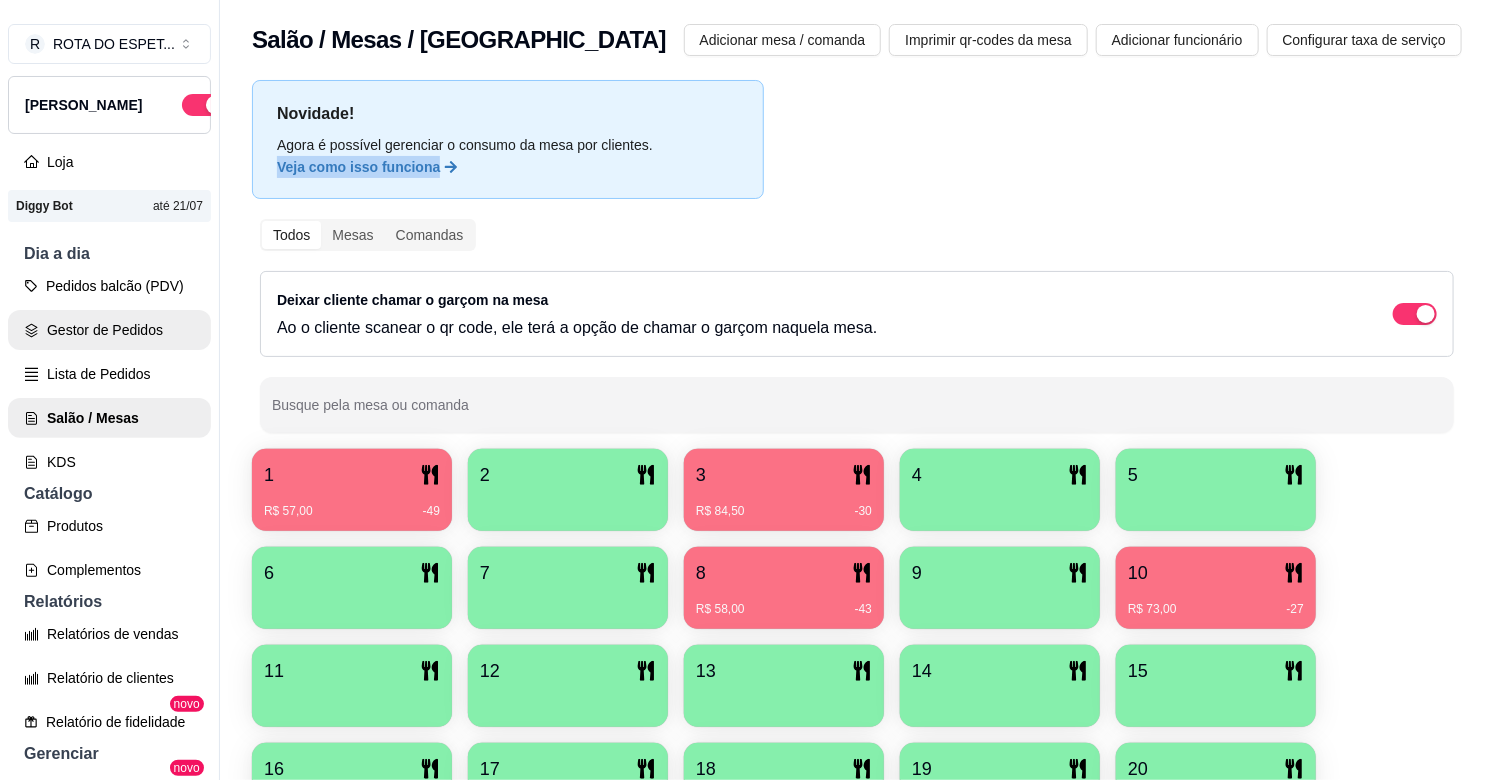 click on "Gestor de Pedidos" at bounding box center (109, 330) 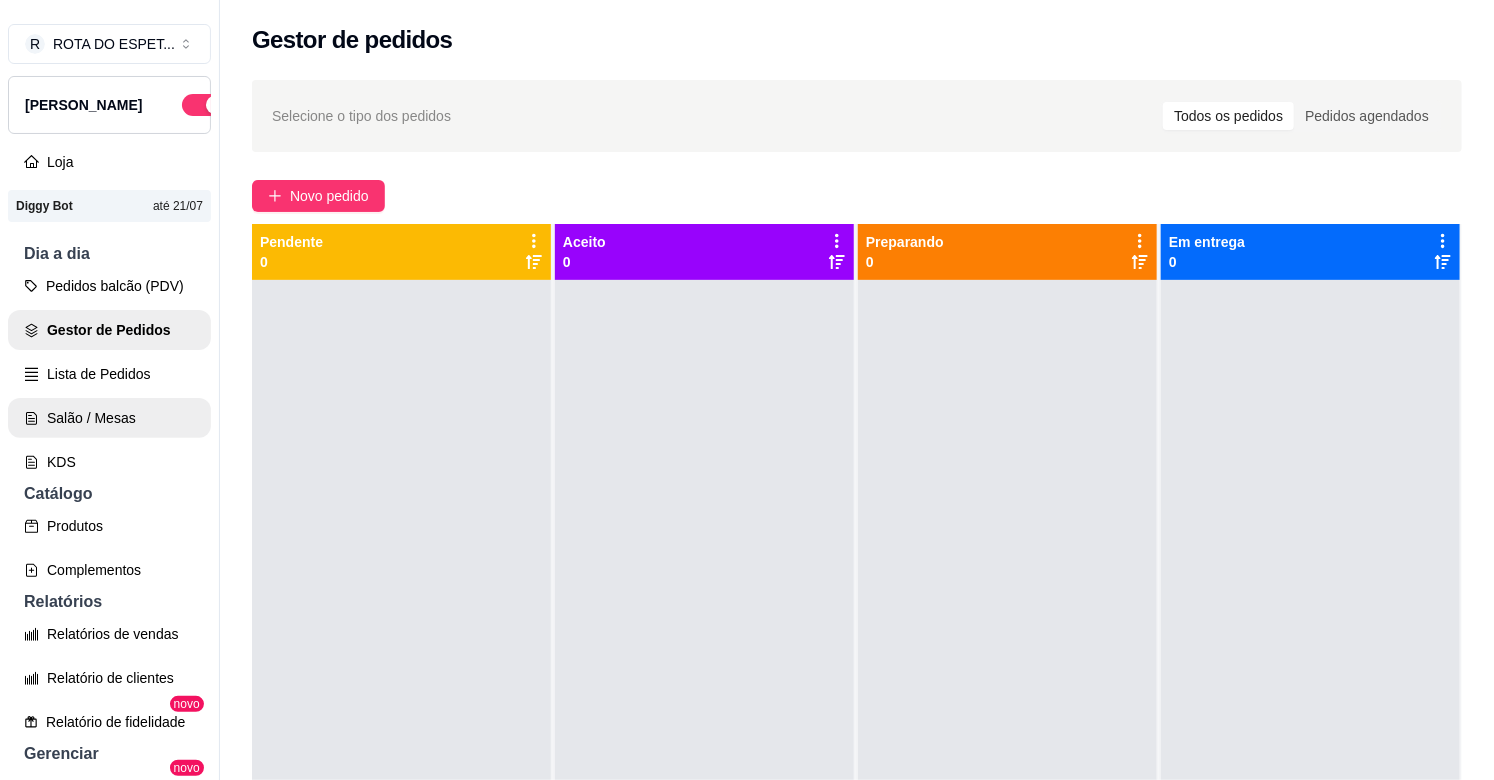 click on "Salão / Mesas" at bounding box center [109, 418] 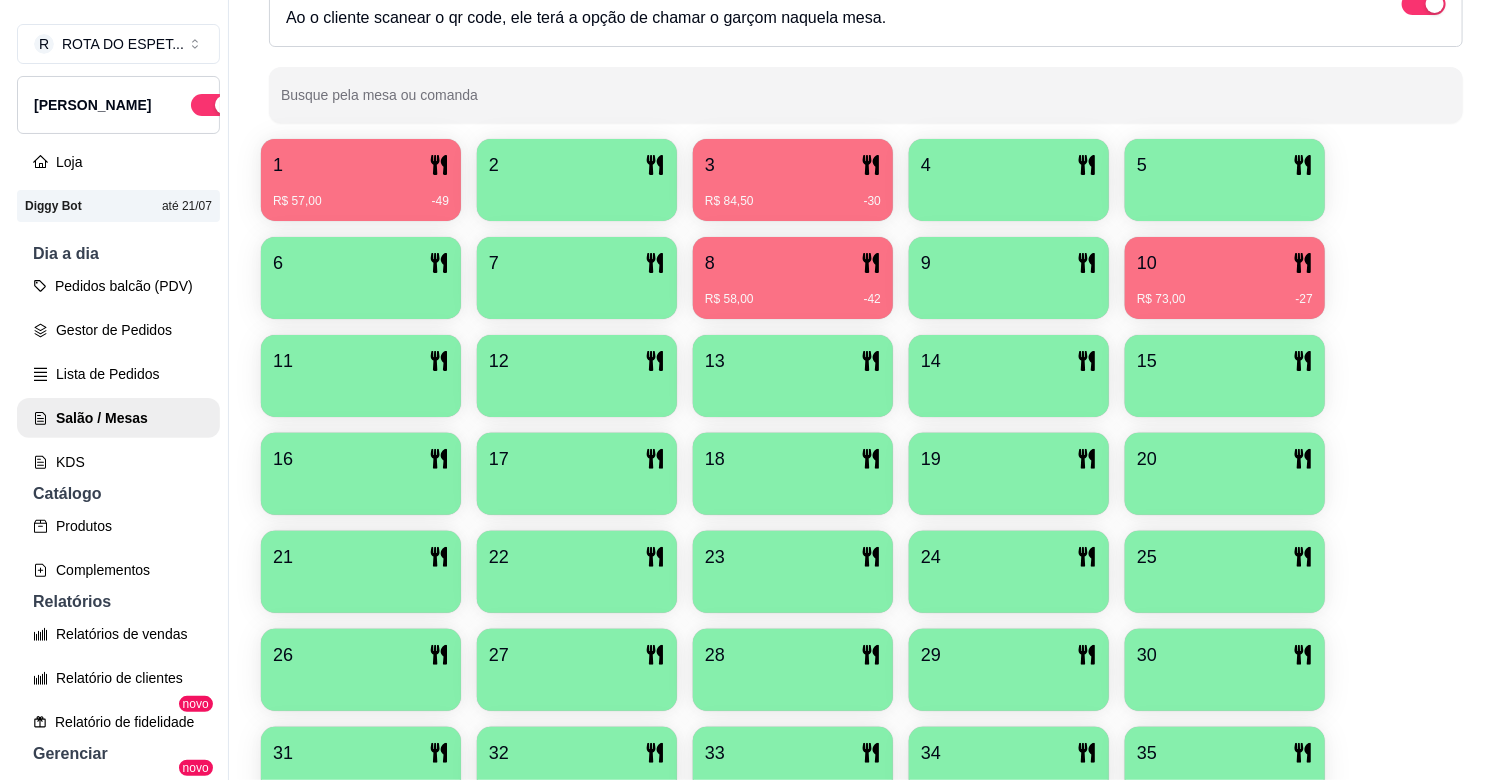 scroll, scrollTop: 333, scrollLeft: 0, axis: vertical 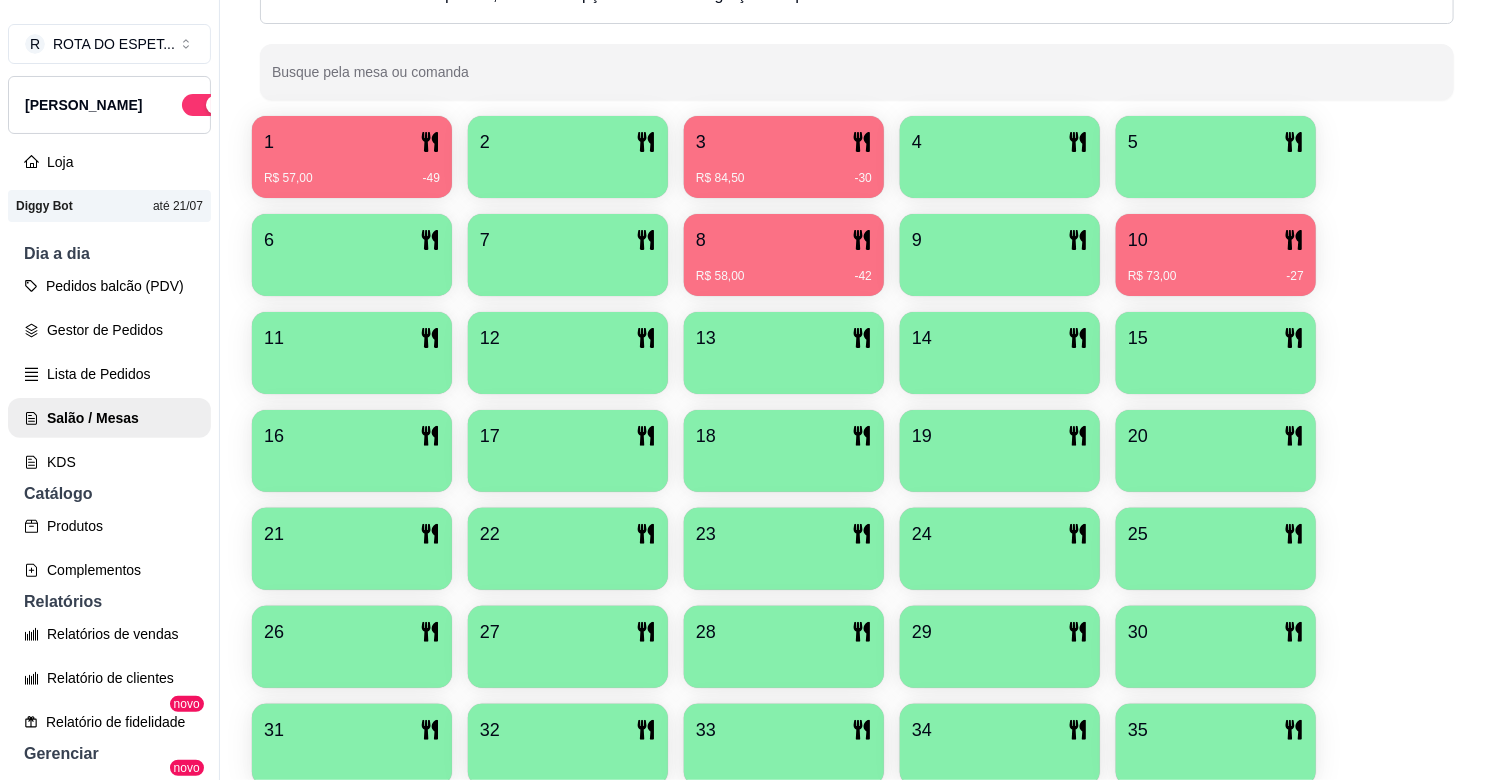 click on "20" at bounding box center [1216, 436] 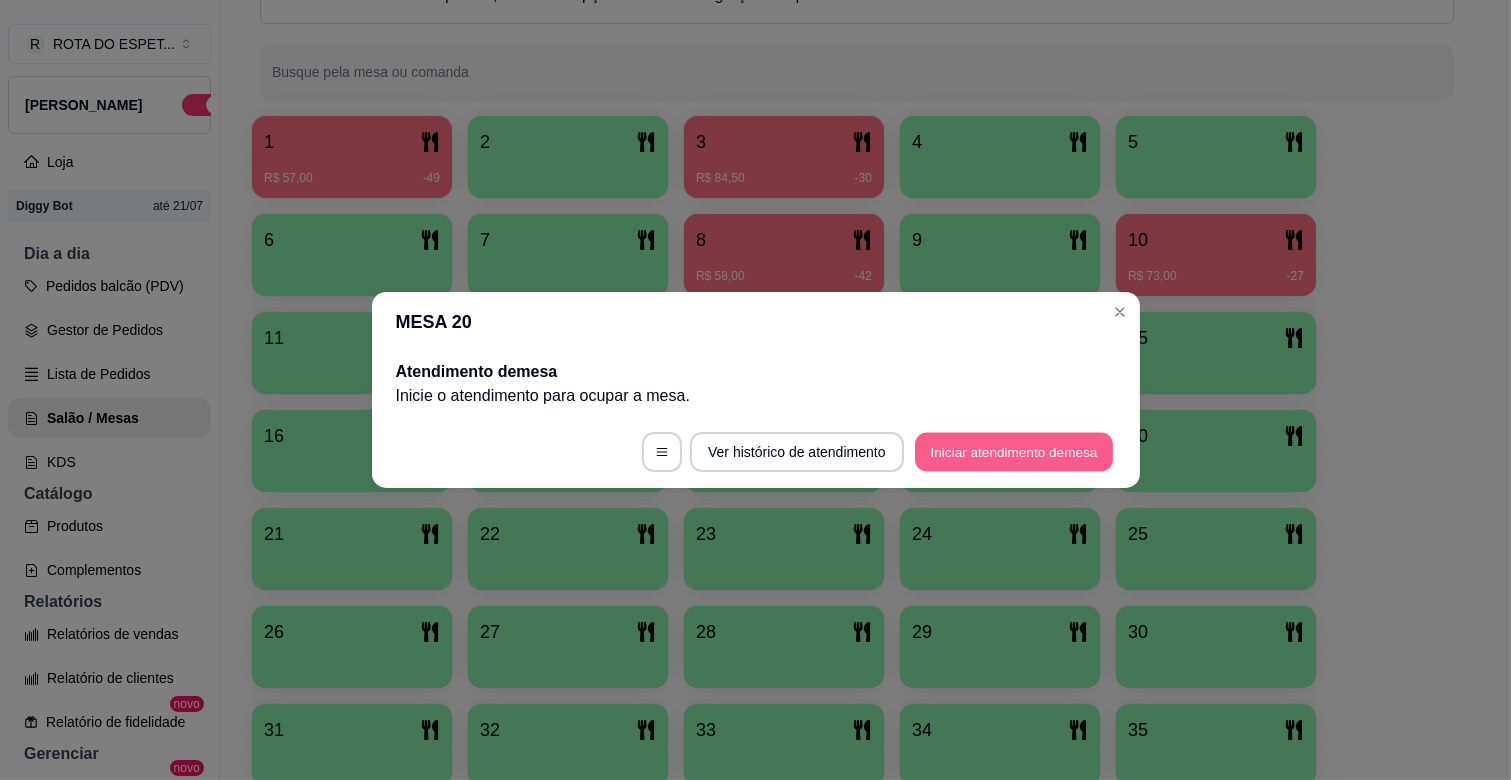 click on "Iniciar atendimento de  mesa" at bounding box center (1014, 452) 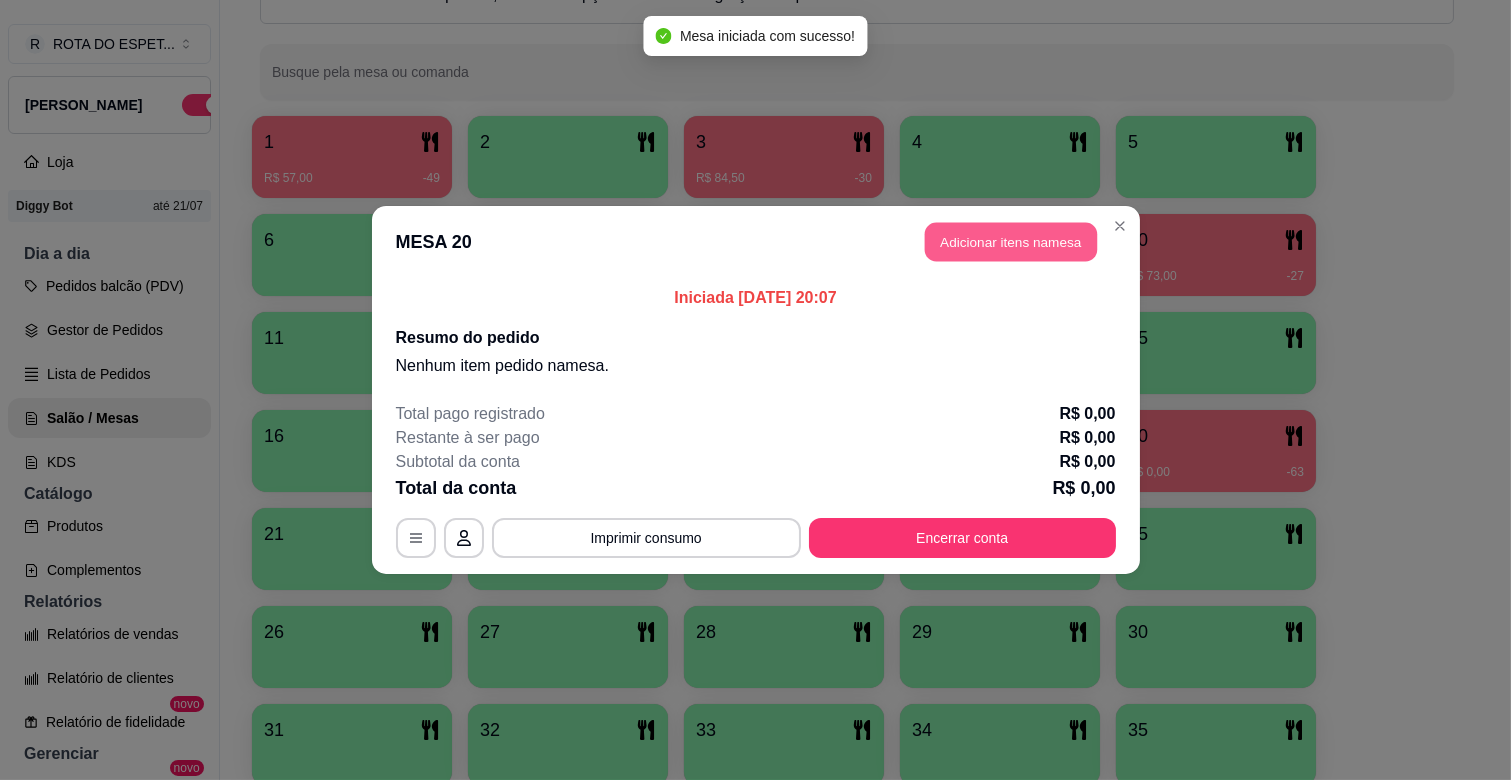 click on "Adicionar itens na  mesa" at bounding box center [1011, 242] 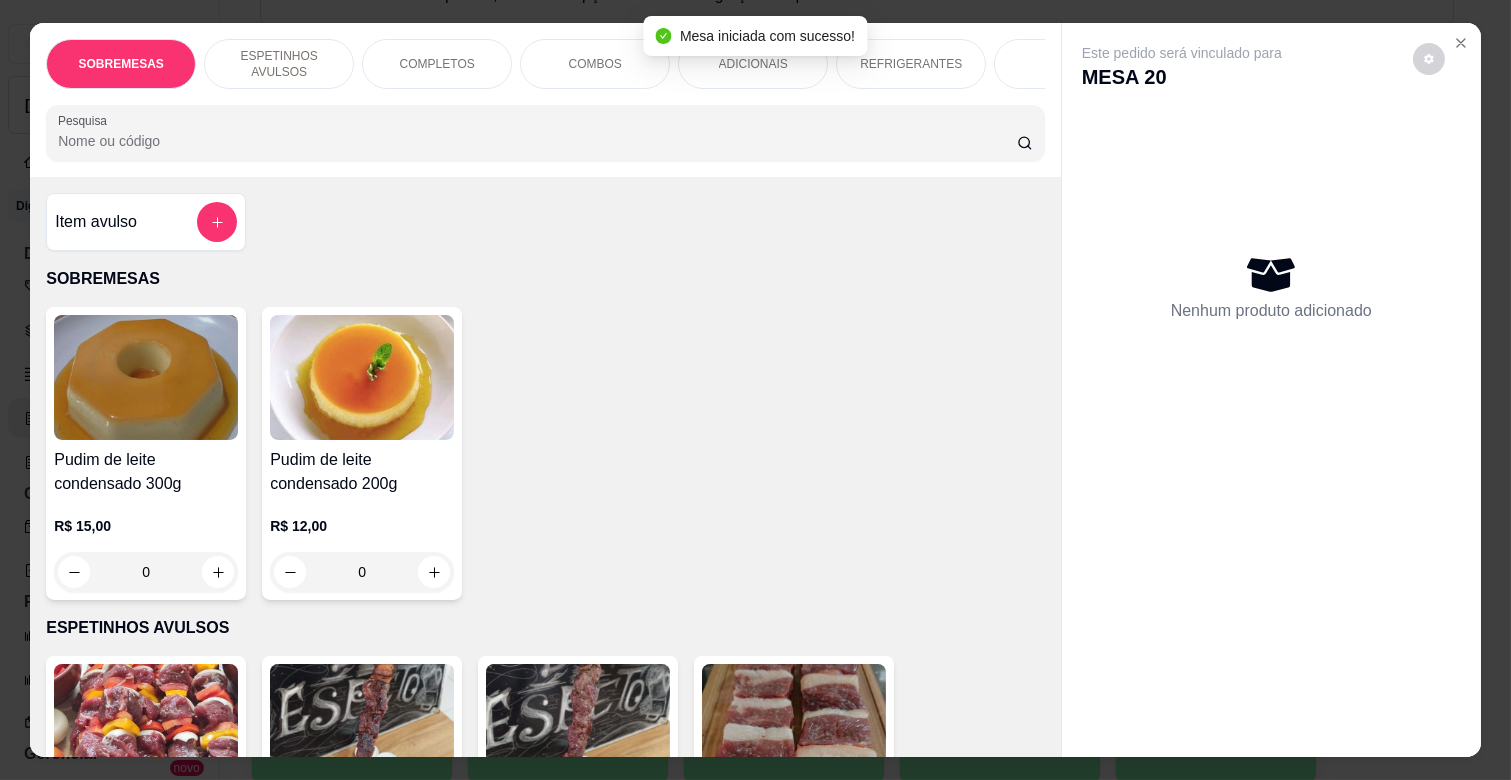 click on "COMPLETOS" at bounding box center [437, 64] 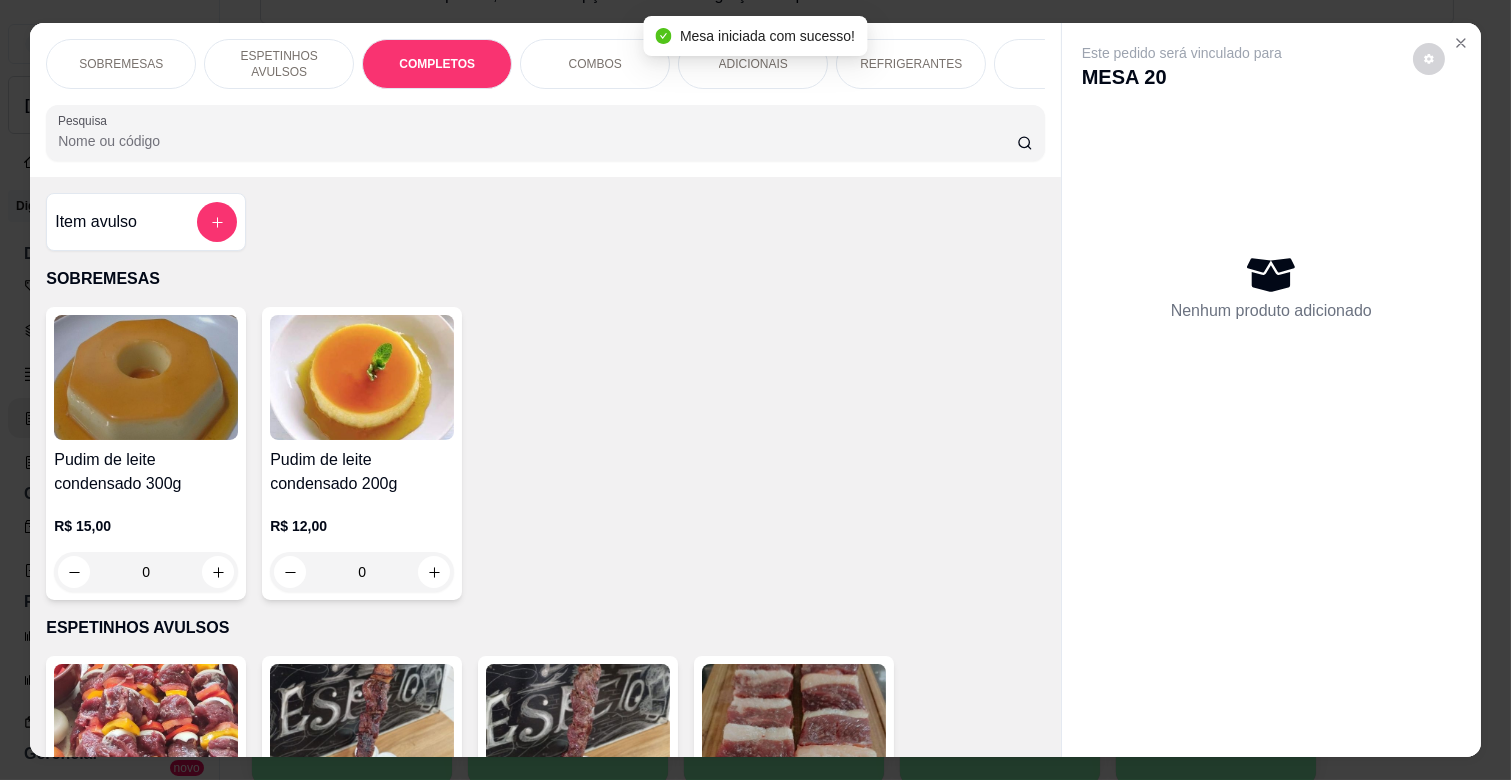 scroll, scrollTop: 1763, scrollLeft: 0, axis: vertical 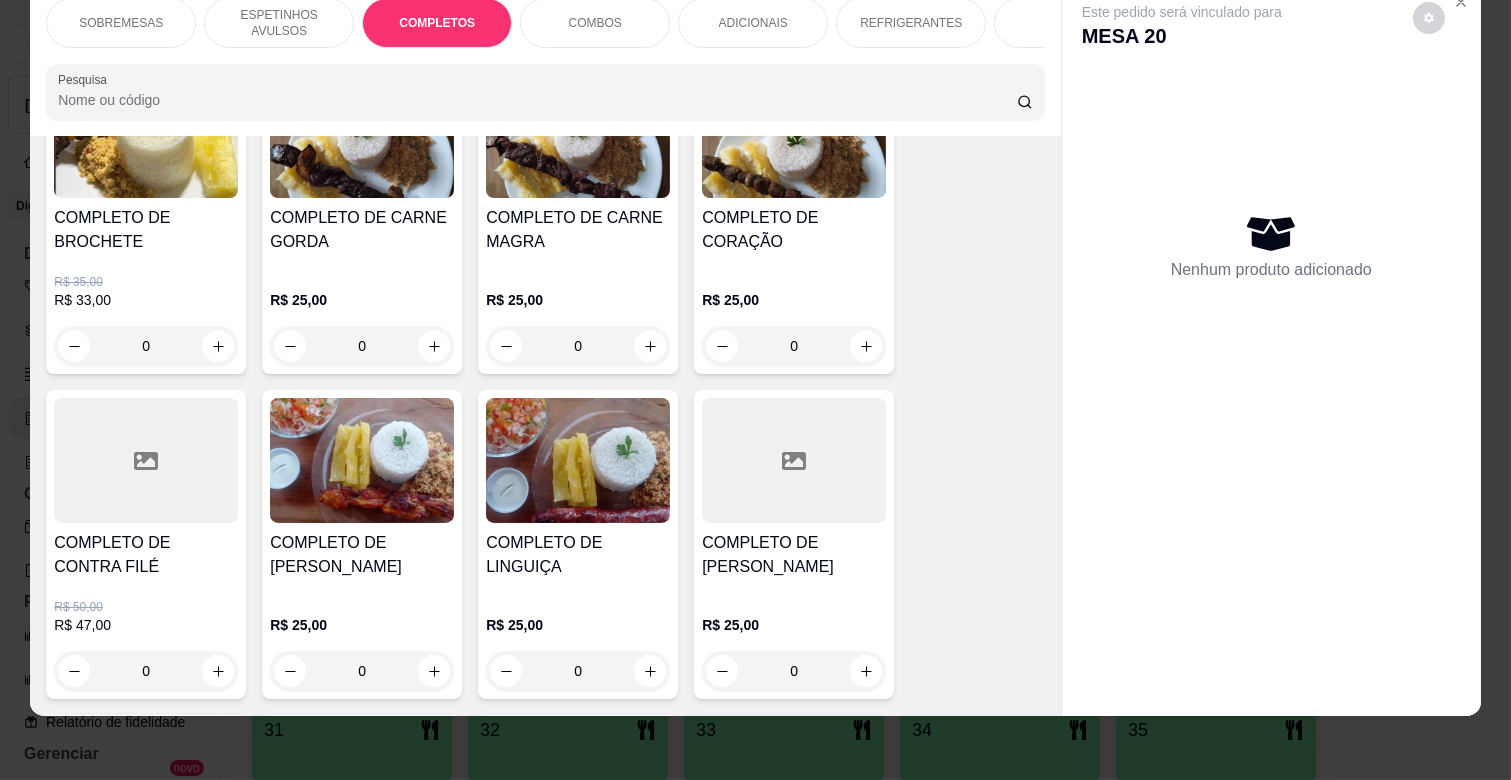click on "COMPLETO DE CARNE MAGRA" at bounding box center [578, 238] 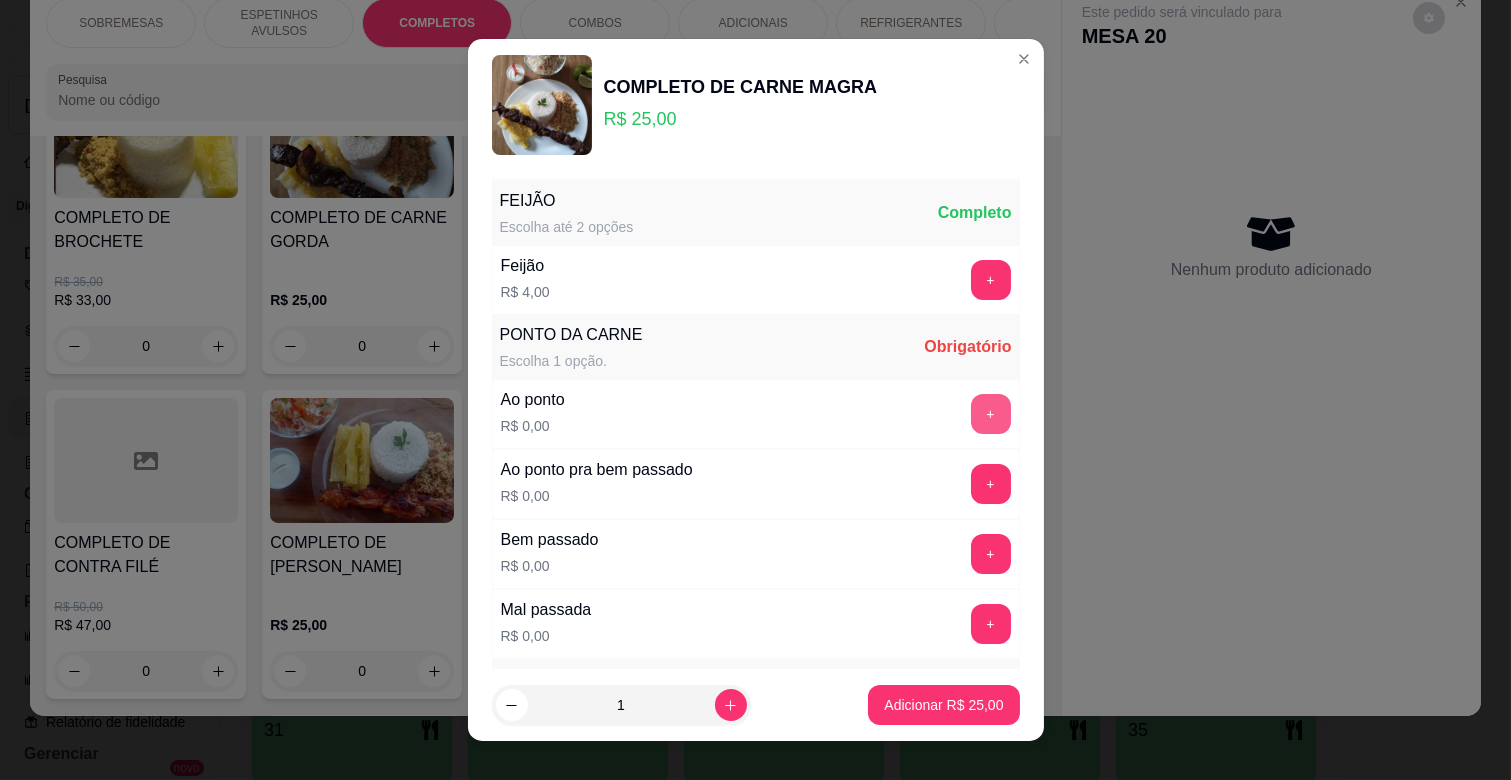 click on "+" at bounding box center [991, 414] 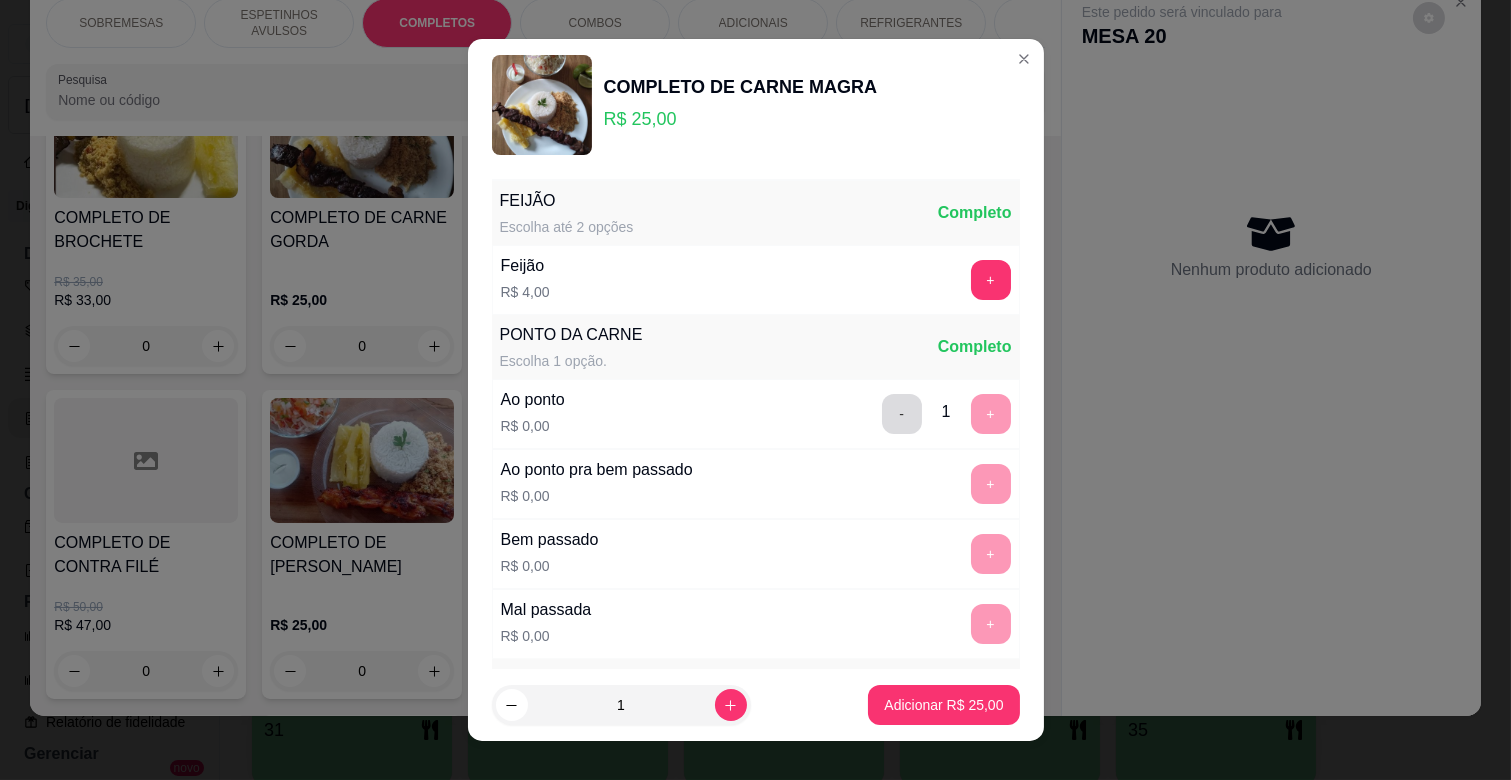 click on "-" at bounding box center (902, 414) 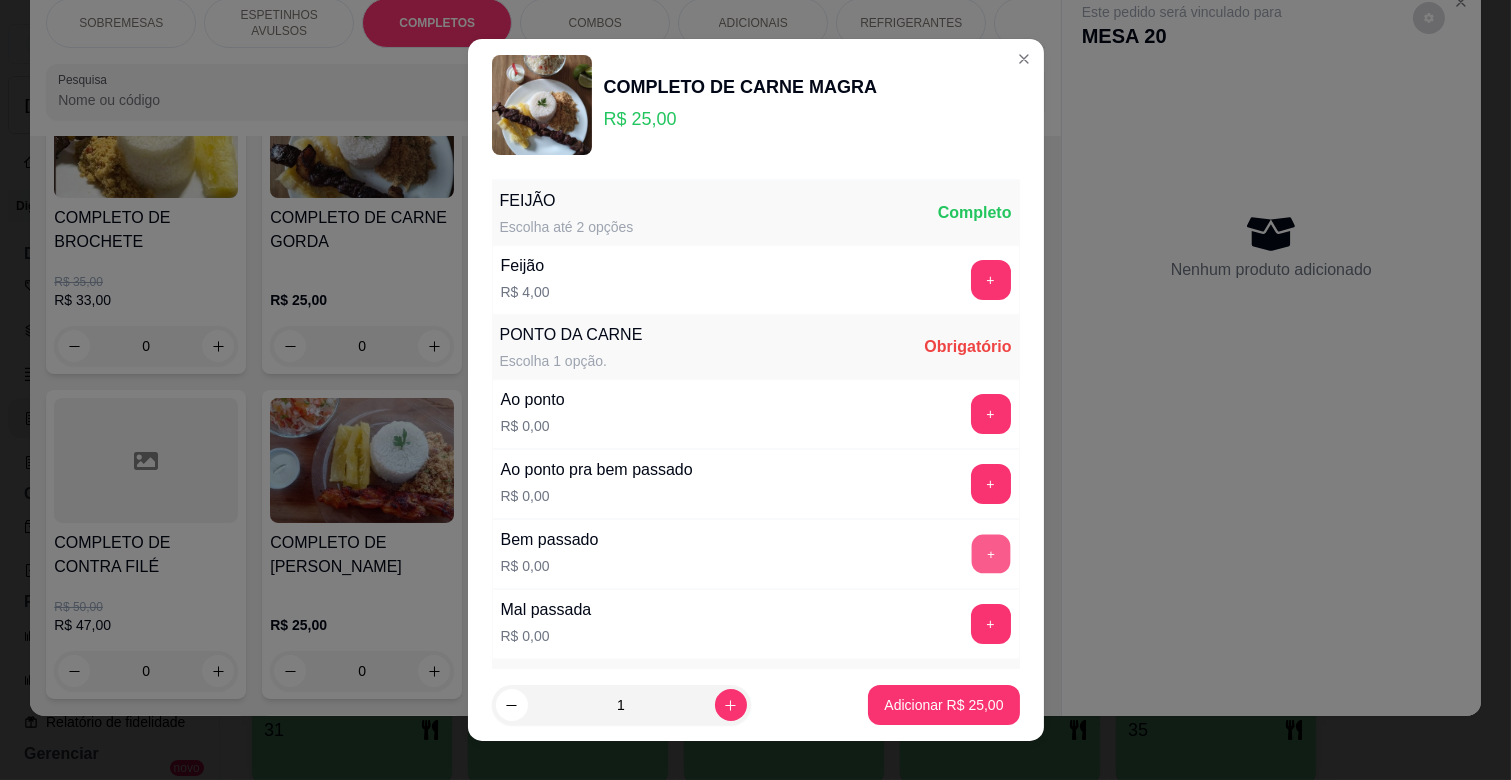 click on "+" at bounding box center [990, 554] 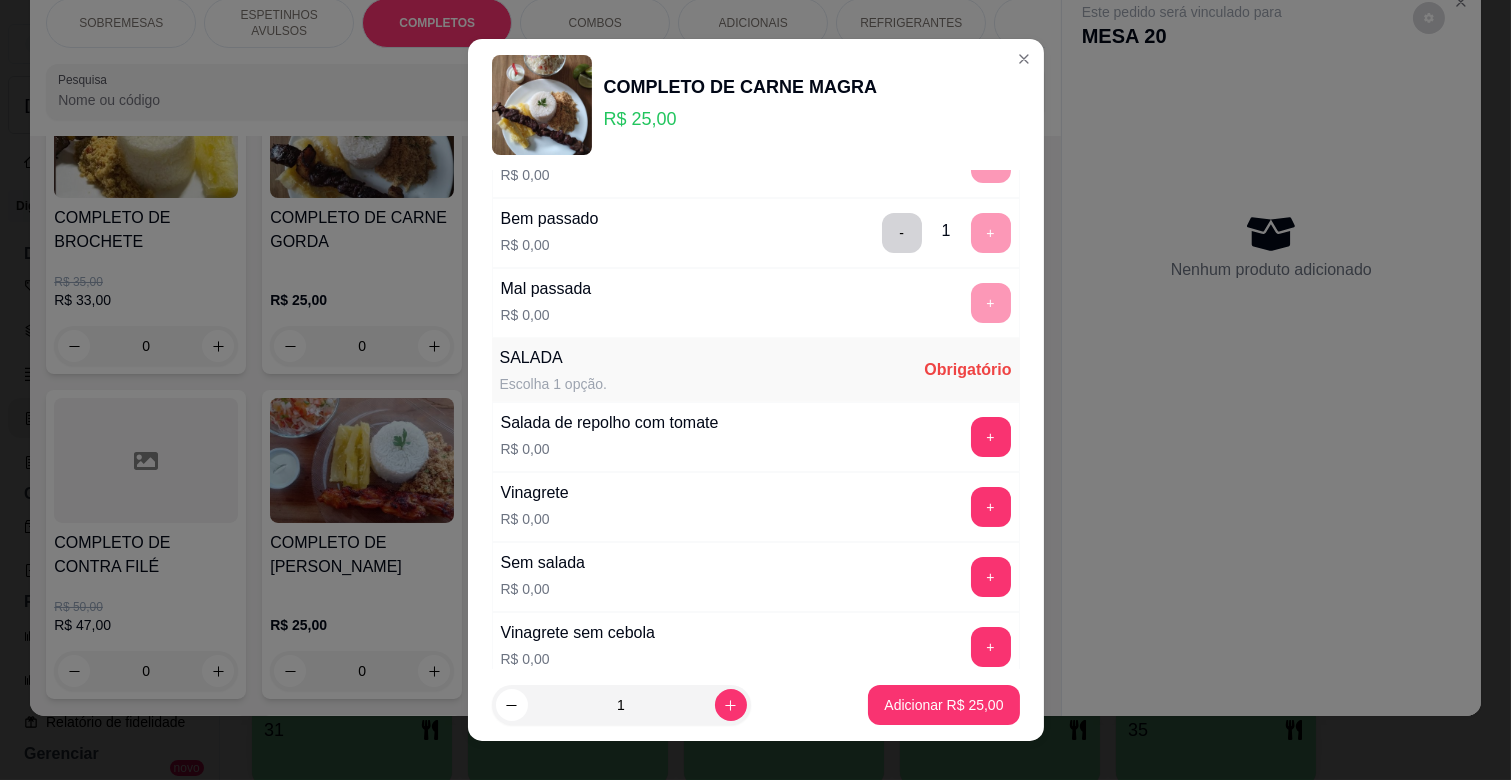 scroll, scrollTop: 333, scrollLeft: 0, axis: vertical 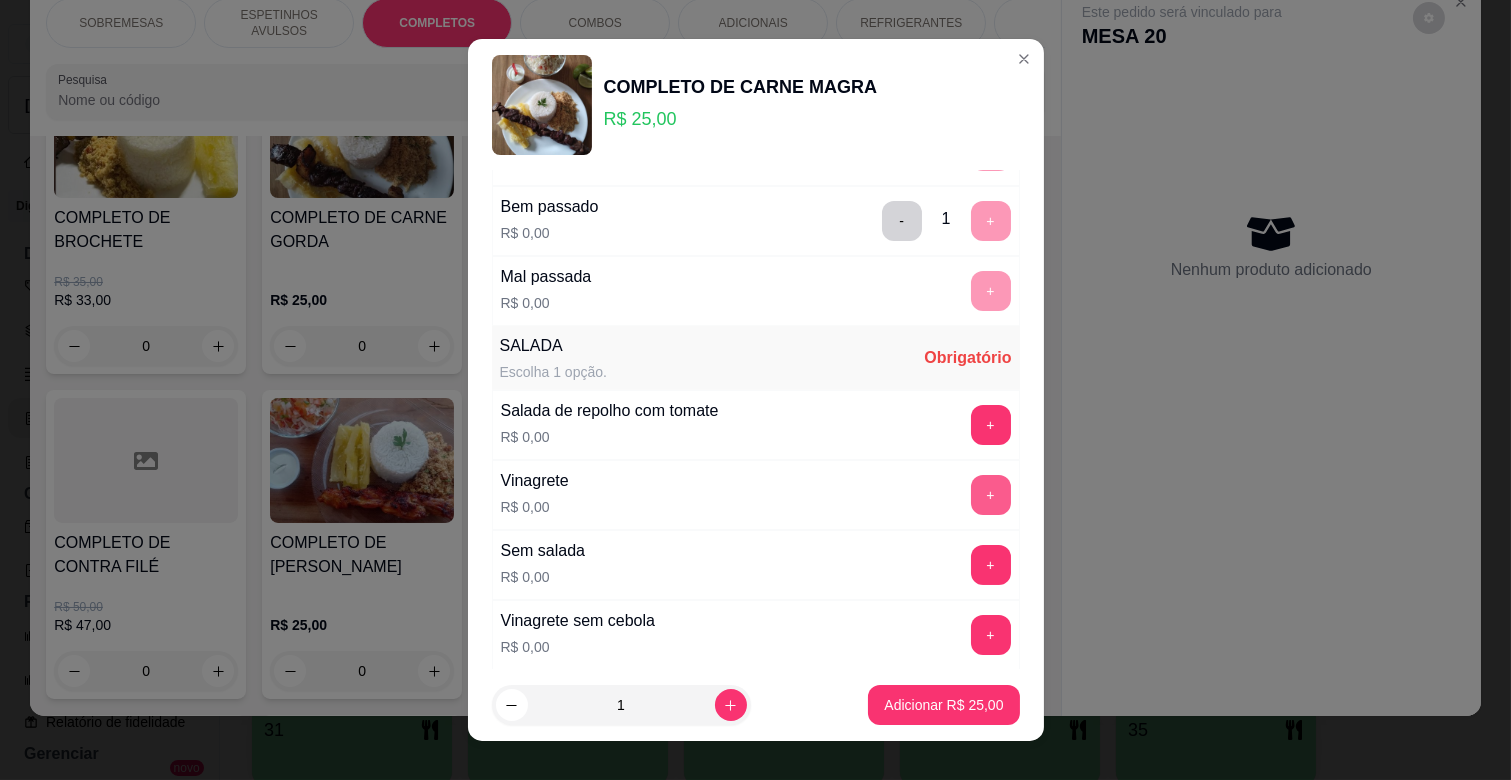 click on "+" at bounding box center [991, 495] 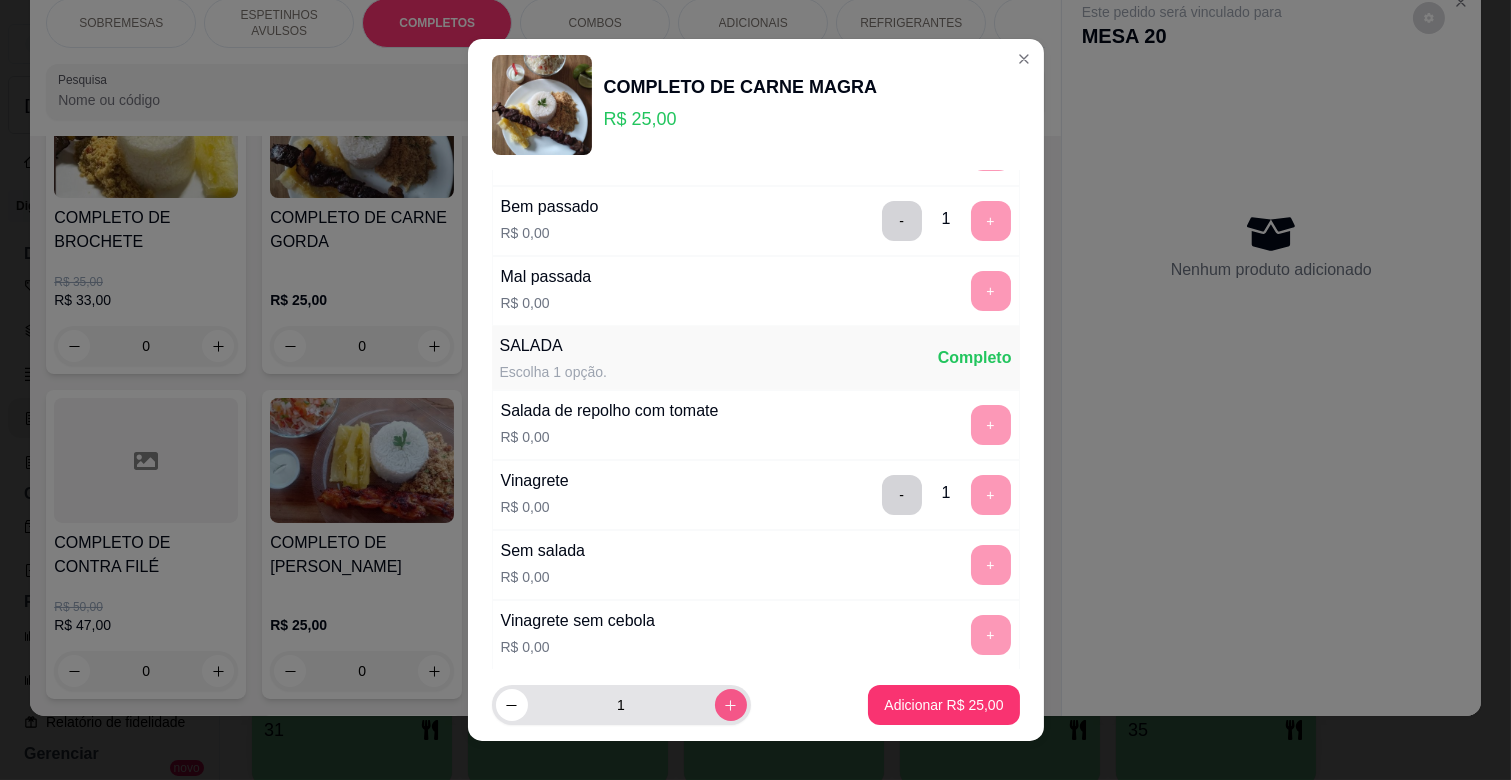 click at bounding box center [731, 705] 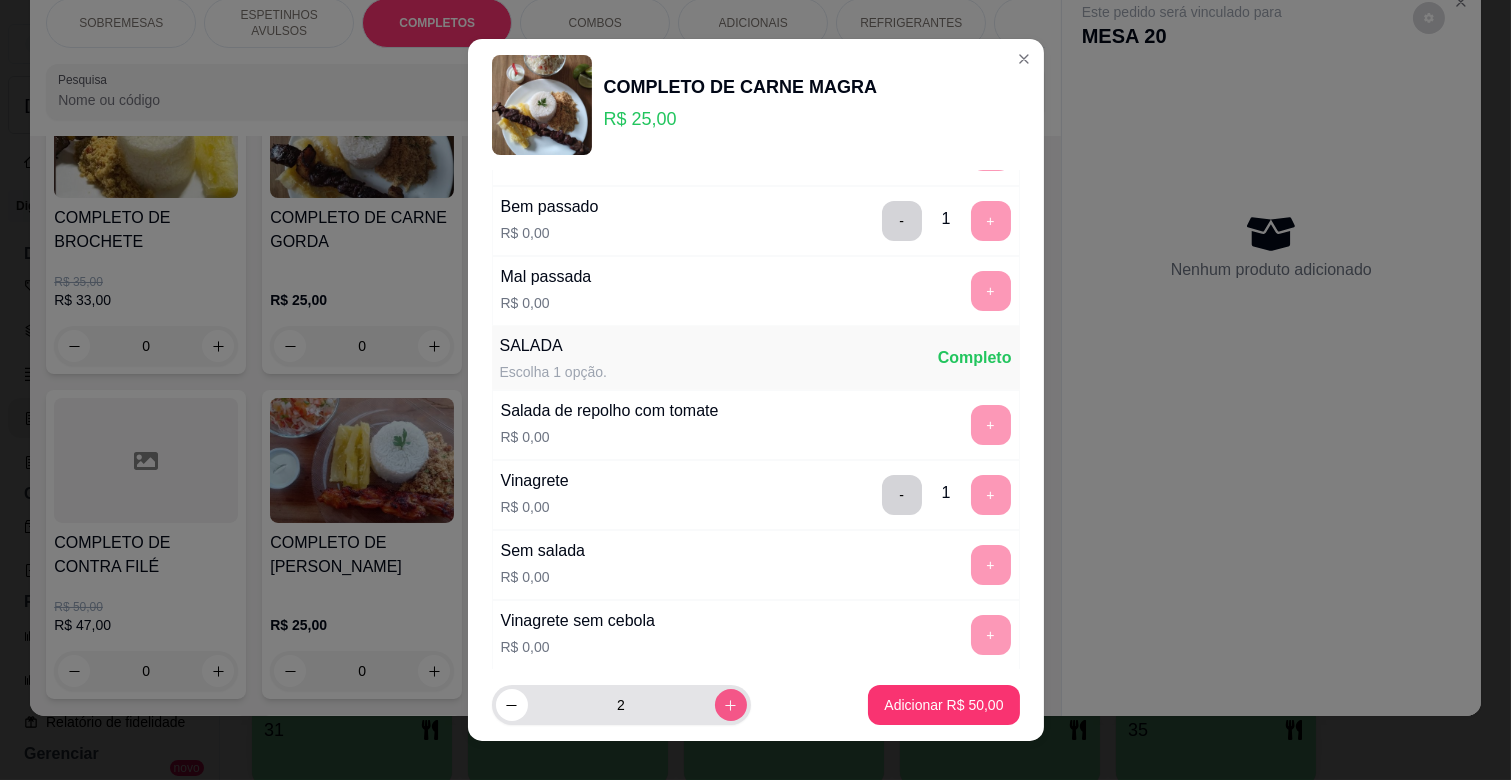 type on "2" 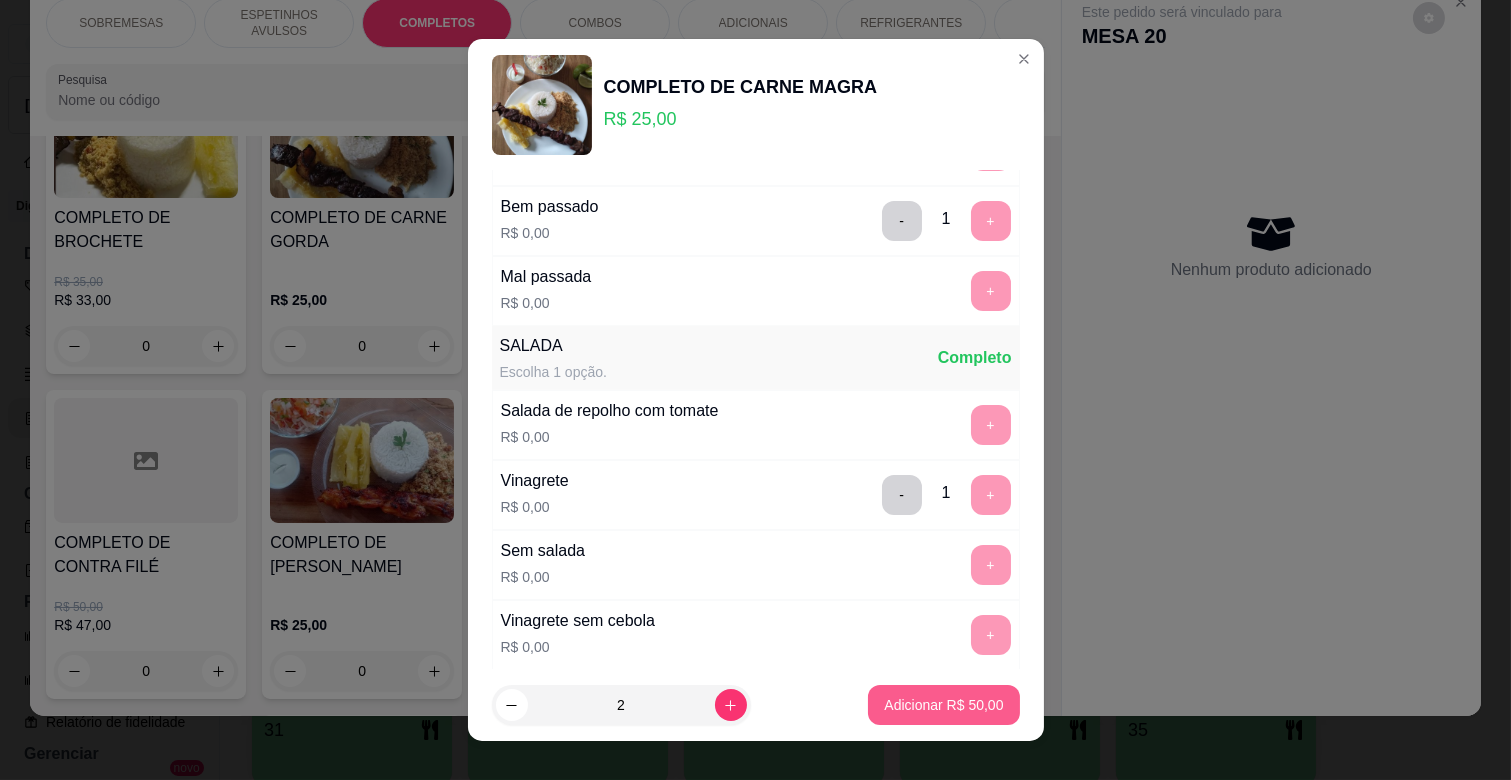 click on "Adicionar   R$ 50,00" at bounding box center [943, 705] 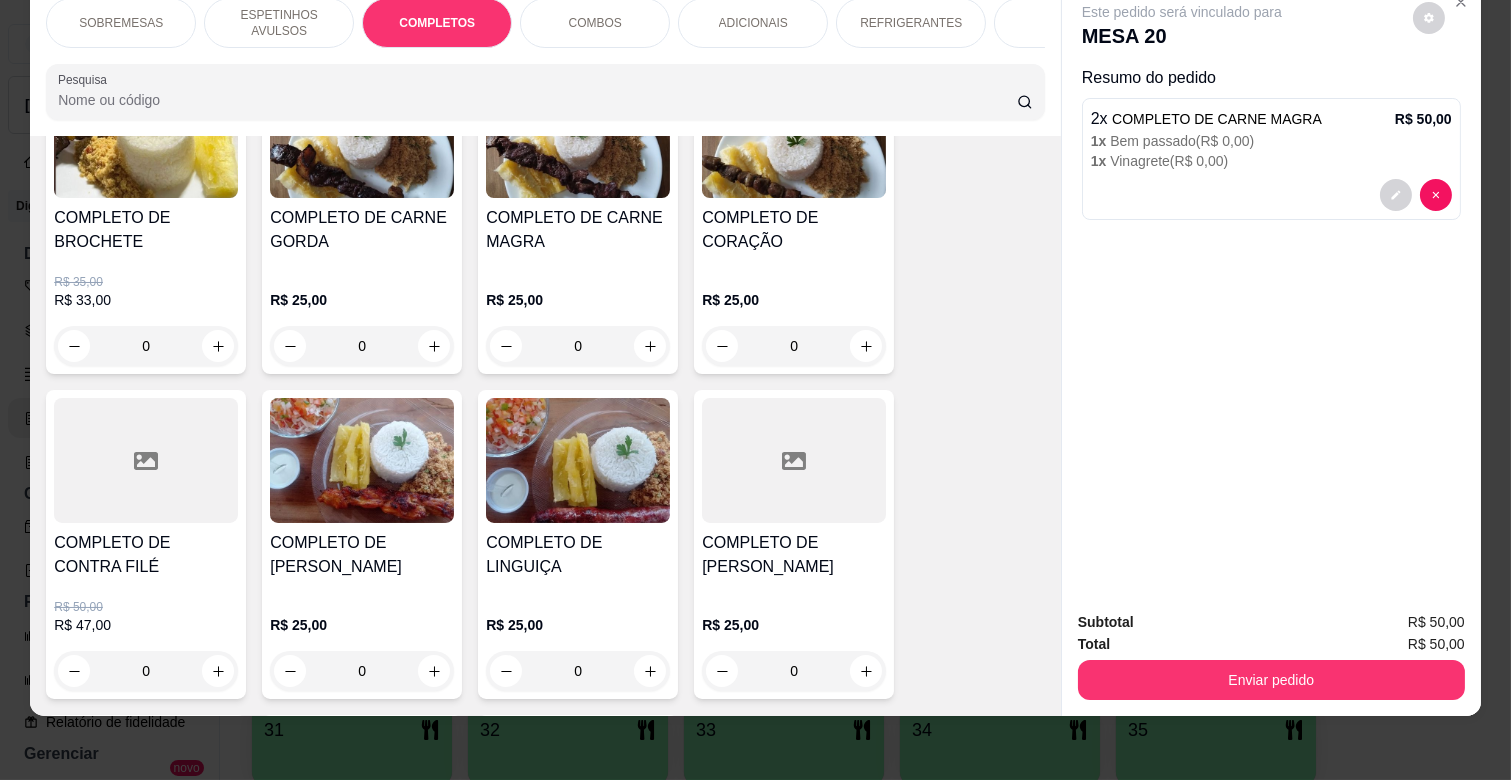 click on "ESPETINHOS AVULSOS" at bounding box center (279, 23) 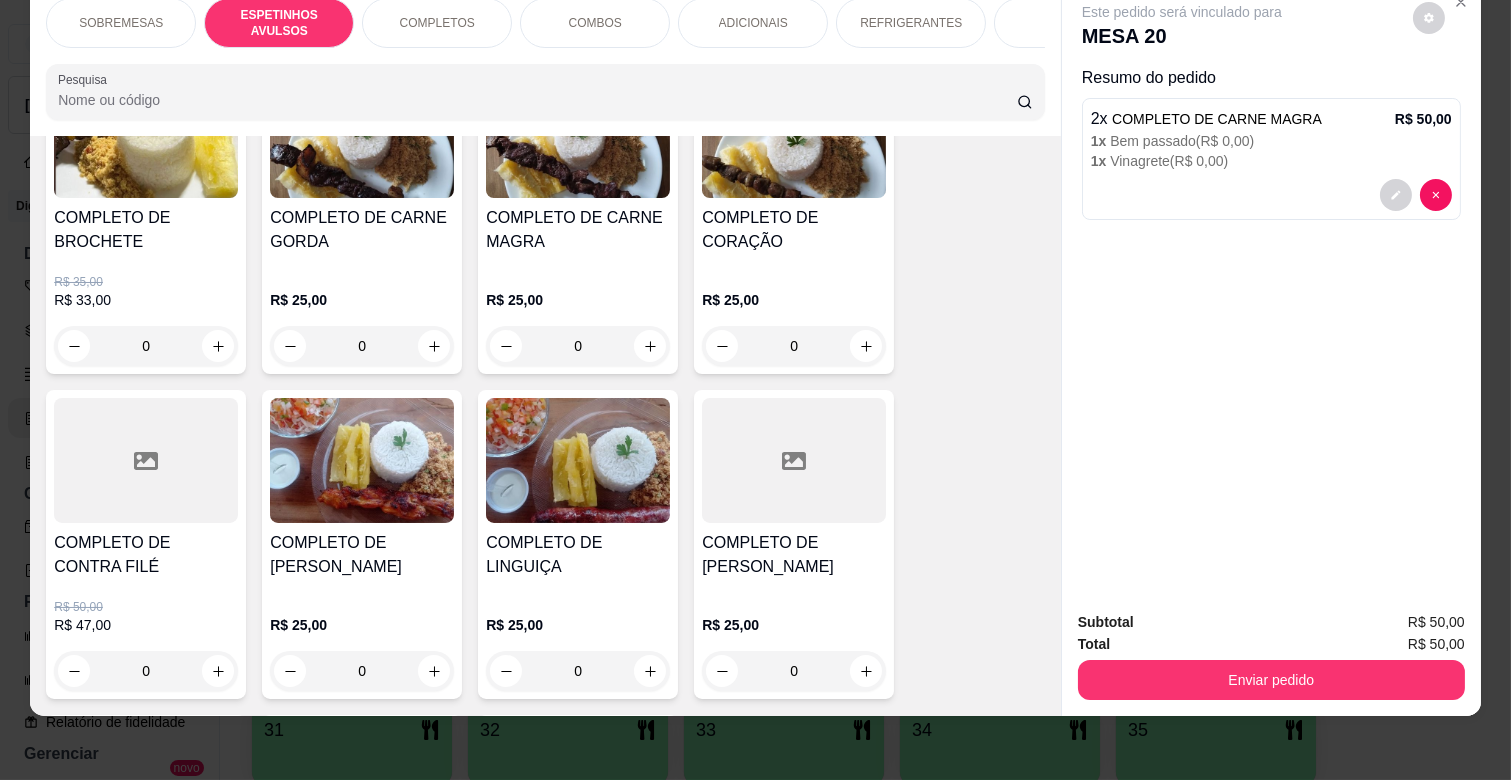 scroll, scrollTop: 438, scrollLeft: 0, axis: vertical 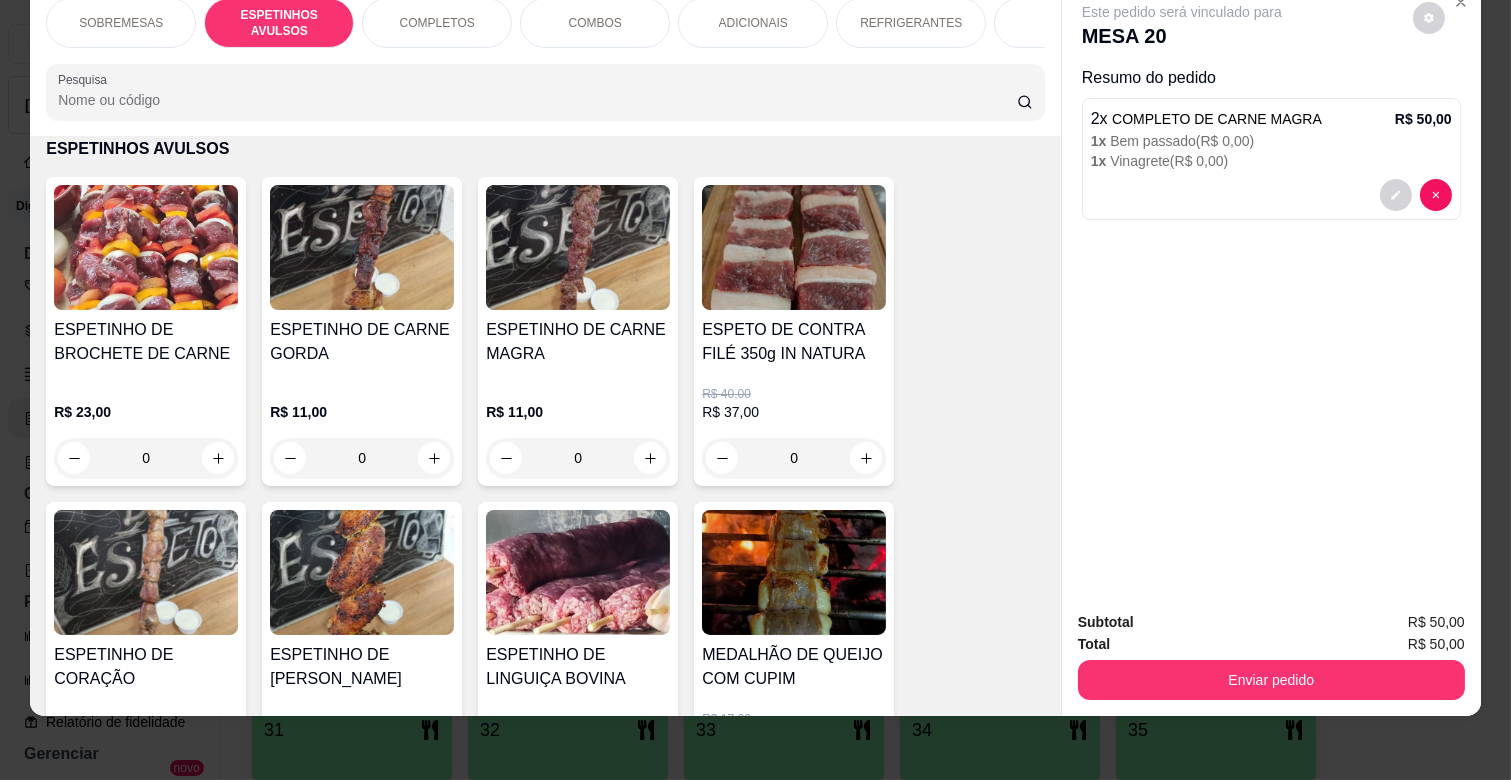 click on "0" at bounding box center [578, 458] 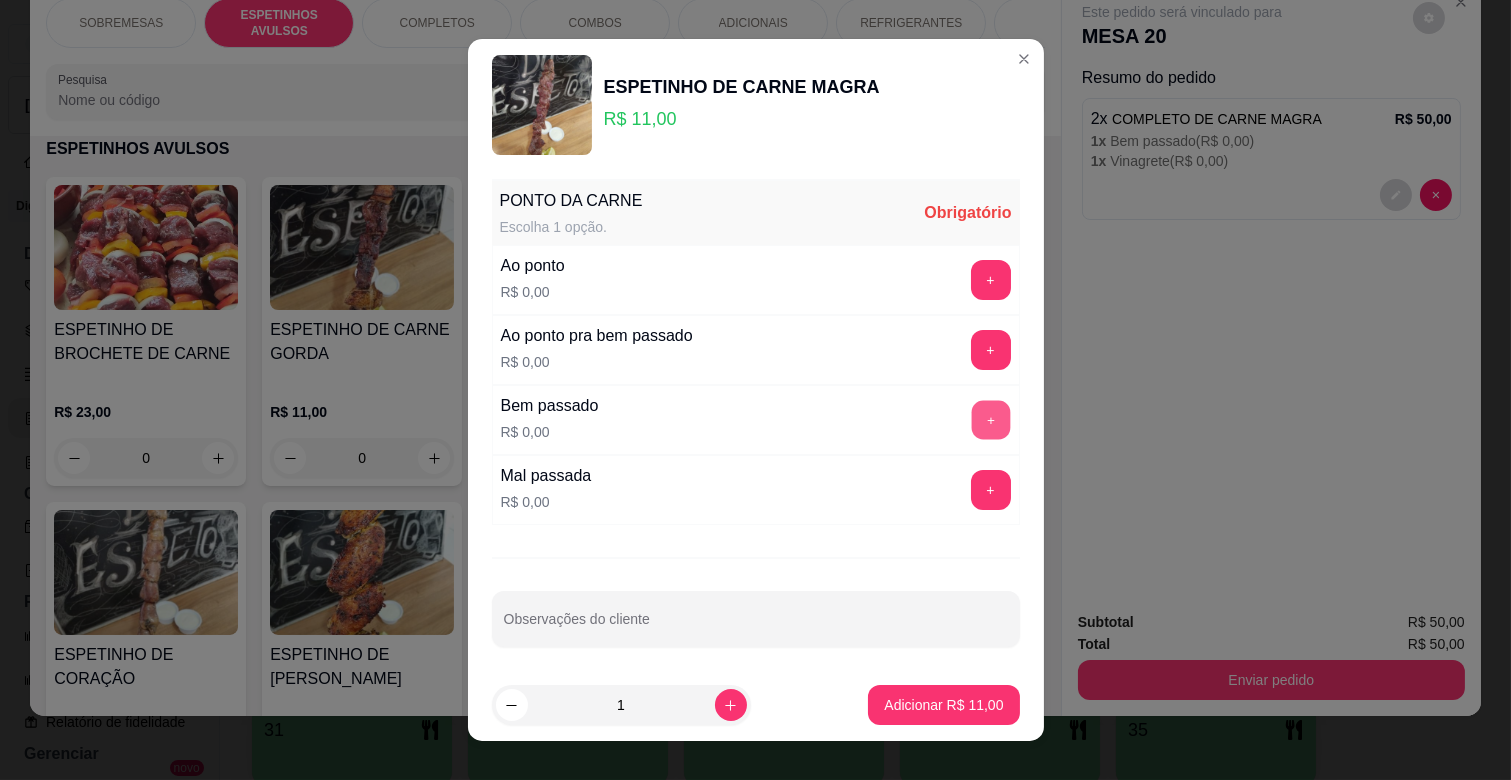 click on "+" at bounding box center [991, 420] 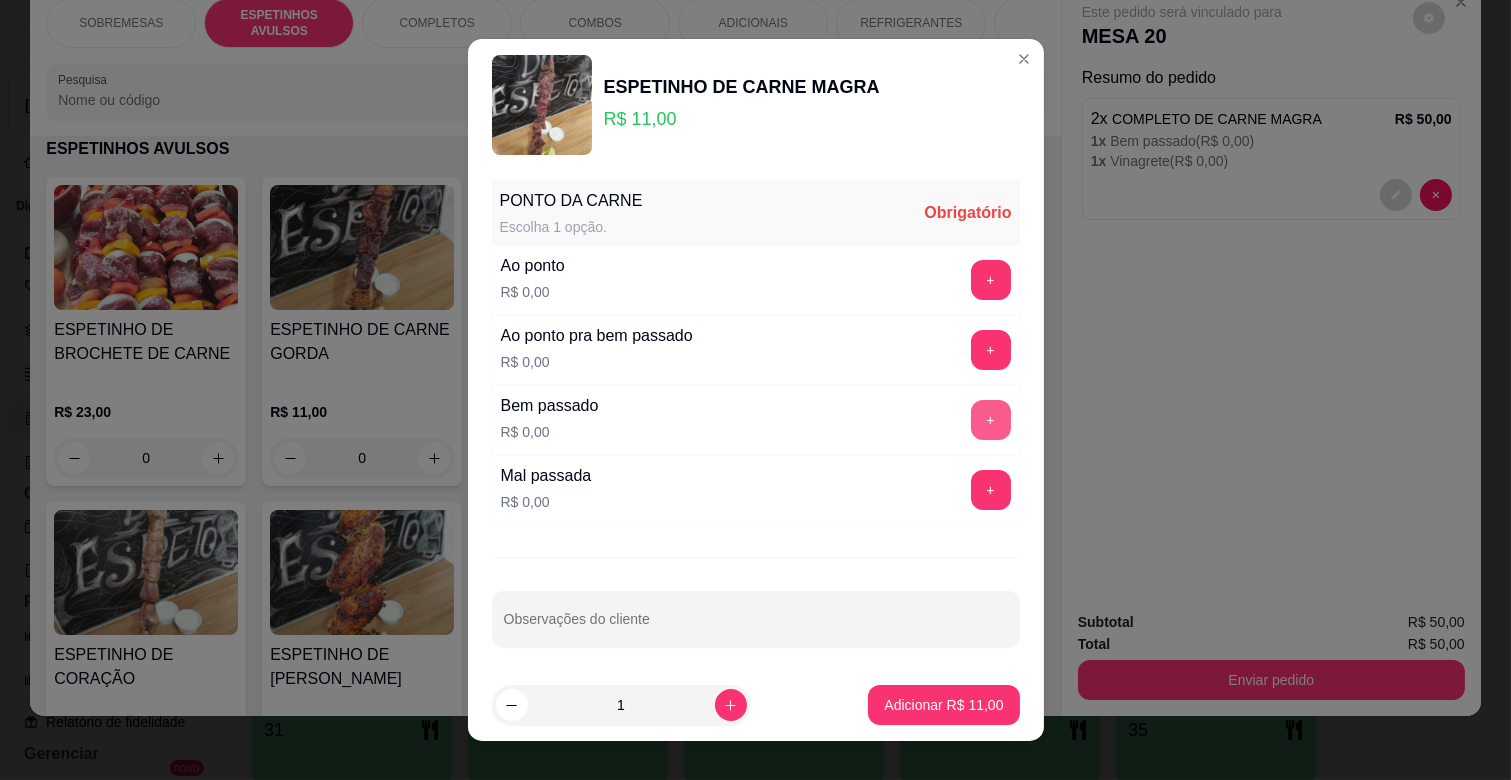 click on "+" at bounding box center [991, 420] 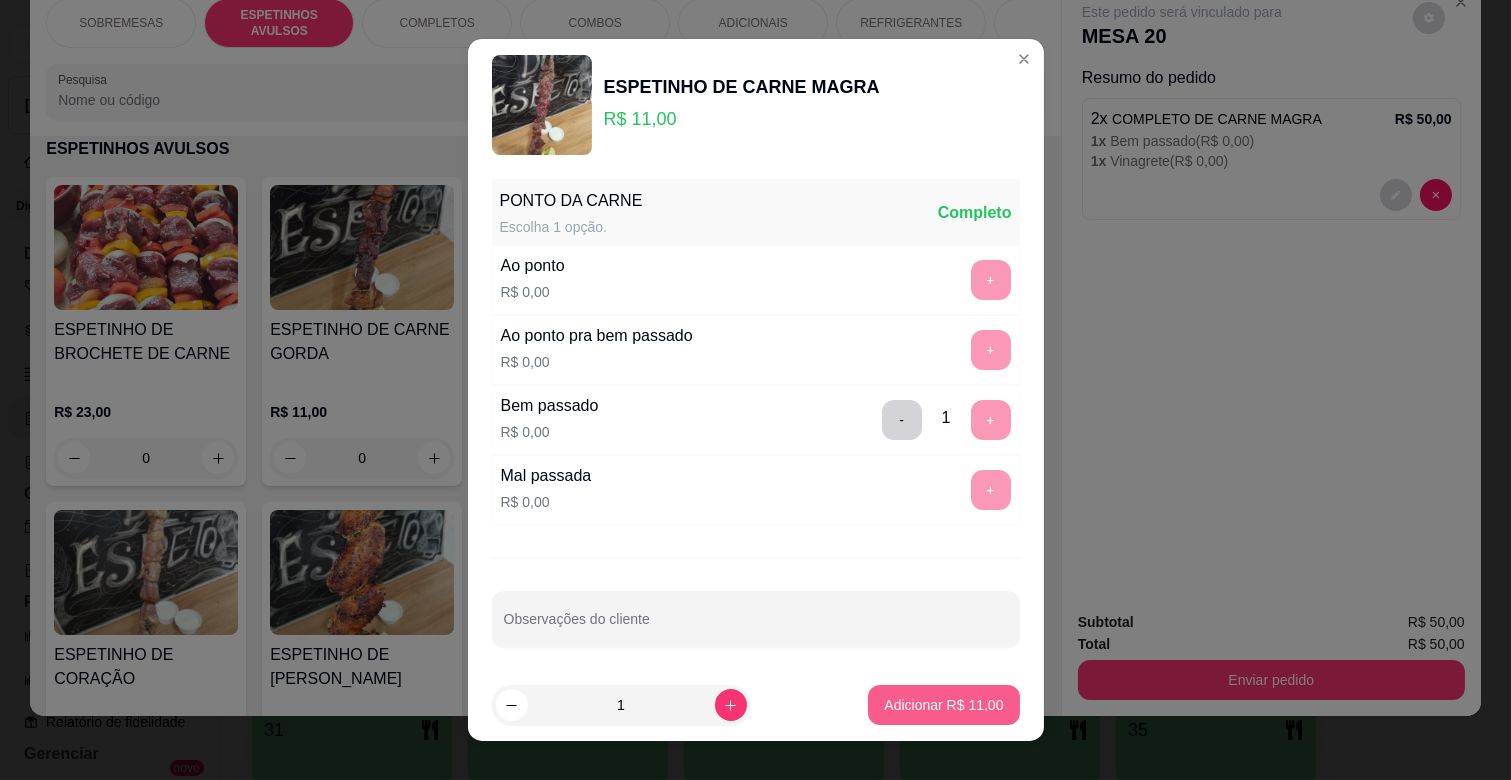 click on "Adicionar   R$ 11,00" at bounding box center (943, 705) 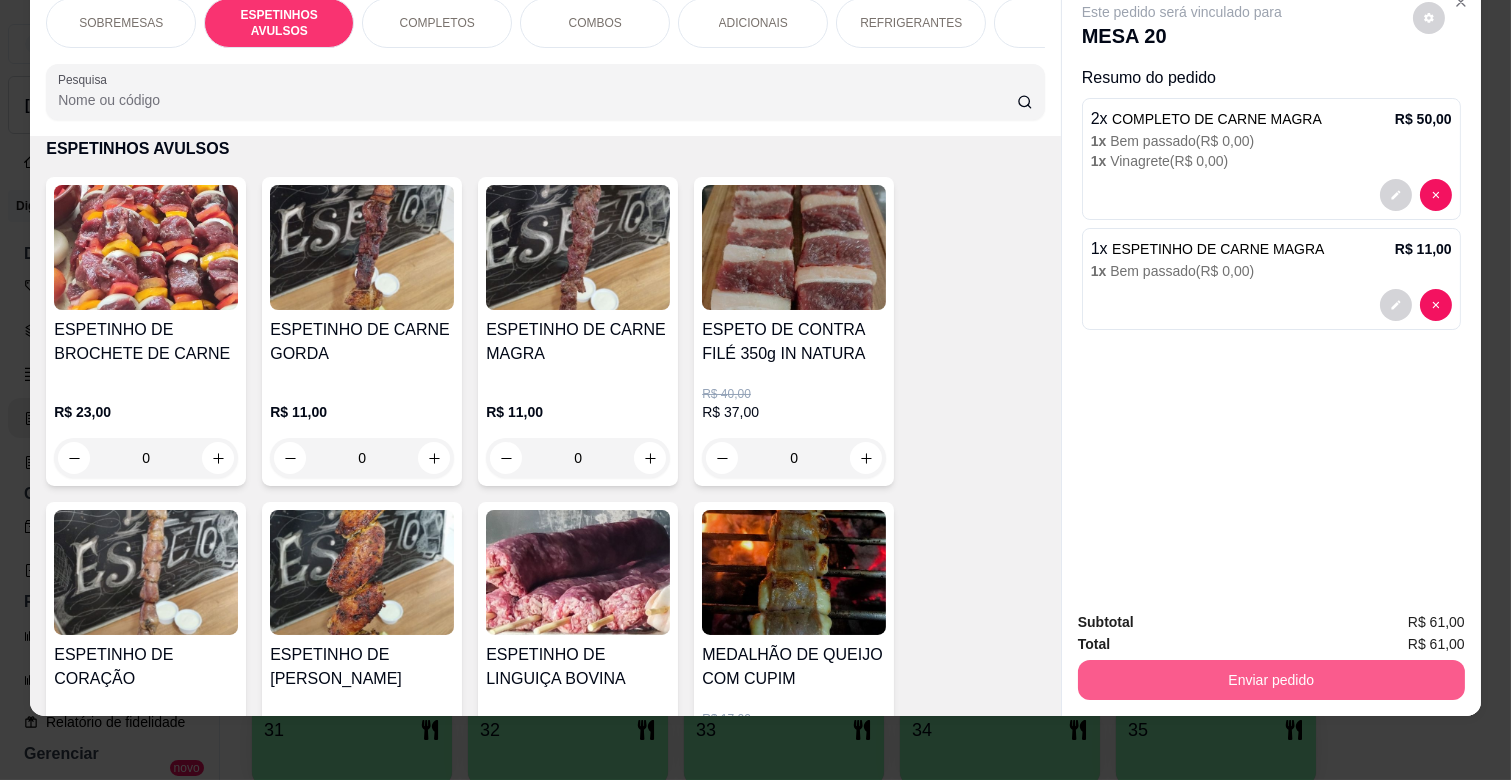 click on "Enviar pedido" at bounding box center [1271, 680] 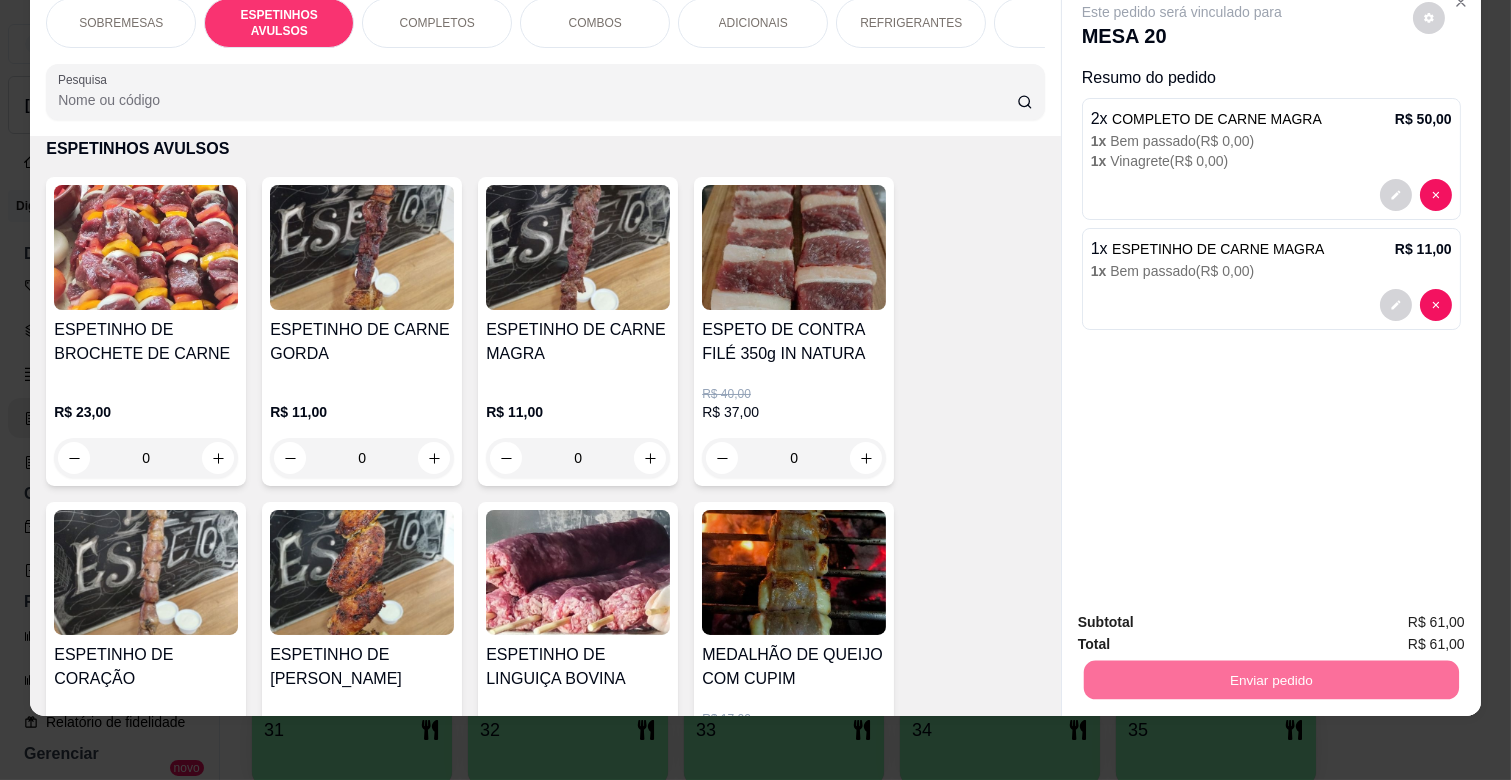 click on "Não registrar e enviar pedido" at bounding box center (1205, 613) 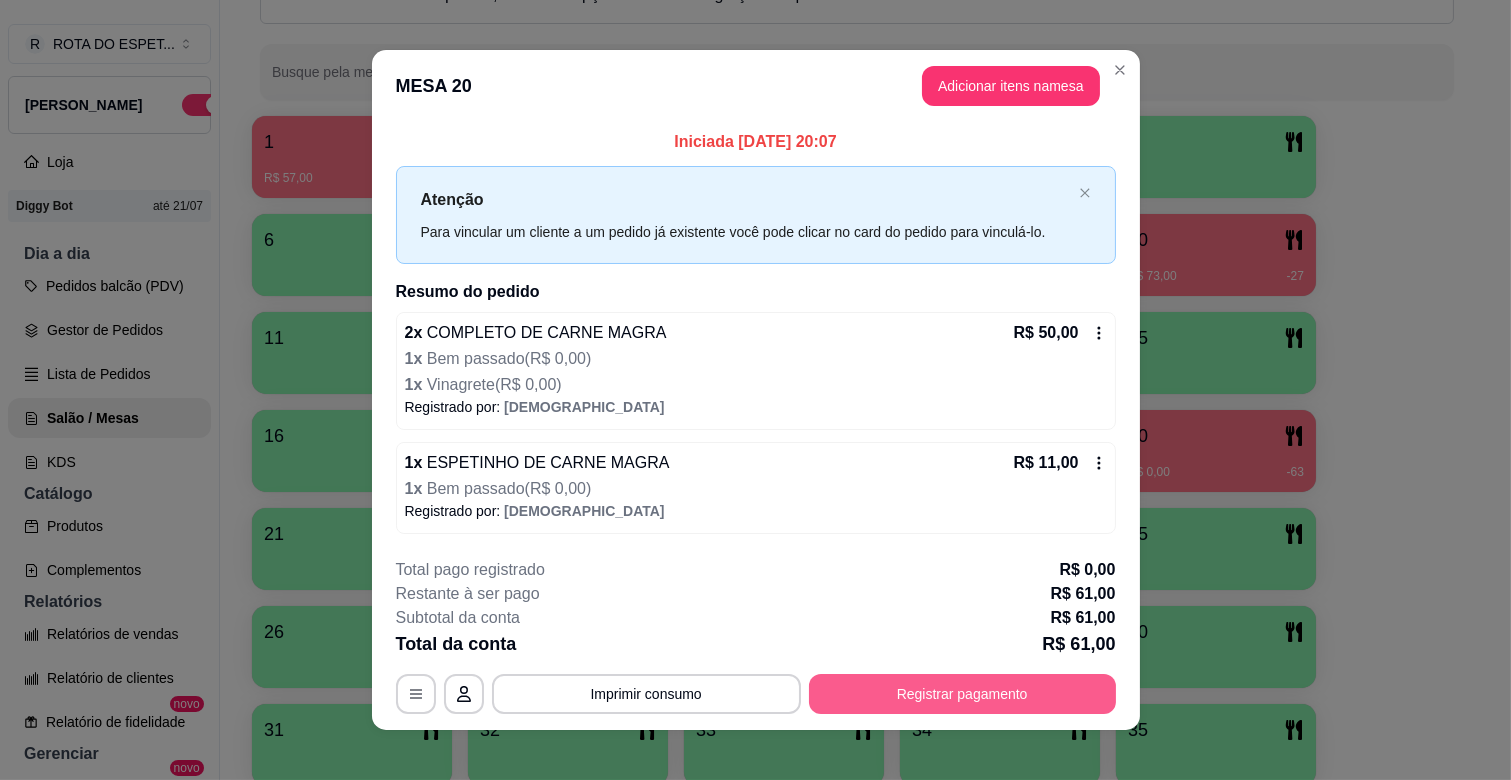 click on "Registrar pagamento" at bounding box center (962, 694) 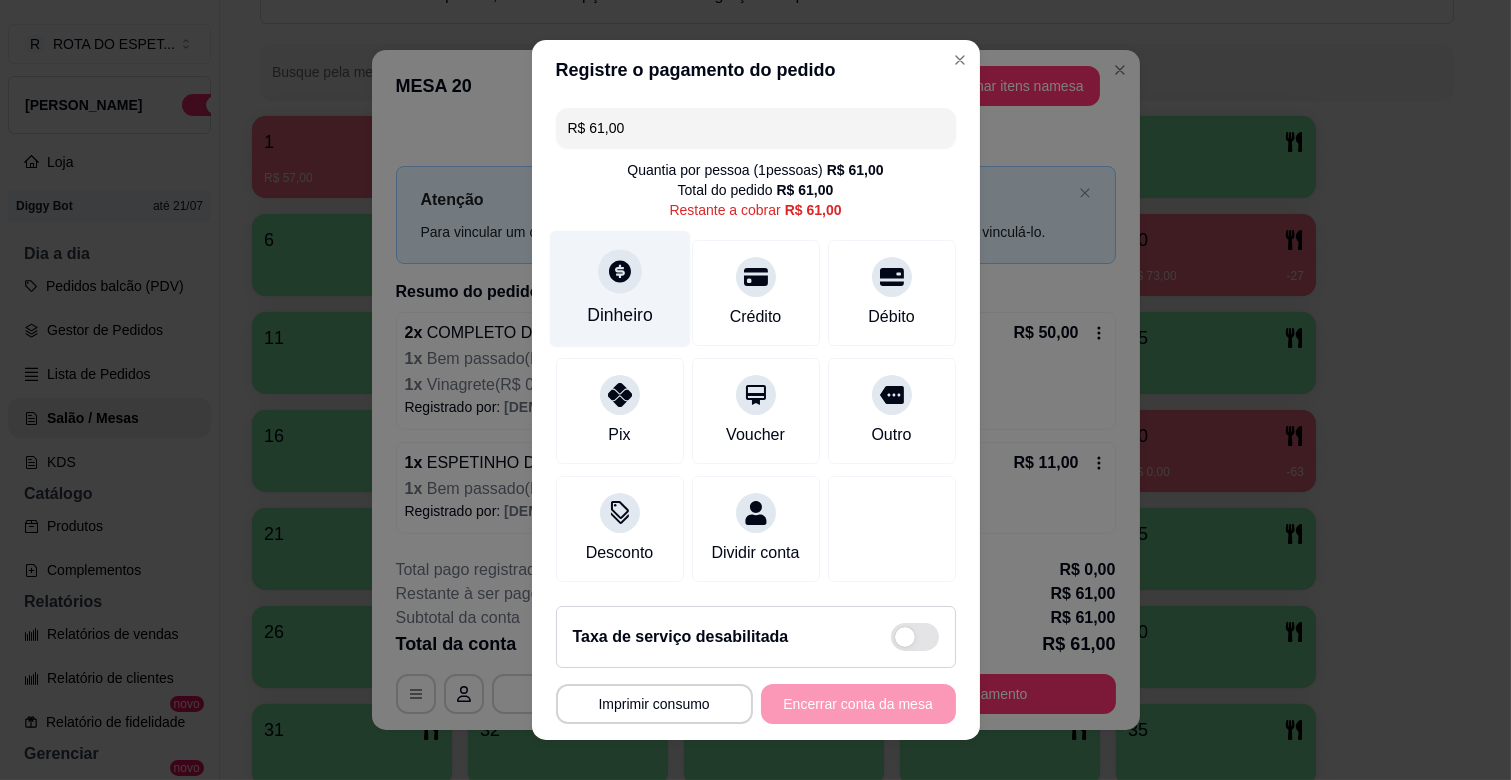 click on "Dinheiro" at bounding box center (619, 289) 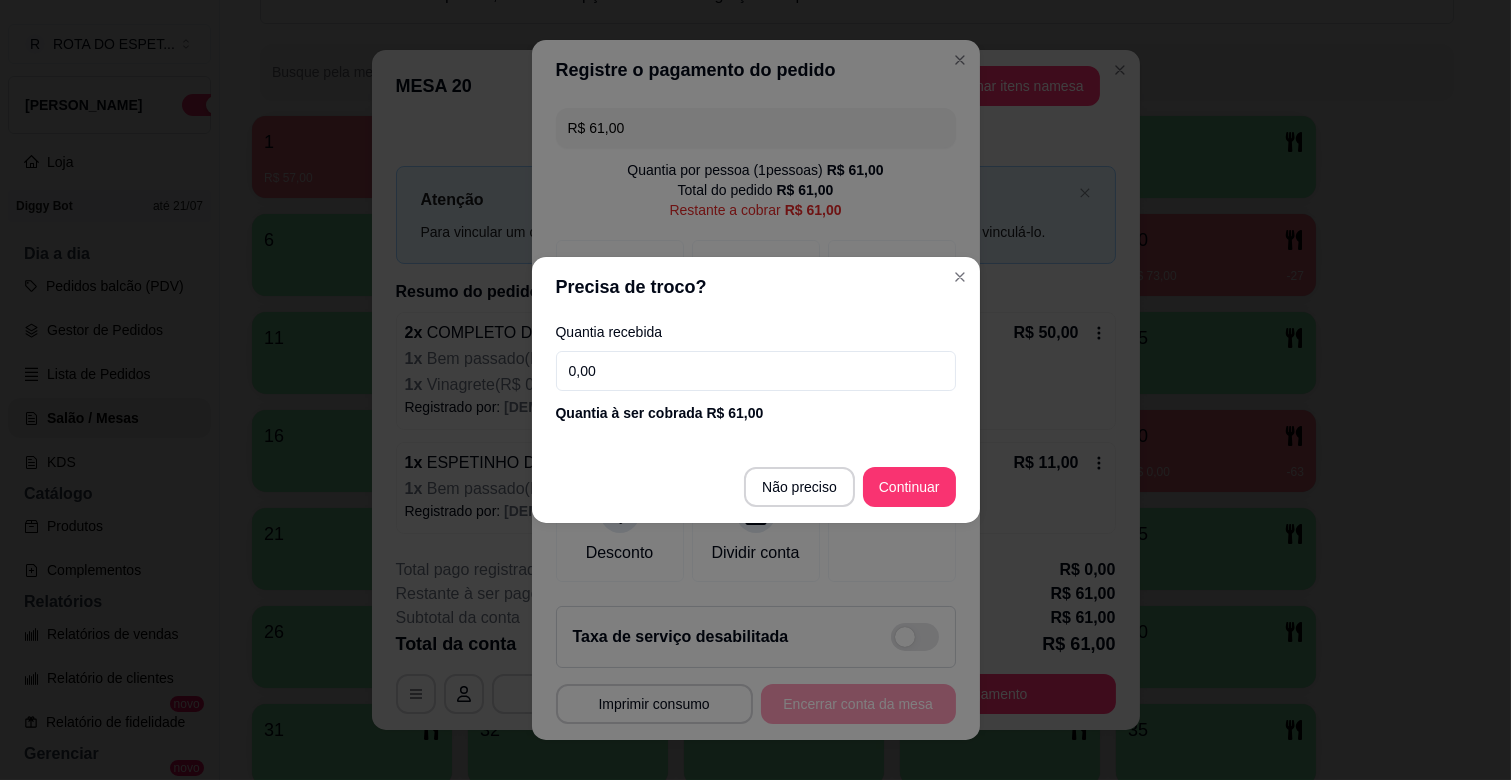 click on "0,00" at bounding box center [756, 371] 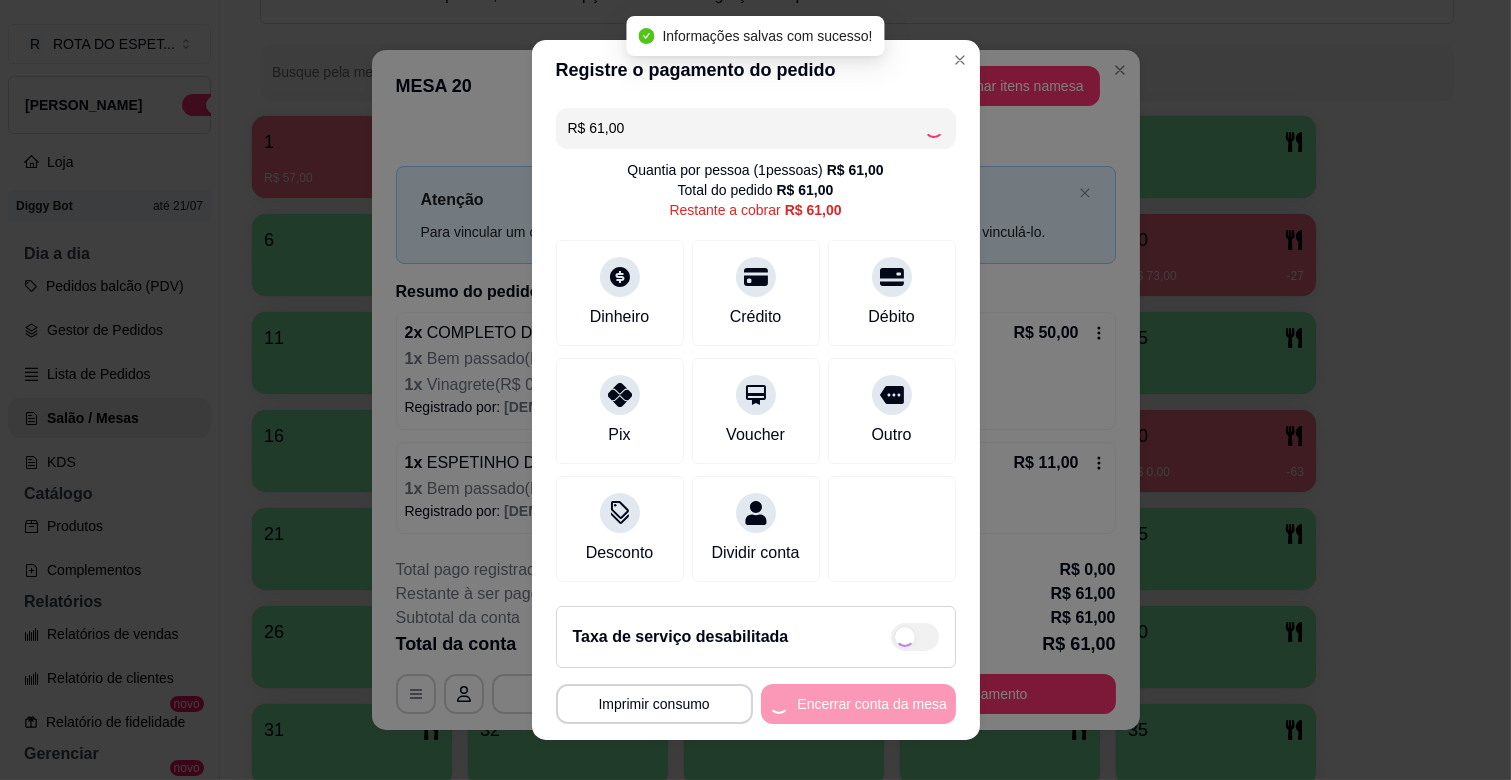 type on "R$ 0,00" 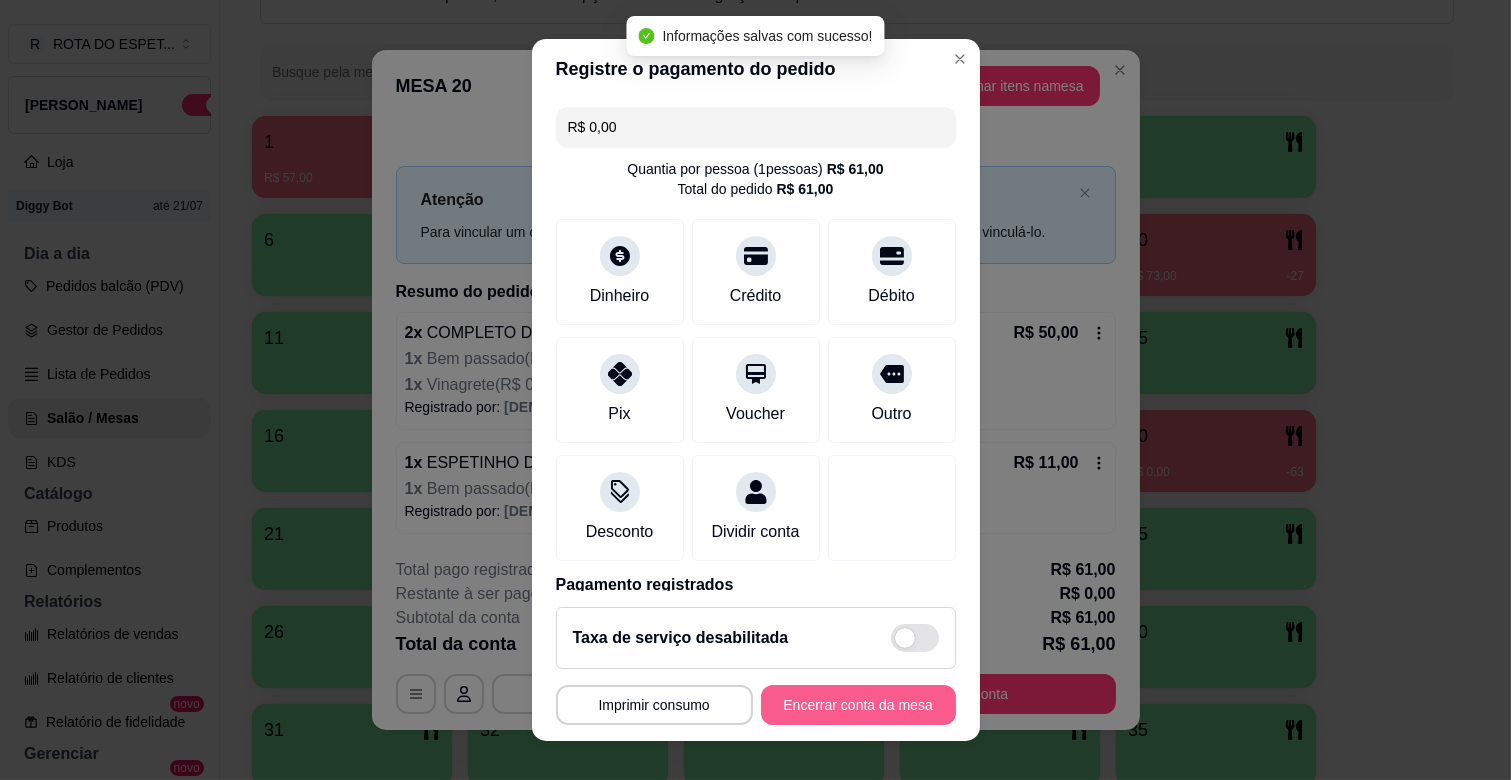 click on "Encerrar conta da mesa" at bounding box center (858, 705) 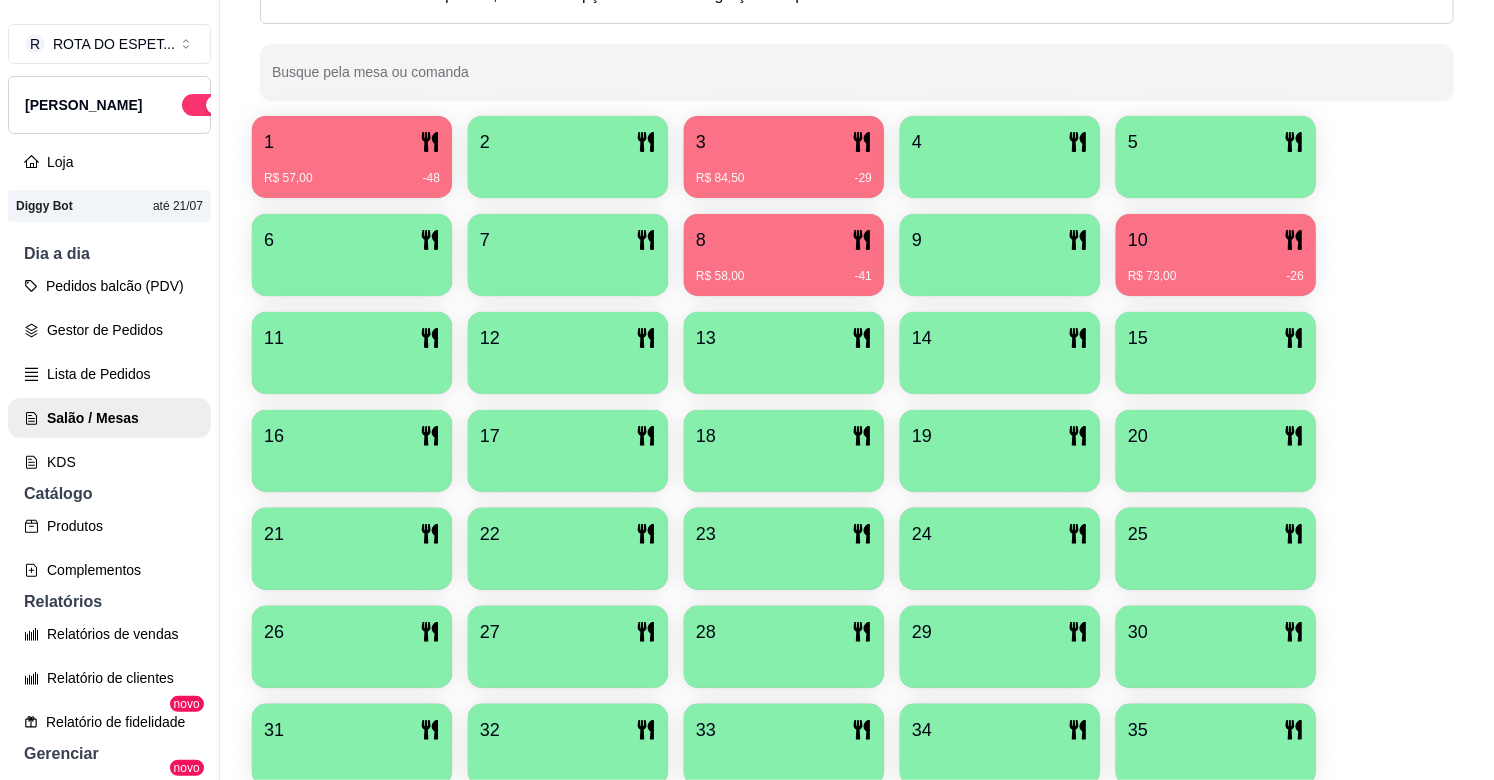 click on "R$ 73,00 -26" at bounding box center (1216, 269) 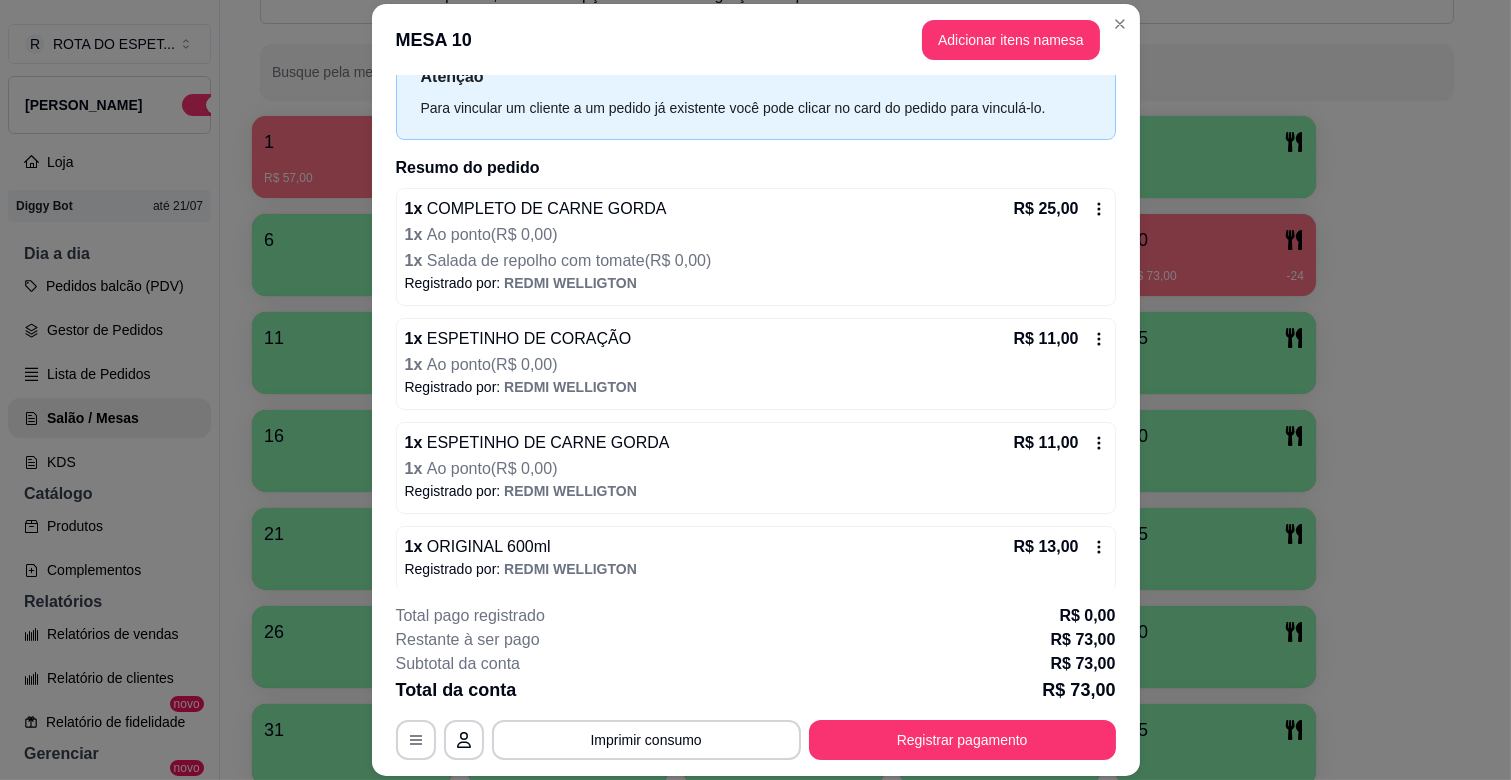 scroll, scrollTop: 167, scrollLeft: 0, axis: vertical 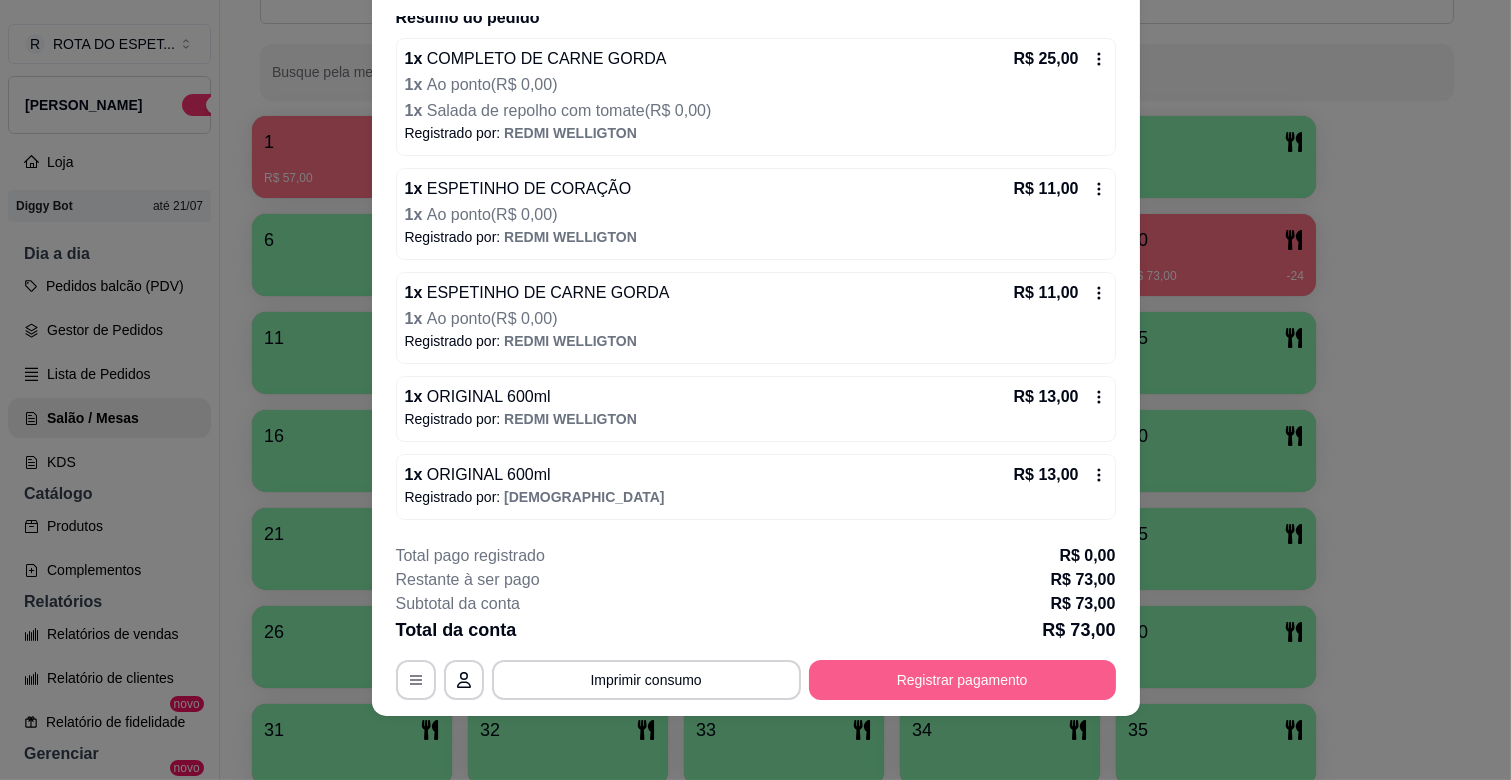 click on "Registrar pagamento" at bounding box center [962, 680] 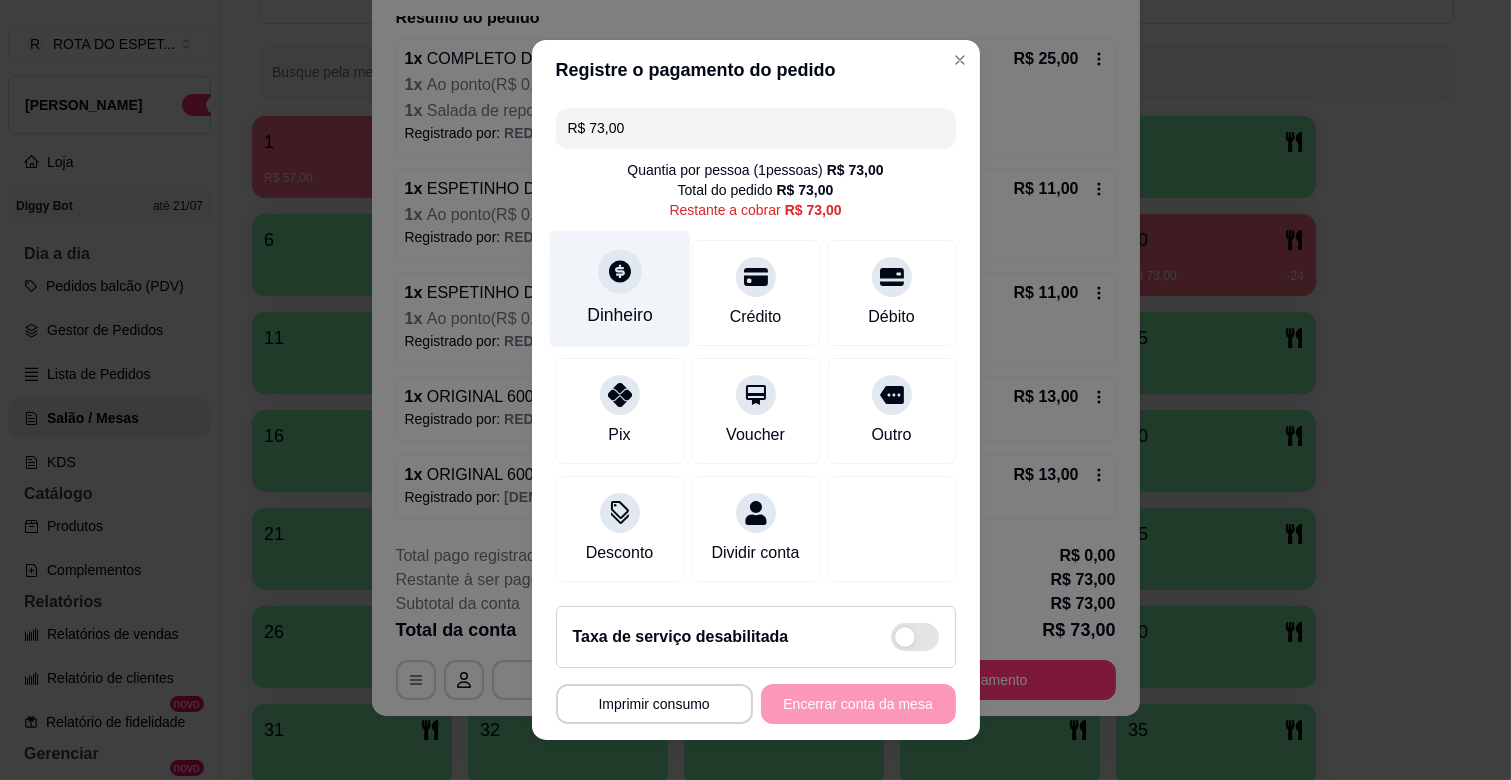 click 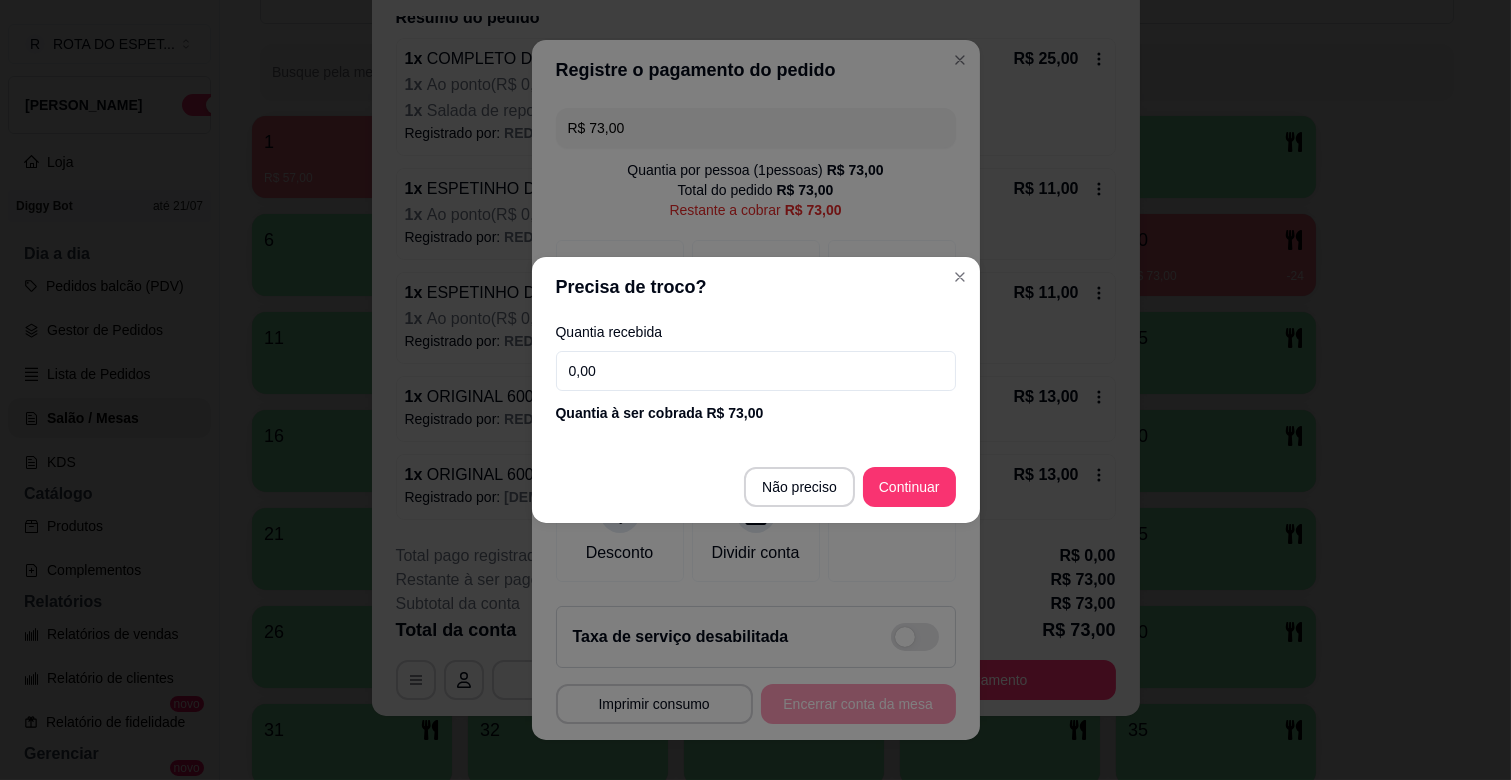 click on "0,00" at bounding box center (756, 371) 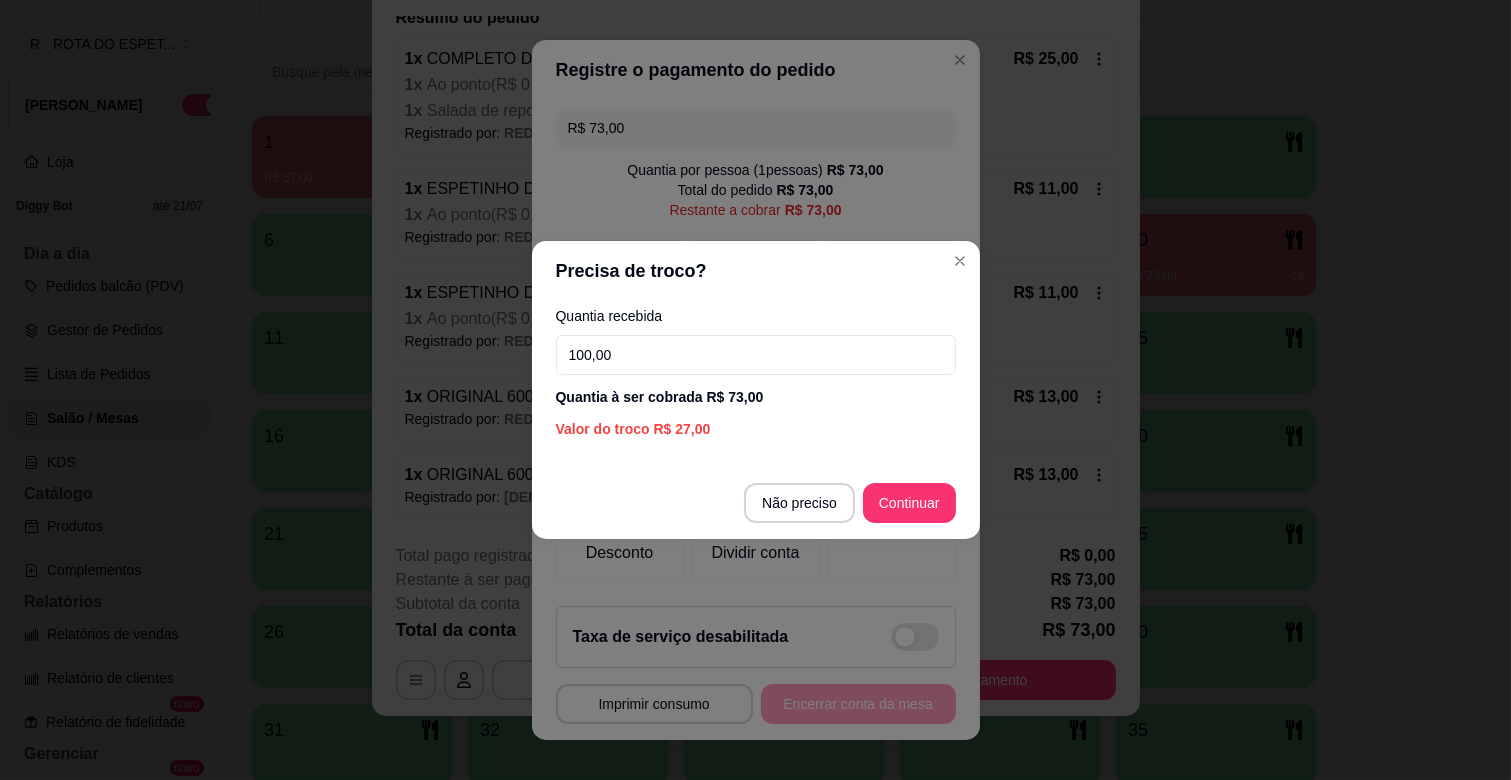 type on "100,00" 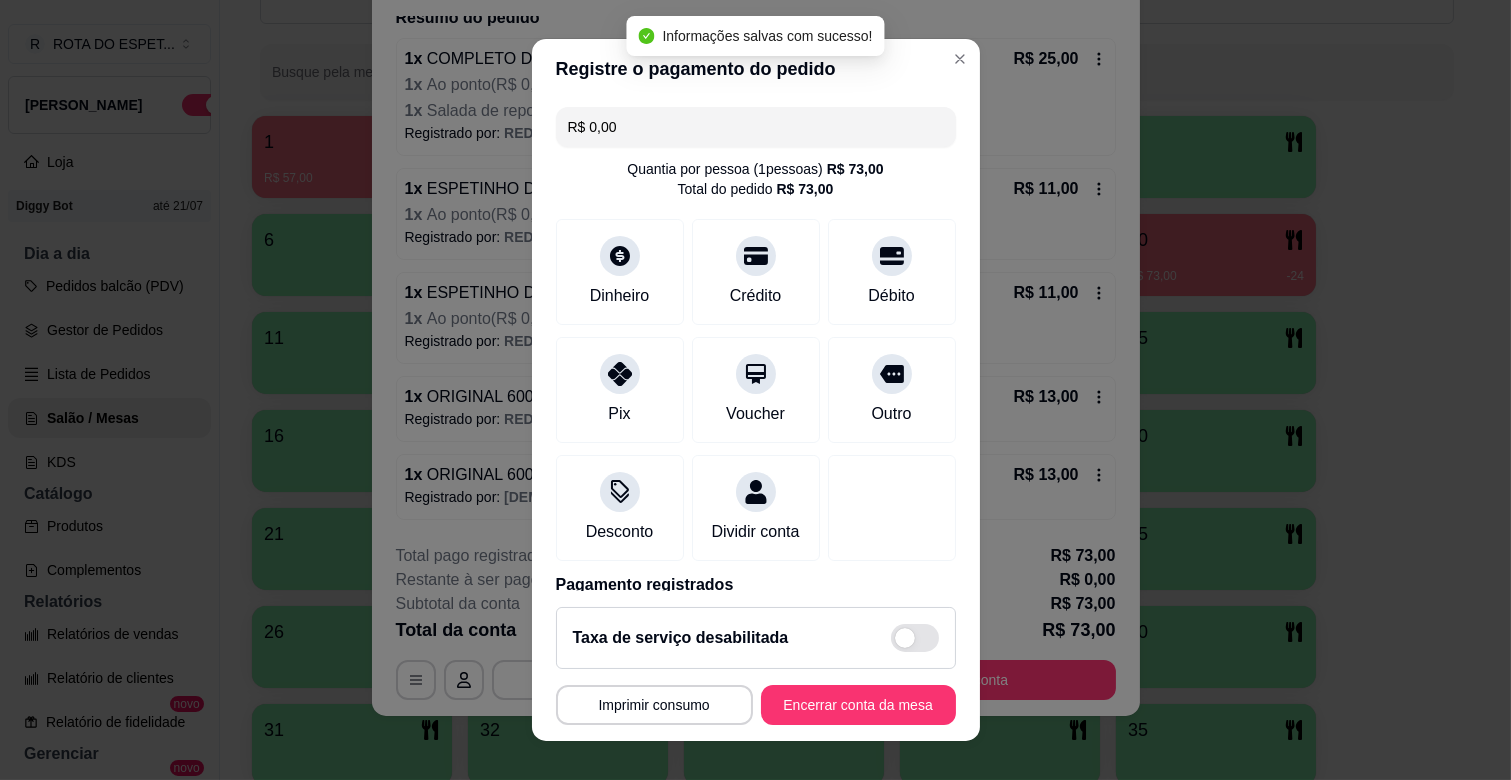 type on "R$ 0,00" 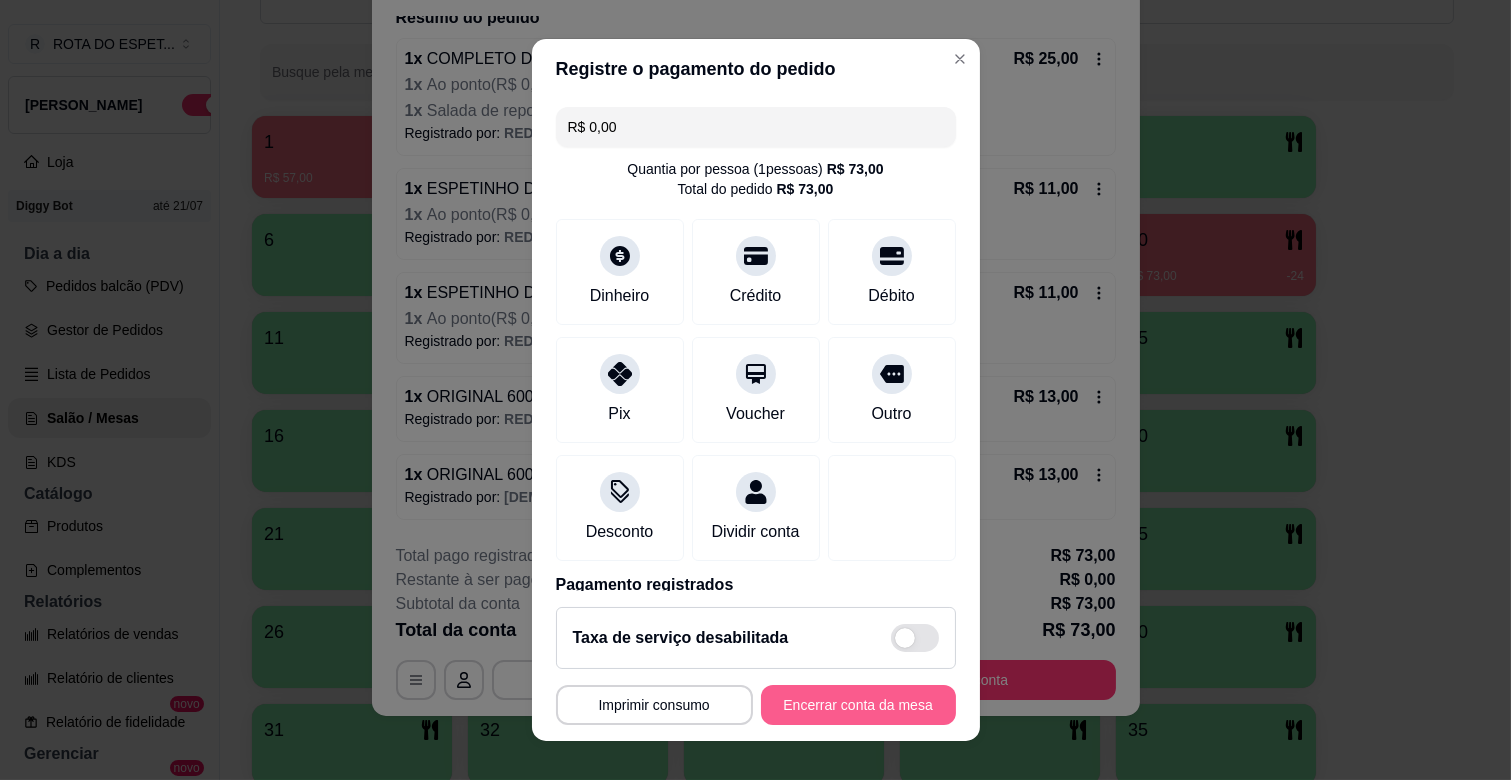 click on "Encerrar conta da mesa" at bounding box center [858, 705] 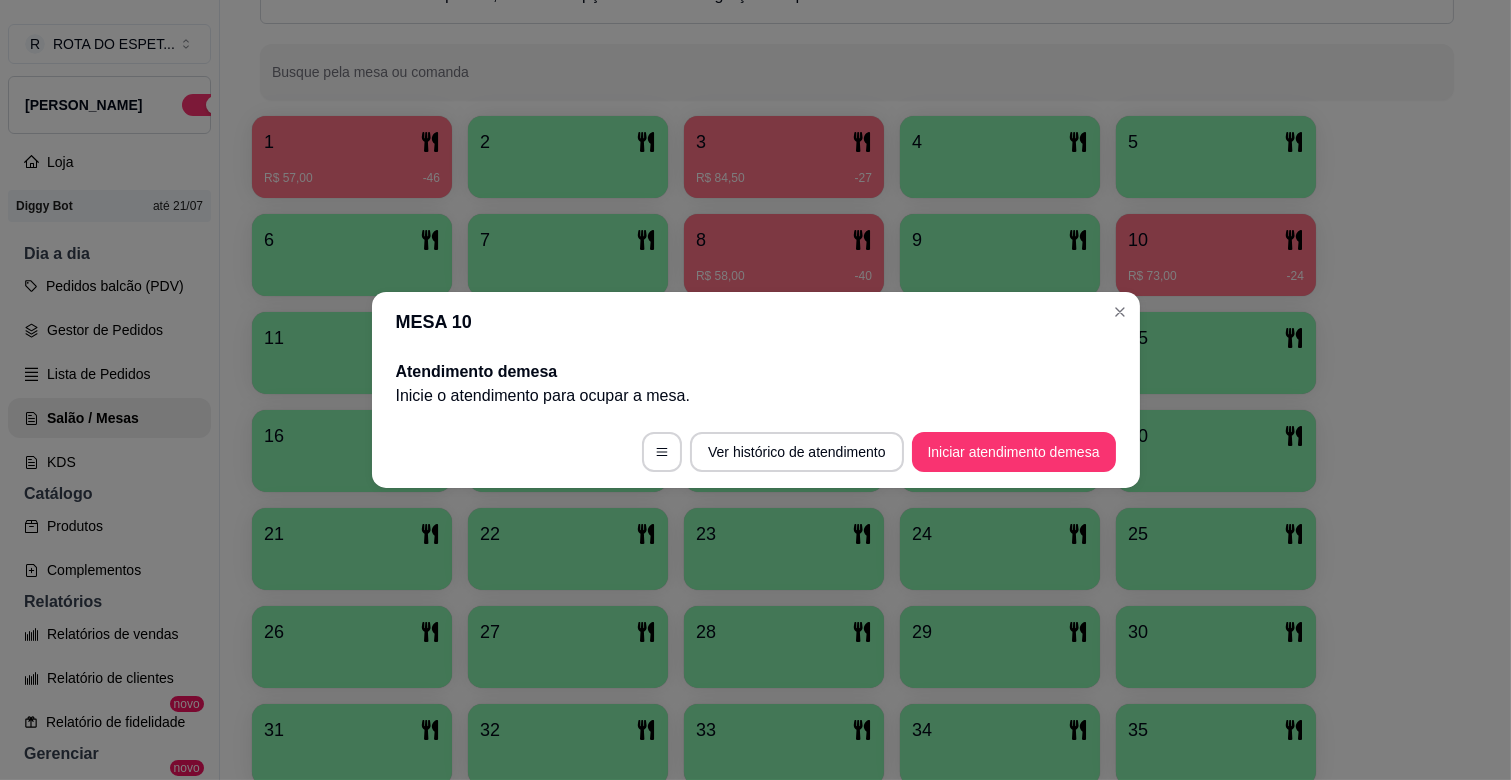 scroll, scrollTop: 0, scrollLeft: 0, axis: both 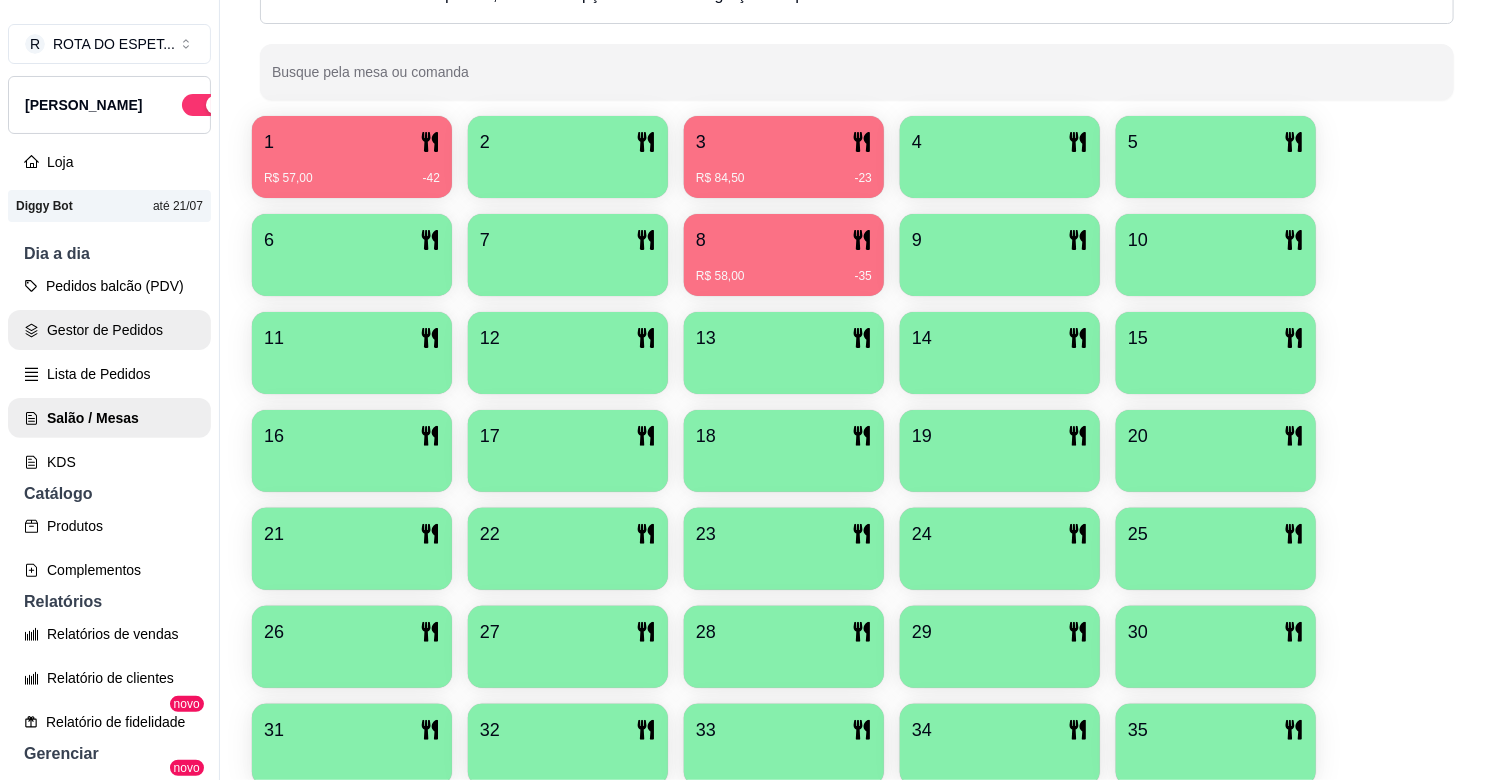 click on "Gestor de Pedidos" at bounding box center (109, 330) 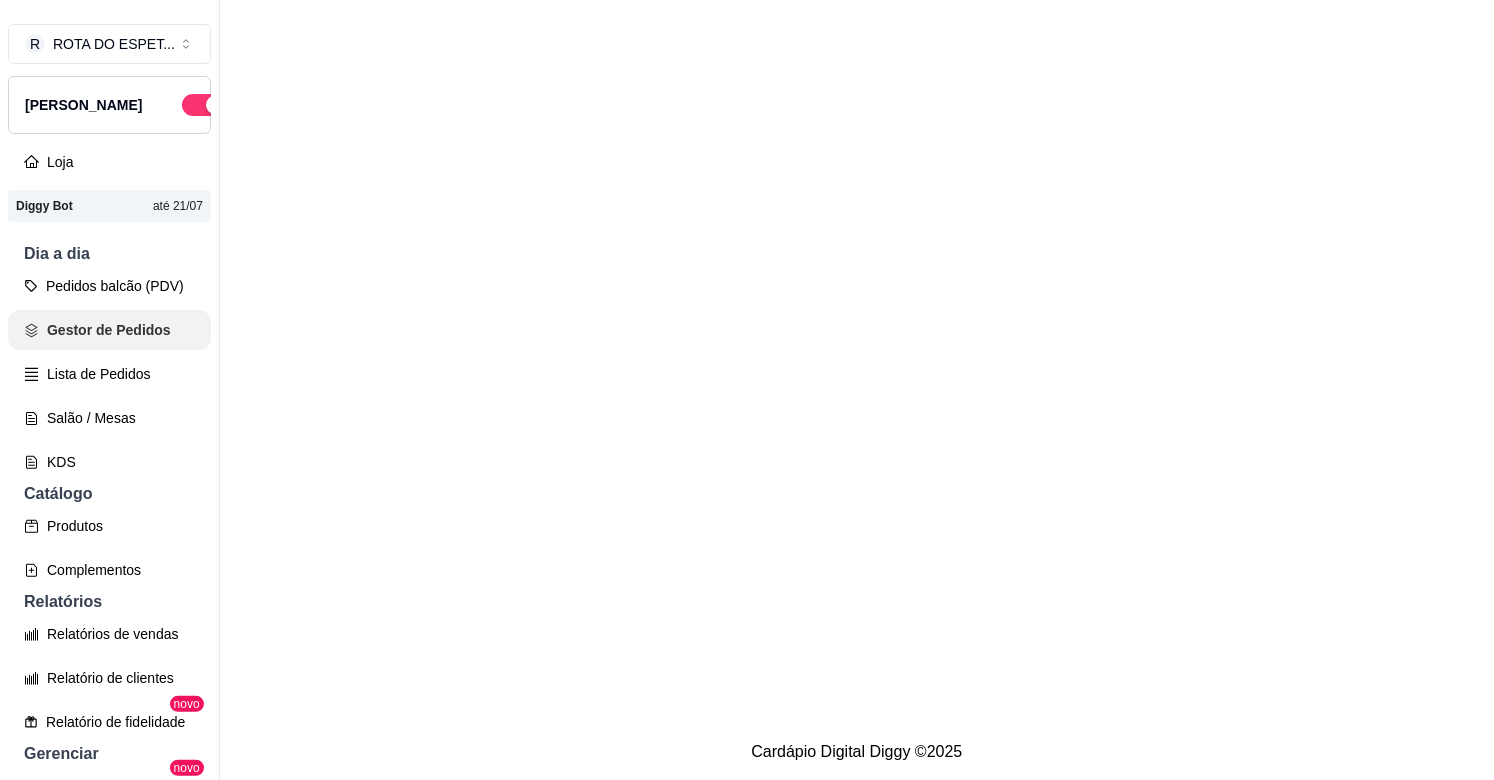 scroll, scrollTop: 0, scrollLeft: 0, axis: both 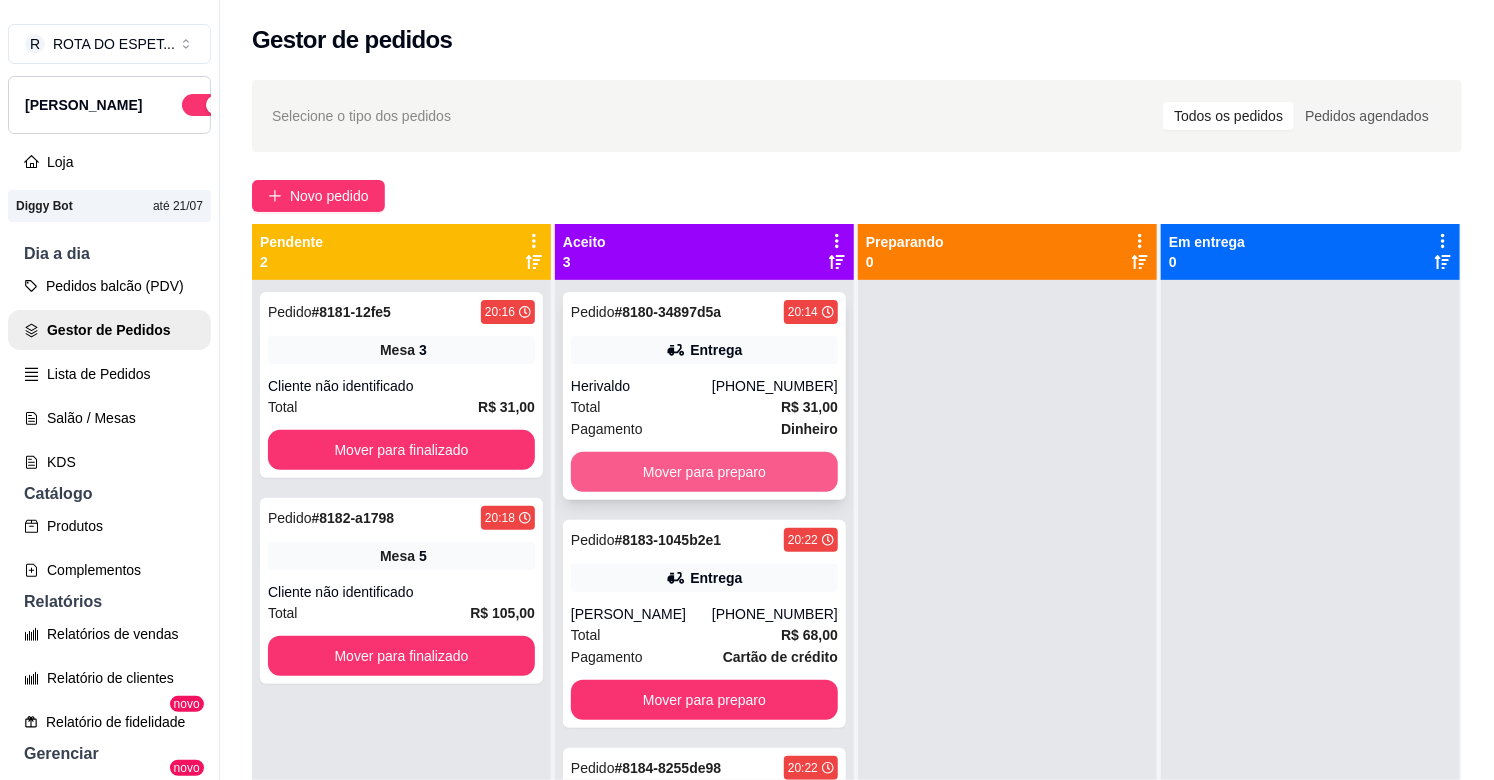 click on "Mover para preparo" at bounding box center (704, 472) 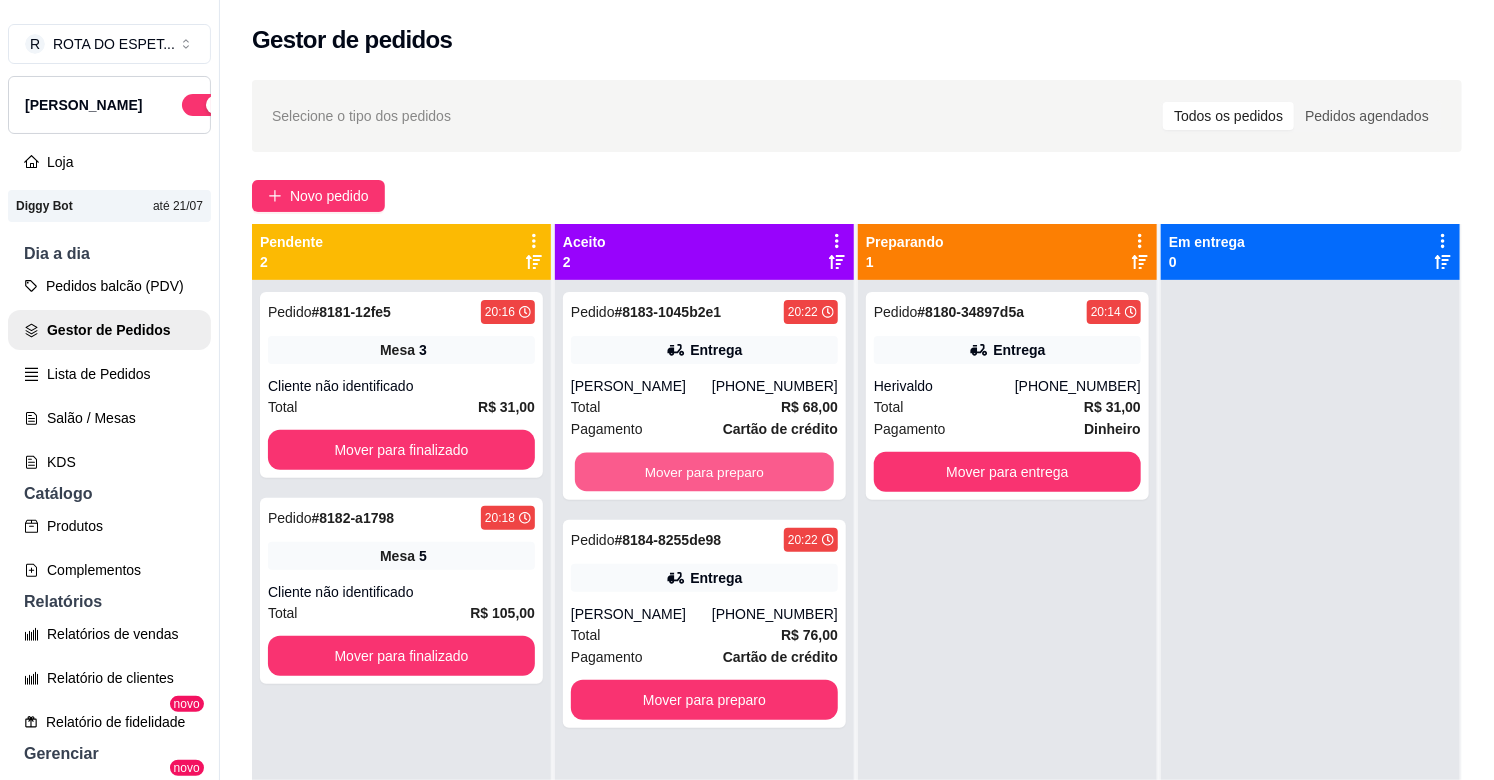 click on "Mover para preparo" at bounding box center (704, 472) 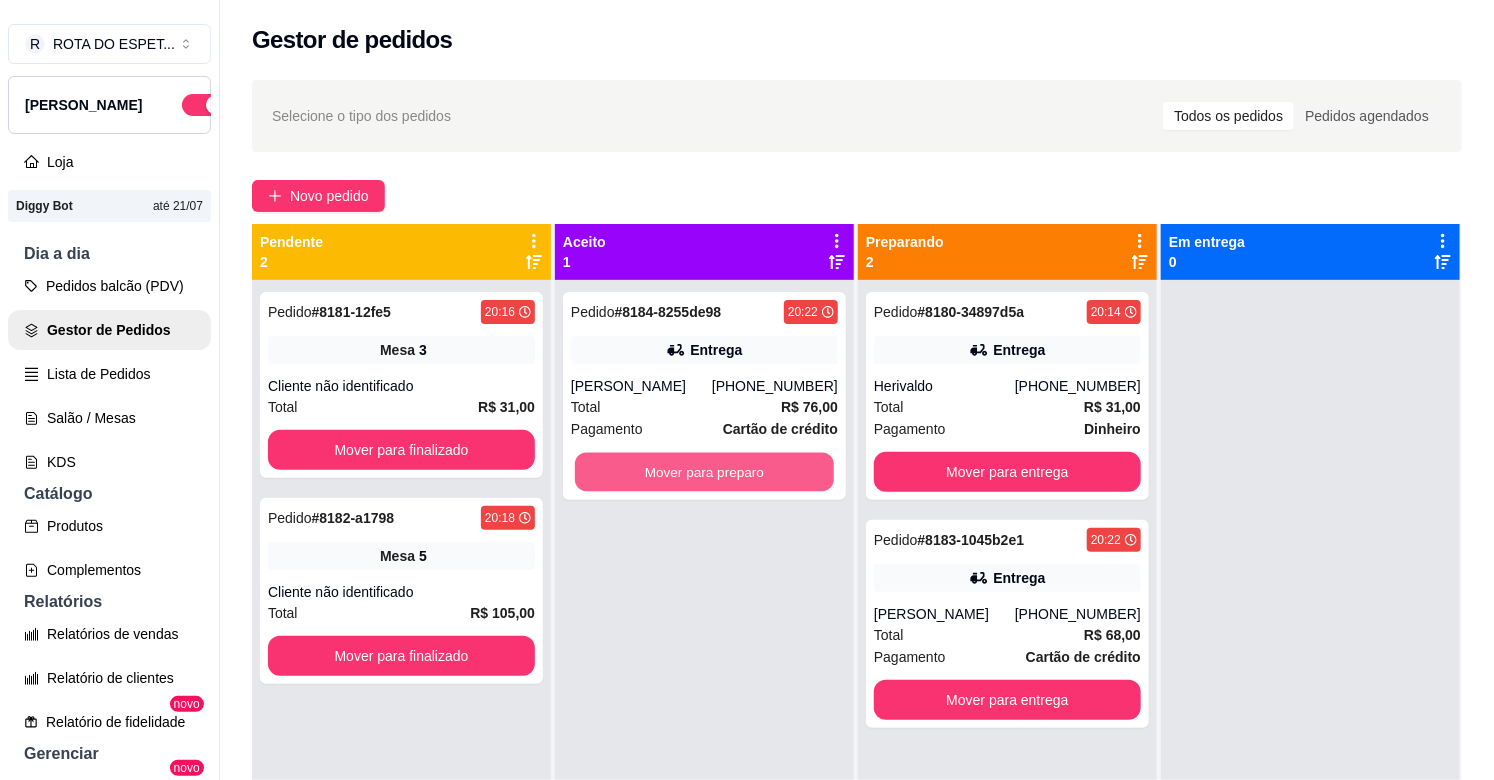 click on "Mover para preparo" at bounding box center (704, 472) 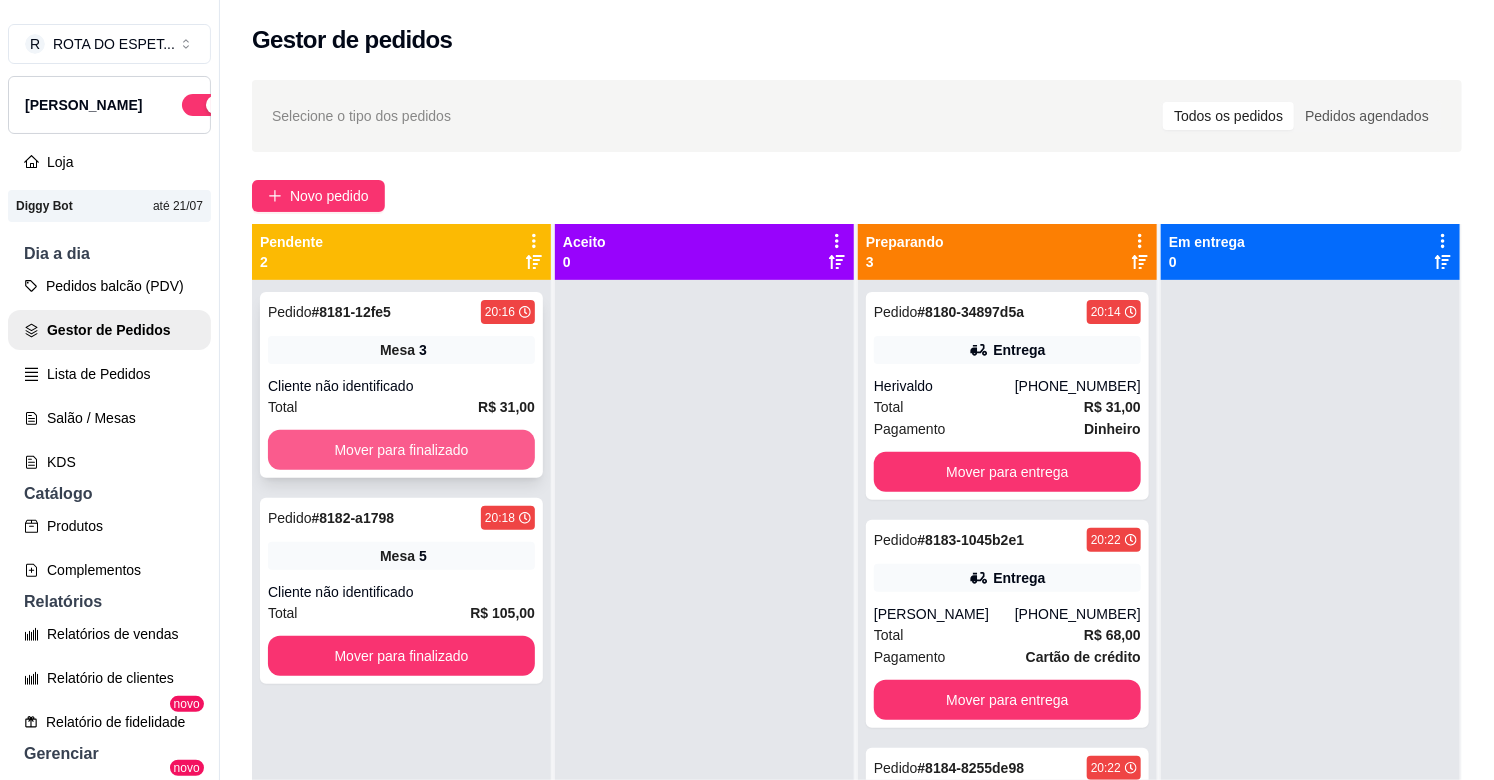 click on "Mover para finalizado" at bounding box center [401, 450] 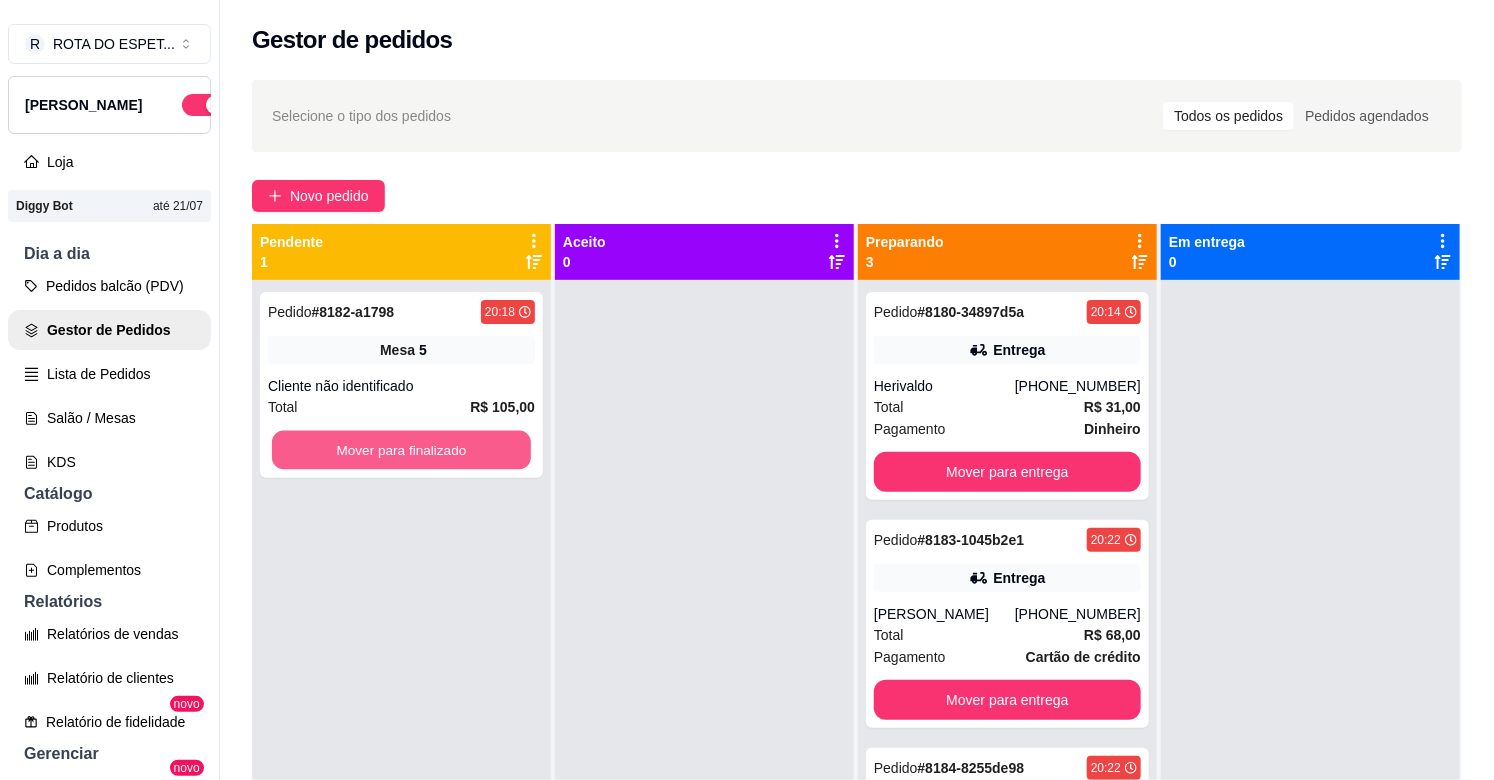 click on "Mover para finalizado" at bounding box center [401, 450] 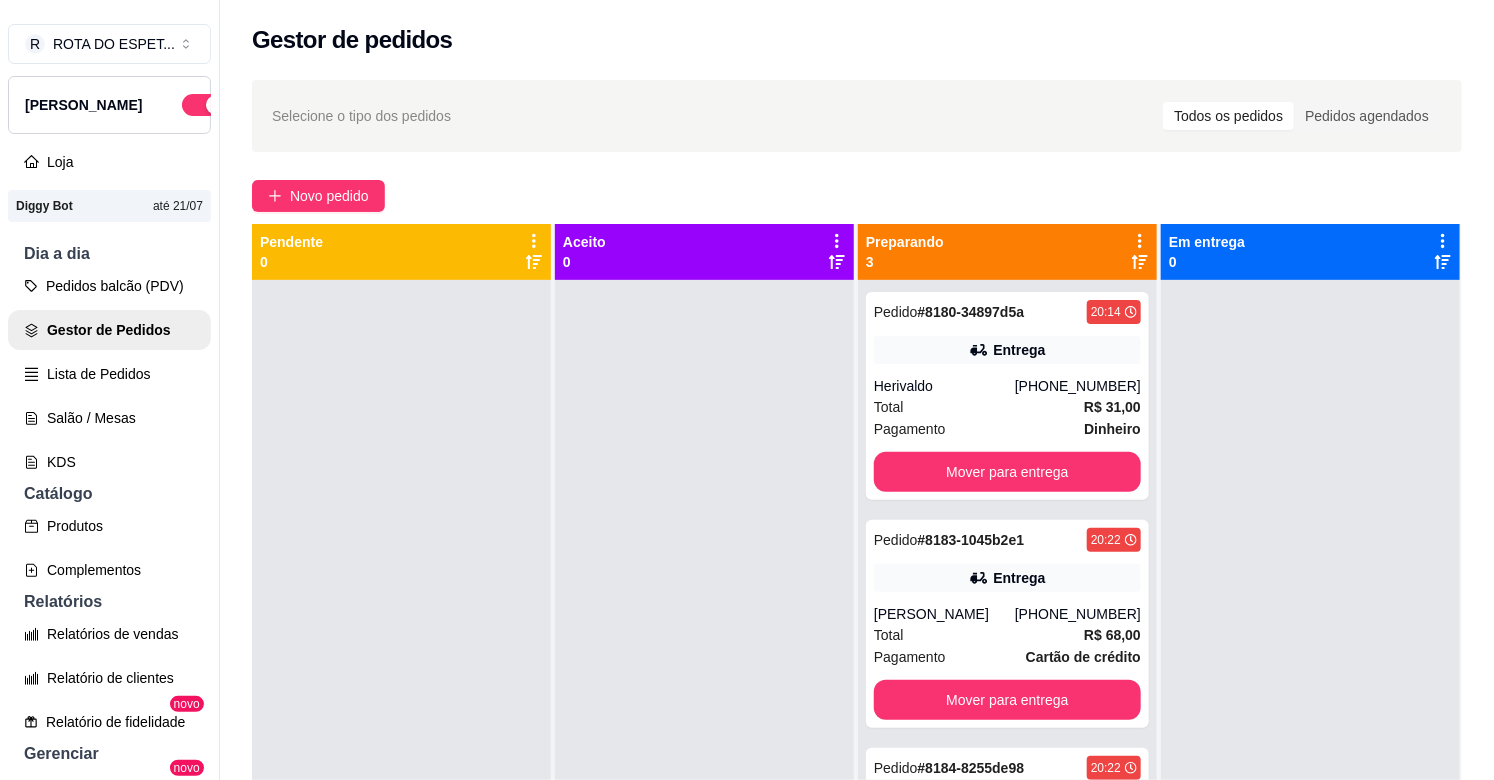 click at bounding box center [704, 670] 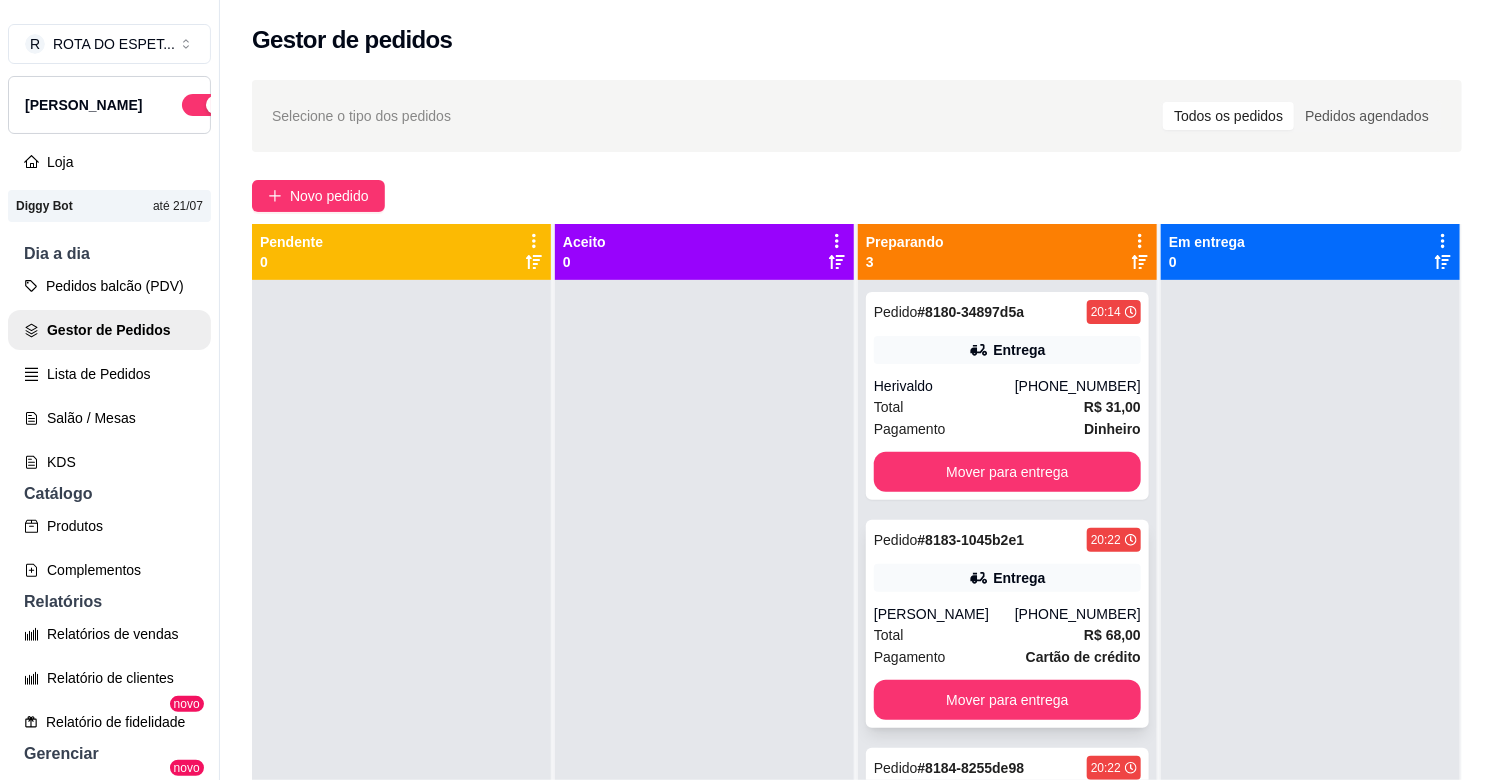 scroll, scrollTop: 55, scrollLeft: 0, axis: vertical 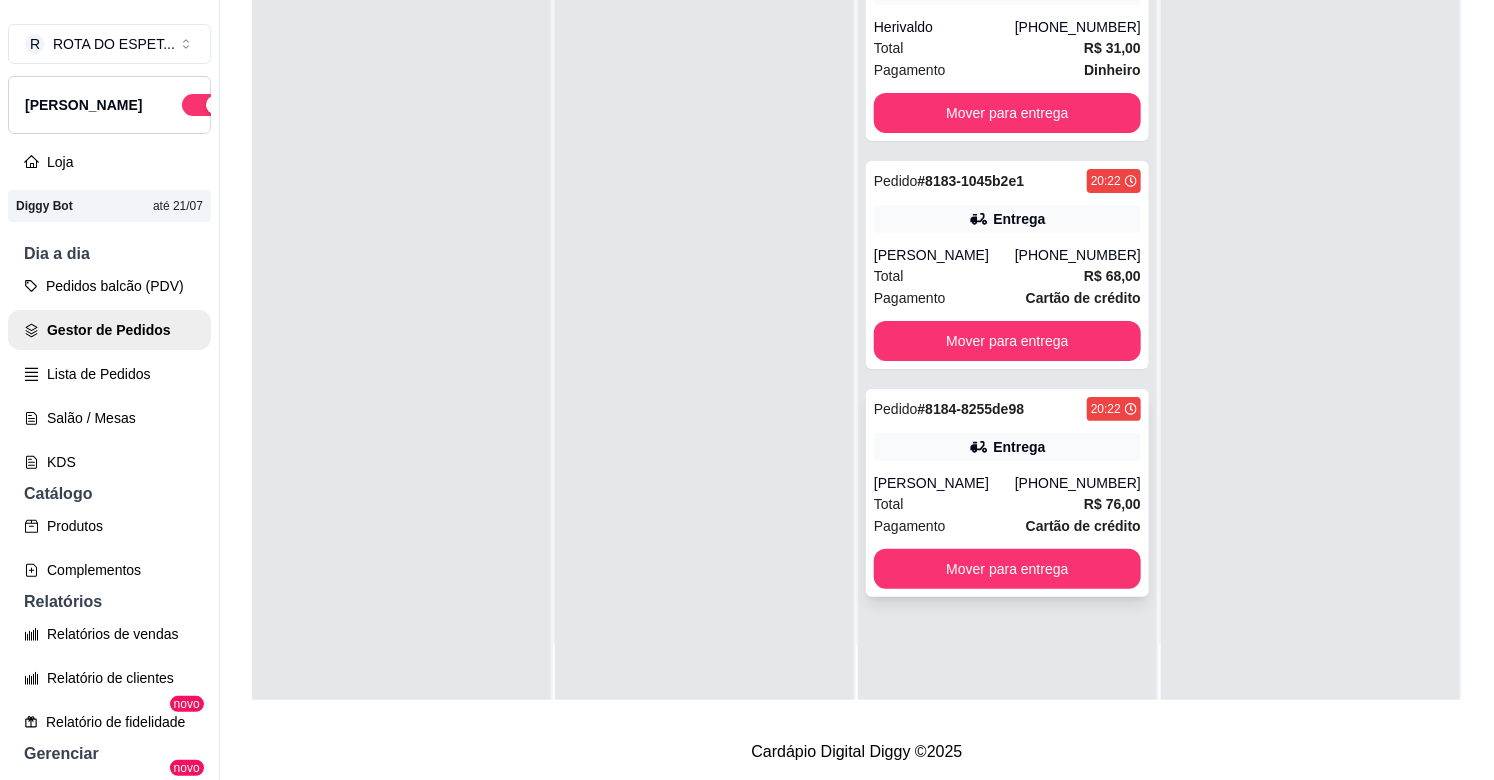 click on "Total R$ 76,00" at bounding box center [1007, 504] 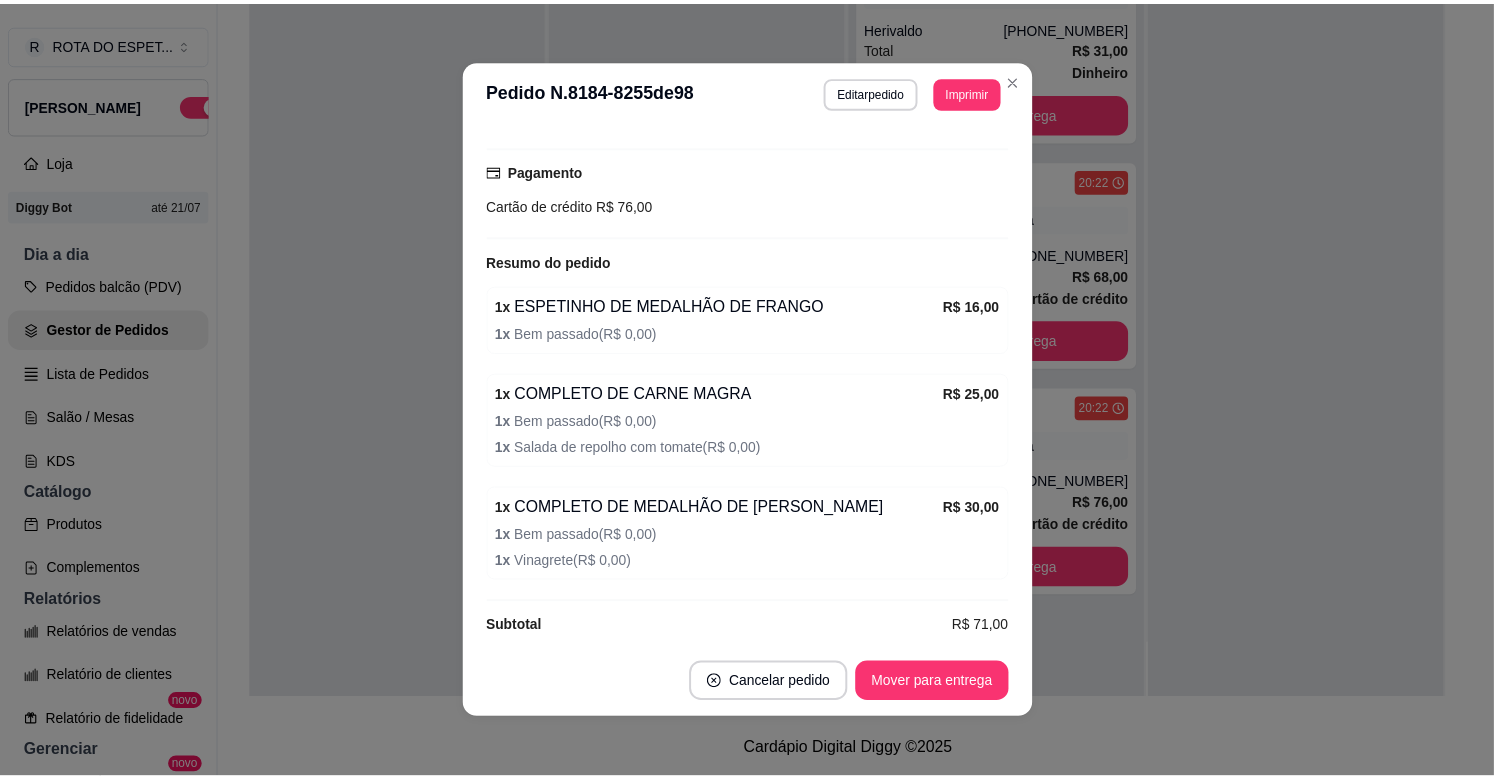 scroll, scrollTop: 525, scrollLeft: 0, axis: vertical 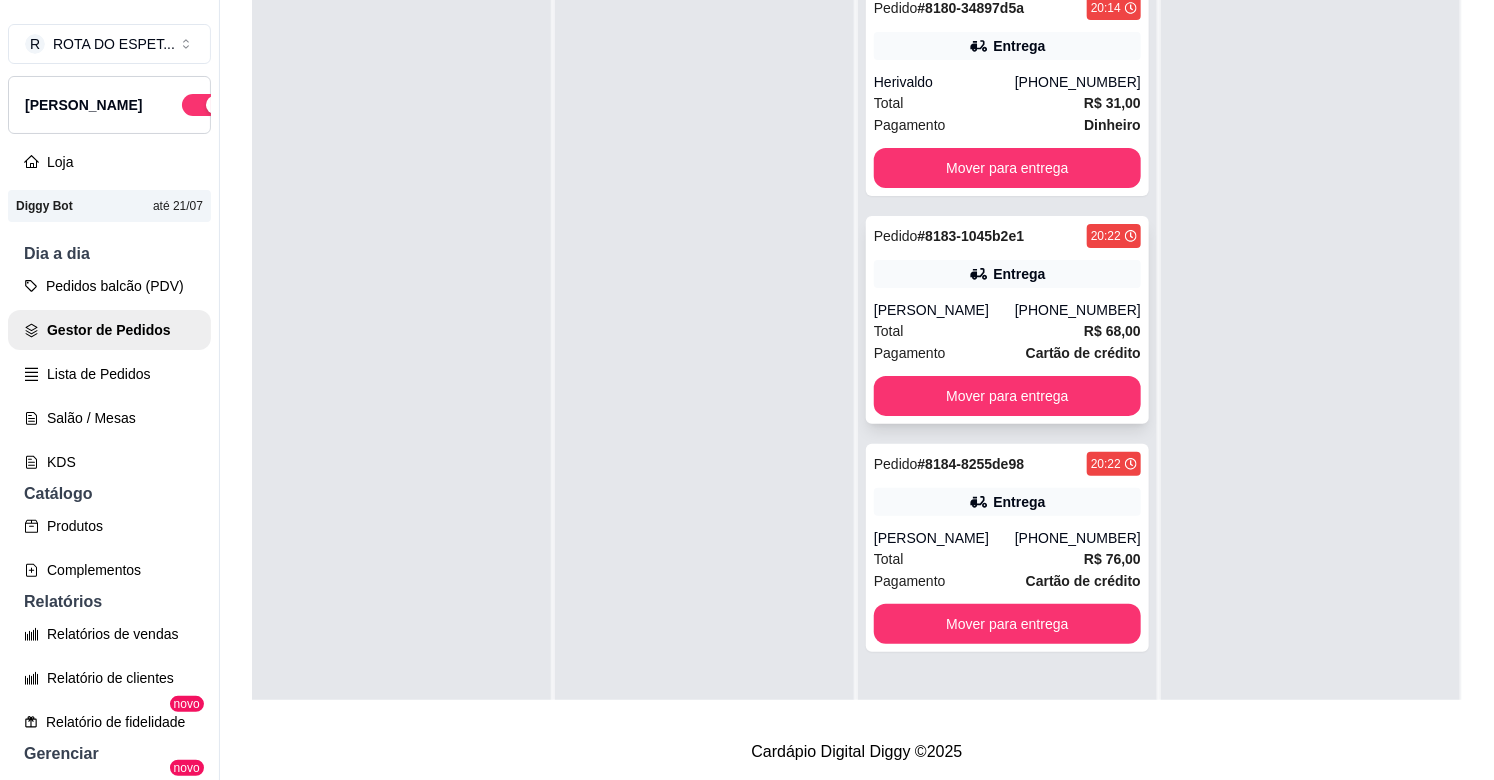 click on "Total R$ 68,00" at bounding box center (1007, 331) 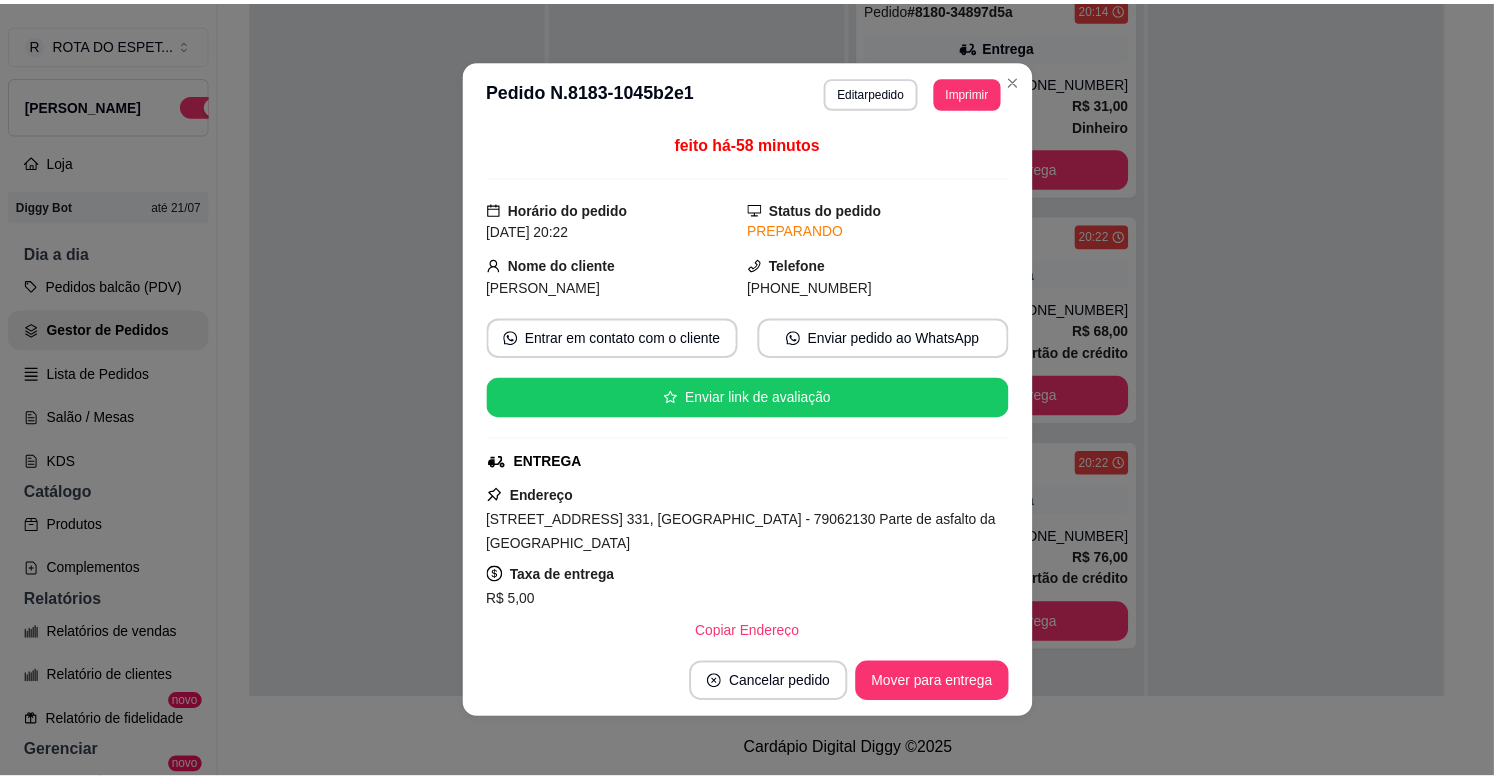scroll, scrollTop: 444, scrollLeft: 0, axis: vertical 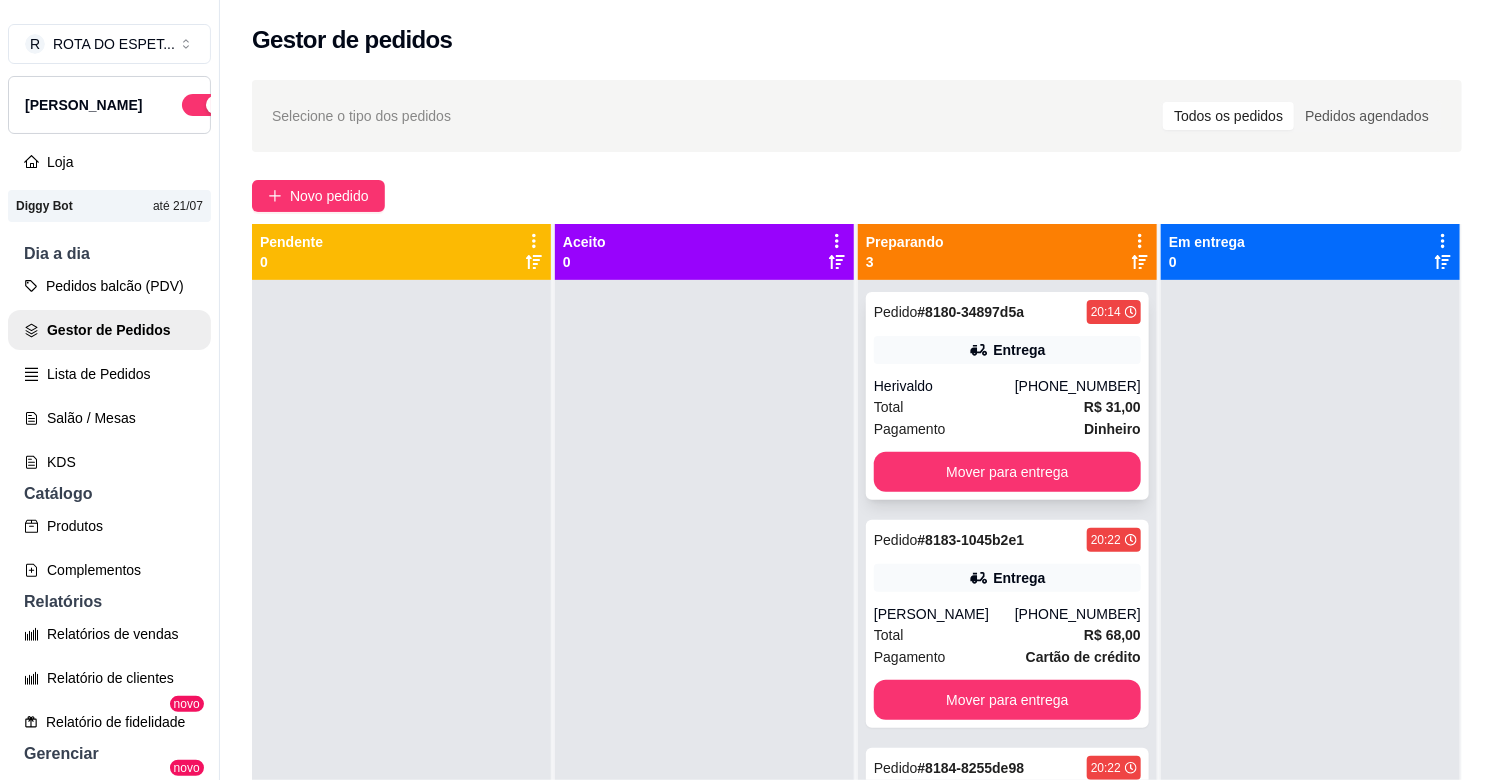 click on "Pagamento Dinheiro" at bounding box center [1007, 429] 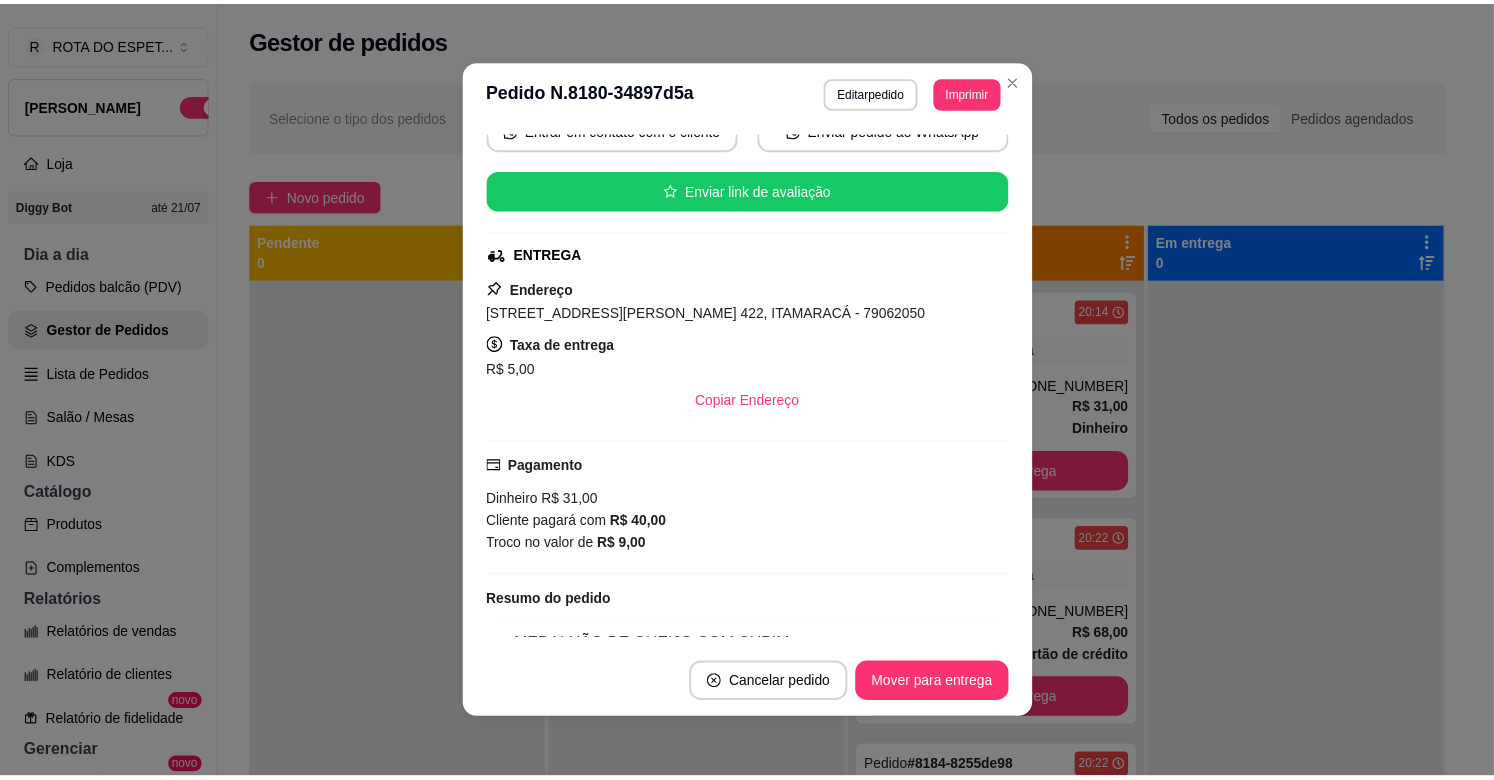 scroll, scrollTop: 430, scrollLeft: 0, axis: vertical 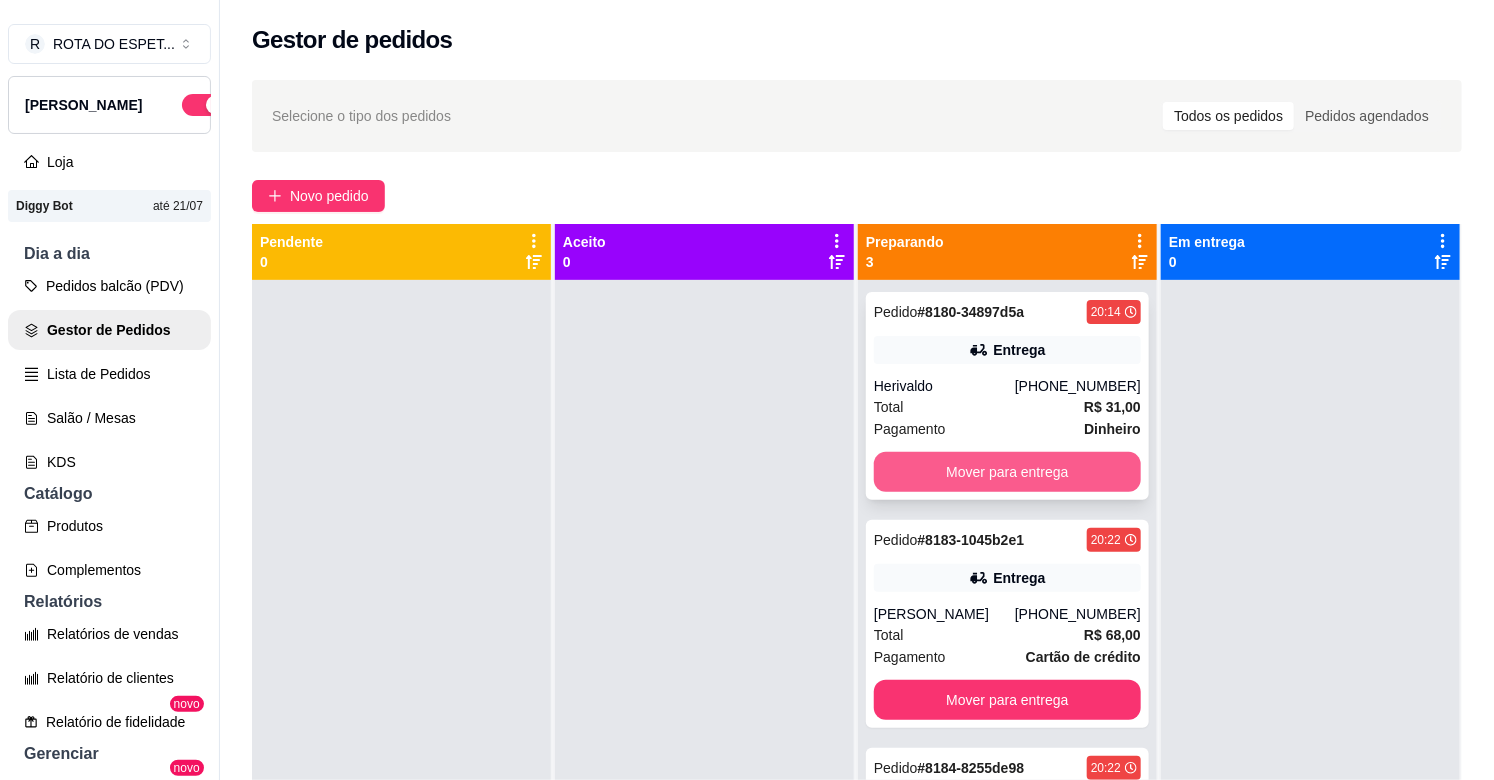 click on "Mover para entrega" at bounding box center (1007, 472) 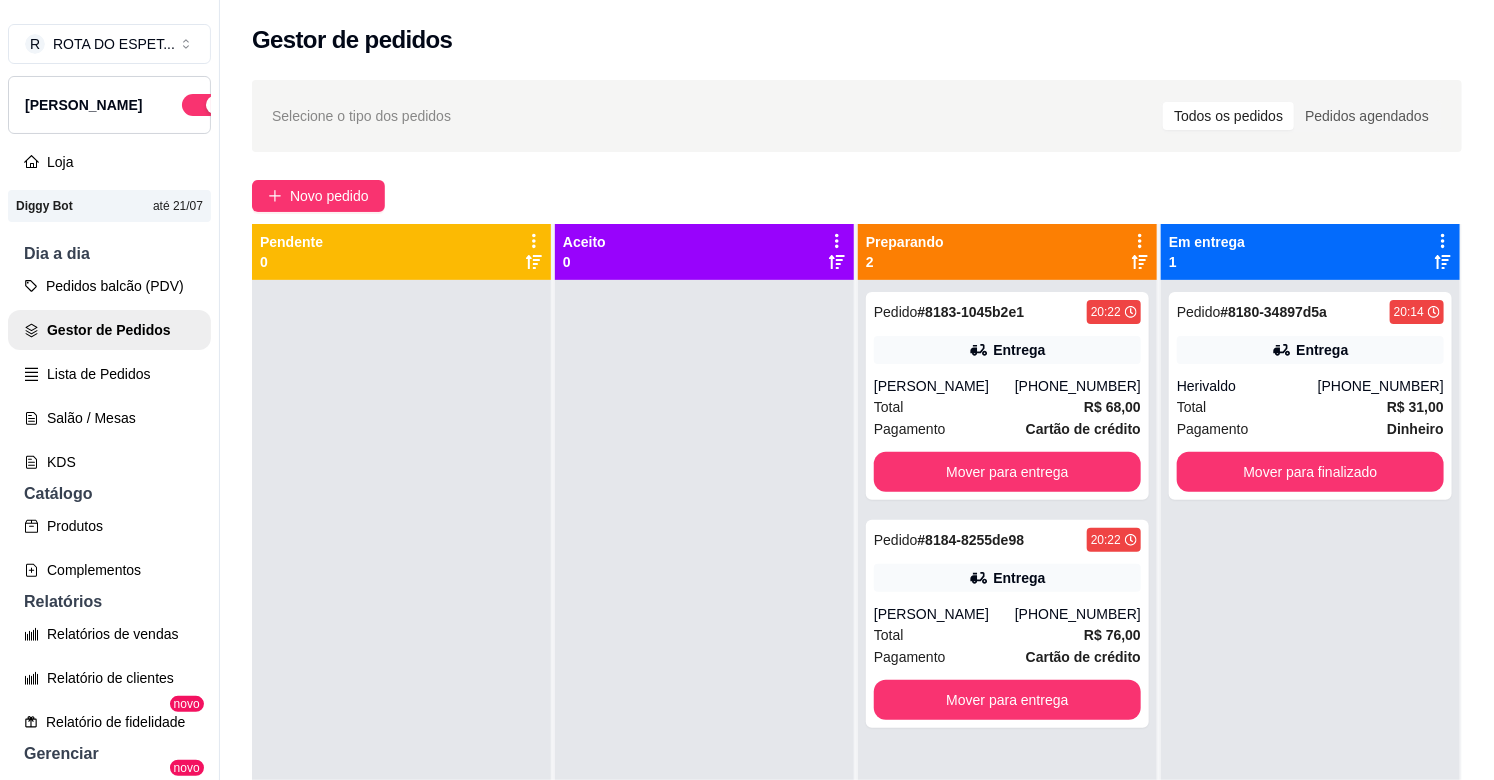click at bounding box center (704, 670) 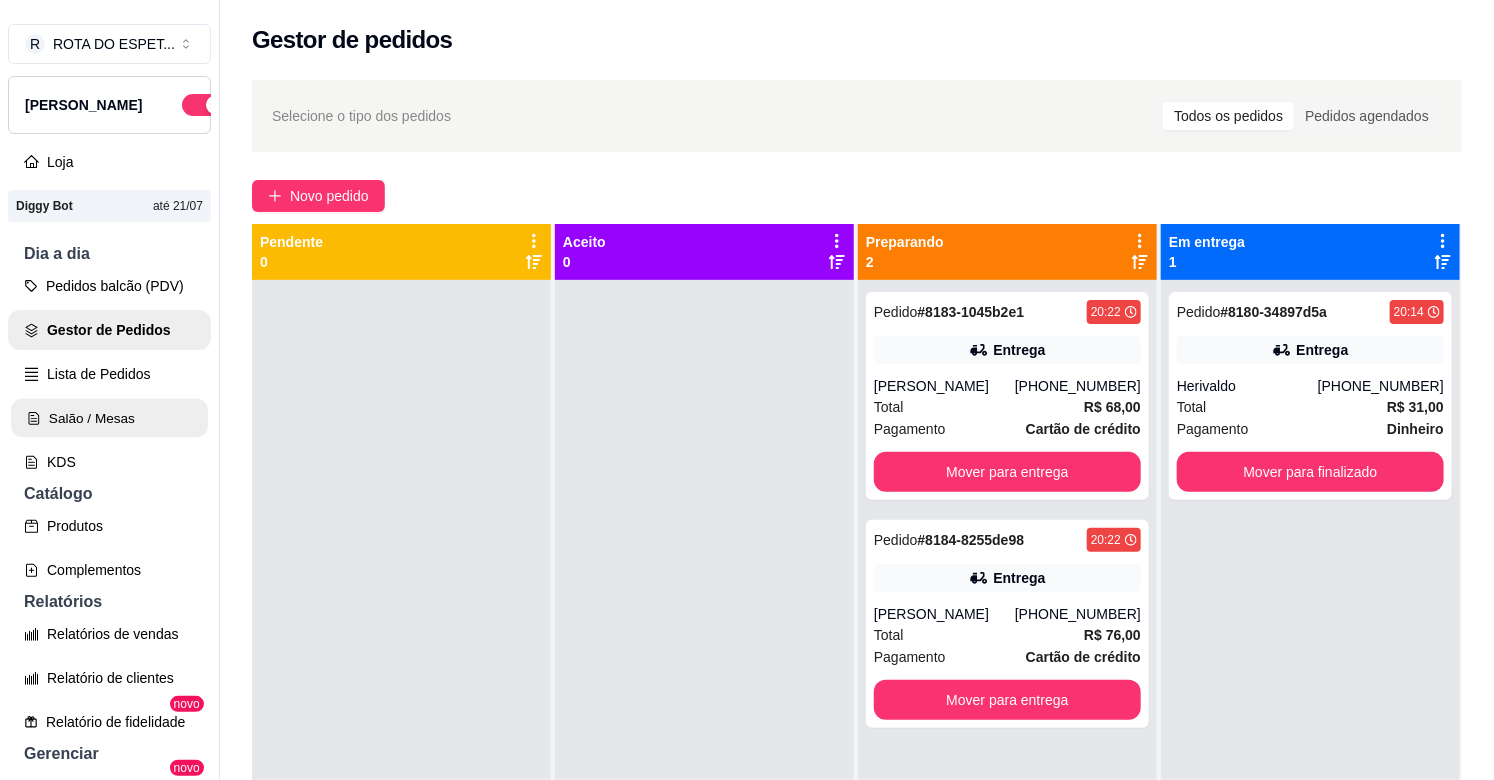 click on "Salão / Mesas" at bounding box center [109, 418] 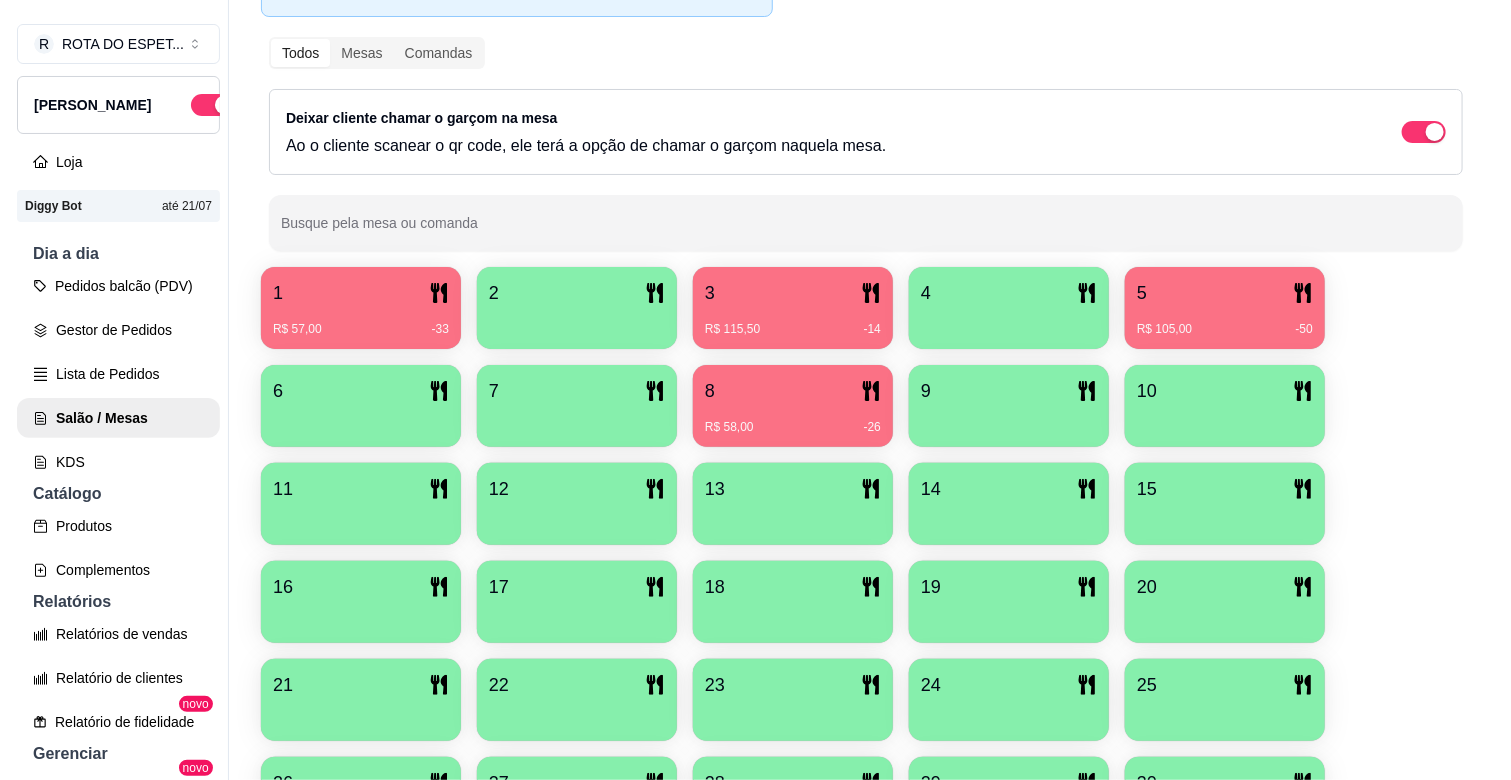 scroll, scrollTop: 183, scrollLeft: 0, axis: vertical 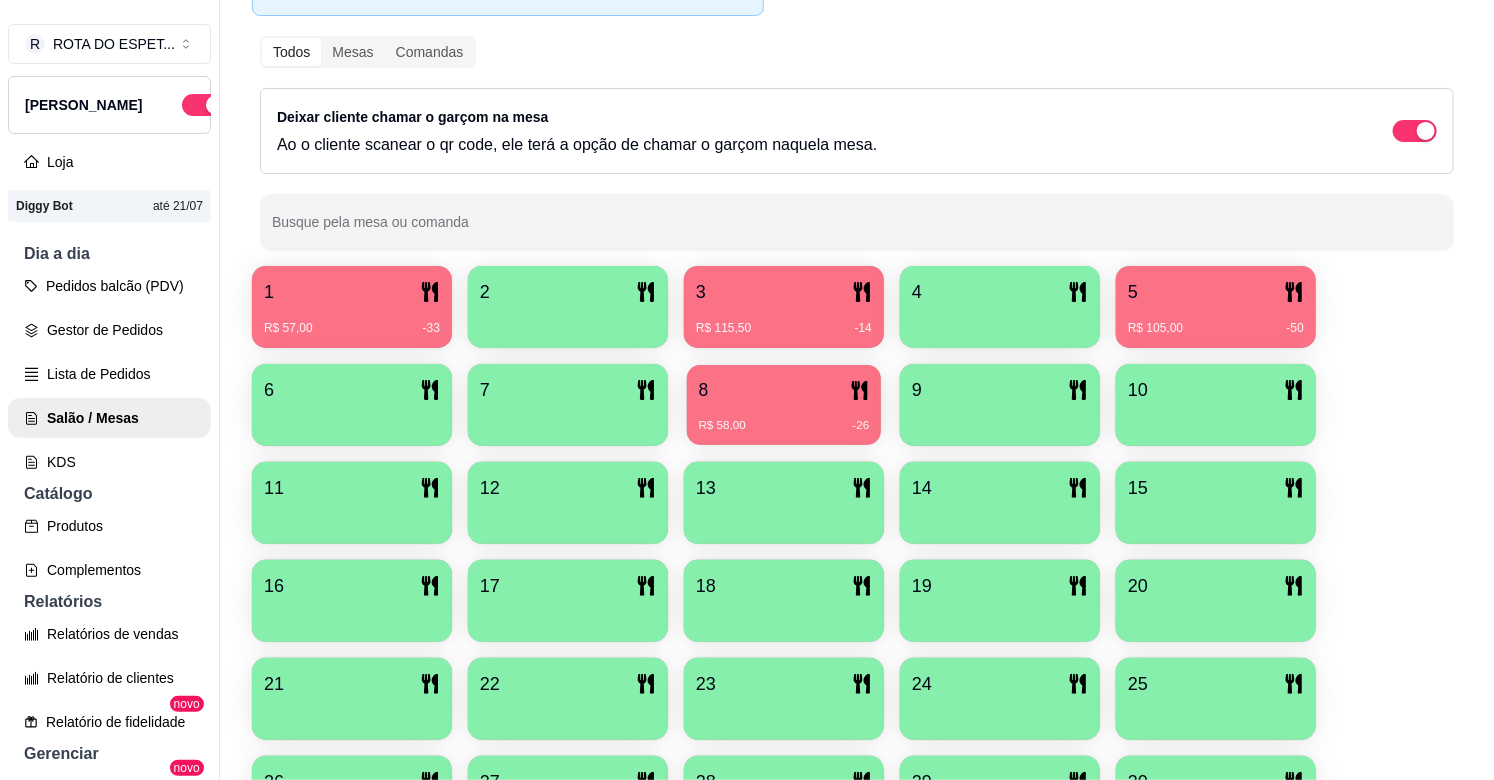 click on "R$ 58,00 -26" at bounding box center (784, 426) 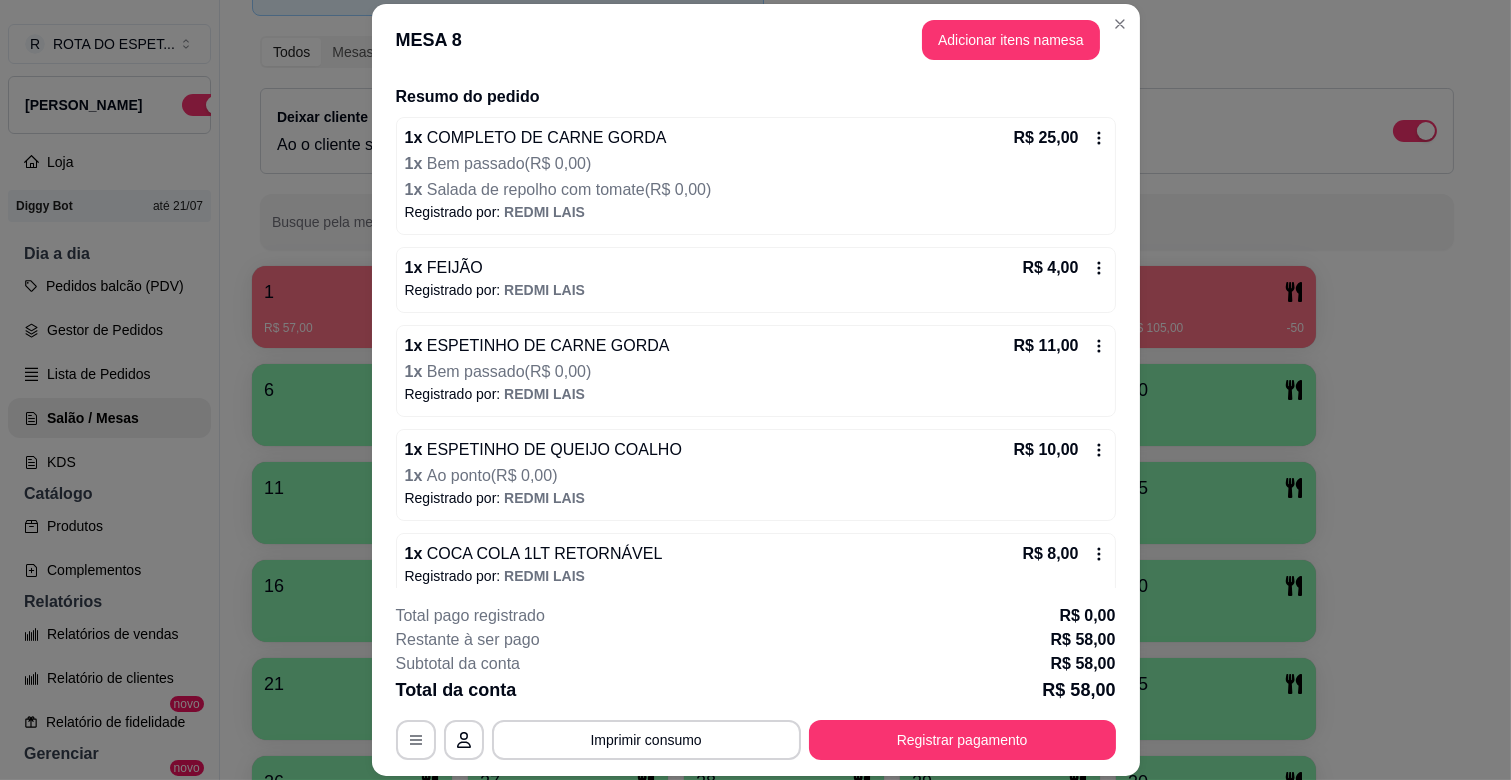 scroll, scrollTop: 167, scrollLeft: 0, axis: vertical 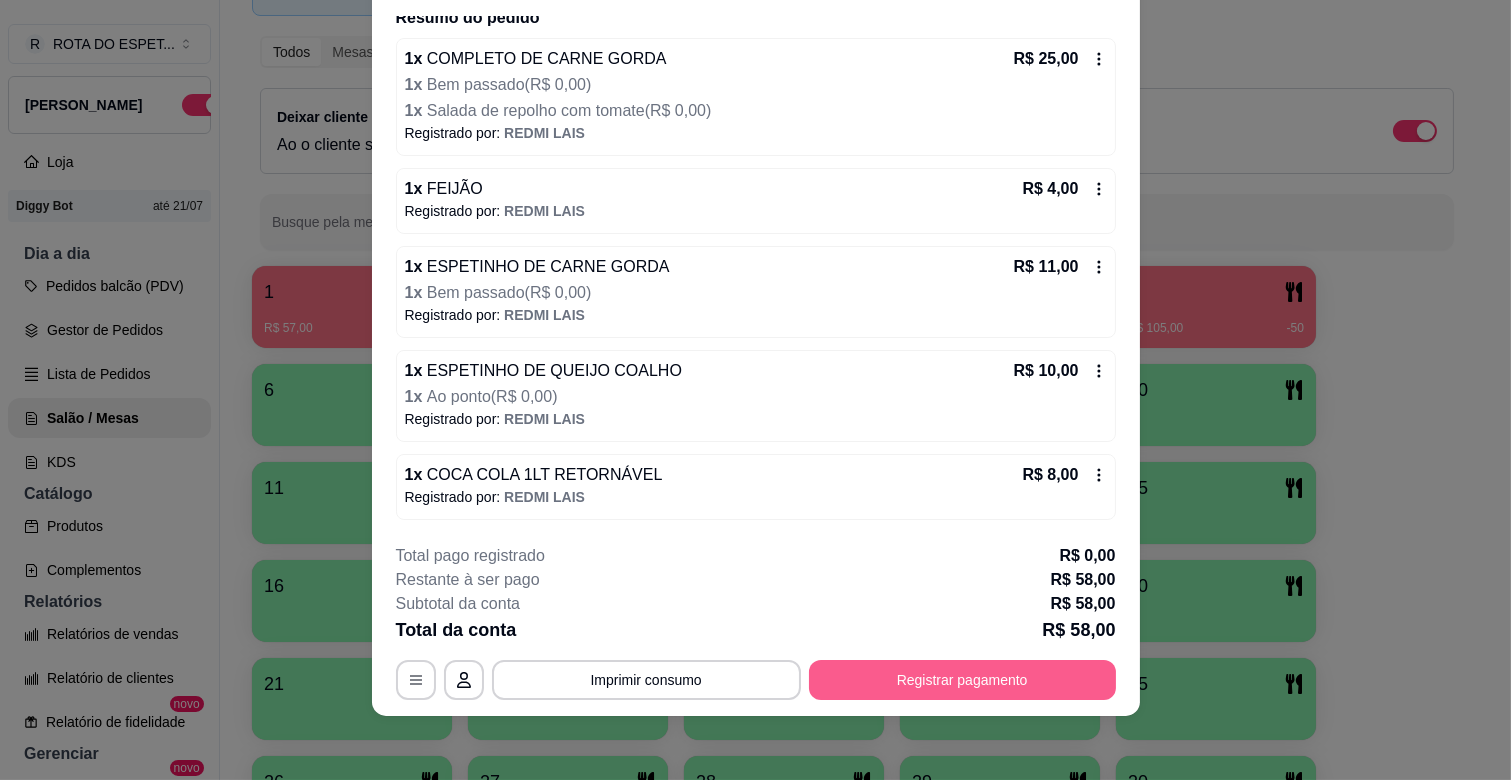 click on "Registrar pagamento" at bounding box center (962, 680) 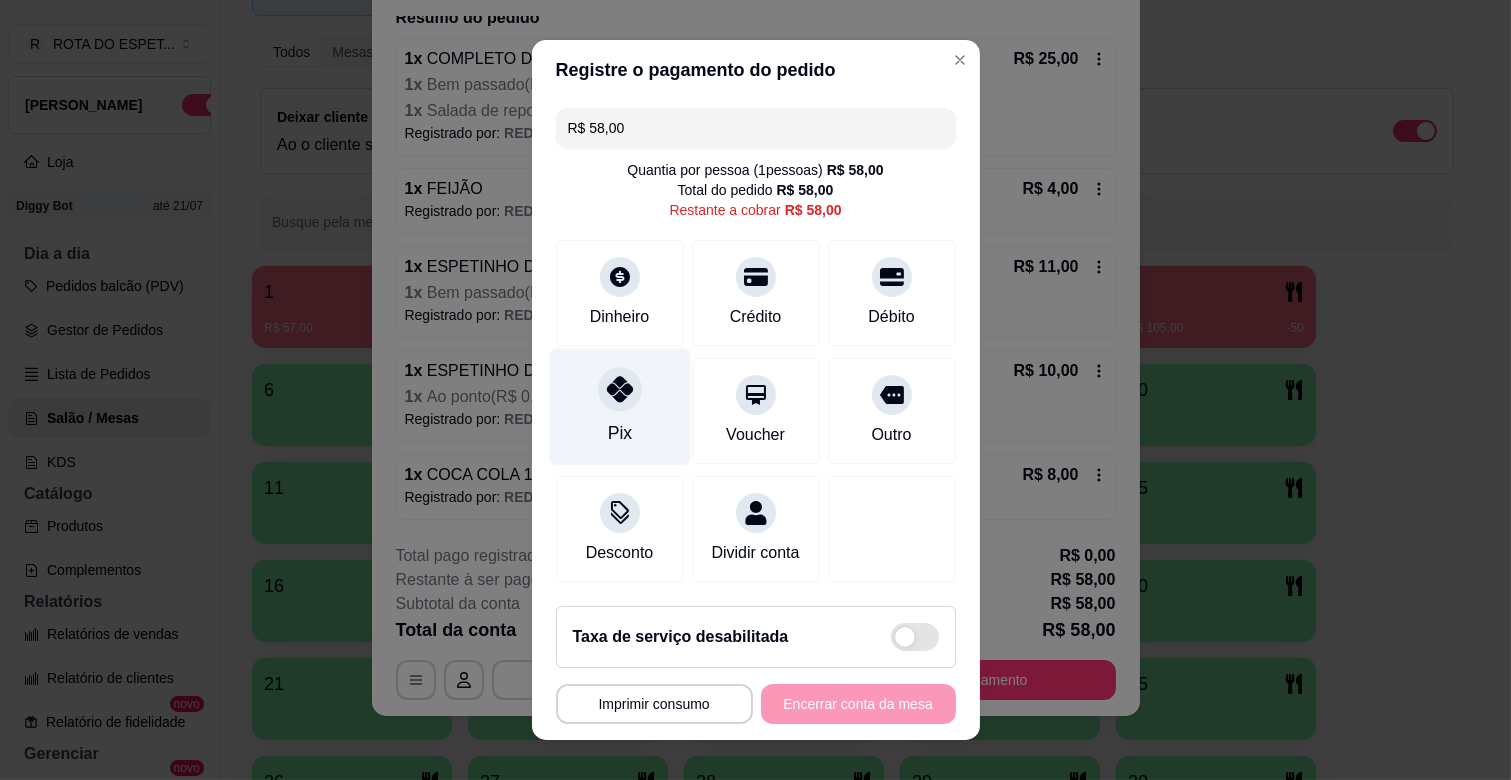 click on "Pix" at bounding box center [619, 407] 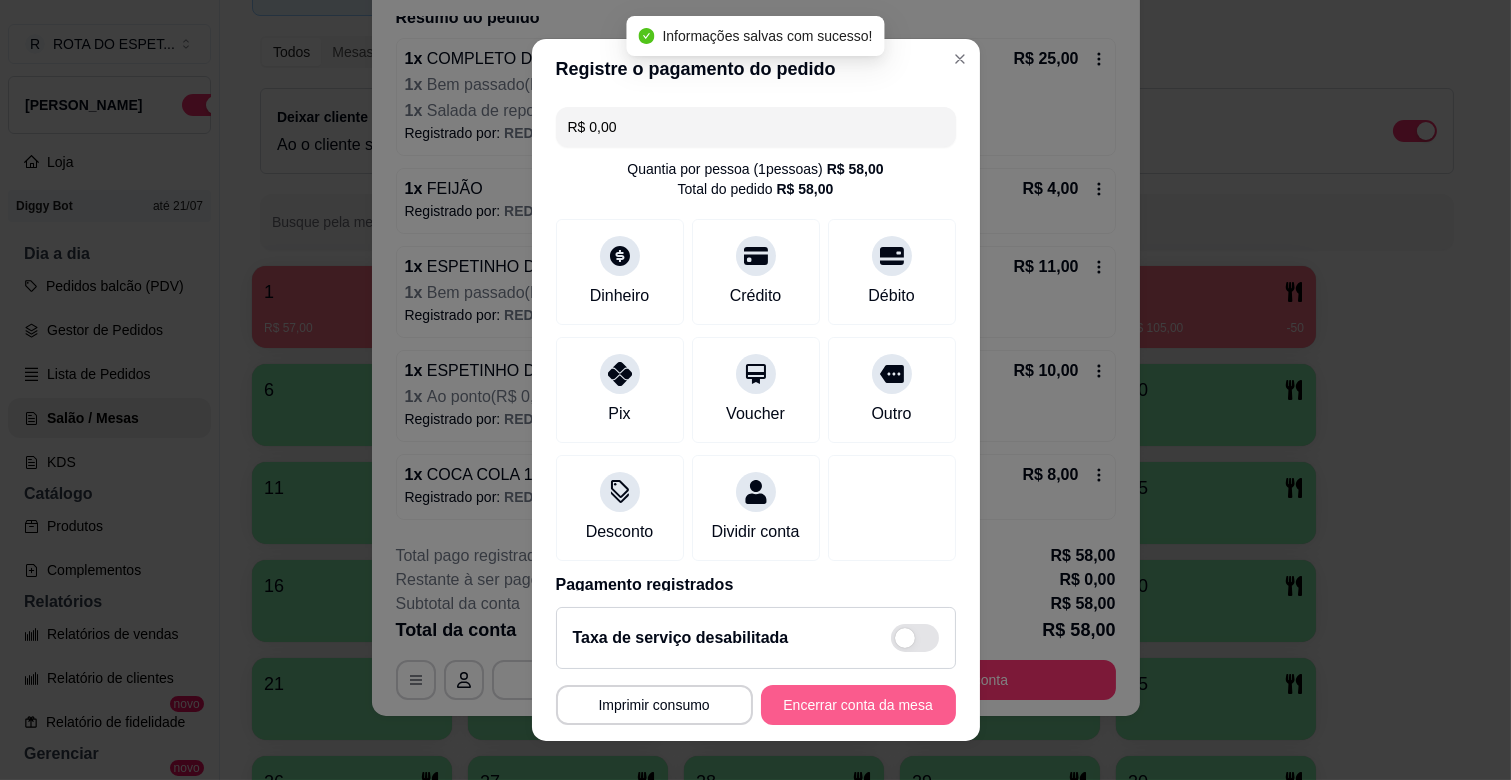 type on "R$ 0,00" 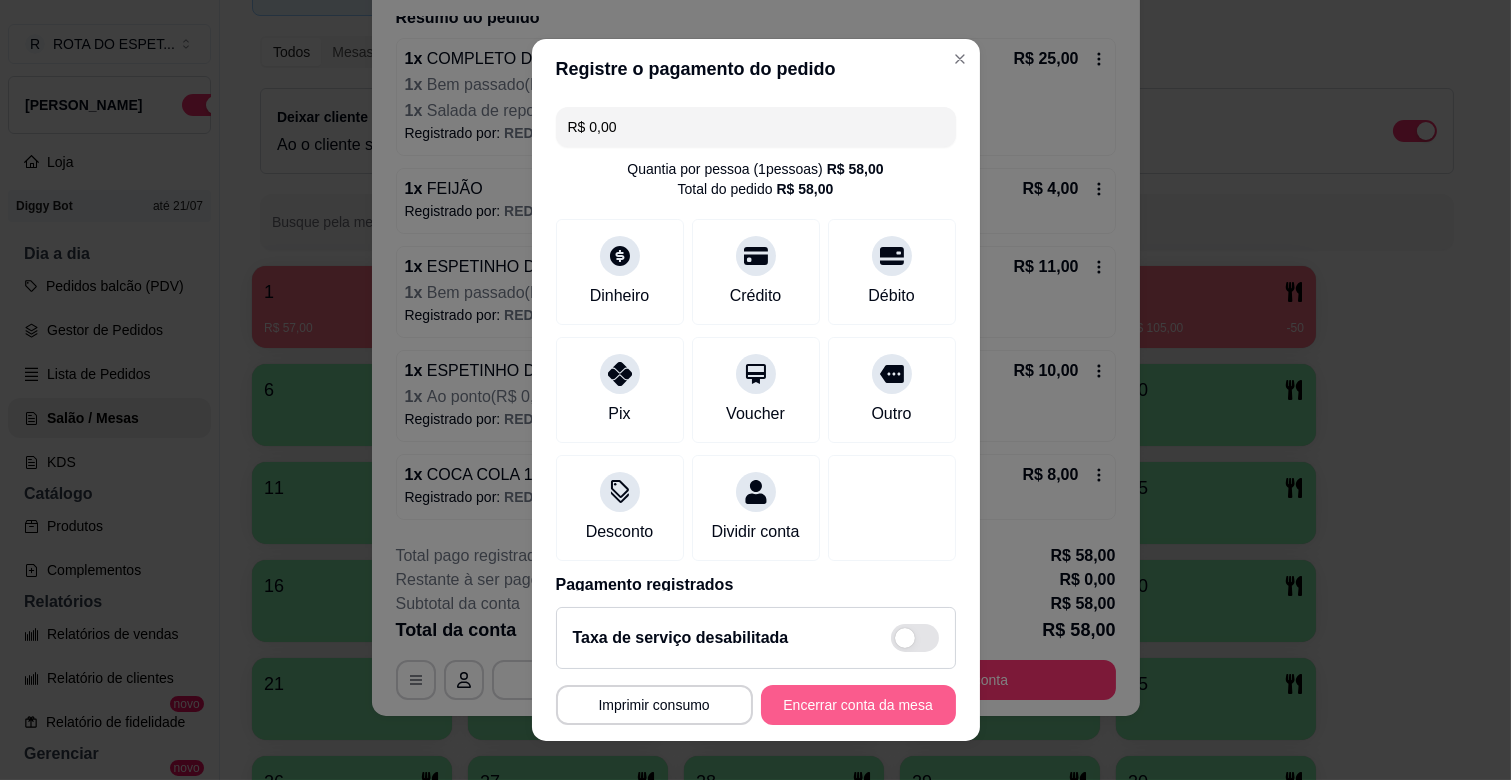 click on "Encerrar conta da mesa" at bounding box center (858, 705) 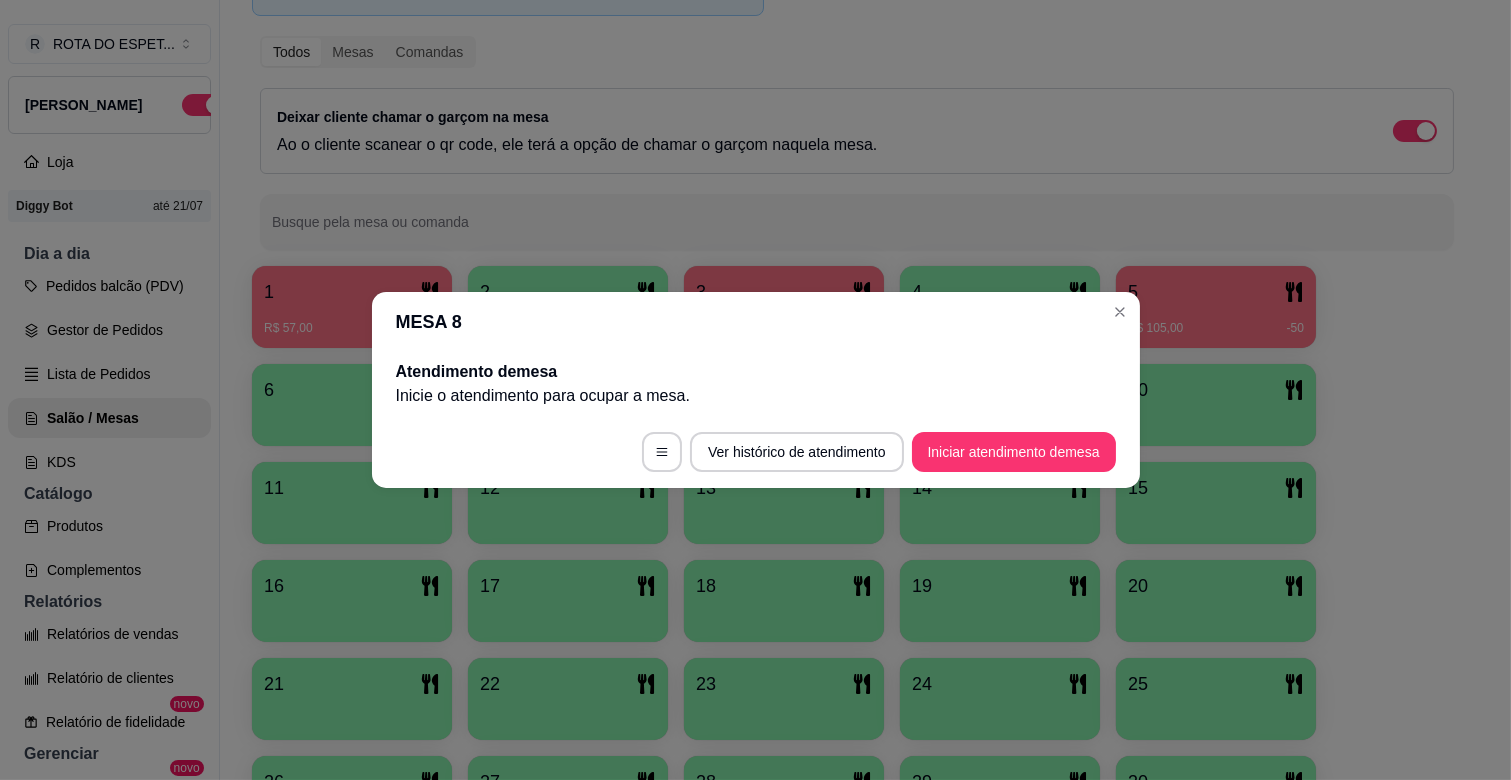 scroll, scrollTop: 0, scrollLeft: 0, axis: both 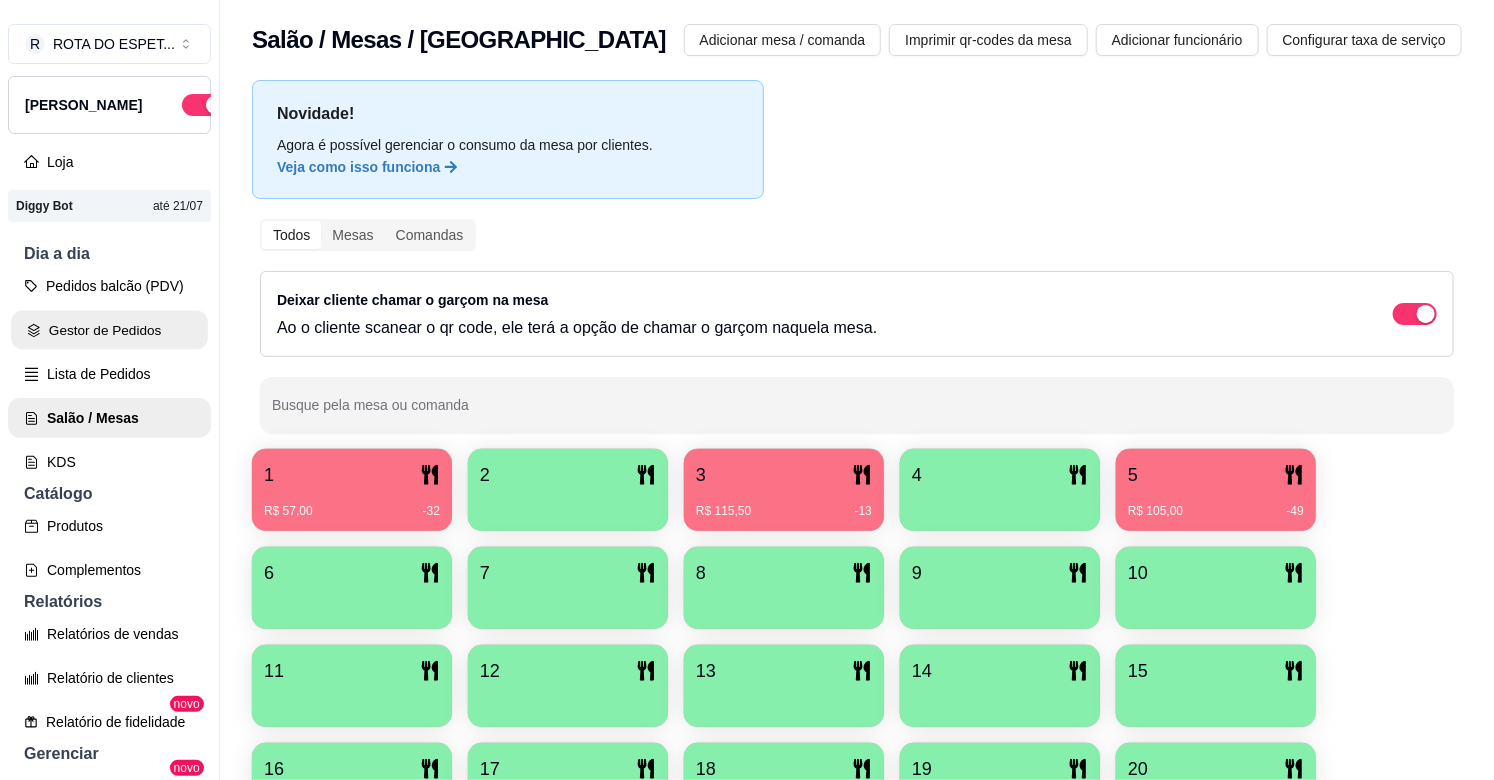 click on "Gestor de Pedidos" at bounding box center (109, 330) 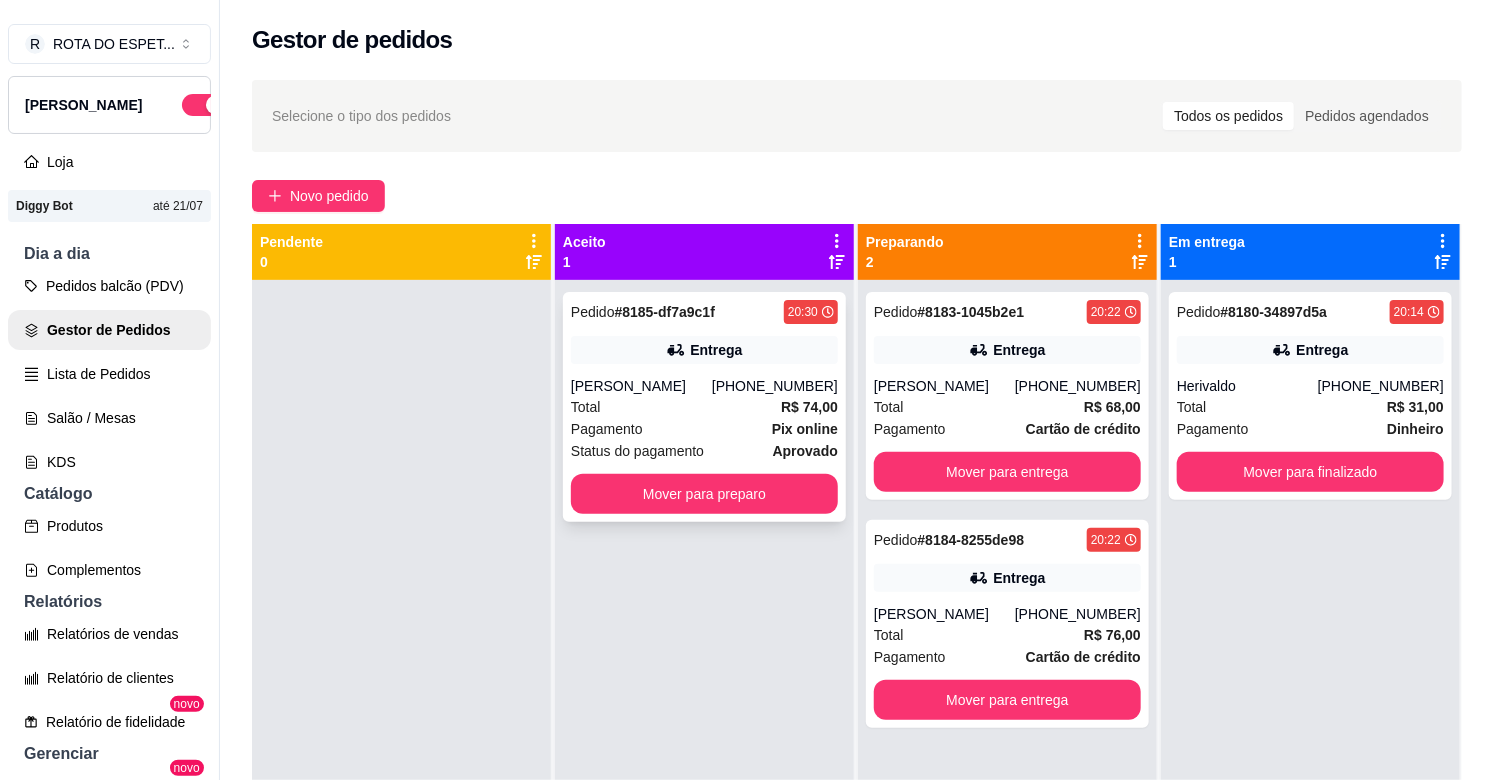 click on "[PHONE_NUMBER]" at bounding box center (775, 386) 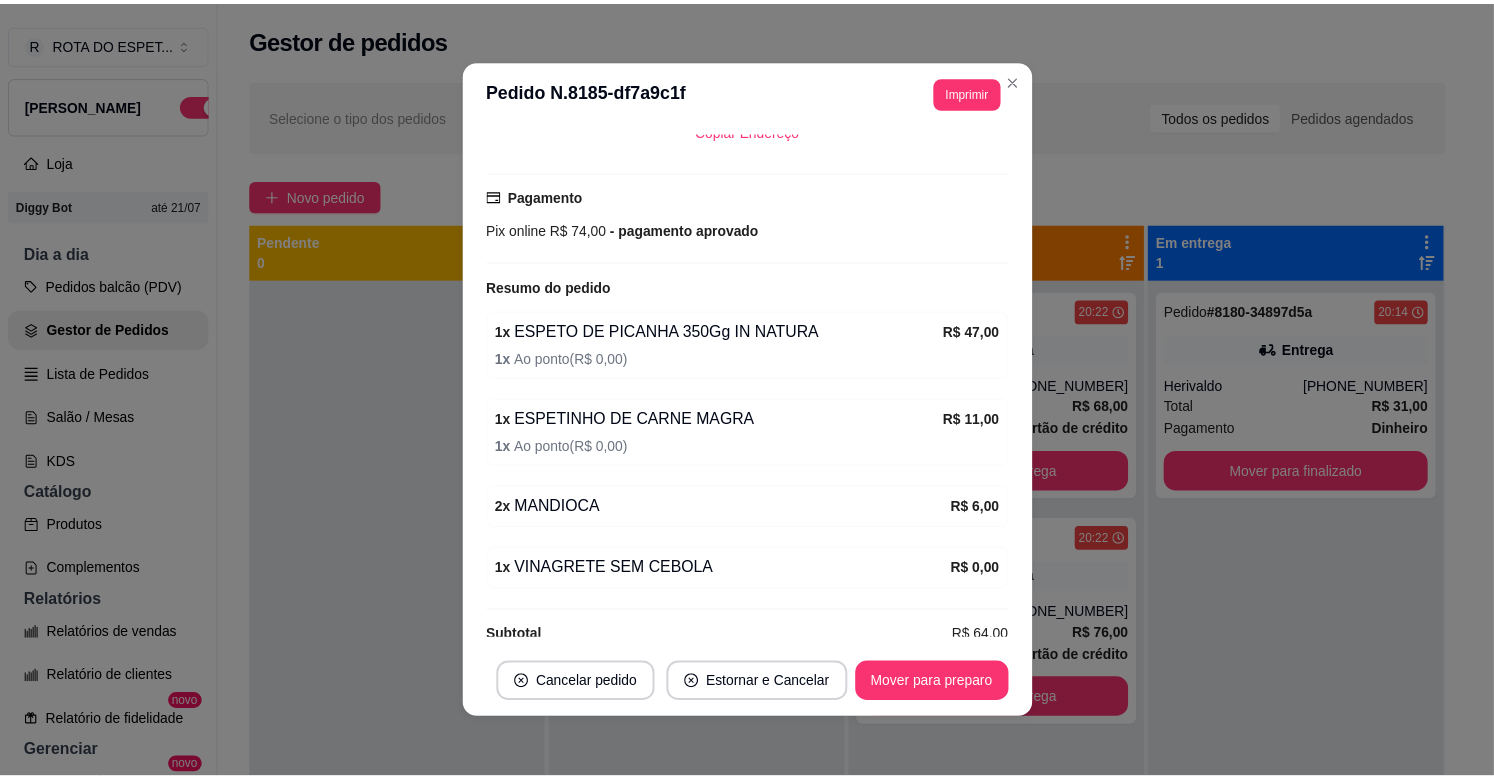 scroll, scrollTop: 510, scrollLeft: 0, axis: vertical 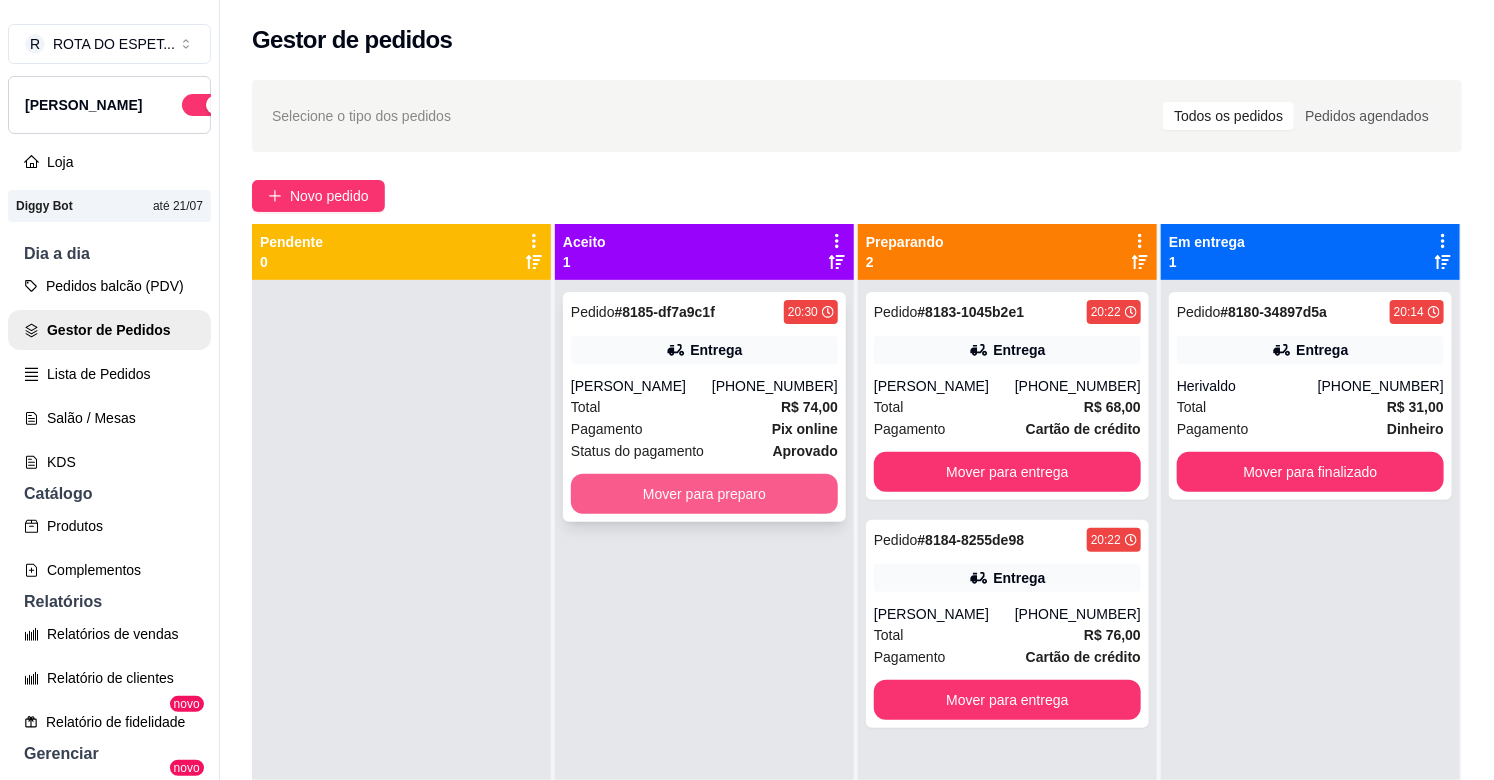 click on "Mover para preparo" at bounding box center [704, 494] 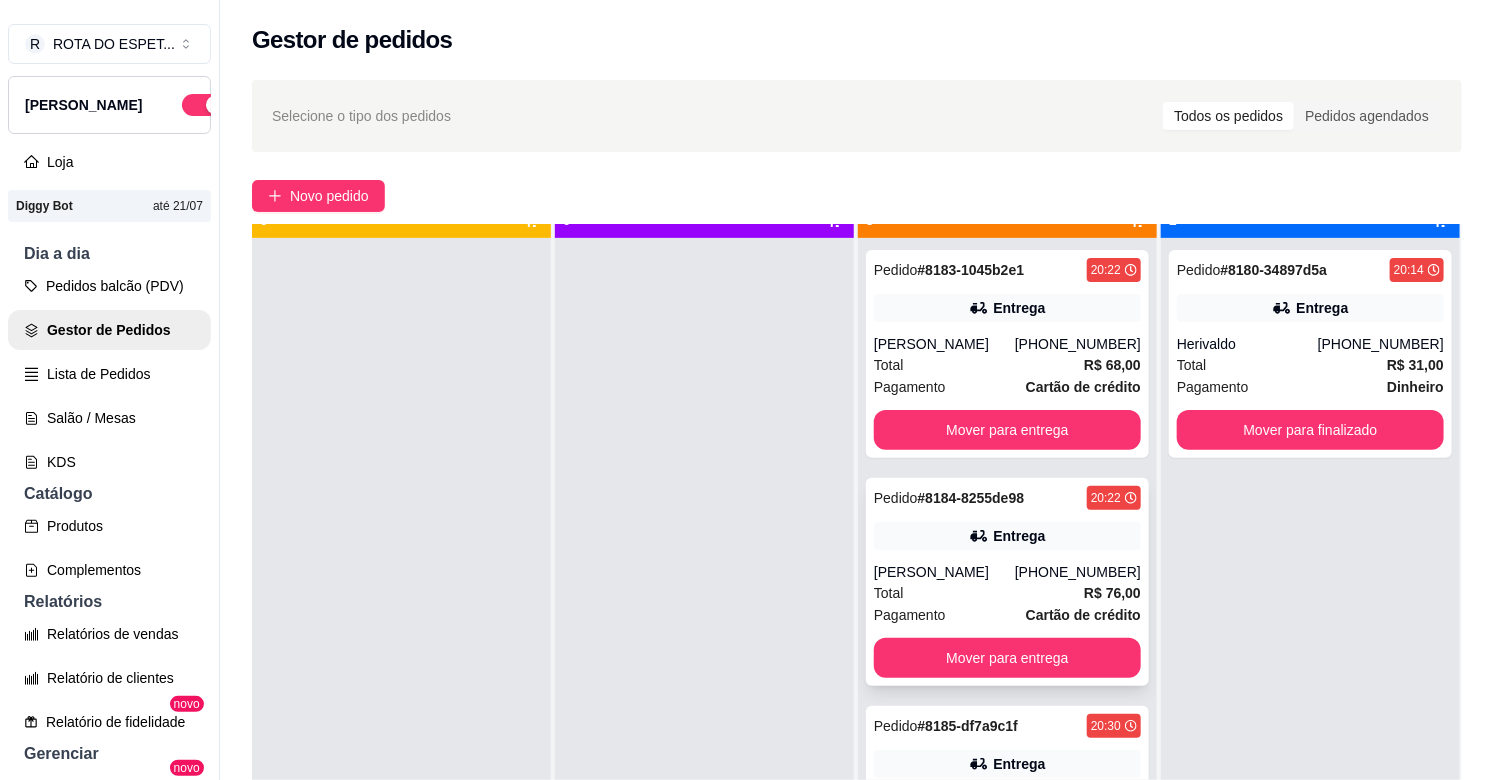 scroll, scrollTop: 55, scrollLeft: 0, axis: vertical 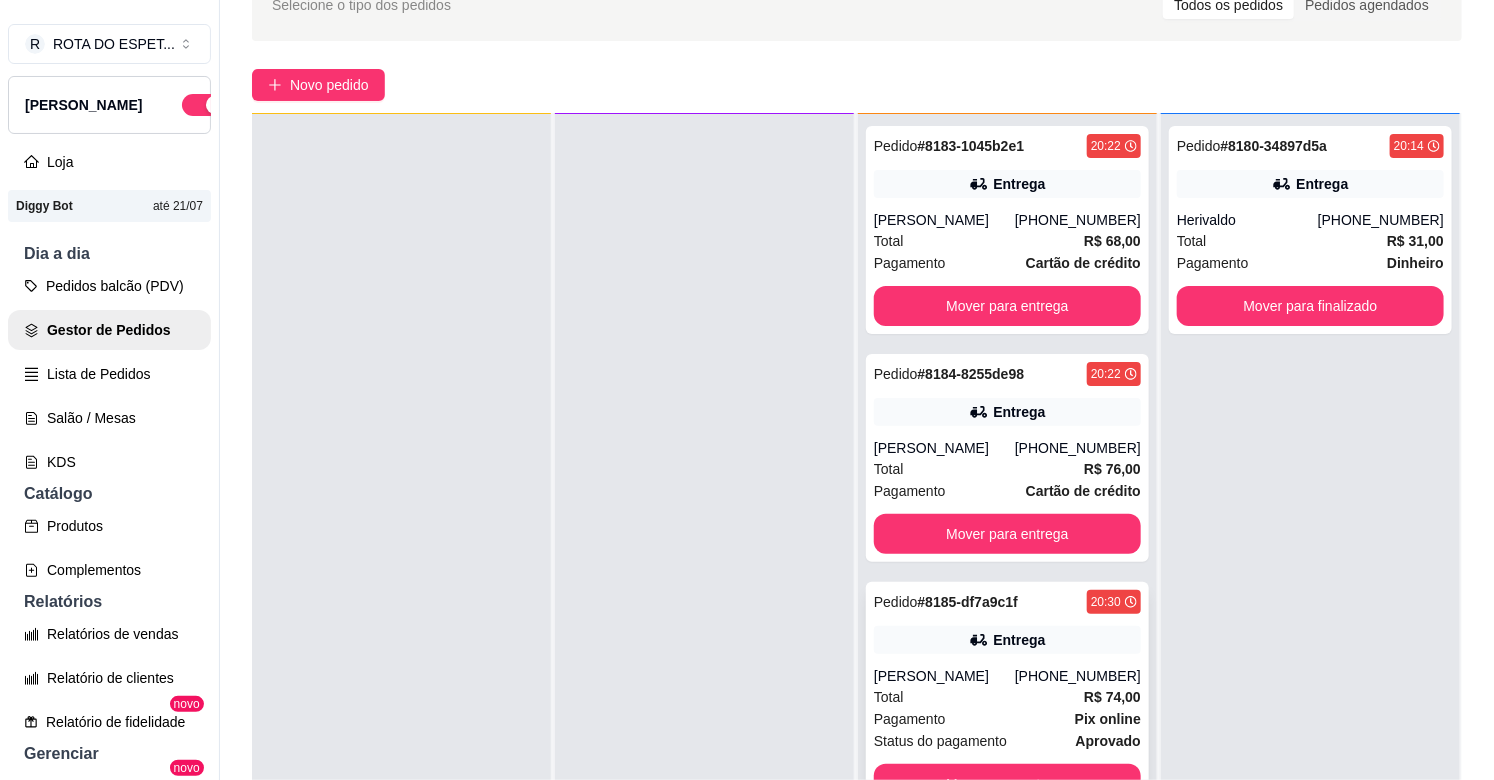 click on "Entrega" at bounding box center (1007, 640) 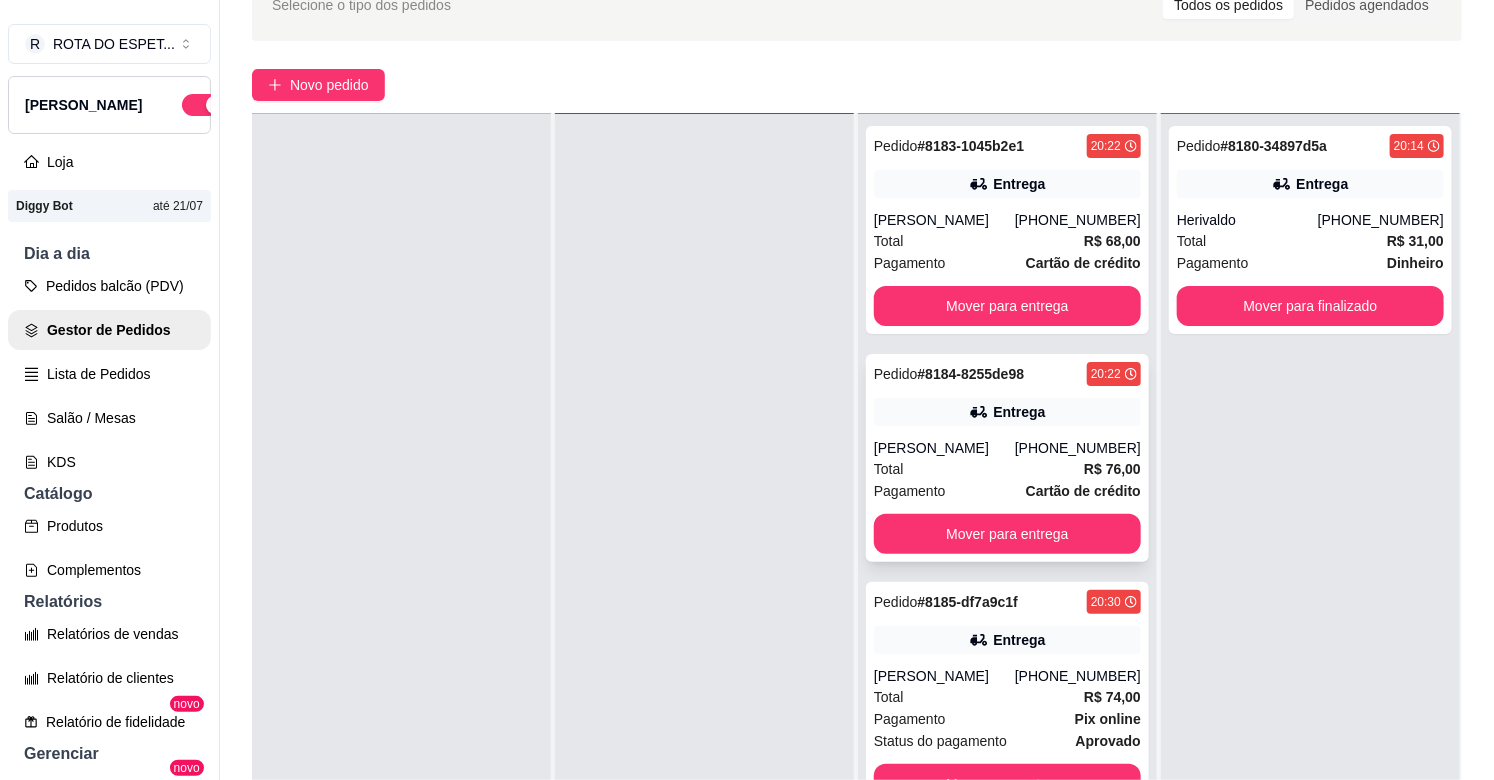 click on "Entrega" at bounding box center (1007, 412) 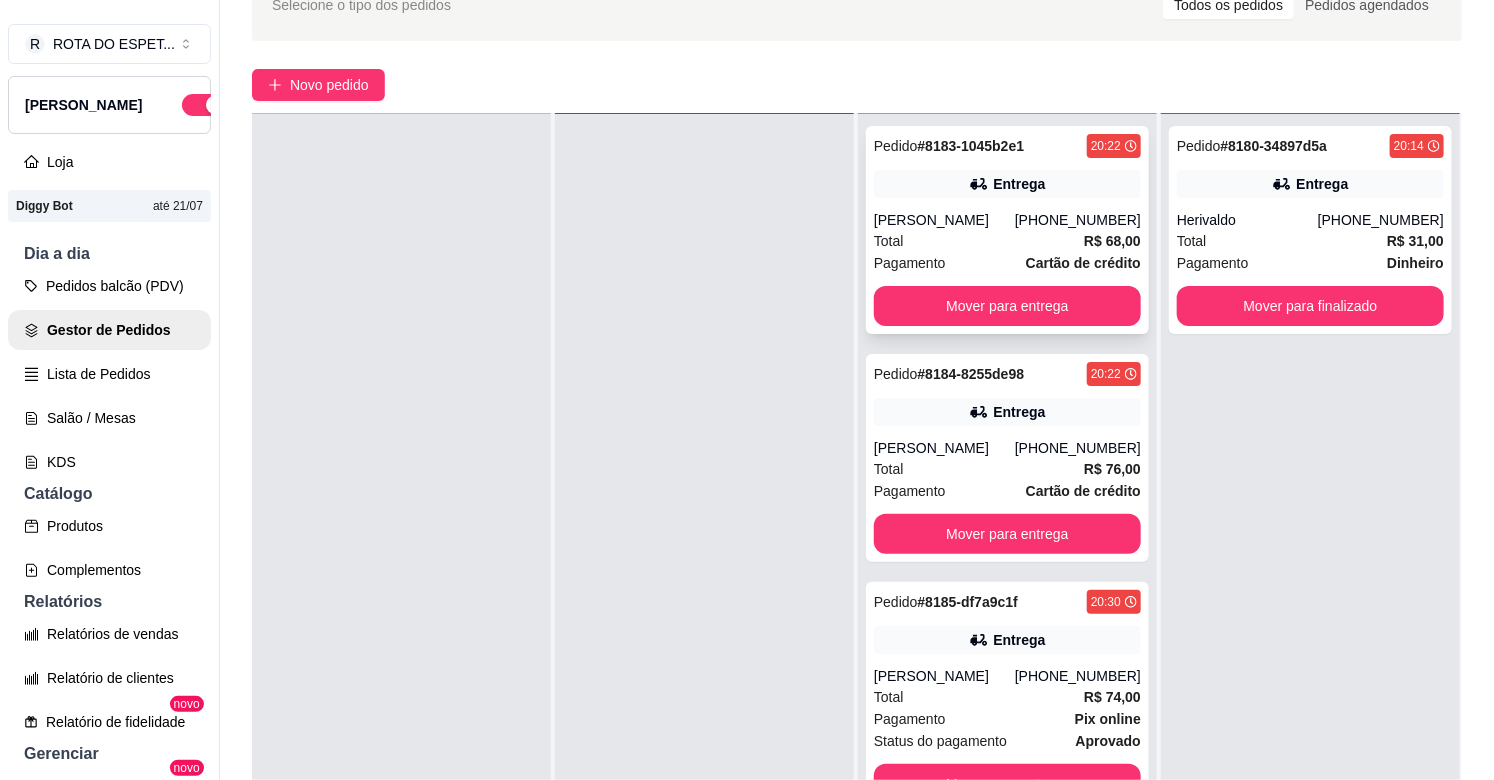 click on "[PERSON_NAME]" at bounding box center (944, 220) 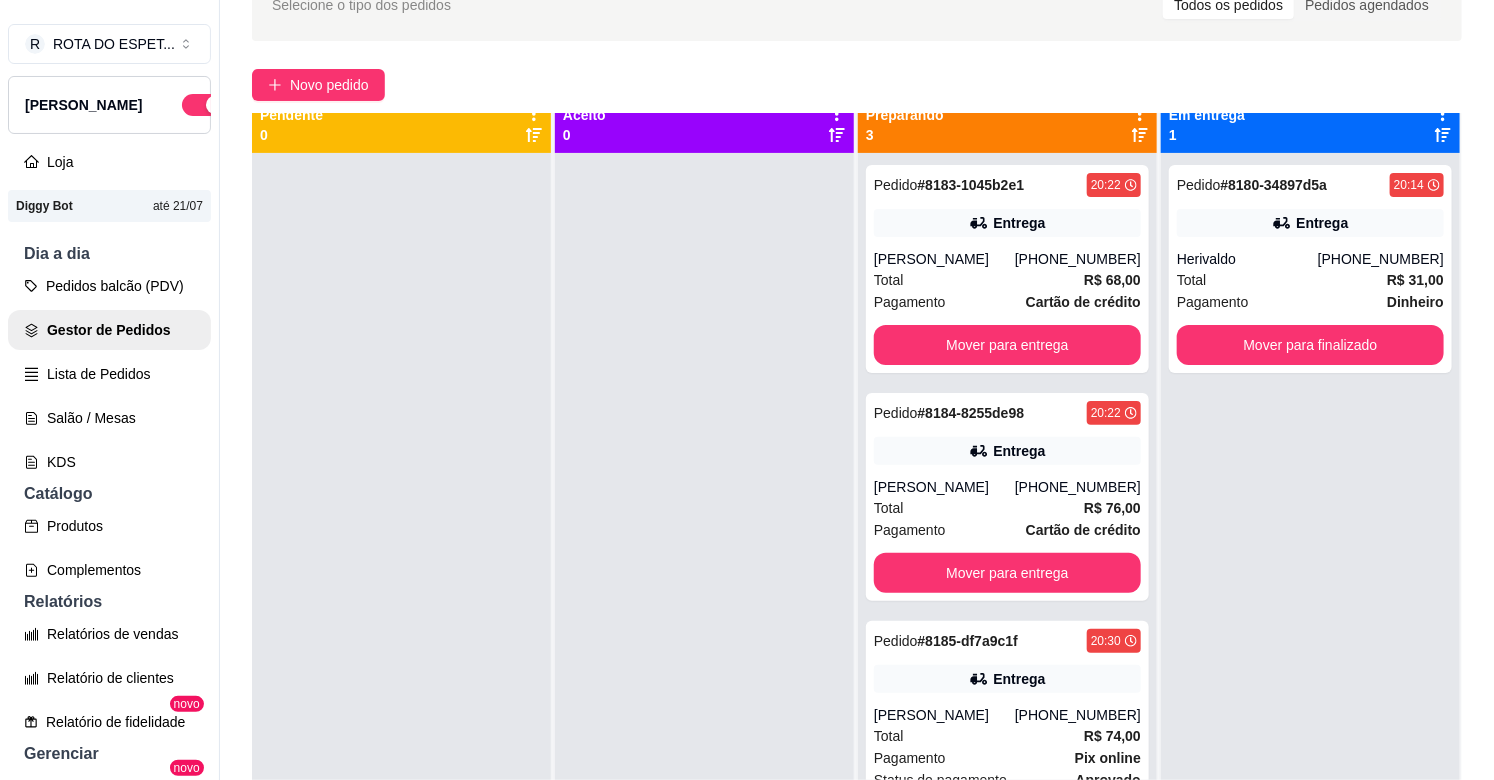 scroll, scrollTop: 0, scrollLeft: 0, axis: both 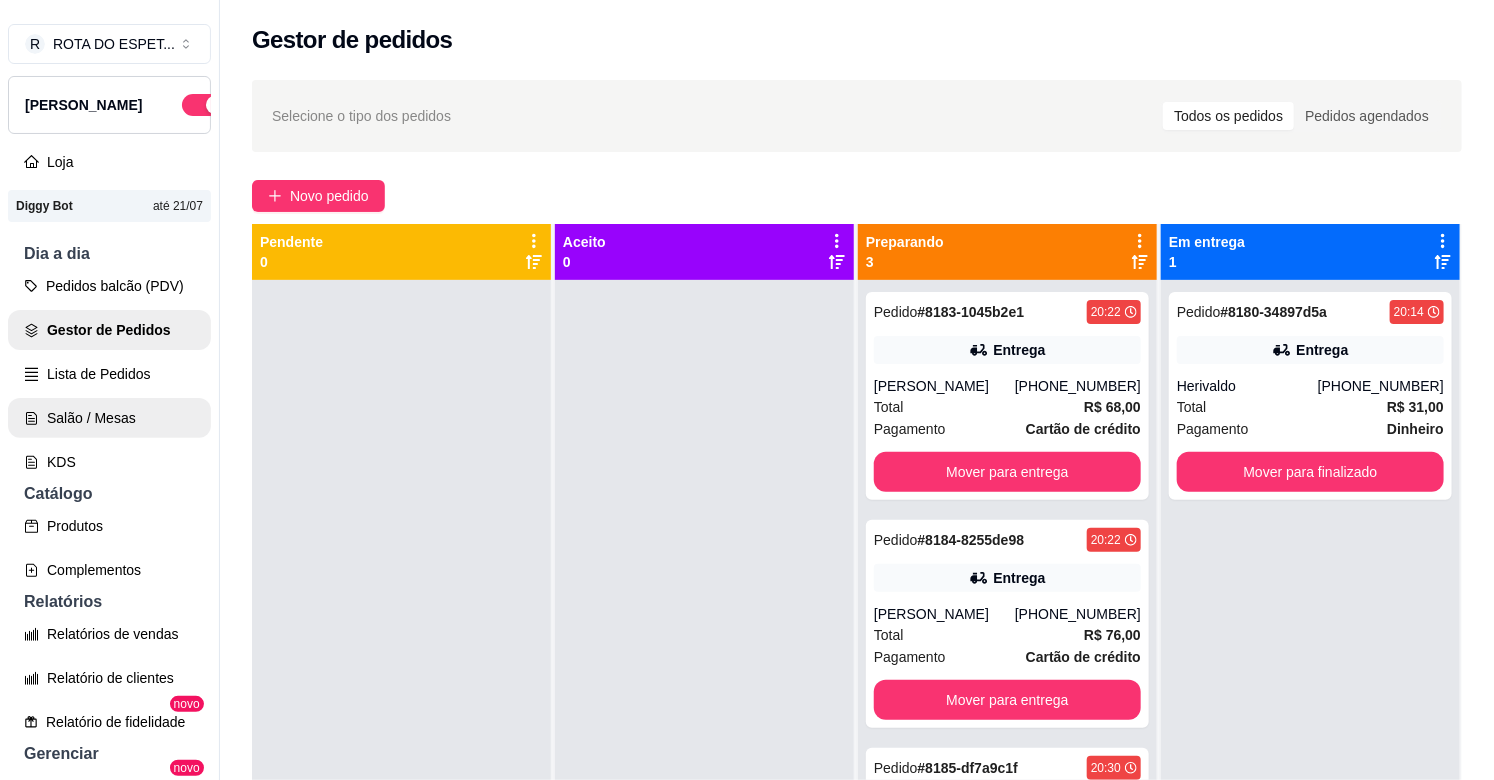 click on "Salão / Mesas" at bounding box center (109, 418) 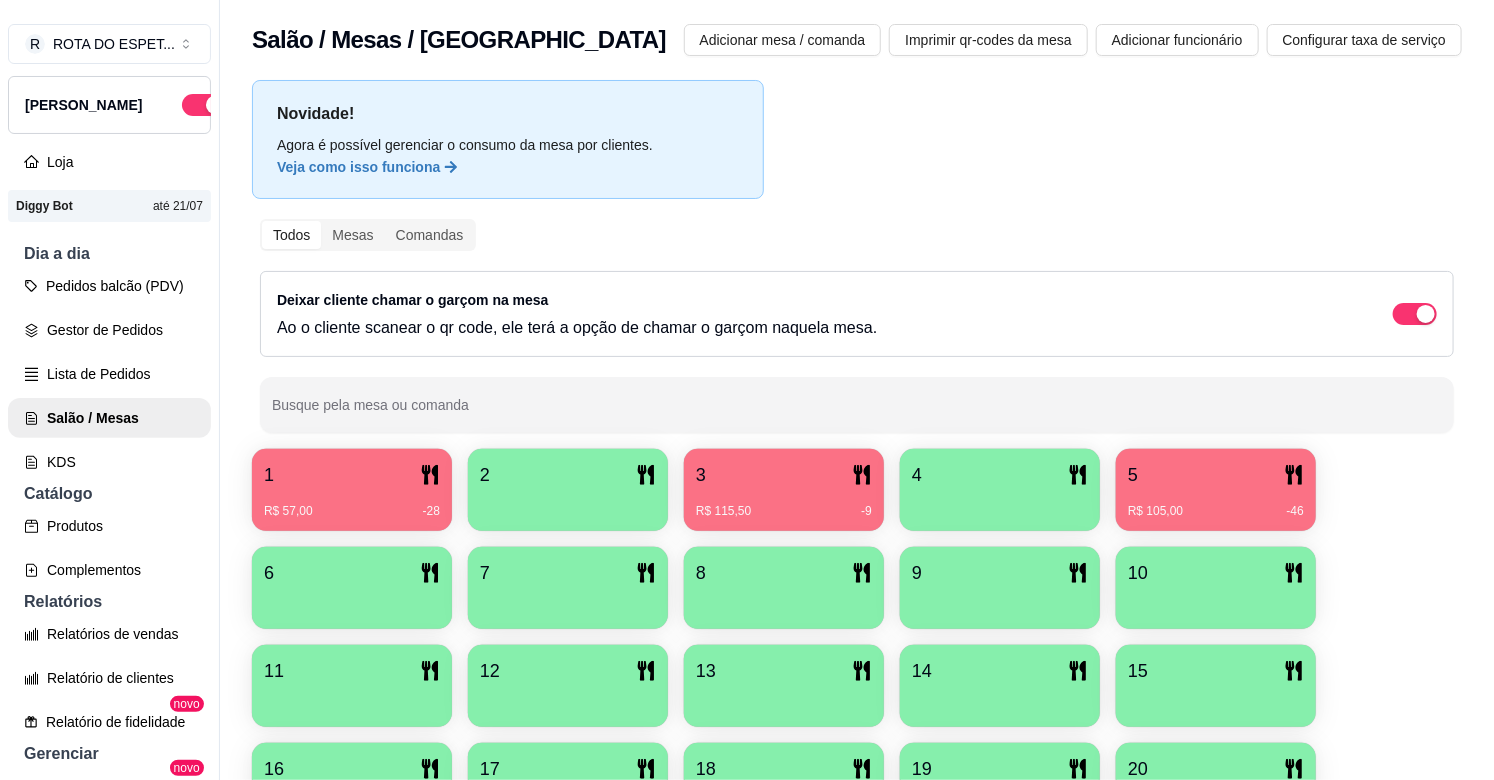 click on "Todos Mesas Comandas Deixar cliente chamar o garçom na mesa Ao o cliente scanear o qr code, ele terá a opção de chamar o garçom naquela mesa. Busque pela mesa ou comanda" at bounding box center [857, 326] 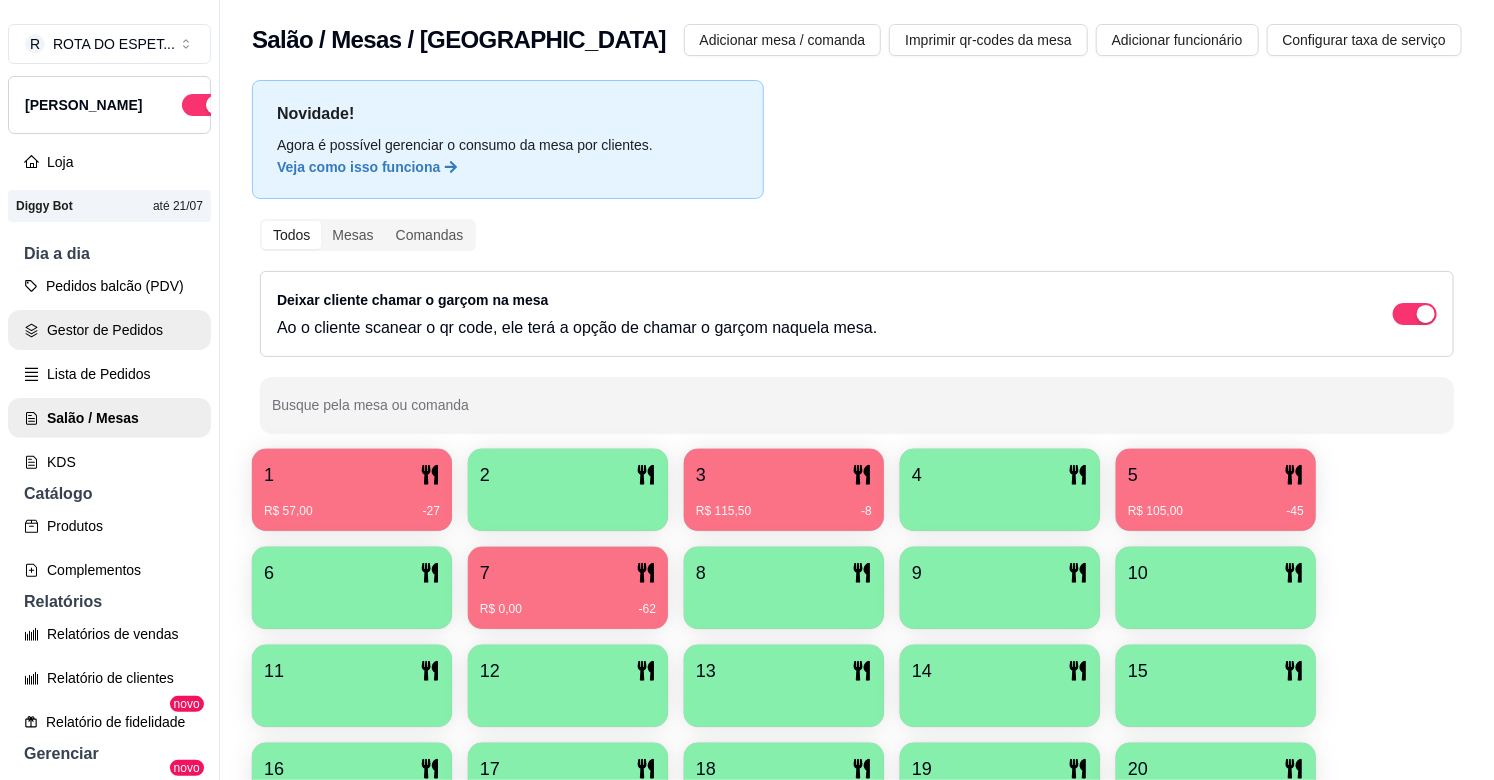 click on "Gestor de Pedidos" at bounding box center [109, 330] 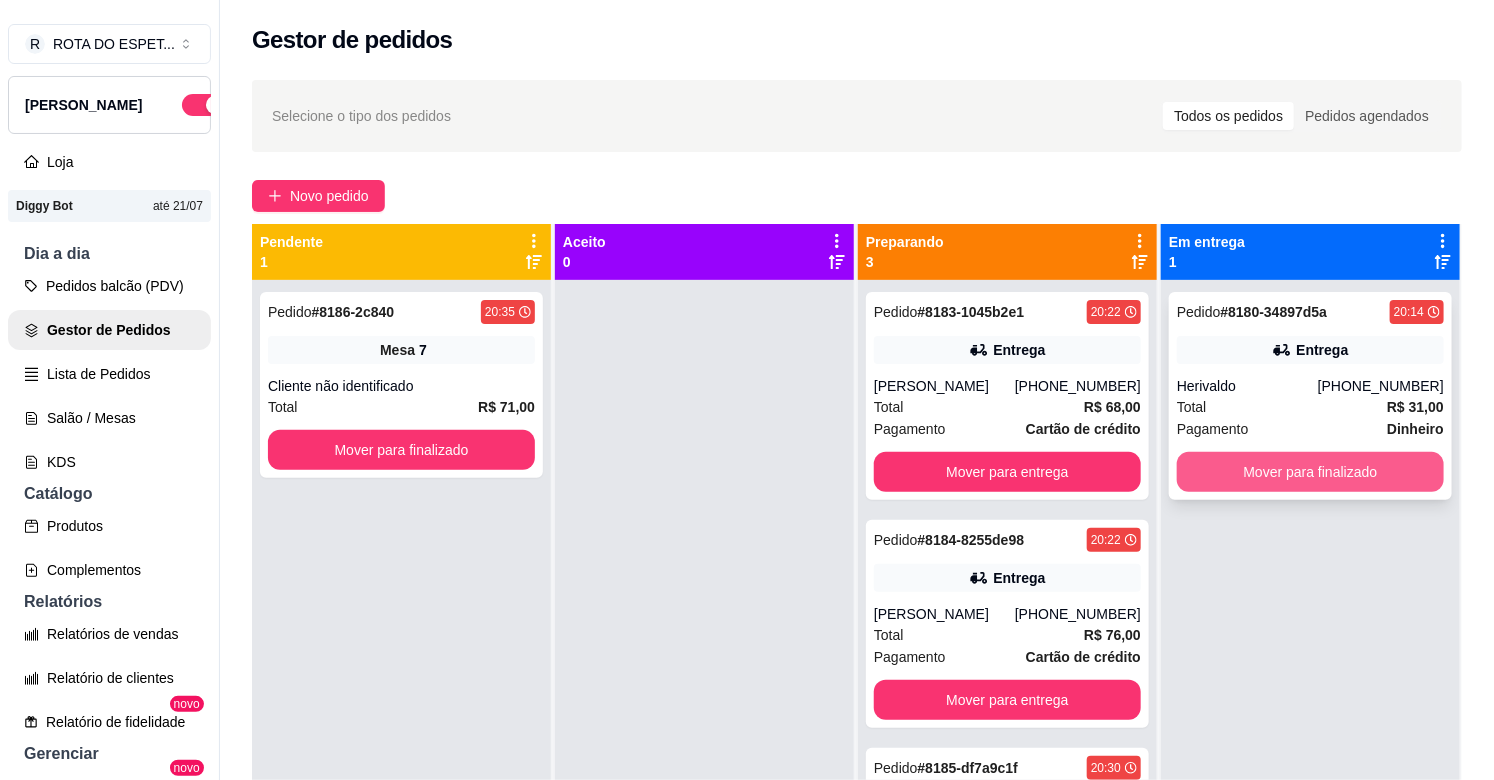 click on "Mover para finalizado" at bounding box center (1310, 472) 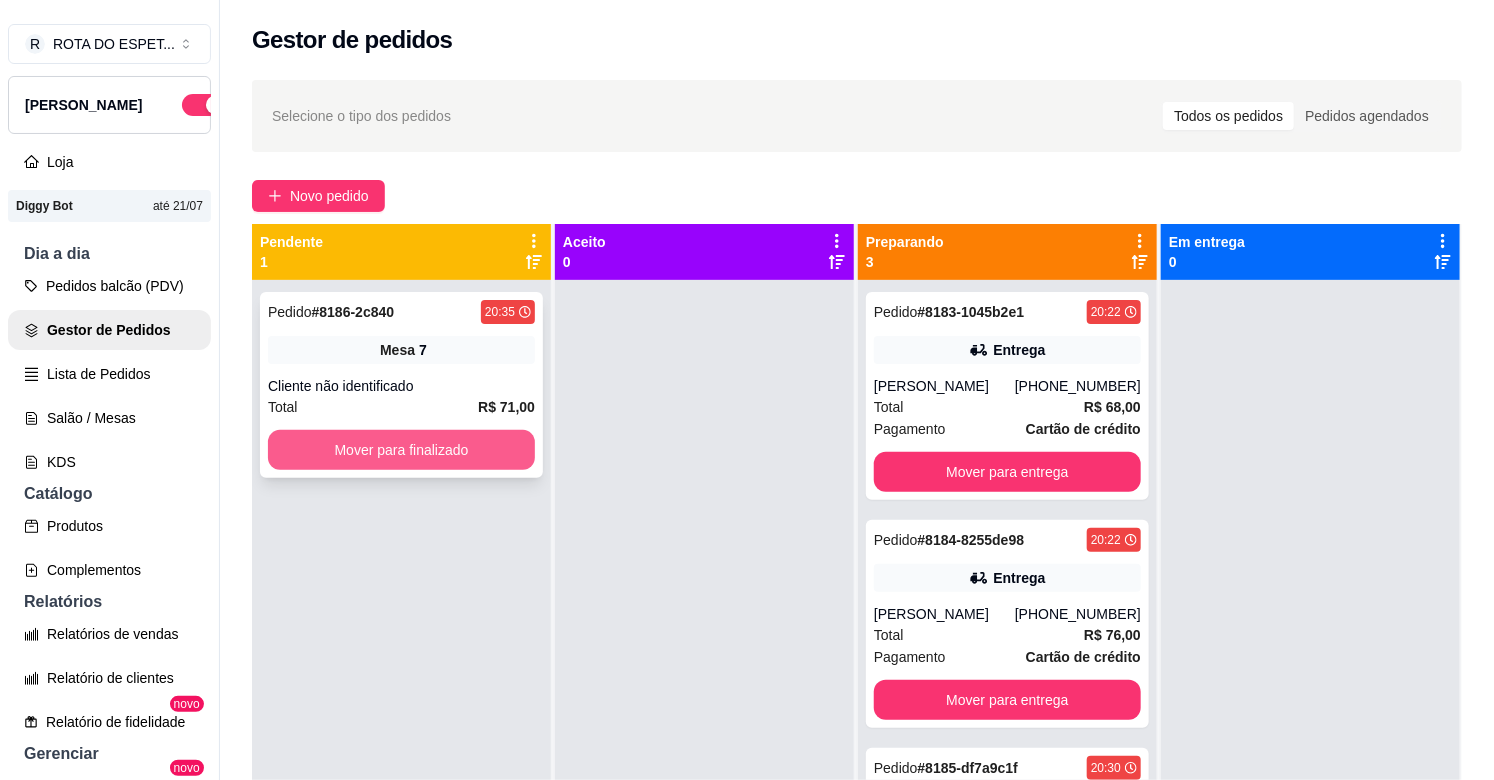 click on "Mover para finalizado" at bounding box center (401, 450) 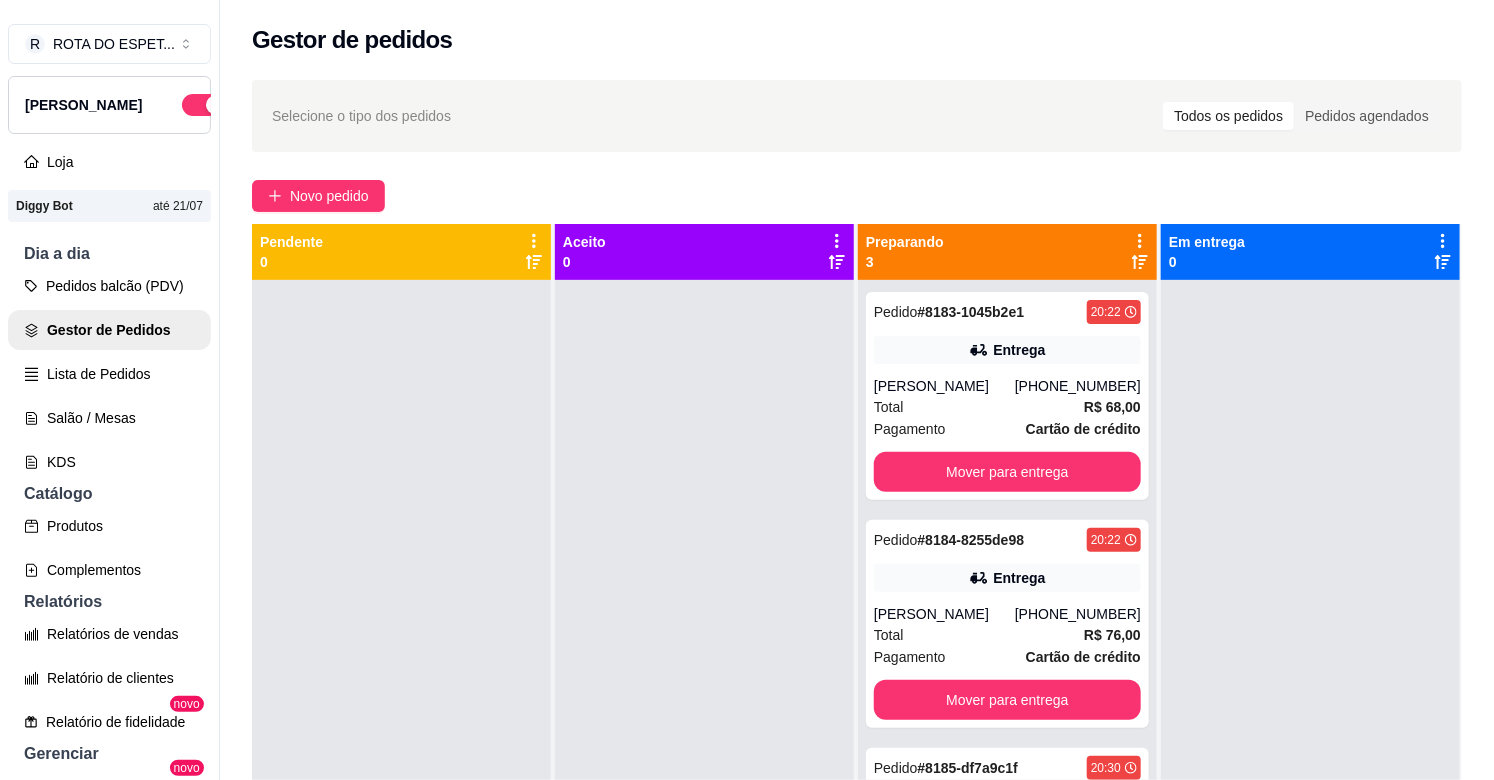 click at bounding box center (704, 670) 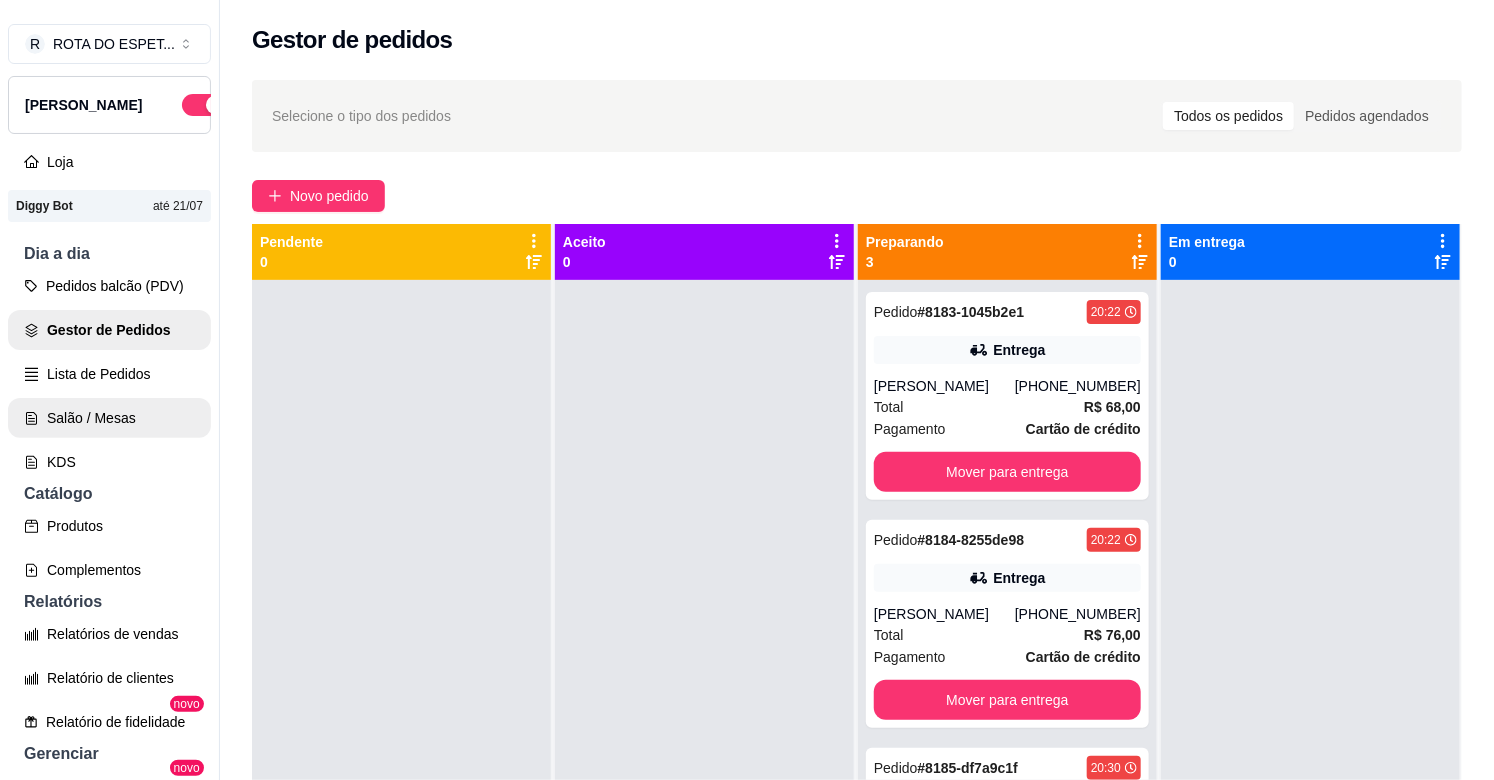 click on "Salão / Mesas" at bounding box center (109, 418) 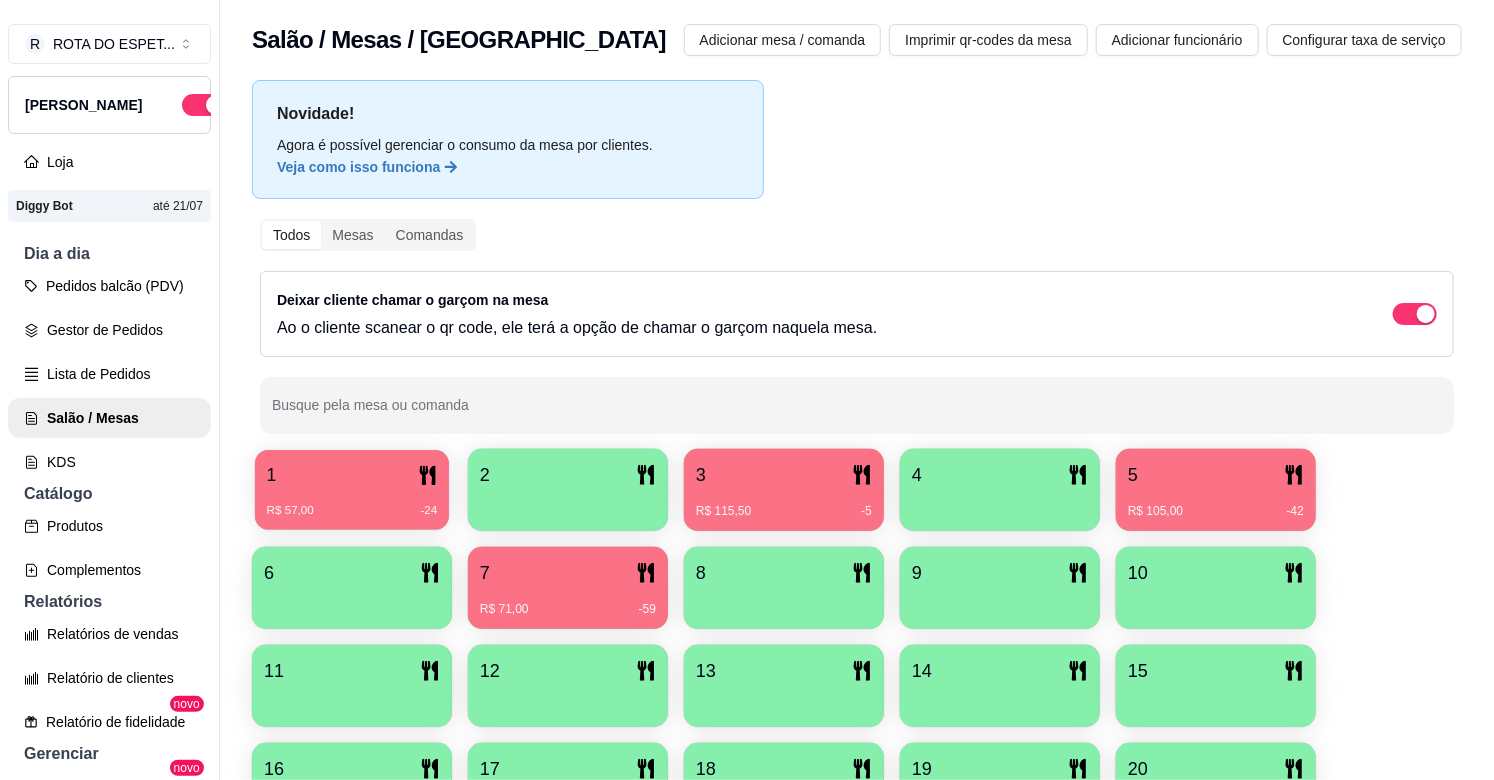 click on "1" at bounding box center [352, 475] 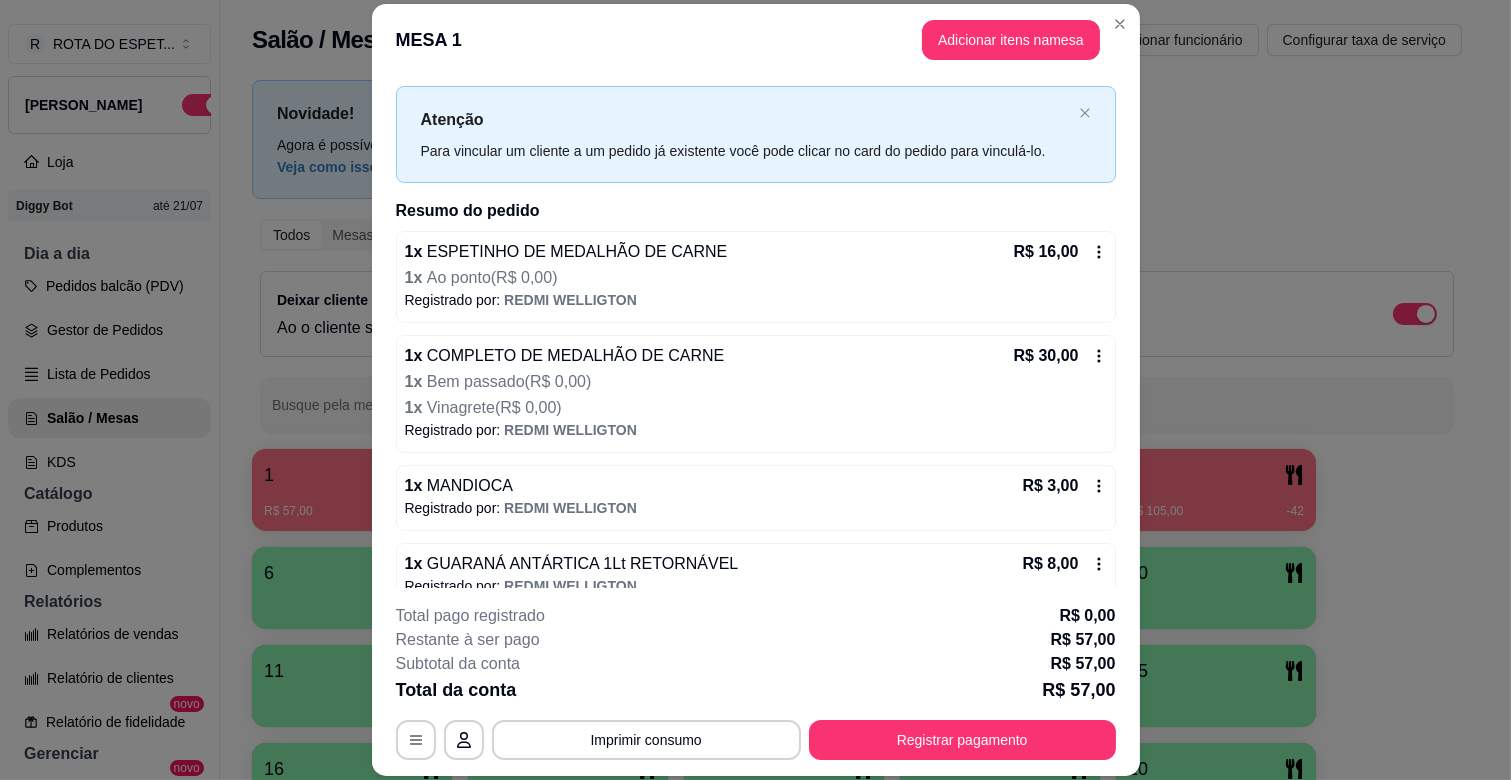 scroll, scrollTop: 63, scrollLeft: 0, axis: vertical 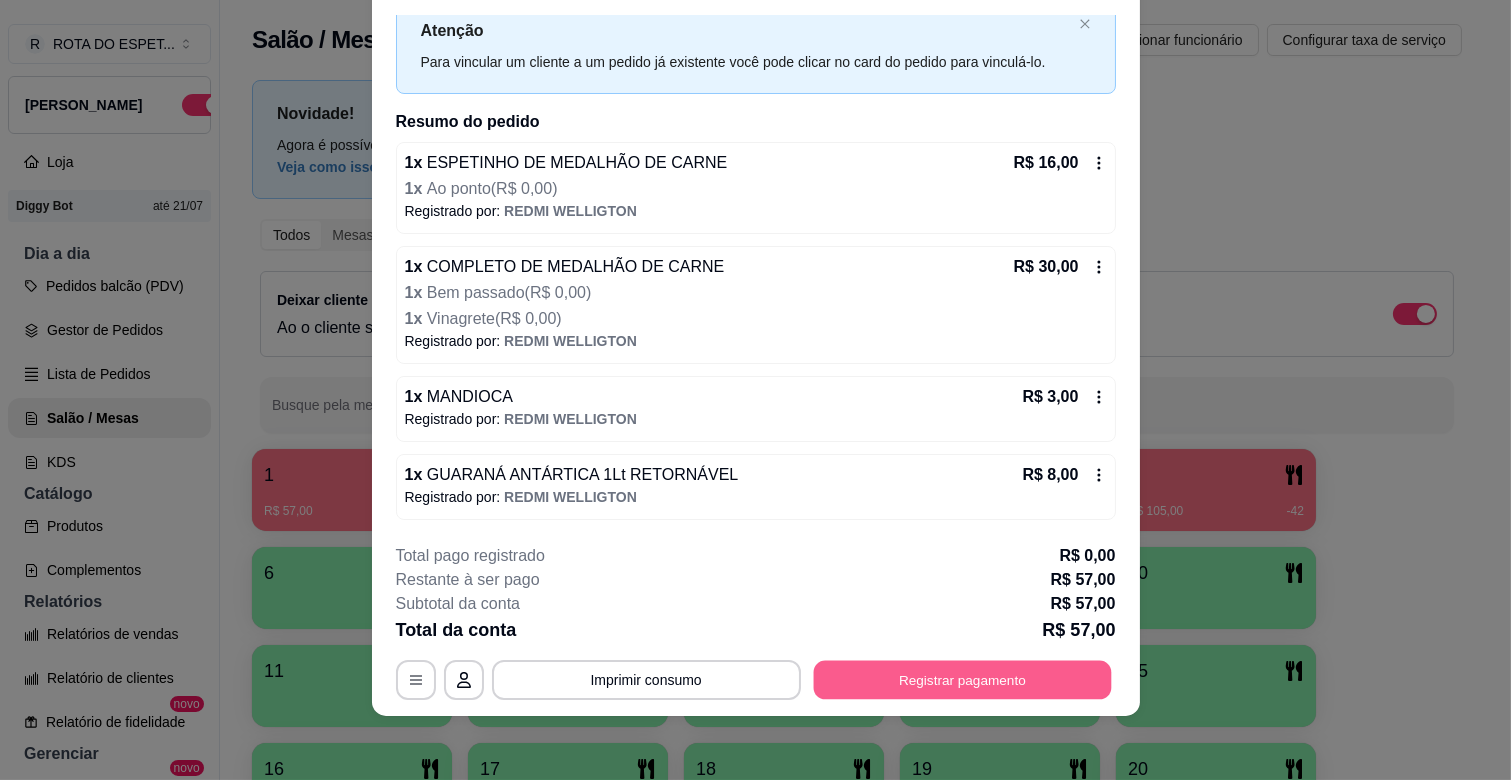 click on "Registrar pagamento" at bounding box center [962, 680] 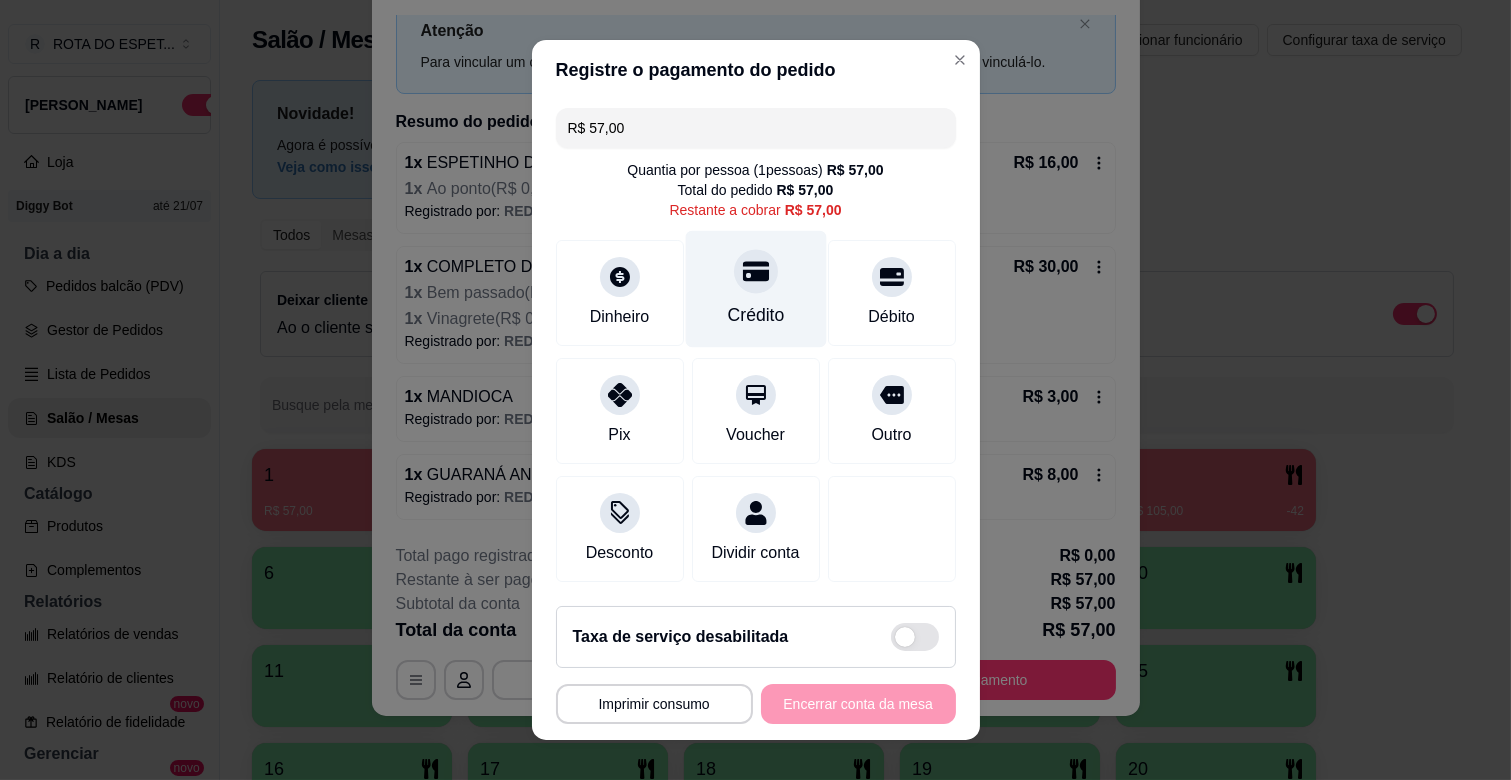click at bounding box center [756, 271] 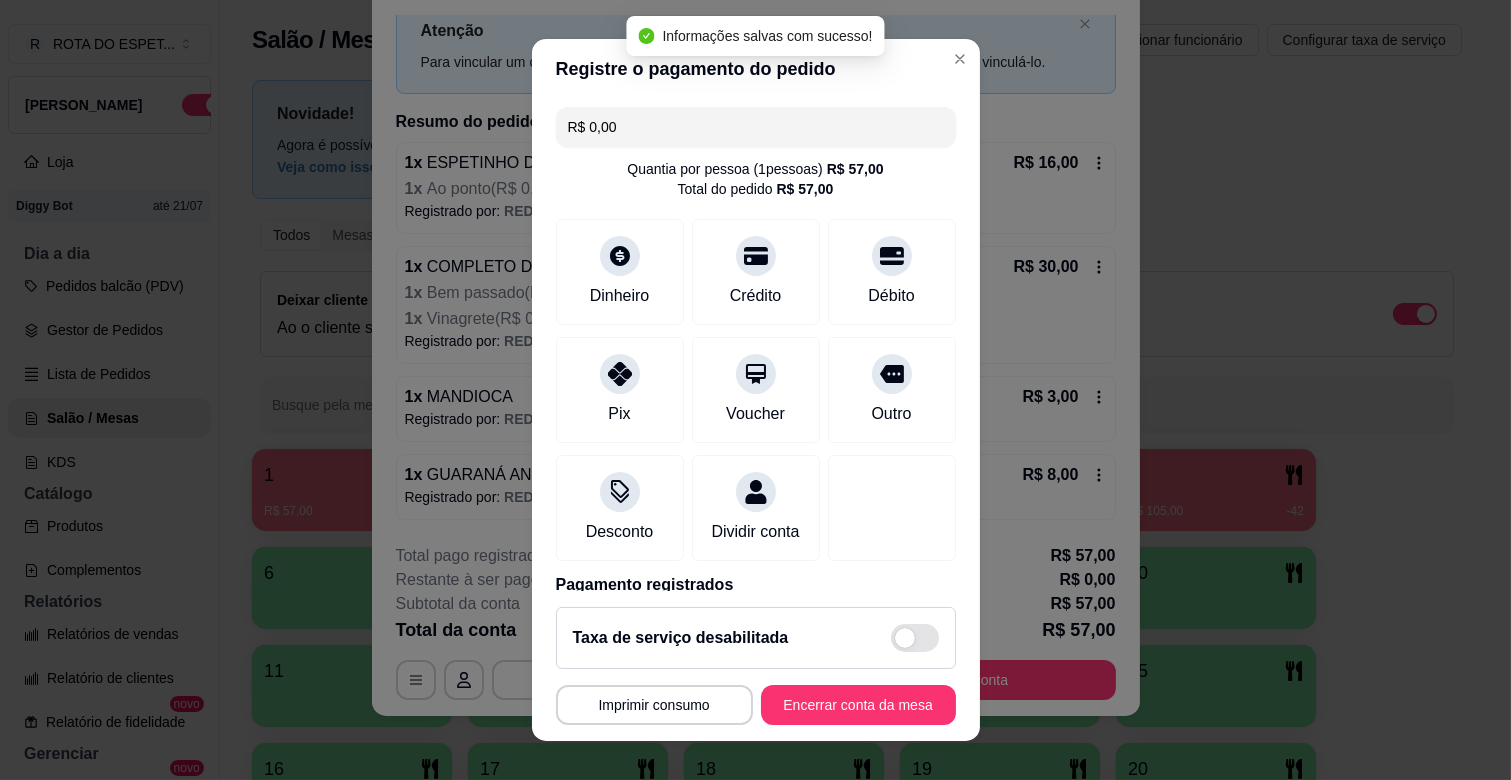 type on "R$ 0,00" 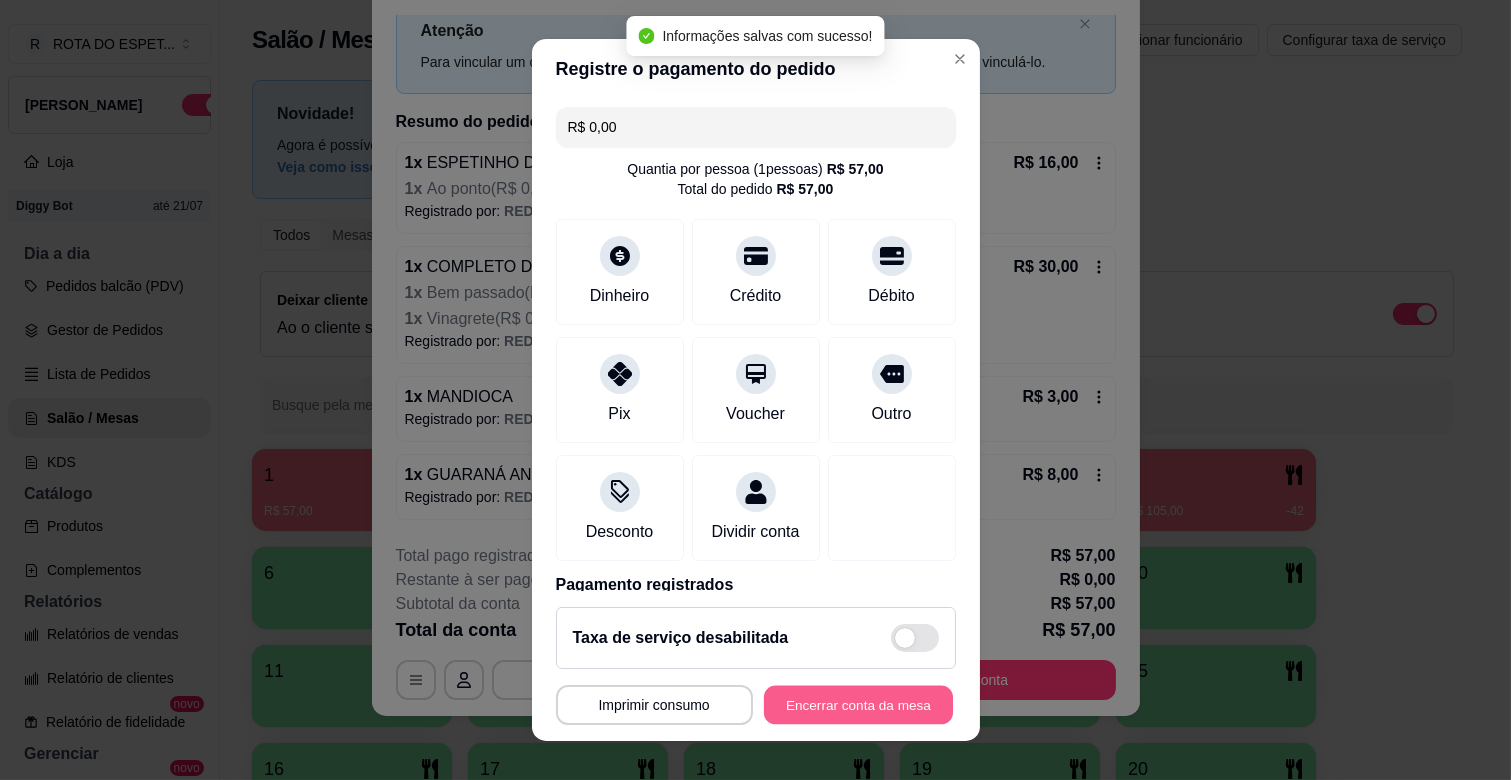 click on "Encerrar conta da mesa" at bounding box center (858, 705) 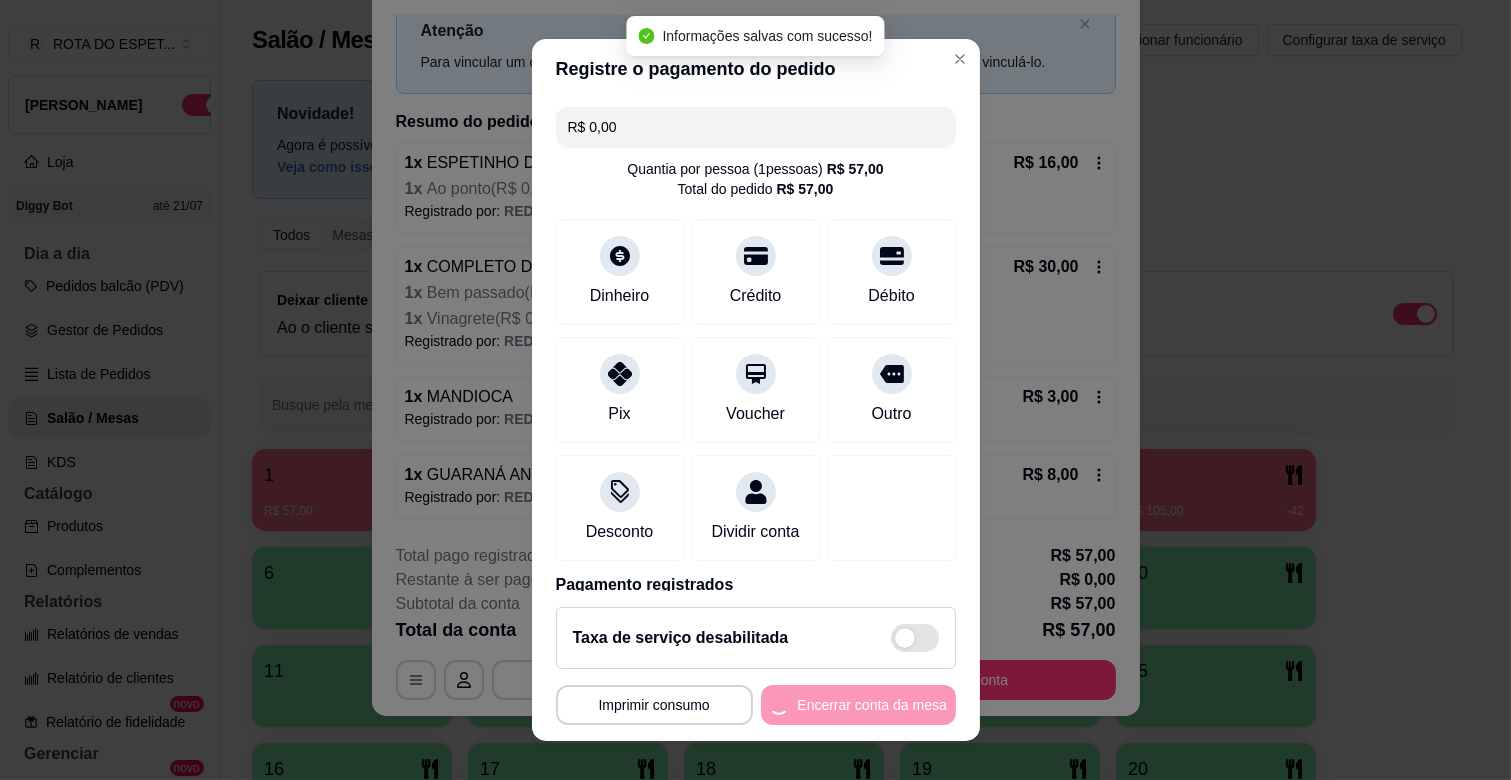 scroll, scrollTop: 0, scrollLeft: 0, axis: both 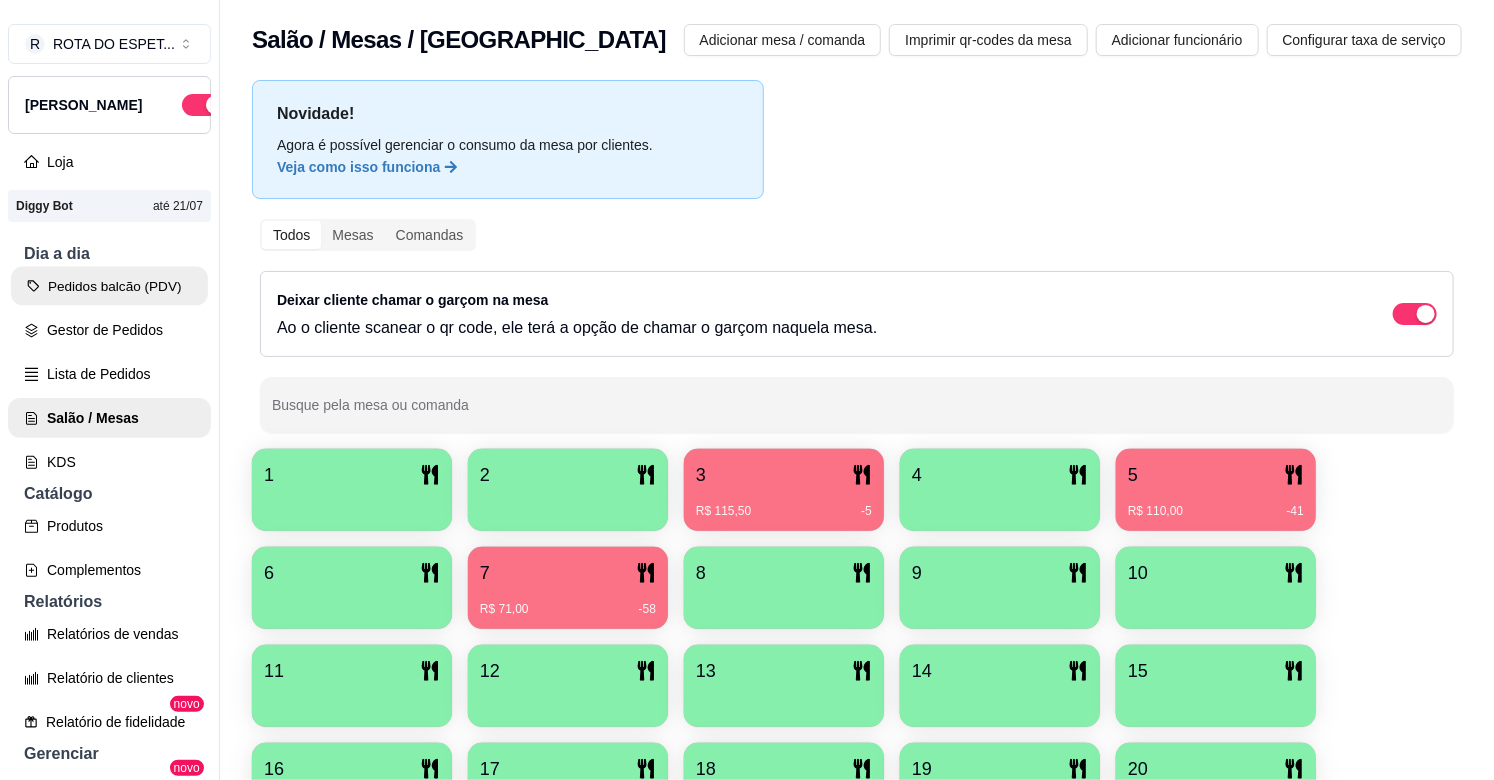 click on "Pedidos balcão (PDV)" at bounding box center [109, 286] 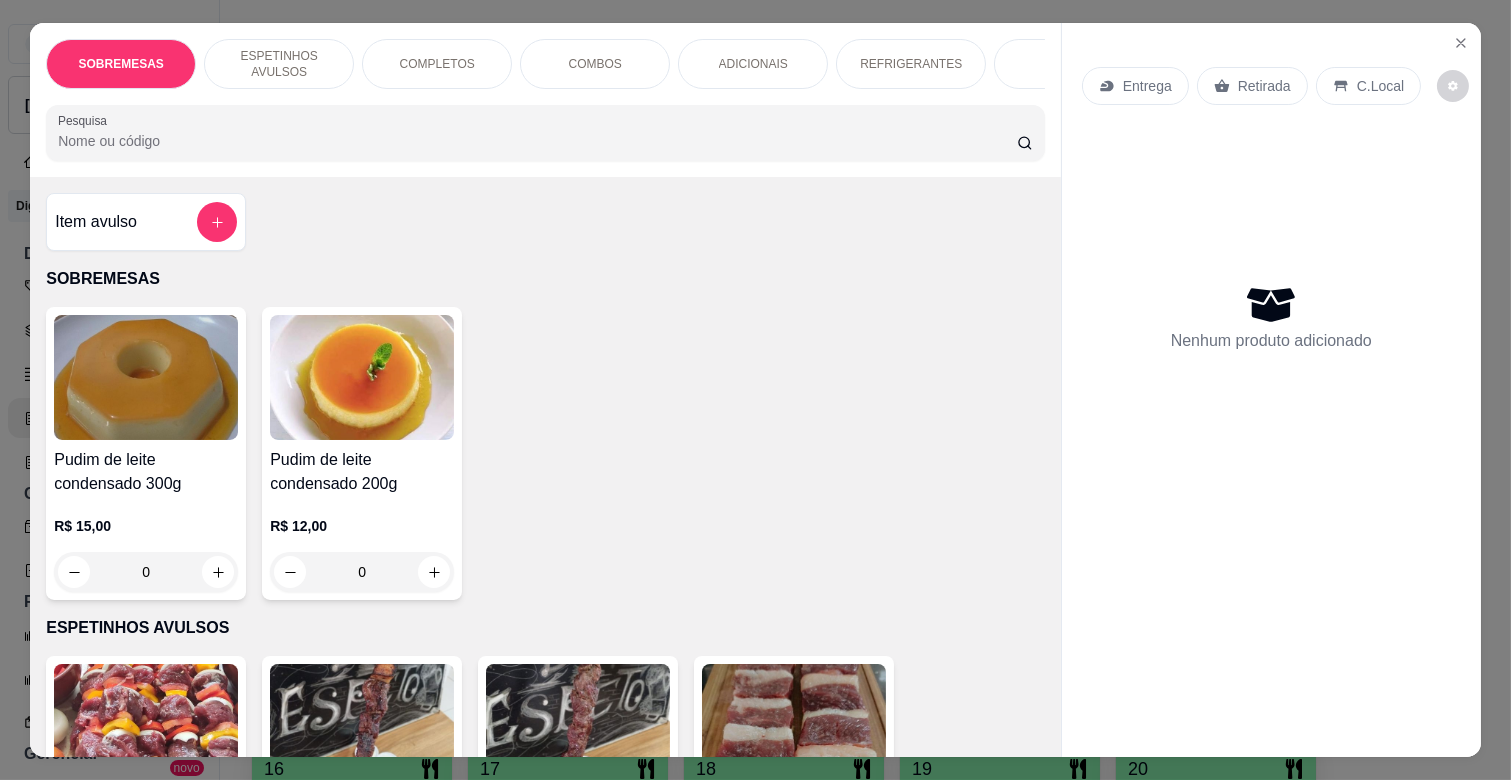 click on "COMPLETOS" at bounding box center [437, 64] 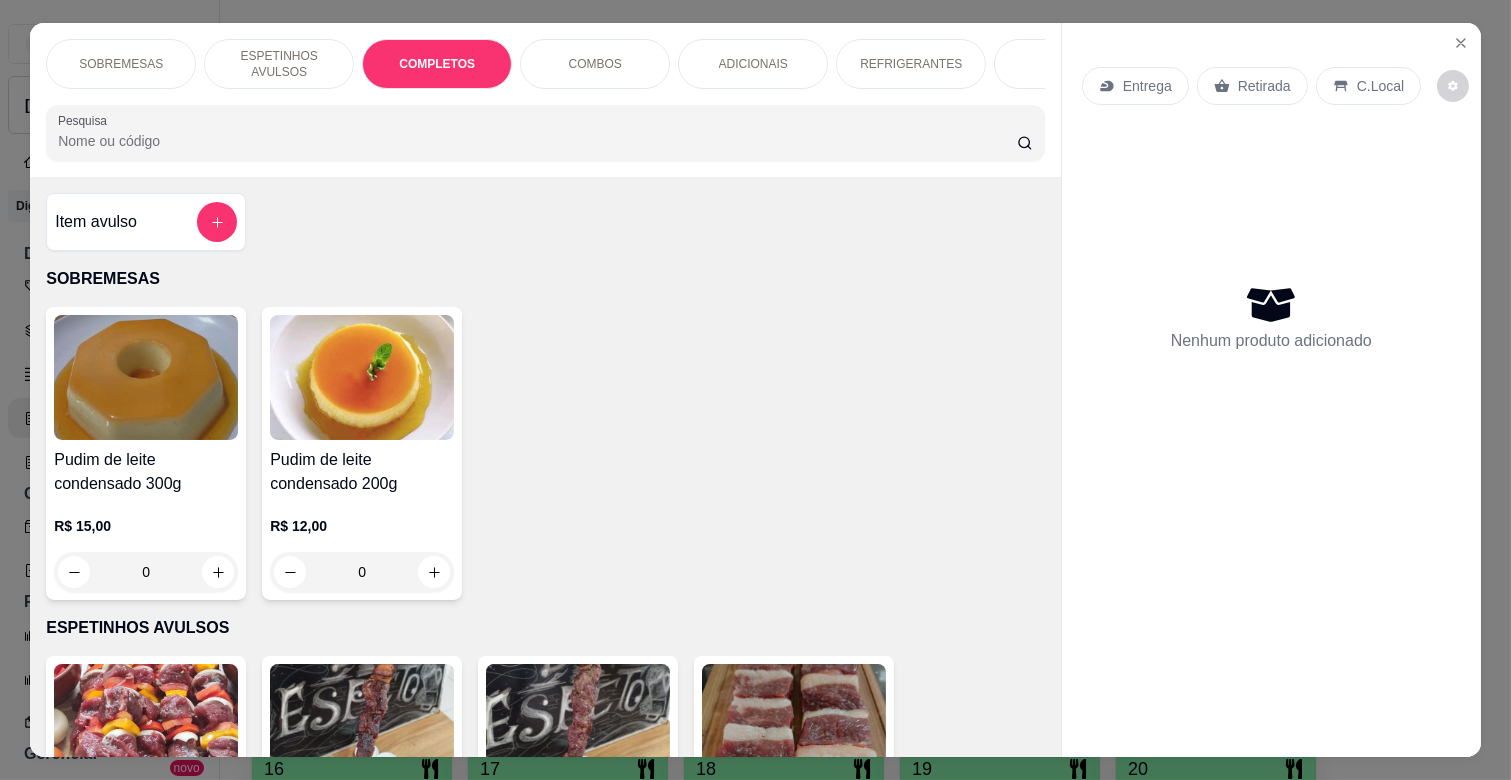 scroll, scrollTop: 1763, scrollLeft: 0, axis: vertical 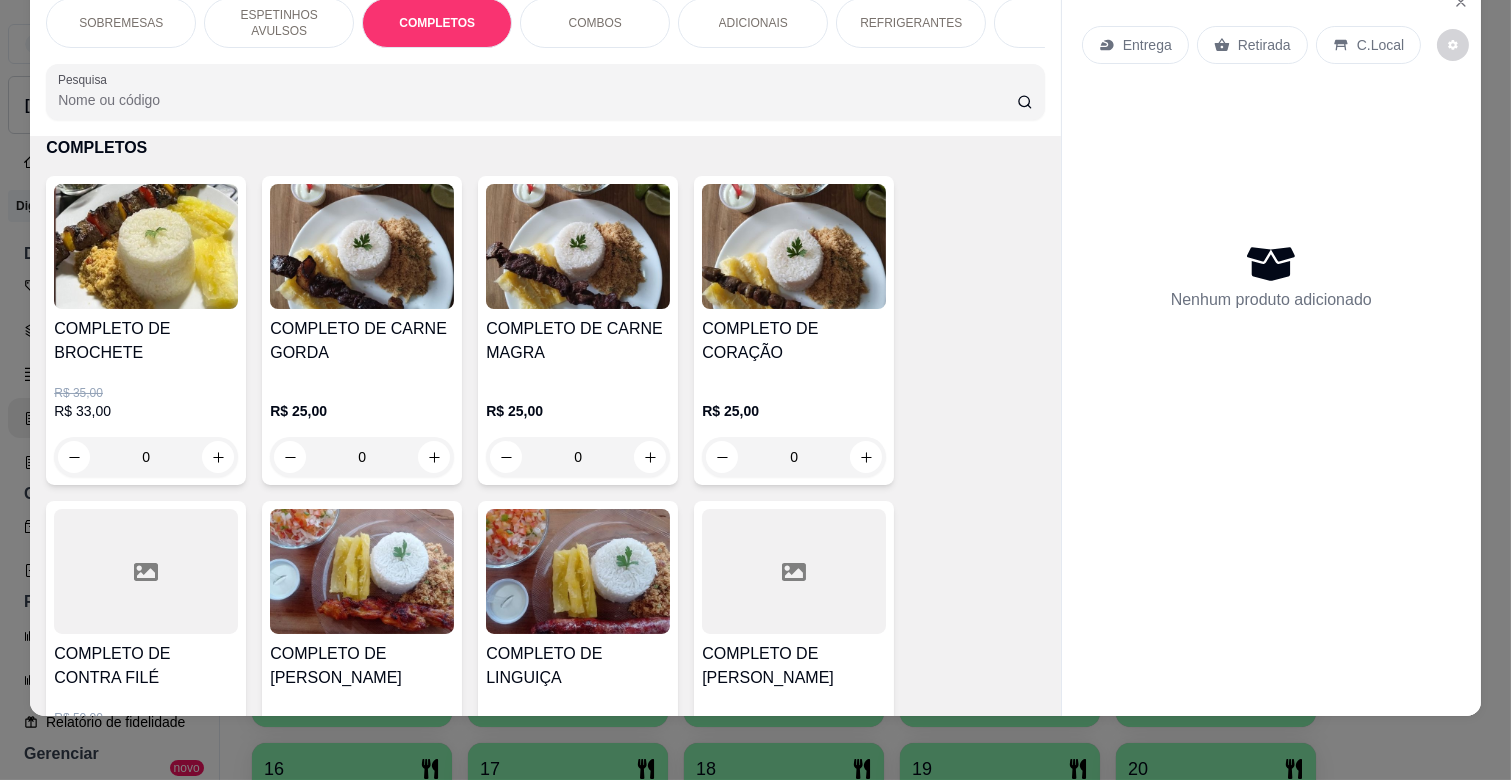 click on "0" at bounding box center (578, 457) 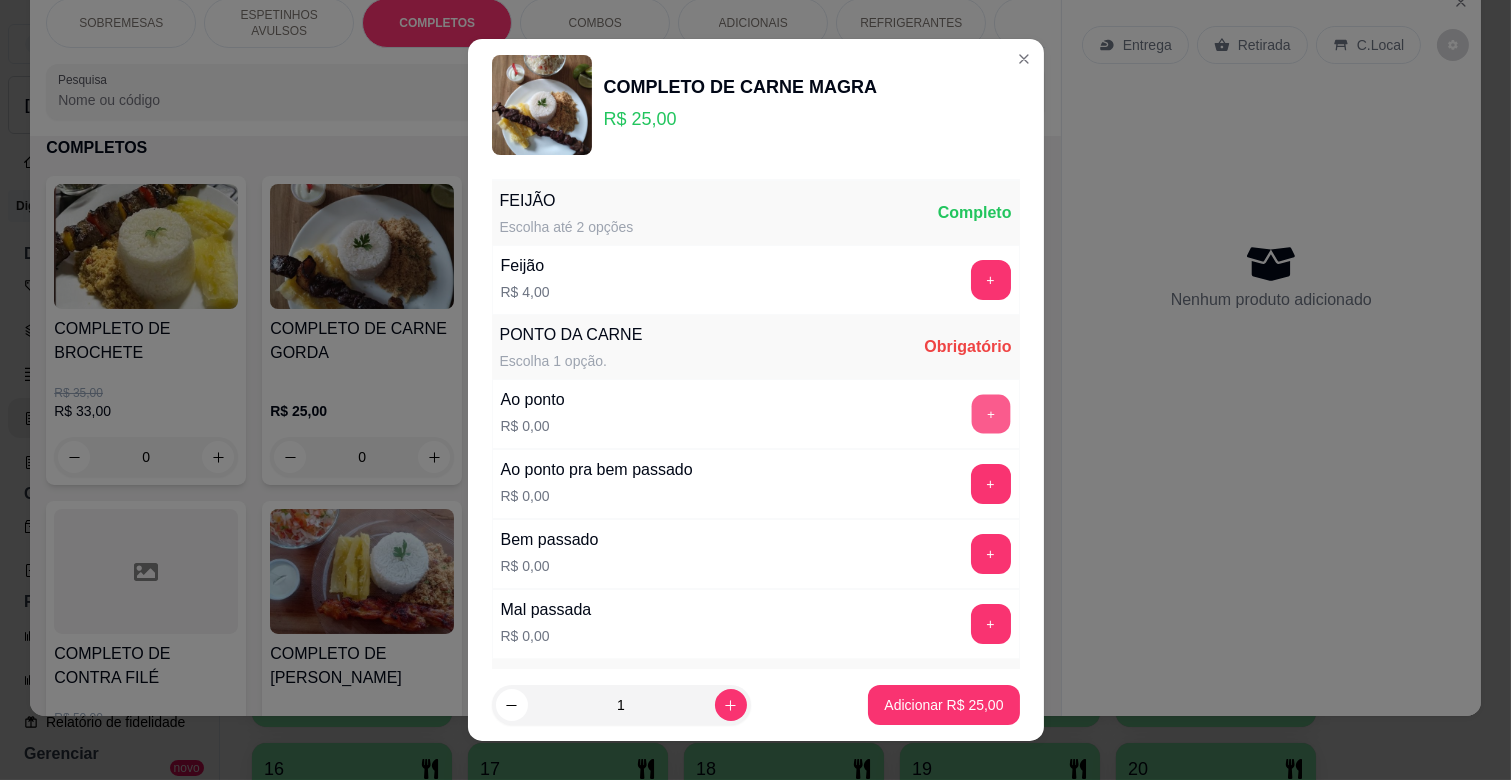 click on "+" at bounding box center (990, 414) 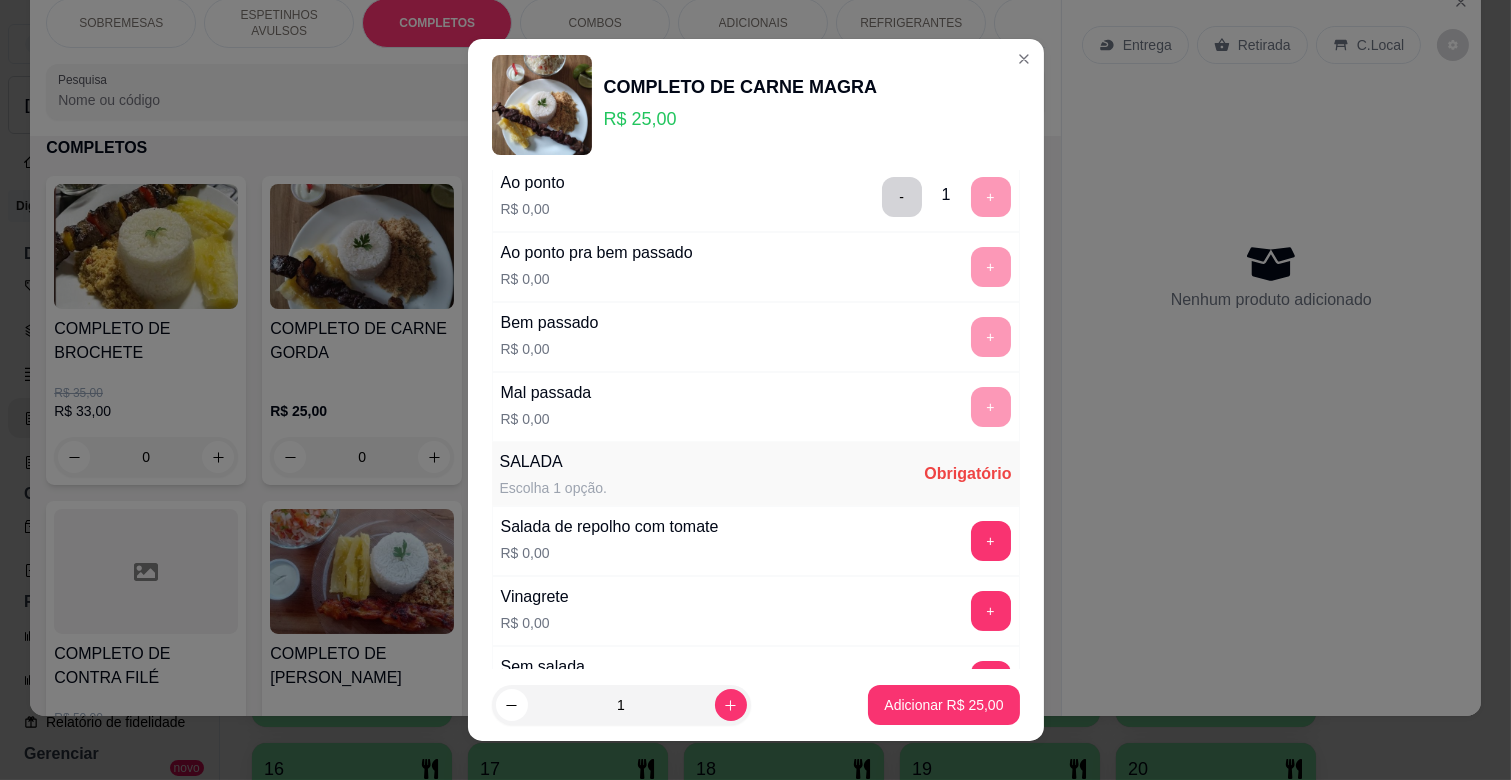 scroll, scrollTop: 222, scrollLeft: 0, axis: vertical 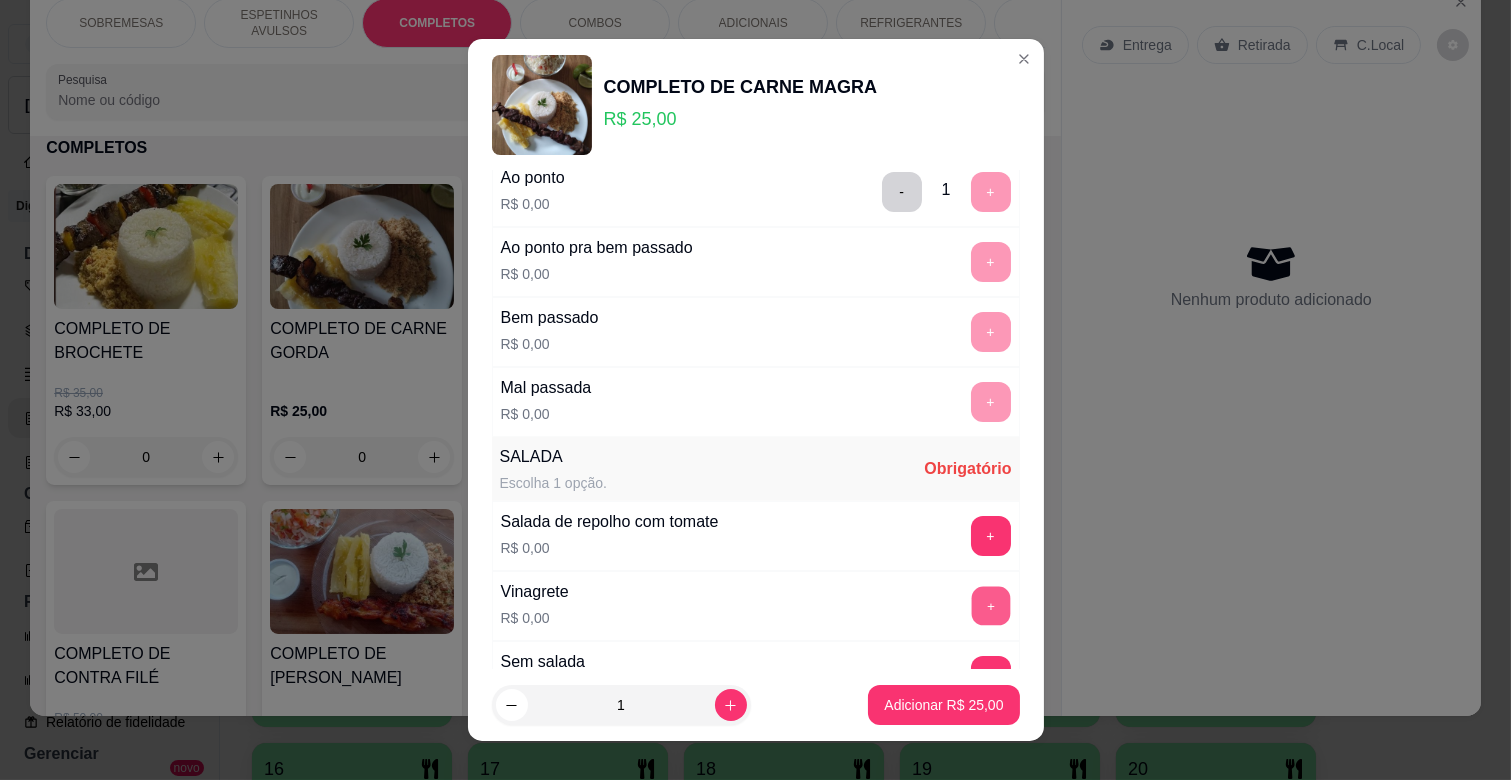 click on "+" at bounding box center (990, 606) 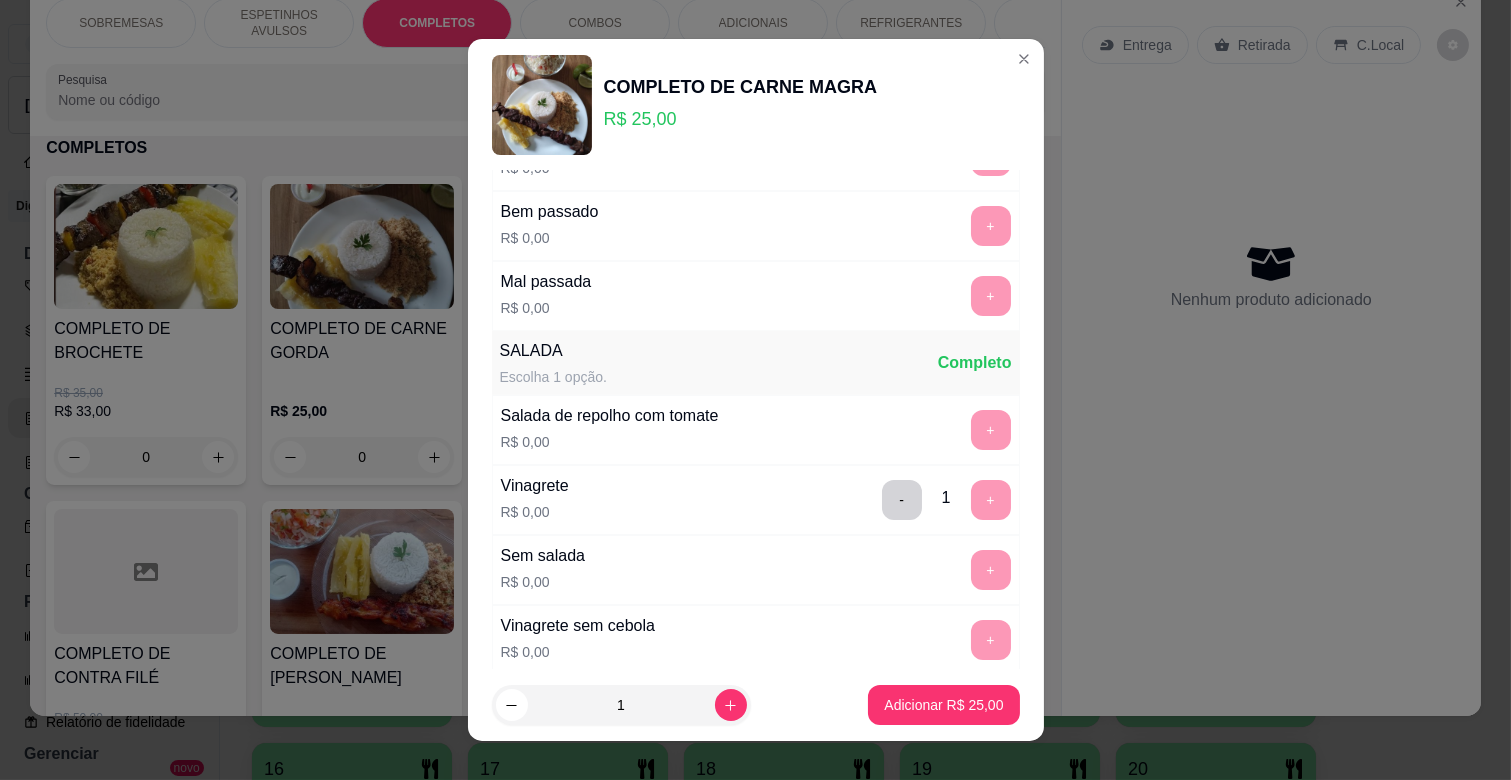 scroll, scrollTop: 486, scrollLeft: 0, axis: vertical 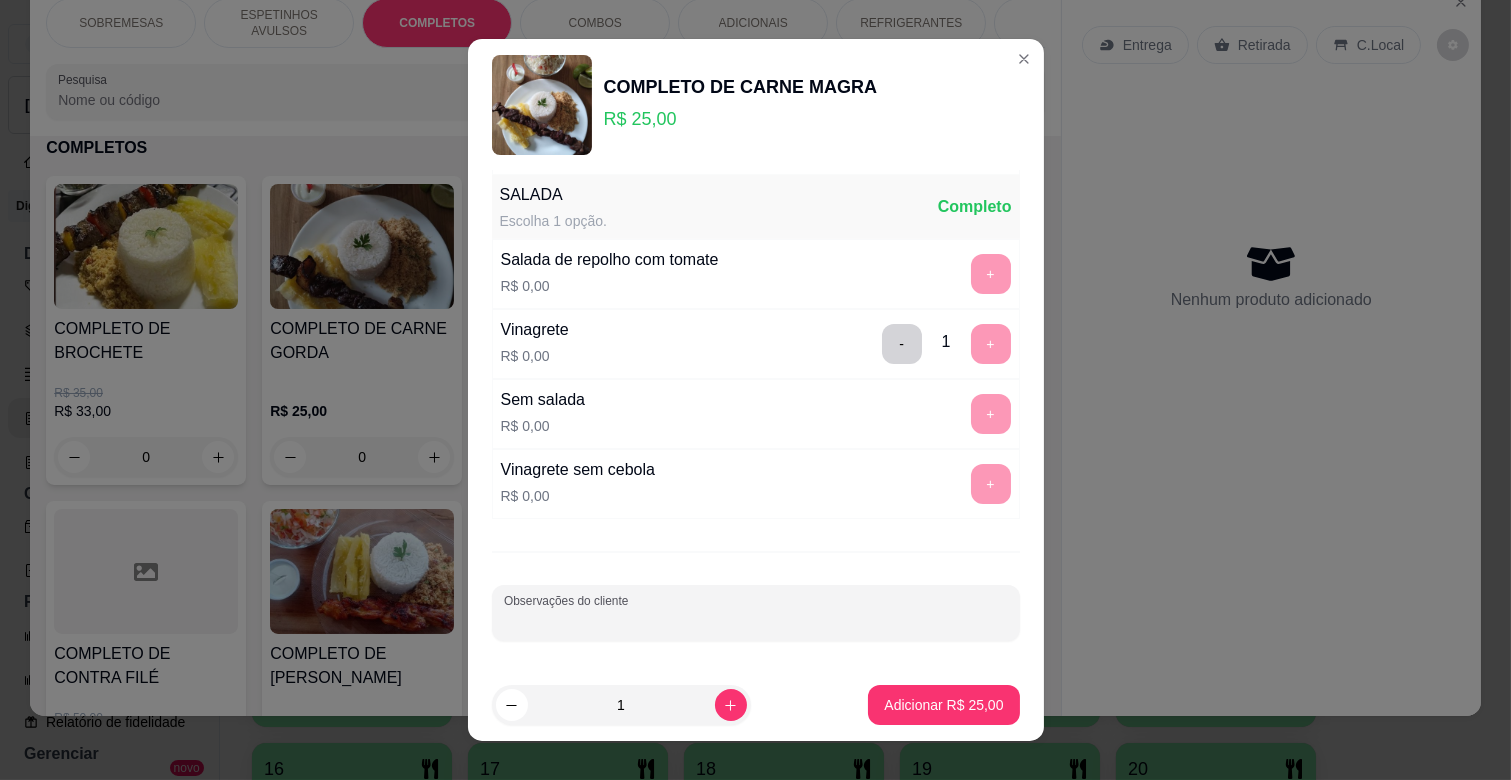 click on "Observações do cliente" at bounding box center (756, 621) 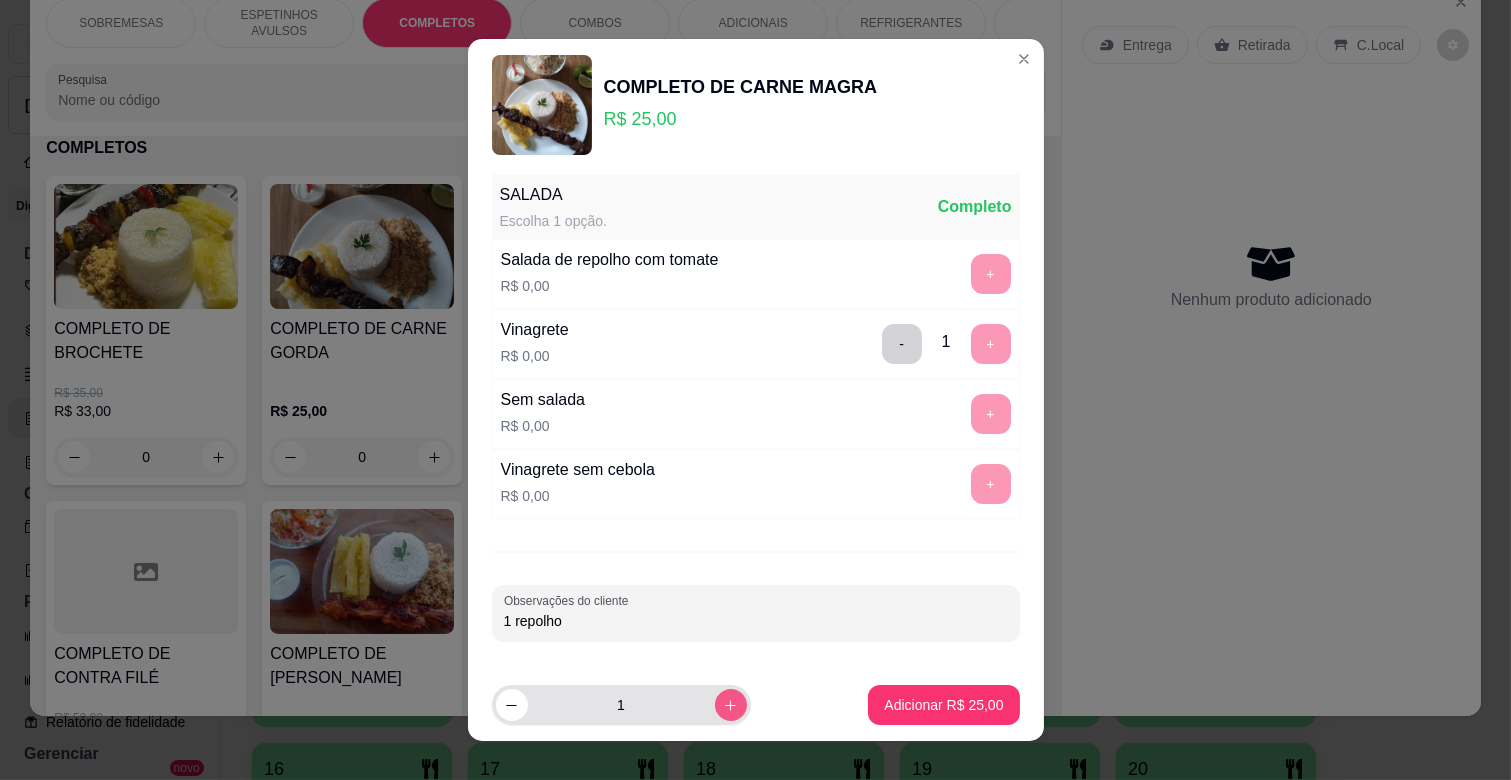 type on "1 repolho" 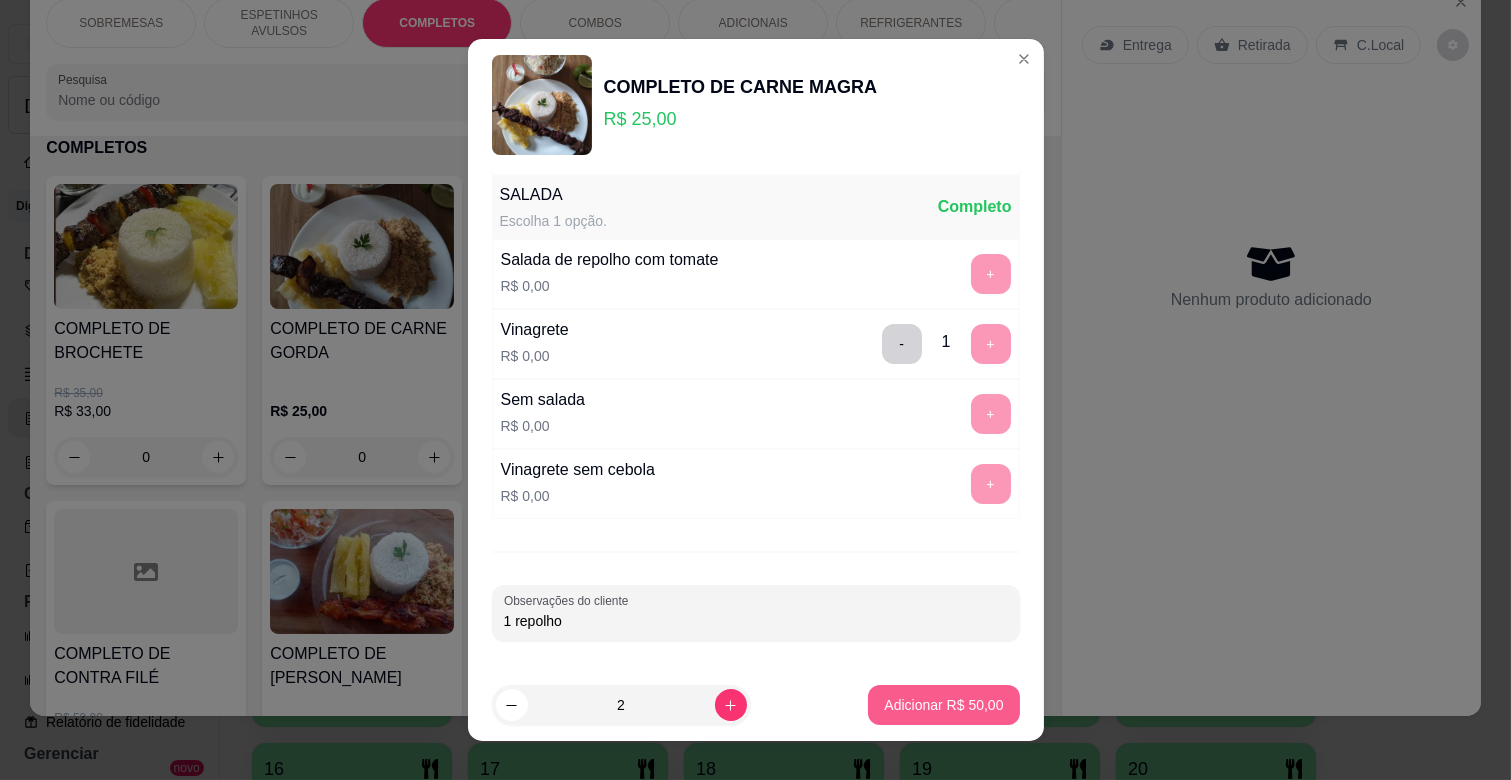 click on "Adicionar   R$ 50,00" at bounding box center (943, 705) 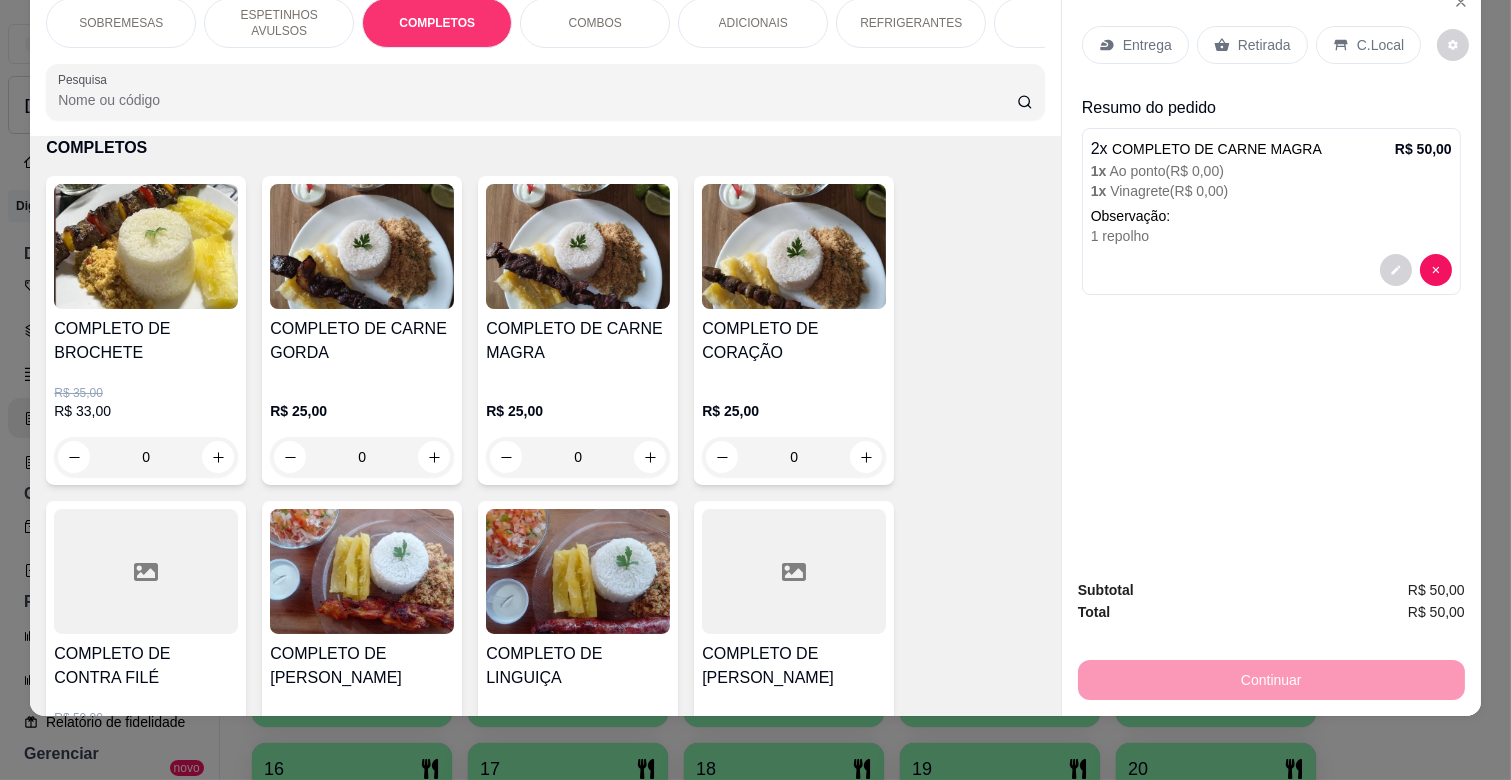 click on "ESPETINHOS AVULSOS" at bounding box center [279, 23] 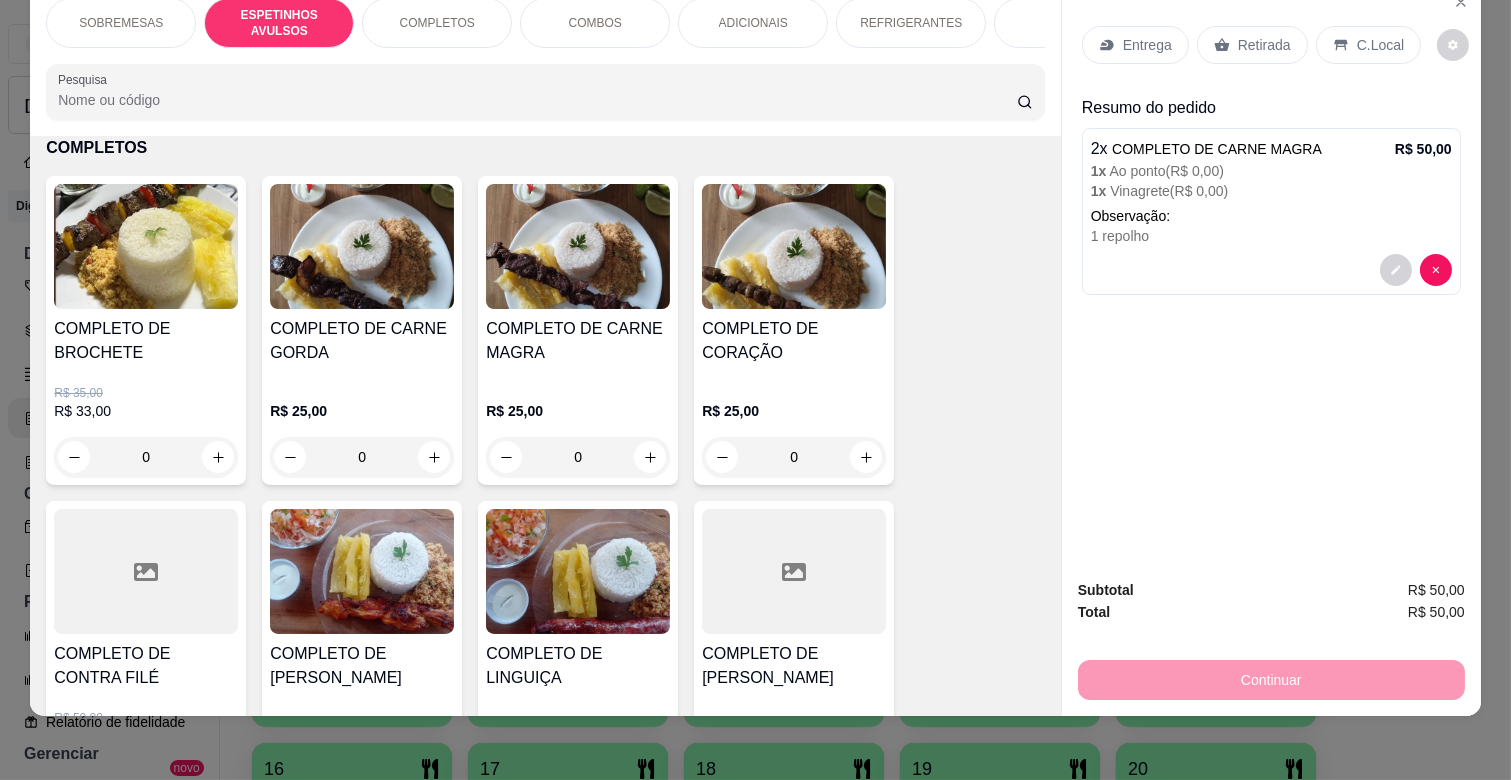 scroll, scrollTop: 438, scrollLeft: 0, axis: vertical 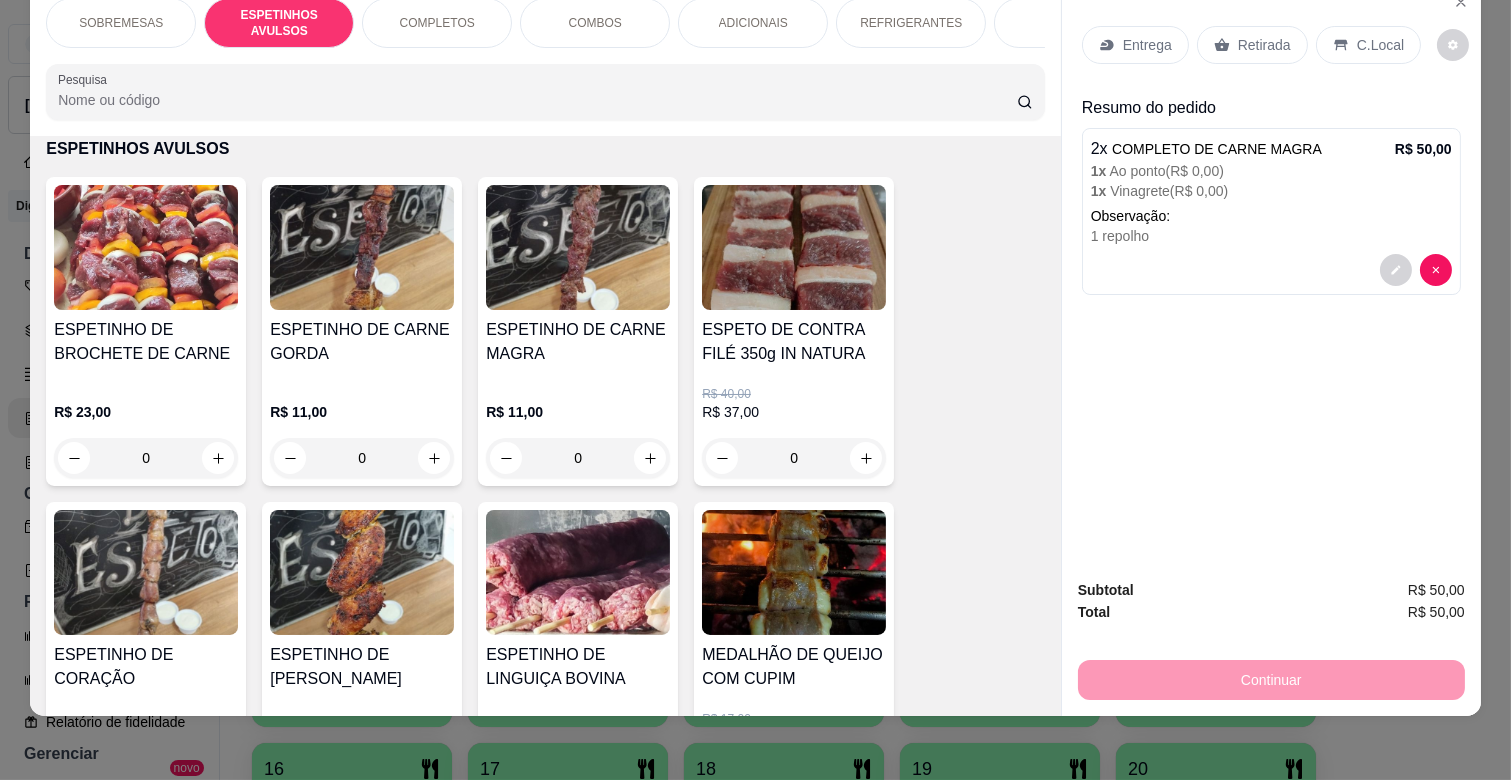 click on "0" at bounding box center (578, 458) 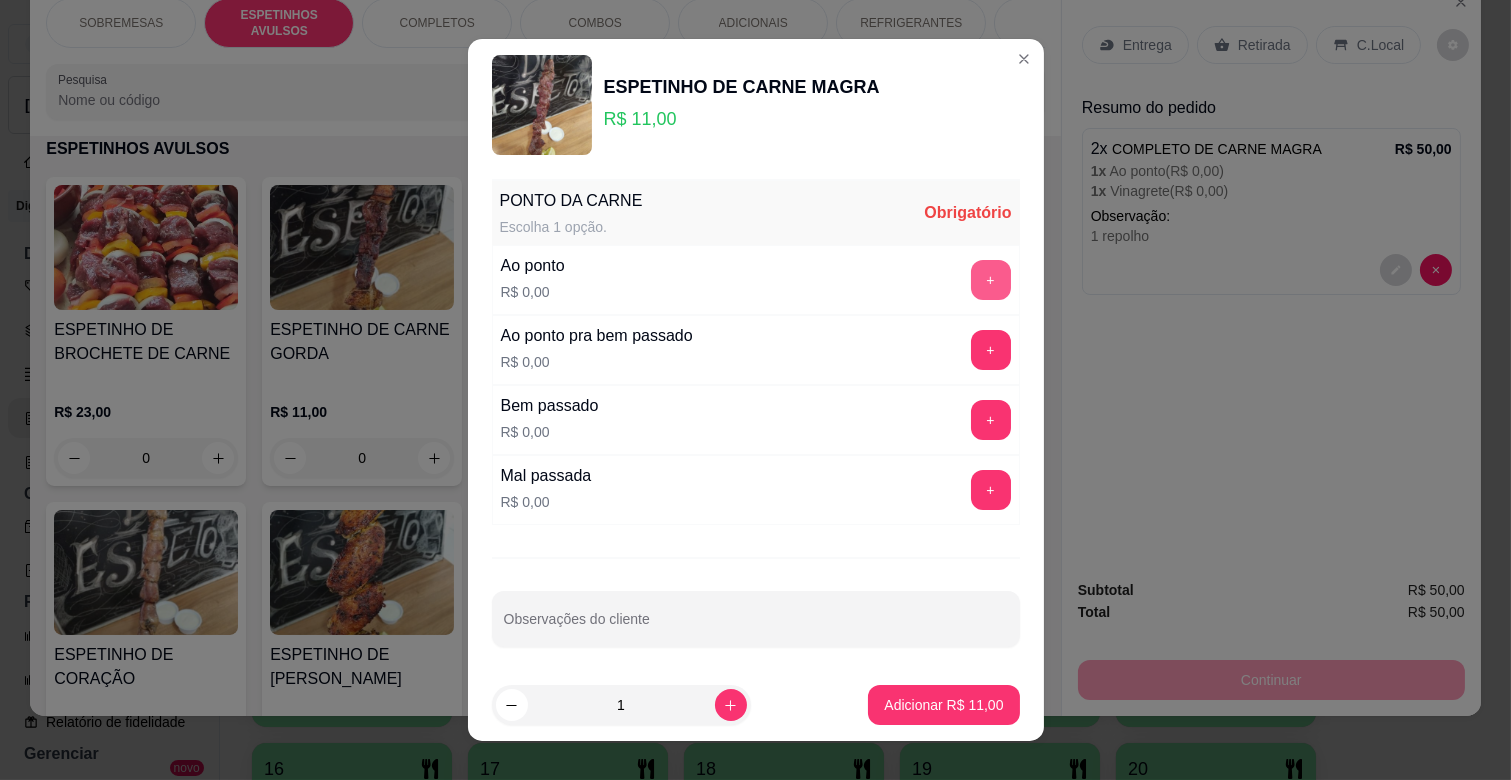 click on "+" at bounding box center [991, 280] 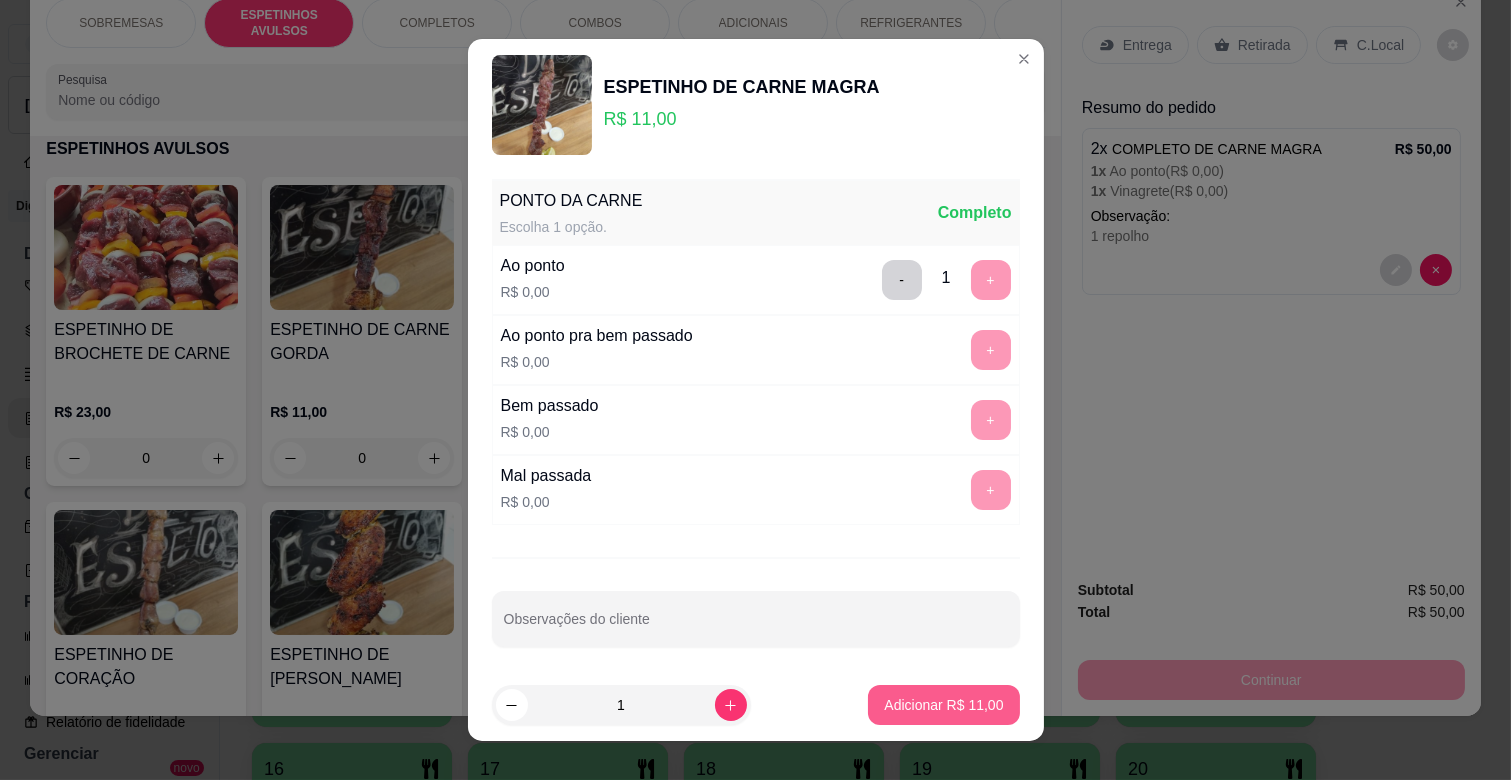 click on "Adicionar   R$ 11,00" at bounding box center [943, 705] 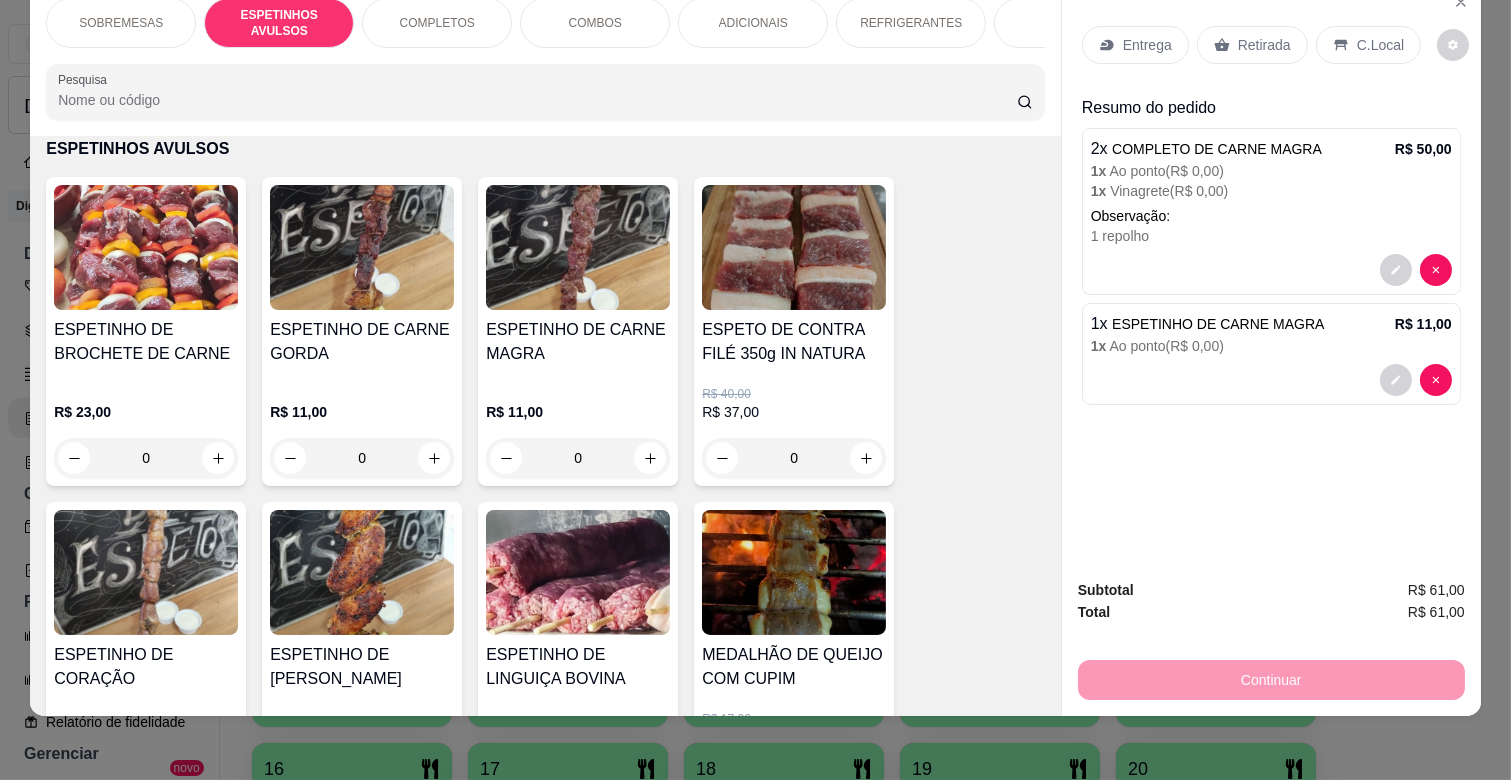 click on "Entrega" at bounding box center [1147, 45] 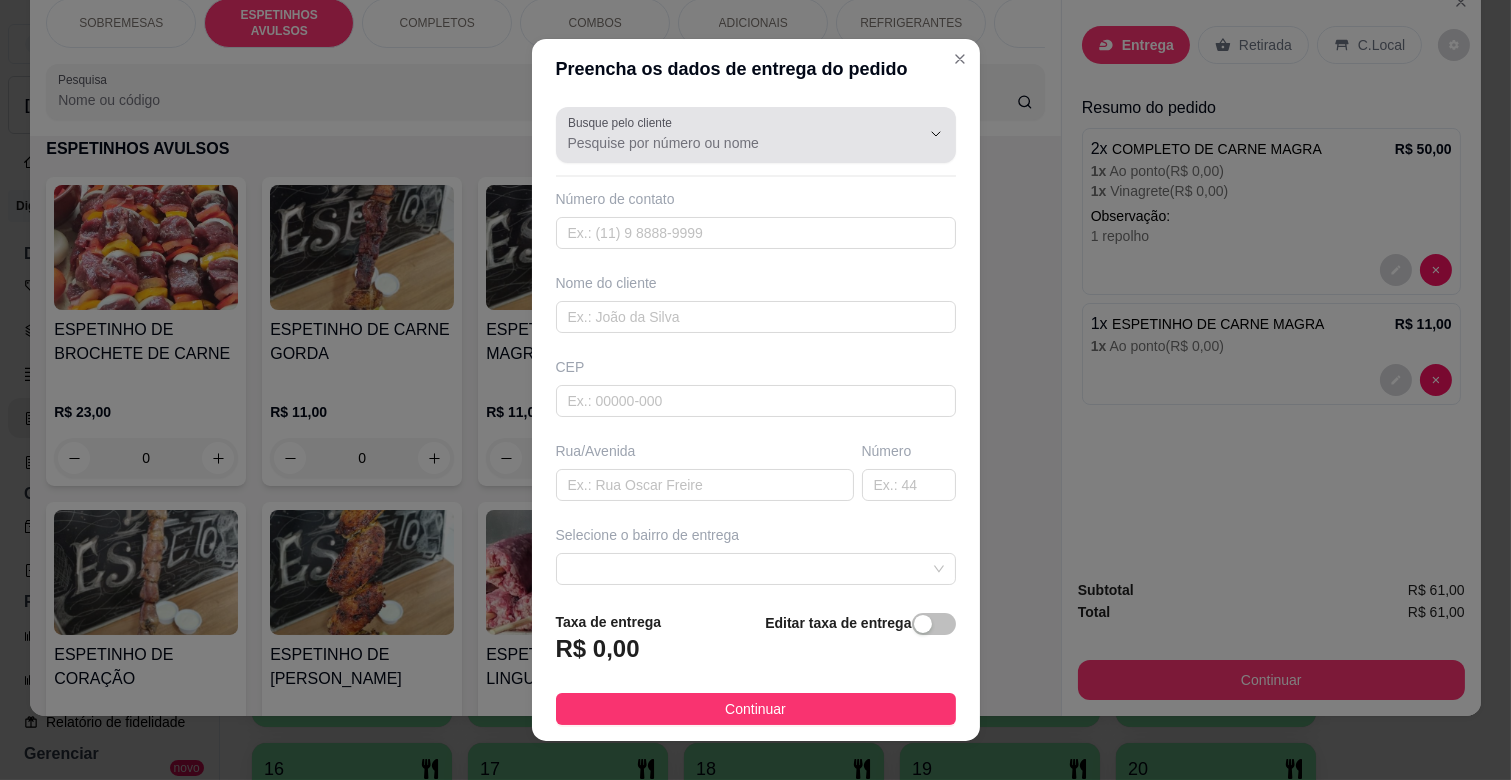 click on "Busque pelo cliente" at bounding box center (728, 143) 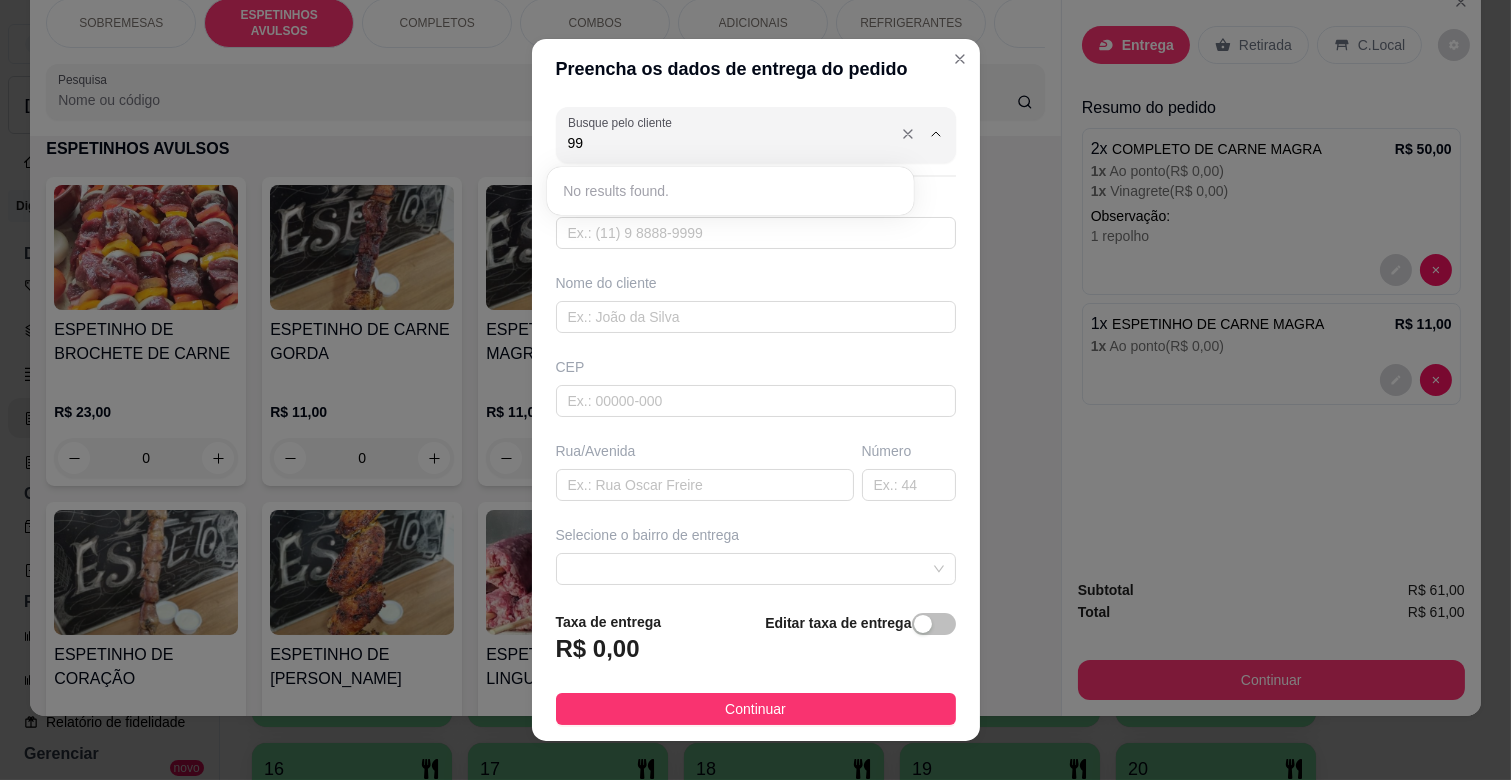 type on "9" 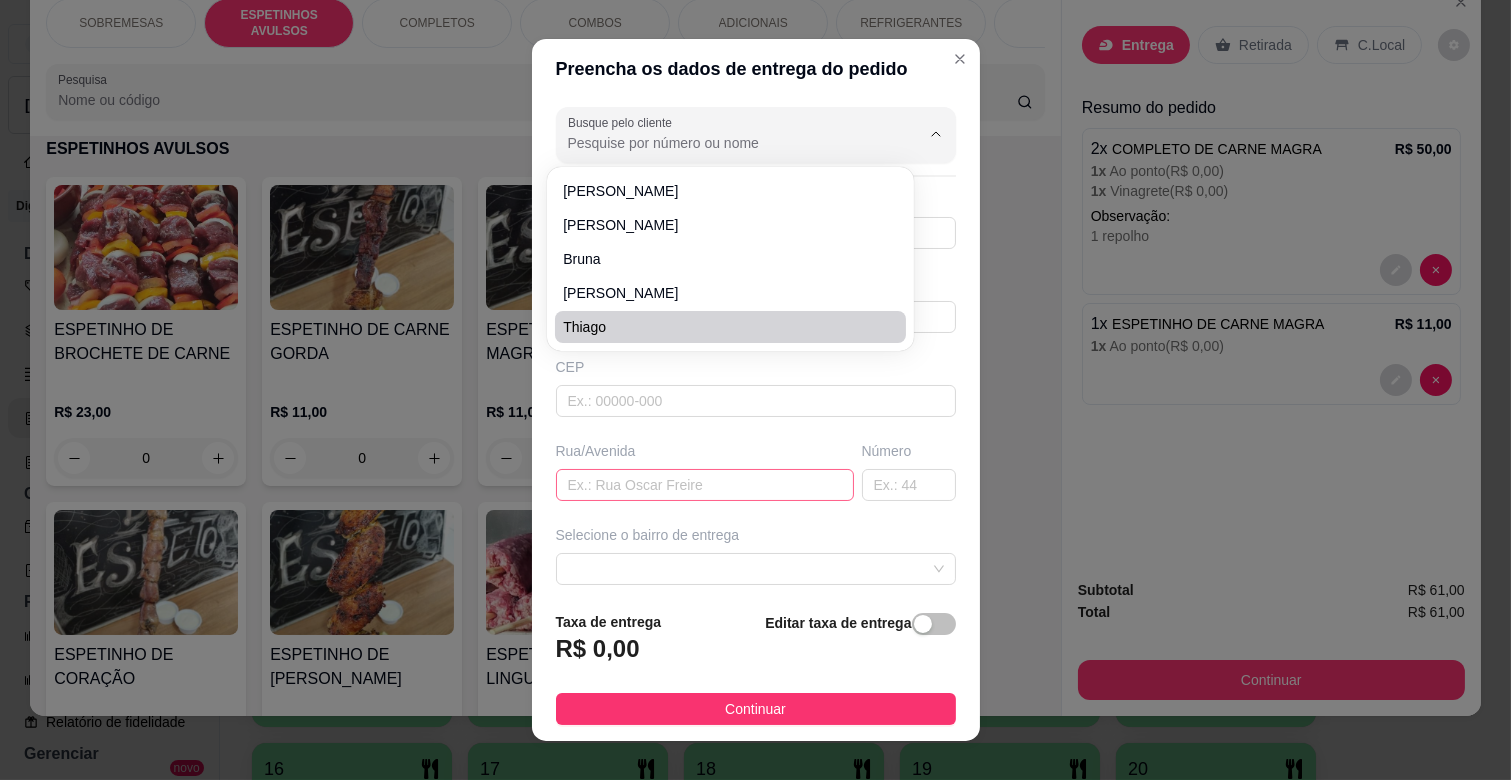 click at bounding box center [705, 485] 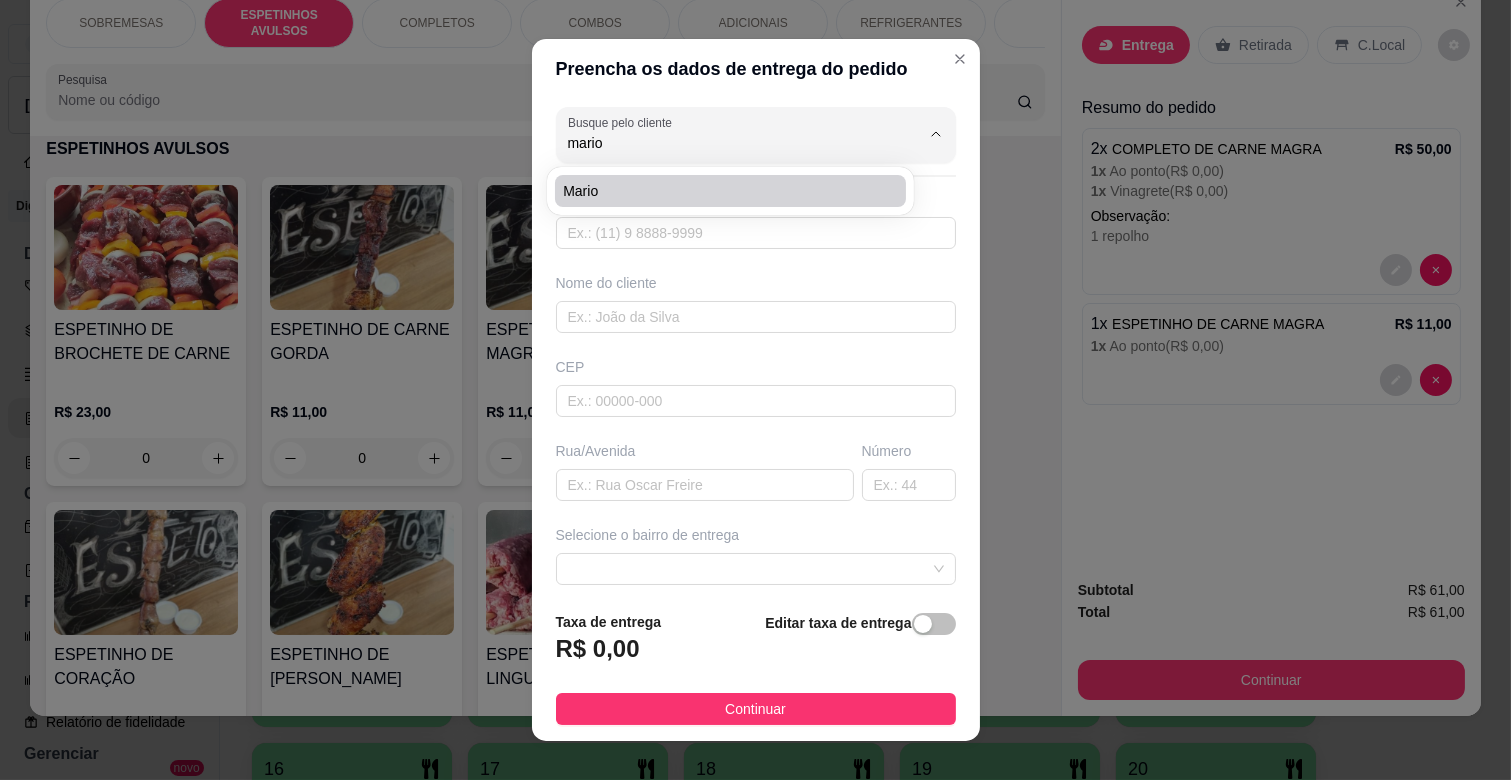 click on "Mario" at bounding box center (730, 191) 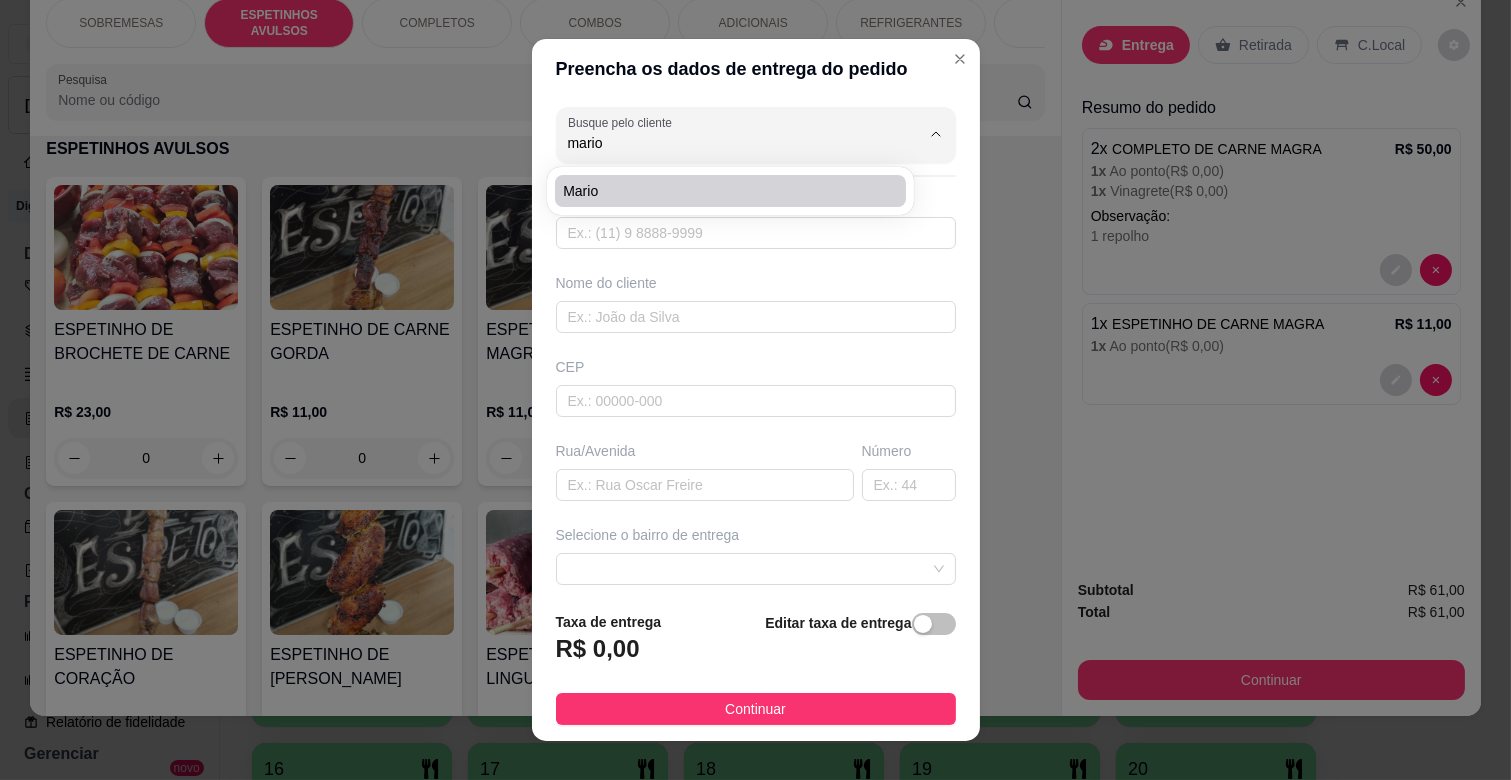 type on "Mario" 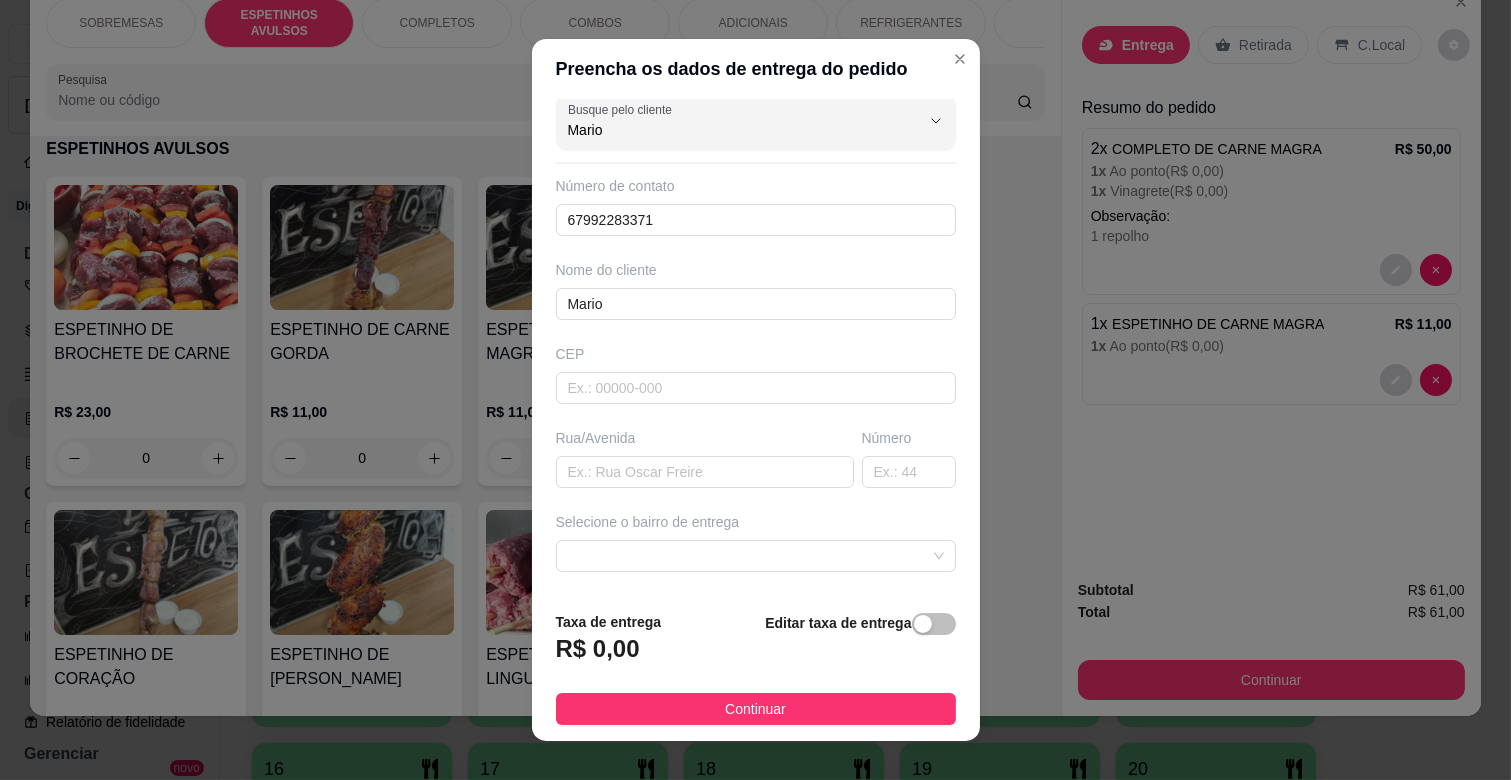 scroll, scrollTop: 0, scrollLeft: 0, axis: both 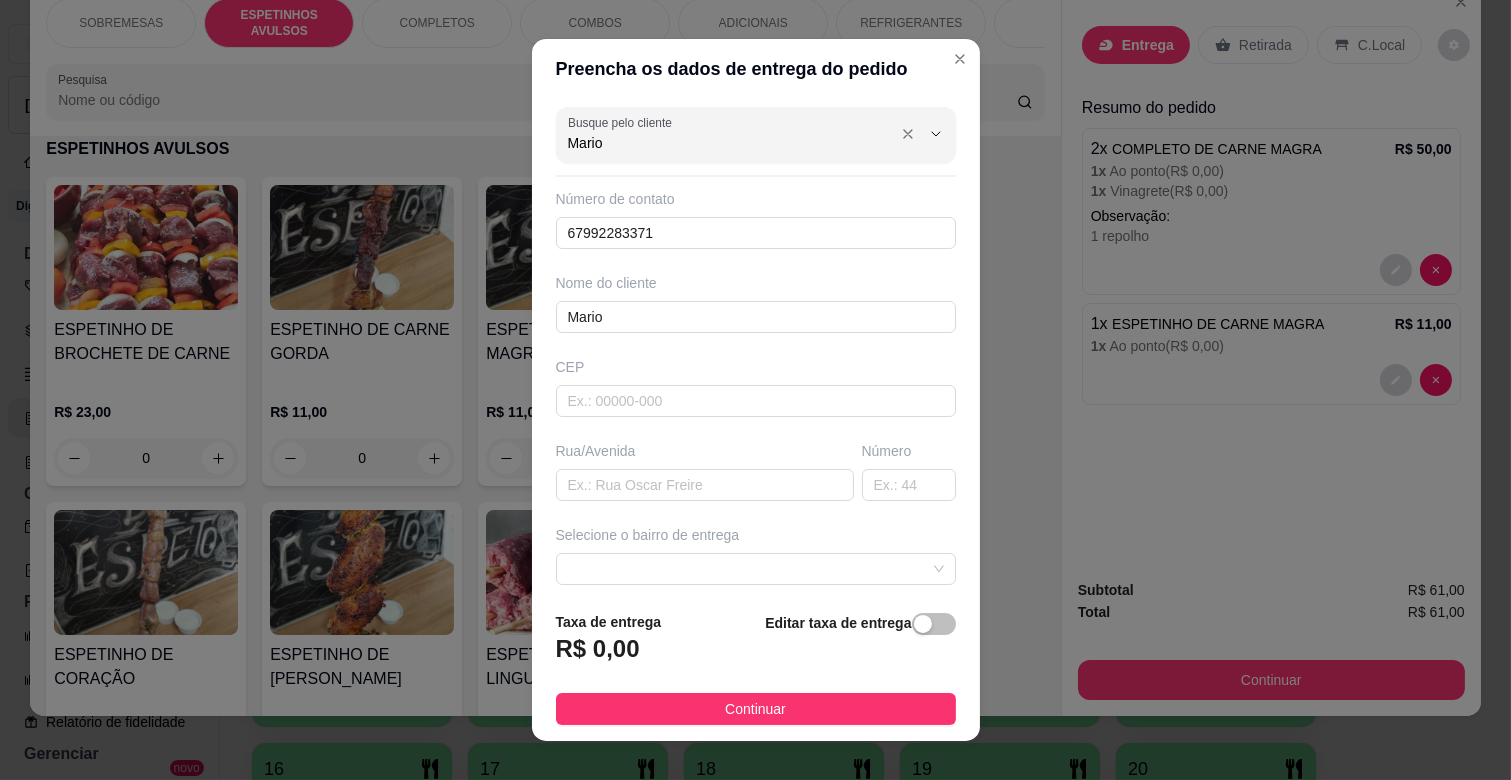 click on "Mario" at bounding box center [728, 143] 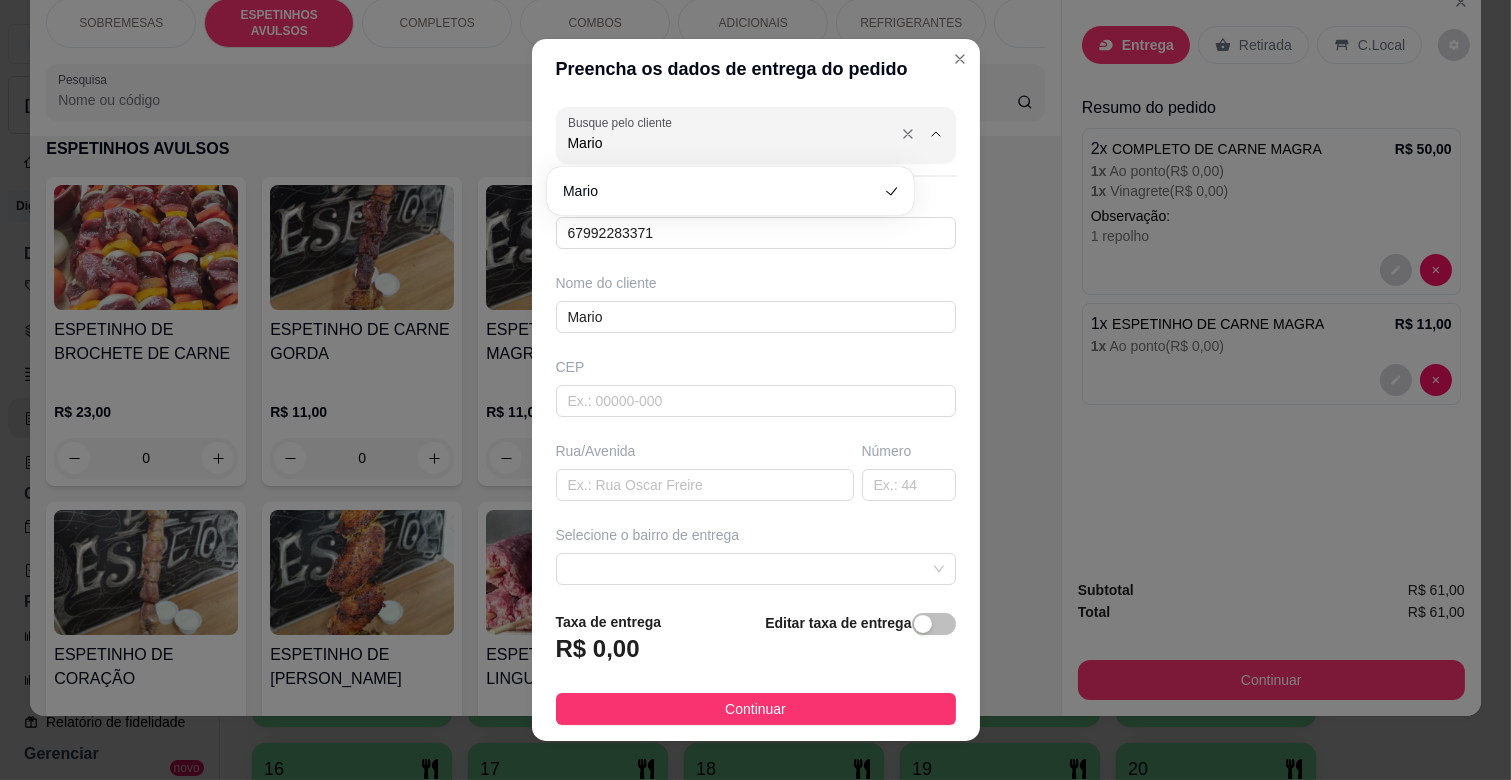 click on "Mario" at bounding box center [728, 143] 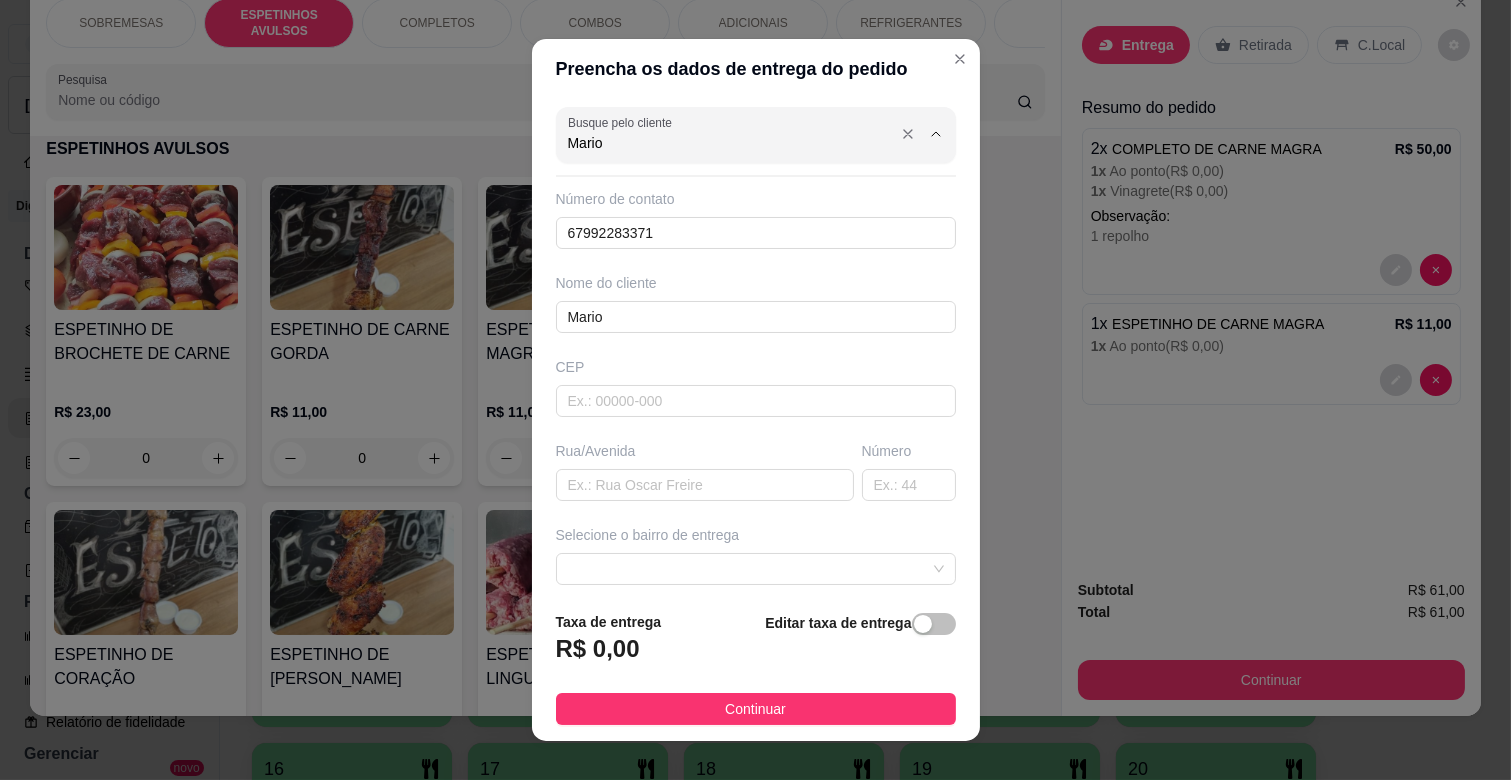click on "Mario" at bounding box center (728, 143) 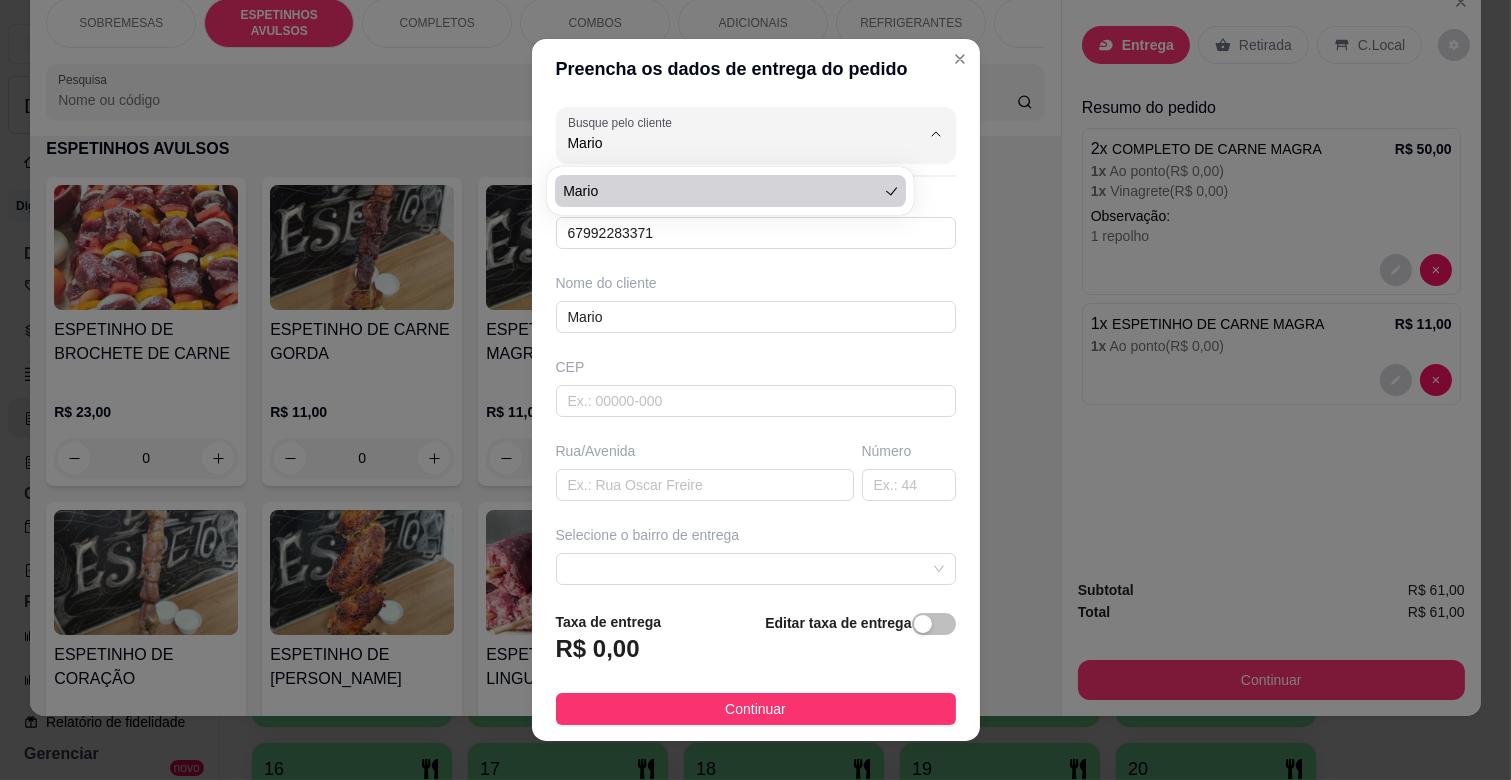 click on "Busque pelo cliente Mario Número de contato 67992283371 Nome do cliente [PERSON_NAME] Rua/[GEOGRAPHIC_DATA] o bairro de entrega [GEOGRAPHIC_DATA]" at bounding box center (756, 347) 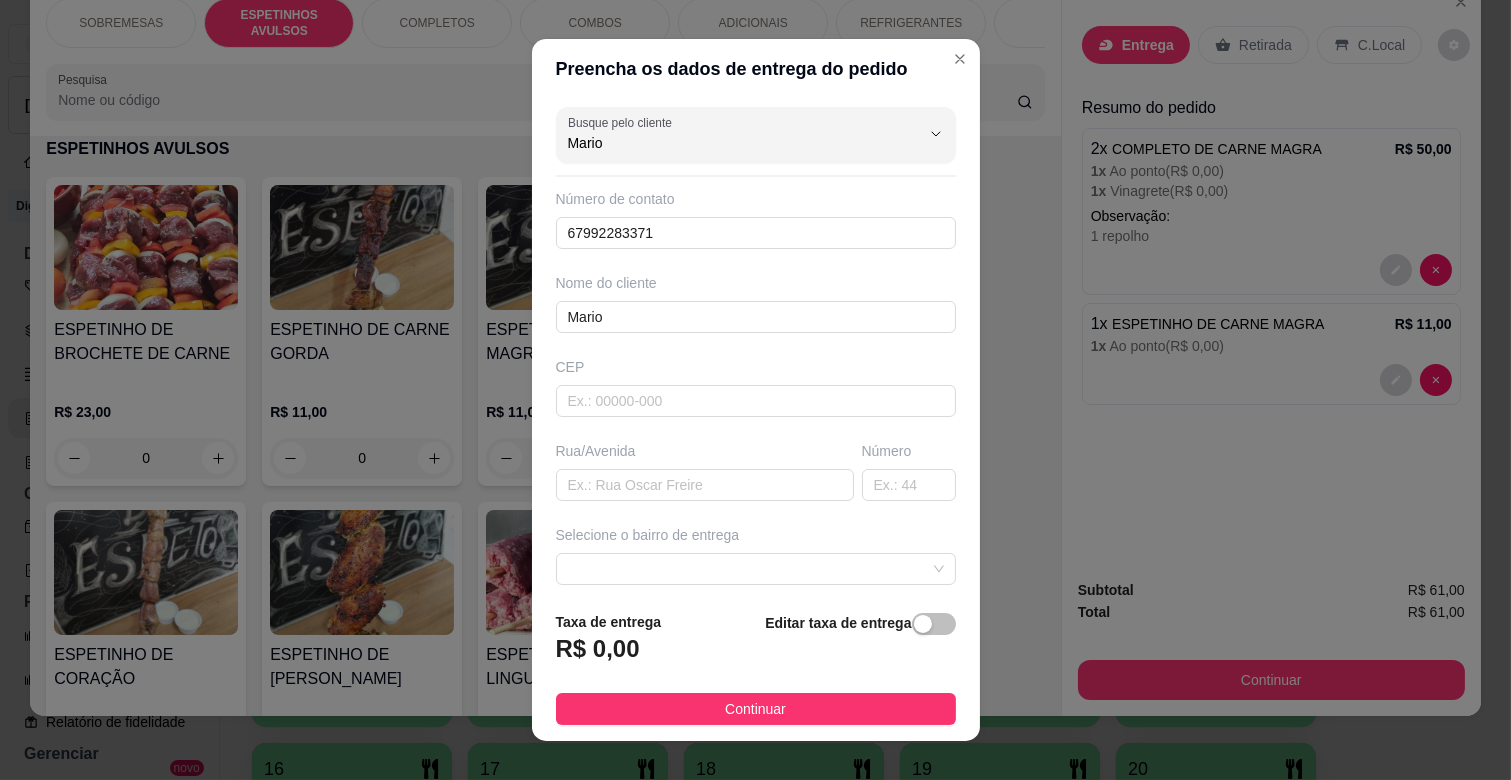 click on "Nome do cliente" at bounding box center (756, 283) 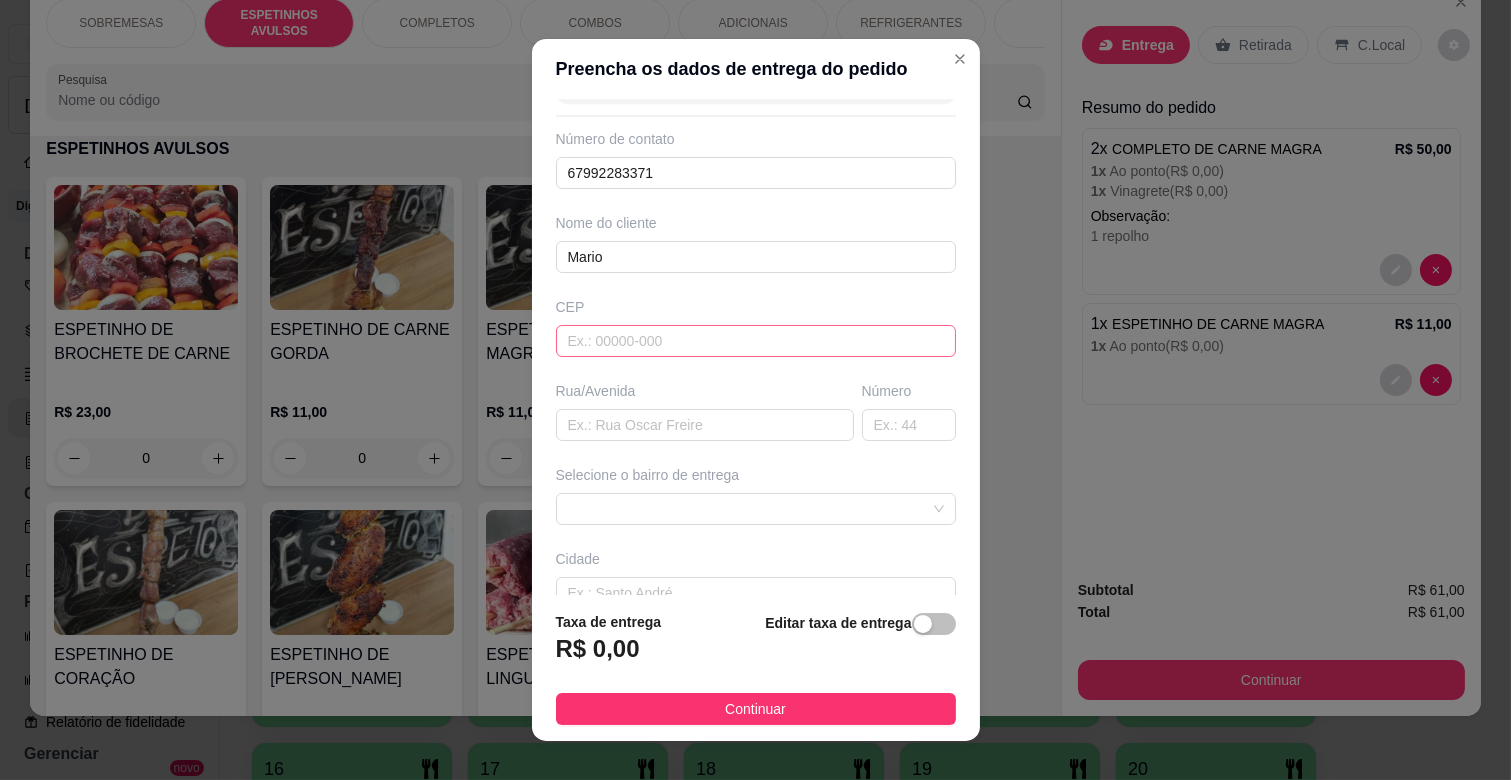 scroll, scrollTop: 111, scrollLeft: 0, axis: vertical 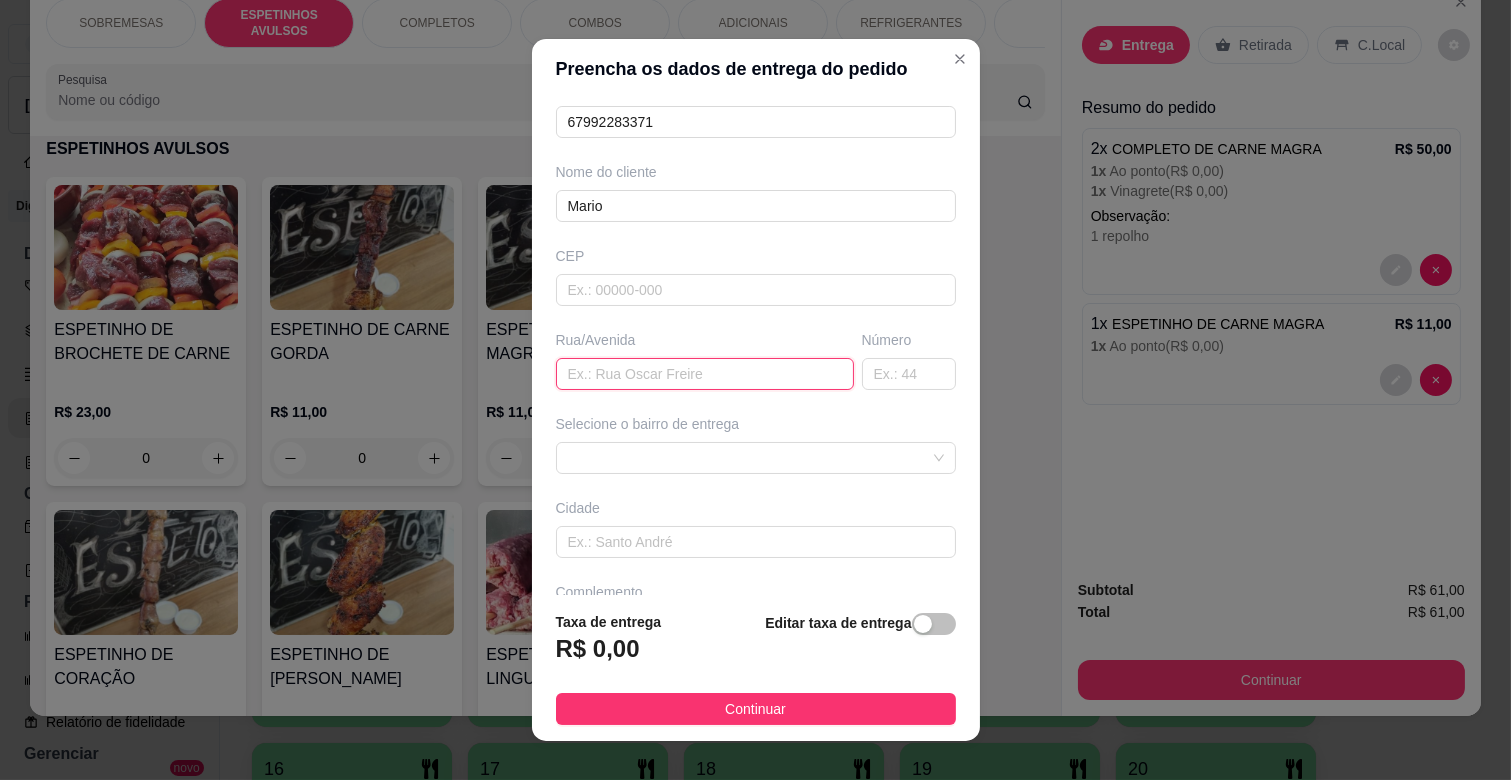 click at bounding box center (705, 374) 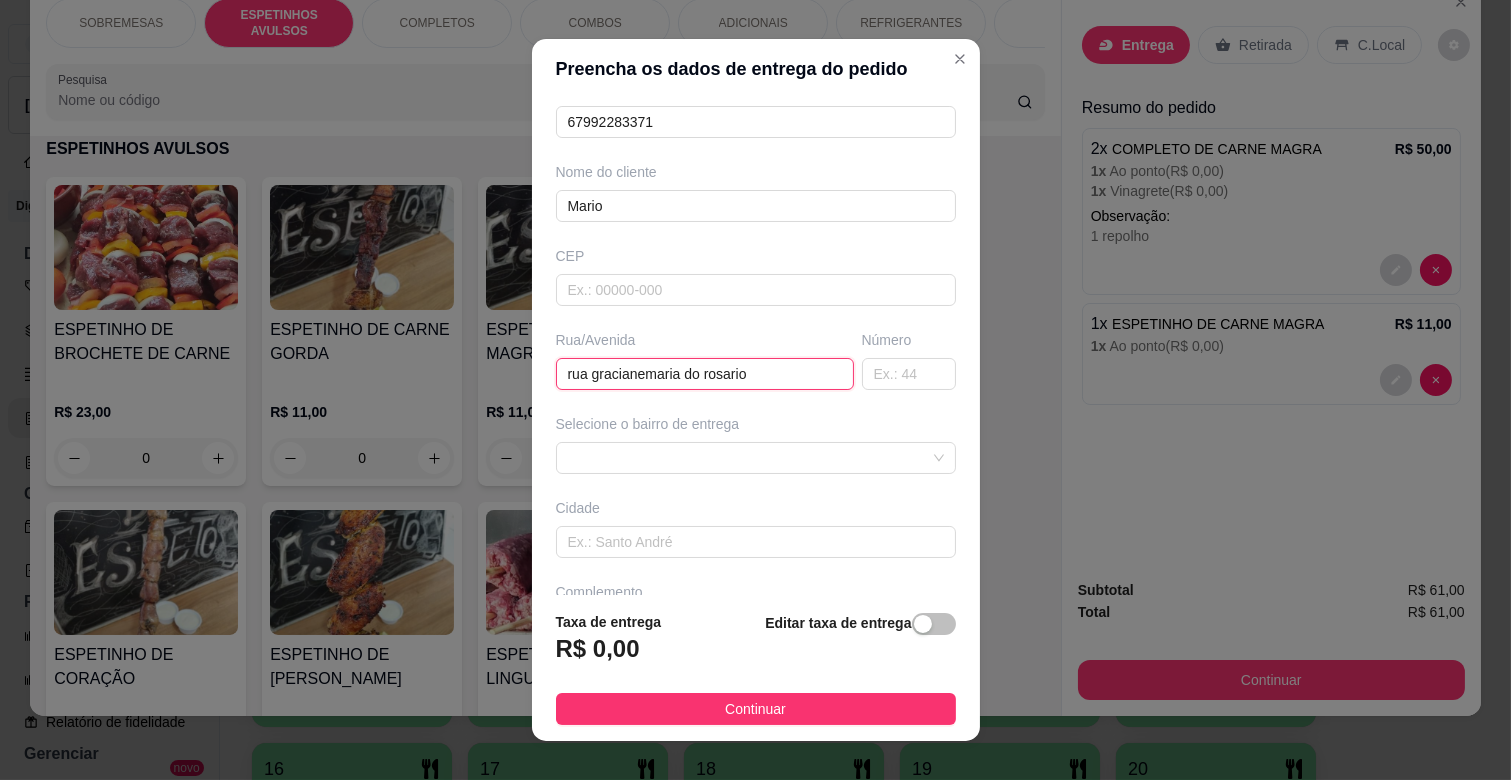 click on "rua gracianemaria do rosario" at bounding box center (705, 374) 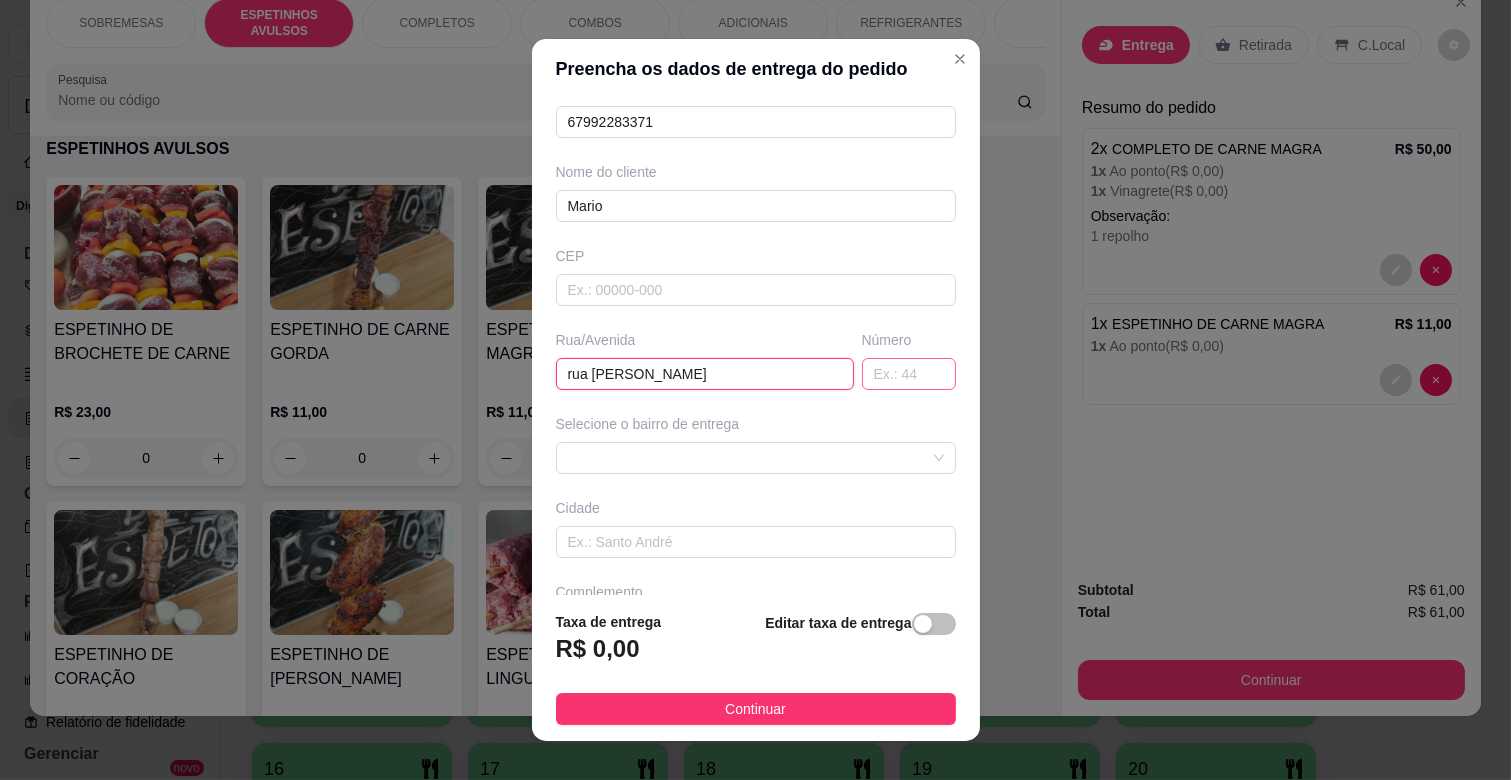 type on "rua [PERSON_NAME]" 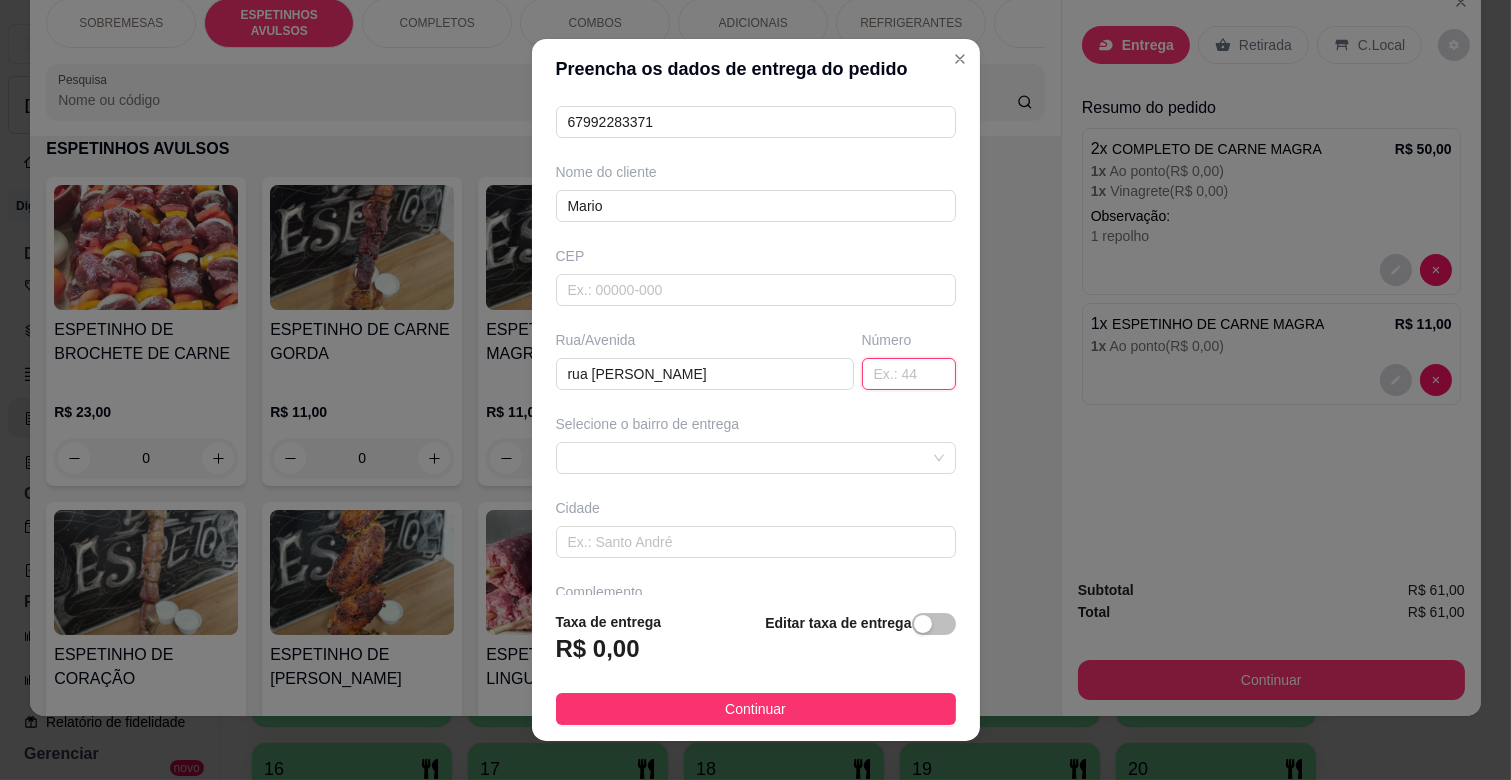 click at bounding box center (909, 374) 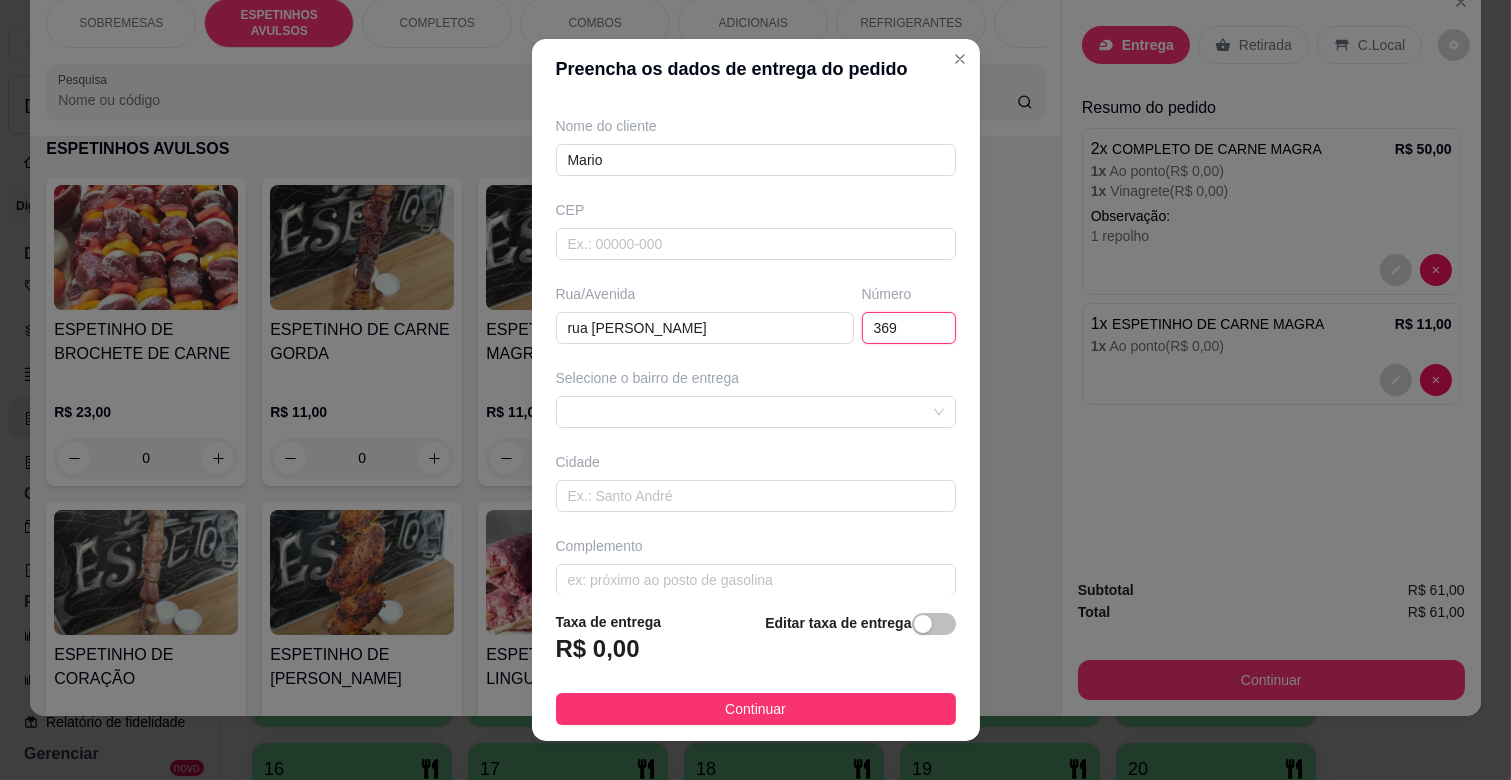 scroll, scrollTop: 178, scrollLeft: 0, axis: vertical 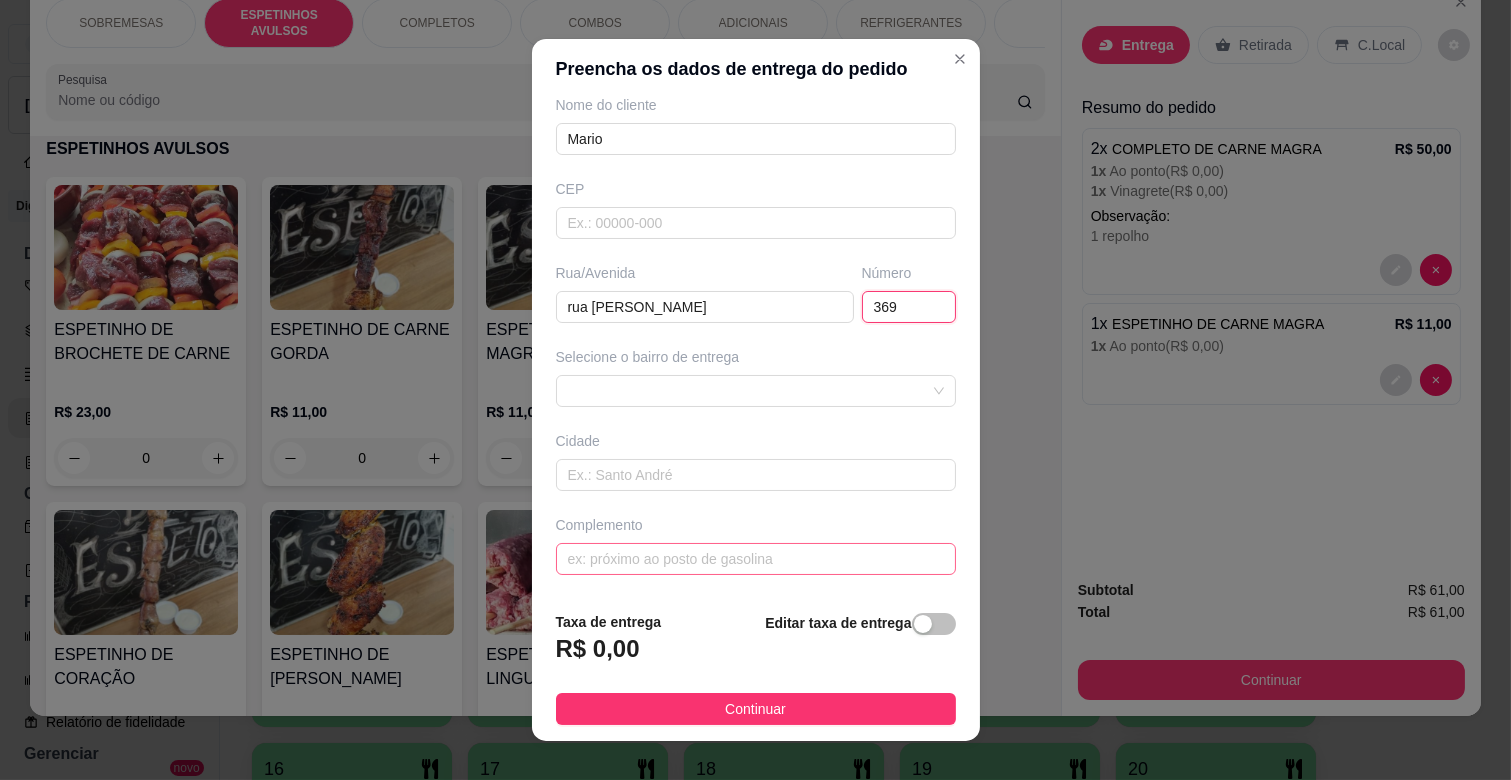type on "369" 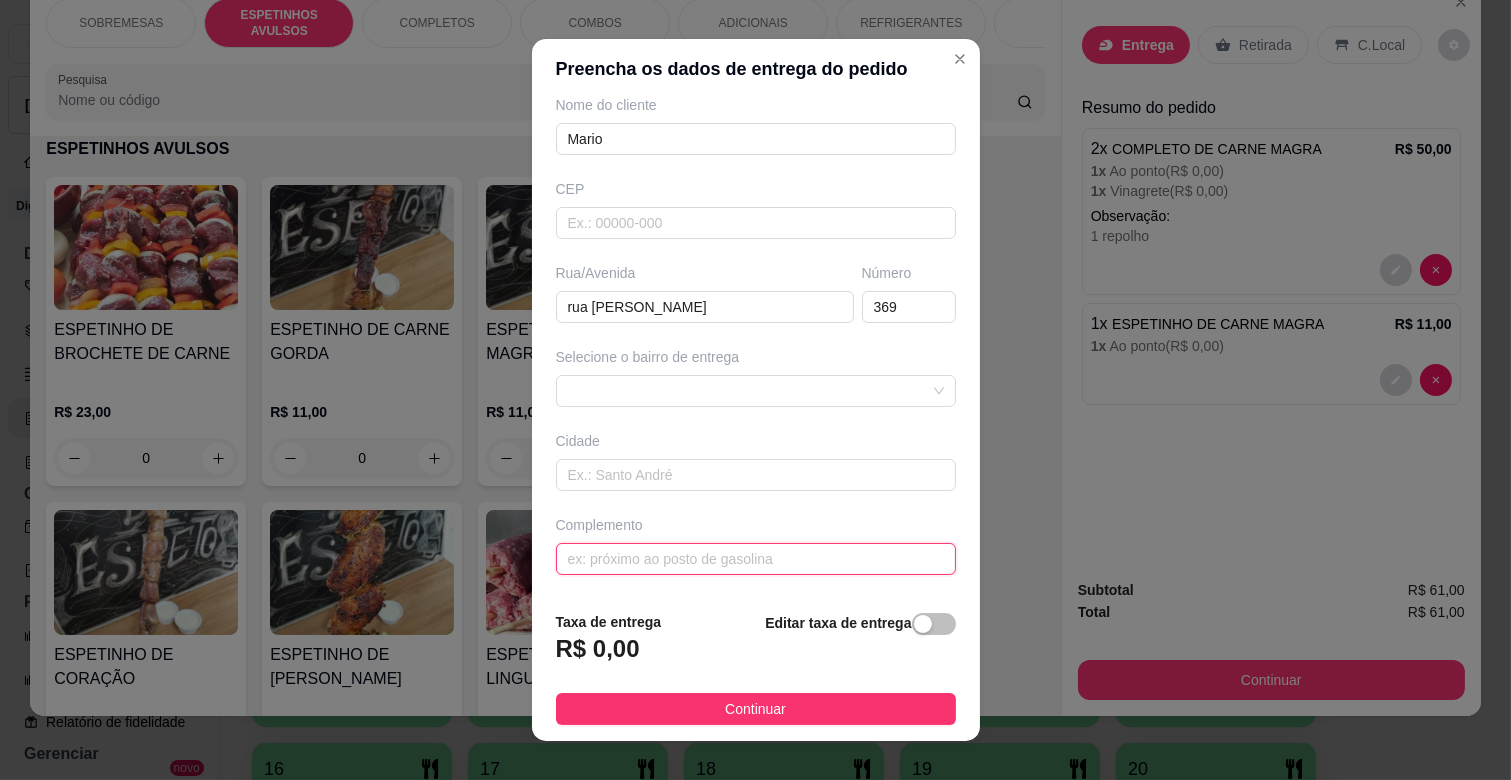 click at bounding box center (756, 559) 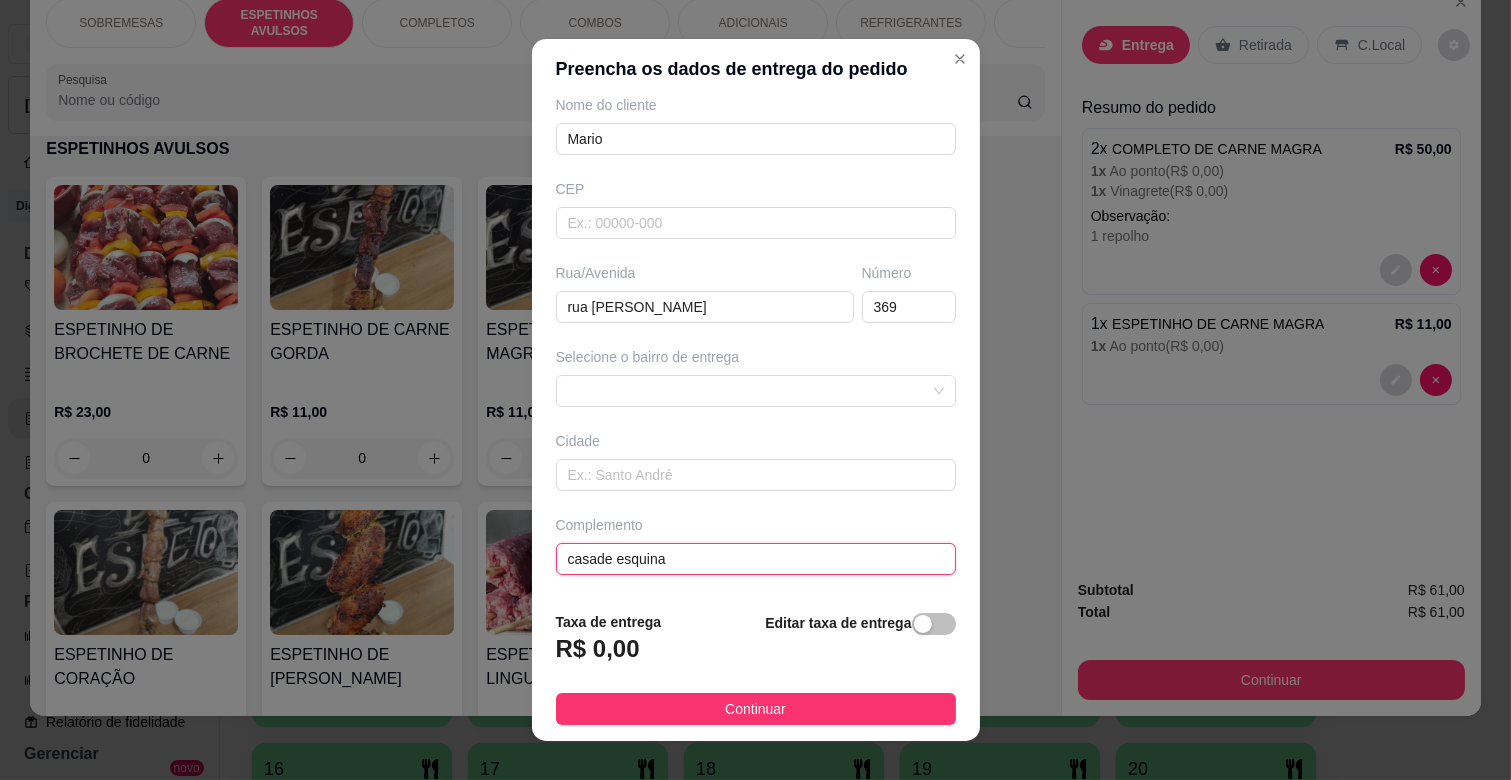 click on "casade esquina" at bounding box center (756, 559) 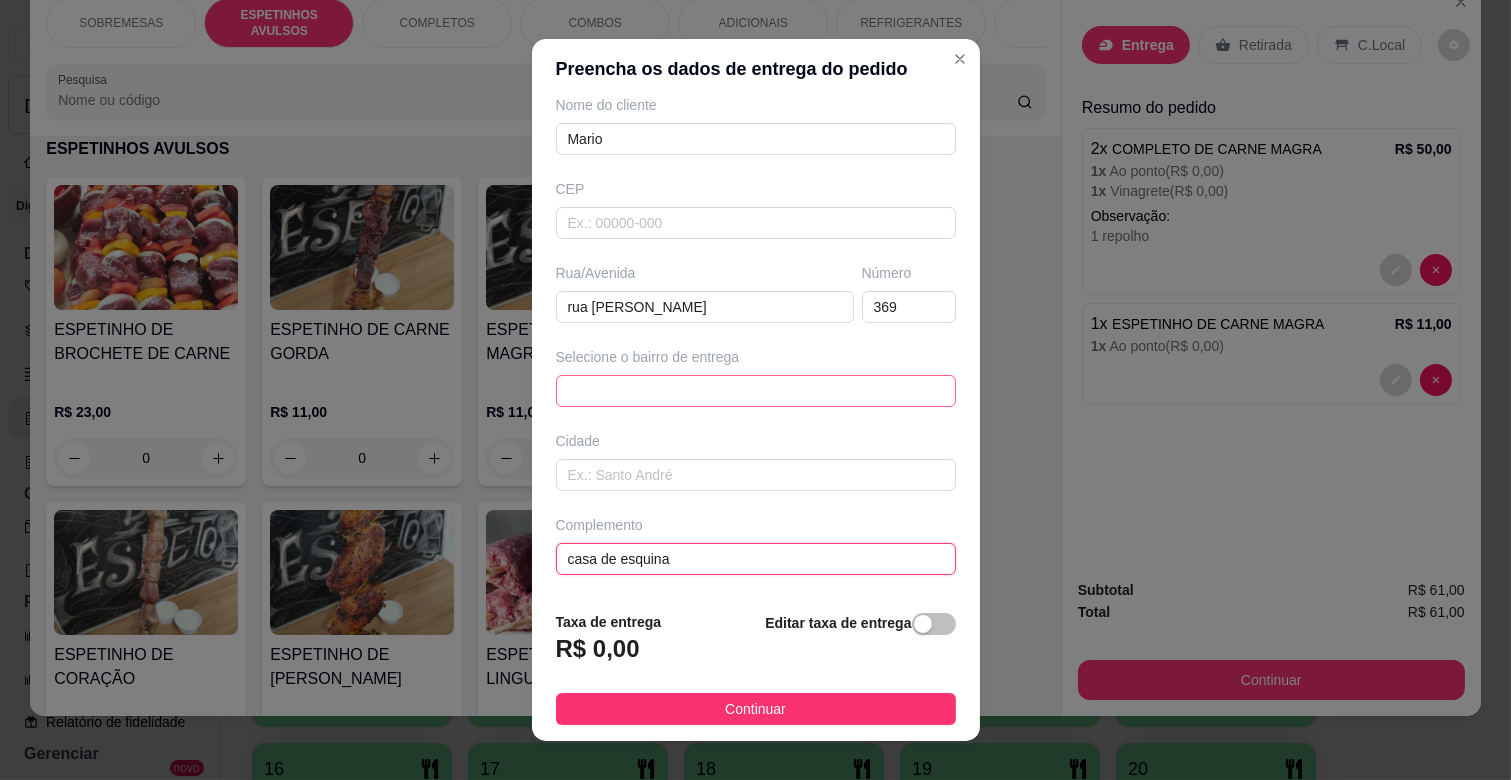 click at bounding box center [756, 391] 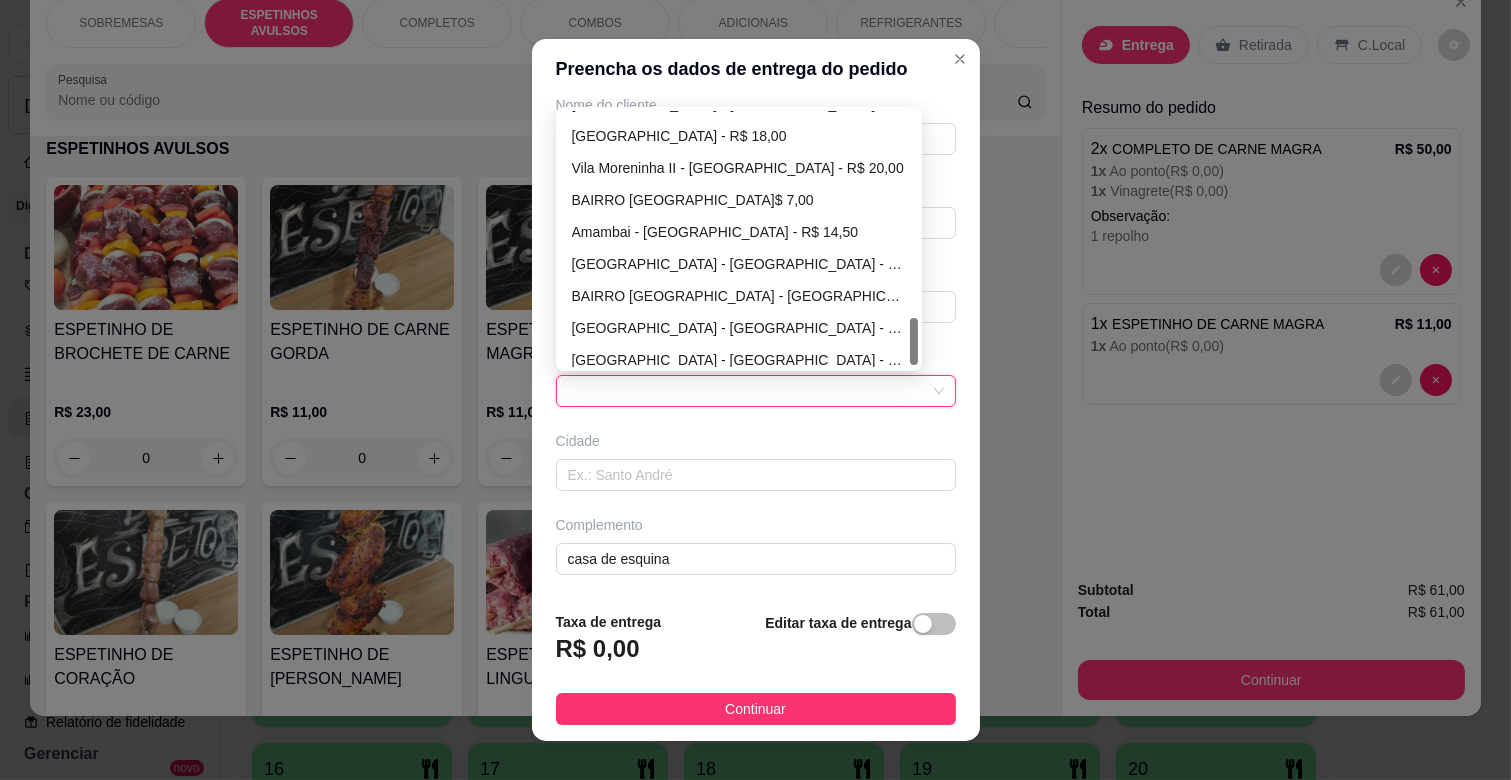 scroll, scrollTop: 1120, scrollLeft: 0, axis: vertical 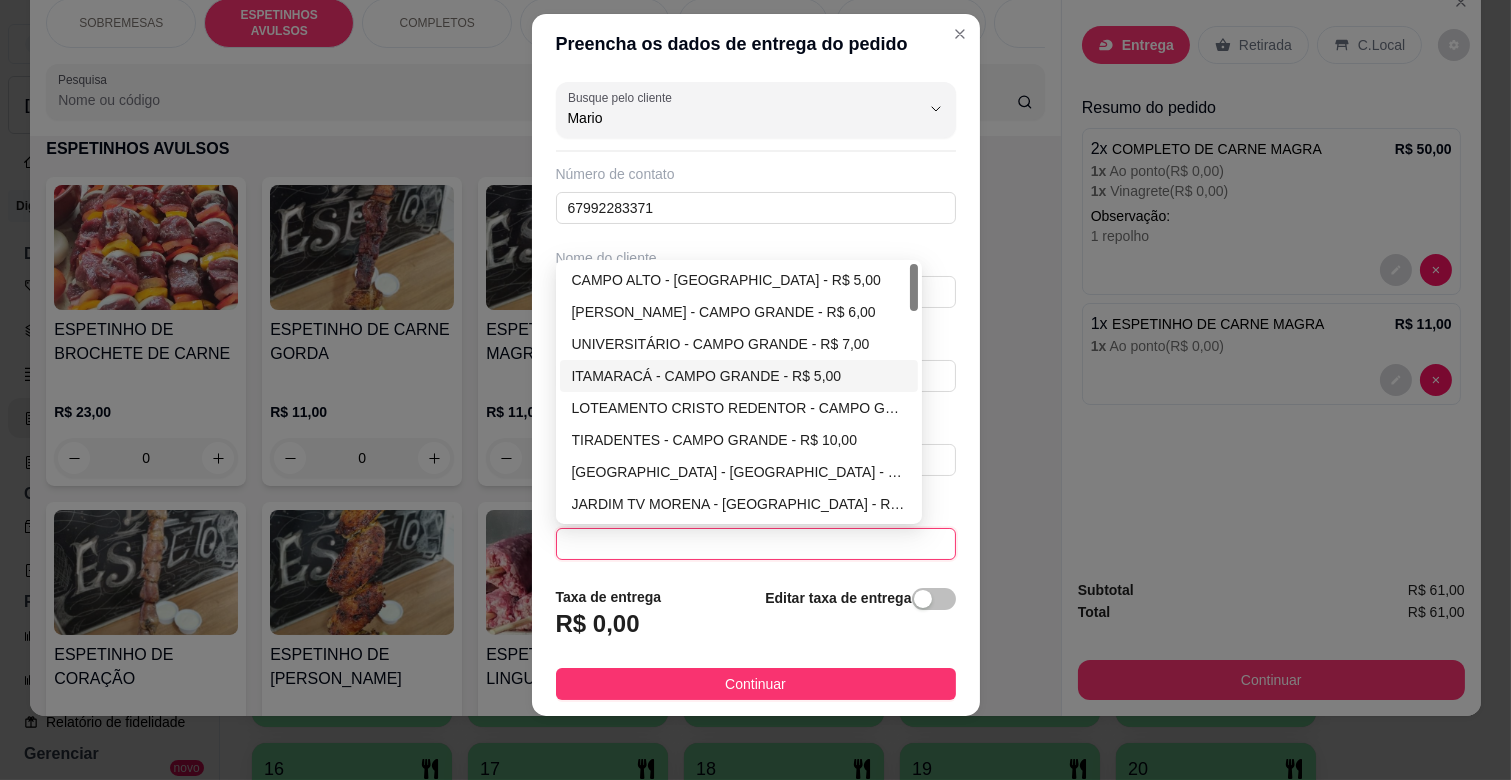 click on "ITAMARACÁ - CAMPO GRANDE  -  R$ 5,00" at bounding box center (739, 376) 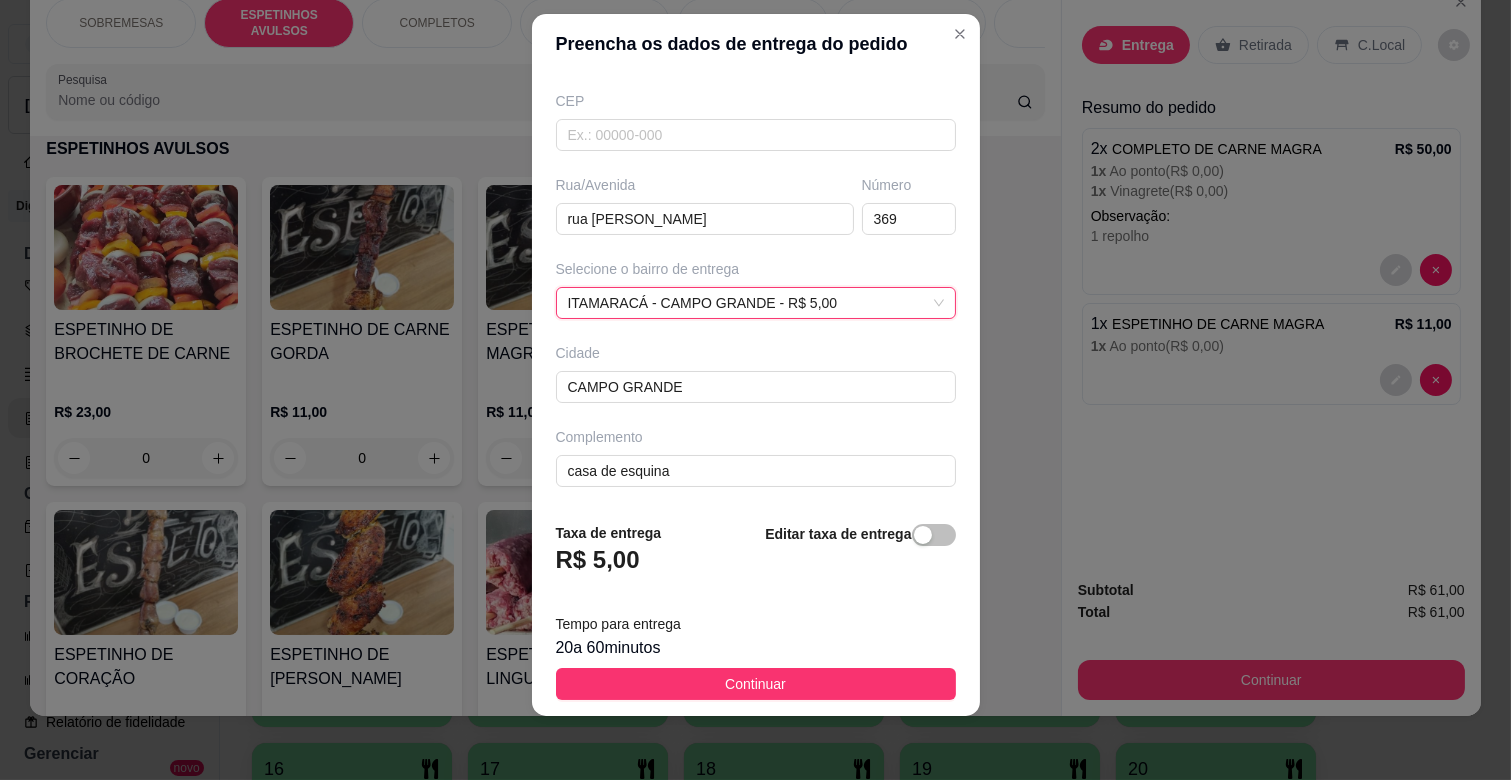 scroll, scrollTop: 243, scrollLeft: 0, axis: vertical 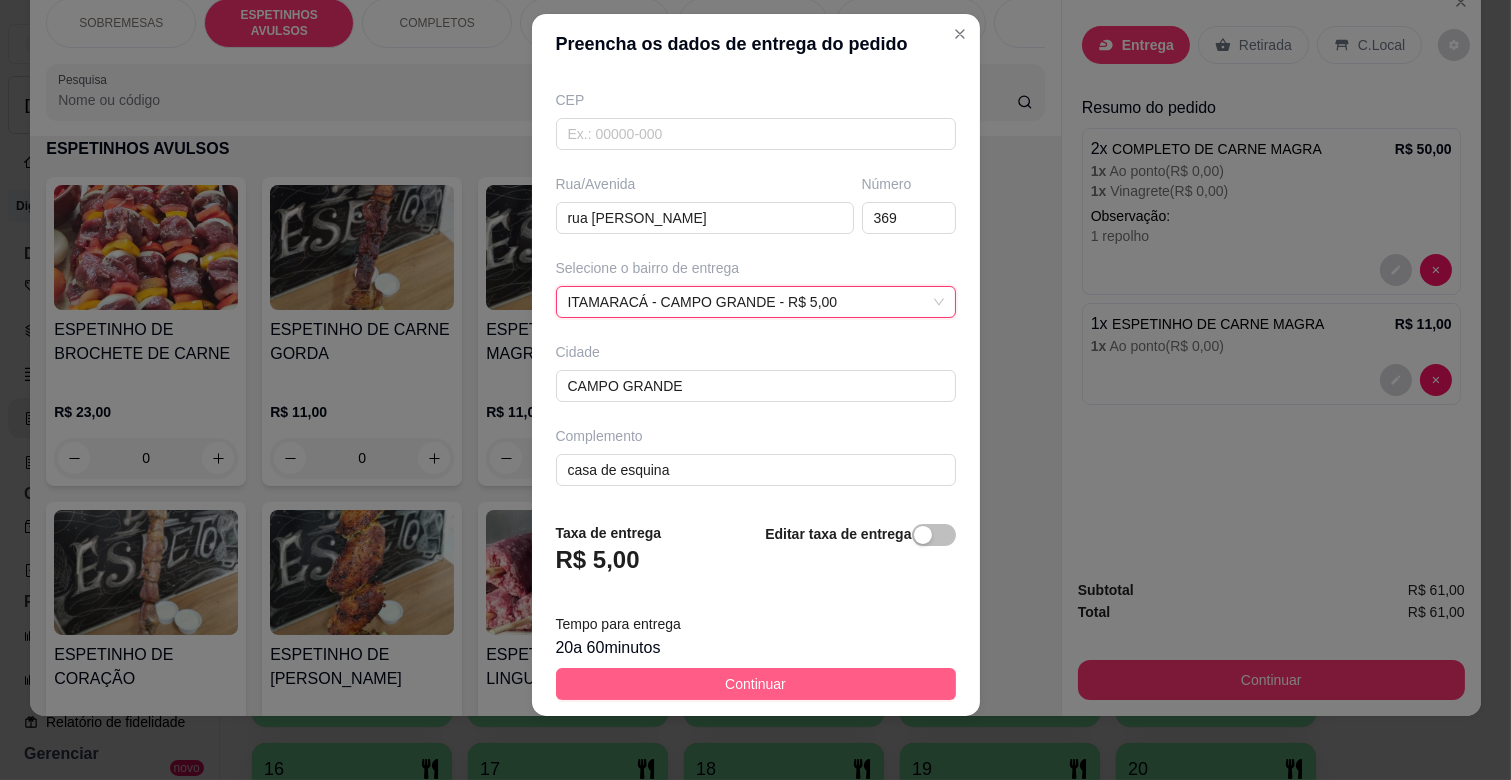 click on "Continuar" at bounding box center (755, 684) 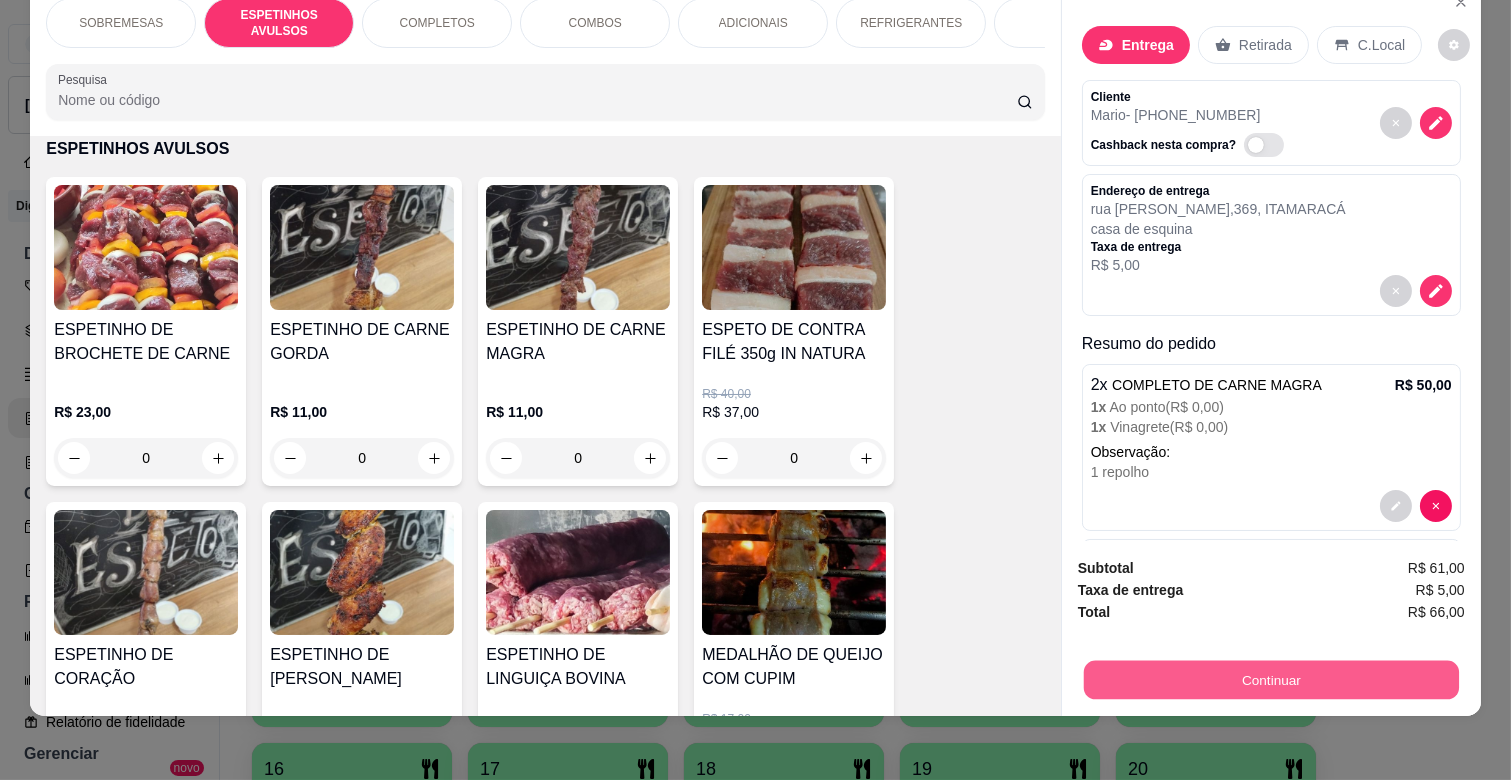click on "Continuar" at bounding box center [1271, 679] 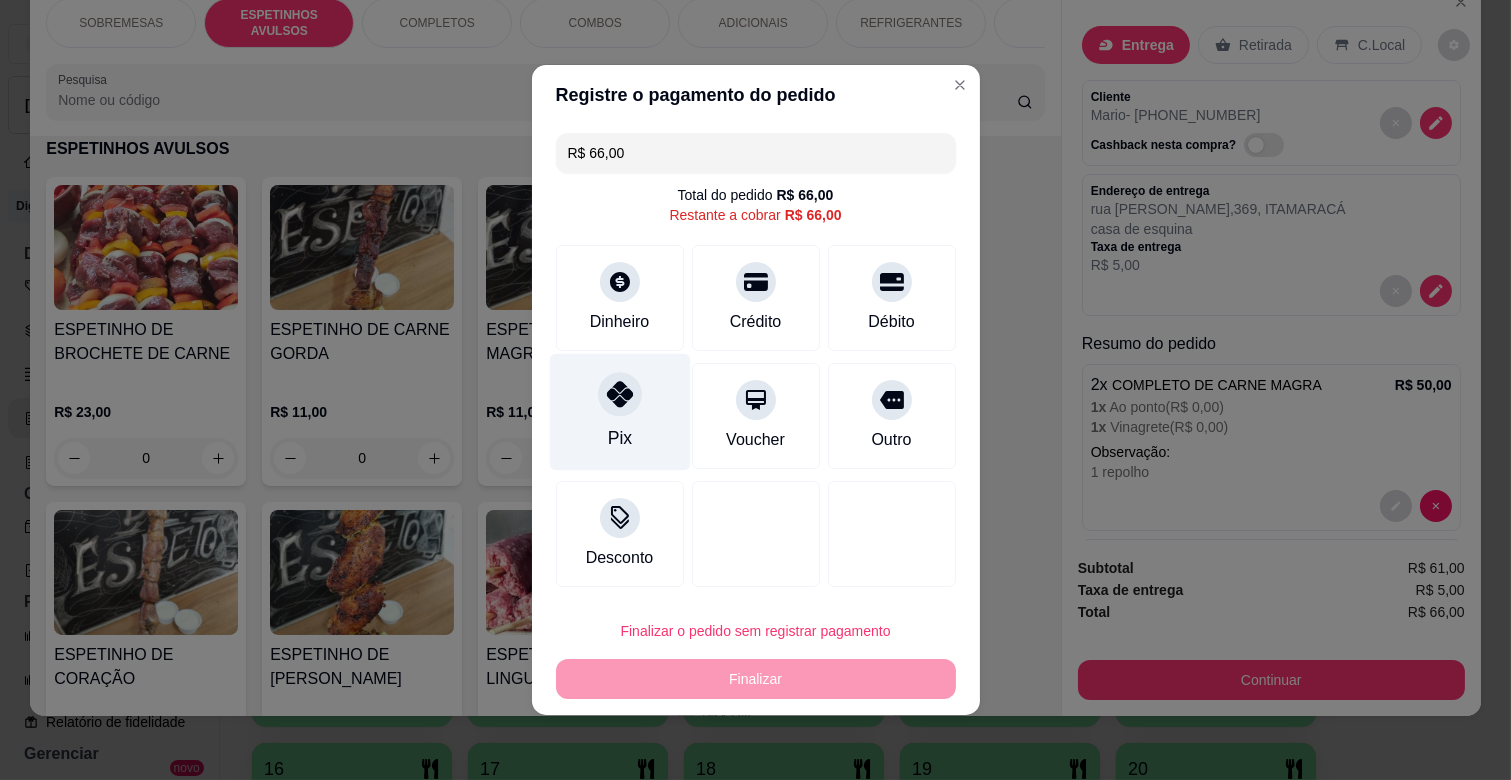 click on "Pix" at bounding box center [619, 412] 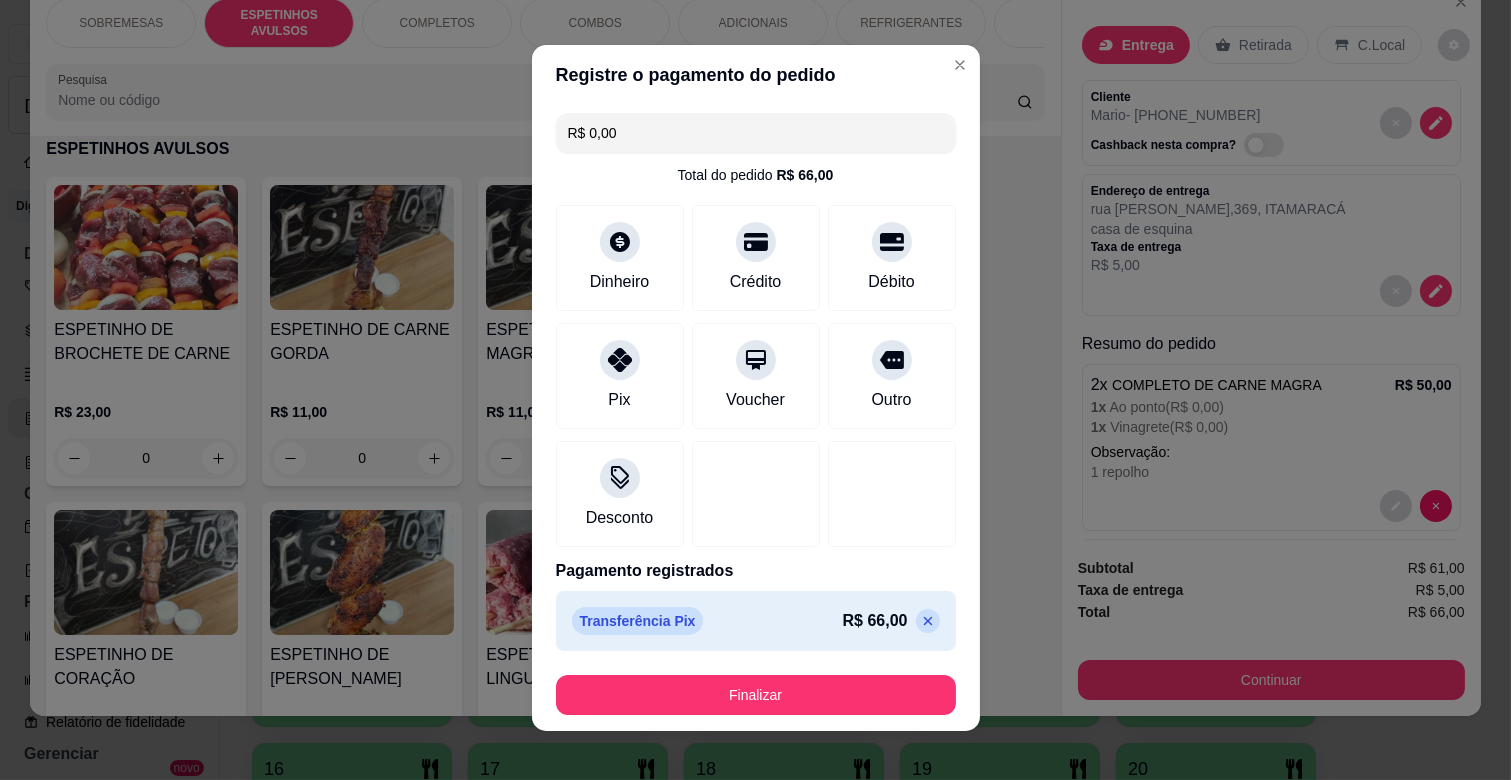 scroll, scrollTop: 0, scrollLeft: 0, axis: both 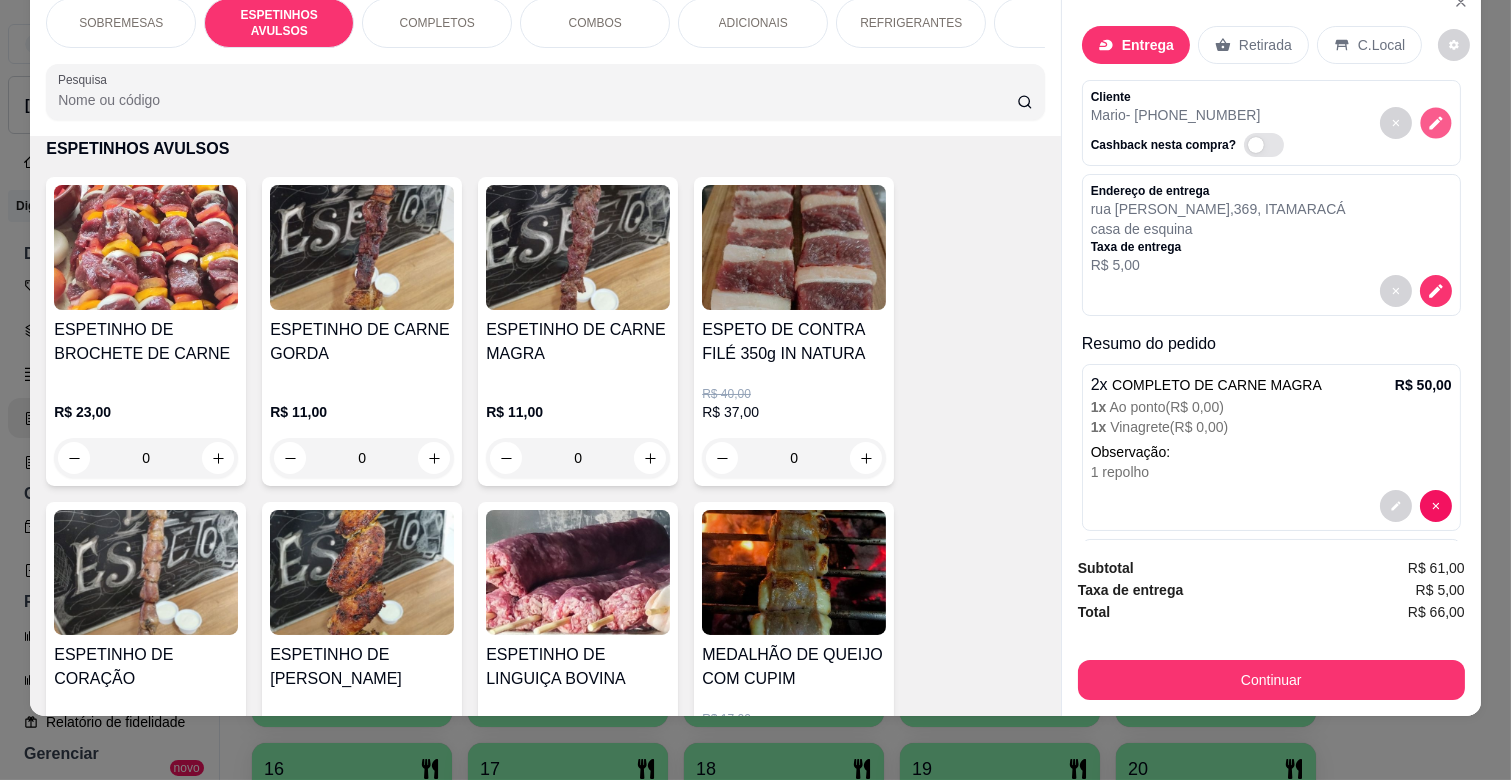 click 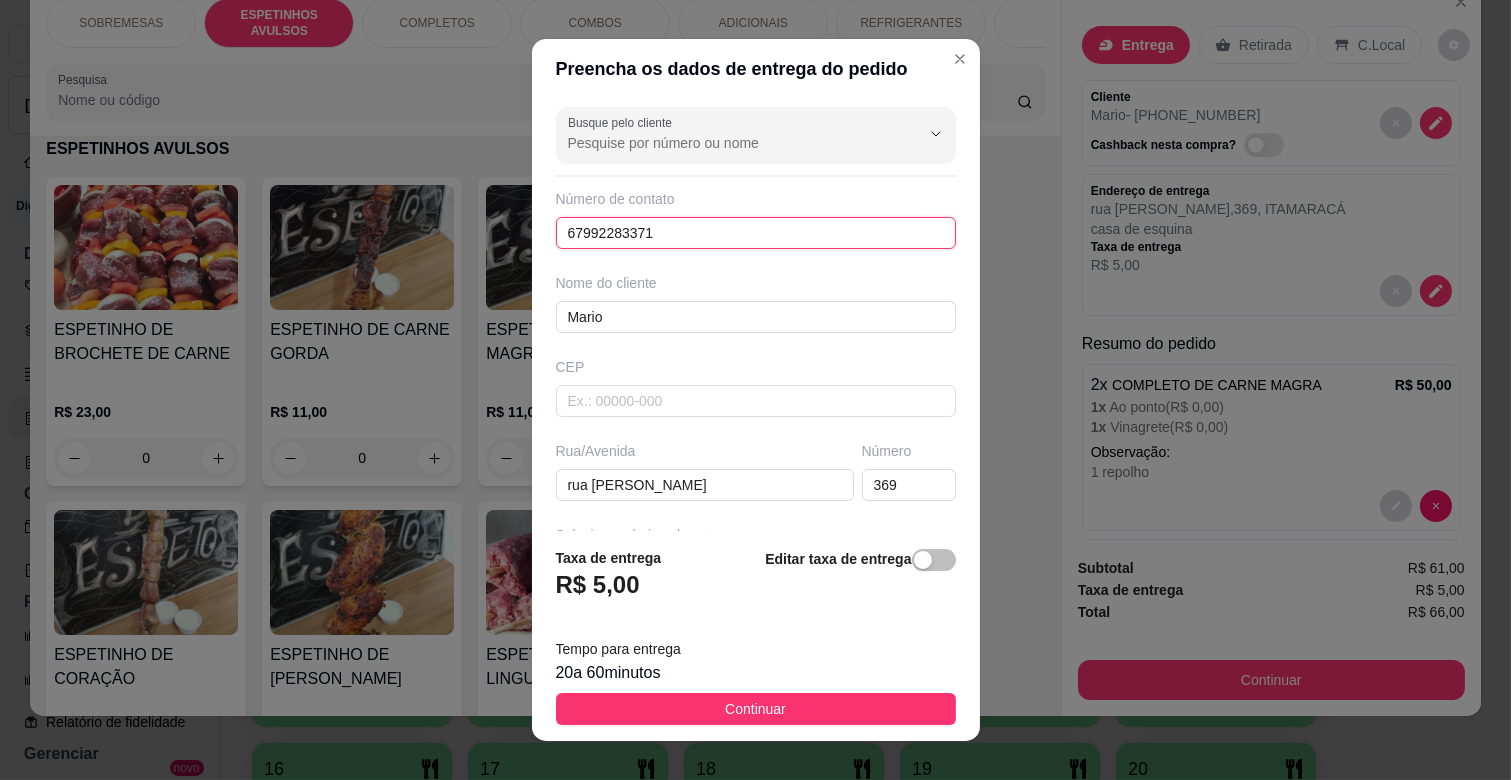 click on "67992283371" at bounding box center [756, 233] 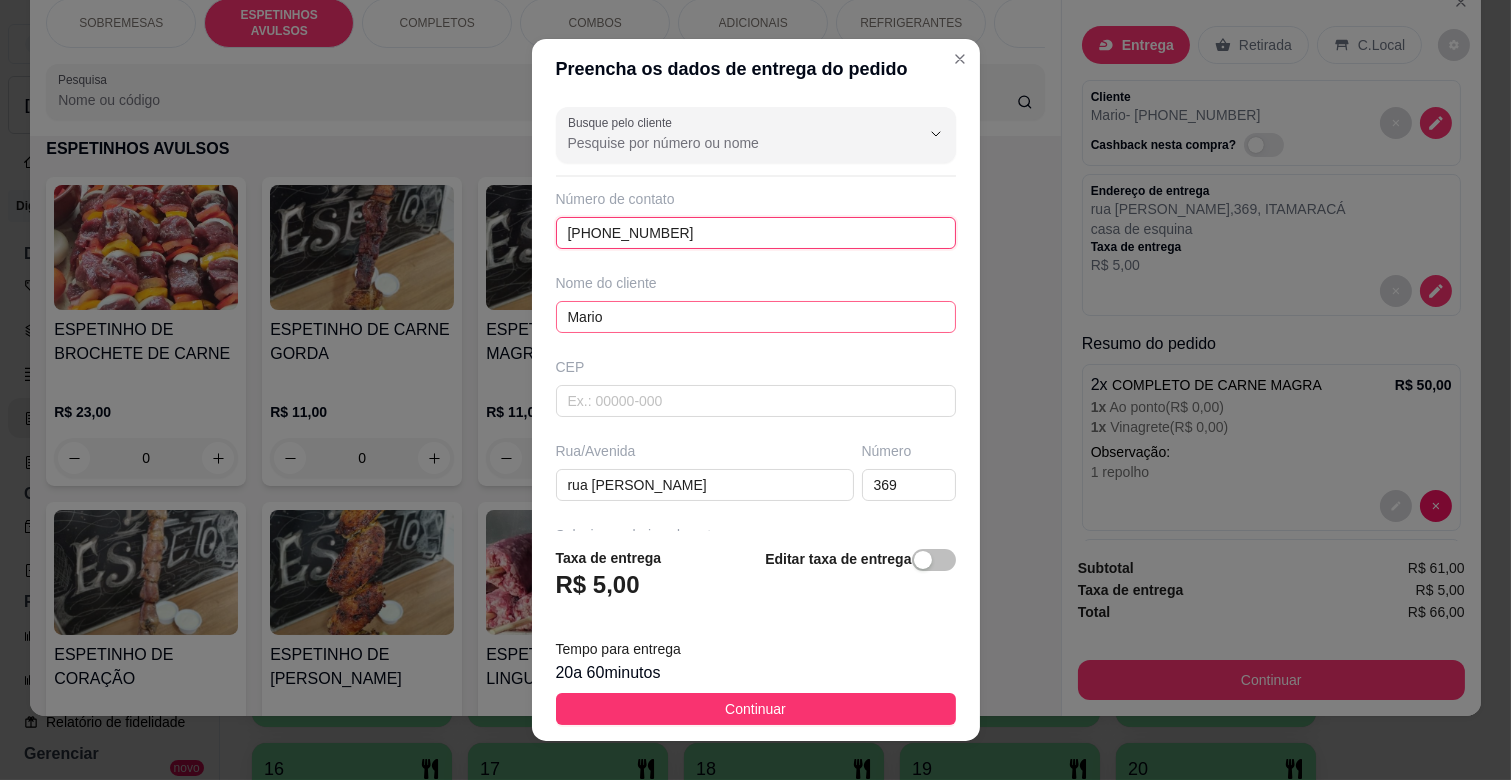 type on "[PHONE_NUMBER]" 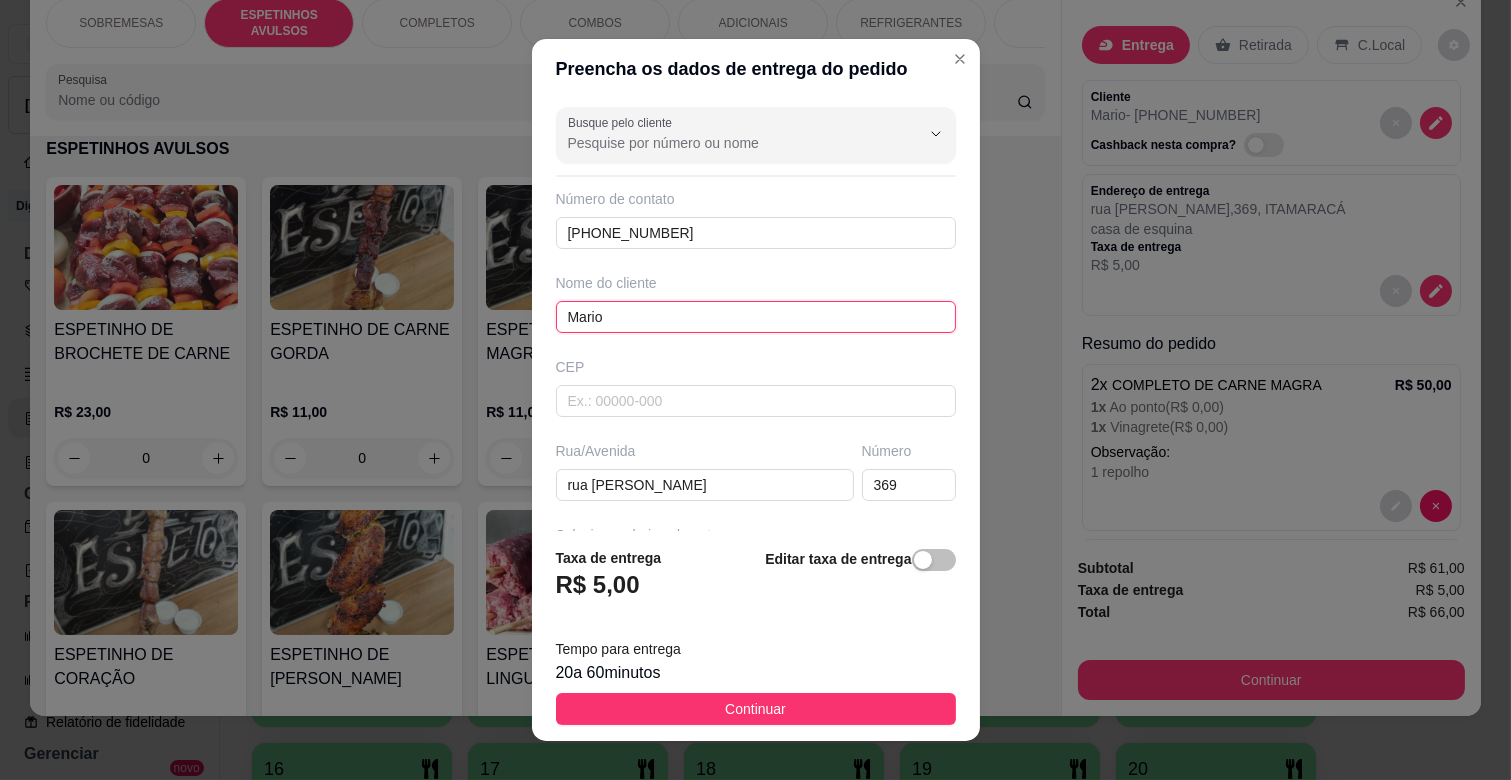 click on "Mario" at bounding box center [756, 317] 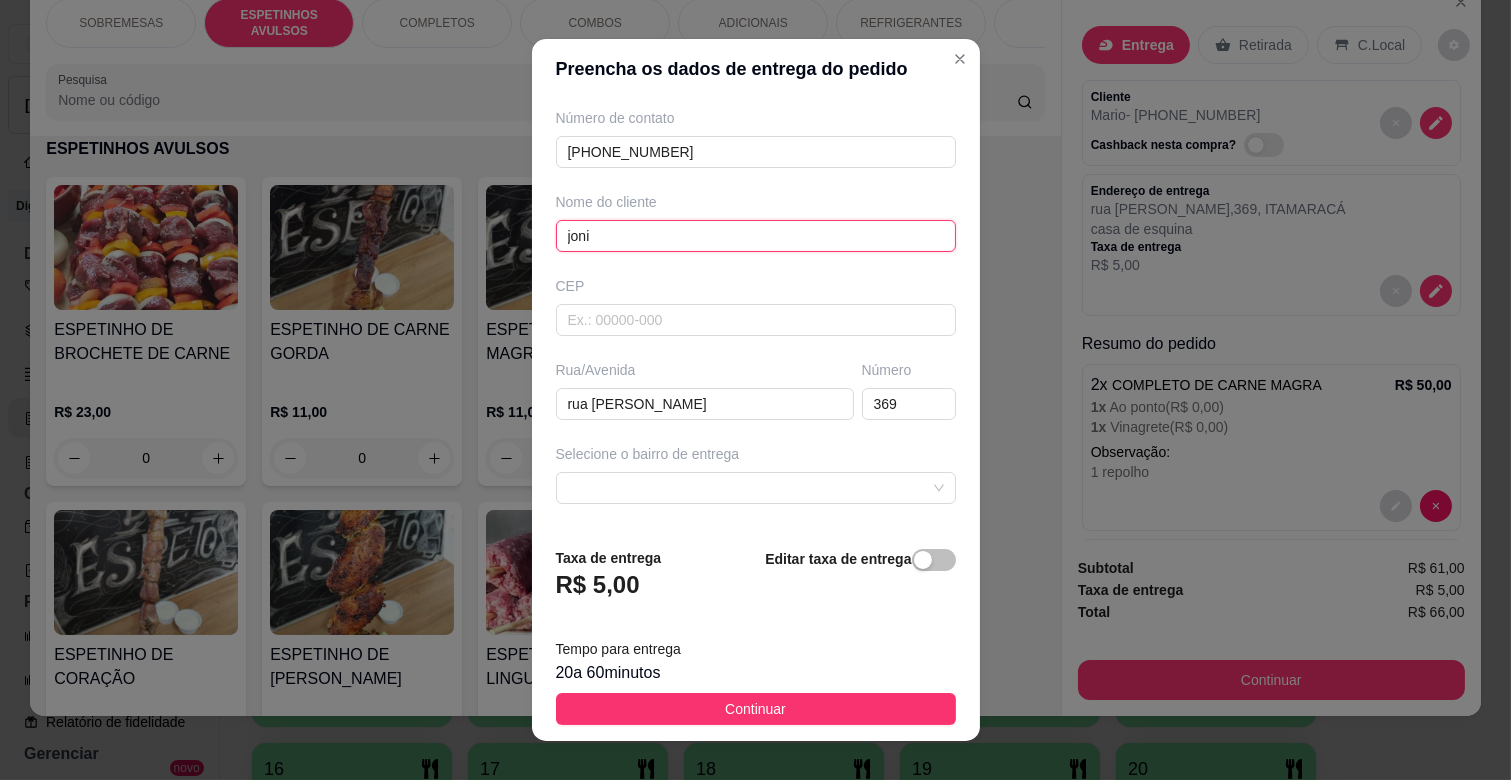 scroll, scrollTop: 243, scrollLeft: 0, axis: vertical 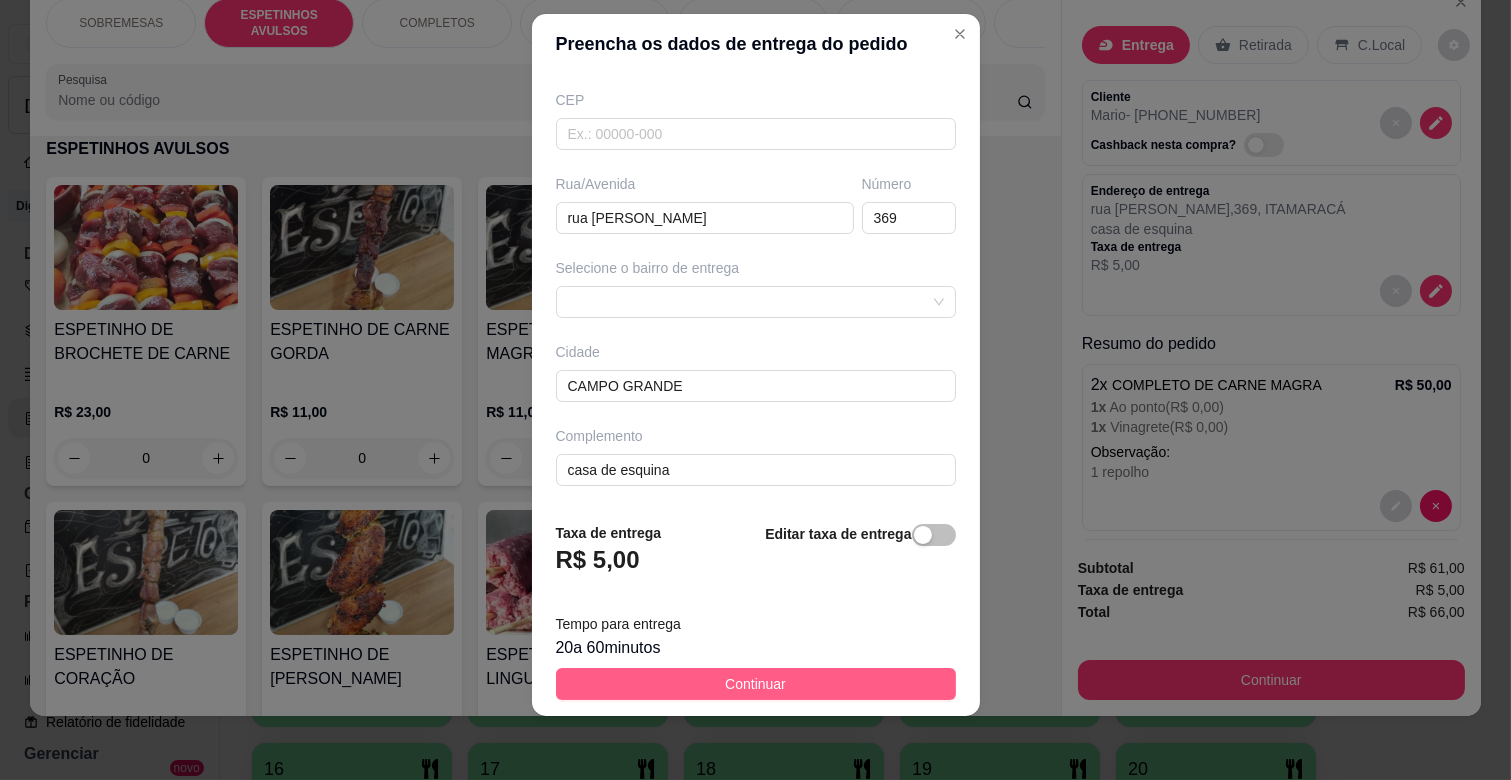 type on "joni" 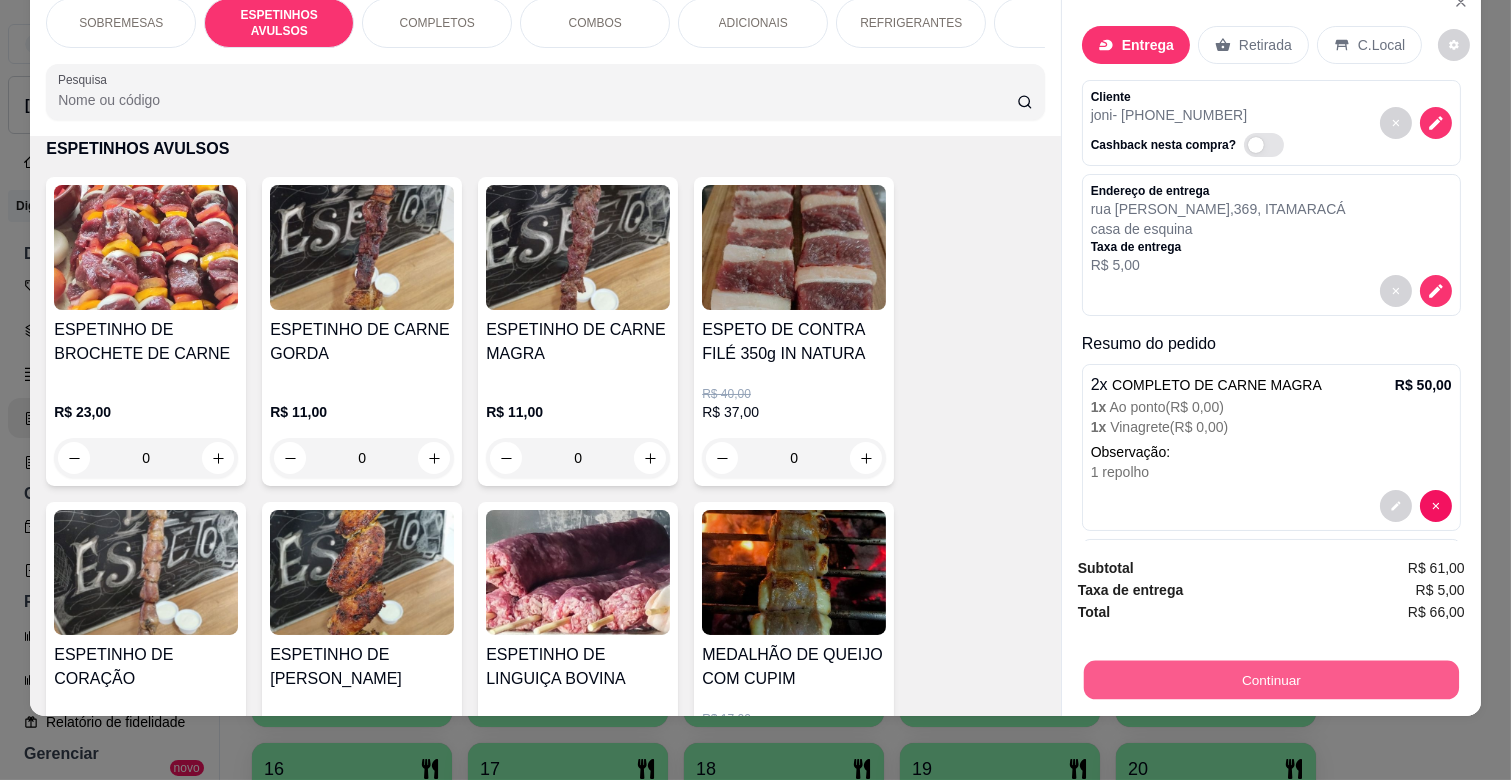 click on "Continuar" at bounding box center (1271, 679) 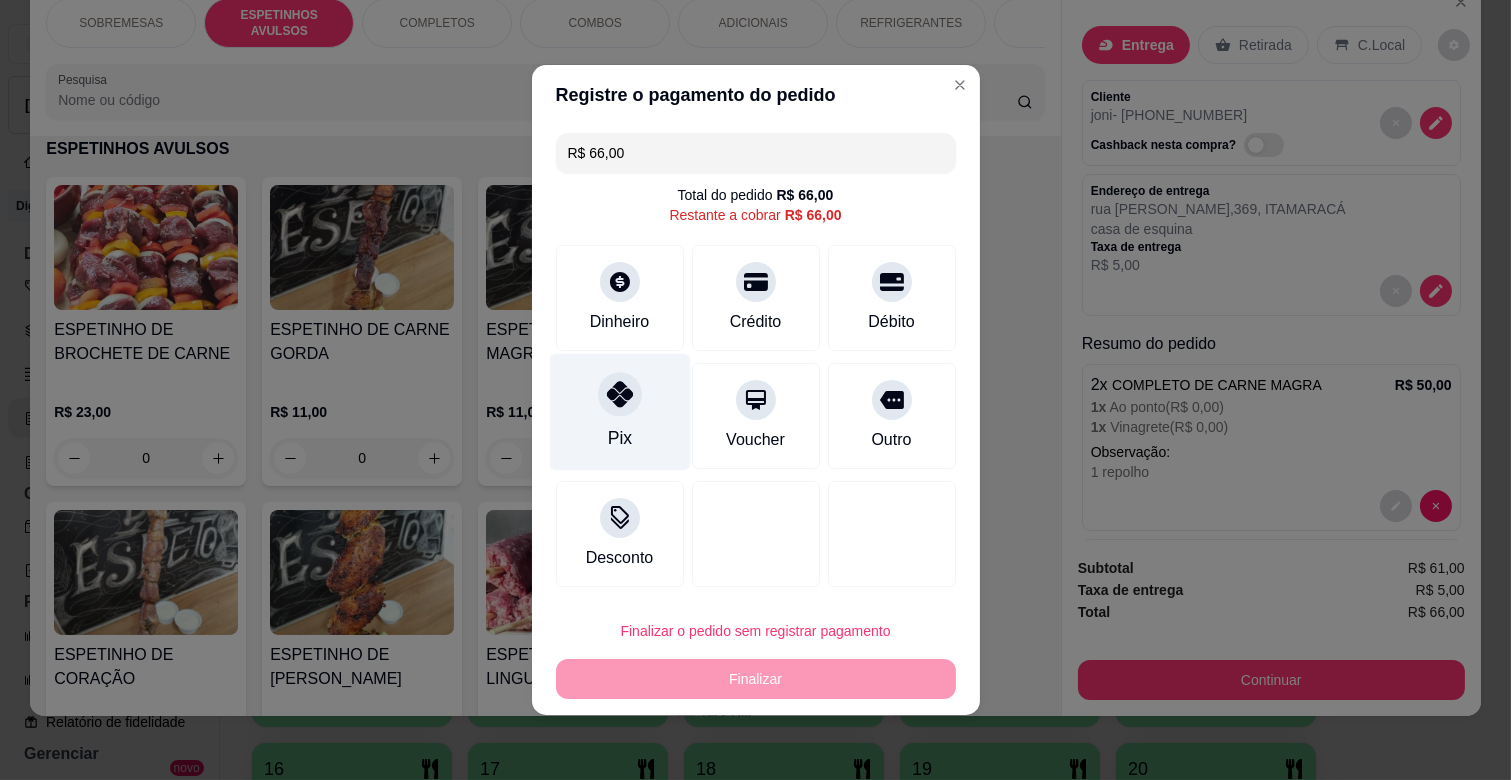 click on "Pix" at bounding box center [619, 412] 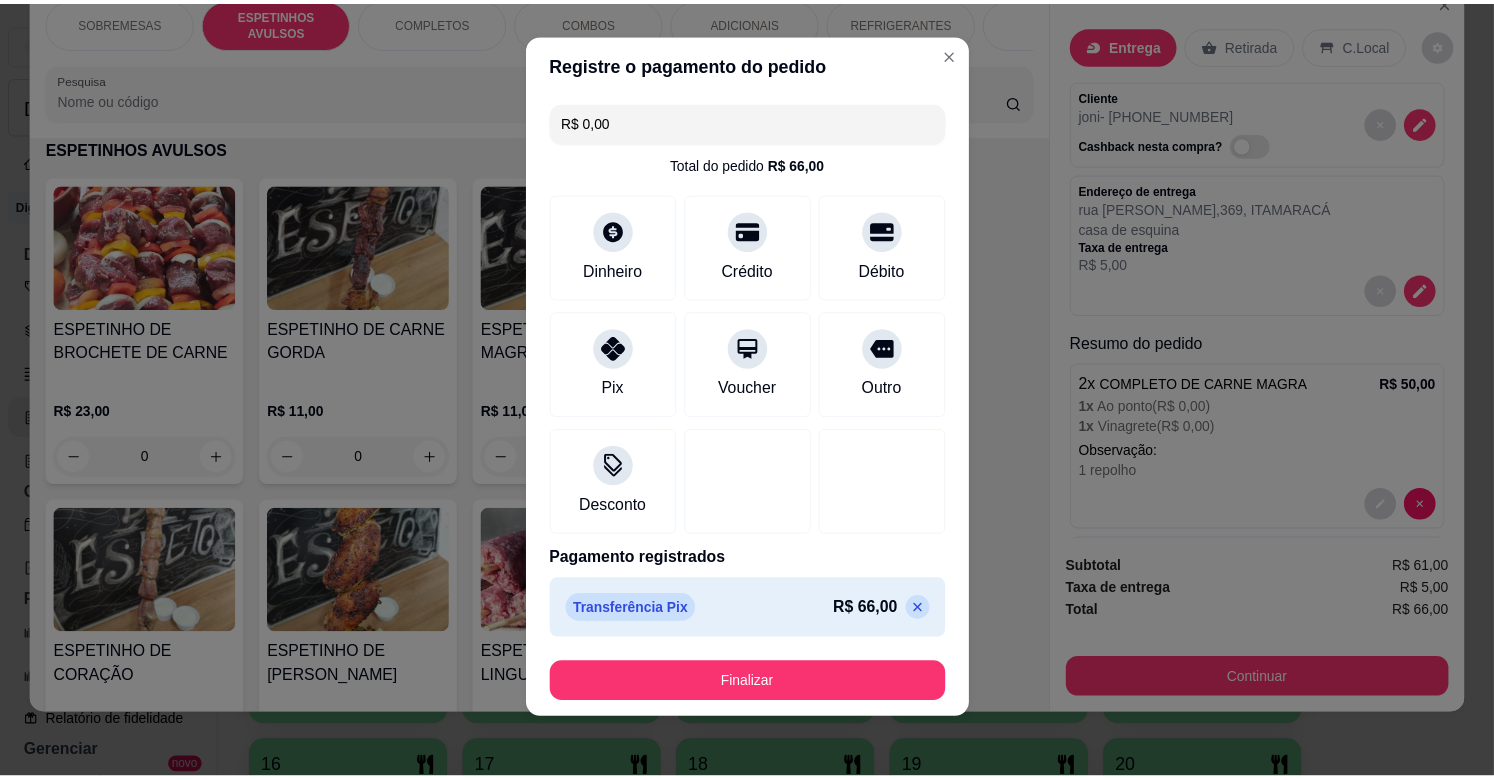 scroll, scrollTop: 16, scrollLeft: 0, axis: vertical 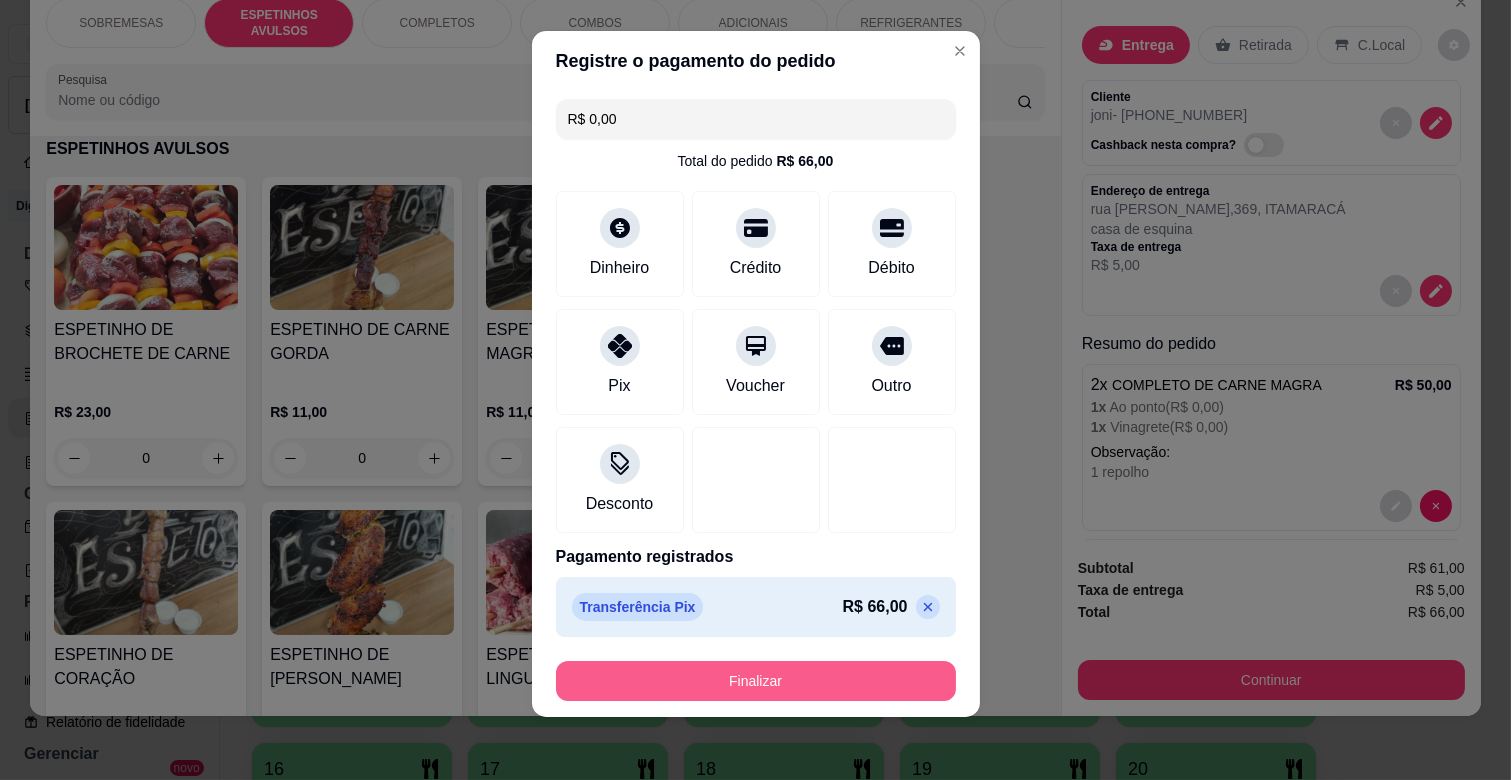 click on "Finalizar" at bounding box center [756, 681] 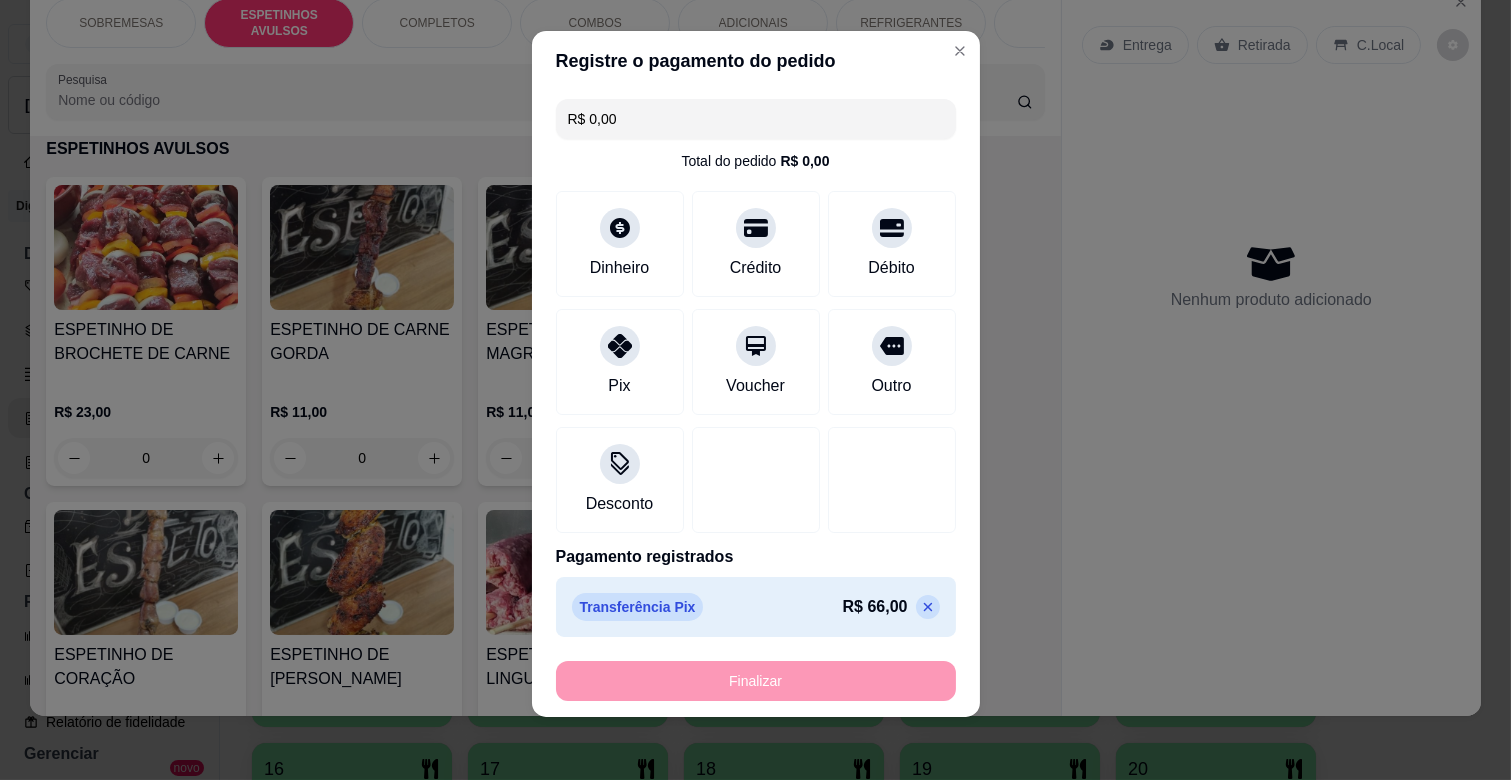 type on "-R$ 66,00" 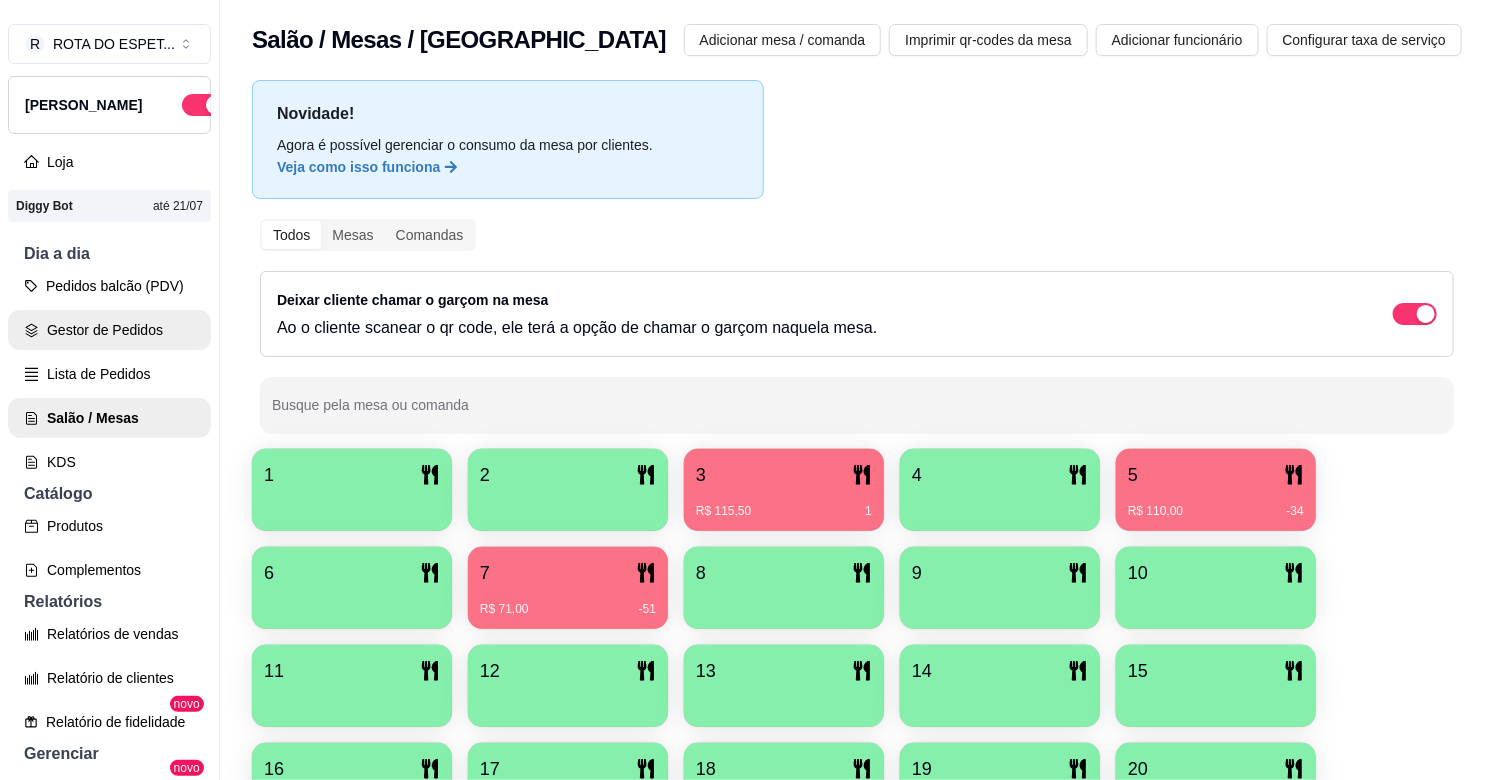 click 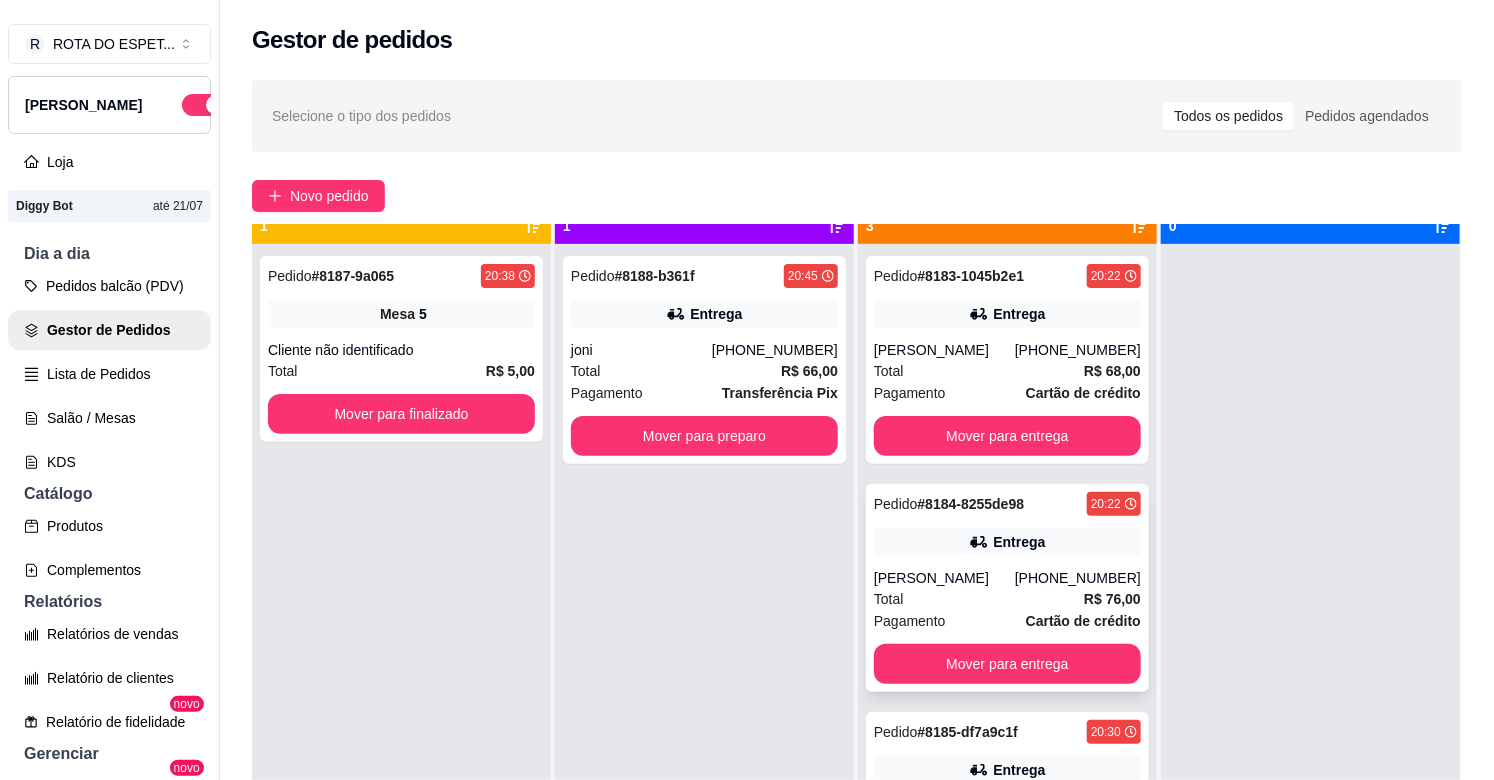 scroll, scrollTop: 55, scrollLeft: 0, axis: vertical 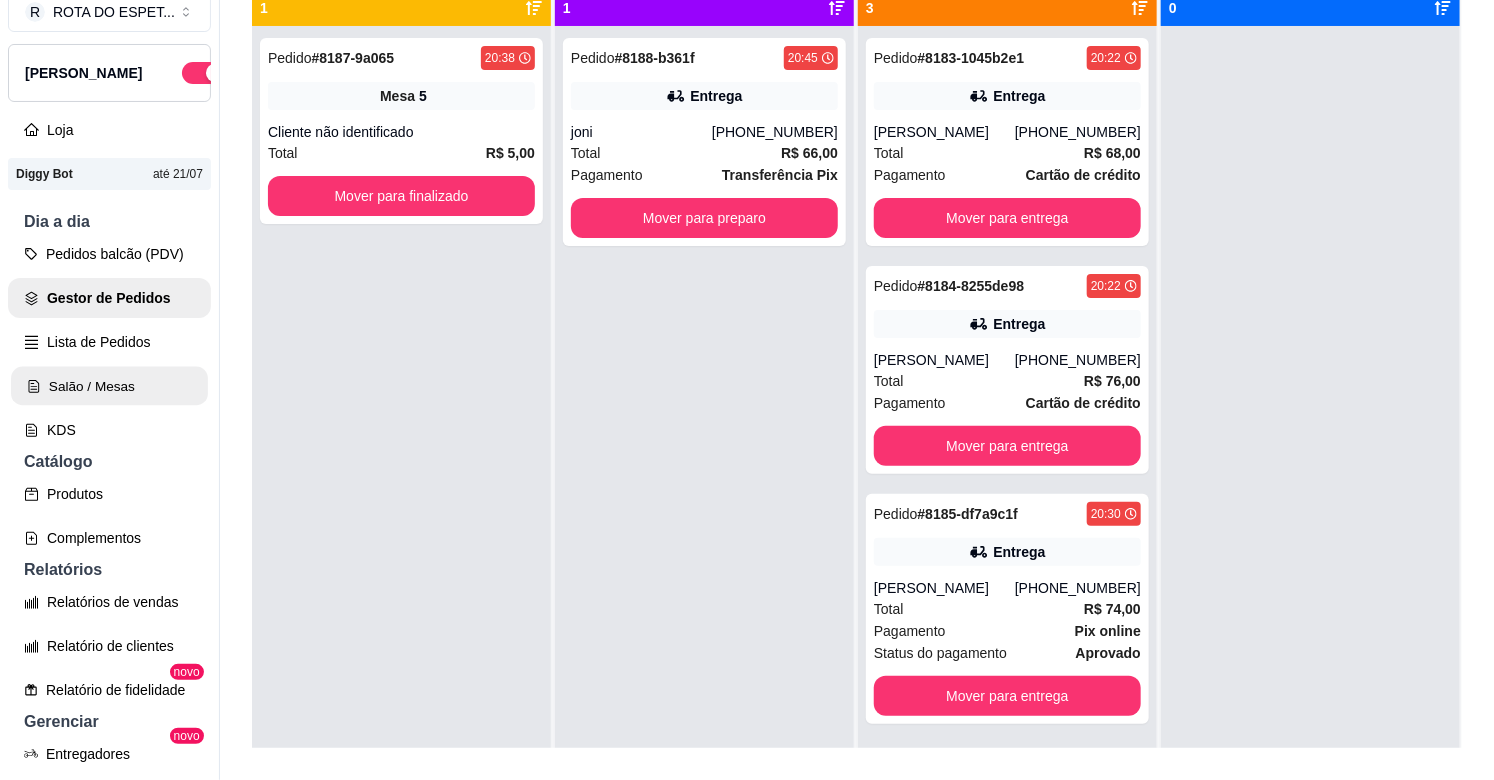 click on "Salão / Mesas" at bounding box center (109, 386) 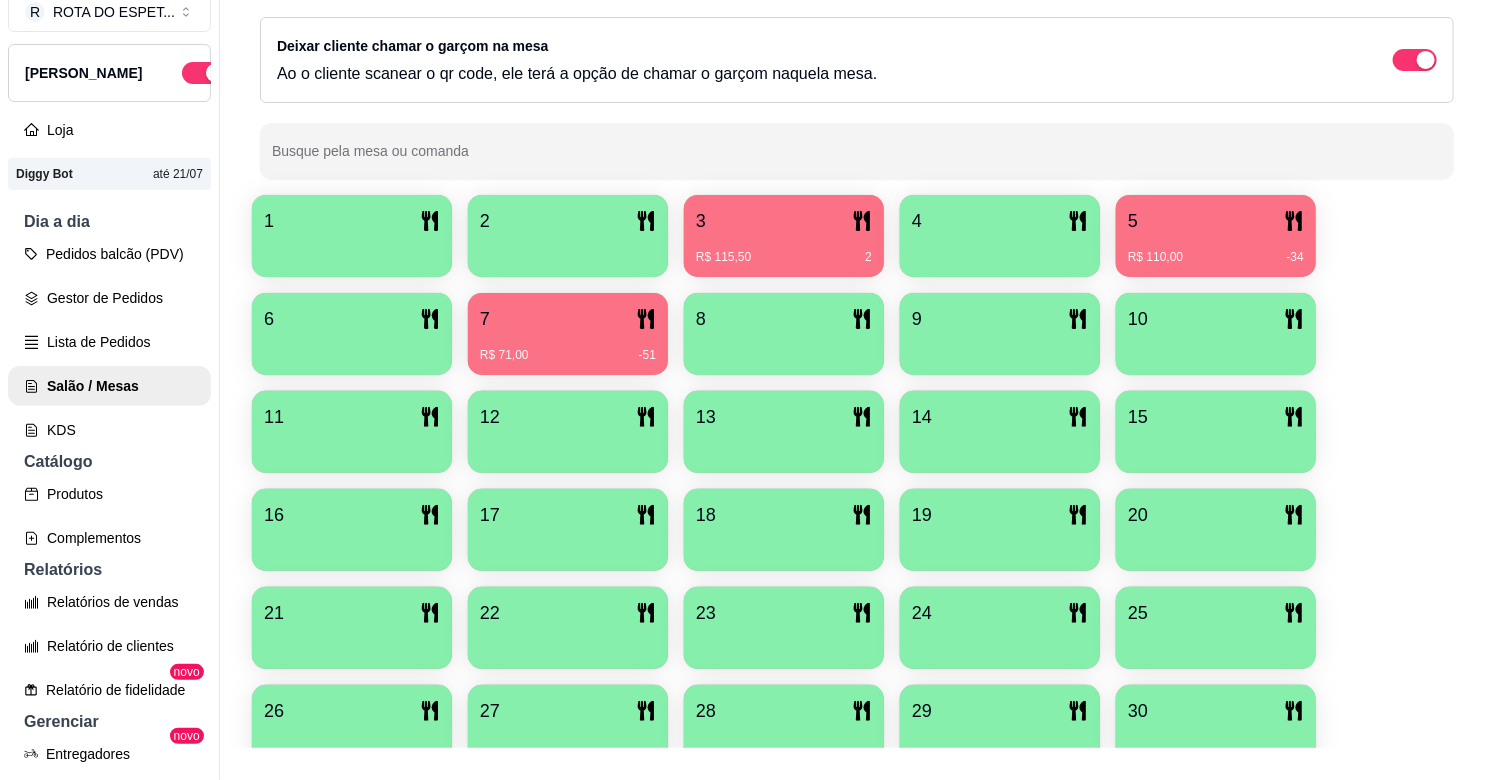 scroll, scrollTop: 0, scrollLeft: 0, axis: both 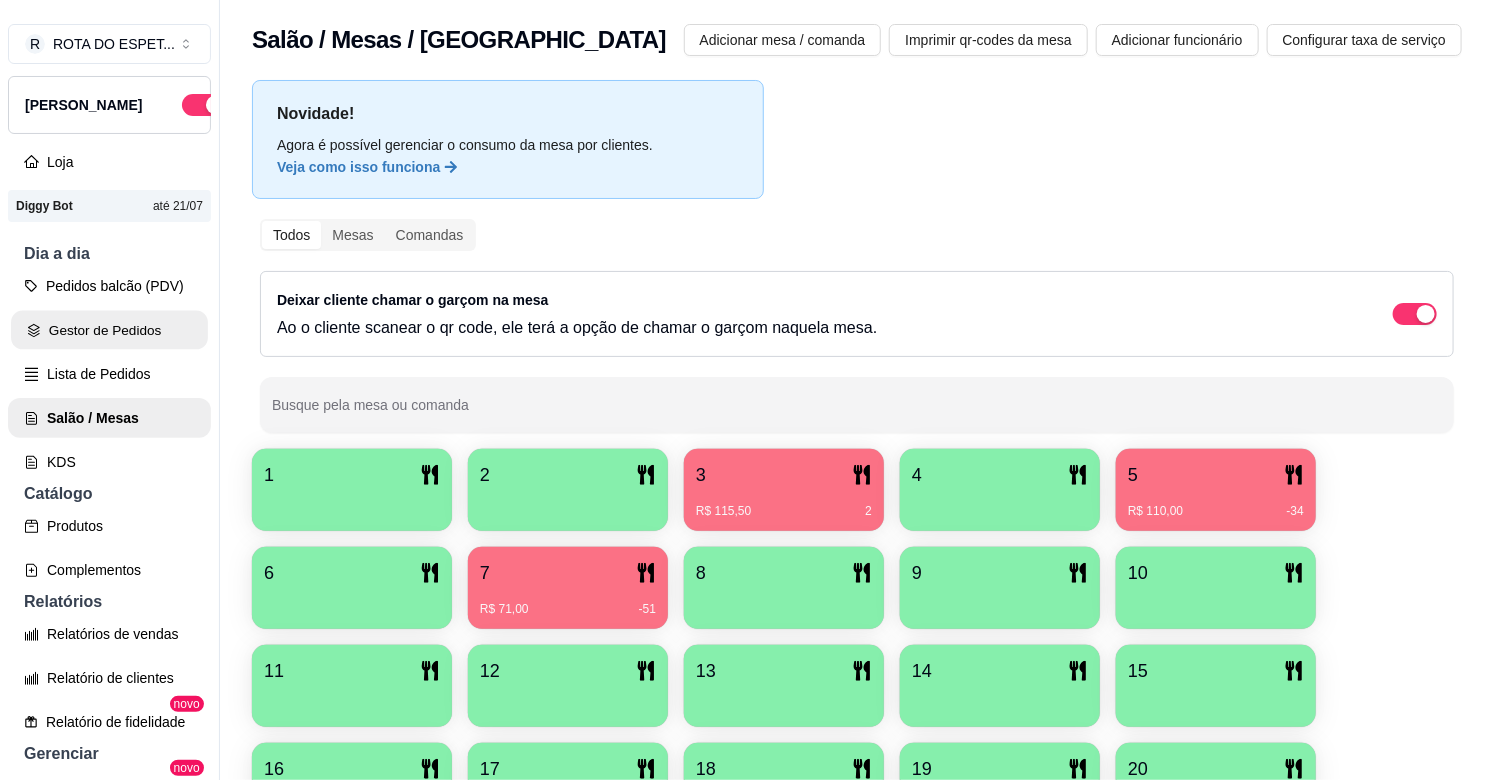 click on "Gestor de Pedidos" at bounding box center [109, 330] 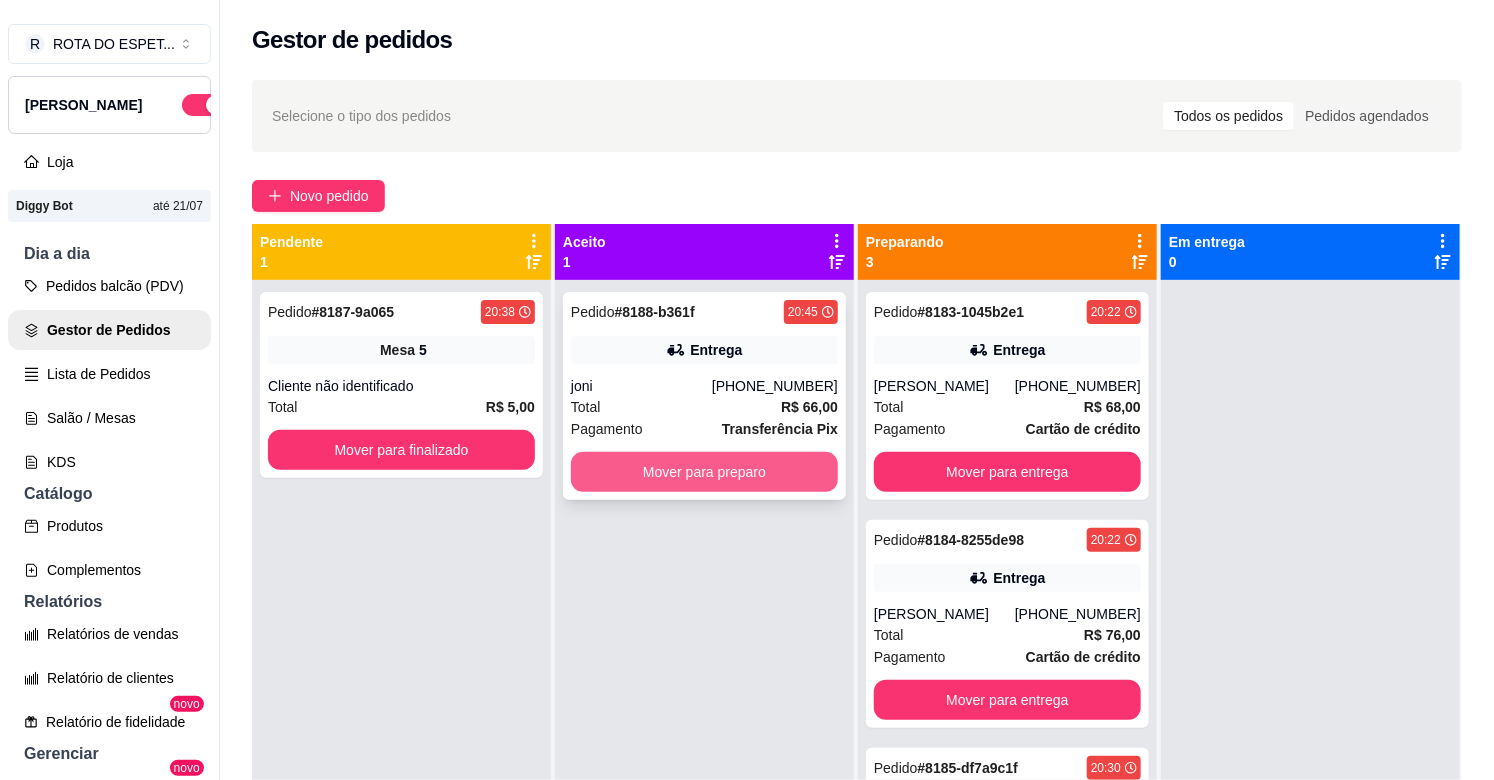 click on "Mover para preparo" at bounding box center [704, 472] 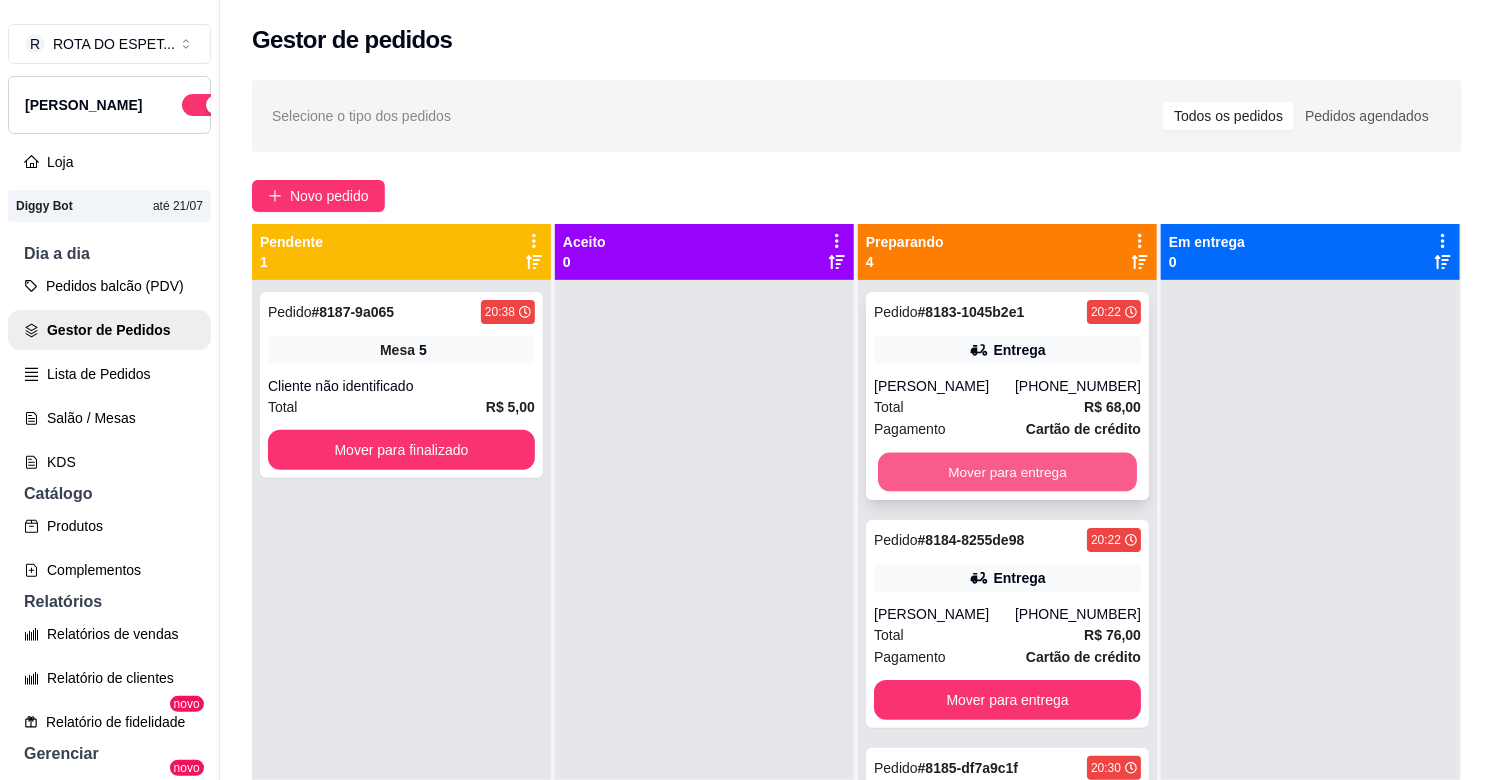 click on "Mover para entrega" at bounding box center (1007, 472) 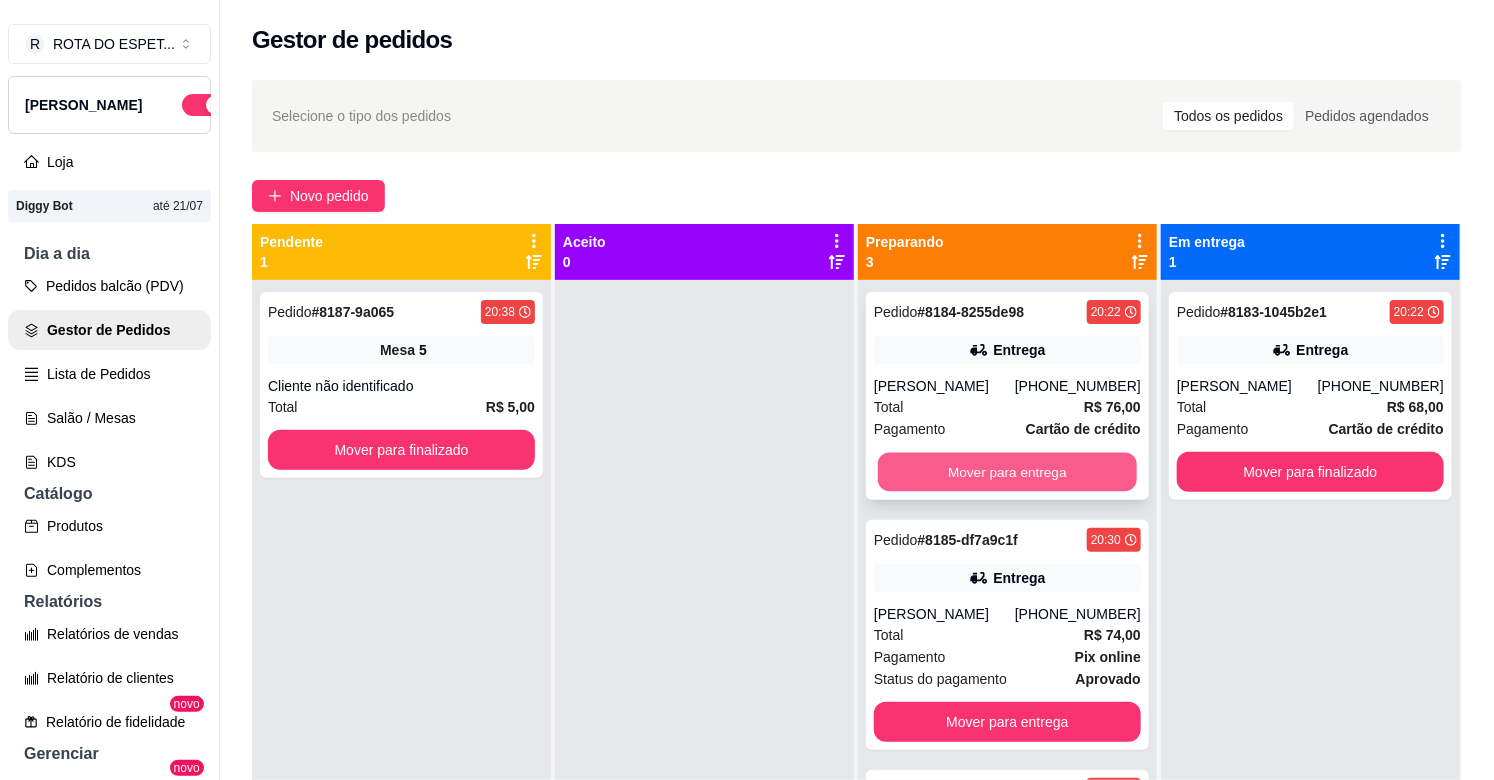 click on "Mover para entrega" at bounding box center [1007, 472] 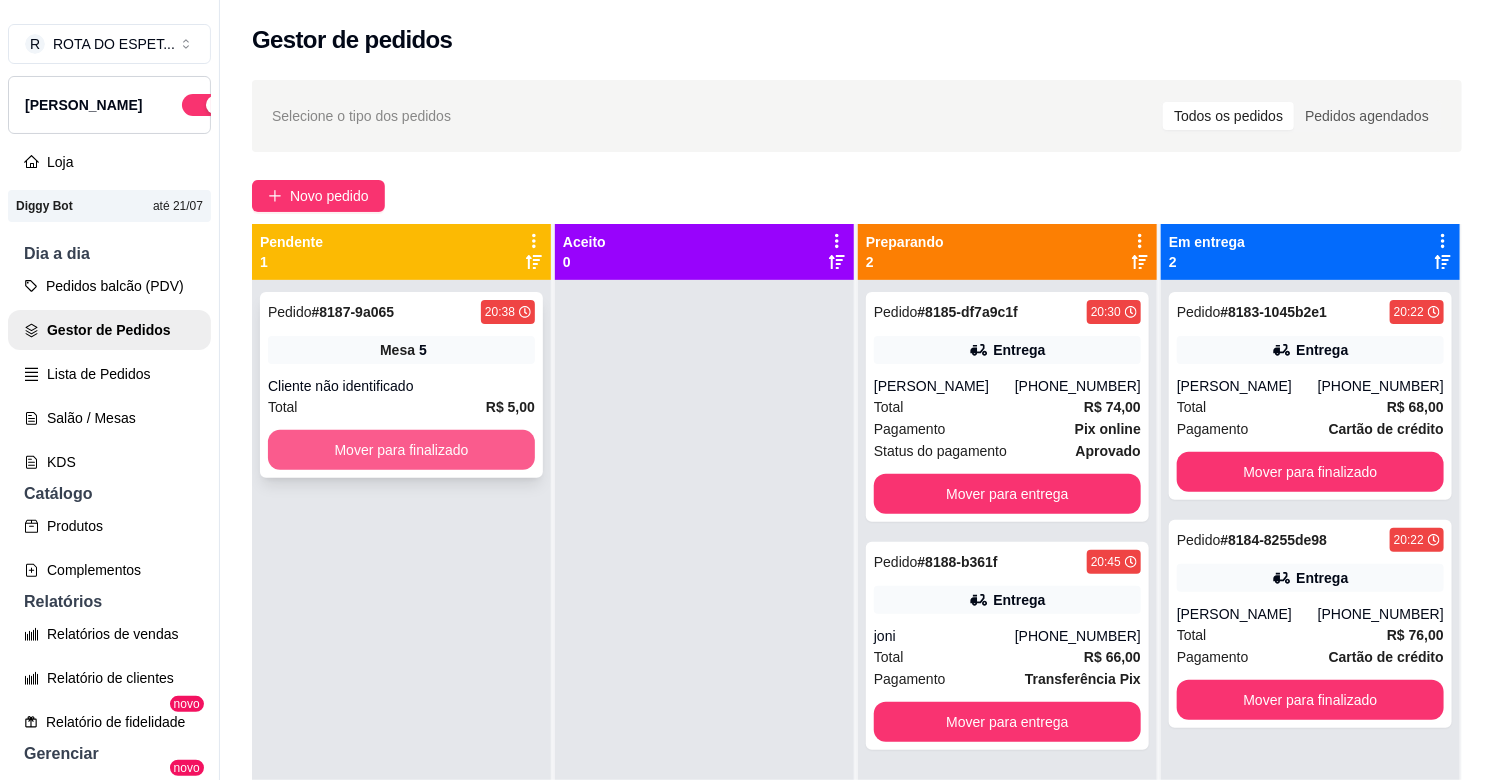 click on "Mover para finalizado" at bounding box center (401, 450) 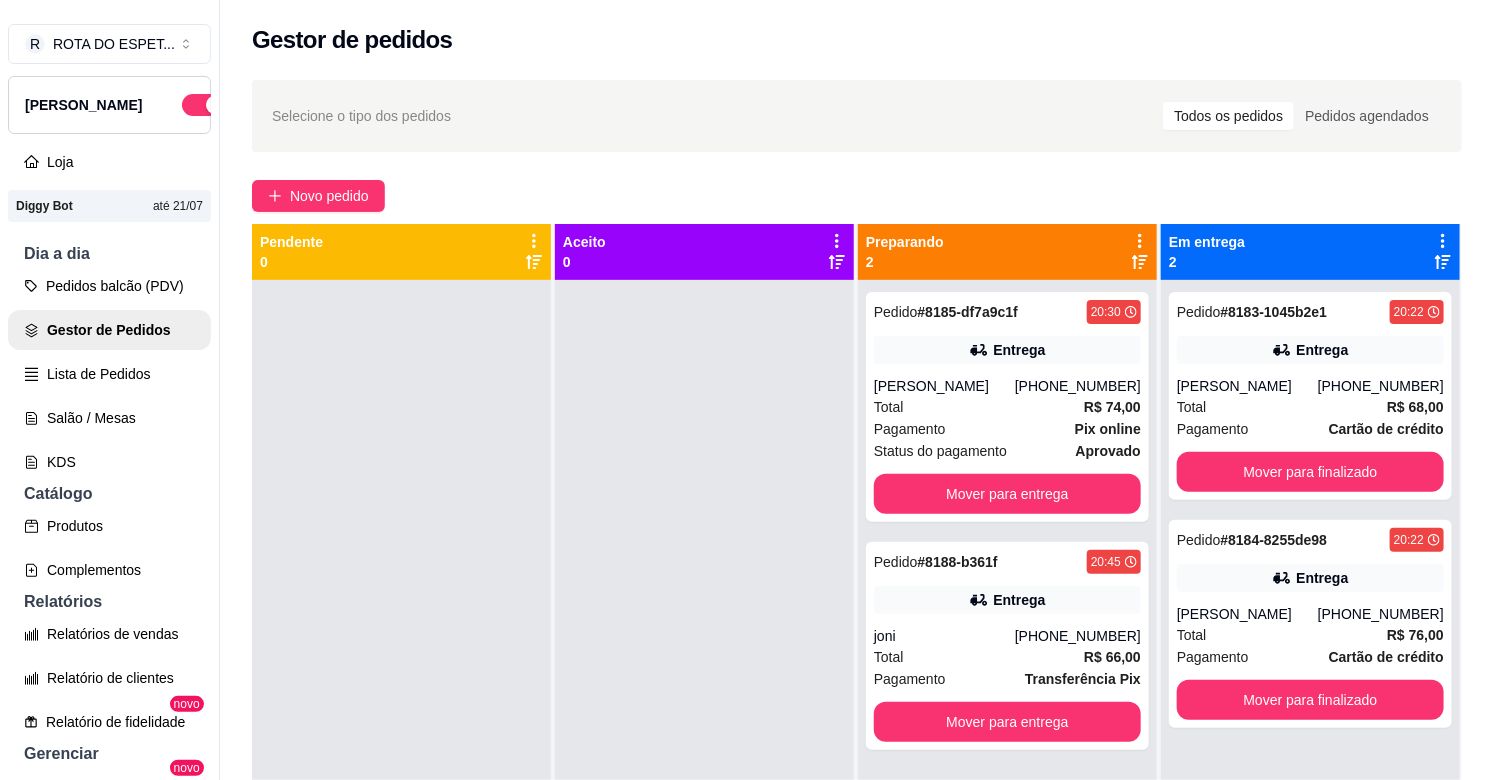 click at bounding box center (704, 670) 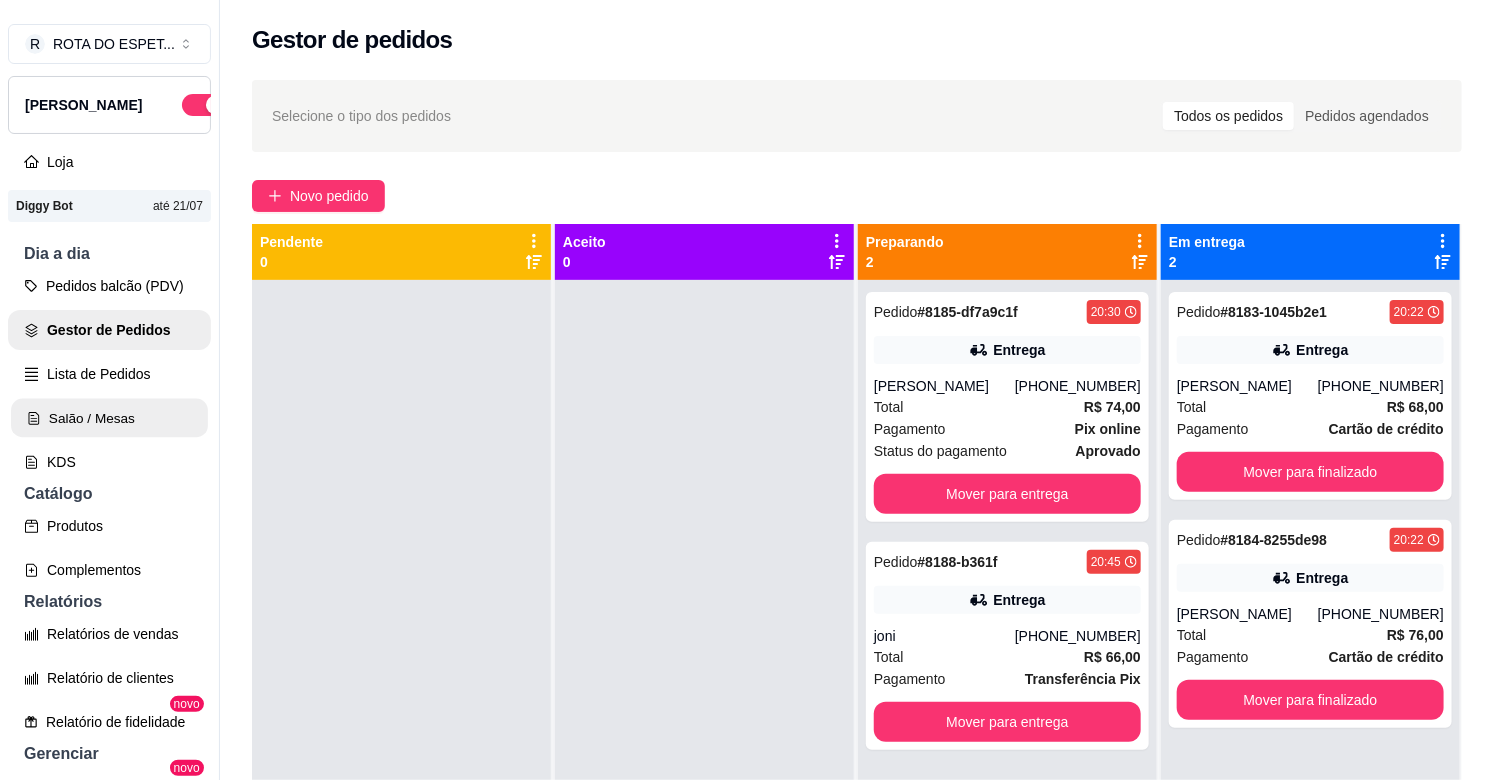 click on "Salão / Mesas" at bounding box center (109, 418) 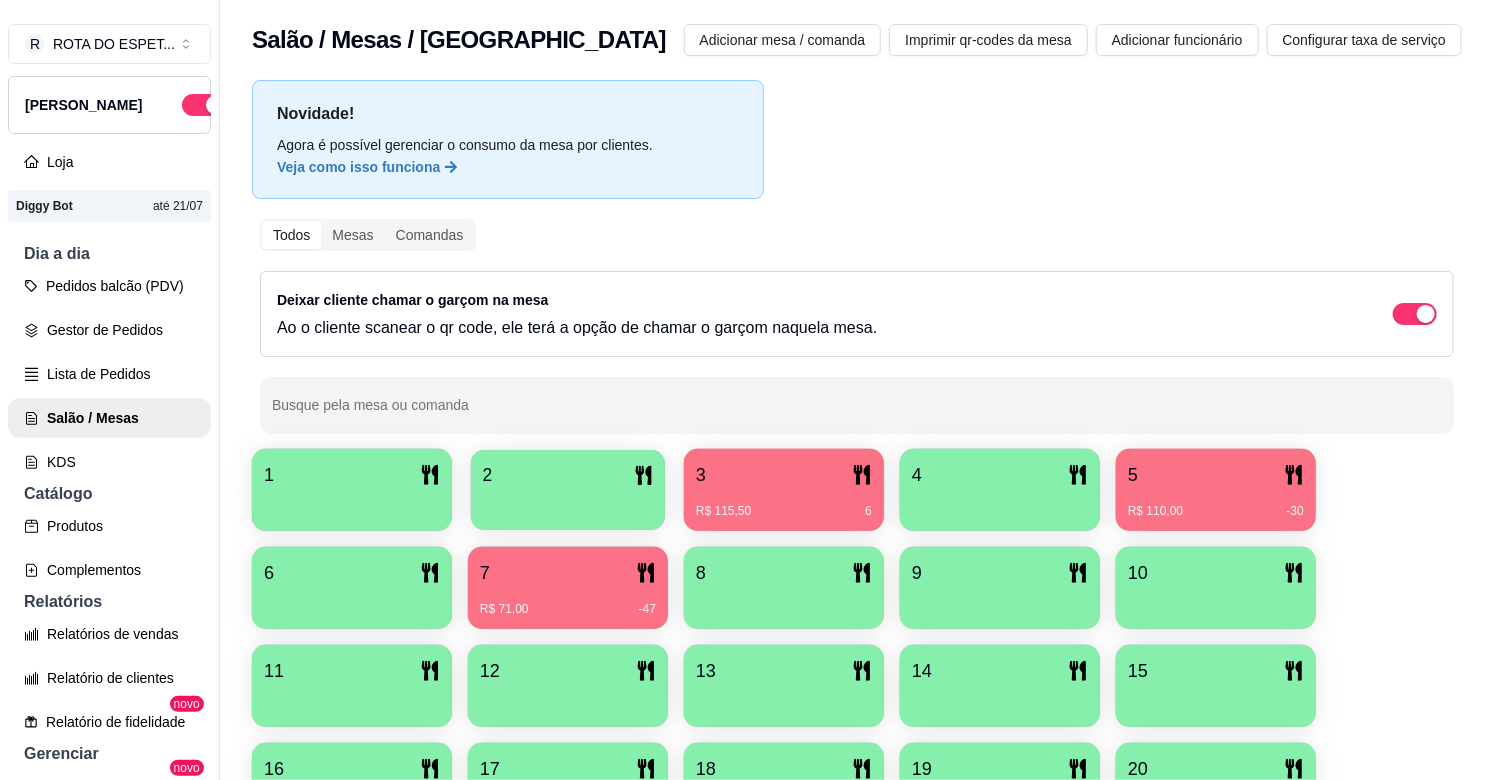 click on "1 2 3 R$ 115,50 6 4 5 R$ 110,00 -30 6 7 R$ 71,00 -47 8 9 10 11 12 13 14 15 16 17 18 19 20 21 22 23 24 25 26 27 28 29 30 31 32 33 34 35" at bounding box center (857, 784) 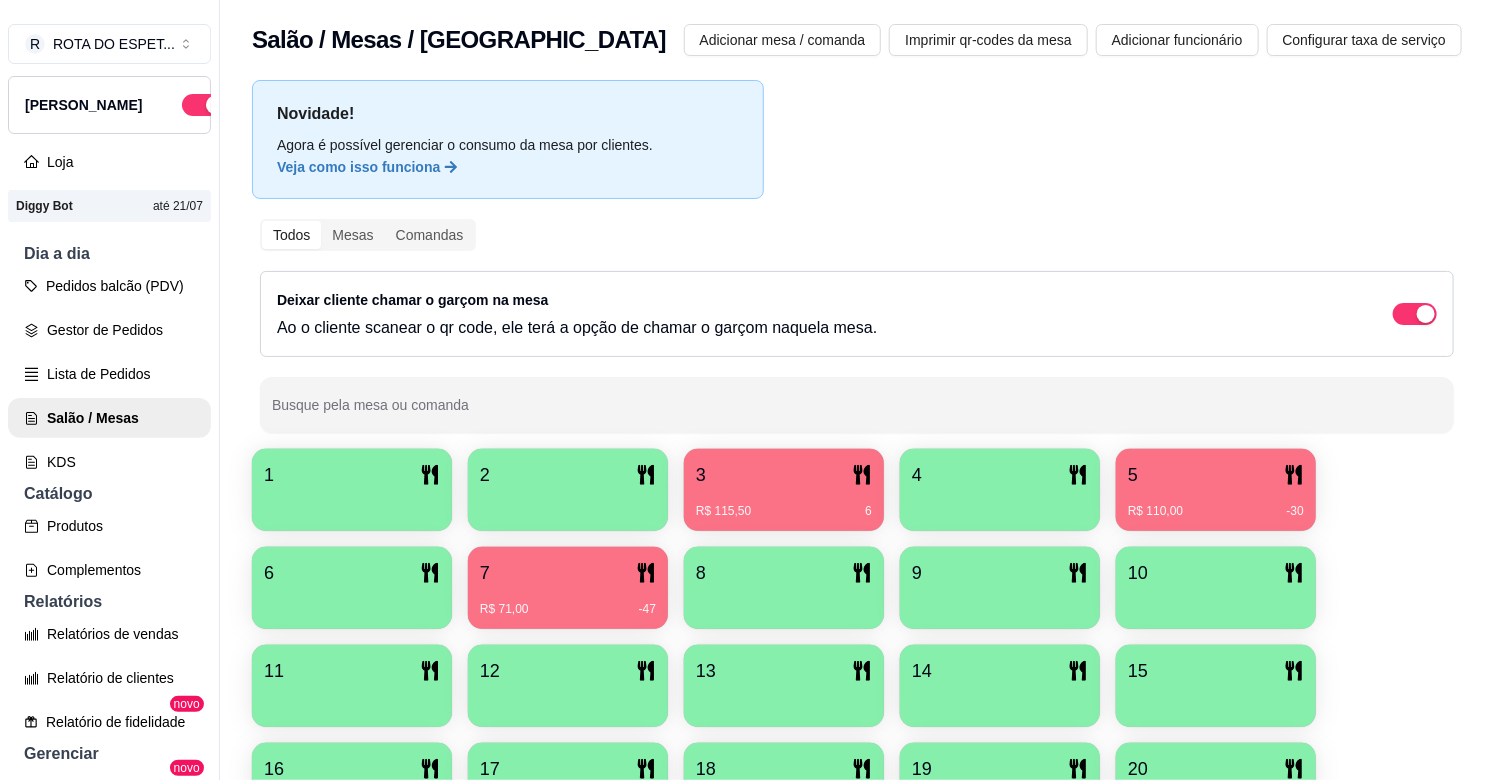 click on "3" at bounding box center (784, 475) 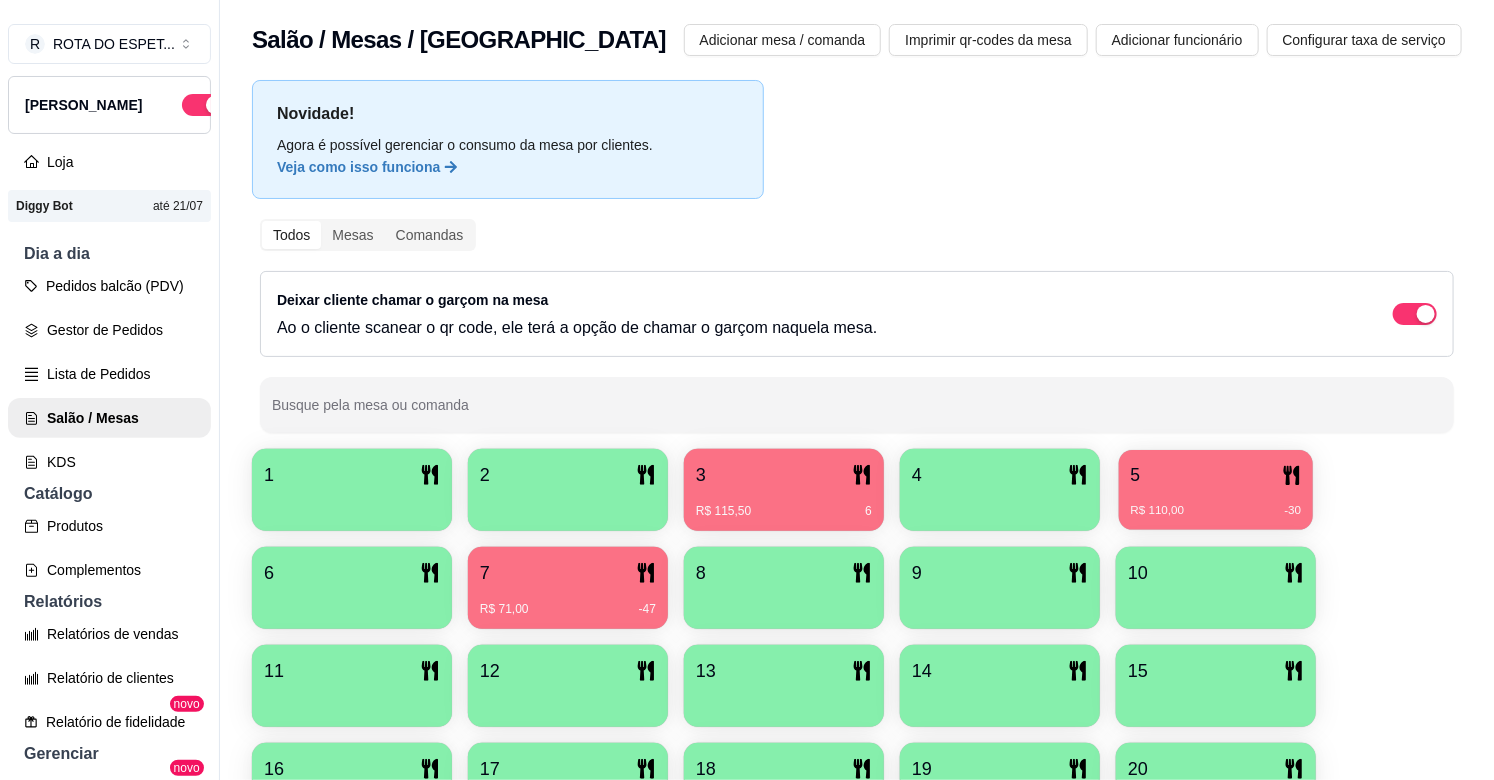 click on "5" at bounding box center (1216, 475) 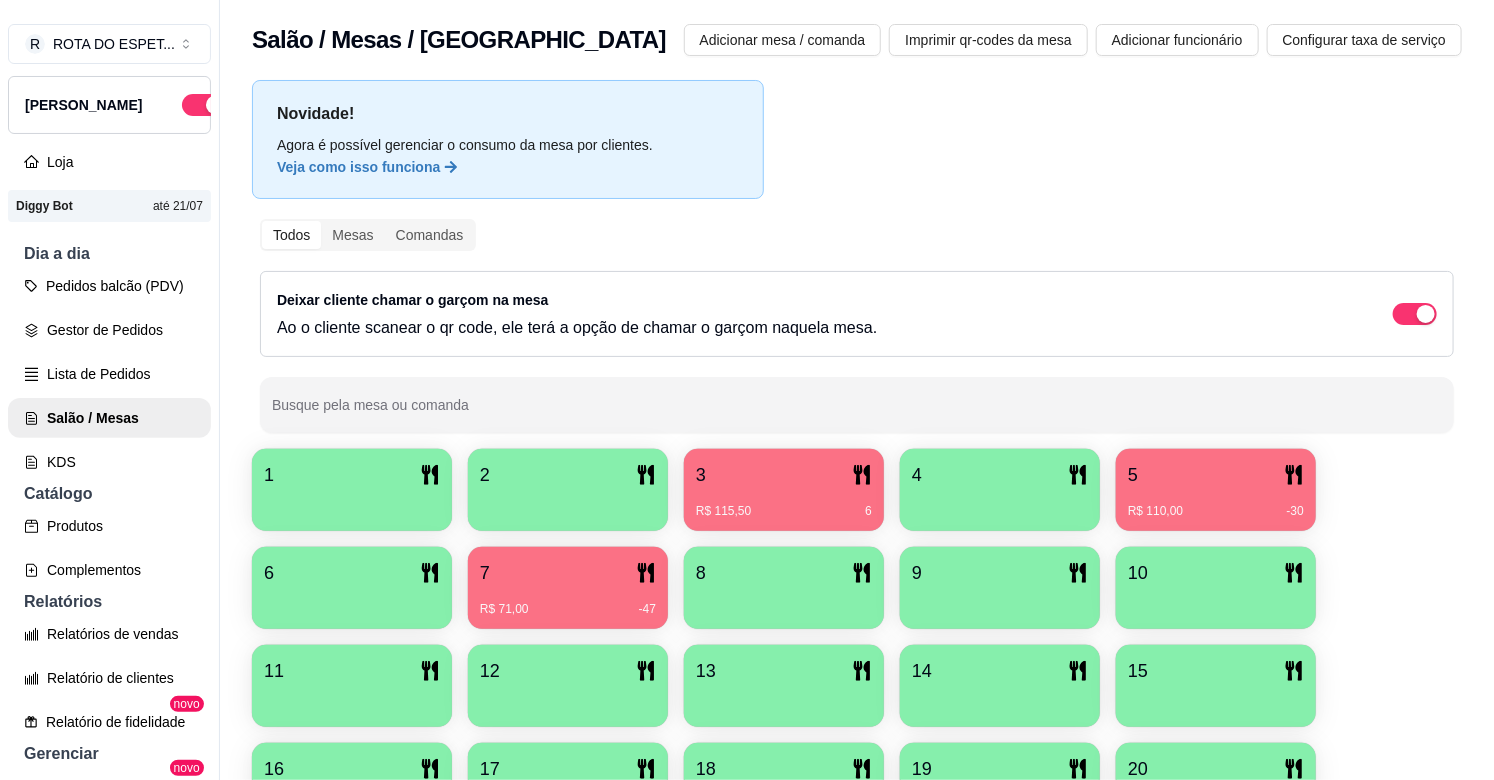 click on "7" at bounding box center [568, 573] 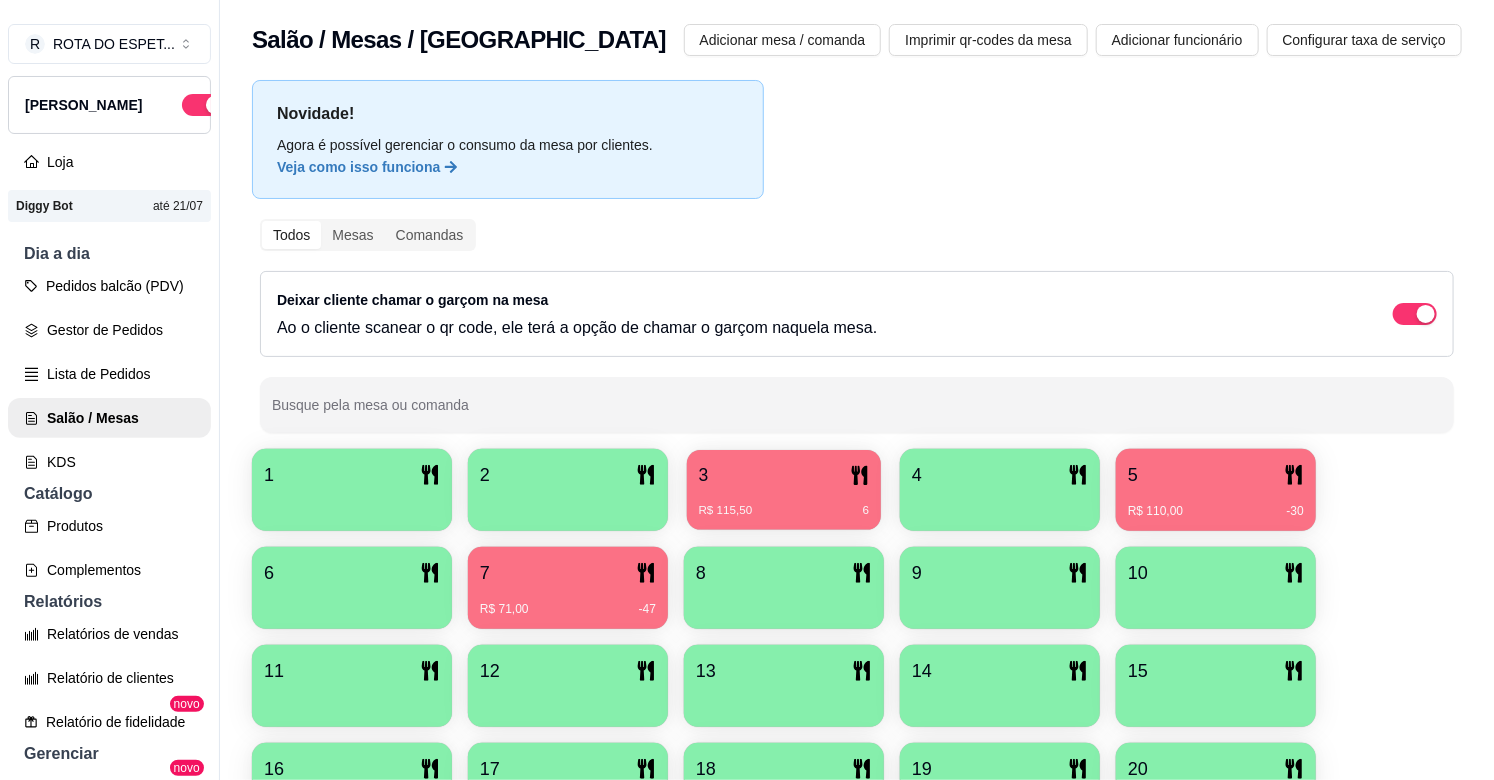 click on "3 R$ 115,50 6" at bounding box center (784, 490) 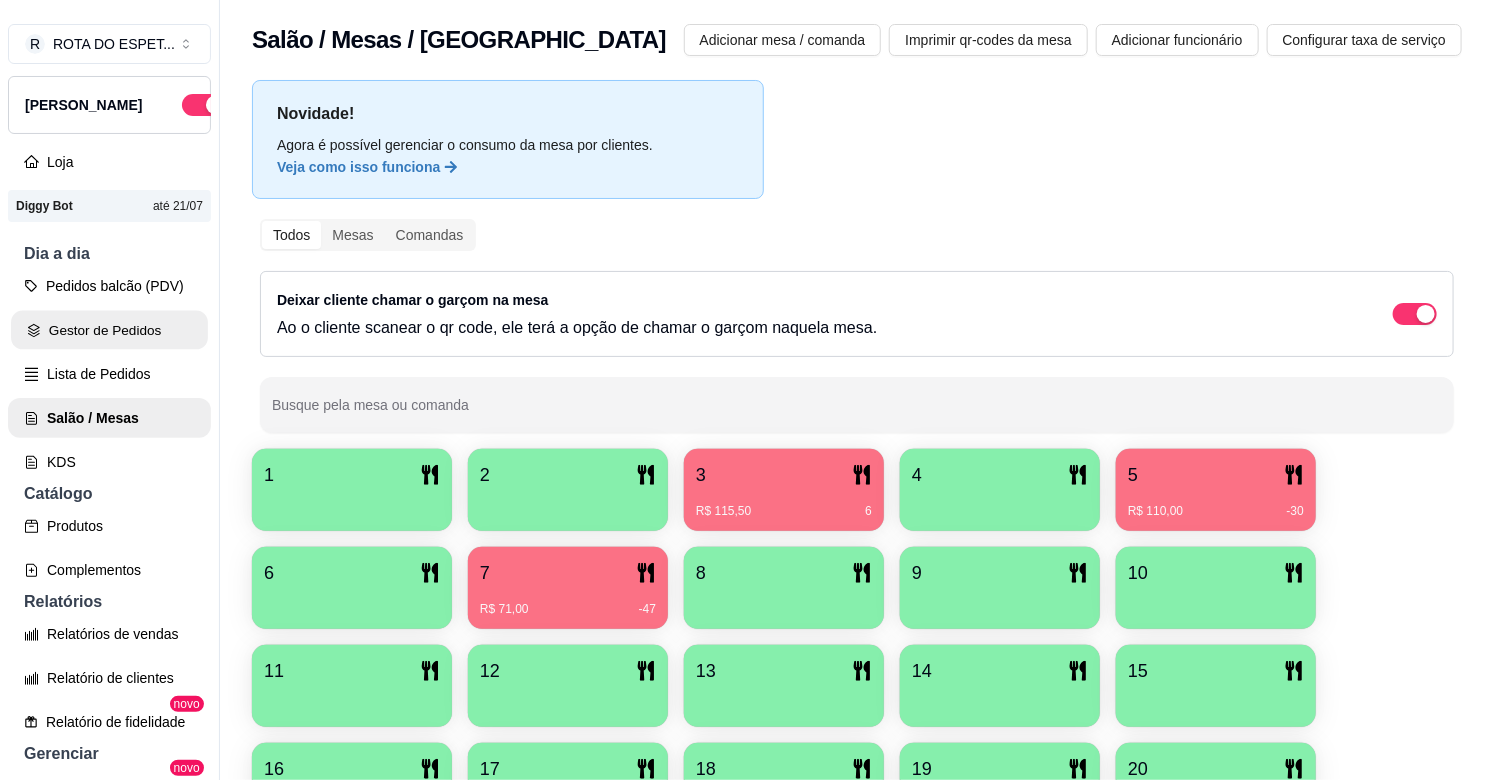click on "Gestor de Pedidos" at bounding box center [109, 330] 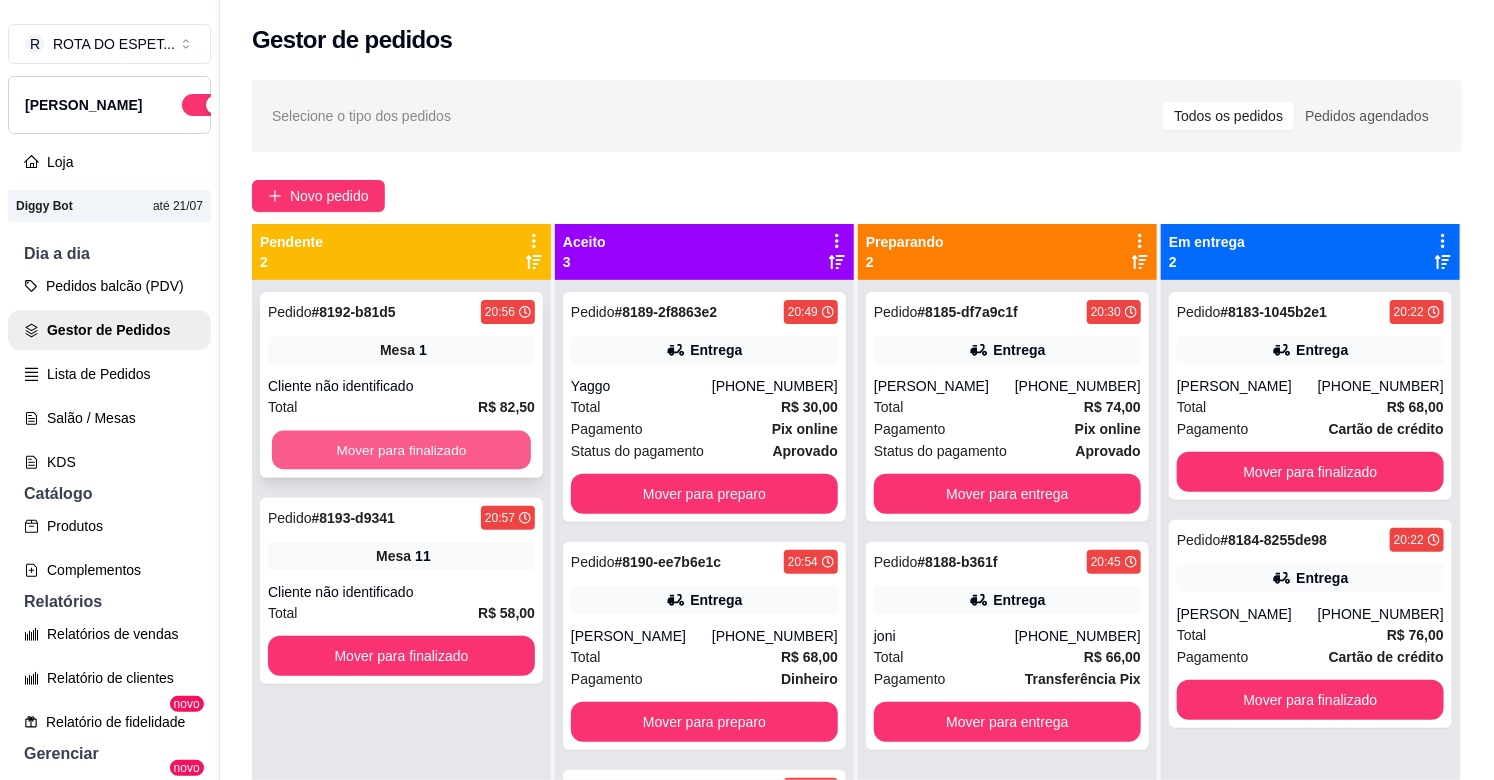 click on "Mover para finalizado" at bounding box center [401, 450] 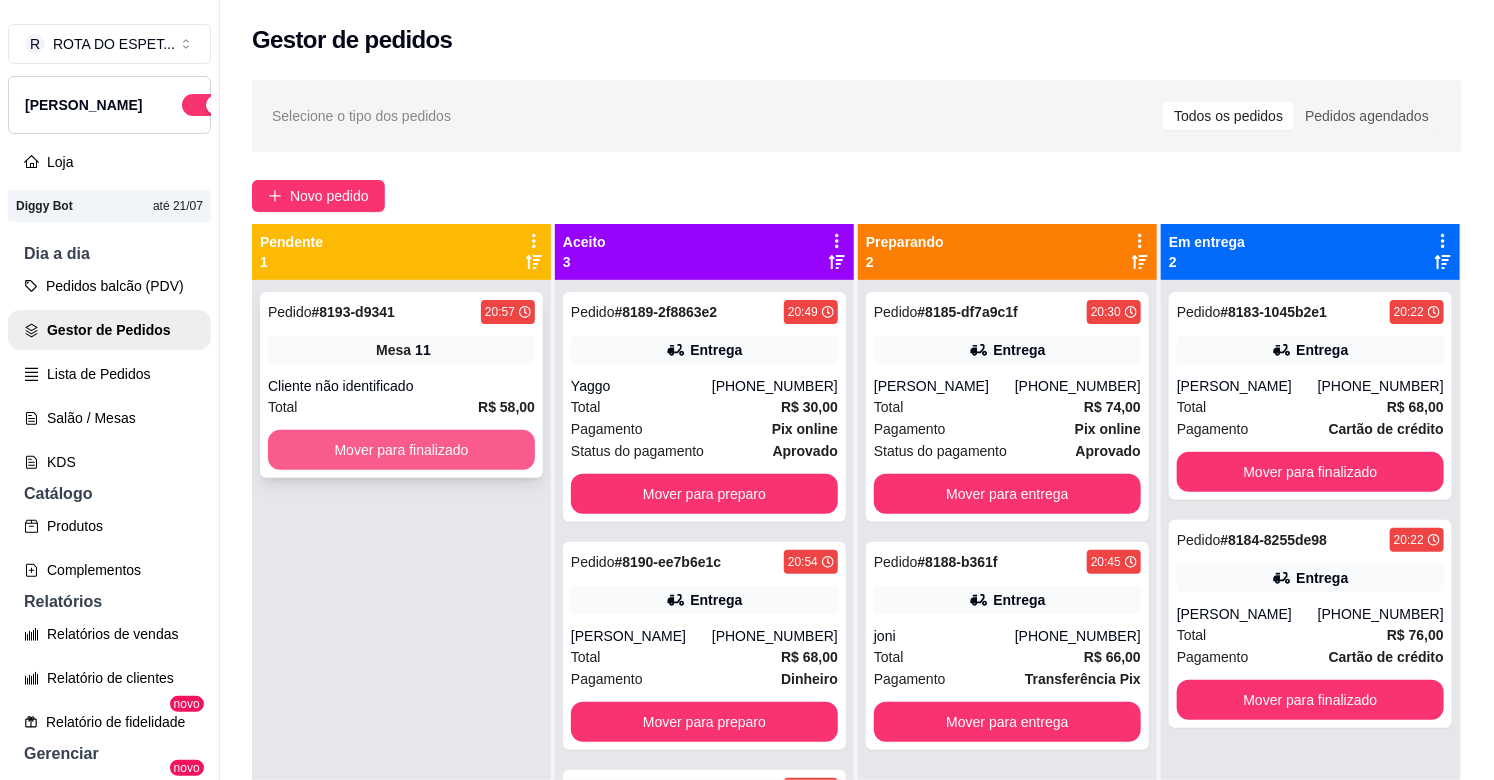 click on "Mover para finalizado" at bounding box center [401, 450] 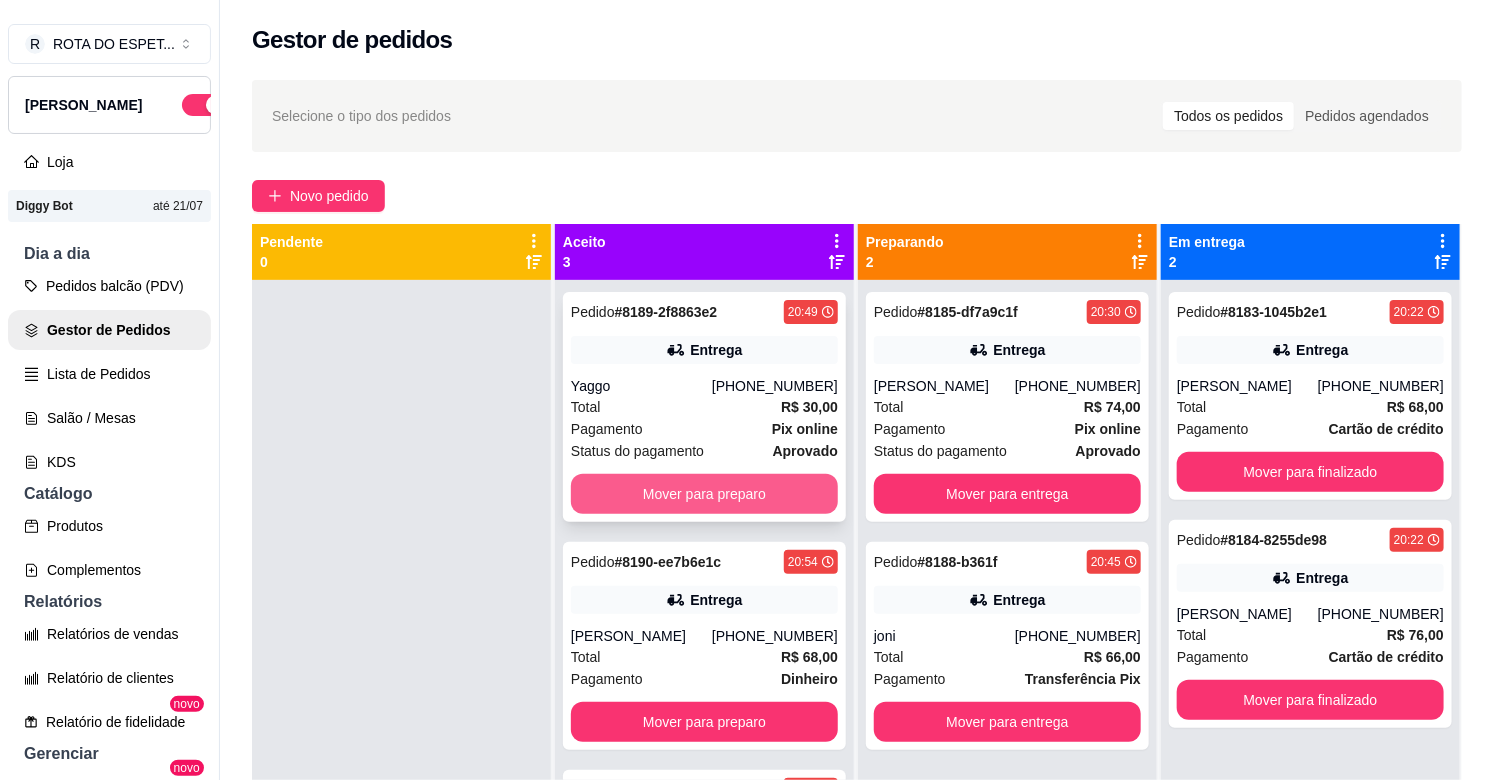 click on "Mover para preparo" at bounding box center (704, 494) 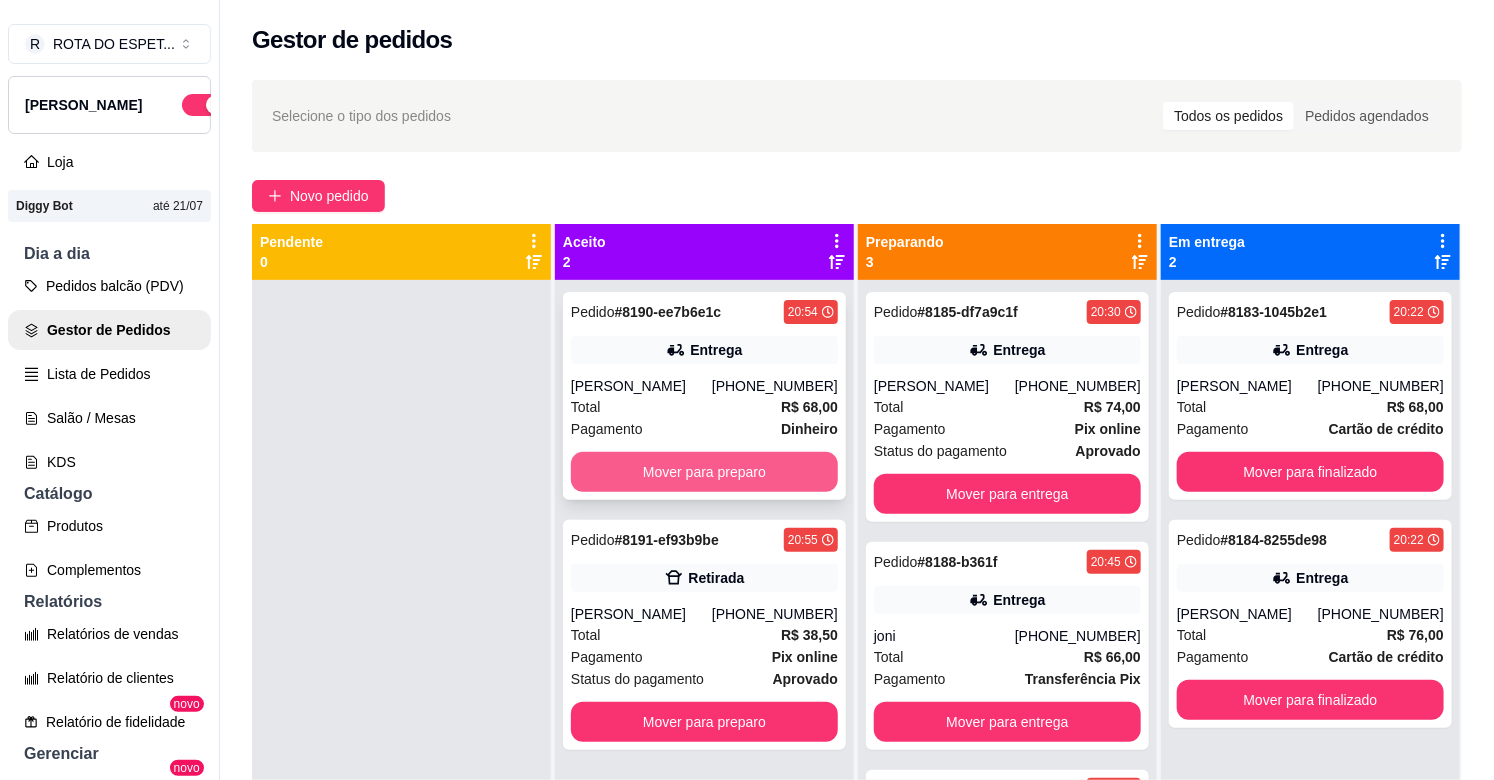 click on "Mover para preparo" at bounding box center [704, 472] 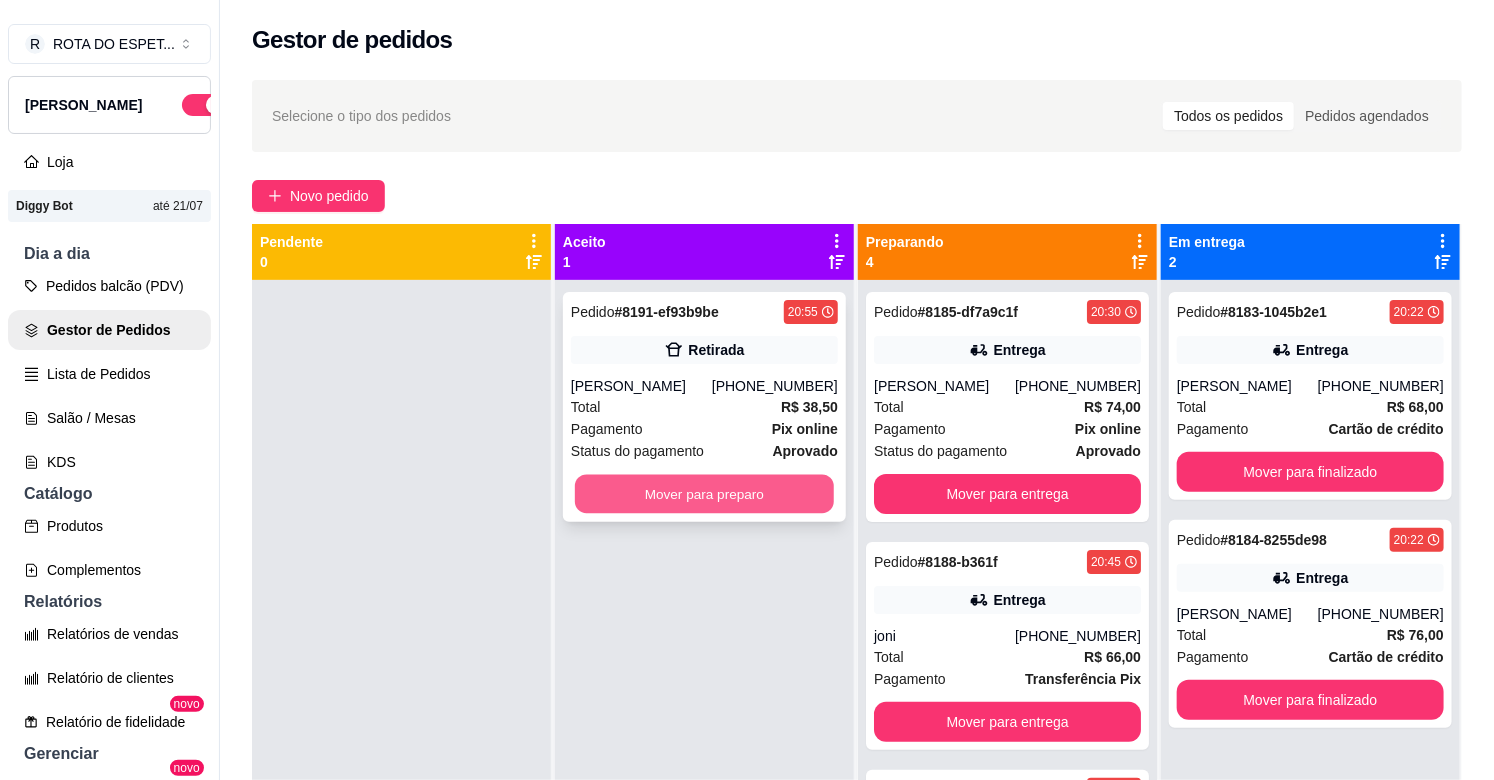 click on "Mover para preparo" at bounding box center [704, 494] 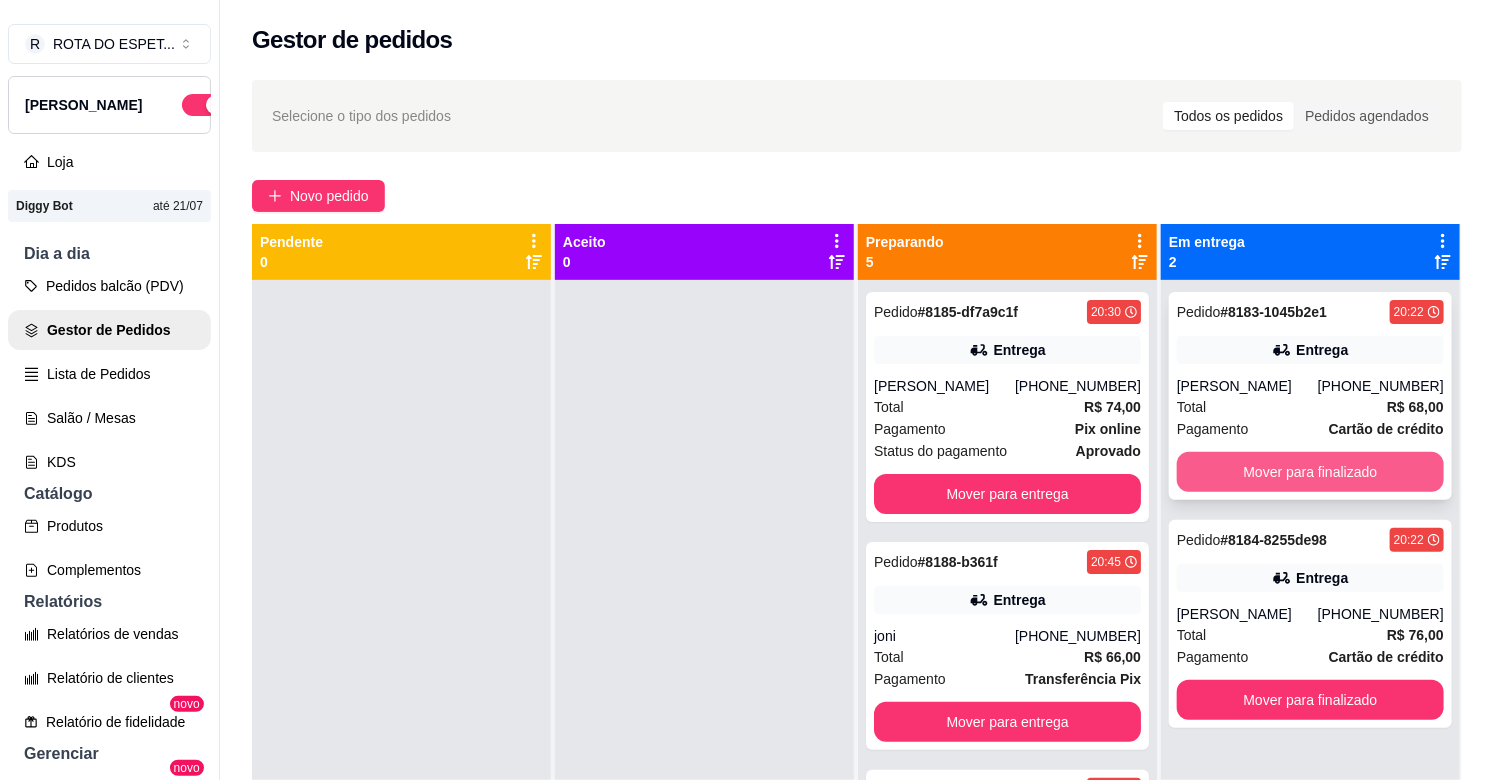click on "Mover para finalizado" at bounding box center [1310, 472] 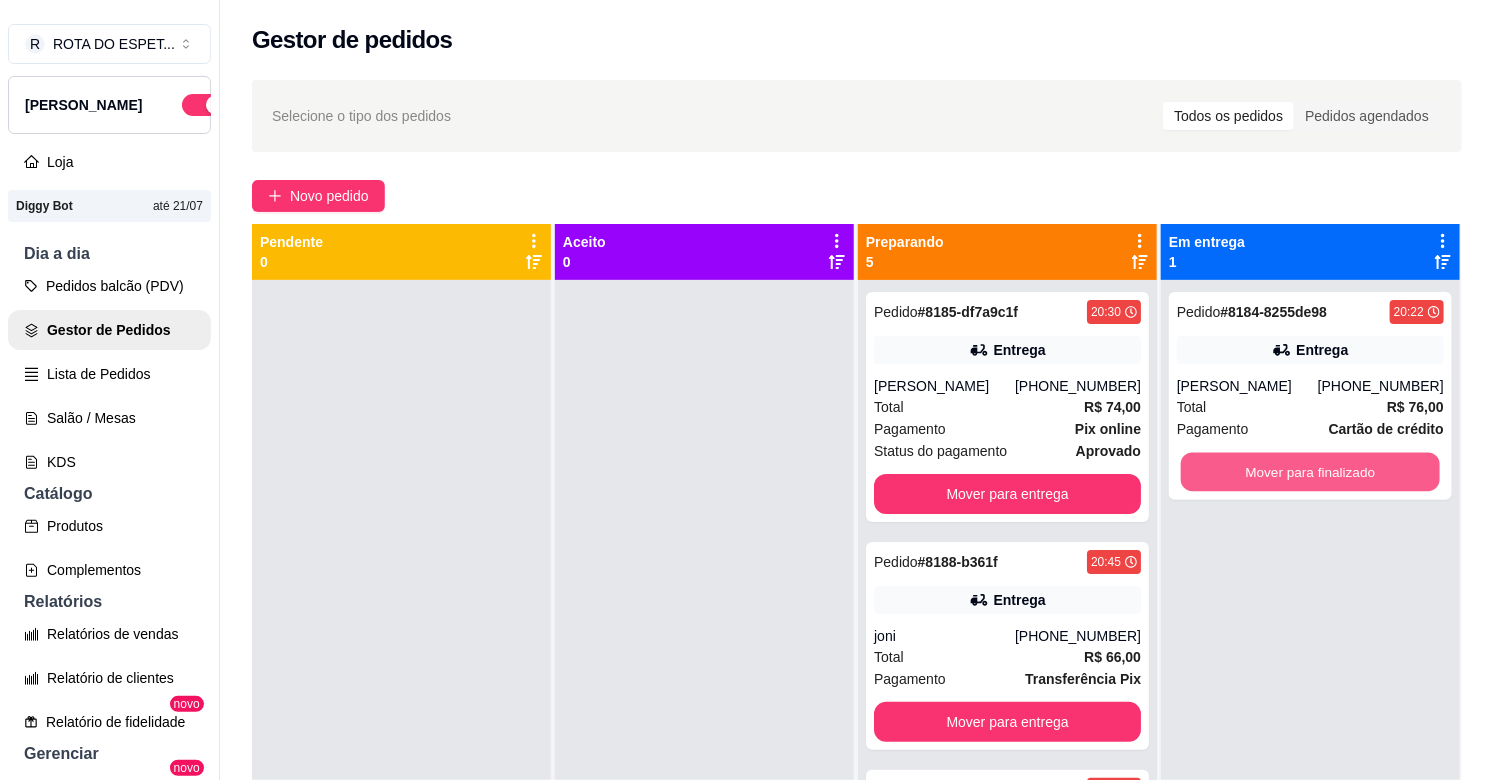 click on "Mover para finalizado" at bounding box center (1310, 472) 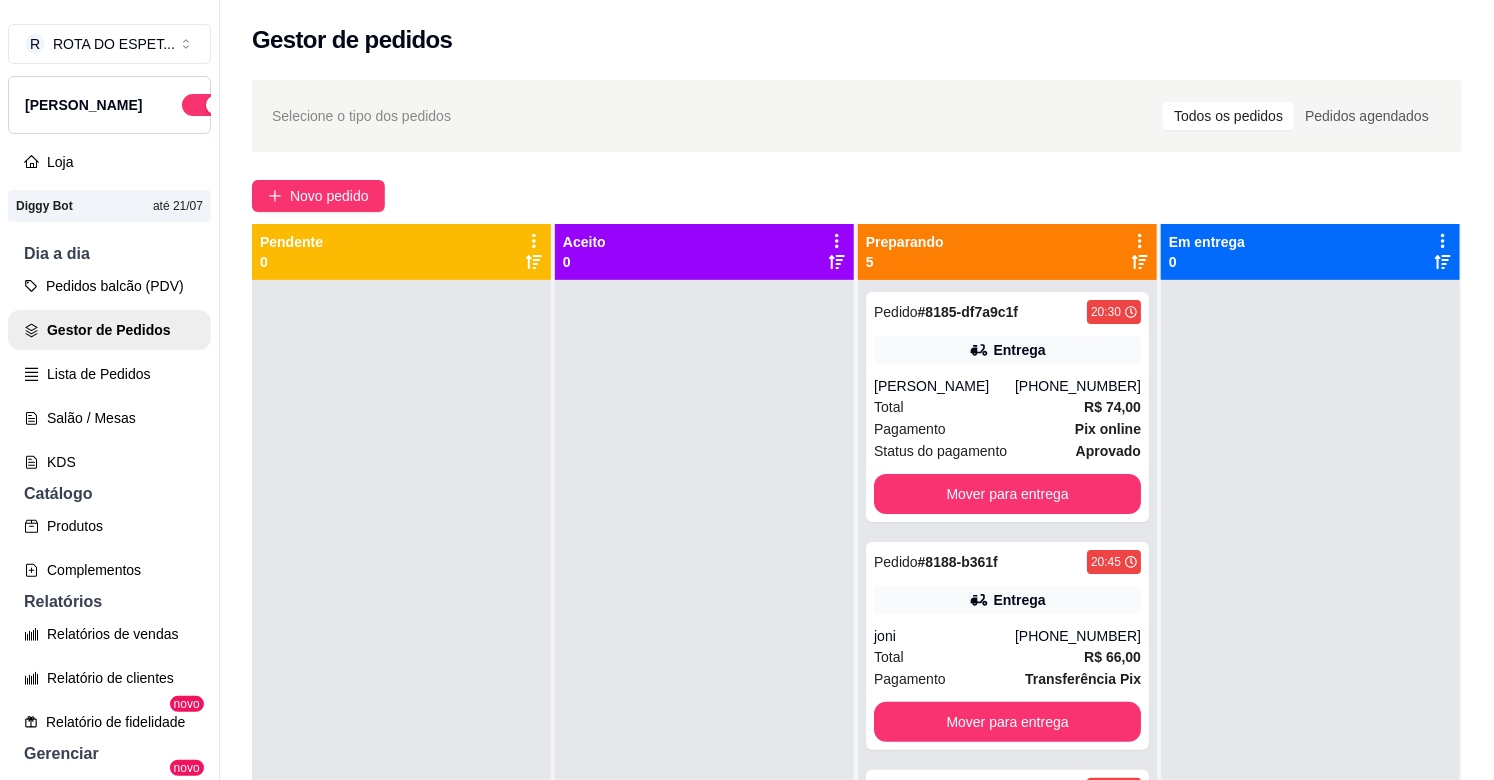 click at bounding box center [704, 670] 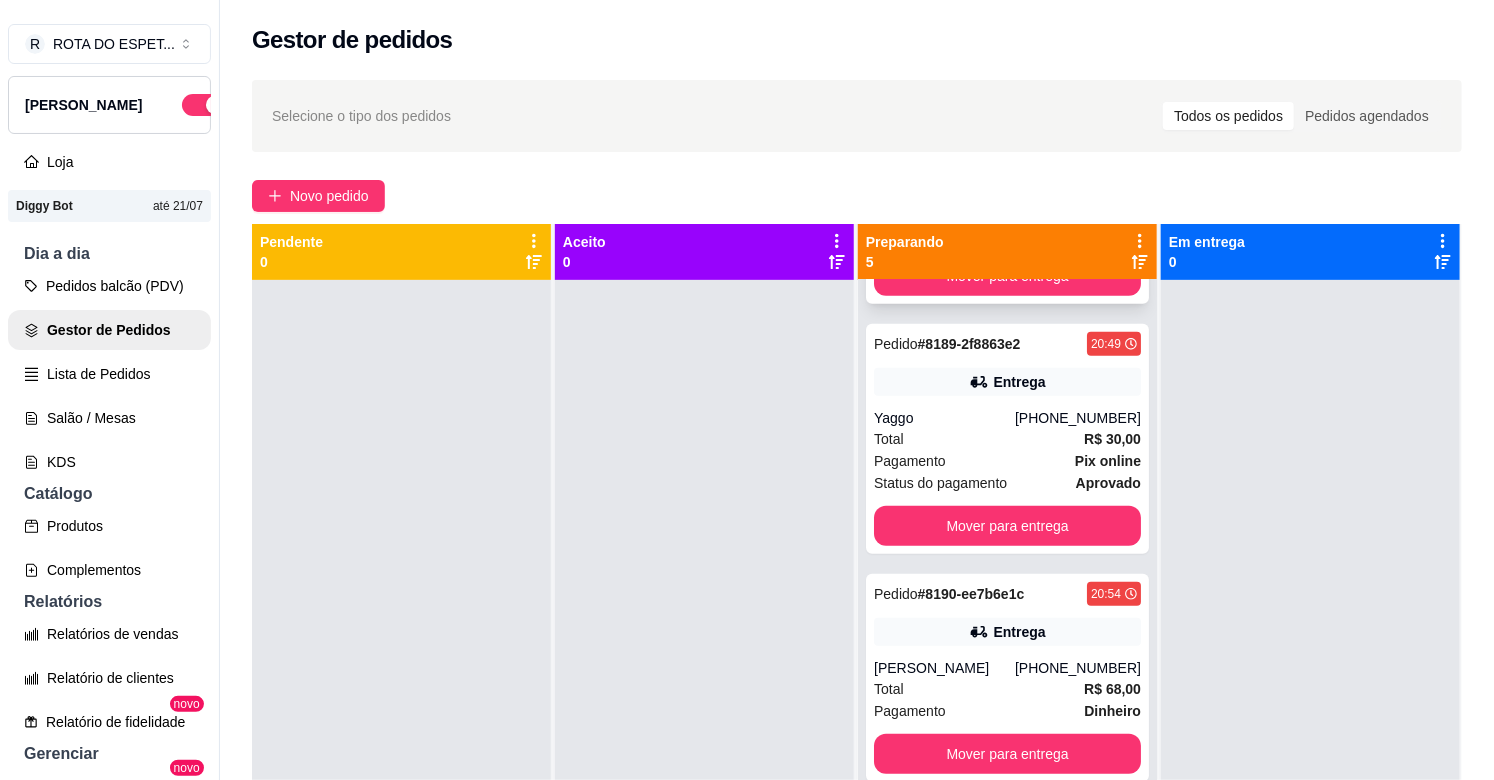 scroll, scrollTop: 465, scrollLeft: 0, axis: vertical 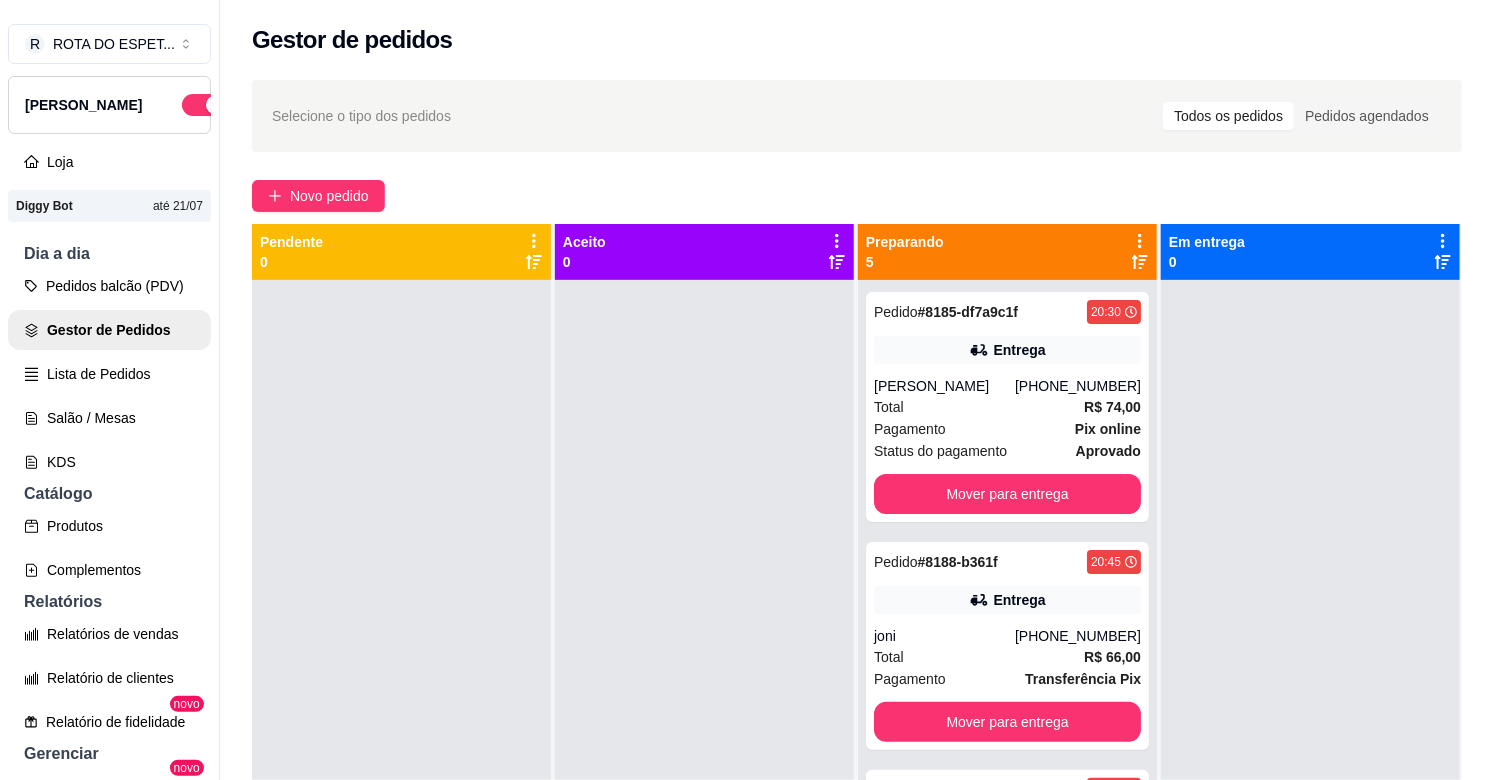 click at bounding box center [704, 670] 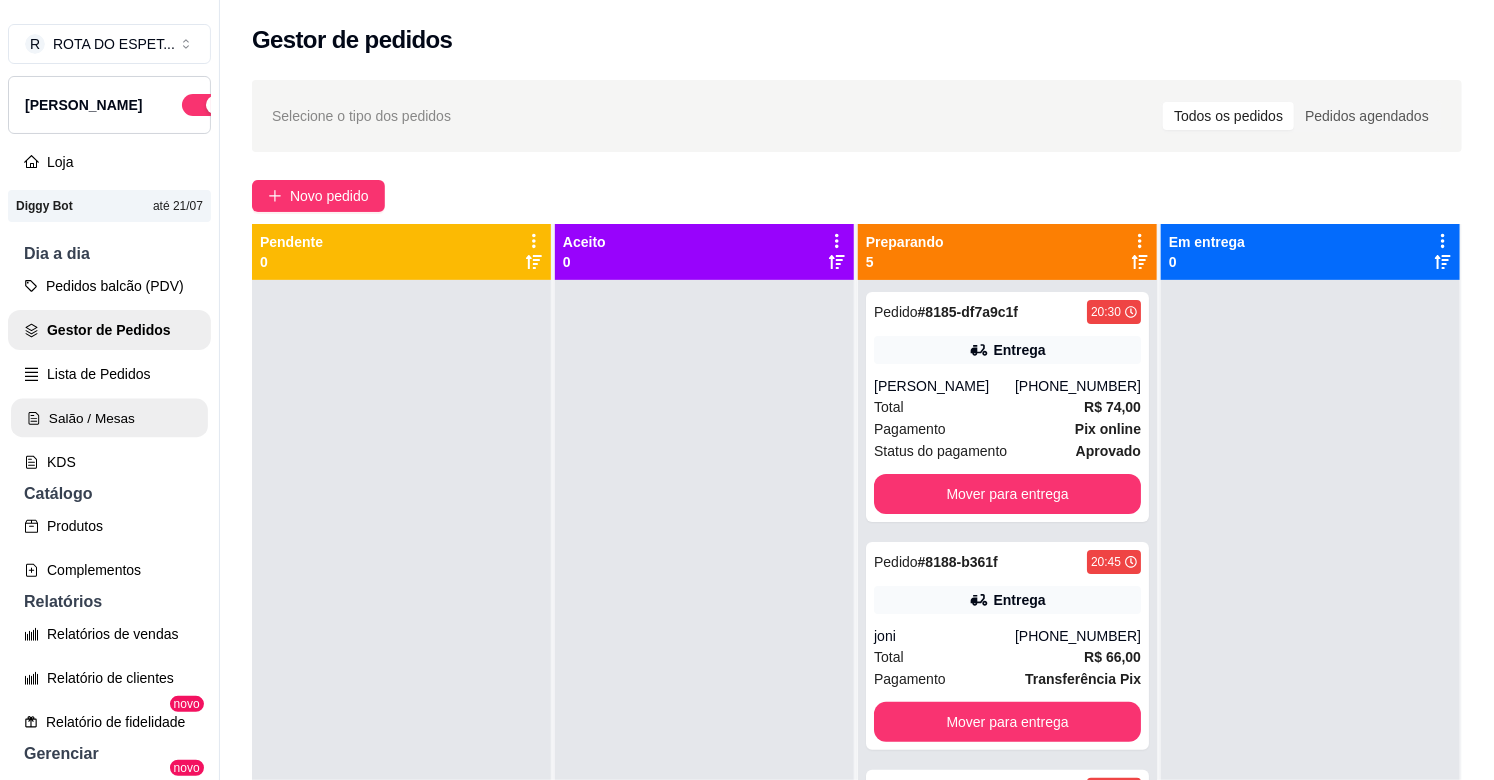 click on "Salão / Mesas" at bounding box center [109, 418] 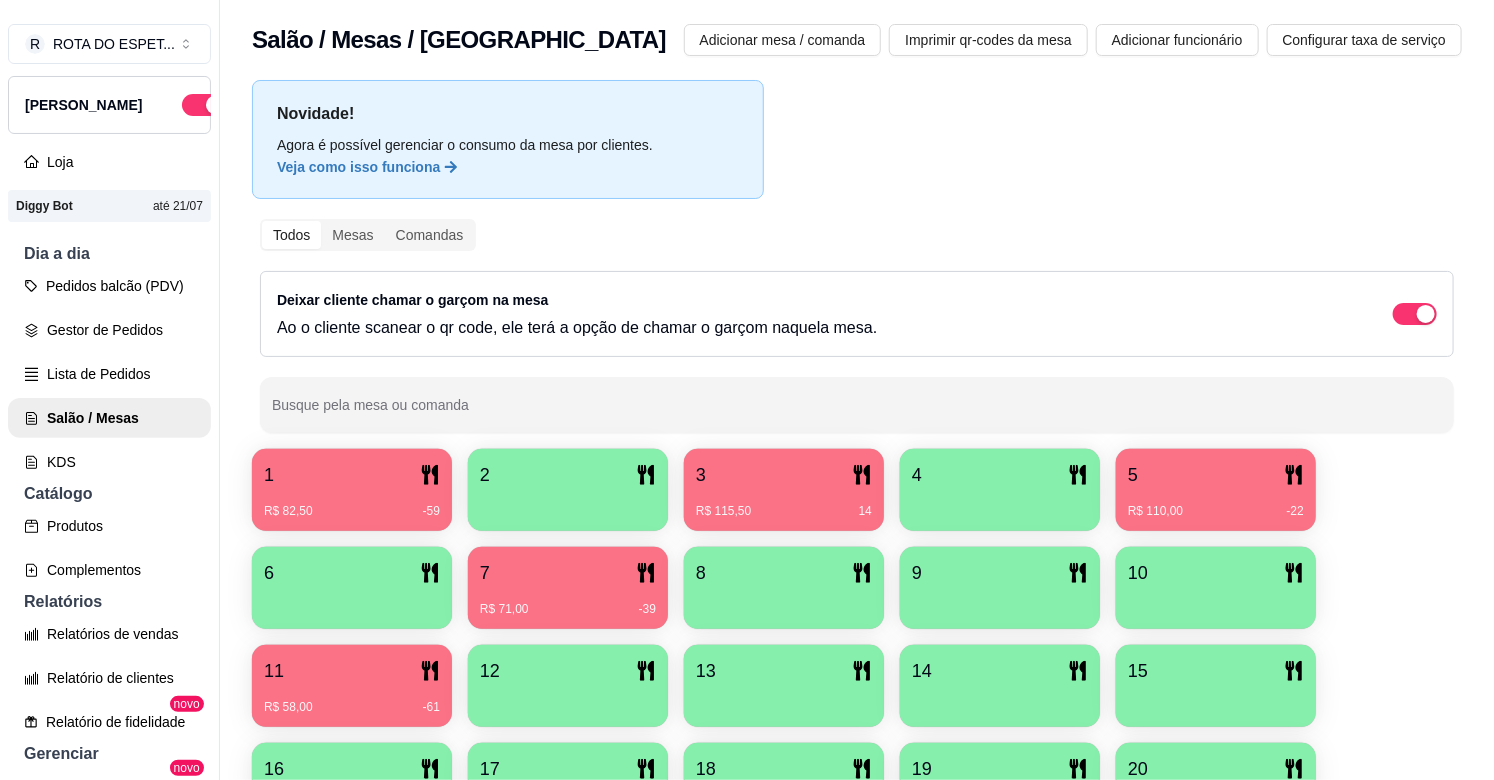 click on "R$ 110,00 -22" at bounding box center [1216, 504] 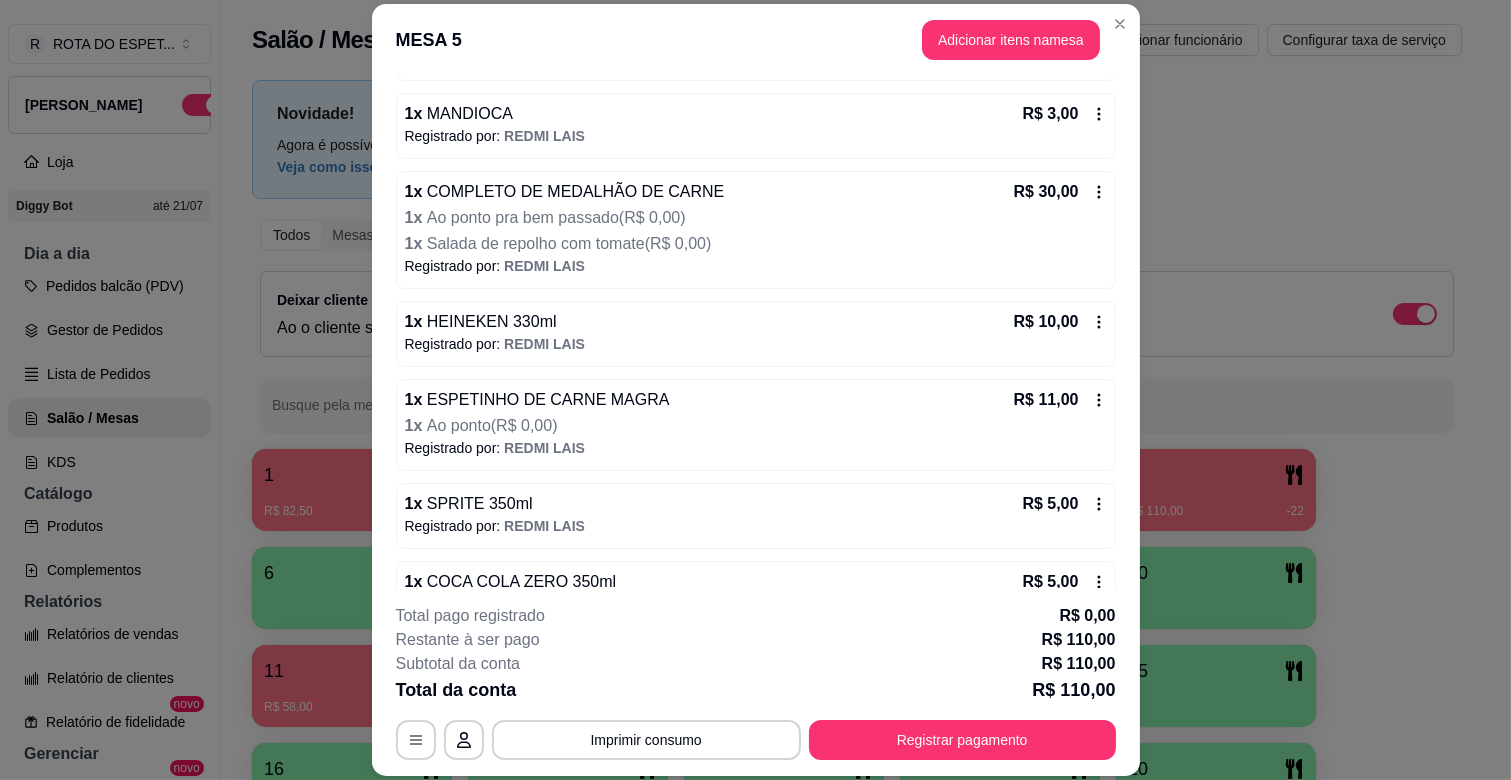 scroll, scrollTop: 454, scrollLeft: 0, axis: vertical 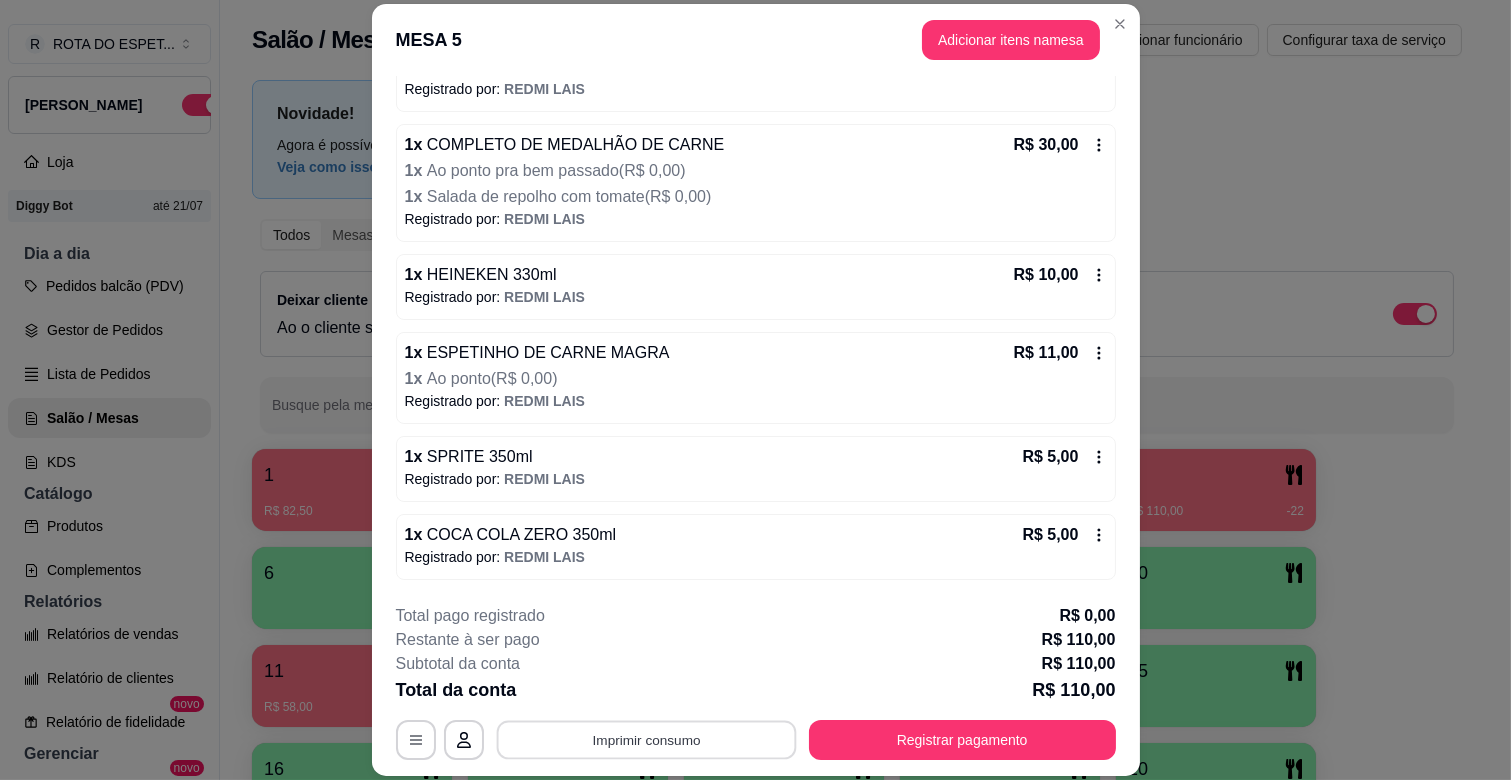 click on "Imprimir consumo" at bounding box center [646, 740] 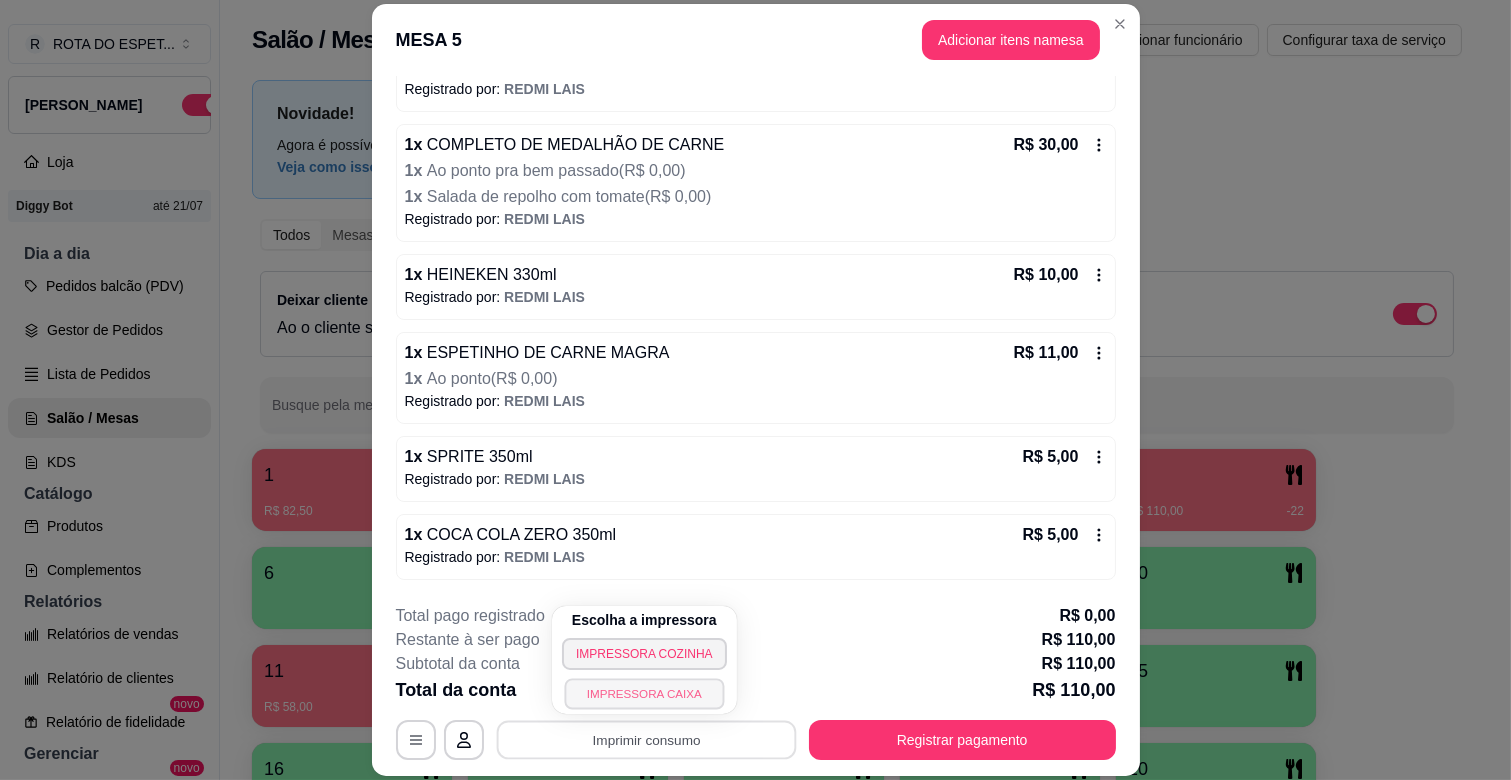 click on "IMPRESSORA CAIXA" at bounding box center [644, 693] 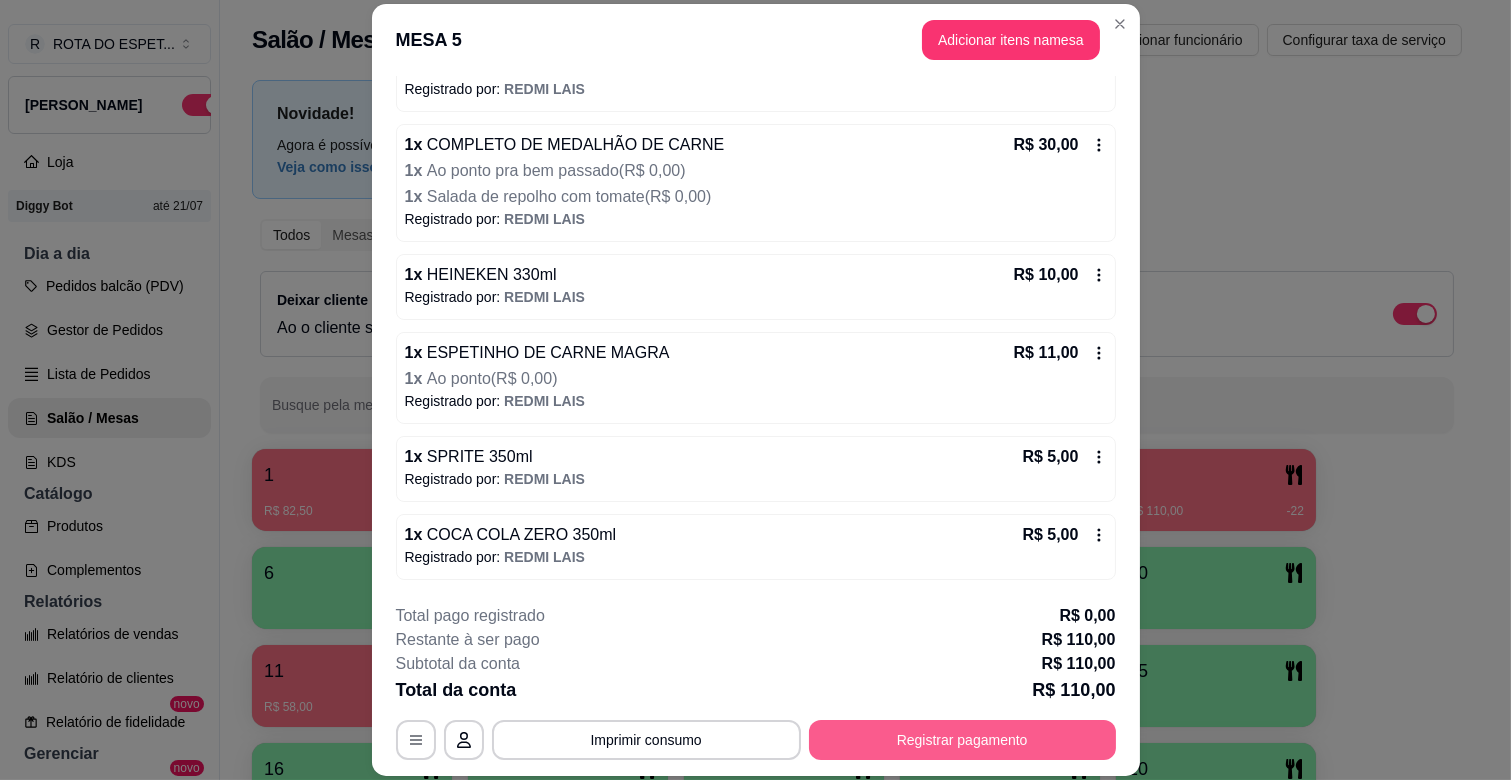 click on "Registrar pagamento" at bounding box center (962, 740) 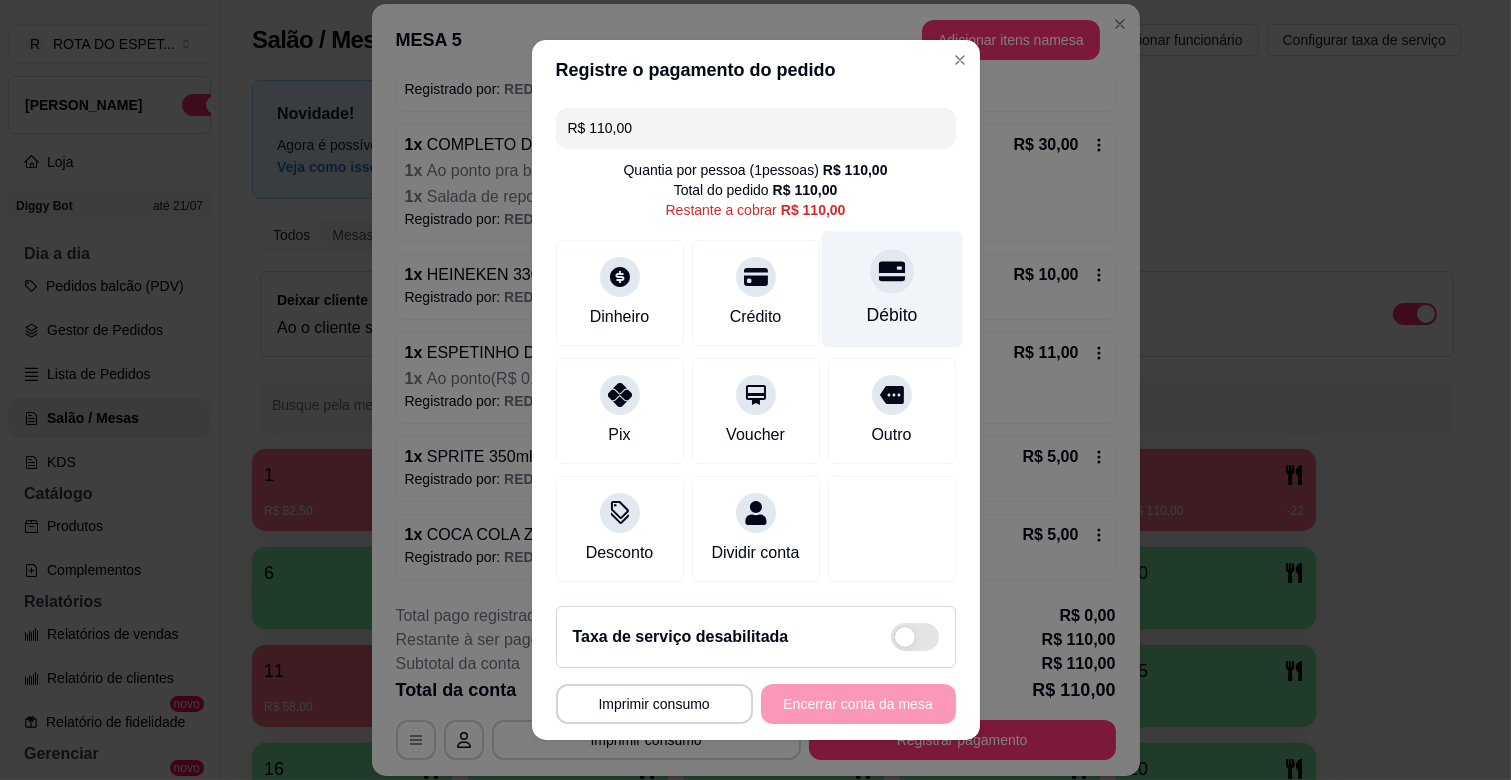 click on "Débito" at bounding box center (891, 289) 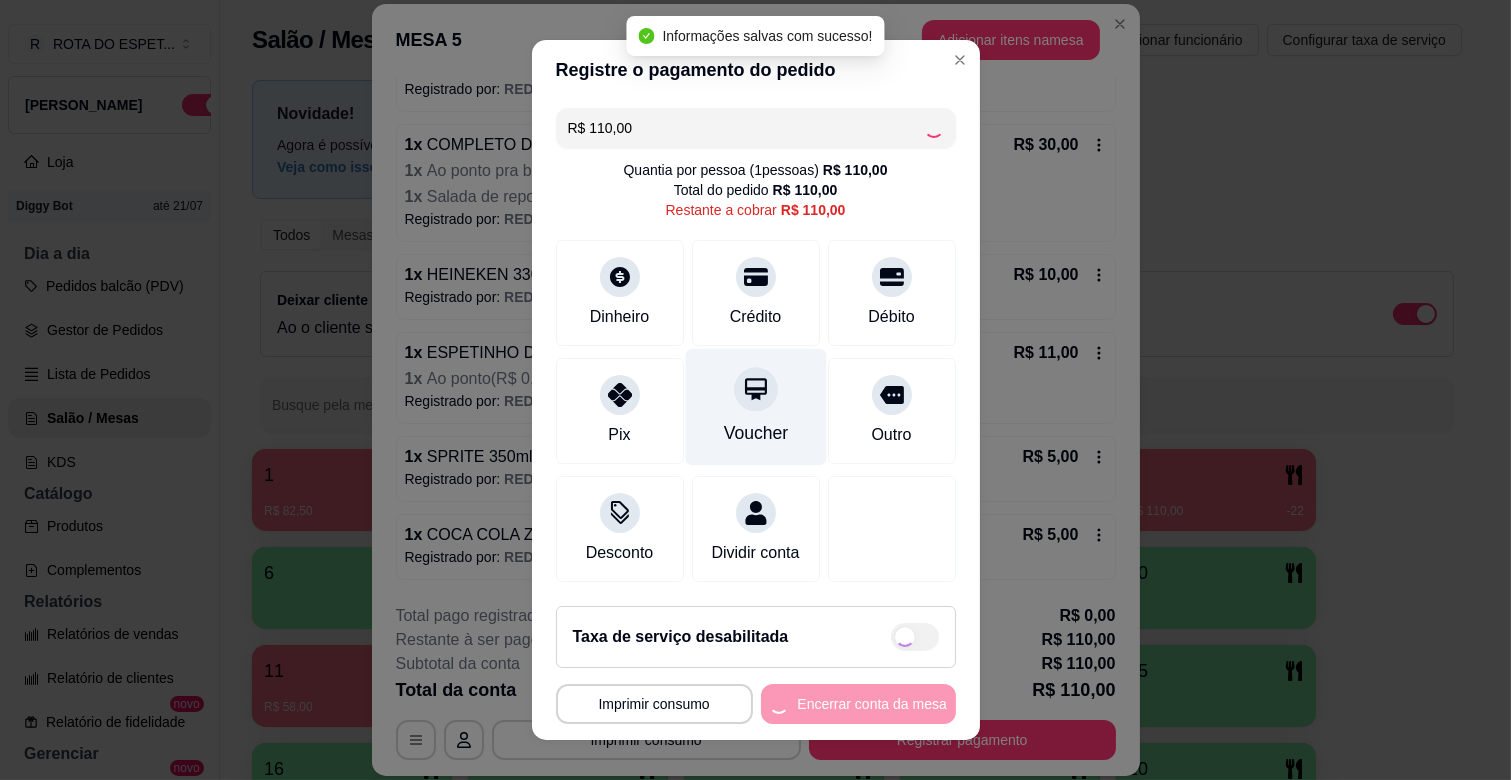 type on "R$ 0,00" 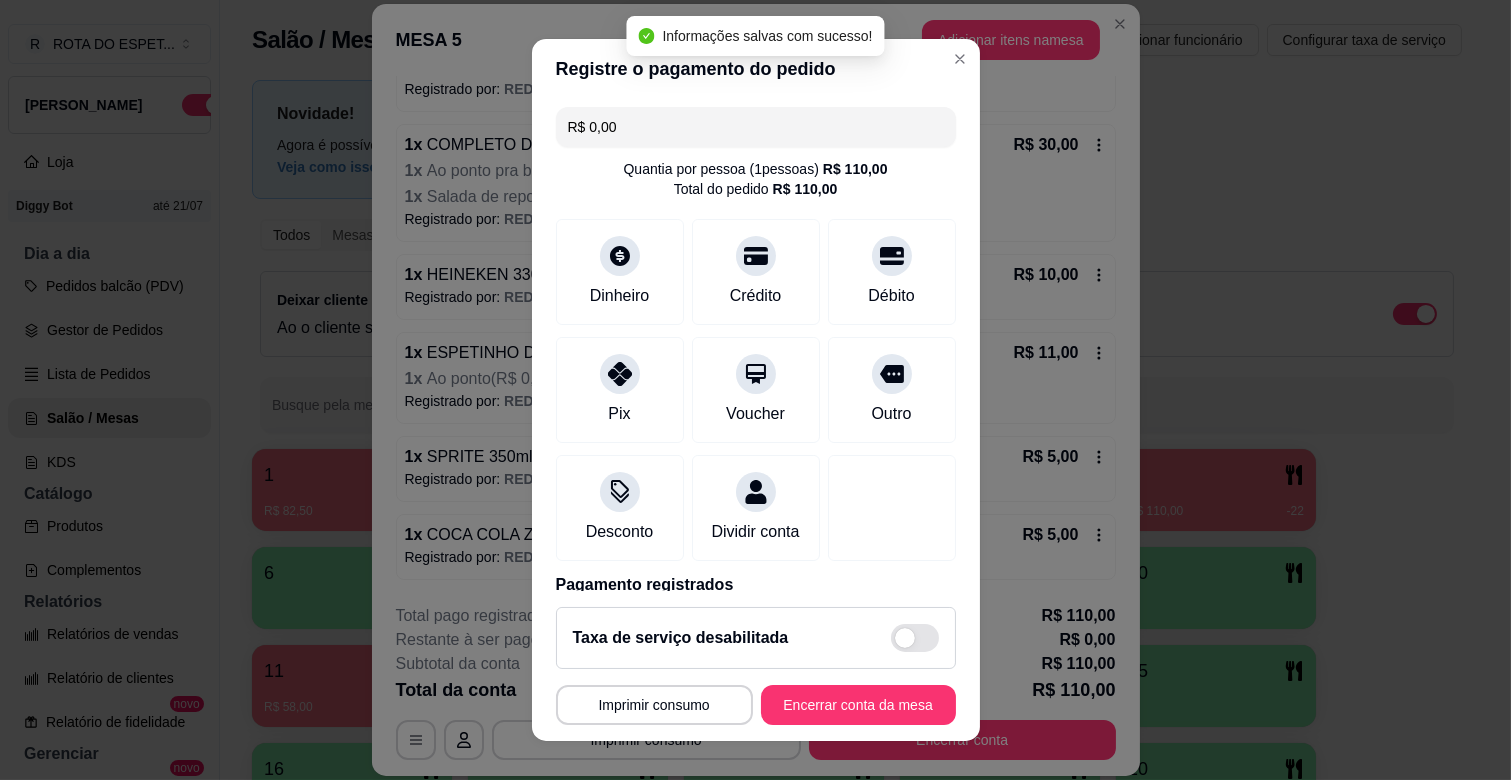 scroll, scrollTop: 106, scrollLeft: 0, axis: vertical 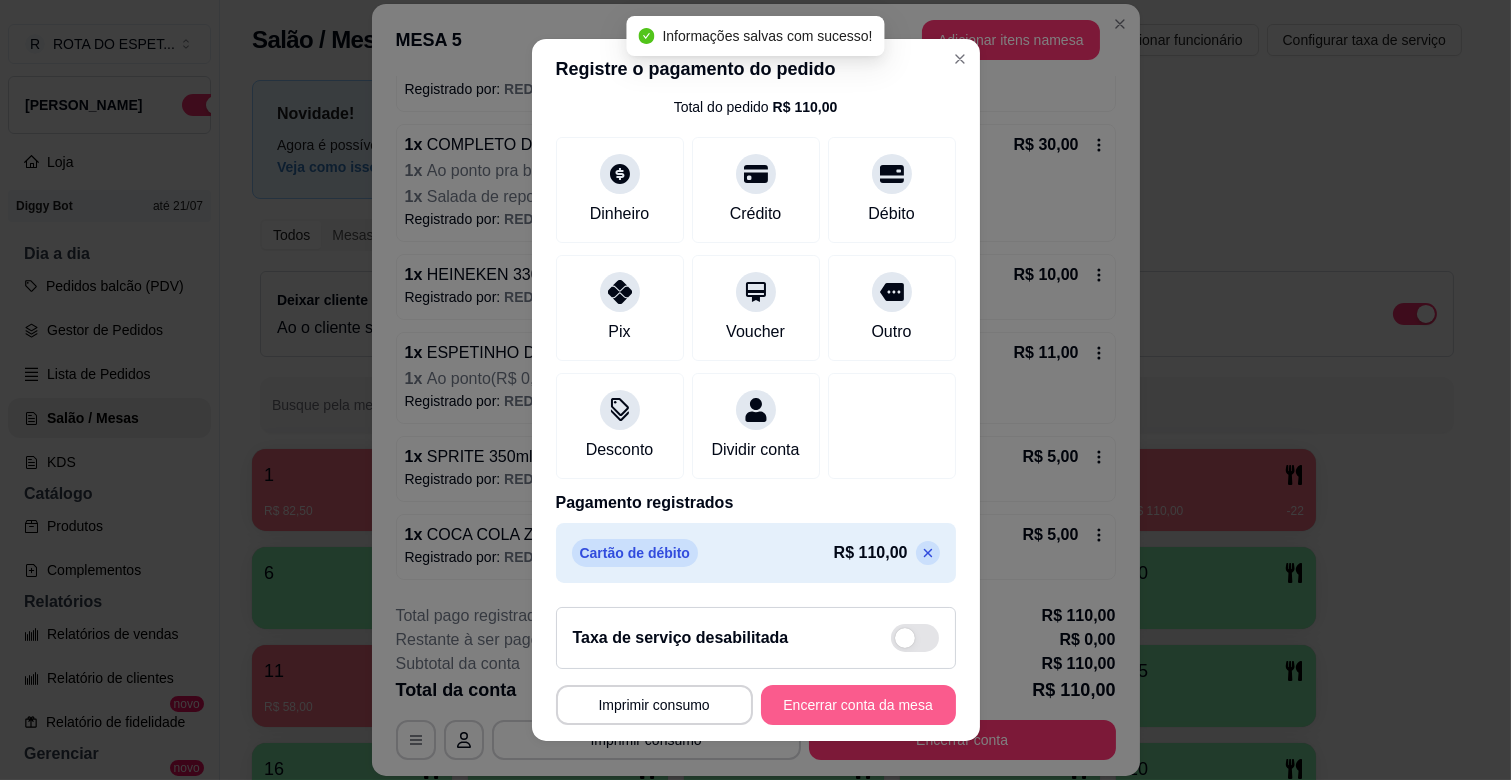 click on "Encerrar conta da mesa" at bounding box center (858, 705) 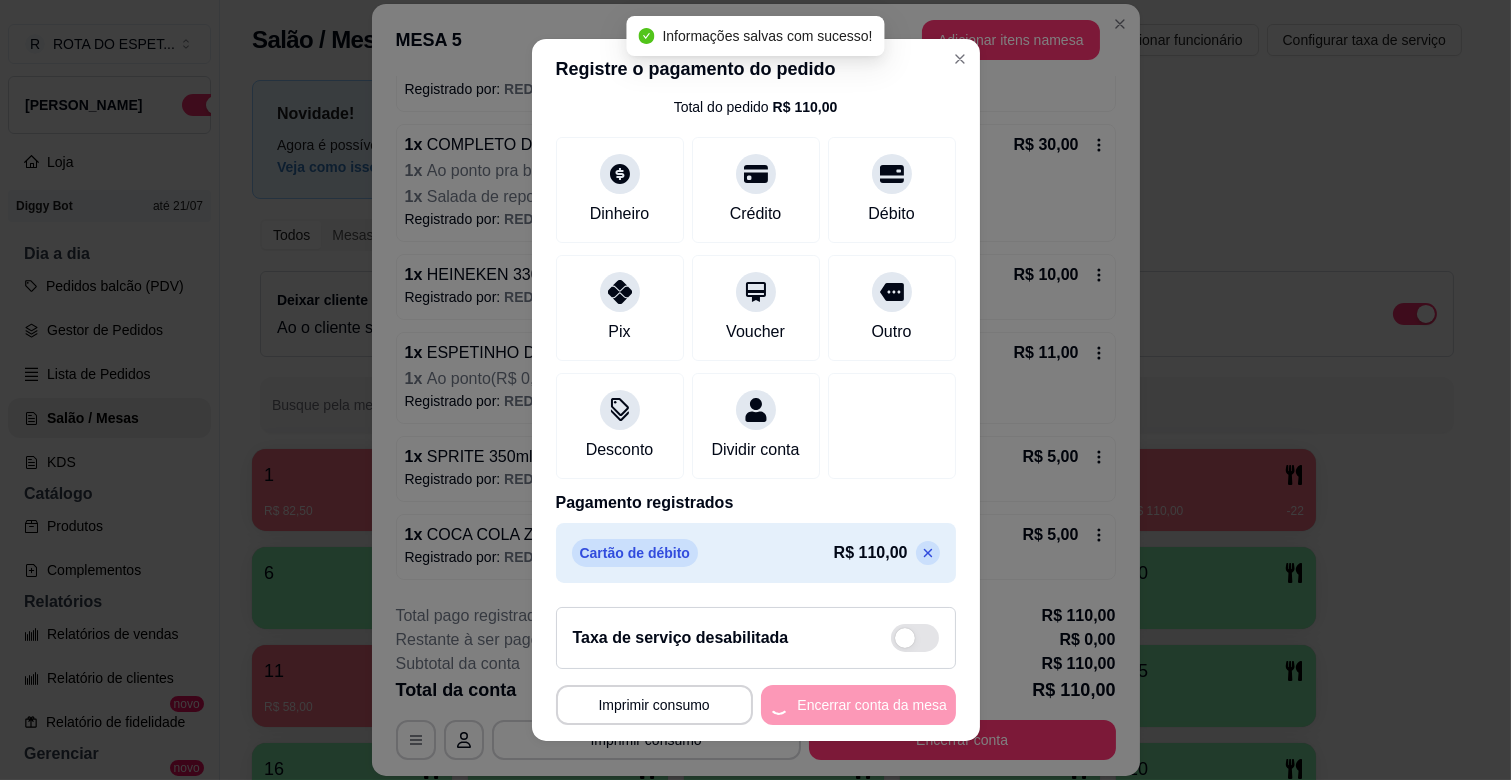scroll, scrollTop: 0, scrollLeft: 0, axis: both 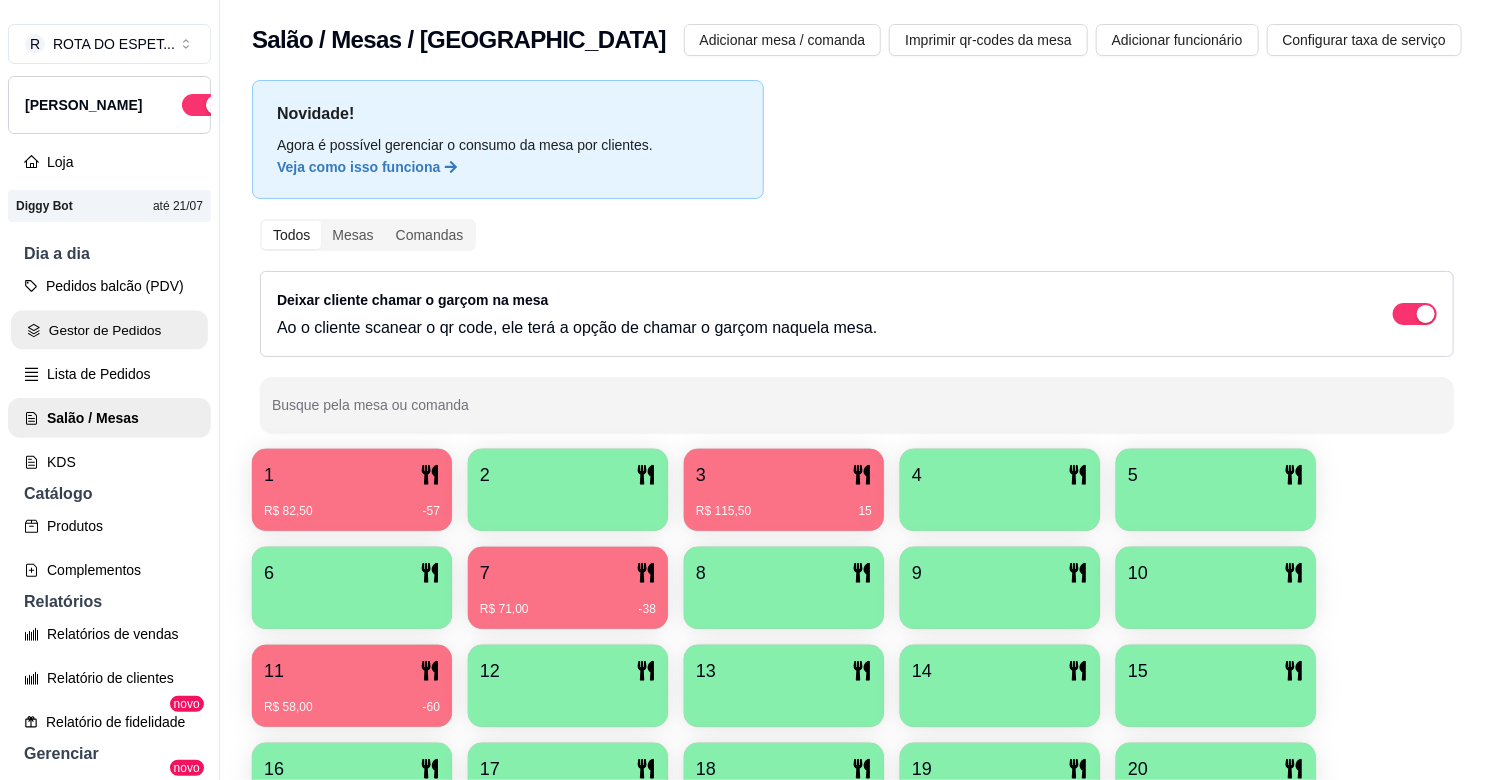 click on "Gestor de Pedidos" at bounding box center (109, 330) 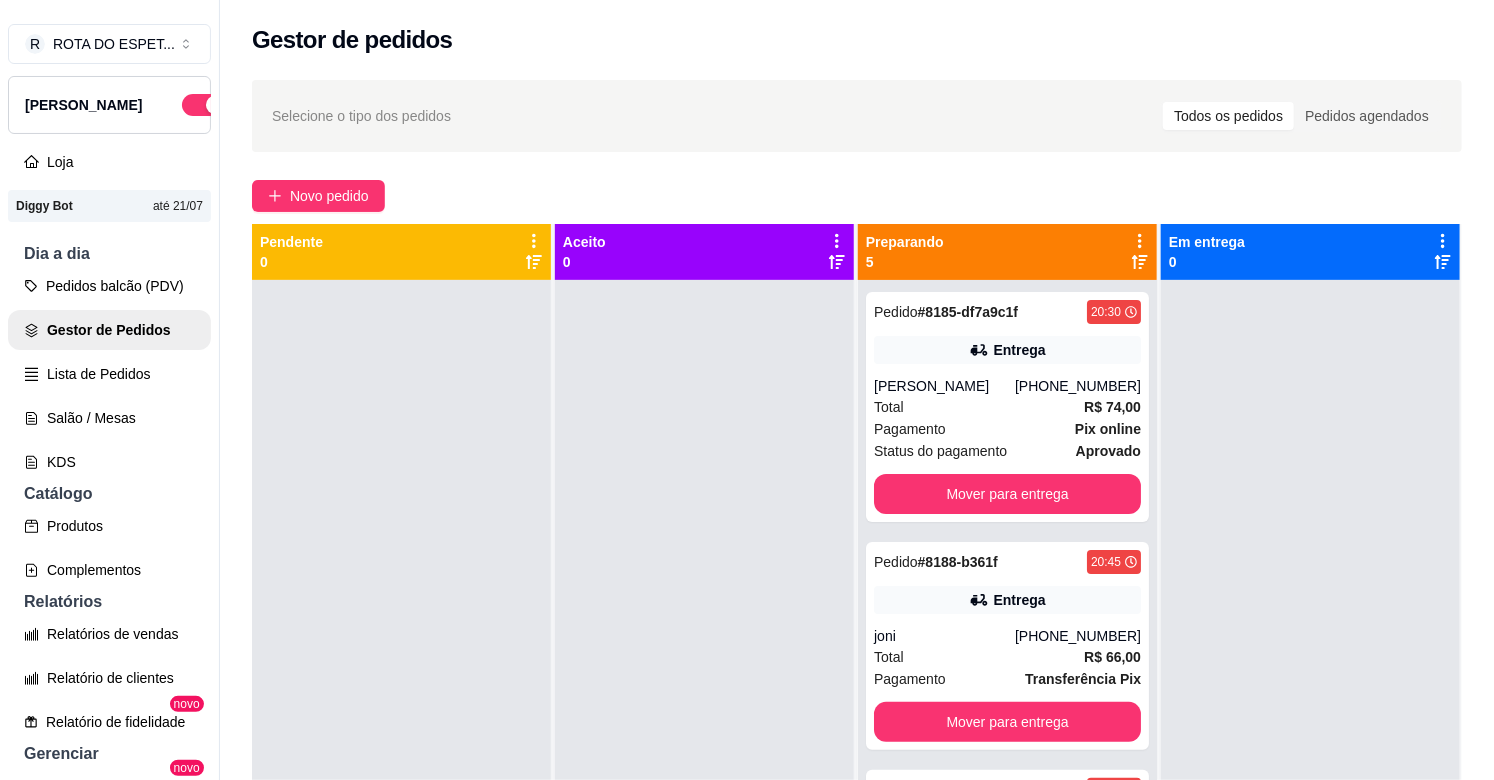 click at bounding box center (704, 670) 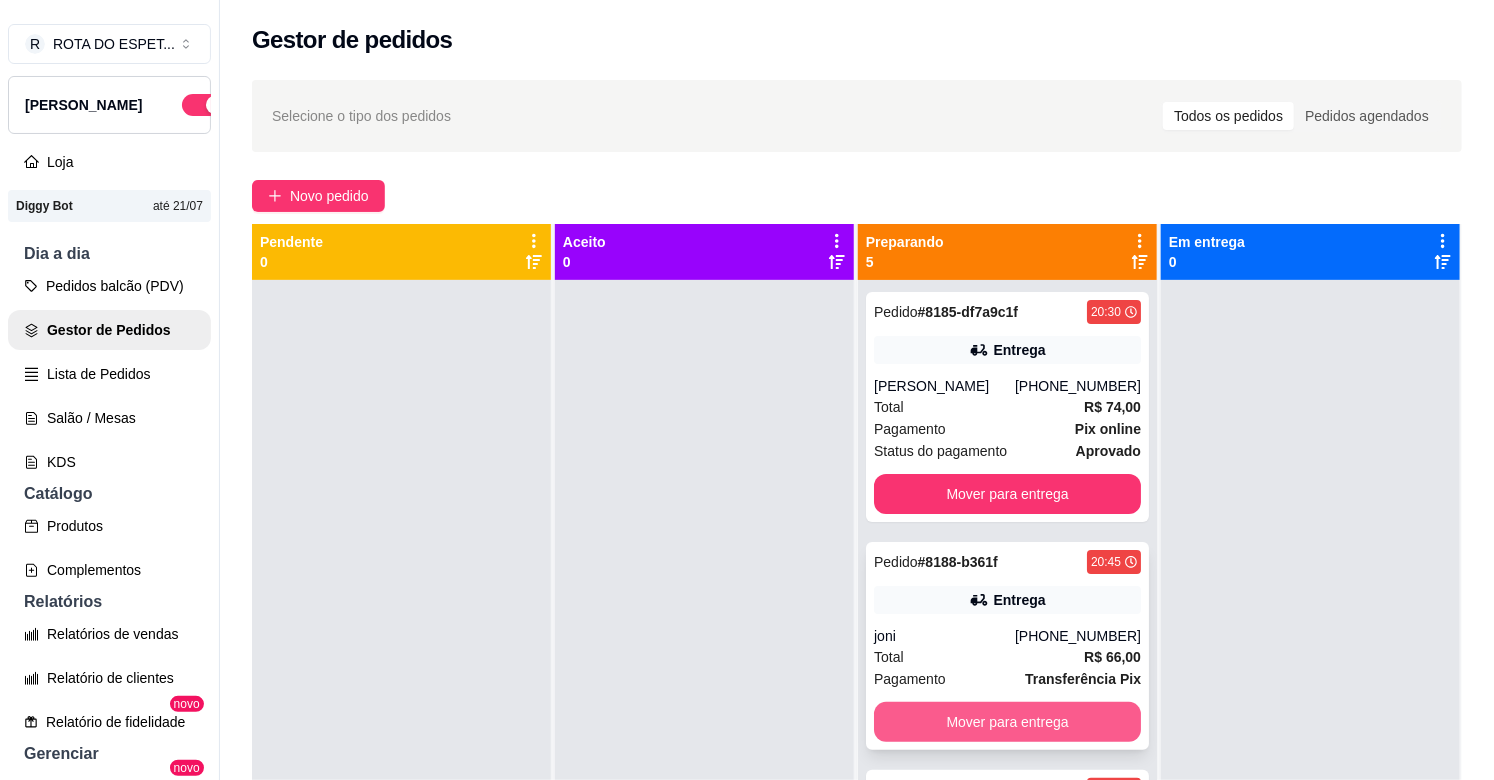 click on "Mover para entrega" at bounding box center [1007, 722] 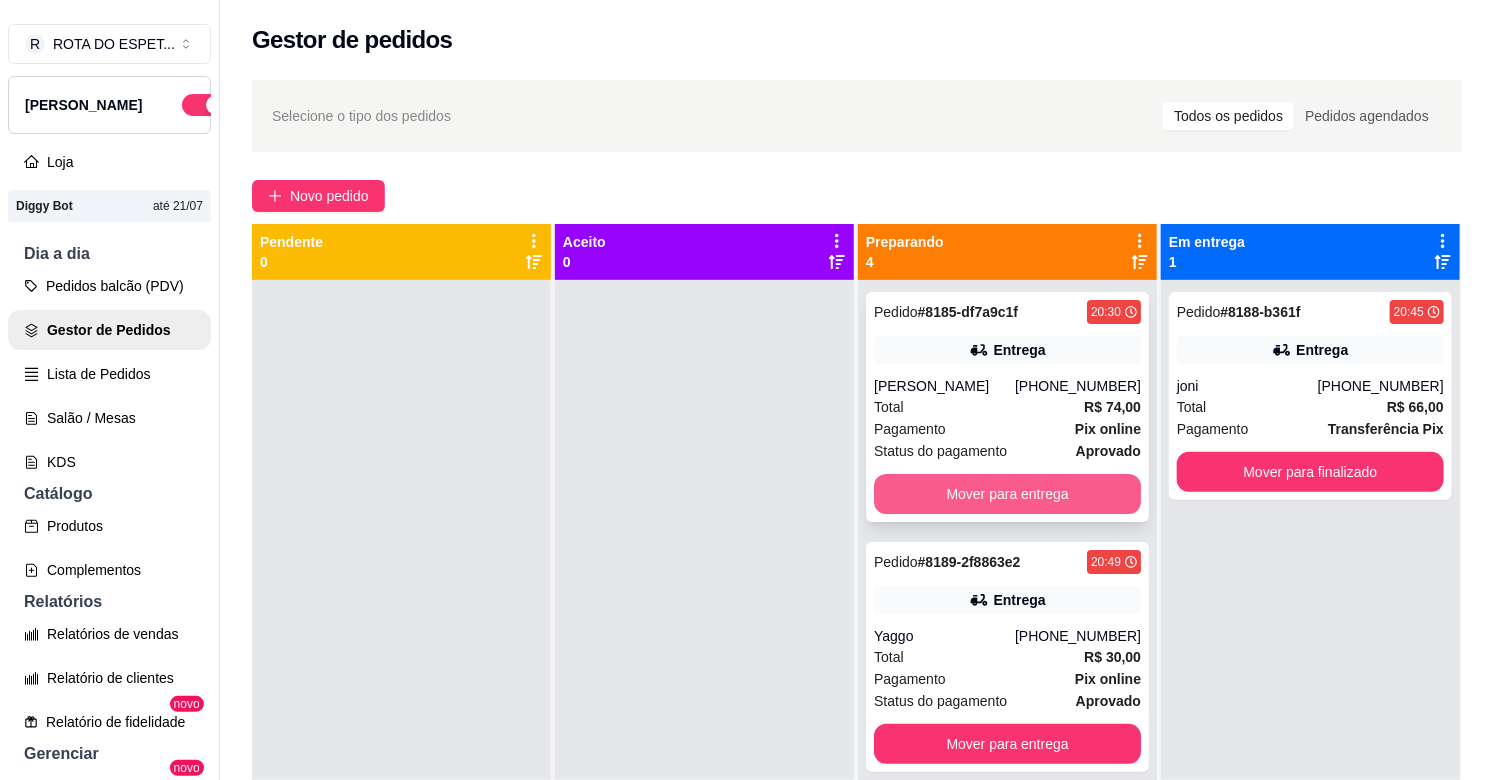 click on "Mover para entrega" at bounding box center (1007, 494) 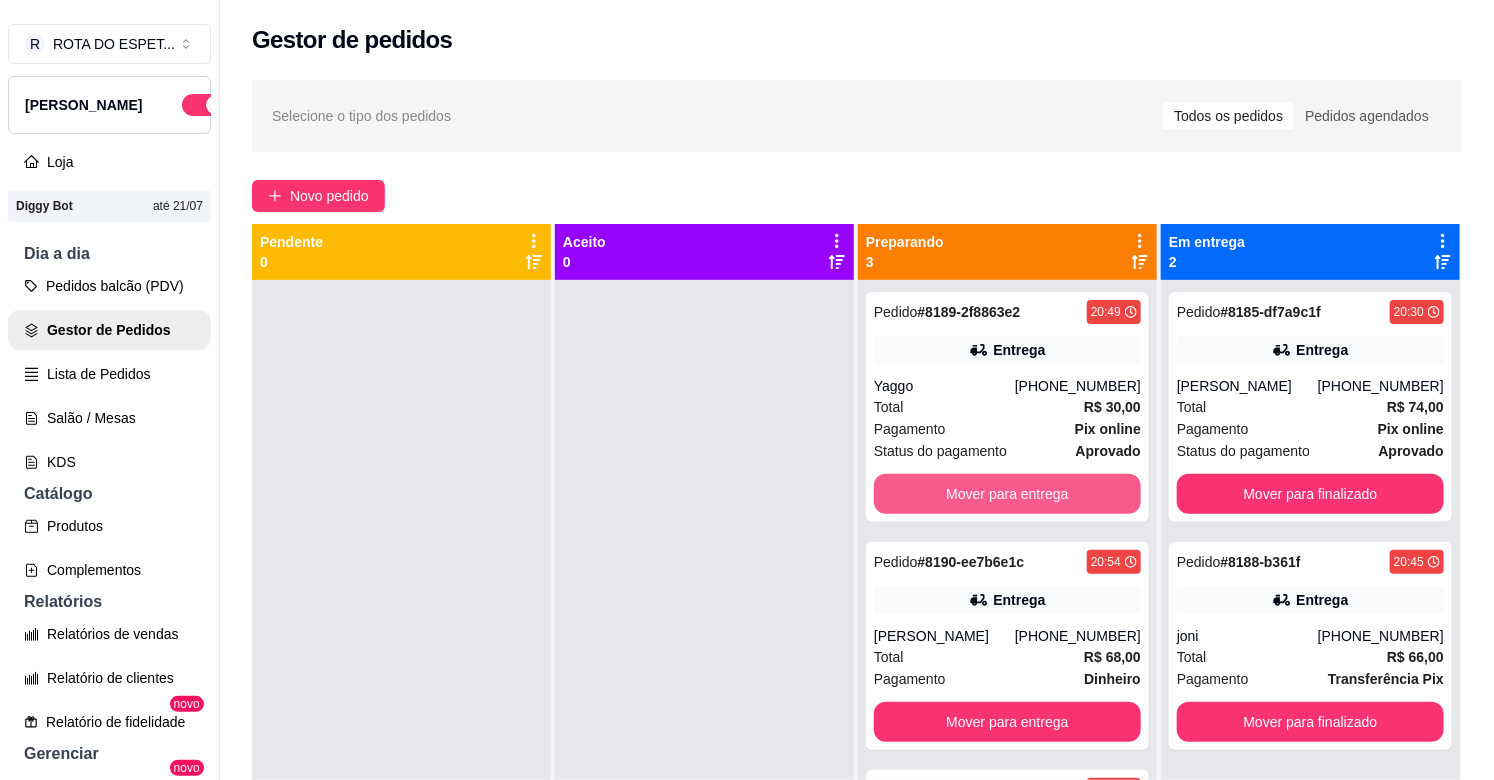 click on "Mover para entrega" at bounding box center (1007, 494) 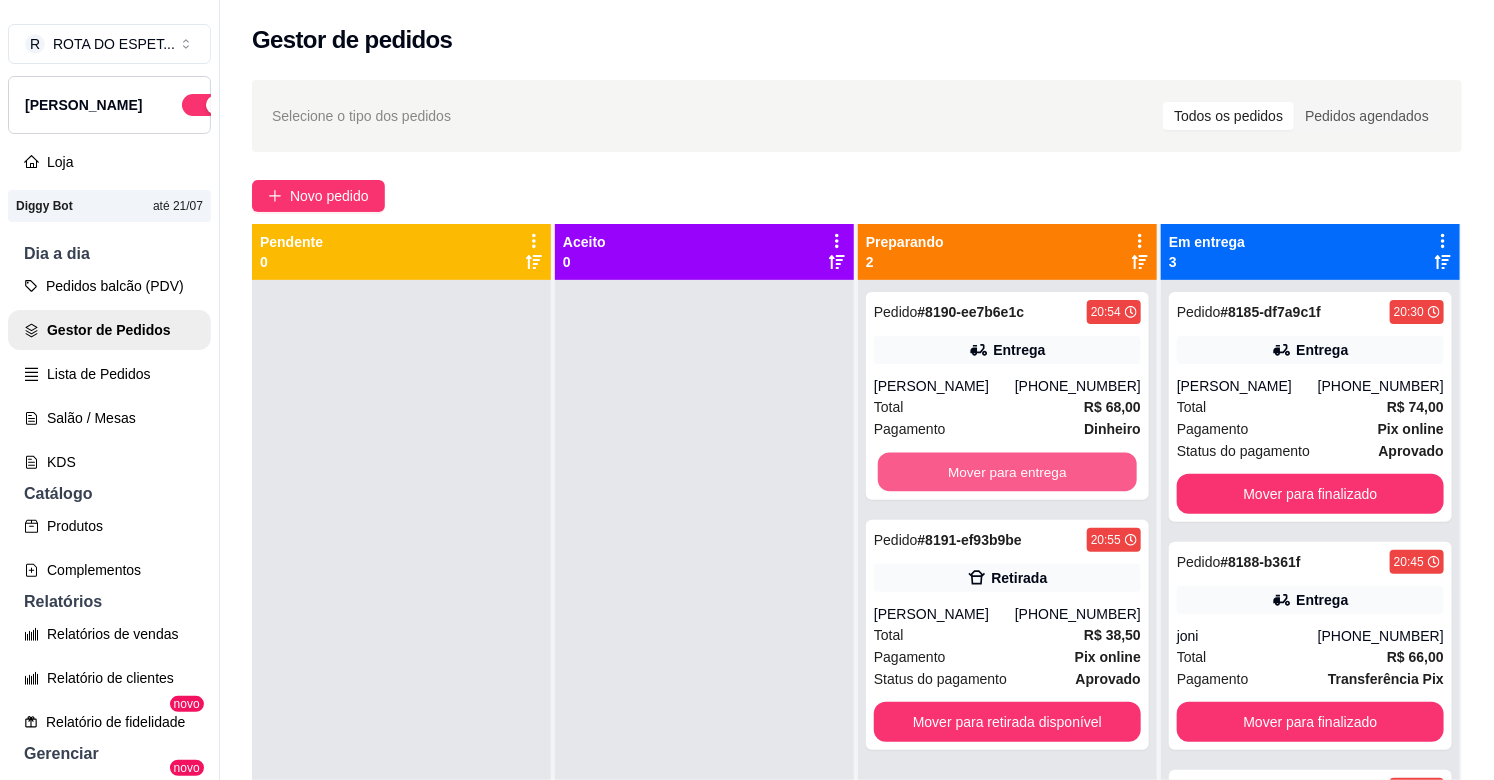 click on "Mover para entrega" at bounding box center [1007, 472] 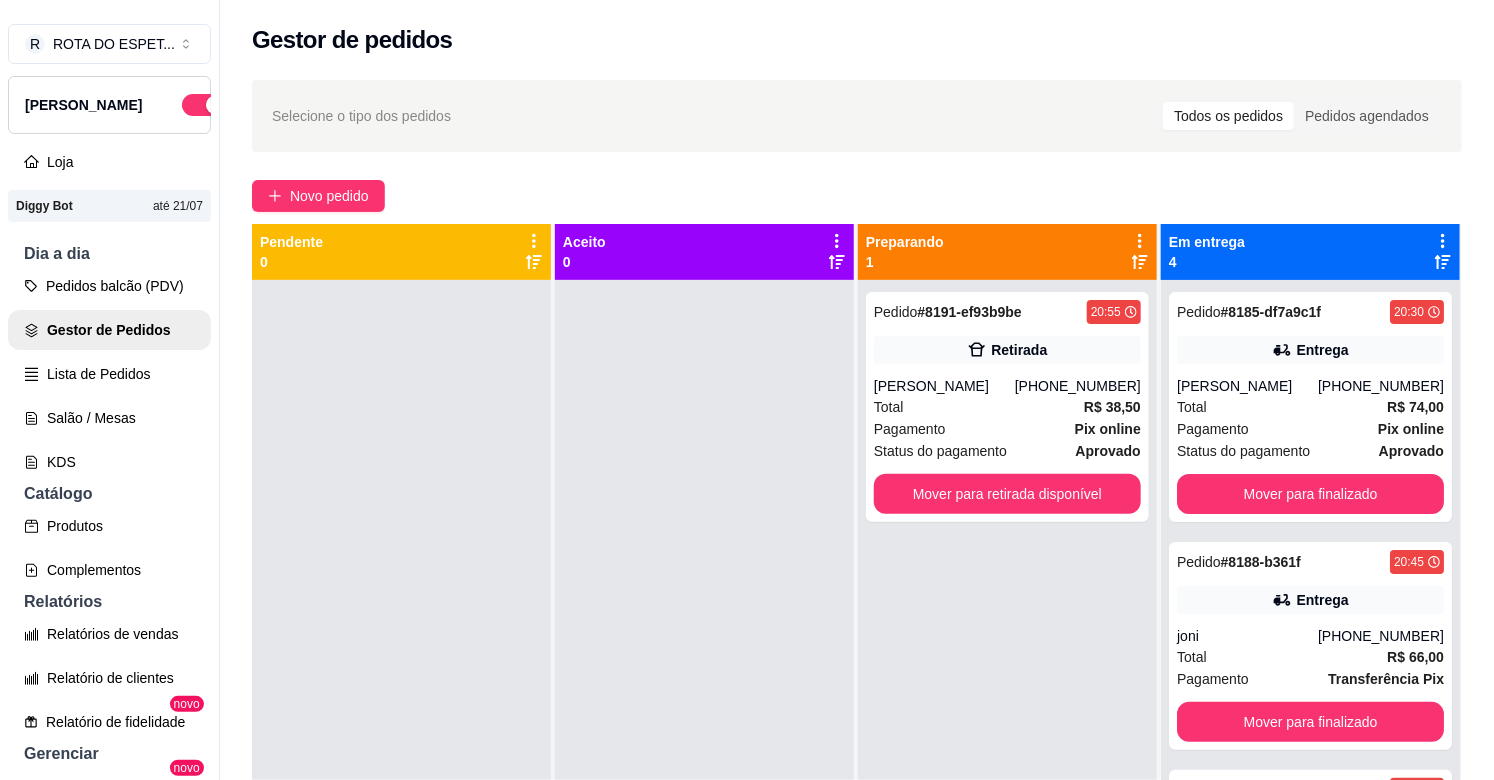 click at bounding box center (704, 670) 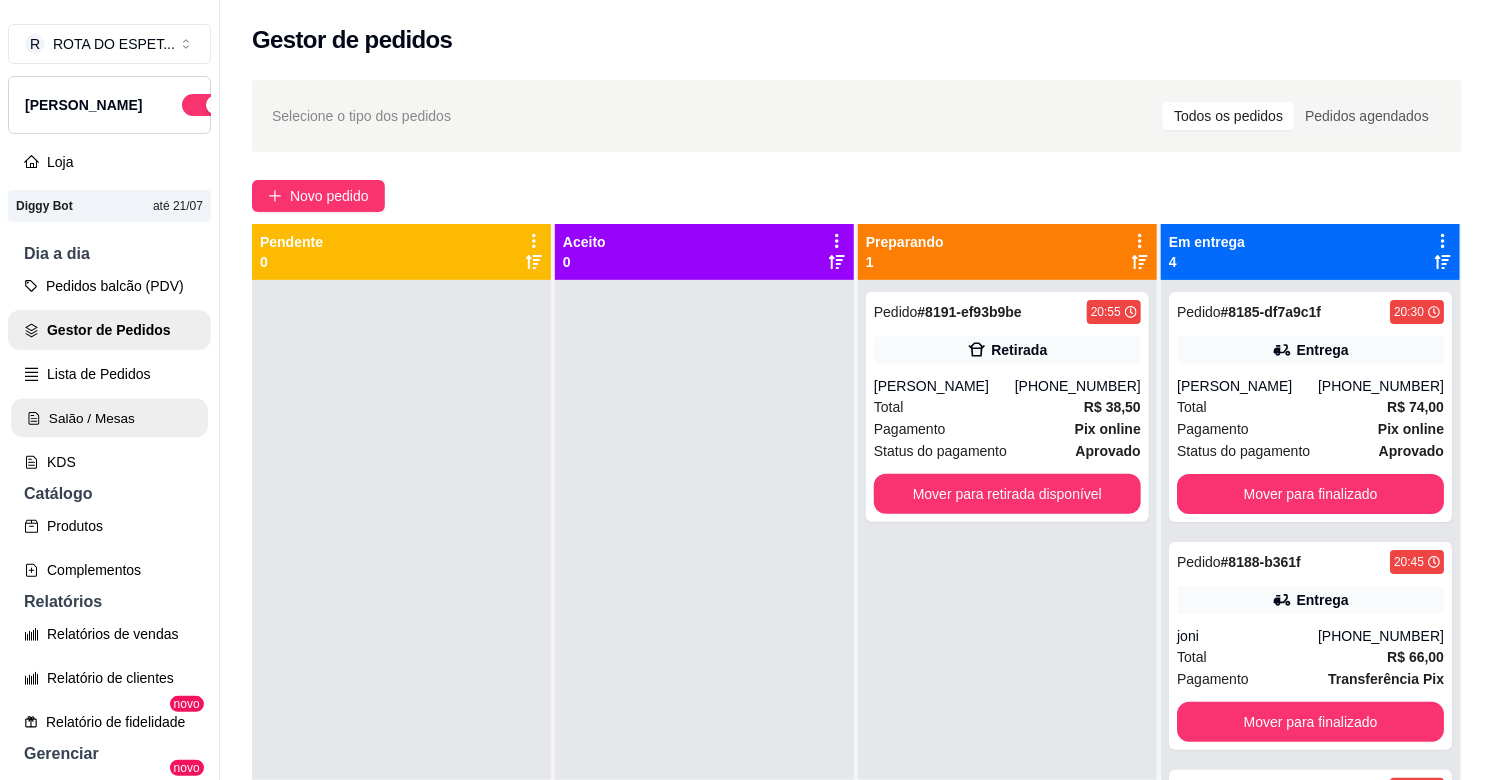 click on "Salão / Mesas" at bounding box center (109, 418) 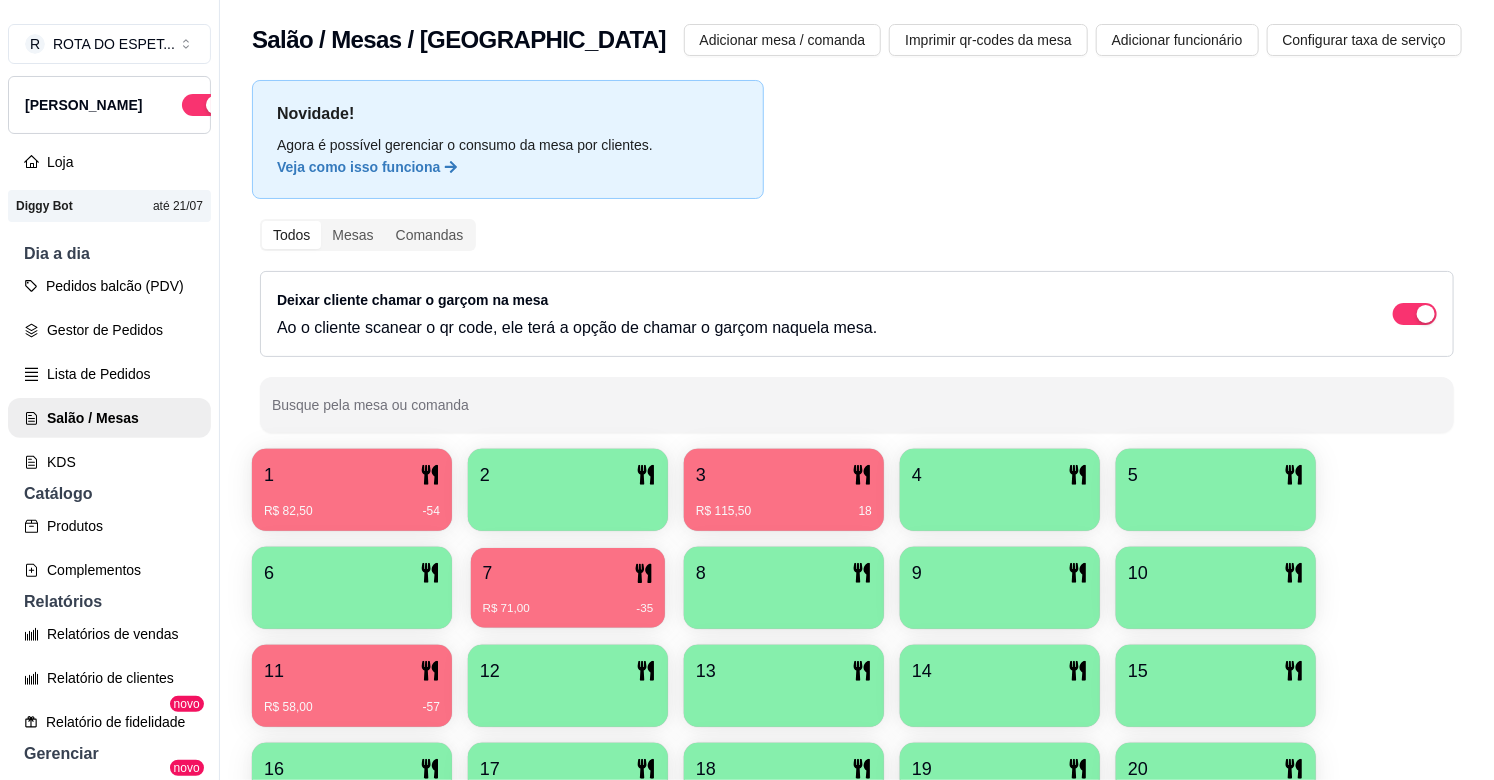 click on "7" at bounding box center (568, 573) 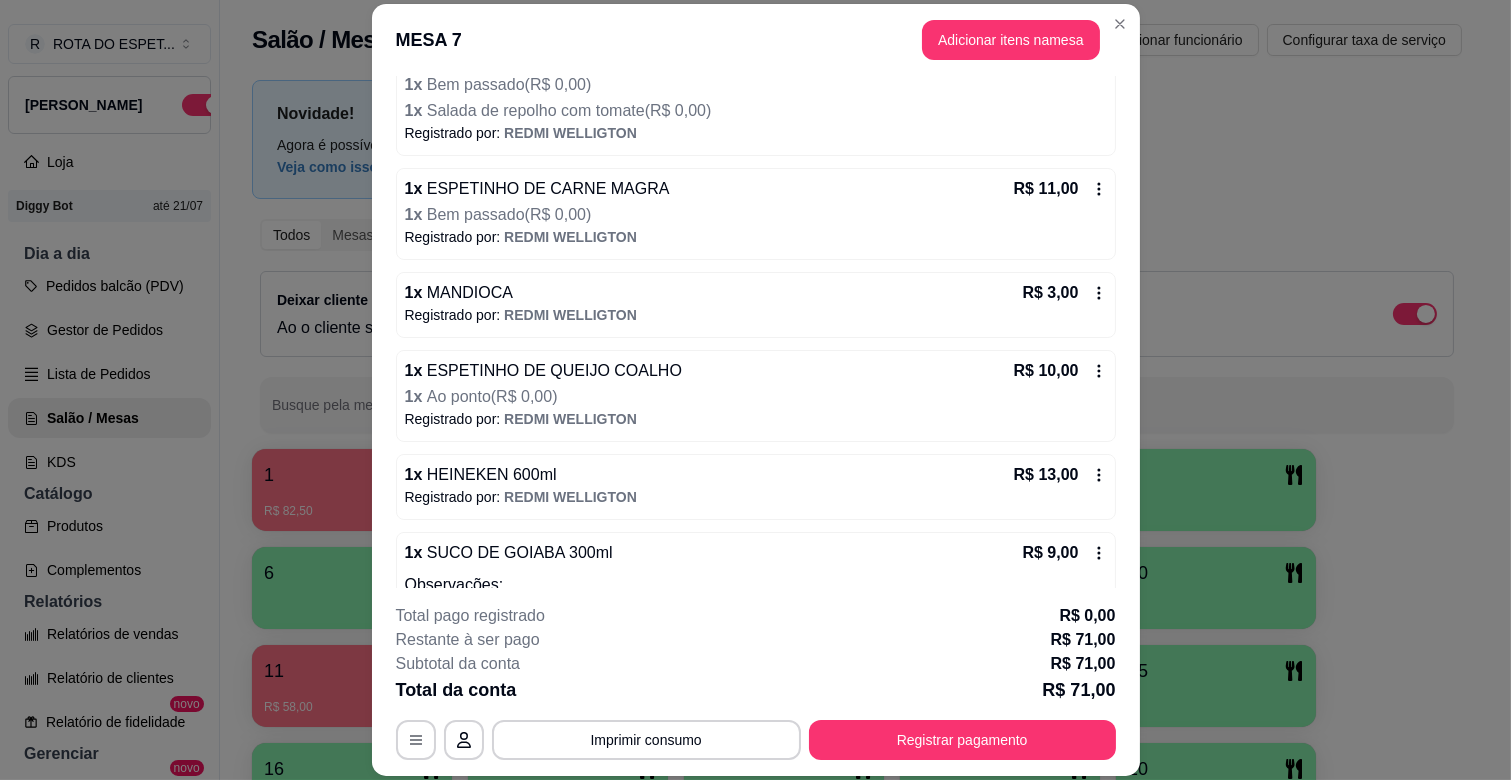 scroll, scrollTop: 302, scrollLeft: 0, axis: vertical 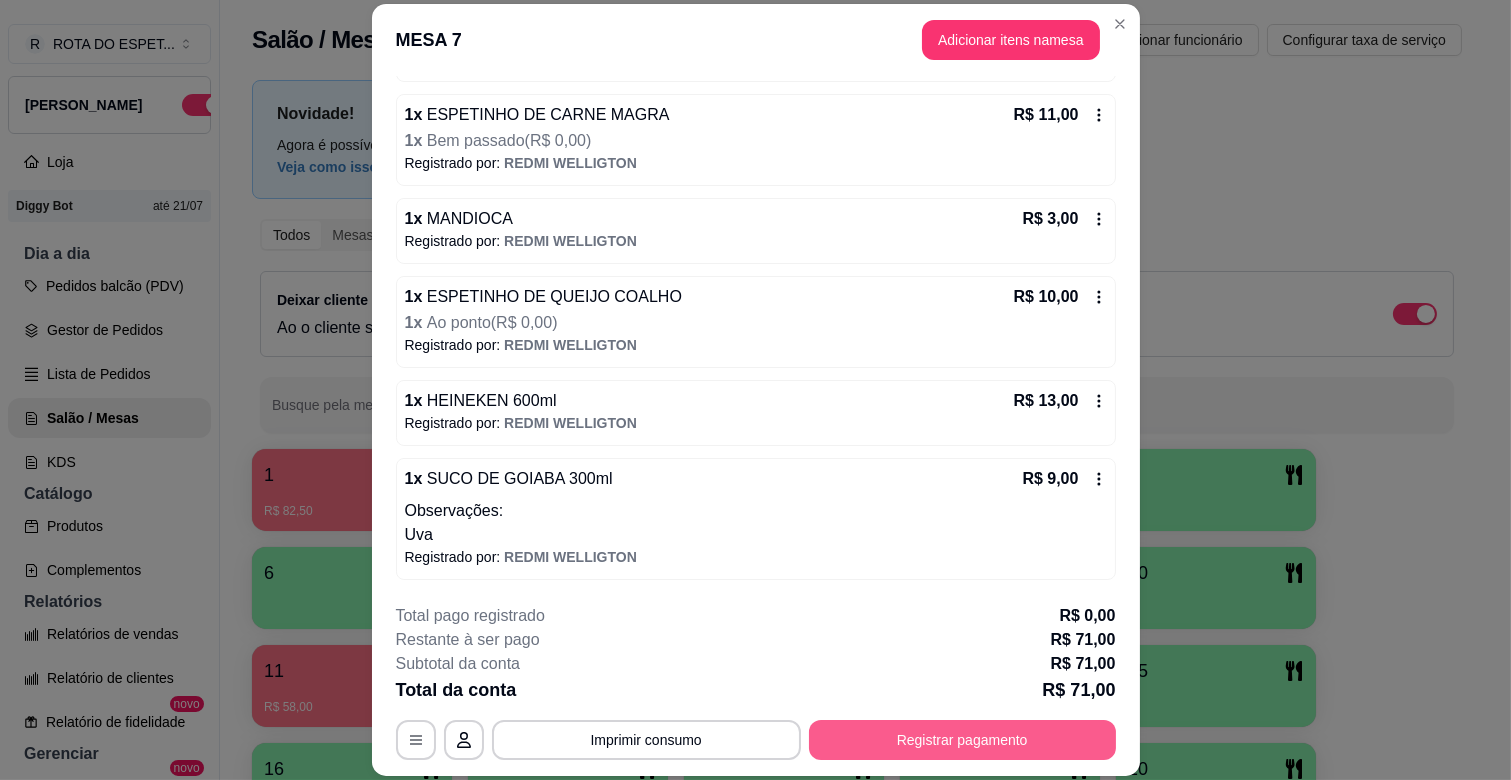 click on "Registrar pagamento" at bounding box center [962, 740] 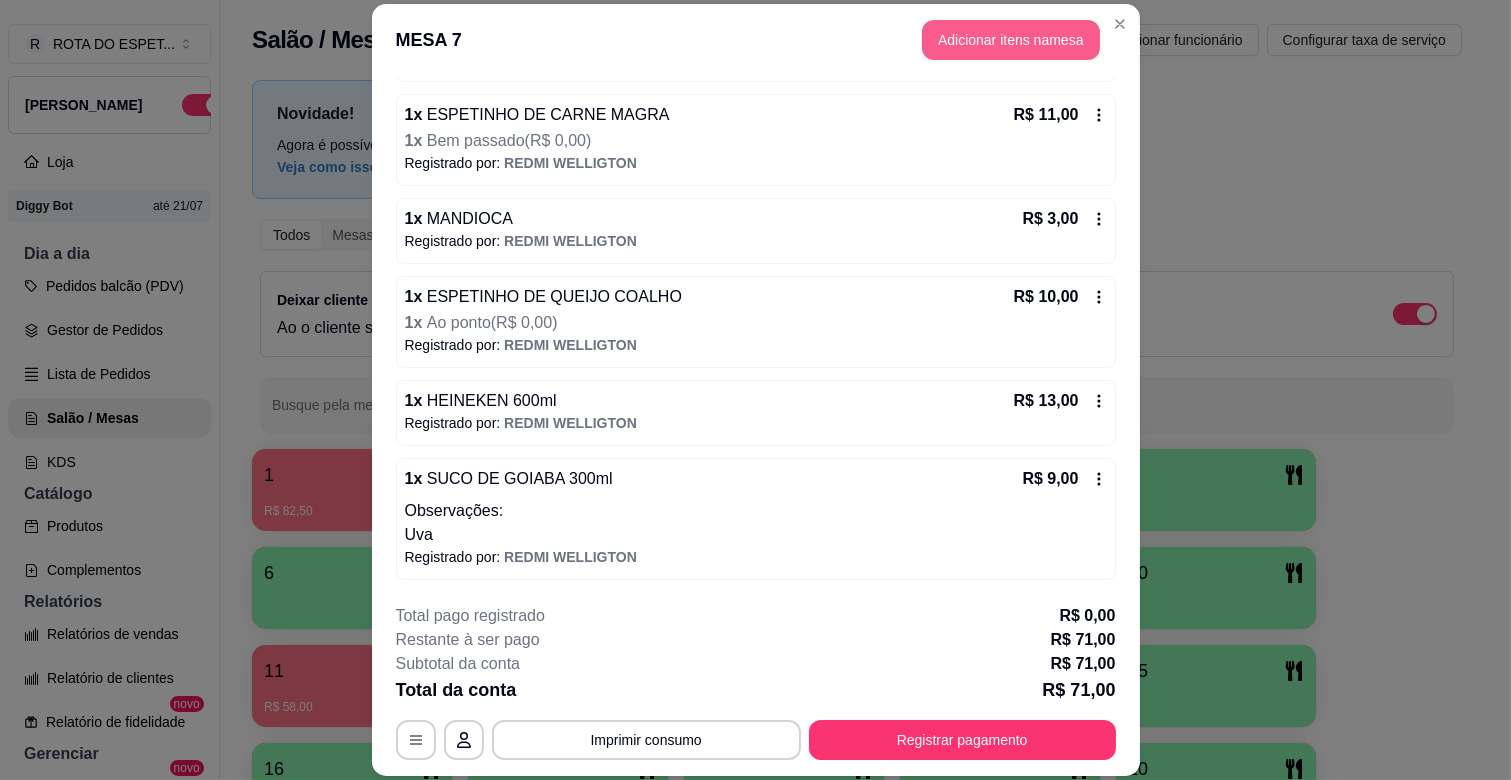click on "Adicionar itens na  mesa" at bounding box center [1011, 40] 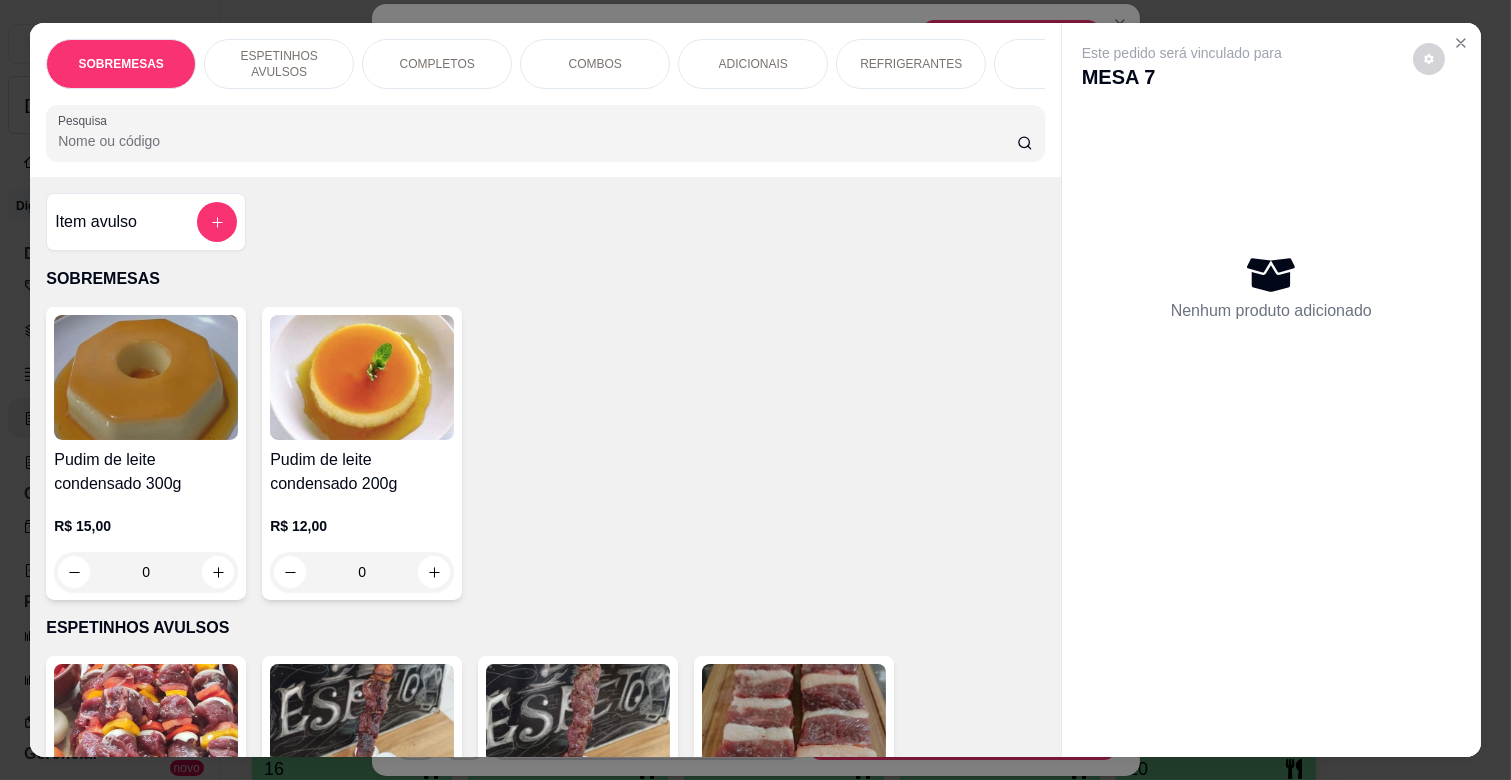 scroll, scrollTop: 0, scrollLeft: 573, axis: horizontal 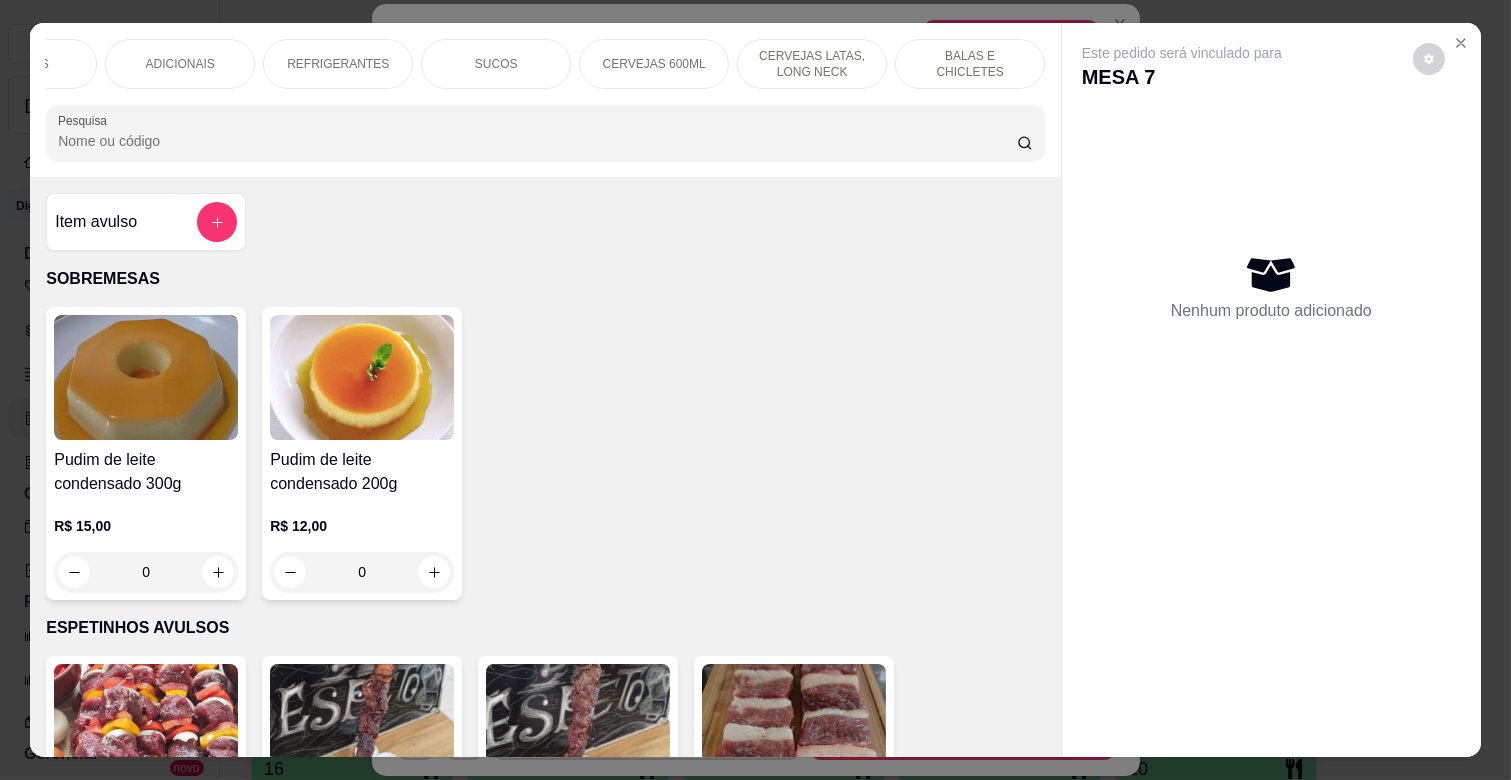 click on "BALAS E CHICLETES" at bounding box center (970, 64) 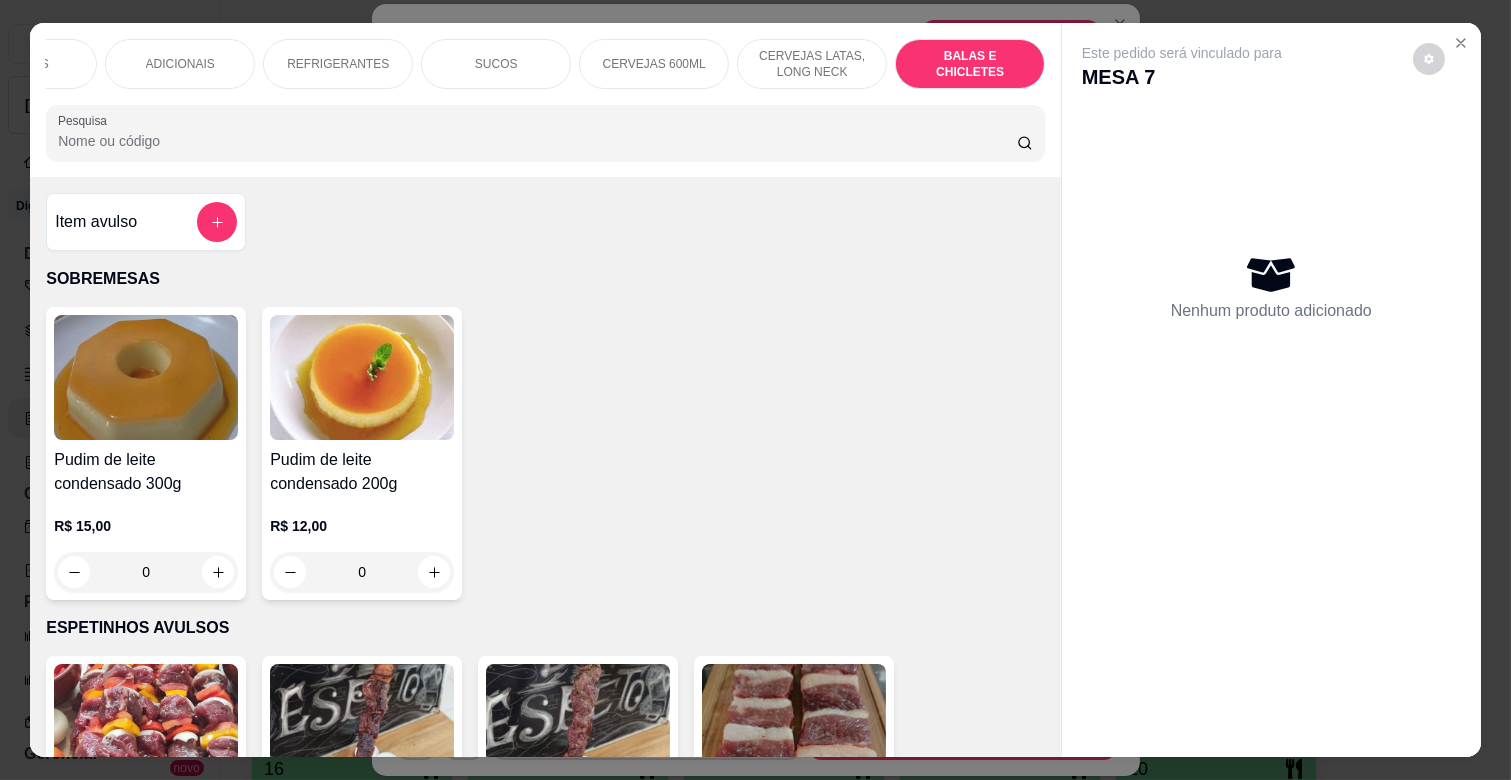 scroll, scrollTop: 7540, scrollLeft: 0, axis: vertical 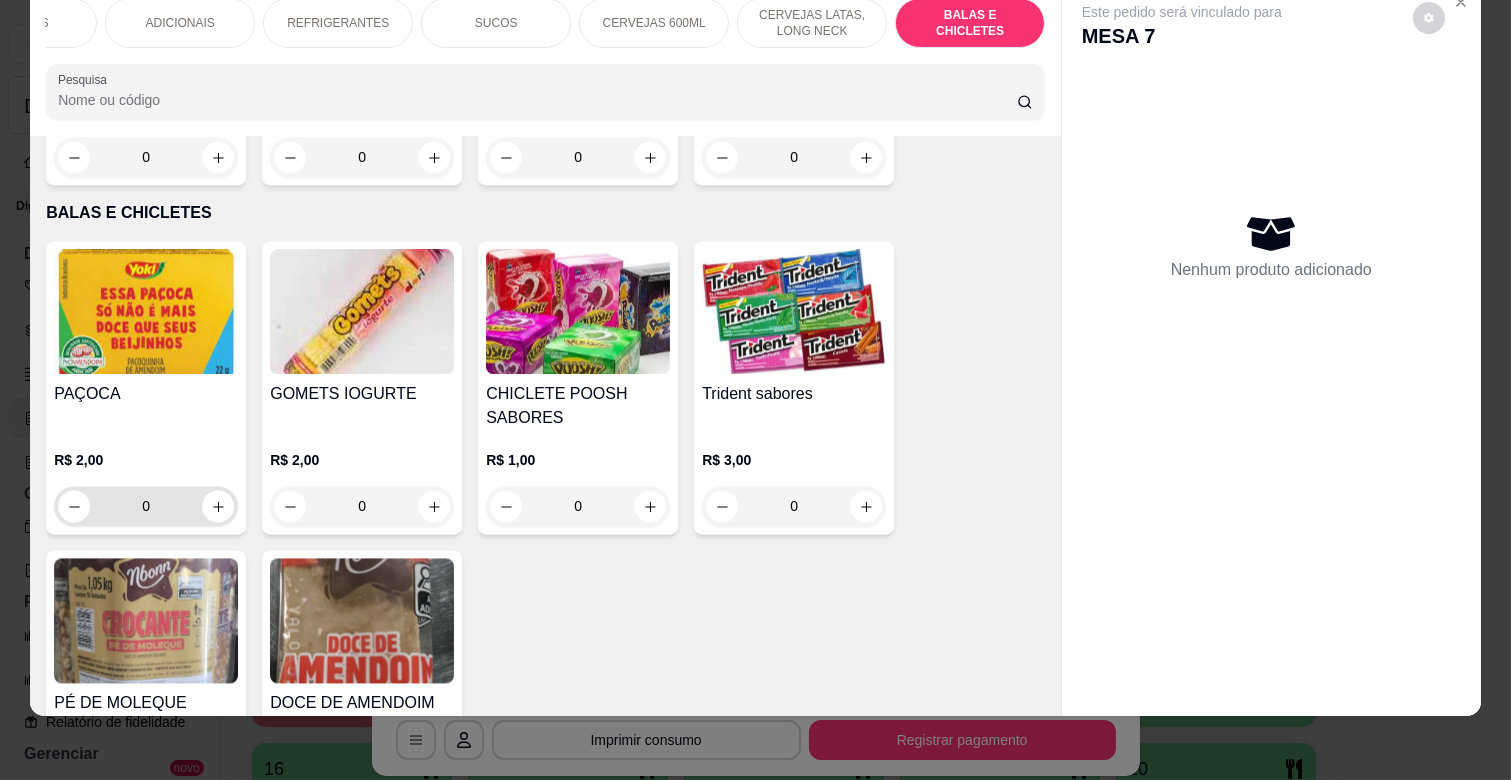 drag, startPoint x: 226, startPoint y: 443, endPoint x: 213, endPoint y: 446, distance: 13.341664 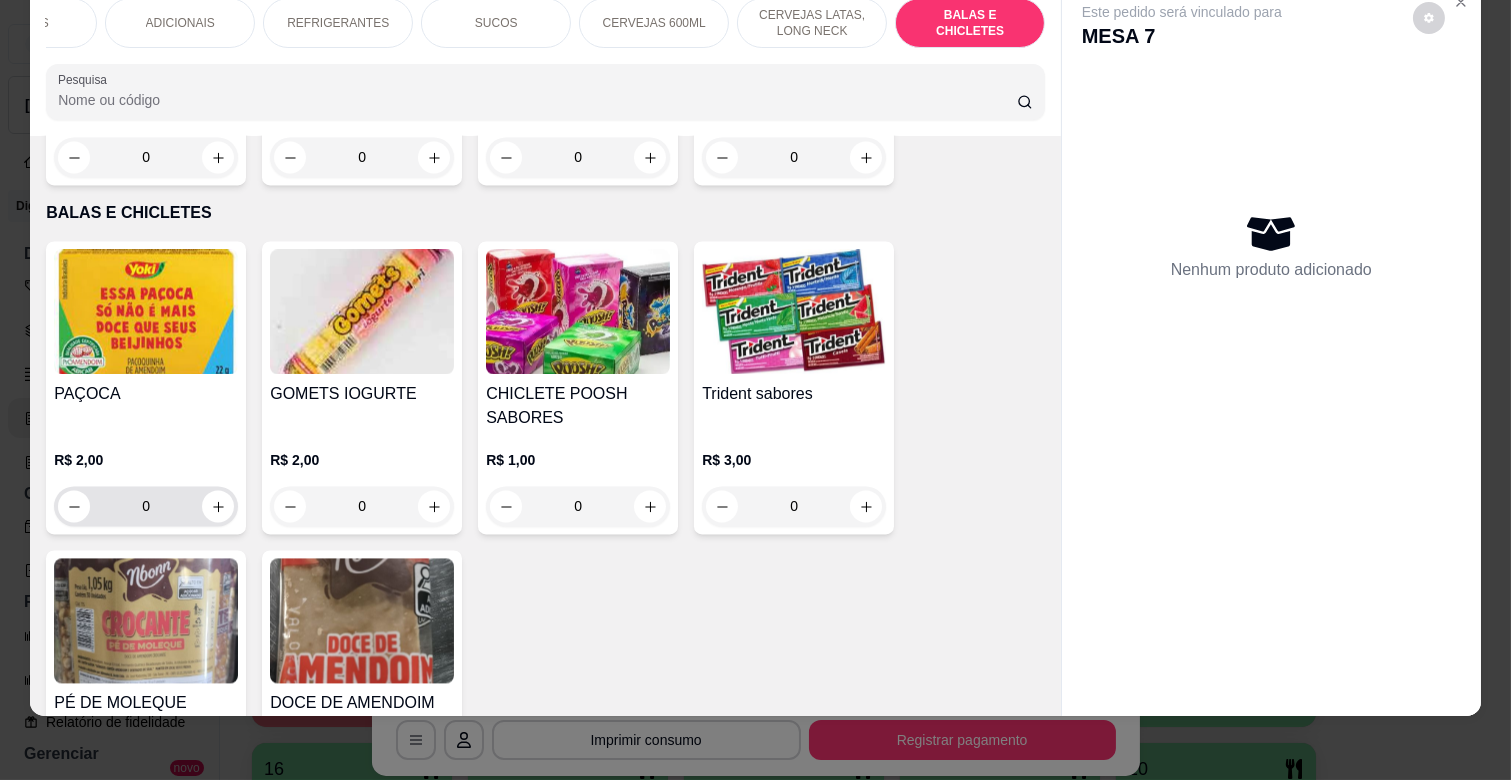 click on "0" at bounding box center [146, 506] 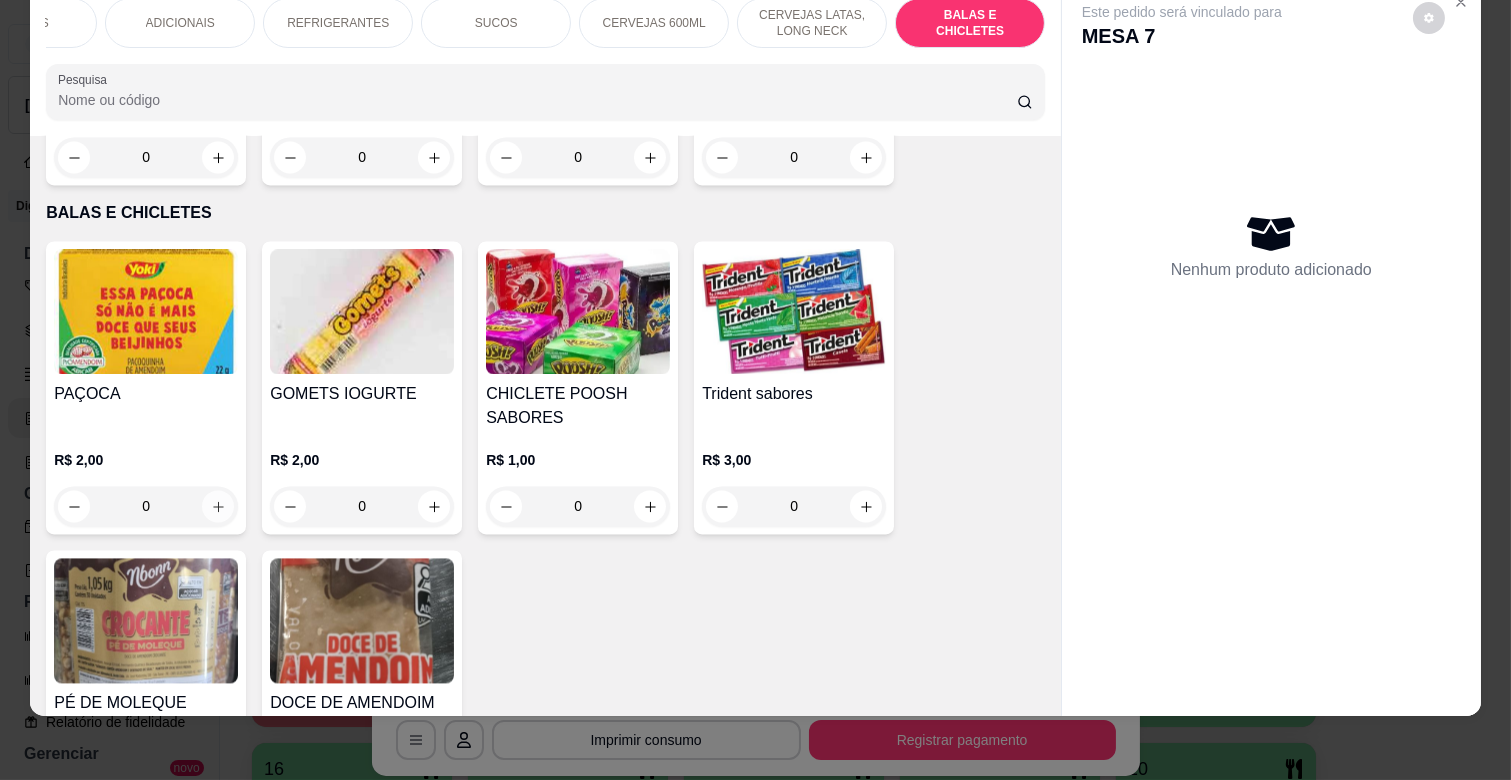 click 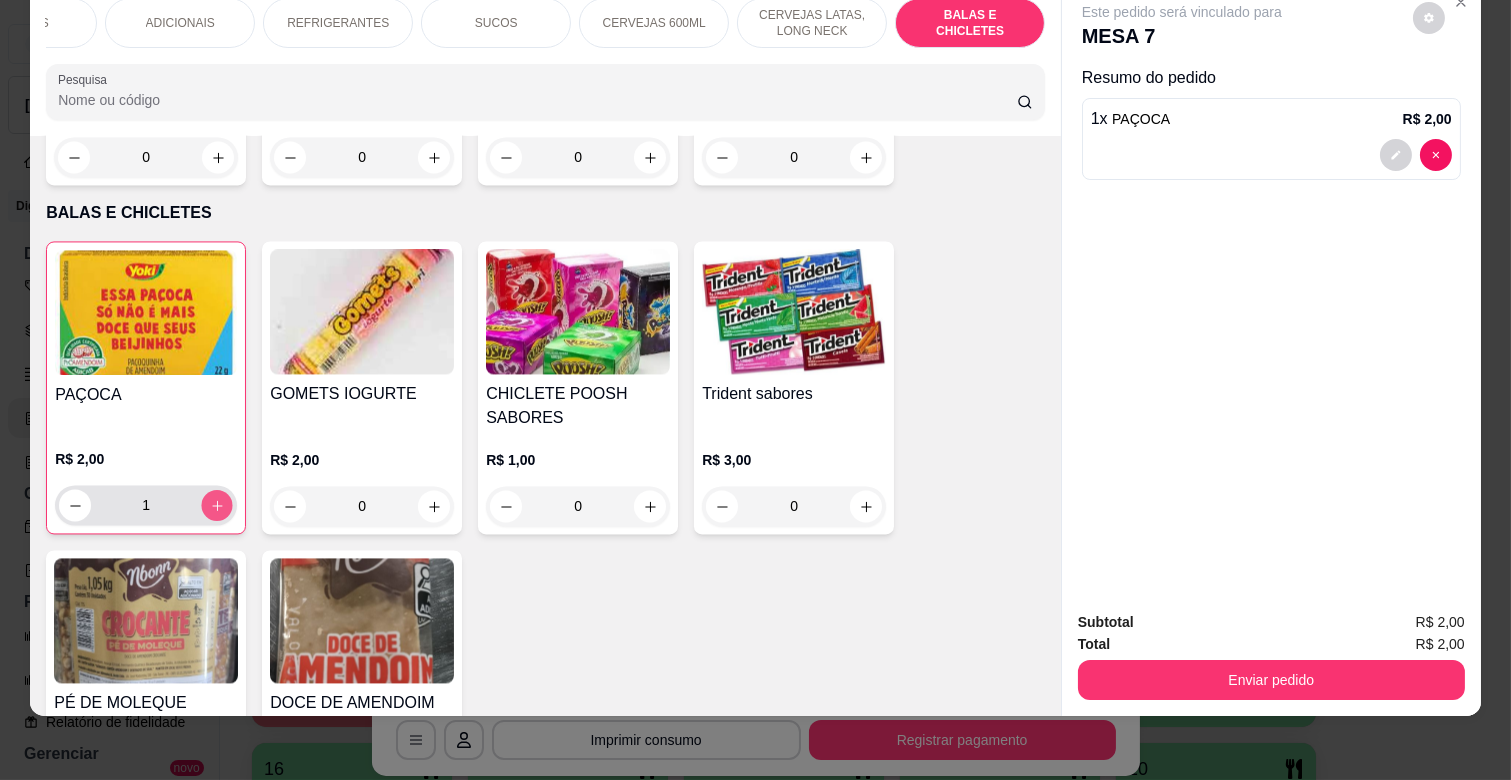 click 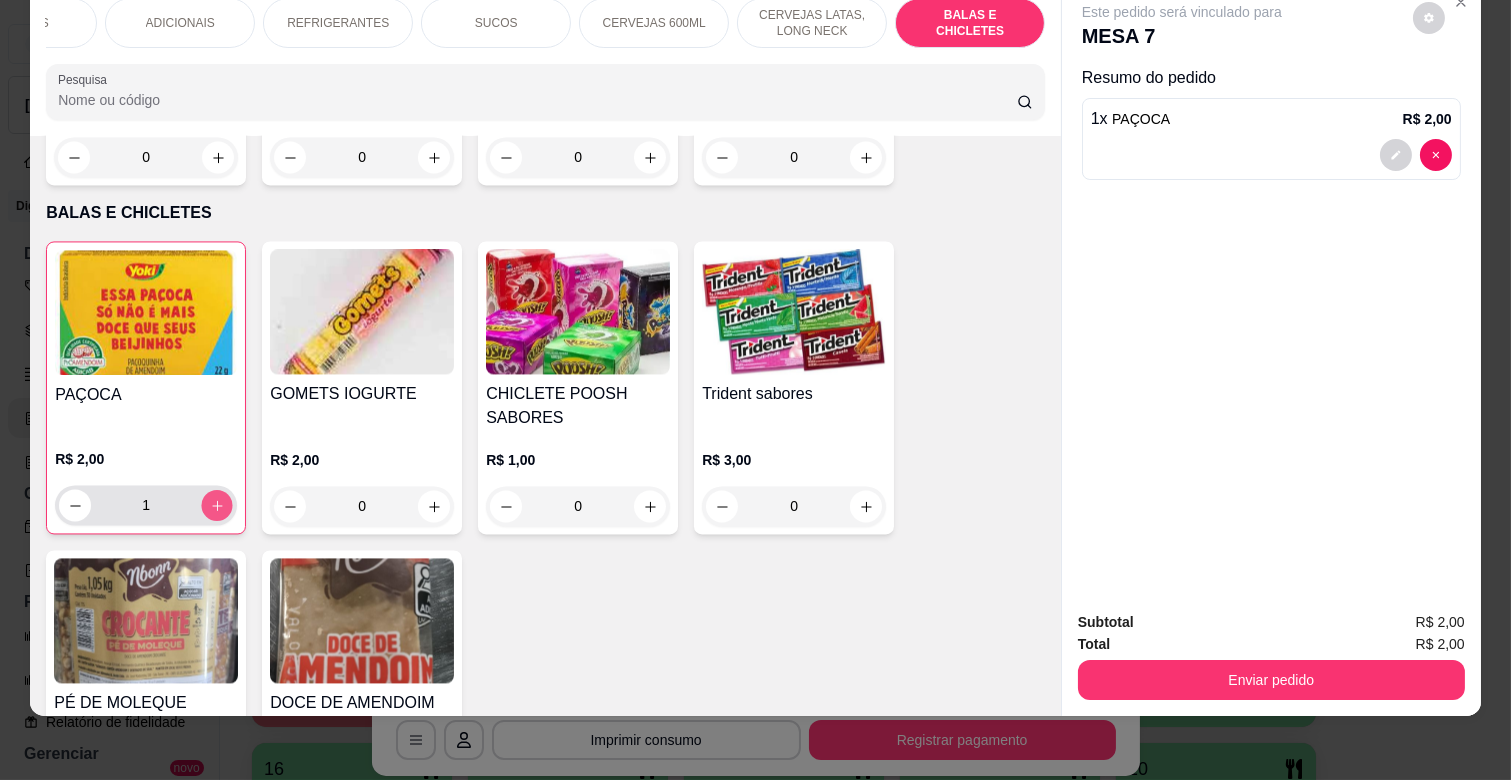 click 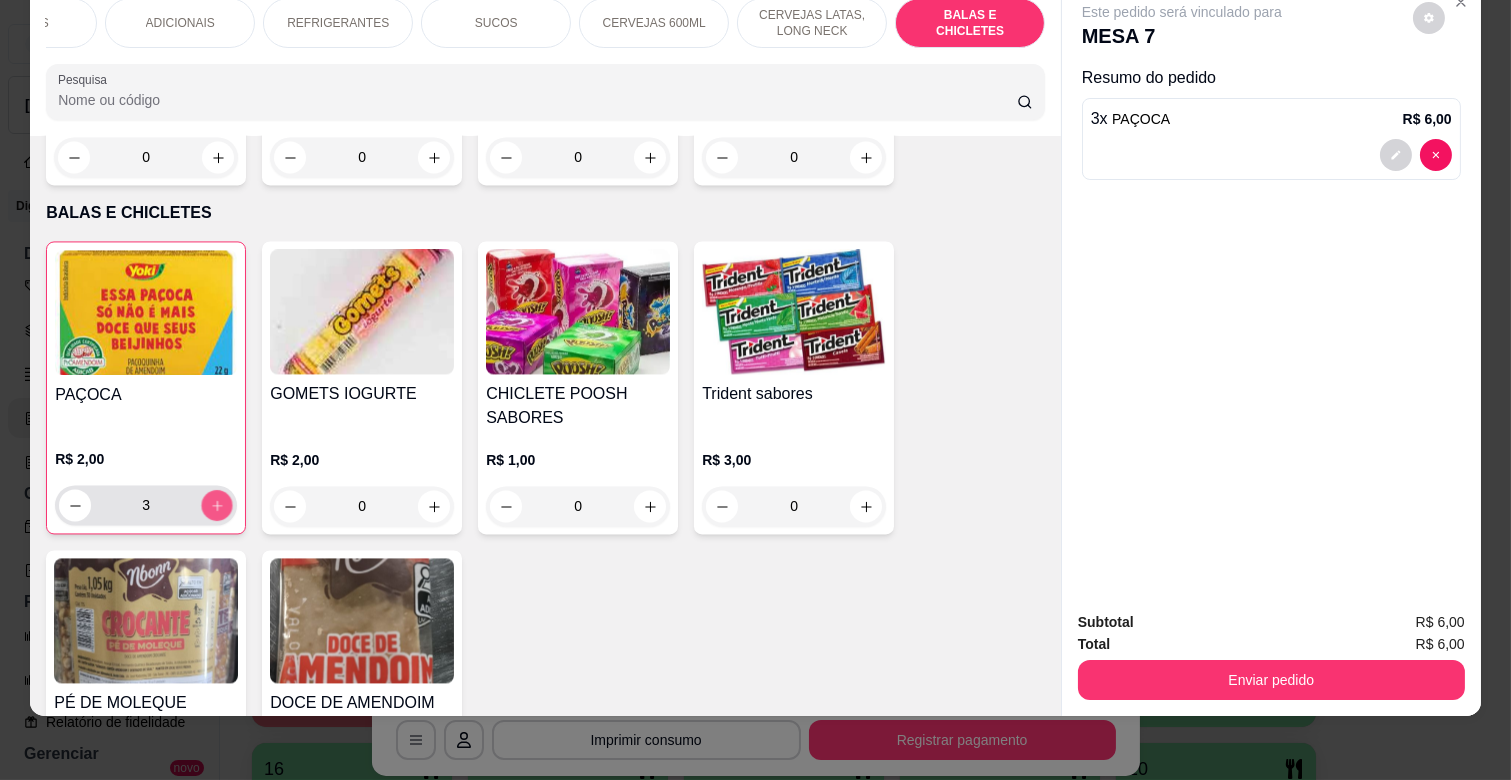 click 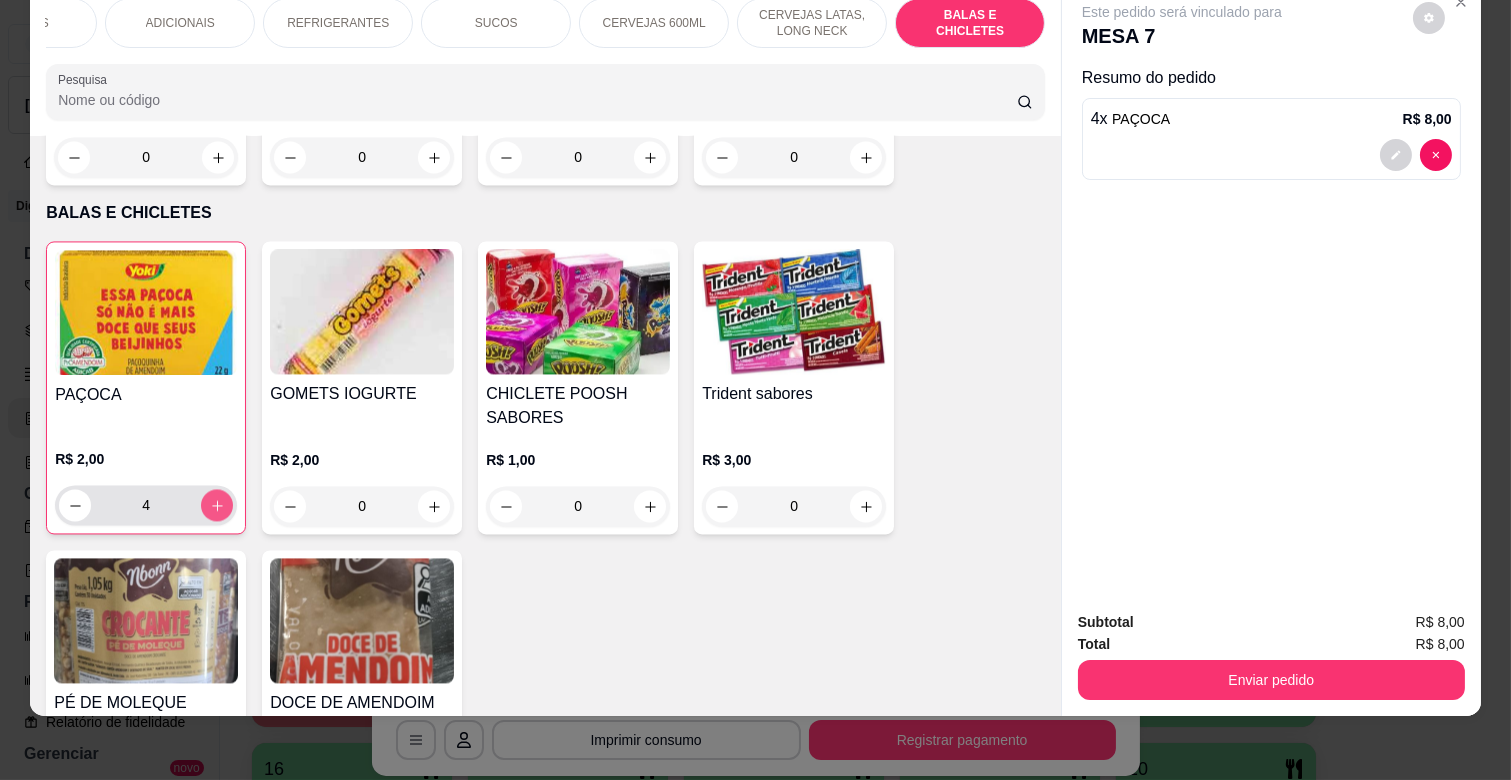 click 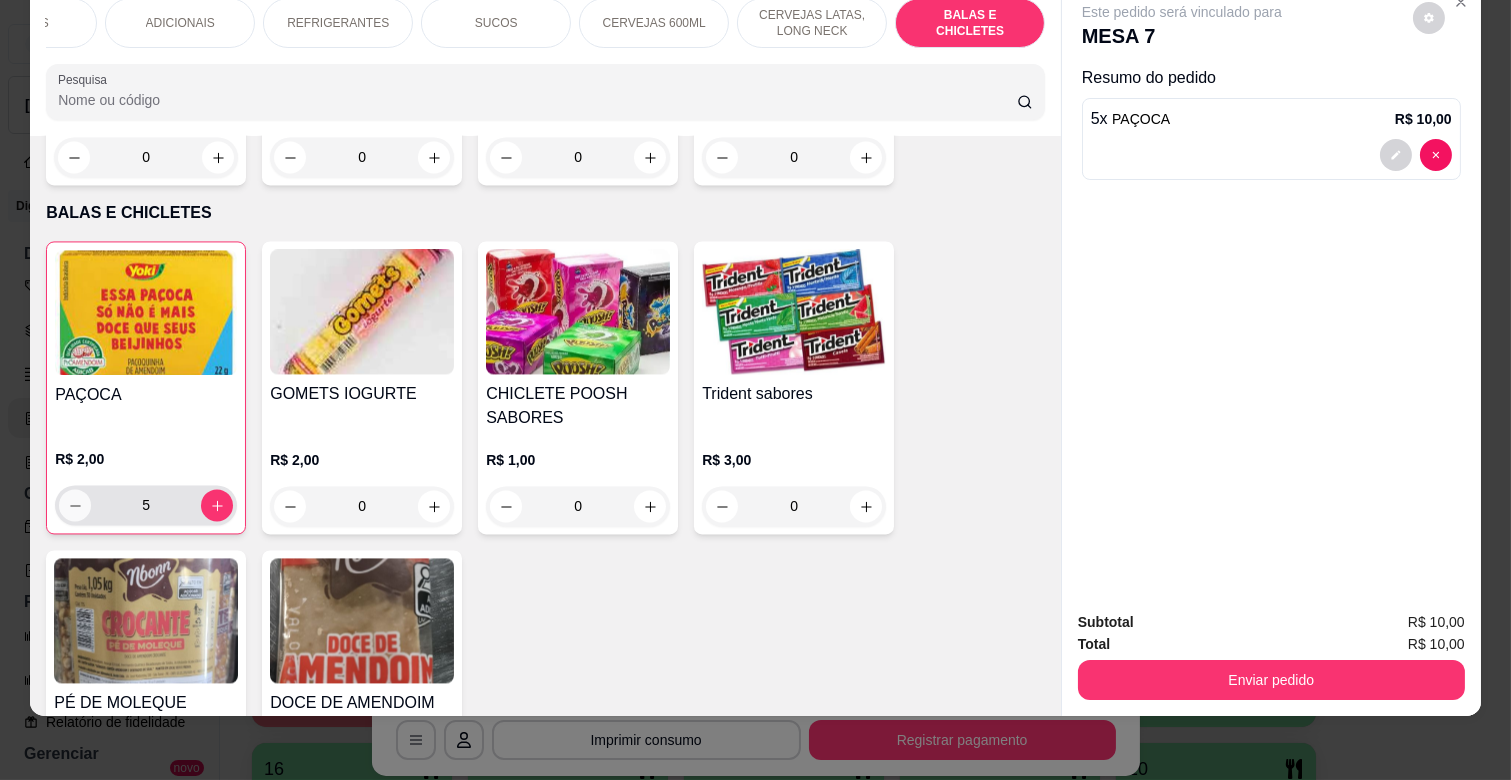 click 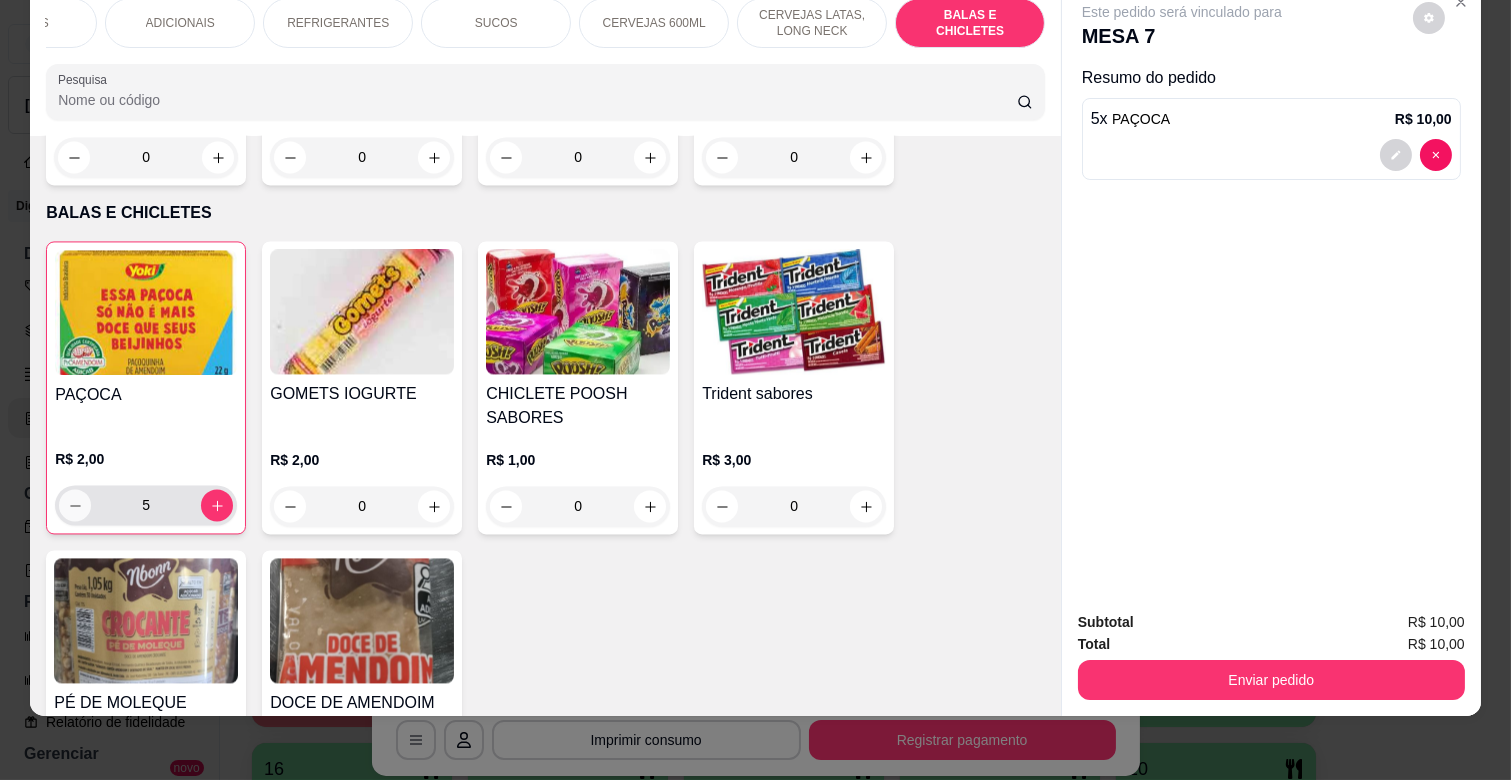type on "4" 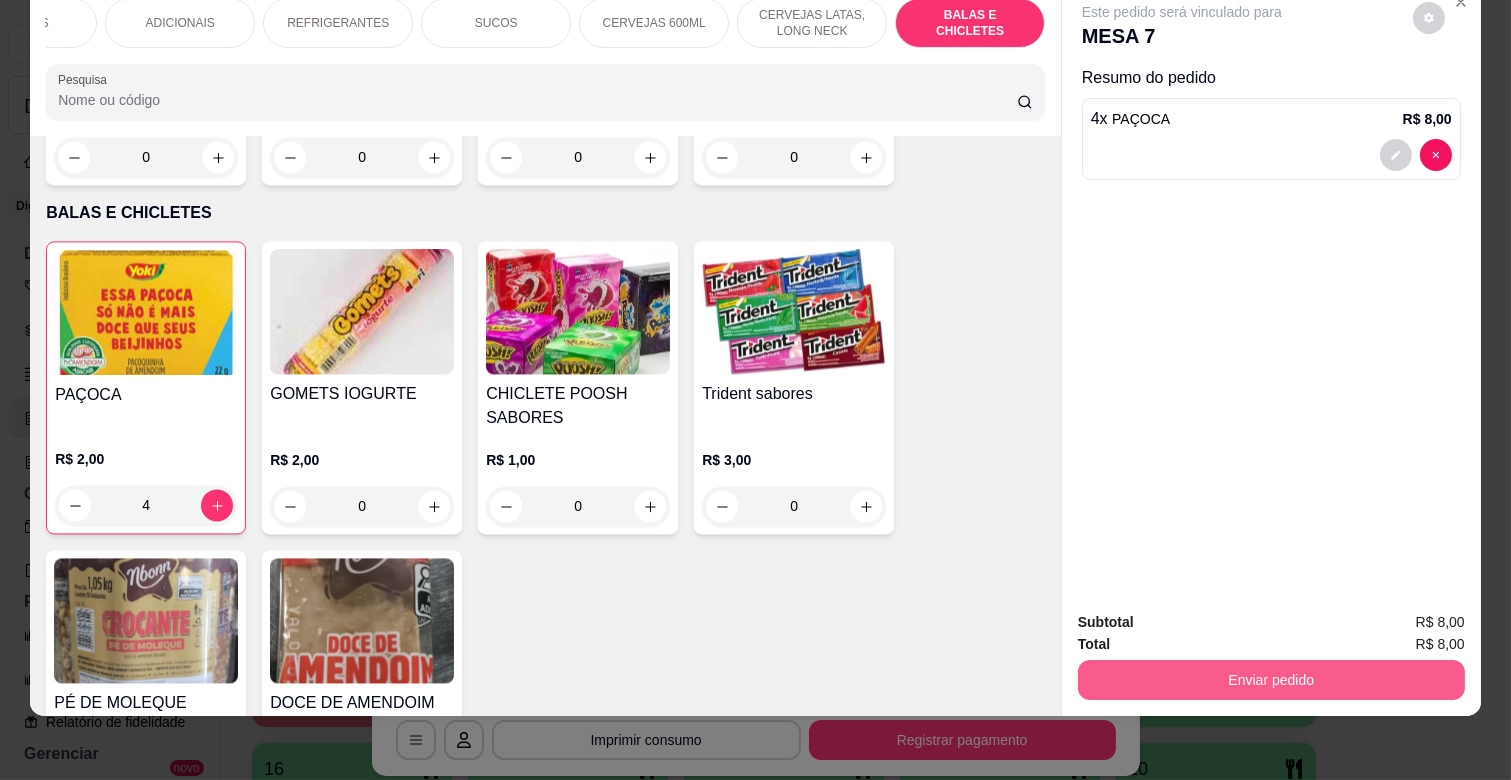 click on "Enviar pedido" at bounding box center (1271, 680) 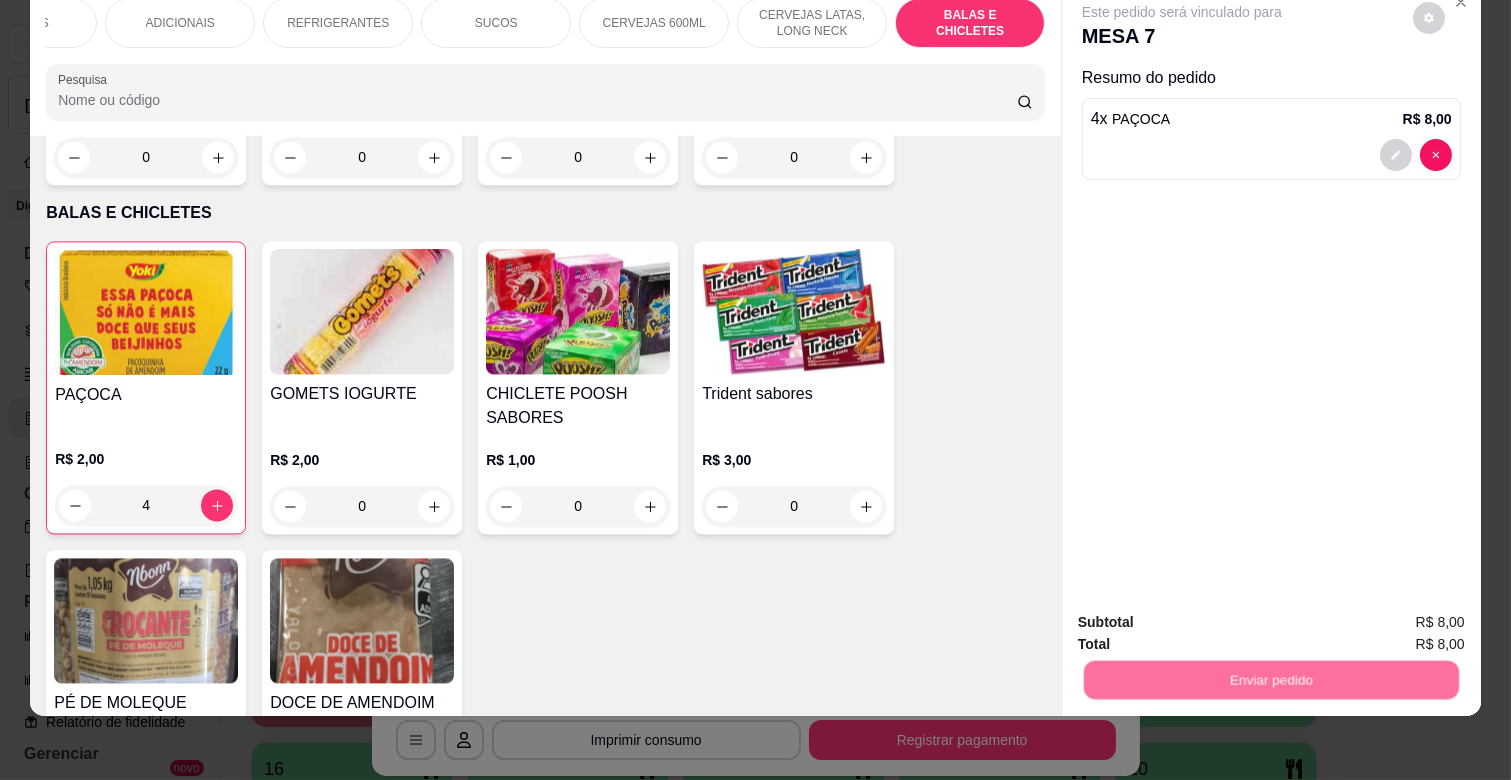 click on "Não registrar e enviar pedido" at bounding box center [1204, 614] 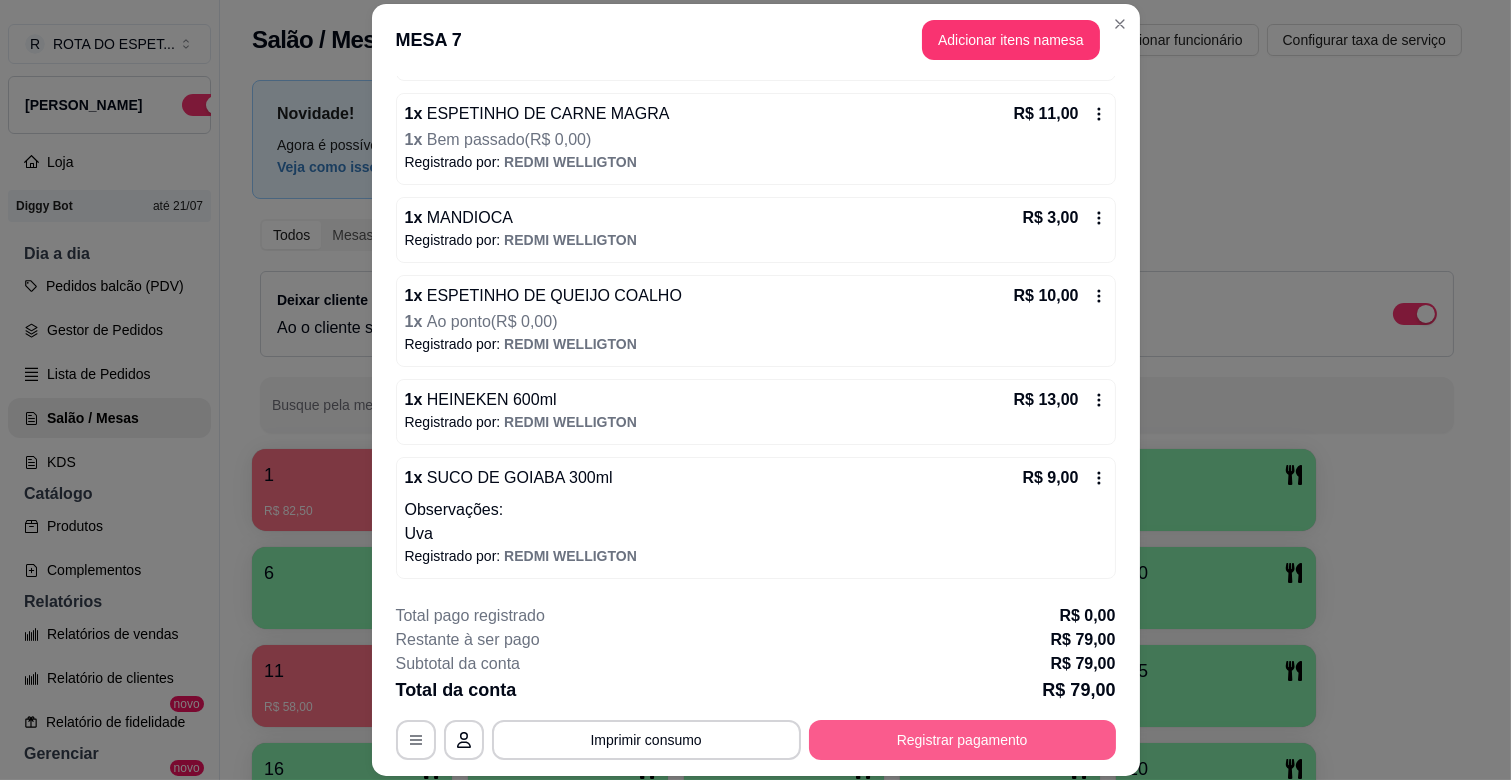 click on "Registrar pagamento" at bounding box center (962, 740) 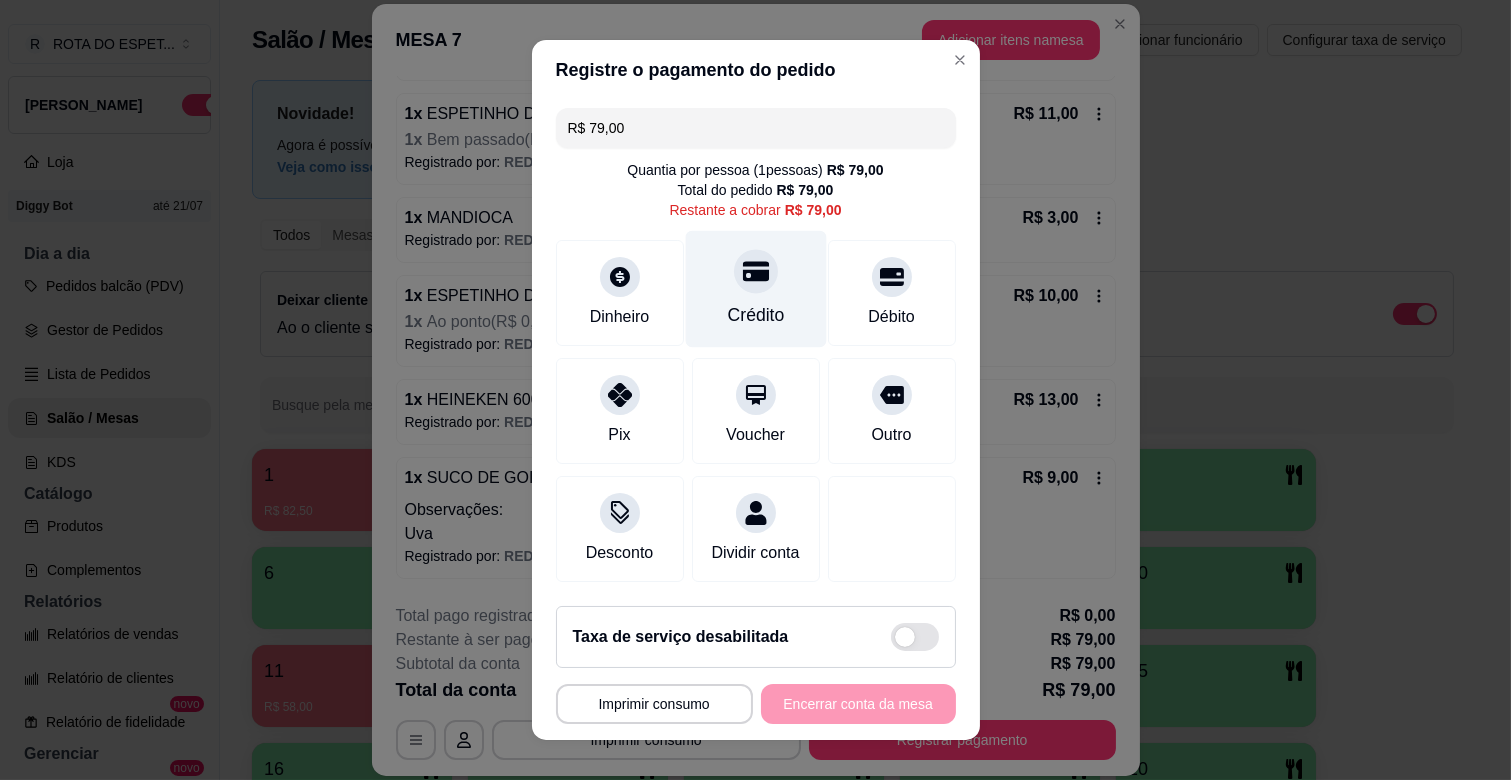 click at bounding box center (756, 271) 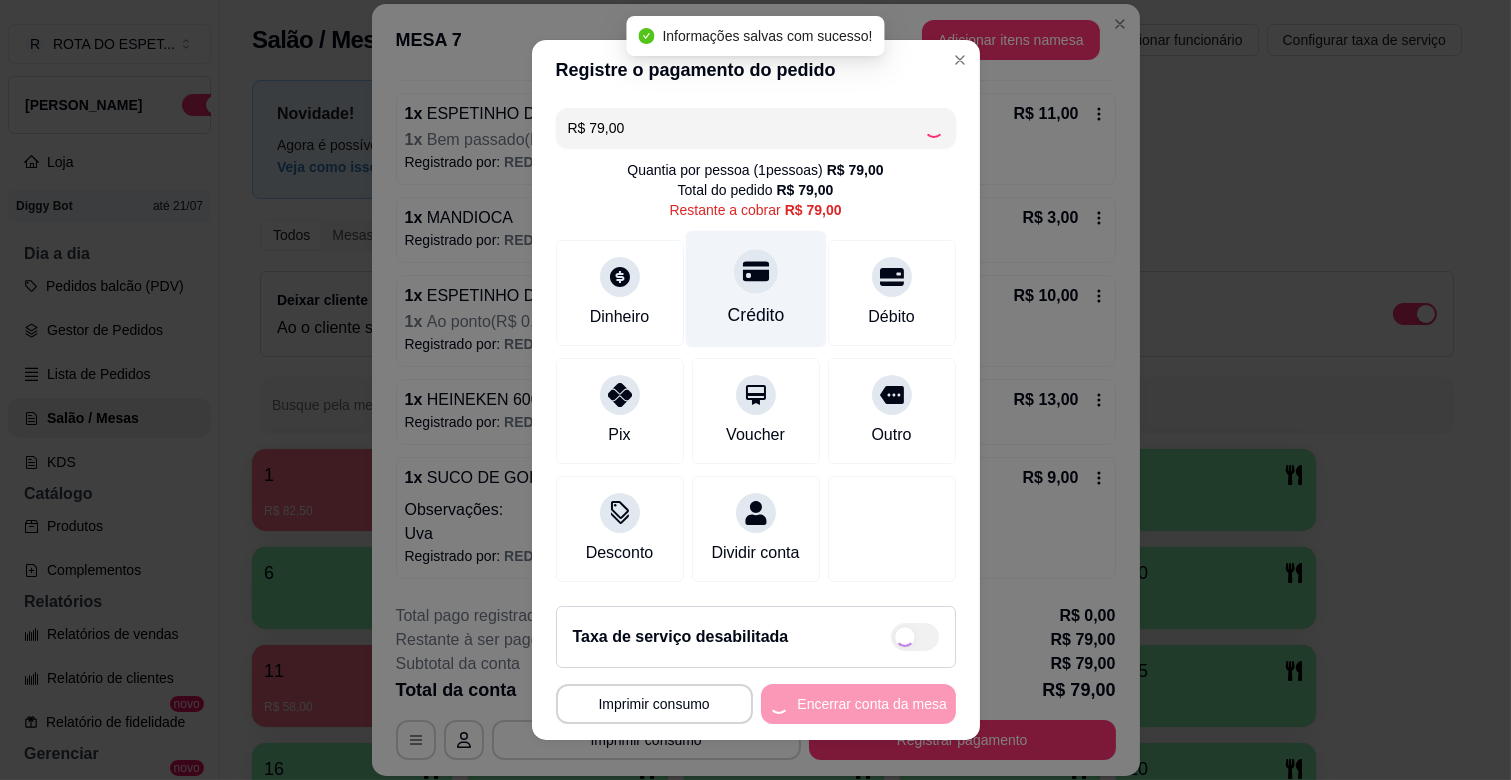 type on "R$ 0,00" 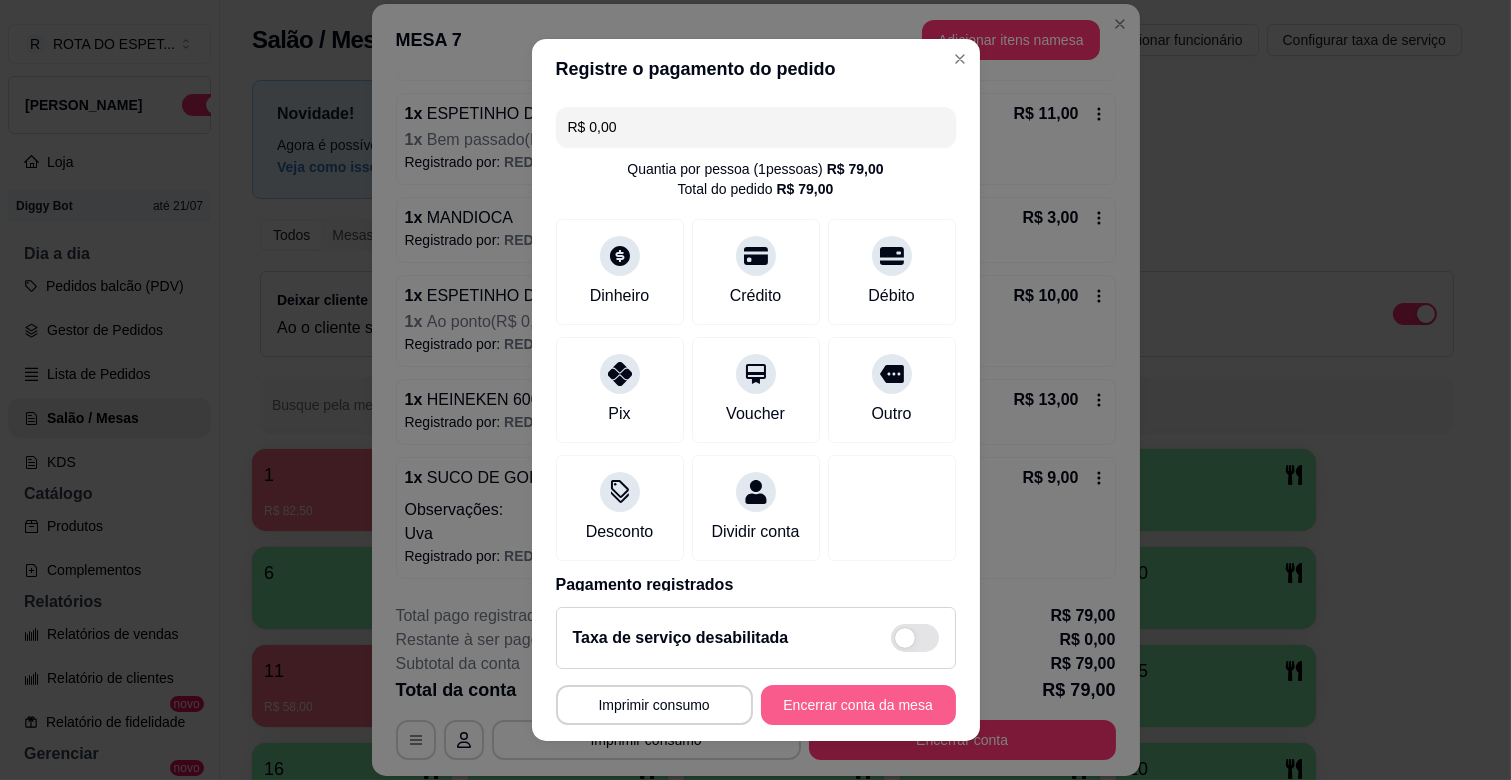 click on "Encerrar conta da mesa" at bounding box center (858, 705) 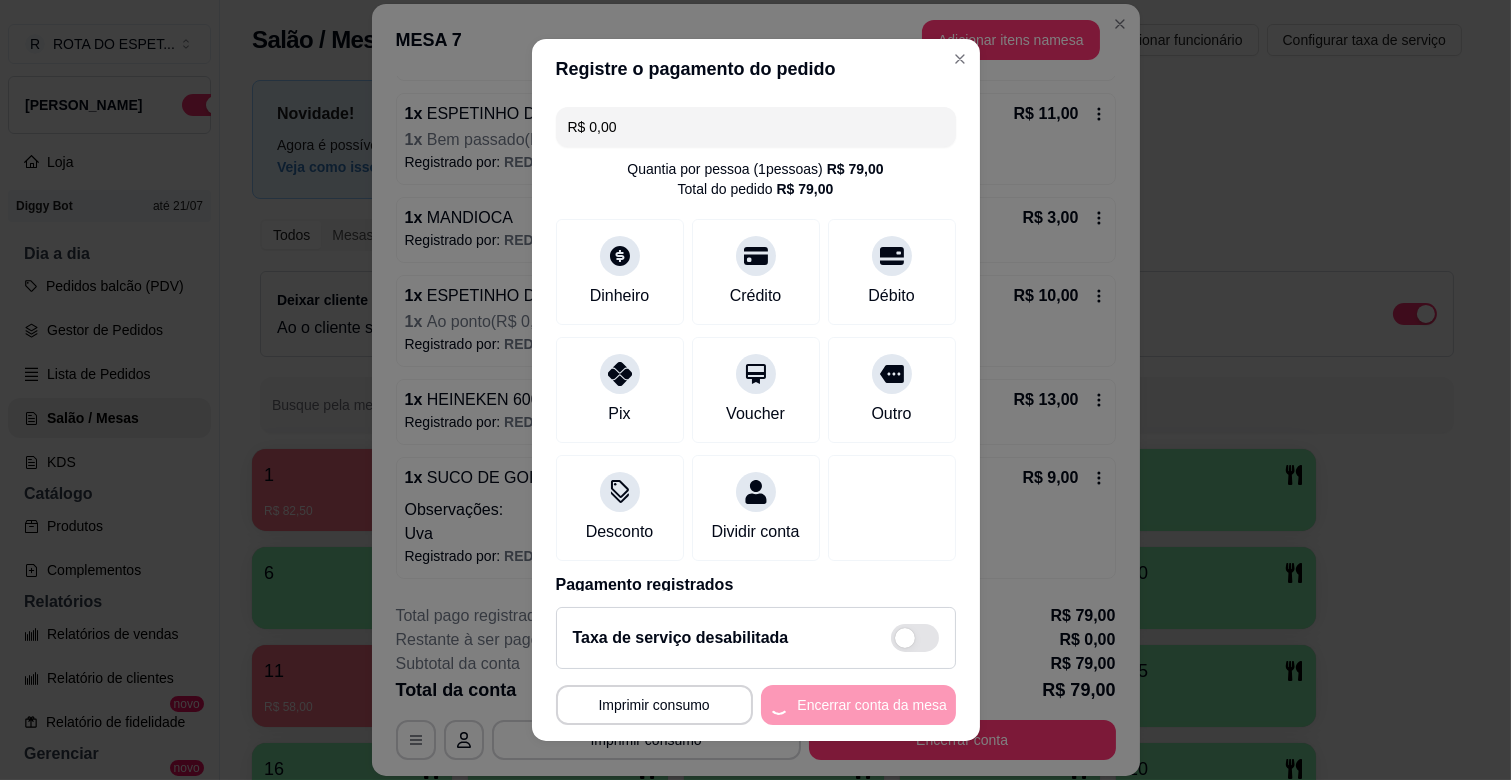 scroll, scrollTop: 0, scrollLeft: 0, axis: both 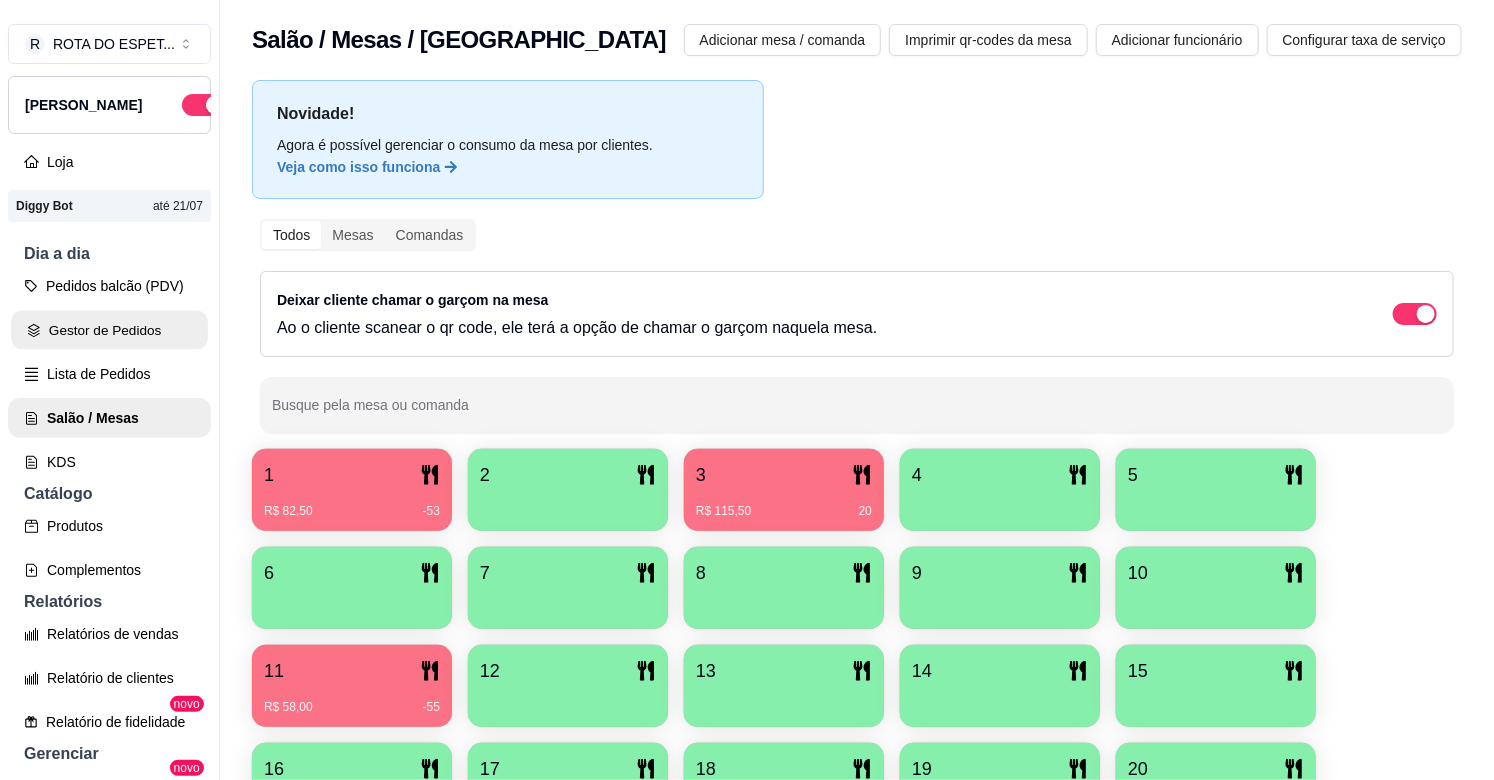 click on "Gestor de Pedidos" at bounding box center (109, 330) 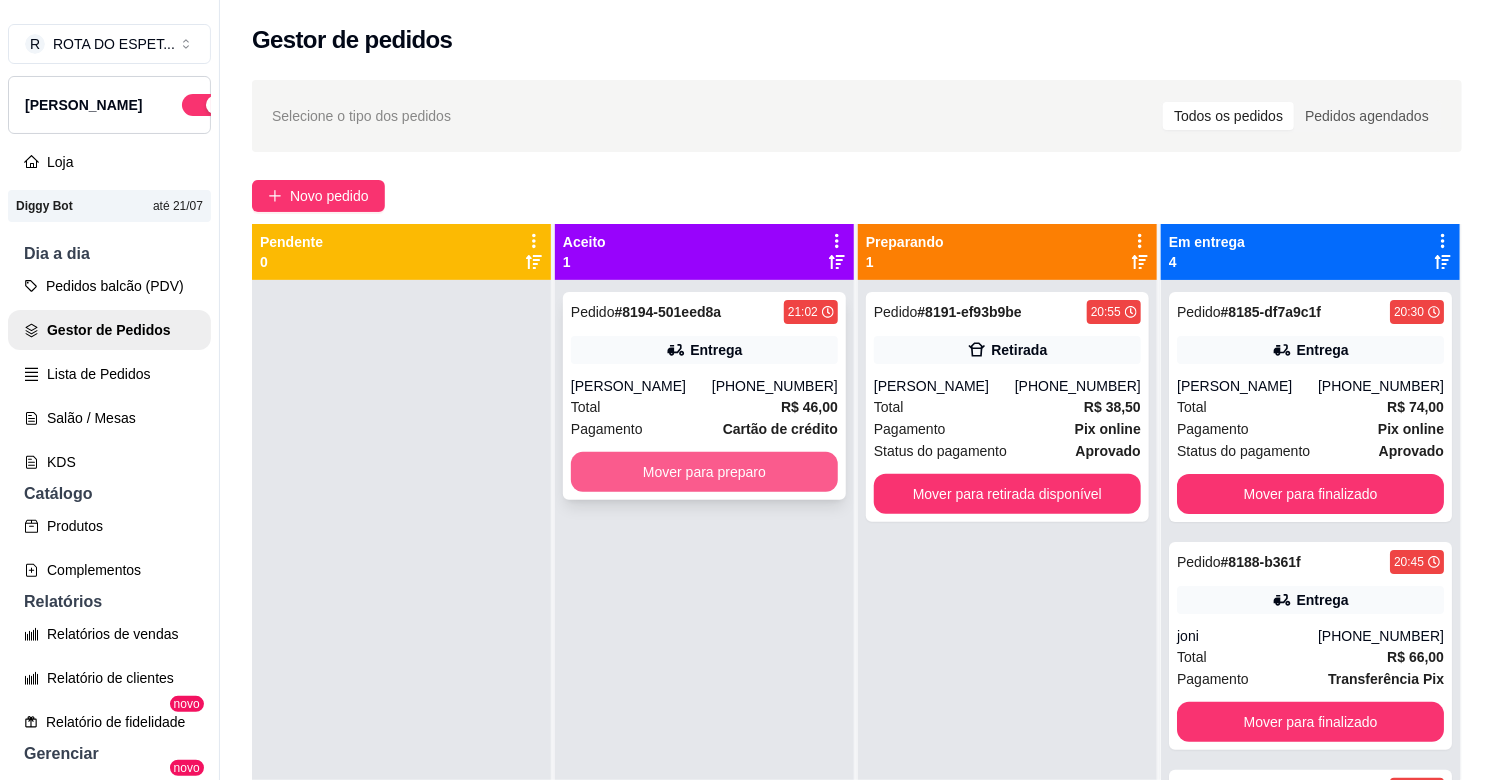click on "Mover para preparo" at bounding box center (704, 472) 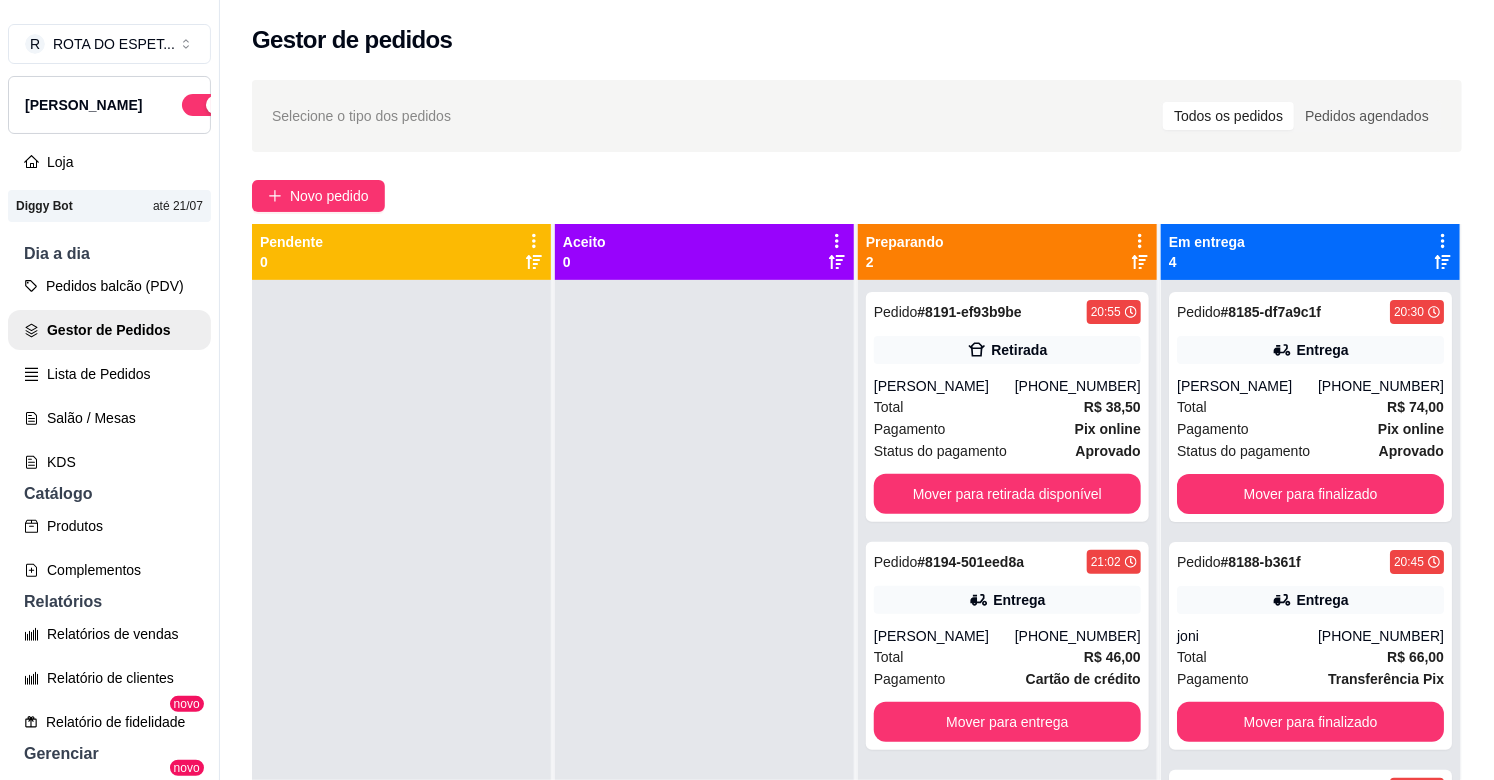 click at bounding box center (704, 670) 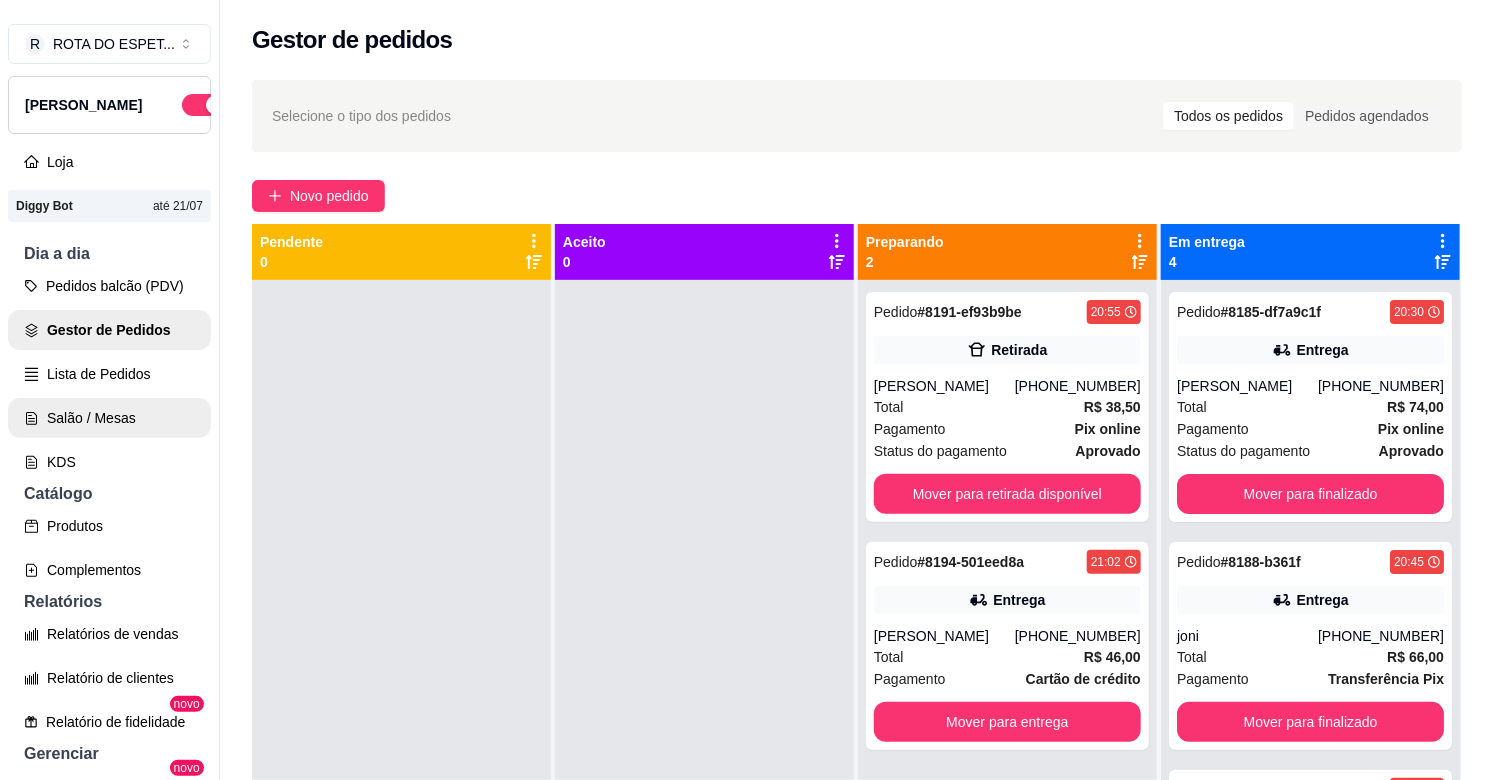click on "Salão / Mesas" at bounding box center (109, 418) 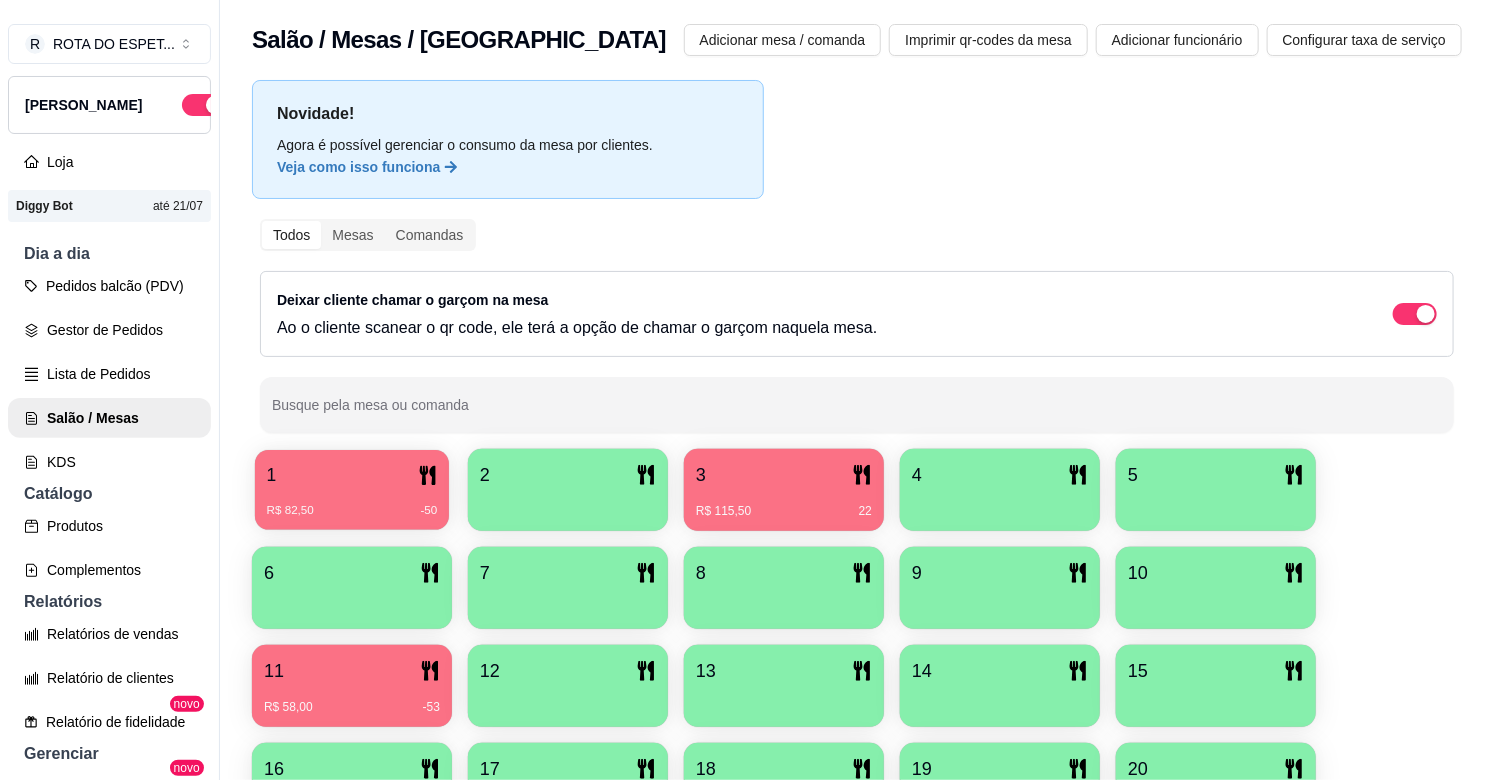 click on "R$ 82,50 -50" at bounding box center [352, 503] 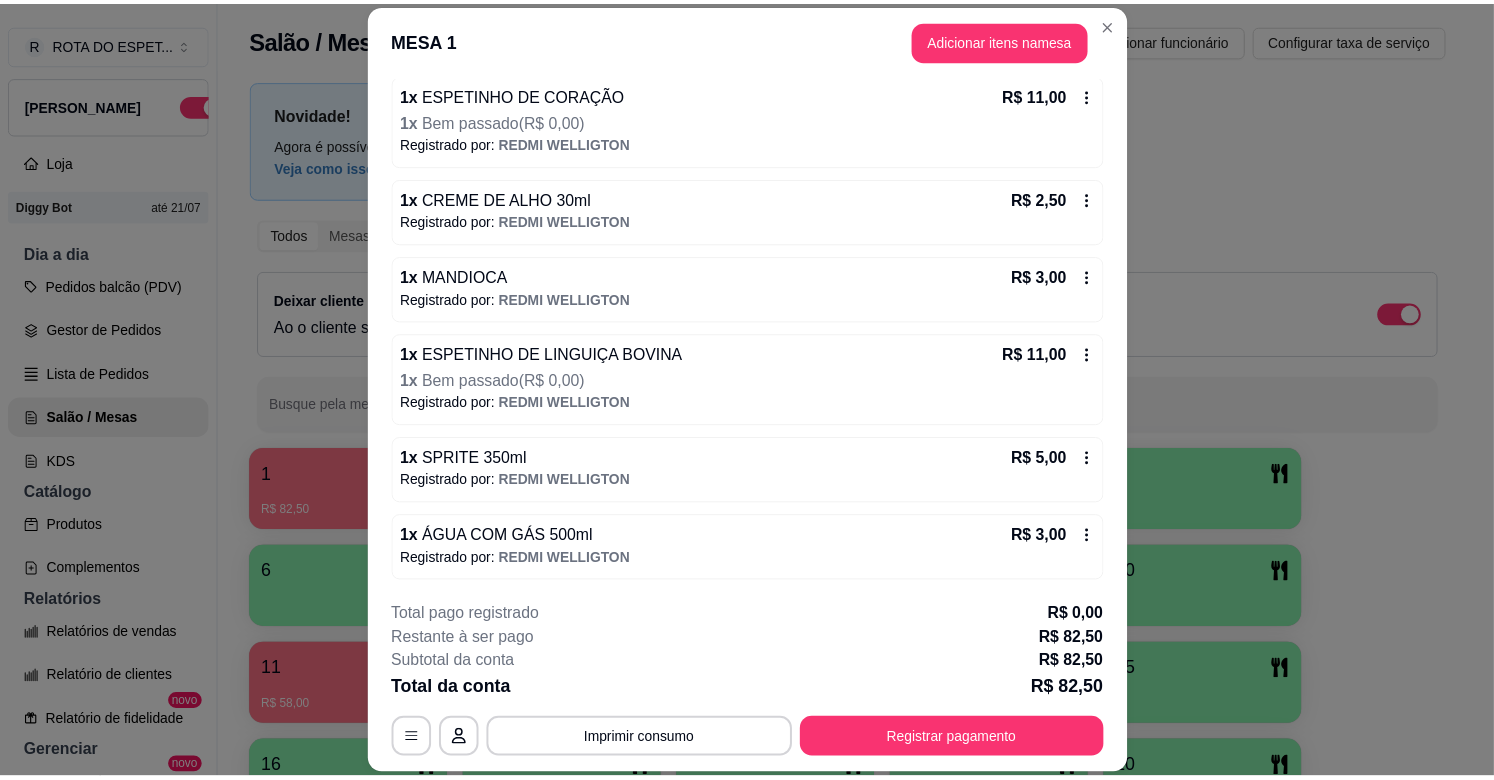 scroll, scrollTop: 637, scrollLeft: 0, axis: vertical 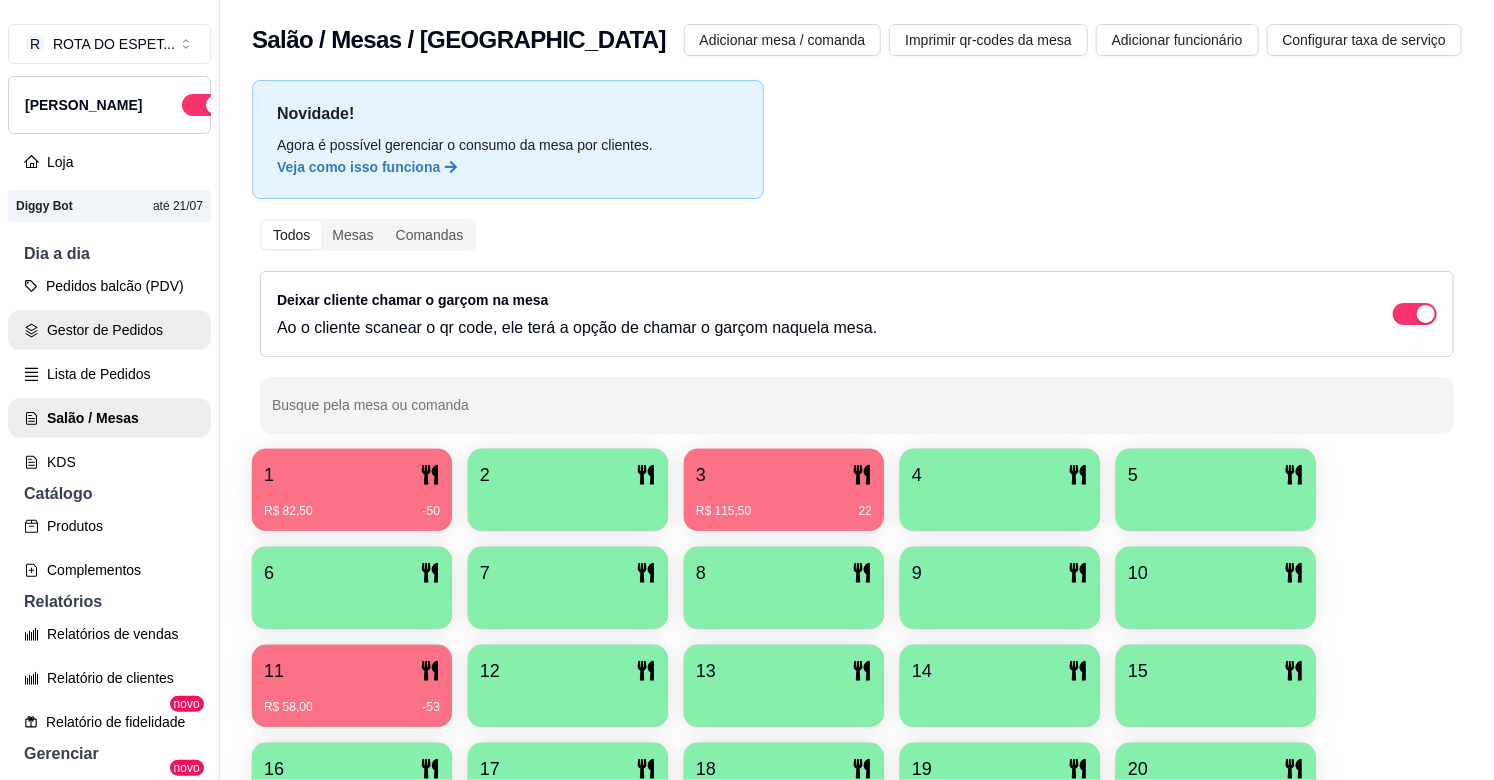 click on "Gestor de Pedidos" at bounding box center [109, 330] 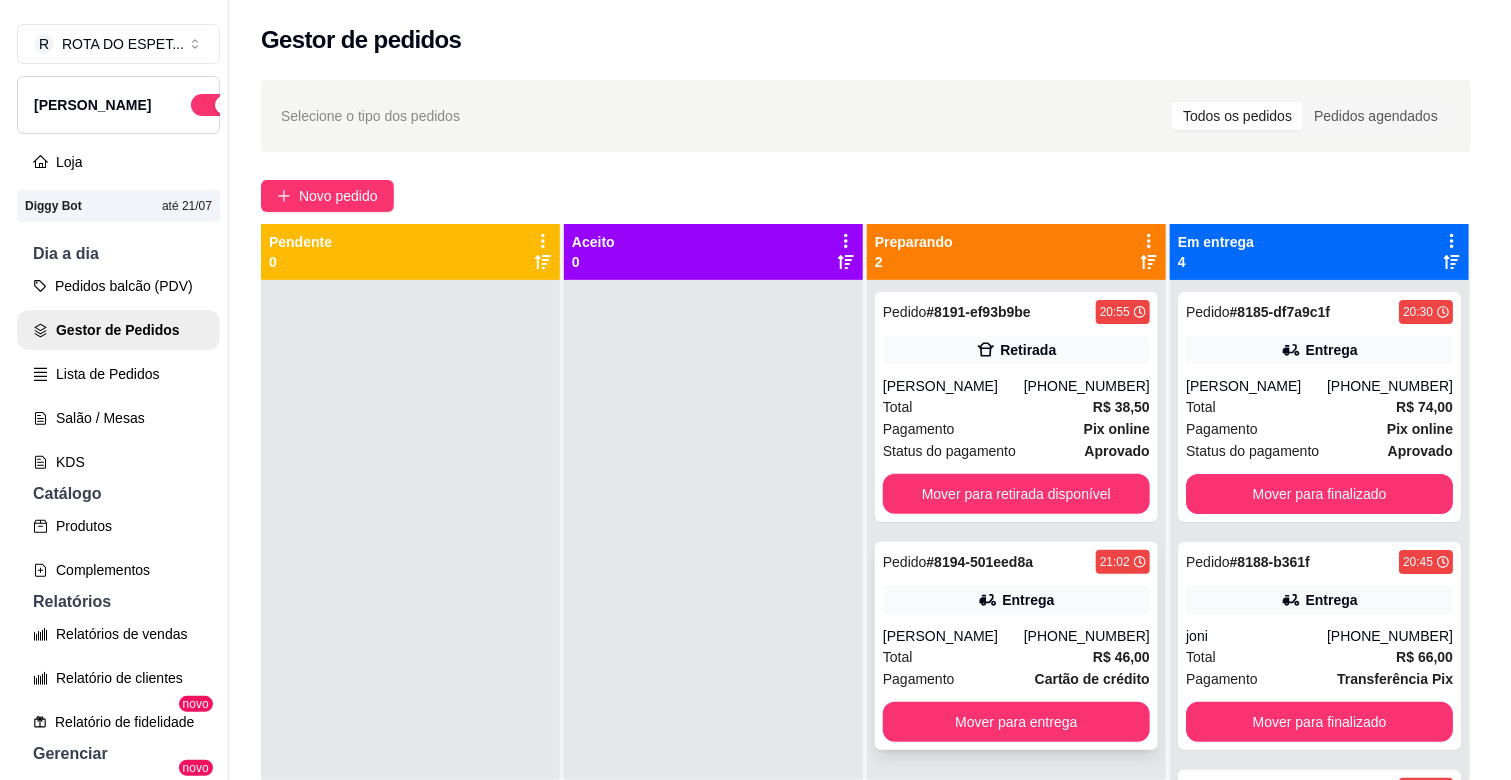 scroll, scrollTop: 55, scrollLeft: 0, axis: vertical 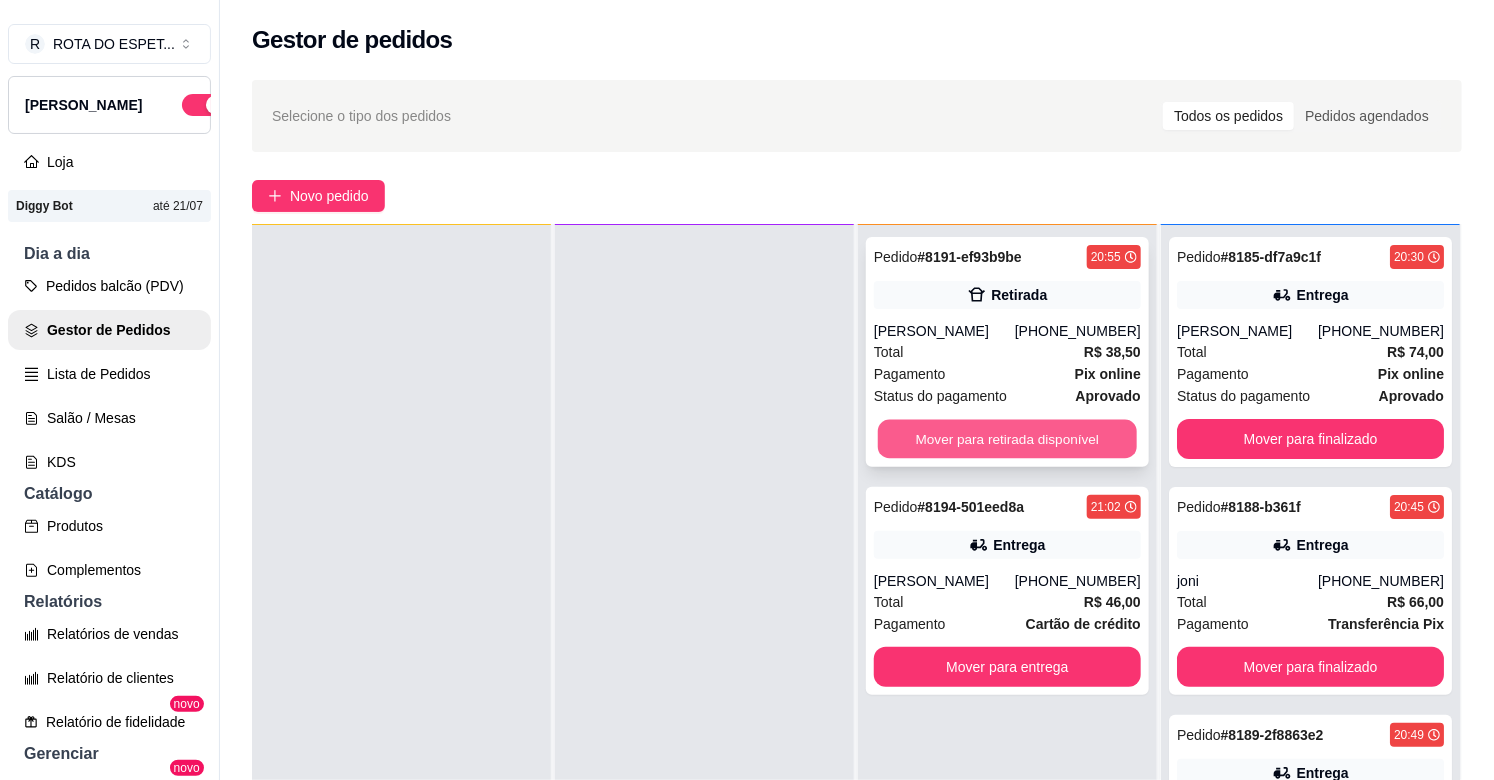 click on "Mover para retirada disponível" at bounding box center (1007, 439) 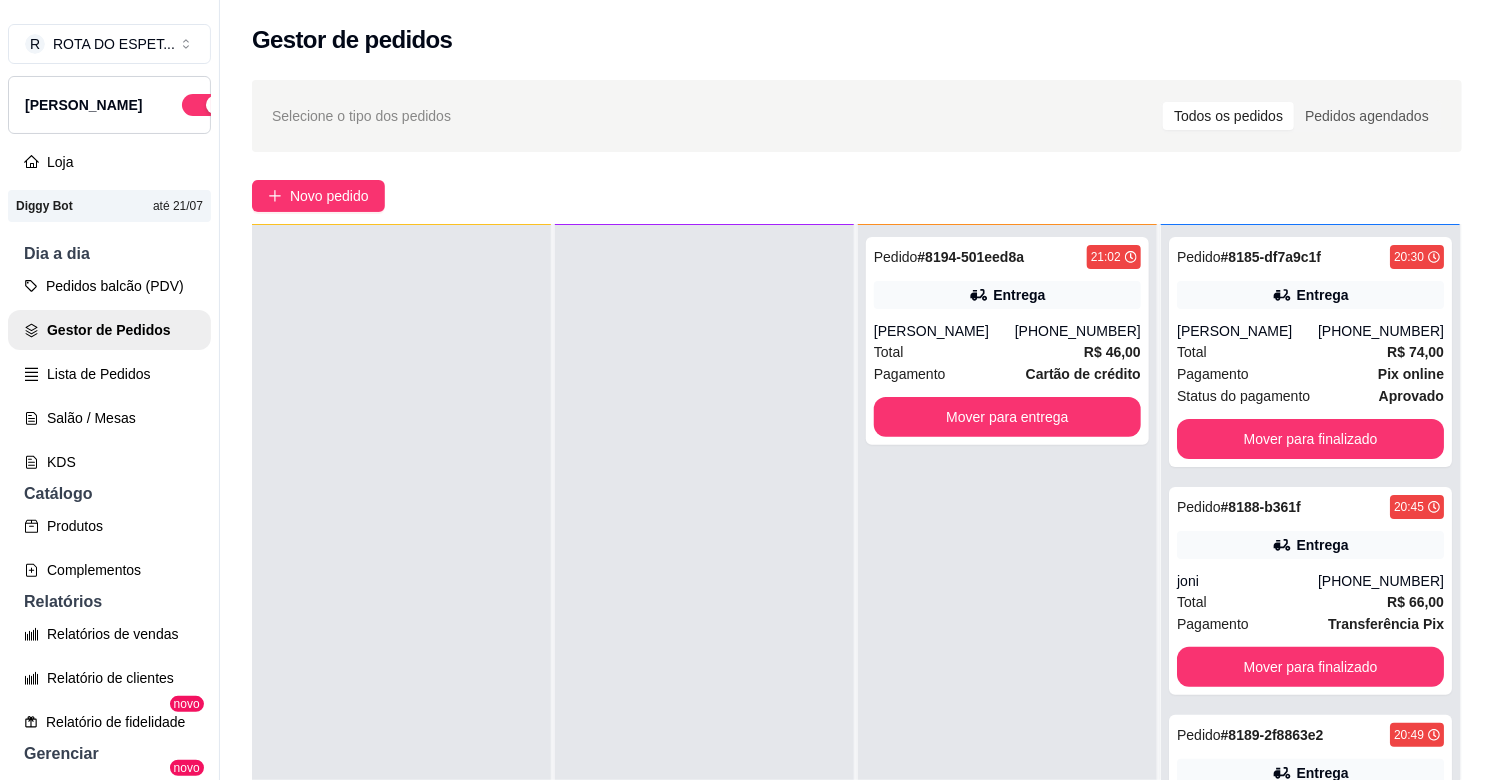 click at bounding box center [704, 615] 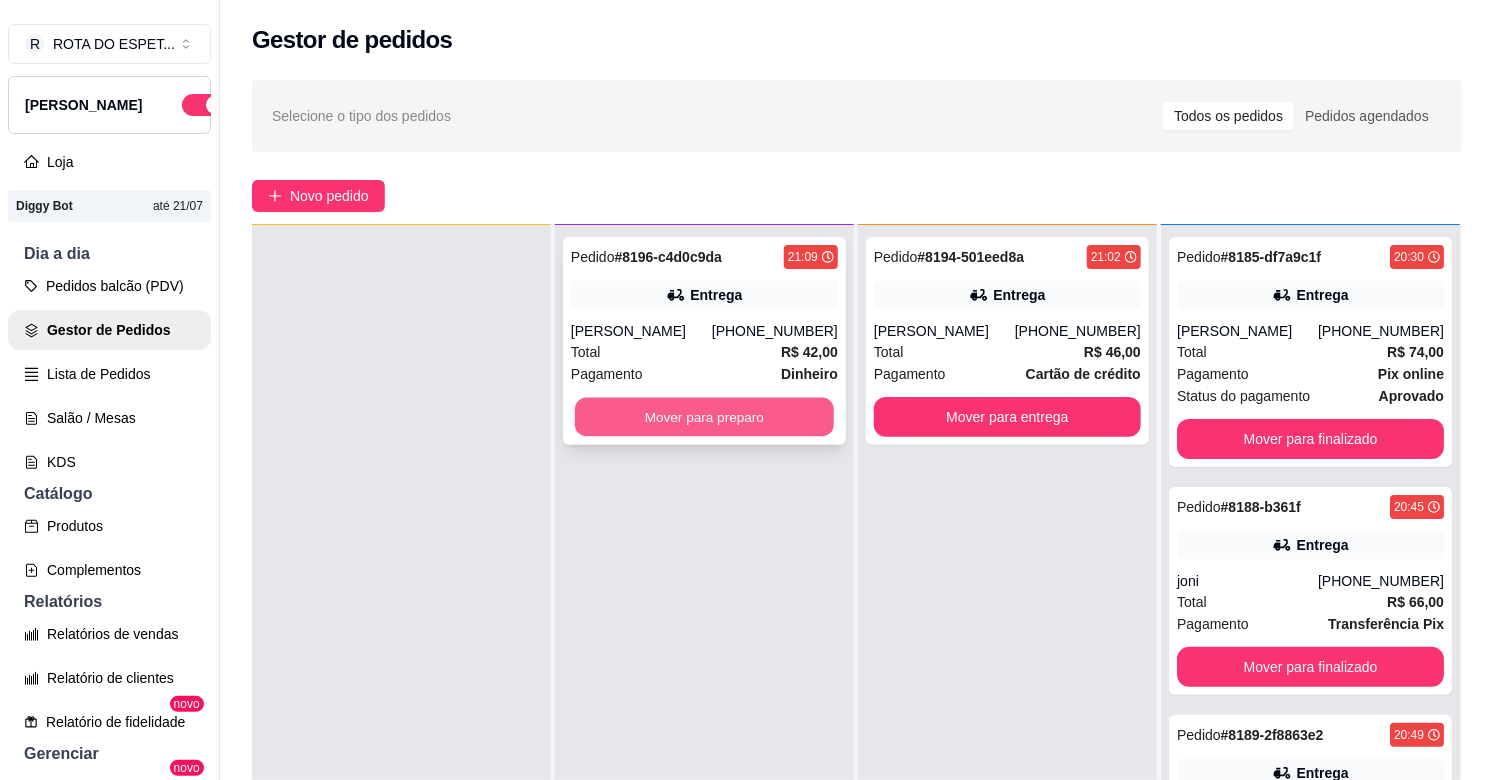 click on "Mover para preparo" at bounding box center (704, 417) 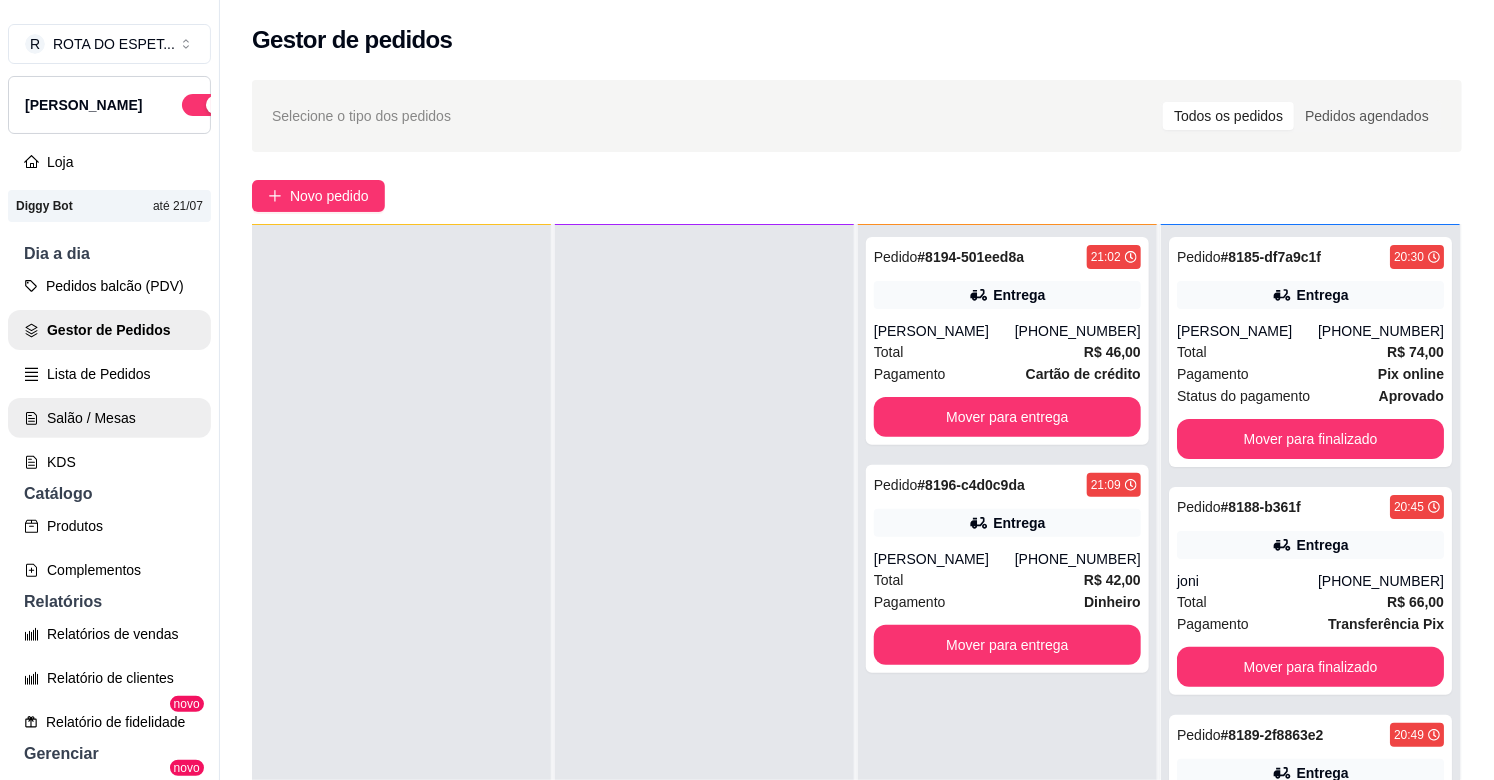 click on "Salão / Mesas" at bounding box center (109, 418) 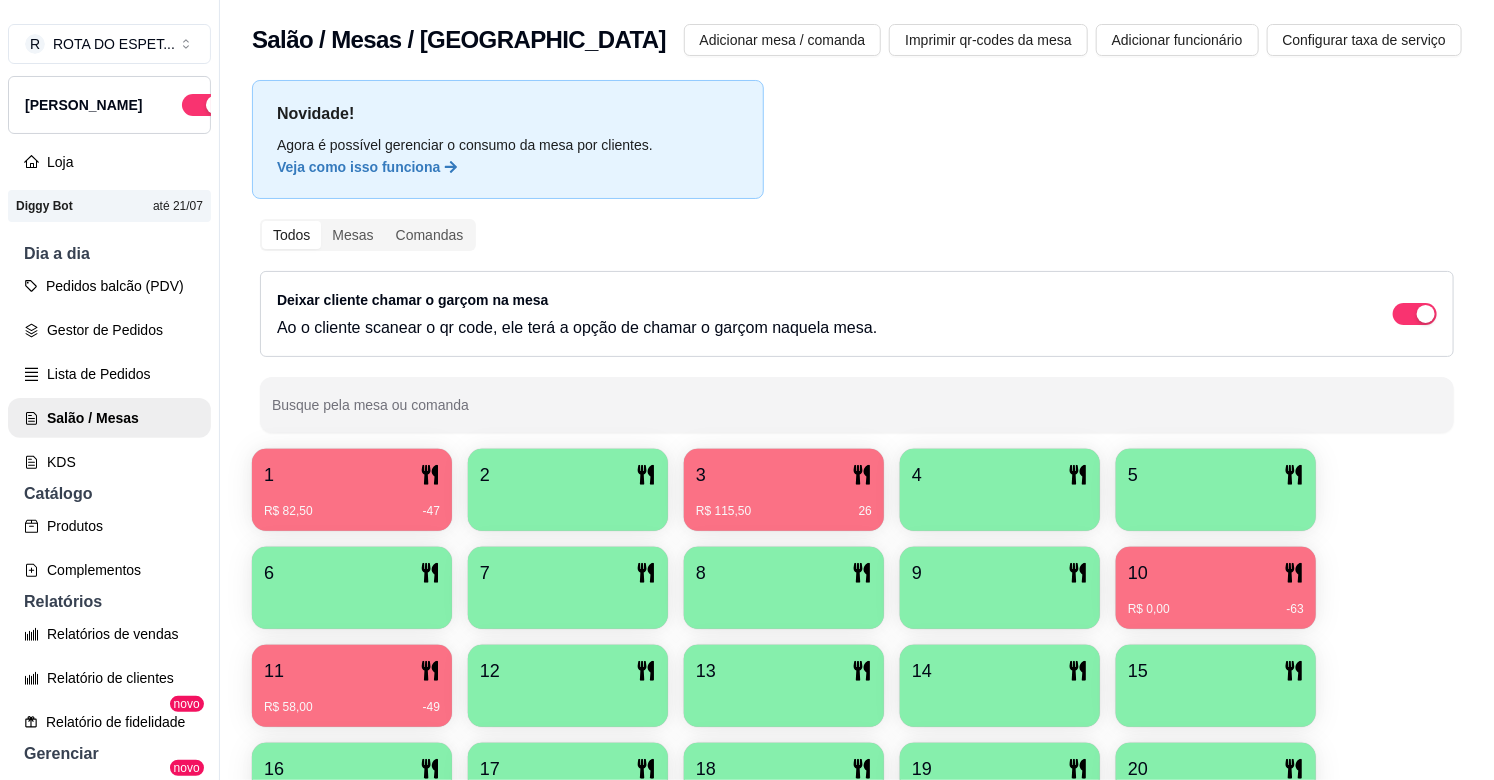 click on "3" at bounding box center (784, 475) 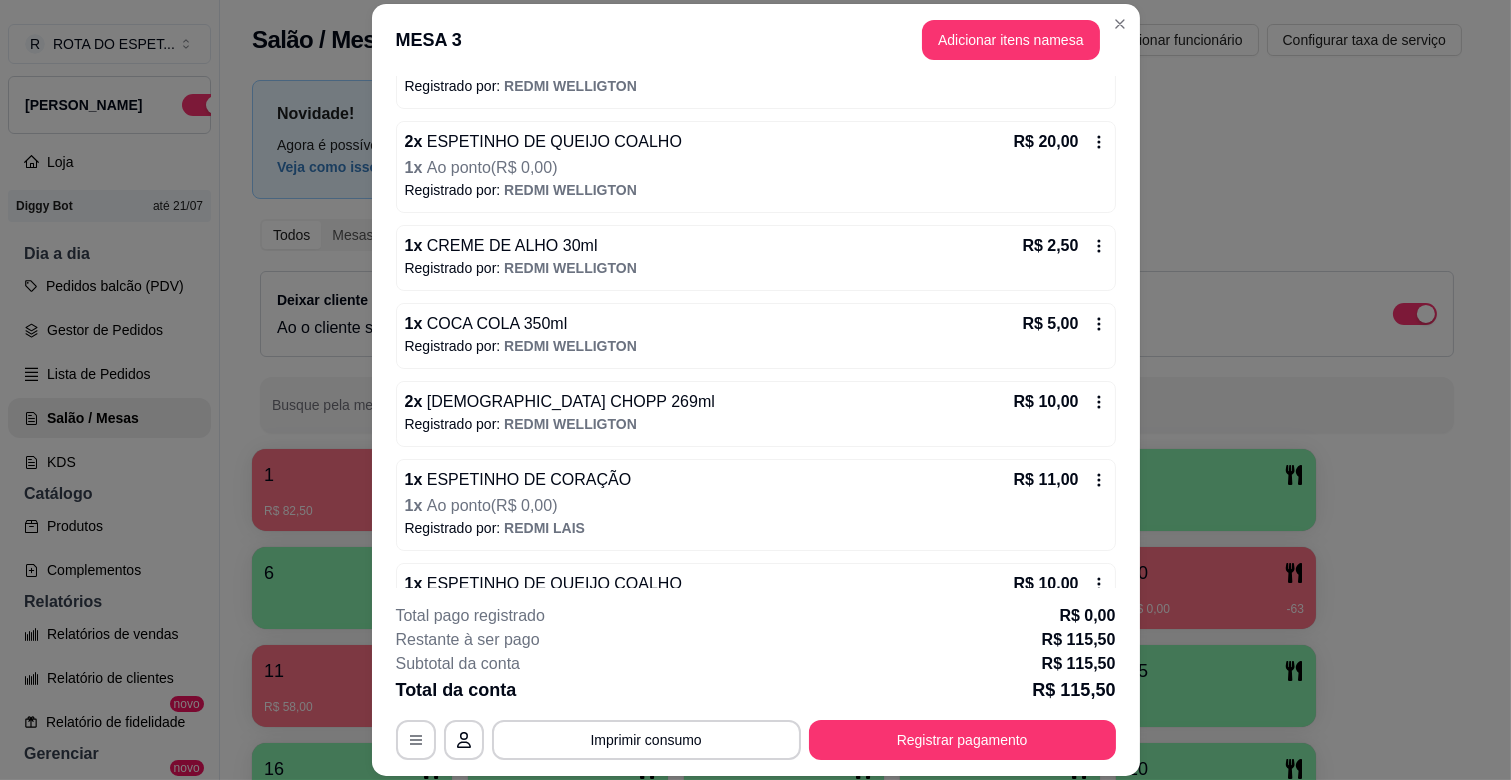 scroll, scrollTop: 533, scrollLeft: 0, axis: vertical 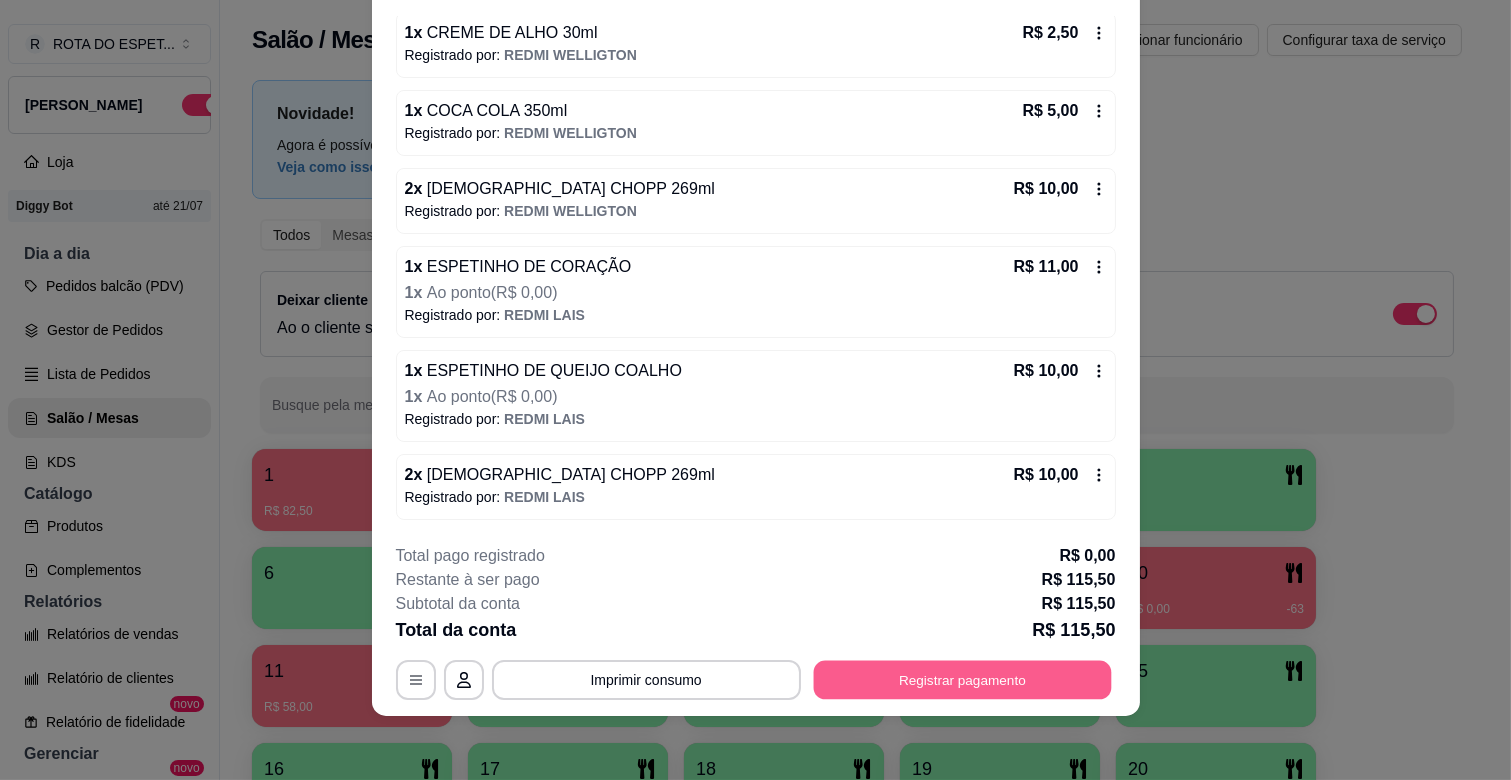 click on "Registrar pagamento" at bounding box center (962, 680) 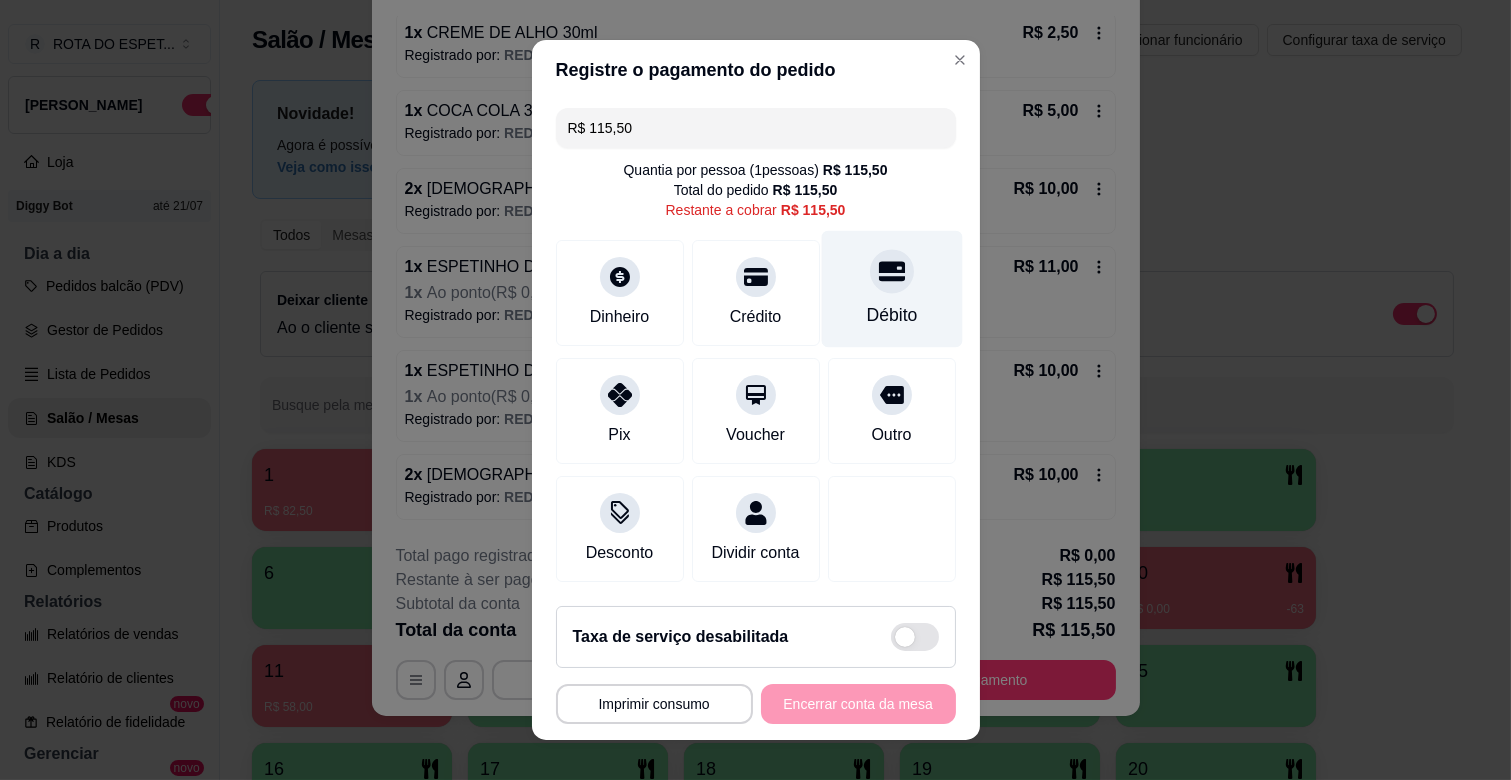 click on "Débito" at bounding box center (891, 289) 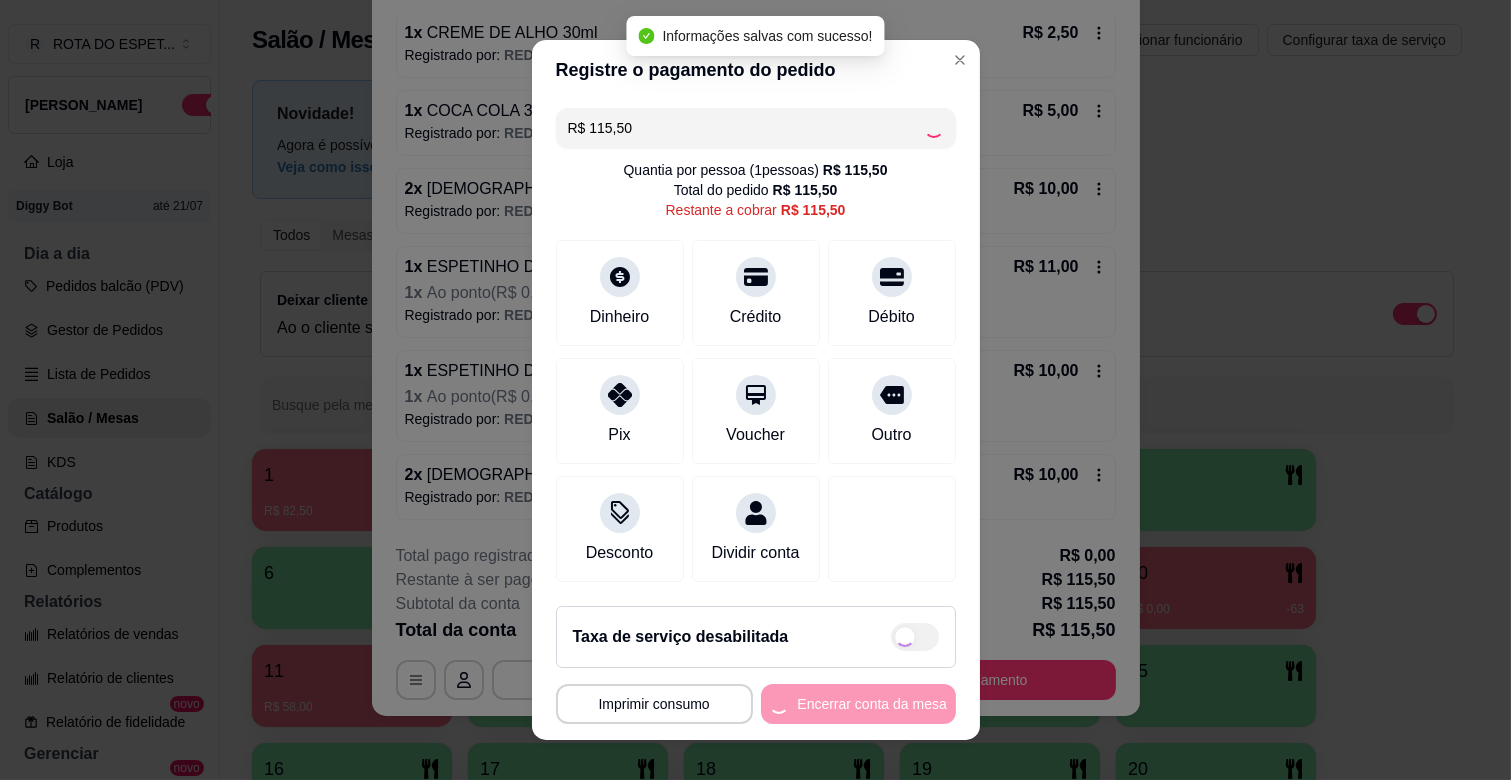 type on "R$ 0,00" 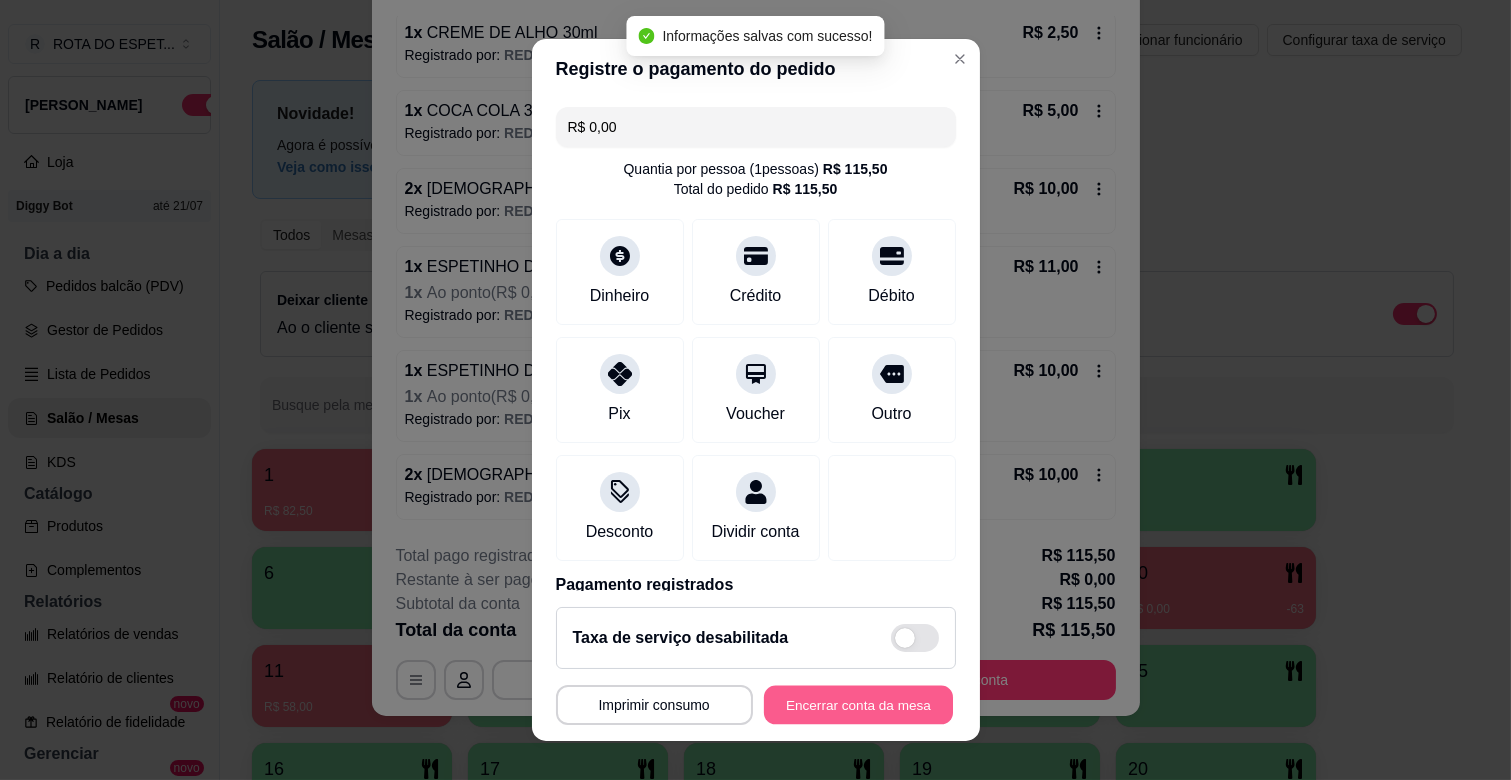 click on "Encerrar conta da mesa" at bounding box center (858, 705) 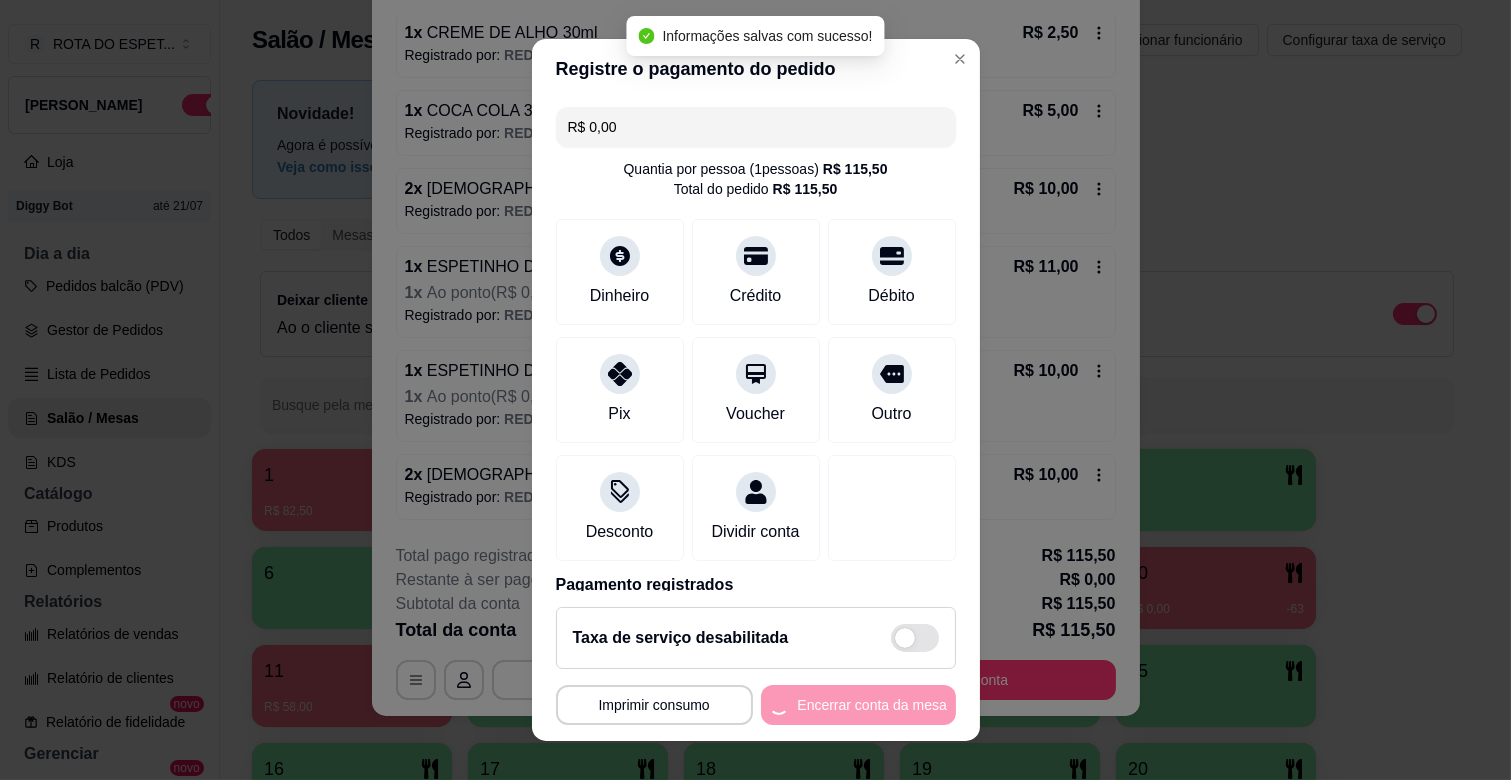 scroll, scrollTop: 0, scrollLeft: 0, axis: both 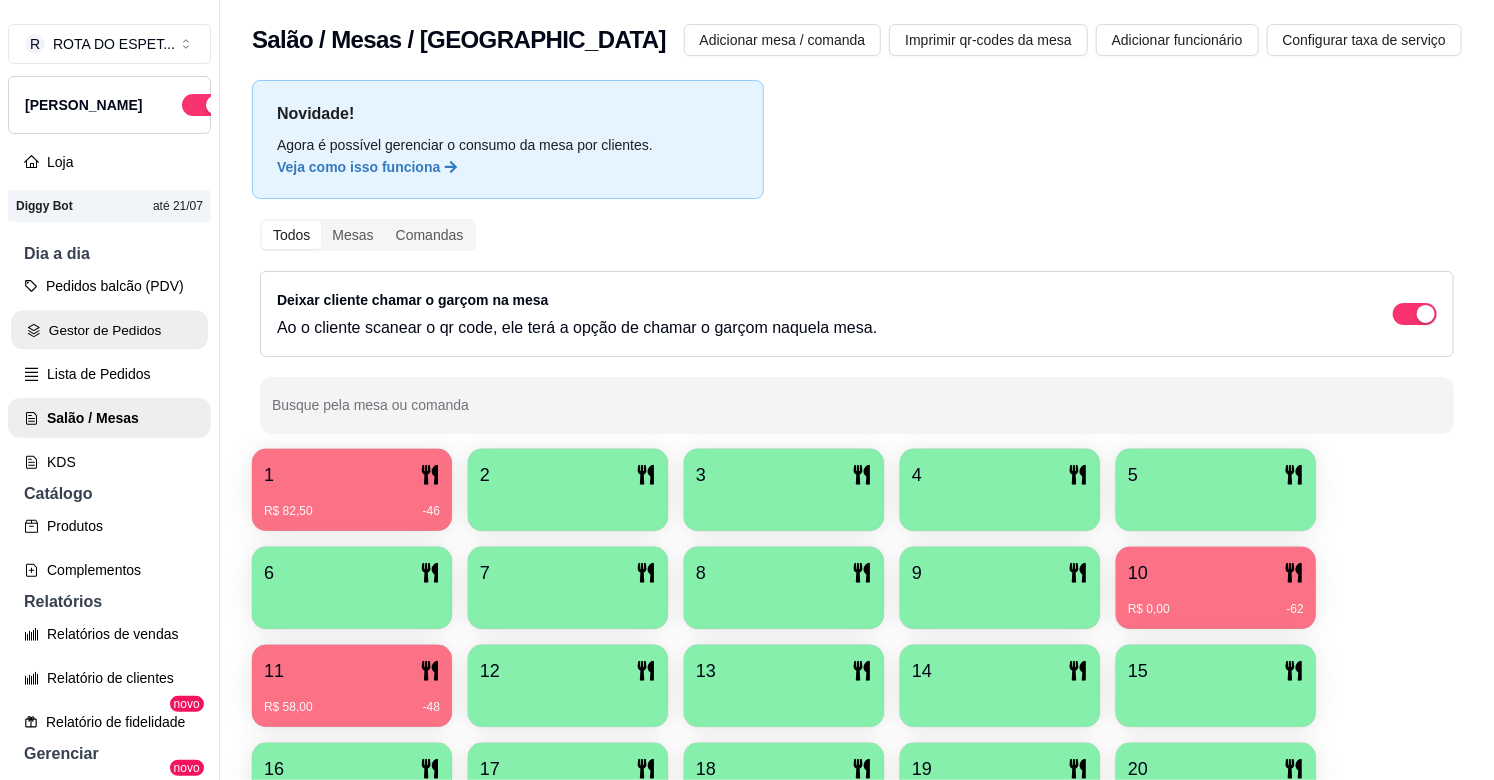 click on "Gestor de Pedidos" at bounding box center [109, 330] 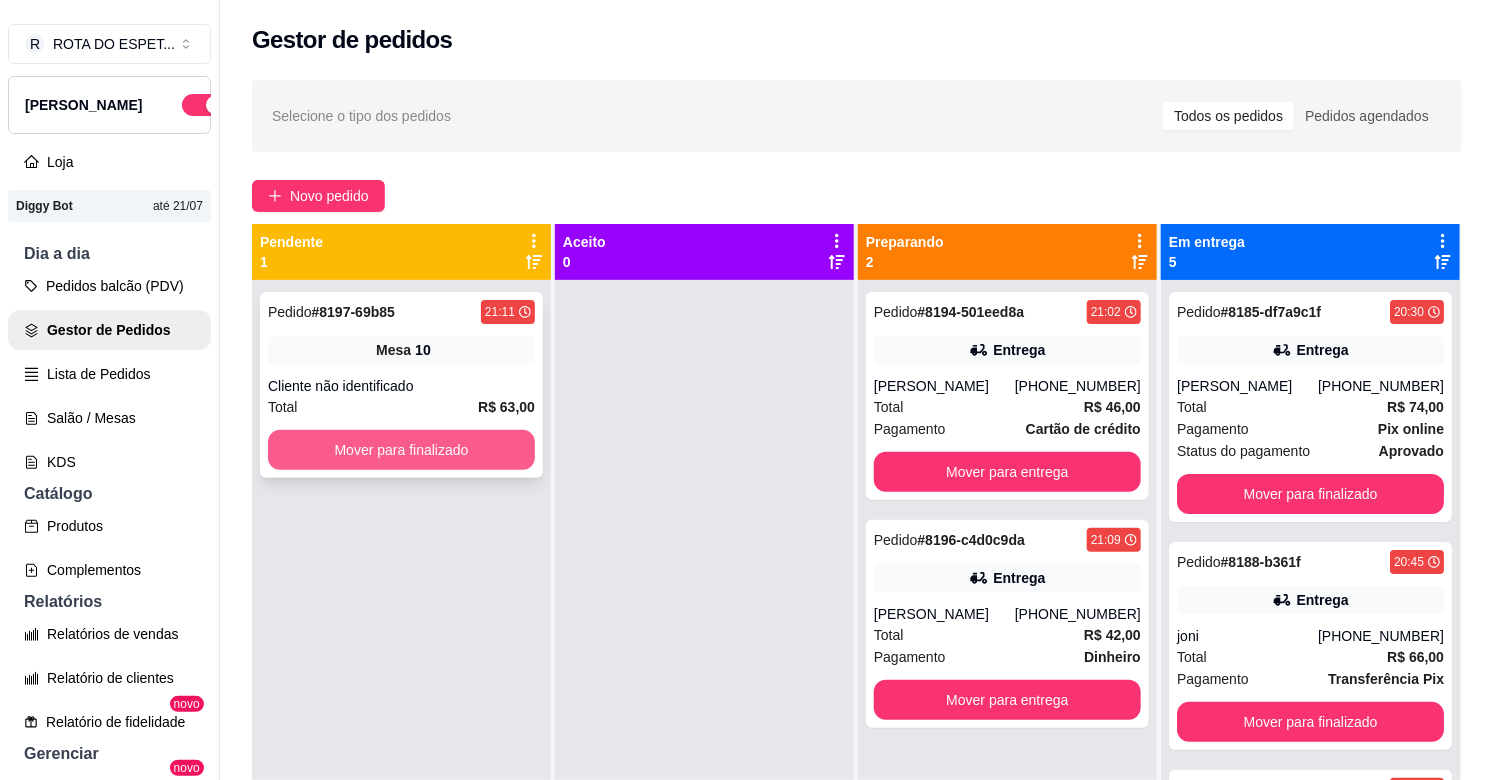 click on "Mover para finalizado" at bounding box center [401, 450] 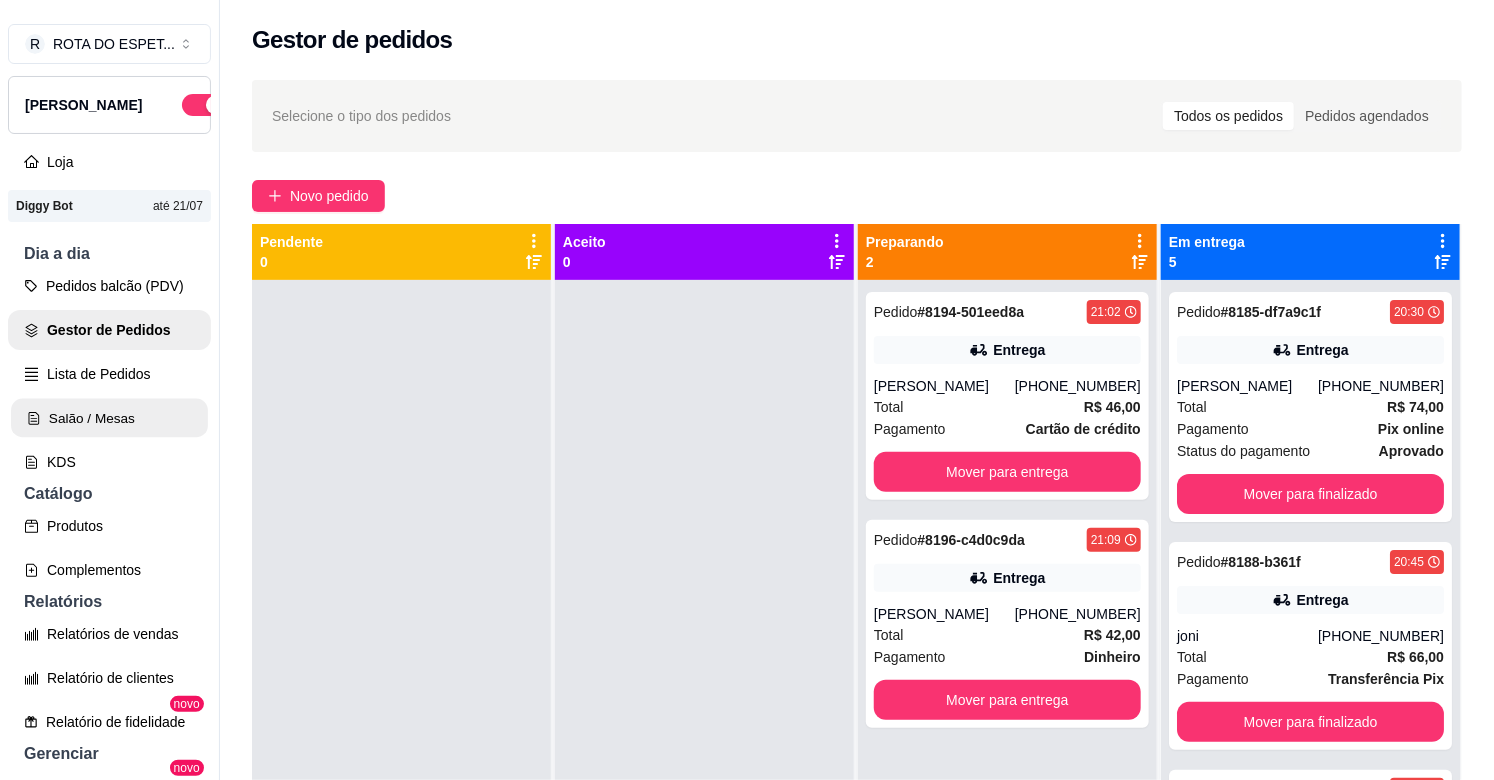 click on "Salão / Mesas" at bounding box center (109, 418) 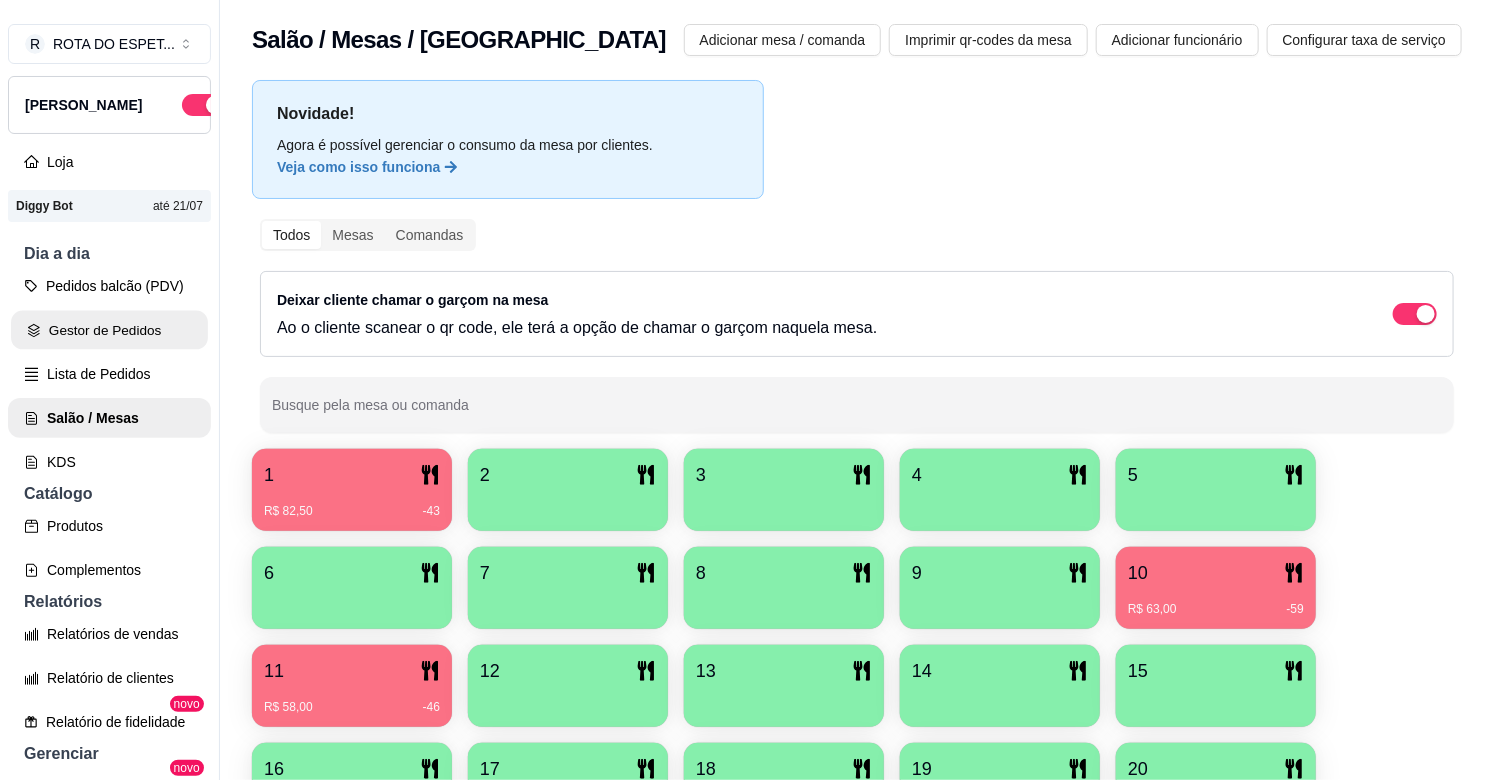click on "Gestor de Pedidos" at bounding box center [109, 330] 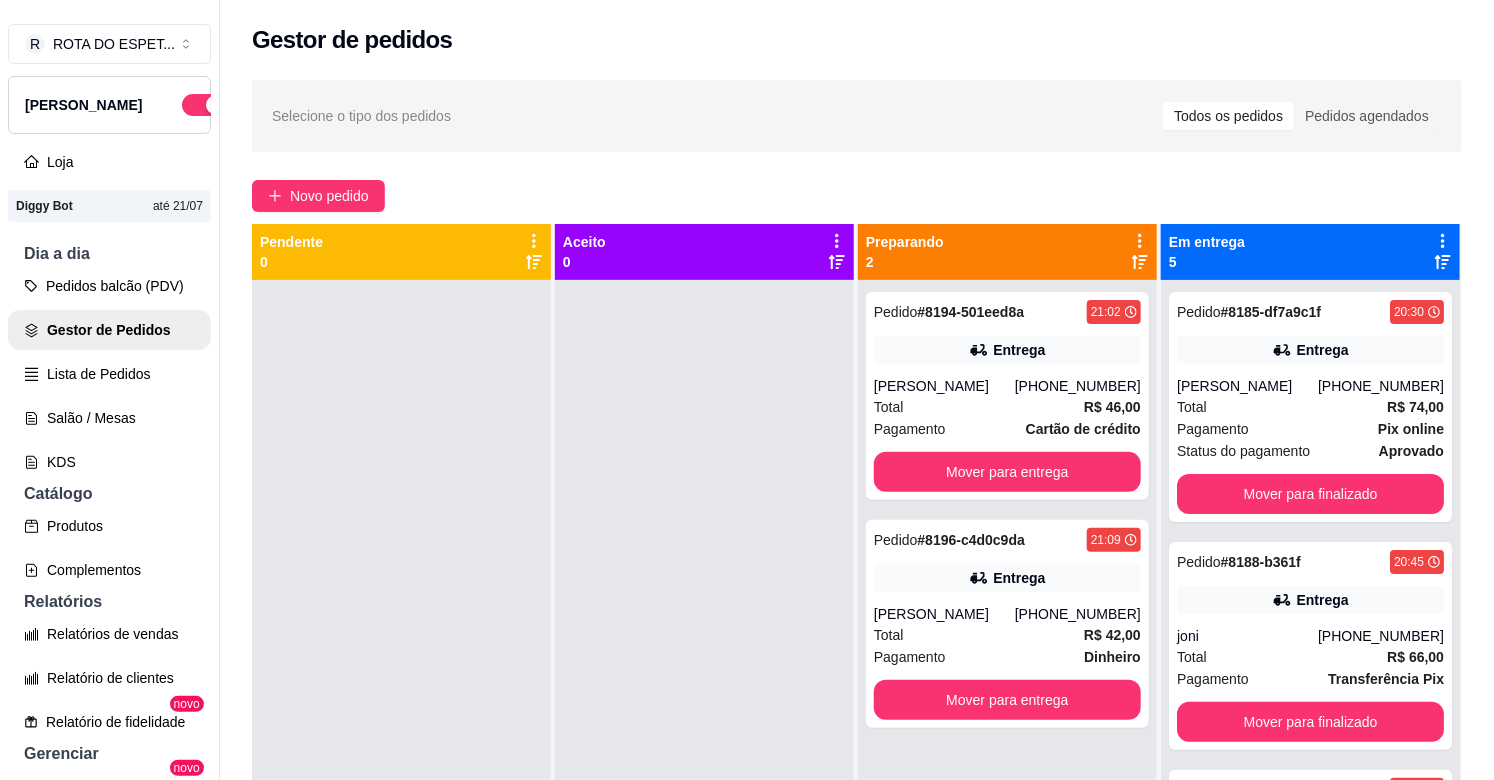 click at bounding box center (704, 670) 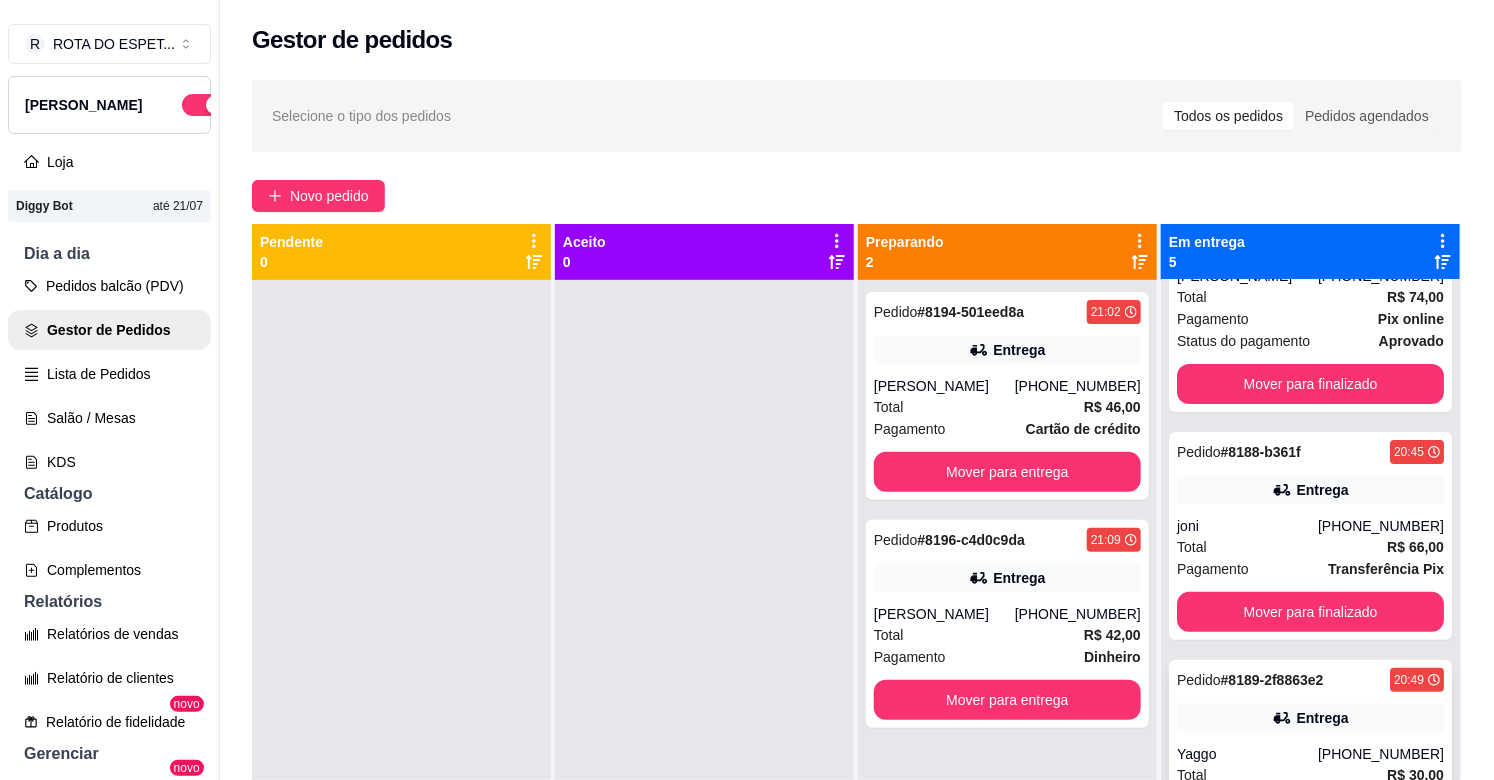 scroll, scrollTop: 465, scrollLeft: 0, axis: vertical 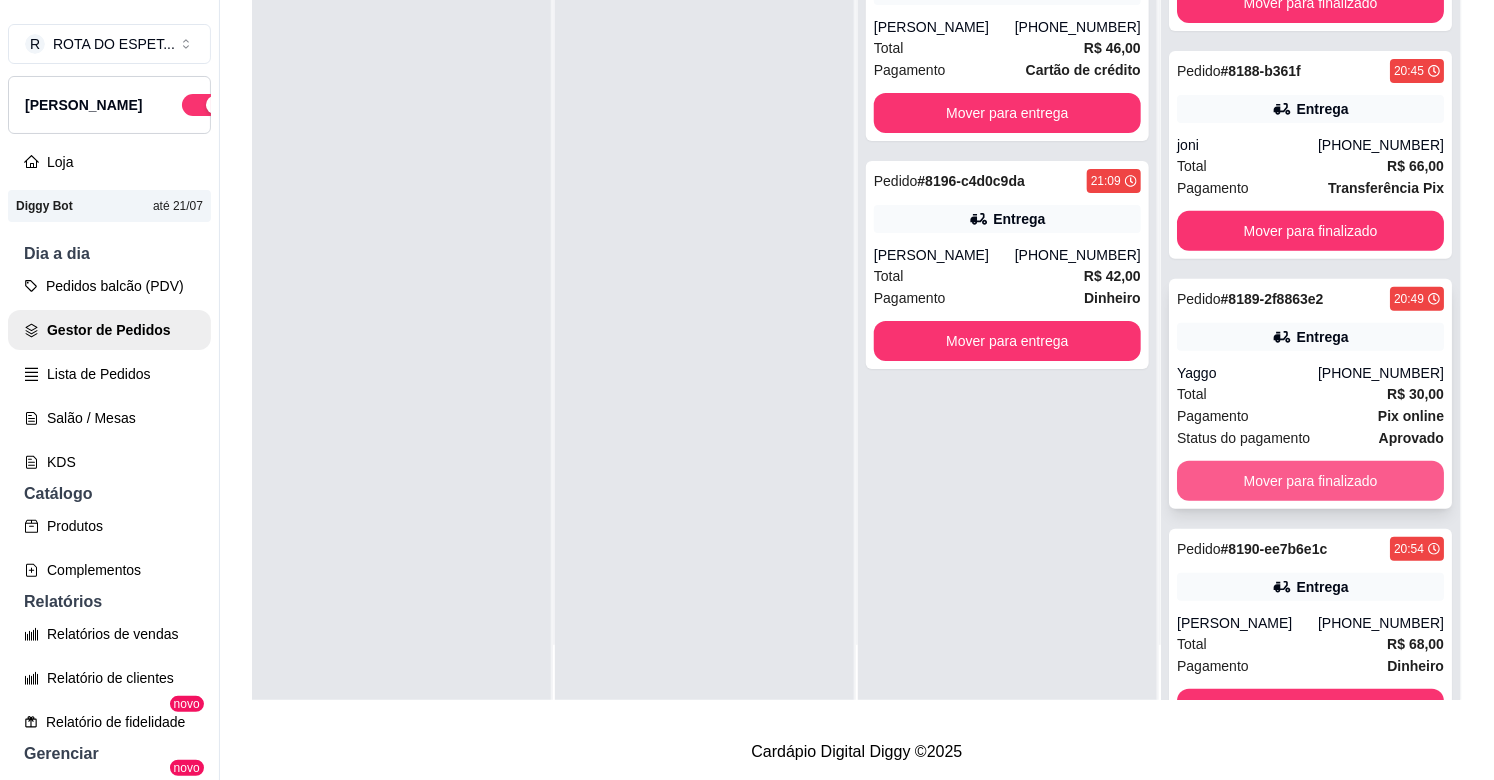 click on "Mover para finalizado" at bounding box center [1310, 481] 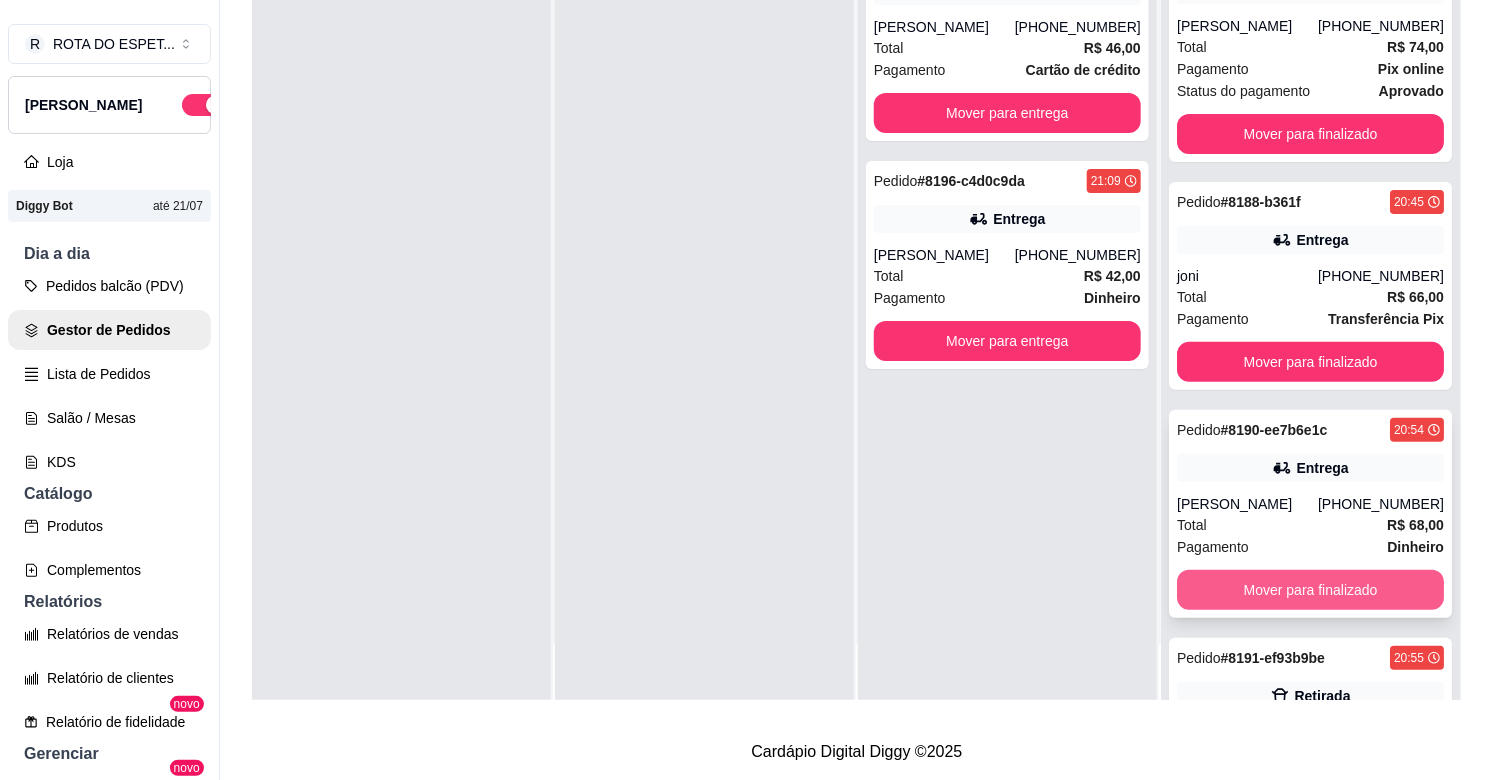 scroll, scrollTop: 0, scrollLeft: 0, axis: both 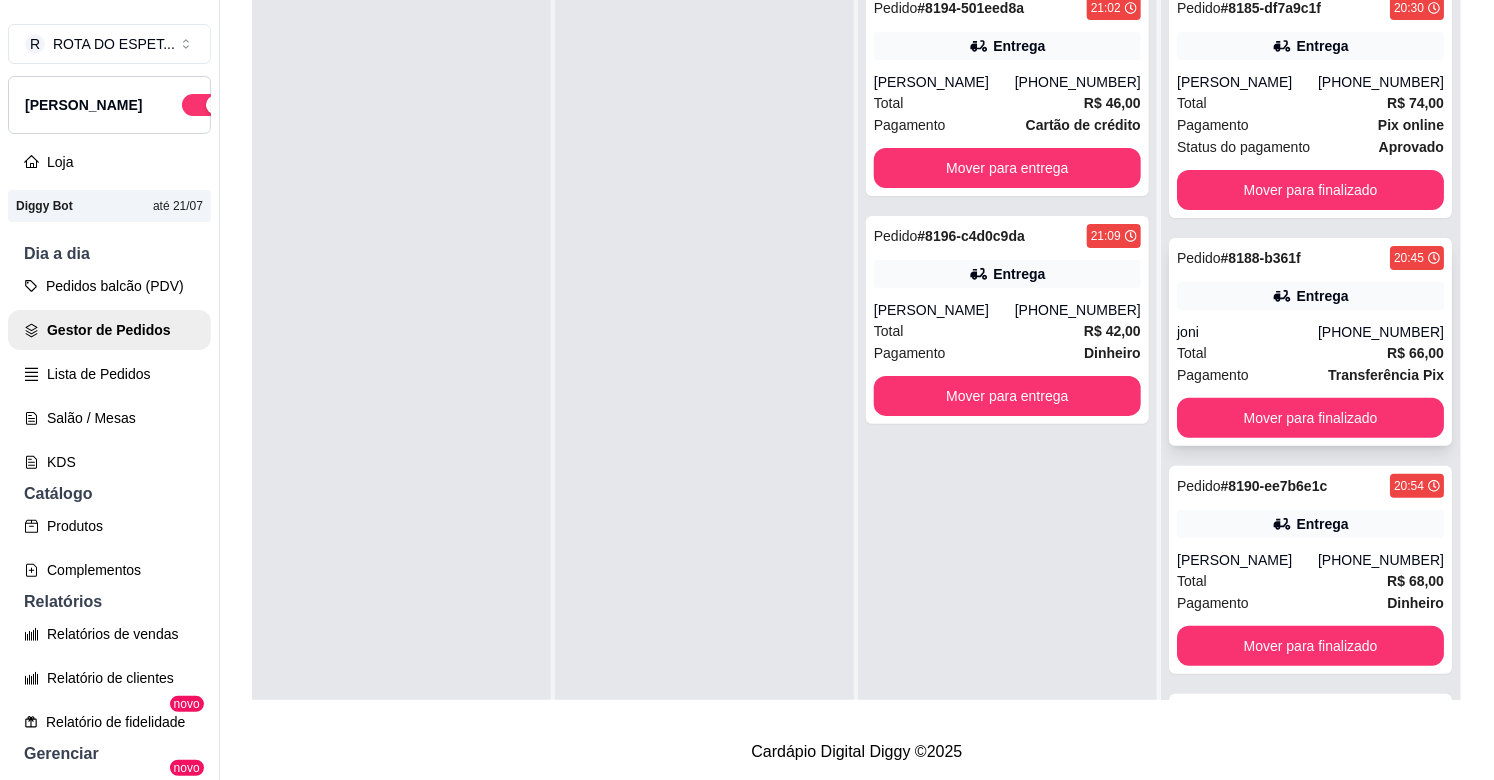 click on "Total R$ 66,00" at bounding box center [1310, 353] 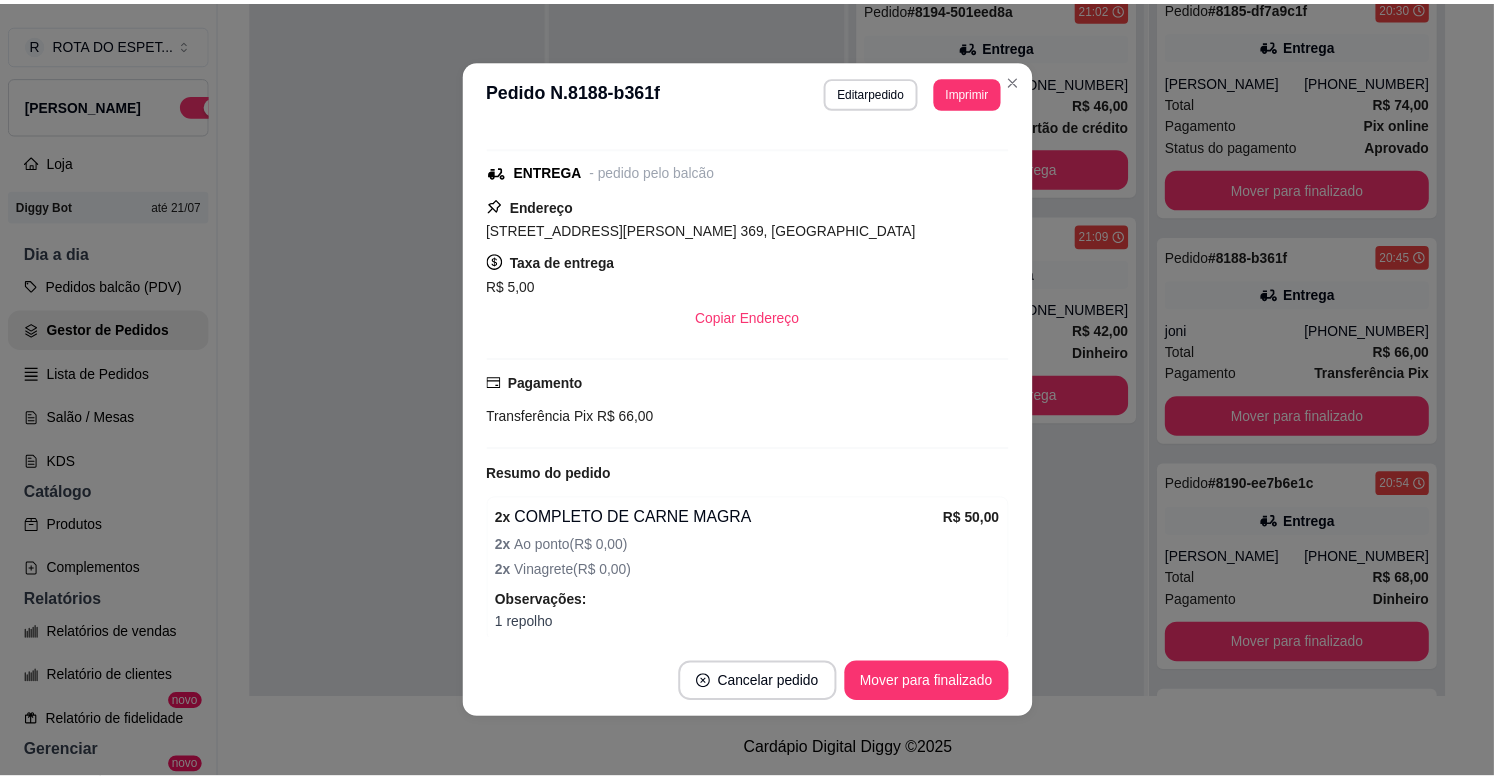 scroll, scrollTop: 111, scrollLeft: 0, axis: vertical 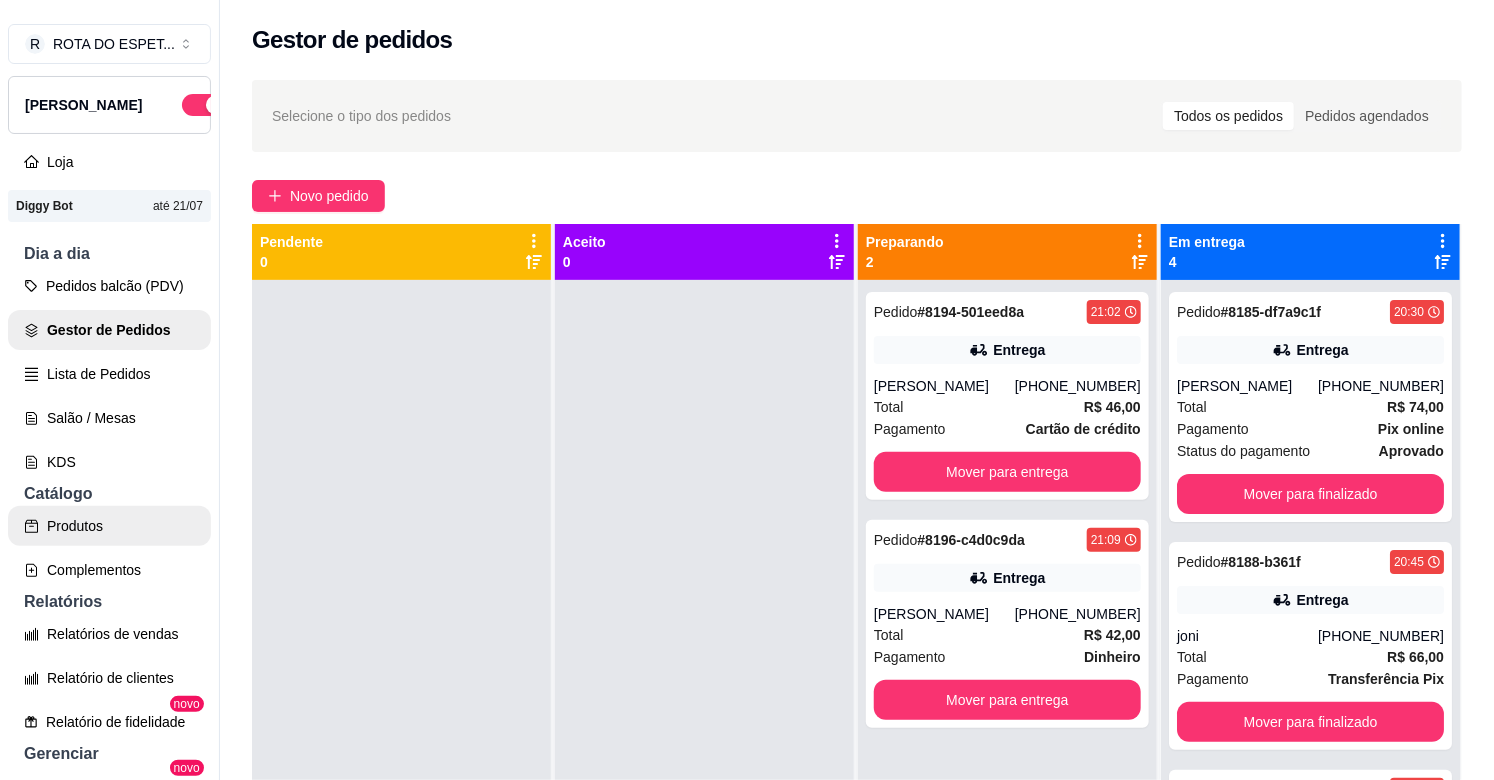 click on "Produtos" at bounding box center [109, 526] 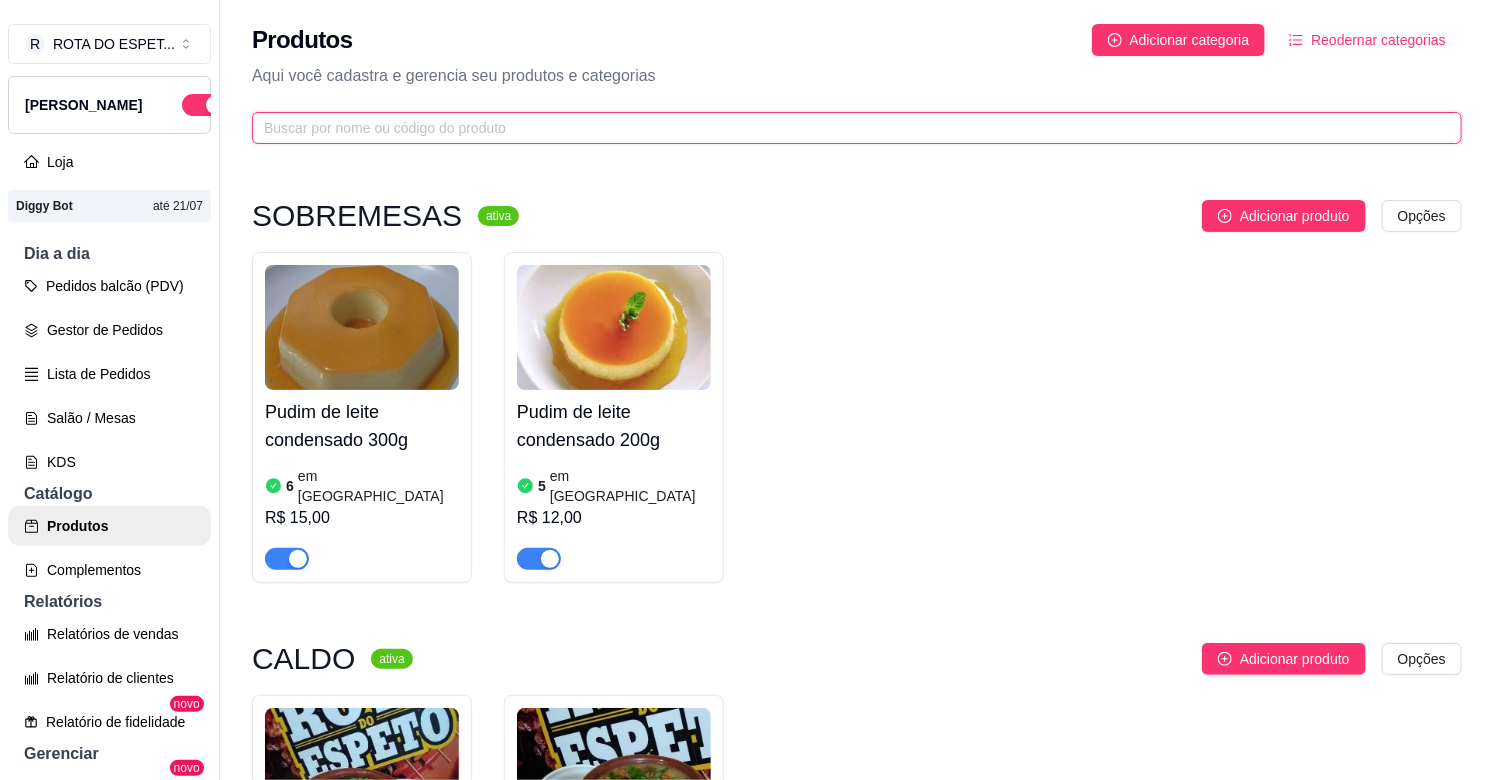 click at bounding box center (849, 128) 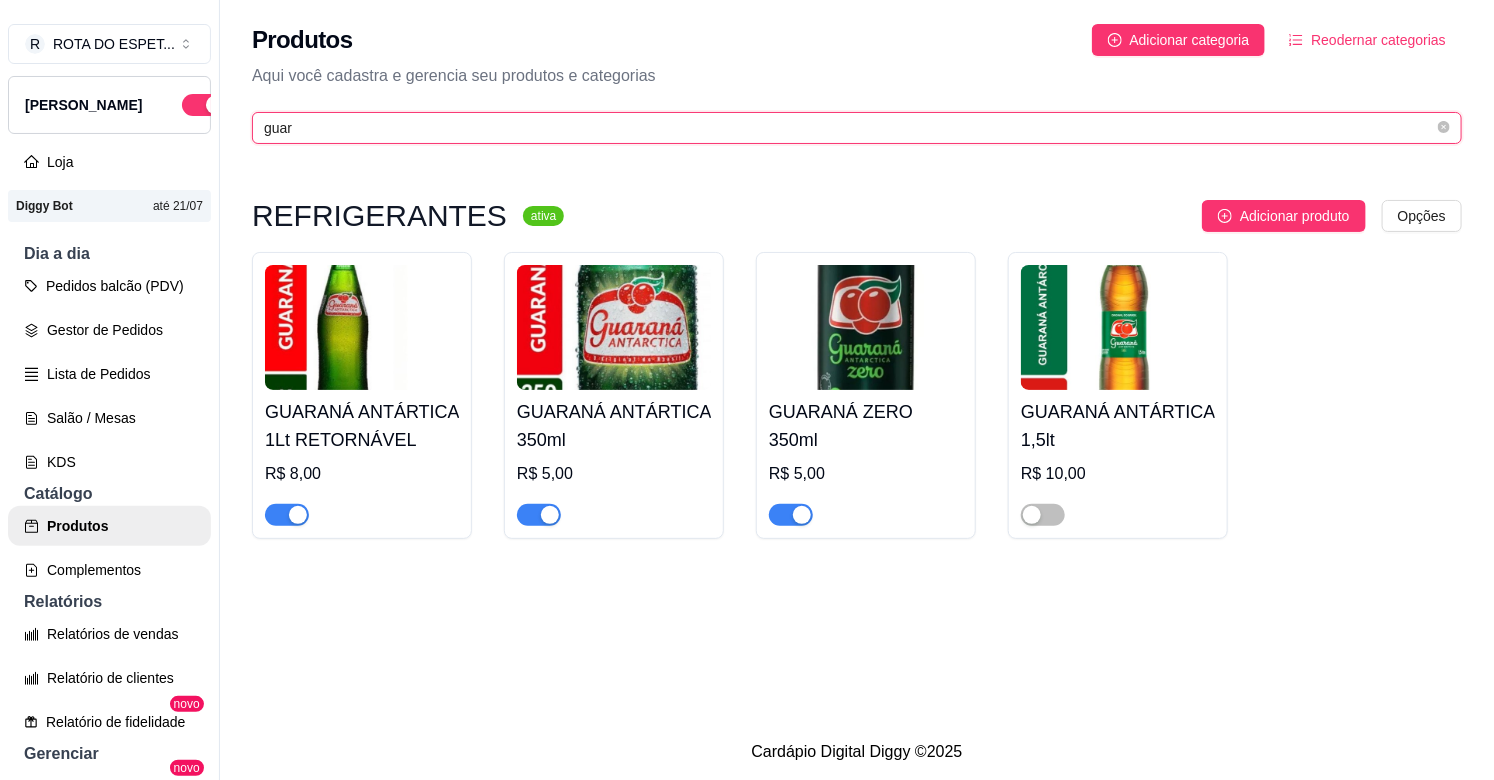 type on "guar" 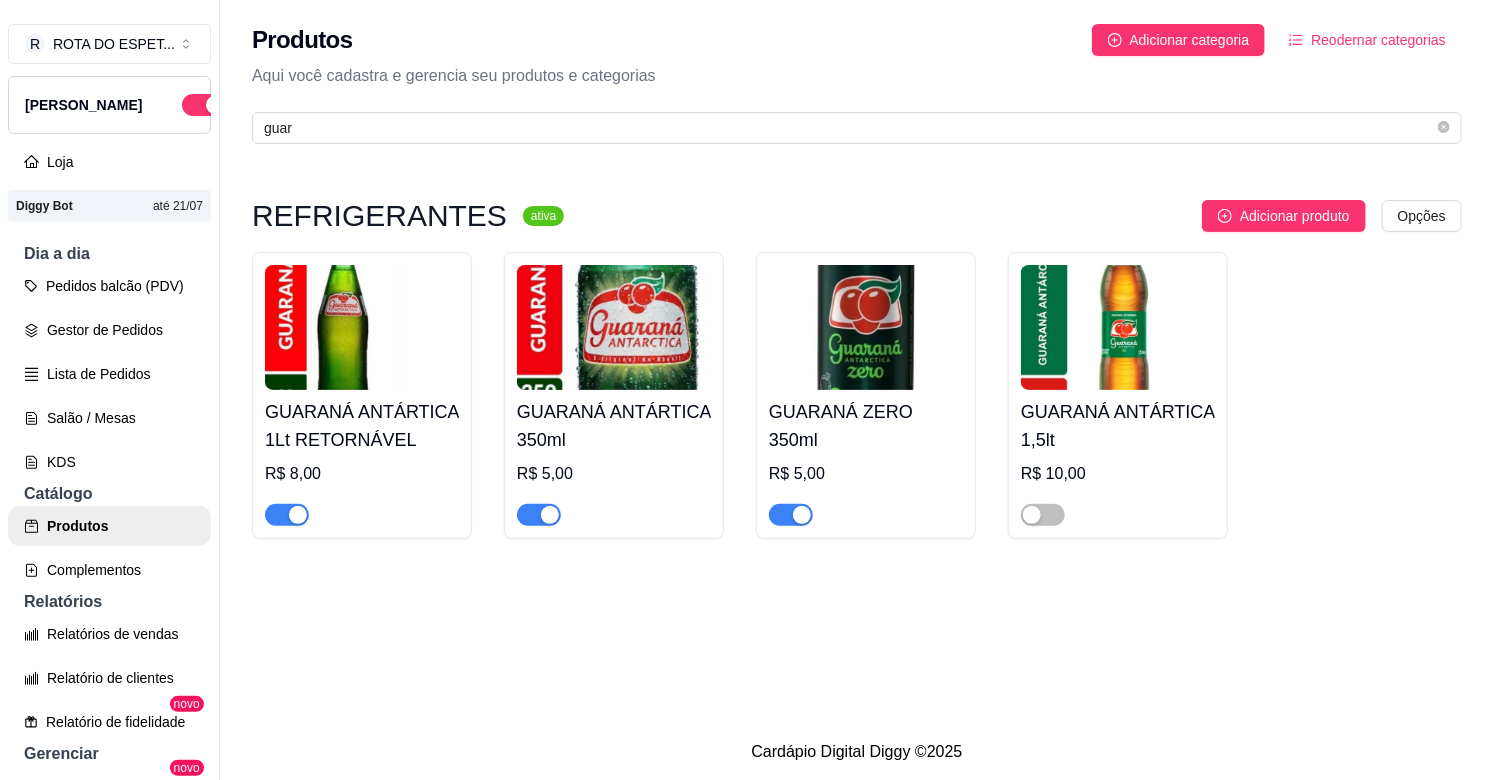click at bounding box center (287, 514) 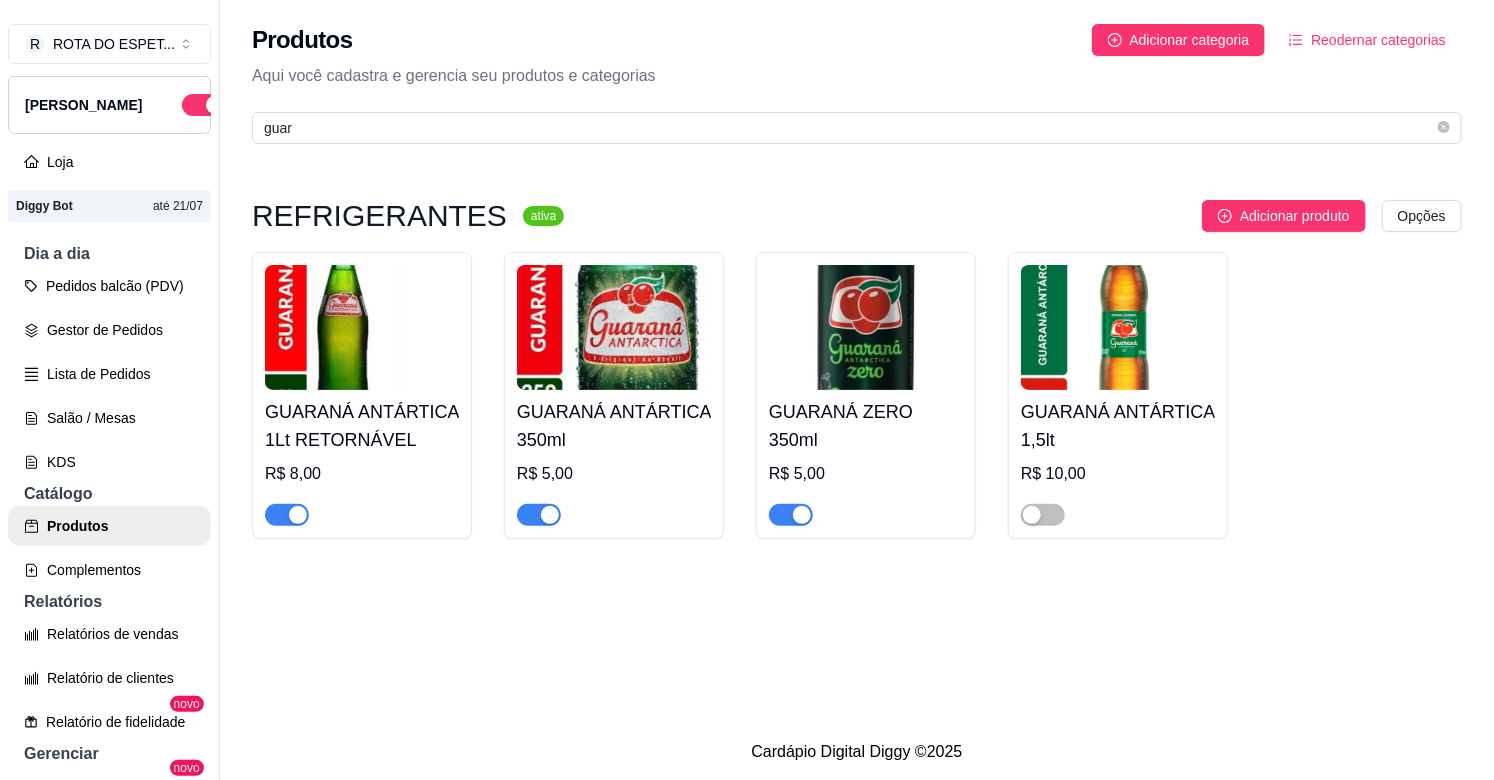 click at bounding box center (298, 515) 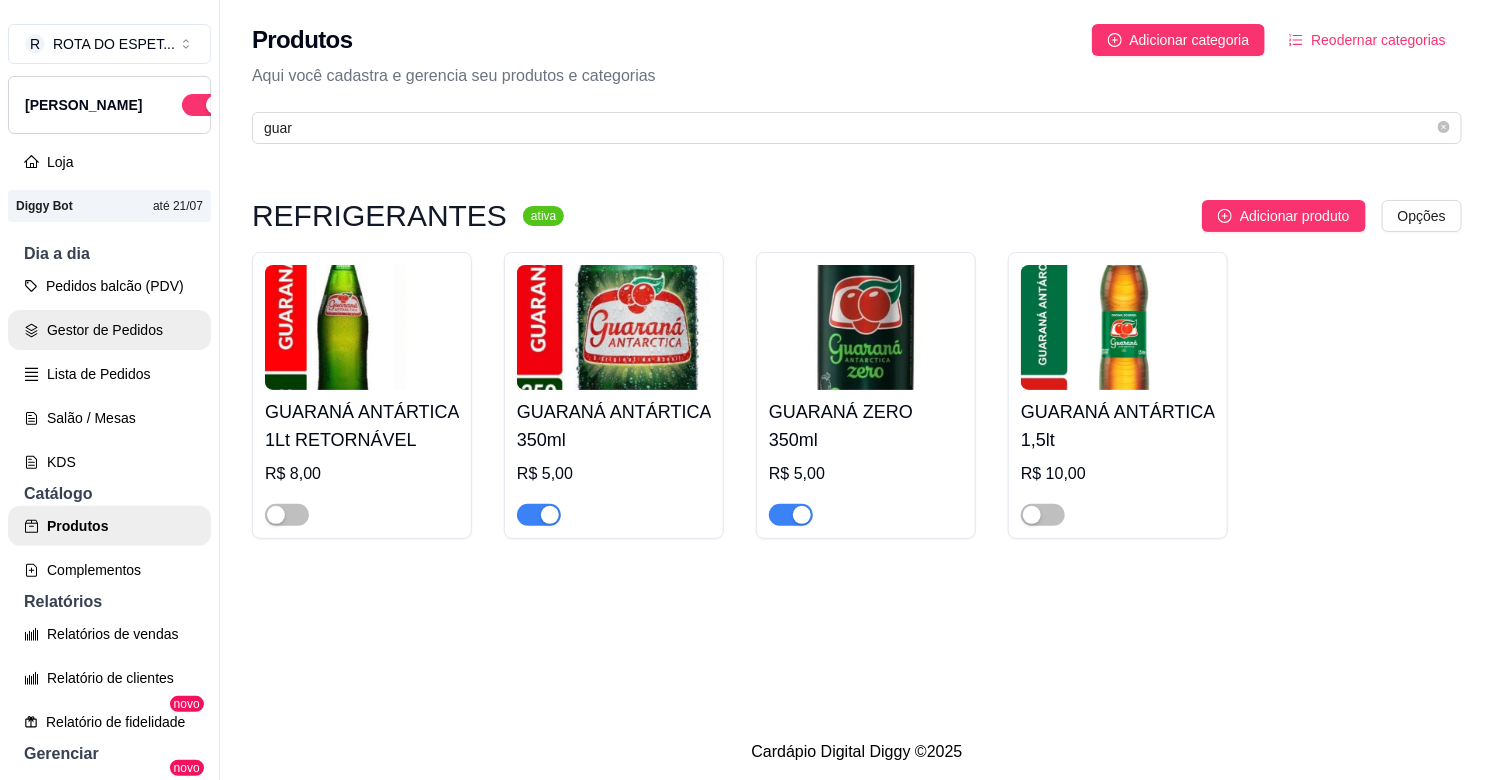 click on "Gestor de Pedidos" at bounding box center [109, 330] 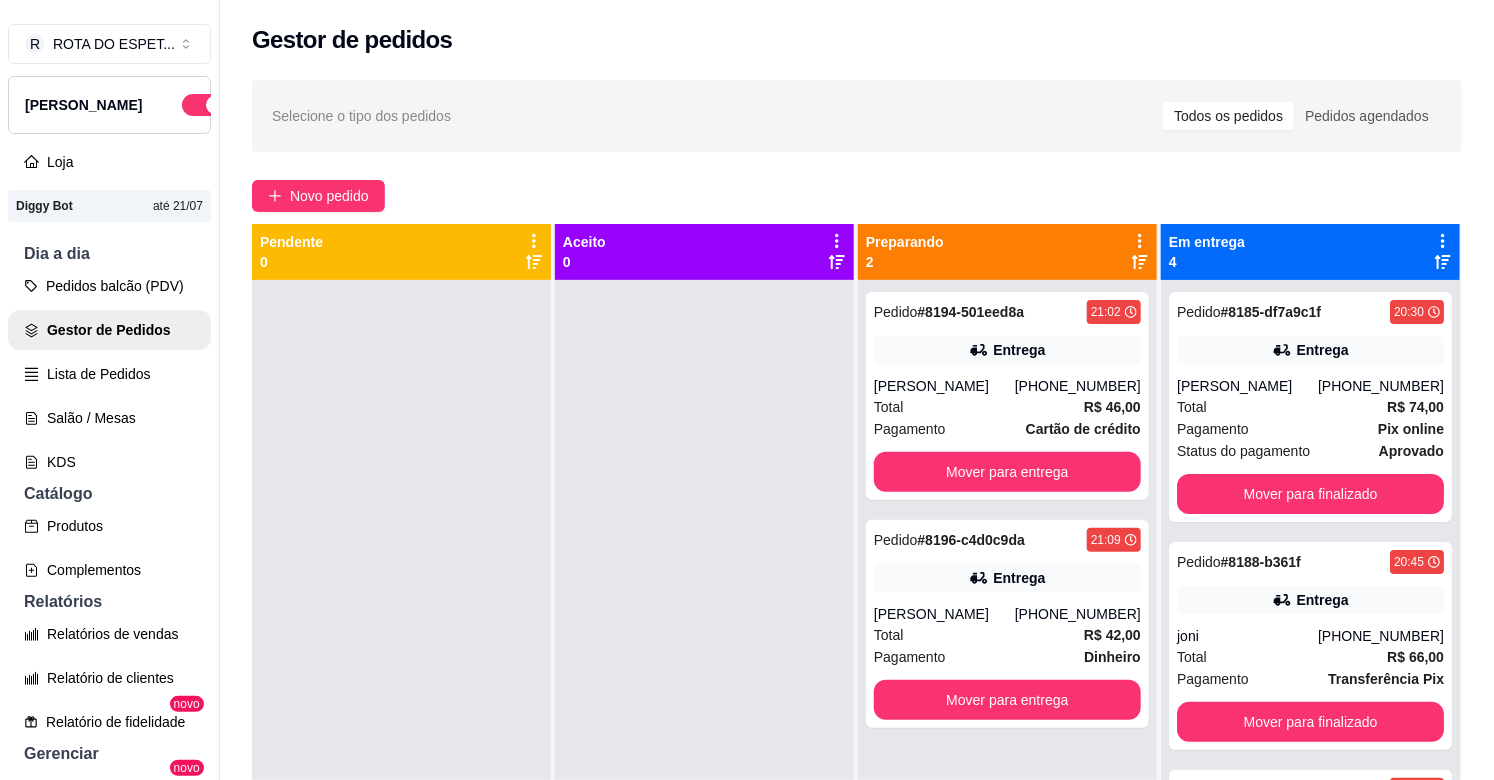 click at bounding box center [704, 670] 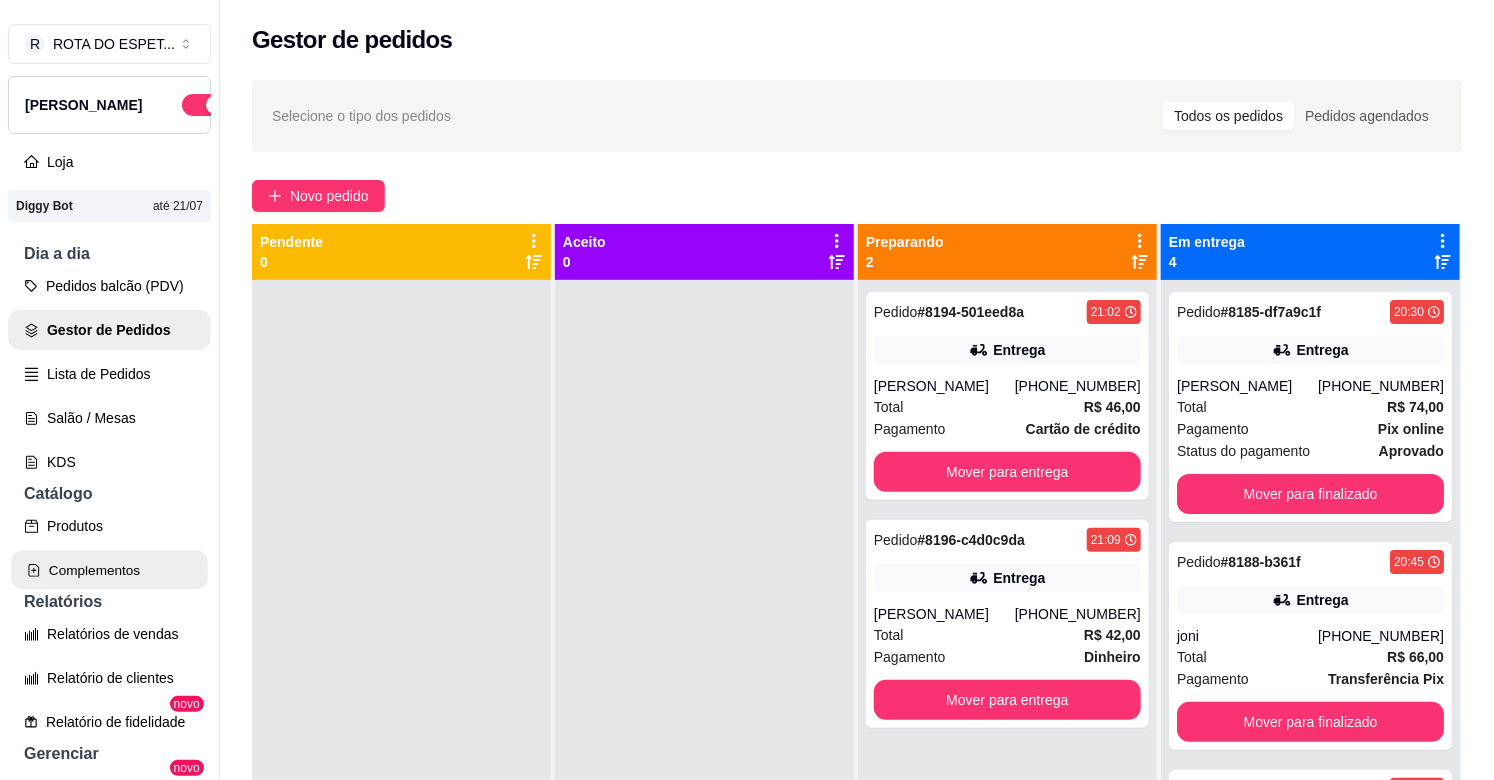 click on "Complementos" at bounding box center [109, 570] 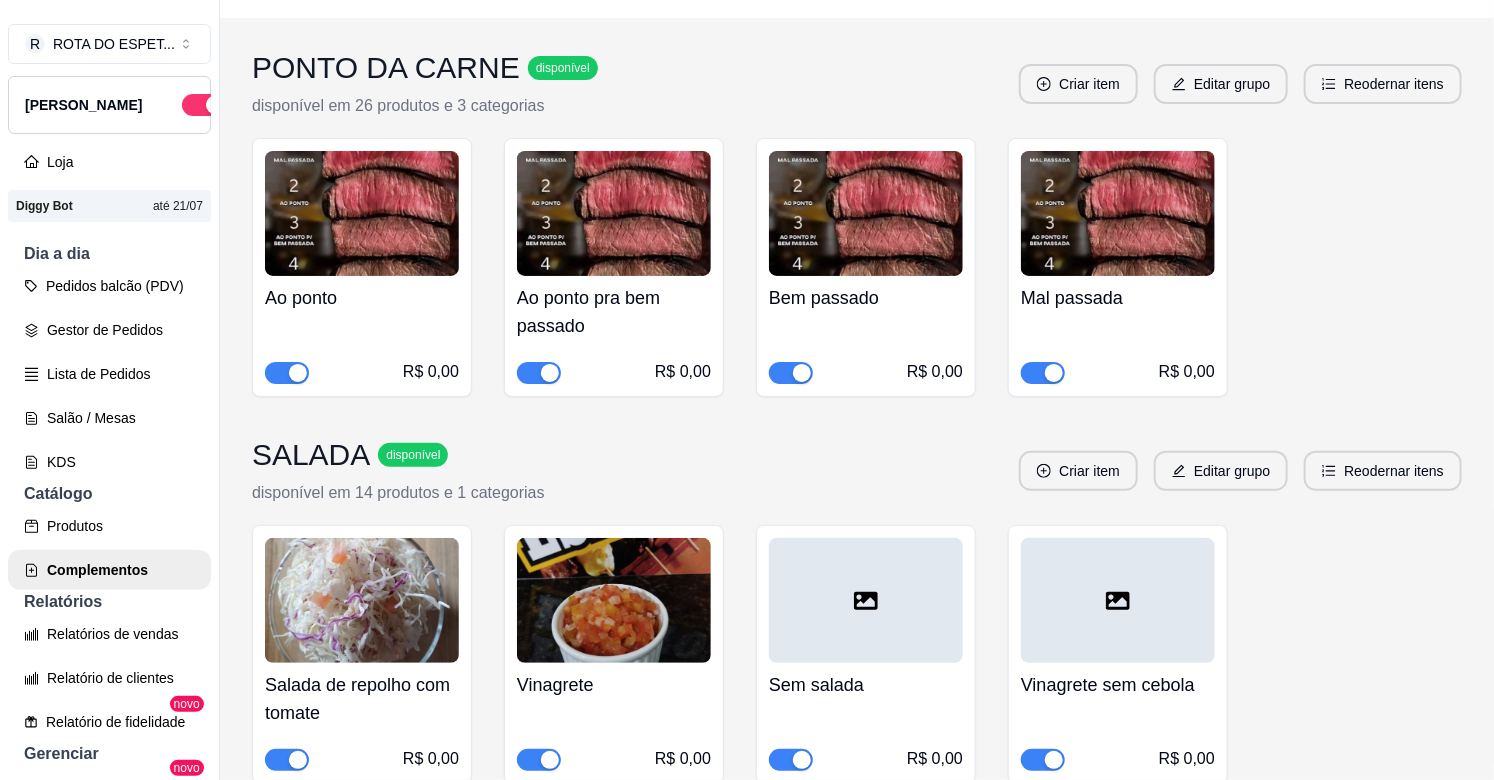 scroll, scrollTop: 0, scrollLeft: 0, axis: both 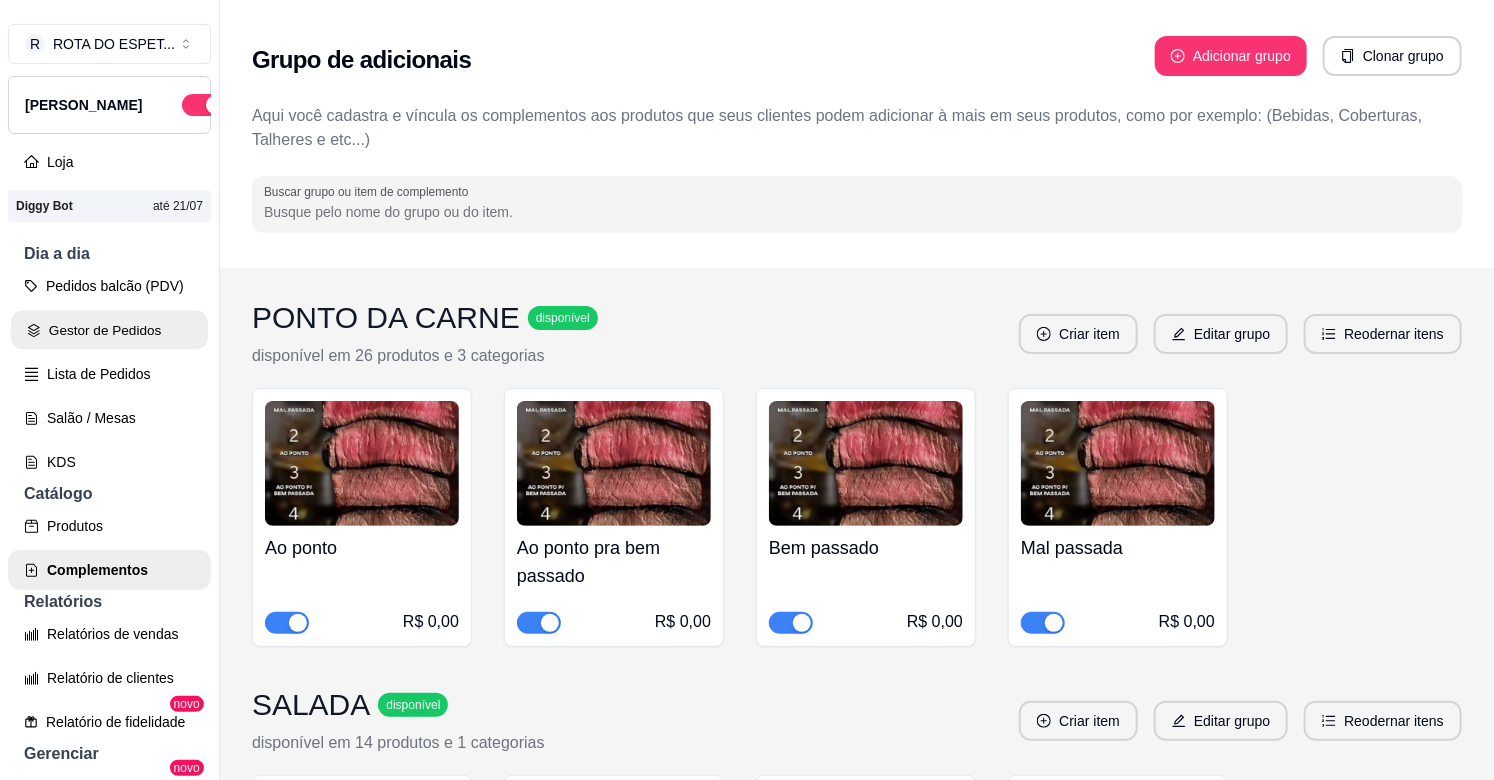 click on "Gestor de Pedidos" at bounding box center (109, 330) 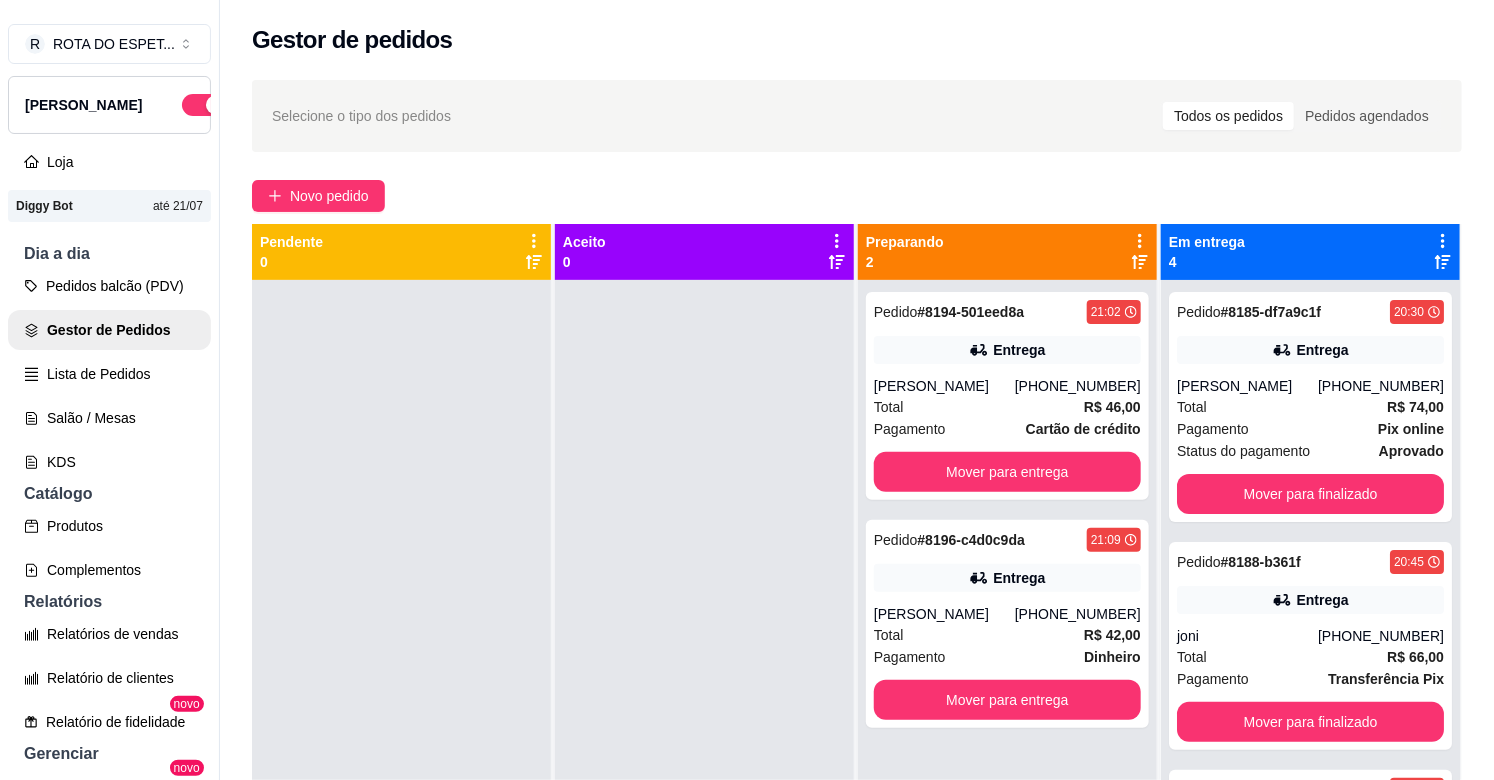 click at bounding box center [401, 670] 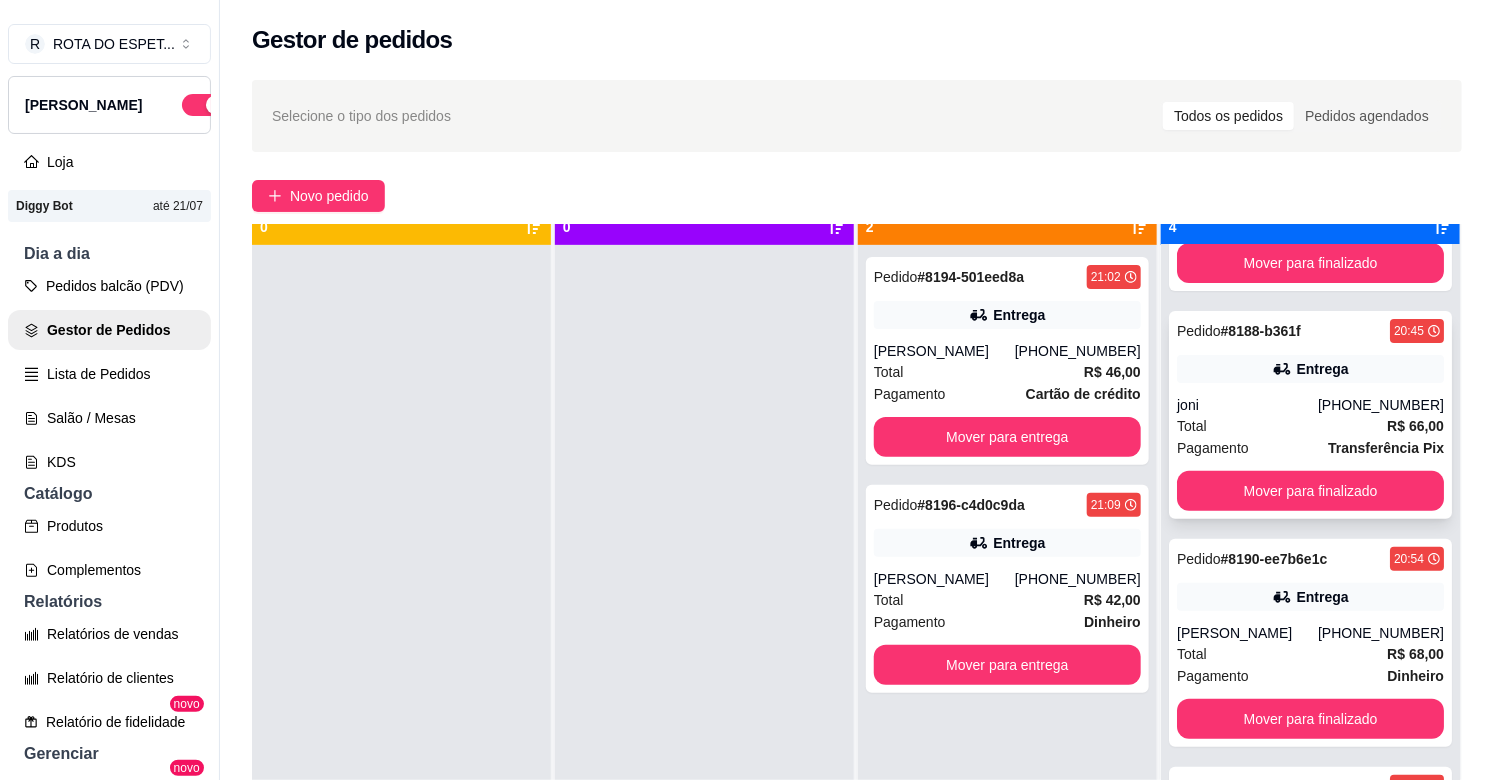 scroll, scrollTop: 55, scrollLeft: 0, axis: vertical 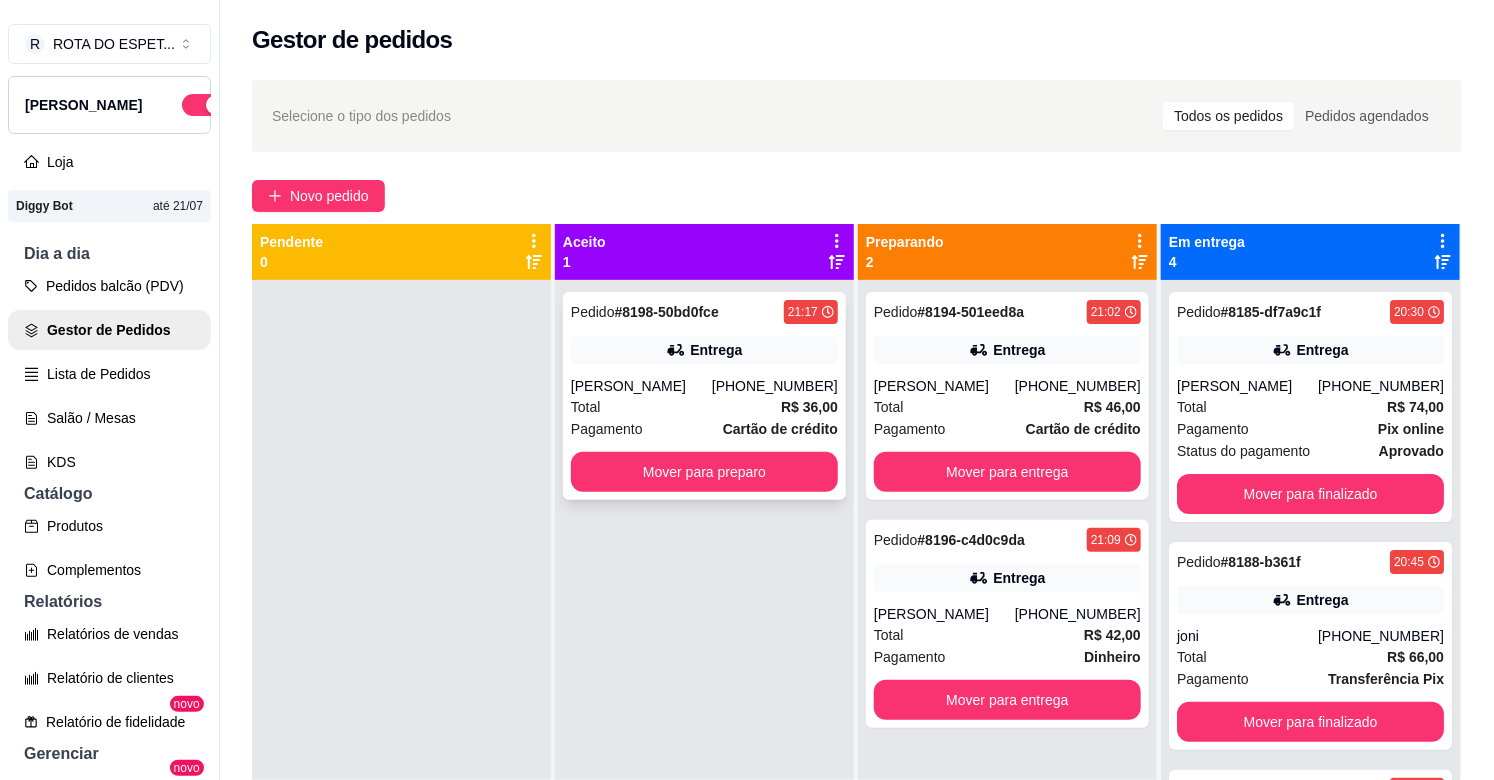 click on "Total R$ 36,00" at bounding box center (704, 407) 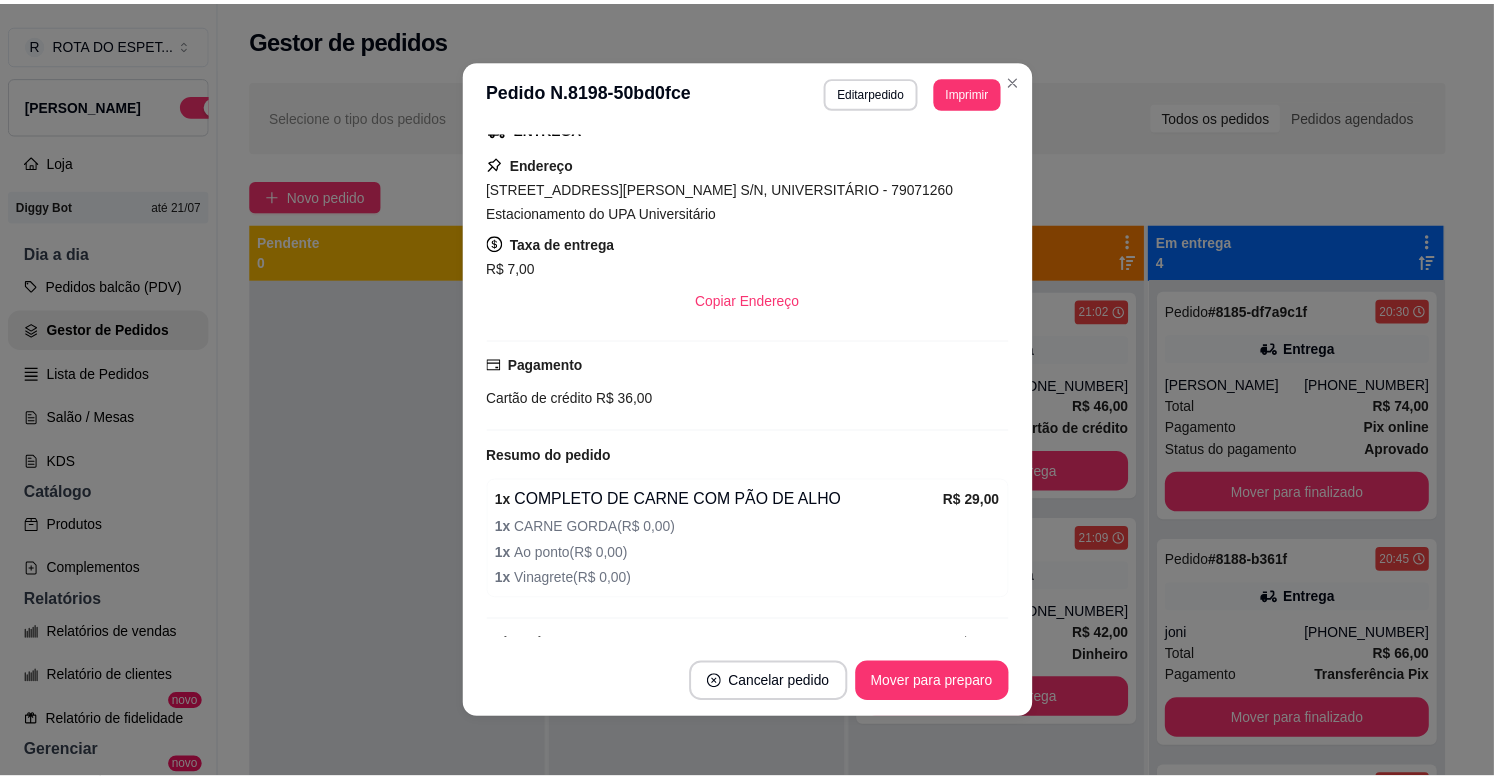 scroll, scrollTop: 373, scrollLeft: 0, axis: vertical 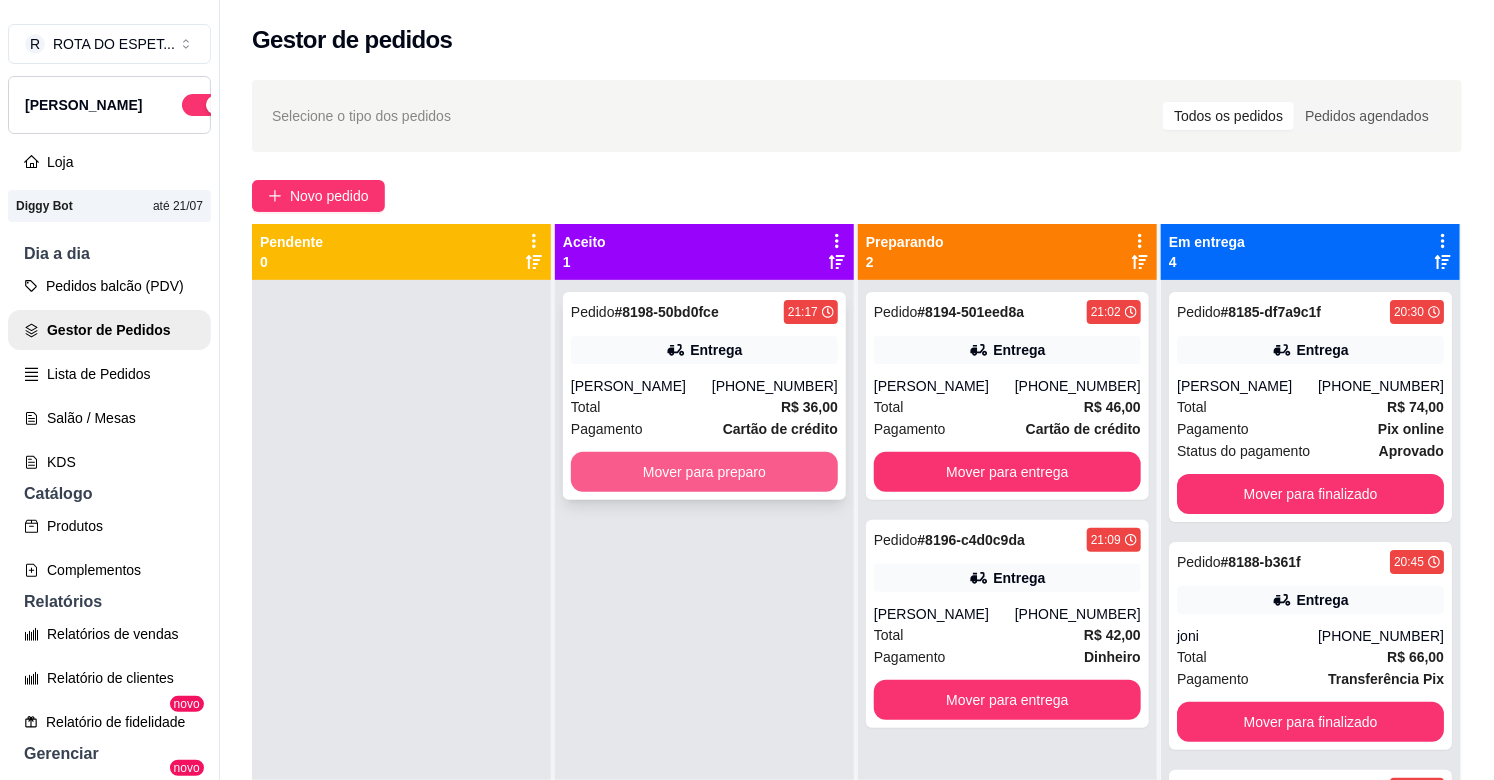 click on "Mover para preparo" at bounding box center (704, 472) 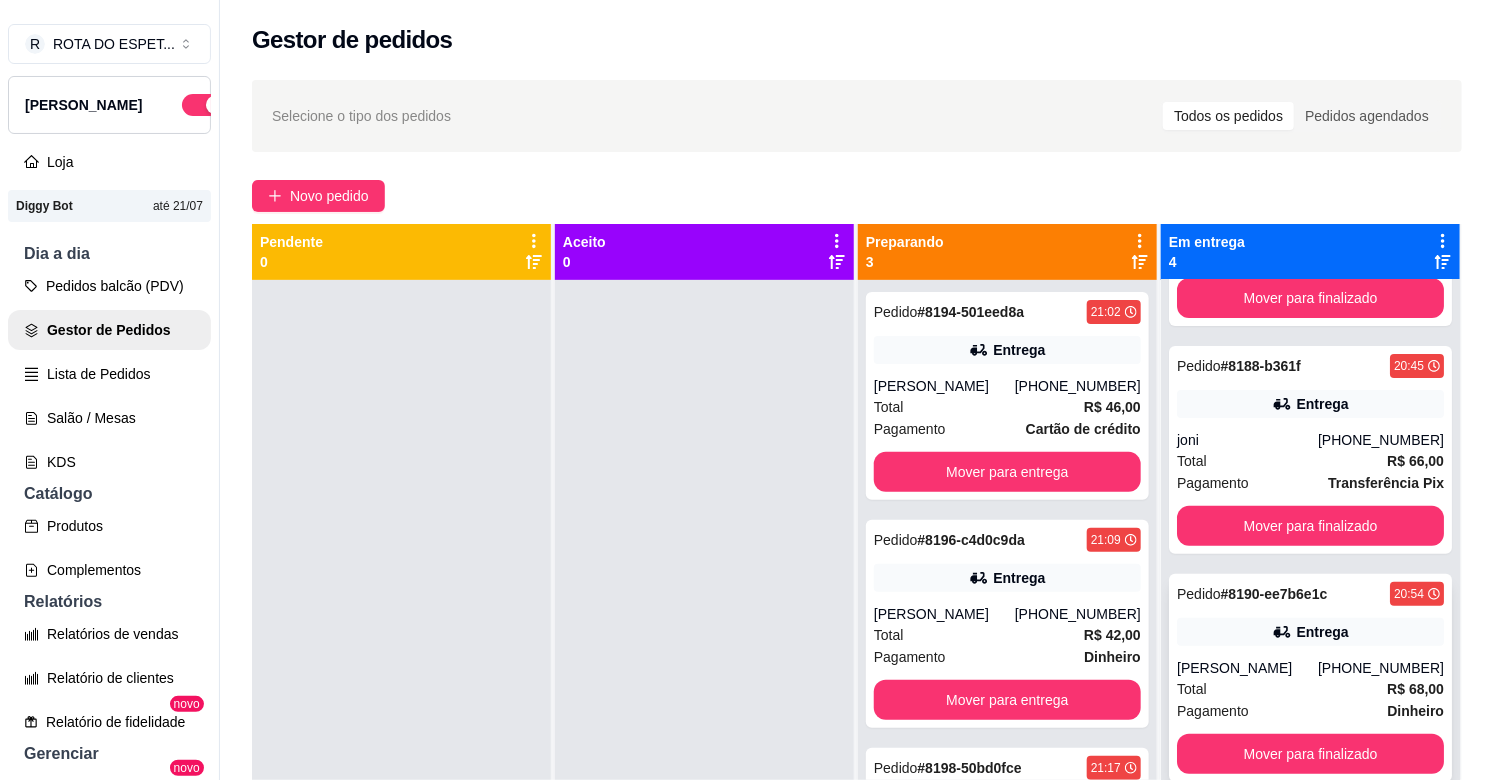 scroll, scrollTop: 215, scrollLeft: 0, axis: vertical 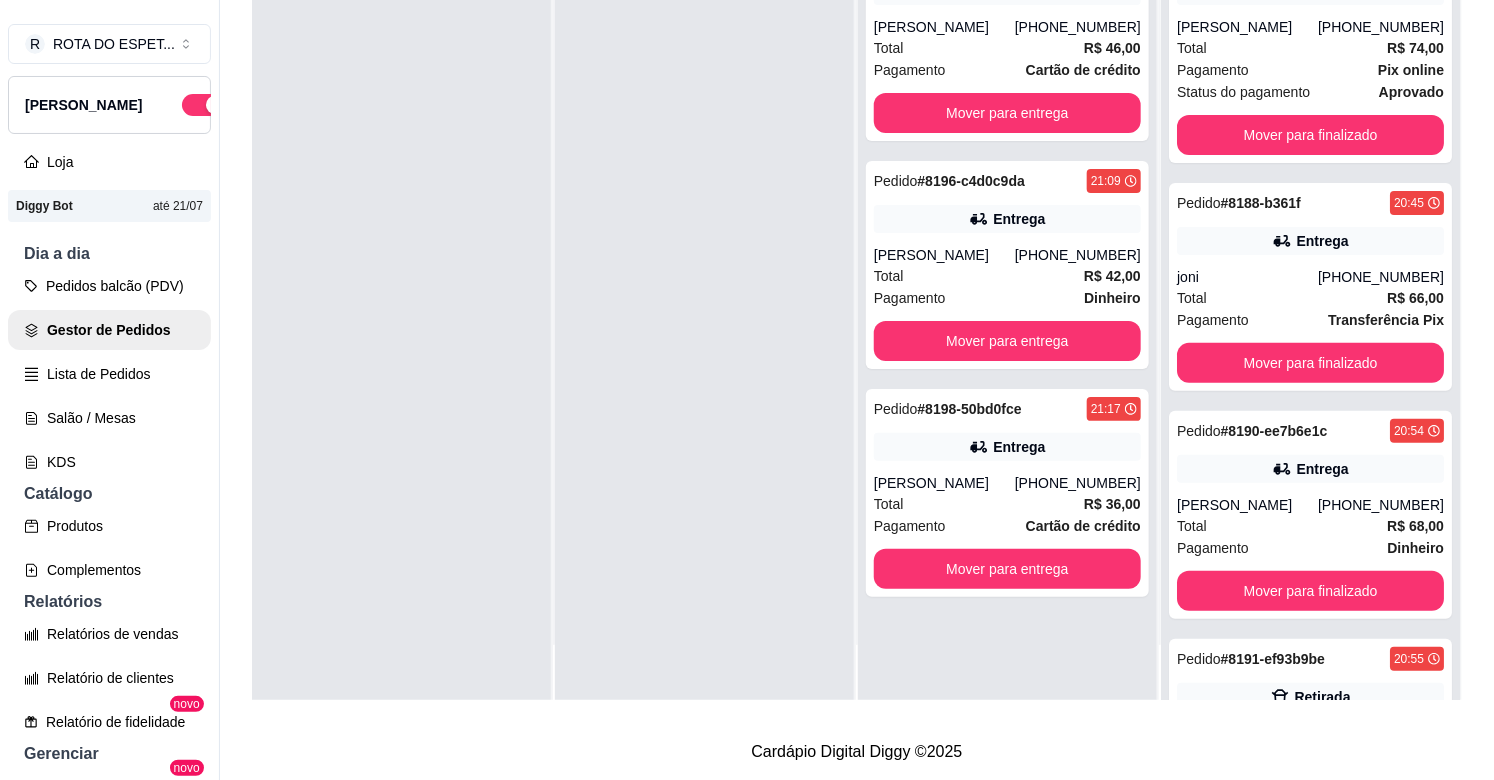 click at bounding box center [704, 311] 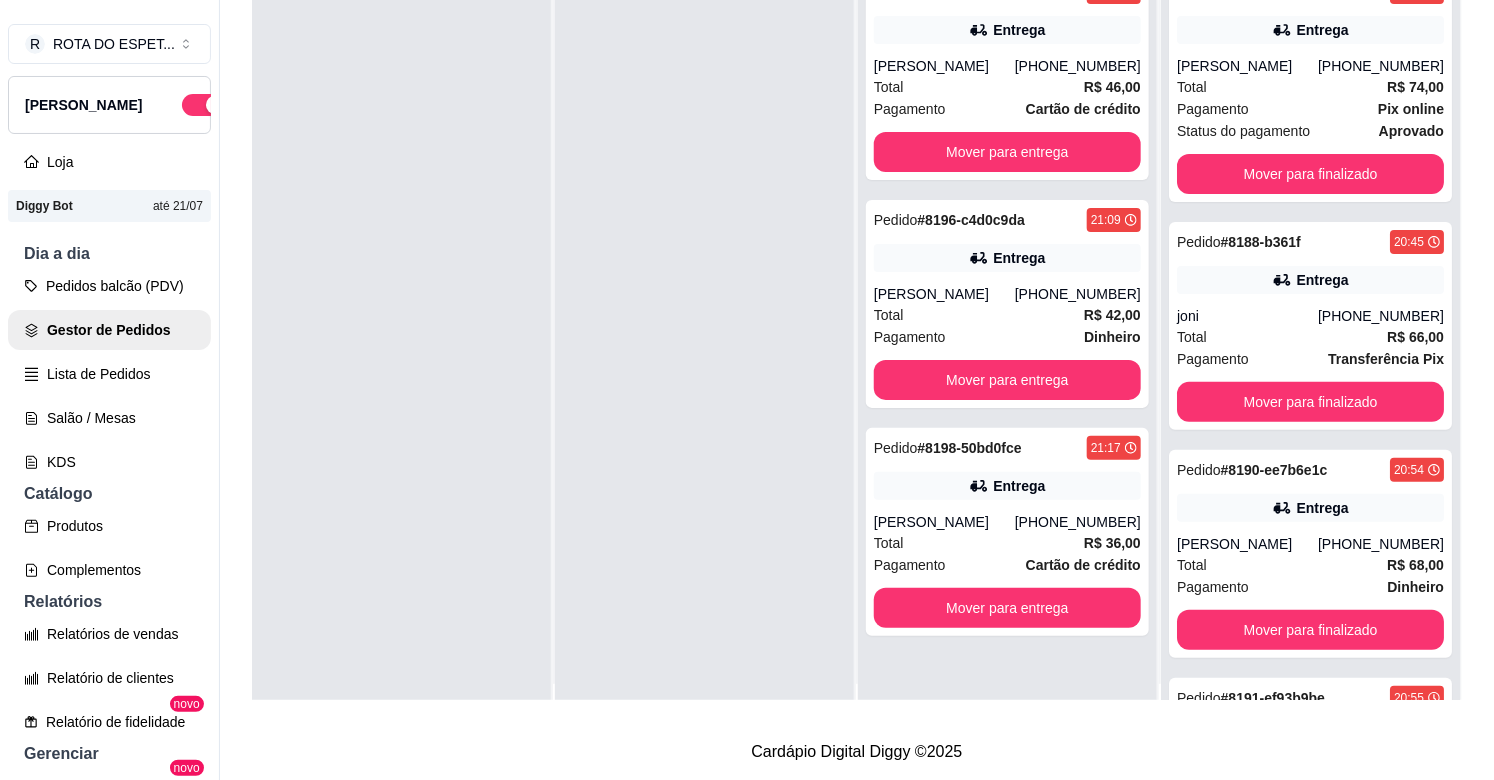 scroll, scrollTop: 0, scrollLeft: 0, axis: both 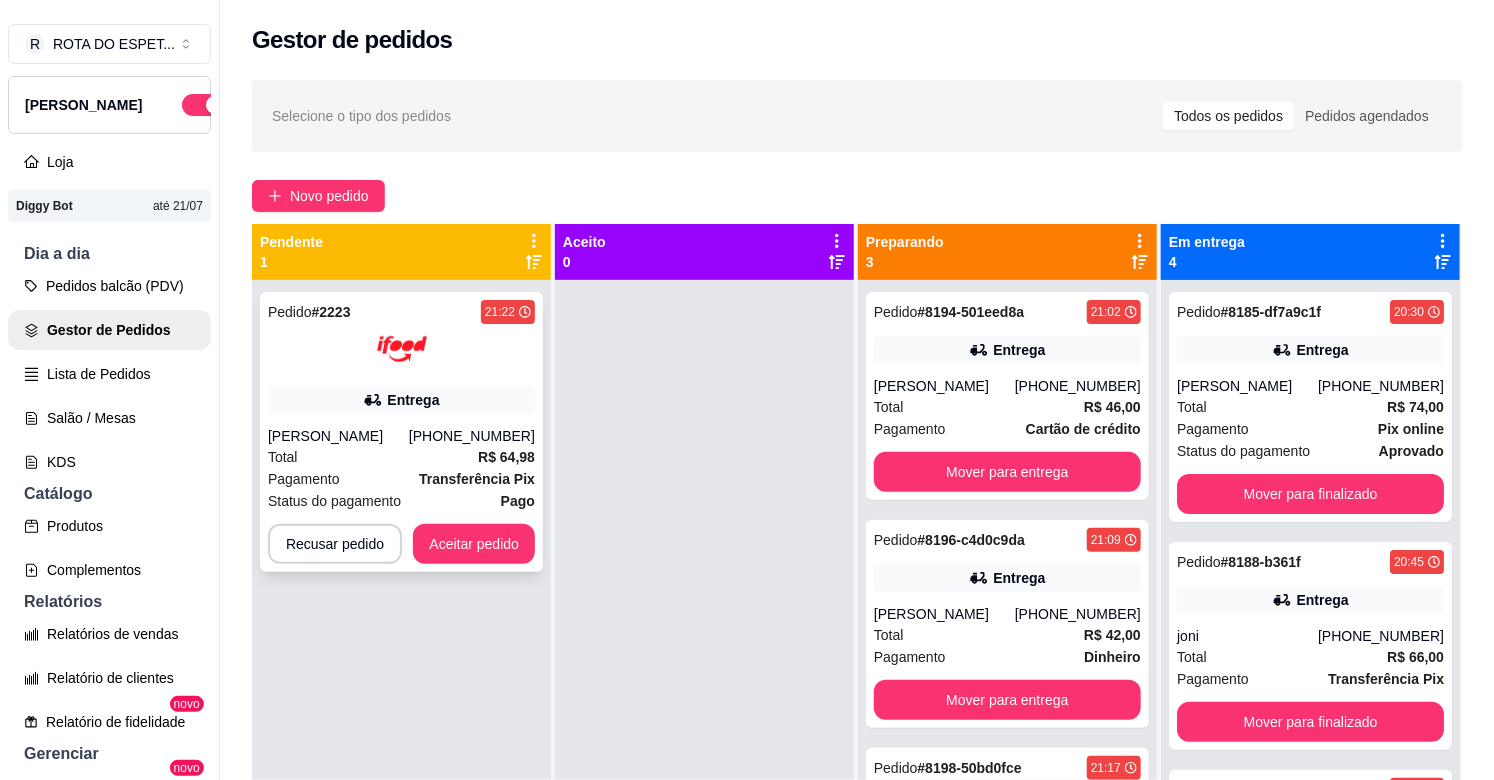 drag, startPoint x: 471, startPoint y: 516, endPoint x: 488, endPoint y: 544, distance: 32.75668 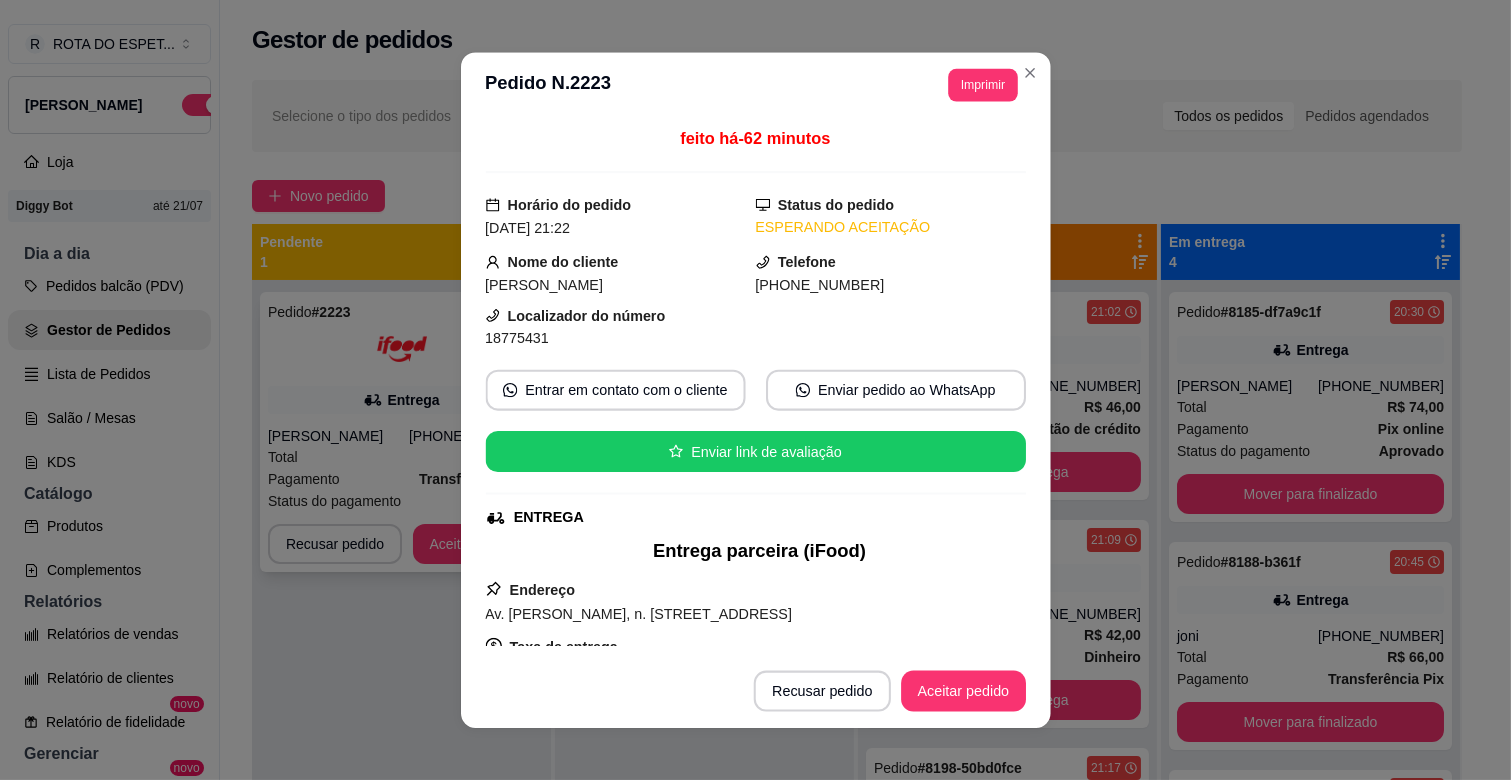 click on "Entrega parceira (iFood)" at bounding box center (759, 550) 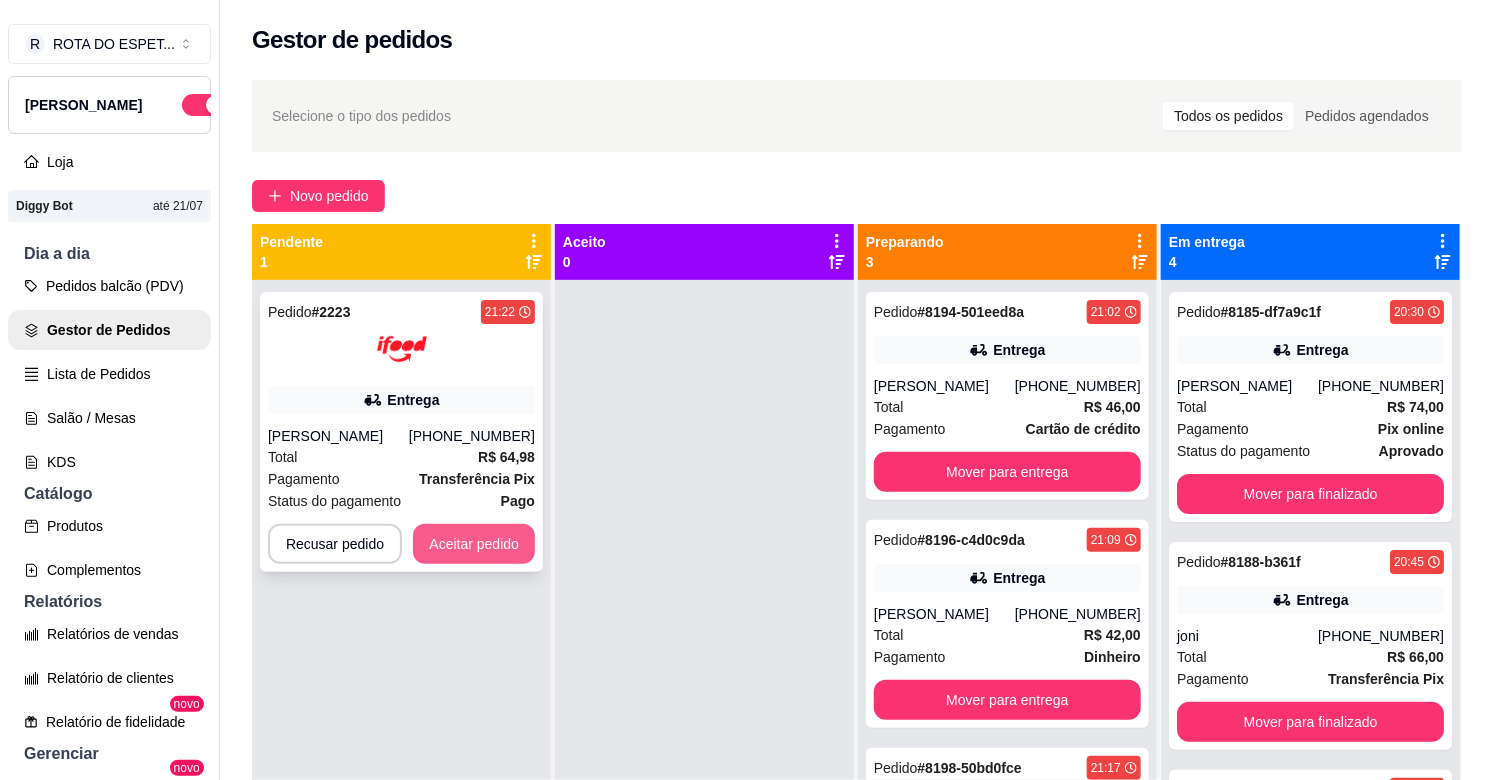 click on "Aceitar pedido" at bounding box center (474, 544) 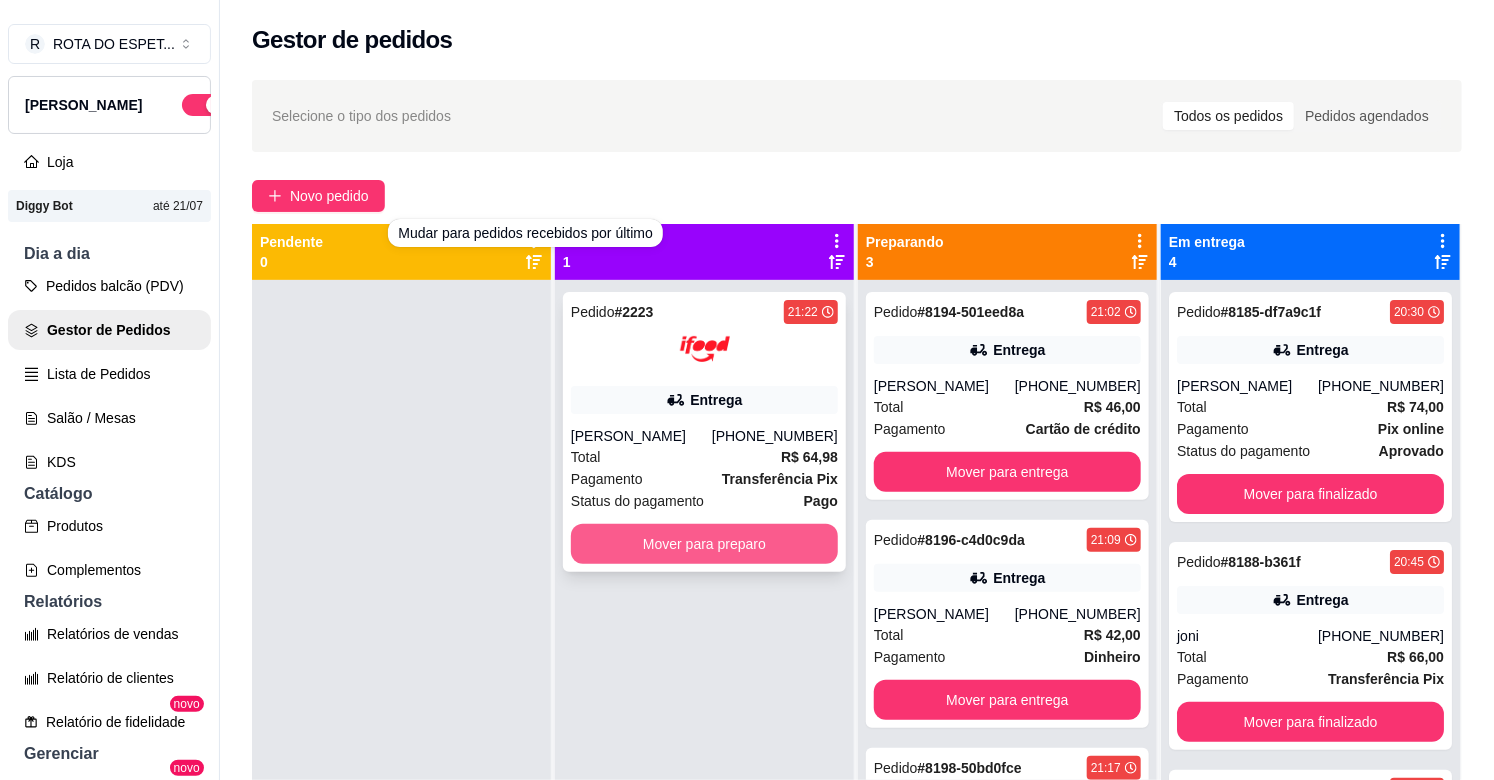 click on "Mover para preparo" at bounding box center (704, 544) 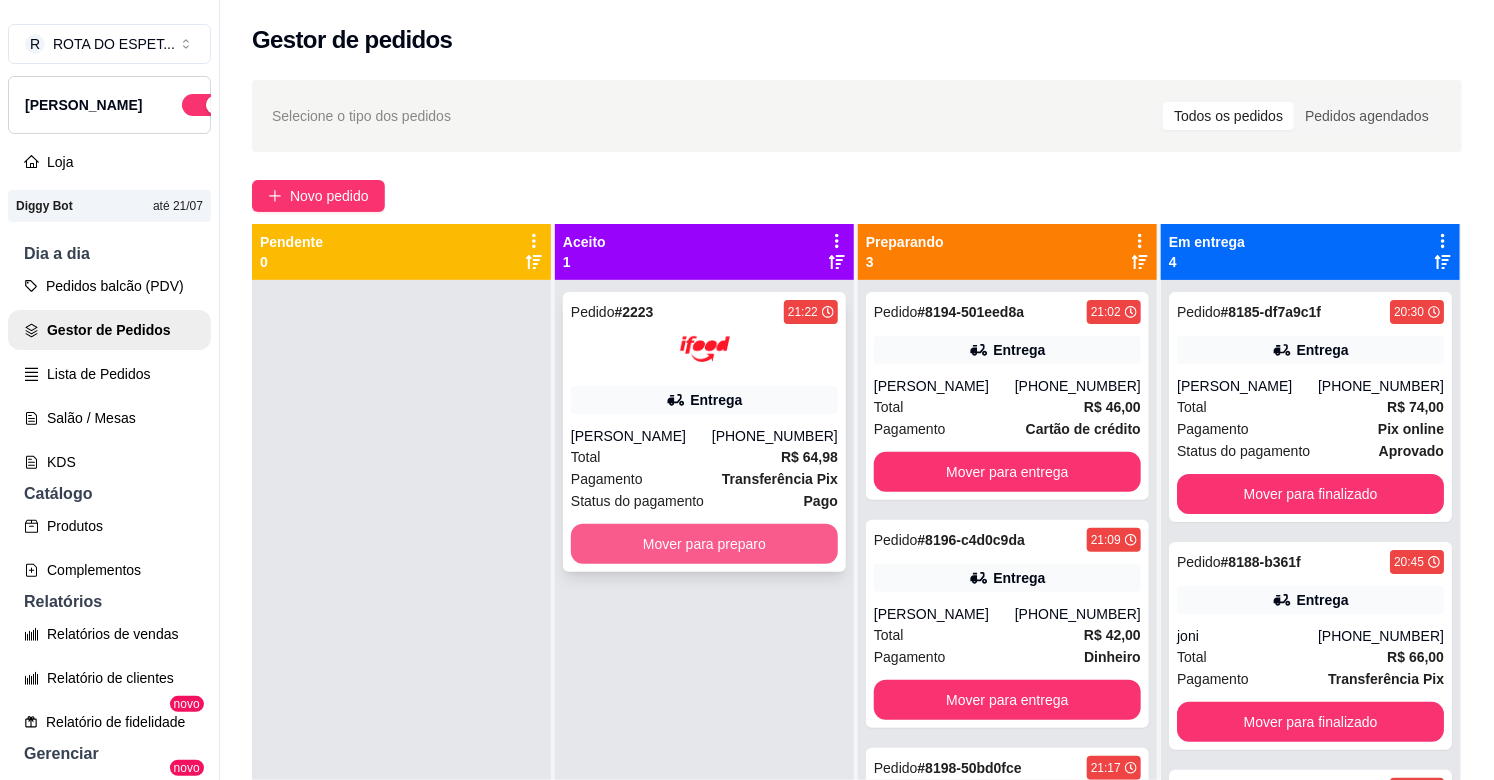 click on "Mover para preparo" at bounding box center (704, 544) 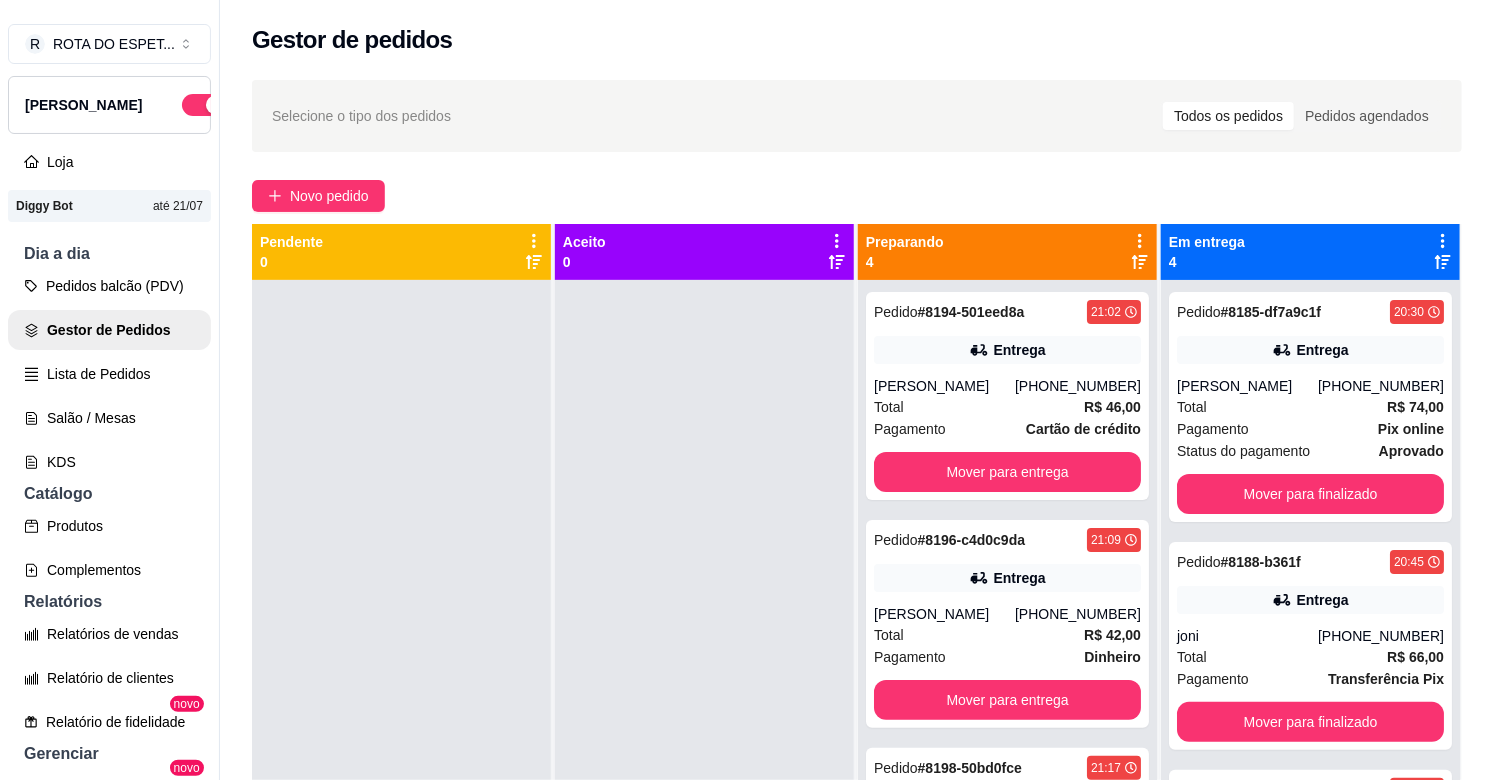 click at bounding box center [704, 670] 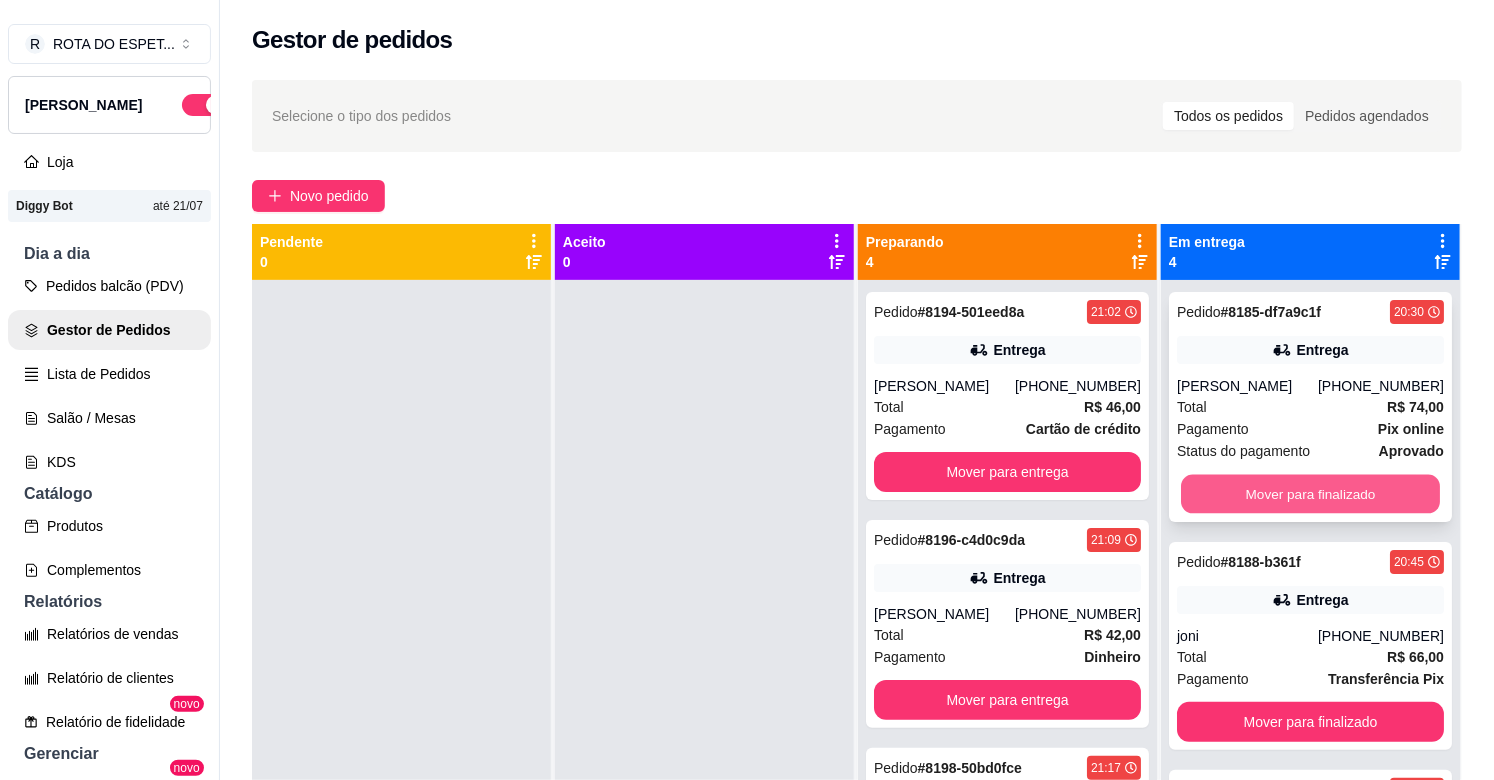 click on "Mover para finalizado" at bounding box center [1310, 494] 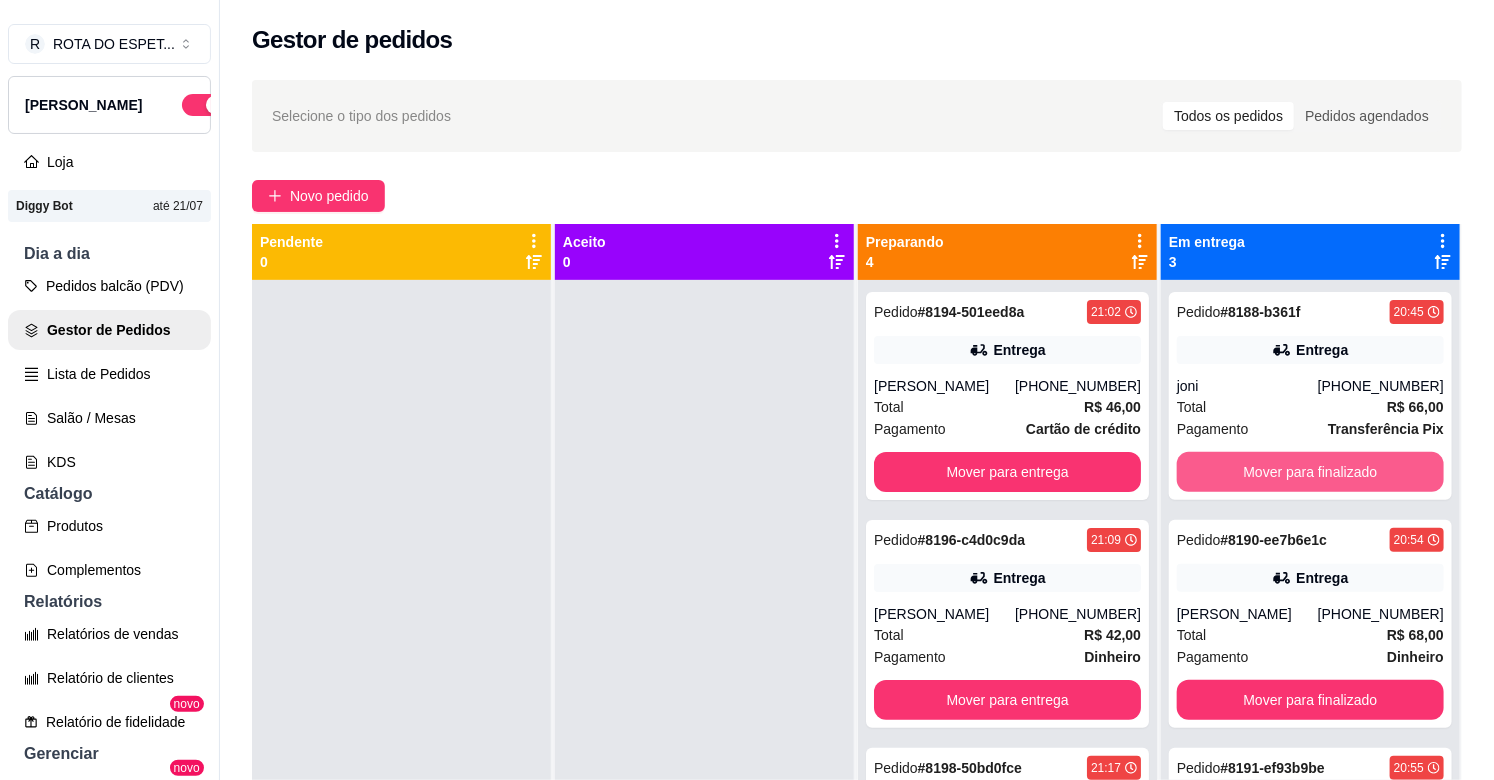 click on "Mover para finalizado" at bounding box center (1310, 472) 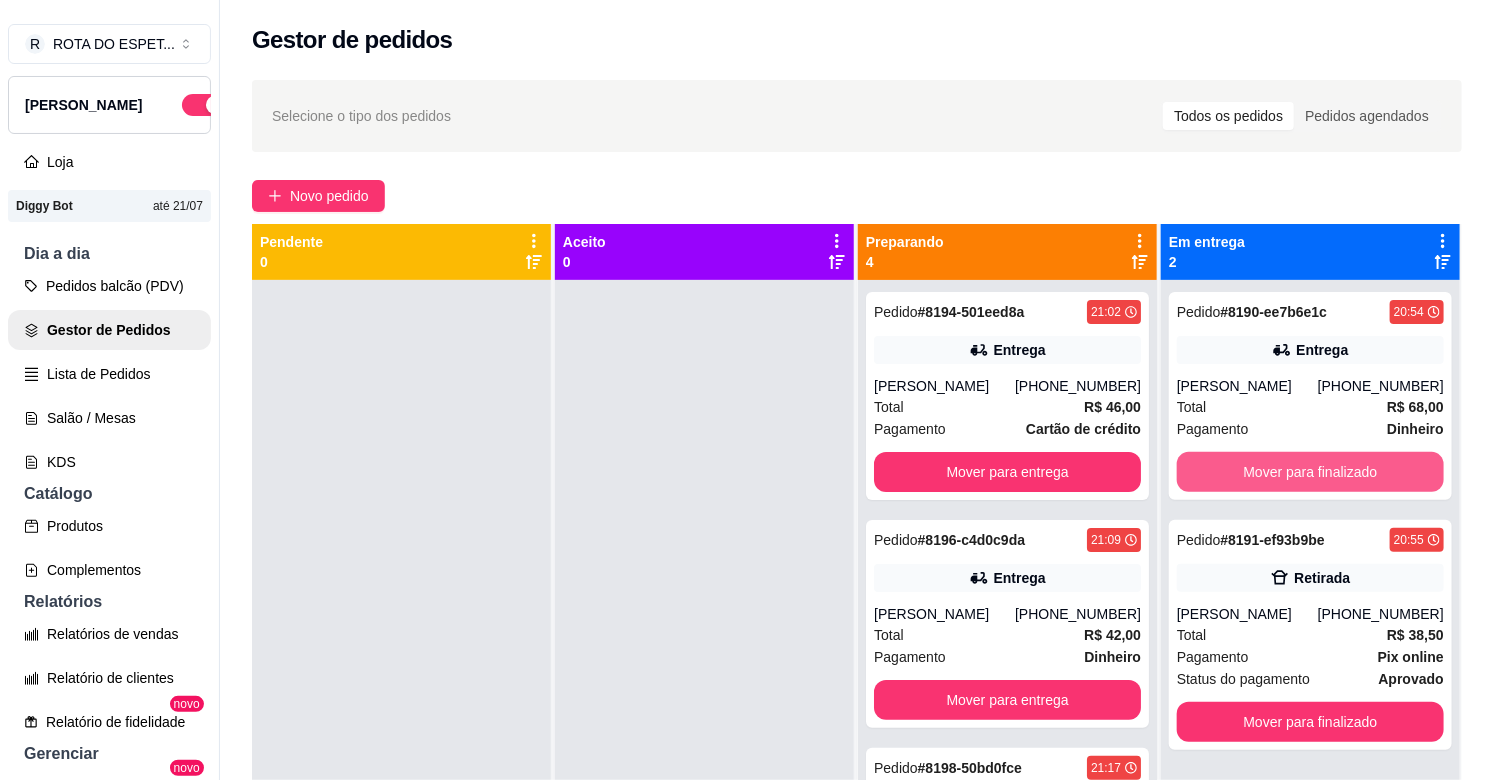 click on "Mover para finalizado" at bounding box center (1310, 472) 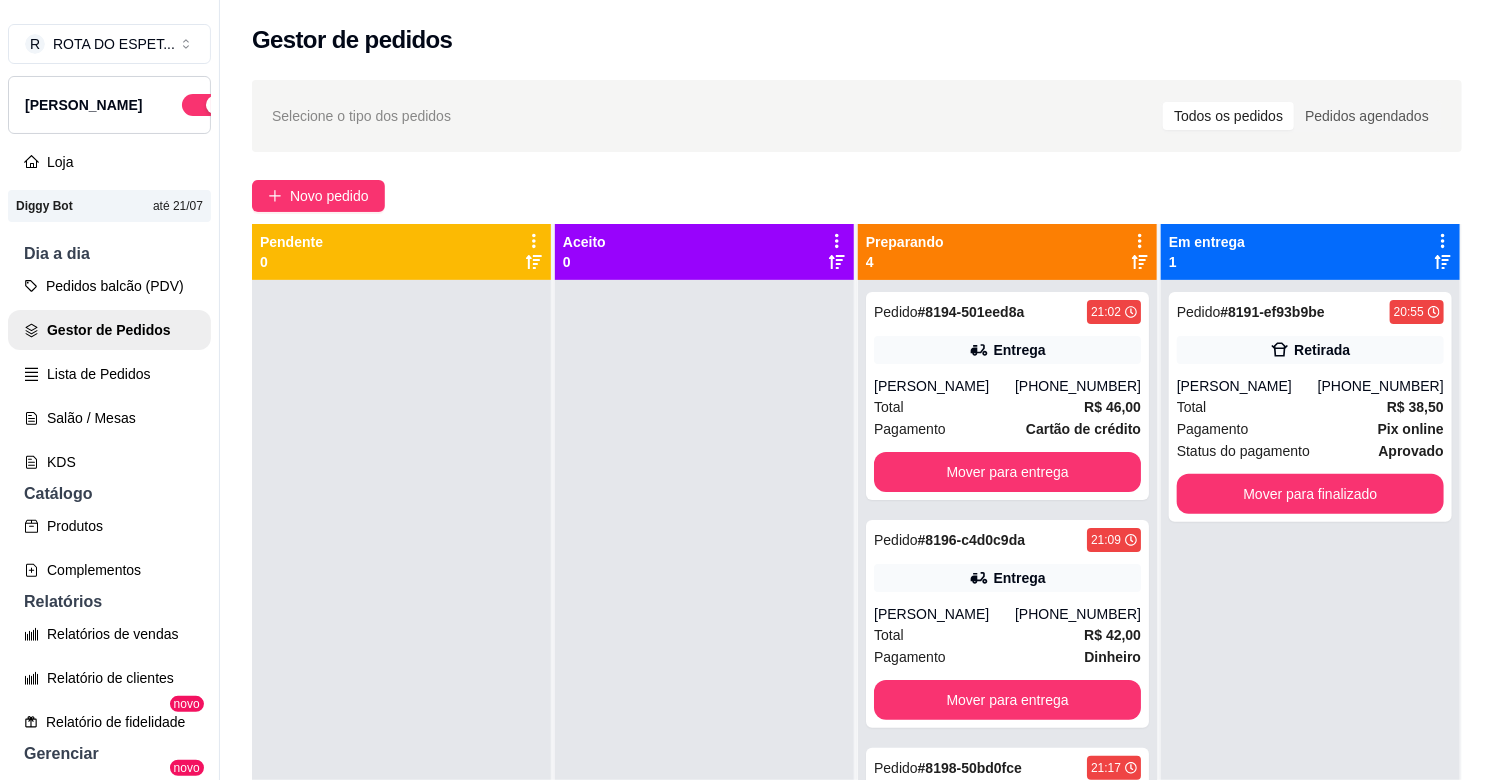 click at bounding box center [704, 670] 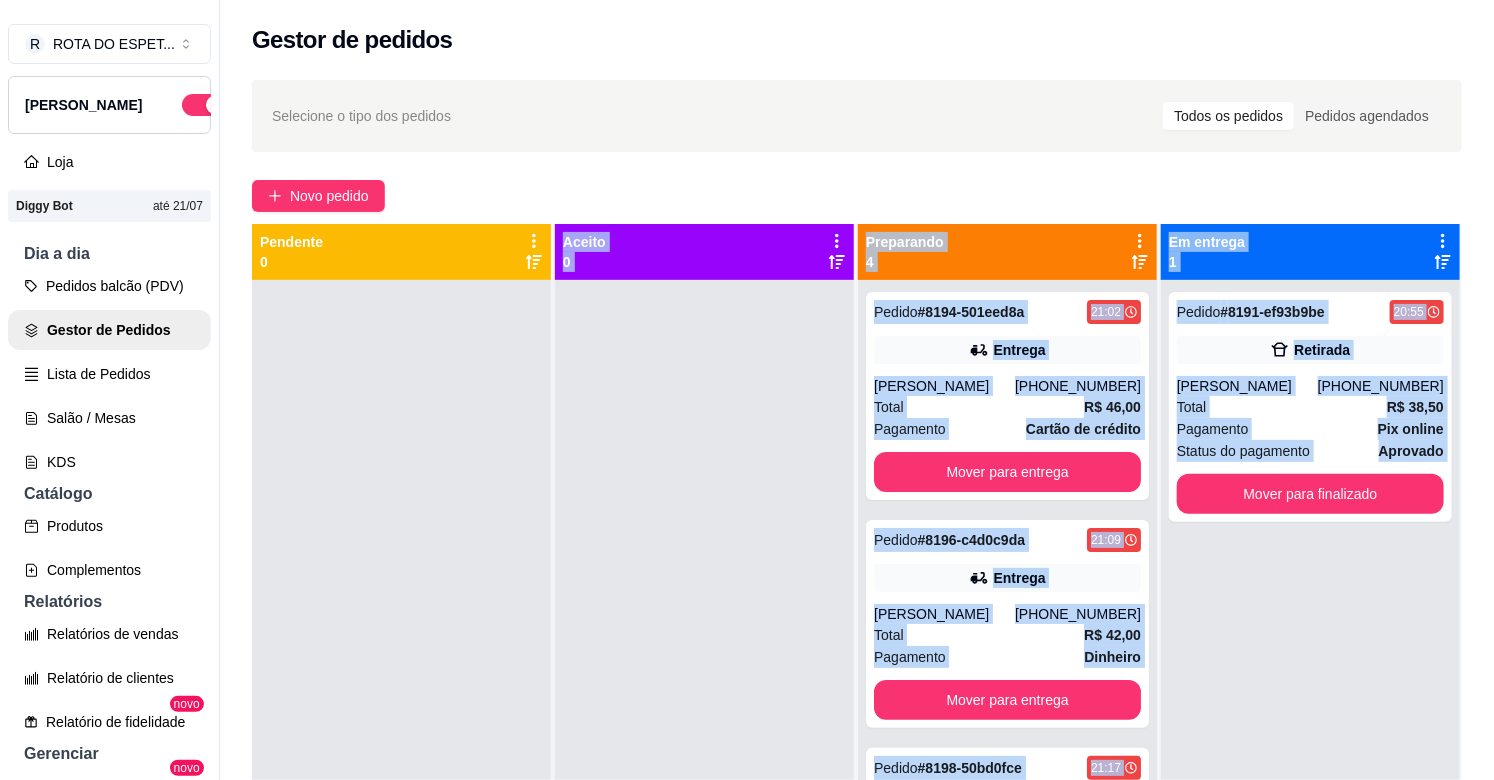 drag, startPoint x: 266, startPoint y: 298, endPoint x: 1510, endPoint y: 568, distance: 1272.9635 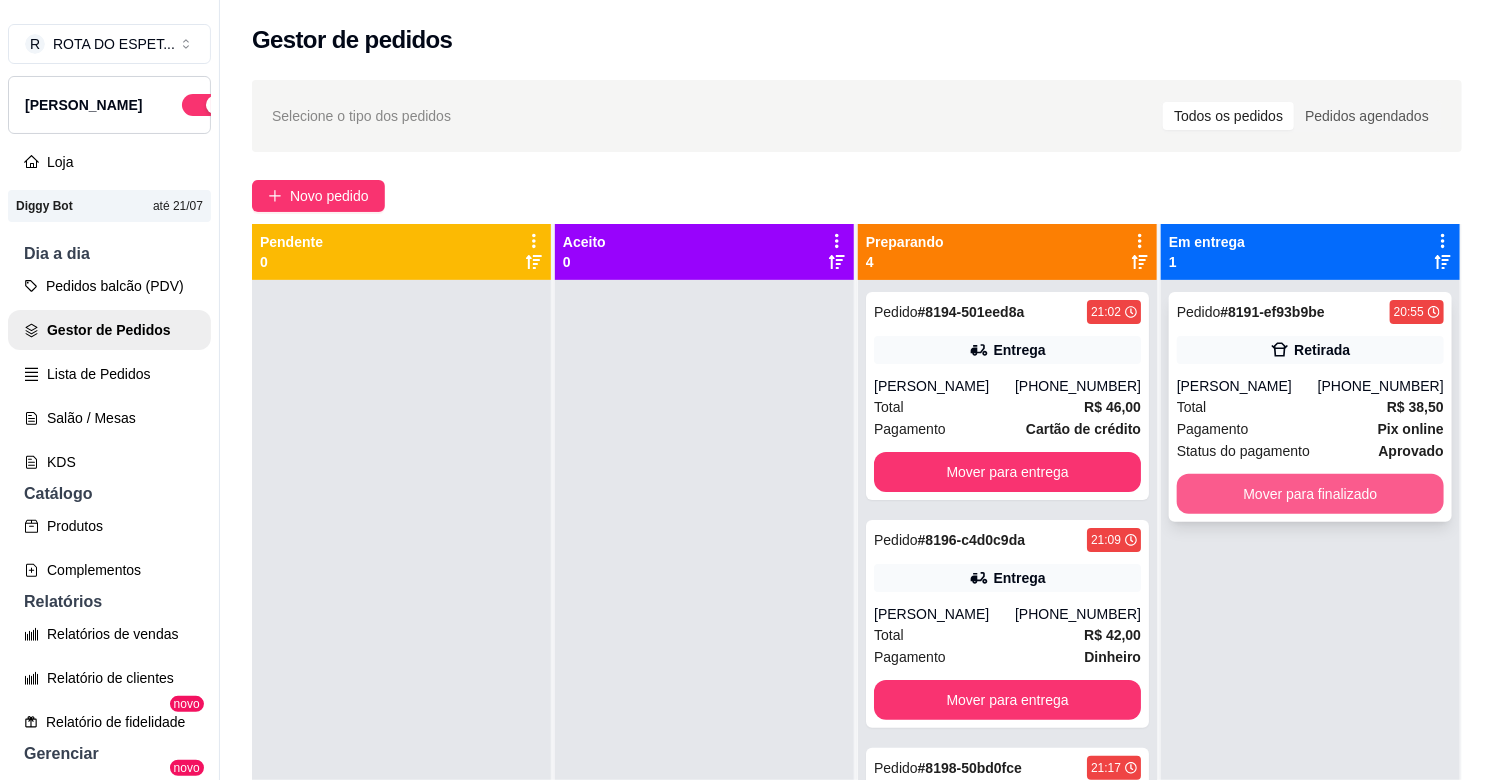 click on "Mover para finalizado" at bounding box center (1310, 494) 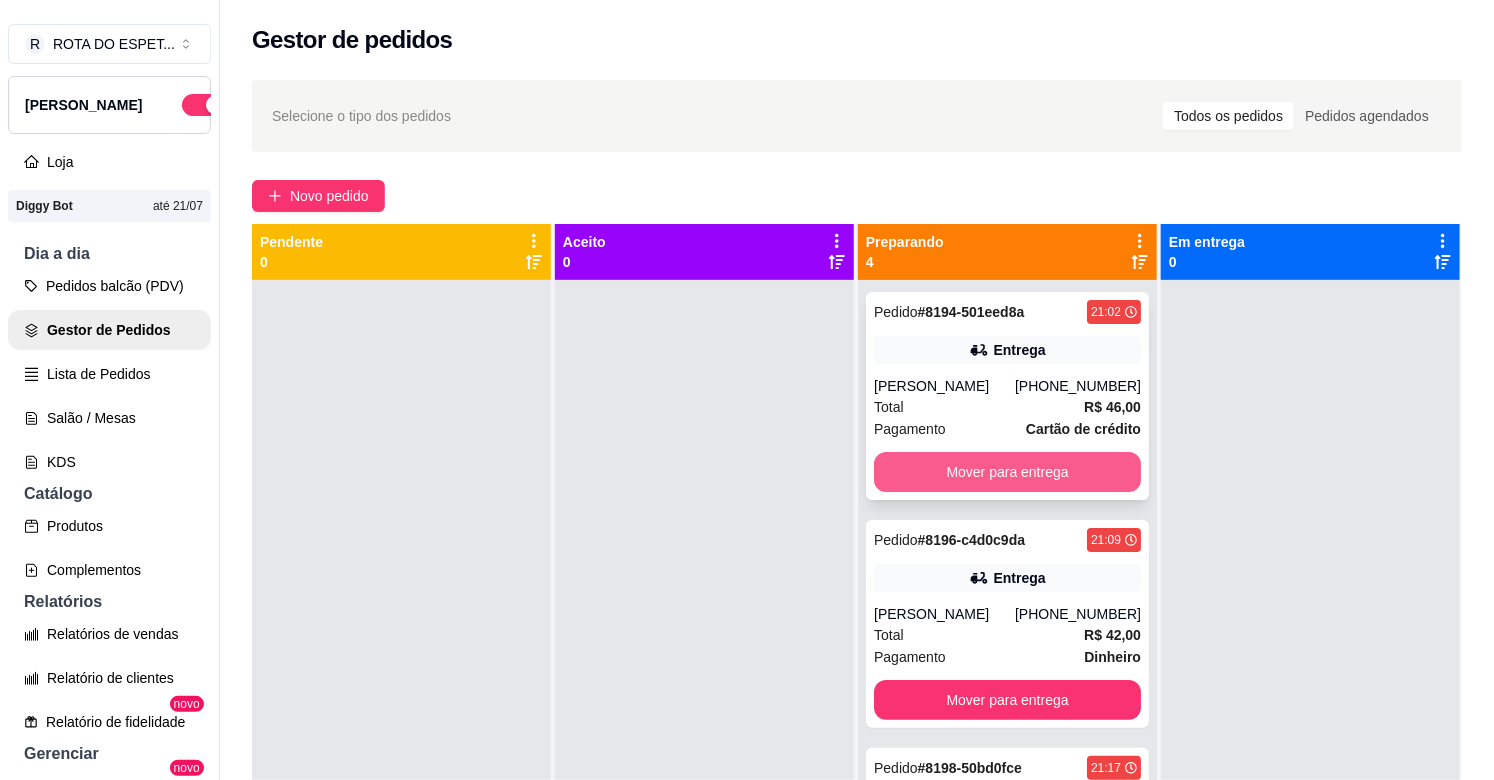click on "Mover para entrega" at bounding box center [1007, 472] 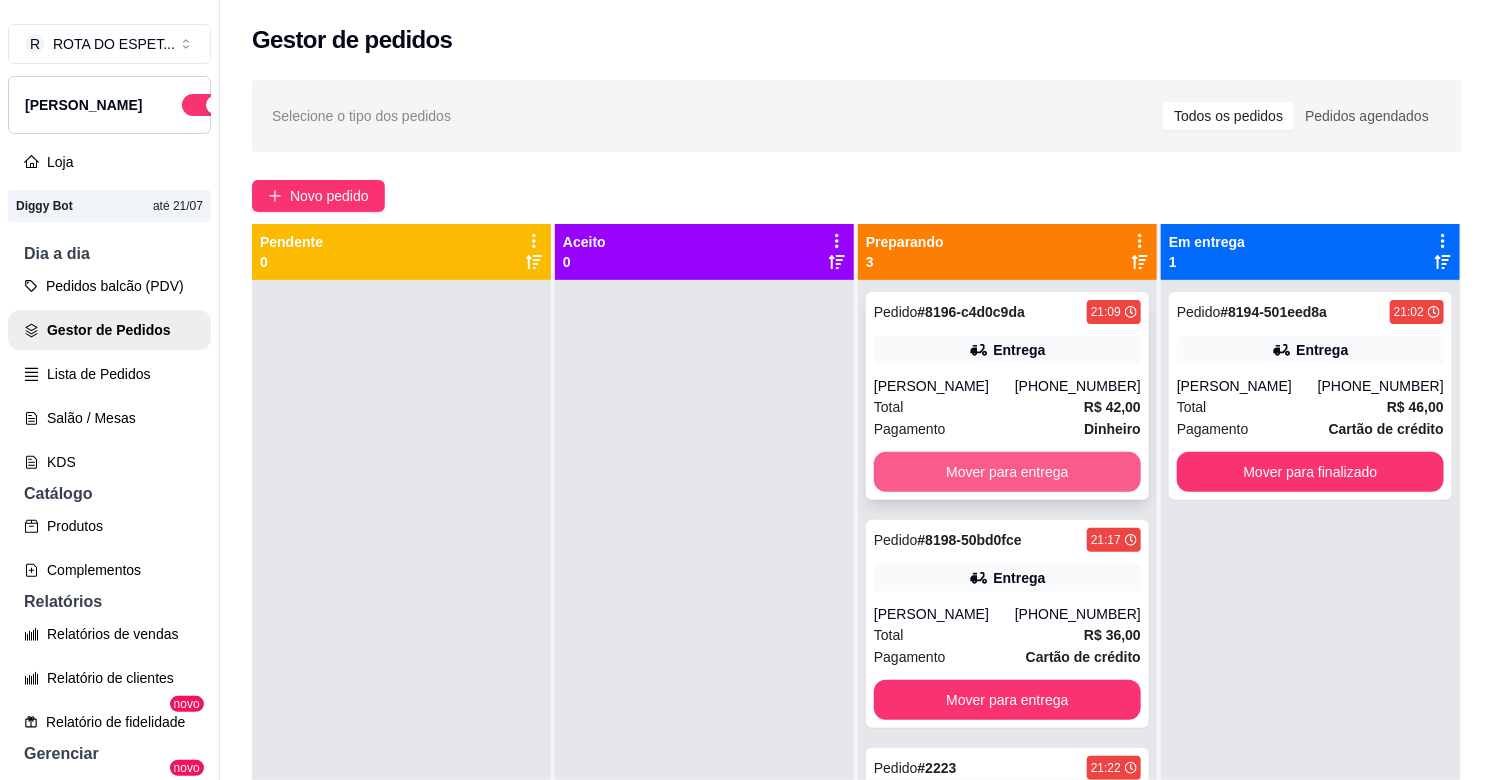 click on "Mover para entrega" at bounding box center (1007, 472) 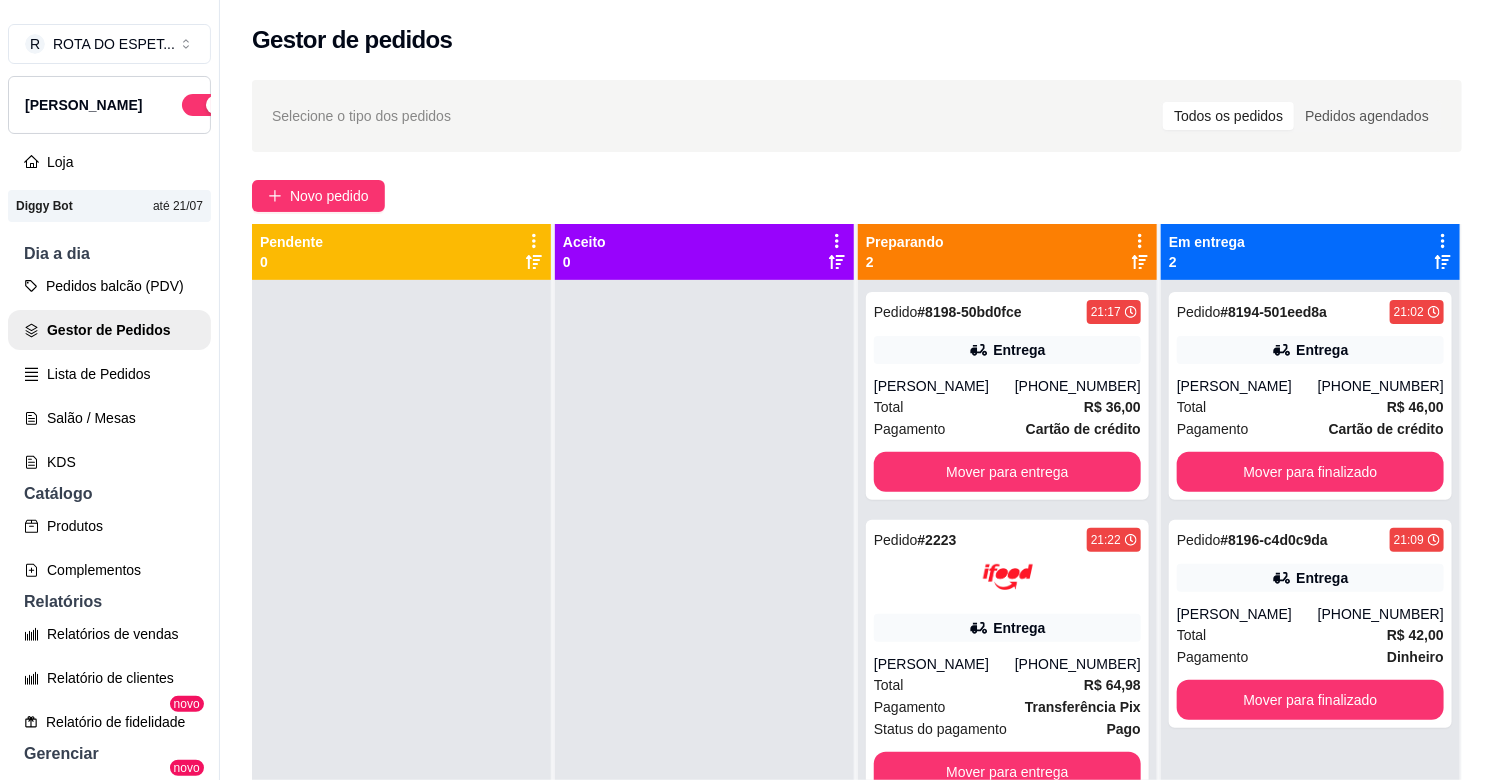 click at bounding box center (704, 670) 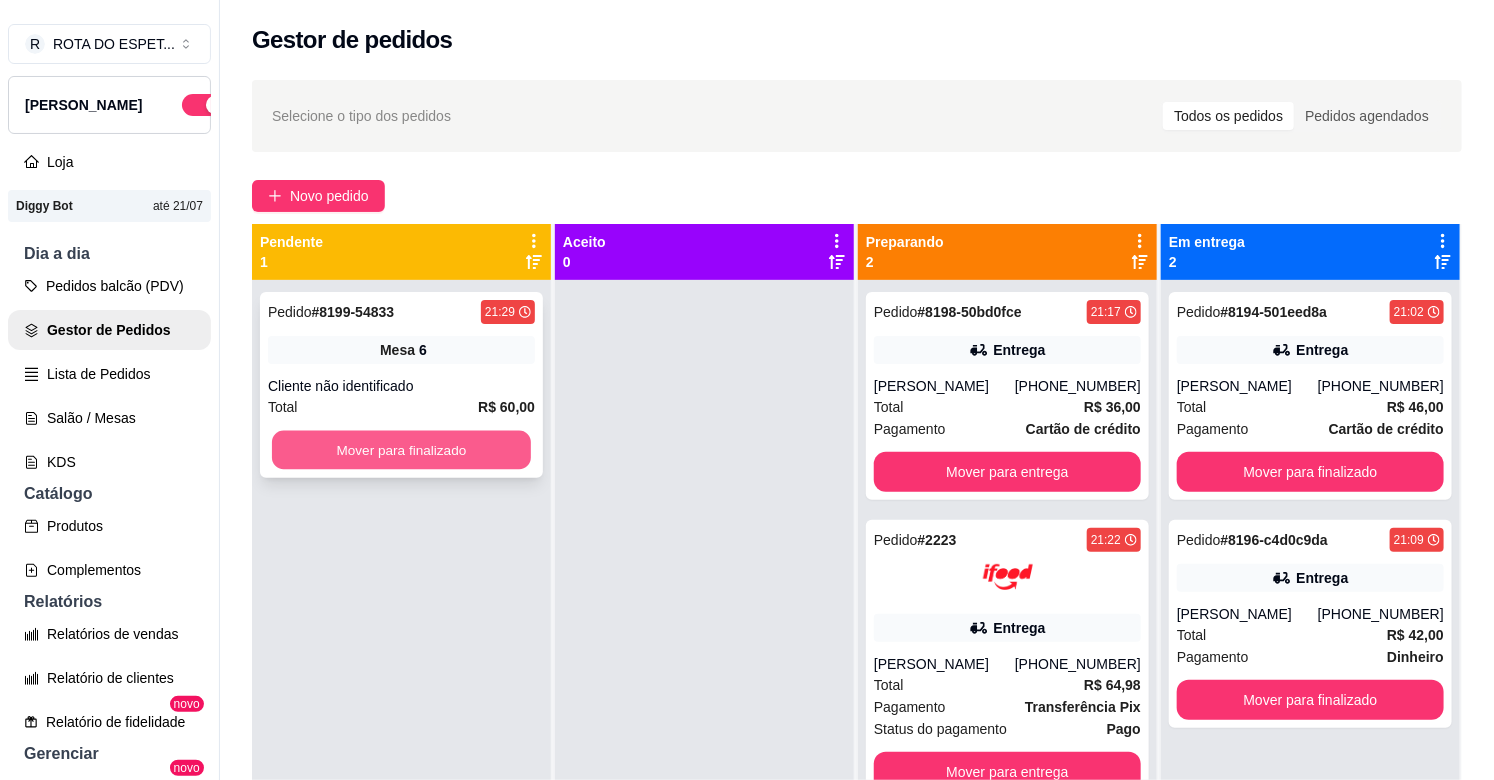 click on "Mover para finalizado" at bounding box center (401, 450) 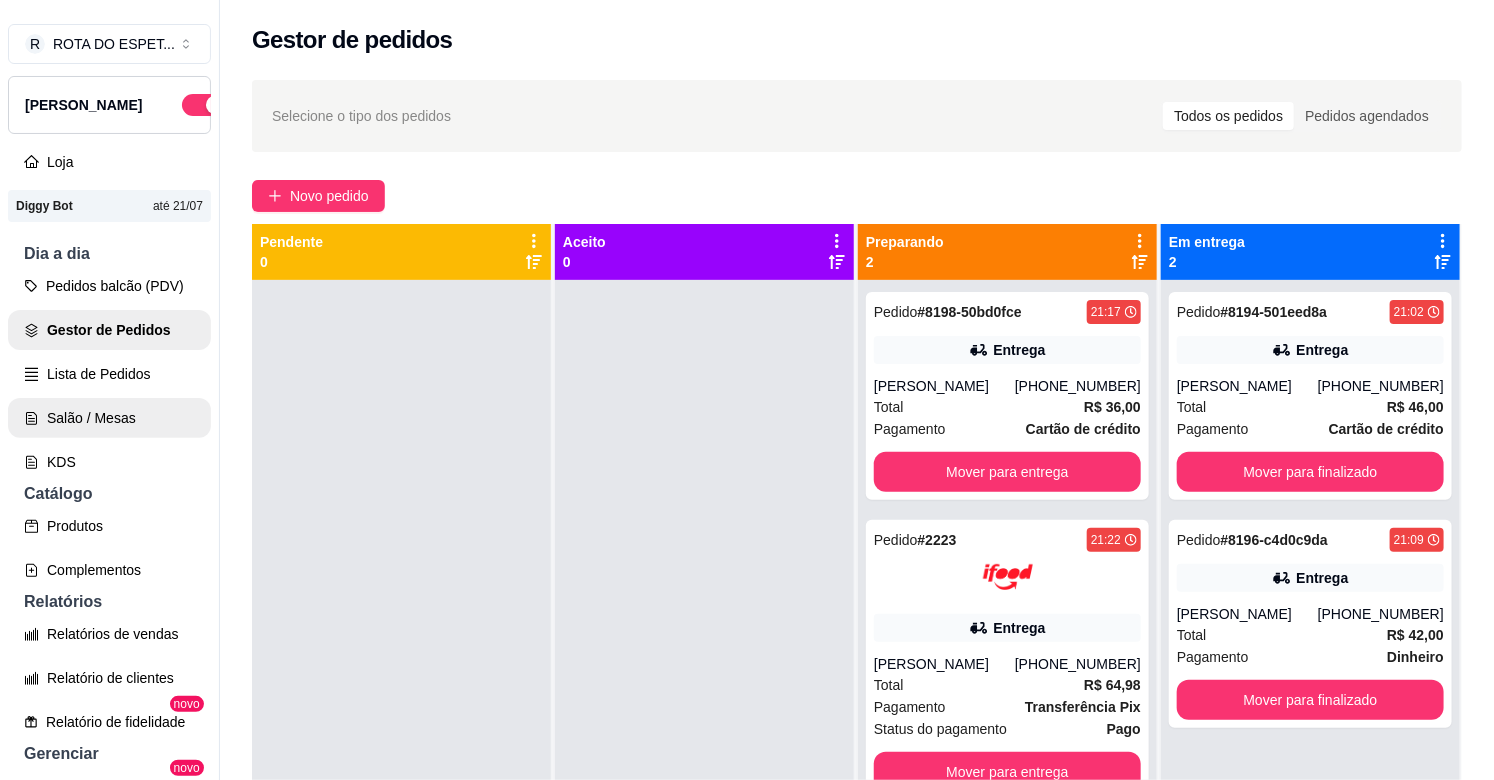 click on "Salão / Mesas" at bounding box center (109, 418) 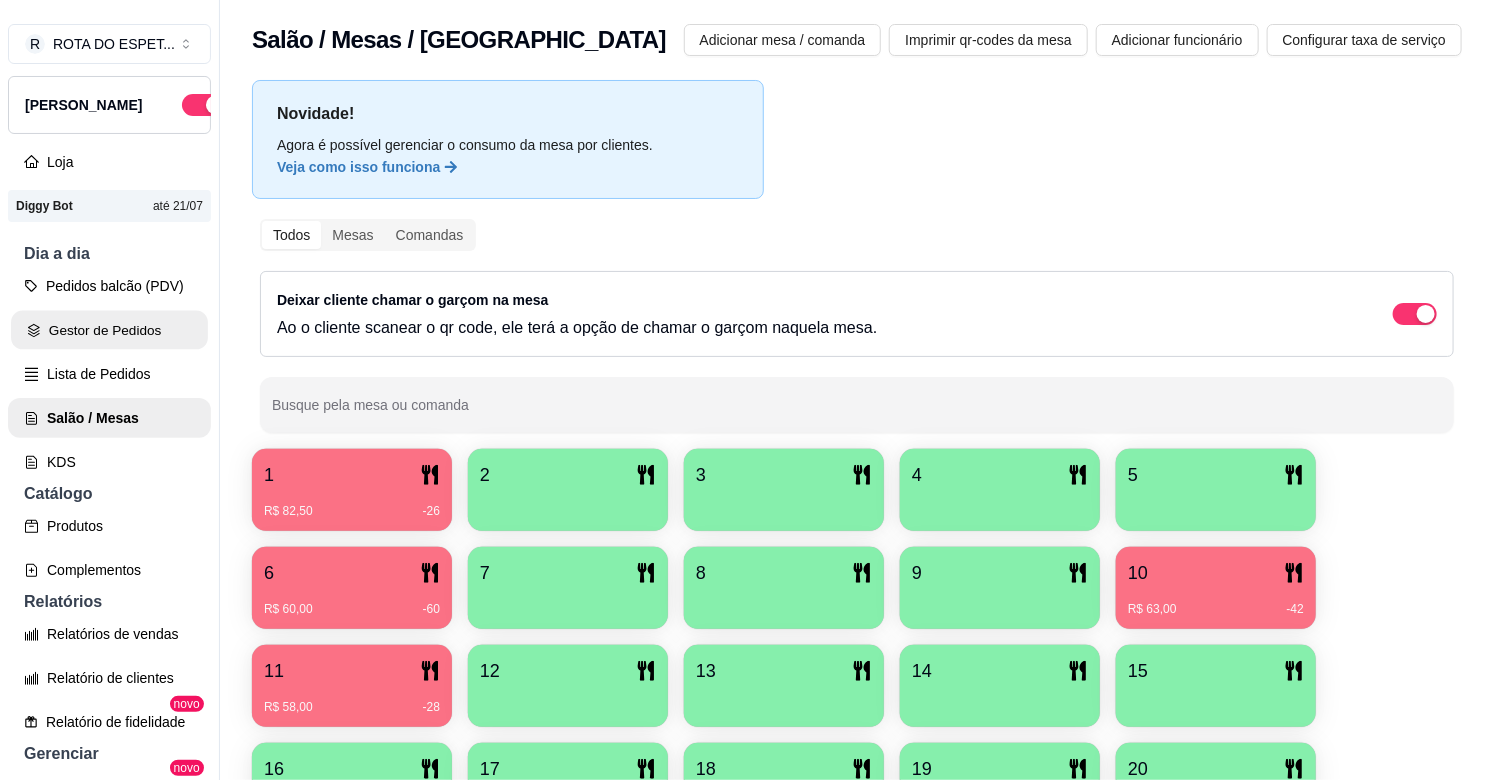 click on "Gestor de Pedidos" at bounding box center [109, 330] 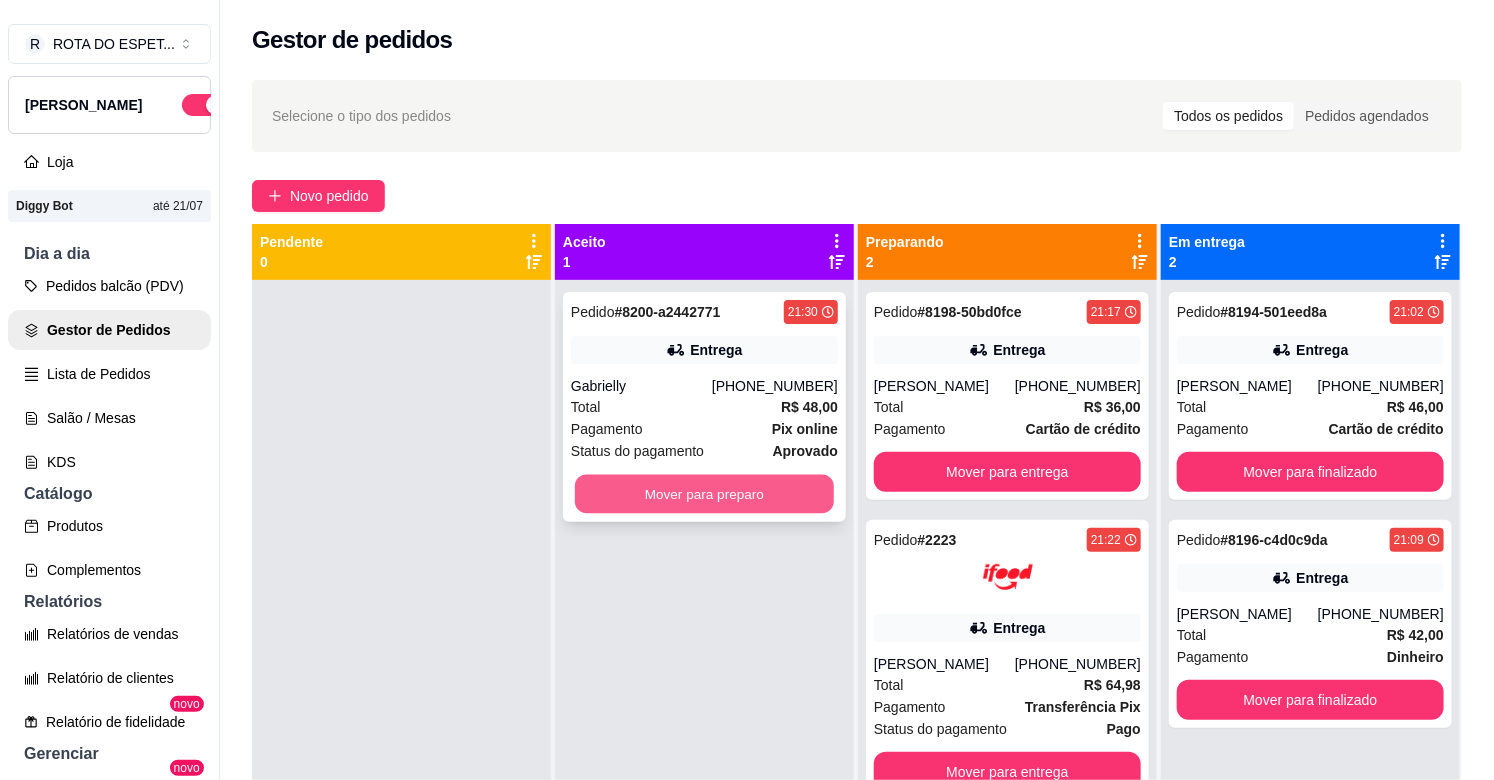 click on "Mover para preparo" at bounding box center [704, 494] 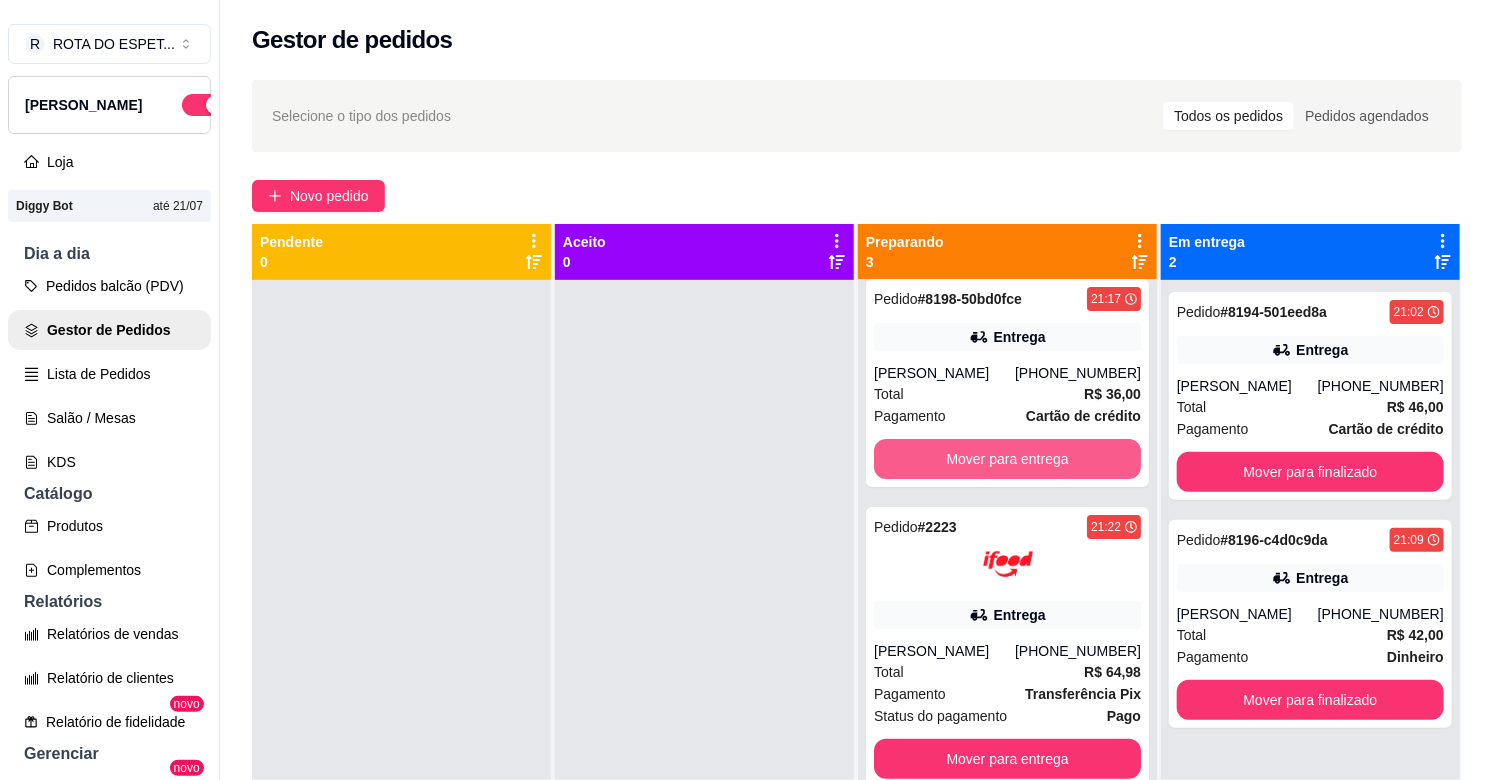 scroll, scrollTop: 17, scrollLeft: 0, axis: vertical 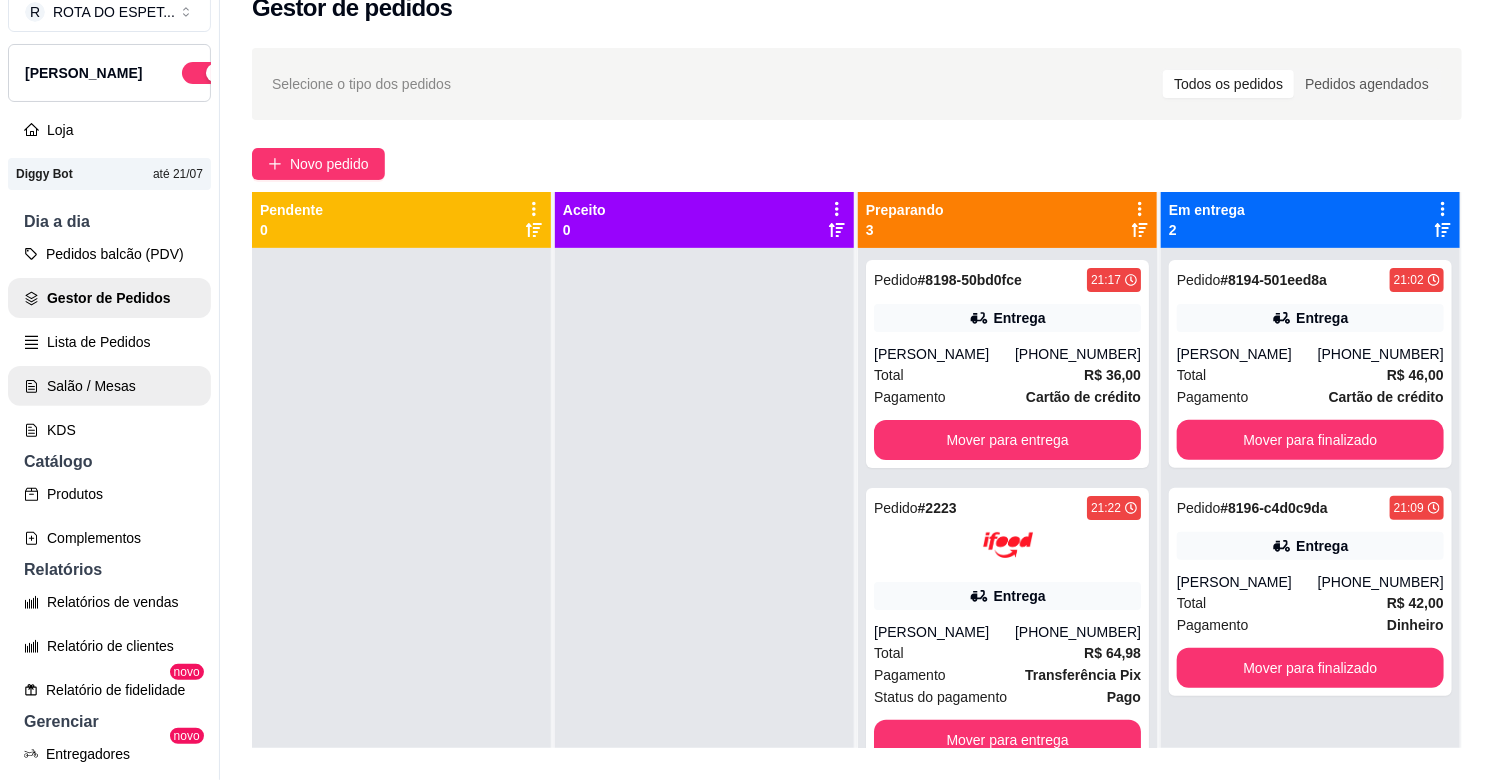 click on "Salão / Mesas" at bounding box center (109, 386) 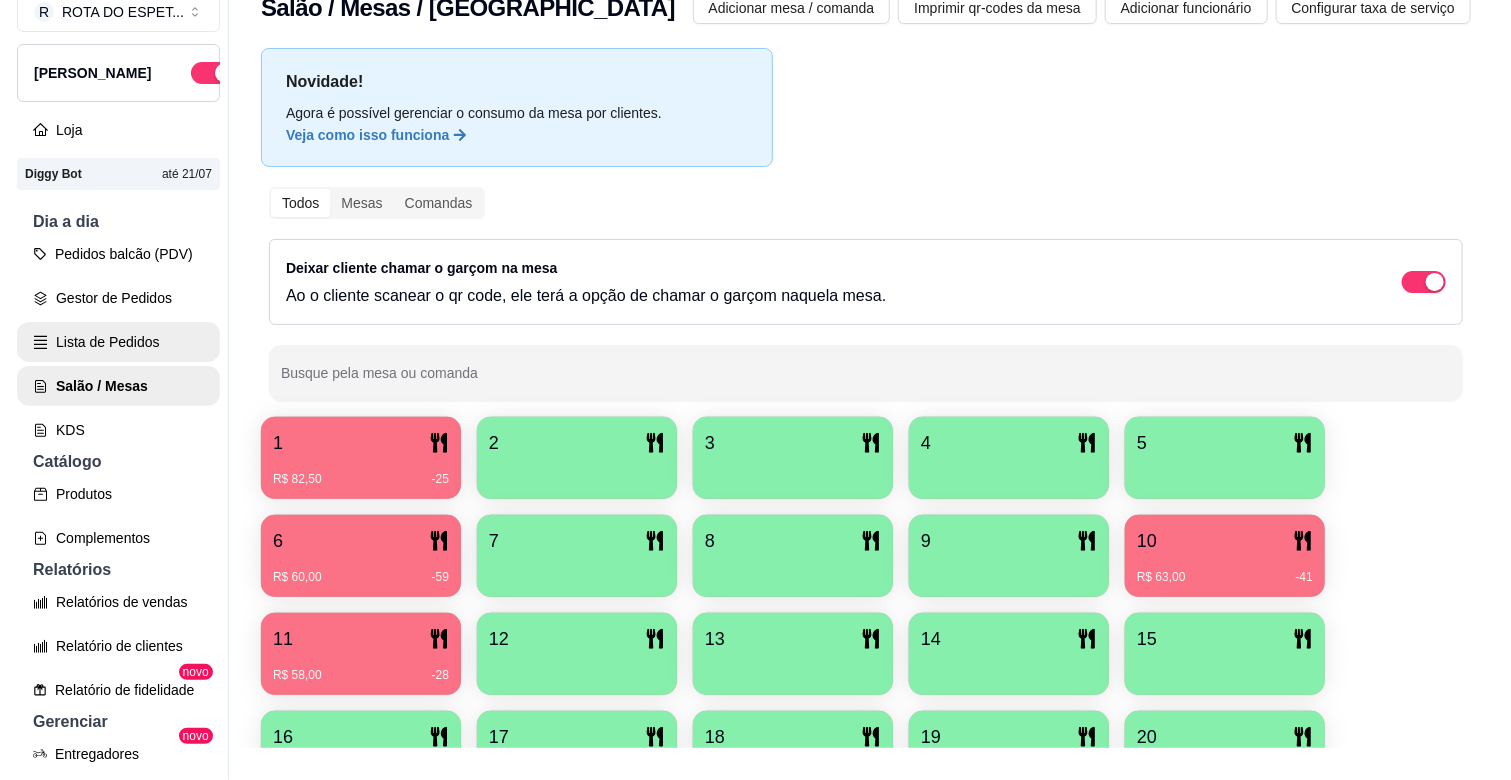 scroll, scrollTop: 0, scrollLeft: 0, axis: both 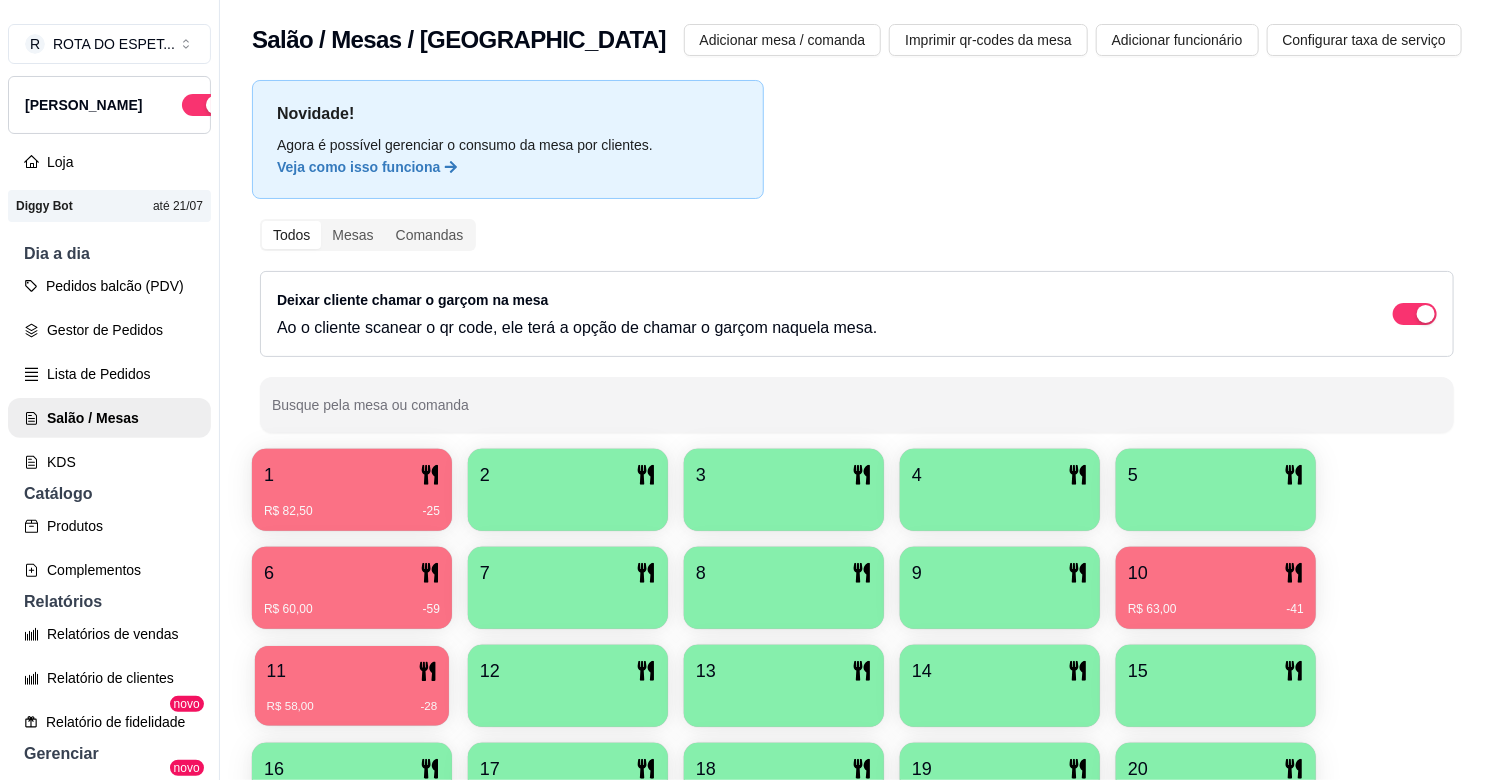 click on "11" at bounding box center (352, 671) 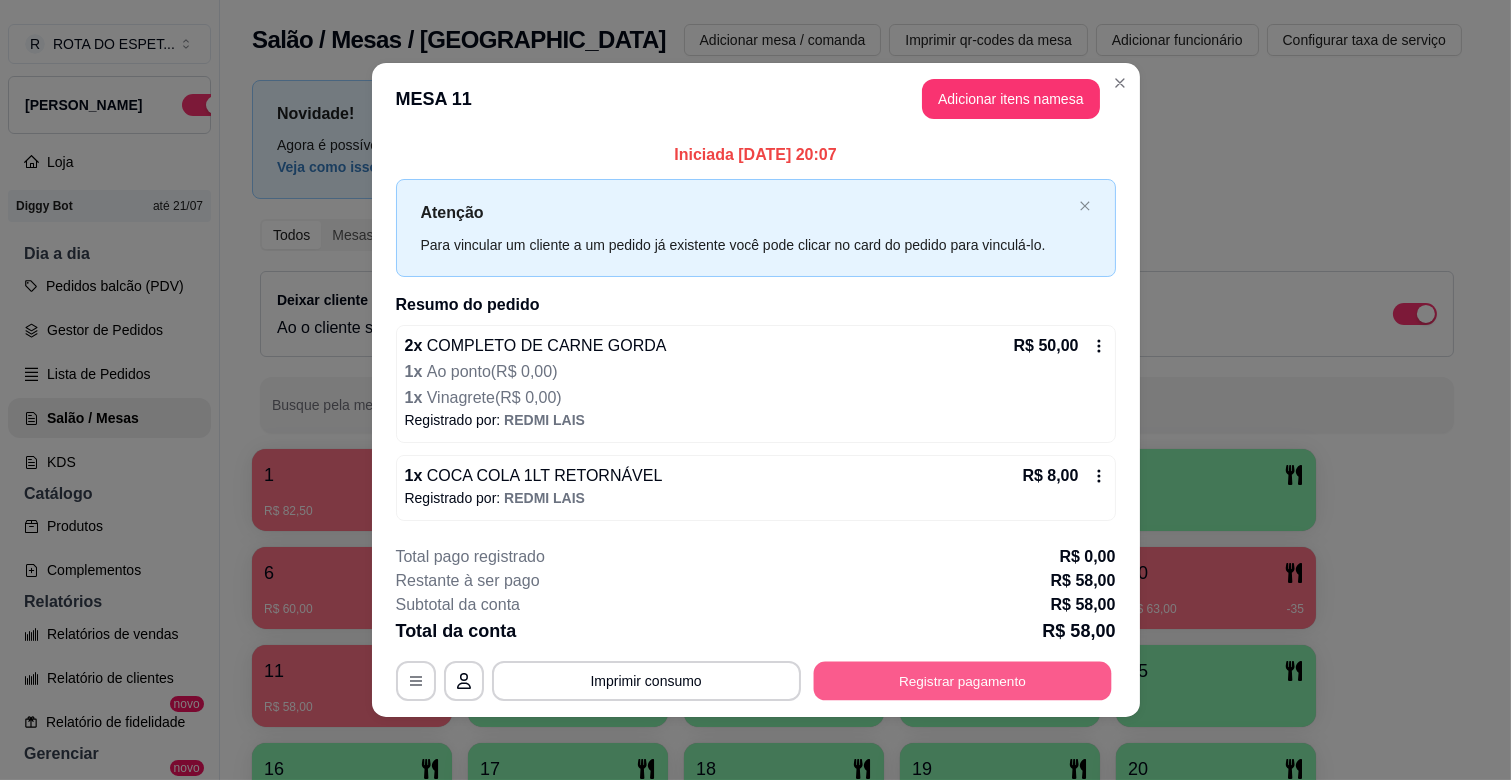 click on "Registrar pagamento" at bounding box center [962, 680] 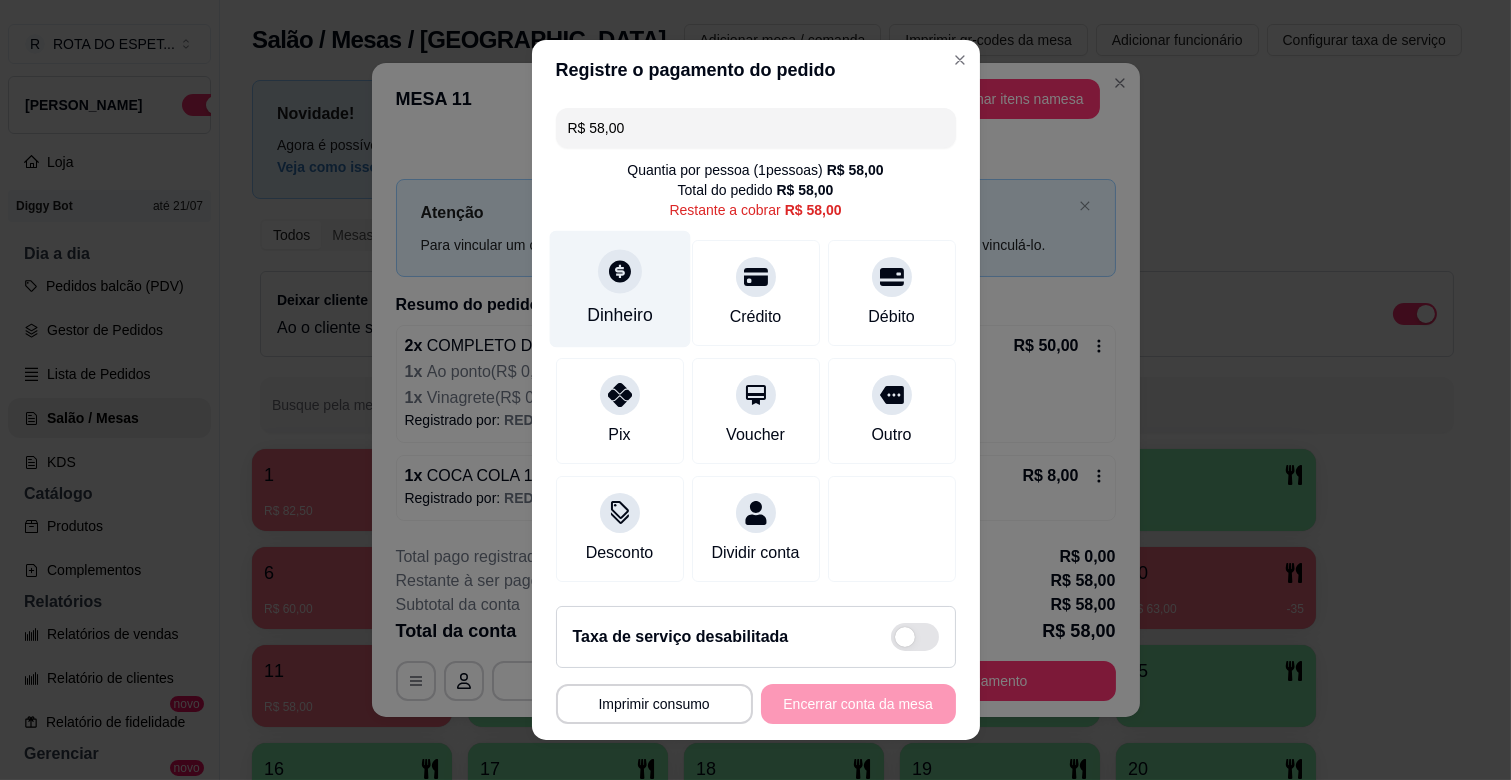 click 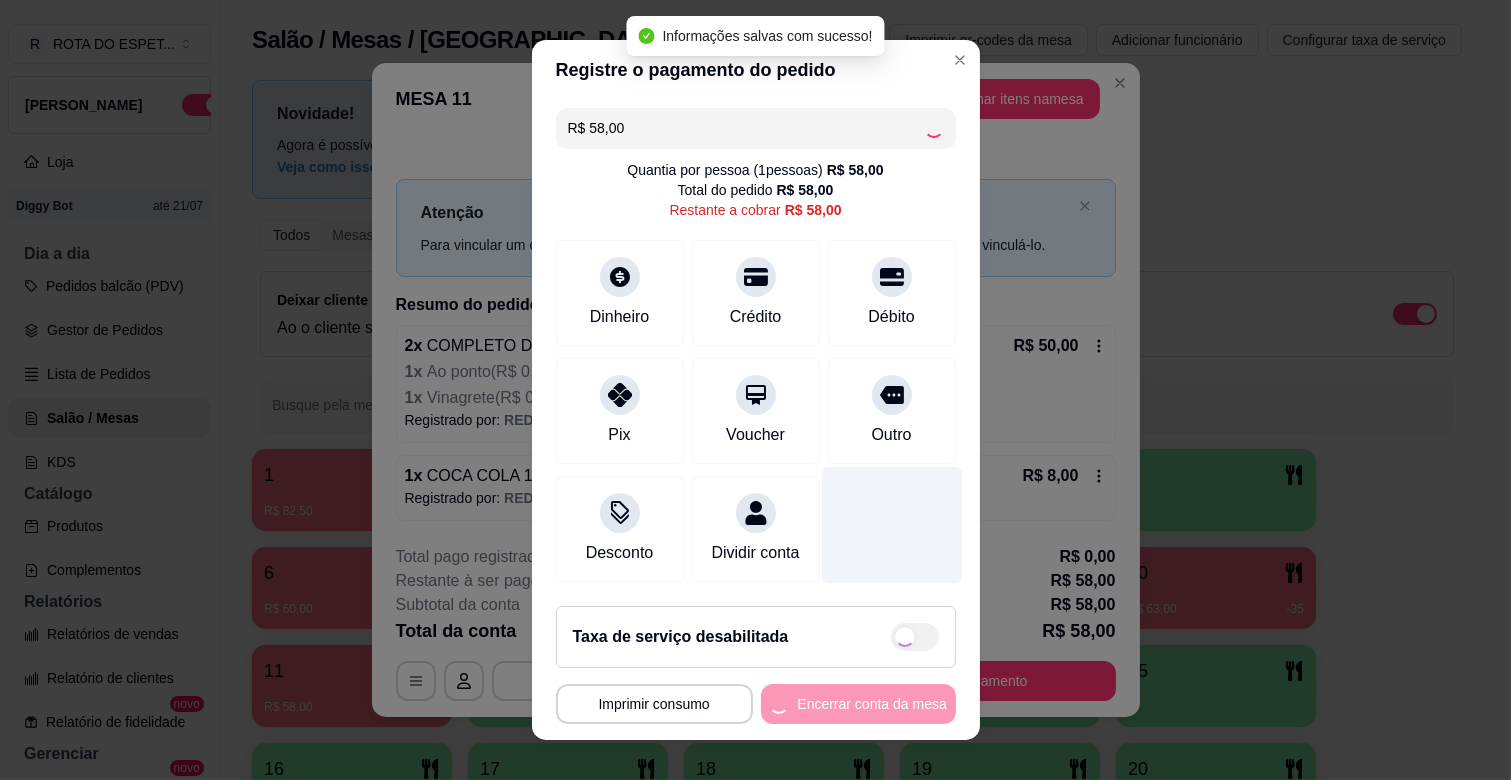 type on "R$ 0,00" 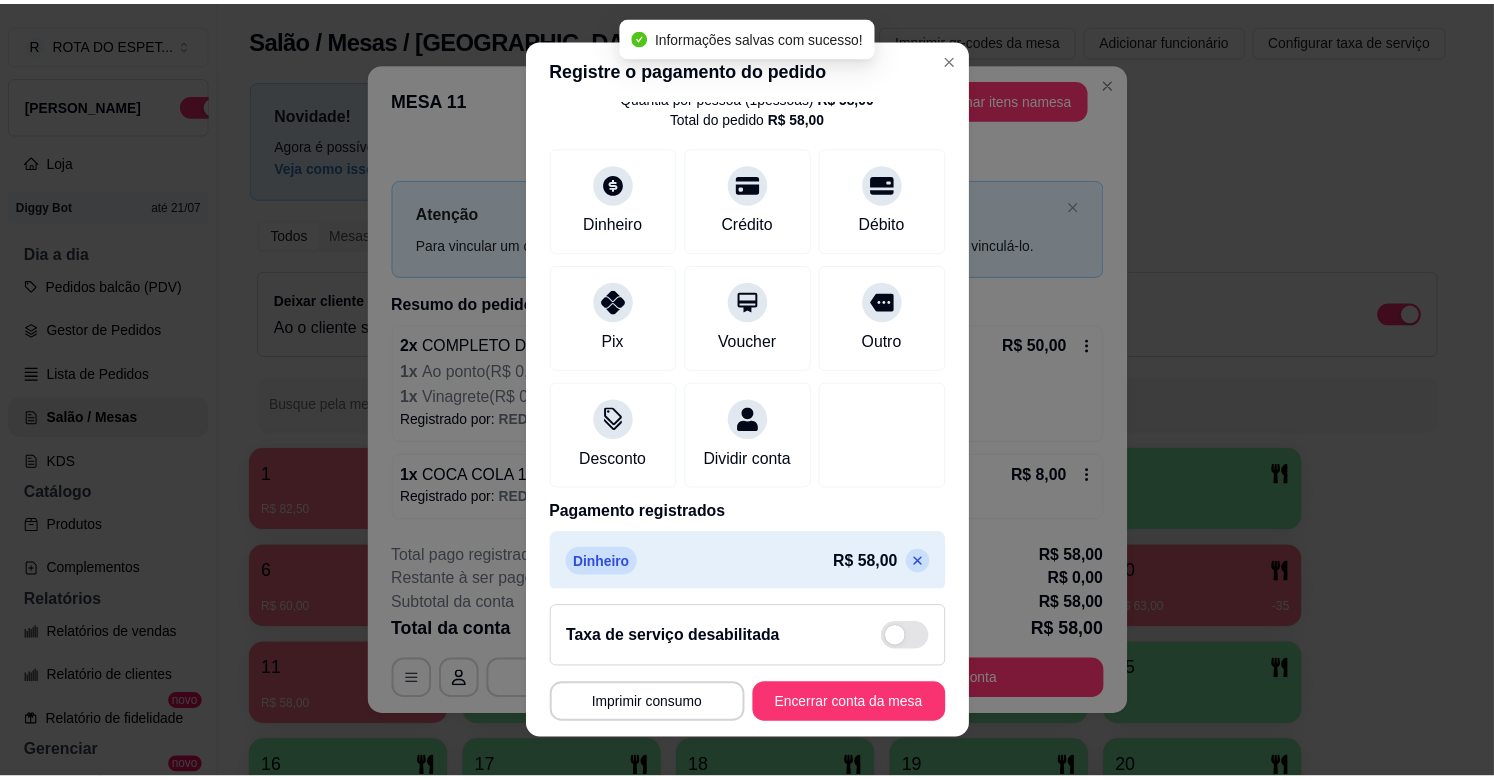 scroll, scrollTop: 106, scrollLeft: 0, axis: vertical 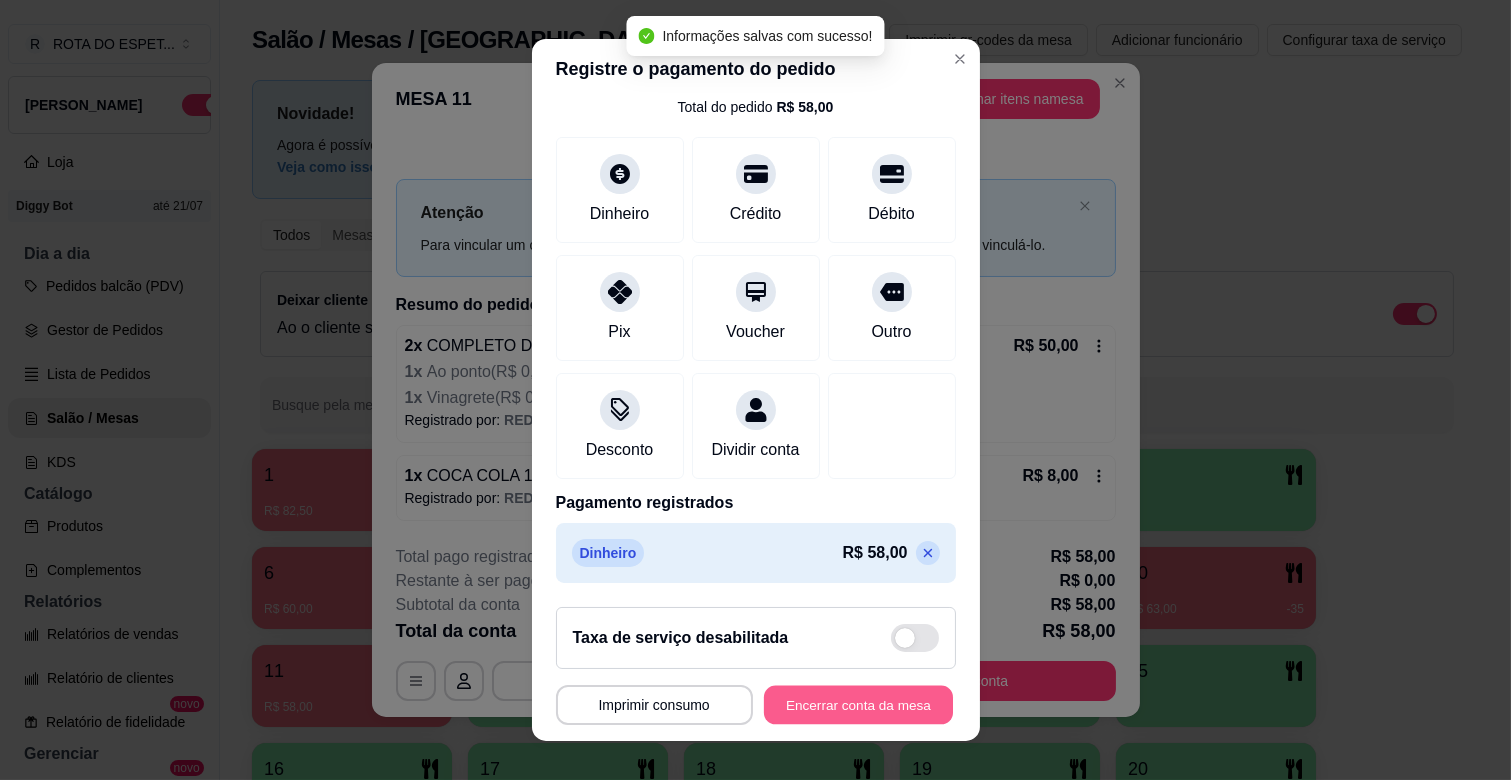 click on "Encerrar conta da mesa" at bounding box center [858, 705] 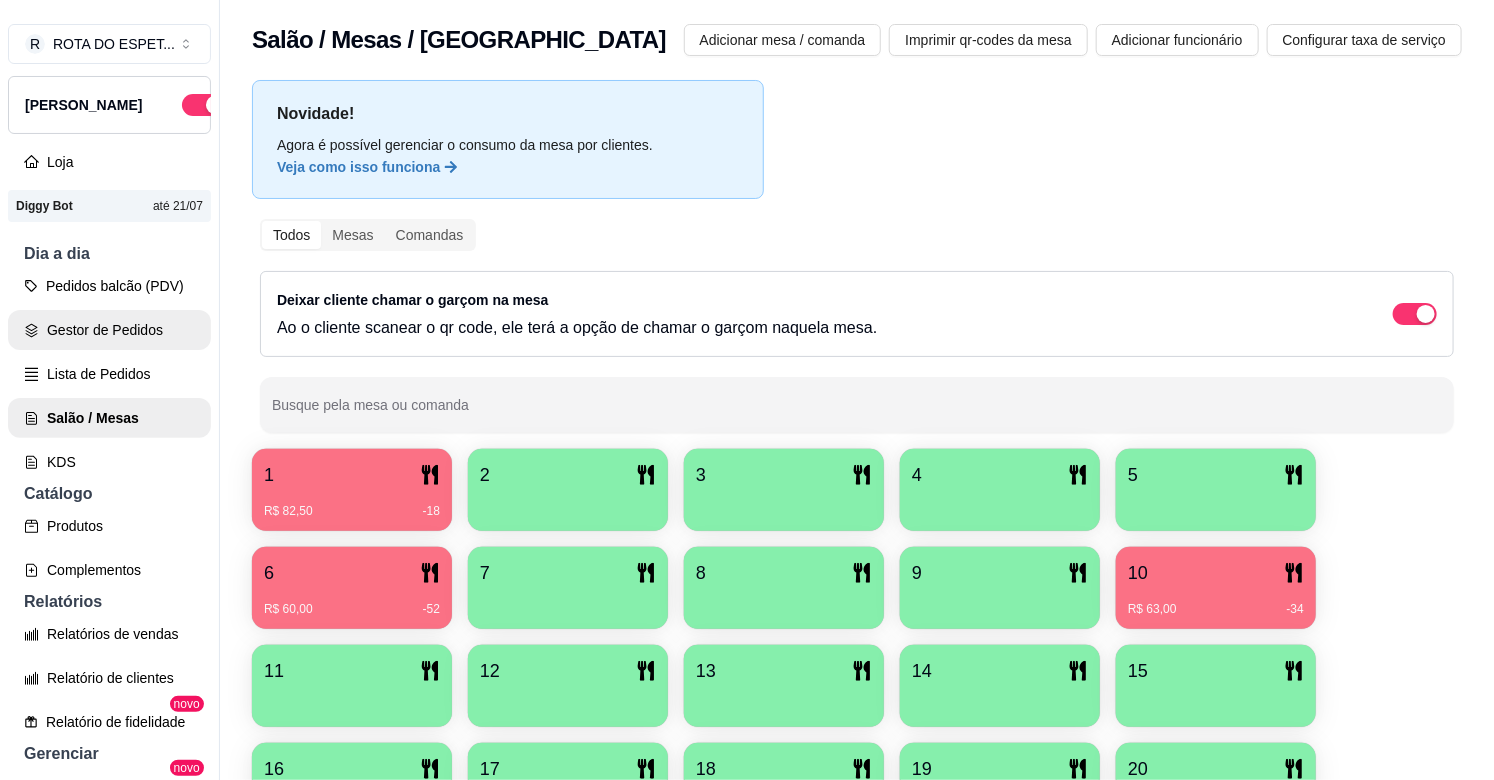 click on "Gestor de Pedidos" at bounding box center (109, 330) 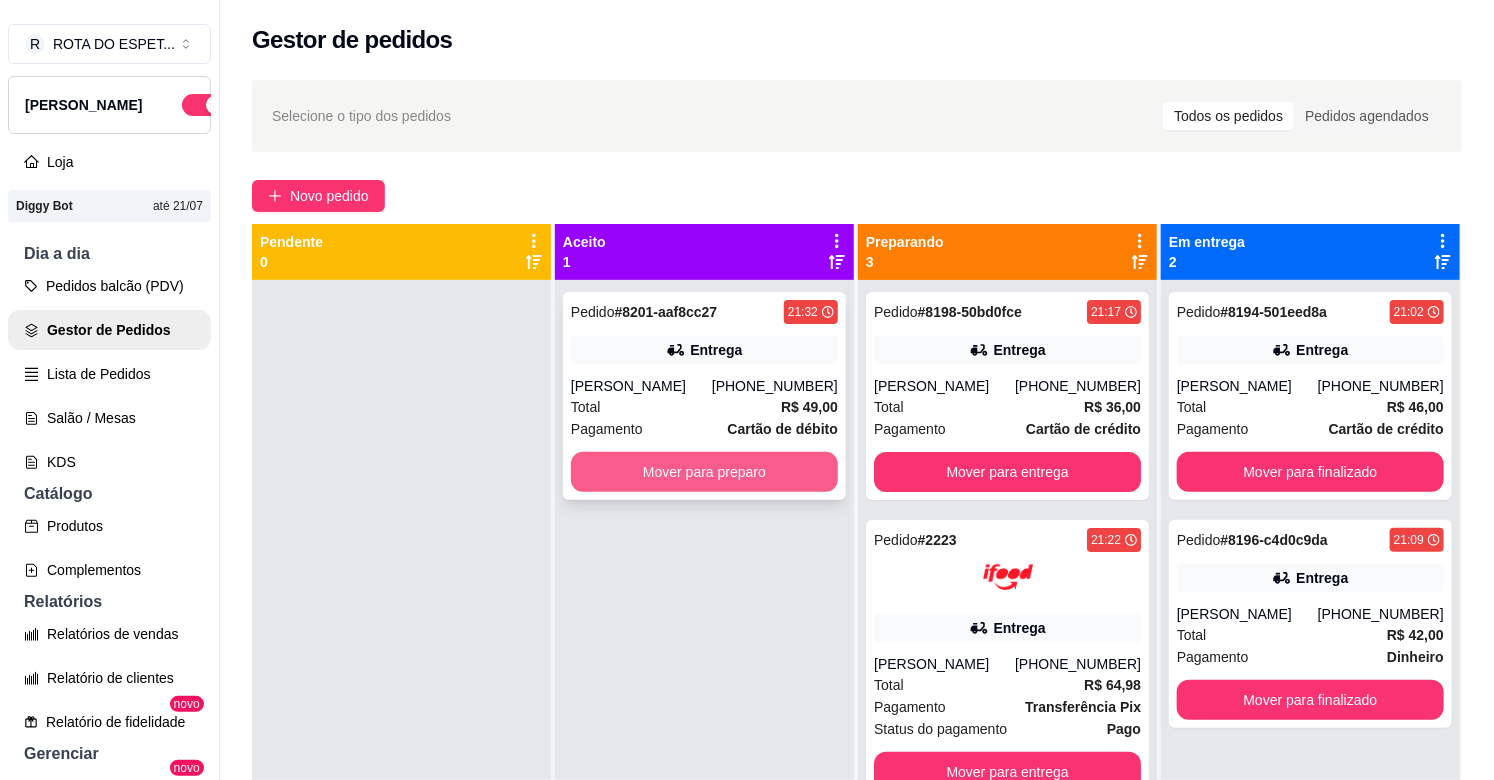 click on "Mover para preparo" at bounding box center [704, 472] 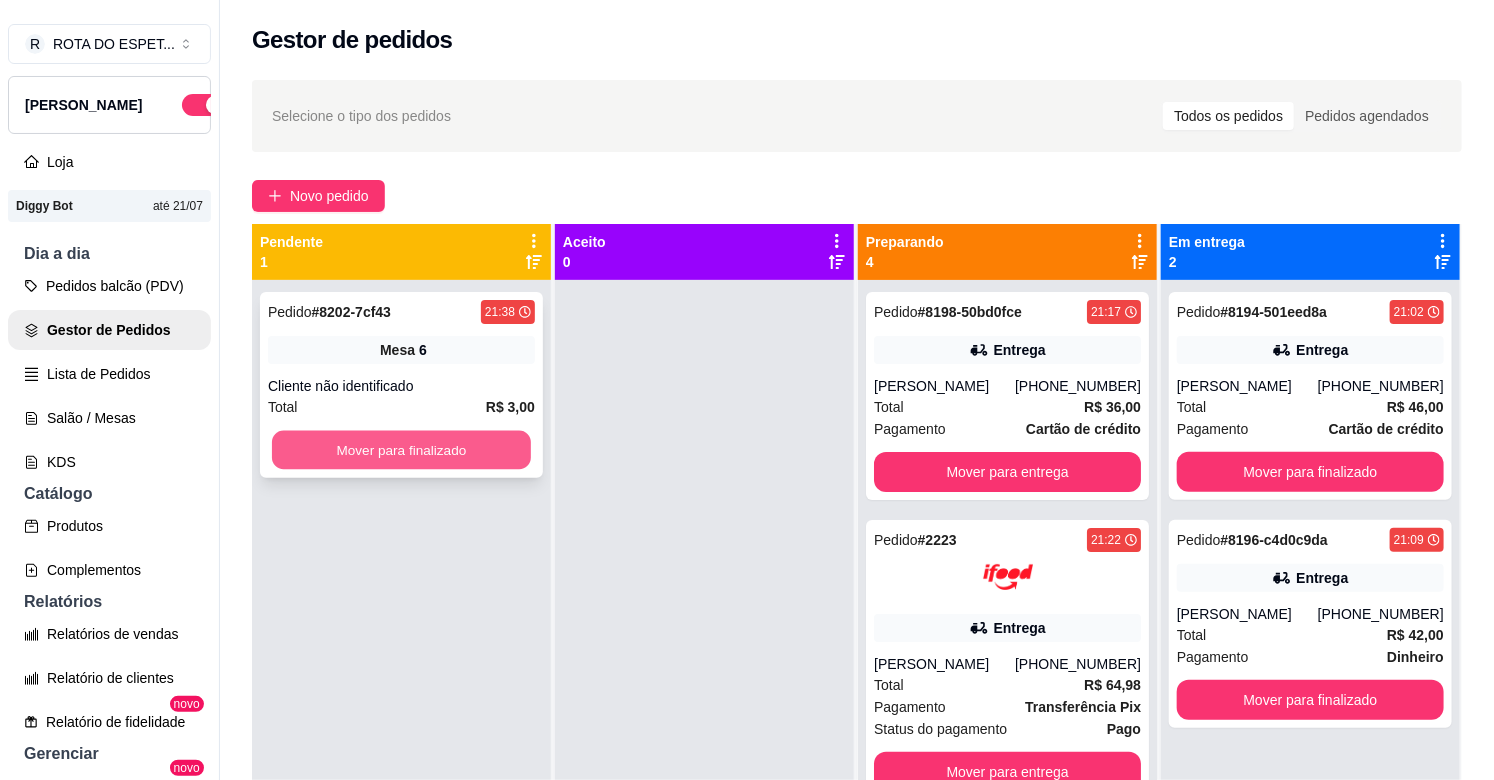 click on "Mover para finalizado" at bounding box center (401, 450) 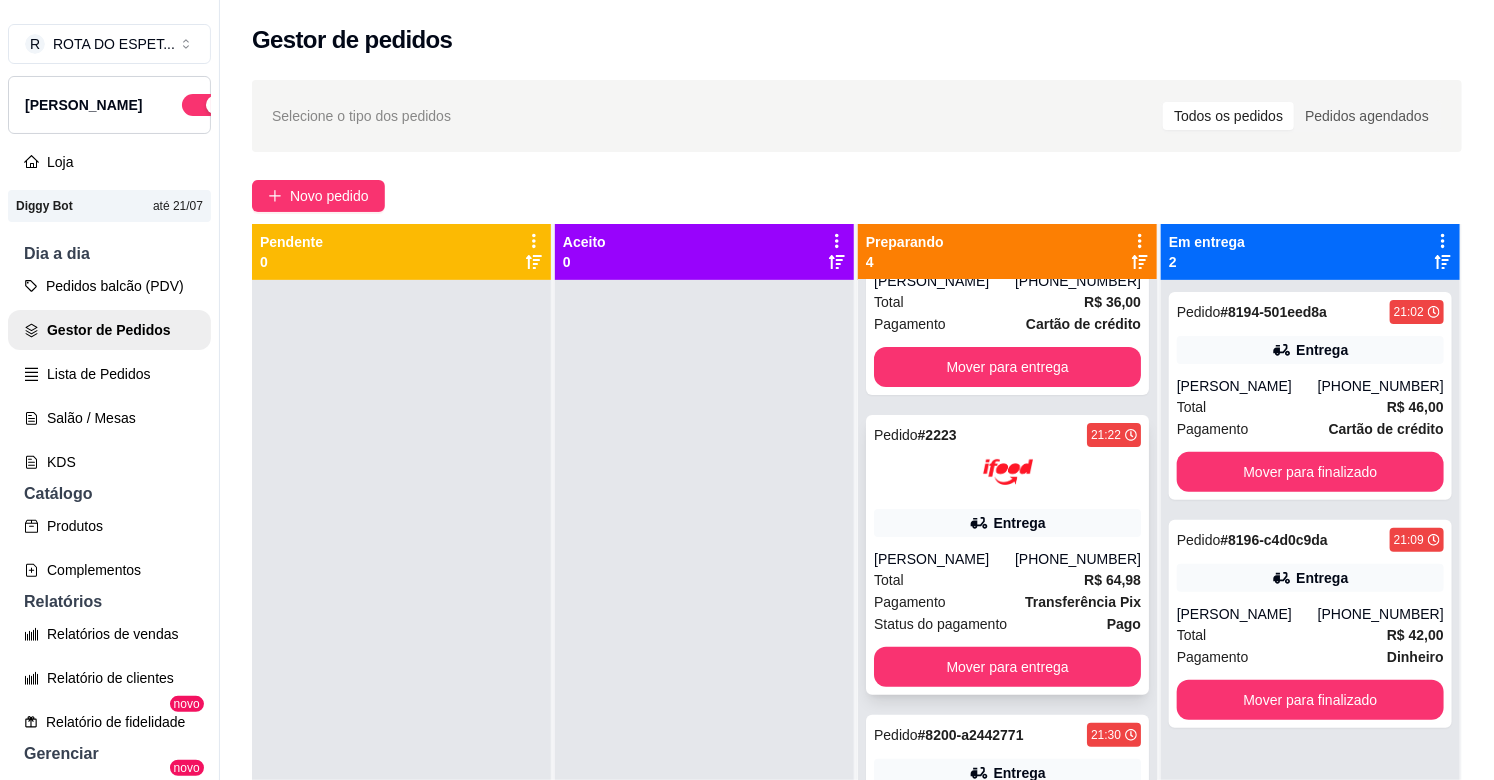 scroll, scrollTop: 245, scrollLeft: 0, axis: vertical 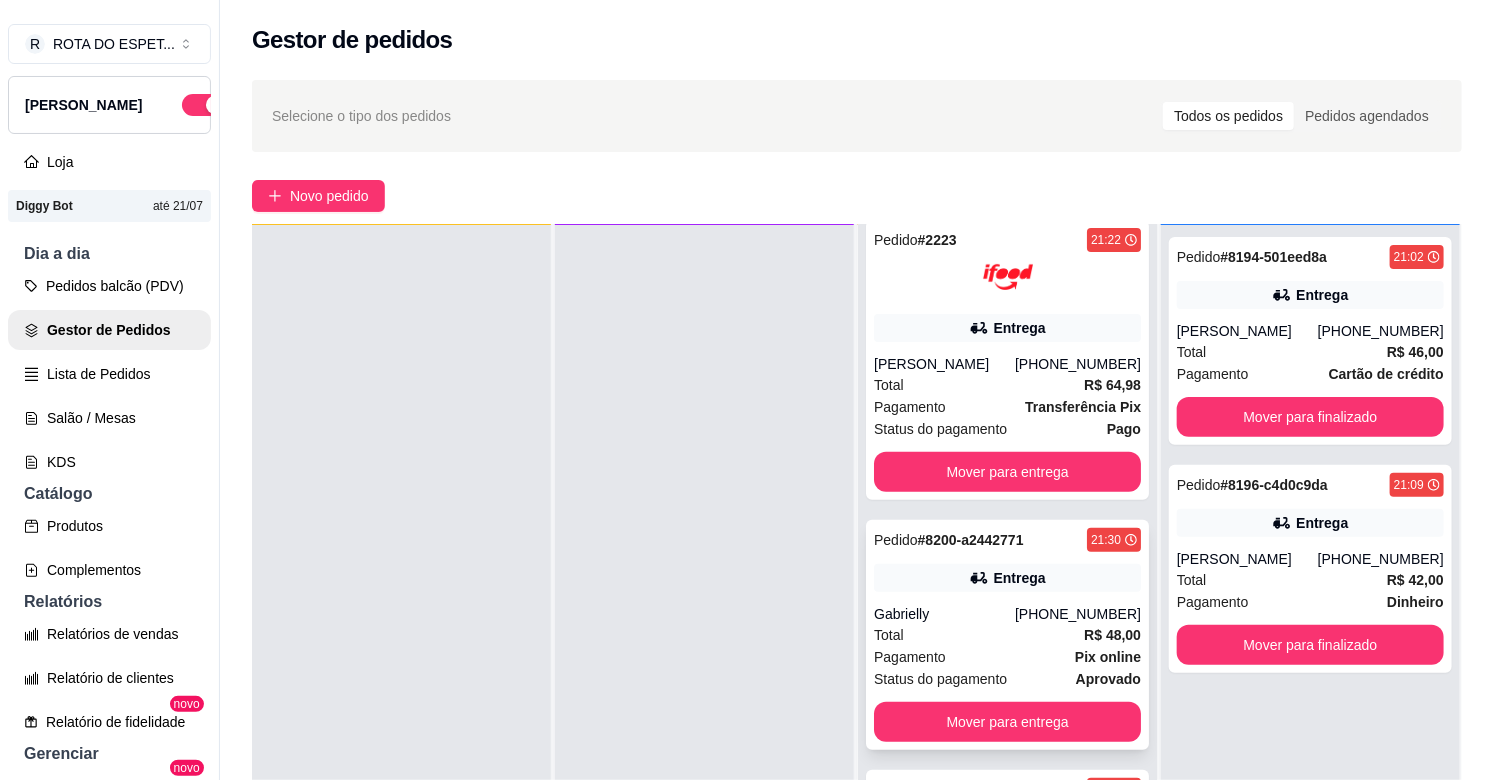 click on "Total R$ 48,00" at bounding box center [1007, 635] 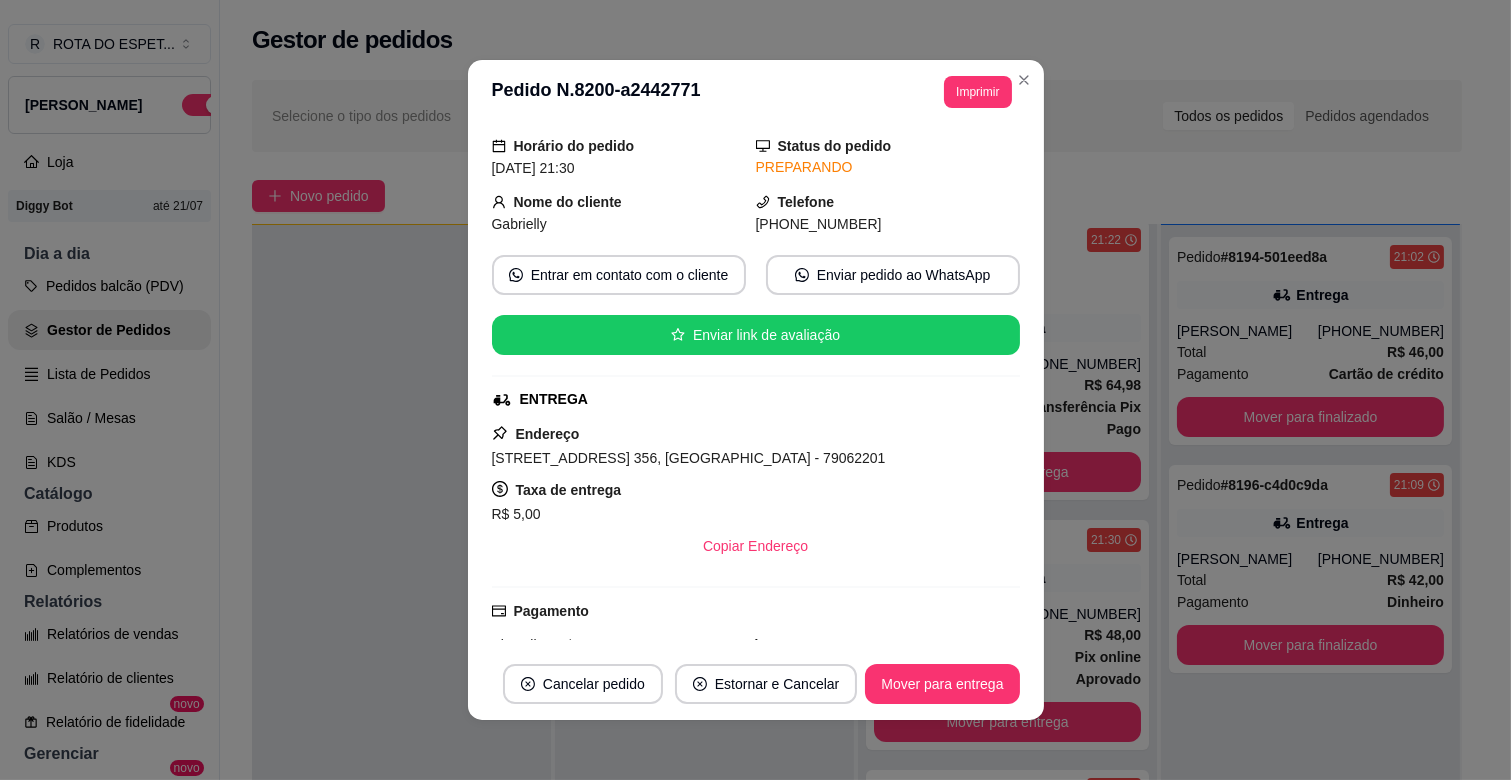 scroll, scrollTop: 111, scrollLeft: 0, axis: vertical 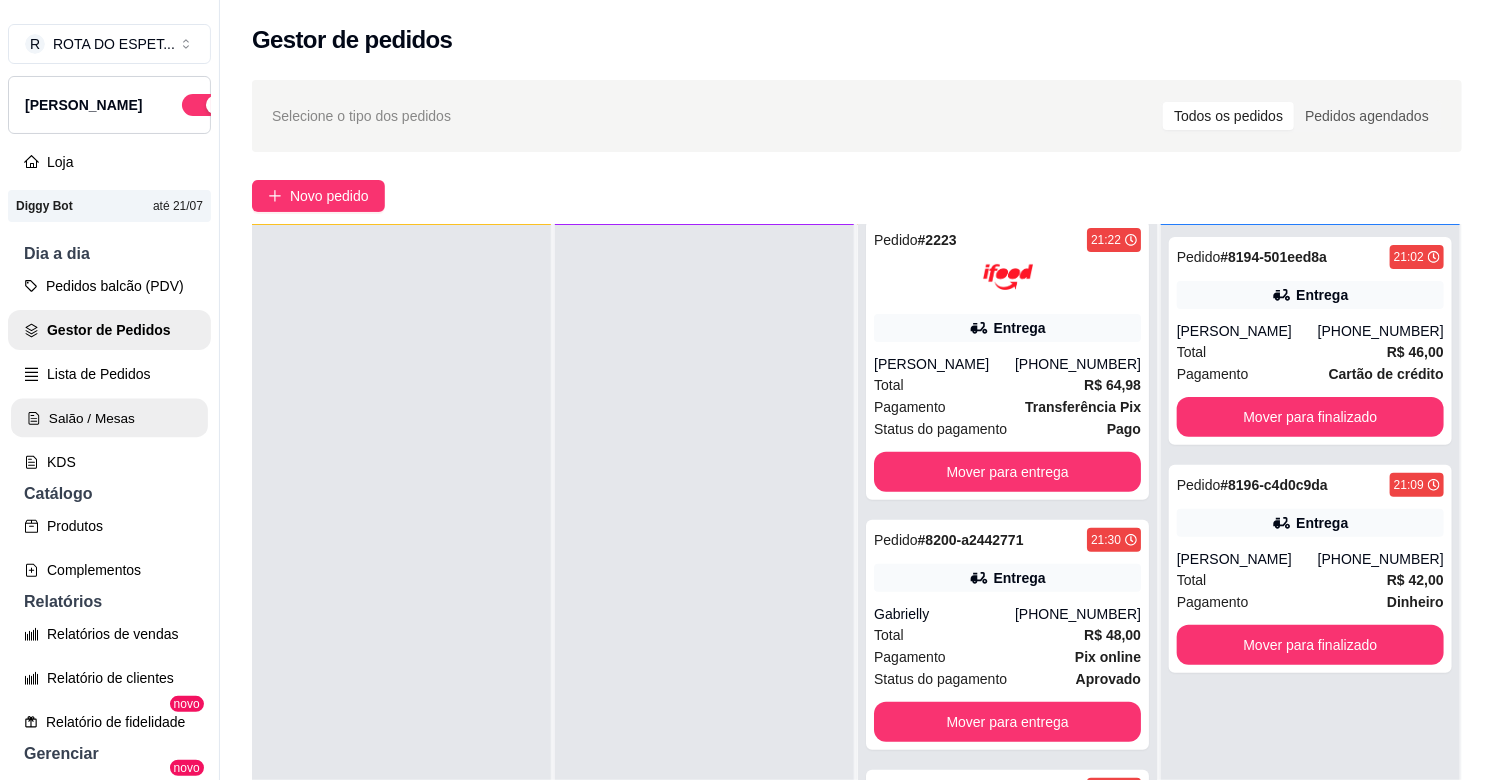 click on "Salão / Mesas" at bounding box center (109, 418) 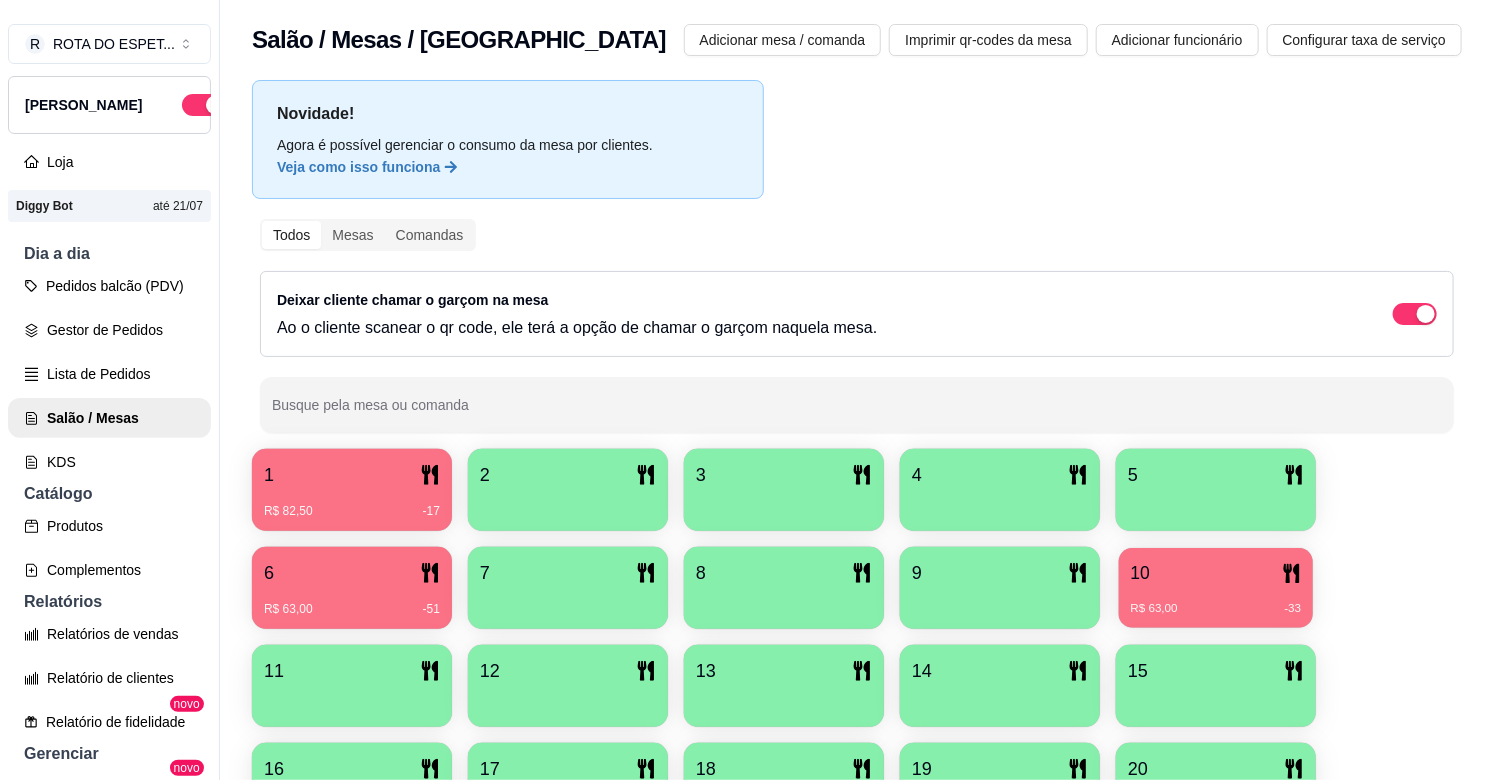 click on "10" at bounding box center (1216, 573) 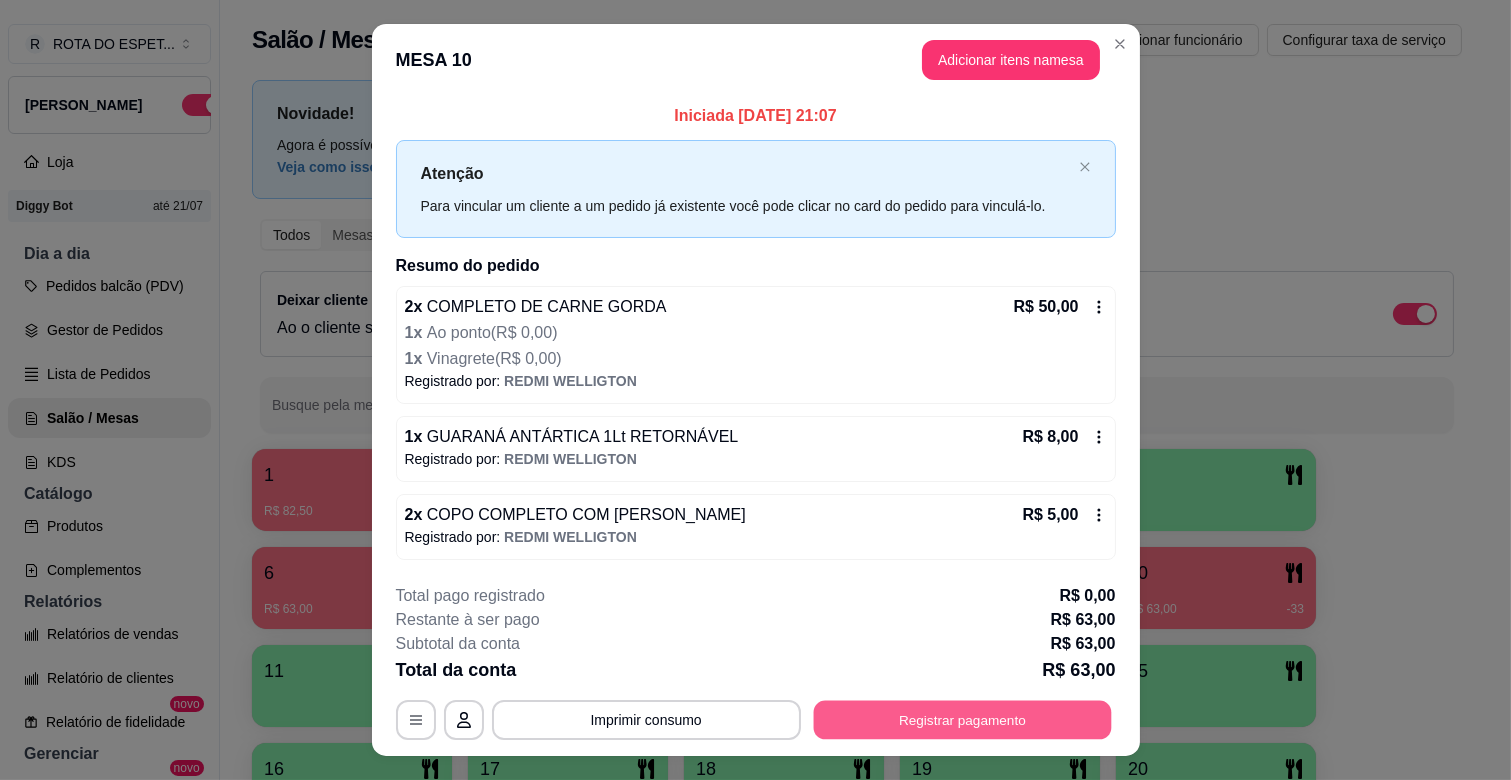 click on "Registrar pagamento" at bounding box center [962, 719] 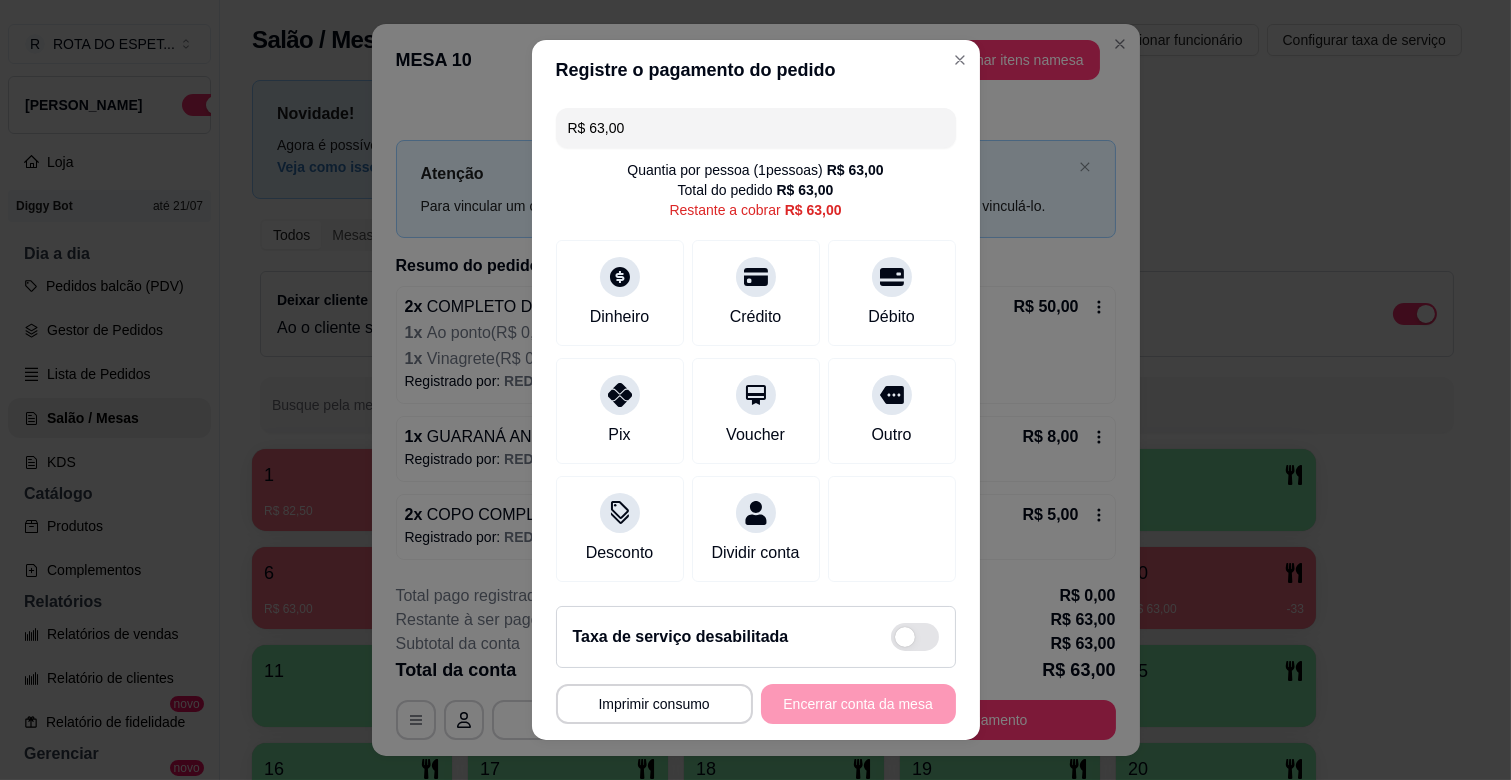 click on "R$ 63,00" at bounding box center [756, 128] 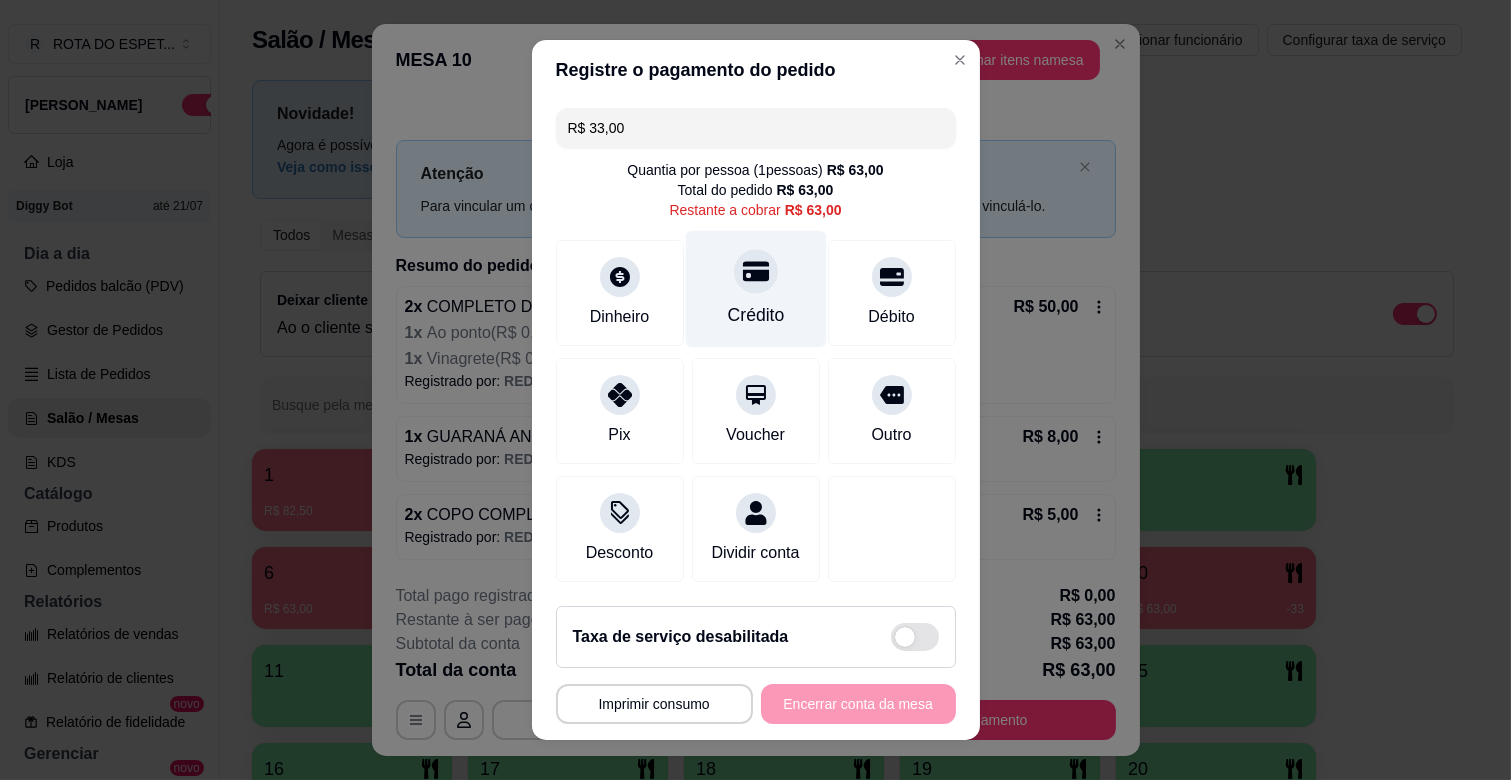 click on "Crédito" at bounding box center (755, 289) 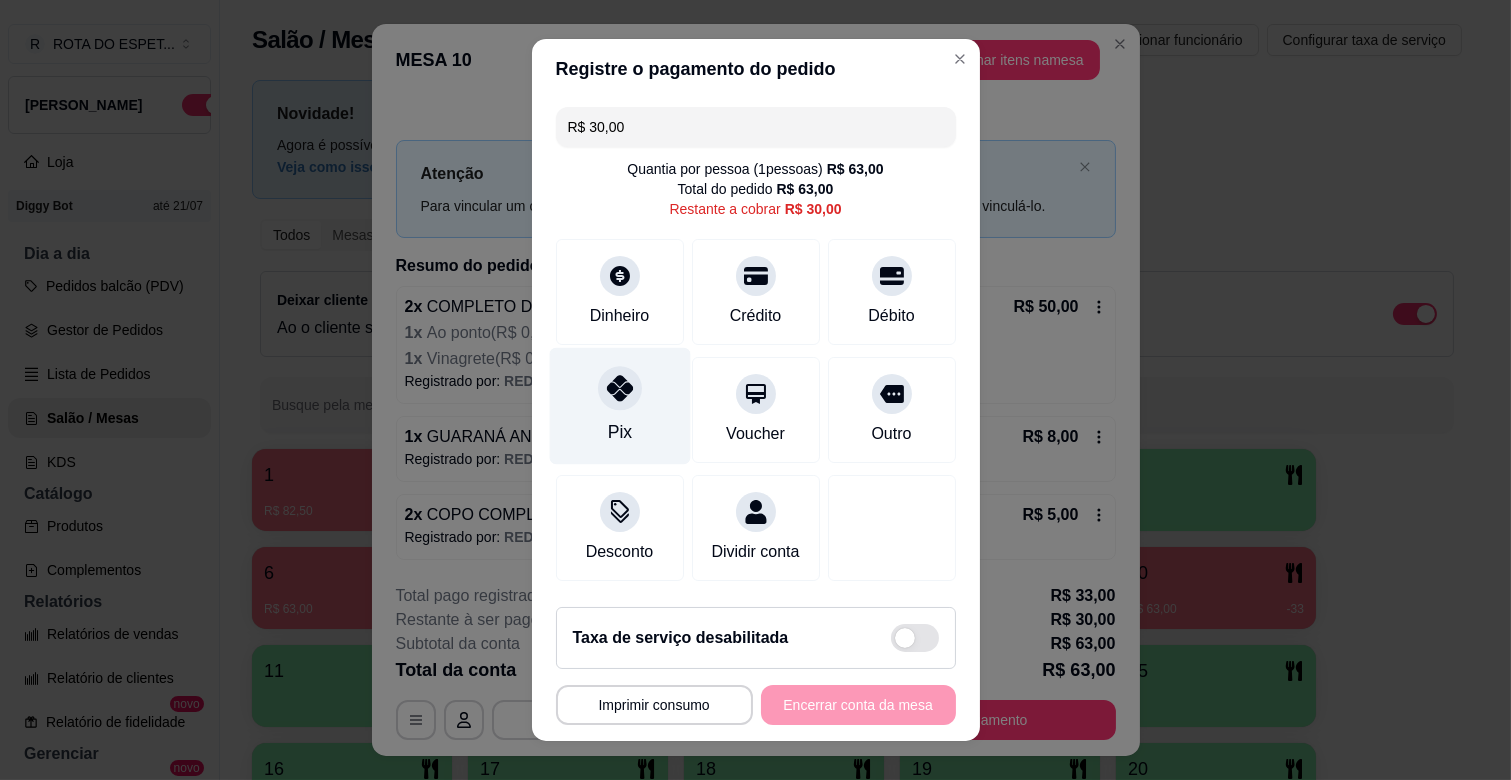 click on "Pix" at bounding box center (619, 432) 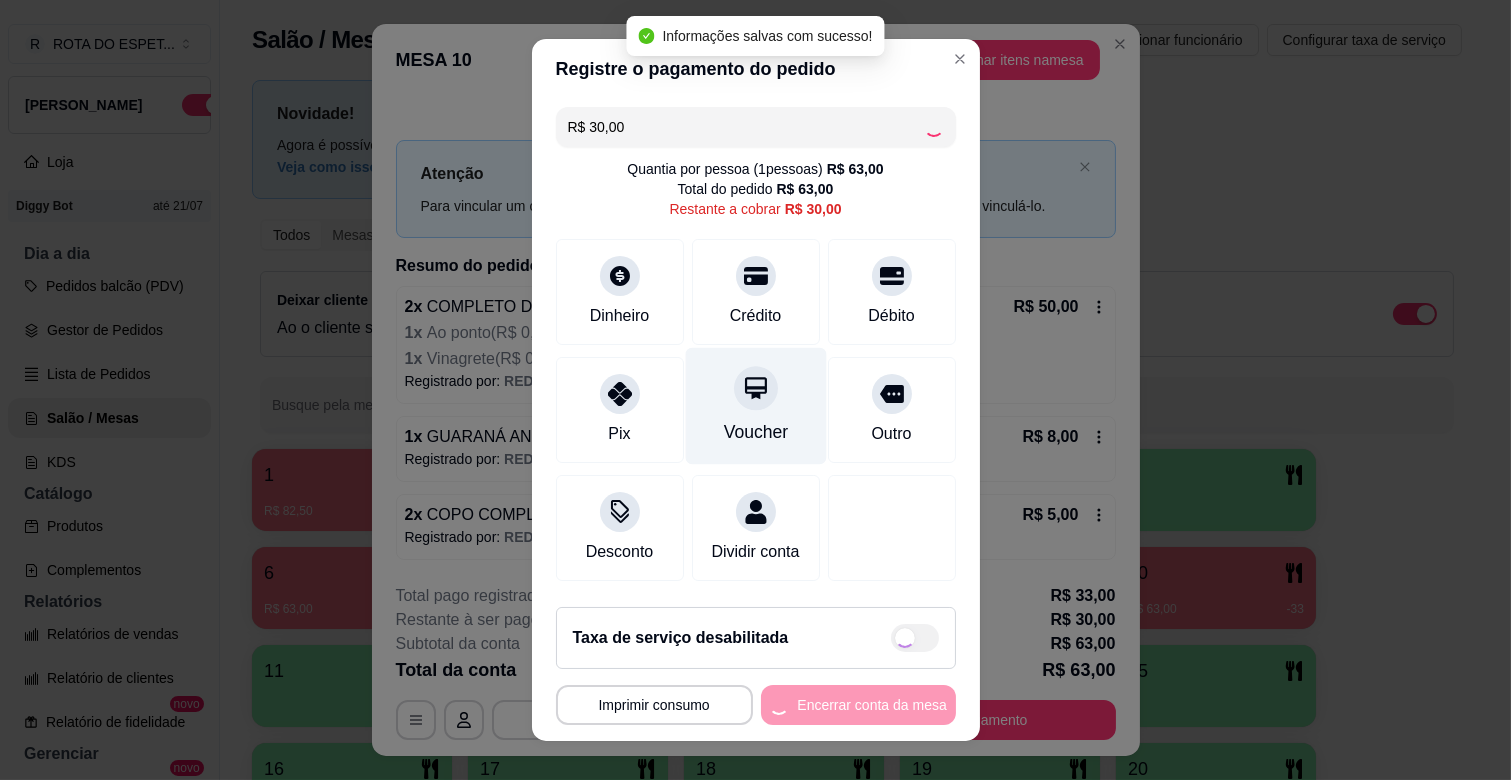 type on "R$ 0,00" 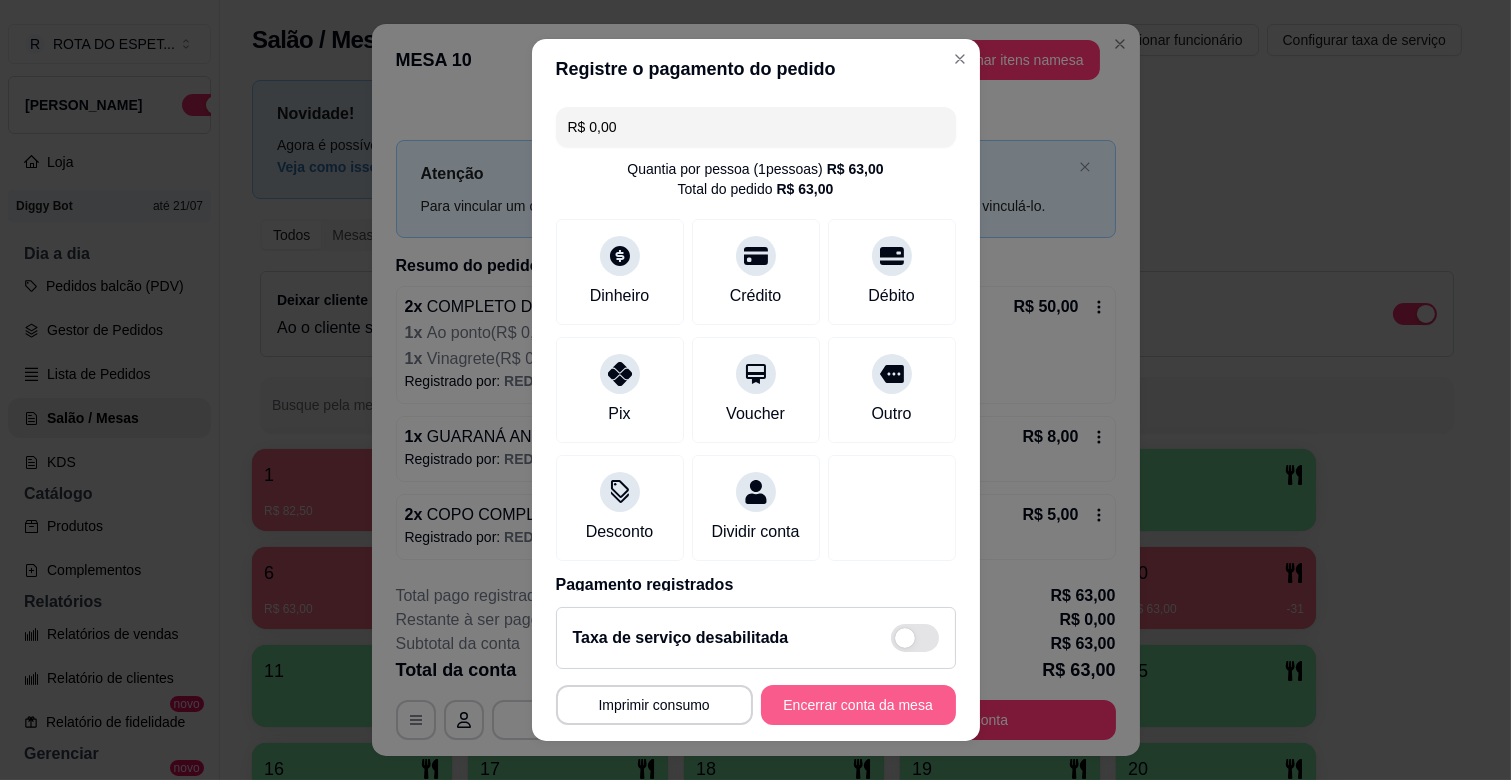 click on "Encerrar conta da mesa" at bounding box center [858, 705] 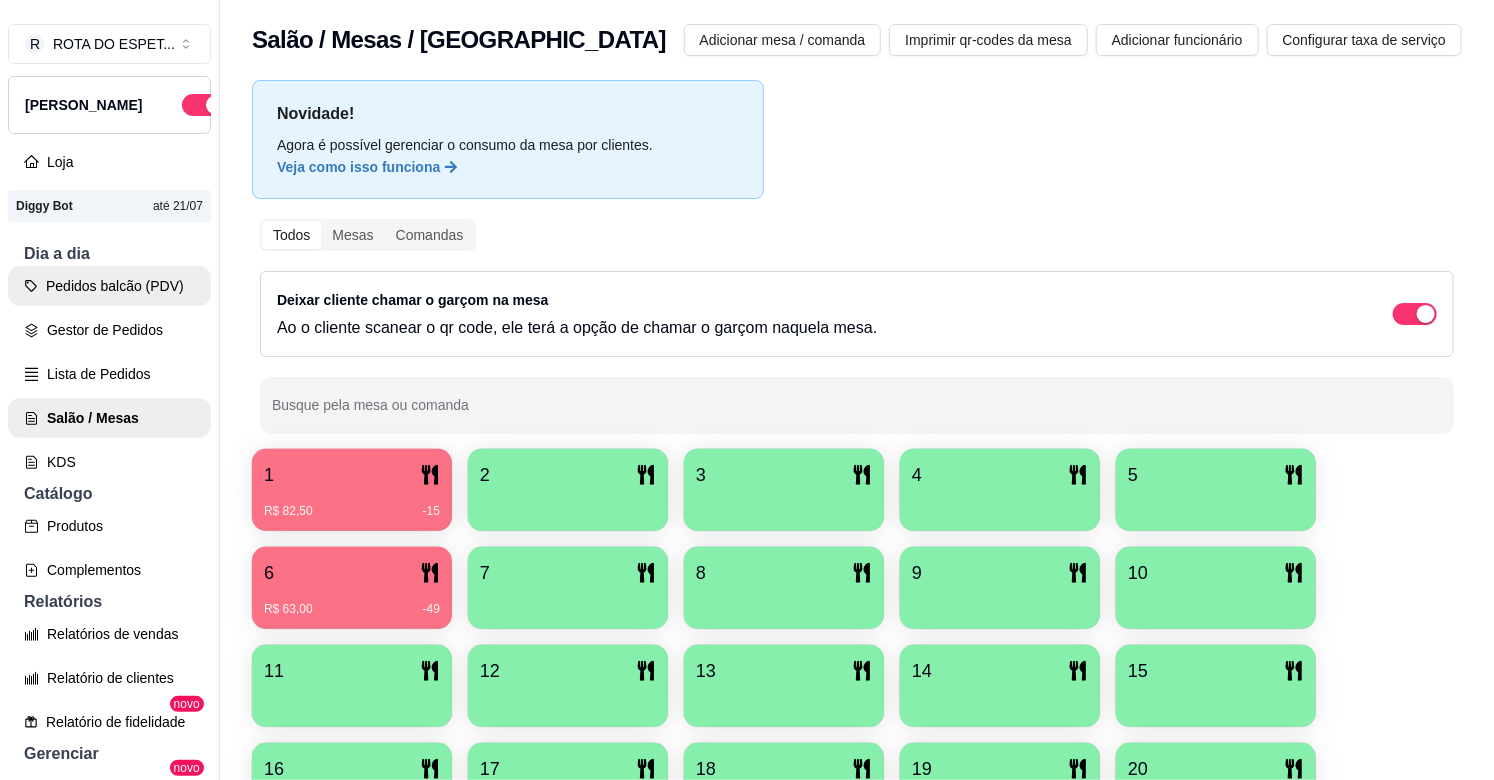 click on "Pedidos balcão (PDV)" at bounding box center [109, 286] 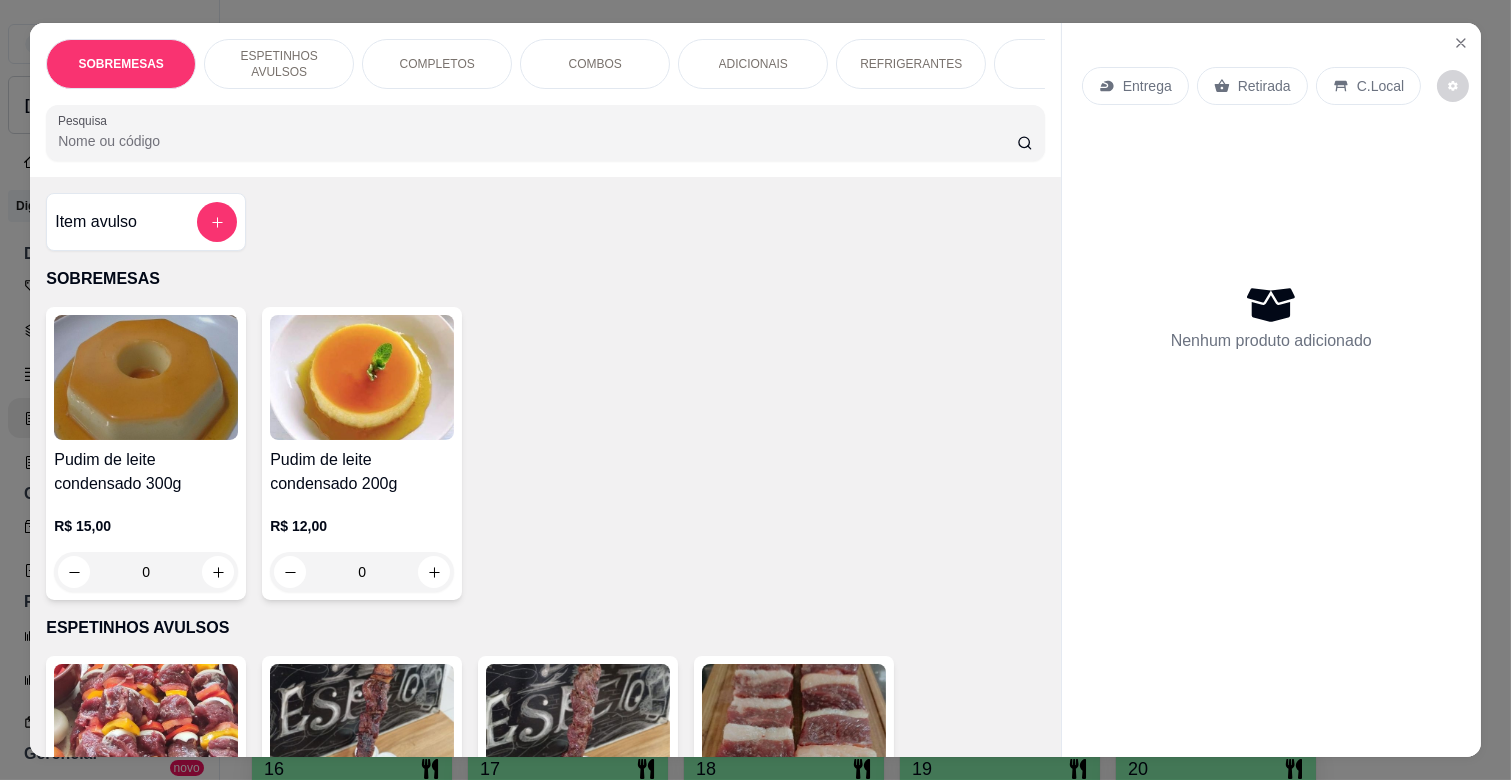 click on "Entrega" at bounding box center (1147, 86) 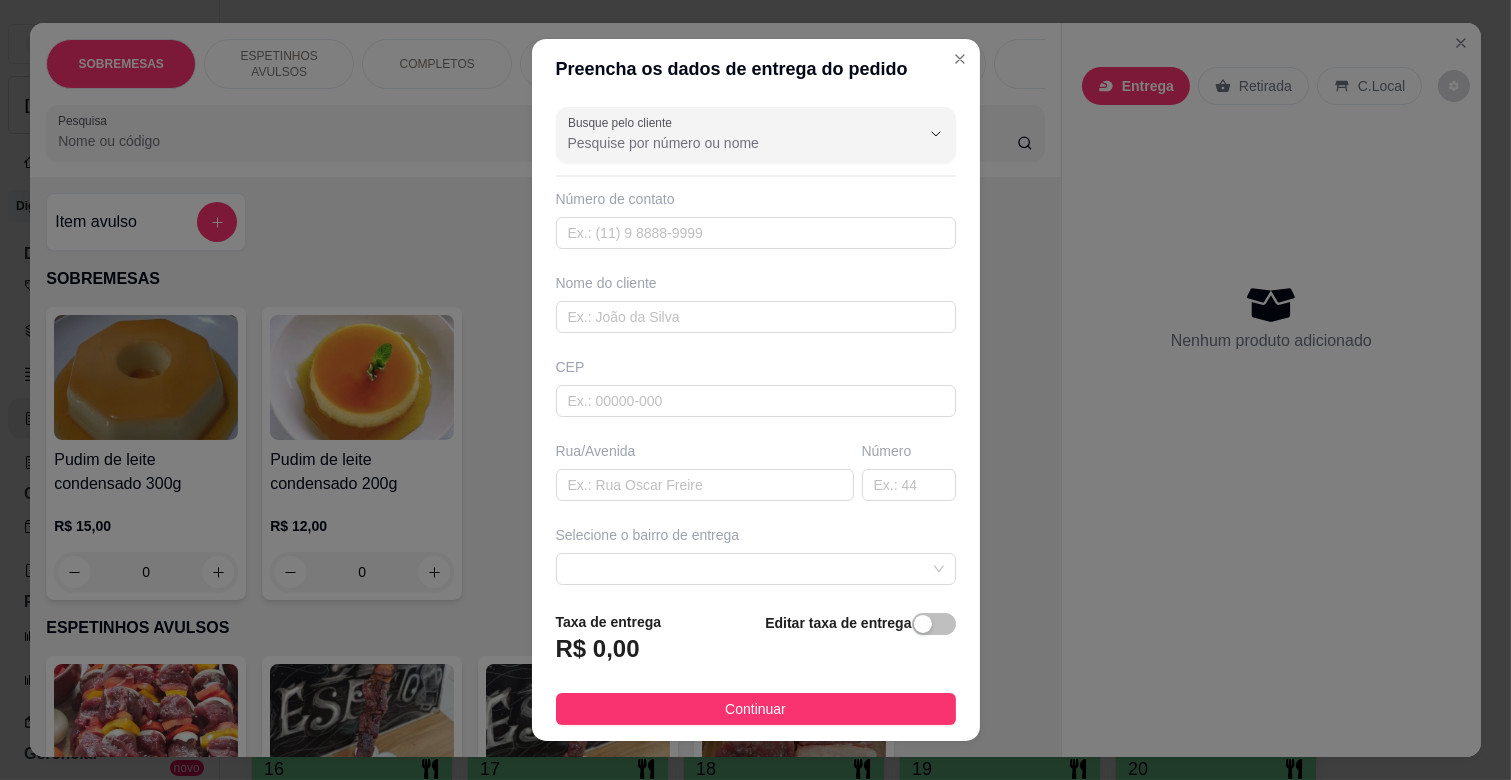 click on "Busque pelo cliente" at bounding box center (728, 143) 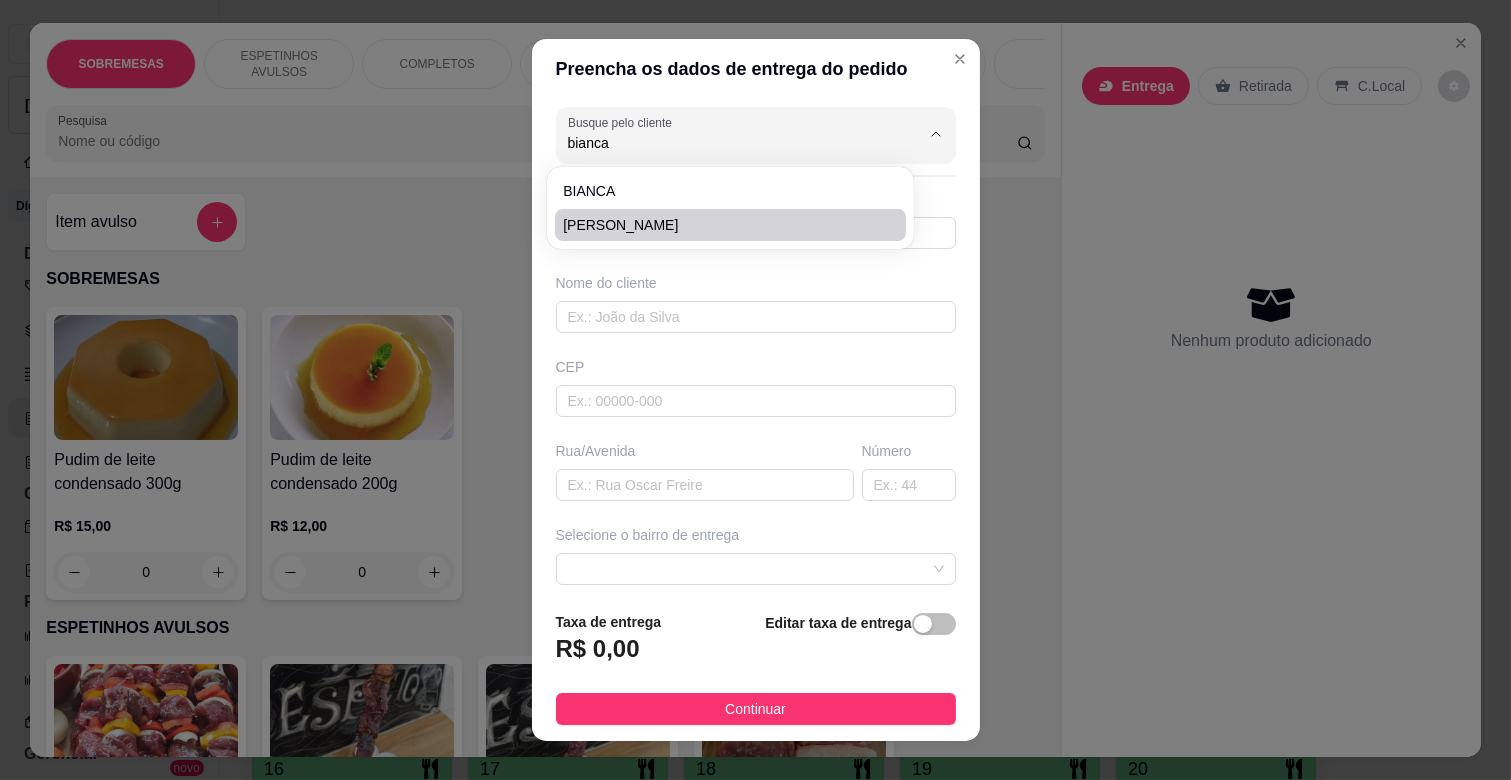 click on "[PERSON_NAME]" at bounding box center [720, 225] 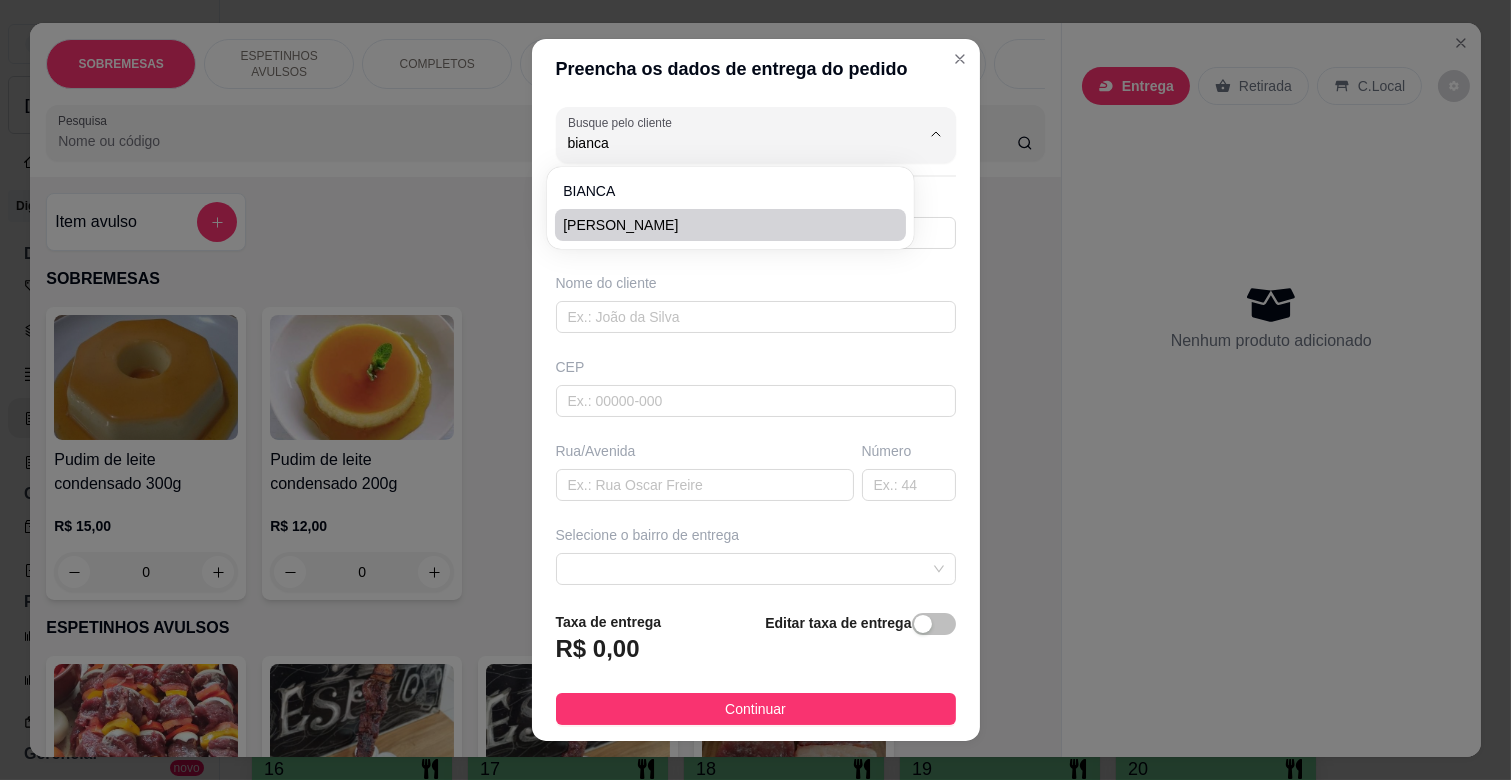 type on "[PERSON_NAME]" 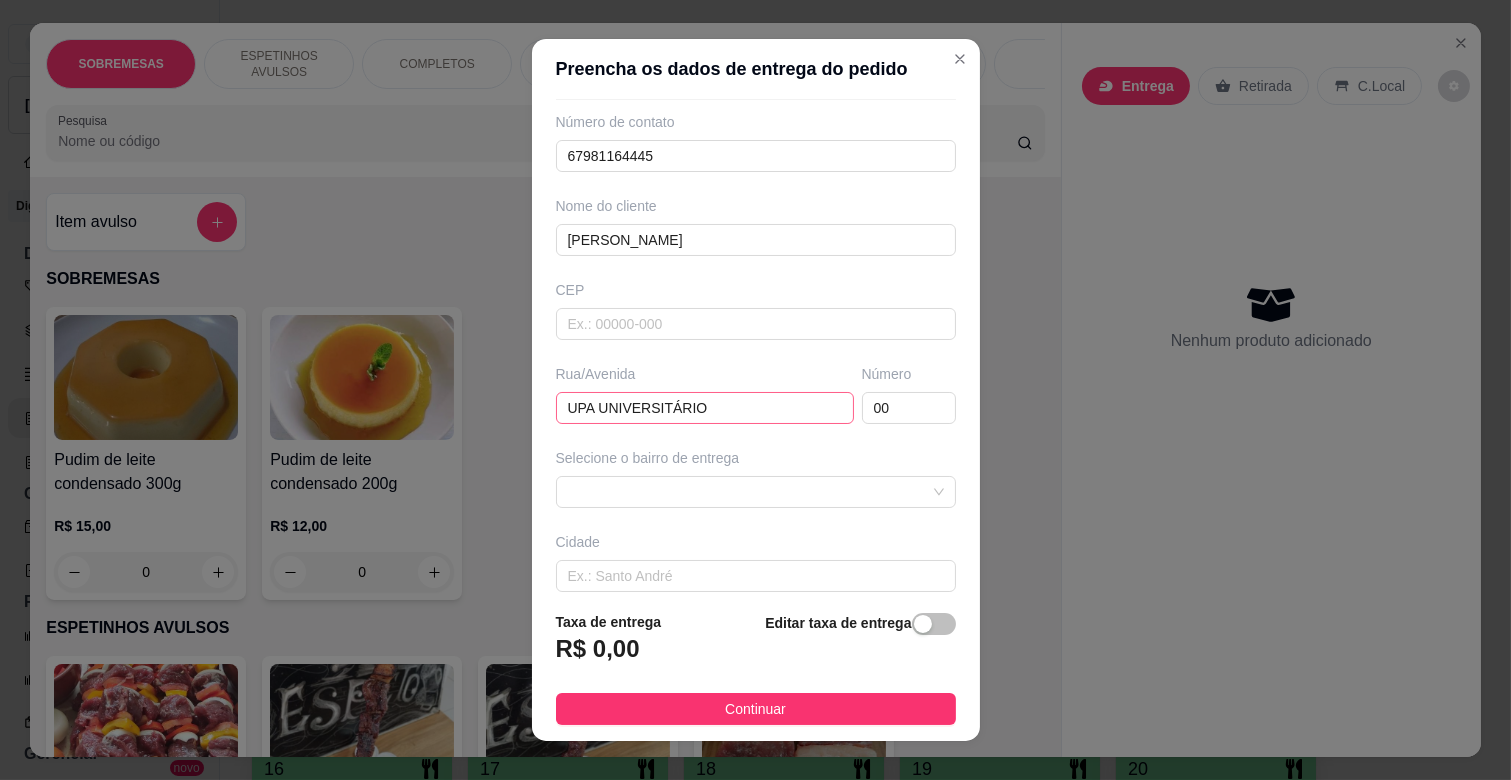 scroll, scrollTop: 178, scrollLeft: 0, axis: vertical 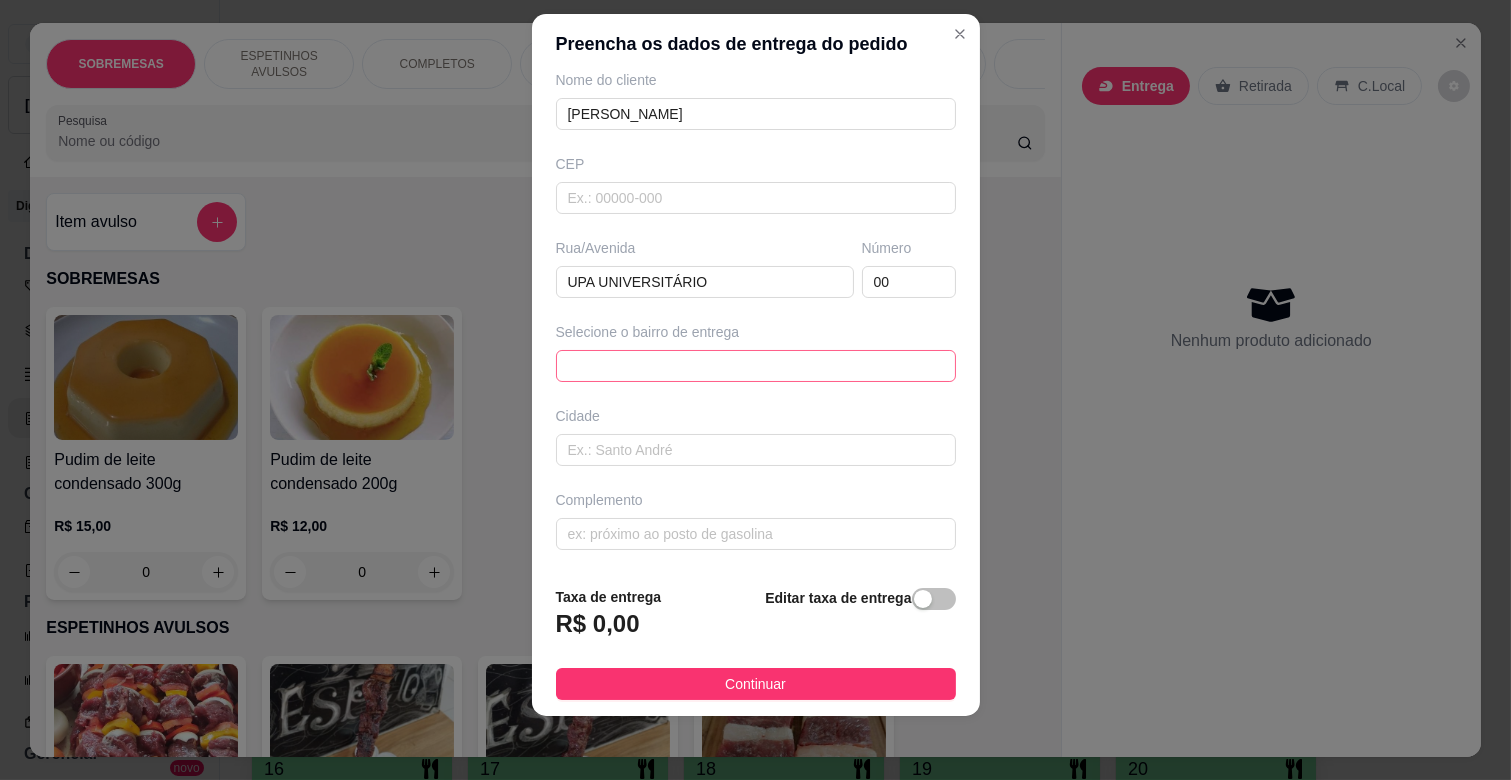 click at bounding box center (756, 366) 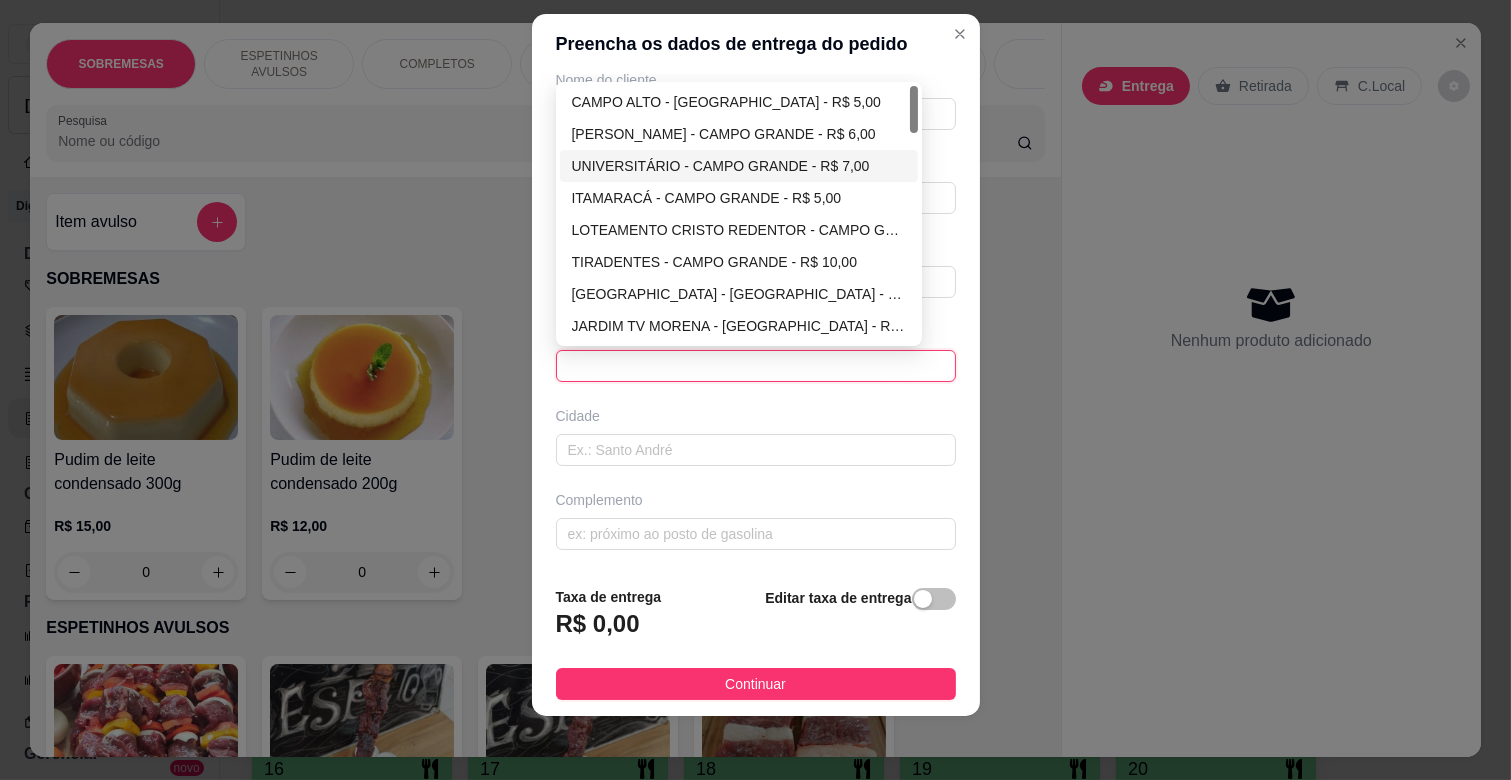 click on "UNIVERSITÁRIO - CAMPO GRANDE  -  R$ 7,00" at bounding box center (739, 166) 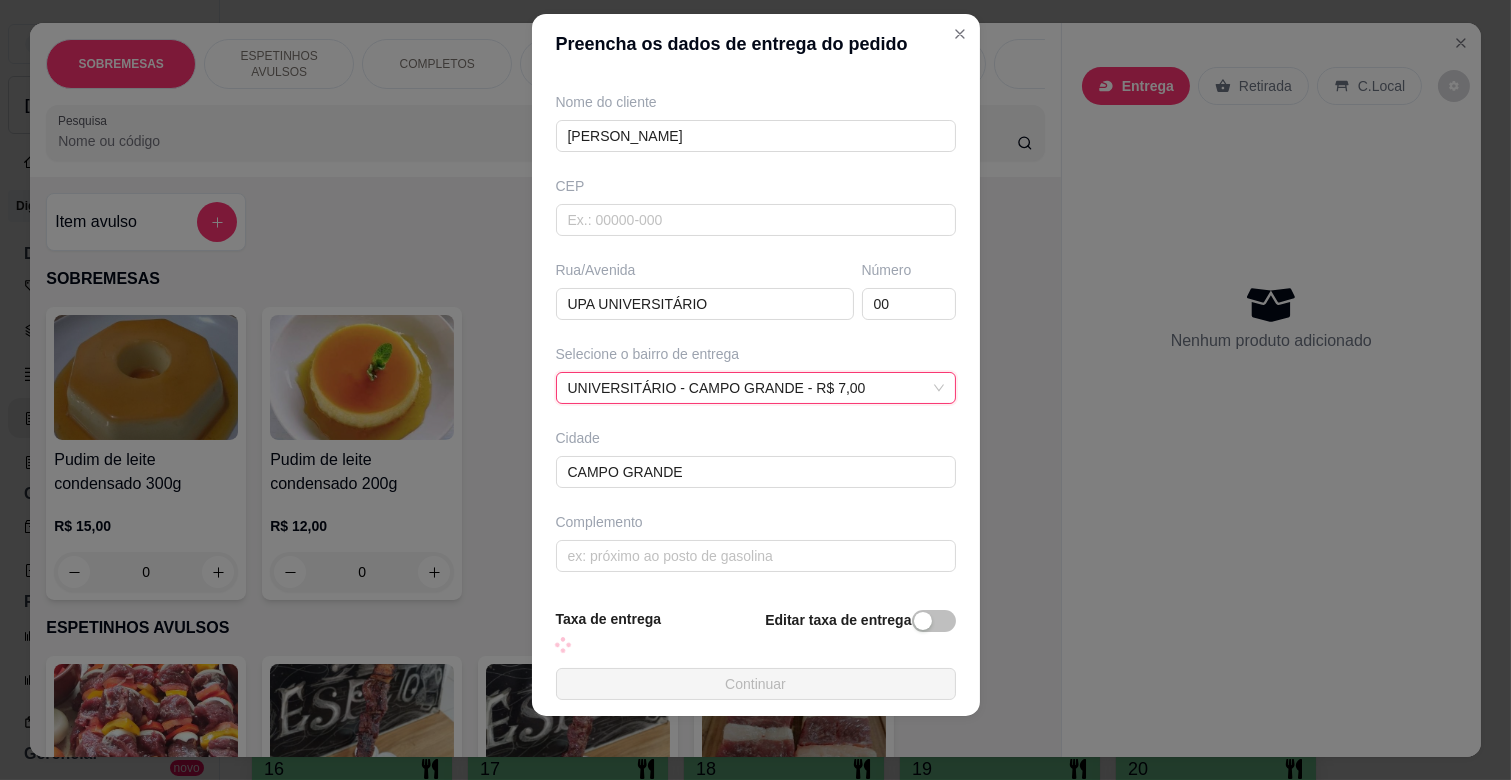 scroll, scrollTop: 178, scrollLeft: 0, axis: vertical 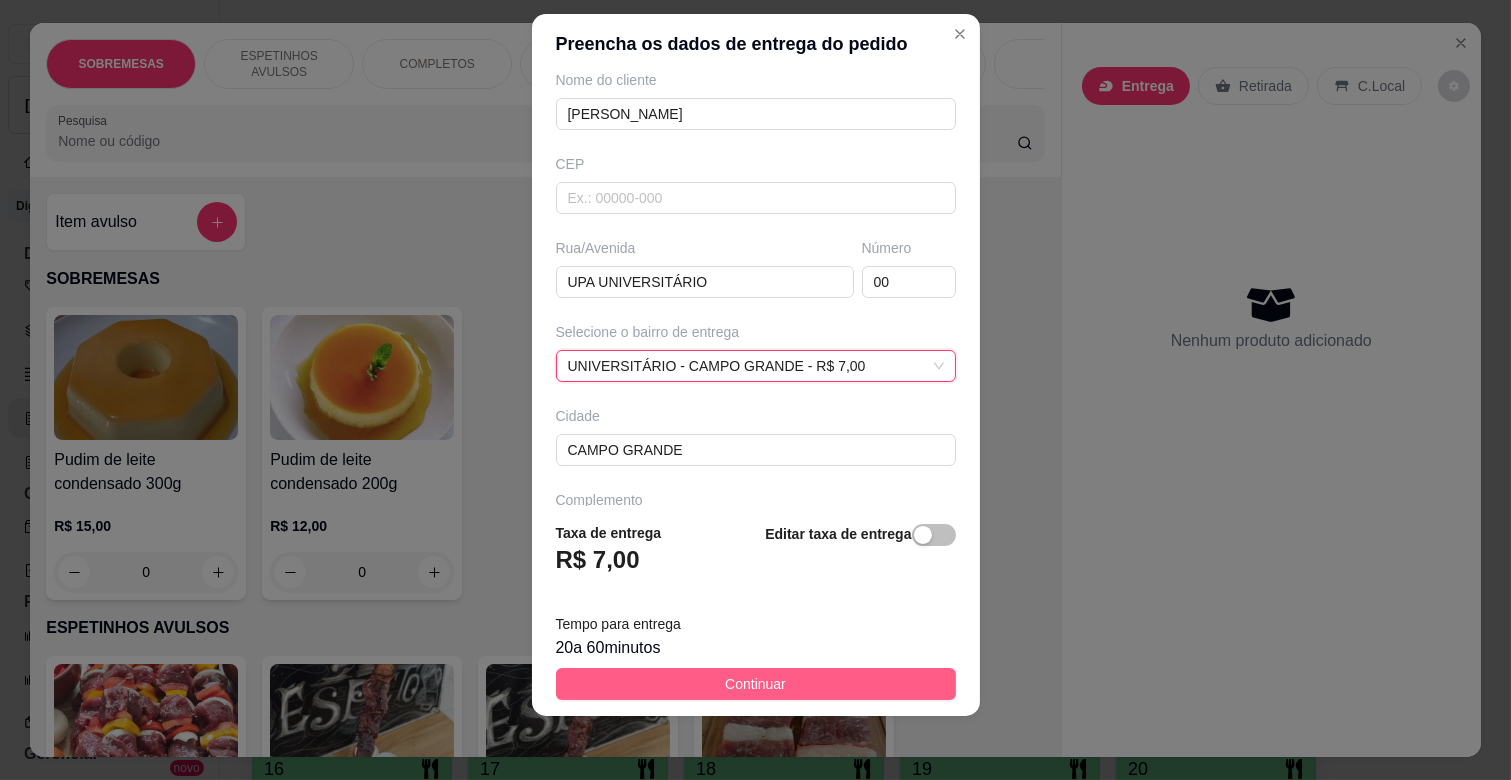 click on "Continuar" at bounding box center [756, 684] 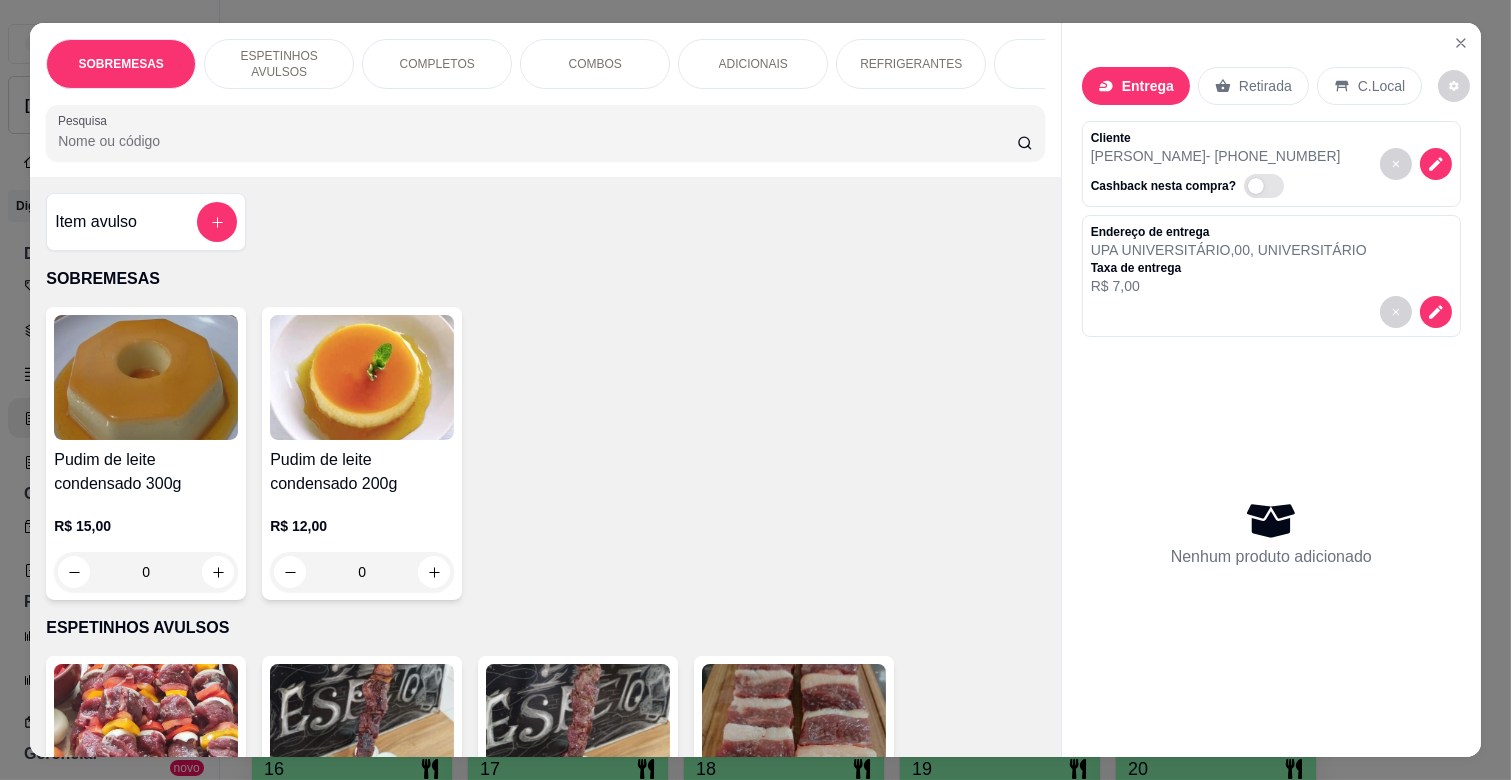 click on "ESPETINHOS AVULSOS" at bounding box center (279, 64) 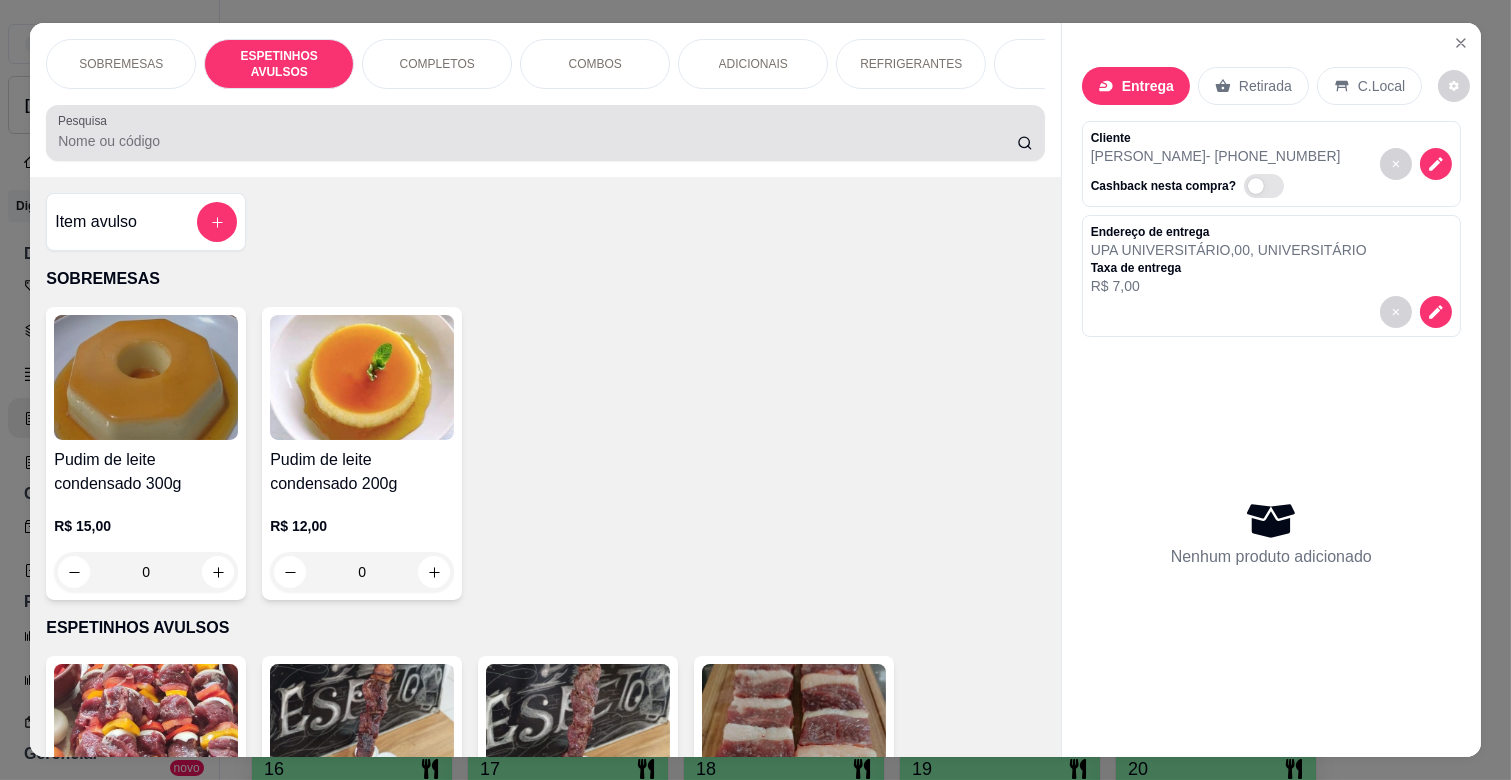 scroll, scrollTop: 438, scrollLeft: 0, axis: vertical 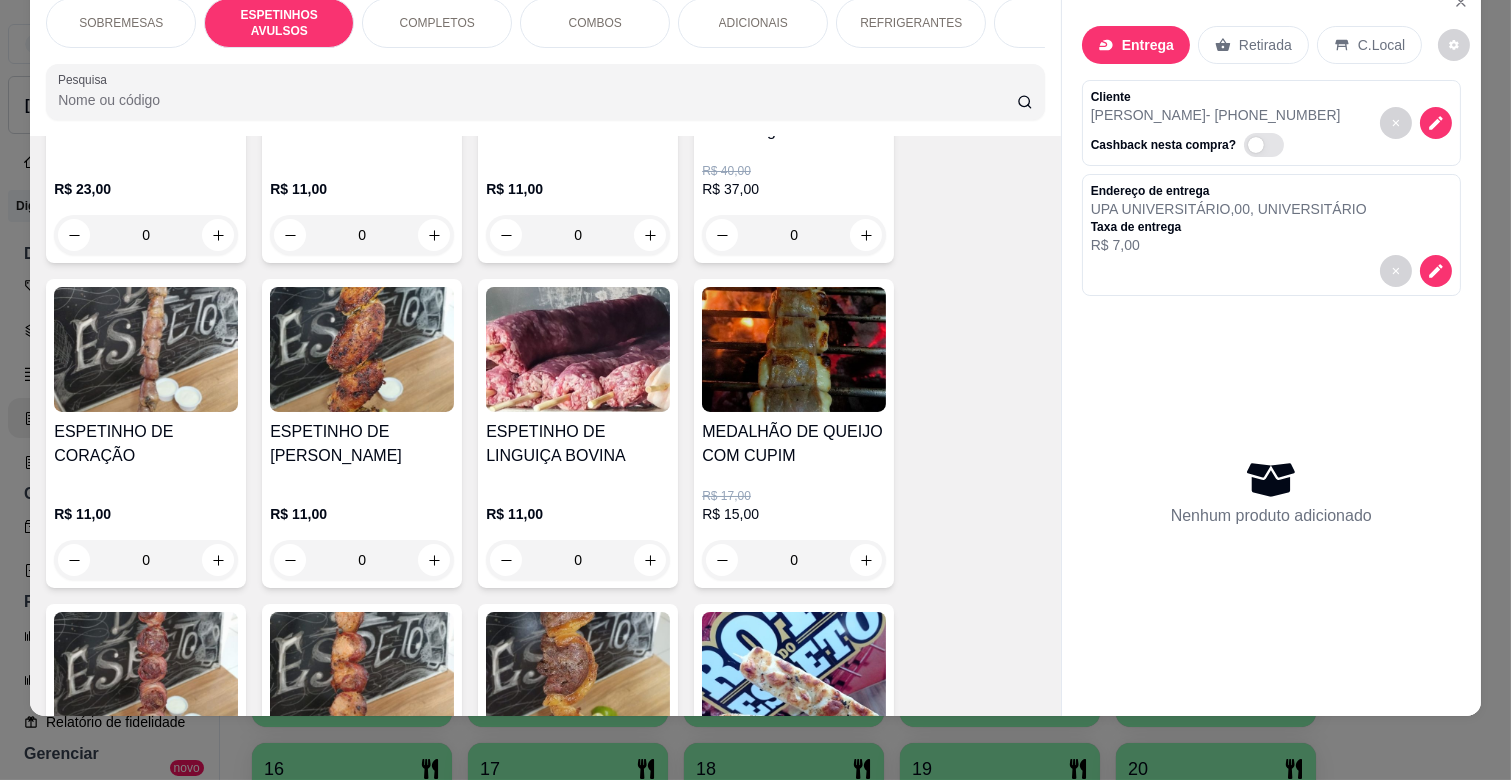 click on "0" at bounding box center [362, 560] 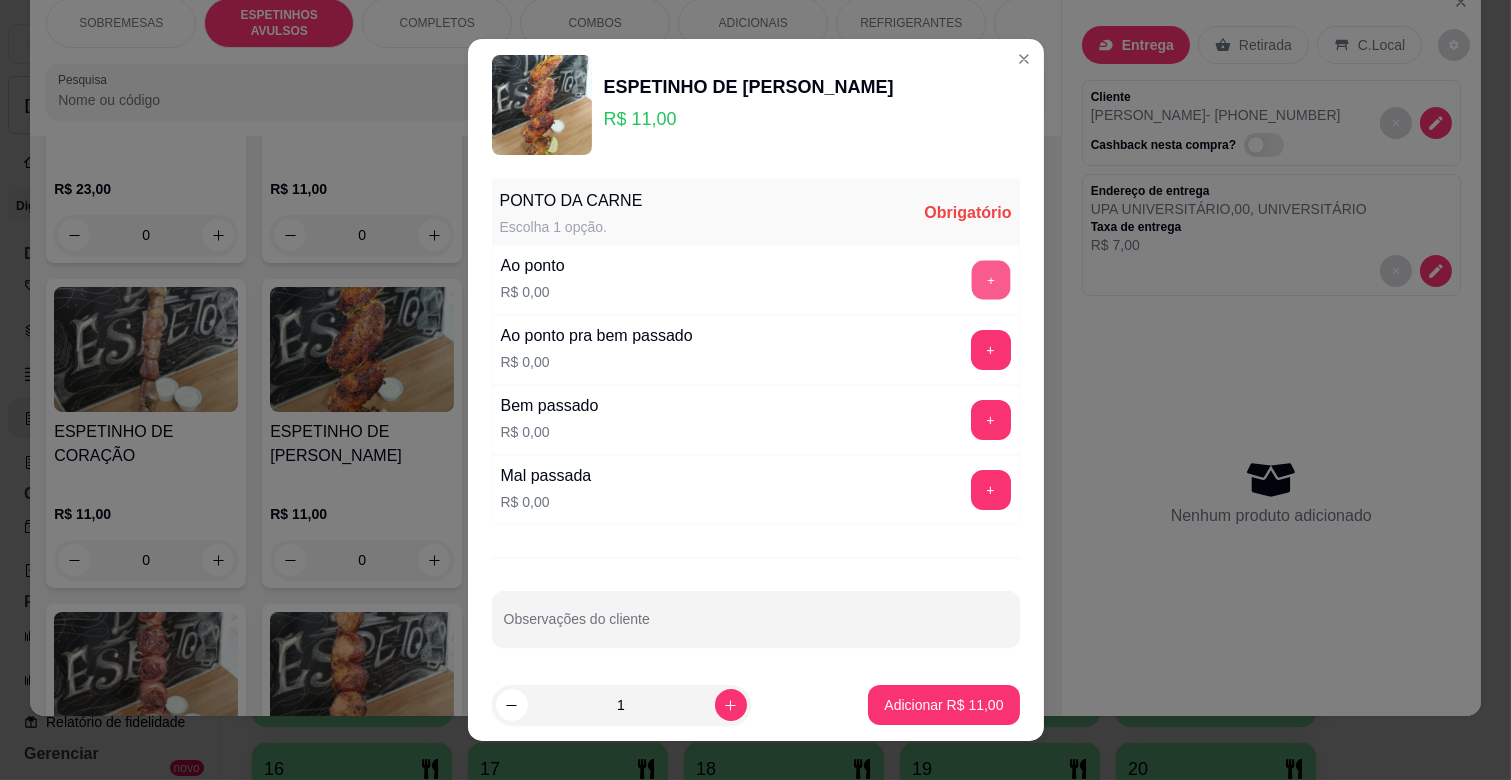 click on "+" at bounding box center [990, 280] 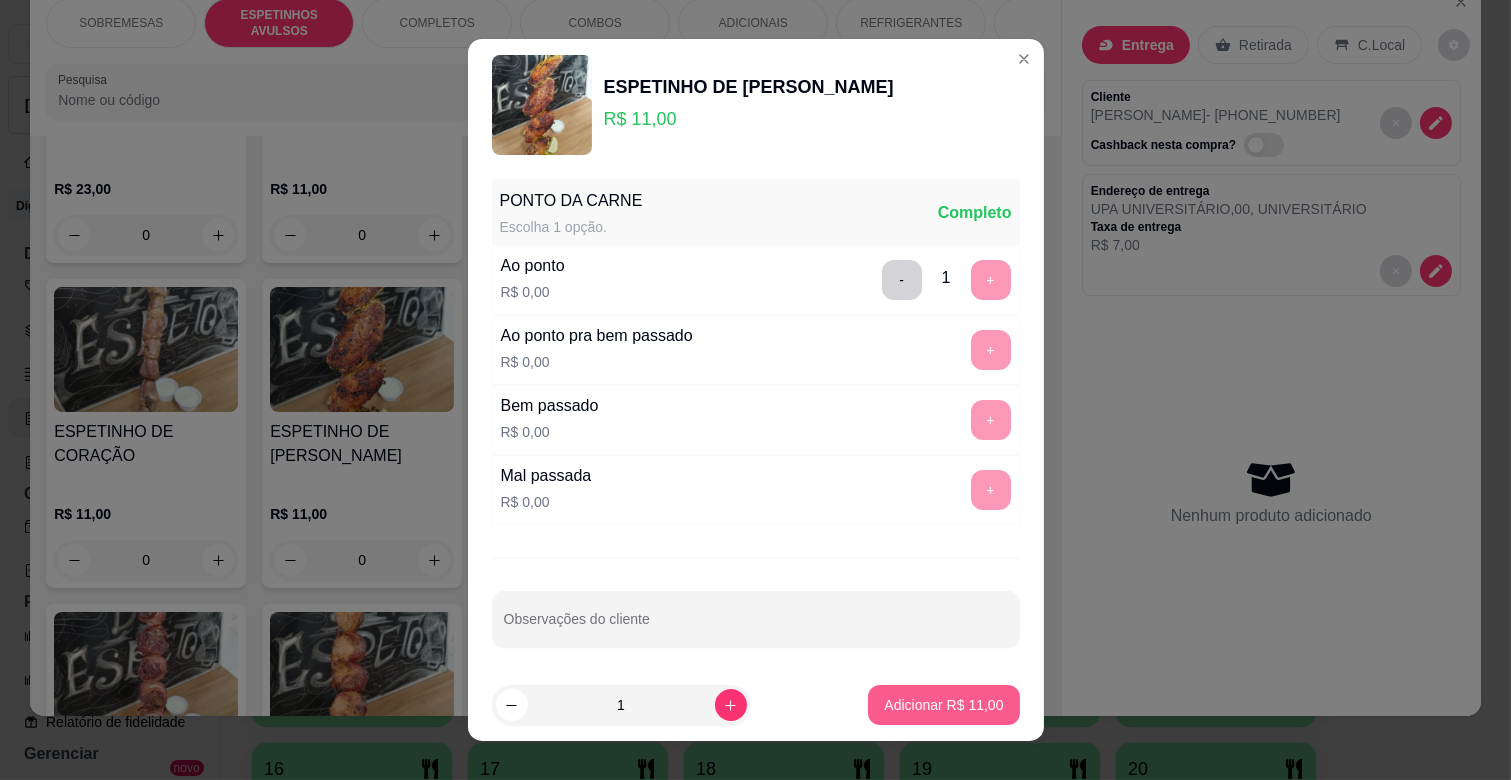 click on "Adicionar   R$ 11,00" at bounding box center [943, 705] 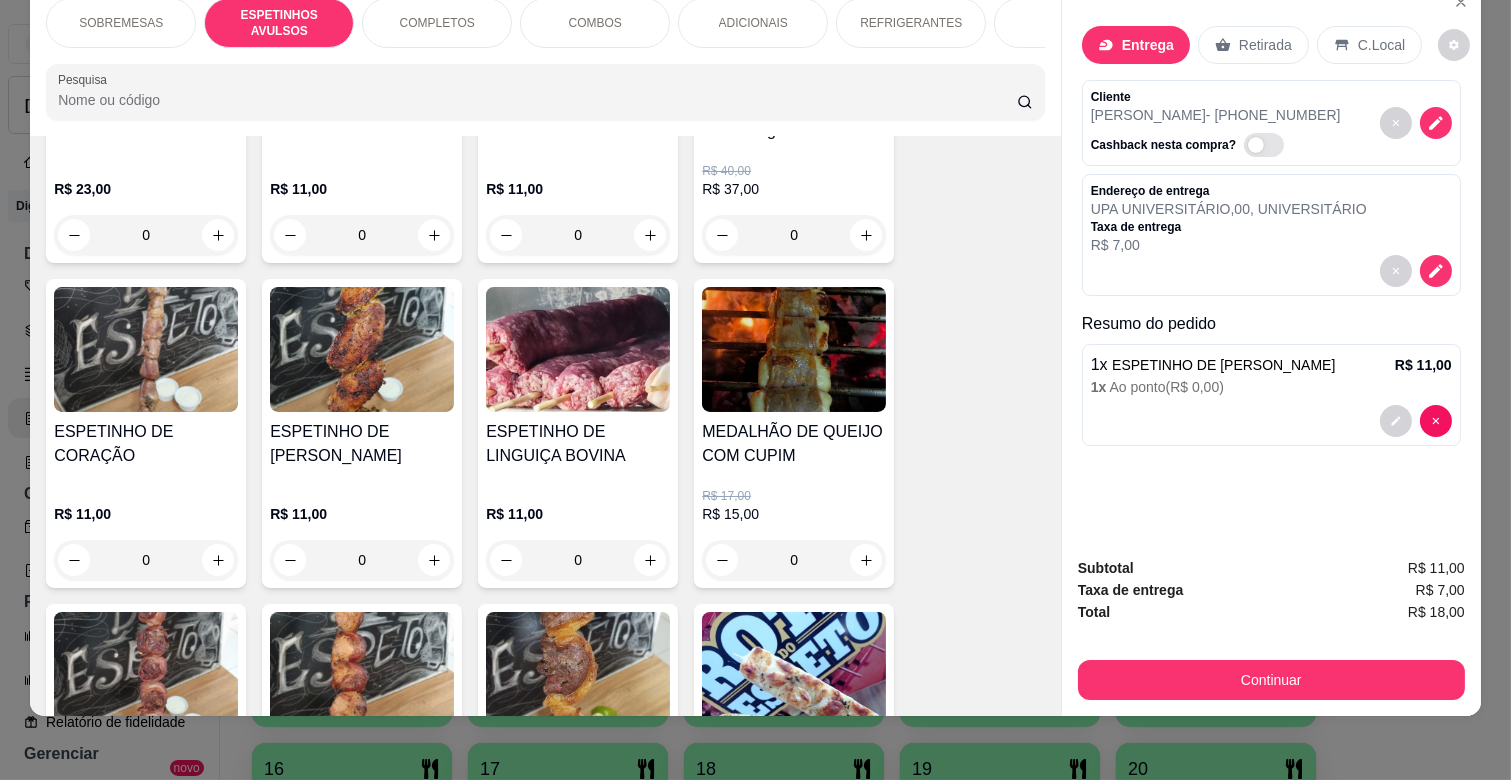 click on "ADICIONAIS" at bounding box center [753, 23] 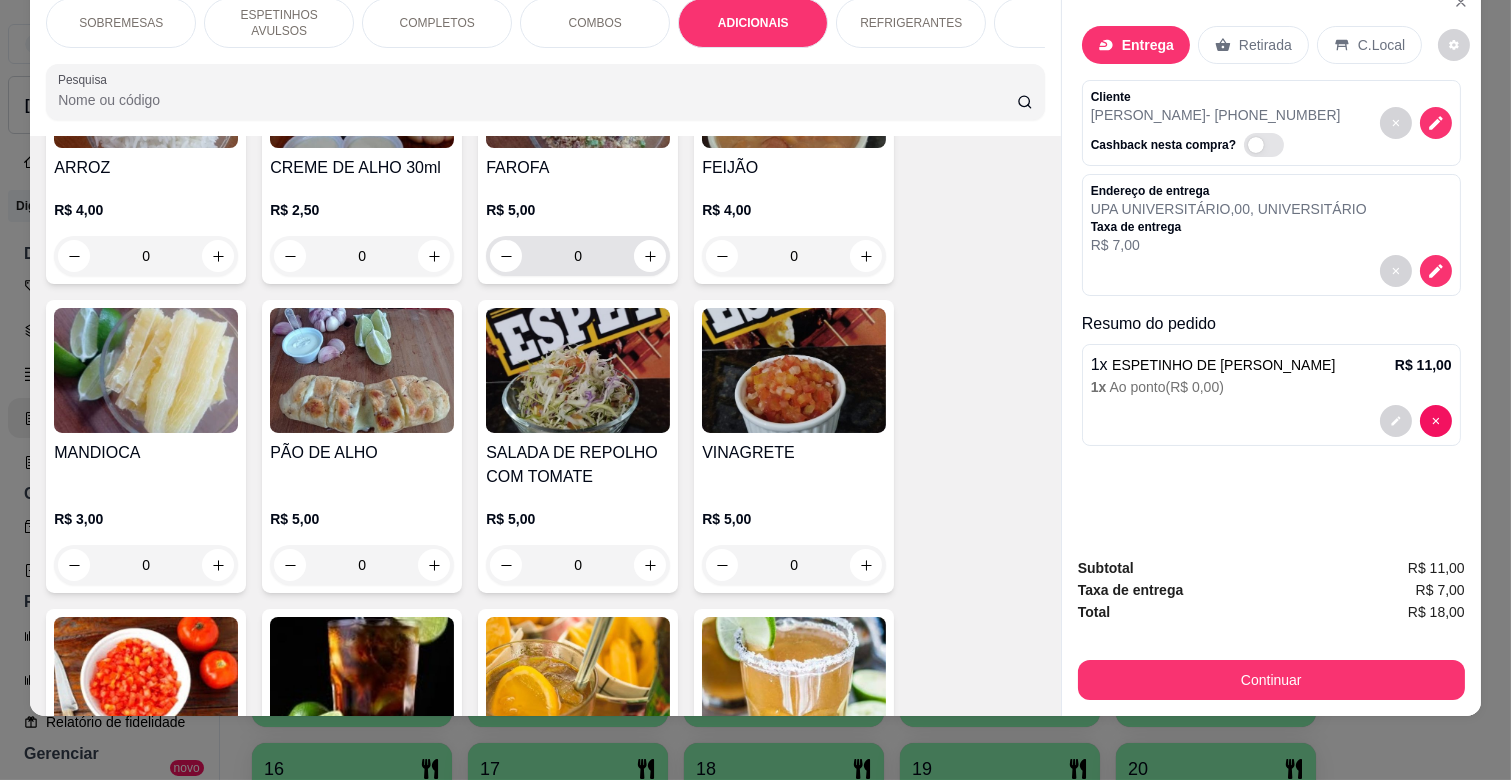 scroll, scrollTop: 3444, scrollLeft: 0, axis: vertical 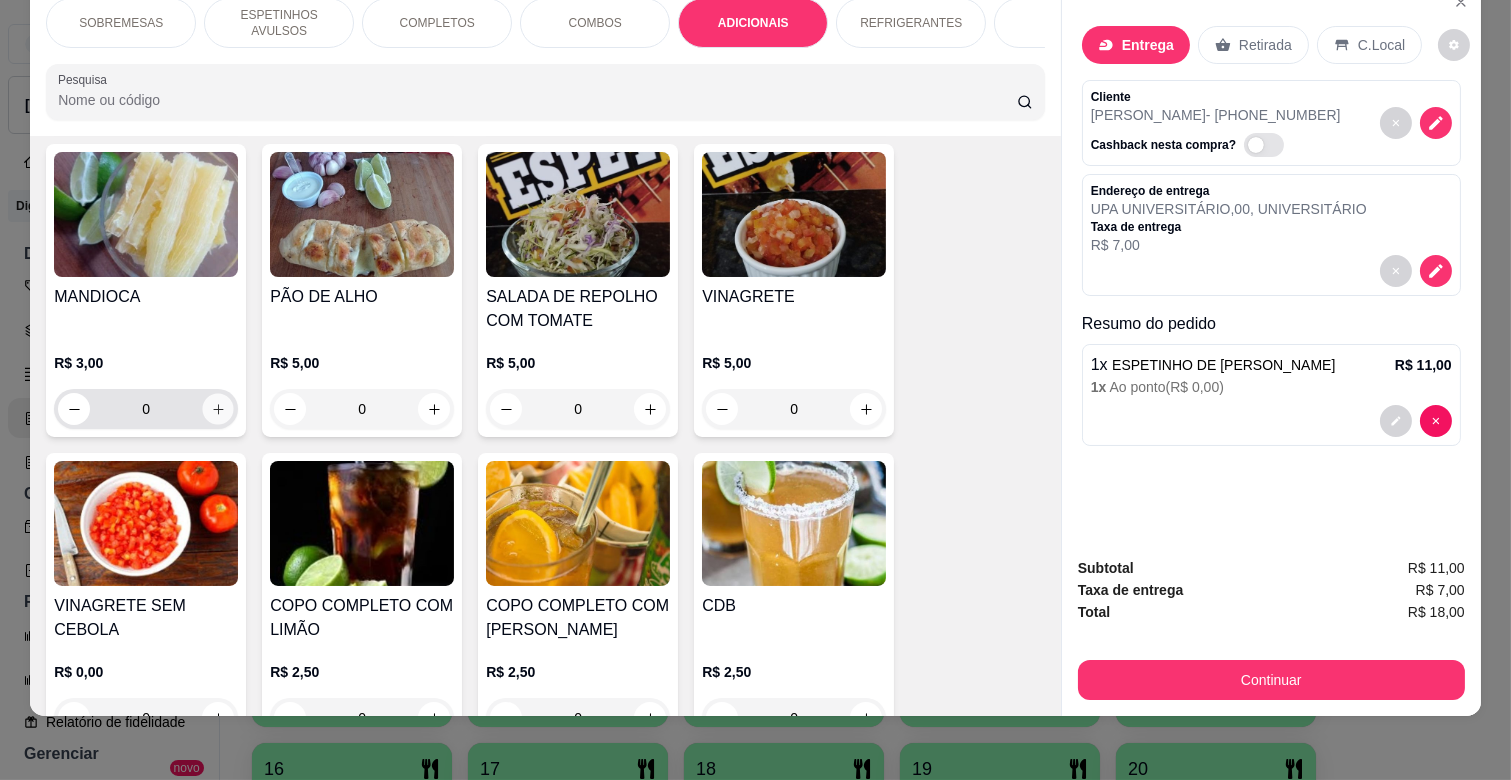 click at bounding box center (218, 409) 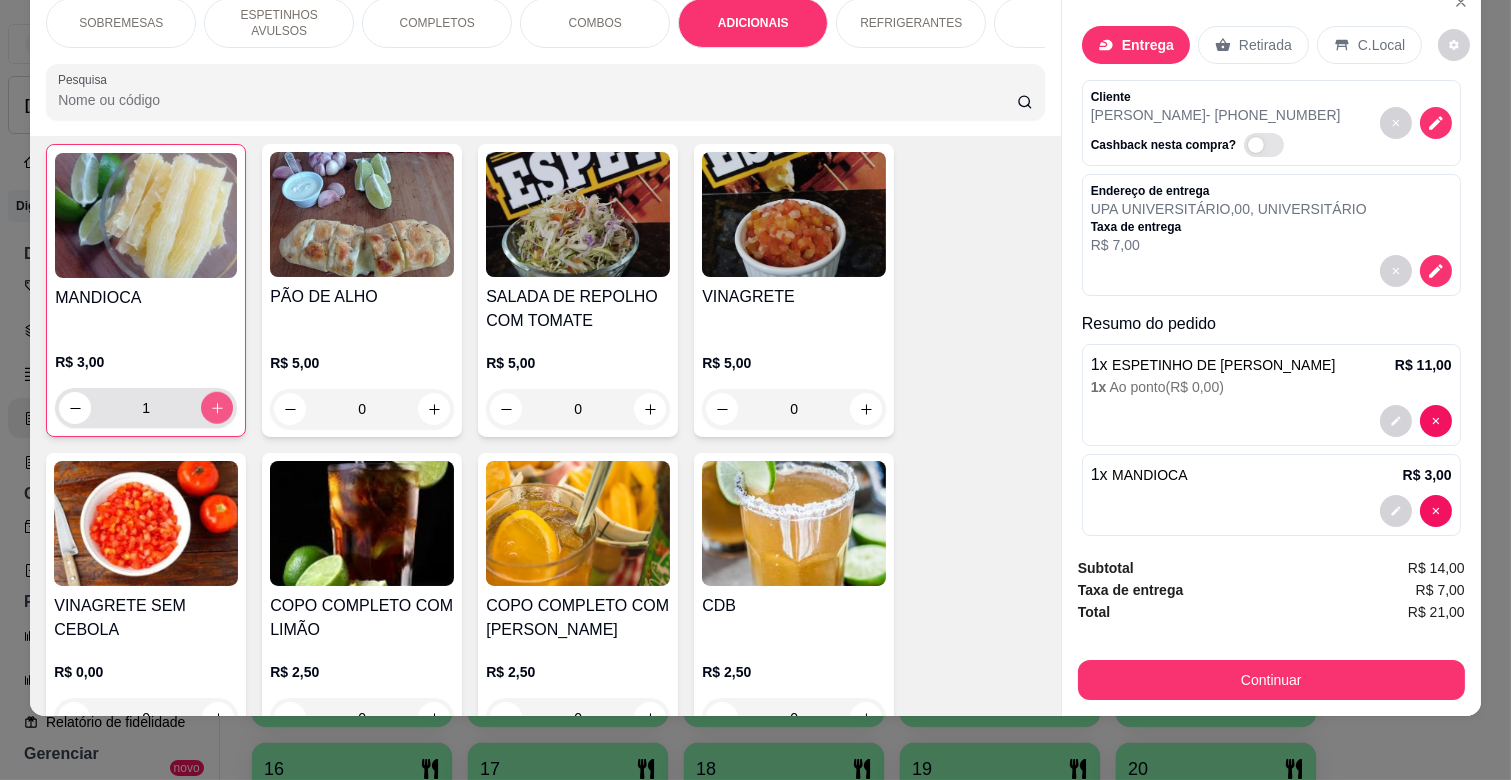 scroll, scrollTop: 3445, scrollLeft: 0, axis: vertical 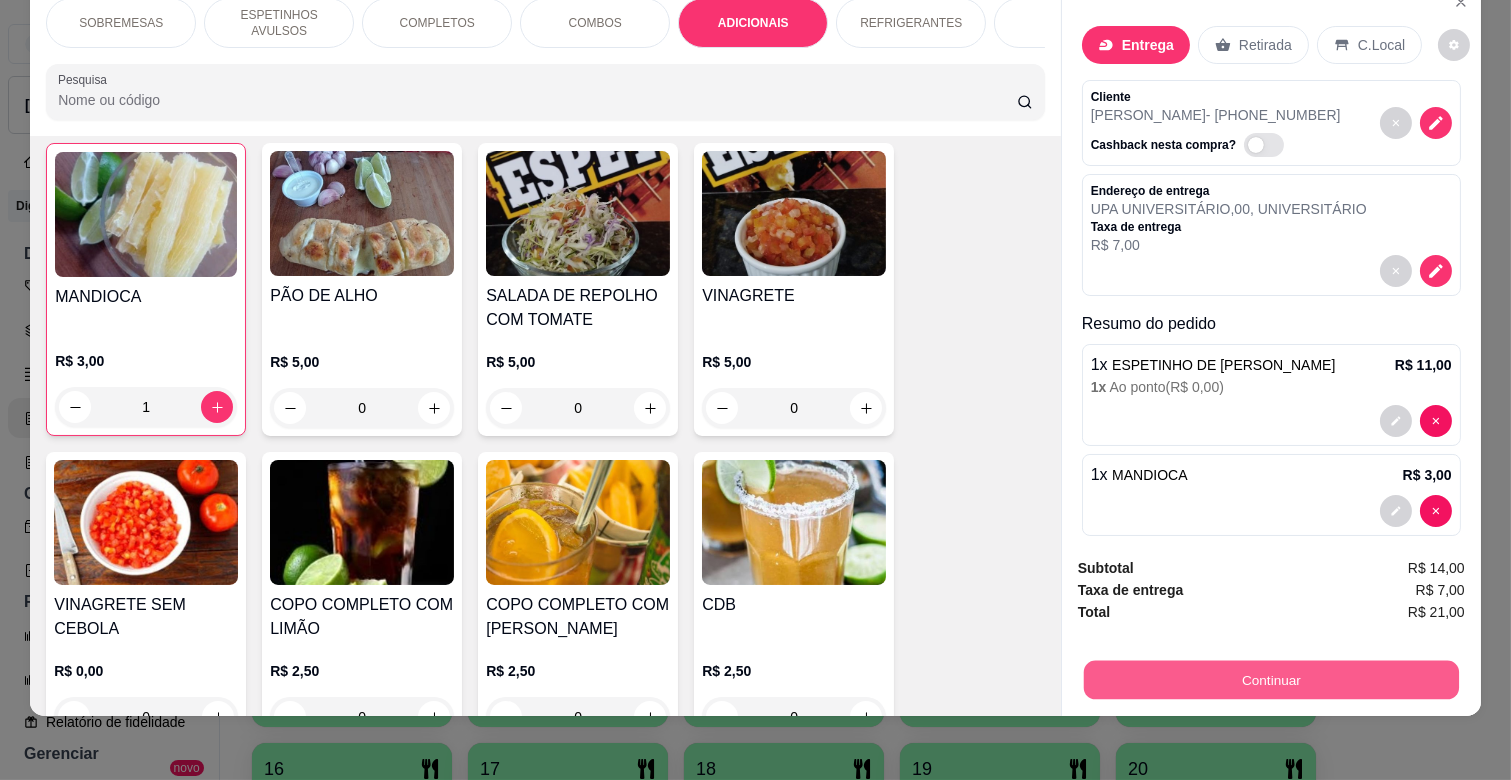 click on "Continuar" at bounding box center [1271, 679] 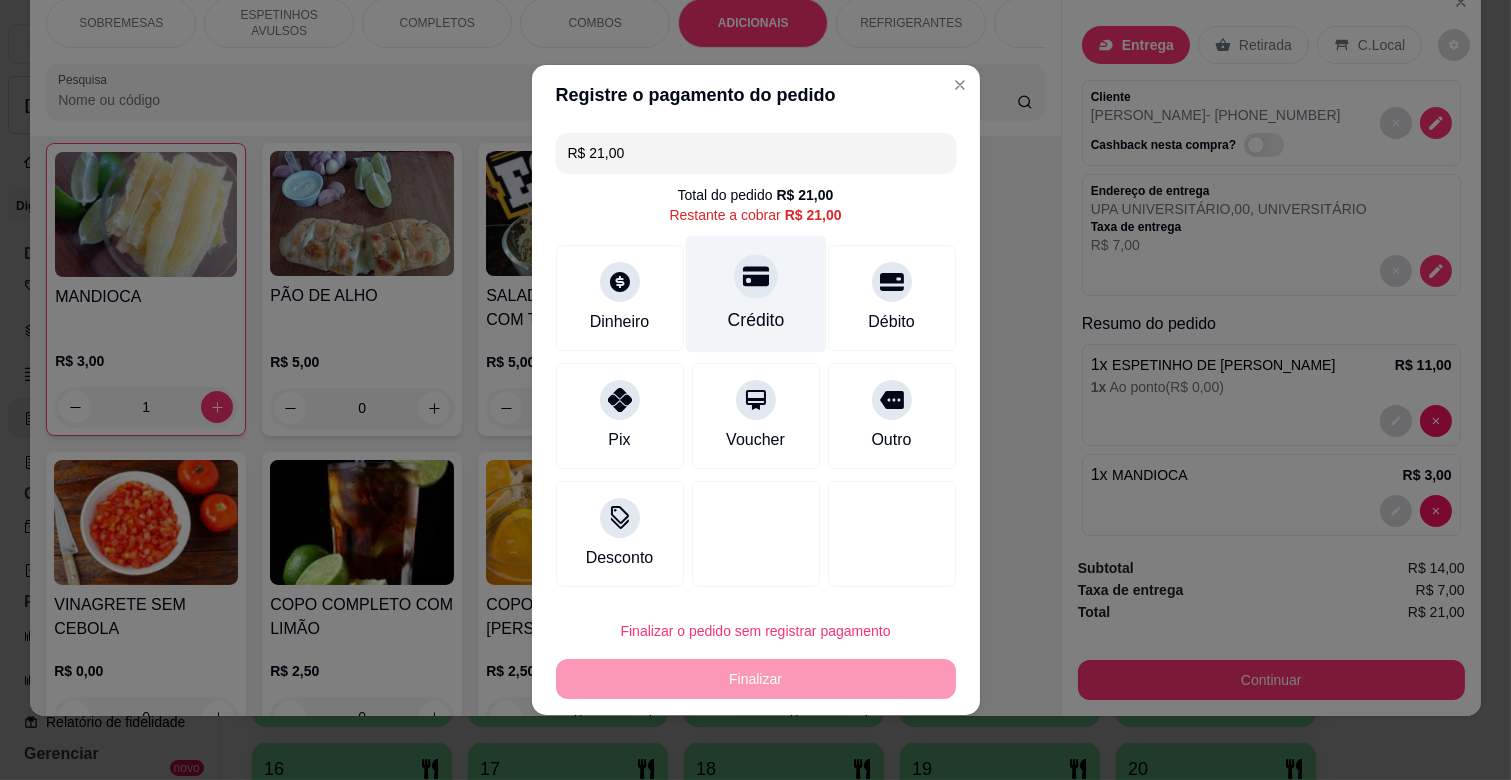 click on "Crédito" at bounding box center [755, 294] 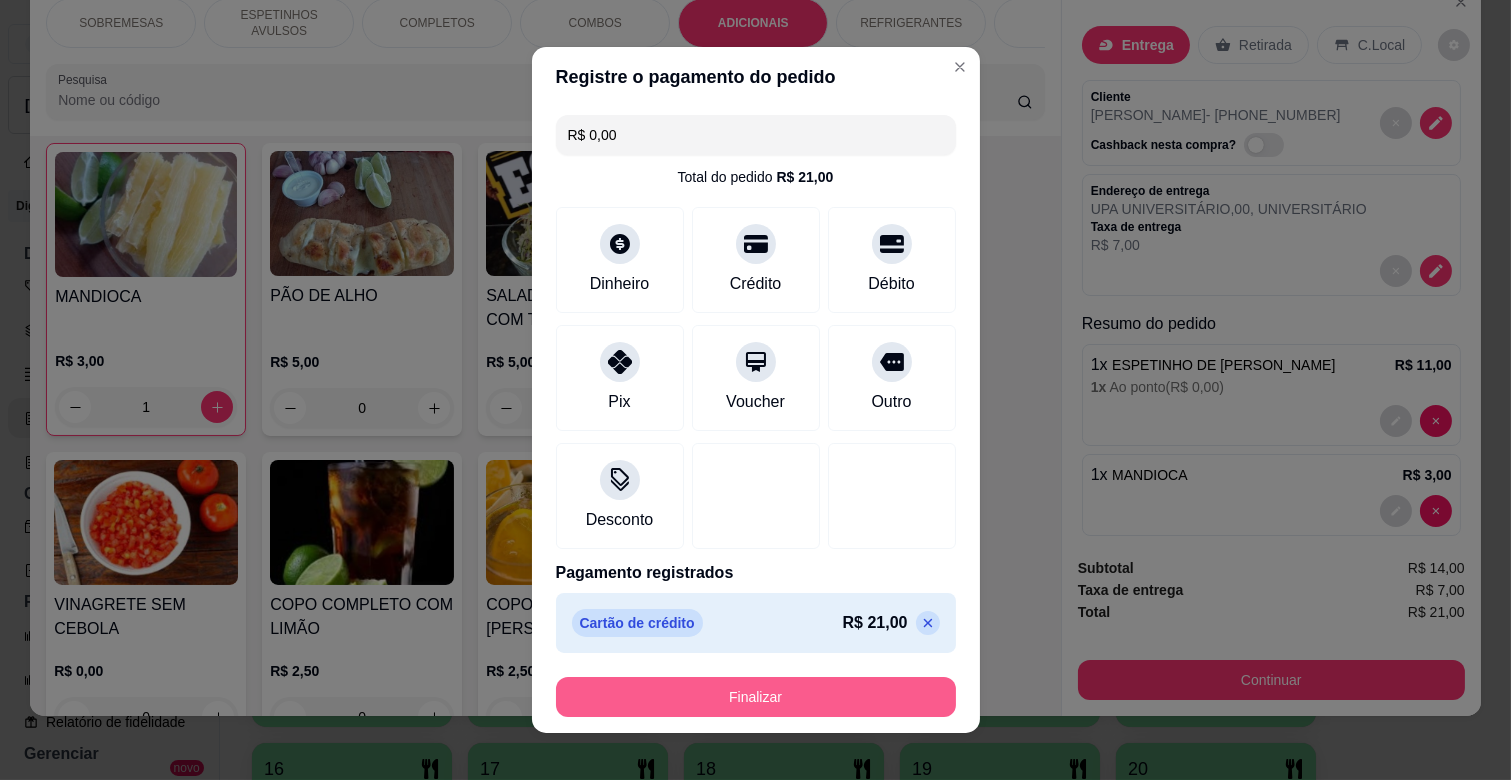 click on "Finalizar" at bounding box center [756, 697] 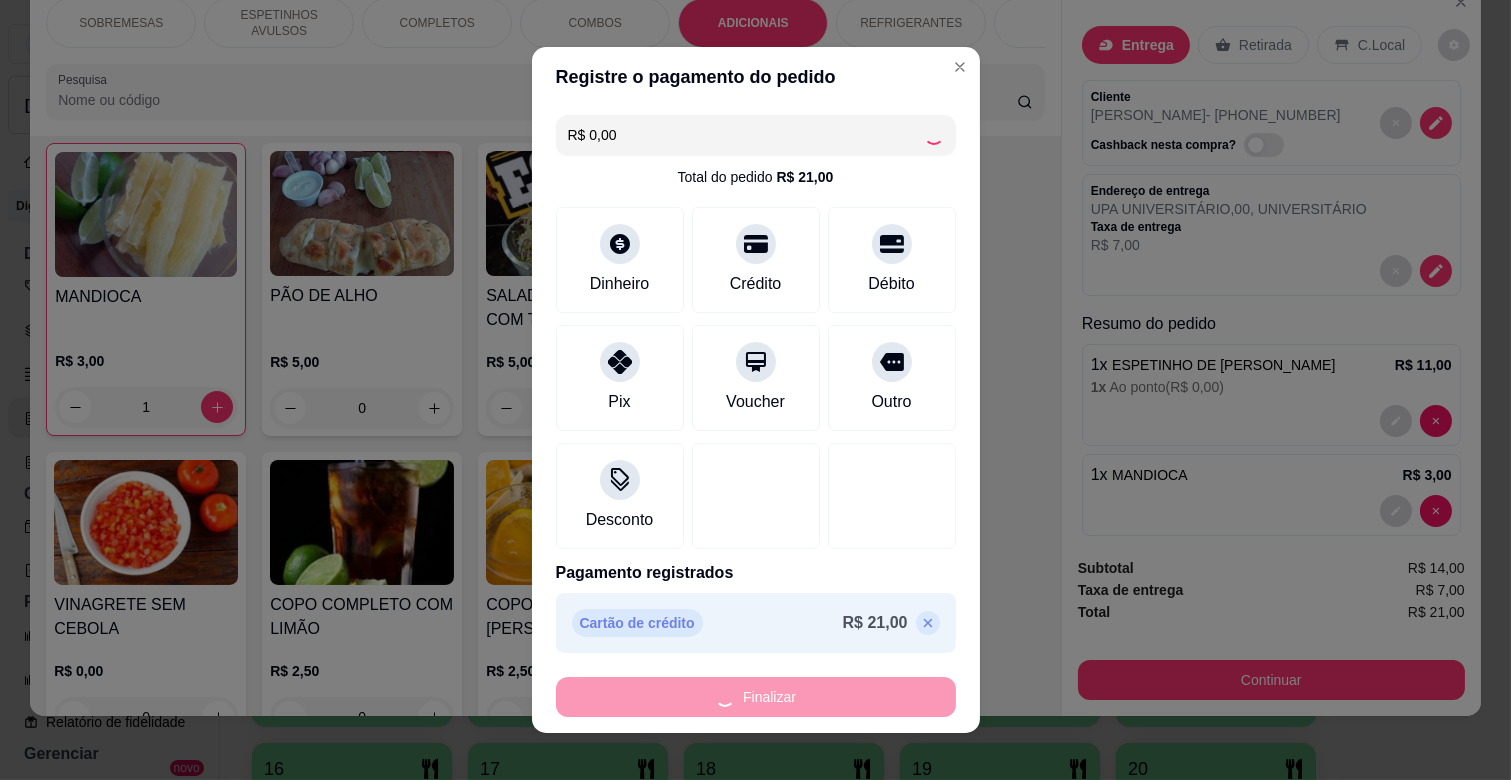 type on "0" 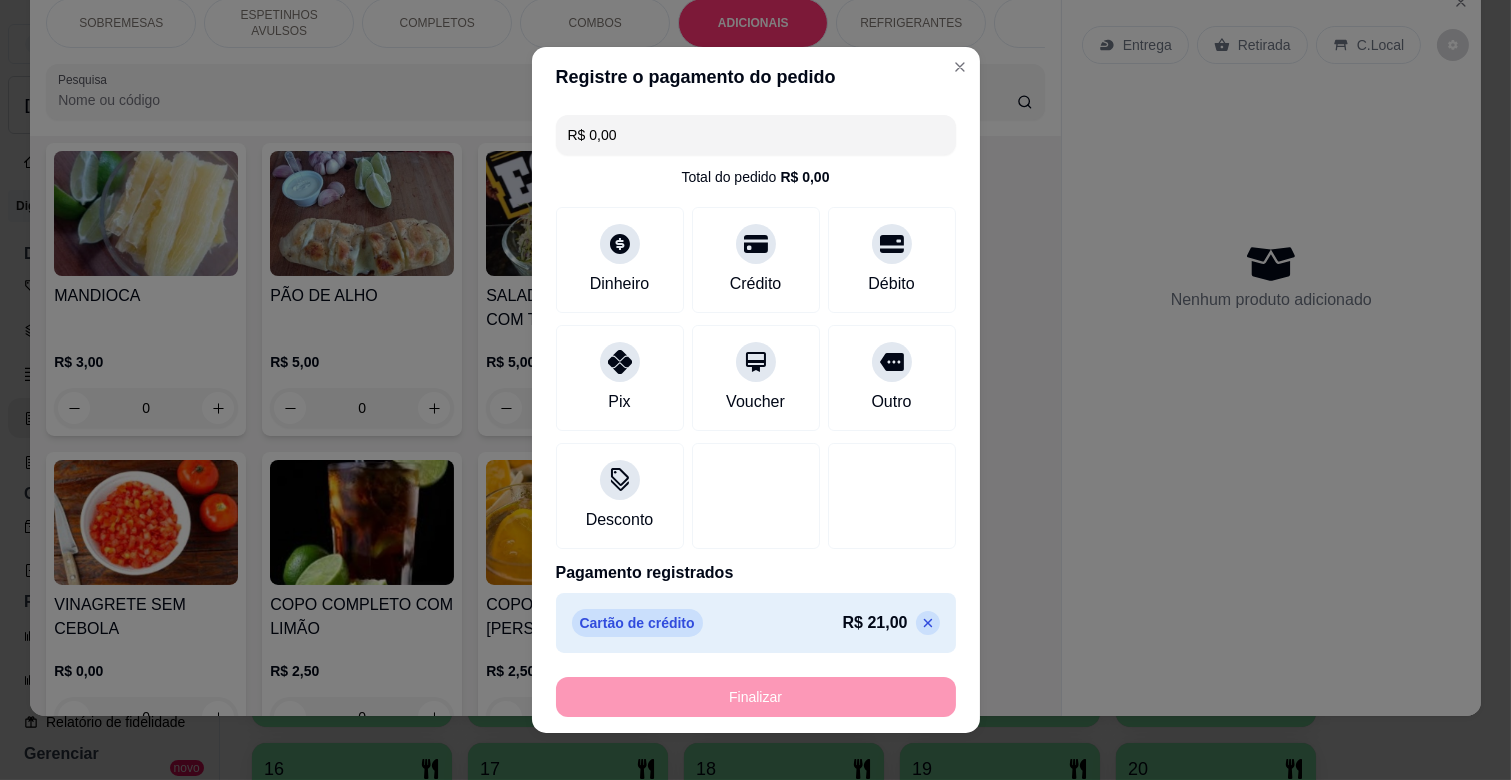 type on "-R$ 21,00" 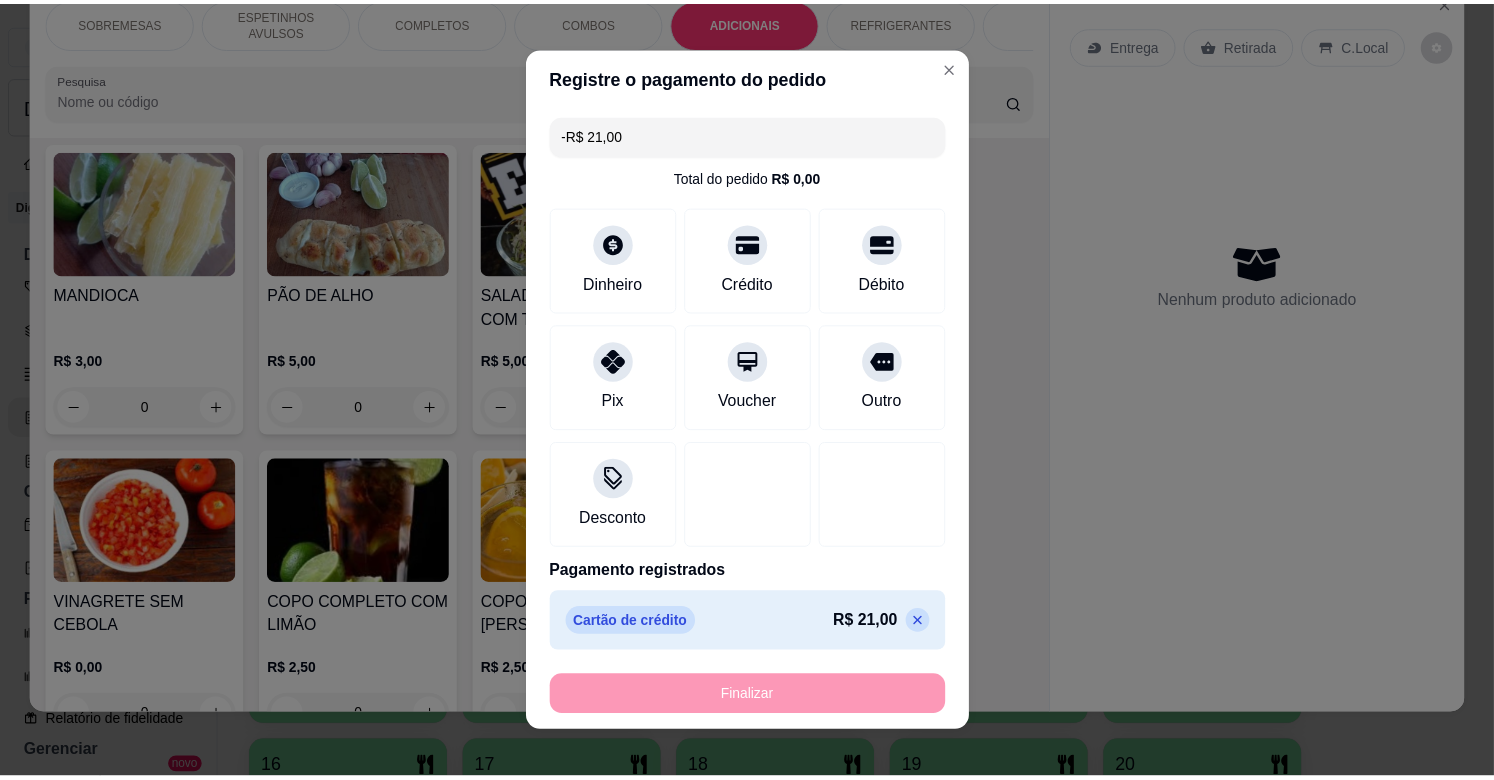 scroll, scrollTop: 3444, scrollLeft: 0, axis: vertical 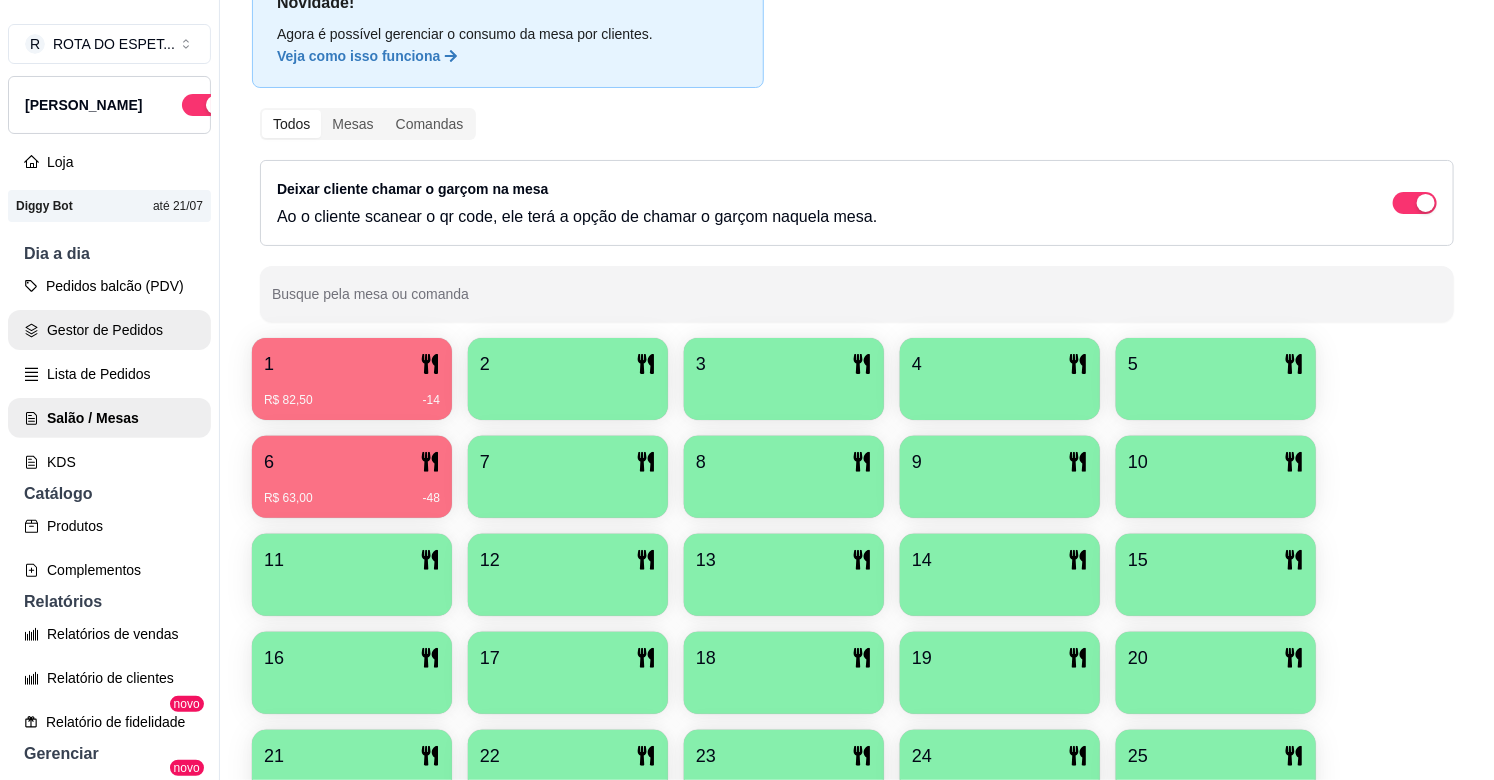 click on "Gestor de Pedidos" at bounding box center [109, 330] 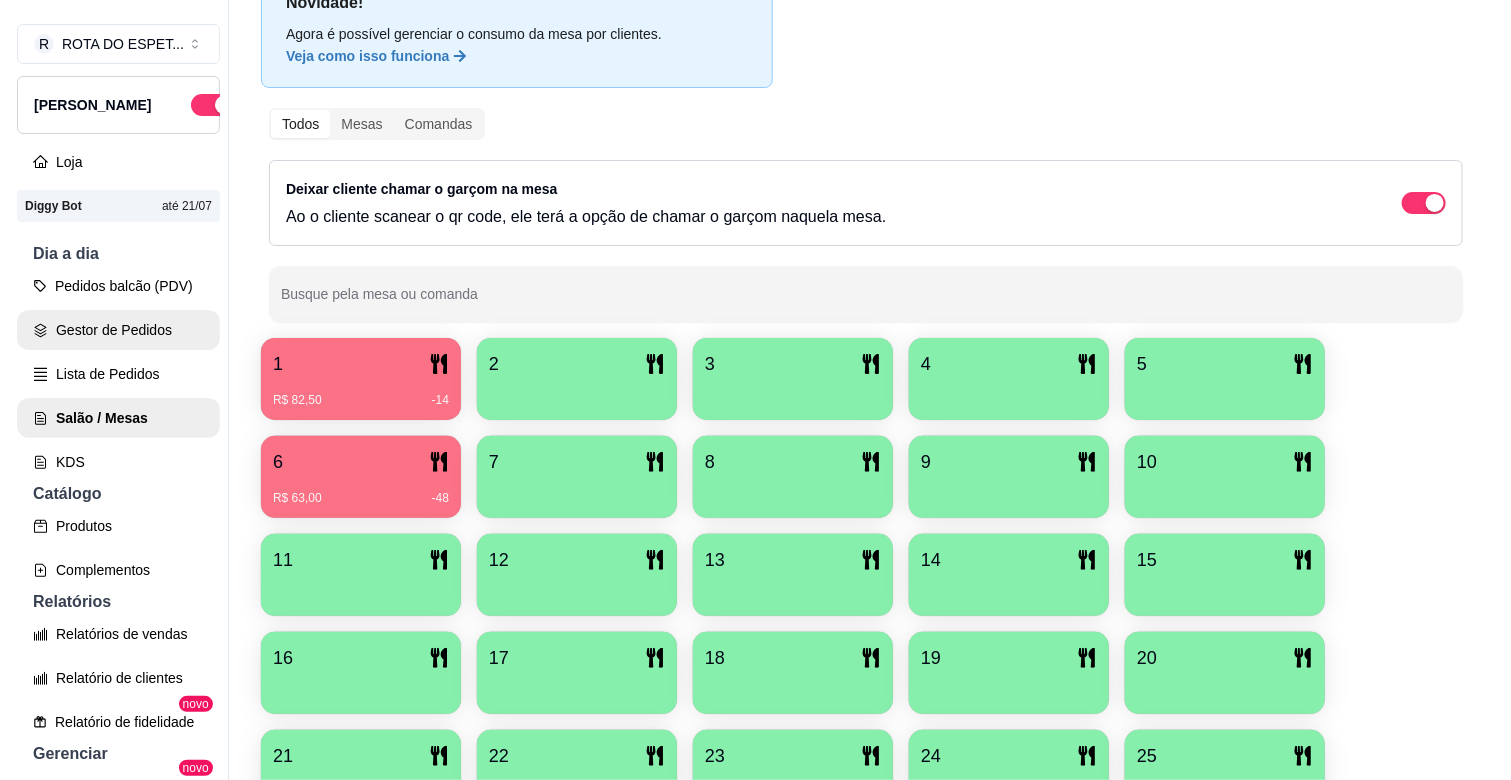 scroll, scrollTop: 0, scrollLeft: 0, axis: both 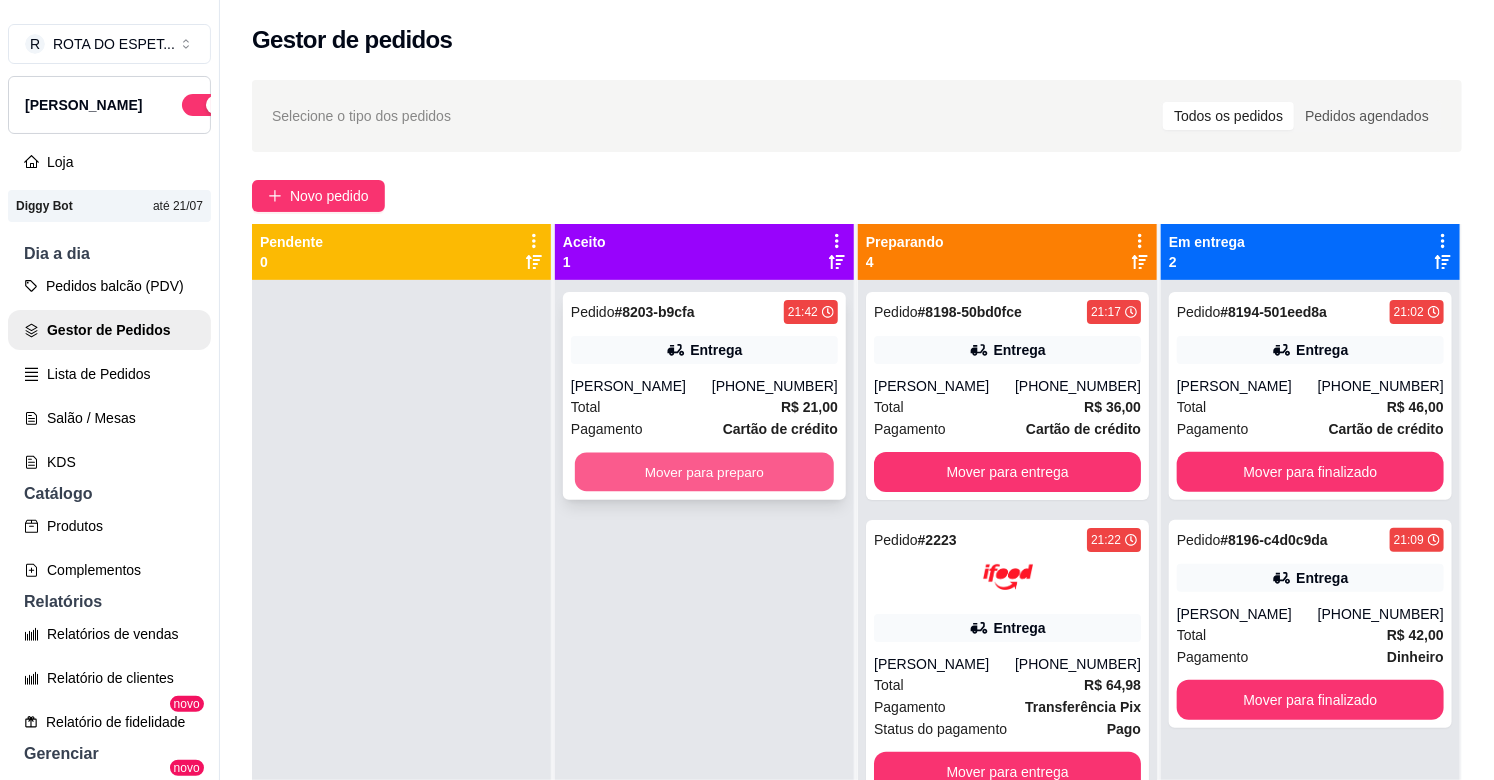 click on "Mover para preparo" at bounding box center [704, 472] 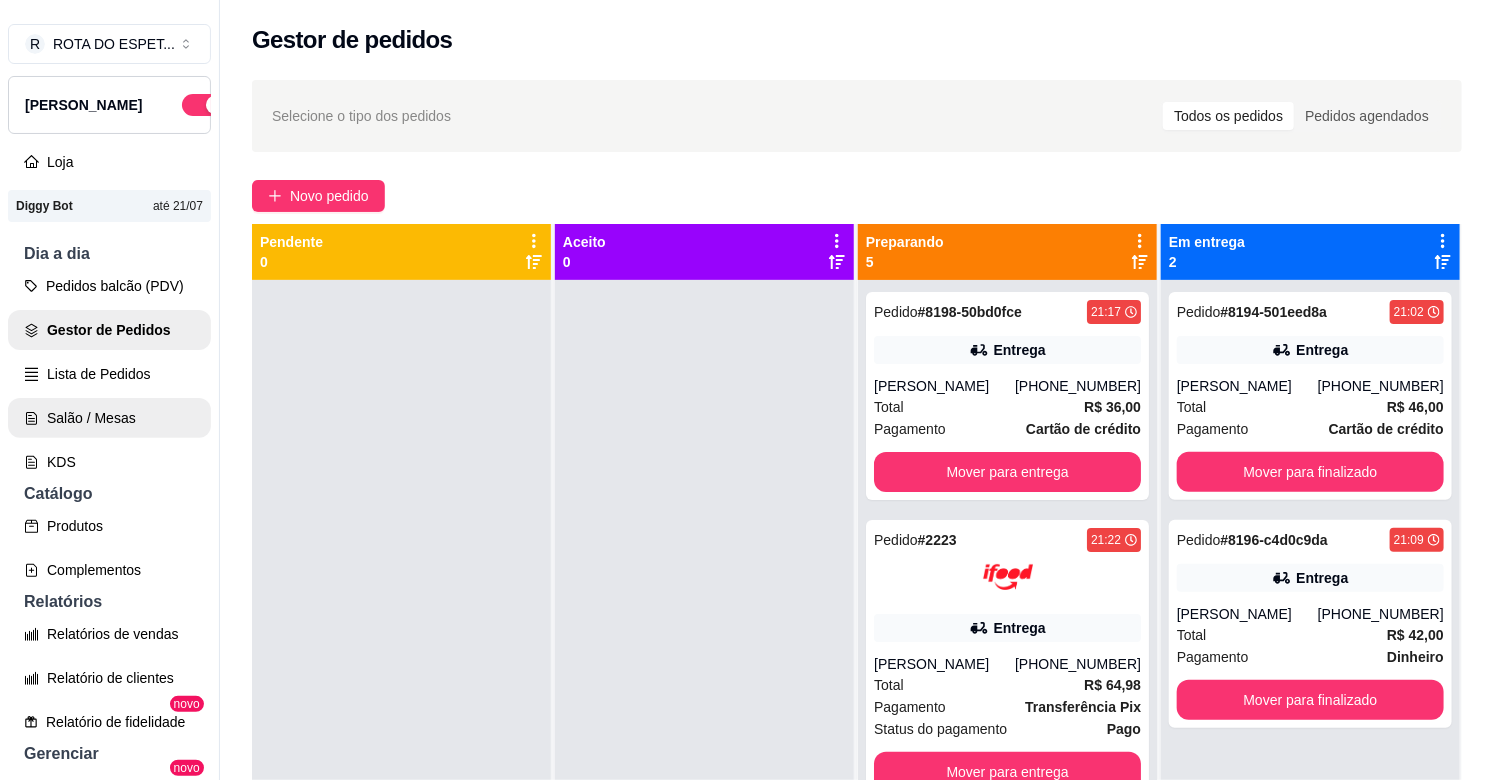 click on "Salão / Mesas" at bounding box center (109, 418) 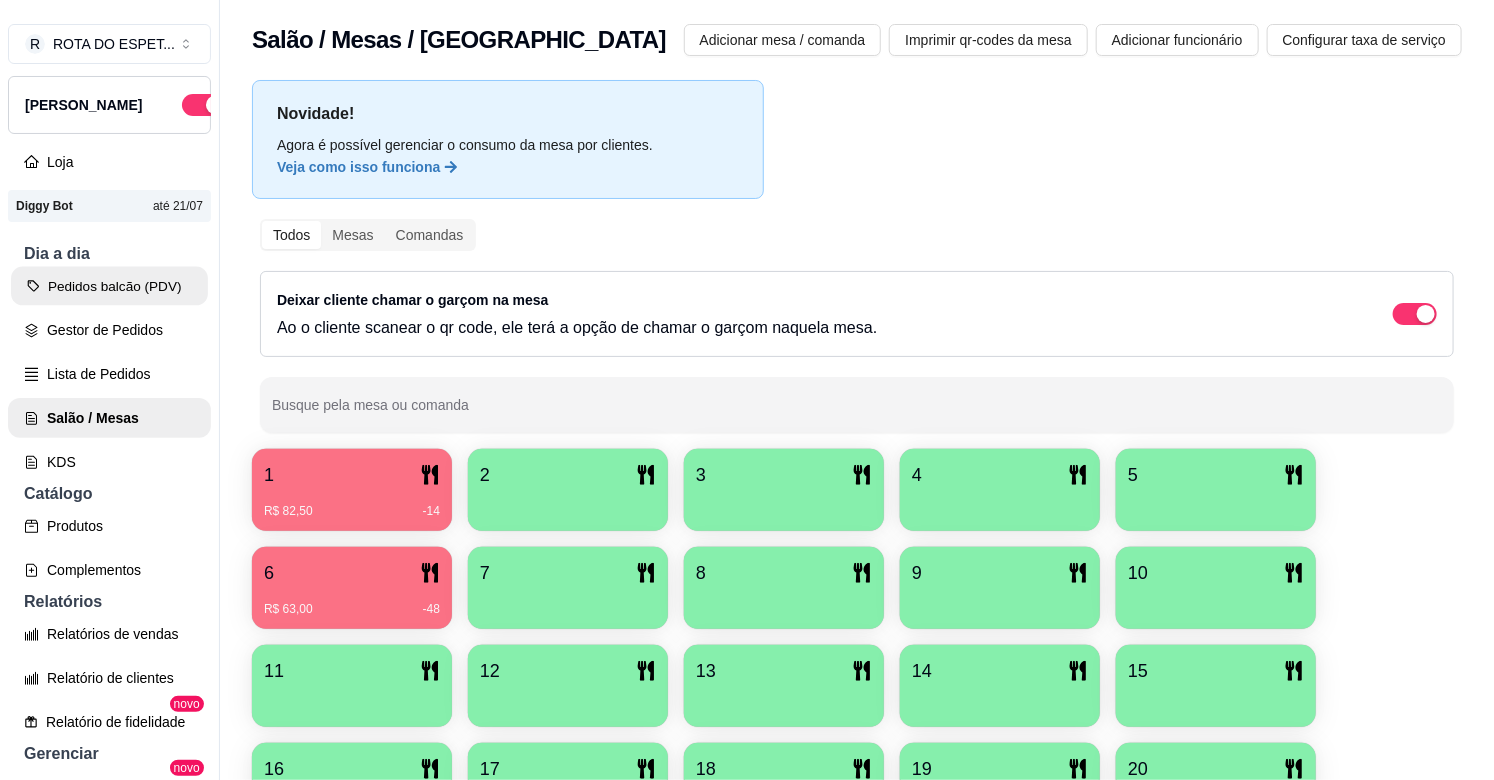 click on "Pedidos balcão (PDV)" at bounding box center (109, 286) 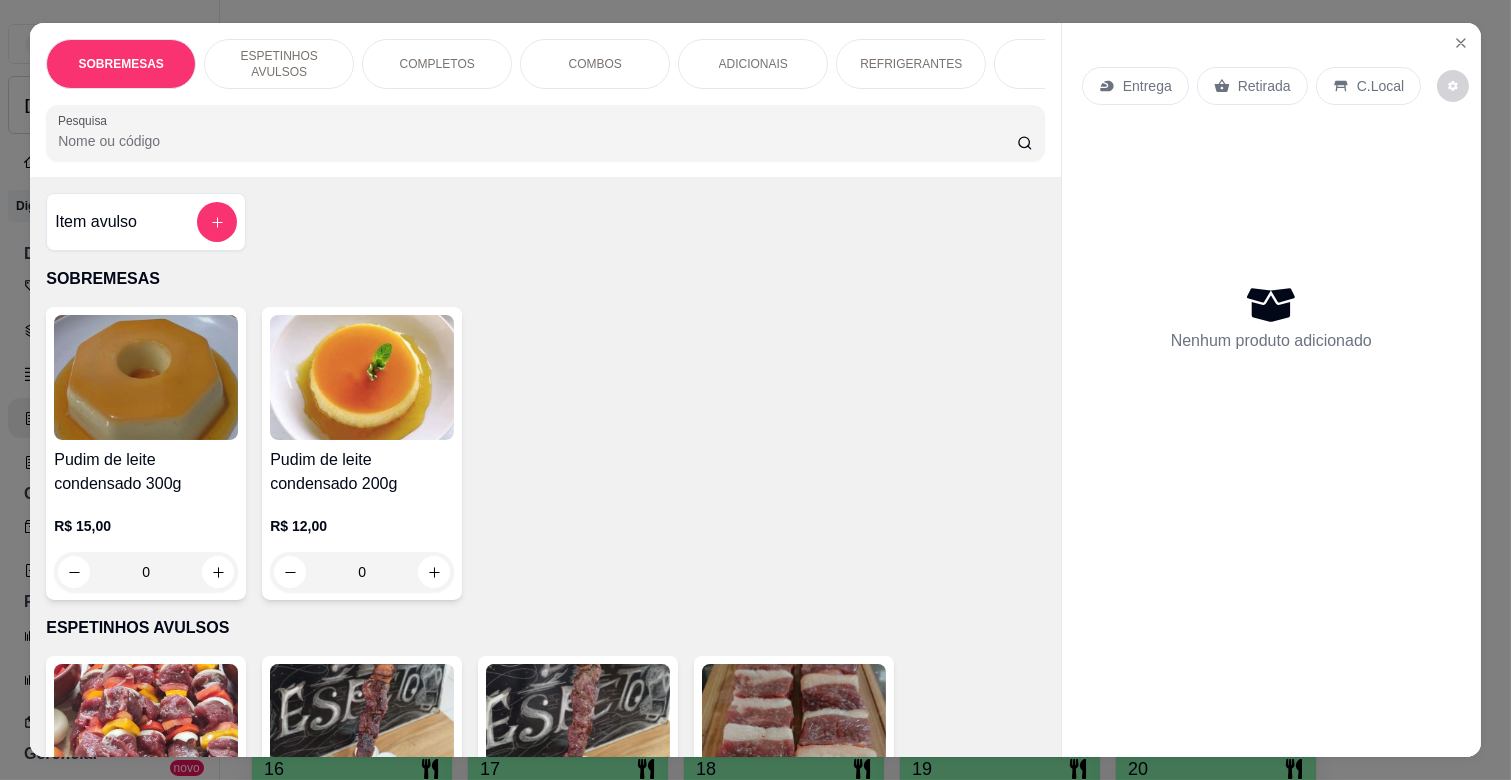 click on "ESPETINHOS AVULSOS" at bounding box center (279, 64) 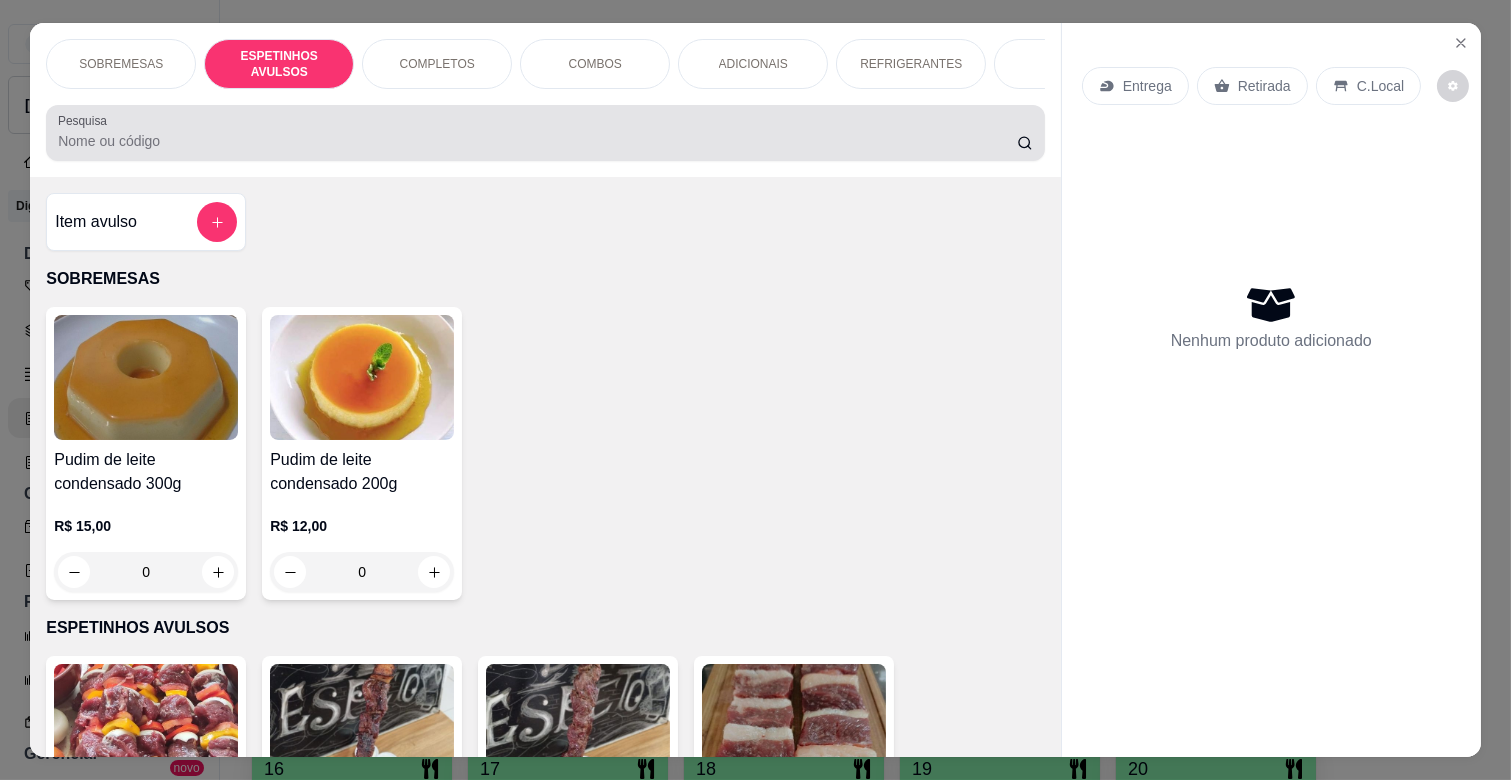 scroll, scrollTop: 438, scrollLeft: 0, axis: vertical 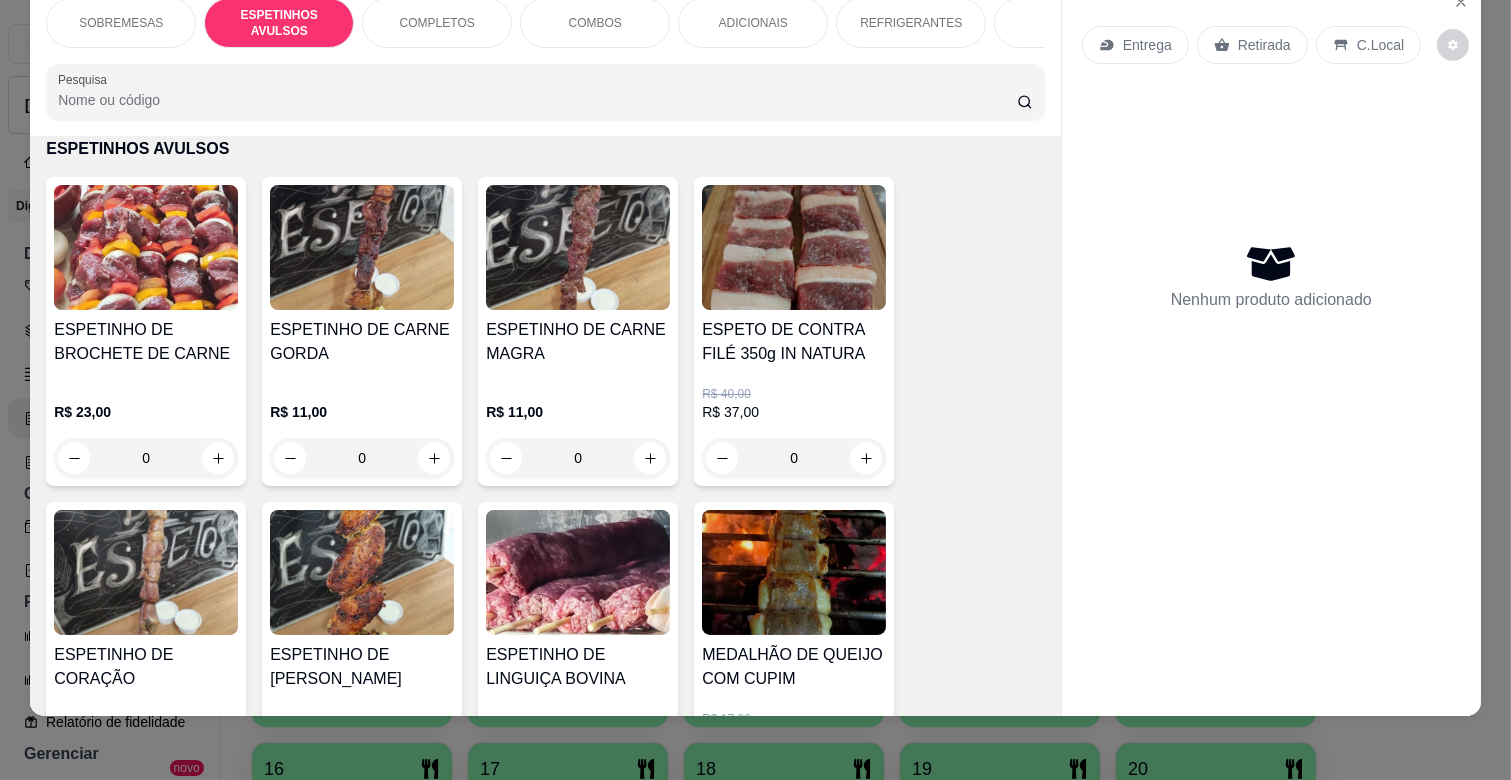 click on "0" at bounding box center (362, 458) 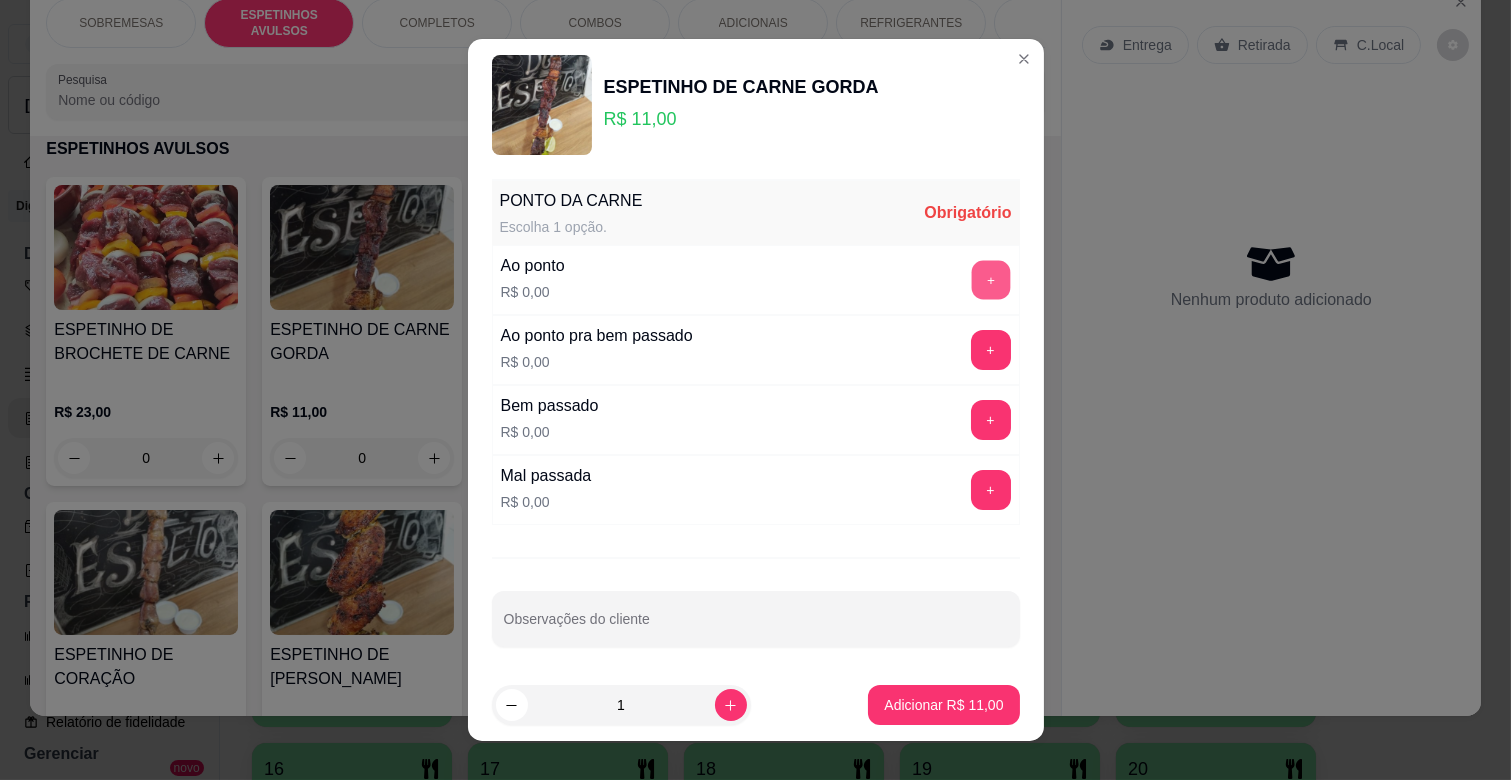 click on "+" at bounding box center [990, 280] 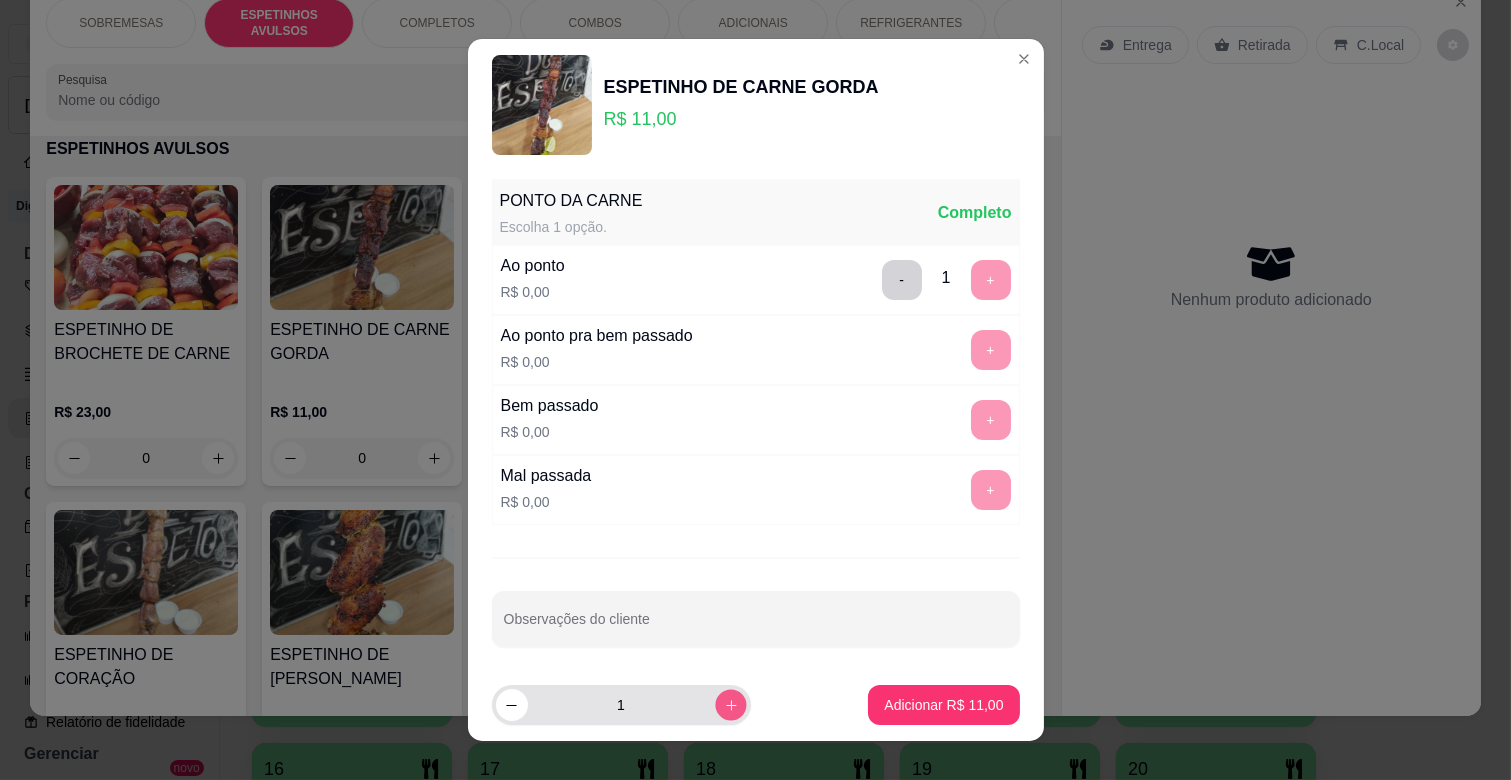 click 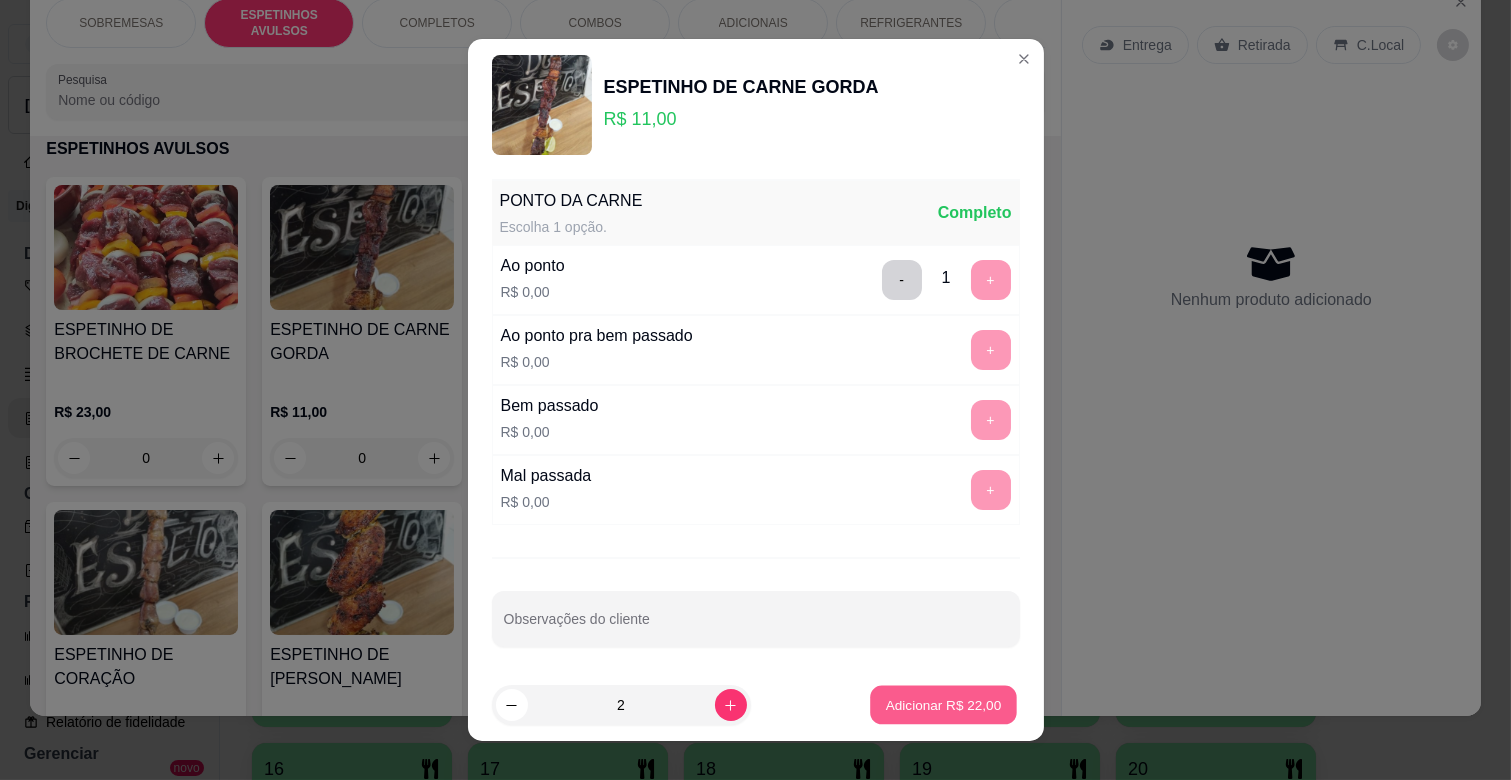 click on "Adicionar   R$ 22,00" at bounding box center (944, 704) 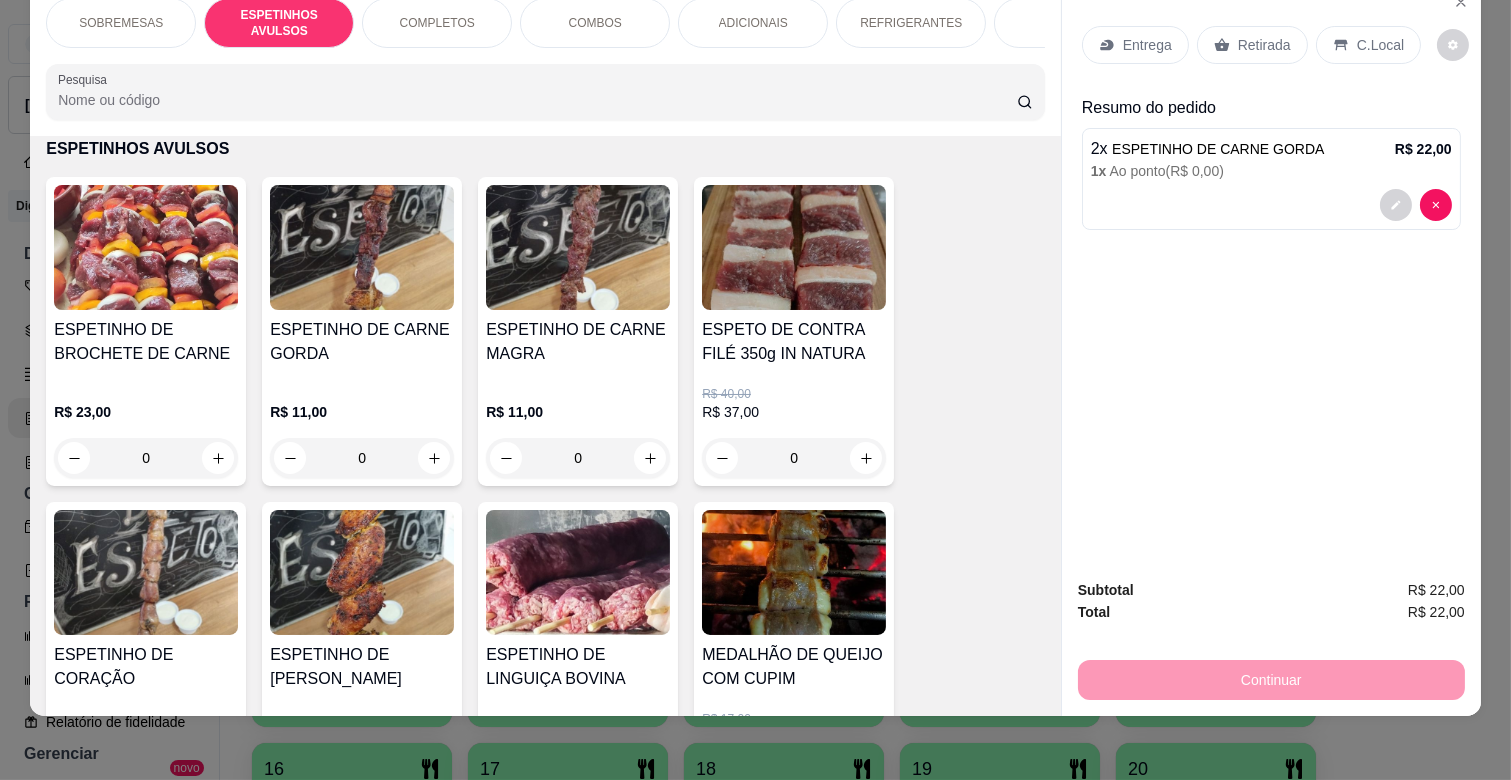 click on "0" at bounding box center [578, 458] 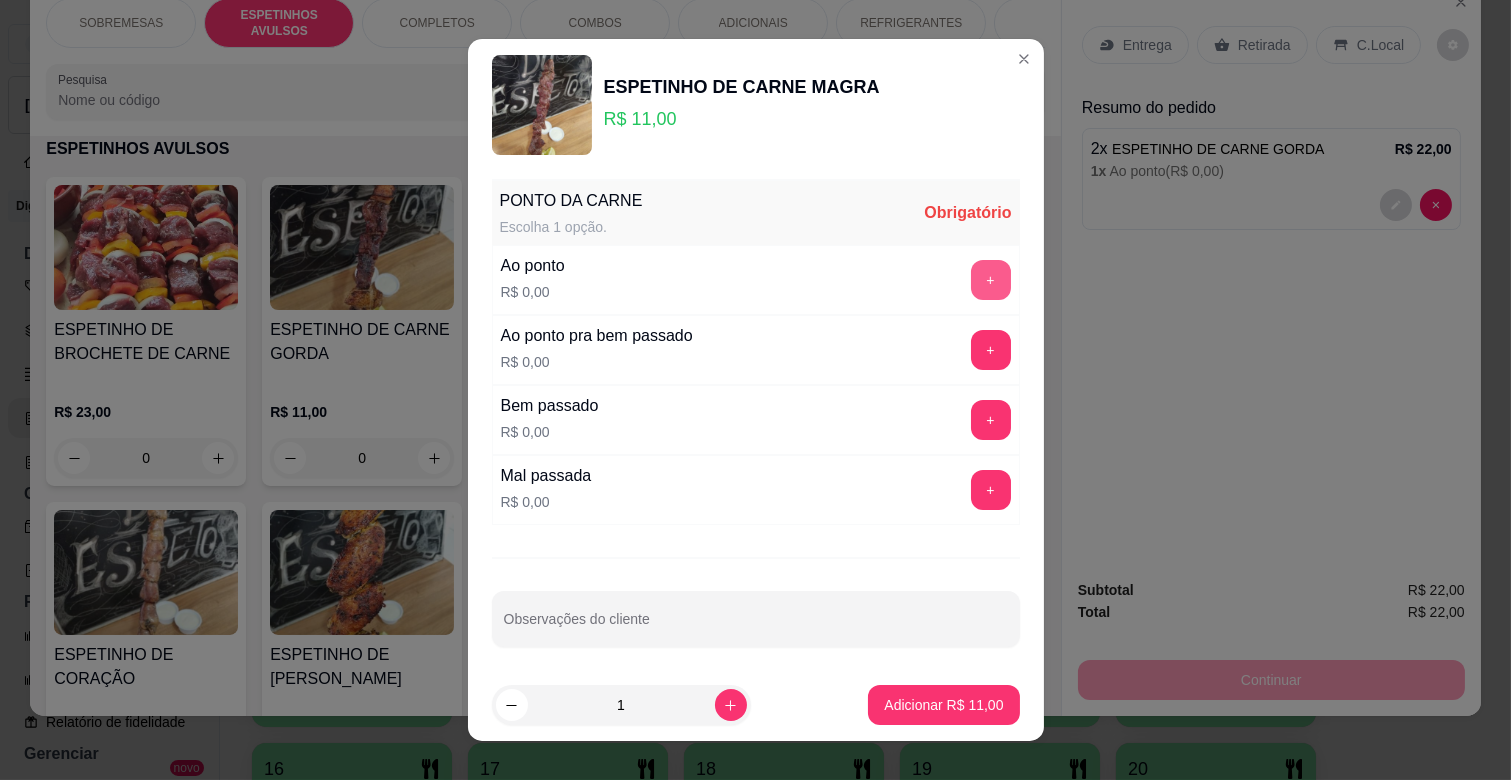 click on "+" at bounding box center (991, 280) 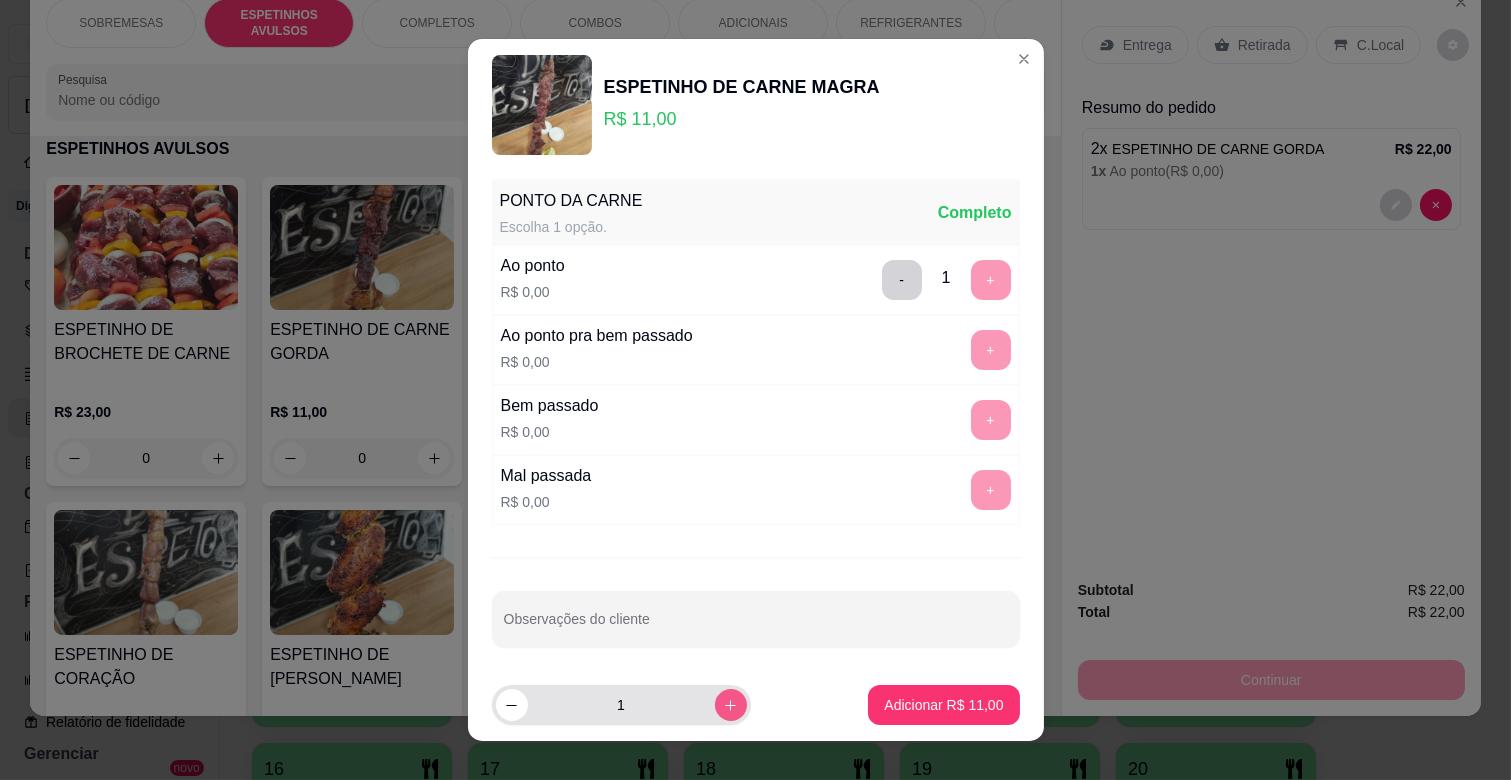 click 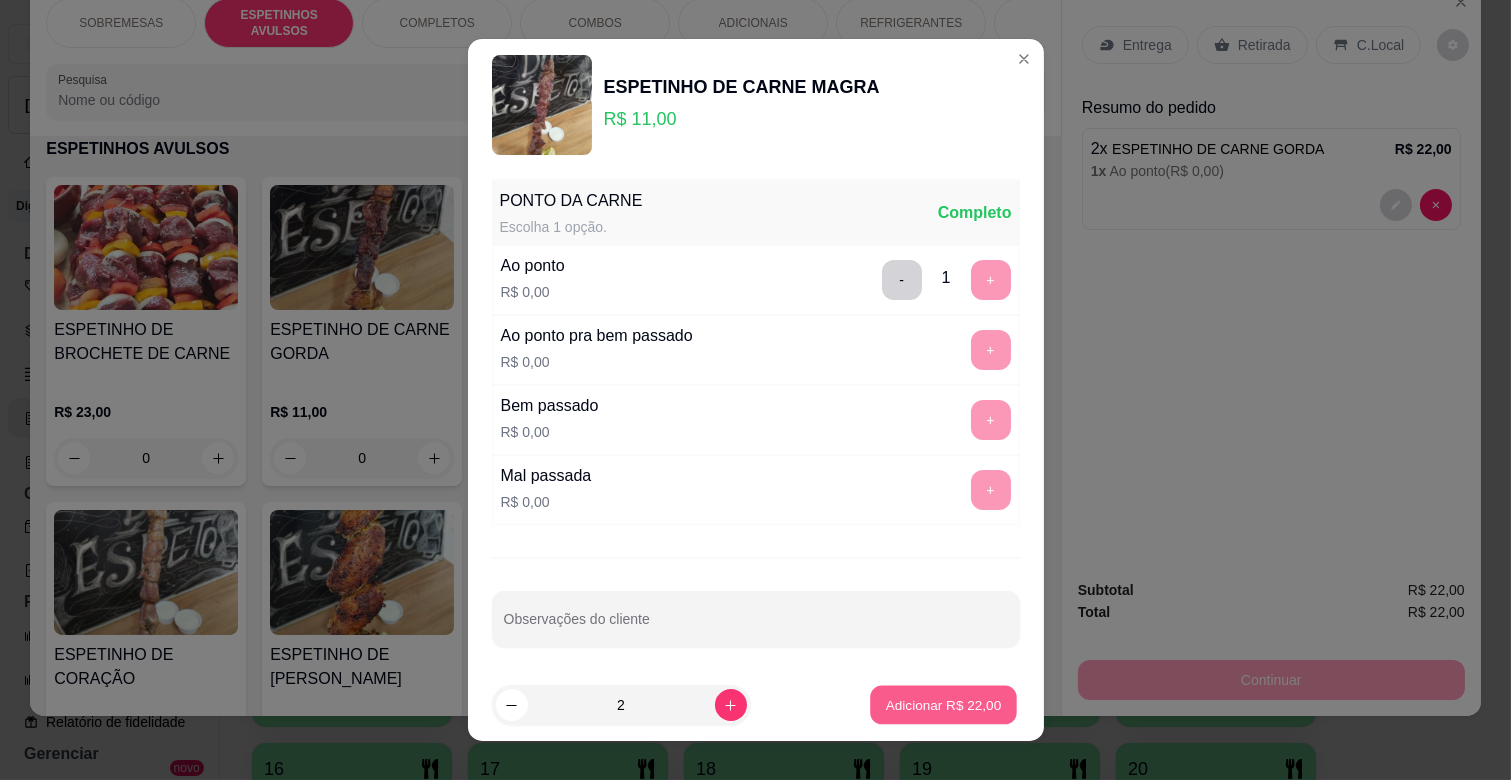 click on "Adicionar   R$ 22,00" at bounding box center [944, 704] 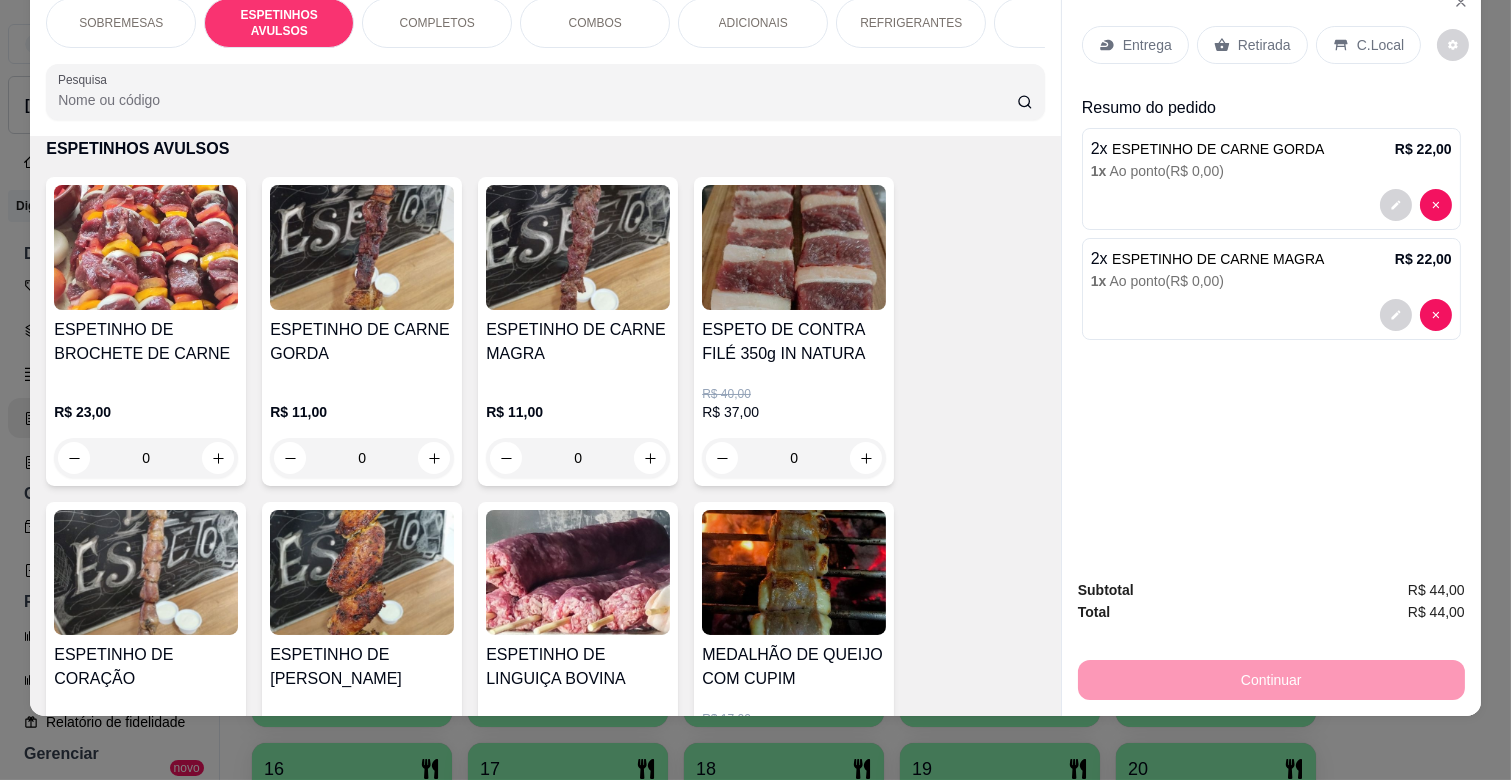 click on "Entrega" at bounding box center [1147, 45] 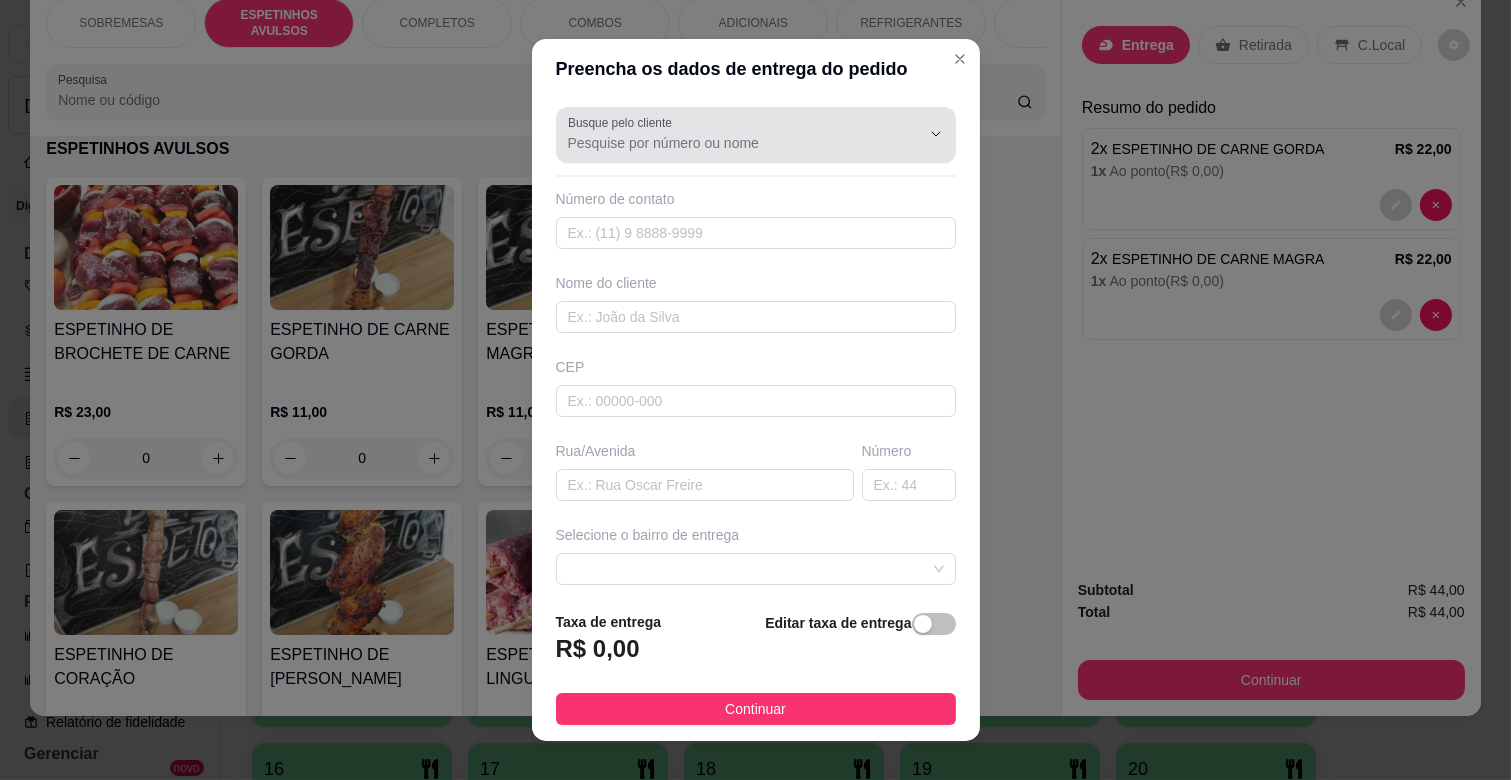 click at bounding box center [756, 135] 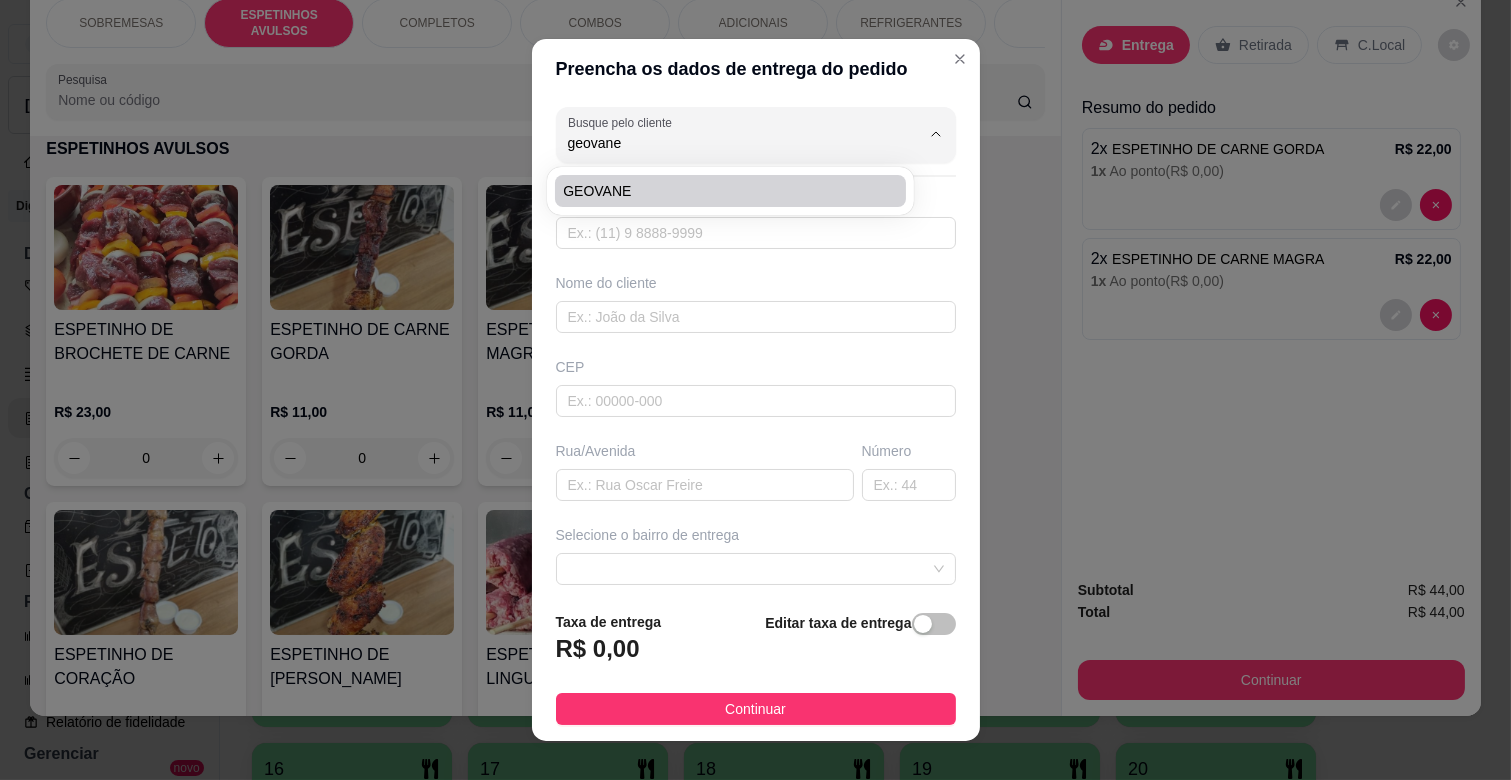click on "GEOVANE" at bounding box center (720, 191) 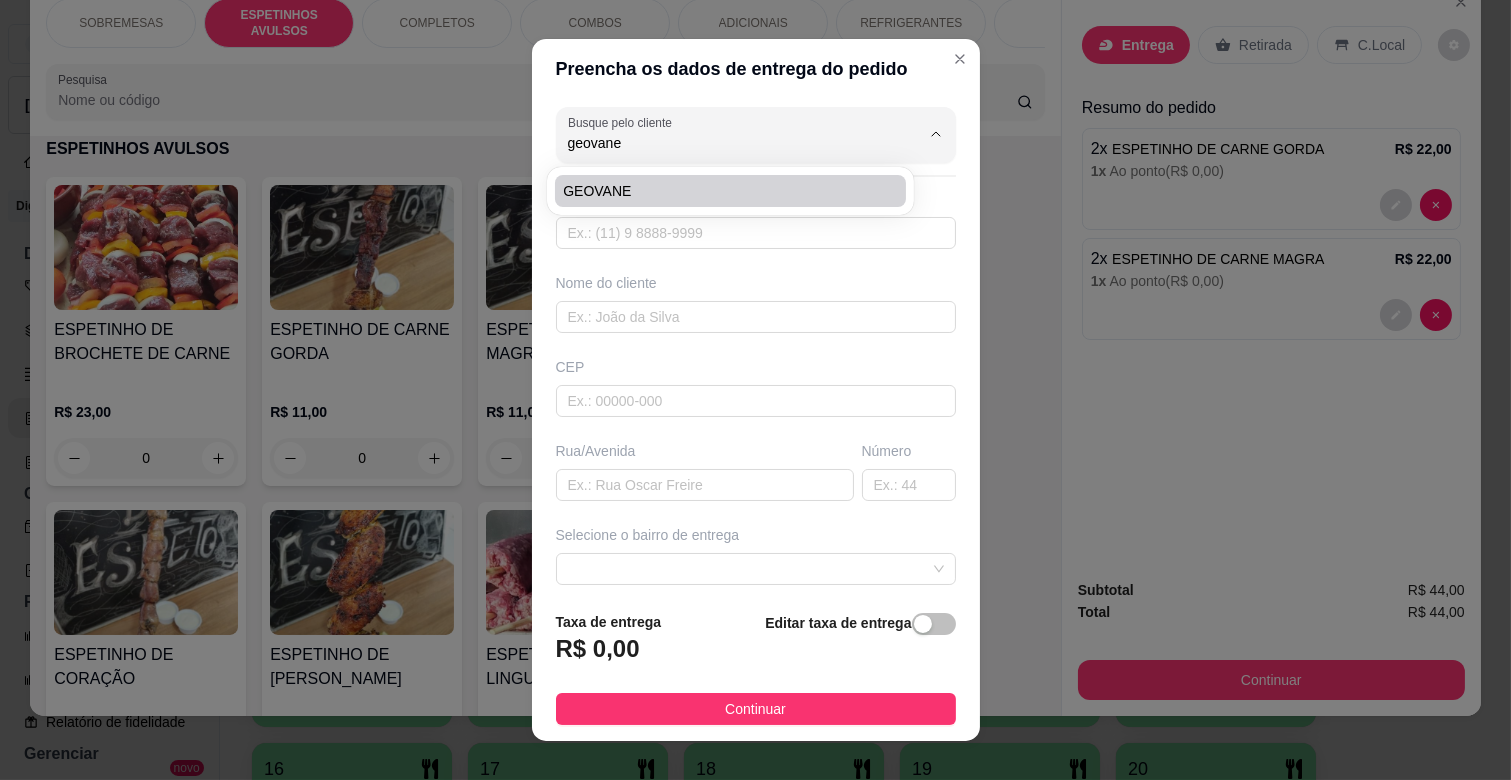 type on "GEOVANE" 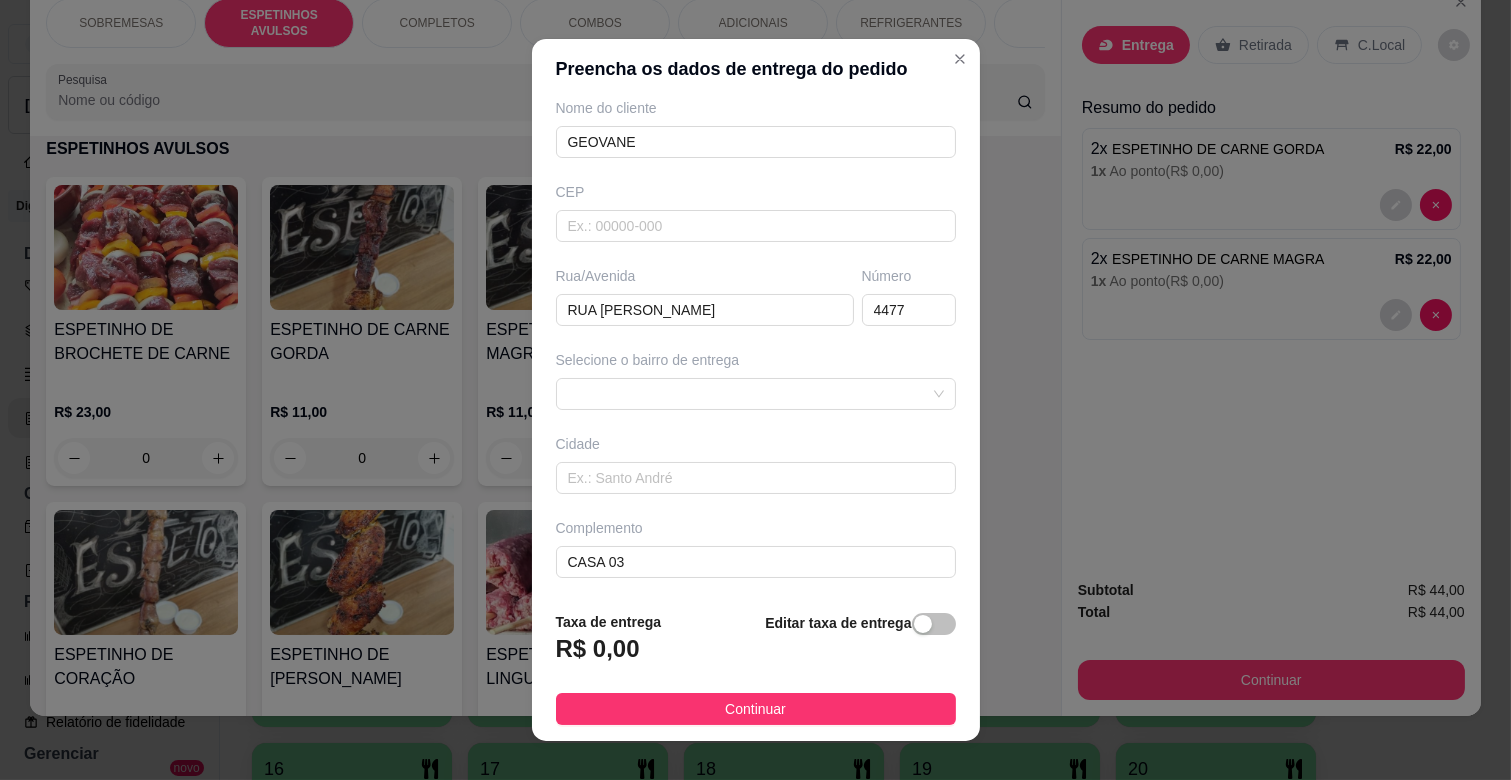 scroll, scrollTop: 178, scrollLeft: 0, axis: vertical 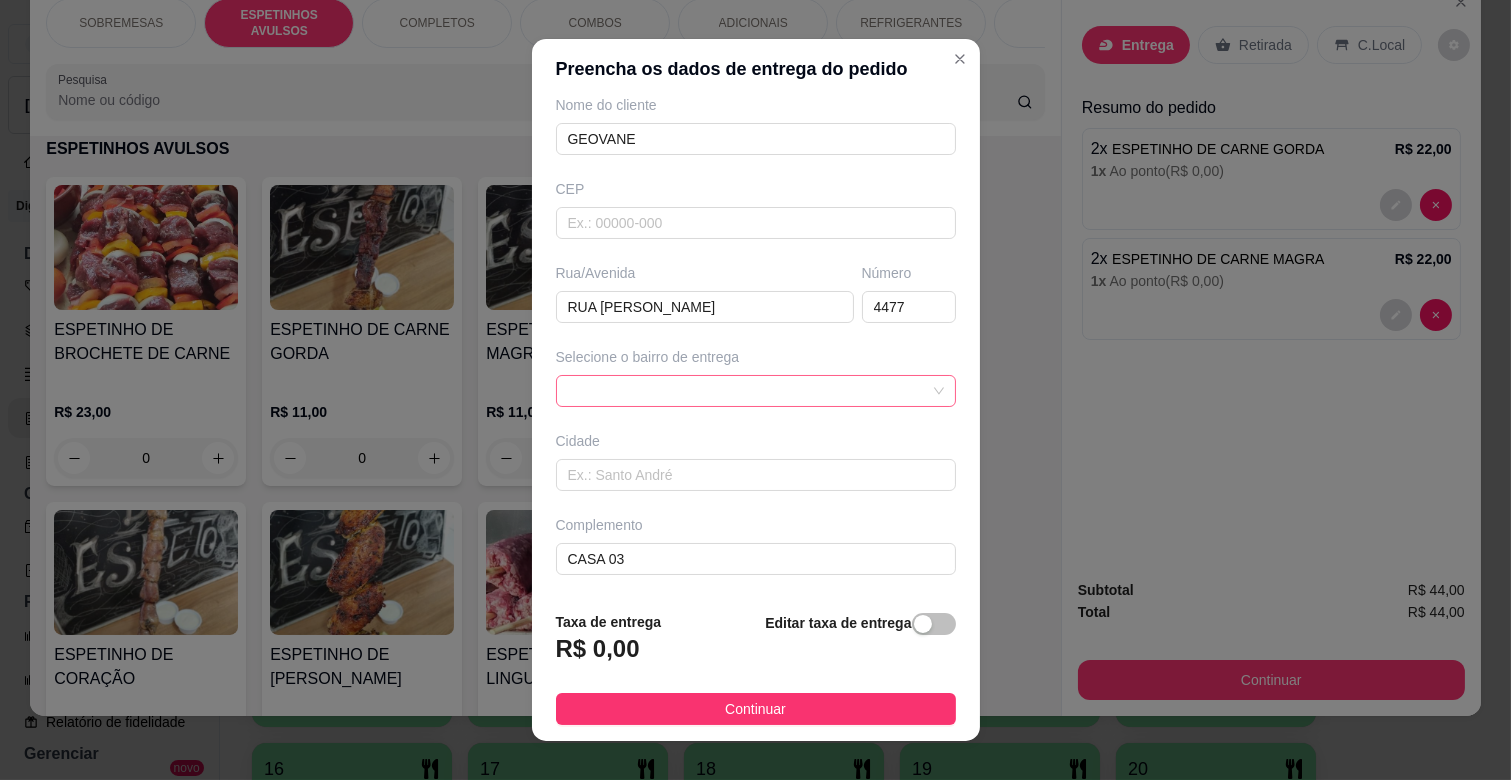 click at bounding box center (756, 391) 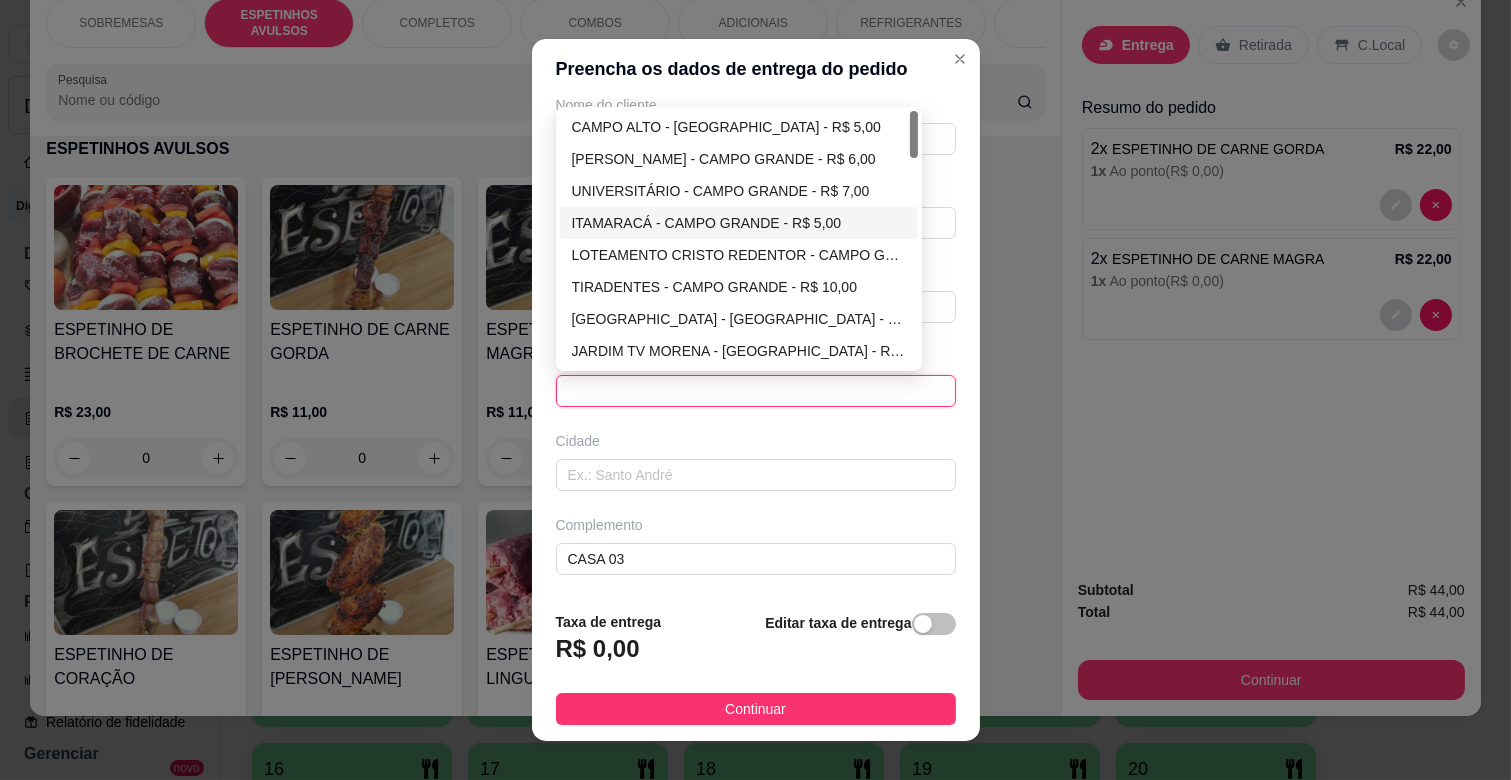 click on "ITAMARACÁ - CAMPO GRANDE  -  R$ 5,00" at bounding box center [739, 223] 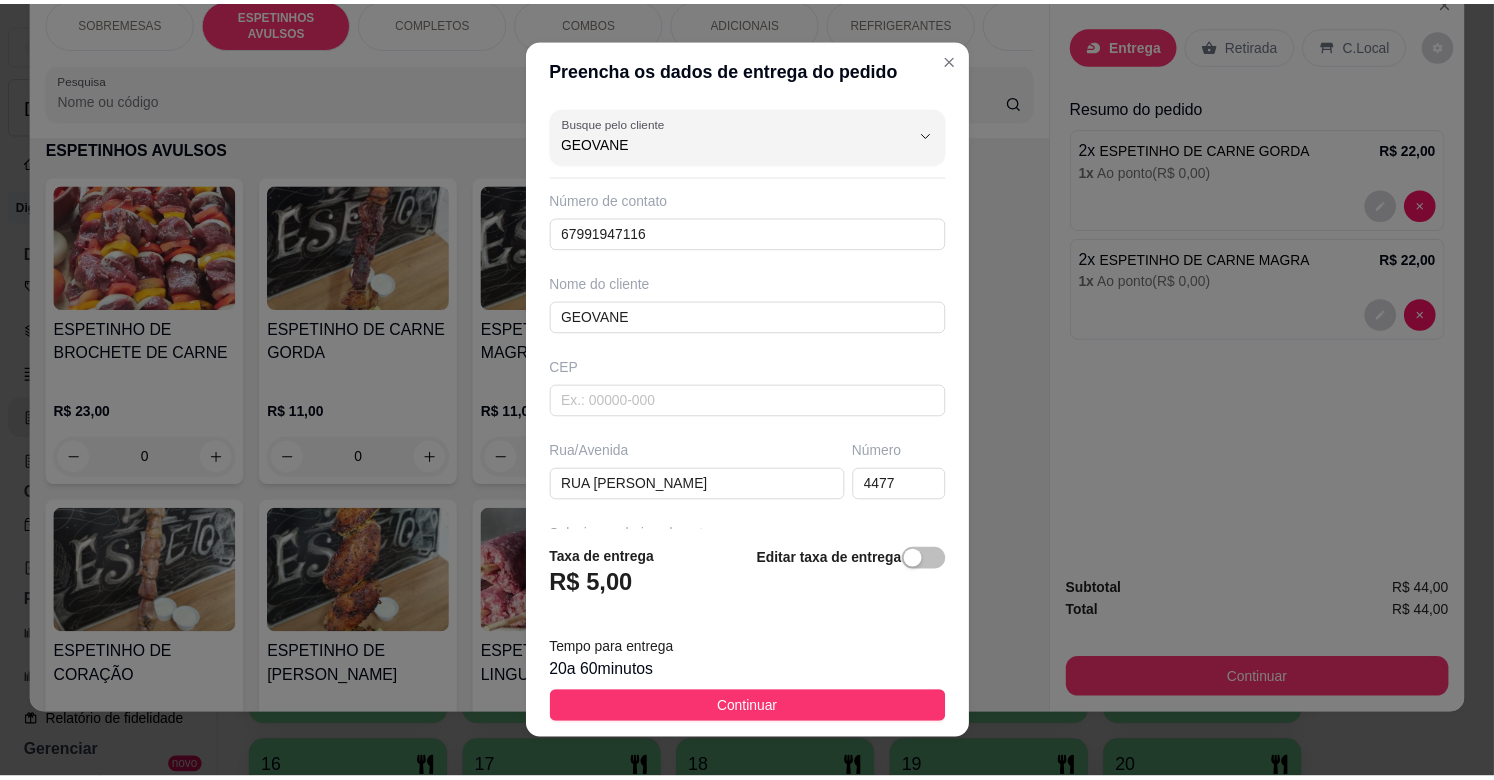 scroll, scrollTop: 243, scrollLeft: 0, axis: vertical 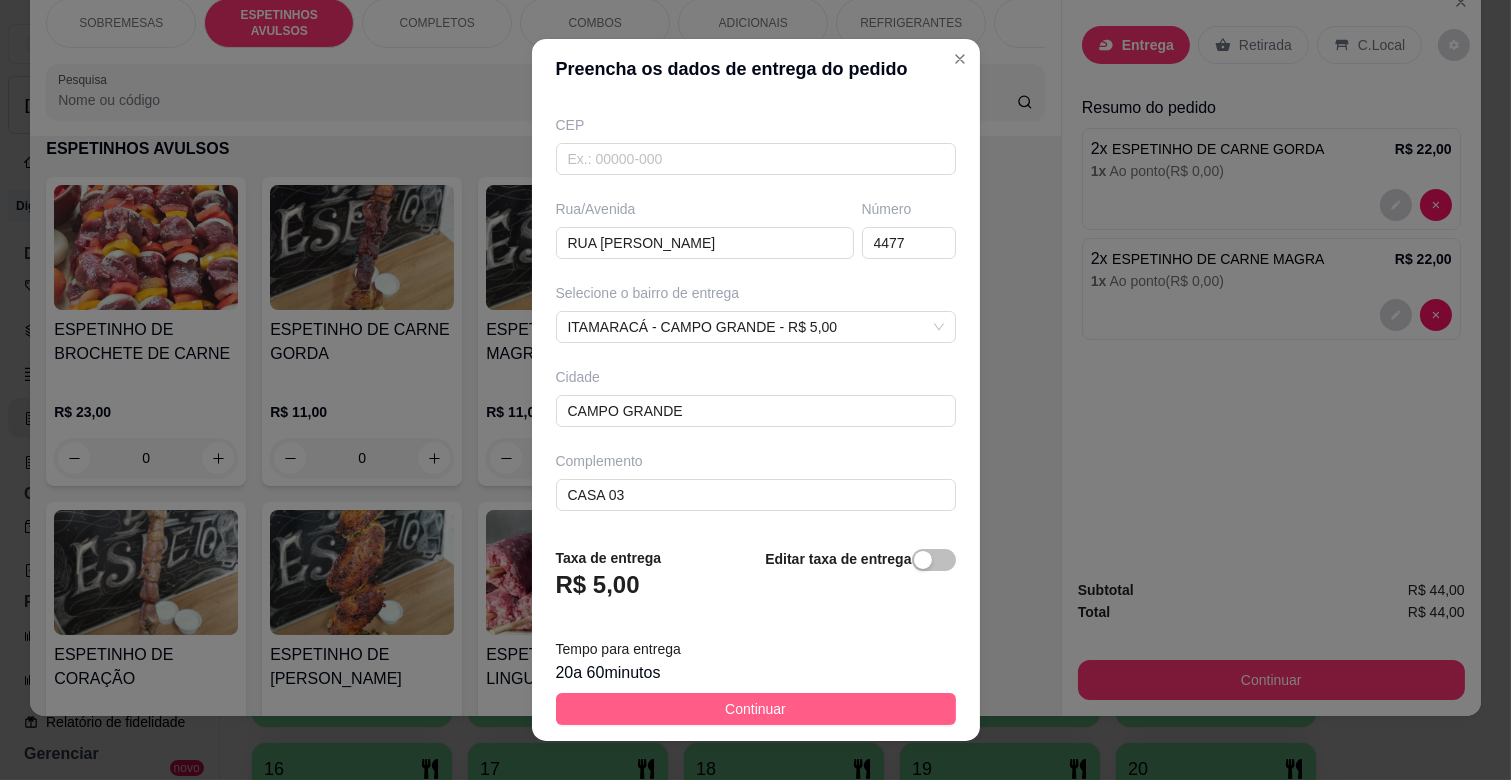 click on "Continuar" at bounding box center (755, 709) 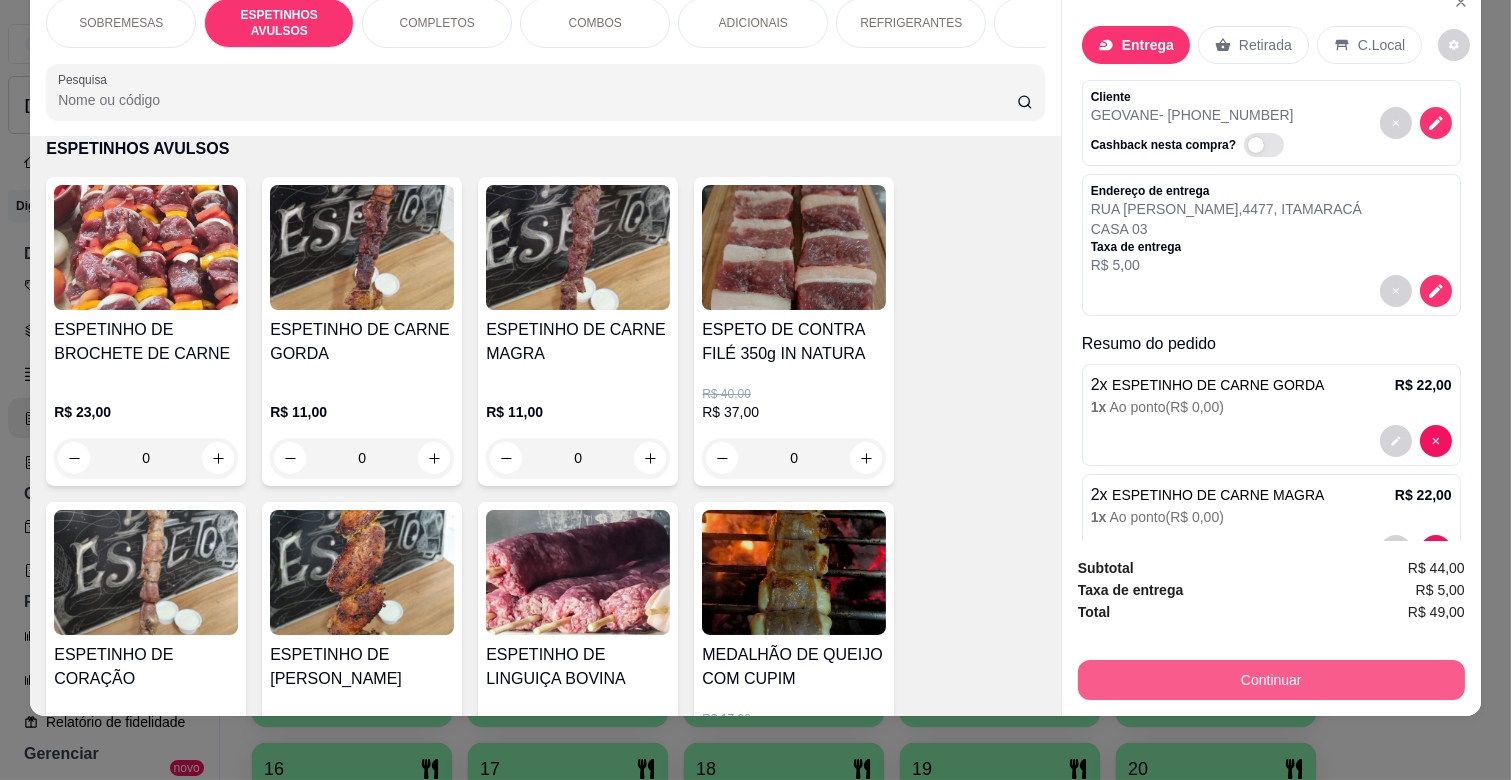 click on "Continuar" at bounding box center [1271, 680] 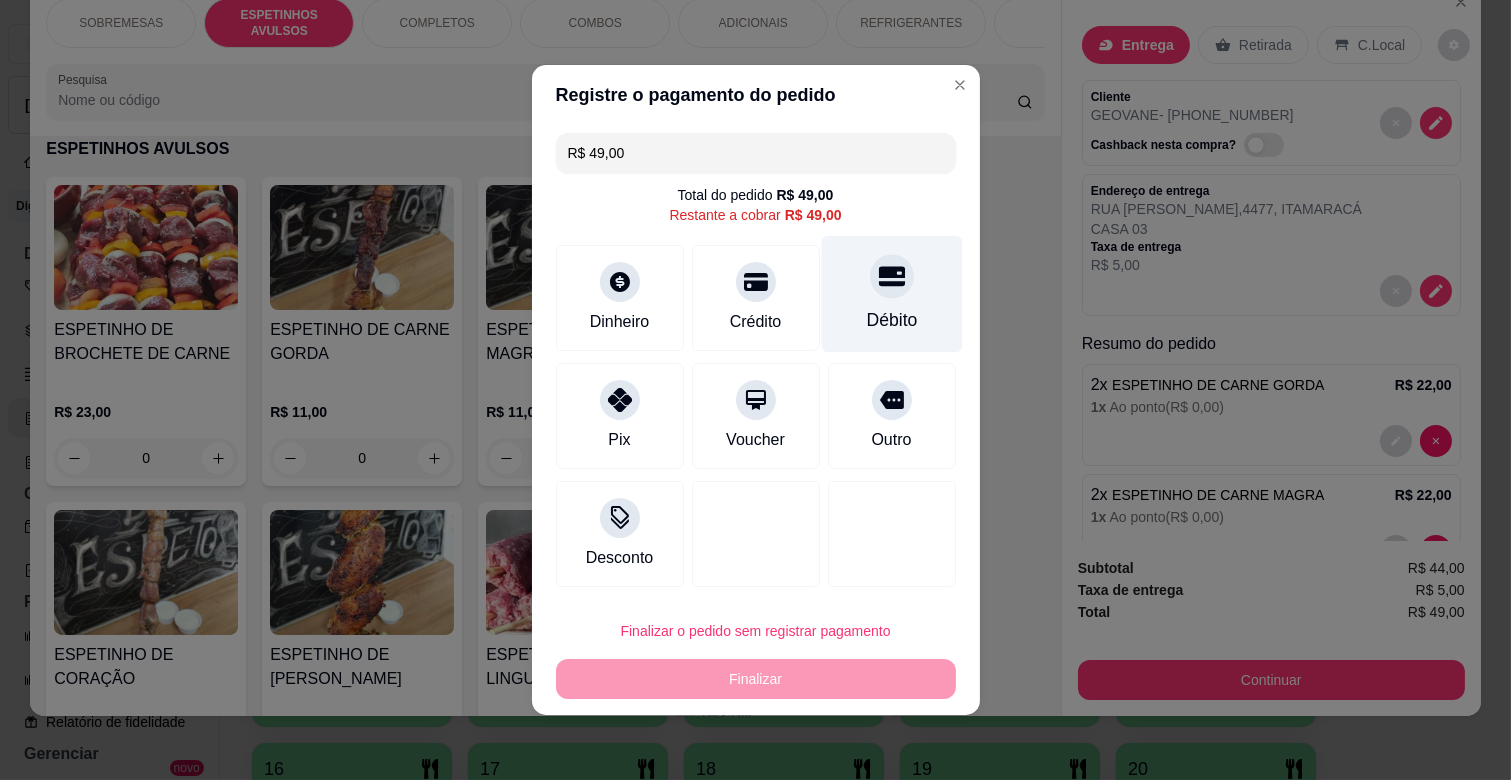 click at bounding box center [892, 276] 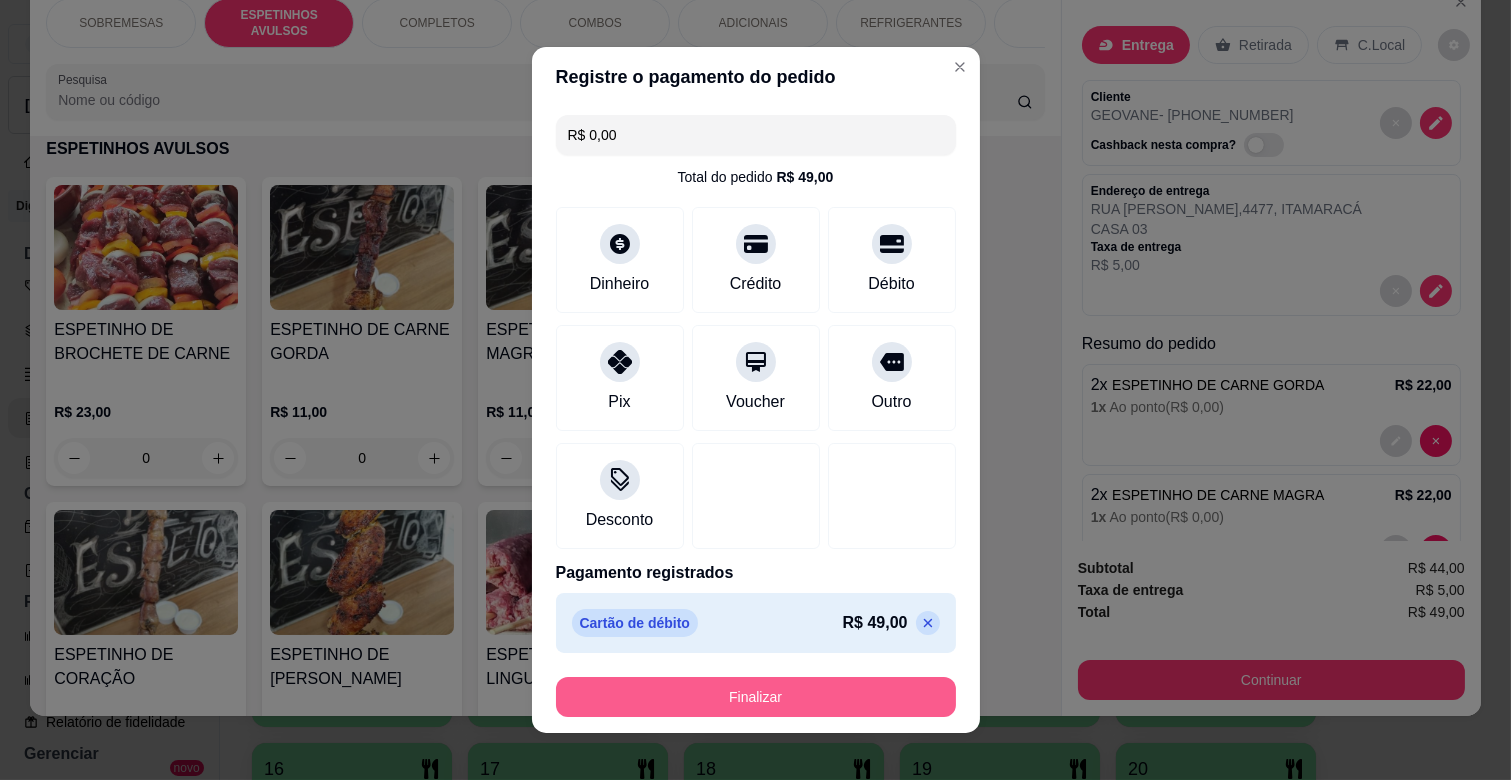 click on "Finalizar" at bounding box center [756, 697] 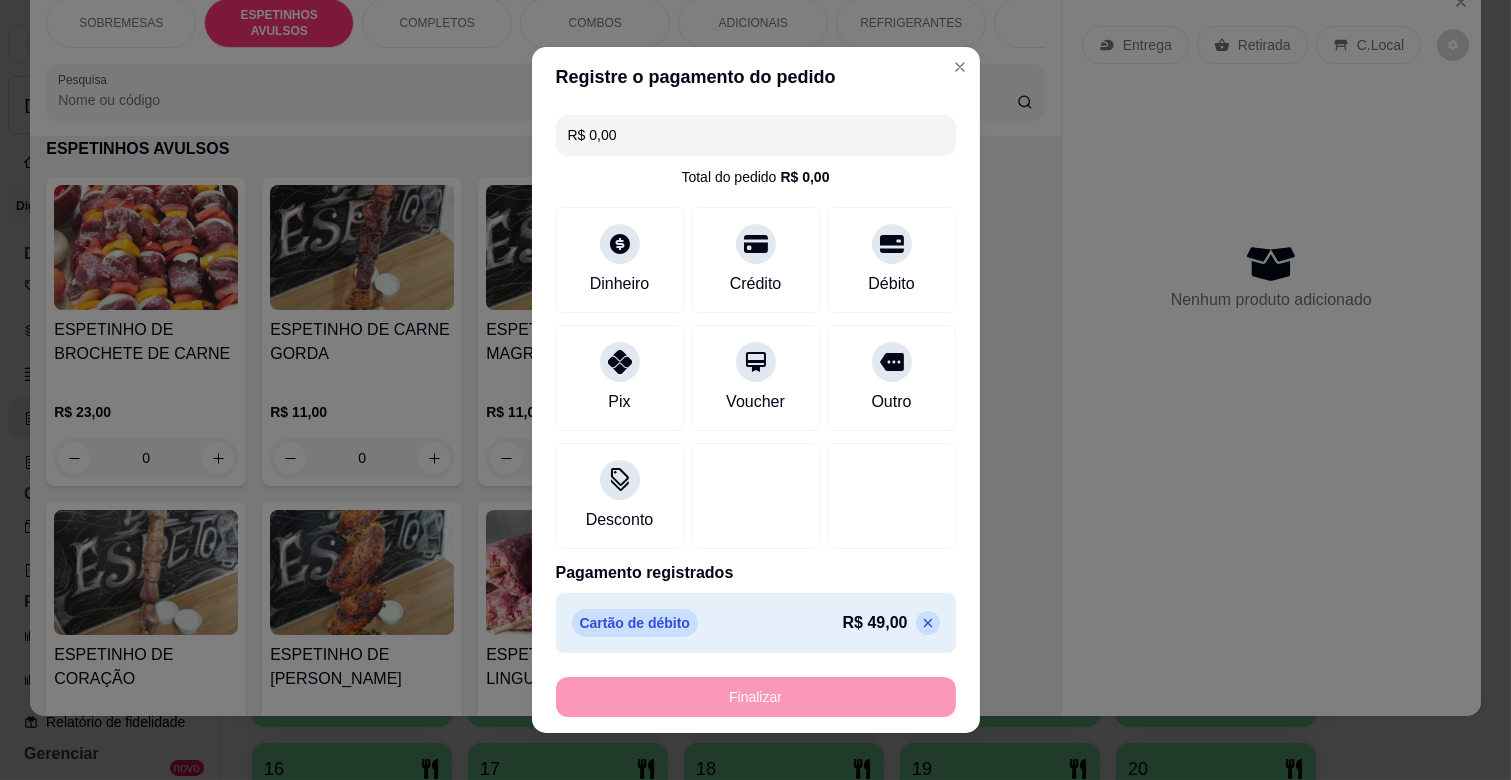 type on "-R$ 49,00" 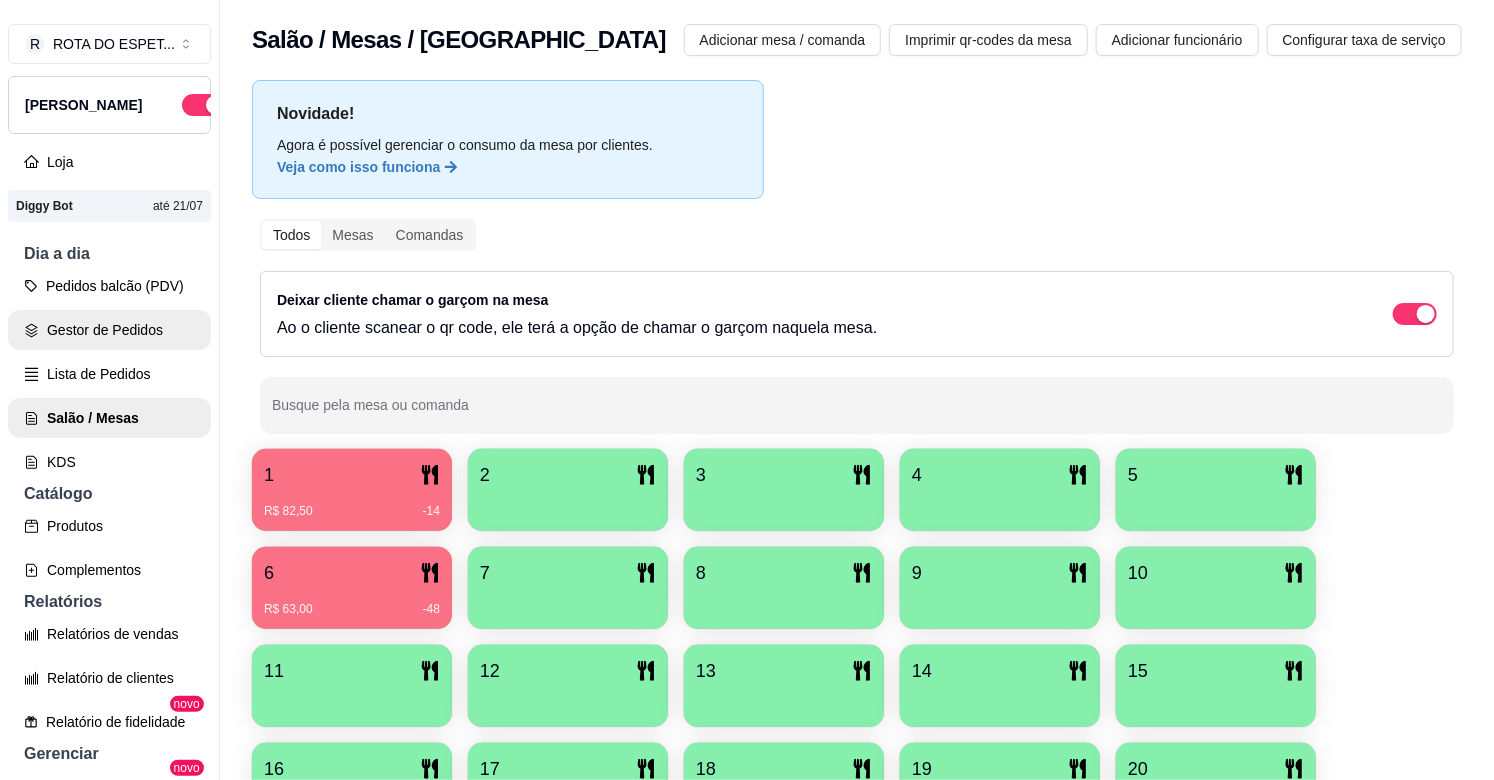 click on "Gestor de Pedidos" at bounding box center [109, 330] 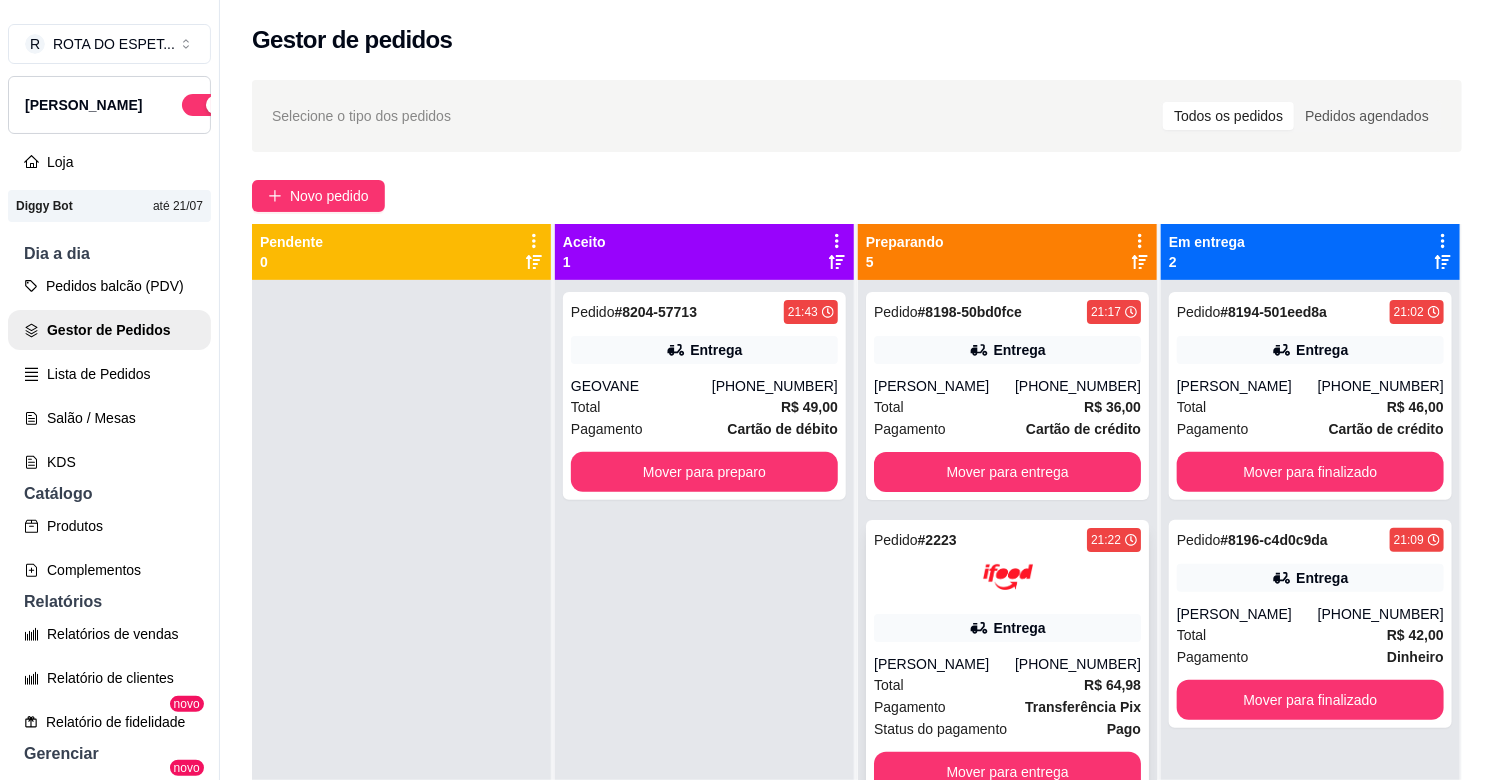 scroll, scrollTop: 111, scrollLeft: 0, axis: vertical 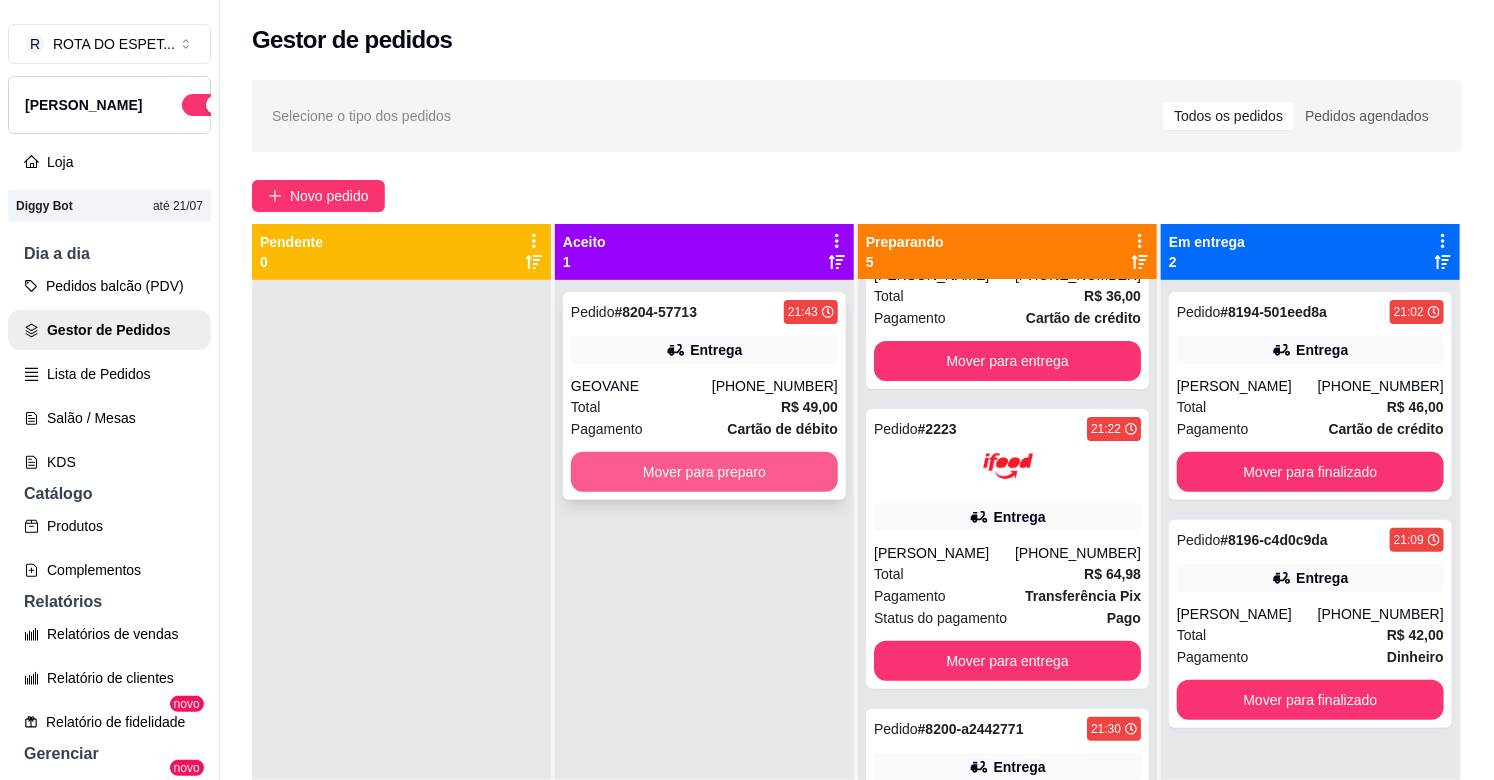 click on "Mover para preparo" at bounding box center [704, 472] 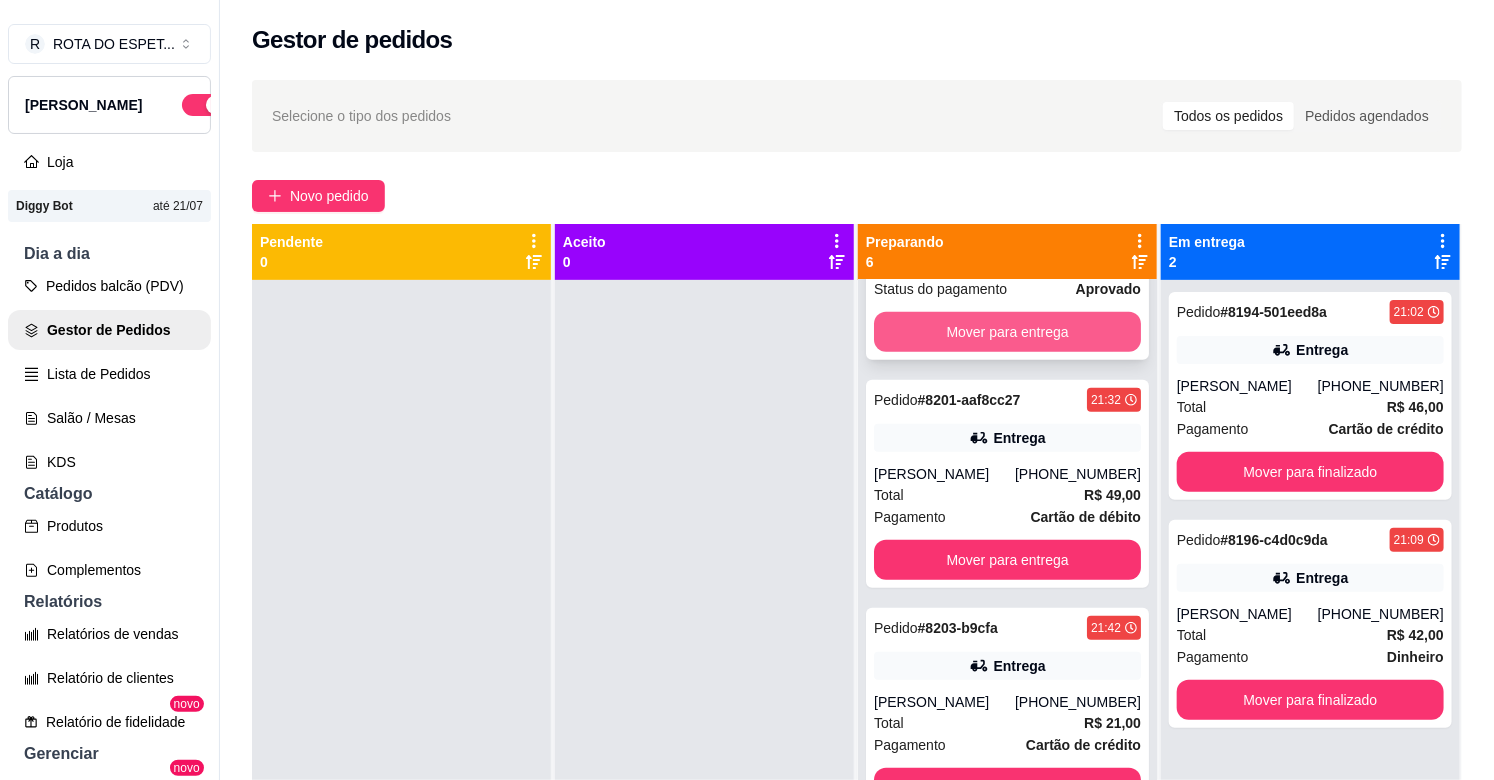scroll, scrollTop: 701, scrollLeft: 0, axis: vertical 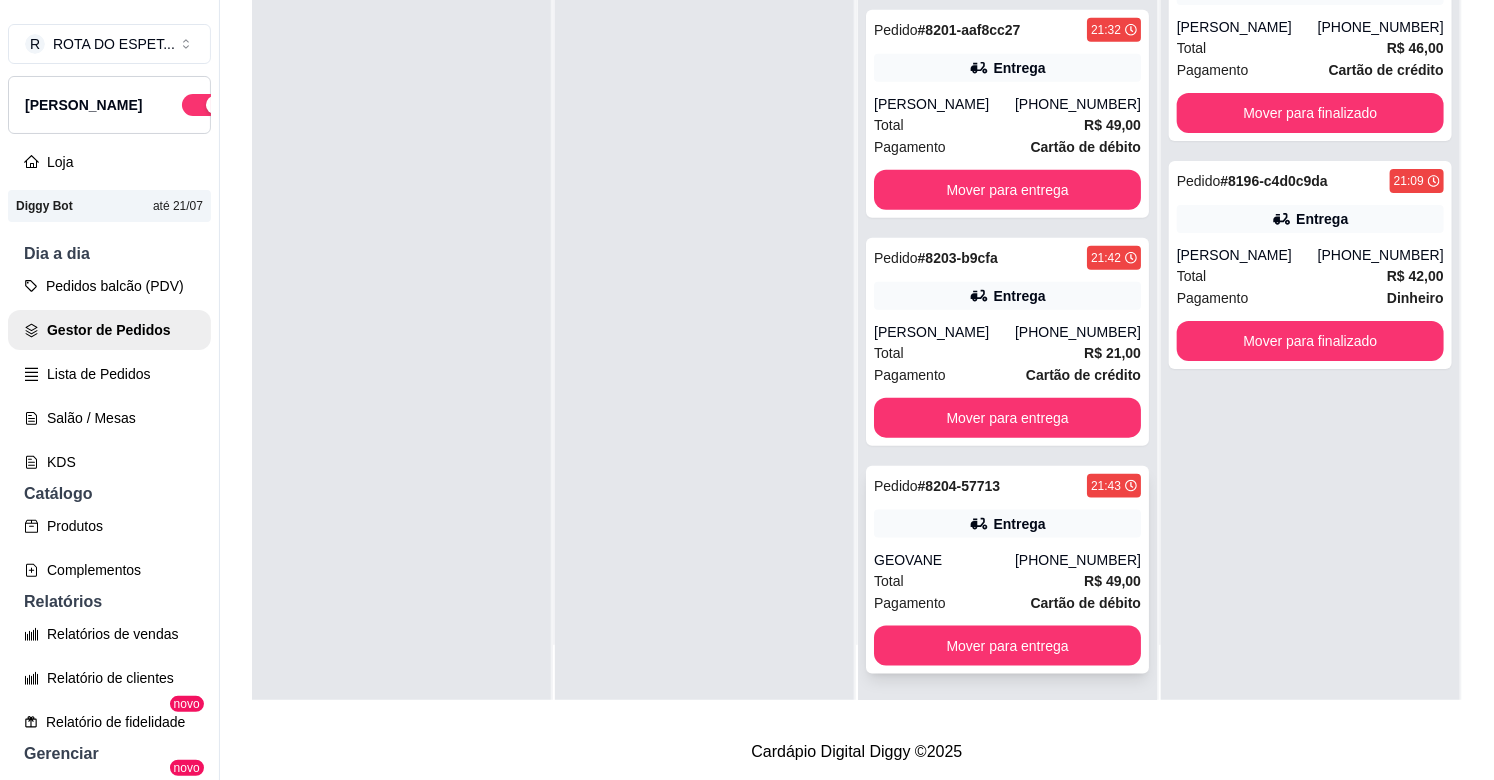 click on "GEOVANE" at bounding box center (944, 560) 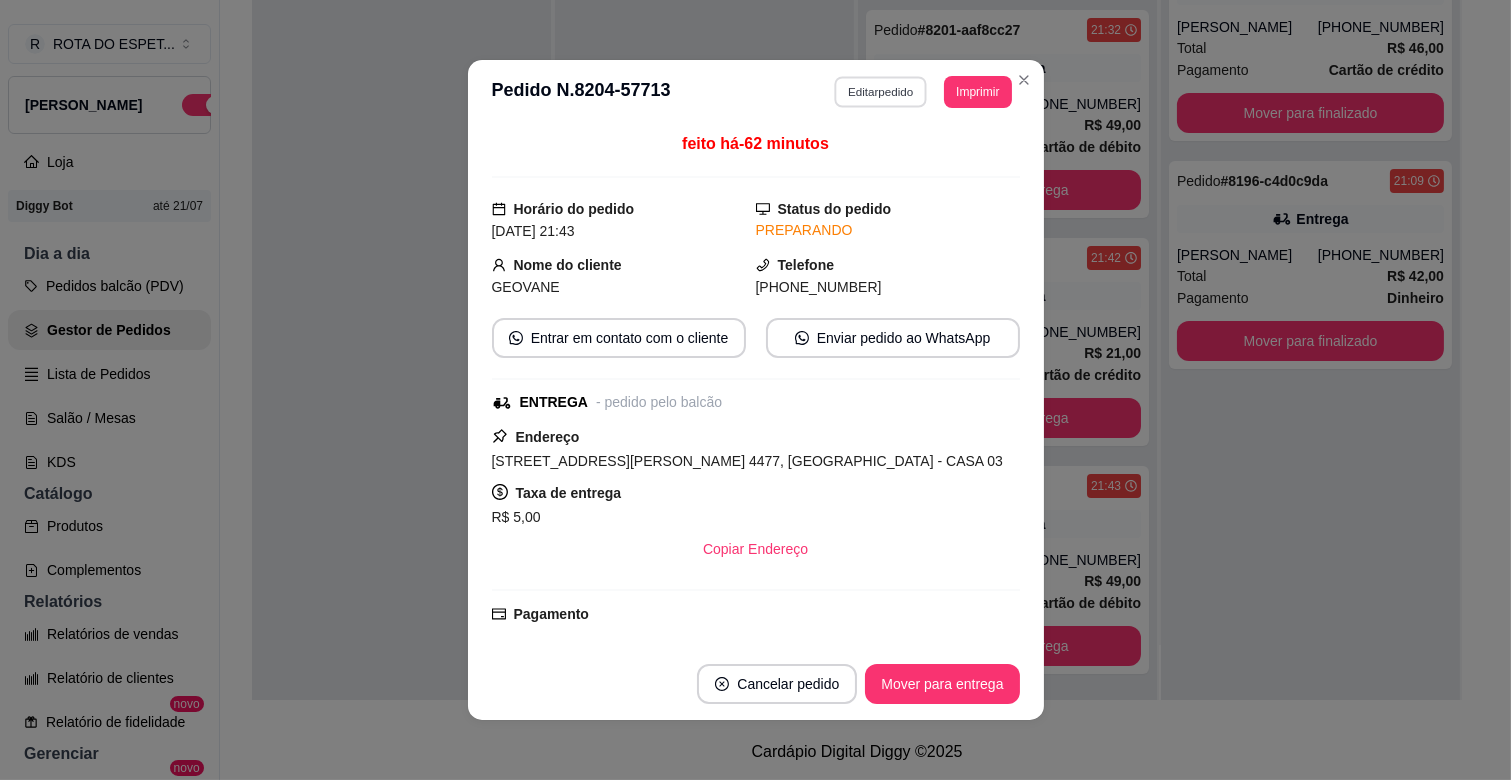 click on "Editar  pedido" at bounding box center [880, 91] 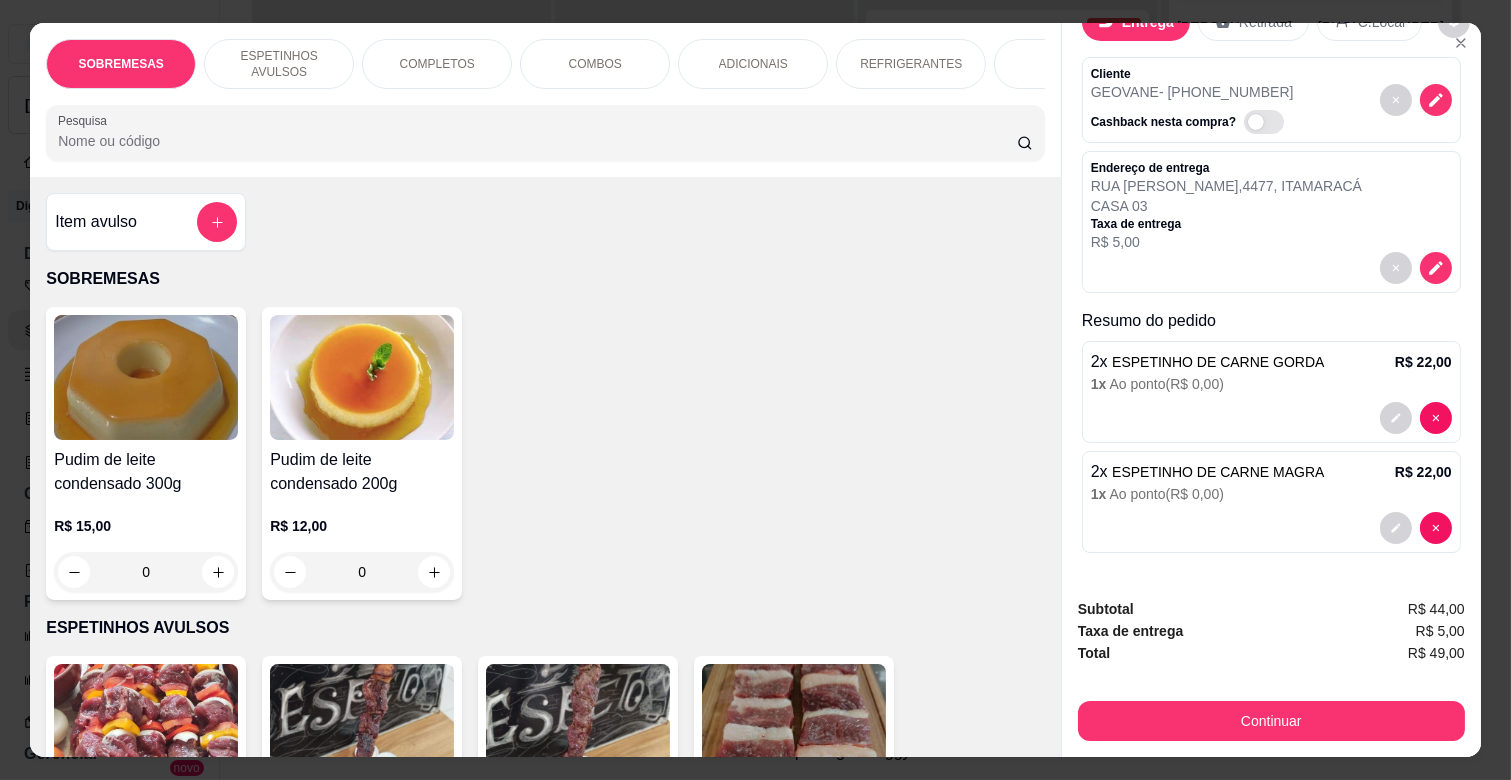 scroll, scrollTop: 84, scrollLeft: 0, axis: vertical 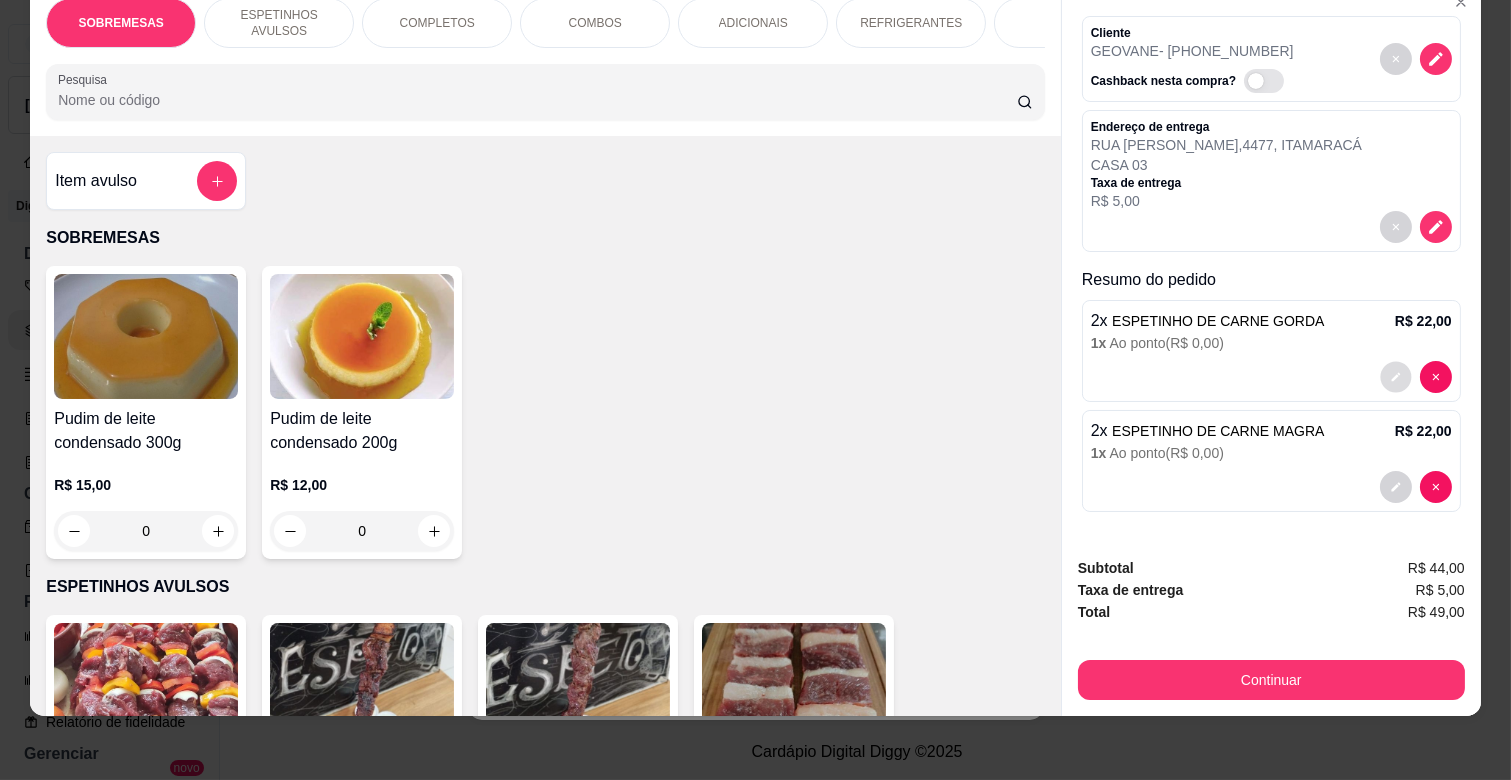 click 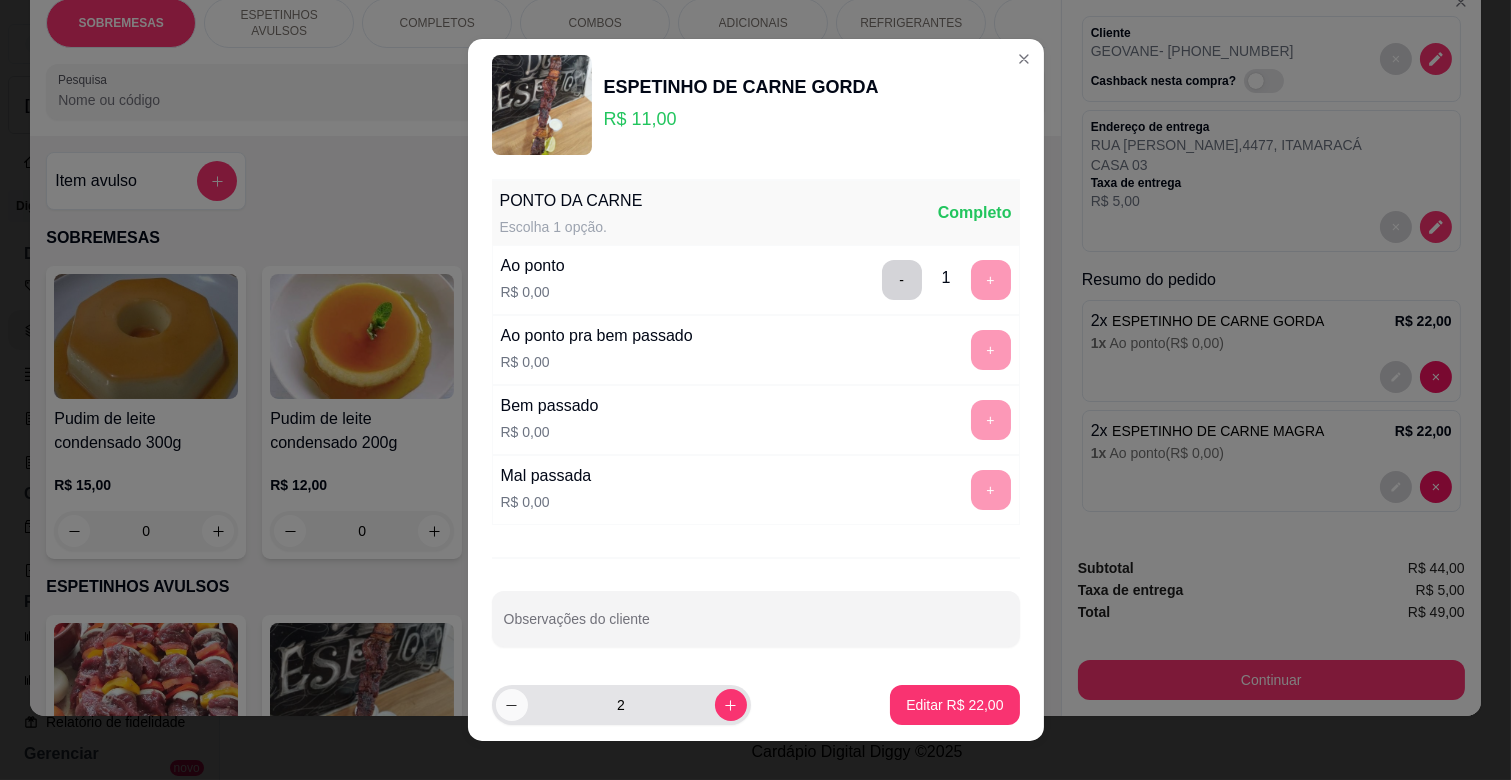 click at bounding box center [512, 705] 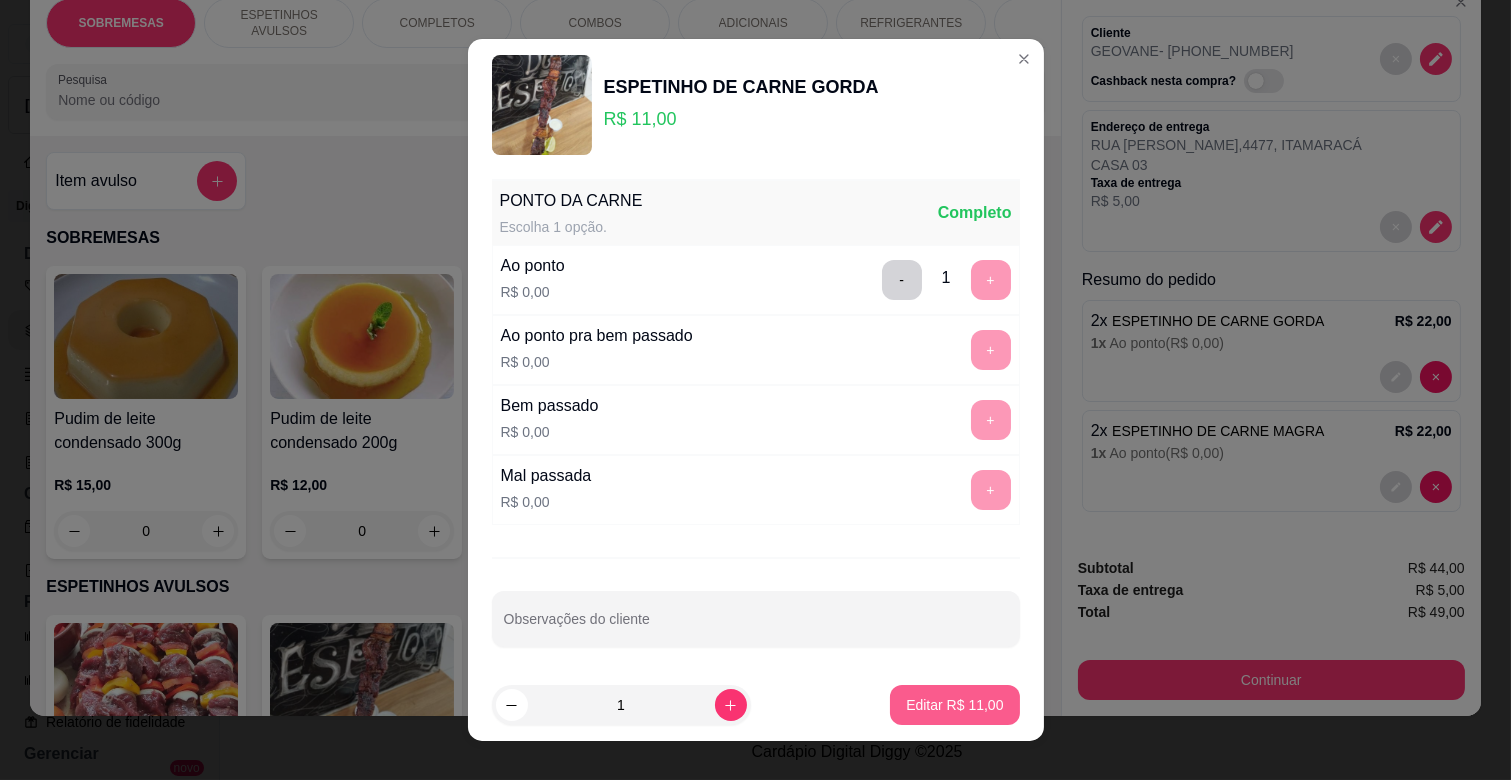 click on "Editar   R$ 11,00" at bounding box center [954, 705] 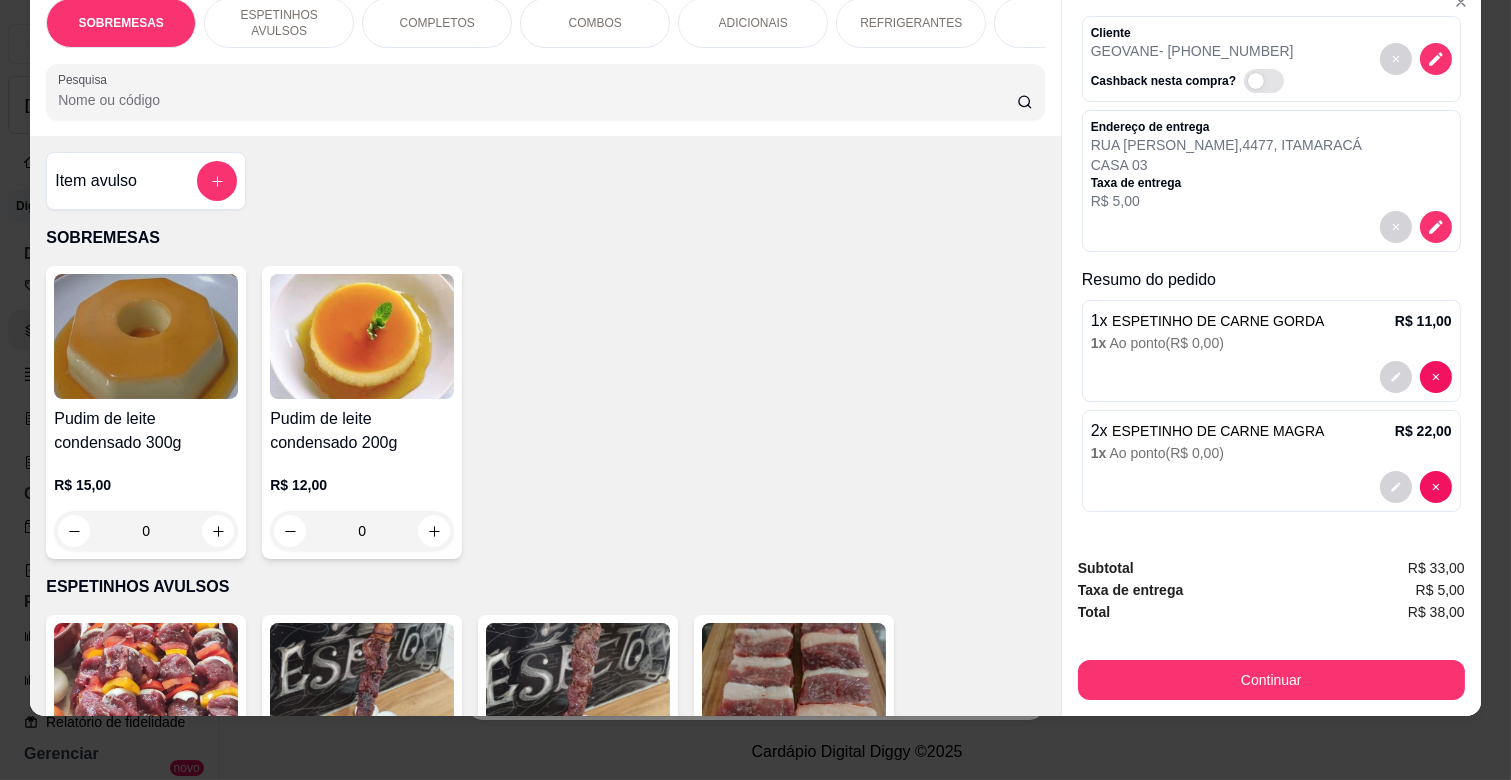 click on "COMPLETOS" at bounding box center [437, 23] 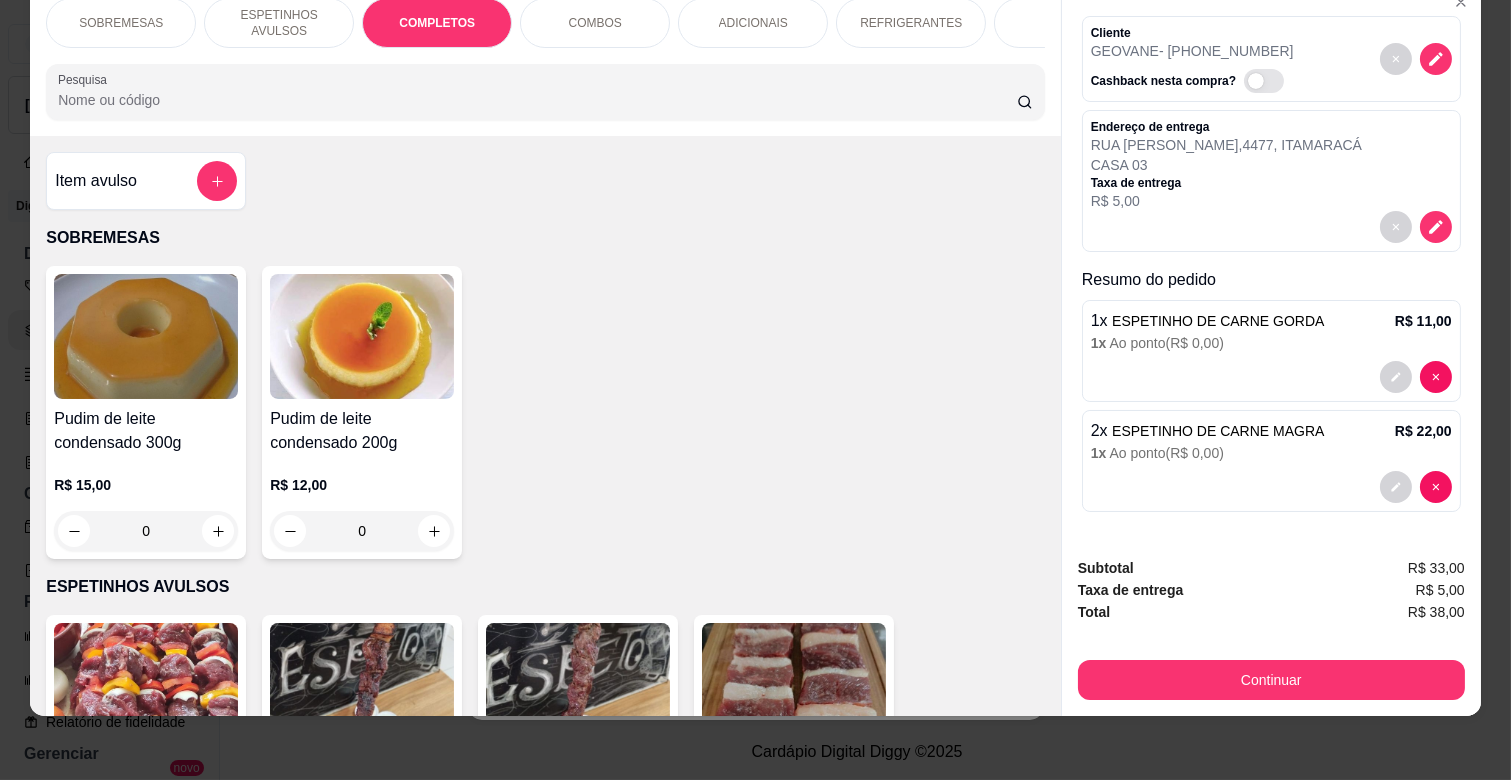 scroll, scrollTop: 1763, scrollLeft: 0, axis: vertical 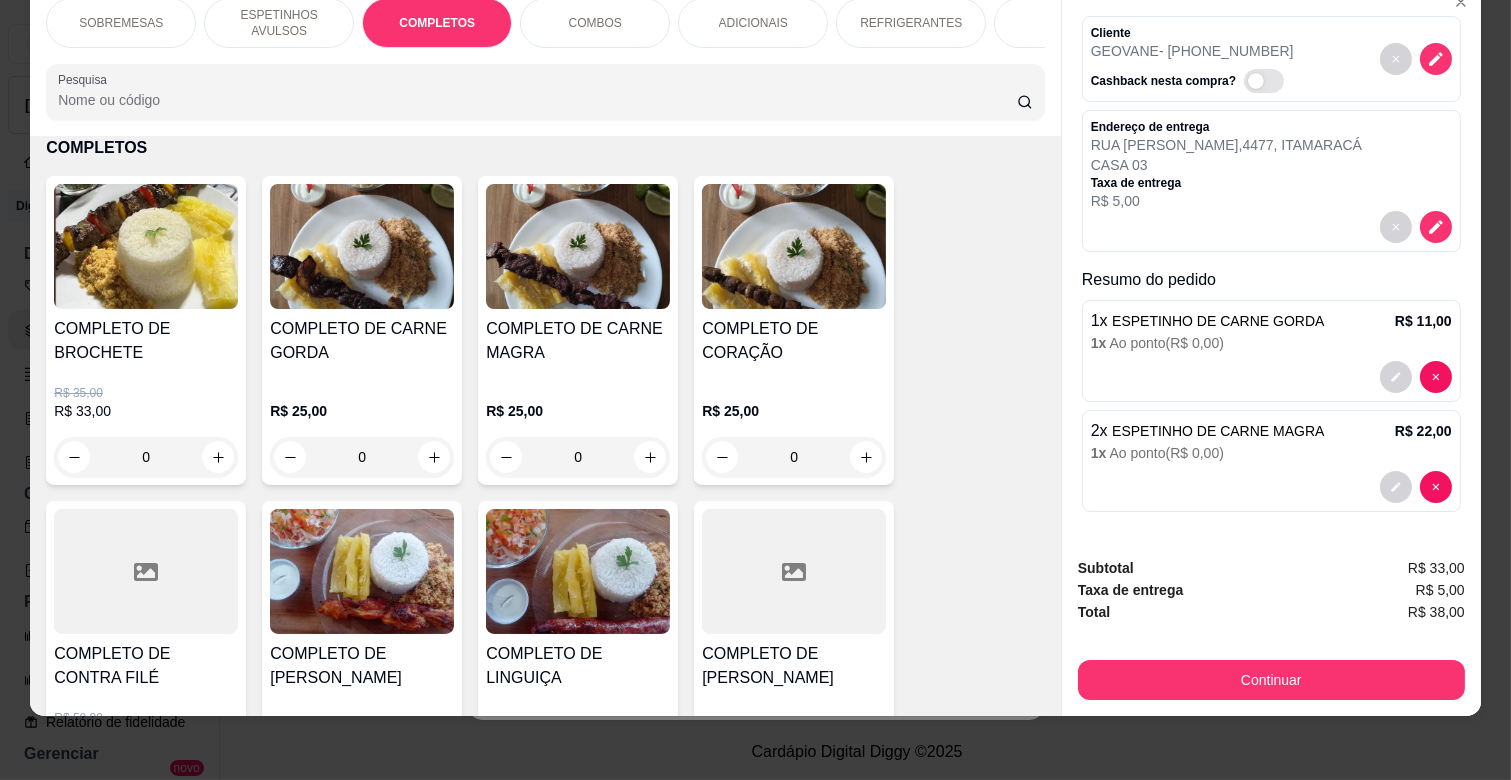 click on "0" at bounding box center (362, 457) 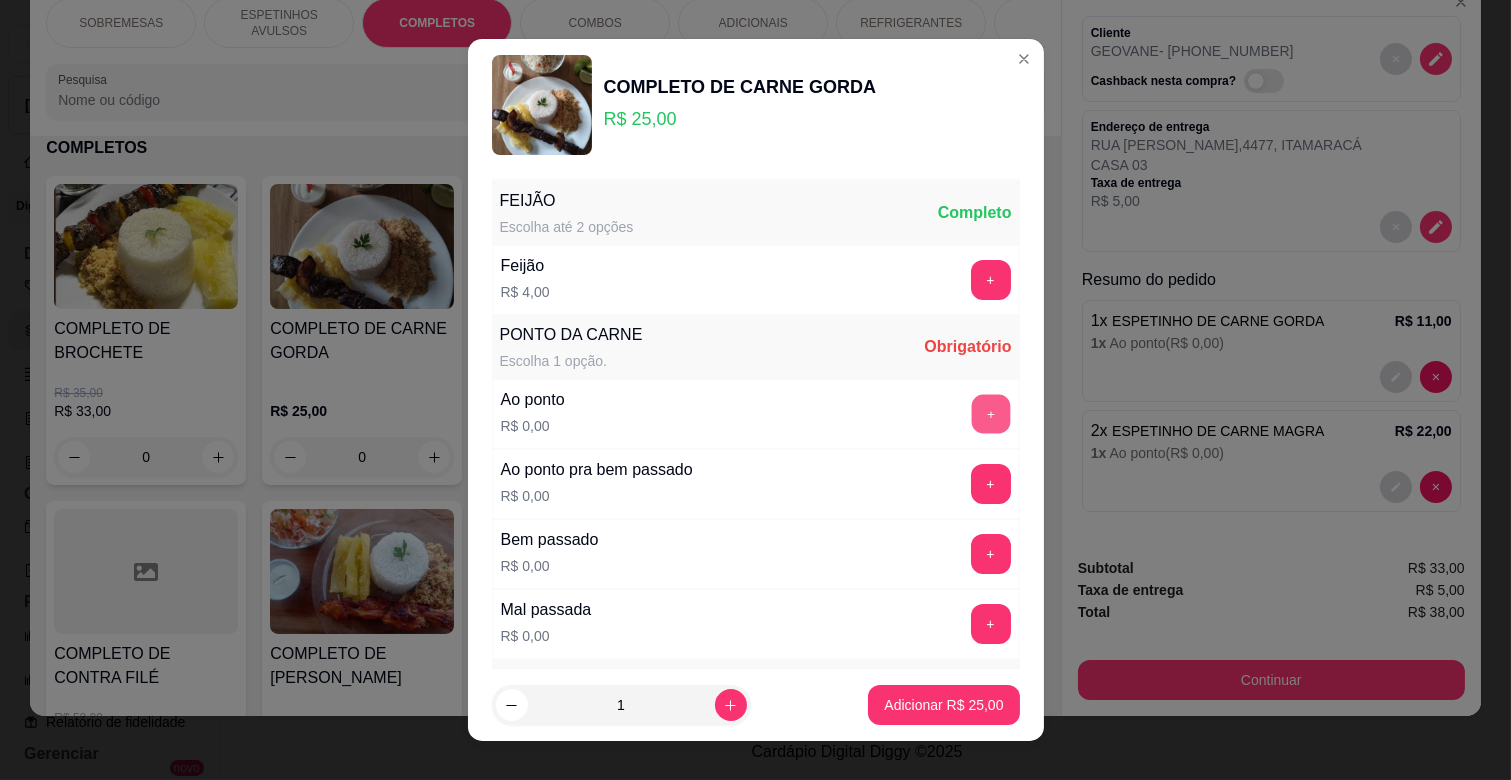 click on "+" at bounding box center (990, 414) 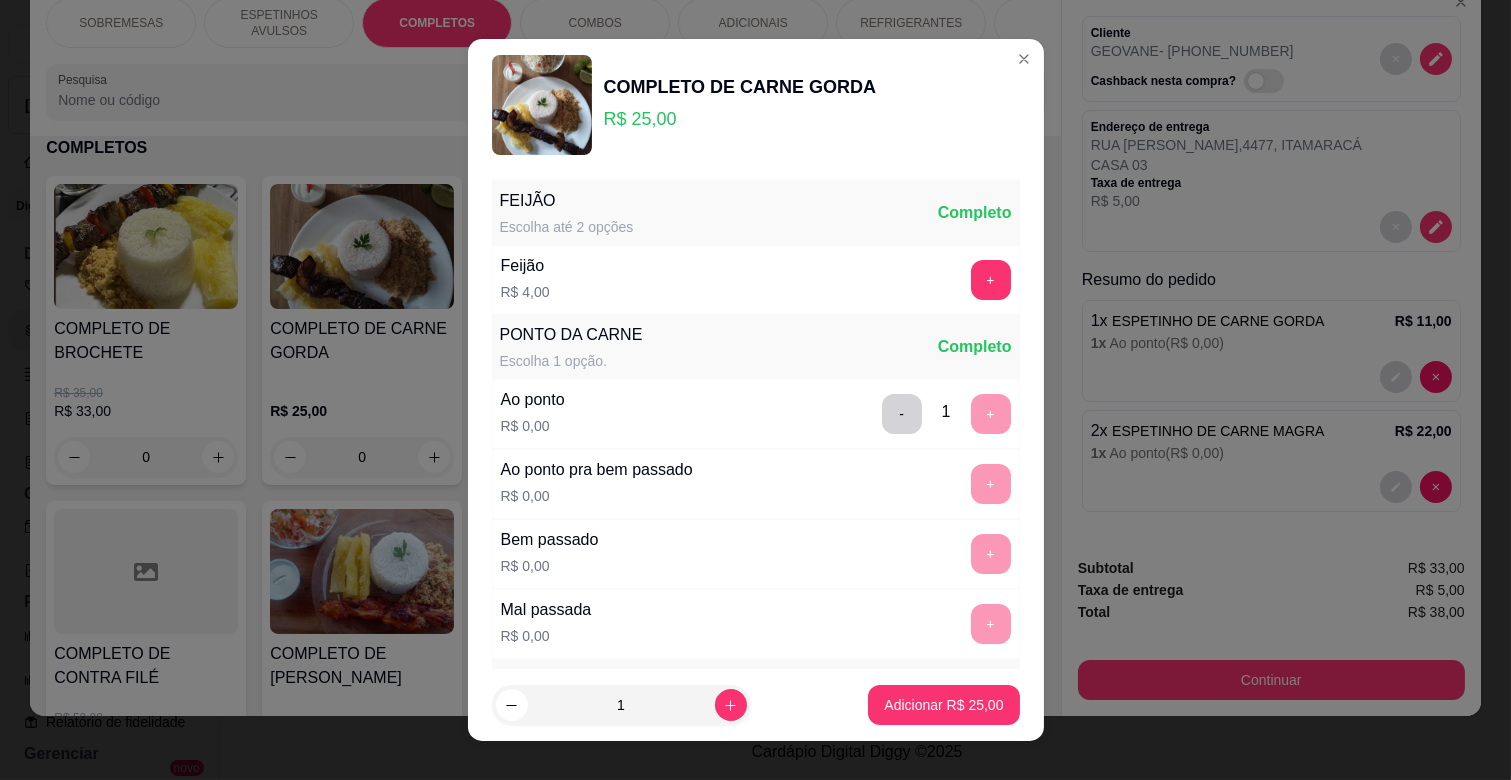 scroll, scrollTop: 333, scrollLeft: 0, axis: vertical 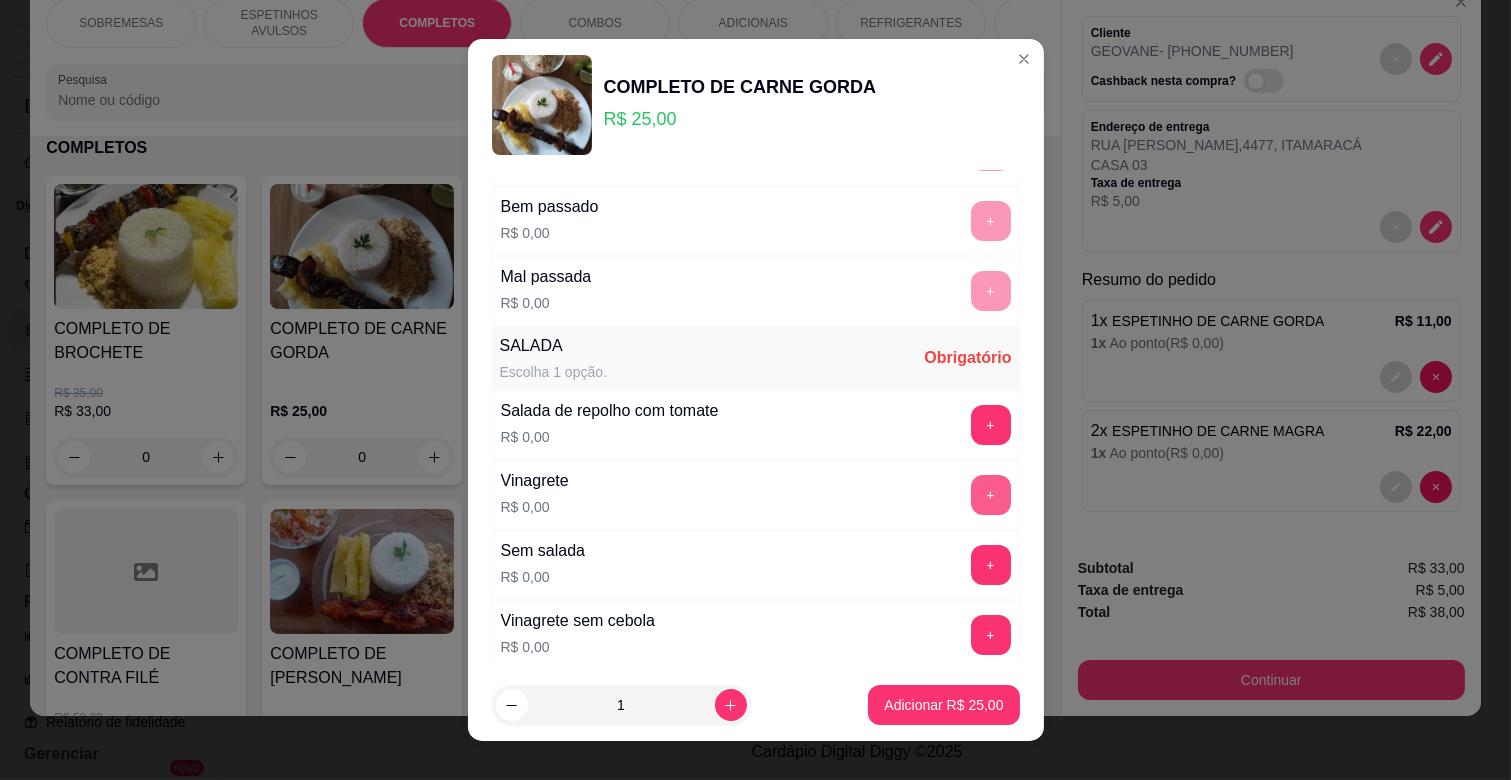 click on "+" at bounding box center (991, 495) 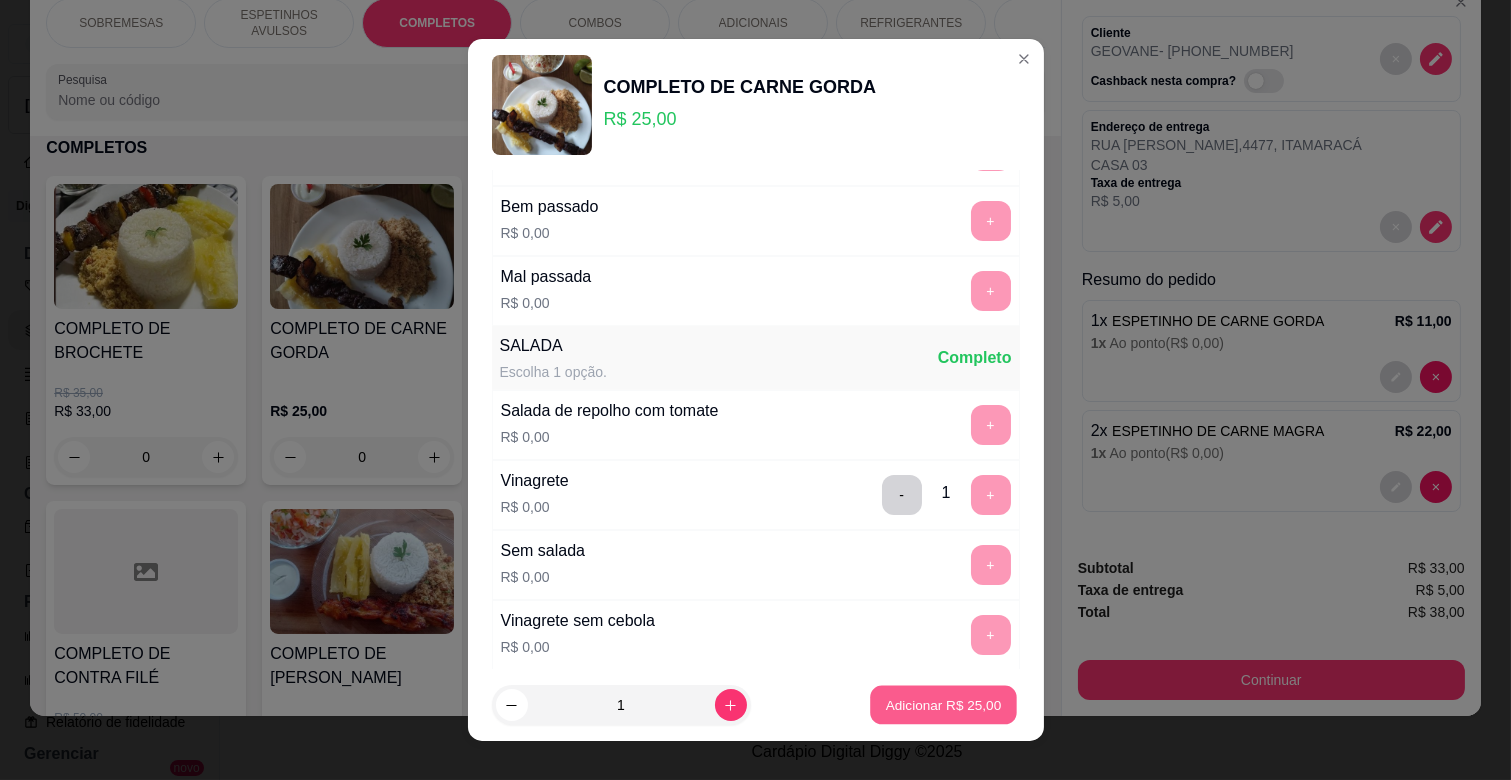 click on "Adicionar   R$ 25,00" at bounding box center [944, 704] 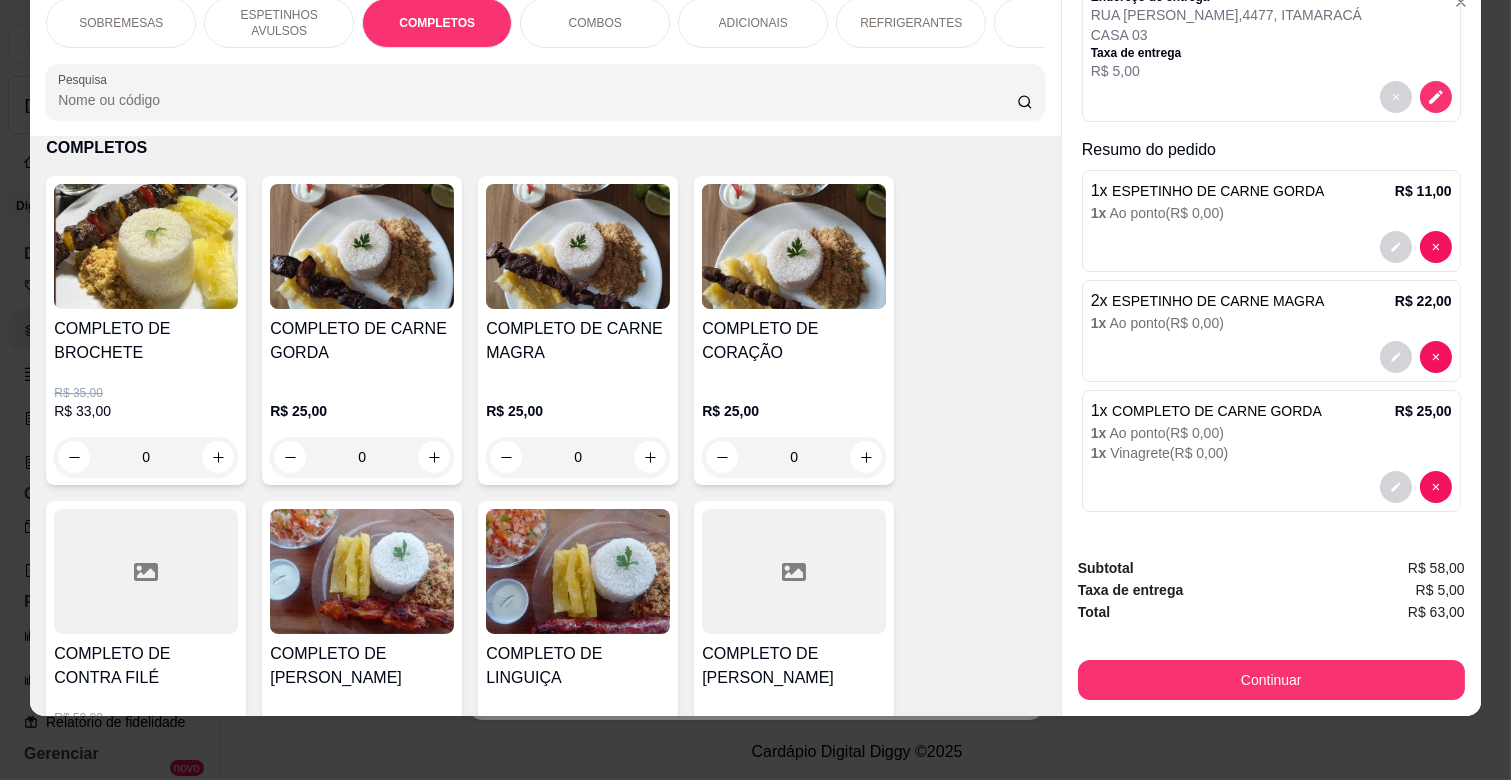 scroll, scrollTop: 214, scrollLeft: 0, axis: vertical 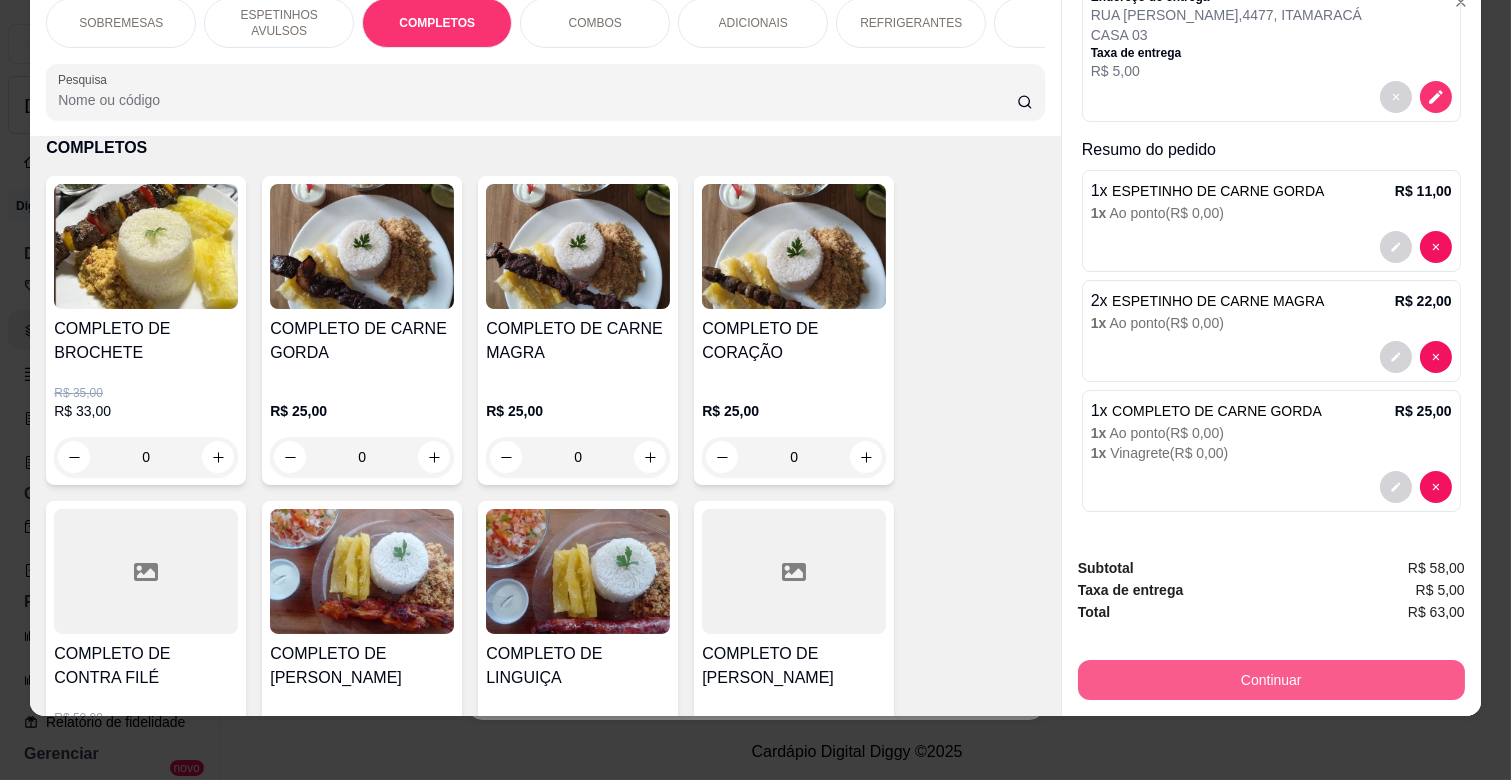 click on "Continuar" at bounding box center [1271, 680] 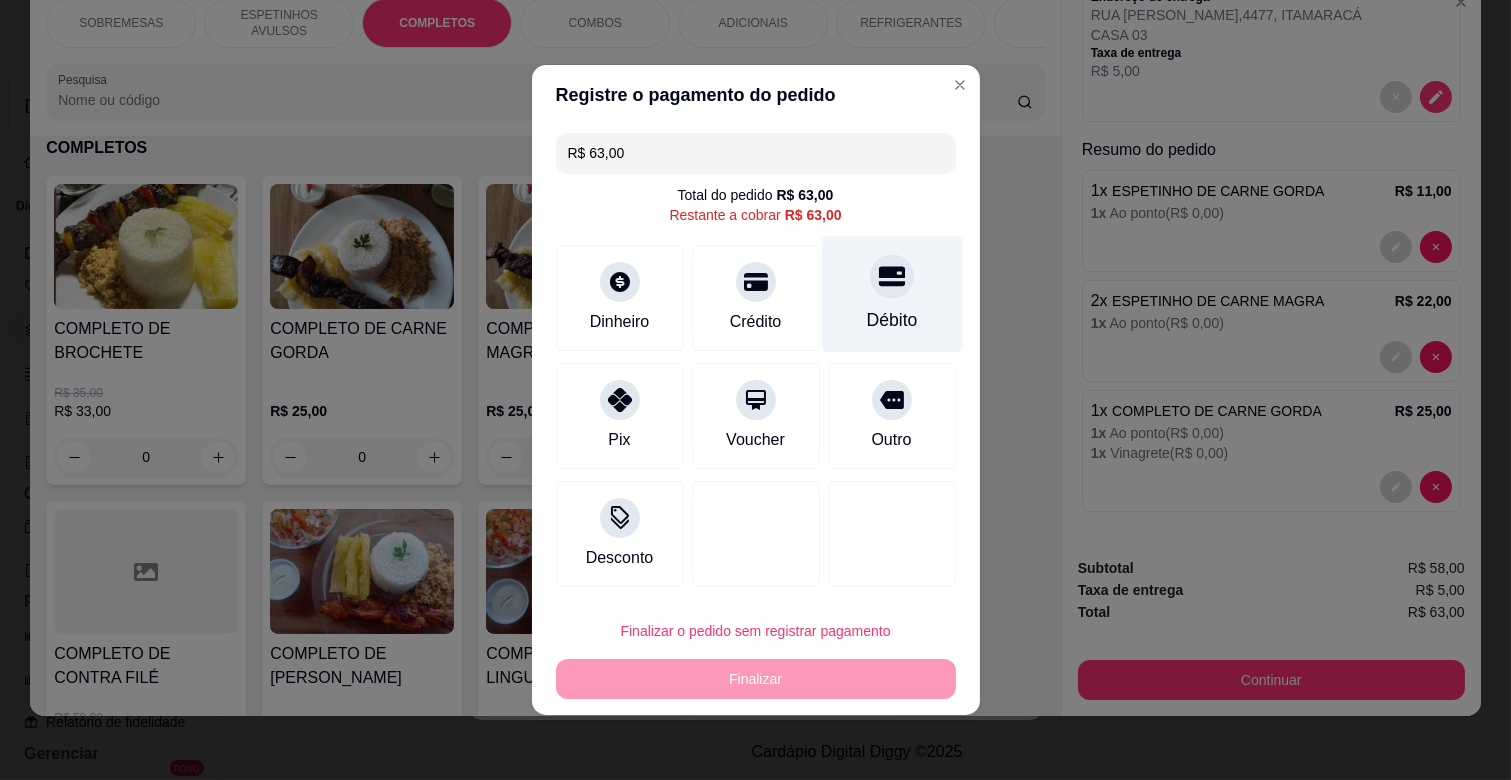 click on "Débito" at bounding box center (891, 320) 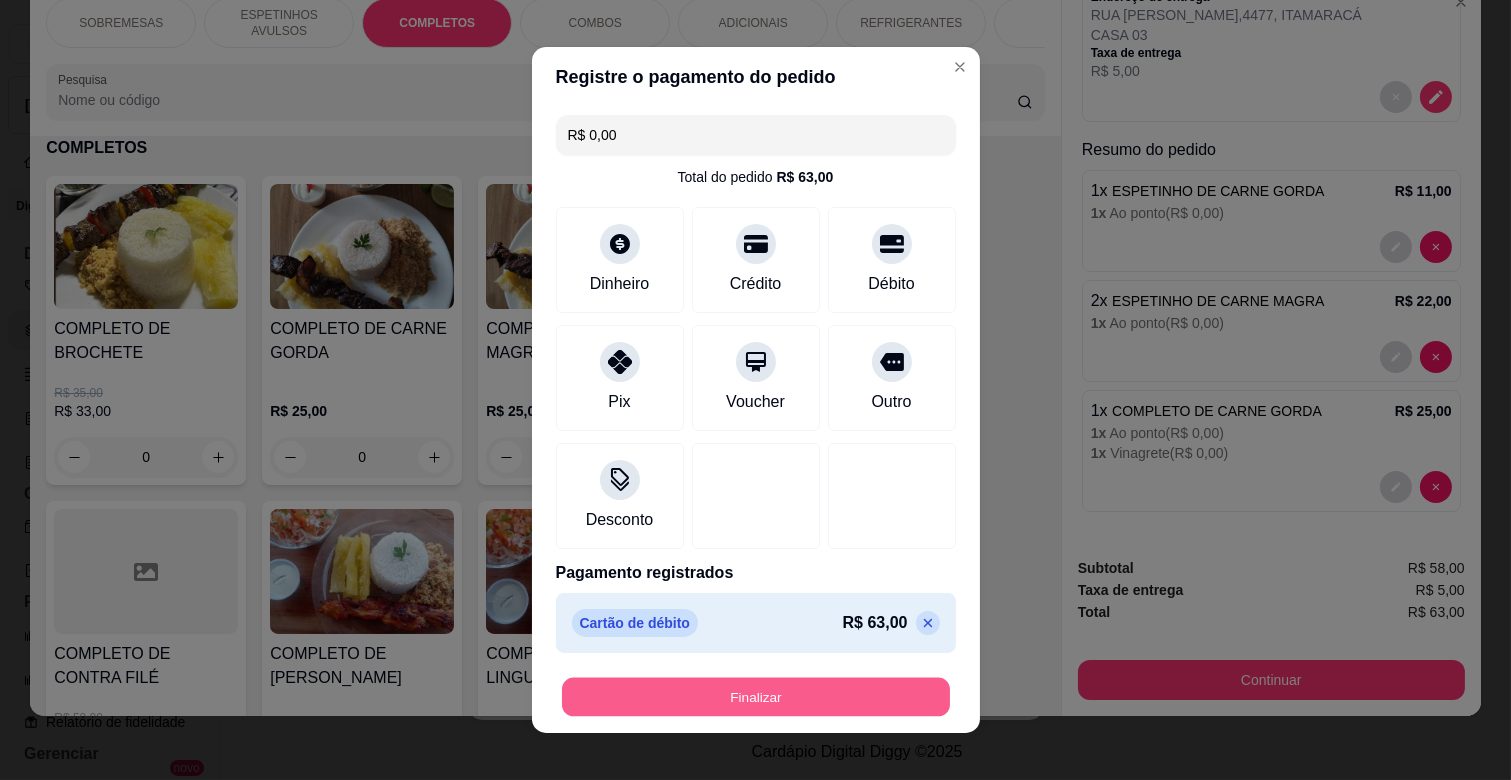 click on "Finalizar" at bounding box center (756, 697) 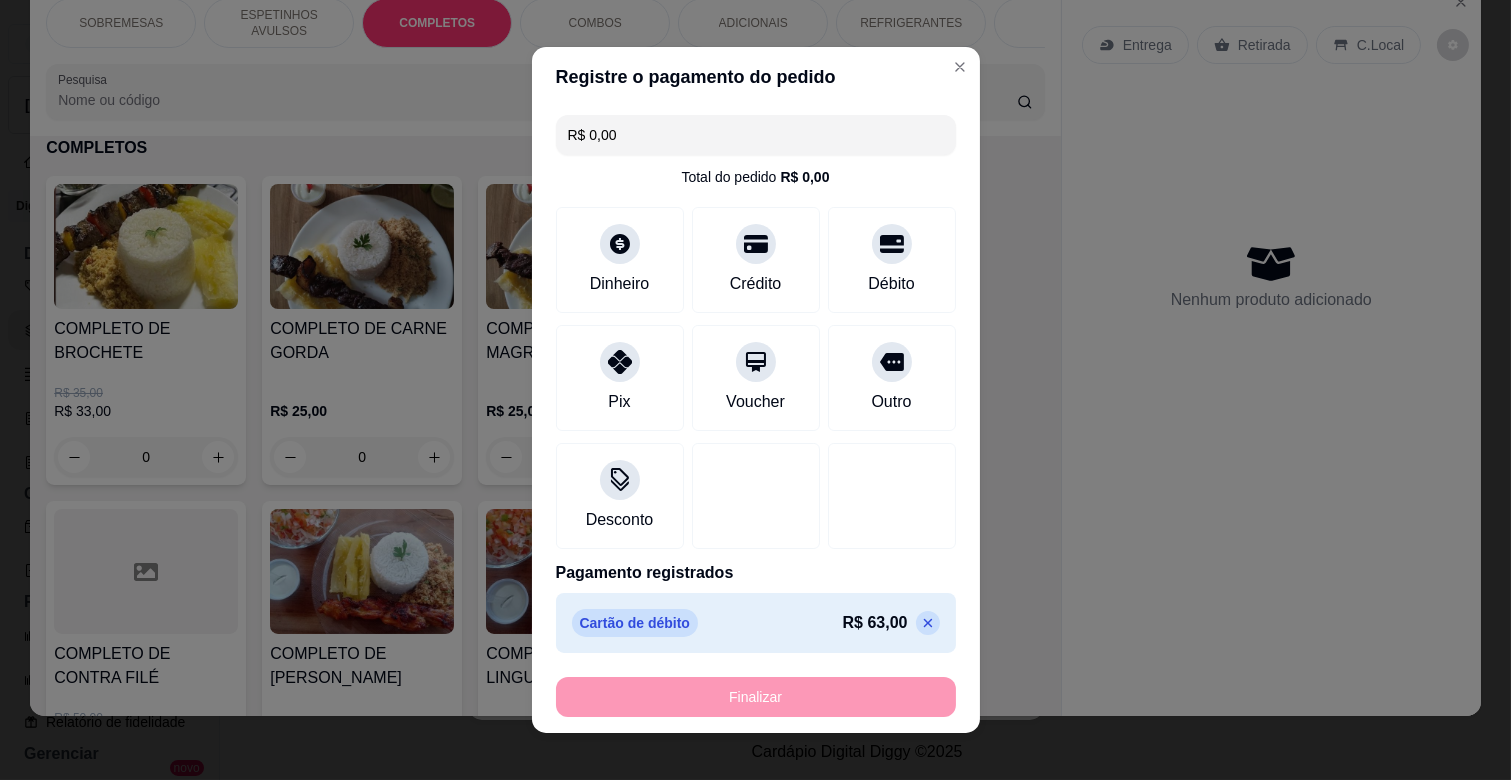 type on "-R$ 63,00" 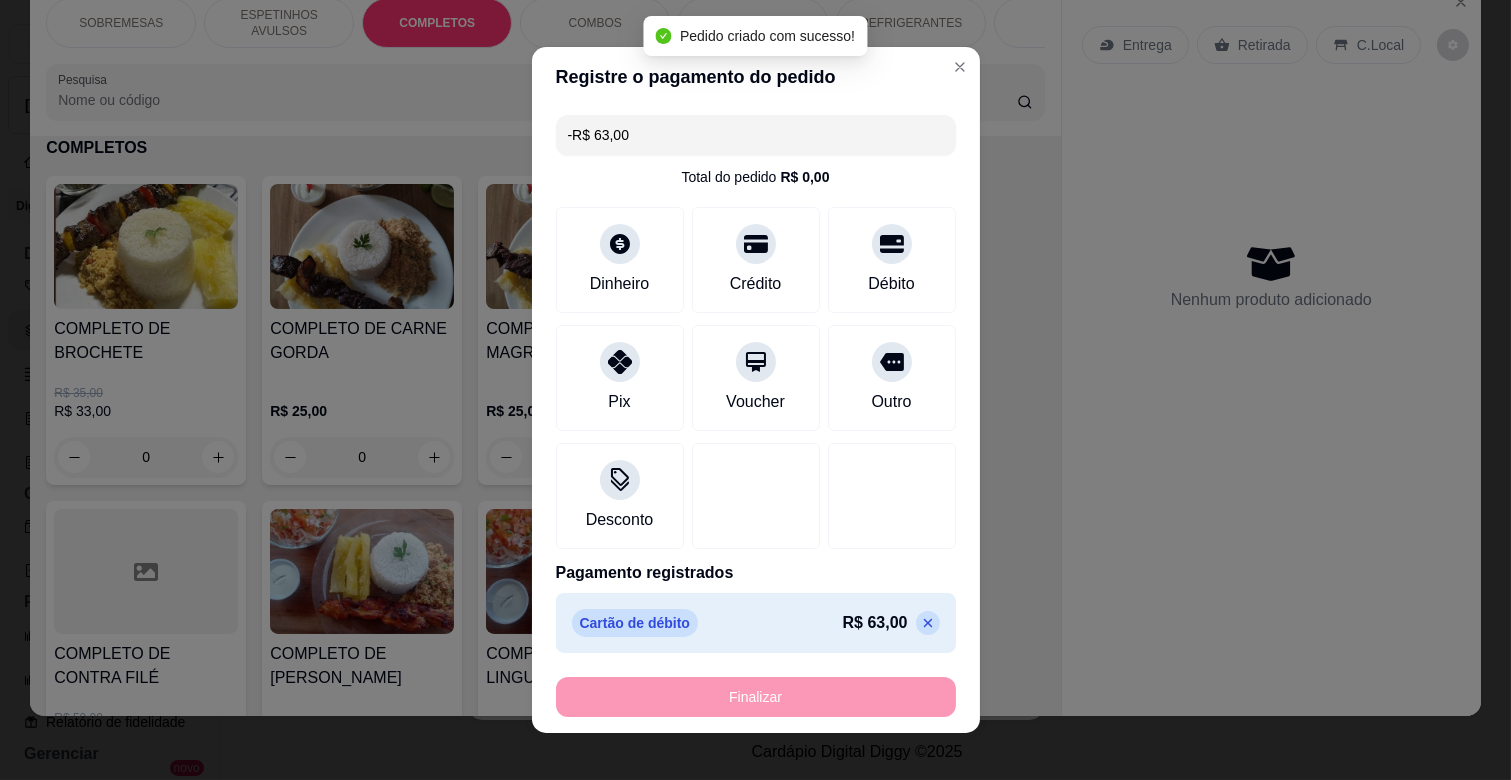 scroll, scrollTop: 0, scrollLeft: 0, axis: both 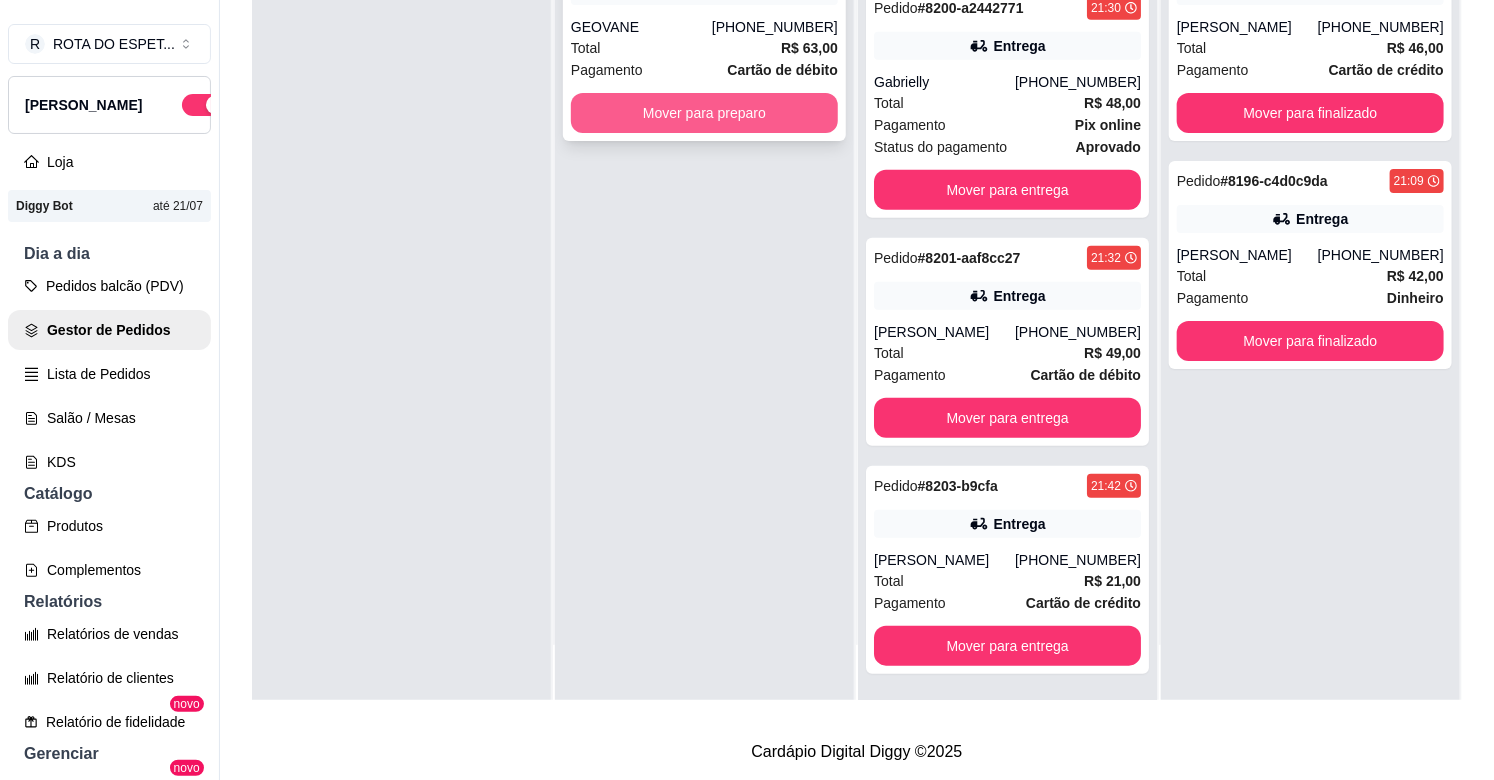 click on "Mover para preparo" at bounding box center [704, 113] 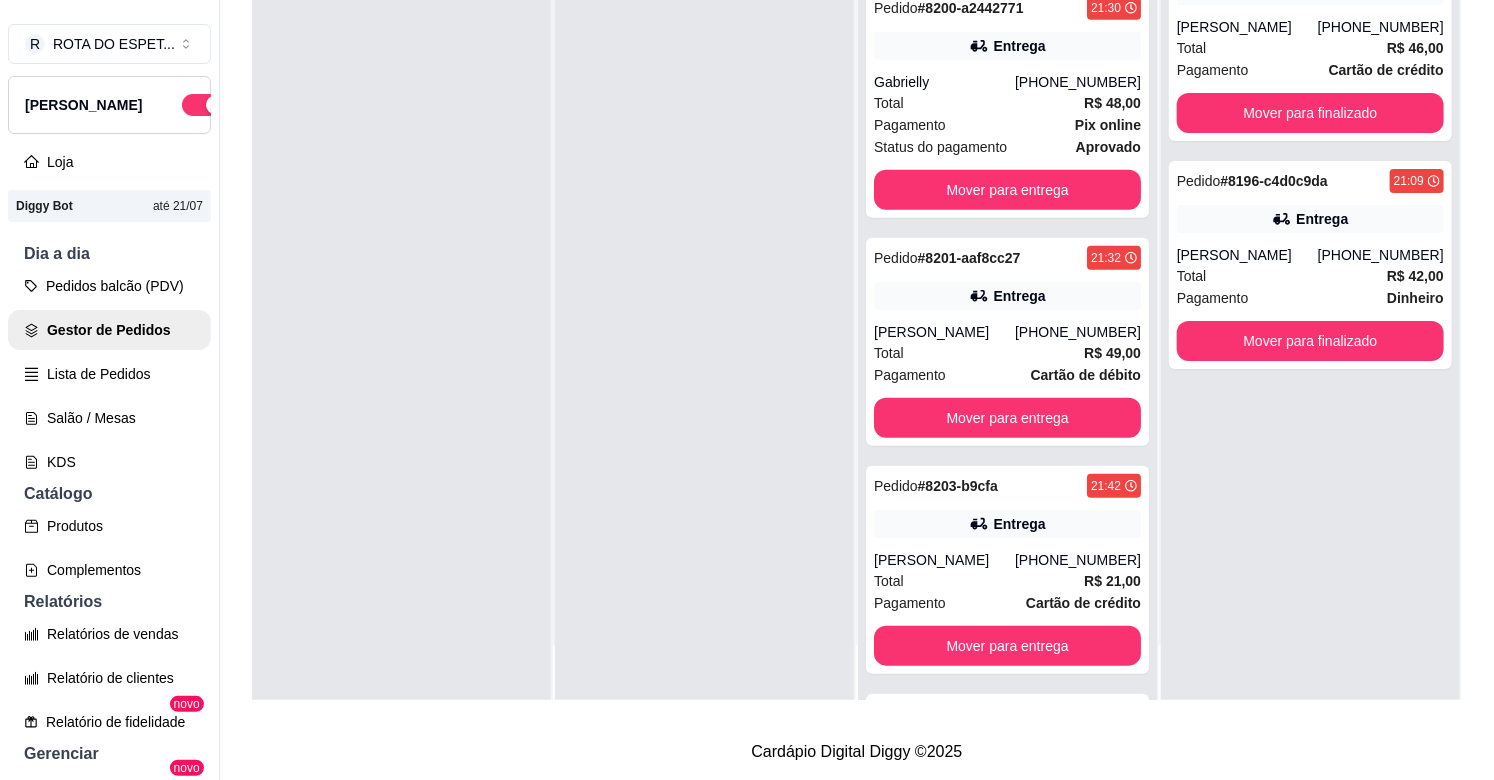 scroll, scrollTop: 701, scrollLeft: 0, axis: vertical 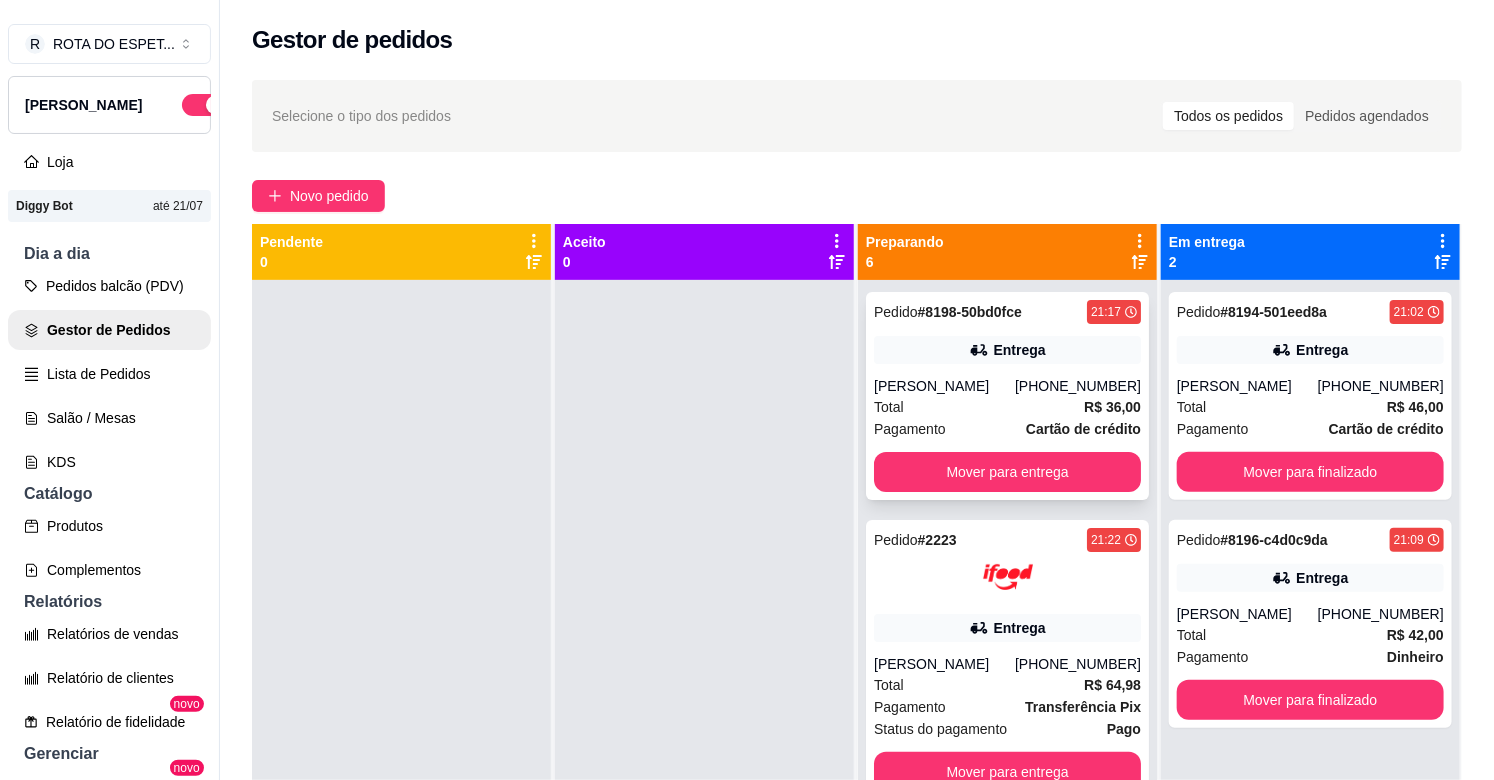 click on "Total R$ 36,00" at bounding box center [1007, 407] 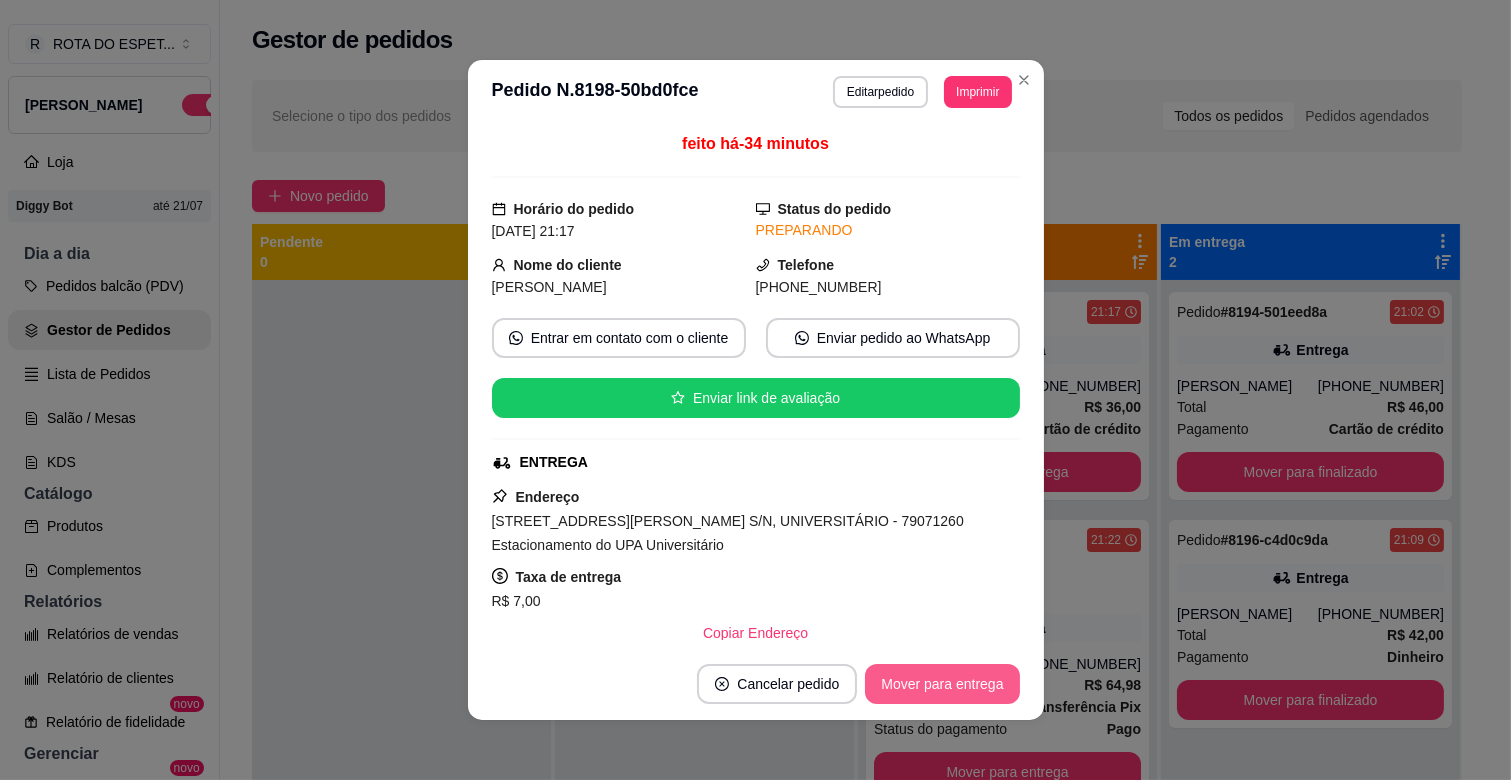 click on "Mover para entrega" at bounding box center [942, 684] 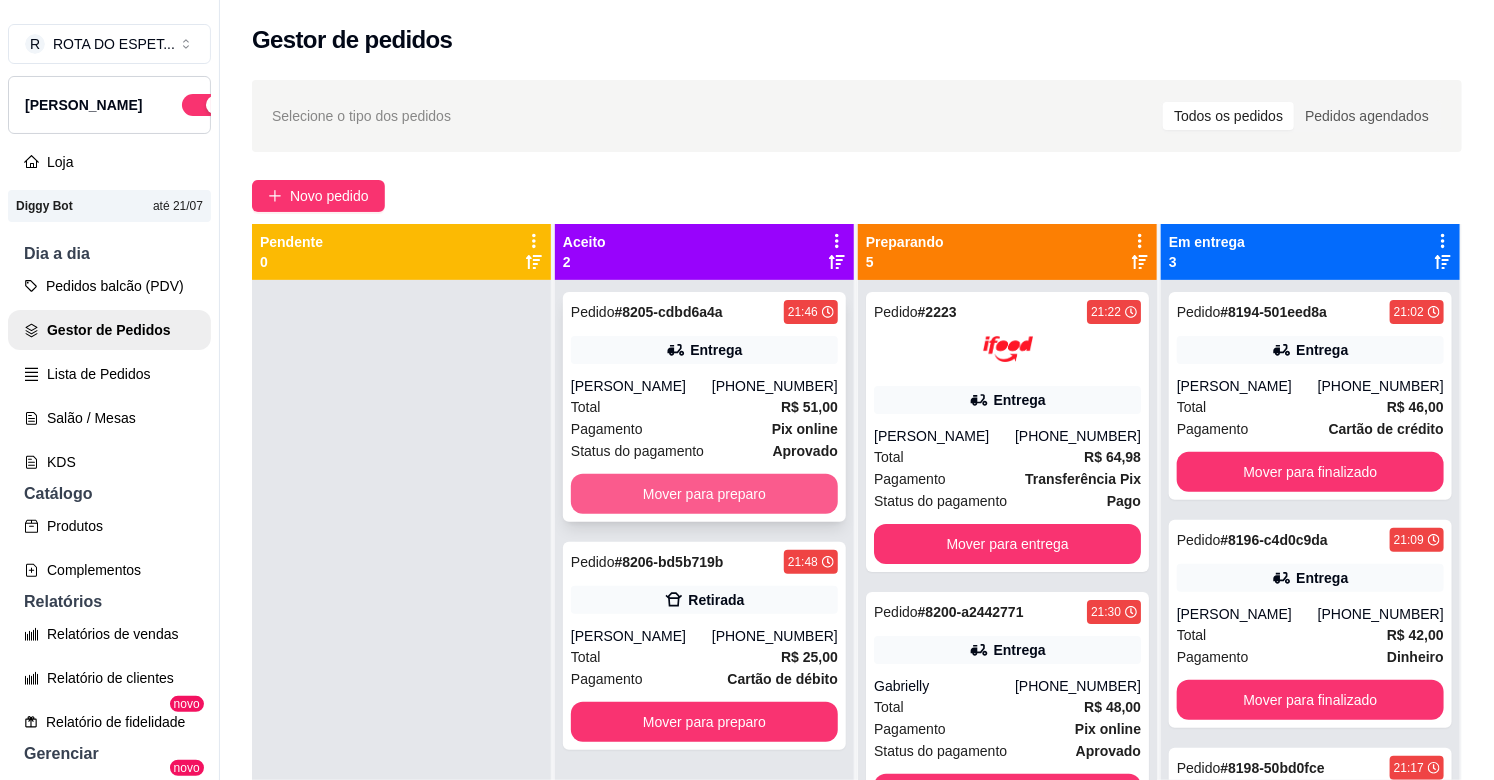 click on "Mover para preparo" at bounding box center (704, 494) 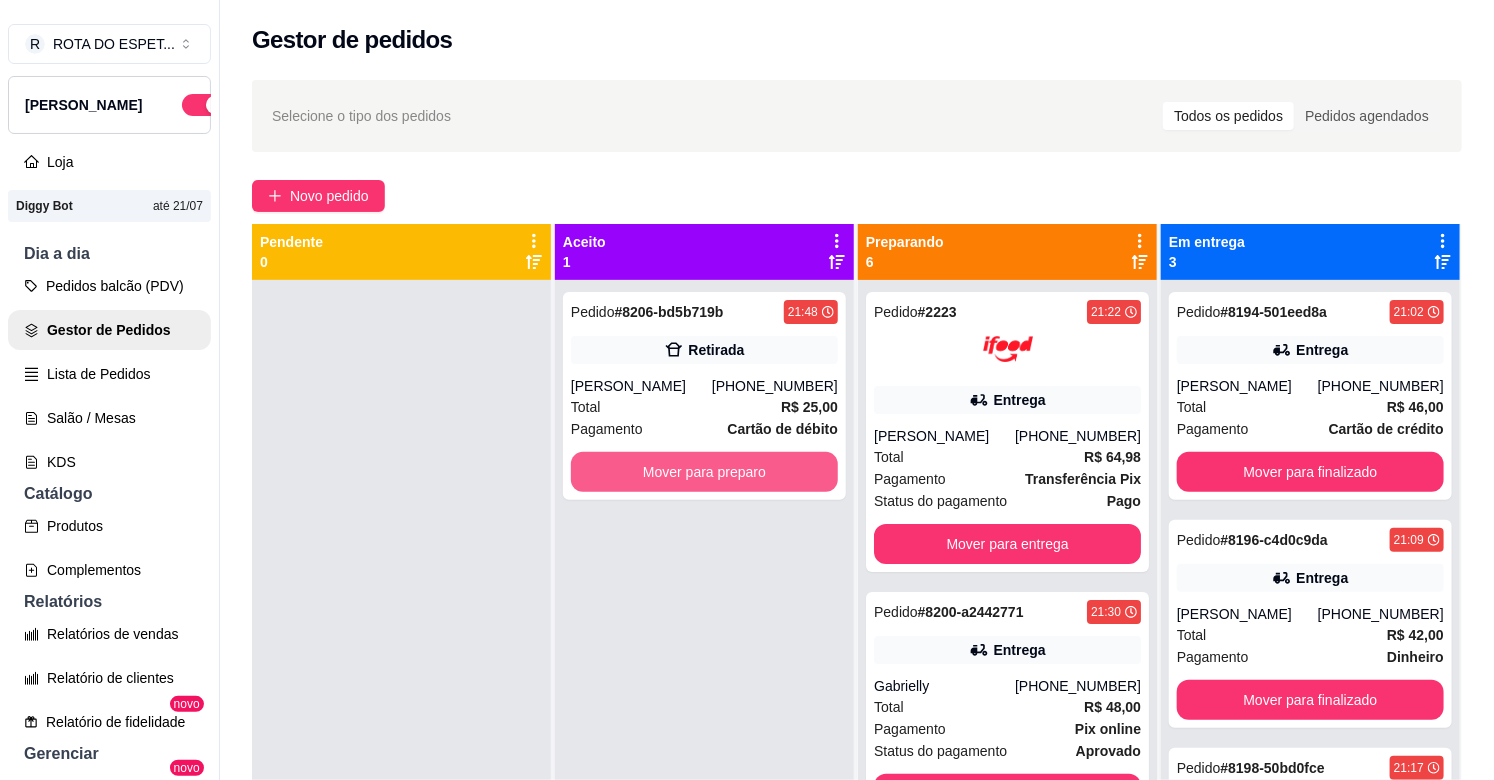 click on "Mover para preparo" at bounding box center [704, 472] 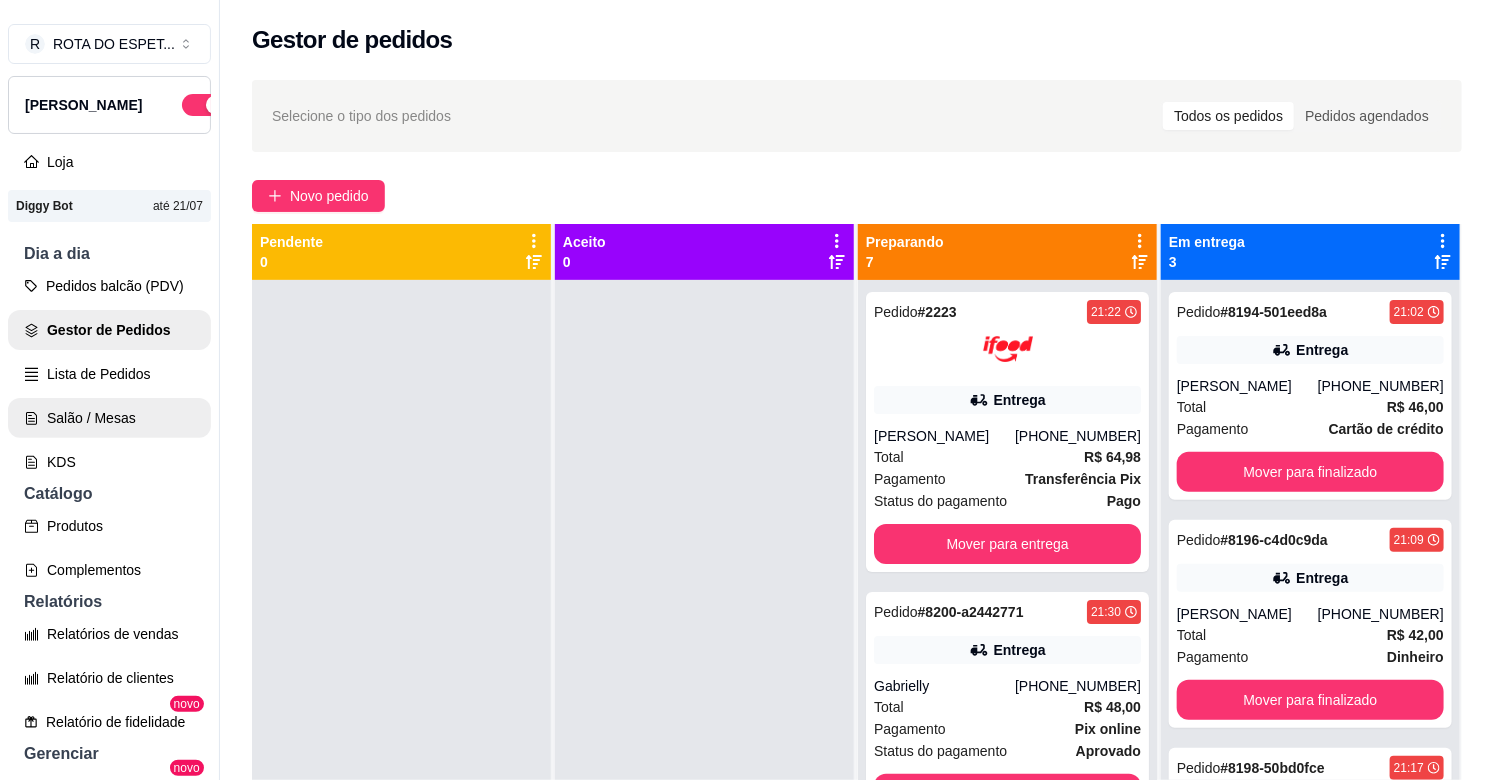 click on "Salão / Mesas" at bounding box center (109, 418) 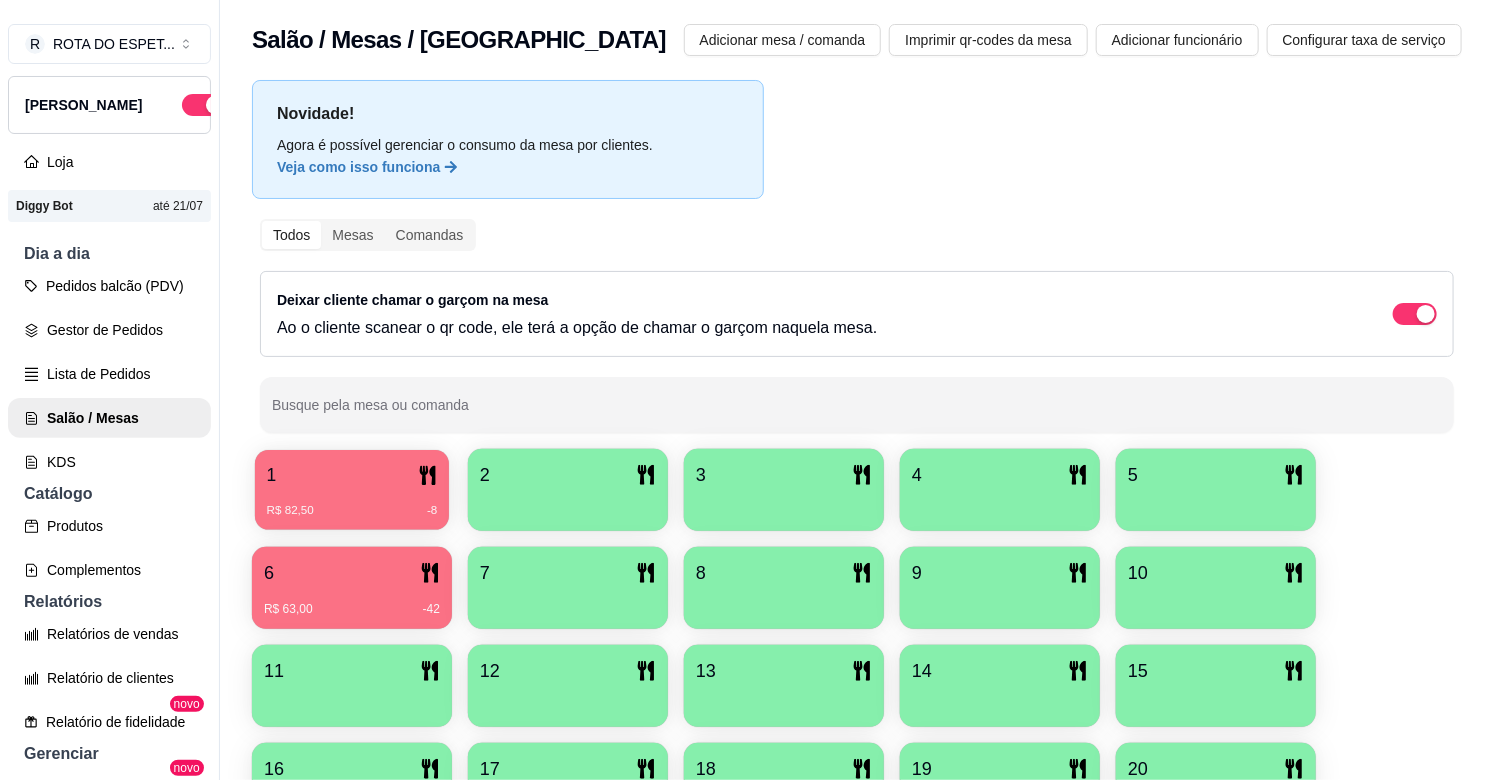click on "1" at bounding box center (352, 475) 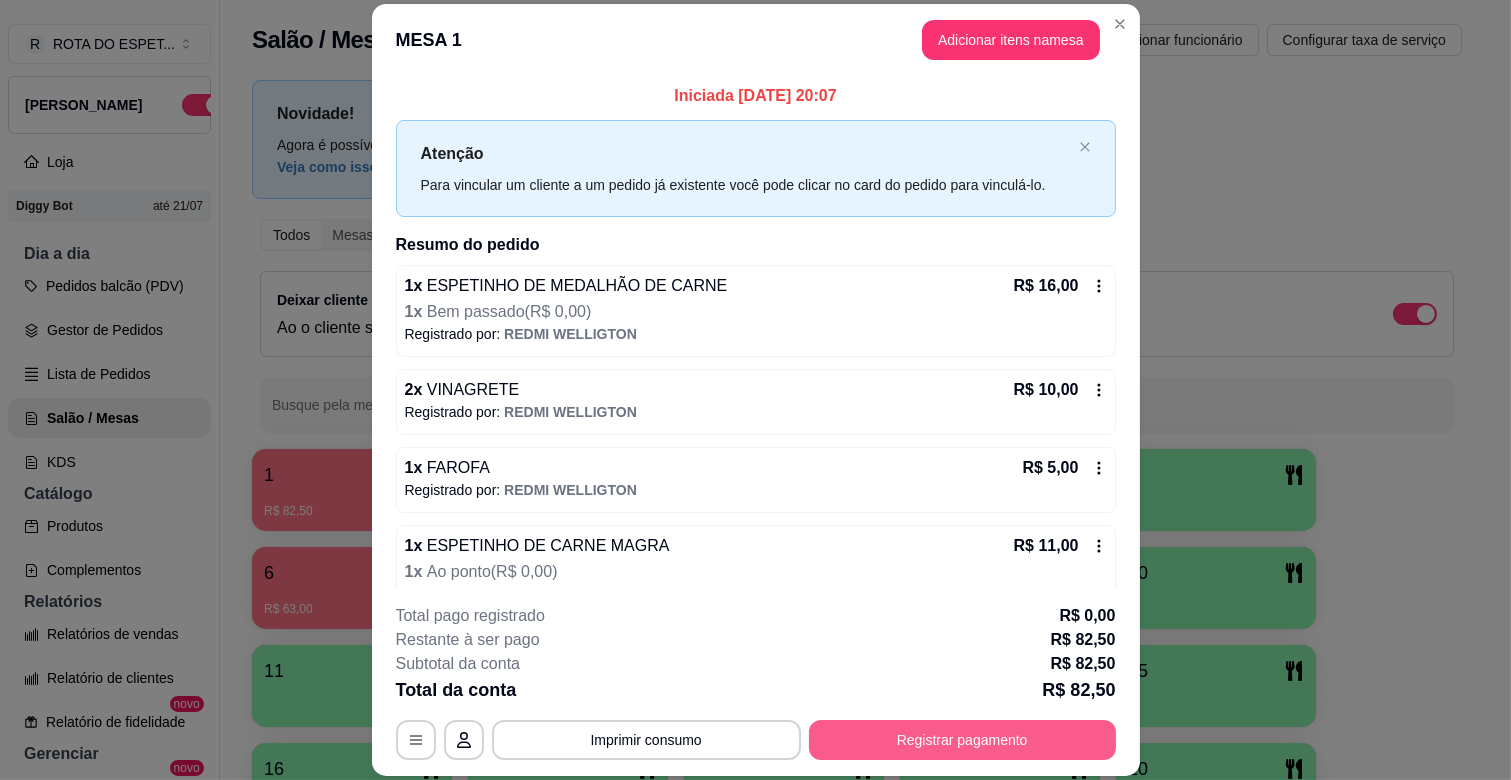 click on "Registrar pagamento" at bounding box center (962, 740) 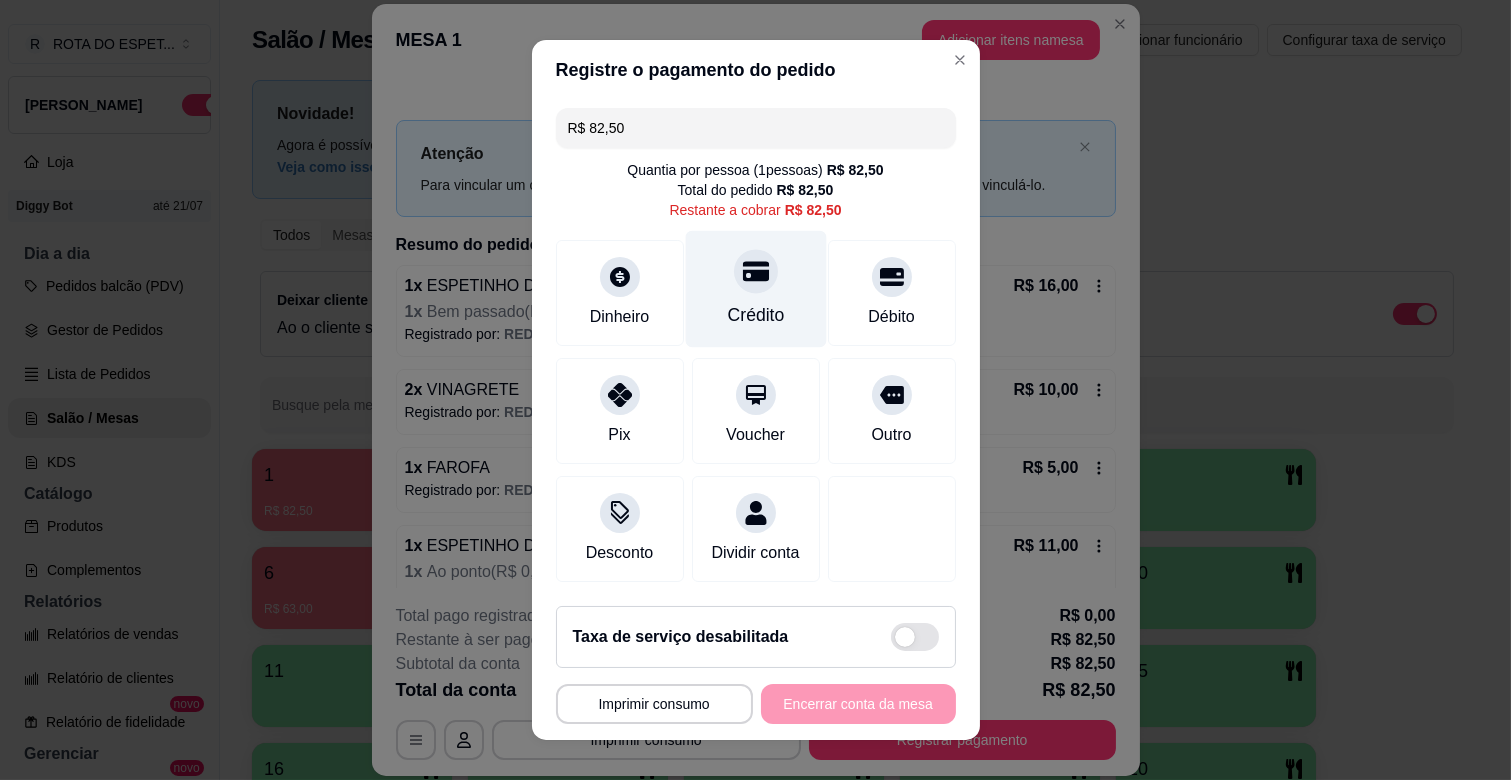 click on "Crédito" at bounding box center (755, 315) 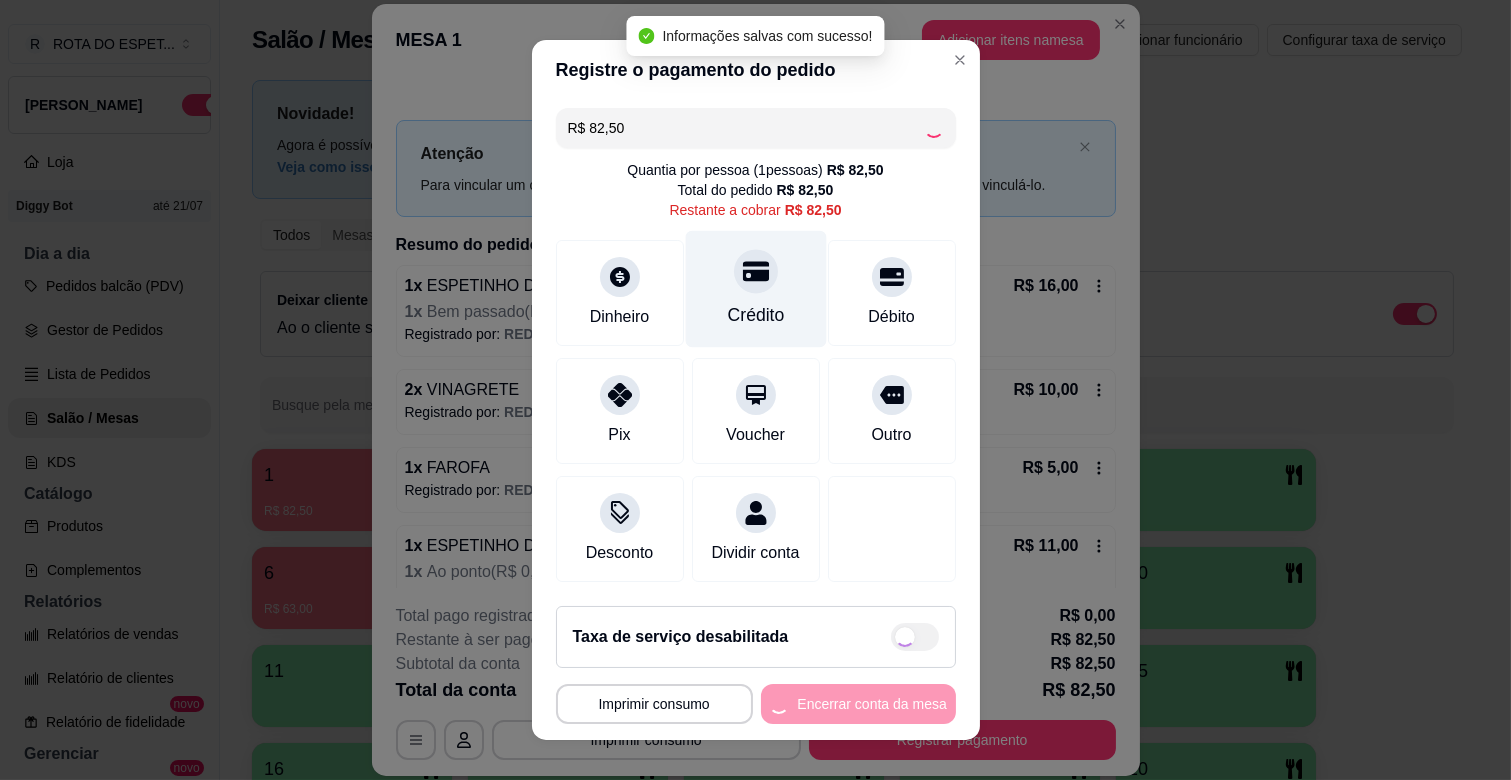 type on "R$ 0,00" 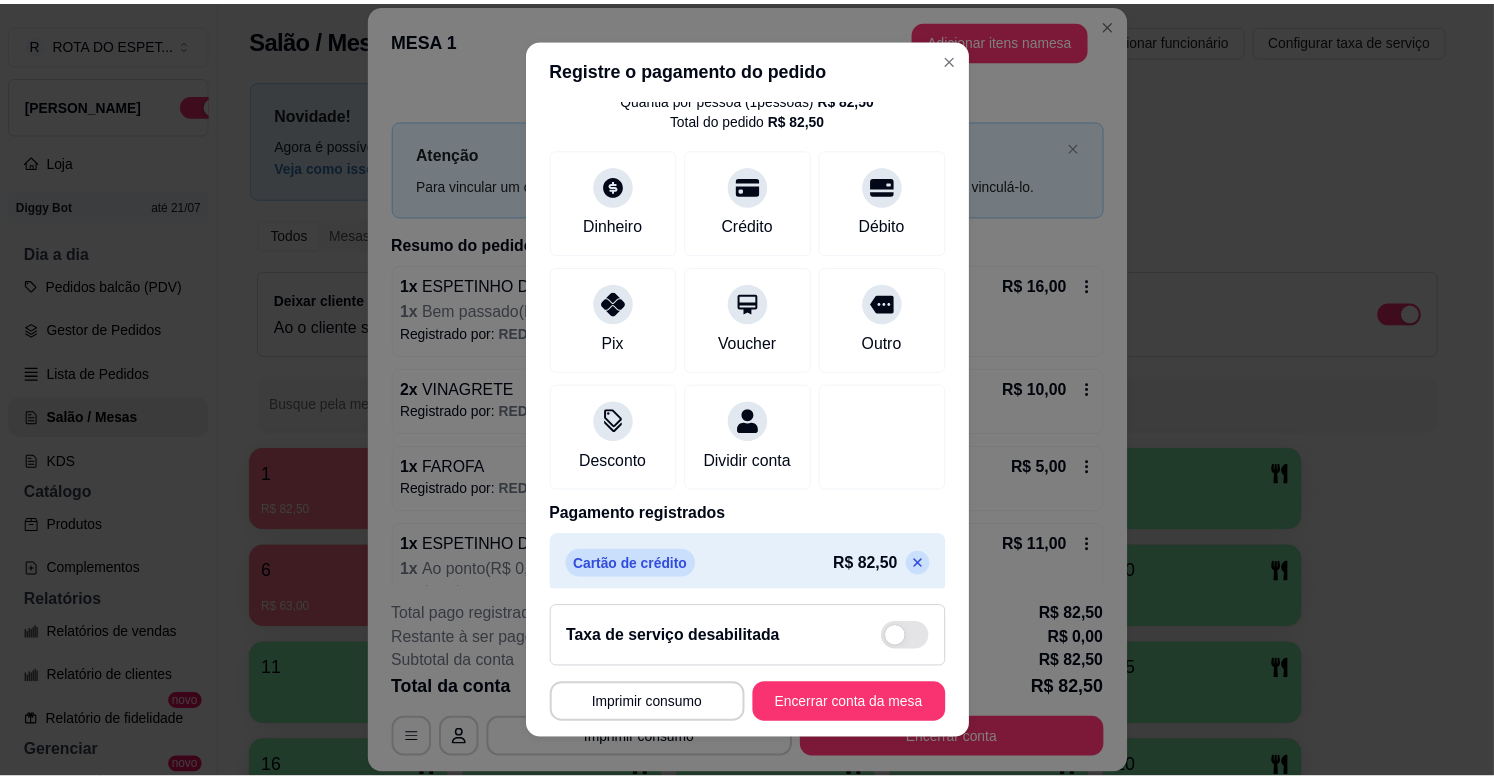 scroll, scrollTop: 106, scrollLeft: 0, axis: vertical 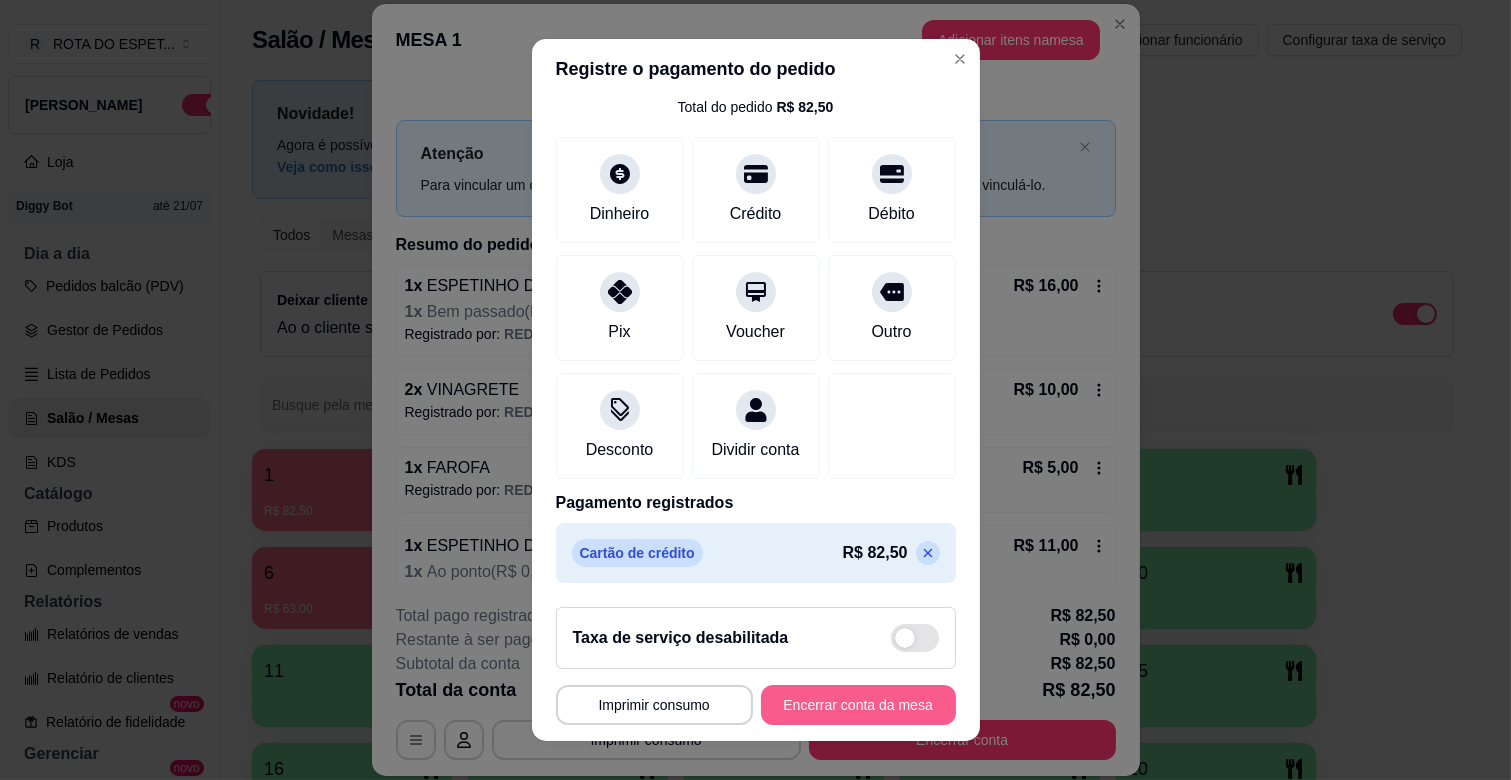 click on "Encerrar conta da mesa" at bounding box center [858, 705] 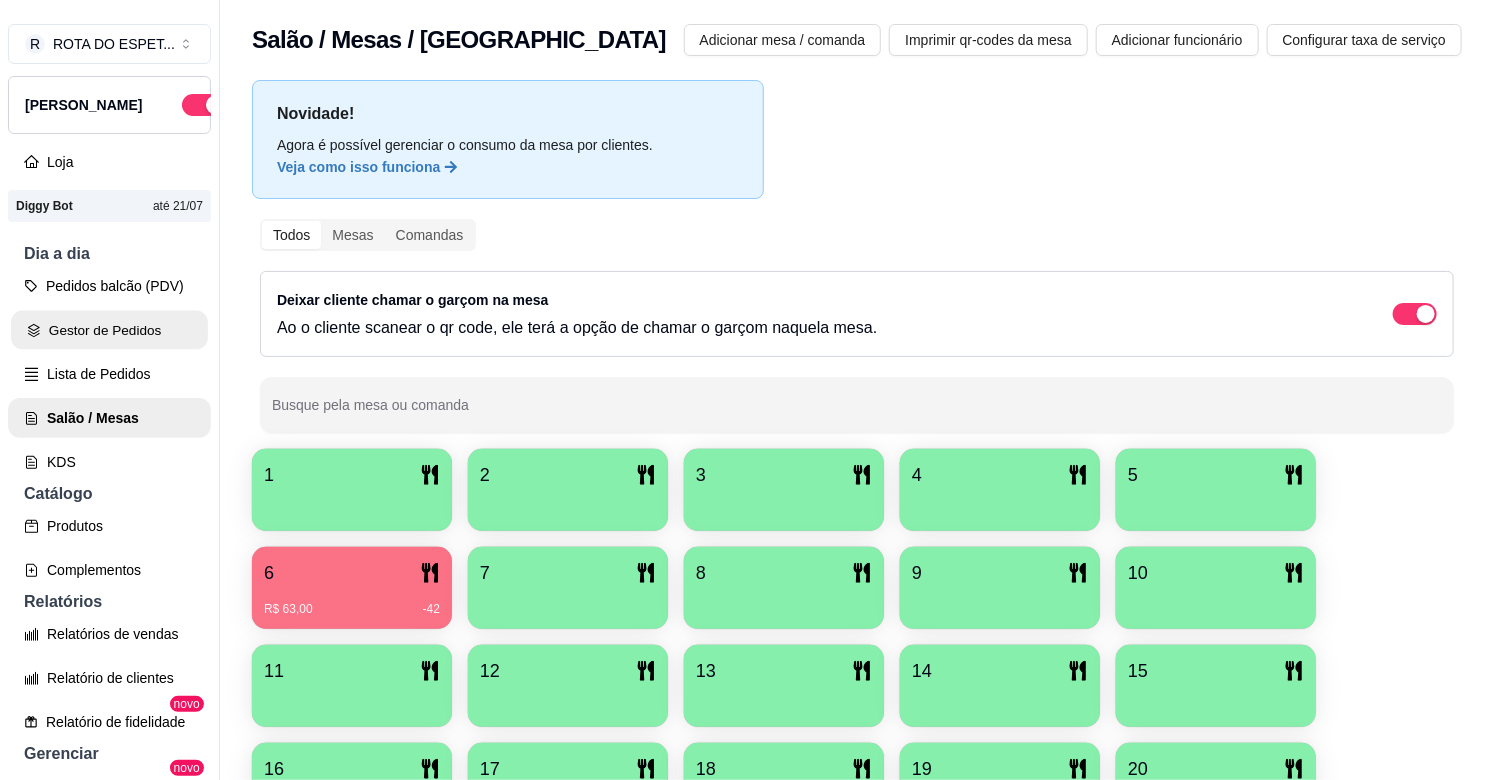 click on "Gestor de Pedidos" at bounding box center [109, 330] 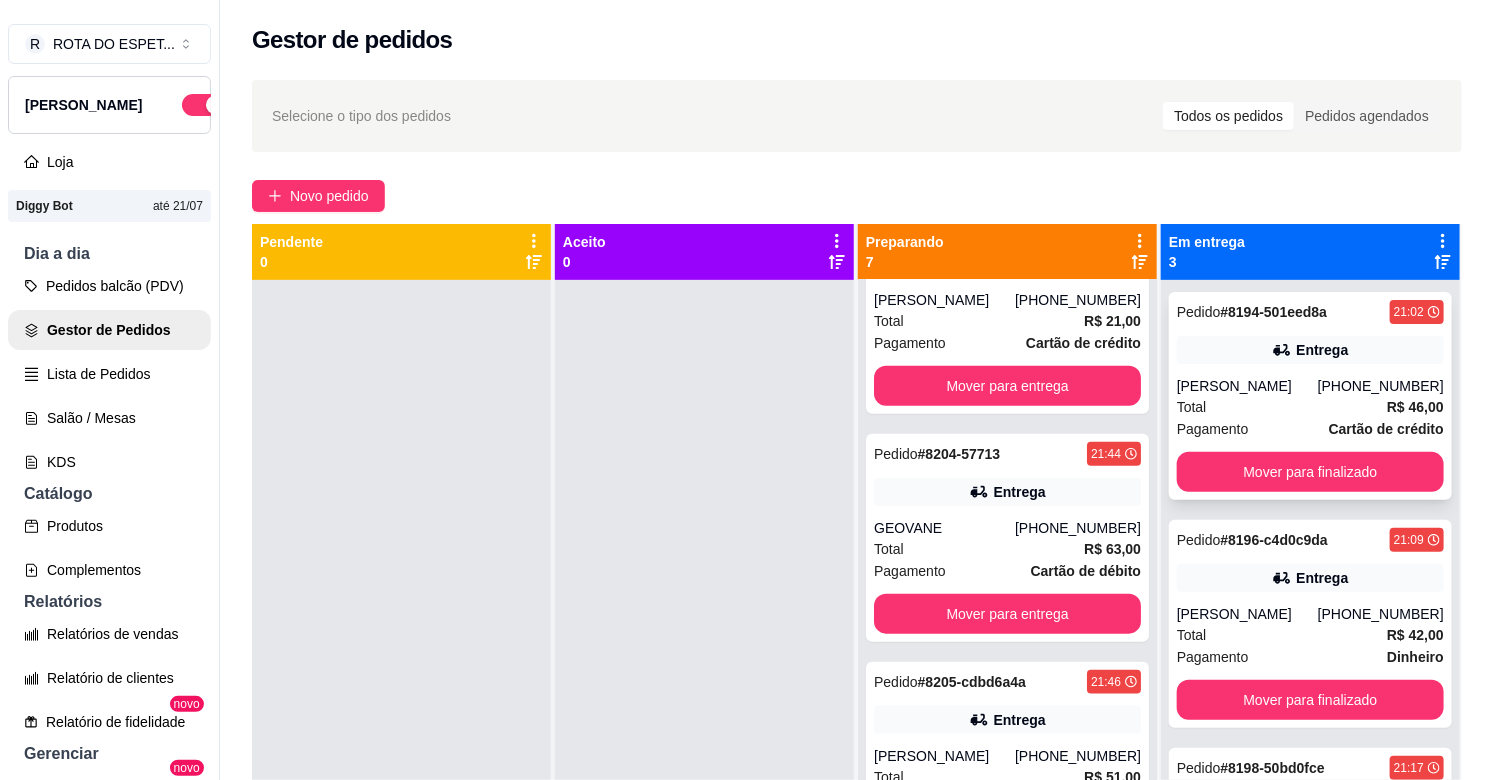 scroll, scrollTop: 991, scrollLeft: 0, axis: vertical 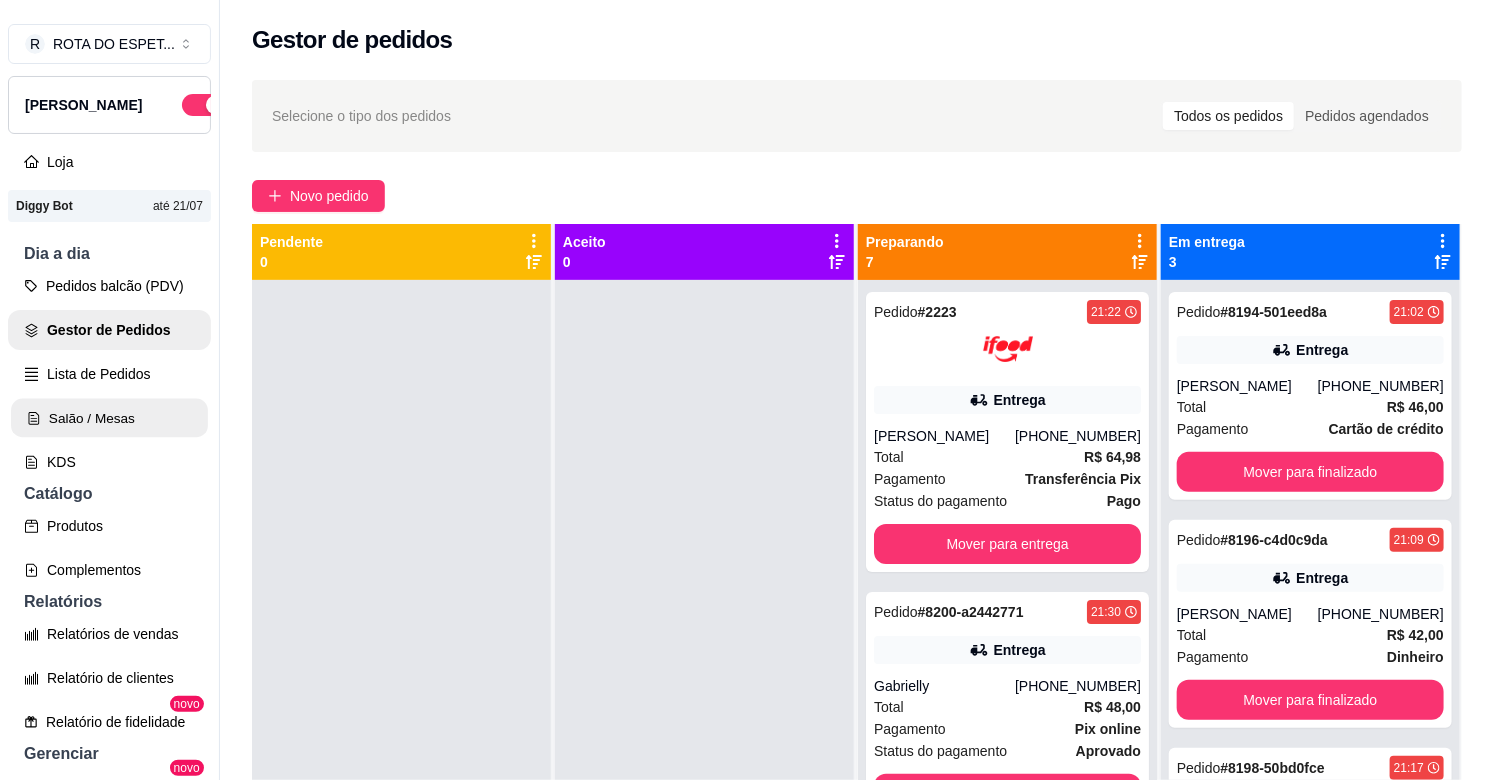 click on "Salão / Mesas" at bounding box center (109, 418) 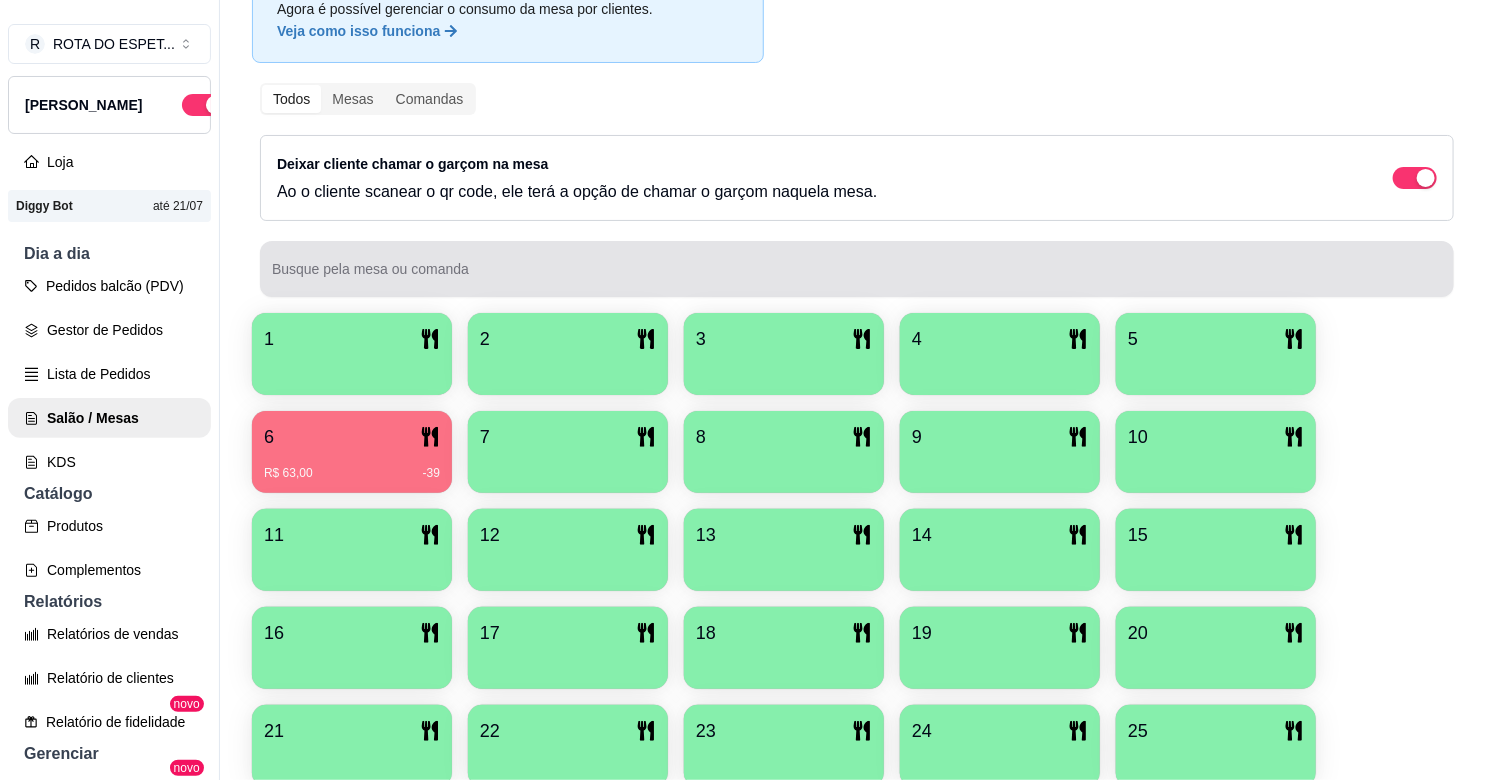 scroll, scrollTop: 333, scrollLeft: 0, axis: vertical 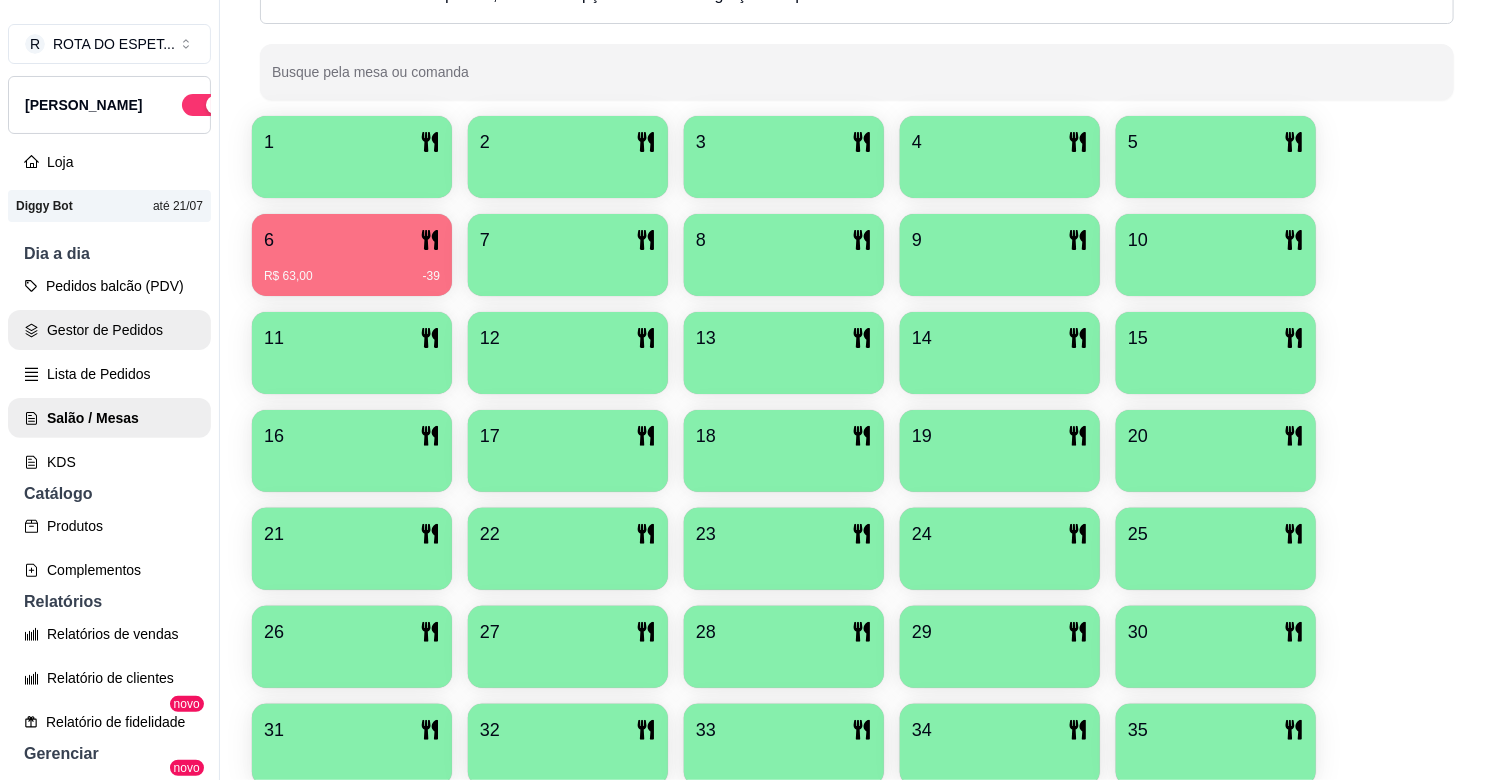 click on "Gestor de Pedidos" at bounding box center (109, 330) 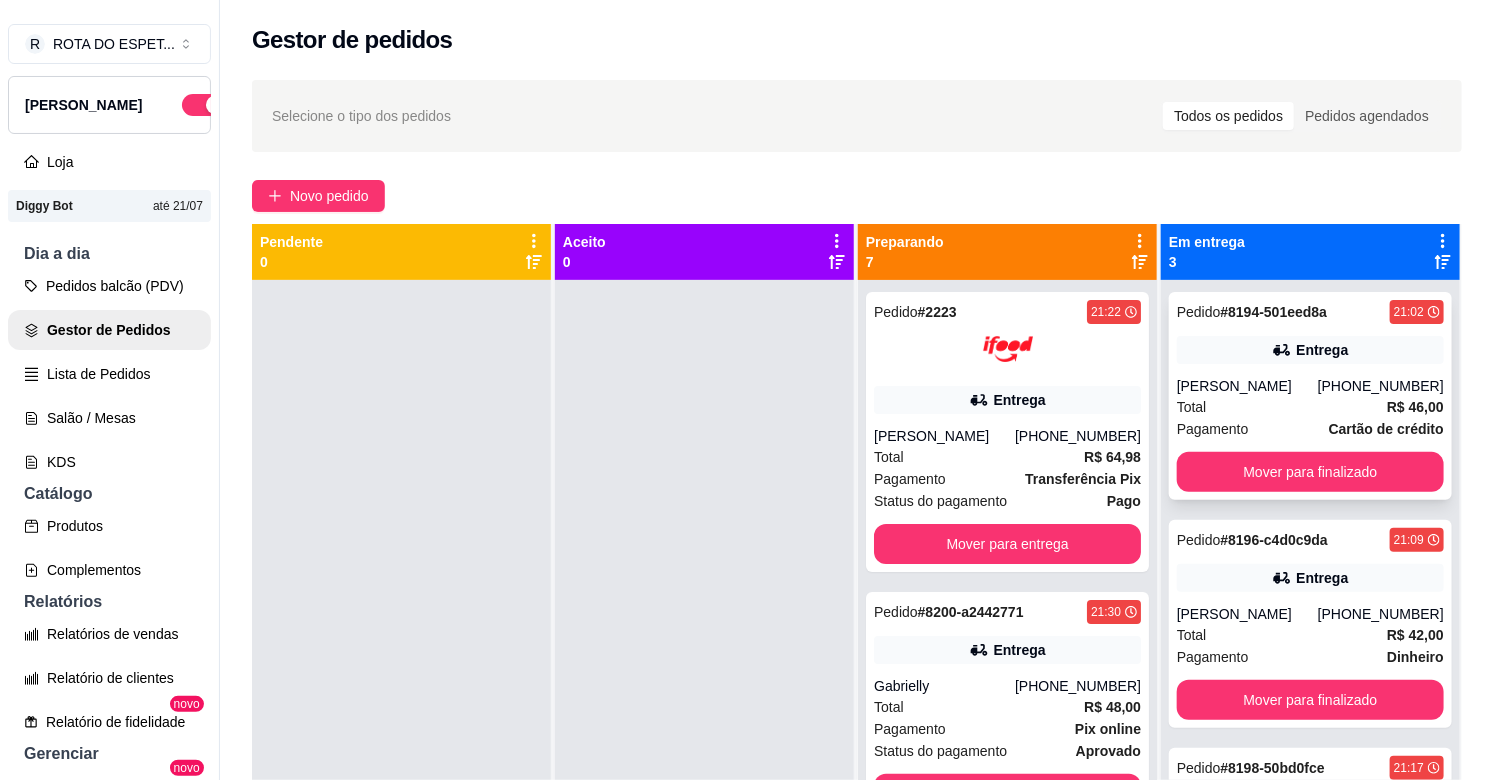 scroll, scrollTop: 55, scrollLeft: 0, axis: vertical 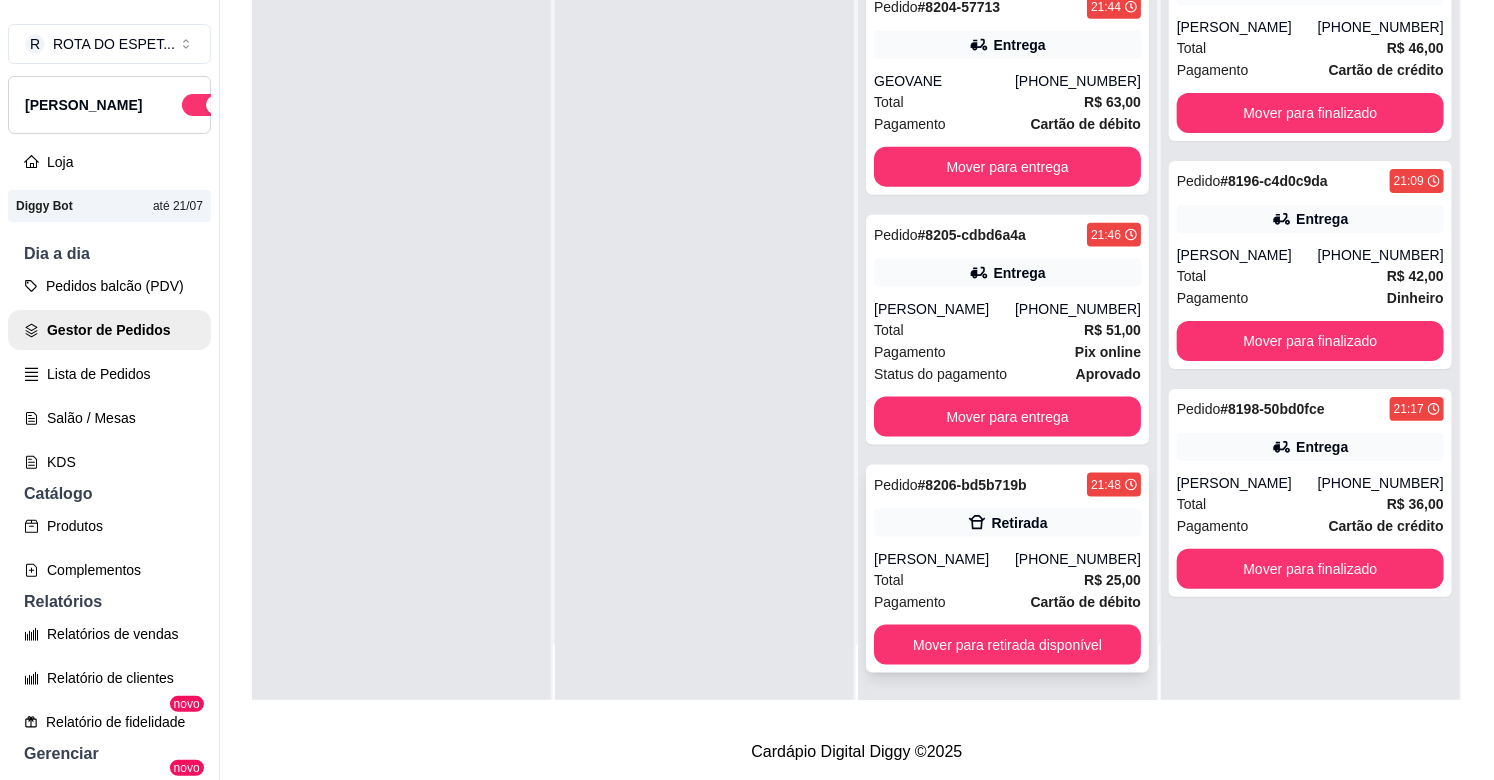 click on "Pedido  # 8206-bd5b719b 21:48 Retirada [PERSON_NAME]  [PHONE_NUMBER] Total R$ 25,00 Pagamento Cartão de débito Mover para retirada disponível" at bounding box center [1007, 569] 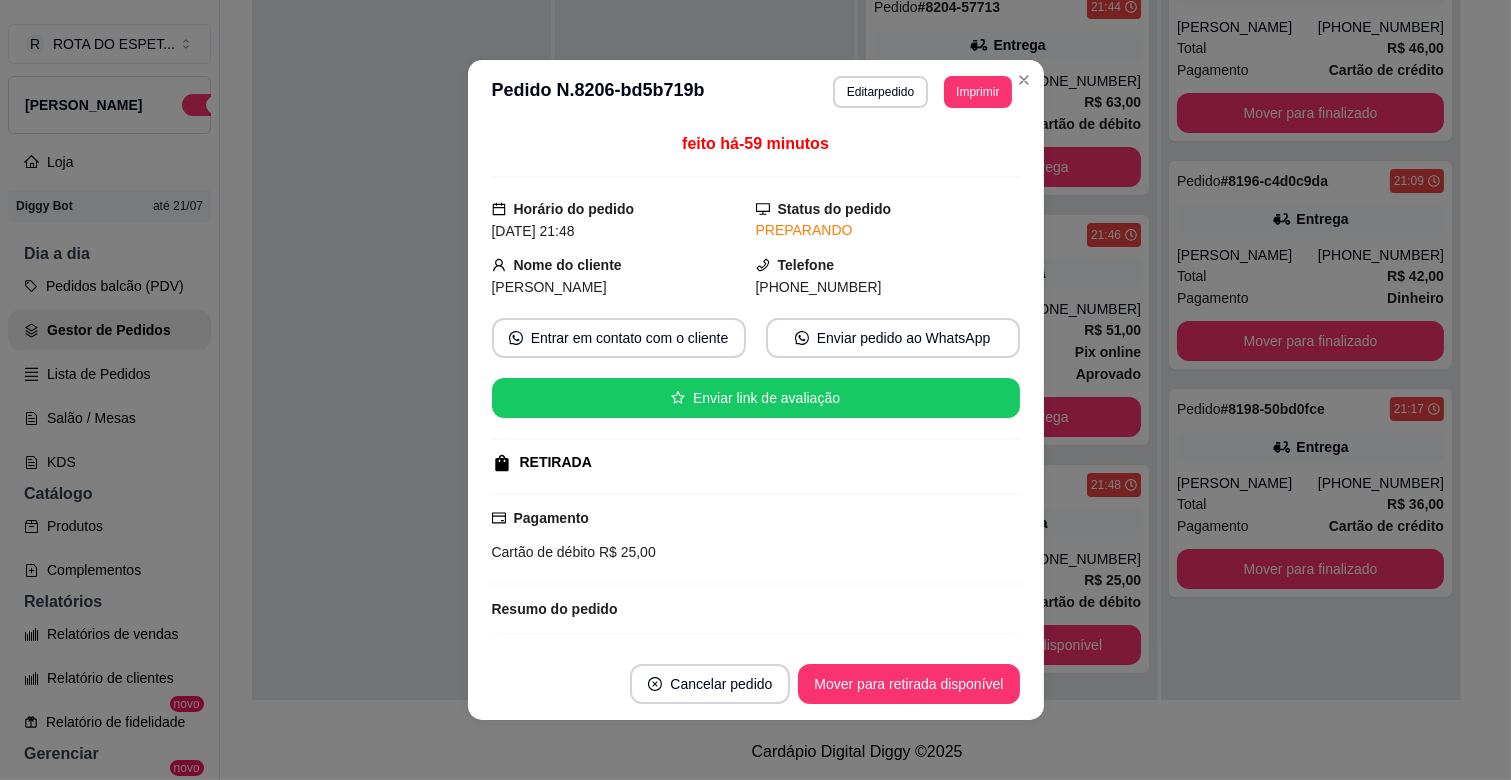 scroll, scrollTop: 4, scrollLeft: 0, axis: vertical 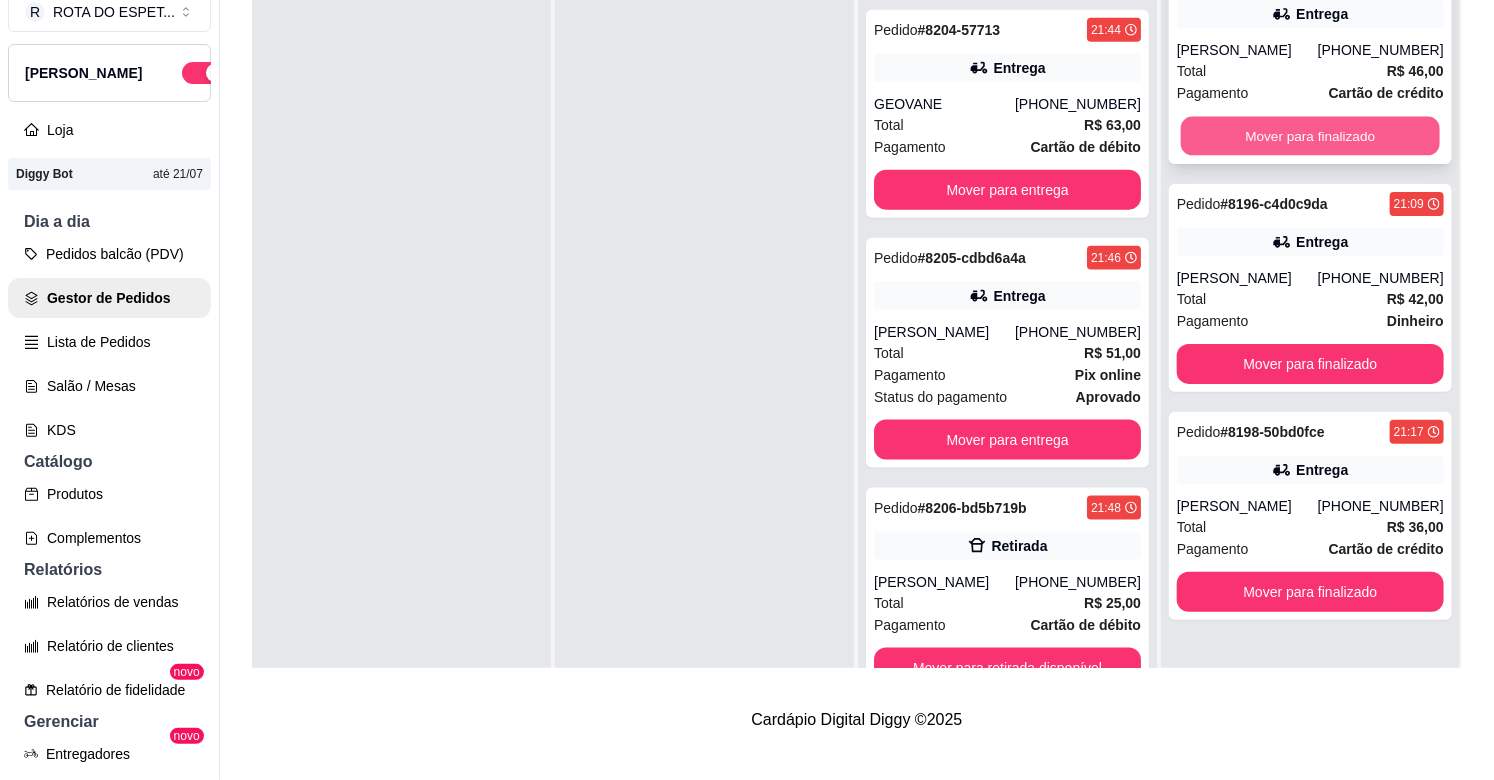 click on "Mover para finalizado" at bounding box center (1310, 136) 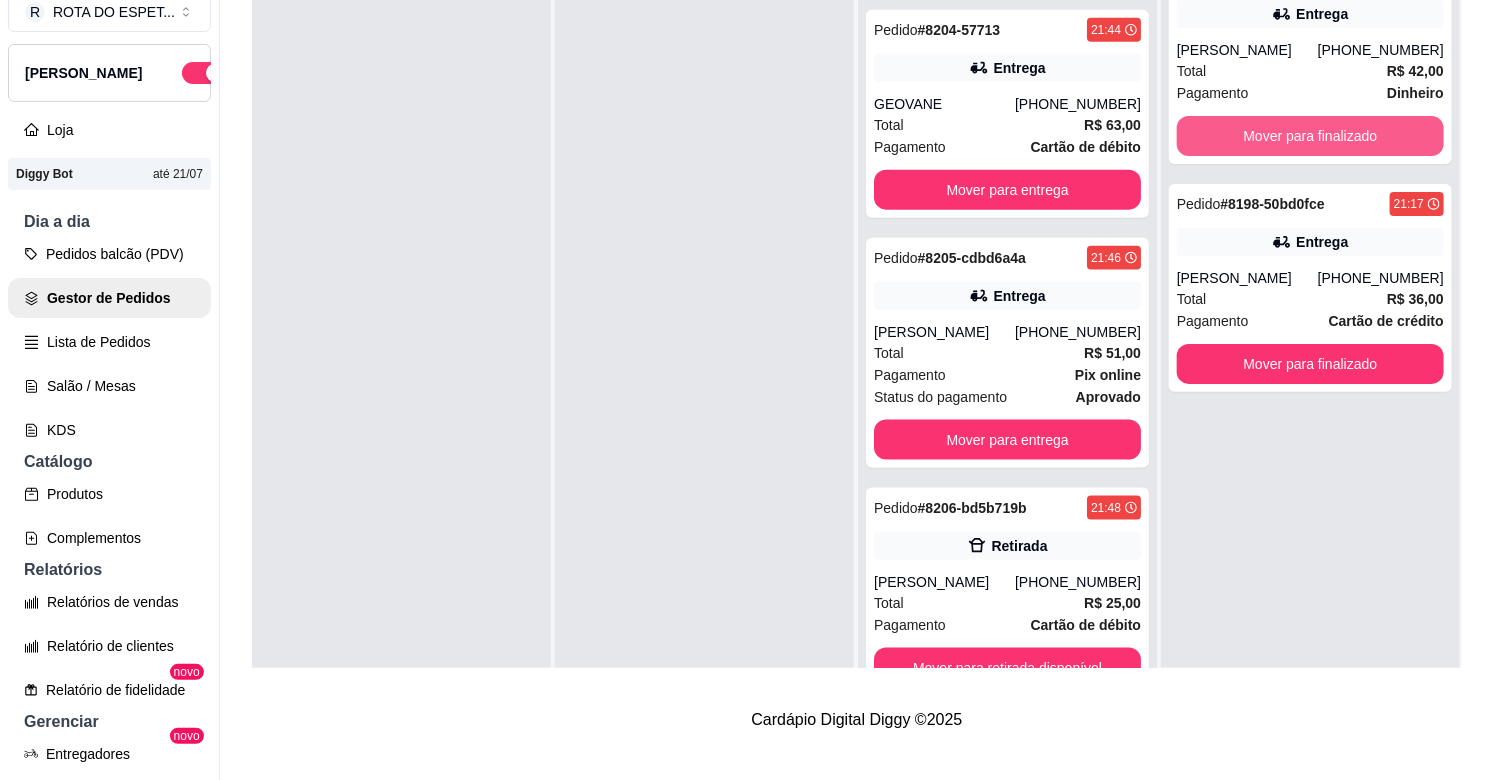 click on "Mover para finalizado" at bounding box center (1310, 136) 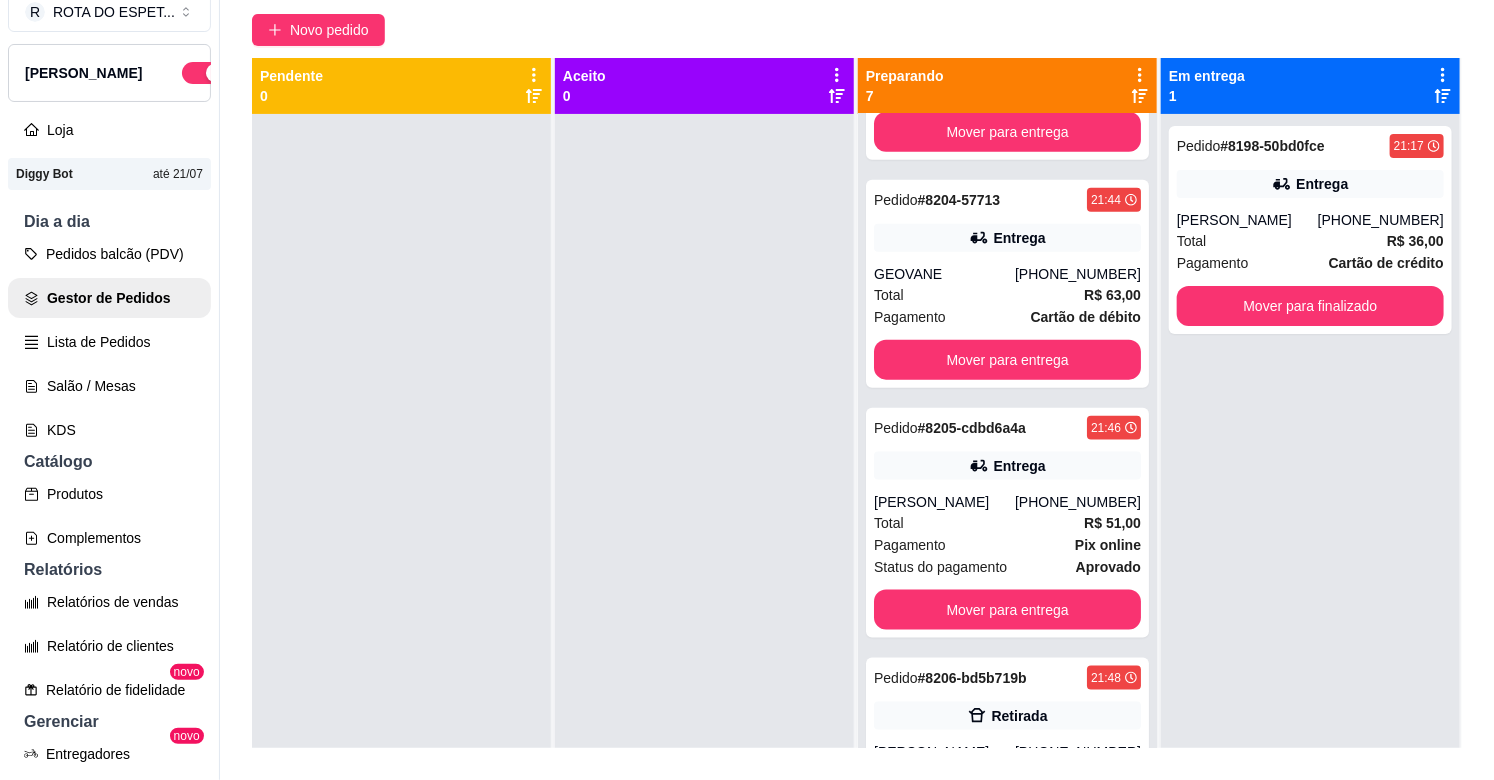 scroll, scrollTop: 0, scrollLeft: 0, axis: both 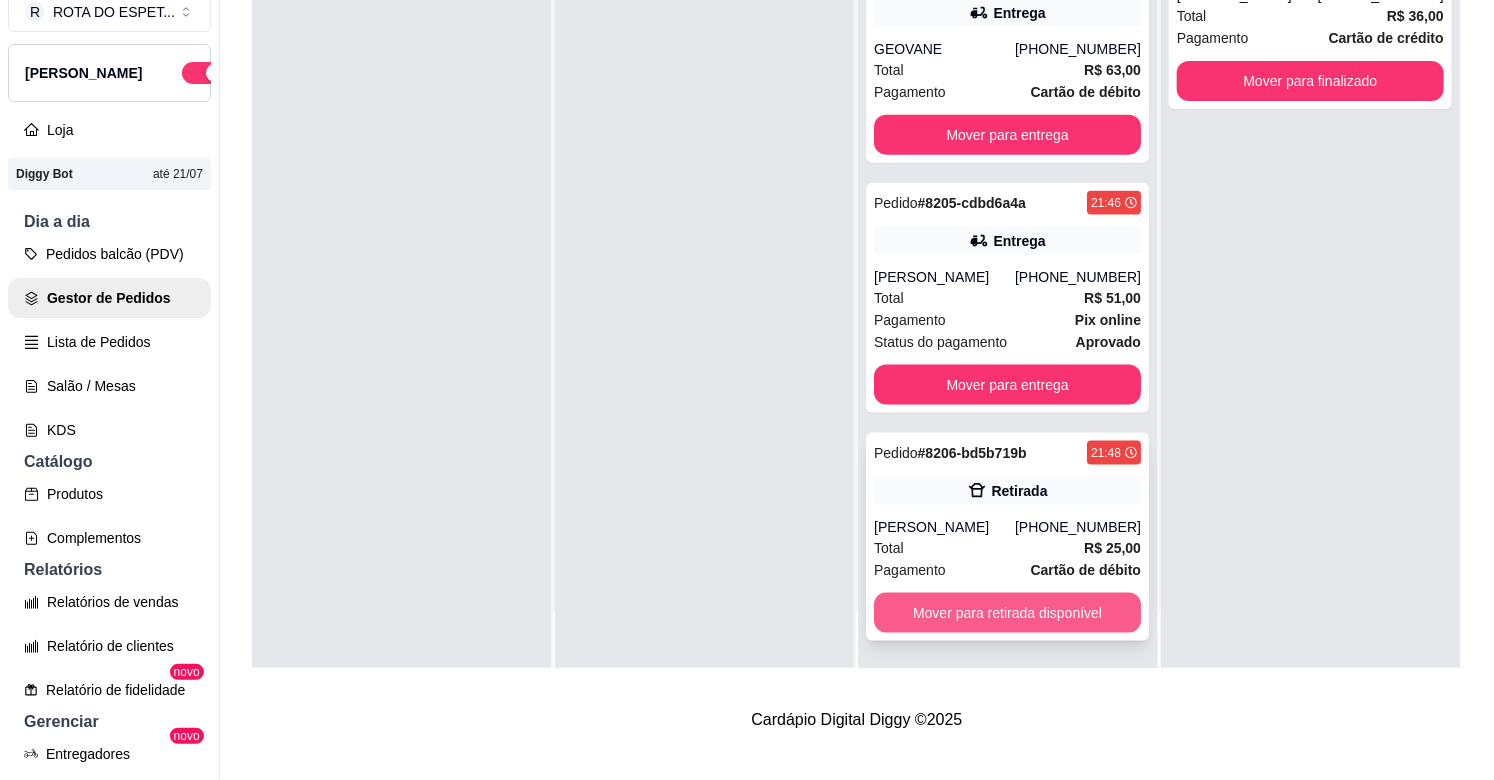 click on "Mover para retirada disponível" at bounding box center (1007, 613) 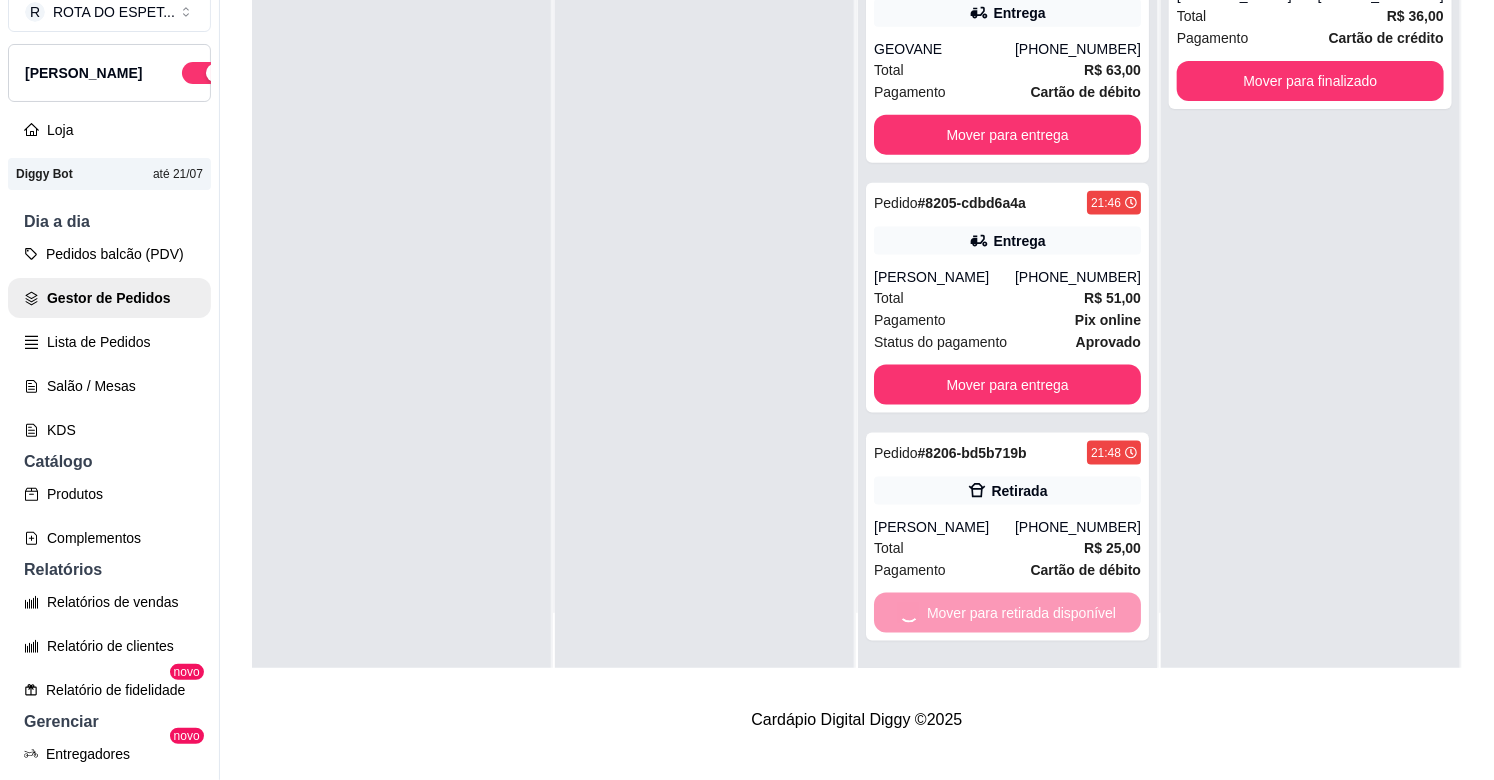 scroll, scrollTop: 743, scrollLeft: 0, axis: vertical 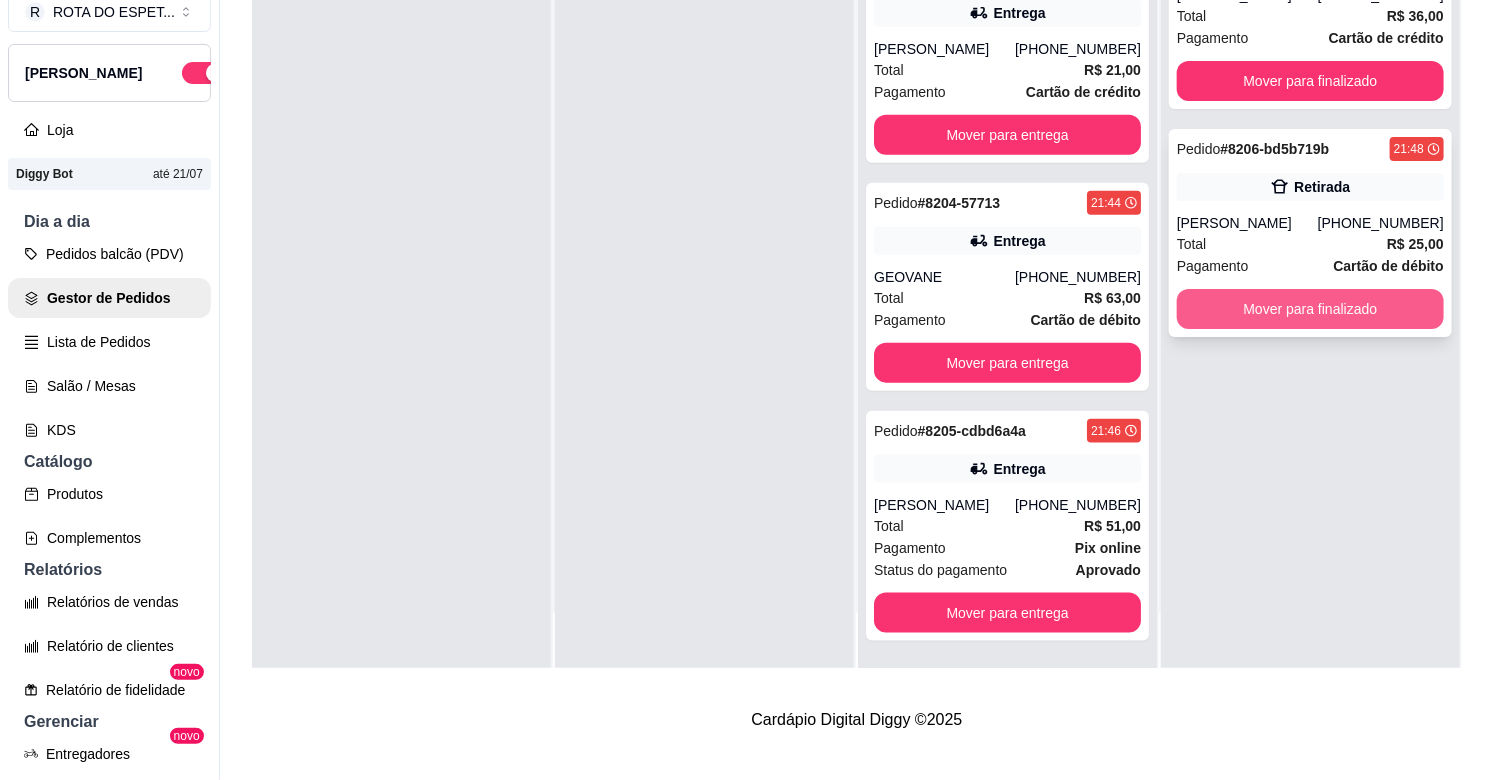 click on "Mover para finalizado" at bounding box center [1310, 309] 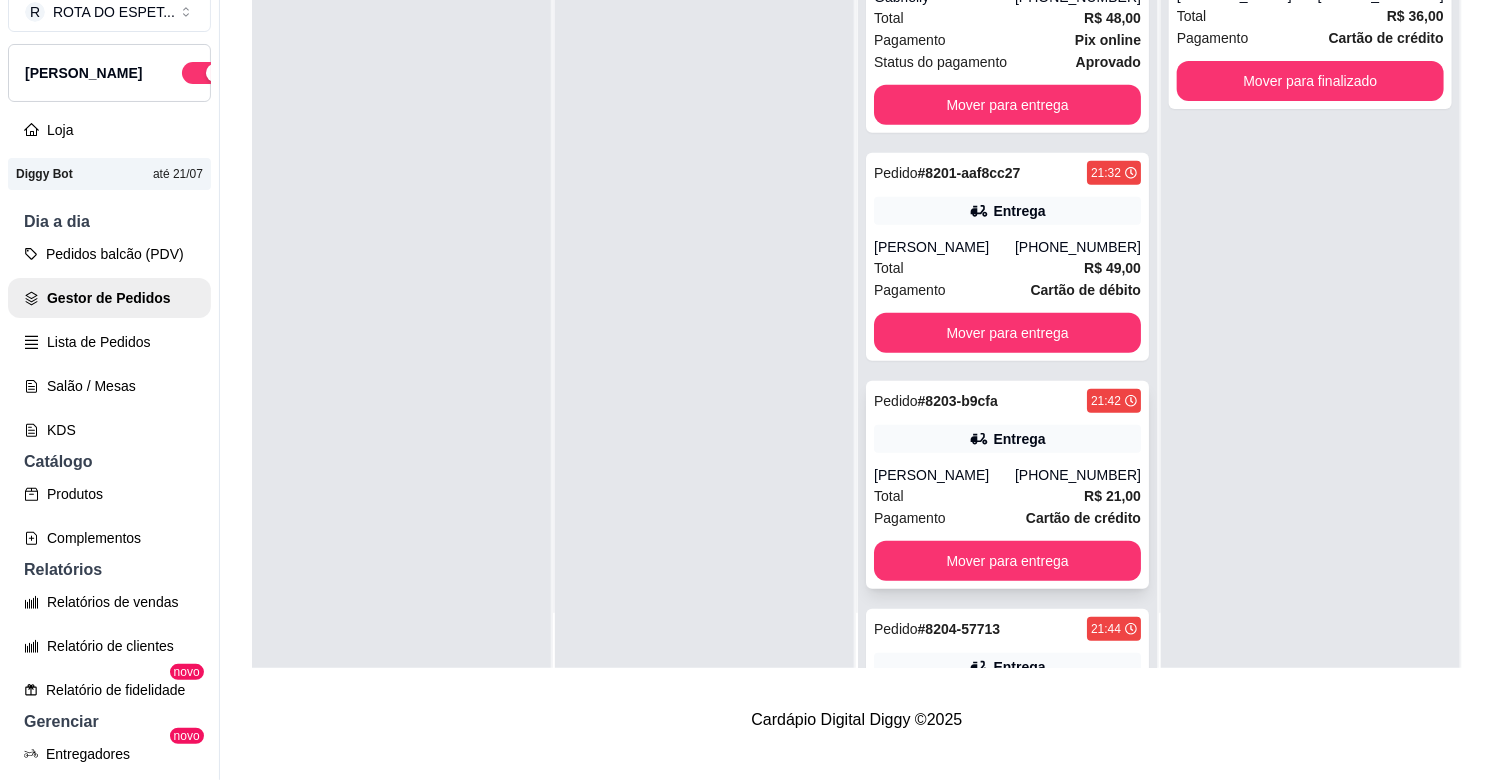 scroll, scrollTop: 0, scrollLeft: 0, axis: both 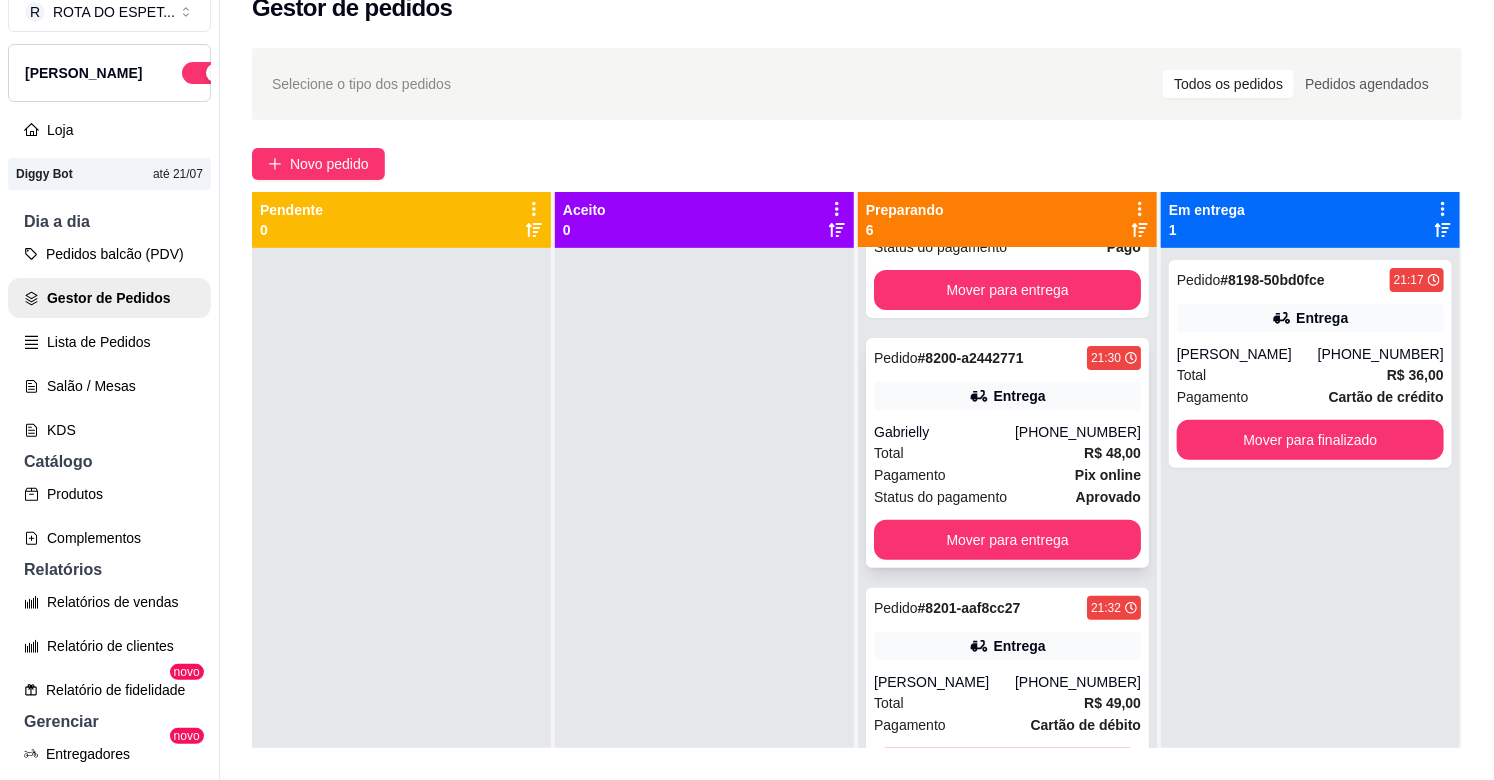 click on "Entrega" at bounding box center [1019, 396] 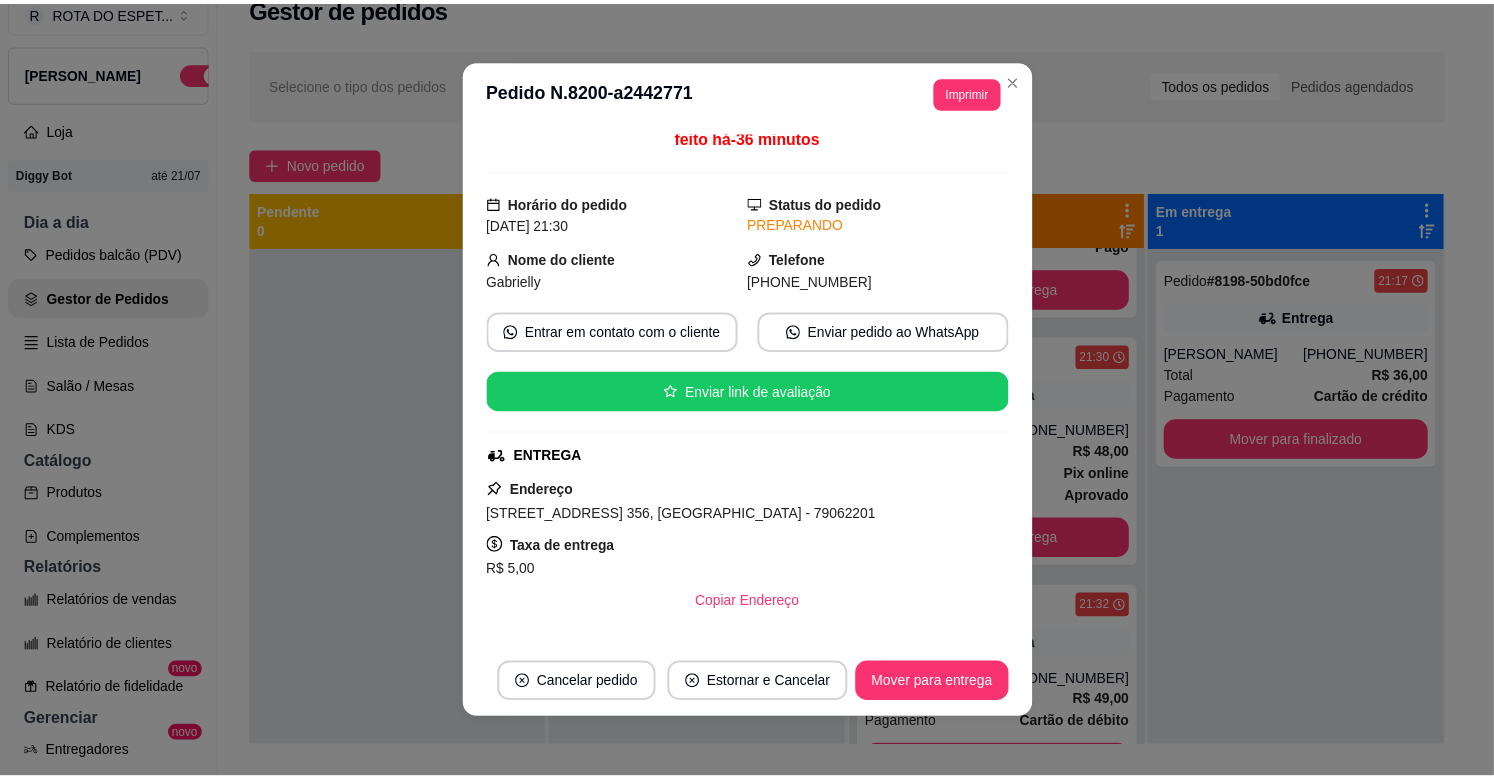 scroll, scrollTop: 0, scrollLeft: 0, axis: both 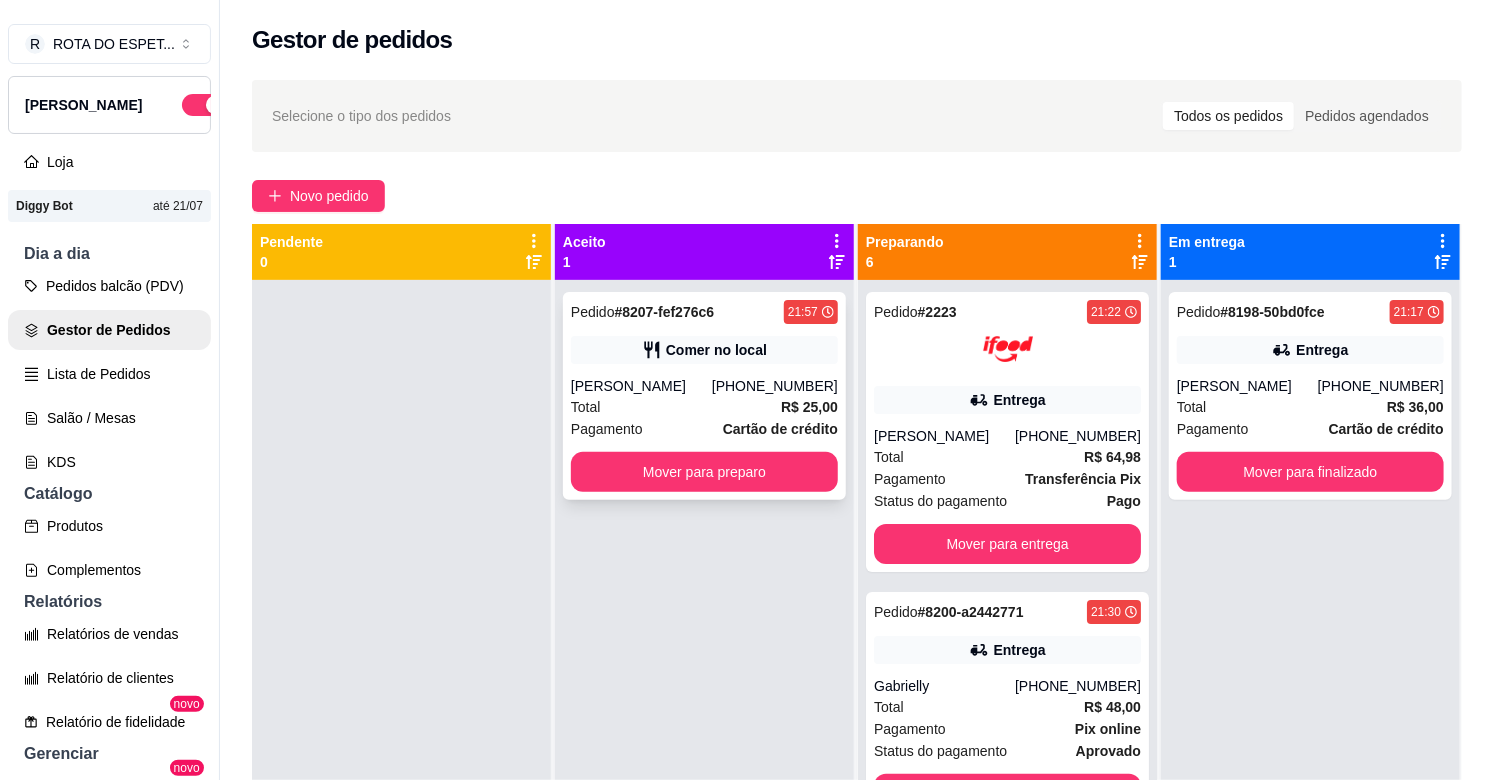 click on "Pedido  # 8207-fef276c6 21:57 Comer no local [PERSON_NAME]  [PHONE_NUMBER] Total R$ 25,00 Pagamento Cartão de crédito Mover para preparo" at bounding box center [704, 396] 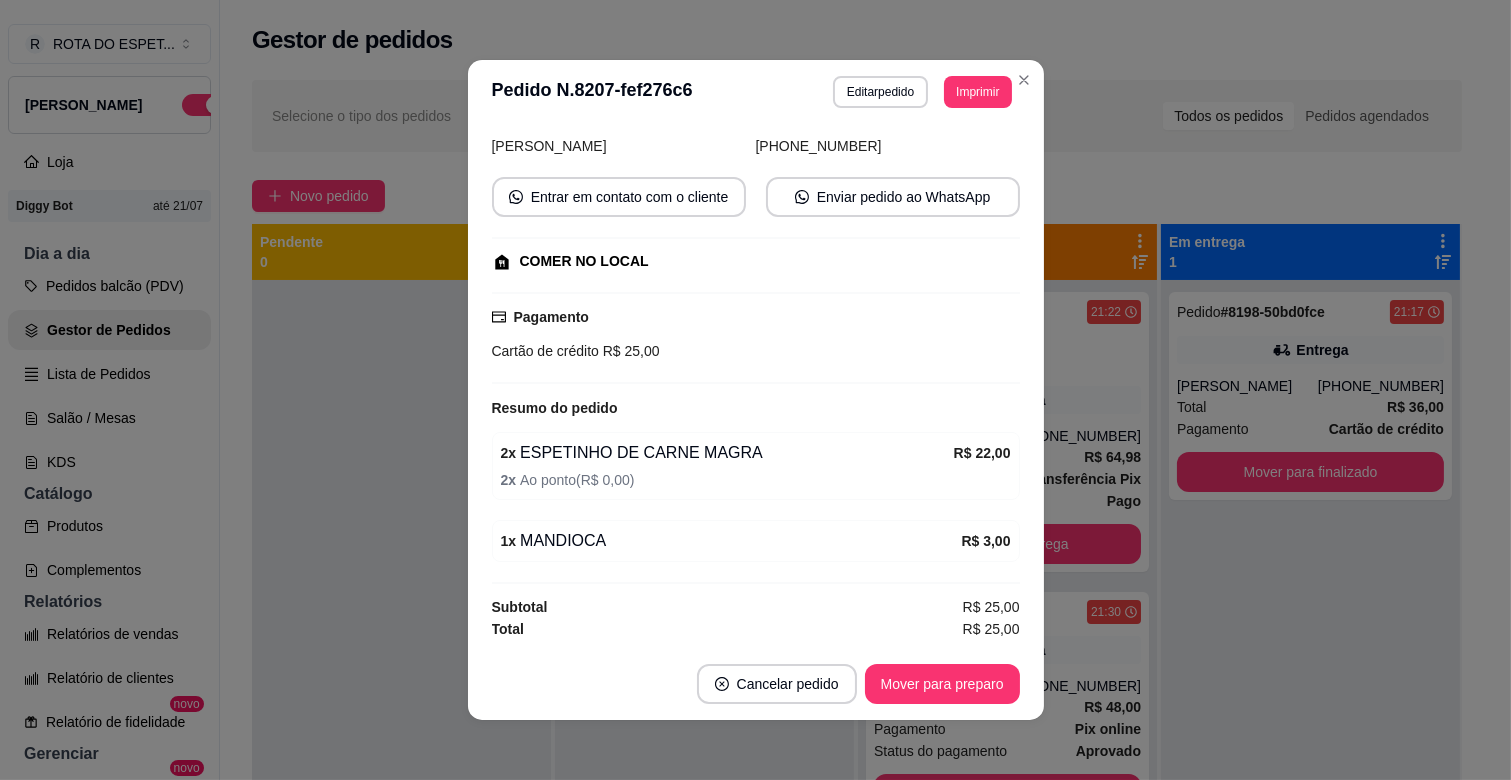 scroll, scrollTop: 144, scrollLeft: 0, axis: vertical 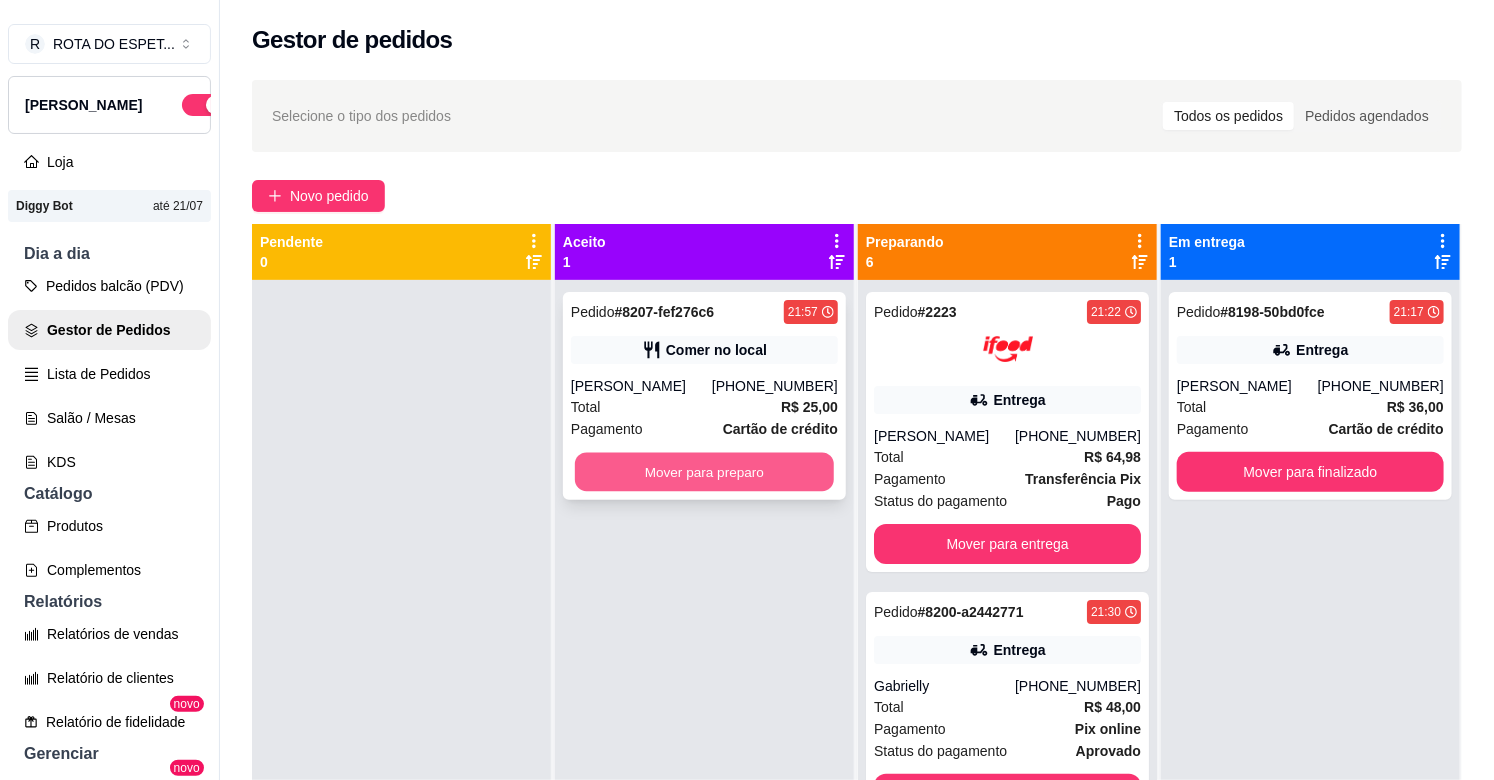 click on "Mover para preparo" at bounding box center [704, 472] 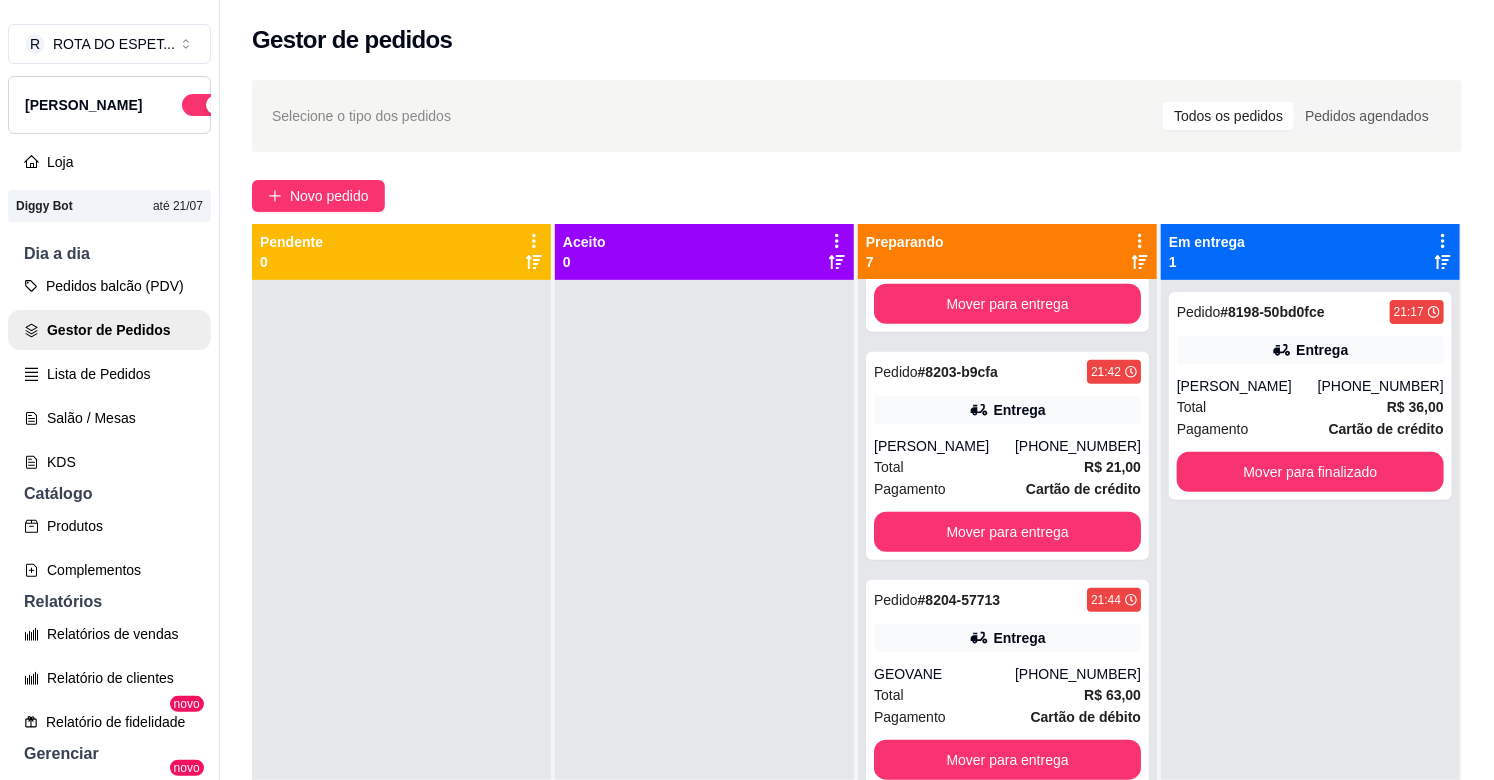 scroll, scrollTop: 888, scrollLeft: 0, axis: vertical 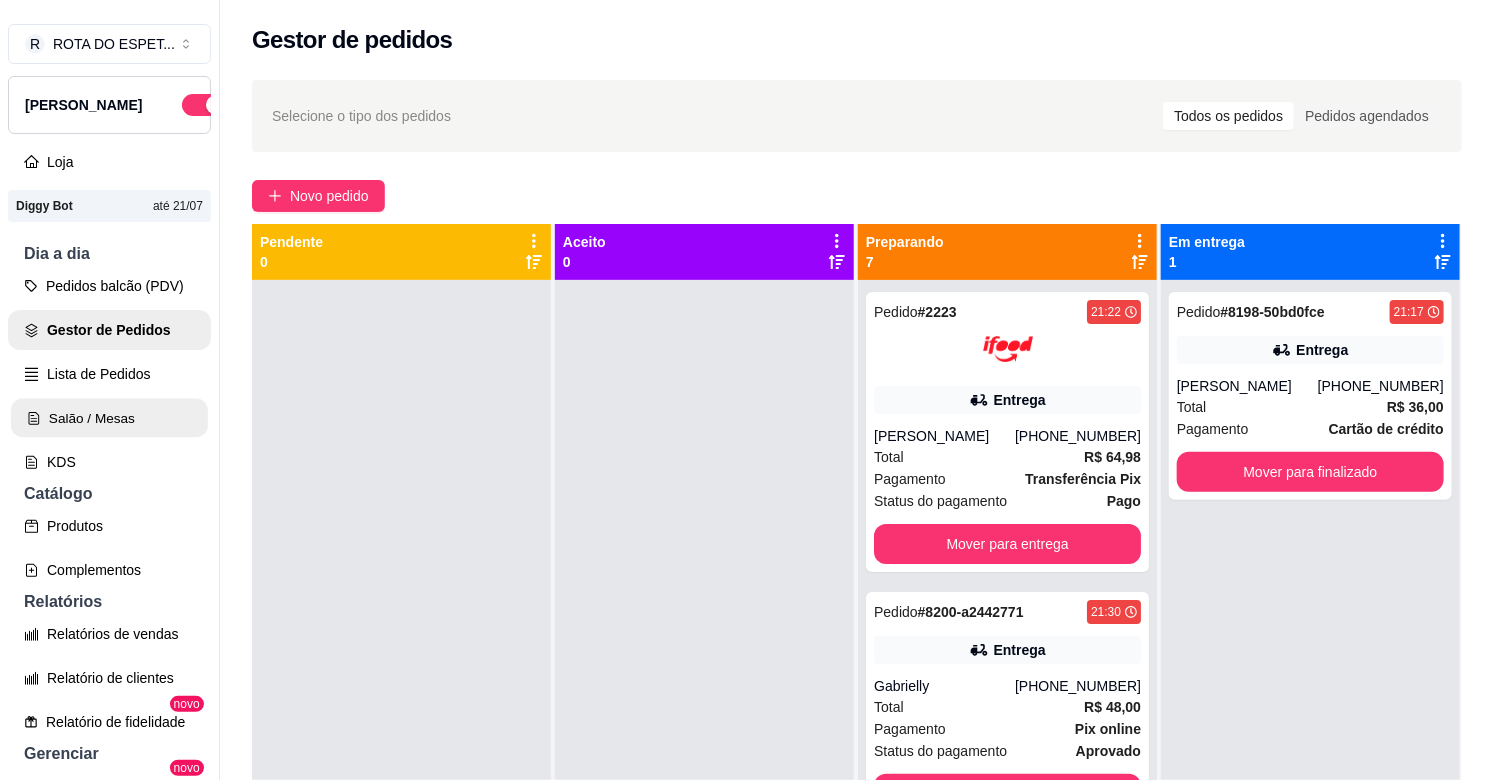 click on "Salão / Mesas" at bounding box center (109, 418) 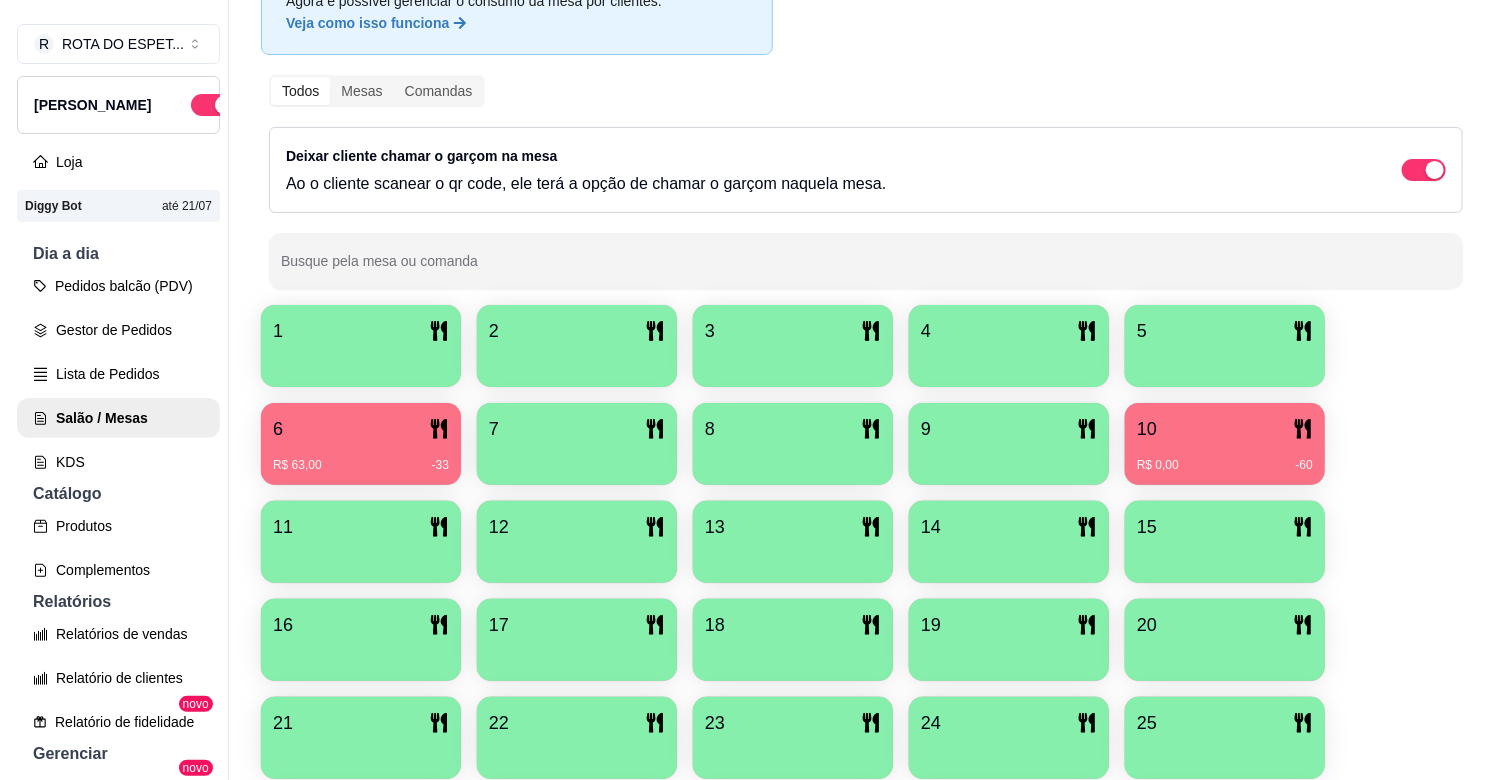 scroll, scrollTop: 183, scrollLeft: 0, axis: vertical 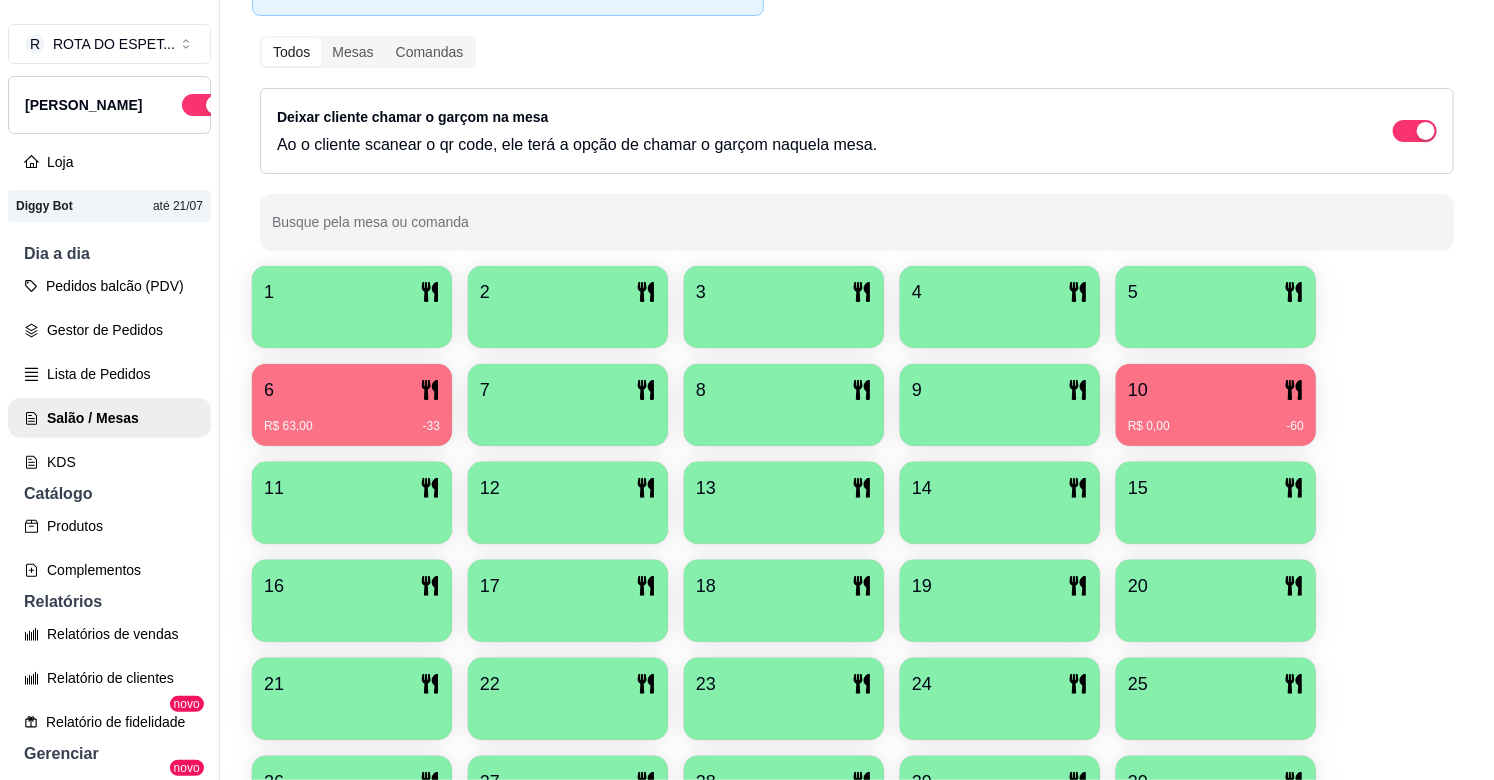 click on "6 R$ 63,00 -33" at bounding box center [352, 405] 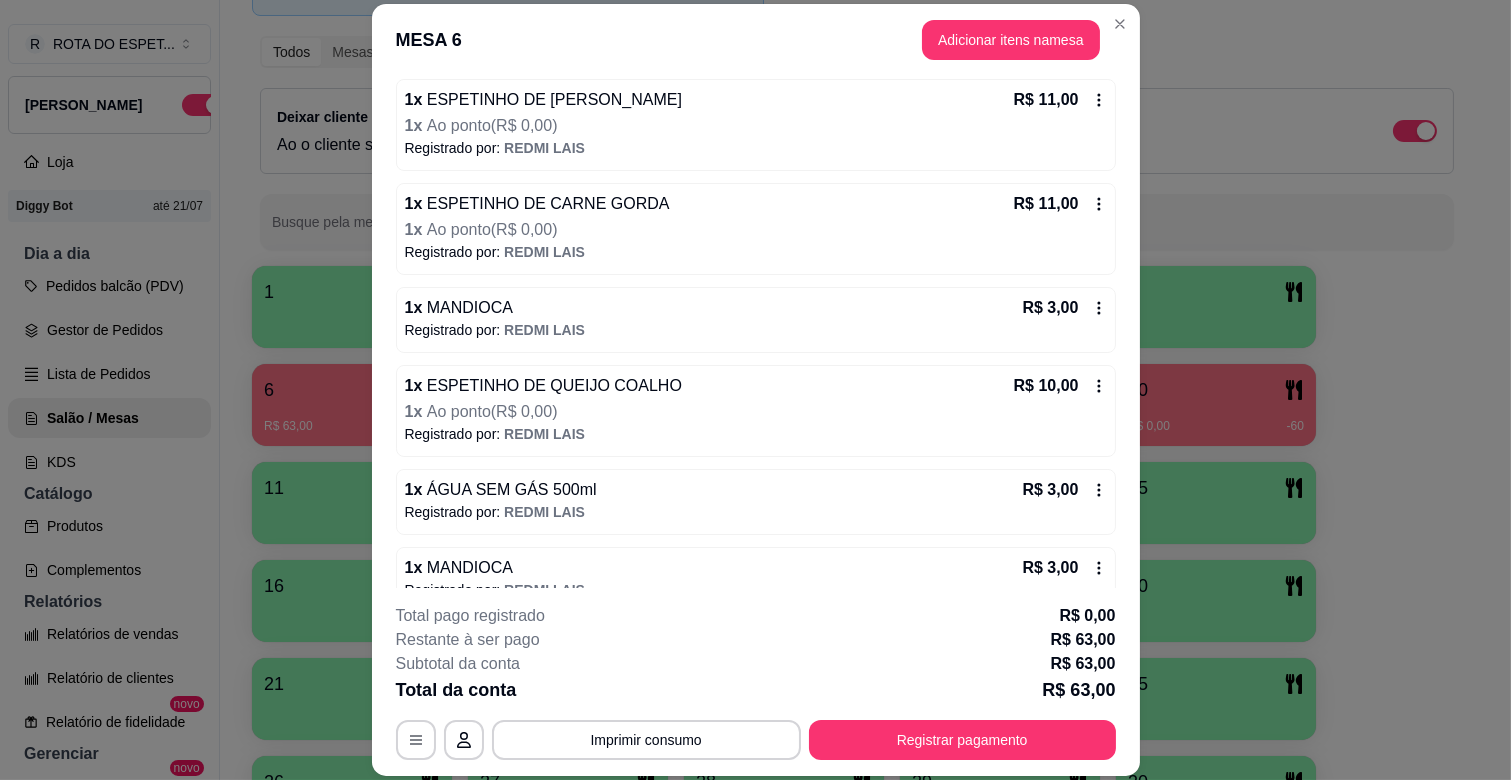 scroll, scrollTop: 324, scrollLeft: 0, axis: vertical 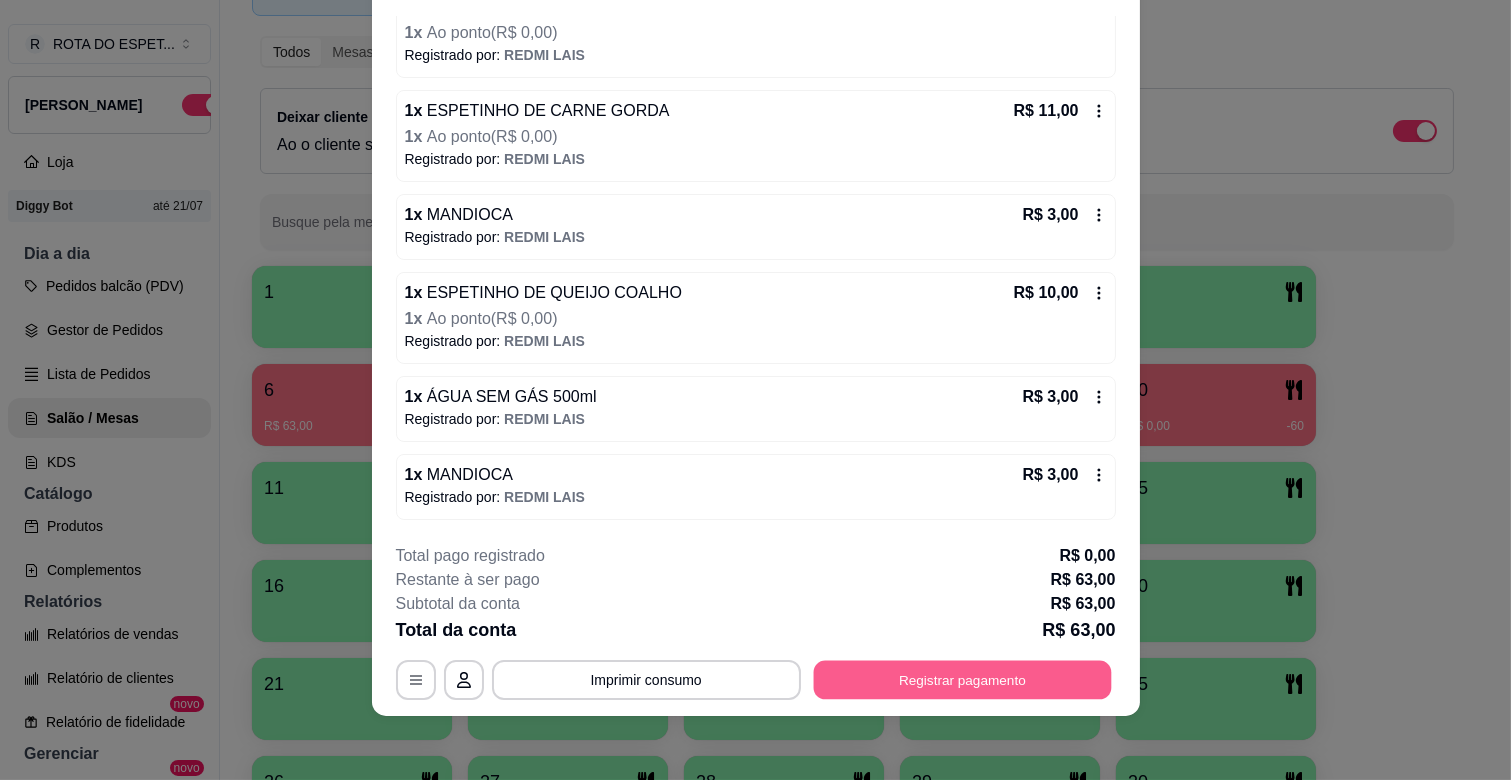 click on "Registrar pagamento" at bounding box center [962, 680] 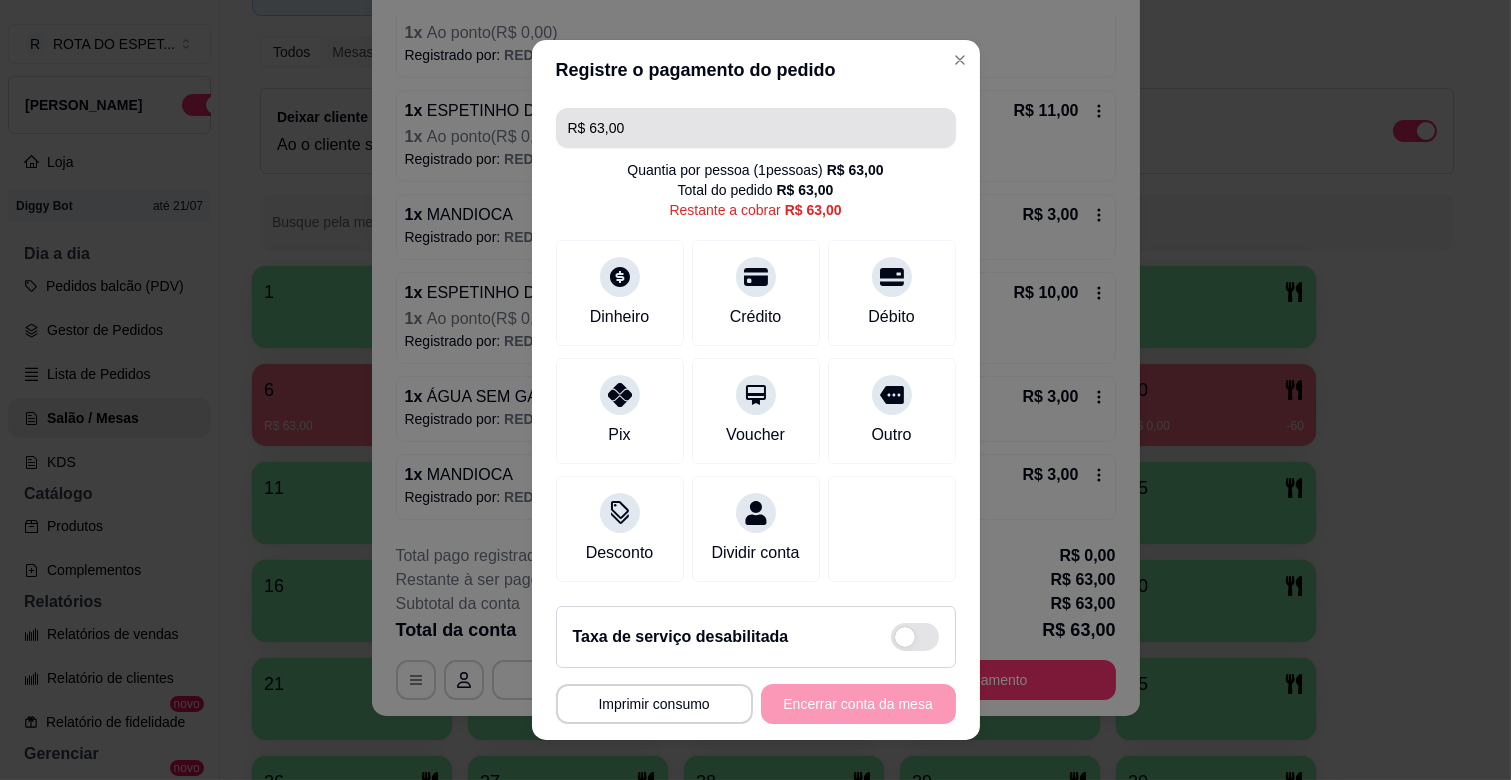click on "R$ 63,00" at bounding box center [756, 128] 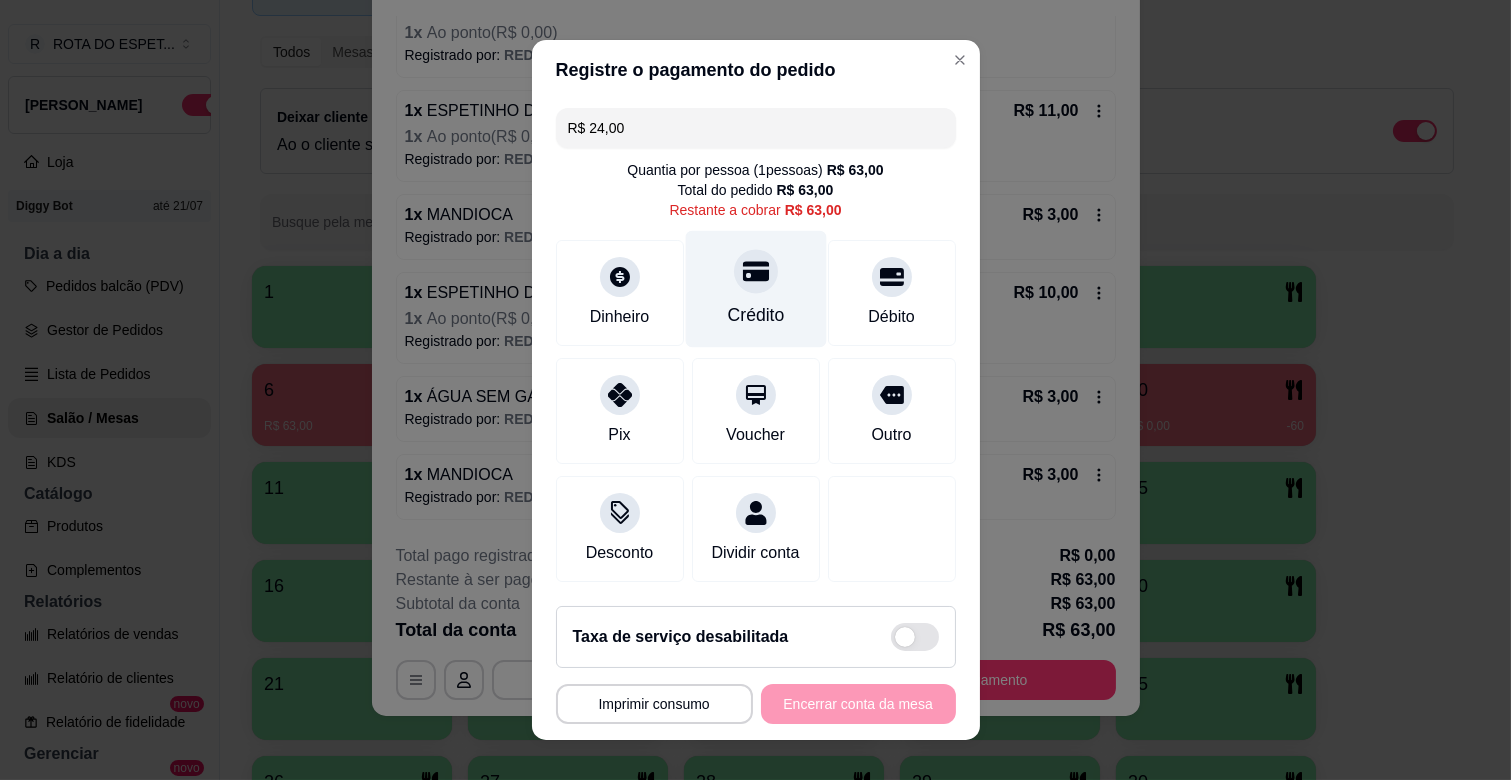 click on "Crédito" at bounding box center [755, 289] 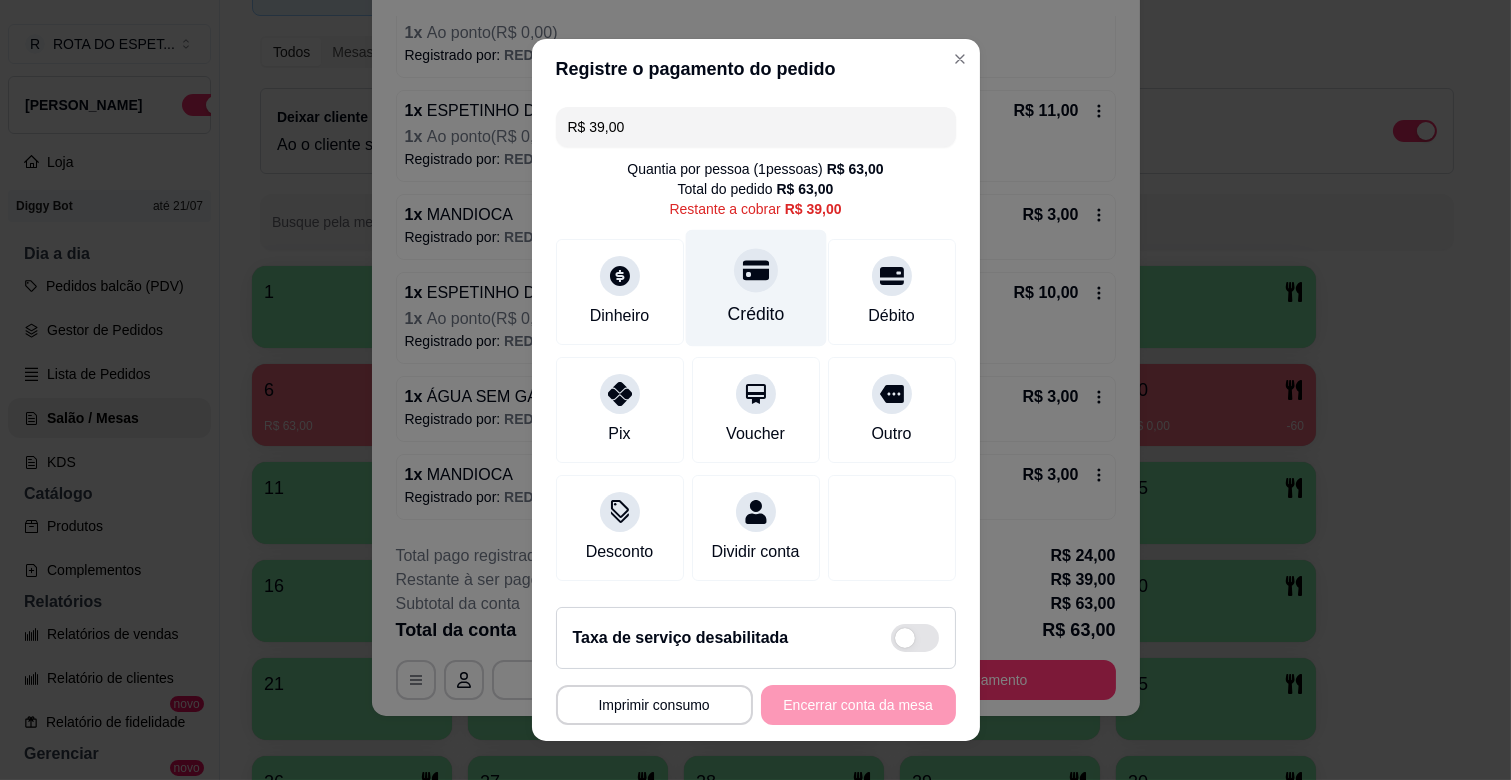 click 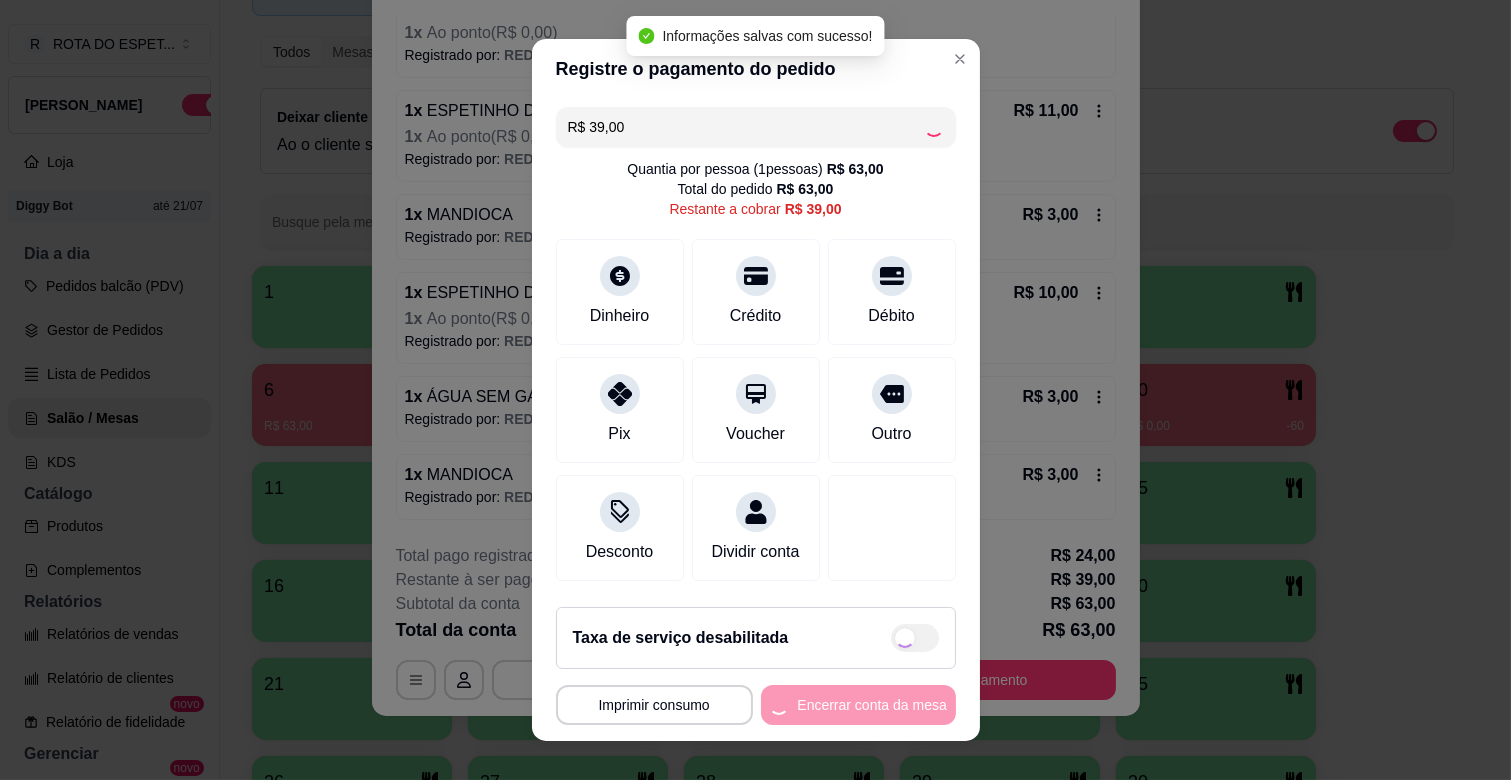 type on "R$ 0,00" 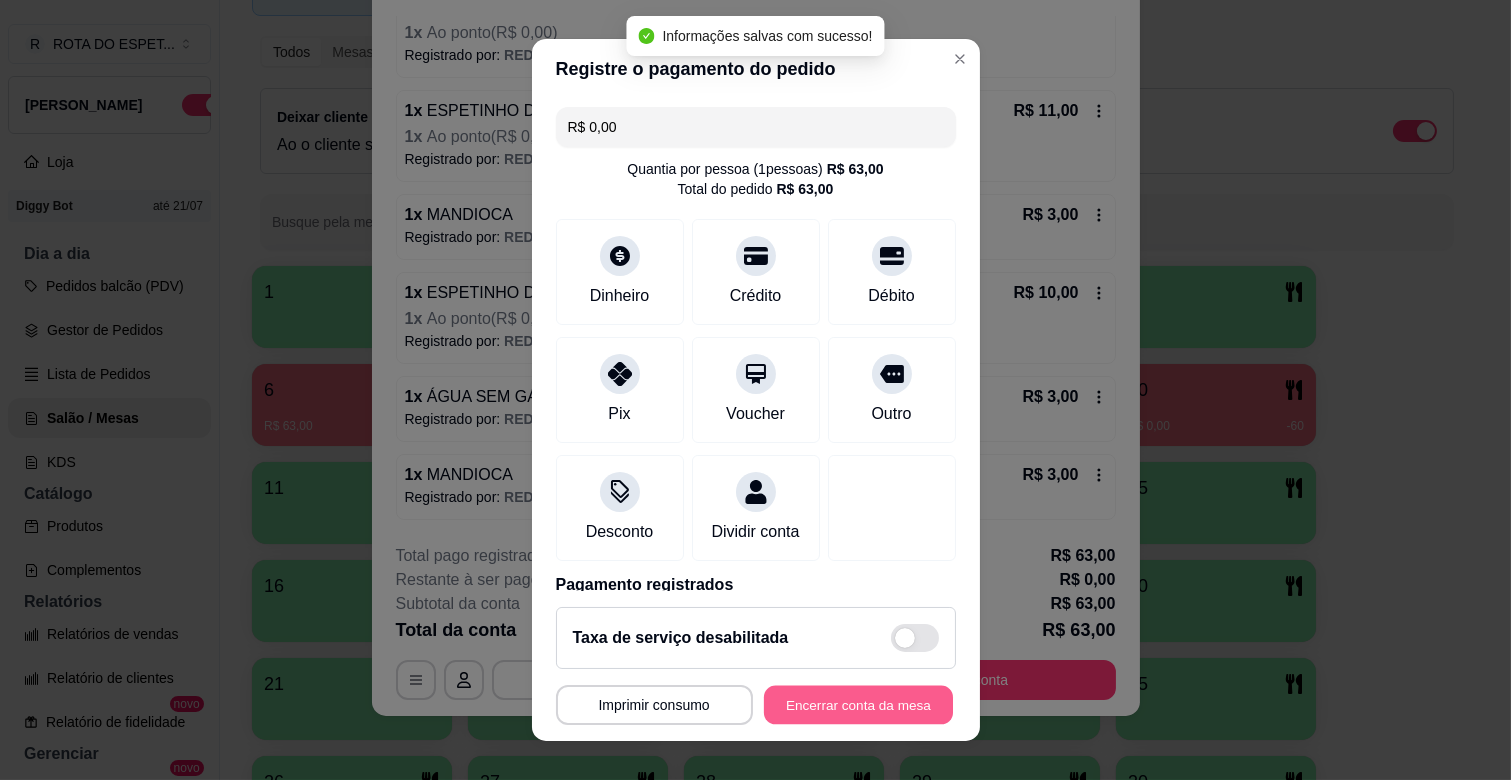 click on "Encerrar conta da mesa" at bounding box center (858, 705) 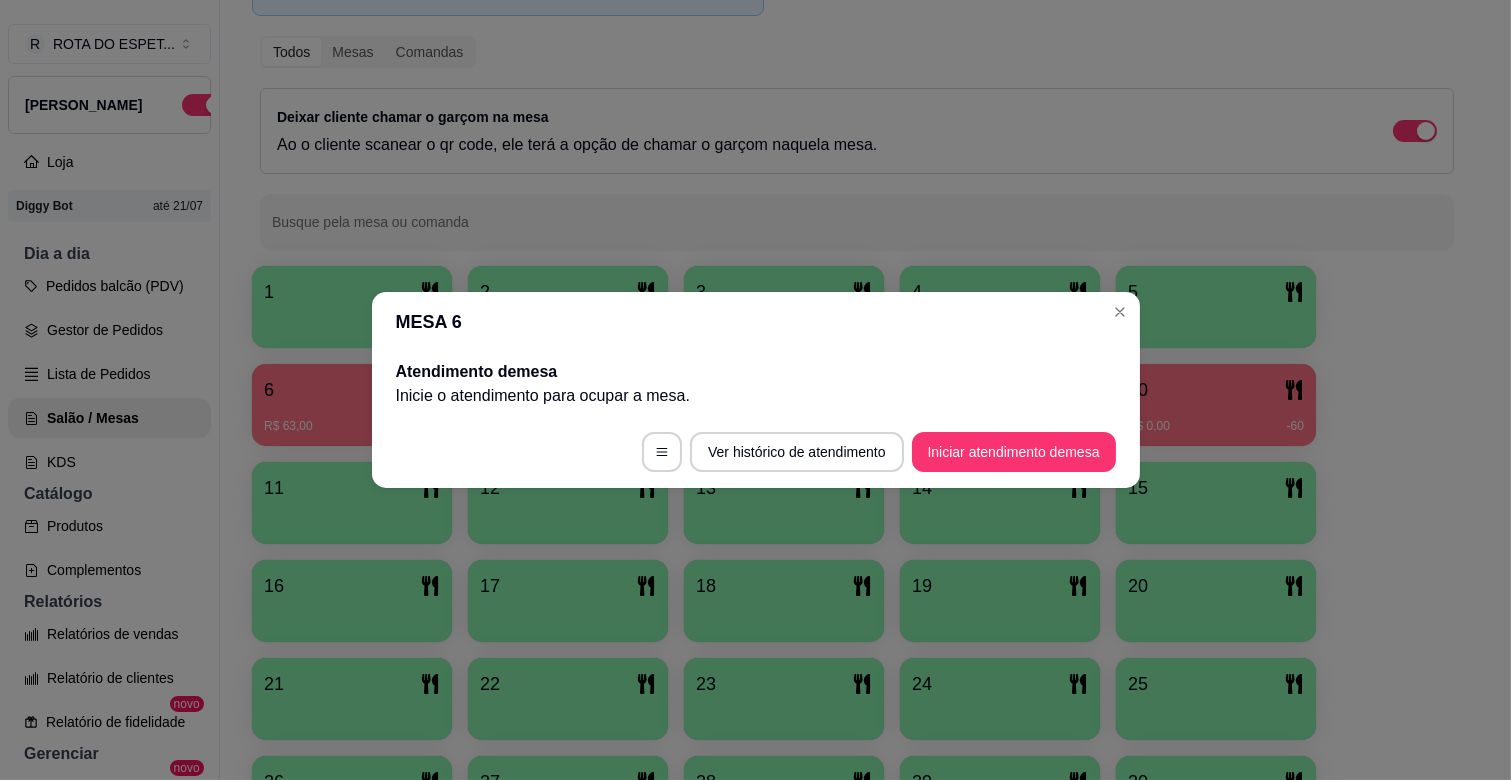scroll, scrollTop: 0, scrollLeft: 0, axis: both 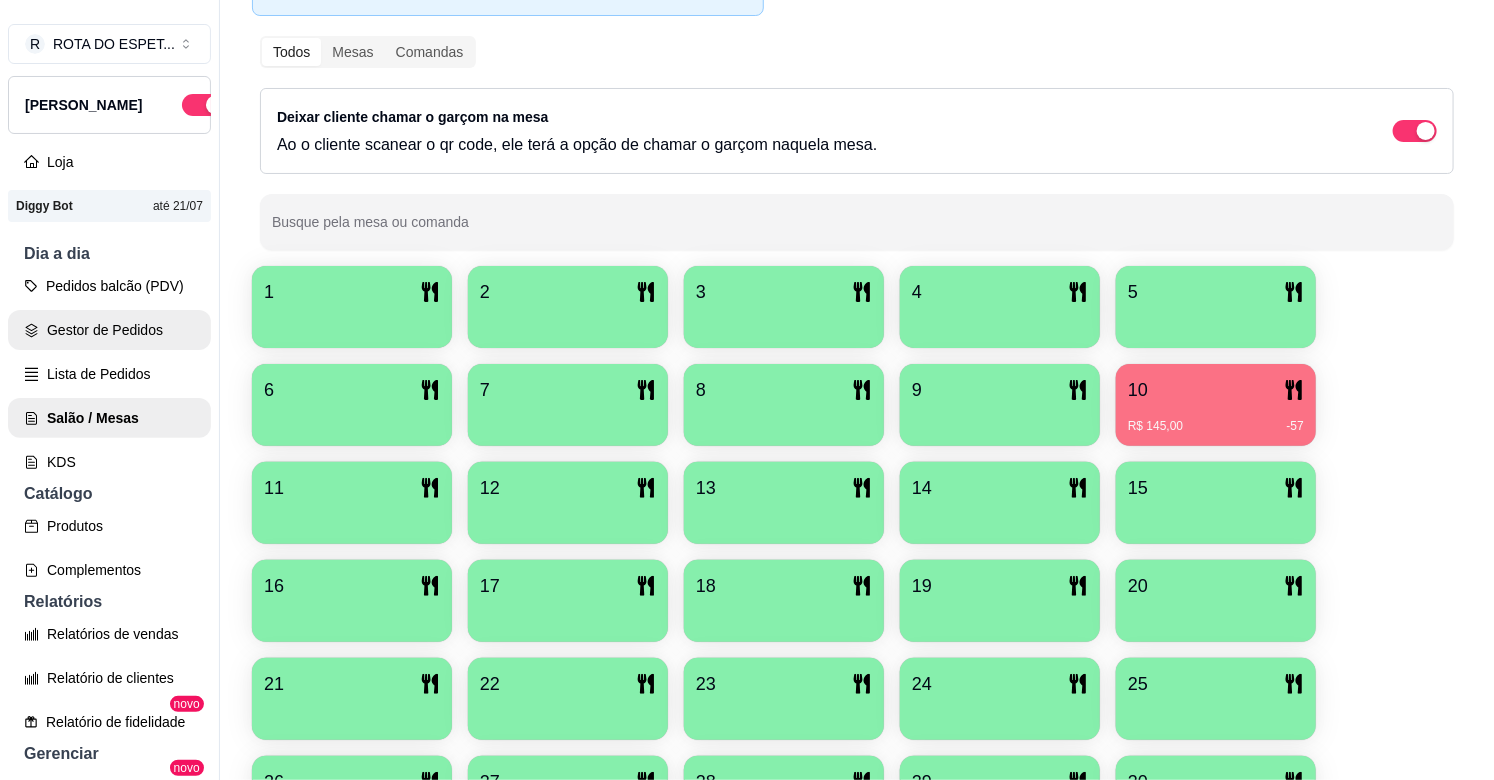 click on "Gestor de Pedidos" at bounding box center [109, 330] 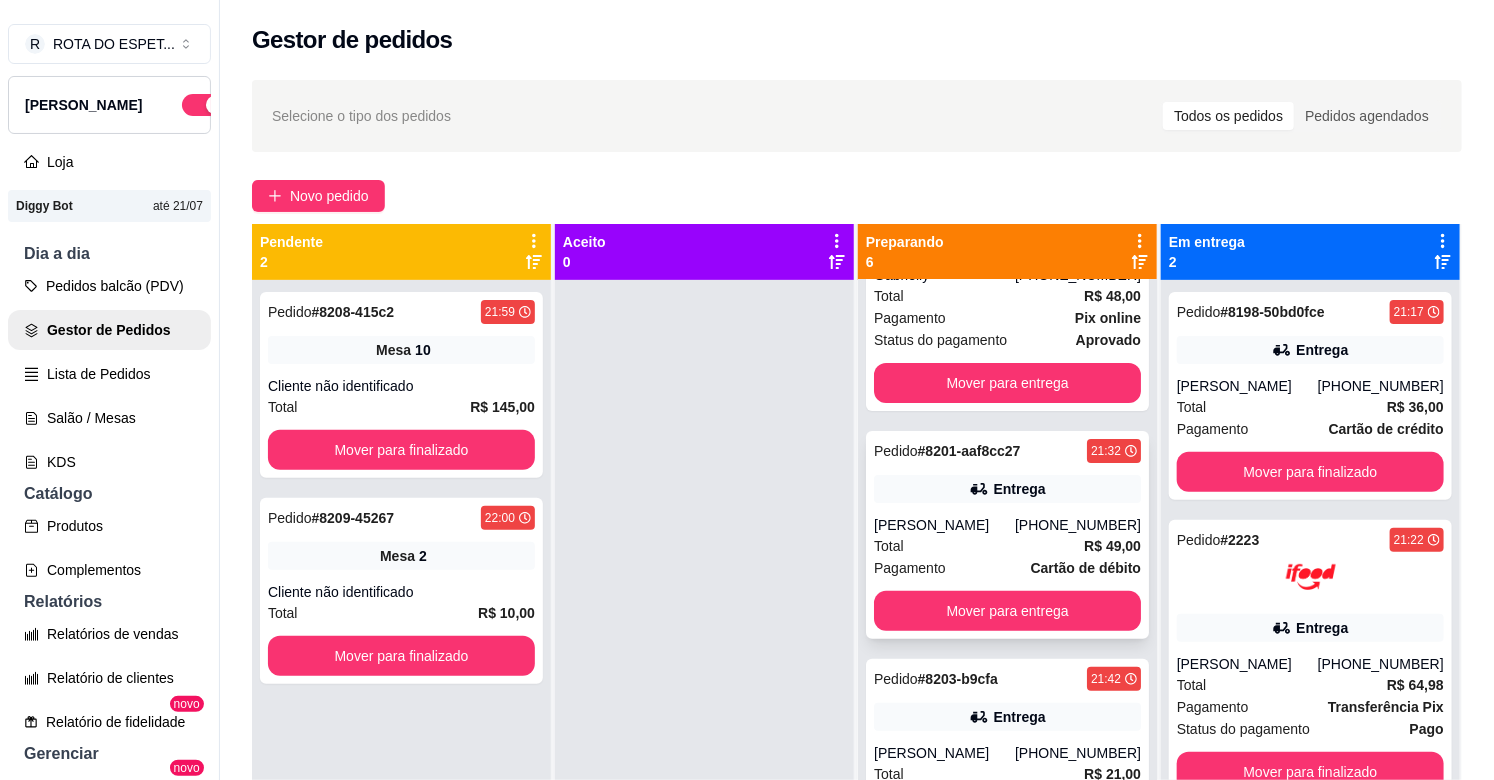 scroll, scrollTop: 222, scrollLeft: 0, axis: vertical 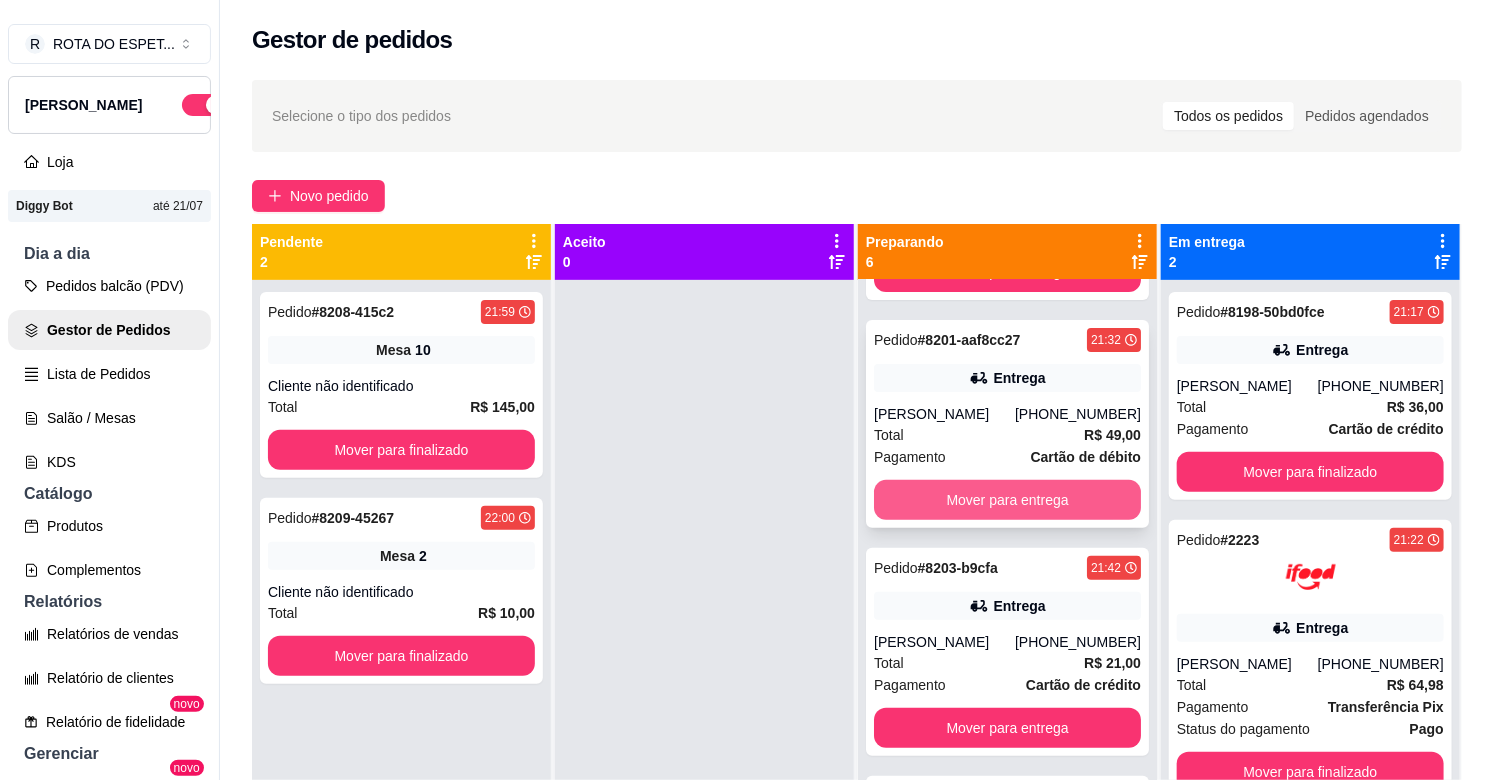 click on "Mover para entrega" at bounding box center [1007, 500] 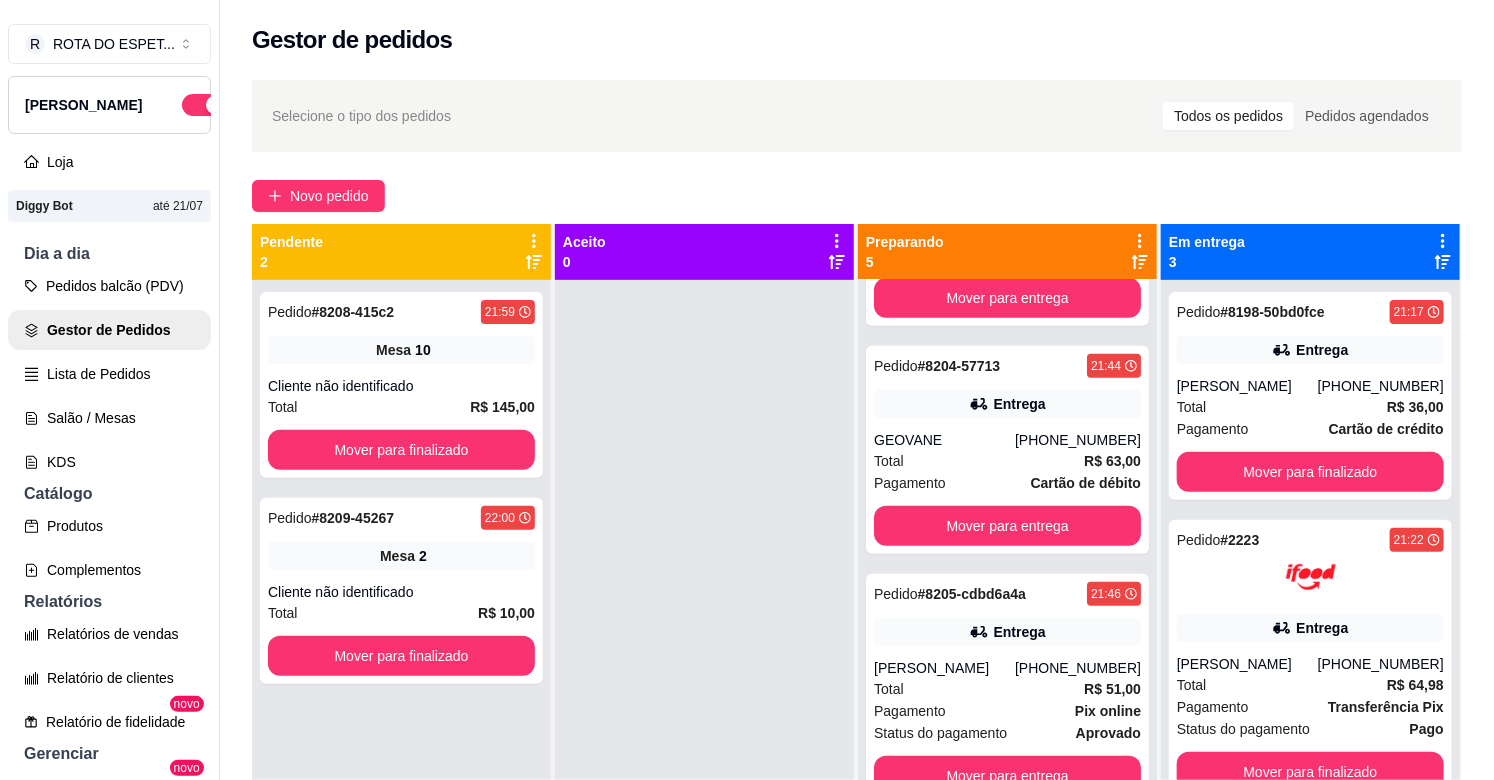 scroll, scrollTop: 443, scrollLeft: 0, axis: vertical 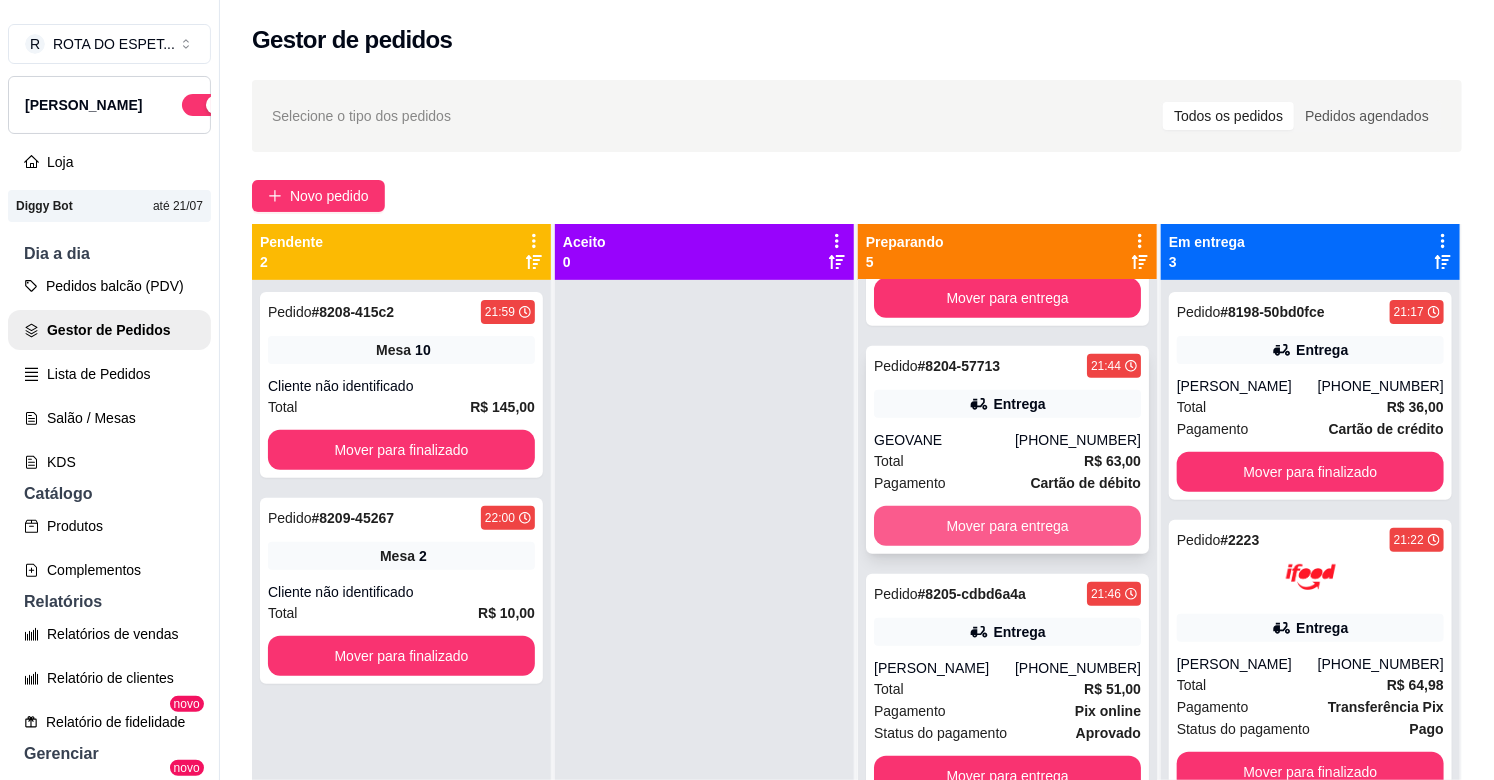 click on "Mover para entrega" at bounding box center [1007, 526] 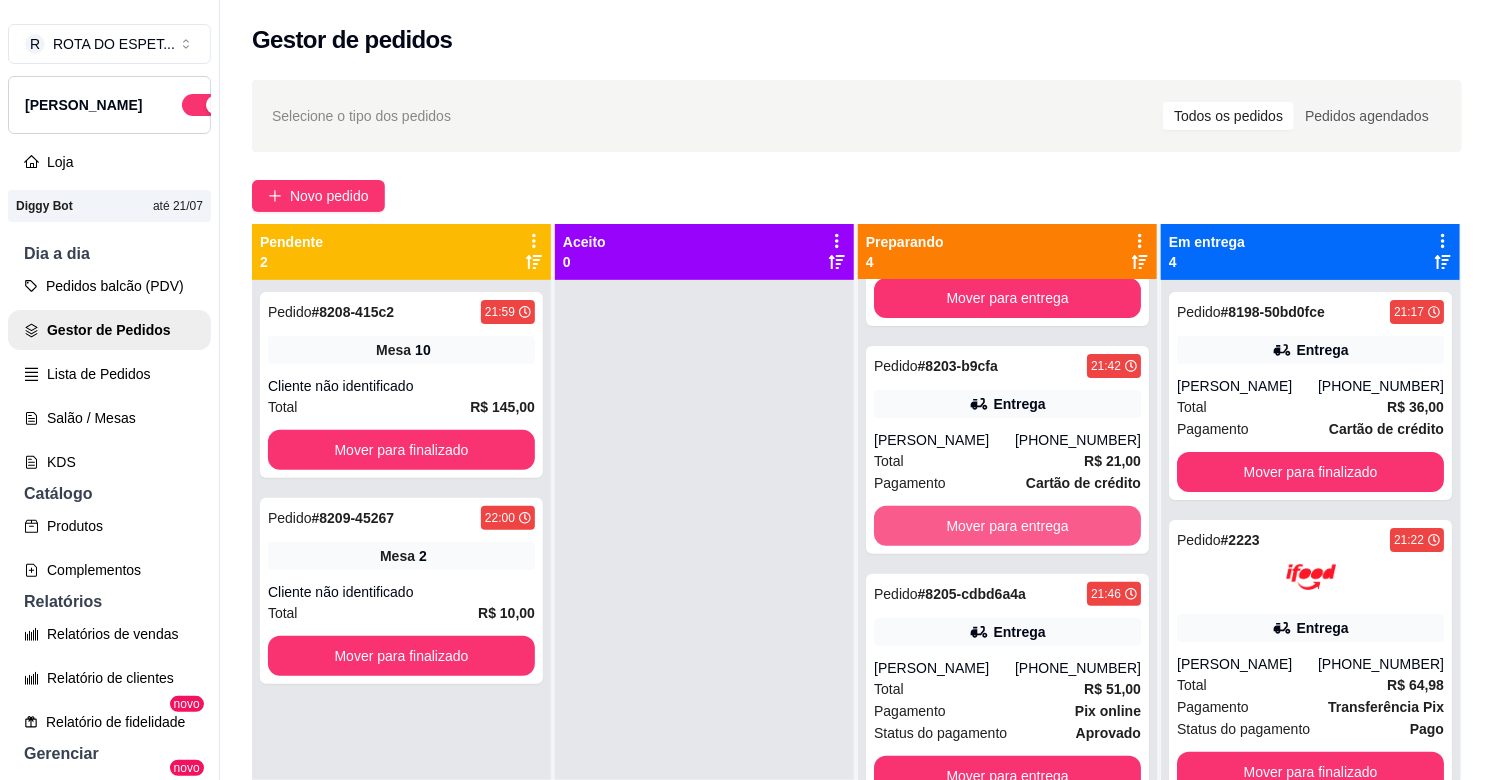 scroll, scrollTop: 215, scrollLeft: 0, axis: vertical 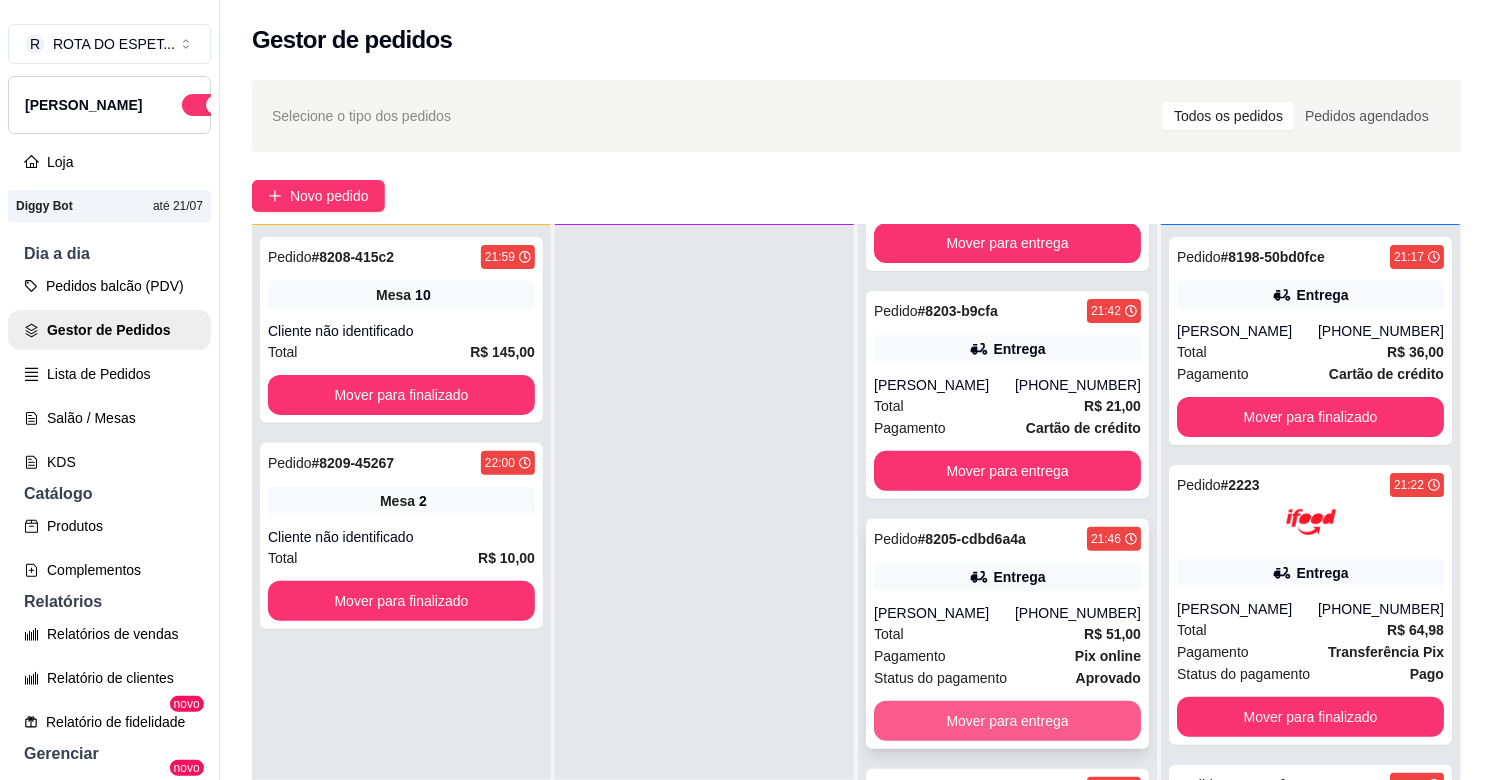 click on "Mover para entrega" at bounding box center (1007, 721) 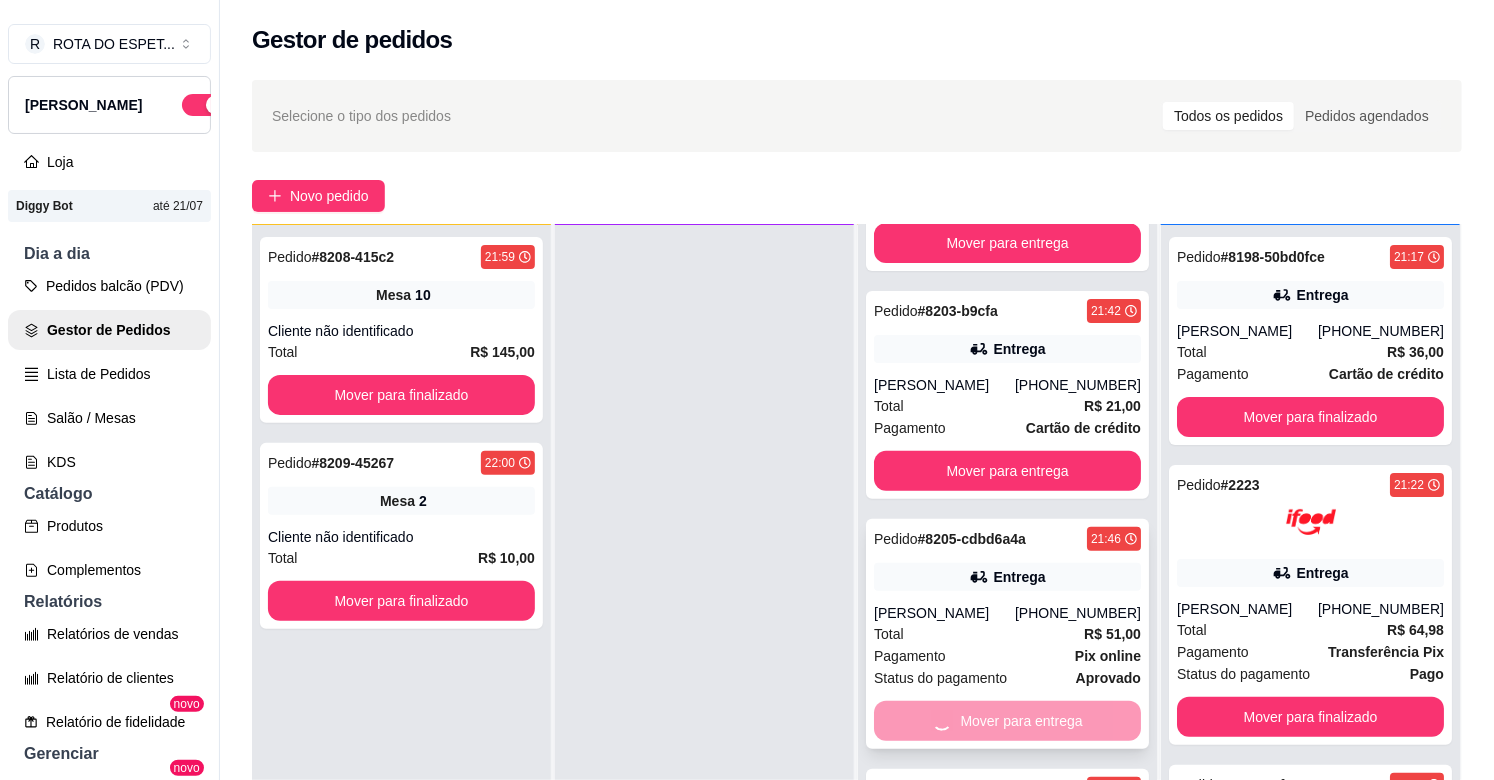 scroll, scrollTop: 0, scrollLeft: 0, axis: both 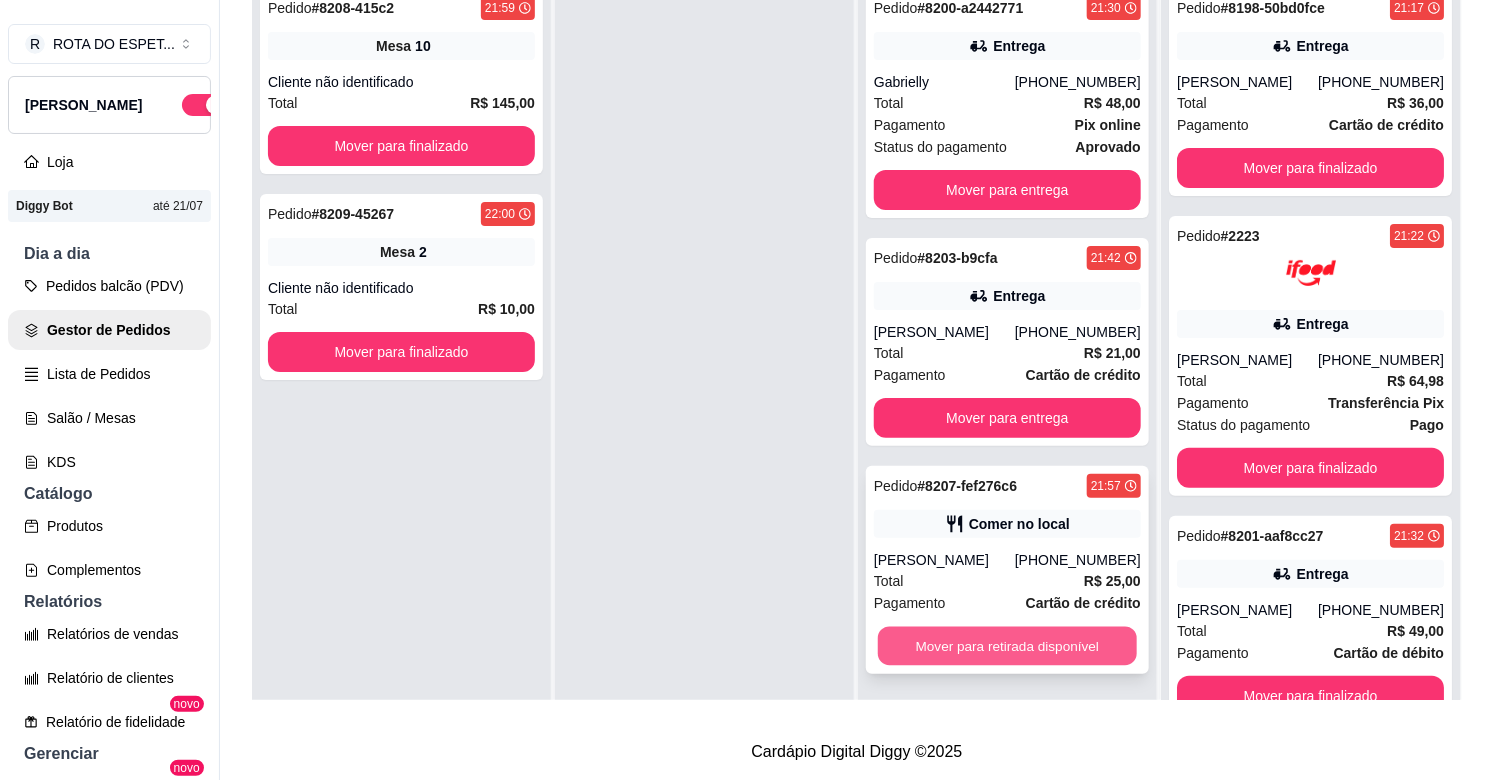 click on "Mover para retirada disponível" at bounding box center [1007, 646] 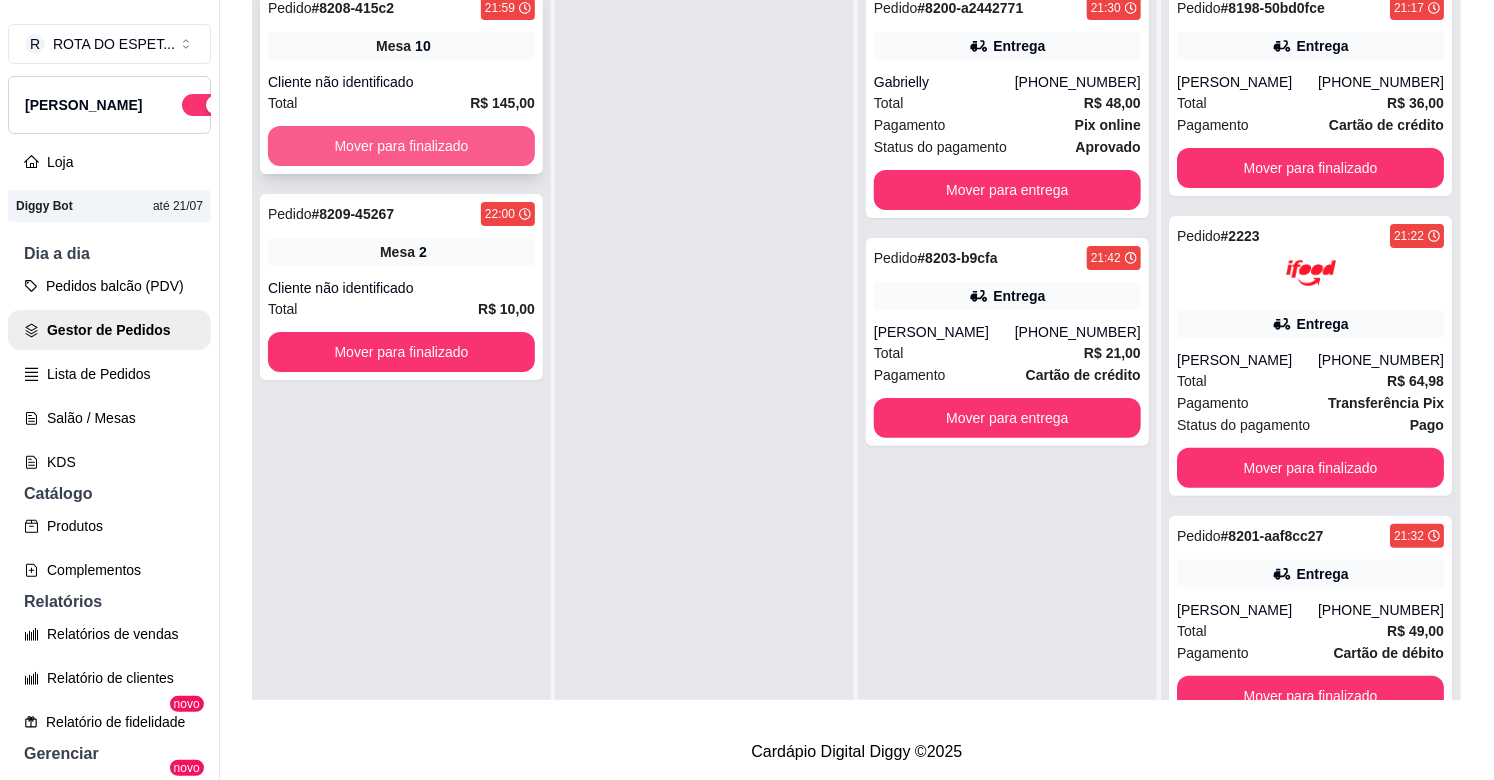 click on "Mover para finalizado" at bounding box center [401, 146] 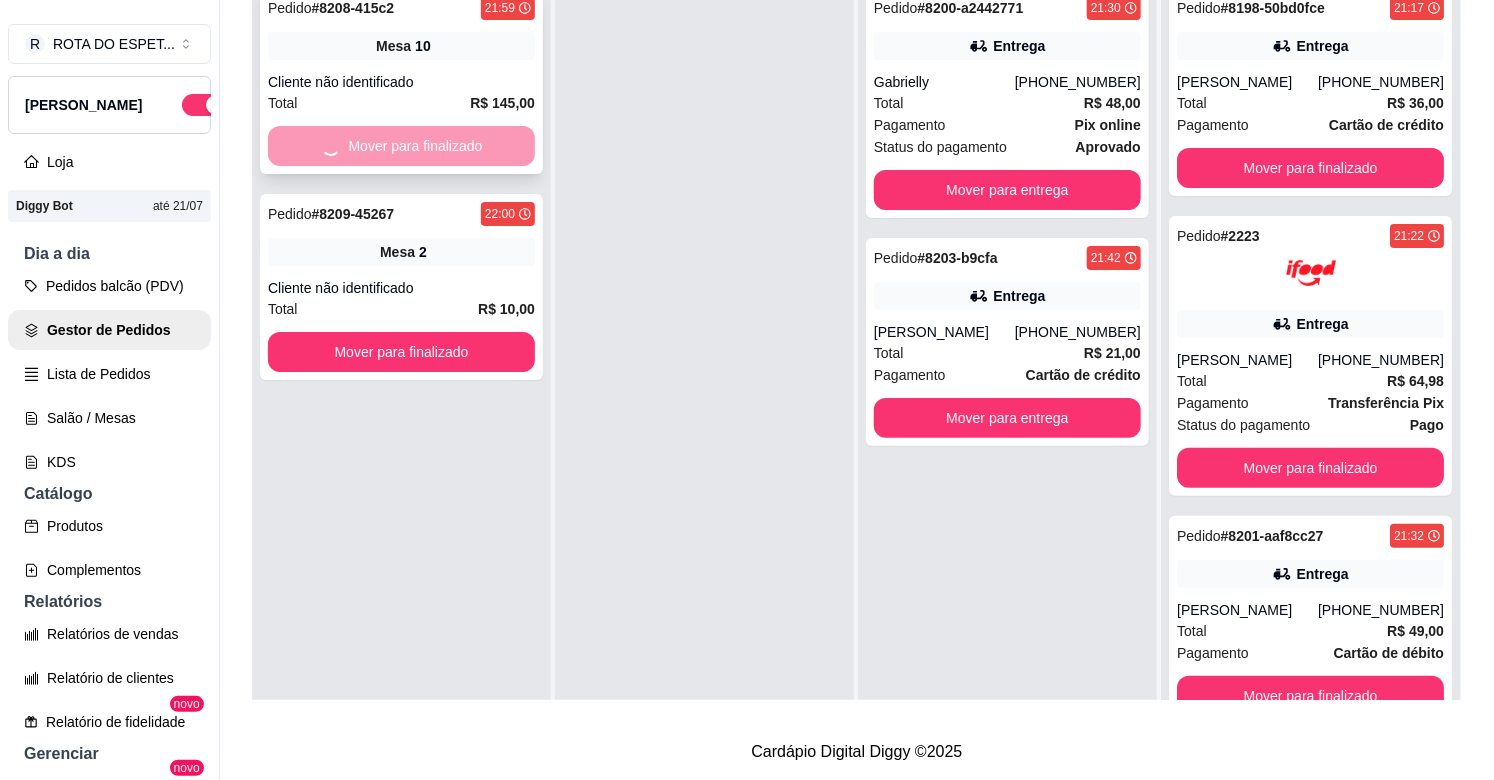 scroll, scrollTop: 115, scrollLeft: 0, axis: vertical 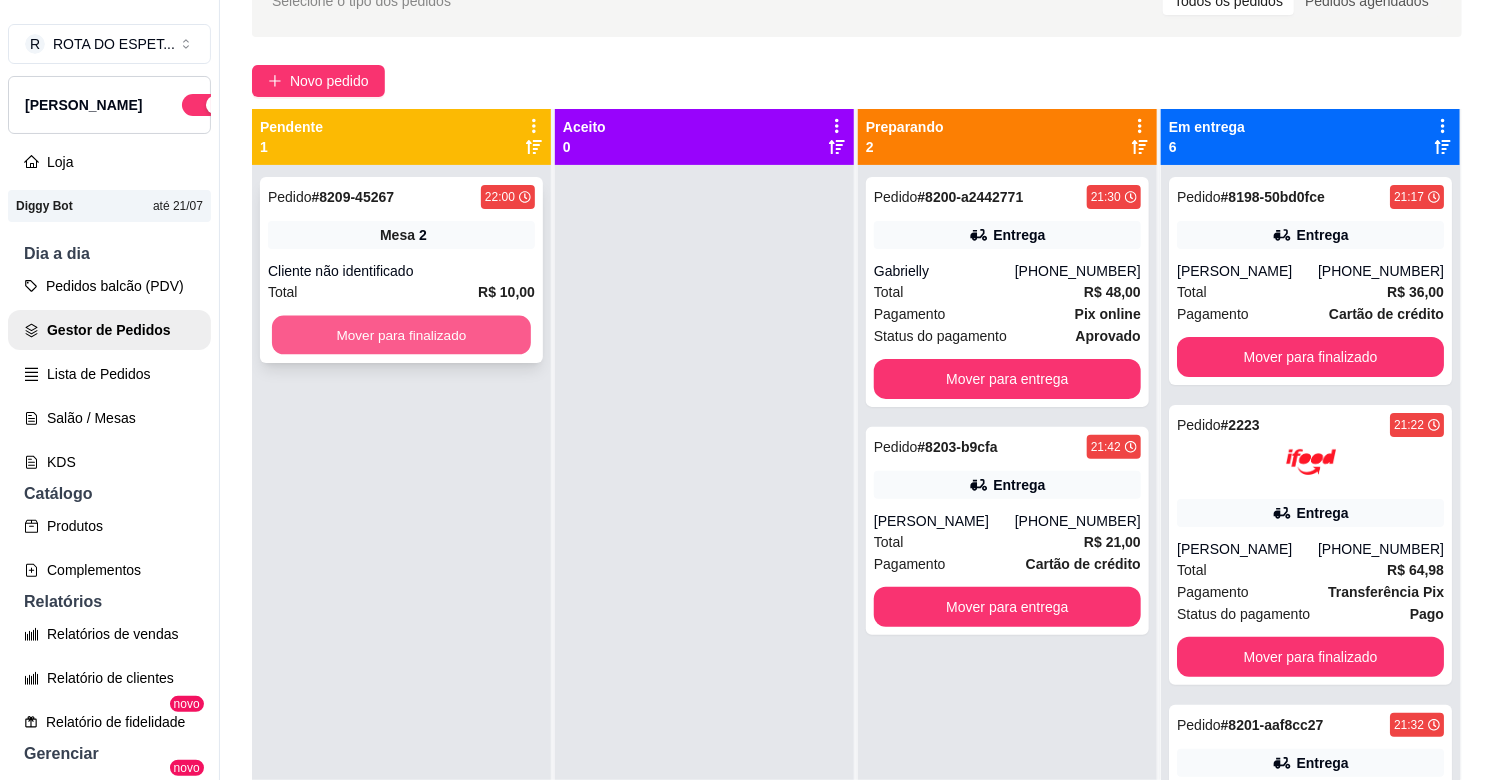 click on "Mover para finalizado" at bounding box center (401, 335) 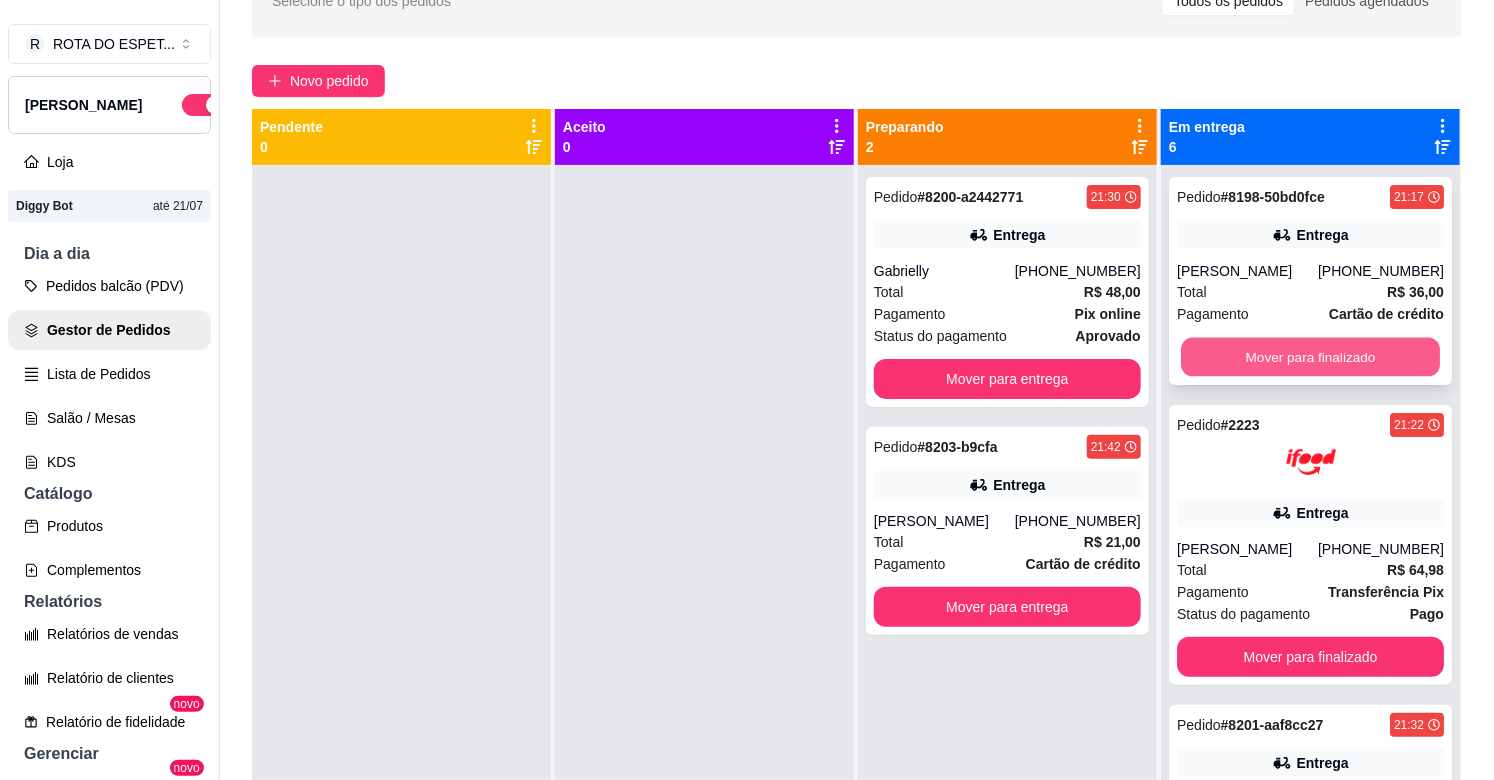 click on "Mover para finalizado" at bounding box center (1310, 357) 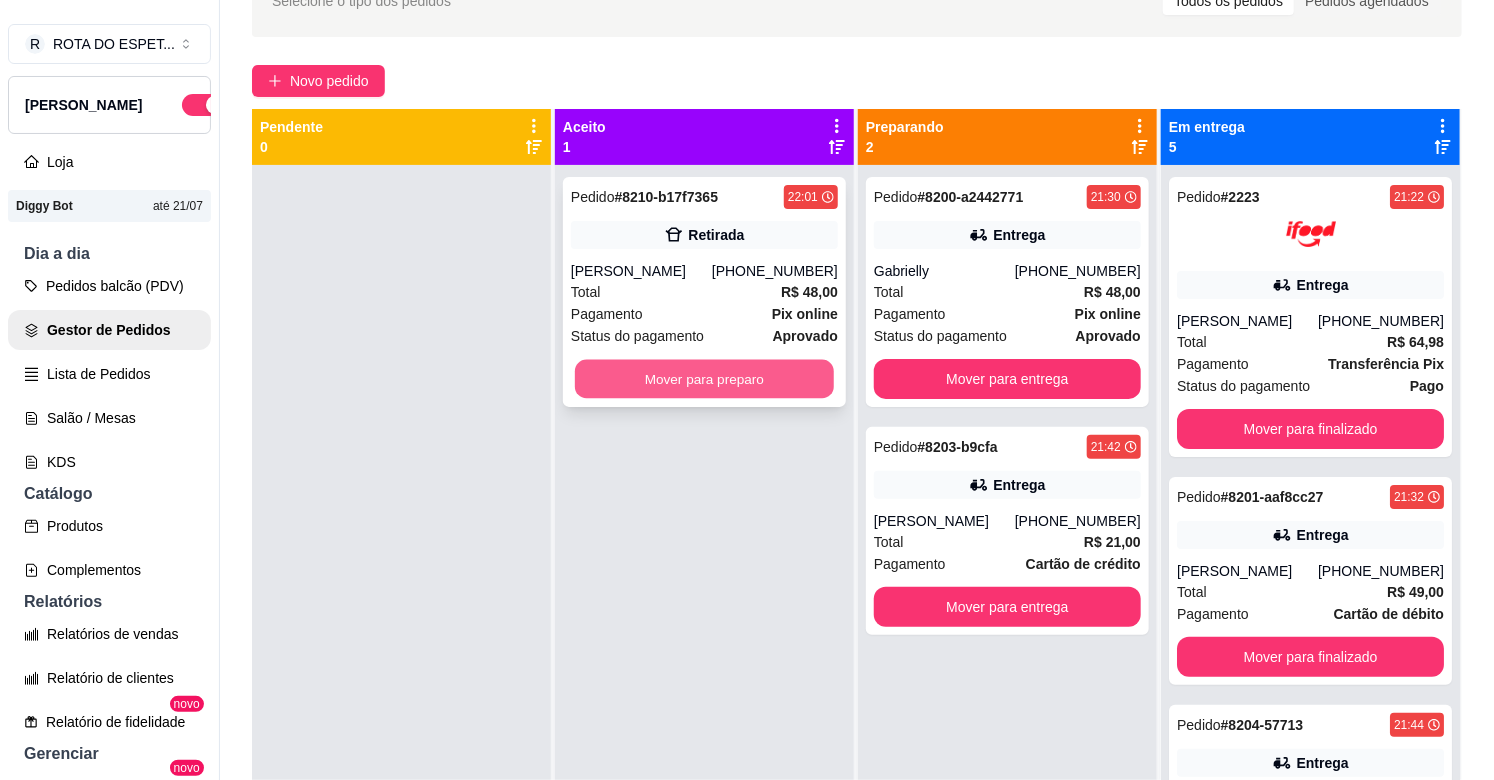 click on "Mover para preparo" at bounding box center [704, 379] 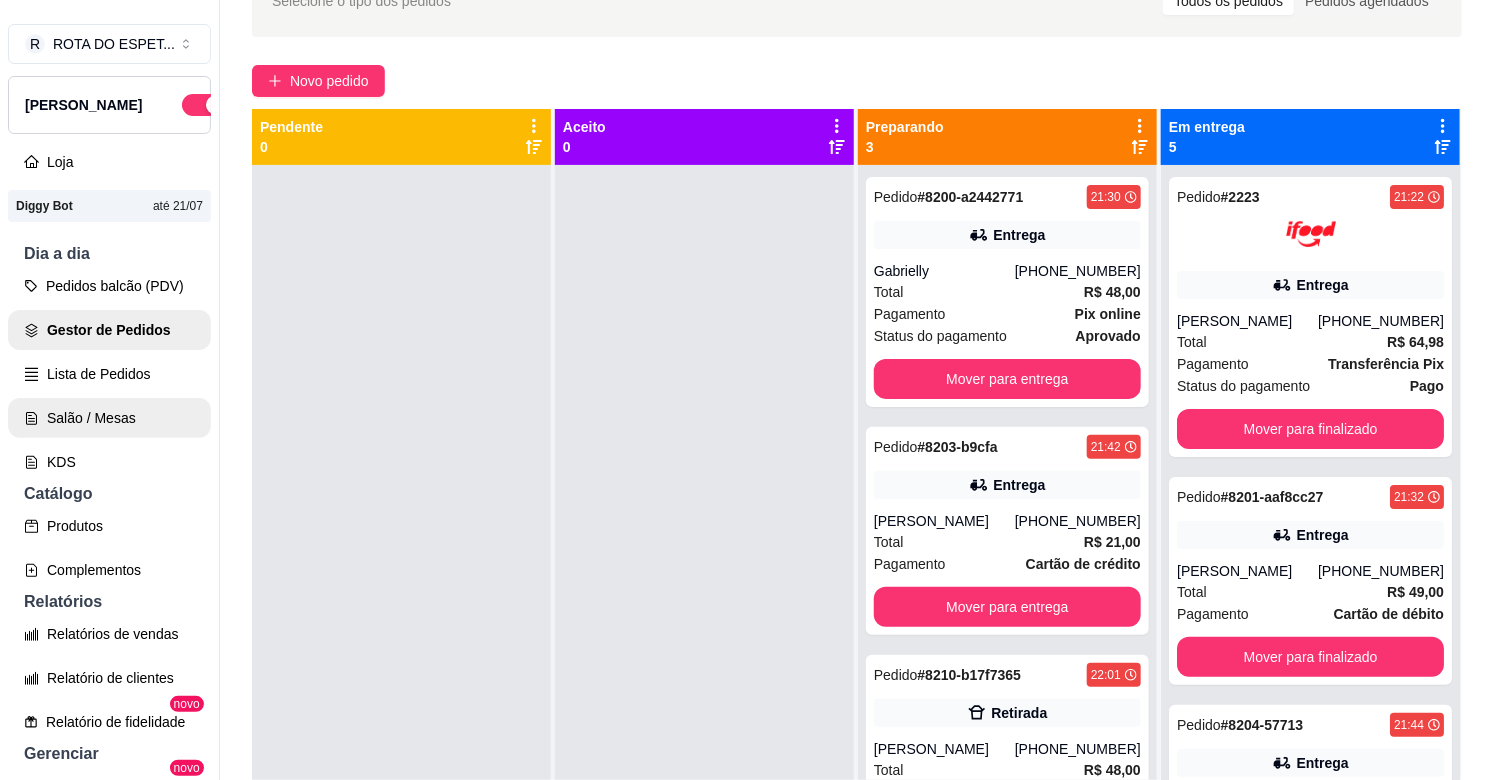 click on "Salão / Mesas" at bounding box center [109, 418] 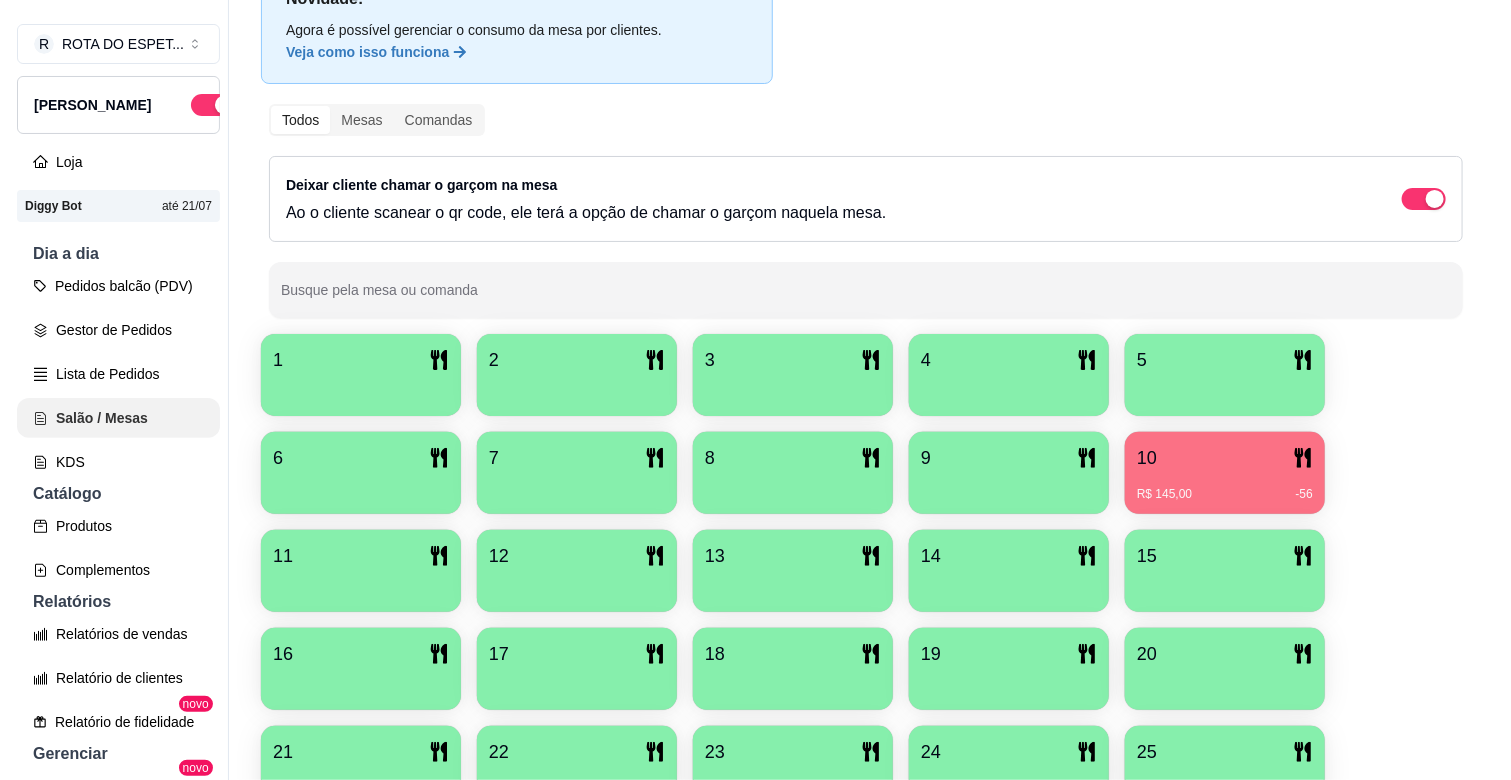 scroll, scrollTop: 0, scrollLeft: 0, axis: both 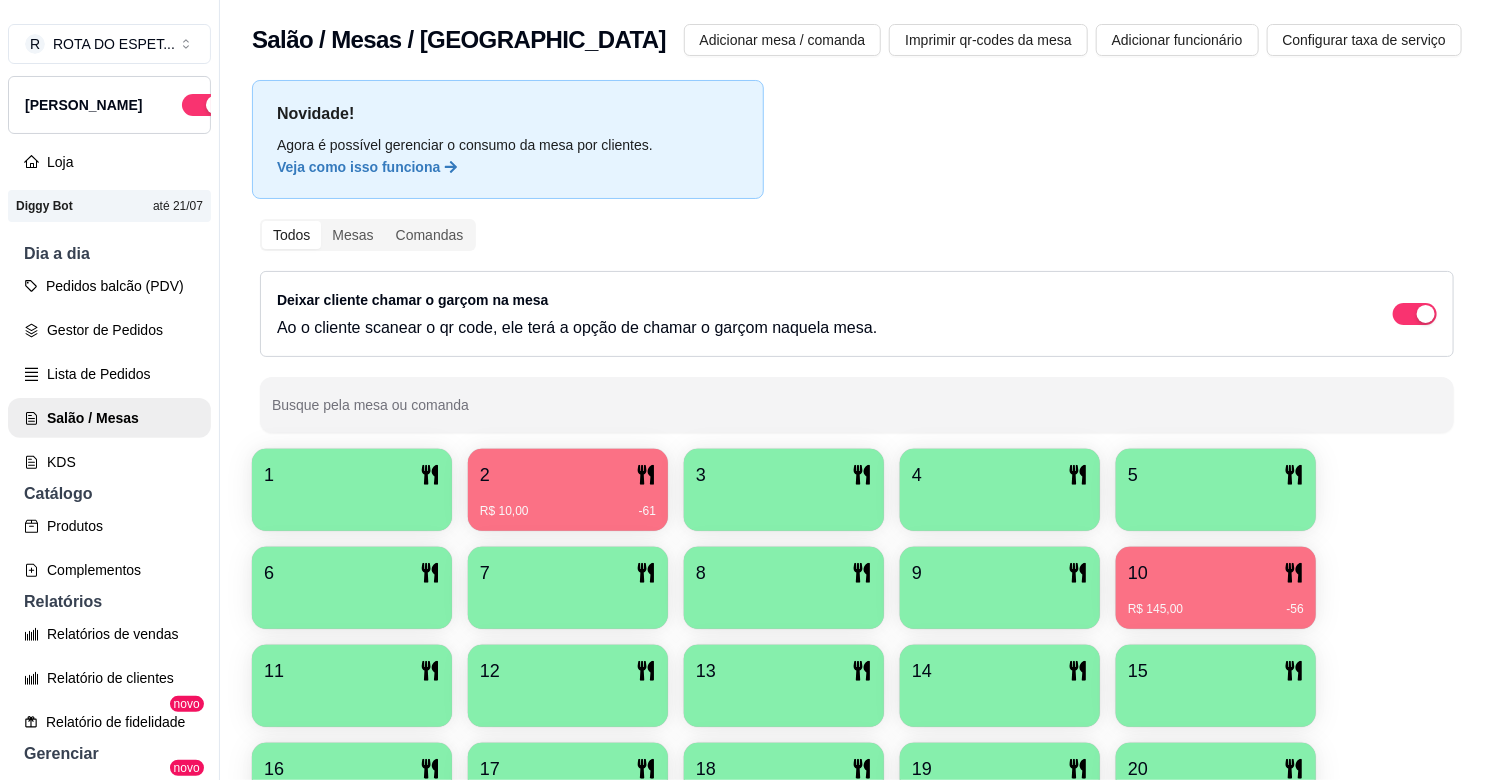 click on "2" at bounding box center [568, 475] 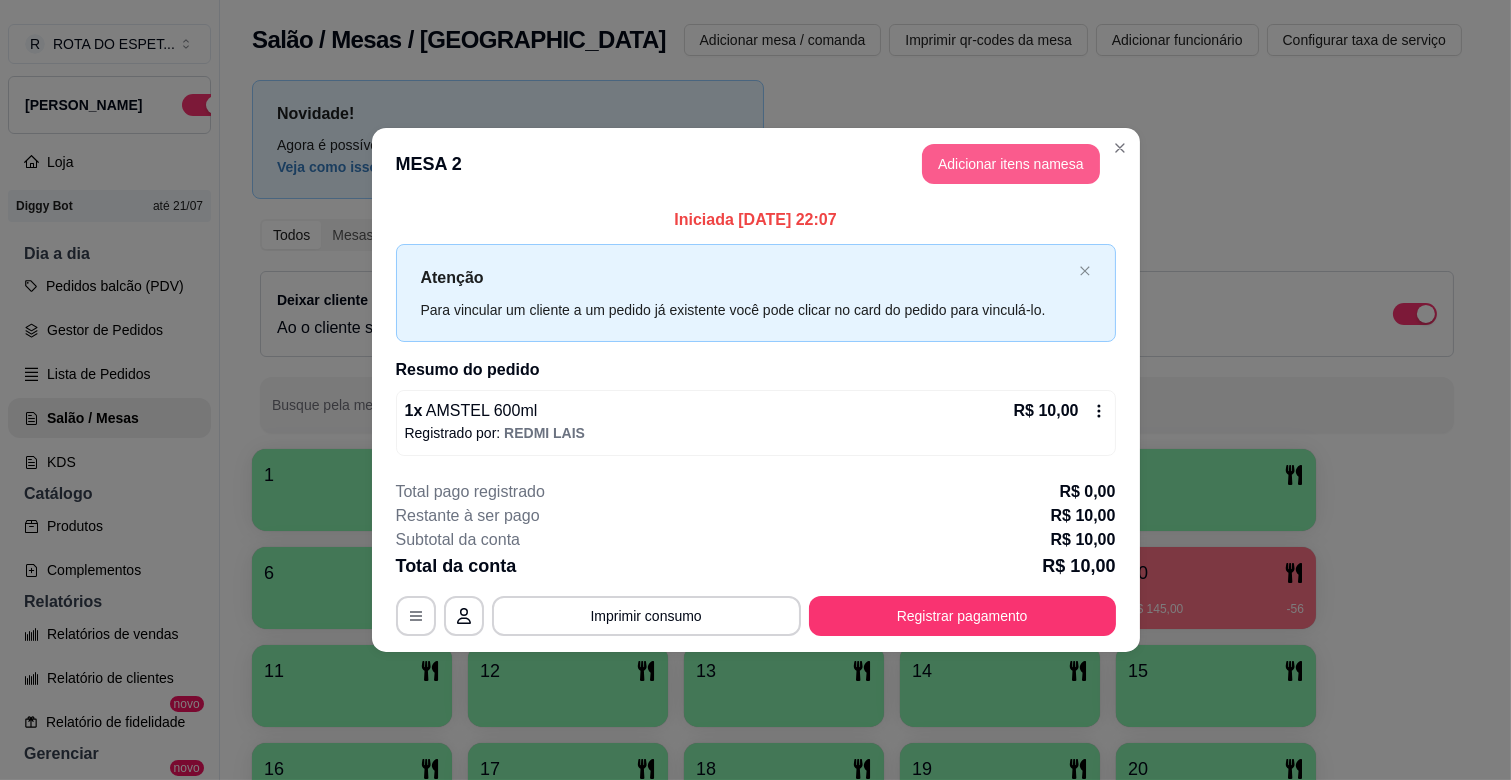 click on "Adicionar itens na  mesa" at bounding box center [1011, 164] 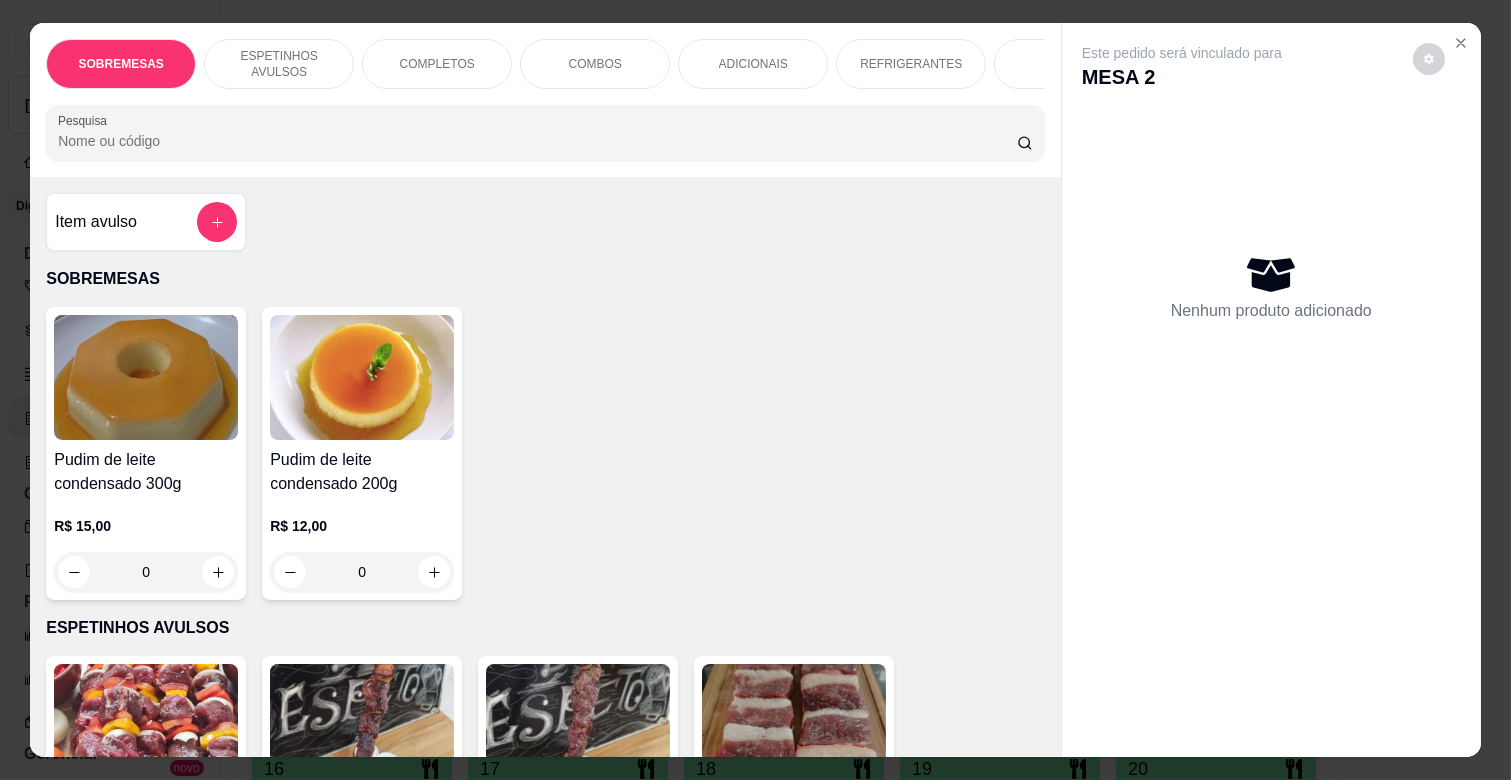 click on "COMPLETOS" at bounding box center (437, 64) 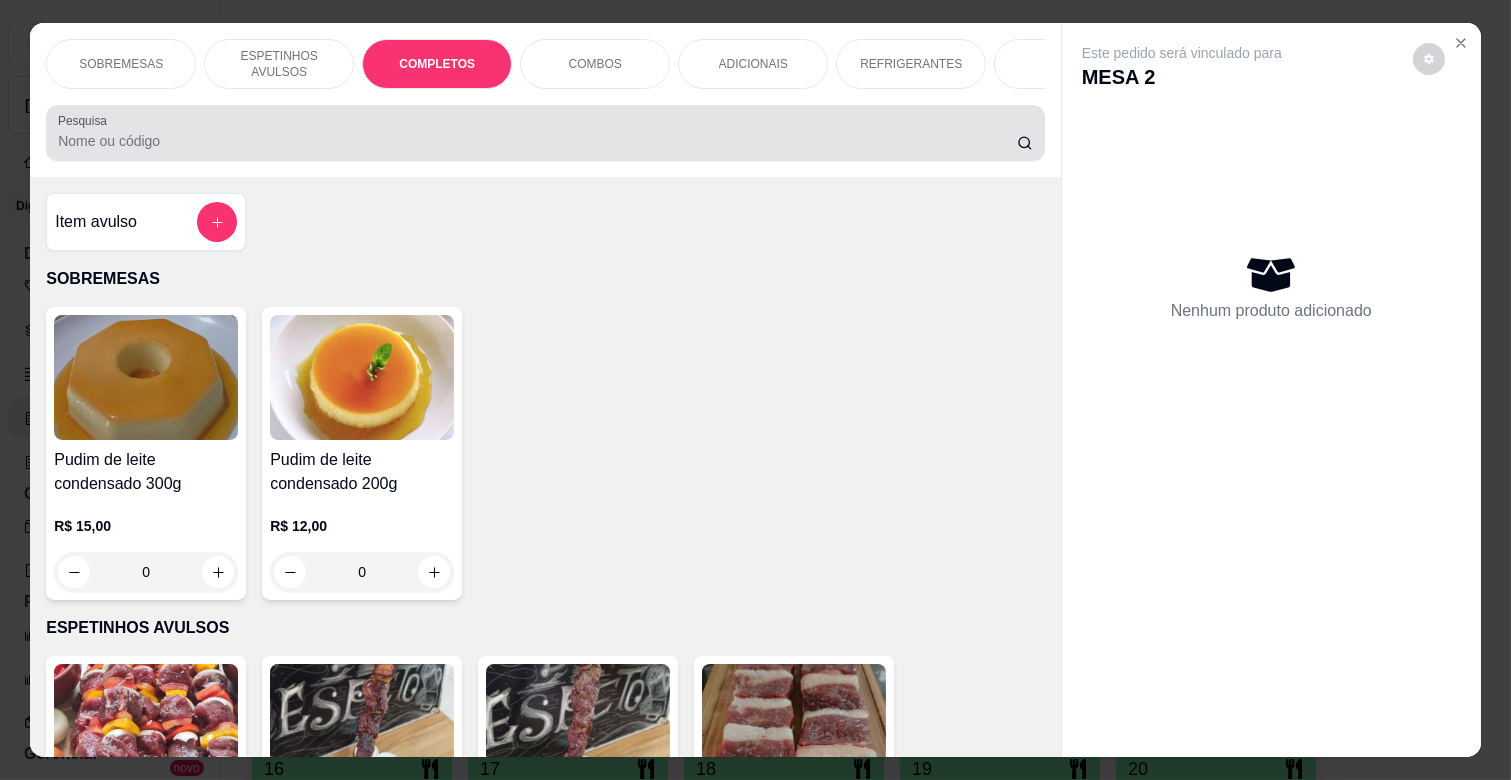 scroll, scrollTop: 1763, scrollLeft: 0, axis: vertical 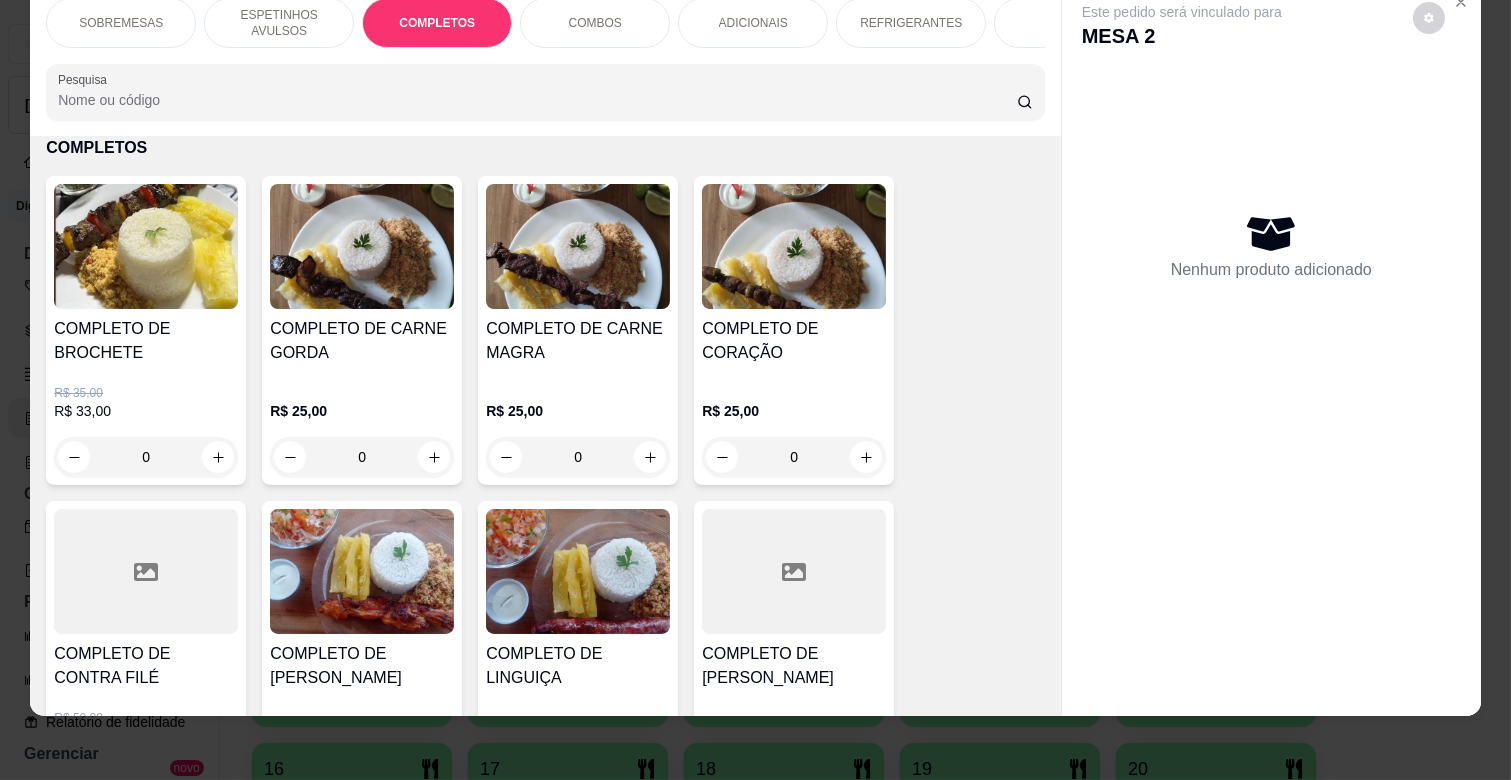click on "0" at bounding box center (362, 457) 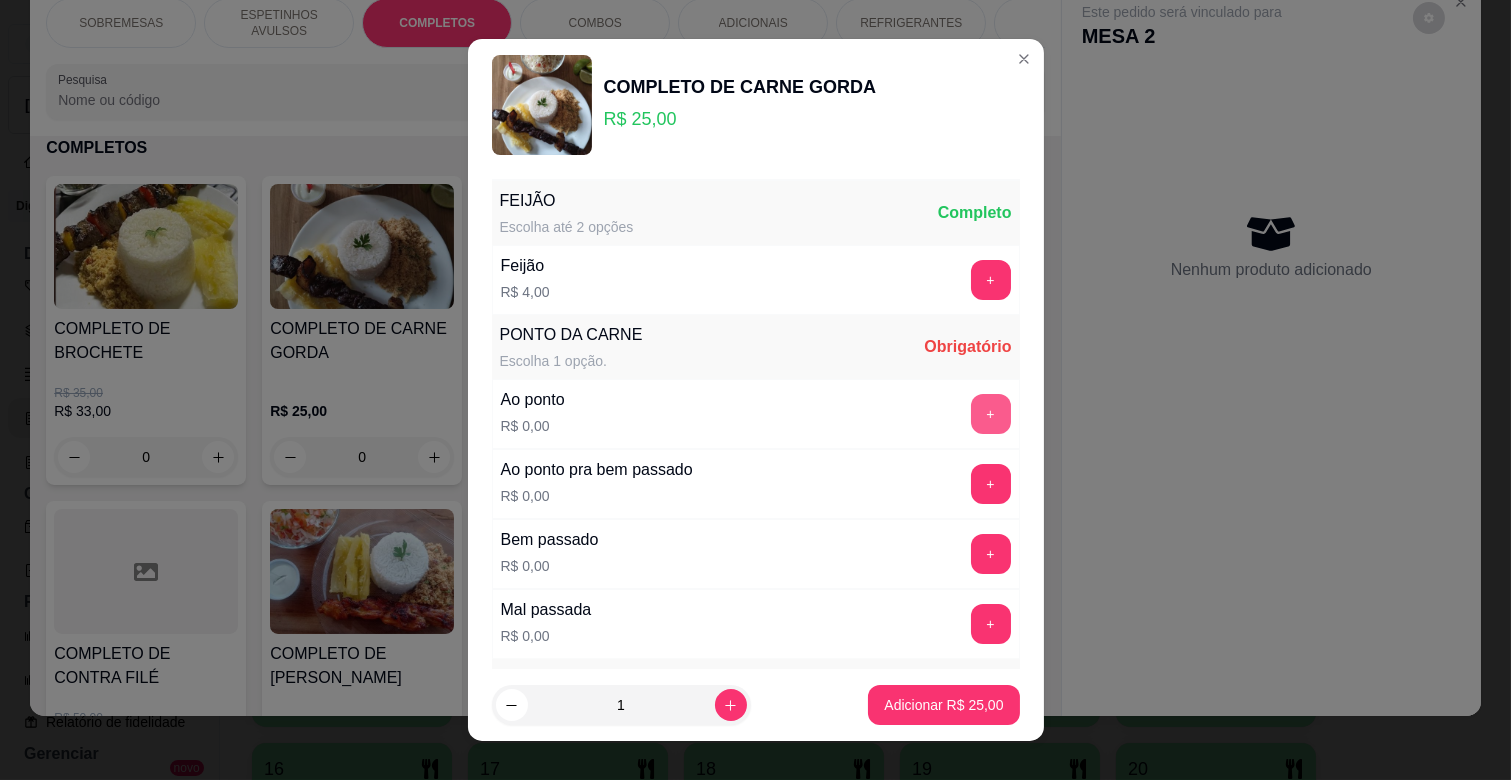 click on "+" at bounding box center [991, 414] 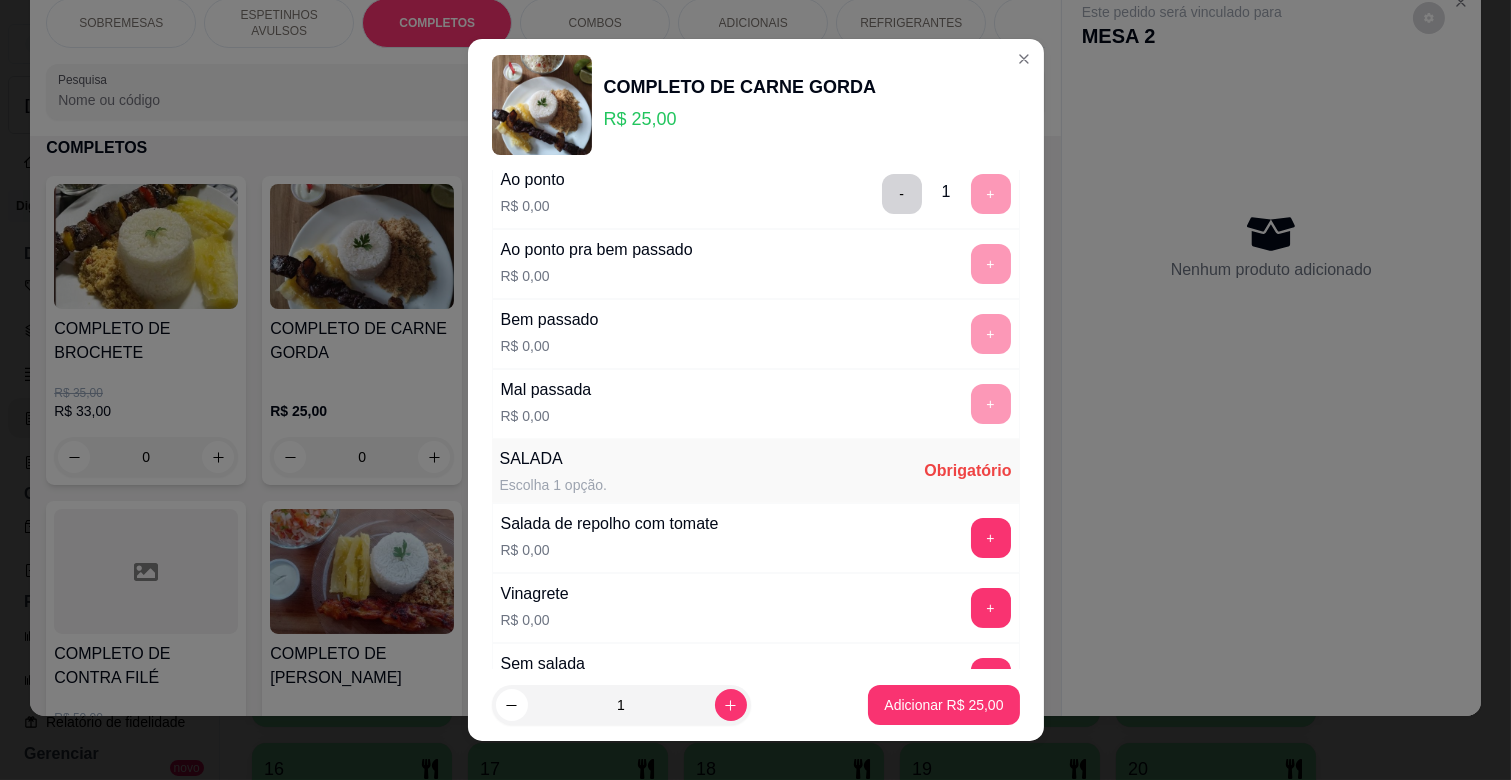 scroll, scrollTop: 486, scrollLeft: 0, axis: vertical 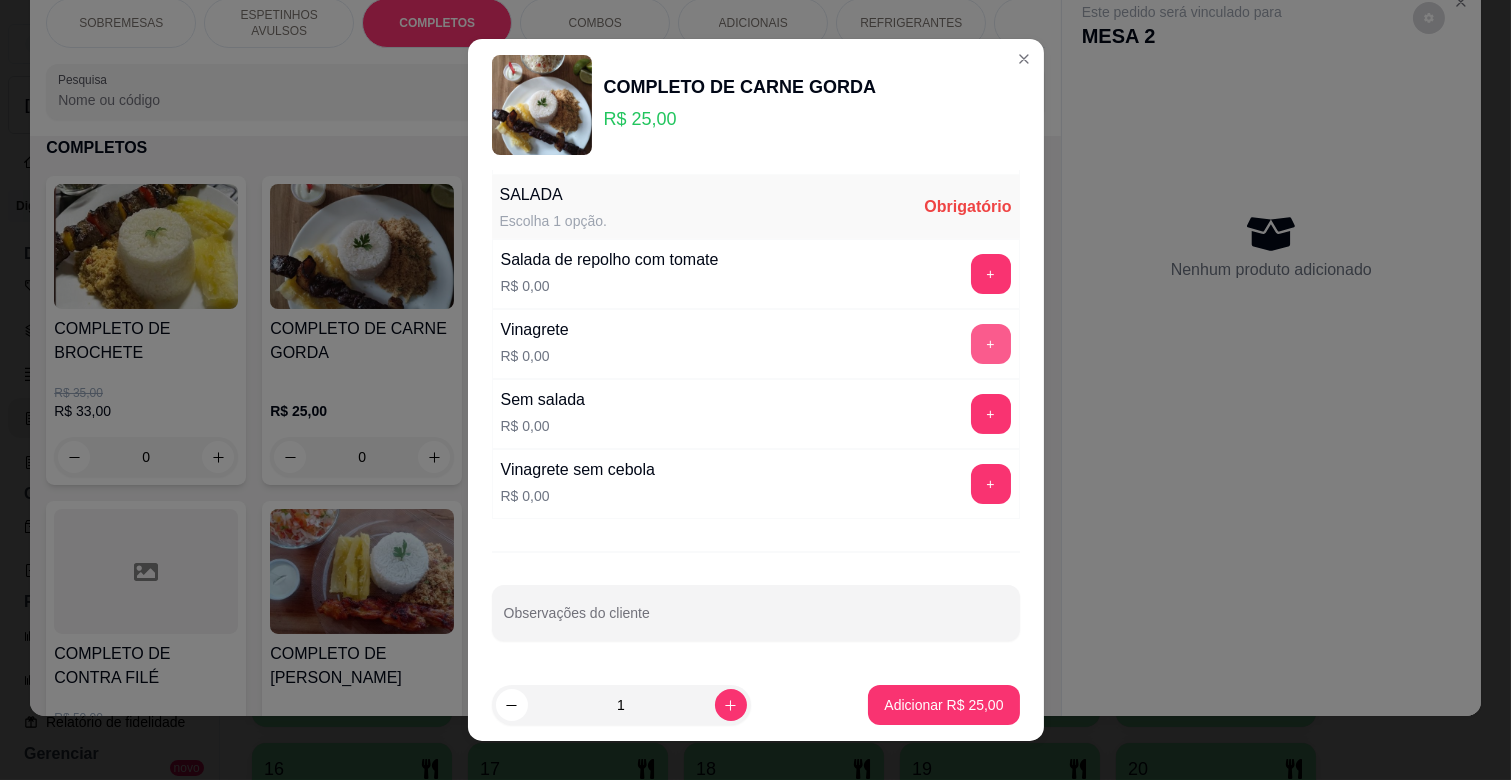 click on "+" at bounding box center [991, 344] 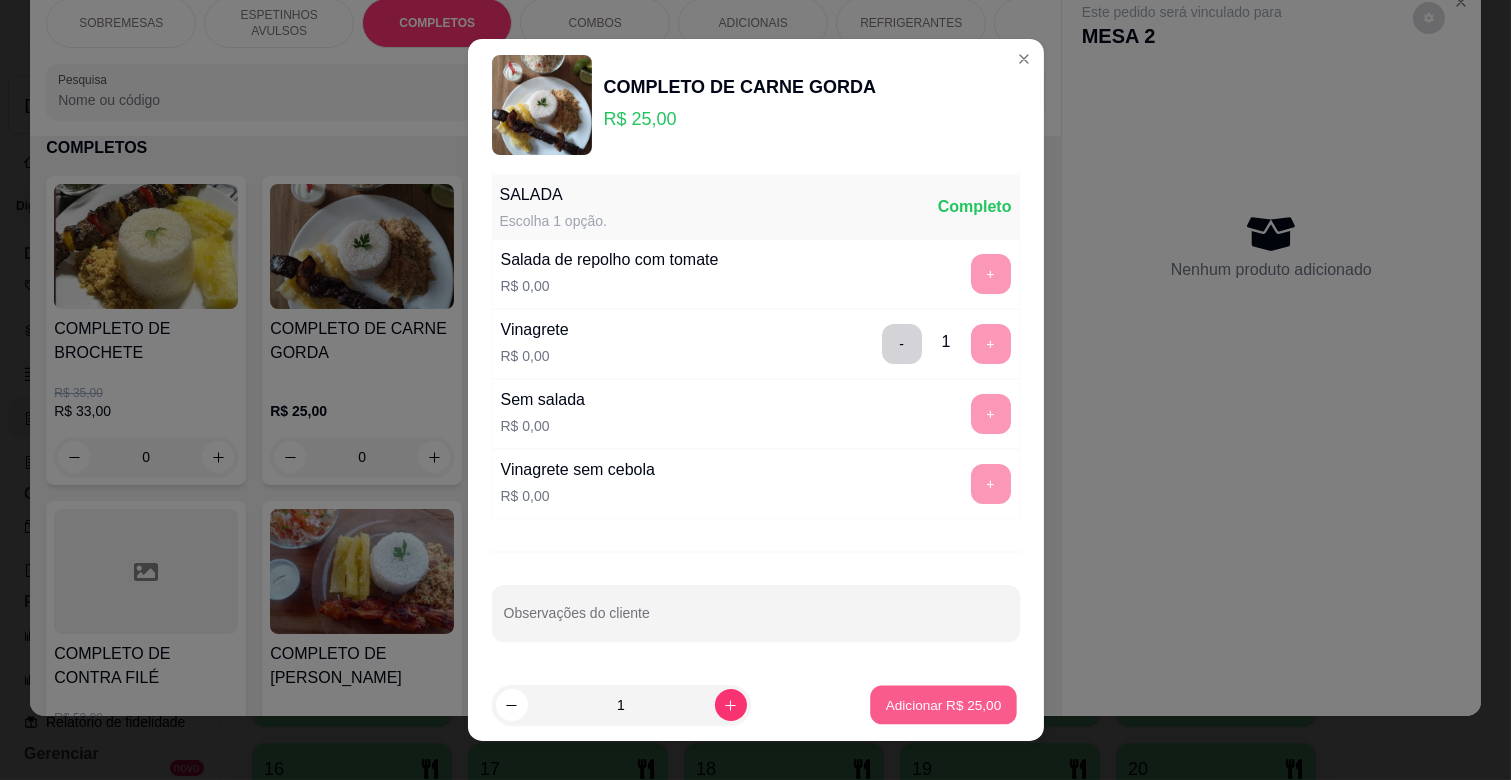 click on "Adicionar   R$ 25,00" at bounding box center [944, 704] 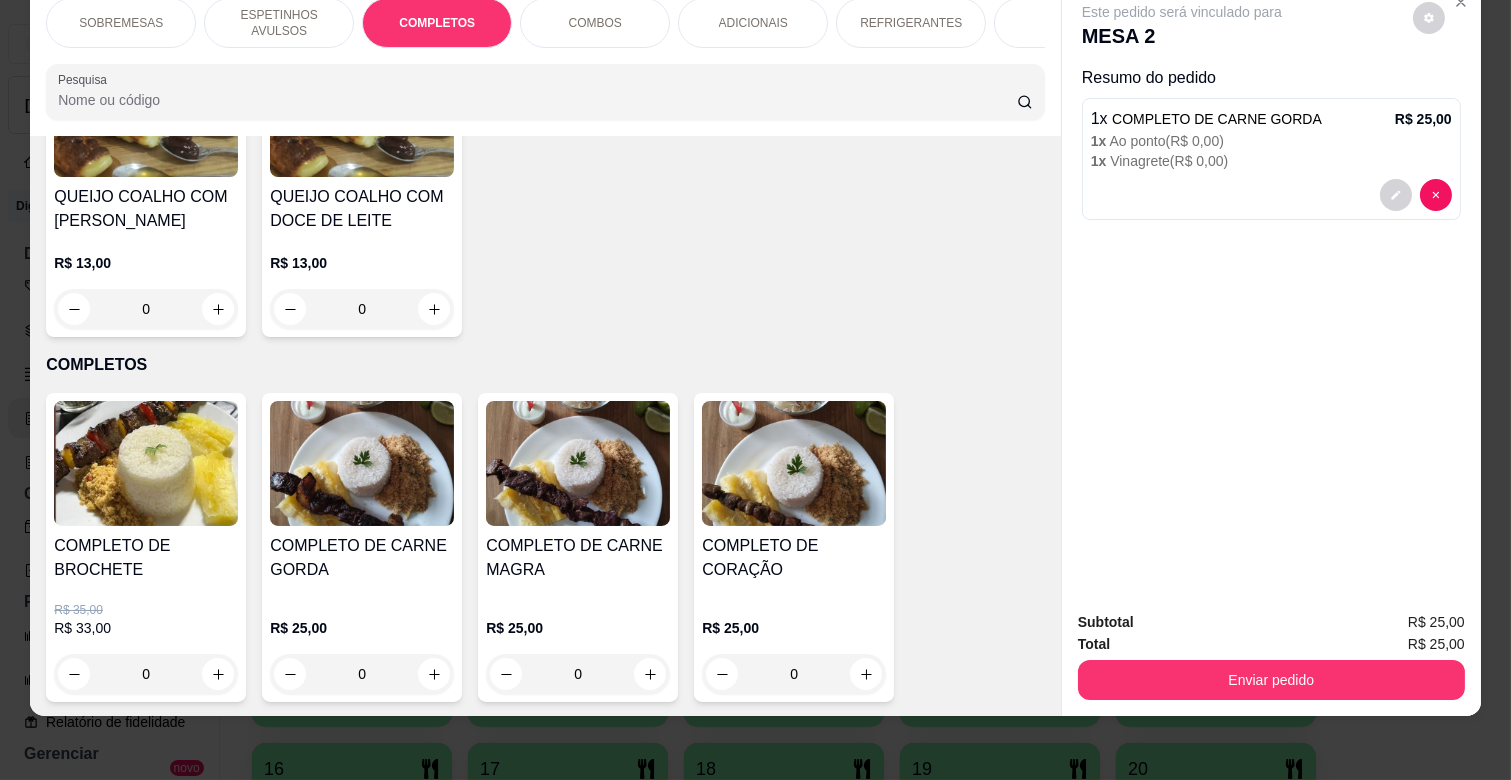 scroll, scrollTop: 1541, scrollLeft: 0, axis: vertical 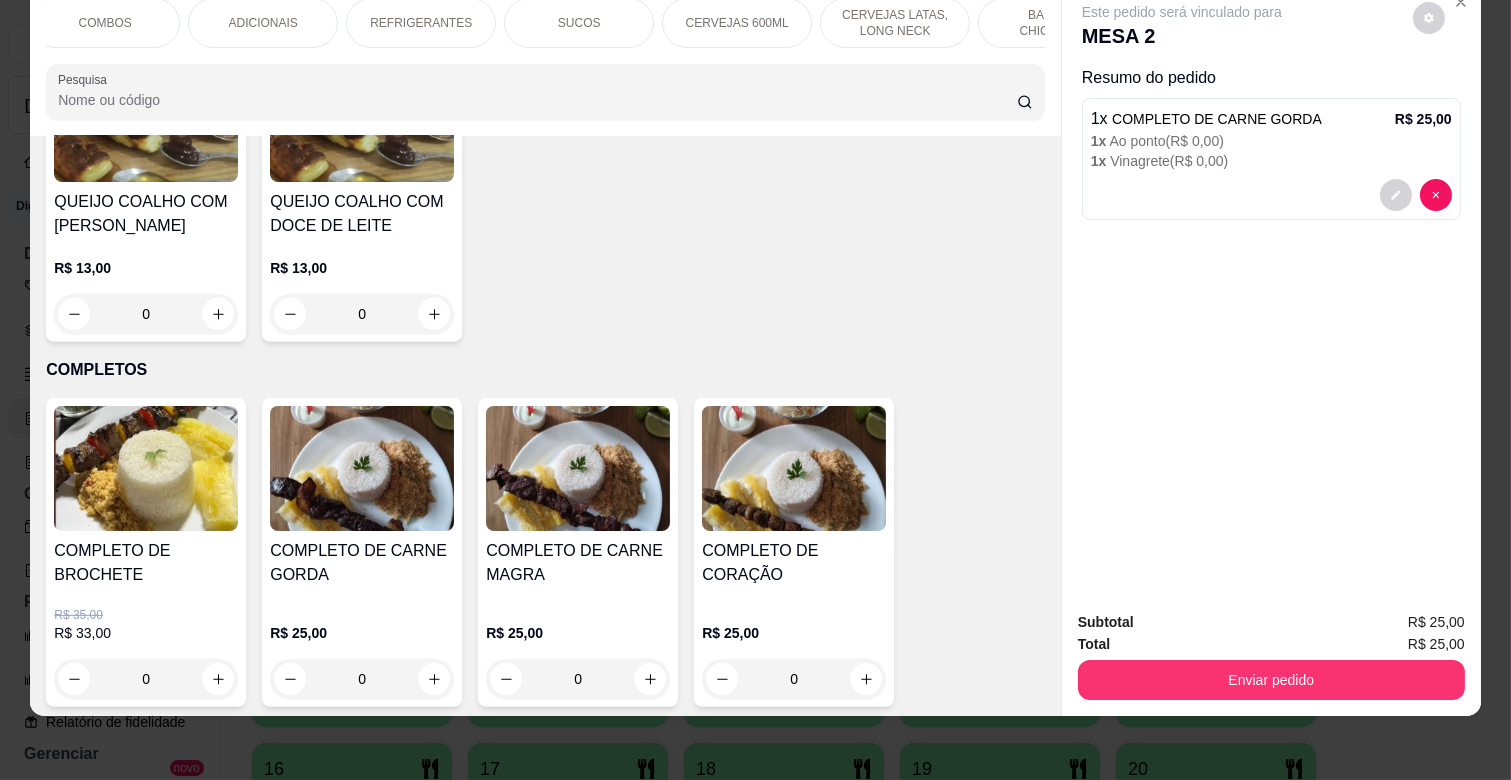 click on "CERVEJAS 600ML" at bounding box center [737, 23] 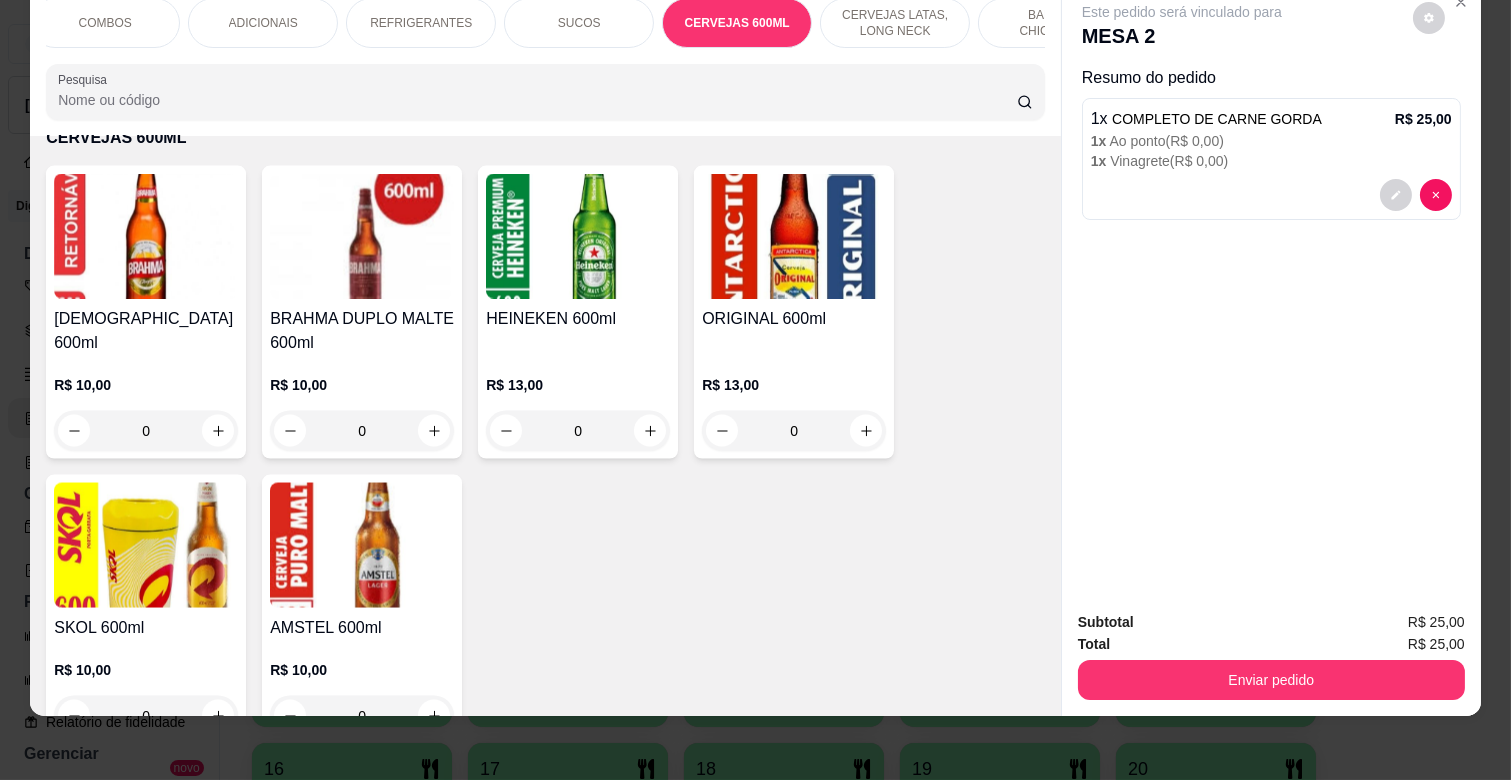 scroll, scrollTop: 6026, scrollLeft: 0, axis: vertical 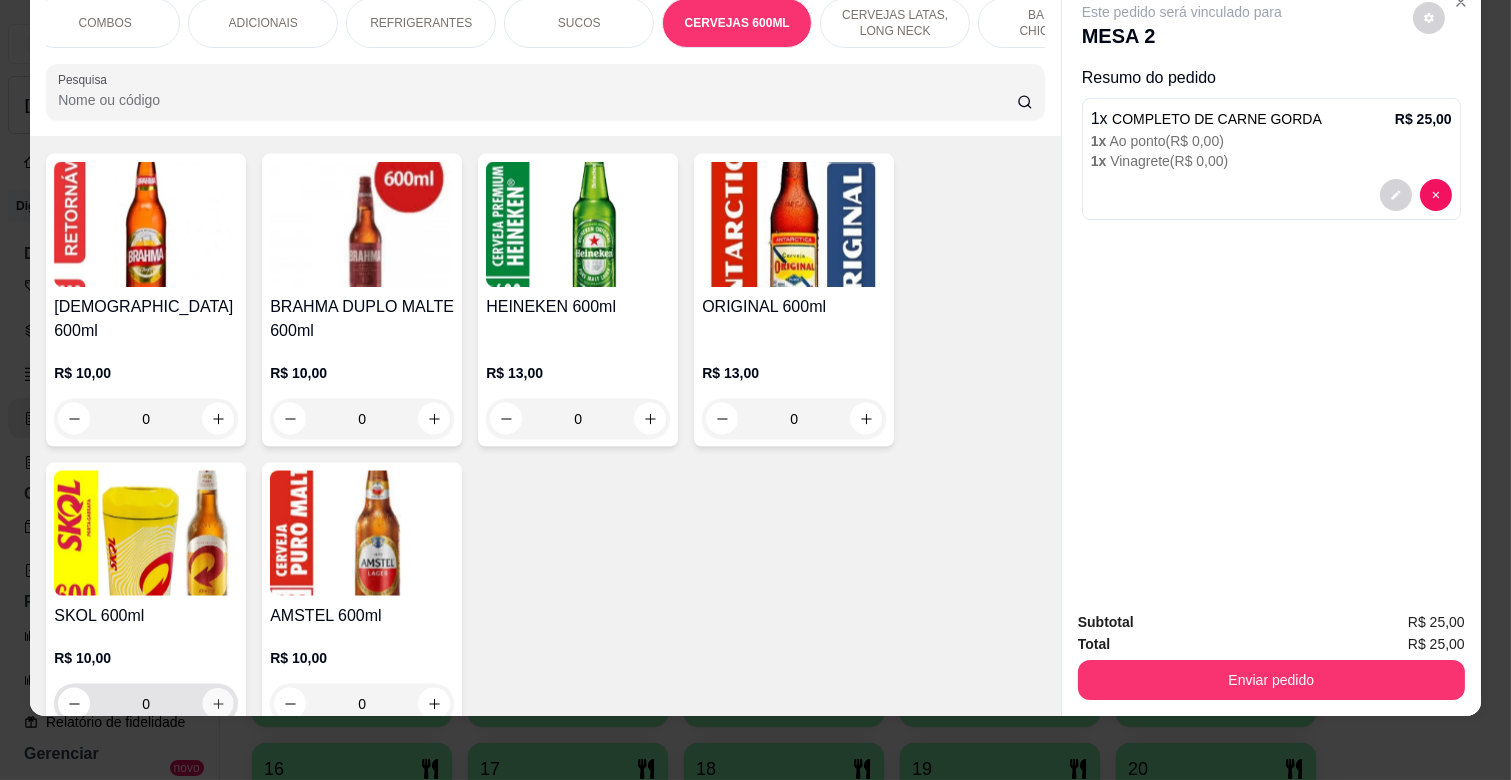 click 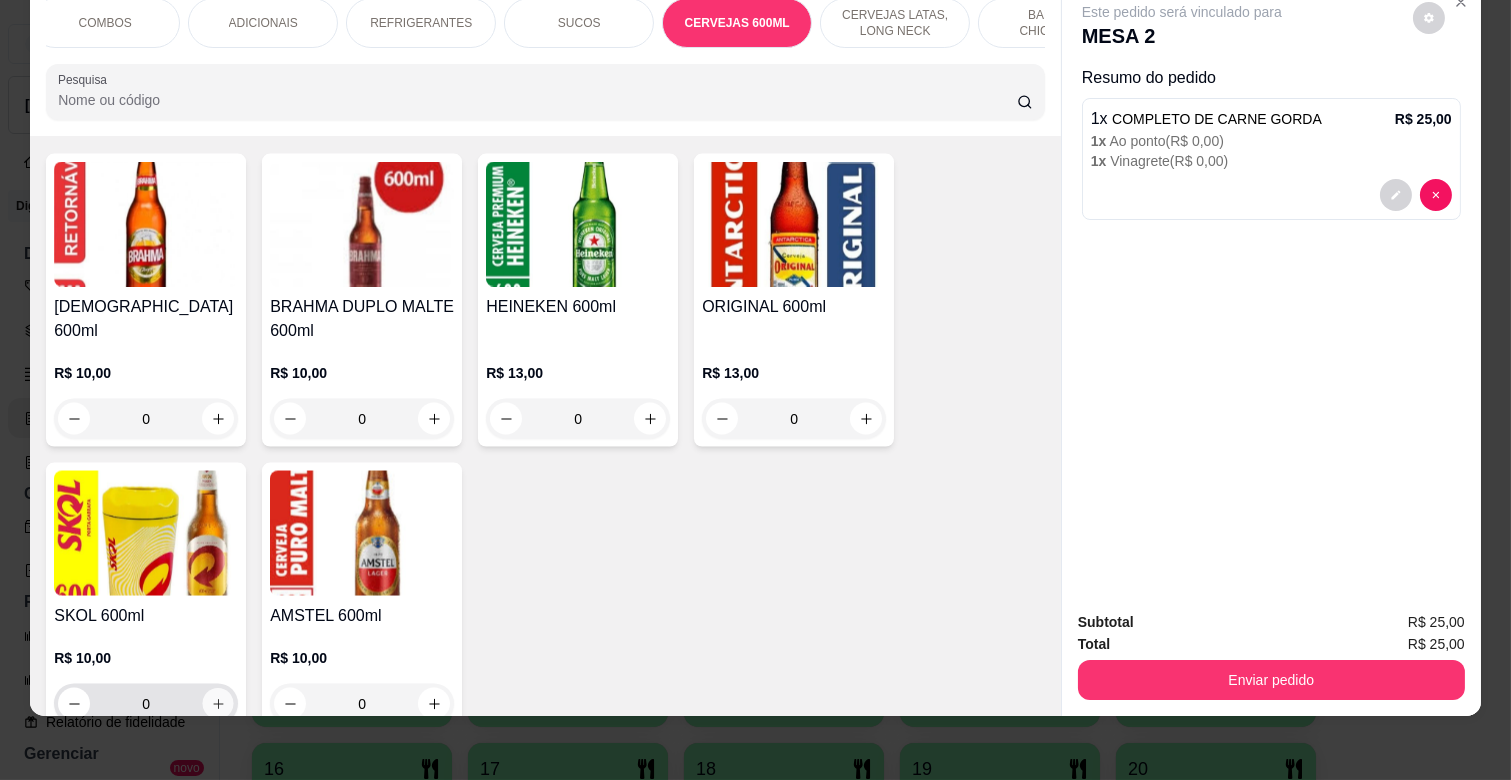 type on "1" 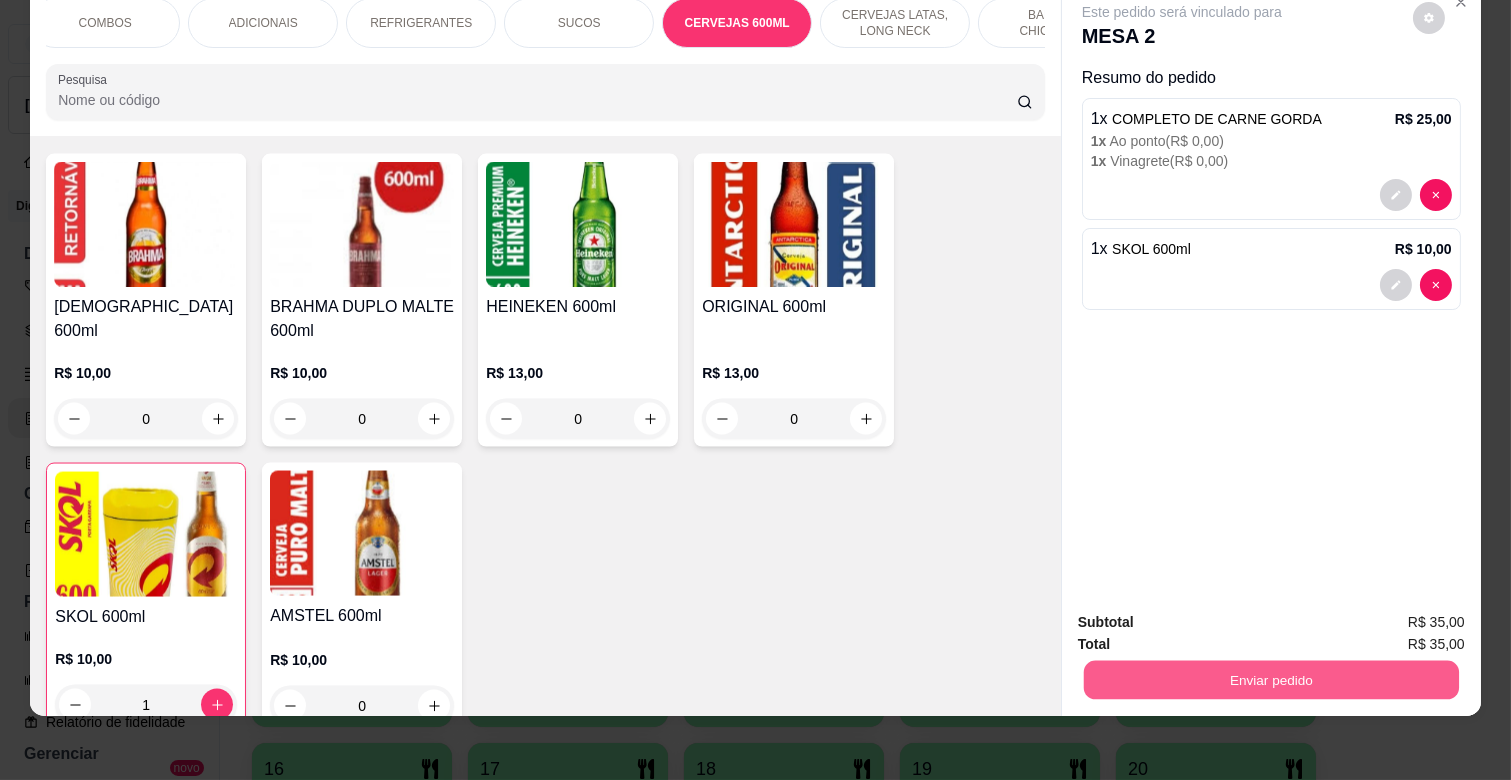 click on "Enviar pedido" at bounding box center [1271, 679] 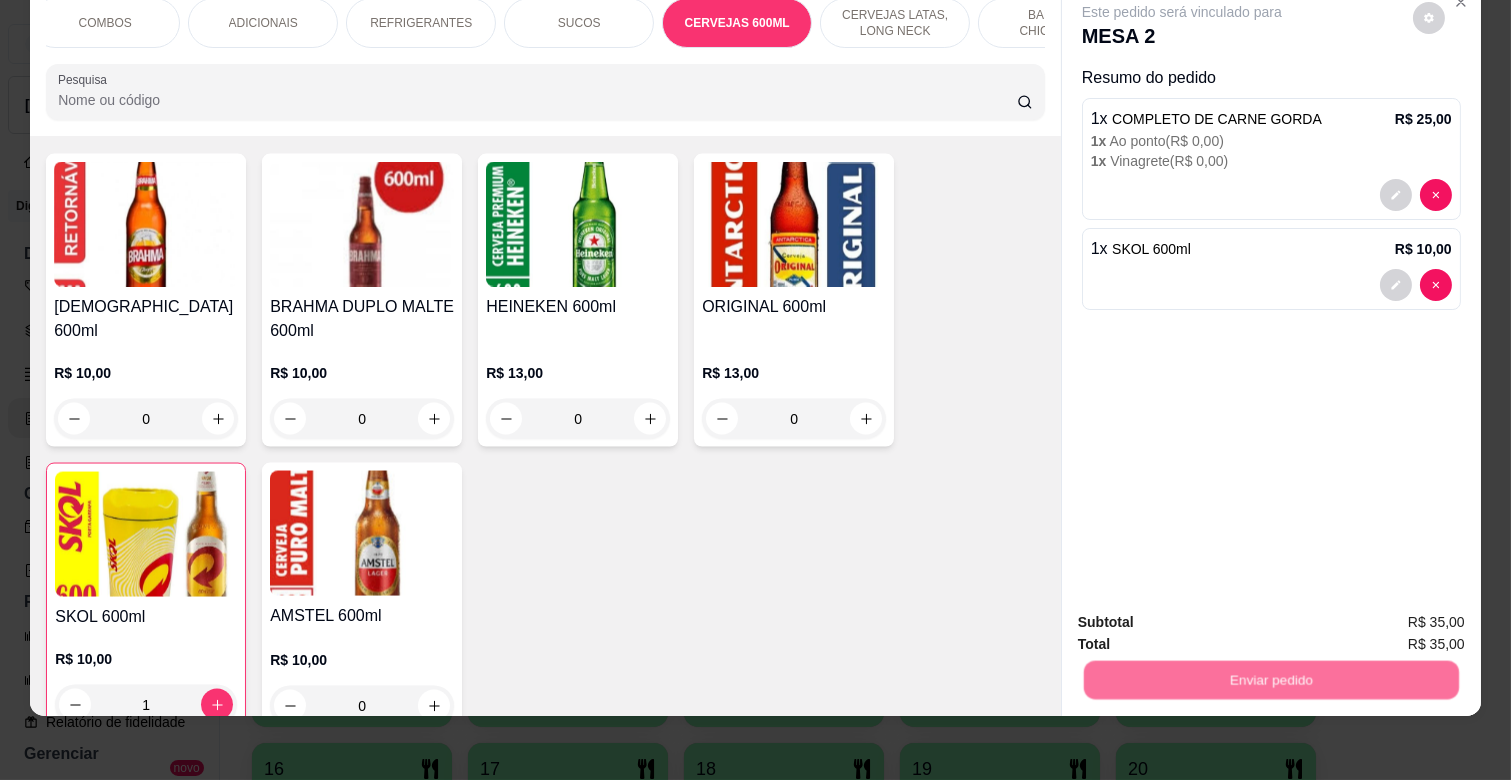 click on "Não registrar e enviar pedido" at bounding box center [1204, 614] 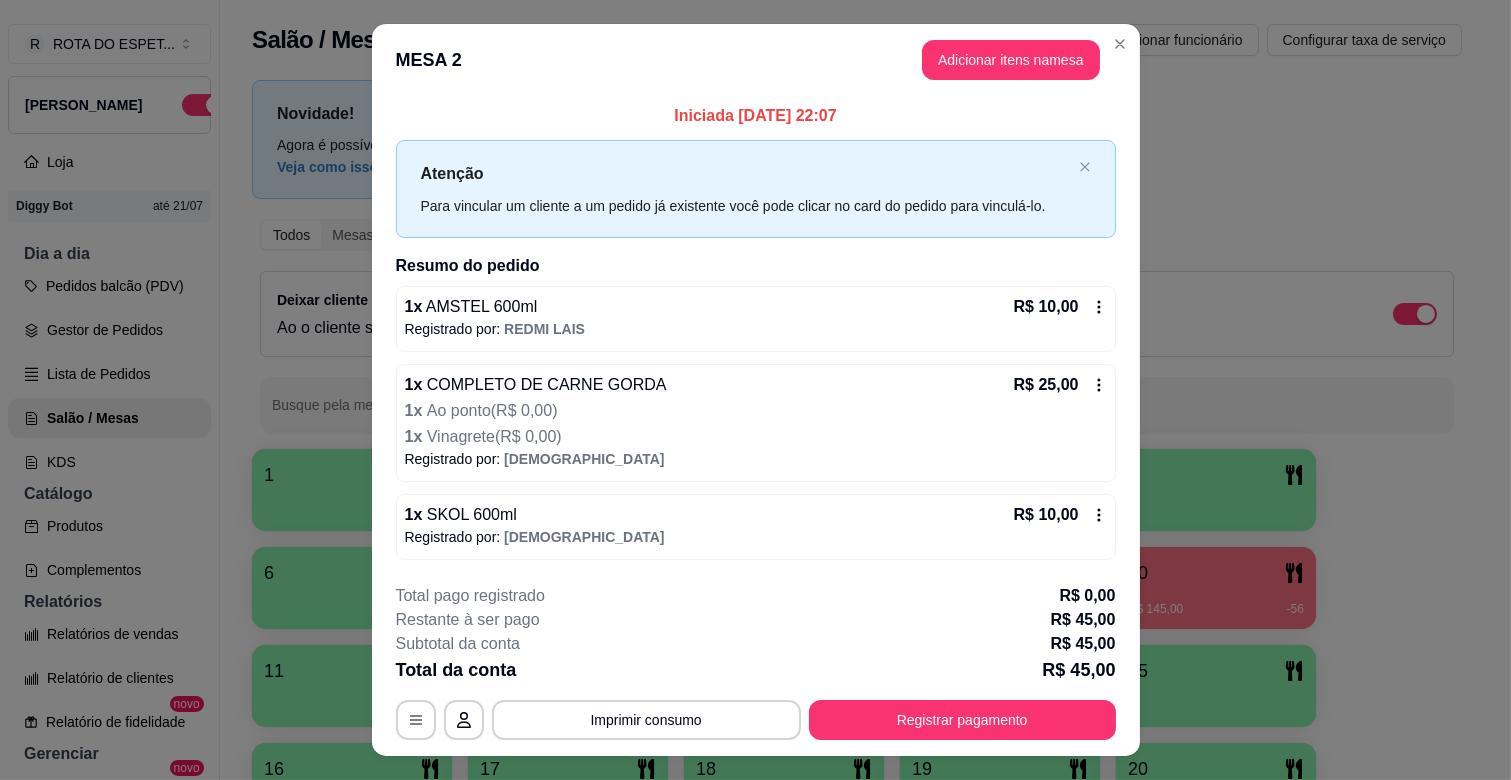 click 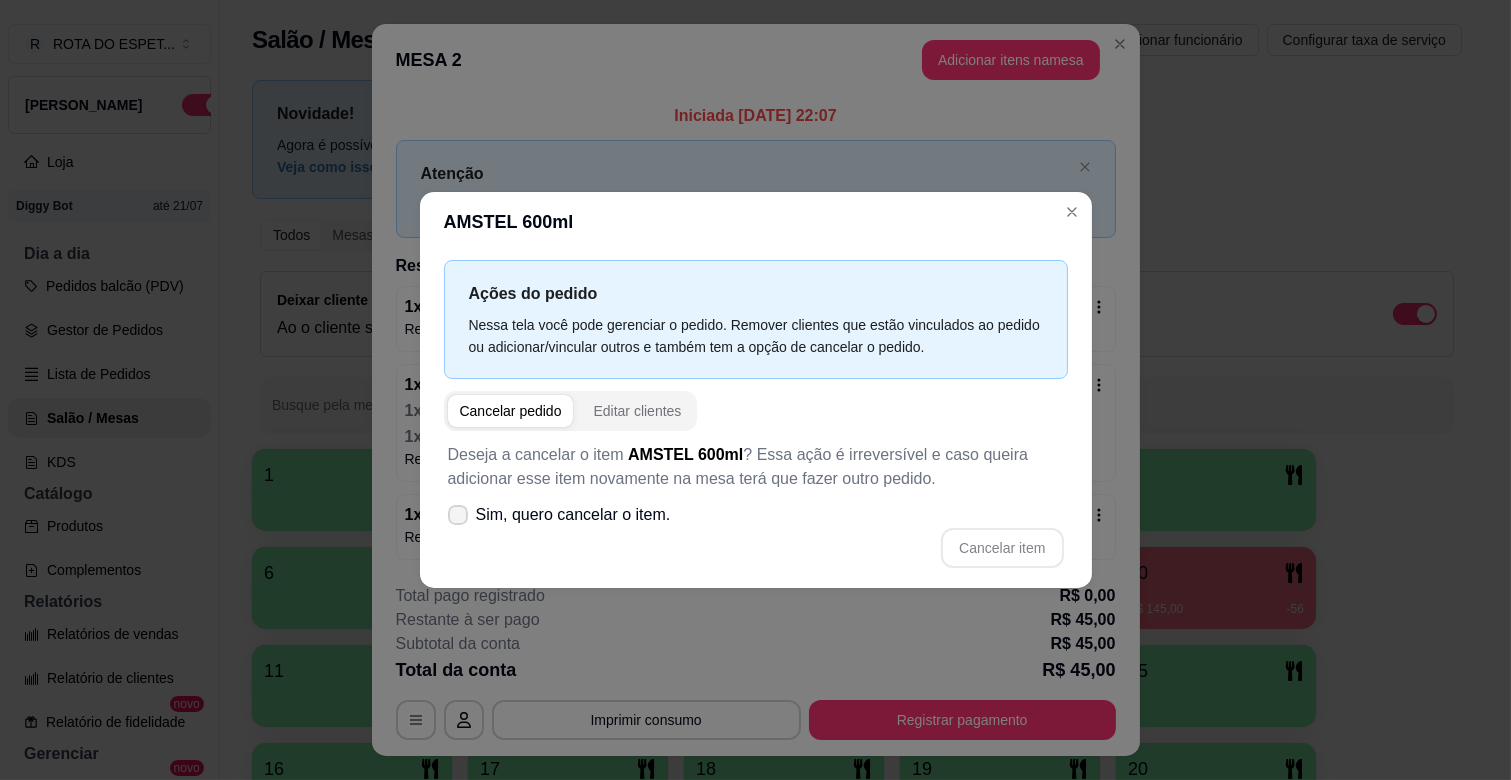 click on "Sim, quero cancelar o item." at bounding box center (573, 515) 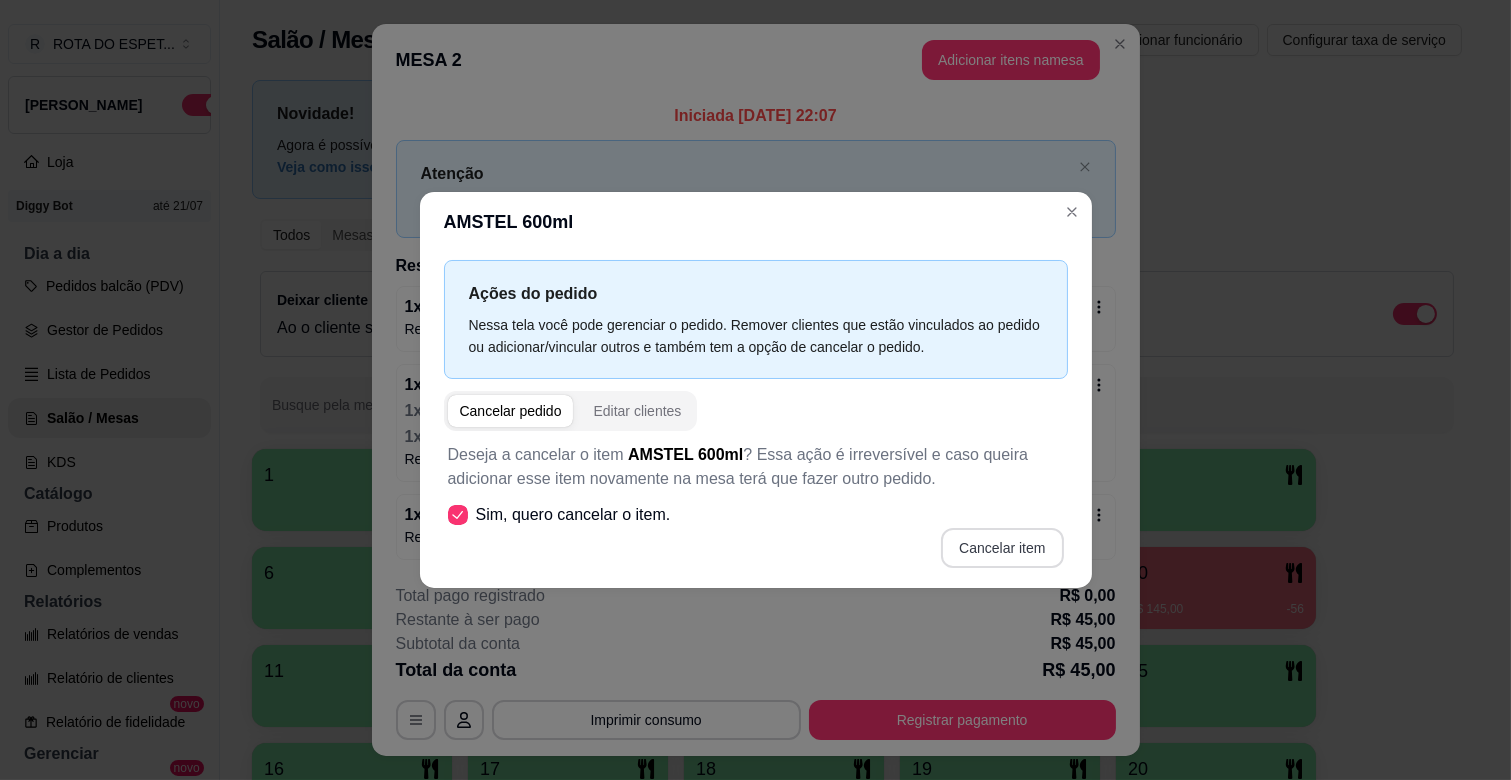 click on "Cancelar item" at bounding box center [1002, 548] 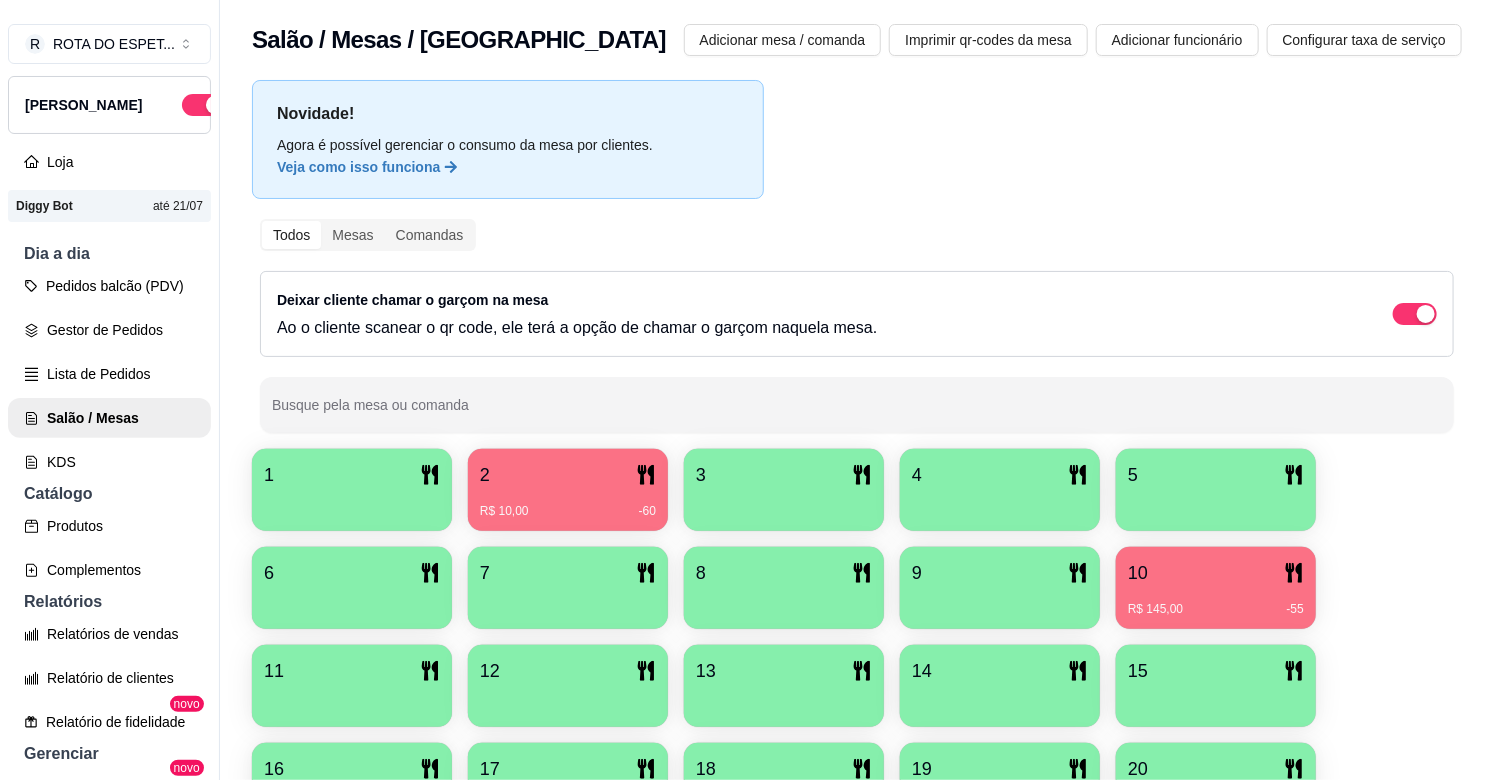 click on "2 R$ 10,00 -60" at bounding box center [568, 490] 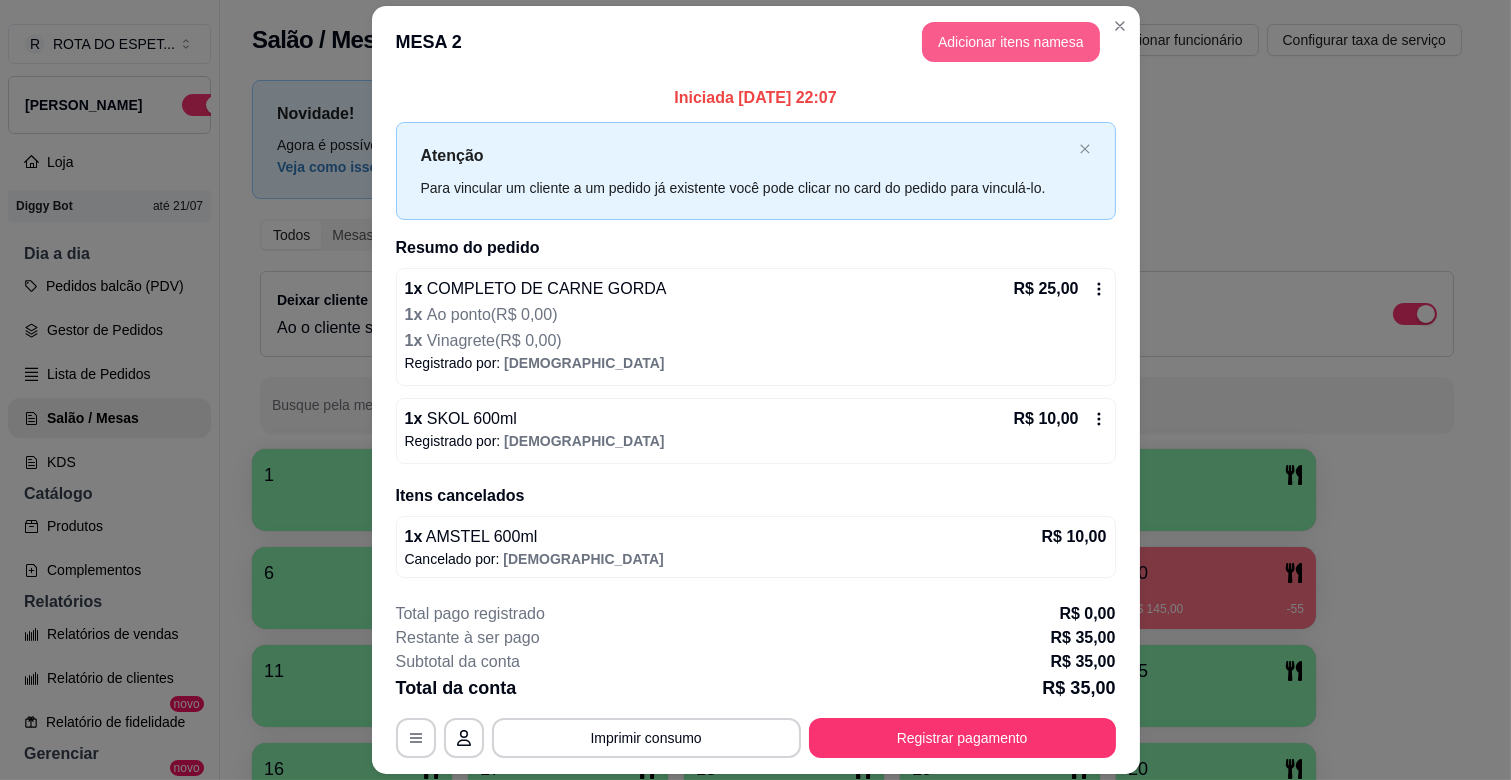 click on "Adicionar itens na  mesa" at bounding box center (1011, 42) 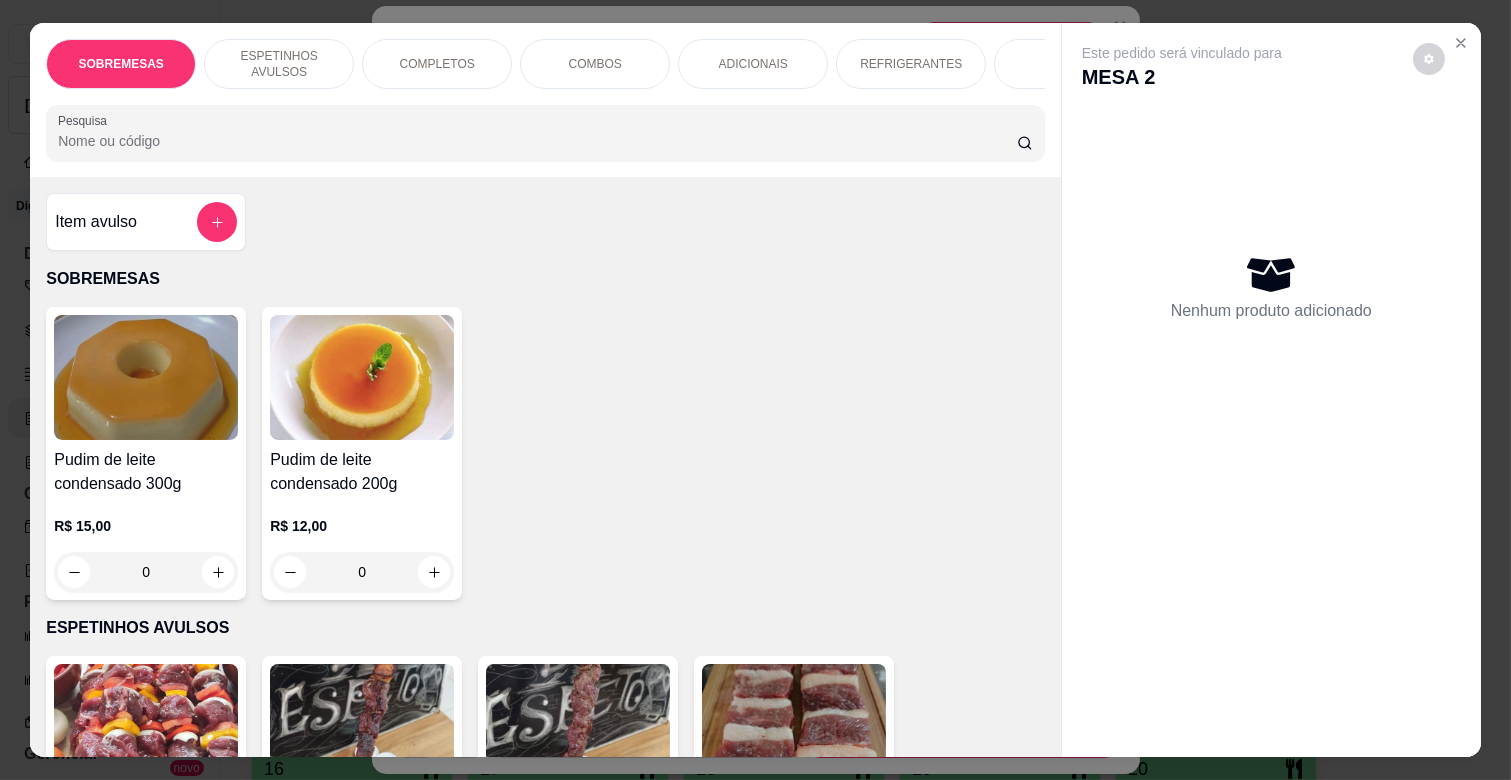 click on "COMPLETOS" at bounding box center (437, 64) 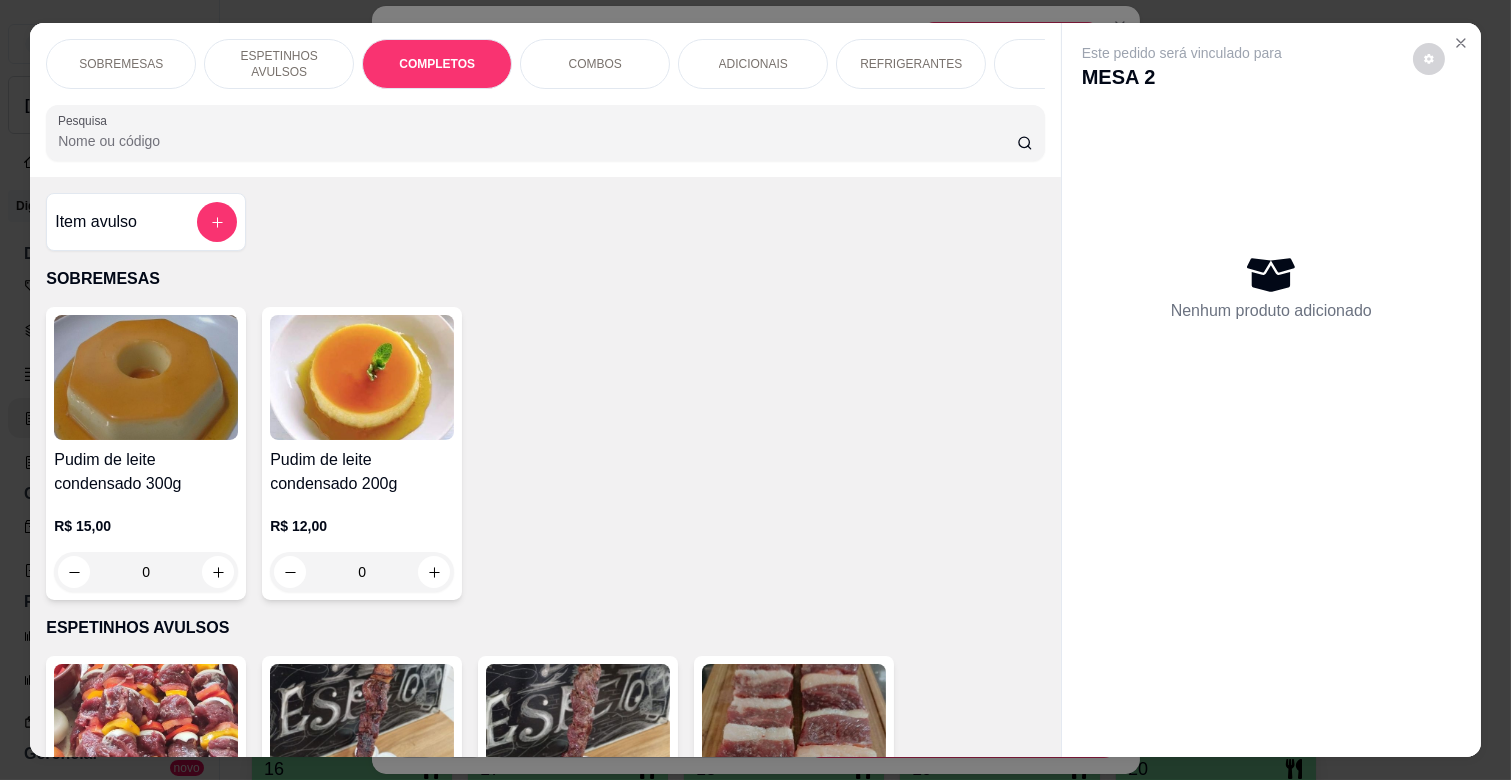scroll, scrollTop: 1763, scrollLeft: 0, axis: vertical 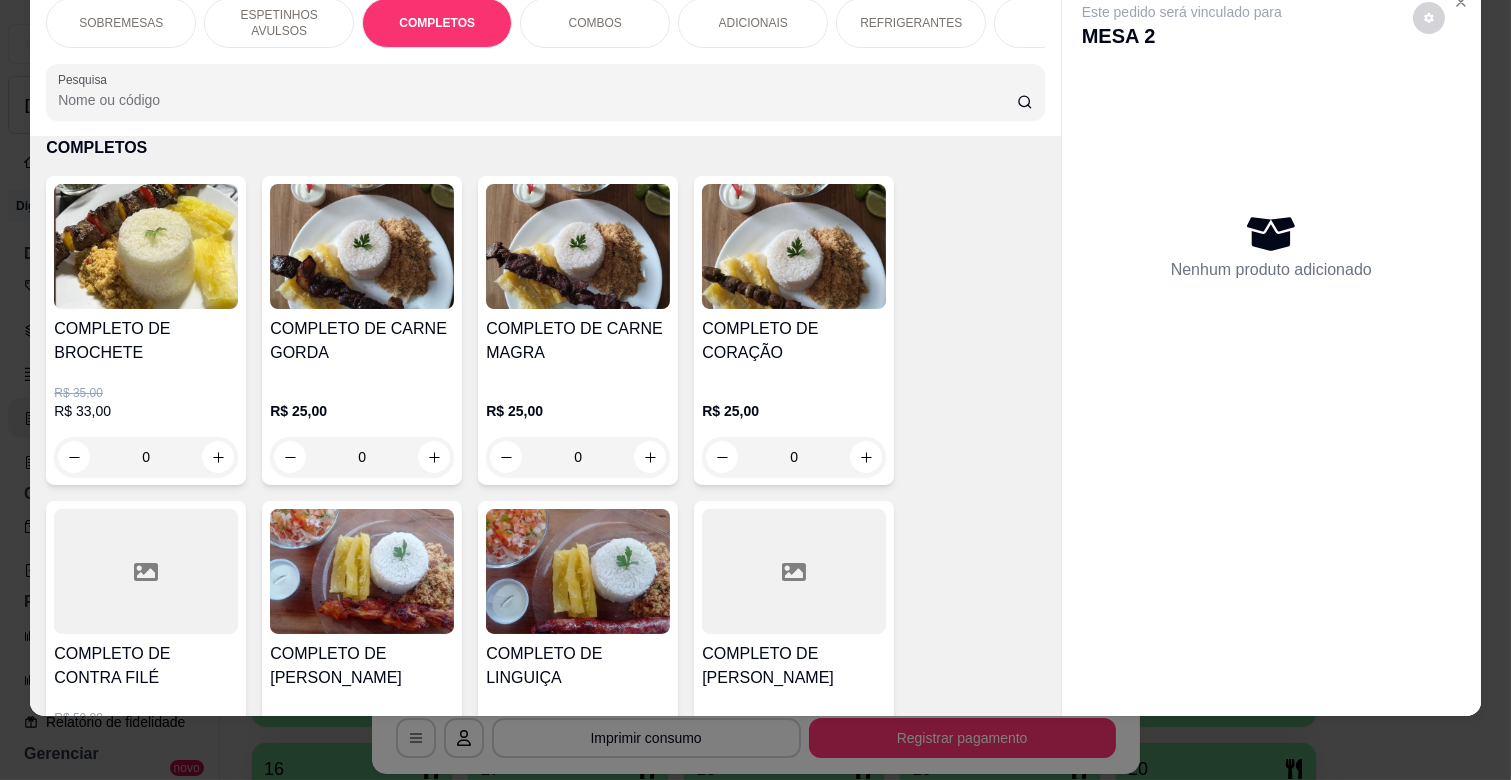 click on "0" at bounding box center [362, 457] 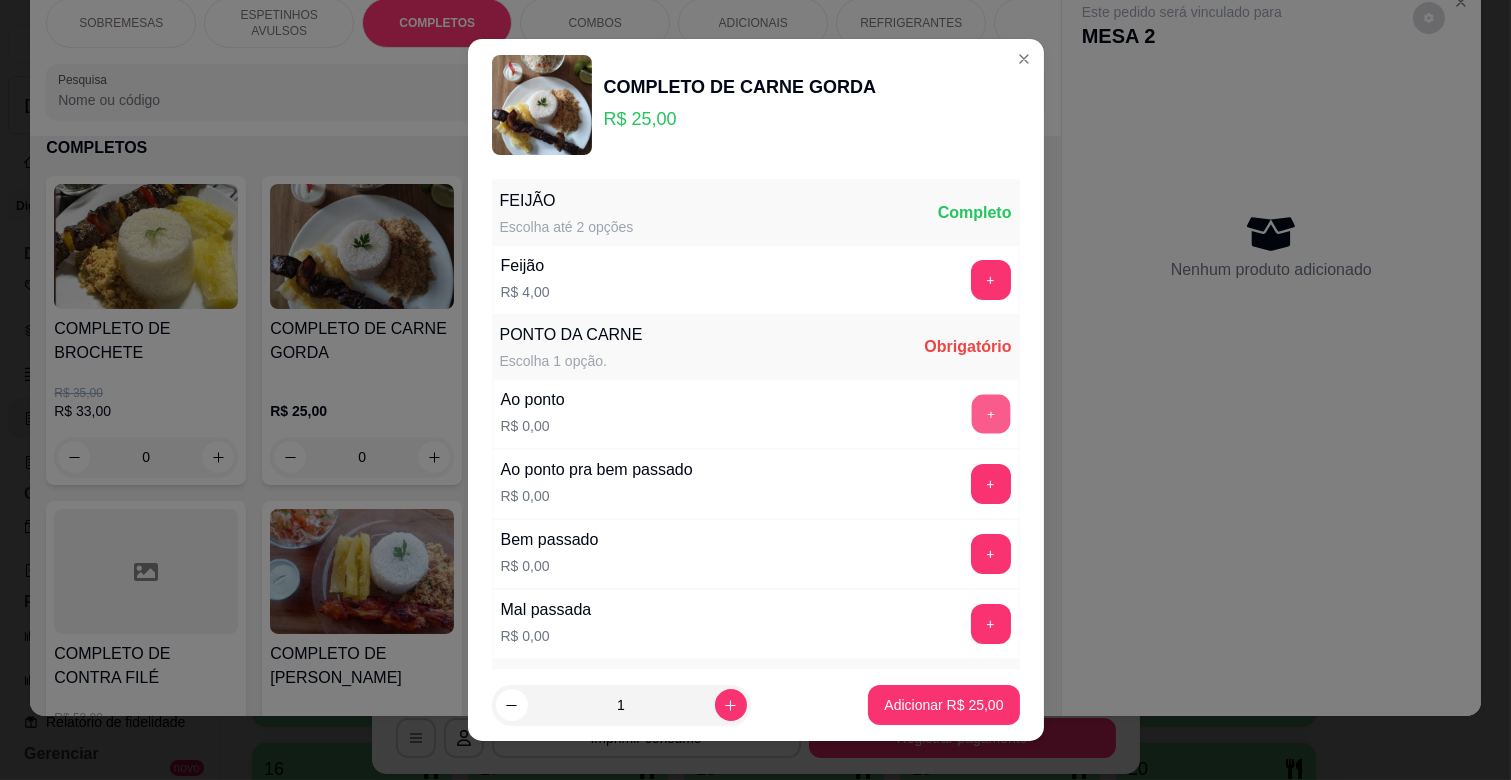 click on "+" at bounding box center [990, 414] 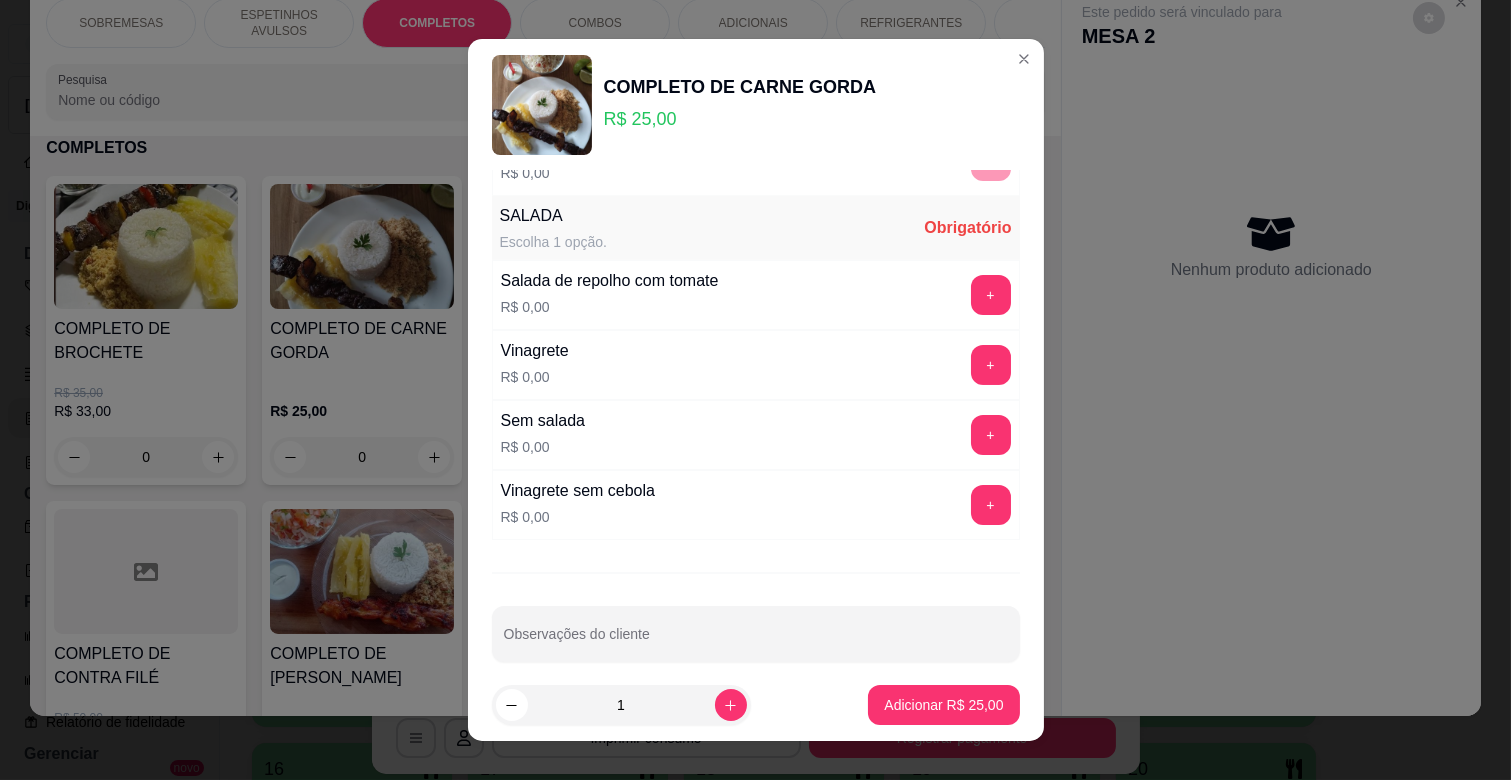 scroll, scrollTop: 486, scrollLeft: 0, axis: vertical 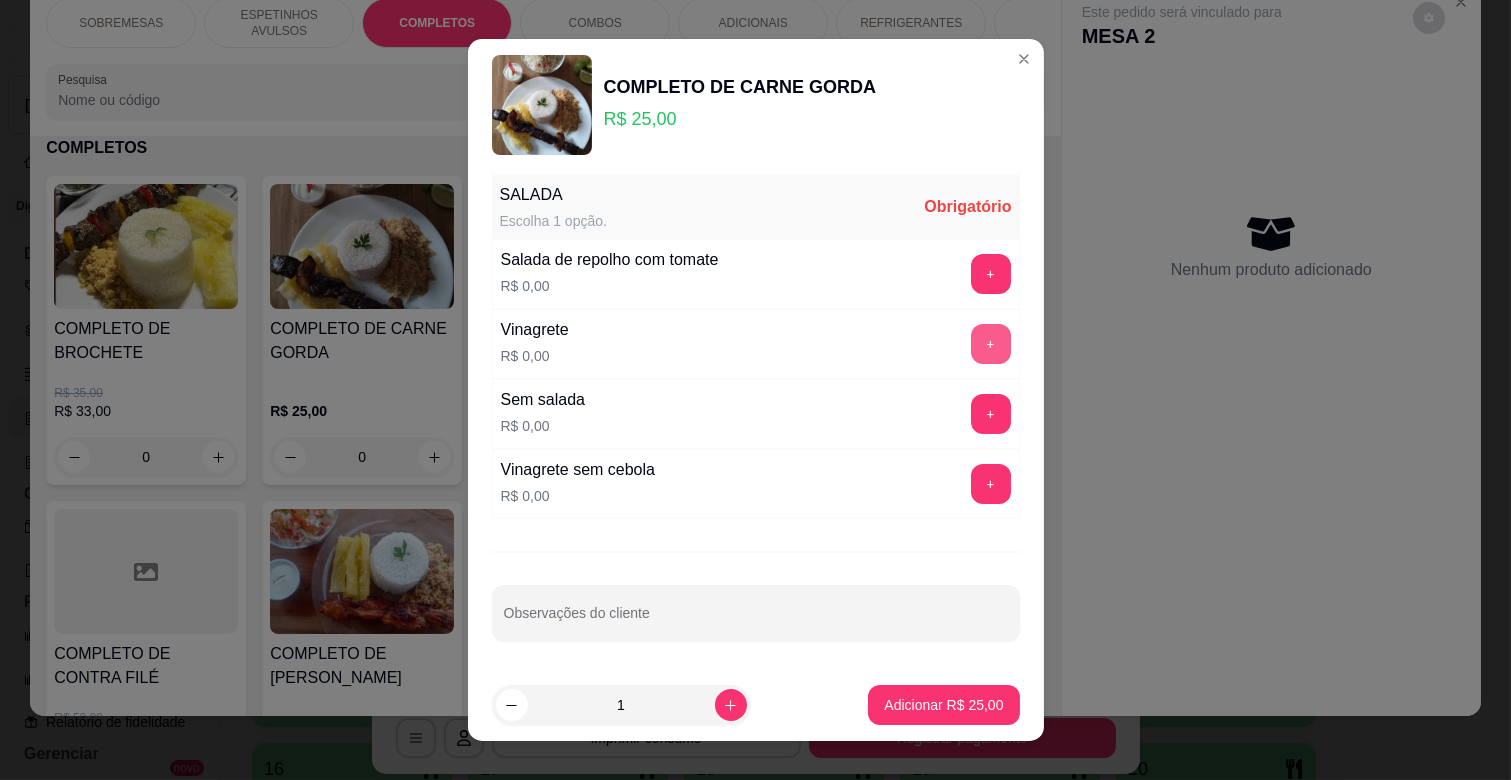 click on "+" at bounding box center [991, 344] 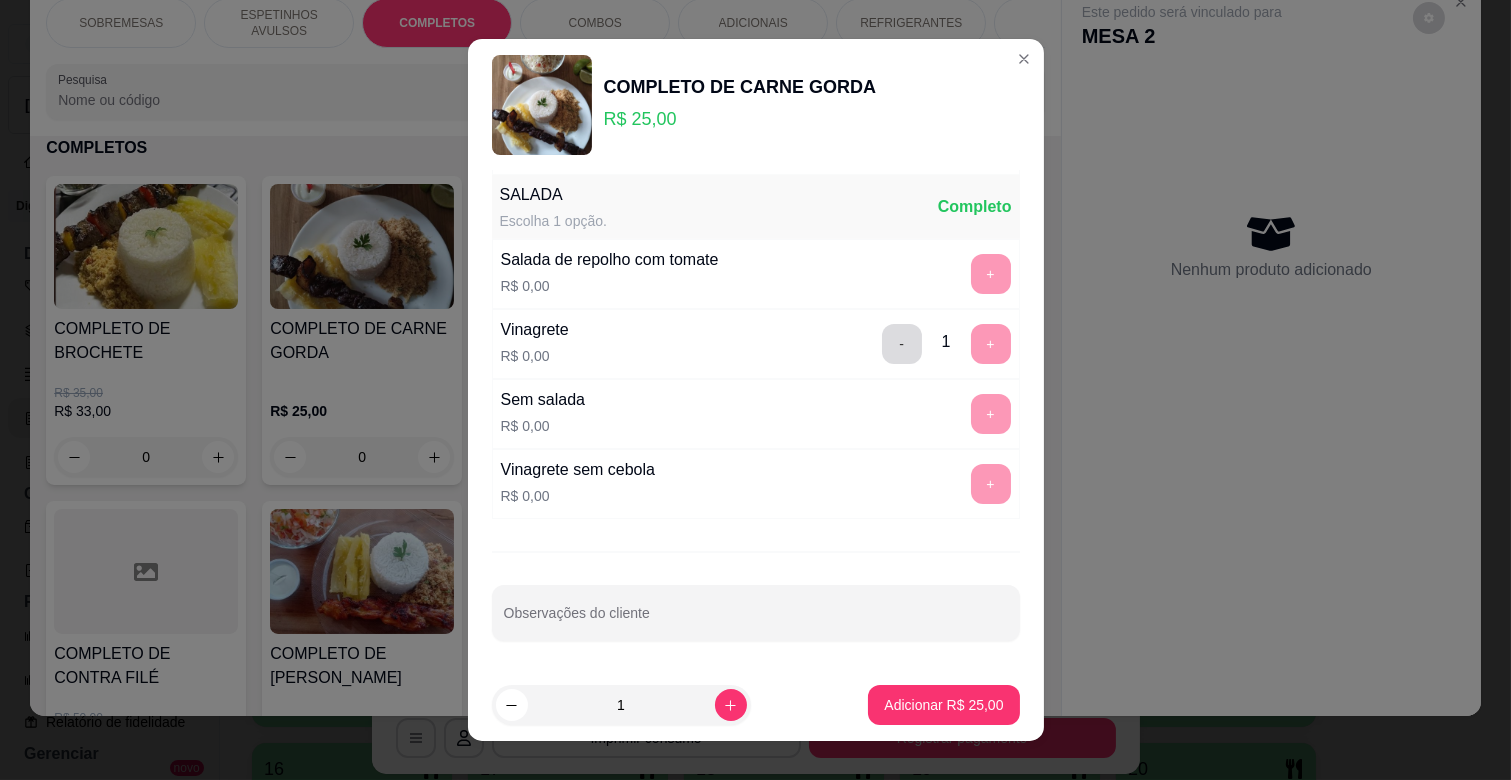 click on "-" at bounding box center [902, 344] 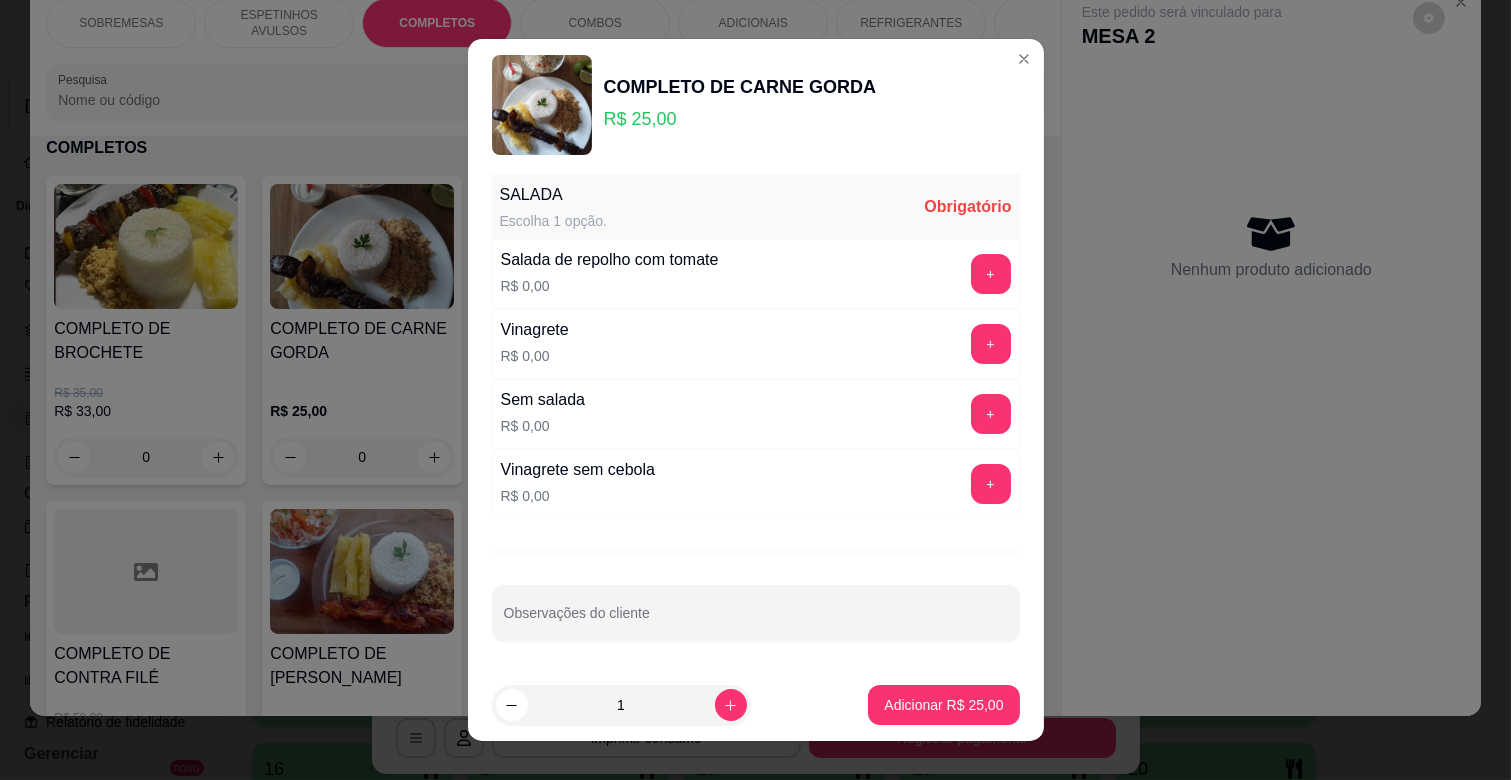 click on "Salada de repolho com tomate  R$ 0,00 +" at bounding box center [756, 274] 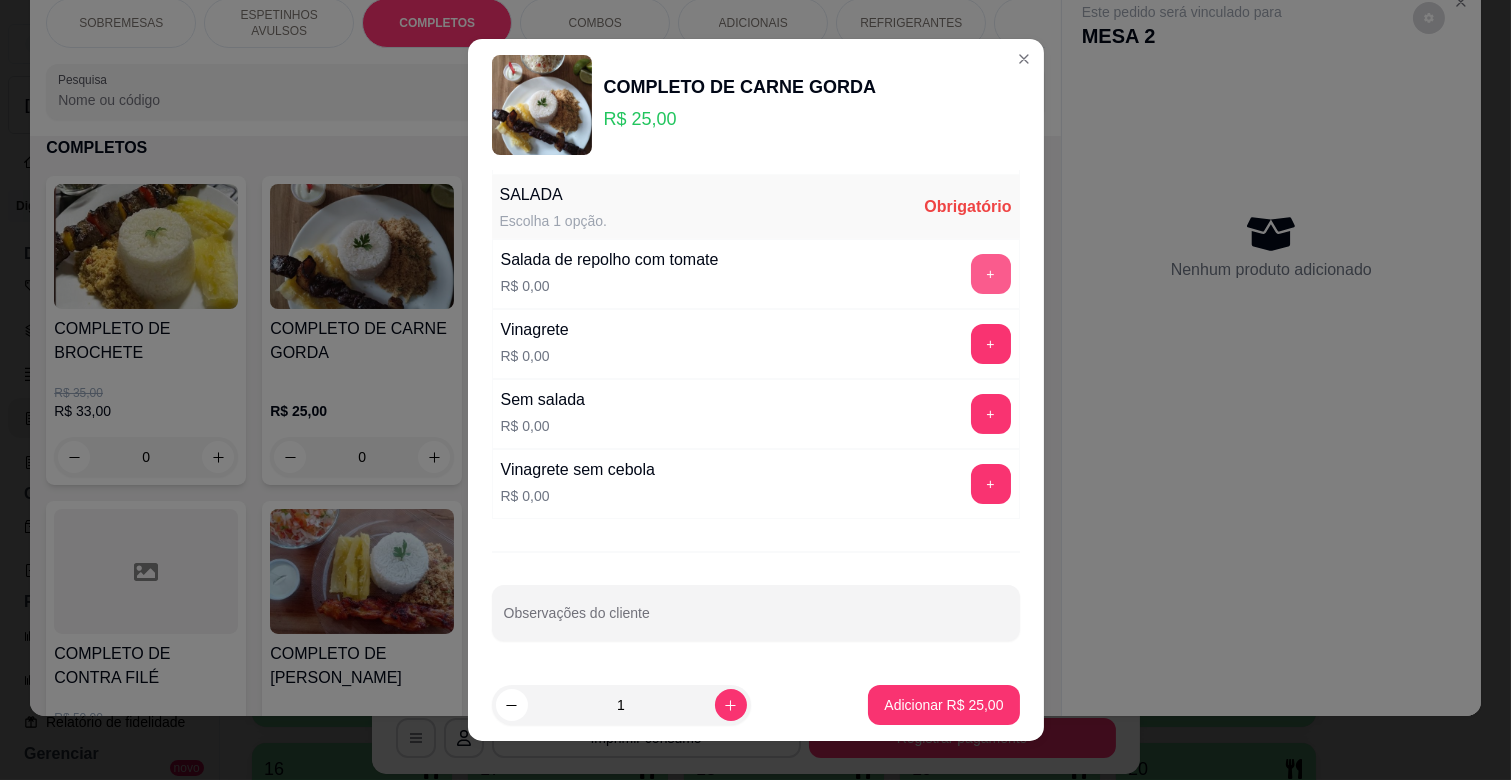 click on "+" at bounding box center (991, 274) 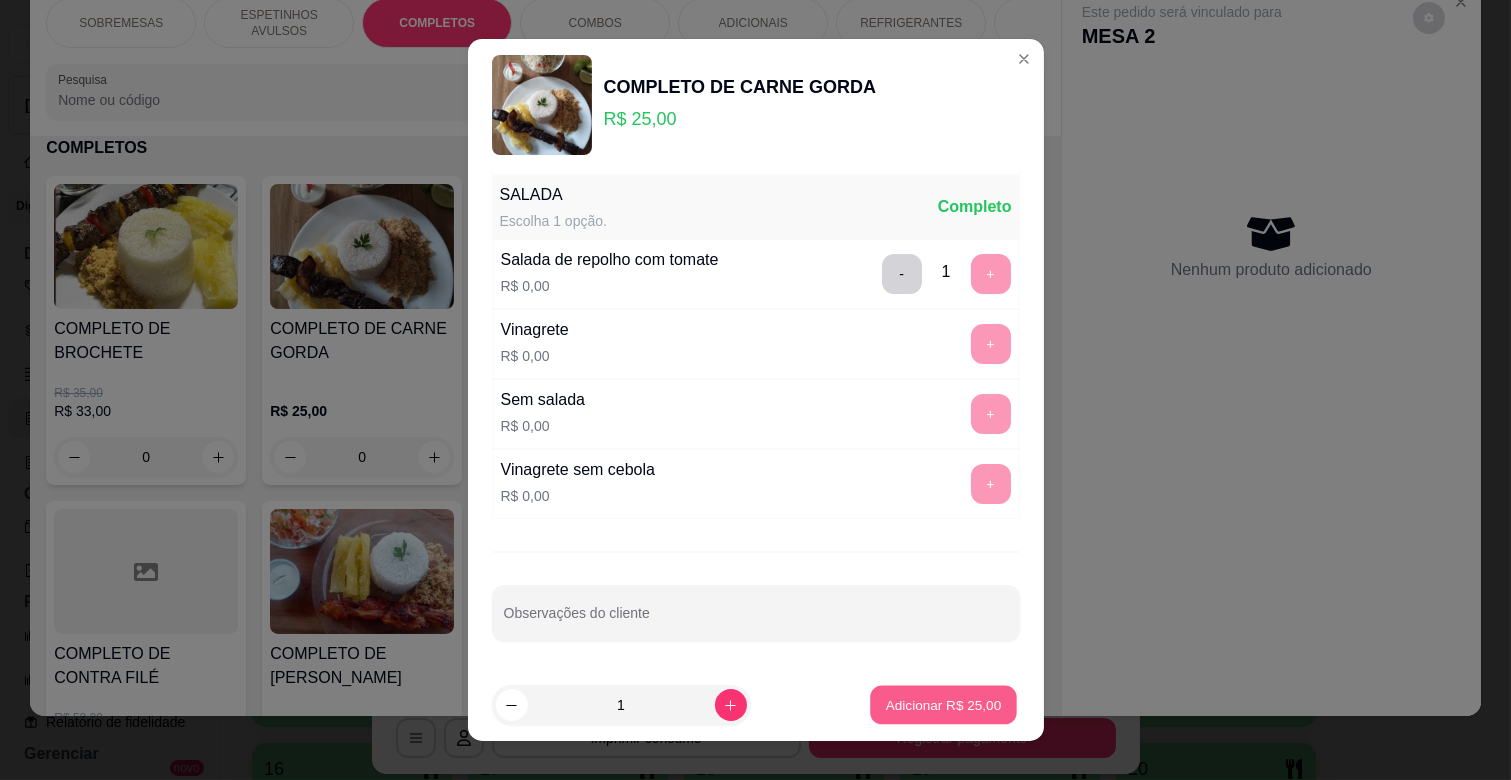 click on "Adicionar   R$ 25,00" at bounding box center [944, 704] 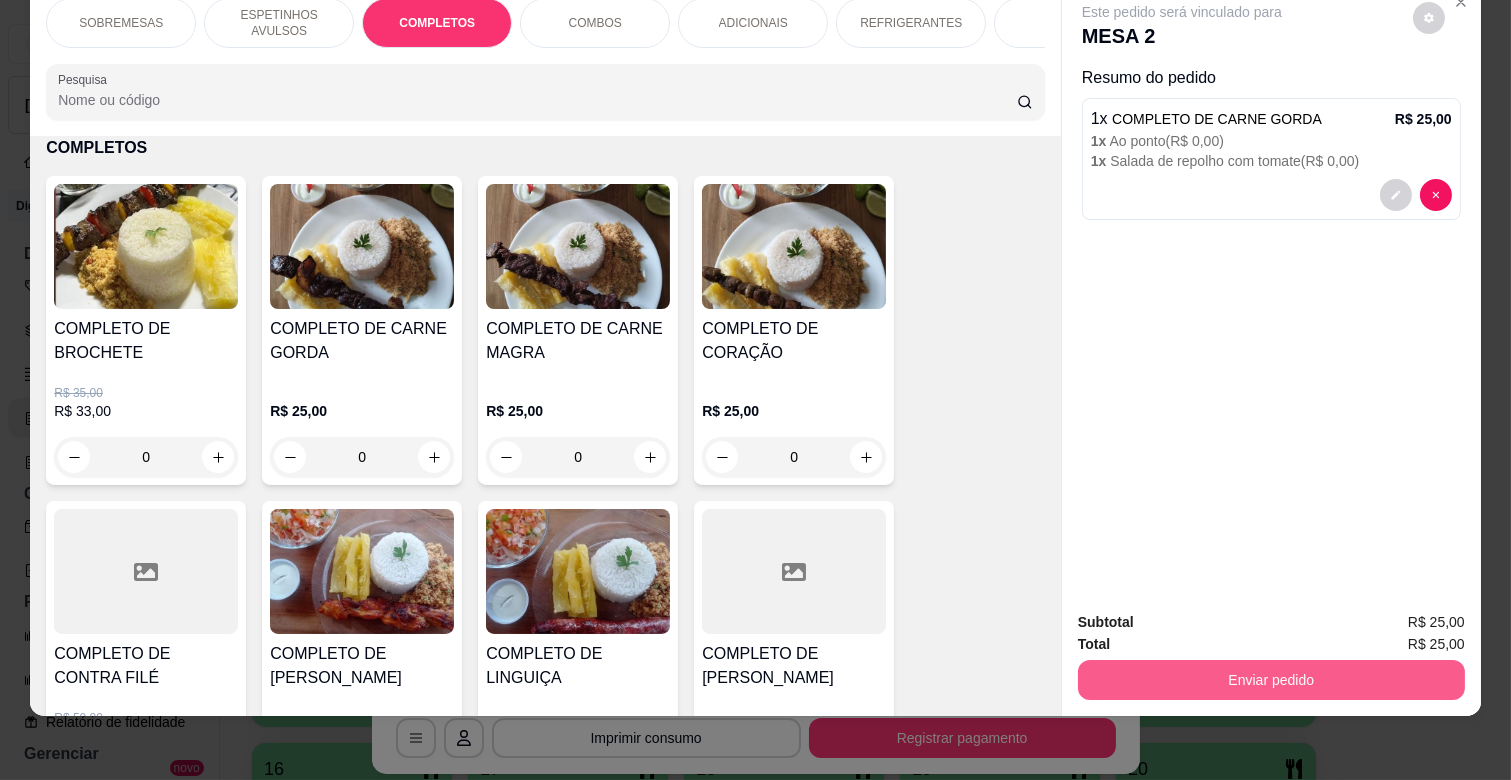 click on "Enviar pedido" at bounding box center [1271, 680] 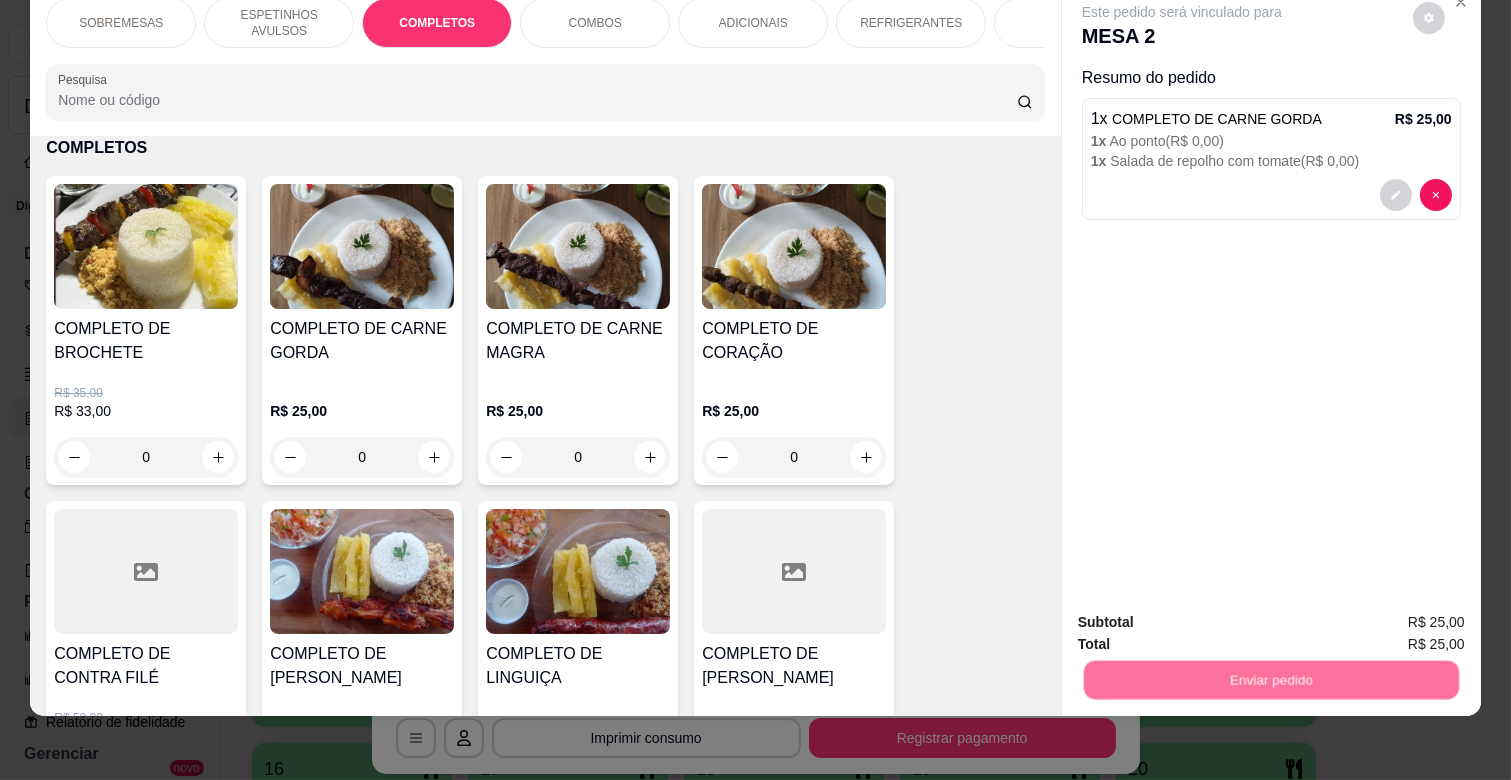 click on "Não registrar e enviar pedido" at bounding box center (1204, 614) 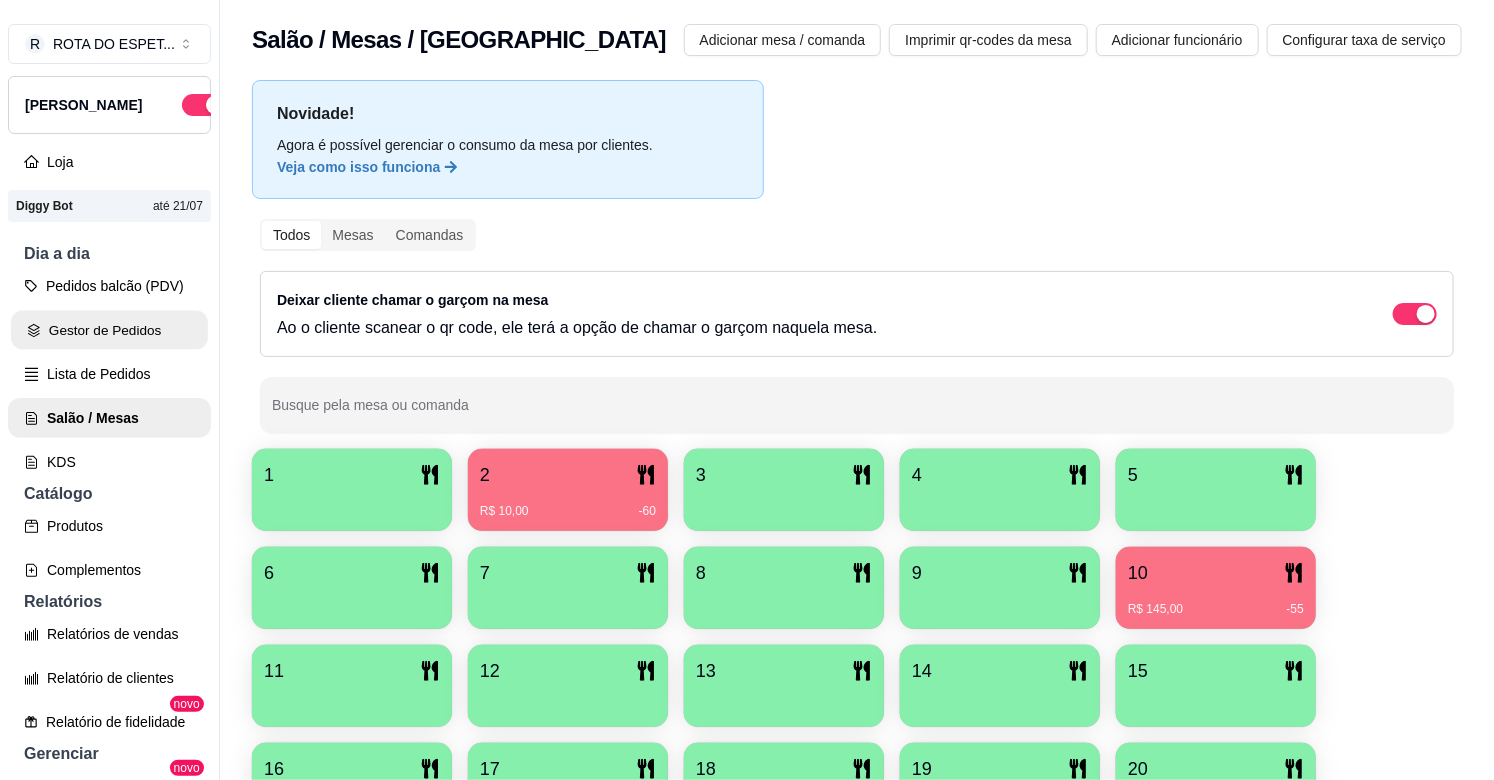 click on "Gestor de Pedidos" at bounding box center [109, 330] 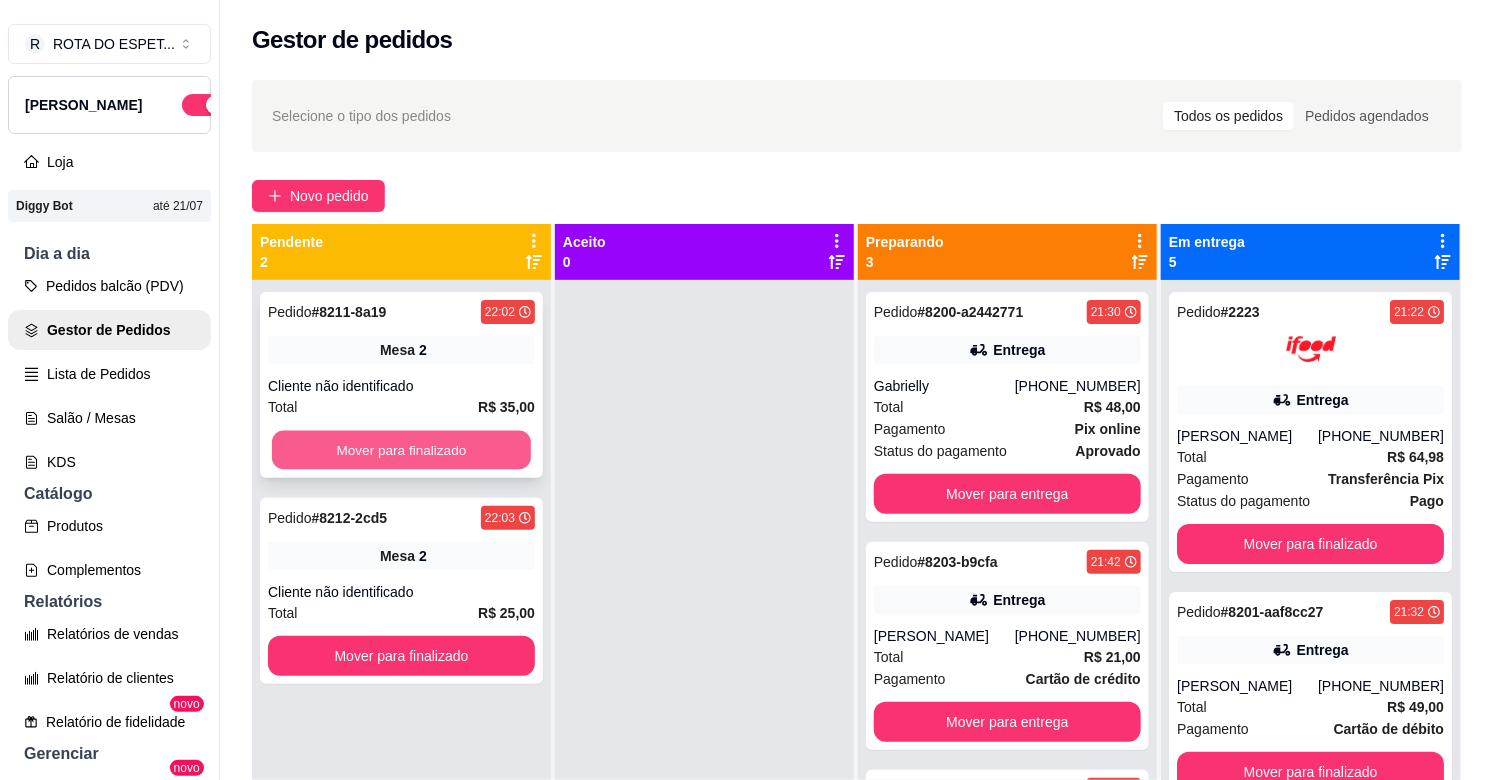 click on "Mover para finalizado" at bounding box center [401, 450] 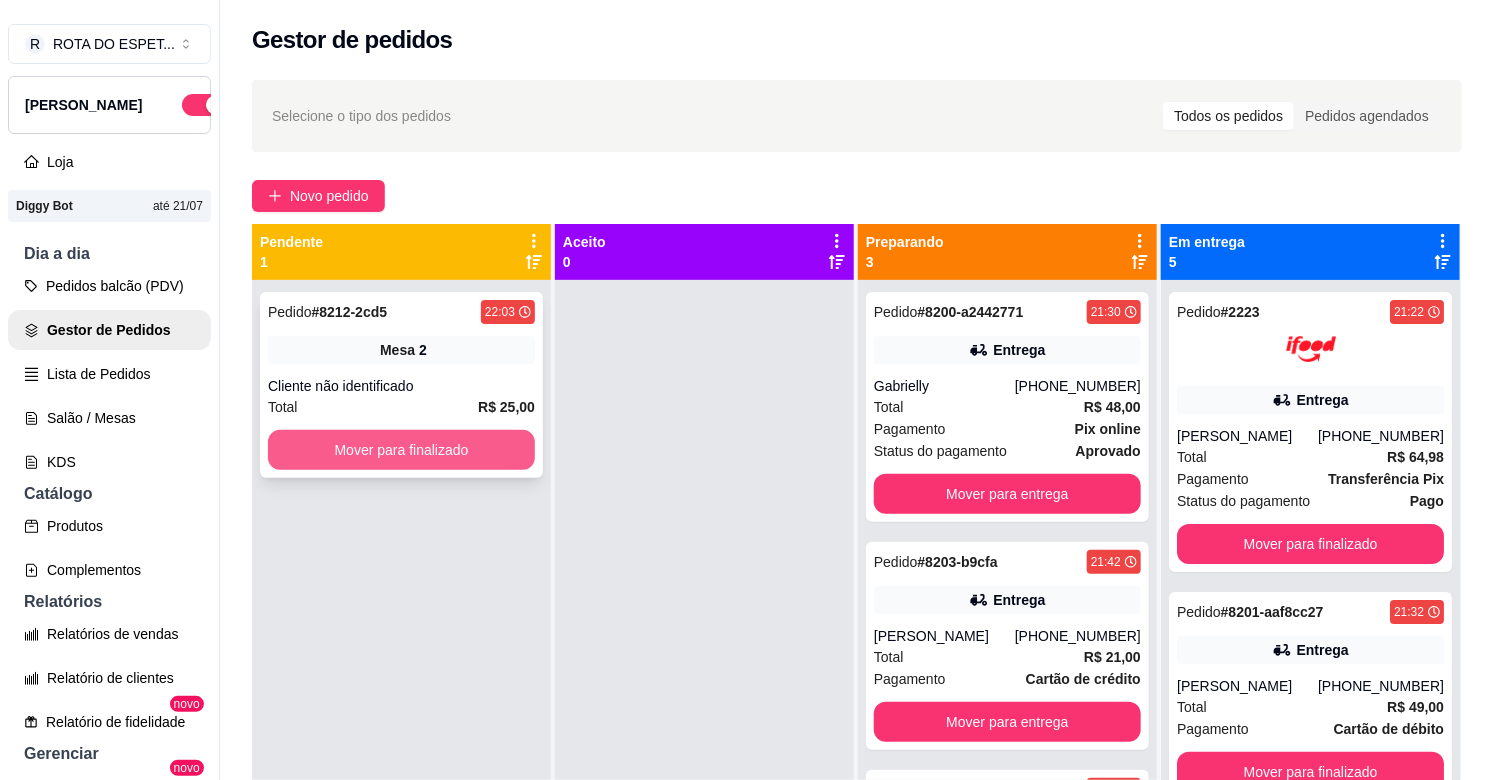 click on "Mover para finalizado" at bounding box center [401, 450] 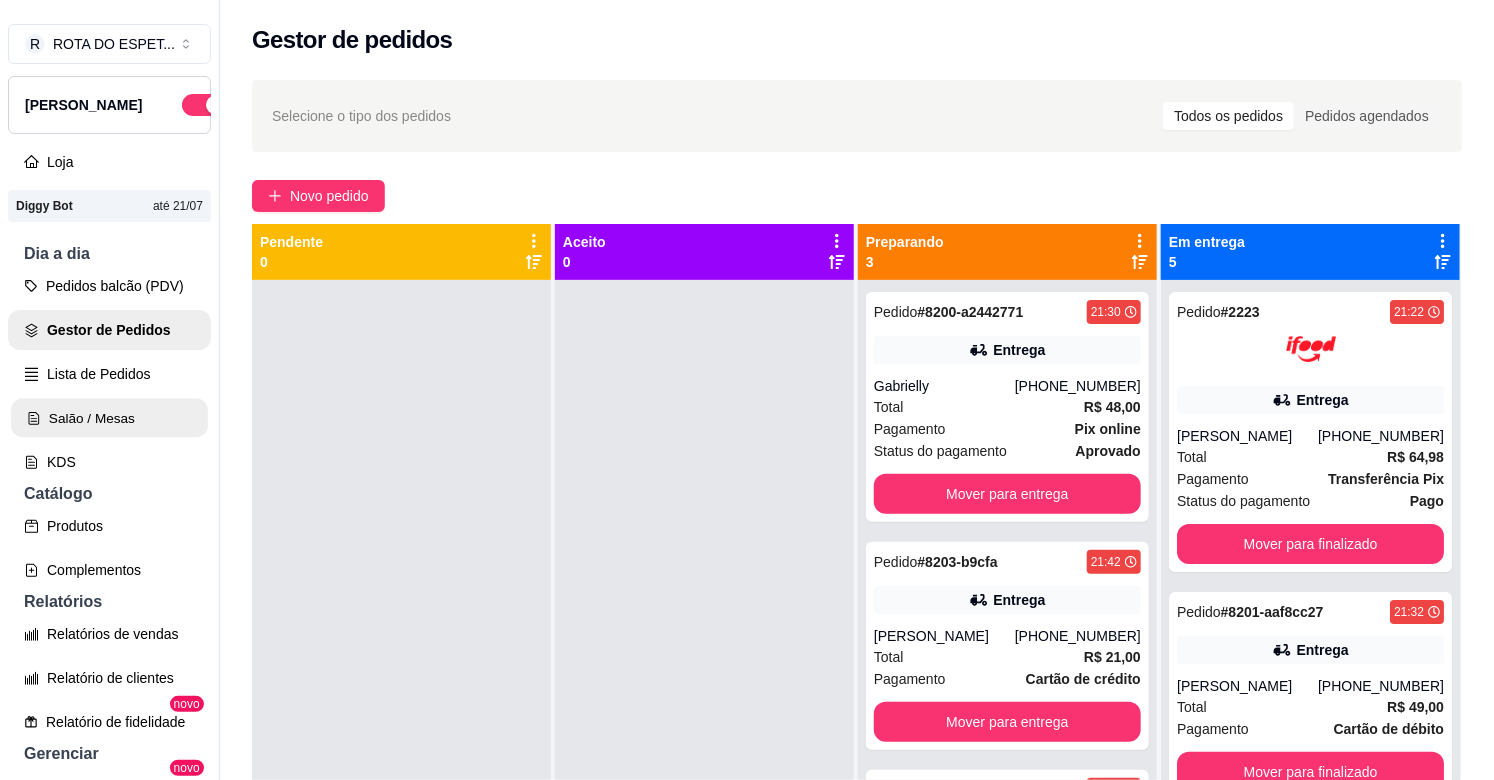 click on "Salão / Mesas" at bounding box center [109, 418] 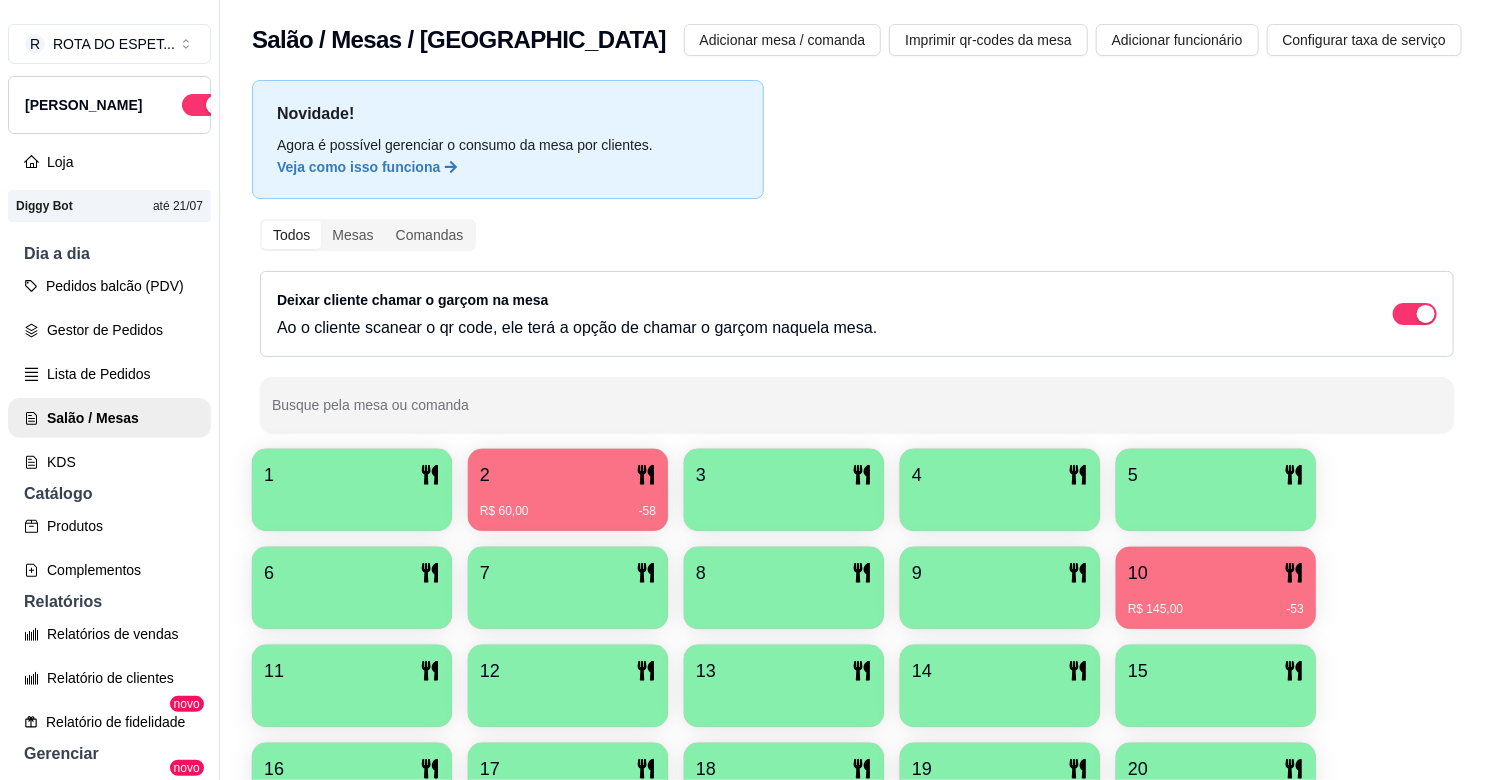 click on "R$ 145,00 -53" at bounding box center [1216, 602] 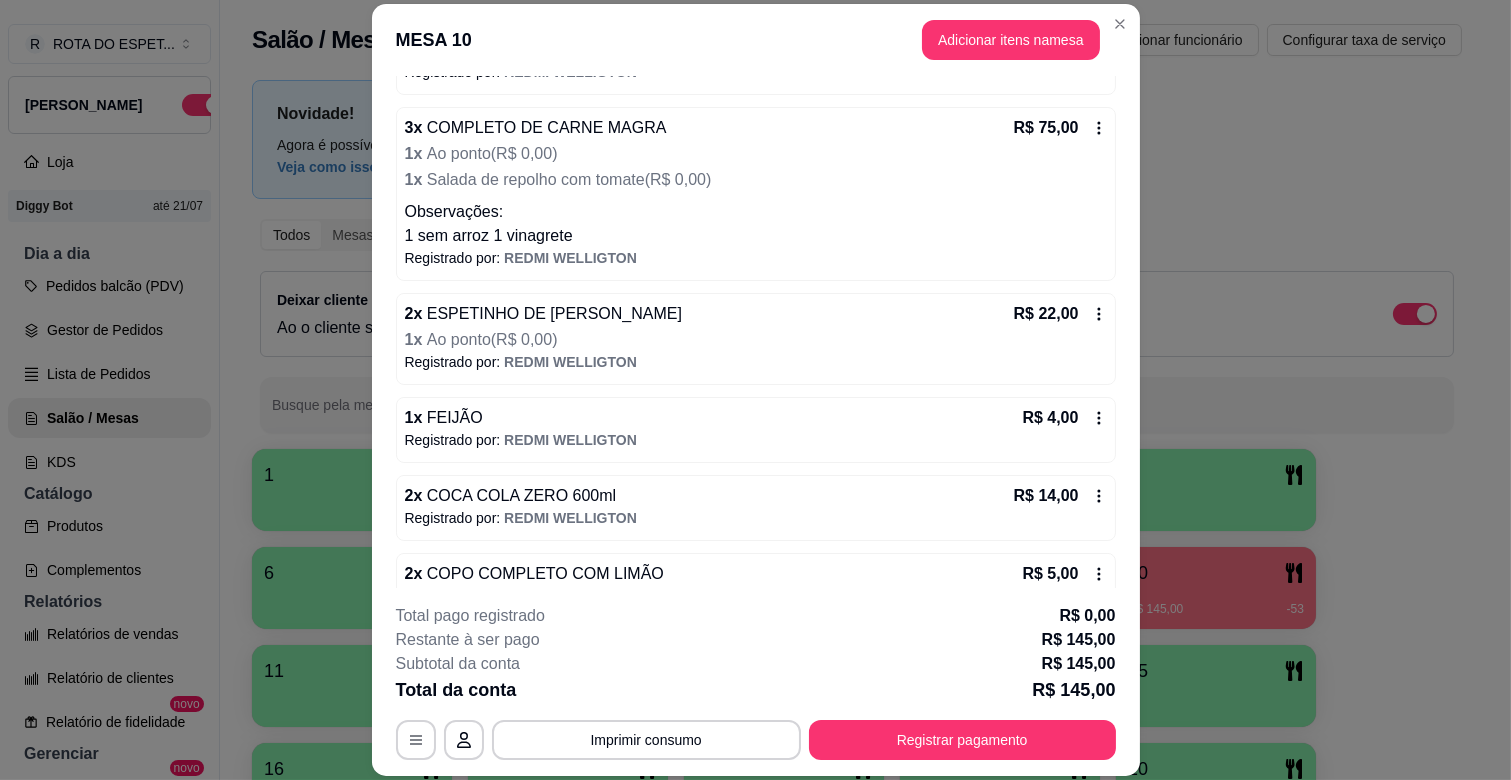 scroll, scrollTop: 327, scrollLeft: 0, axis: vertical 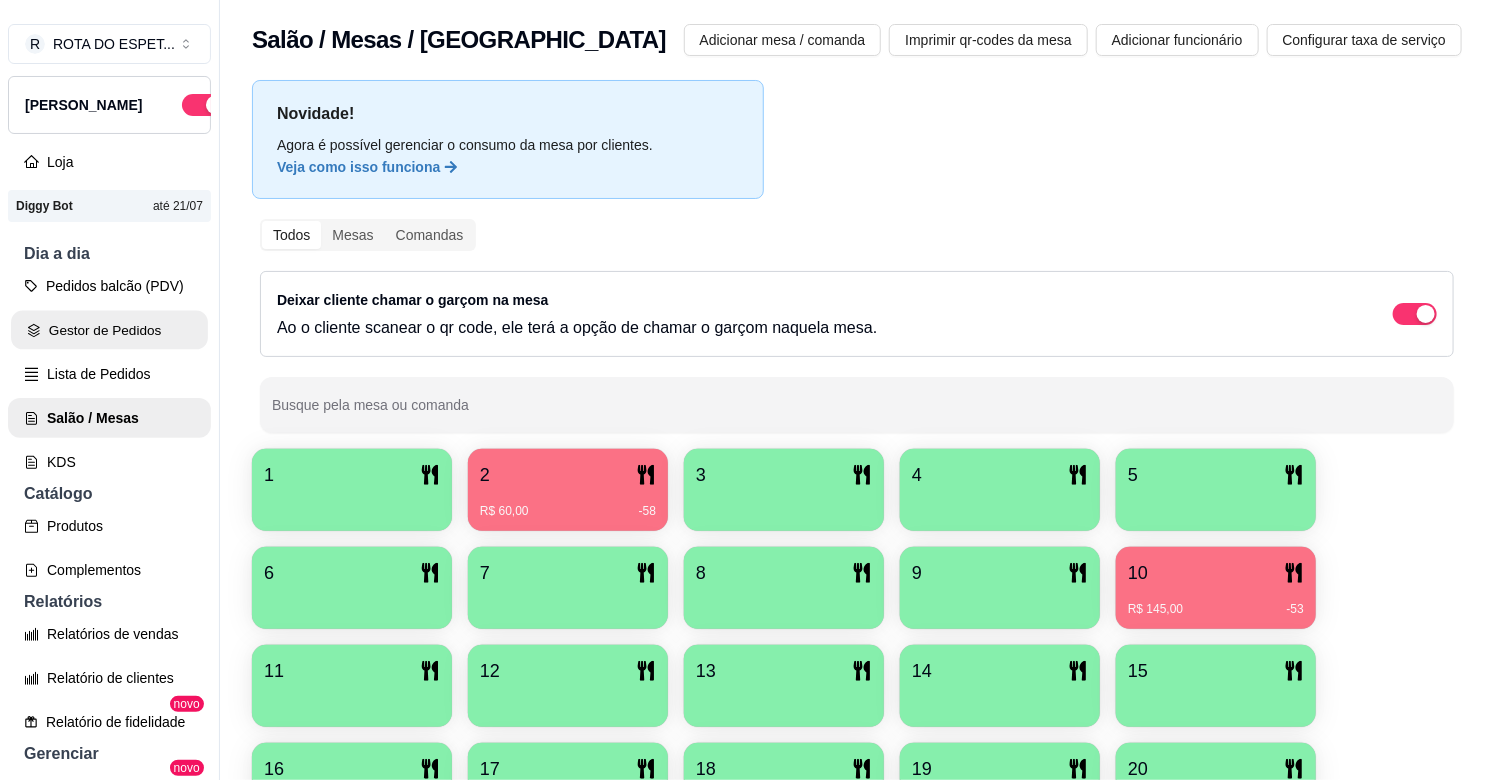click on "Gestor de Pedidos" at bounding box center [109, 330] 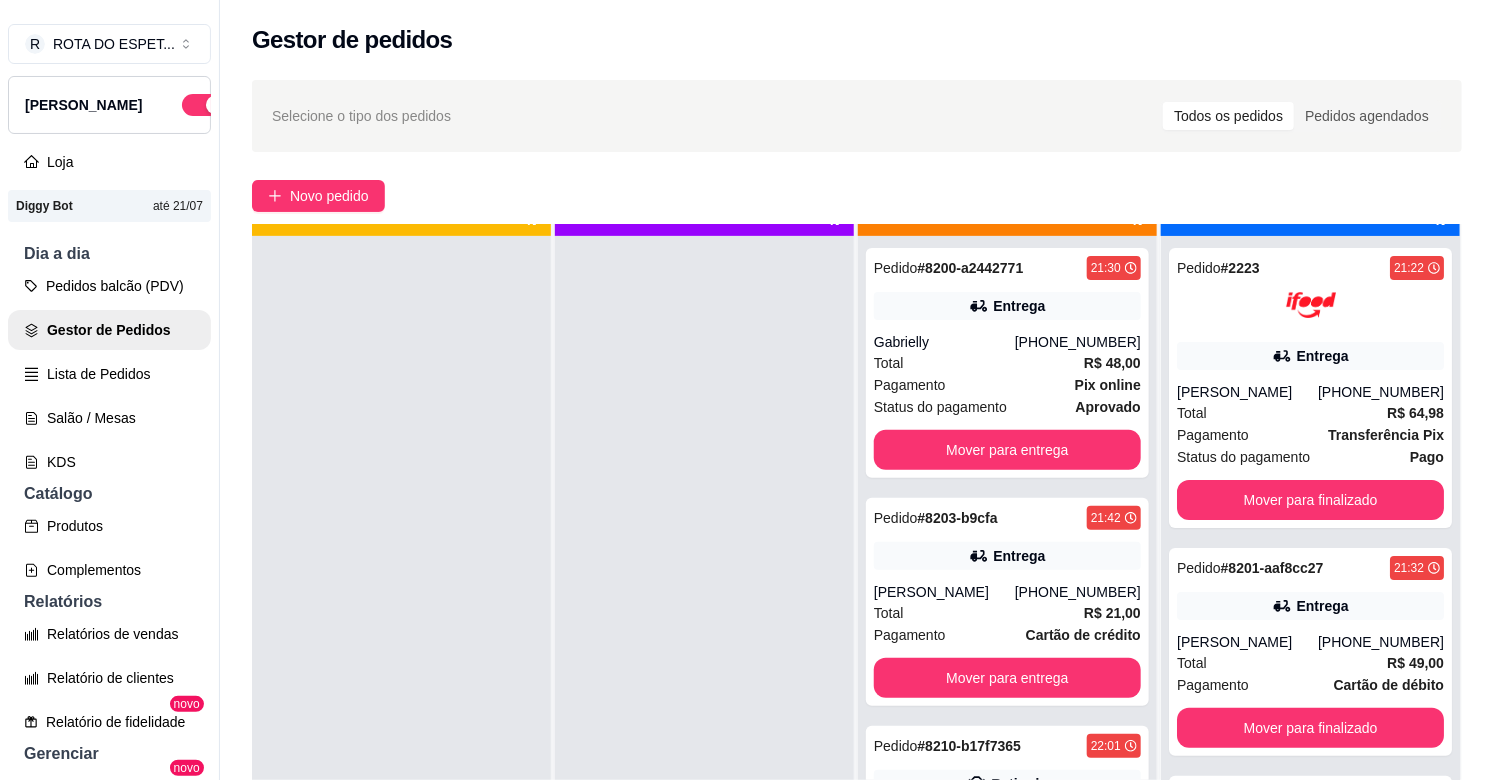scroll, scrollTop: 55, scrollLeft: 0, axis: vertical 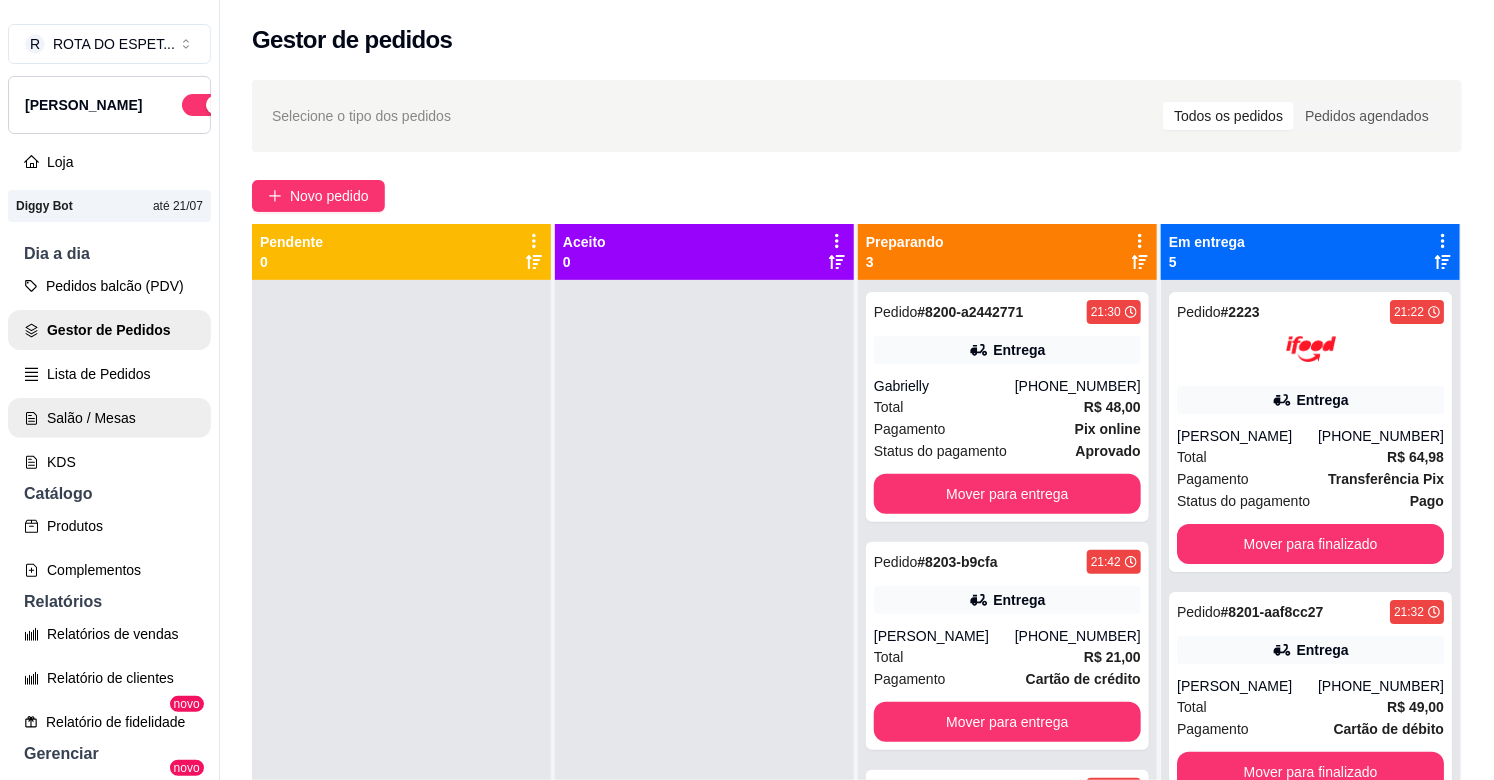 click on "Salão / Mesas" at bounding box center (109, 418) 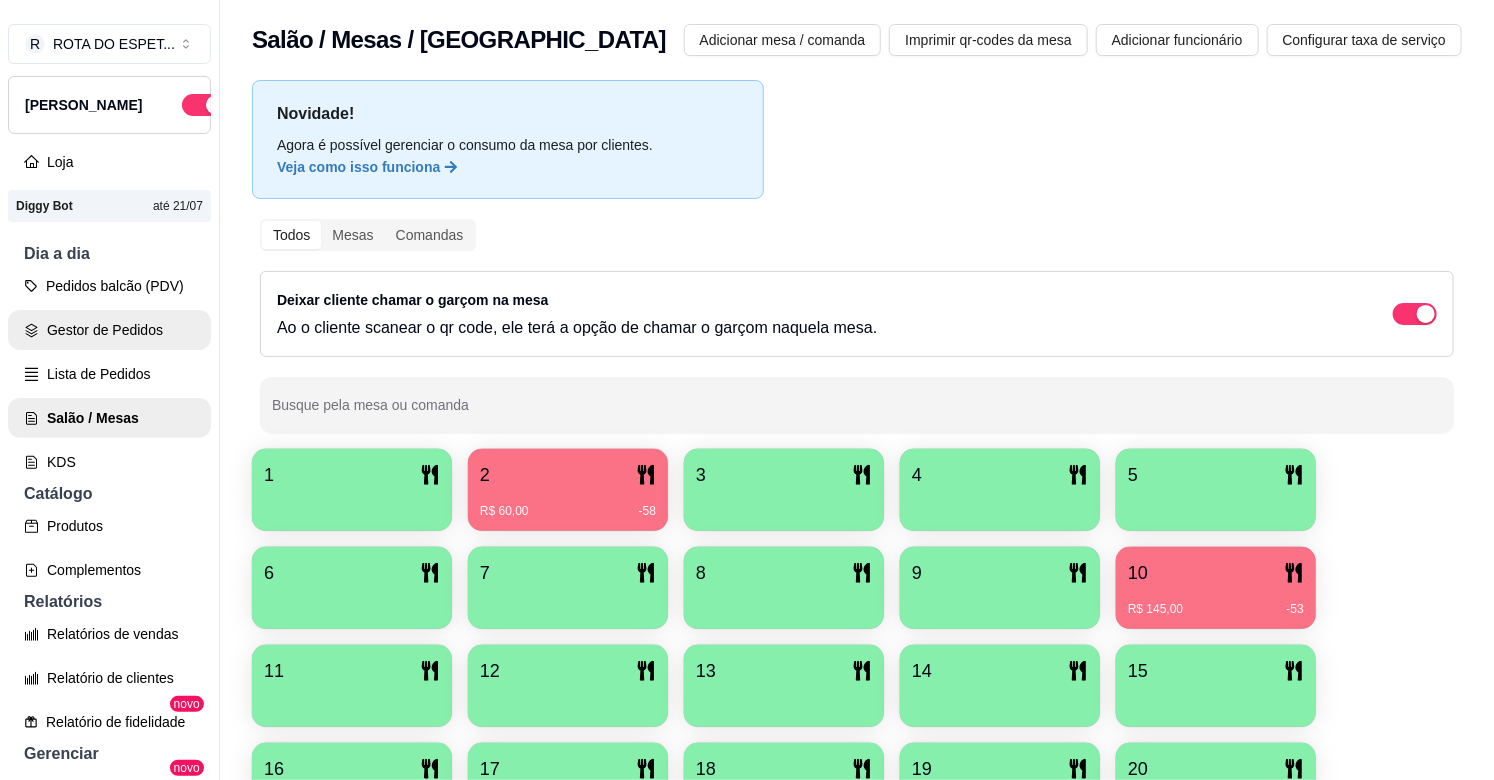 click on "Gestor de Pedidos" at bounding box center [109, 330] 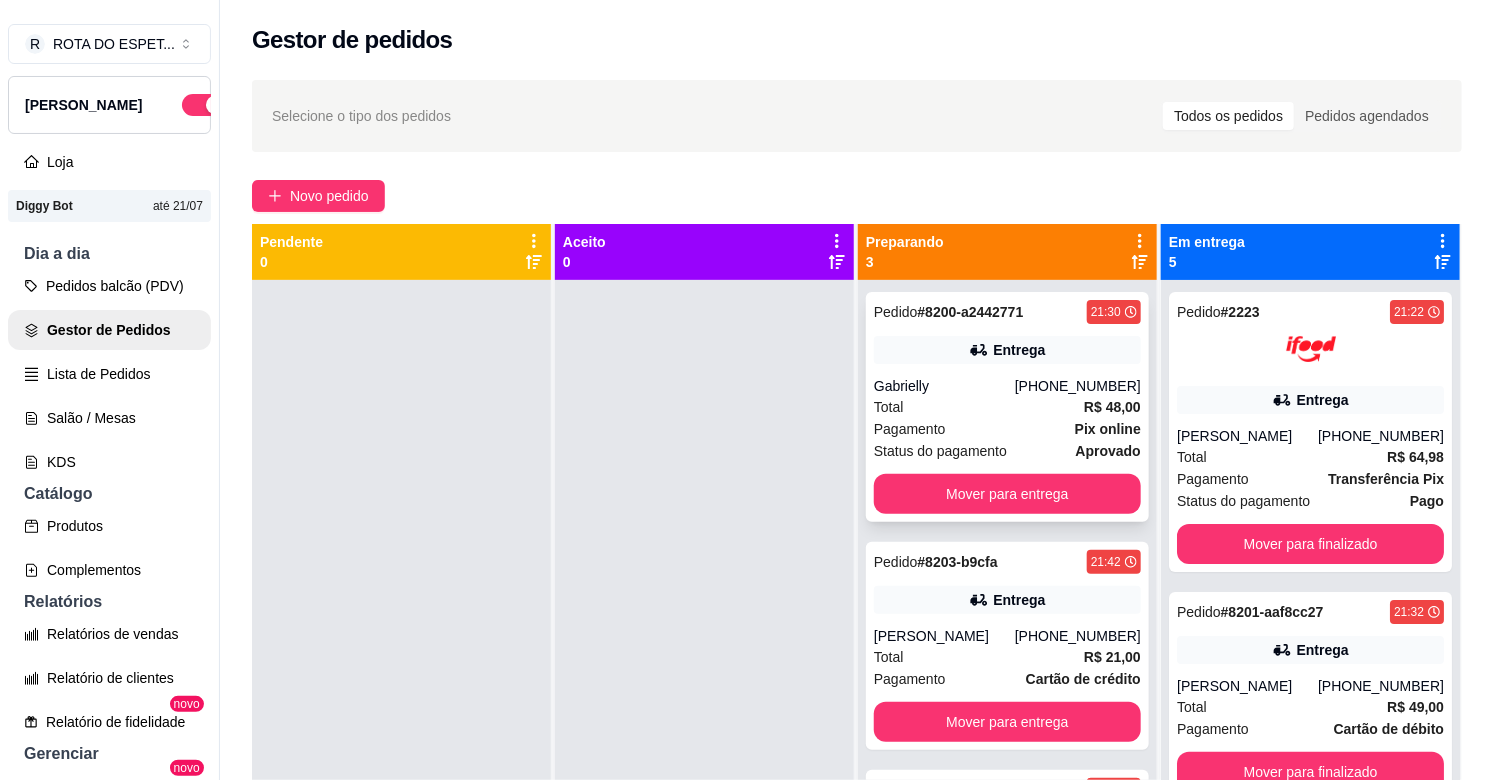 scroll, scrollTop: 55, scrollLeft: 0, axis: vertical 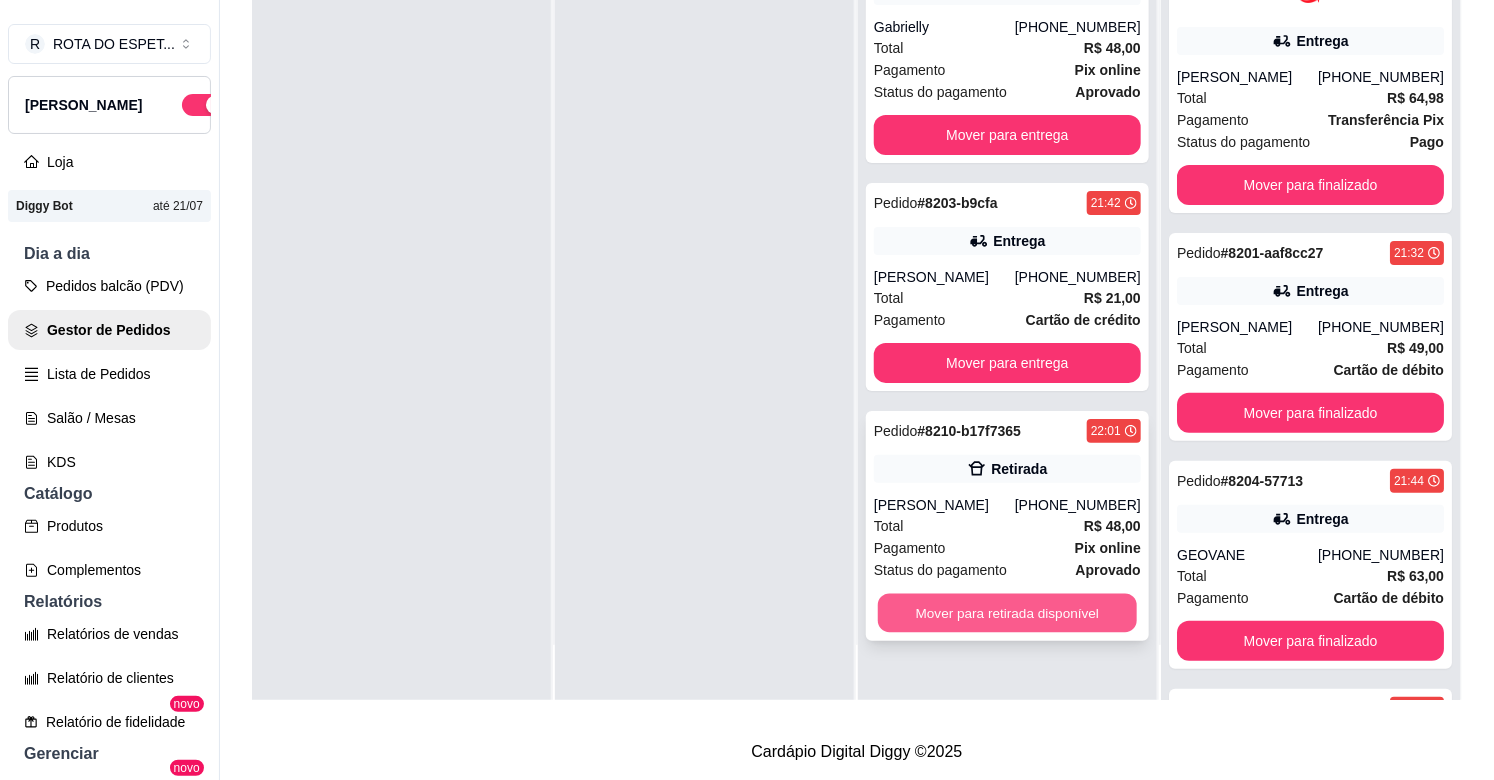 click on "Mover para retirada disponível" at bounding box center [1007, 613] 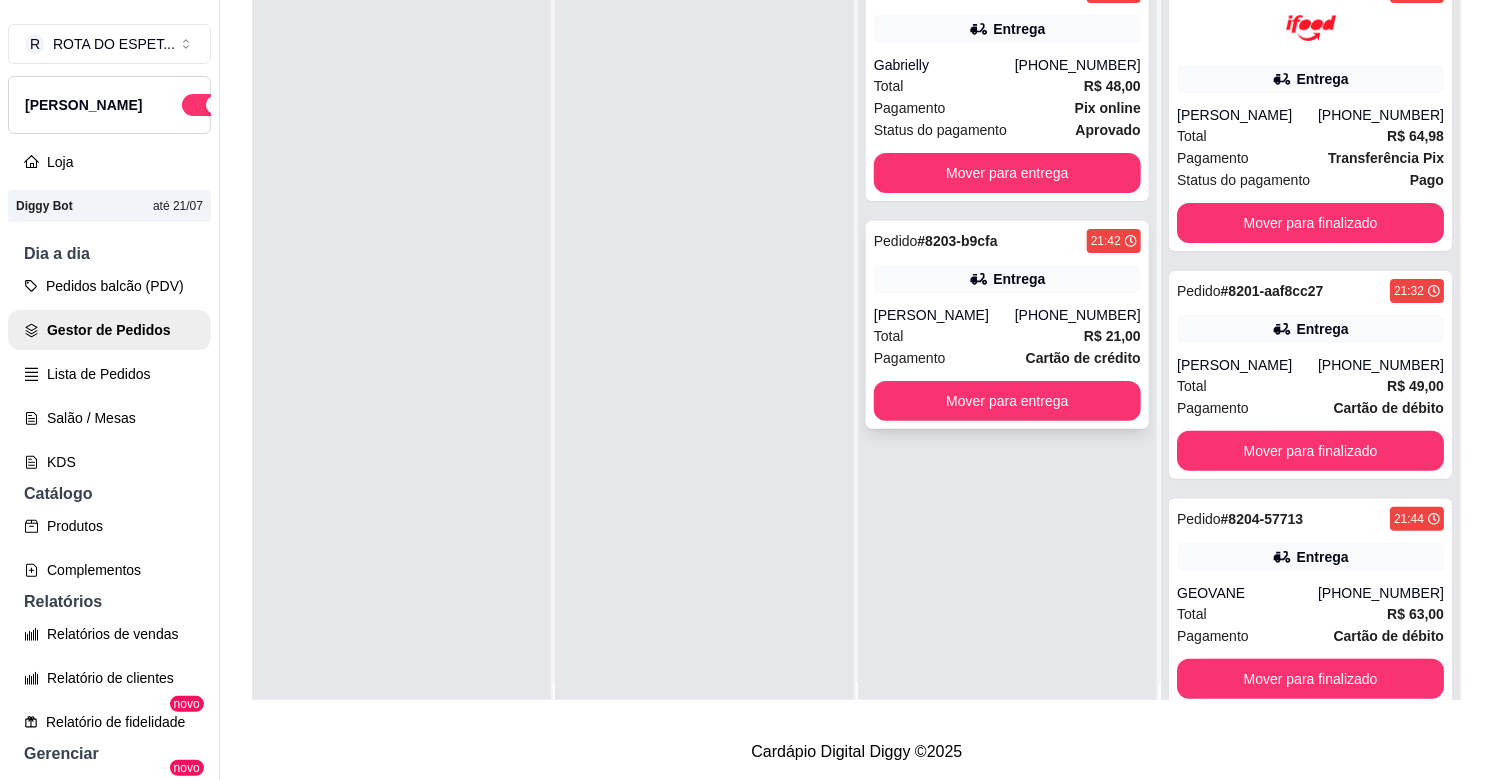 scroll, scrollTop: 0, scrollLeft: 0, axis: both 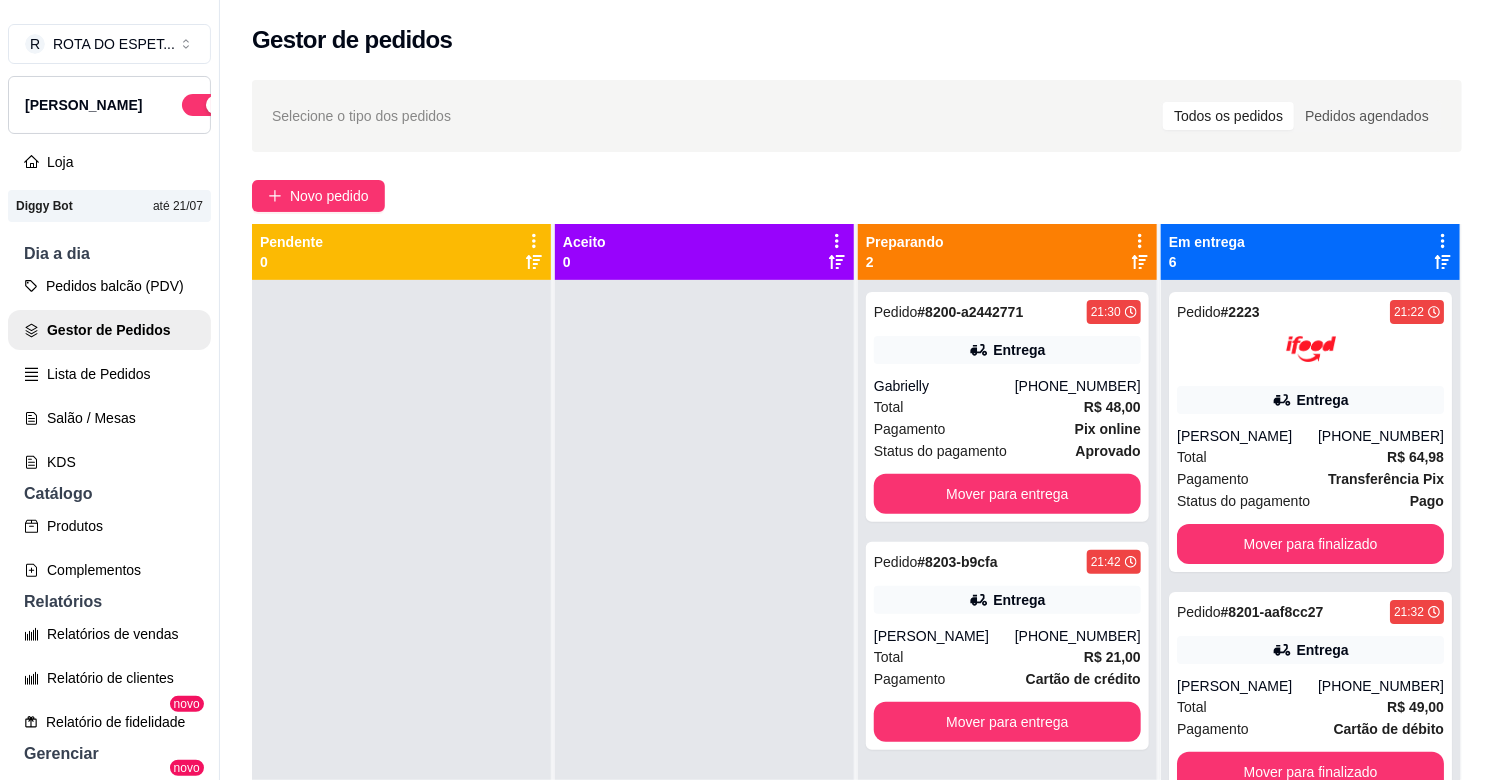 click at bounding box center (704, 670) 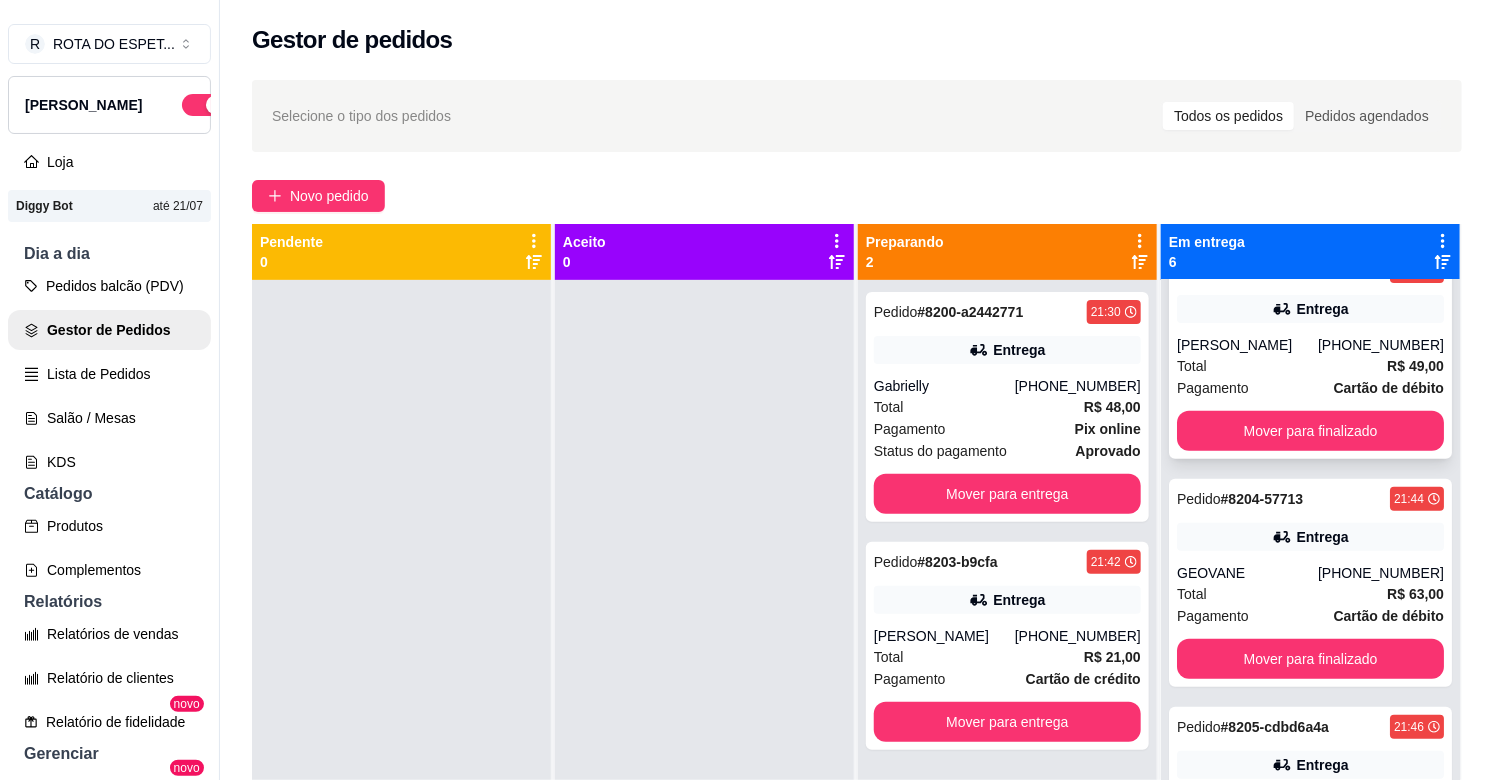 scroll, scrollTop: 743, scrollLeft: 0, axis: vertical 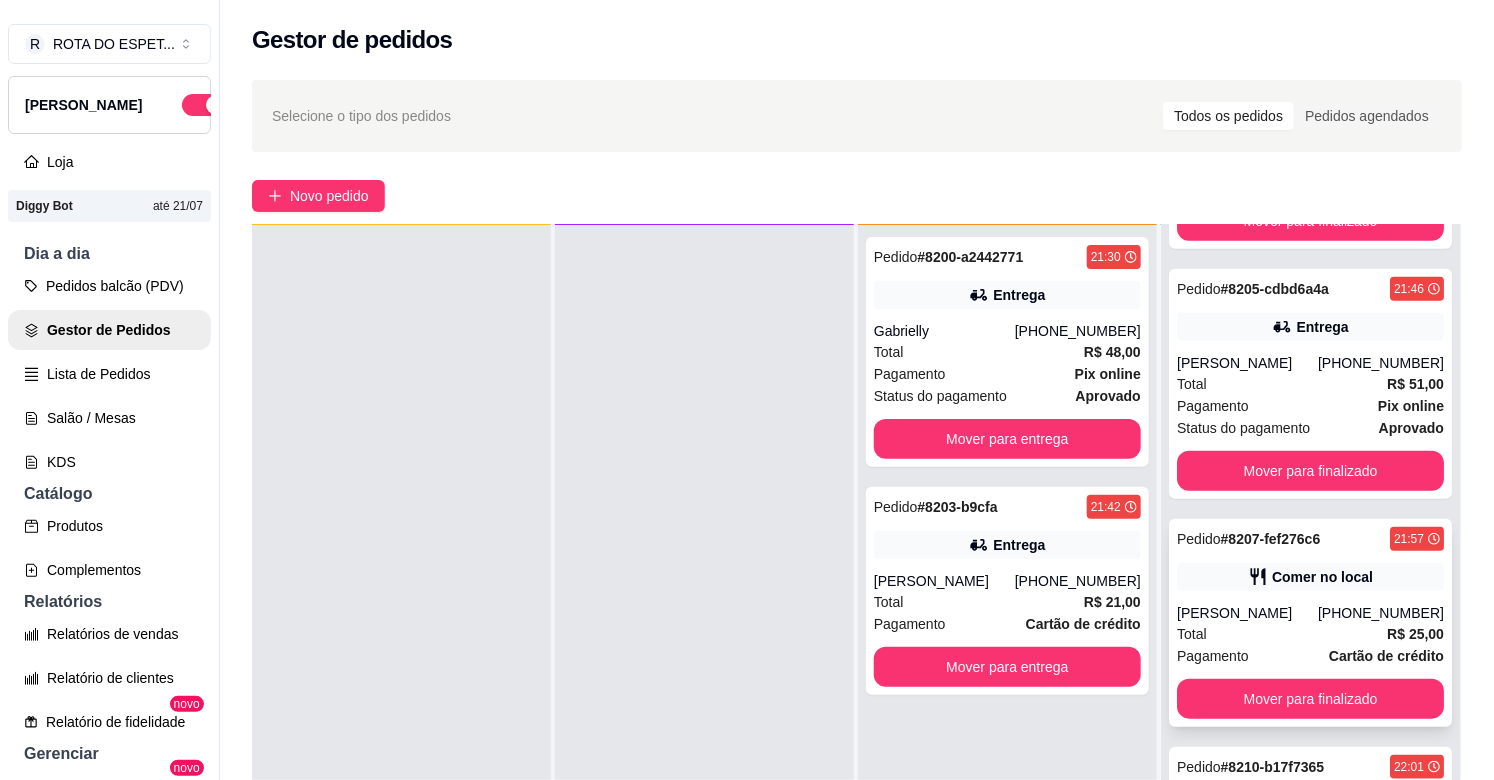 click on "Pedido  # 8207-fef276c6 21:57 Comer no local Fernanda  [PHONE_NUMBER] Total R$ 25,00 Pagamento Cartão de crédito Mover para finalizado" at bounding box center [1310, 623] 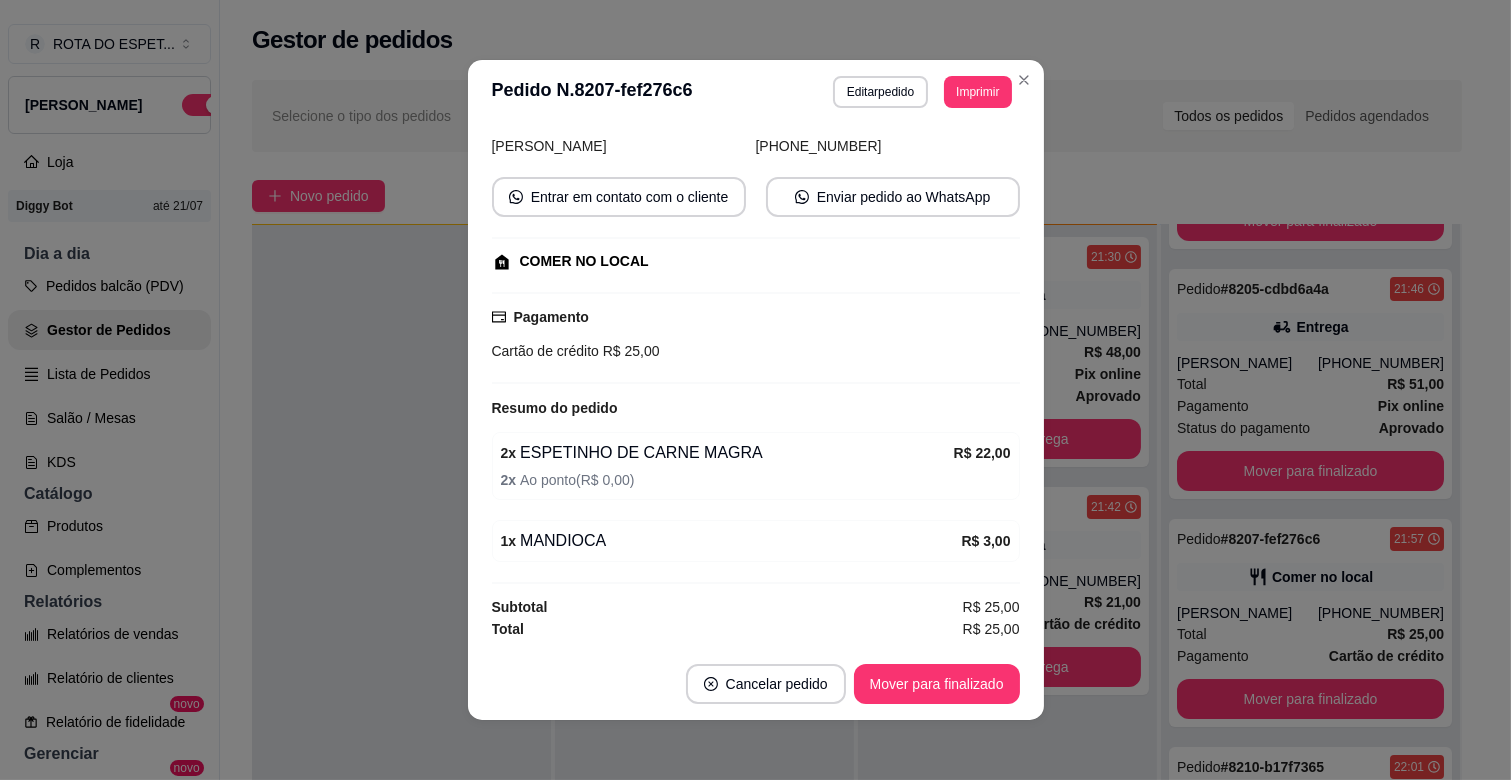 scroll, scrollTop: 144, scrollLeft: 0, axis: vertical 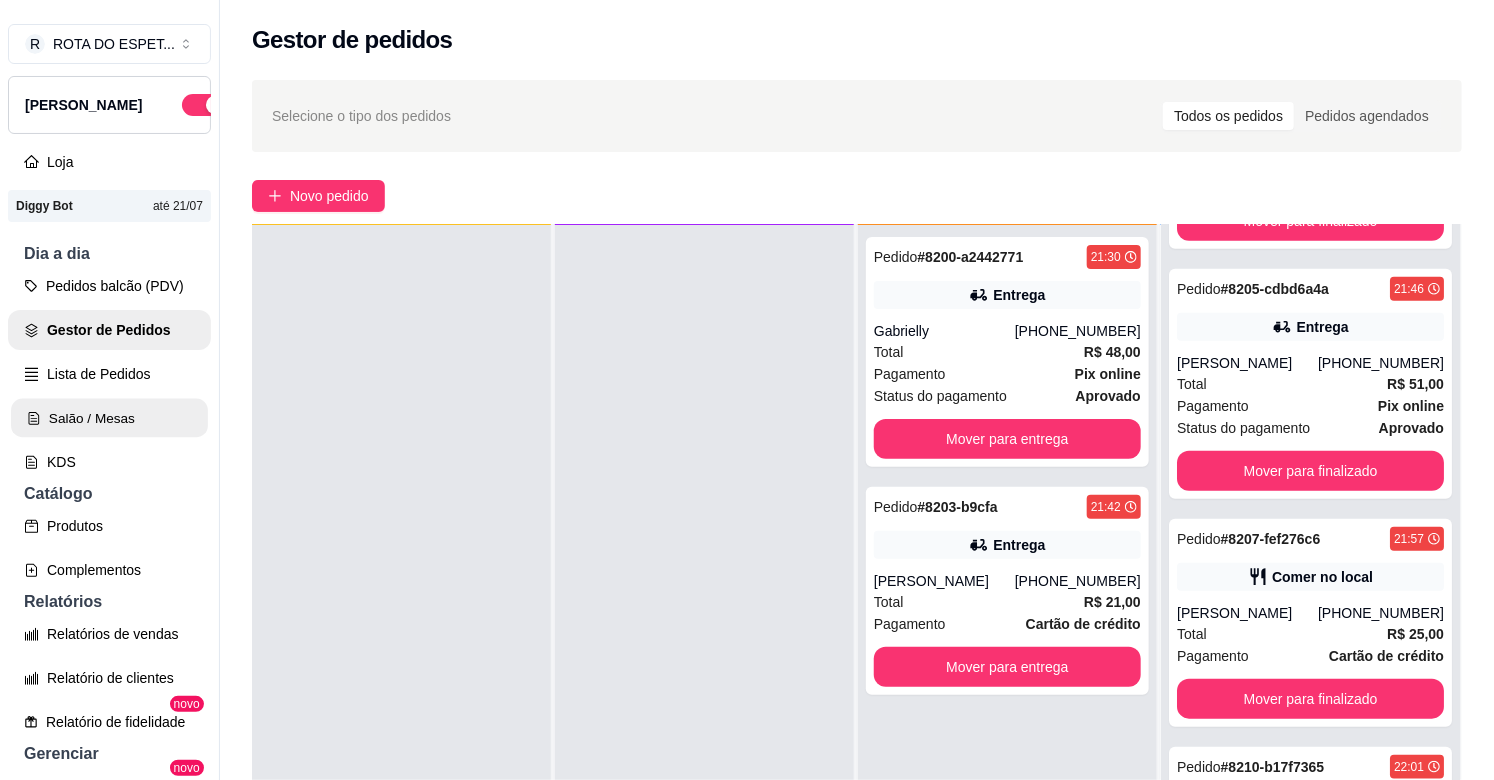 click on "Salão / Mesas" at bounding box center (109, 418) 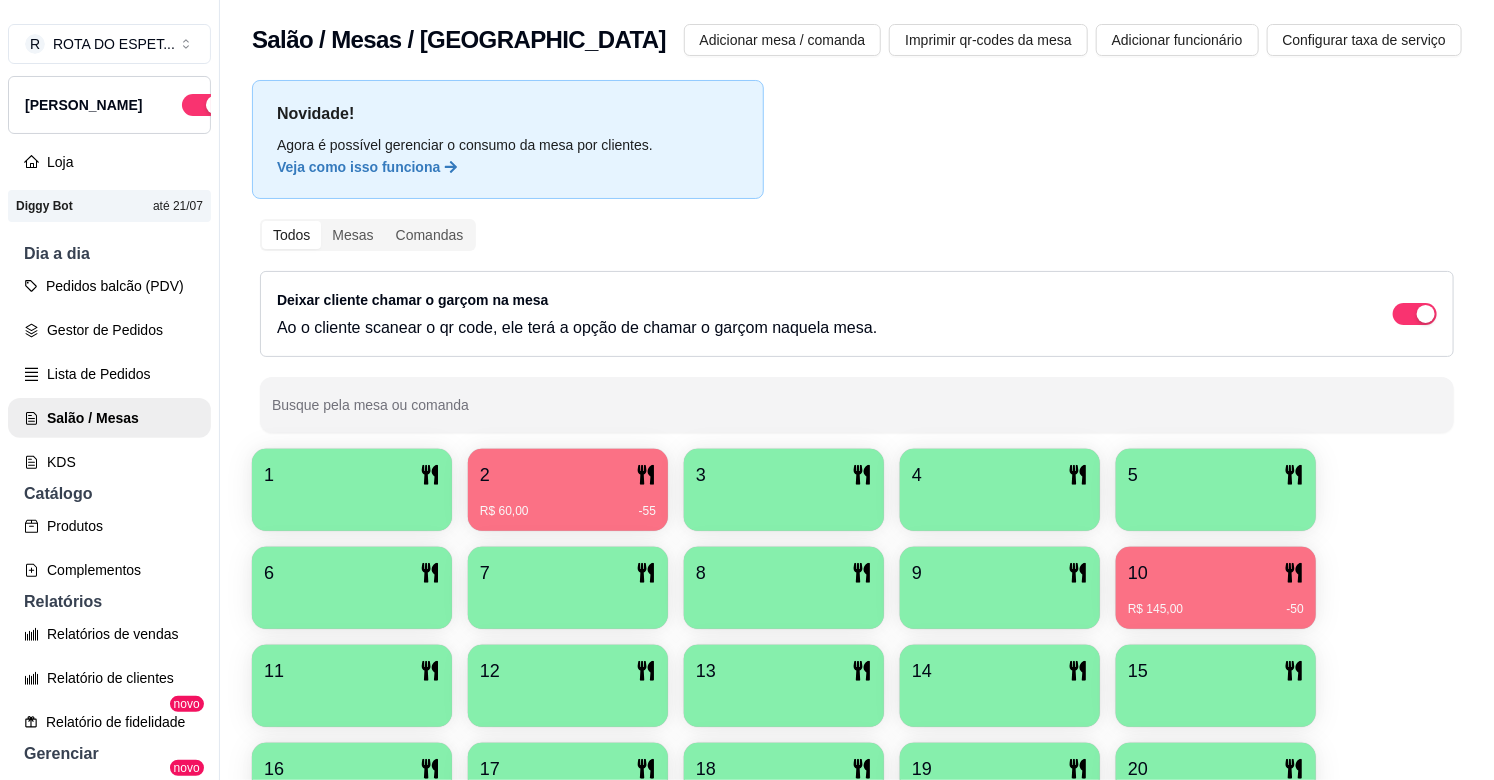 click on "7" at bounding box center [568, 573] 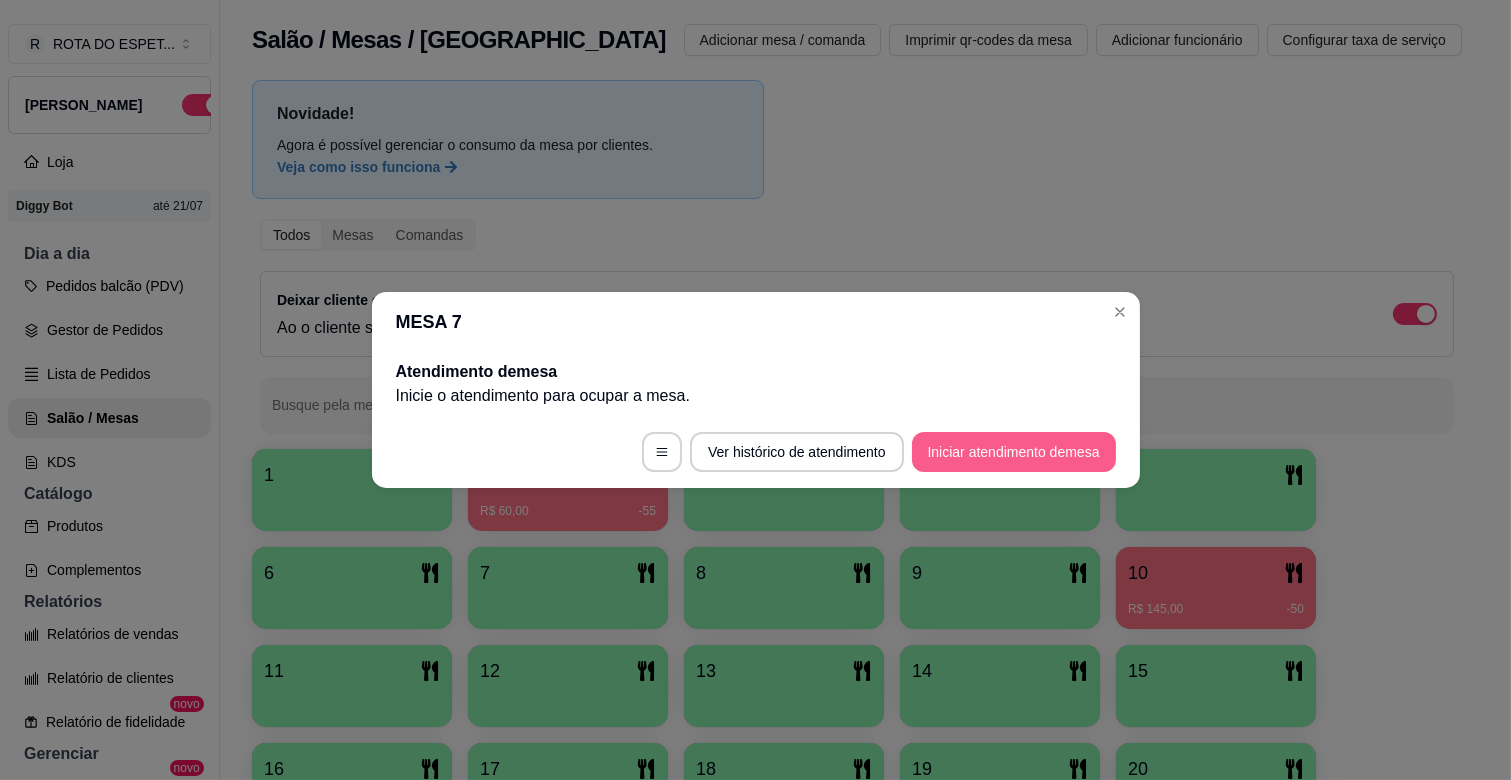 click on "Iniciar atendimento de  mesa" at bounding box center [1014, 452] 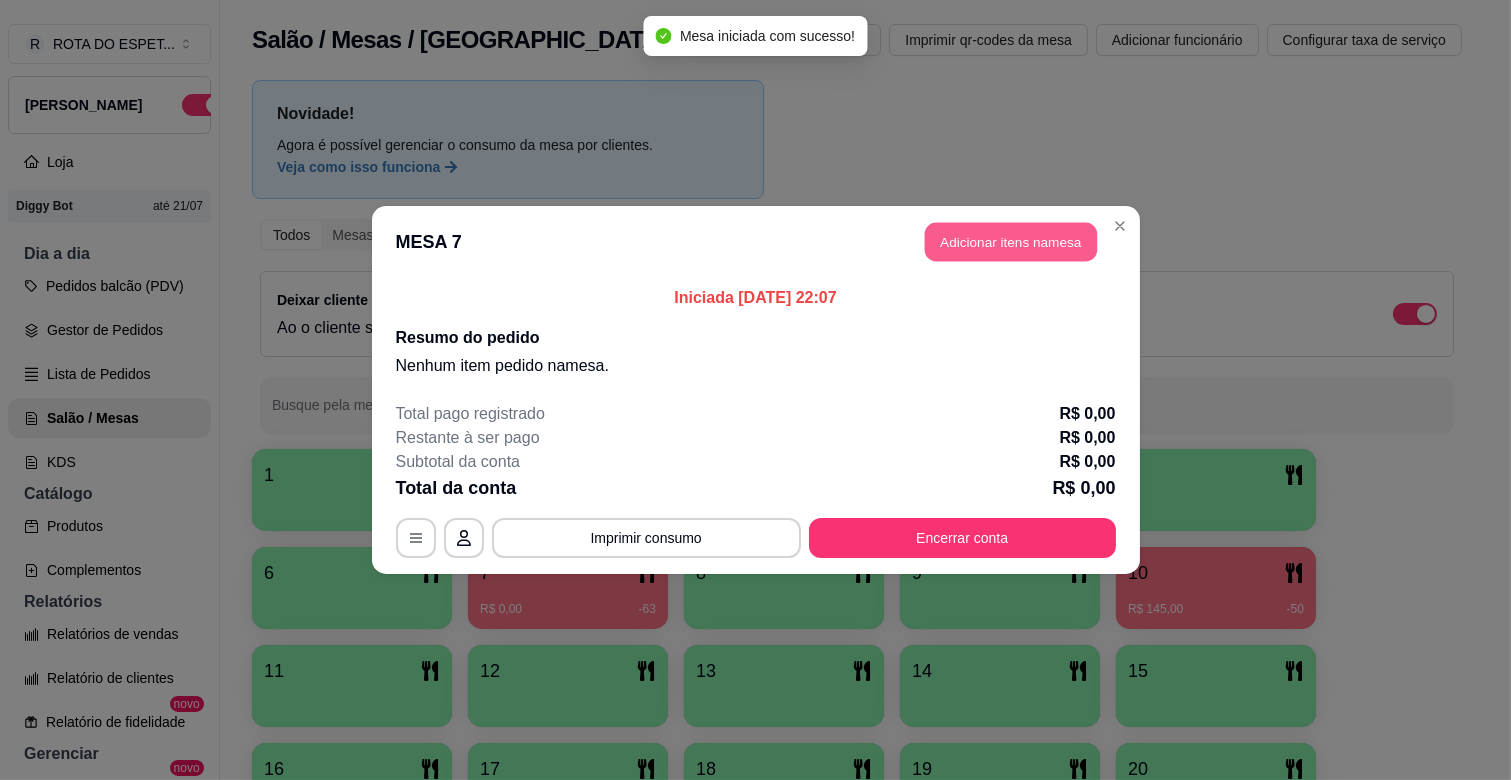 click on "Adicionar itens na  mesa" at bounding box center [1011, 242] 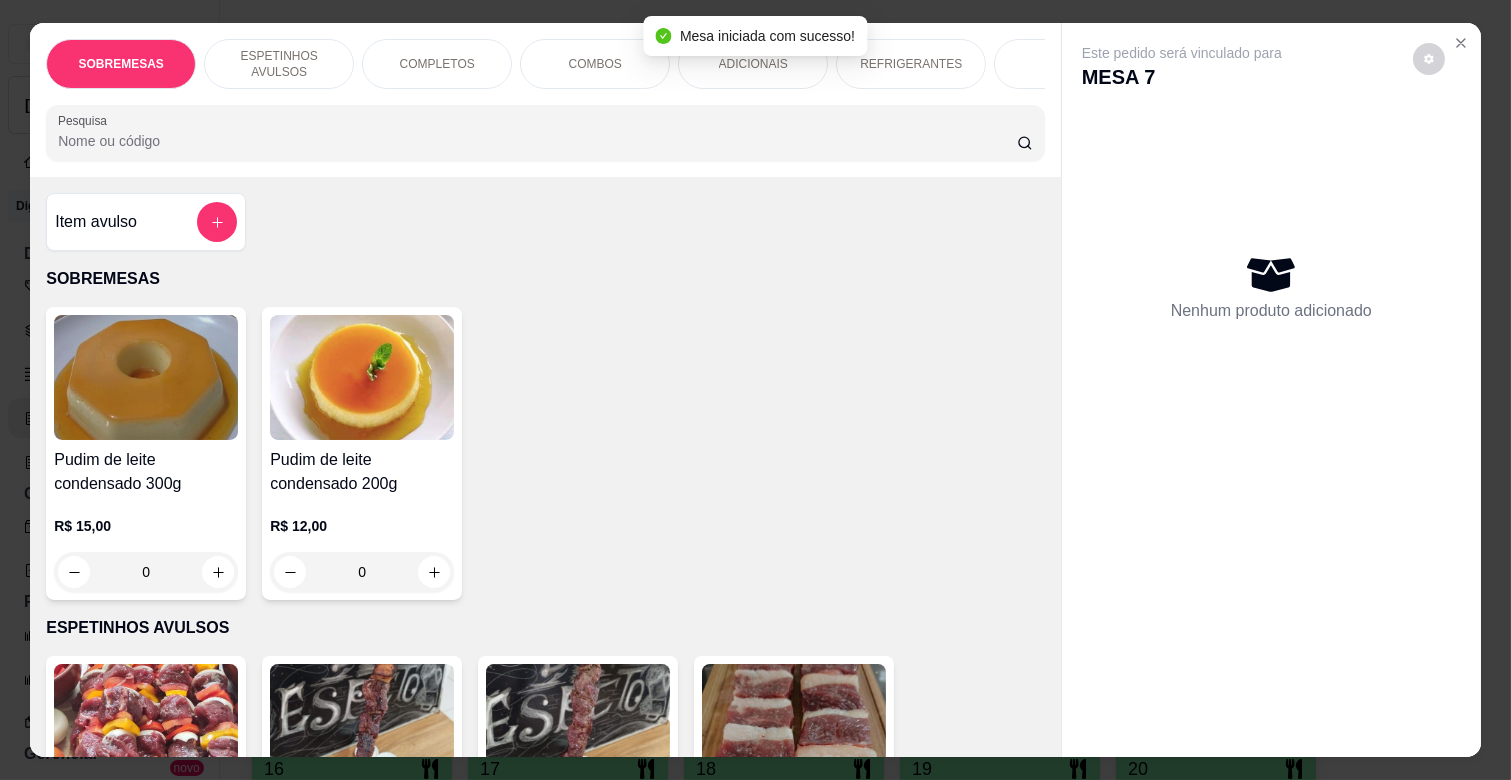 click on "REFRIGERANTES" at bounding box center (911, 64) 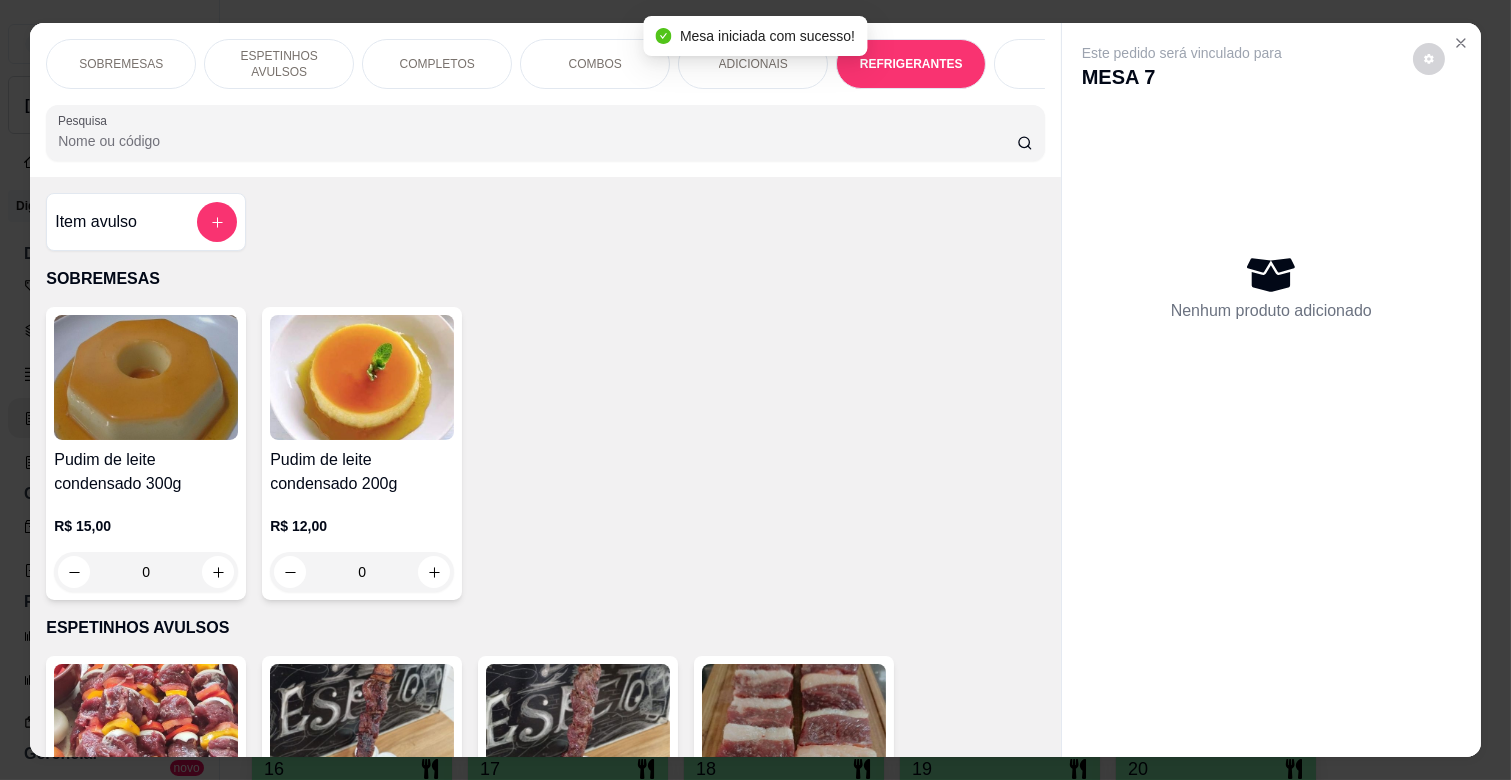 scroll, scrollTop: 4053, scrollLeft: 0, axis: vertical 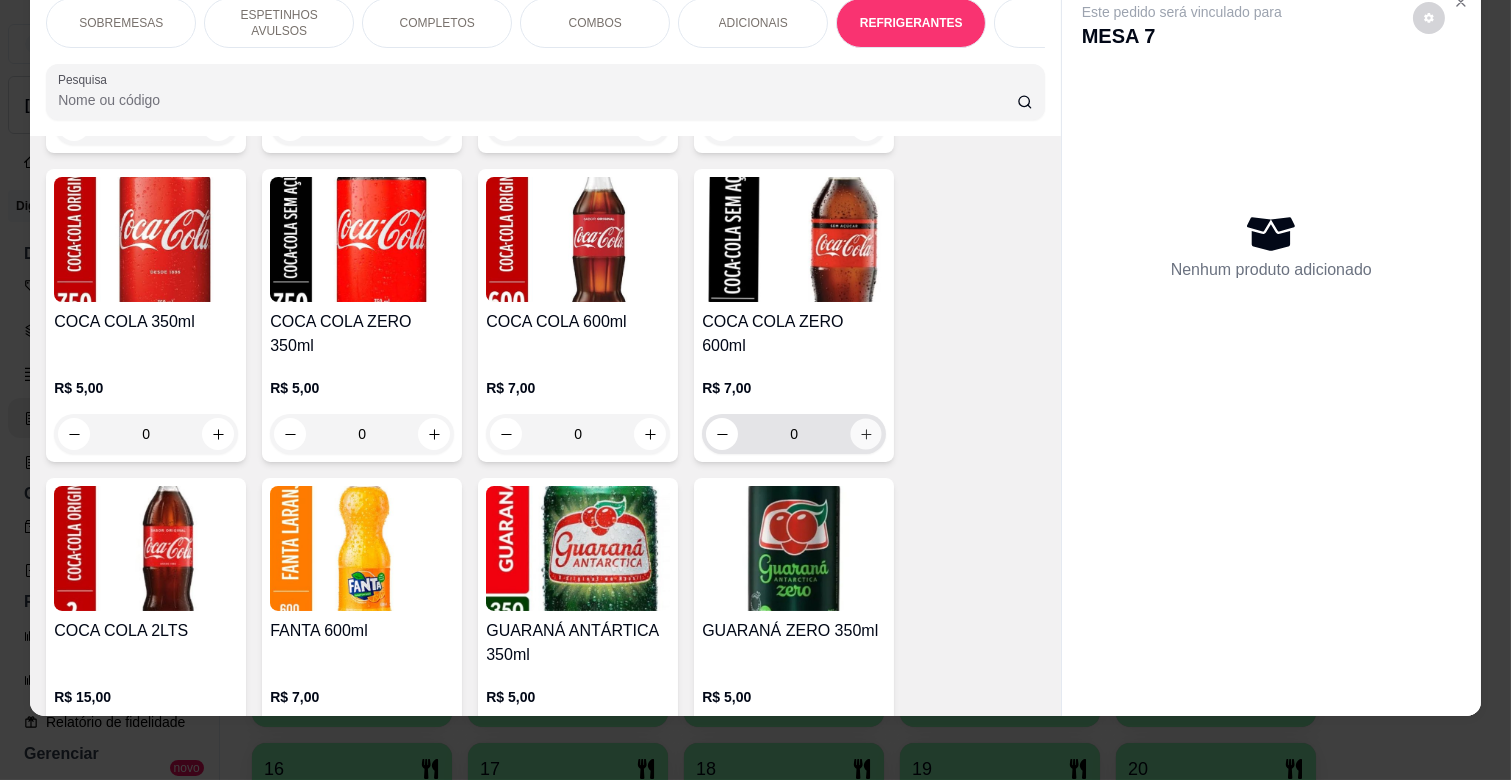 click 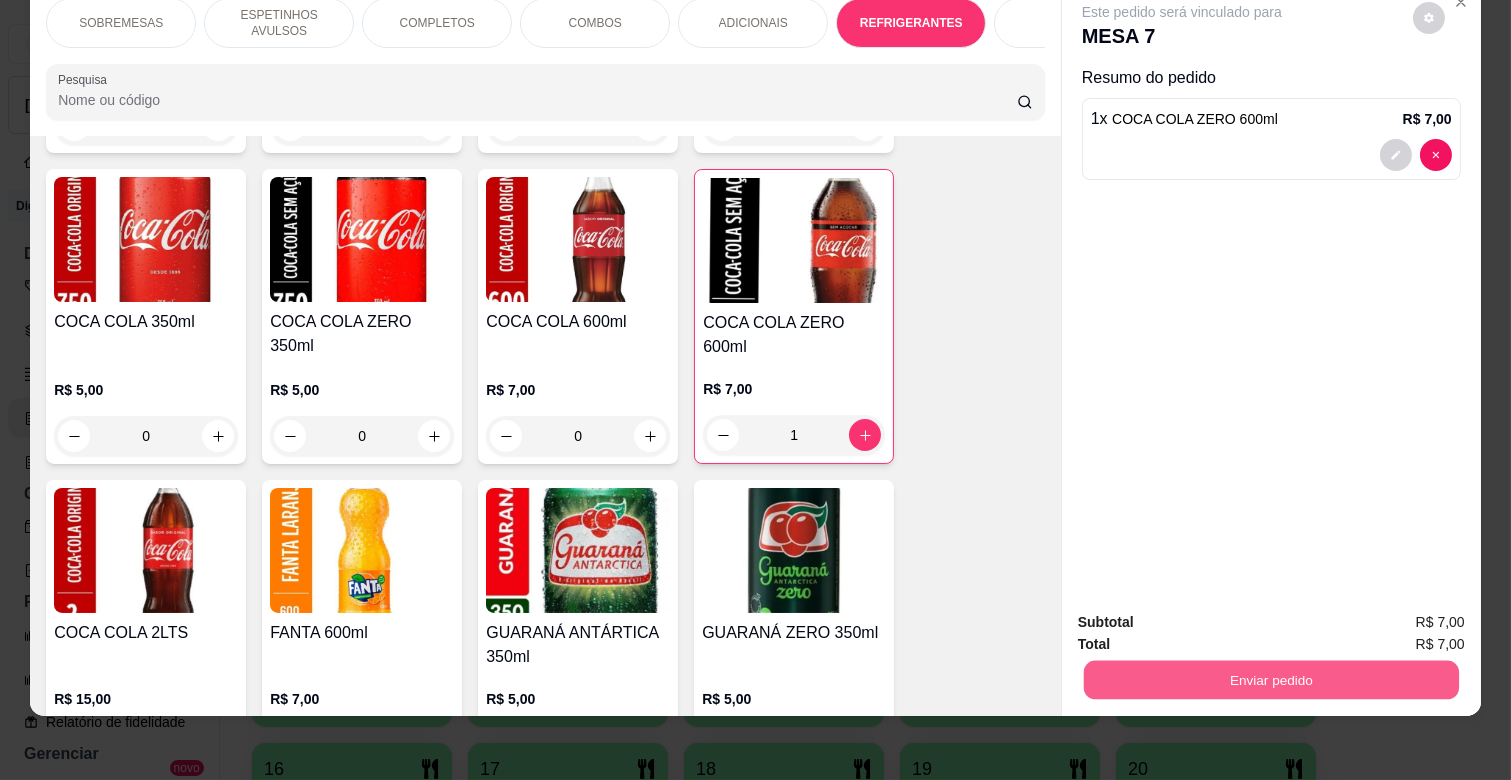 click on "Enviar pedido" at bounding box center [1271, 679] 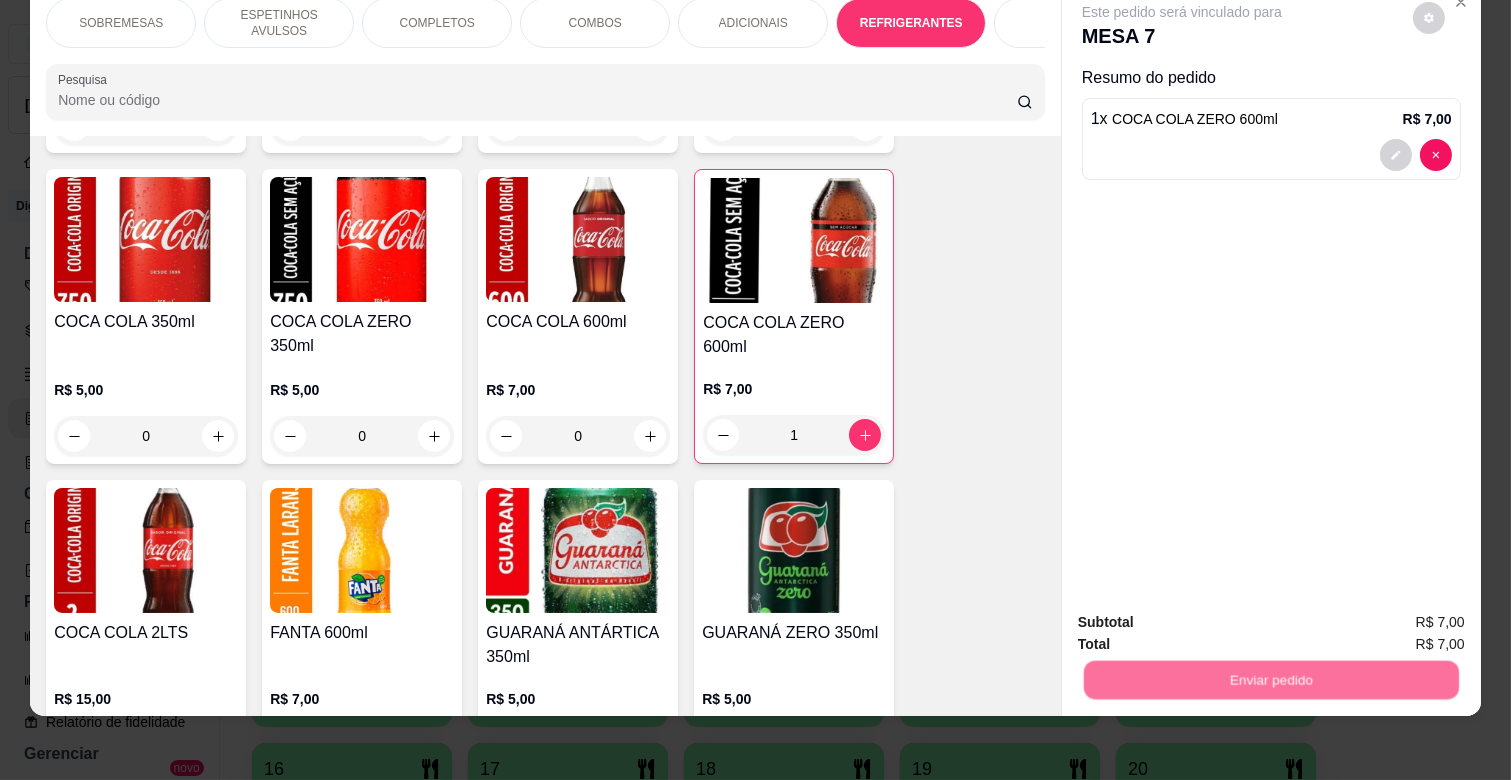 click on "Não registrar e enviar pedido" at bounding box center (1205, 613) 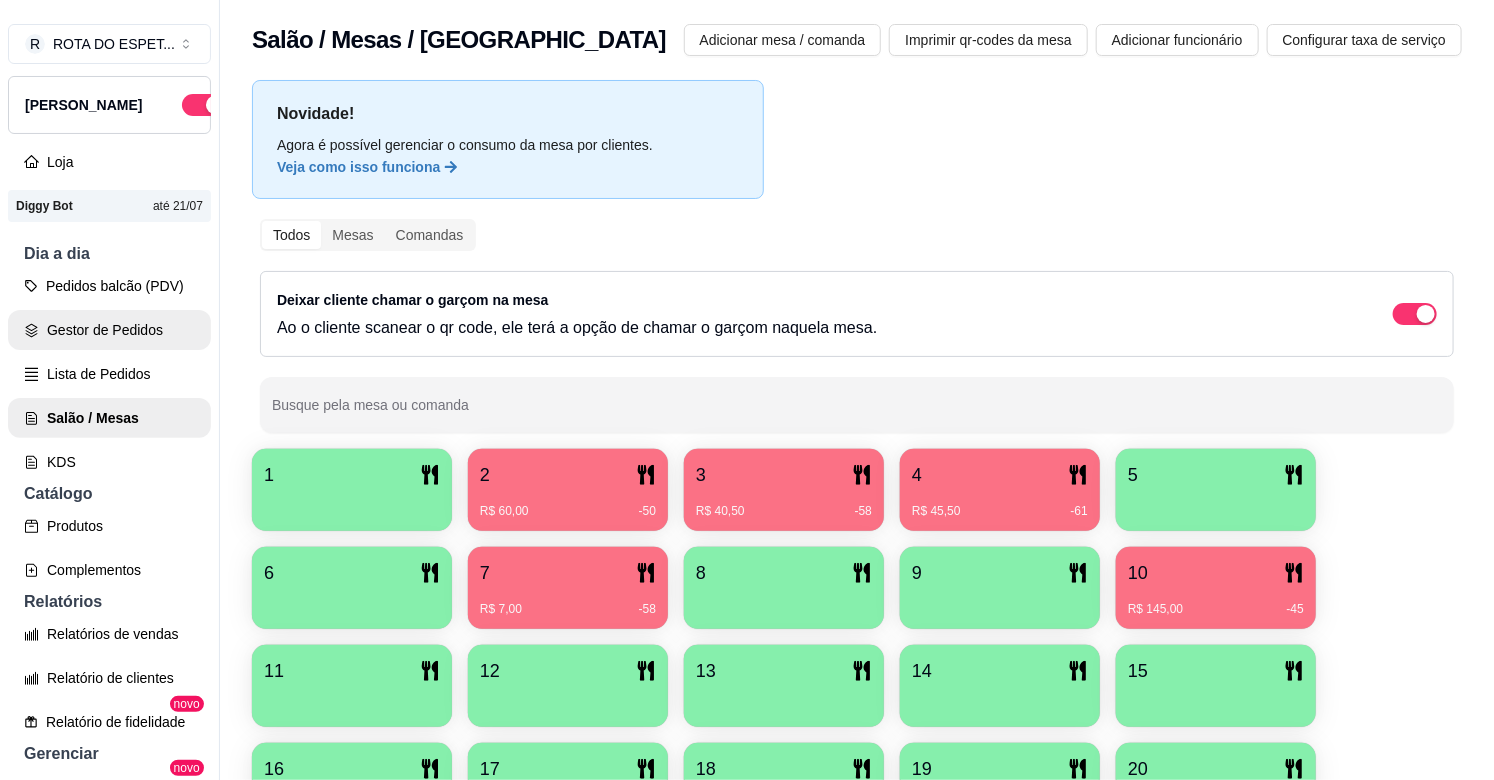 click on "Gestor de Pedidos" at bounding box center (109, 330) 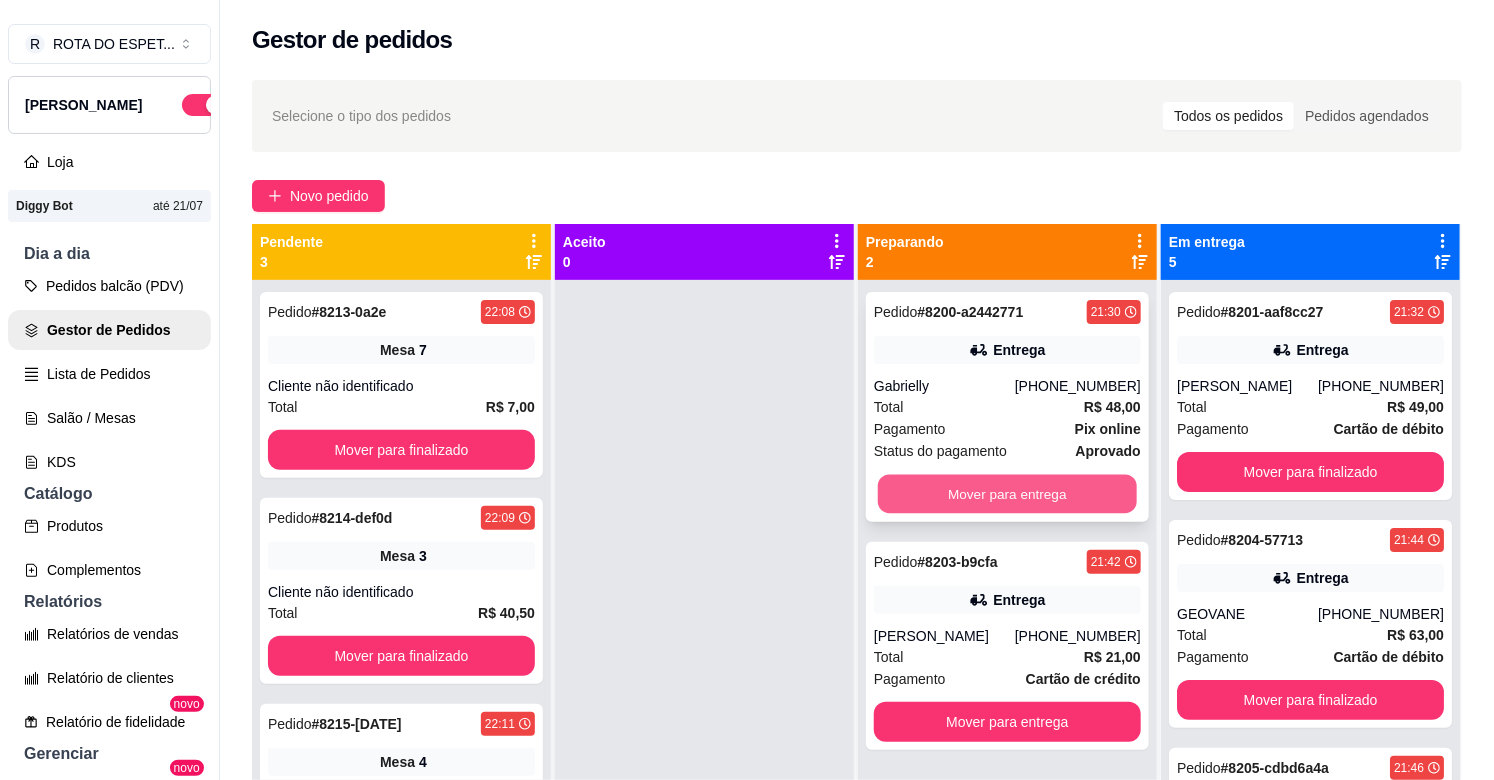 click on "Mover para entrega" at bounding box center [1007, 494] 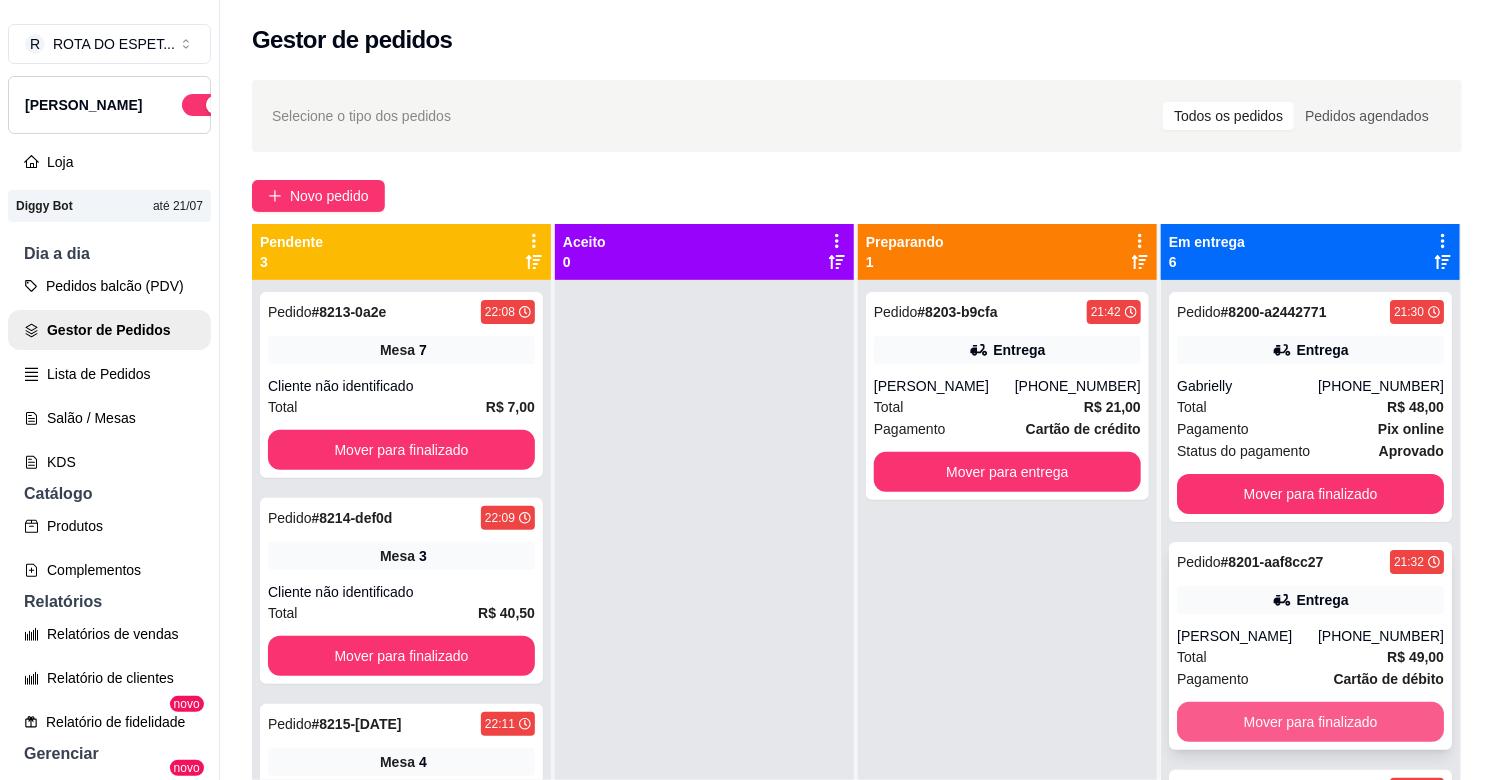 click on "Mover para finalizado" at bounding box center [1310, 722] 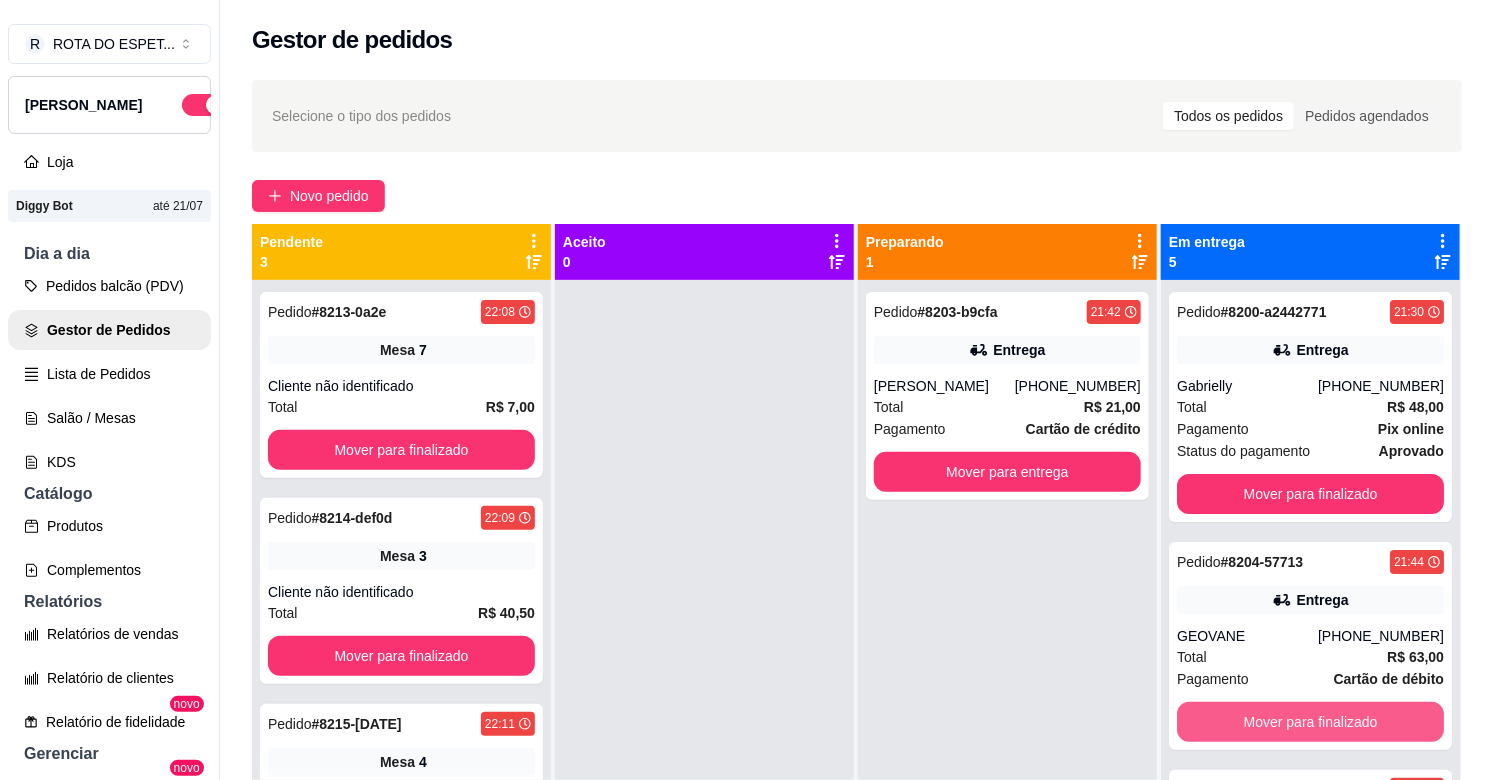 click on "Mover para finalizado" at bounding box center [1310, 722] 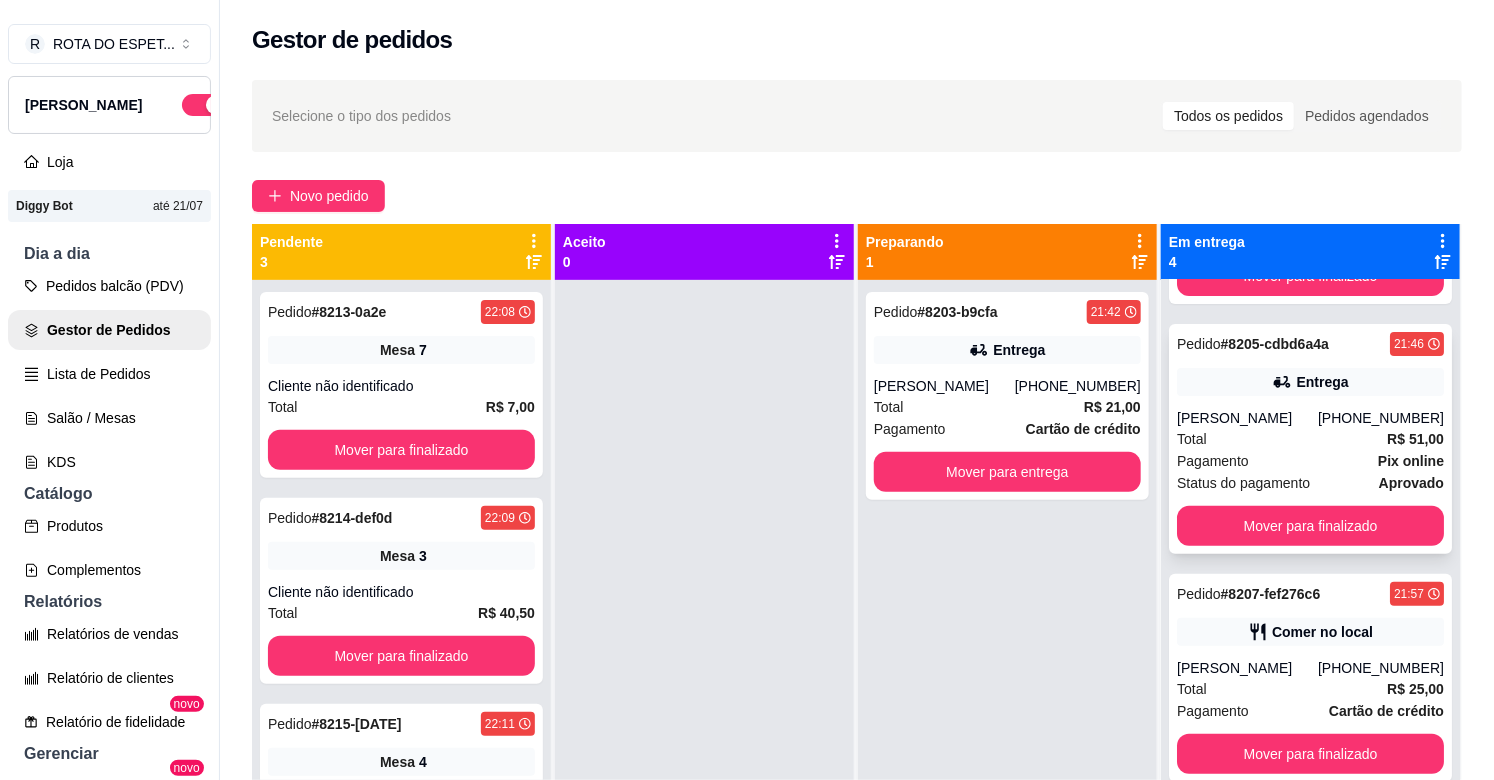 scroll, scrollTop: 237, scrollLeft: 0, axis: vertical 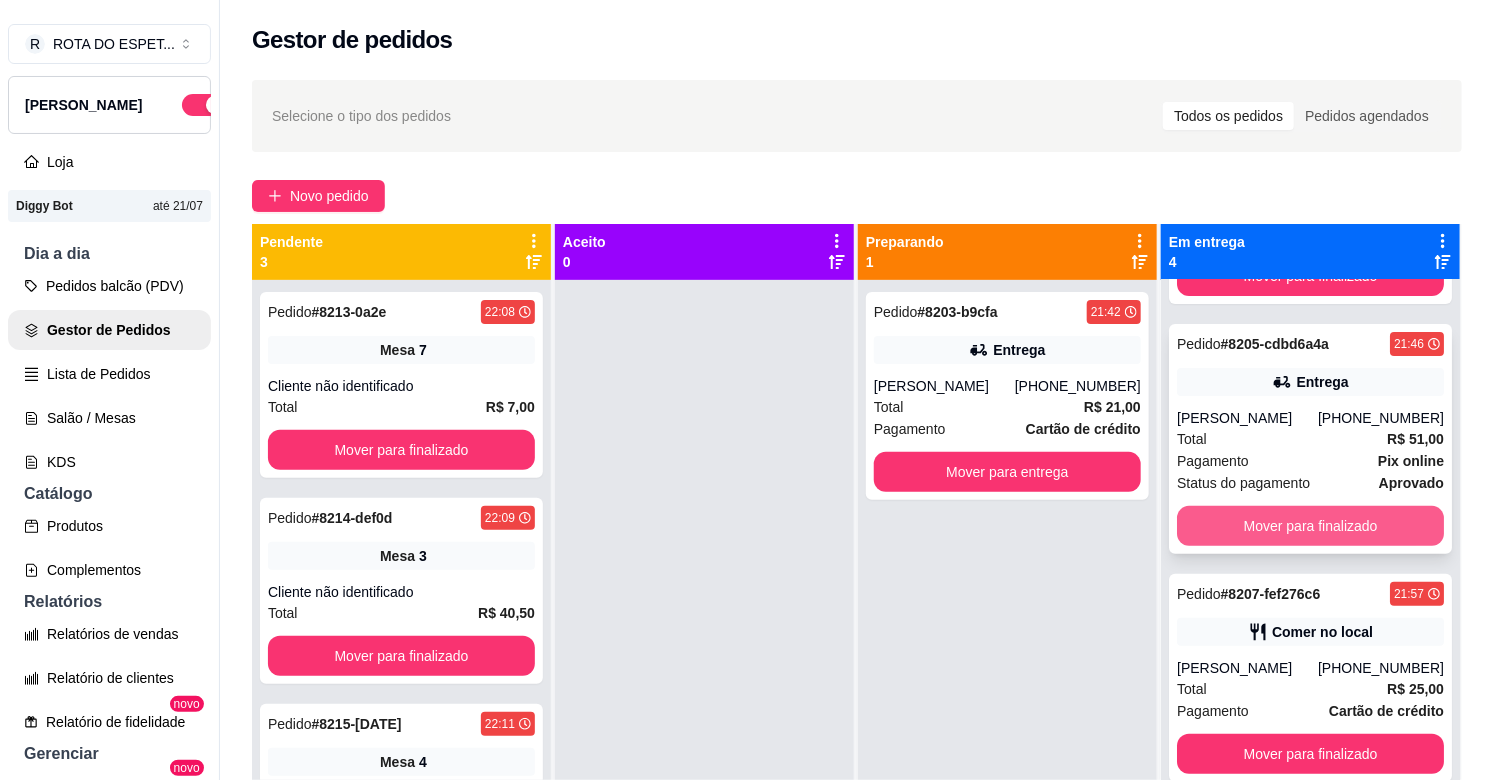 click on "Mover para finalizado" at bounding box center (1310, 526) 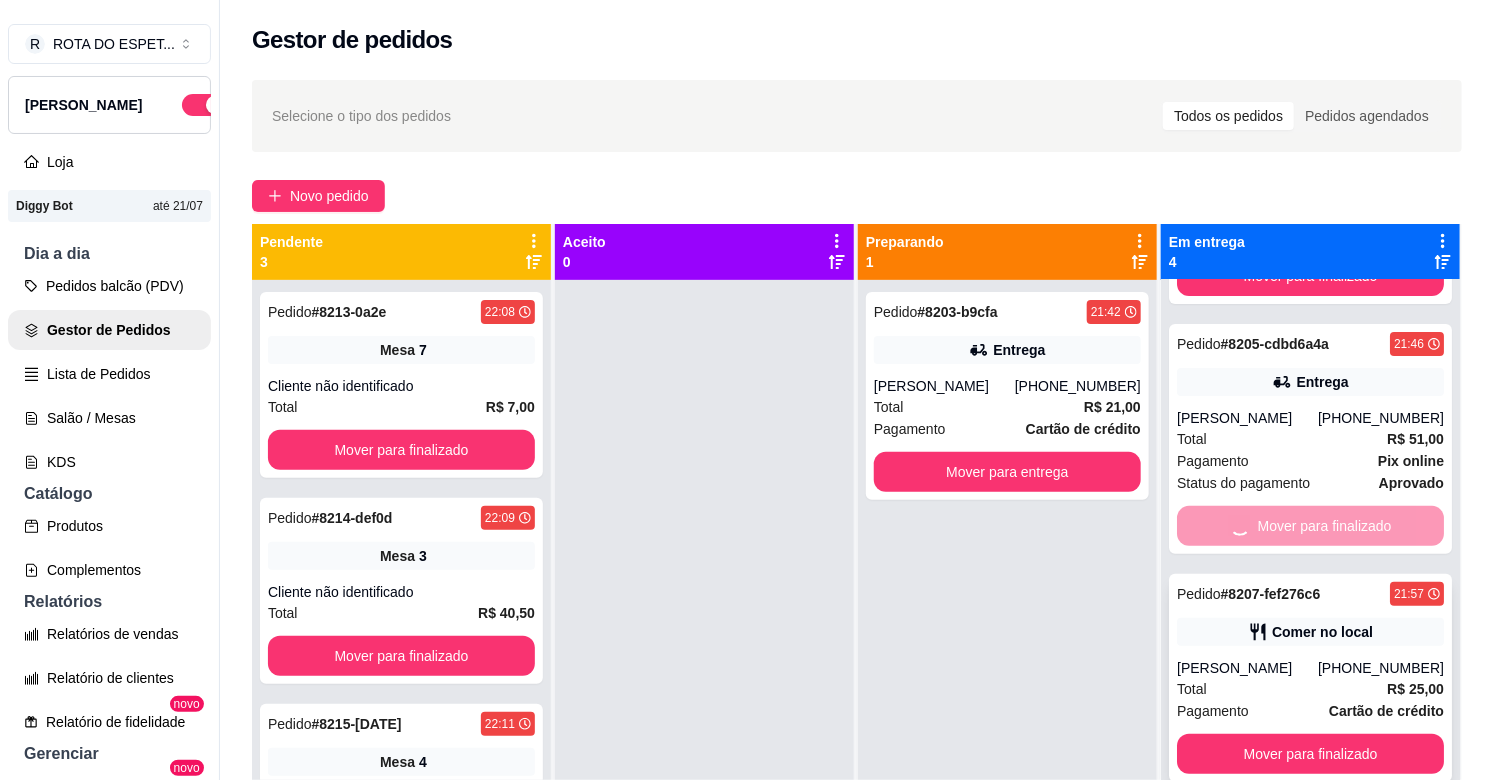 scroll, scrollTop: 0, scrollLeft: 0, axis: both 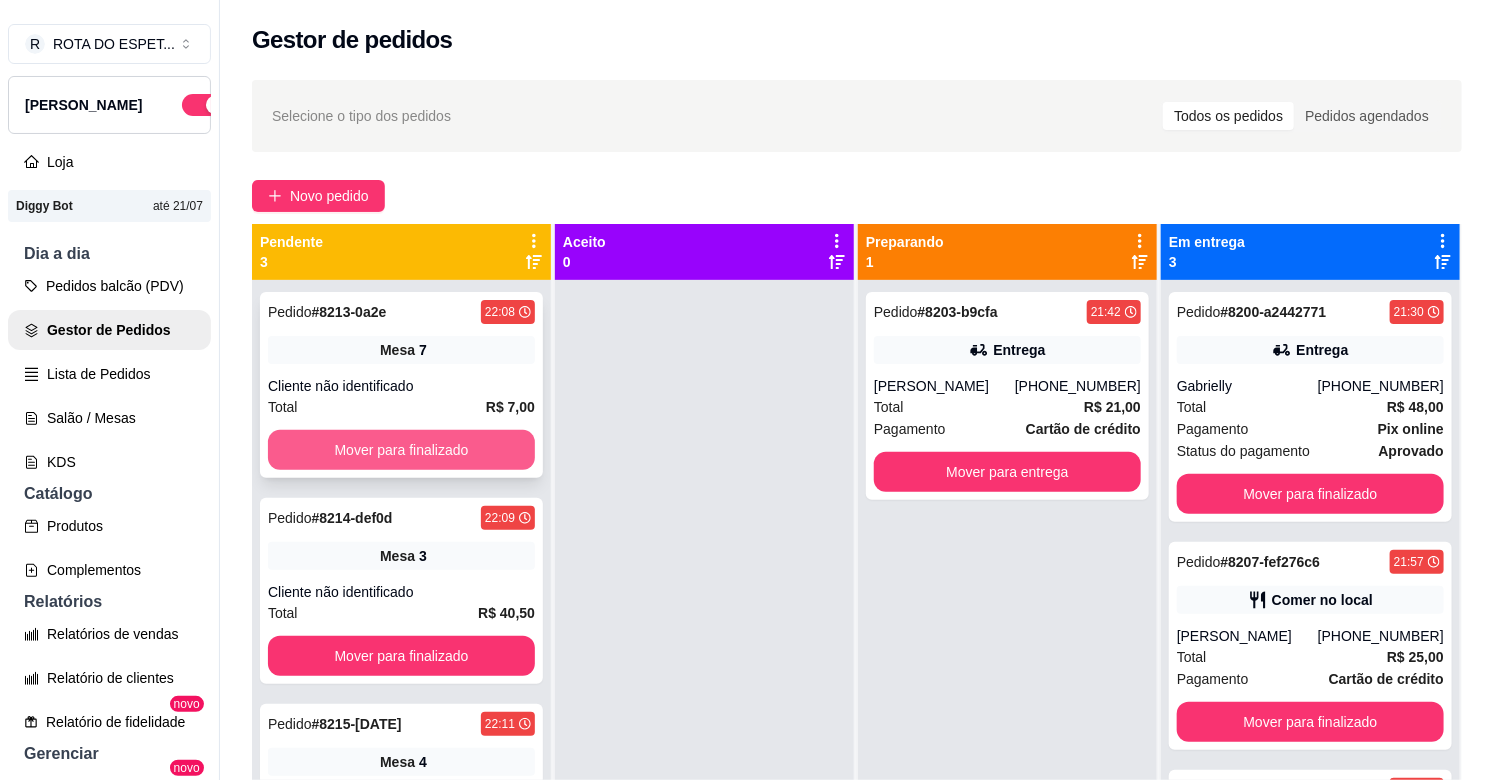 click on "Mover para finalizado" at bounding box center (401, 450) 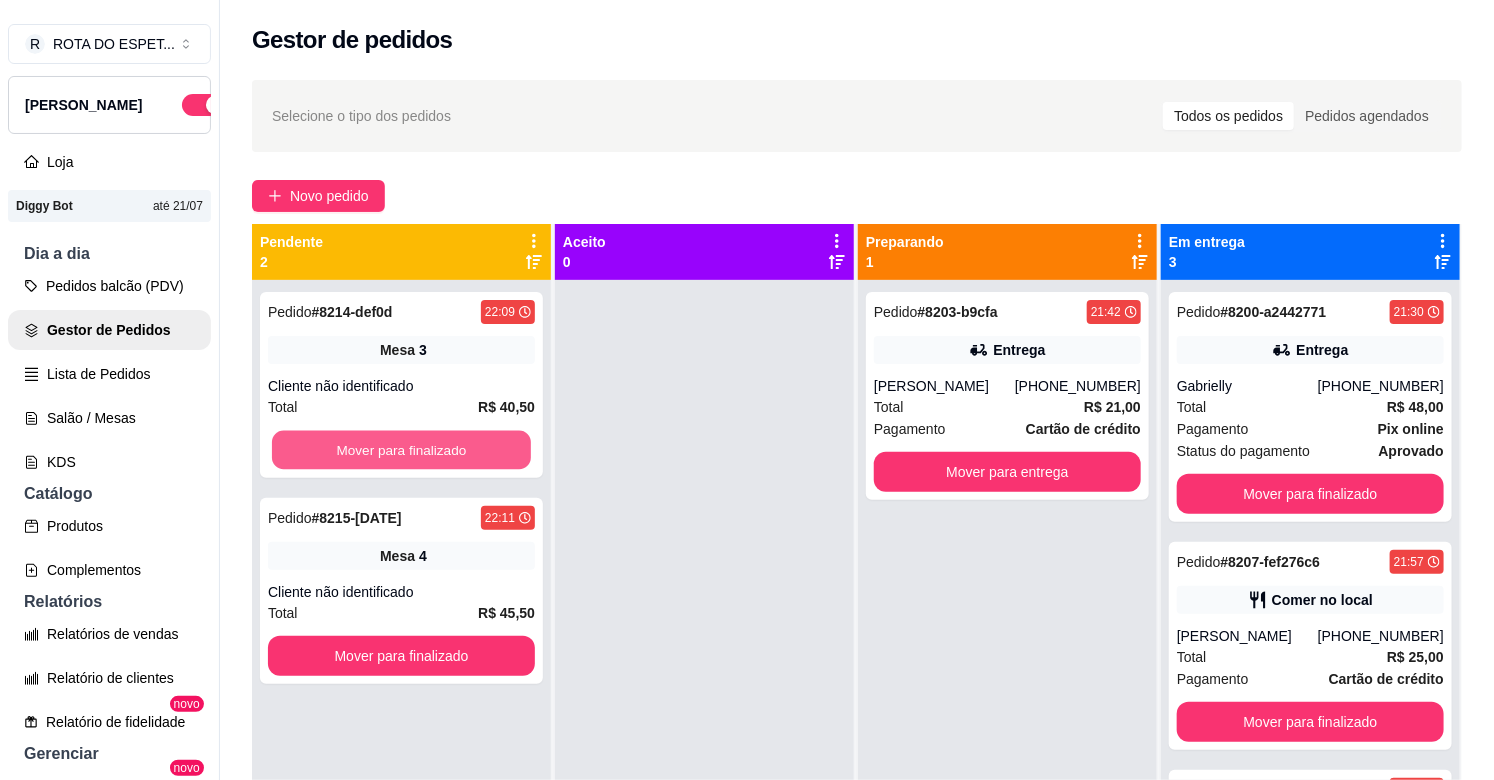 click on "Mover para finalizado" at bounding box center [401, 450] 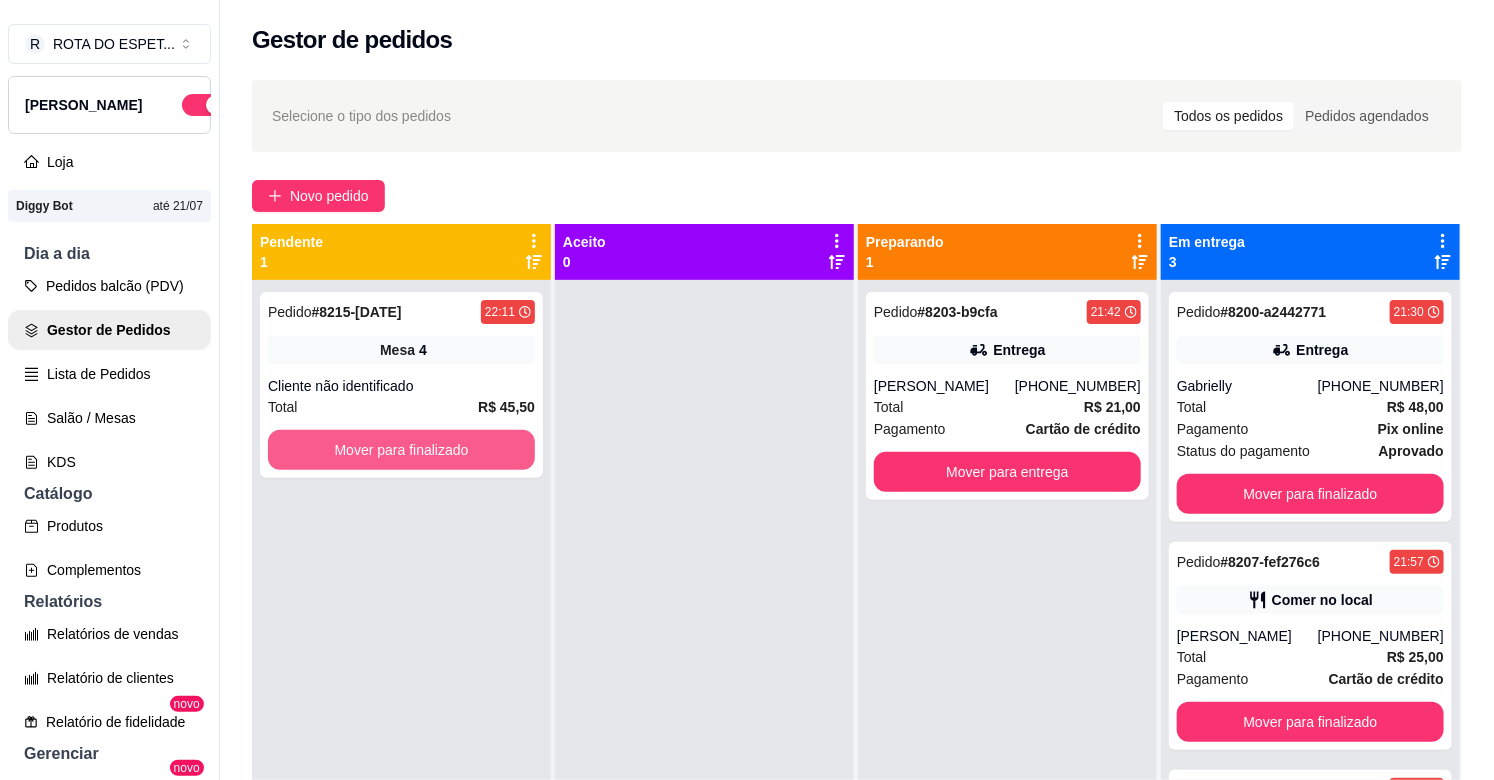 click on "Mover para finalizado" at bounding box center (401, 450) 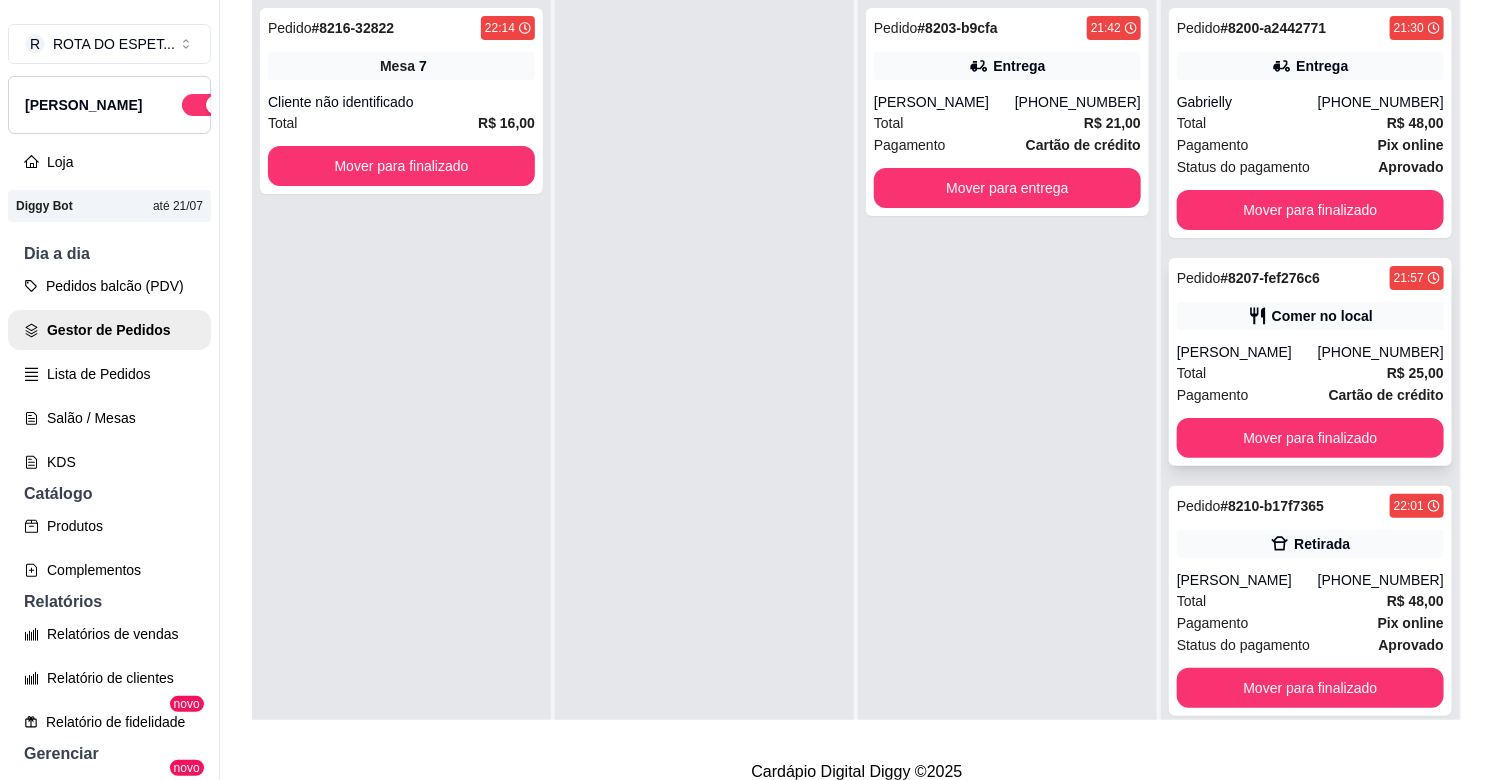 scroll, scrollTop: 321, scrollLeft: 0, axis: vertical 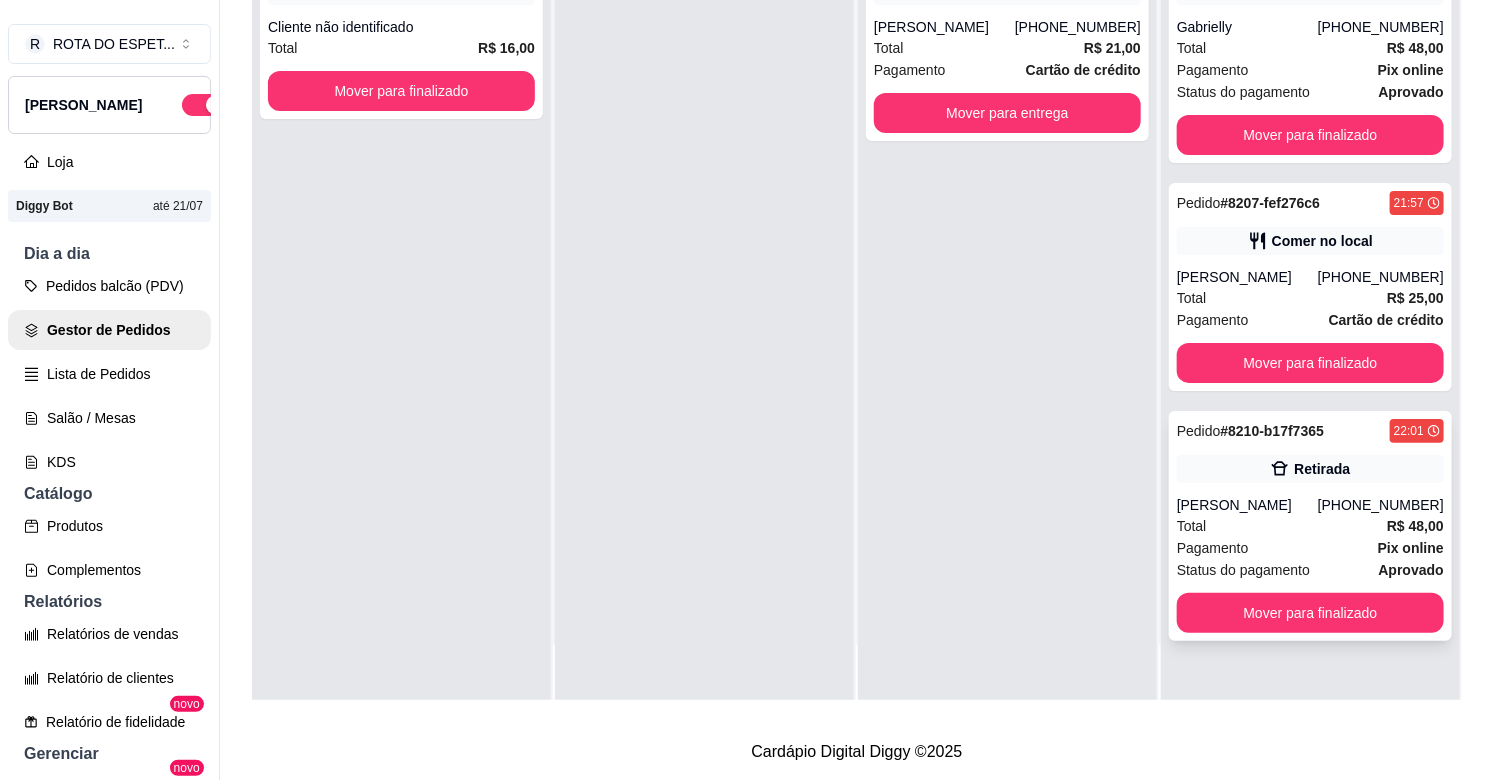 click on "Pedido  # 8210-b17f7365 22:01 Retirada [PERSON_NAME] [PHONE_NUMBER] Total R$ 48,00 Pagamento Pix online Status do pagamento aprovado Mover para finalizado" at bounding box center (1310, 526) 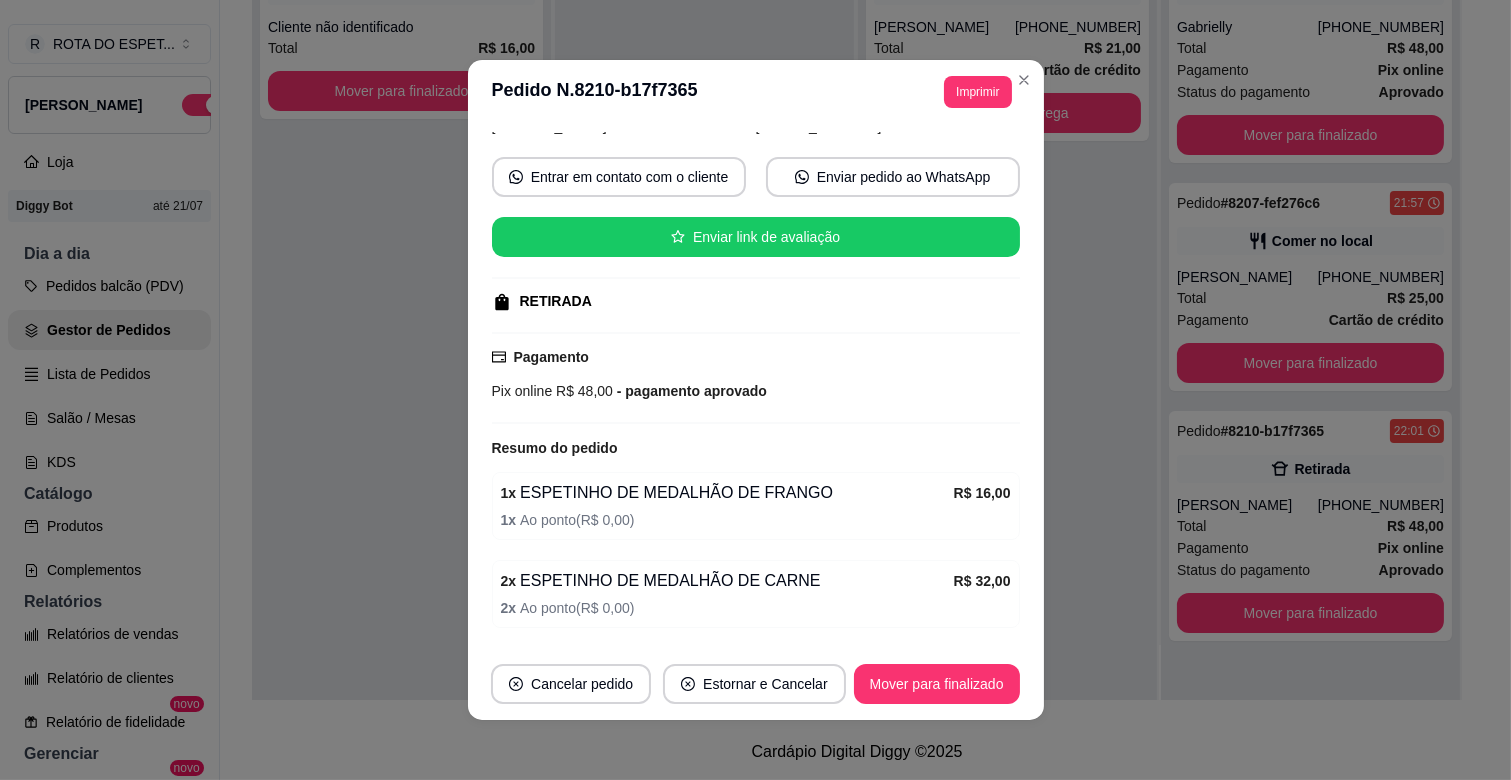 scroll, scrollTop: 230, scrollLeft: 0, axis: vertical 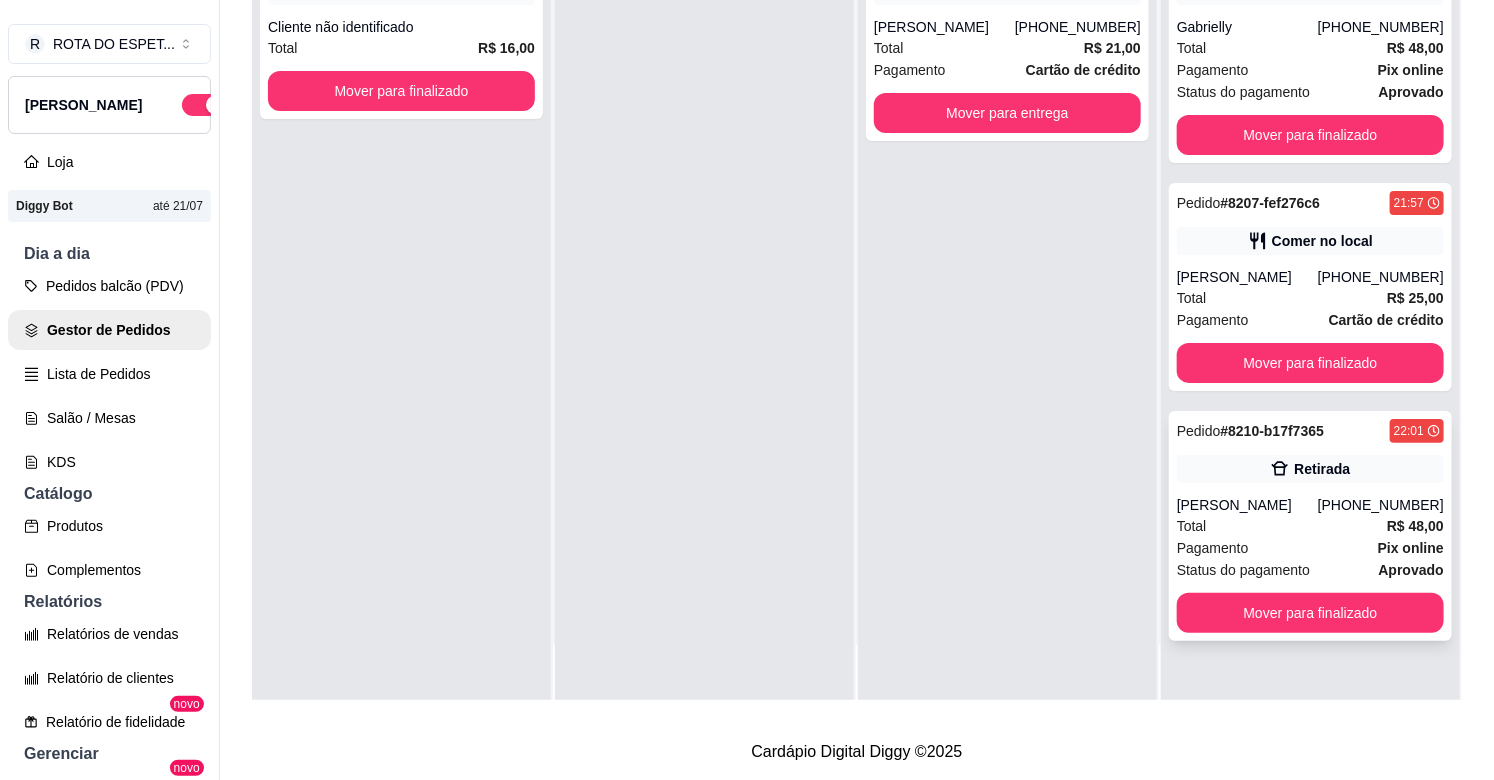 click on "Pedido  # 8210-b17f7365 22:01 Retirada [PERSON_NAME] [PHONE_NUMBER] Total R$ 48,00 Pagamento Pix online Status do pagamento aprovado Mover para finalizado" at bounding box center (1310, 526) 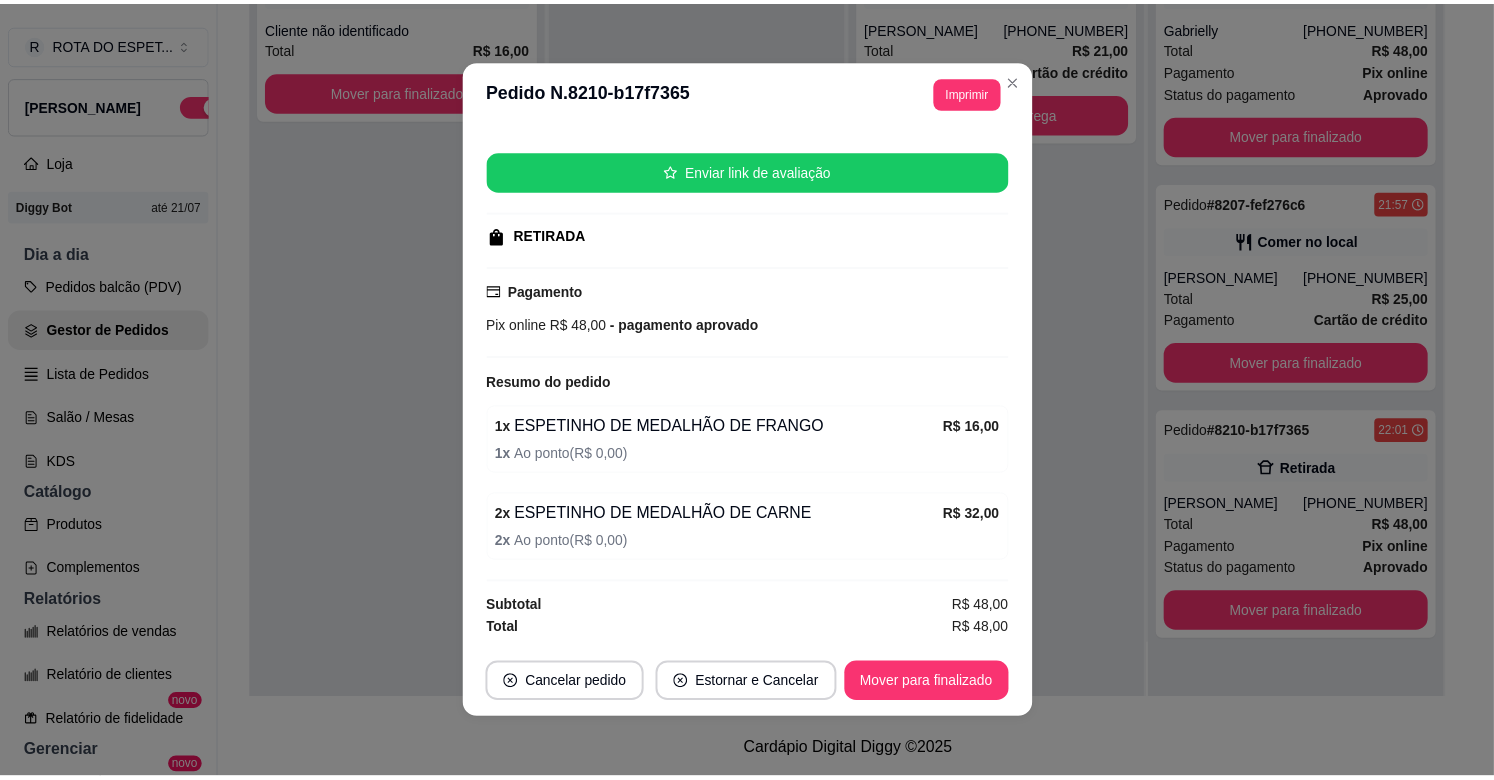 scroll, scrollTop: 230, scrollLeft: 0, axis: vertical 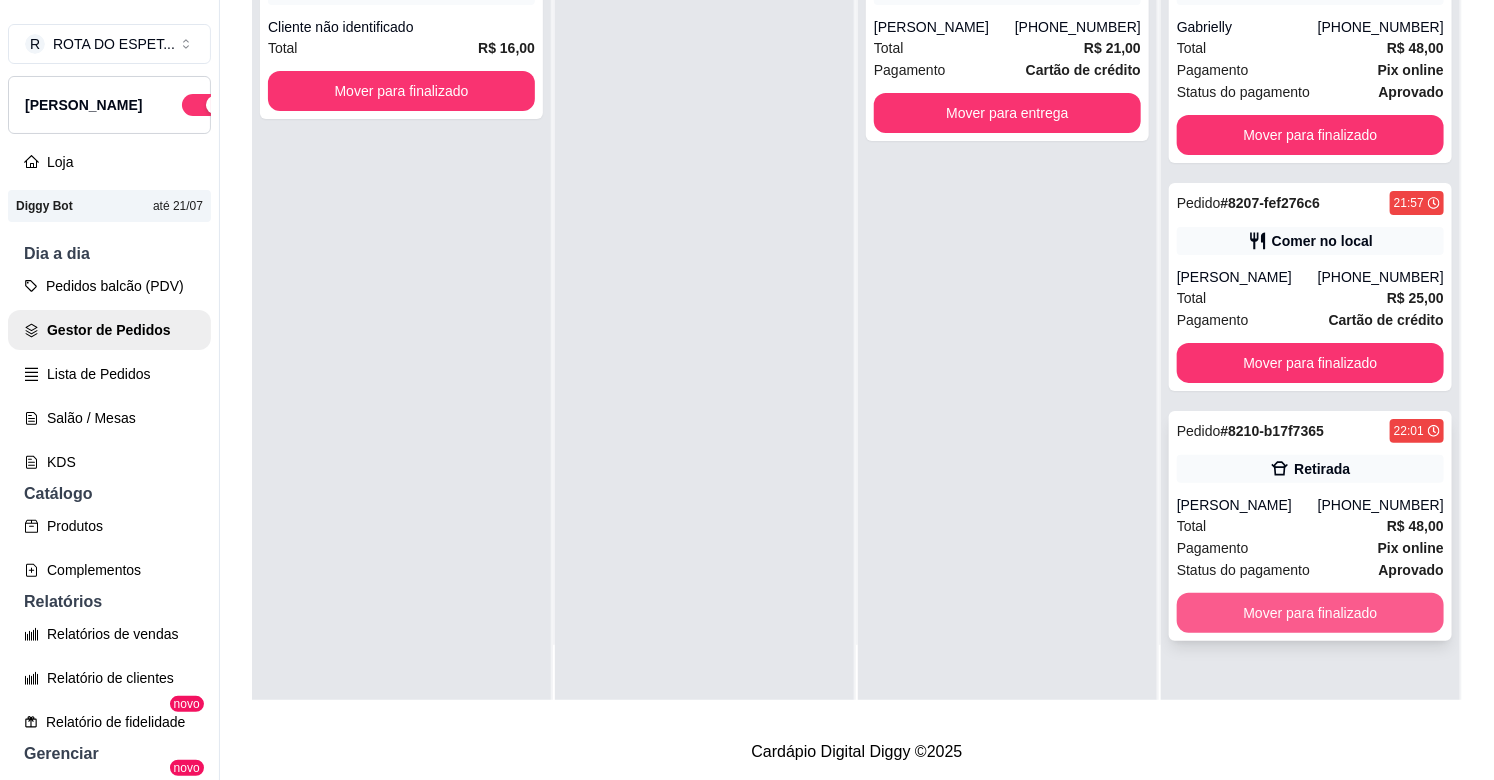 click on "Mover para finalizado" at bounding box center (1310, 613) 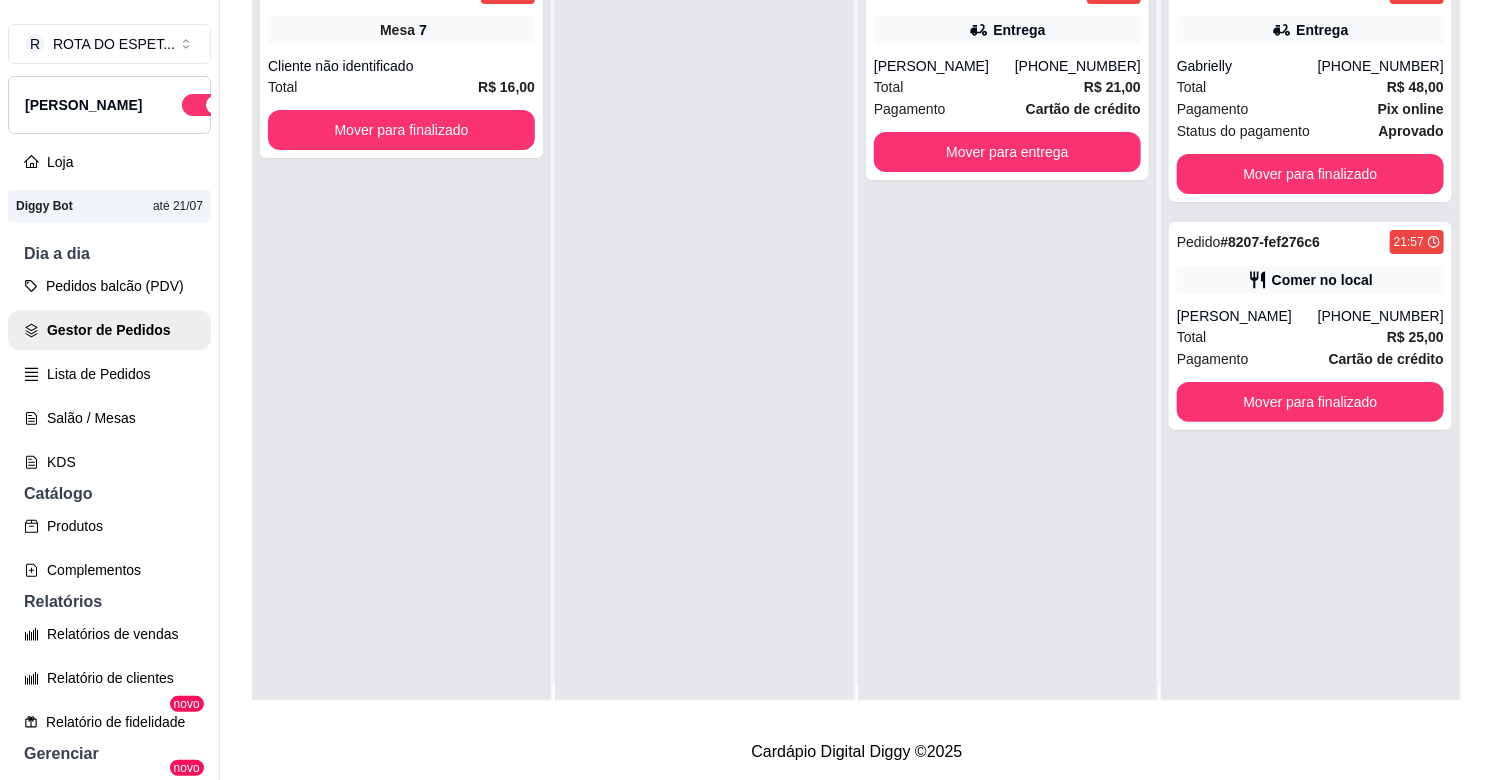 scroll, scrollTop: 0, scrollLeft: 0, axis: both 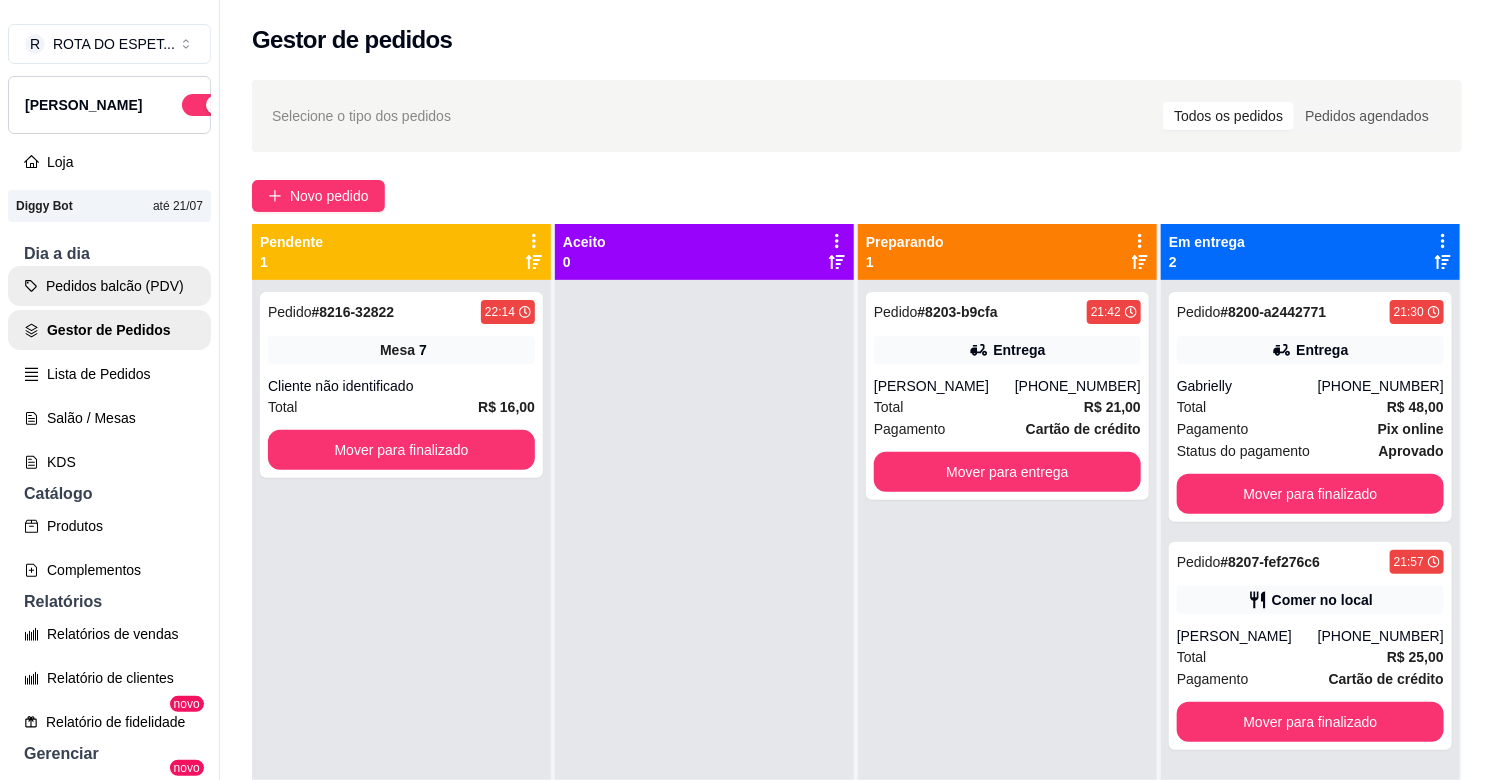 click on "Pedidos balcão (PDV)" at bounding box center [109, 286] 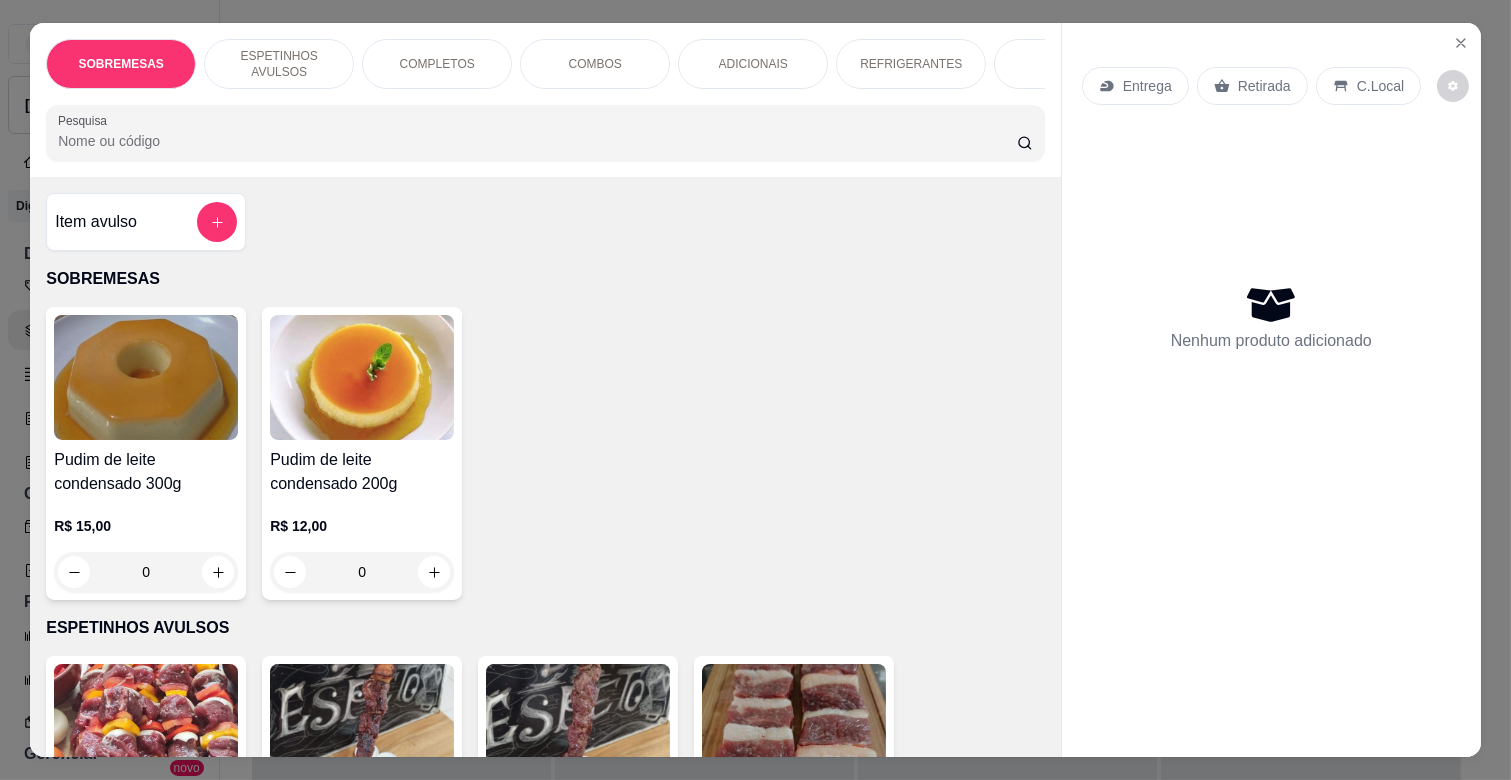 click on "ESPETINHOS AVULSOS" at bounding box center (279, 64) 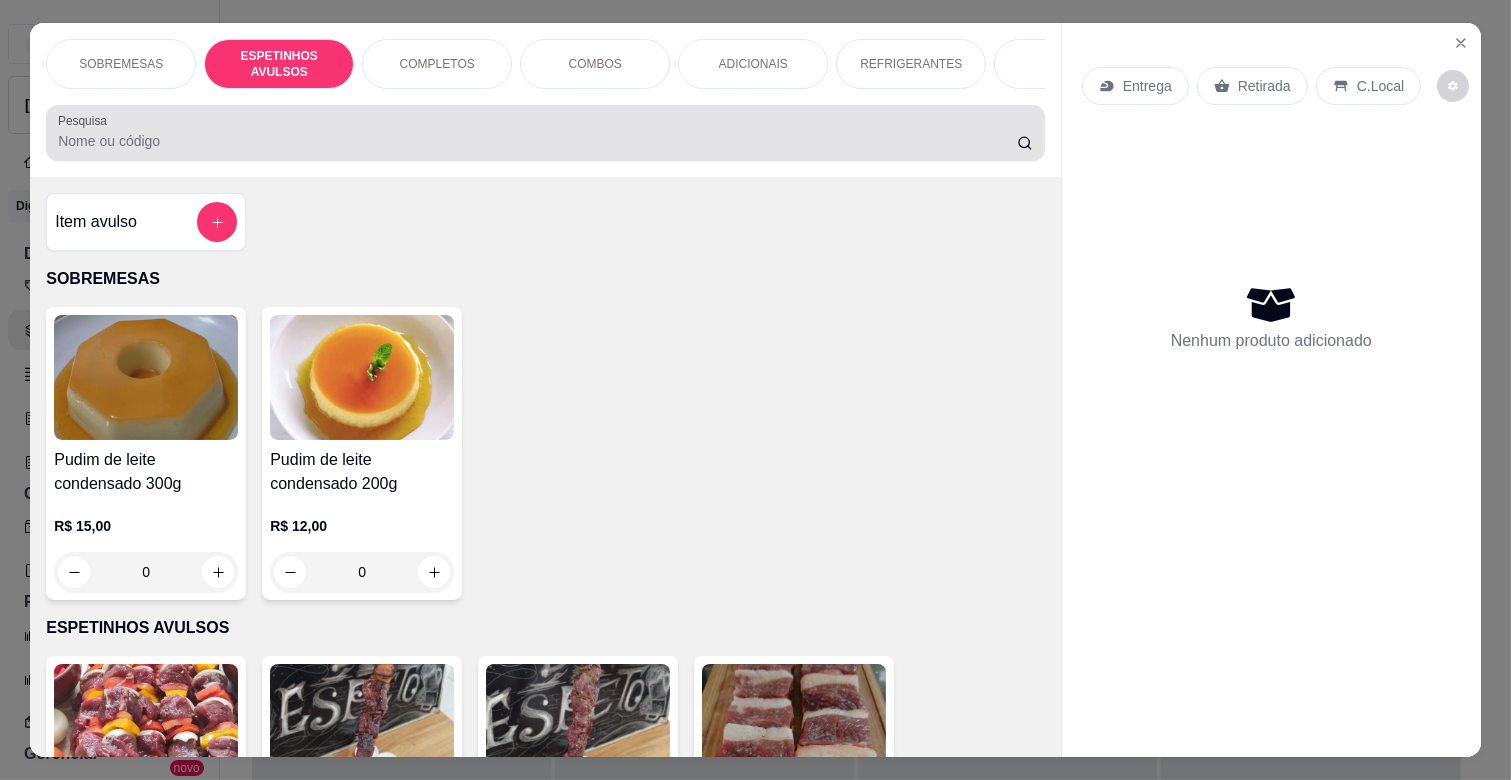 scroll, scrollTop: 438, scrollLeft: 0, axis: vertical 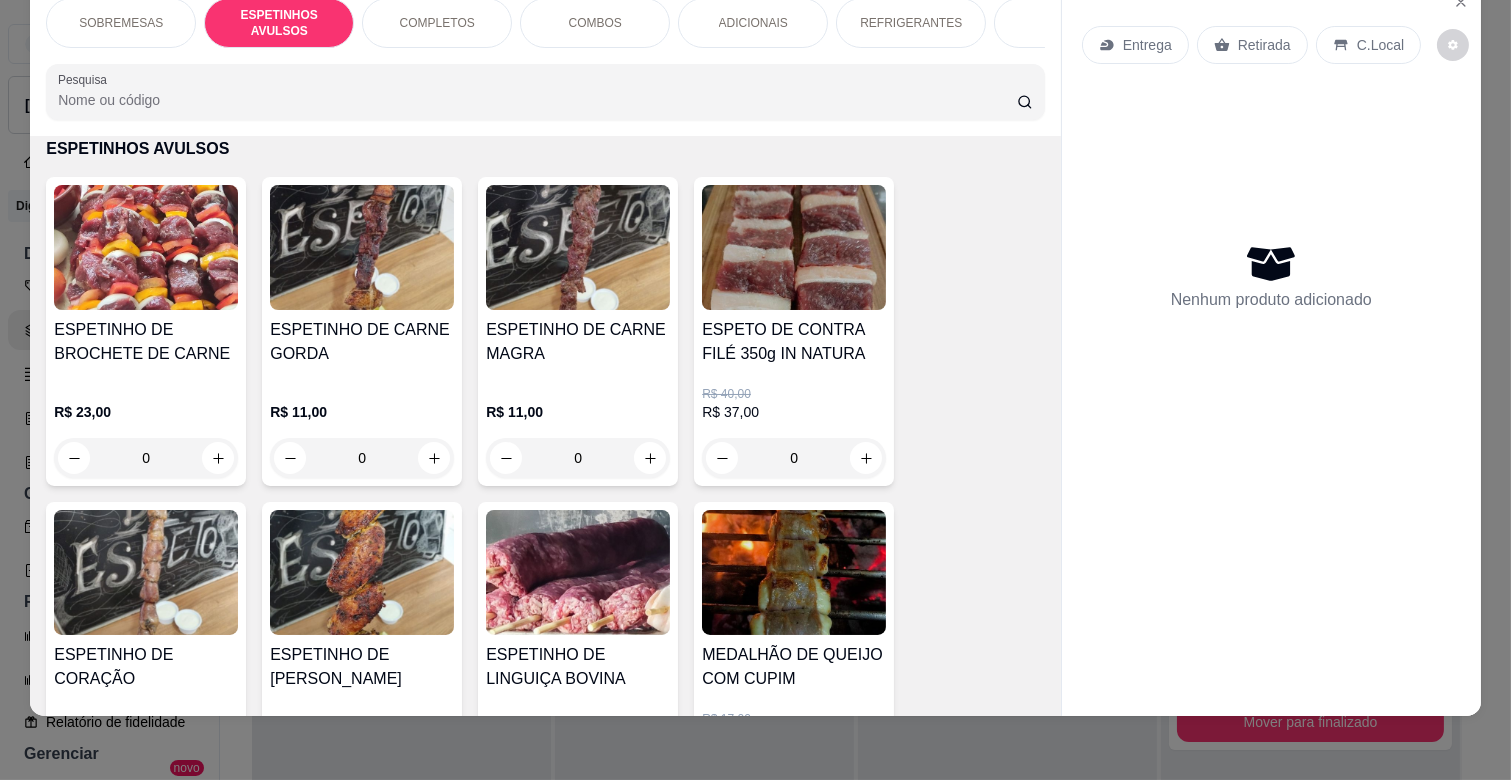 click on "0" at bounding box center [362, 458] 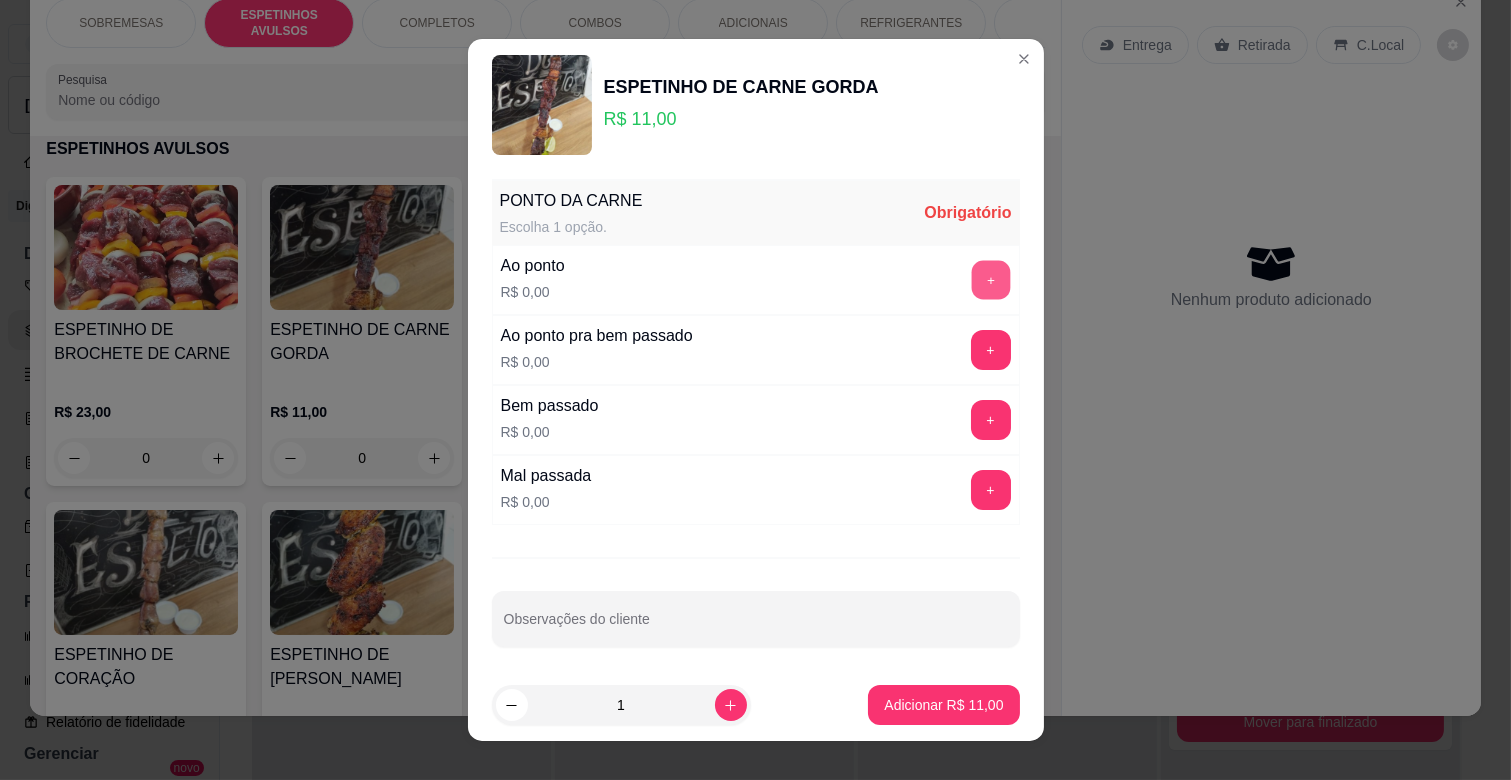 click on "+" at bounding box center [990, 280] 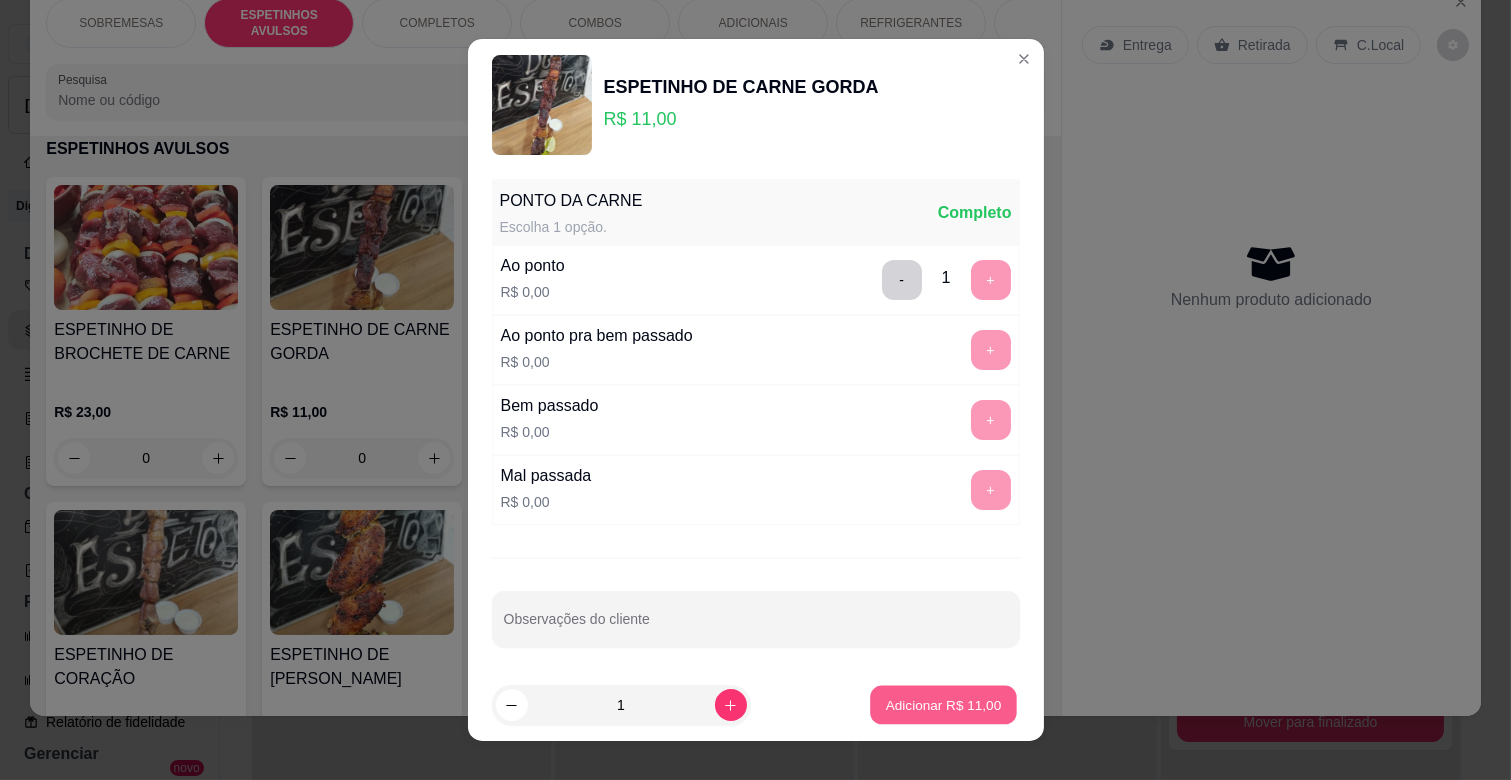 click on "Adicionar   R$ 11,00" at bounding box center (944, 704) 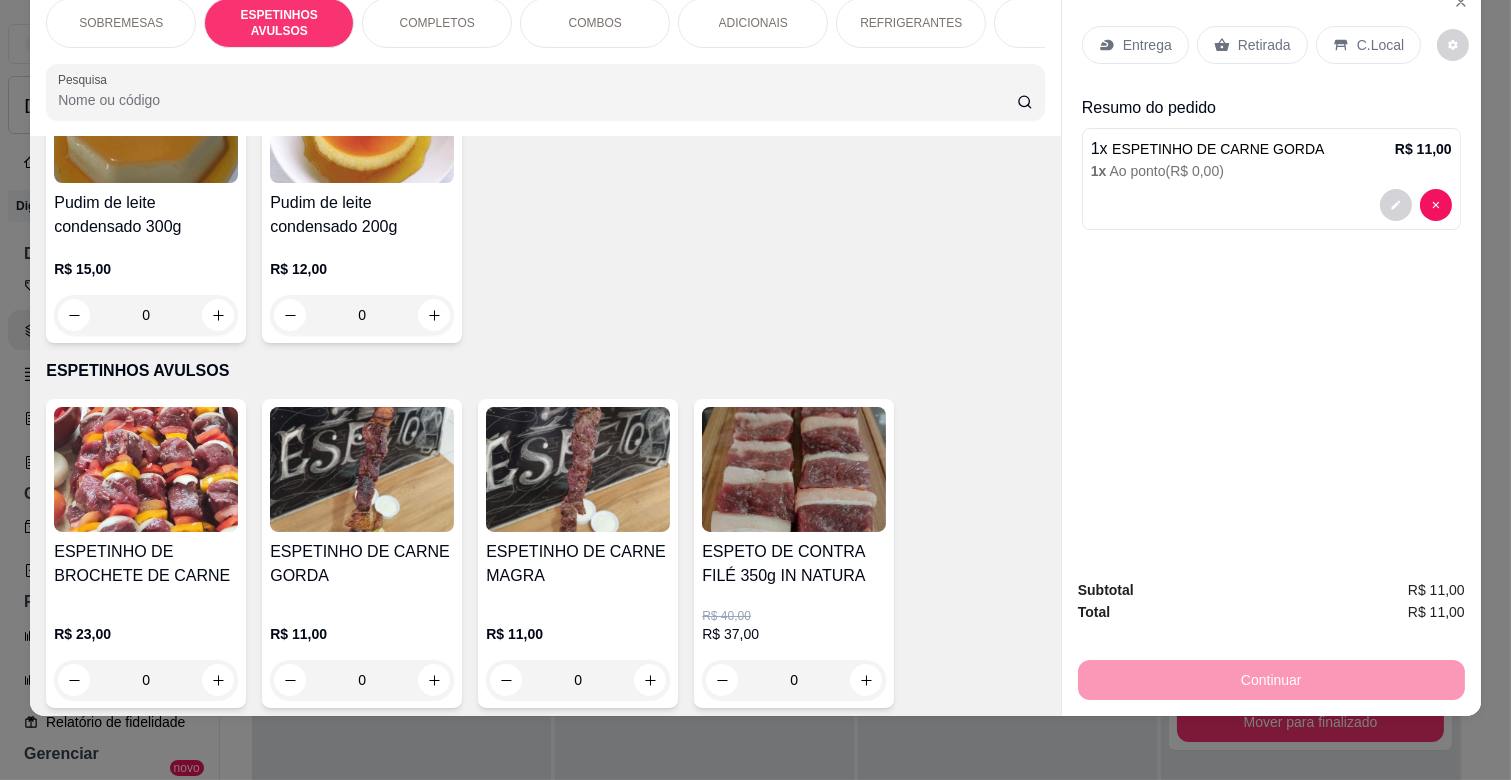 click on "COMPLETOS" at bounding box center (437, 23) 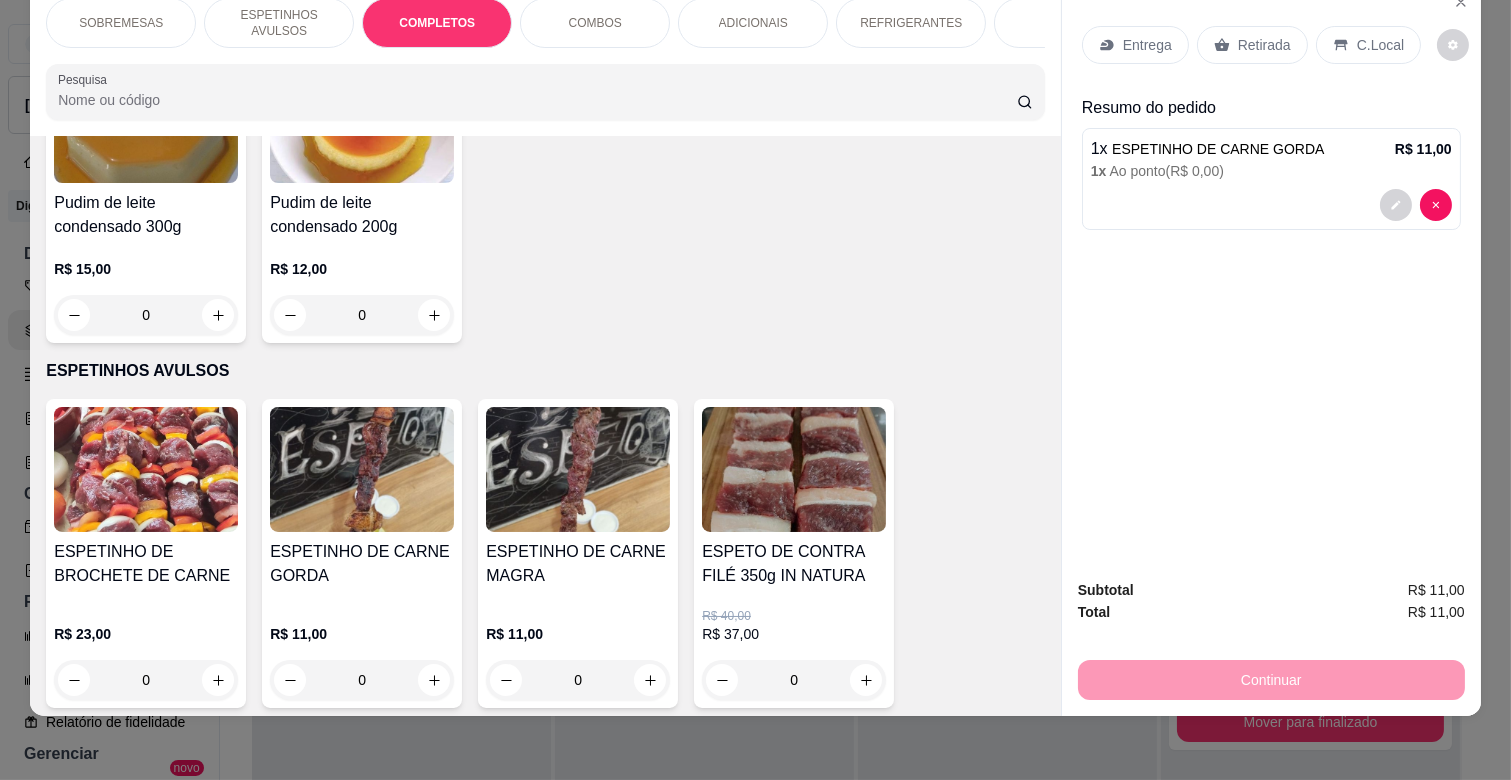 scroll, scrollTop: 1763, scrollLeft: 0, axis: vertical 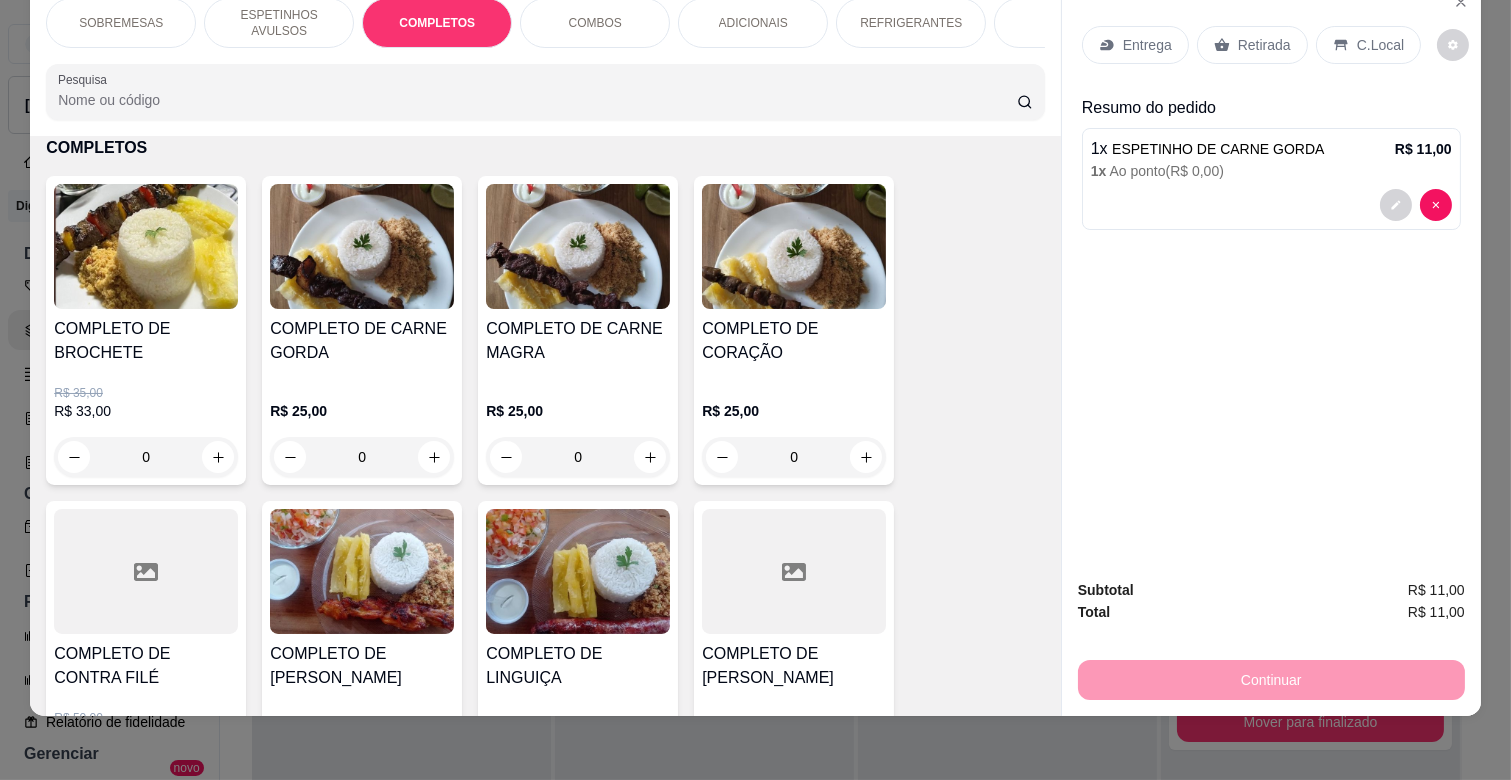 click on "0" at bounding box center (362, 457) 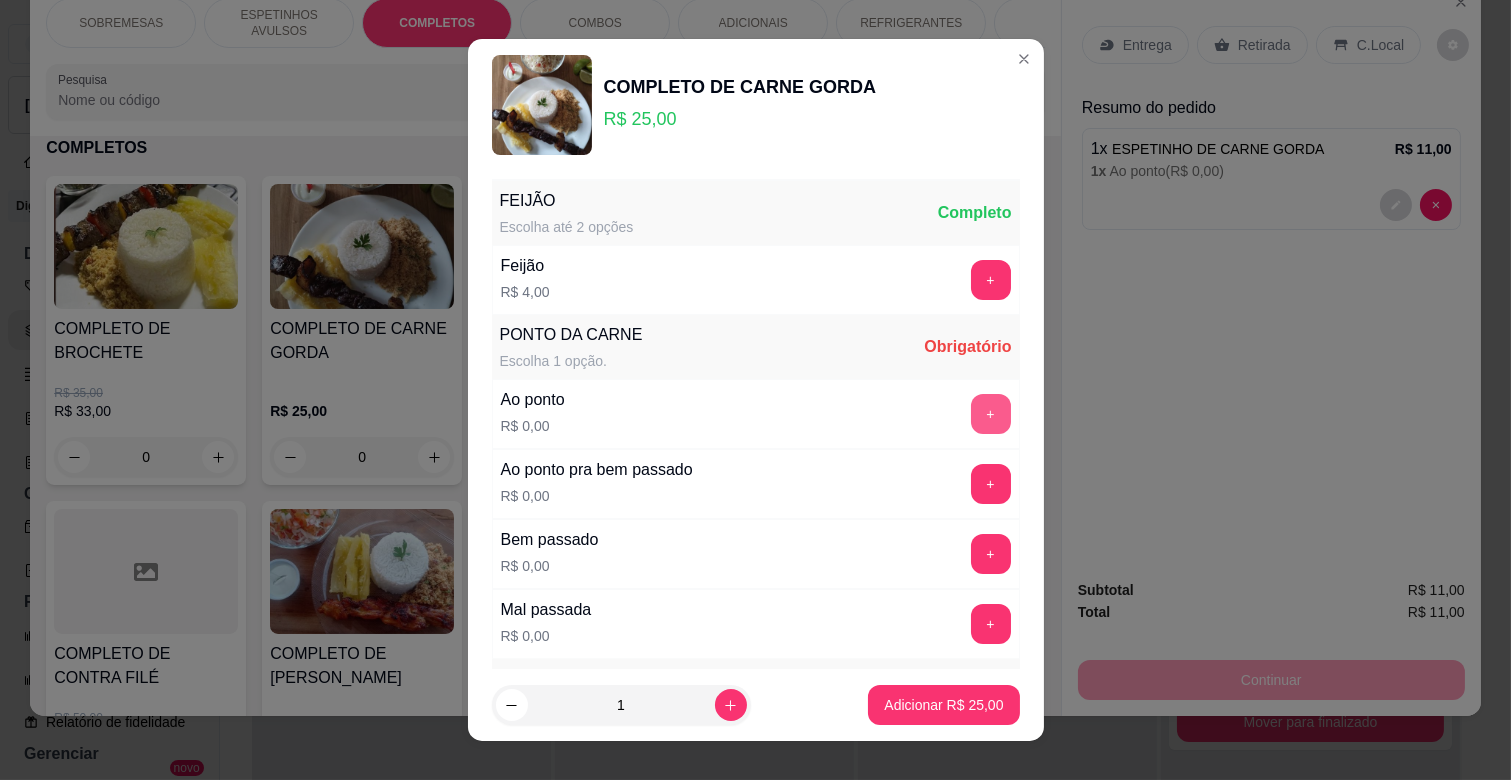 click on "+" at bounding box center [991, 414] 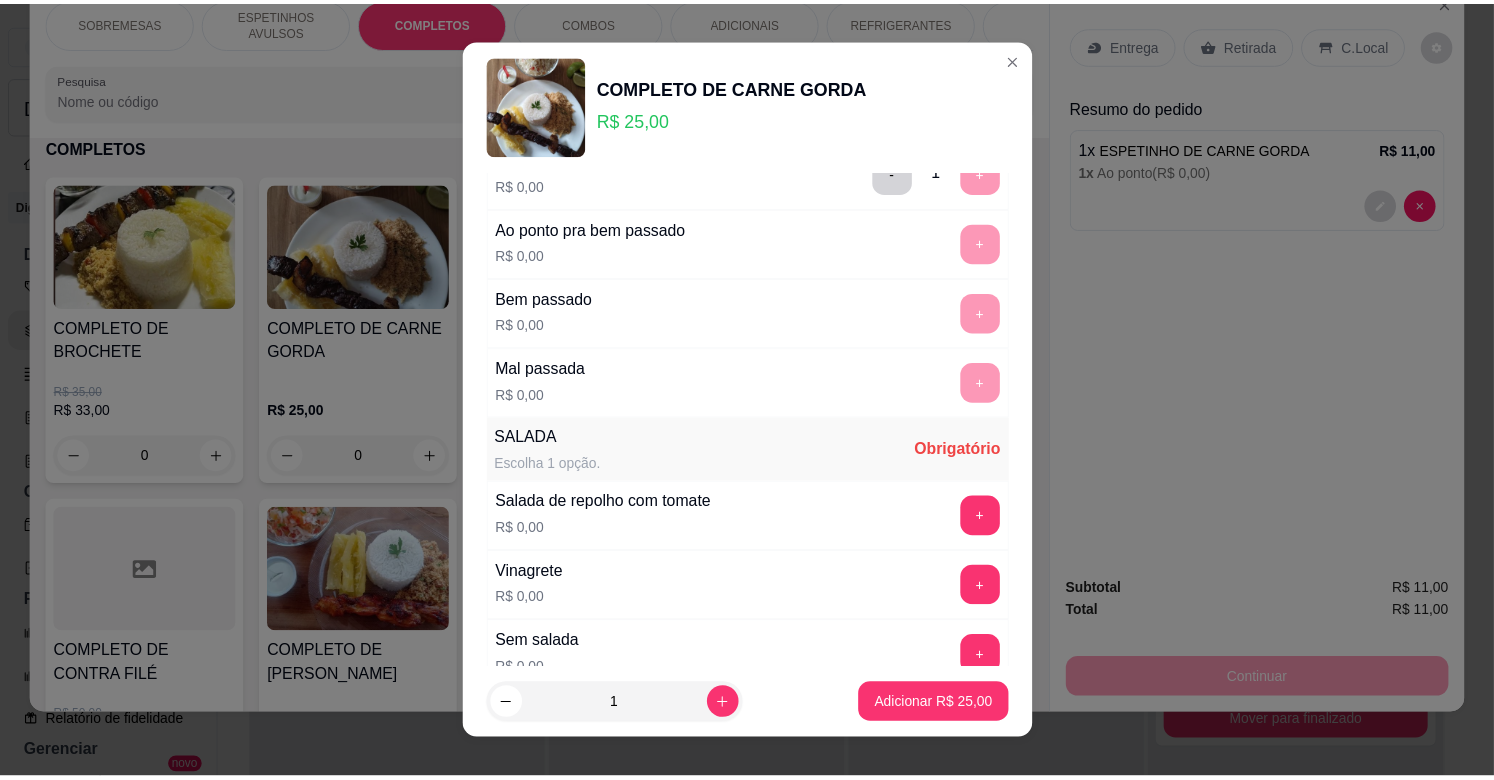 scroll, scrollTop: 486, scrollLeft: 0, axis: vertical 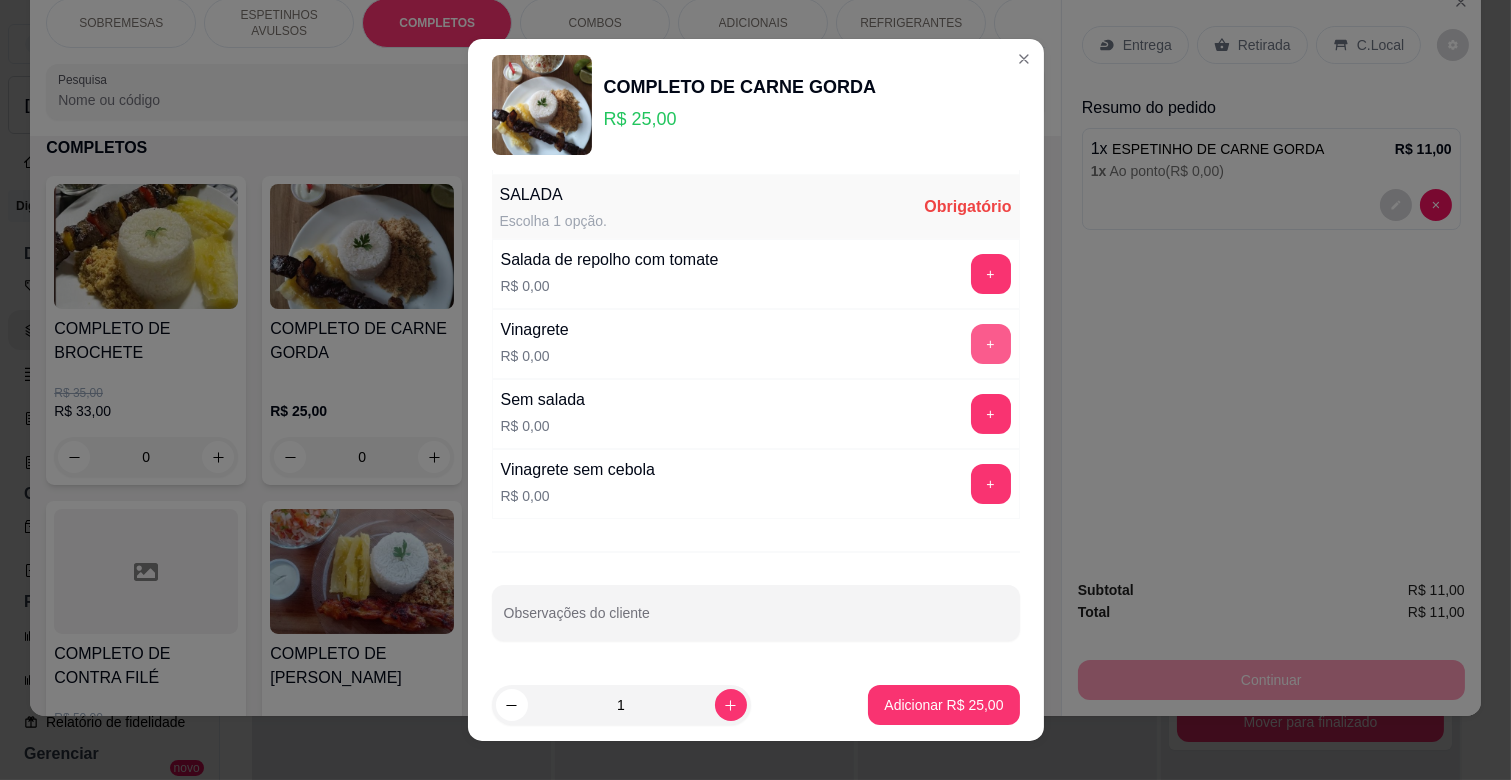 click on "+" at bounding box center (991, 344) 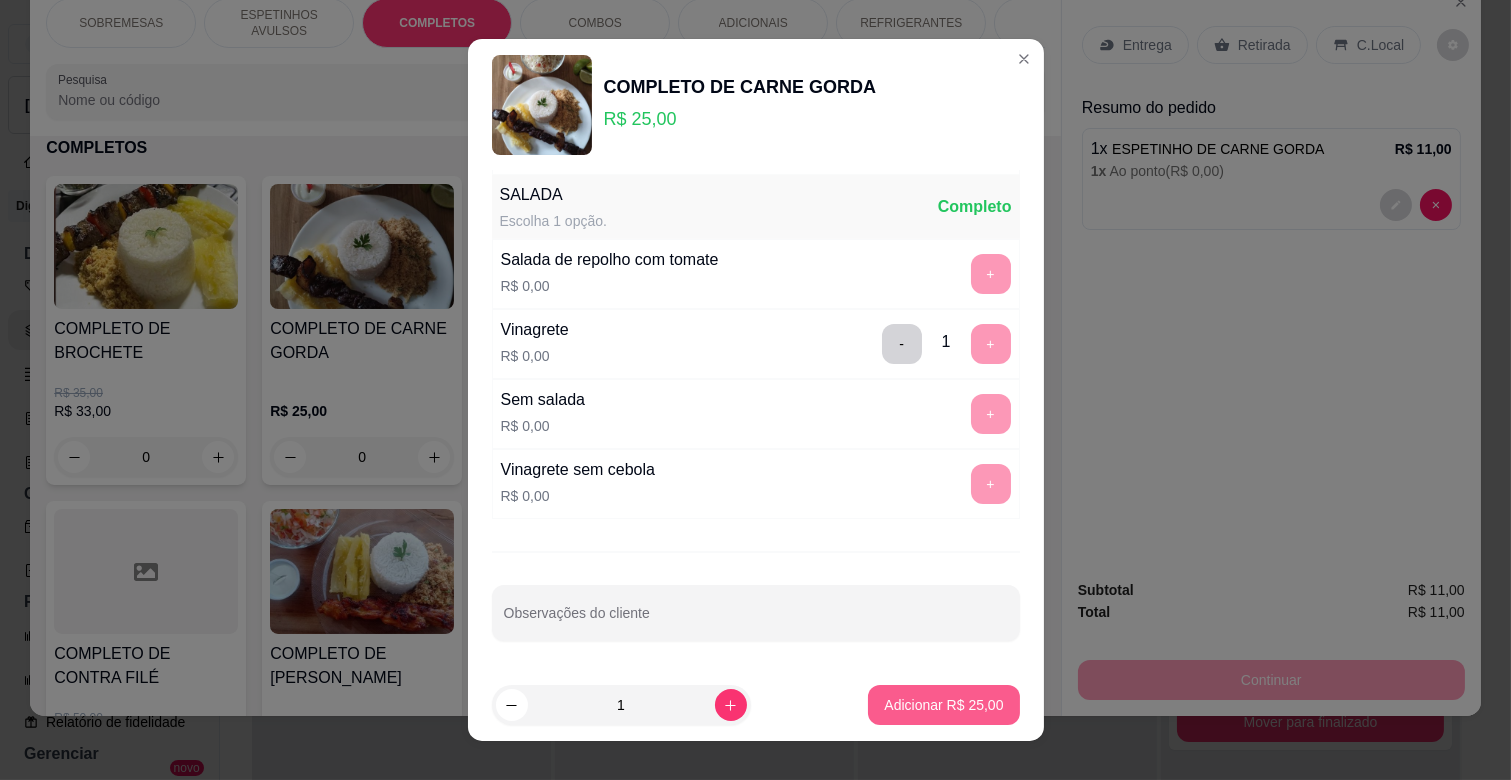 click on "Adicionar   R$ 25,00" at bounding box center [943, 705] 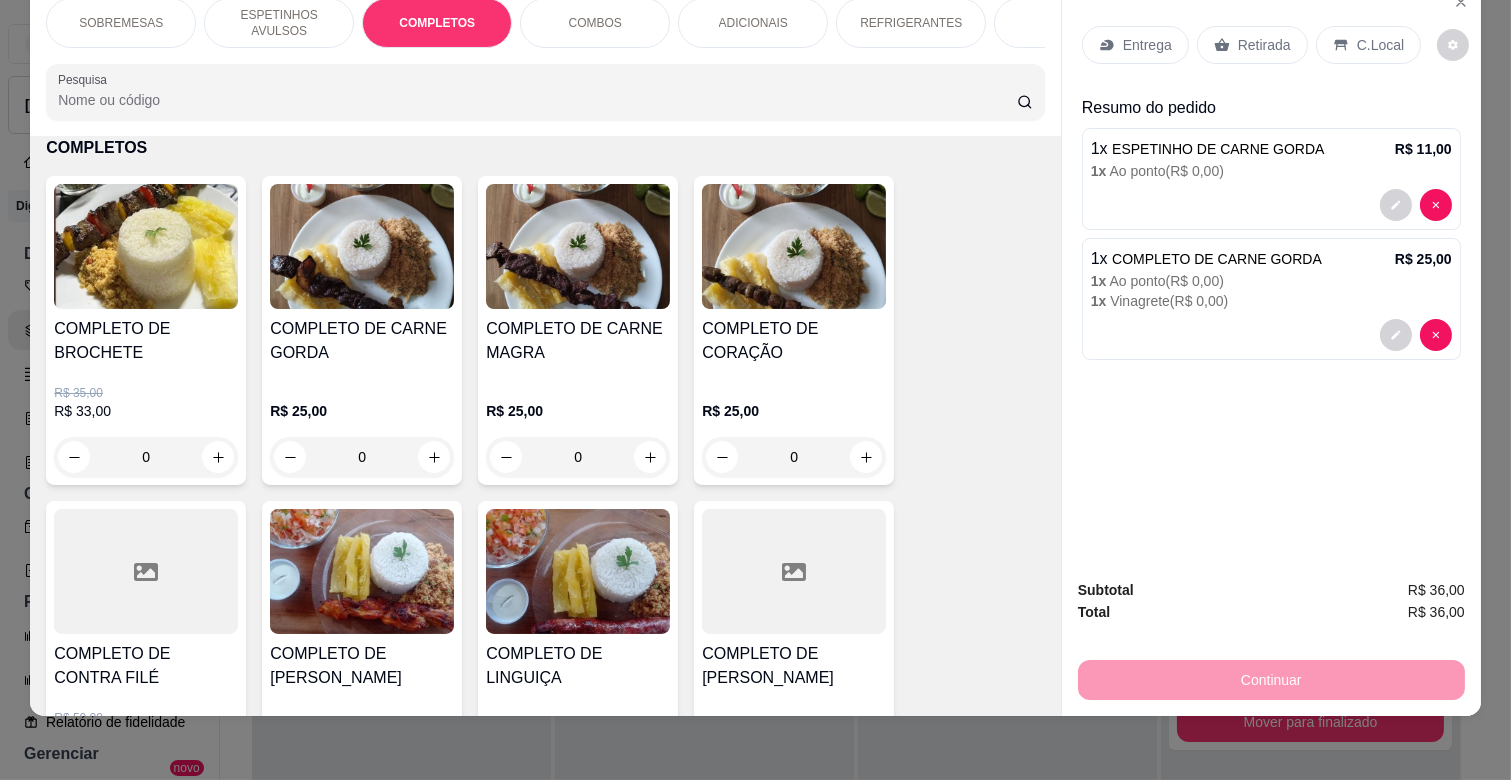 click on "Entrega" at bounding box center [1147, 45] 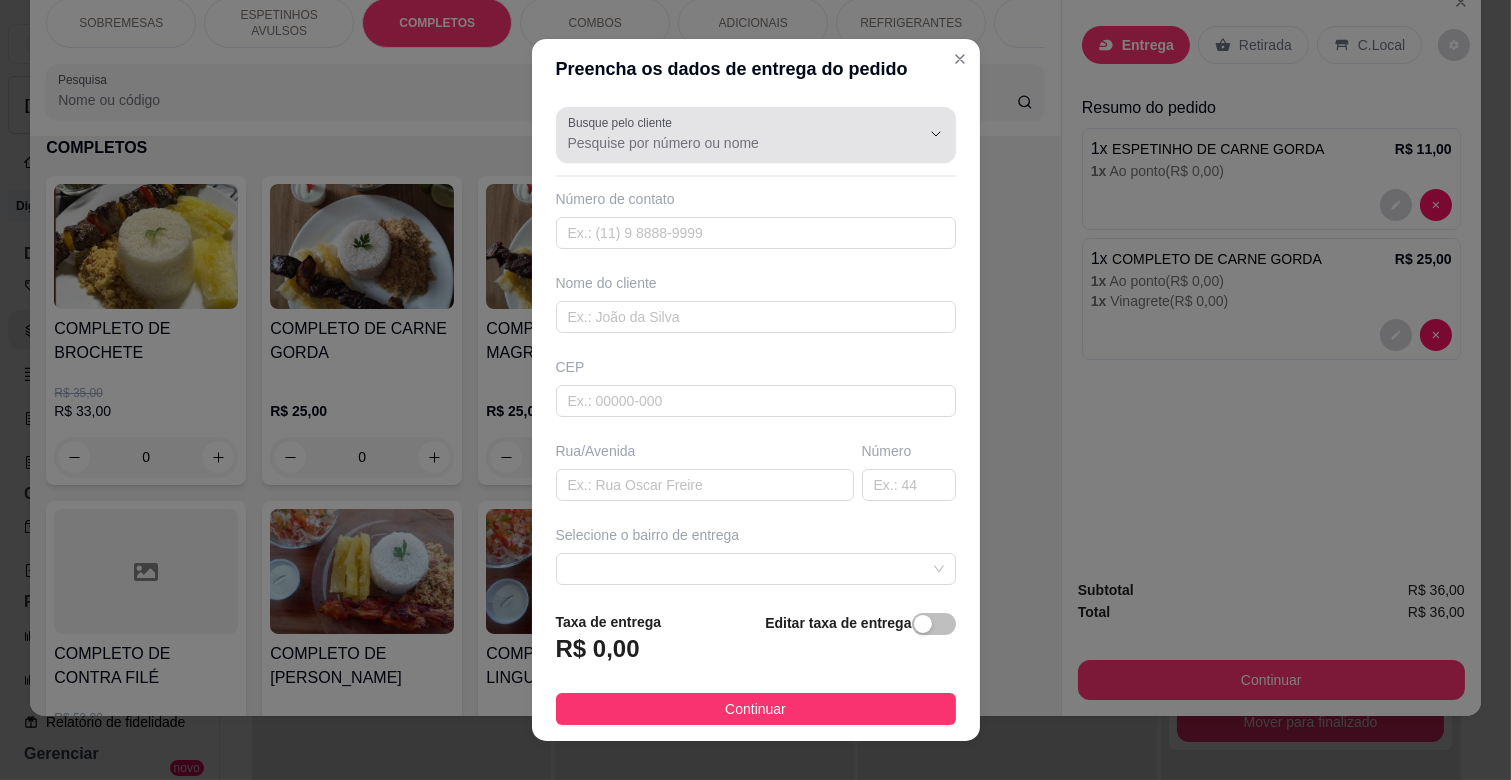 click on "Busque pelo cliente" at bounding box center [728, 143] 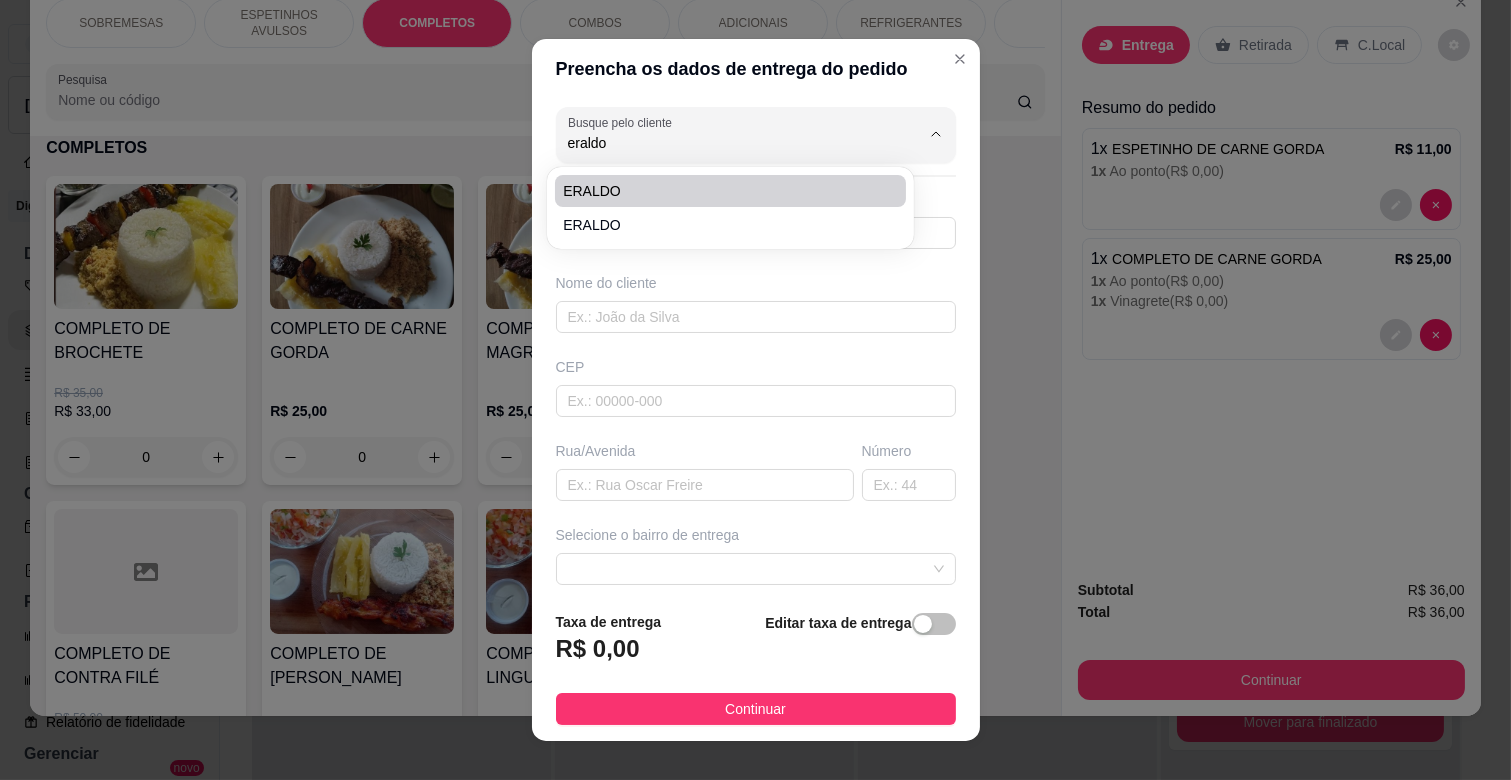 click on "ERALDO" at bounding box center [720, 191] 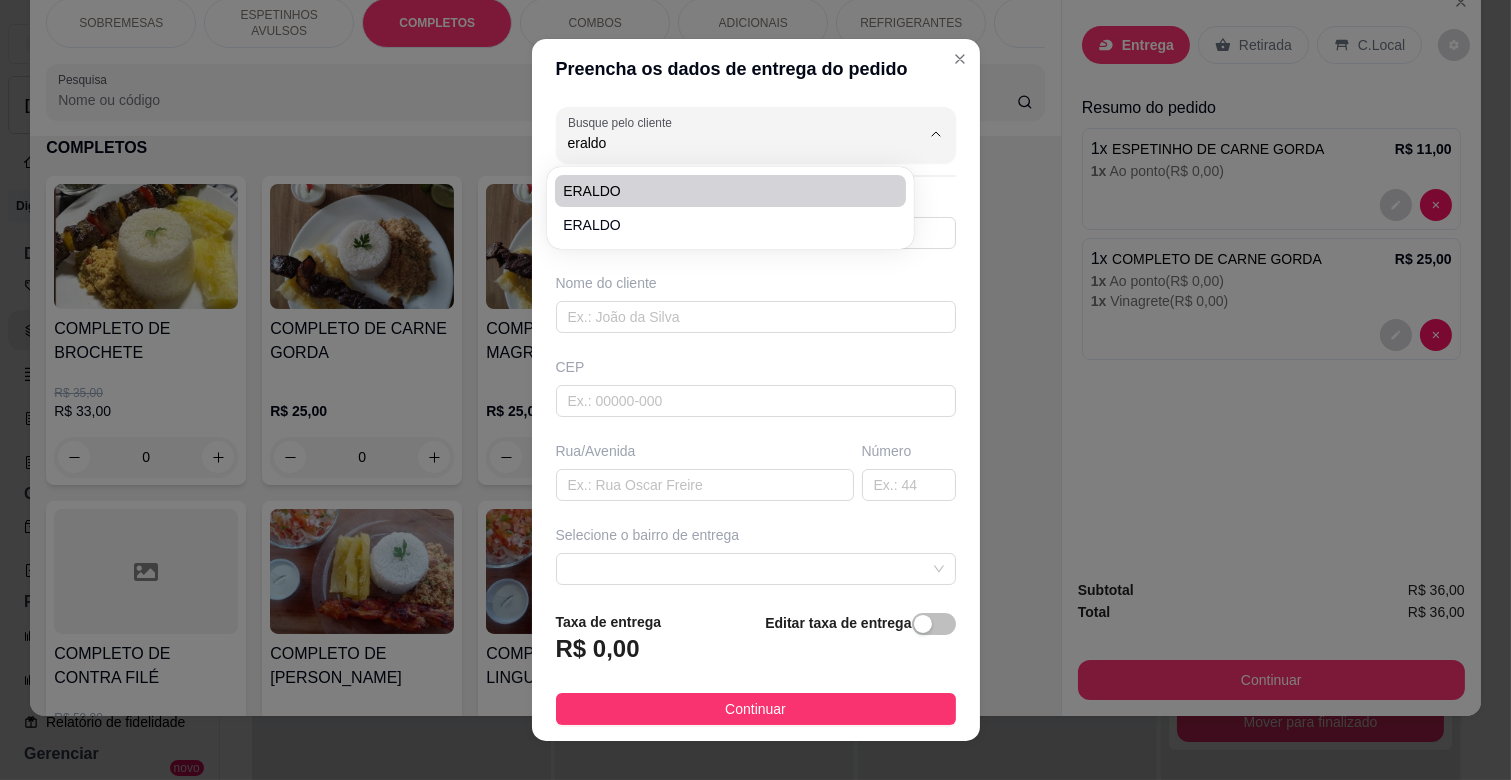 type on "ERALDO" 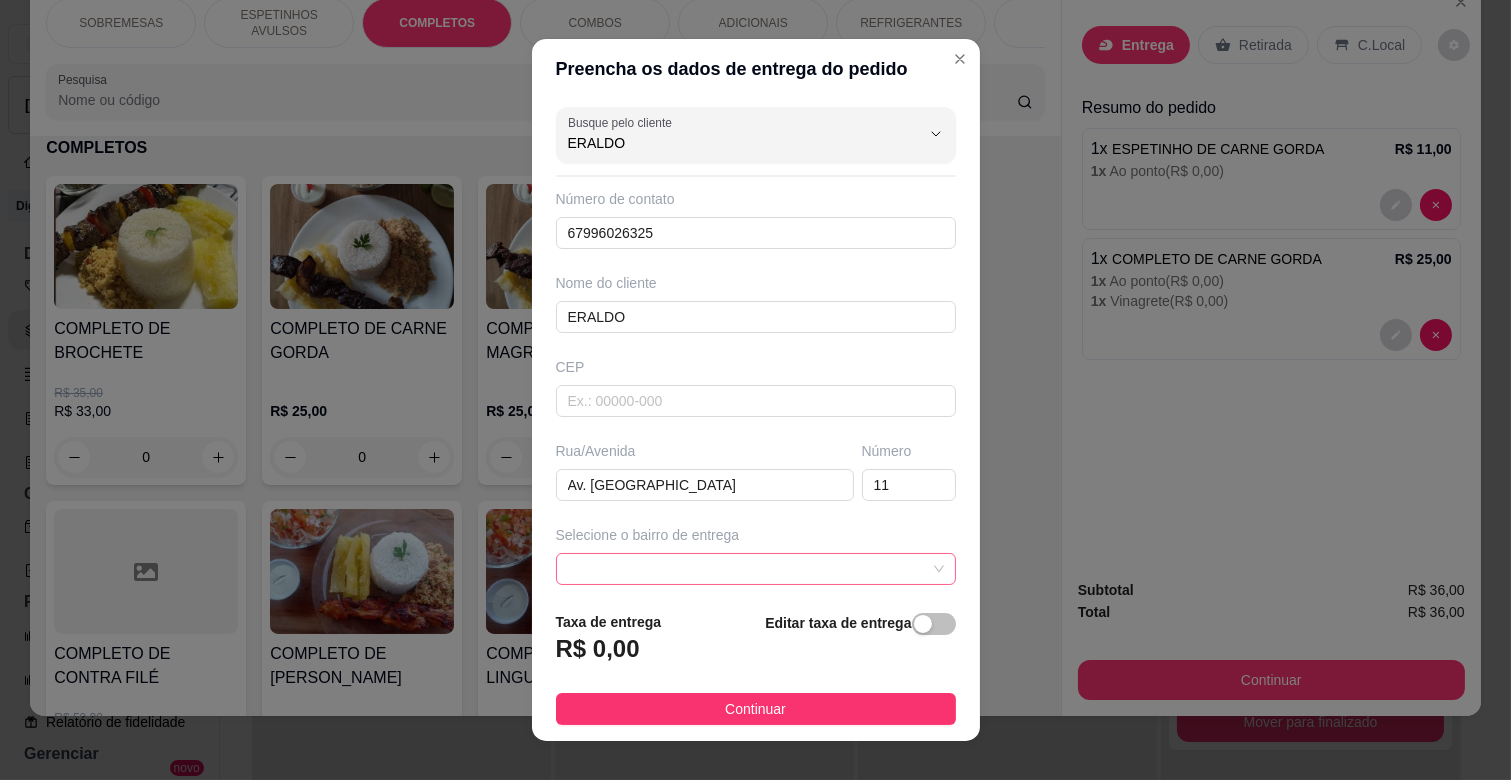 click at bounding box center (756, 569) 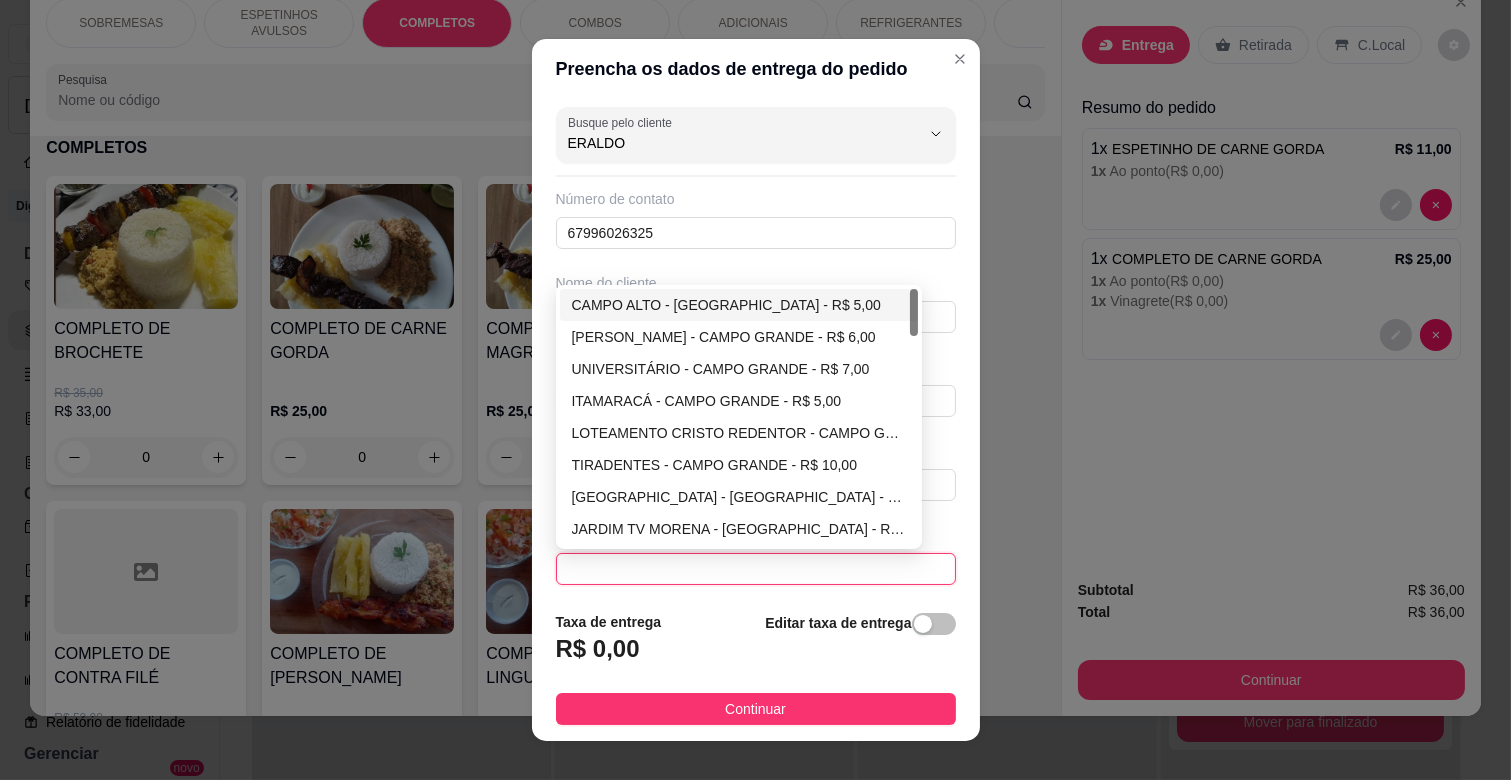 click on "CAMPO ALTO - [GEOGRAPHIC_DATA] -  R$ 5,00" at bounding box center (739, 305) 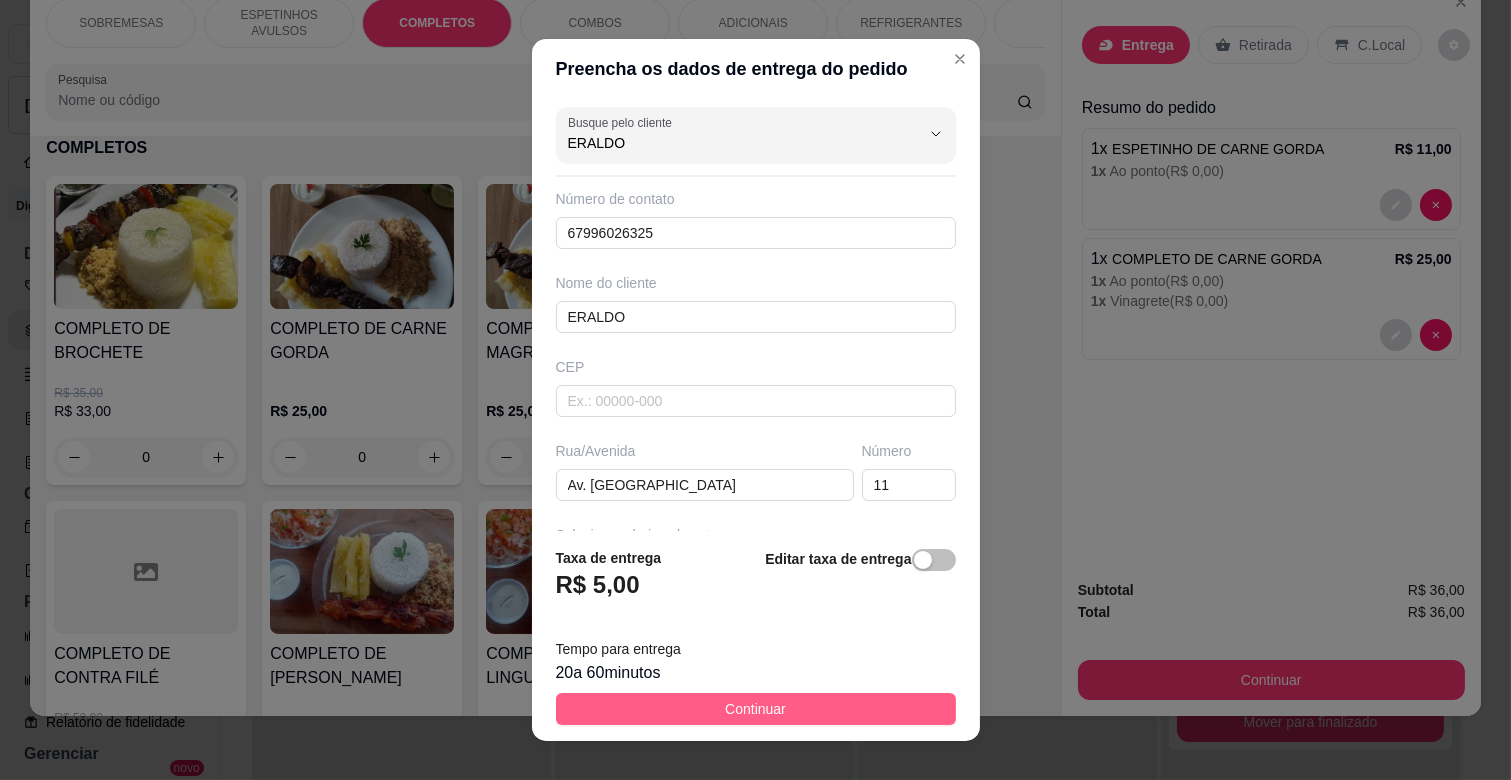 click on "Continuar" at bounding box center [755, 709] 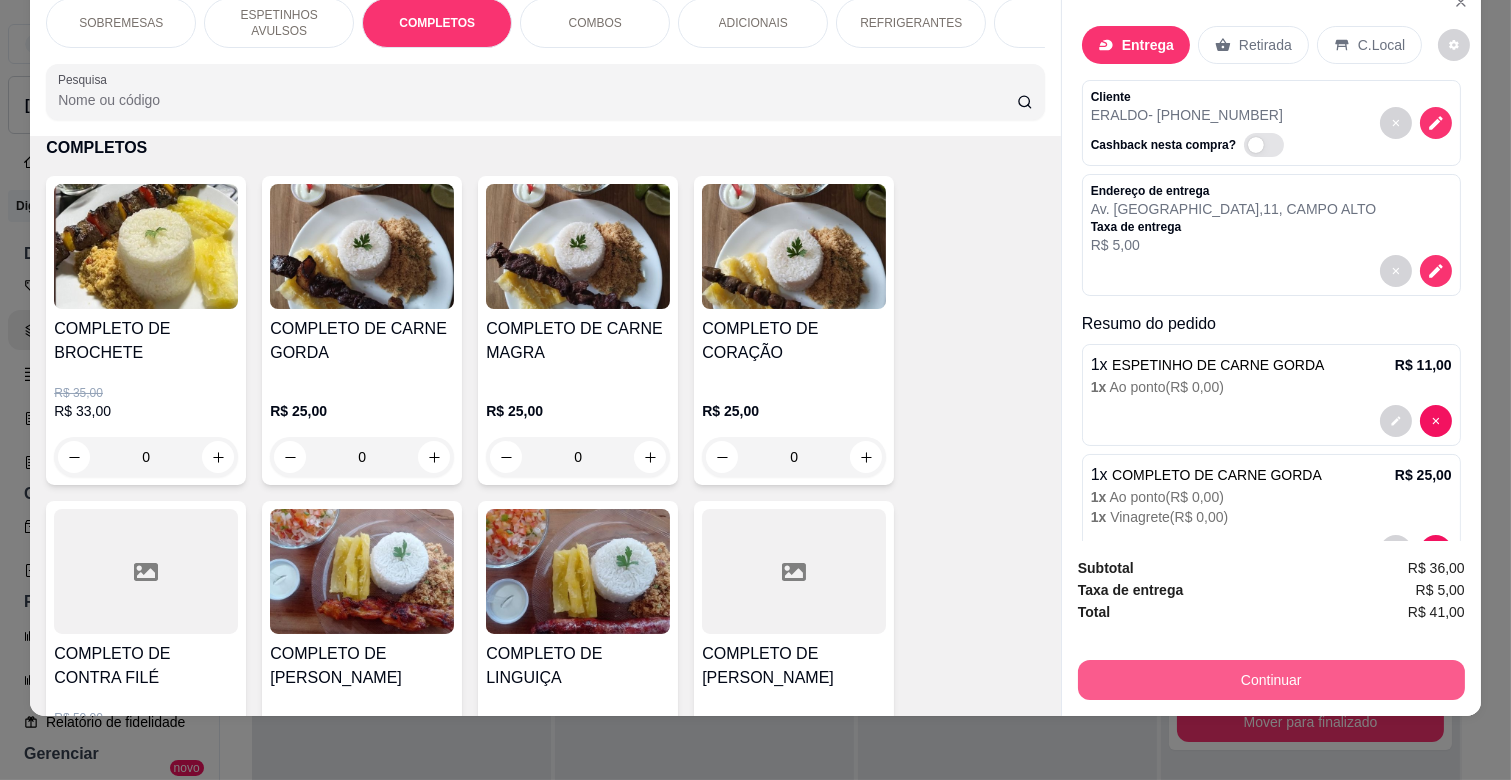 click on "Continuar" at bounding box center [1271, 680] 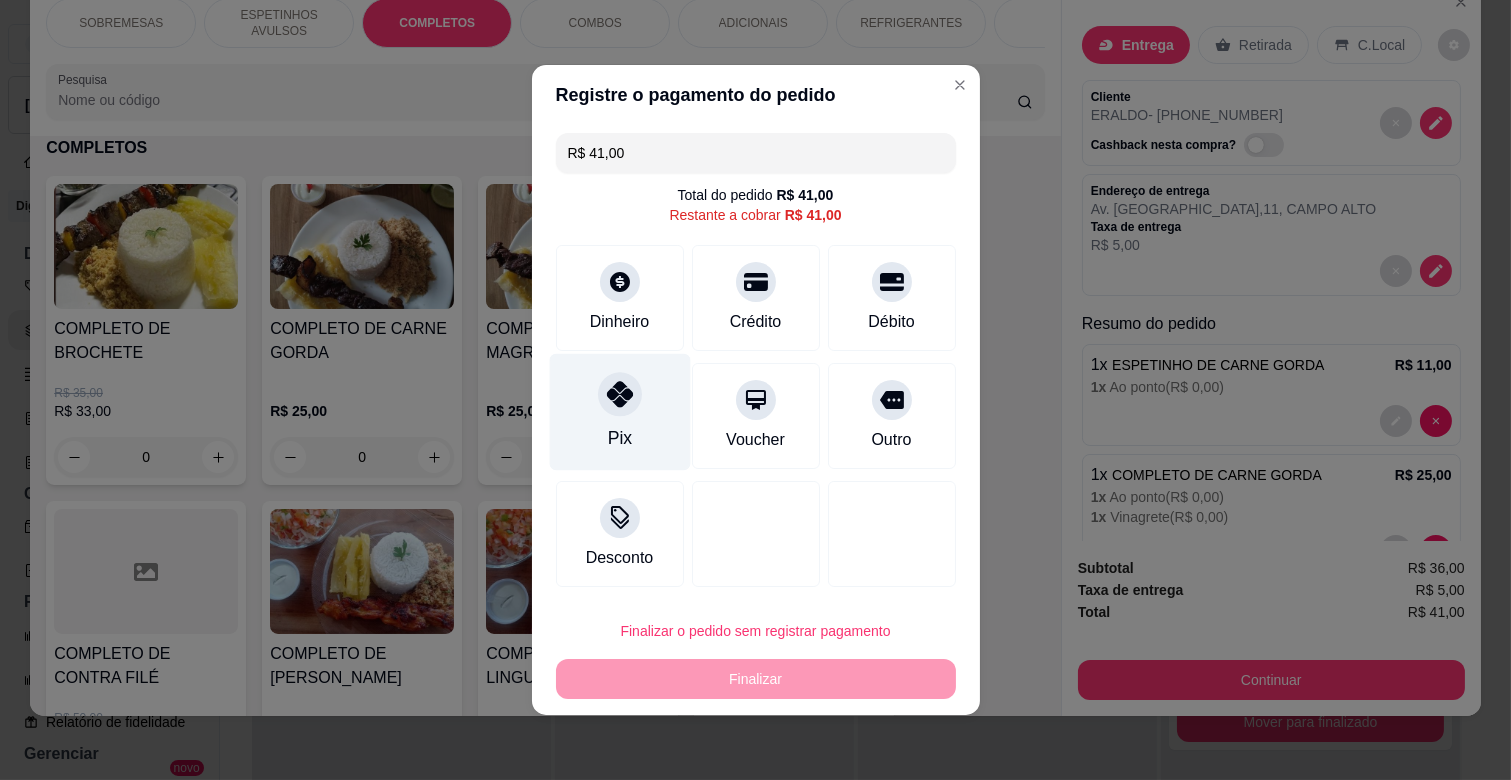 click at bounding box center (620, 394) 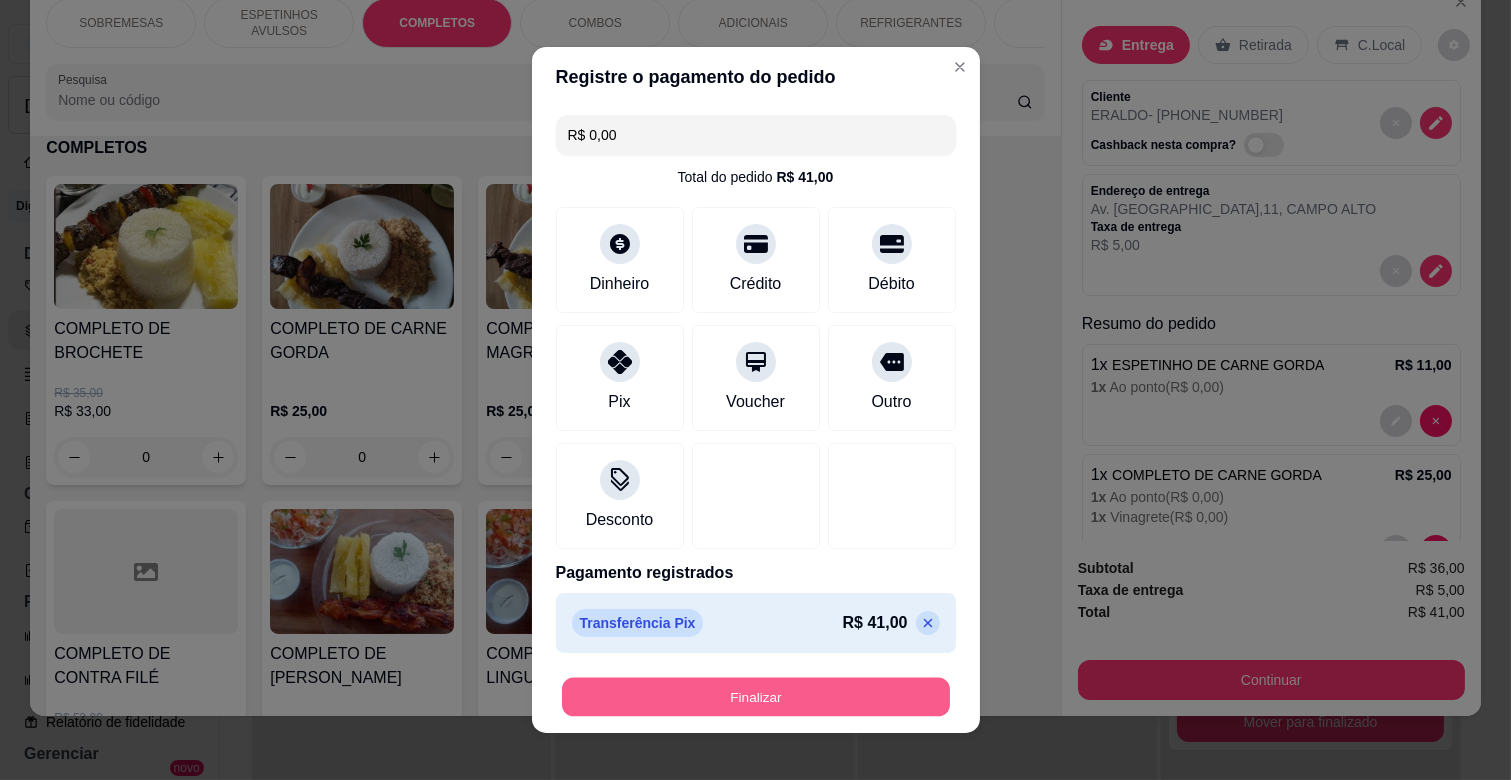 click on "Finalizar" at bounding box center [756, 697] 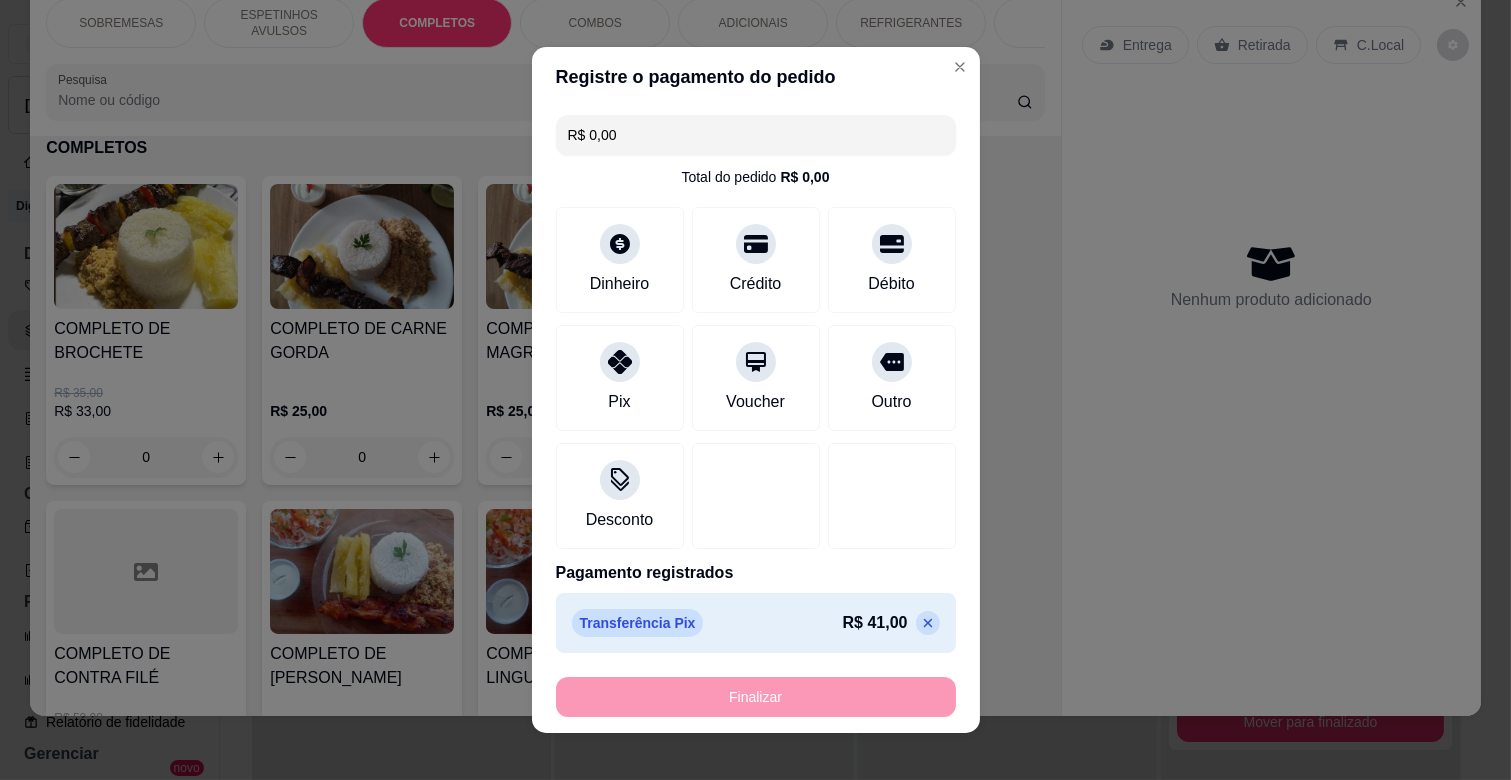 type on "-R$ 41,00" 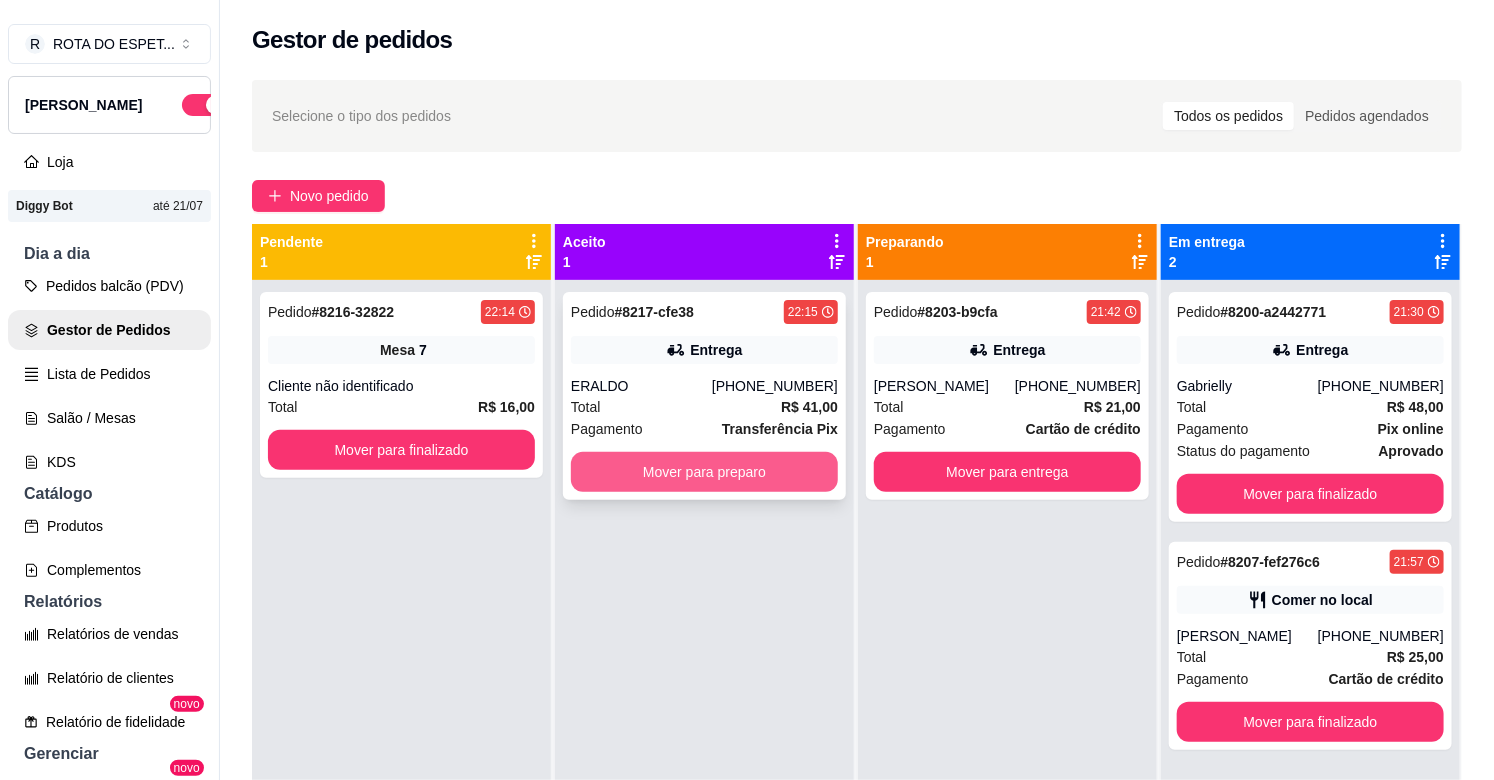 click on "Mover para preparo" at bounding box center (704, 472) 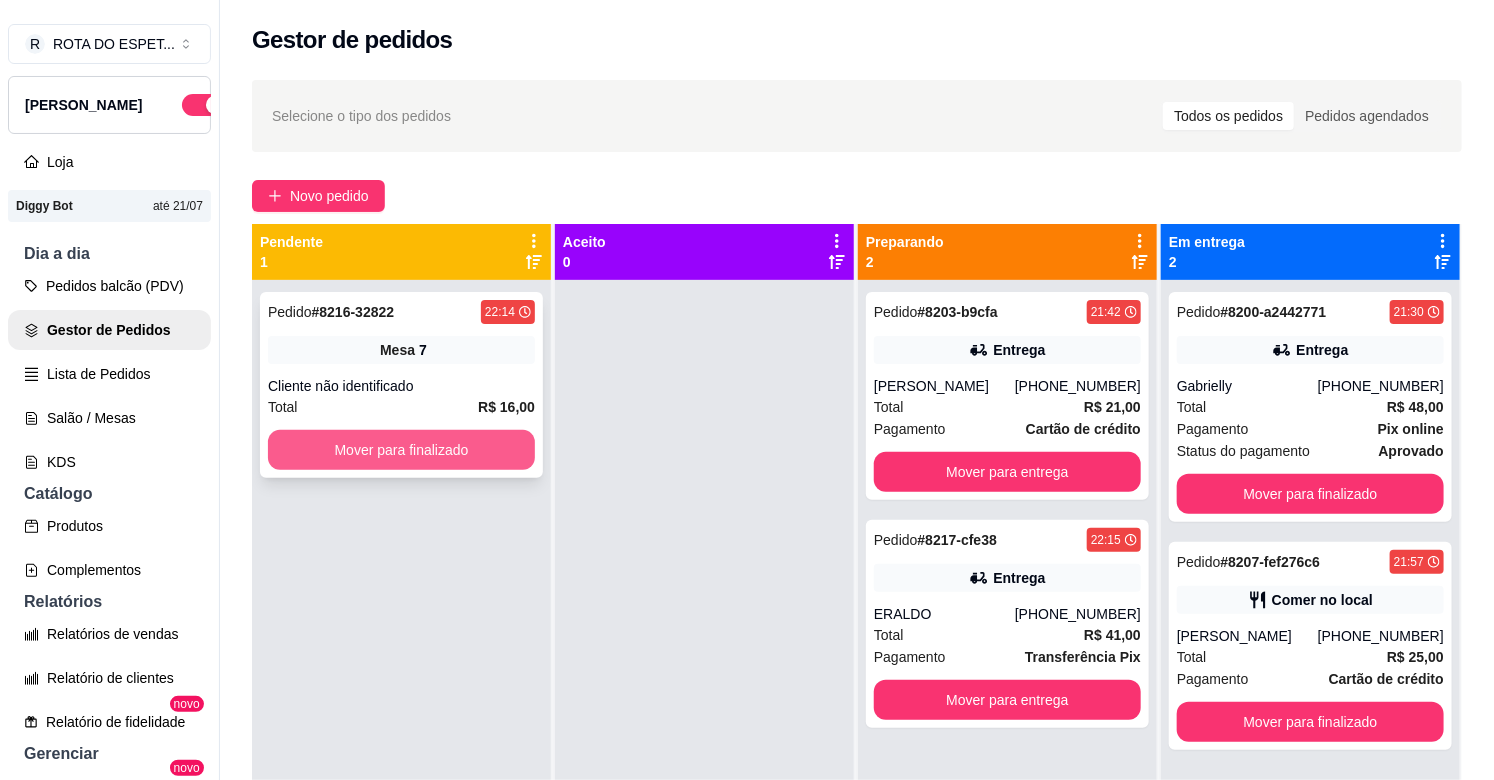 click on "Mover para finalizado" at bounding box center [401, 450] 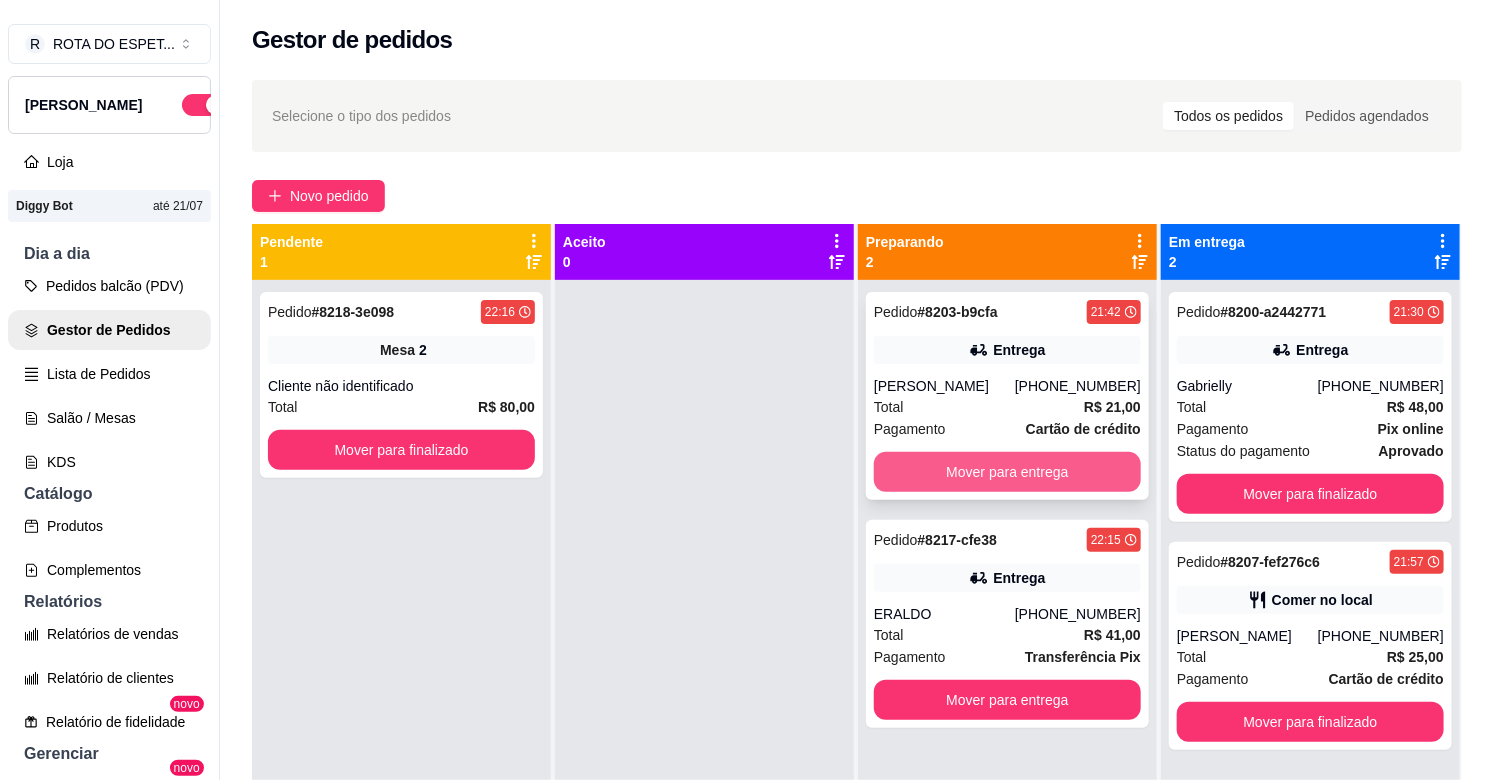 click on "Mover para entrega" at bounding box center (1007, 472) 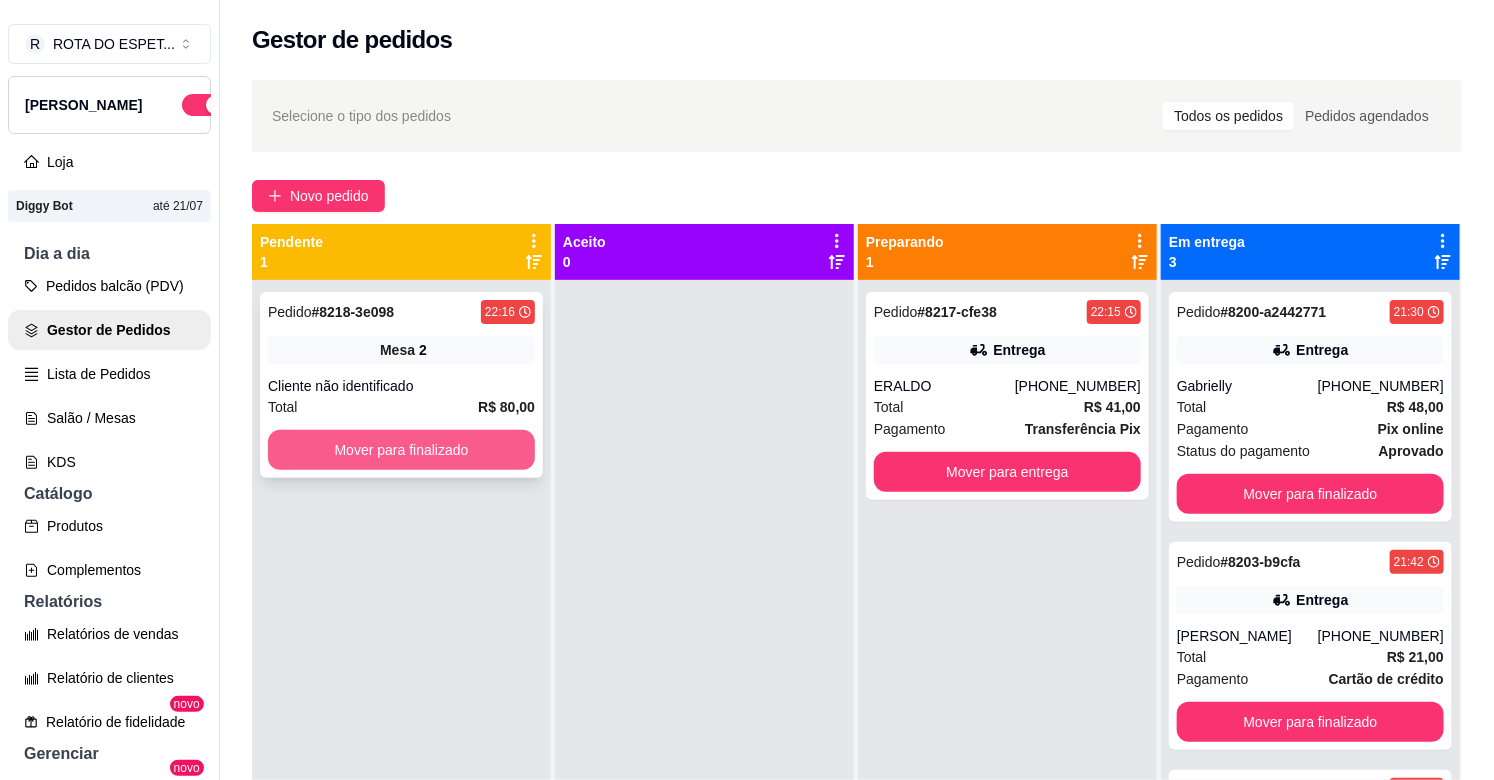 click on "Mover para finalizado" at bounding box center (401, 450) 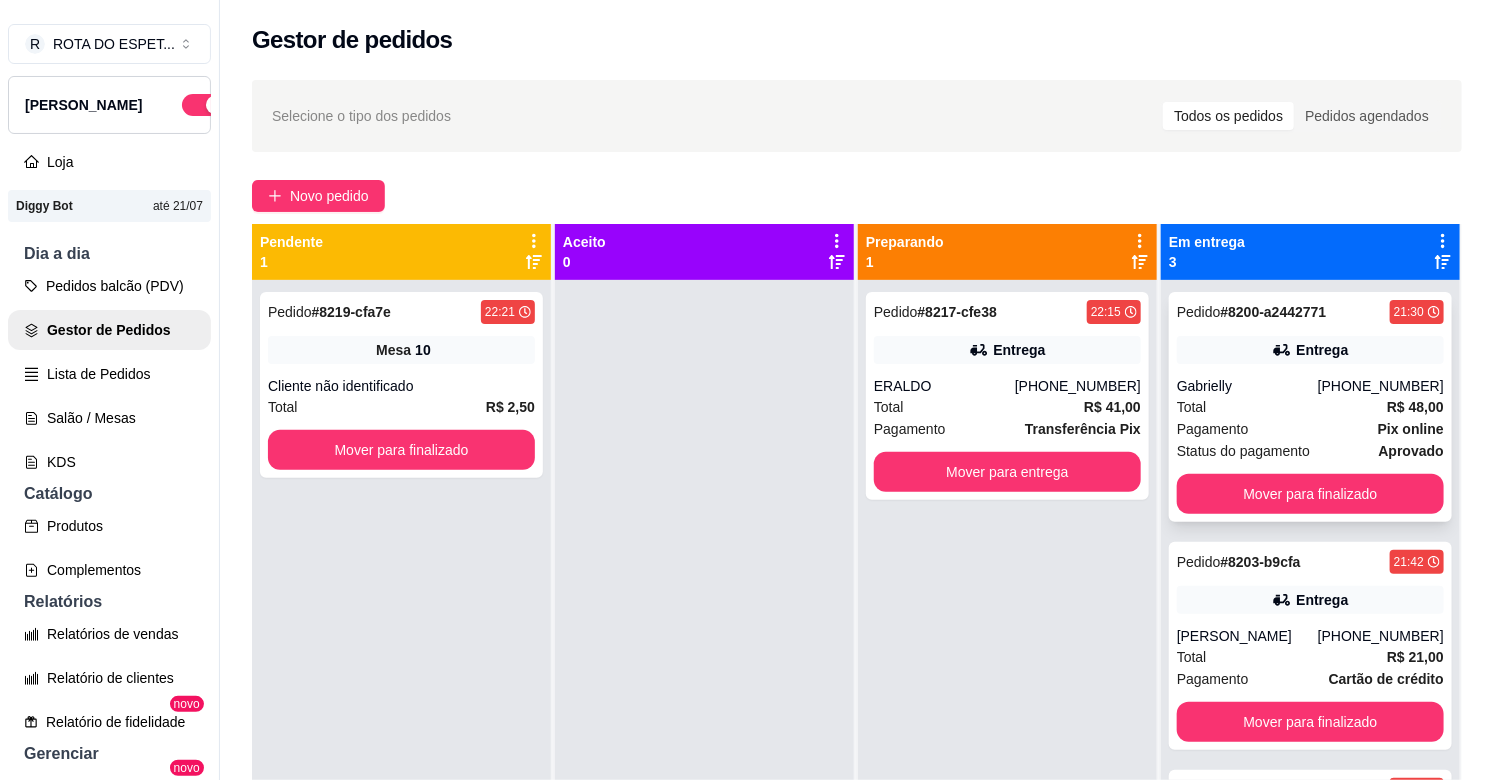 scroll, scrollTop: 55, scrollLeft: 0, axis: vertical 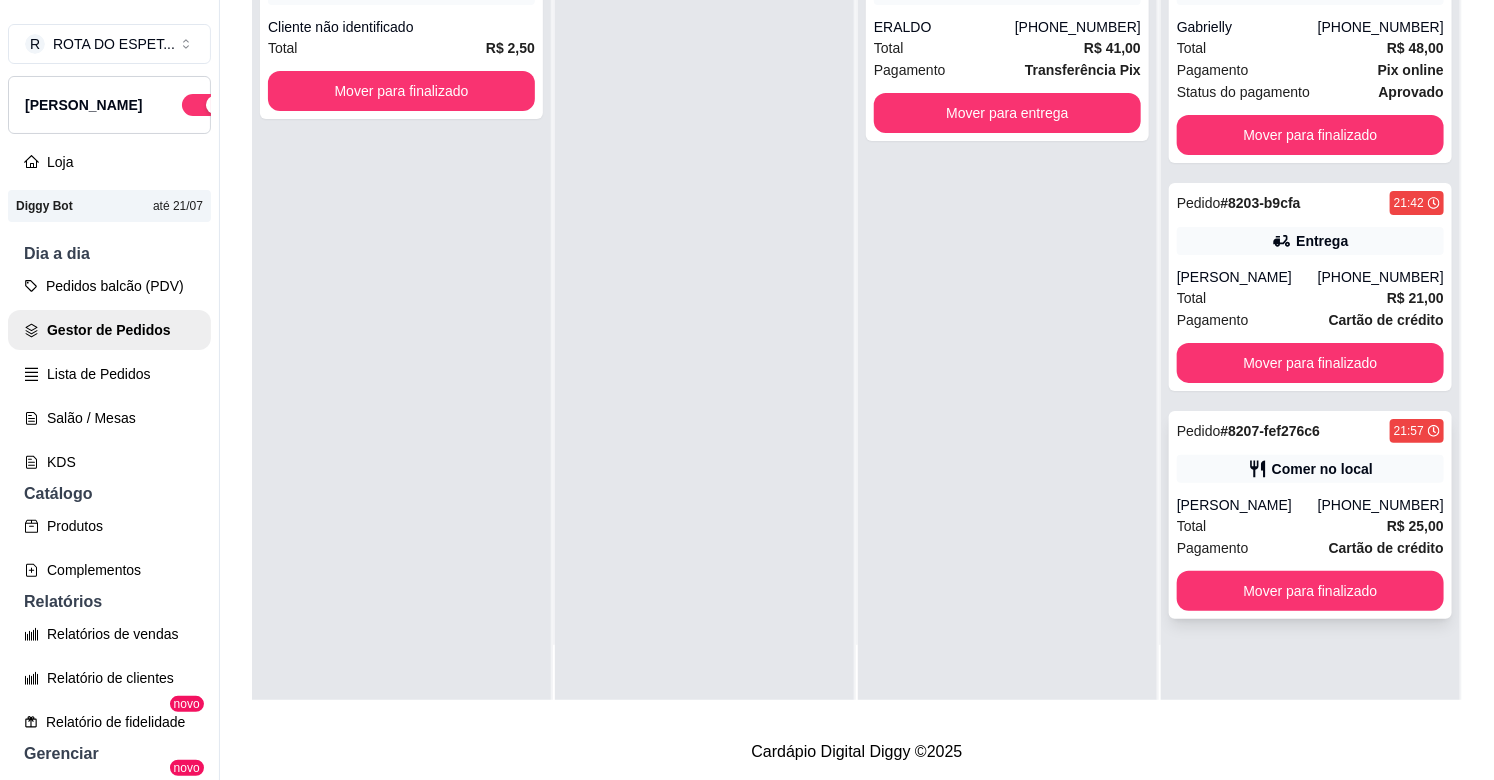 click on "[PHONE_NUMBER]" at bounding box center (1381, 505) 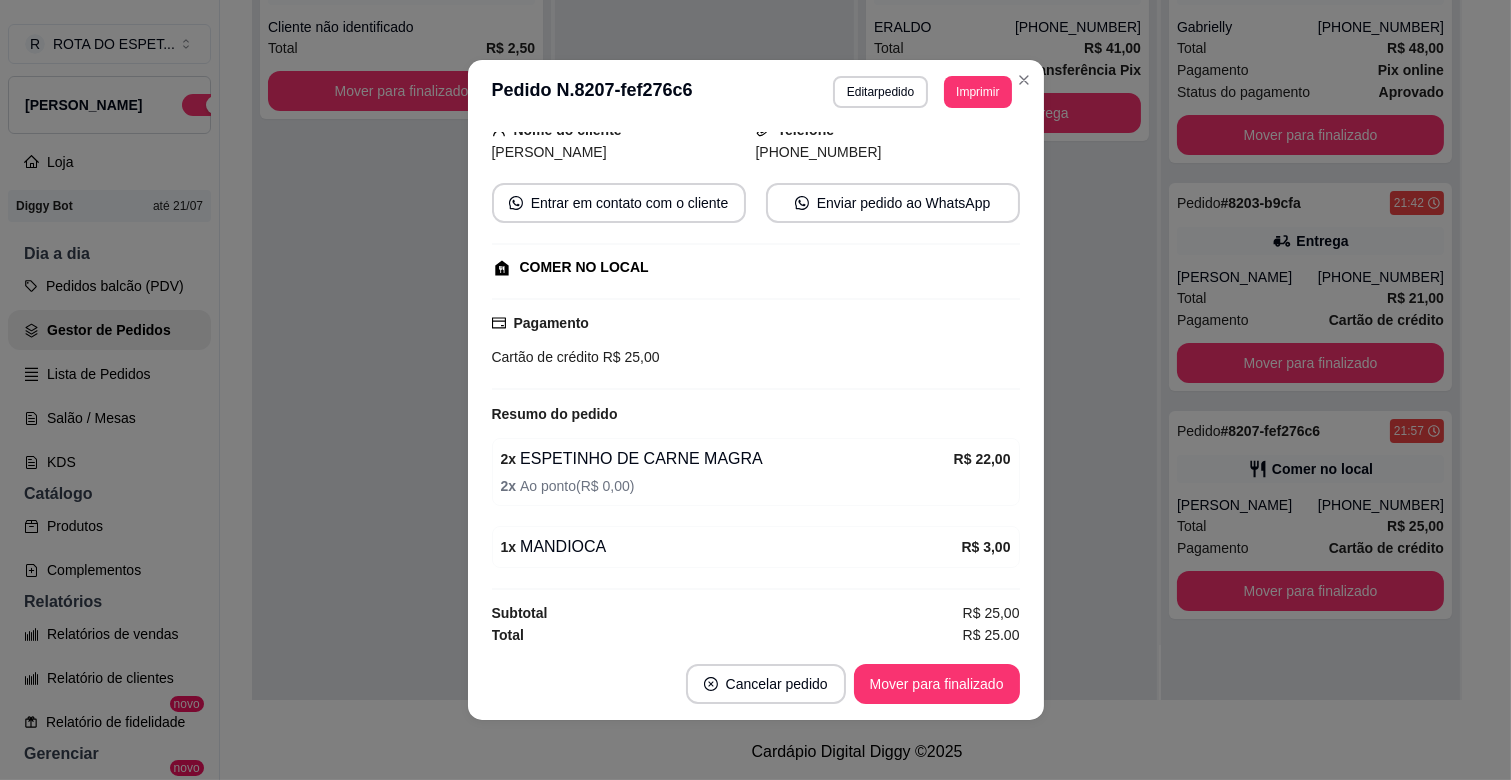 scroll, scrollTop: 144, scrollLeft: 0, axis: vertical 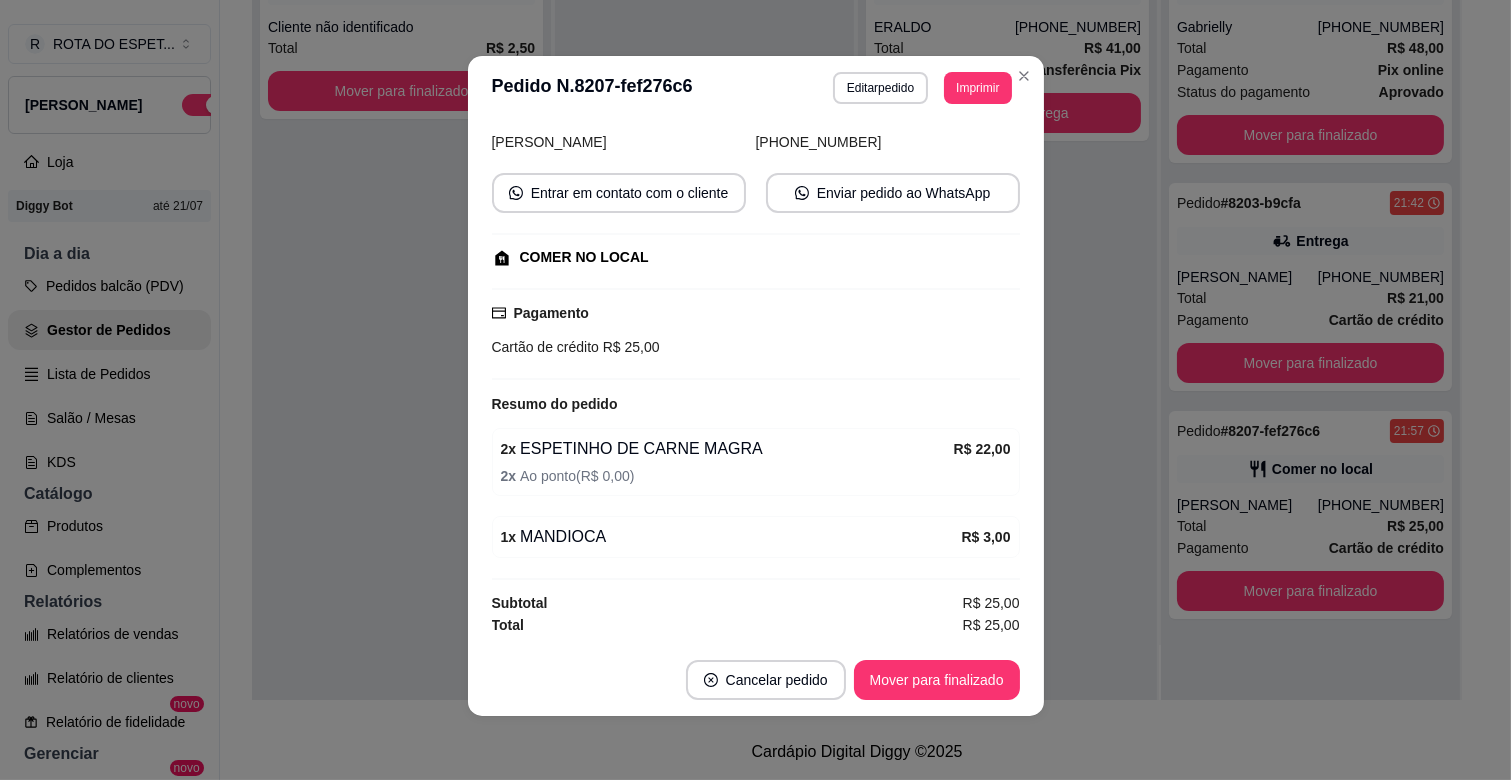 click on "Cancelar pedido" at bounding box center (766, 680) 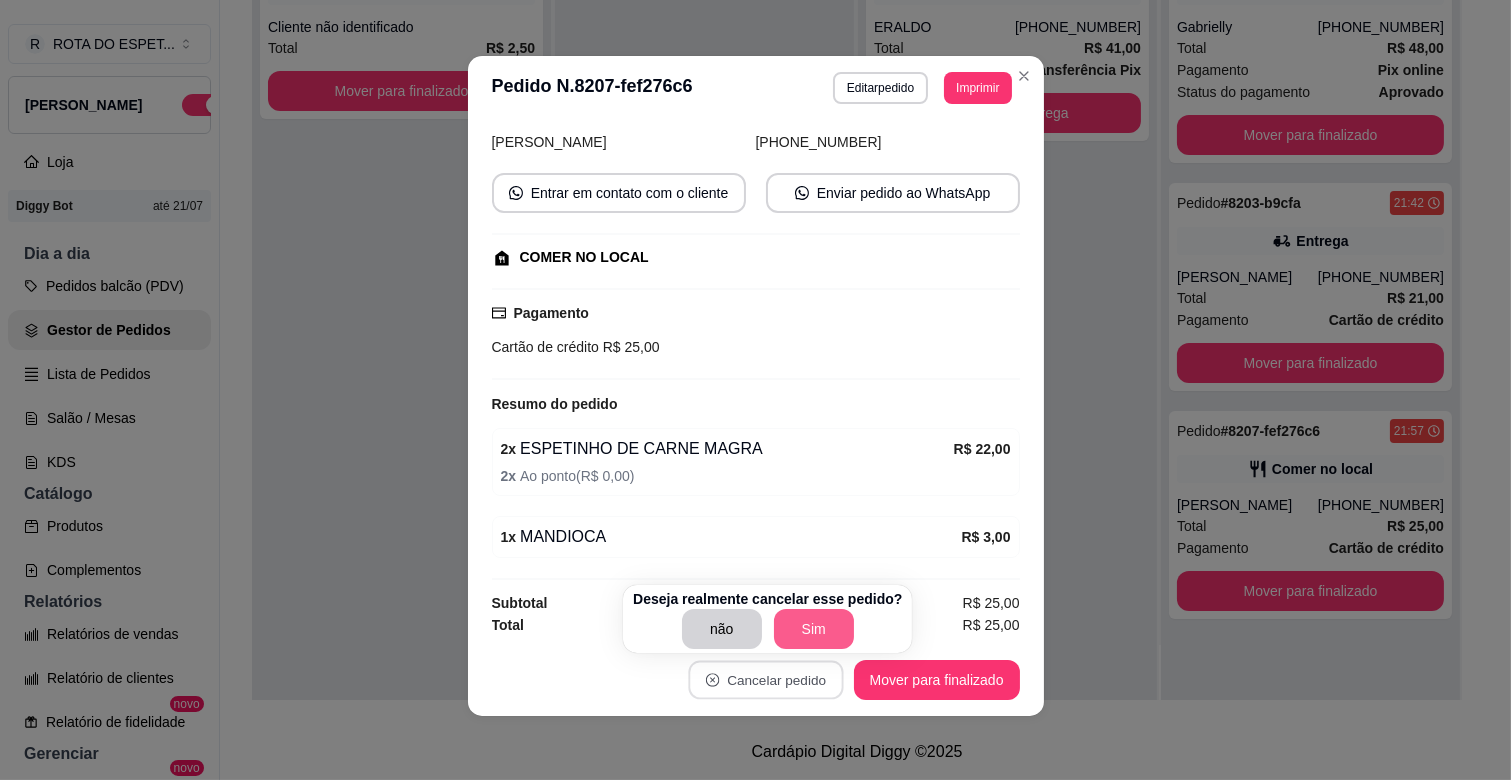 click on "Sim" at bounding box center [814, 629] 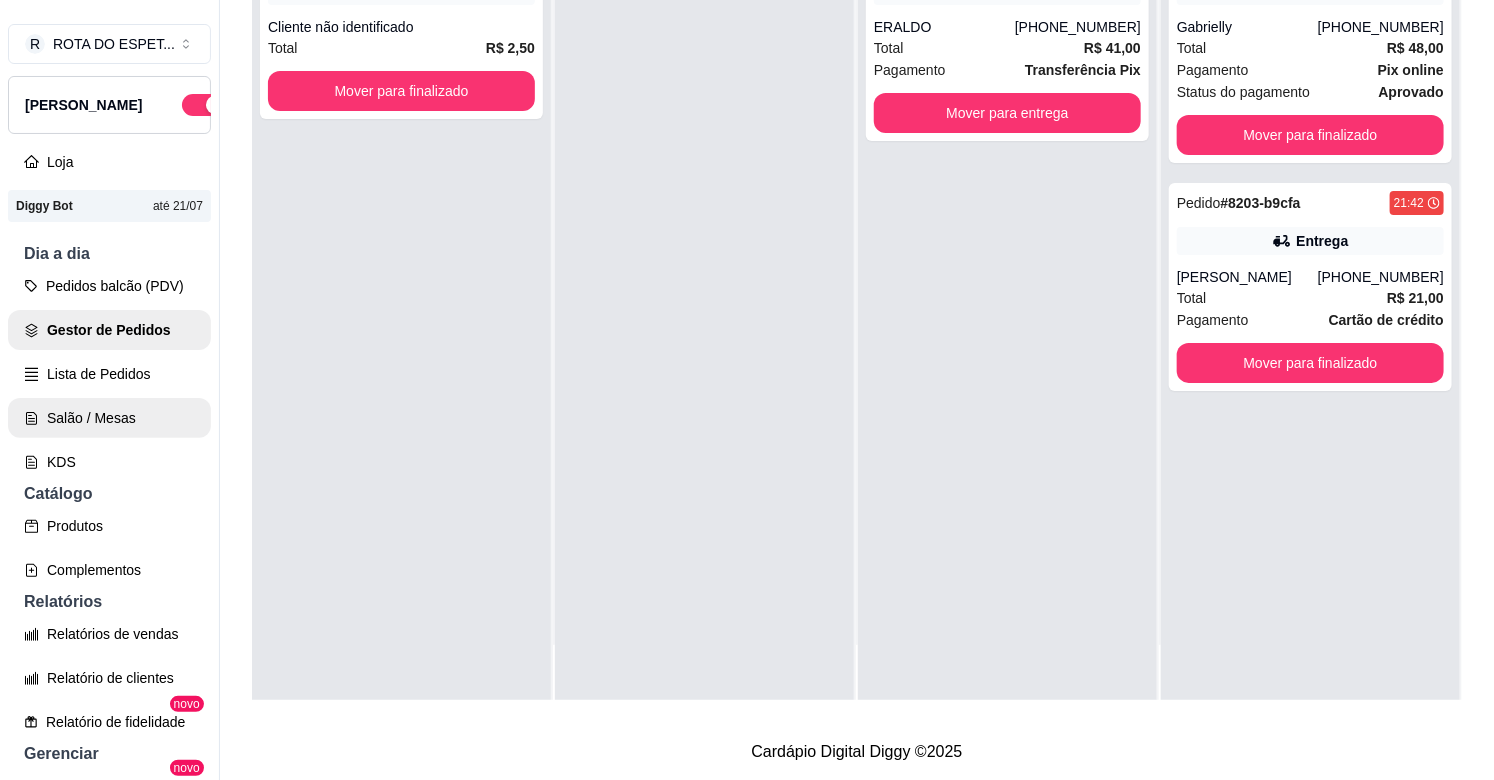click on "Salão / Mesas" at bounding box center (109, 418) 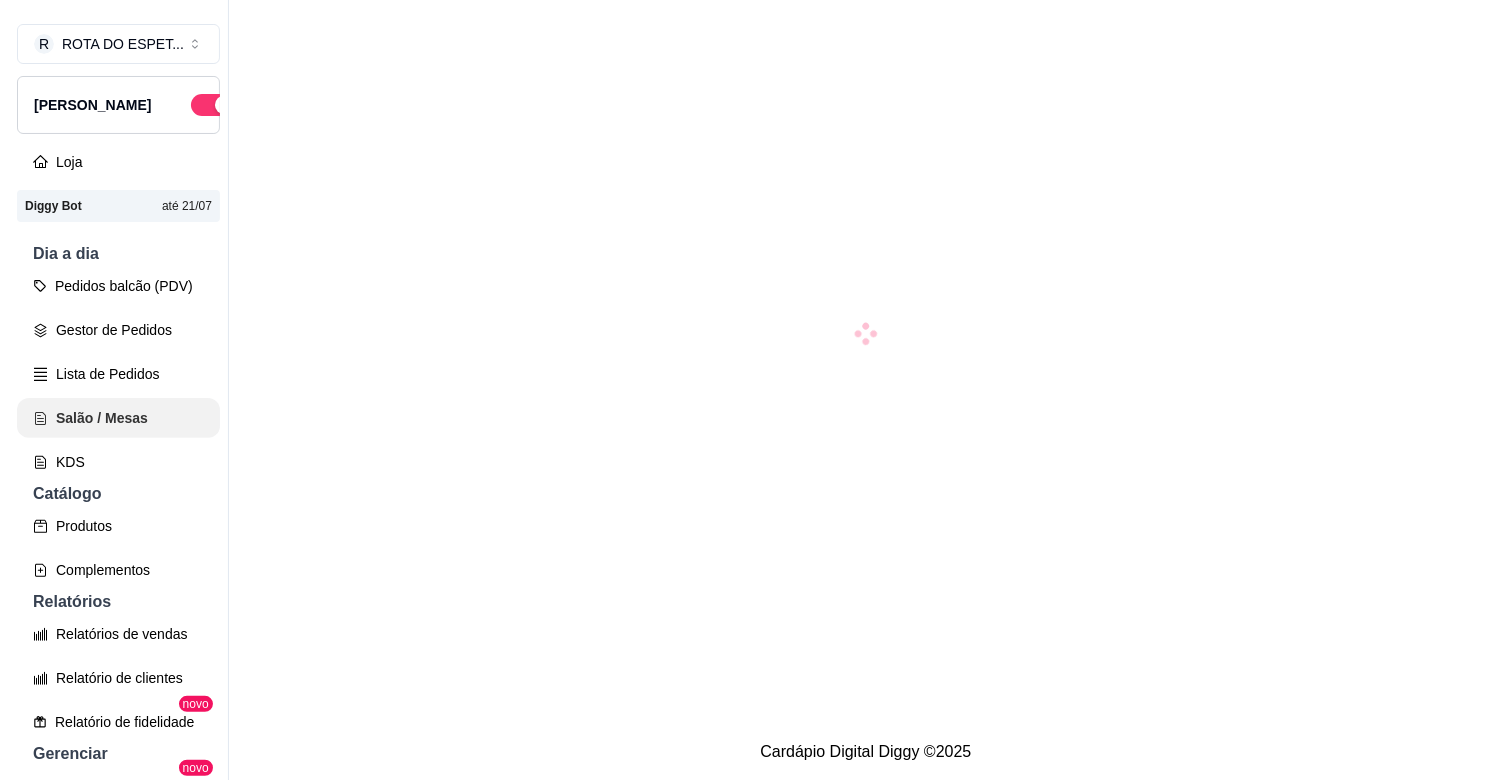 scroll, scrollTop: 0, scrollLeft: 0, axis: both 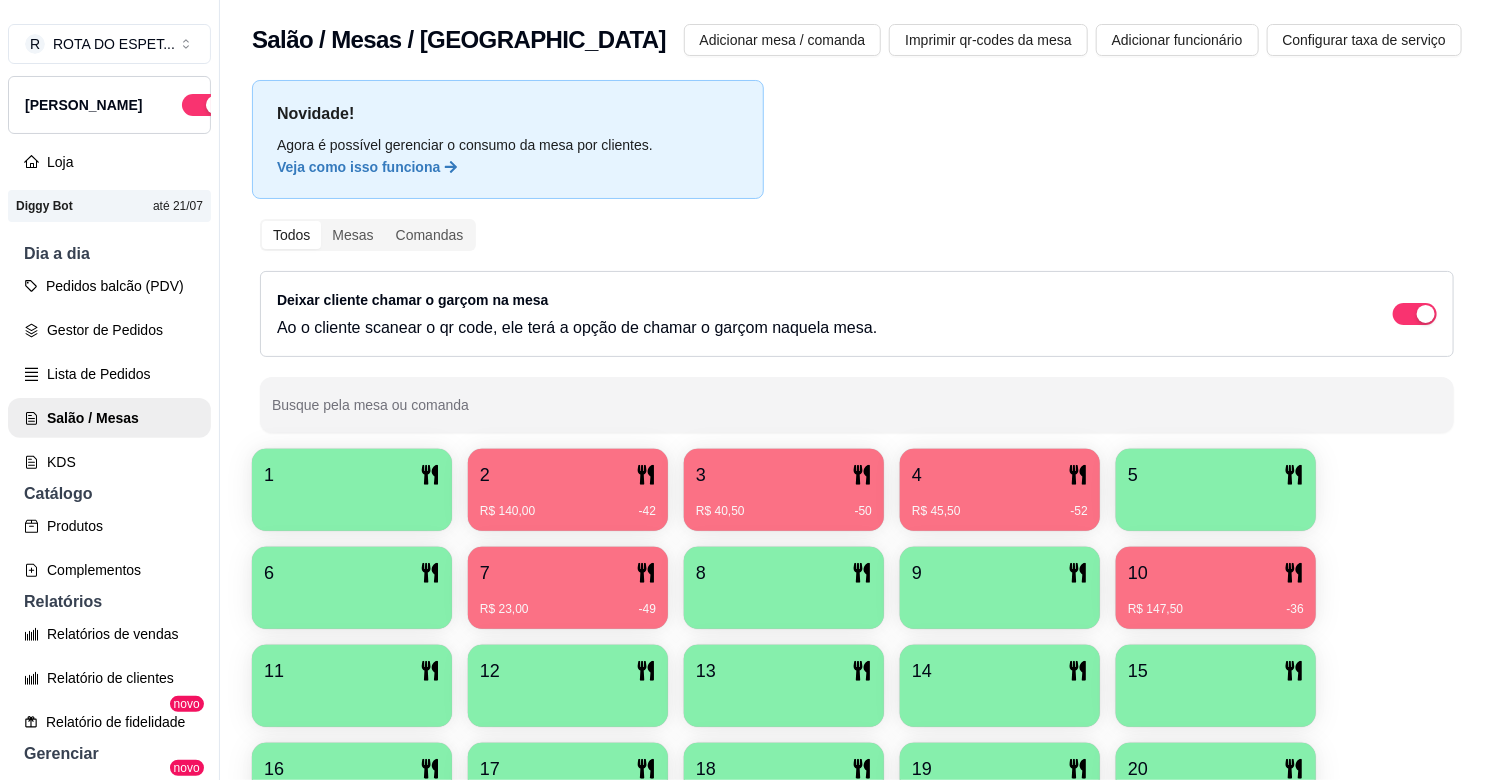 click on "7" at bounding box center (568, 573) 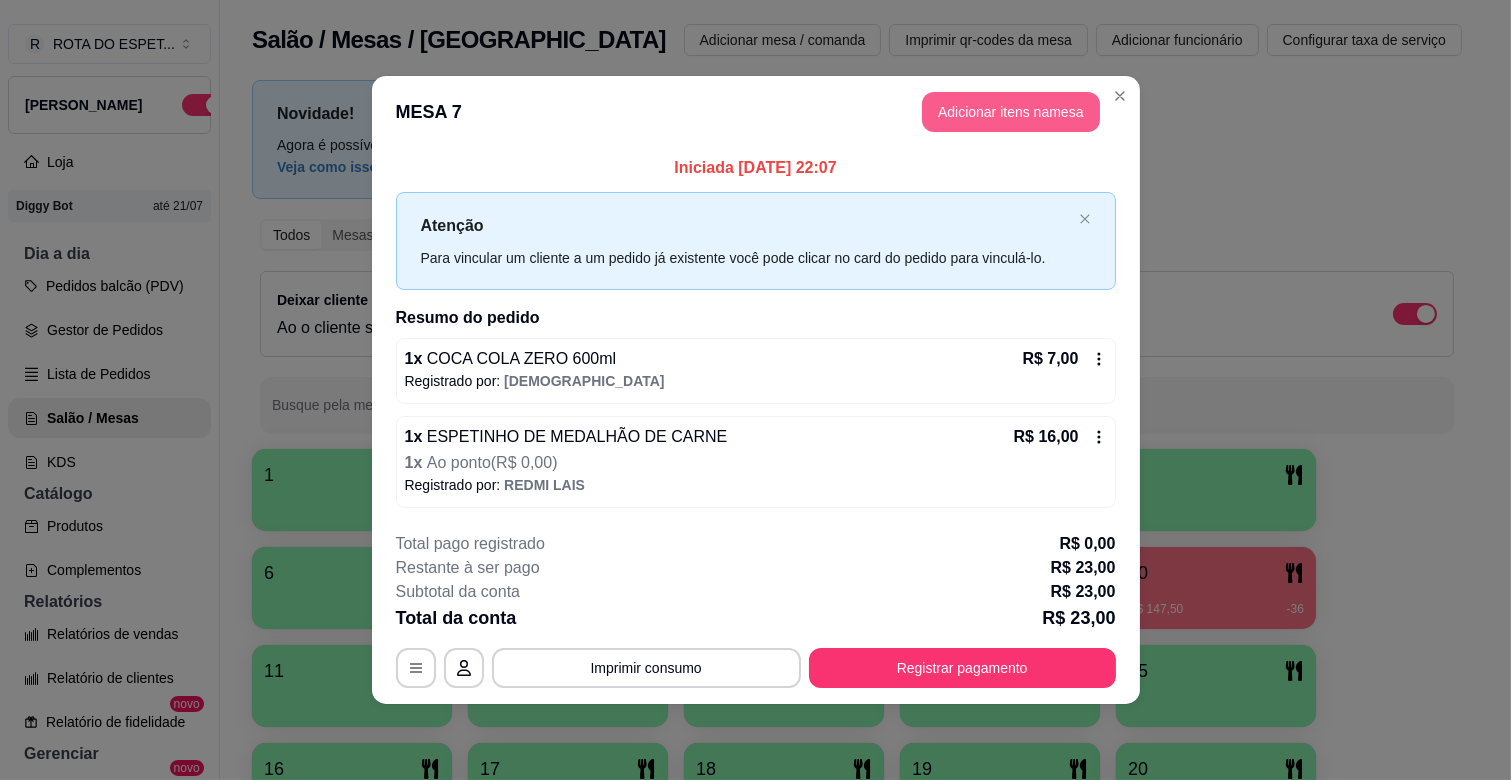click on "Adicionar itens na  mesa" at bounding box center [1011, 112] 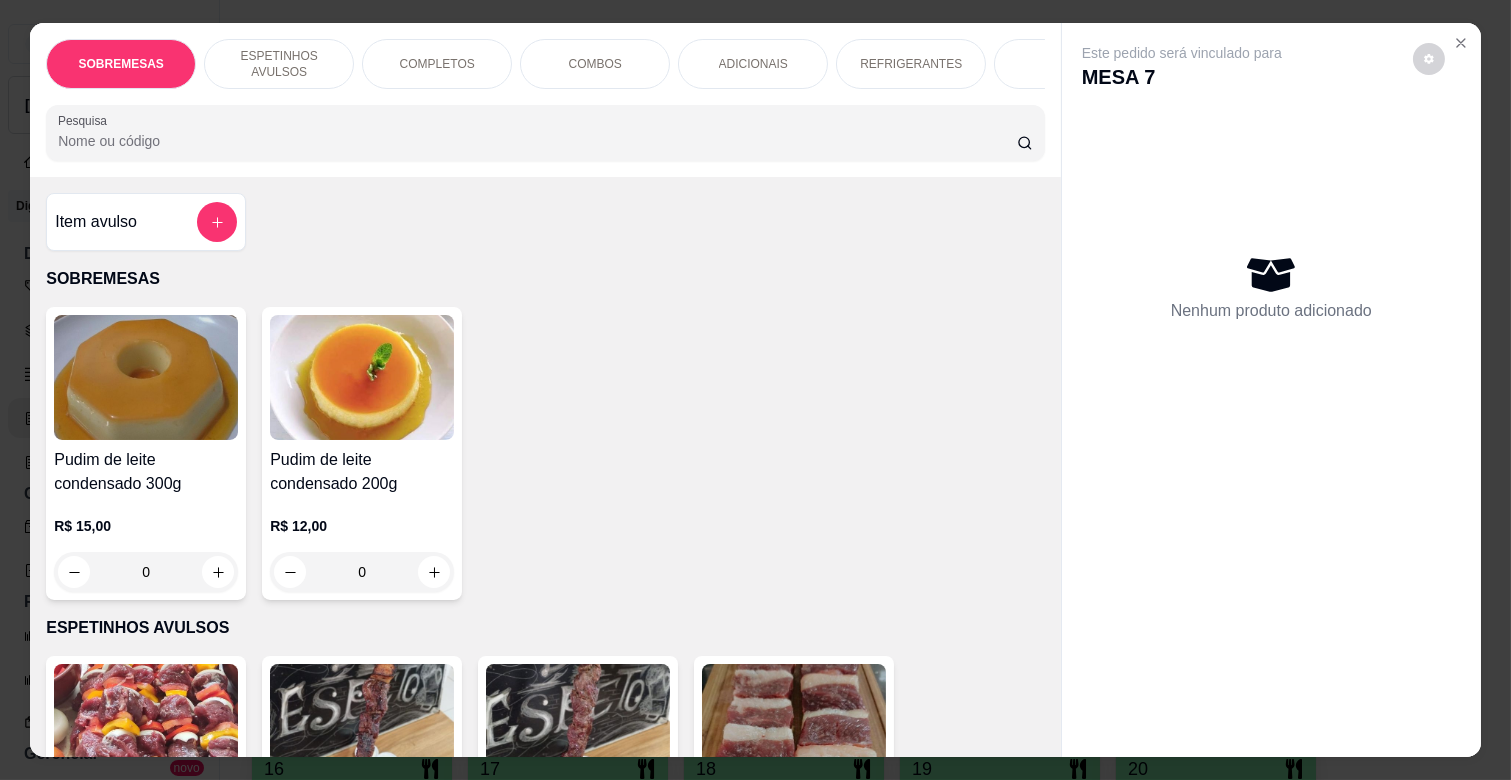 click on "ESPETINHOS AVULSOS" at bounding box center [279, 64] 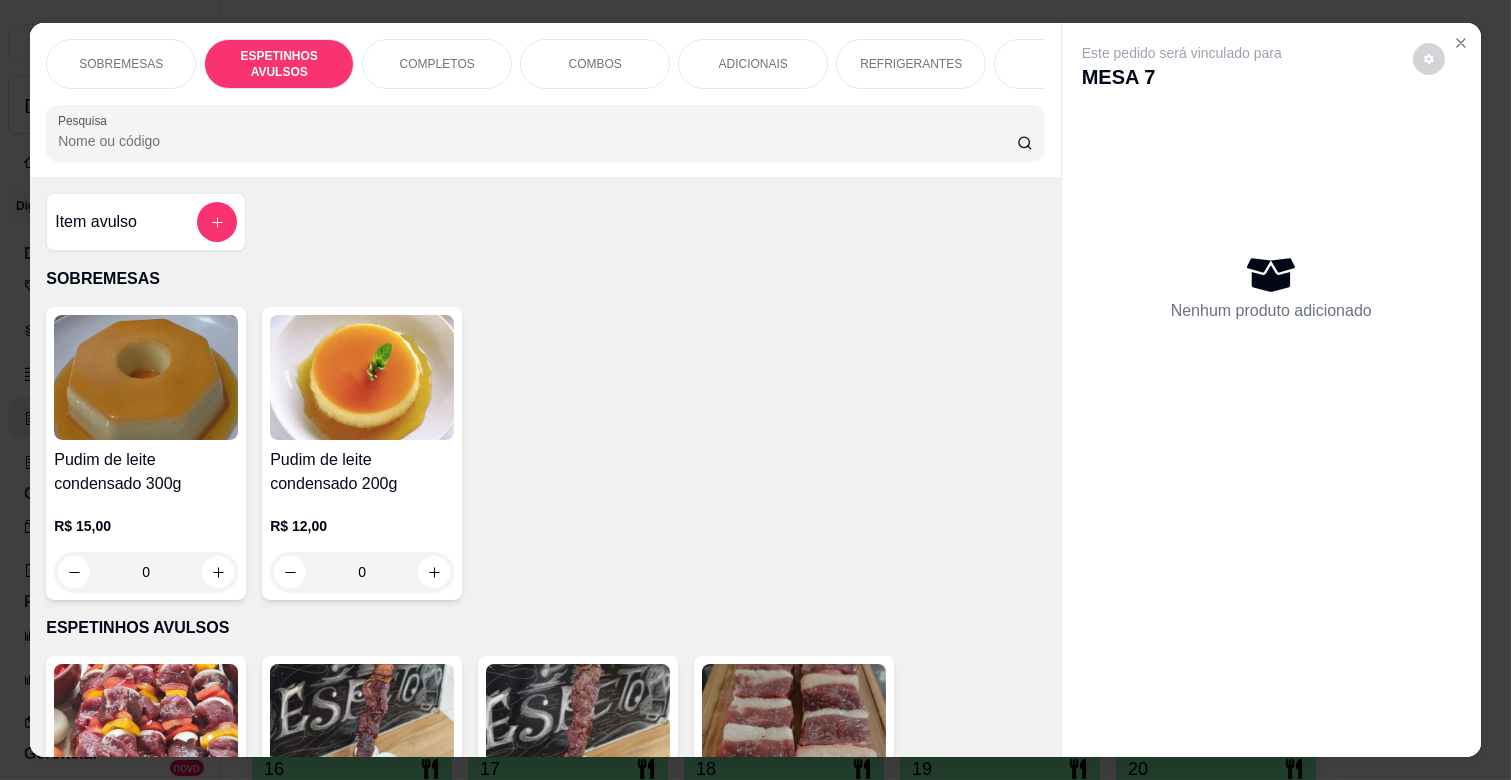 scroll, scrollTop: 438, scrollLeft: 0, axis: vertical 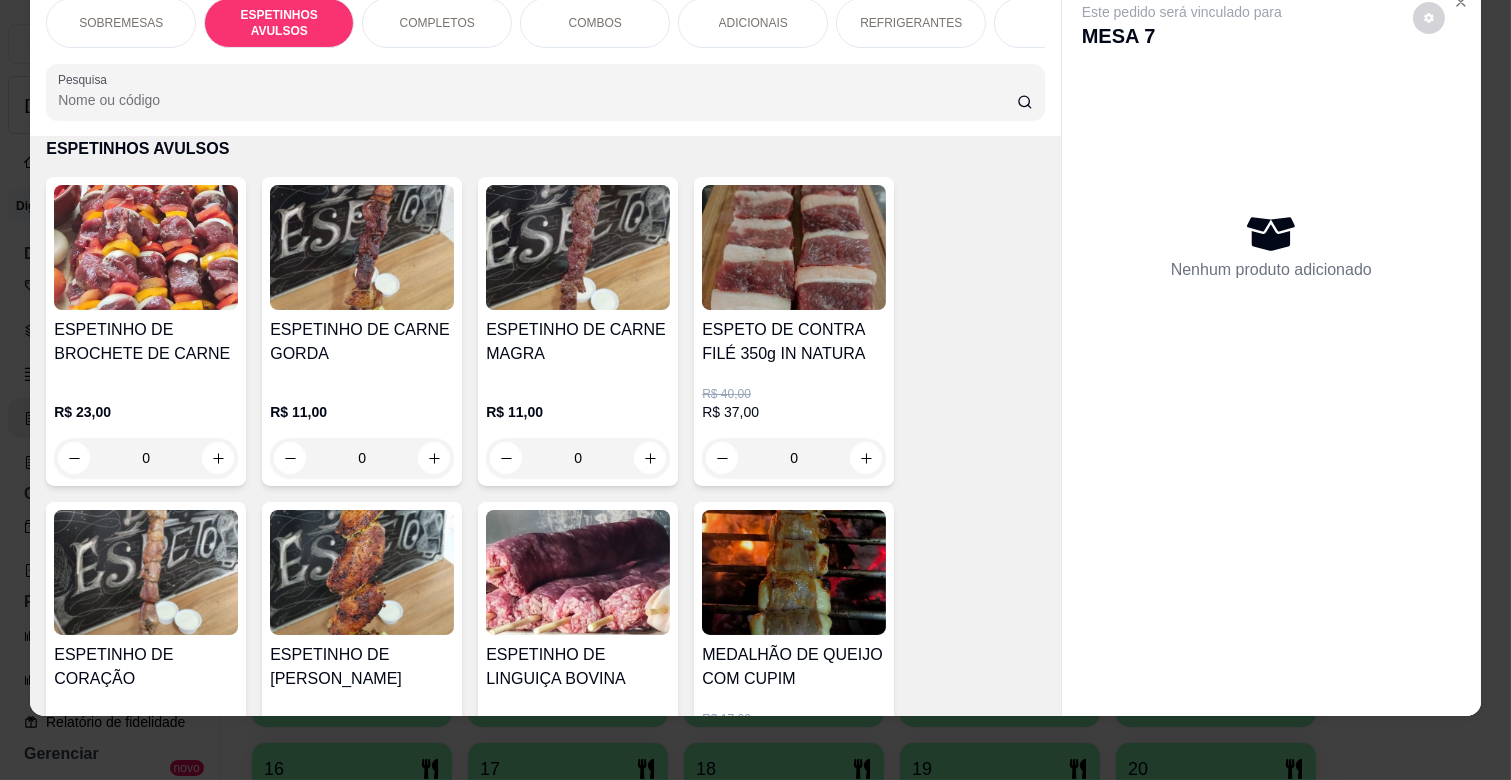 click on "0" at bounding box center (578, 458) 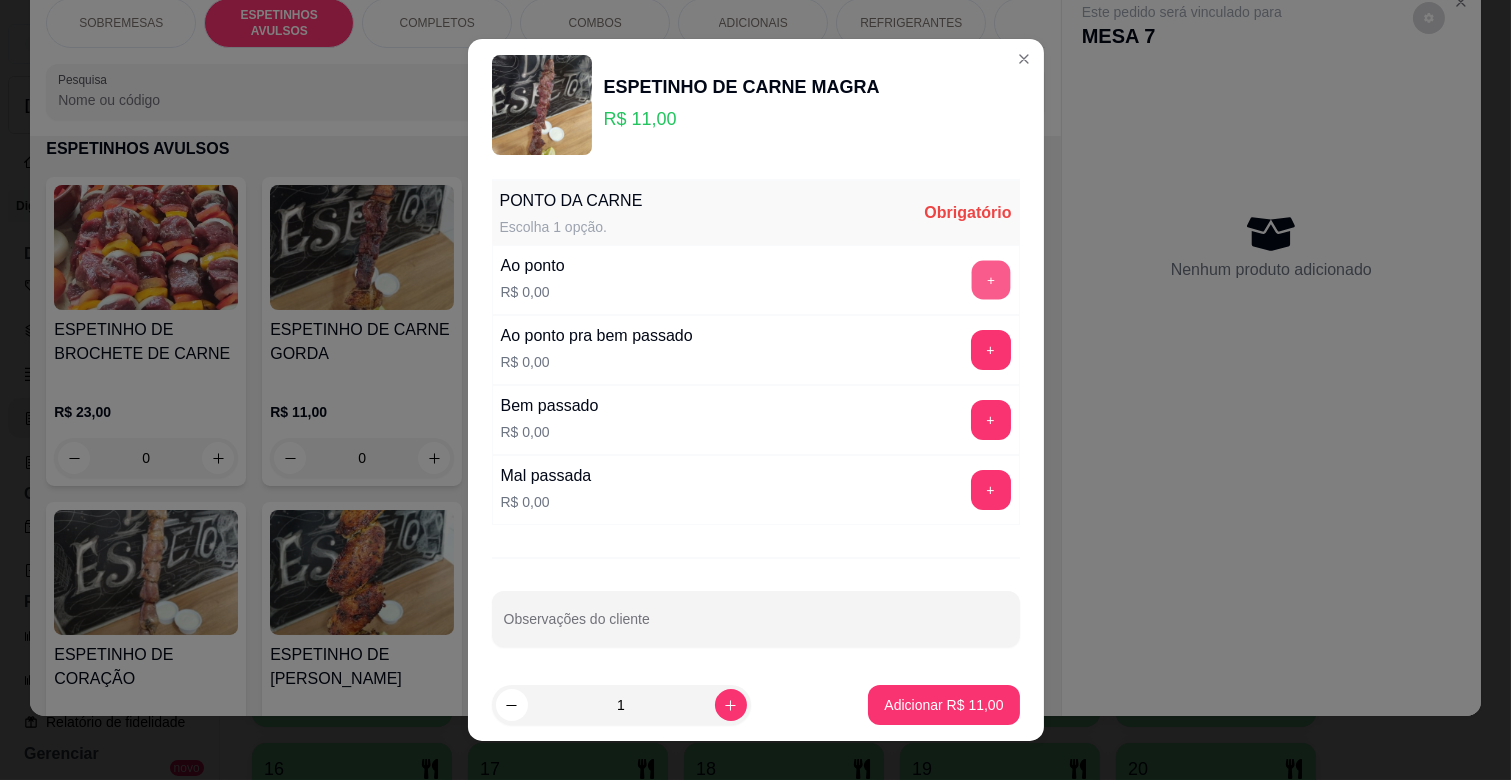 click on "+" at bounding box center [990, 280] 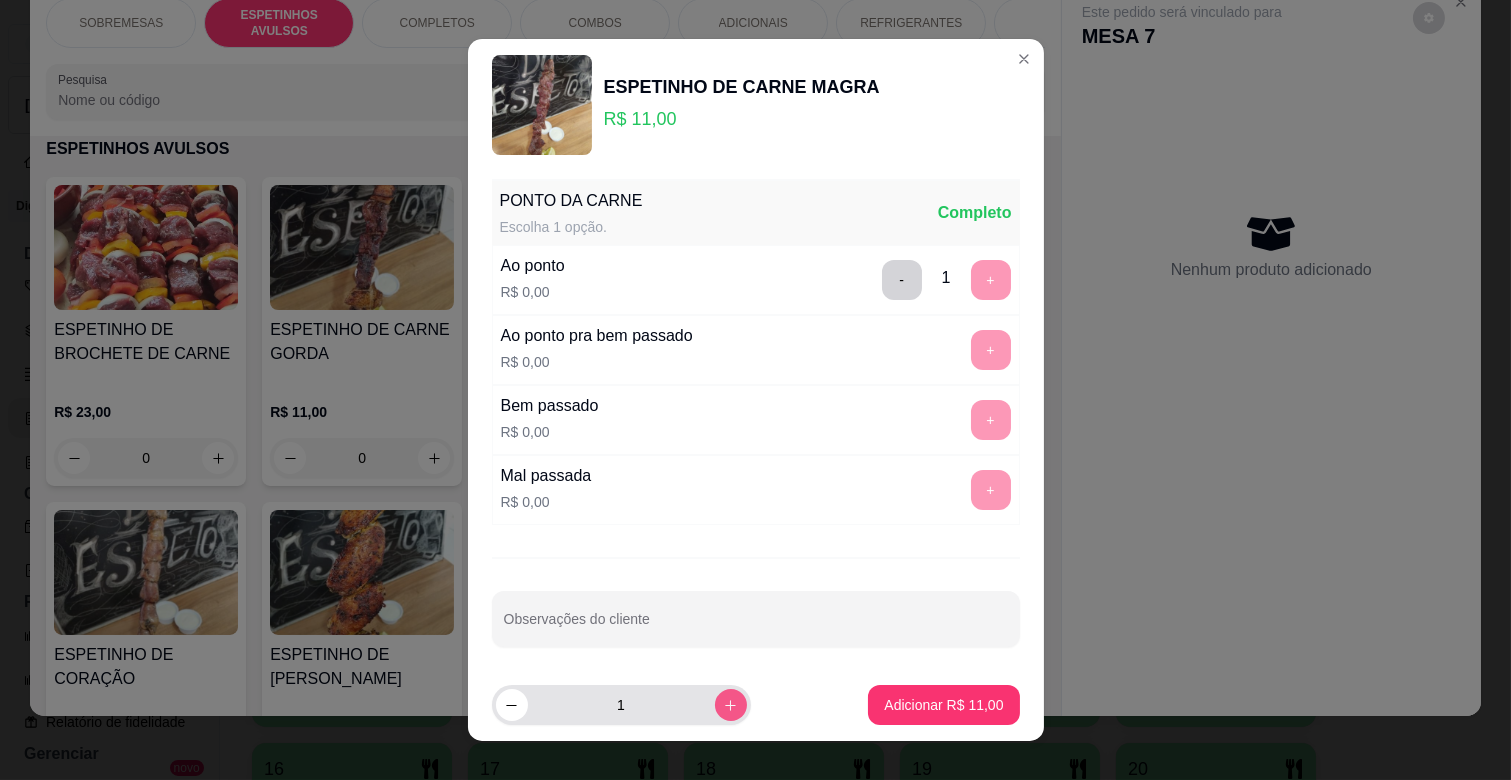 click 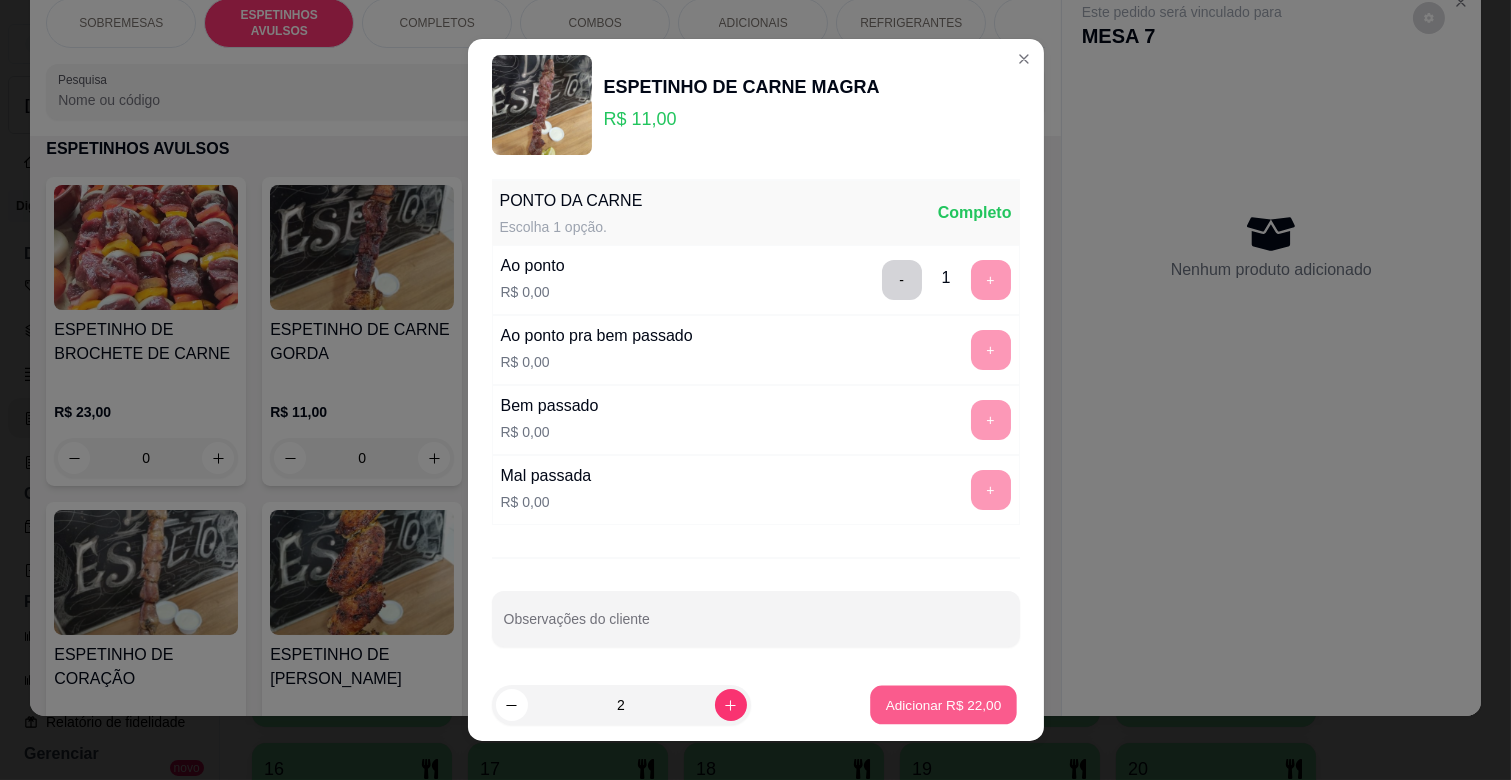 click on "Adicionar   R$ 22,00" at bounding box center (944, 704) 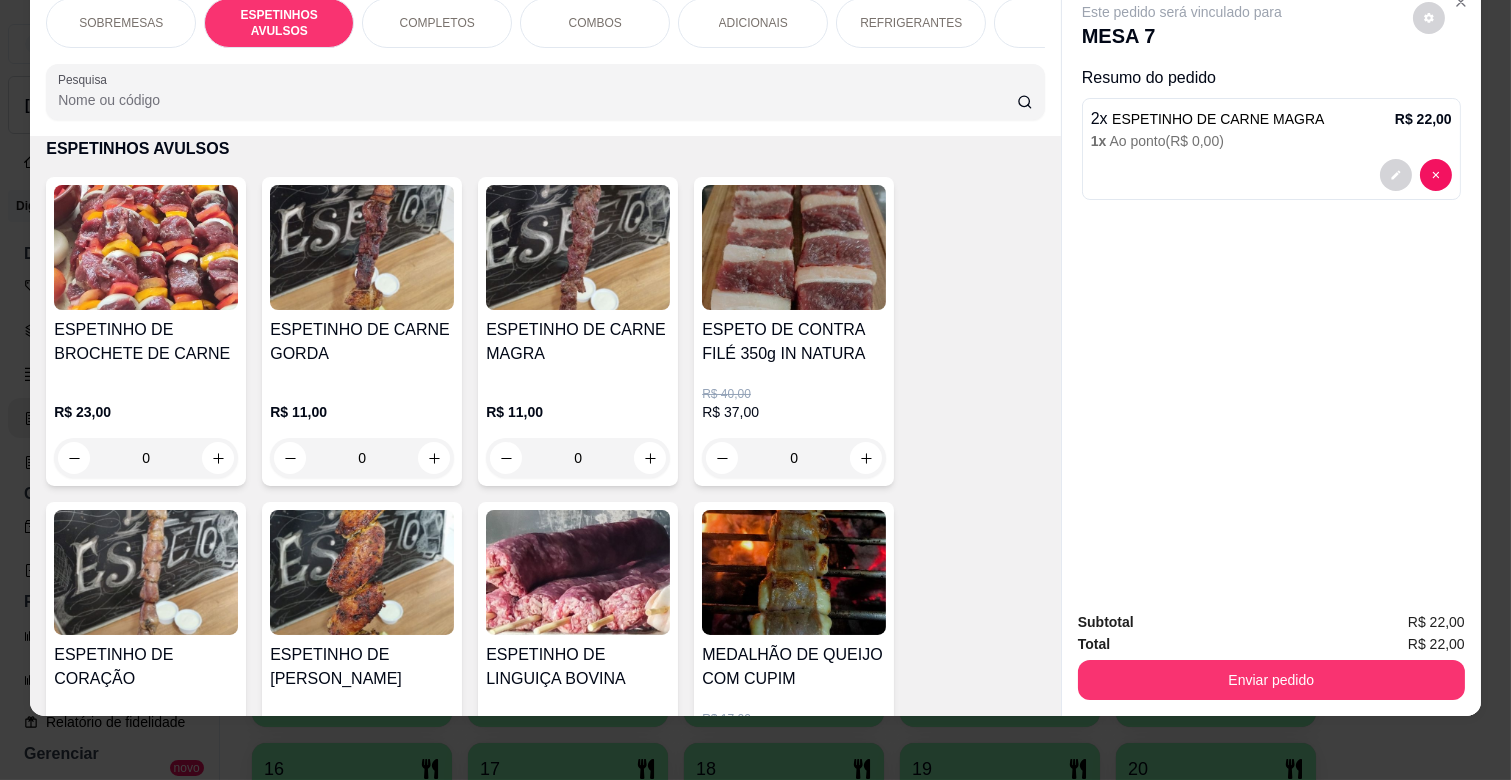 click on "ADICIONAIS" at bounding box center (753, 23) 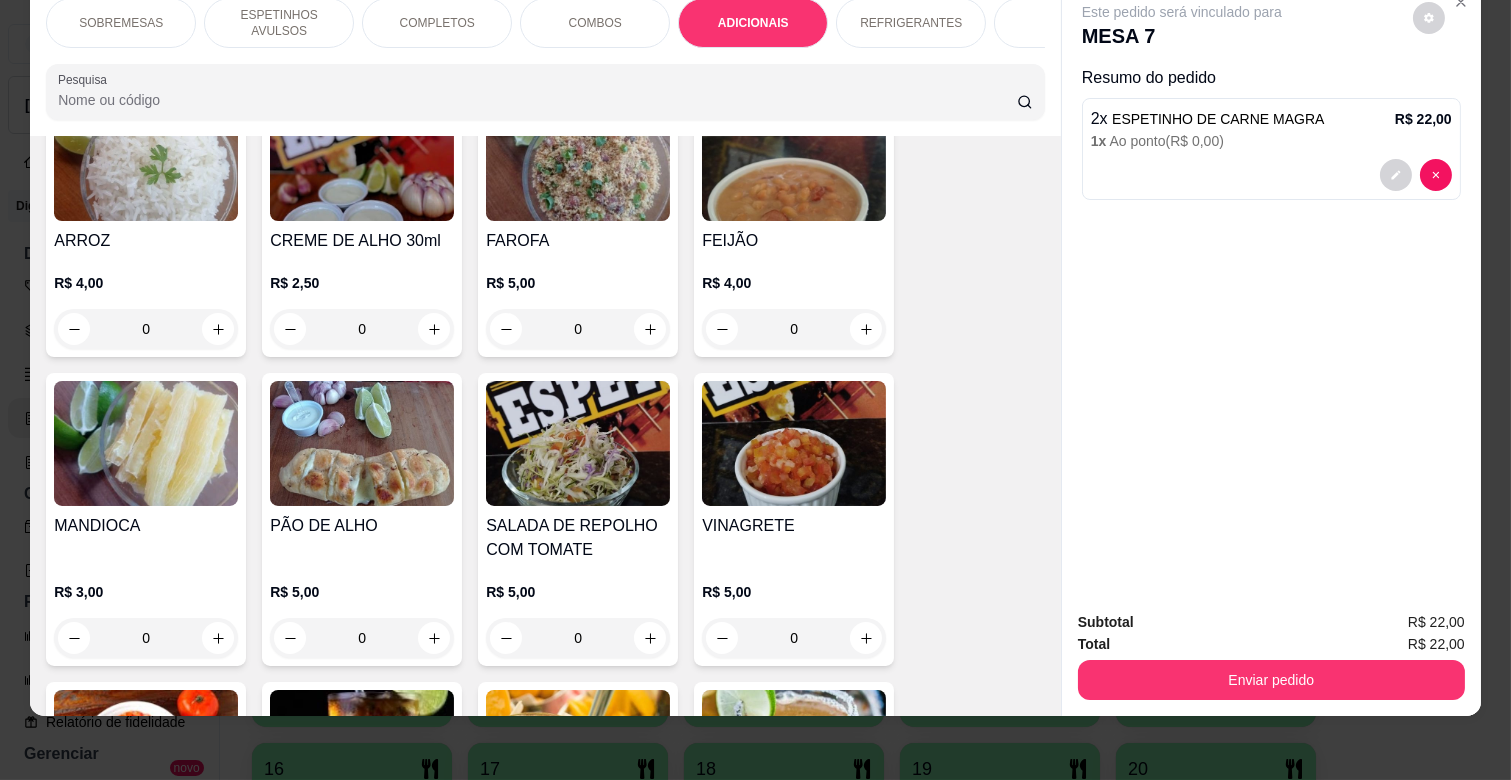 scroll, scrollTop: 3333, scrollLeft: 0, axis: vertical 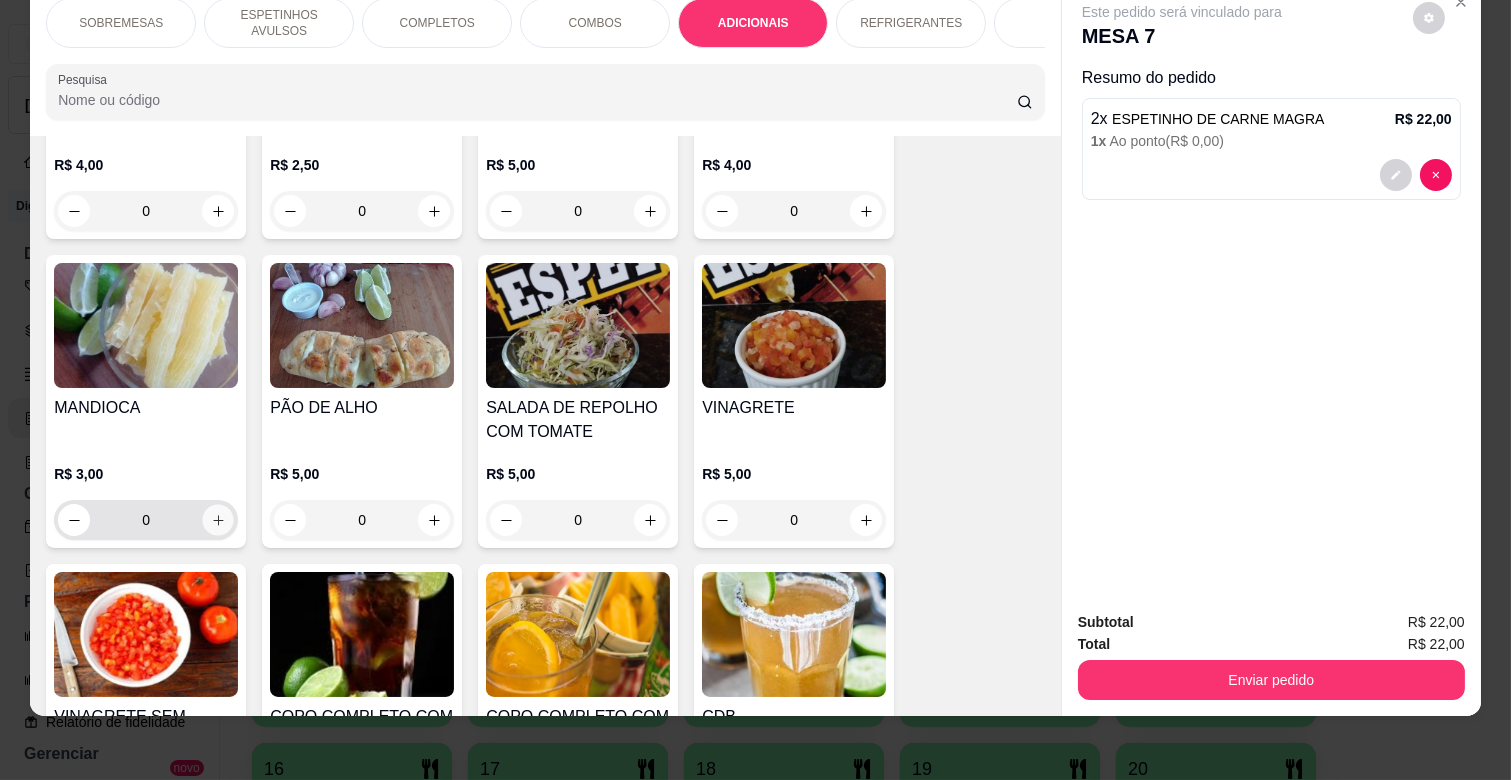 click at bounding box center [218, 520] 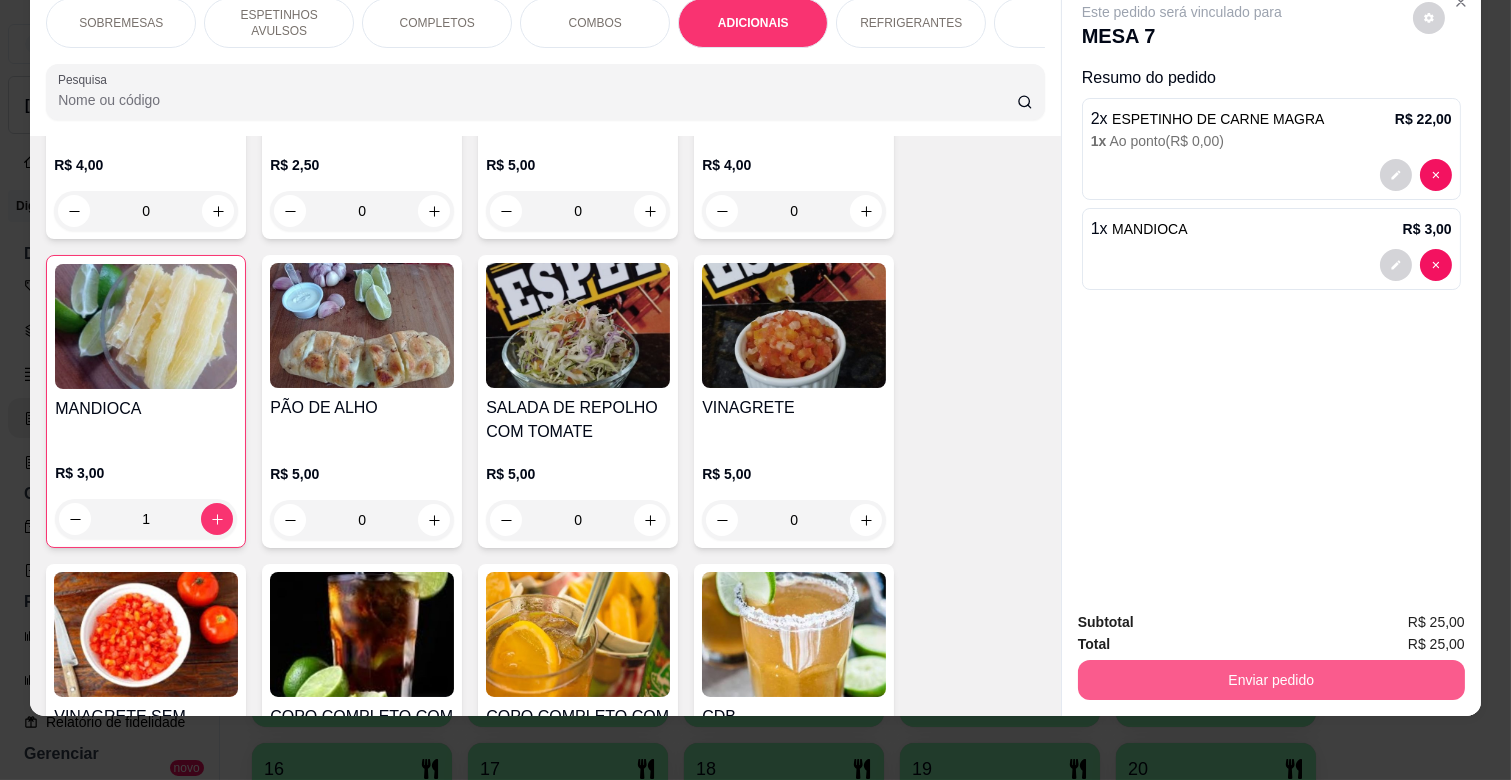 click on "Enviar pedido" at bounding box center [1271, 680] 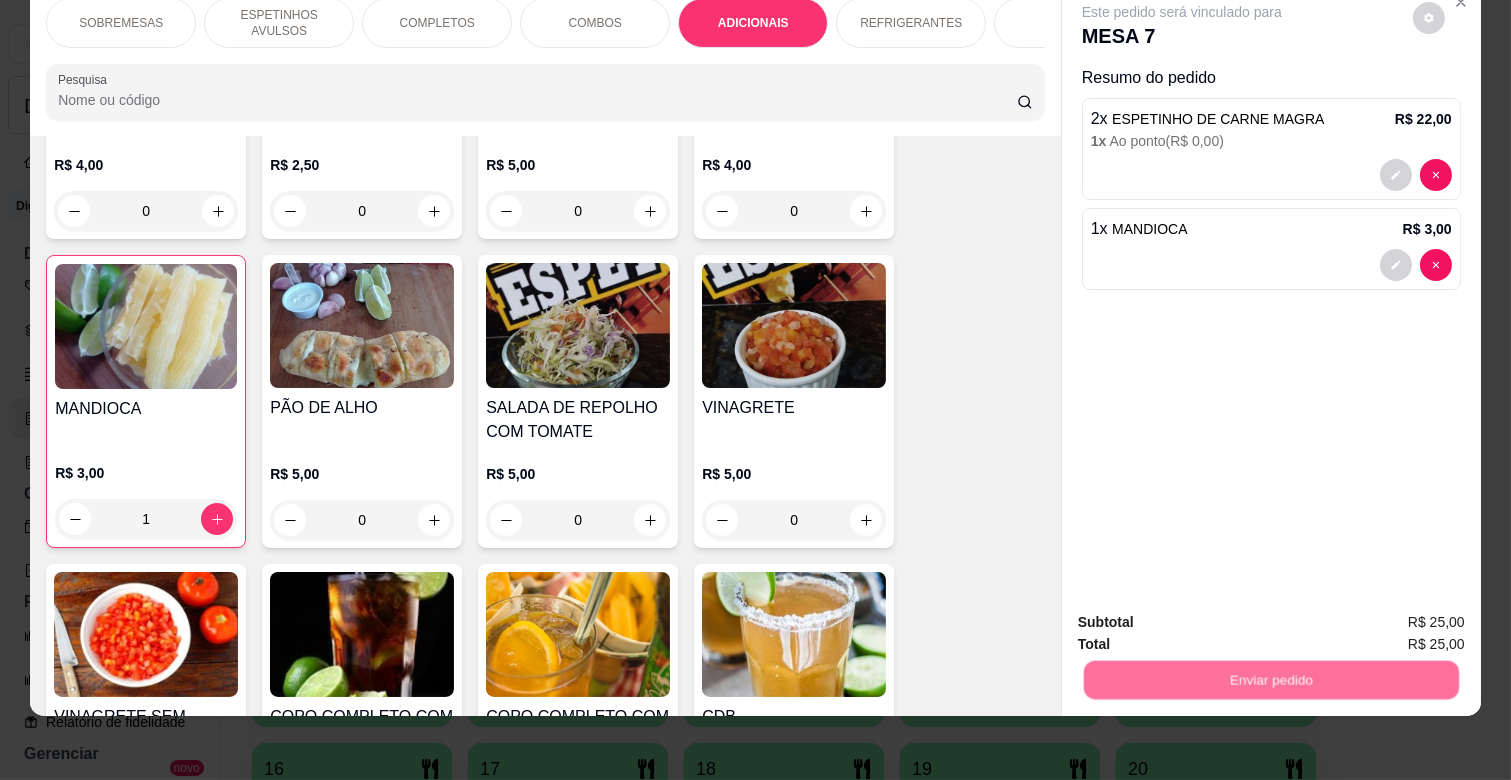 click on "Não registrar e enviar pedido" at bounding box center [1204, 614] 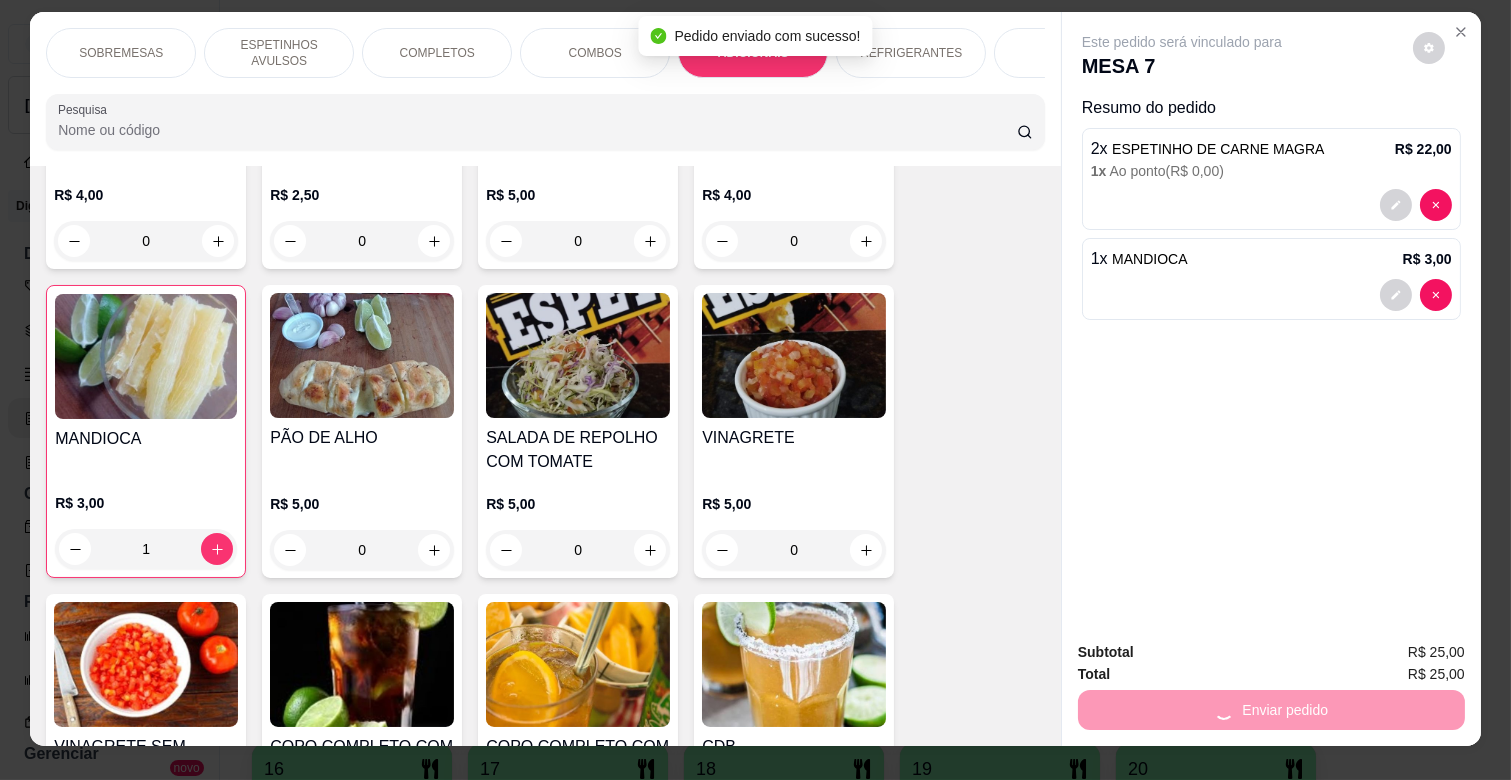 scroll, scrollTop: 0, scrollLeft: 0, axis: both 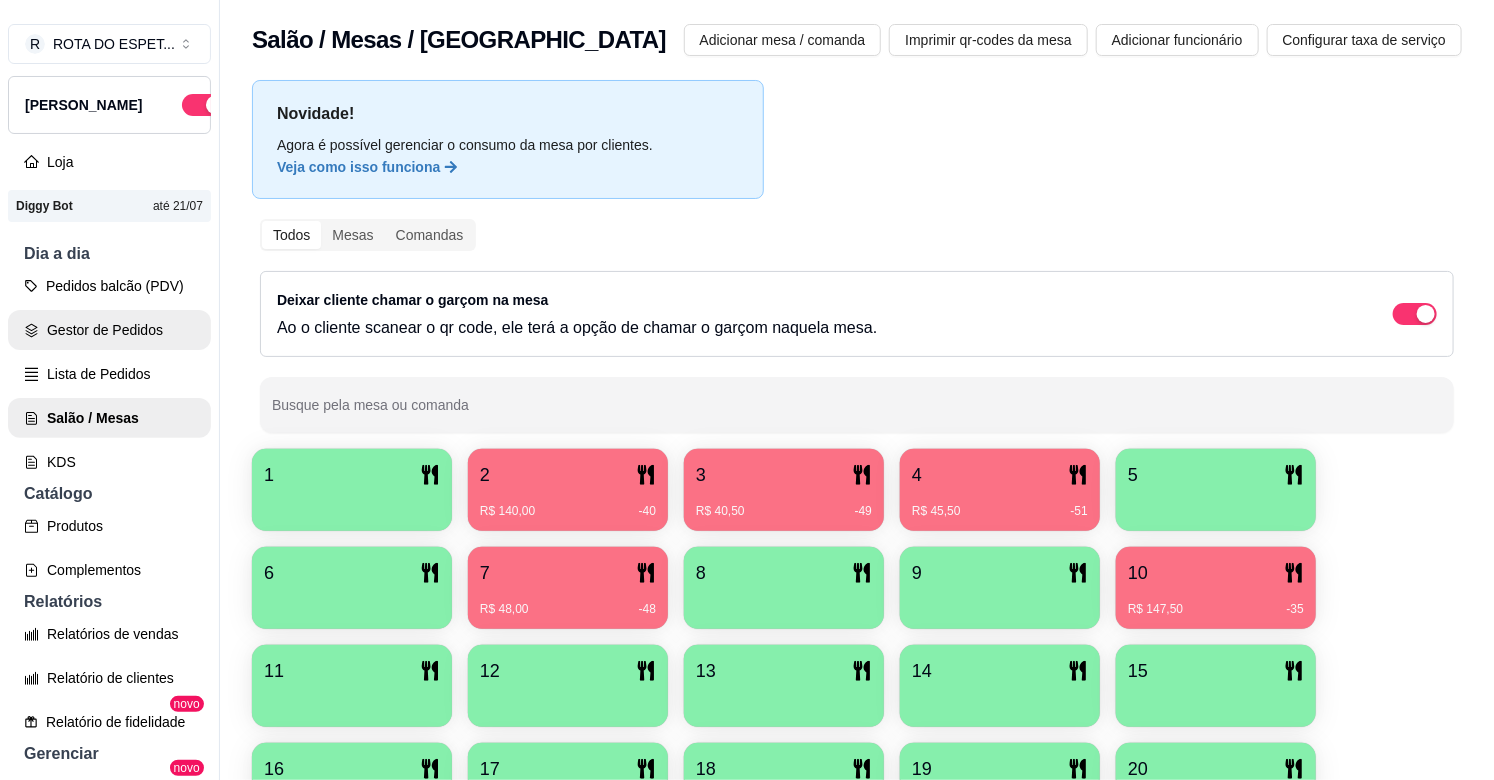 click on "Gestor de Pedidos" at bounding box center [109, 330] 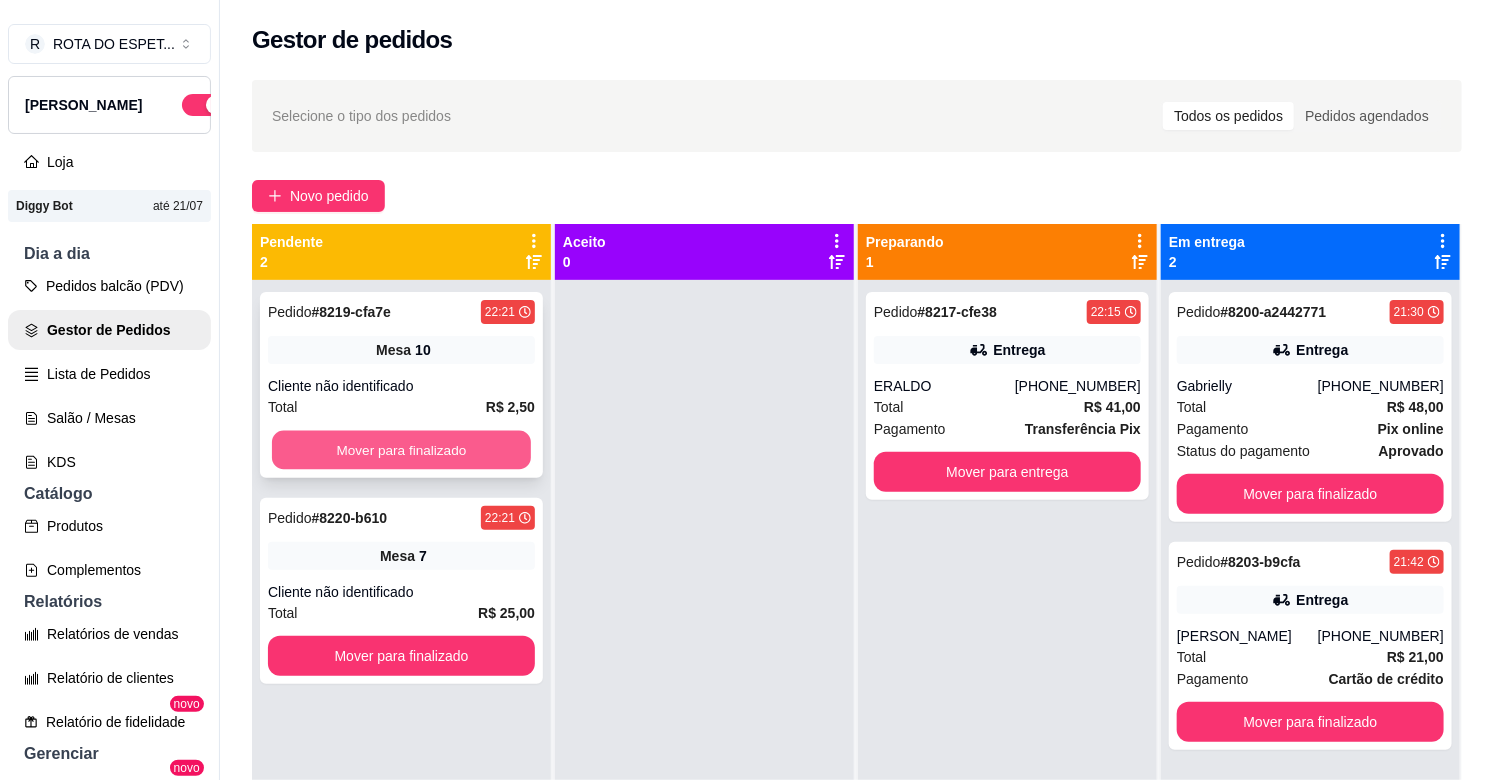 click on "Mover para finalizado" at bounding box center (401, 450) 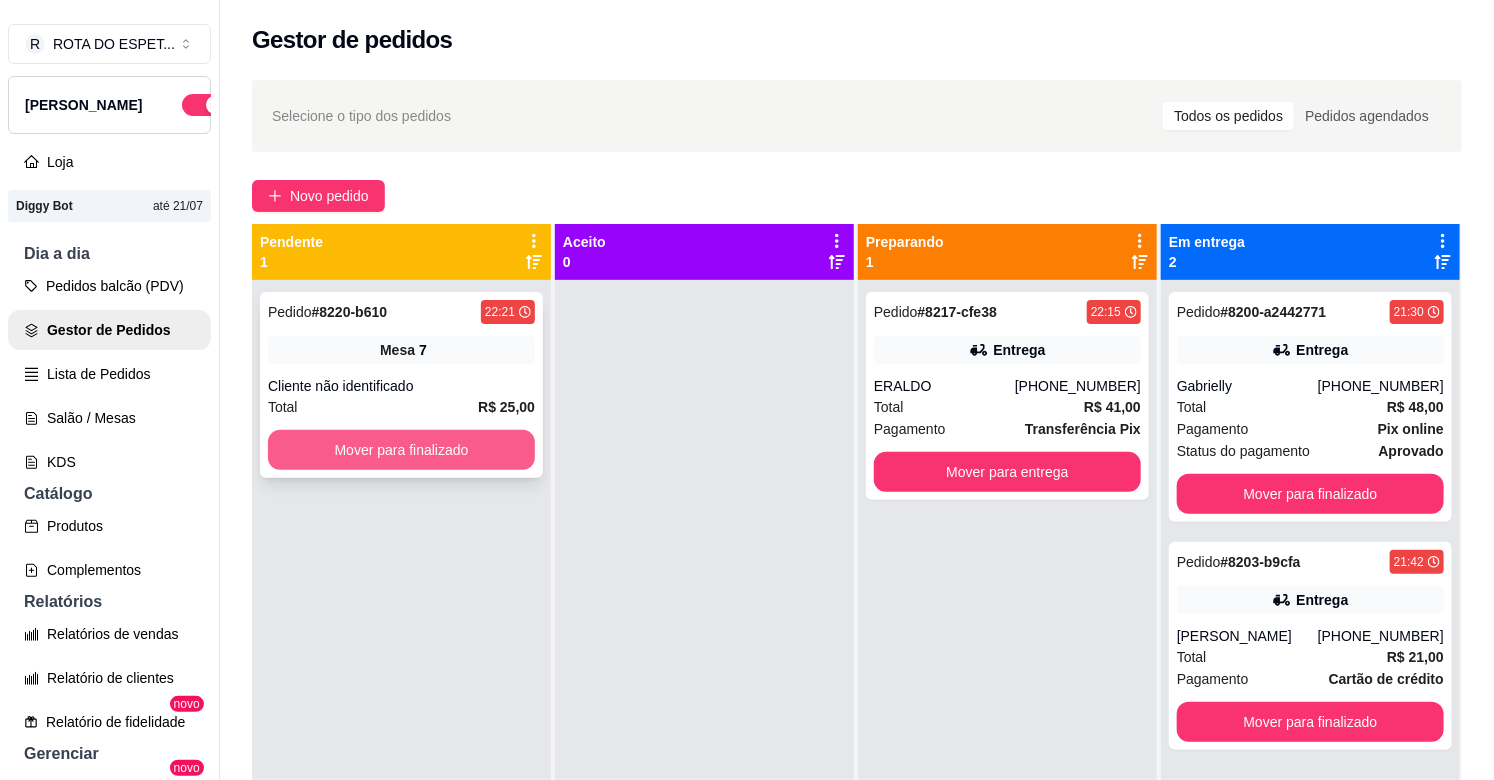 click on "Mover para finalizado" at bounding box center [401, 450] 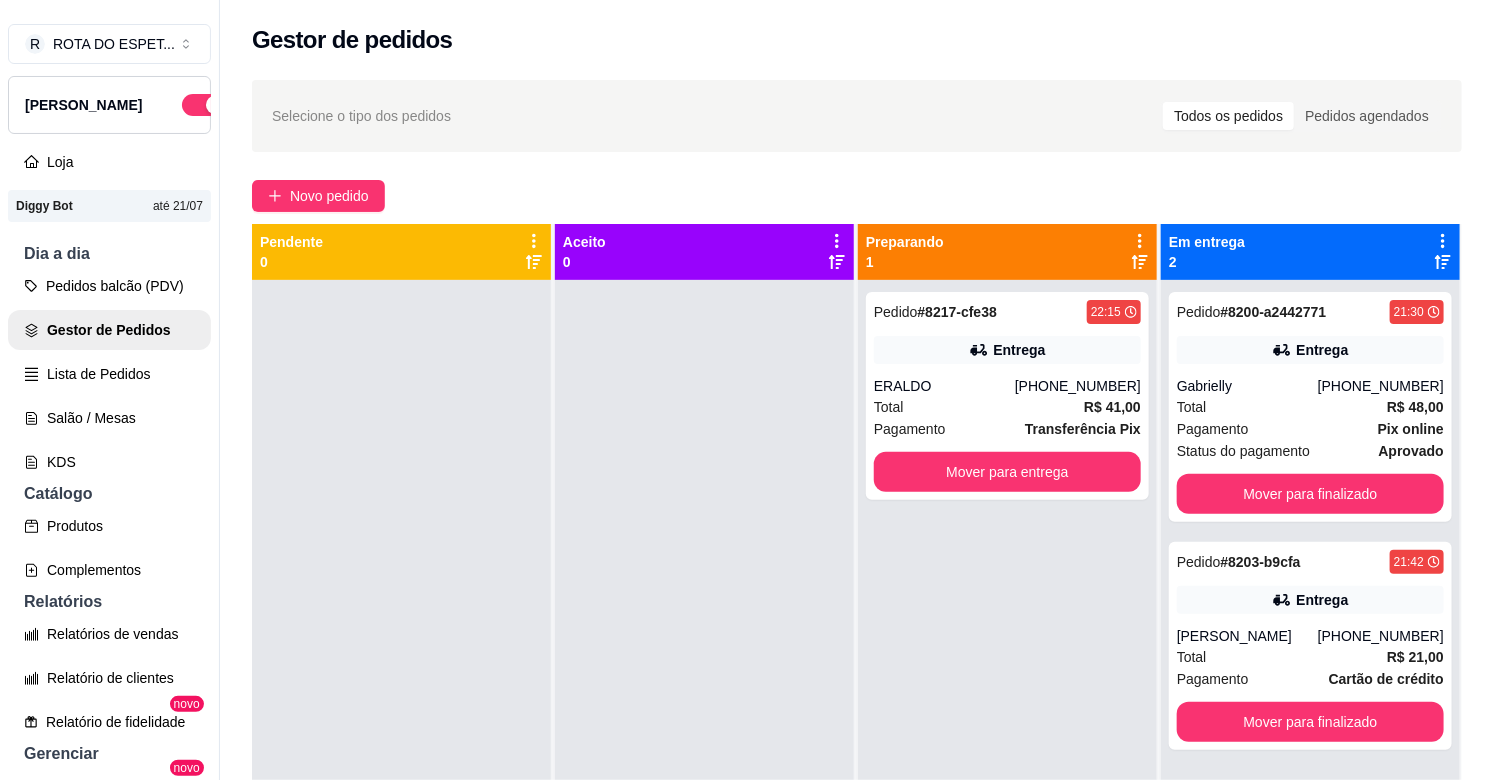 click at bounding box center (704, 670) 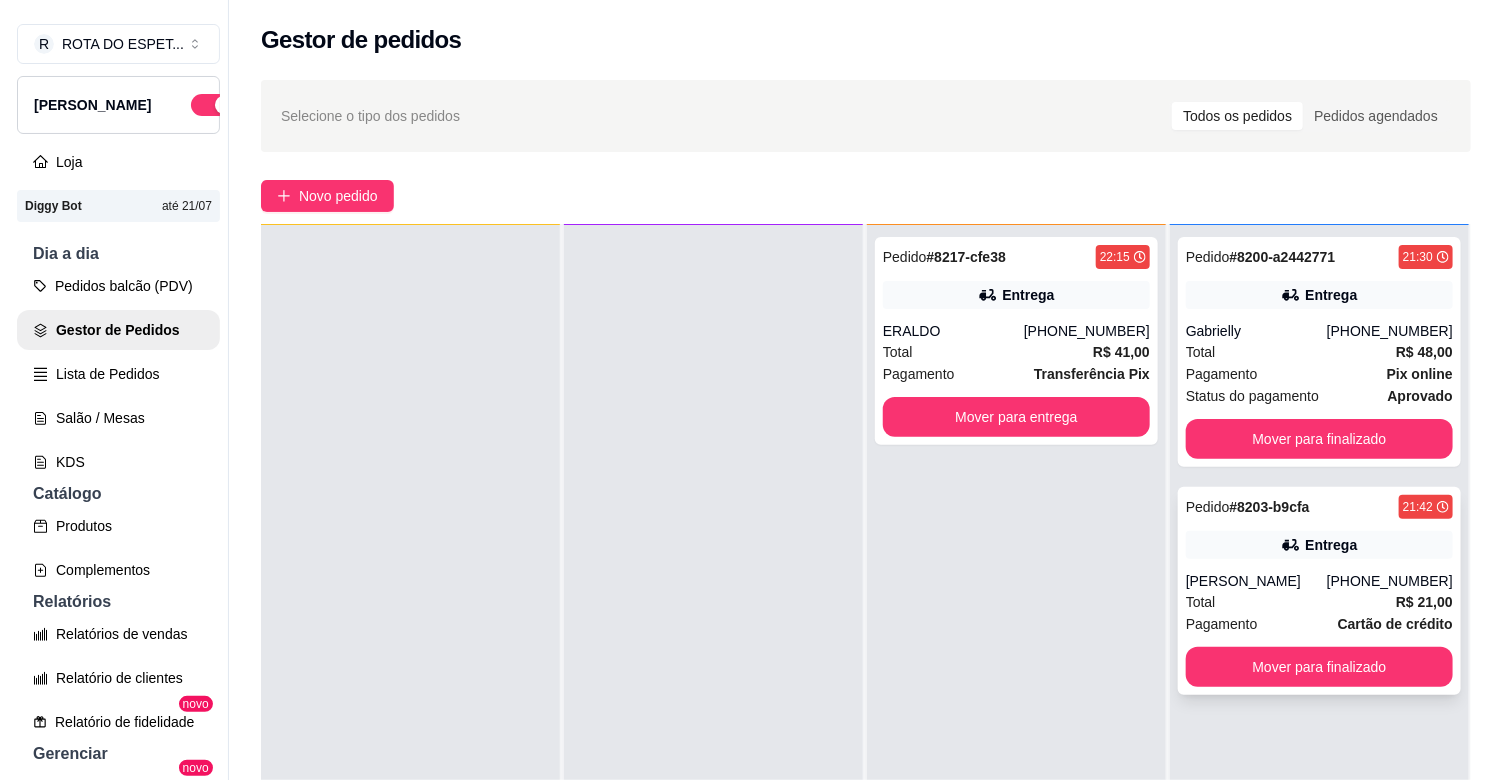 scroll, scrollTop: 0, scrollLeft: 0, axis: both 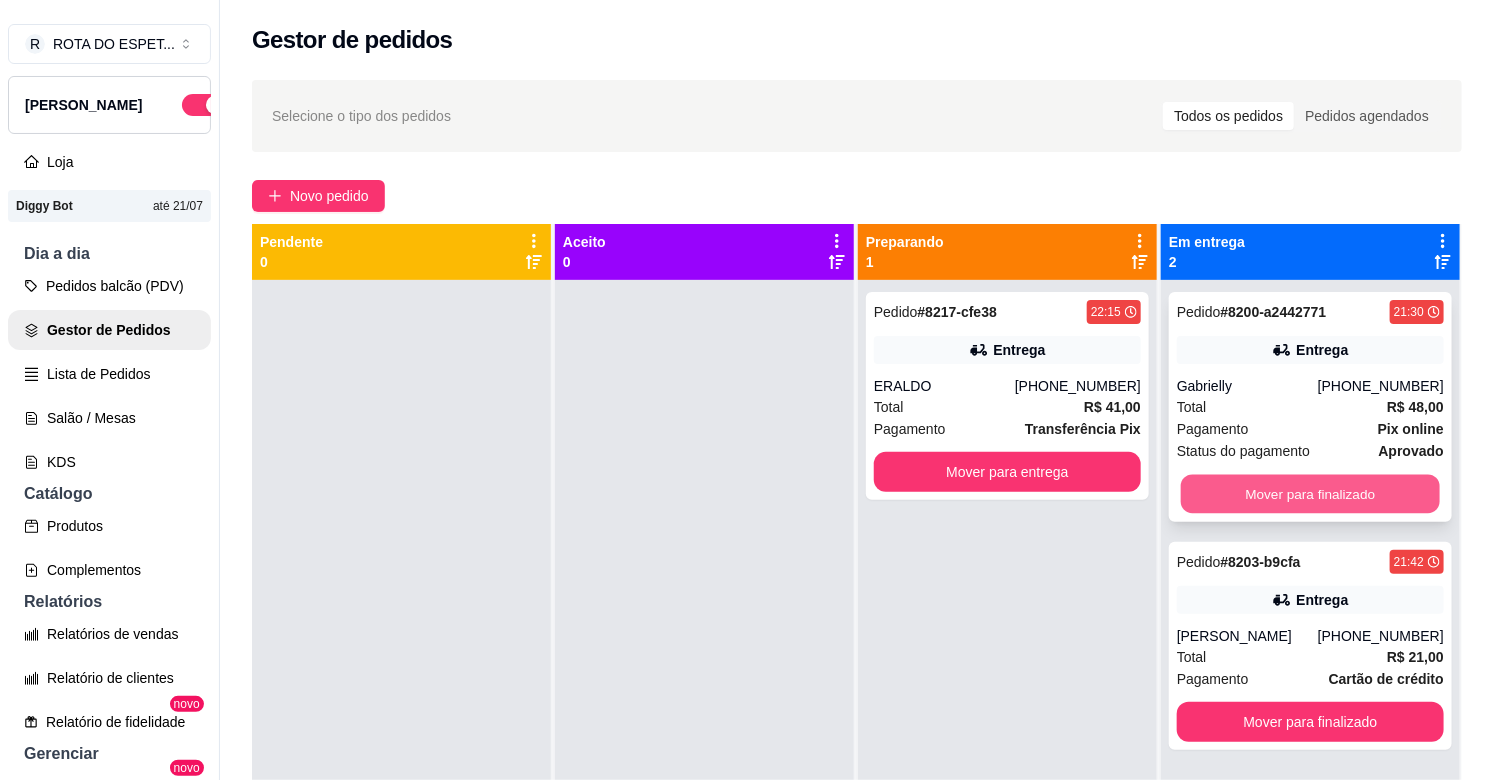 click on "Mover para finalizado" at bounding box center (1310, 494) 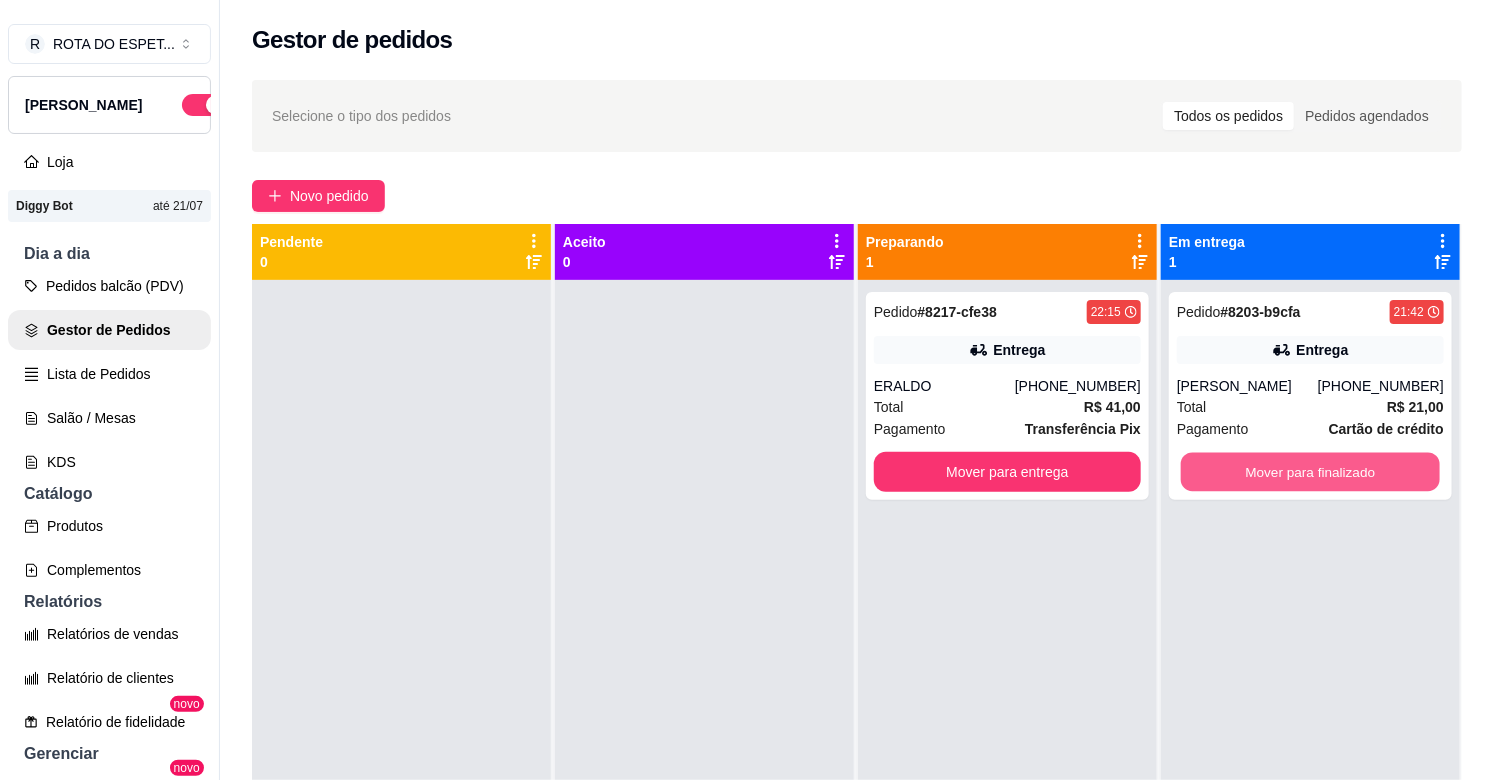 click on "Mover para finalizado" at bounding box center [1310, 472] 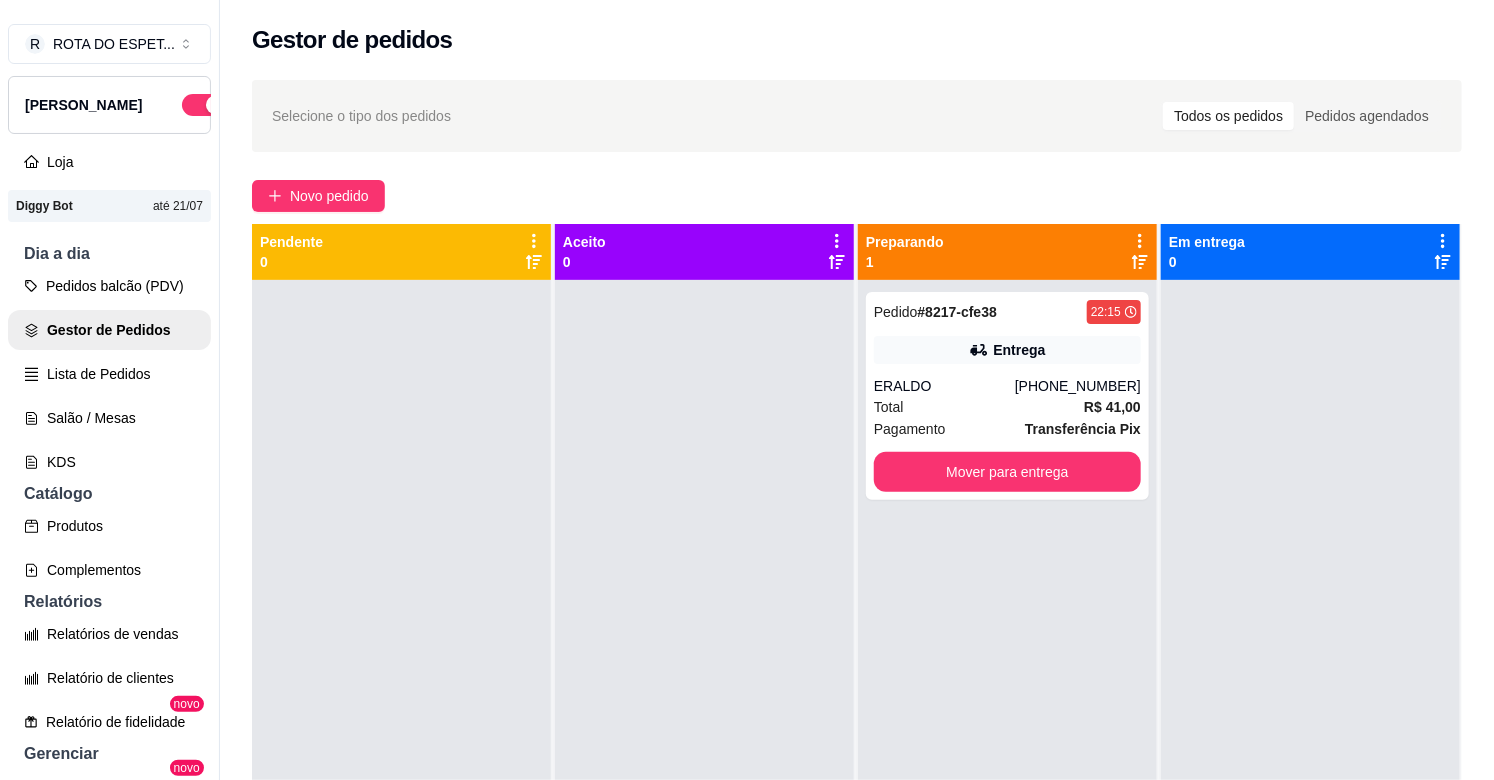 click on "Pedido  # 8217-cfe38 22:15 Entrega ERALDO [PHONE_NUMBER] Total R$ 41,00 Pagamento Transferência Pix Mover para entrega" at bounding box center (1007, 670) 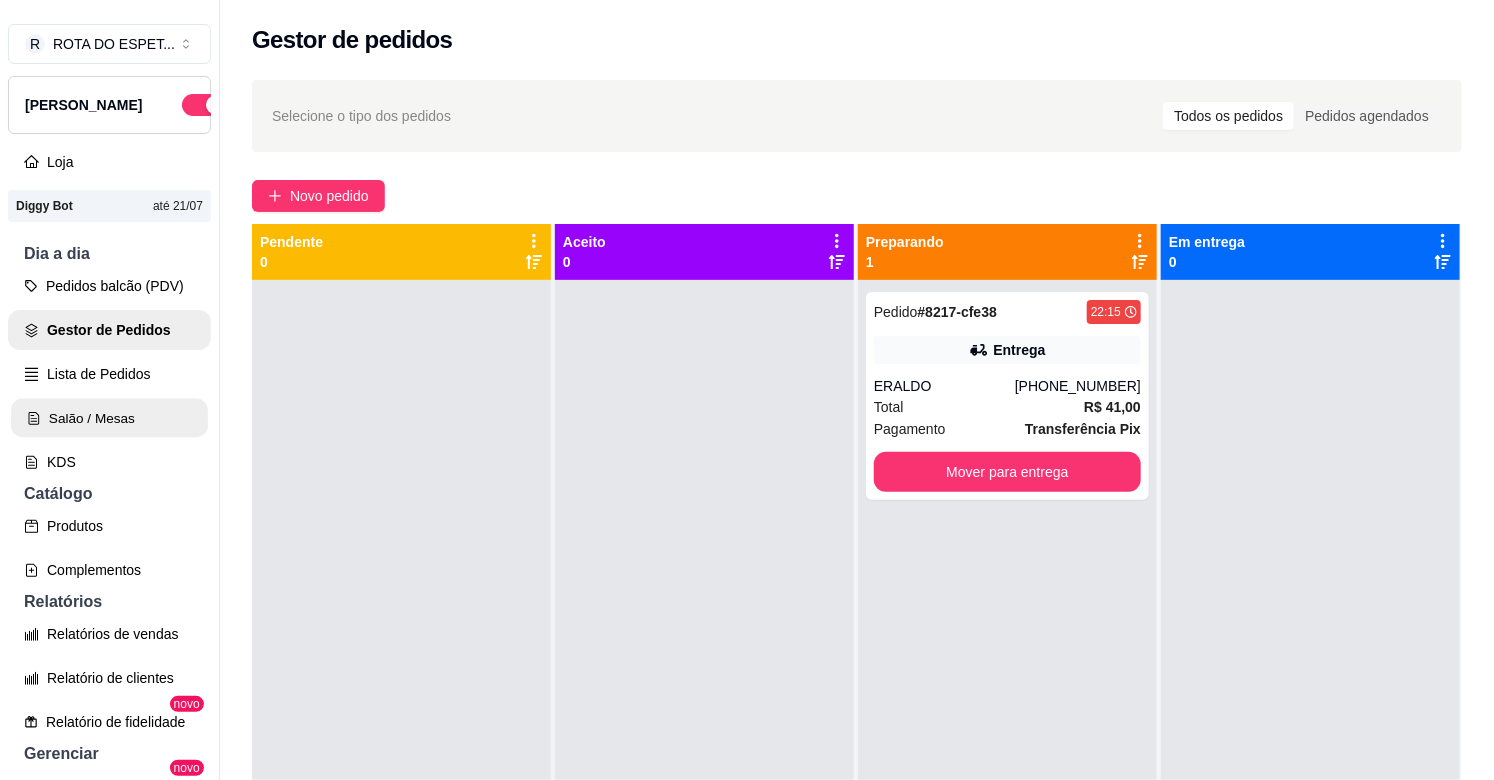 click on "Salão / Mesas" at bounding box center (109, 418) 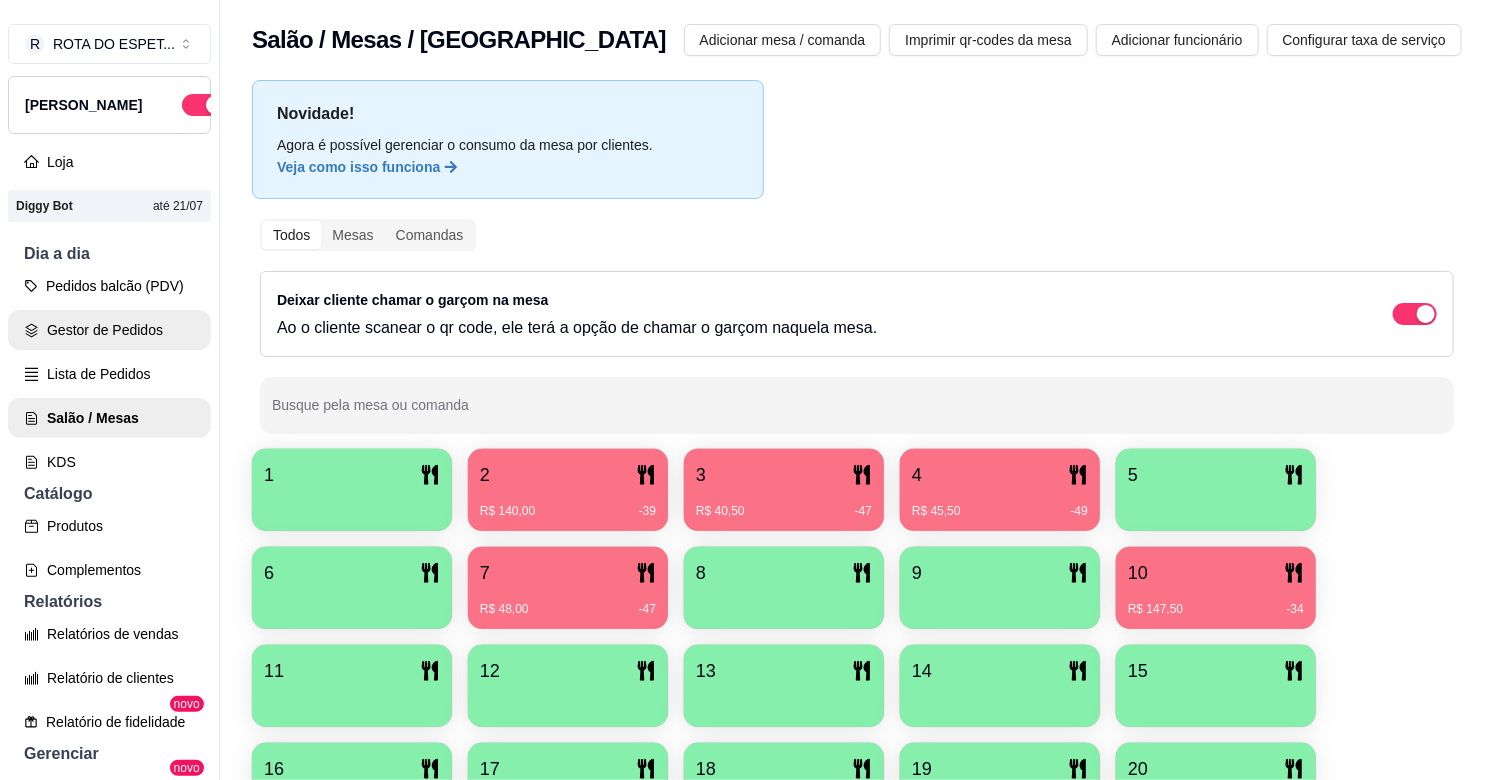 click on "Gestor de Pedidos" at bounding box center [109, 330] 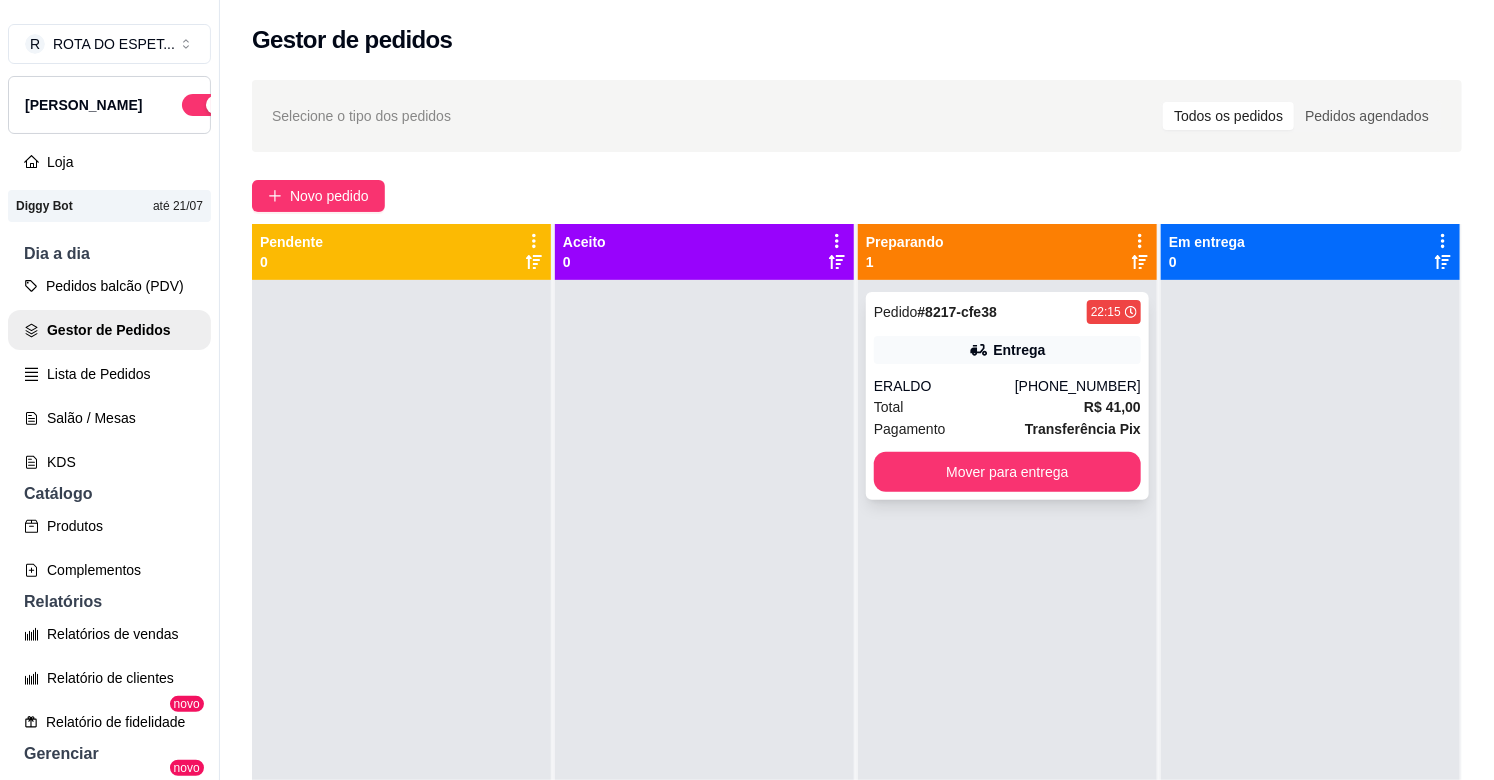 click on "ERALDO" at bounding box center [944, 386] 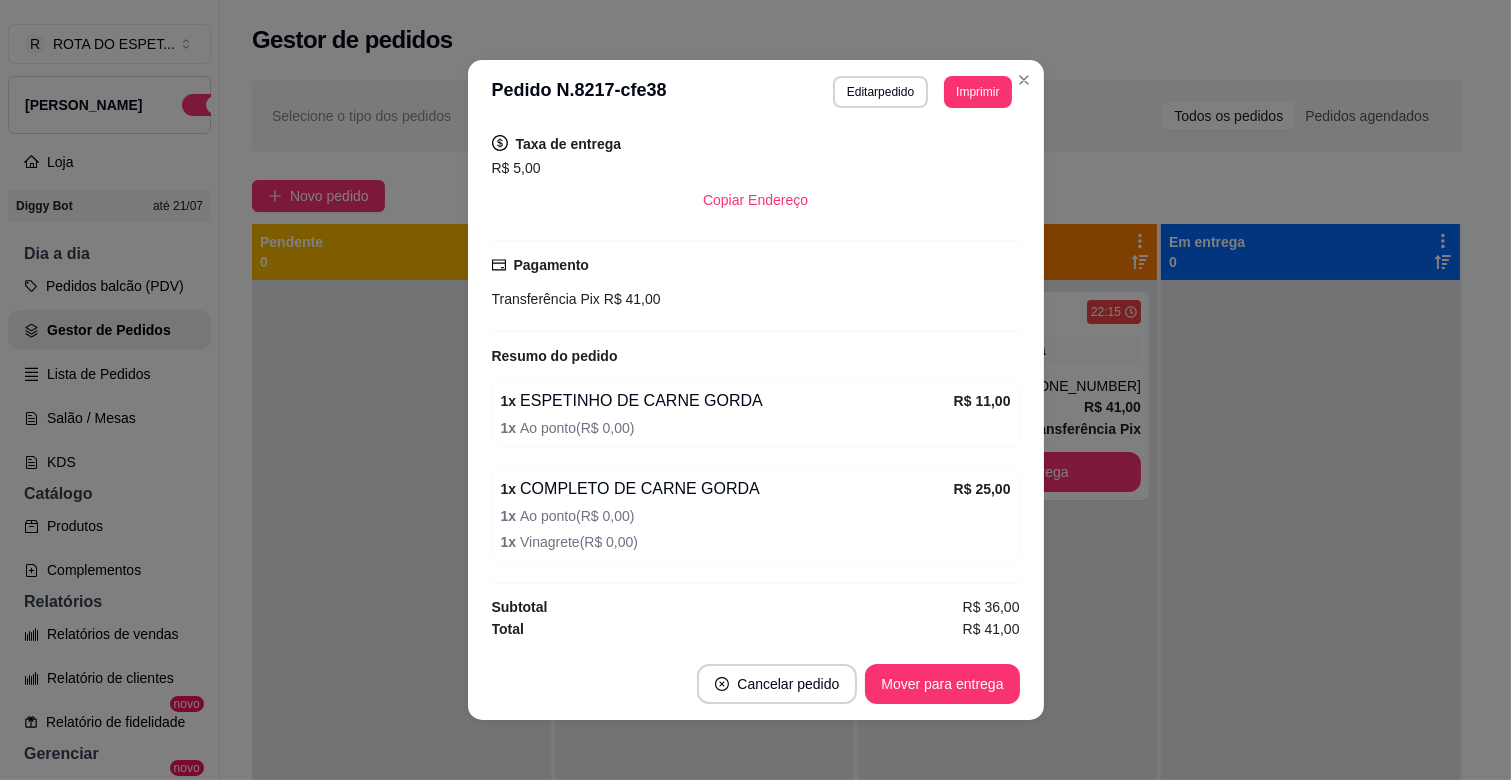 scroll, scrollTop: 352, scrollLeft: 0, axis: vertical 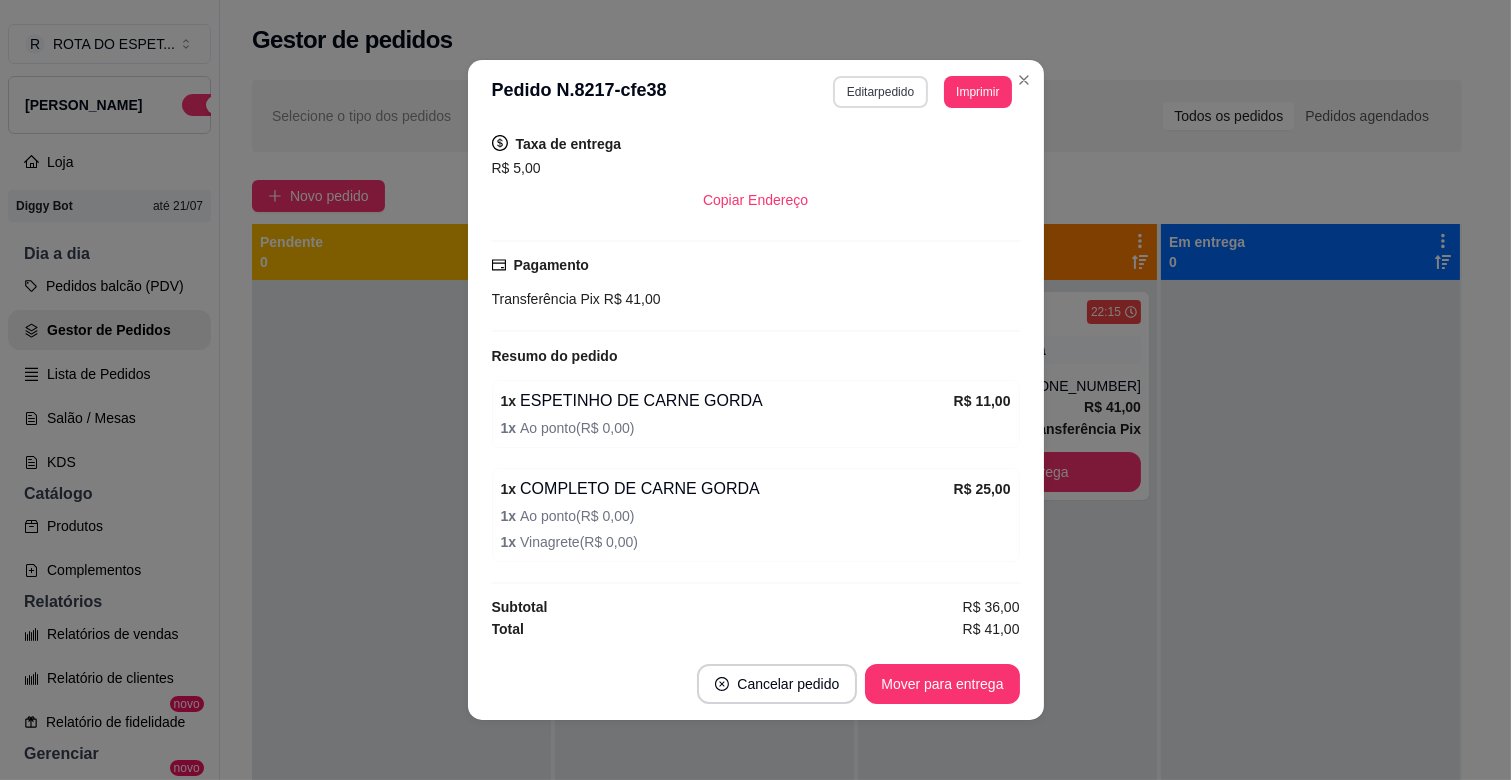 click on "Editar  pedido" at bounding box center (880, 92) 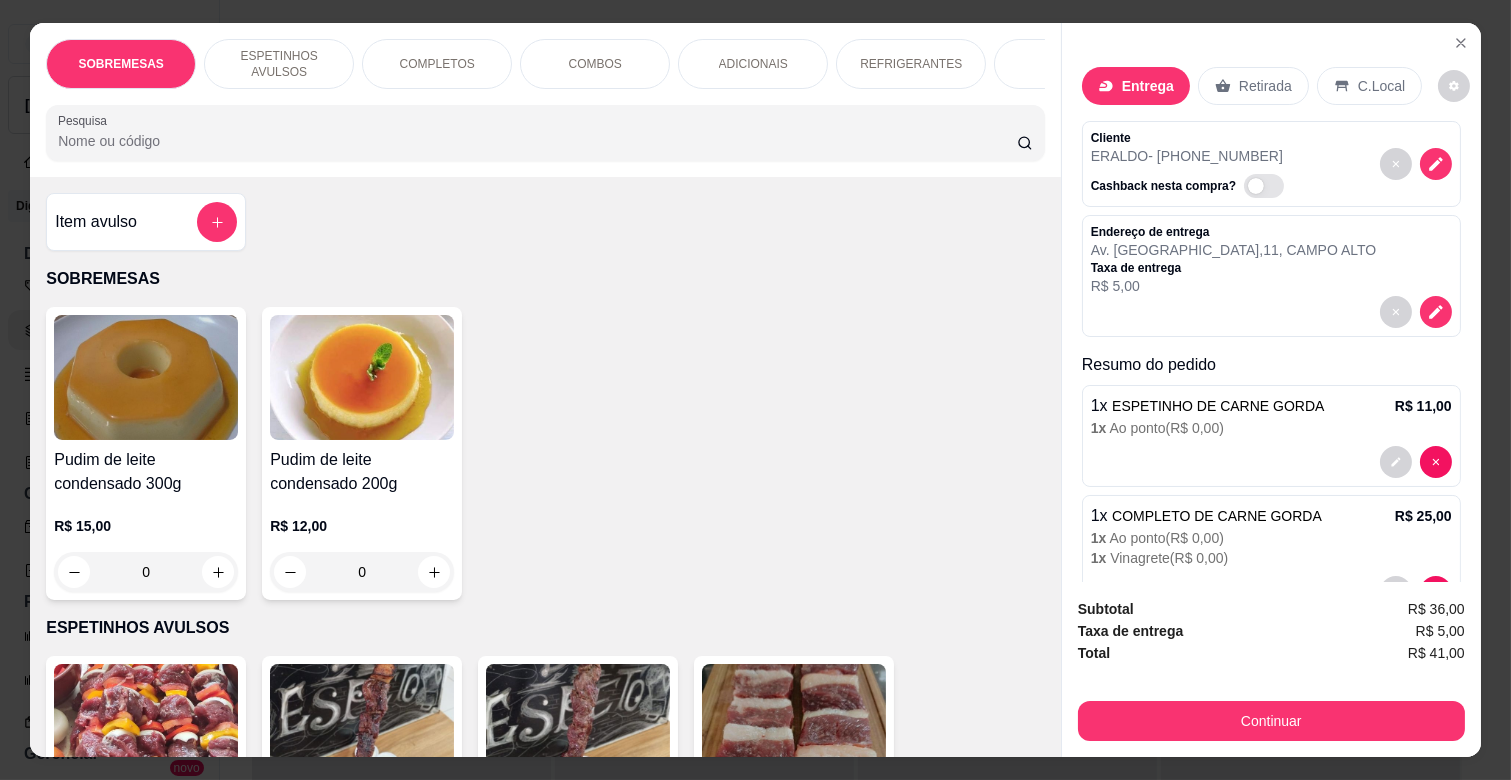 scroll, scrollTop: 64, scrollLeft: 0, axis: vertical 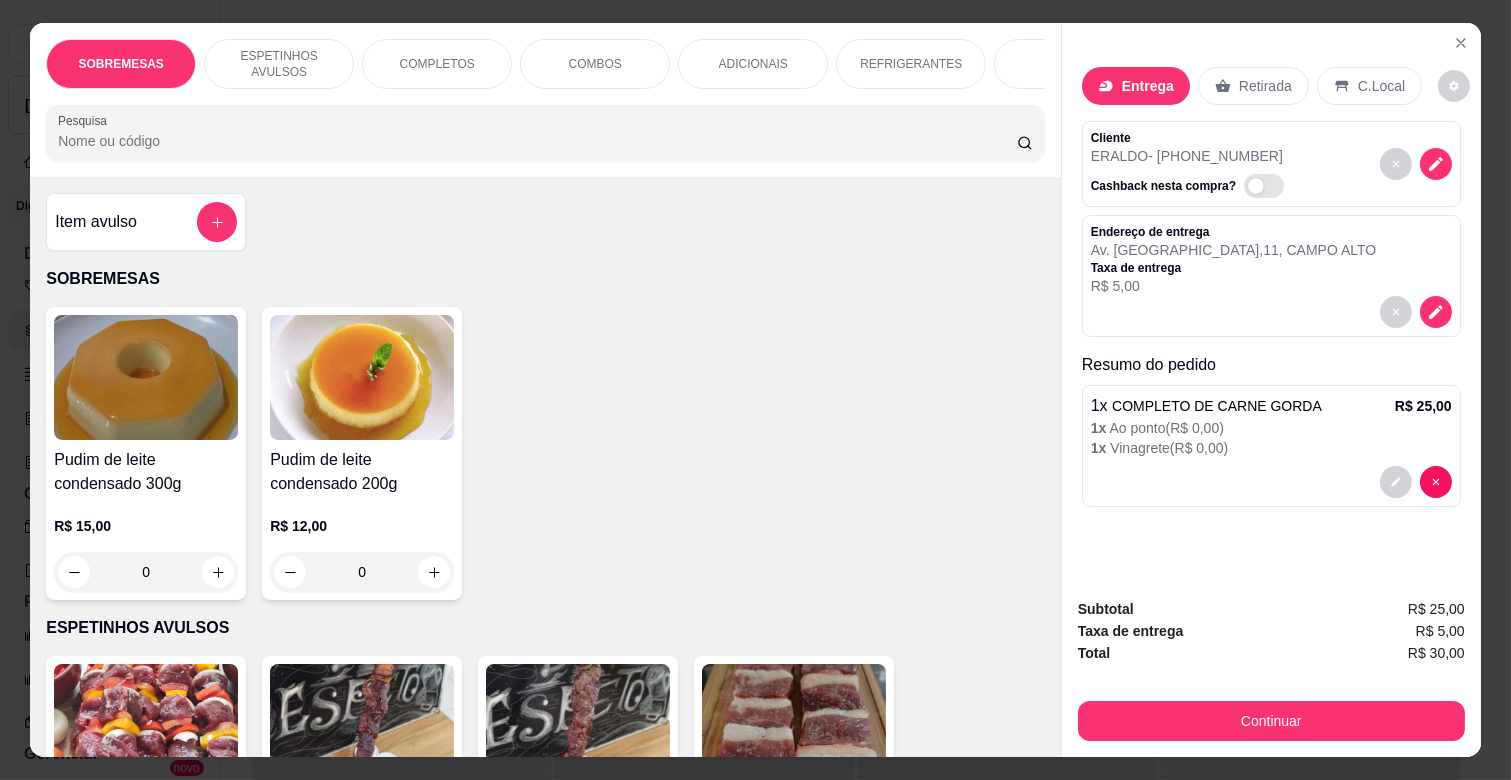 click on "ESPETINHOS AVULSOS" at bounding box center (279, 64) 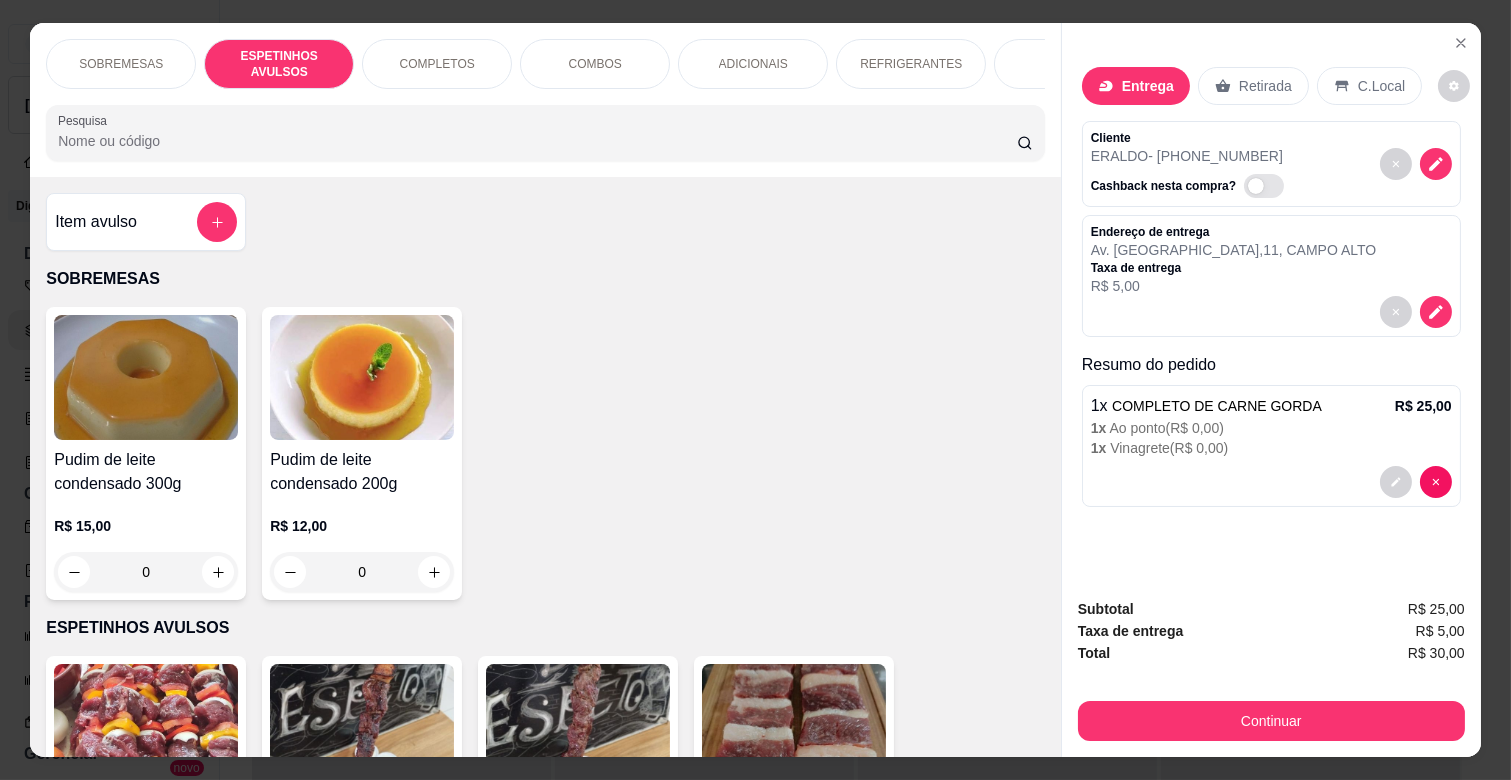 scroll, scrollTop: 438, scrollLeft: 0, axis: vertical 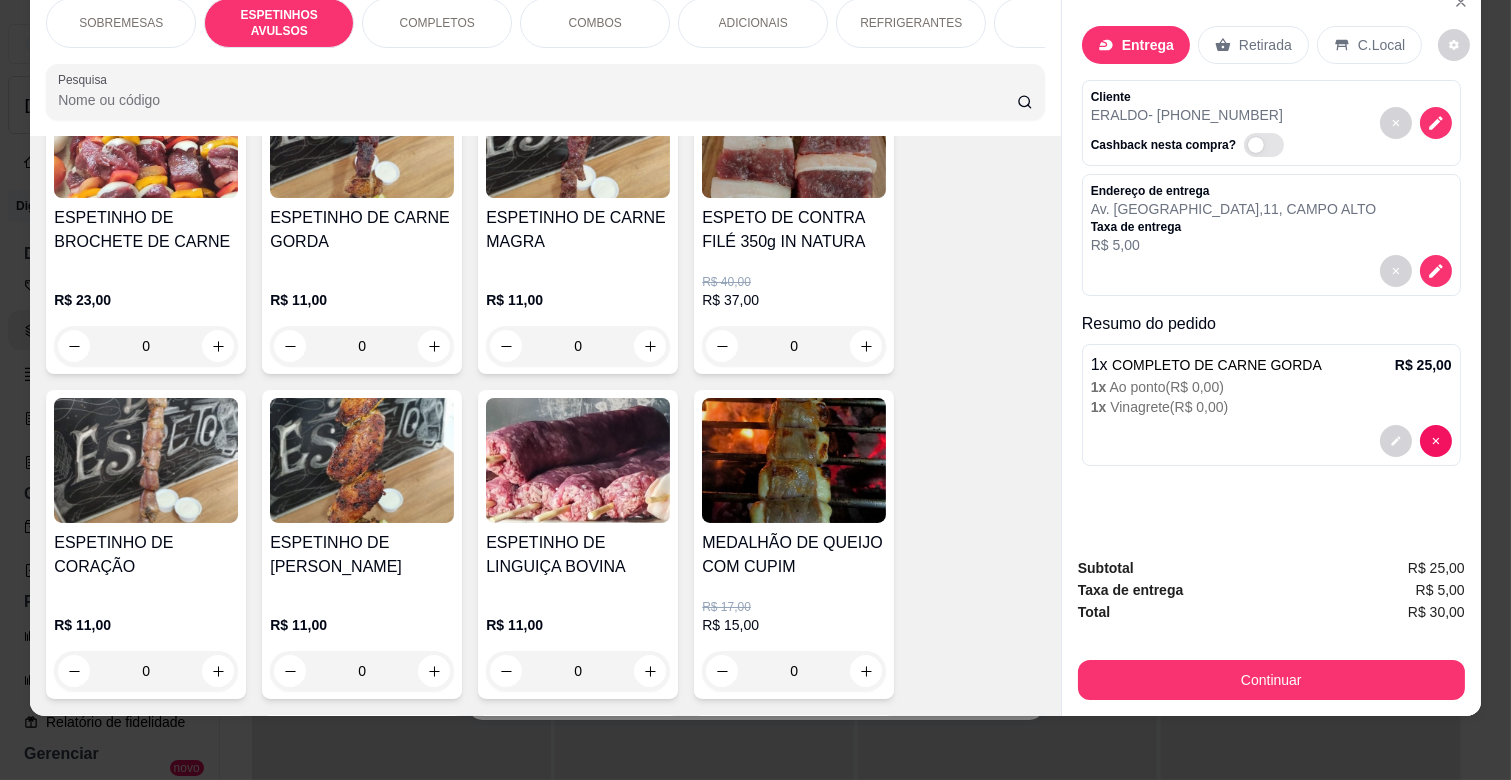 click on "0" at bounding box center [362, 671] 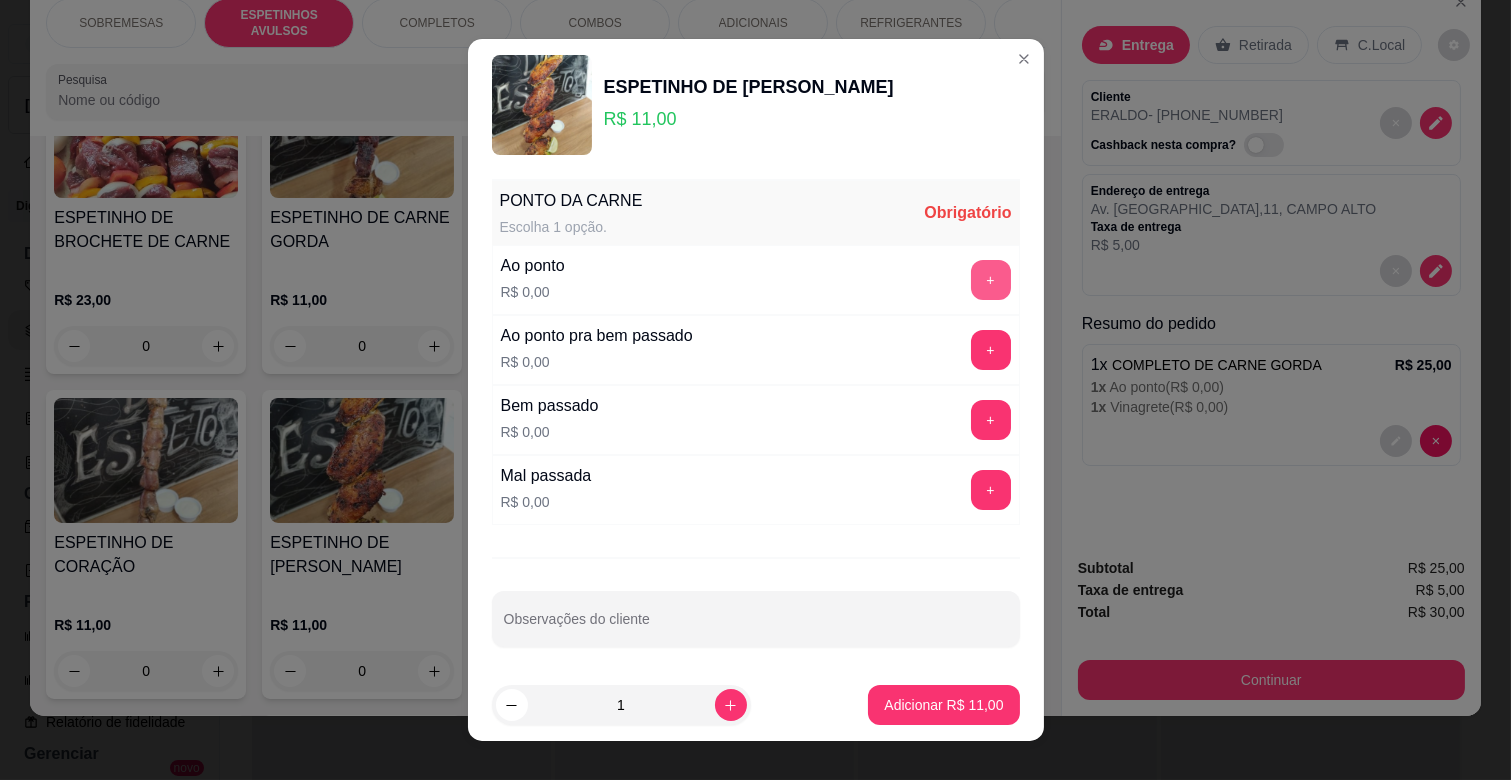 click on "+" at bounding box center (991, 280) 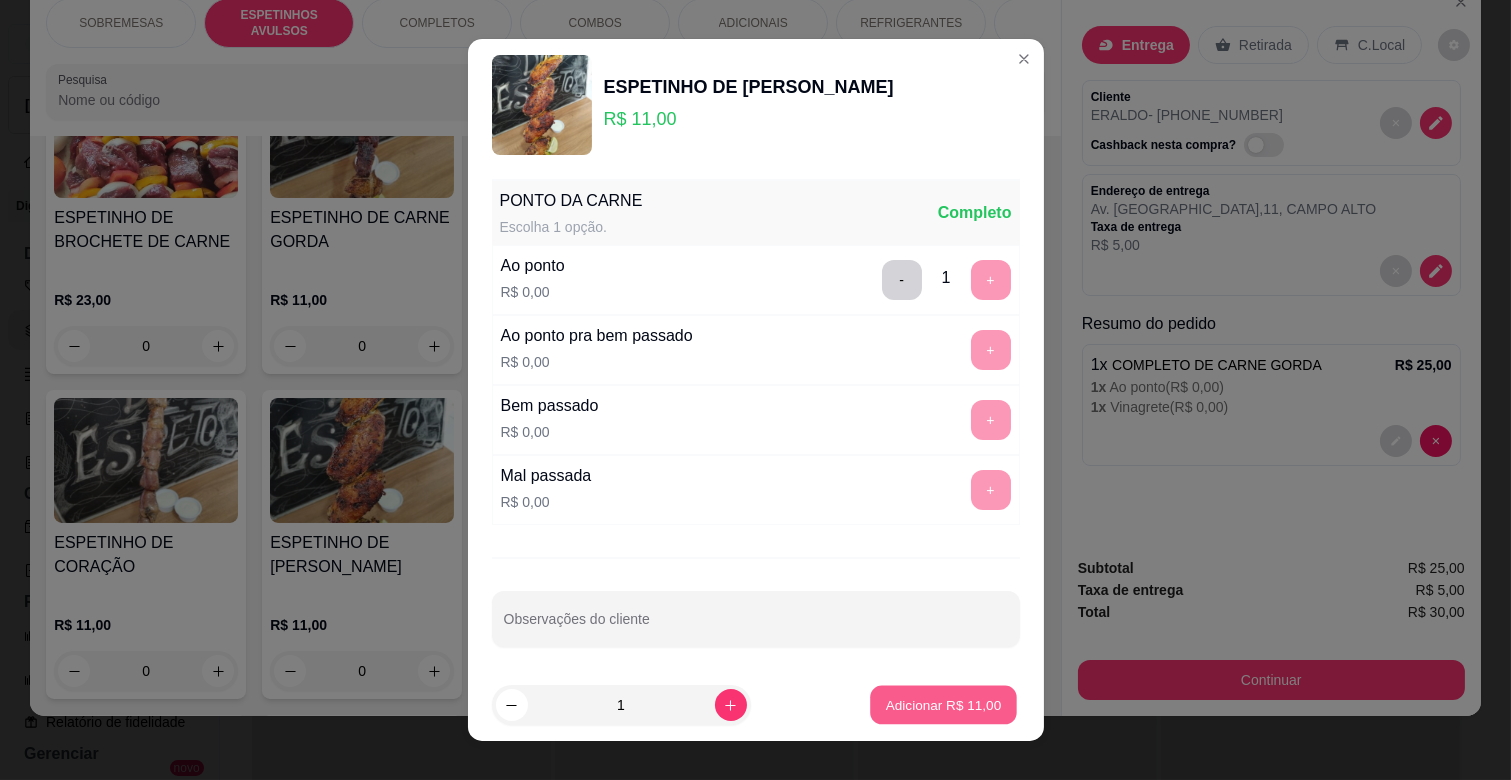 click on "Adicionar   R$ 11,00" at bounding box center (944, 704) 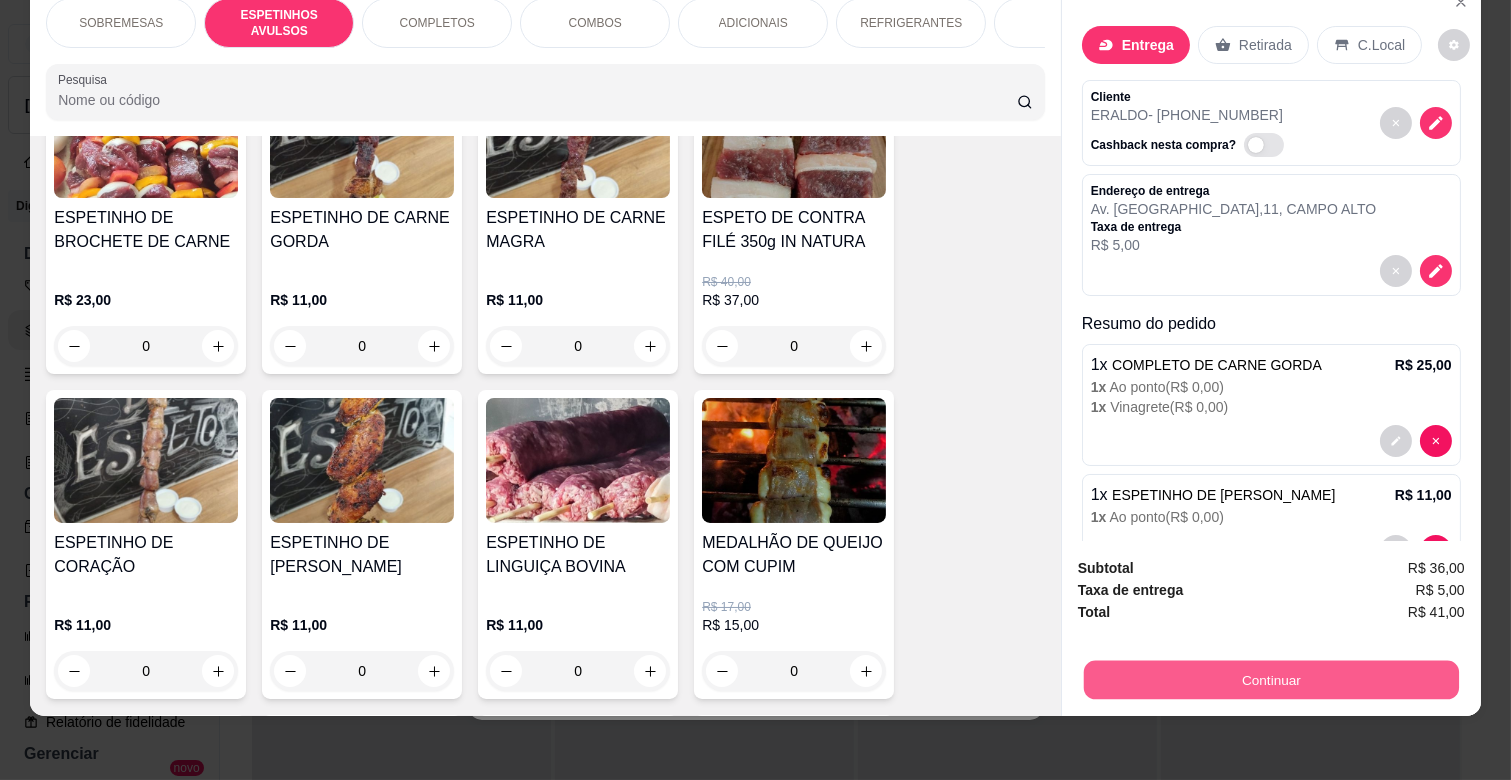 click on "Continuar" at bounding box center (1271, 679) 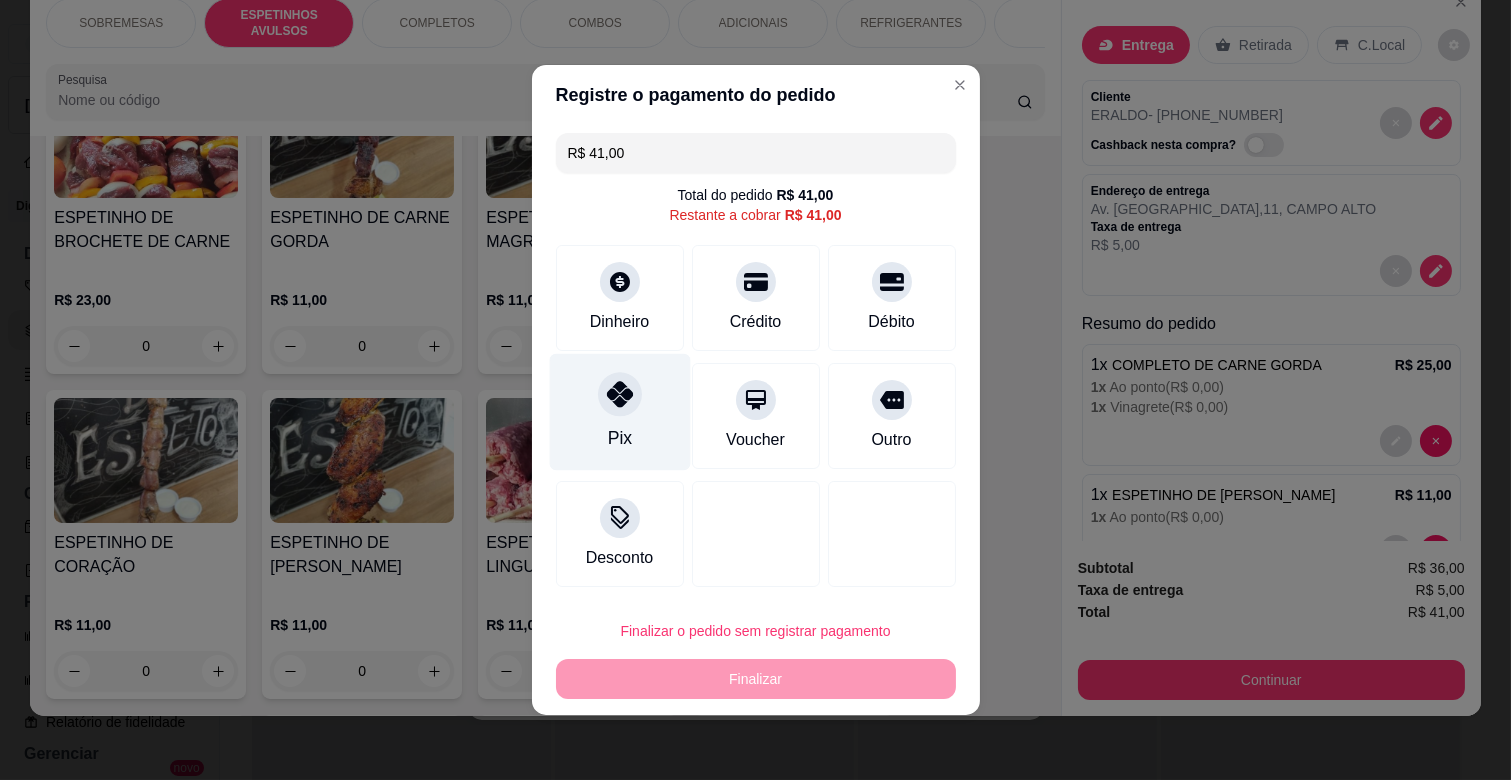 click at bounding box center (620, 394) 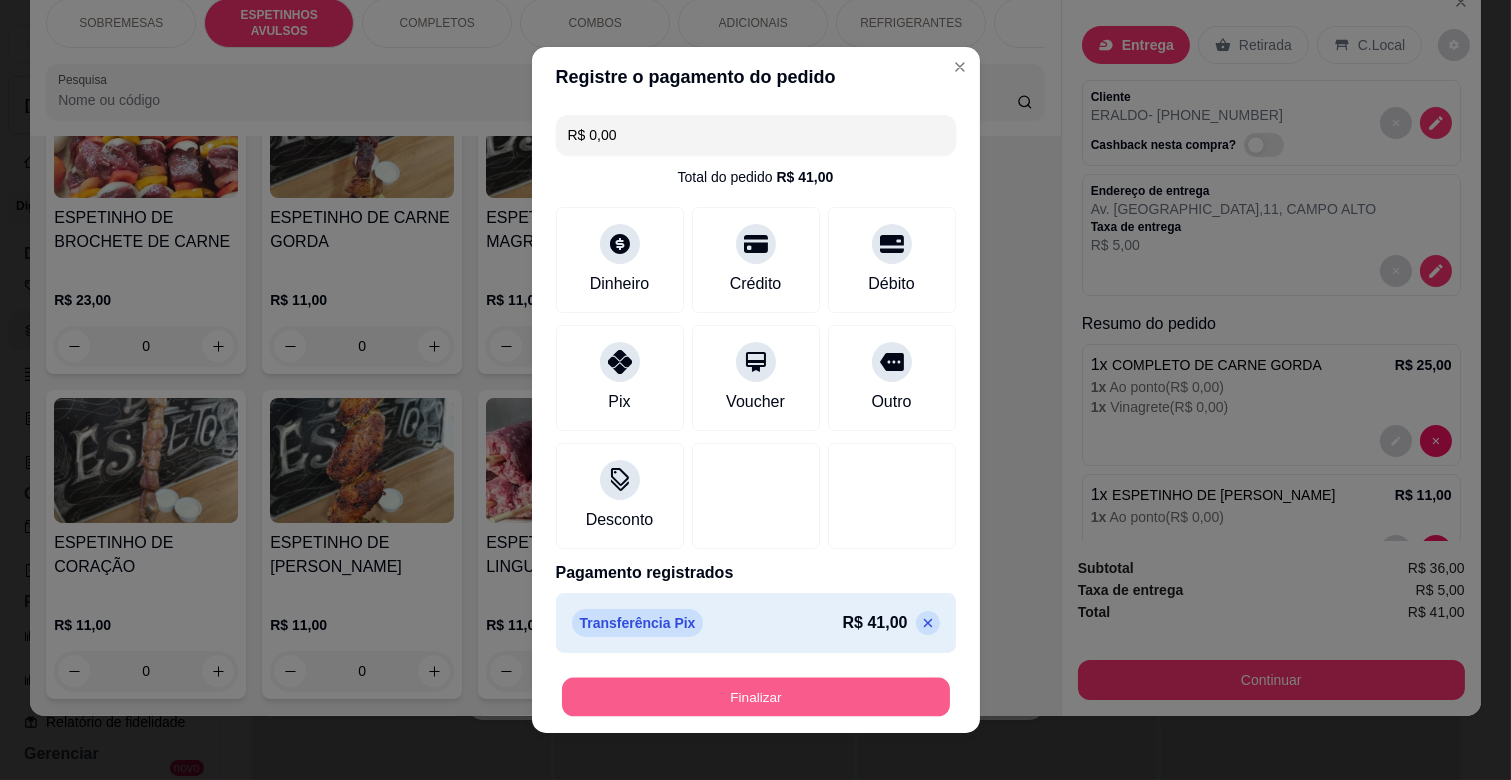 click on "Finalizar" at bounding box center (756, 697) 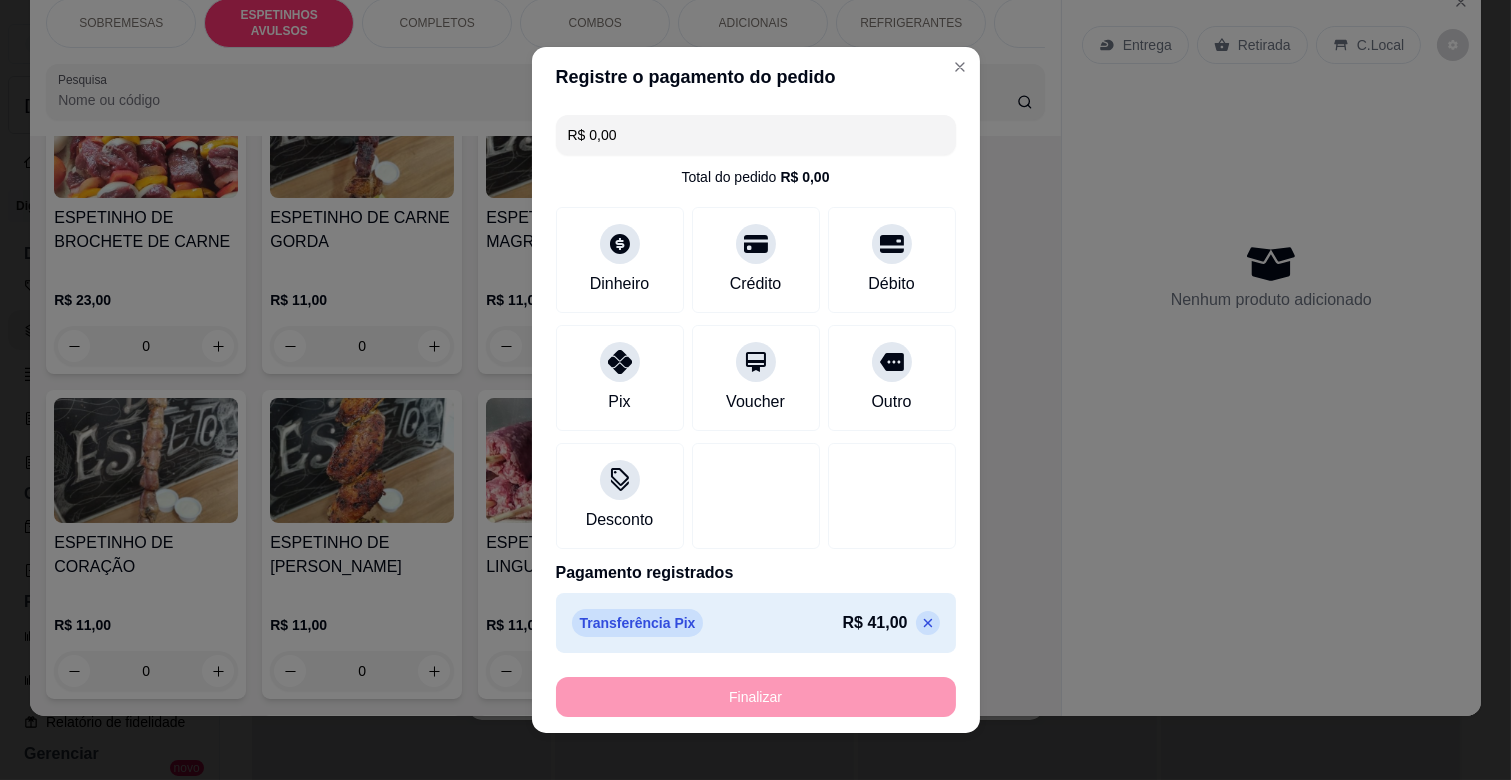 type on "-R$ 41,00" 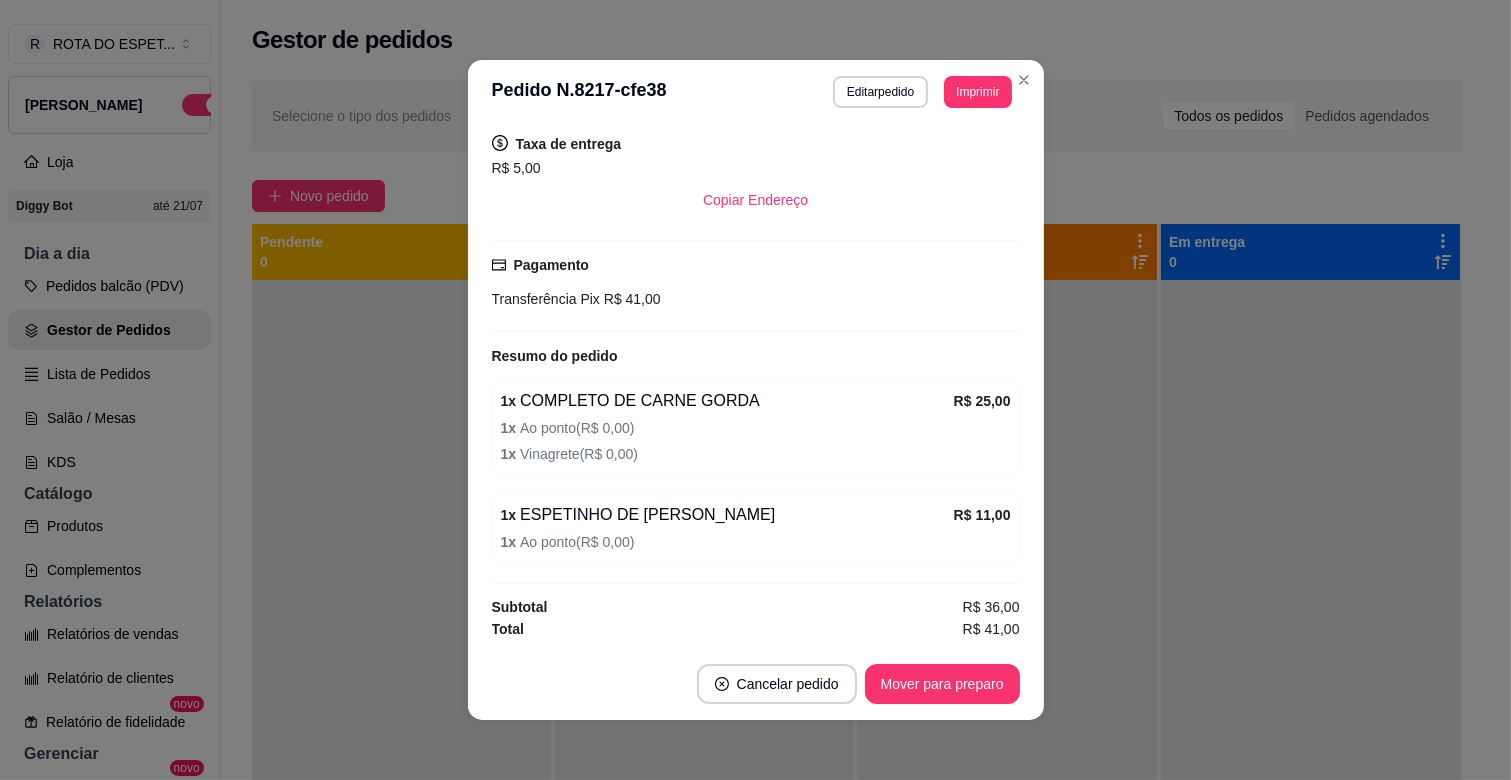 scroll, scrollTop: 395, scrollLeft: 0, axis: vertical 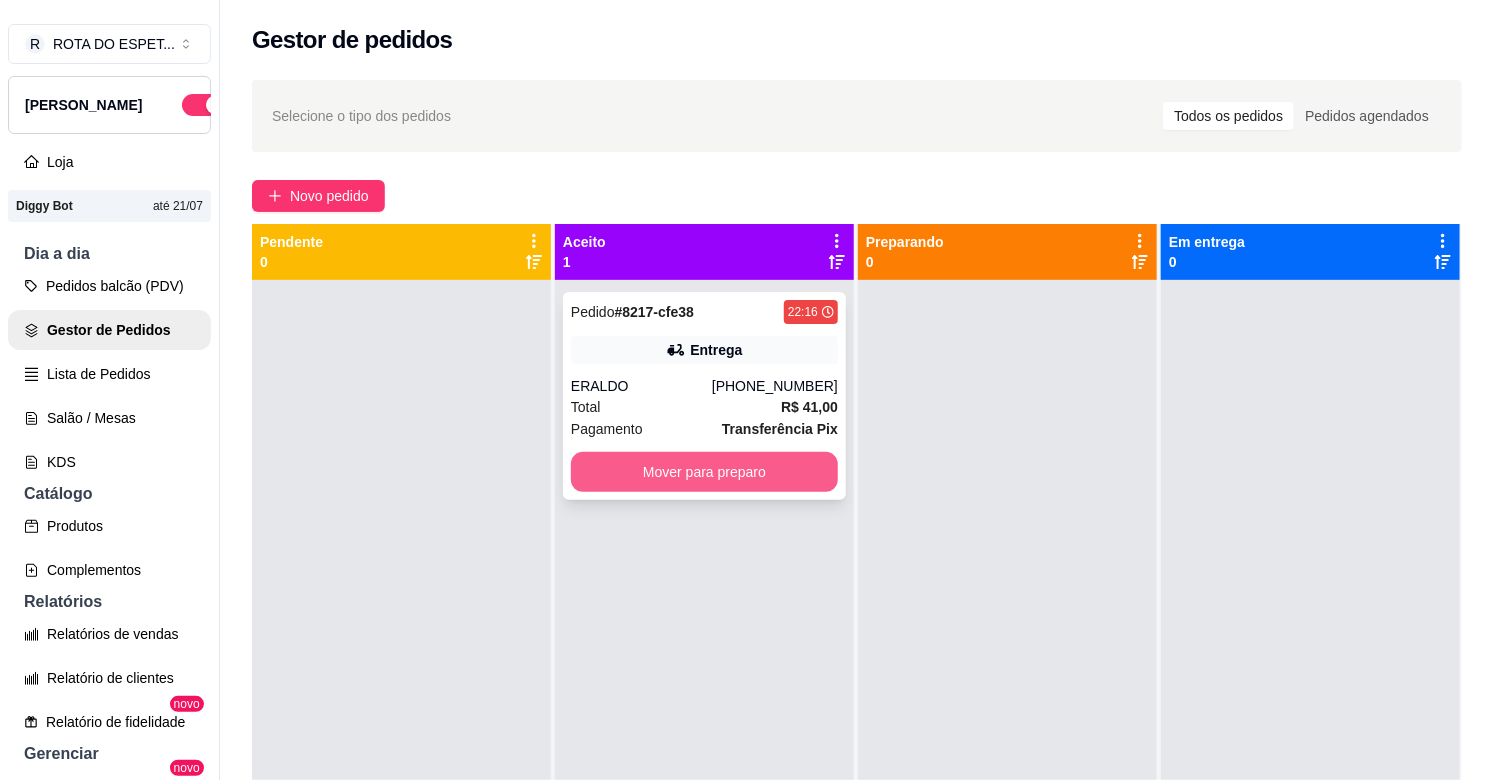 click on "Mover para preparo" at bounding box center [704, 472] 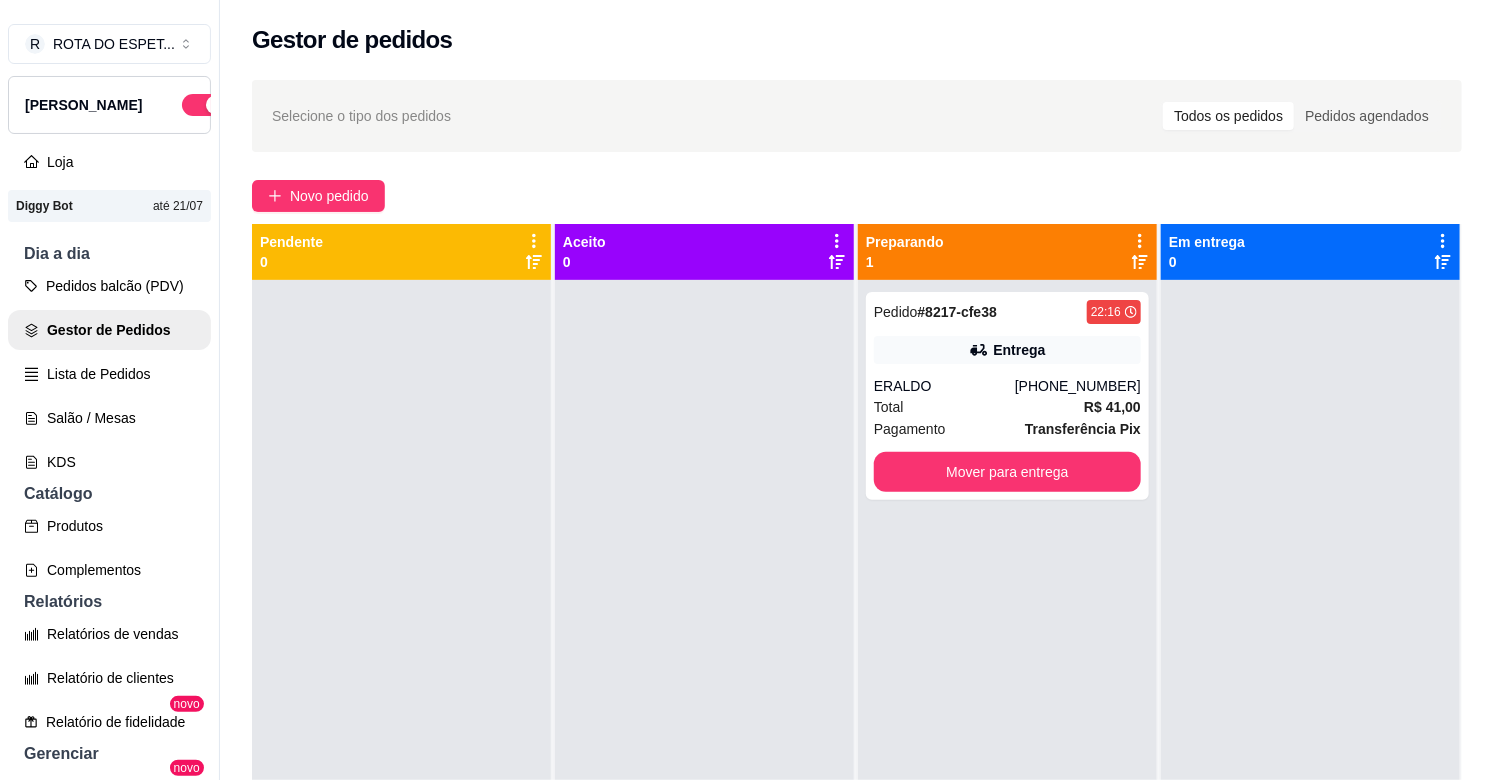 click at bounding box center [704, 670] 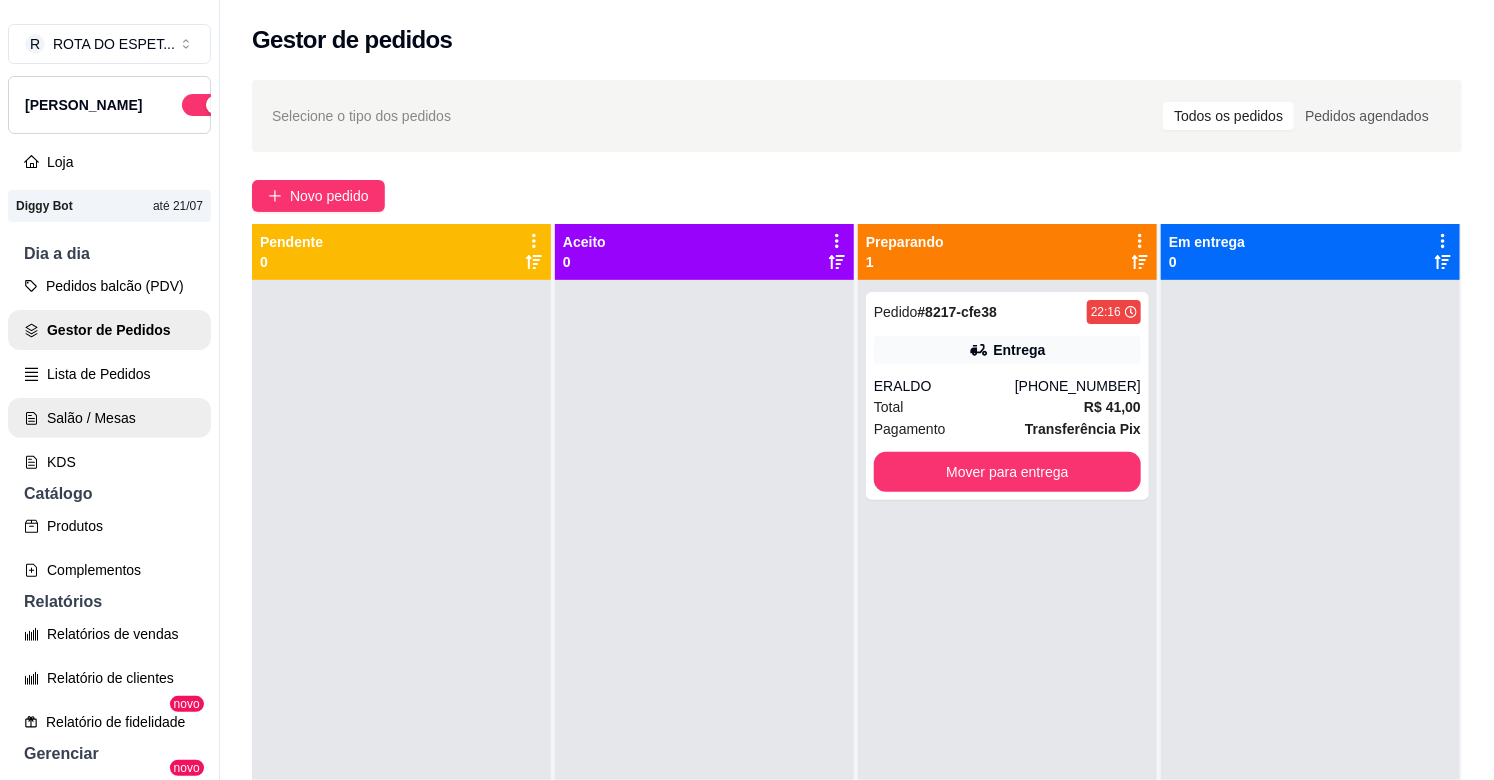 click on "Salão / Mesas" at bounding box center [109, 418] 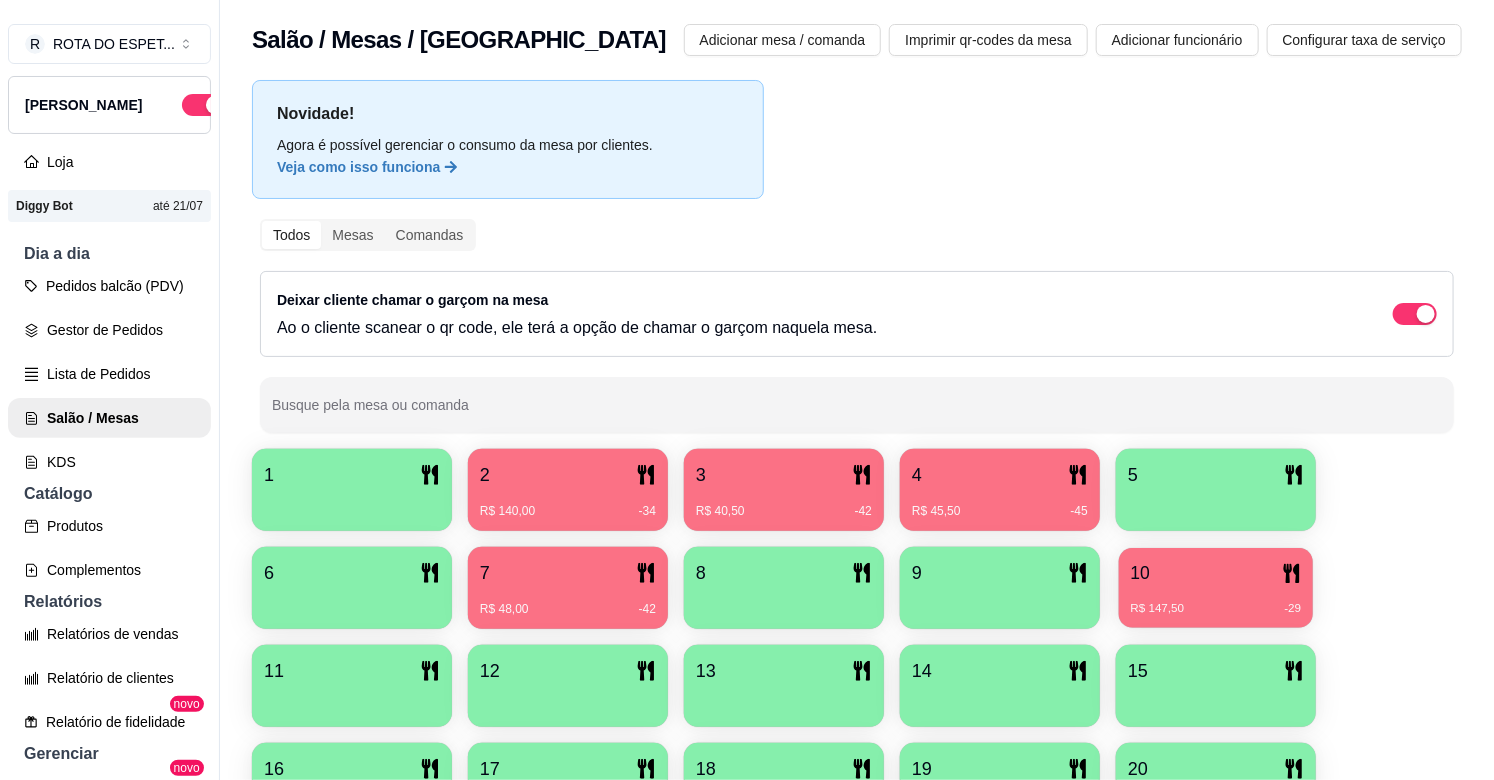 click on "10" at bounding box center [1216, 573] 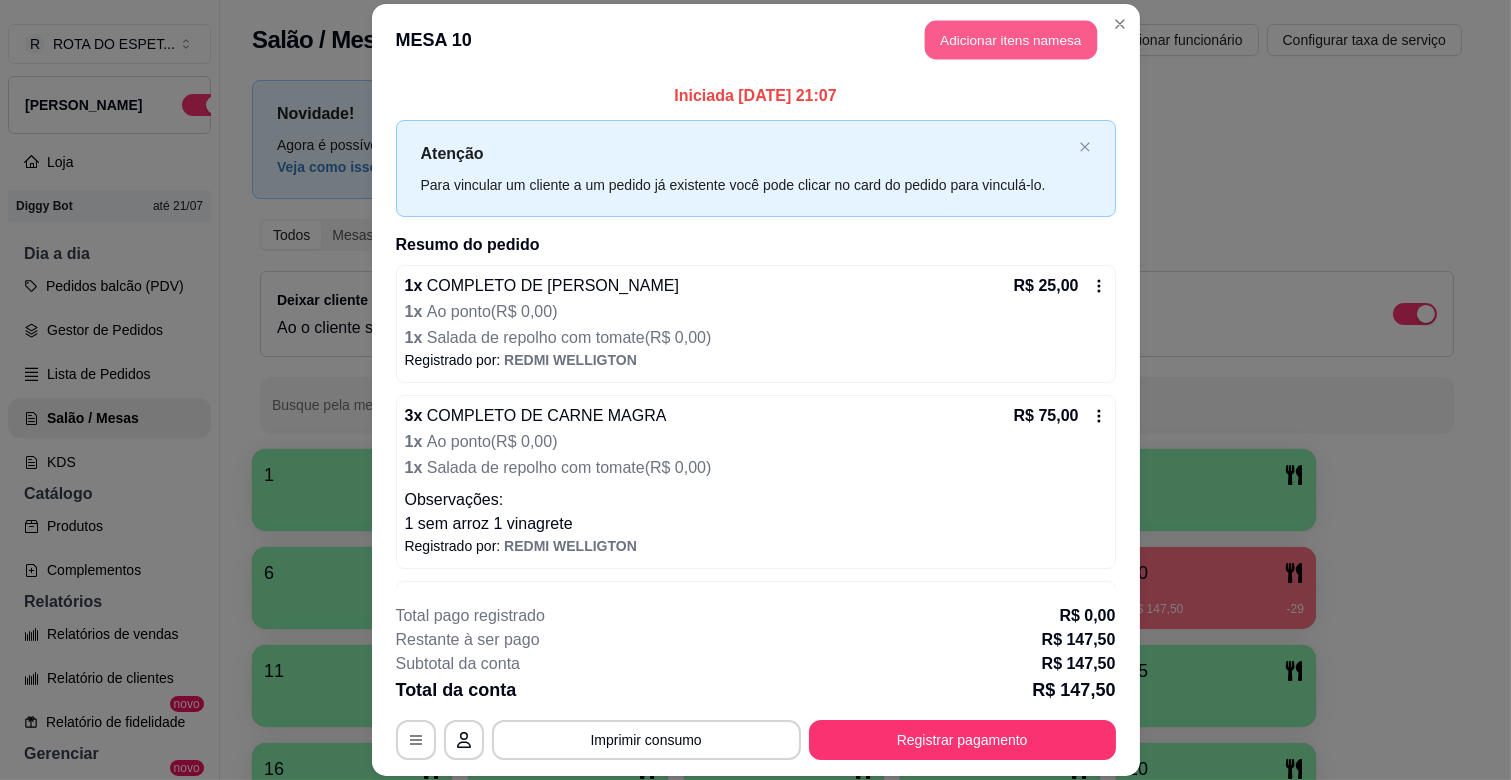 click on "Adicionar itens na  mesa" at bounding box center [1011, 40] 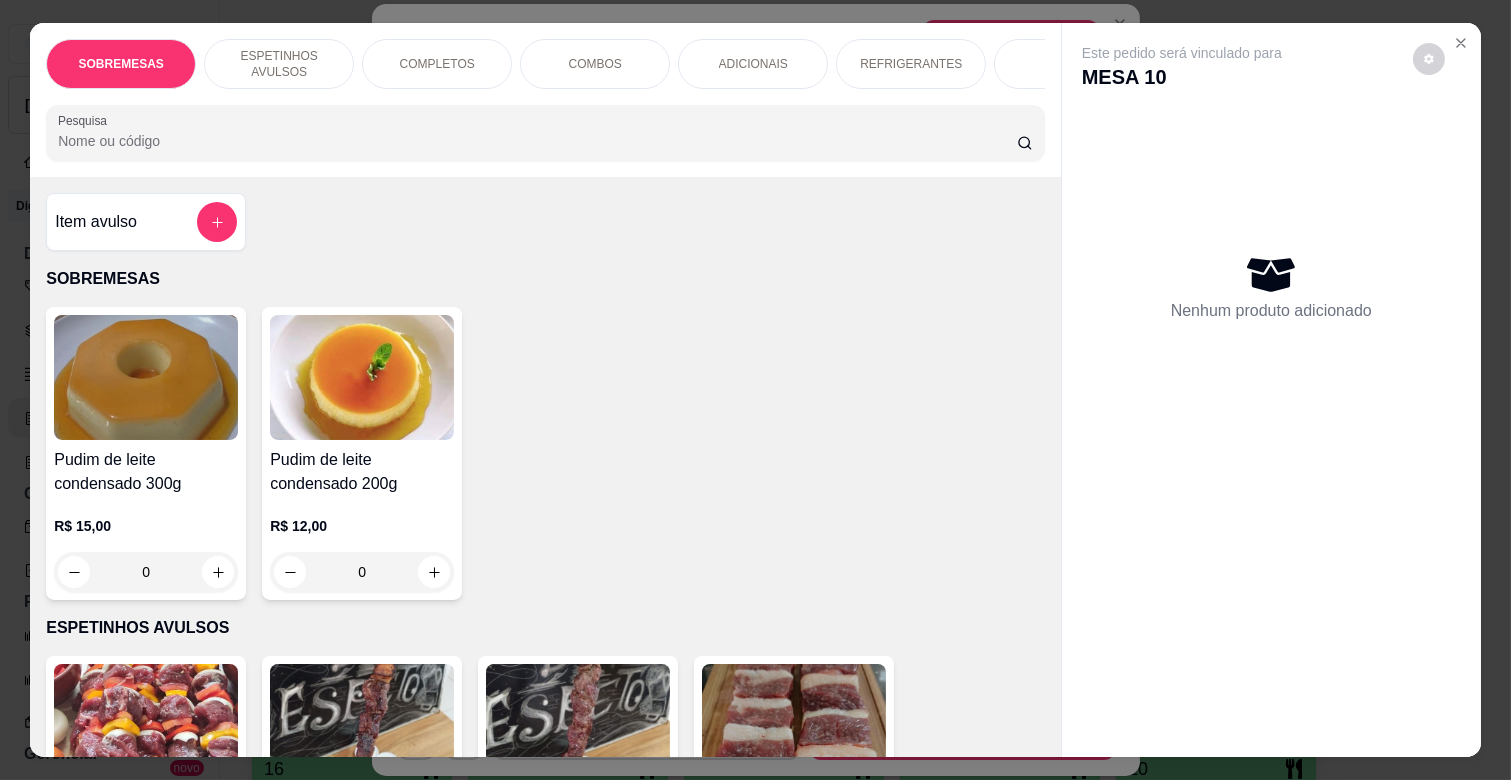scroll, scrollTop: 0, scrollLeft: 573, axis: horizontal 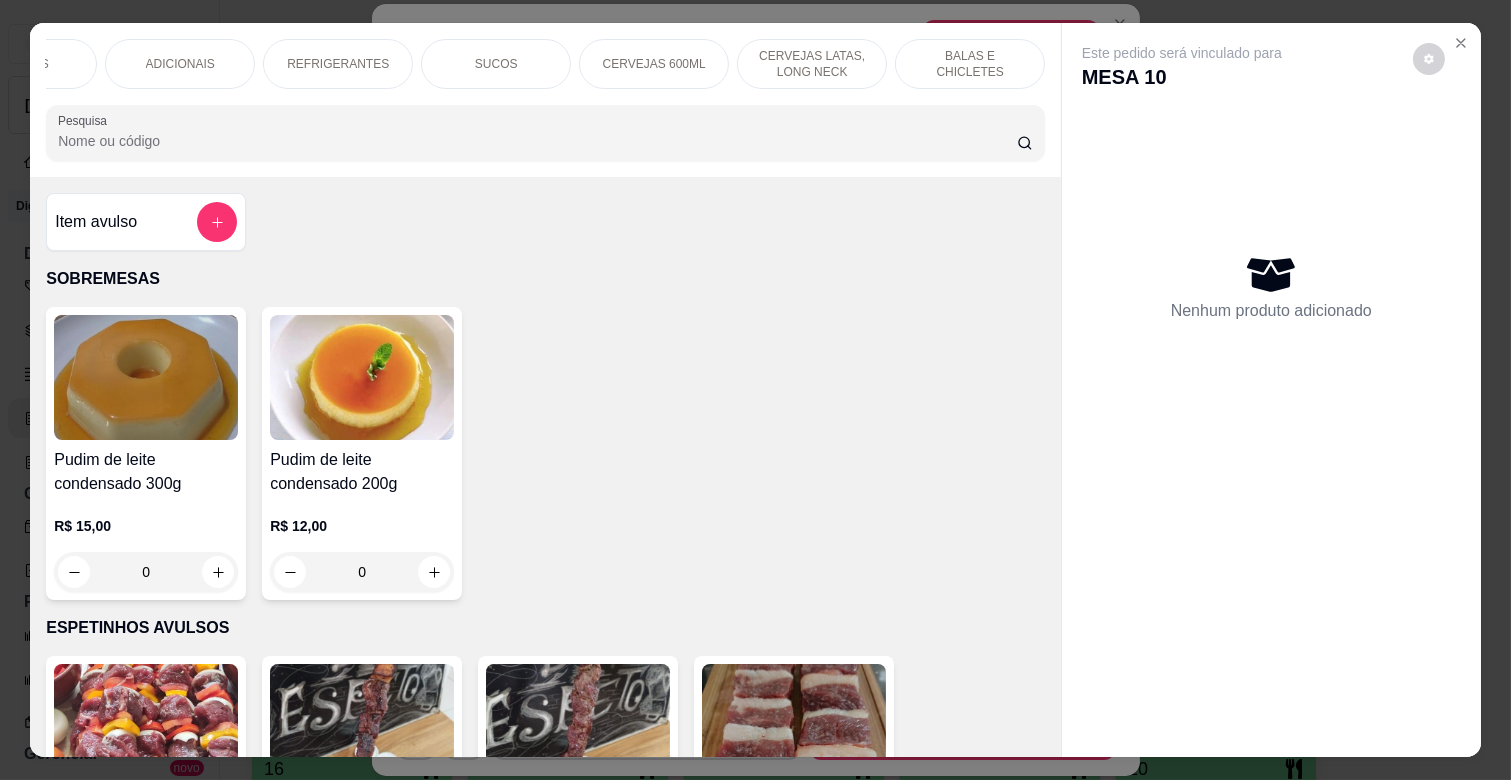 click on "BALAS E CHICLETES" at bounding box center (970, 64) 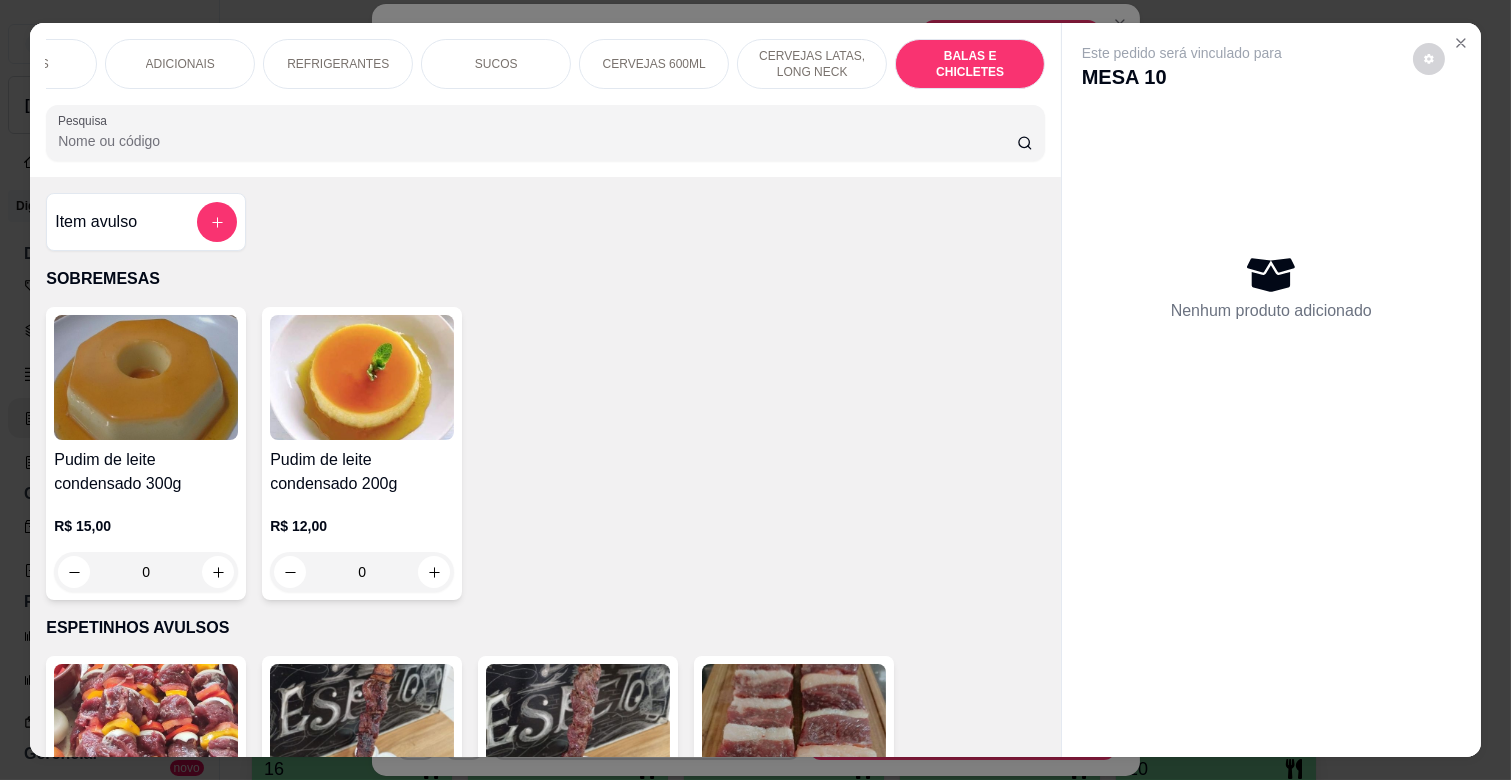 scroll, scrollTop: 7515, scrollLeft: 0, axis: vertical 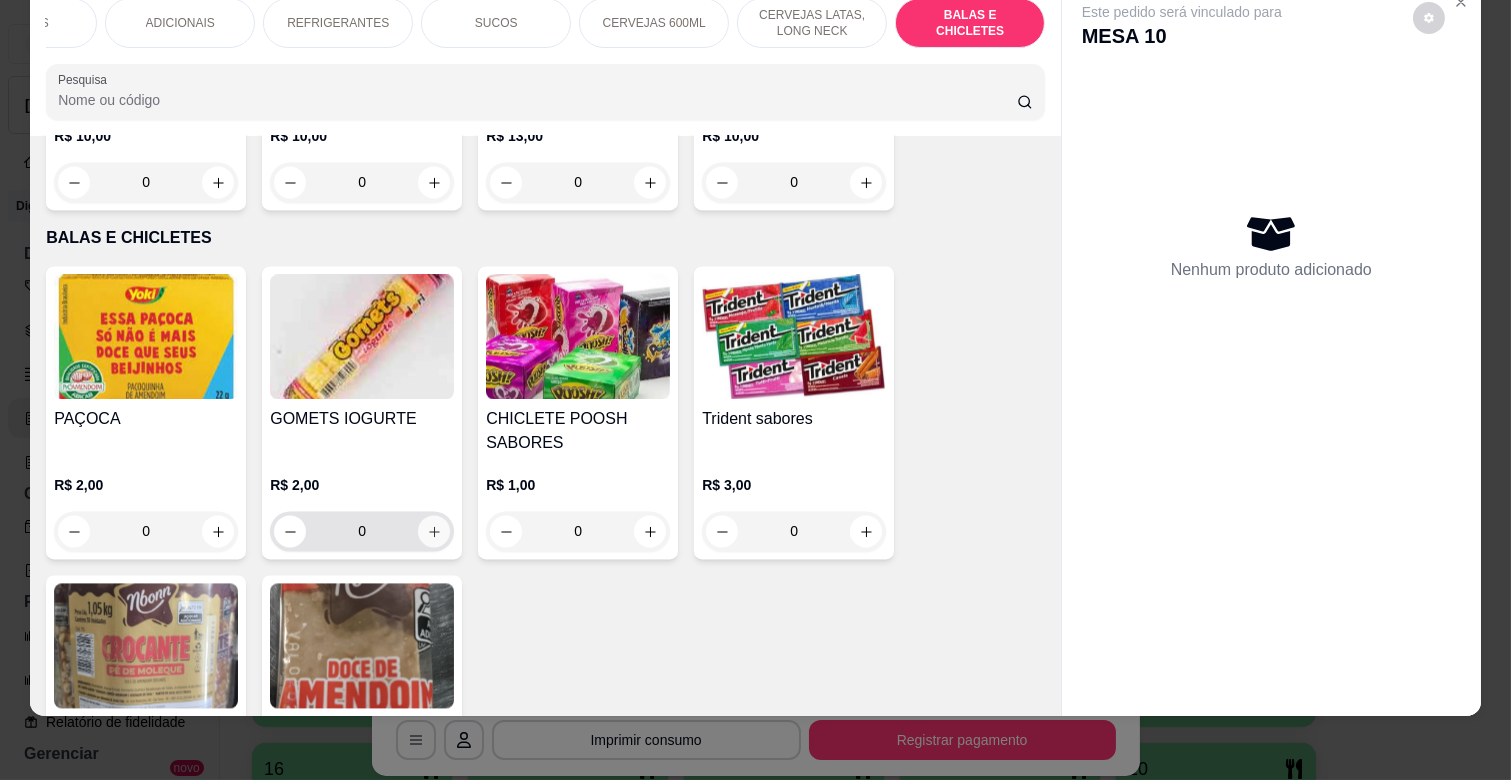 click 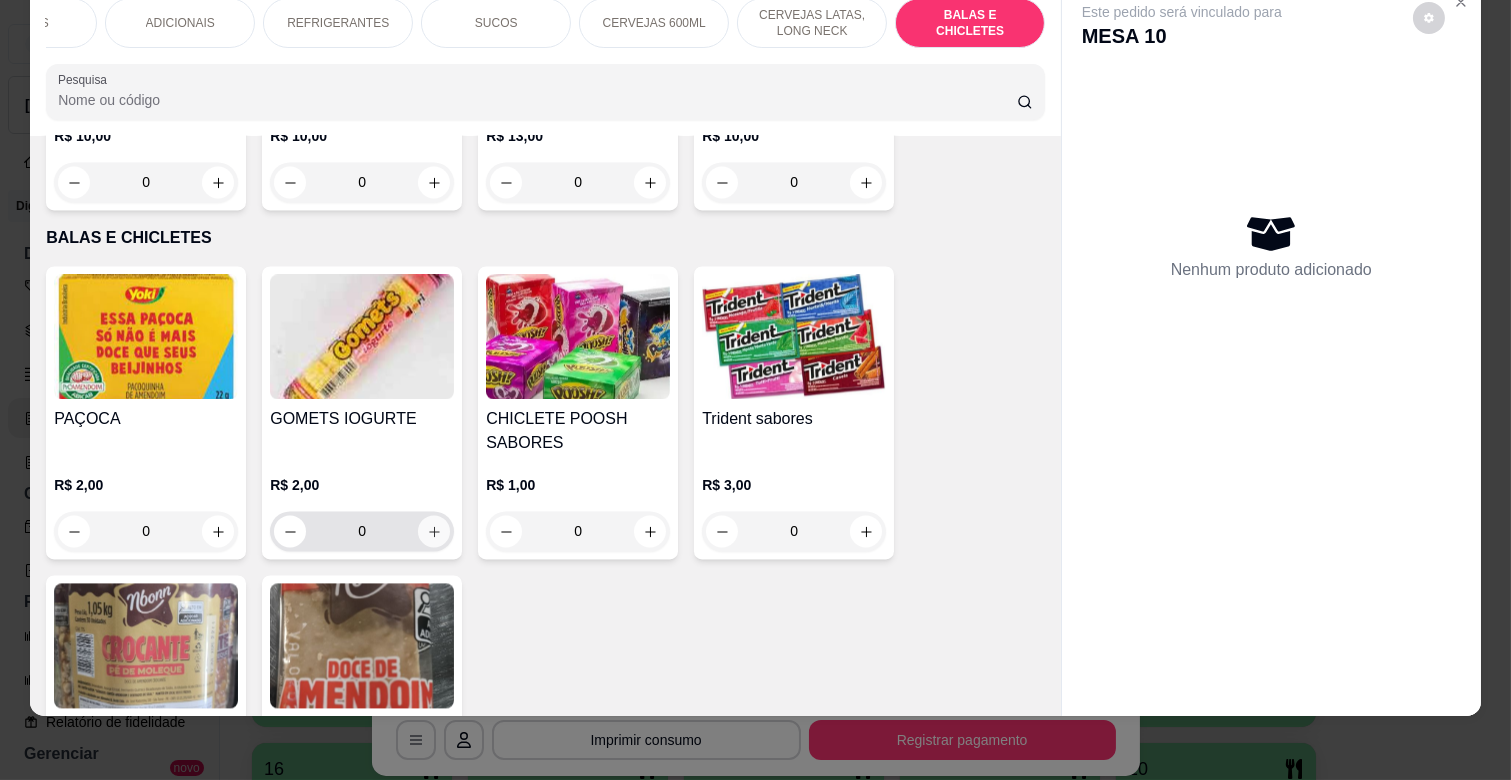 type on "1" 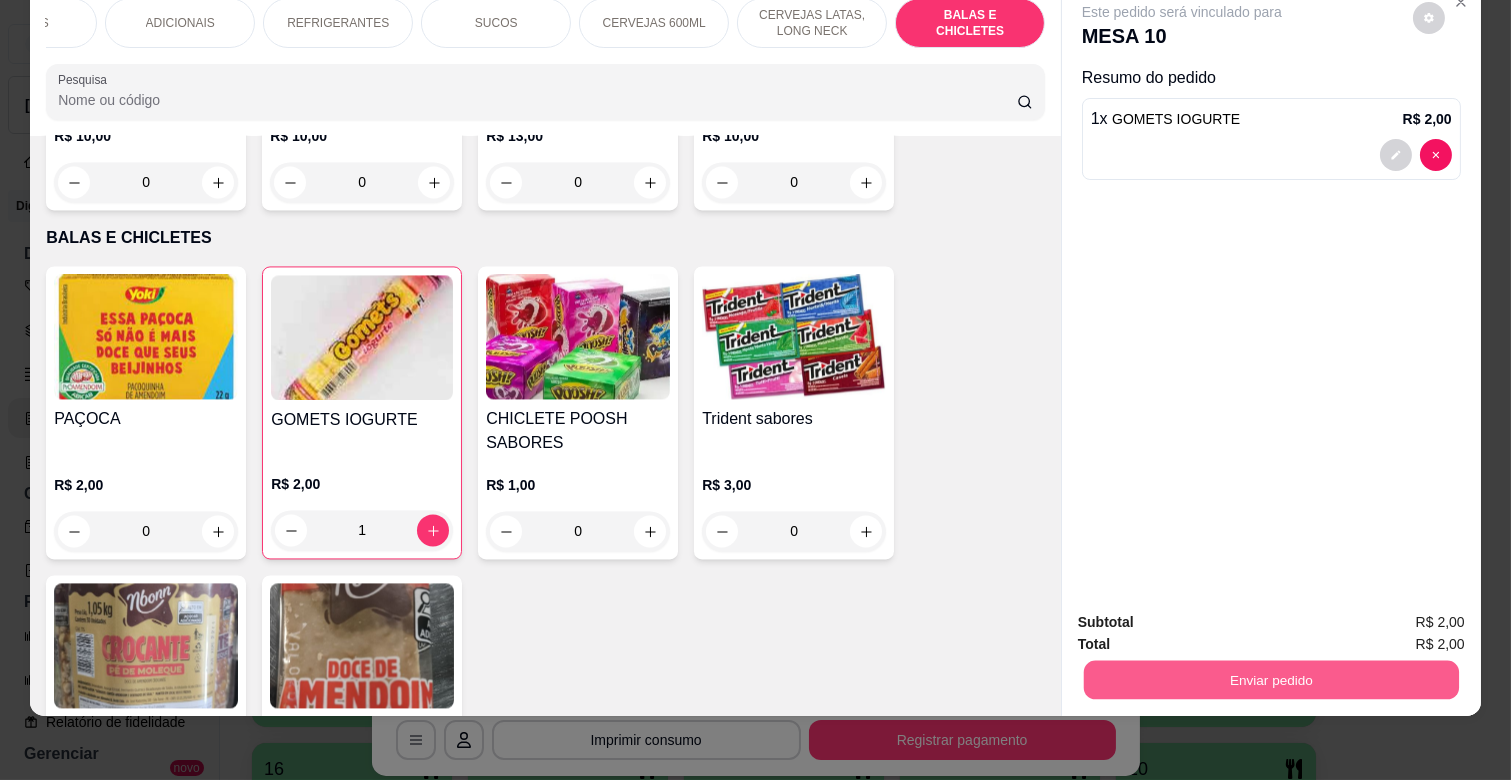click on "Enviar pedido" at bounding box center [1271, 679] 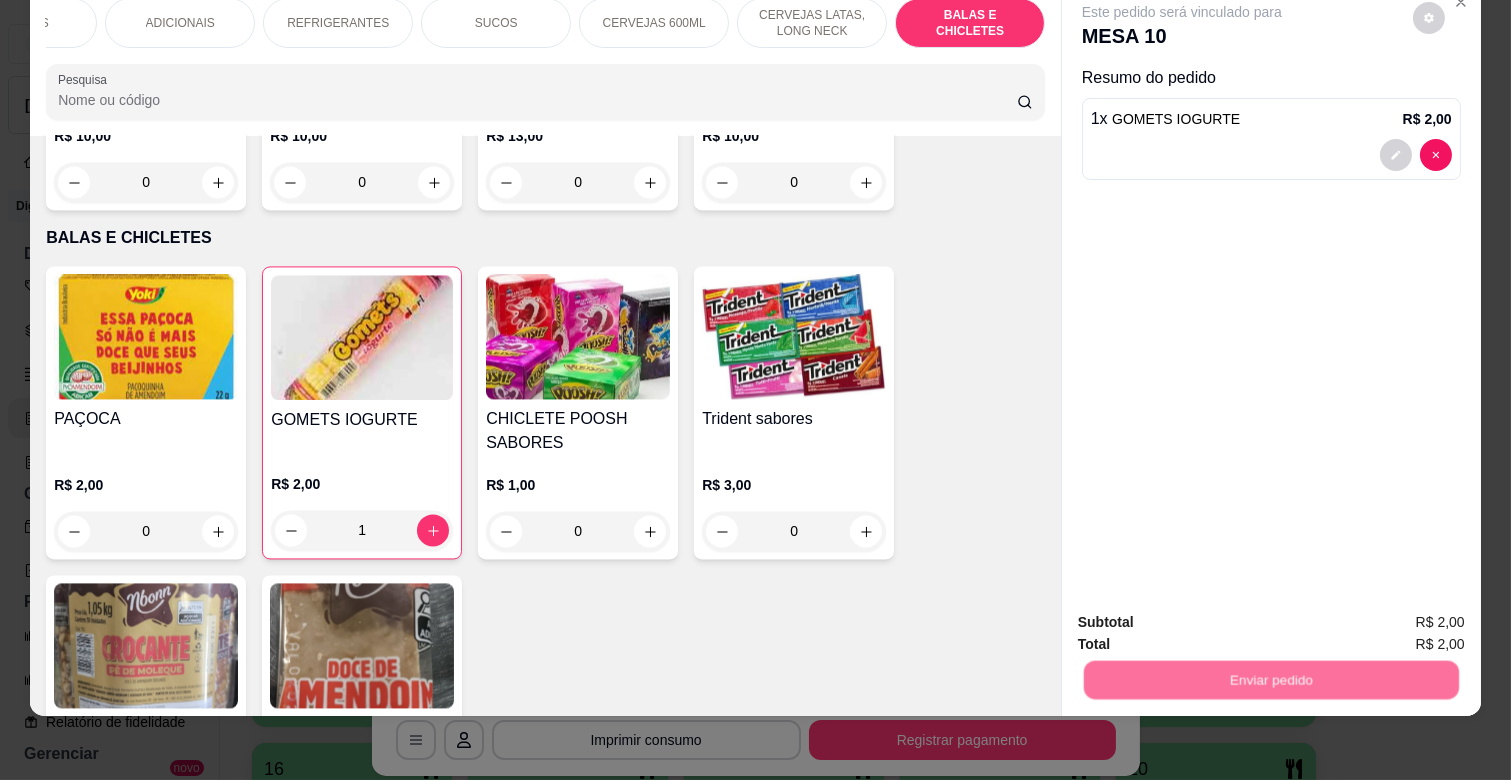 click on "Não registrar e enviar pedido" at bounding box center [1205, 613] 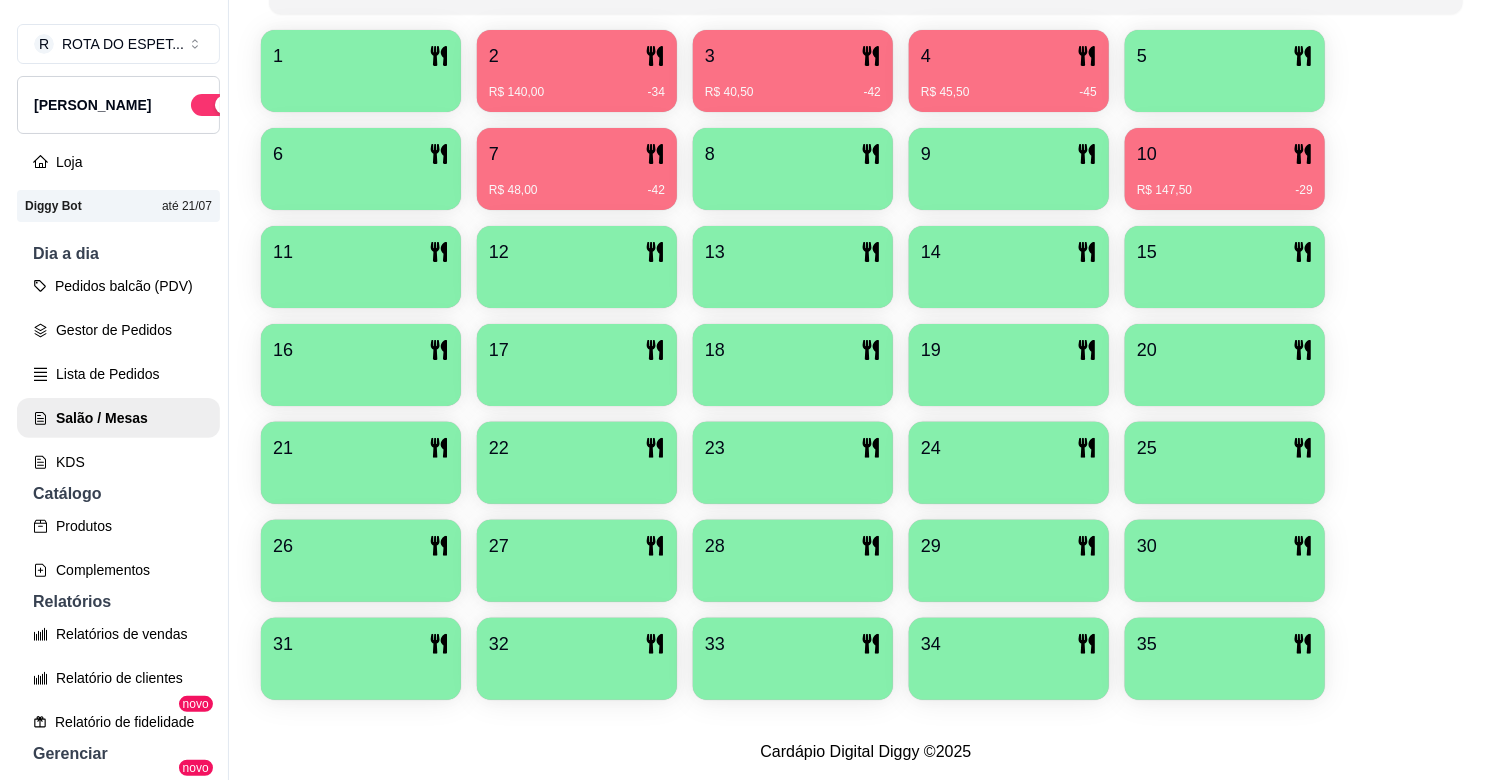 scroll, scrollTop: 435, scrollLeft: 0, axis: vertical 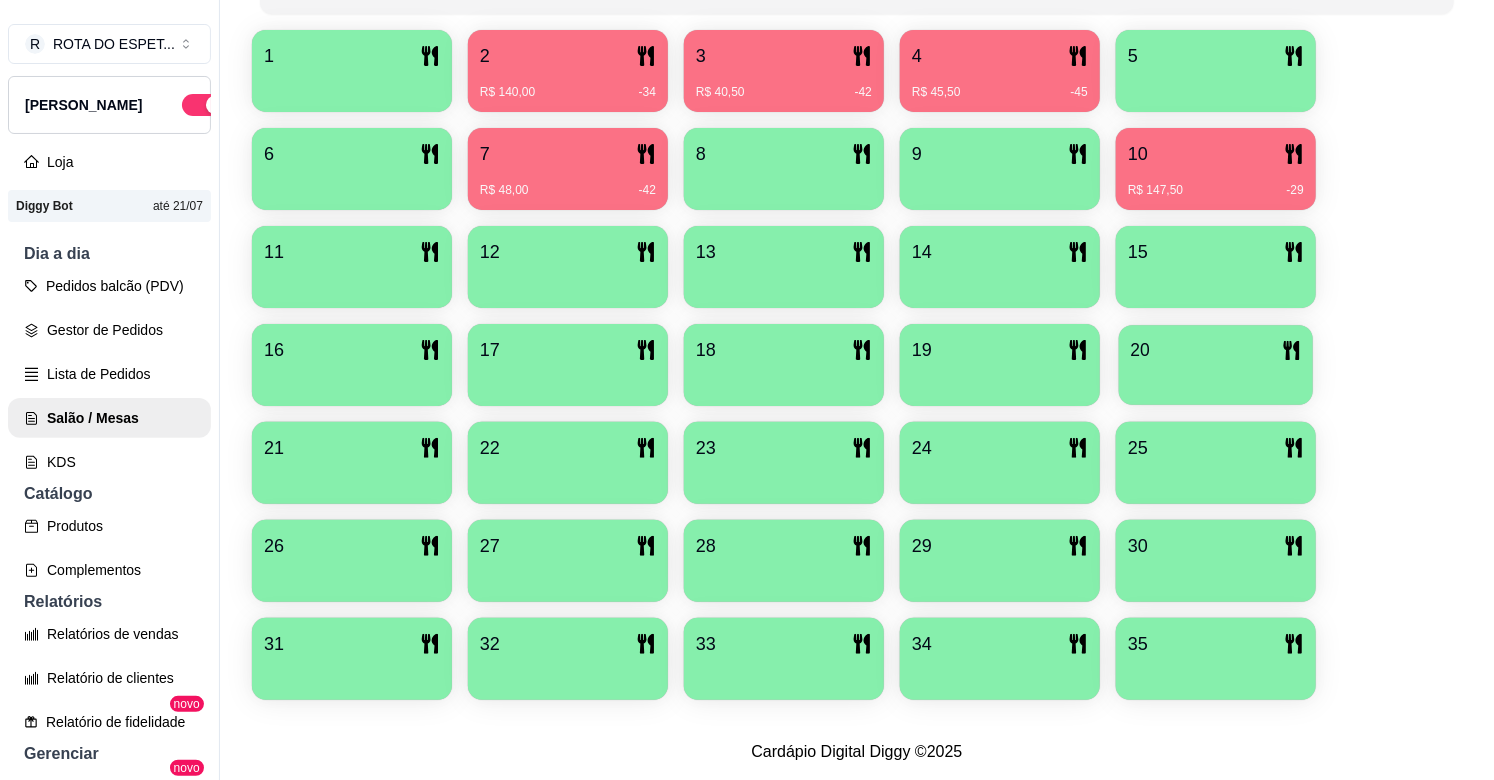 click at bounding box center [1216, 378] 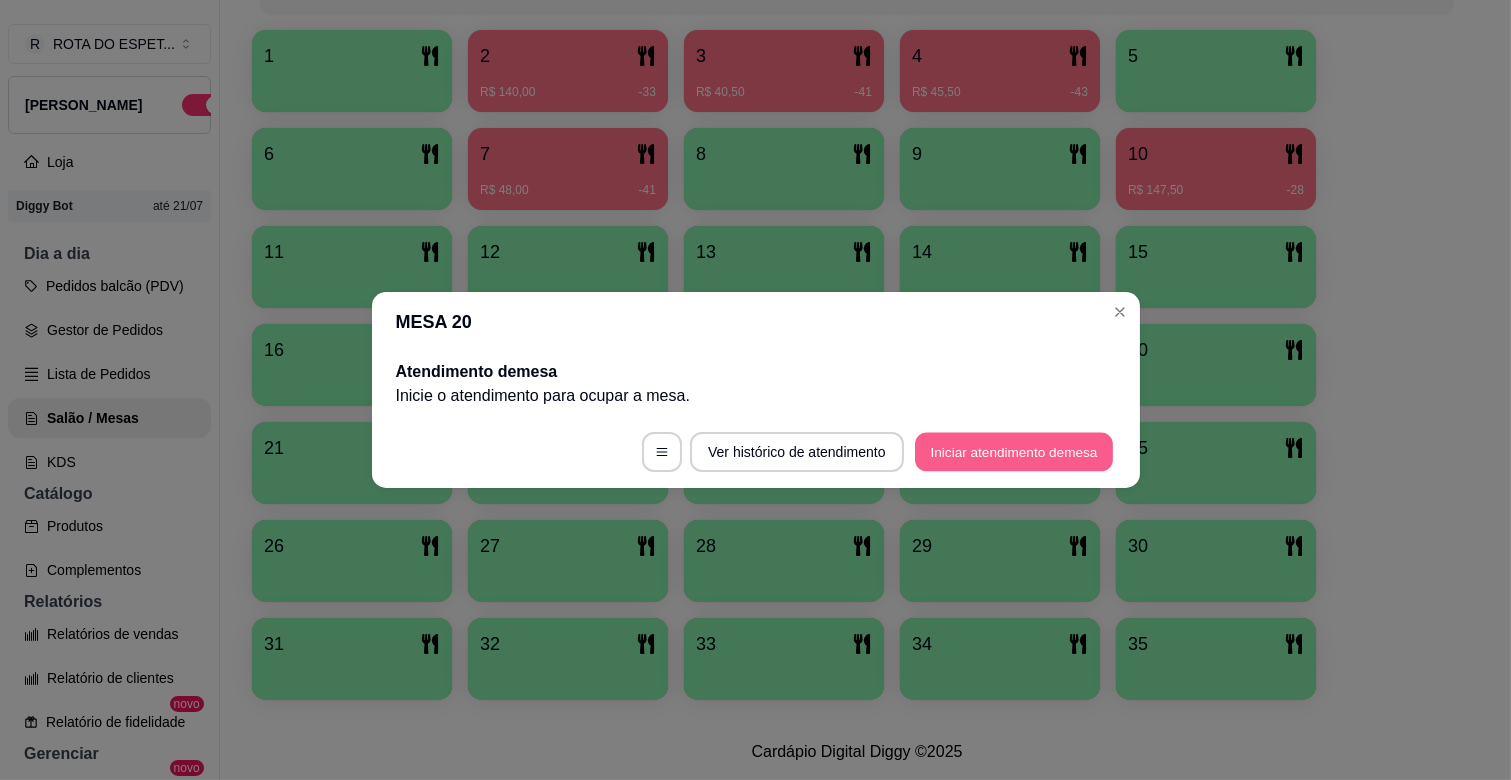 click on "Iniciar atendimento de  mesa" at bounding box center [1014, 452] 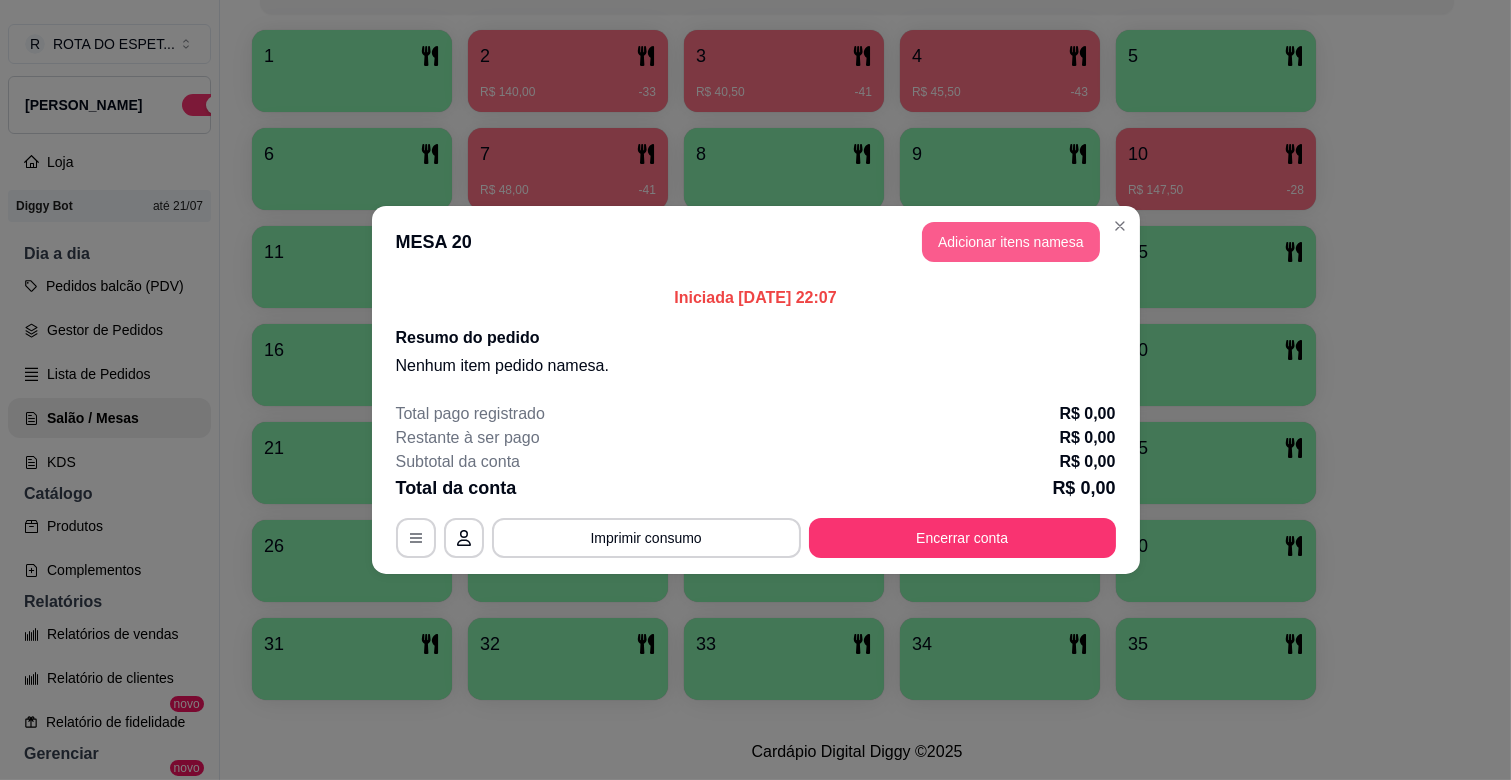 click on "Adicionar itens na  mesa" at bounding box center [1011, 242] 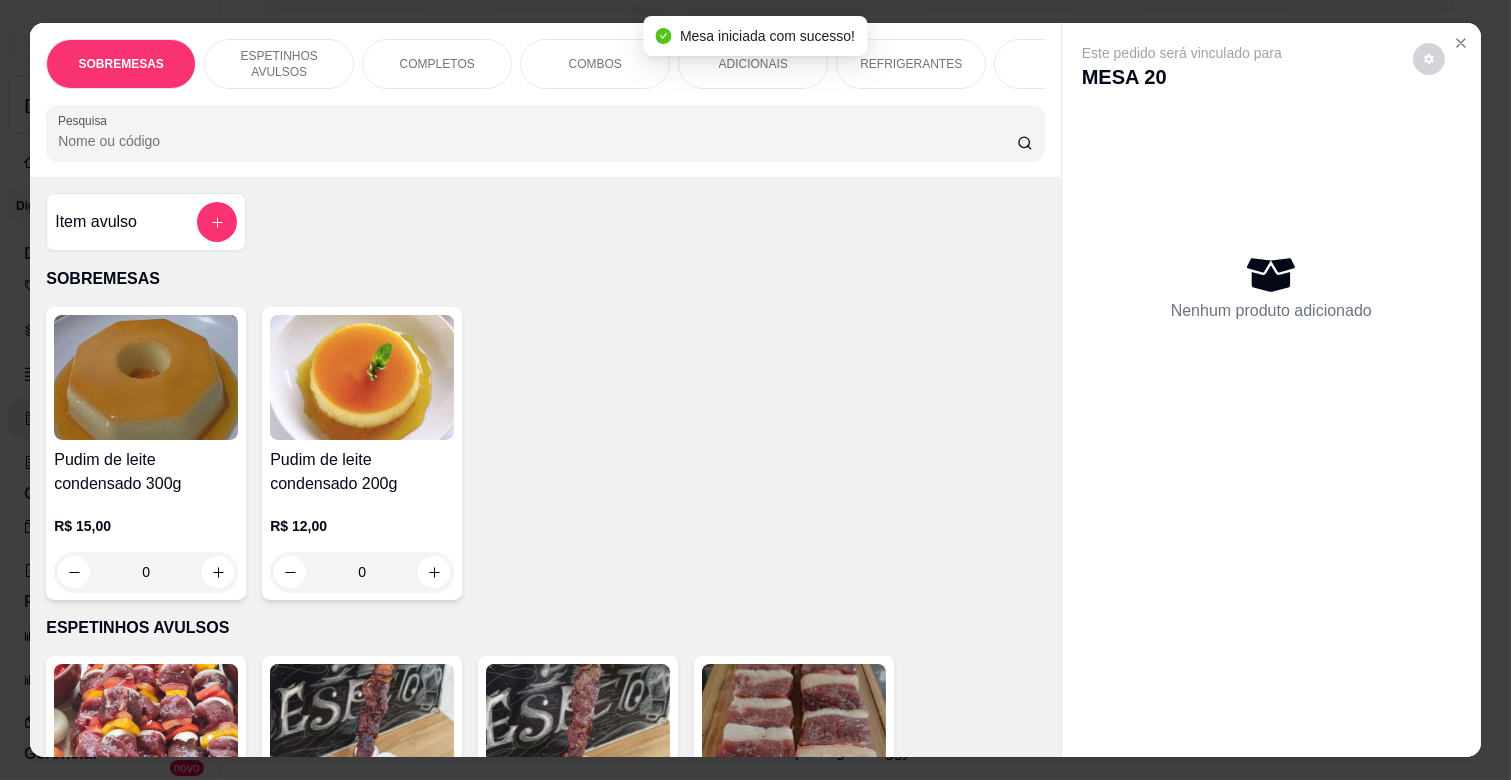 click on "COMPLETOS" at bounding box center [437, 64] 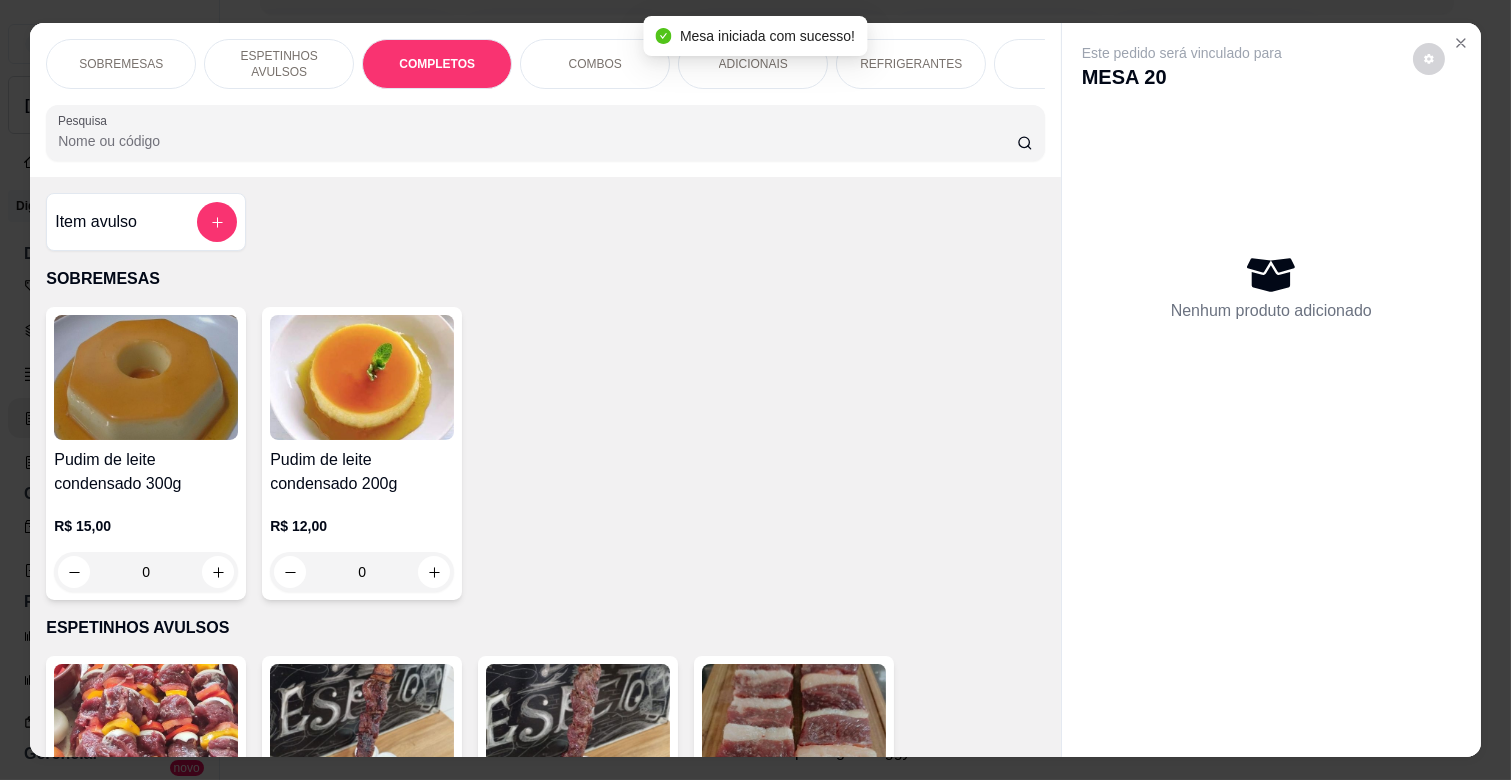scroll, scrollTop: 1763, scrollLeft: 0, axis: vertical 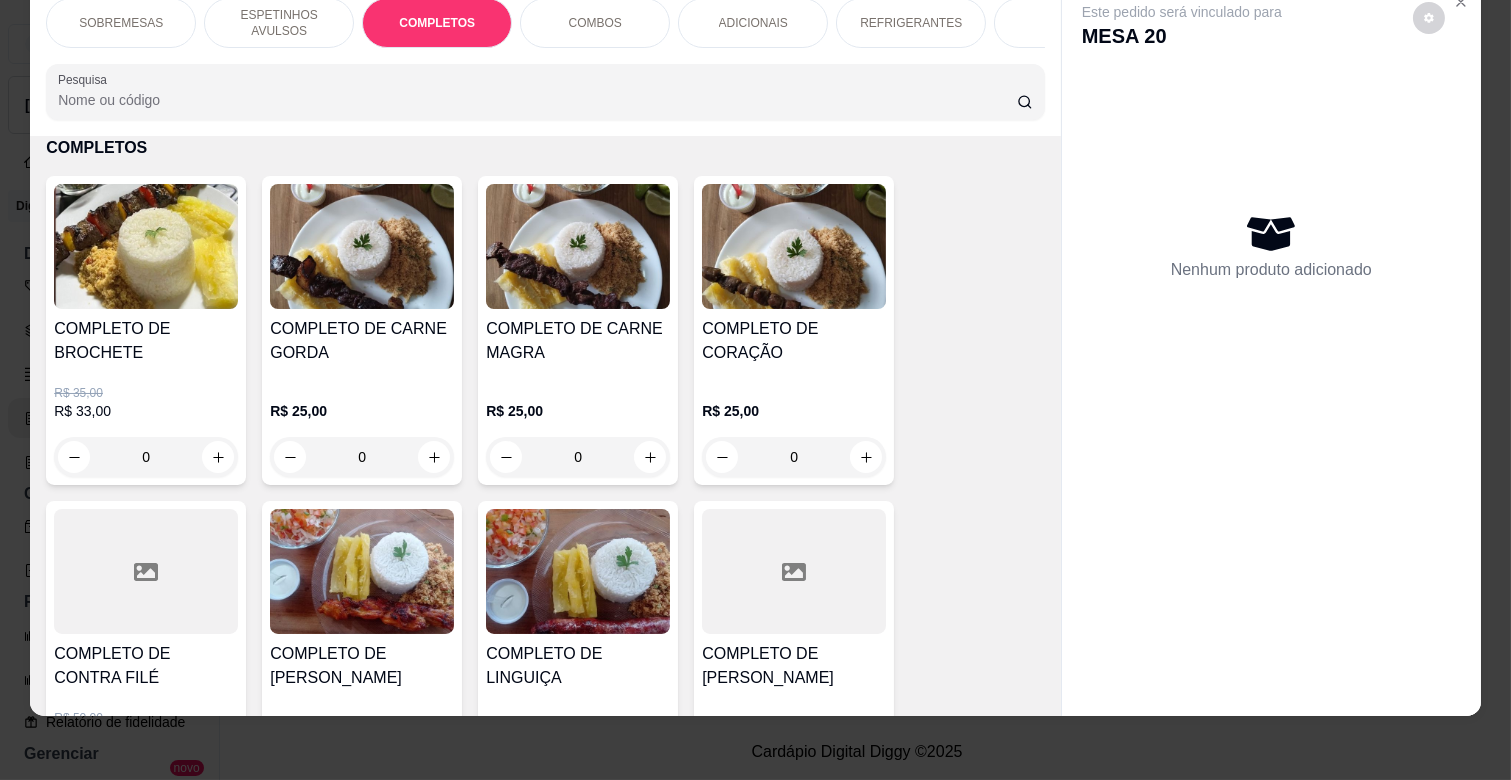 click on "0" at bounding box center (362, 457) 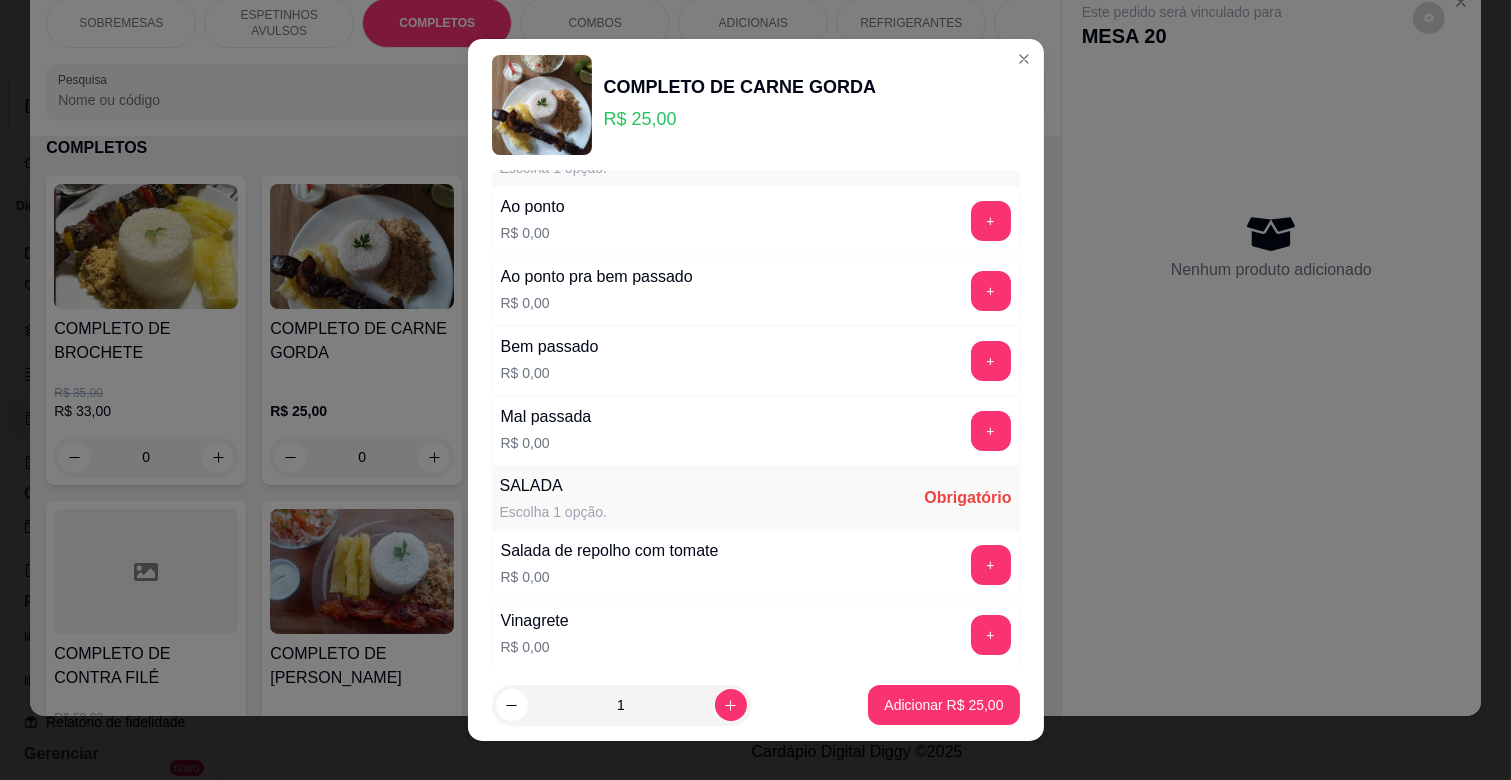scroll, scrollTop: 222, scrollLeft: 0, axis: vertical 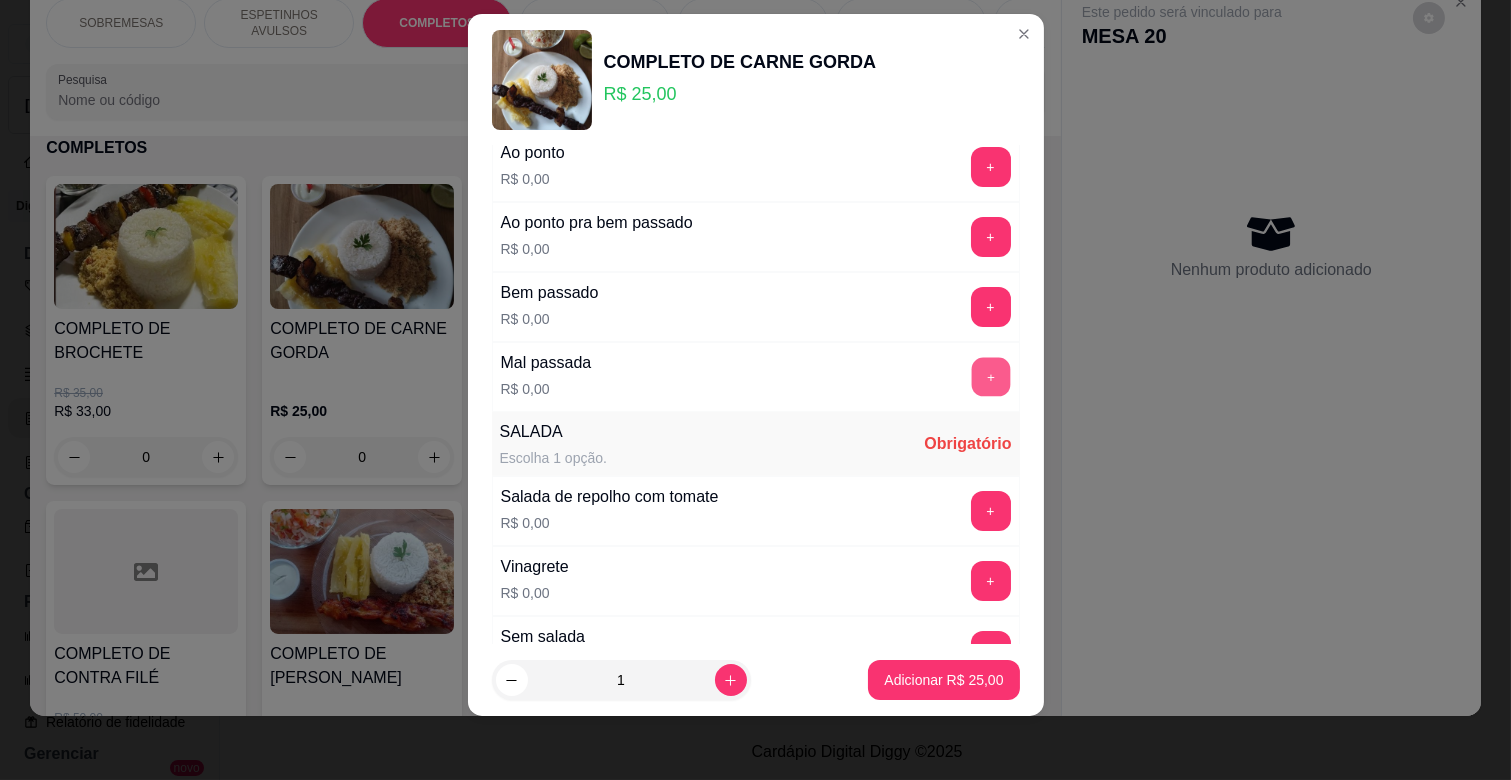 click on "+" at bounding box center [990, 377] 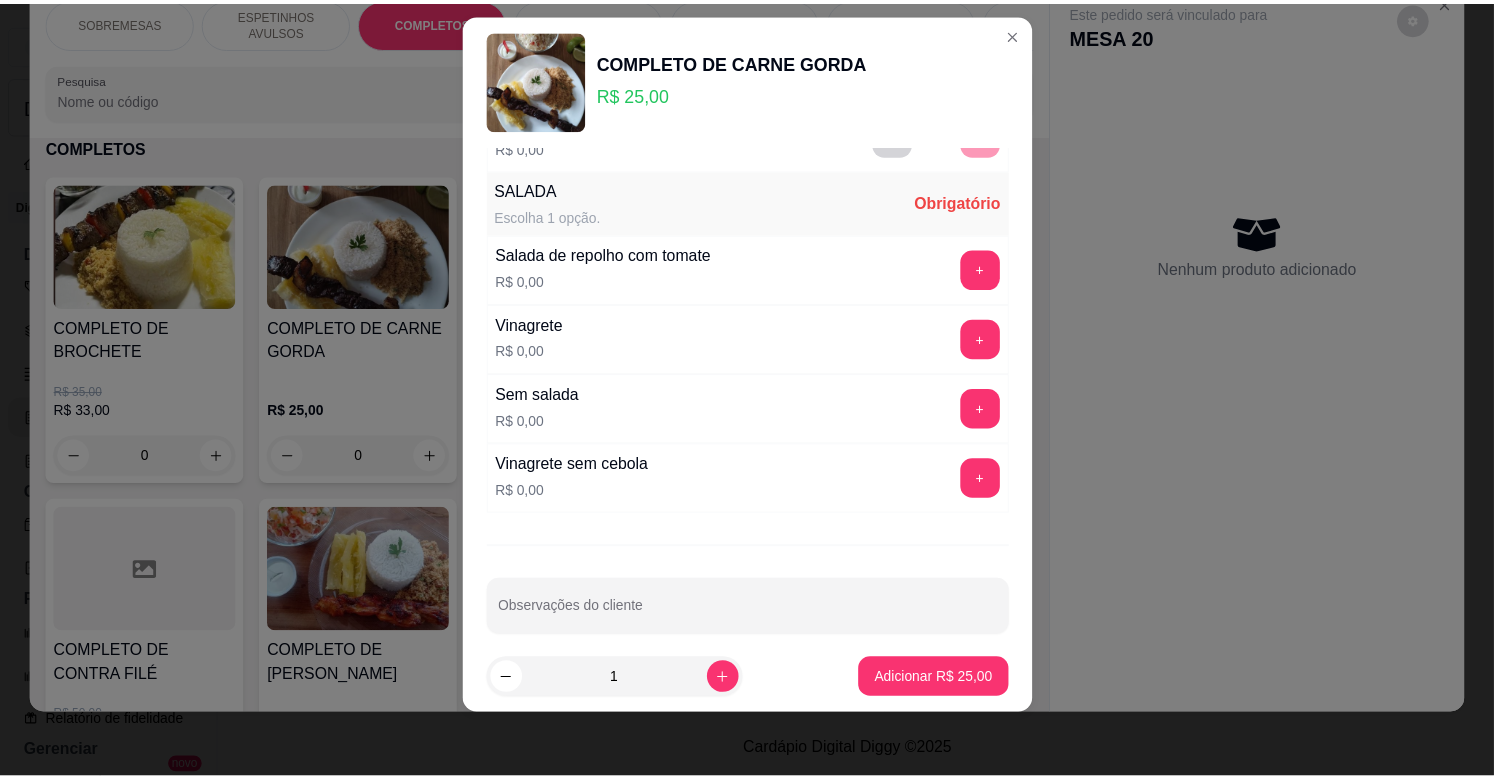scroll, scrollTop: 486, scrollLeft: 0, axis: vertical 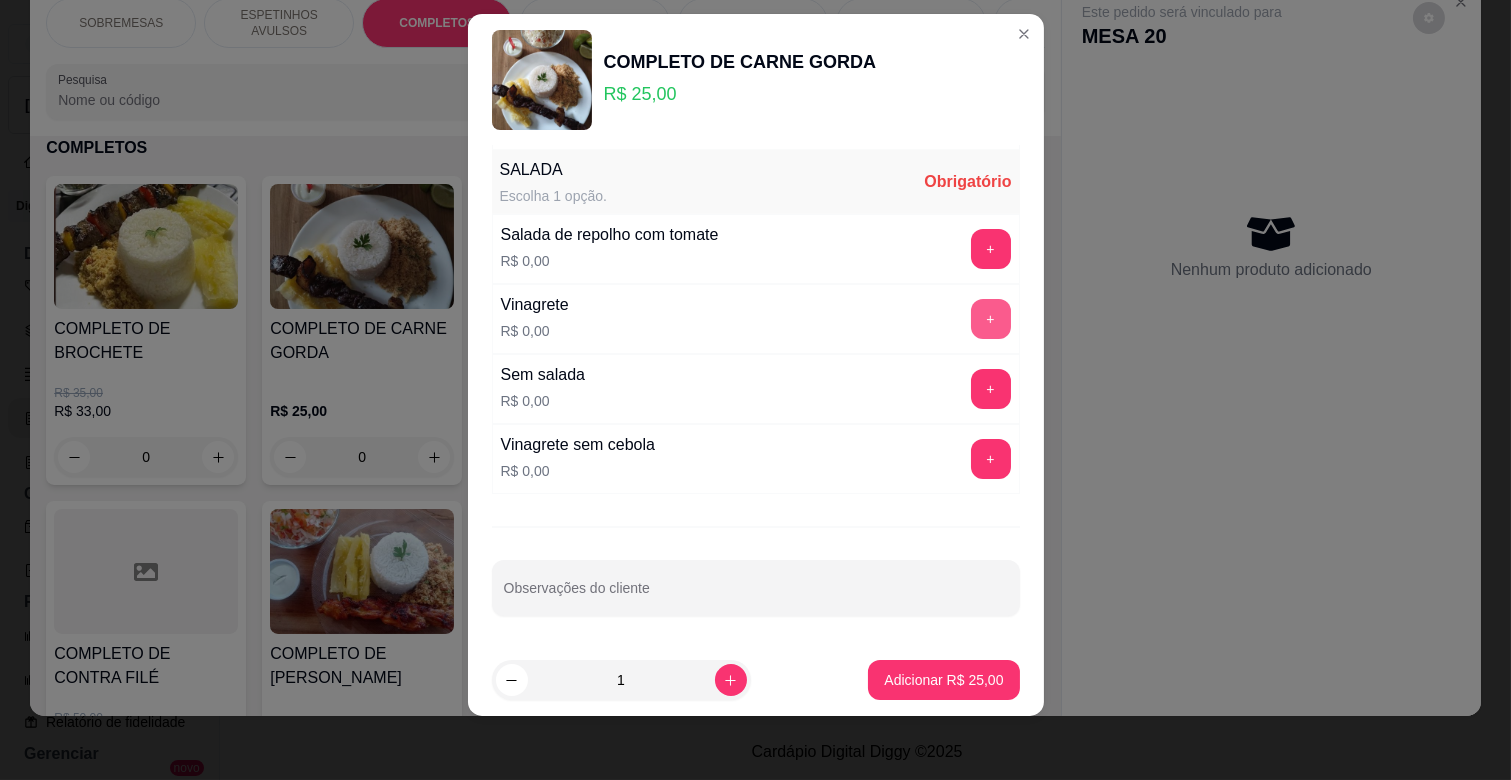 click on "+" at bounding box center [991, 319] 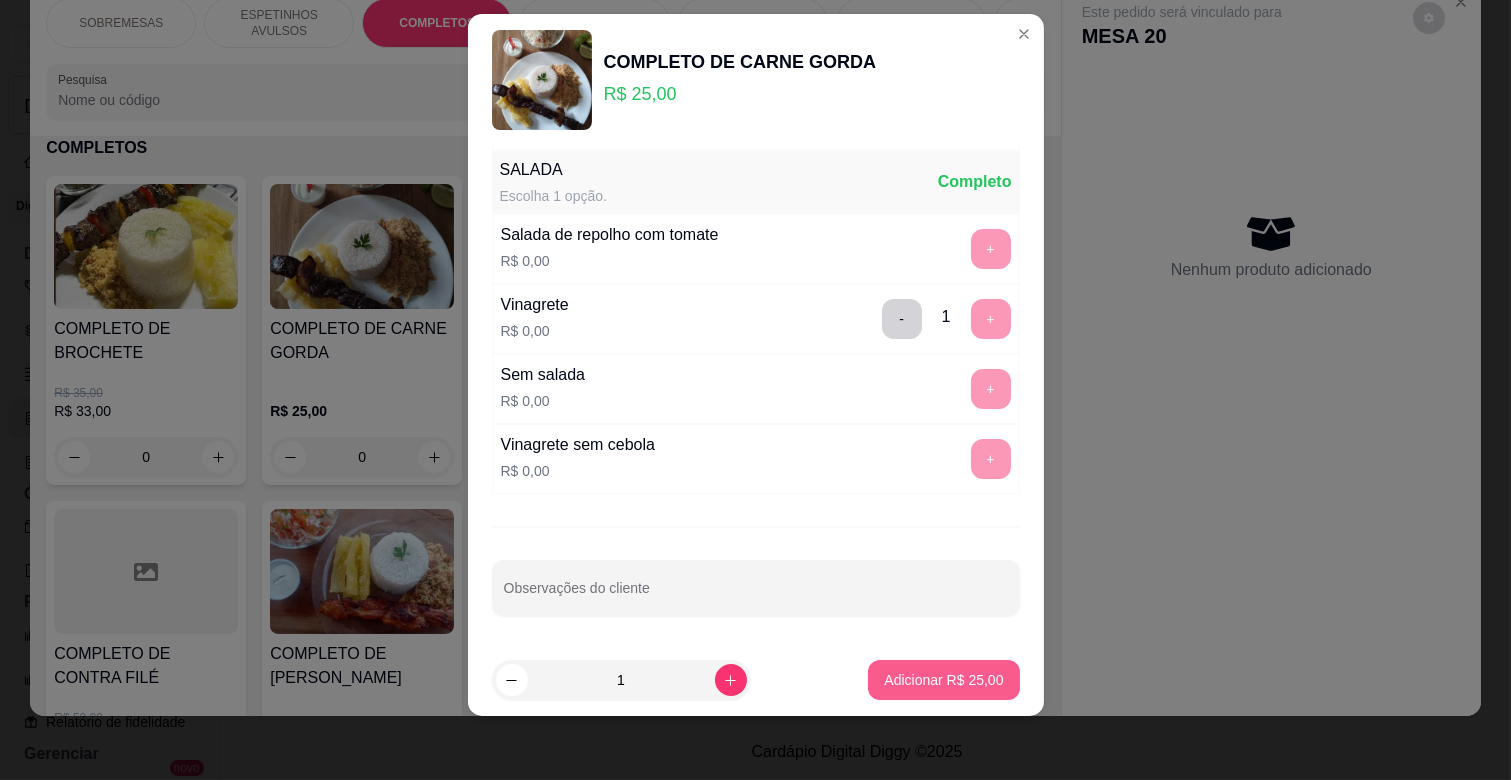 click on "Adicionar   R$ 25,00" at bounding box center [943, 680] 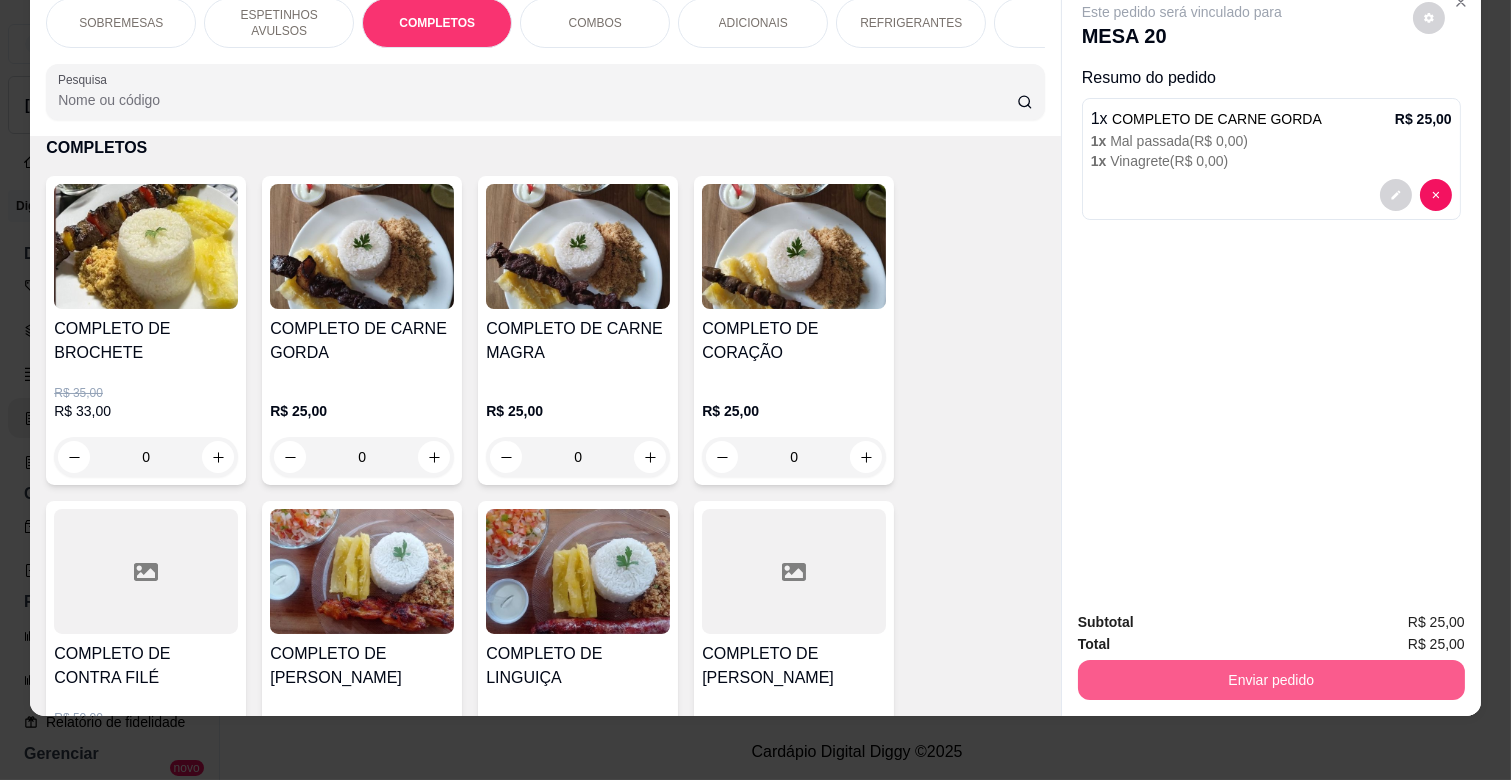 click on "Enviar pedido" at bounding box center [1271, 680] 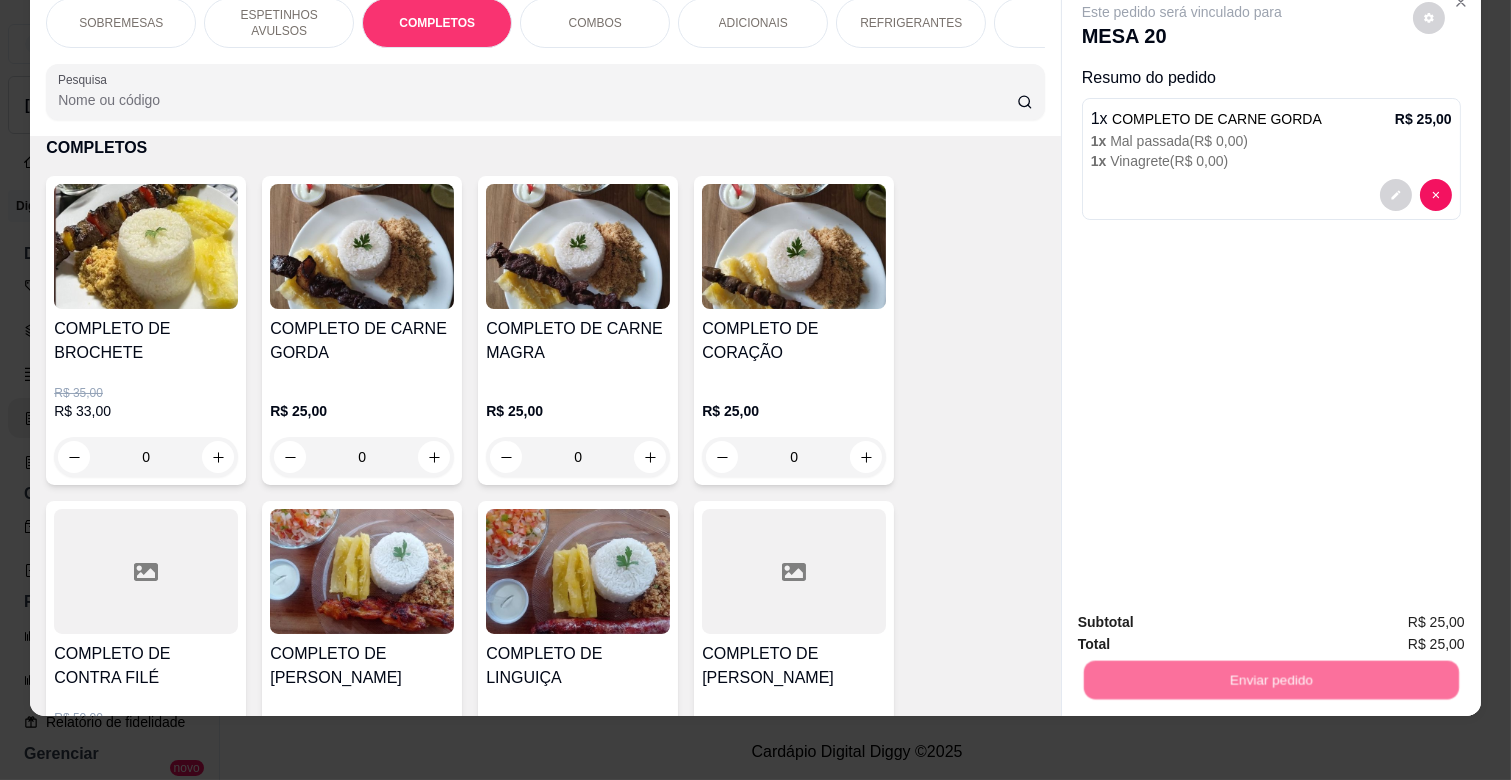 click on "Não registrar e enviar pedido" at bounding box center (1204, 614) 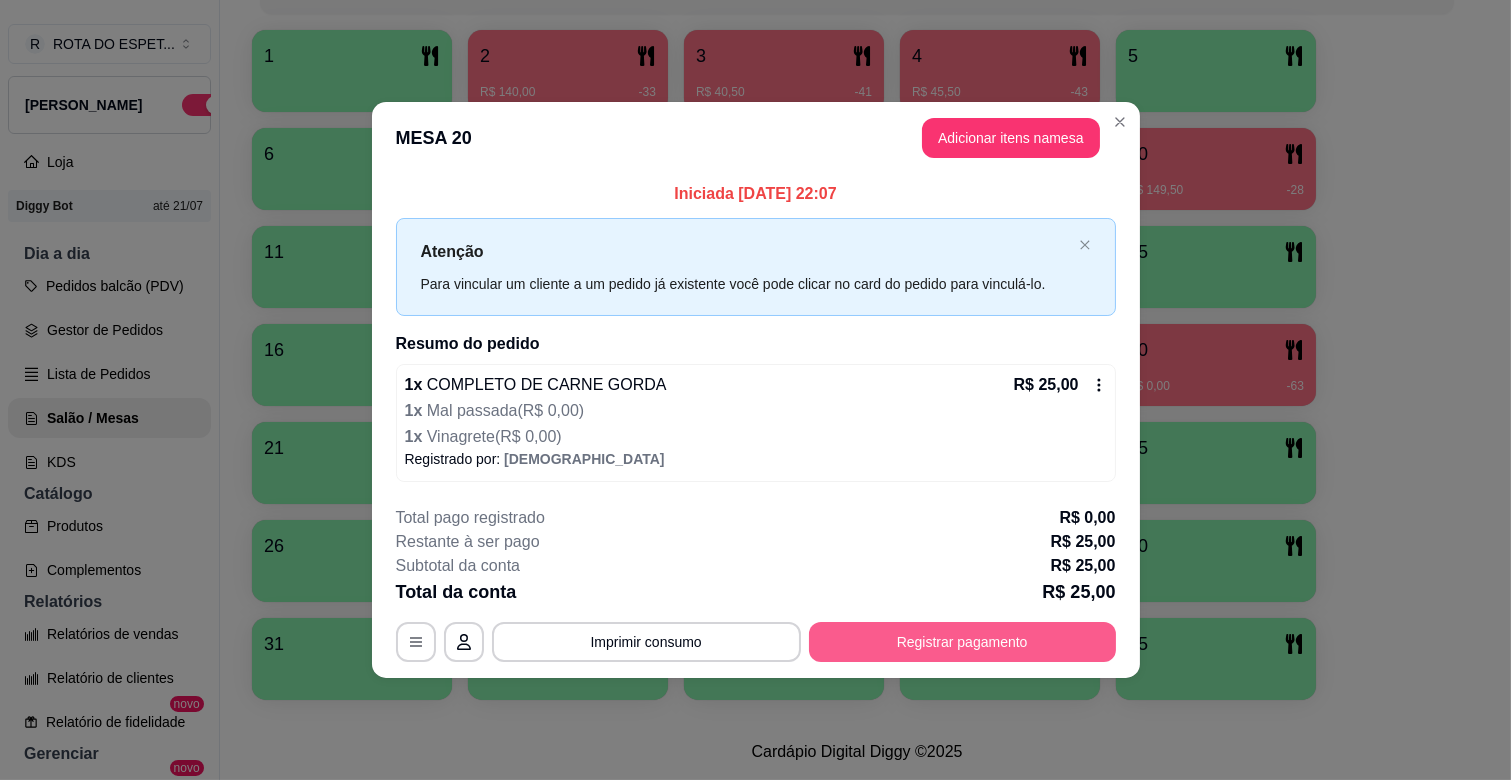 click on "Registrar pagamento" at bounding box center [962, 642] 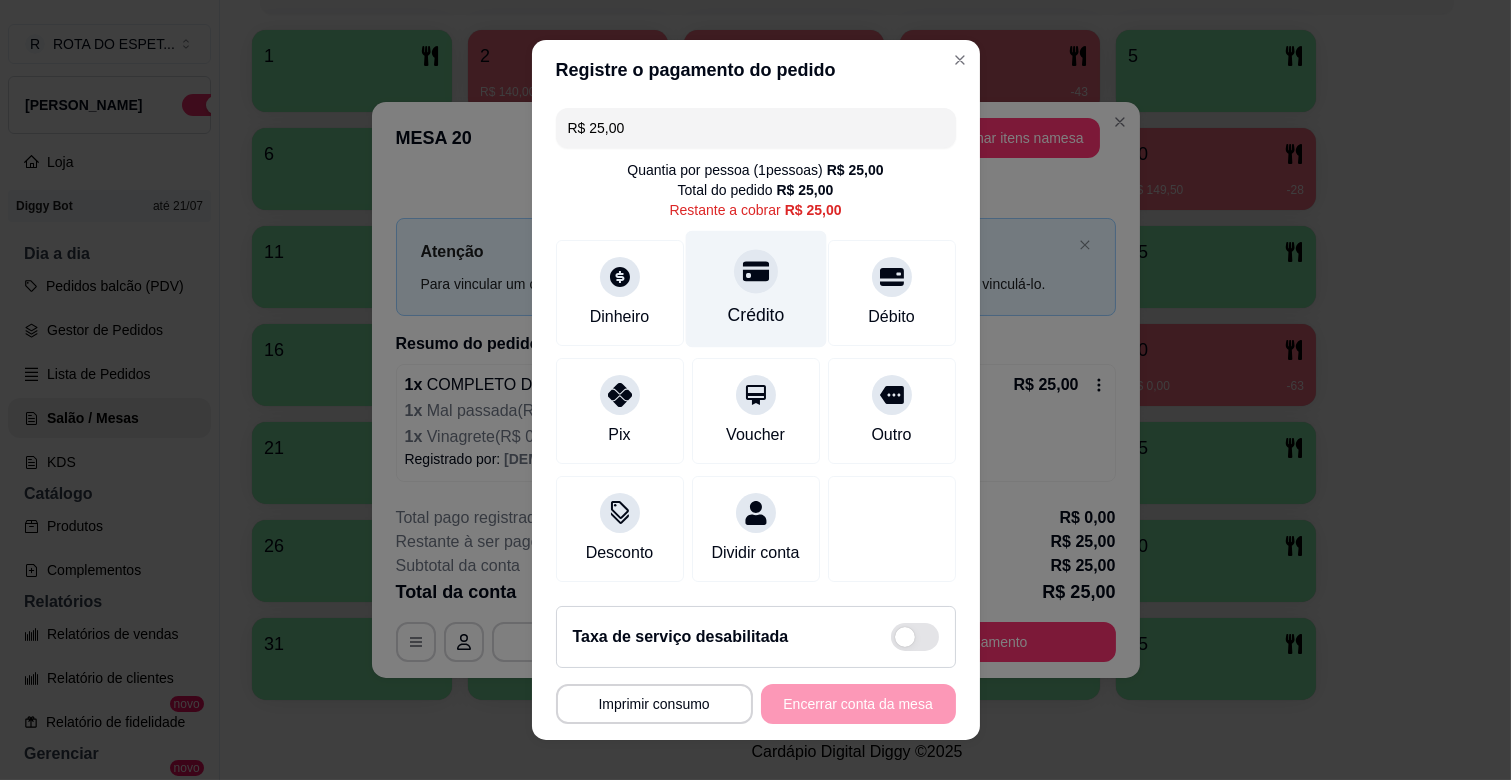 click on "Crédito" at bounding box center [755, 289] 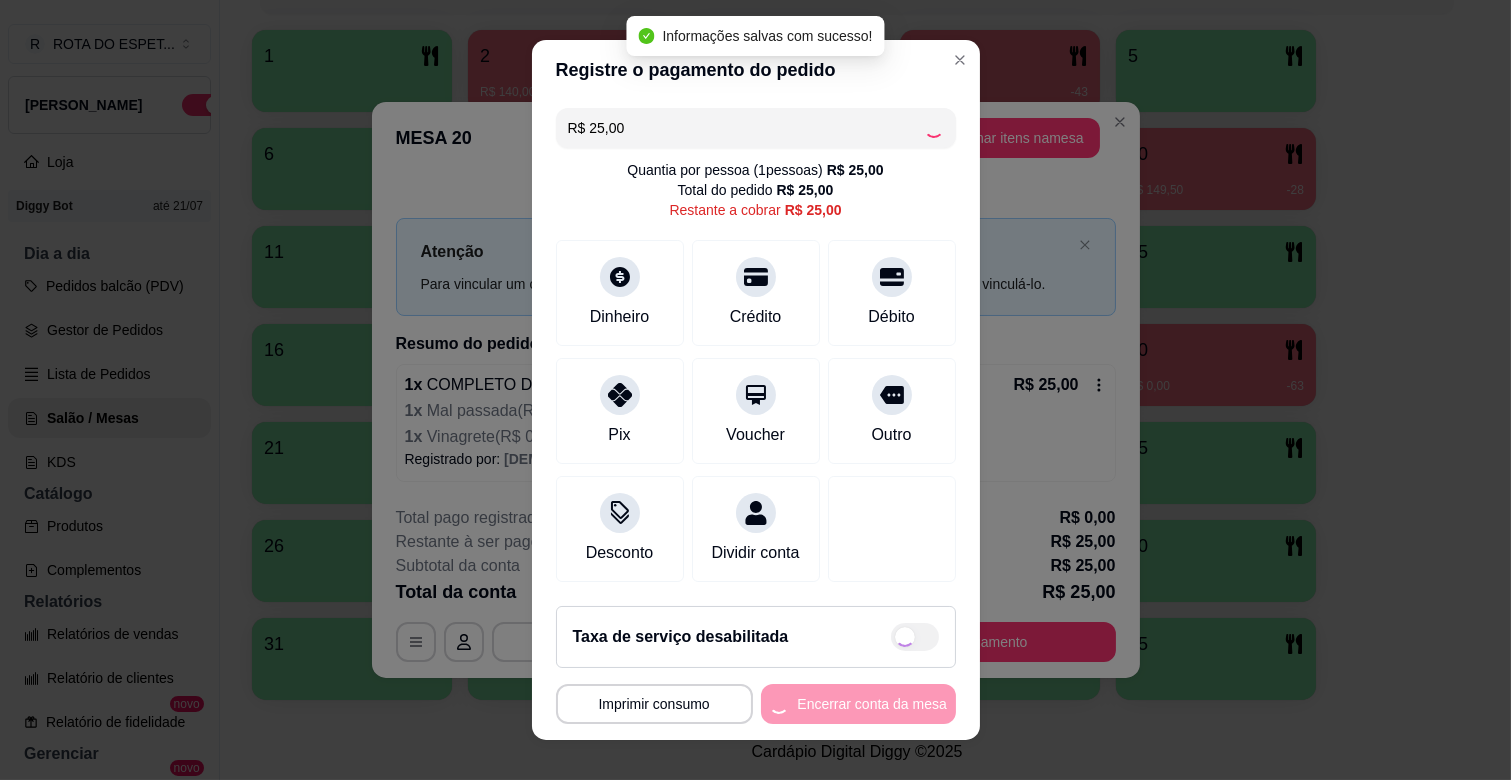 type on "R$ 0,00" 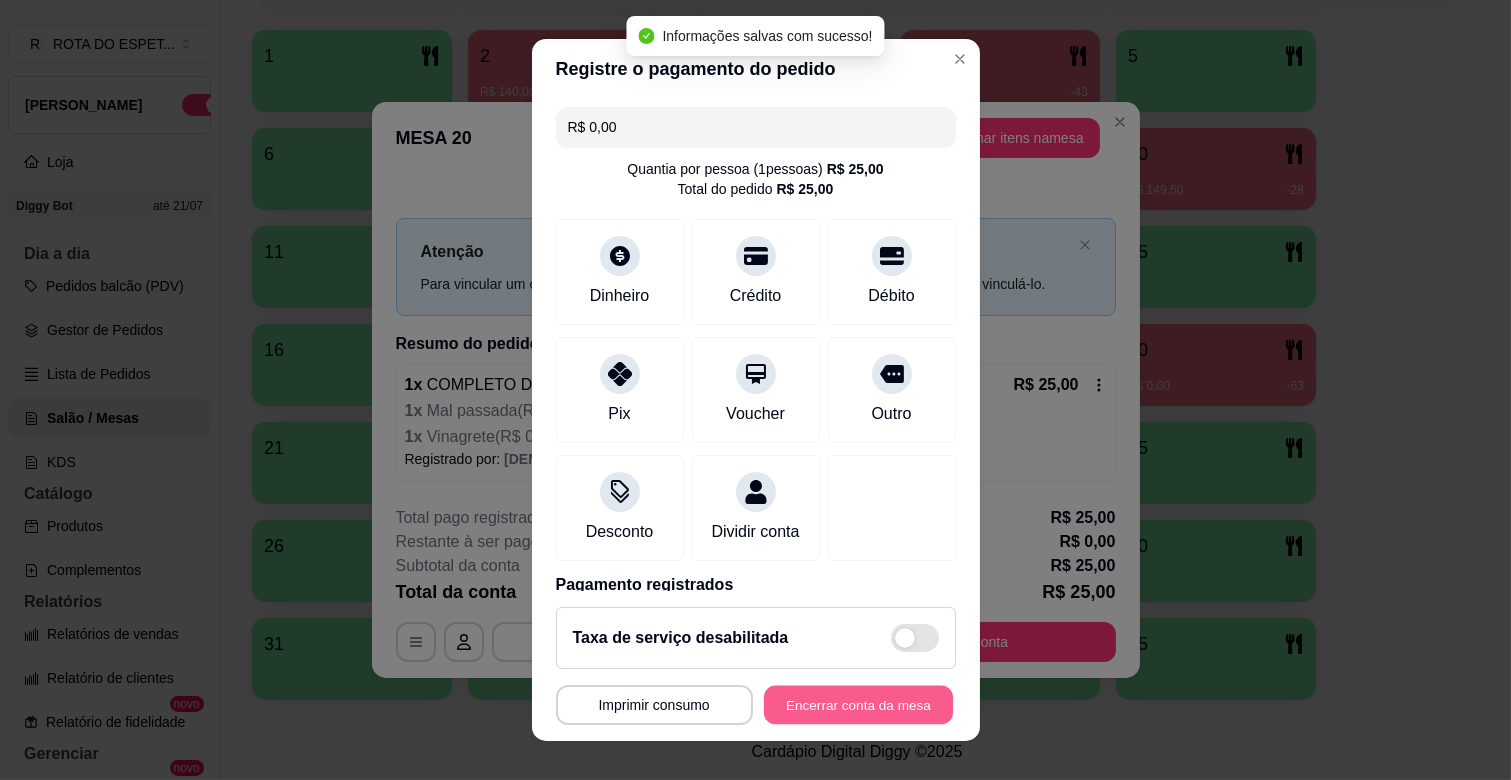 click on "Encerrar conta da mesa" at bounding box center [858, 705] 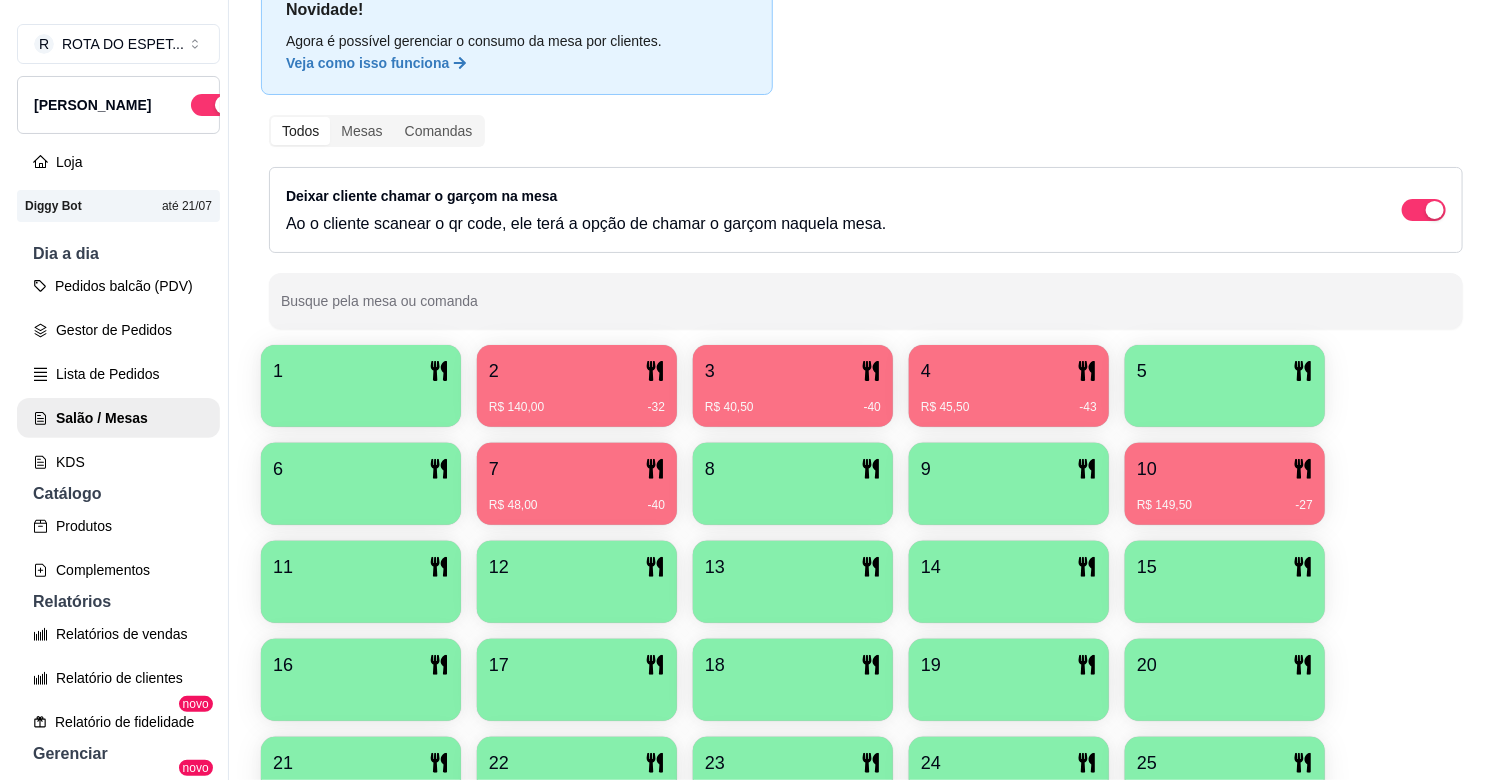 scroll, scrollTop: 102, scrollLeft: 0, axis: vertical 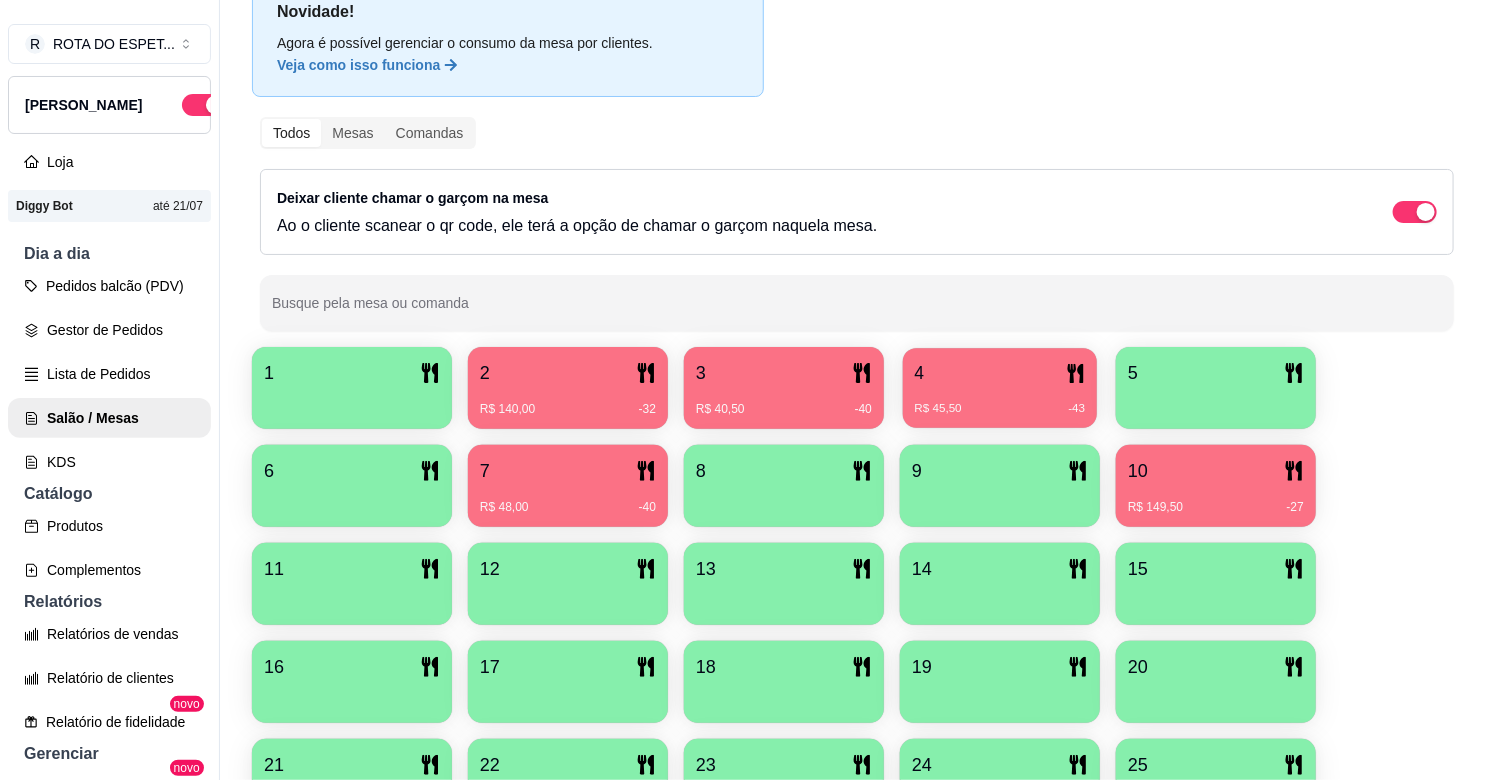 click on "4 R$ 45,50 -43" at bounding box center (1000, 388) 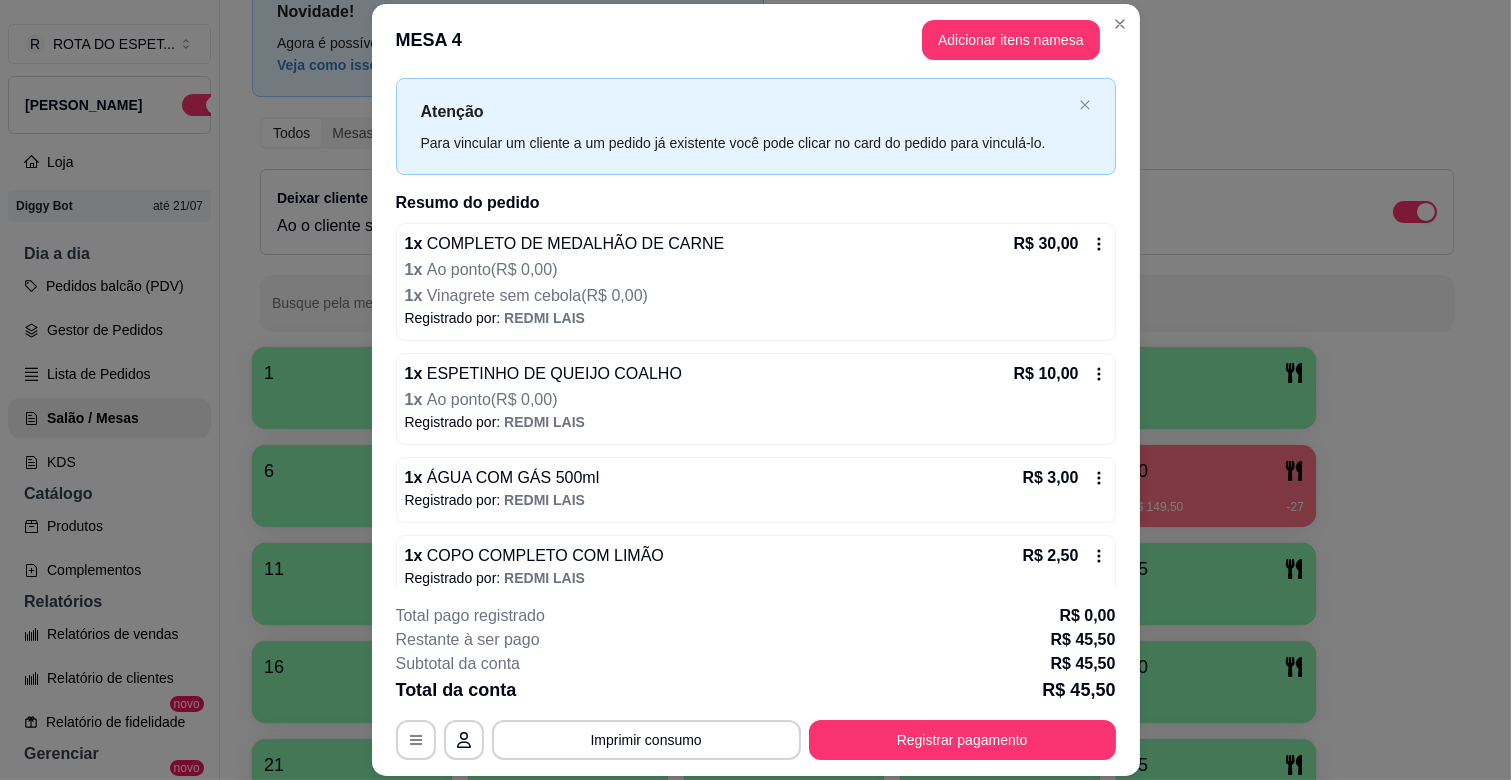 scroll, scrollTop: 63, scrollLeft: 0, axis: vertical 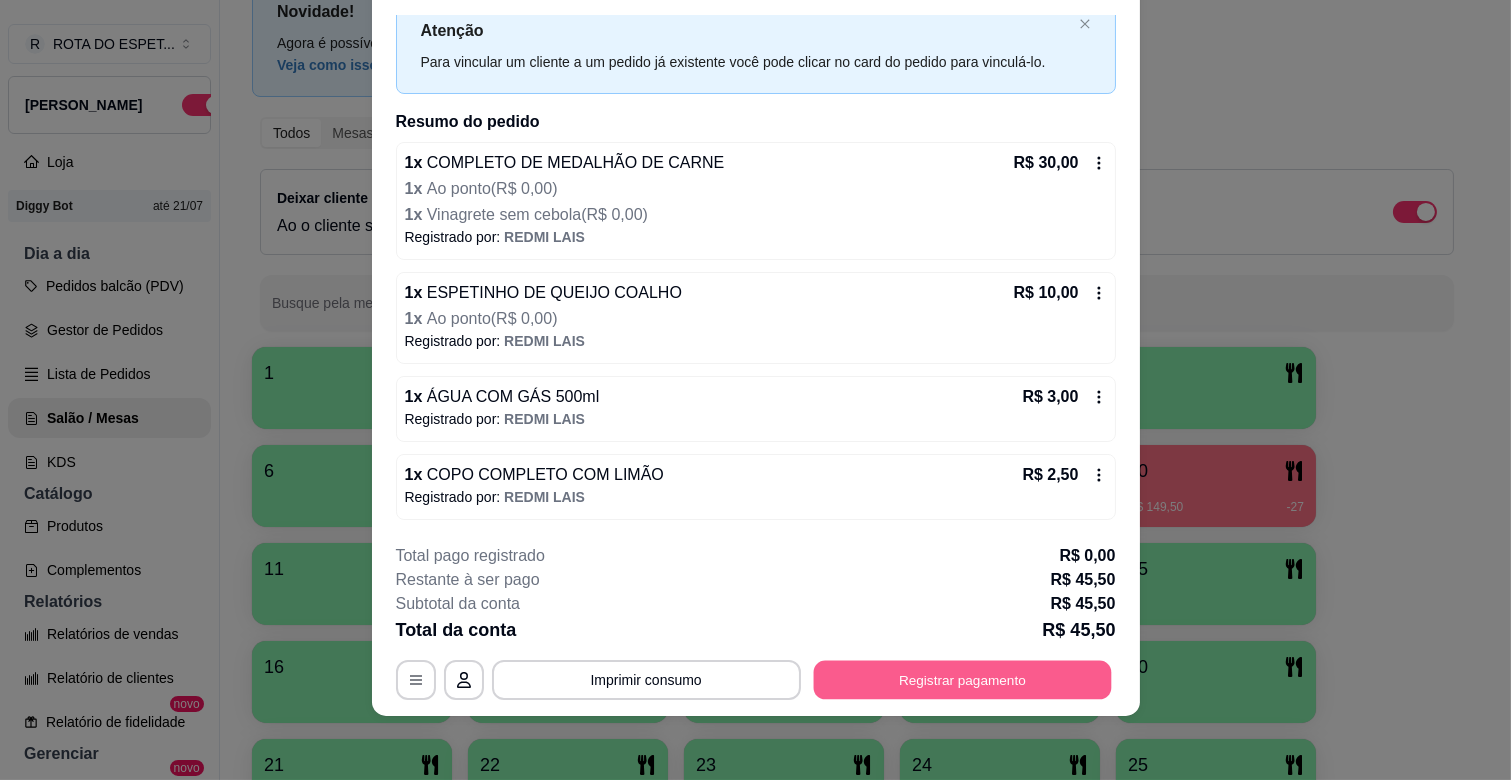 click on "Registrar pagamento" at bounding box center (962, 680) 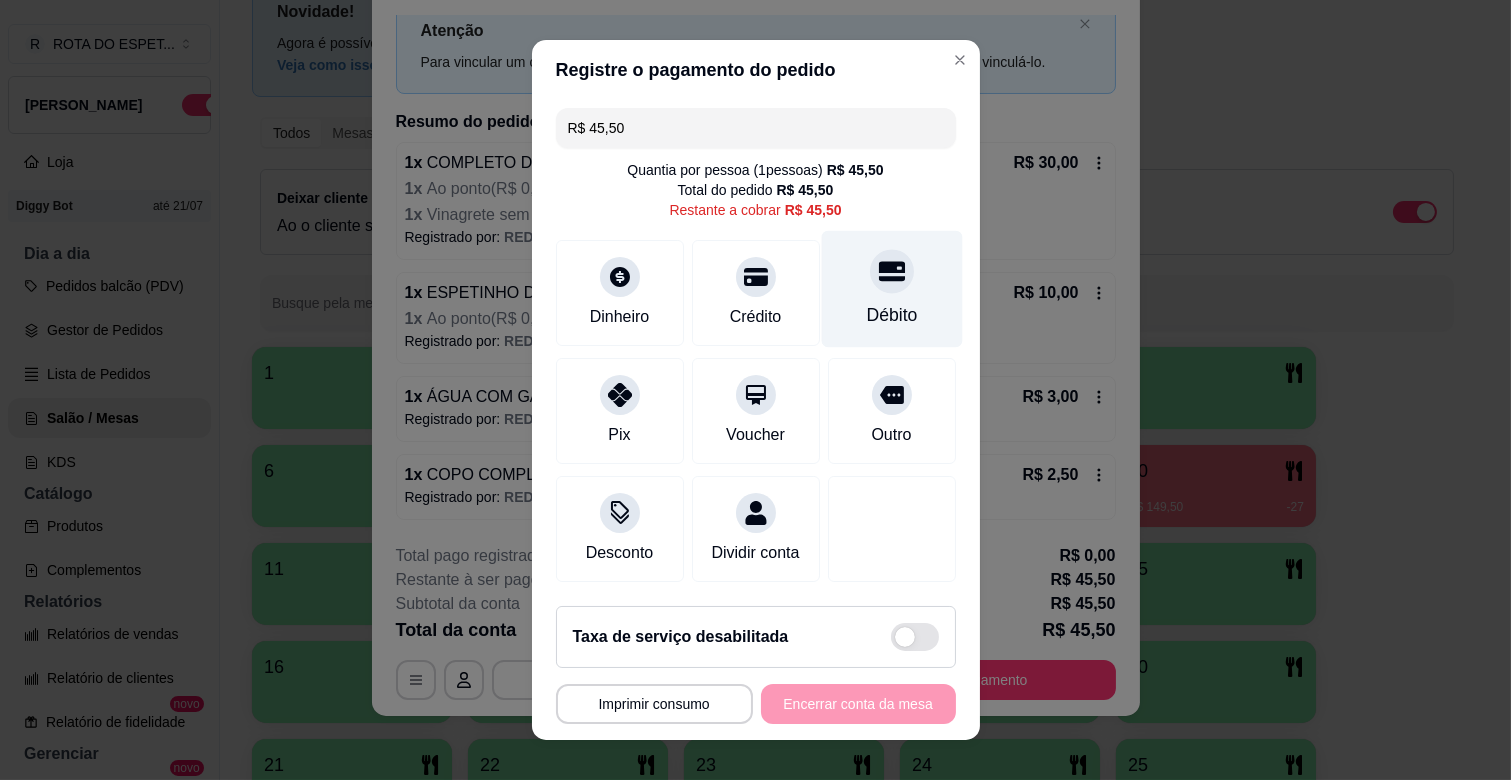 click on "Débito" at bounding box center (891, 289) 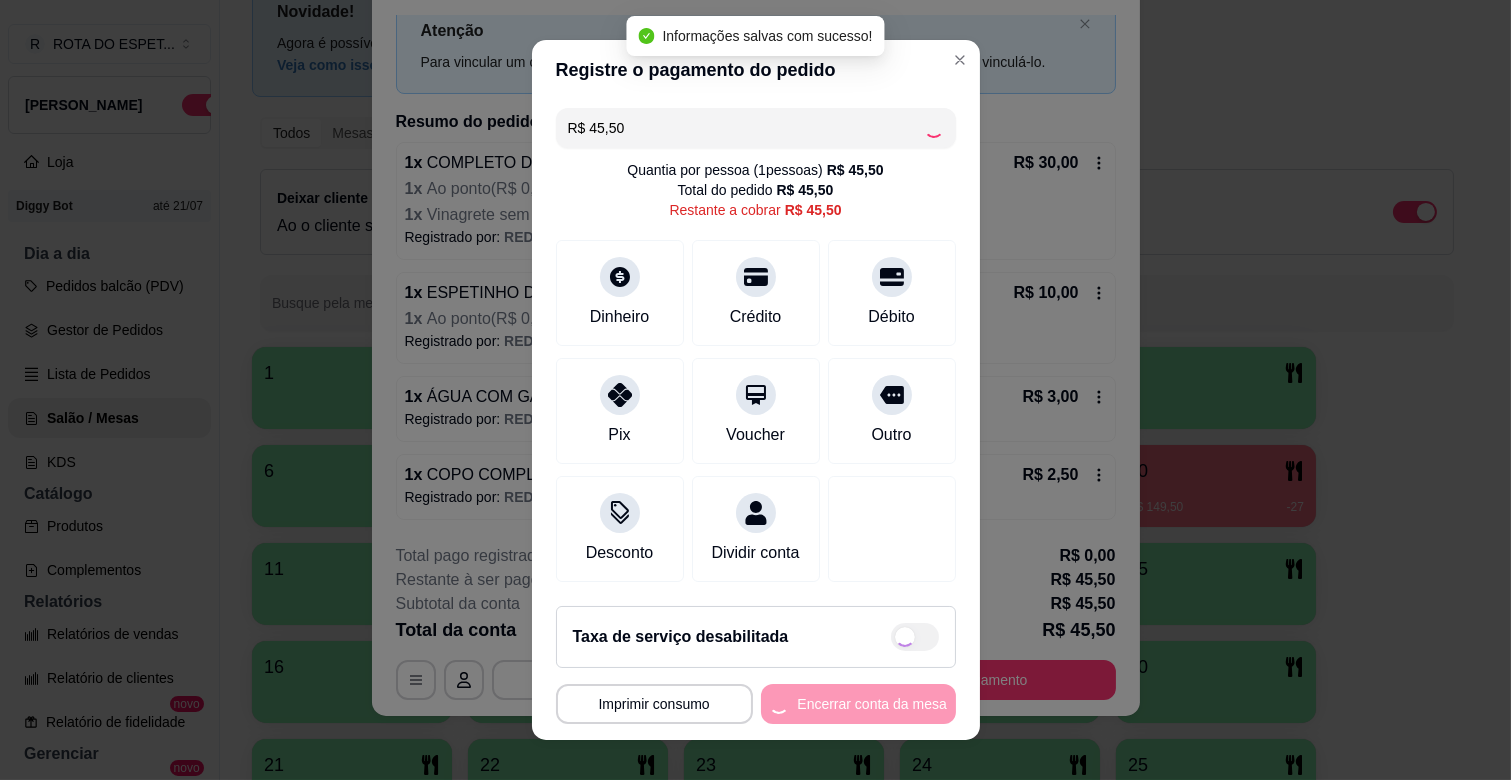 type on "R$ 0,00" 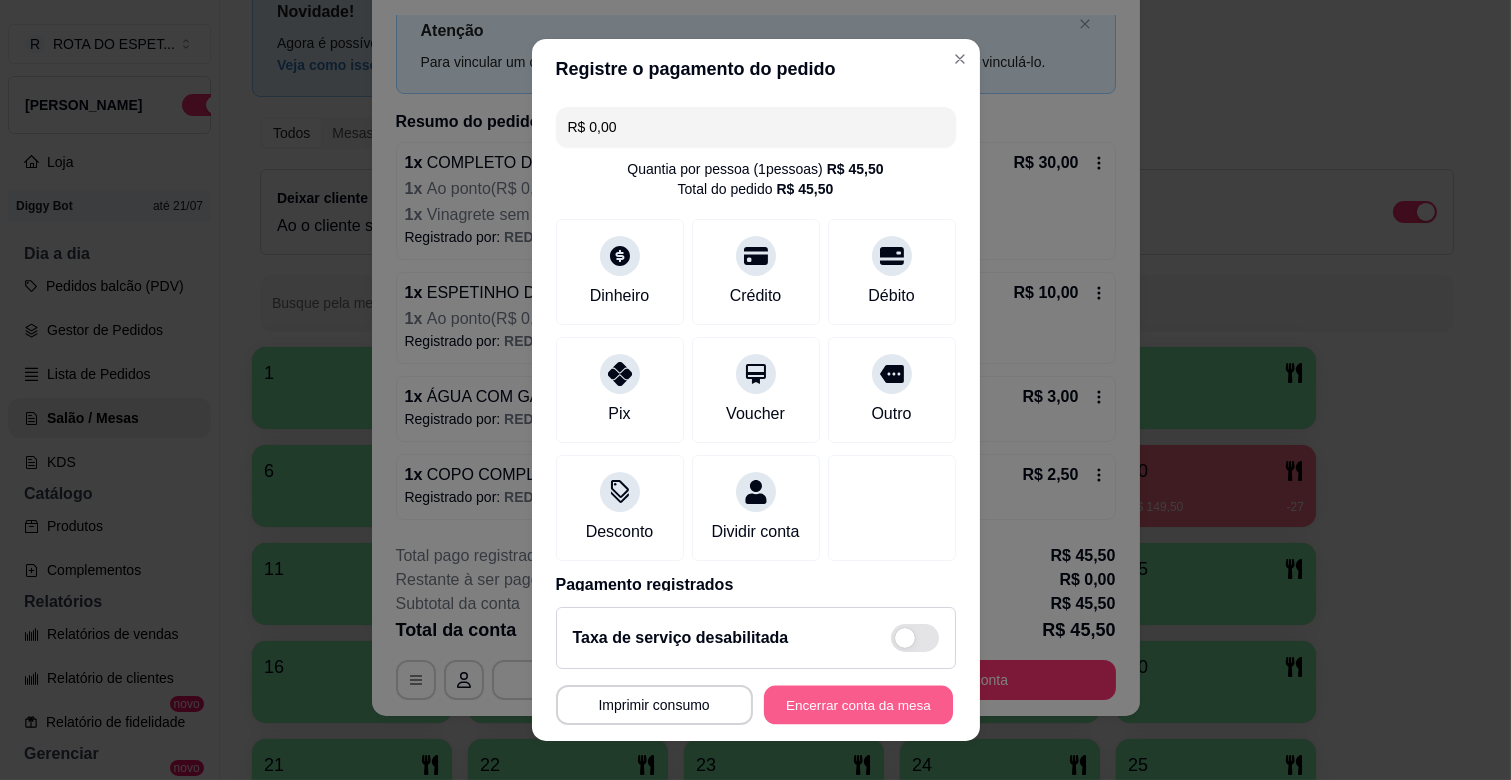 click on "Encerrar conta da mesa" at bounding box center [858, 705] 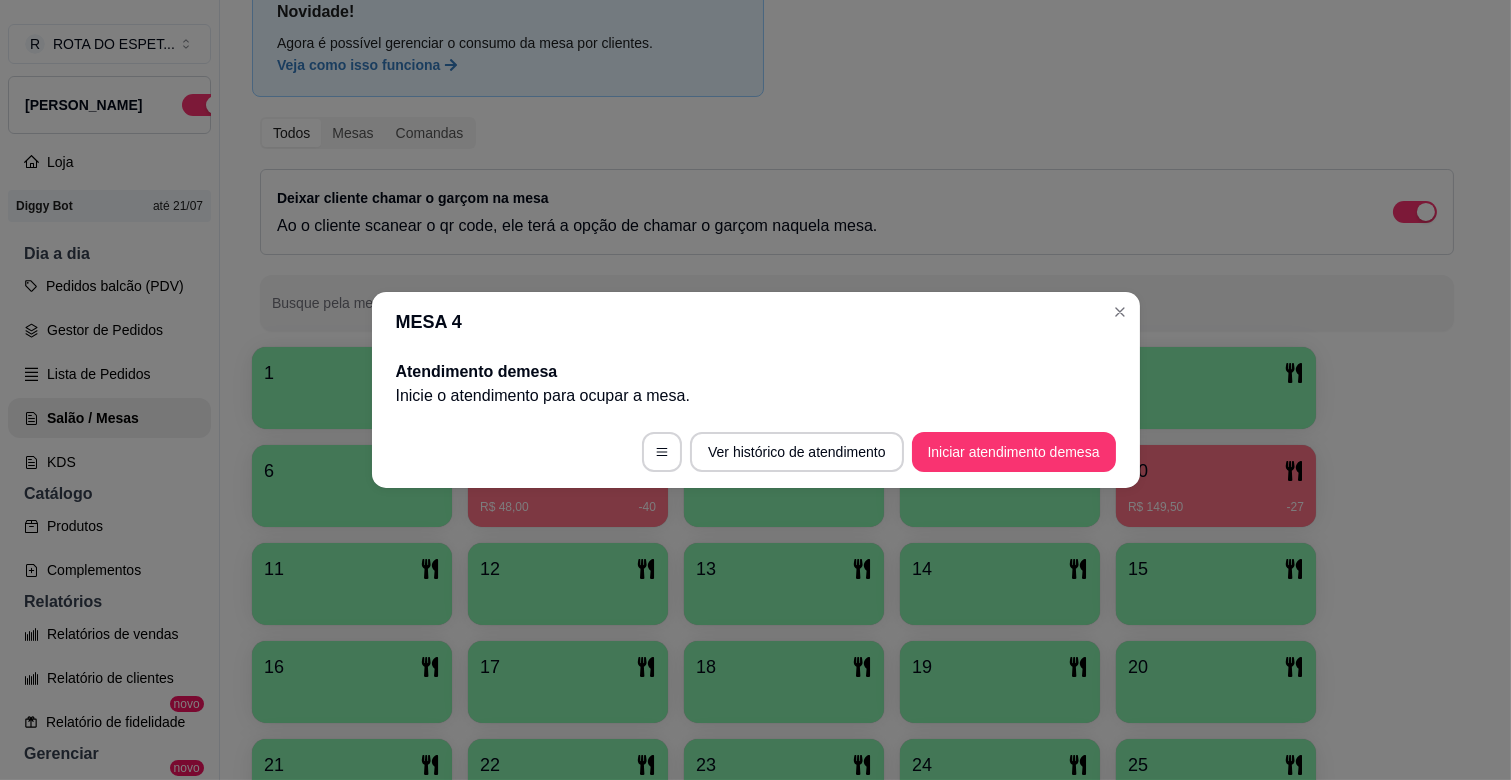 scroll, scrollTop: 0, scrollLeft: 0, axis: both 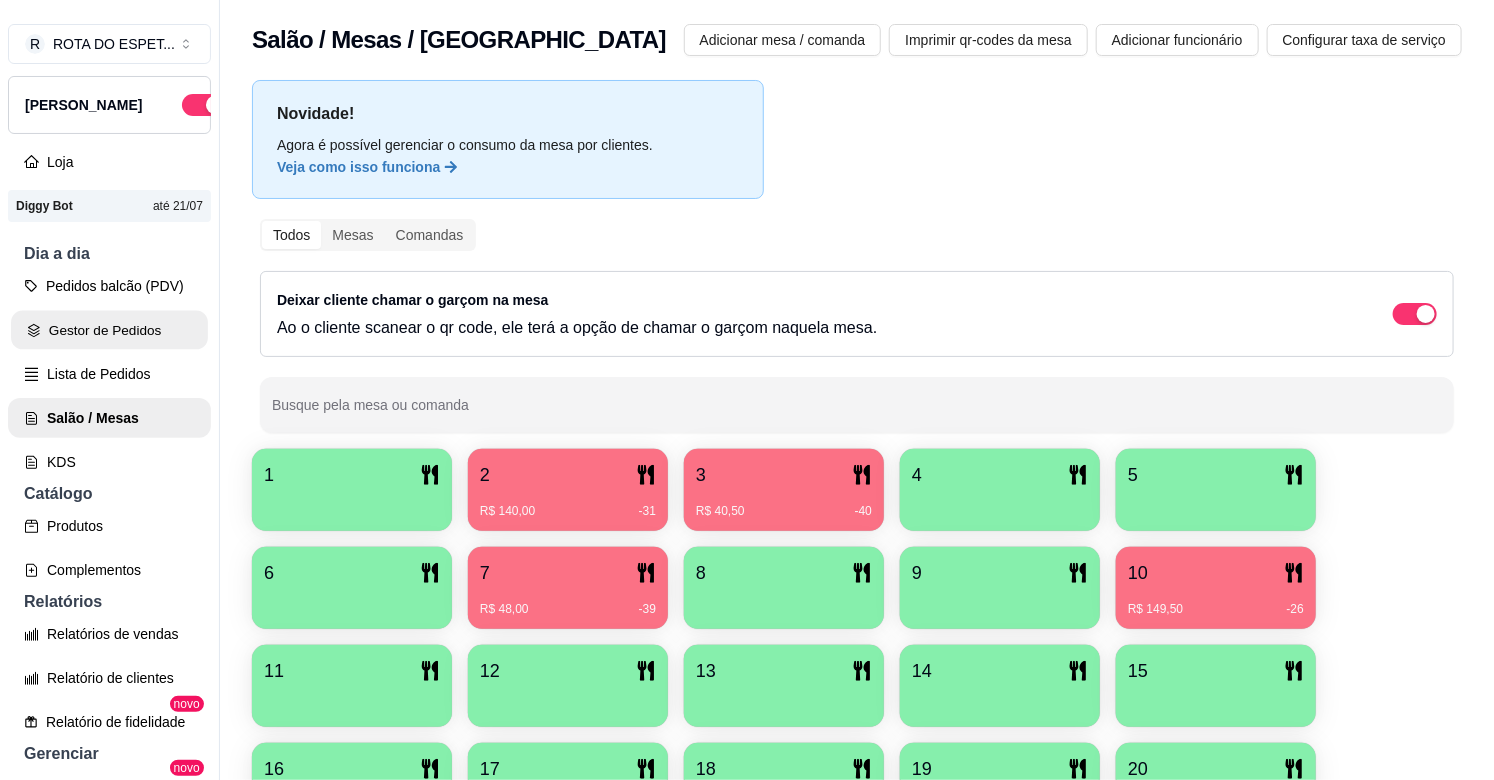 click on "Gestor de Pedidos" at bounding box center [109, 330] 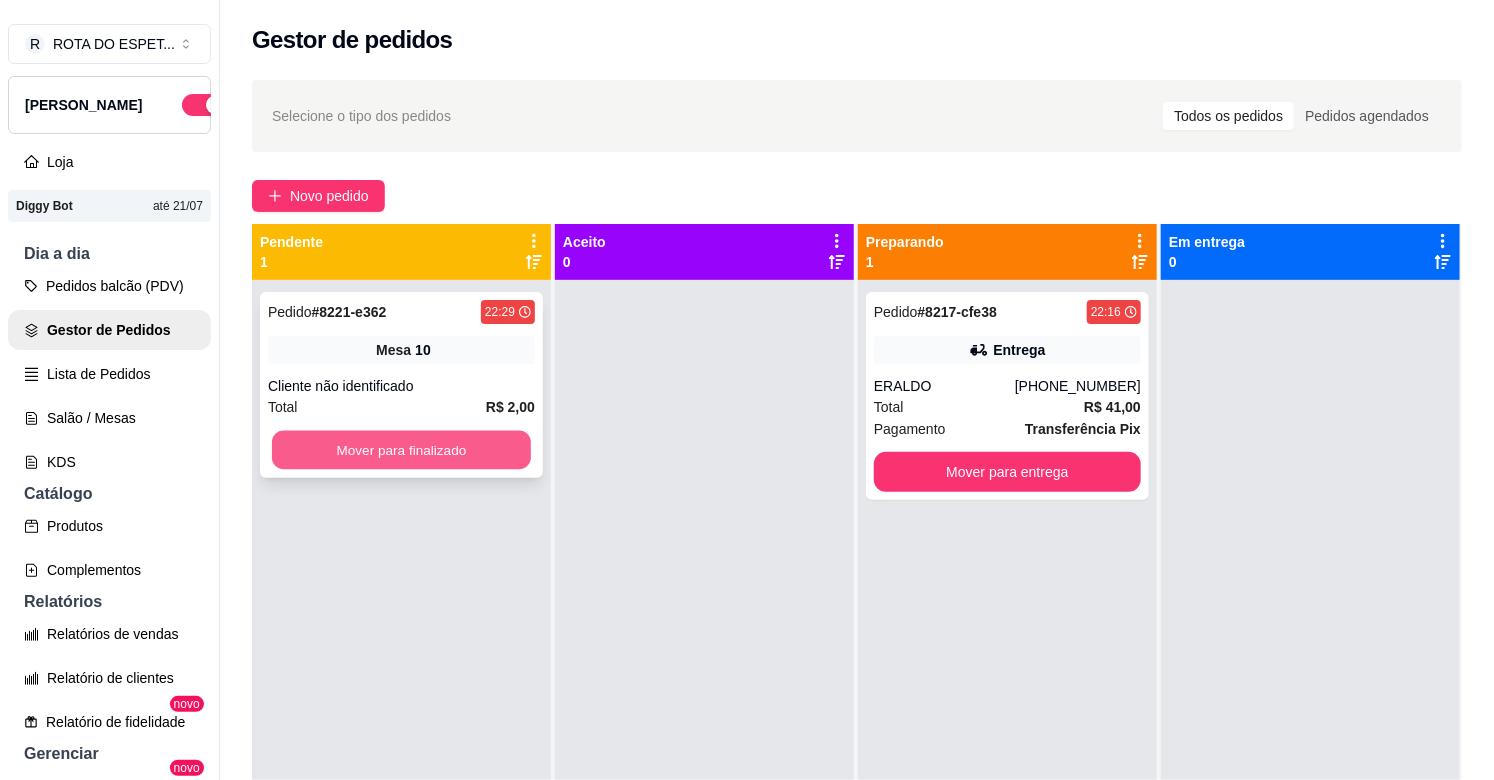 click on "Mover para finalizado" at bounding box center [401, 450] 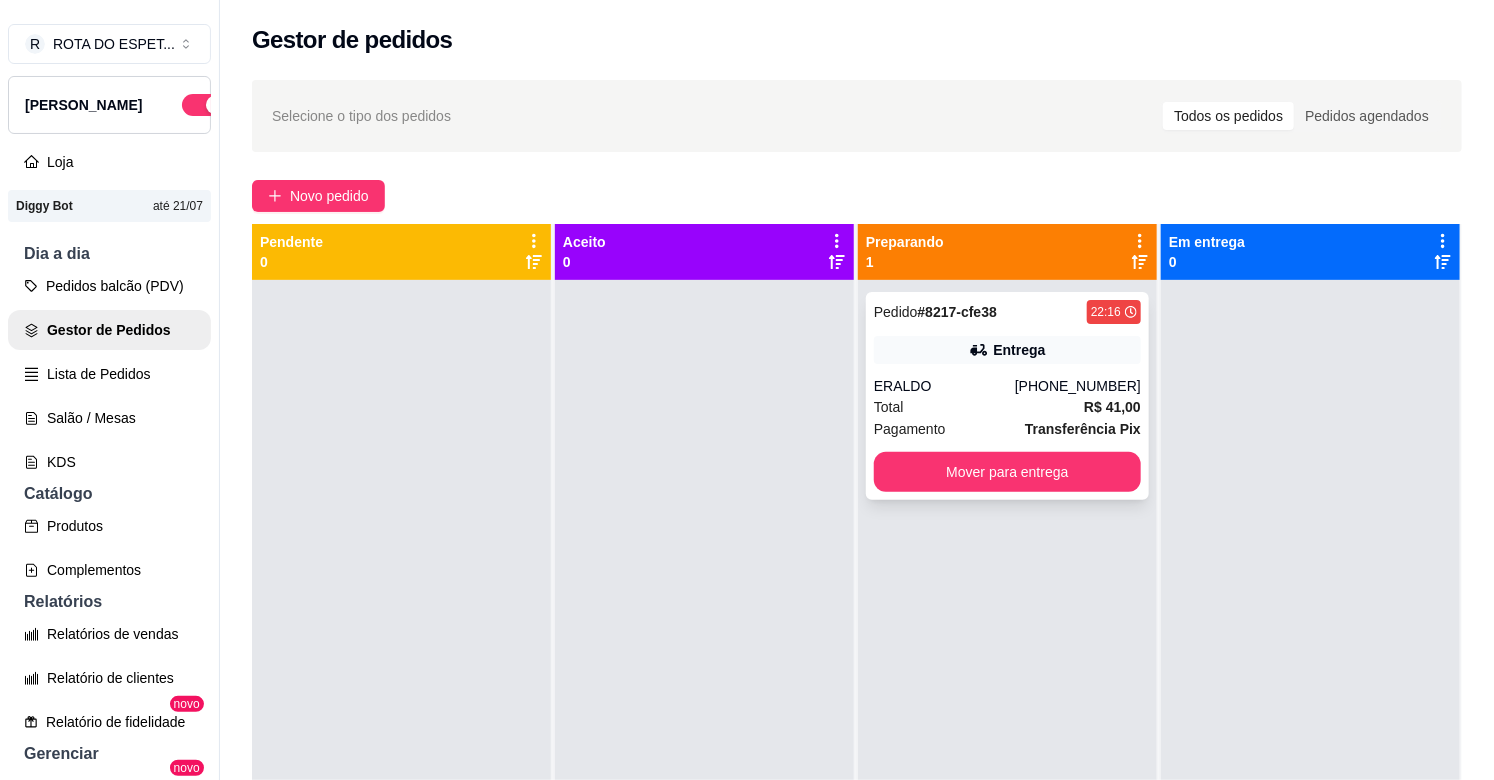 click on "Entrega" at bounding box center (1019, 350) 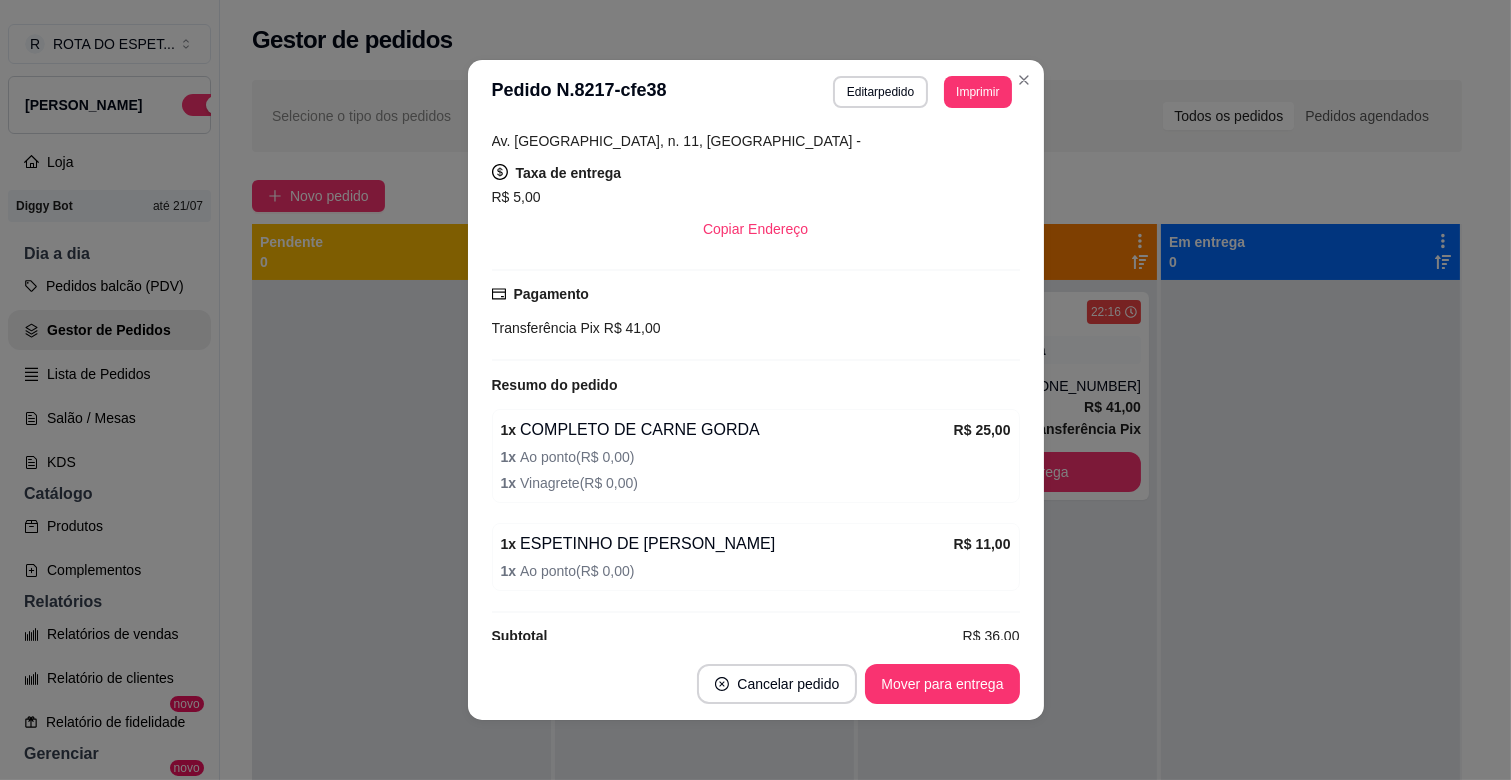 scroll, scrollTop: 395, scrollLeft: 0, axis: vertical 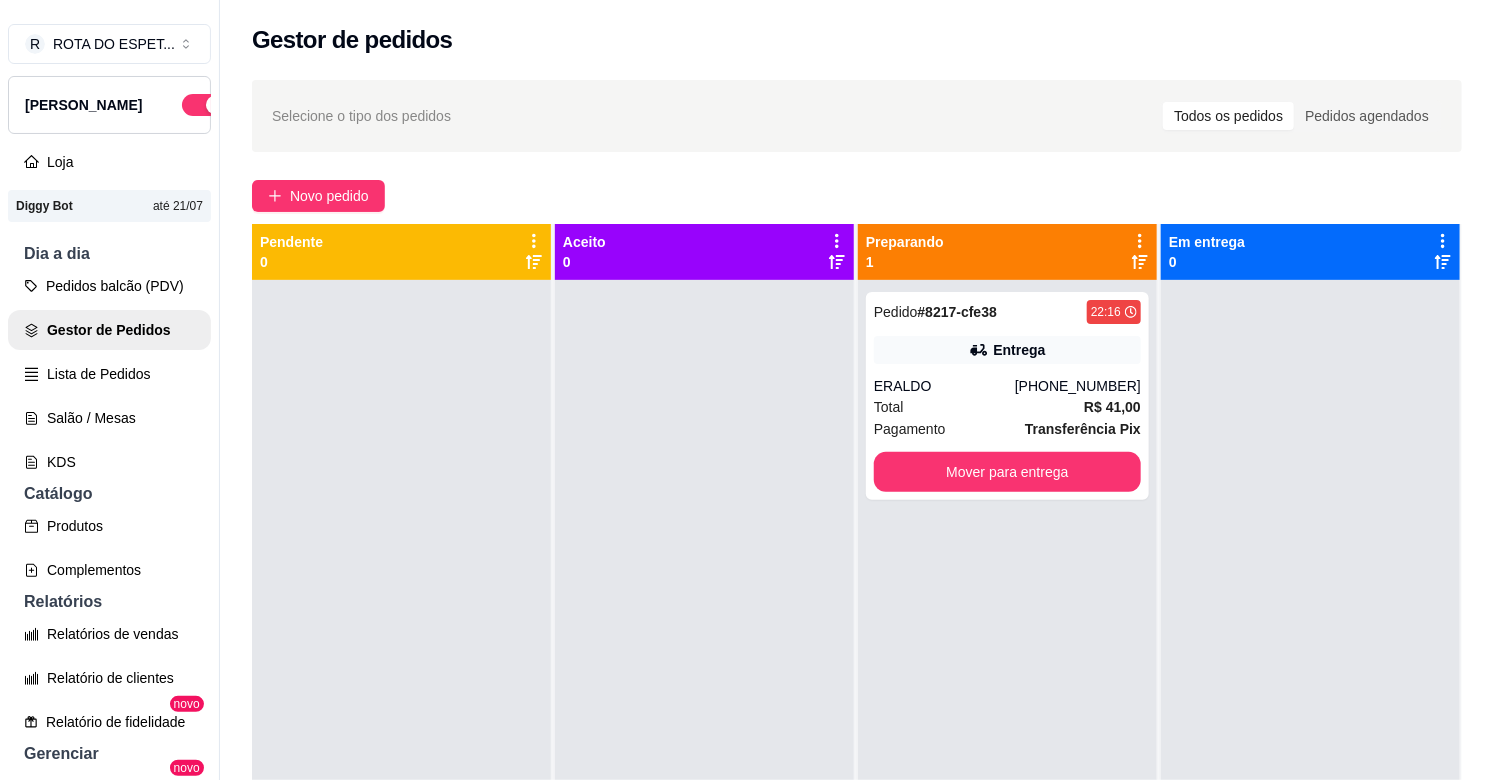click on "R ROTA DO ESPET ... Loja Aberta Loja Diggy Bot até 21/07   Dia a dia Pedidos balcão (PDV) Gestor de Pedidos Lista de Pedidos Salão / Mesas KDS Catálogo Produtos Complementos Relatórios Relatórios de vendas Relatório de clientes Relatório de fidelidade novo Gerenciar Entregadores novo Nota Fiscal (NFC-e) Controle de caixa Controle de fiado Cupons Clientes Estoque Configurações Diggy Planos Precisa de ajuda? Sair" at bounding box center (110, 406) 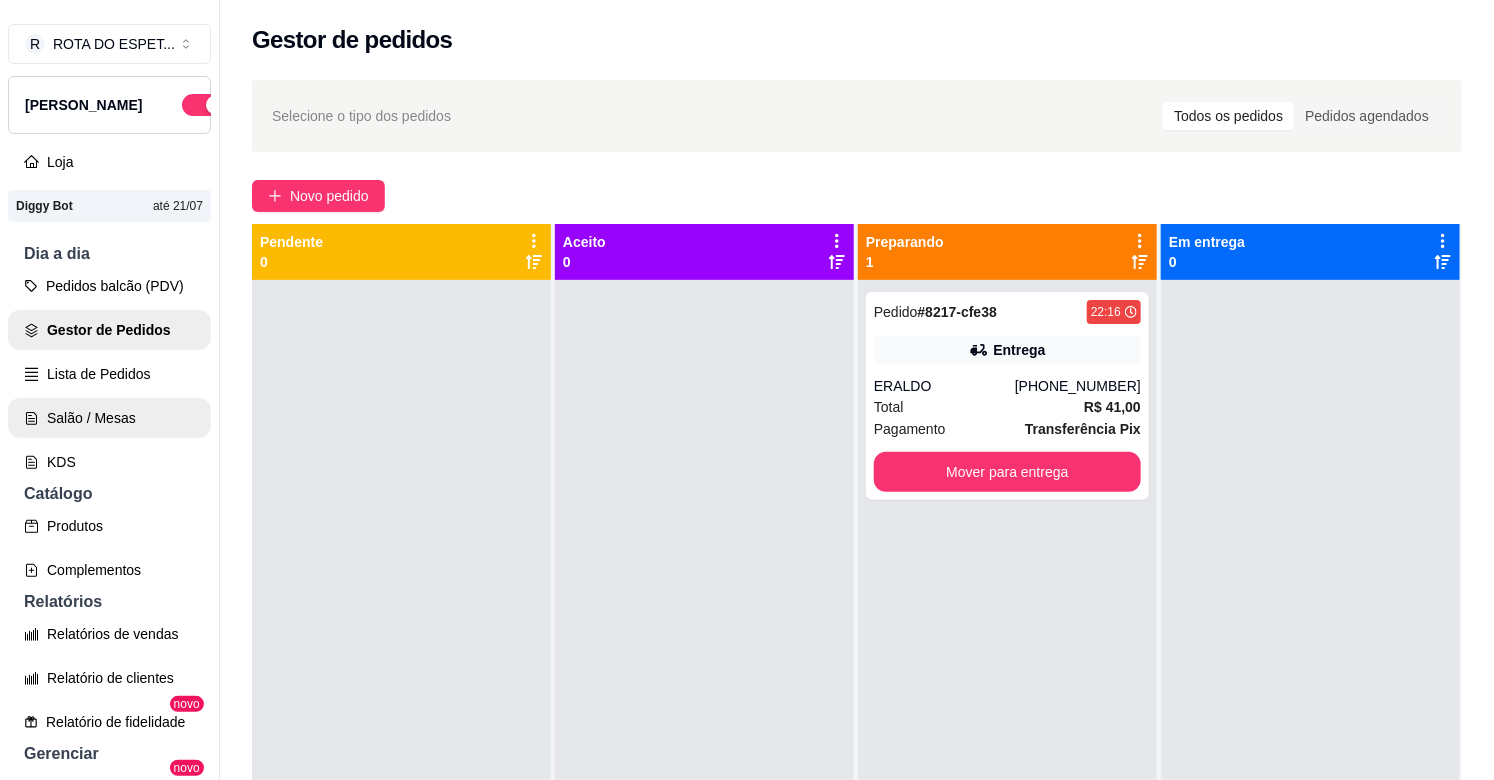 click on "Salão / Mesas" at bounding box center [109, 418] 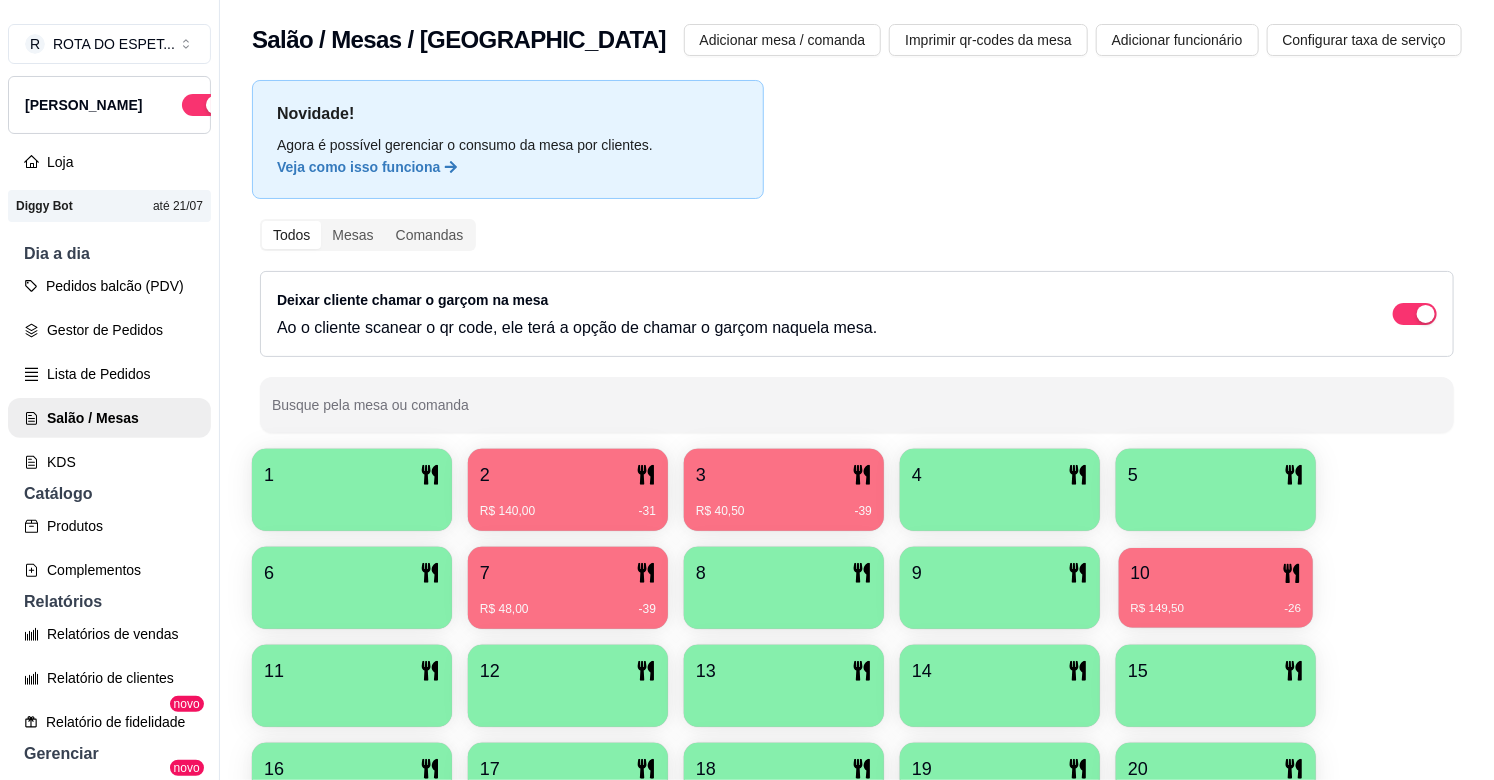 click on "R$ 149,50 -26" at bounding box center [1216, 601] 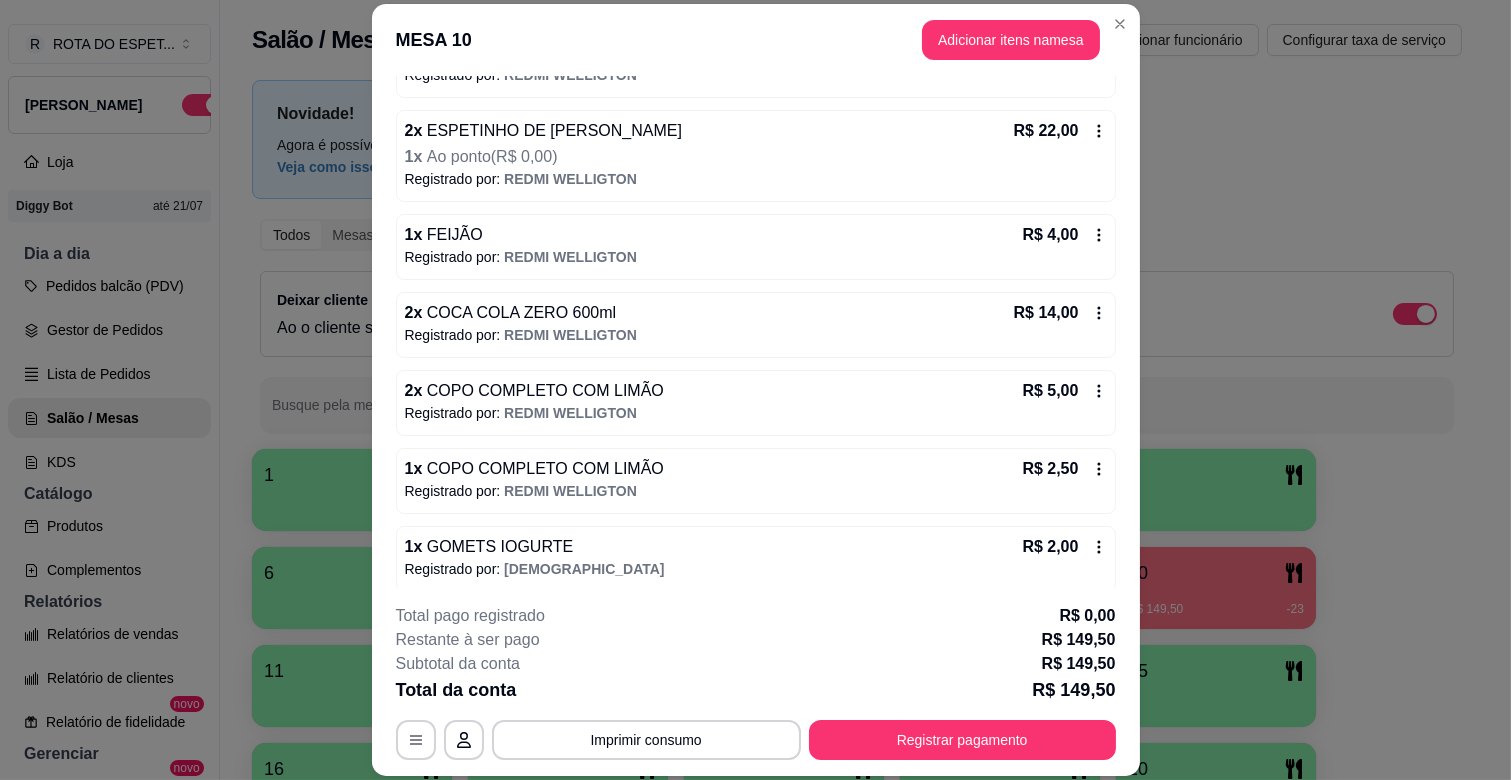 scroll, scrollTop: 484, scrollLeft: 0, axis: vertical 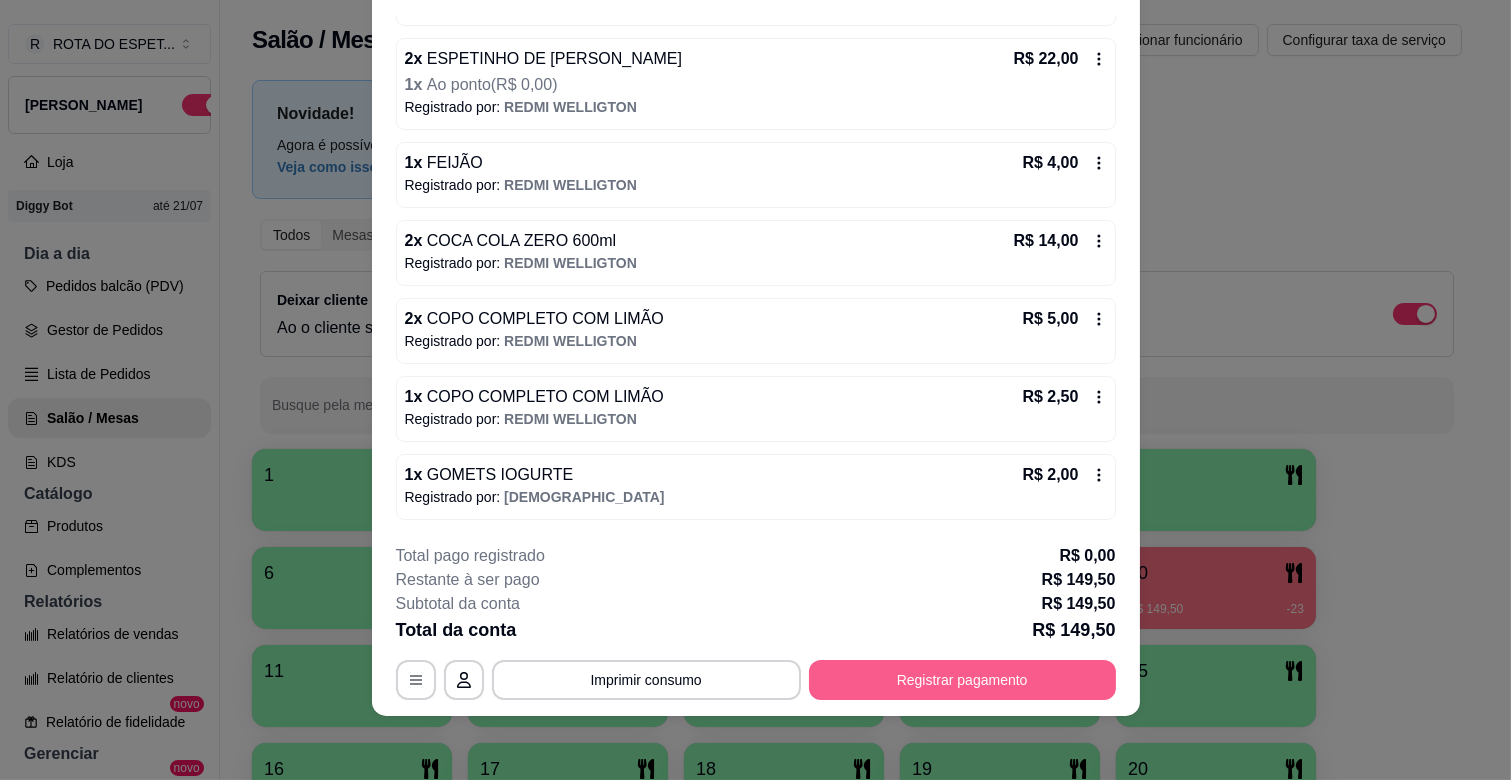click on "Registrar pagamento" at bounding box center [962, 680] 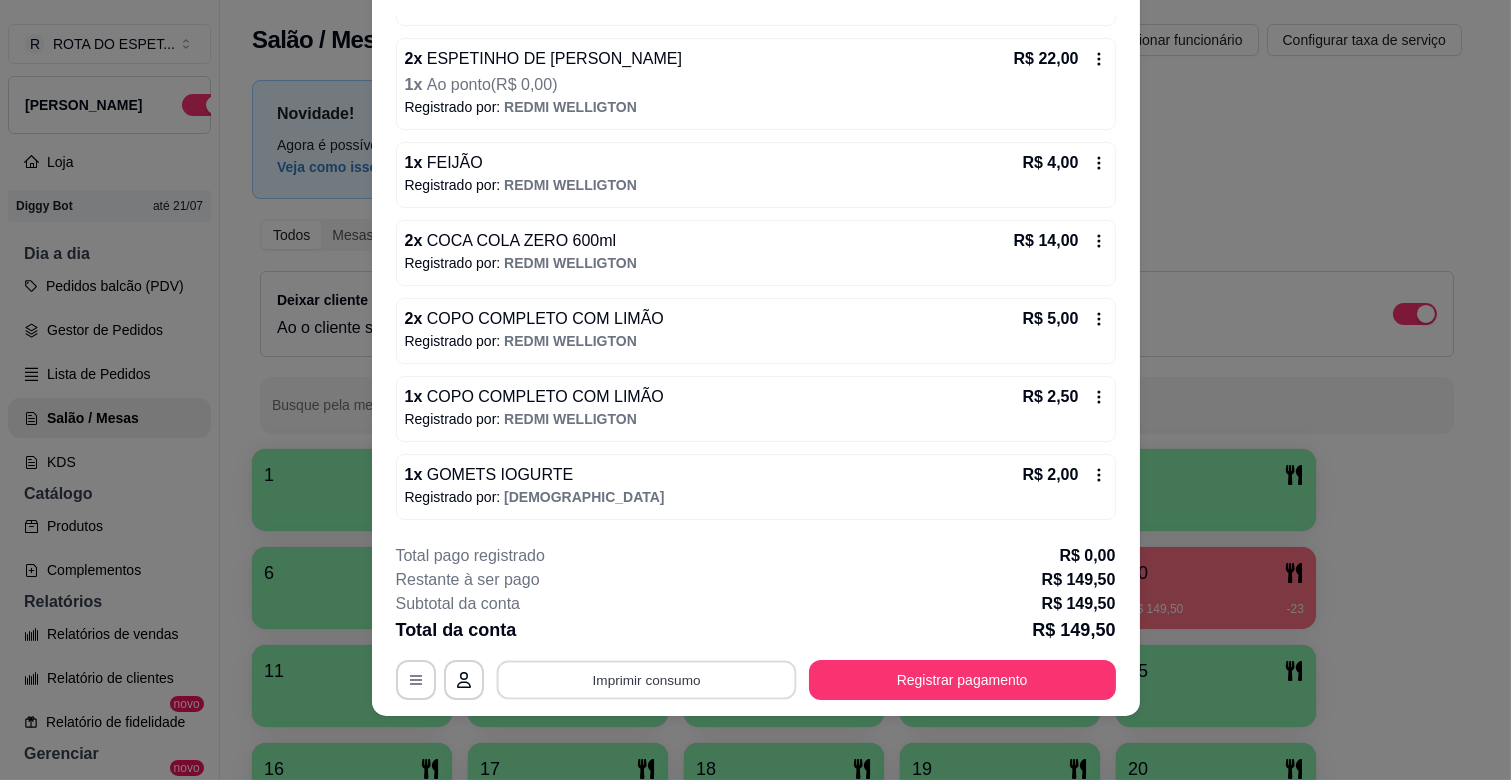 click on "Imprimir consumo" at bounding box center (646, 680) 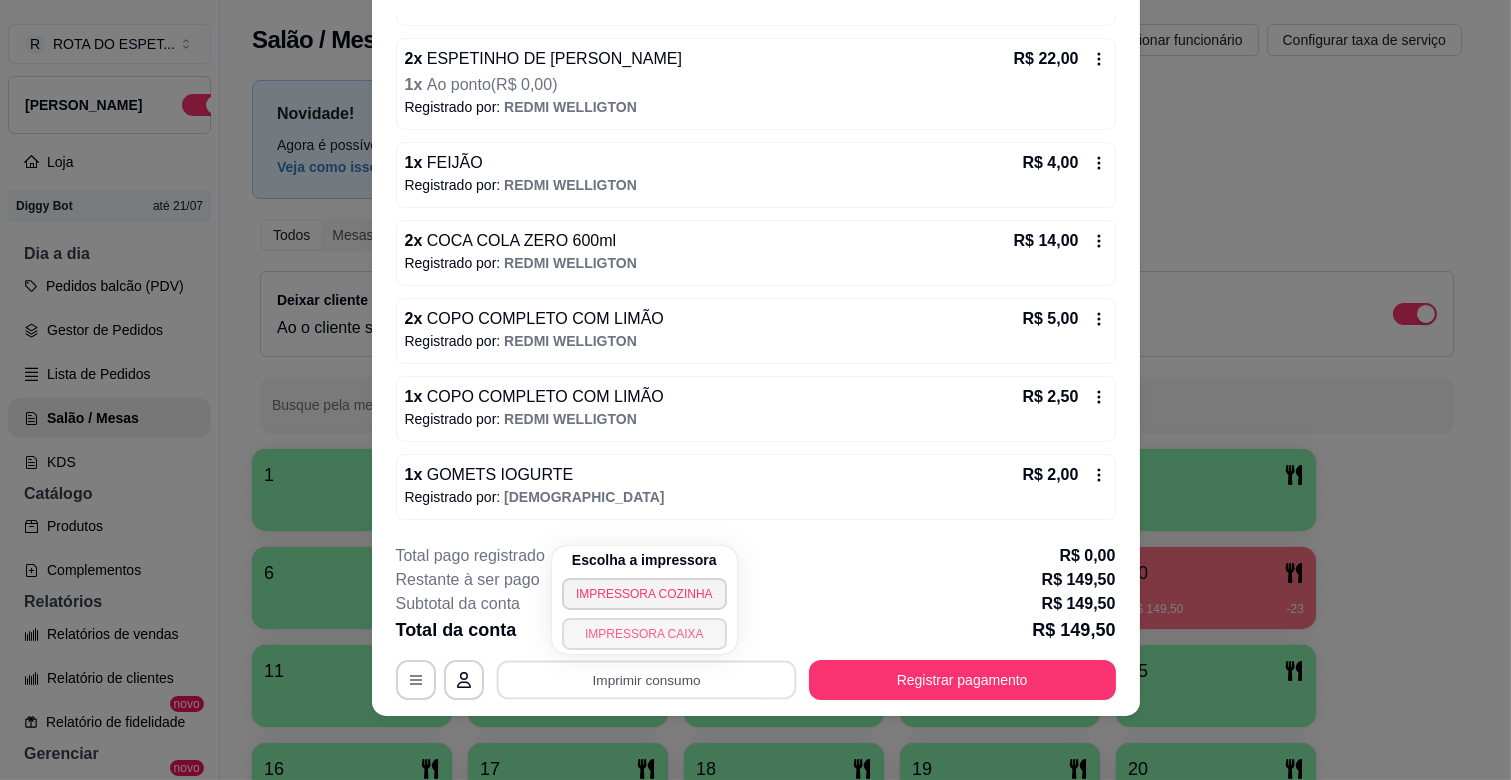 click on "IMPRESSORA CAIXA" at bounding box center [644, 634] 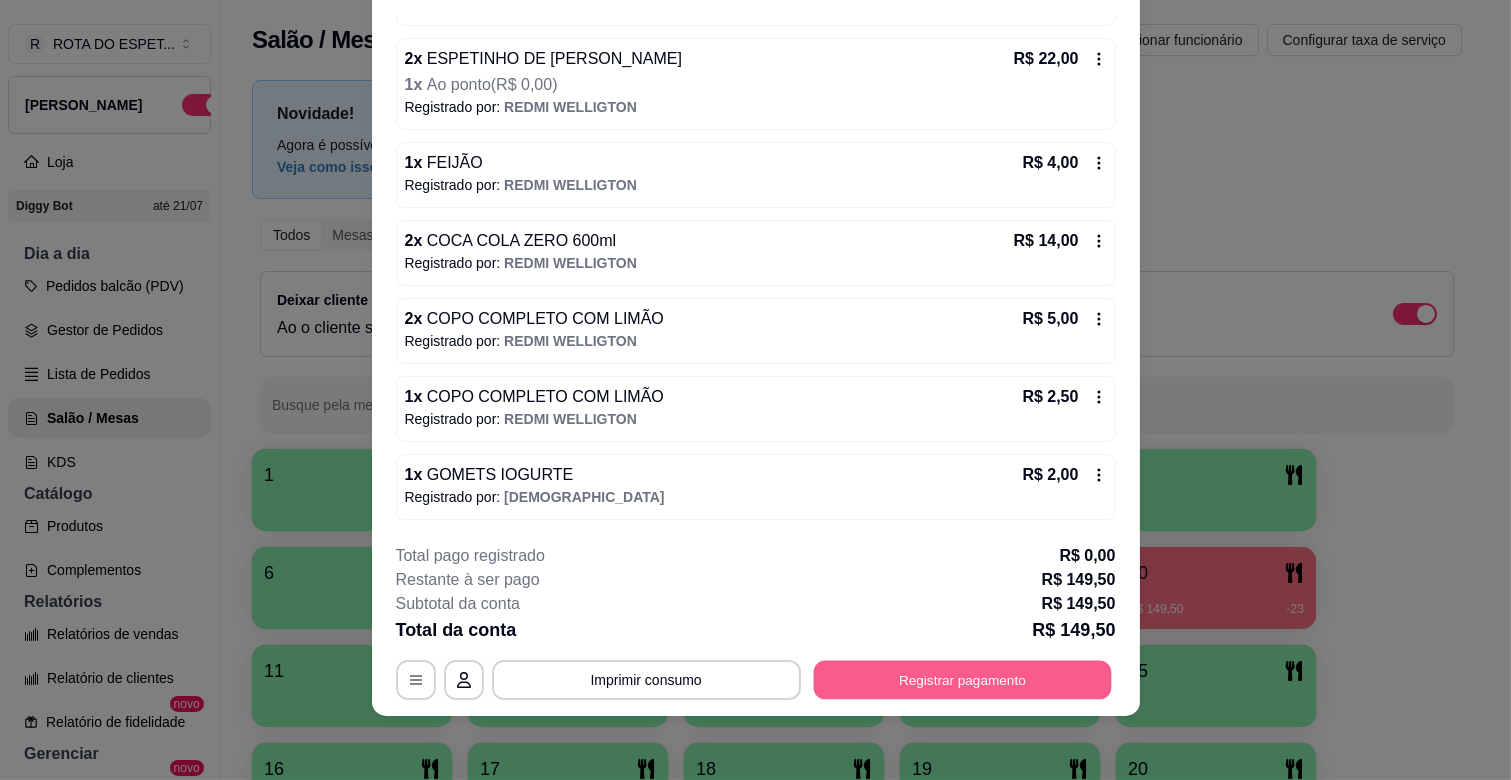click on "Registrar pagamento" at bounding box center [962, 680] 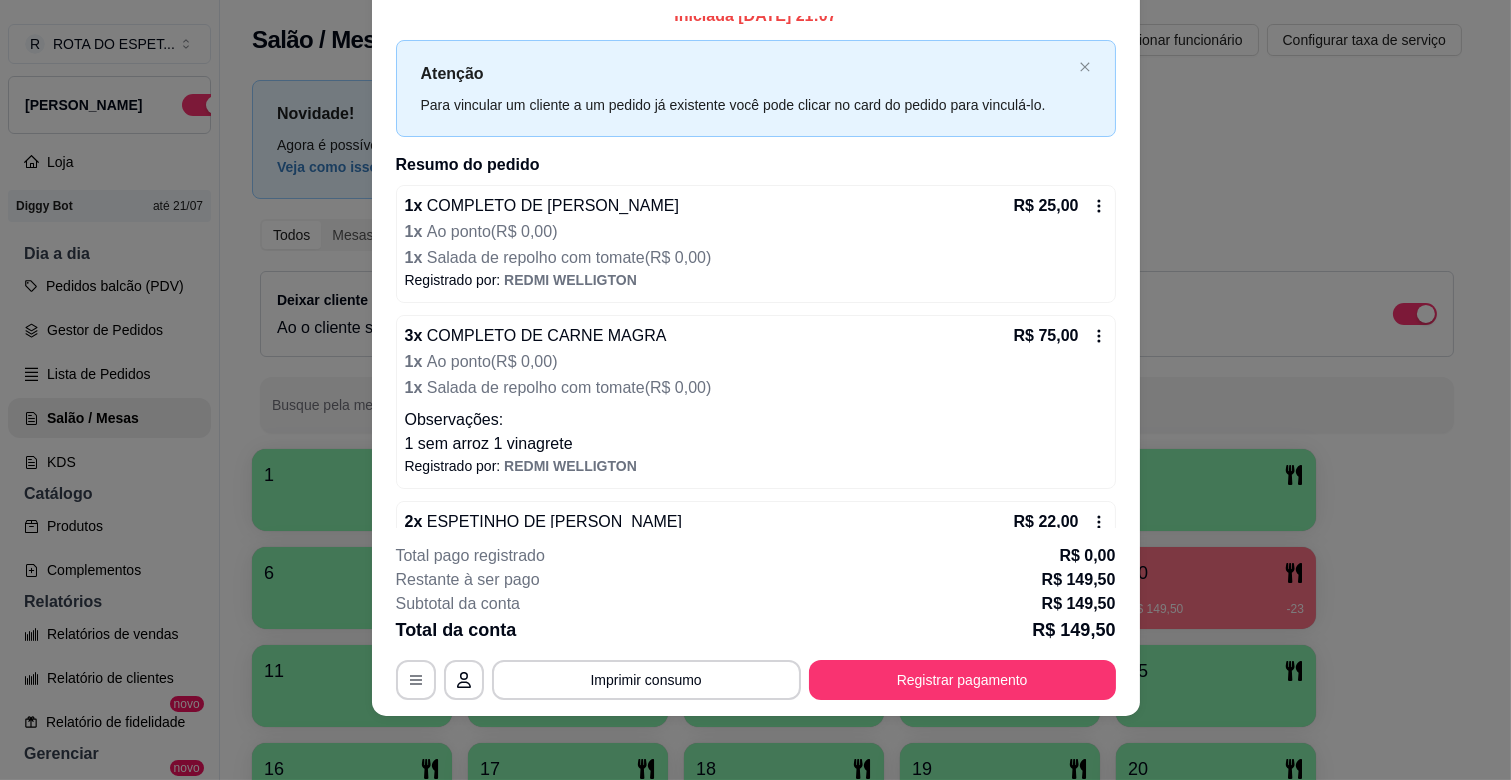 scroll, scrollTop: 0, scrollLeft: 0, axis: both 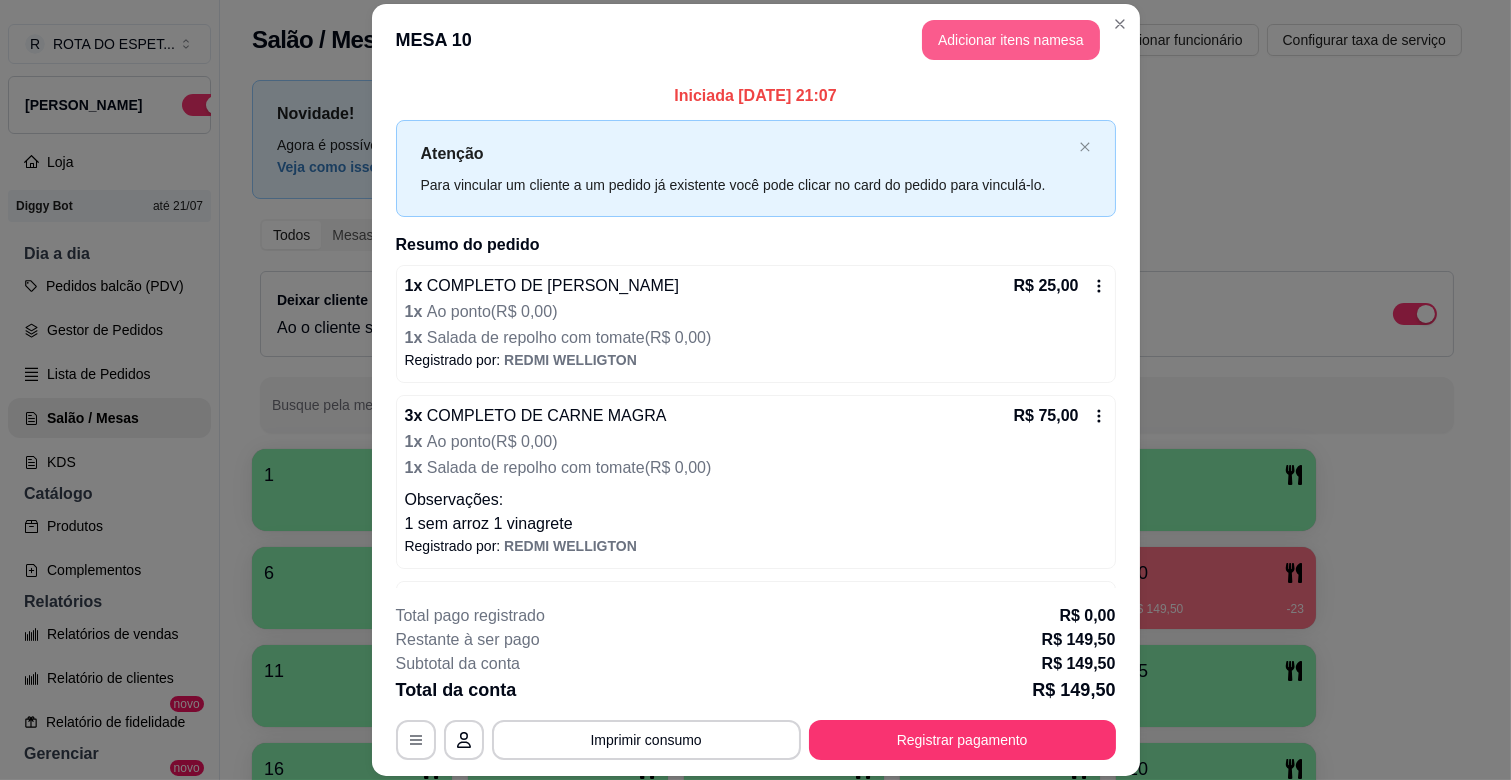 click on "Adicionar itens na  mesa" at bounding box center (1011, 40) 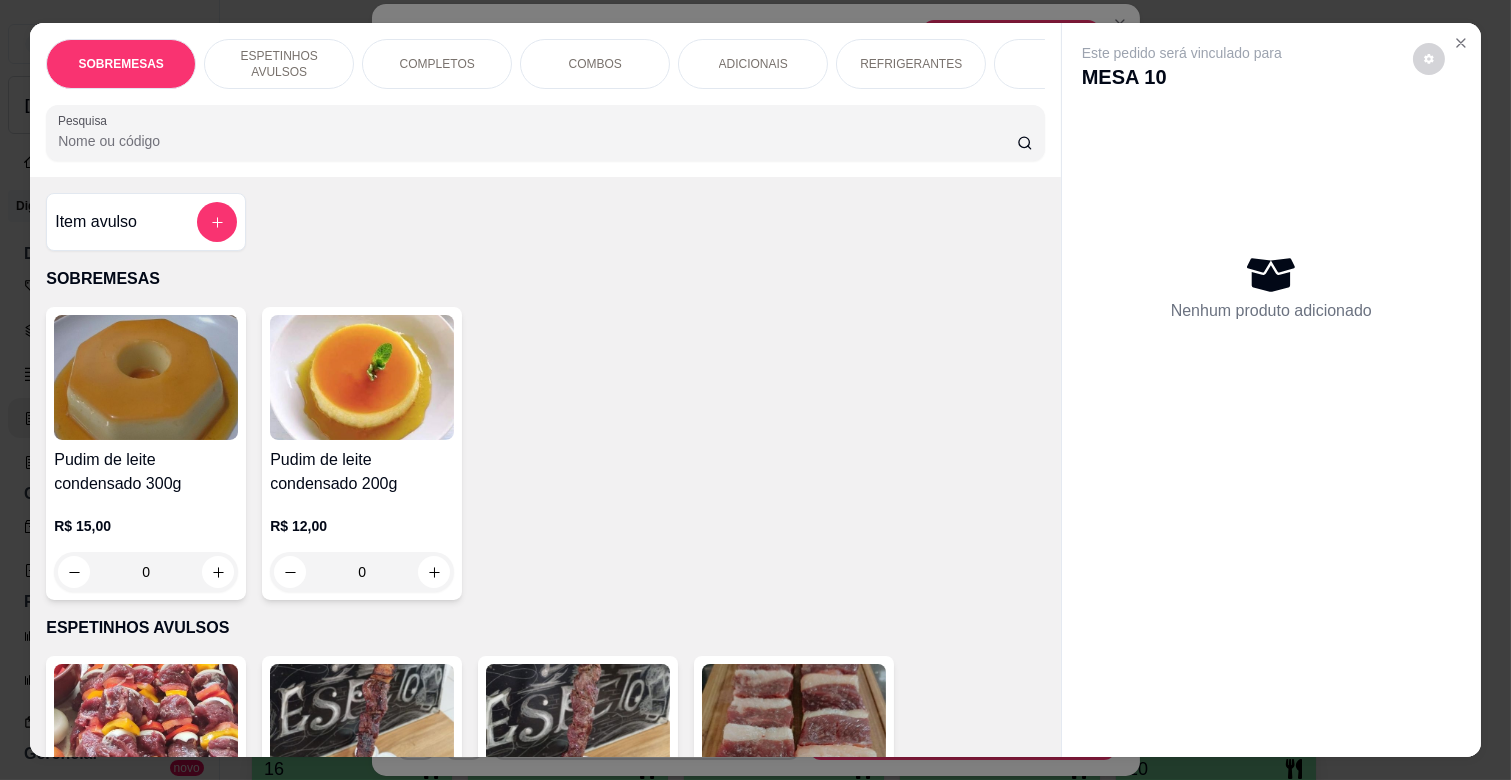 scroll, scrollTop: 0, scrollLeft: 573, axis: horizontal 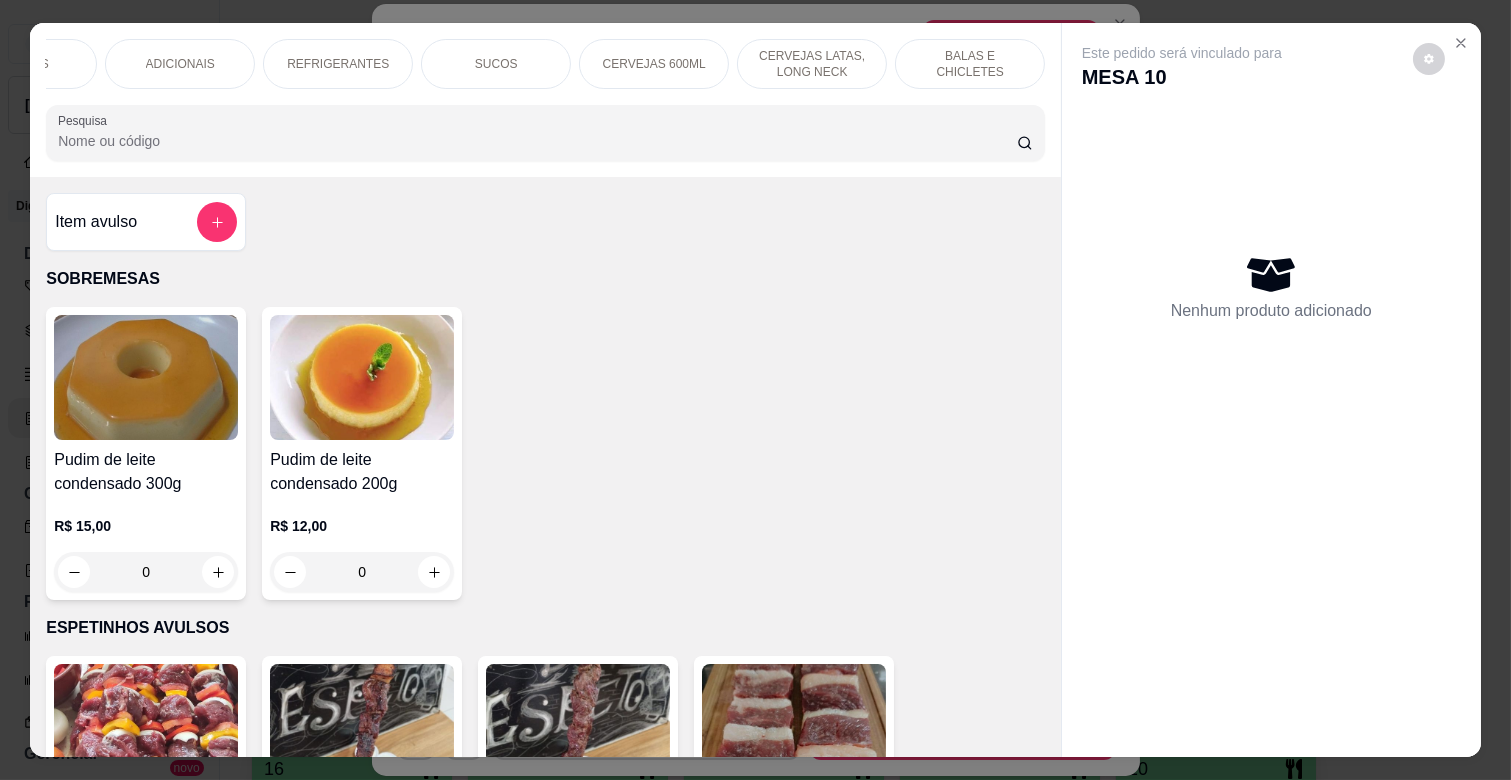 click on "BALAS E CHICLETES" at bounding box center (970, 64) 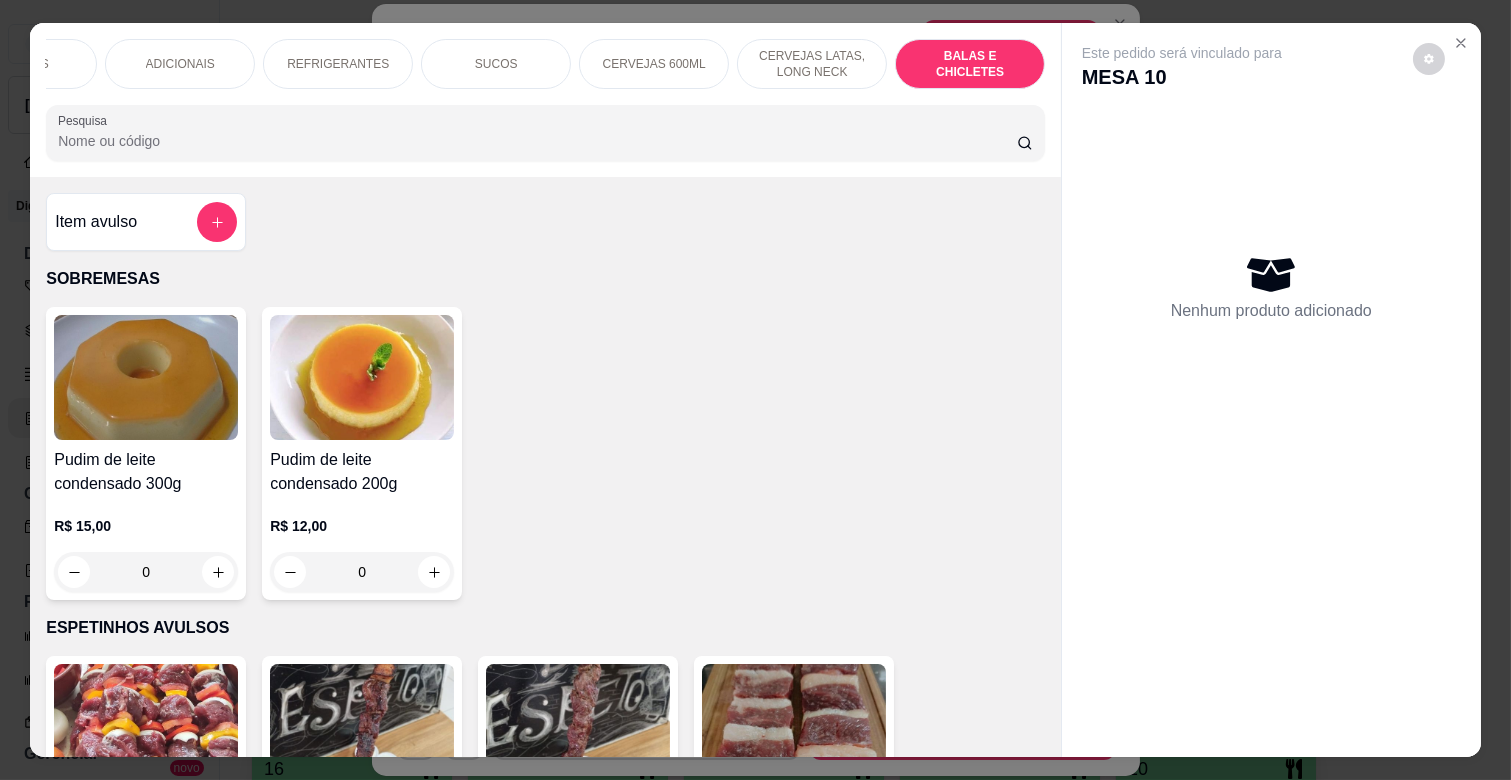 scroll, scrollTop: 7515, scrollLeft: 0, axis: vertical 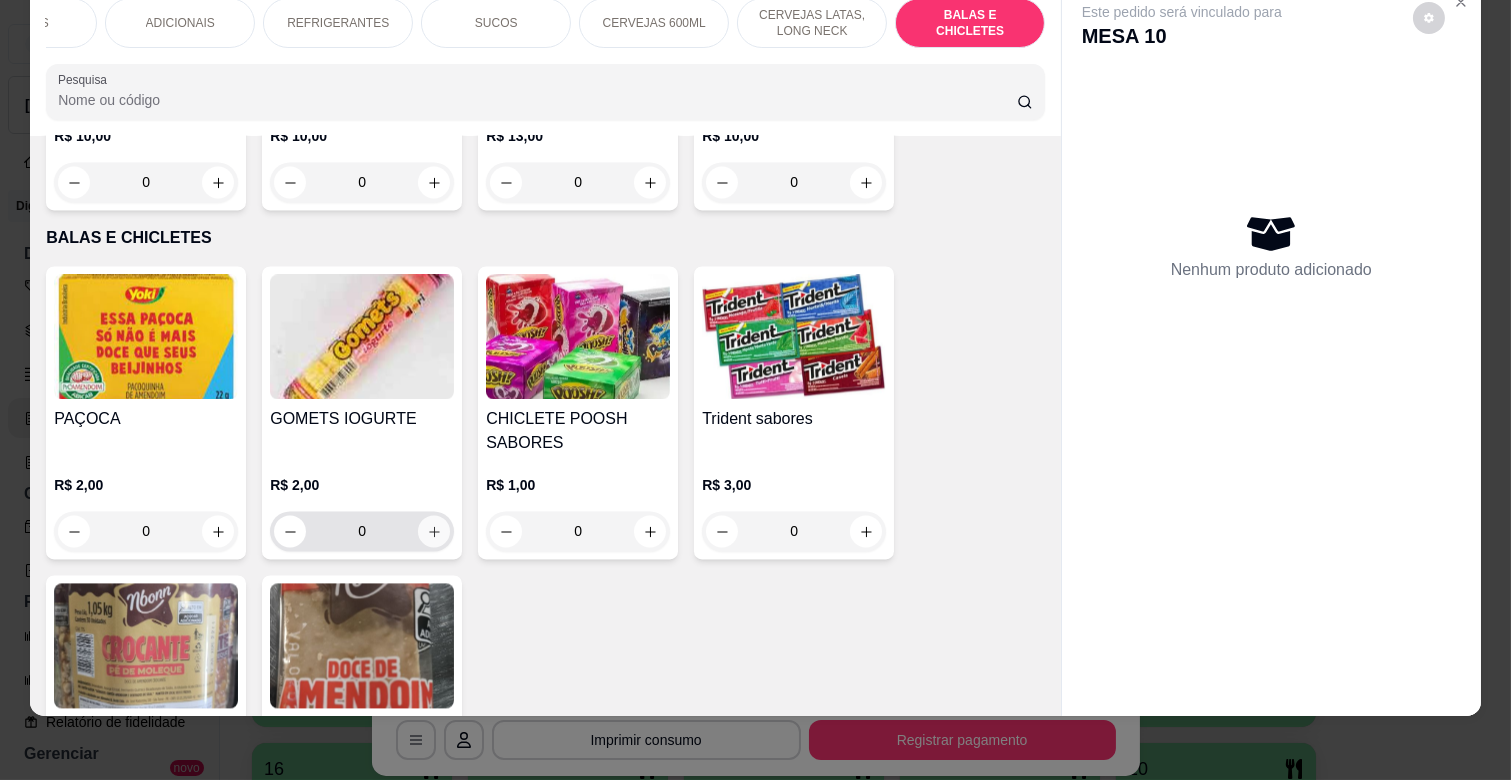 click 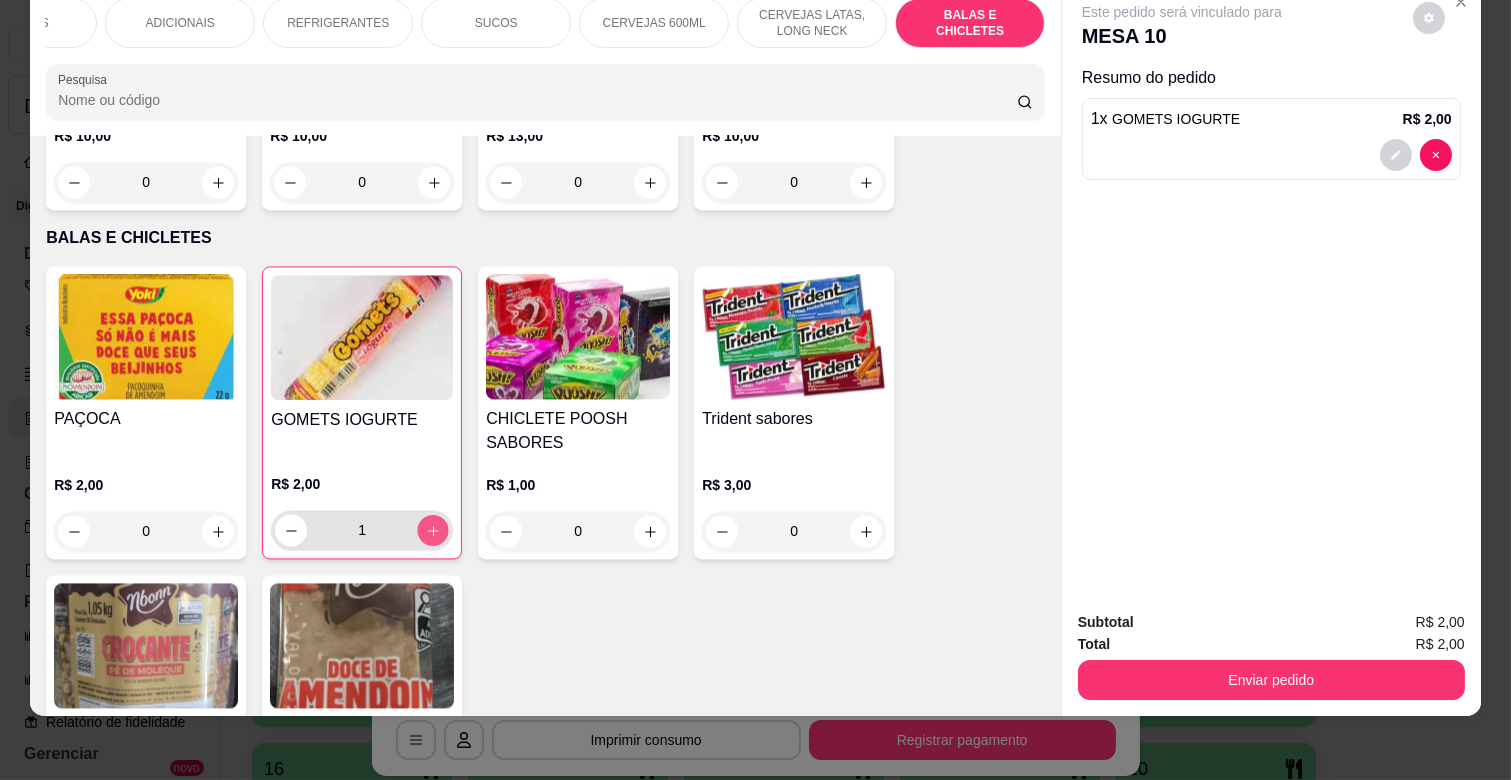 click 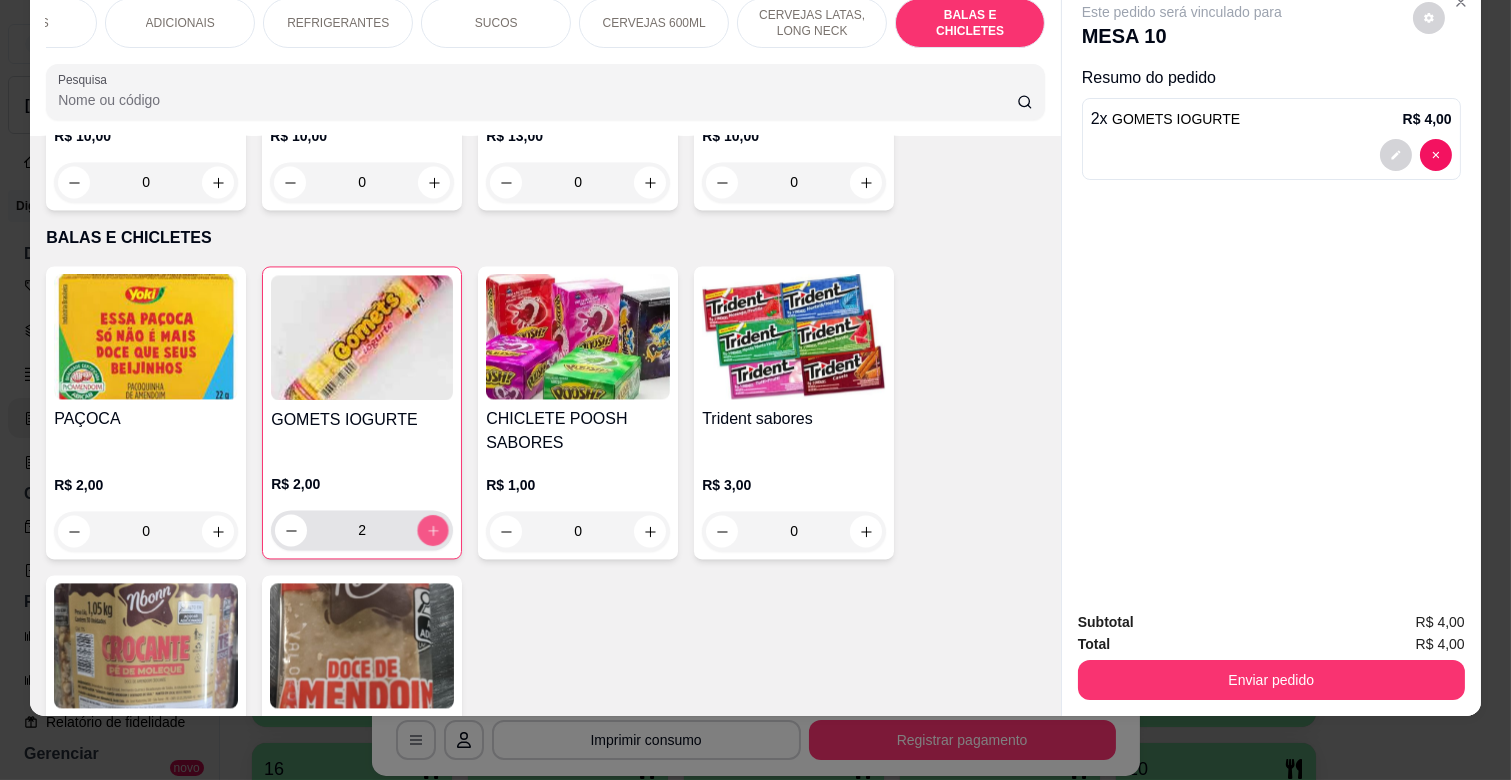 click 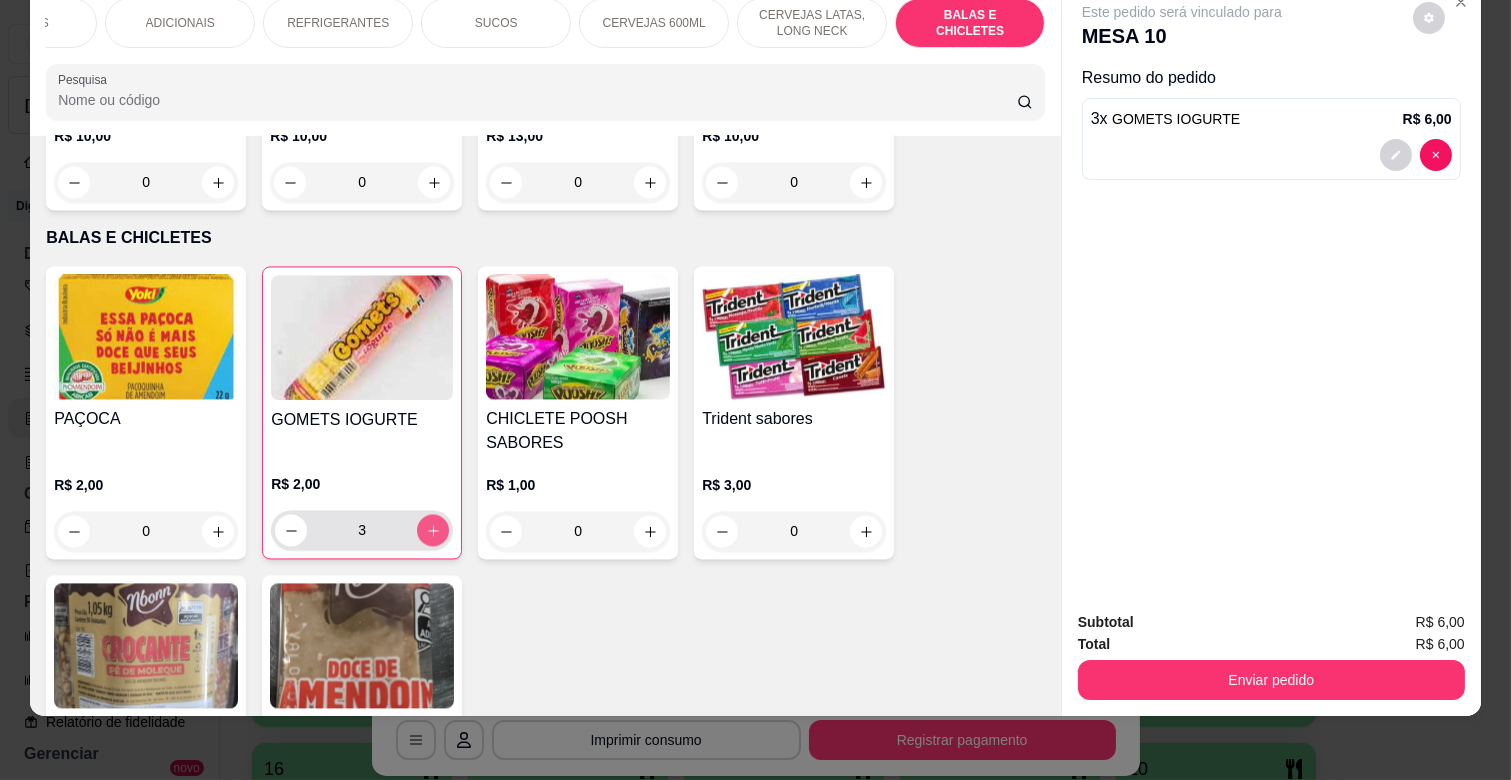 click 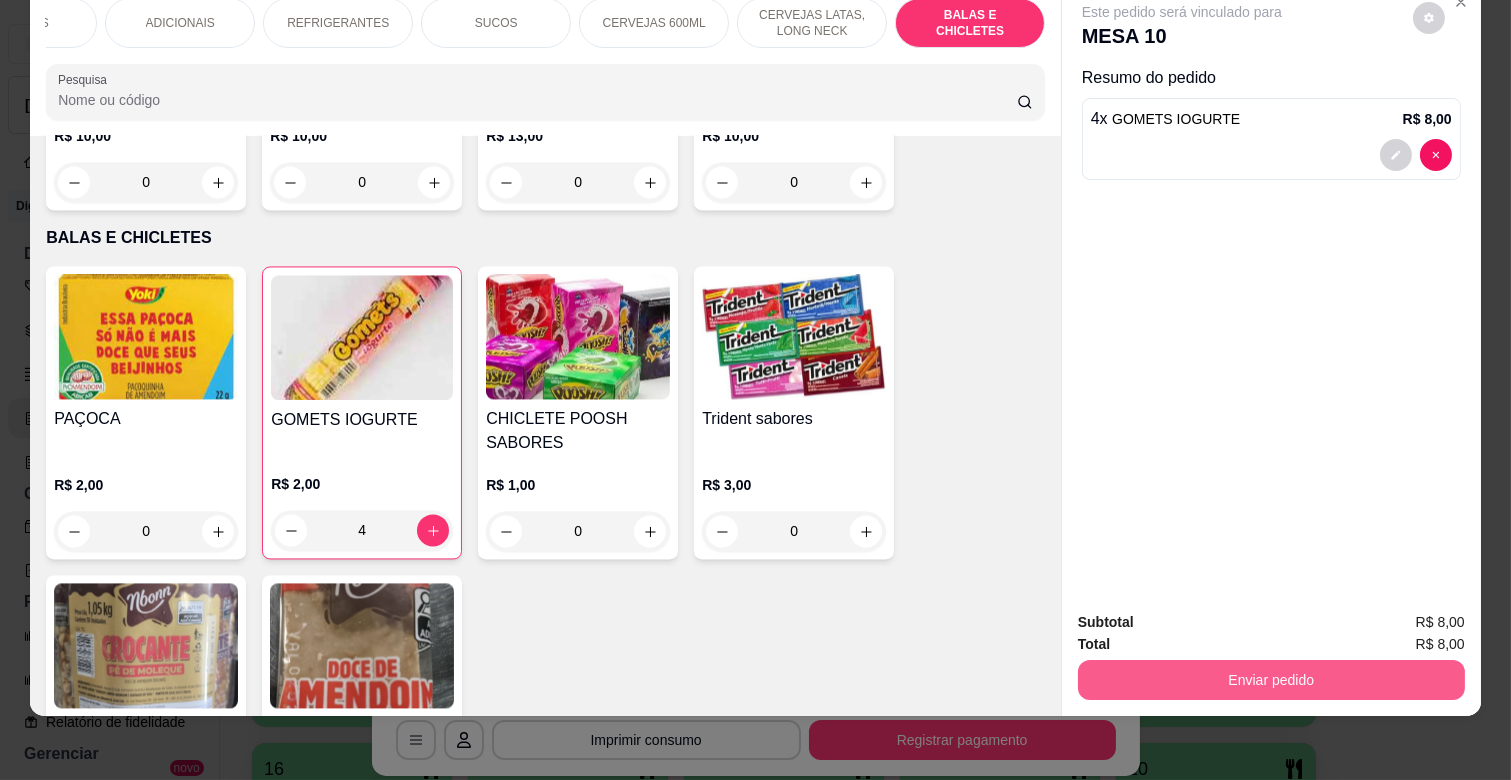 click on "Enviar pedido" at bounding box center [1271, 680] 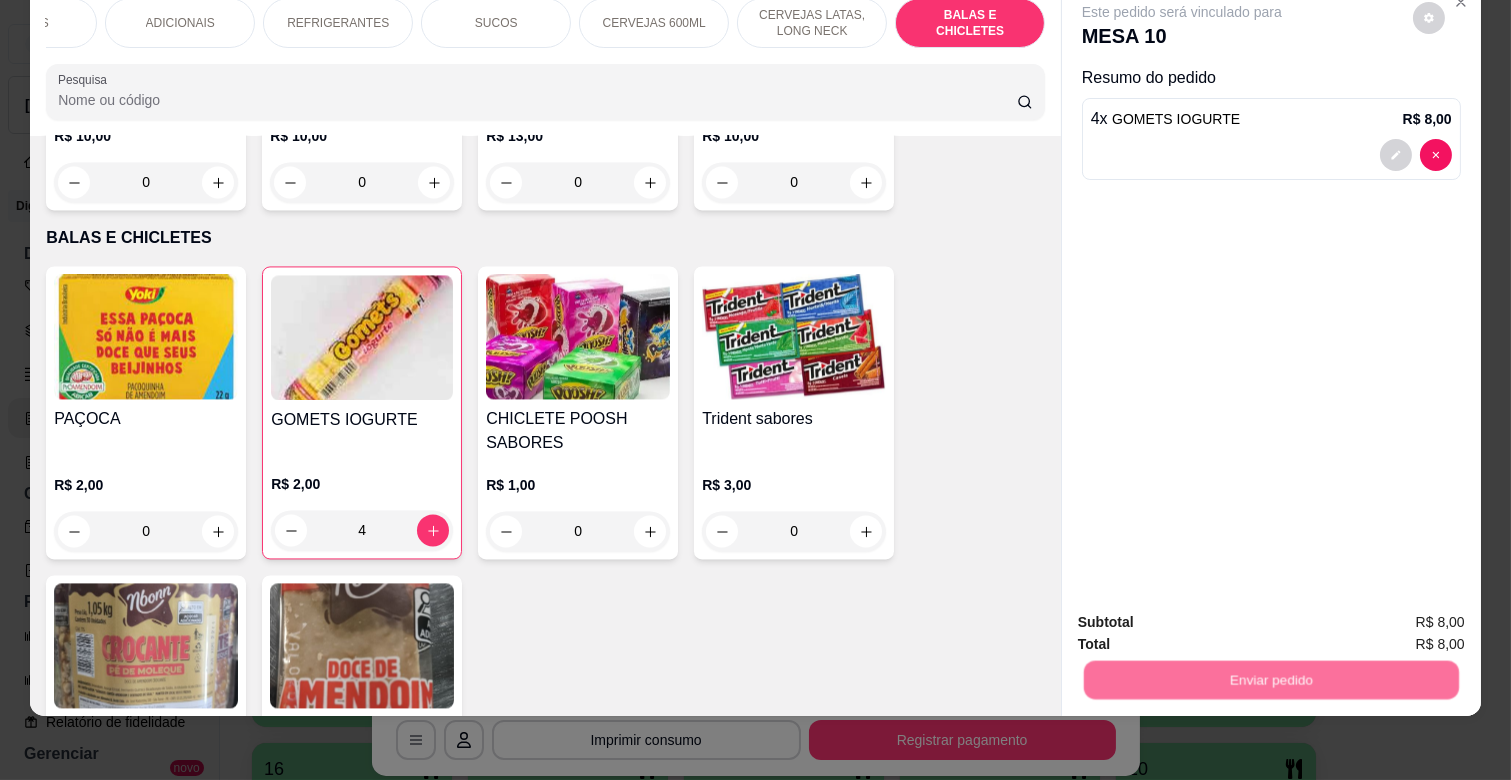 click on "Não registrar e enviar pedido" at bounding box center [1204, 614] 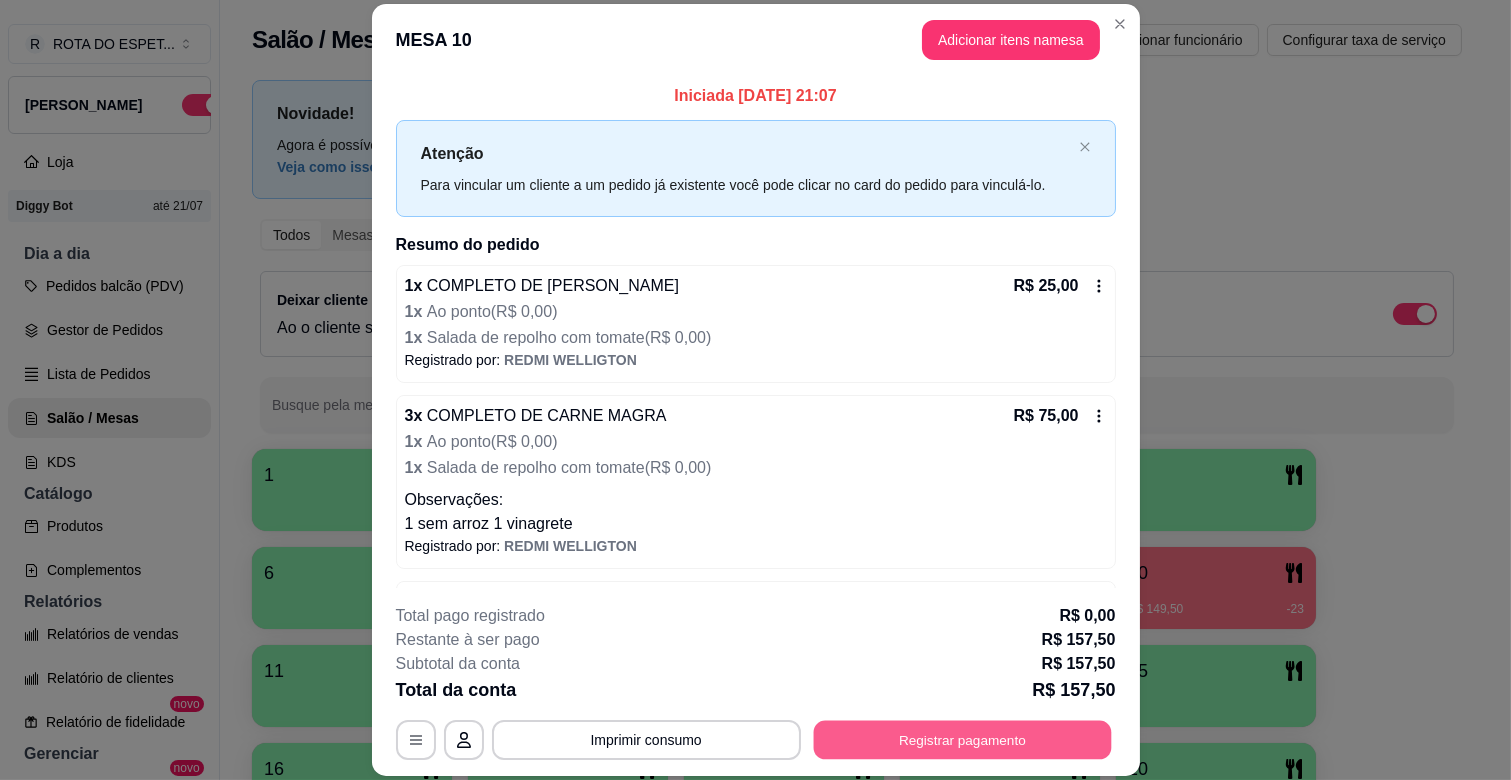 click on "Registrar pagamento" at bounding box center [962, 740] 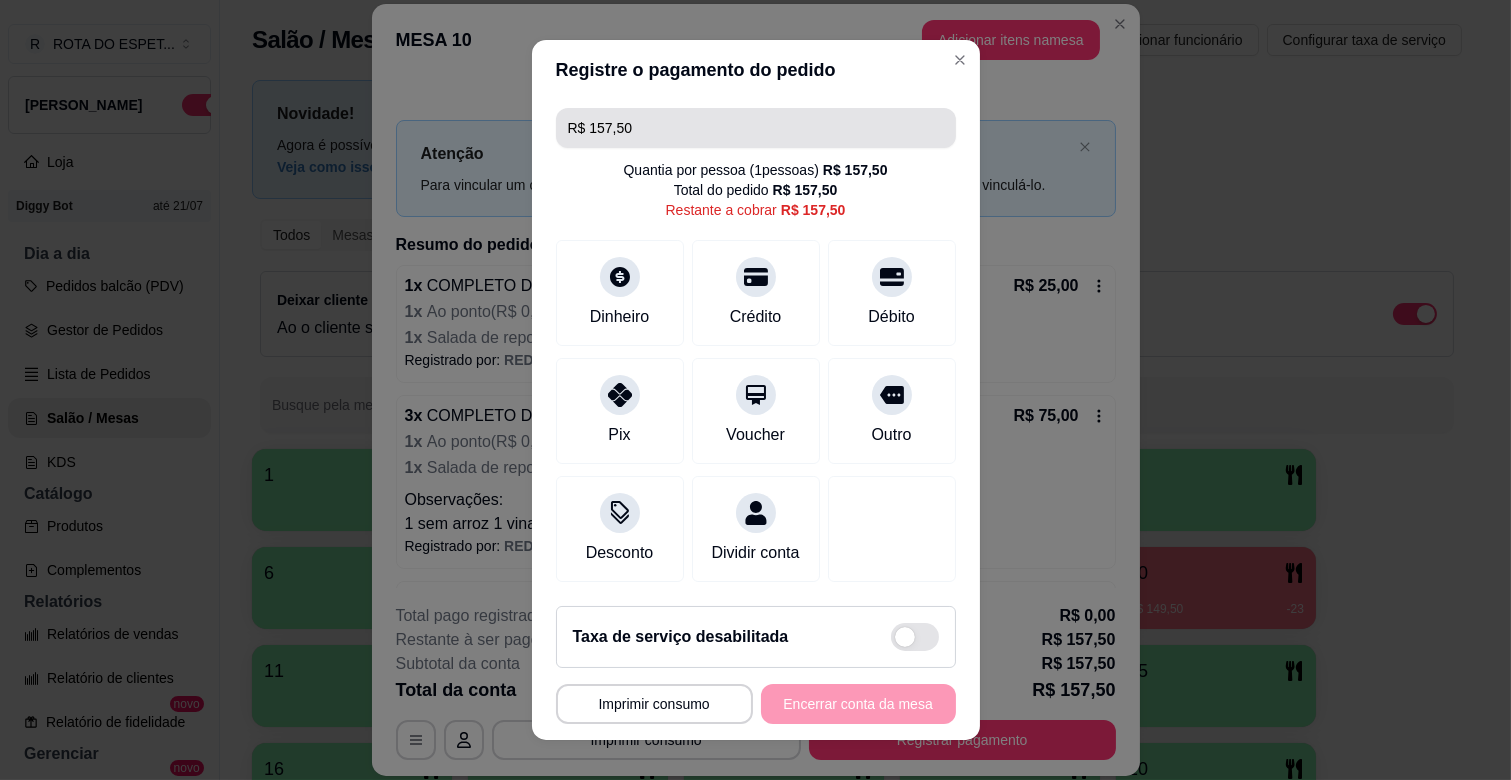 click on "R$ 157,50" at bounding box center (756, 128) 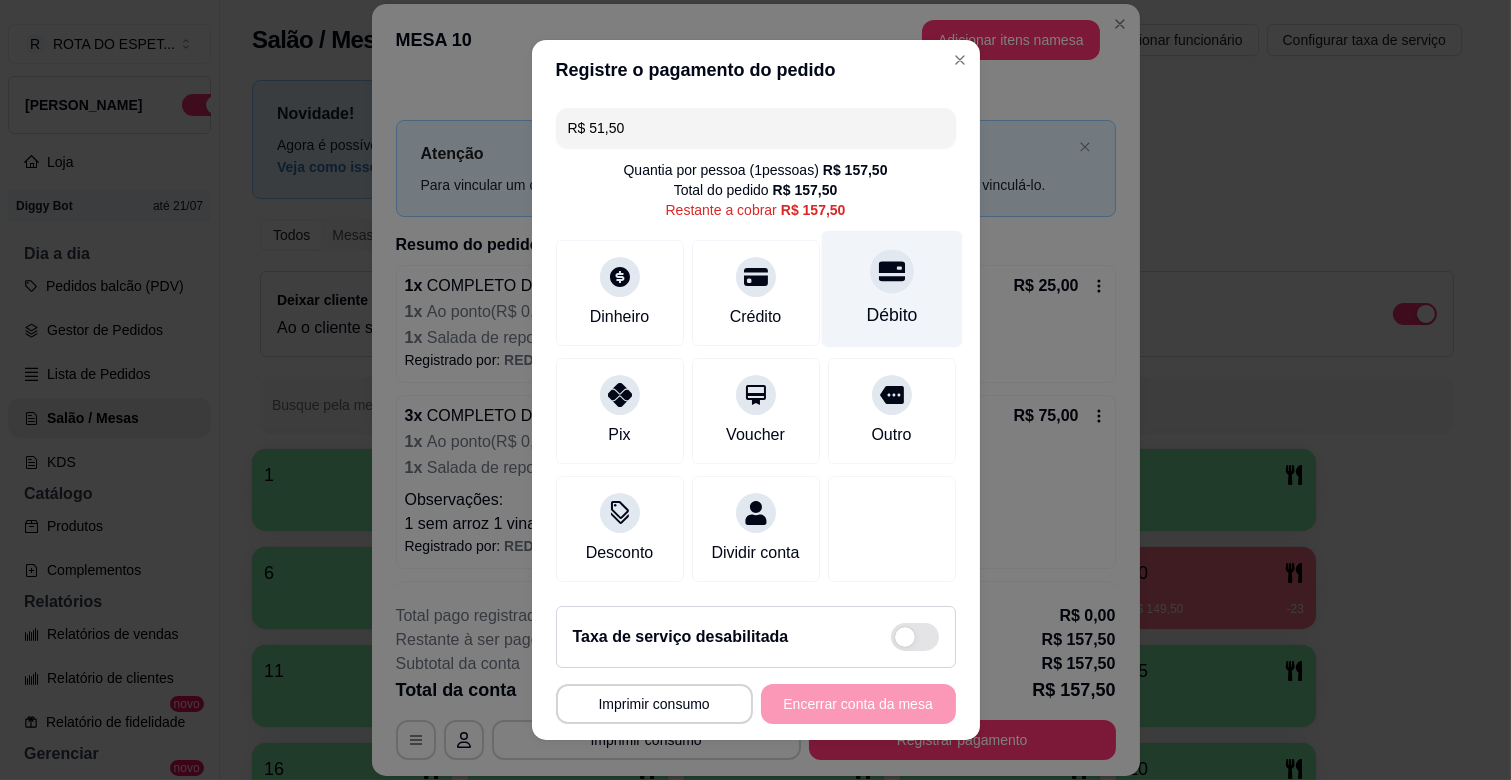click at bounding box center [892, 271] 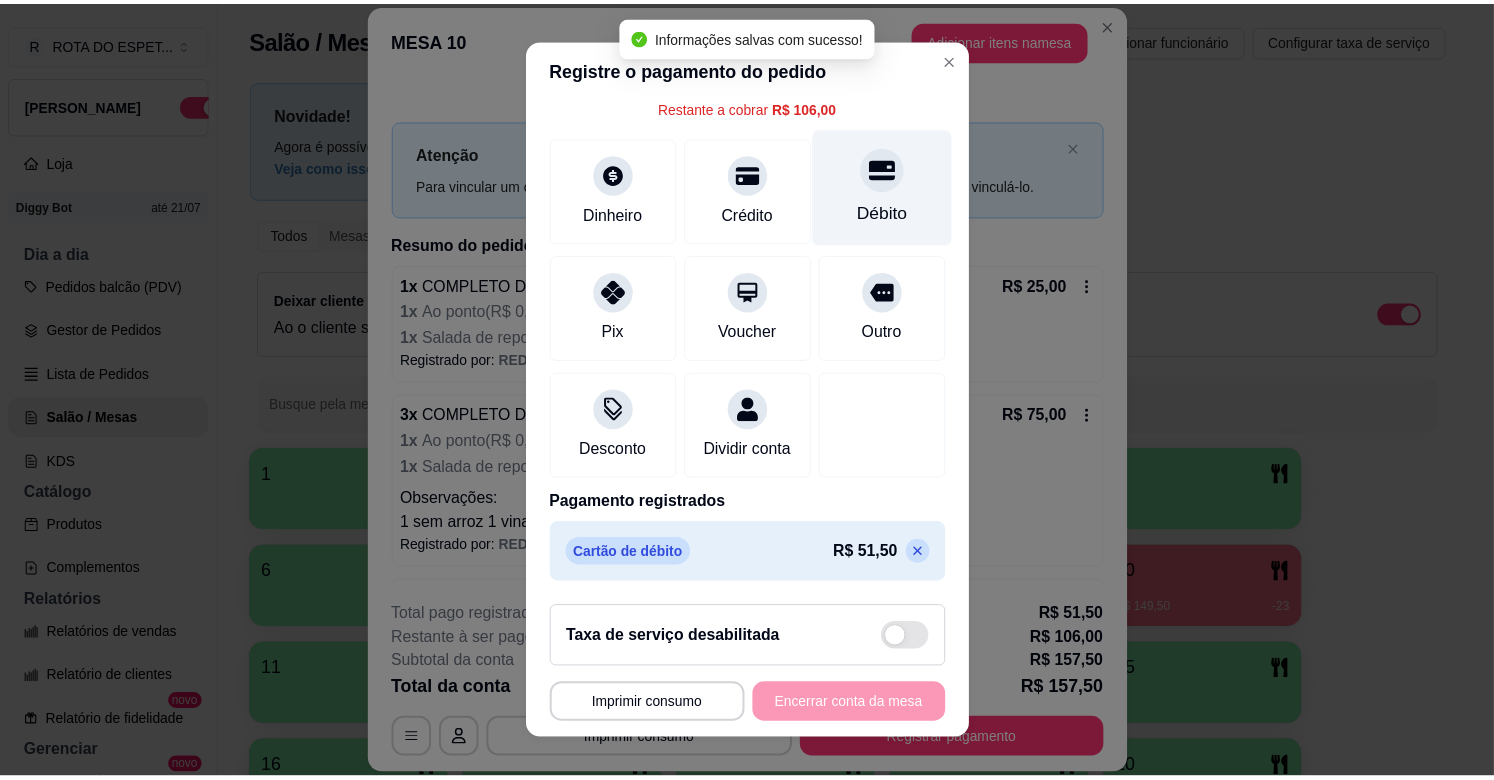 scroll, scrollTop: 0, scrollLeft: 0, axis: both 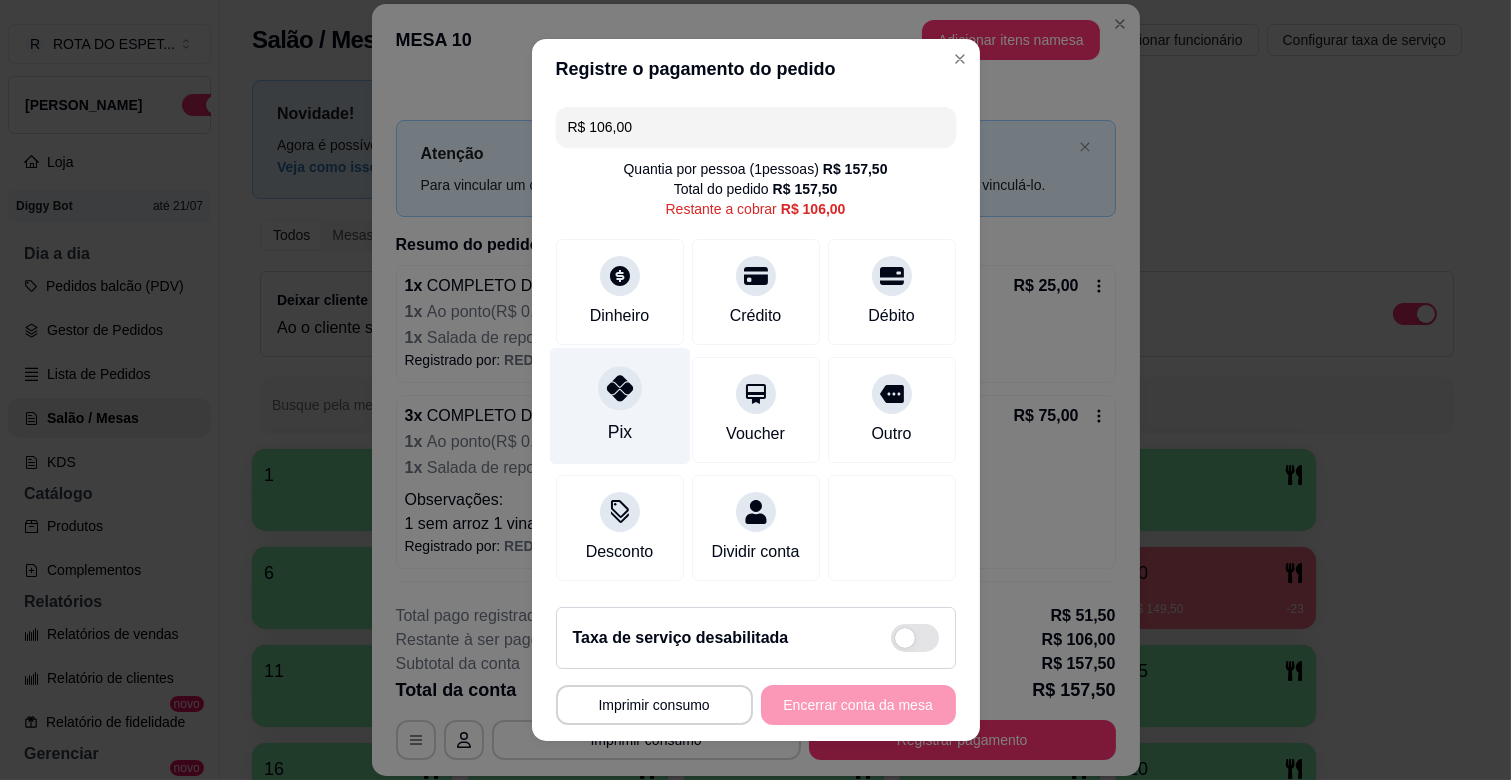 click on "Pix" at bounding box center (619, 406) 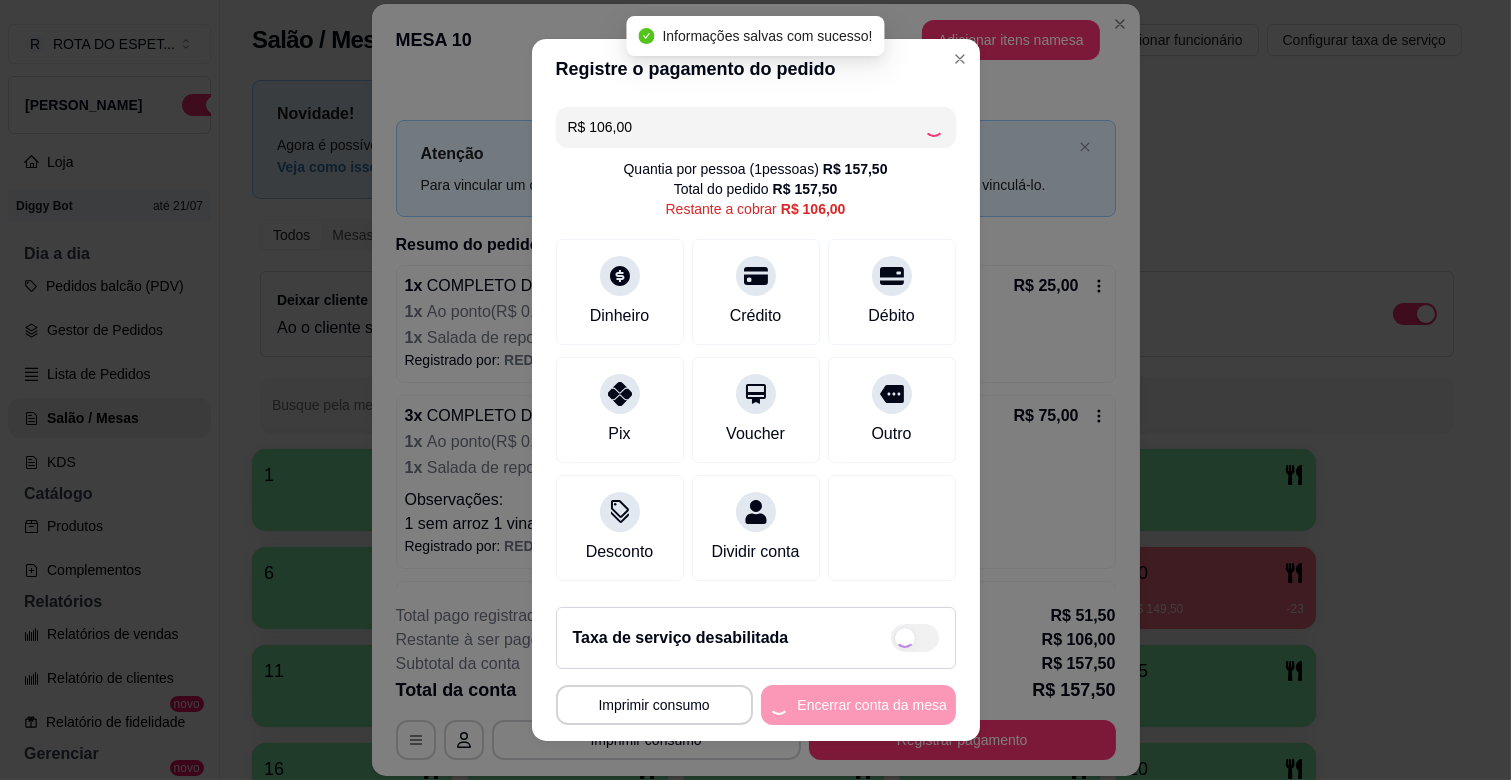 type on "R$ 0,00" 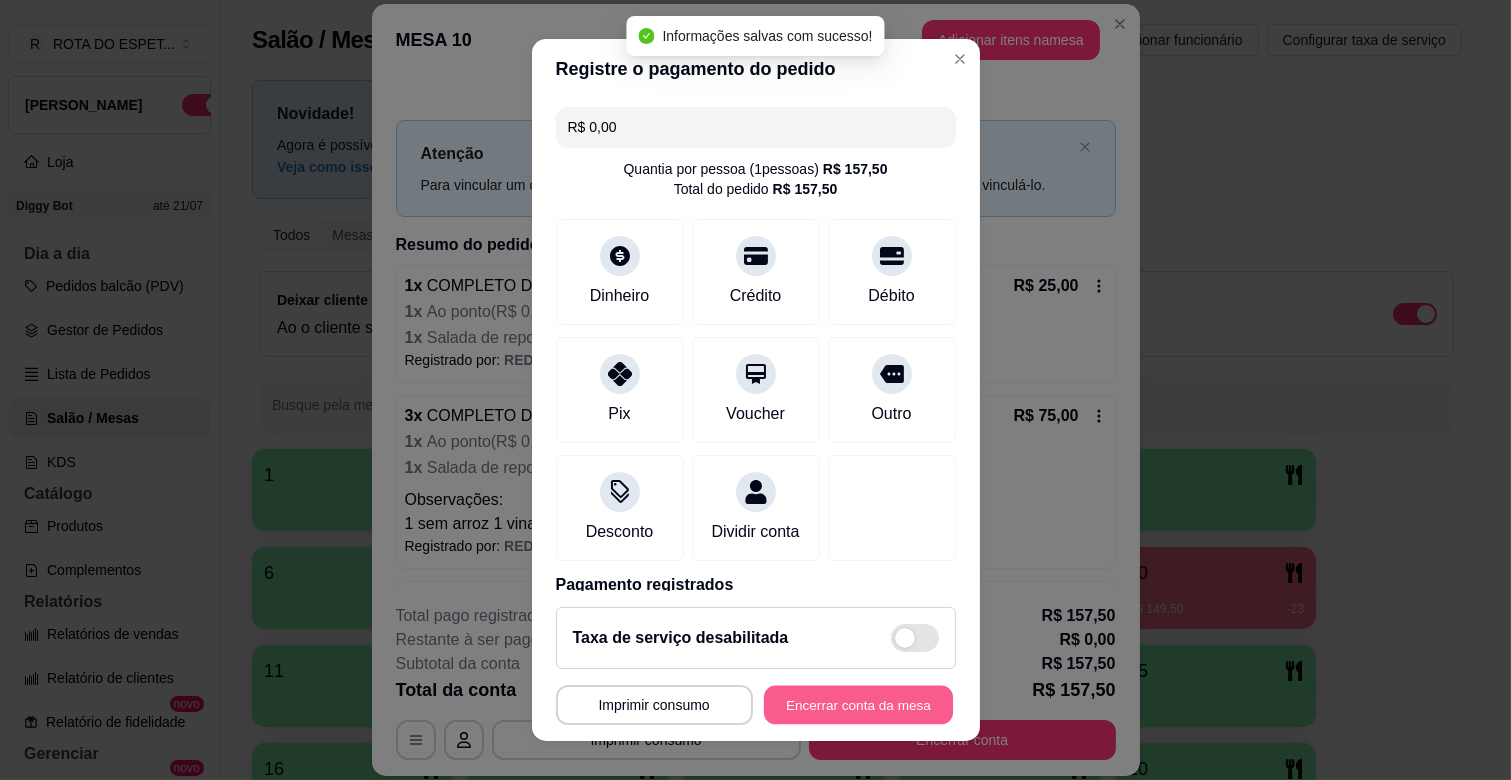 click on "Encerrar conta da mesa" at bounding box center [858, 705] 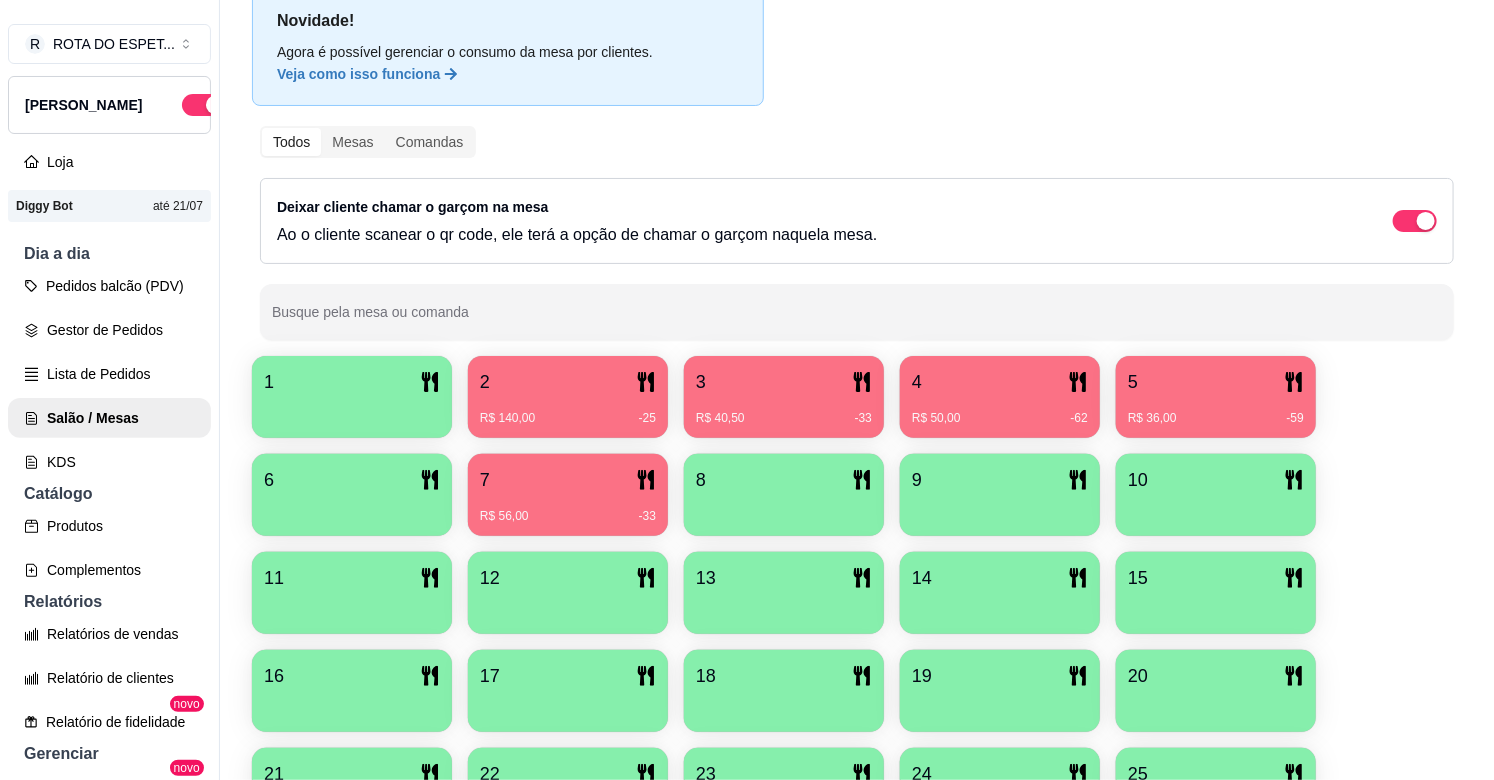 scroll, scrollTop: 222, scrollLeft: 0, axis: vertical 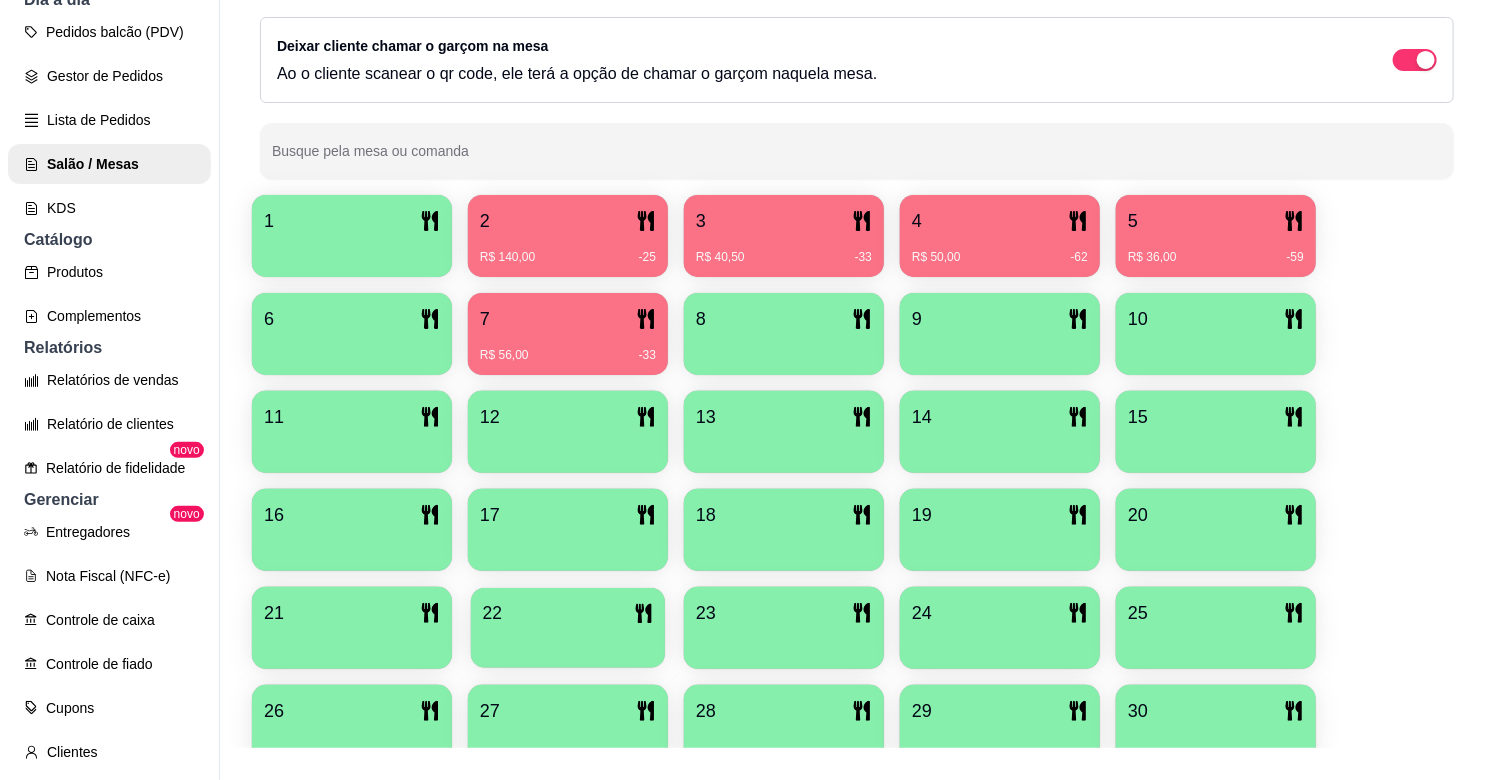 click at bounding box center (568, 641) 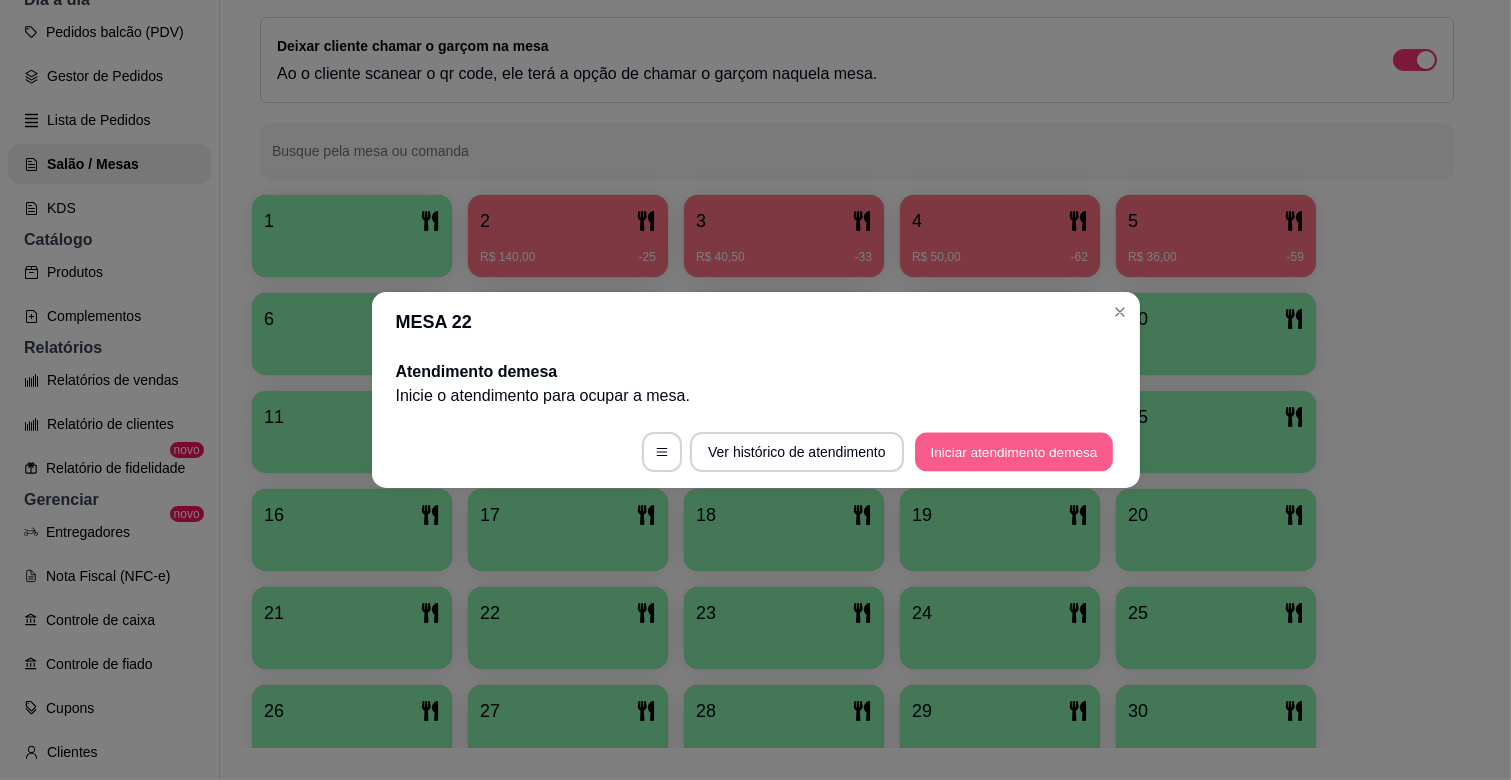 click on "Iniciar atendimento de  mesa" at bounding box center [1014, 452] 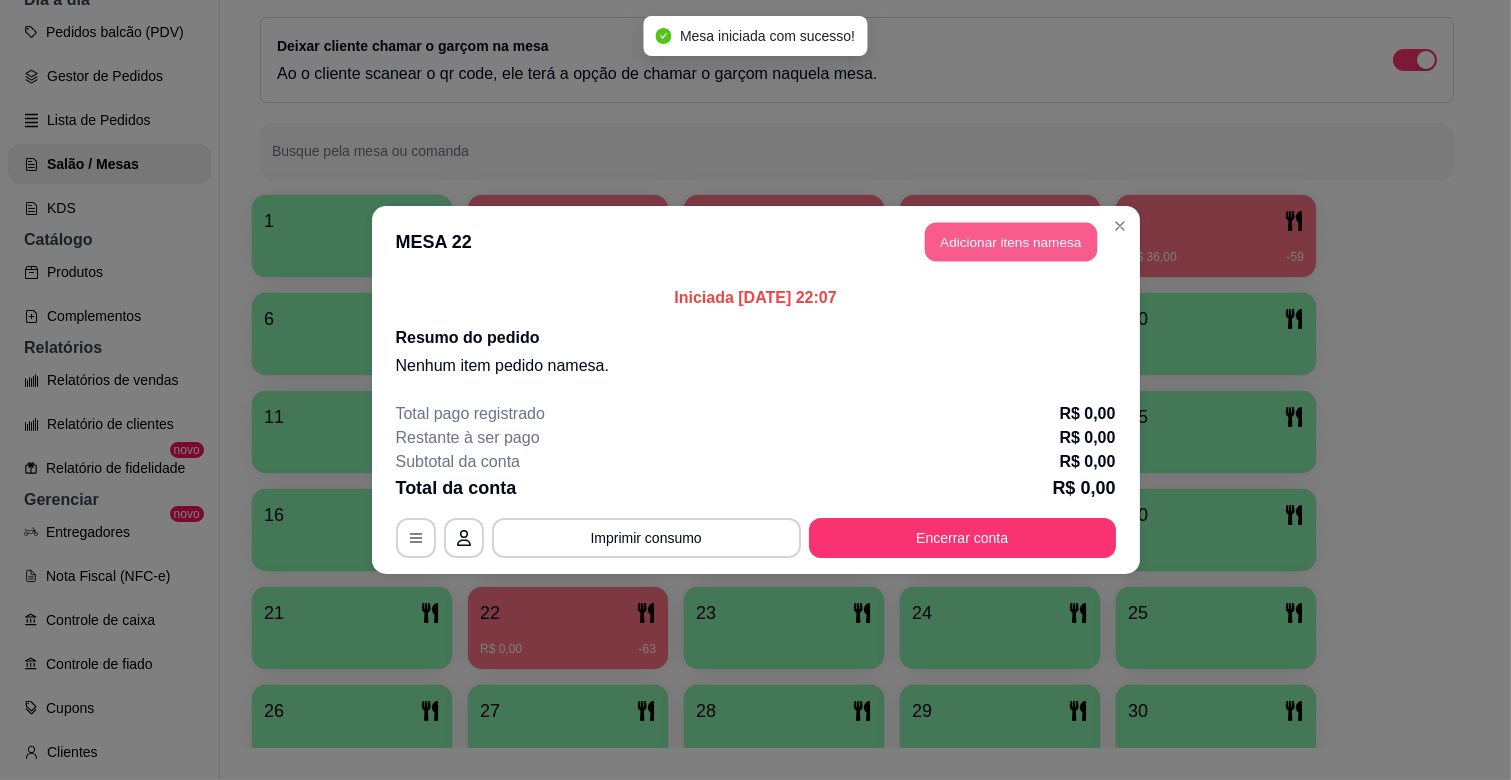 click on "Adicionar itens na  mesa" at bounding box center [1011, 242] 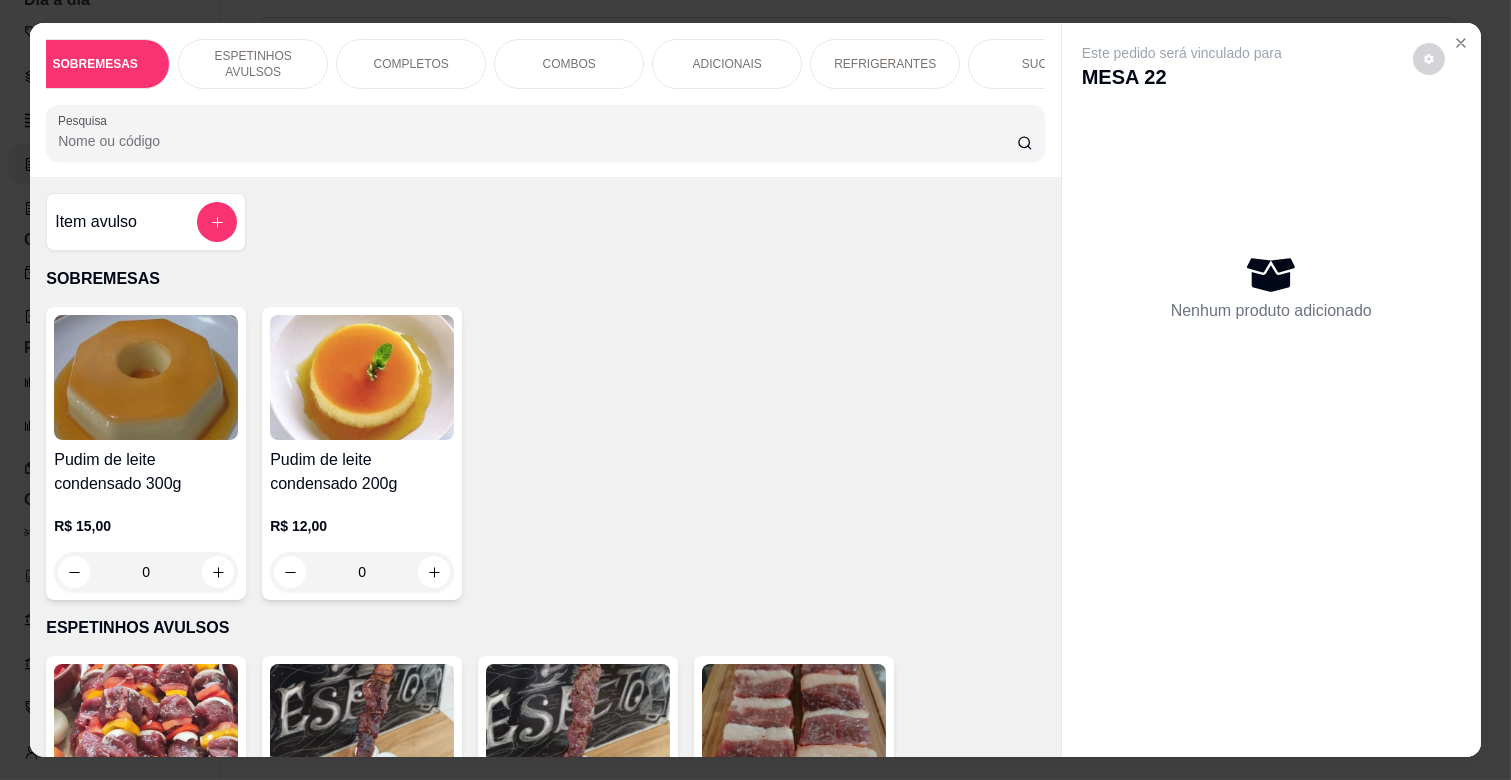 scroll, scrollTop: 0, scrollLeft: 0, axis: both 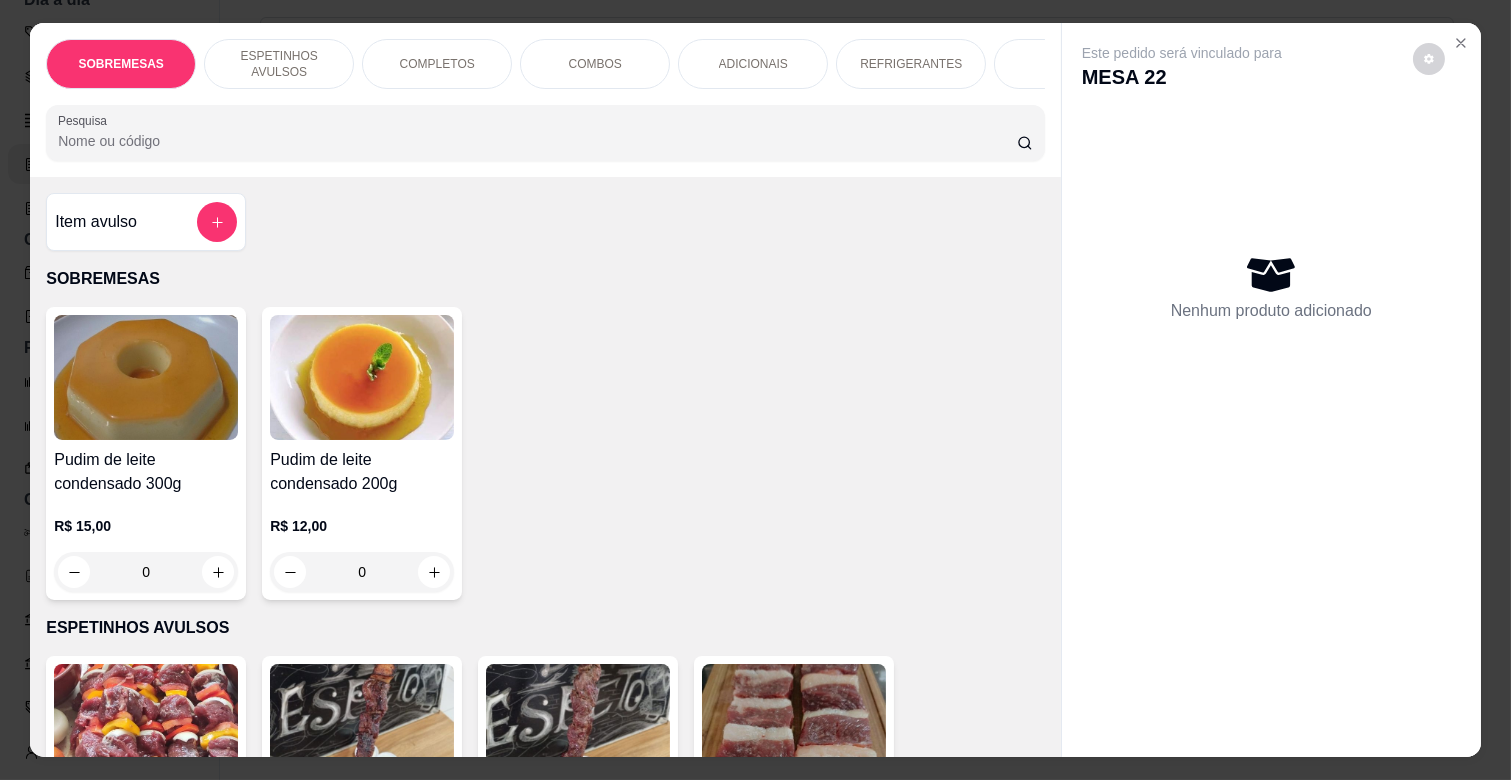 click on "COMPLETOS" at bounding box center [437, 64] 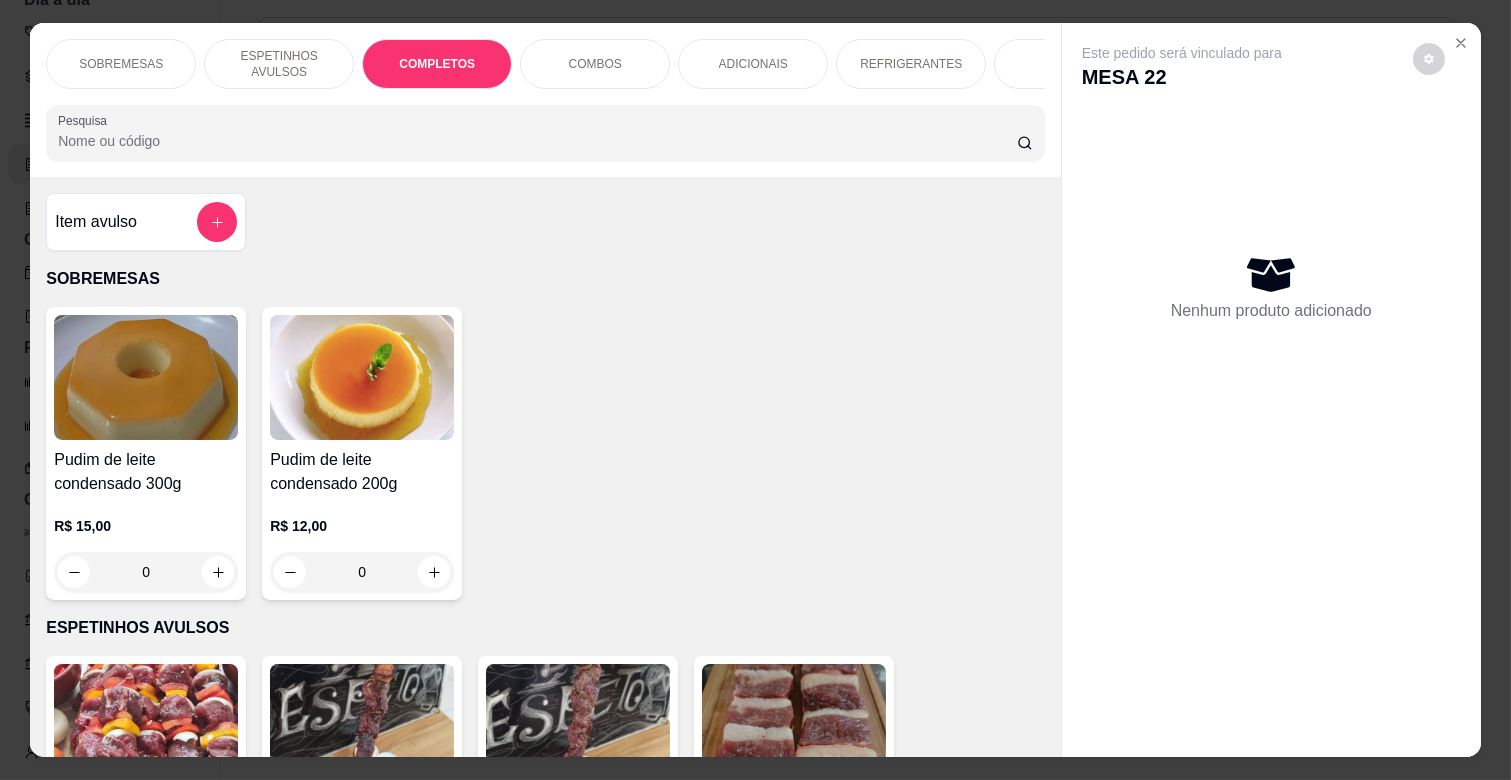 scroll, scrollTop: 1763, scrollLeft: 0, axis: vertical 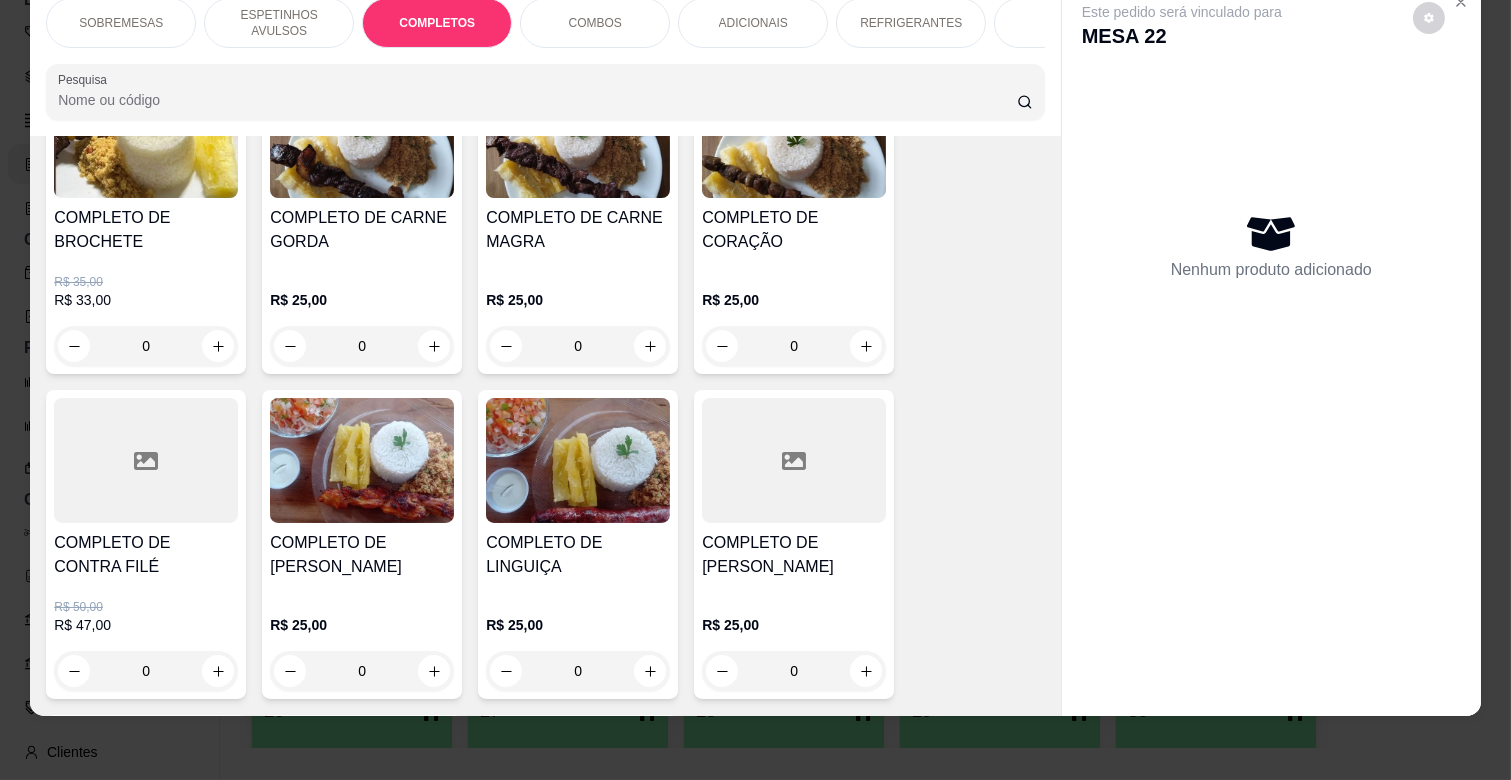 click on "0" at bounding box center [362, 346] 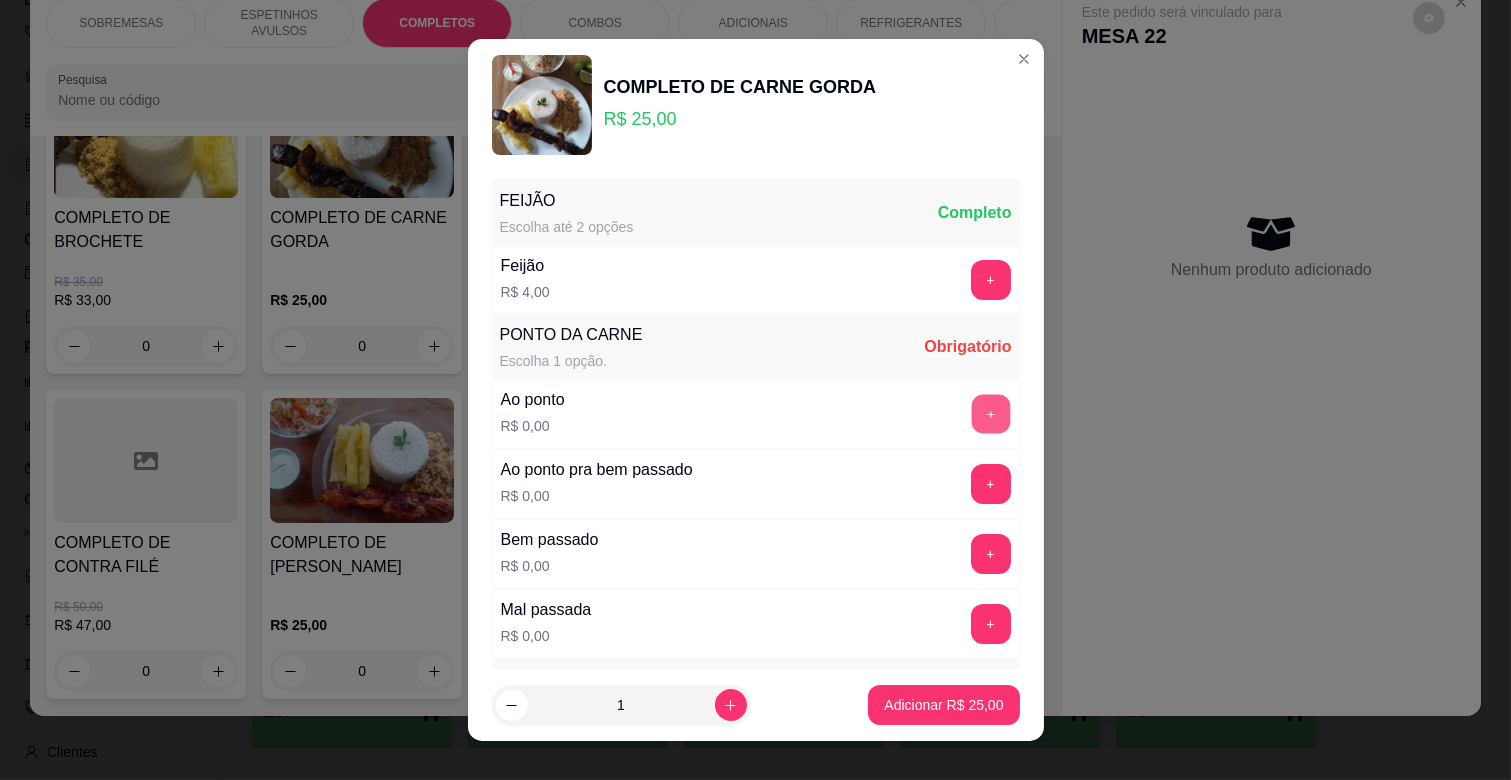 click on "+" at bounding box center [990, 414] 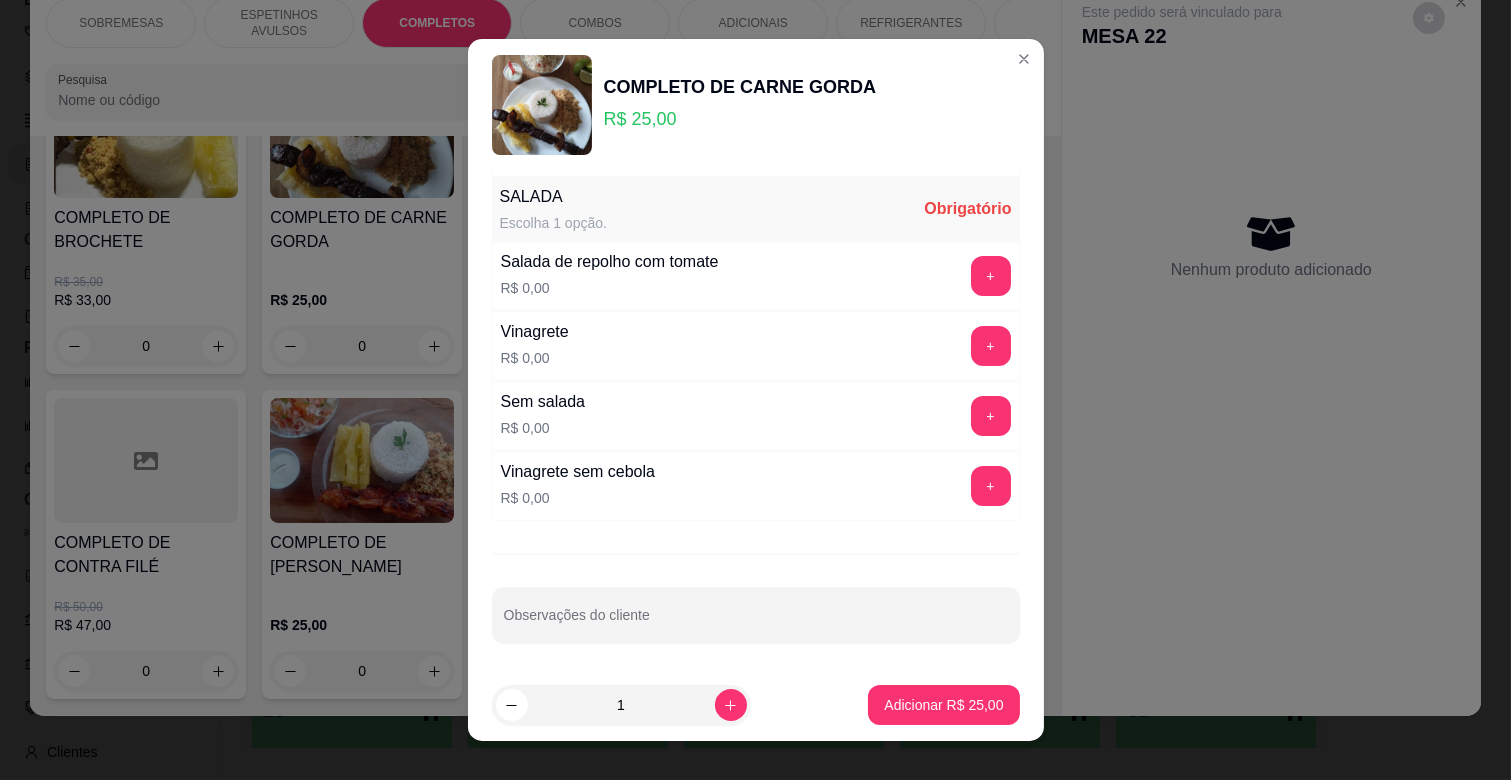 scroll, scrollTop: 486, scrollLeft: 0, axis: vertical 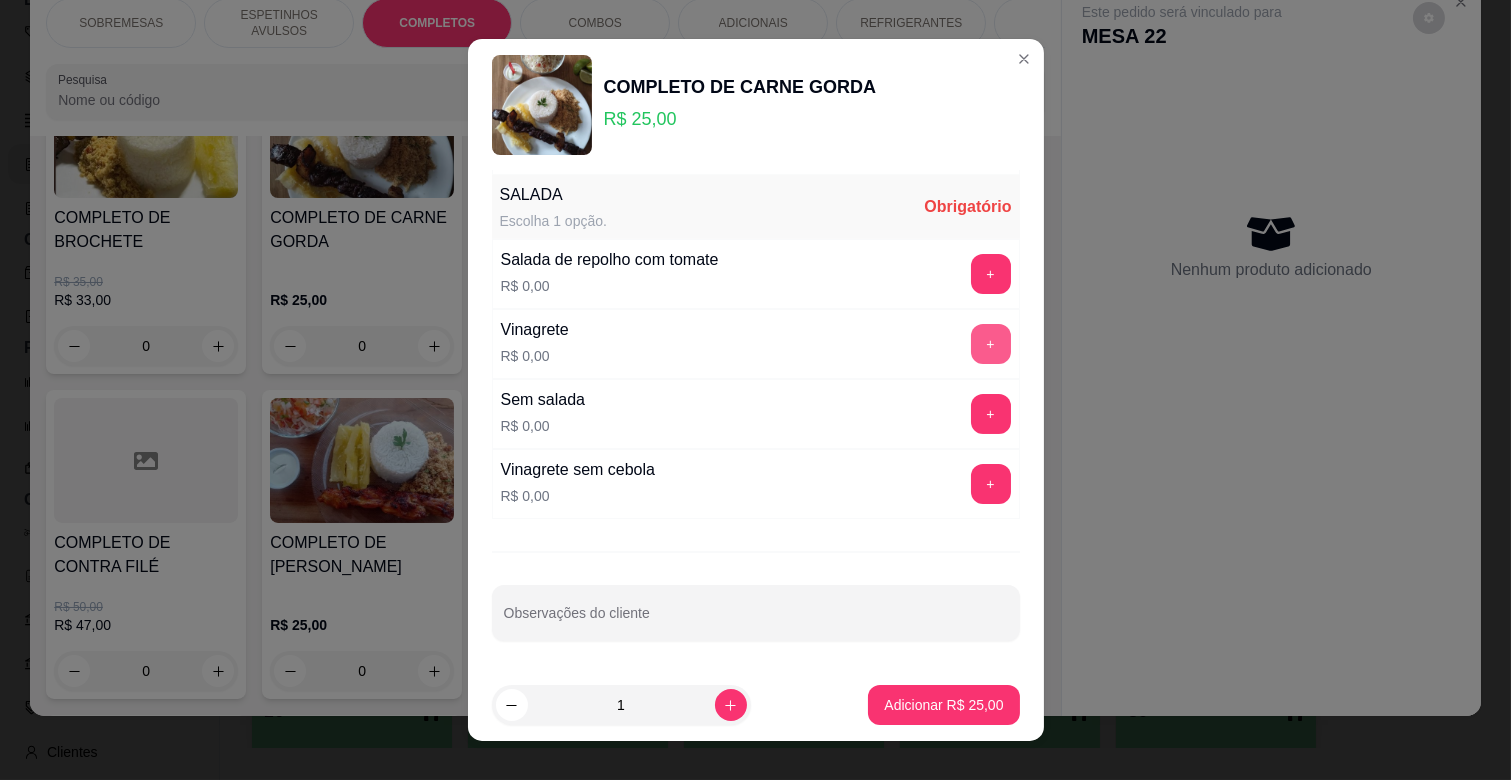 click on "+" at bounding box center (991, 344) 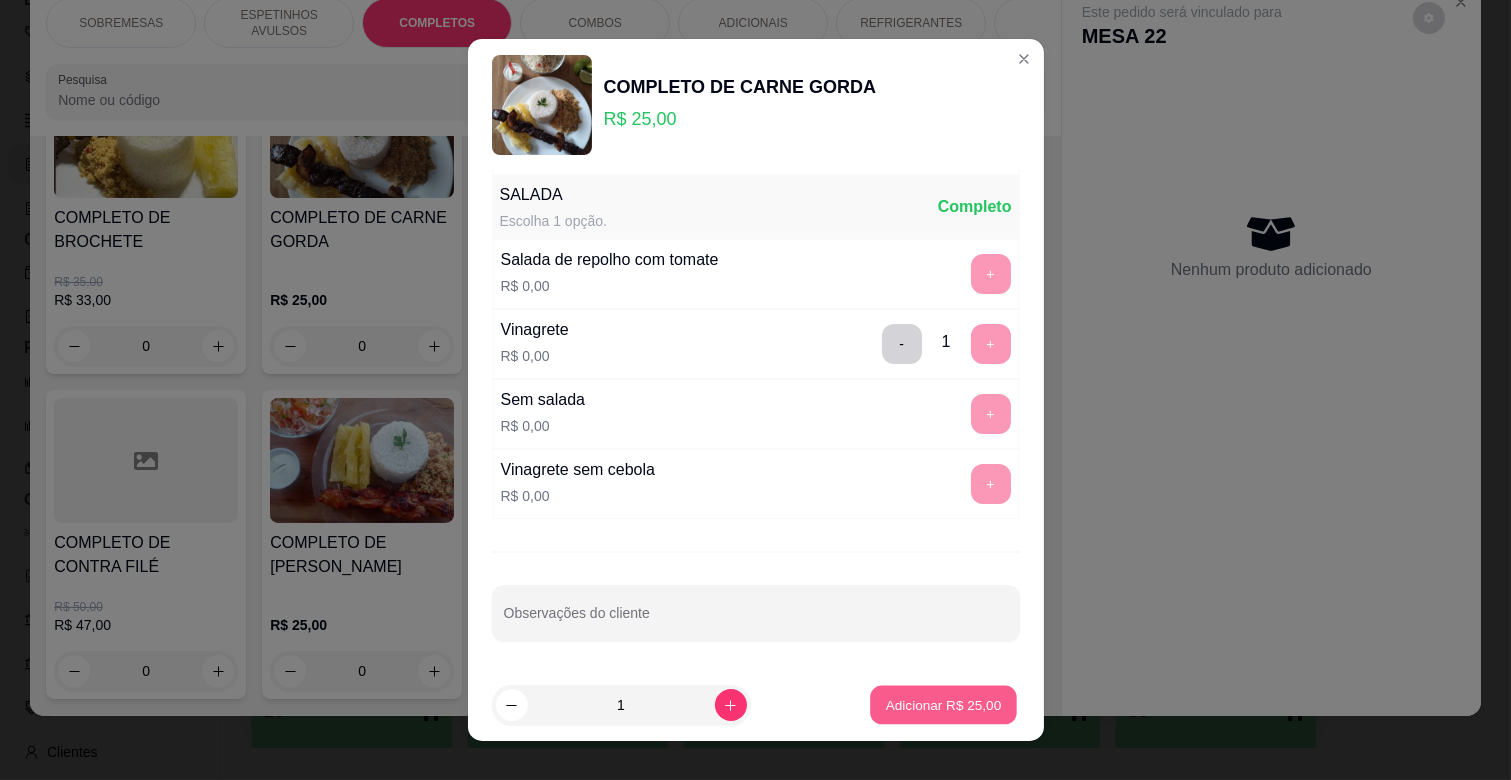 click on "Adicionar   R$ 25,00" at bounding box center (944, 704) 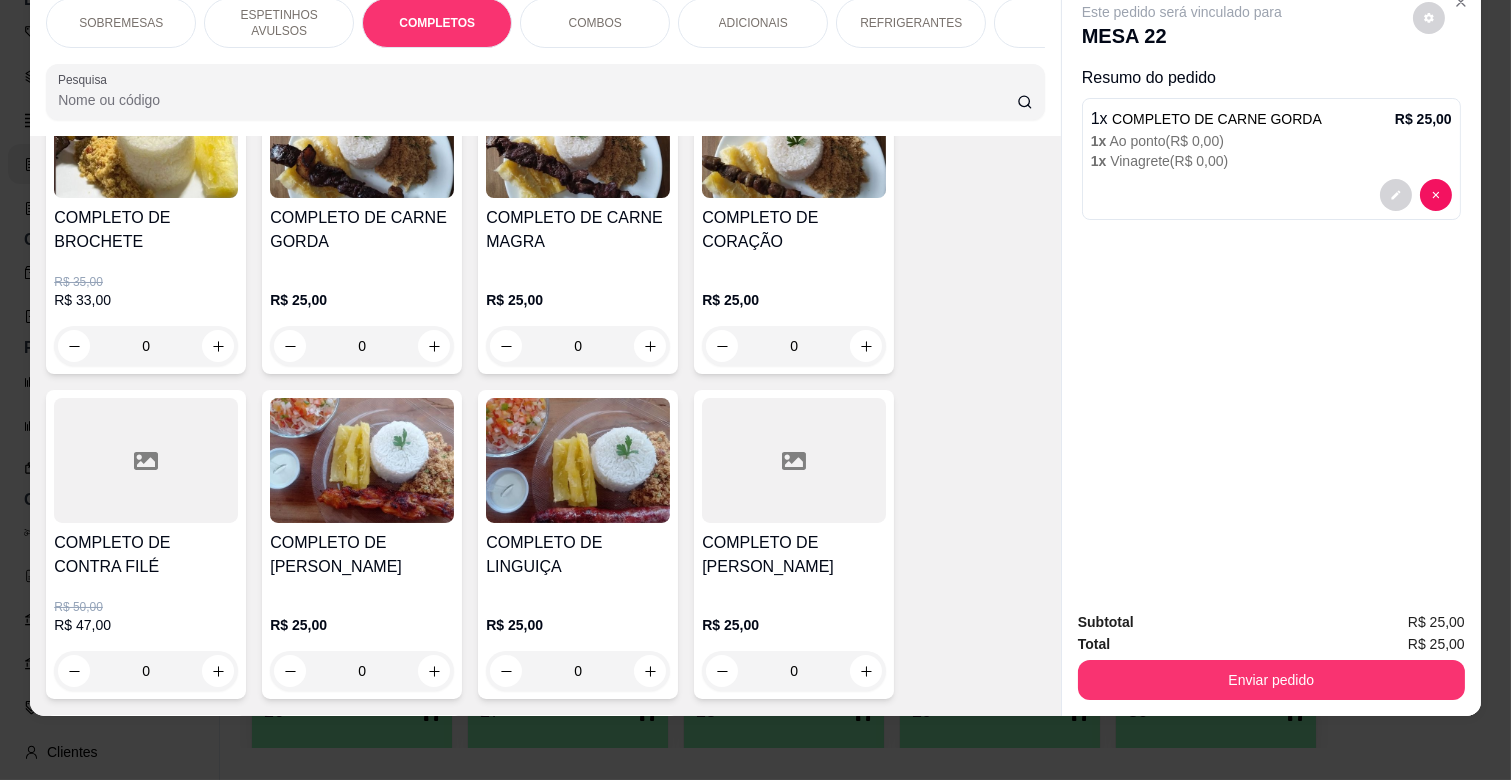 click on "0" at bounding box center [578, 346] 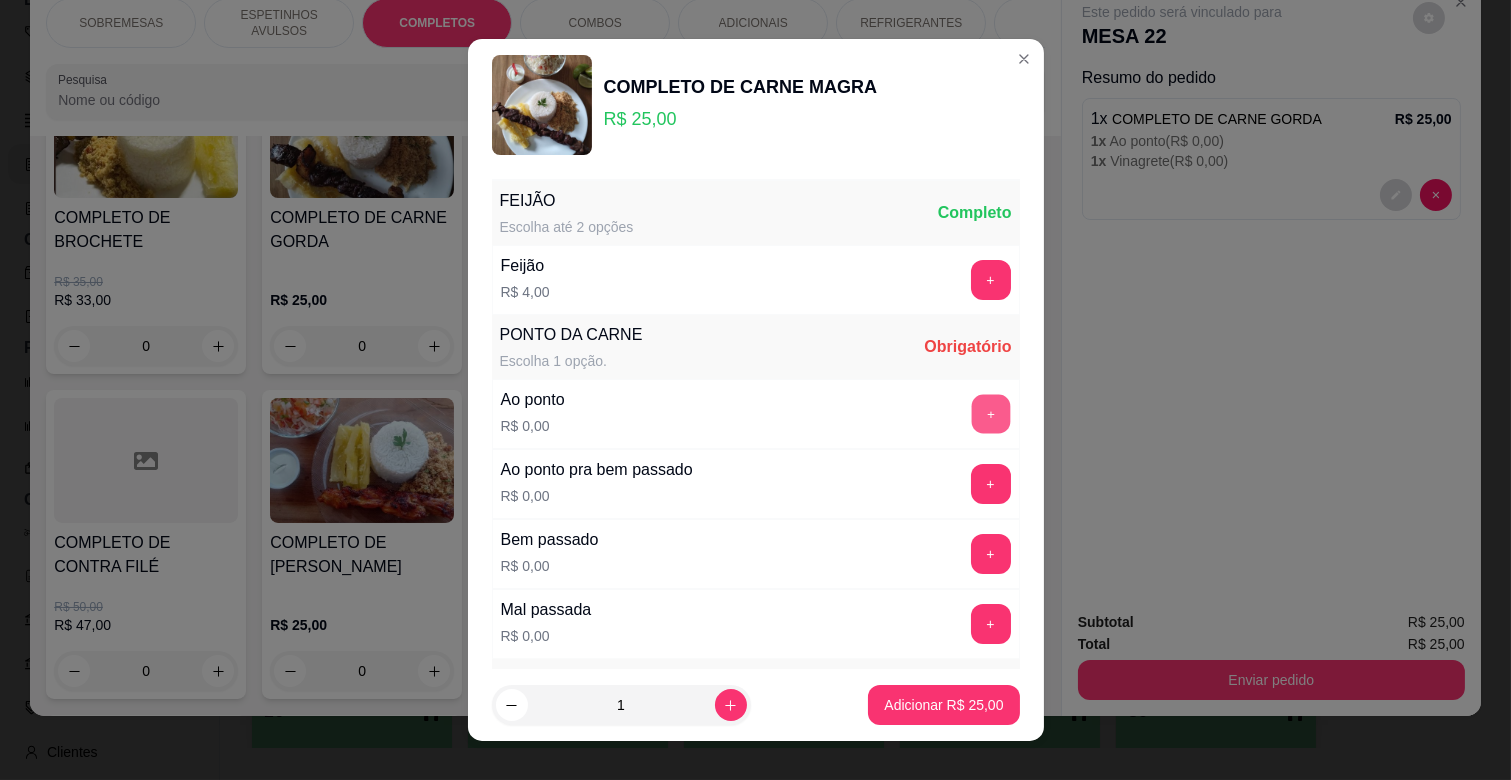click on "+" at bounding box center [990, 414] 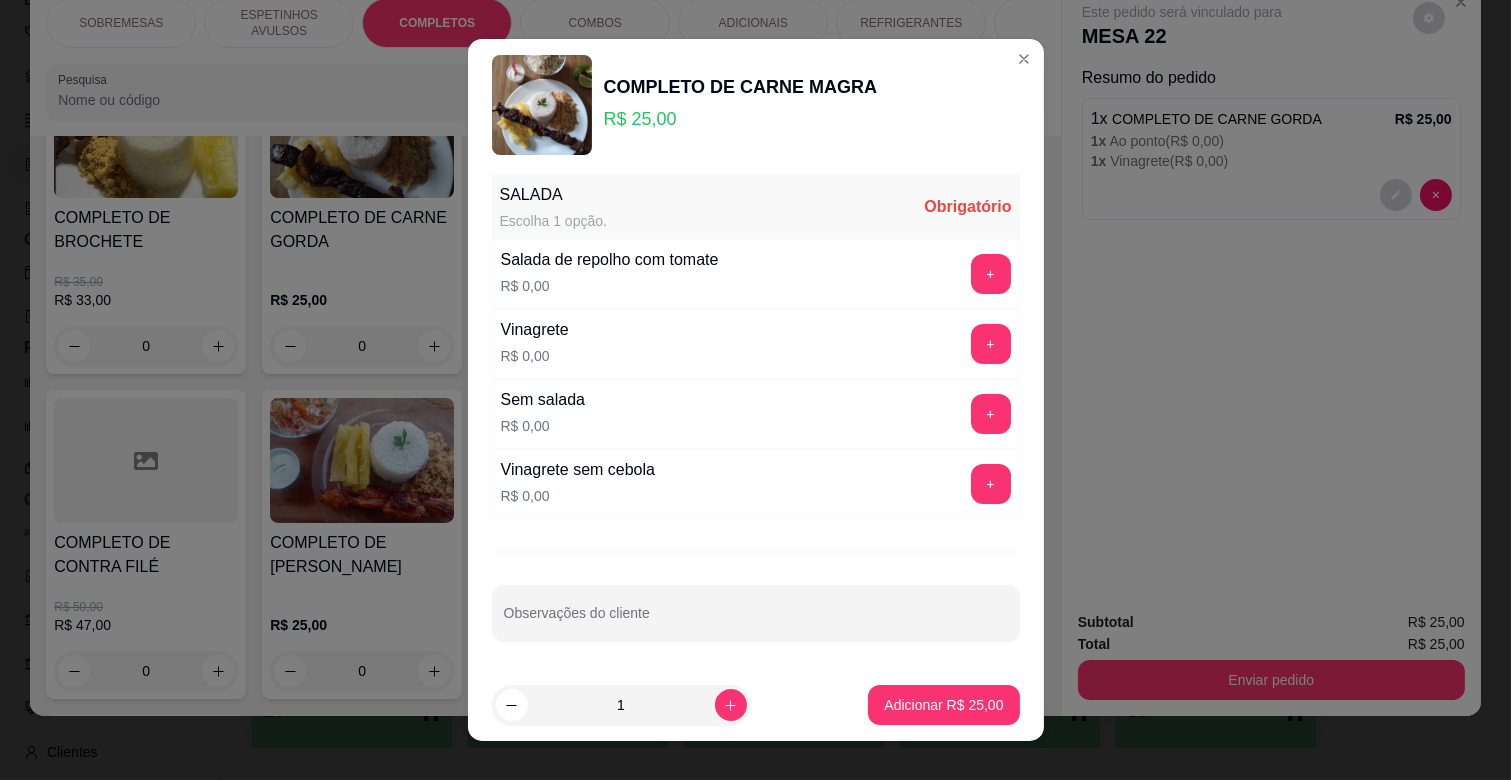 scroll, scrollTop: 486, scrollLeft: 0, axis: vertical 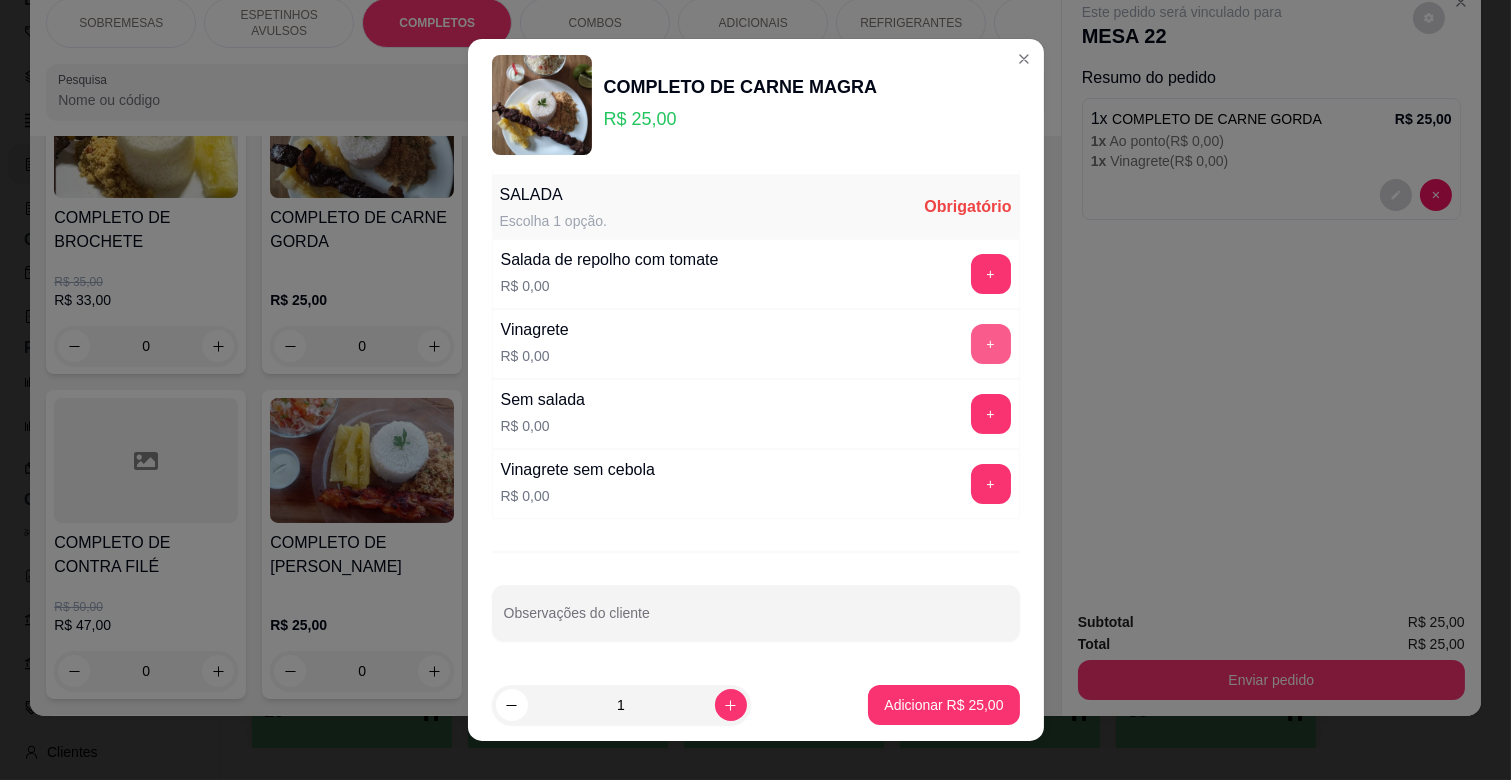 click on "+" at bounding box center (991, 344) 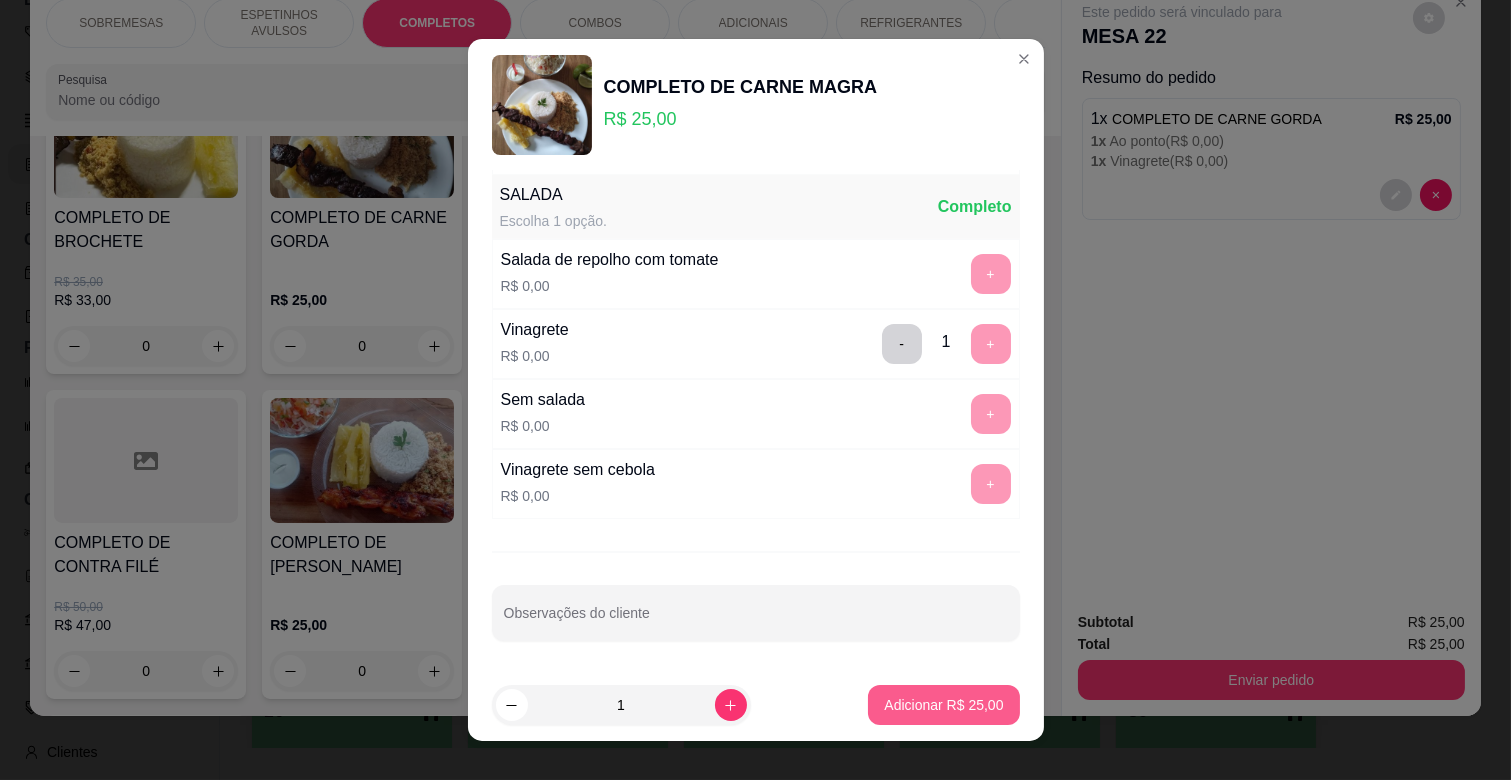 click on "Adicionar   R$ 25,00" at bounding box center [943, 705] 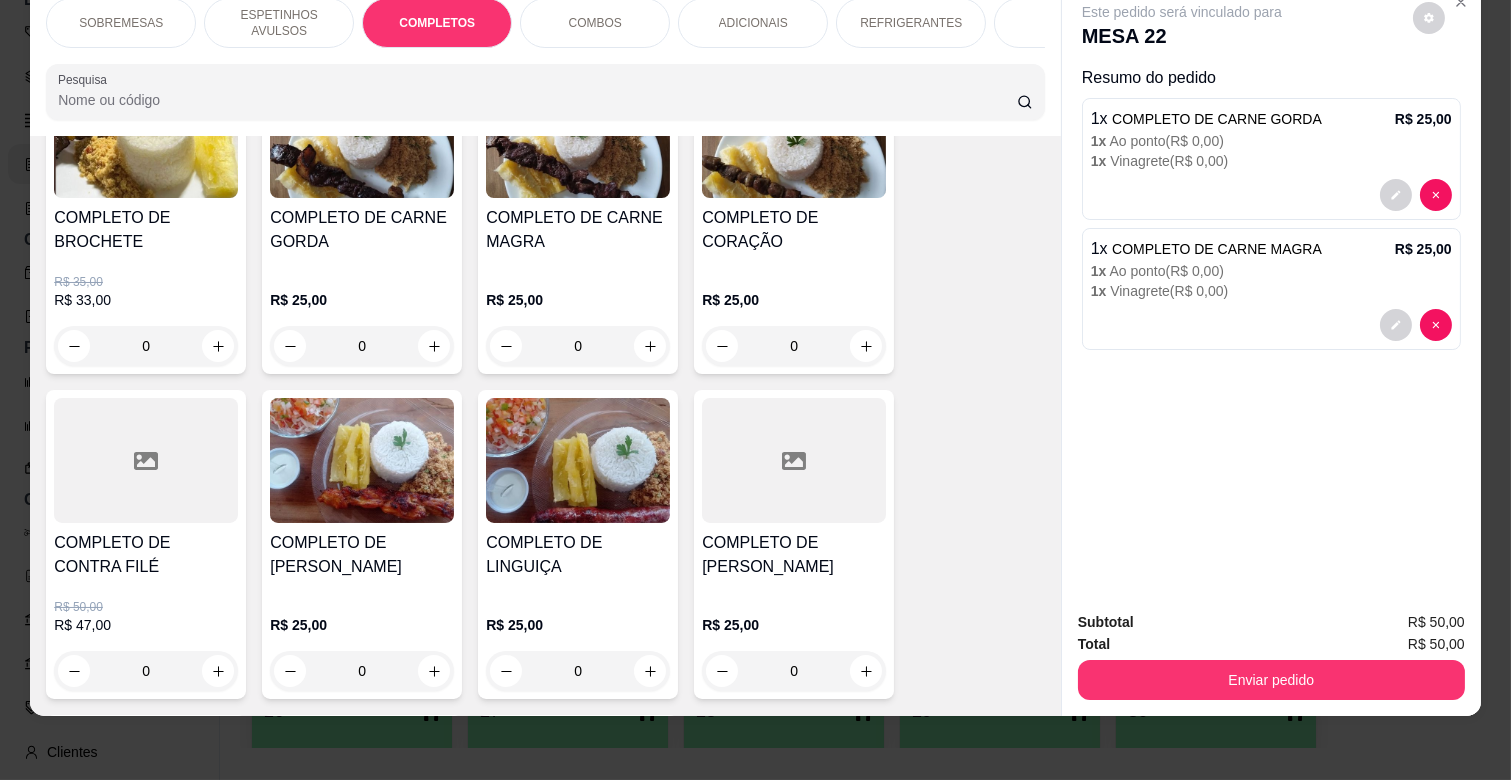 click on "ESPETINHOS AVULSOS" at bounding box center (279, 23) 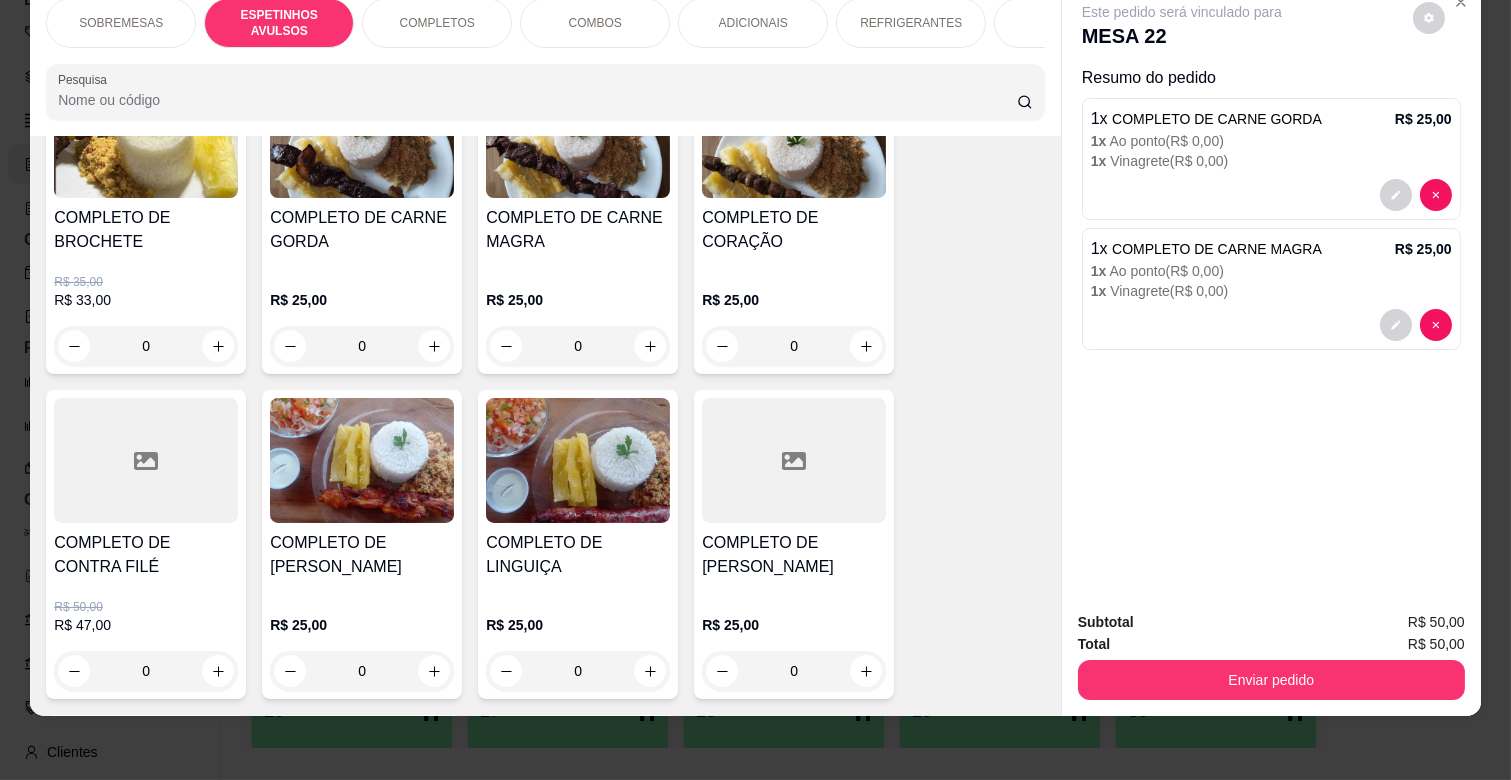 scroll, scrollTop: 438, scrollLeft: 0, axis: vertical 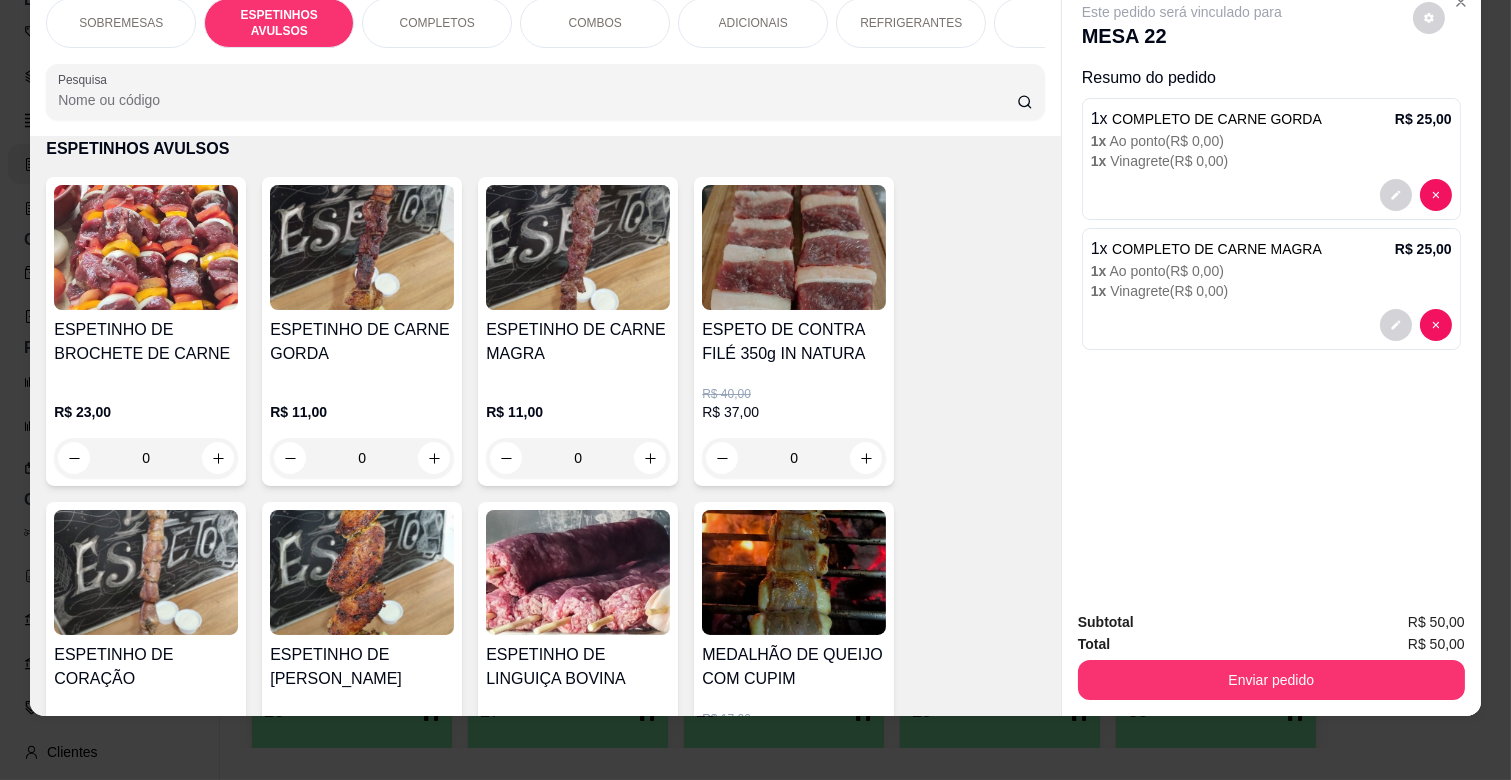 click on "COMPLETOS" at bounding box center (437, 23) 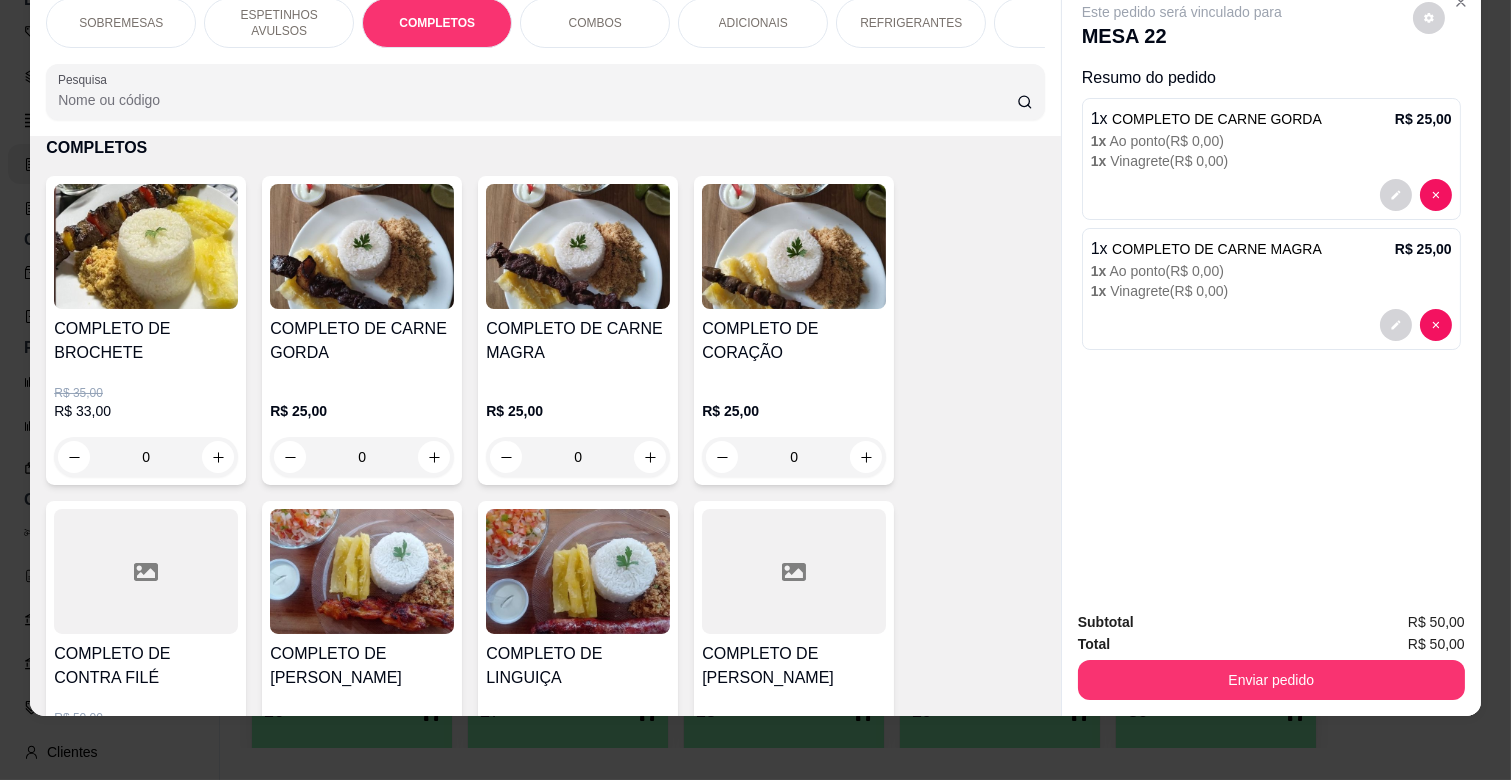 click on "0" at bounding box center [578, 457] 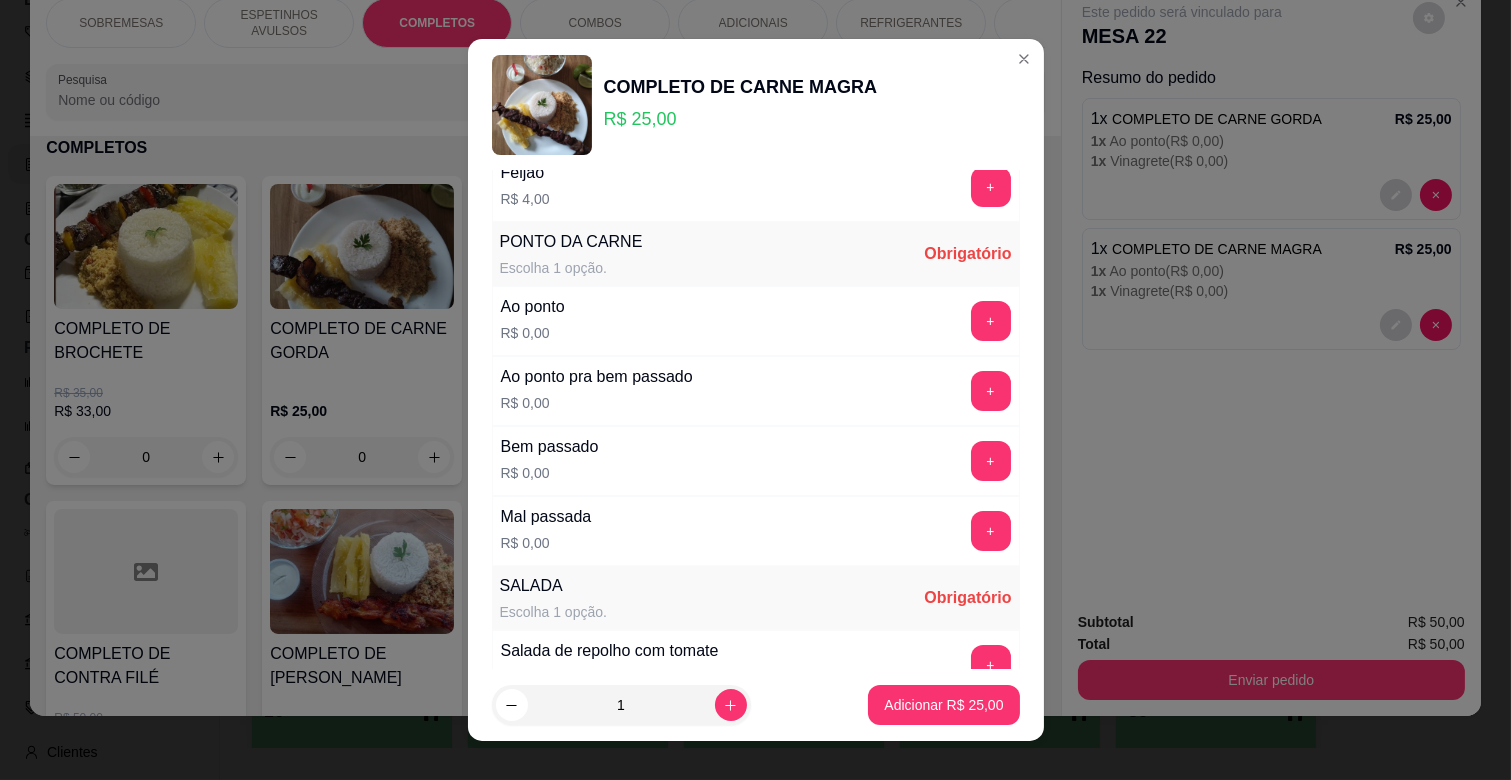 scroll, scrollTop: 111, scrollLeft: 0, axis: vertical 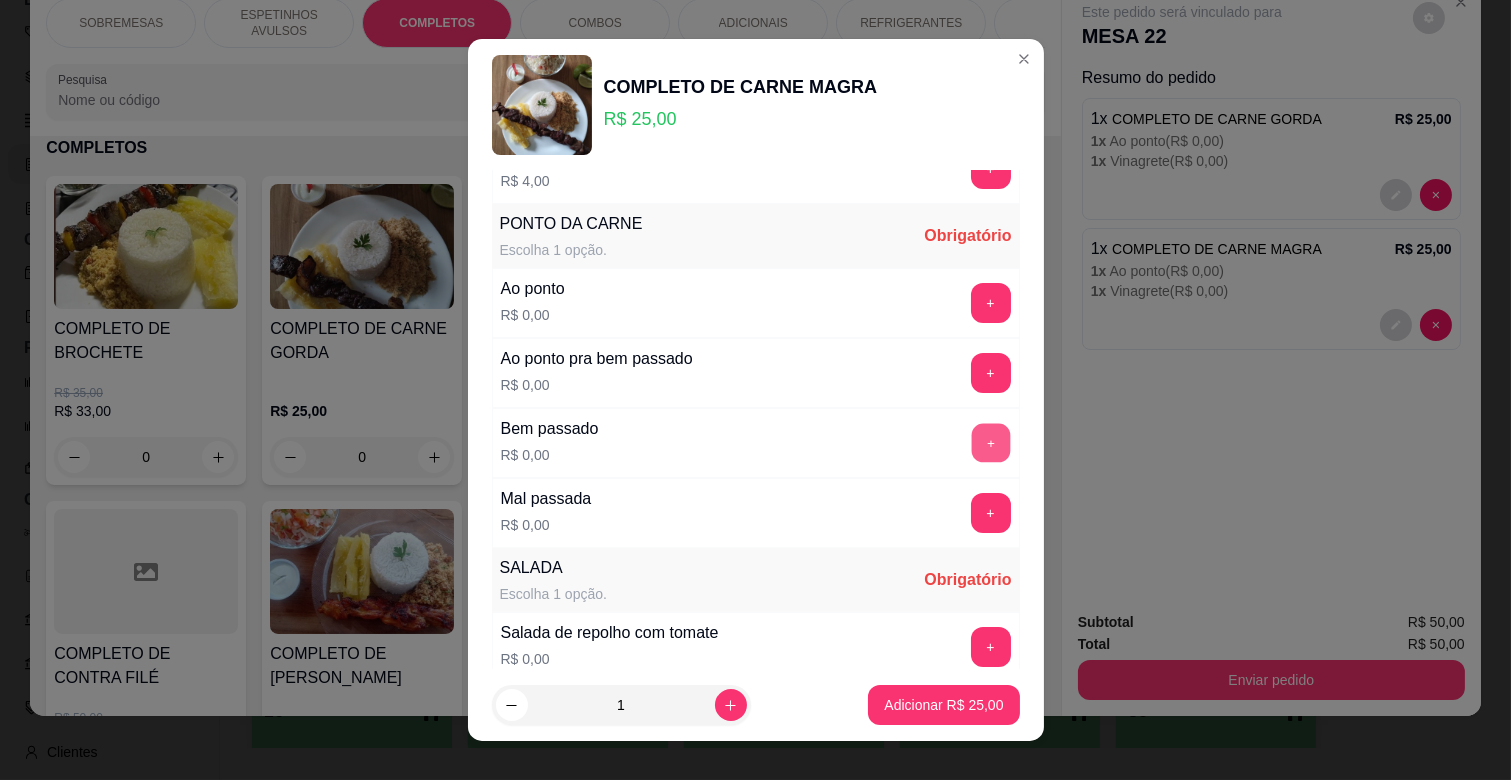 click on "+" at bounding box center [990, 443] 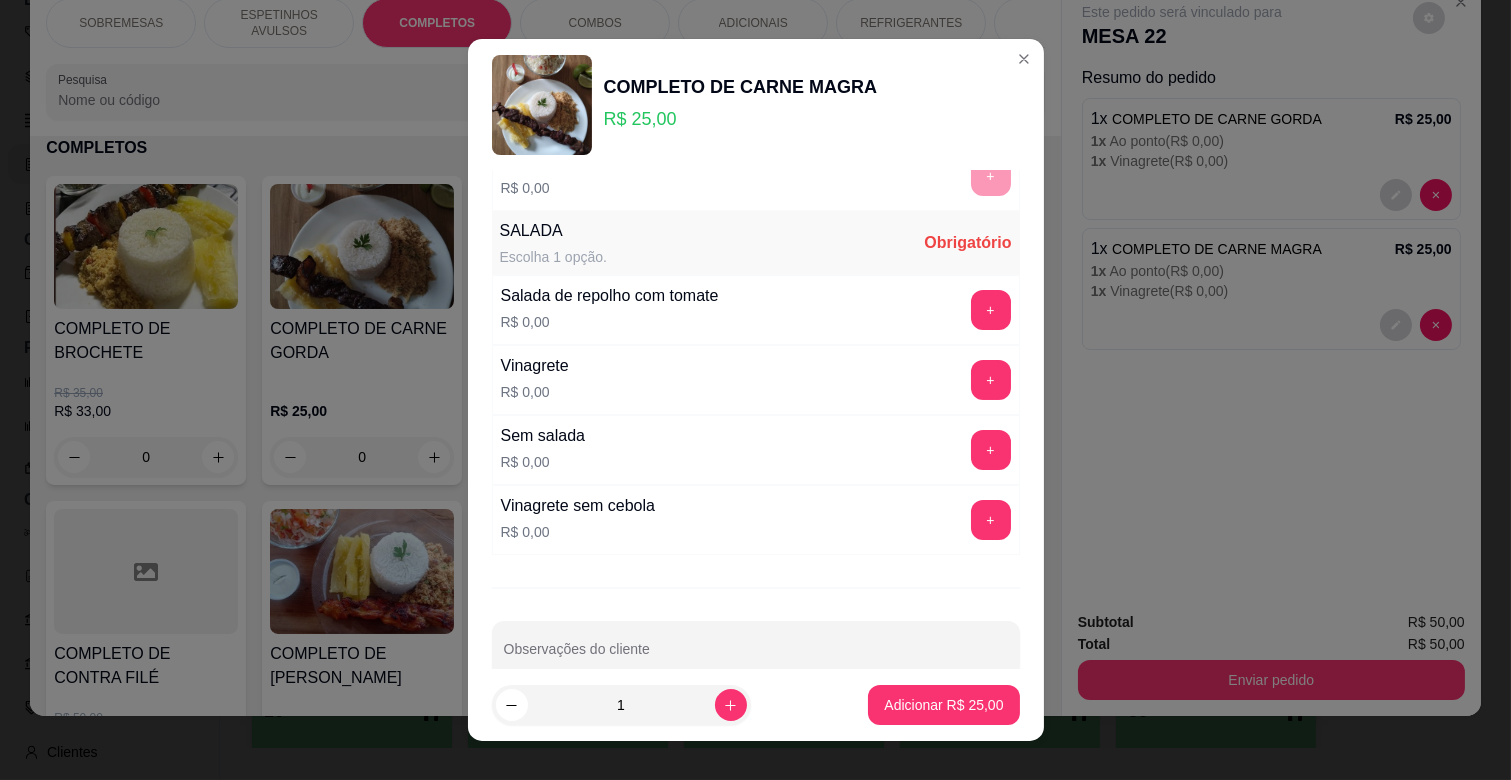 scroll, scrollTop: 486, scrollLeft: 0, axis: vertical 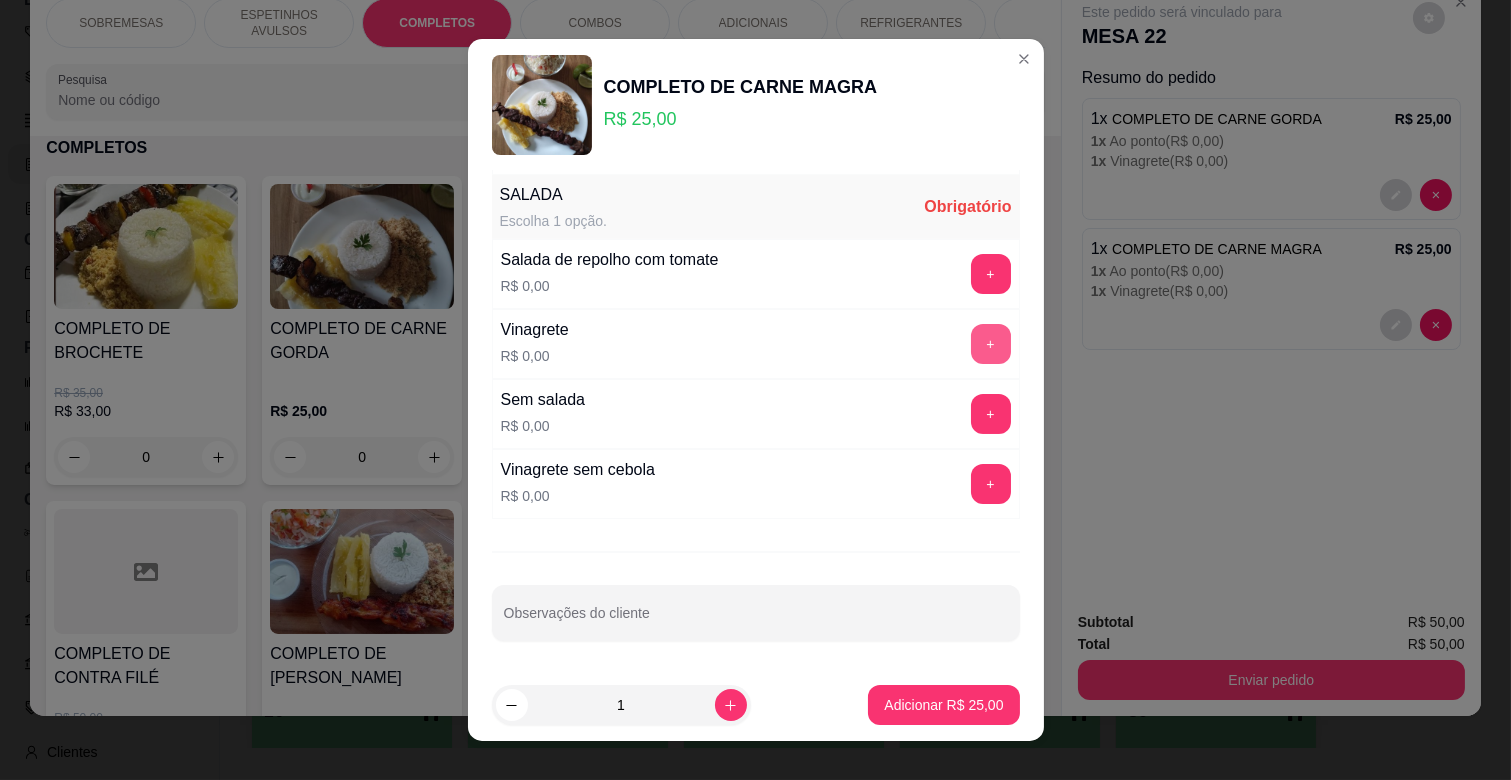 click on "+" at bounding box center [991, 344] 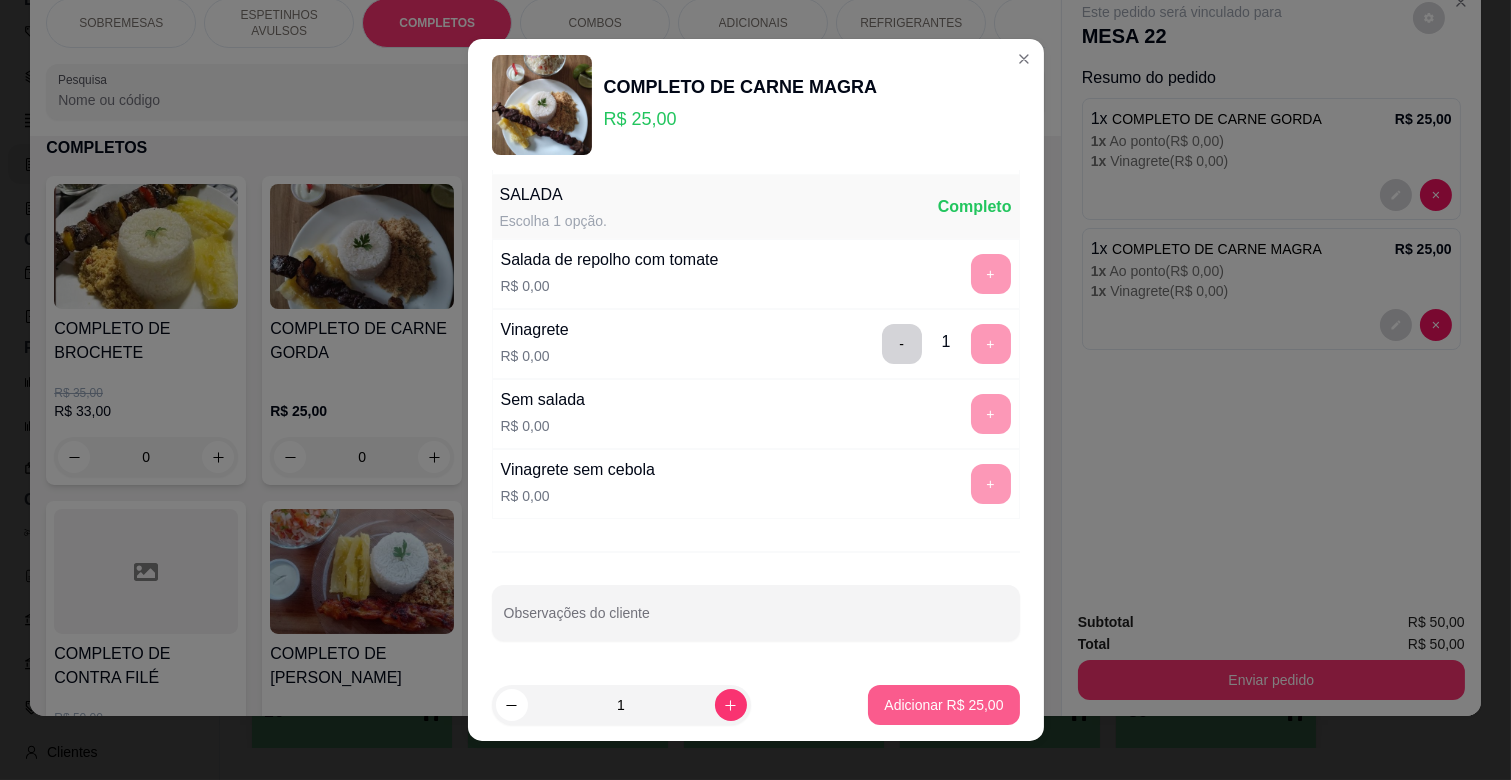 click on "Adicionar   R$ 25,00" at bounding box center [943, 705] 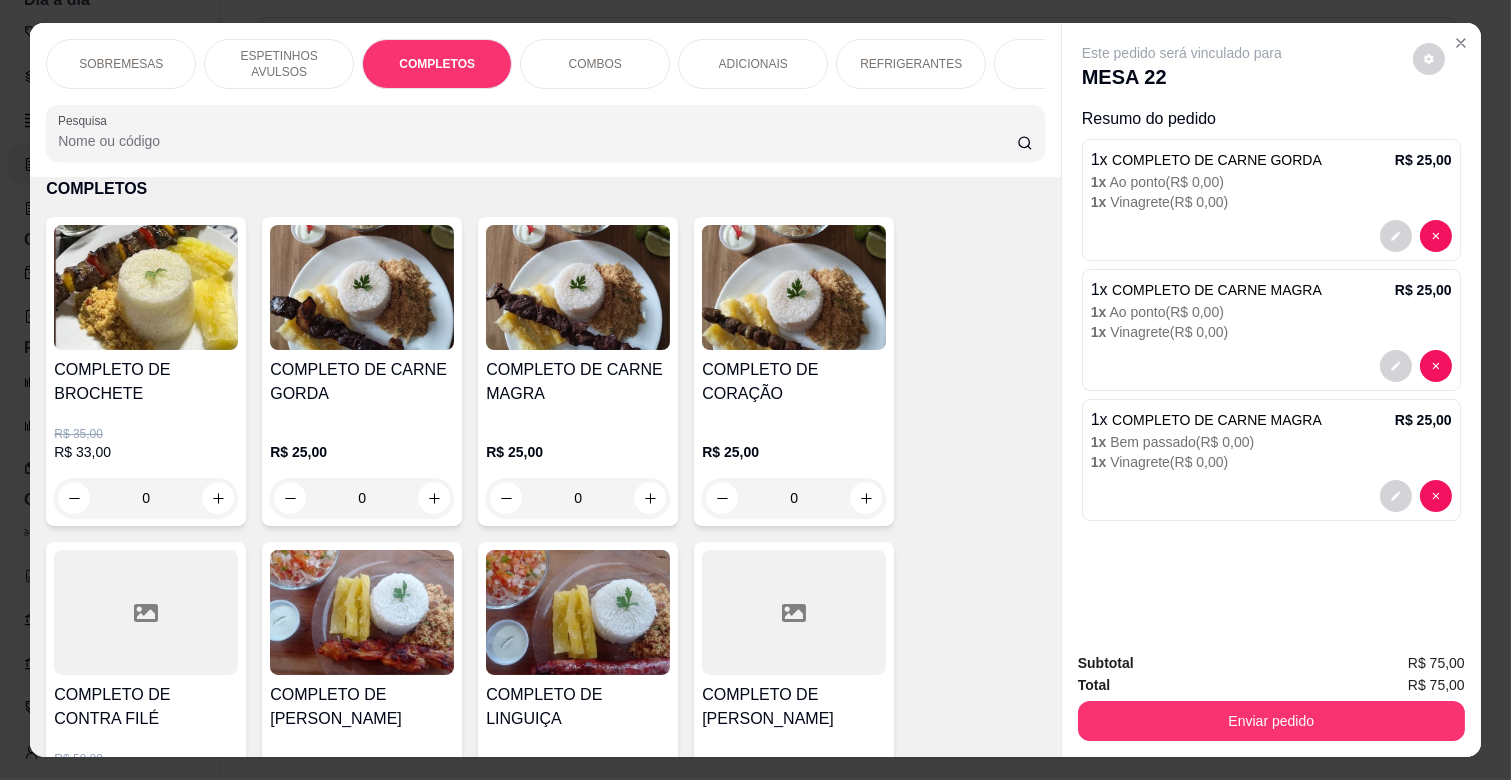 scroll, scrollTop: 48, scrollLeft: 0, axis: vertical 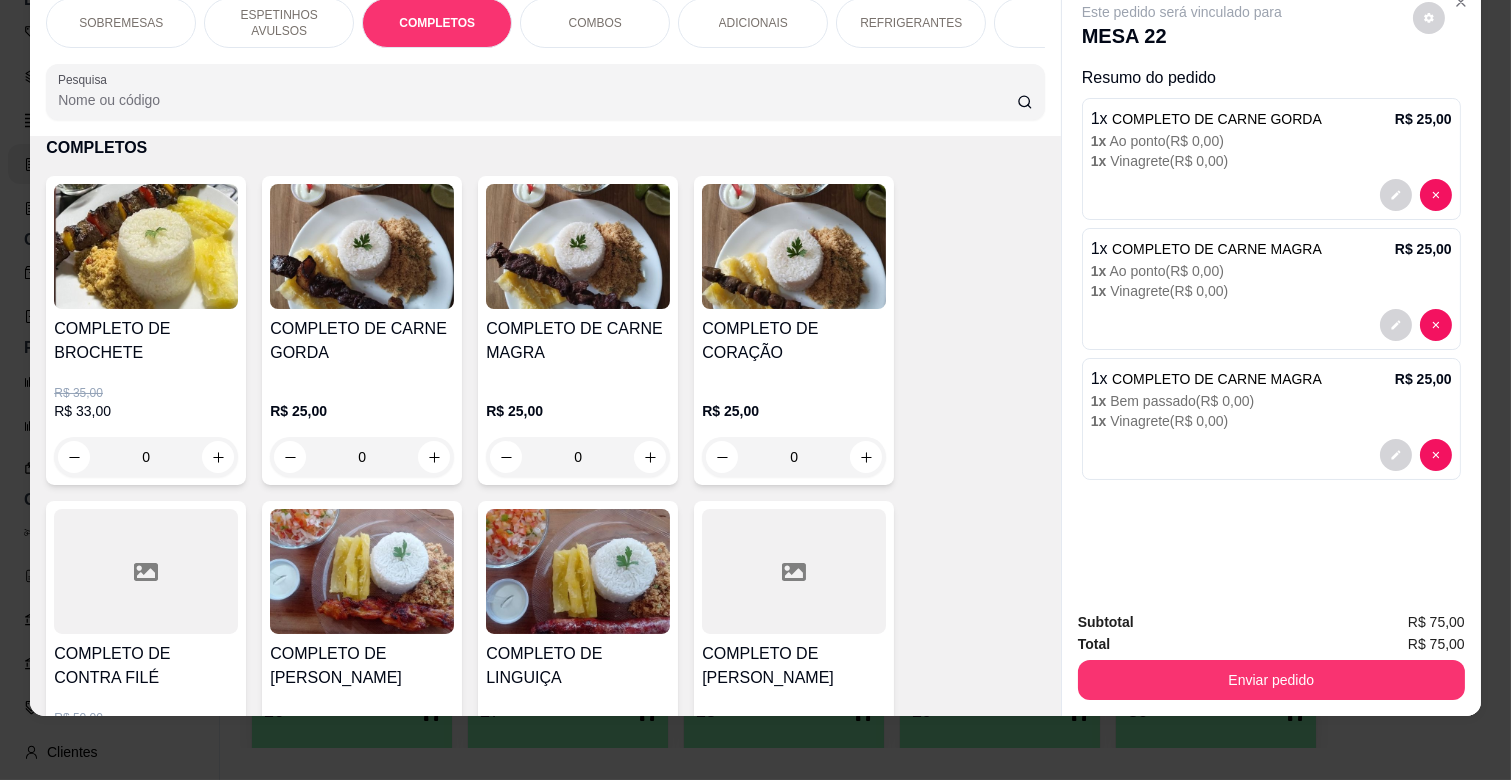 click at bounding box center (1416, 455) 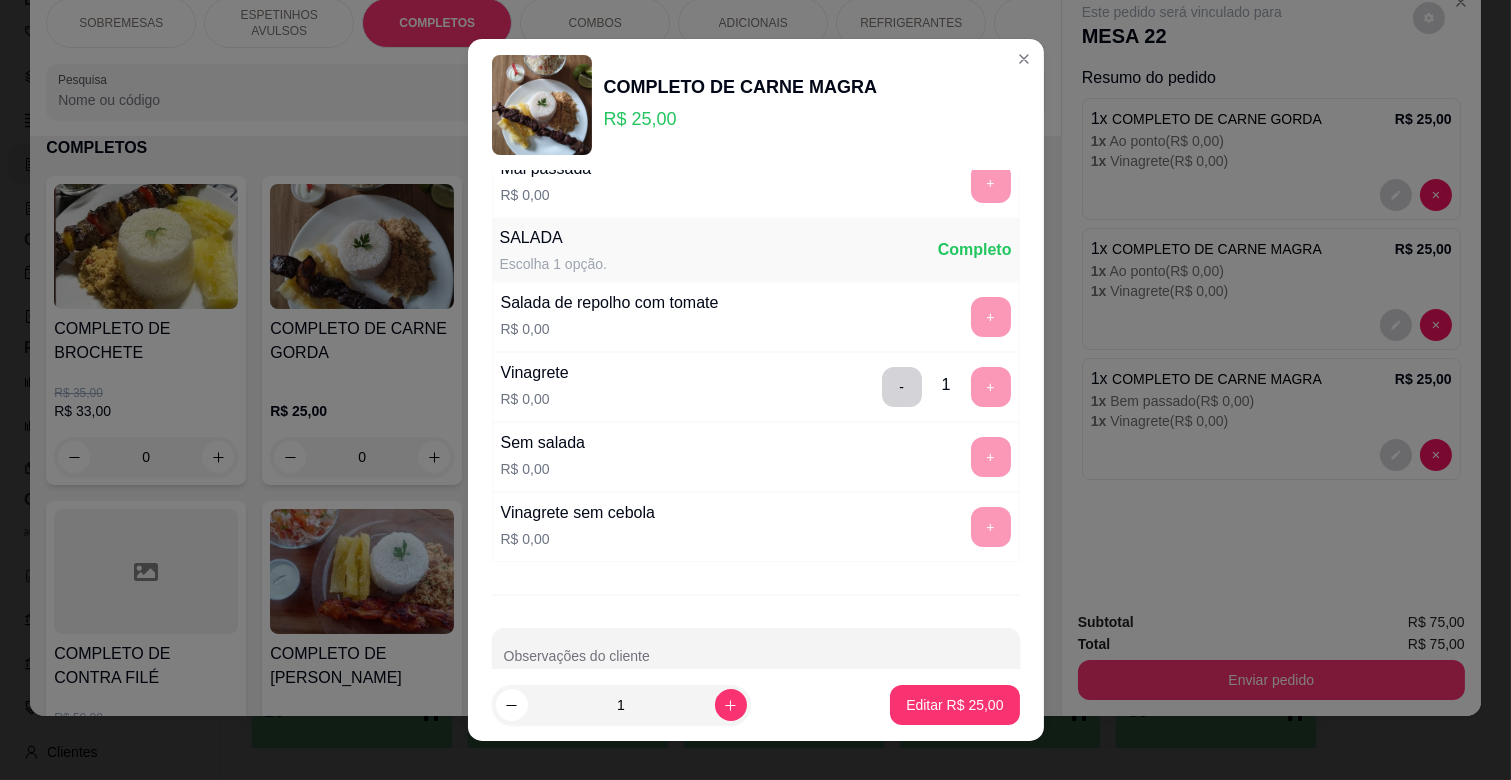 scroll, scrollTop: 486, scrollLeft: 0, axis: vertical 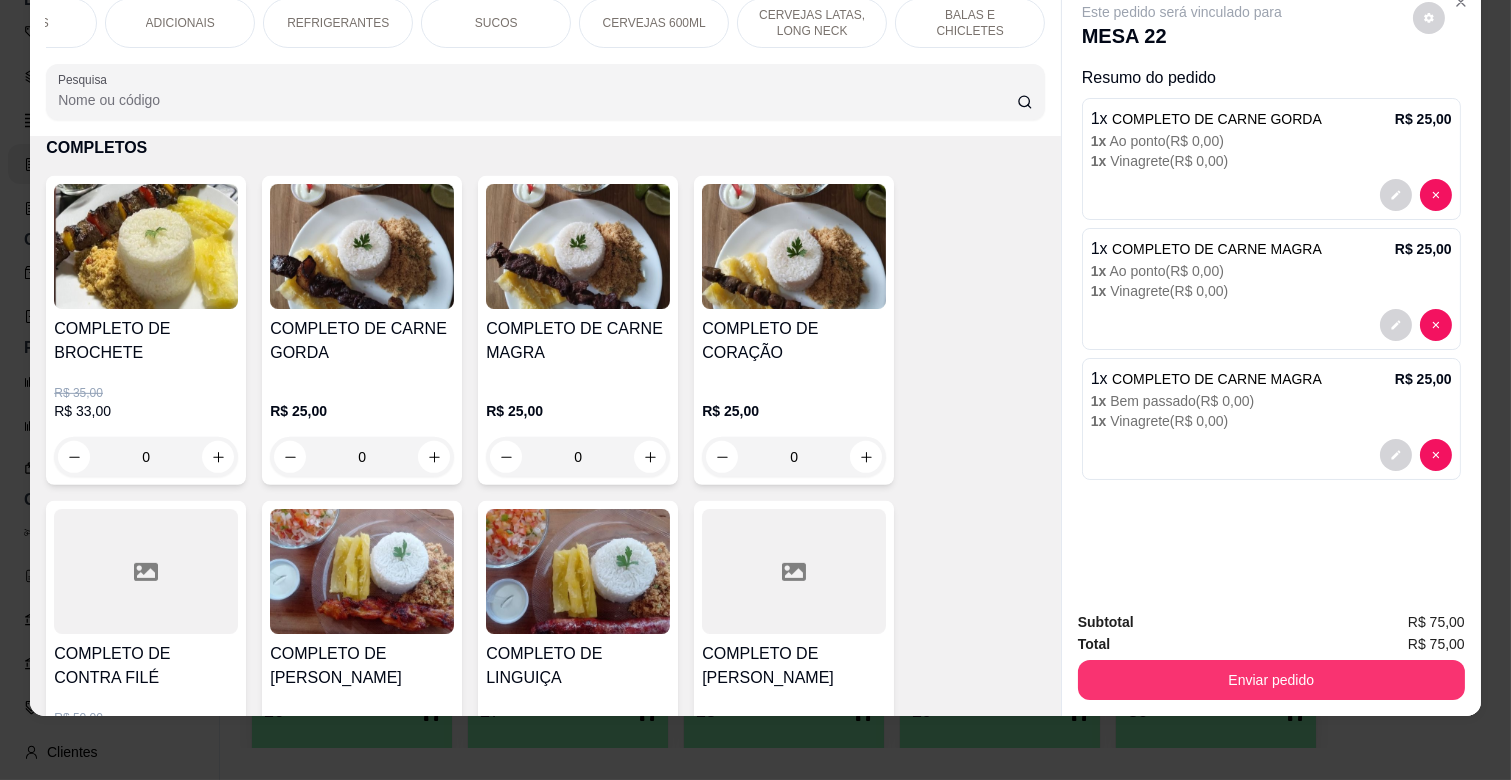 click on "BALAS E CHICLETES" at bounding box center [970, 23] 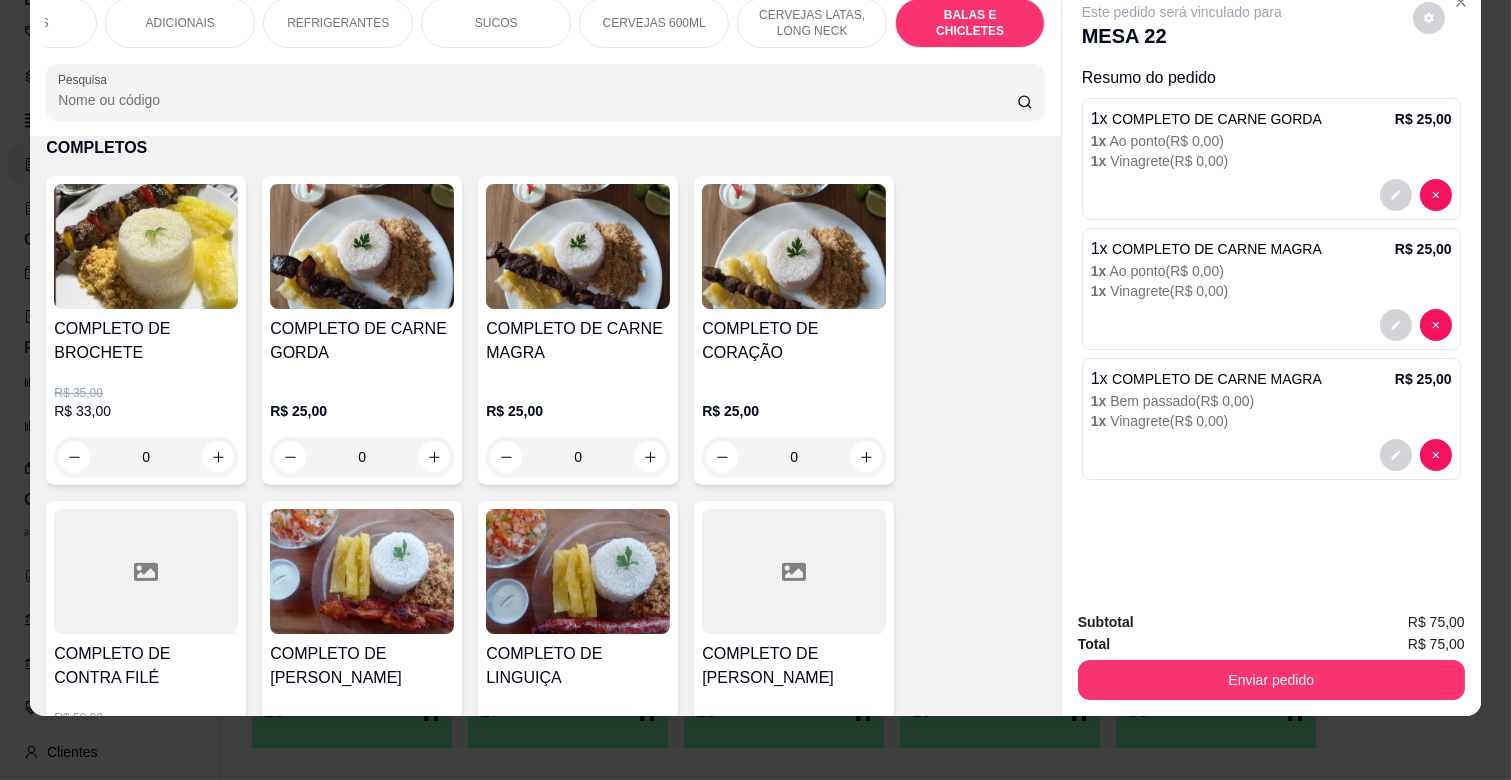 scroll, scrollTop: 7515, scrollLeft: 0, axis: vertical 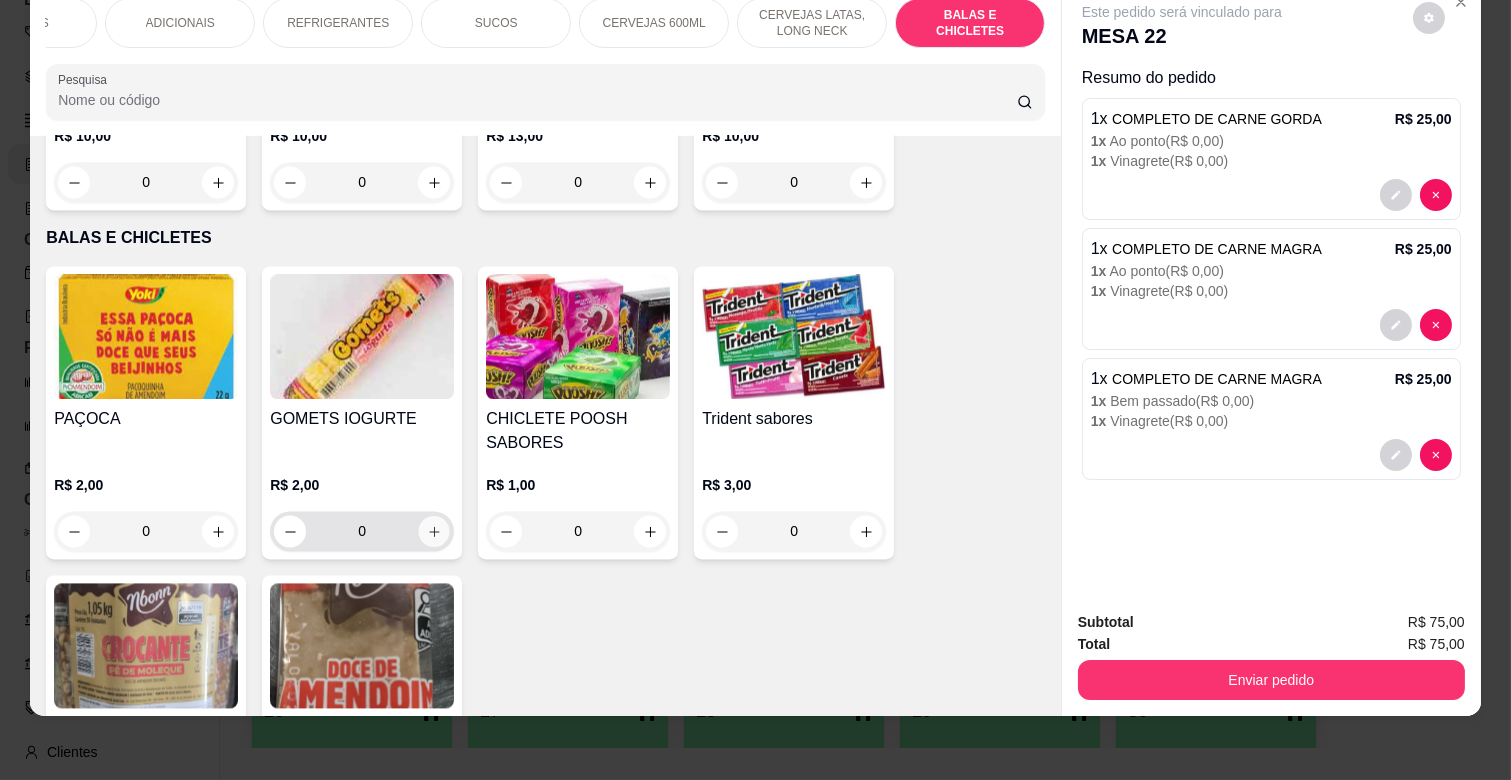 click 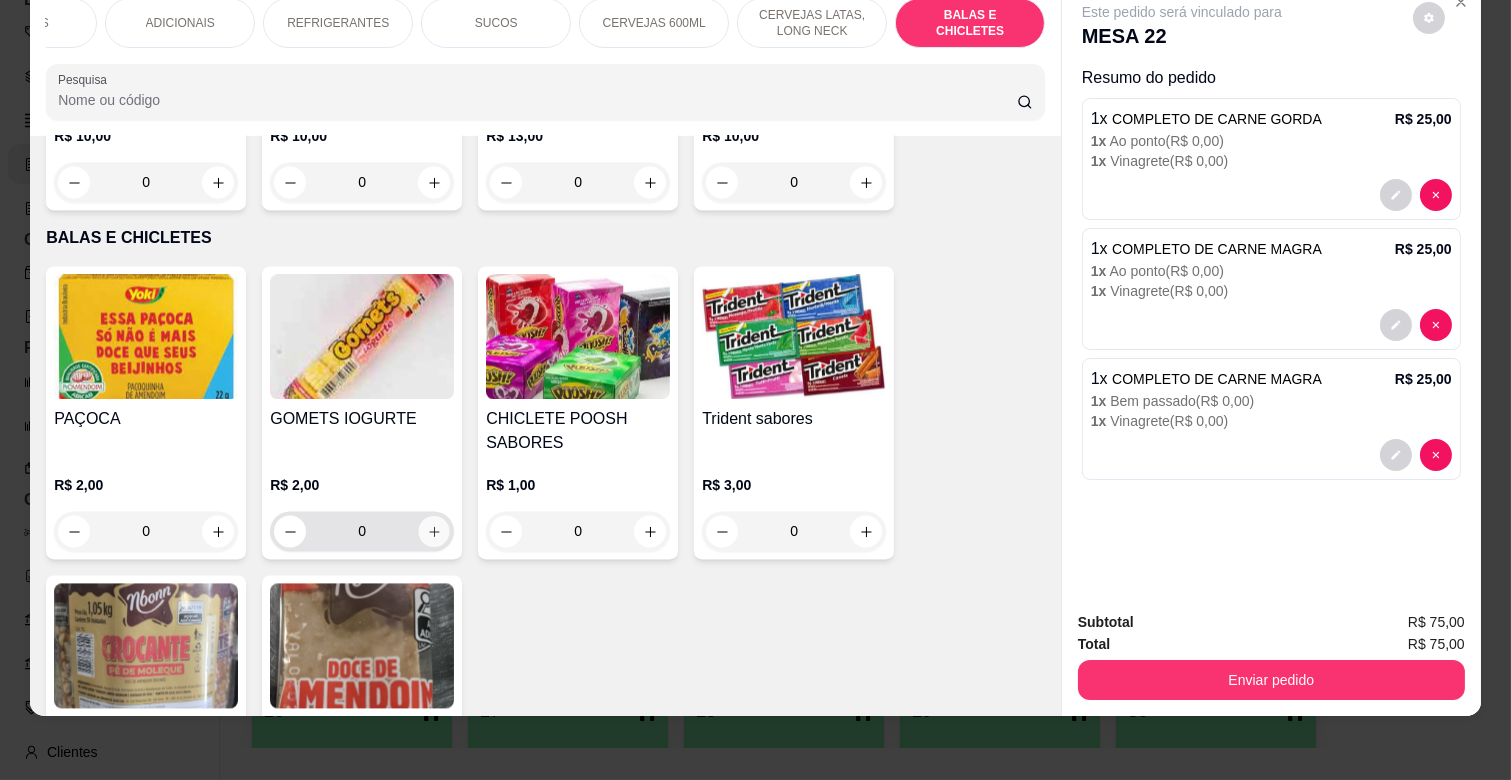 type on "1" 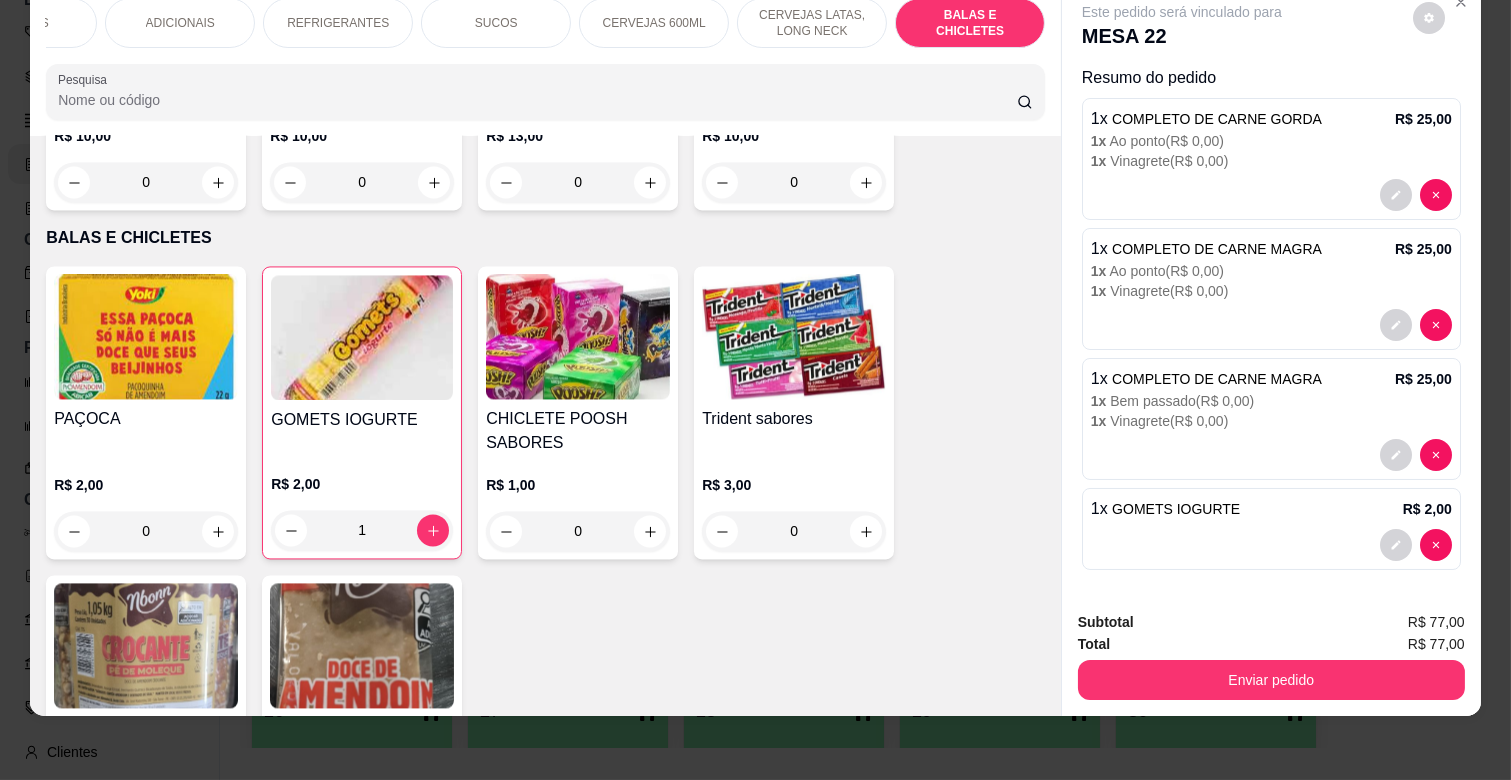 click on "Subtotal R$ 77,00 Total R$ 77,00 Enviar pedido" at bounding box center [1271, 655] 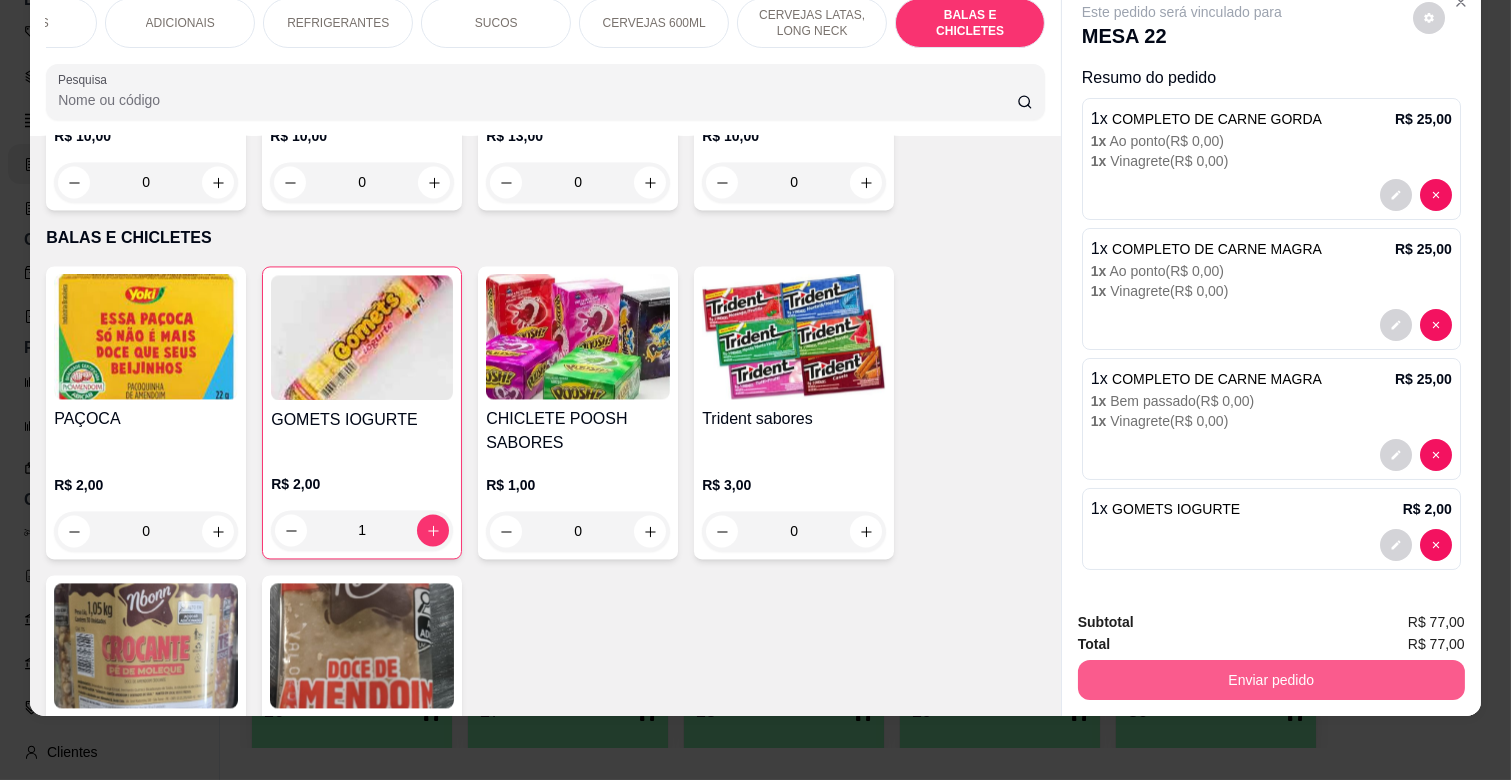 click on "Enviar pedido" at bounding box center (1271, 680) 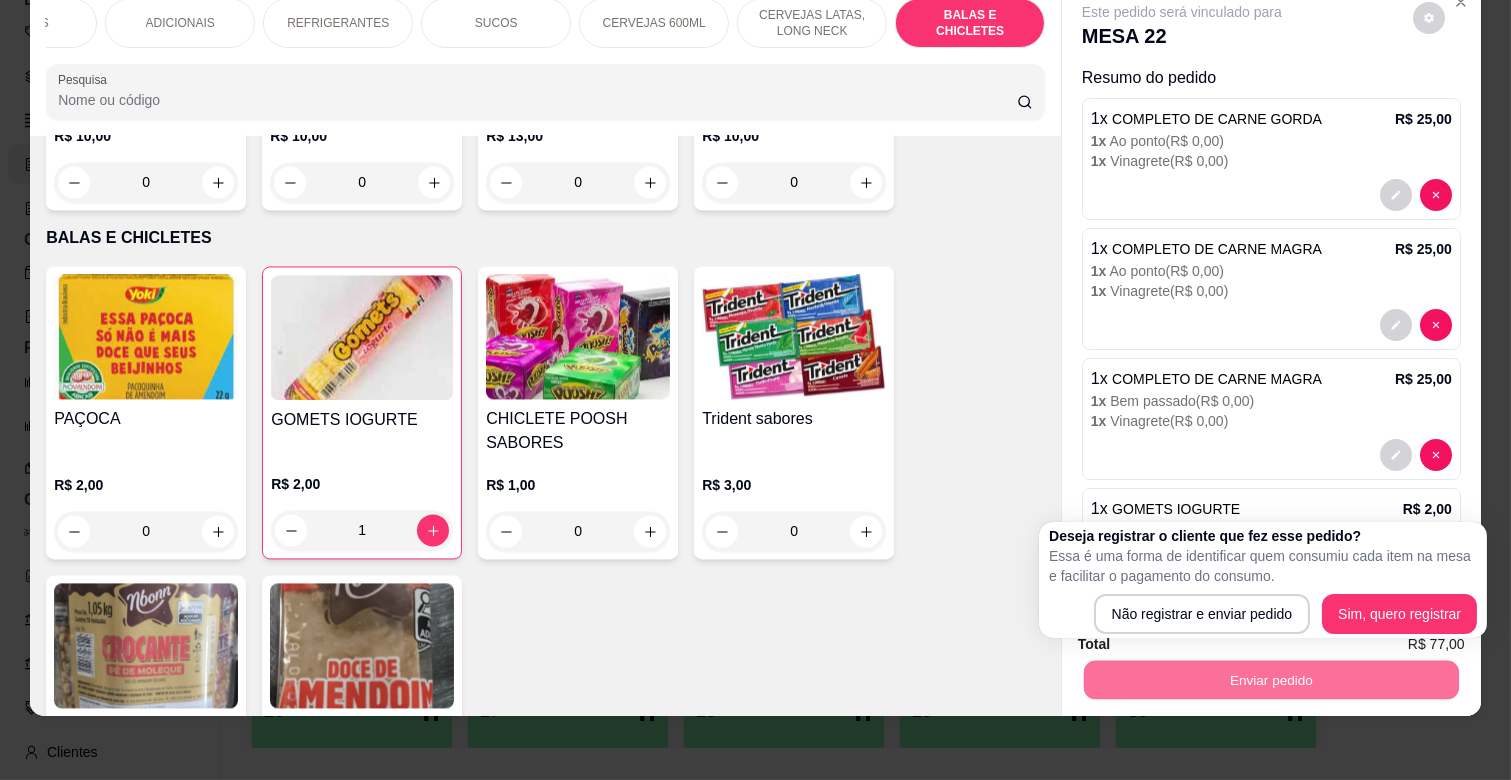 click on "PAÇOCA   R$ 2,00 0 GOMETS IOGURTE   R$ 2,00 1 CHICLETE POOSH SABORES   R$ 1,00 0 Trident sabores     R$ 3,00 0 PÉ DE MOLEQUE   R$ 3,00 0 DOCE DE AMENDOIM    R$ 3,00 0" at bounding box center [545, 555] 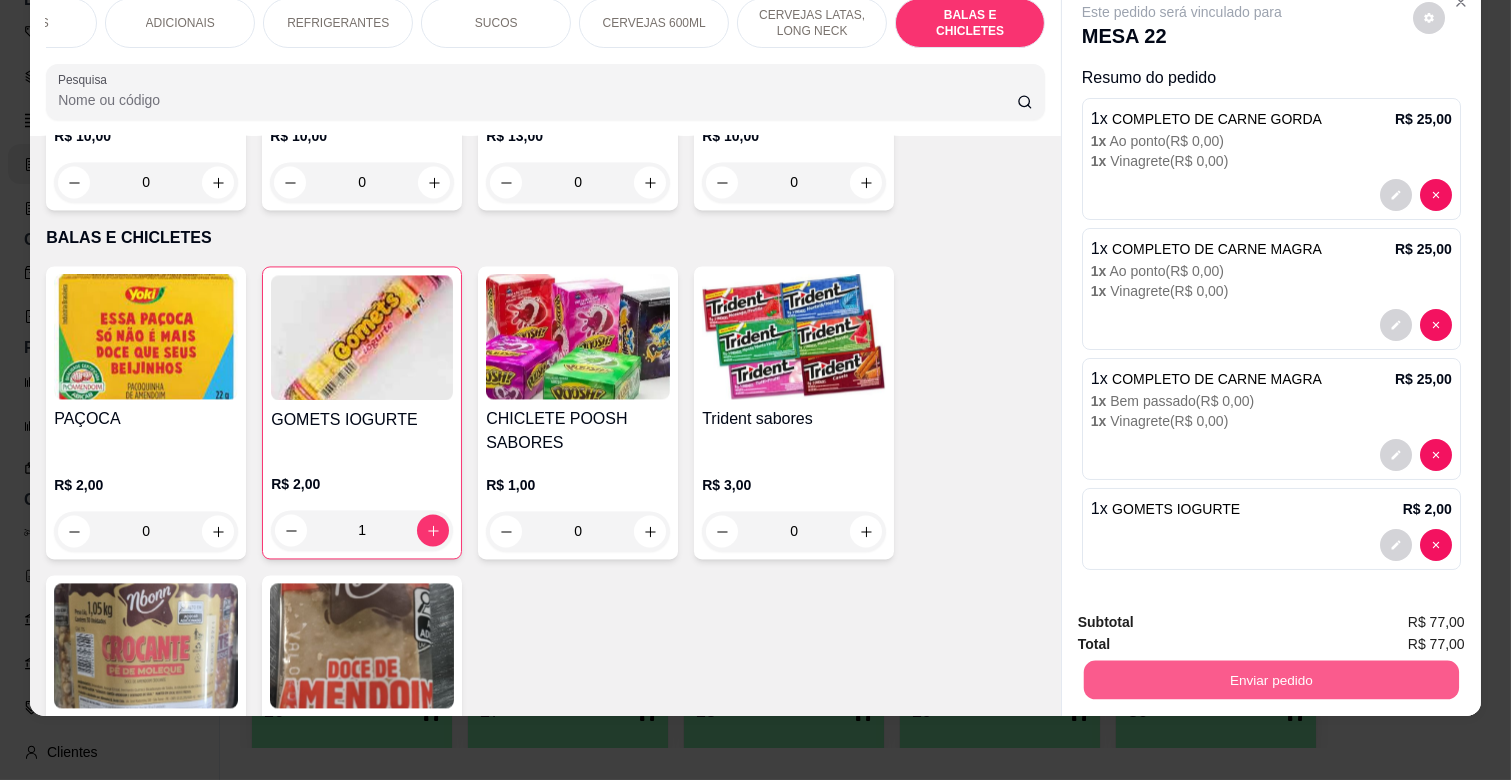 click on "Enviar pedido" at bounding box center (1271, 679) 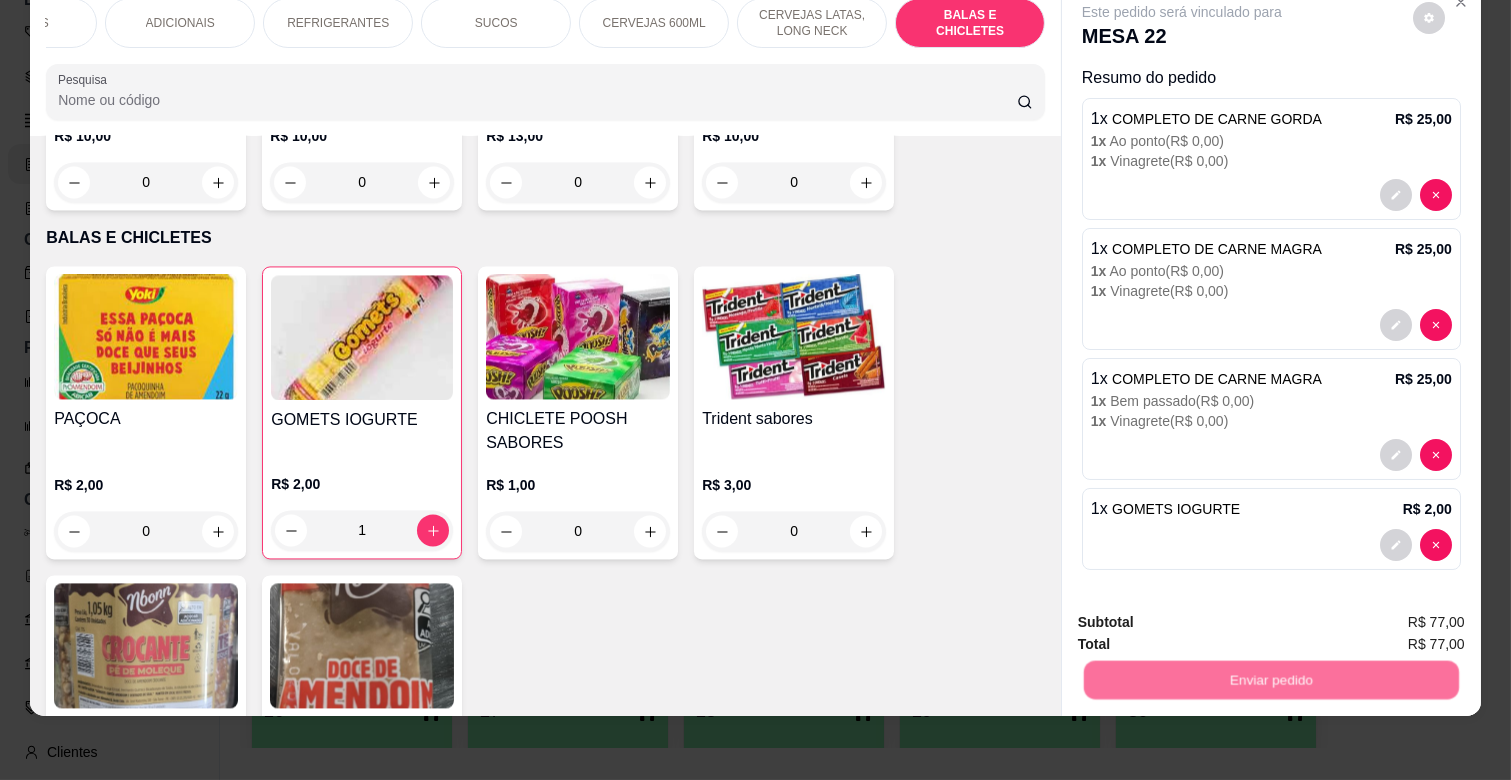 click on "Não registrar e enviar pedido" at bounding box center [1205, 614] 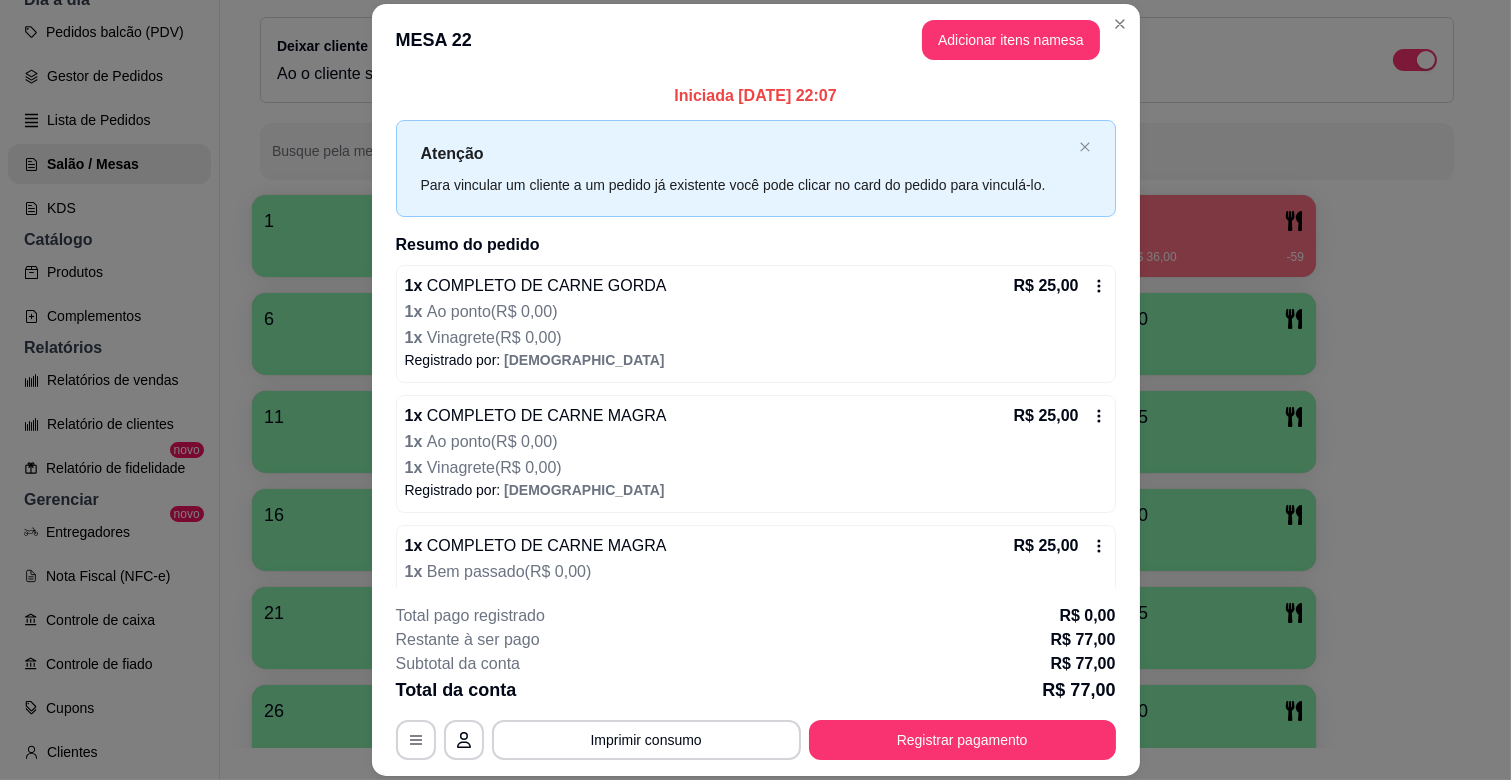 scroll, scrollTop: 142, scrollLeft: 0, axis: vertical 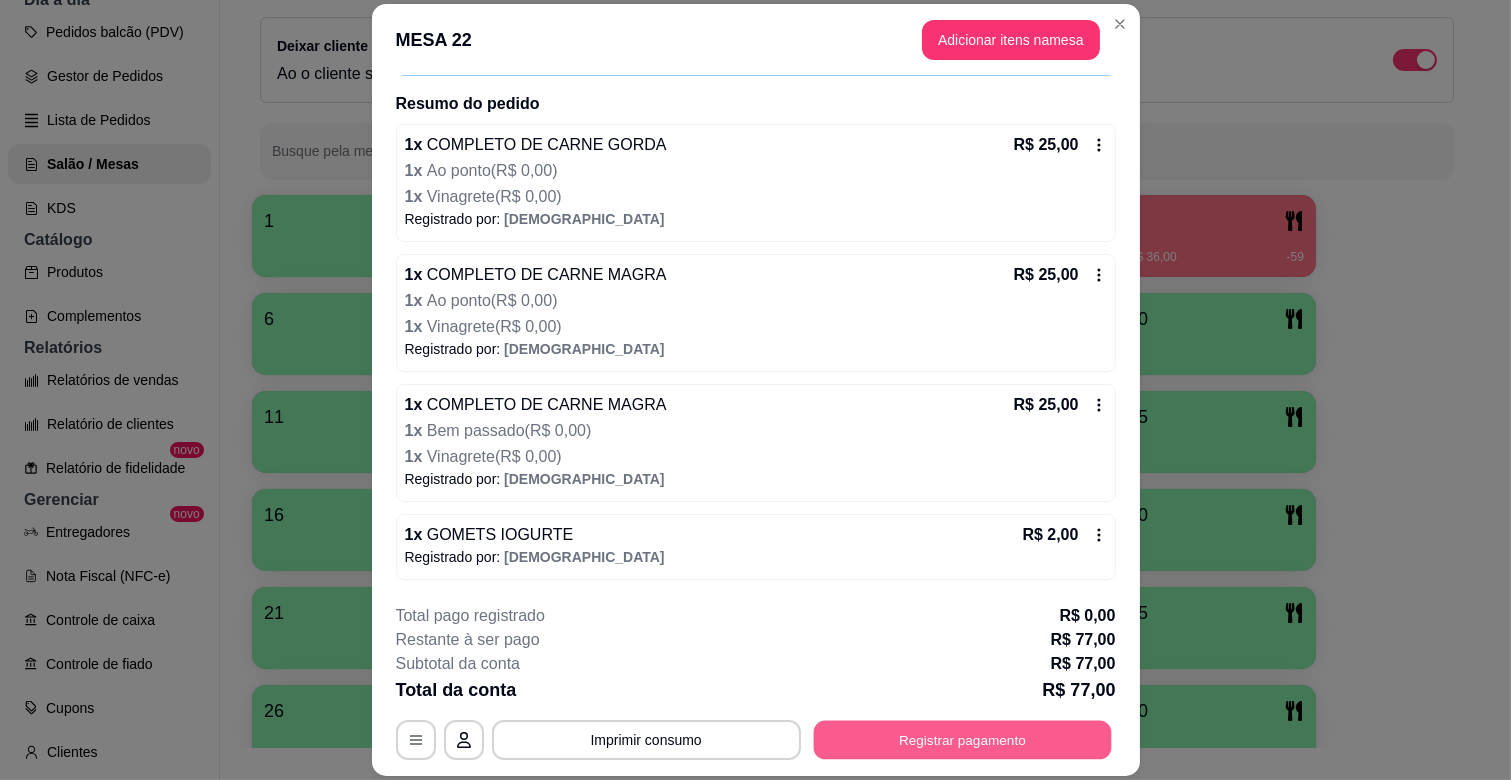click on "Registrar pagamento" at bounding box center (962, 740) 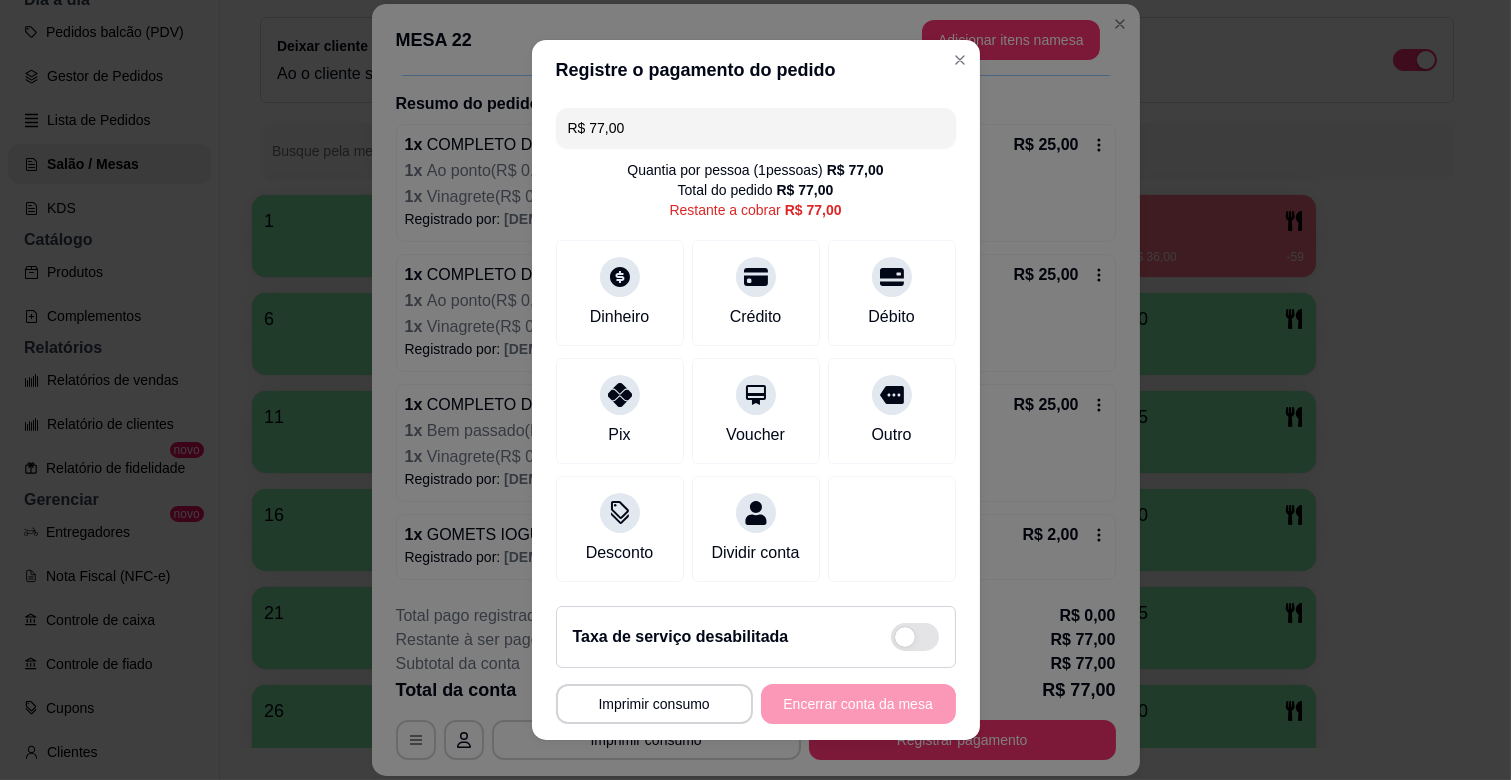 scroll, scrollTop: 22, scrollLeft: 0, axis: vertical 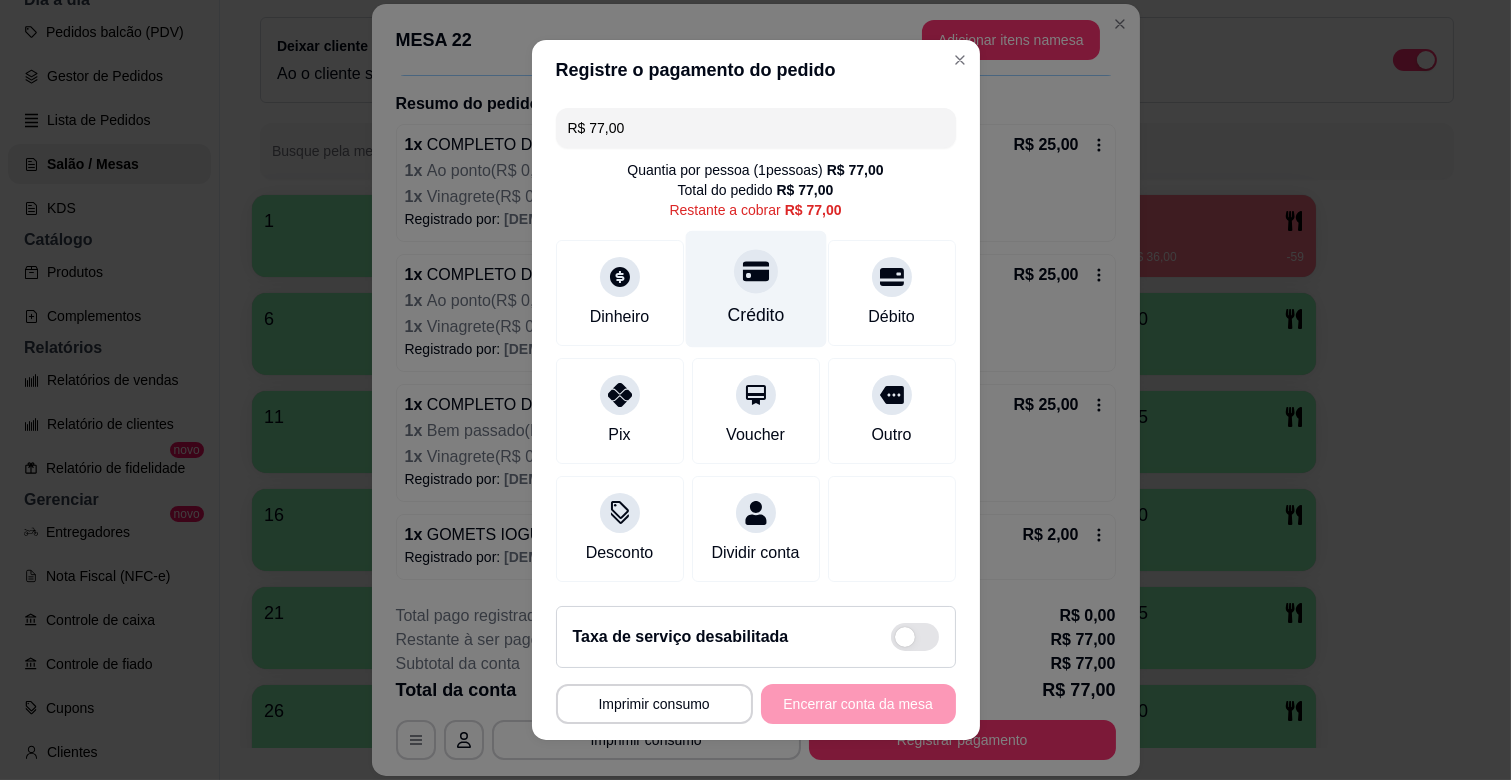 click at bounding box center (756, 271) 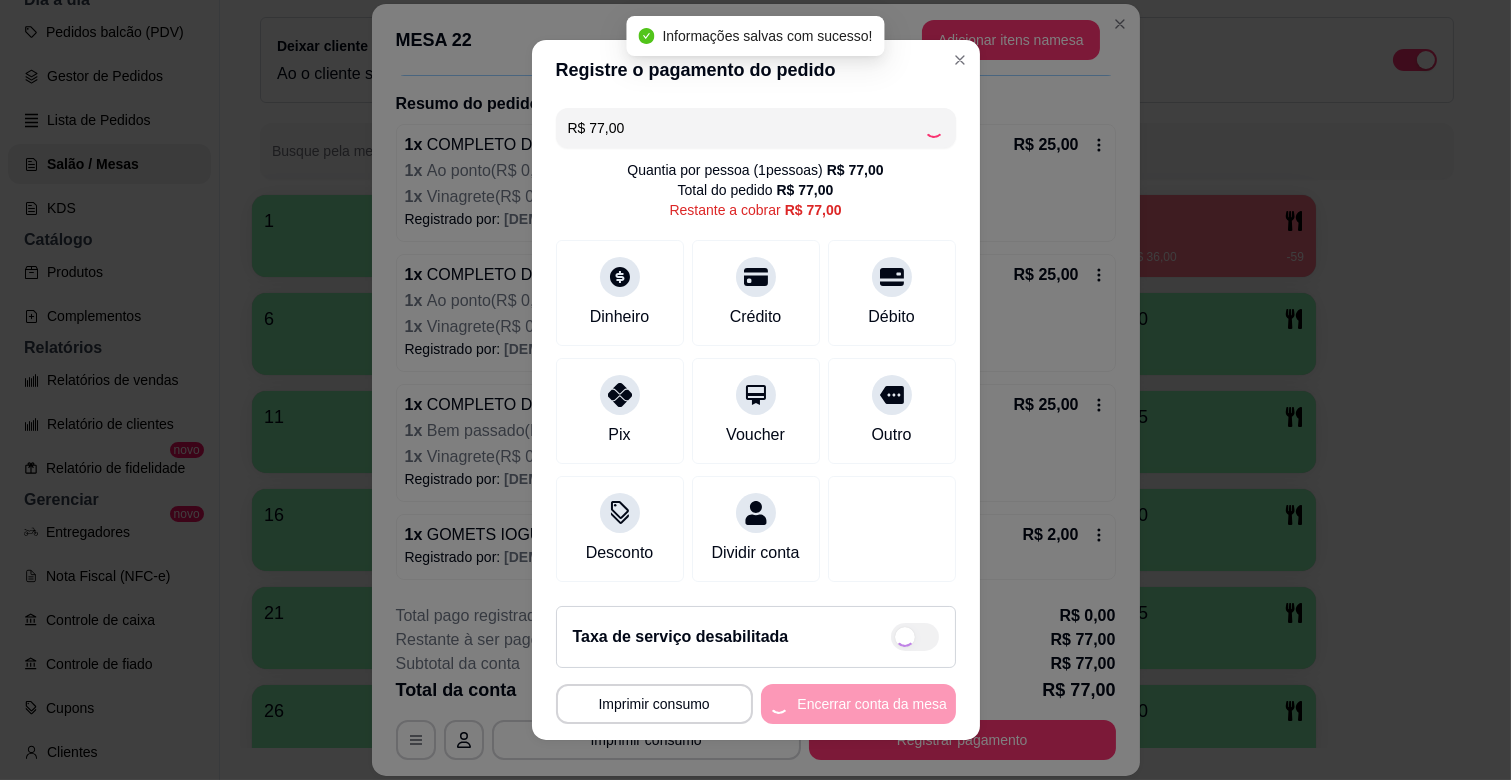 type on "R$ 0,00" 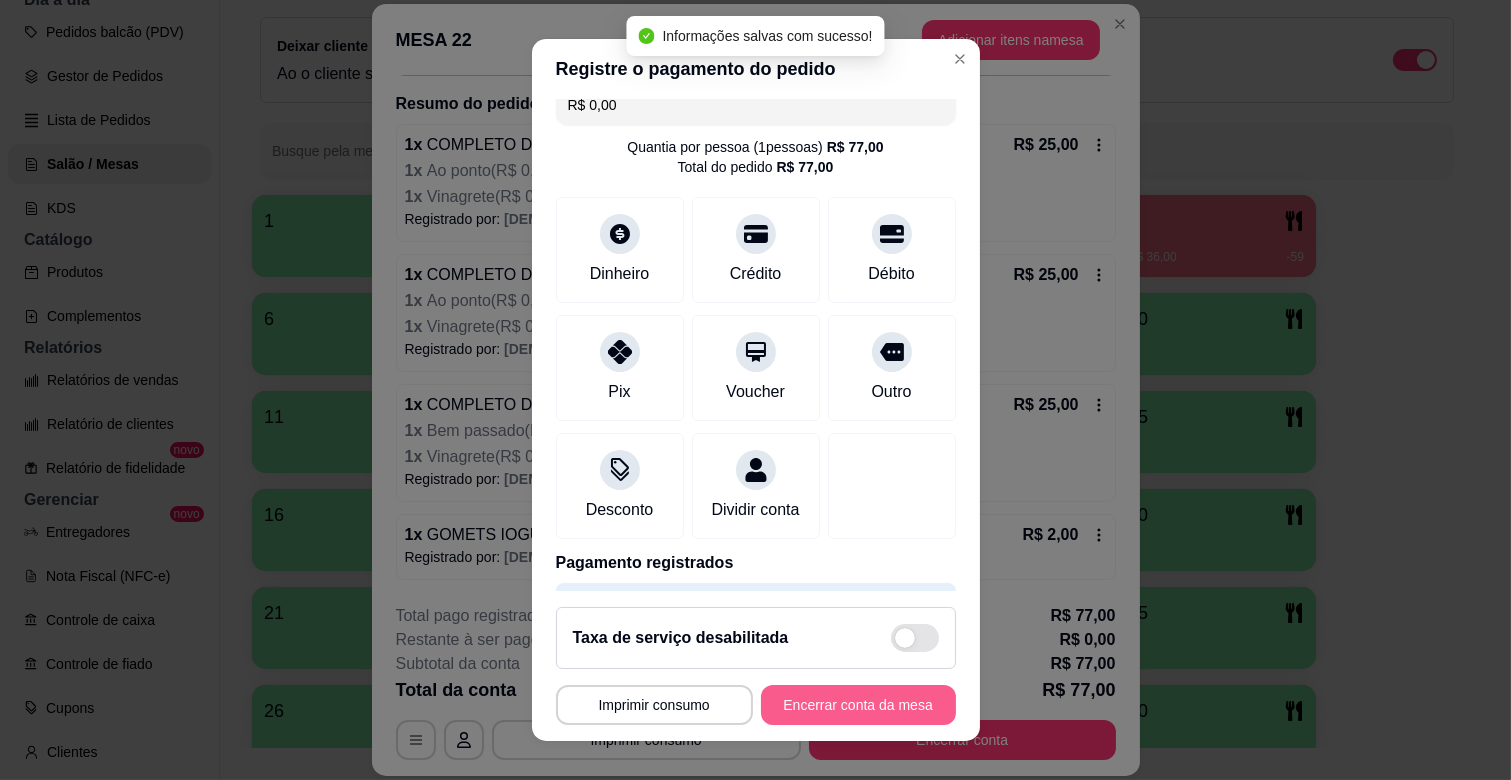 click on "Encerrar conta da mesa" at bounding box center (858, 705) 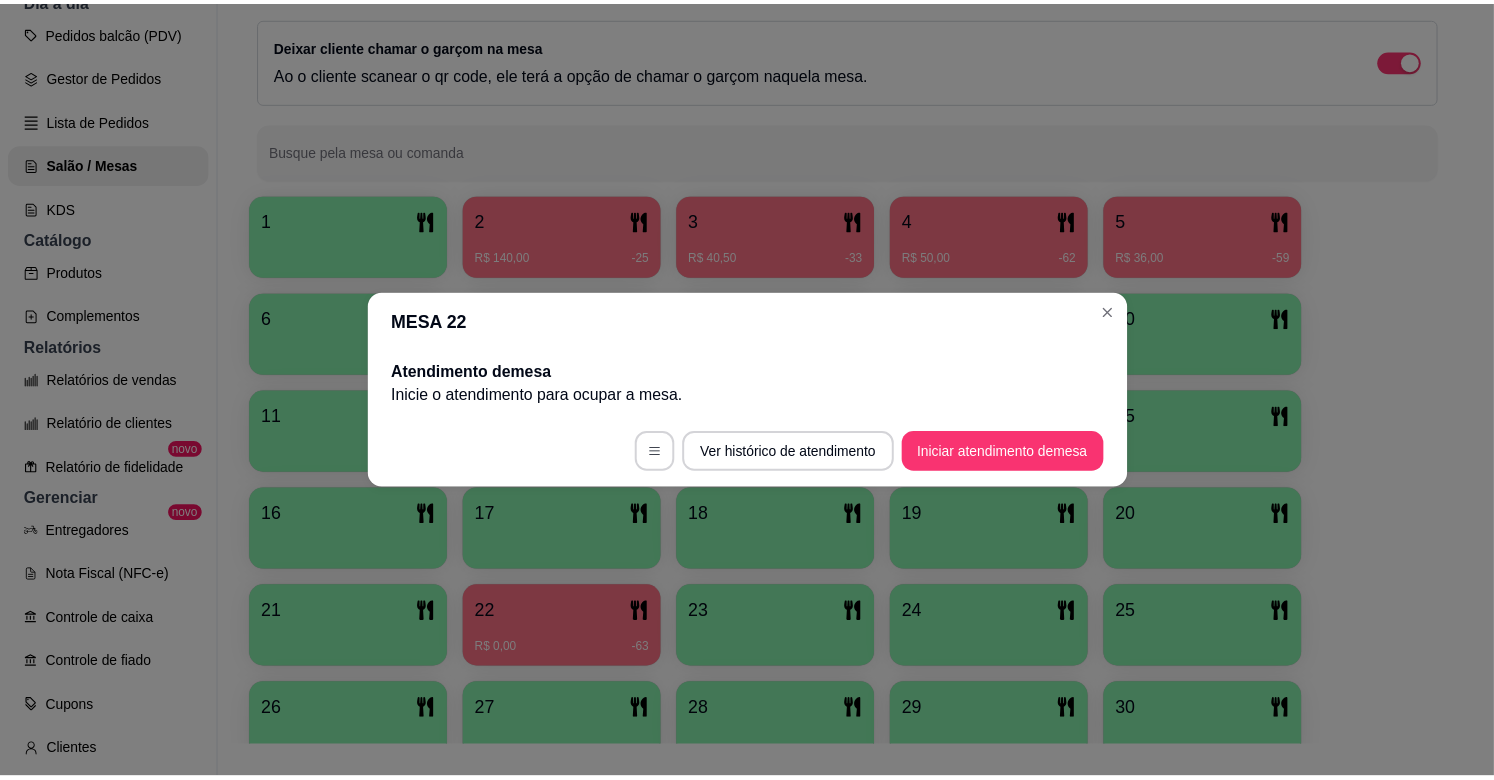 scroll, scrollTop: 0, scrollLeft: 0, axis: both 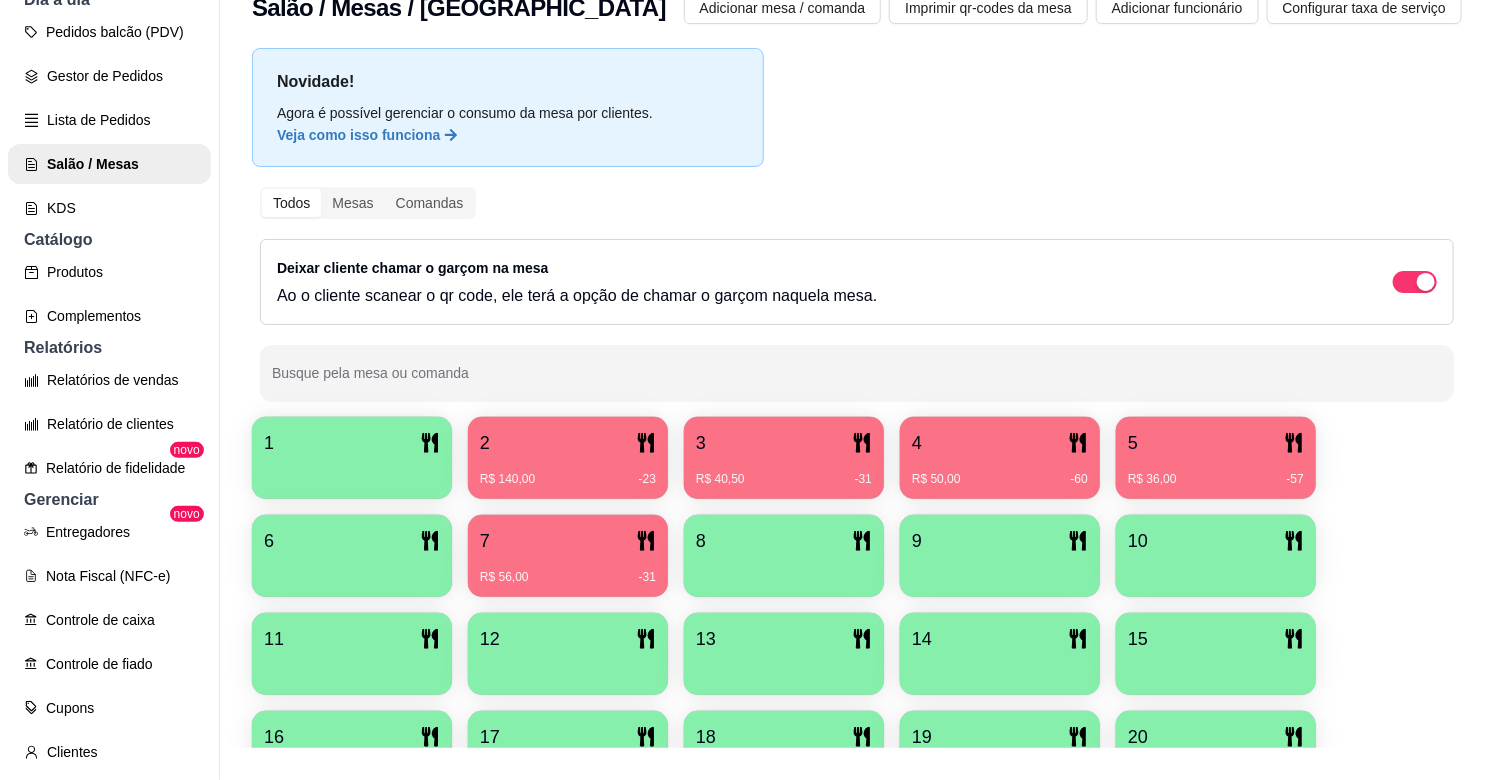 click on "R$ 140,00 -23" at bounding box center (568, 479) 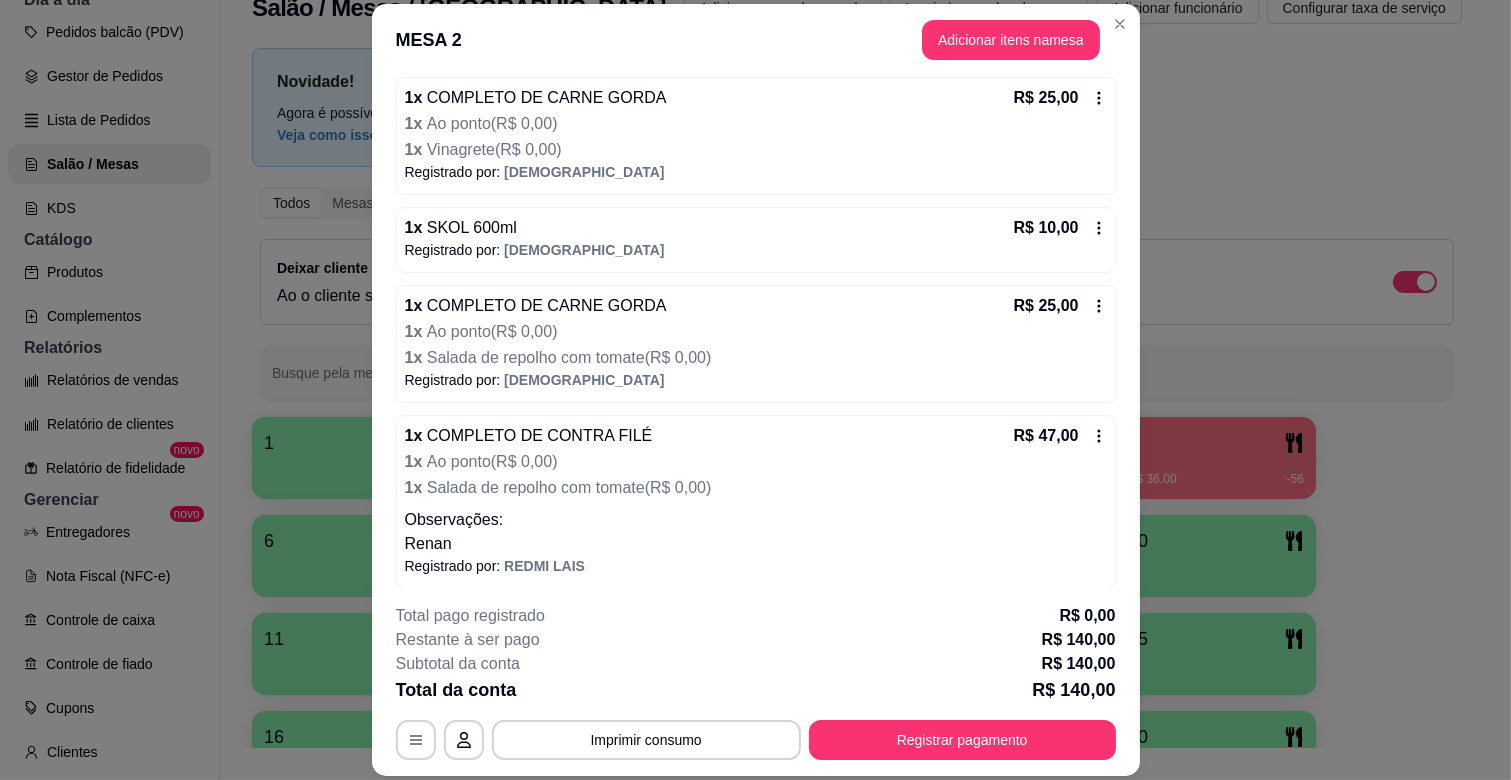 scroll, scrollTop: 0, scrollLeft: 0, axis: both 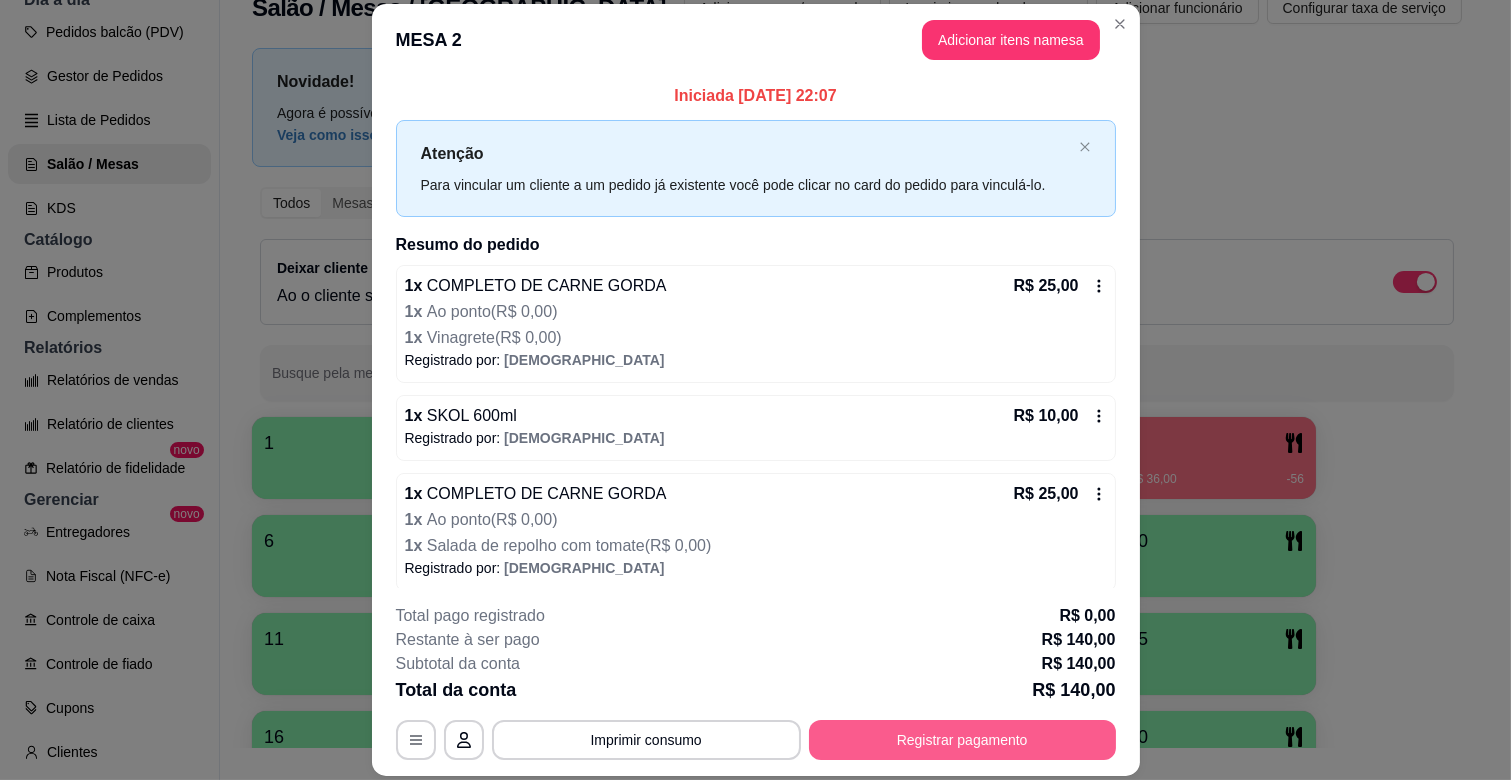 click on "Registrar pagamento" at bounding box center (962, 740) 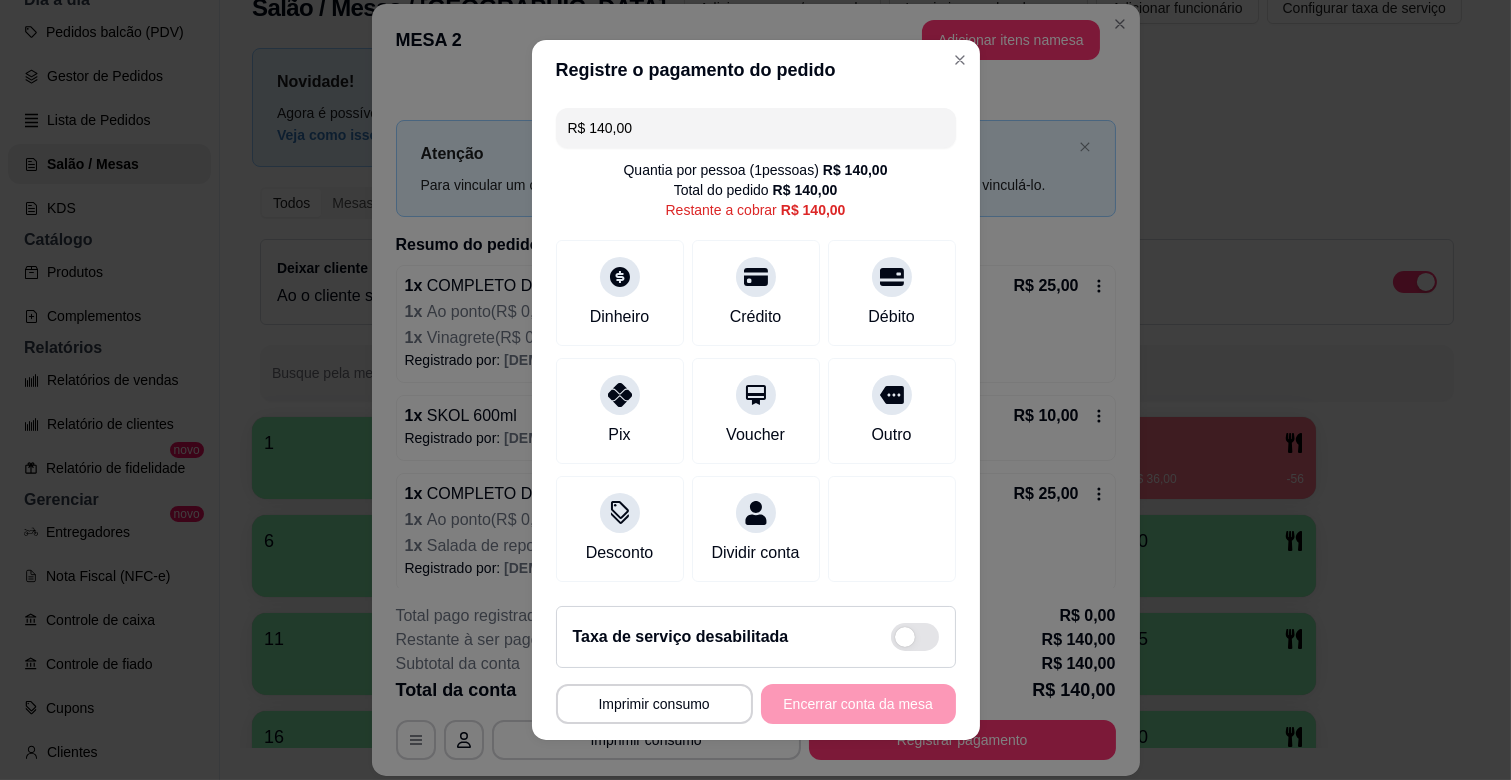 click on "R$ 140,00" at bounding box center [756, 128] 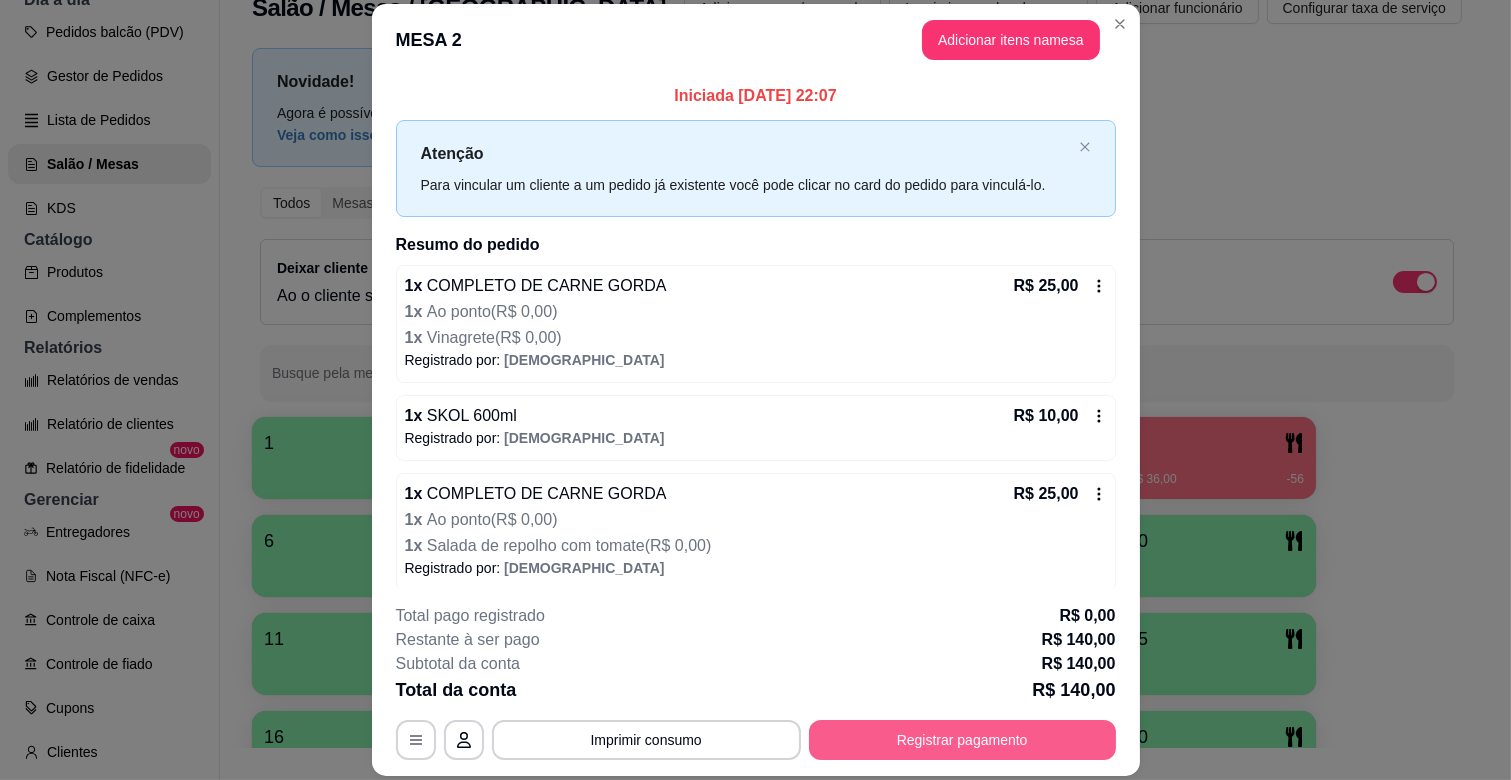 click on "Registrar pagamento" at bounding box center (962, 740) 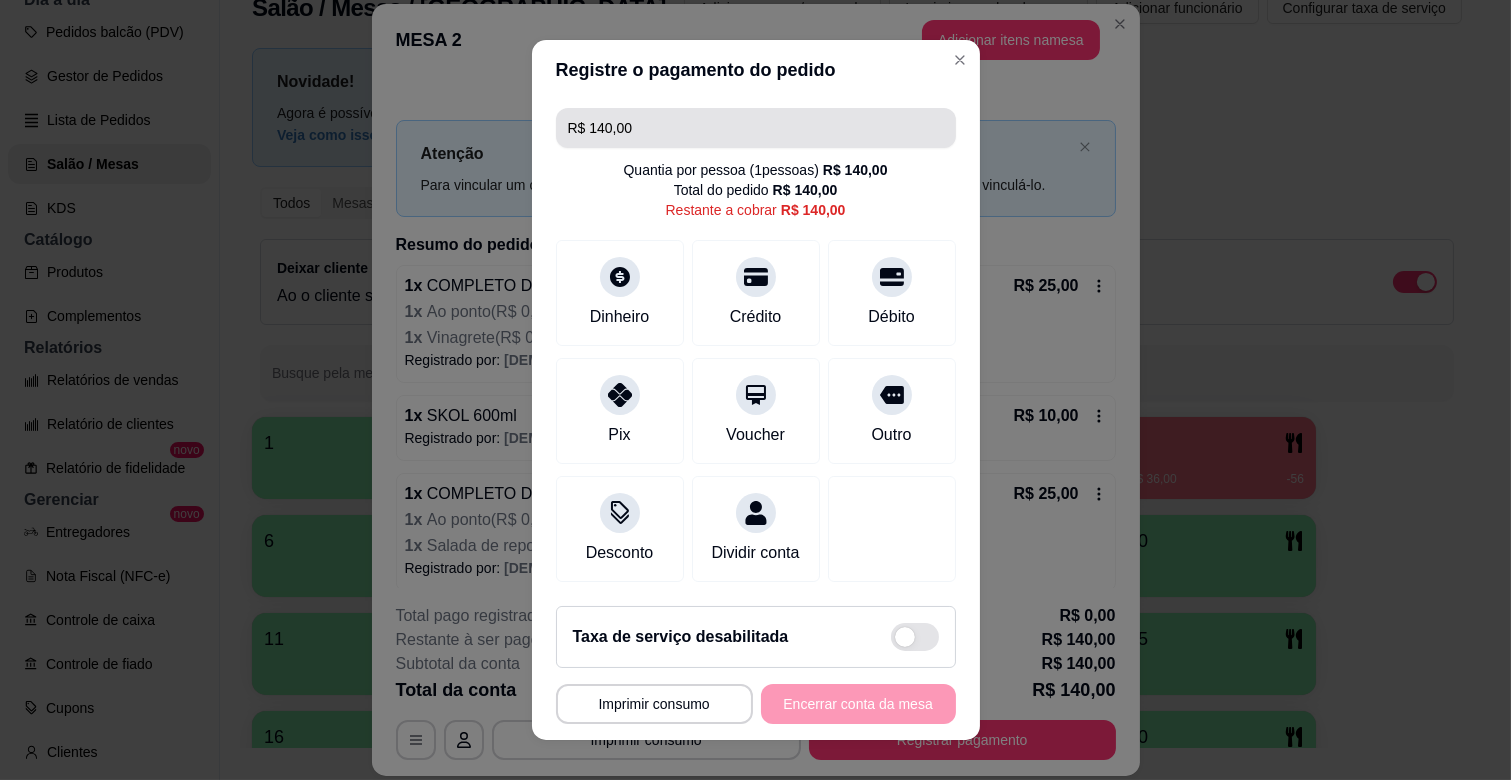 click on "R$ 140,00" at bounding box center [756, 128] 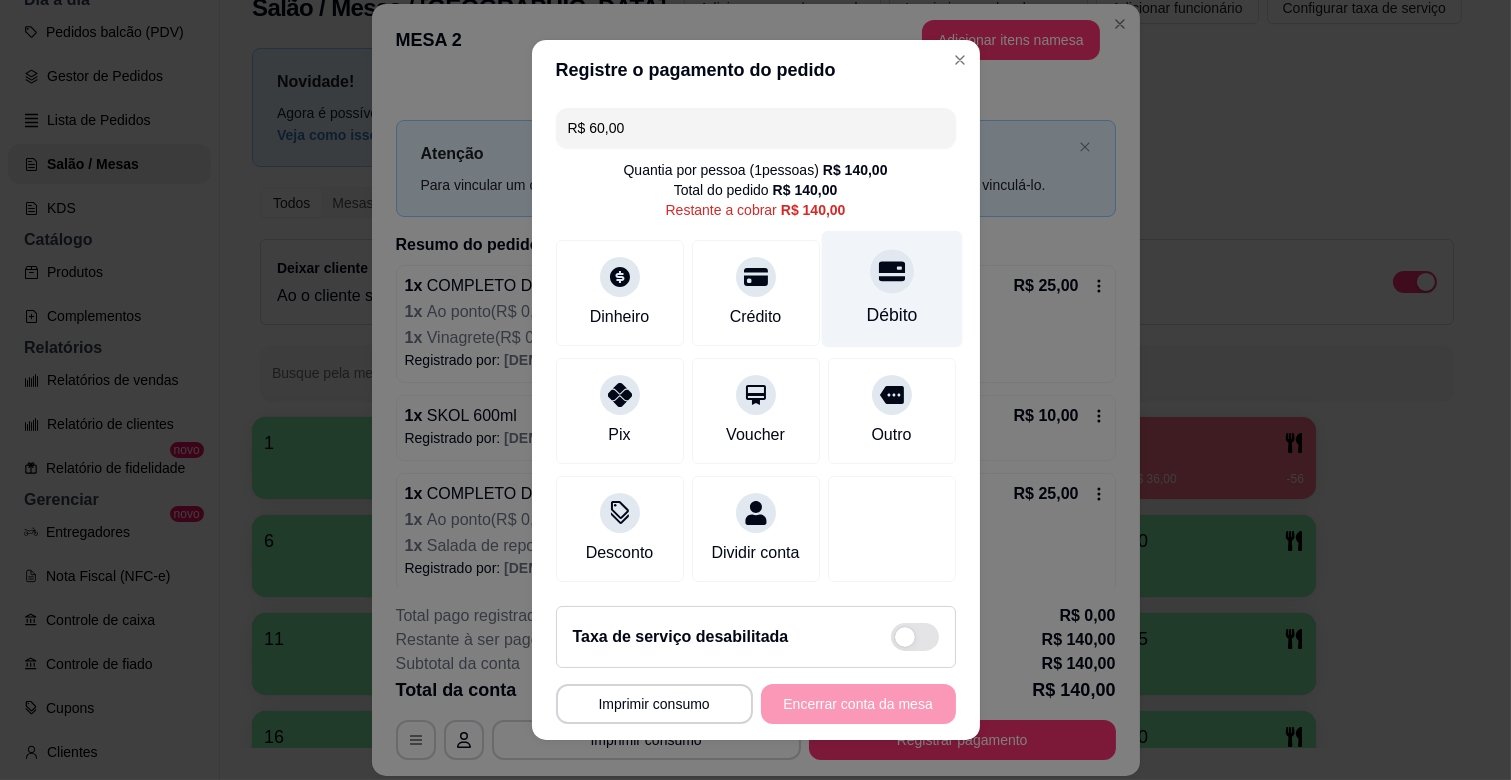click at bounding box center (892, 271) 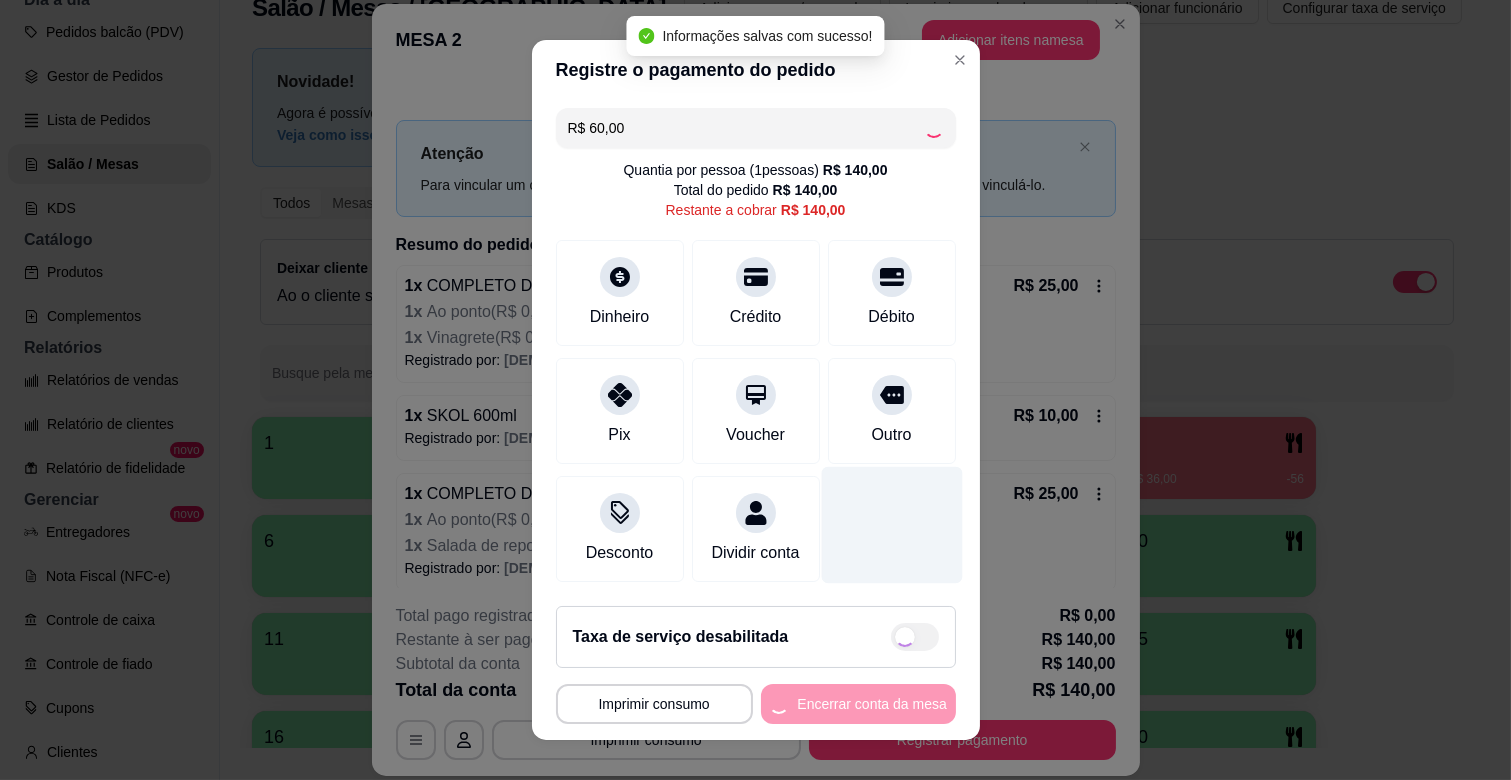 type on "R$ 80,00" 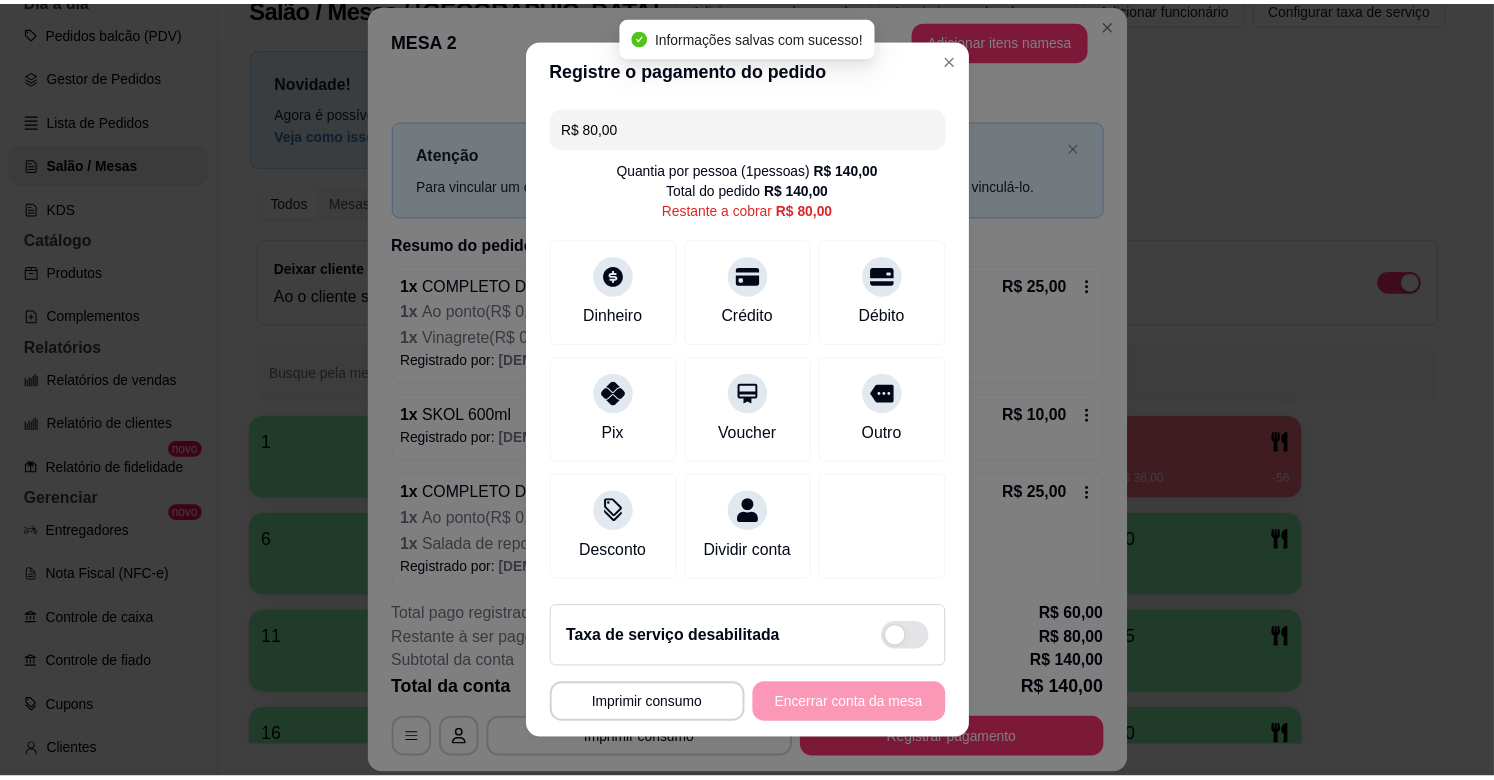 scroll, scrollTop: 25, scrollLeft: 0, axis: vertical 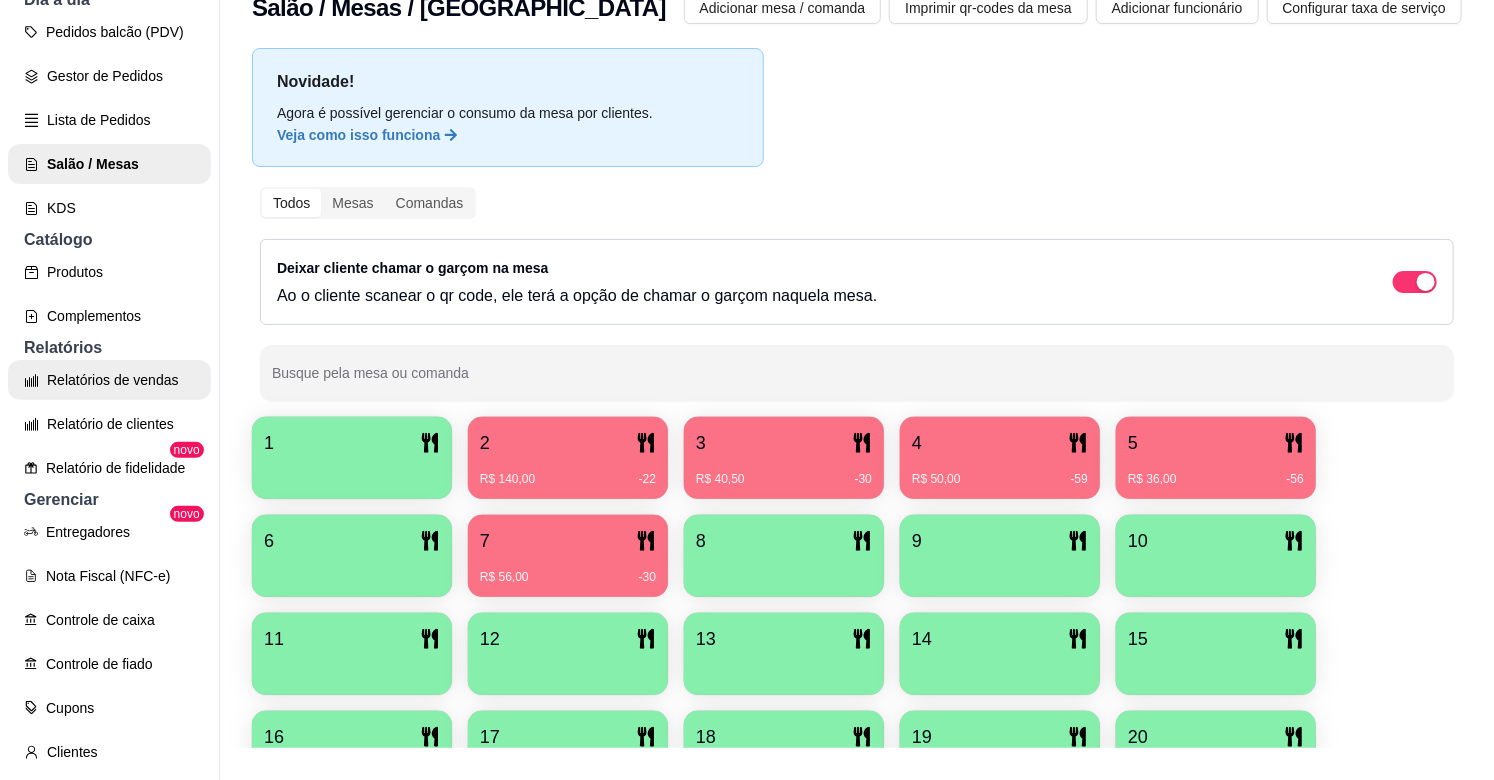 click on "Relatórios de vendas" at bounding box center (109, 380) 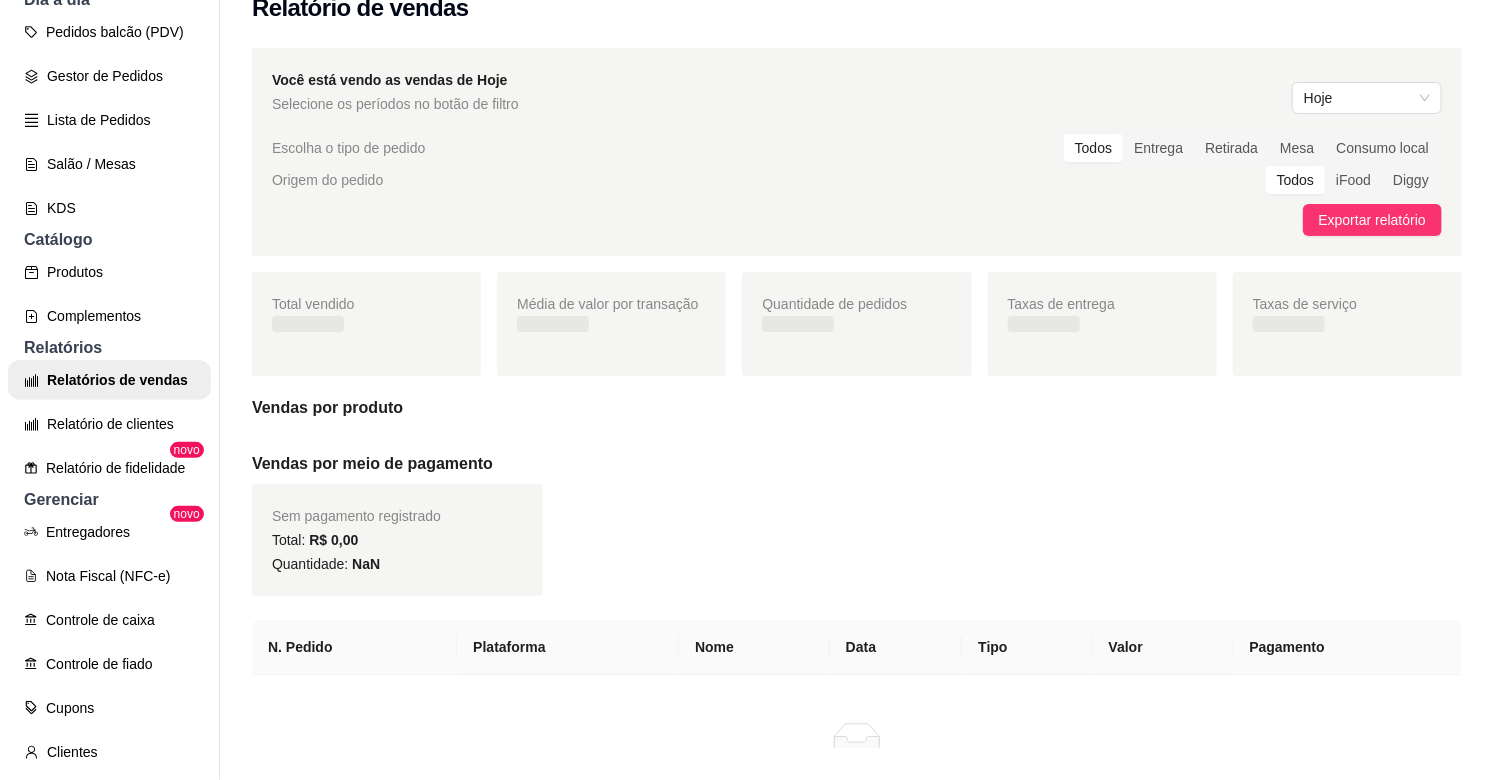 scroll, scrollTop: 0, scrollLeft: 0, axis: both 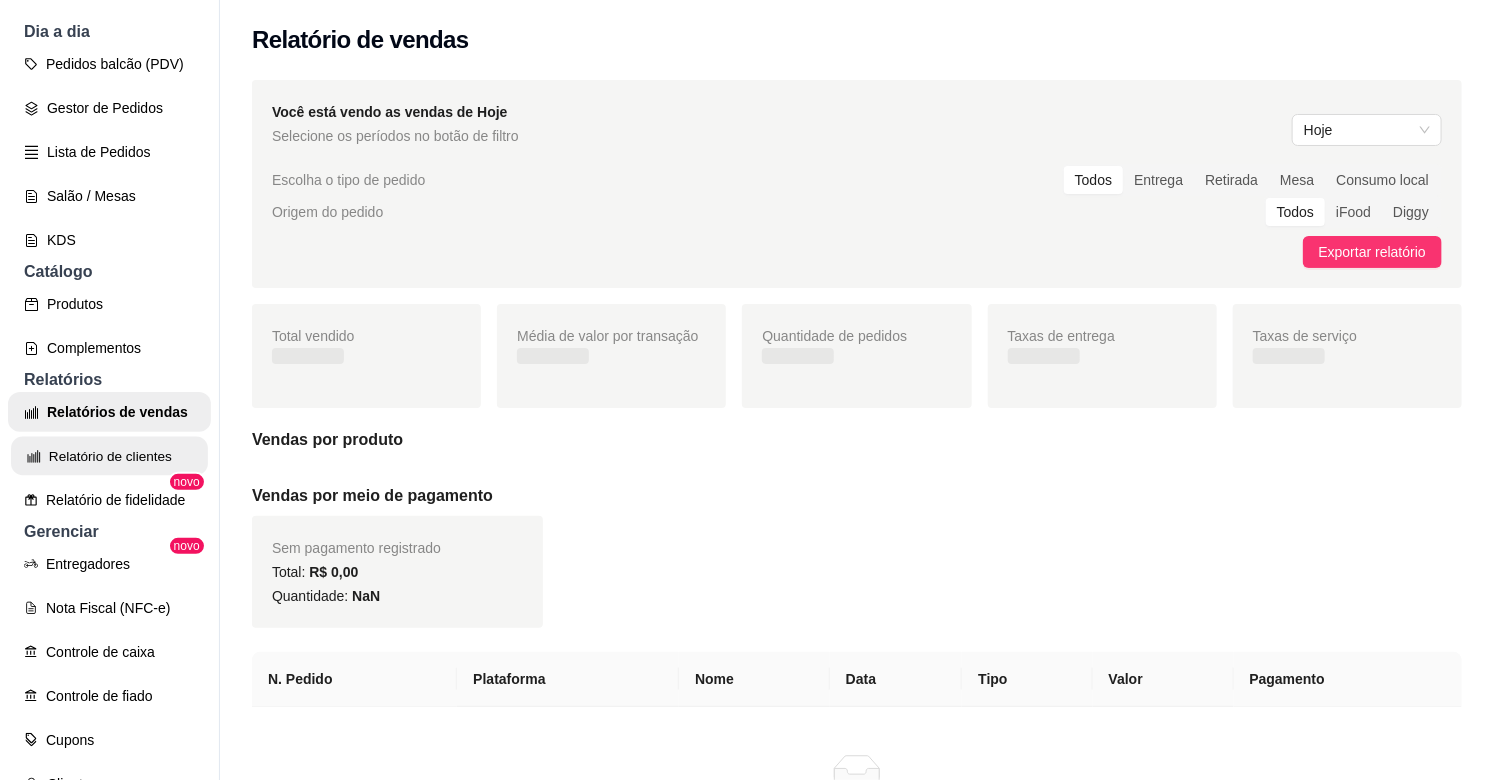 click on "Relatório de clientes" at bounding box center (109, 456) 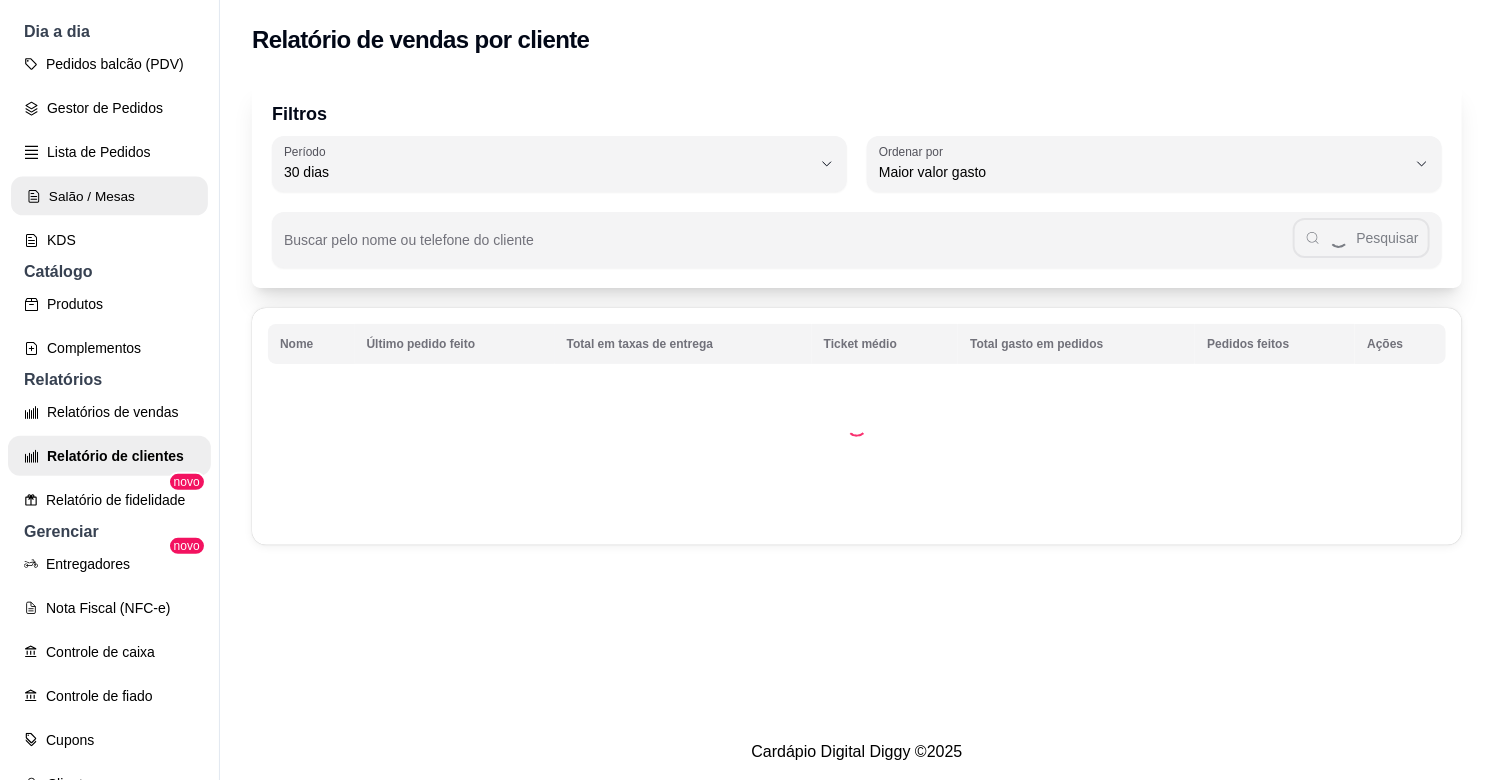 click on "Salão / Mesas" at bounding box center (109, 196) 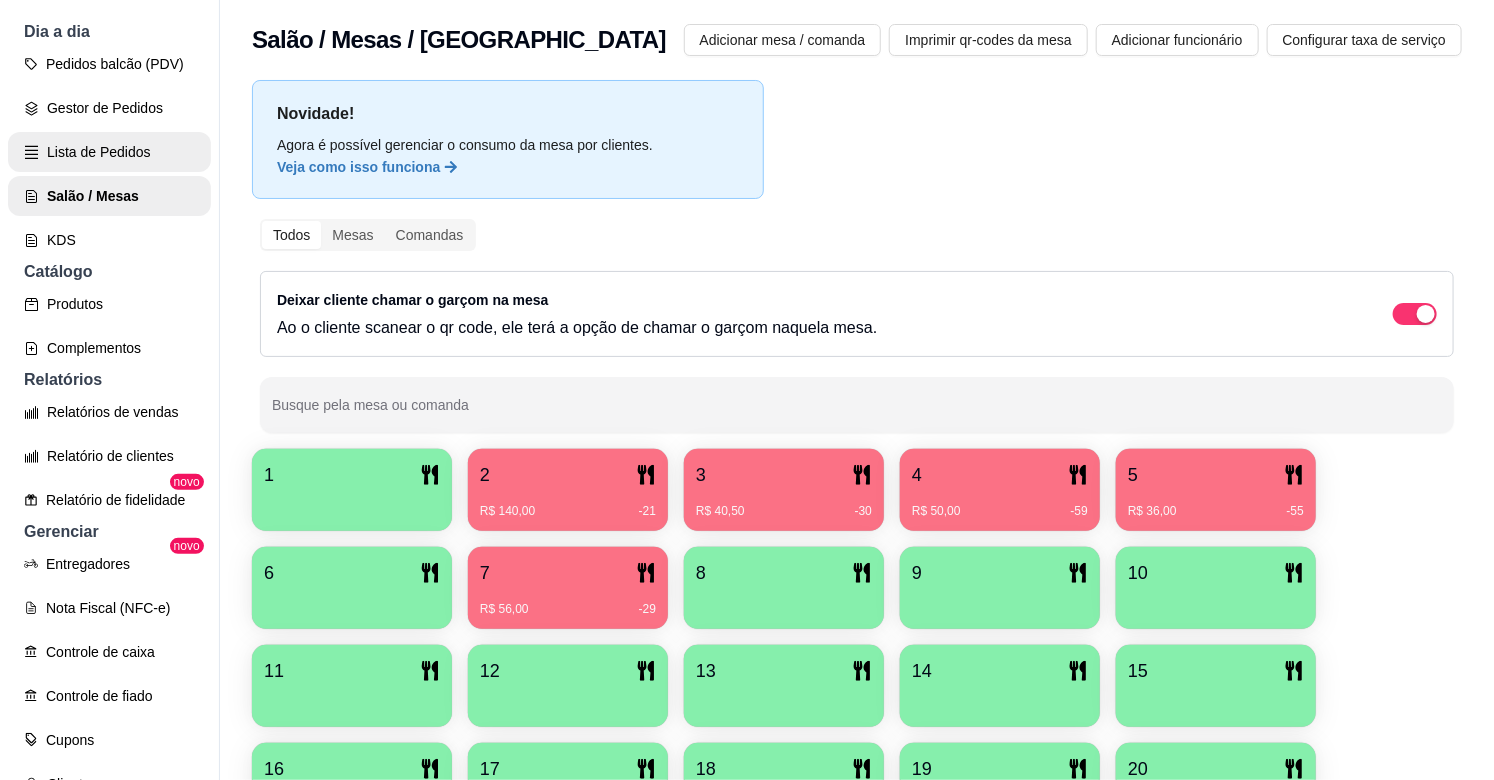 click on "Lista de Pedidos" at bounding box center [109, 152] 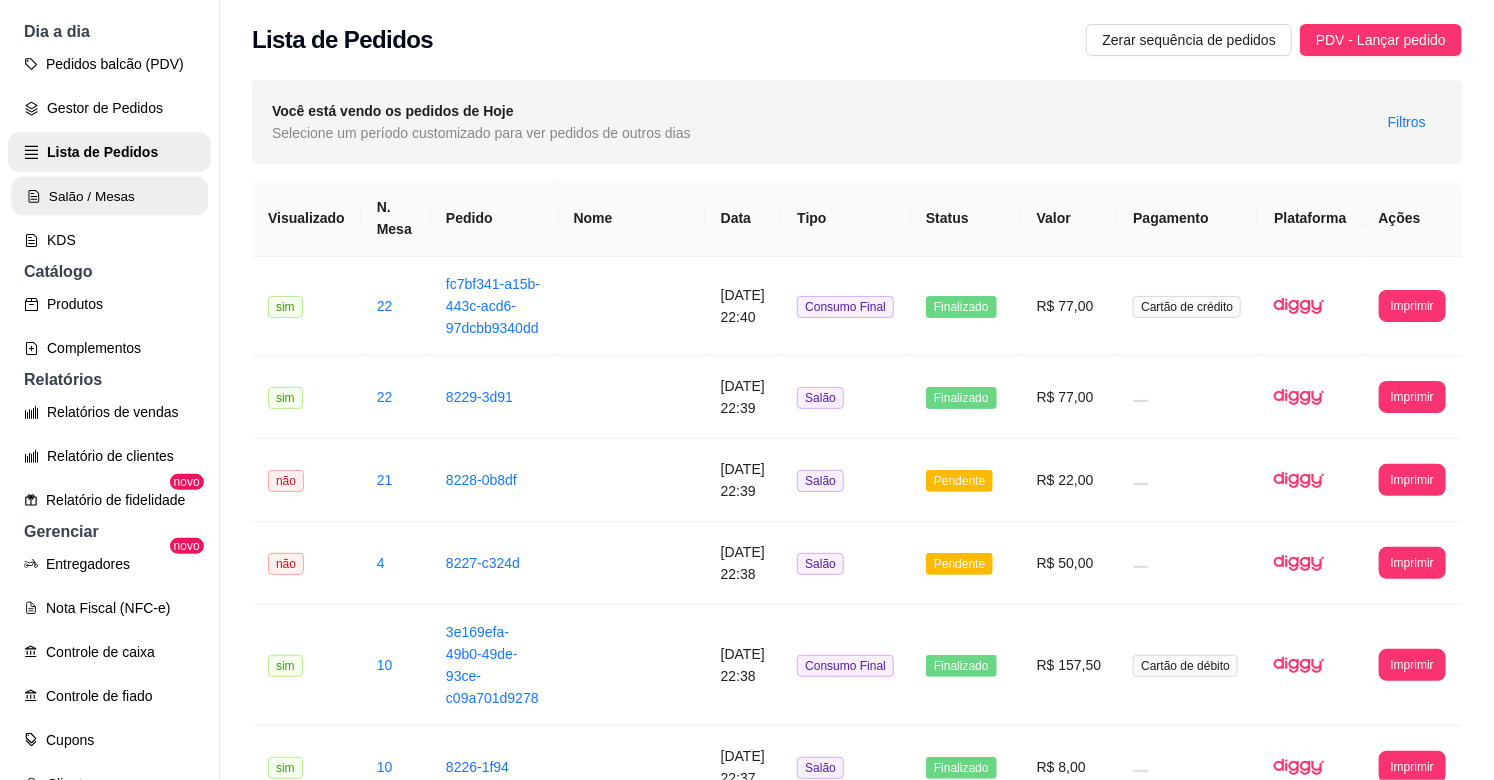 click on "Salão / Mesas" at bounding box center [109, 196] 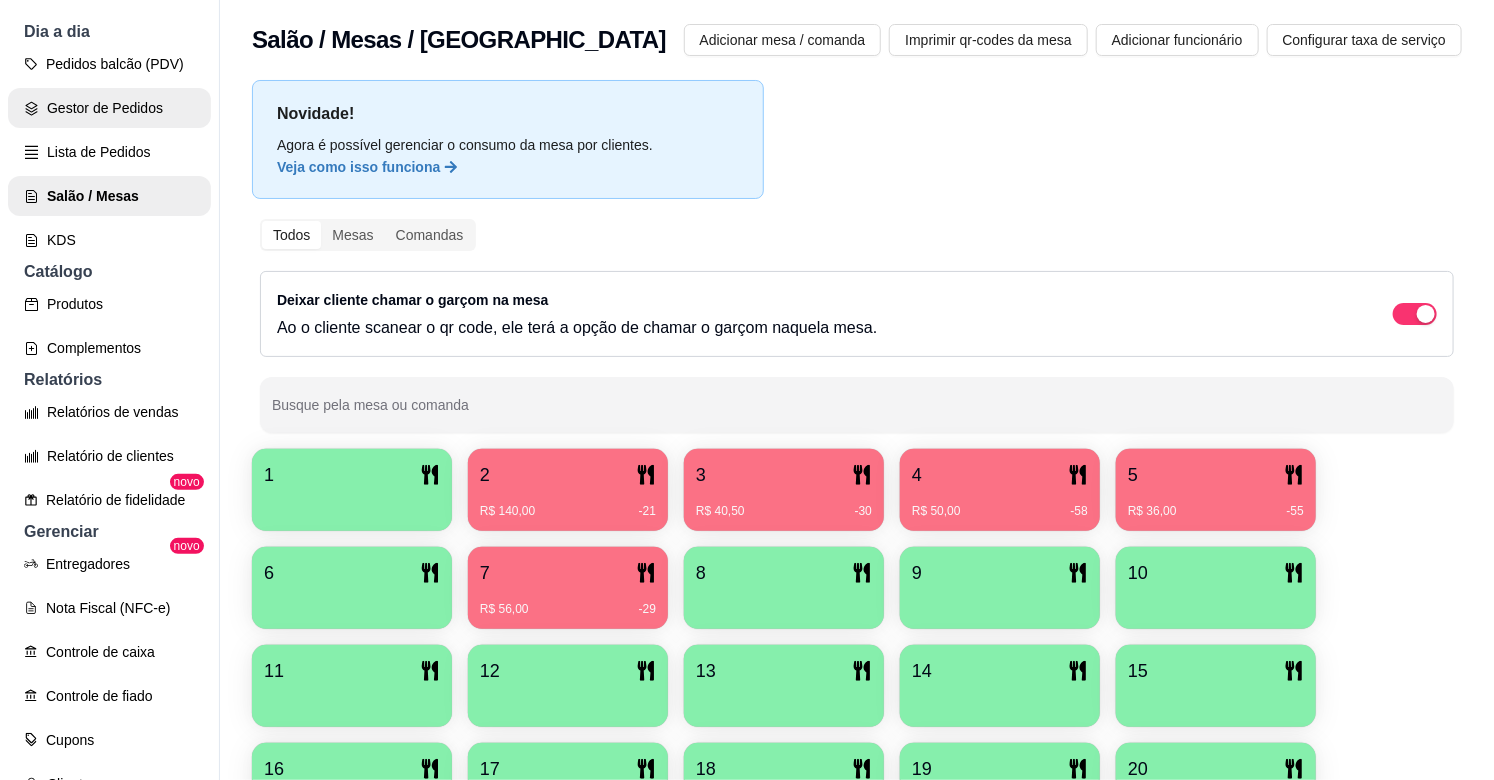 click on "Gestor de Pedidos" at bounding box center (109, 108) 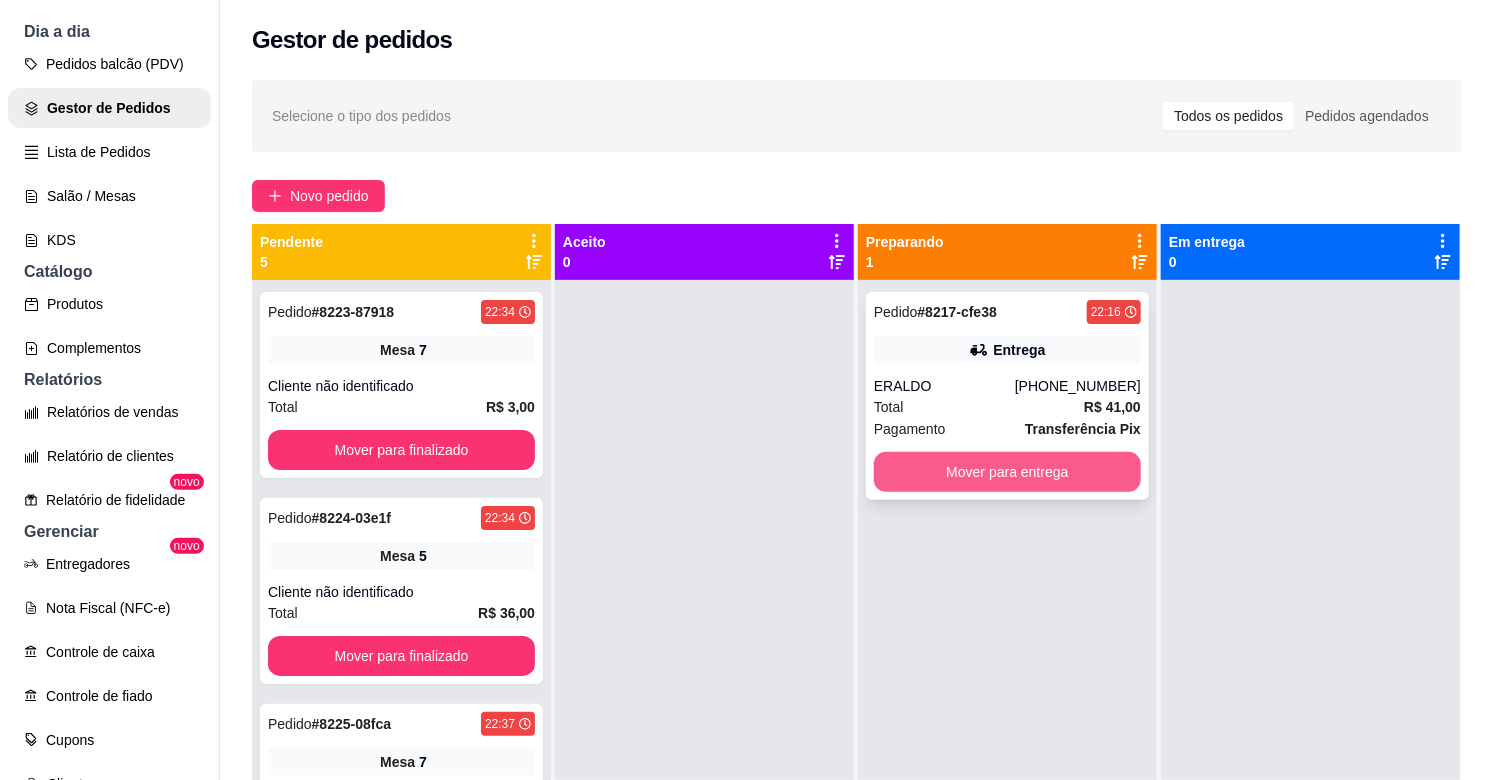 click on "Mover para entrega" at bounding box center (1007, 472) 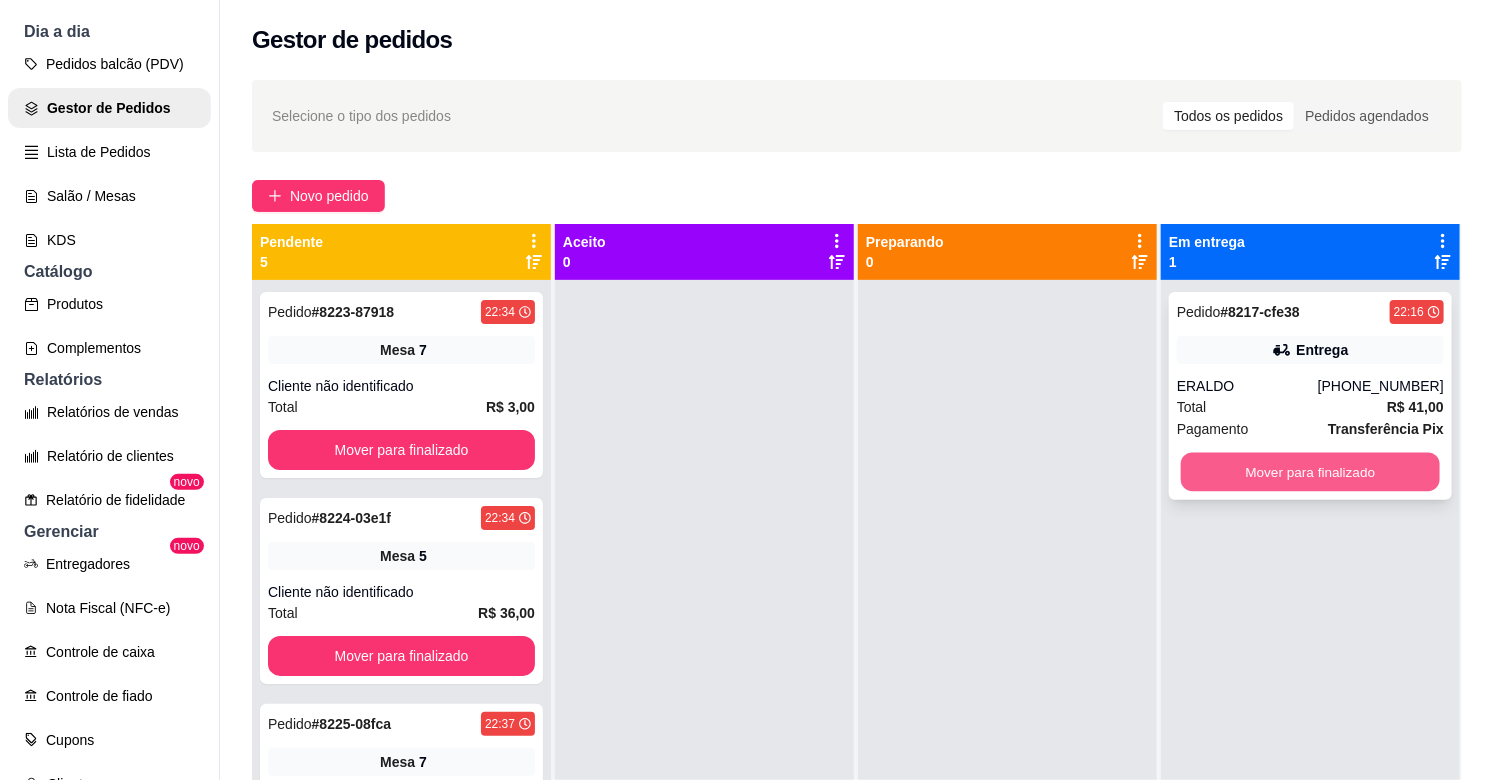 click on "Mover para finalizado" at bounding box center (1310, 472) 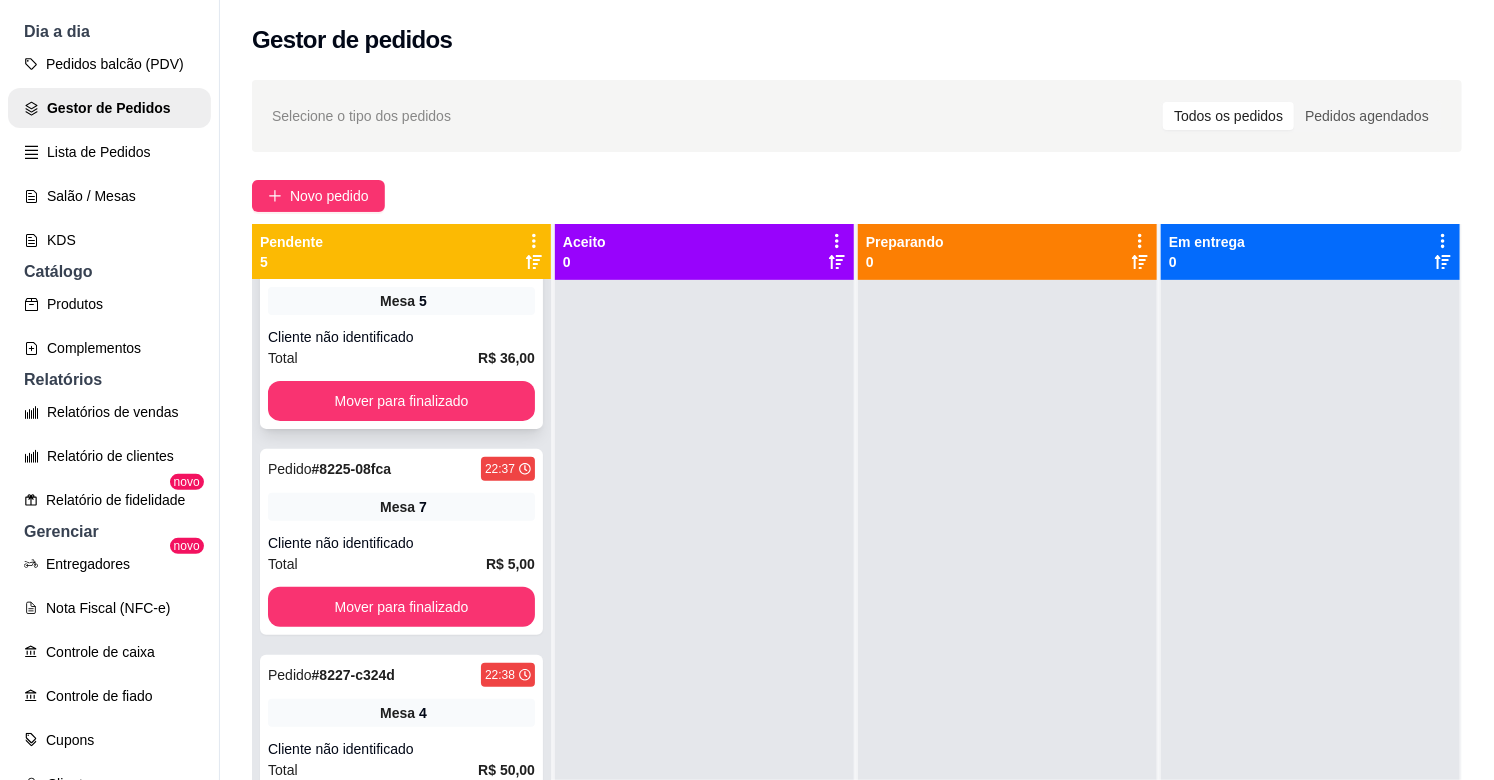 scroll, scrollTop: 270, scrollLeft: 0, axis: vertical 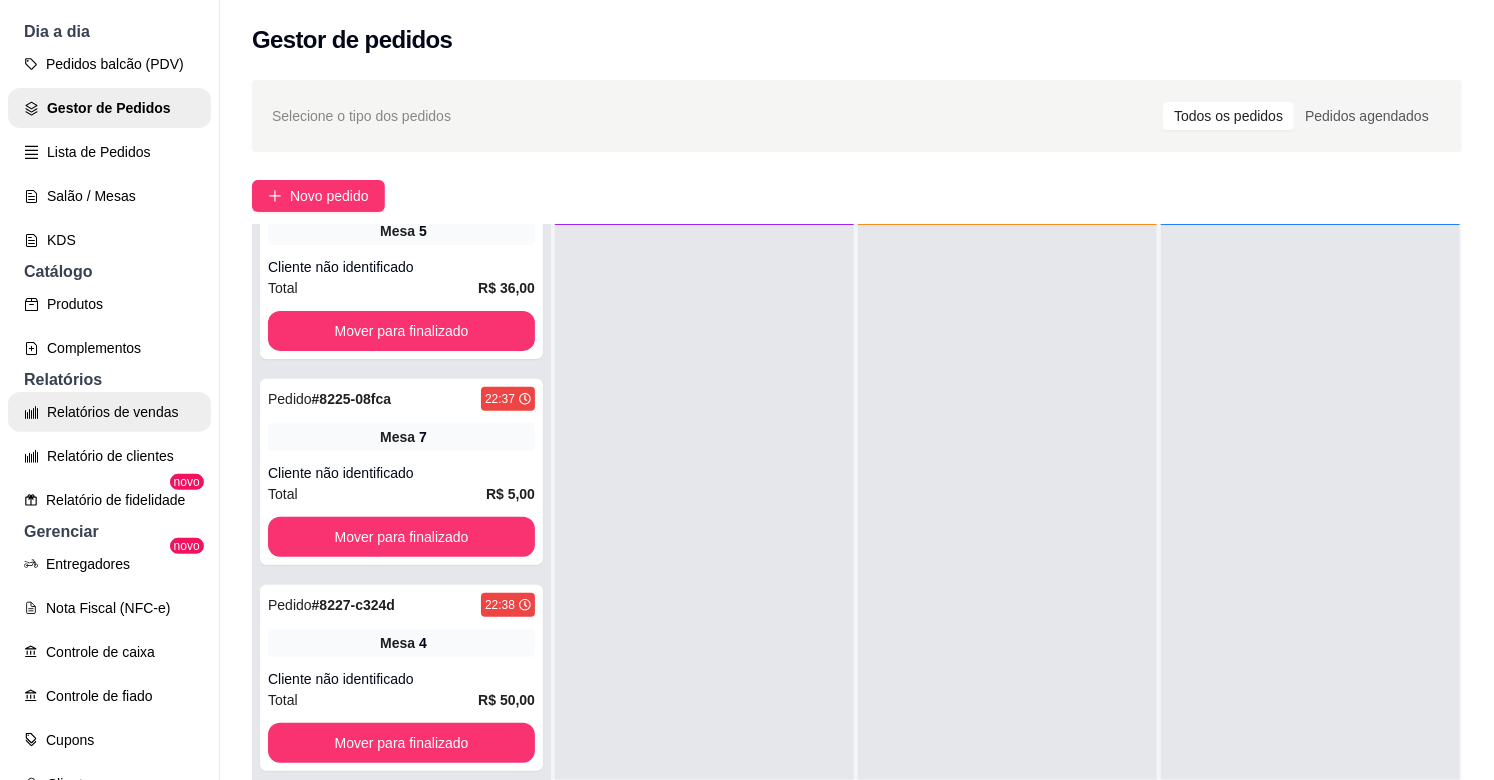 click on "Relatórios de vendas" at bounding box center [109, 412] 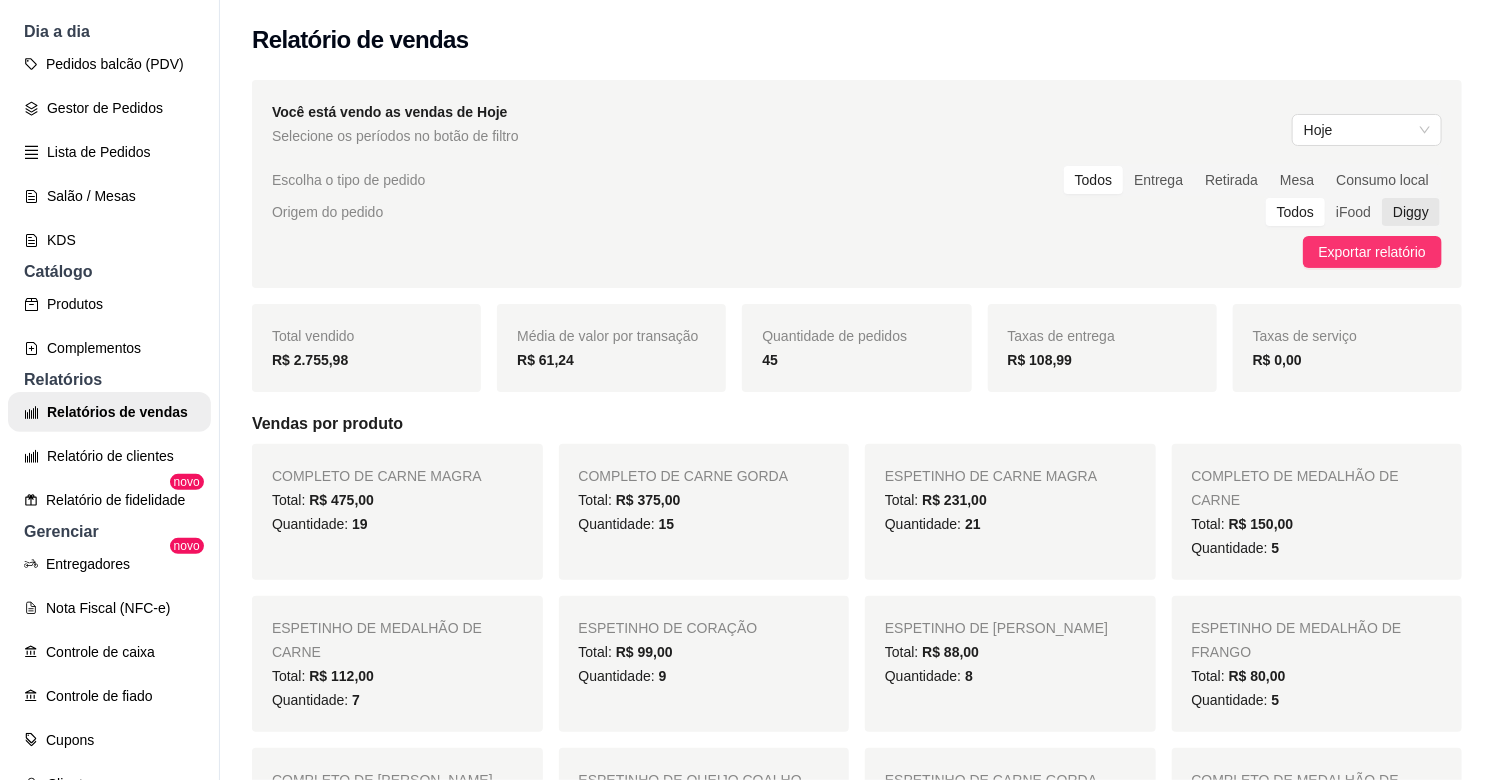 click on "Diggy" at bounding box center [1411, 212] 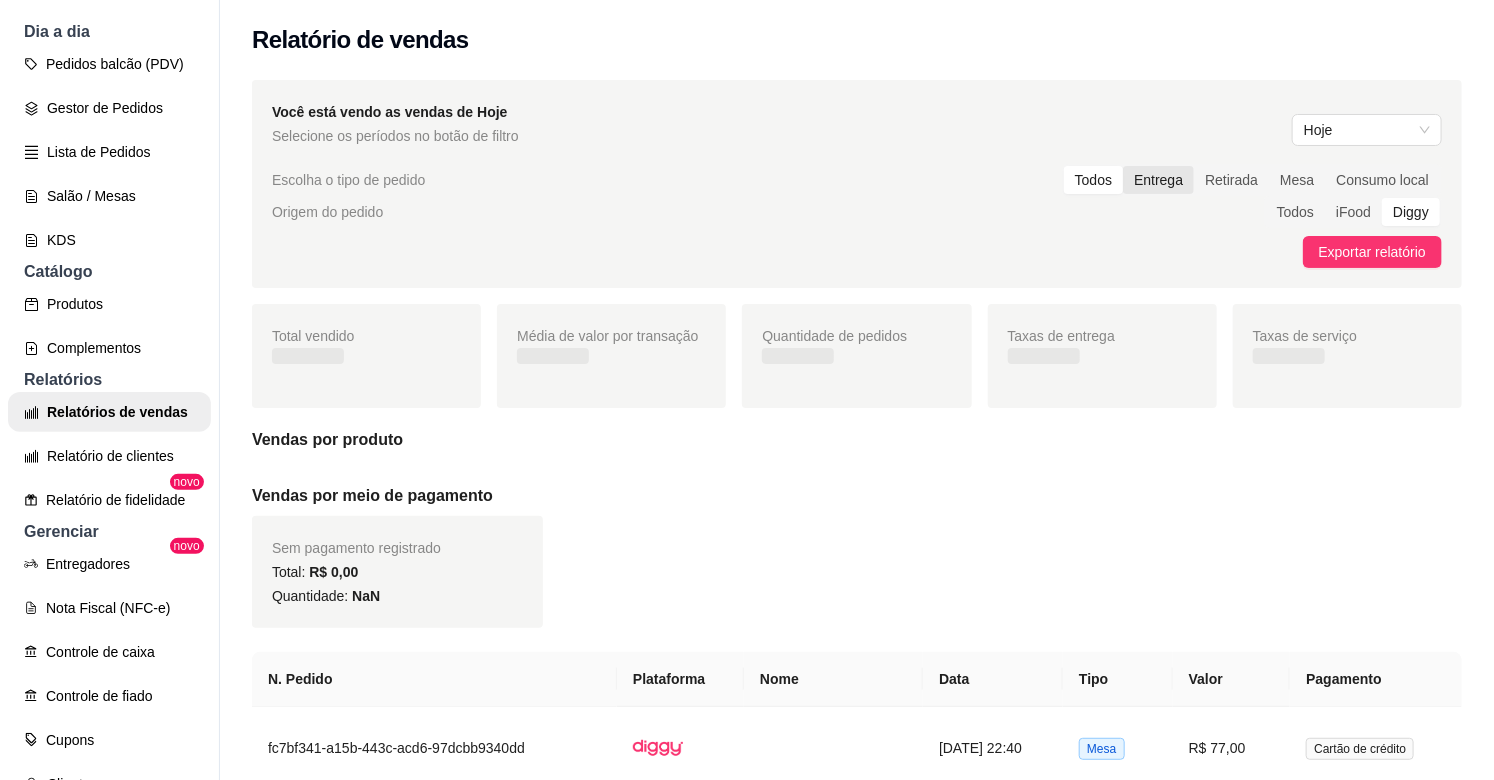 click on "Entrega" at bounding box center (1158, 180) 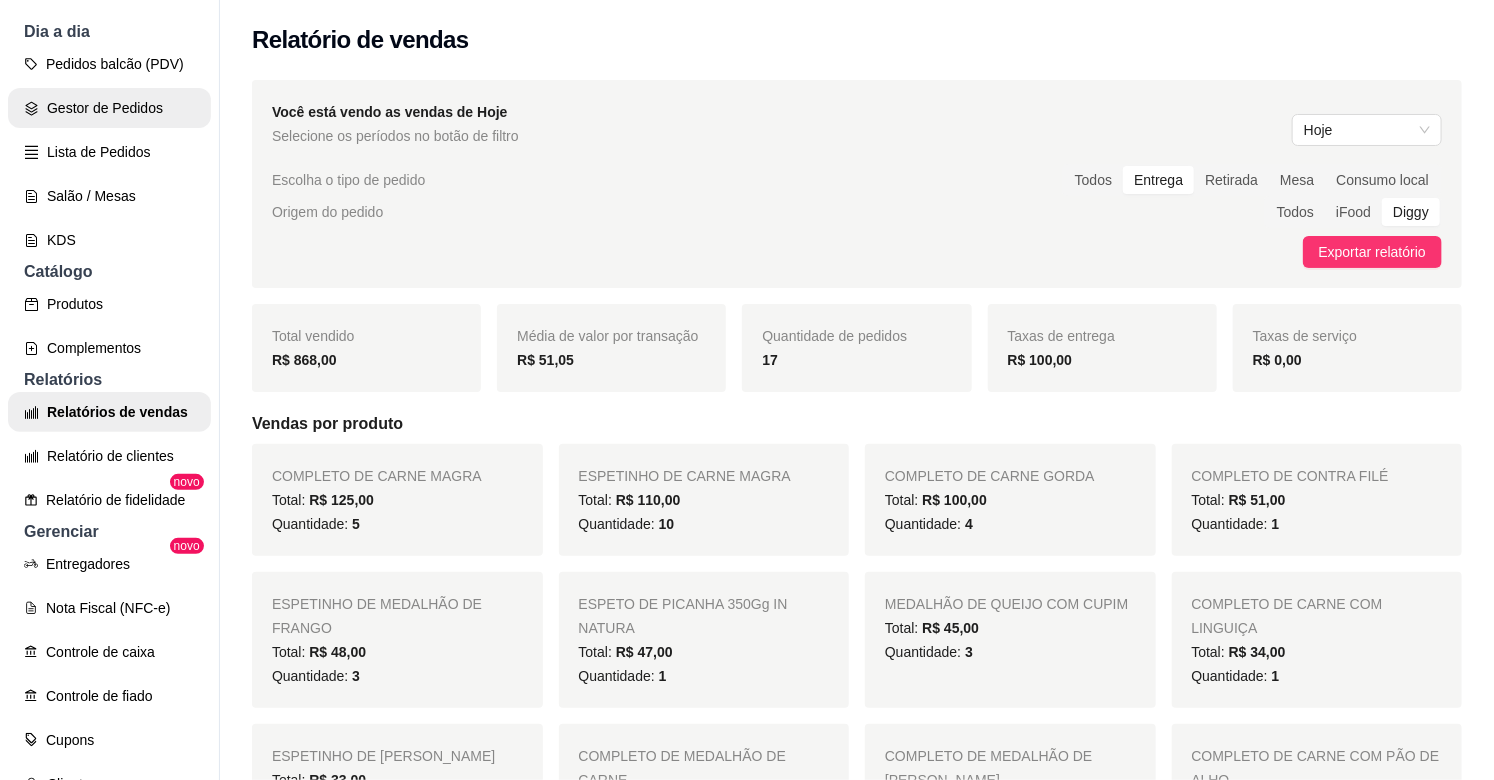 click on "Gestor de Pedidos" at bounding box center (109, 108) 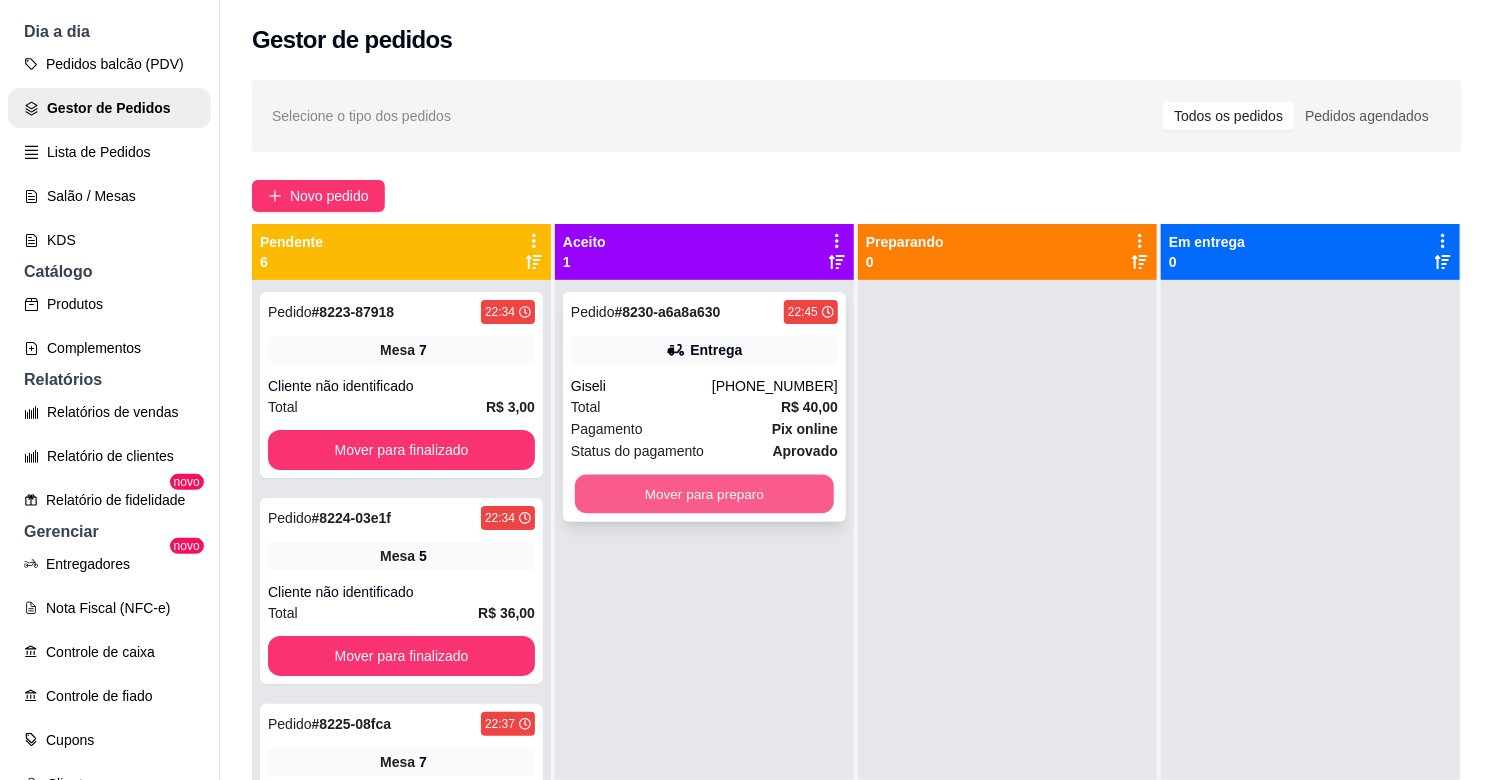 click on "Mover para preparo" at bounding box center (704, 494) 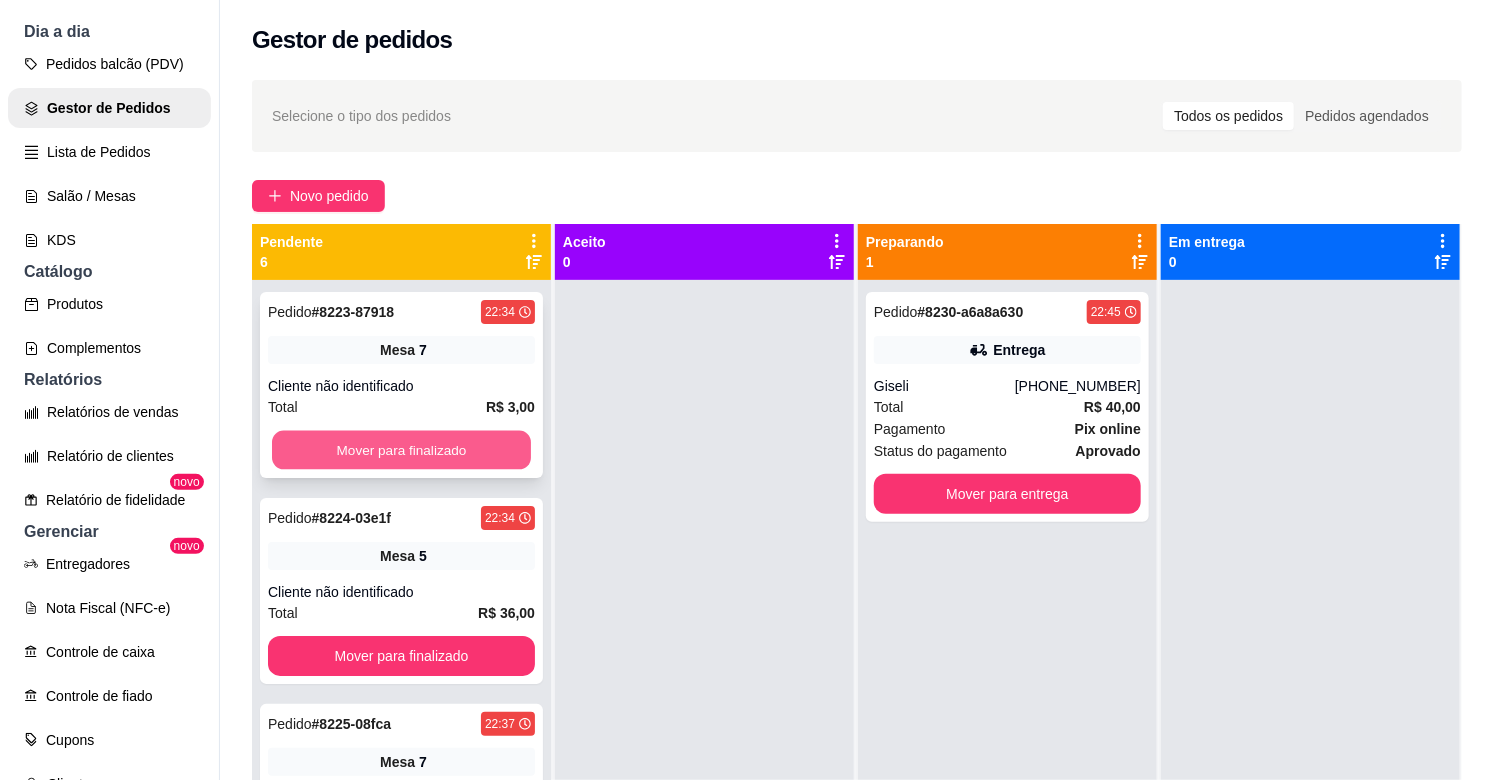 click on "Mover para finalizado" at bounding box center [401, 450] 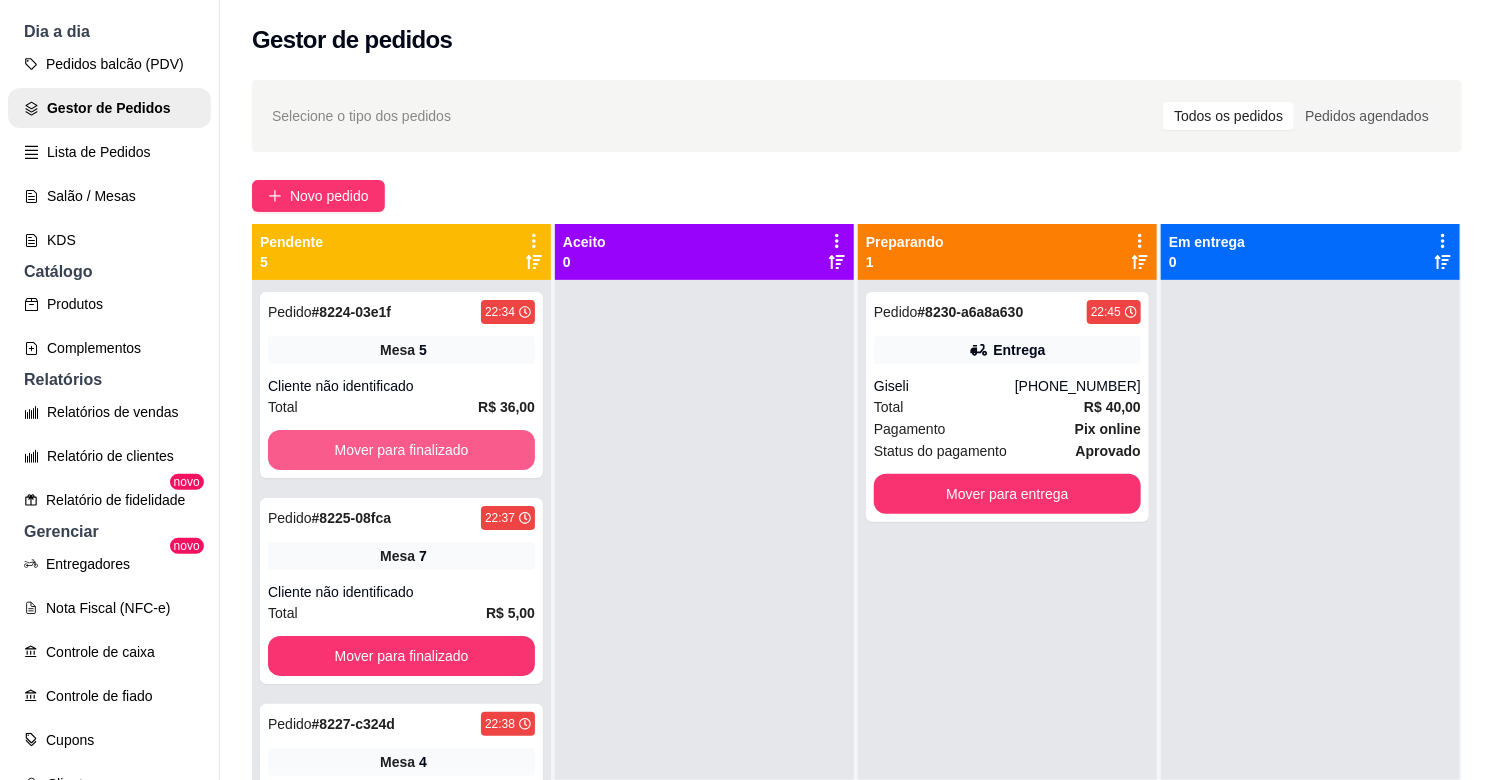 click on "Mover para finalizado" at bounding box center [401, 450] 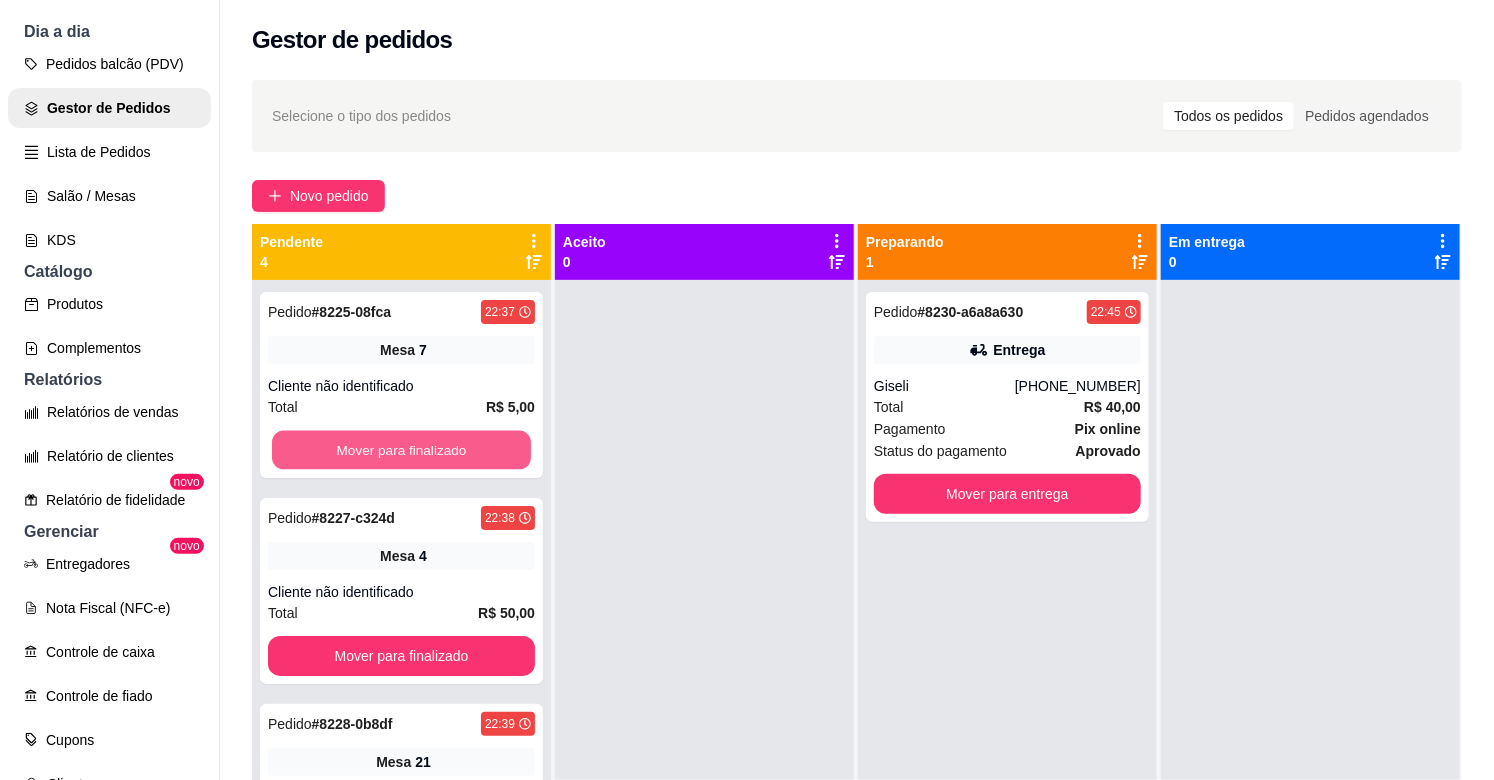 click on "Mover para finalizado" at bounding box center (401, 450) 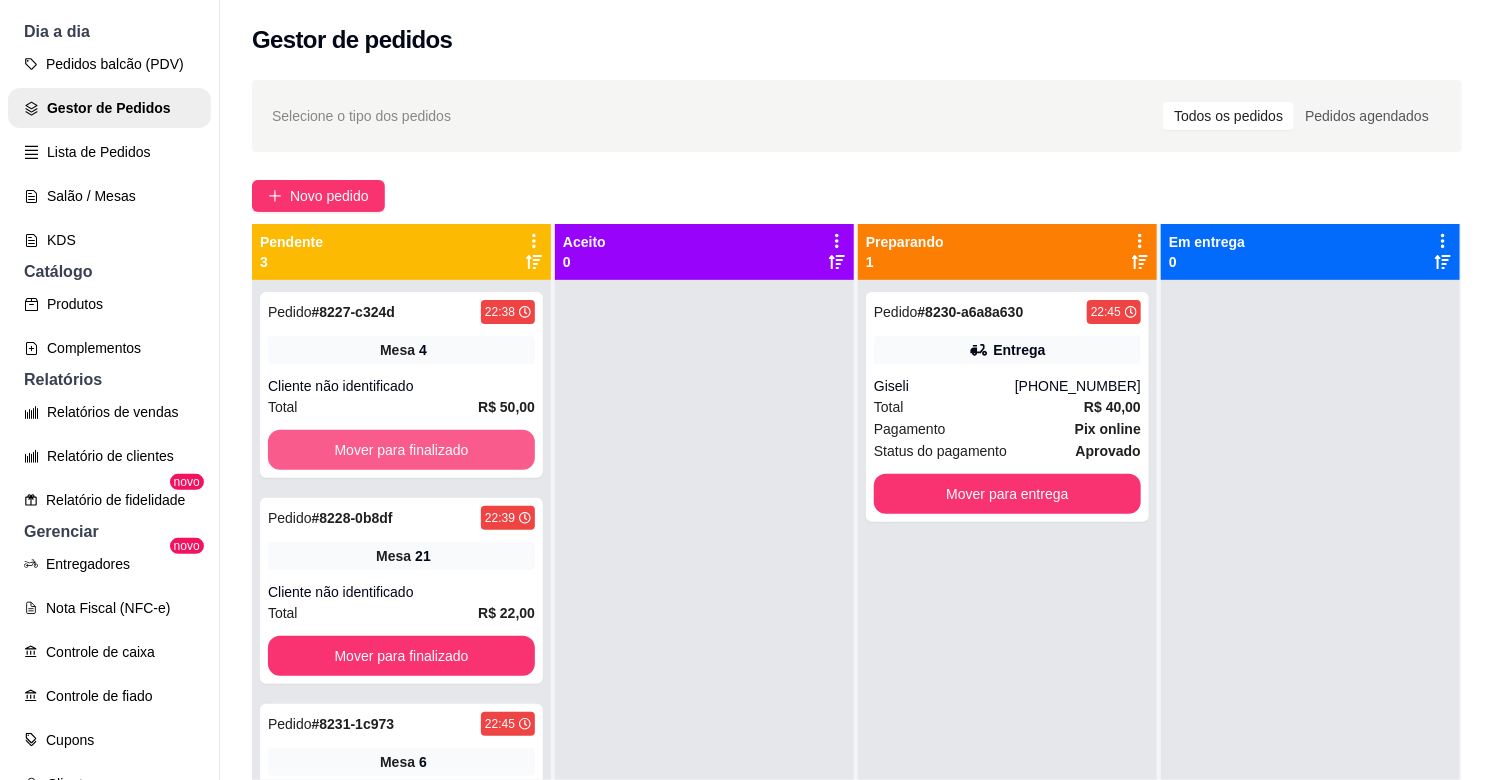 click on "Mover para finalizado" at bounding box center [401, 450] 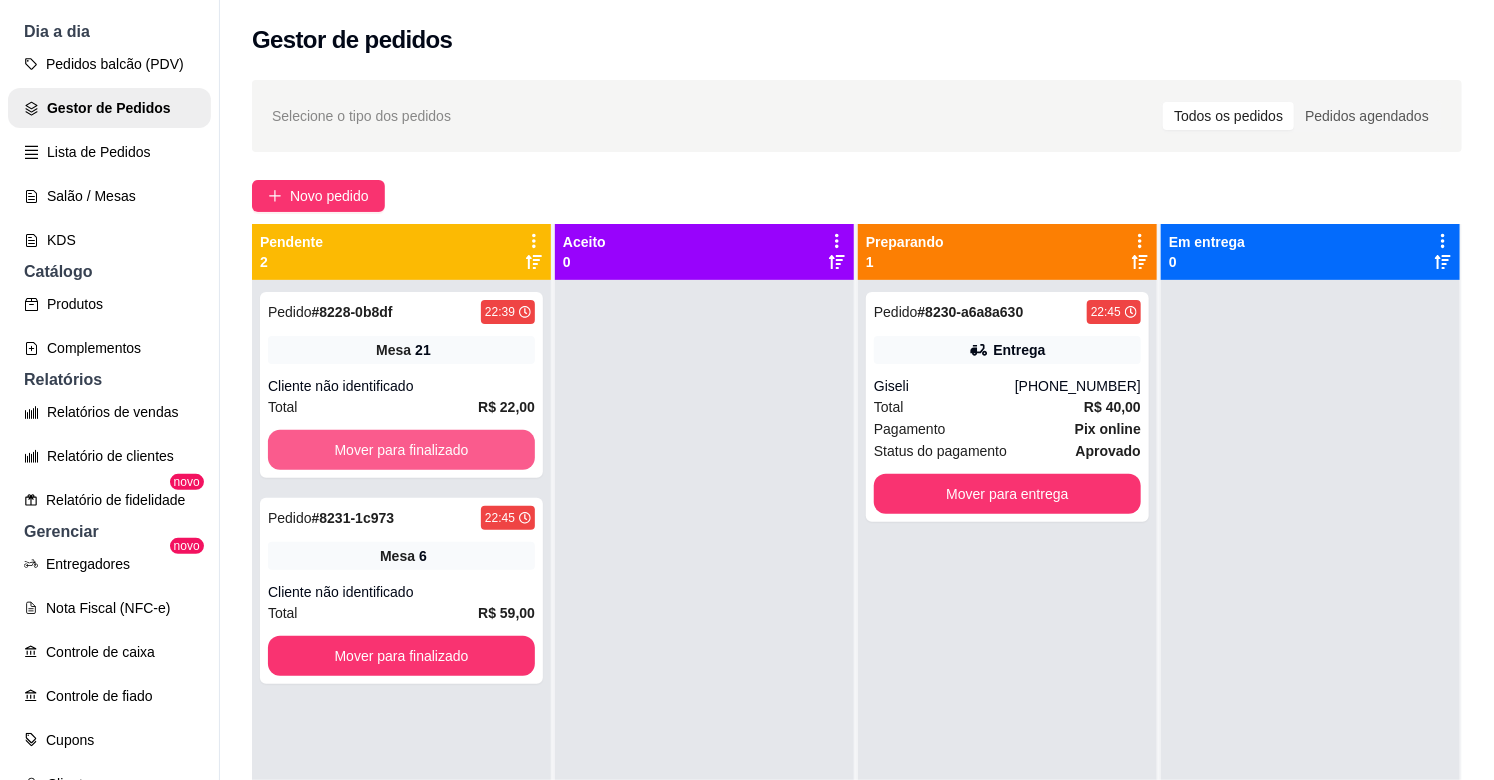click on "Mover para finalizado" at bounding box center [401, 450] 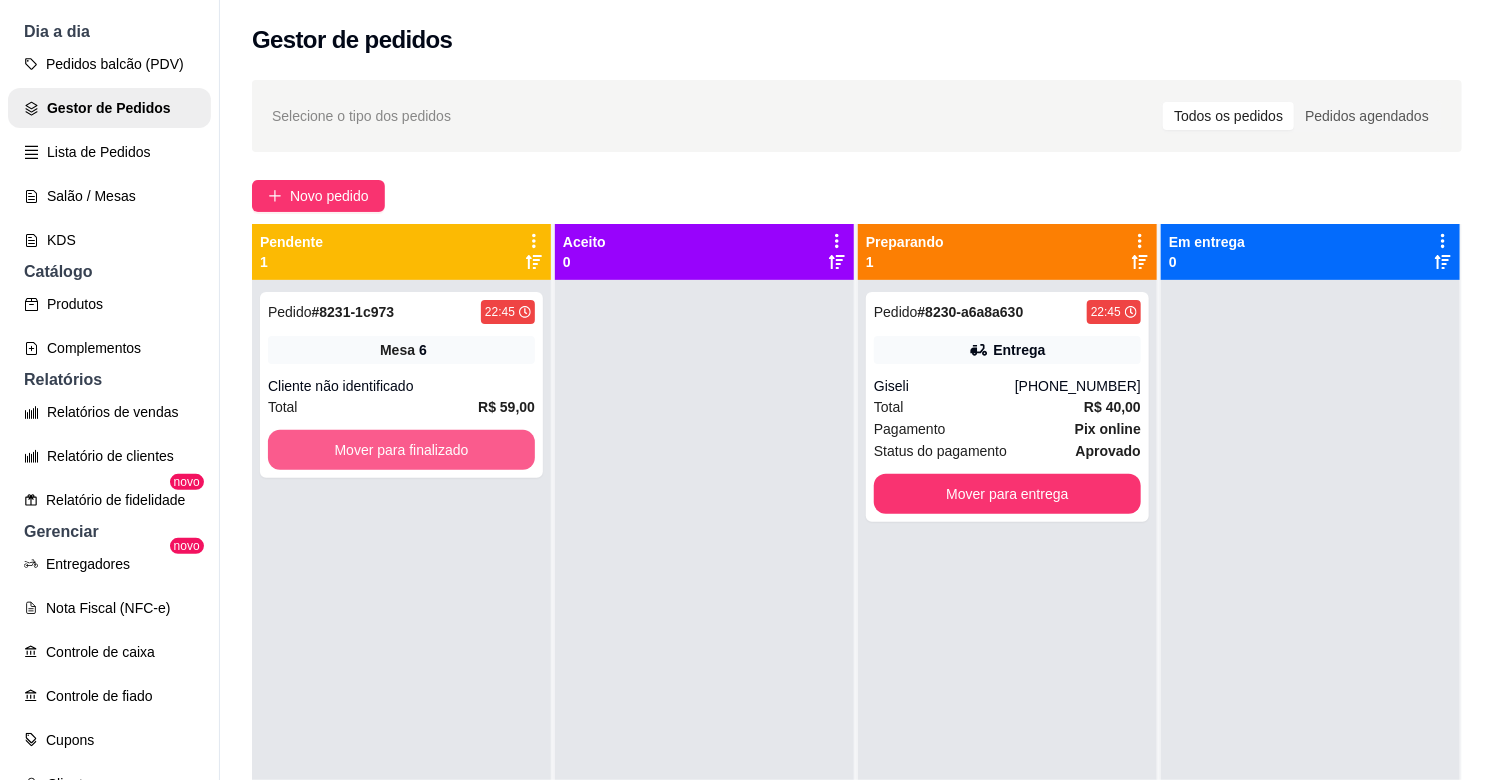 click on "Mover para finalizado" at bounding box center (401, 450) 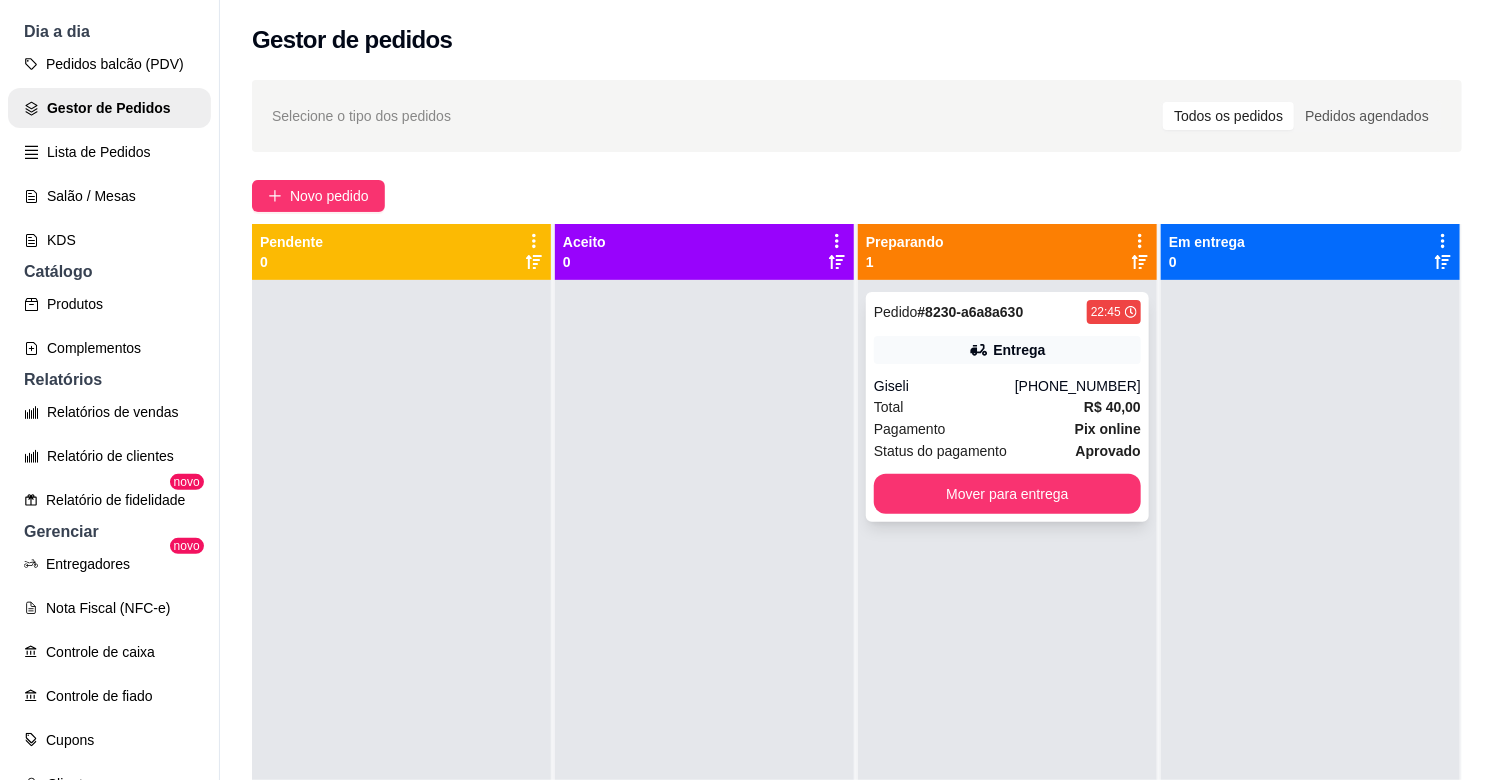 click on "Total R$ 40,00" at bounding box center [1007, 407] 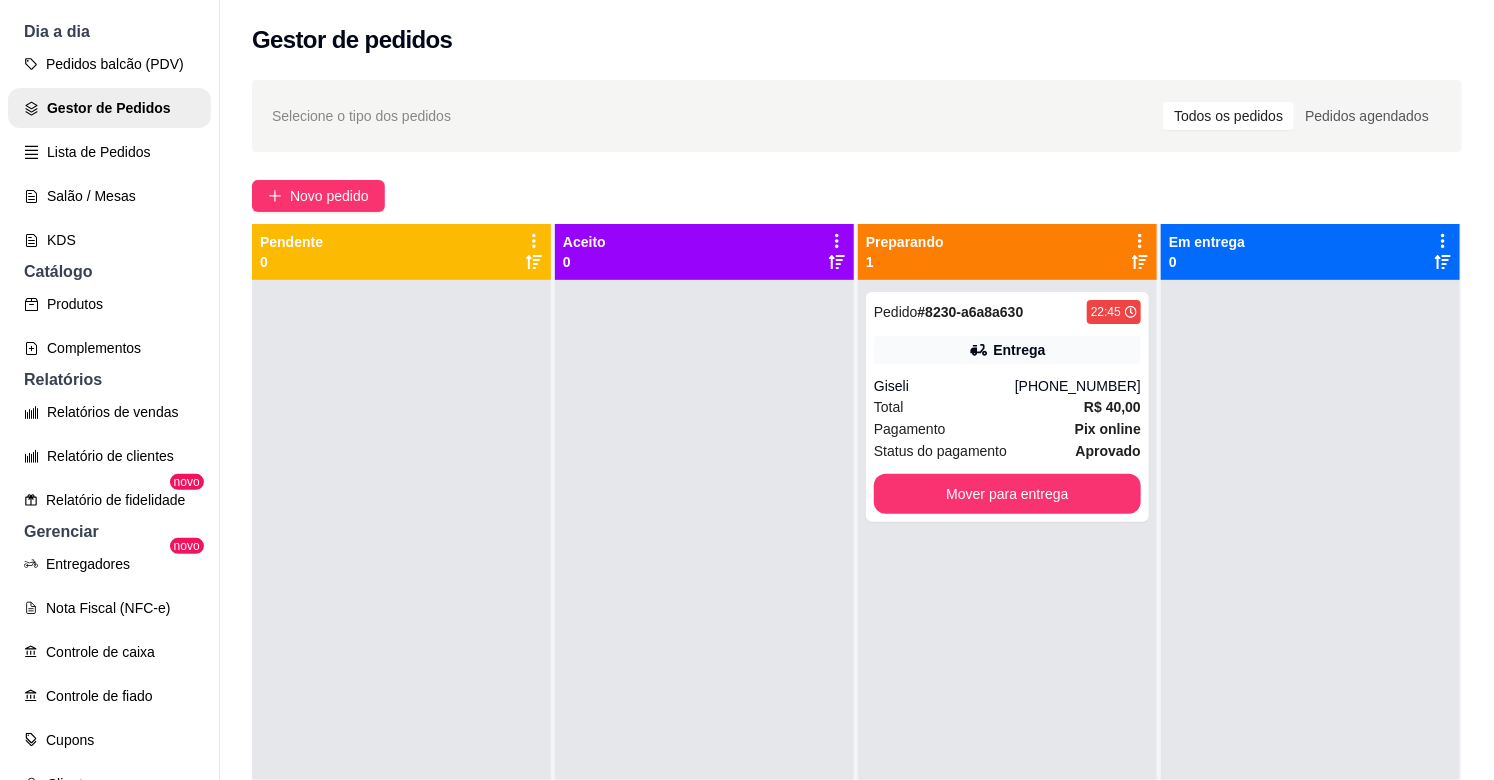click at bounding box center [704, 670] 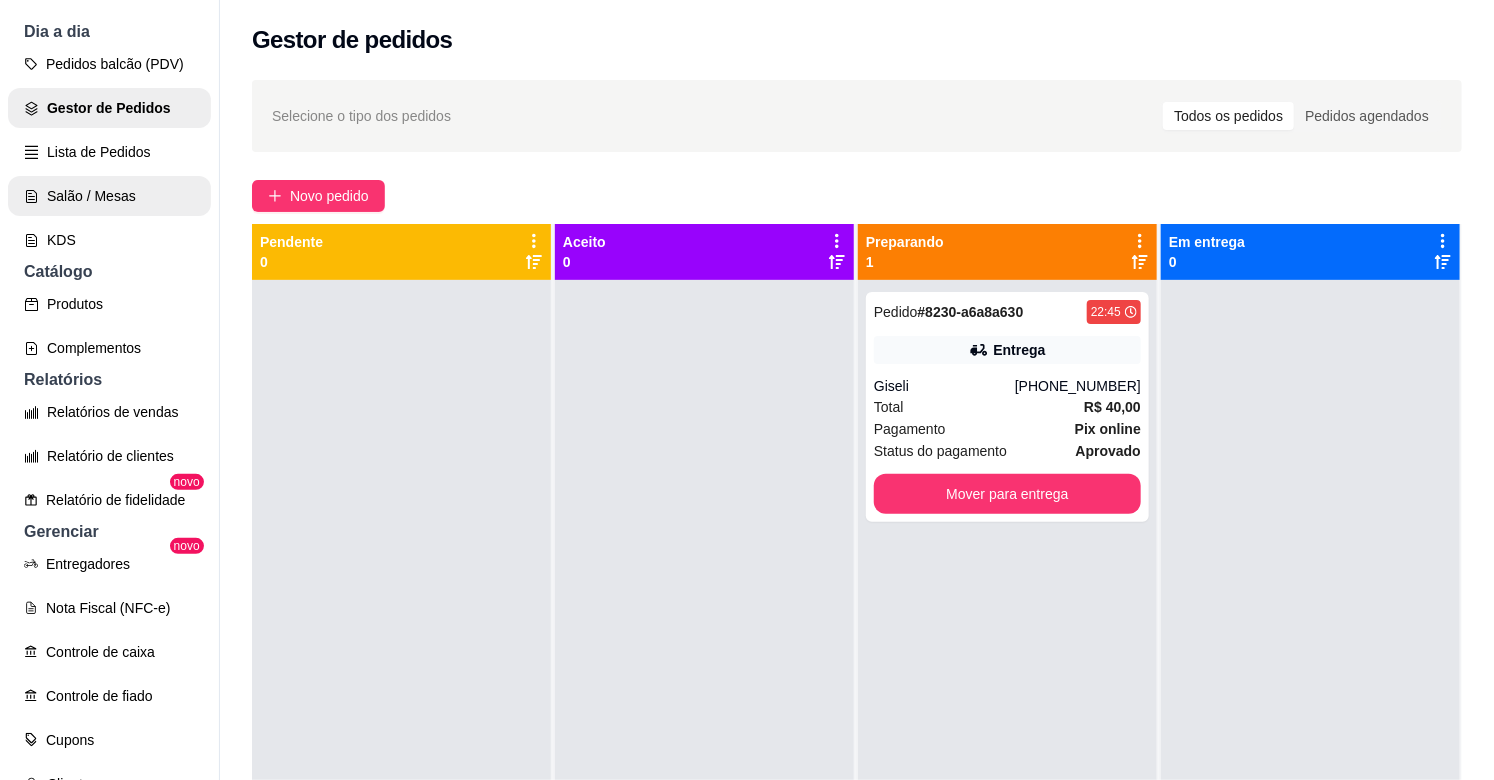 click on "Salão / Mesas" at bounding box center [109, 196] 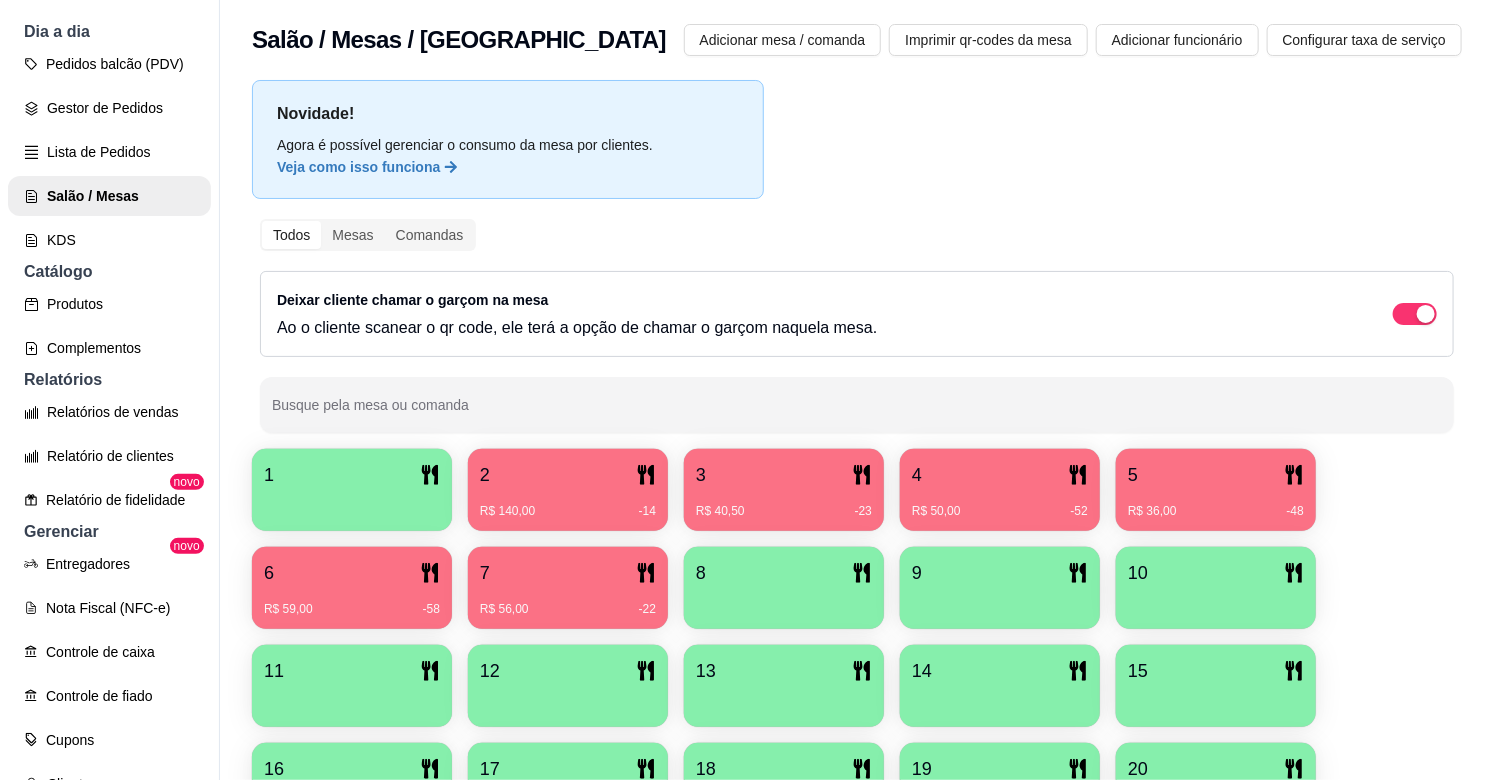 click on "Todos Mesas Comandas Deixar cliente chamar o garçom na mesa Ao o cliente scanear o qr code, ele terá a opção de chamar o garçom naquela mesa. Busque pela mesa ou comanda" at bounding box center (857, 326) 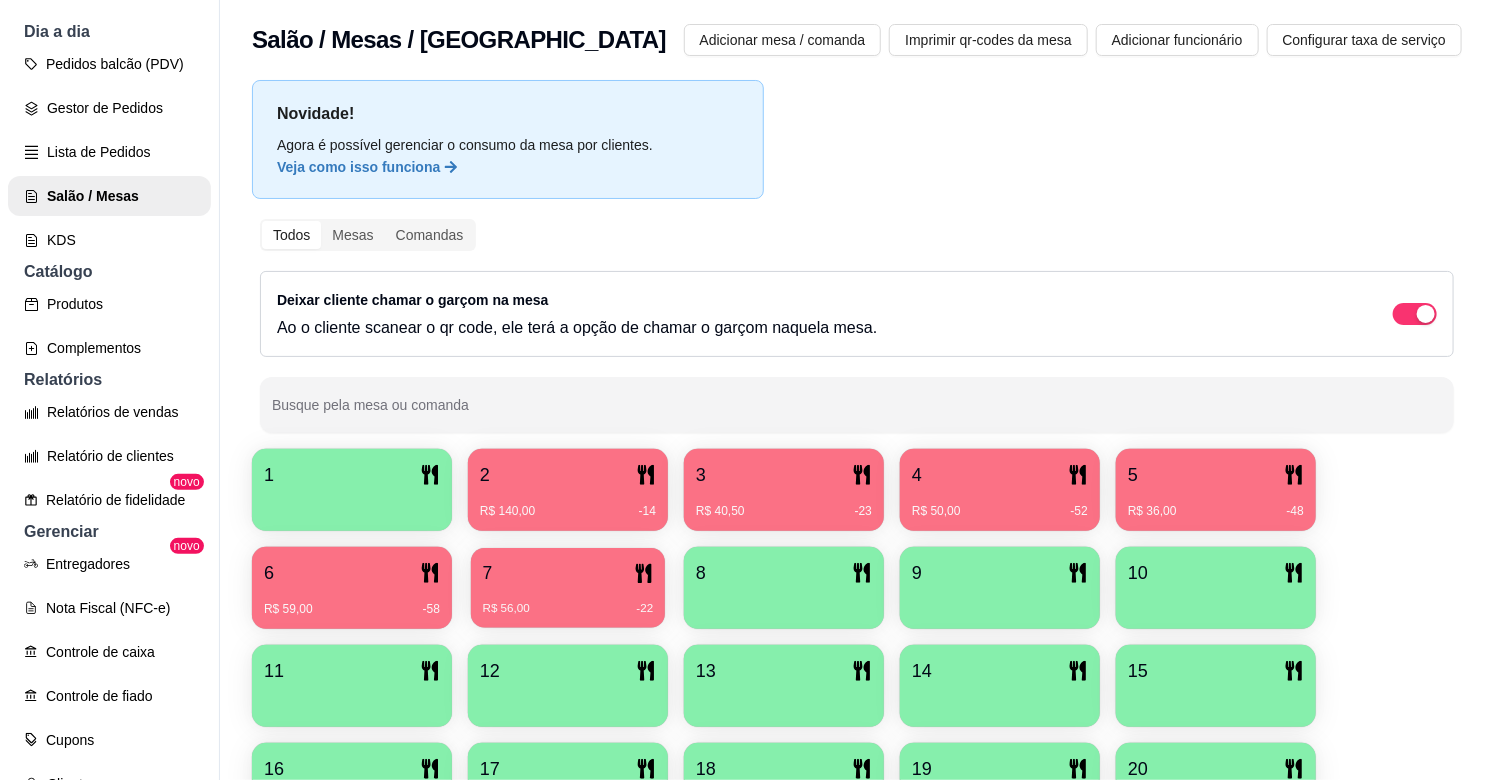 click on "7" at bounding box center (568, 573) 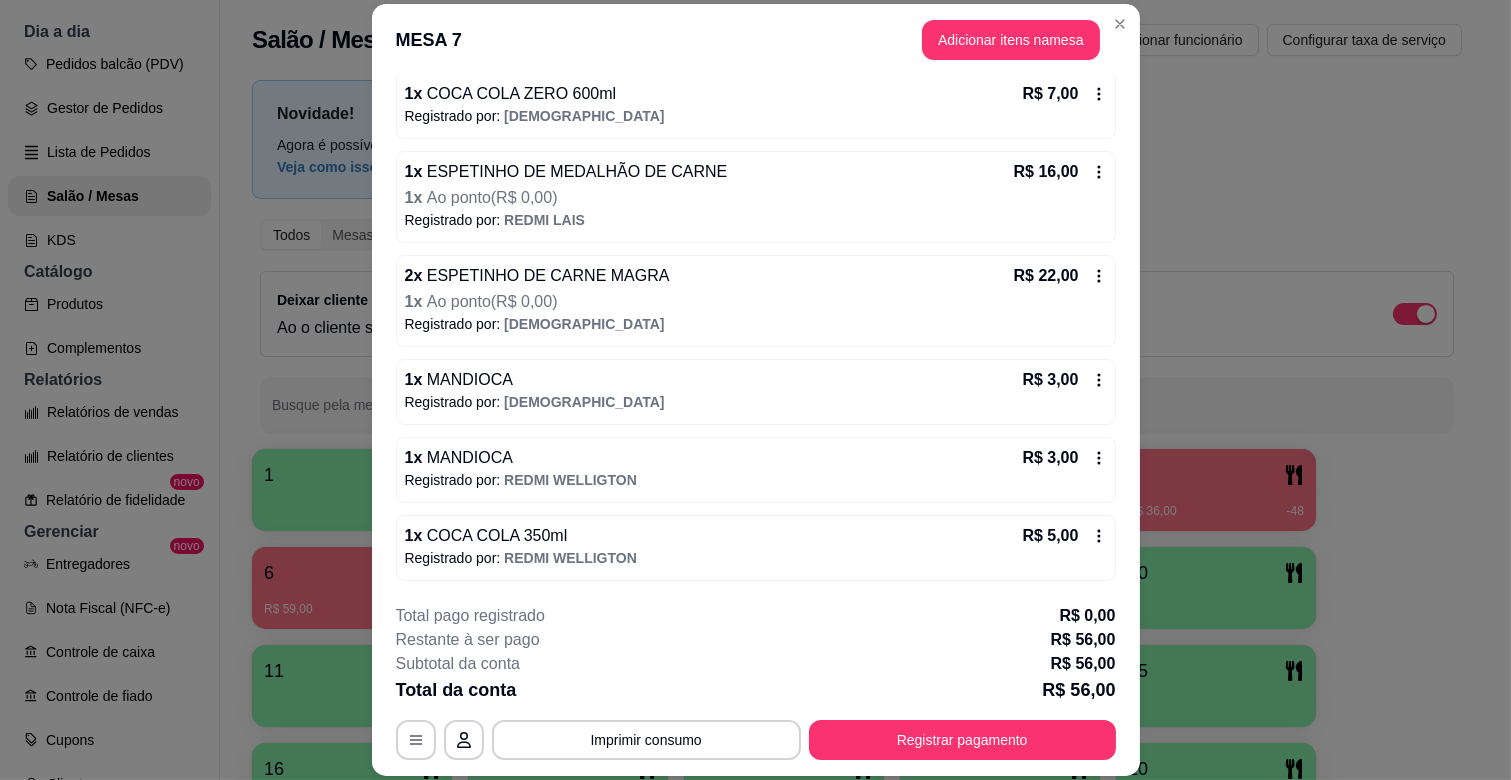 scroll, scrollTop: 194, scrollLeft: 0, axis: vertical 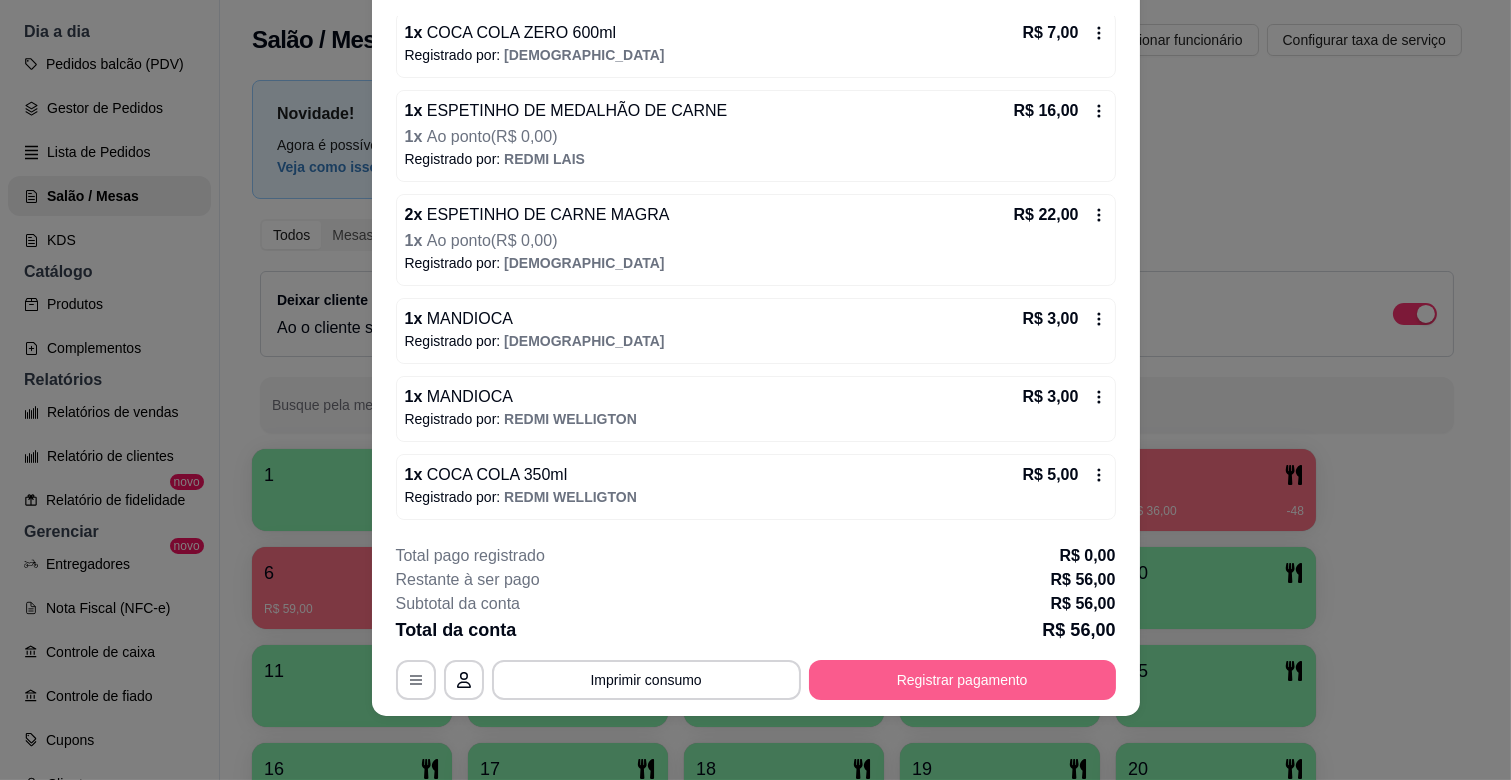 click on "Registrar pagamento" at bounding box center (962, 680) 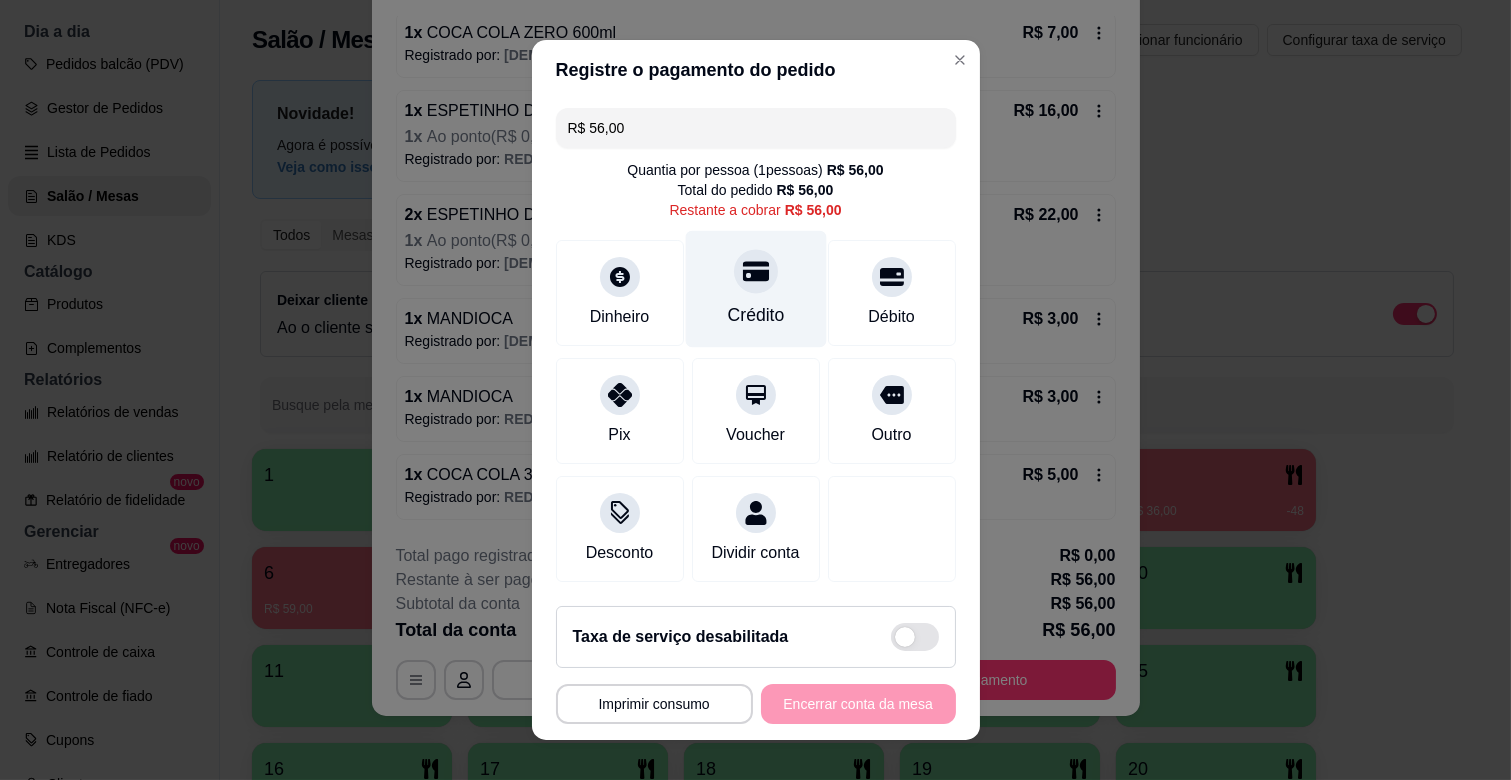 click on "Crédito" at bounding box center [755, 289] 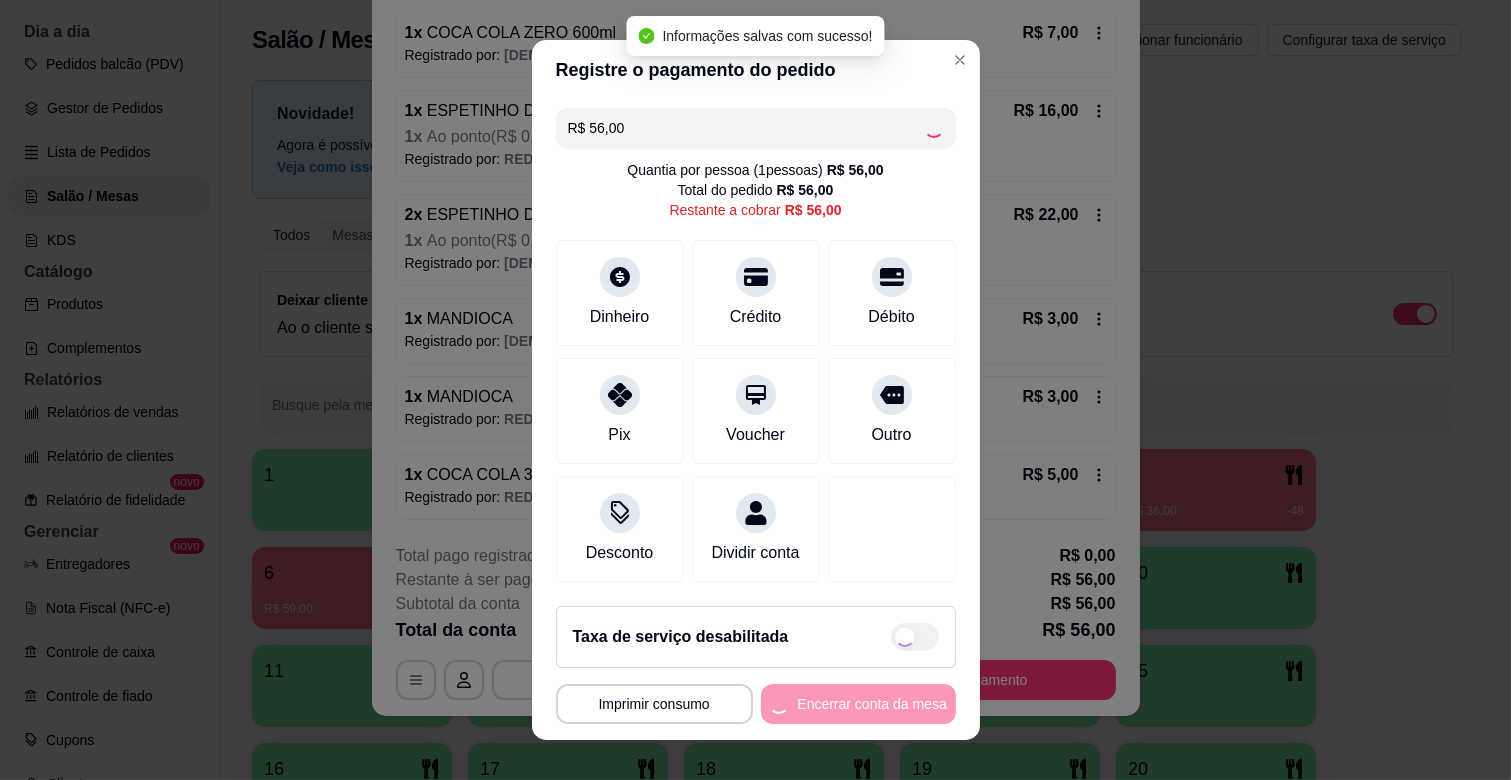 type on "R$ 0,00" 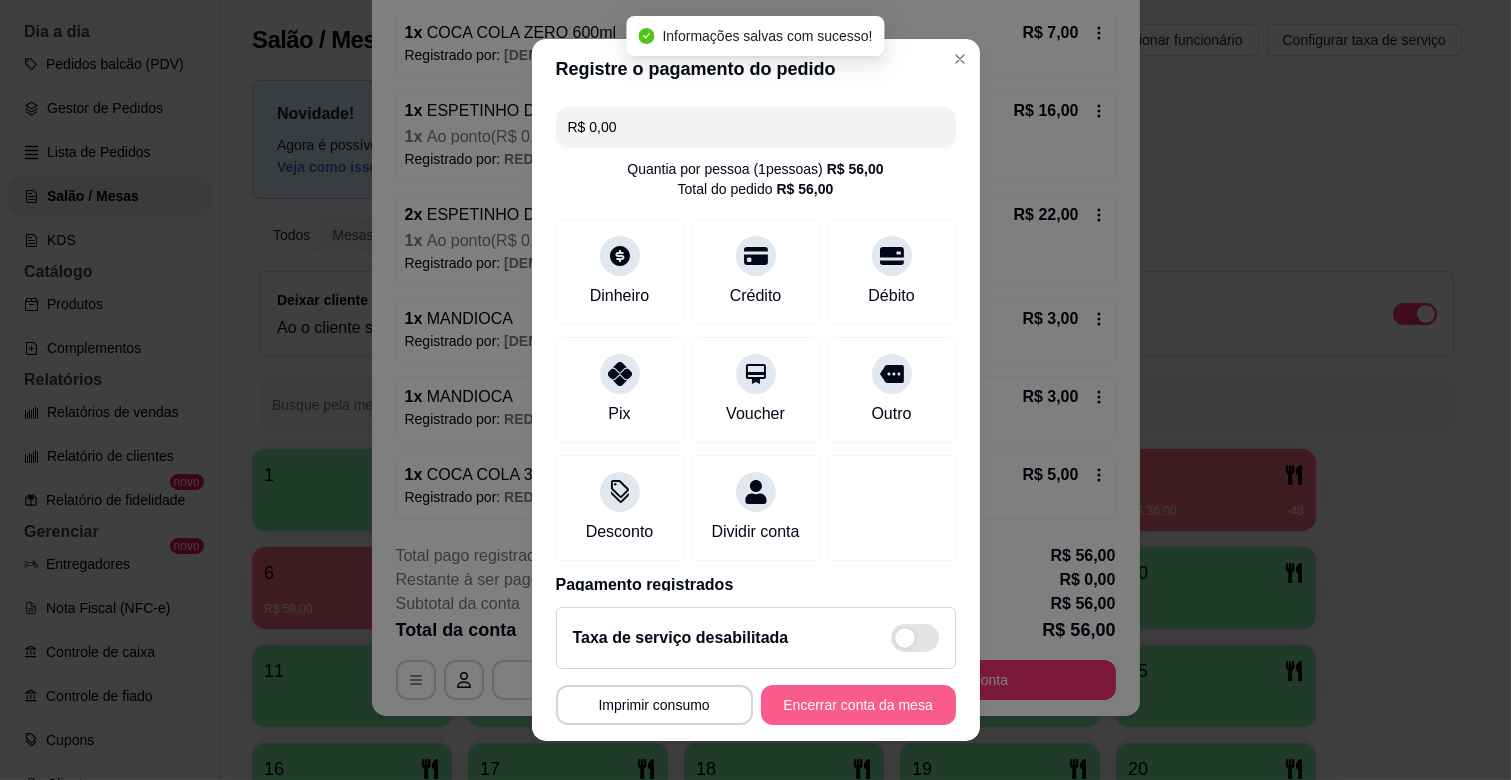 click on "Encerrar conta da mesa" at bounding box center (858, 705) 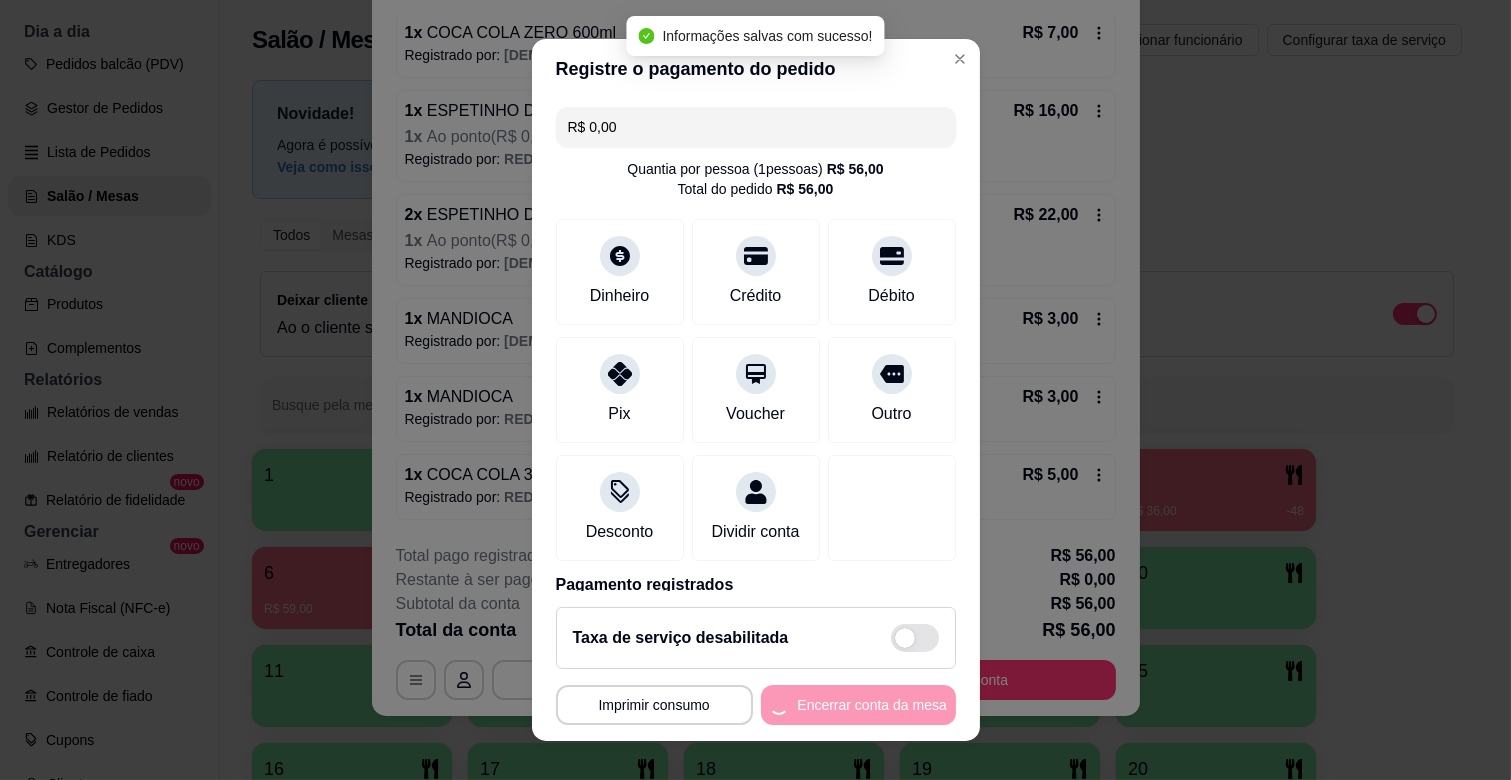scroll, scrollTop: 0, scrollLeft: 0, axis: both 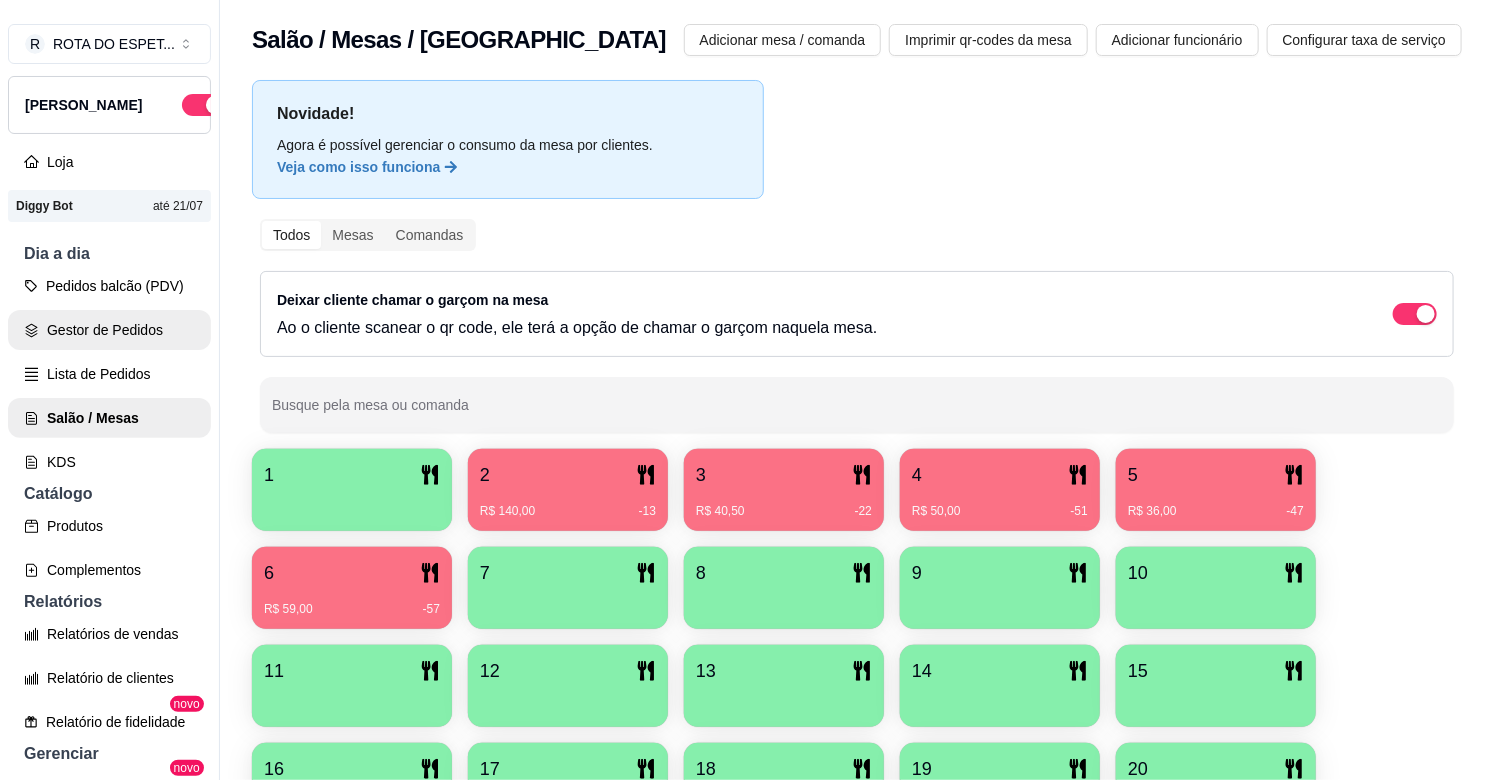 click on "Gestor de Pedidos" at bounding box center [109, 330] 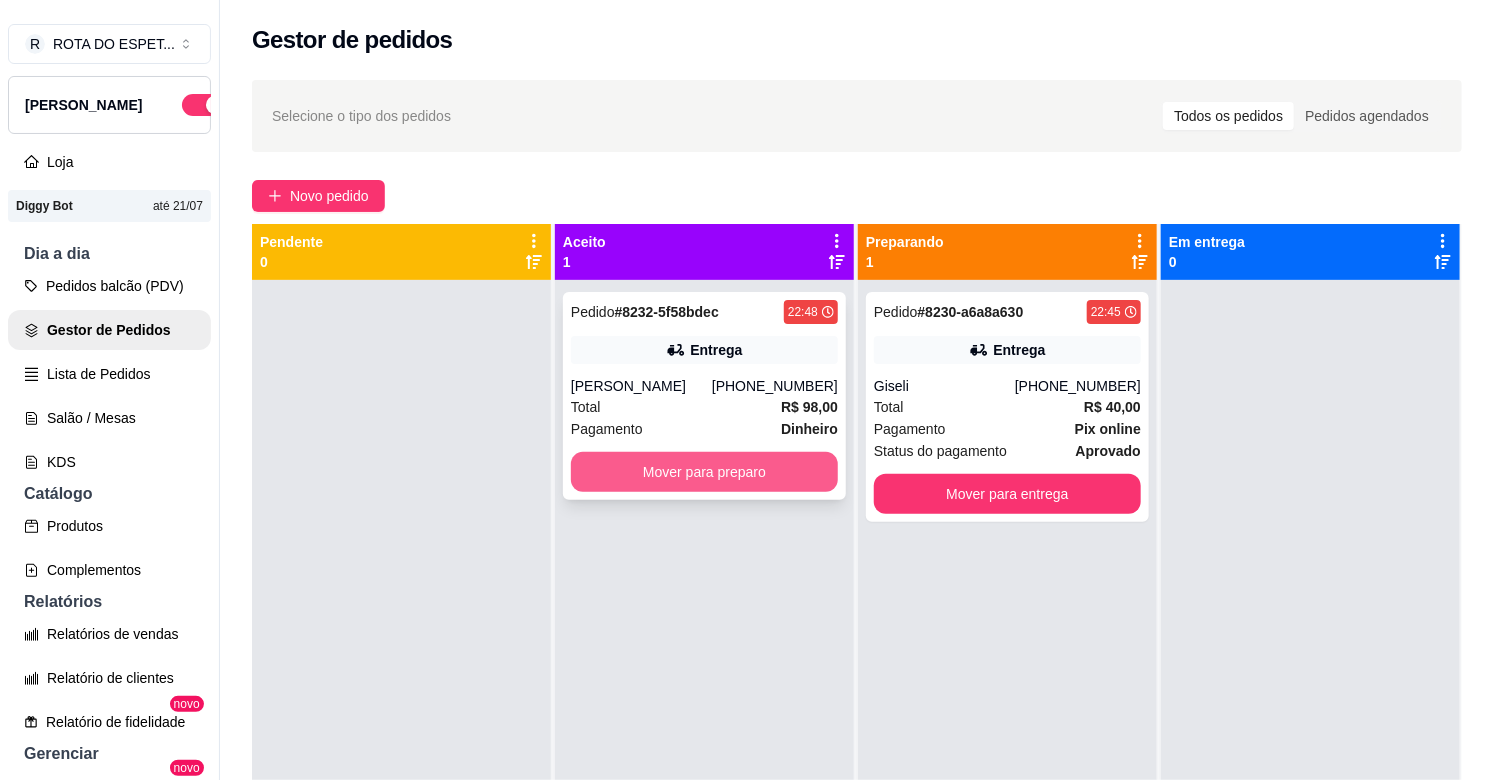 click on "Mover para preparo" at bounding box center (704, 472) 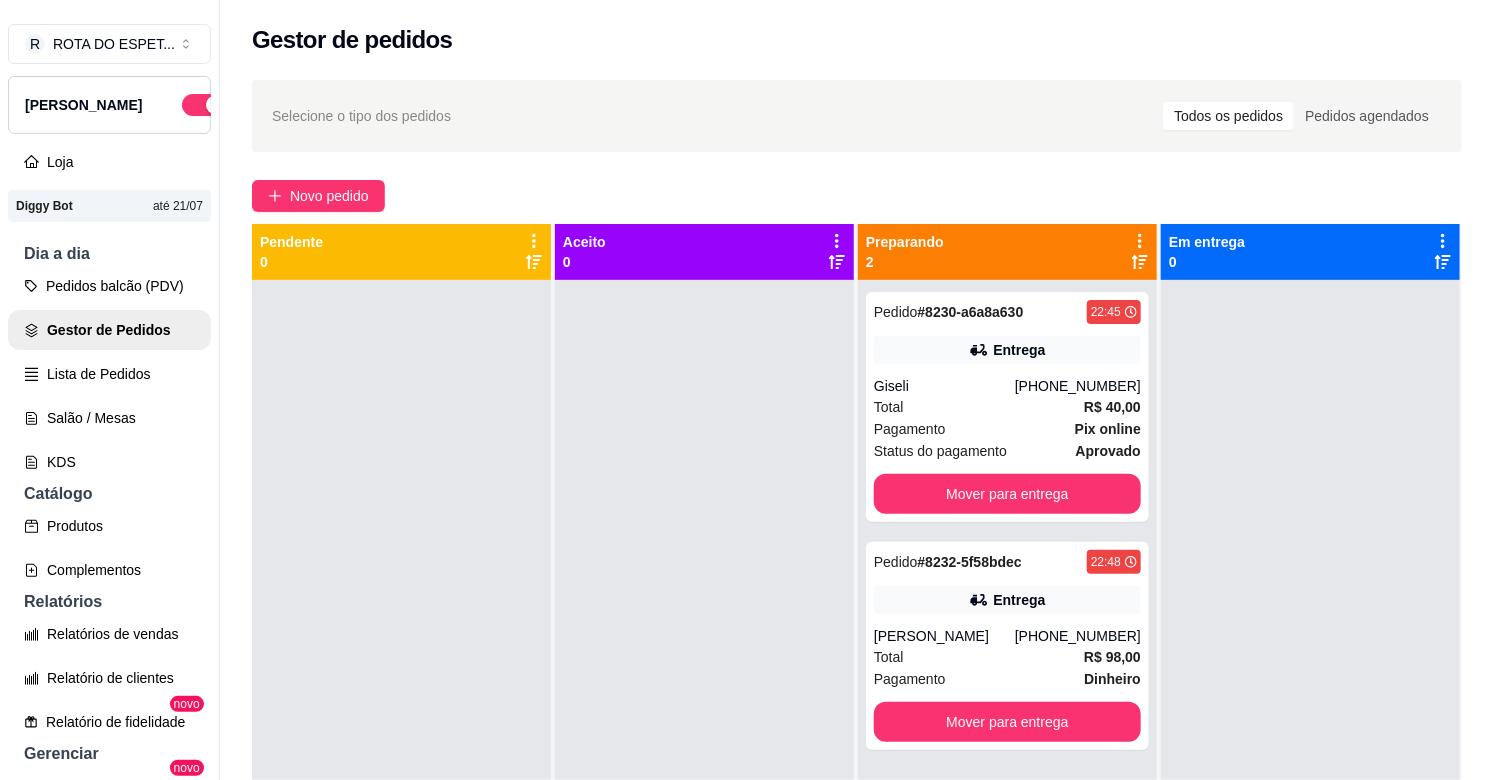 click at bounding box center [401, 670] 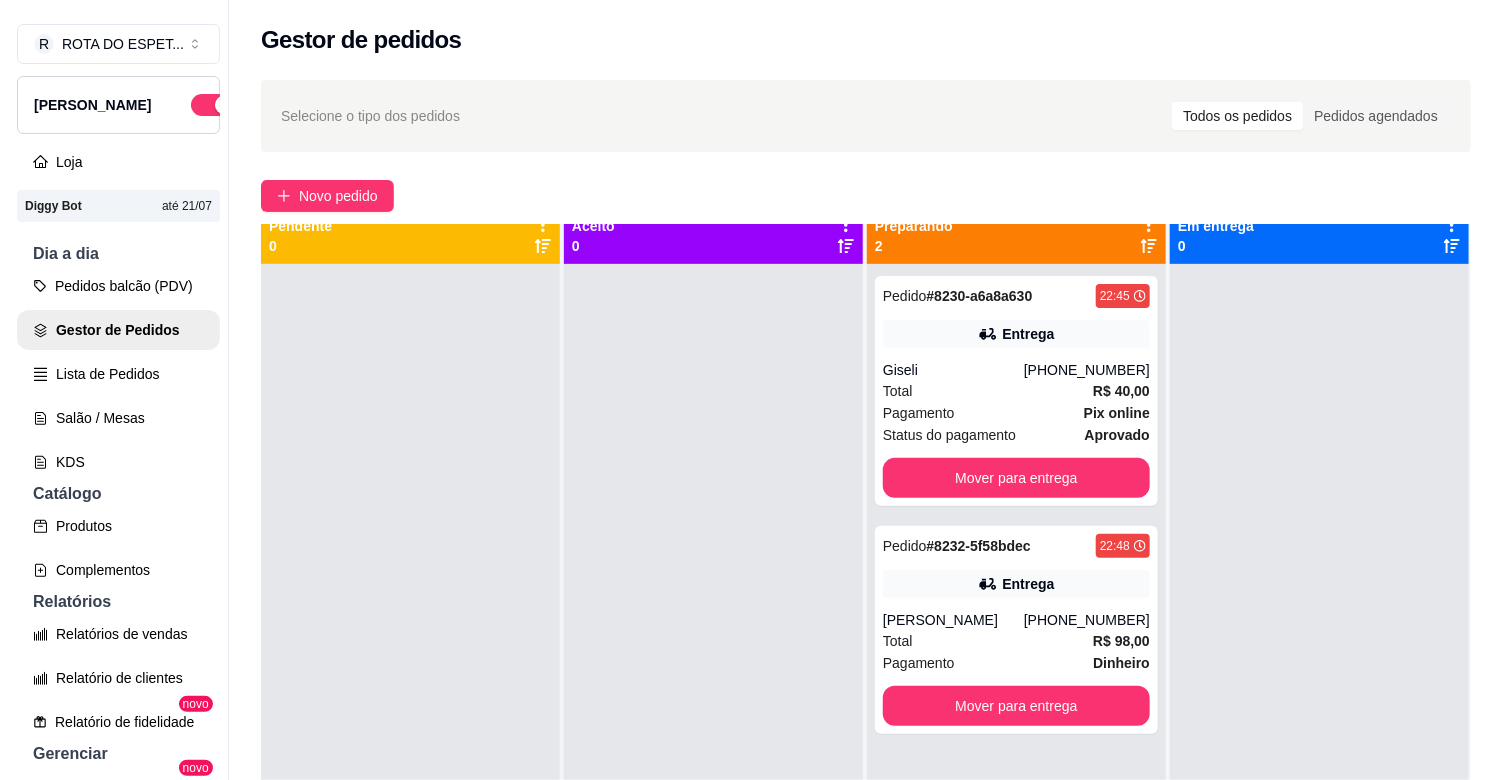 scroll, scrollTop: 0, scrollLeft: 0, axis: both 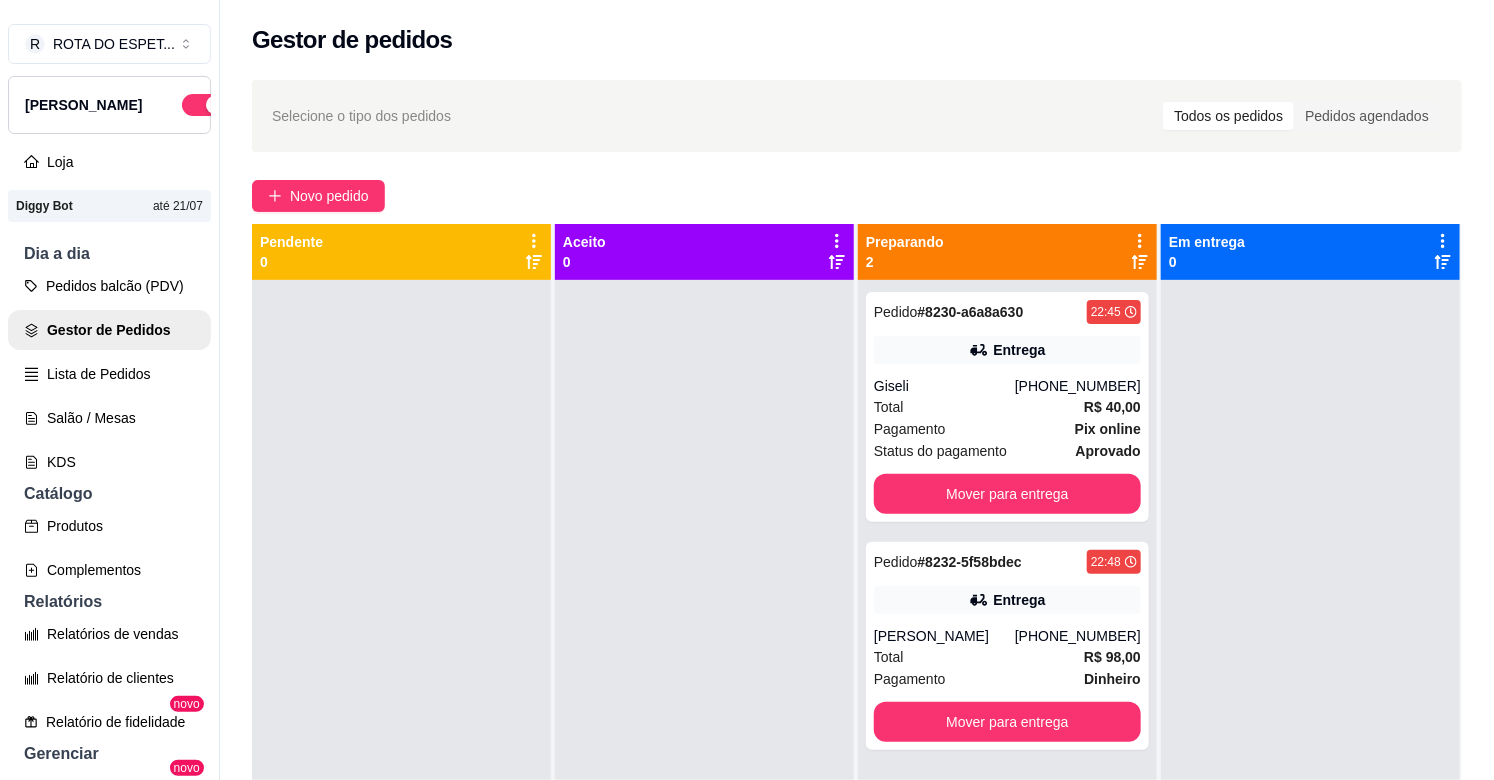click at bounding box center (704, 670) 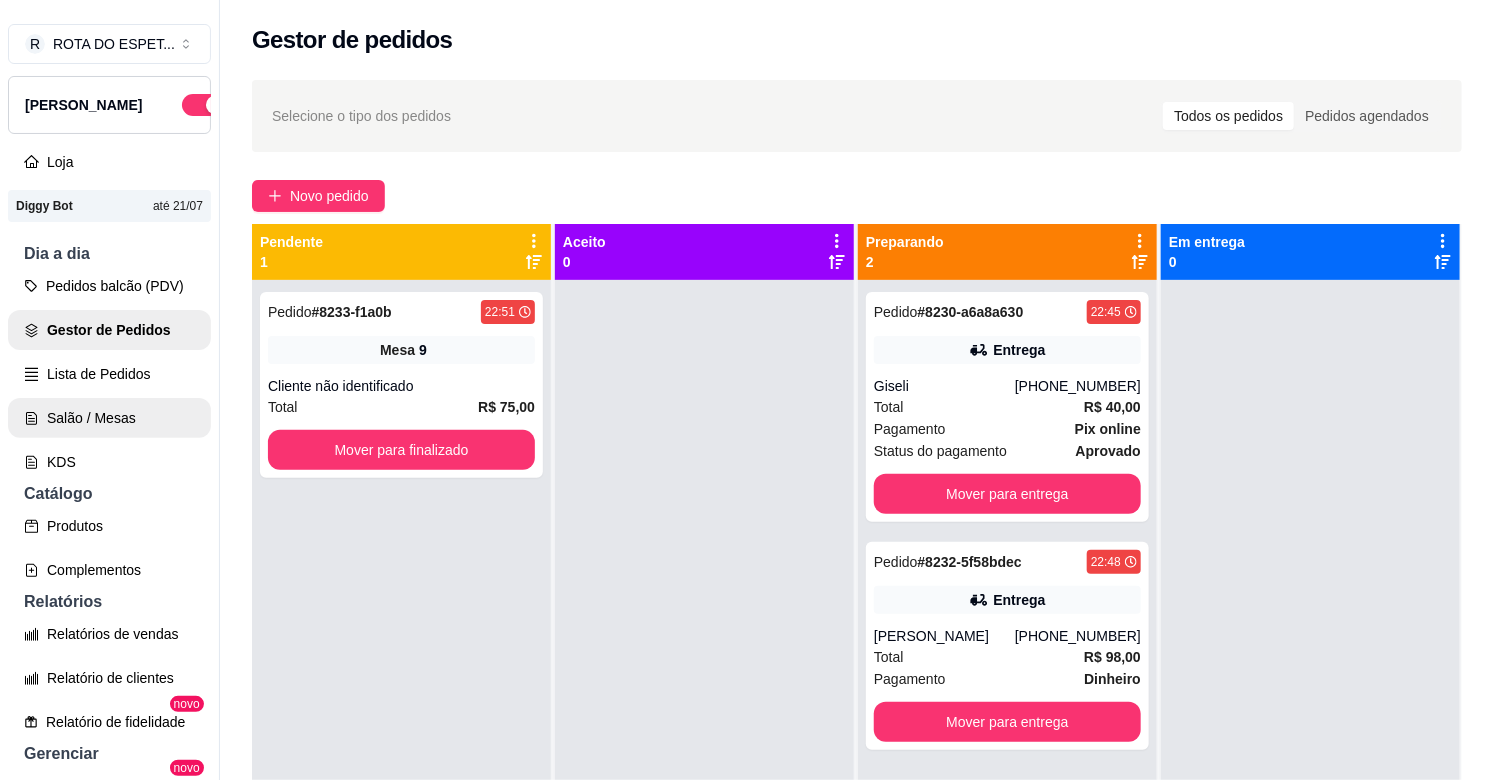 click on "Salão / Mesas" at bounding box center (109, 418) 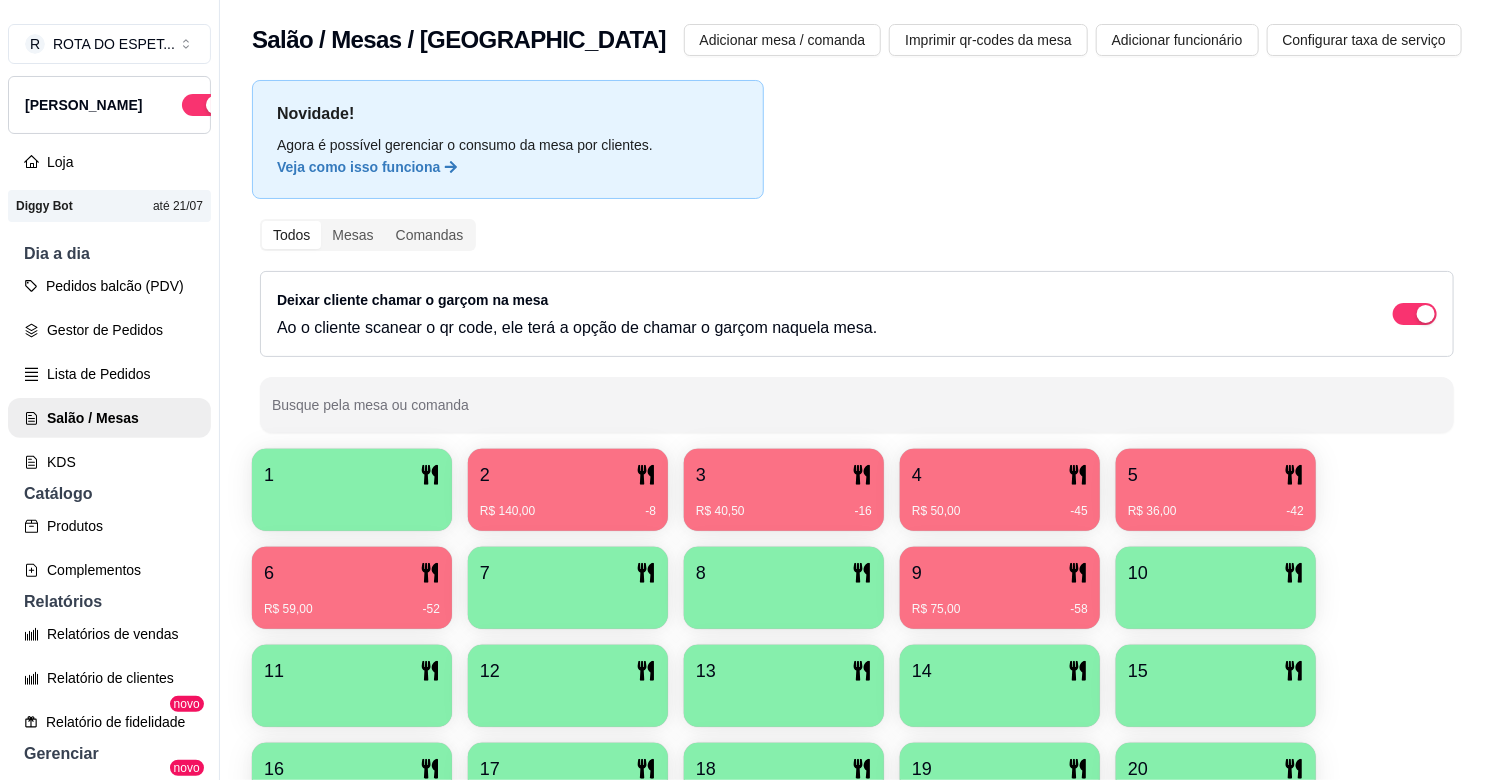click on "R$ 40,50 -16" at bounding box center [784, 504] 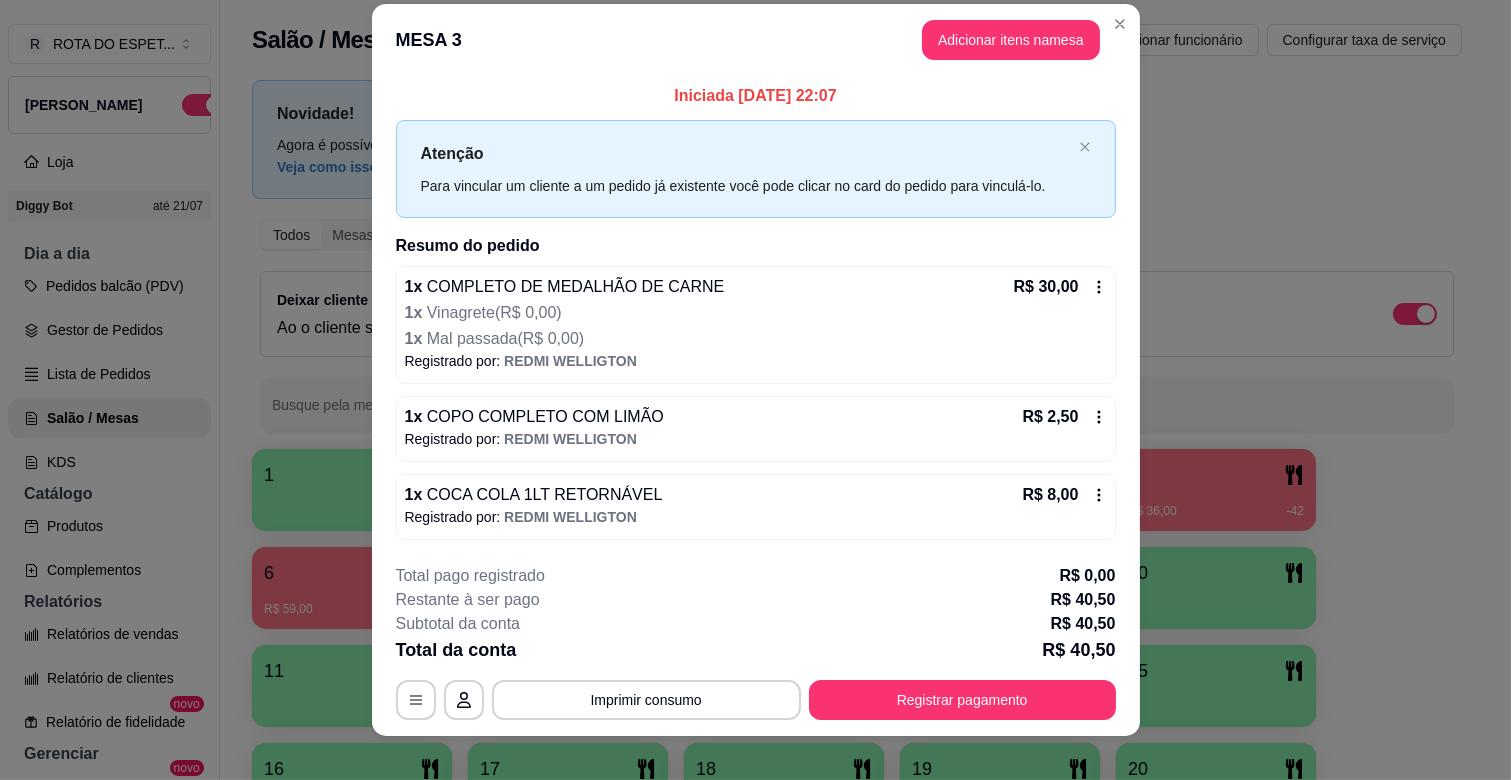 scroll, scrollTop: 40, scrollLeft: 0, axis: vertical 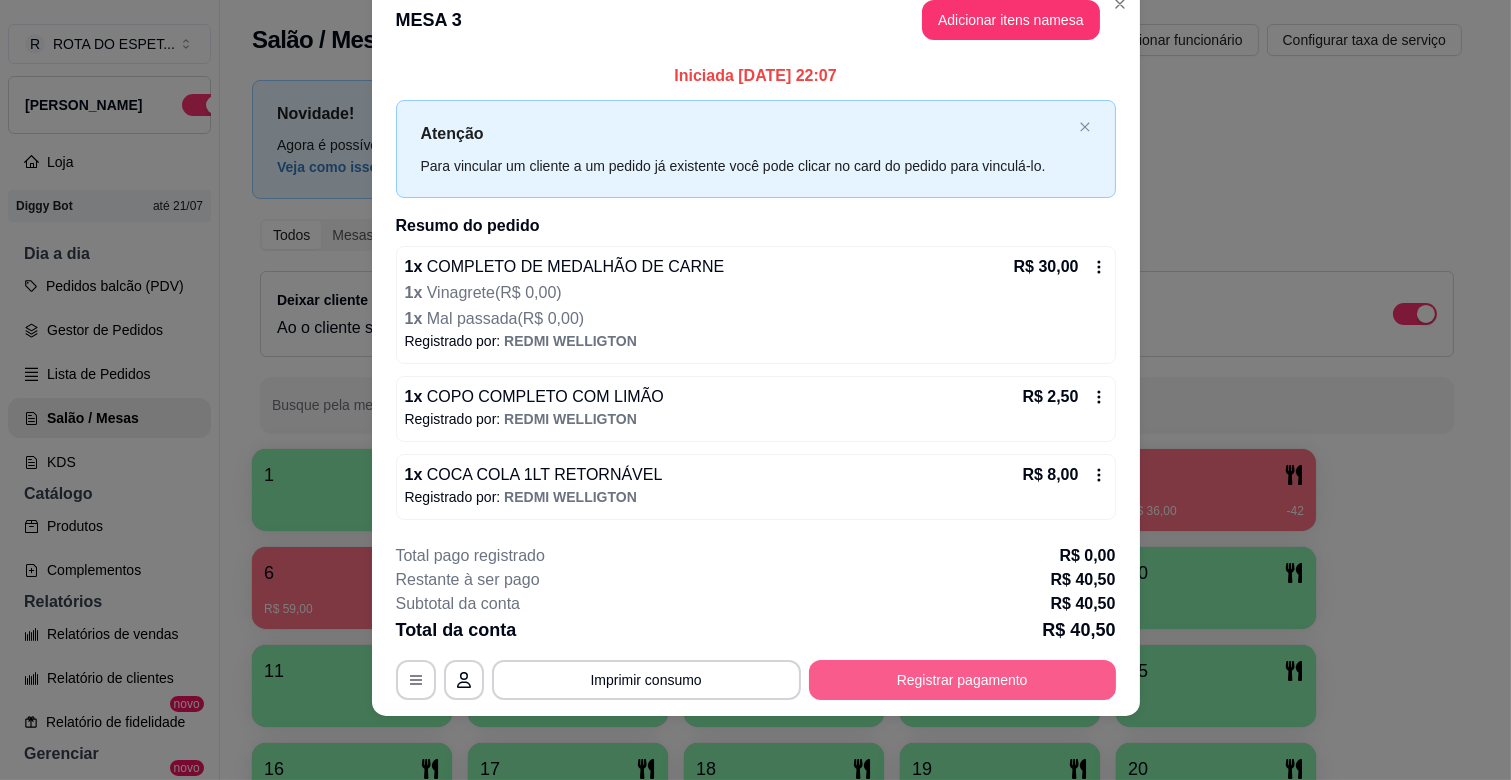 click on "Registrar pagamento" at bounding box center (962, 680) 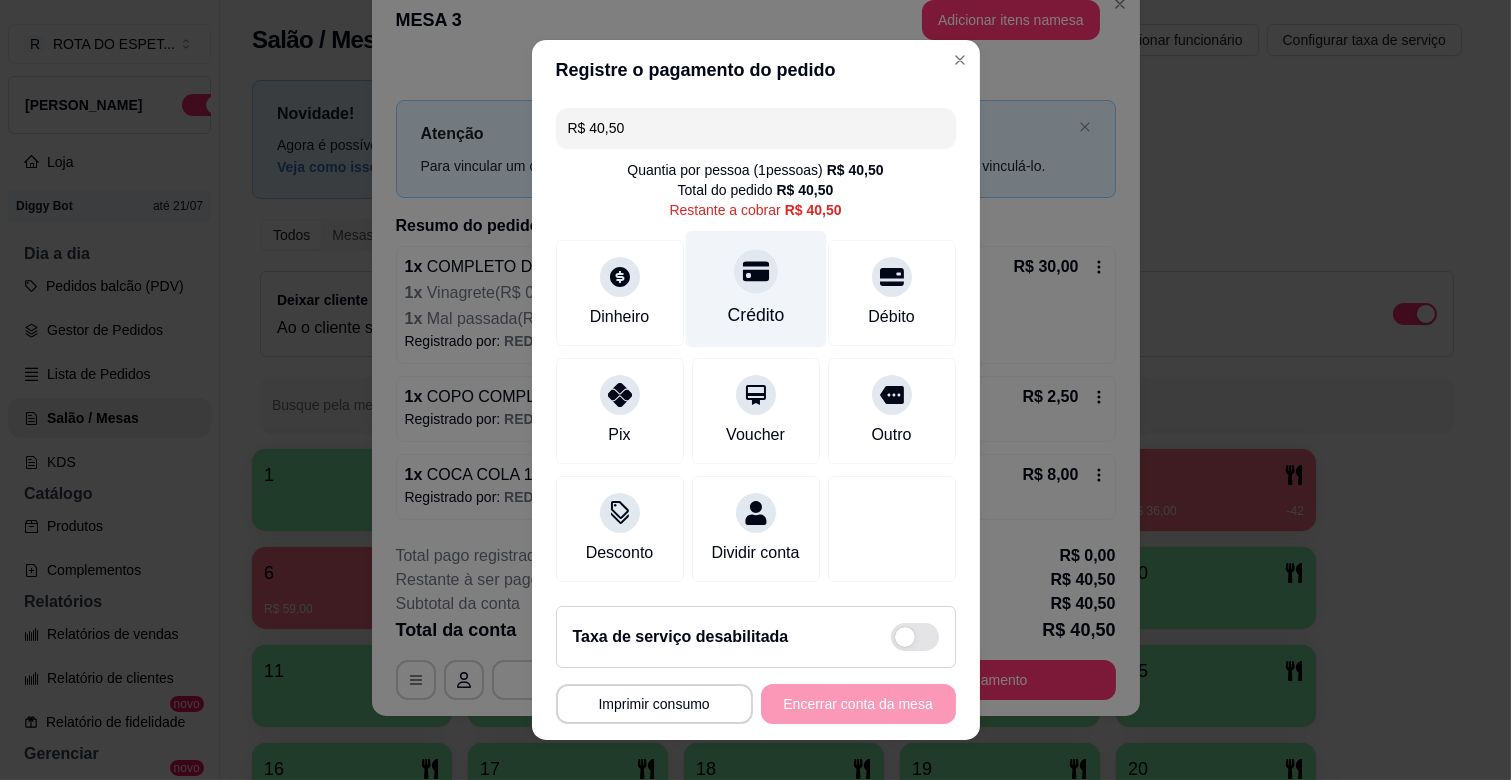 click on "Crédito" at bounding box center (755, 289) 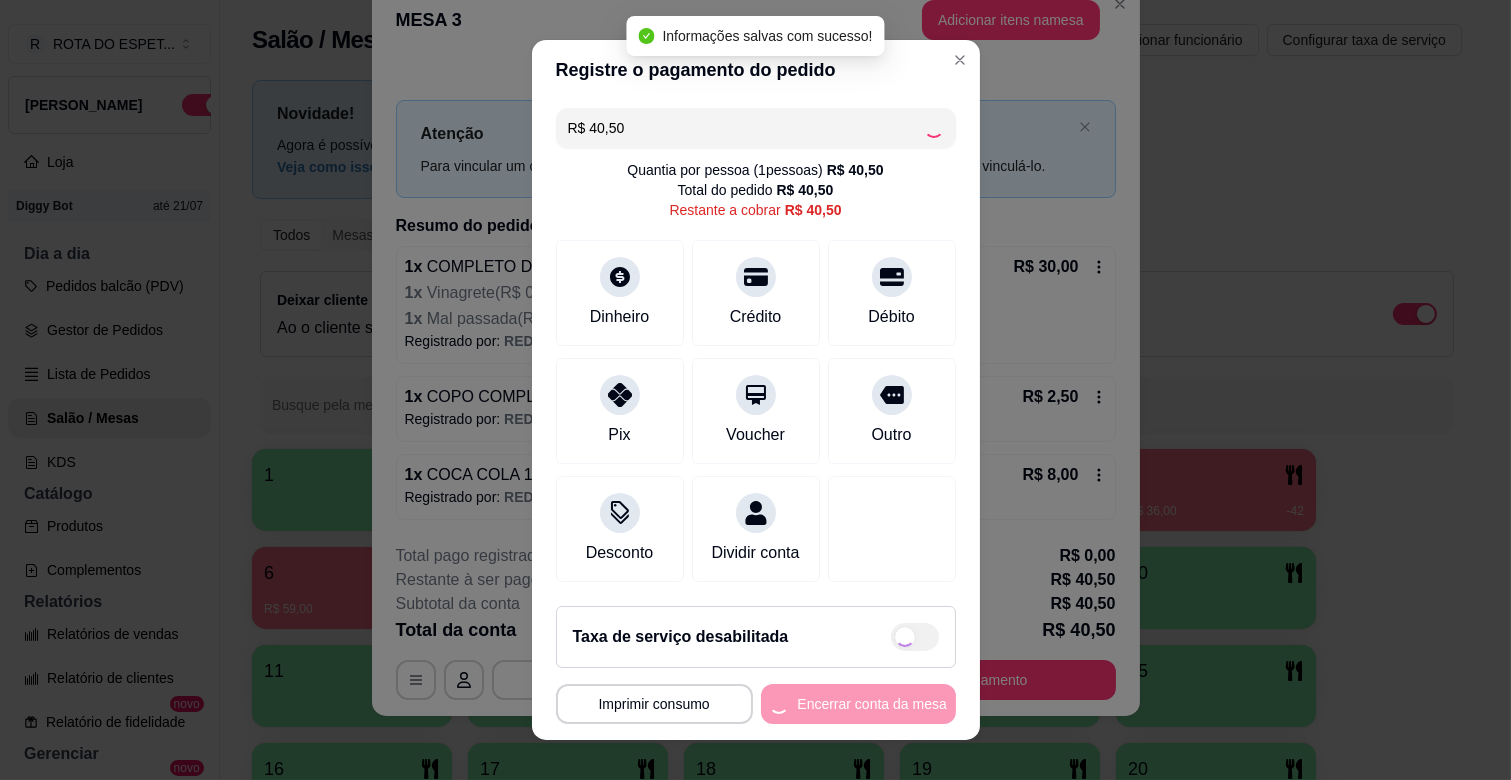 type on "R$ 0,00" 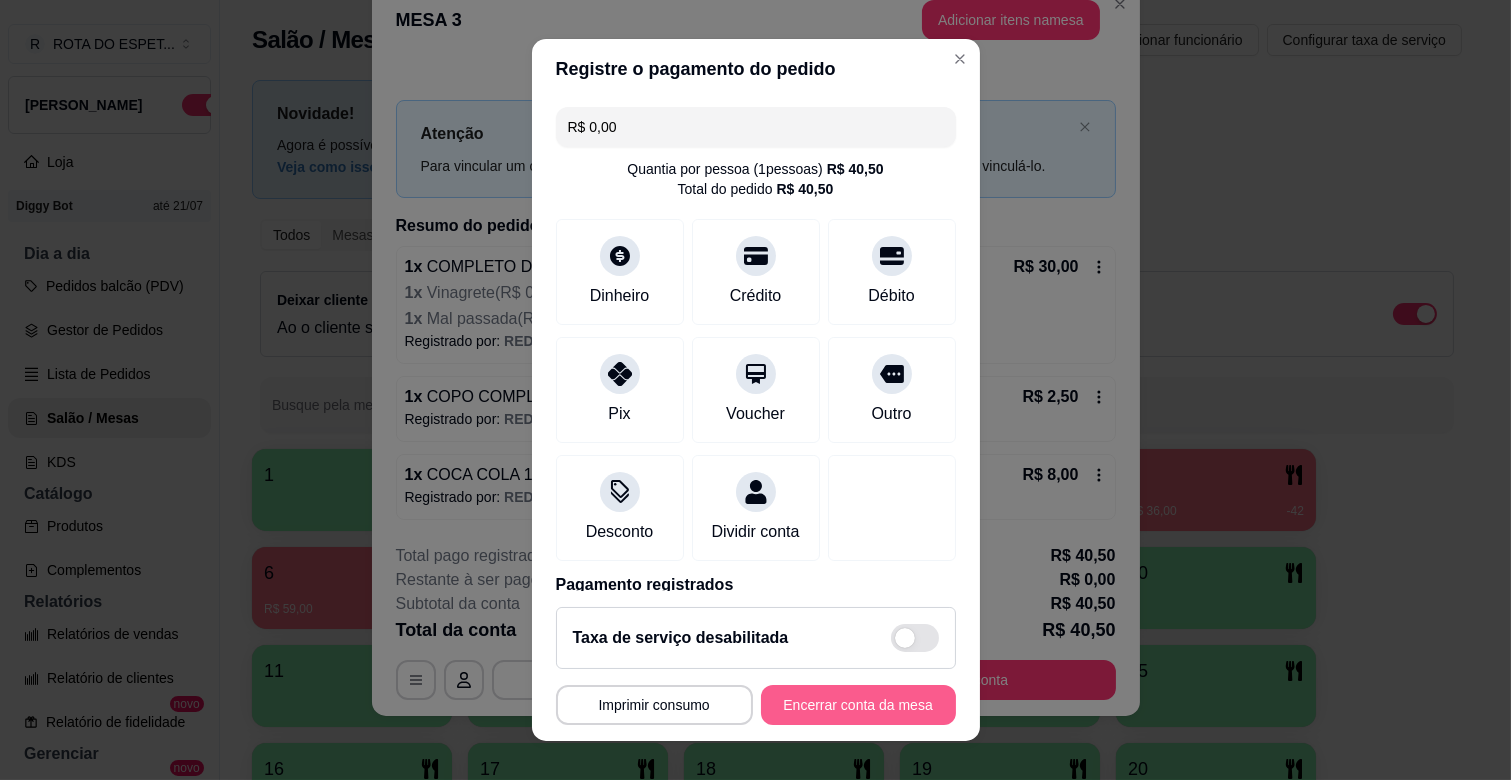 click on "Encerrar conta da mesa" at bounding box center [858, 705] 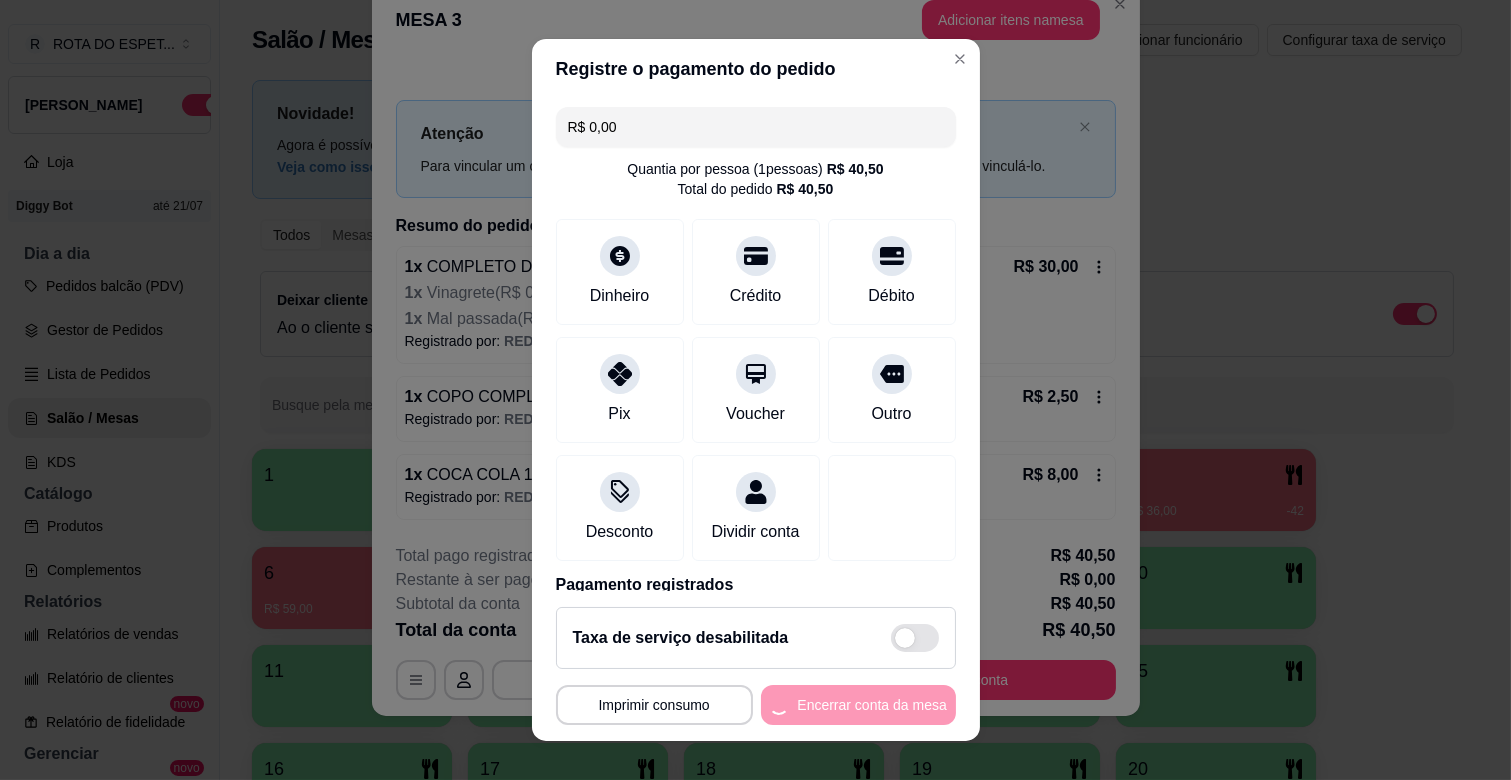 scroll, scrollTop: 0, scrollLeft: 0, axis: both 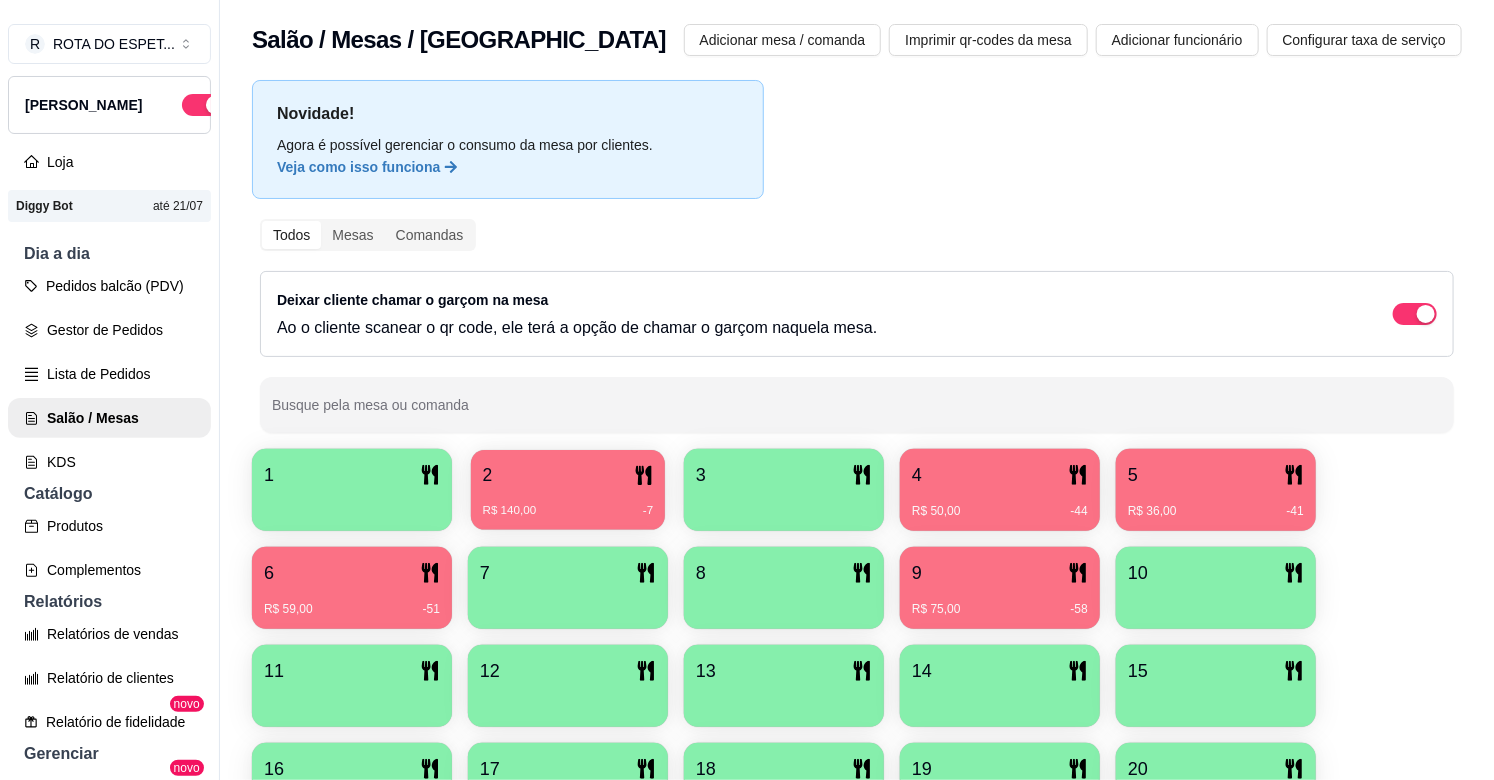click on "2 R$ 140,00 -7" at bounding box center [568, 490] 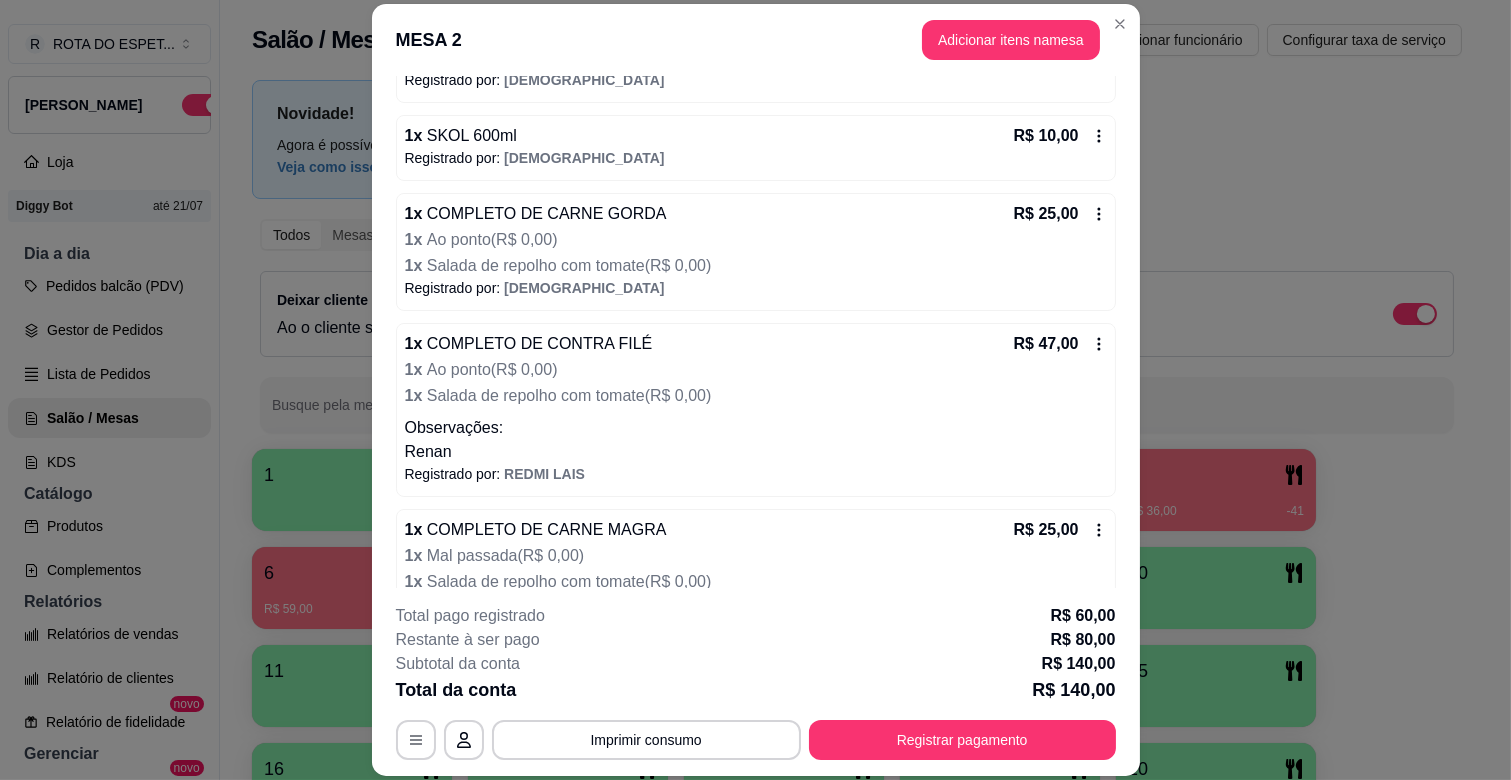 scroll, scrollTop: 444, scrollLeft: 0, axis: vertical 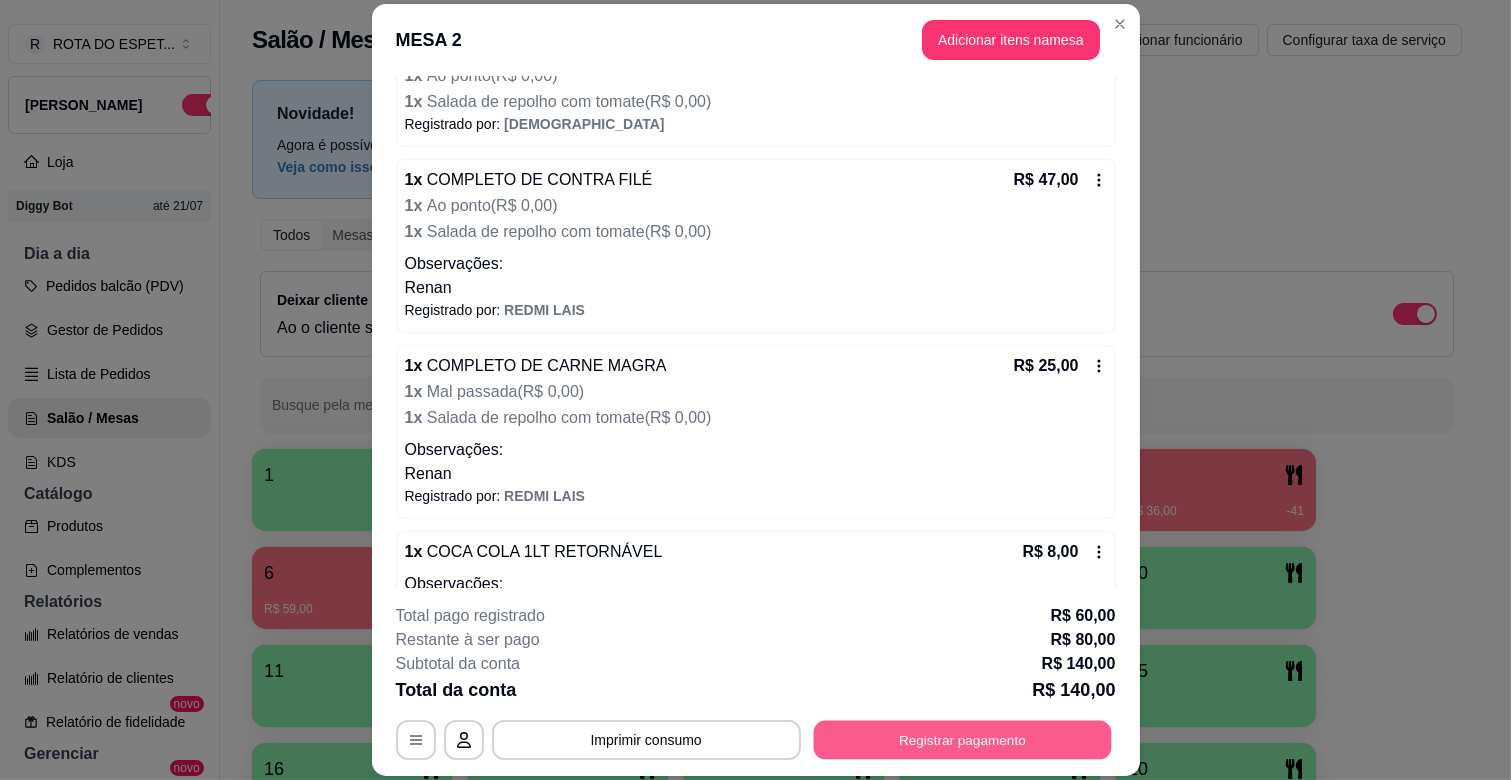 click on "Registrar pagamento" at bounding box center [962, 740] 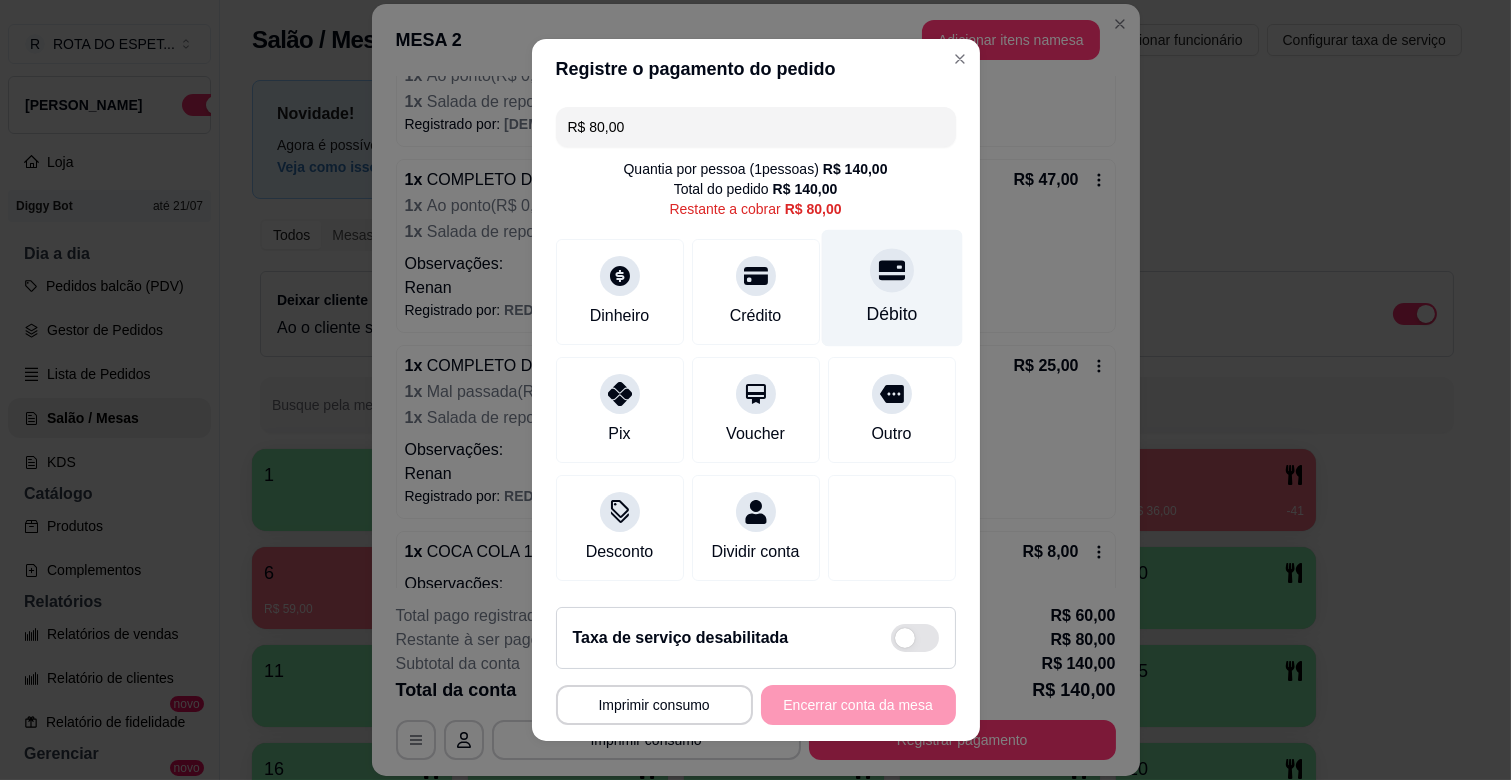 click 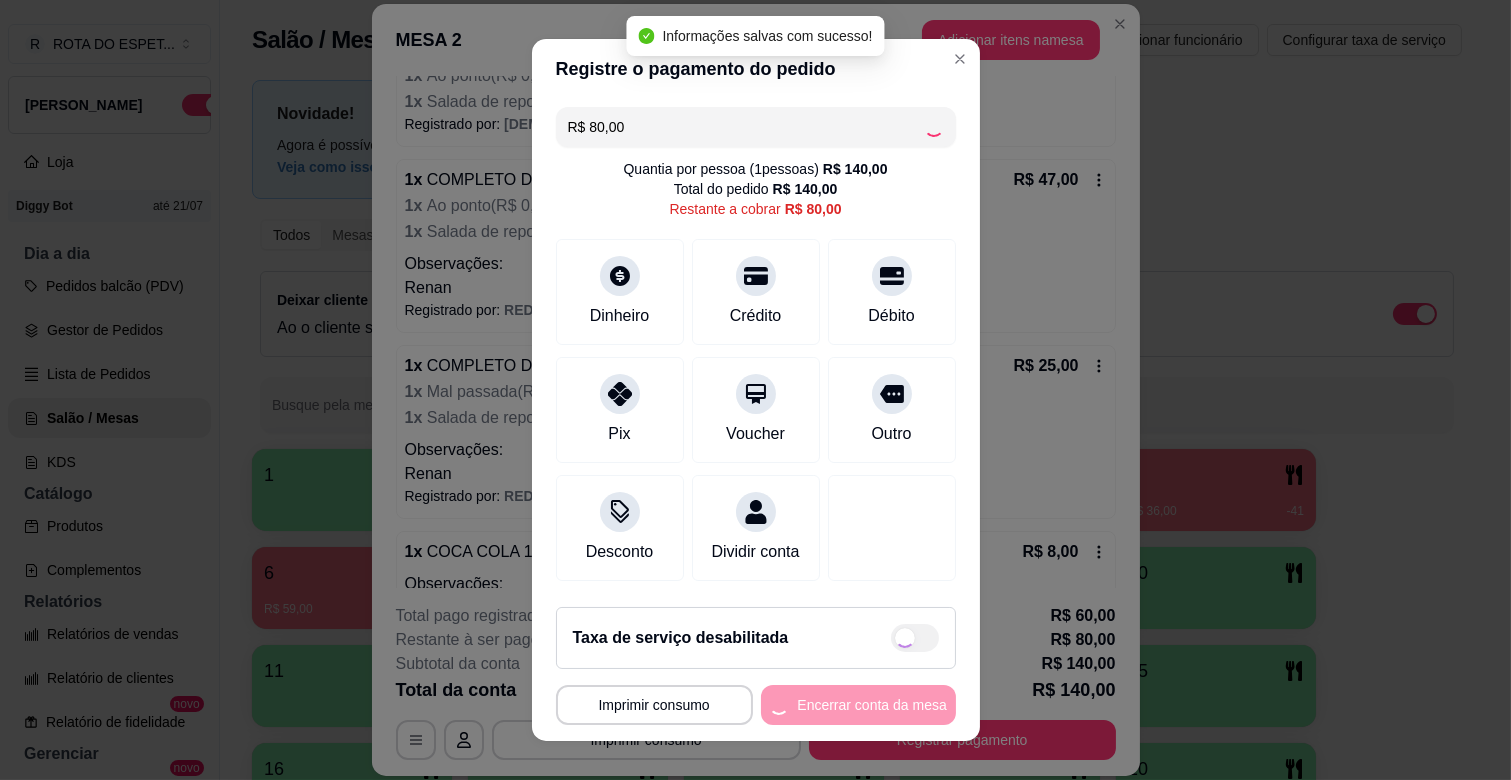 type on "R$ 0,00" 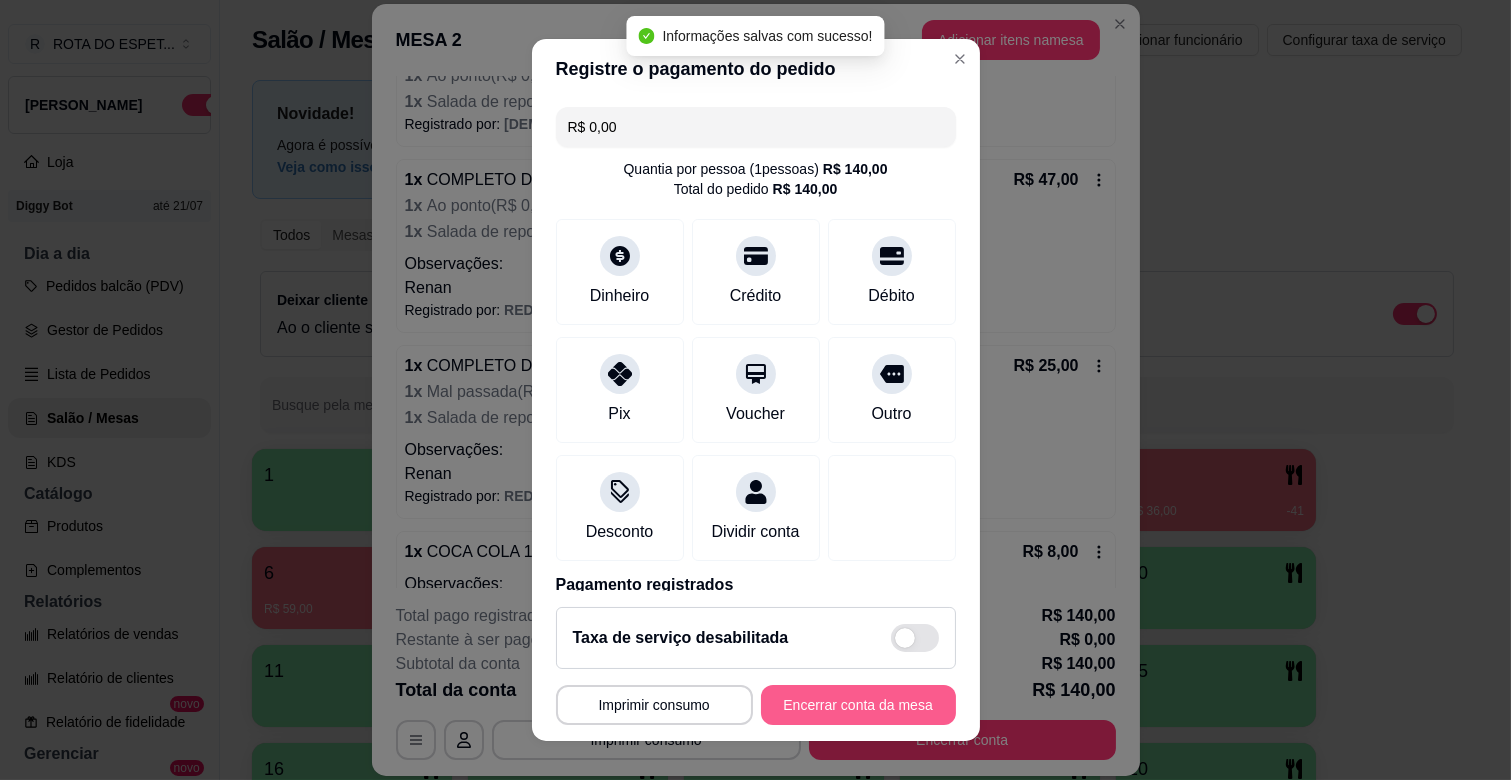 click on "Encerrar conta da mesa" at bounding box center [858, 705] 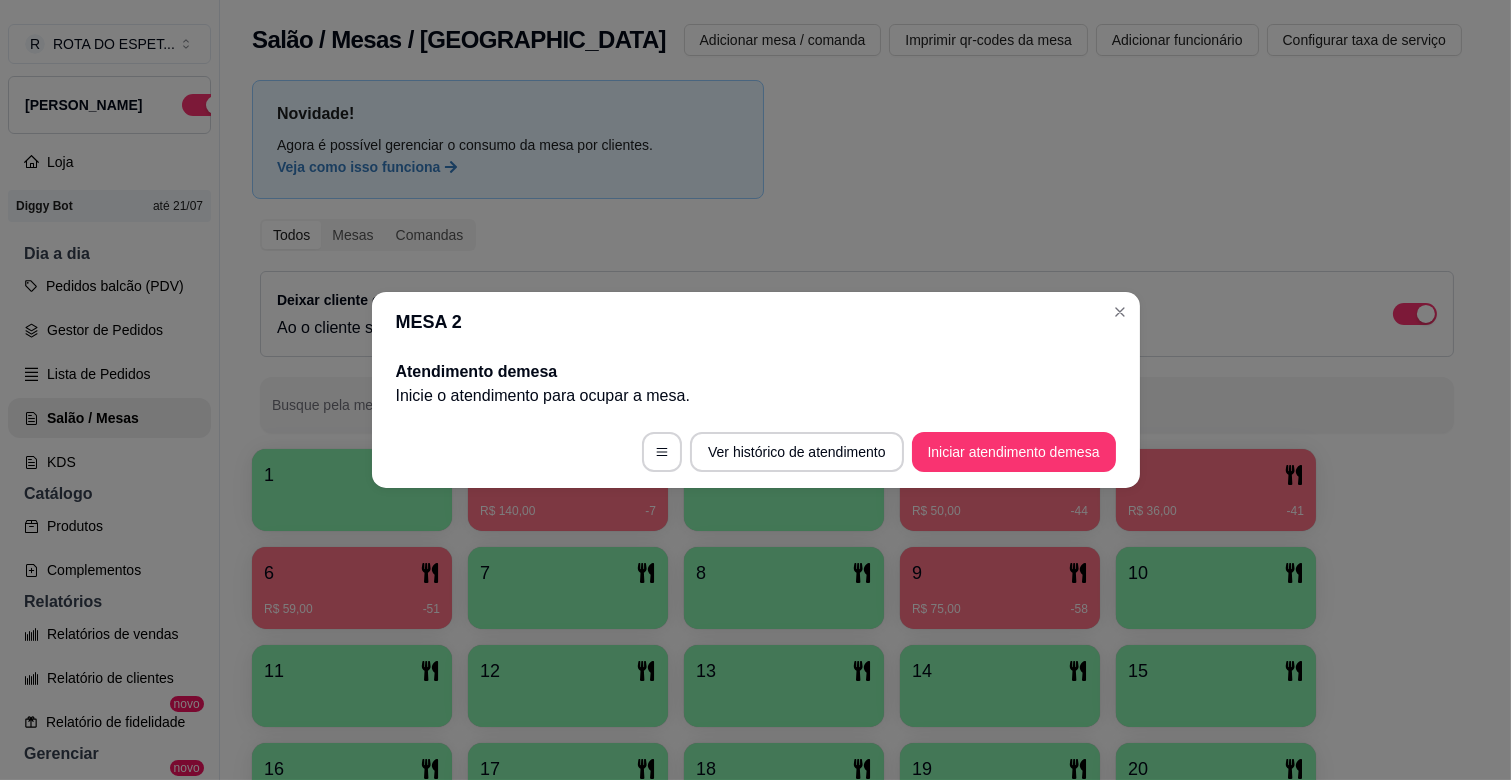 scroll, scrollTop: 0, scrollLeft: 0, axis: both 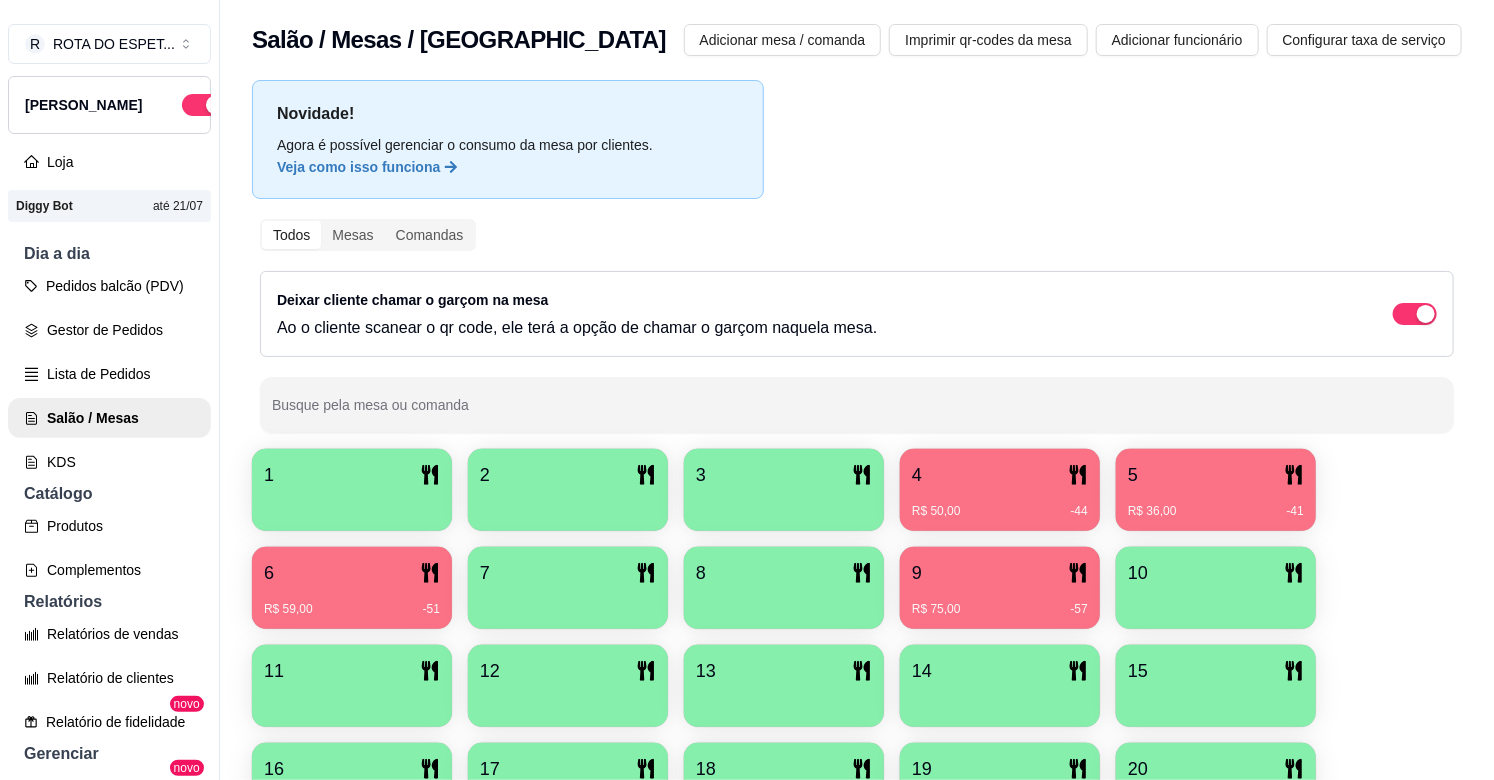 click on "5" at bounding box center [1216, 475] 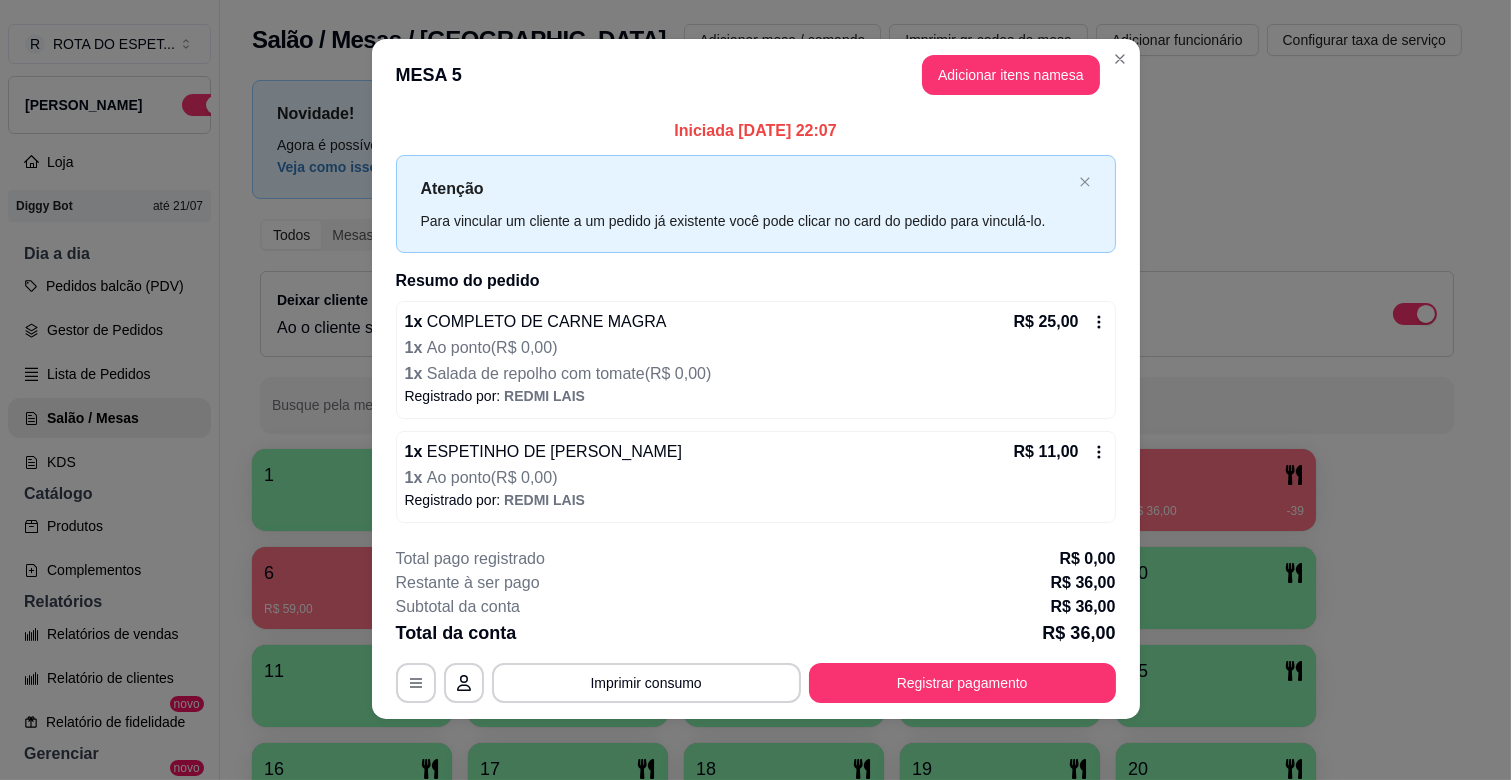 scroll, scrollTop: 13, scrollLeft: 0, axis: vertical 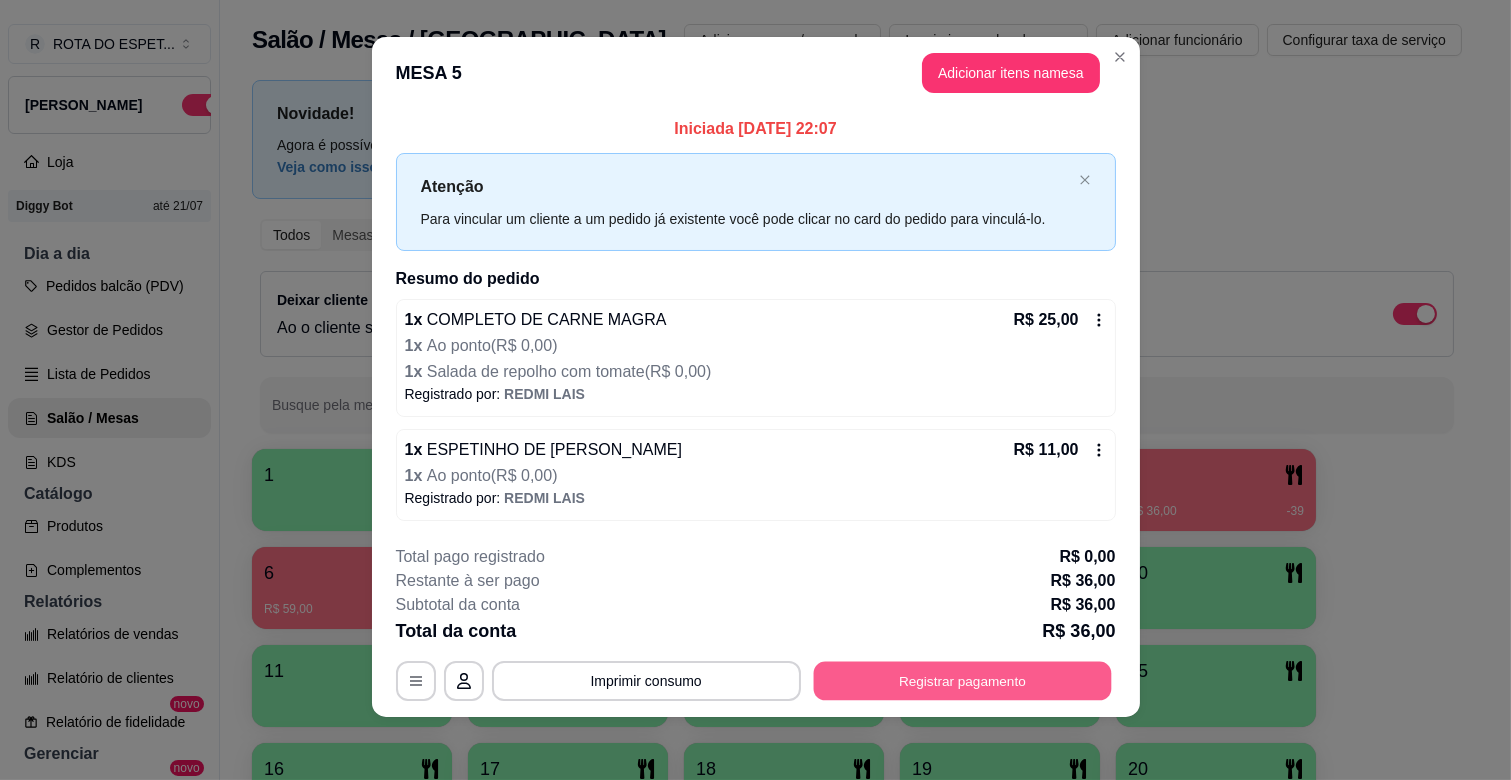 click on "**********" at bounding box center [756, 681] 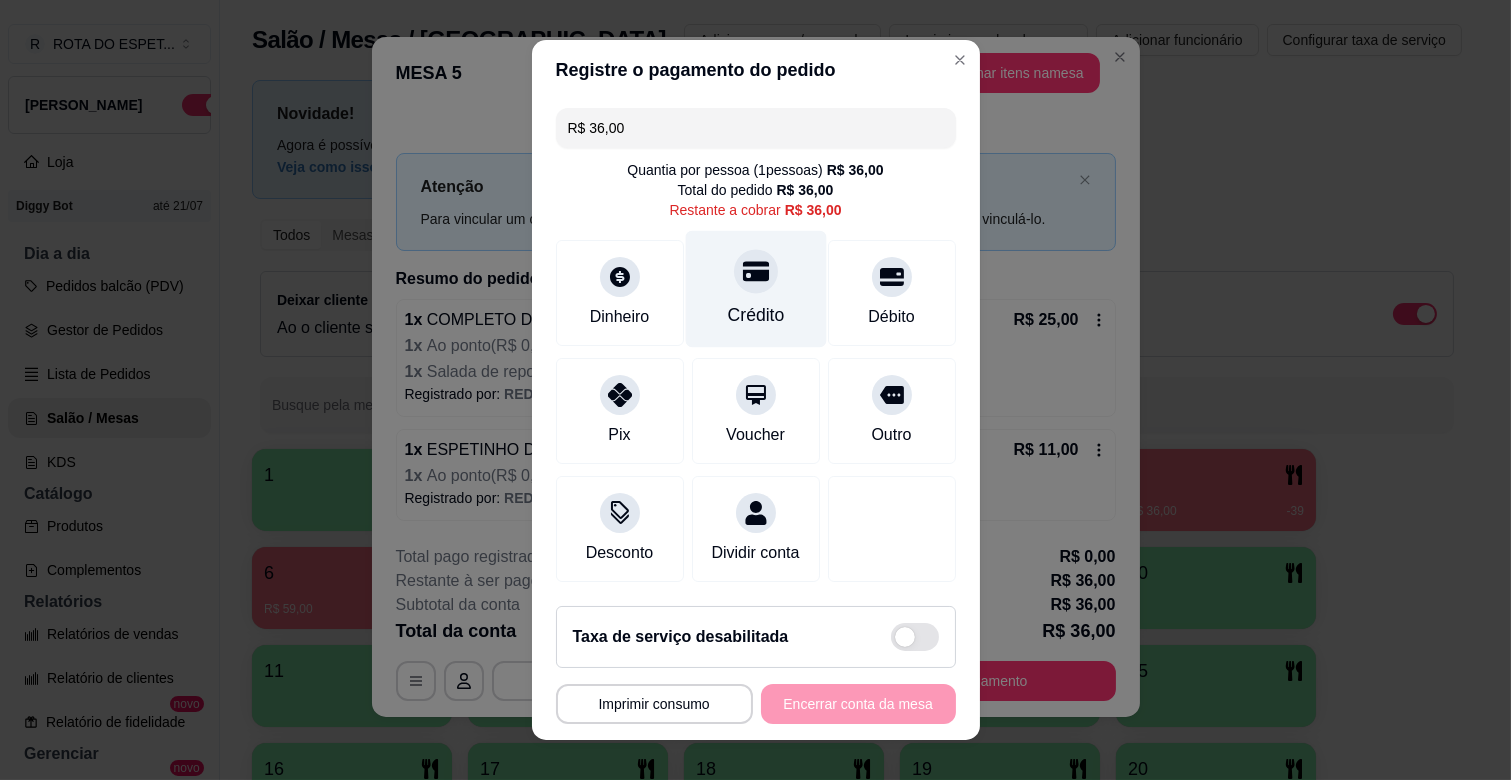 click on "Crédito" at bounding box center [755, 289] 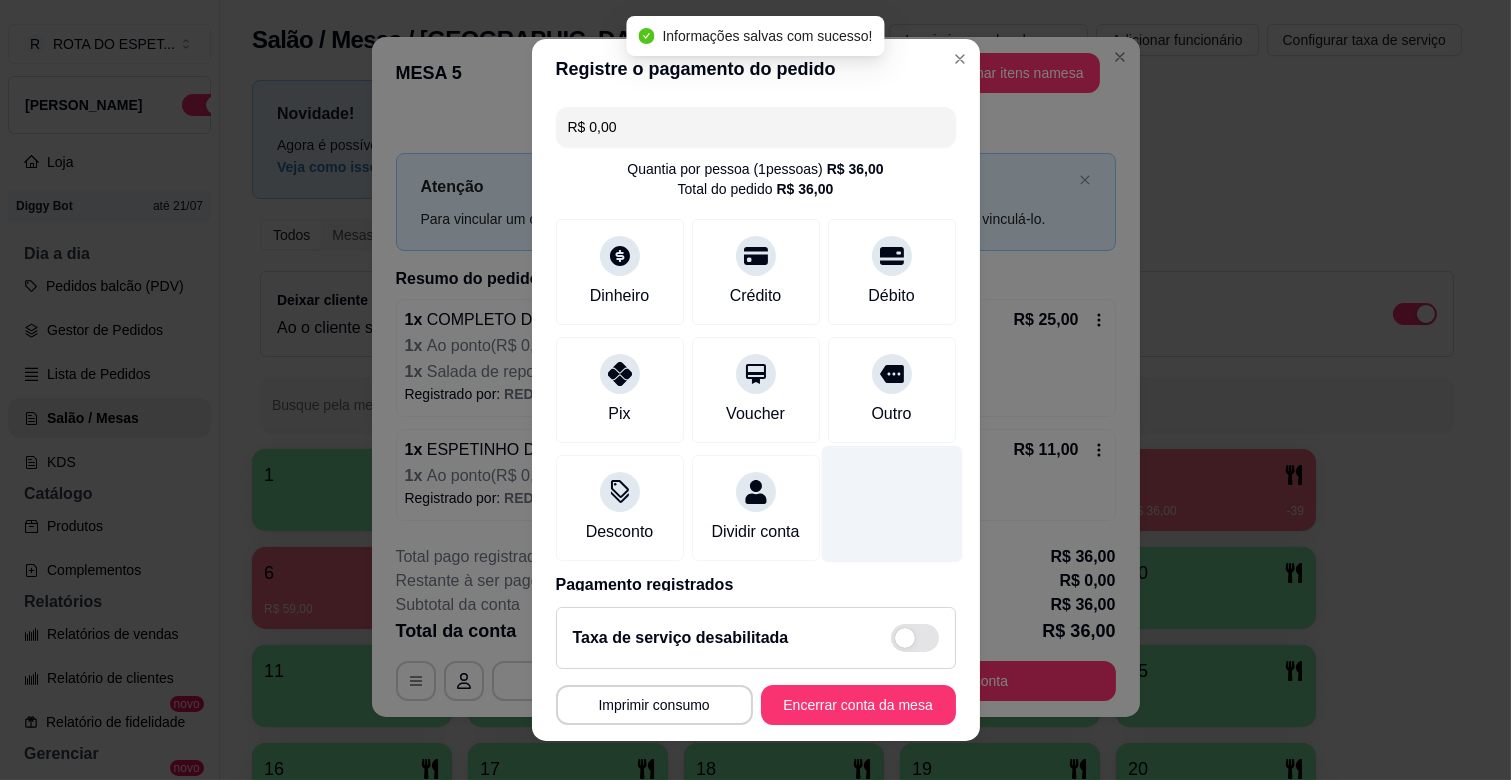 type on "R$ 0,00" 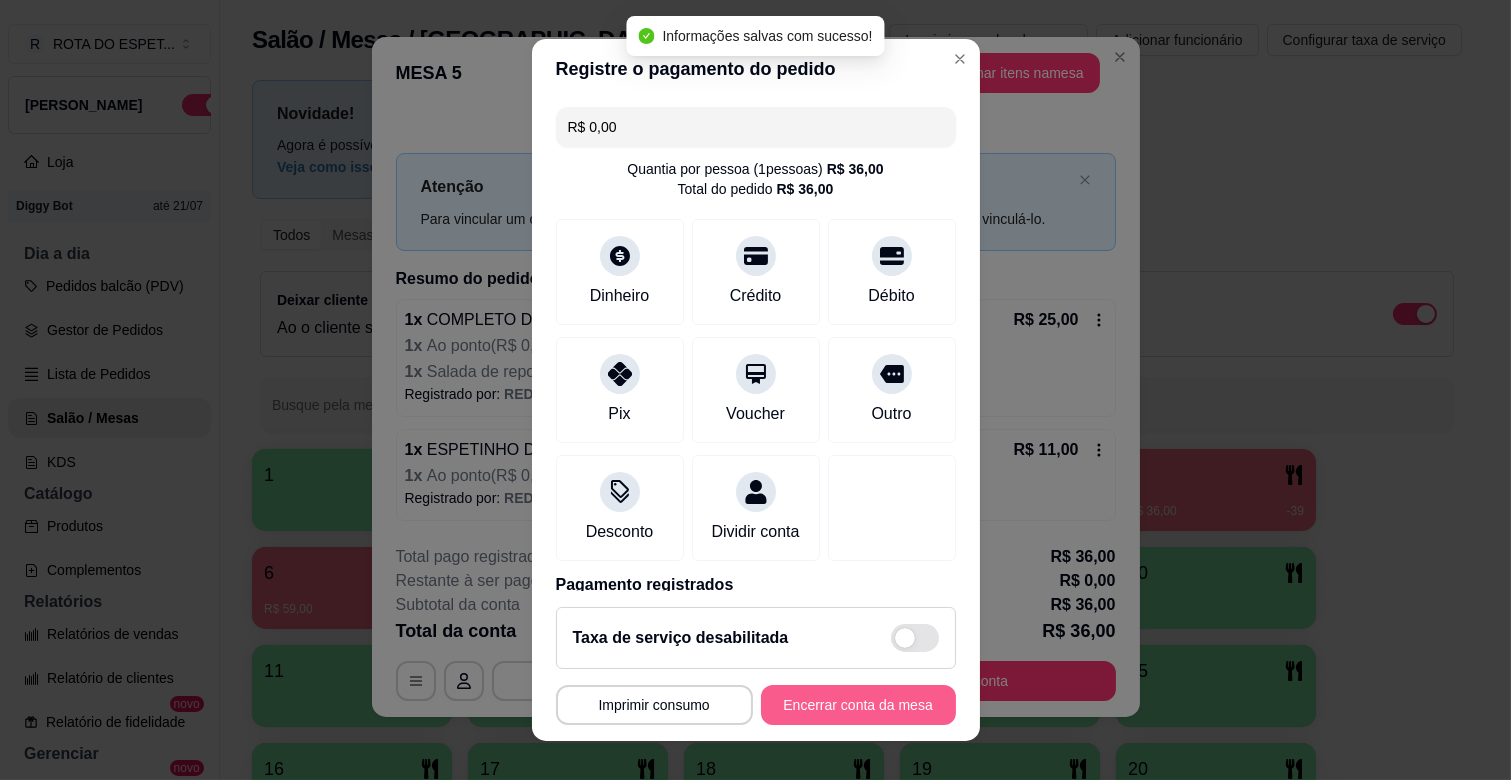 click on "Encerrar conta da mesa" at bounding box center [858, 705] 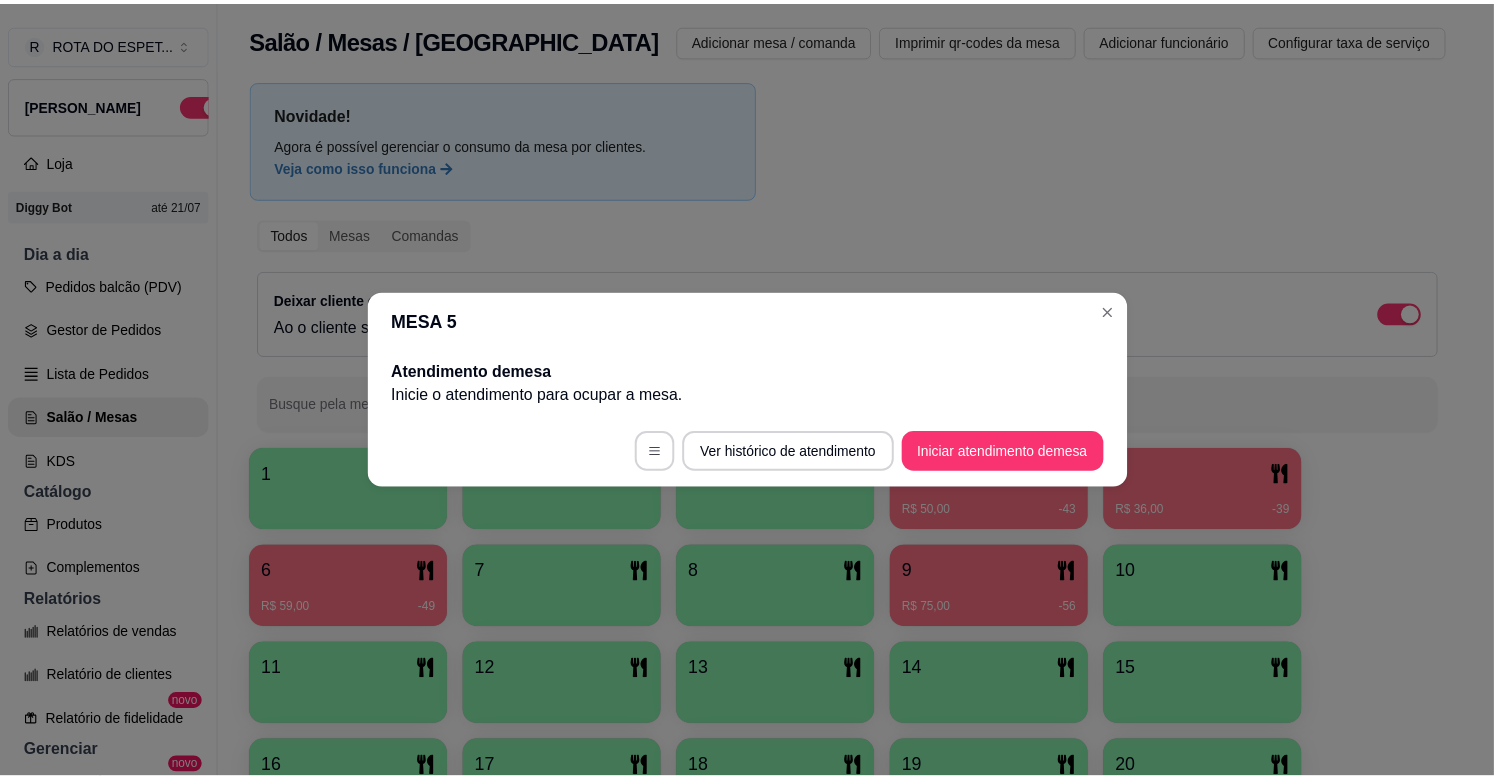 scroll, scrollTop: 0, scrollLeft: 0, axis: both 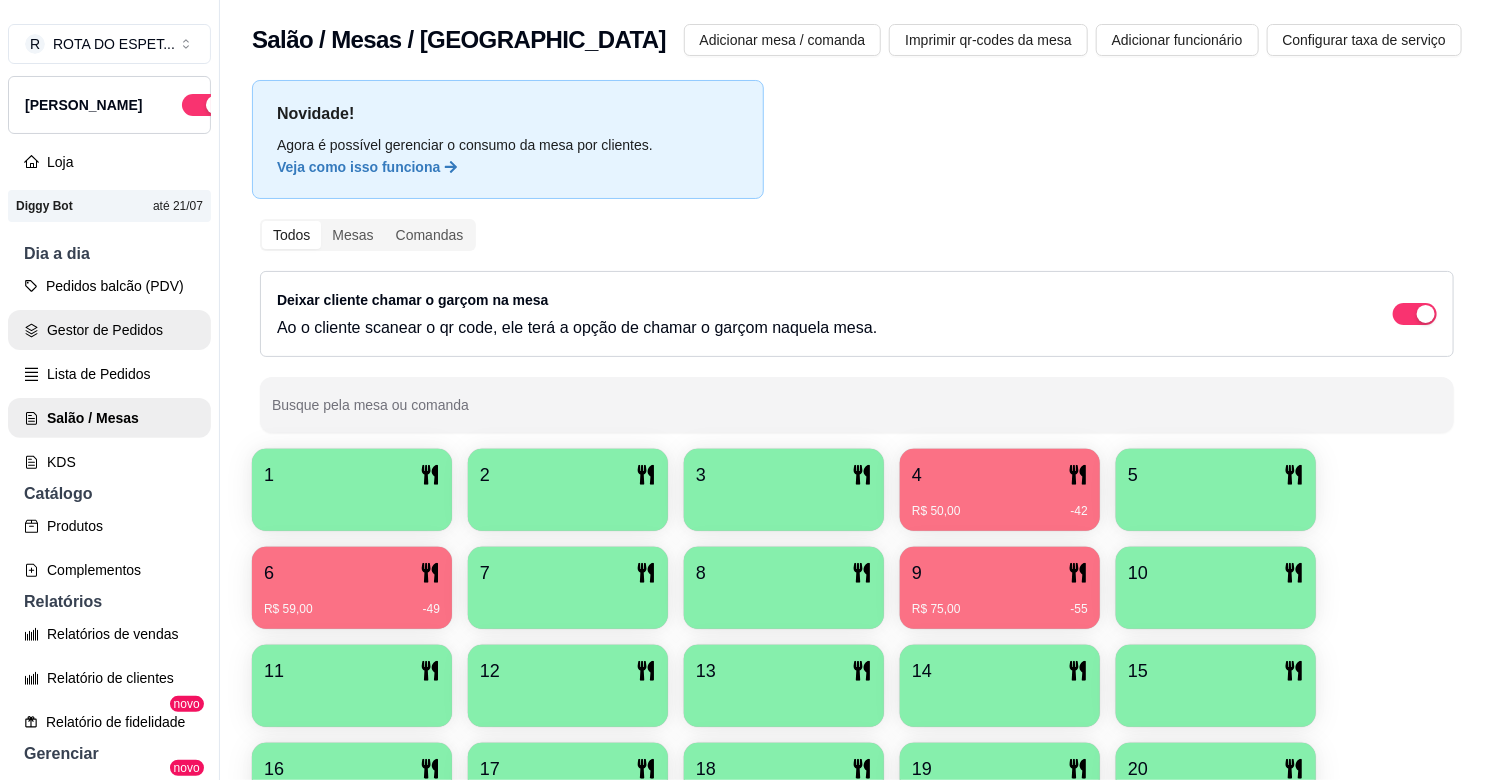 click on "Gestor de Pedidos" at bounding box center [109, 330] 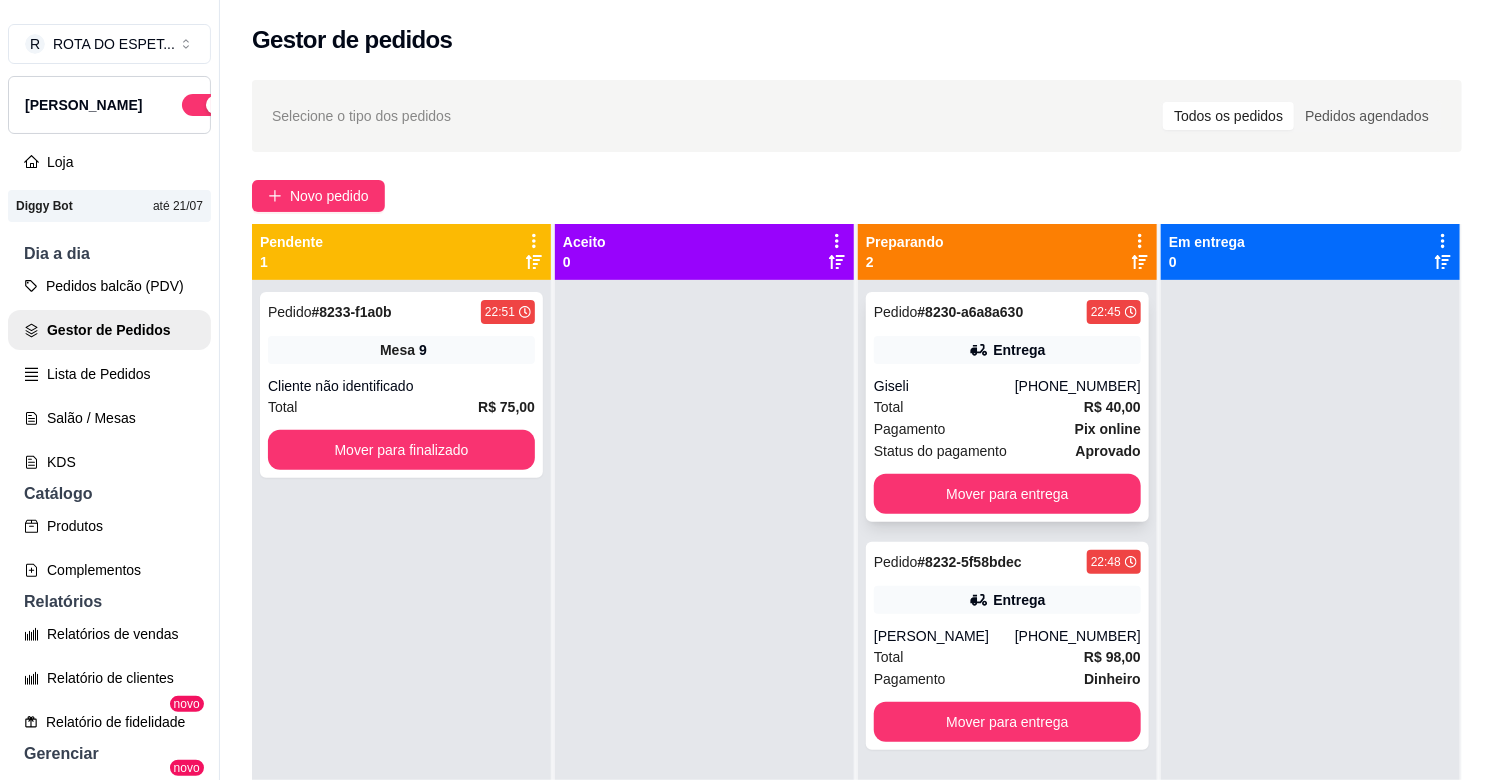click on "Total R$ 40,00" at bounding box center [1007, 407] 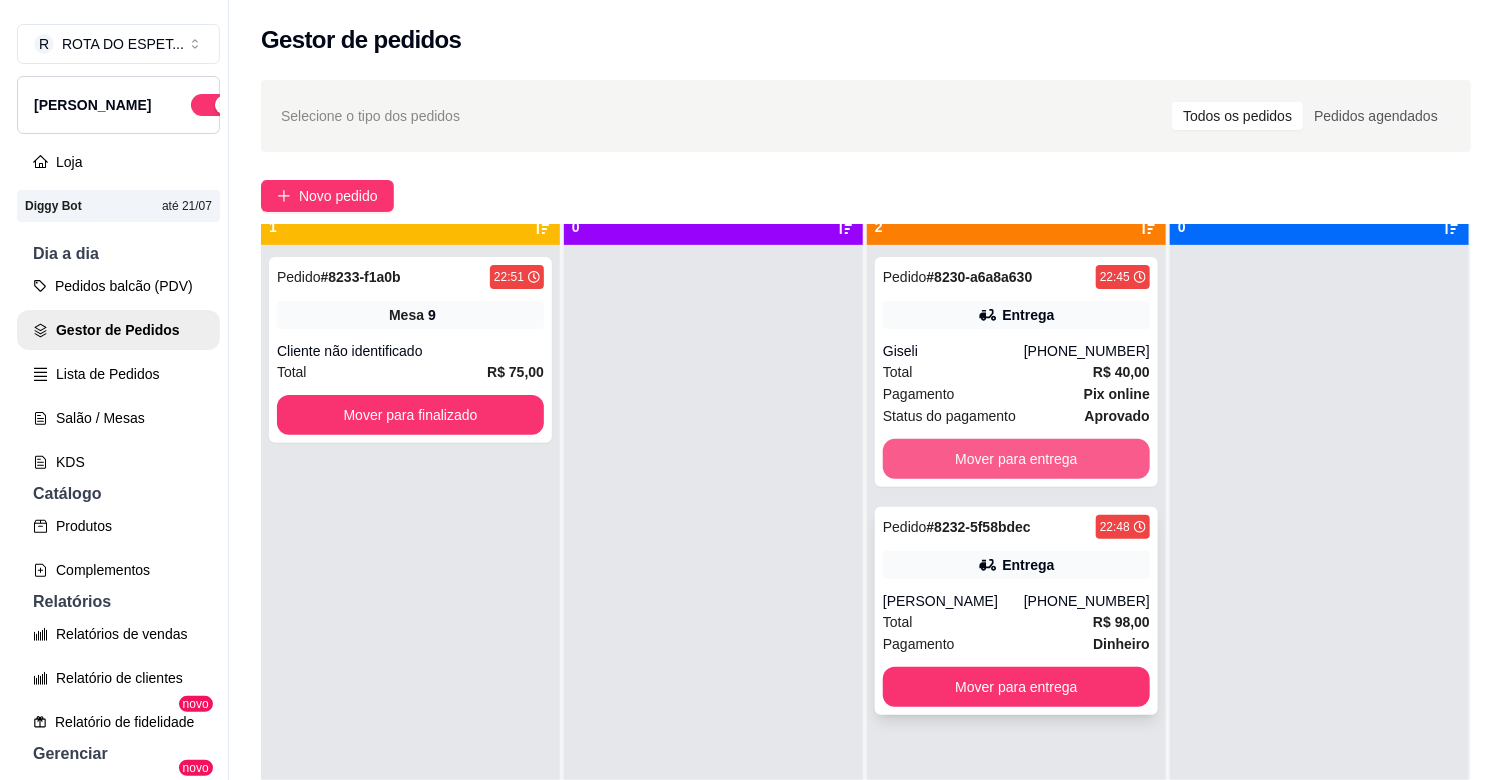 scroll, scrollTop: 55, scrollLeft: 0, axis: vertical 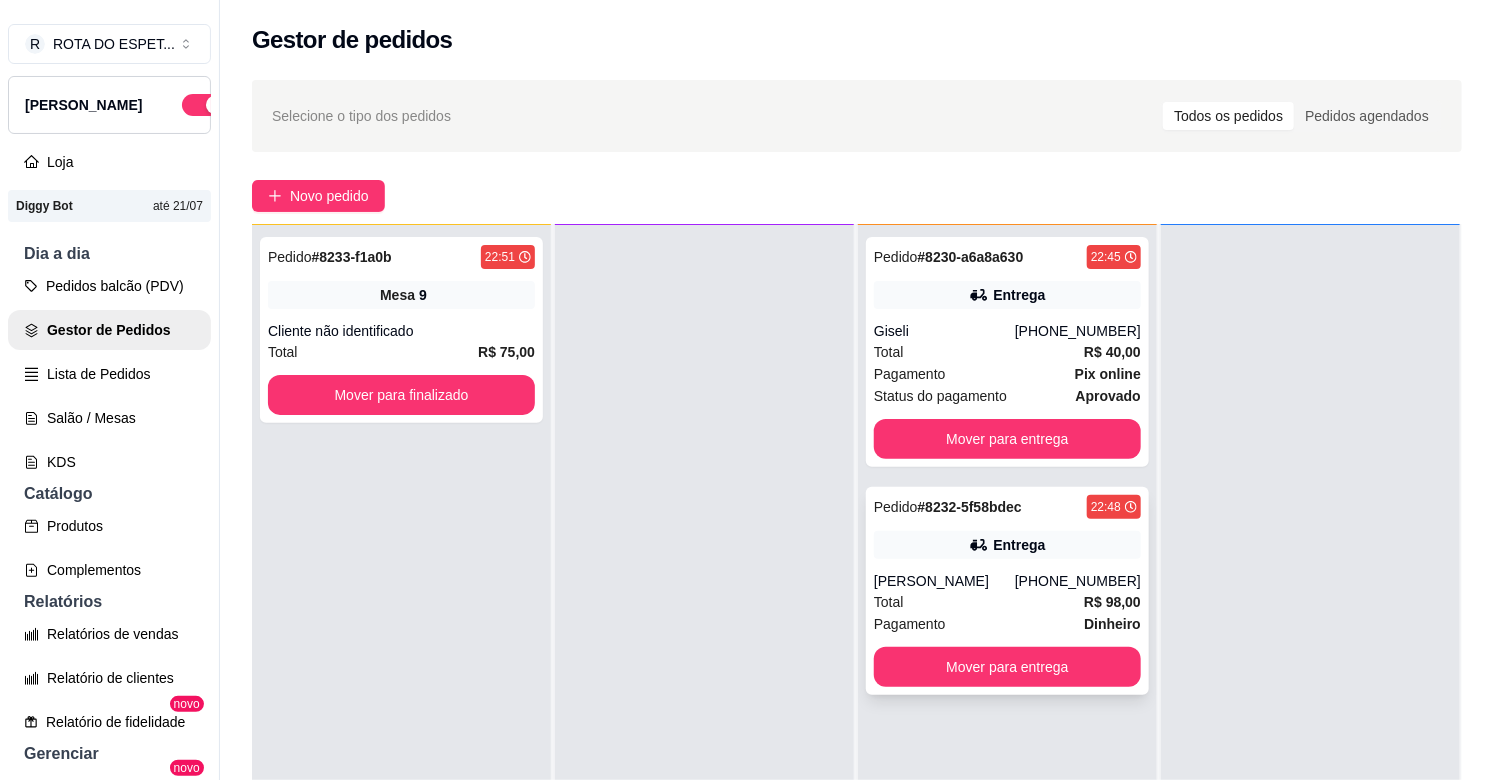 click on "Pedido  # 8232-5f58bdec 22:48 Entrega [PERSON_NAME] [PHONE_NUMBER] Total R$ 98,00 Pagamento Dinheiro Mover para entrega" at bounding box center (1007, 591) 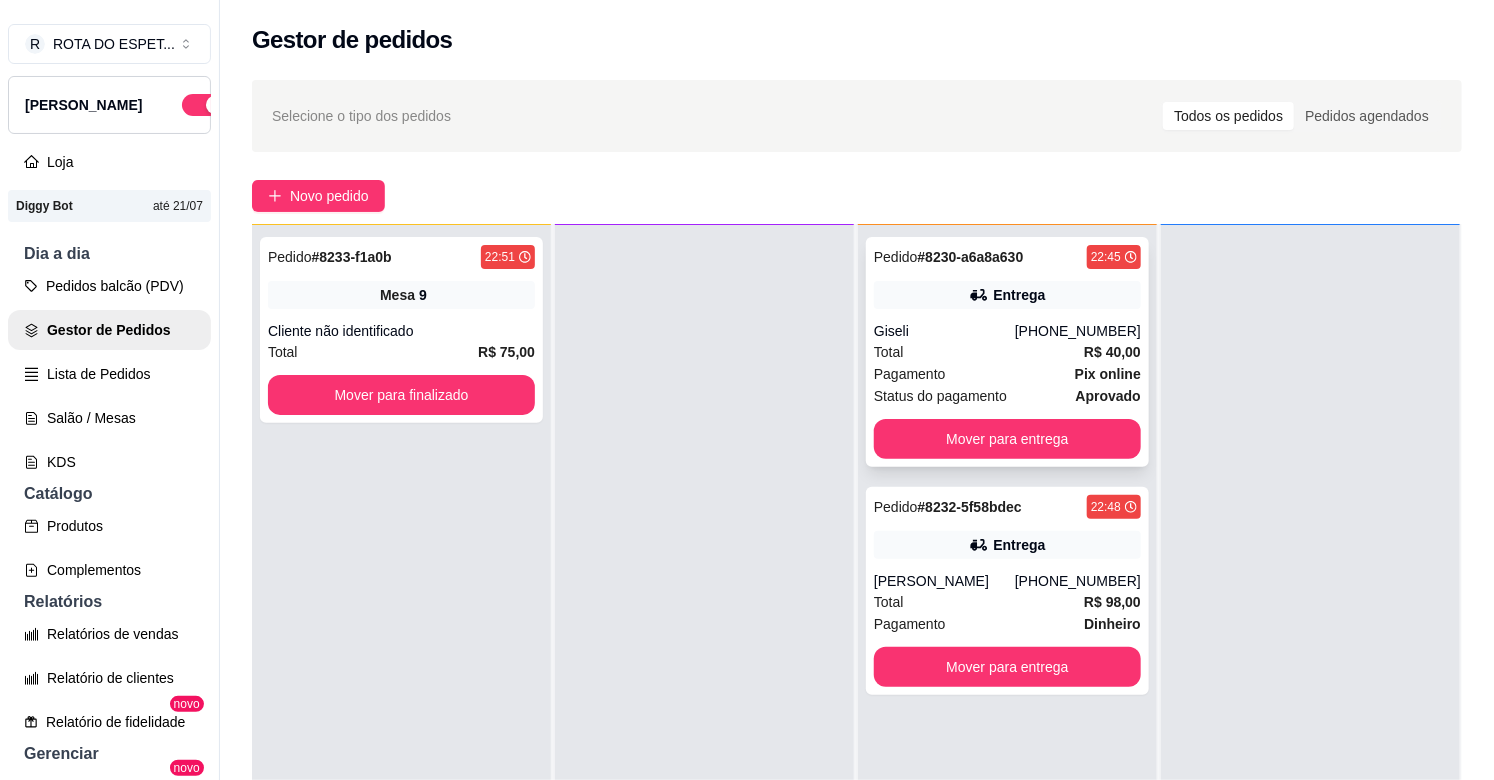 click on "Pagamento Pix online" at bounding box center [1007, 374] 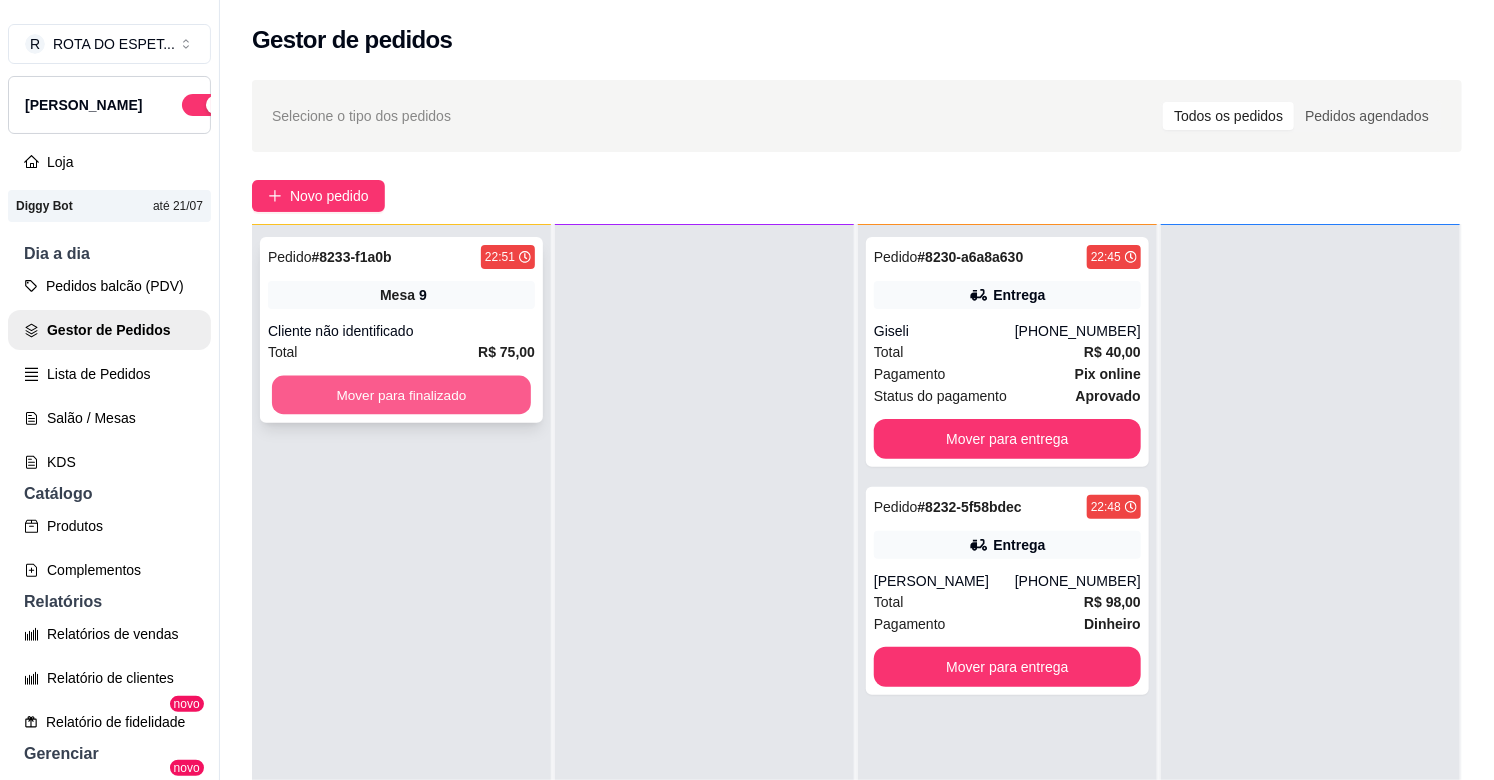 click on "Mover para finalizado" at bounding box center [401, 395] 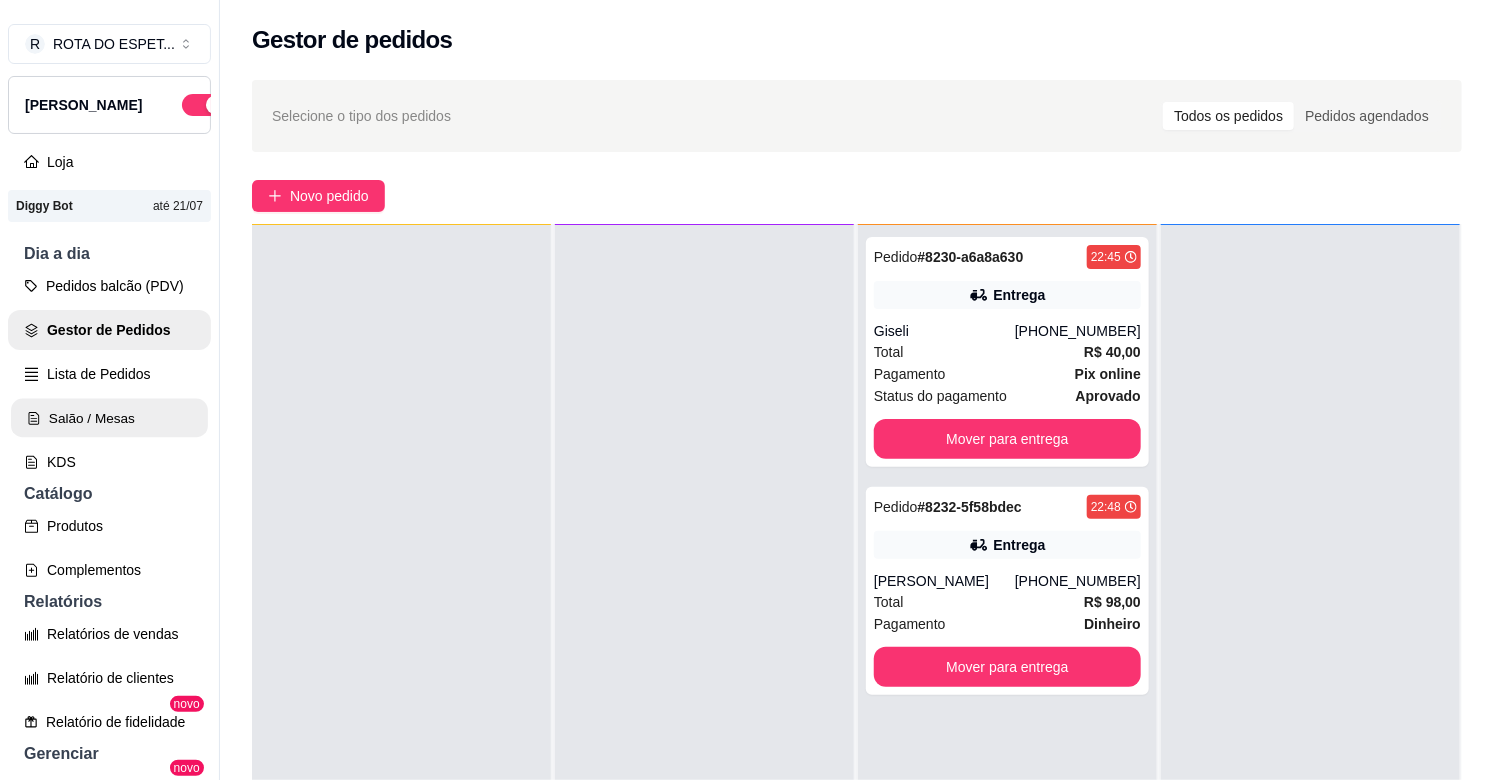 click on "Salão / Mesas" at bounding box center [109, 418] 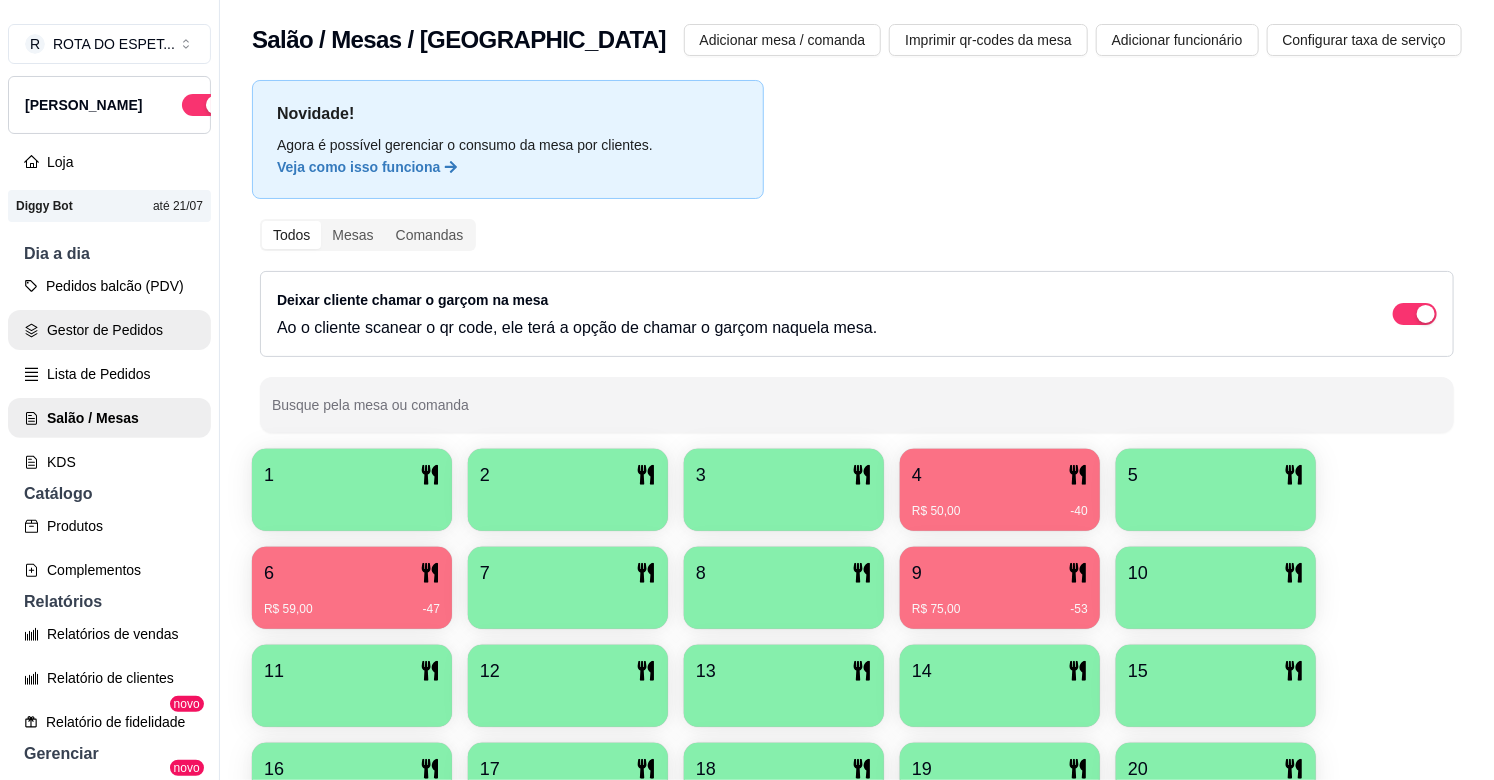 click on "Gestor de Pedidos" at bounding box center [109, 330] 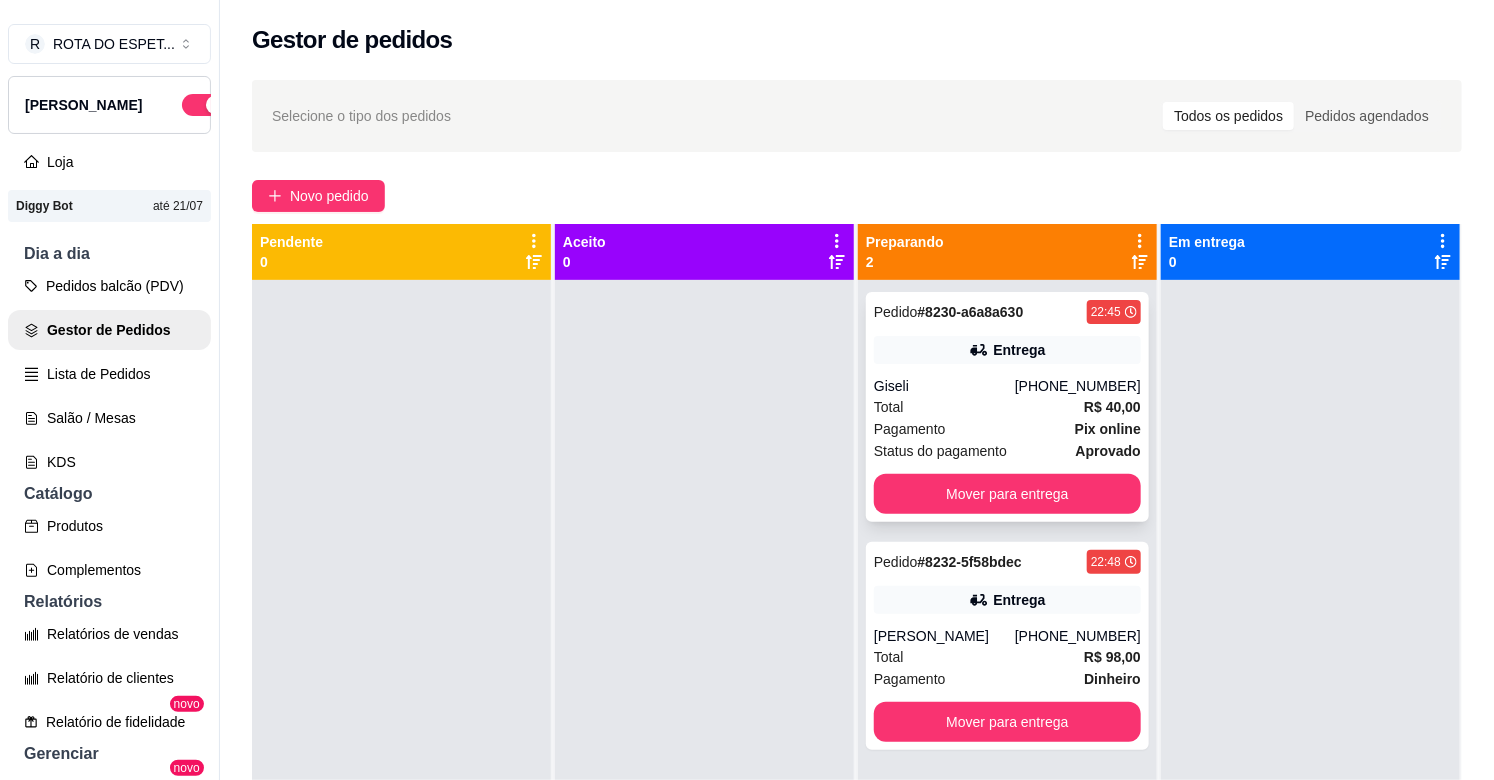 click on "Total R$ 40,00" at bounding box center (1007, 407) 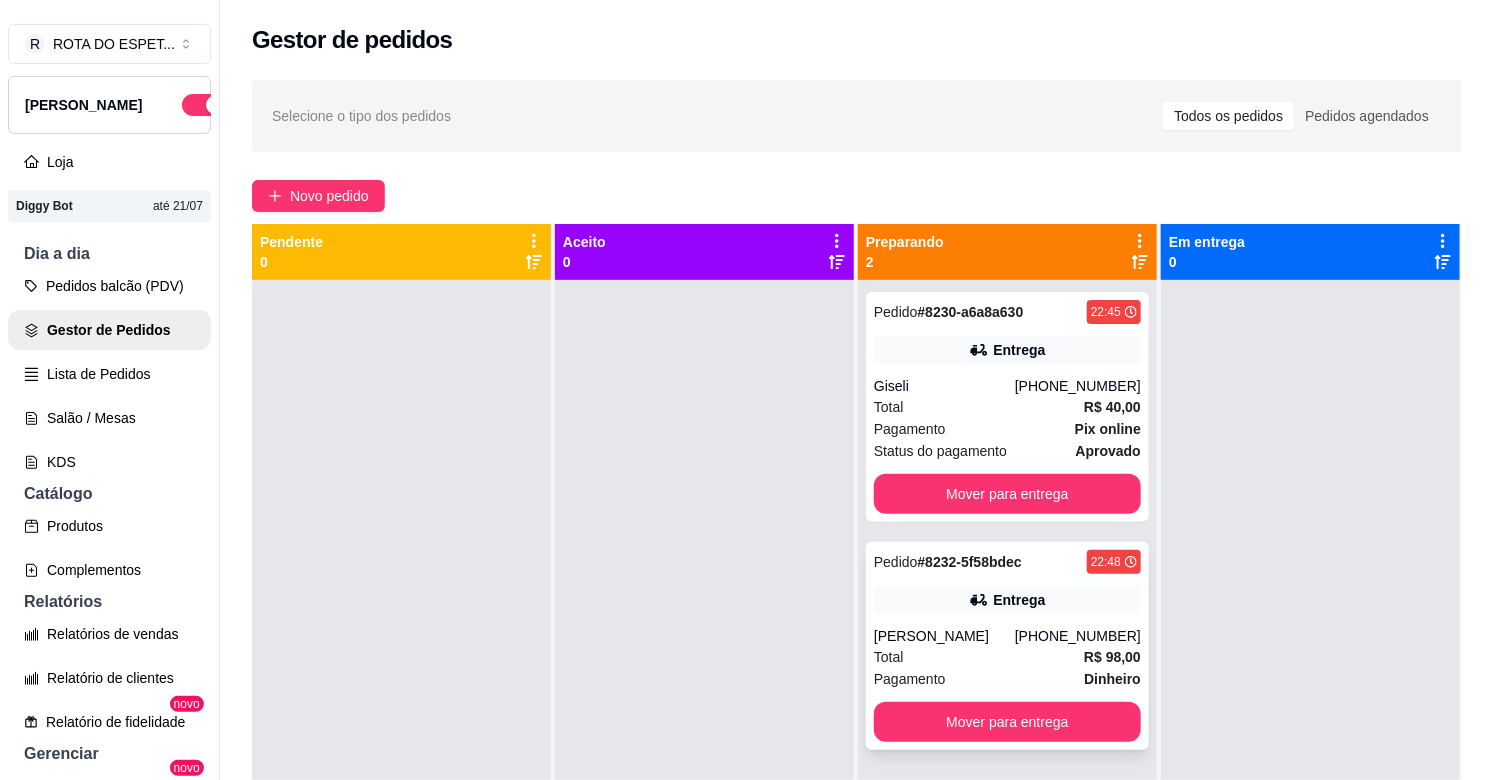 click on "Entrega" at bounding box center [1019, 600] 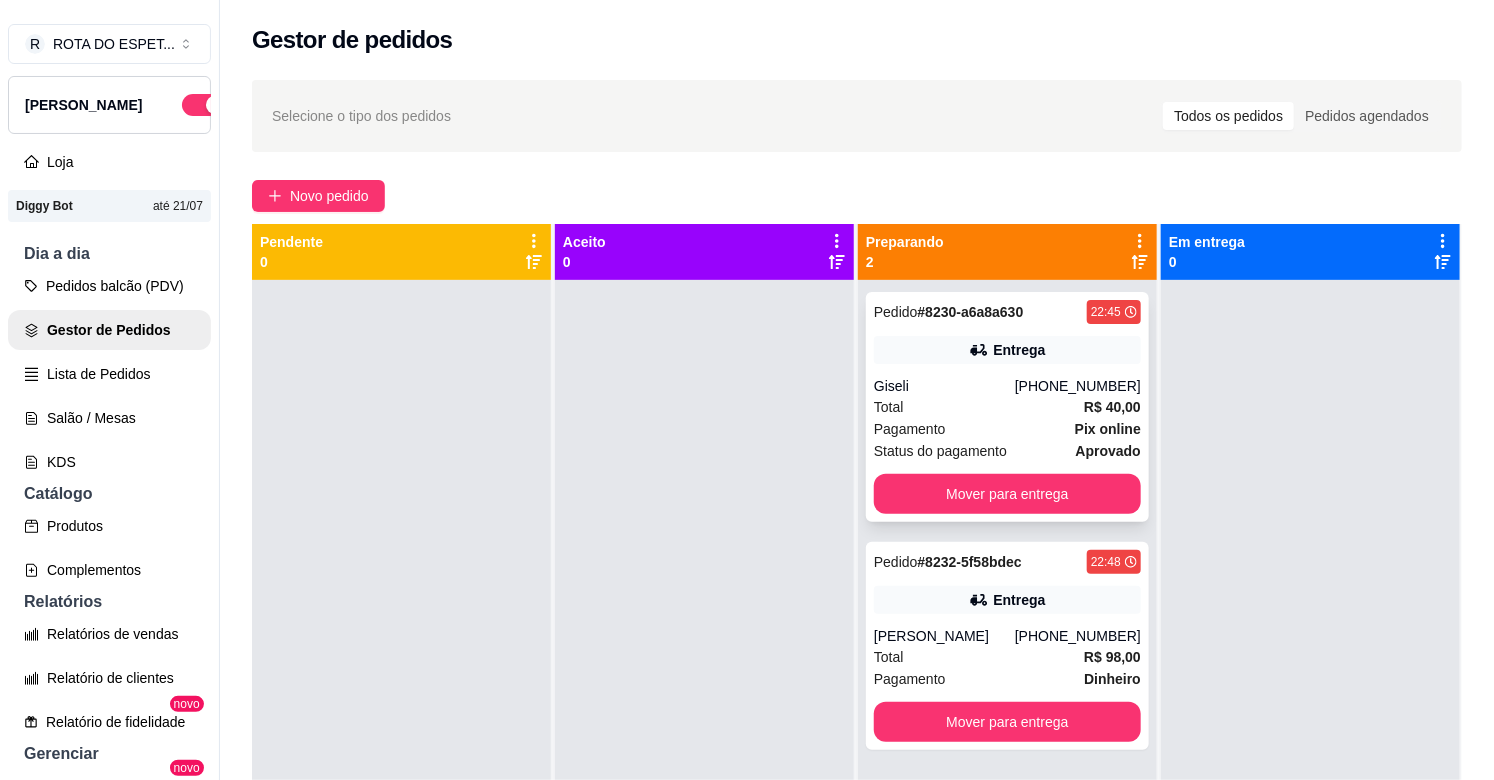 click on "Total R$ 40,00" at bounding box center (1007, 407) 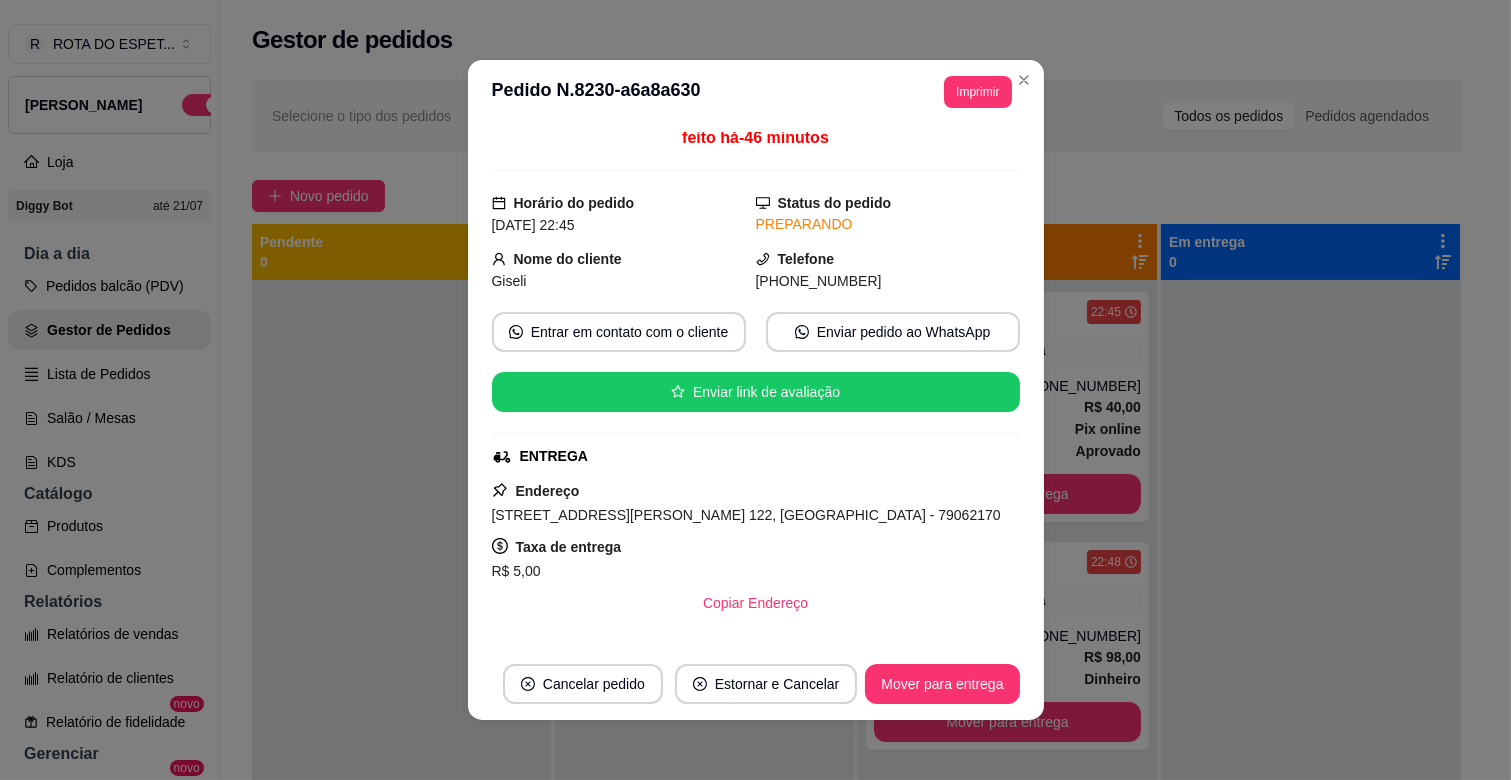 scroll, scrollTop: 0, scrollLeft: 0, axis: both 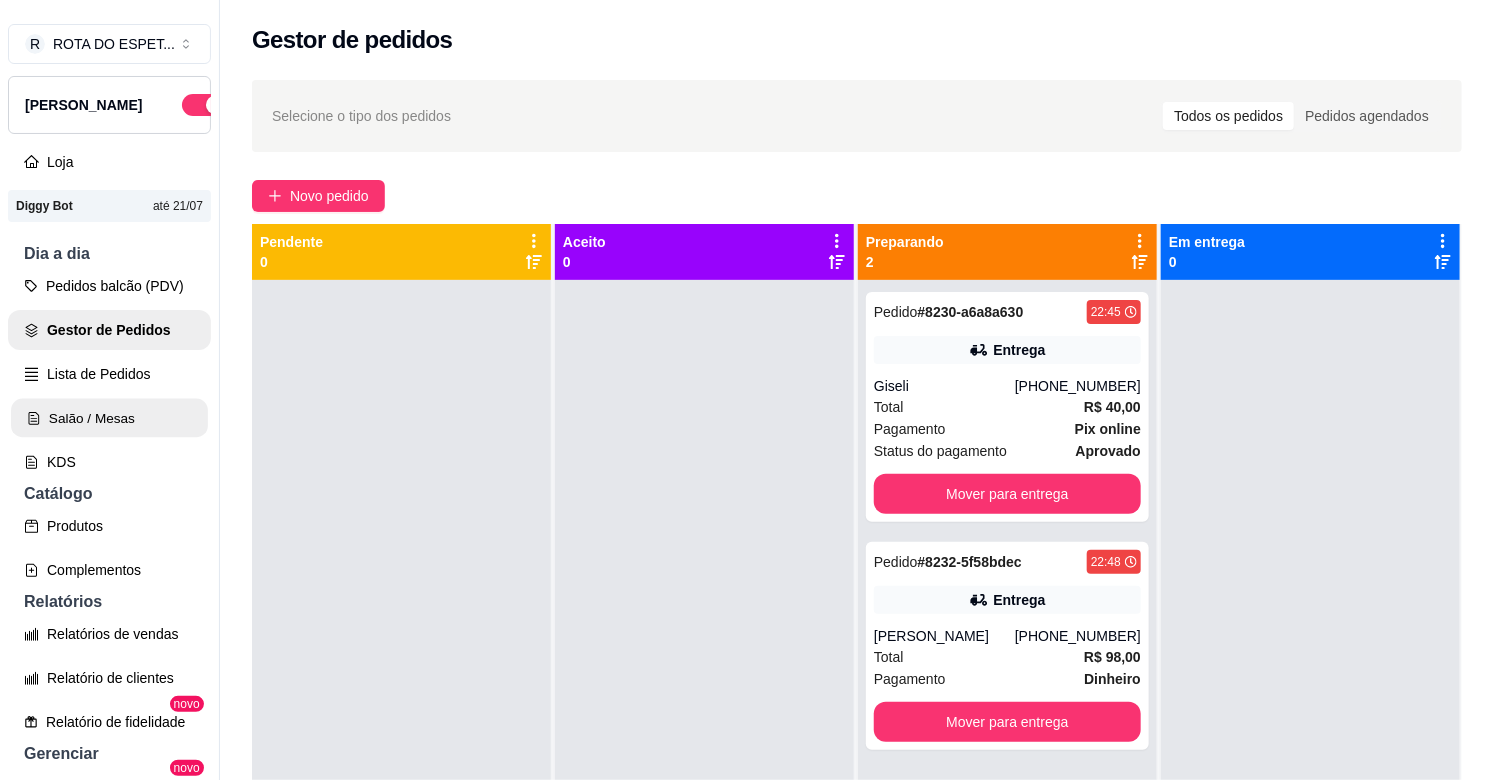 click on "Salão / Mesas" at bounding box center (109, 418) 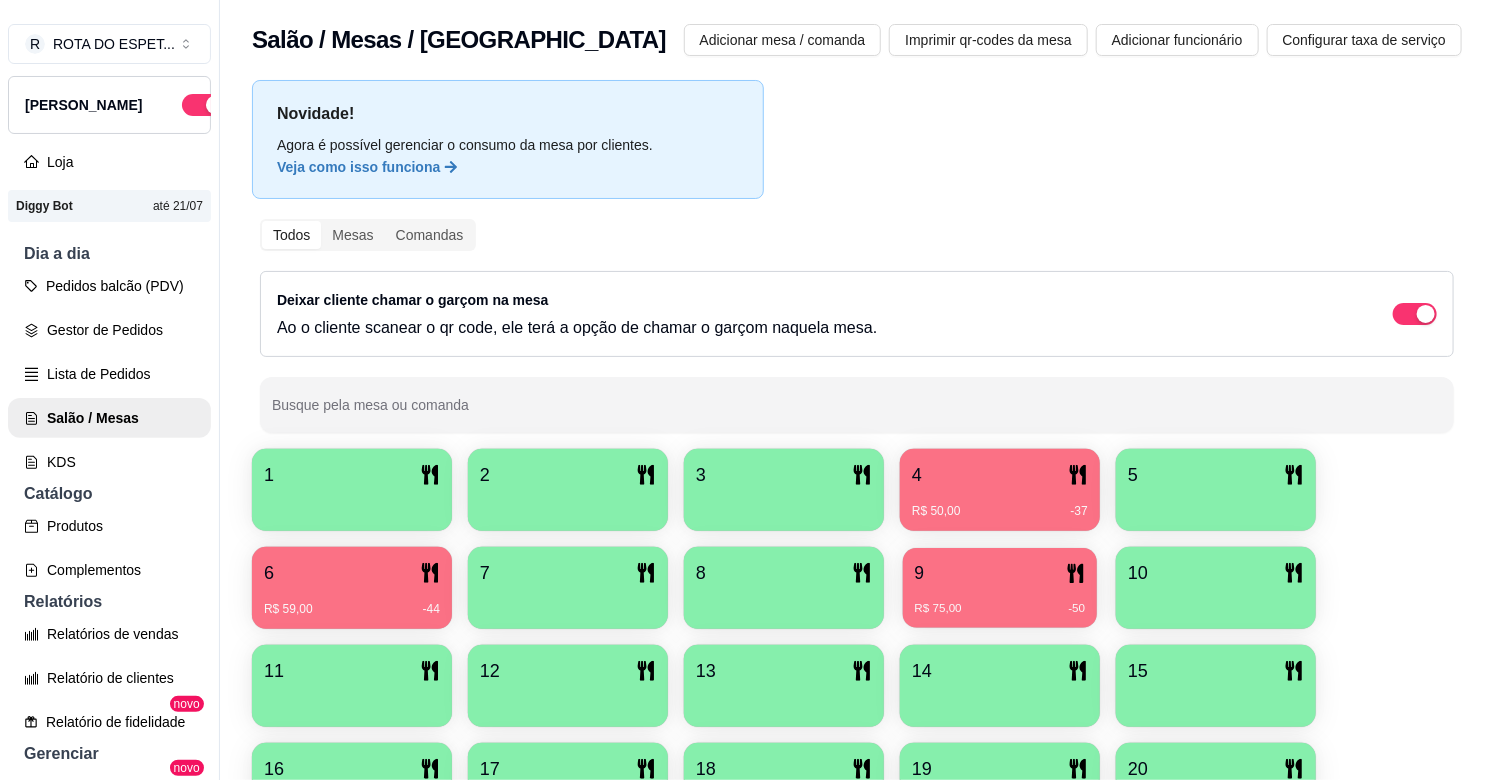 click on "R$ 75,00 -50" at bounding box center [1000, 601] 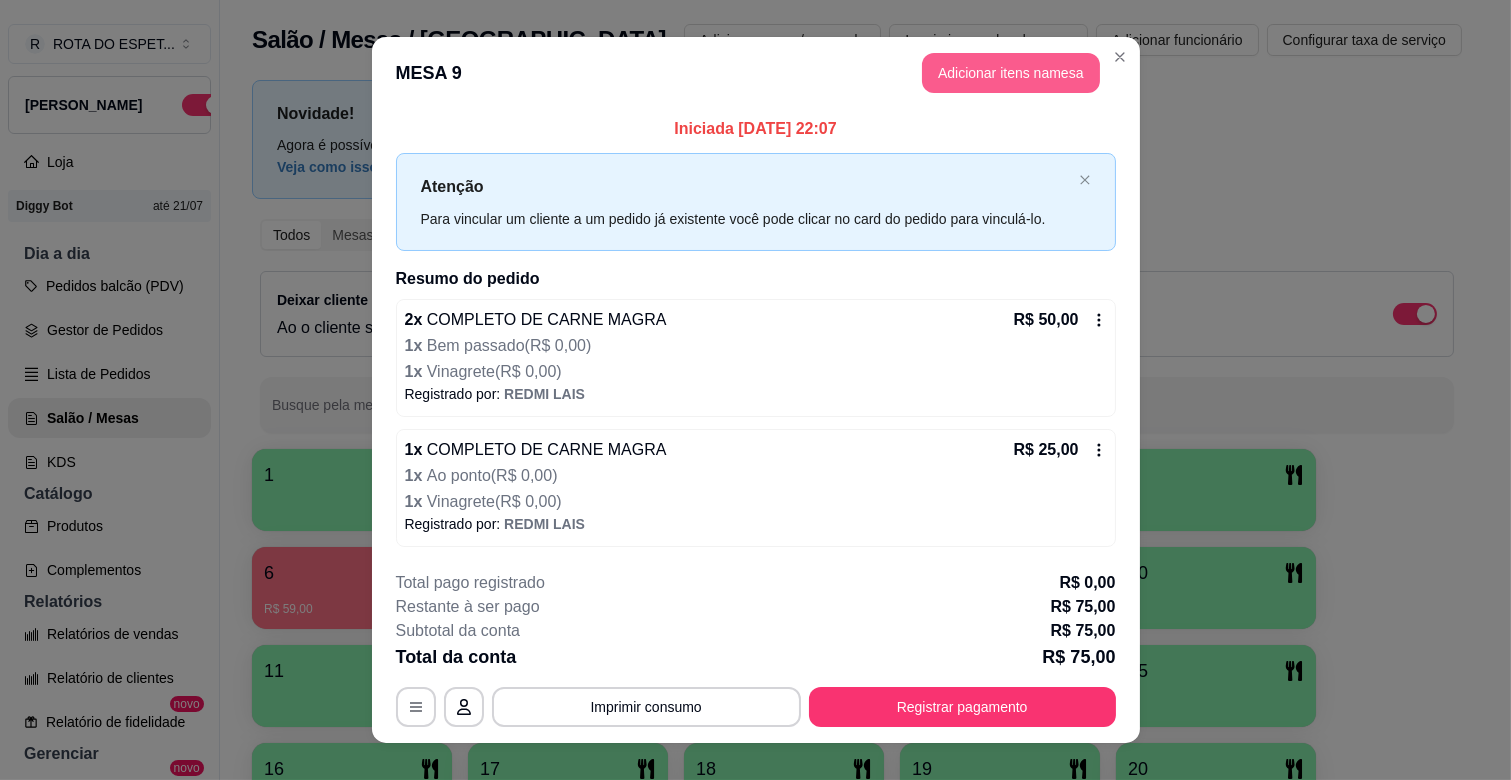 scroll, scrollTop: 26, scrollLeft: 0, axis: vertical 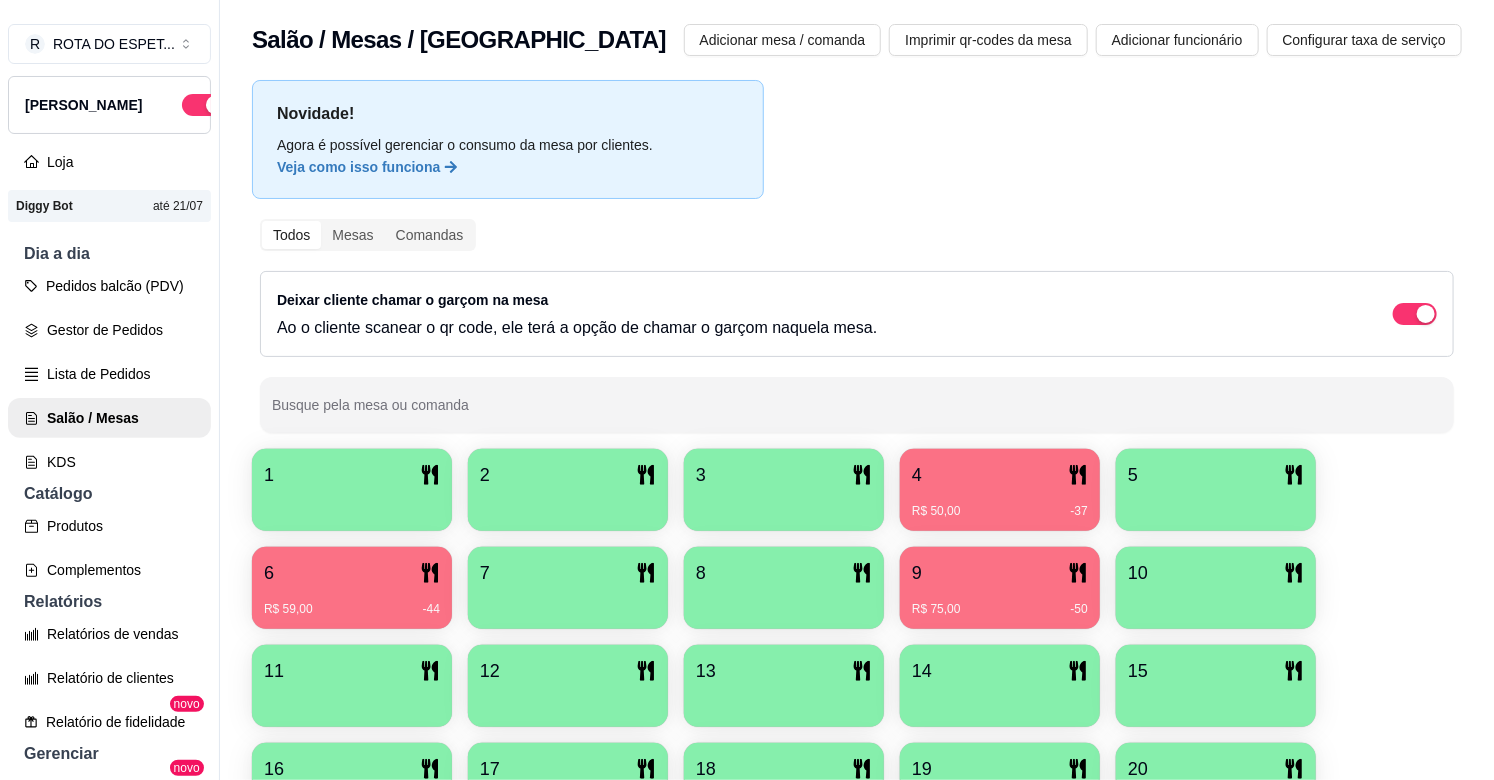 click on "R$ 59,00 -44" at bounding box center [352, 609] 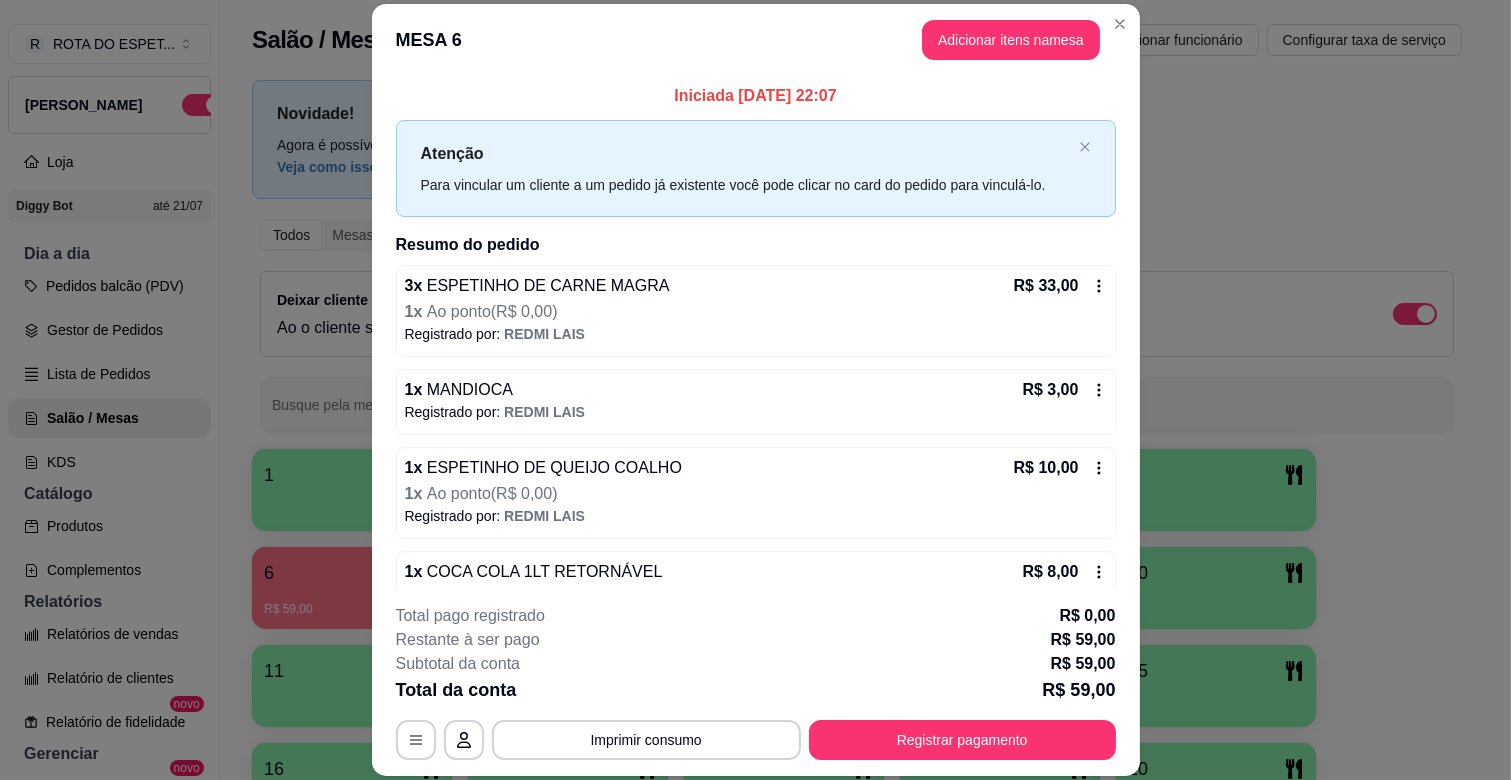 scroll, scrollTop: 115, scrollLeft: 0, axis: vertical 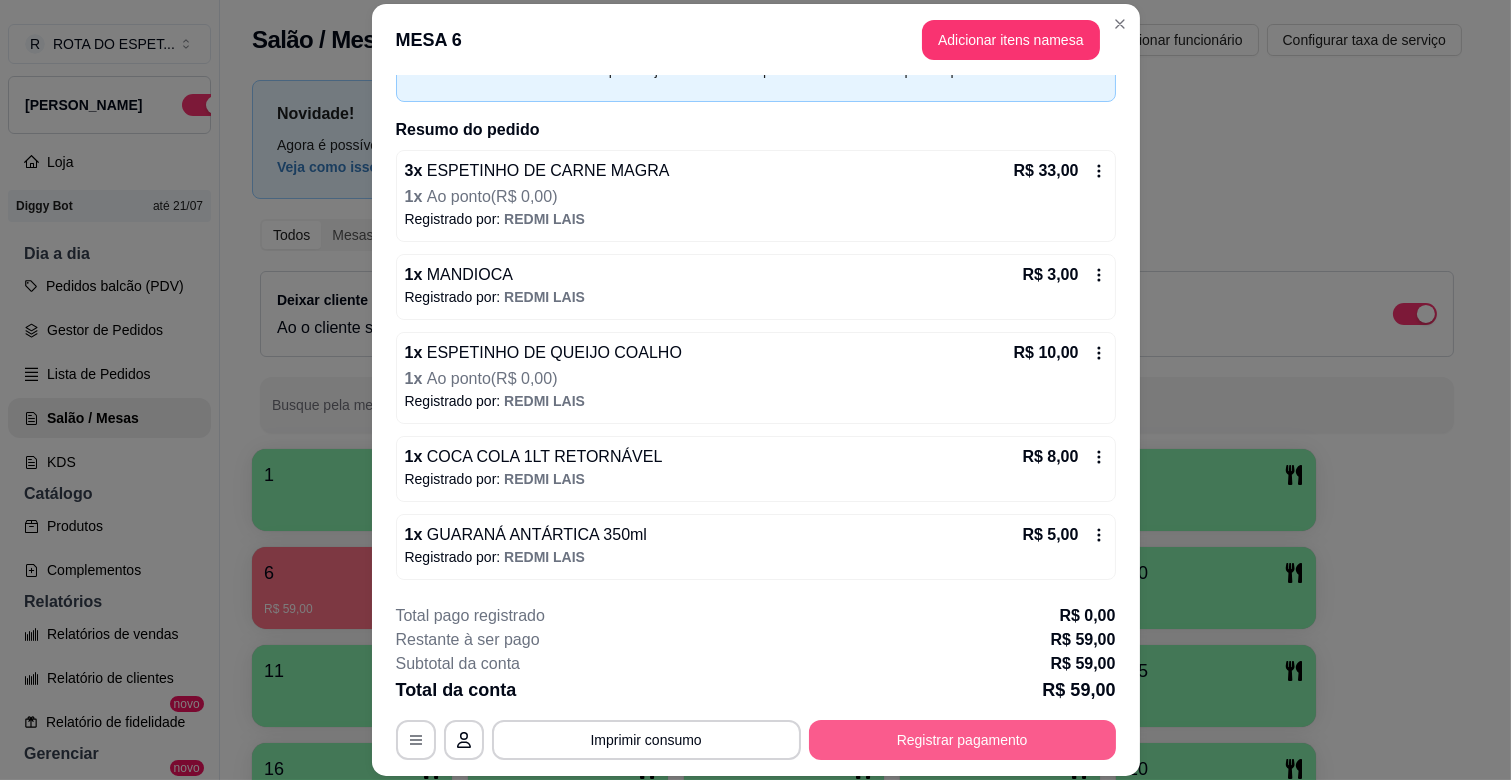 click on "Registrar pagamento" at bounding box center (962, 740) 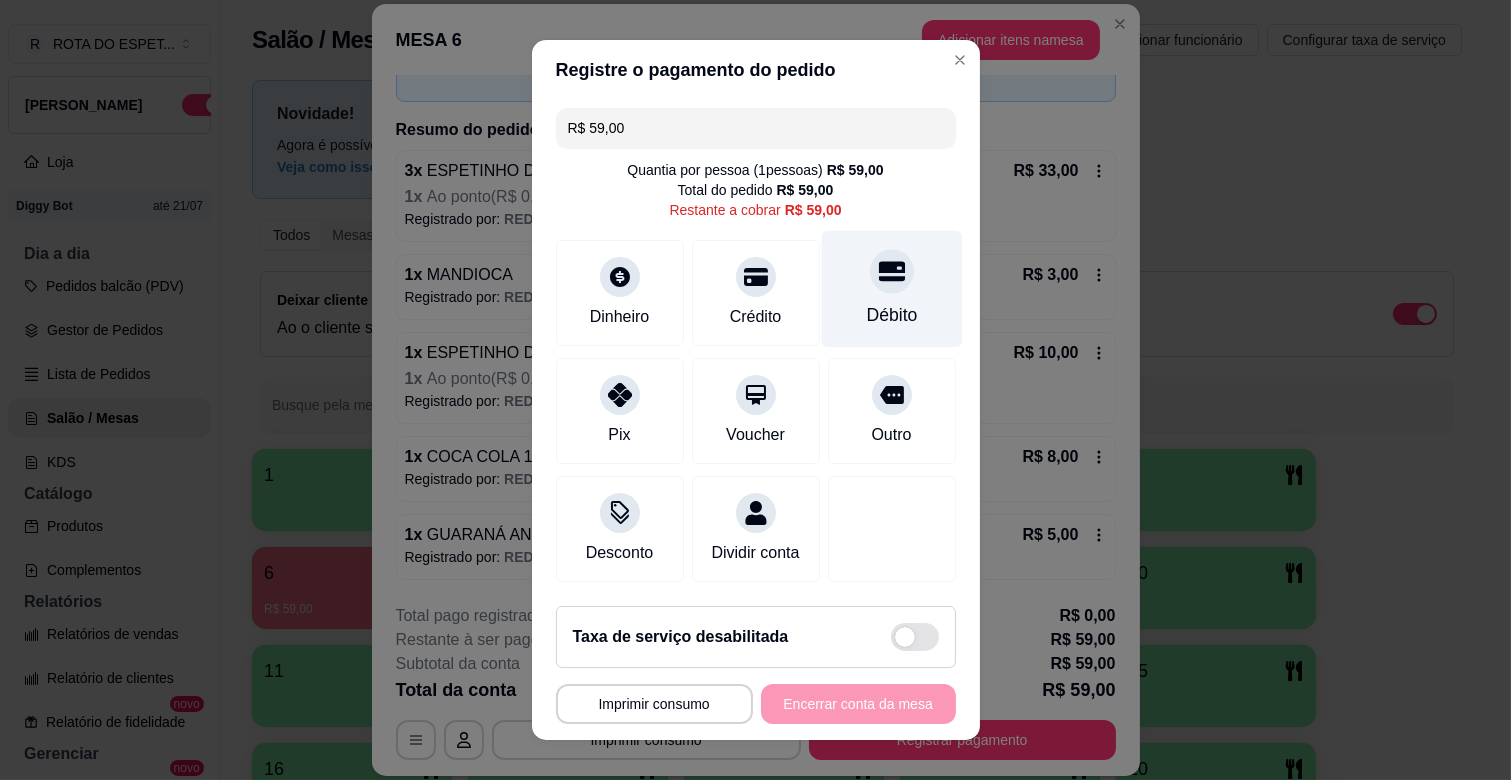 click on "Débito" at bounding box center [891, 315] 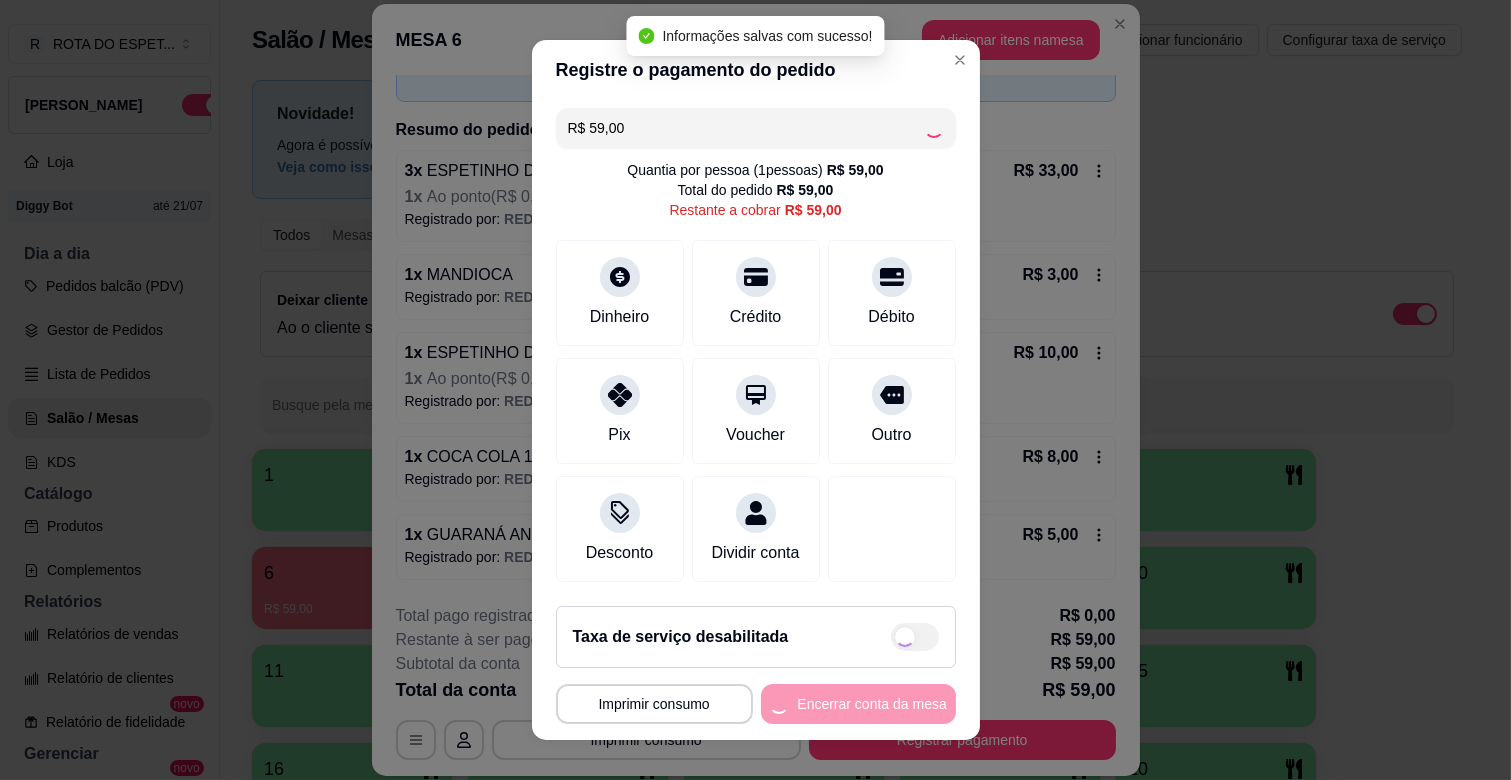 type on "R$ 0,00" 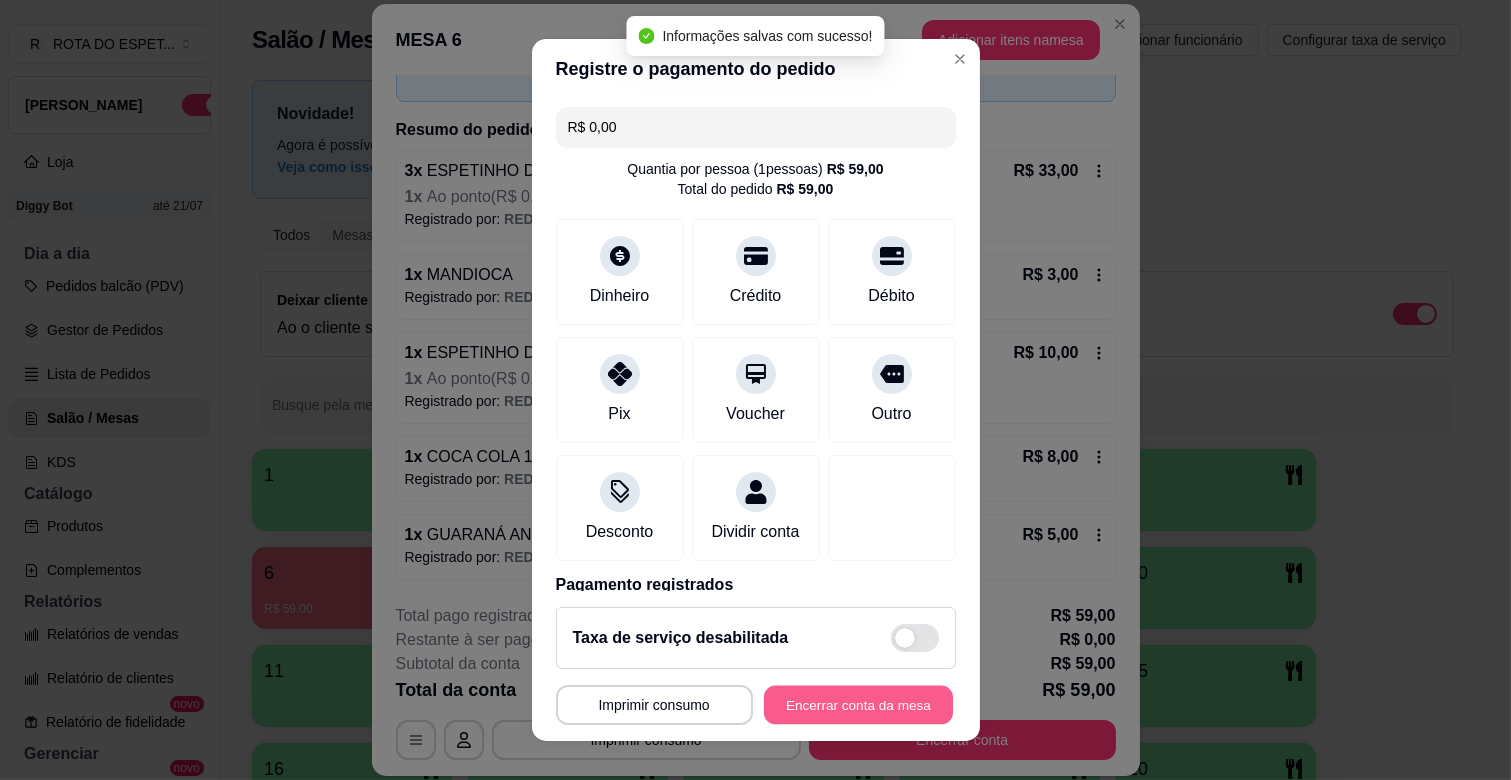 click on "Encerrar conta da mesa" at bounding box center (858, 705) 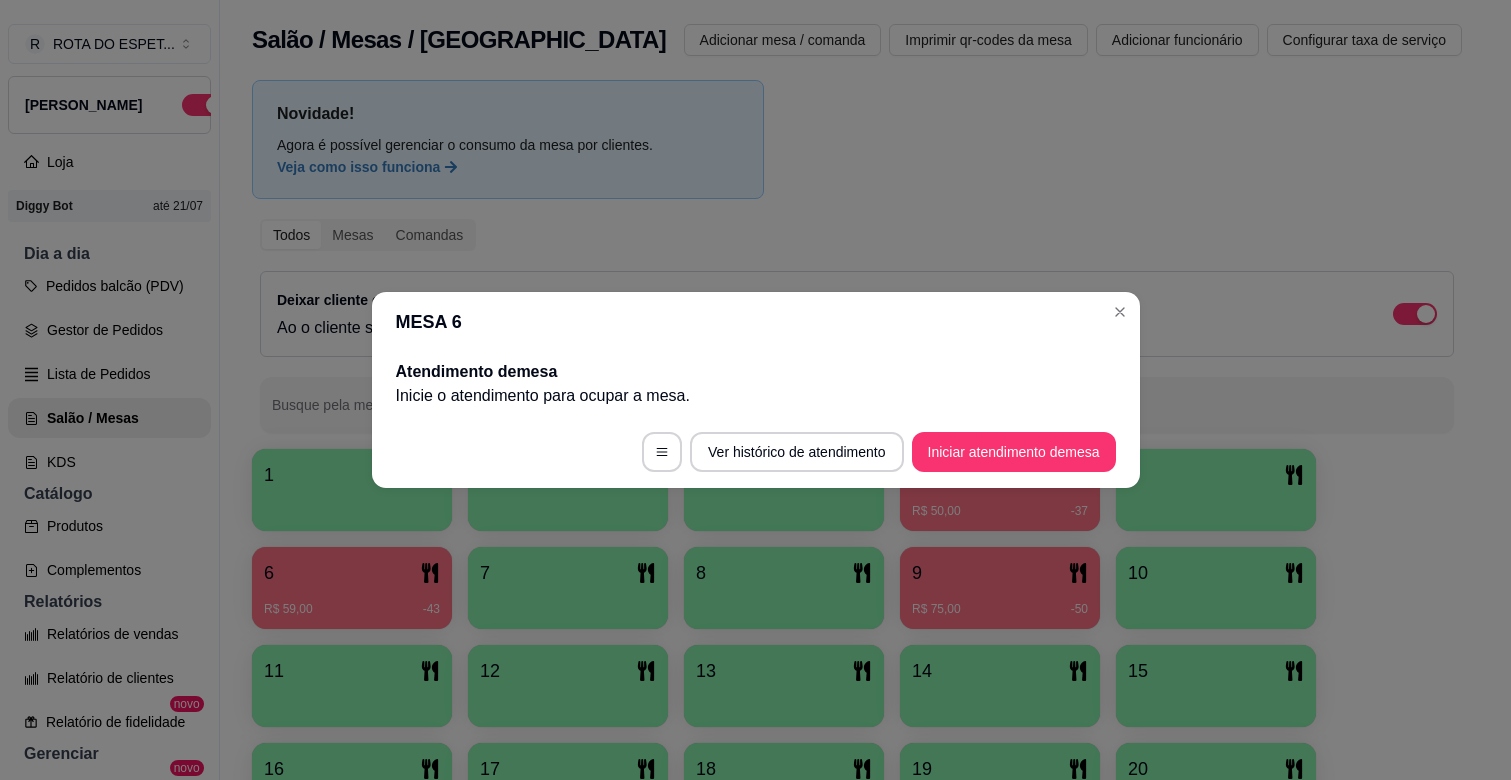 scroll, scrollTop: 0, scrollLeft: 0, axis: both 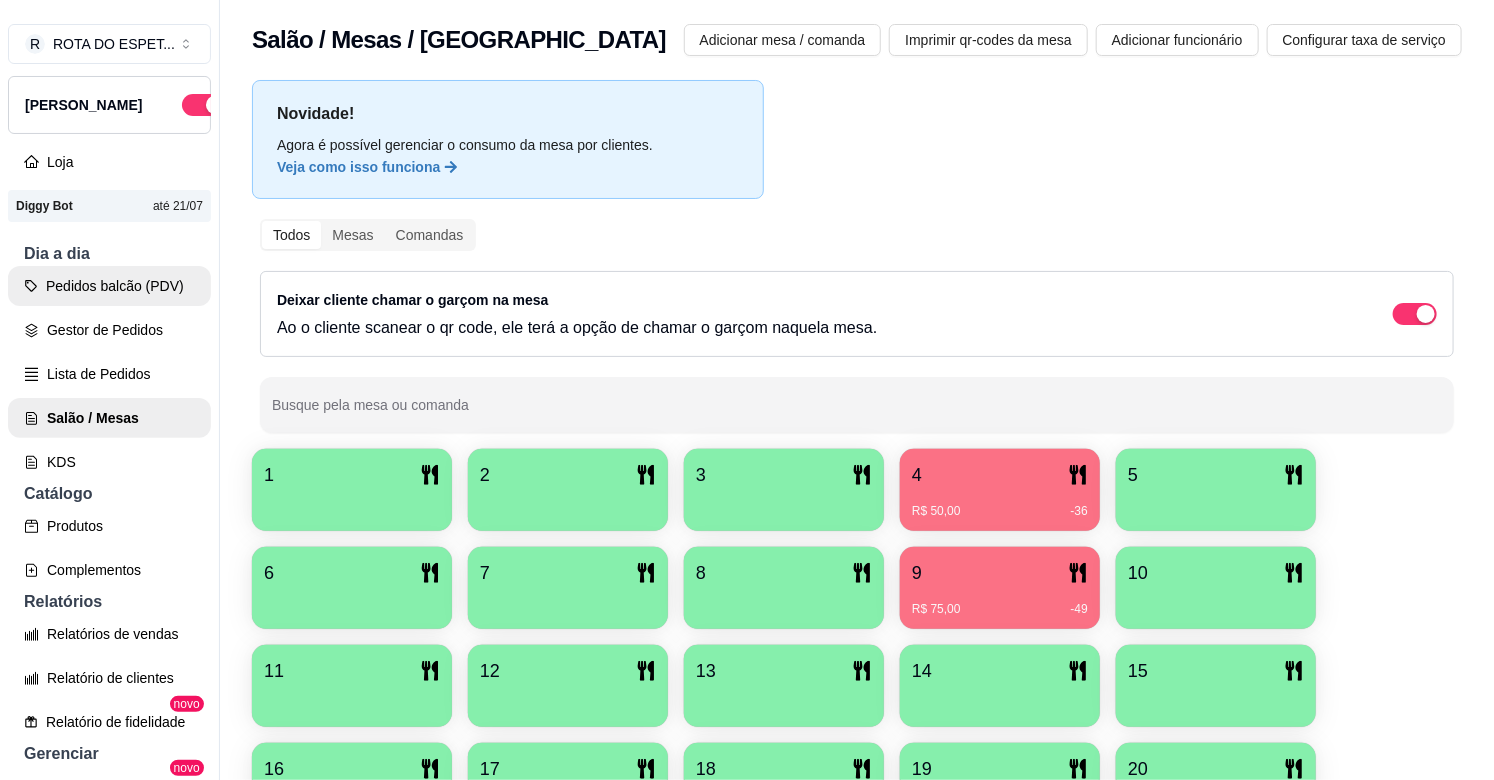 click on "Pedidos balcão (PDV)" at bounding box center (109, 286) 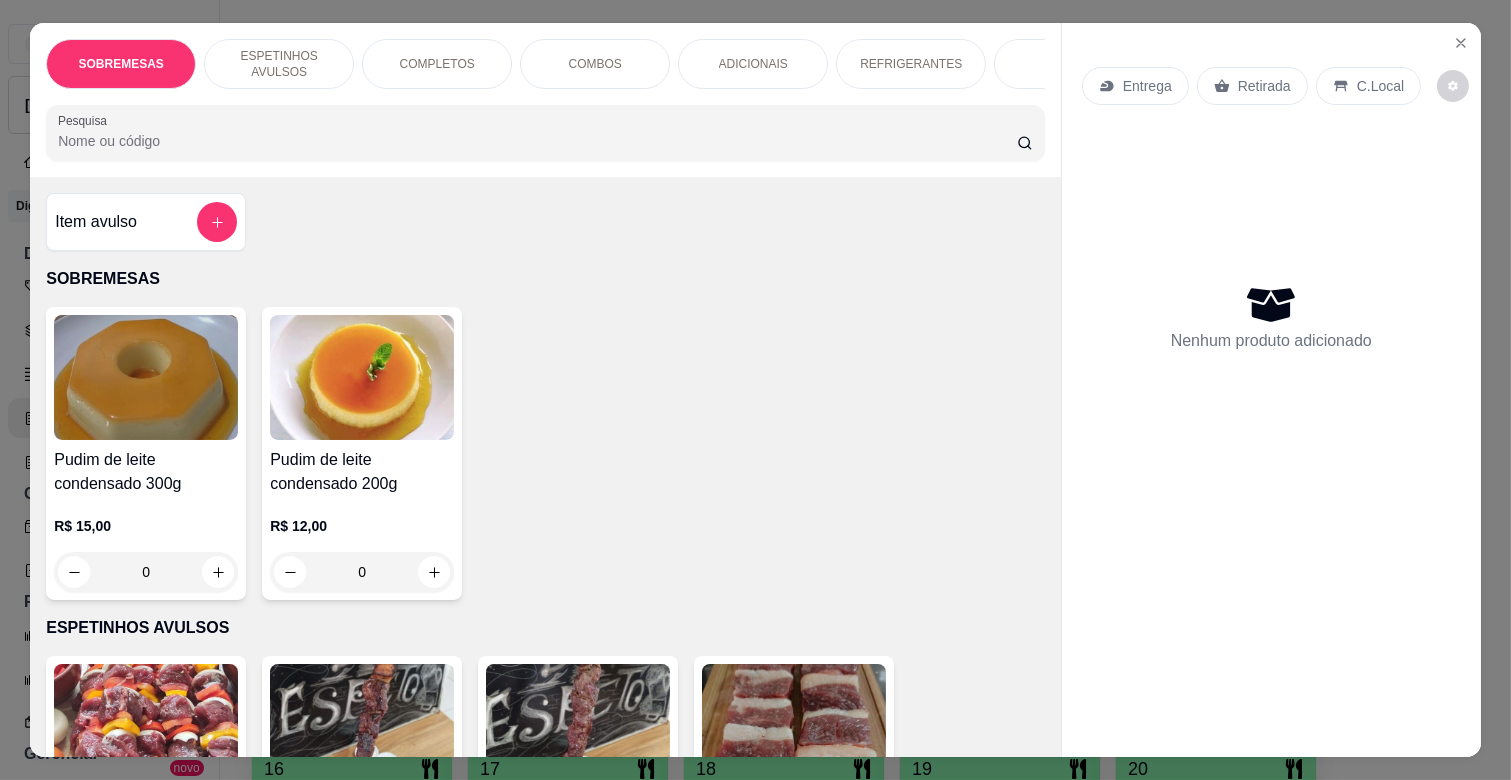 click on "COMPLETOS" at bounding box center (437, 64) 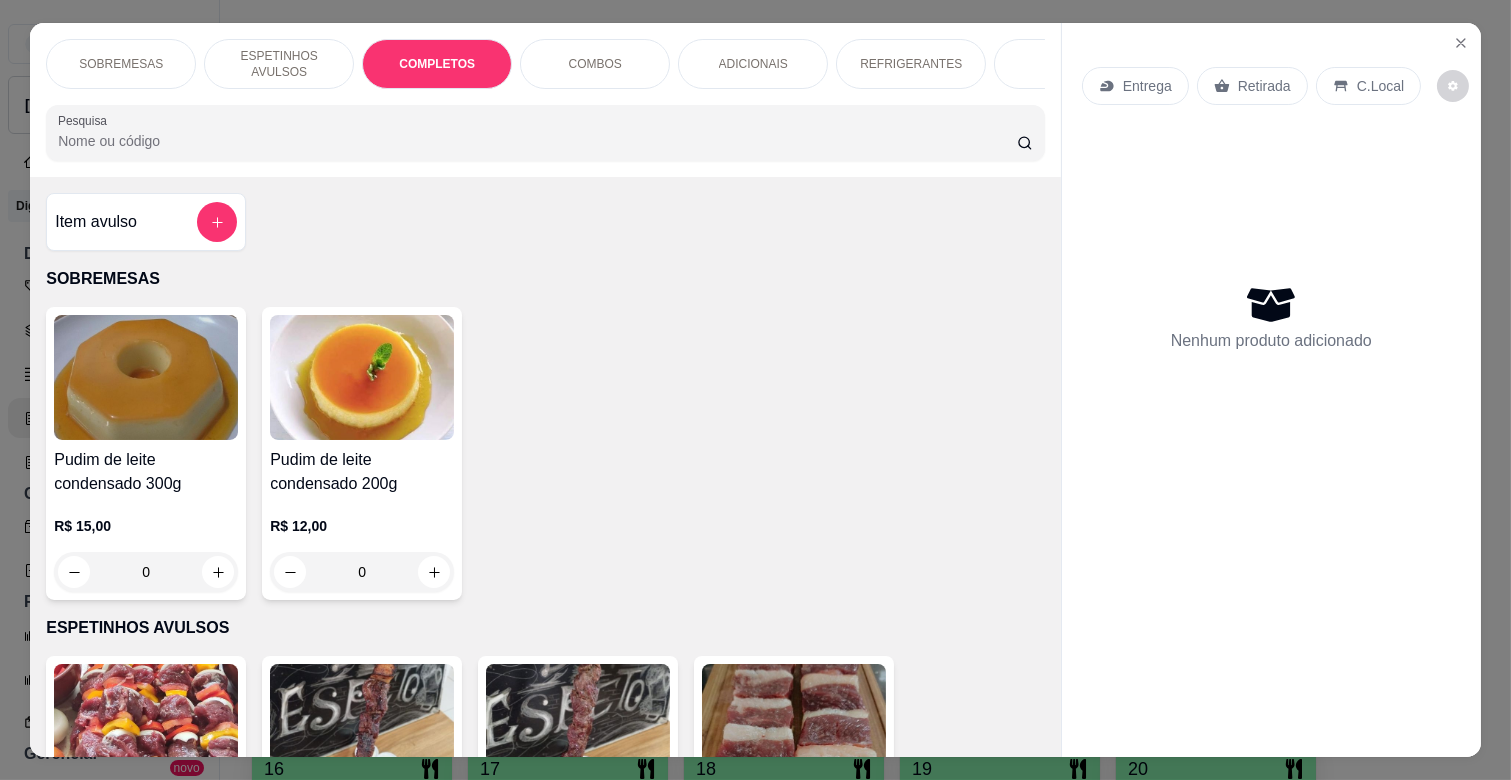 scroll, scrollTop: 1763, scrollLeft: 0, axis: vertical 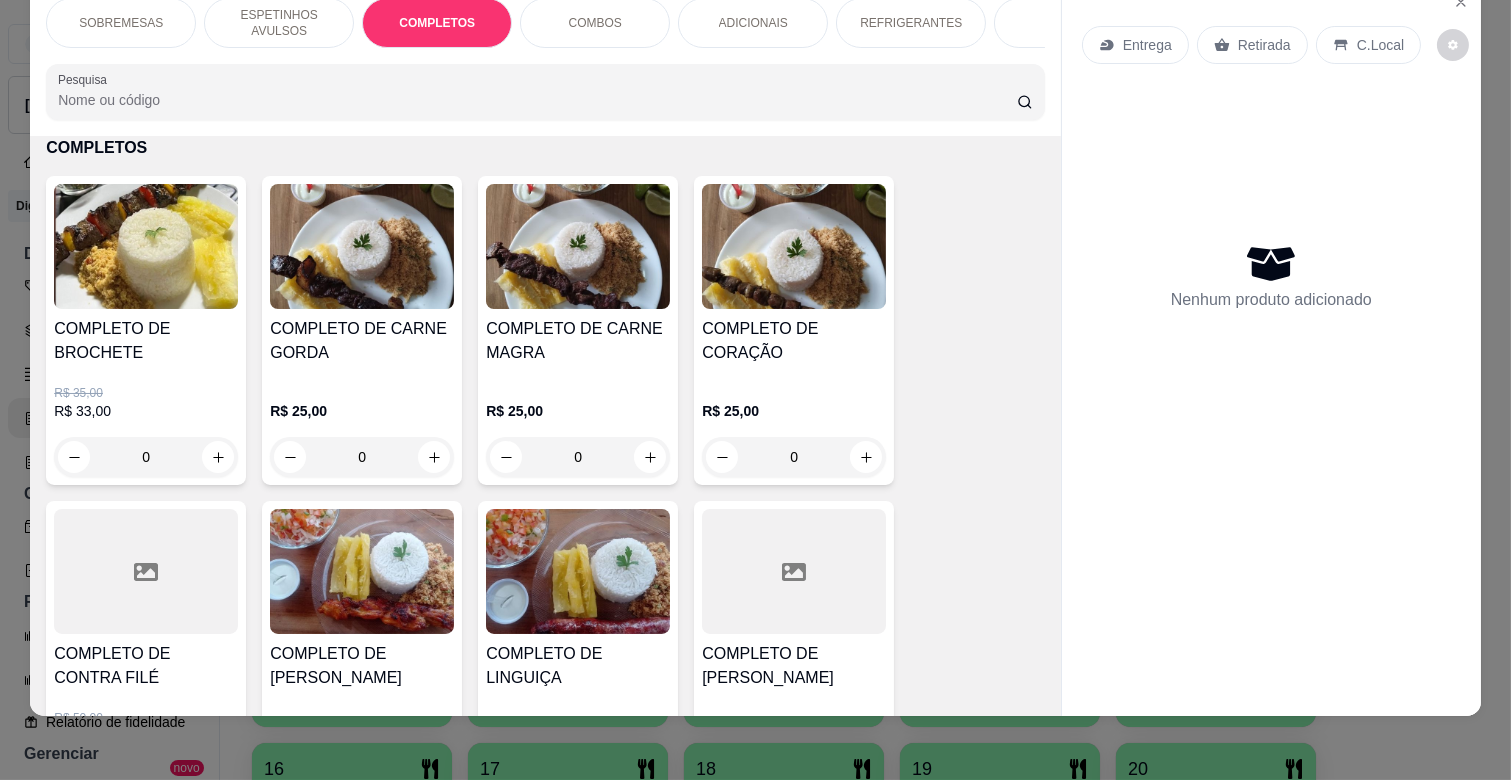 click on "0" at bounding box center [578, 457] 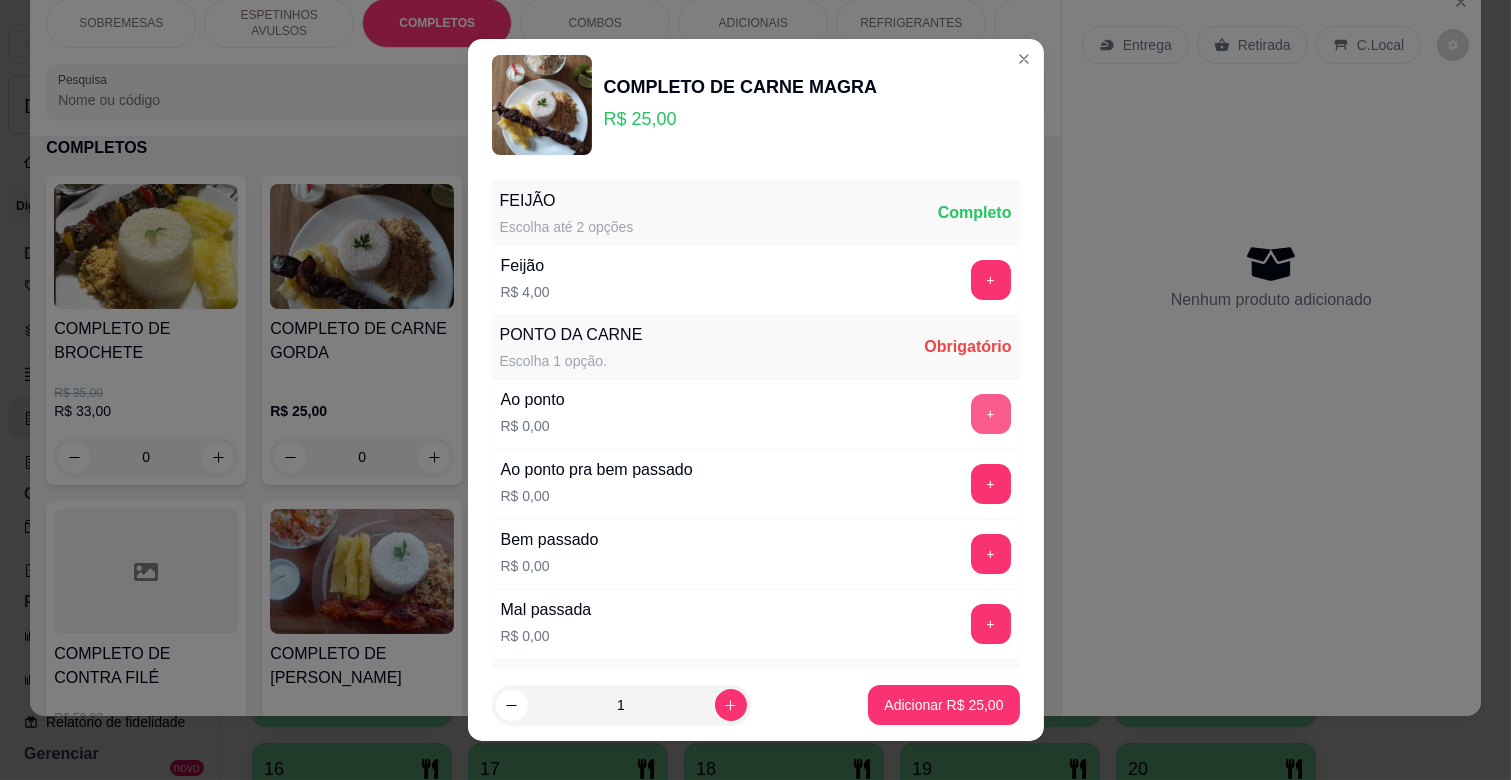 click on "+" at bounding box center [991, 414] 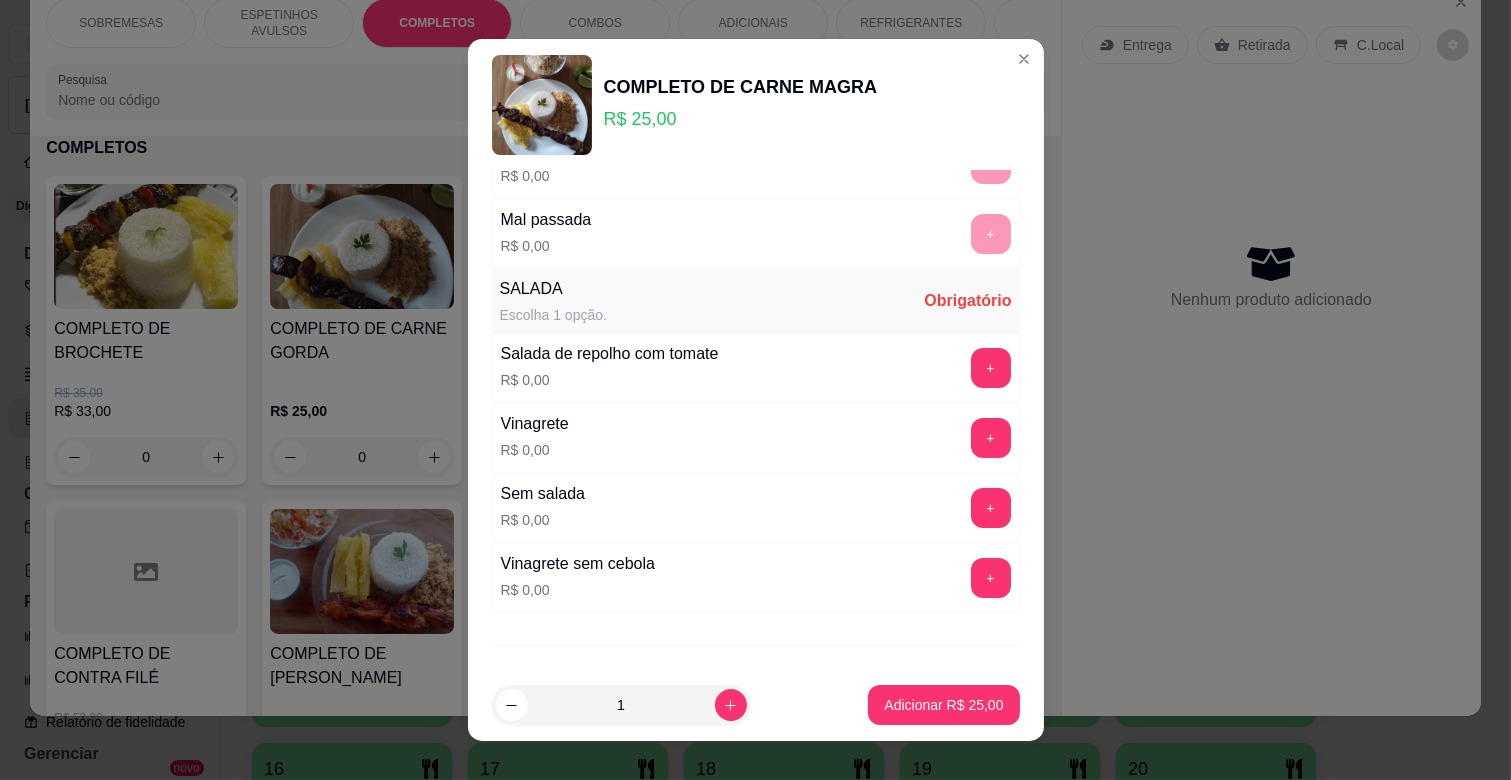 scroll, scrollTop: 444, scrollLeft: 0, axis: vertical 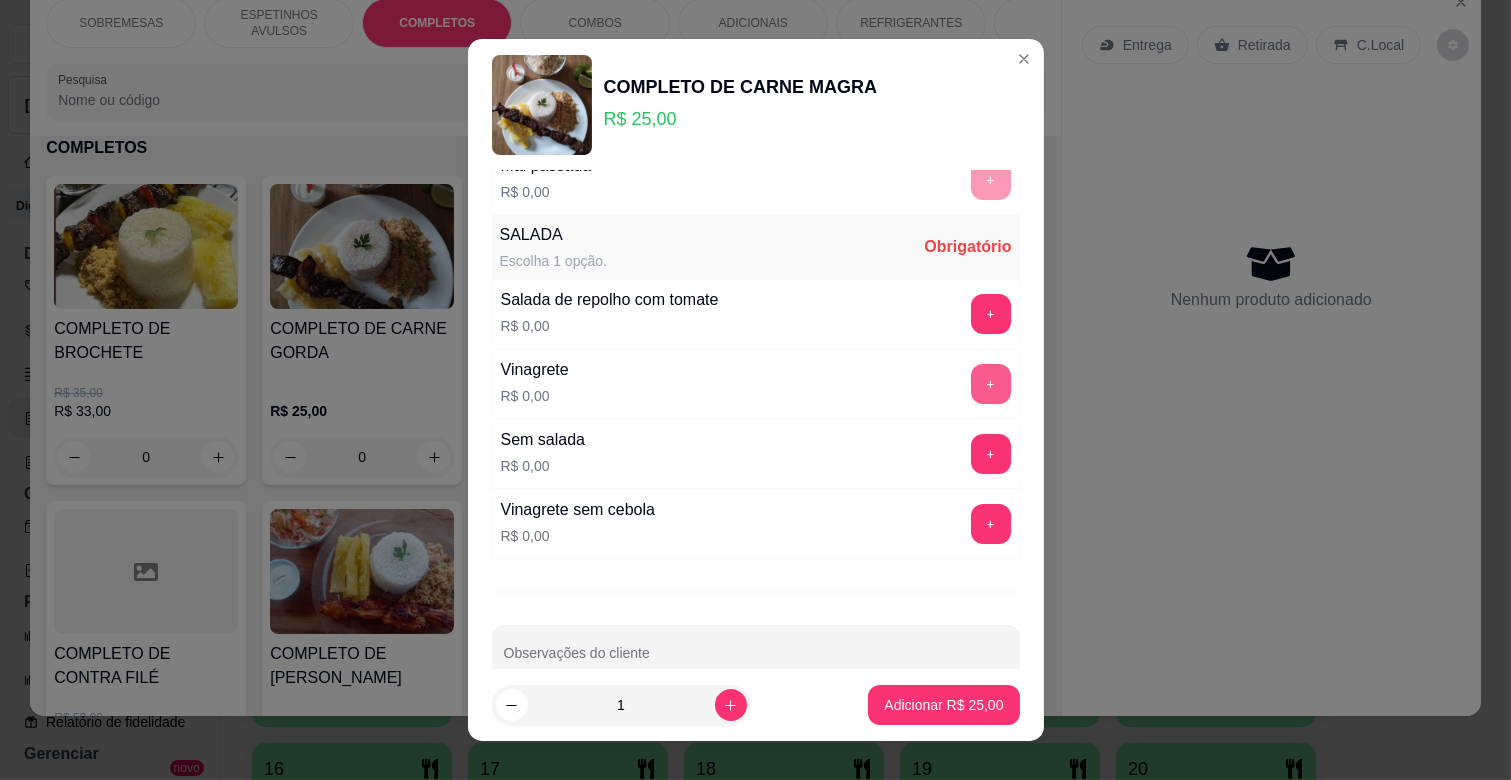 click on "+" at bounding box center (991, 384) 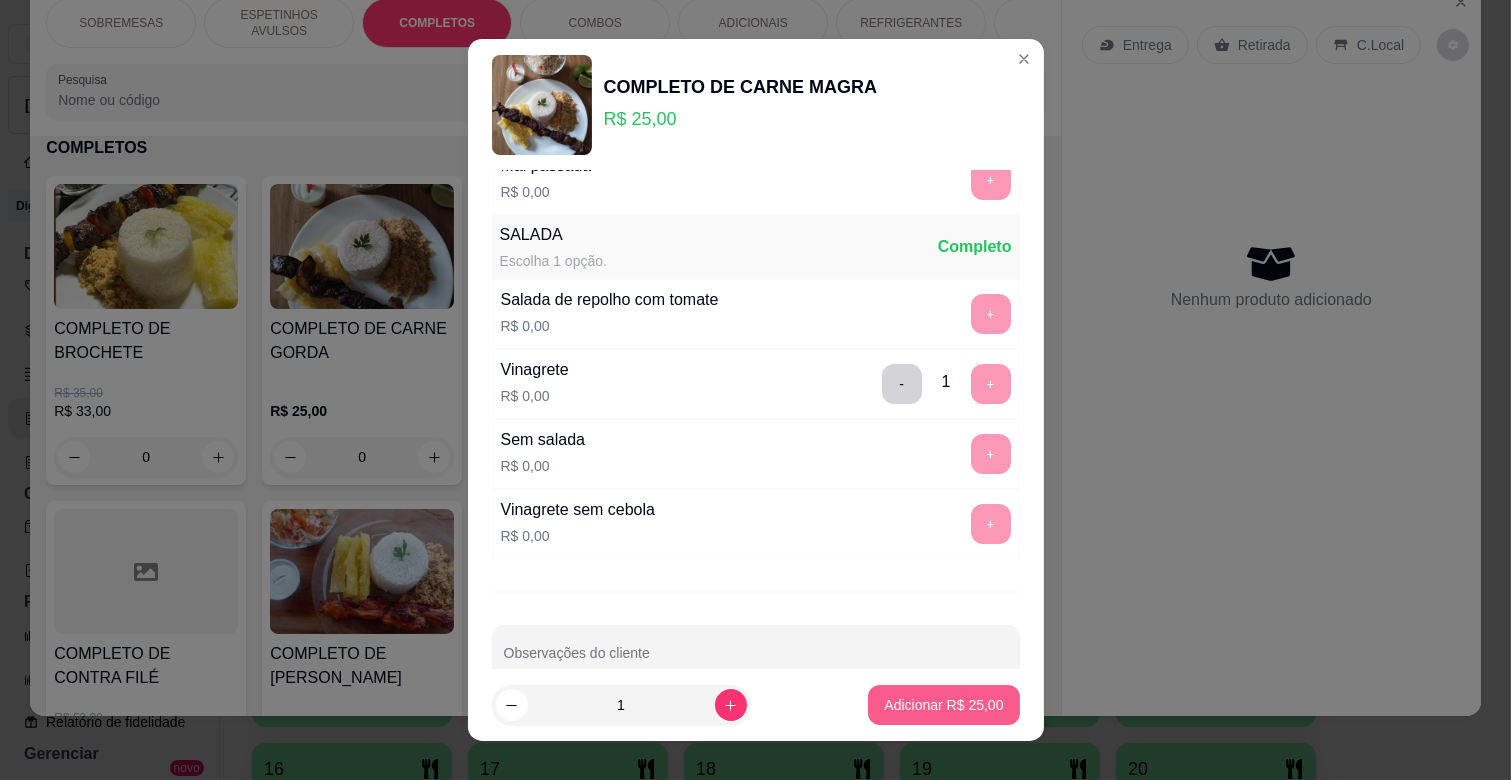 click on "Adicionar   R$ 25,00" at bounding box center (943, 705) 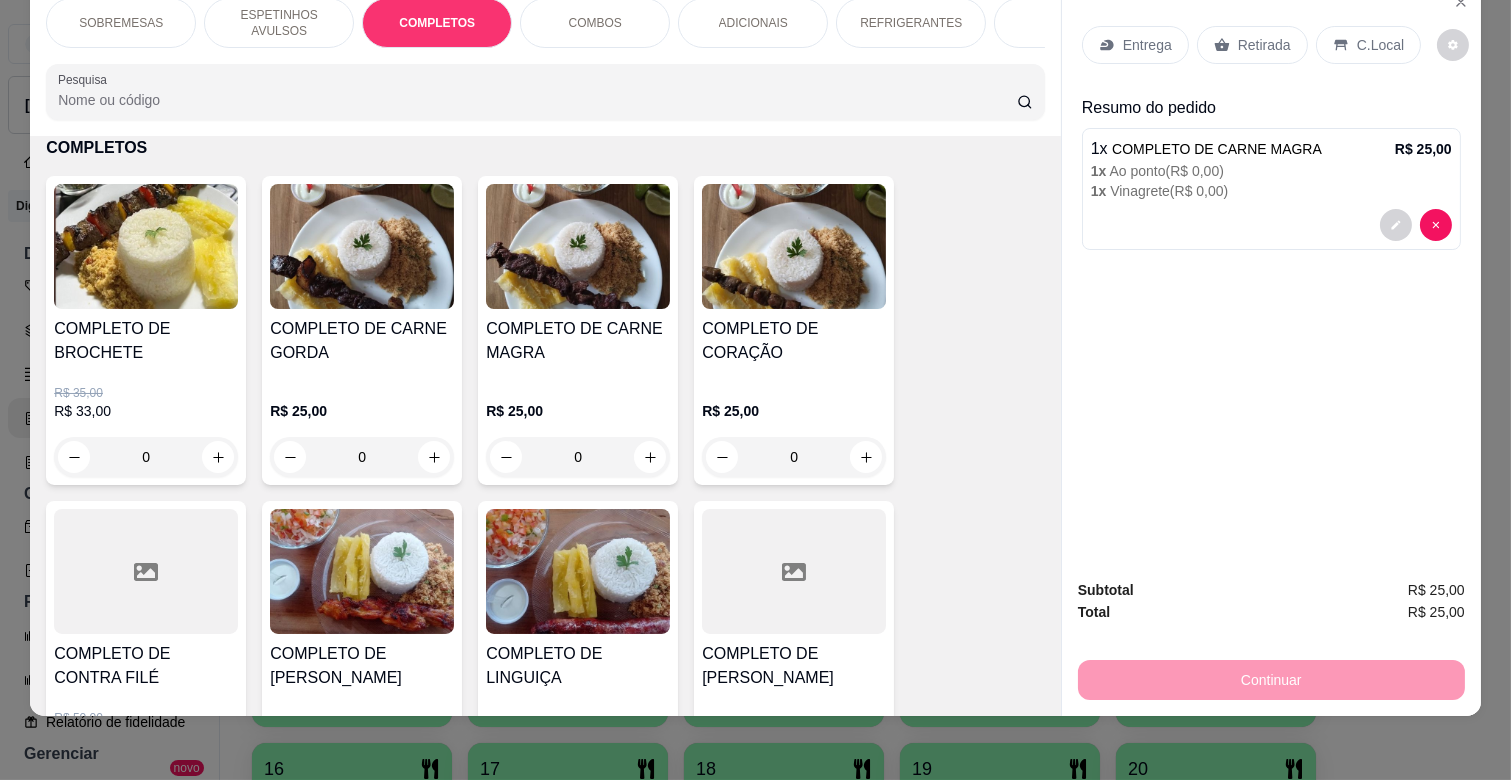 scroll, scrollTop: 1541, scrollLeft: 0, axis: vertical 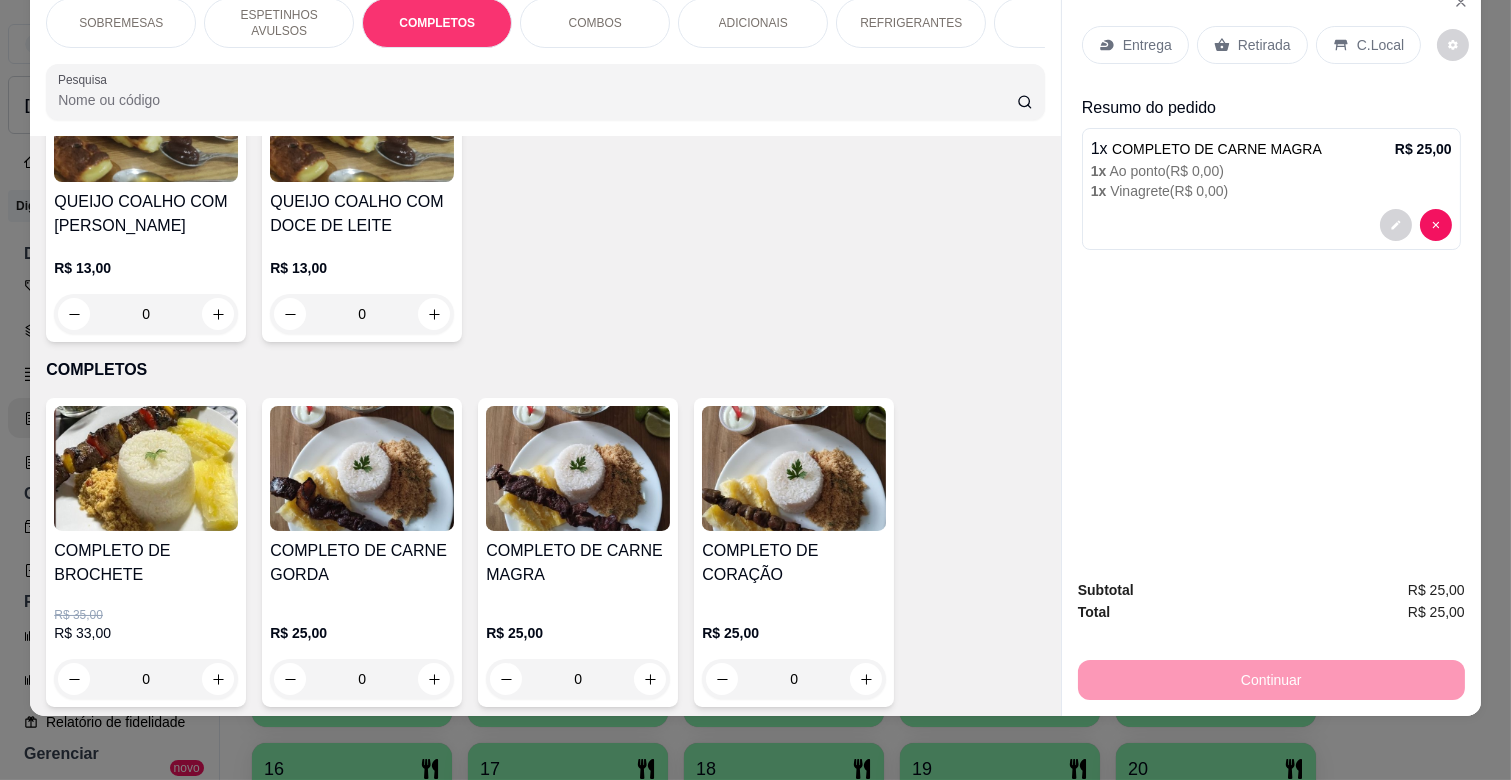 click 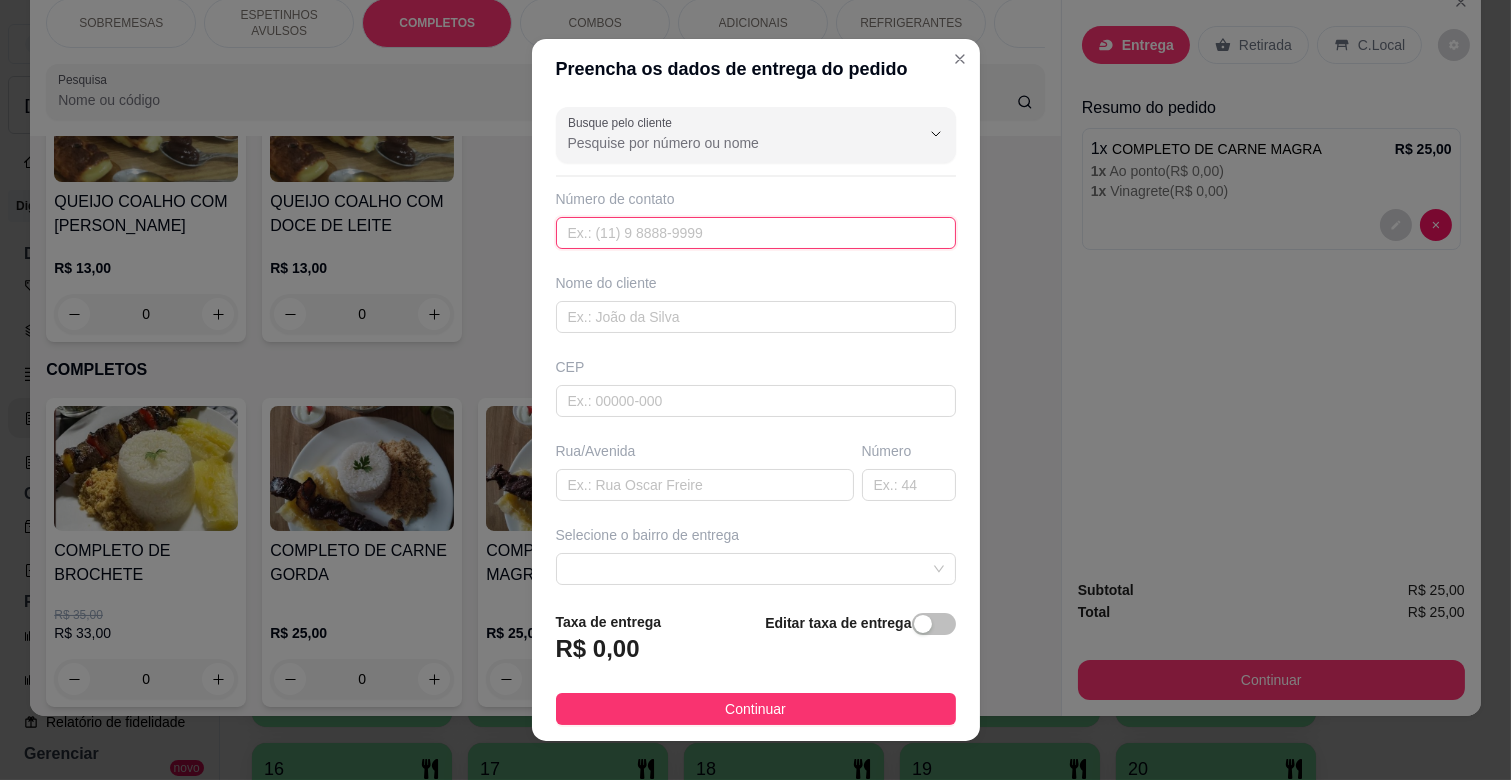 click at bounding box center (756, 233) 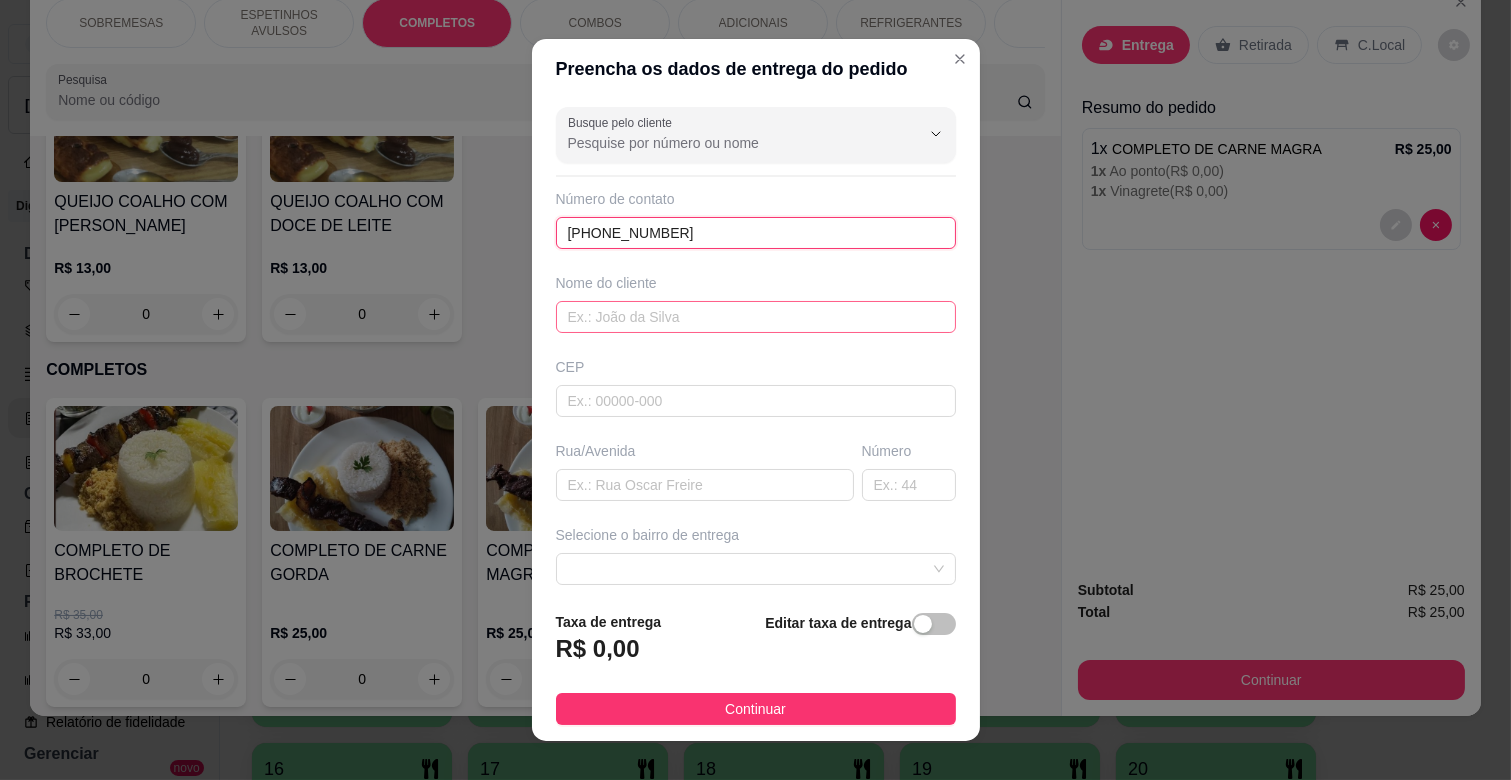 type on "(67) 99229-8981" 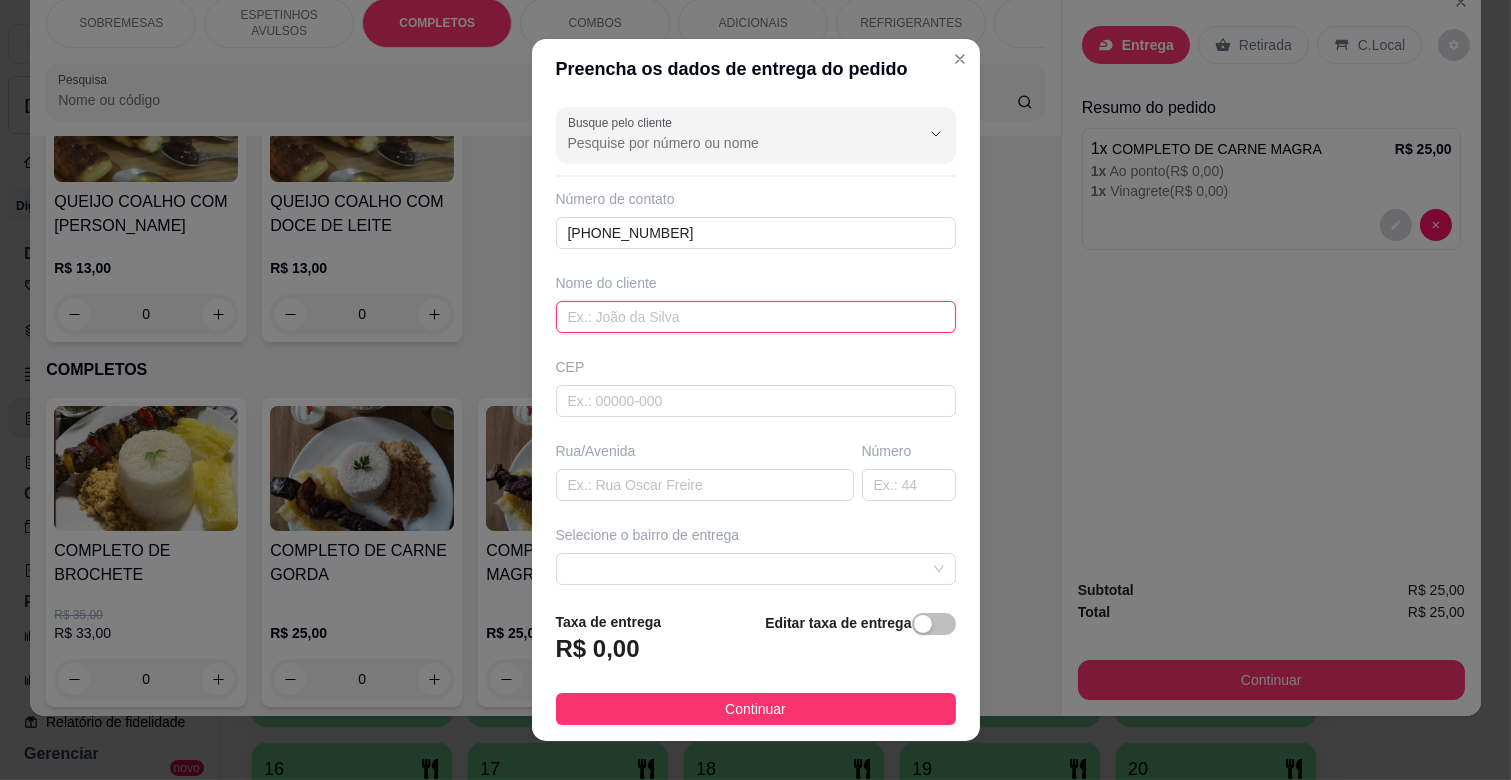 click at bounding box center [756, 317] 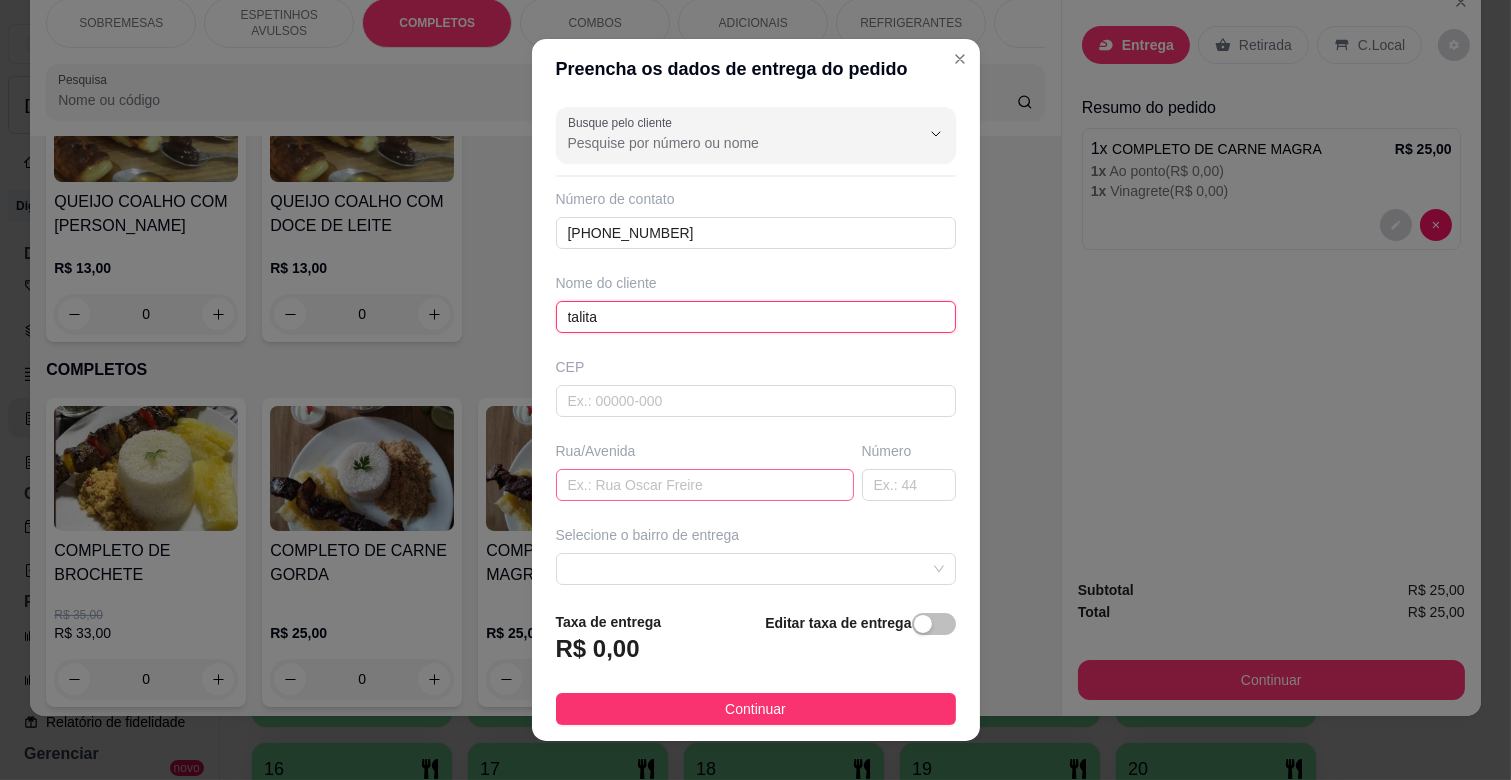type on "talita" 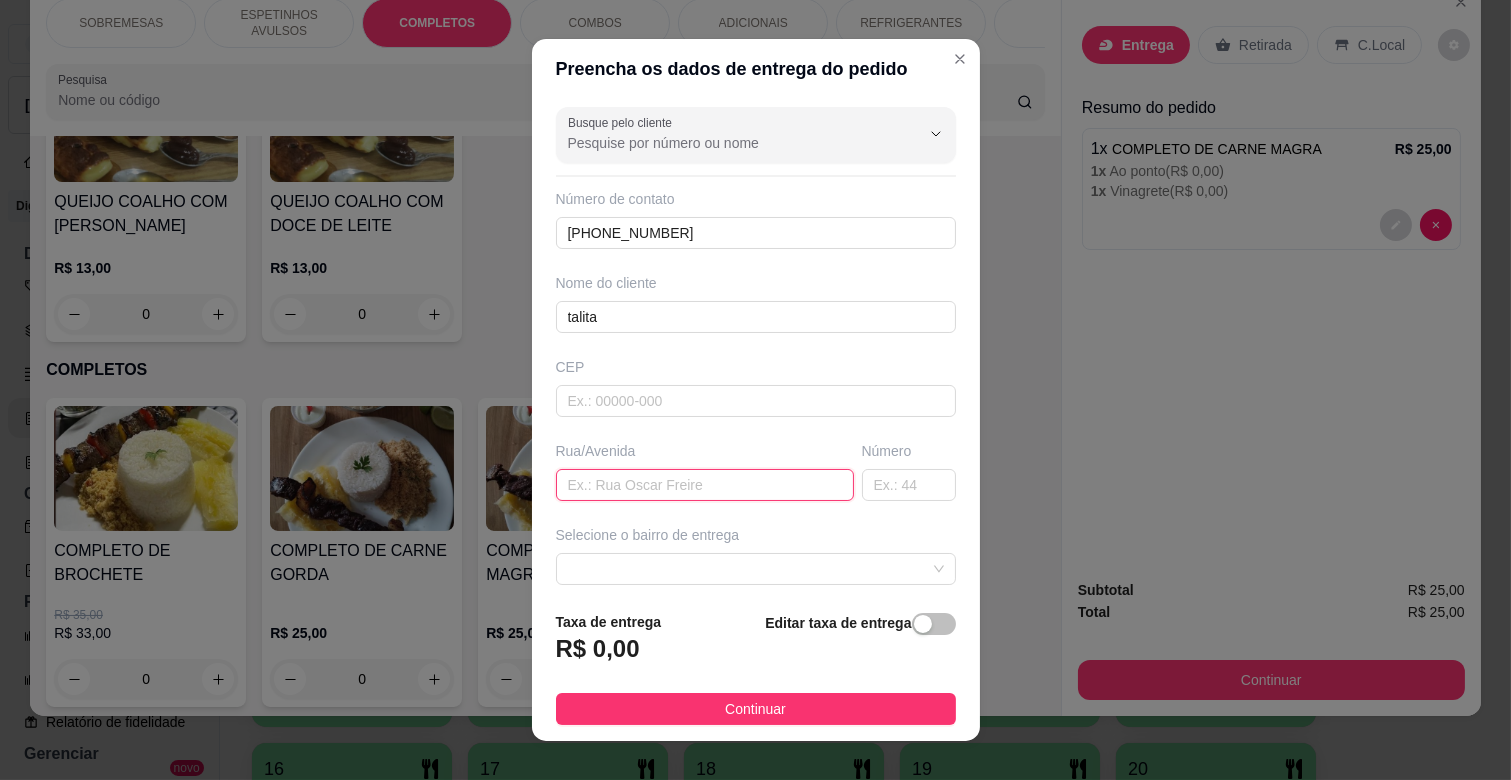 click at bounding box center [705, 485] 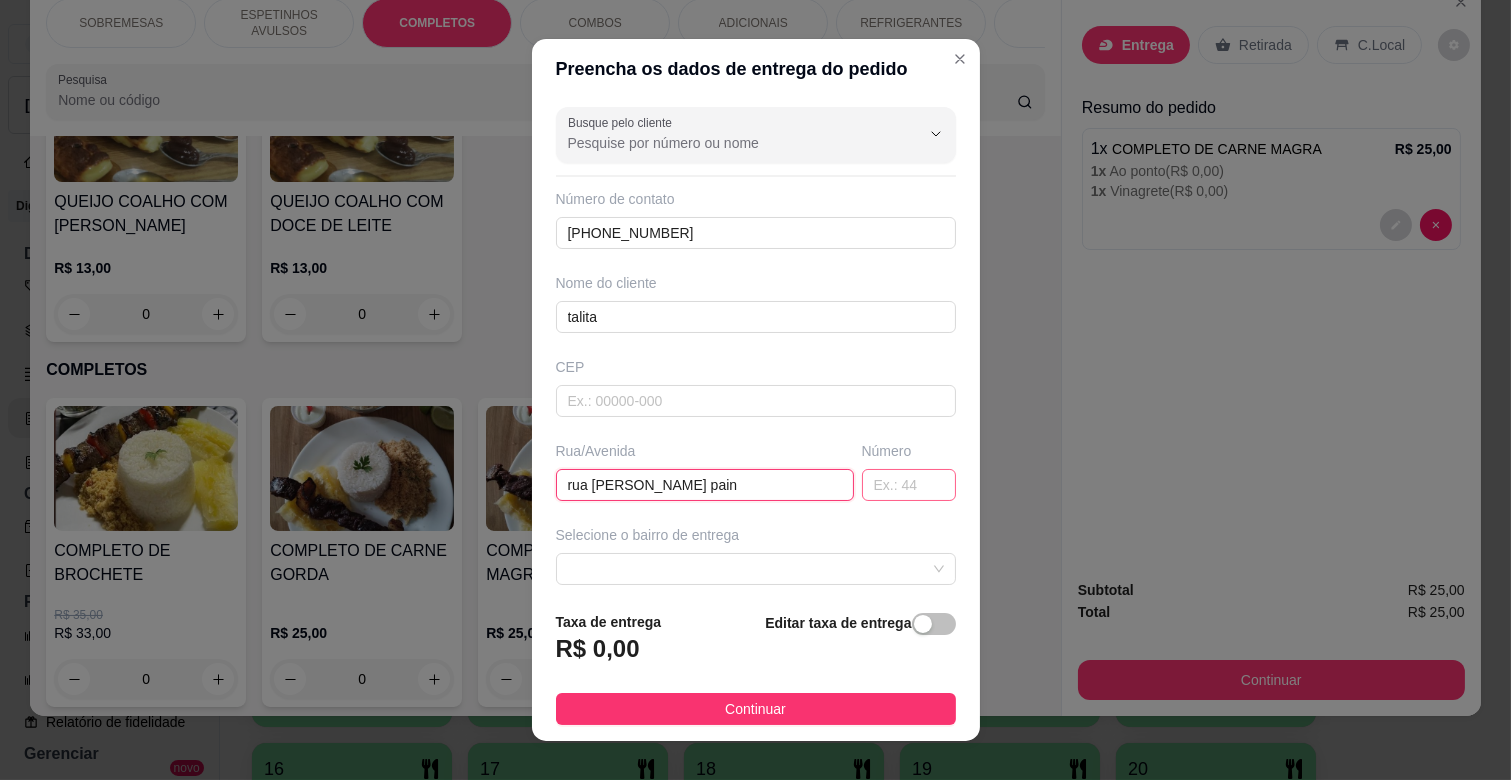 type on "rua tereza garces pain" 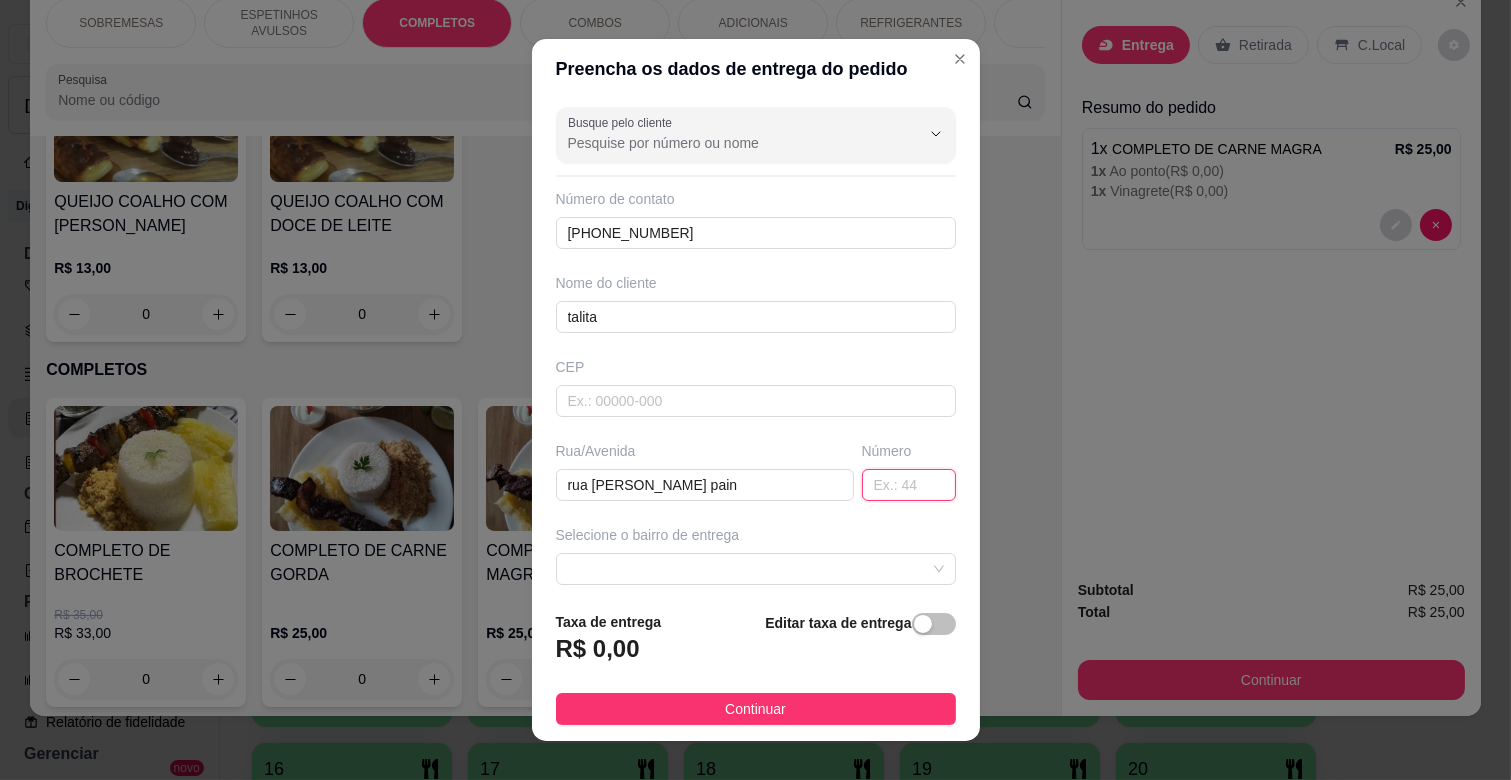 click at bounding box center [909, 485] 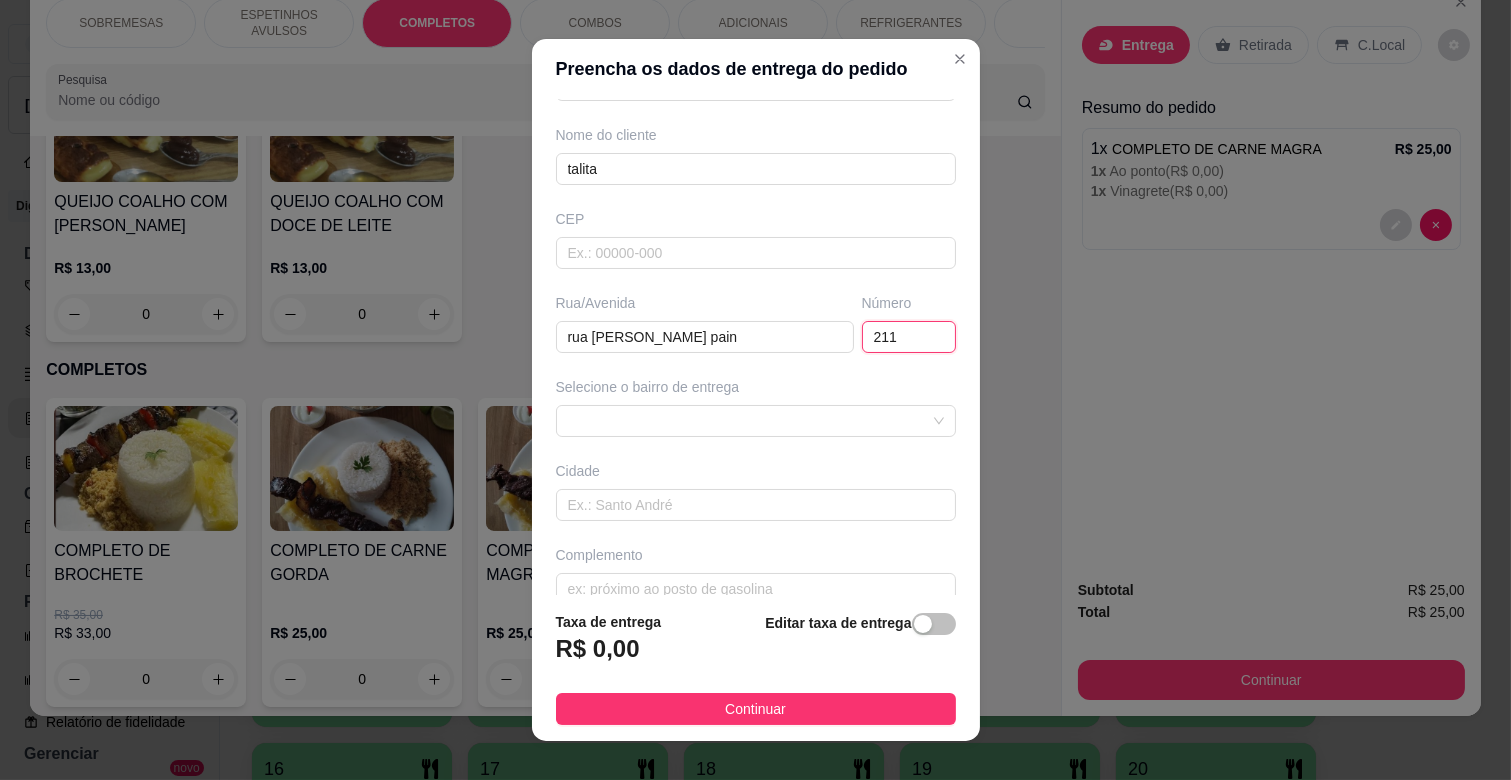 scroll, scrollTop: 178, scrollLeft: 0, axis: vertical 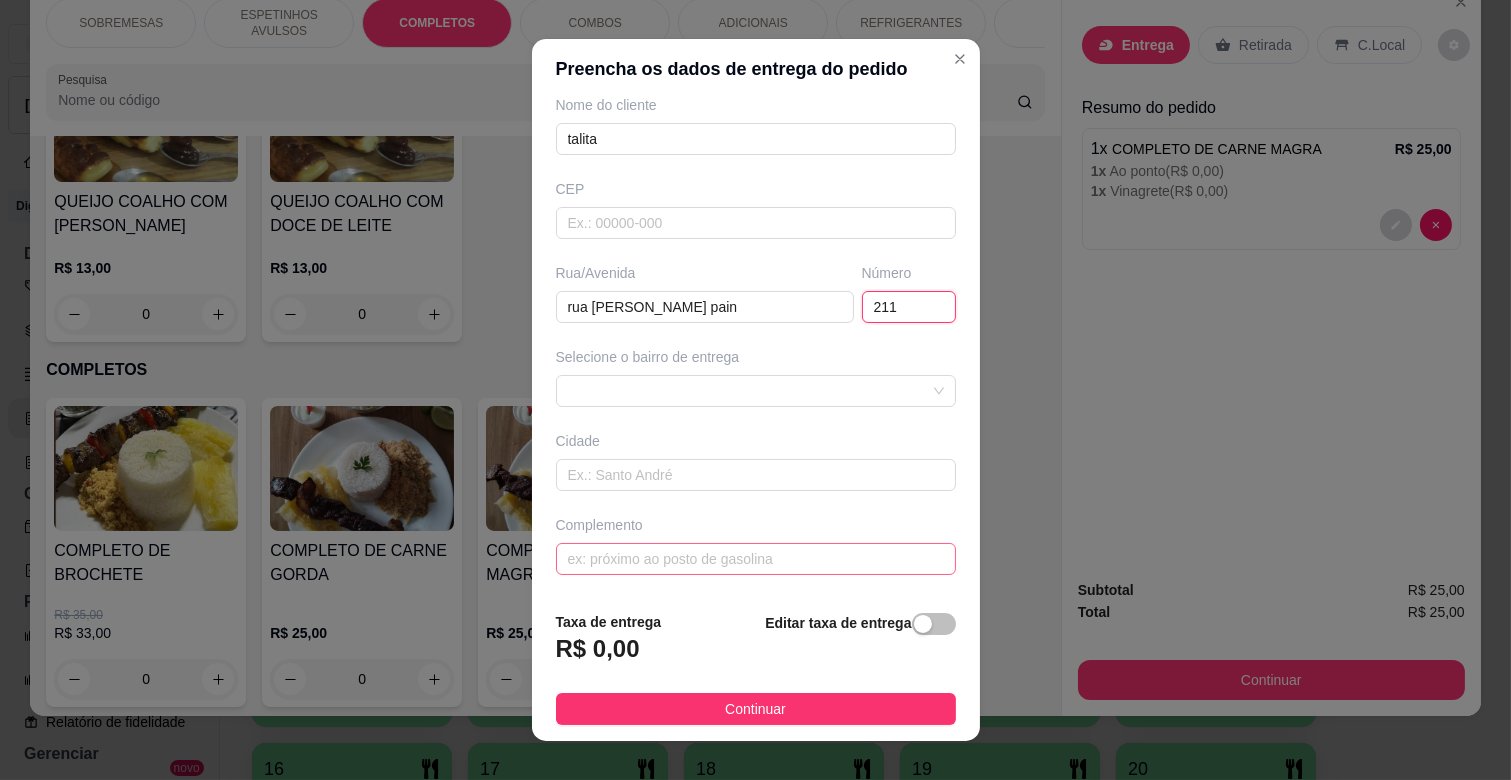 type on "211" 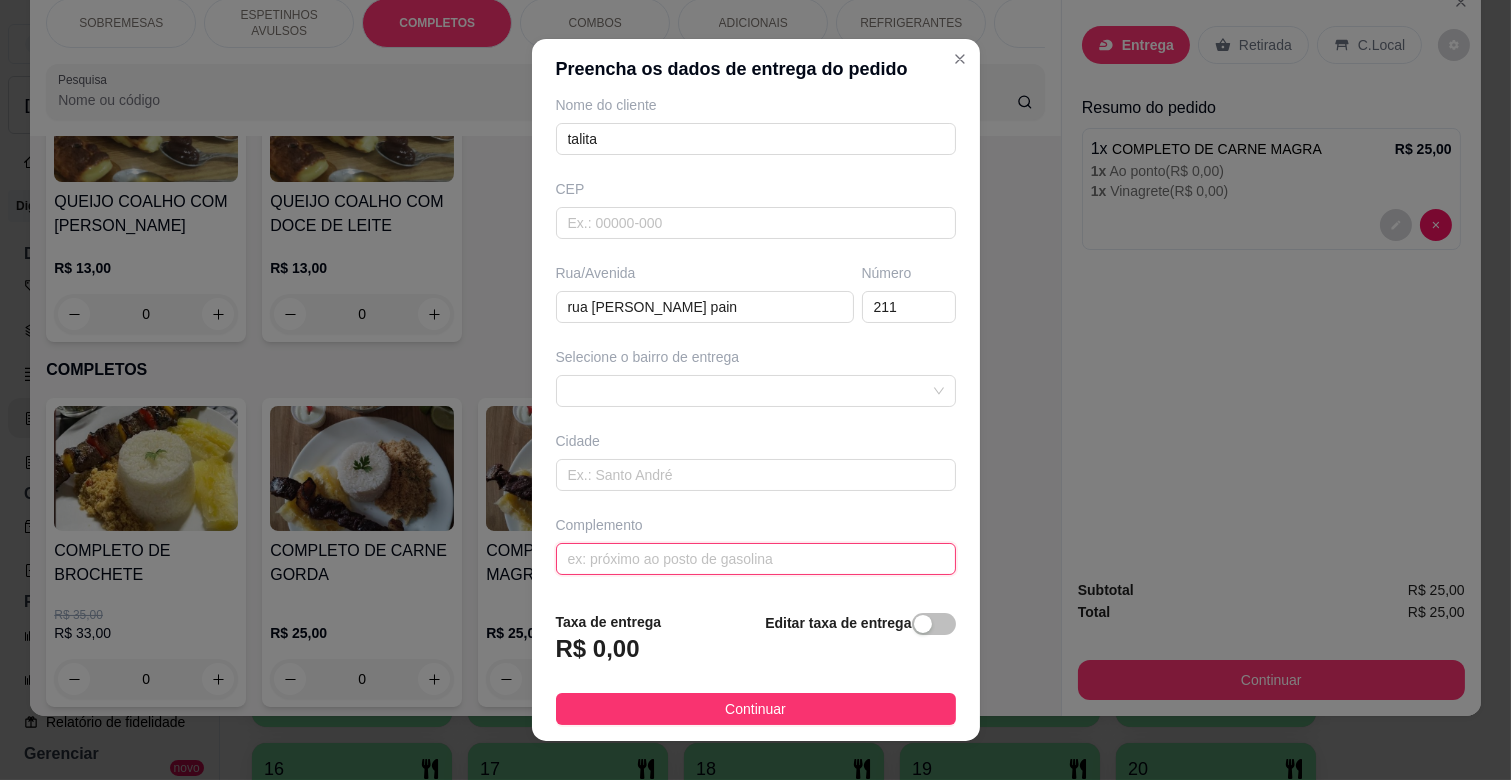 click at bounding box center (756, 559) 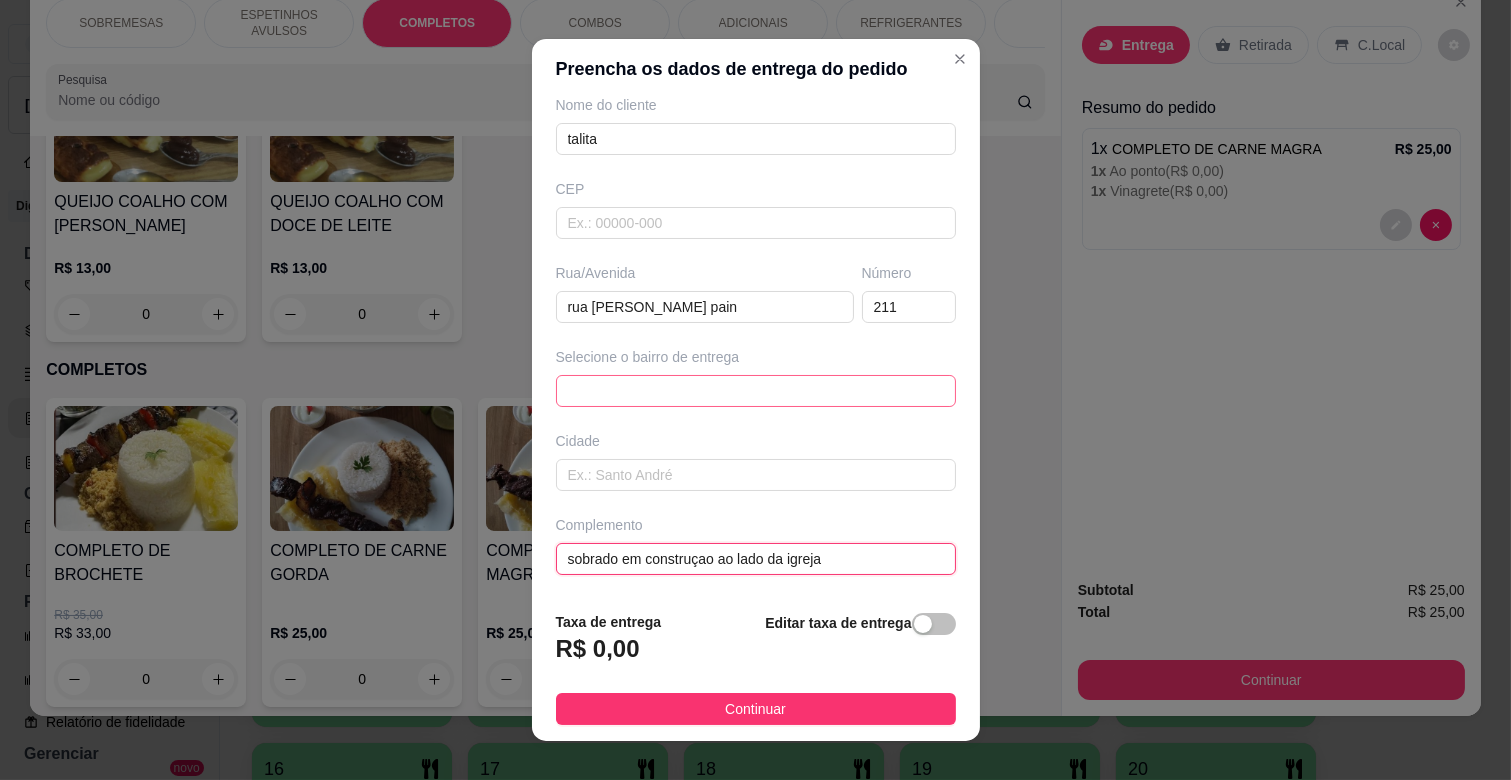 click at bounding box center [756, 391] 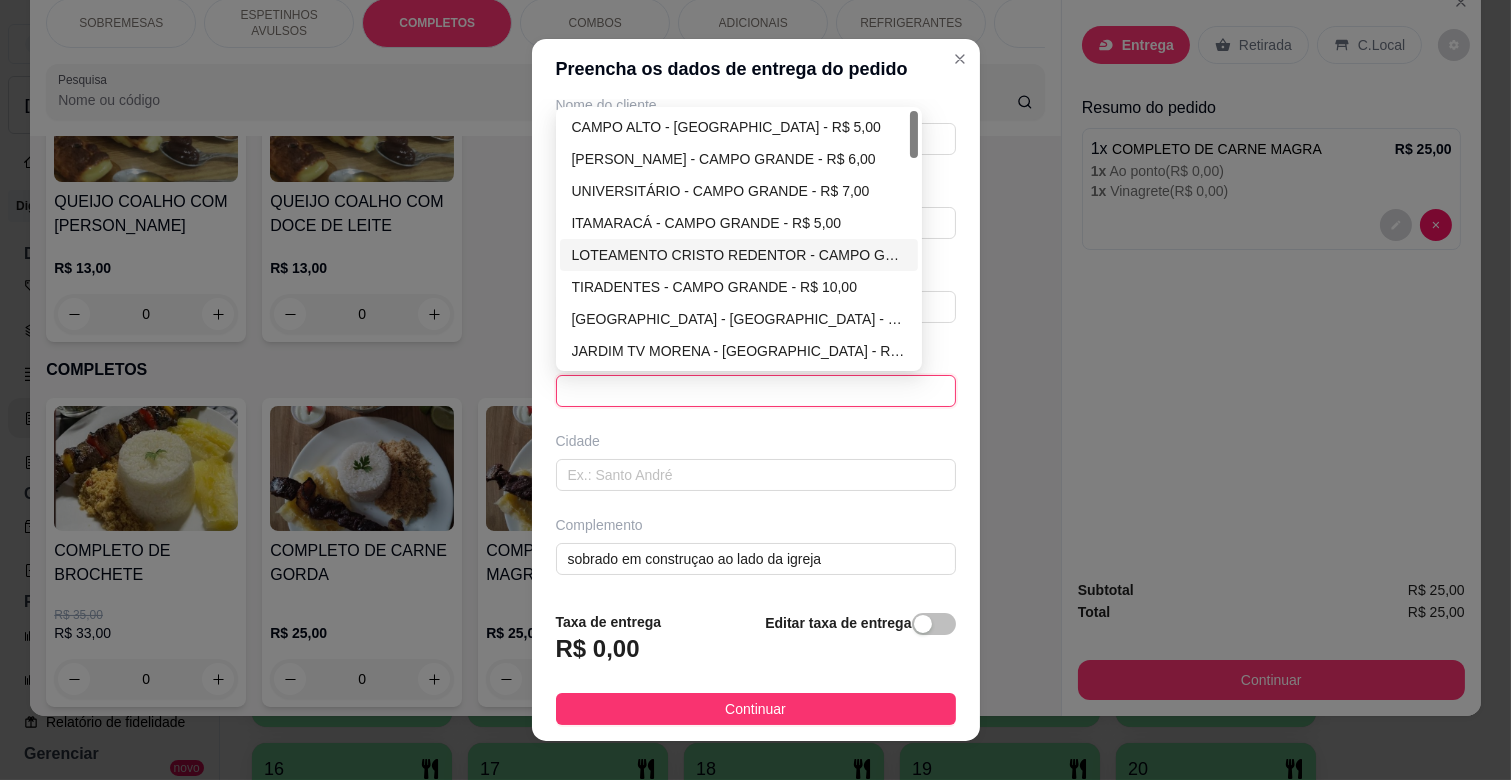 click on "LOTEAMENTO CRISTO REDENTOR - CAMPO GRANDE  -  R$ 7,00" at bounding box center [739, 255] 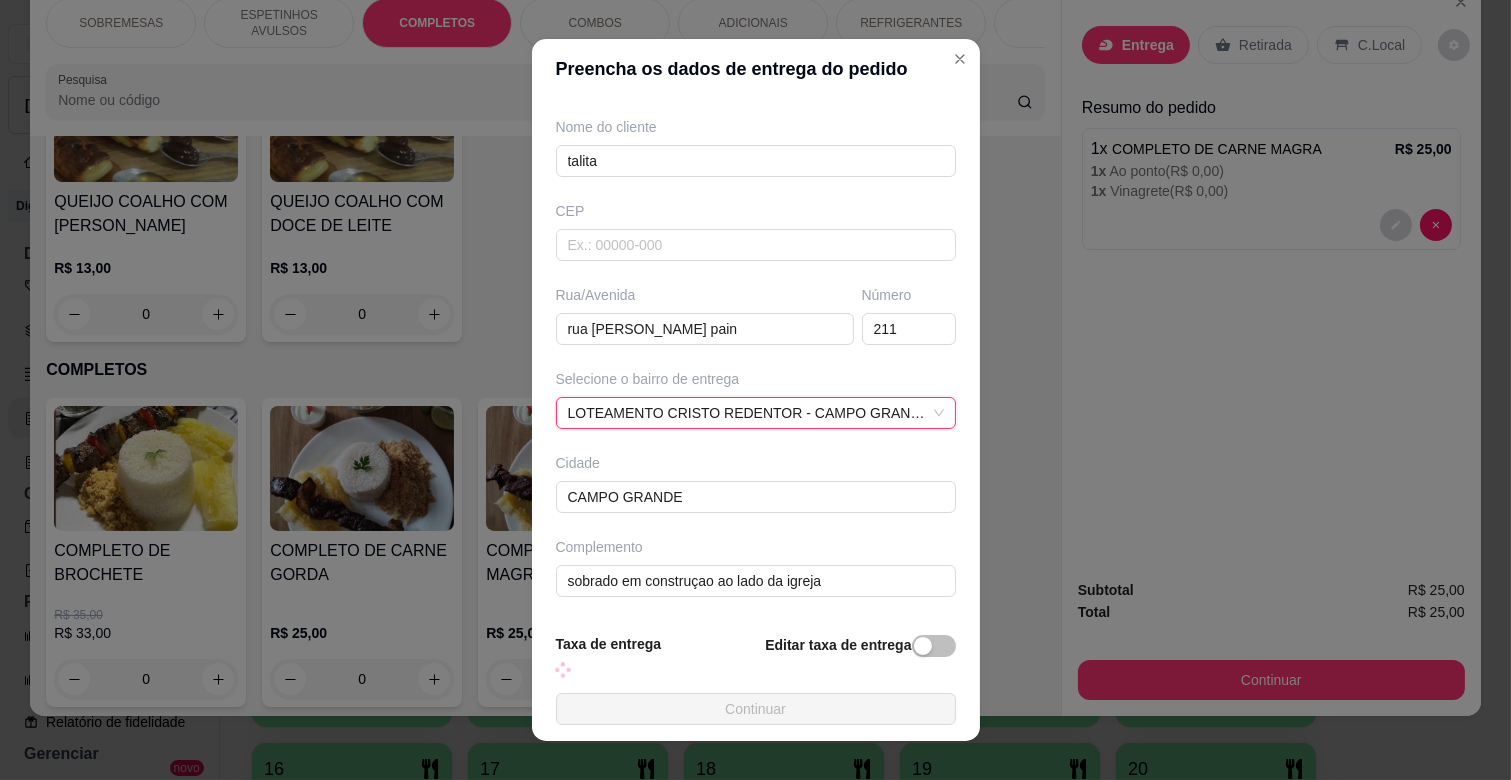 scroll, scrollTop: 178, scrollLeft: 0, axis: vertical 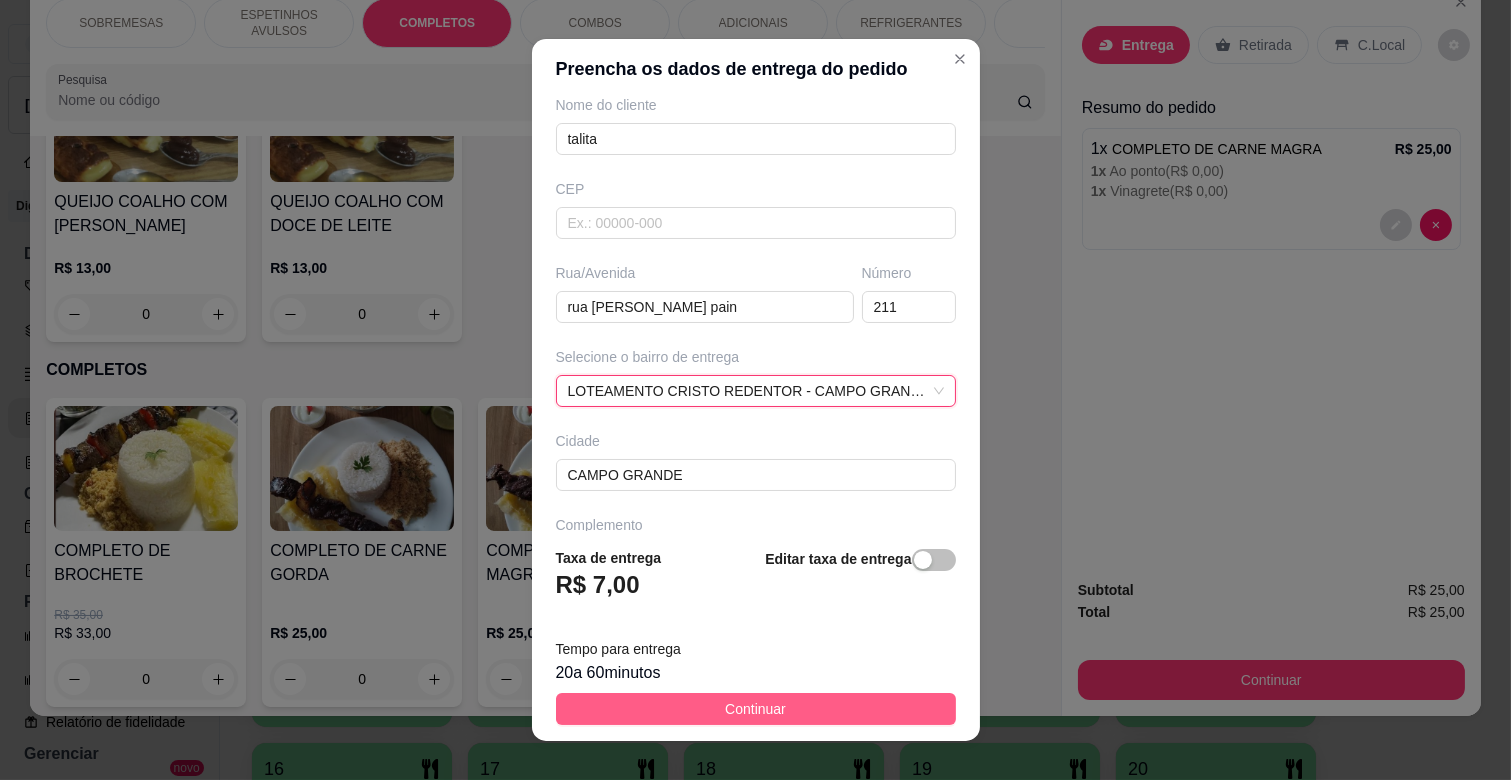 click on "Continuar" at bounding box center [756, 709] 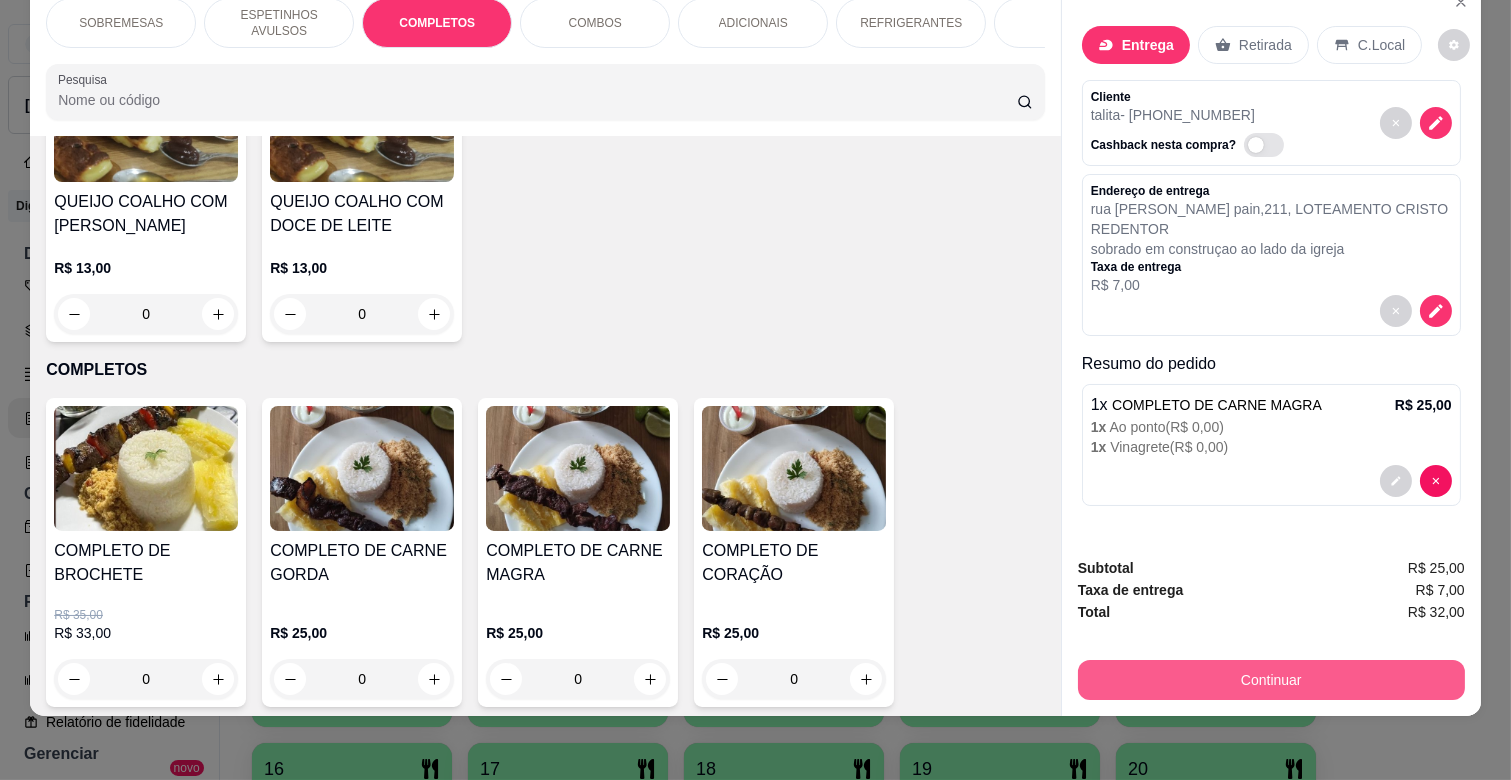 click on "Continuar" at bounding box center (1271, 680) 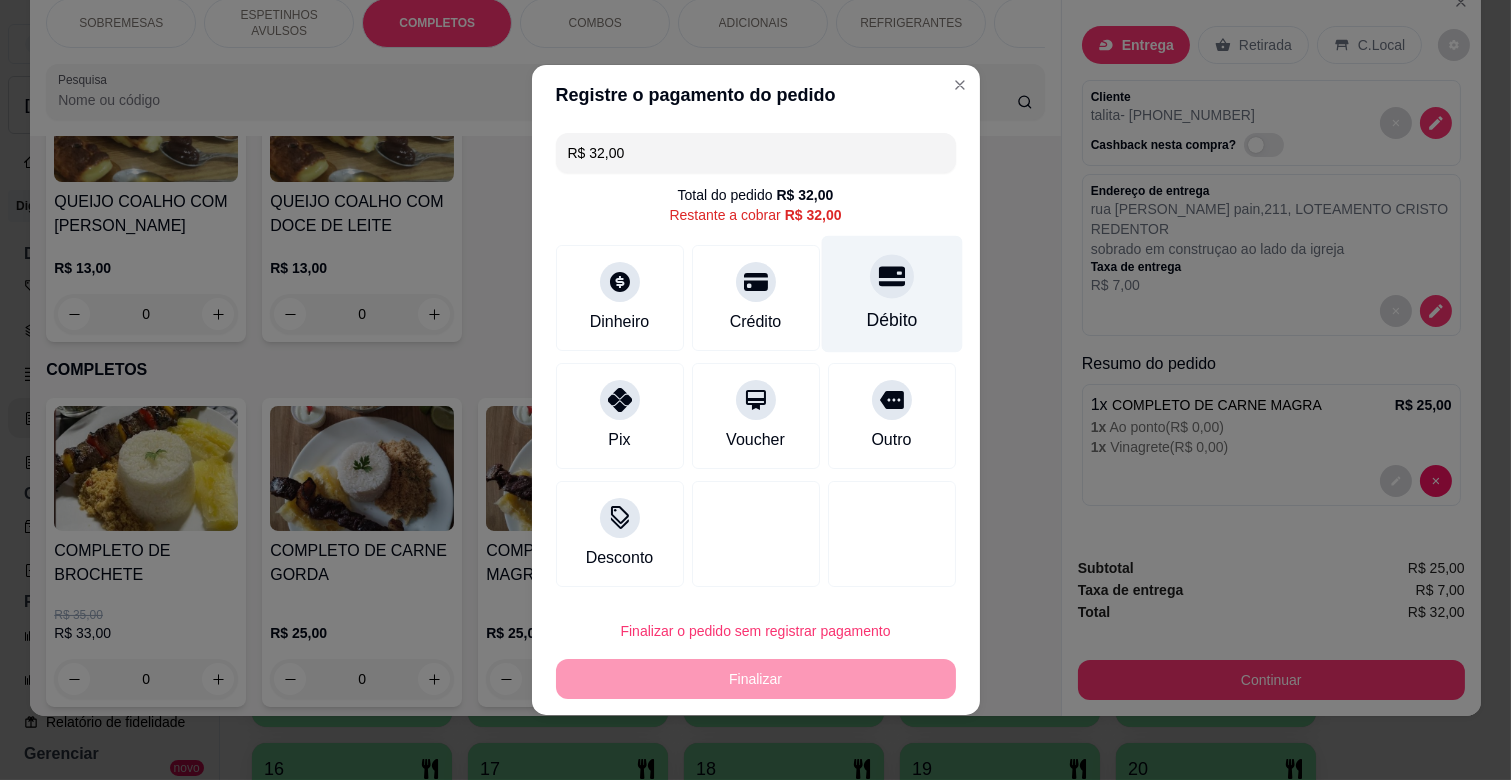 click on "Débito" at bounding box center [891, 320] 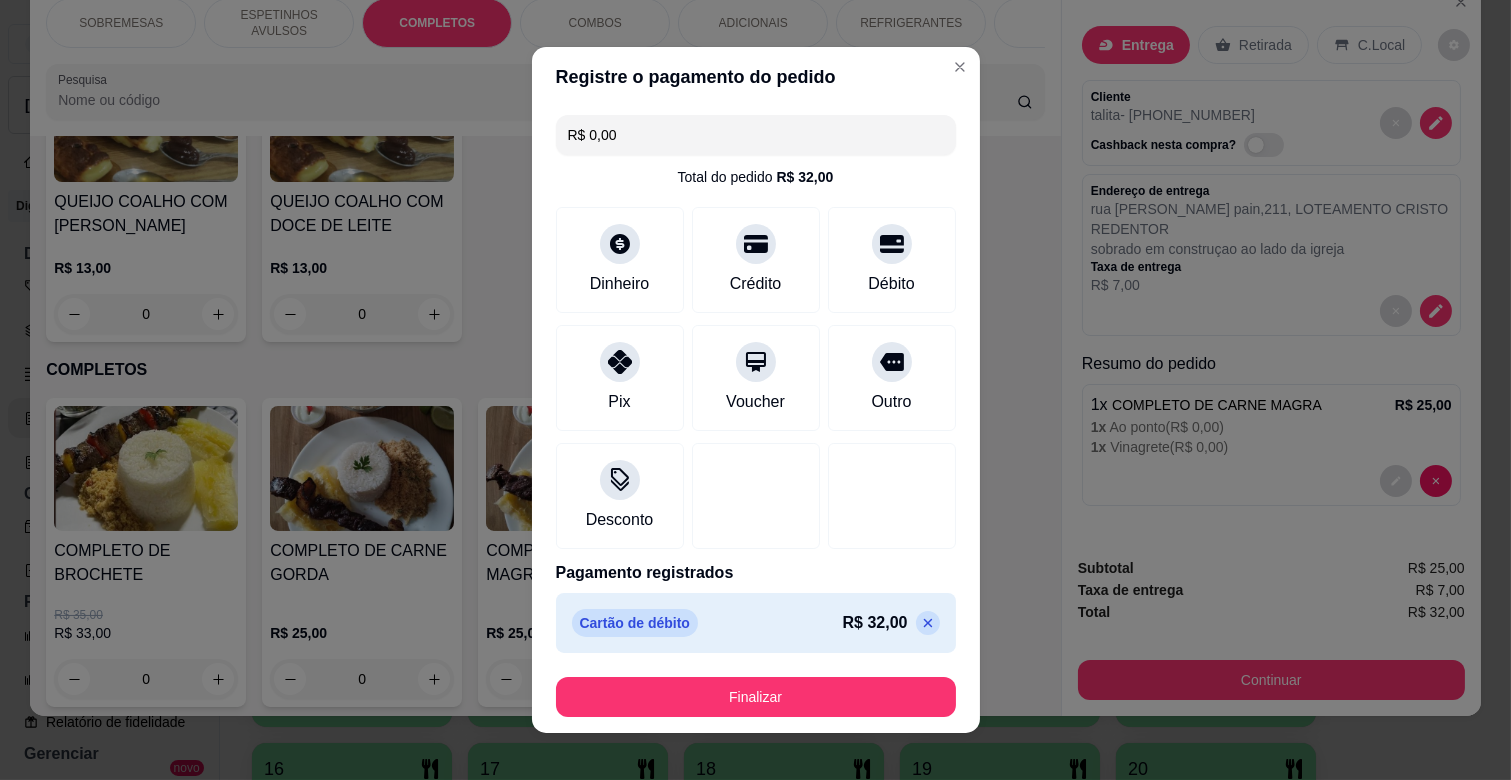 scroll, scrollTop: 16, scrollLeft: 0, axis: vertical 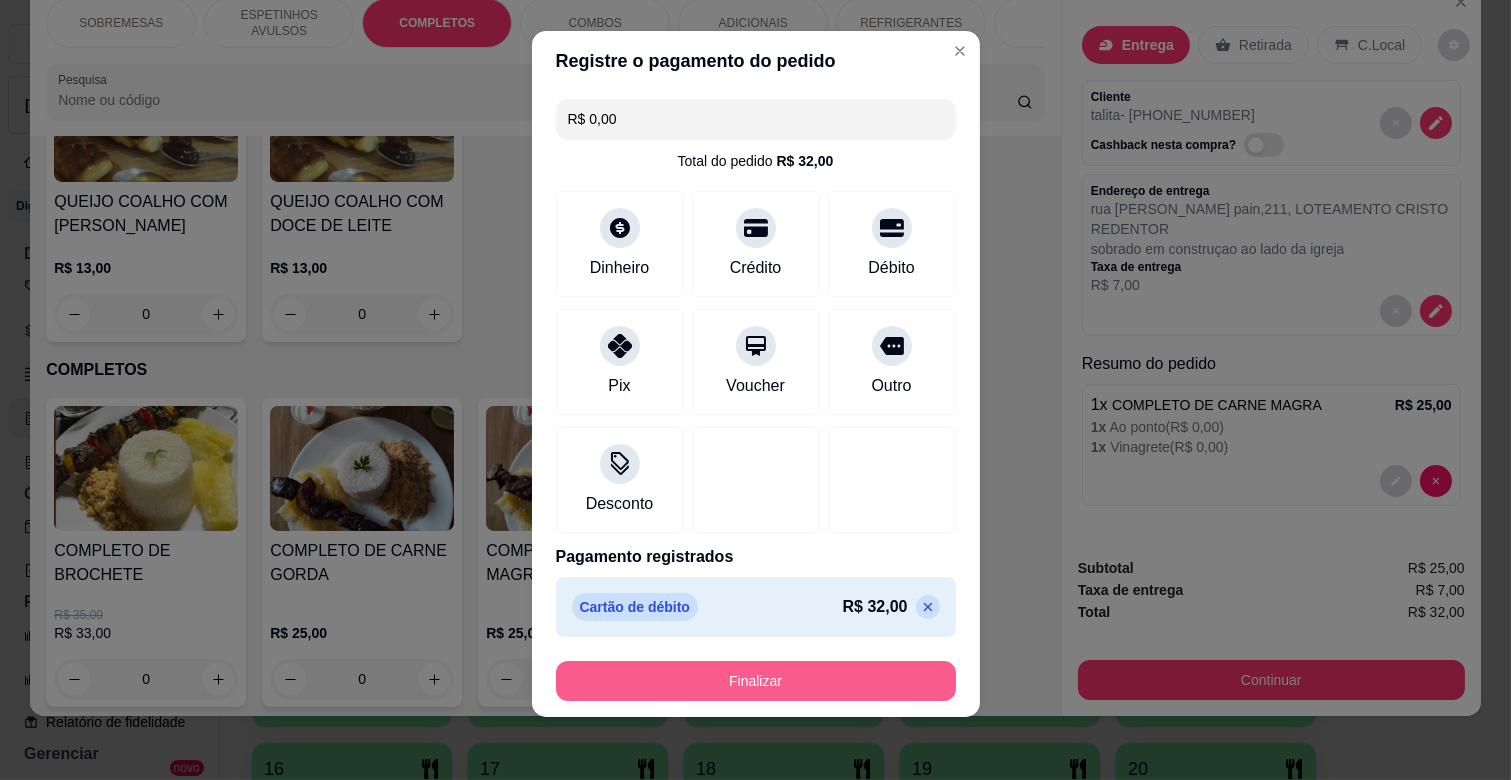 click on "Finalizar" at bounding box center [756, 681] 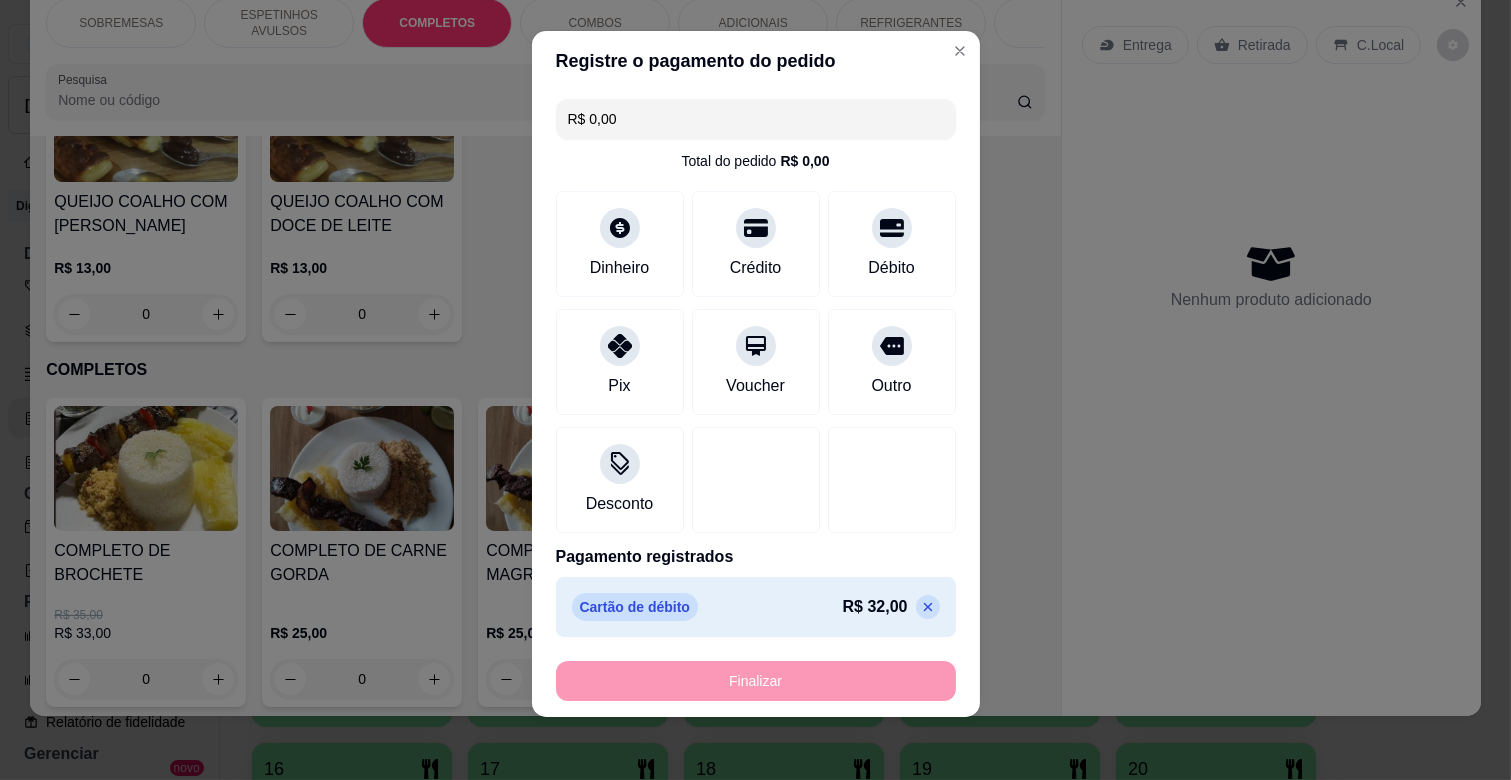 type on "-R$ 32,00" 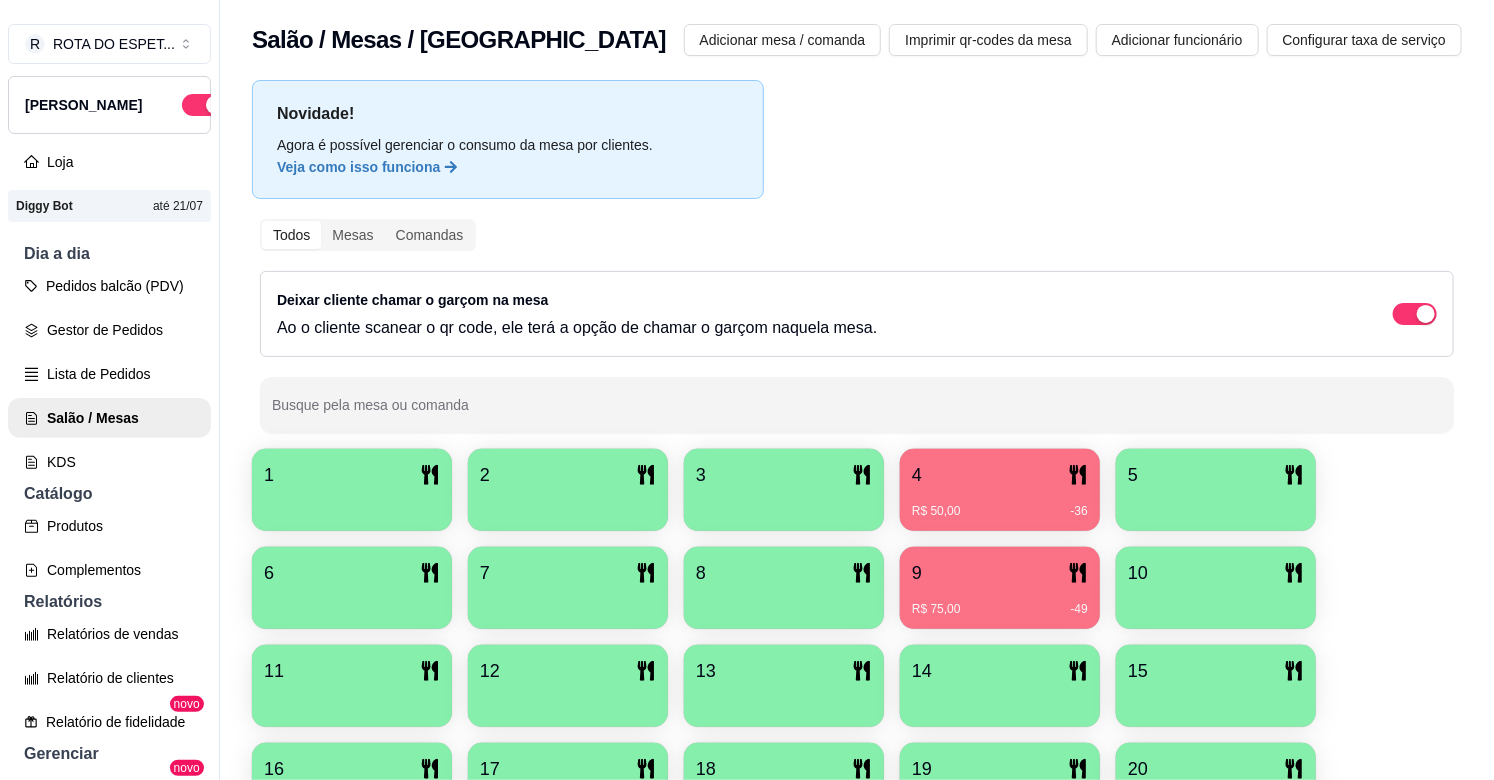 click on "4" at bounding box center [1000, 475] 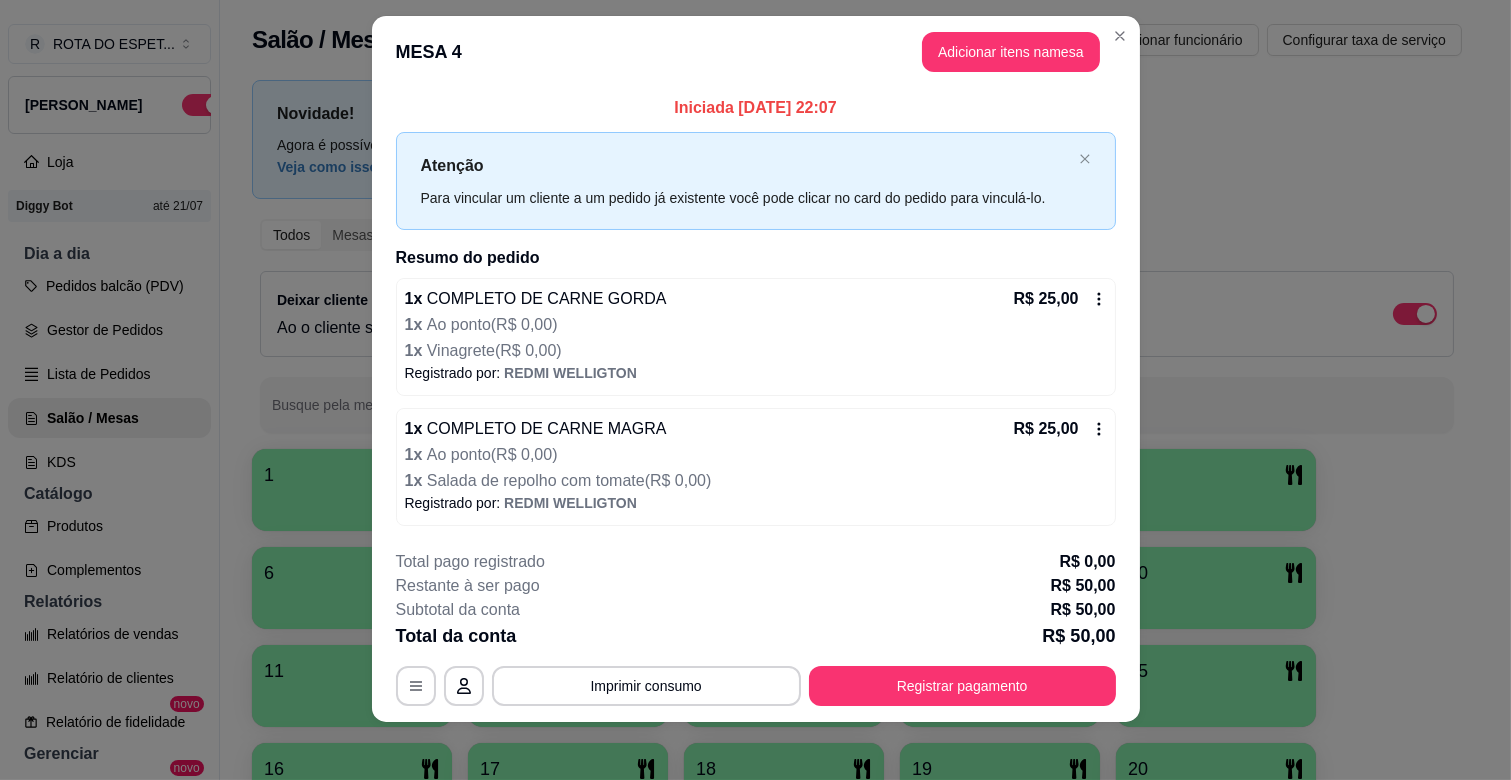 scroll, scrollTop: 26, scrollLeft: 0, axis: vertical 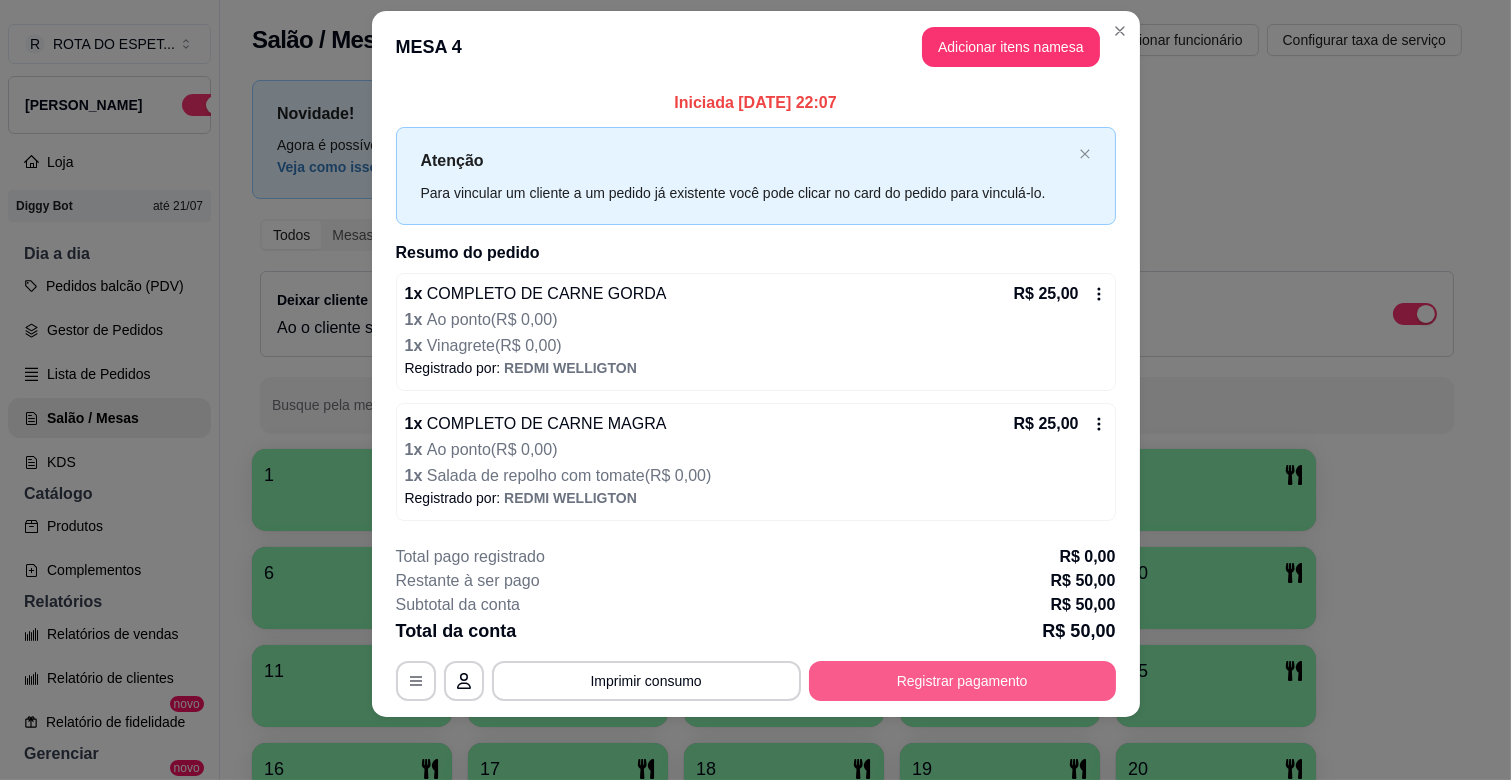 click on "Registrar pagamento" at bounding box center [962, 681] 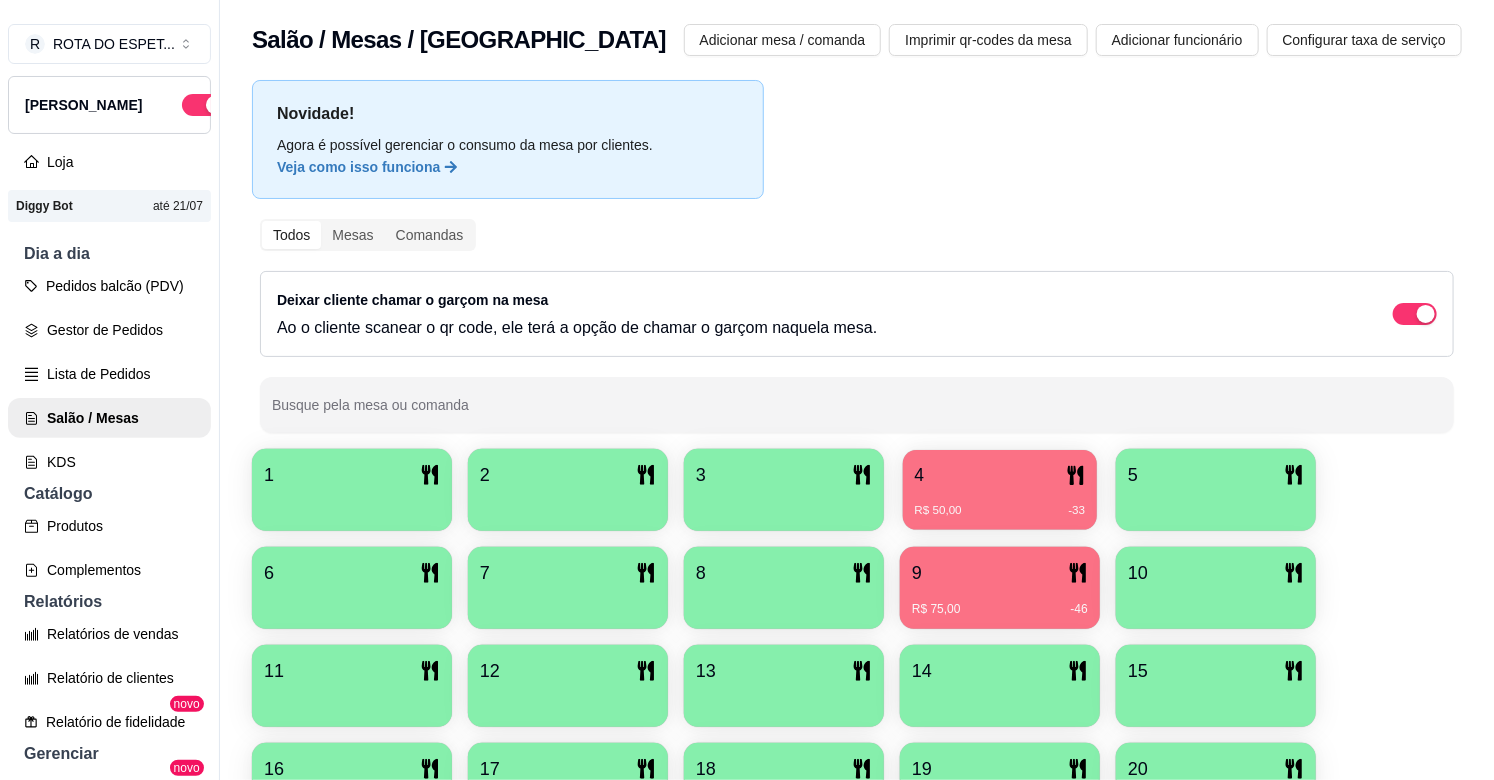 click on "R$ 50,00 -33" at bounding box center [1000, 511] 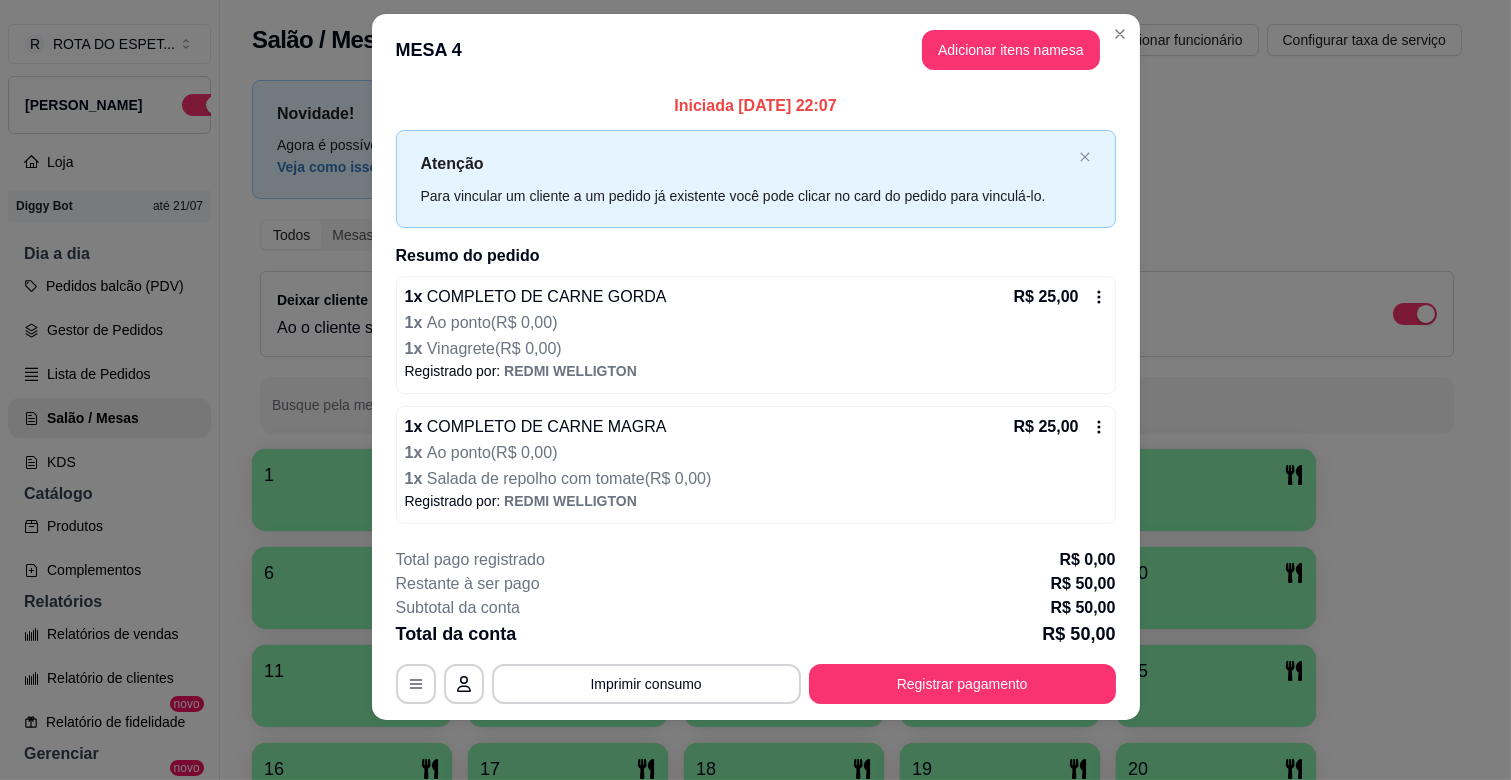 scroll, scrollTop: 26, scrollLeft: 0, axis: vertical 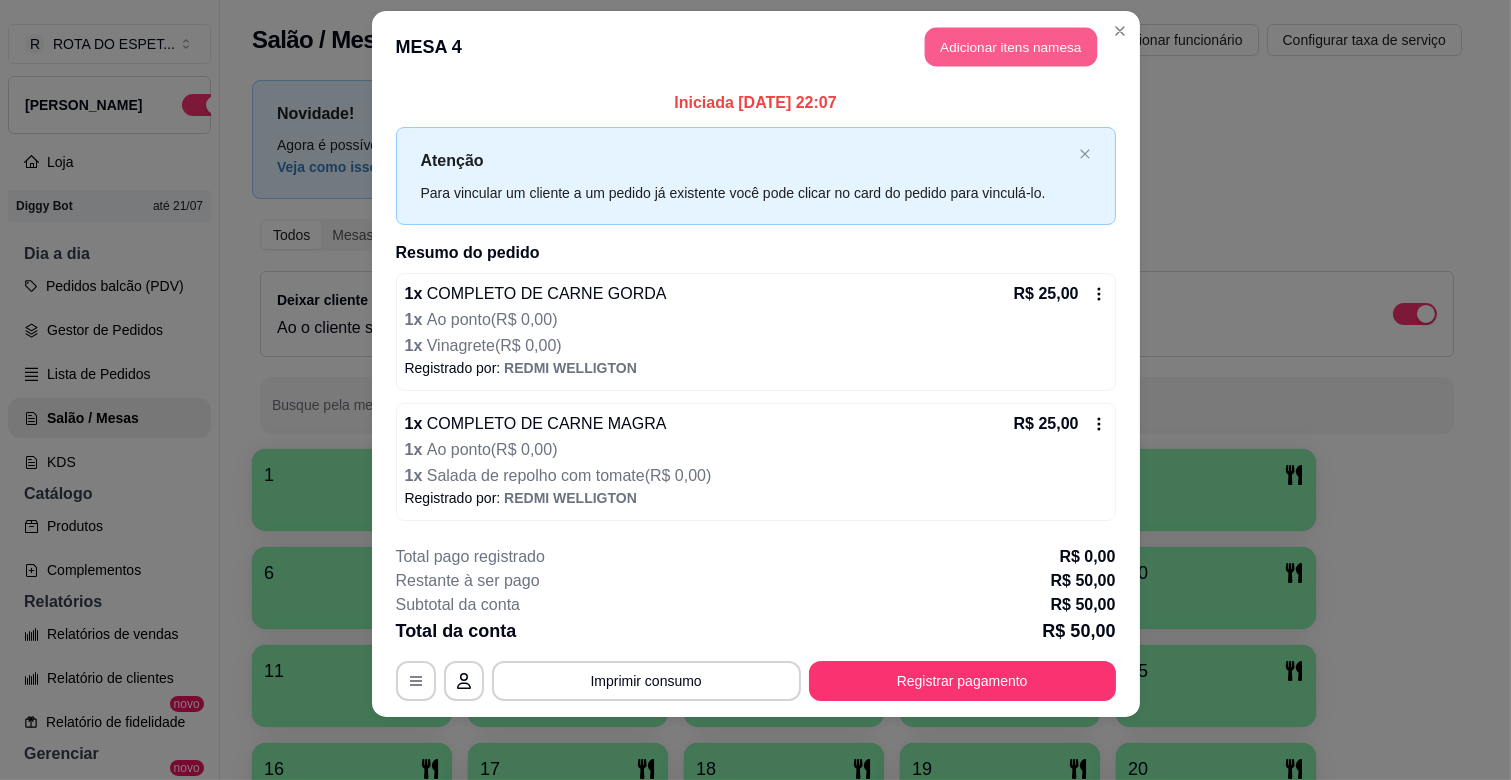 click on "Adicionar itens na  mesa" at bounding box center [1011, 47] 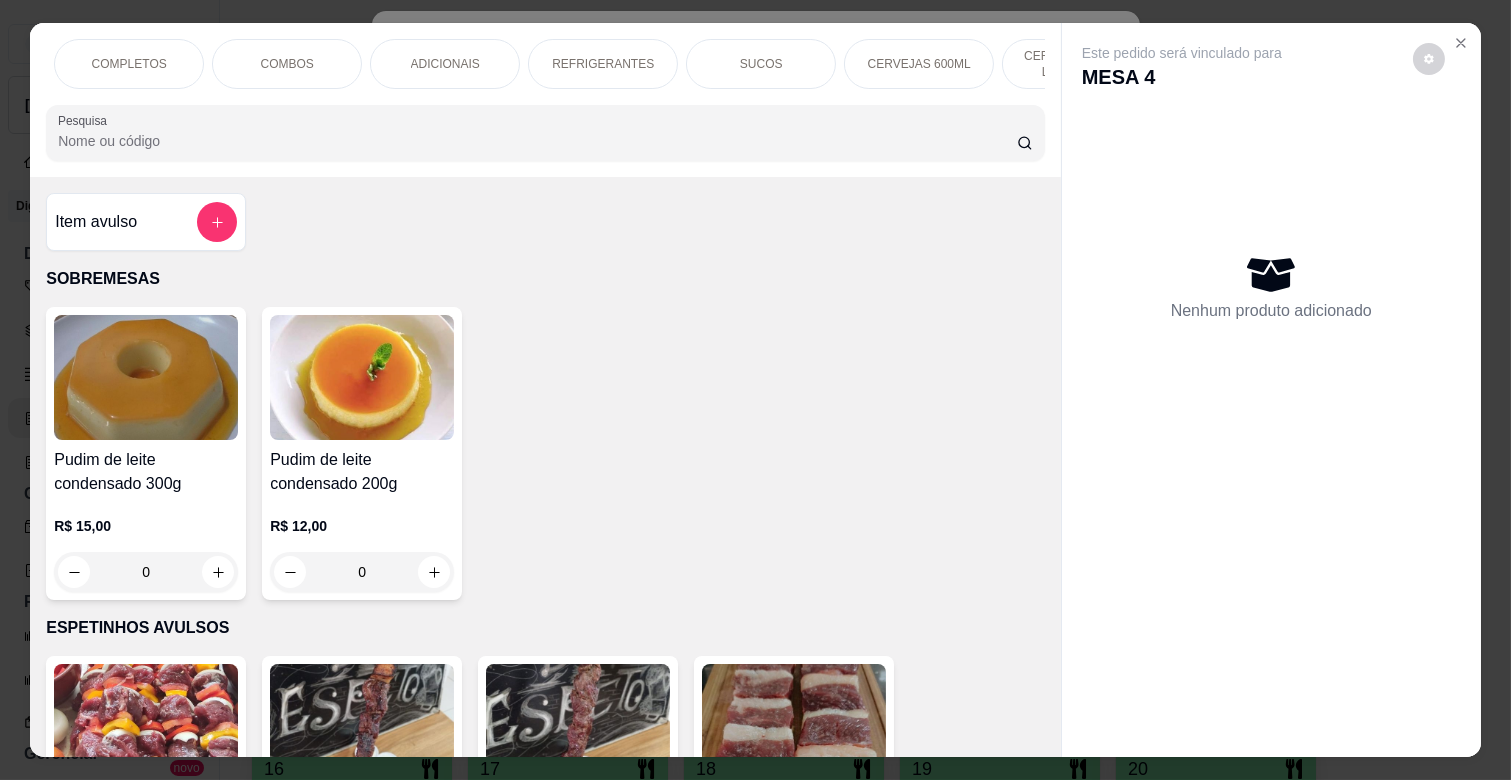 scroll, scrollTop: 0, scrollLeft: 336, axis: horizontal 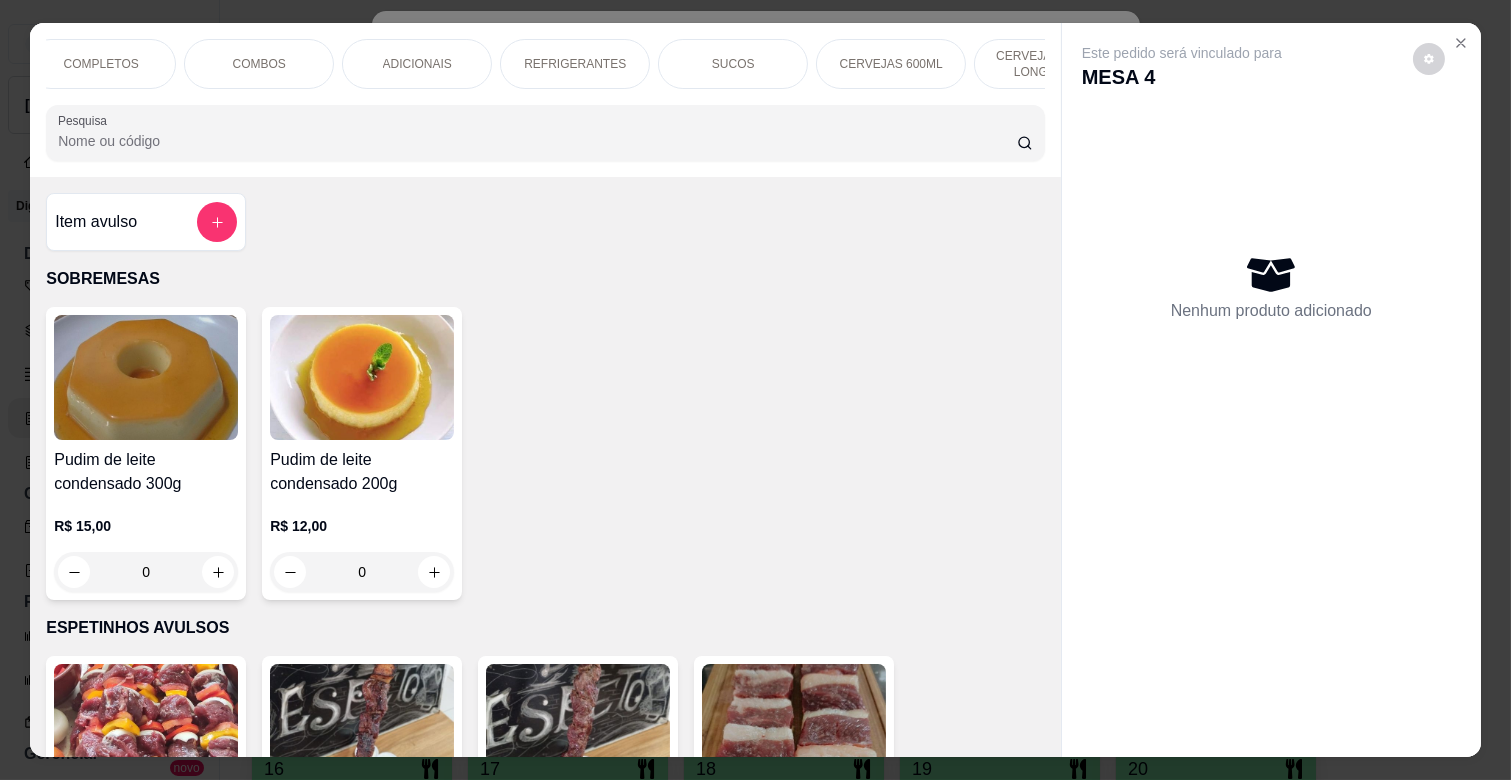 click on "REFRIGERANTES" at bounding box center [575, 64] 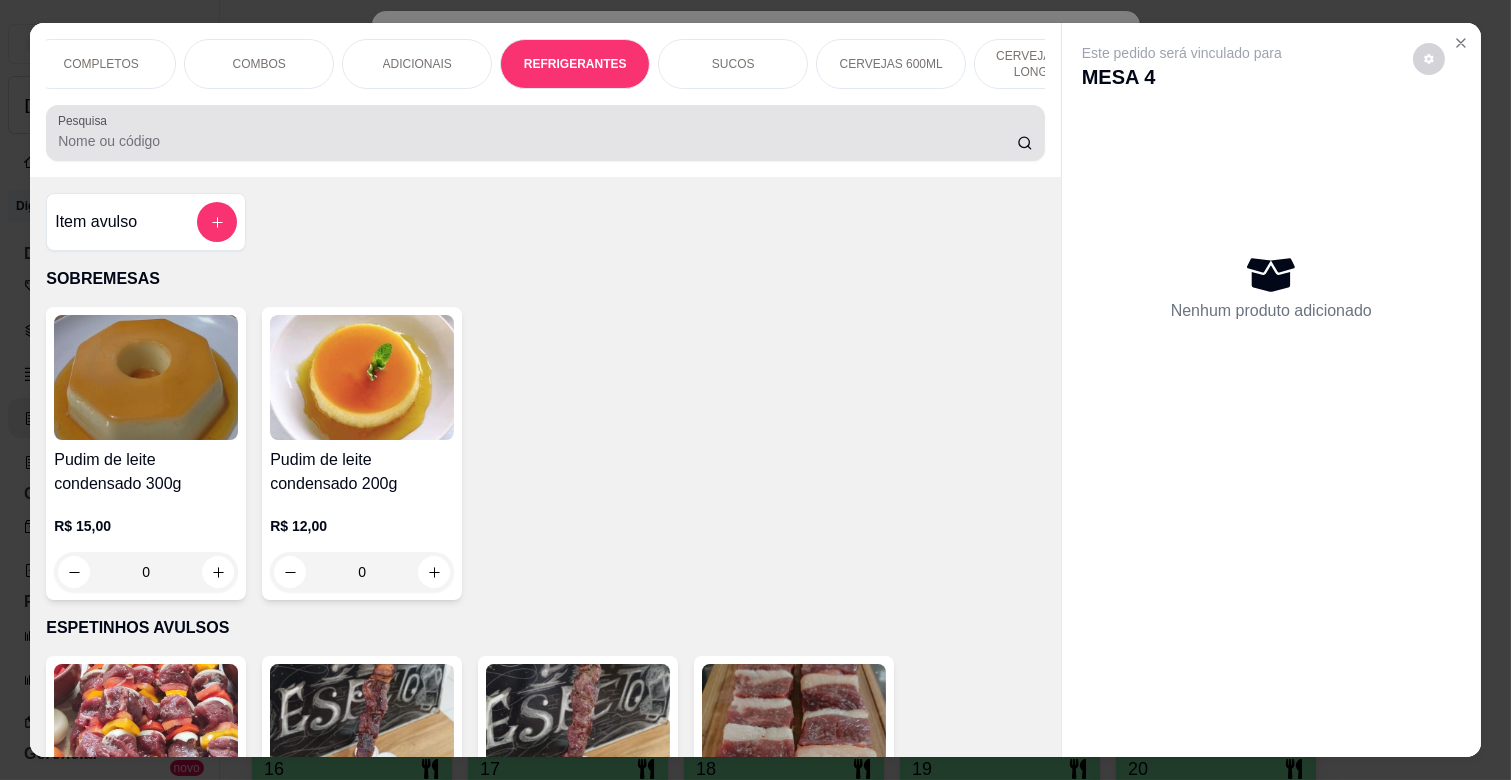 scroll, scrollTop: 4053, scrollLeft: 0, axis: vertical 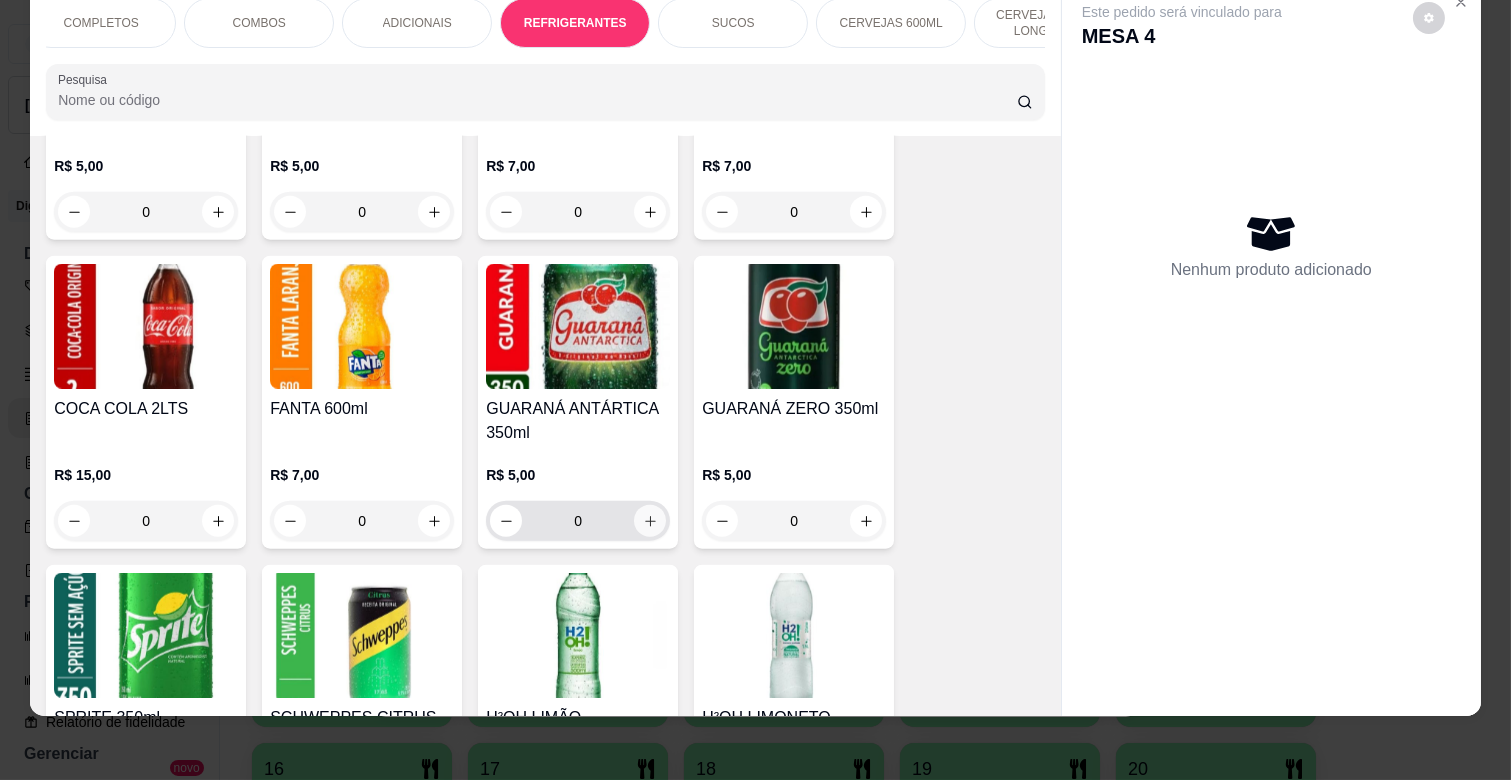 click 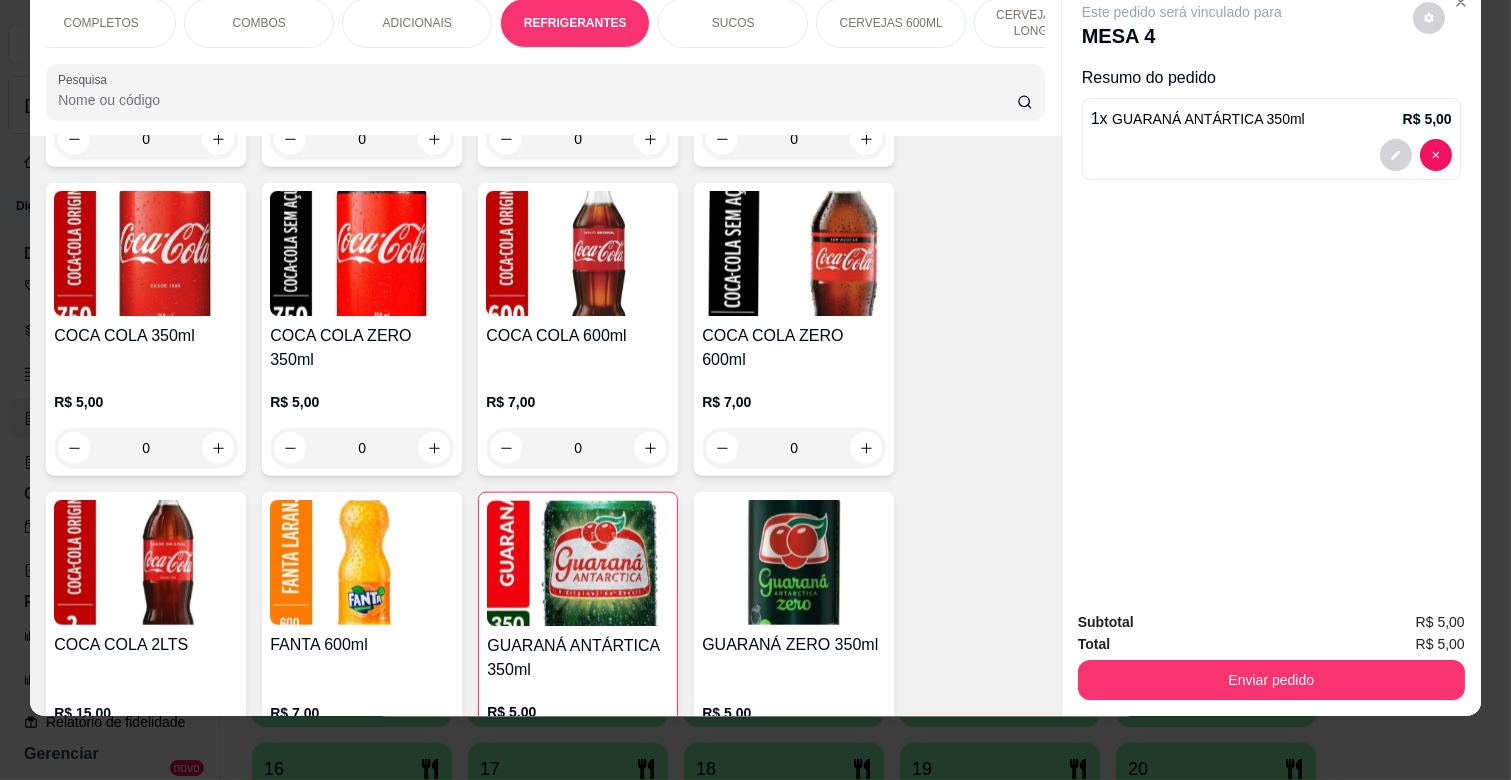 scroll, scrollTop: 4275, scrollLeft: 0, axis: vertical 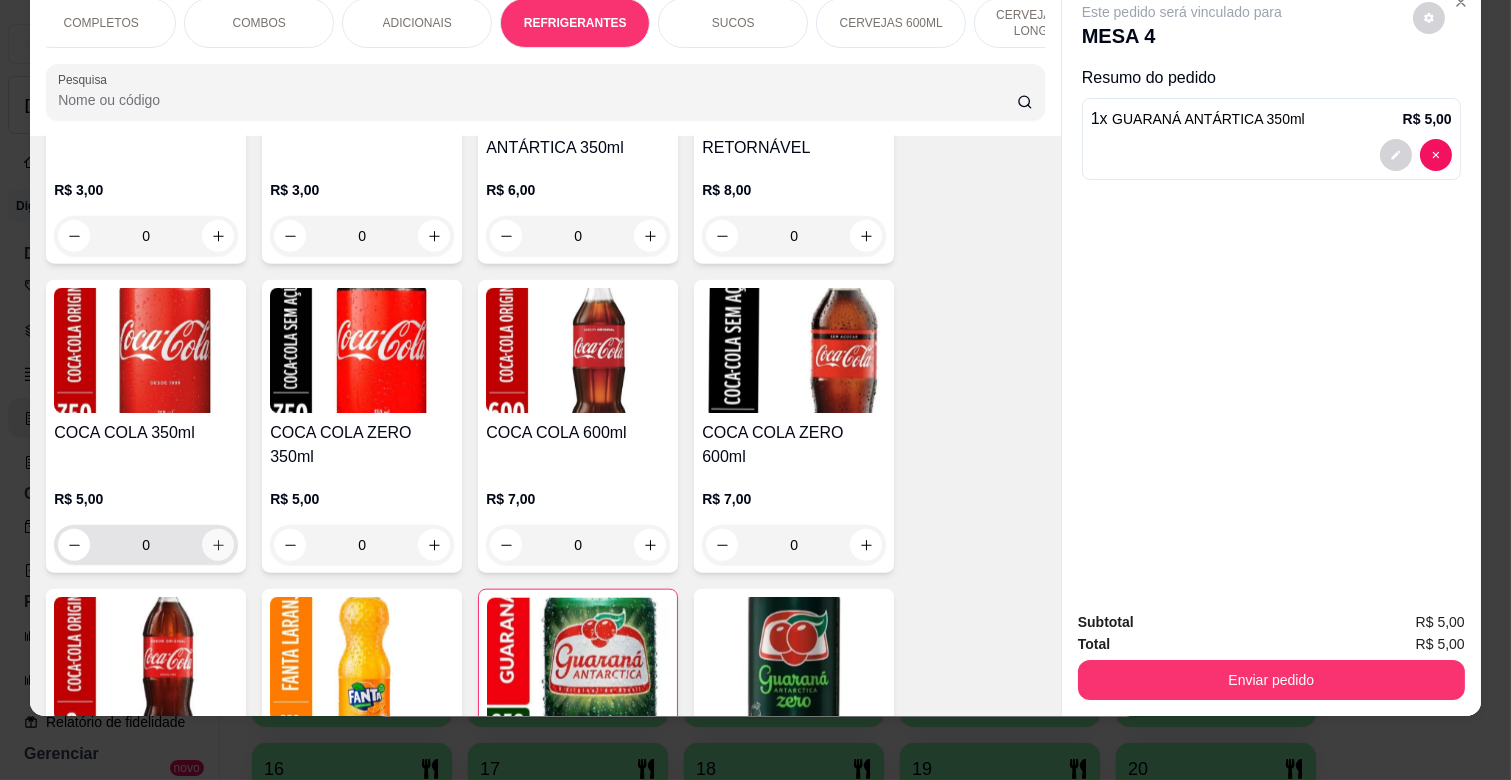 click at bounding box center (218, 545) 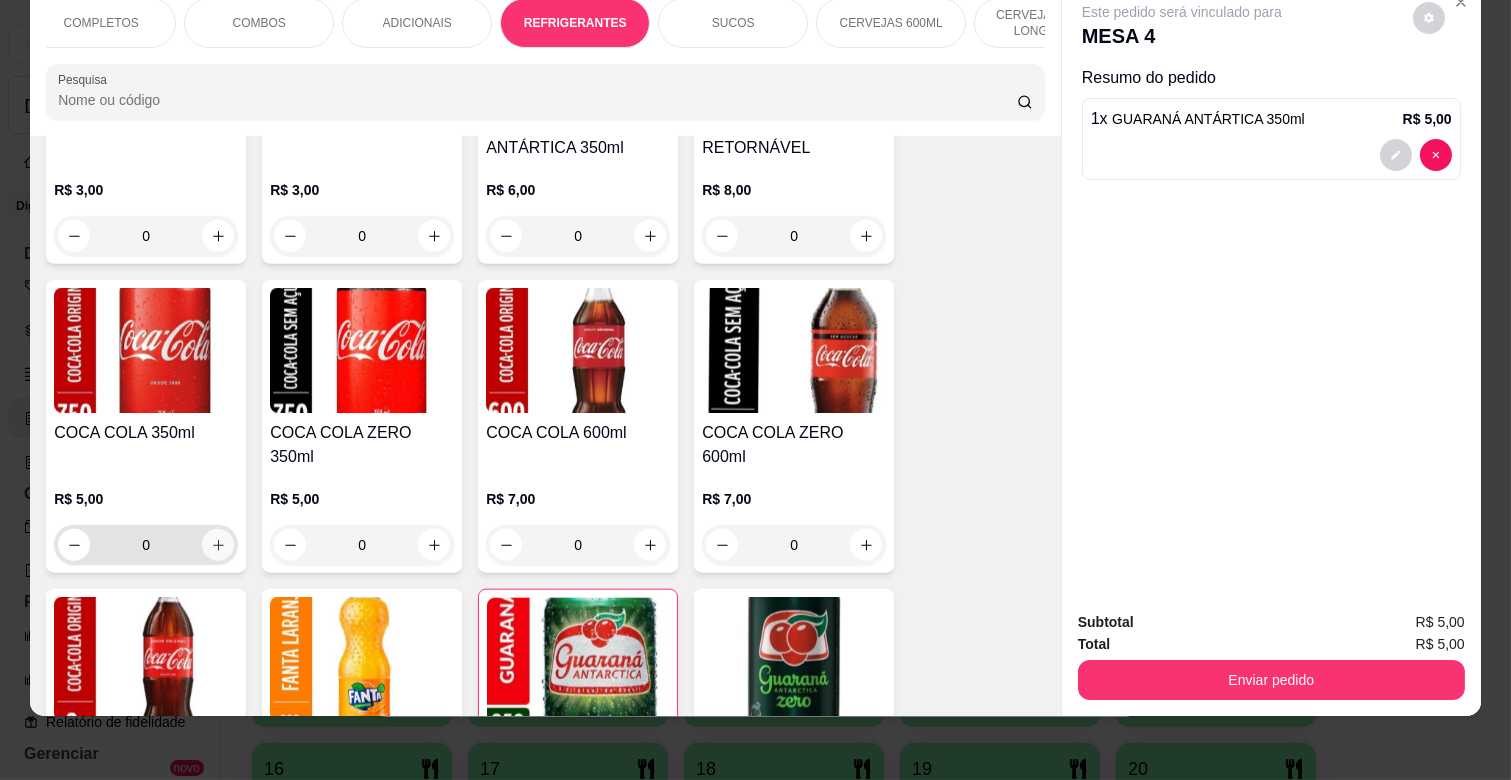 type on "1" 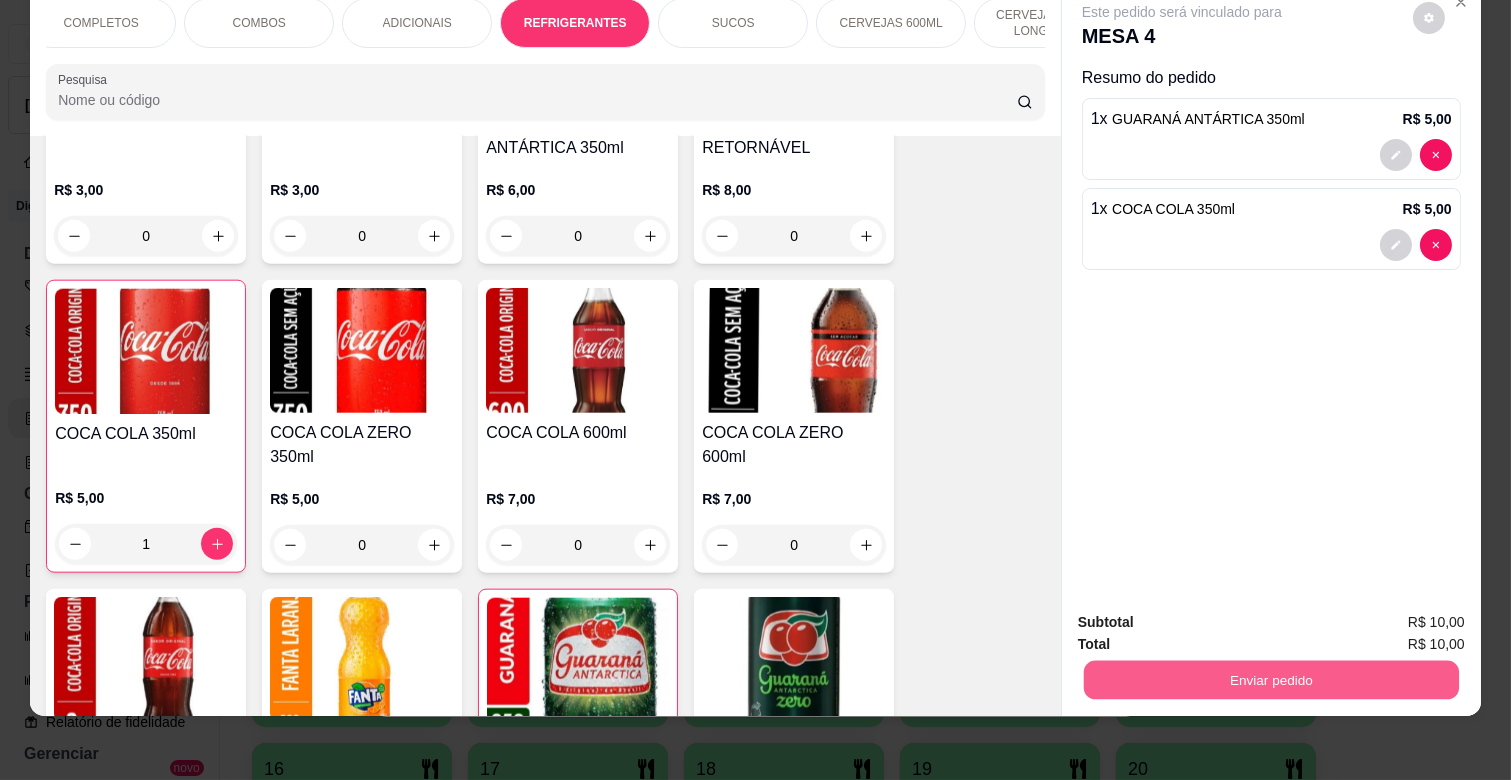 click on "Enviar pedido" at bounding box center (1271, 679) 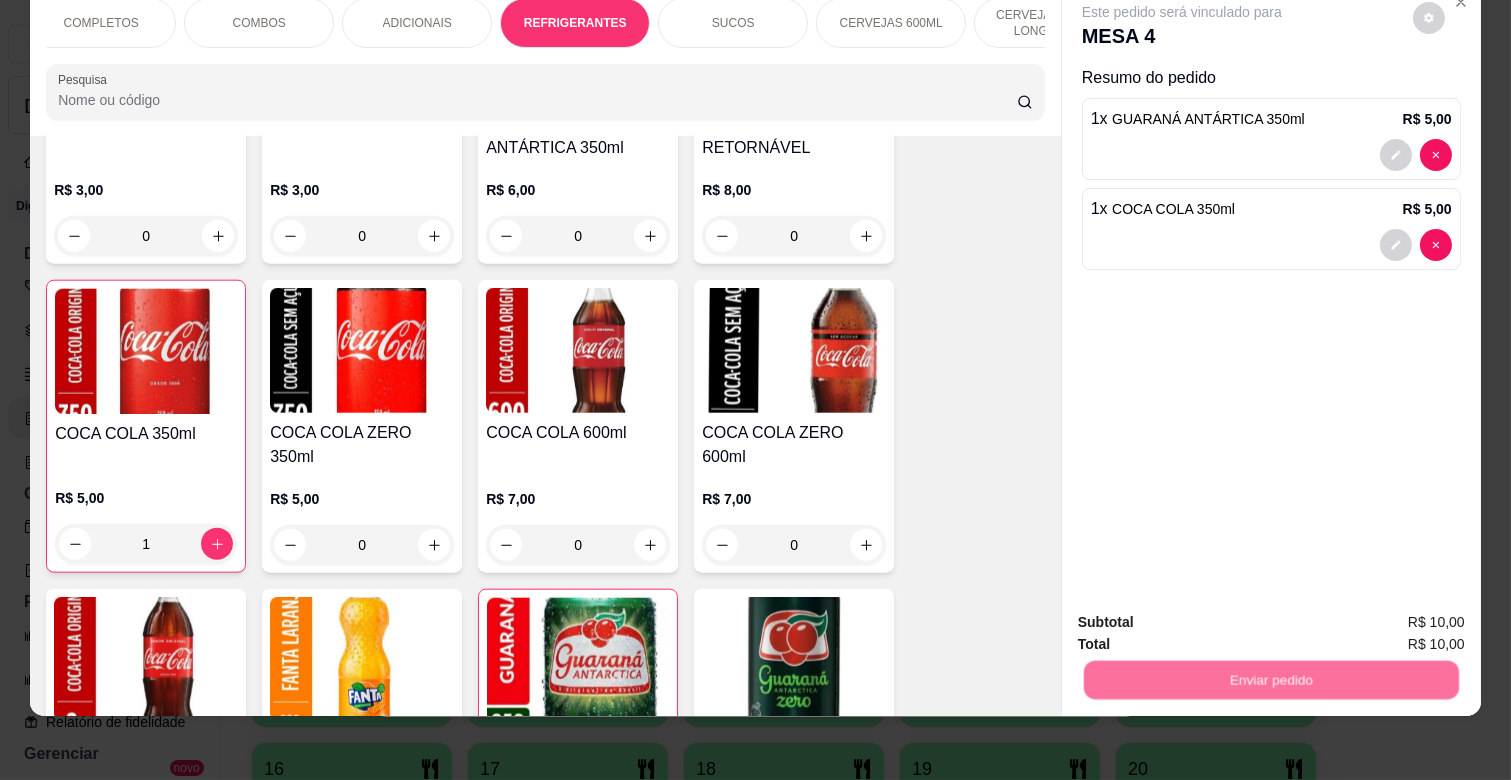 click on "Não registrar e enviar pedido" at bounding box center [1205, 613] 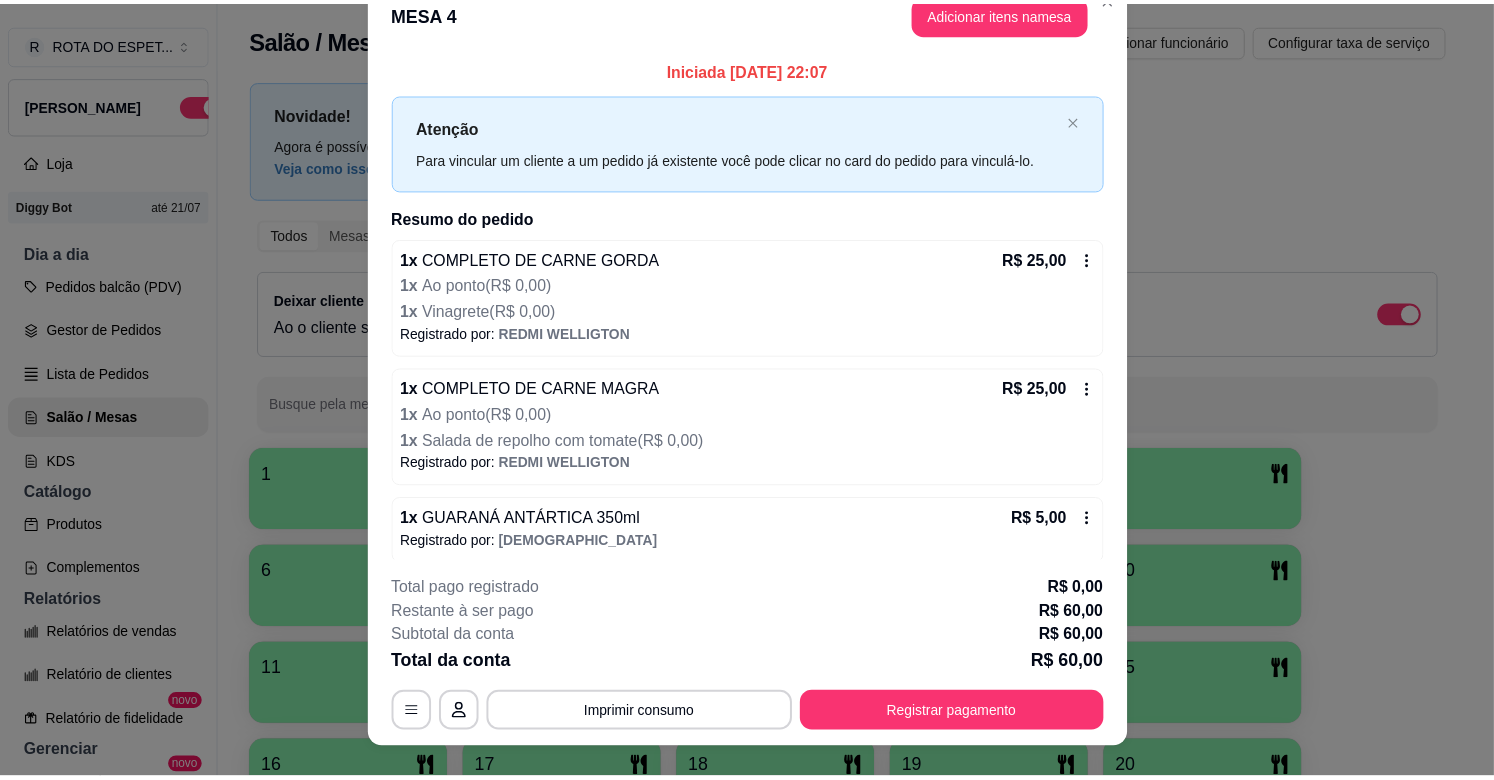 scroll, scrollTop: 0, scrollLeft: 0, axis: both 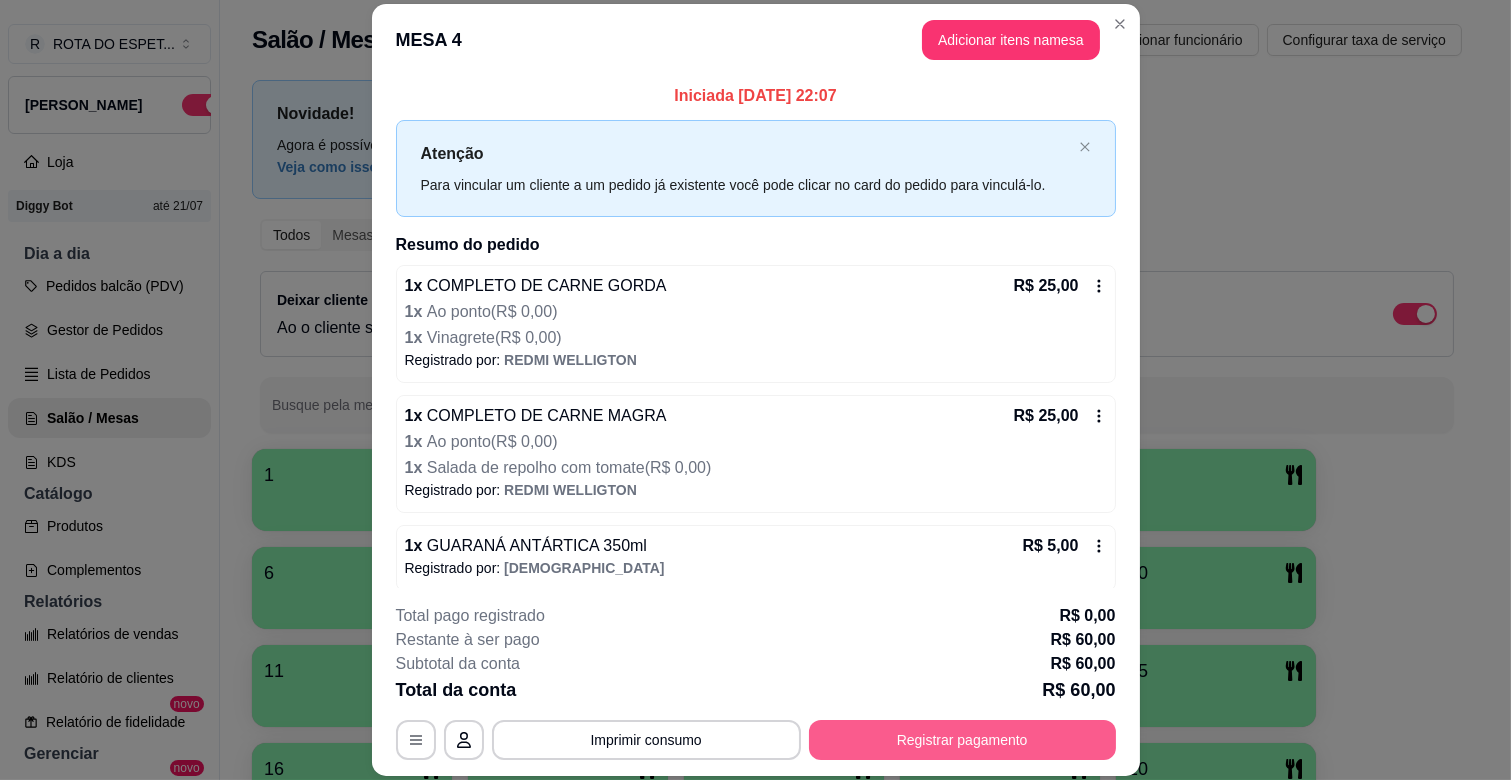click on "Registrar pagamento" at bounding box center [962, 740] 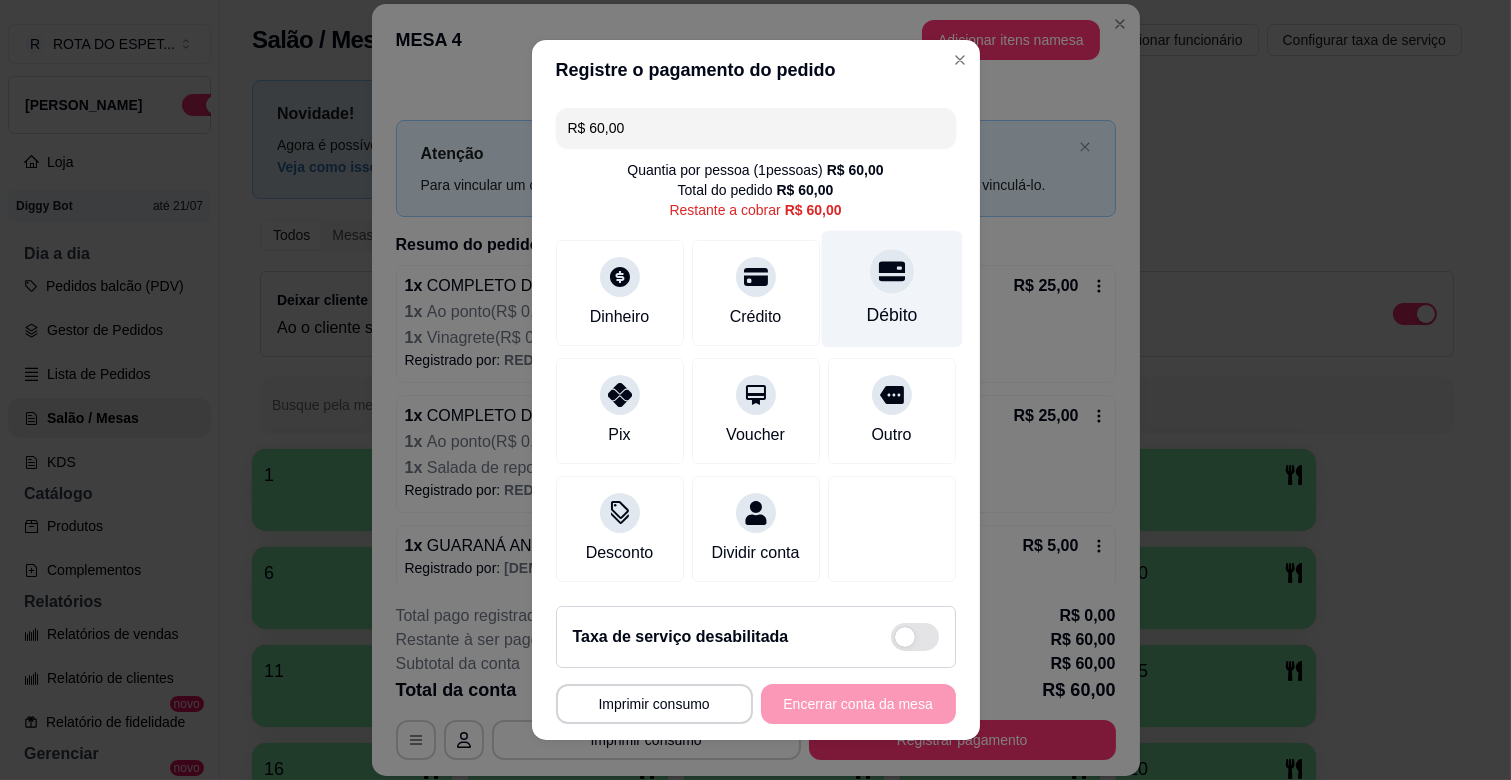 click on "Débito" at bounding box center (891, 289) 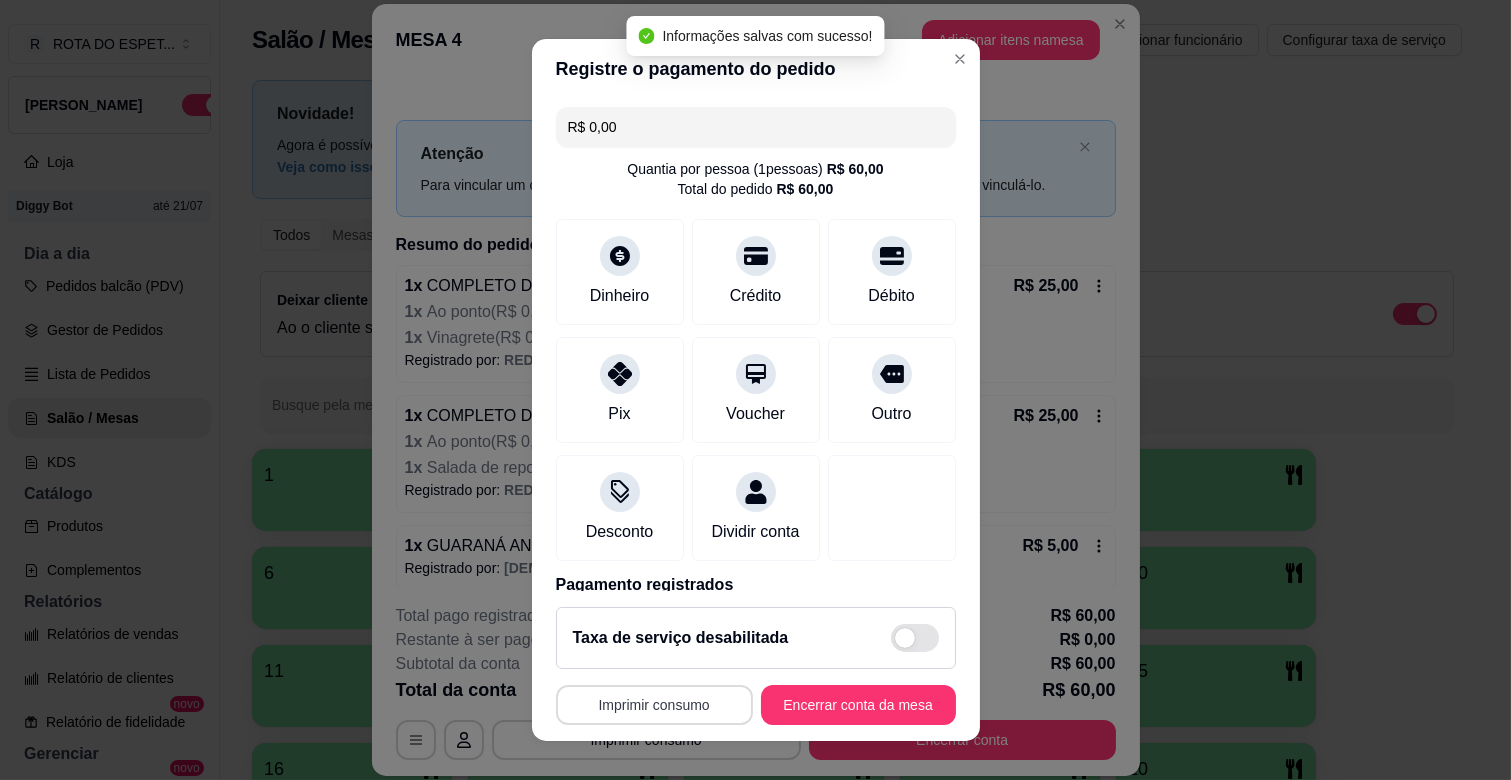 type on "R$ 0,00" 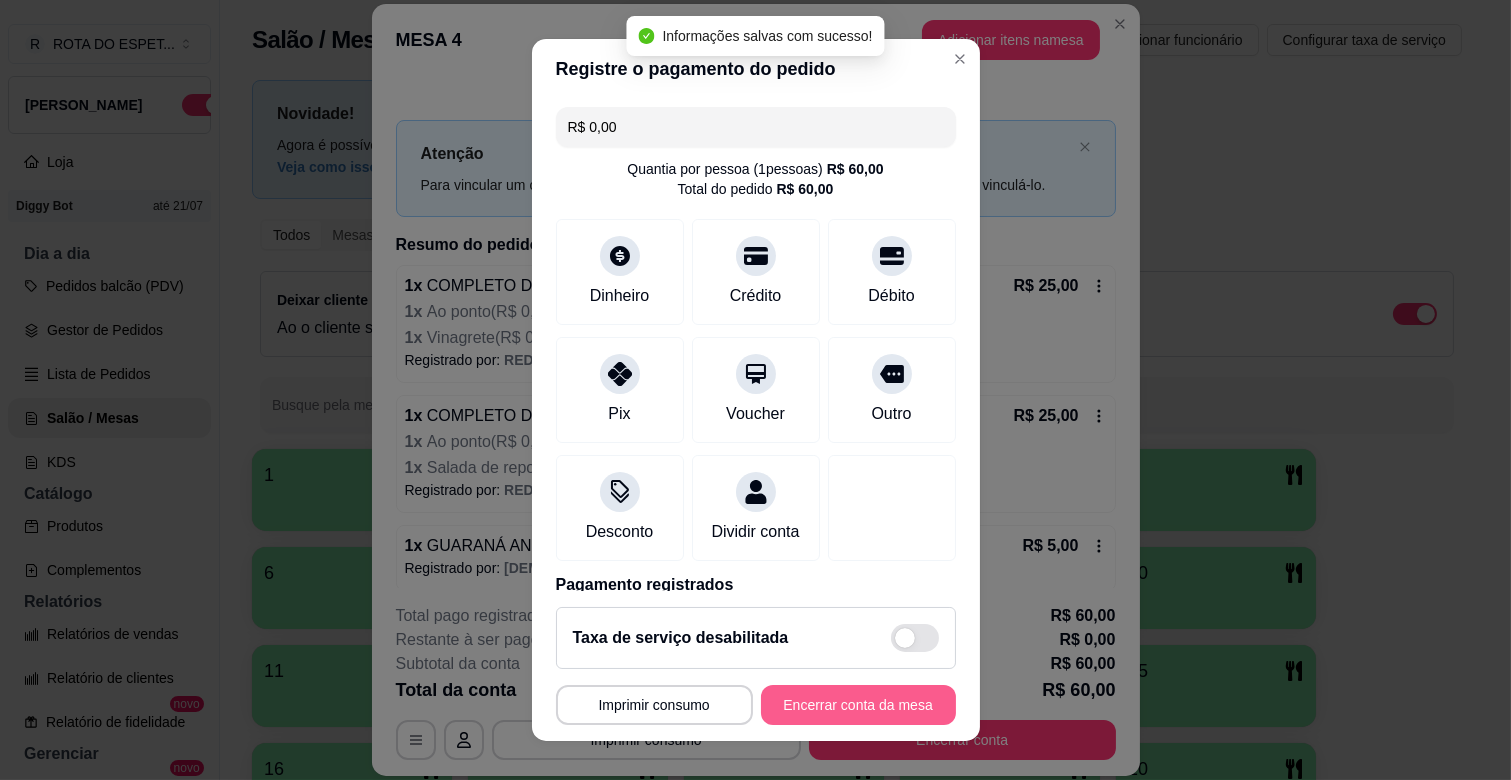click on "Encerrar conta da mesa" at bounding box center [858, 705] 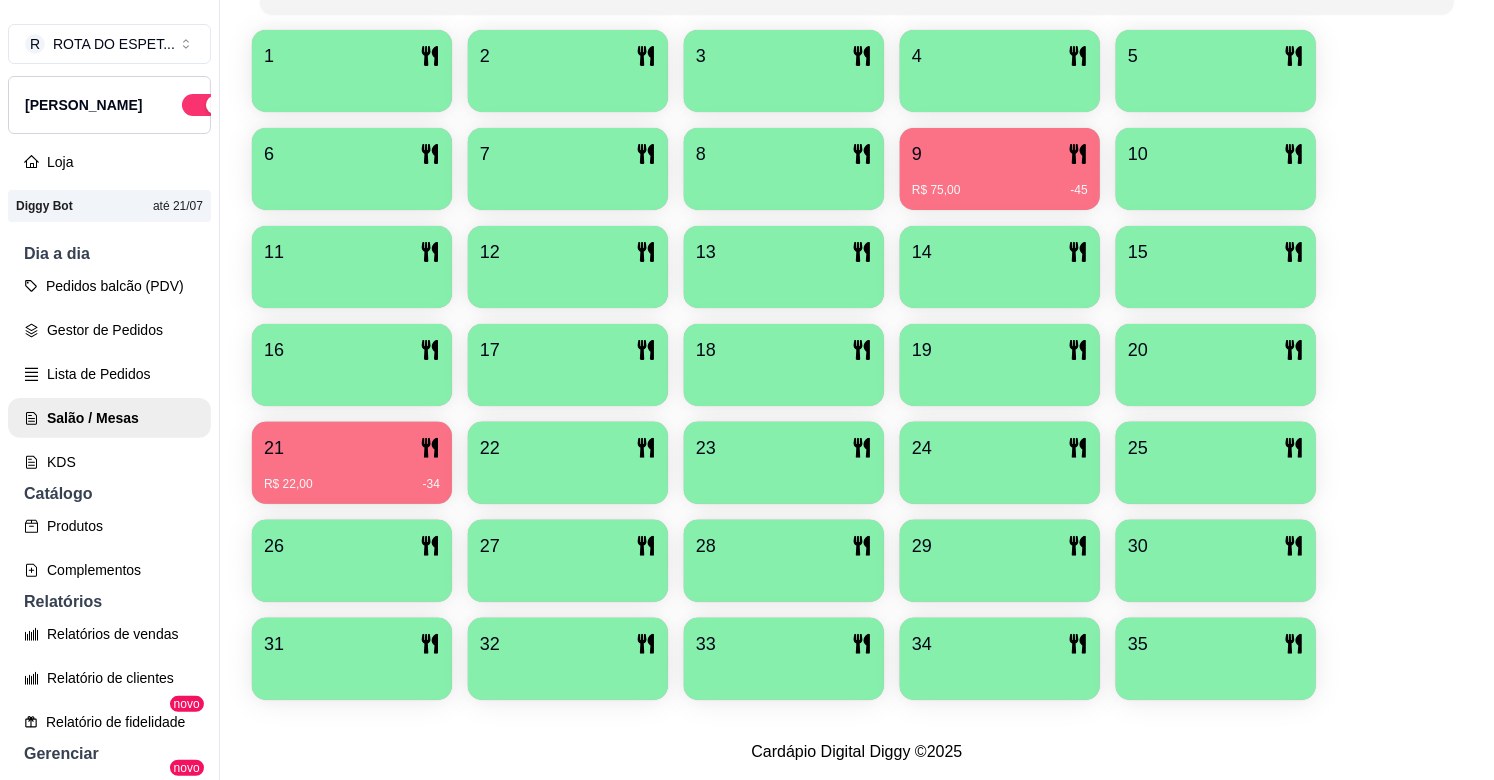 scroll, scrollTop: 435, scrollLeft: 0, axis: vertical 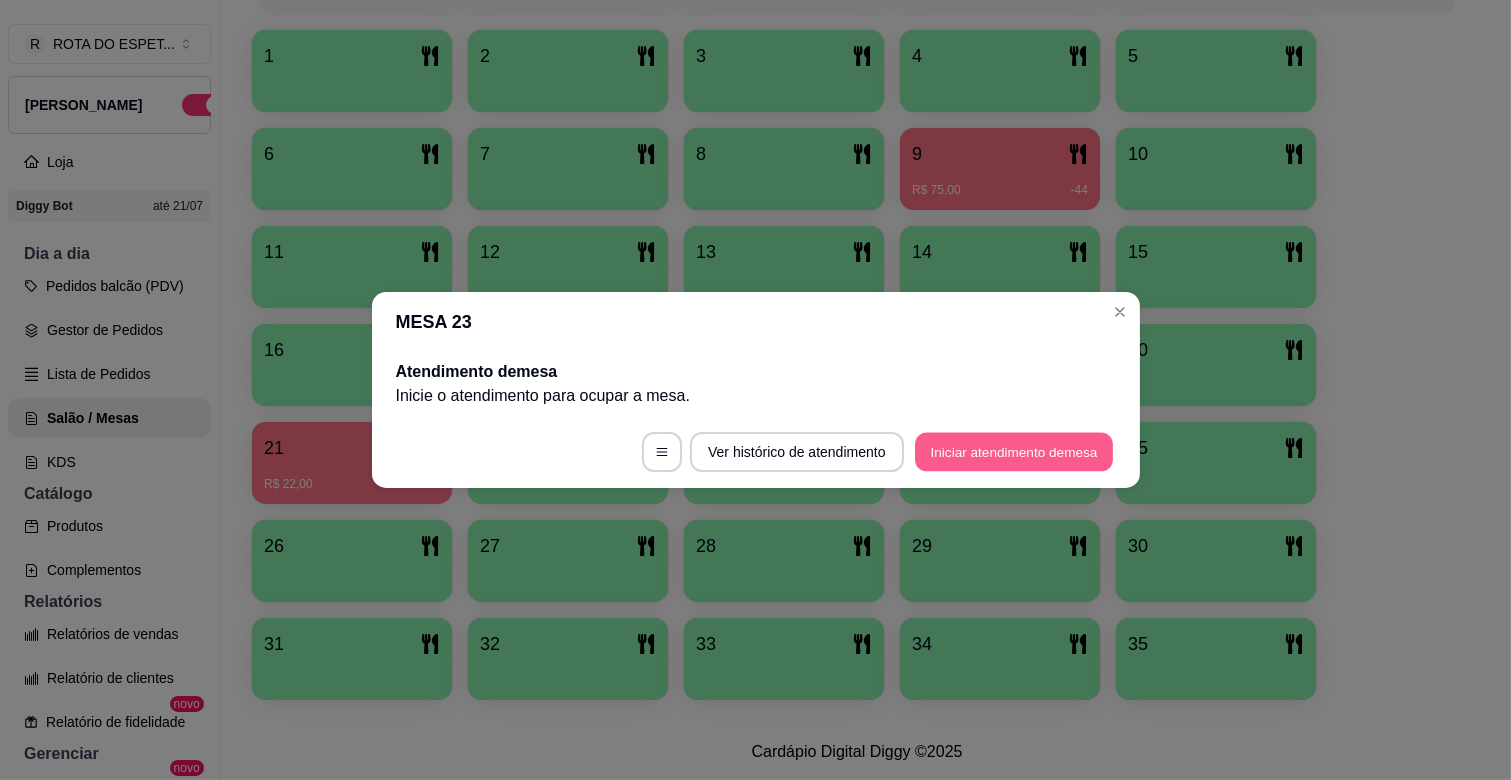 click on "Iniciar atendimento de  mesa" at bounding box center (1014, 452) 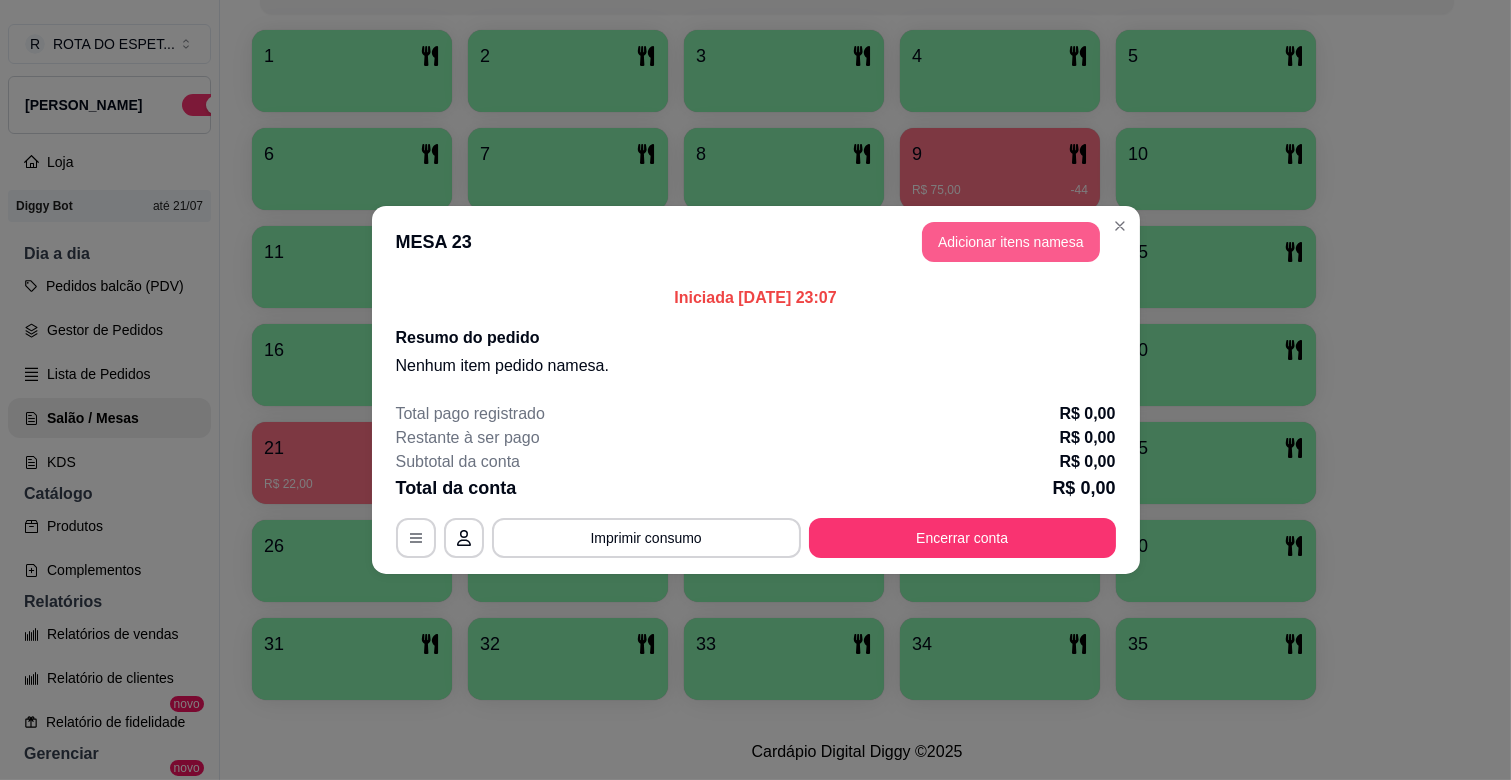 click on "Adicionar itens na  mesa" at bounding box center (1011, 242) 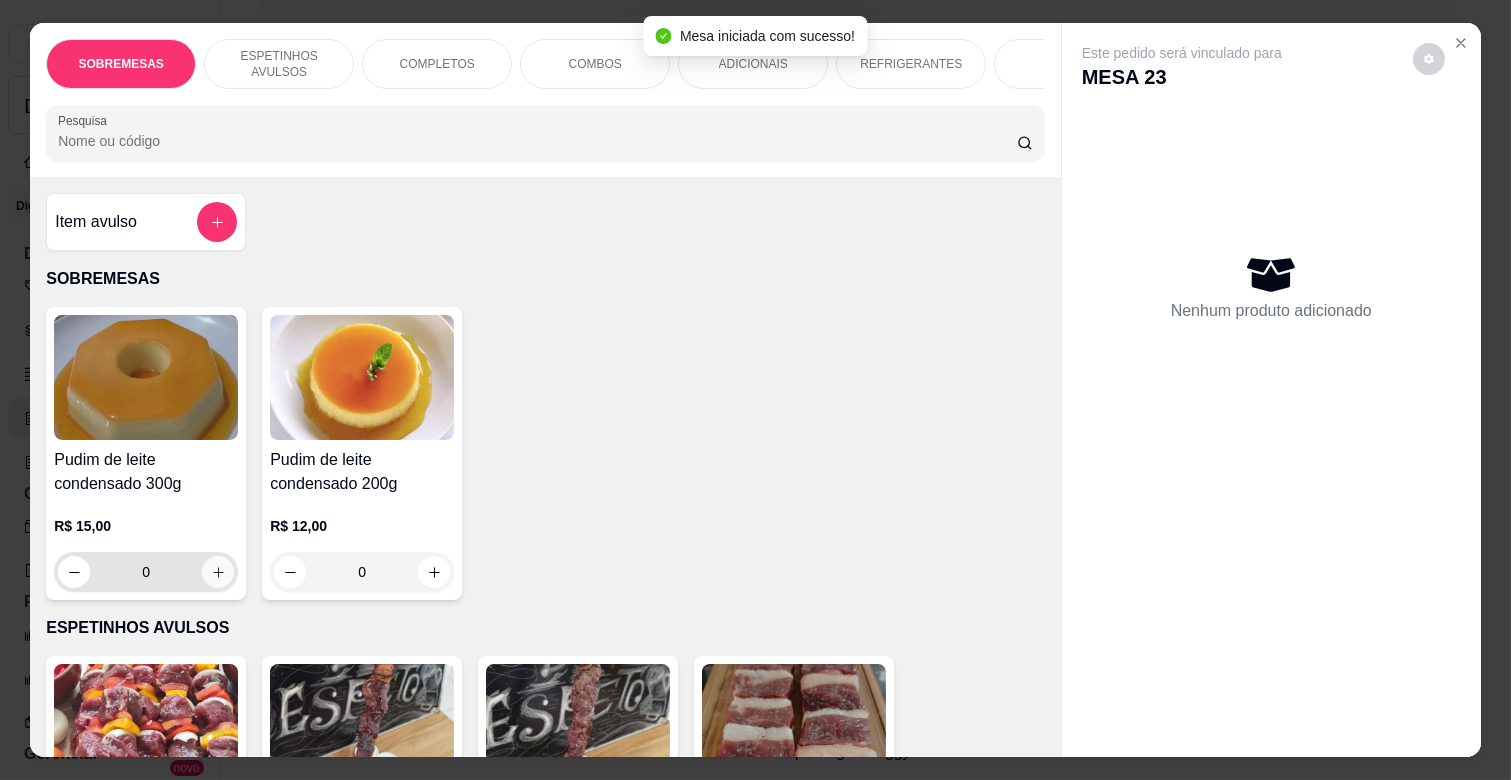 click on "0" at bounding box center [146, 572] 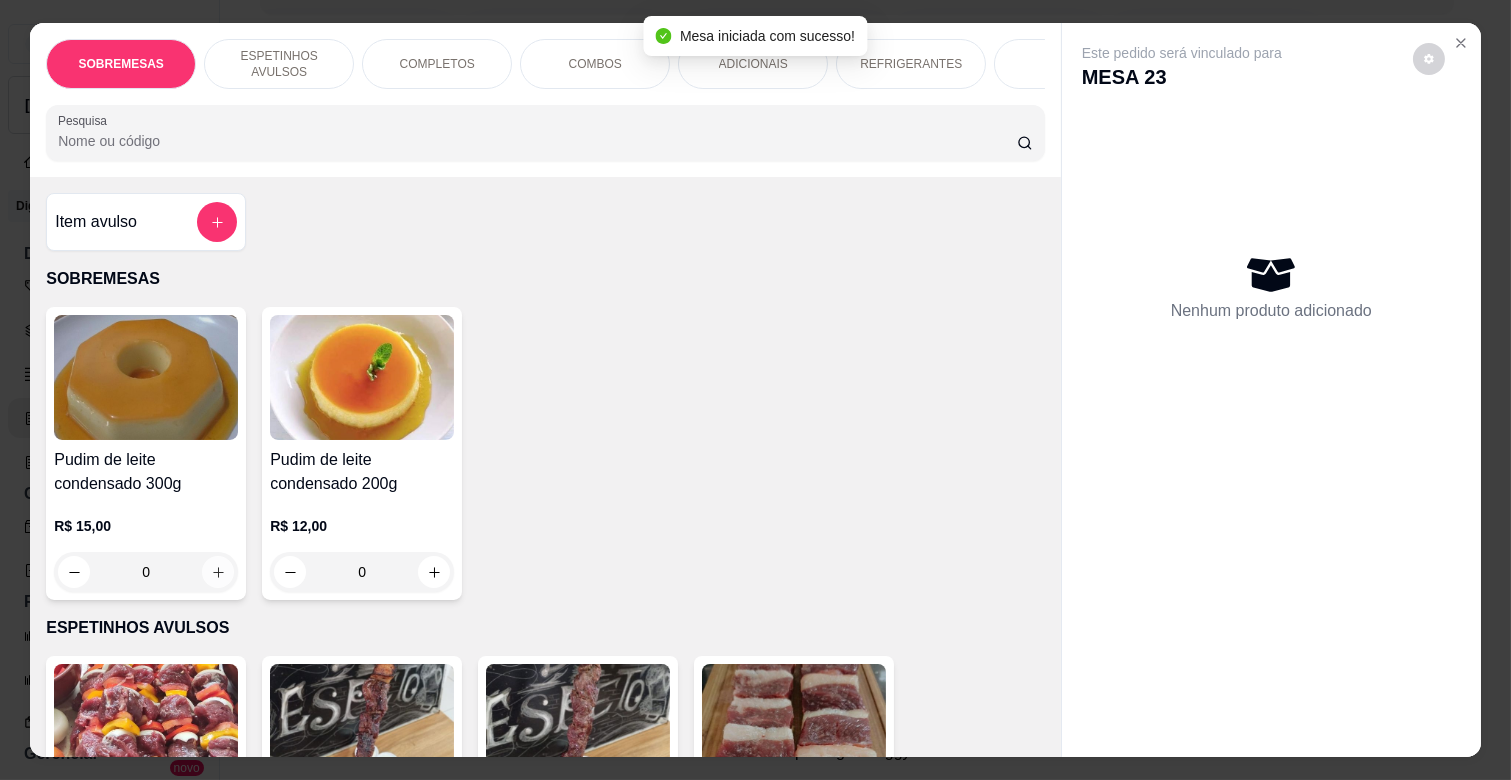 click 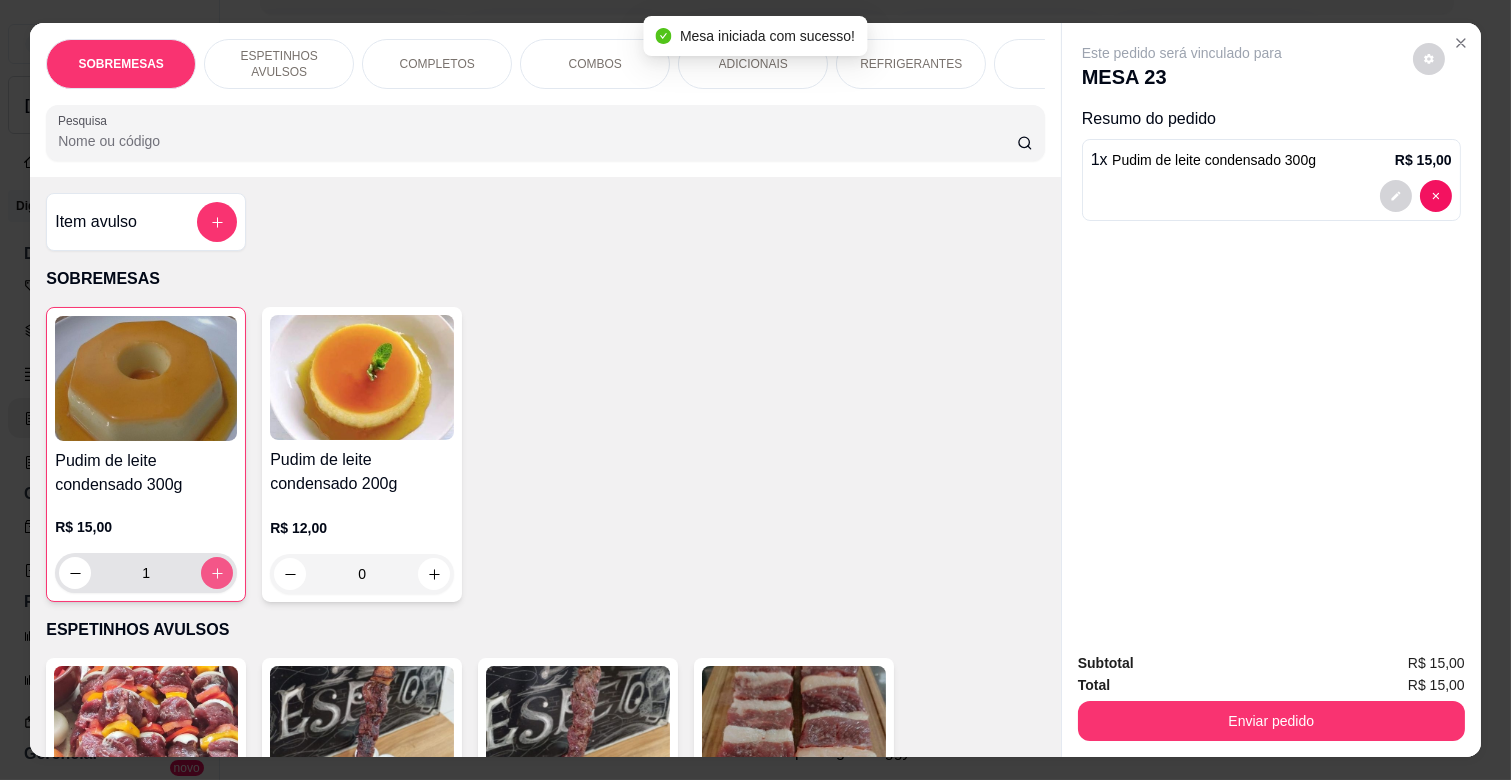 type on "1" 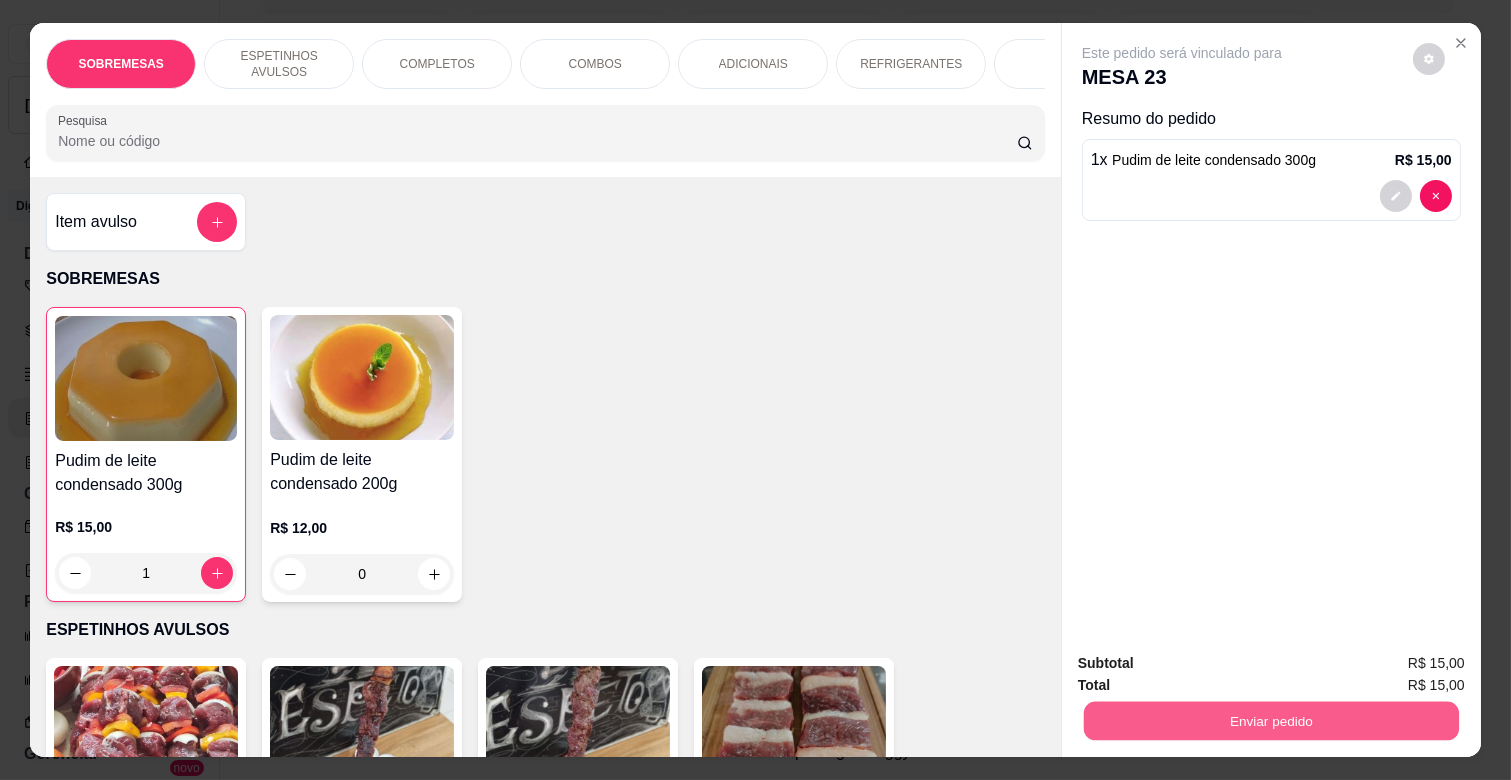 click on "Enviar pedido" at bounding box center (1271, 720) 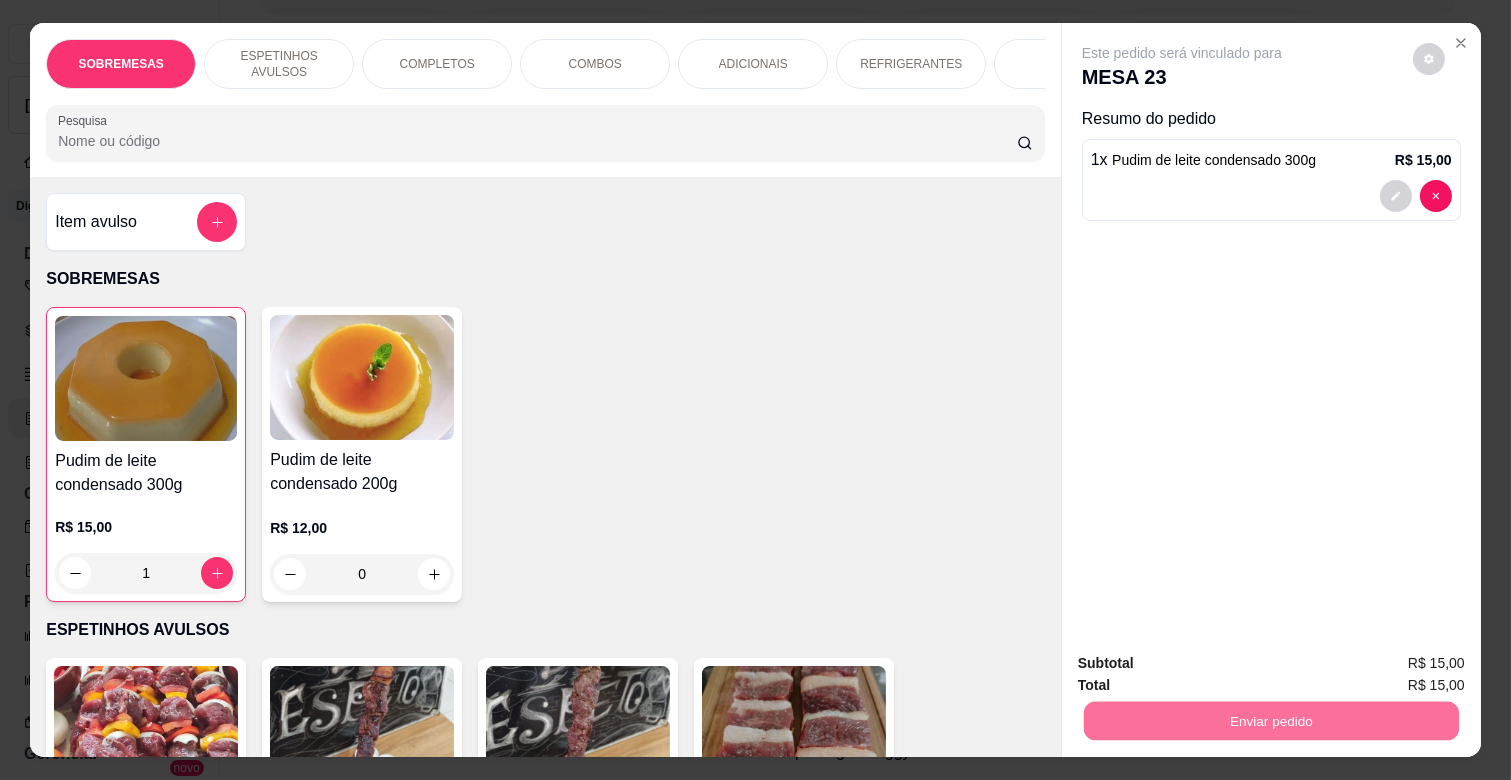 click on "Não registrar e enviar pedido" at bounding box center (1204, 663) 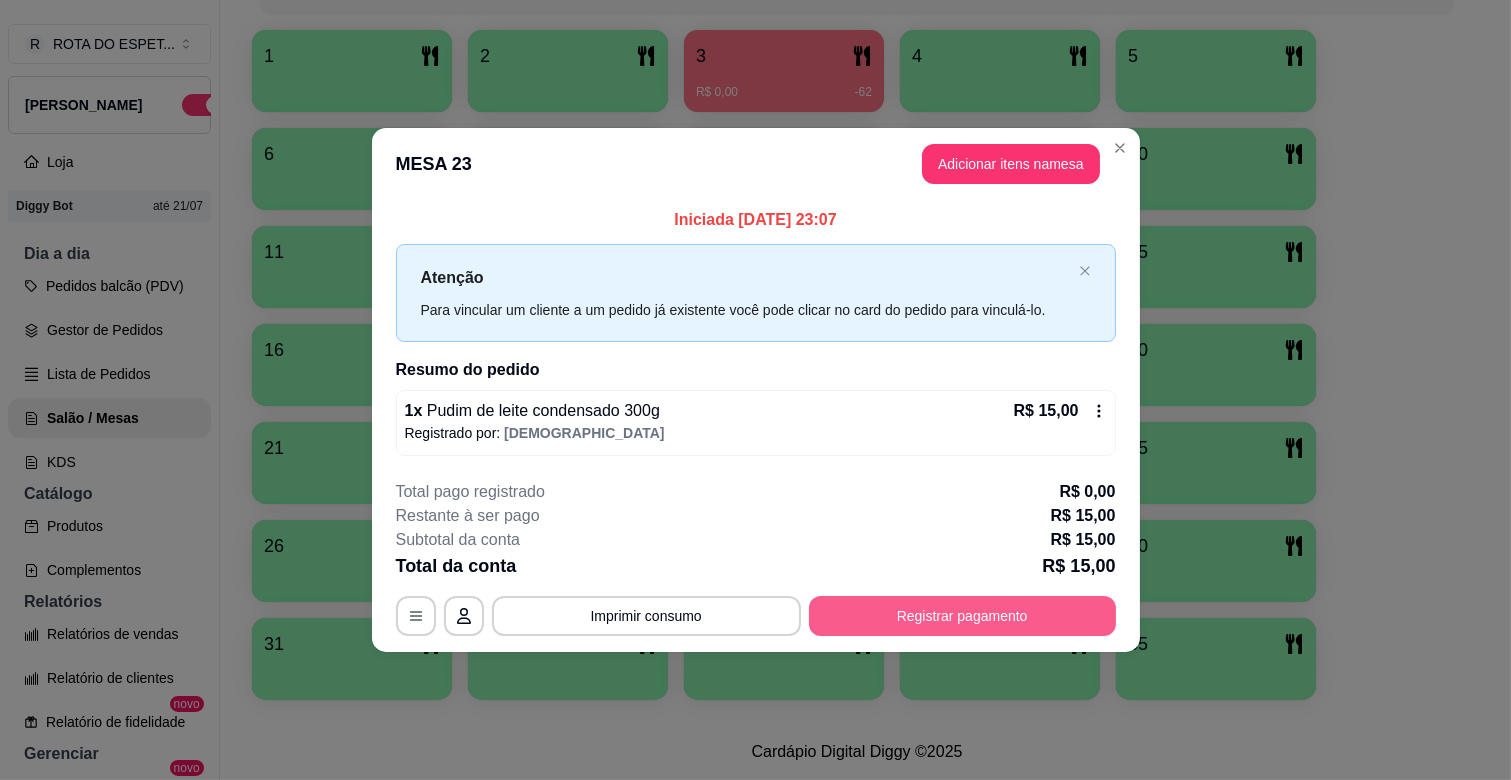 click on "Registrar pagamento" at bounding box center [962, 616] 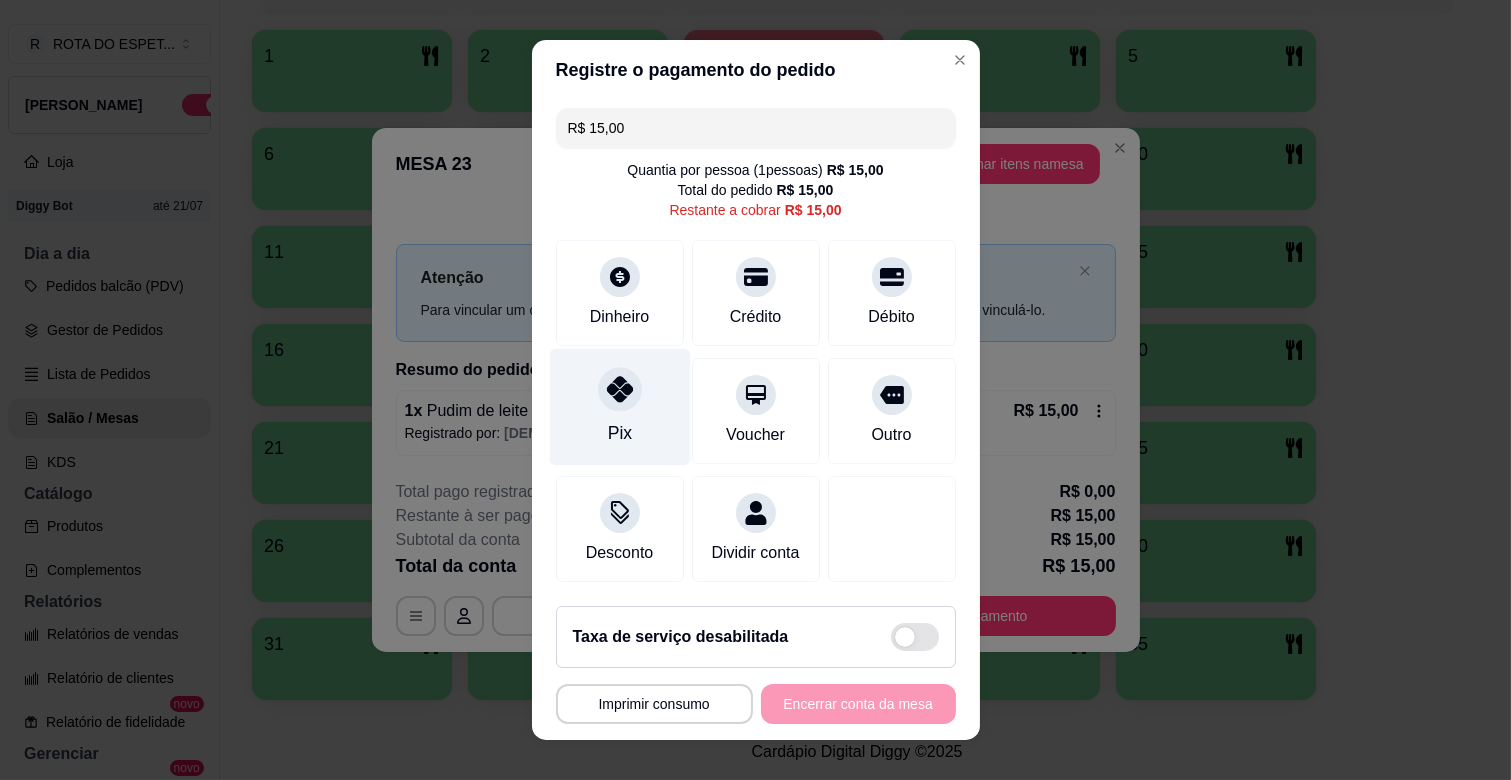 click 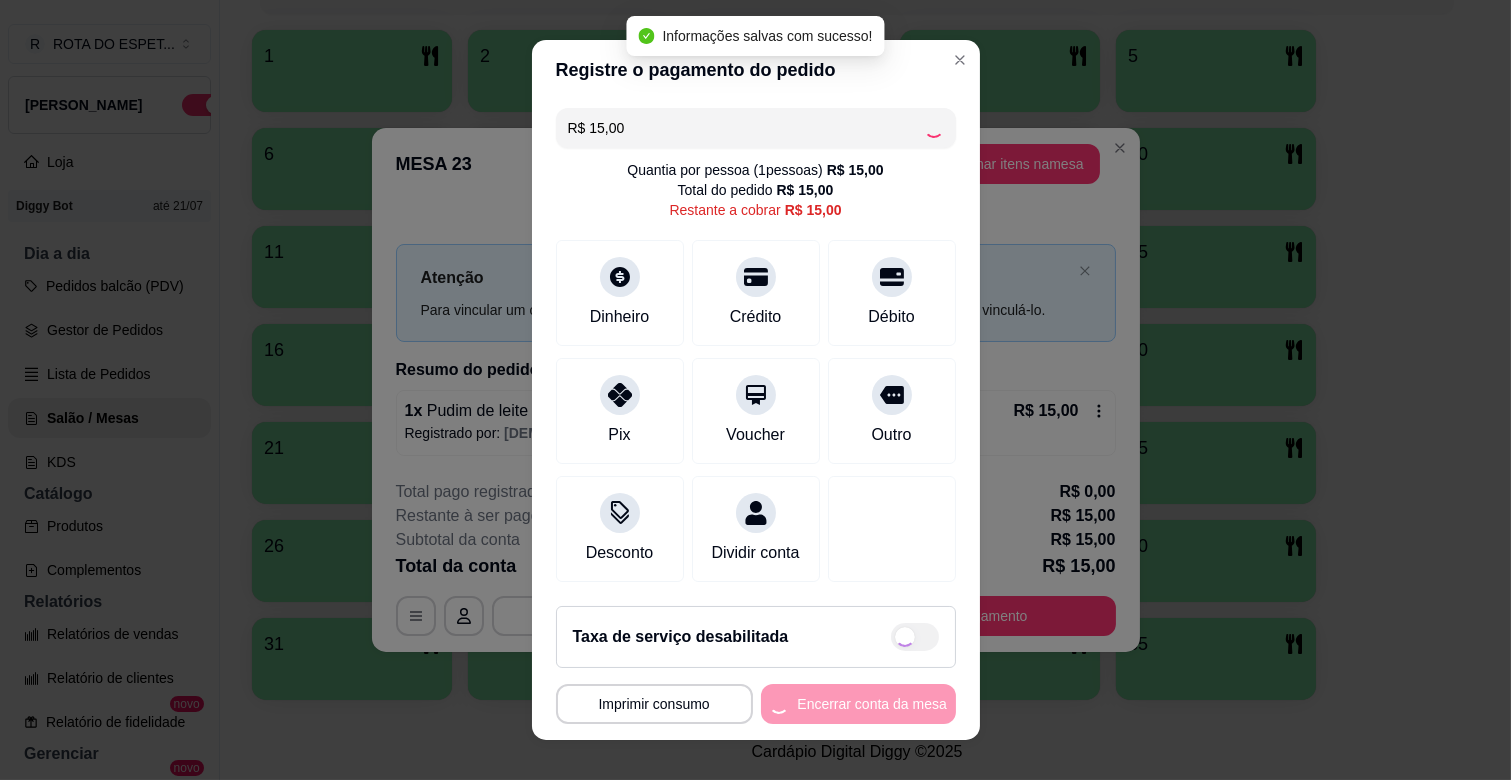 type on "R$ 0,00" 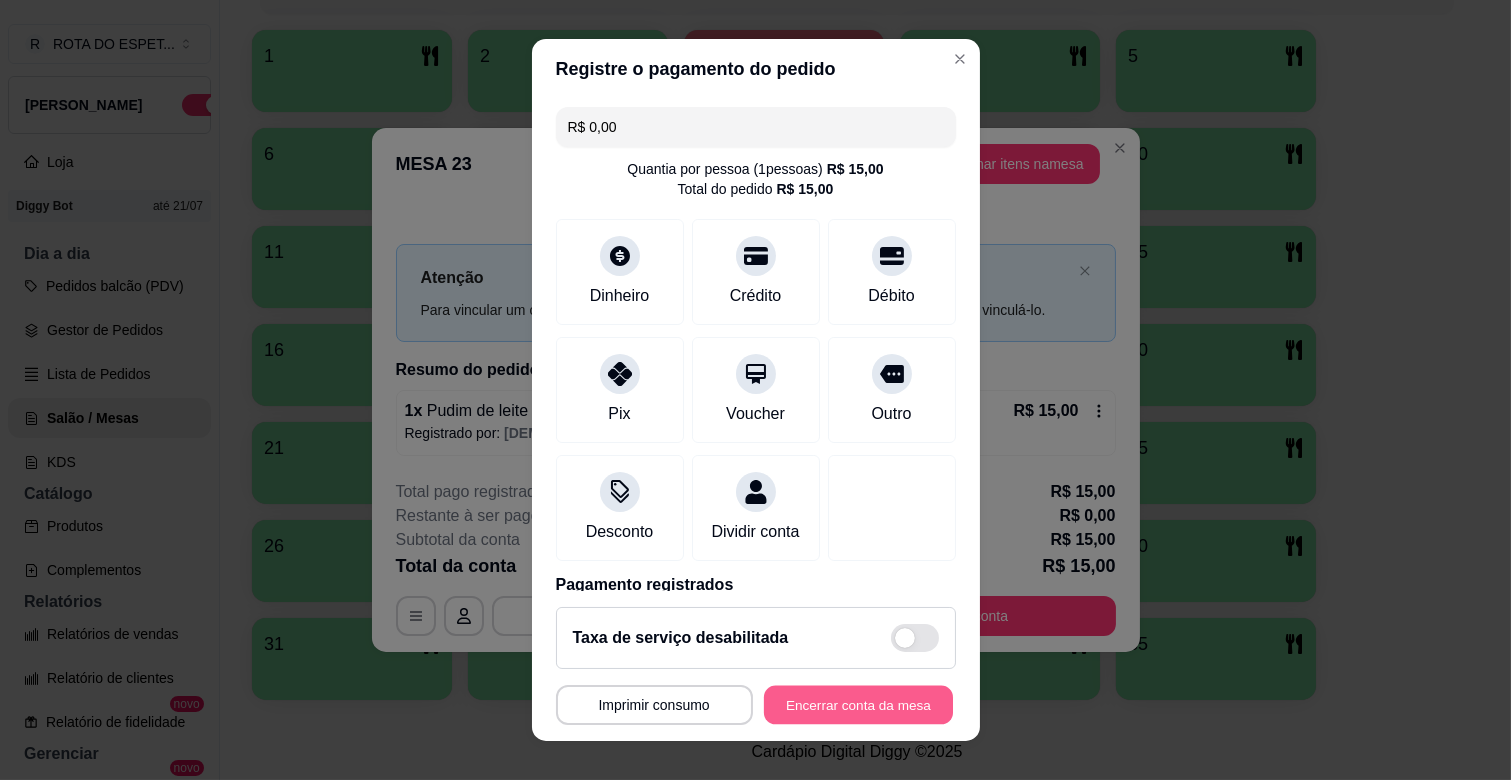 click on "Encerrar conta da mesa" at bounding box center (858, 705) 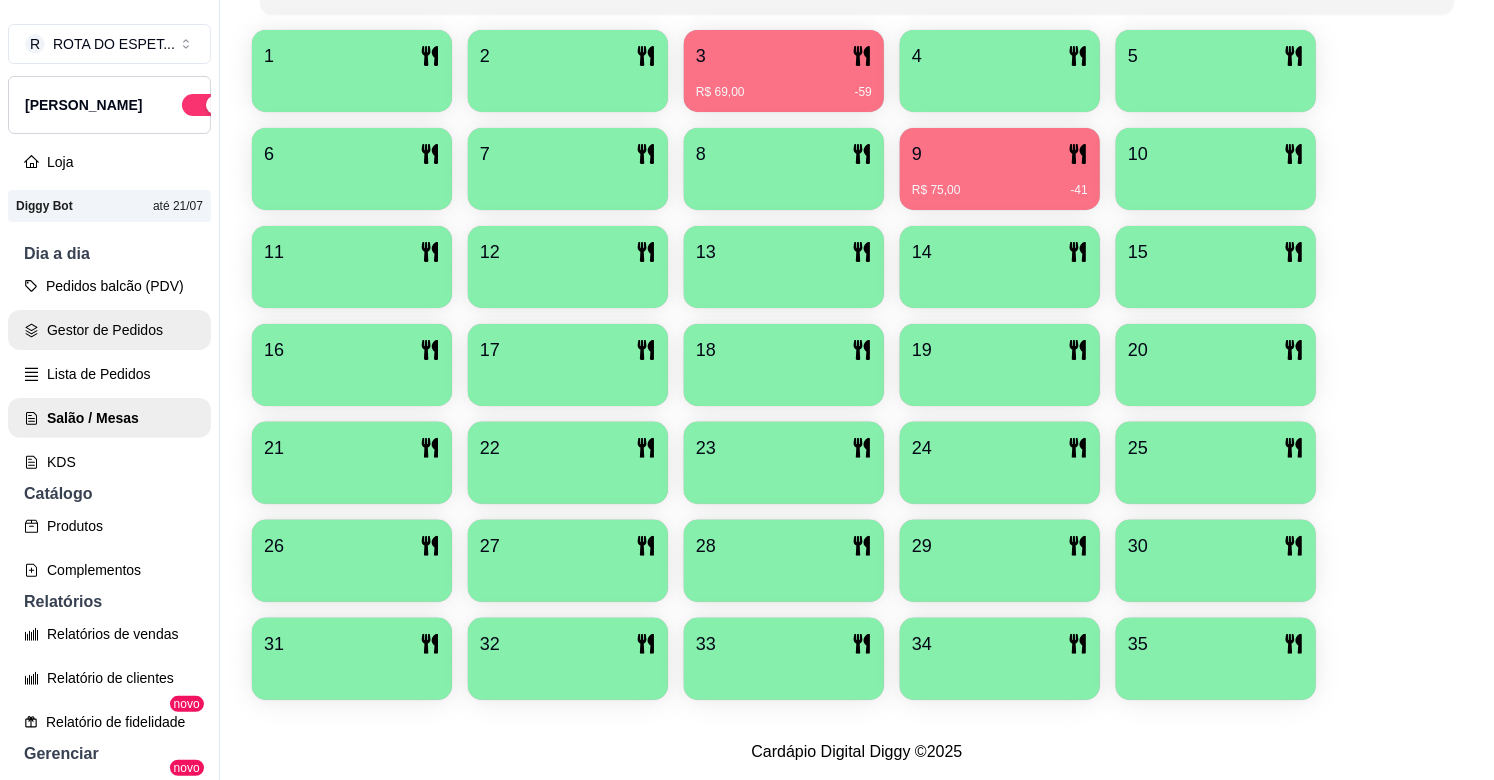 click on "Gestor de Pedidos" at bounding box center [109, 330] 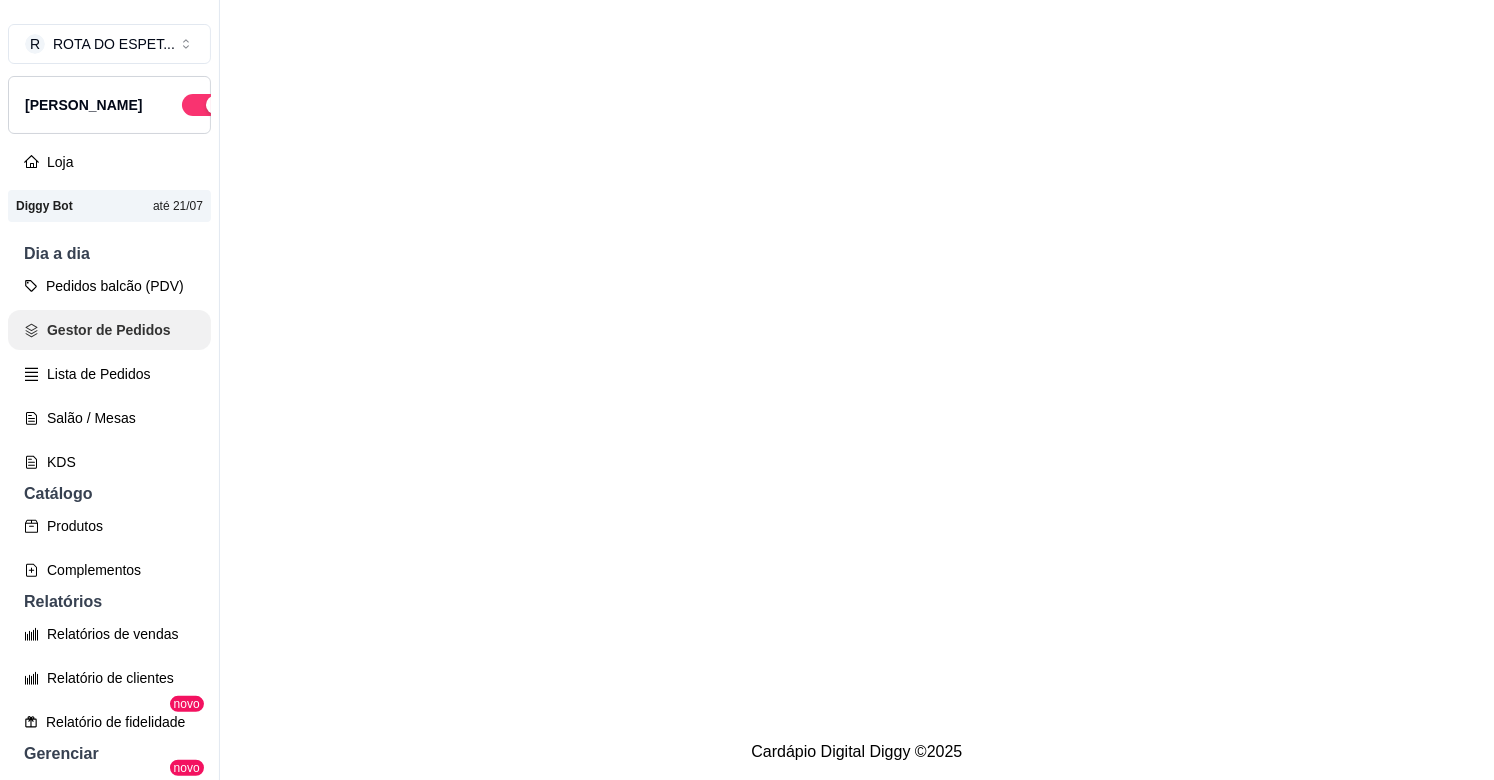 scroll, scrollTop: 0, scrollLeft: 0, axis: both 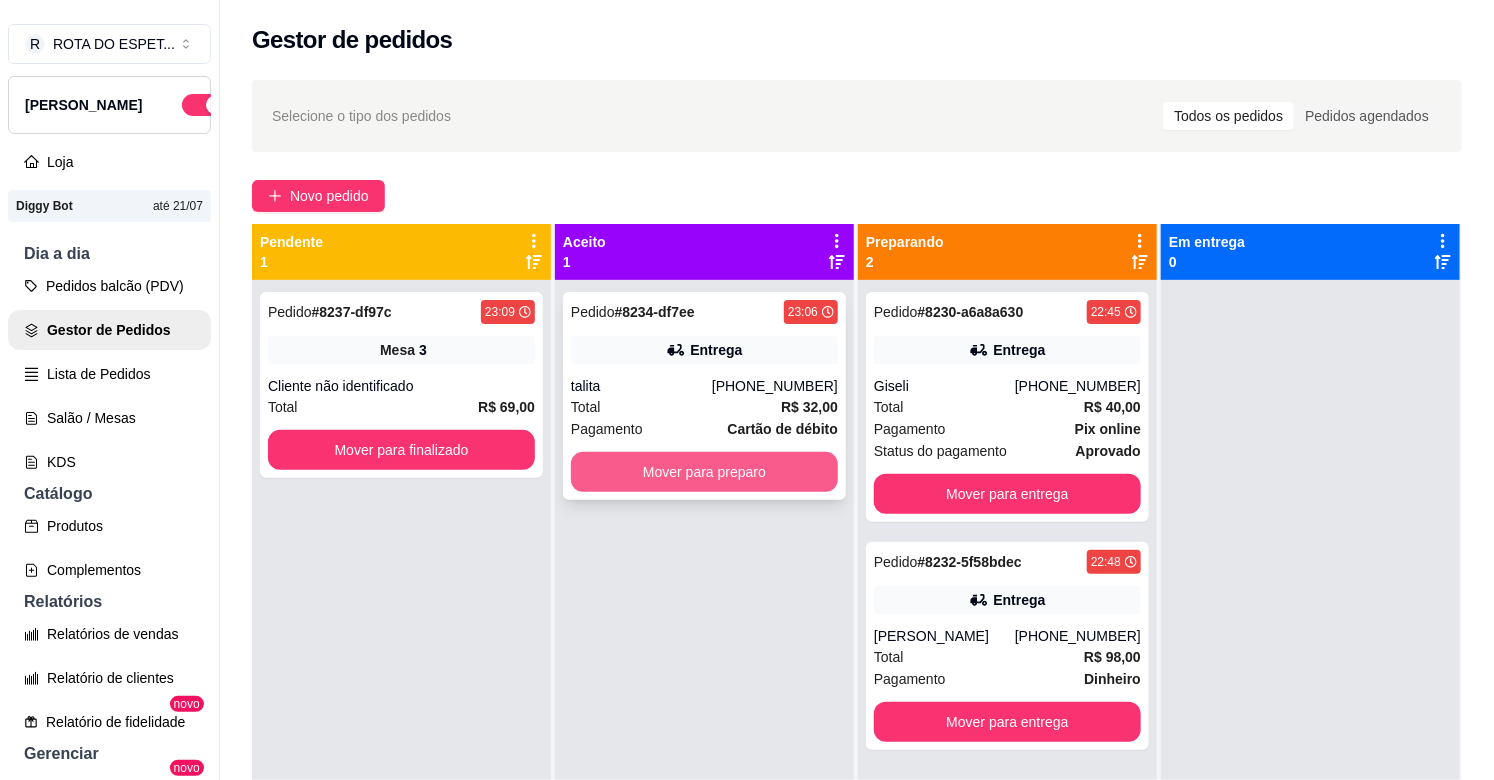 click on "Mover para preparo" at bounding box center (704, 472) 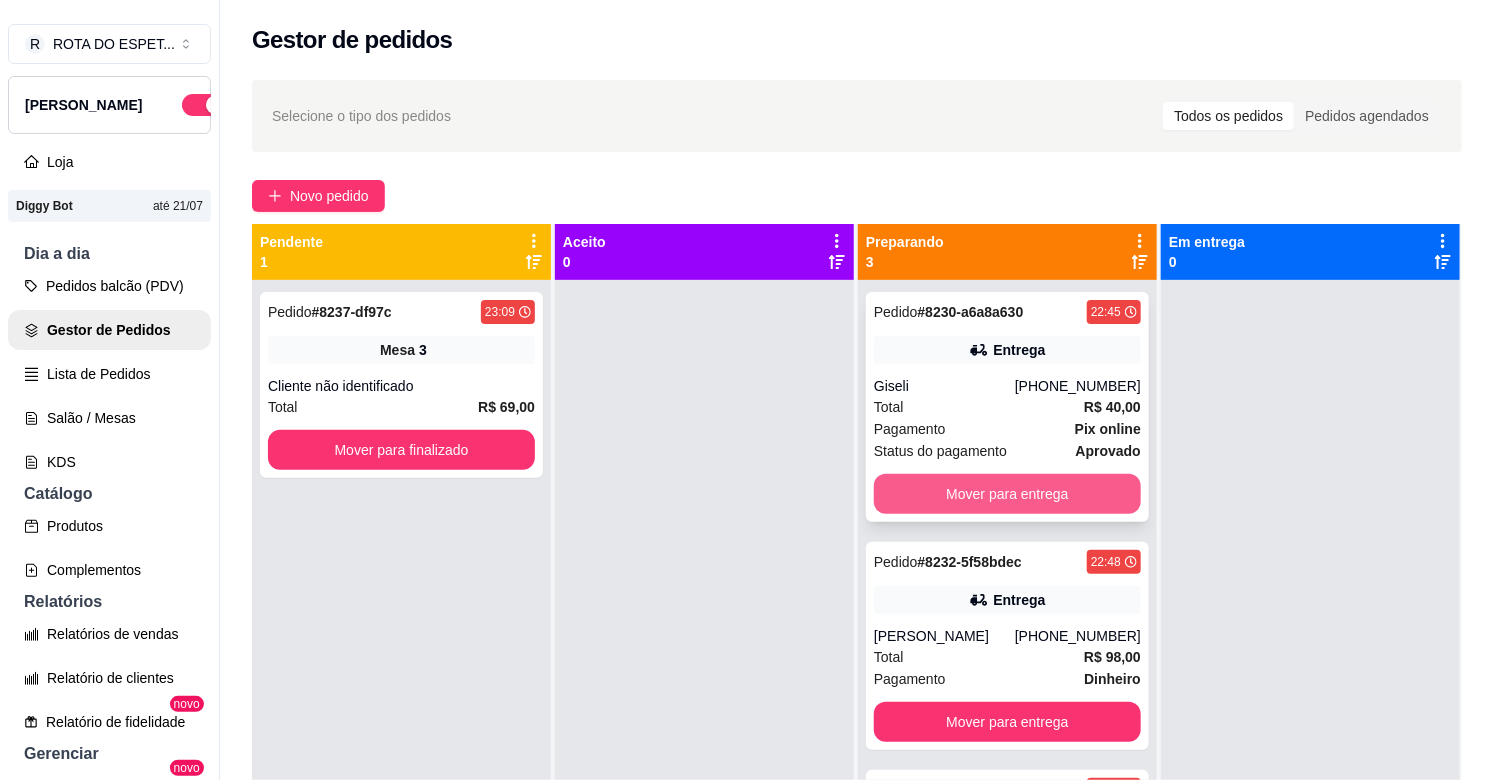 click on "Mover para entrega" at bounding box center [1007, 494] 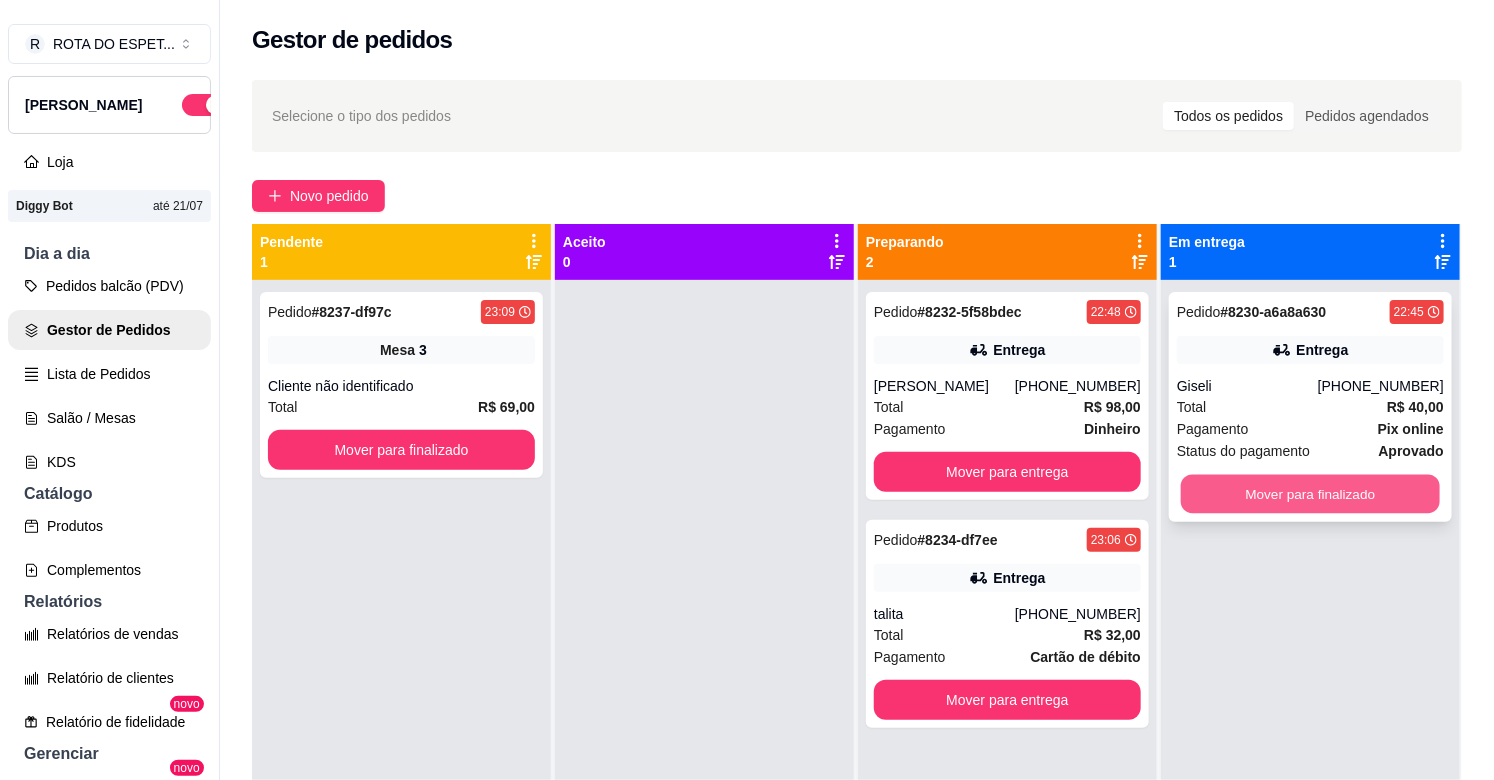 click on "Mover para finalizado" at bounding box center (1310, 494) 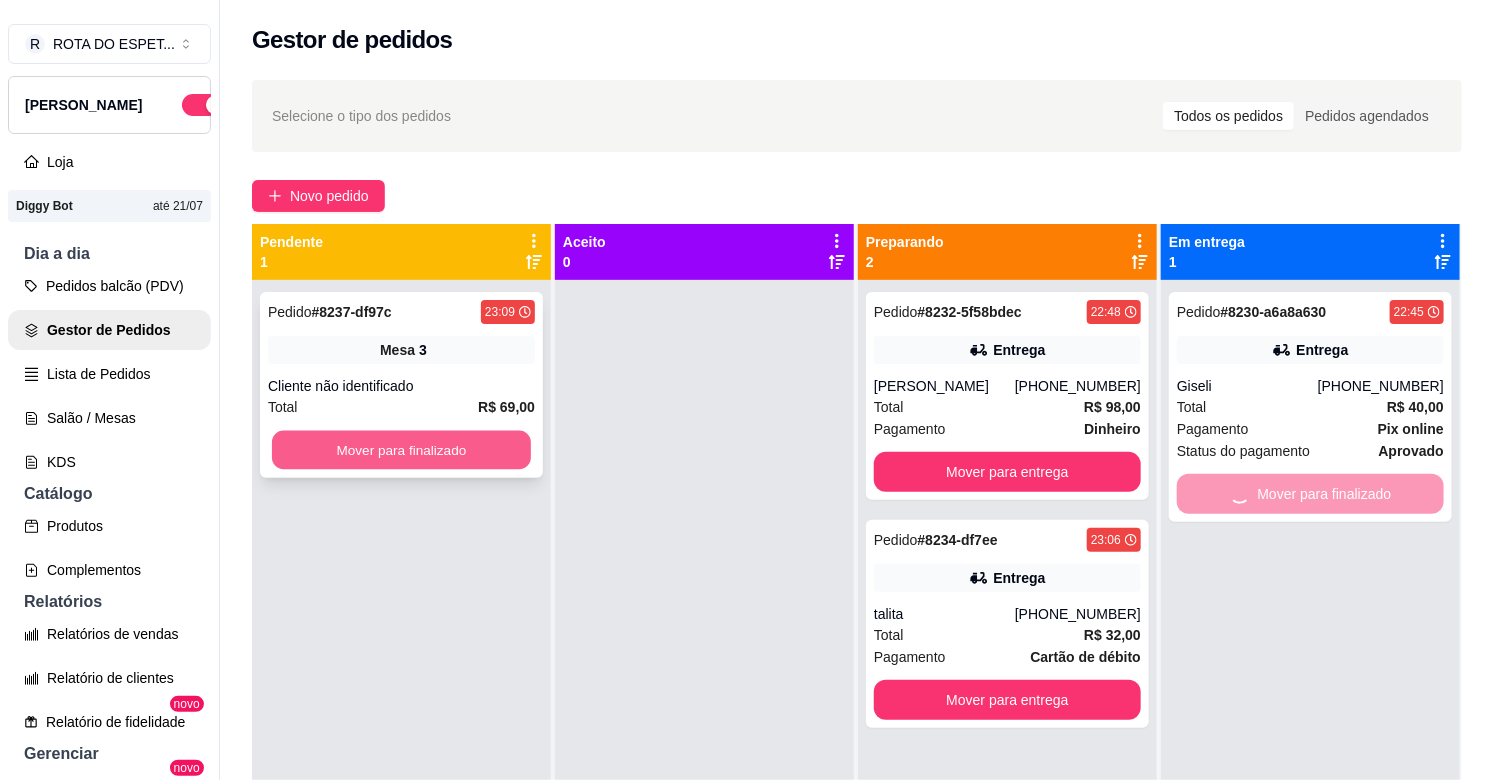 click on "Mover para finalizado" at bounding box center (401, 450) 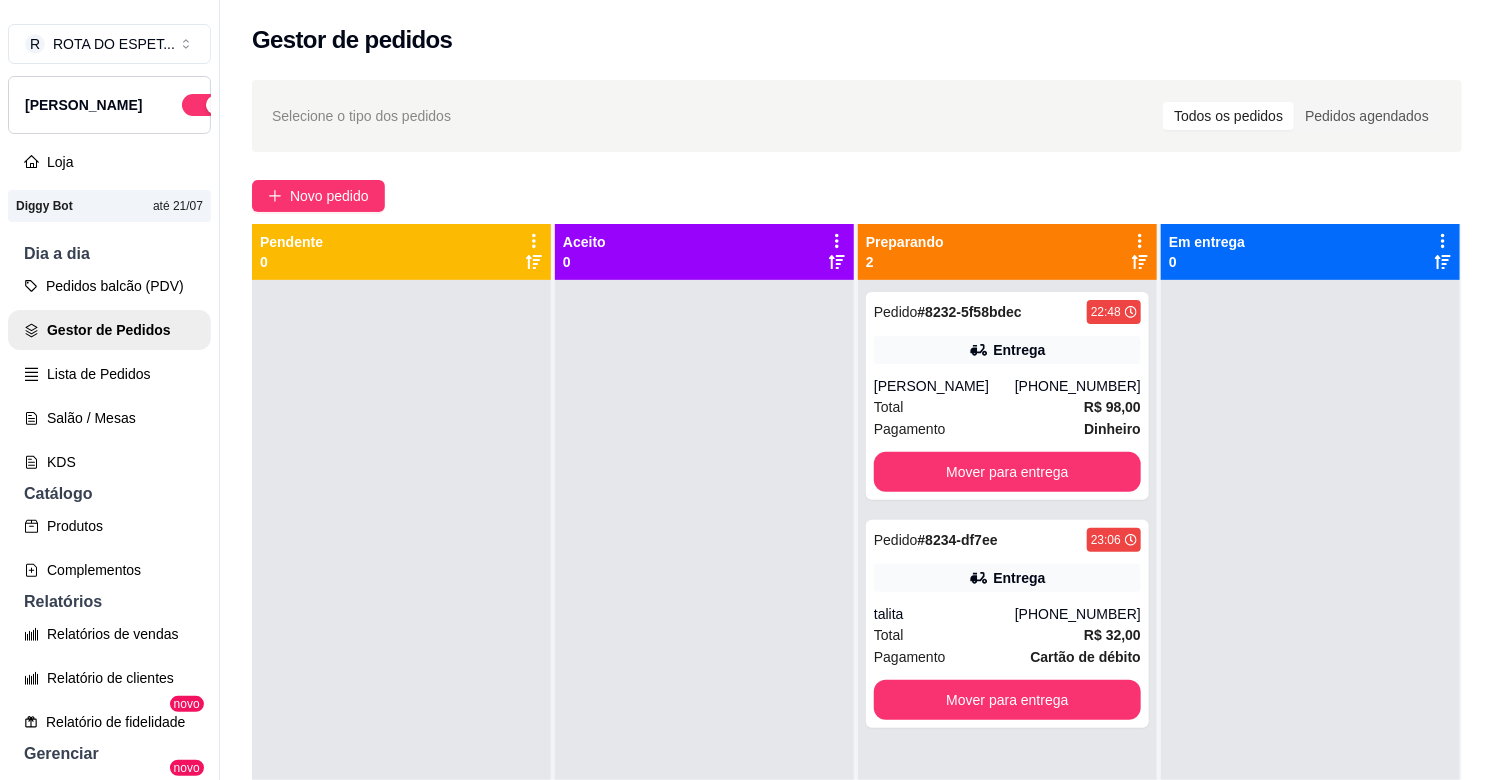 click at bounding box center (704, 670) 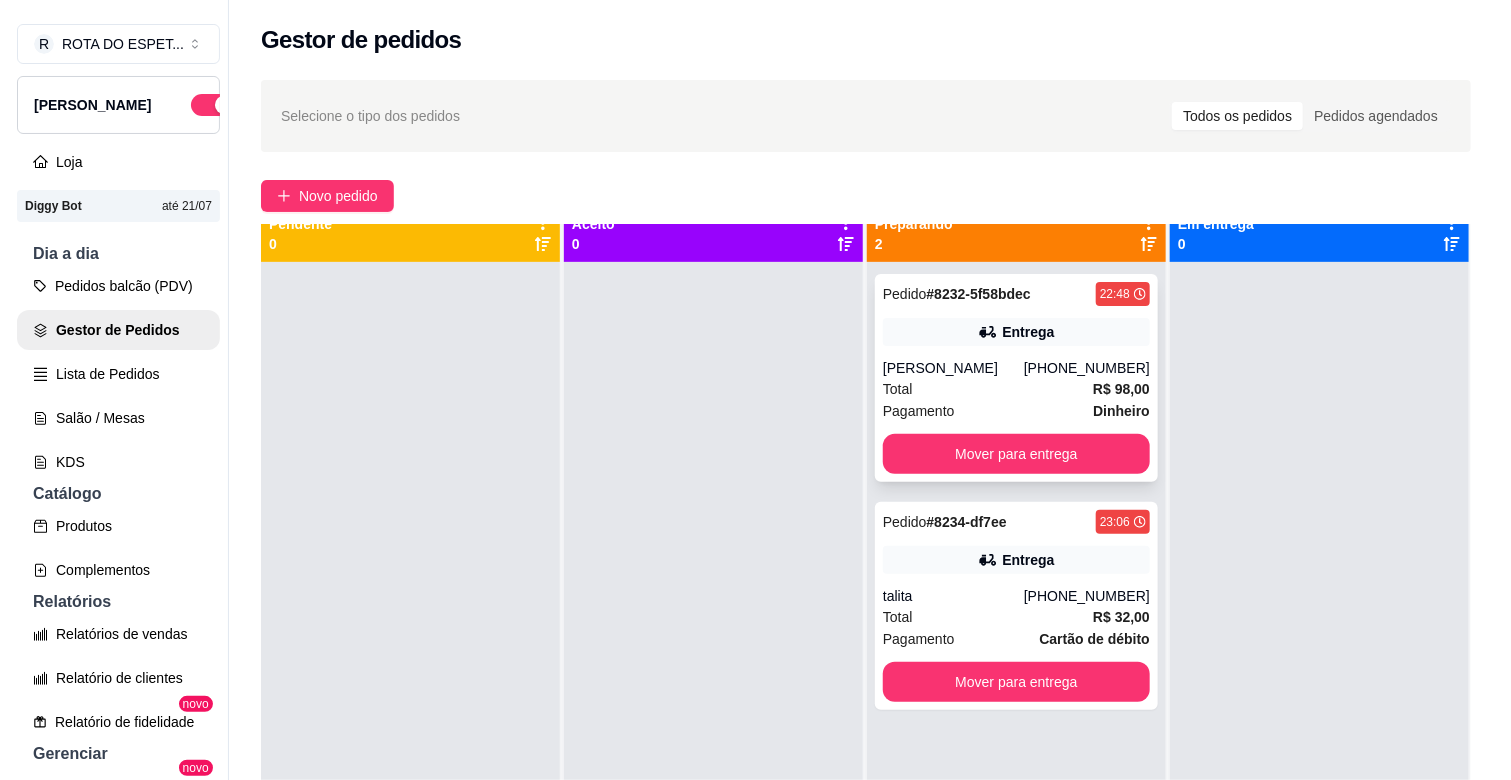 scroll, scrollTop: 0, scrollLeft: 0, axis: both 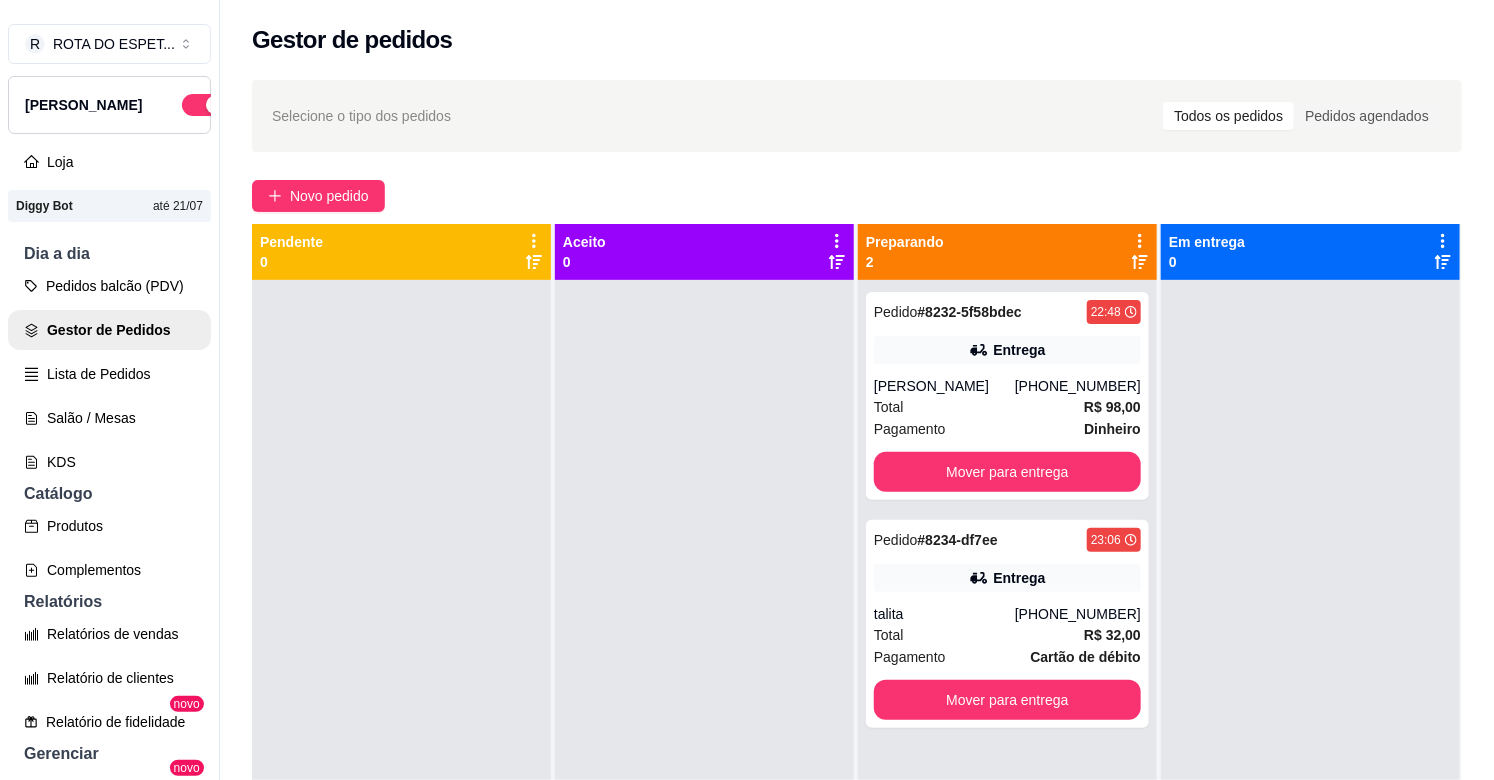 click at bounding box center (704, 670) 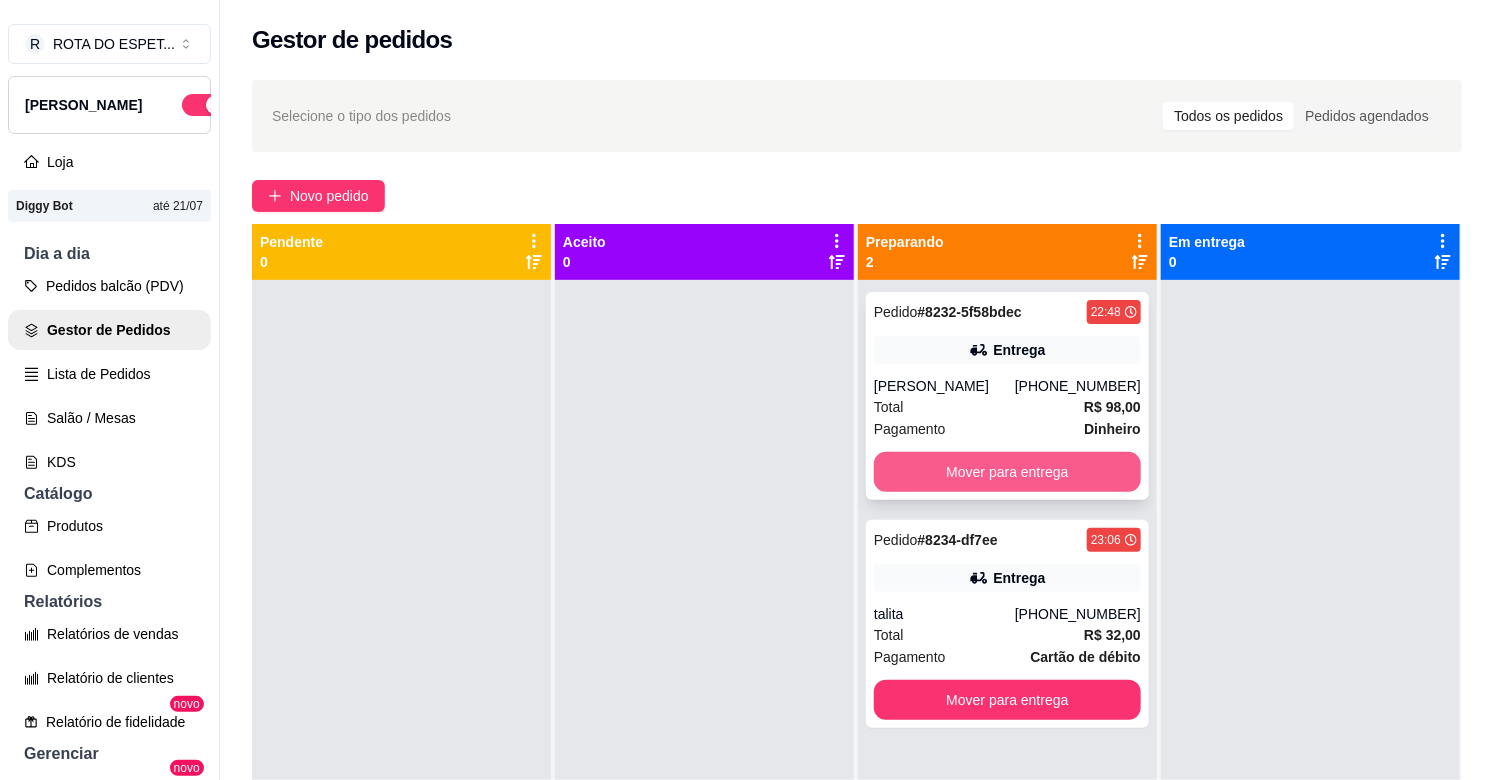 click on "Mover para entrega" at bounding box center [1007, 472] 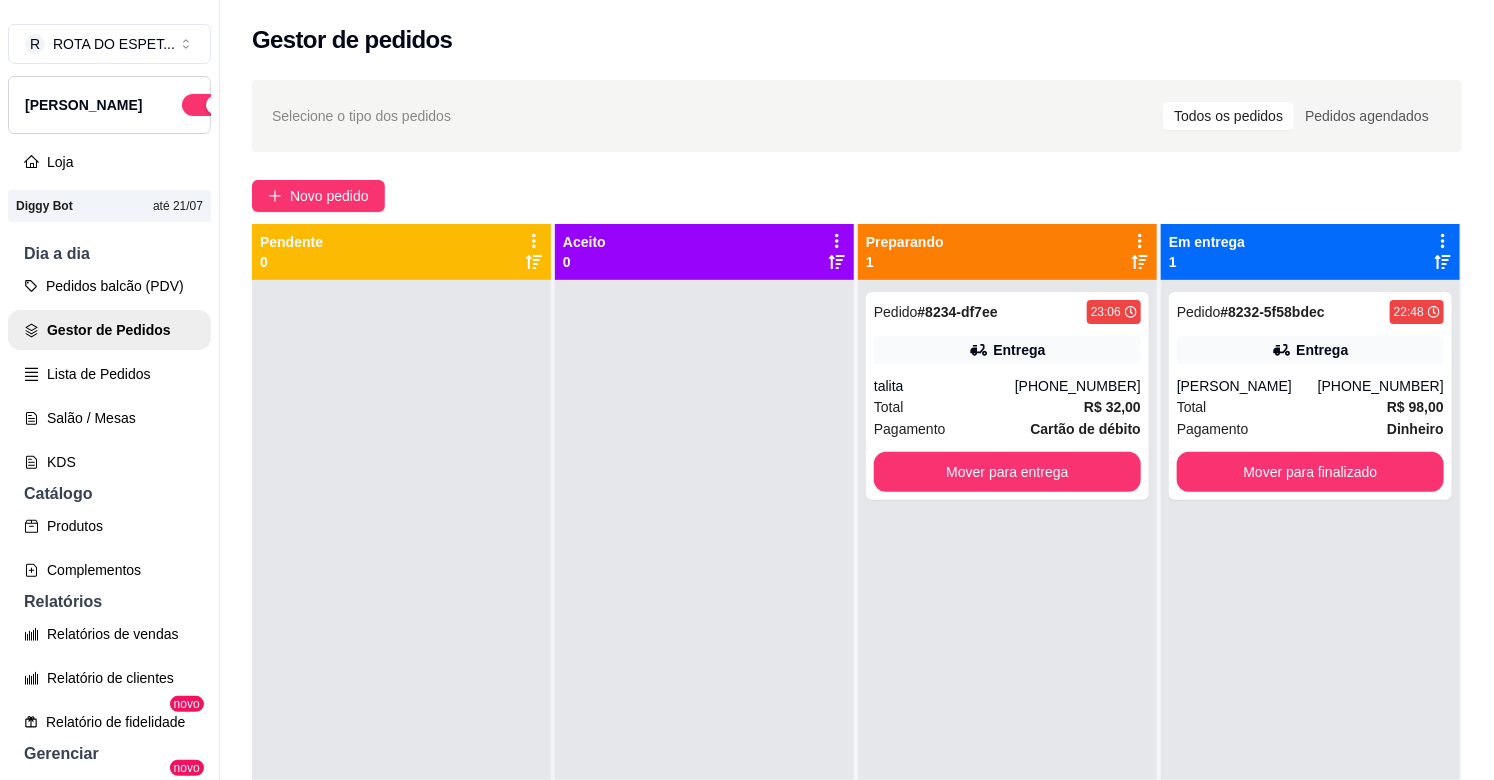click at bounding box center [704, 670] 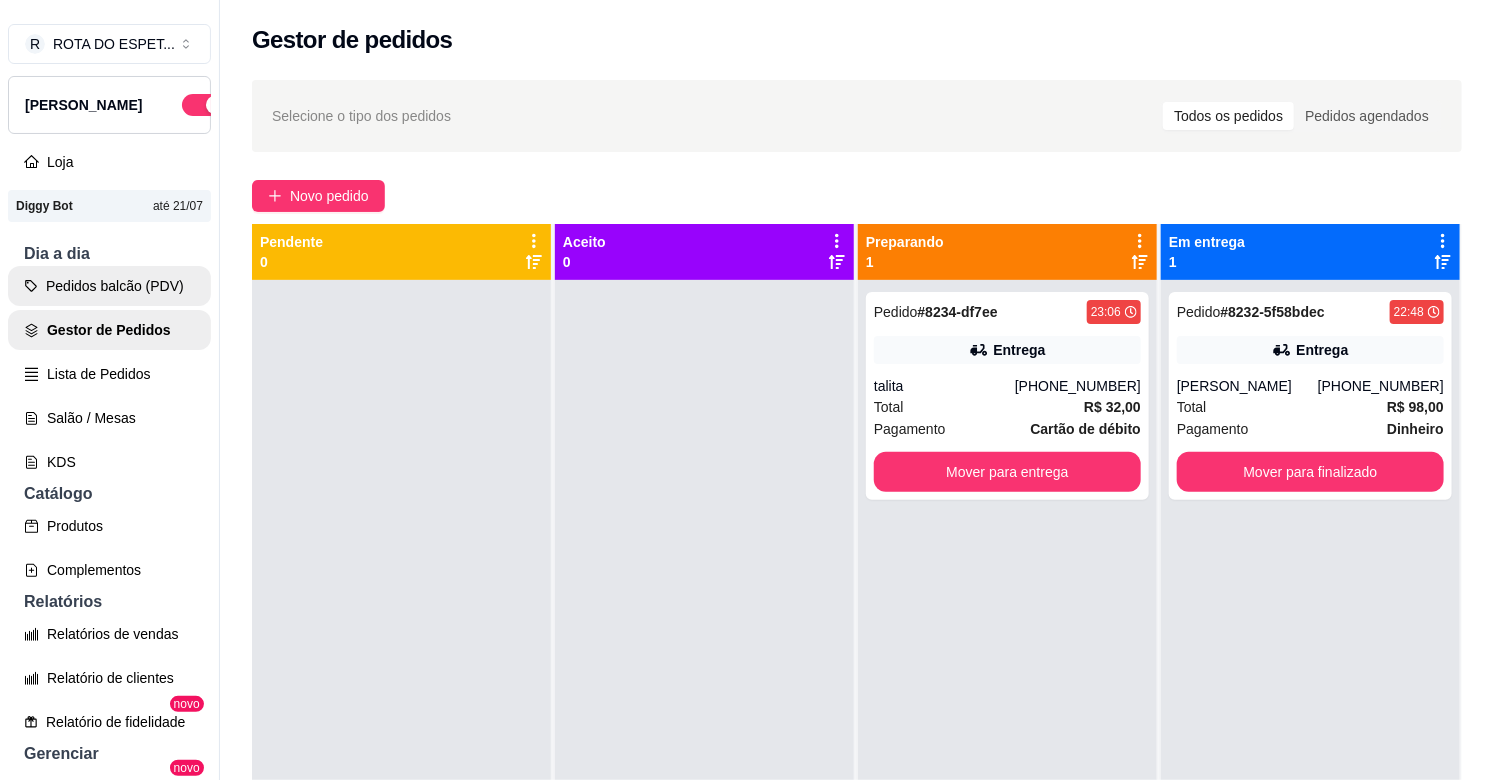 click on "Pedidos balcão (PDV)" at bounding box center (109, 286) 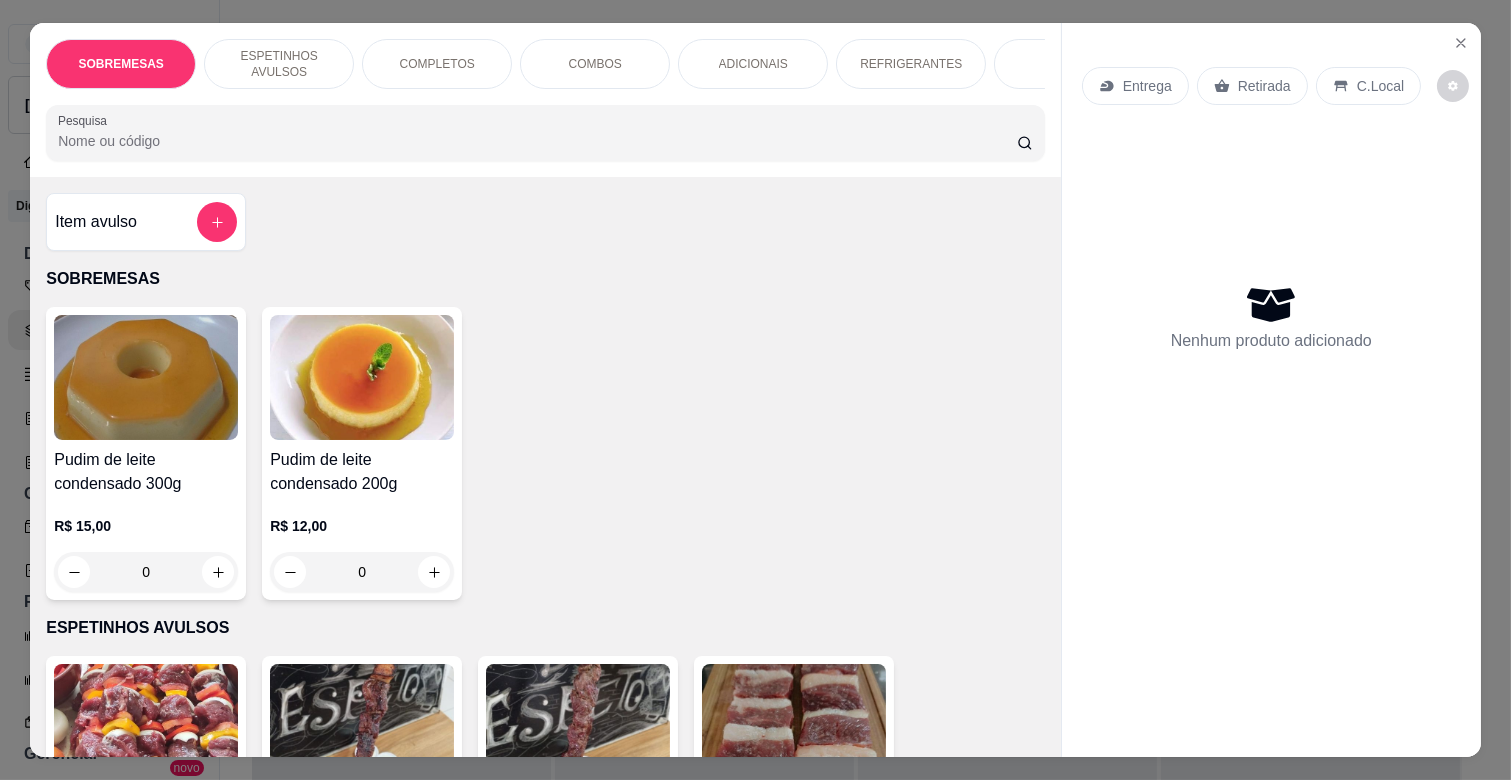 click on "Entrega" at bounding box center (1147, 86) 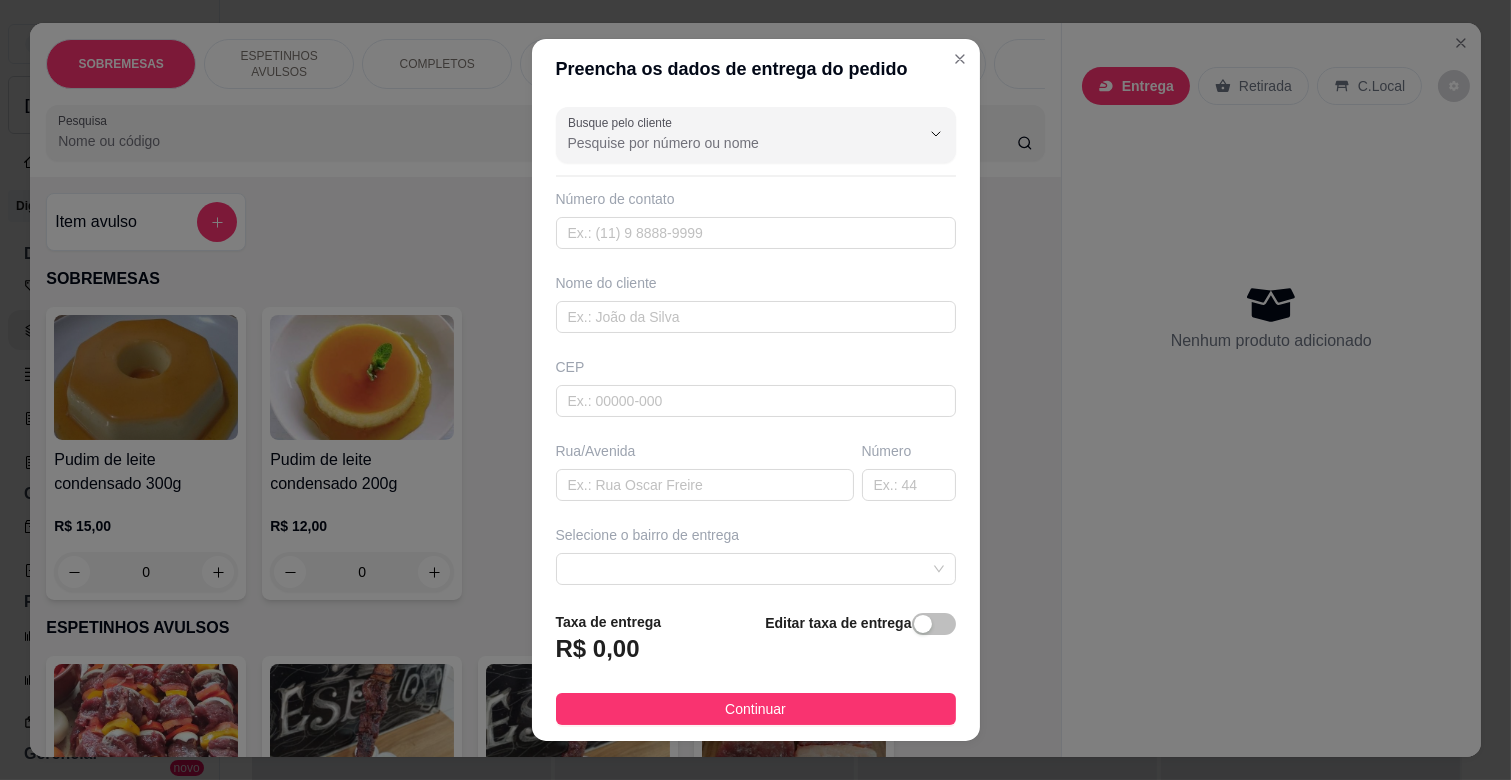 click on "Busque pelo cliente" at bounding box center [756, 135] 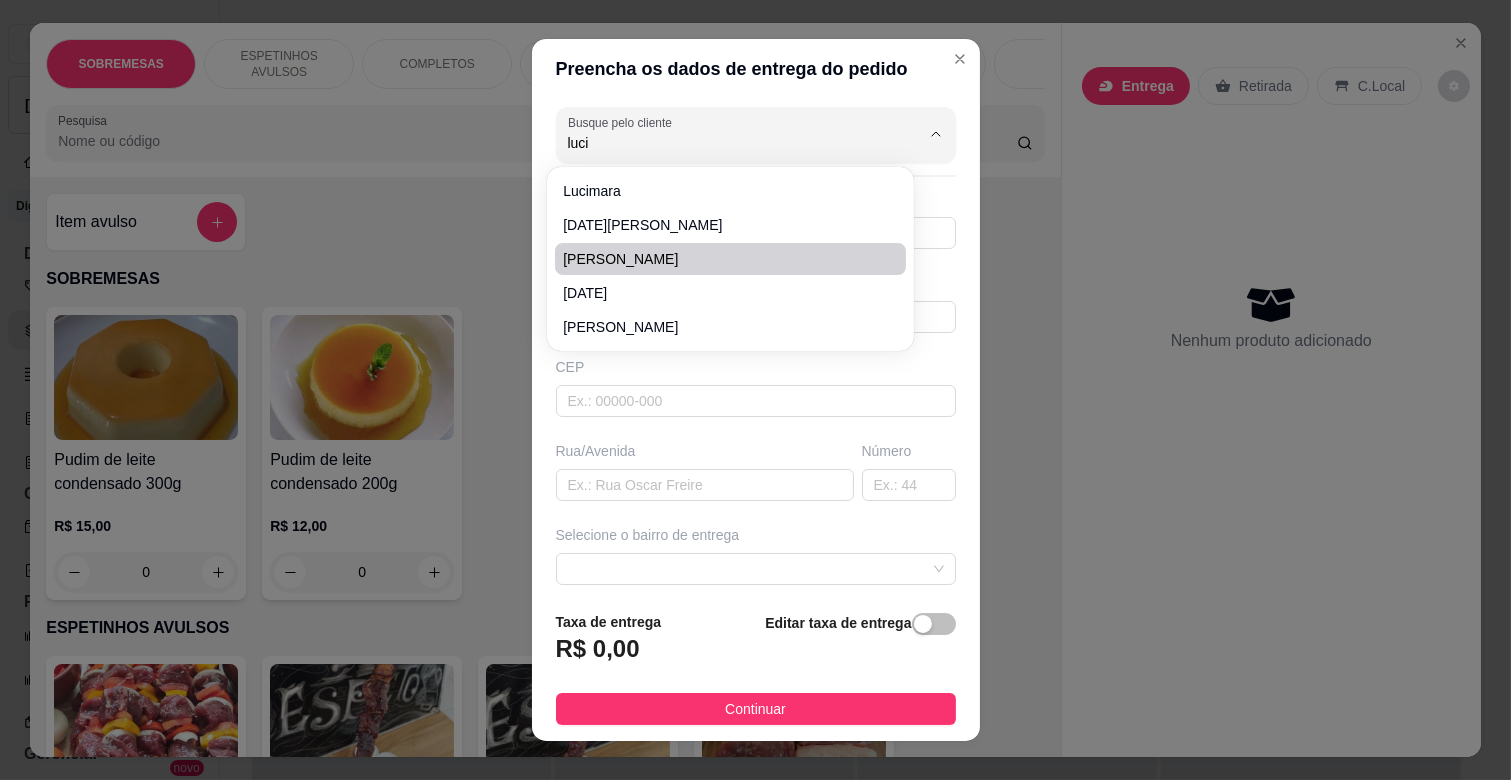 click on "Luciano" at bounding box center [720, 259] 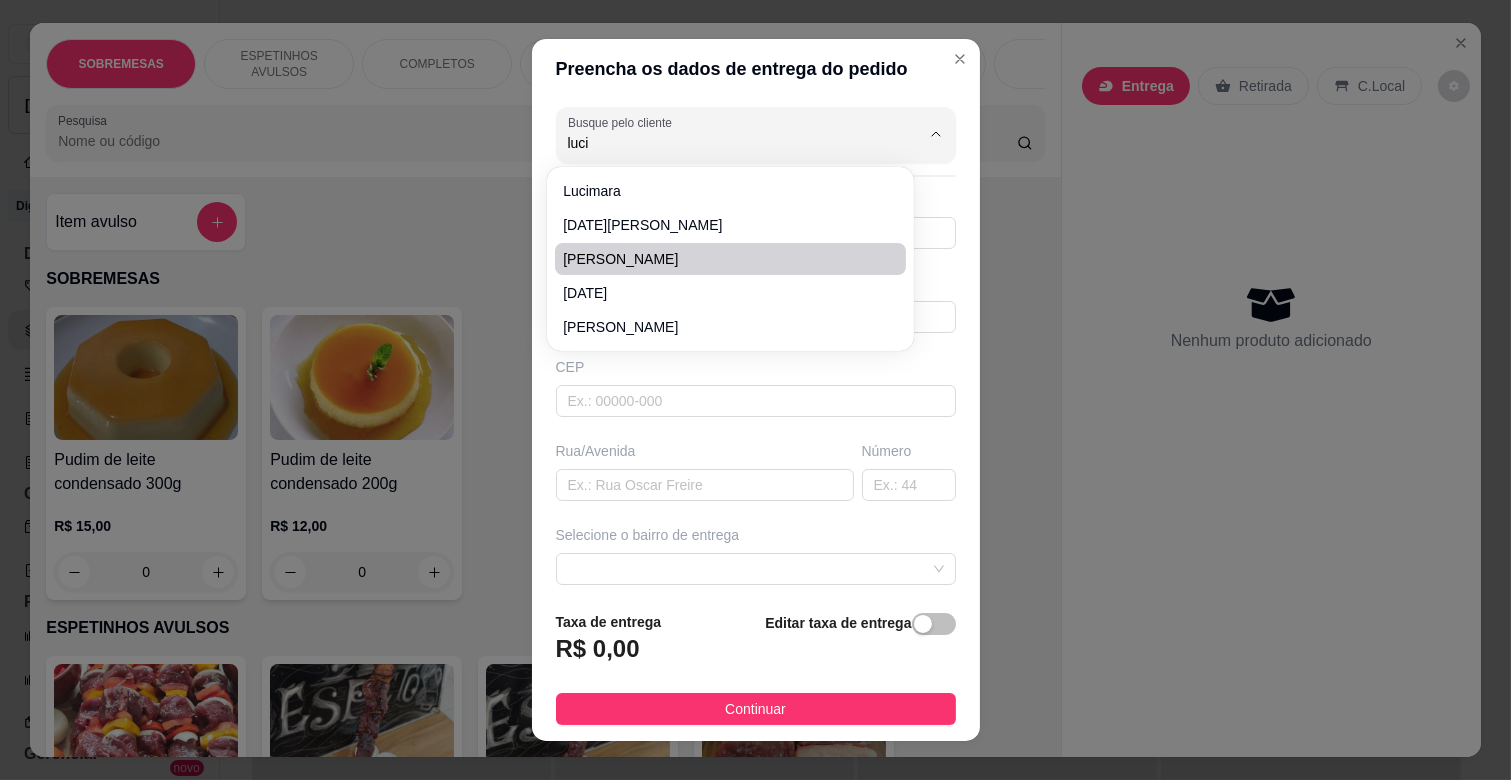 type on "Luciano" 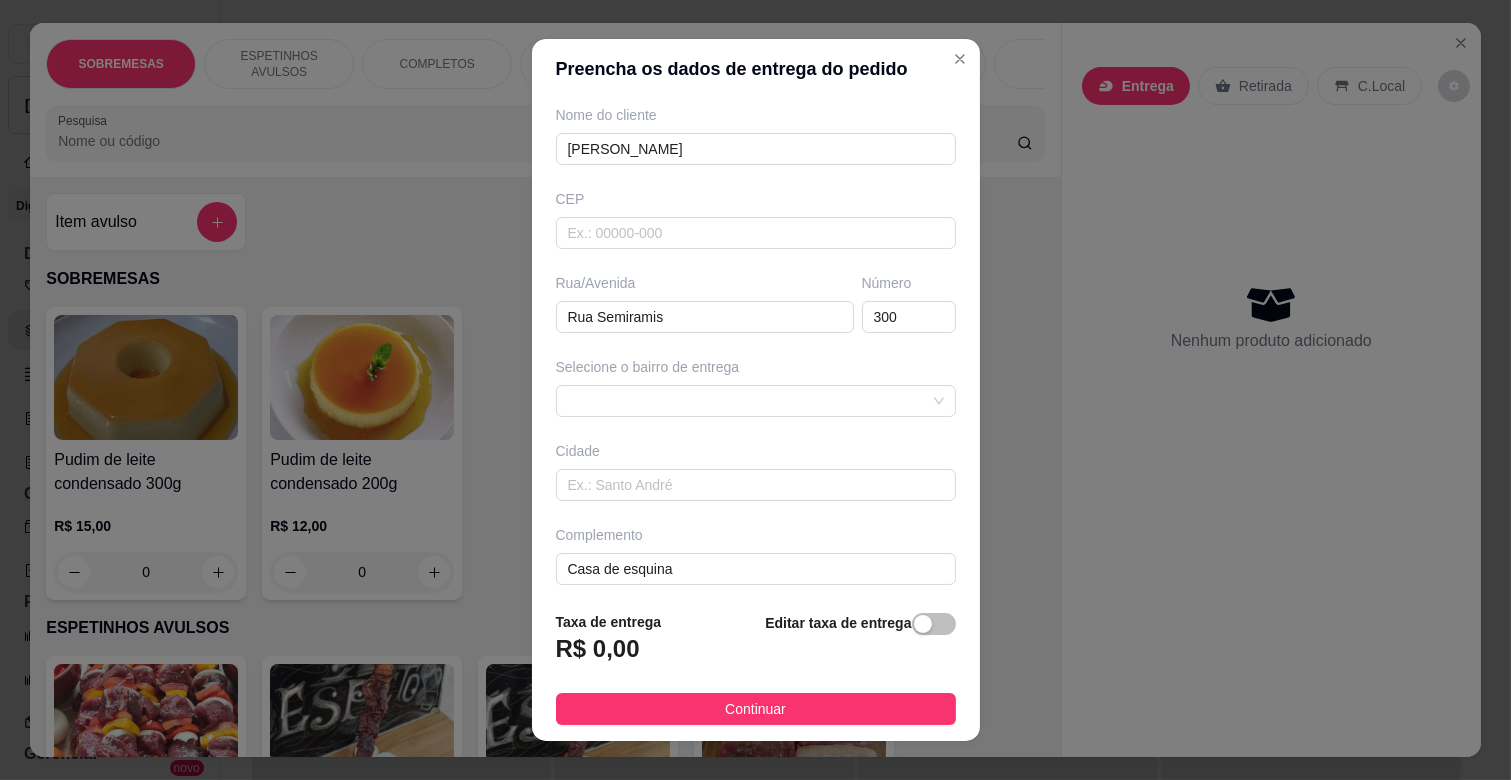scroll, scrollTop: 178, scrollLeft: 0, axis: vertical 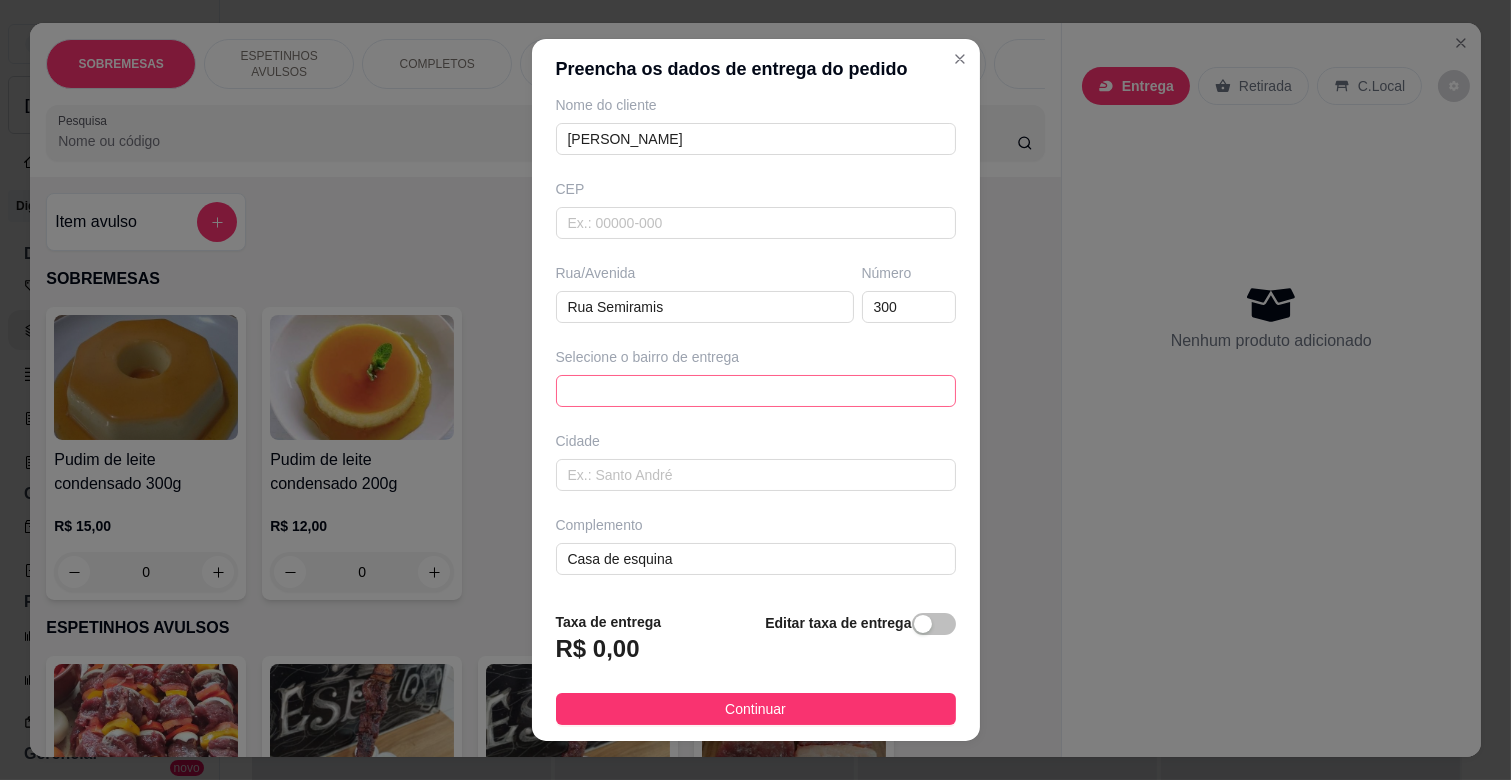 click at bounding box center [756, 391] 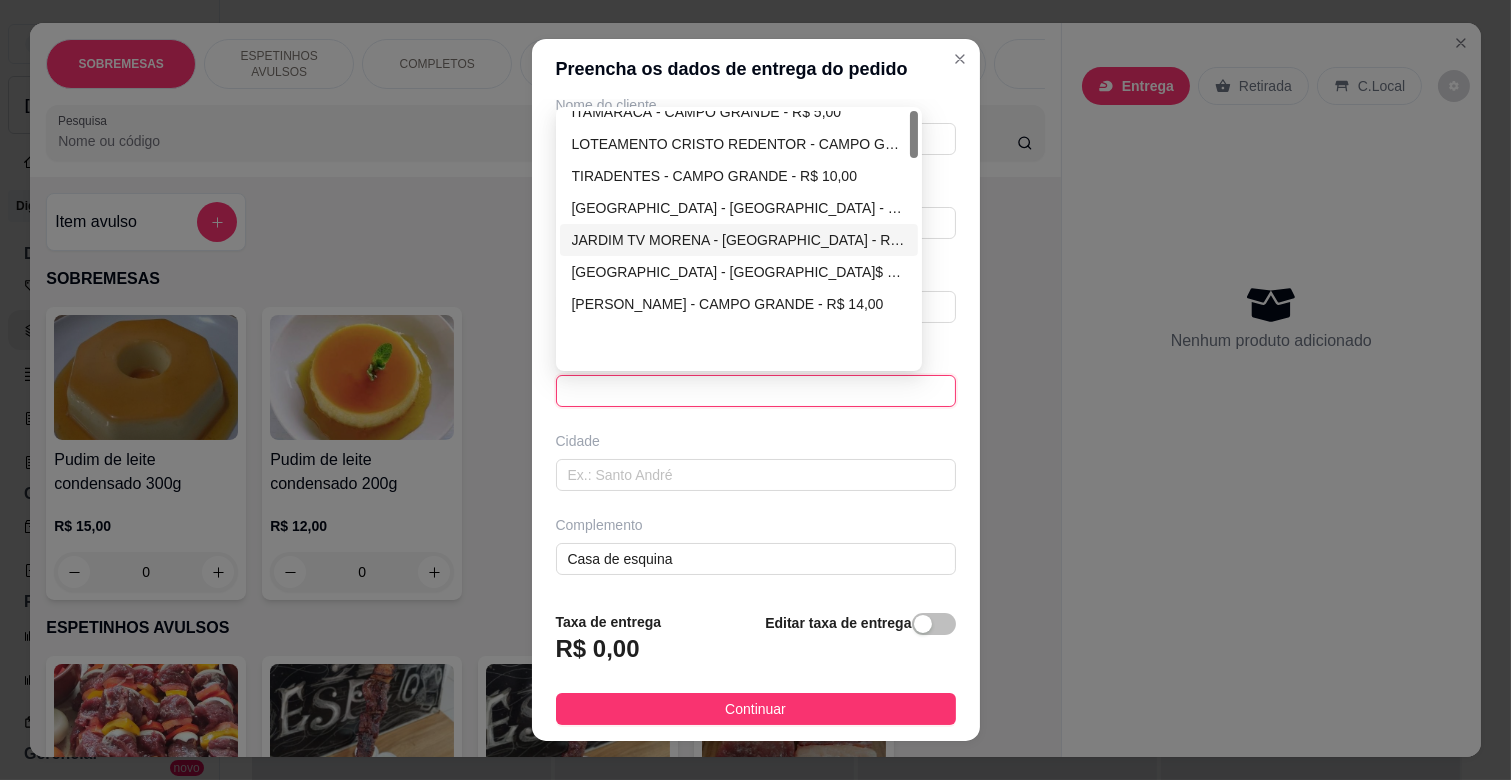 scroll, scrollTop: 0, scrollLeft: 0, axis: both 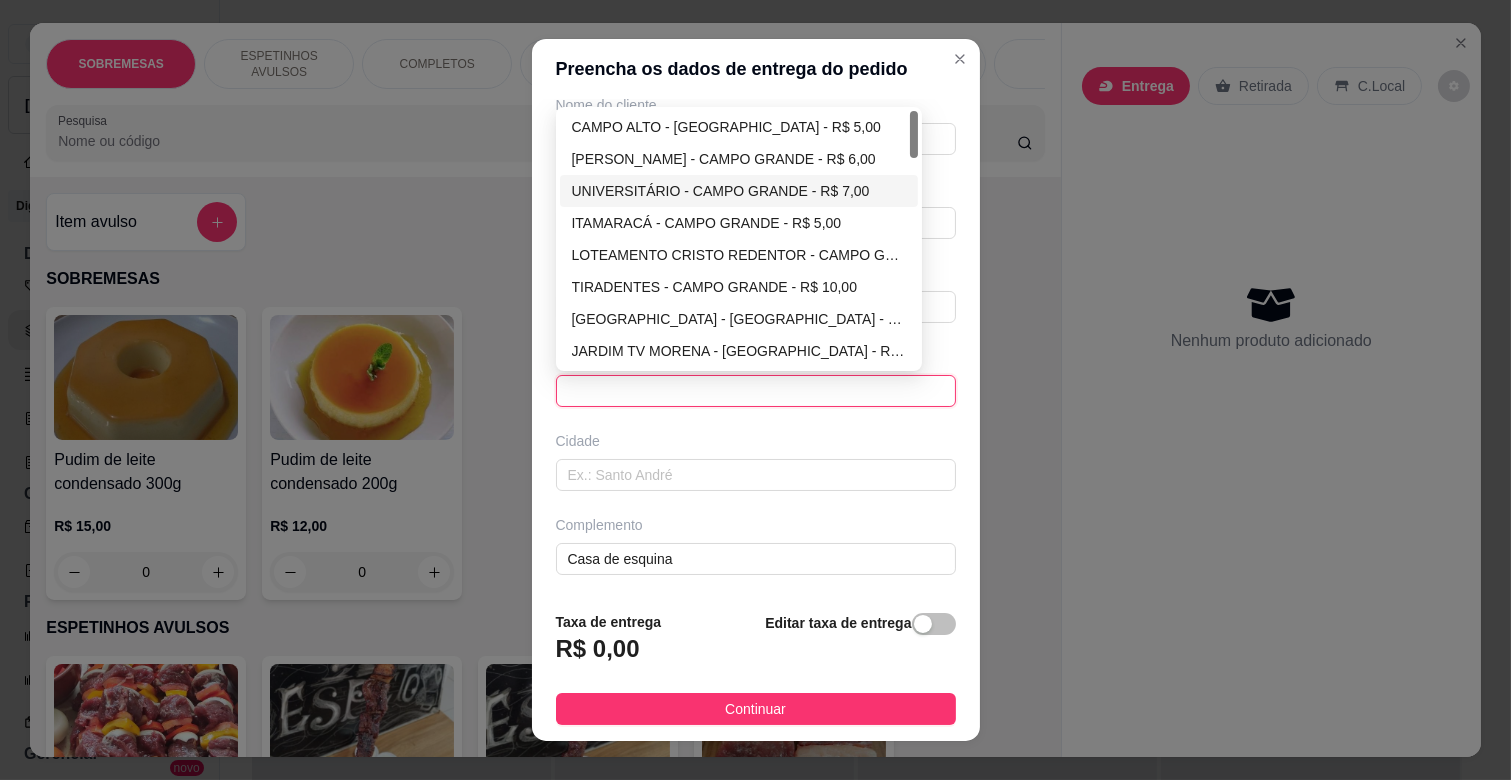 click on "UNIVERSITÁRIO - CAMPO GRANDE  -  R$ 7,00" at bounding box center (739, 191) 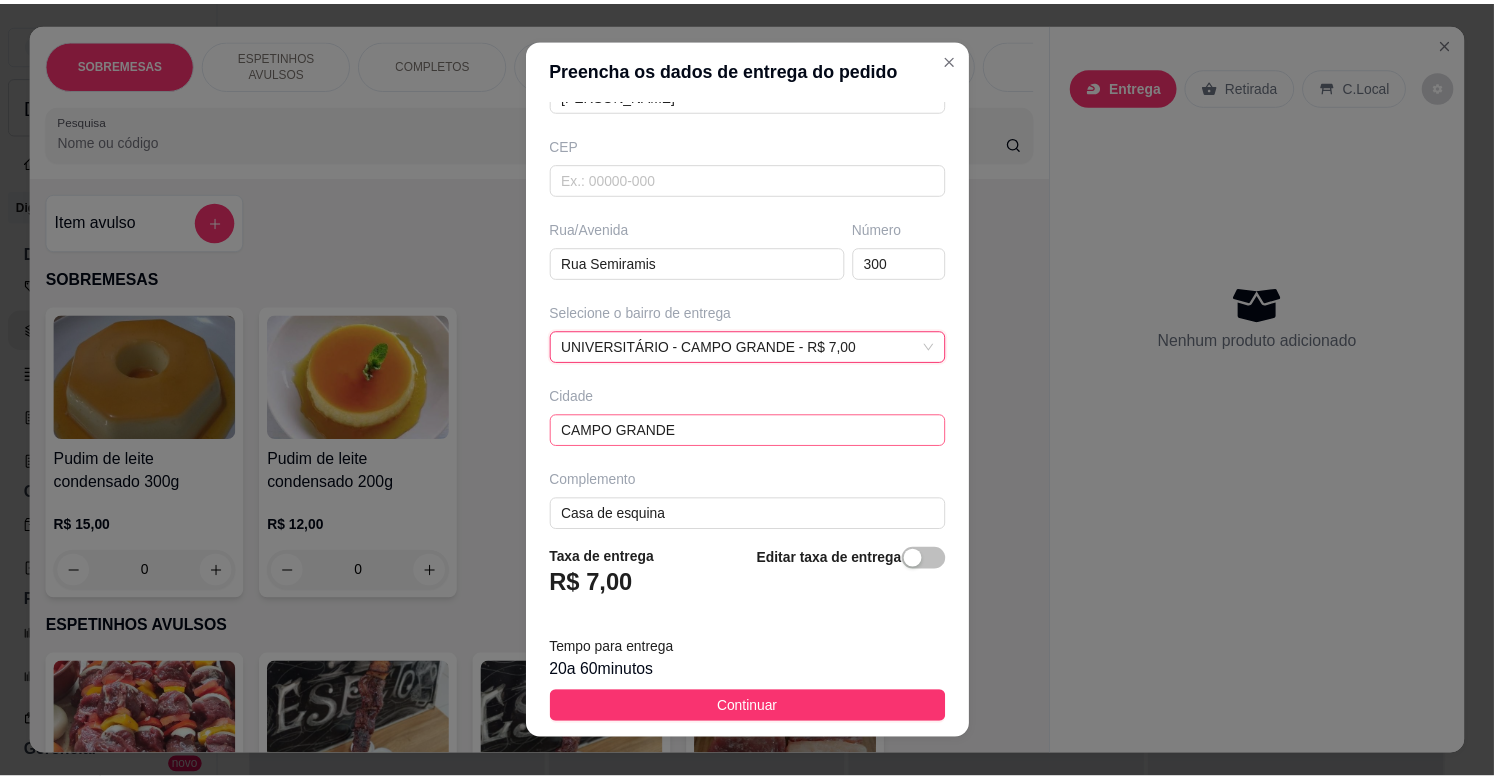 scroll, scrollTop: 243, scrollLeft: 0, axis: vertical 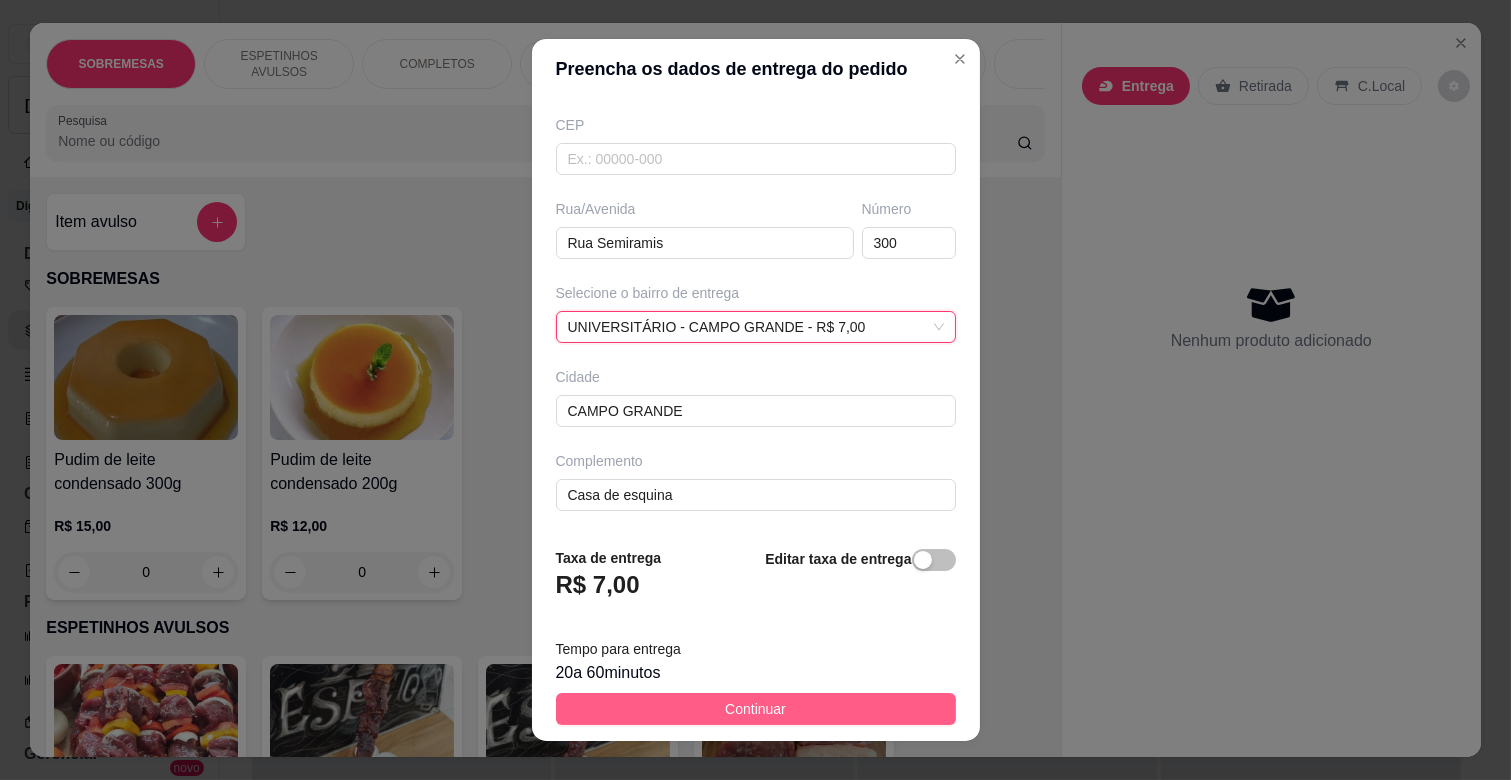 click on "Continuar" at bounding box center (756, 709) 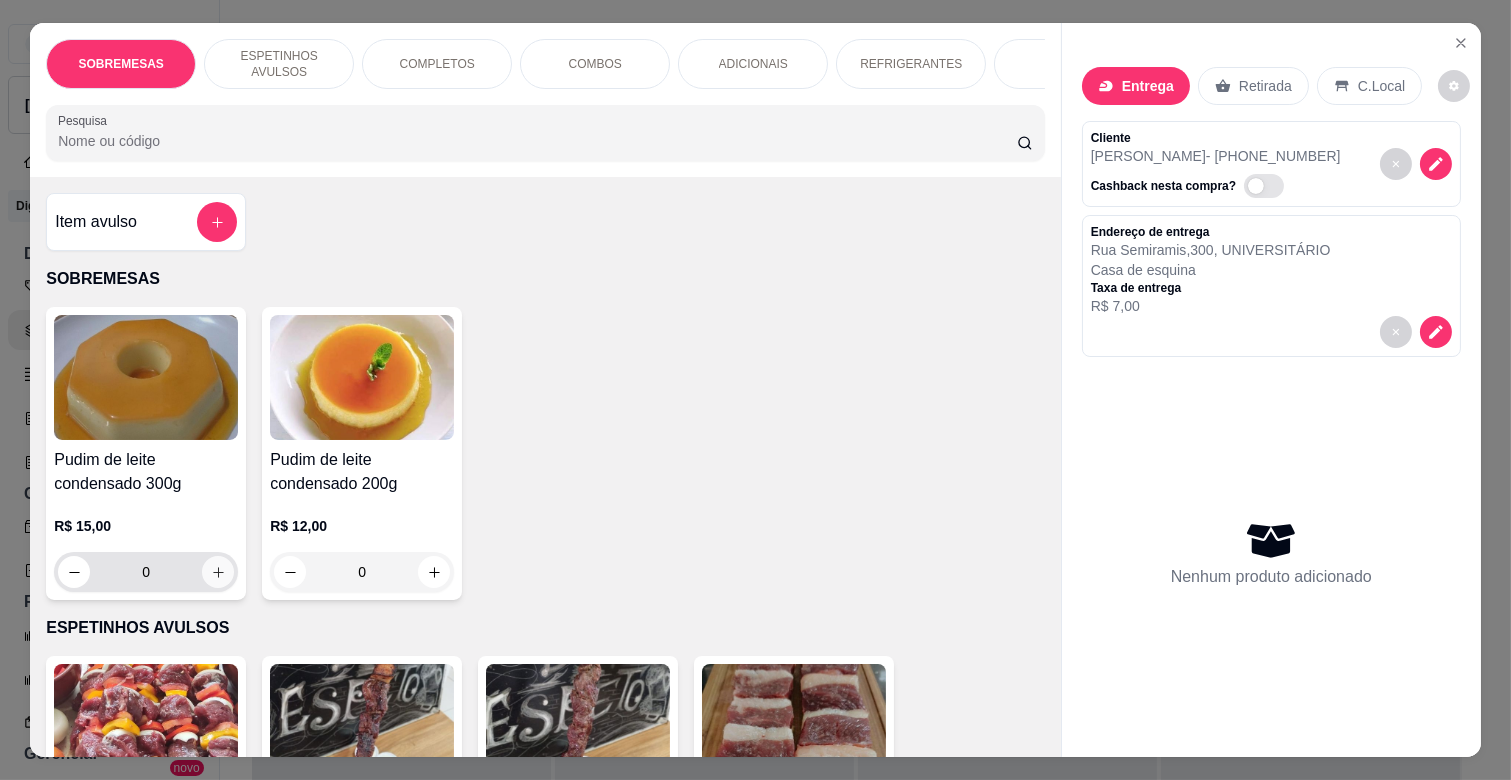 click at bounding box center [218, 572] 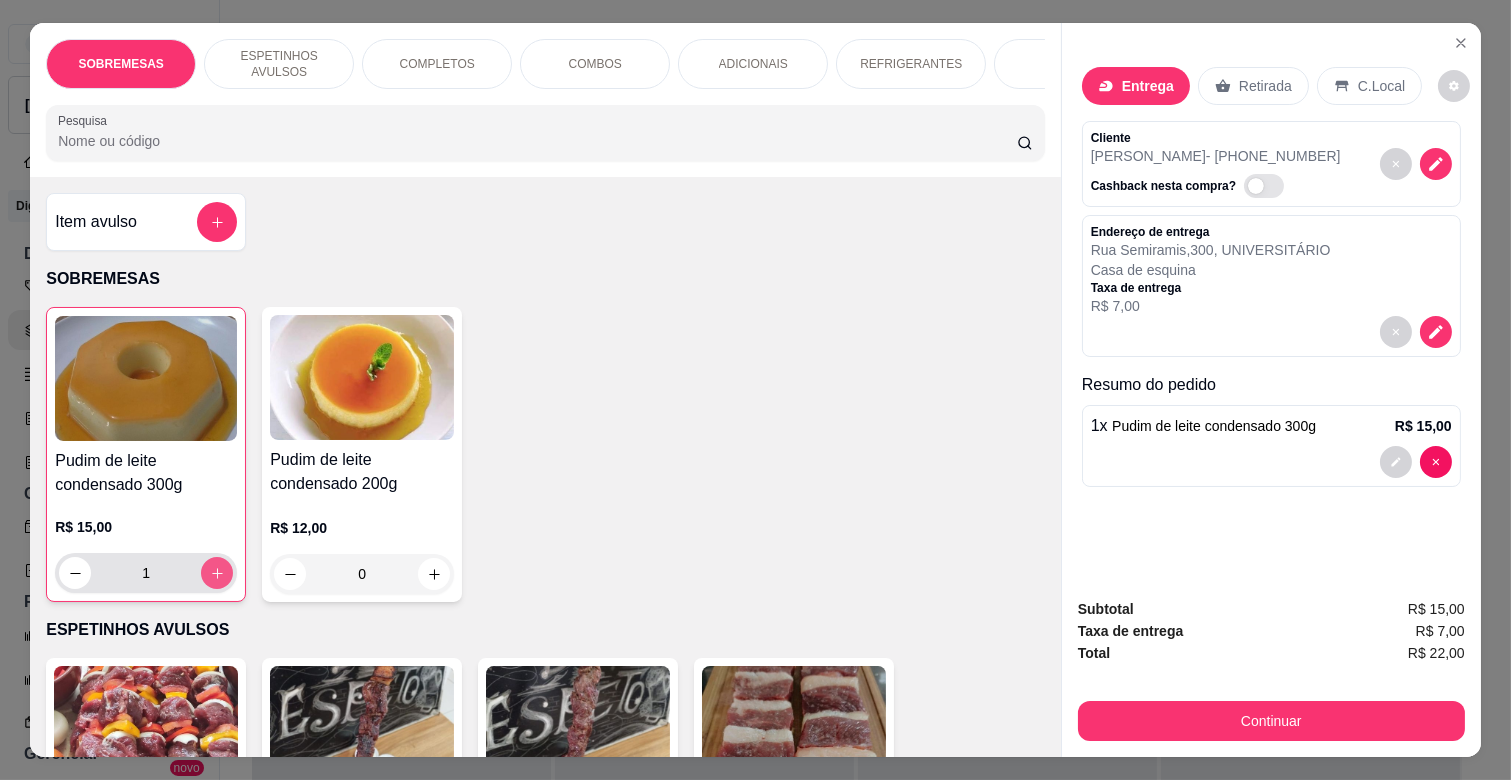 click at bounding box center [217, 573] 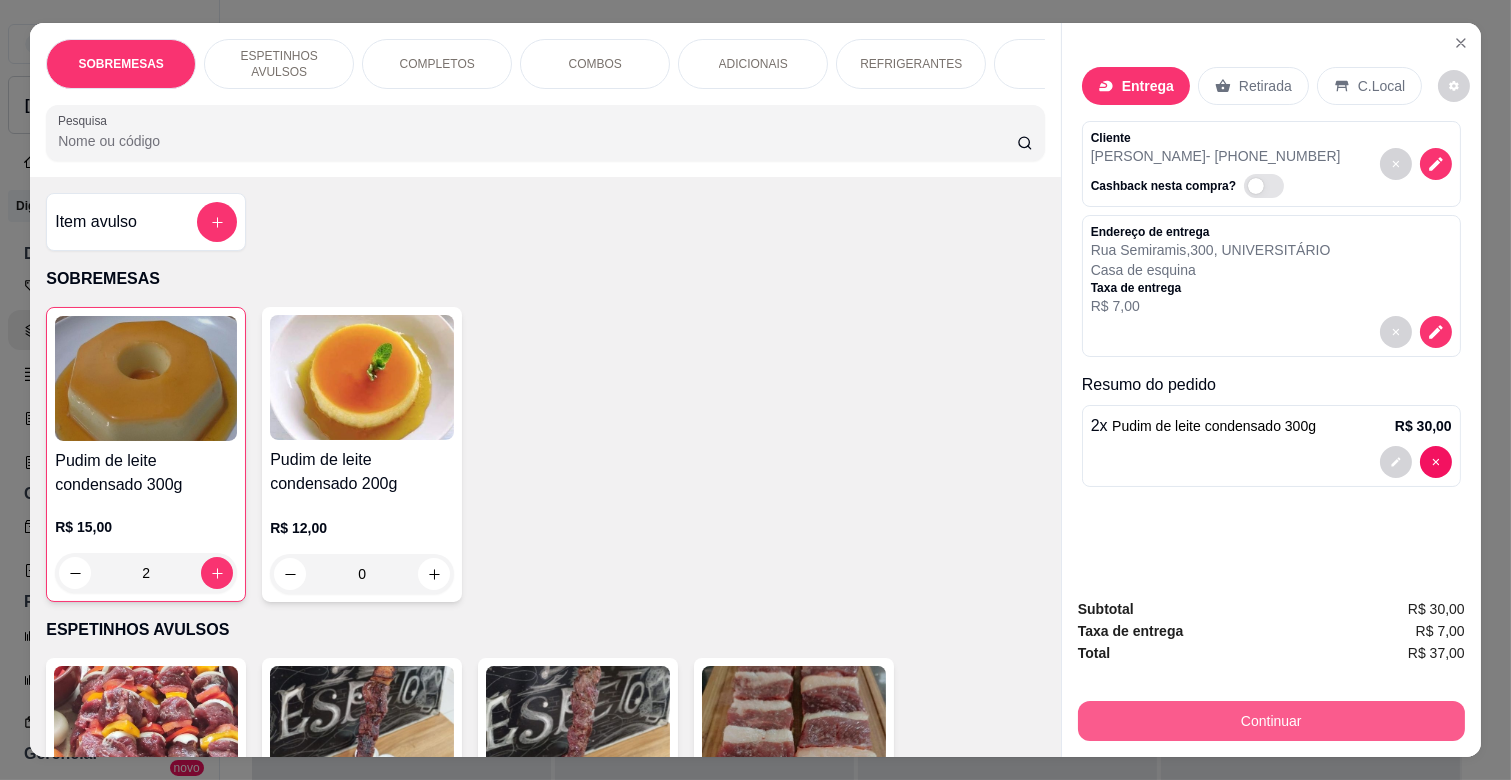 click on "Continuar" at bounding box center [1271, 721] 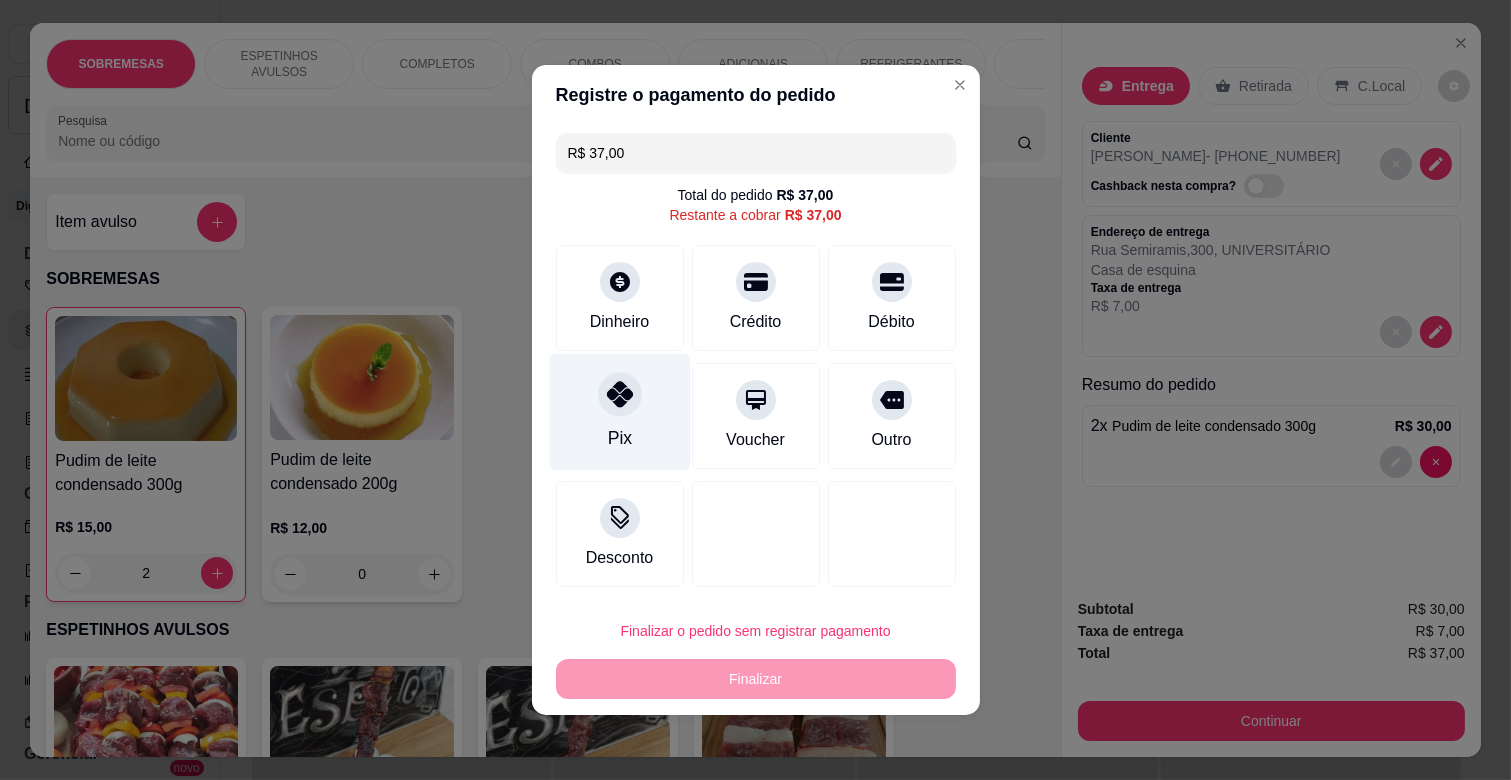 click on "Pix" at bounding box center [619, 412] 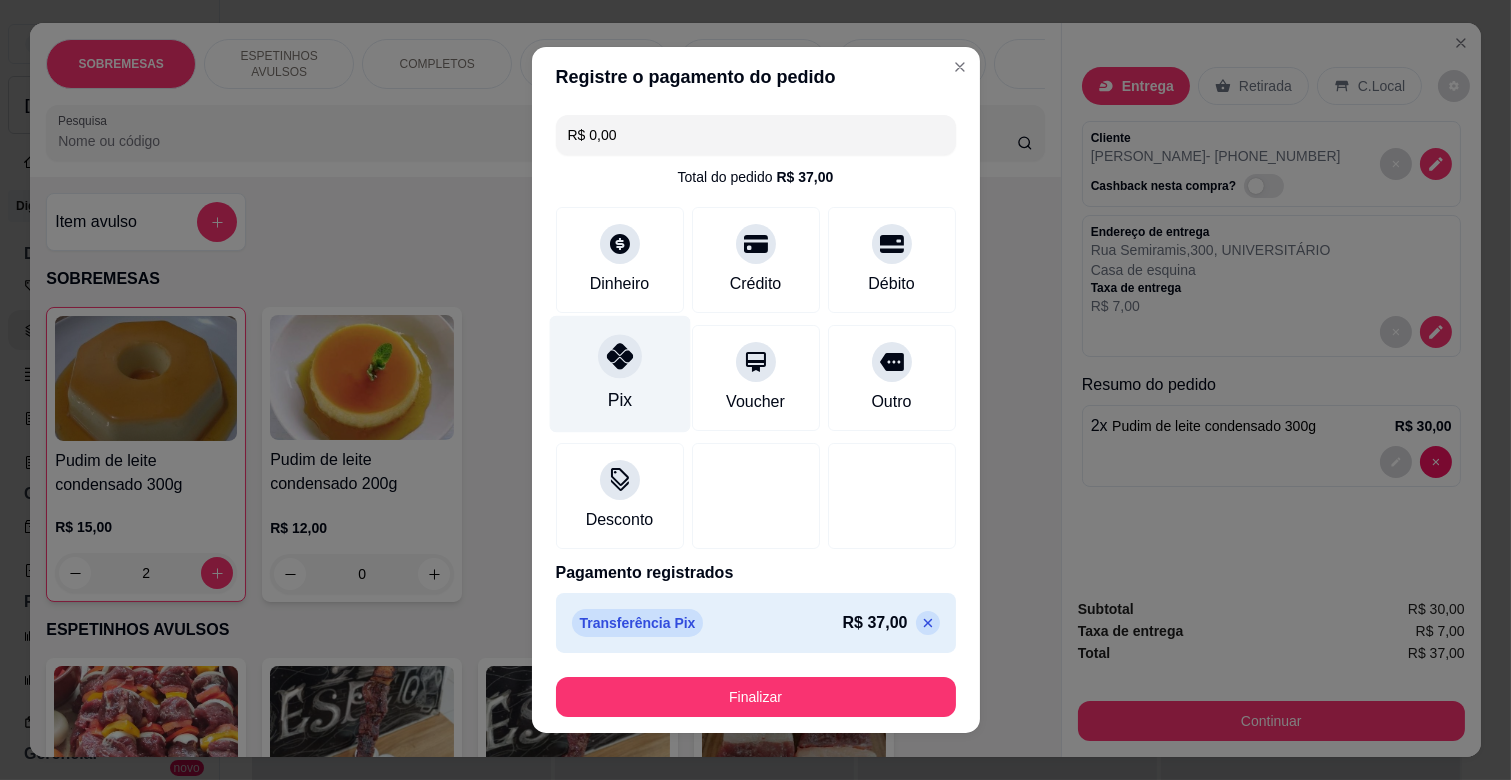 type on "R$ 0,00" 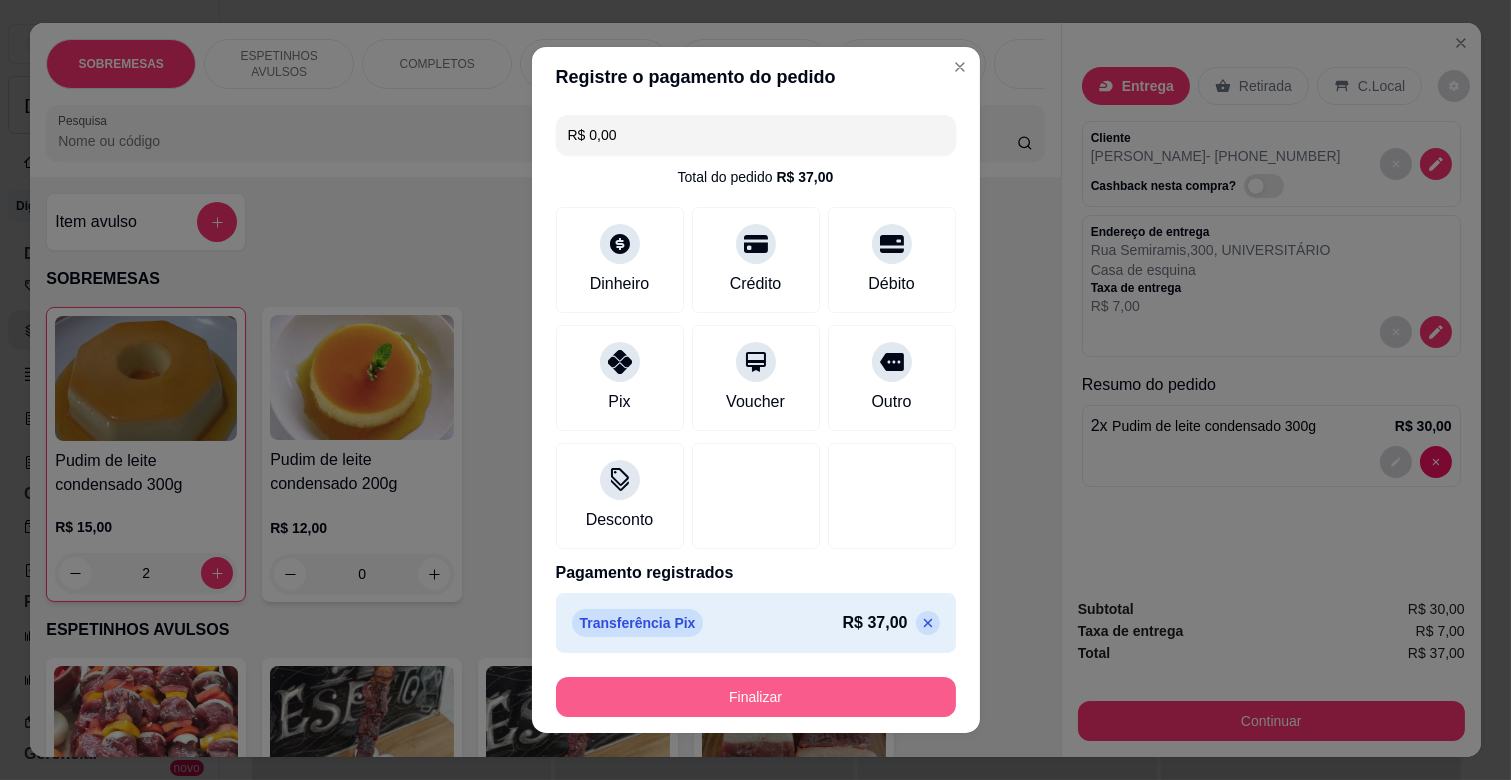 click on "Finalizar" at bounding box center (756, 697) 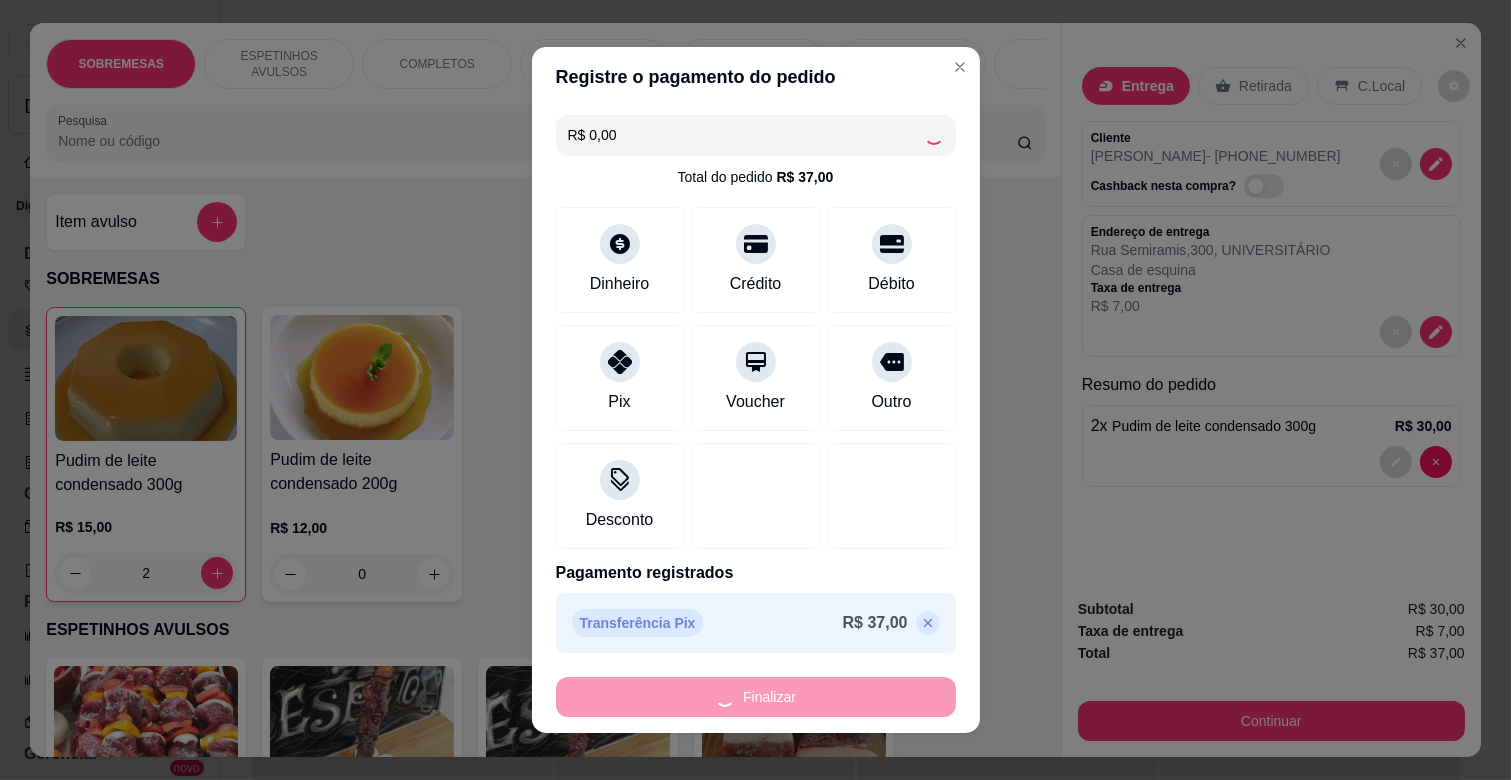 type on "0" 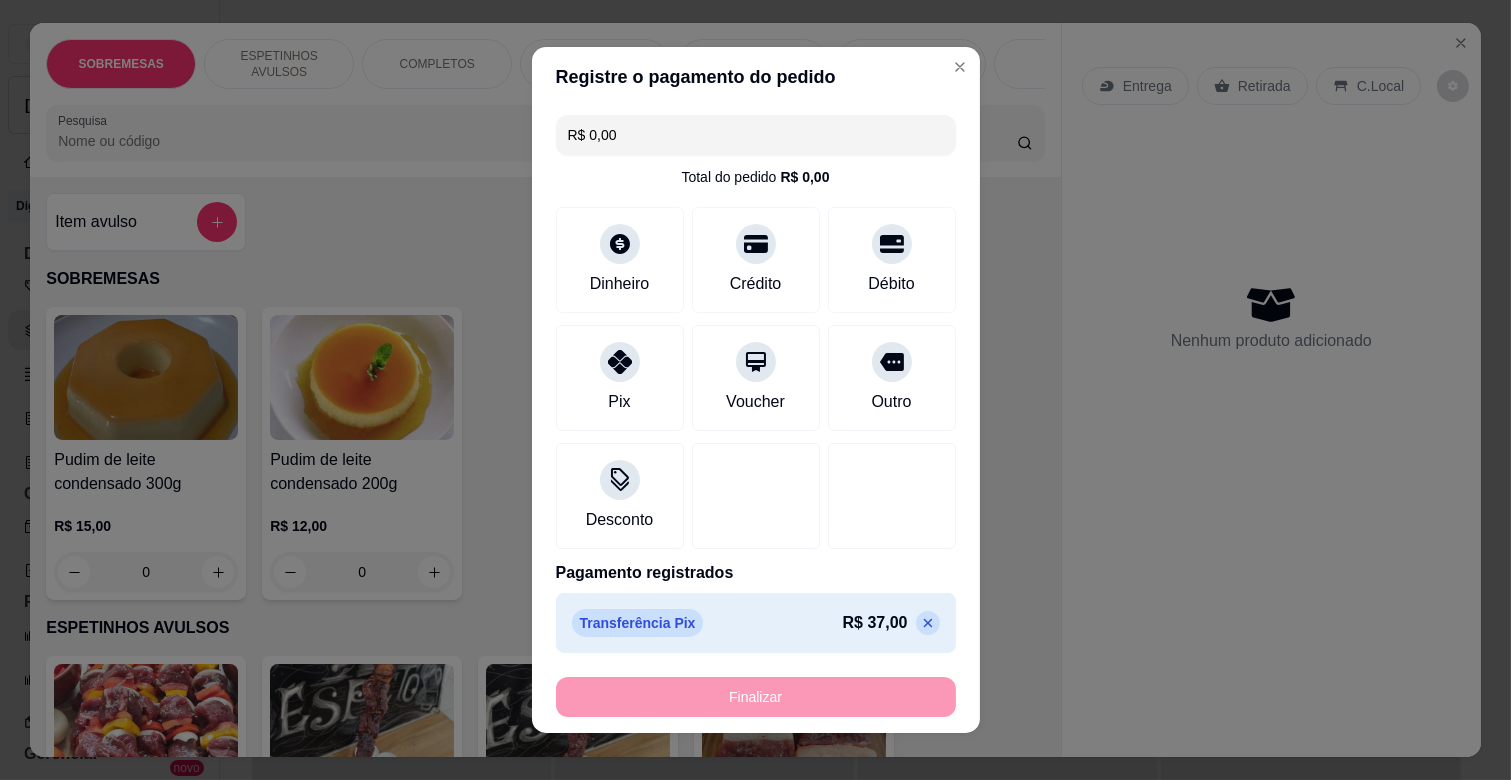 type on "-R$ 37,00" 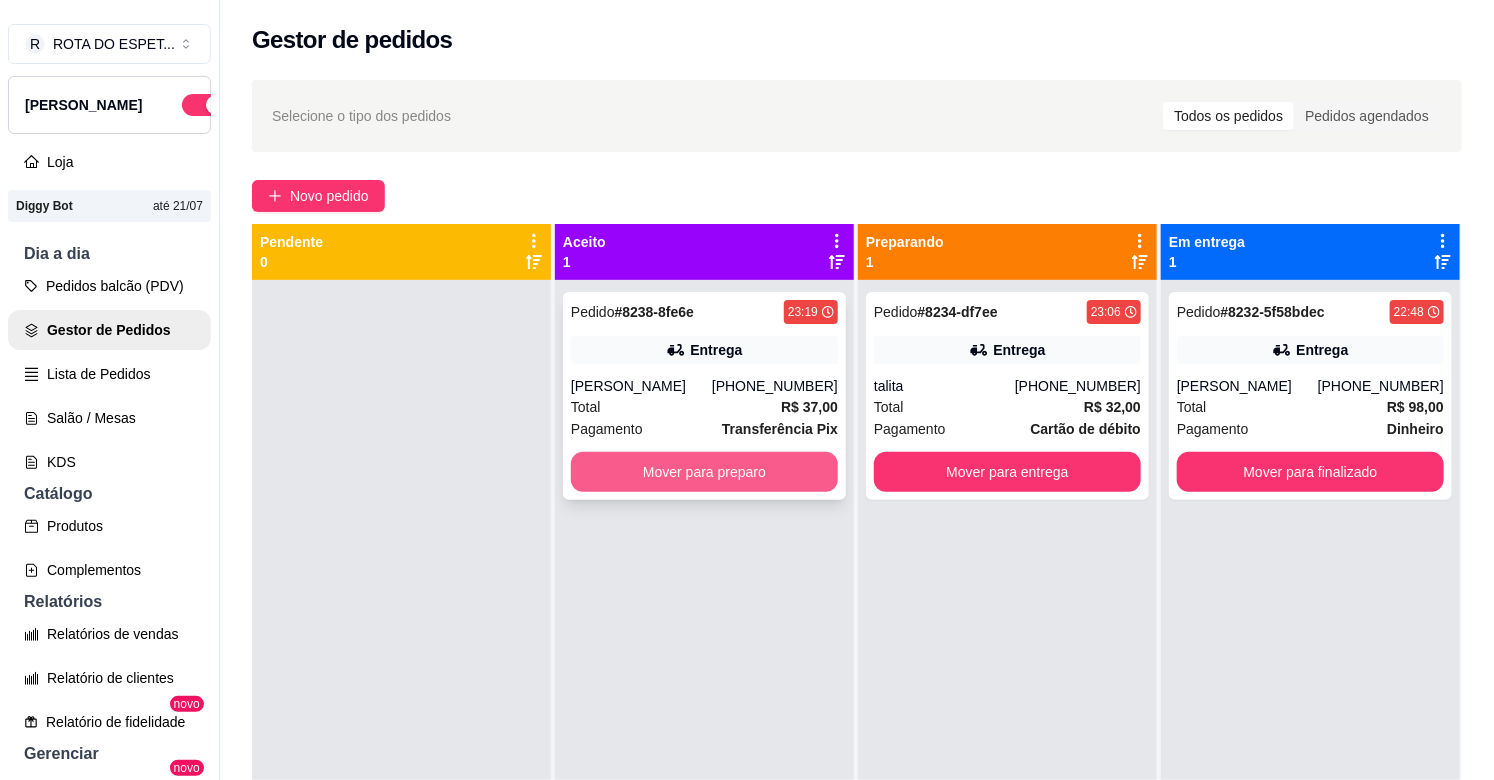 click on "Mover para preparo" at bounding box center (704, 472) 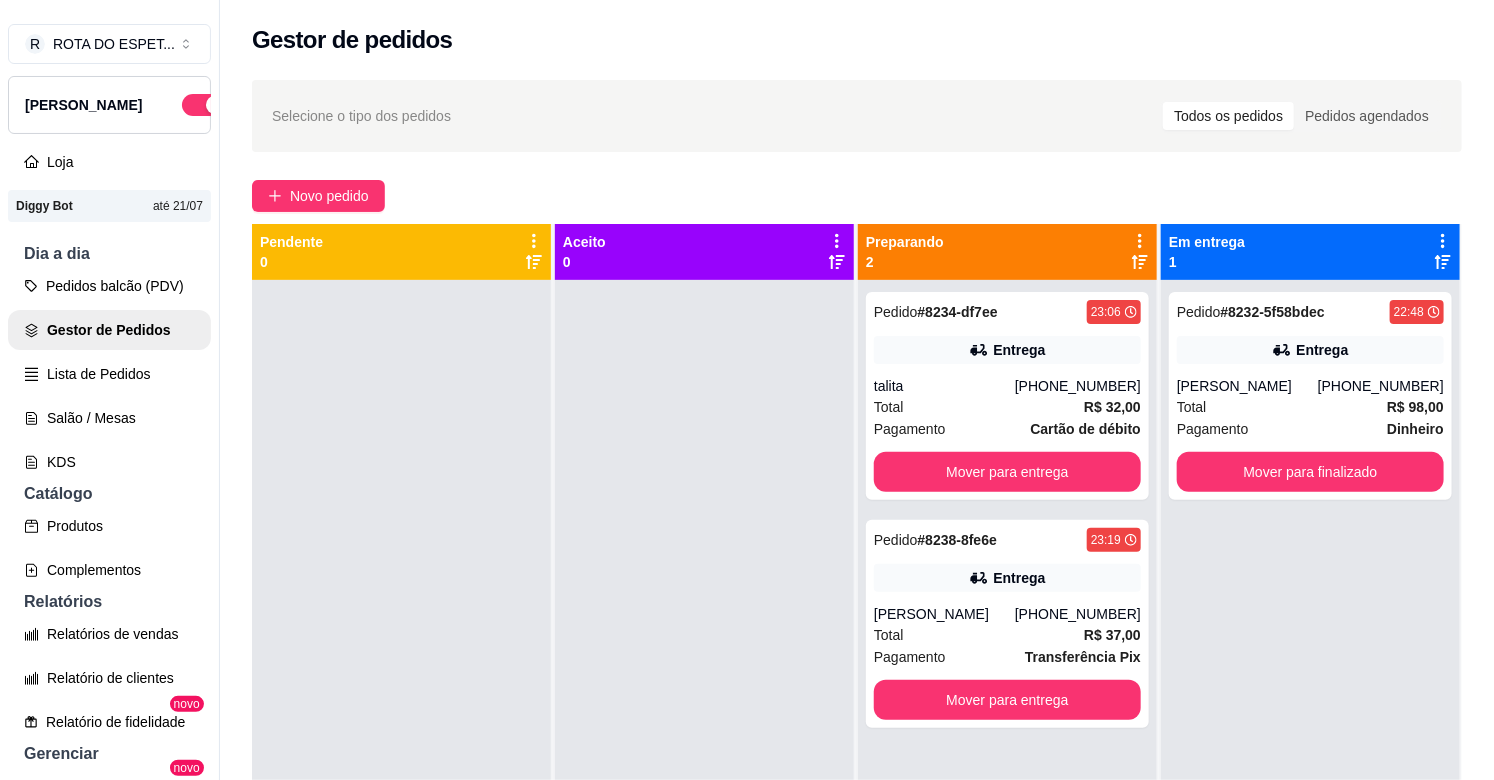 click at bounding box center [704, 670] 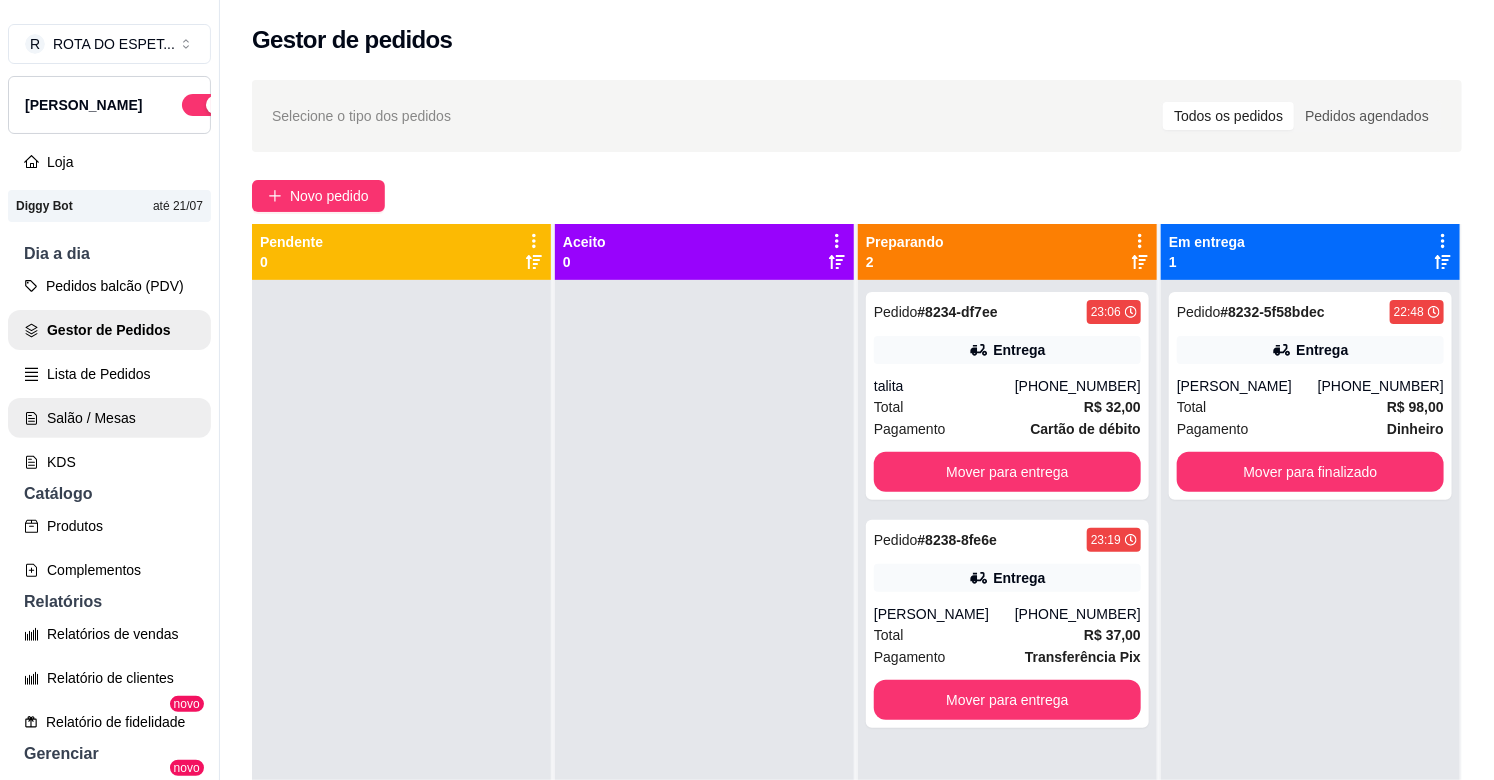 click on "Salão / Mesas" at bounding box center (109, 418) 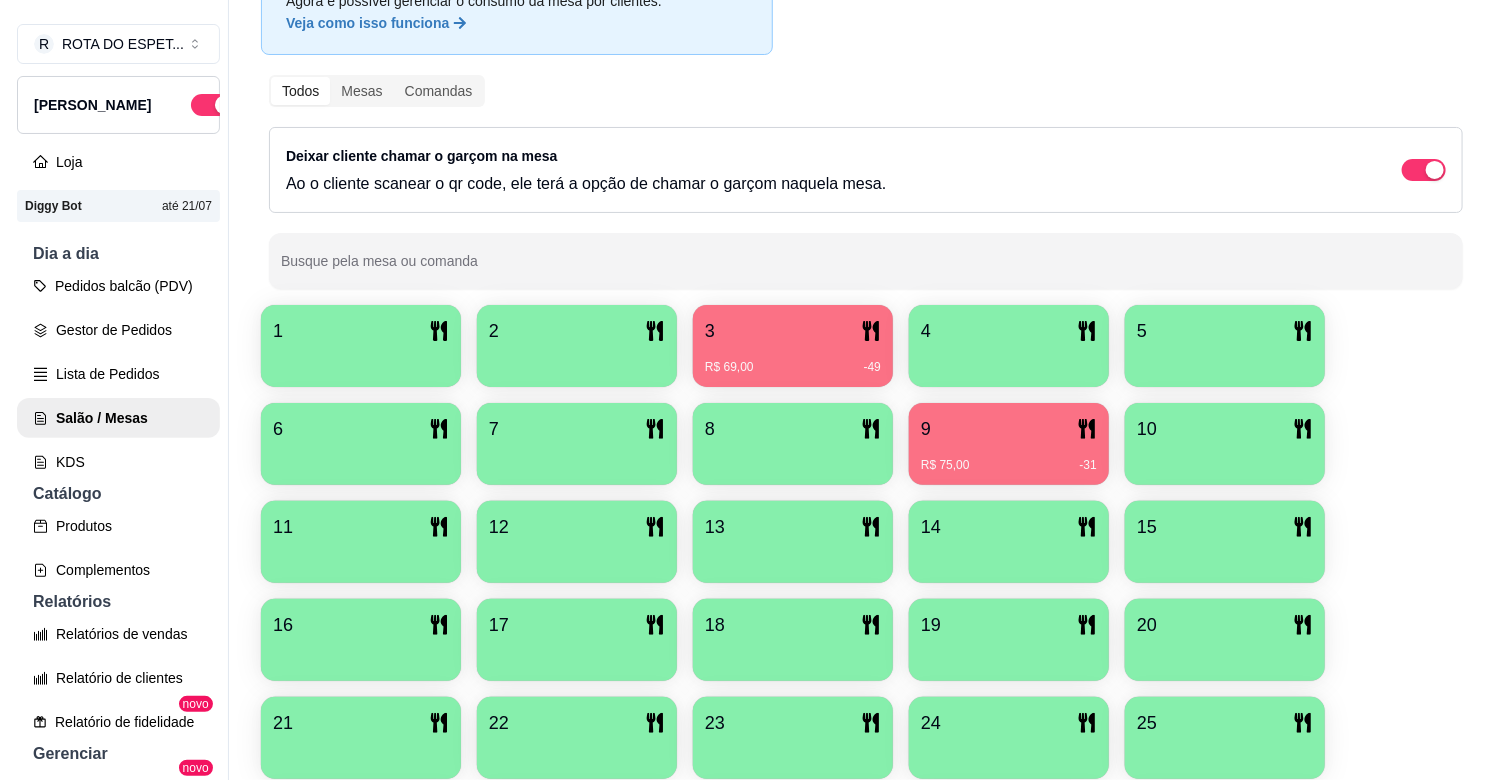 scroll, scrollTop: 222, scrollLeft: 0, axis: vertical 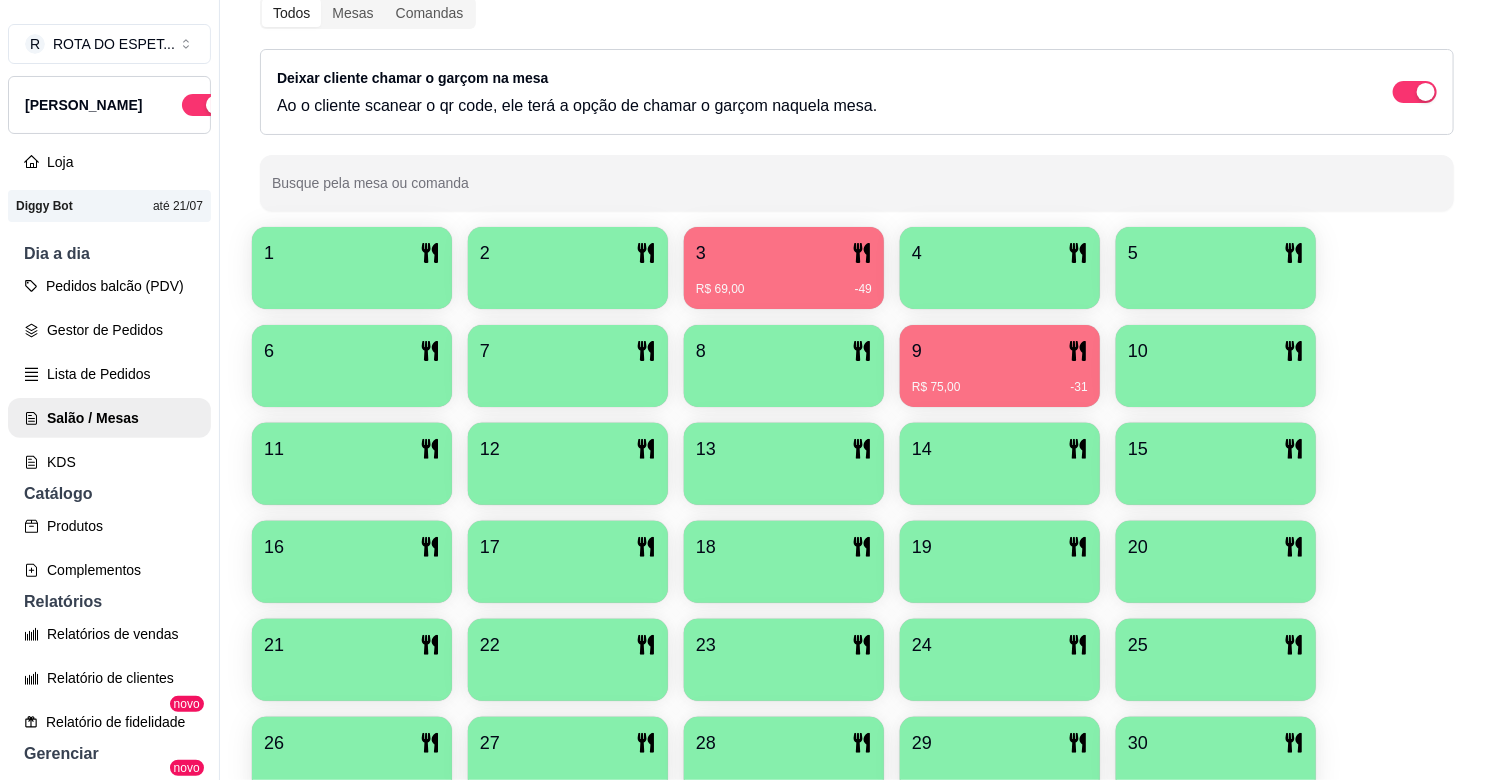 click on "R$ 75,00 -31" at bounding box center [1000, 380] 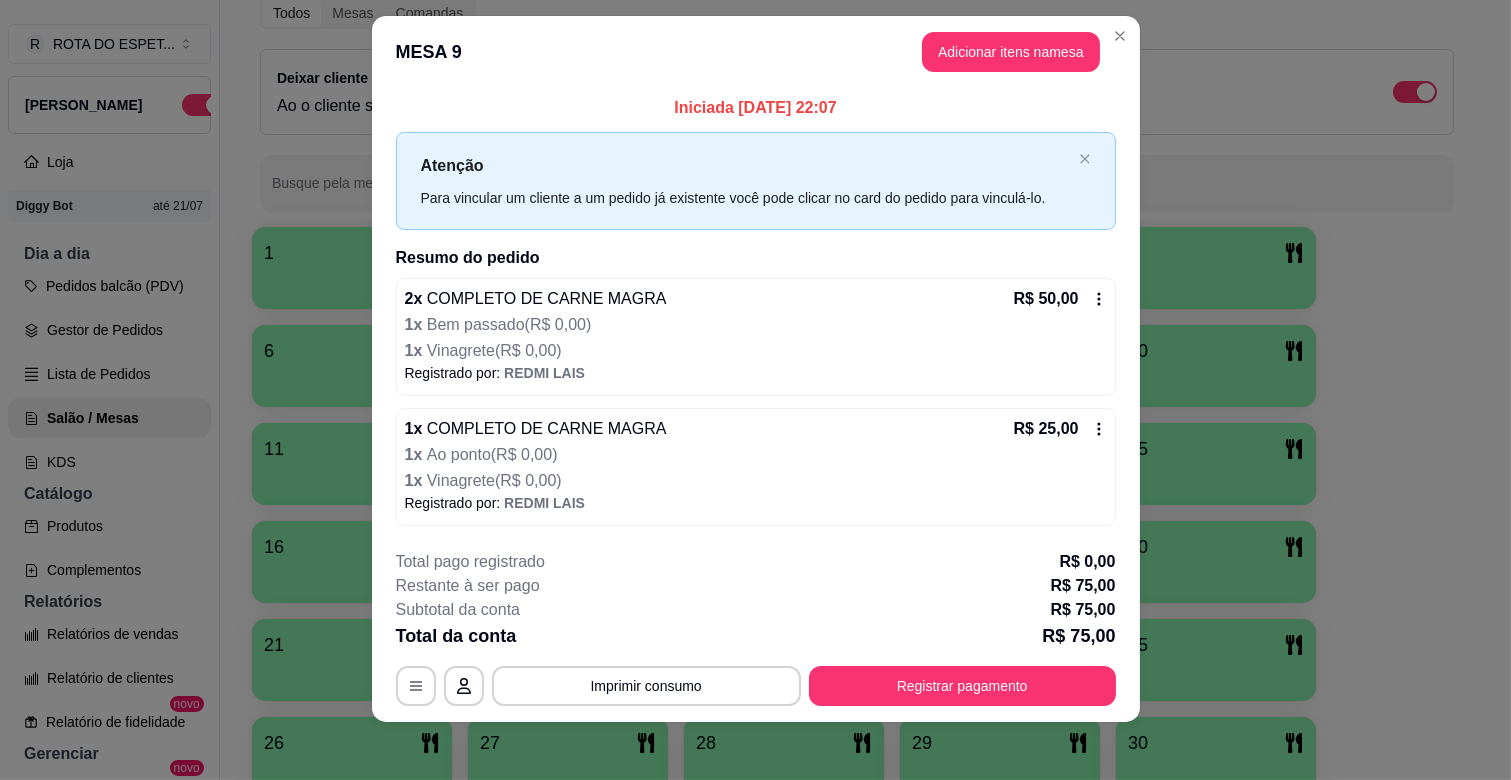 scroll, scrollTop: 26, scrollLeft: 0, axis: vertical 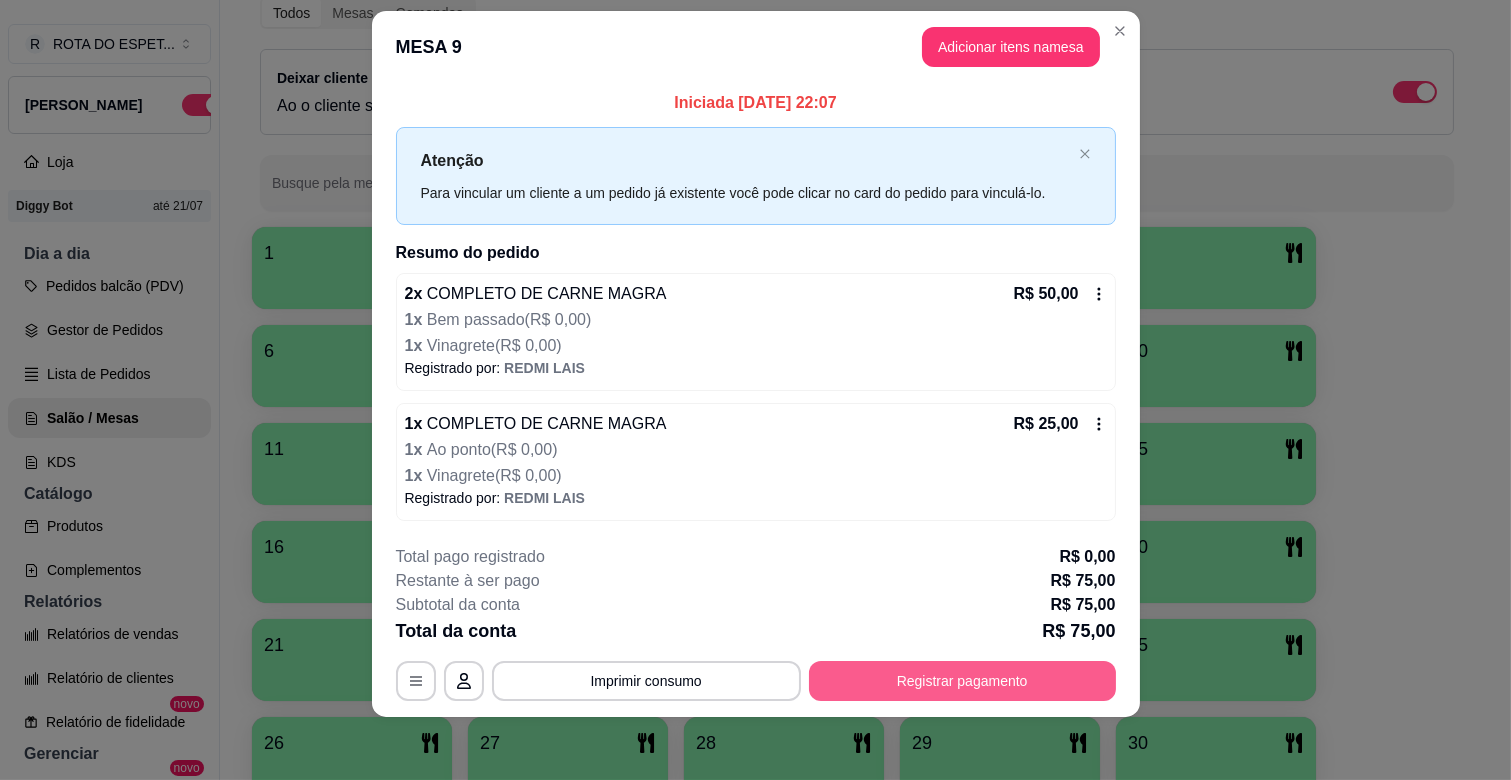 click on "Registrar pagamento" at bounding box center (962, 681) 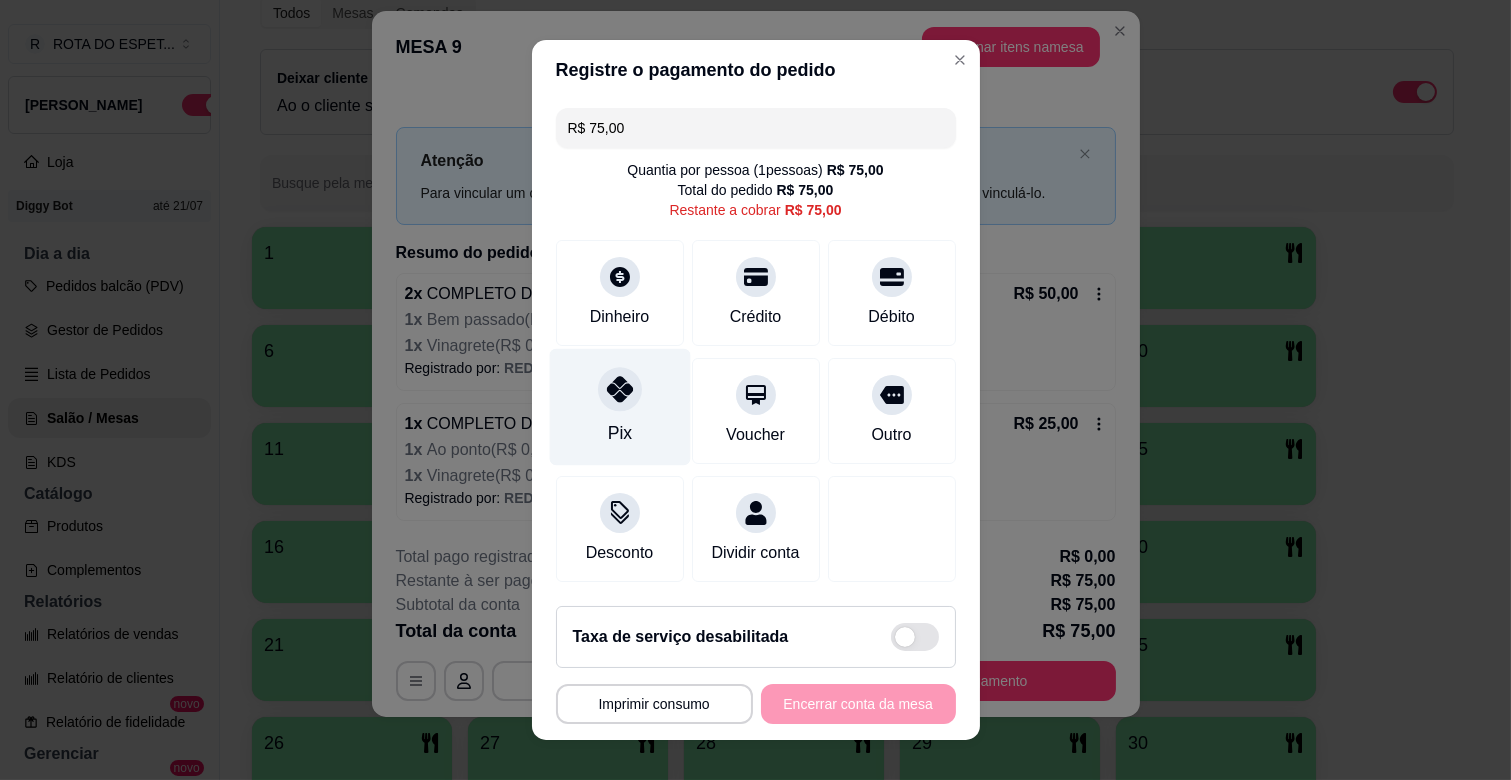 click at bounding box center (620, 389) 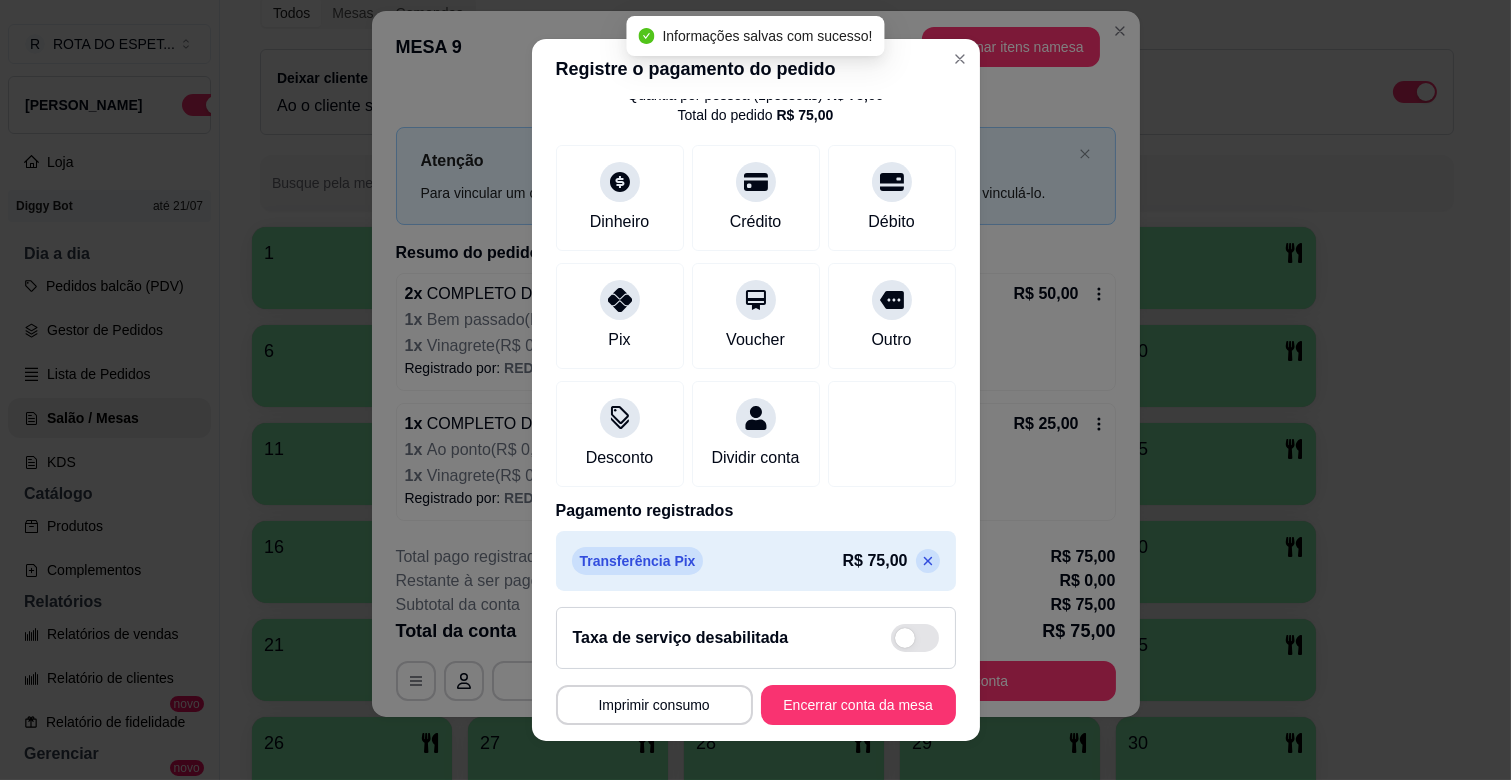 scroll, scrollTop: 106, scrollLeft: 0, axis: vertical 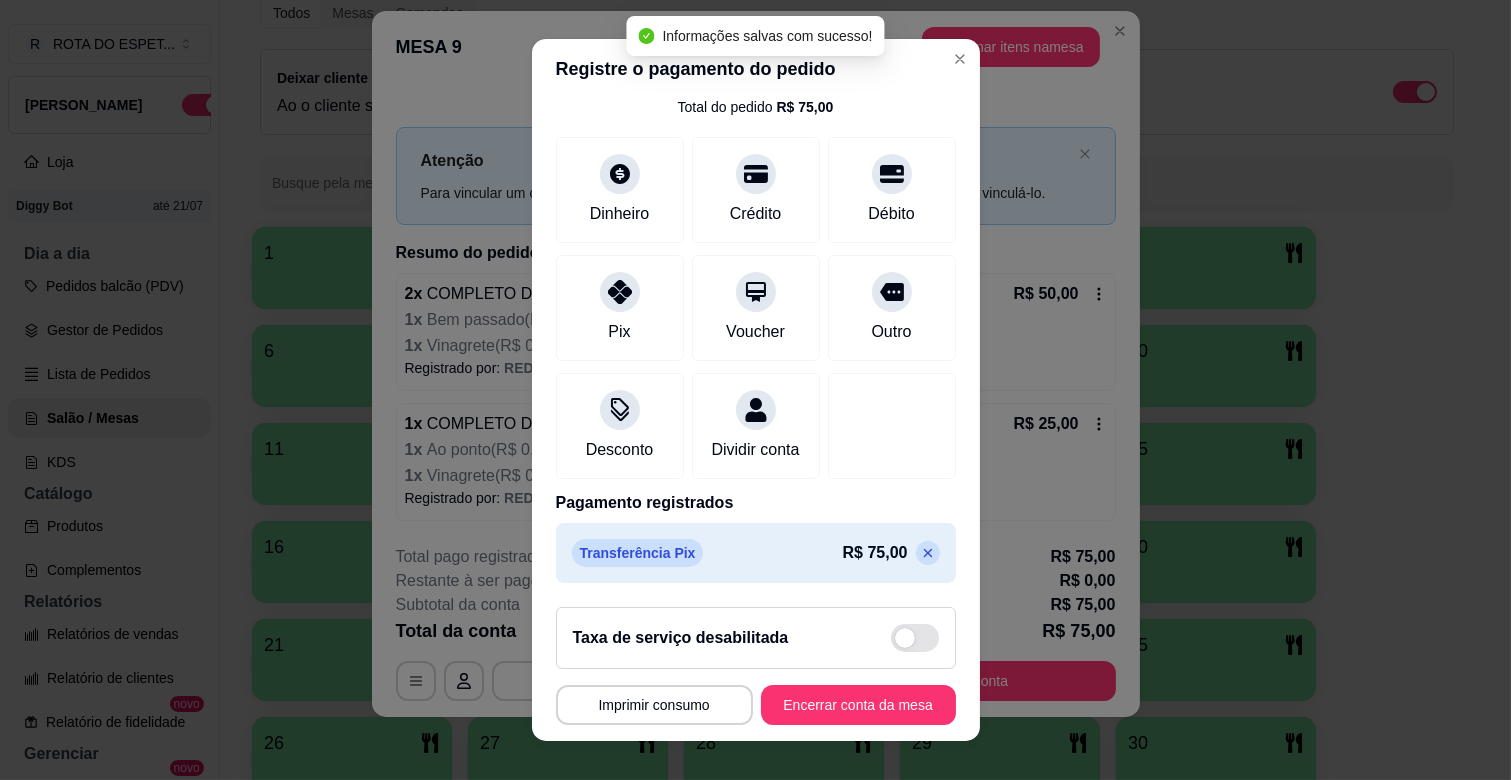 click 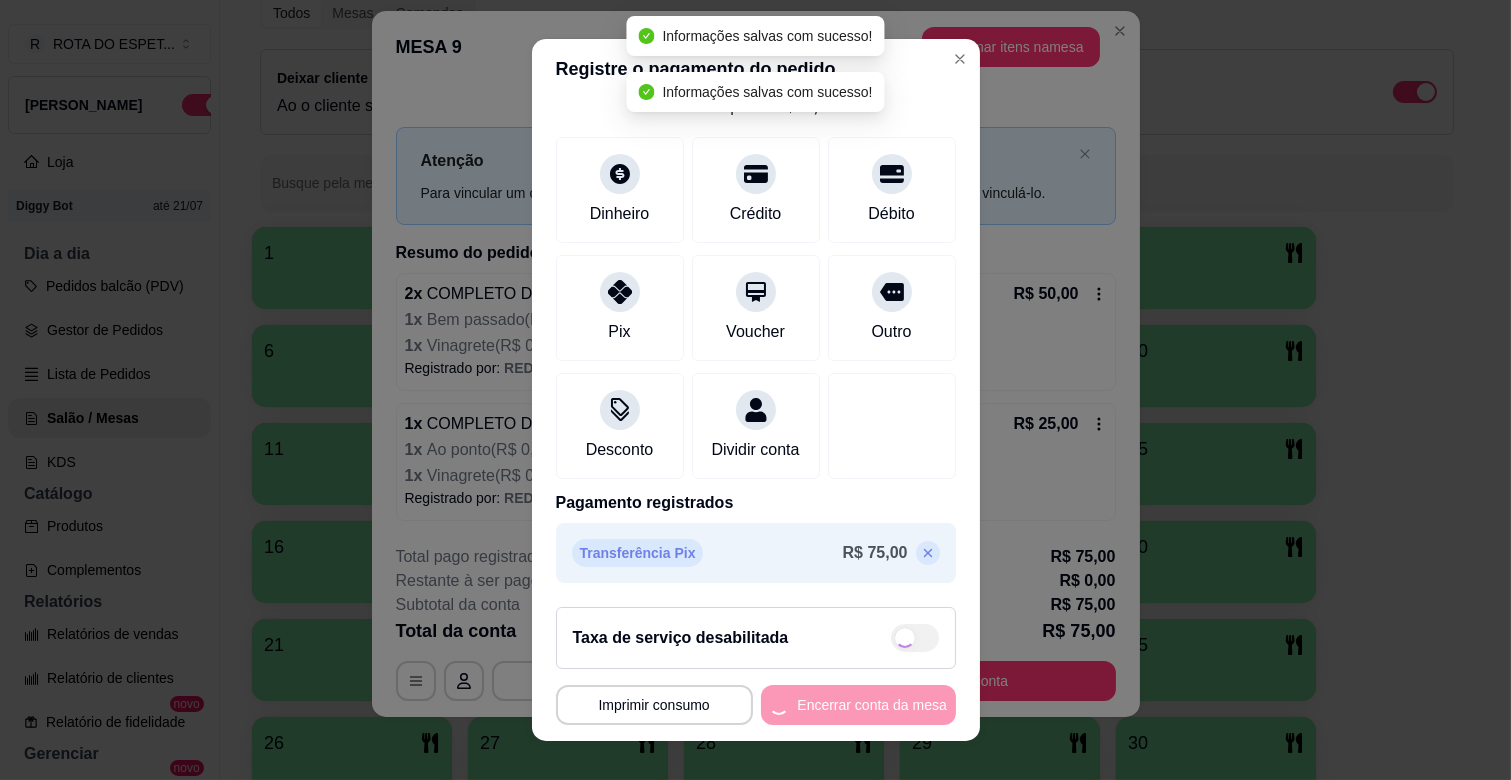 scroll, scrollTop: 22, scrollLeft: 0, axis: vertical 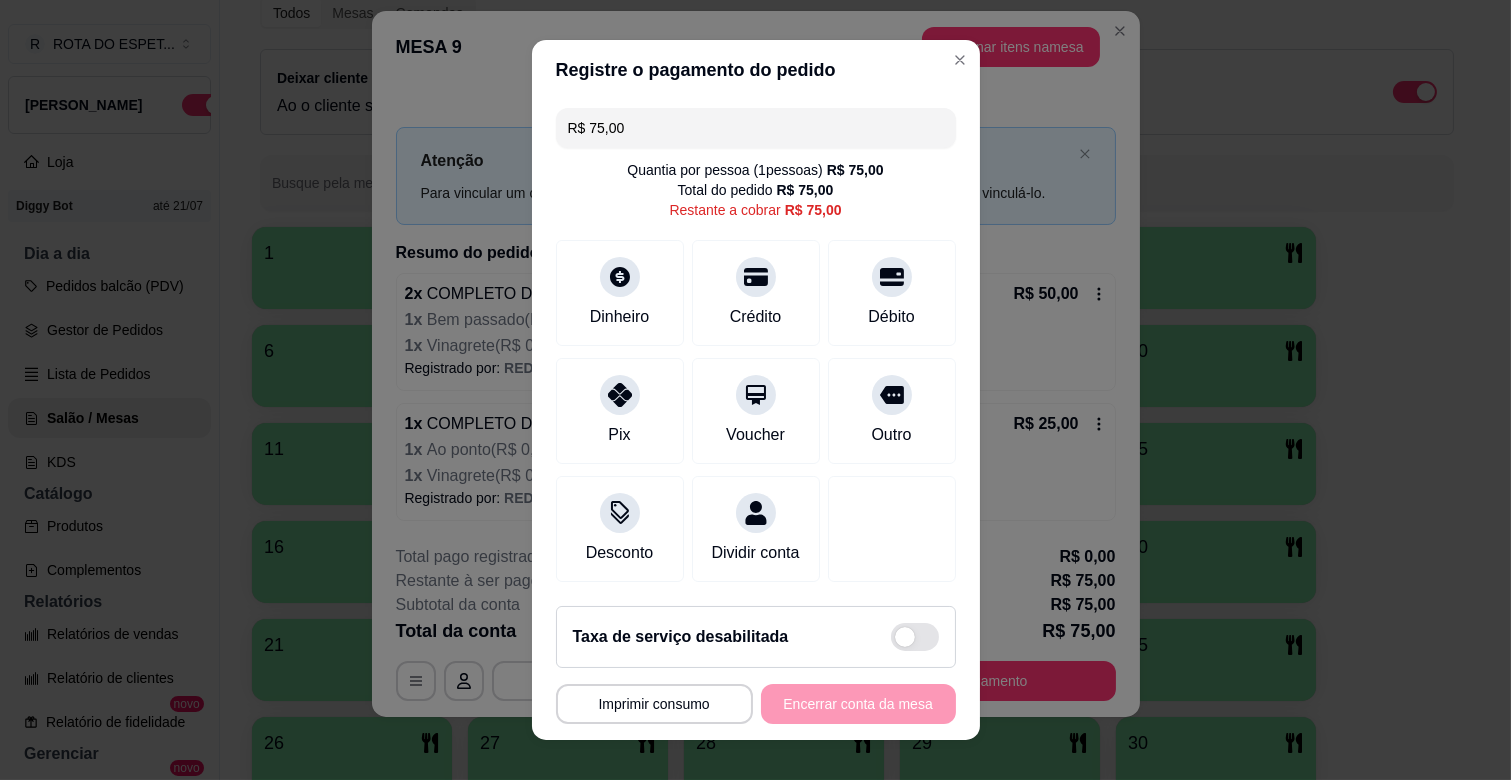 click on "R$ 75,00" at bounding box center (756, 128) 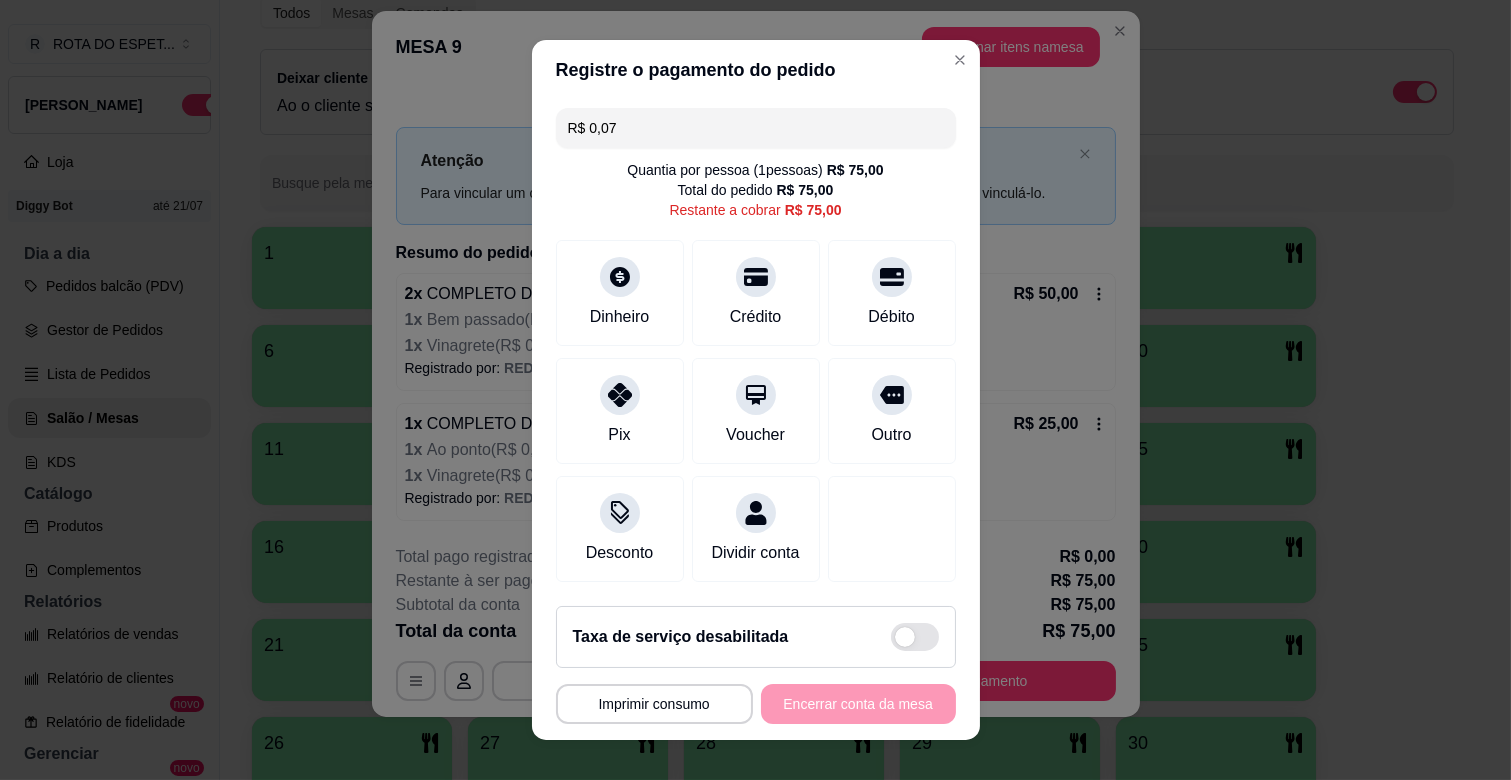 scroll, scrollTop: 22, scrollLeft: 0, axis: vertical 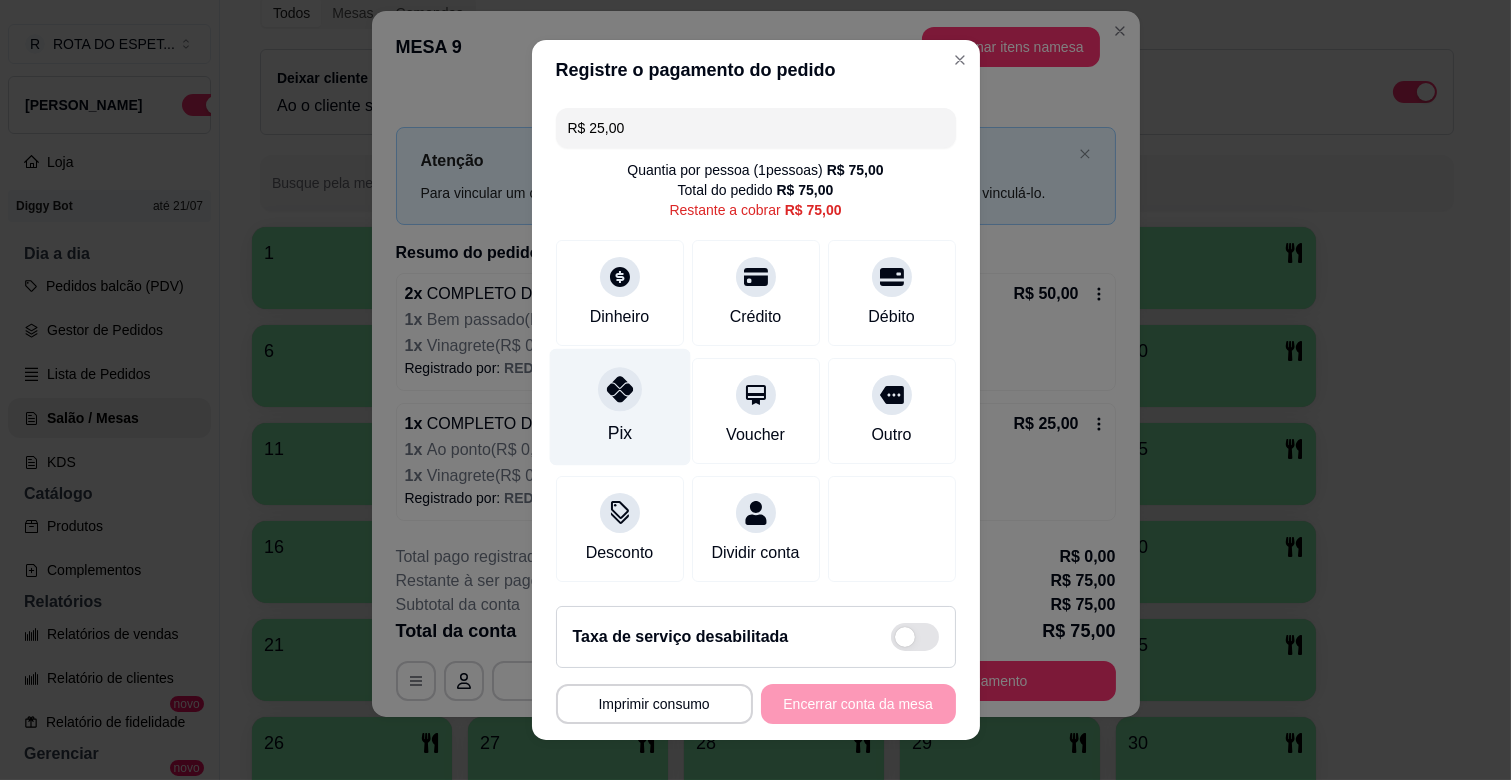click on "Pix" at bounding box center [619, 433] 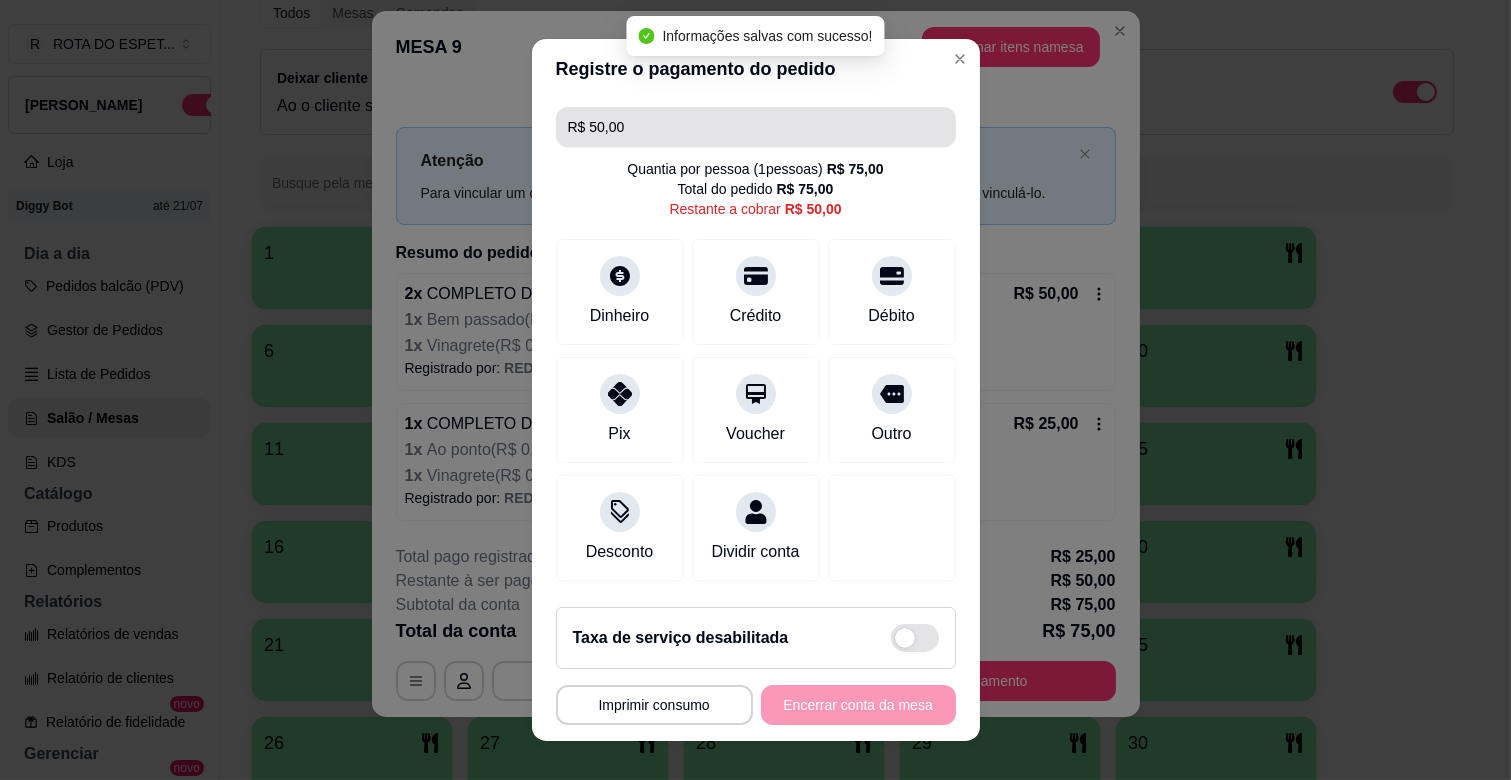 click on "R$ 50,00" at bounding box center [756, 127] 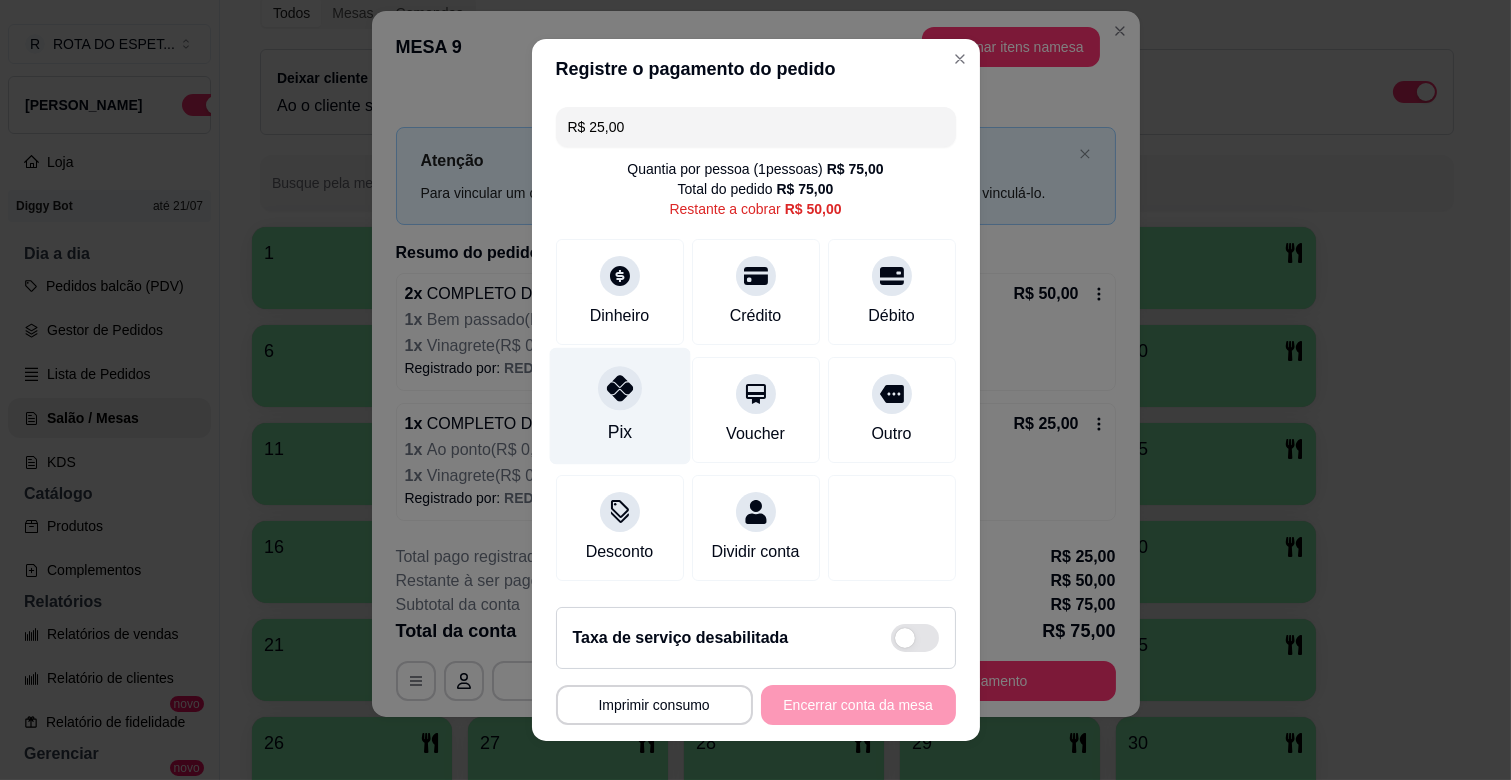 click at bounding box center [620, 388] 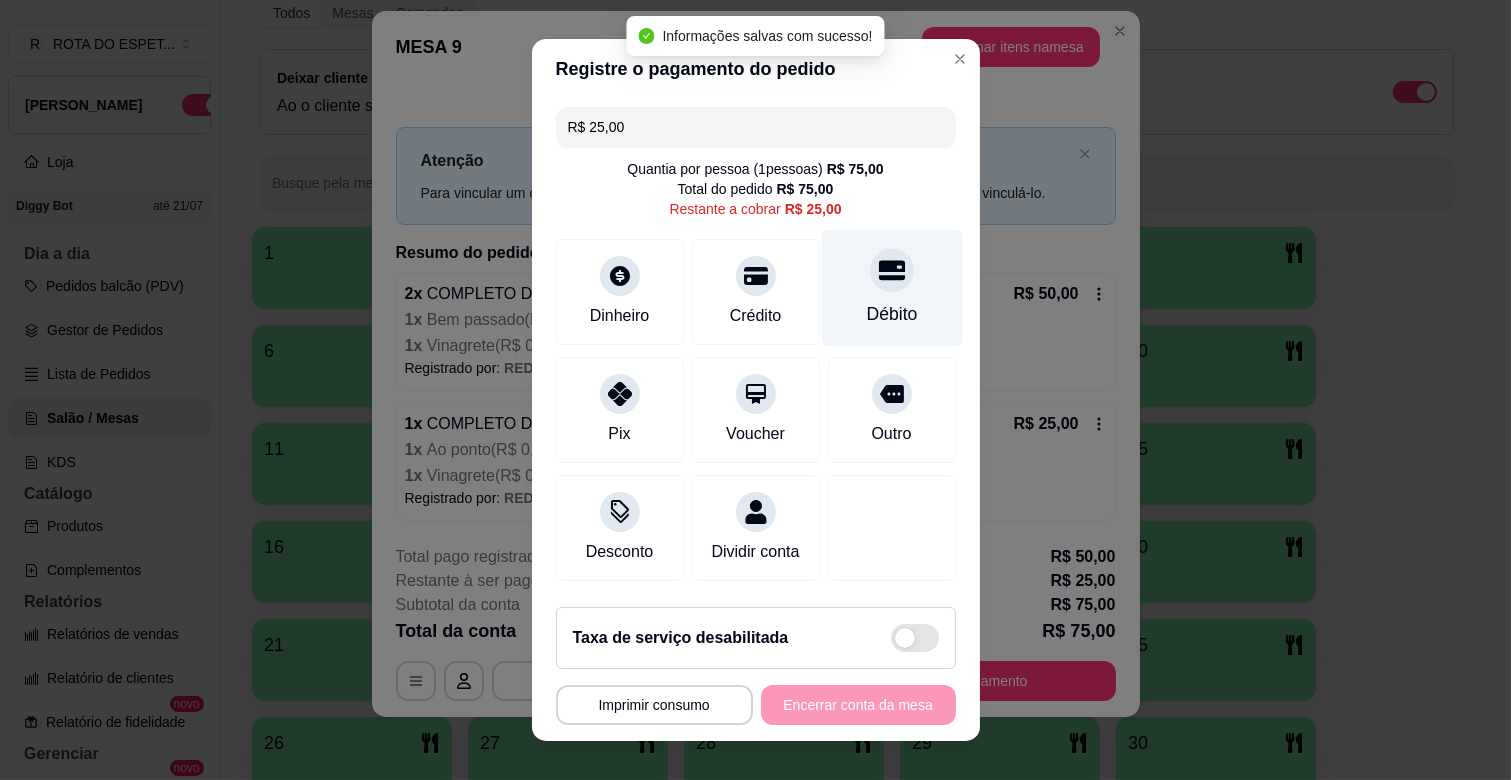 click 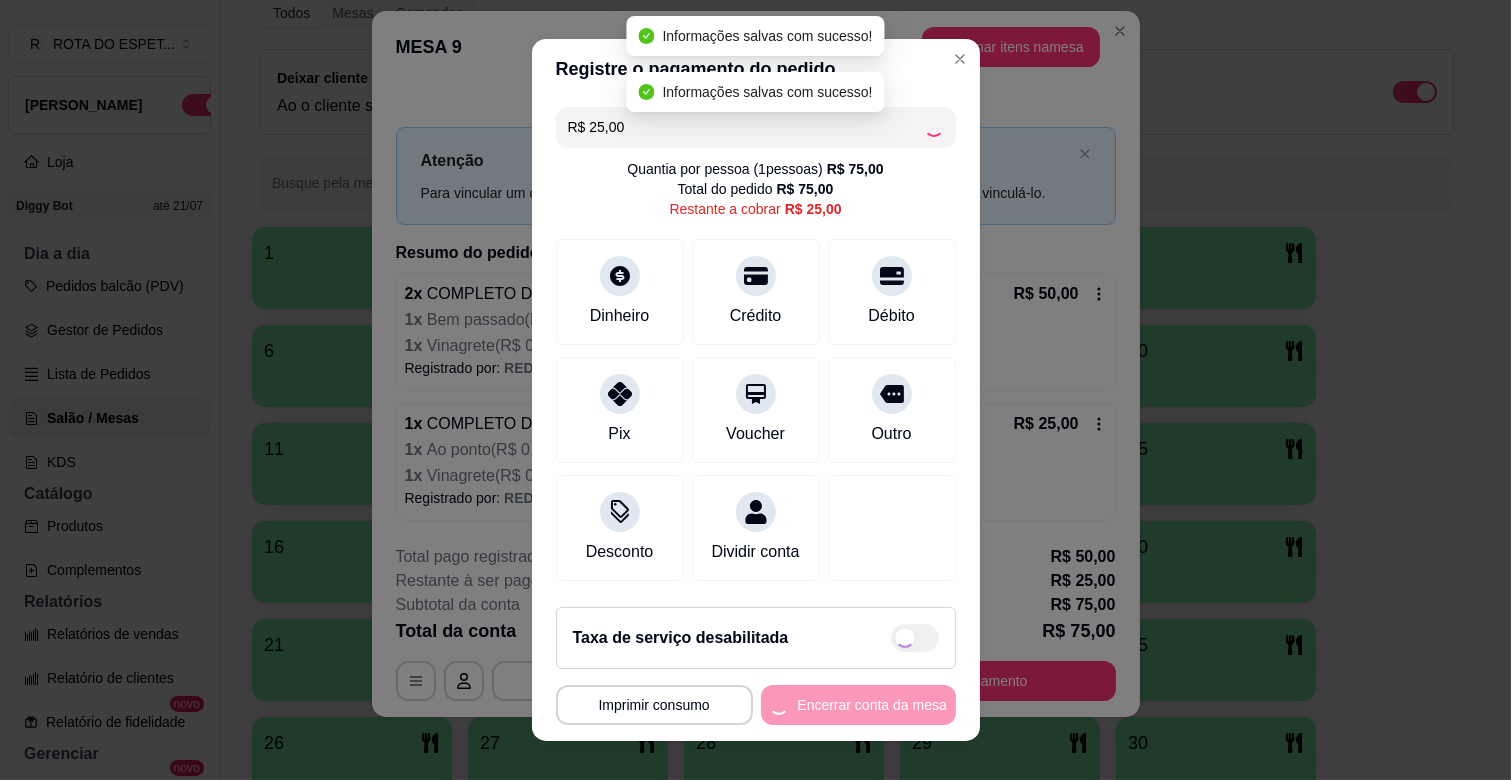 type on "R$ 0,00" 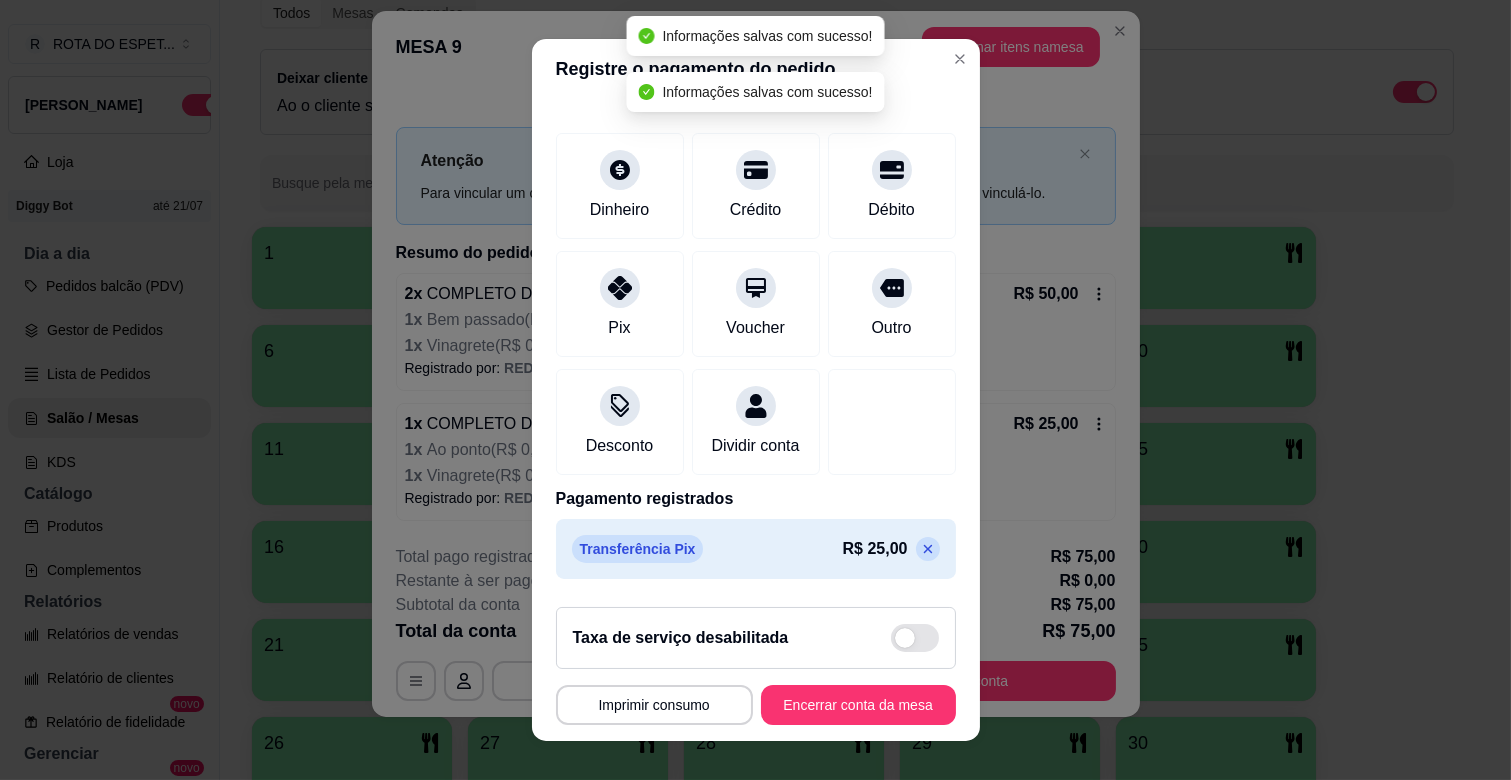 scroll, scrollTop: 257, scrollLeft: 0, axis: vertical 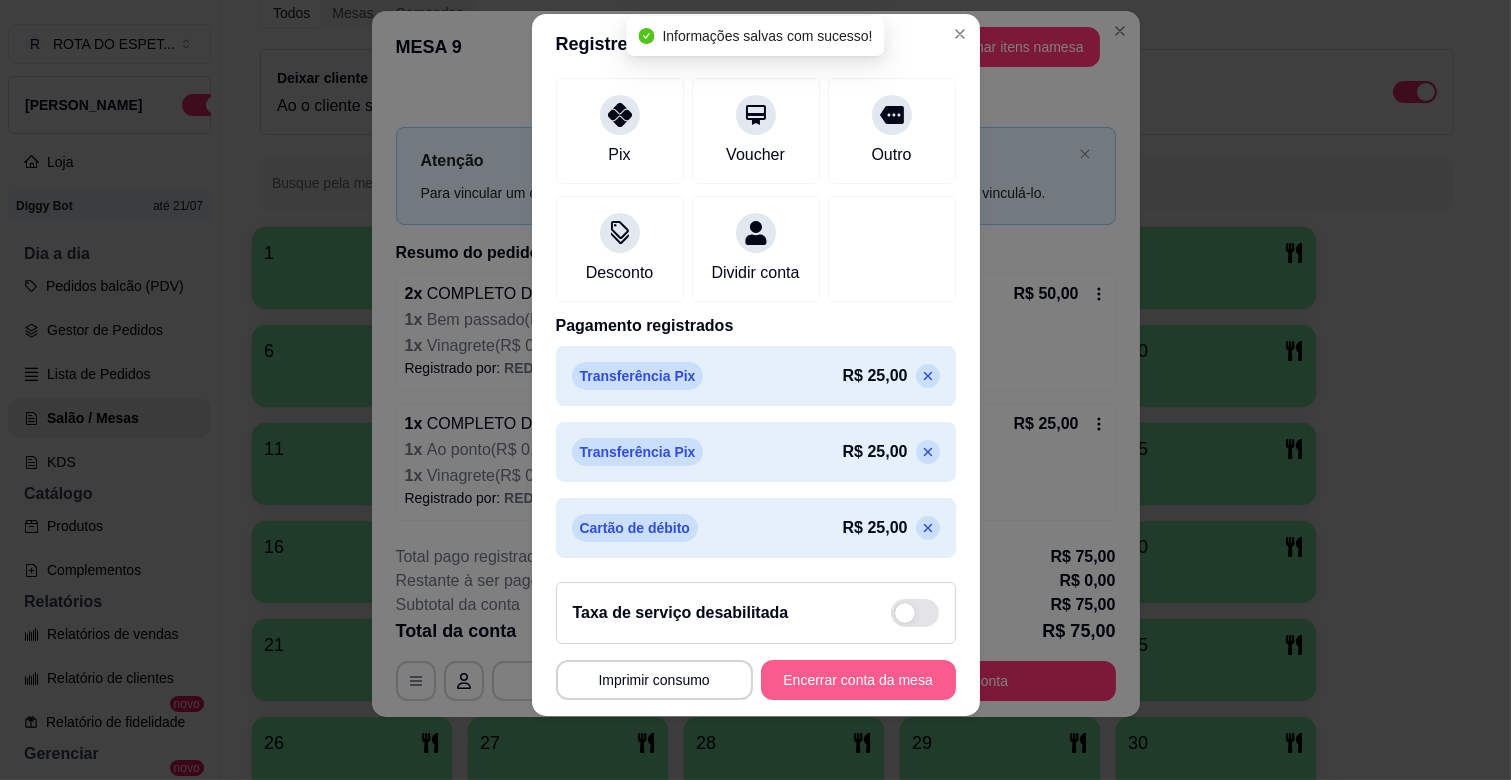 click on "Encerrar conta da mesa" at bounding box center (858, 680) 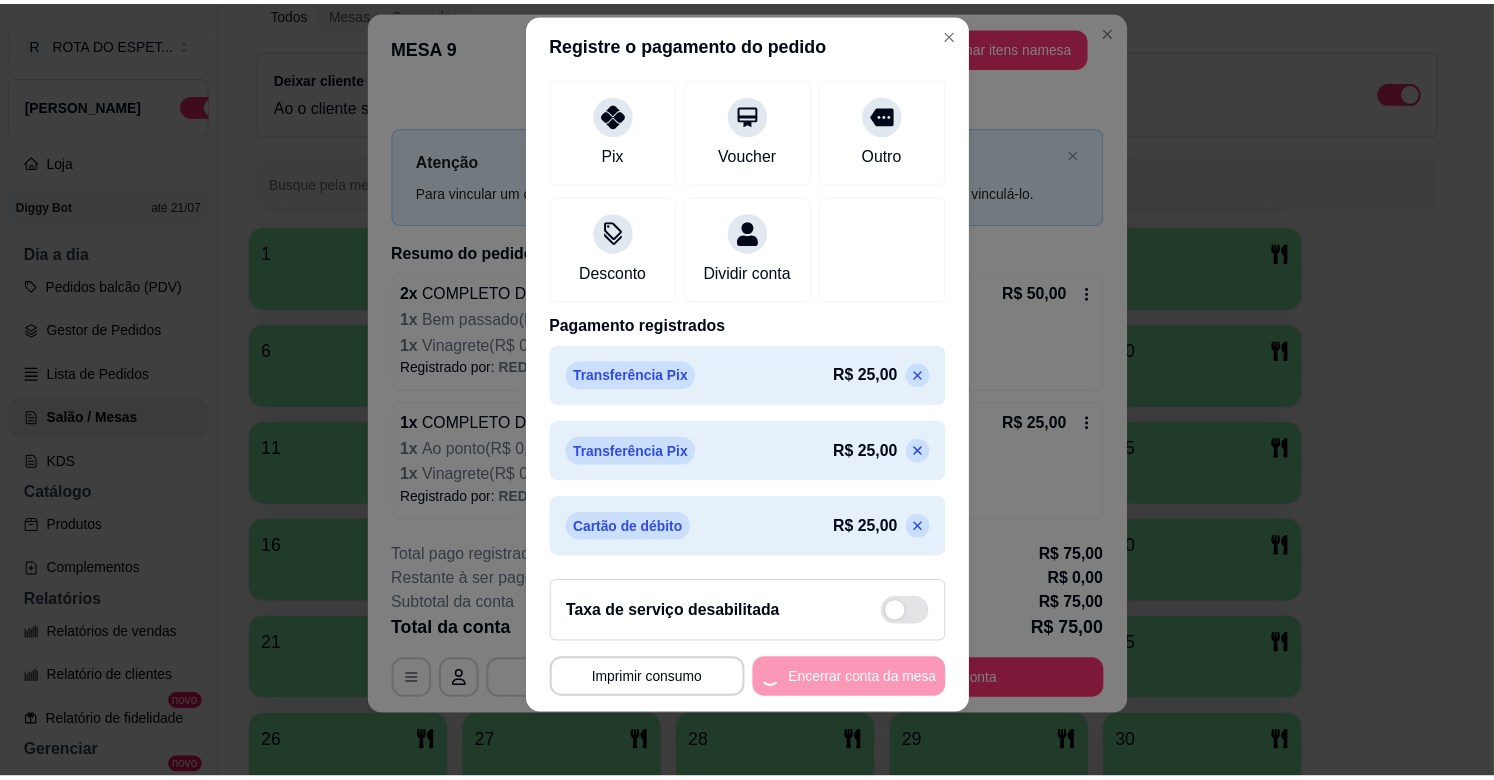scroll, scrollTop: 0, scrollLeft: 0, axis: both 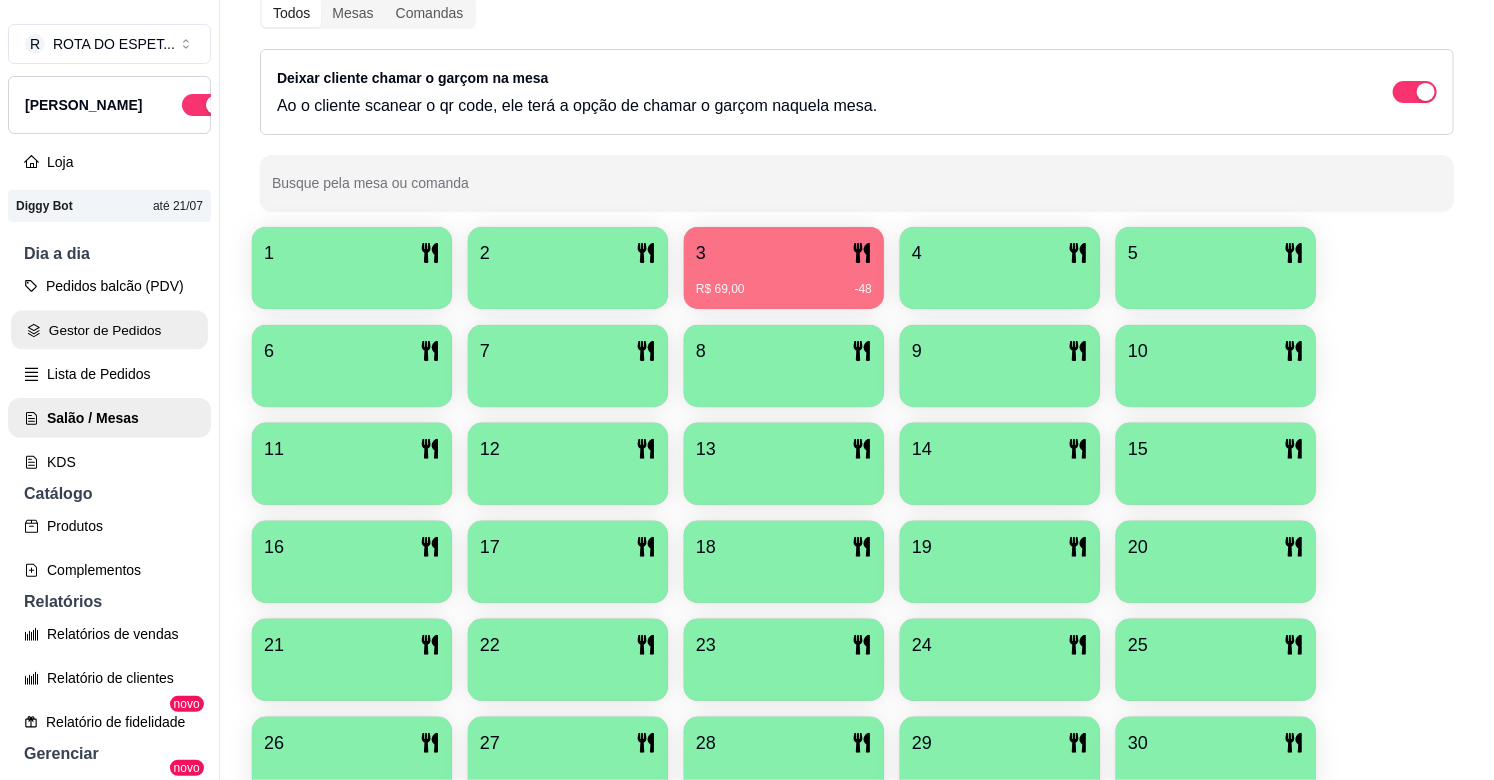 click on "Gestor de Pedidos" at bounding box center (109, 330) 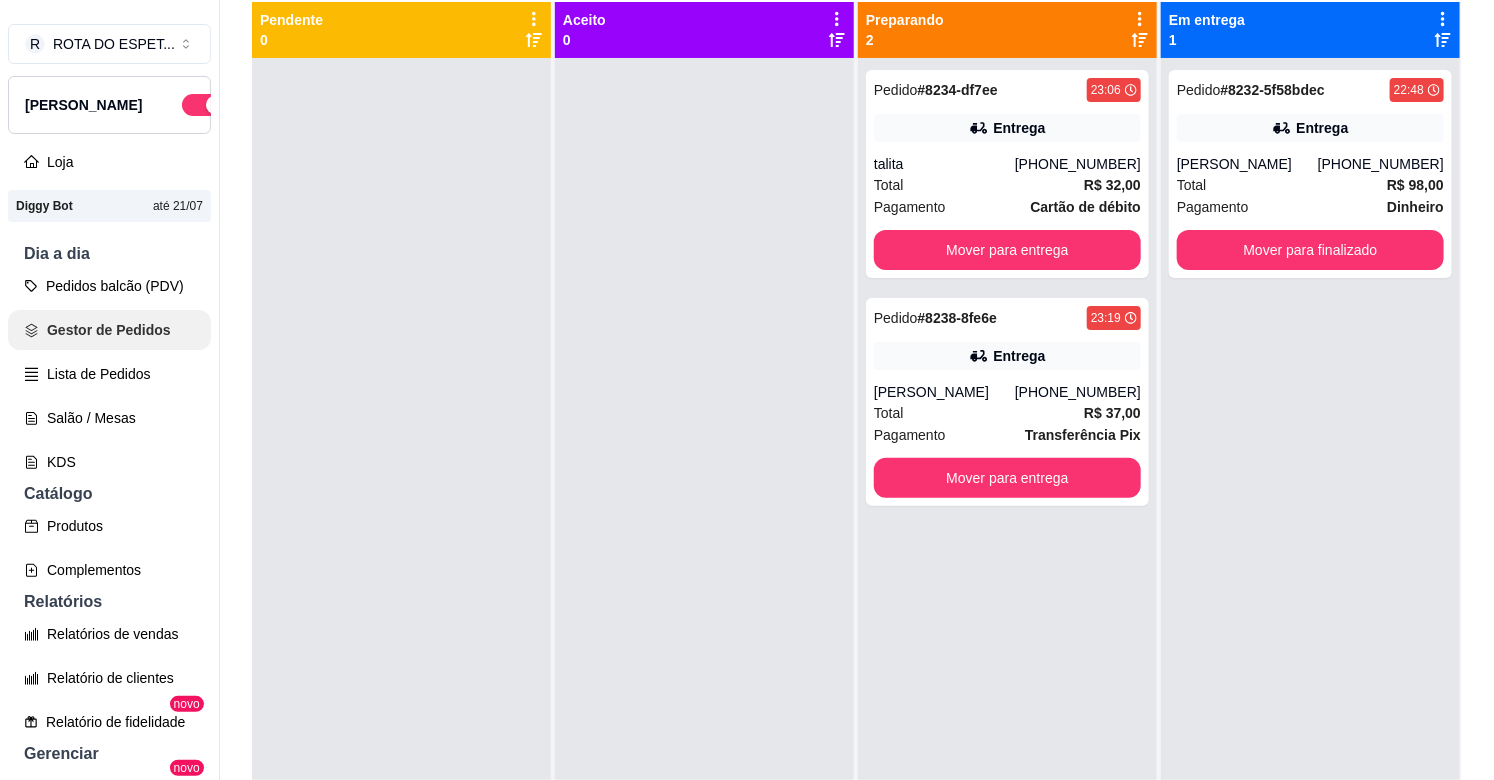 scroll, scrollTop: 0, scrollLeft: 0, axis: both 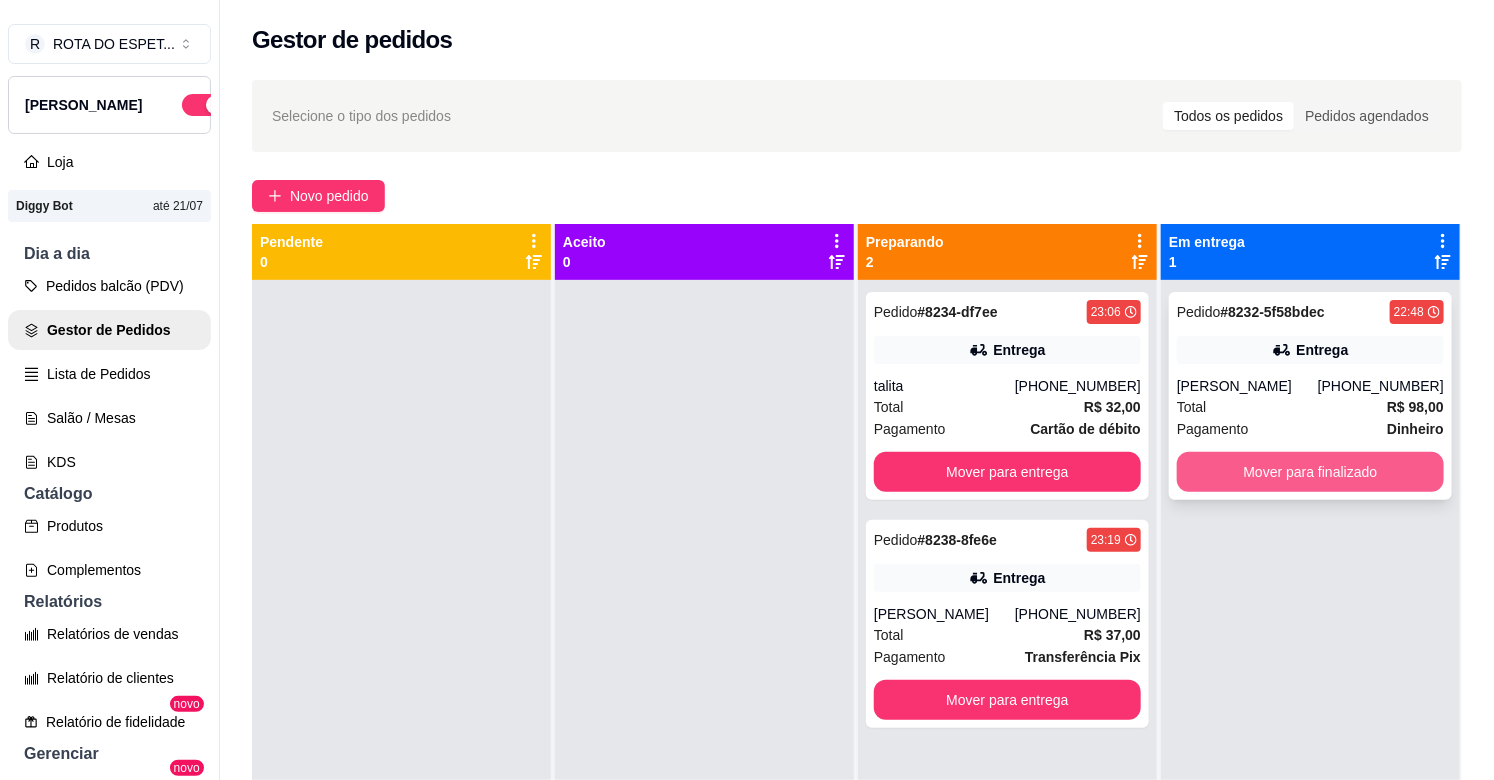click on "Mover para finalizado" at bounding box center [1310, 472] 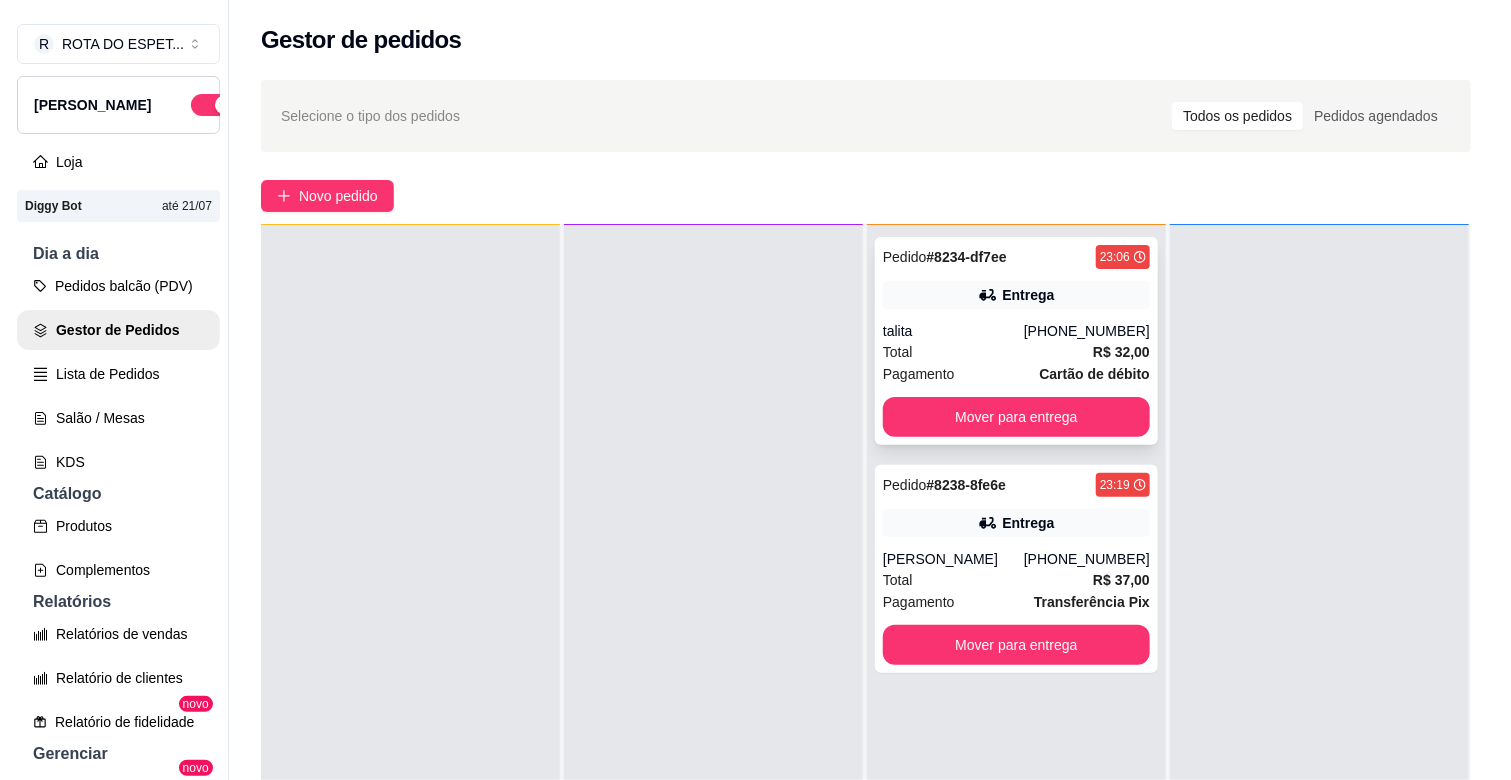 scroll, scrollTop: 0, scrollLeft: 0, axis: both 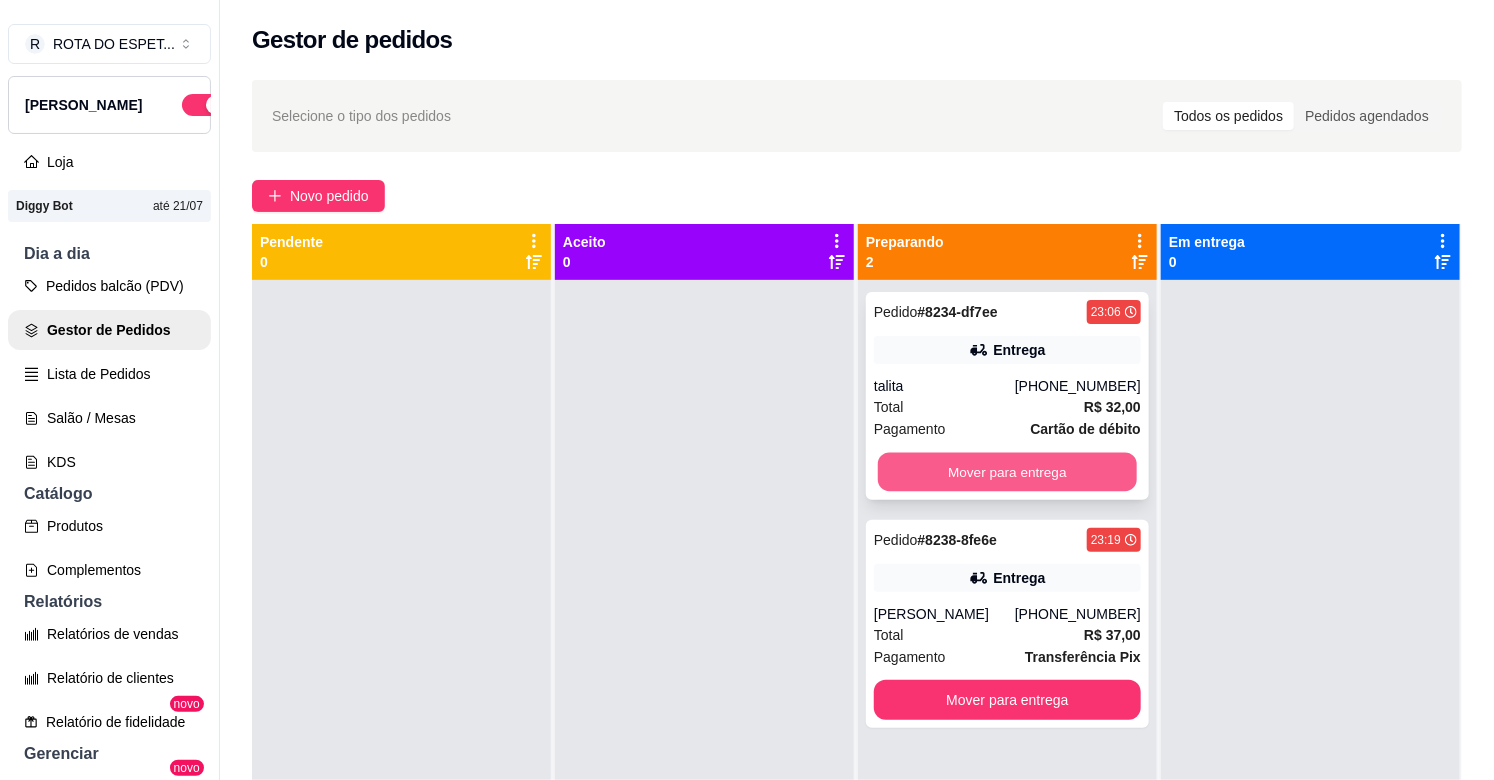 click on "Mover para entrega" at bounding box center [1007, 472] 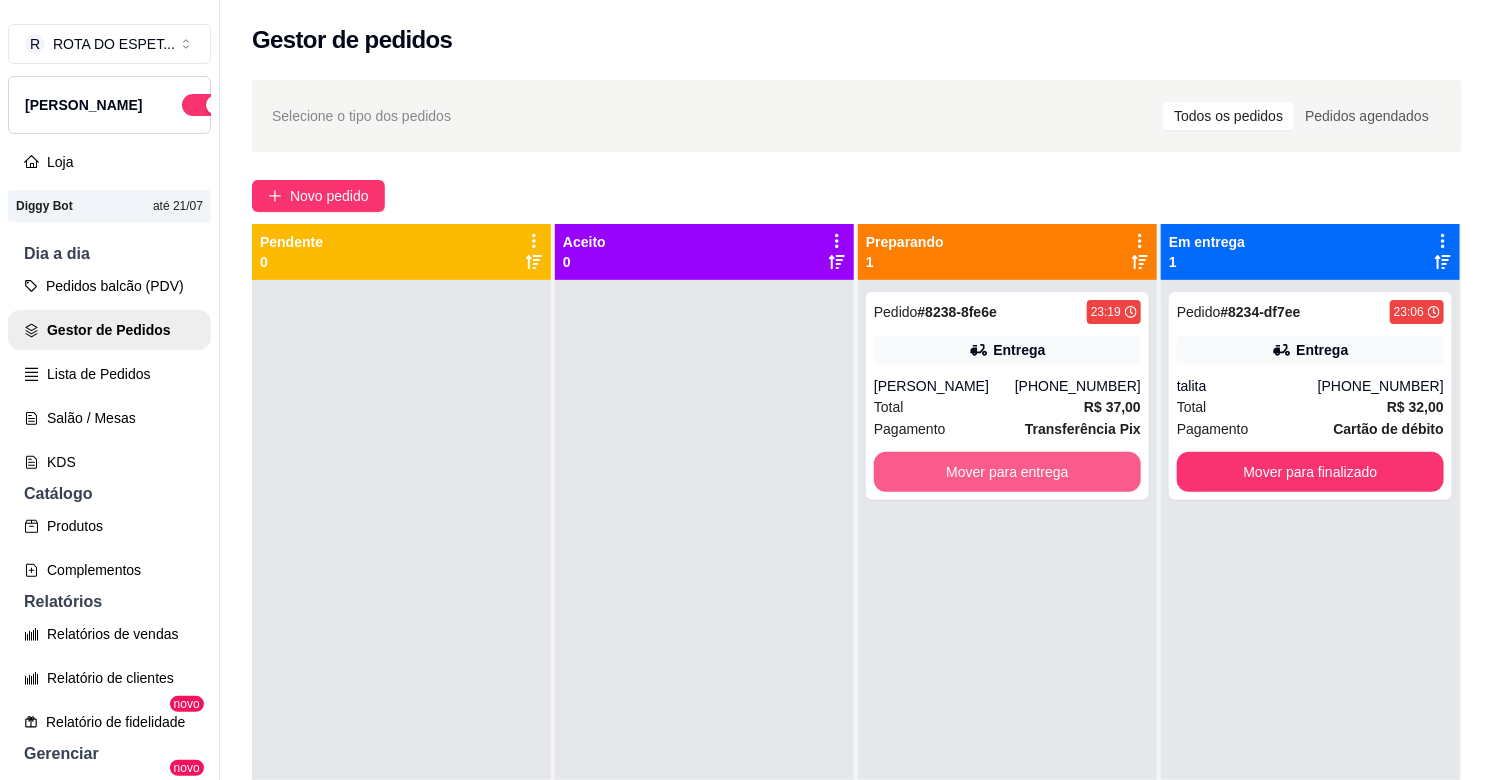 click on "Mover para entrega" at bounding box center [1007, 472] 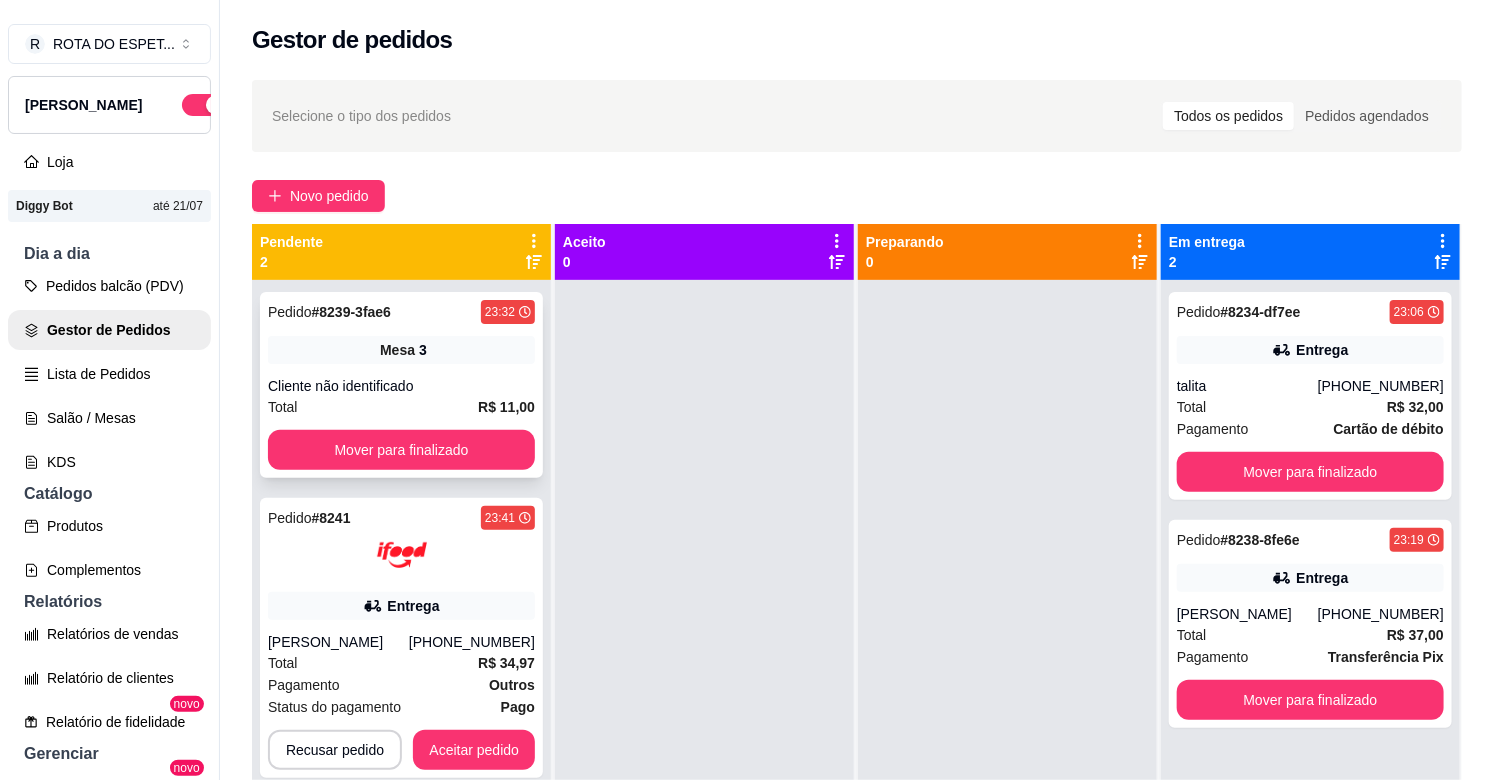 click on "Pedido  # 8239-3fae6 23:32 Mesa 3 Cliente não identificado Total R$ 11,00 Mover para finalizado" at bounding box center [401, 385] 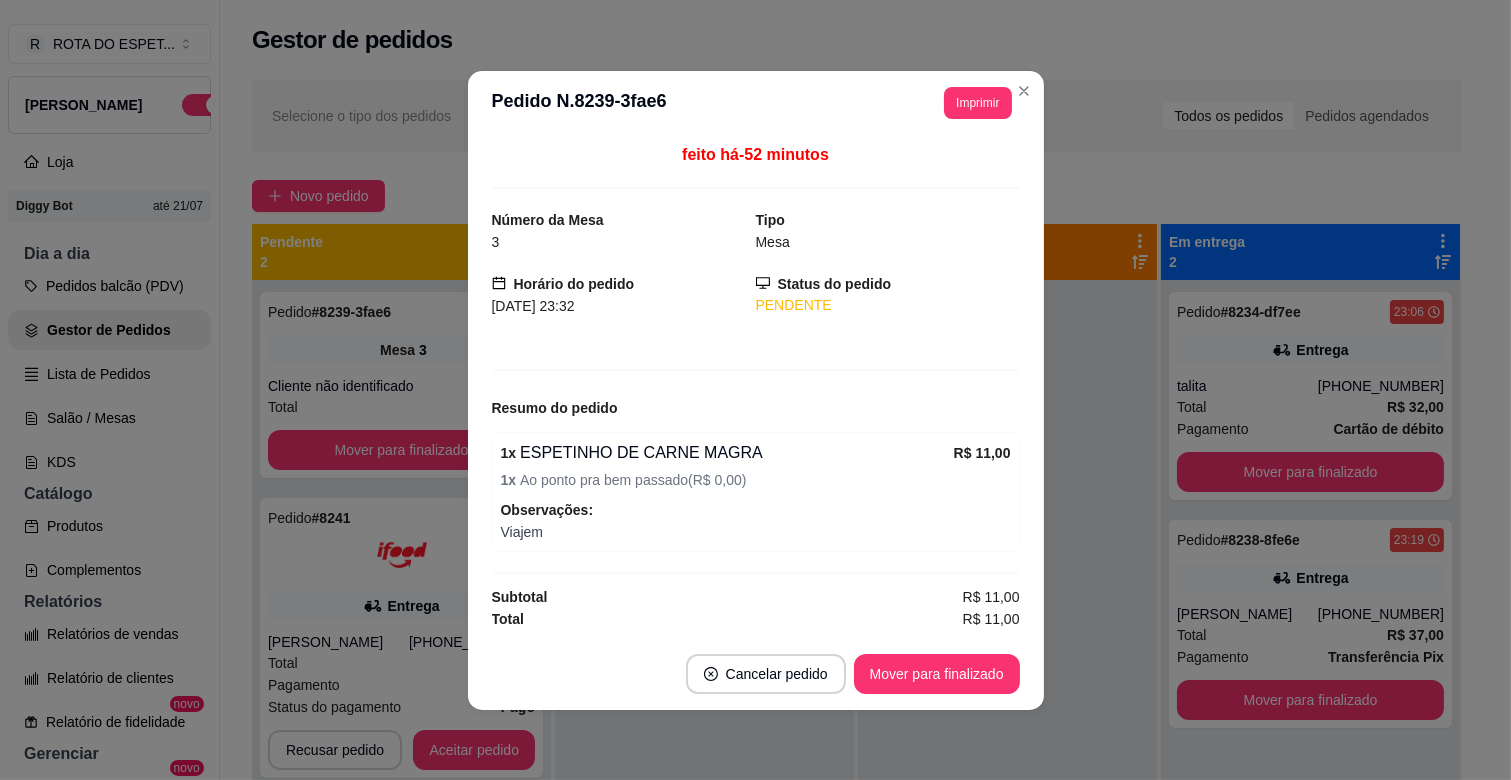 click on "feito há  -52   minutos Número da   Mesa 3 Tipo Mesa Horário do pedido 15/07/2025 23:32 Status do pedido PENDENTE Resumo do pedido 1 x     ESPETINHO DE CARNE MAGRA  R$ 11,00   1 x   Ao ponto pra bem passado  ( R$ 0,00 ) Observações: Viajem Subtotal R$ 11,00 Total R$ 11,00" at bounding box center (756, 386) 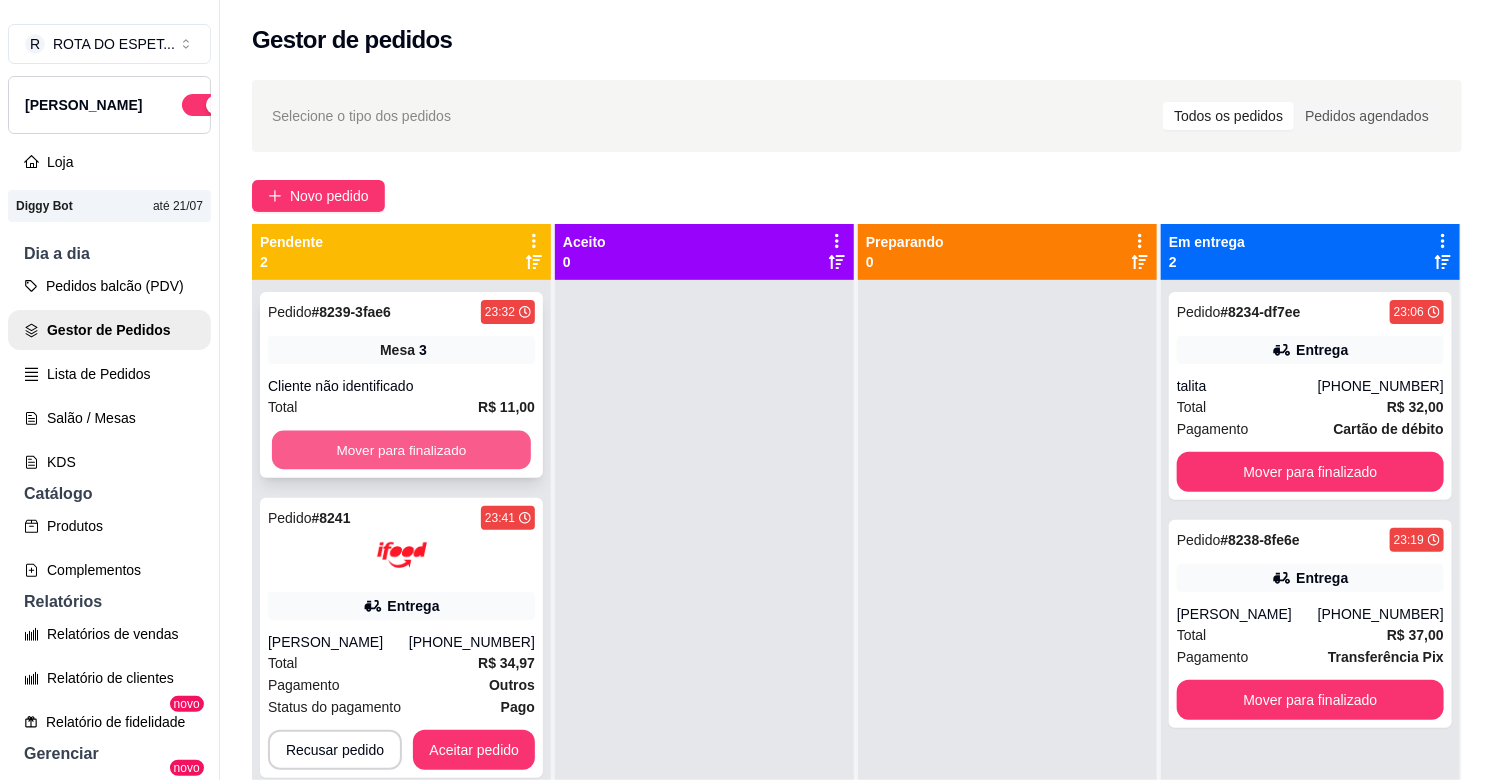 click on "Mover para finalizado" at bounding box center (401, 450) 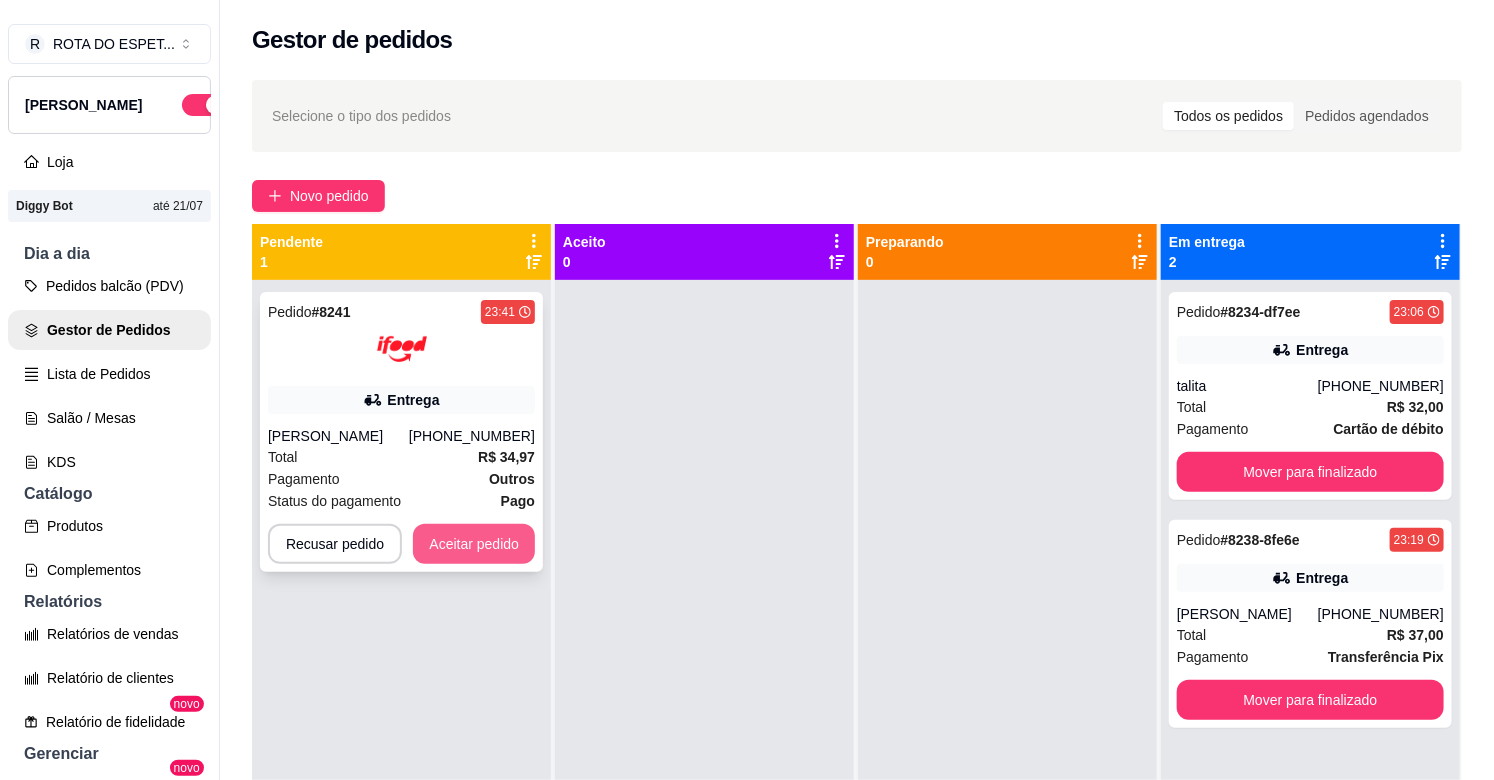 click on "Aceitar pedido" at bounding box center [474, 544] 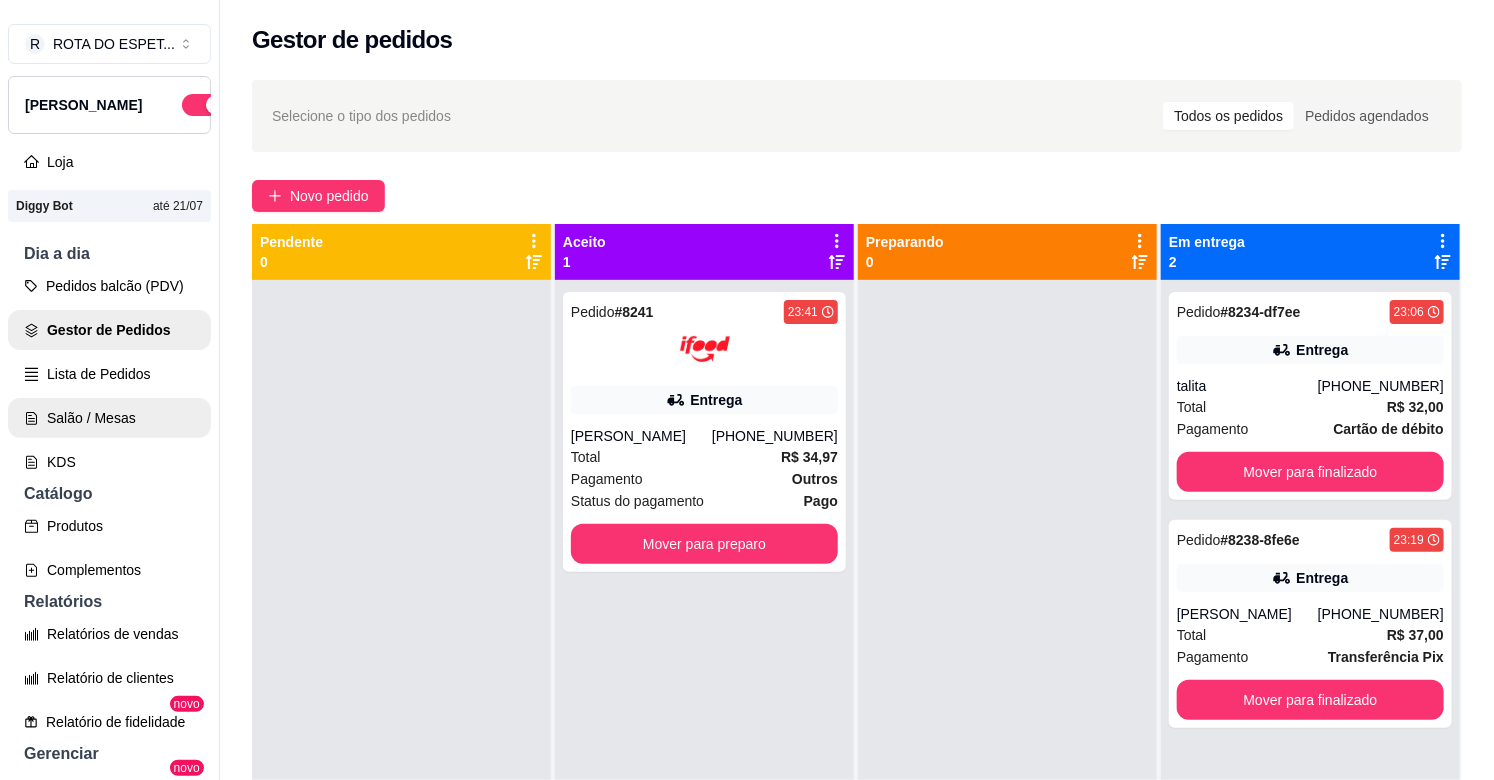 click on "Salão / Mesas" at bounding box center [109, 418] 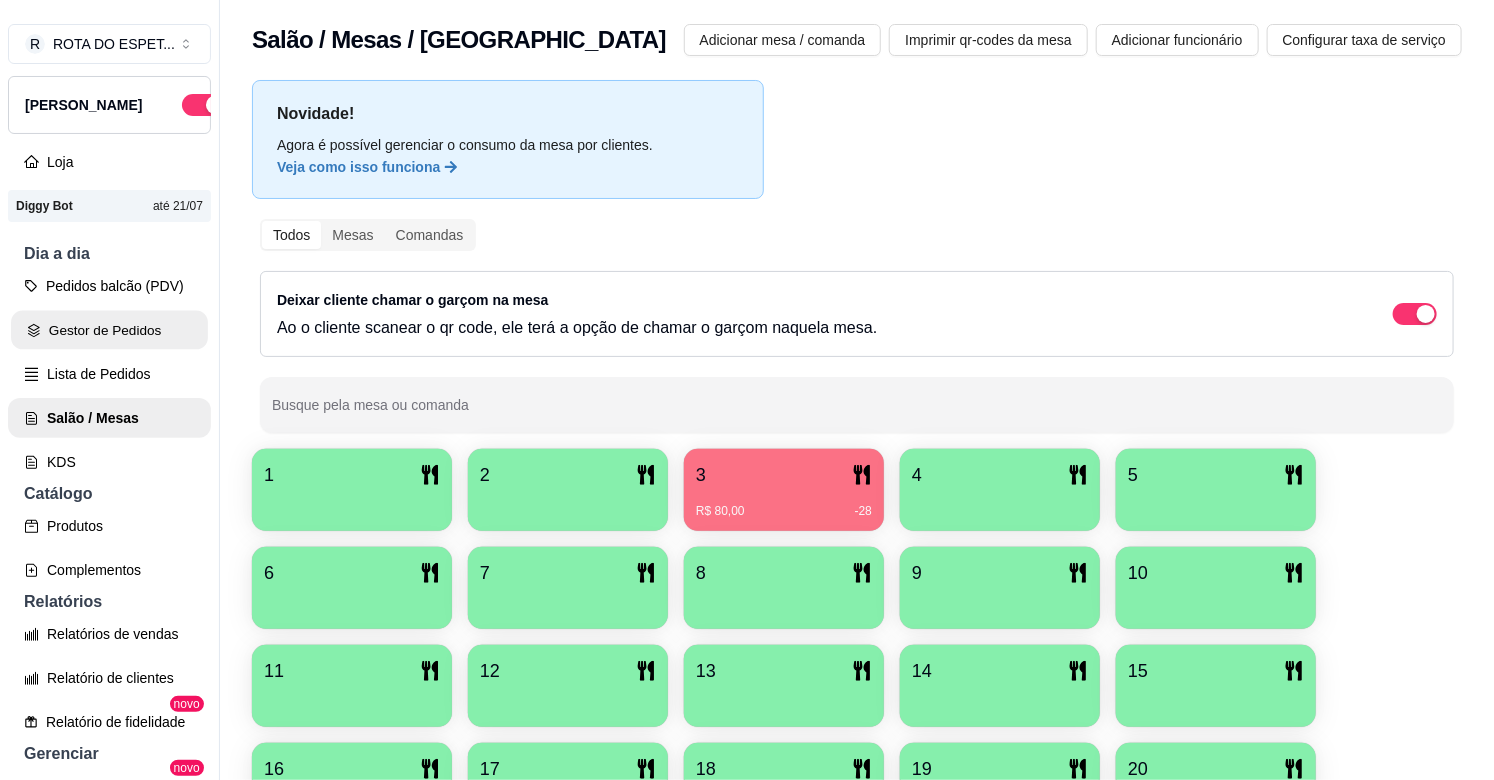 click on "Gestor de Pedidos" at bounding box center (109, 330) 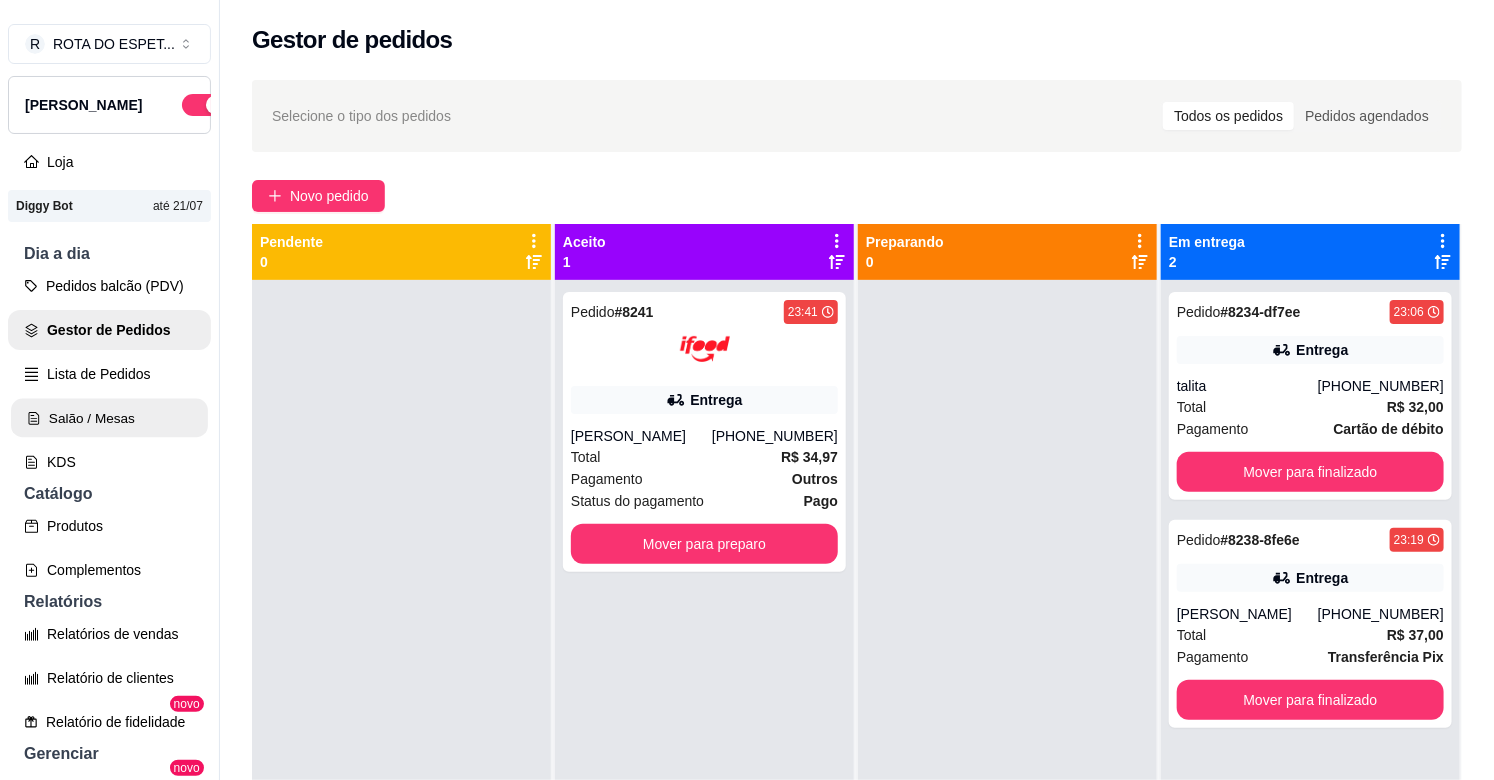 click on "Salão / Mesas" at bounding box center [109, 418] 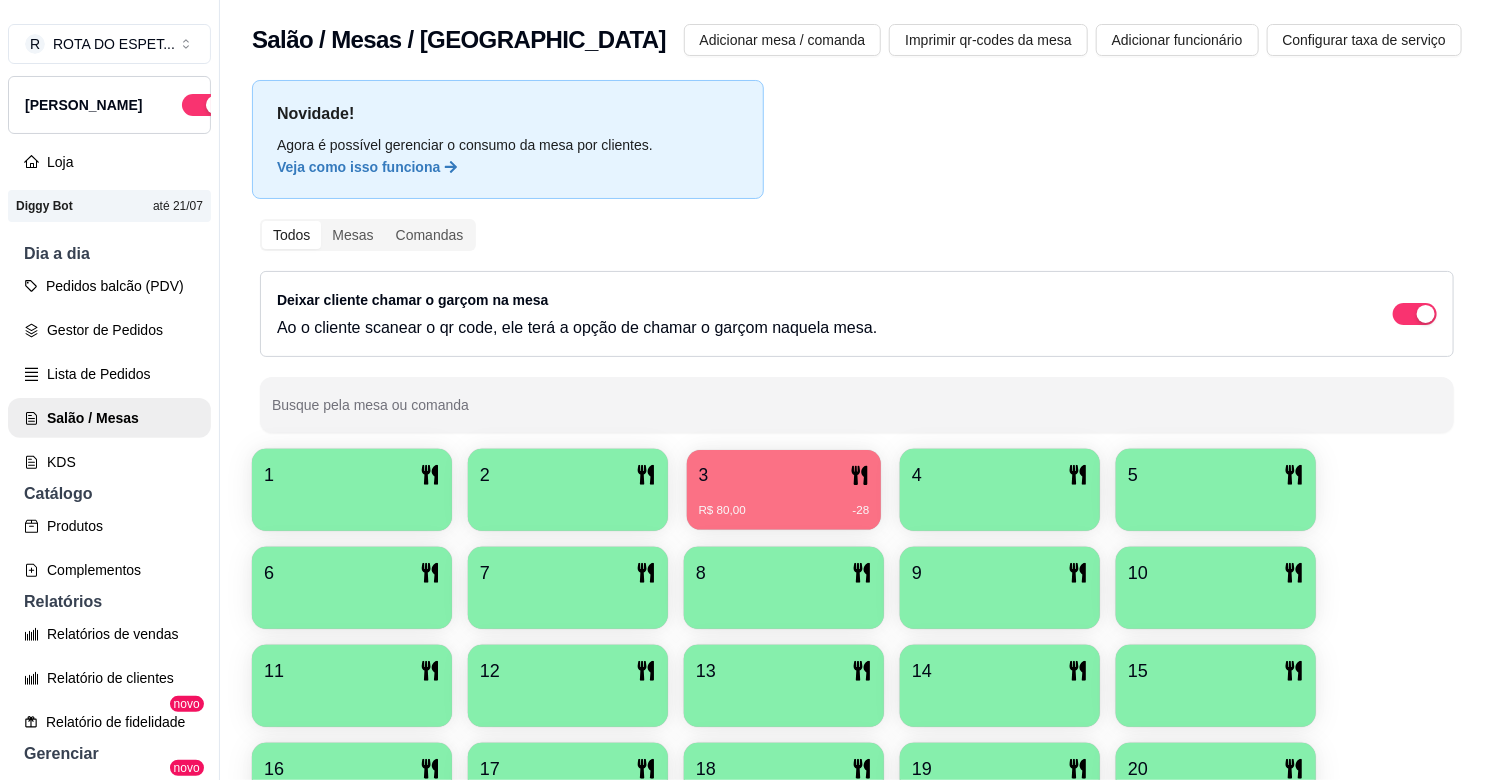 click on "3" at bounding box center [784, 475] 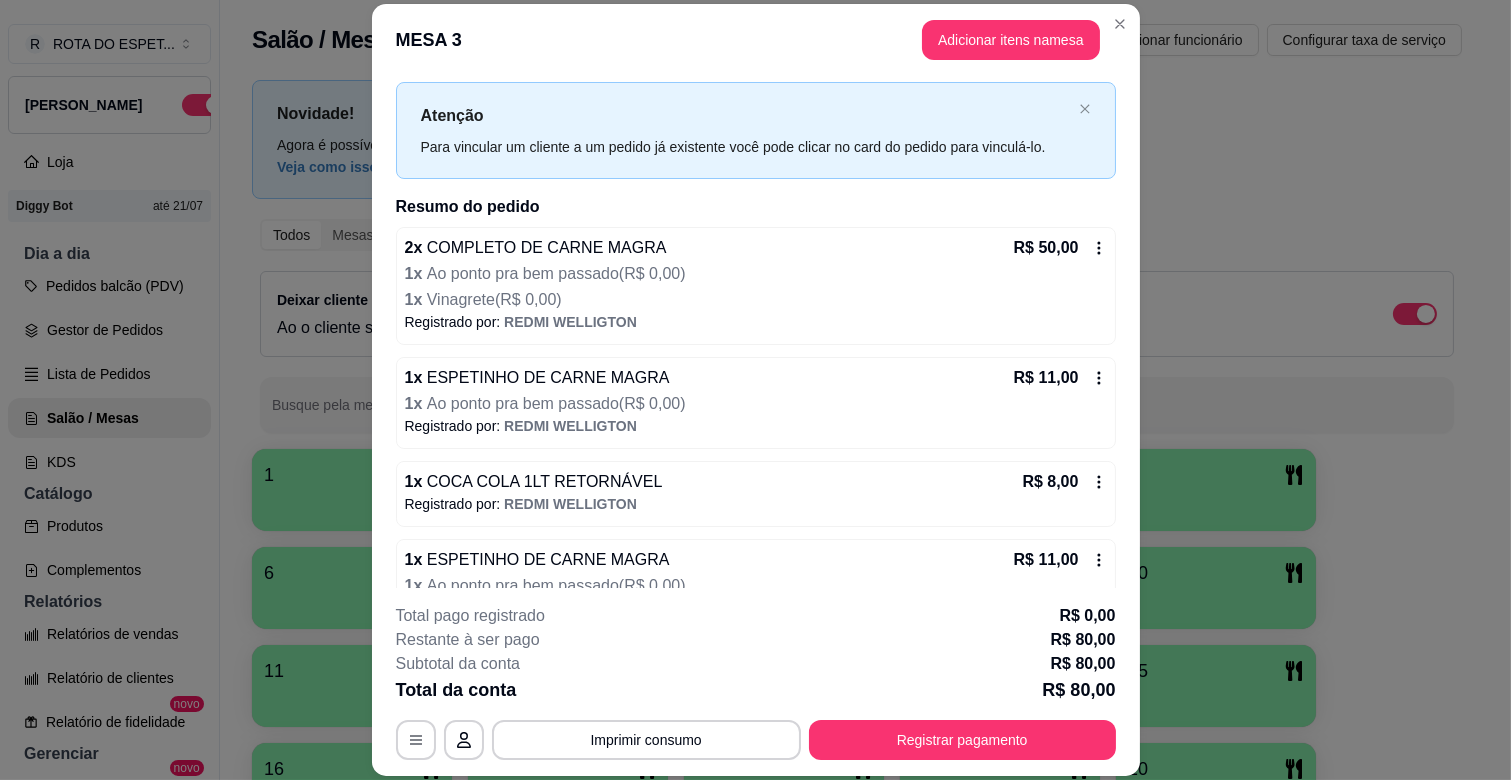 scroll, scrollTop: 145, scrollLeft: 0, axis: vertical 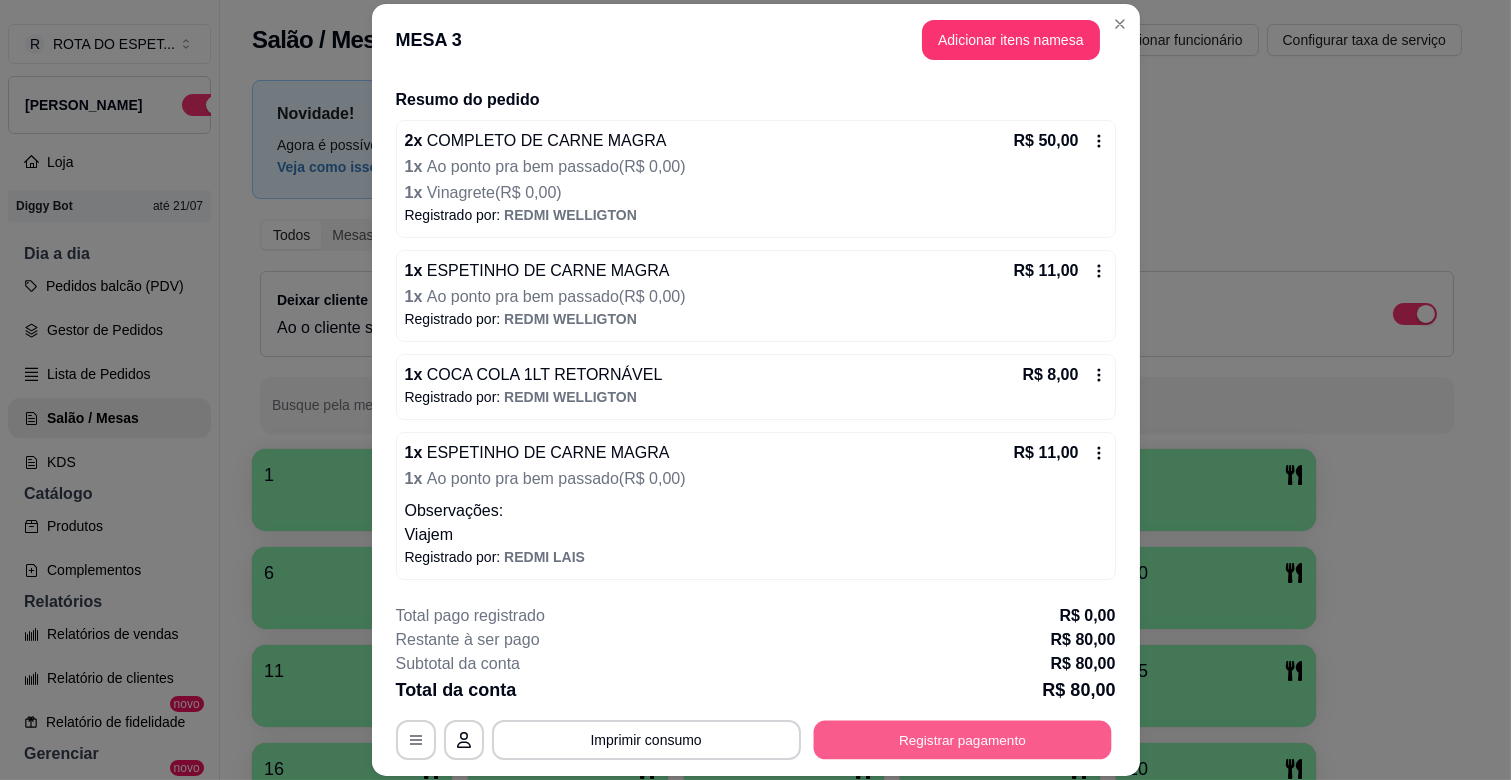 click on "Registrar pagamento" at bounding box center [962, 740] 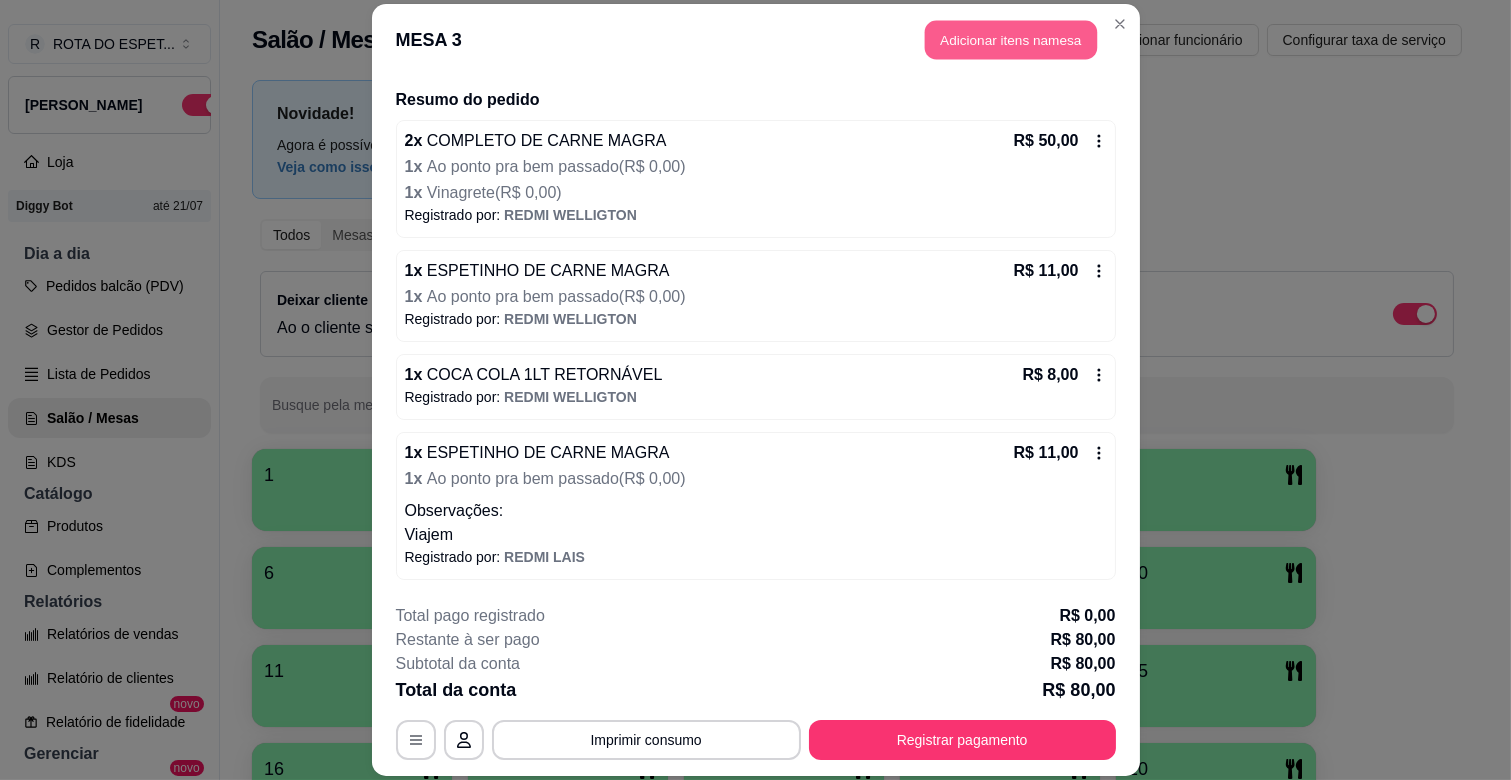 click on "Adicionar itens na  mesa" at bounding box center [1011, 40] 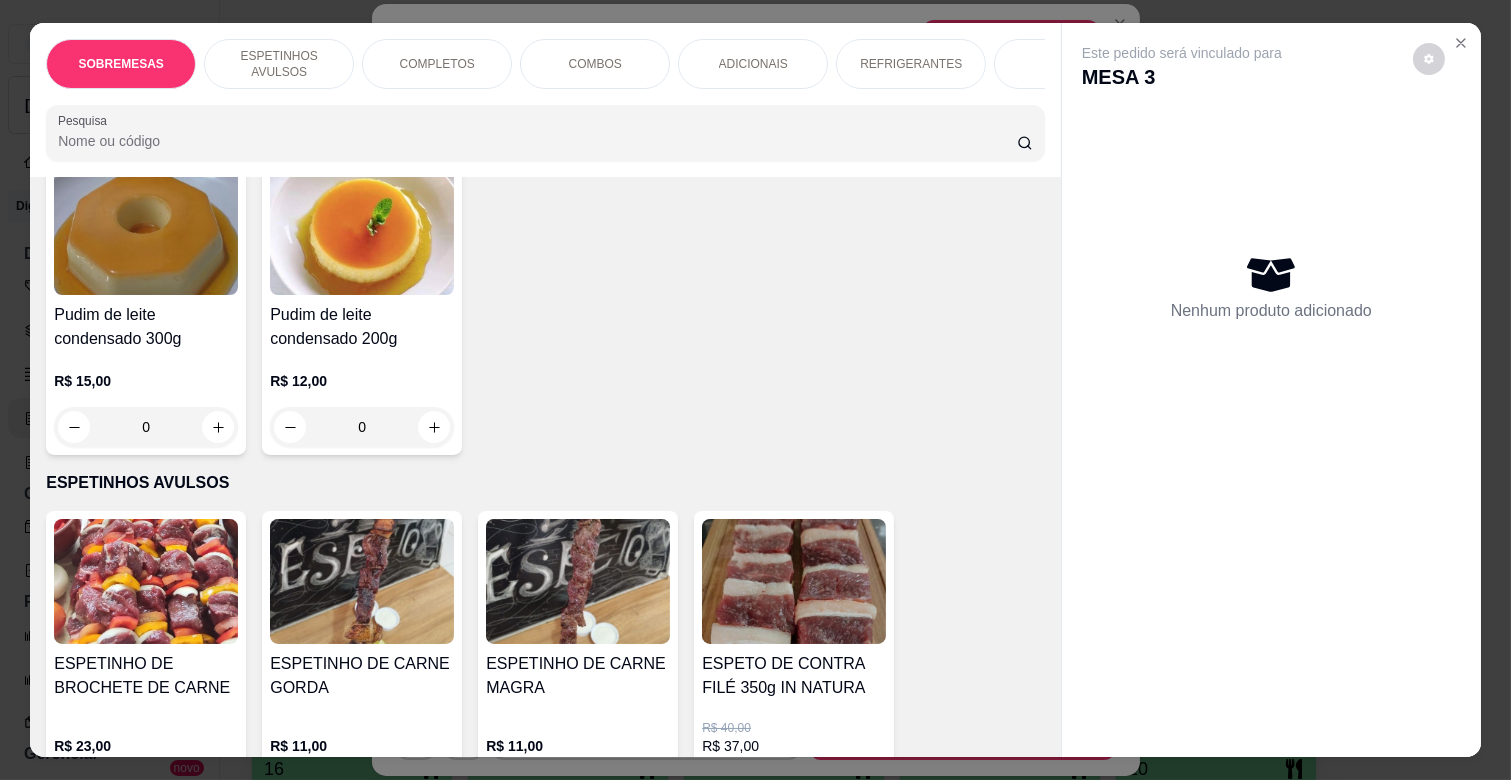 scroll, scrollTop: 111, scrollLeft: 0, axis: vertical 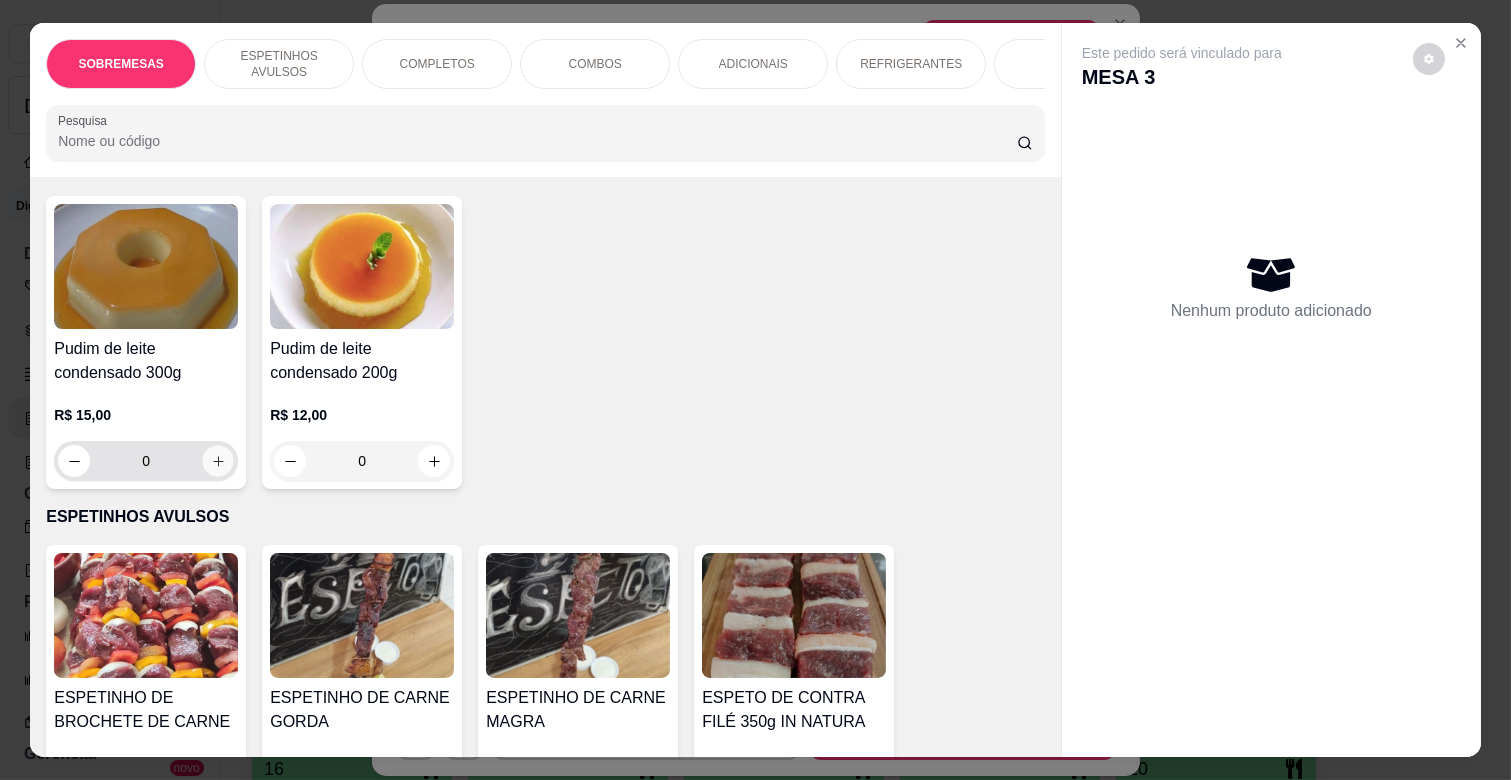 click at bounding box center [218, 461] 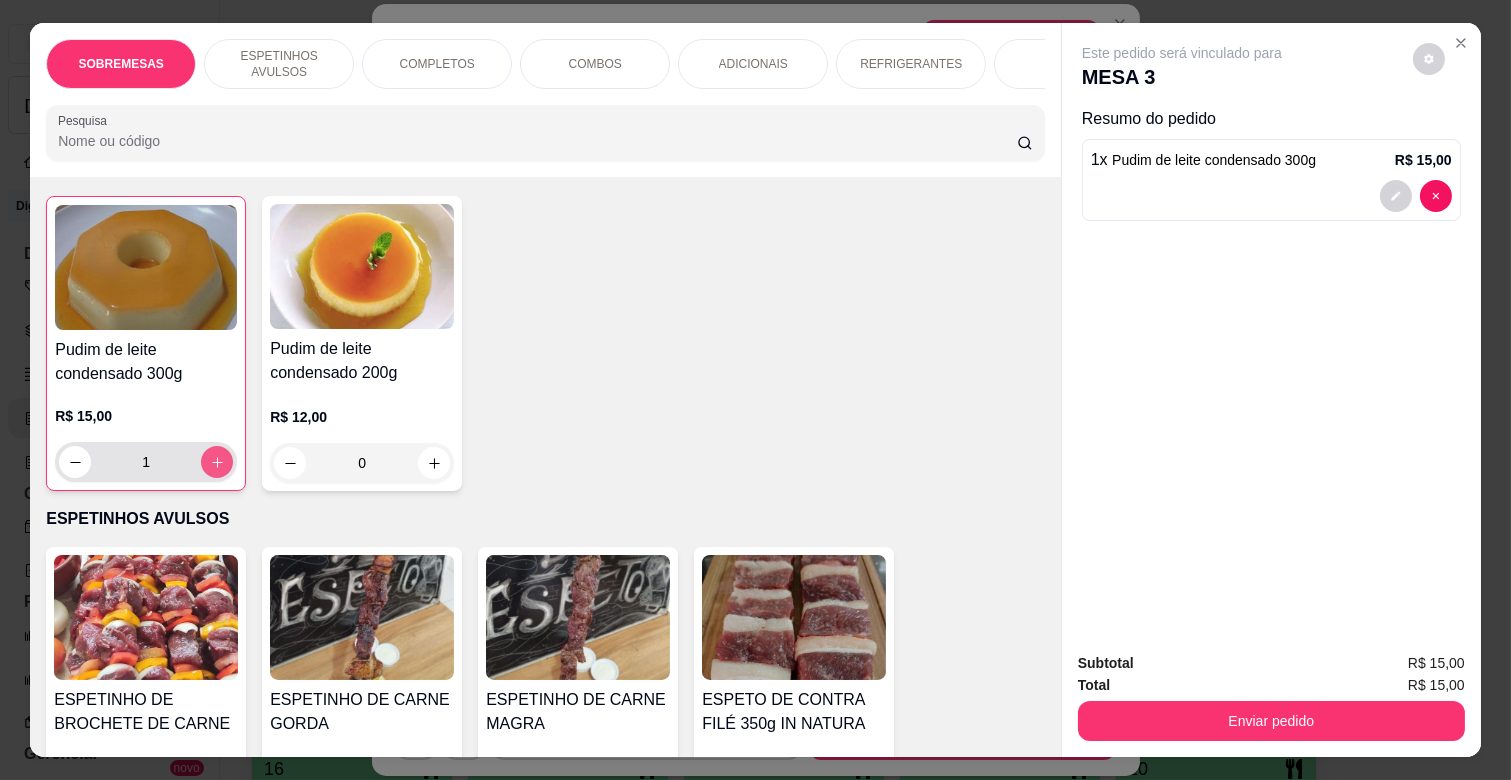 click at bounding box center [217, 462] 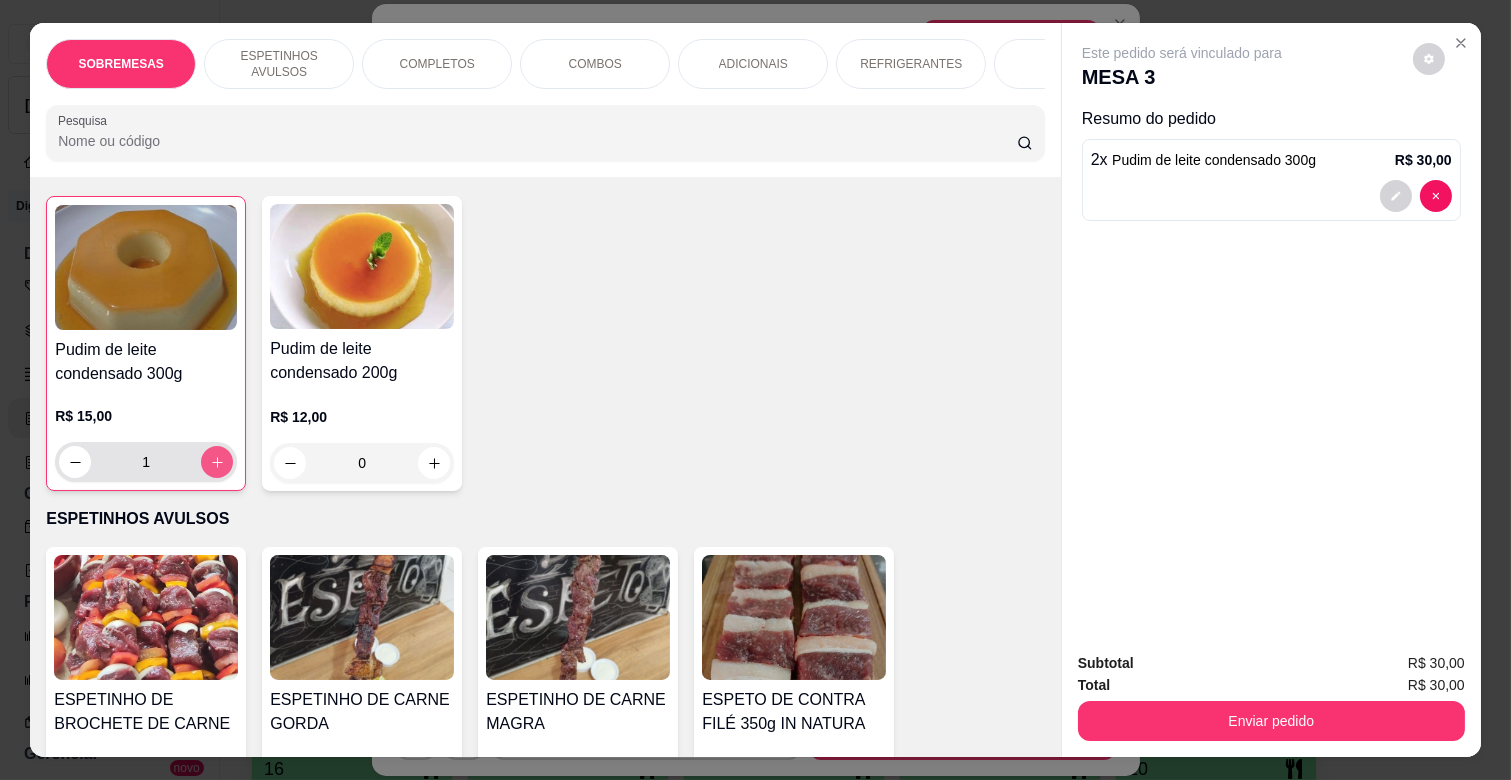 type on "2" 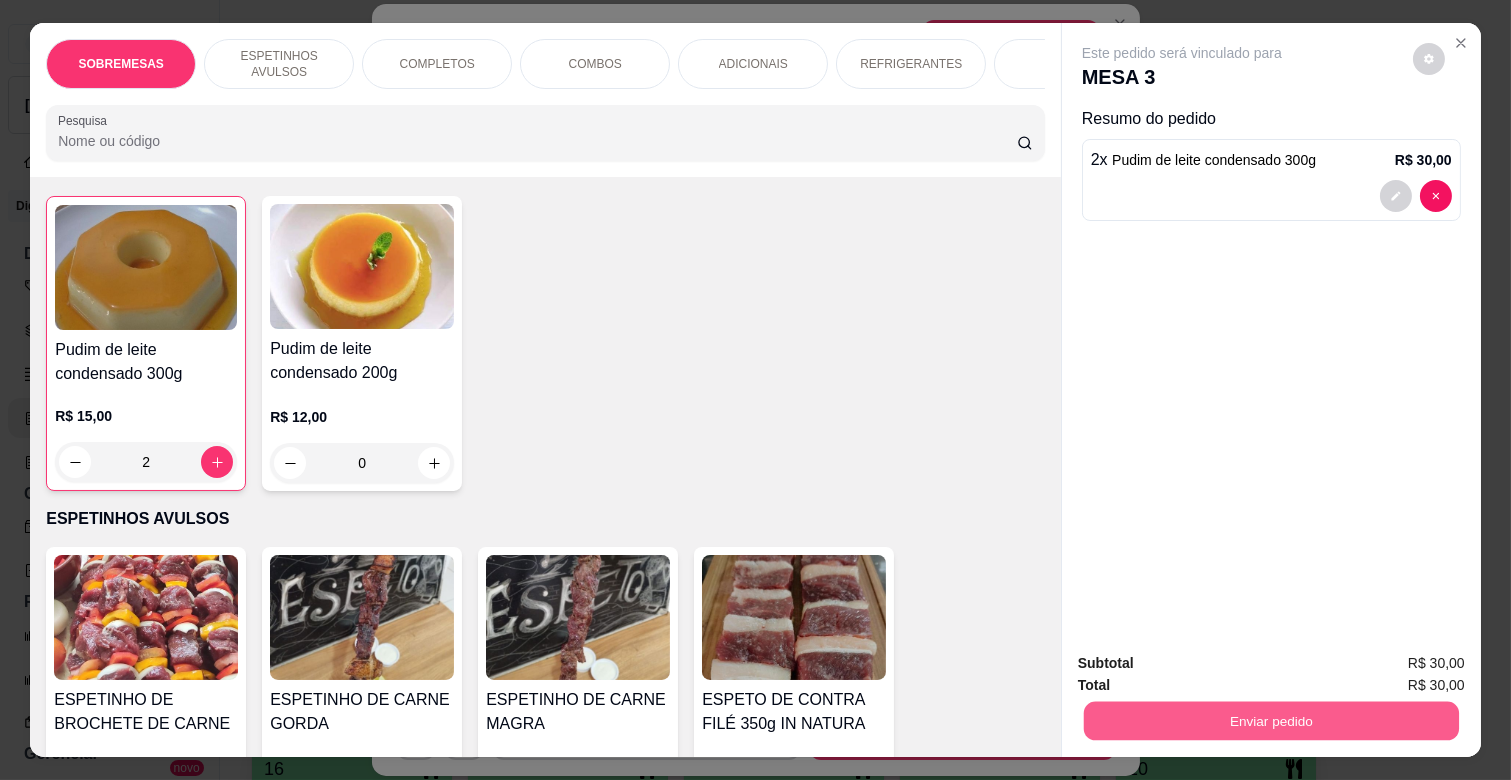 click on "Enviar pedido" at bounding box center [1271, 720] 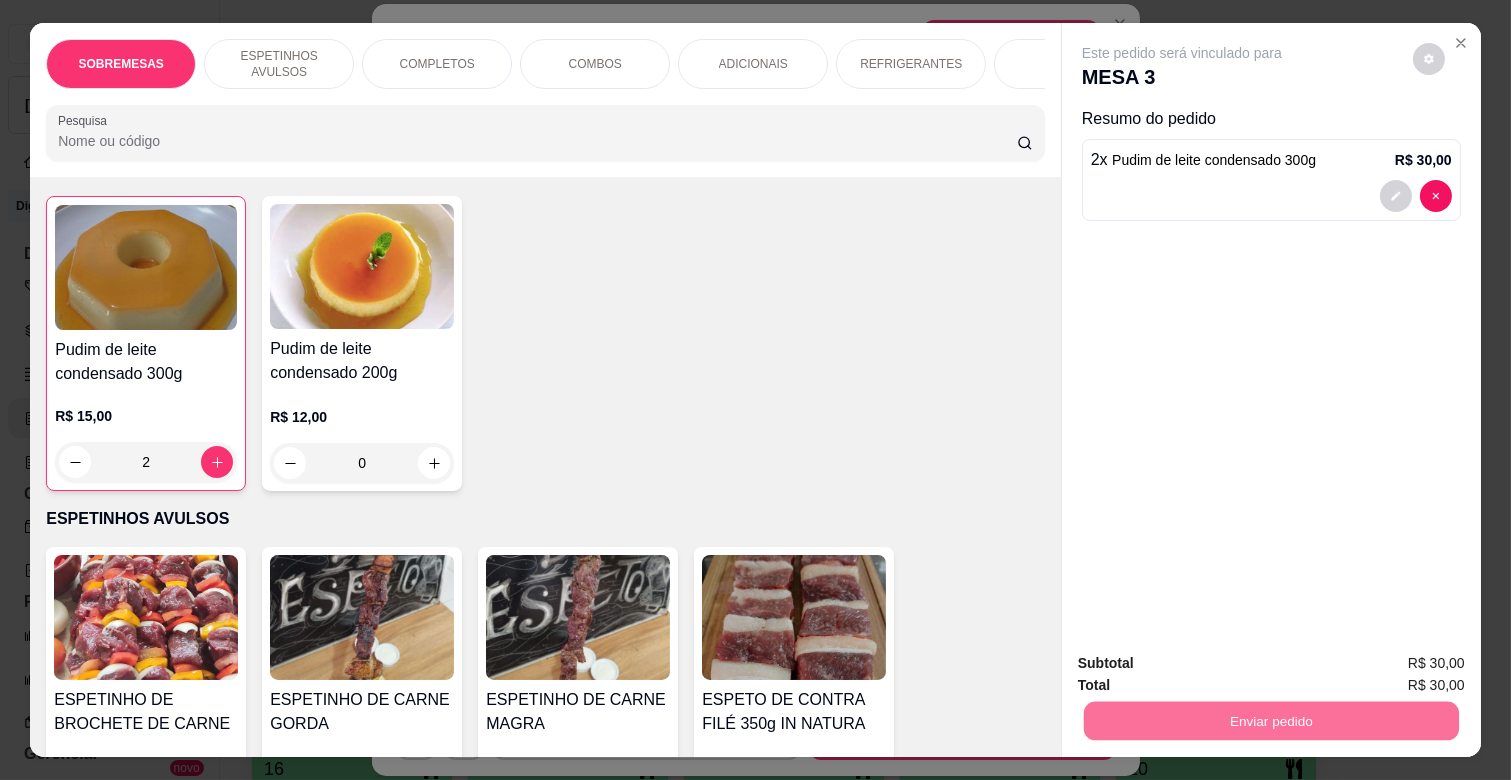 click on "Não registrar e enviar pedido" at bounding box center [1205, 662] 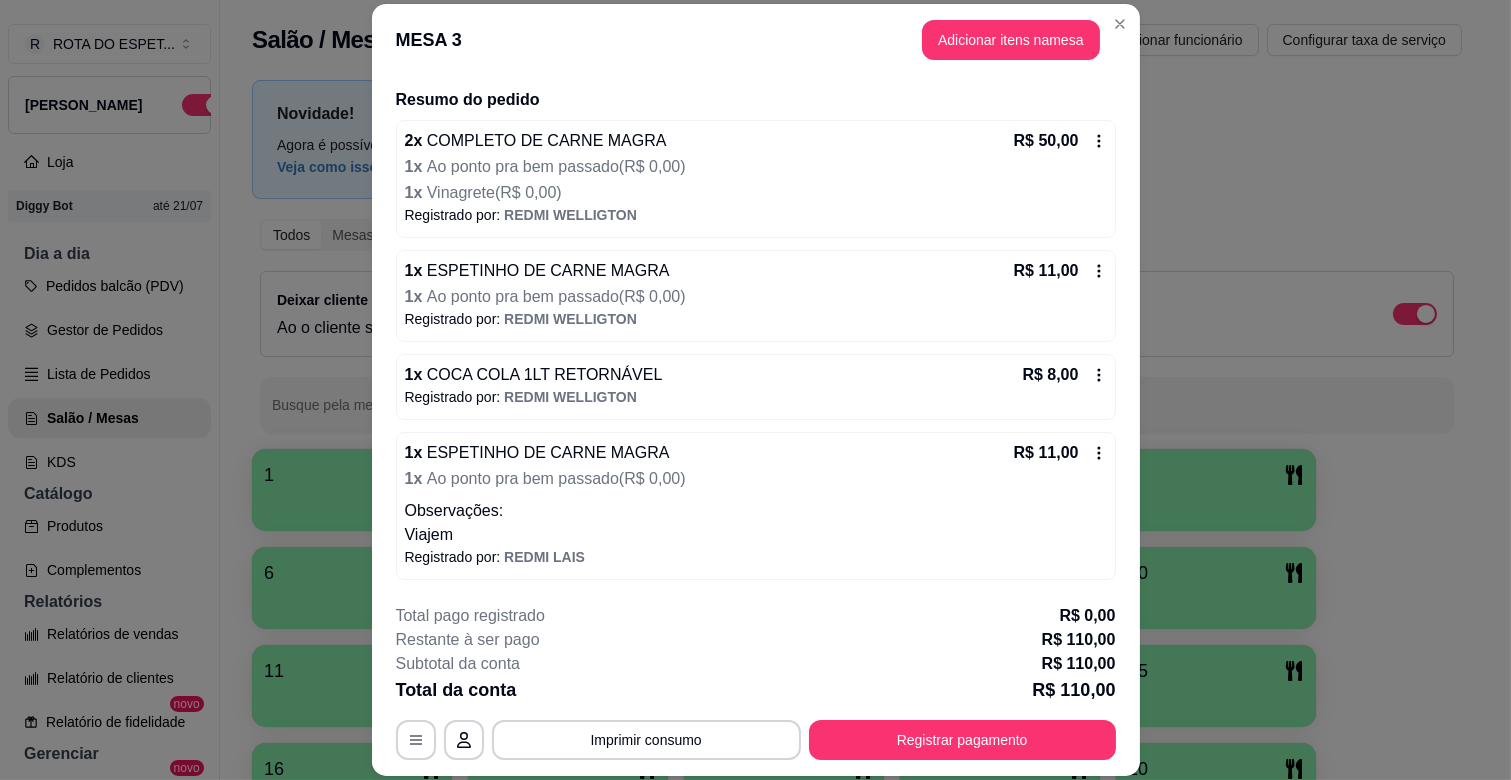 scroll, scrollTop: 224, scrollLeft: 0, axis: vertical 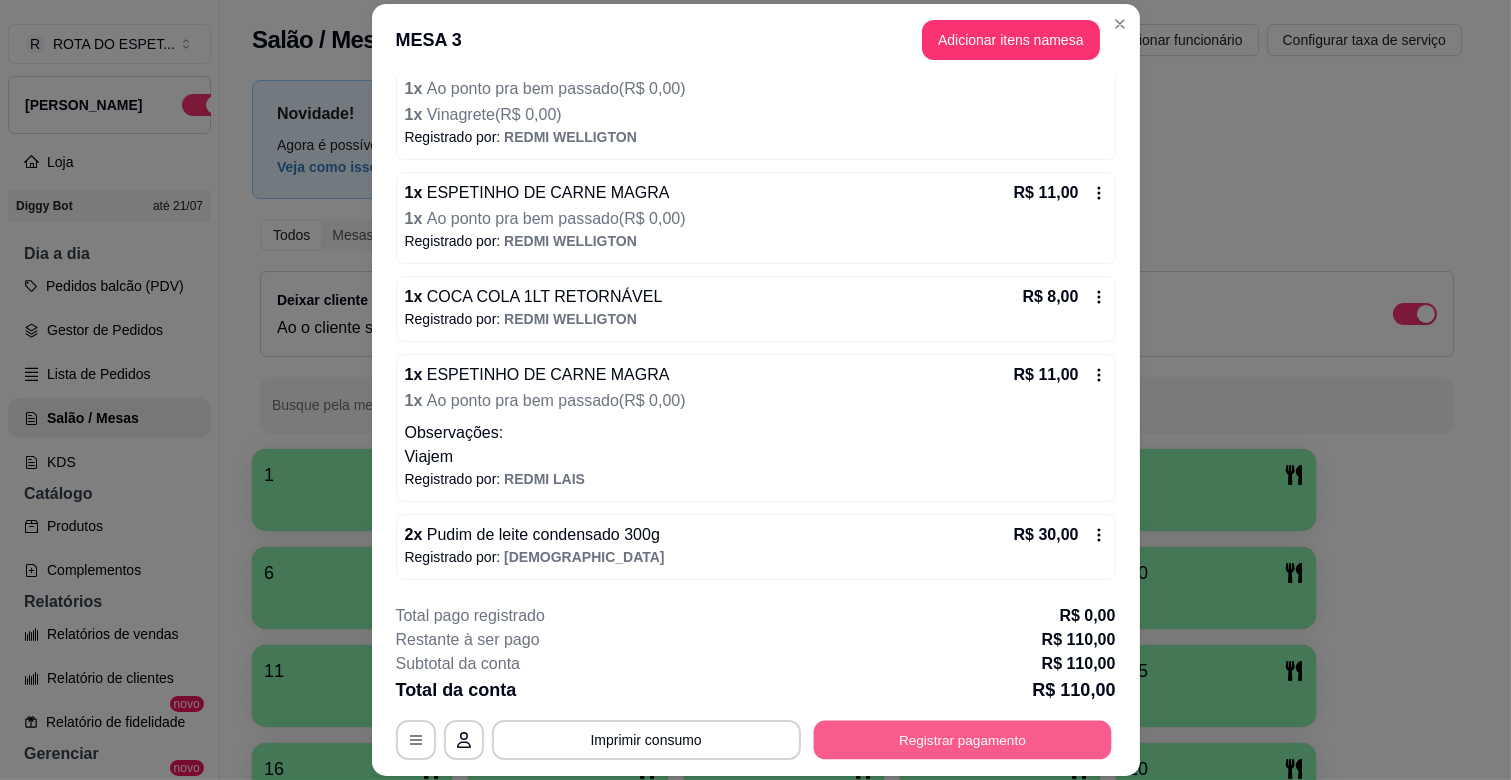click on "Registrar pagamento" at bounding box center [962, 740] 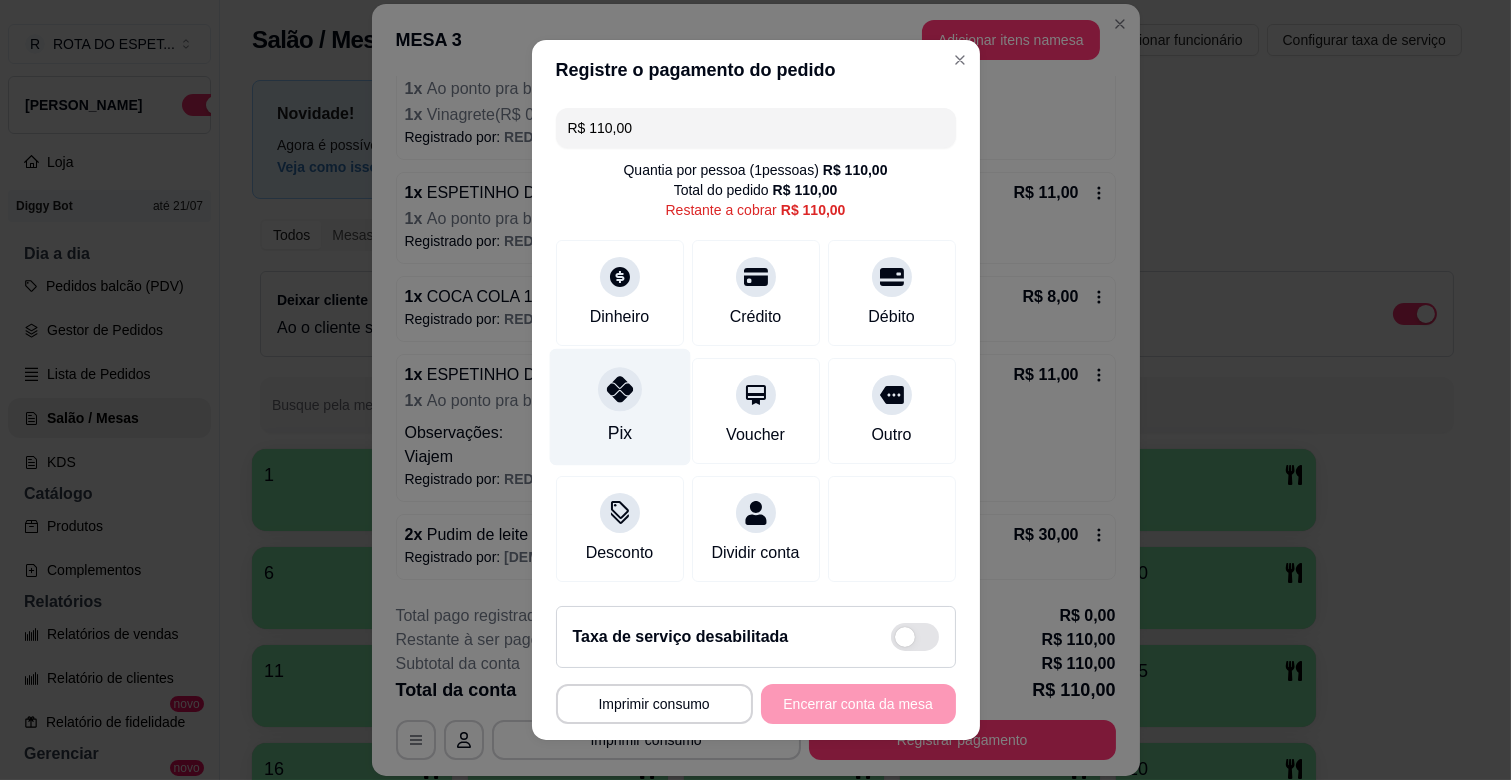 click at bounding box center (620, 389) 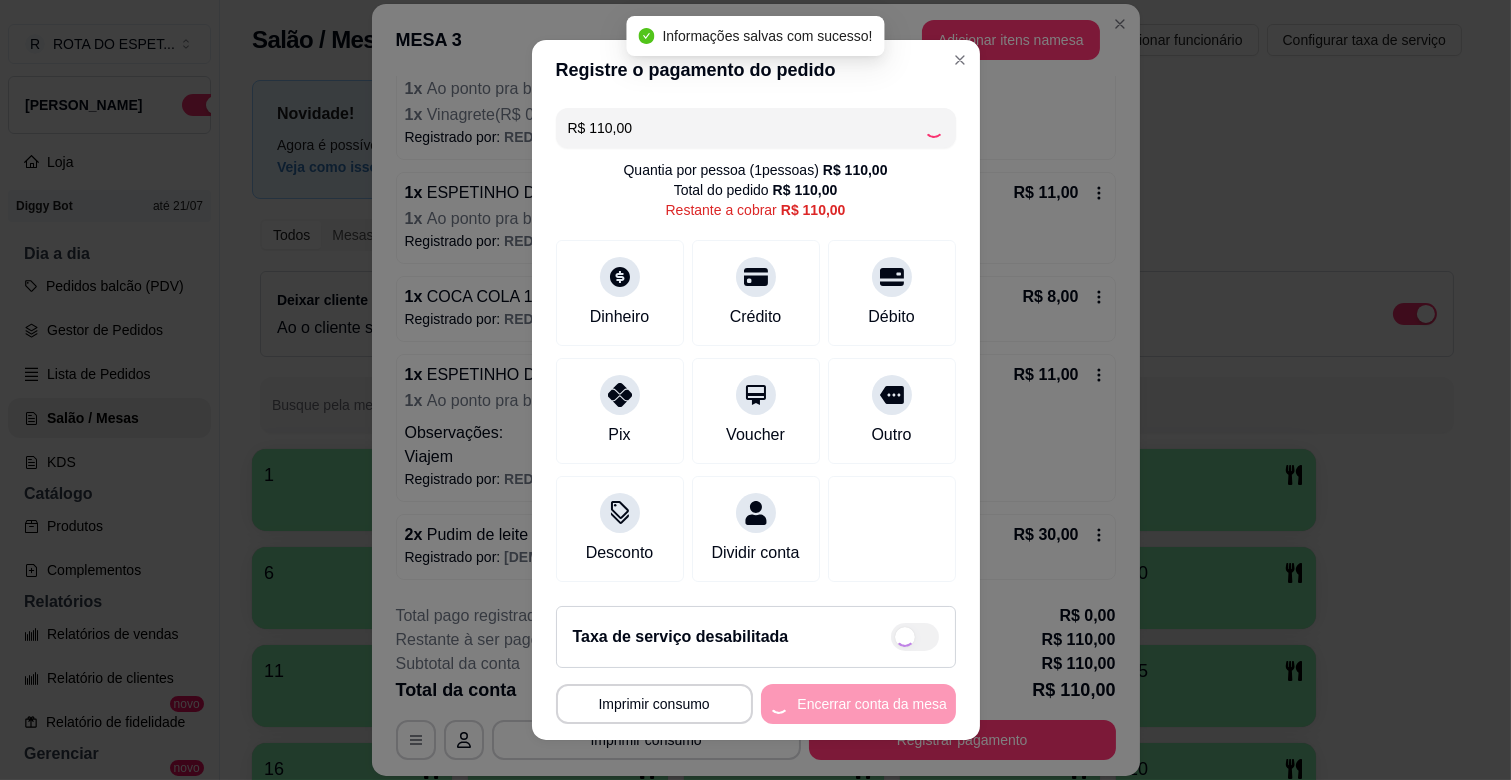 type on "R$ 0,00" 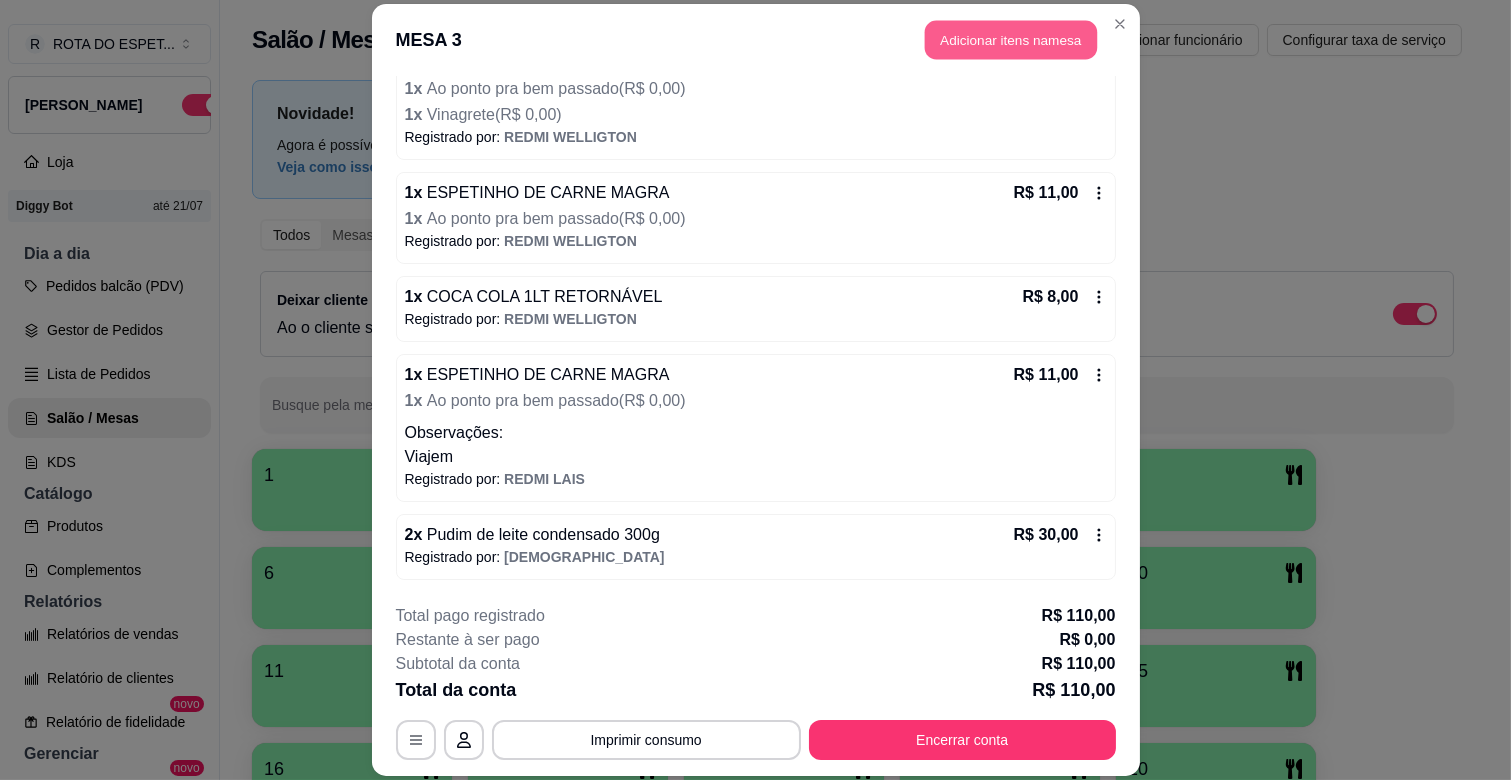 click on "Adicionar itens na  mesa" at bounding box center (1011, 40) 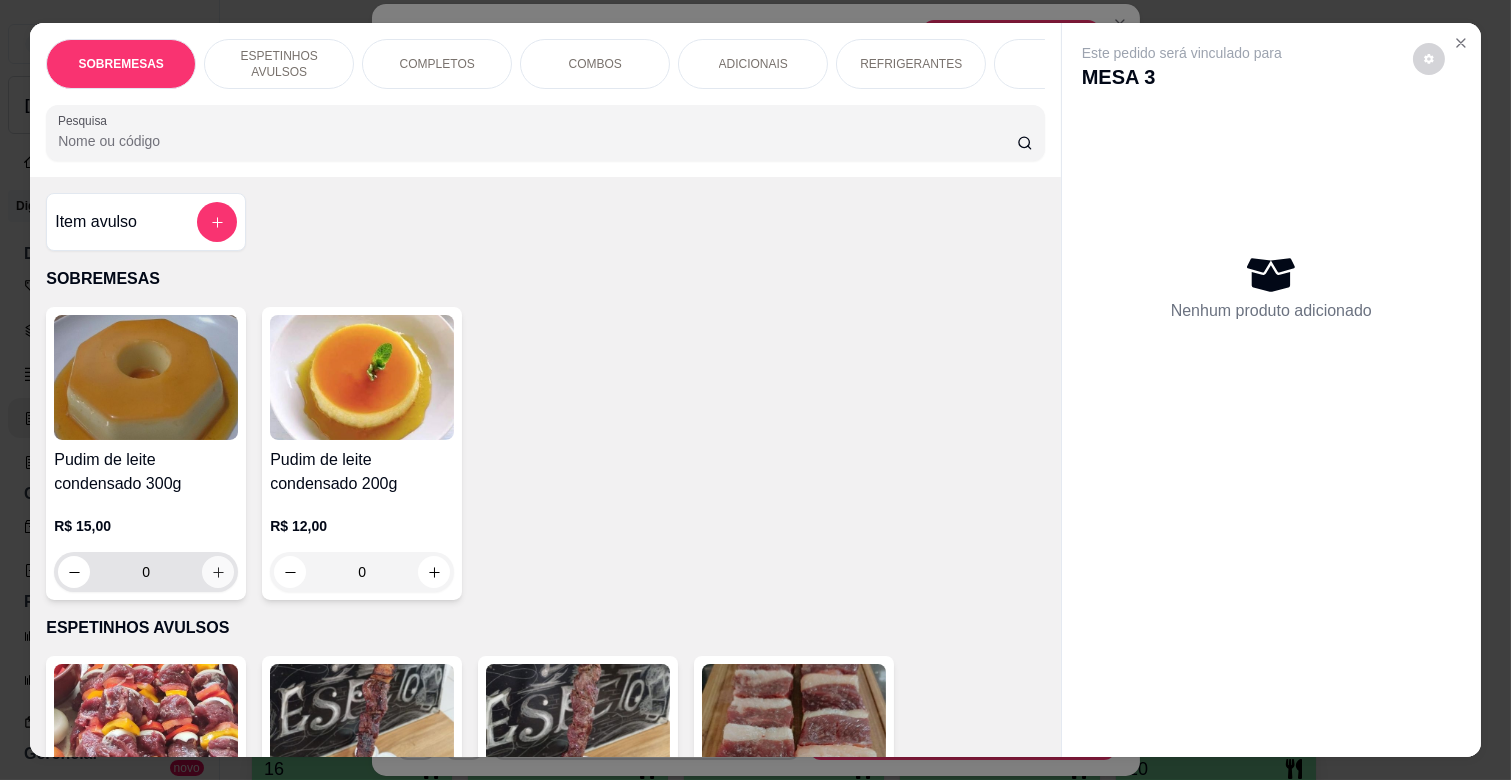 click 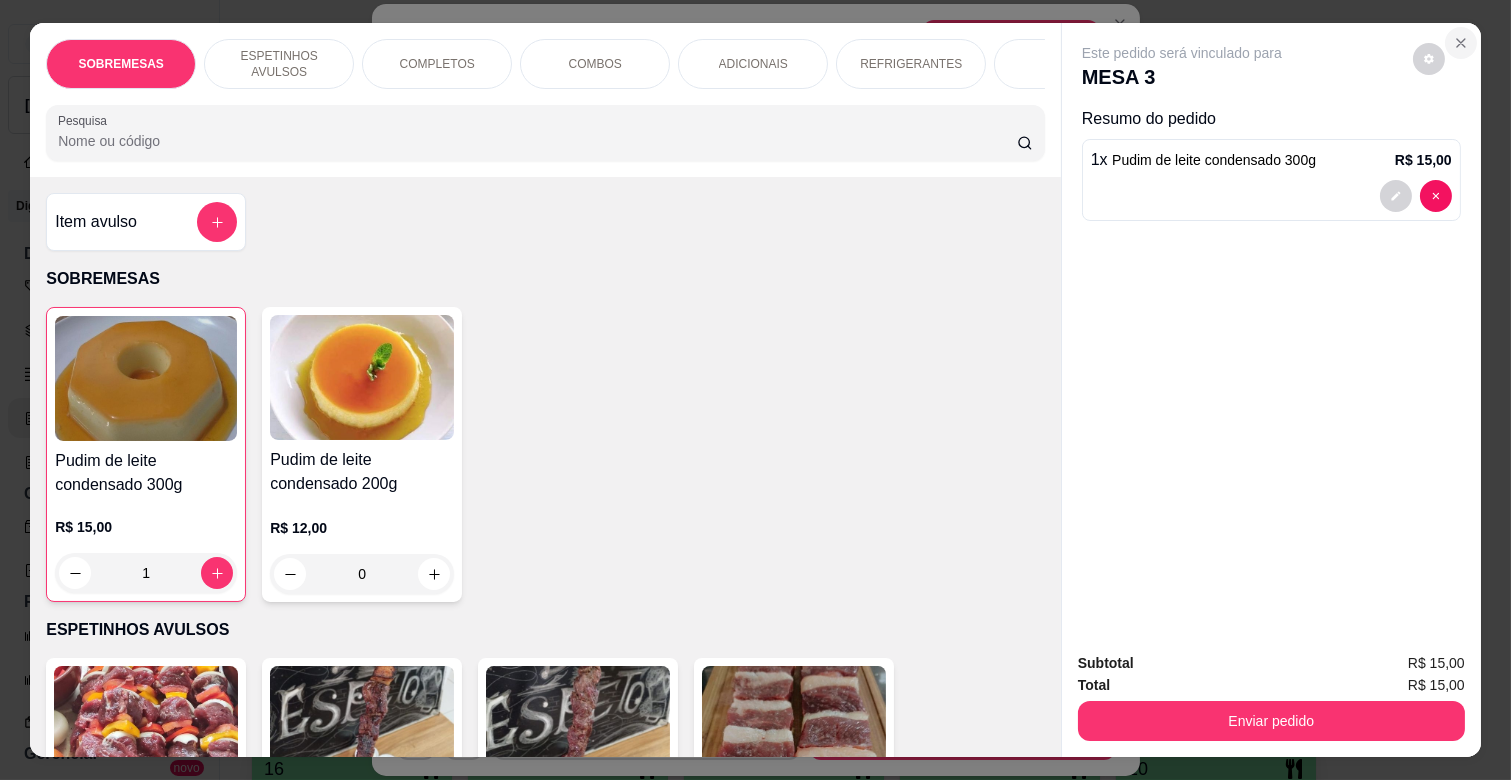 click at bounding box center (1461, 43) 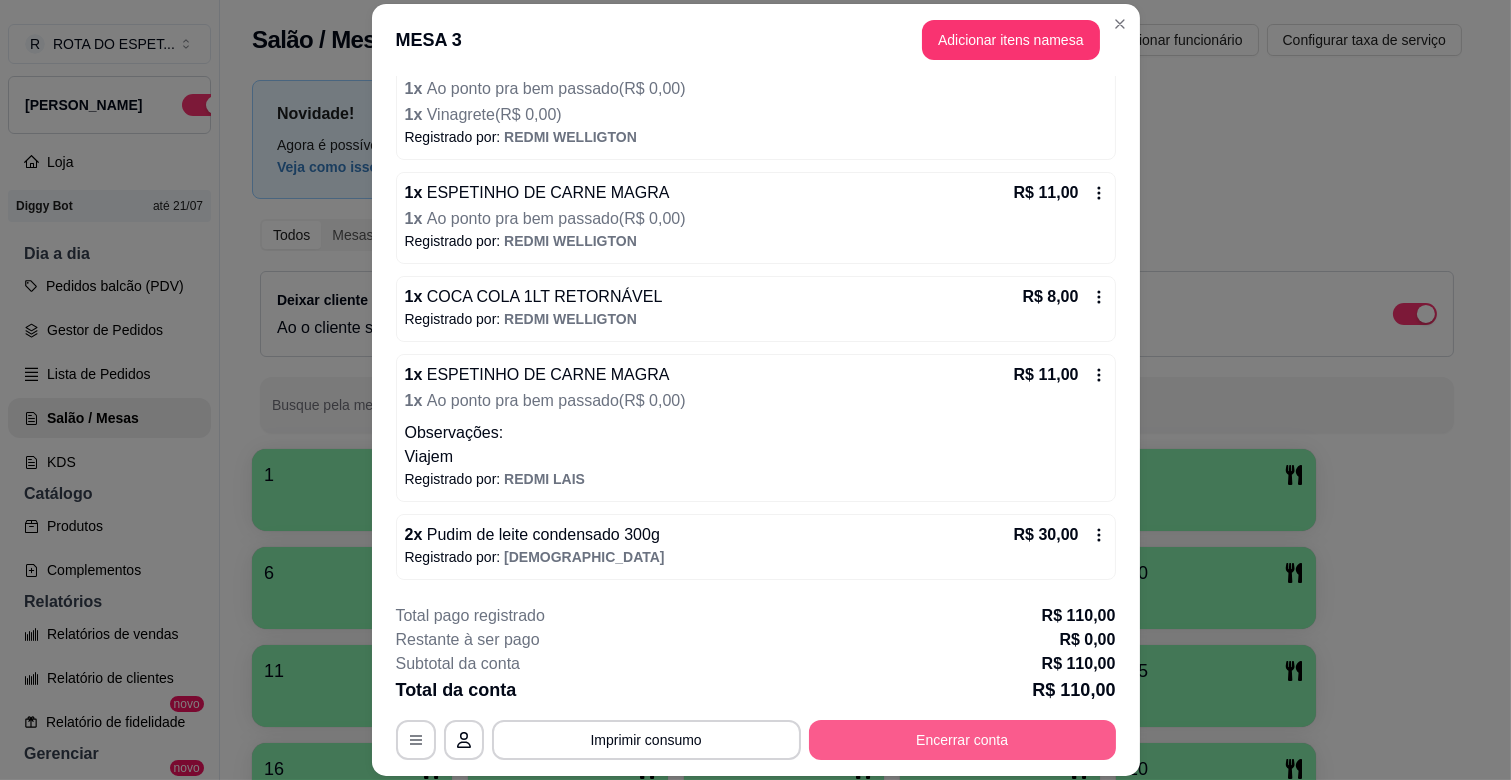 click on "Encerrar conta" at bounding box center (962, 740) 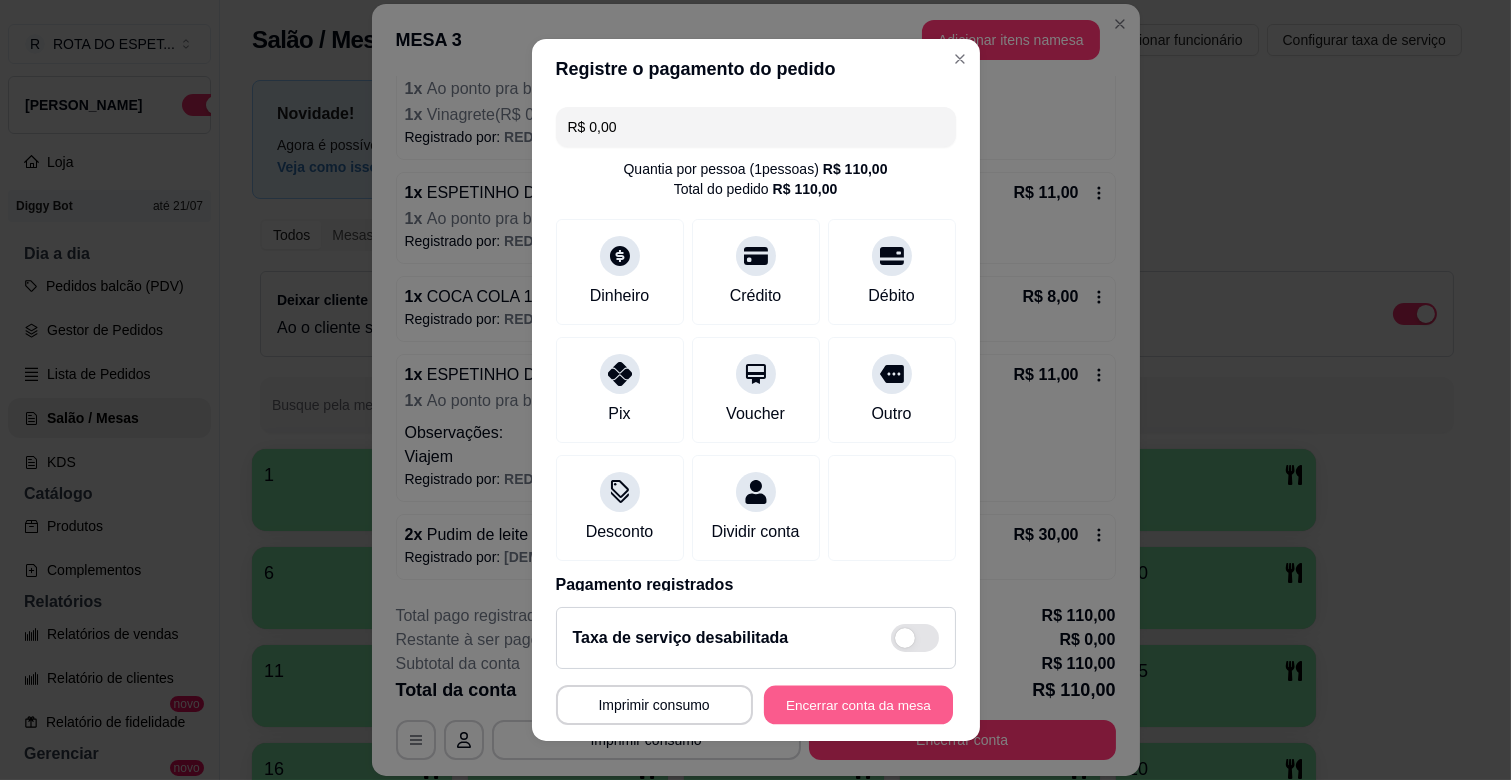 click on "Encerrar conta da mesa" at bounding box center (858, 705) 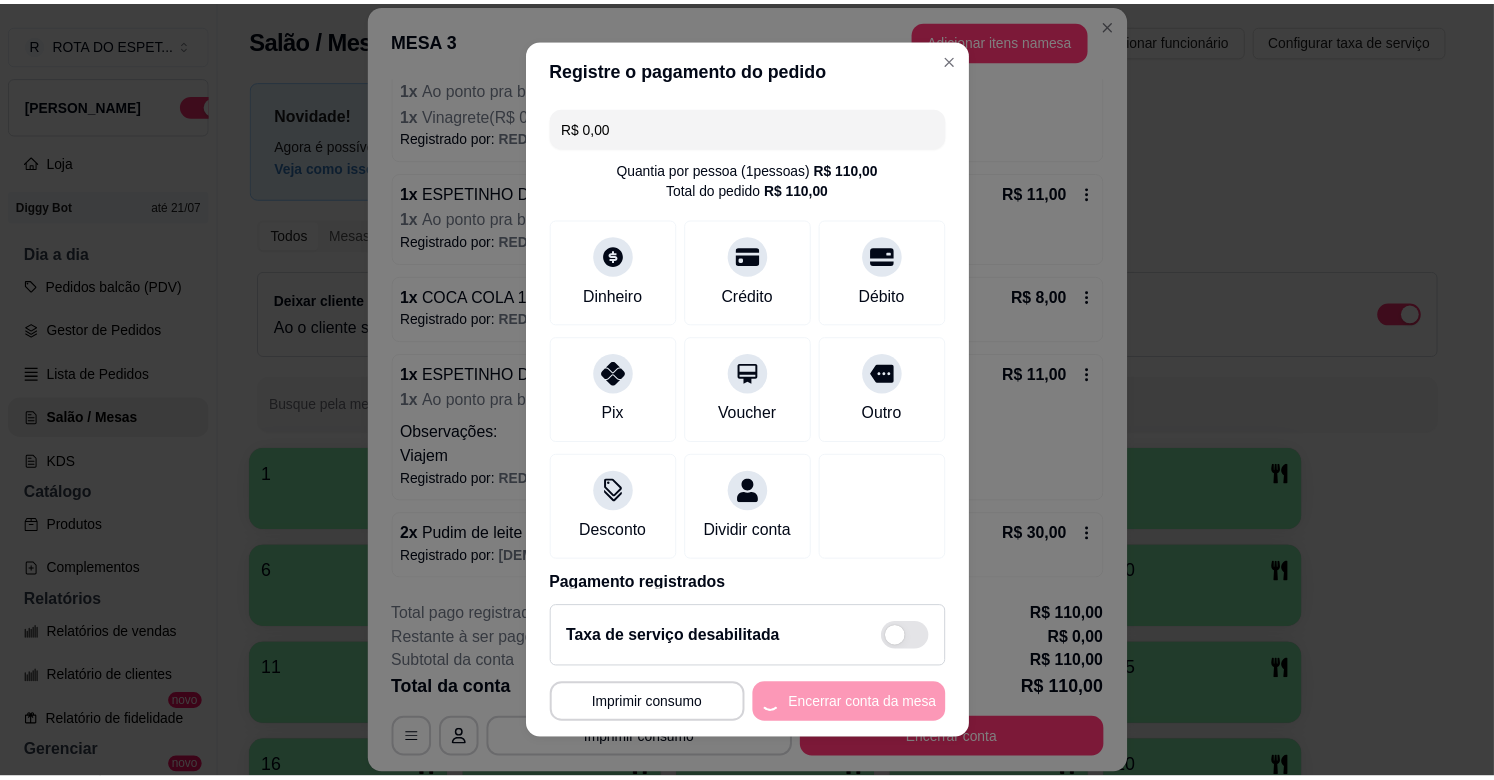 scroll, scrollTop: 0, scrollLeft: 0, axis: both 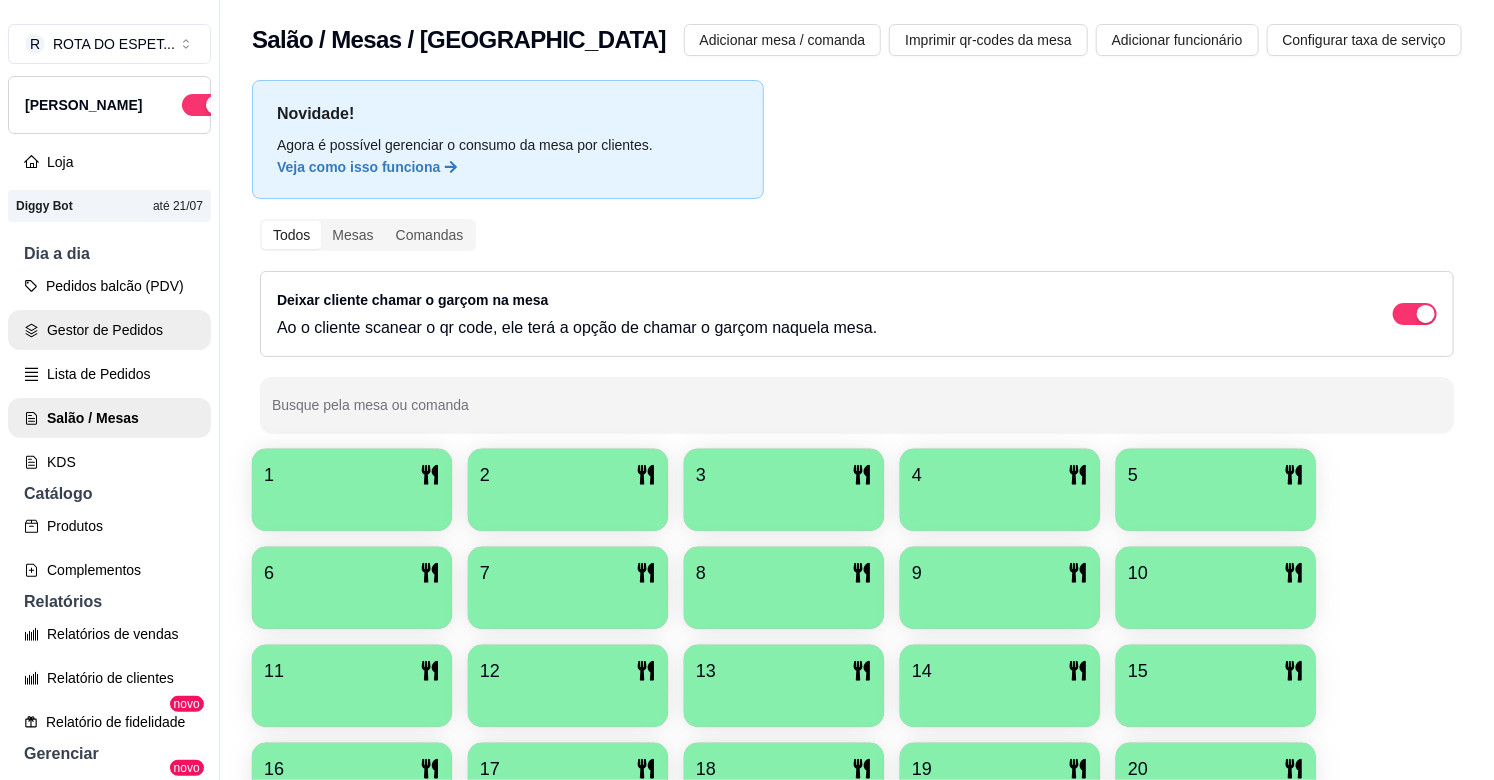 click on "Gestor de Pedidos" at bounding box center [109, 330] 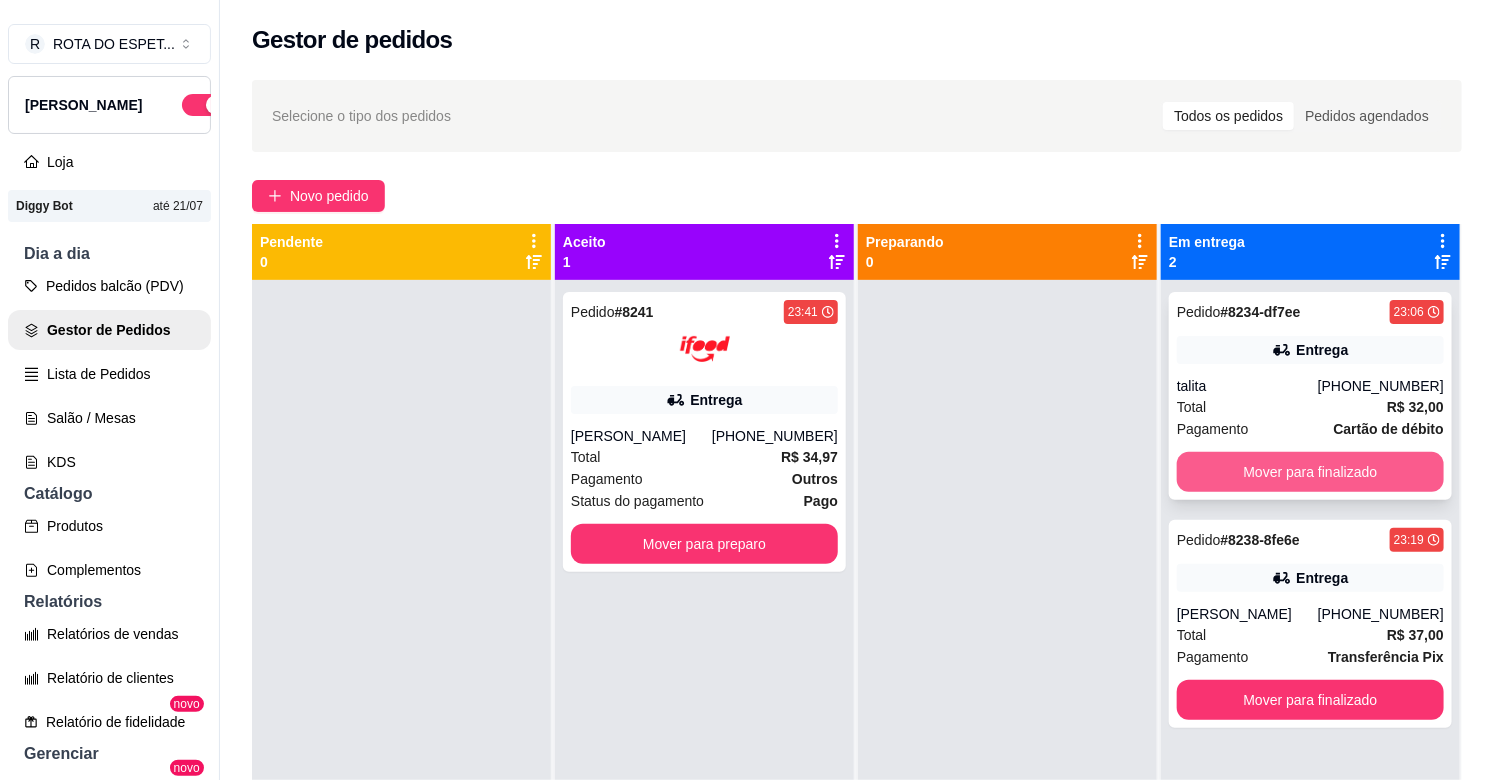 click on "Mover para finalizado" at bounding box center (1310, 472) 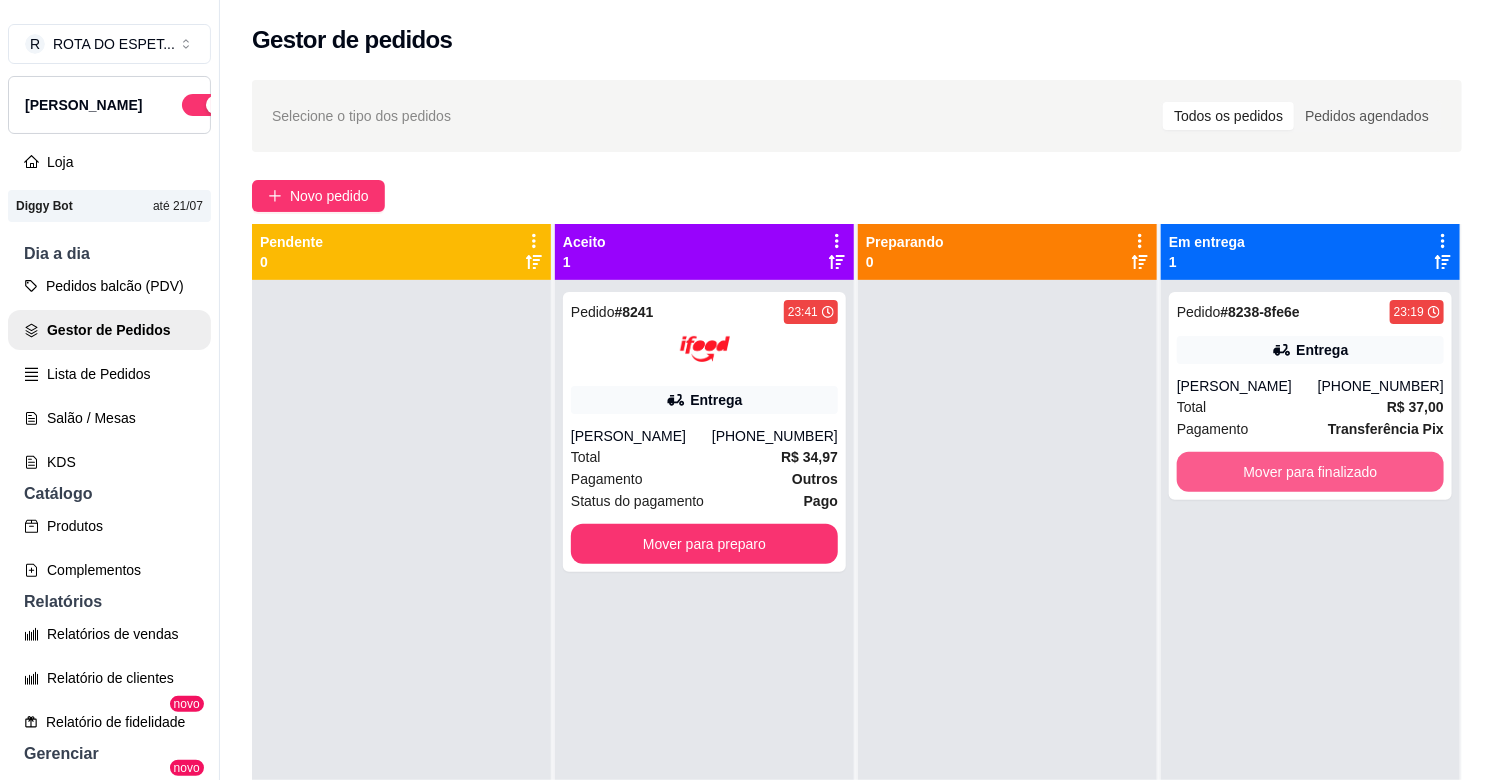 click on "Mover para finalizado" at bounding box center (1310, 472) 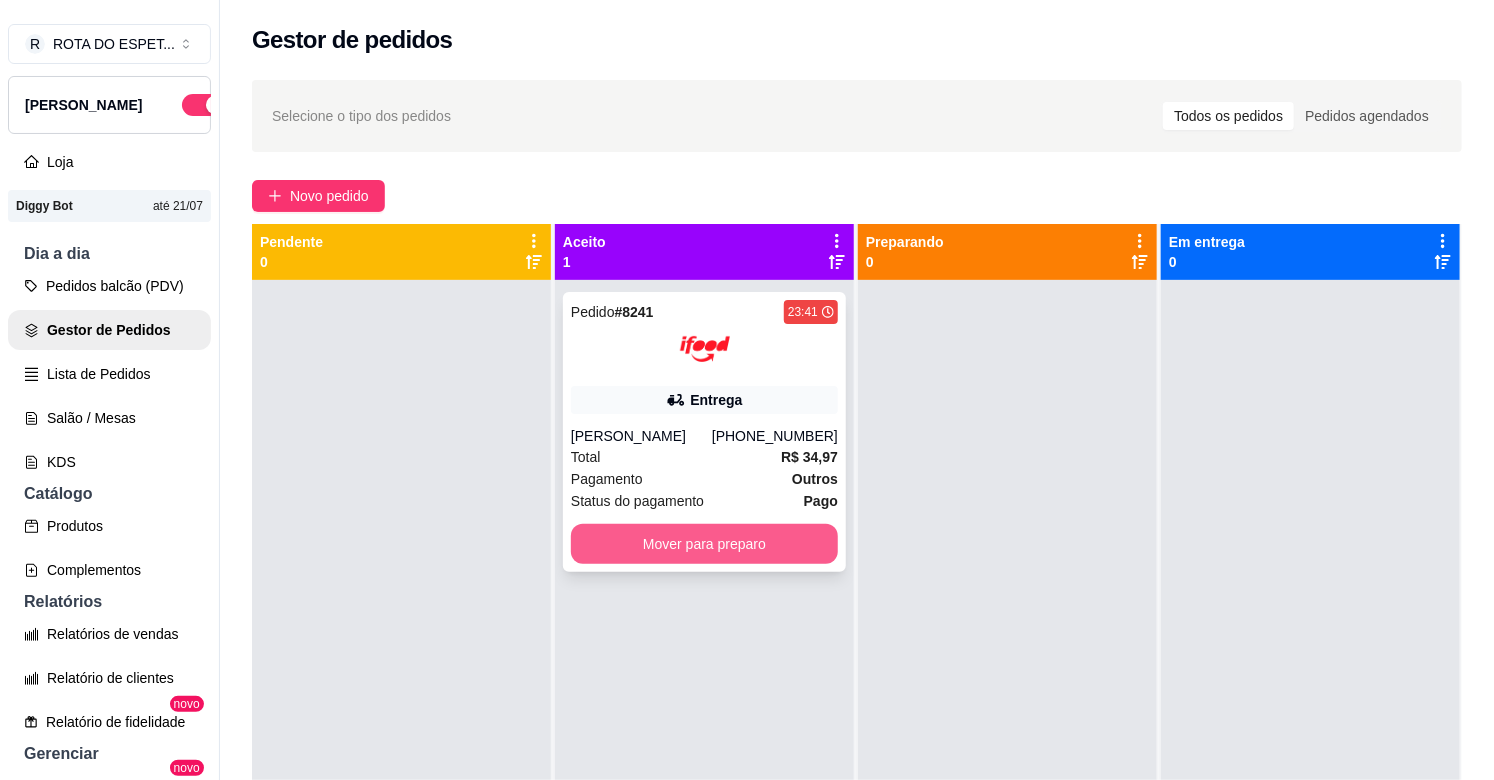 click on "Mover para preparo" at bounding box center (704, 544) 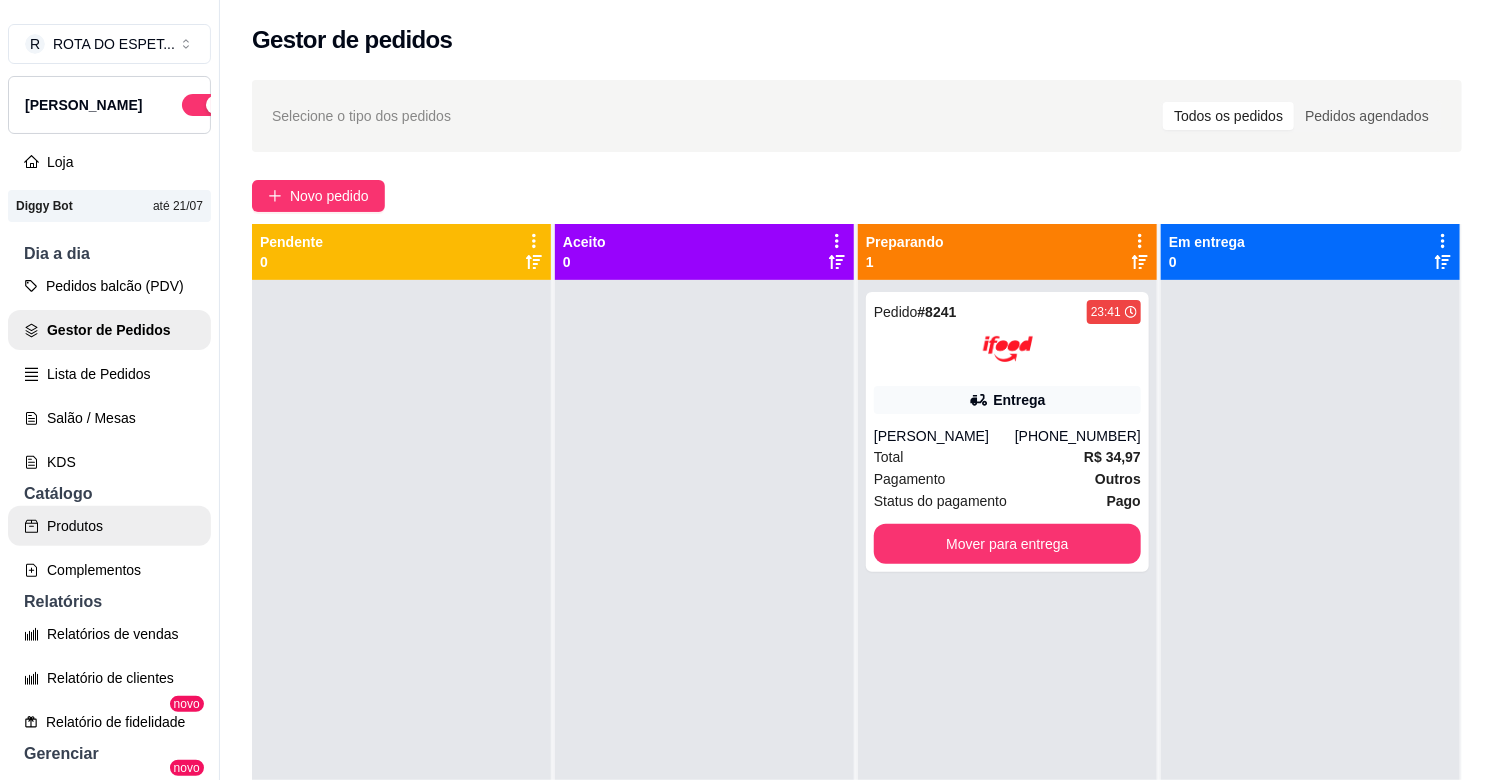 scroll, scrollTop: 222, scrollLeft: 0, axis: vertical 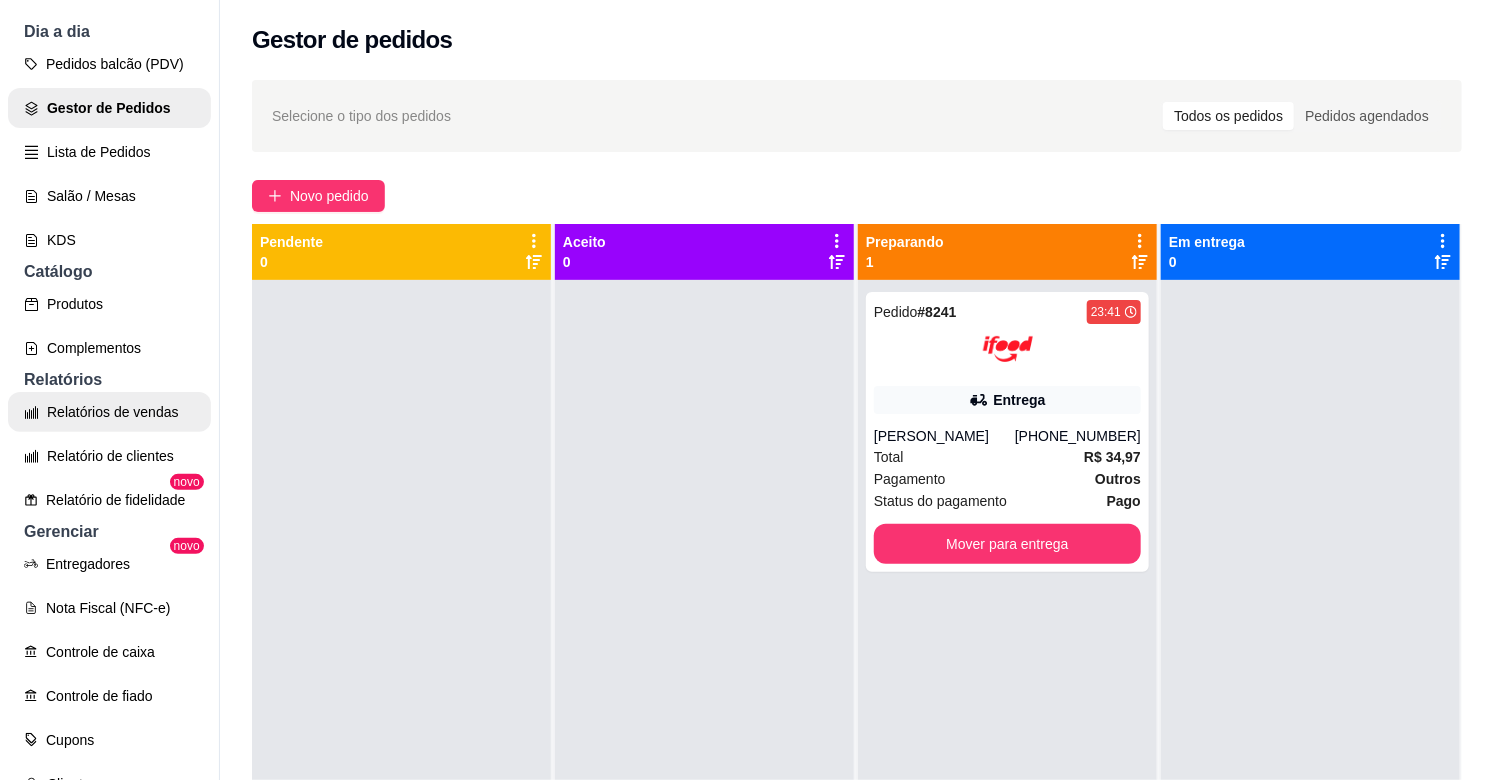 click on "Relatórios de vendas" at bounding box center [109, 412] 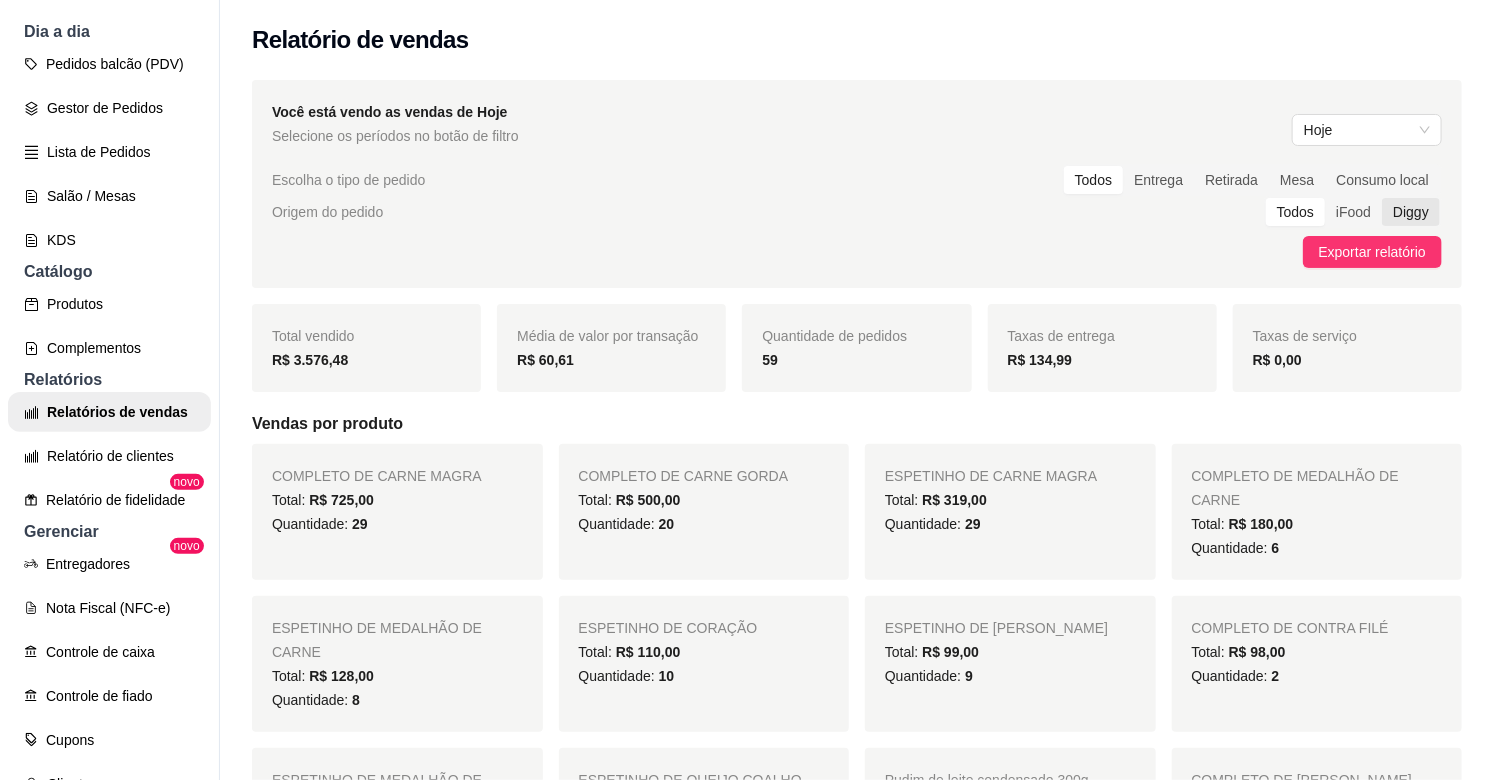 click on "Diggy" at bounding box center [1411, 212] 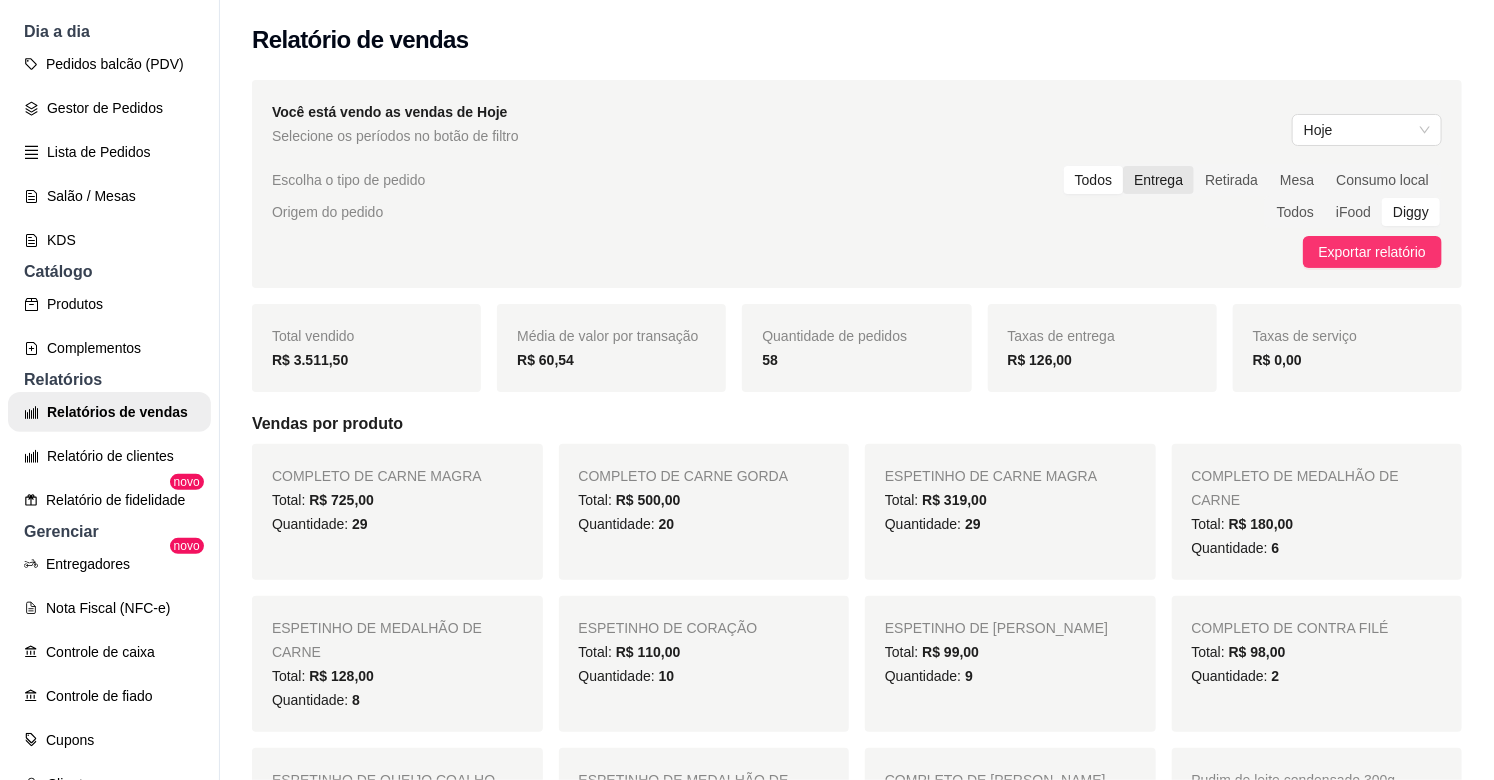 click on "Entrega" at bounding box center [1158, 180] 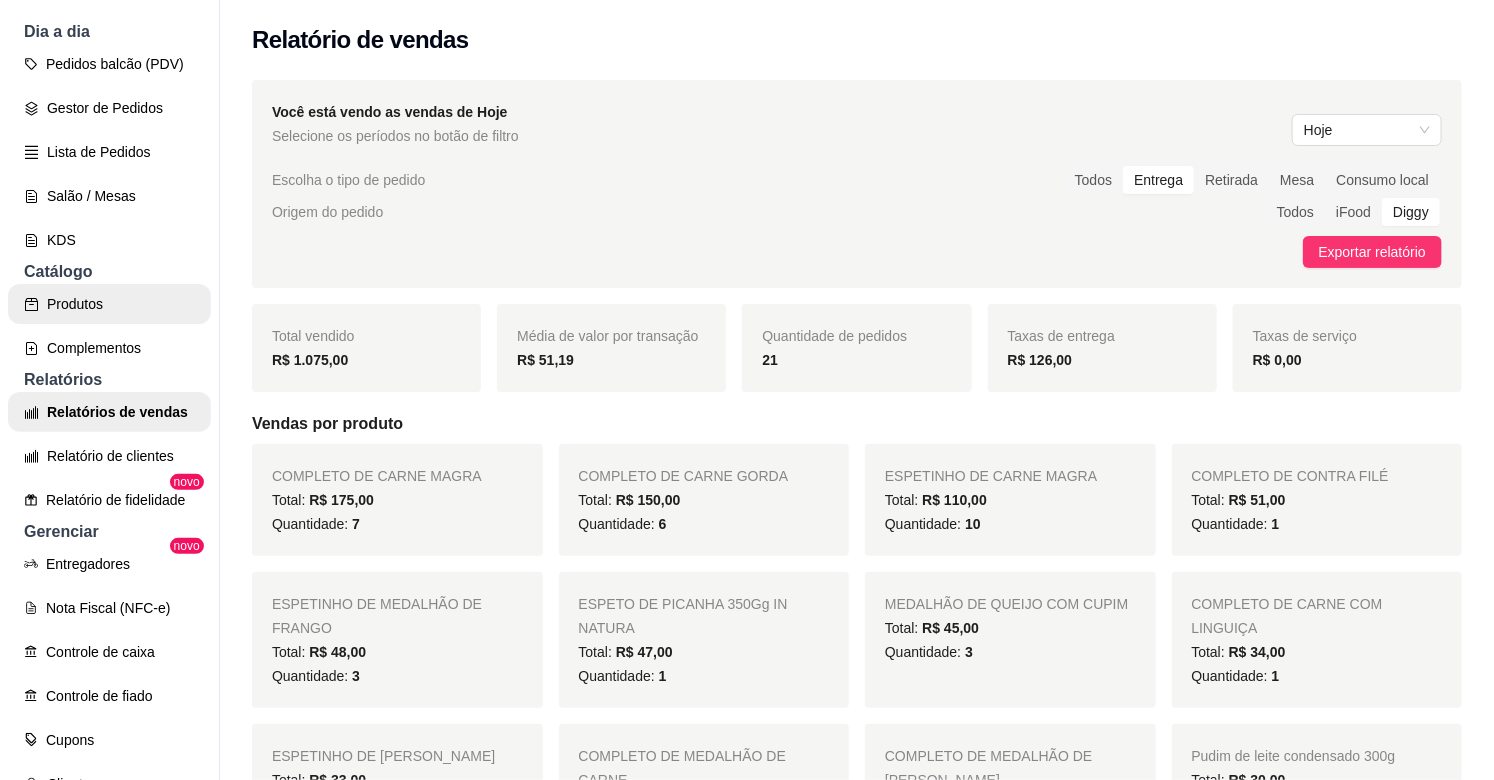 click on "Produtos" at bounding box center [109, 304] 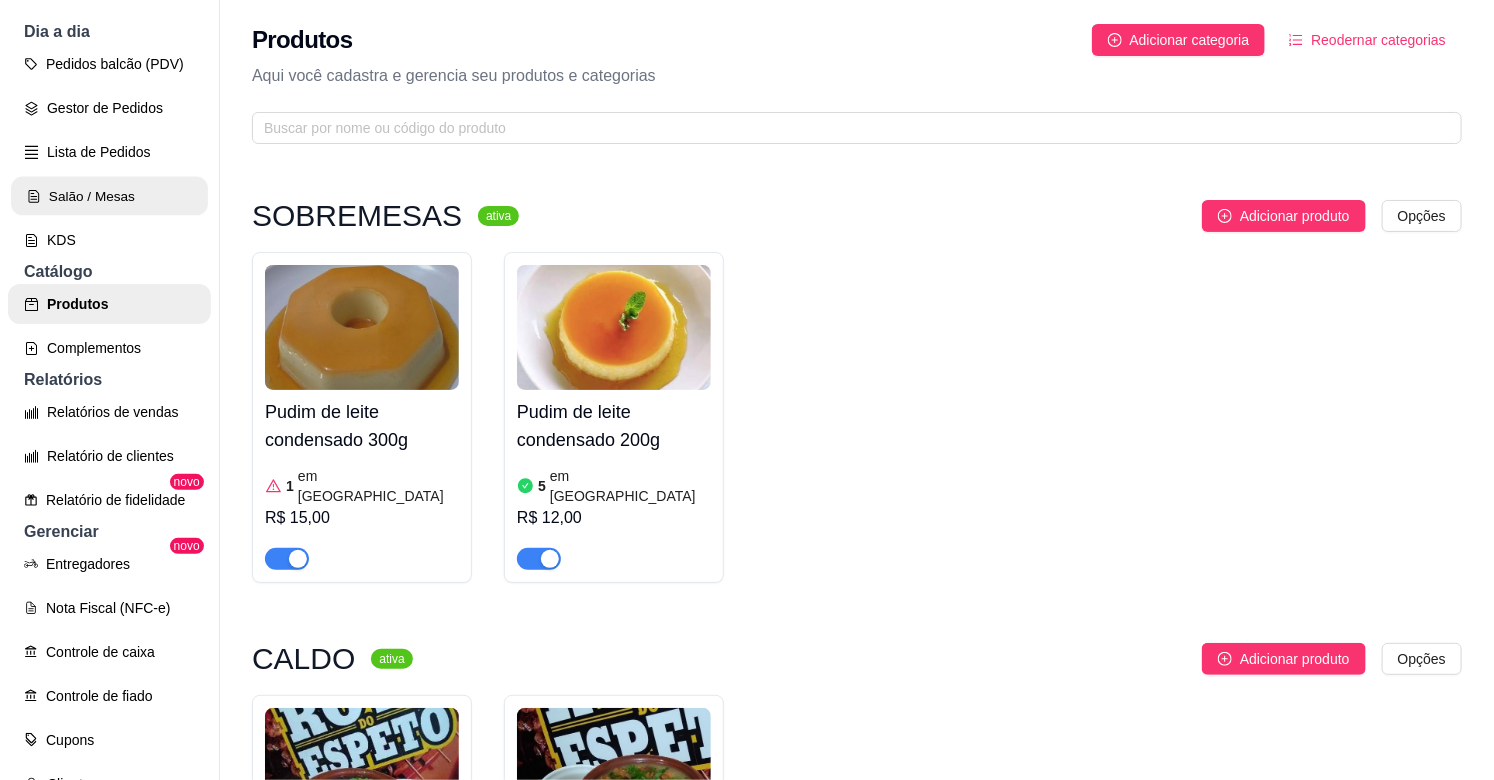 click on "Salão / Mesas" at bounding box center [109, 196] 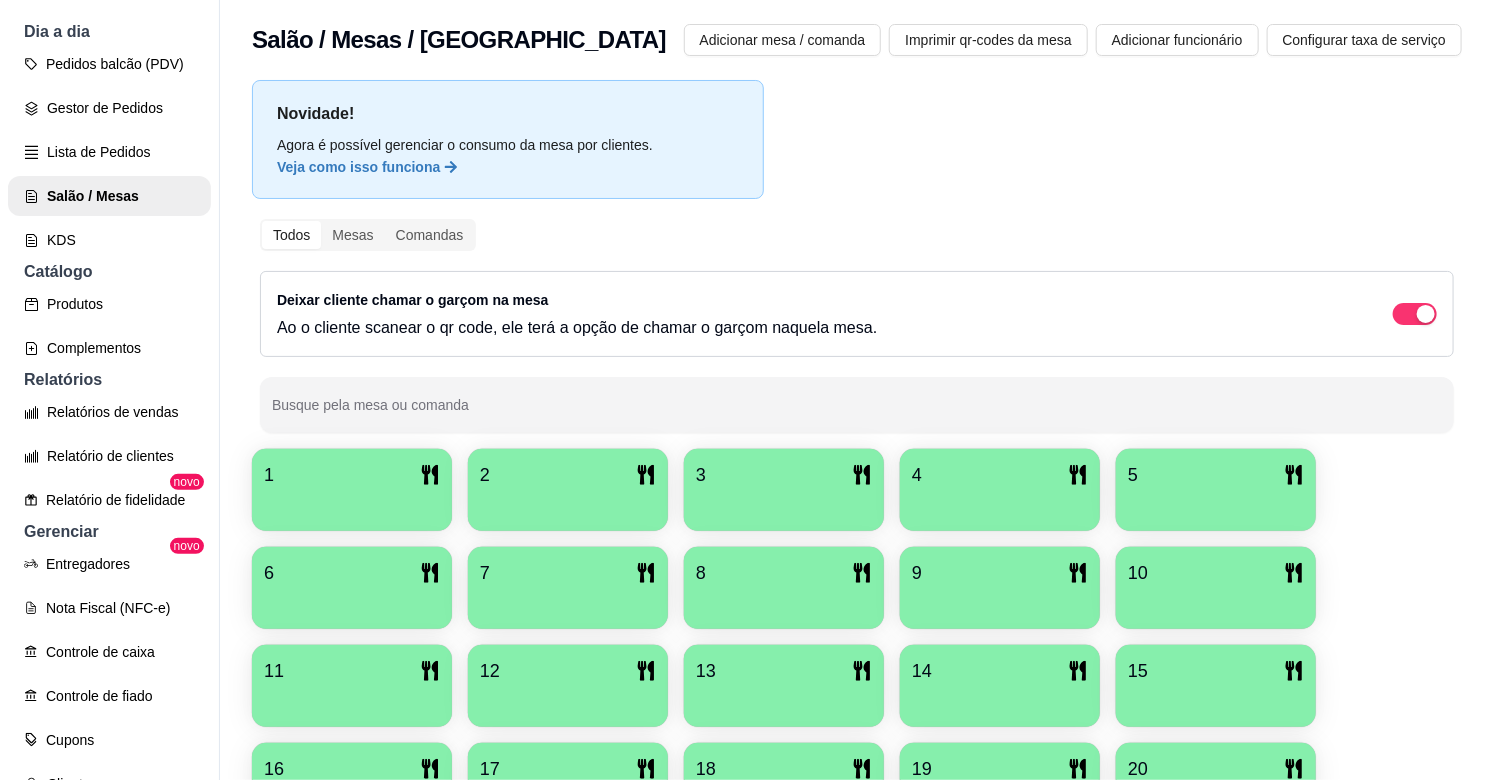 click at bounding box center (352, 504) 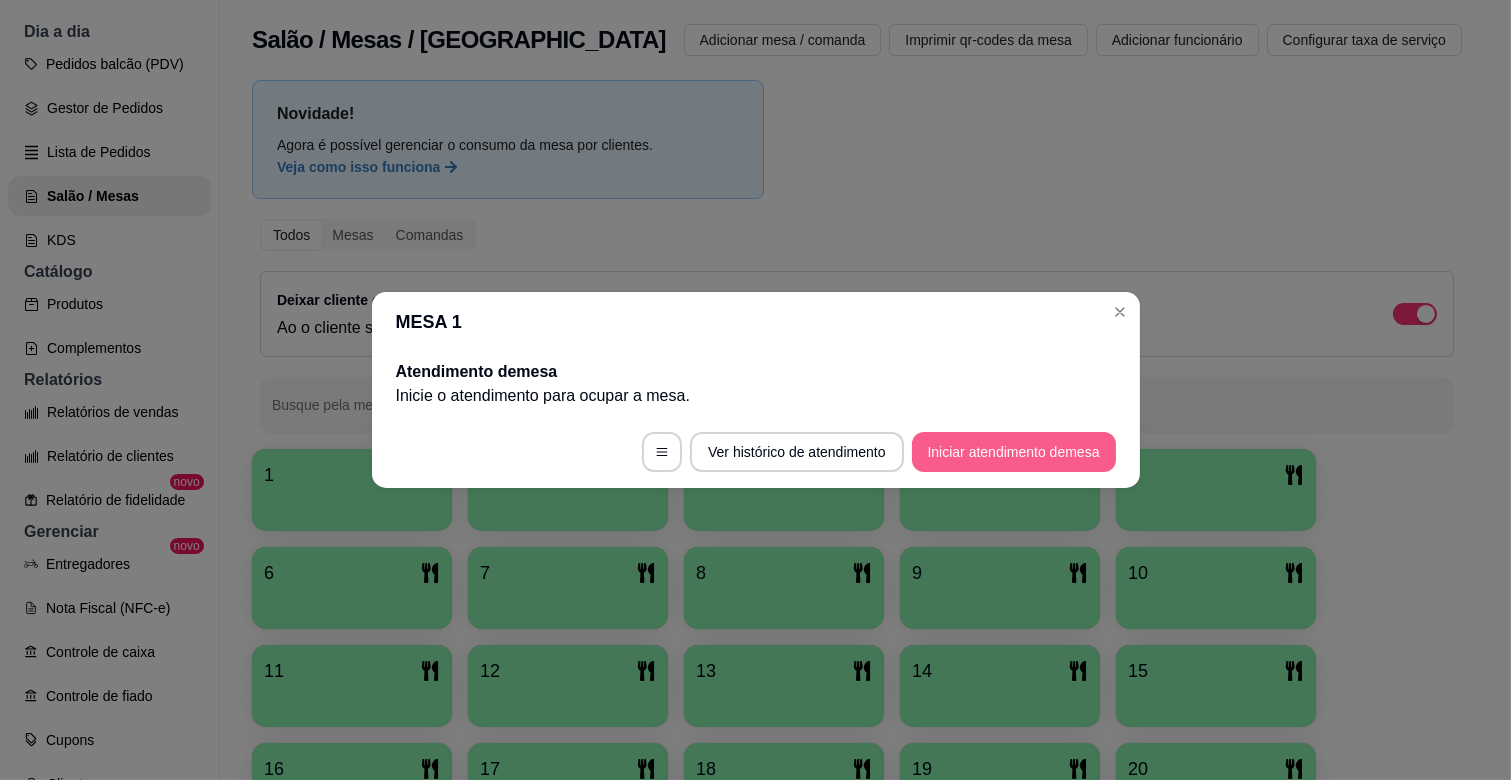 click on "Iniciar atendimento de  mesa" at bounding box center [1014, 452] 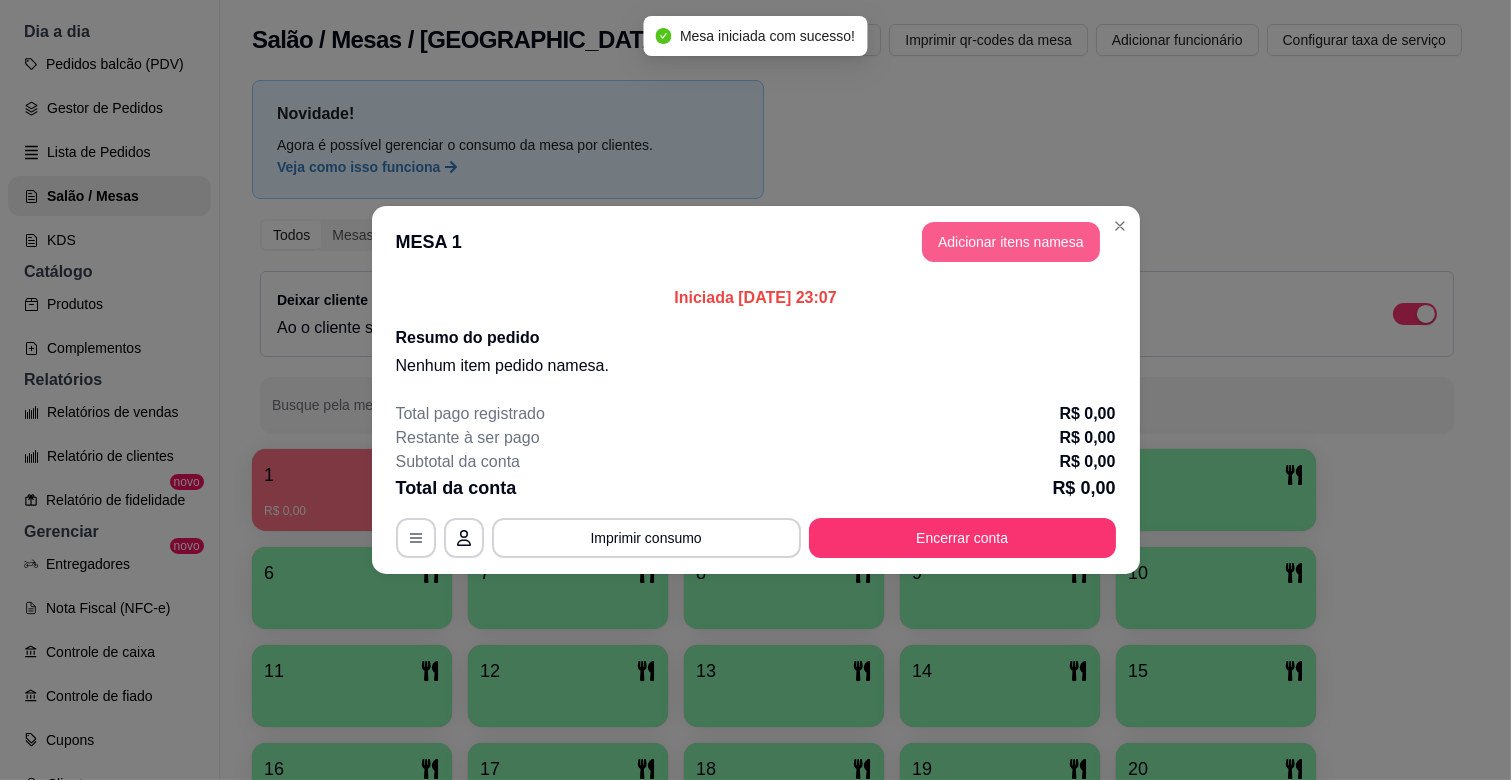 click on "Adicionar itens na  mesa" at bounding box center (1011, 242) 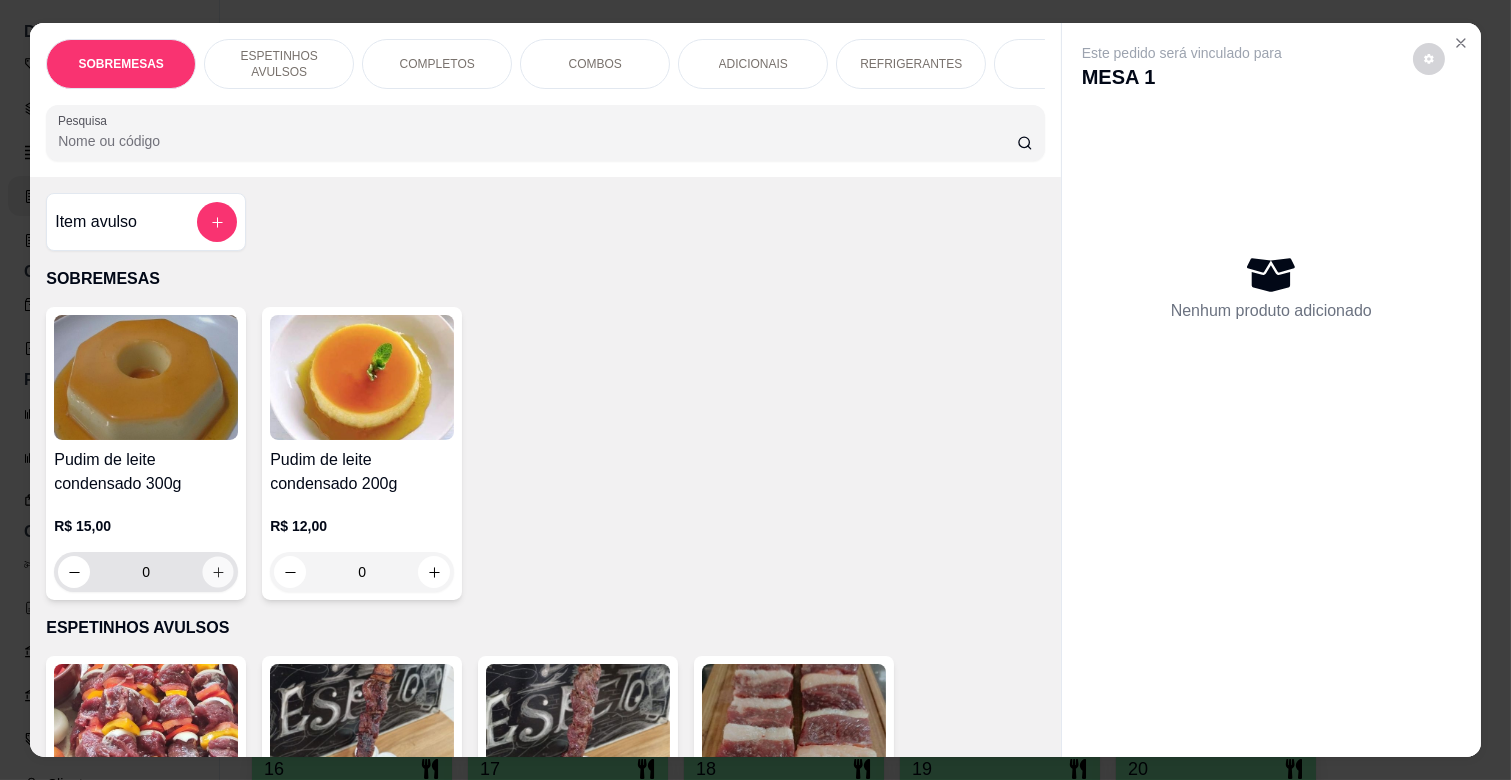 click 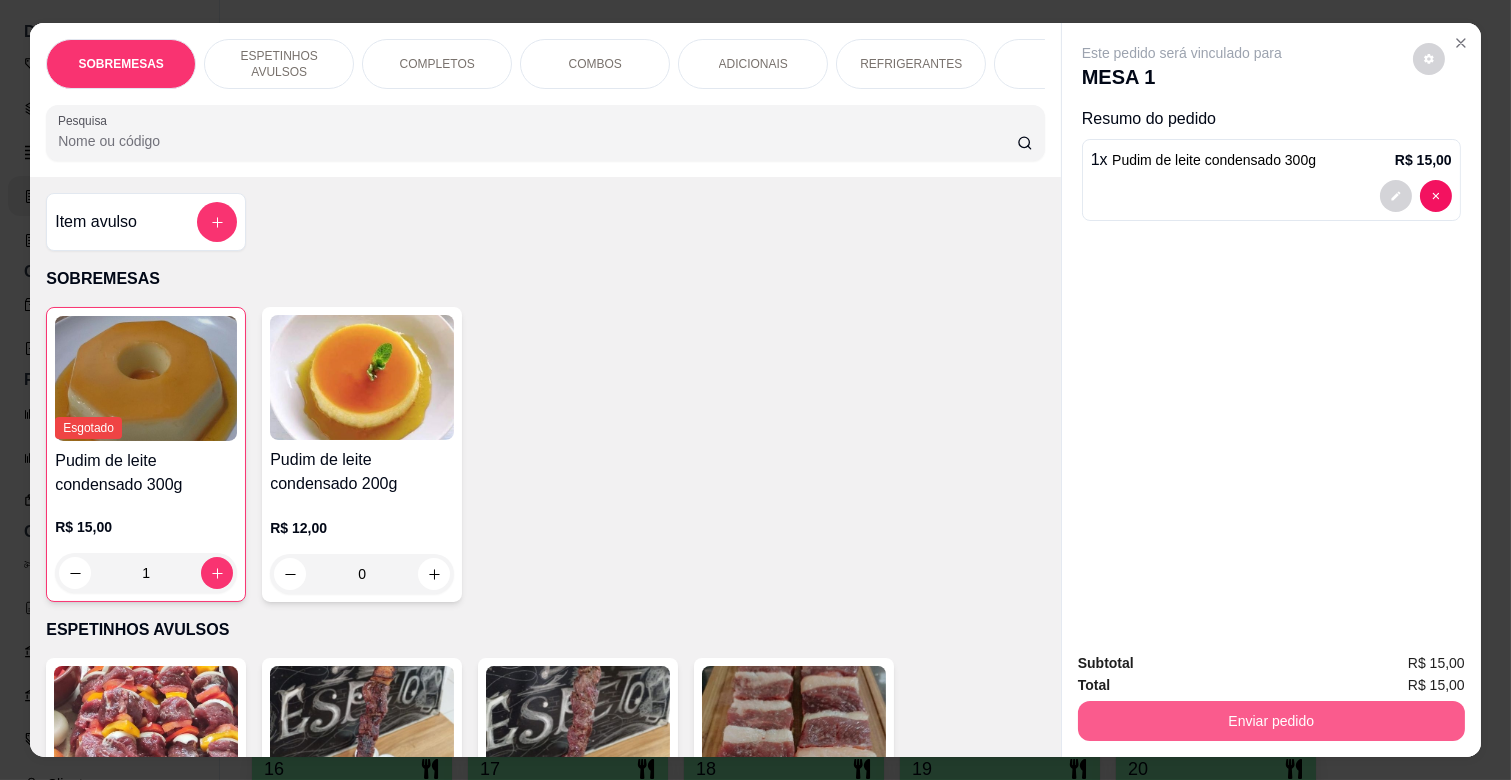 click on "Enviar pedido" at bounding box center (1271, 721) 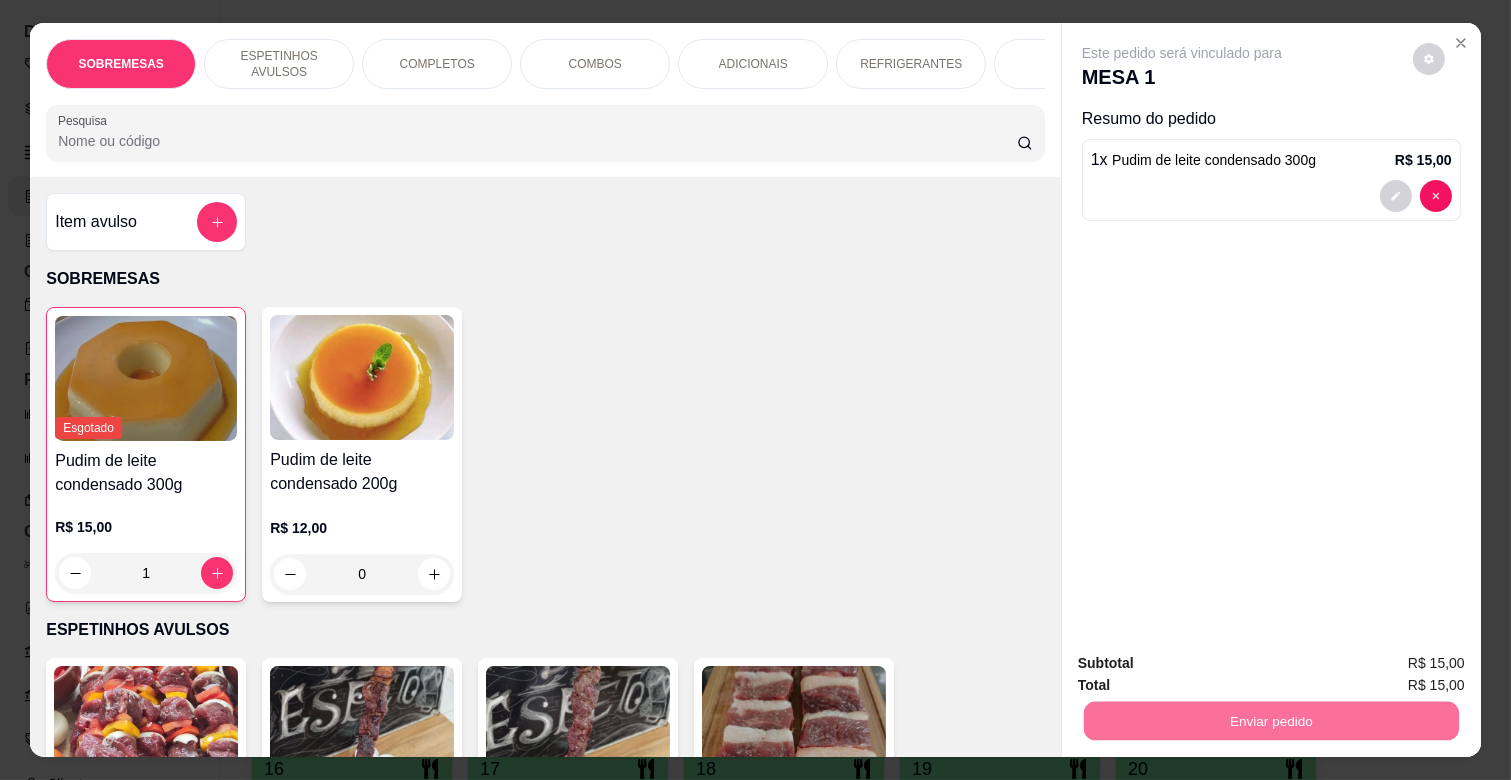 click on "Não registrar e enviar pedido" at bounding box center [1204, 663] 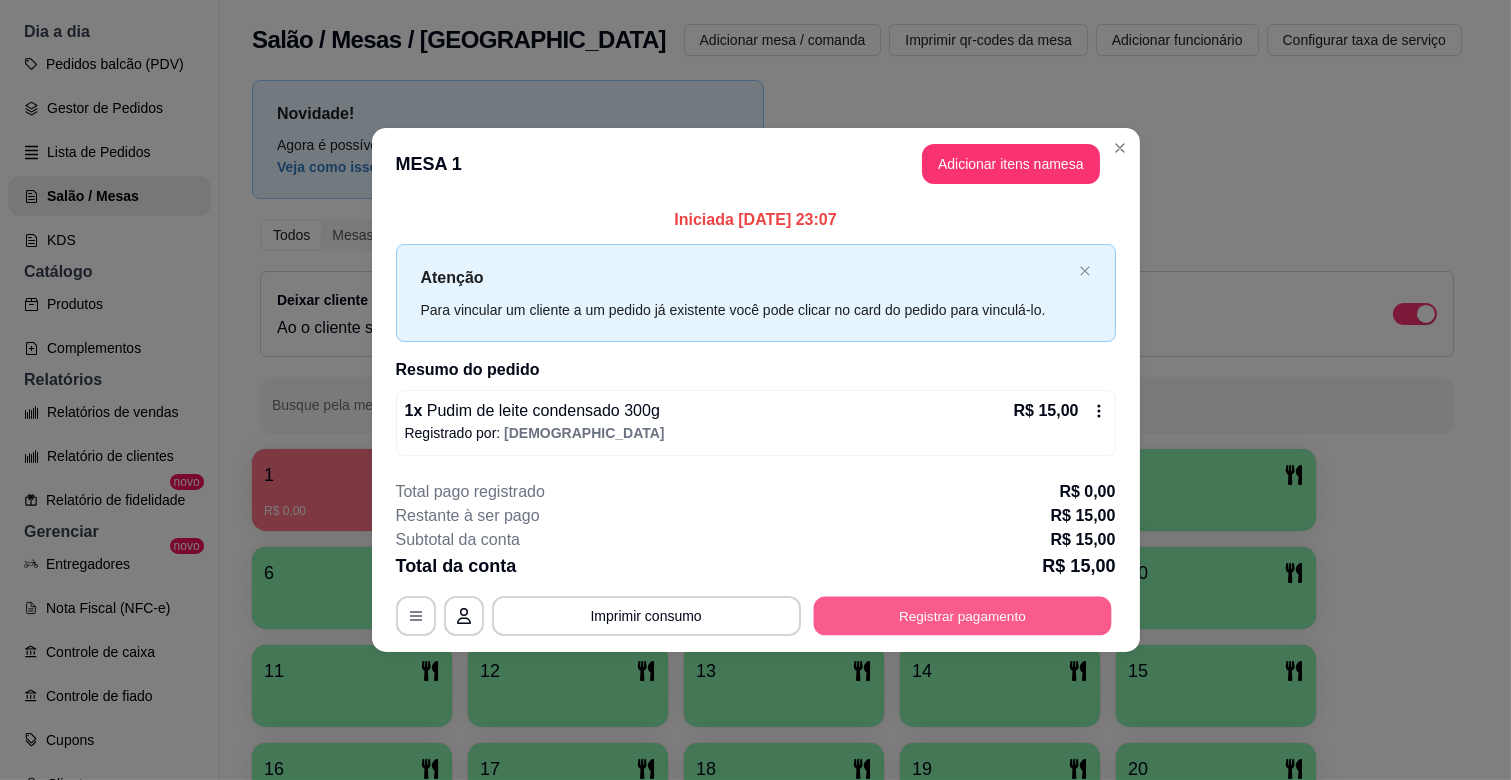 click on "Registrar pagamento" at bounding box center [962, 615] 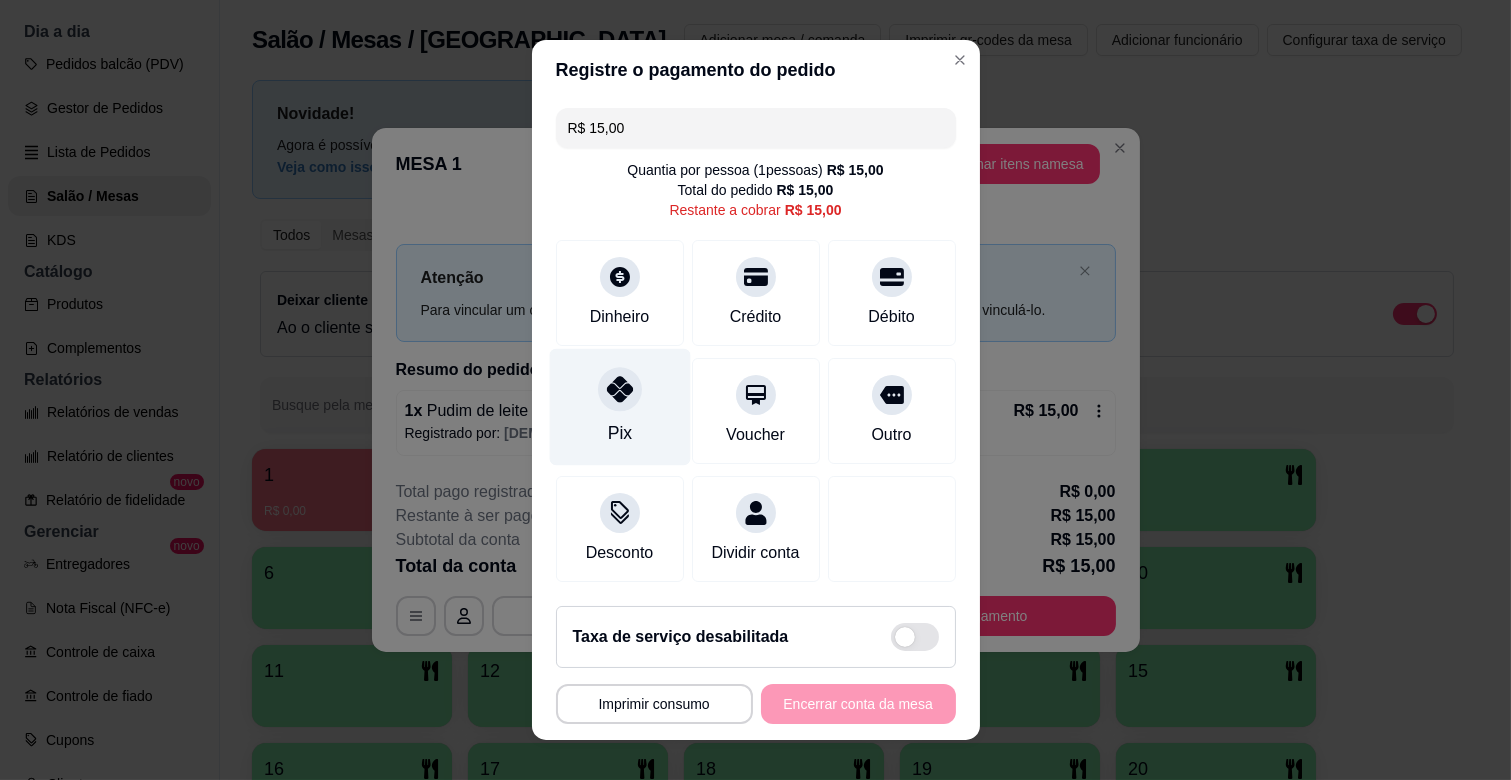 click on "Pix" at bounding box center [619, 407] 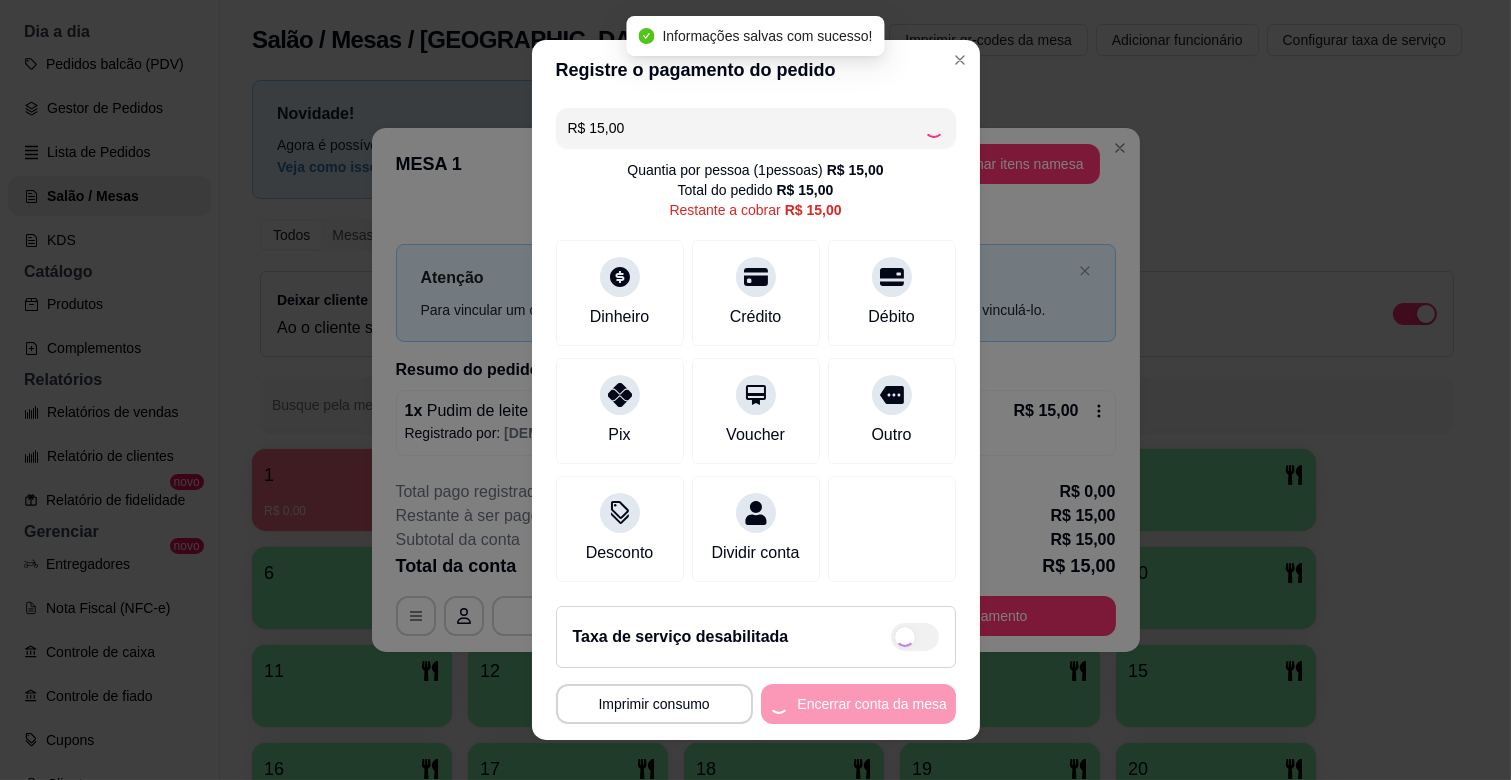 type on "R$ 0,00" 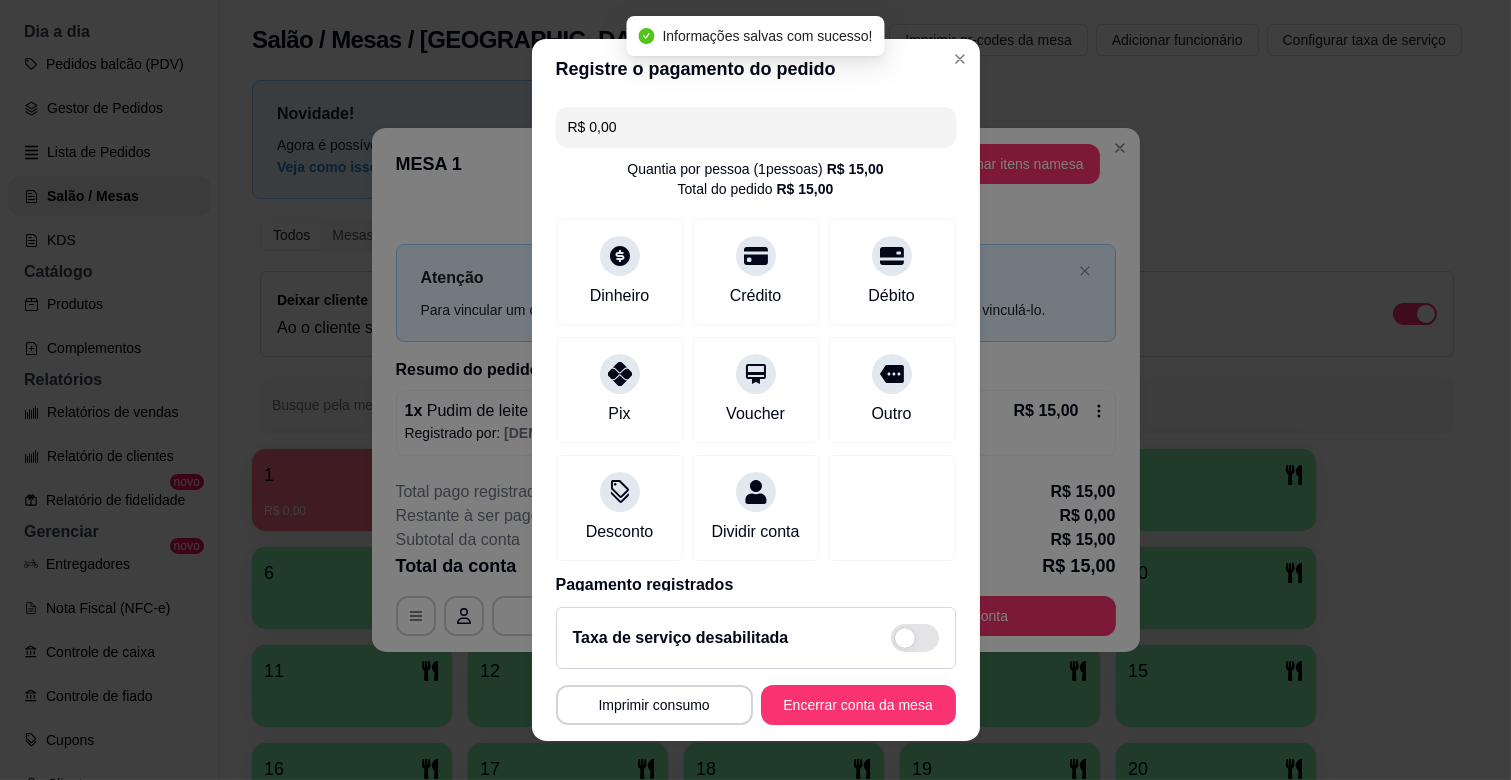 click on "**********" at bounding box center [756, 666] 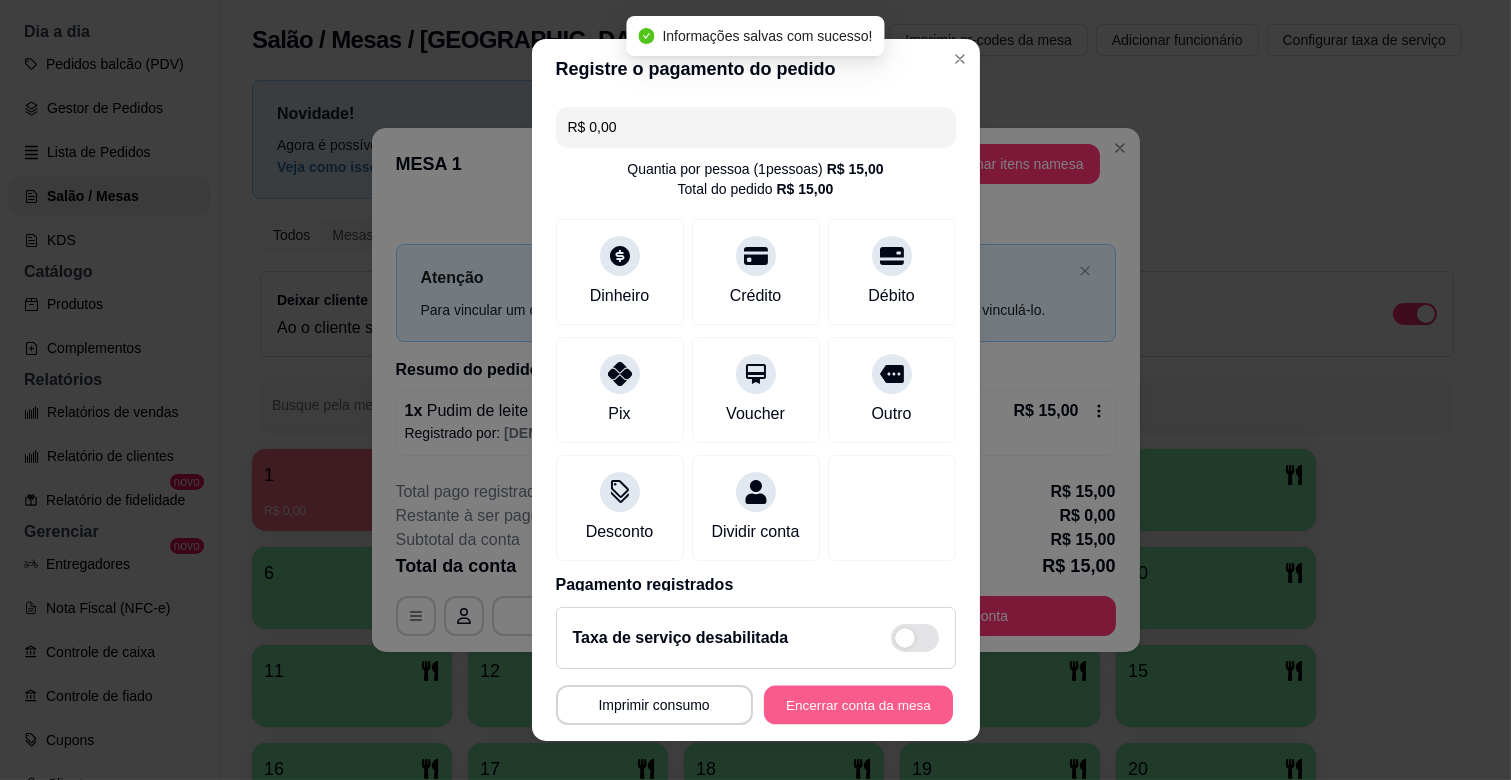 click on "Encerrar conta da mesa" at bounding box center (858, 705) 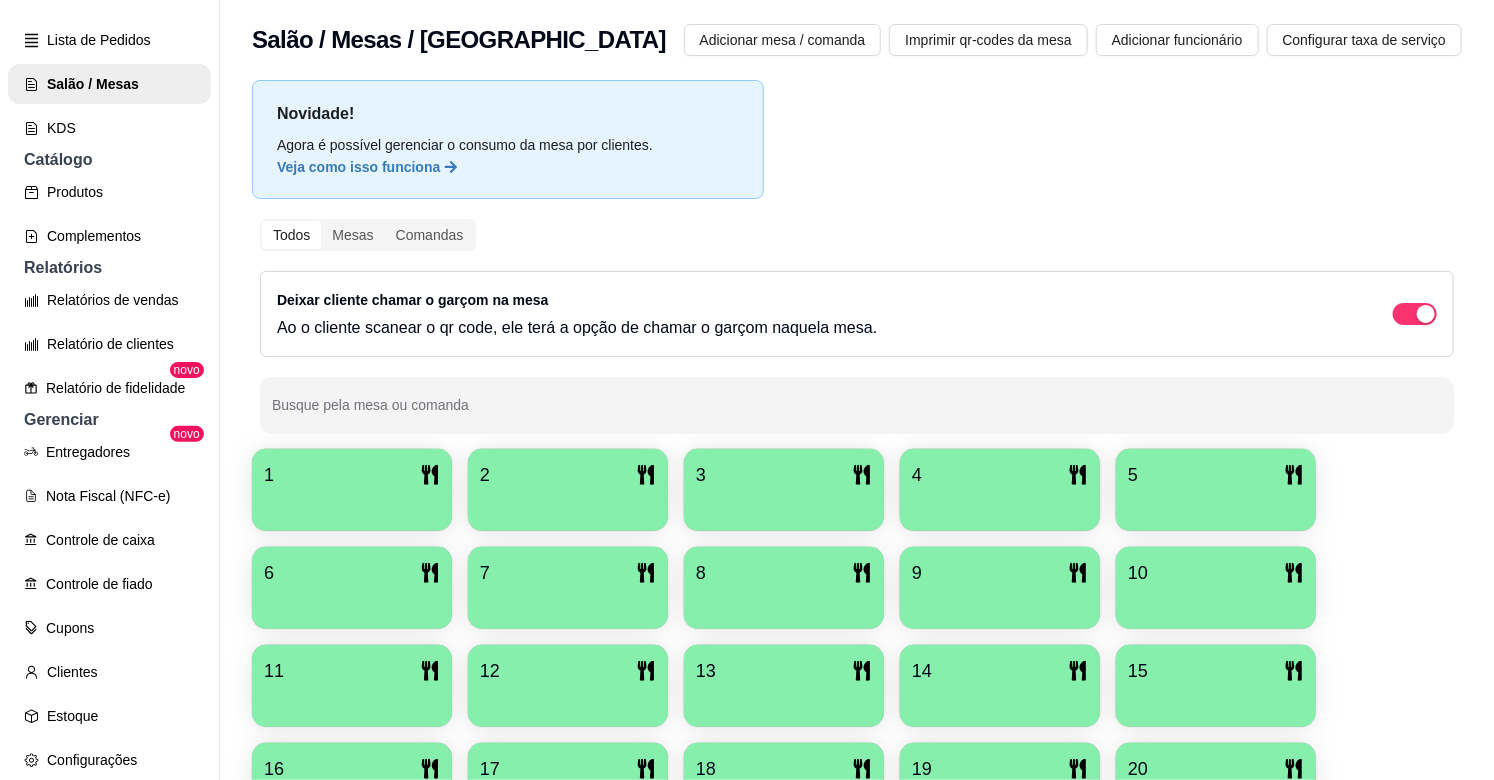 scroll, scrollTop: 545, scrollLeft: 0, axis: vertical 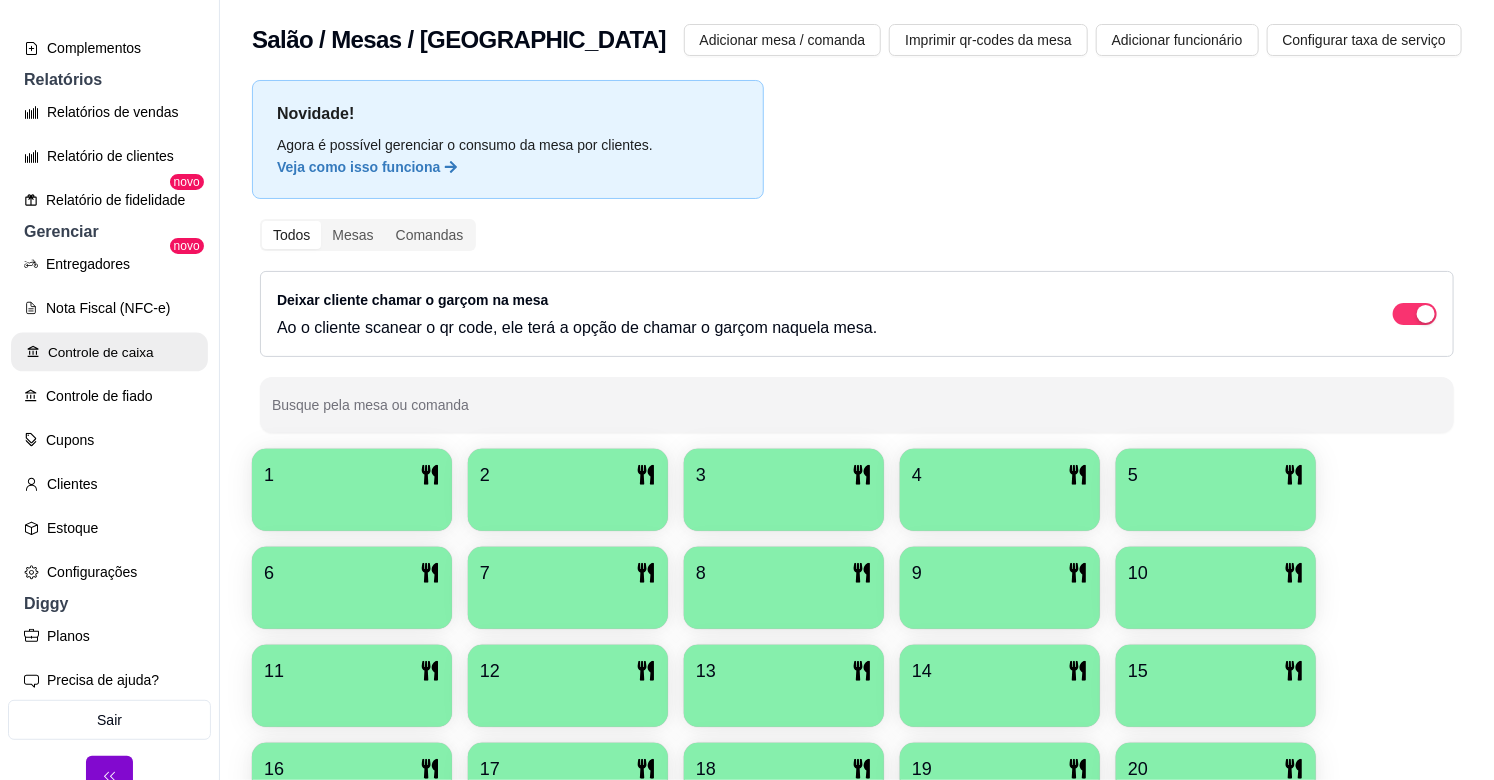 click on "Controle de caixa" at bounding box center [109, 352] 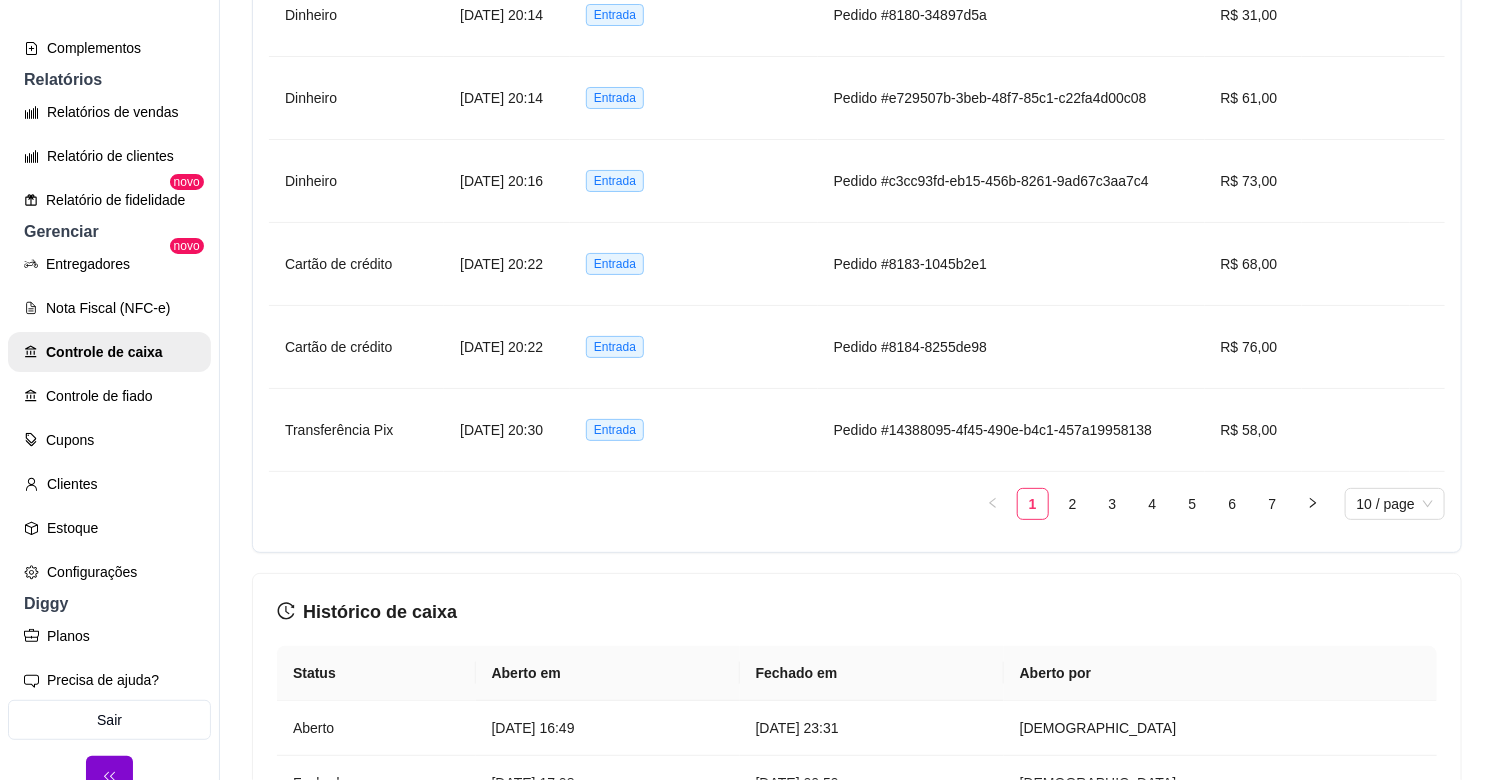 scroll, scrollTop: 222, scrollLeft: 0, axis: vertical 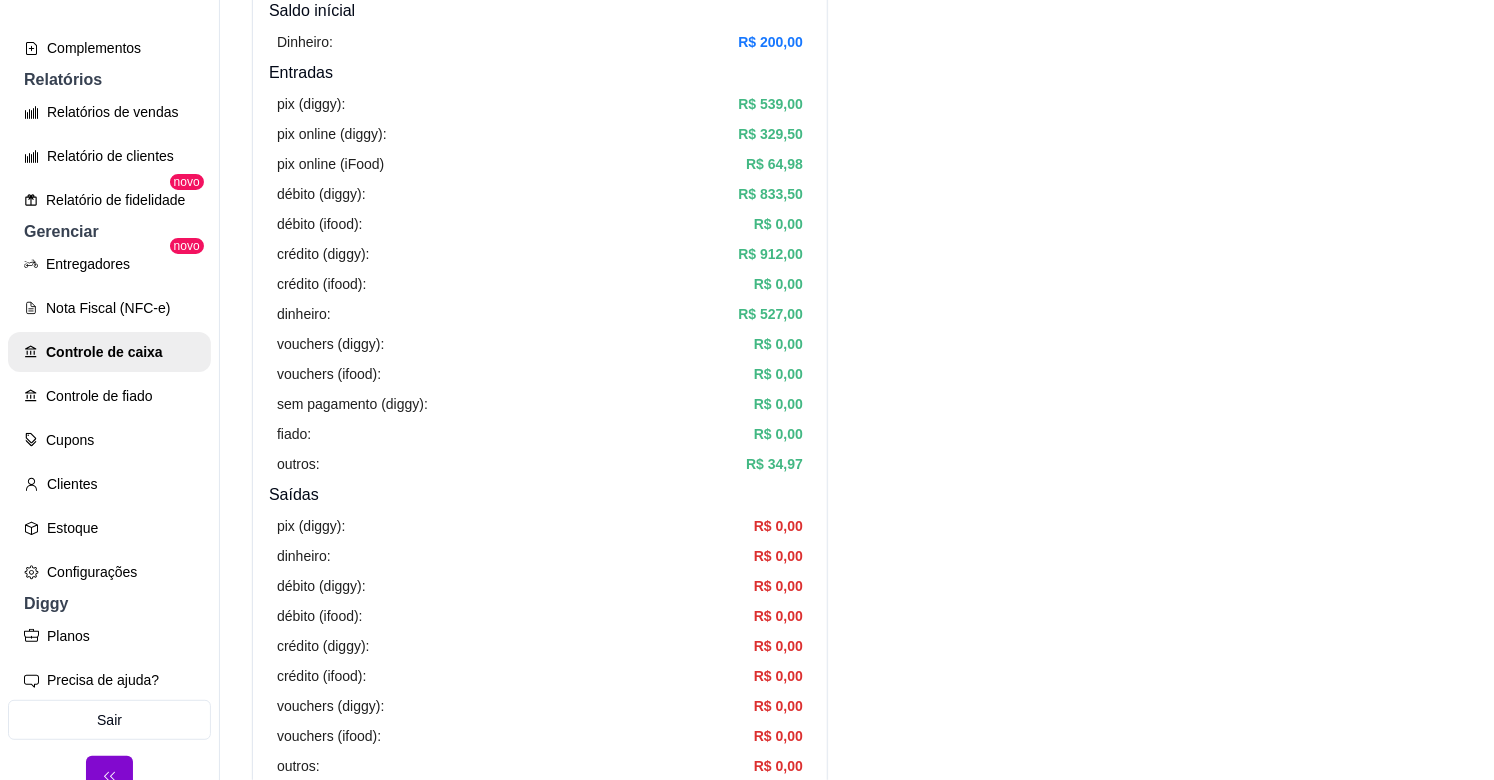 click on "R$ 0,00" at bounding box center (778, 586) 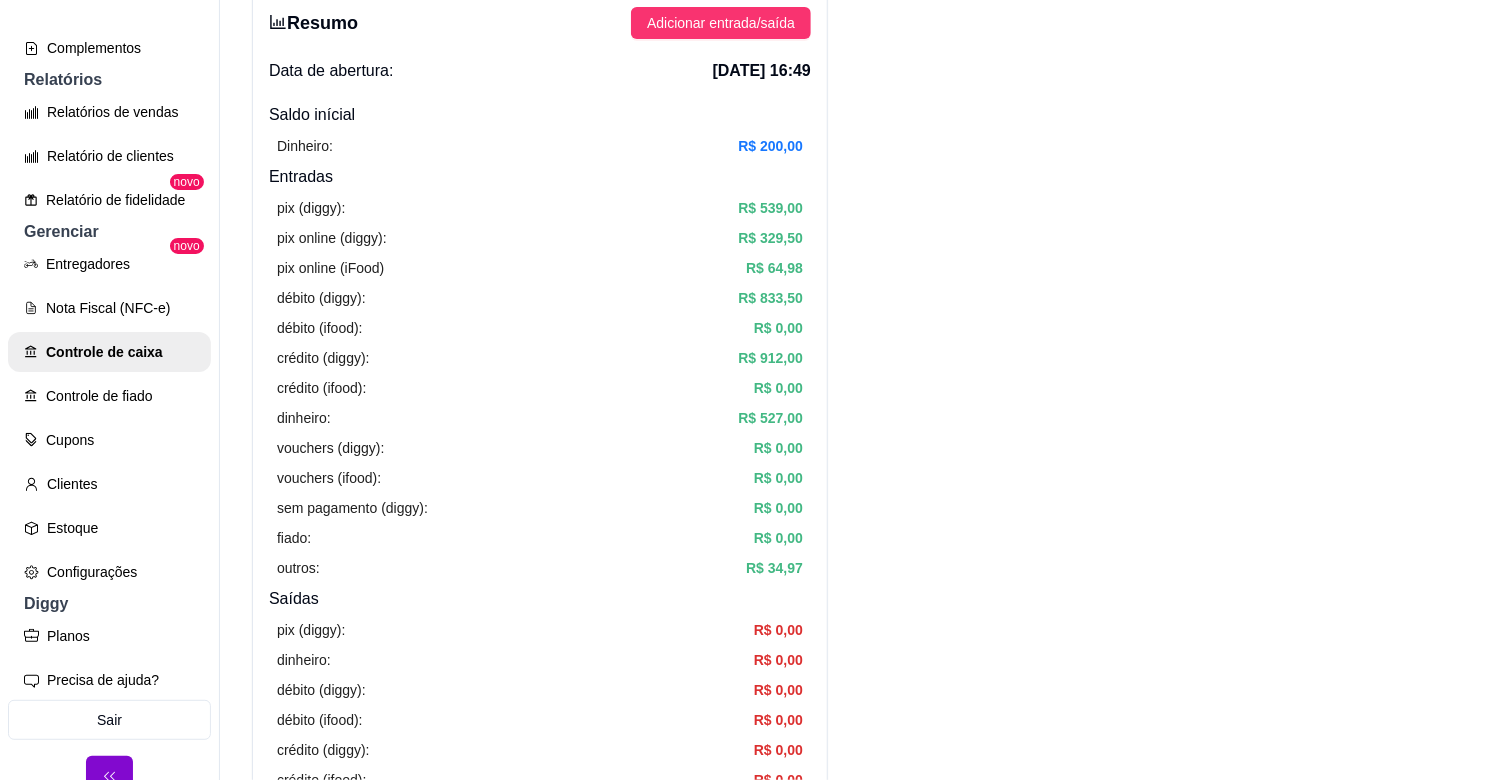 scroll, scrollTop: 222, scrollLeft: 0, axis: vertical 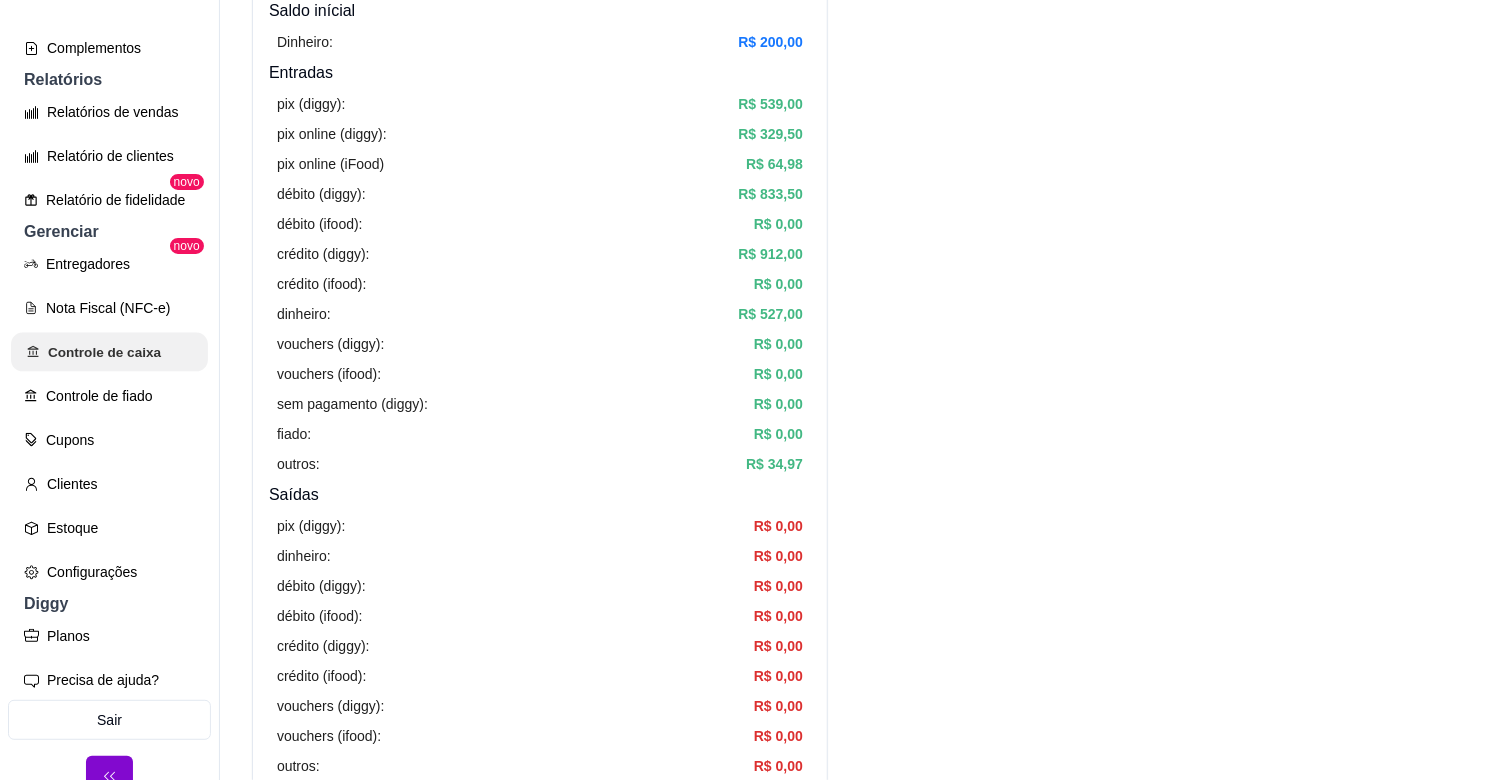 click on "Controle de caixa" at bounding box center (109, 352) 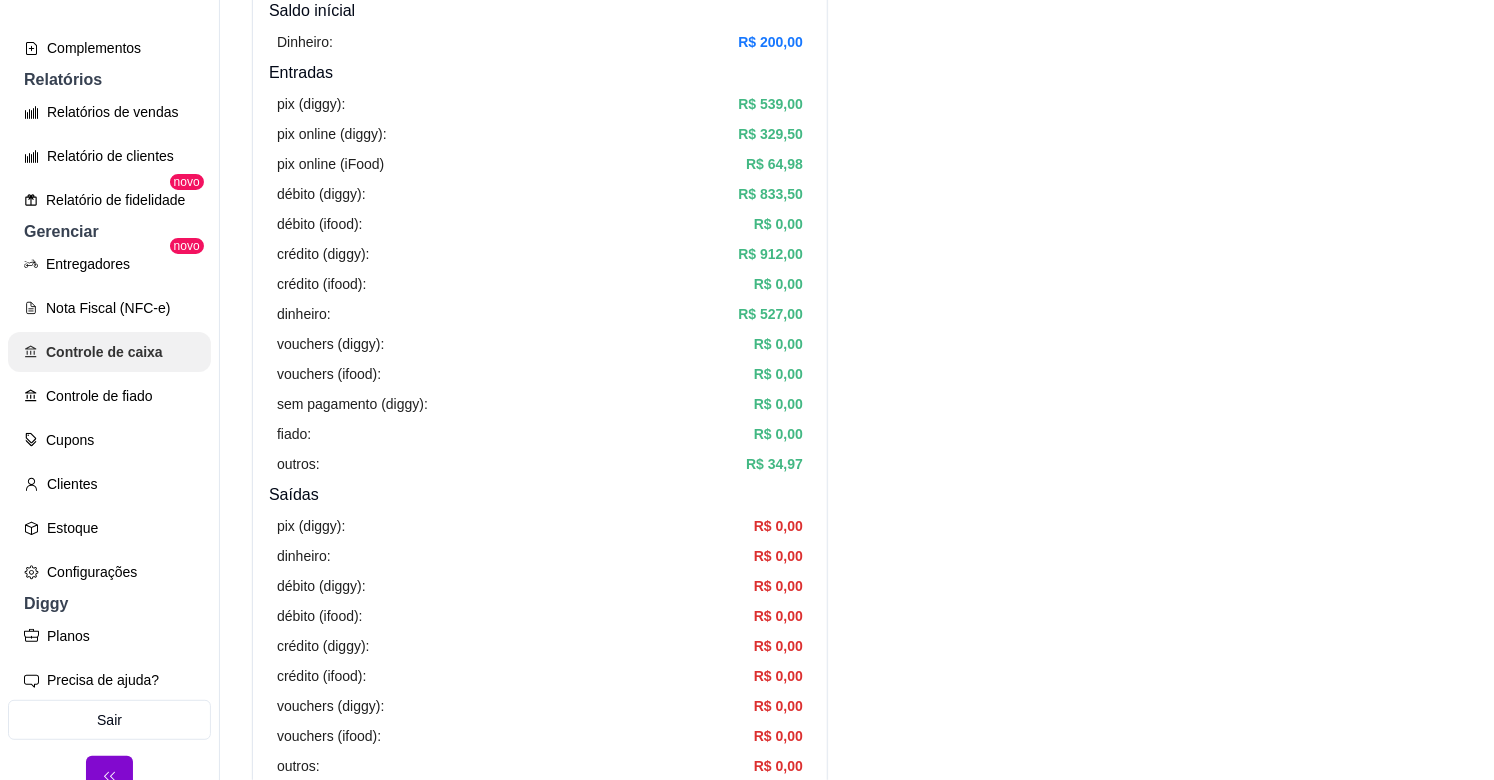 scroll, scrollTop: 0, scrollLeft: 0, axis: both 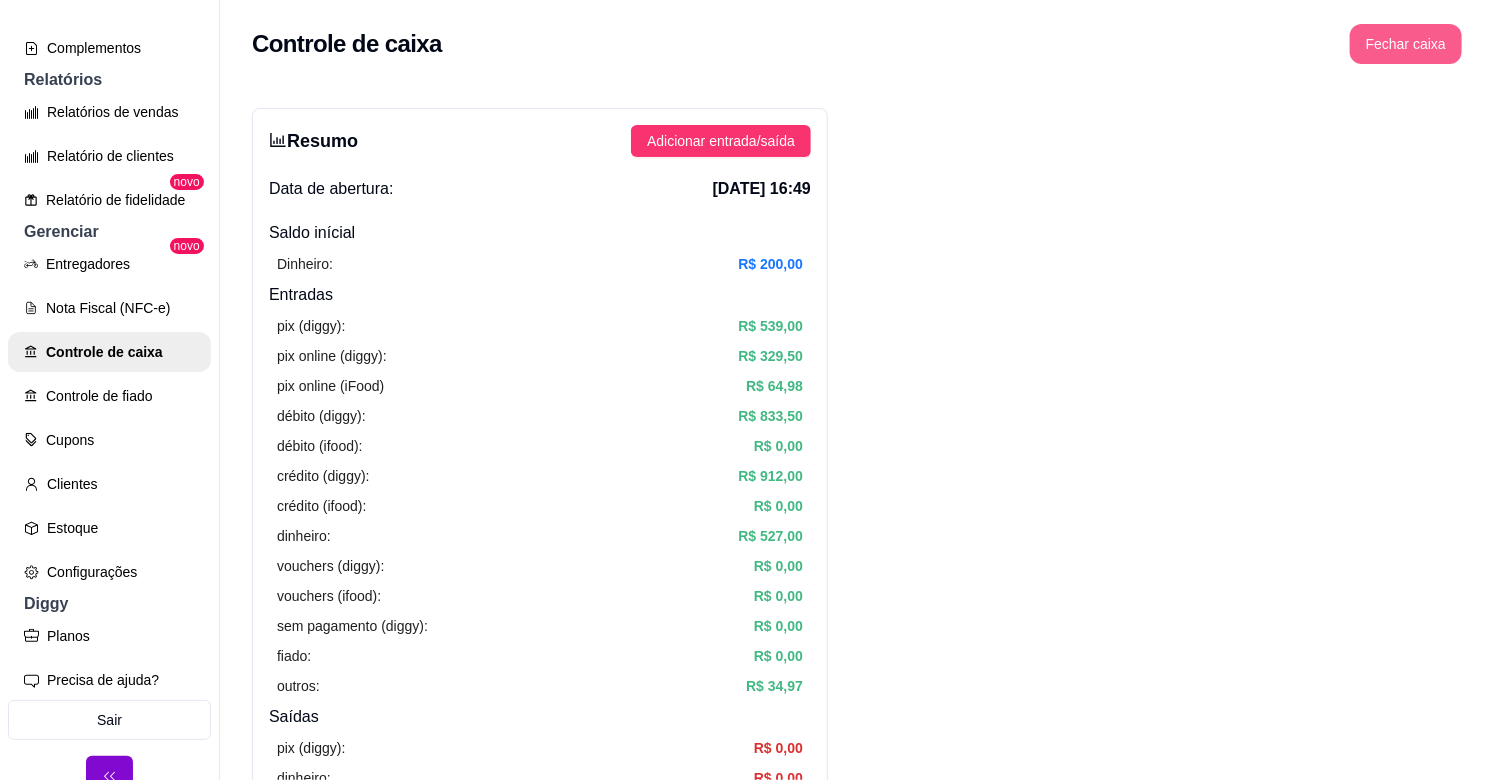 click on "Fechar caixa" at bounding box center (1406, 44) 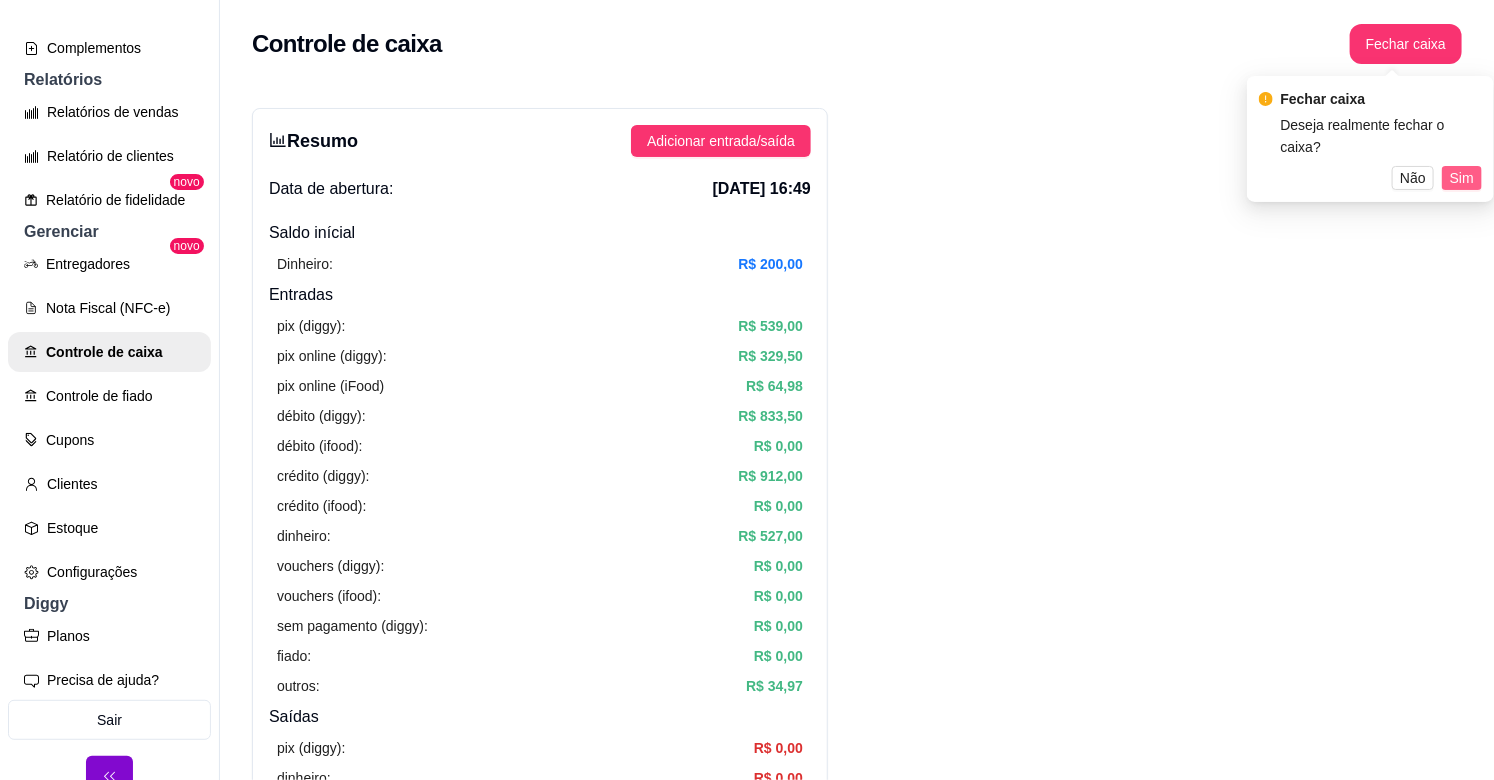 click on "Sim" at bounding box center [1462, 178] 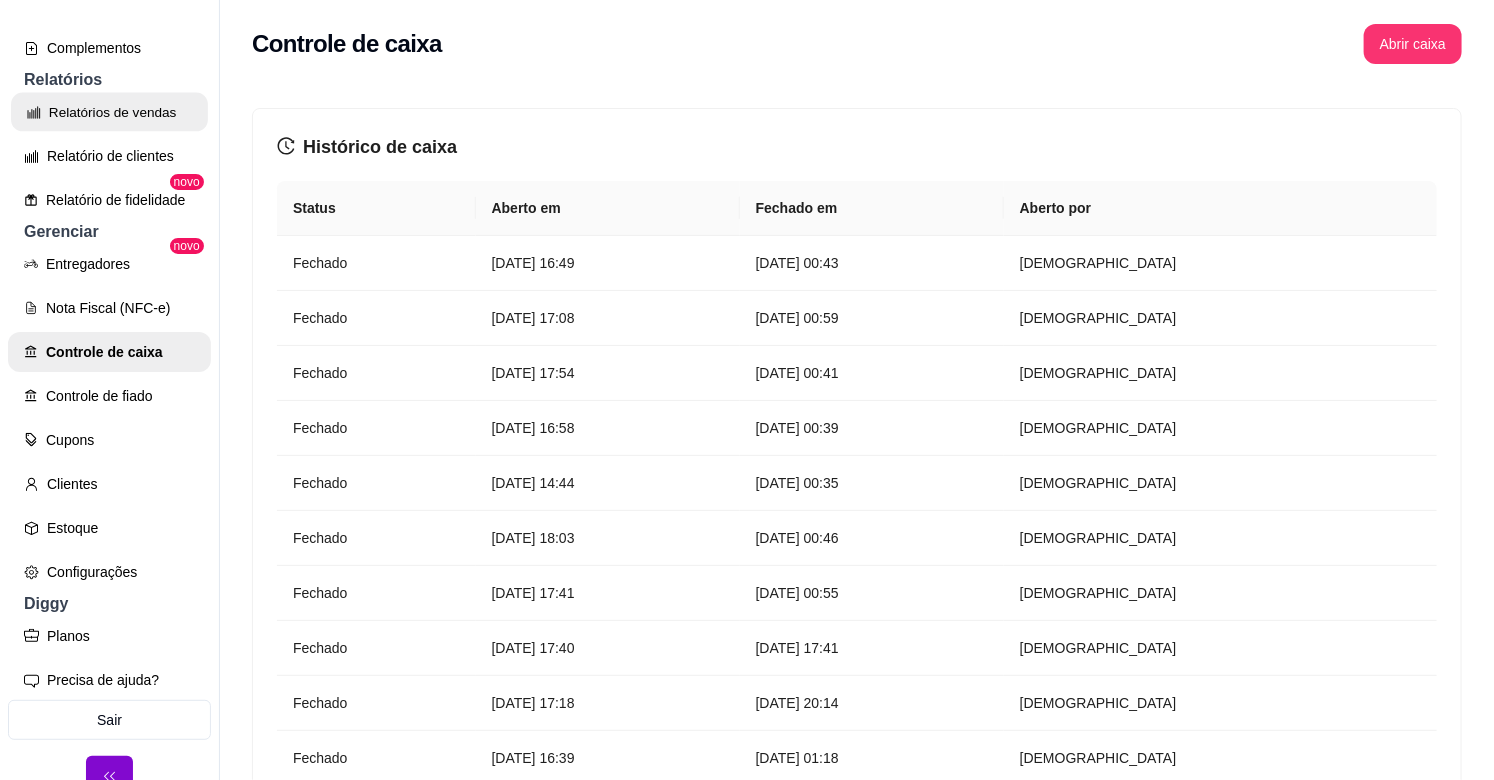 click on "Relatórios de vendas" at bounding box center (109, 112) 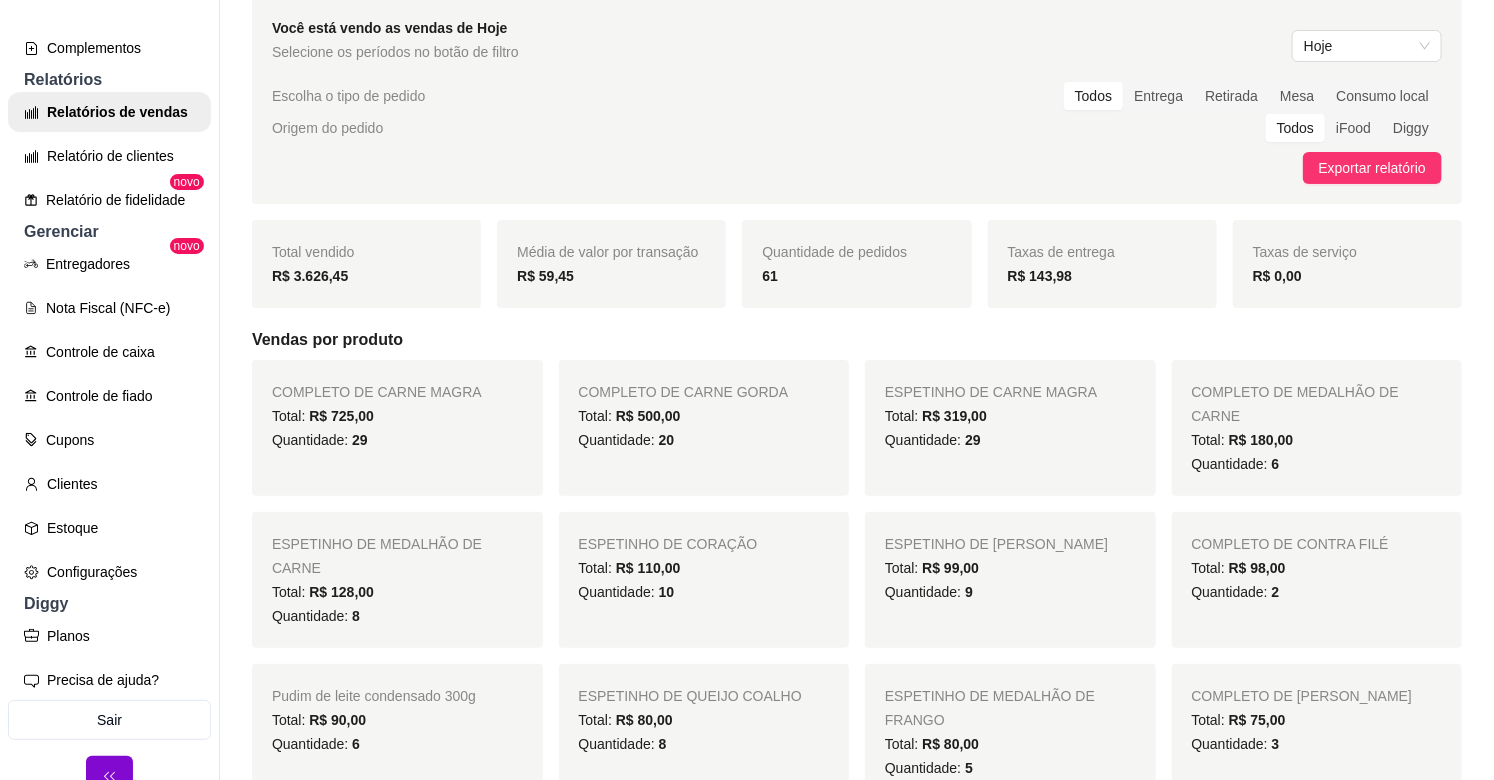 scroll, scrollTop: 0, scrollLeft: 0, axis: both 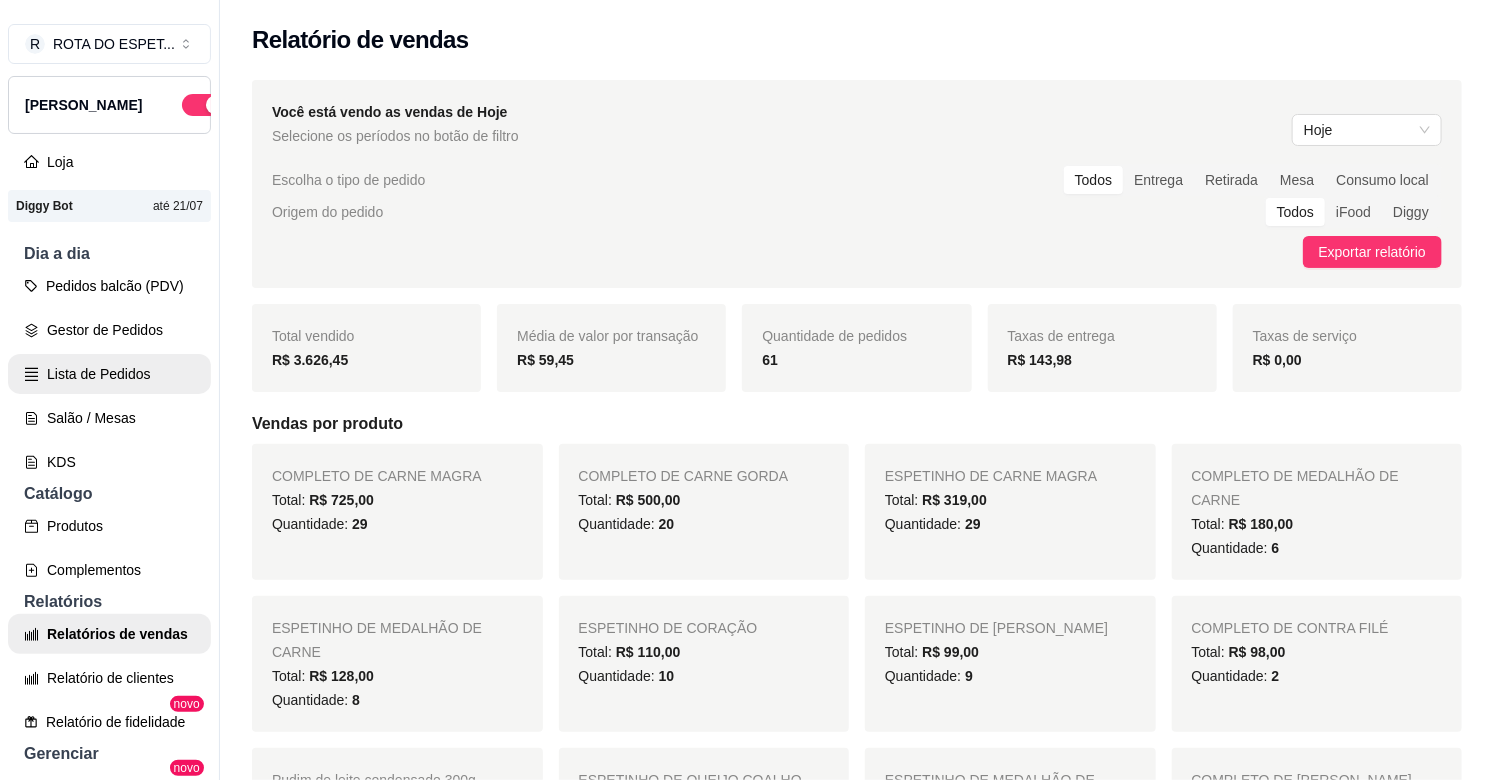click on "Lista de Pedidos" at bounding box center (109, 374) 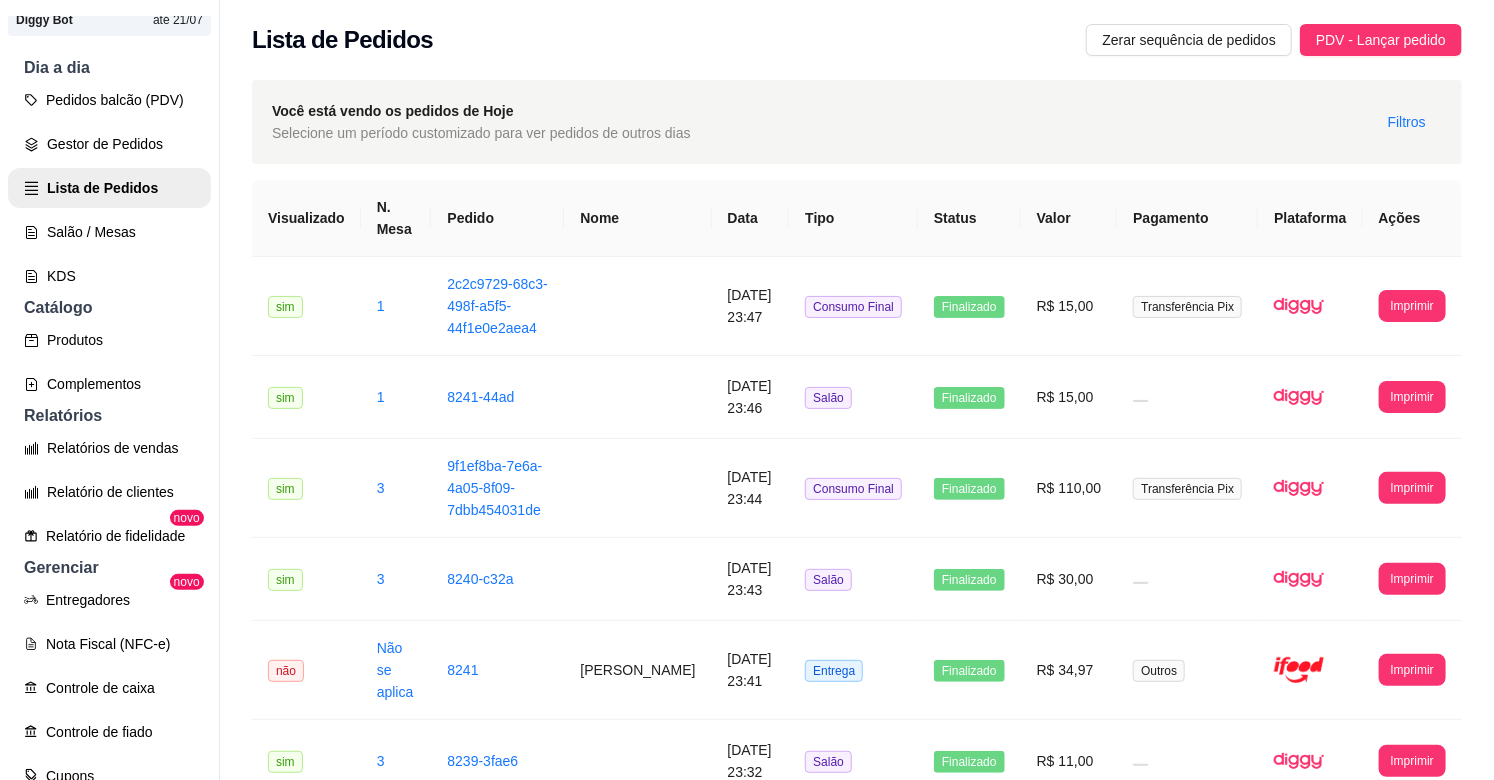 scroll, scrollTop: 222, scrollLeft: 0, axis: vertical 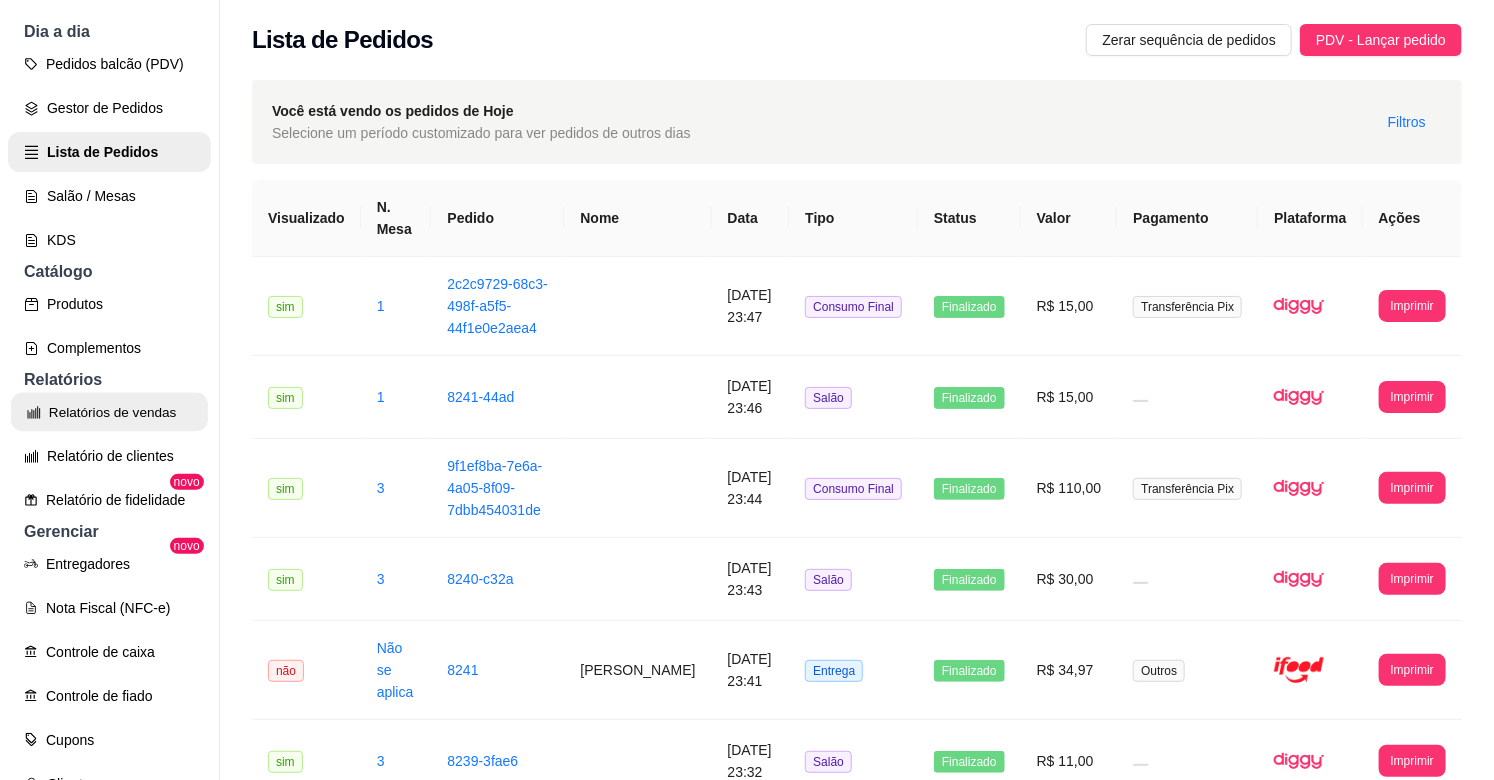 click on "Relatórios de vendas" at bounding box center [109, 412] 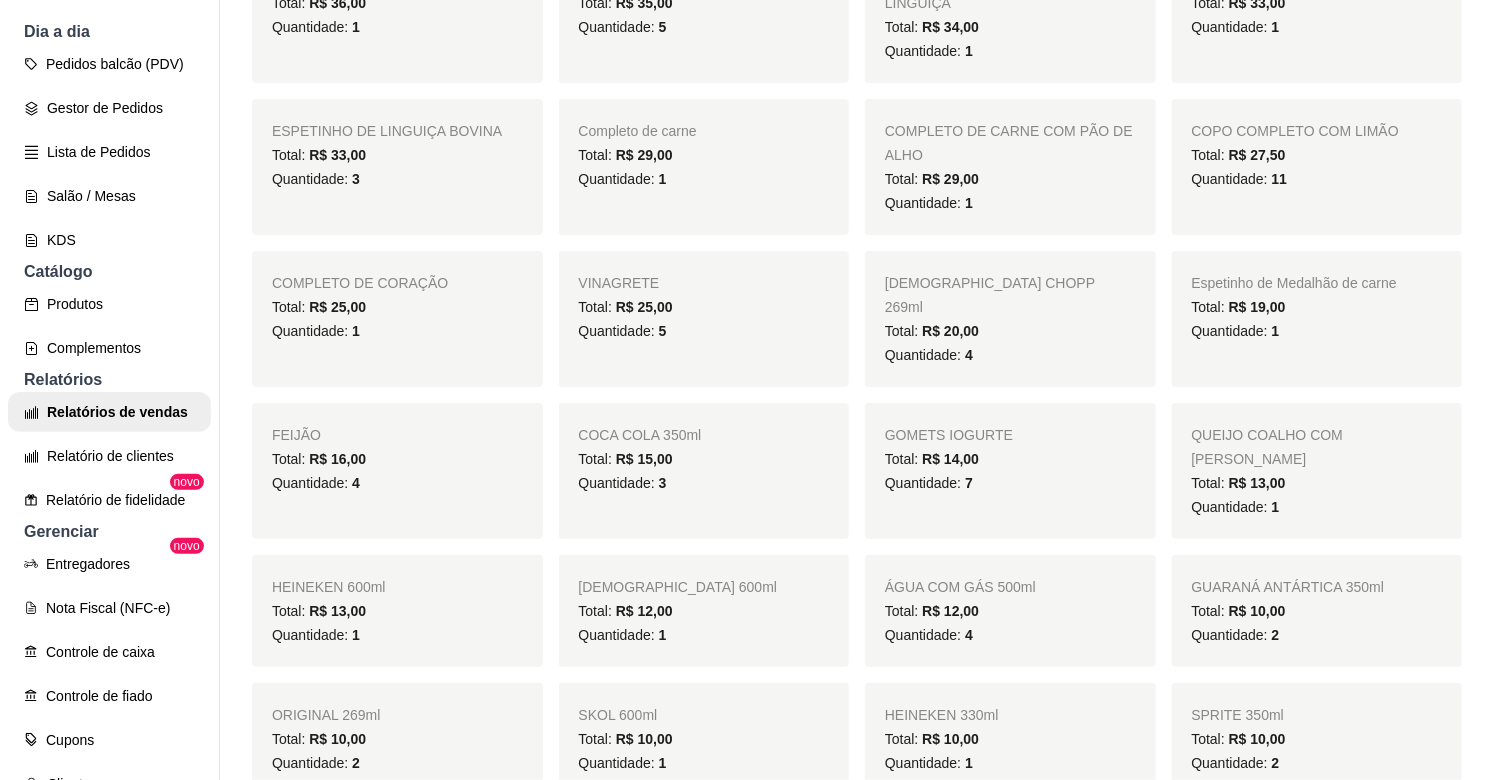 scroll, scrollTop: 0, scrollLeft: 0, axis: both 